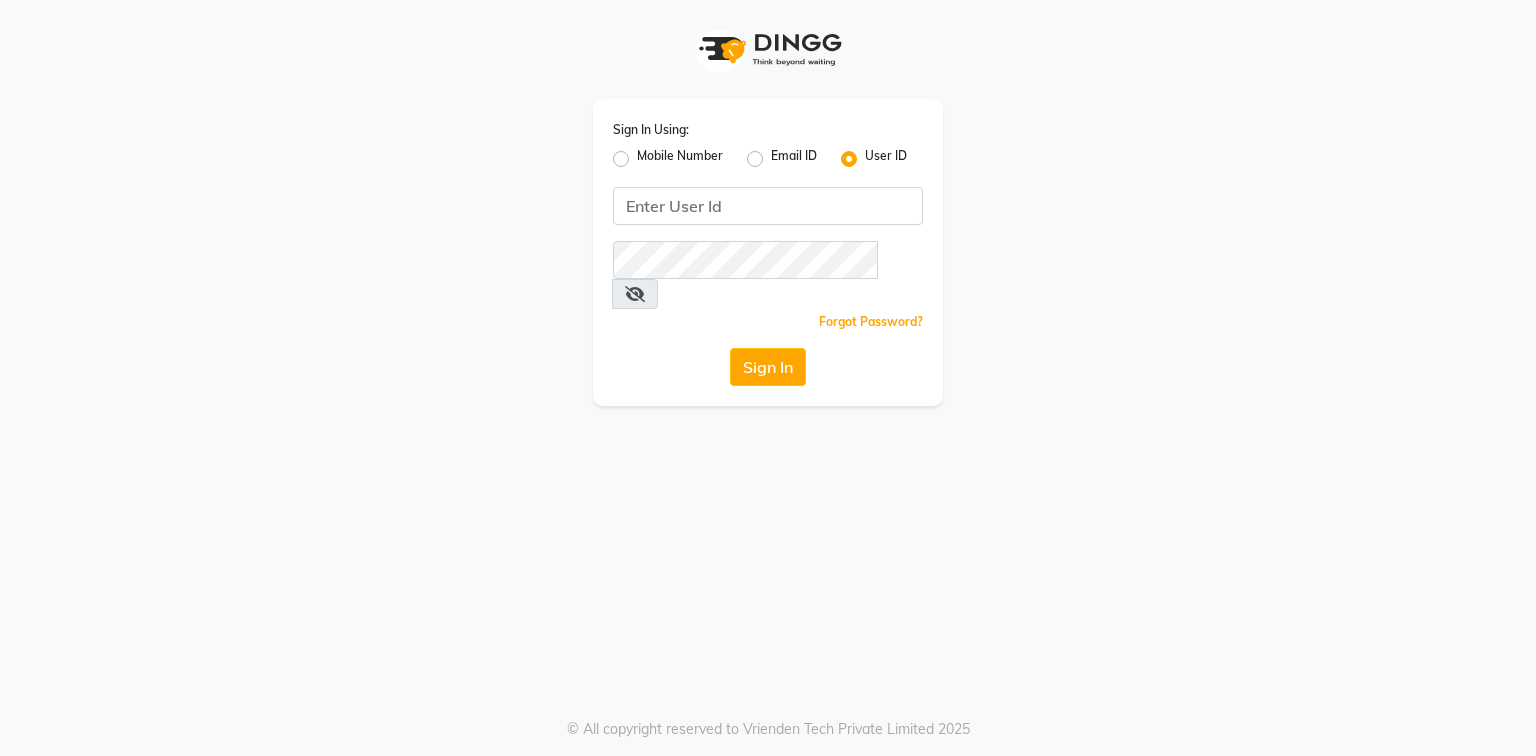 scroll, scrollTop: 0, scrollLeft: 0, axis: both 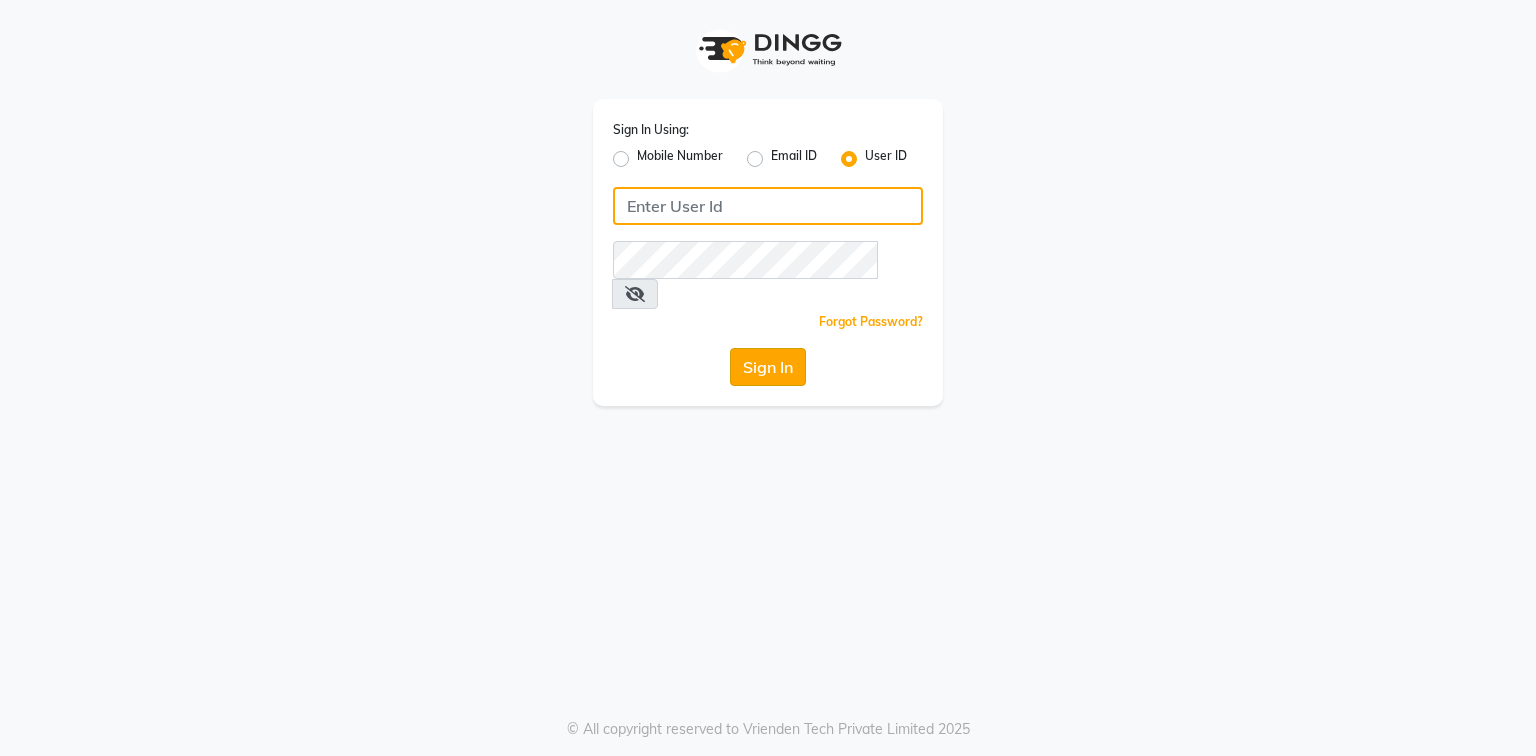 type on "belle and beau" 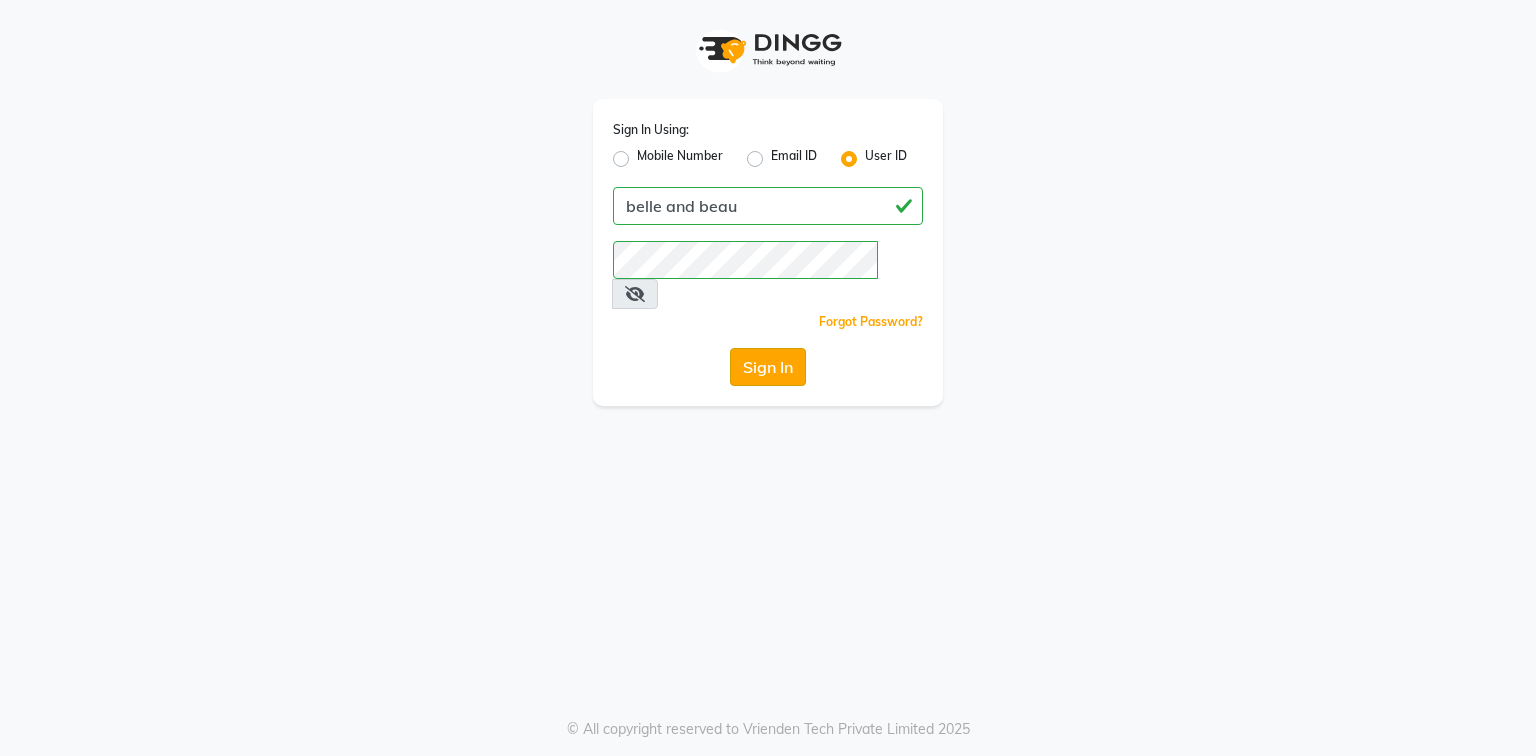 click on "Sign In" 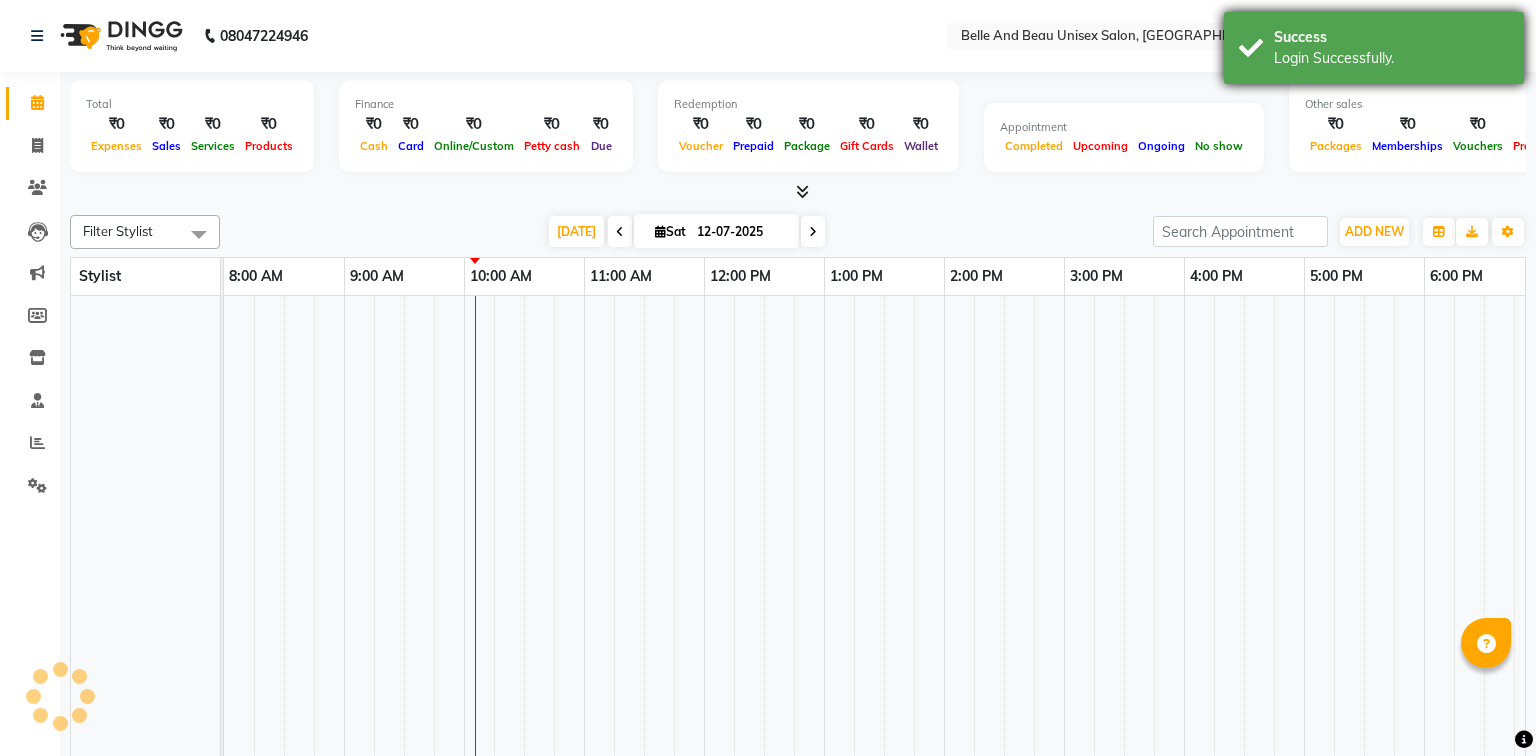 select on "en" 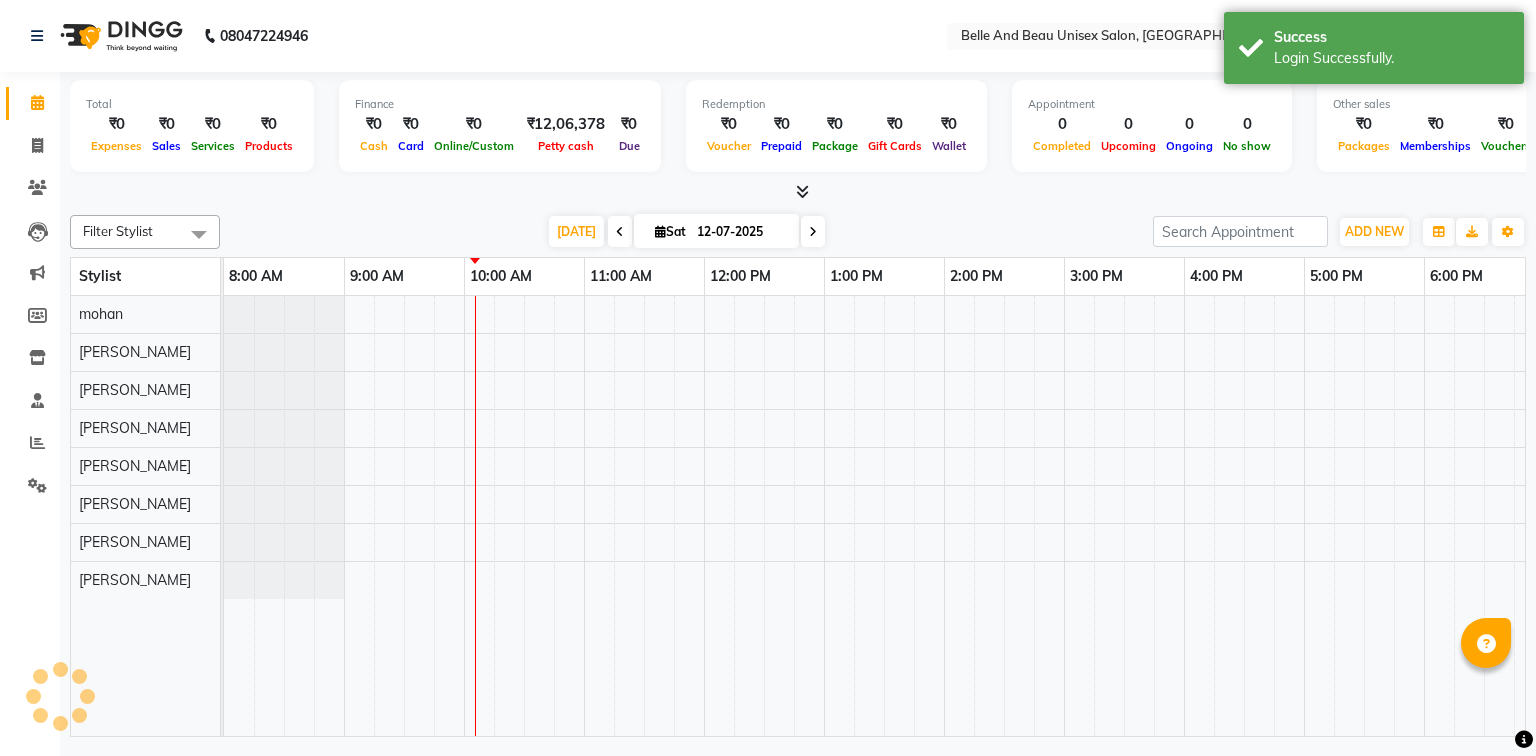 scroll, scrollTop: 0, scrollLeft: 240, axis: horizontal 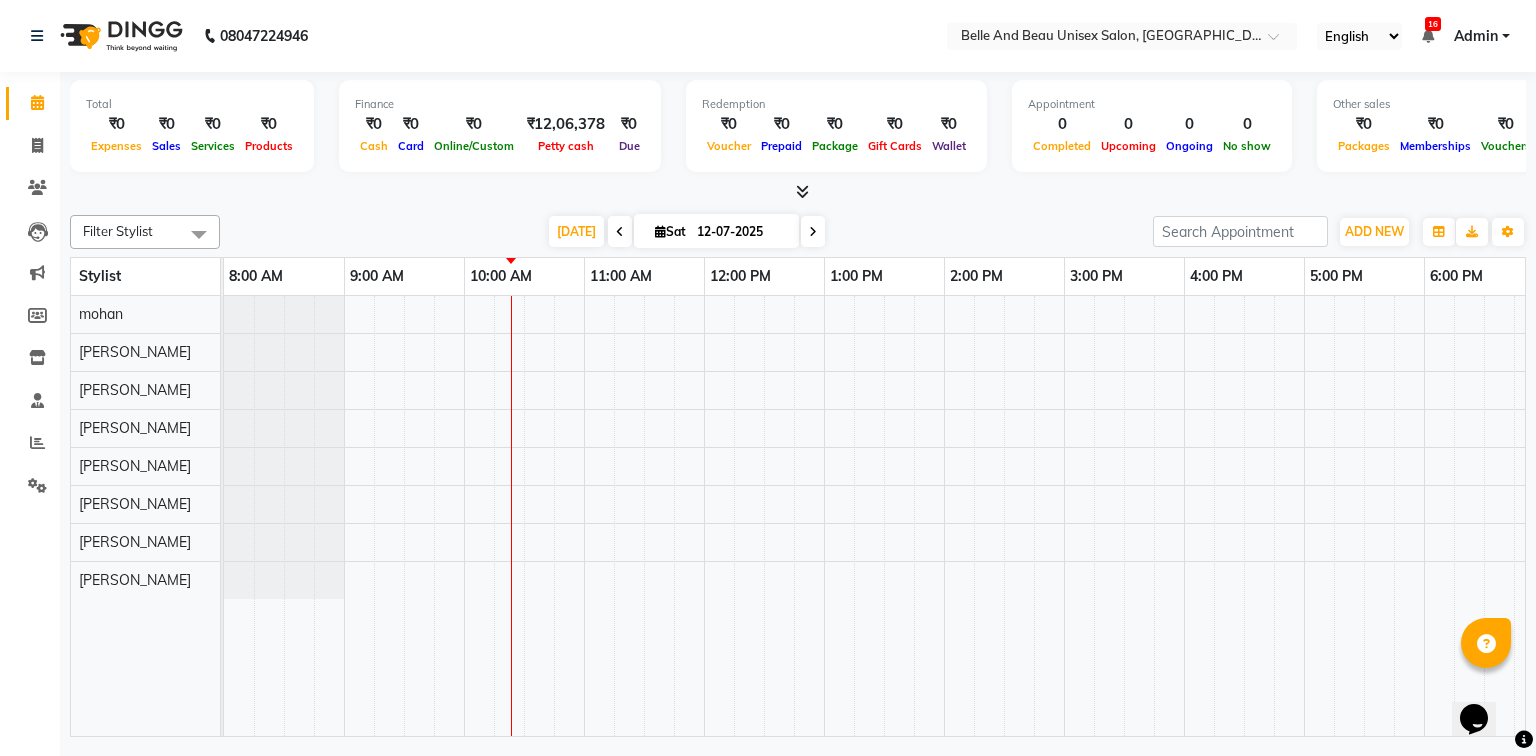 click at bounding box center (620, 232) 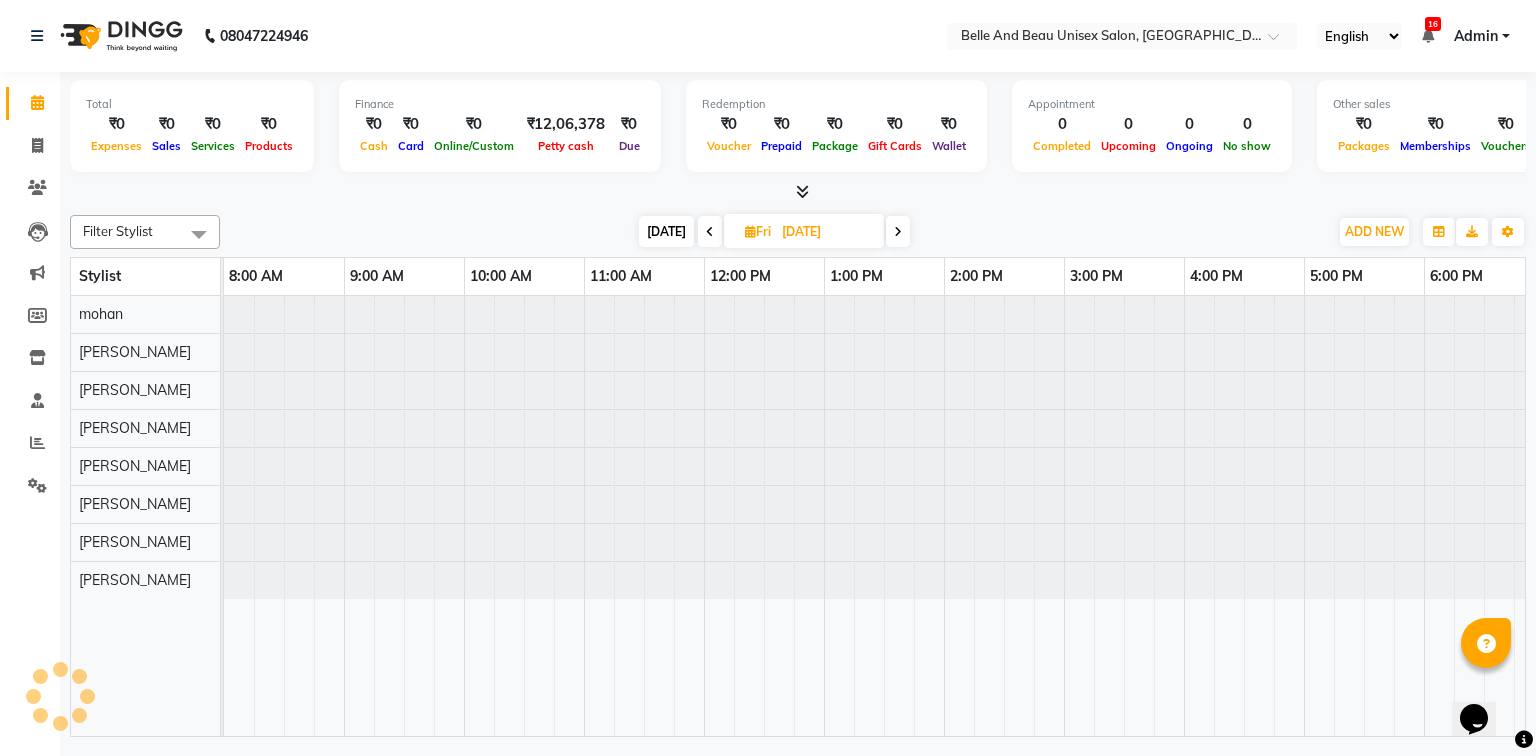 scroll, scrollTop: 0, scrollLeft: 240, axis: horizontal 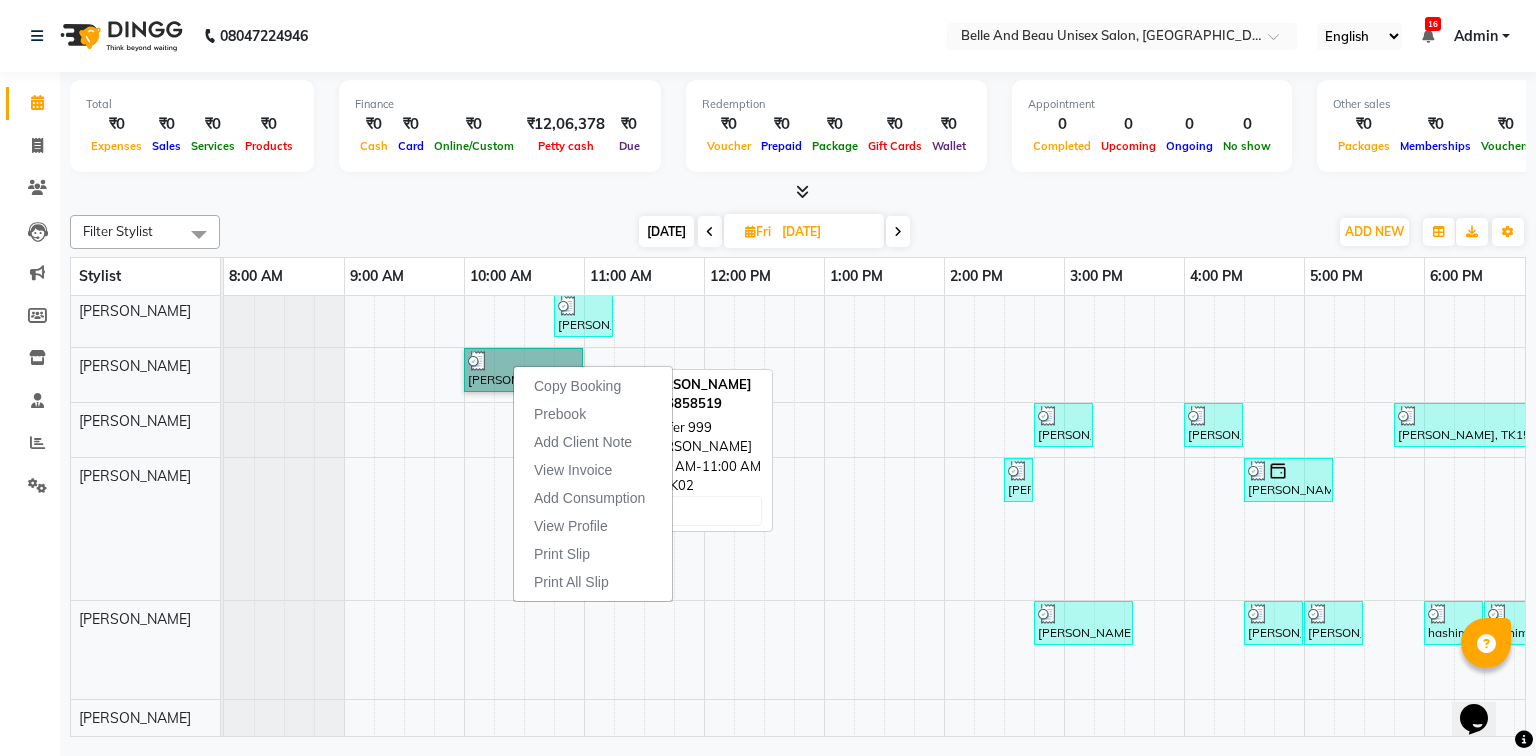 click on "[PERSON_NAME], TK02, 10:00 AM-11:00 AM, offer 999" at bounding box center (523, 370) 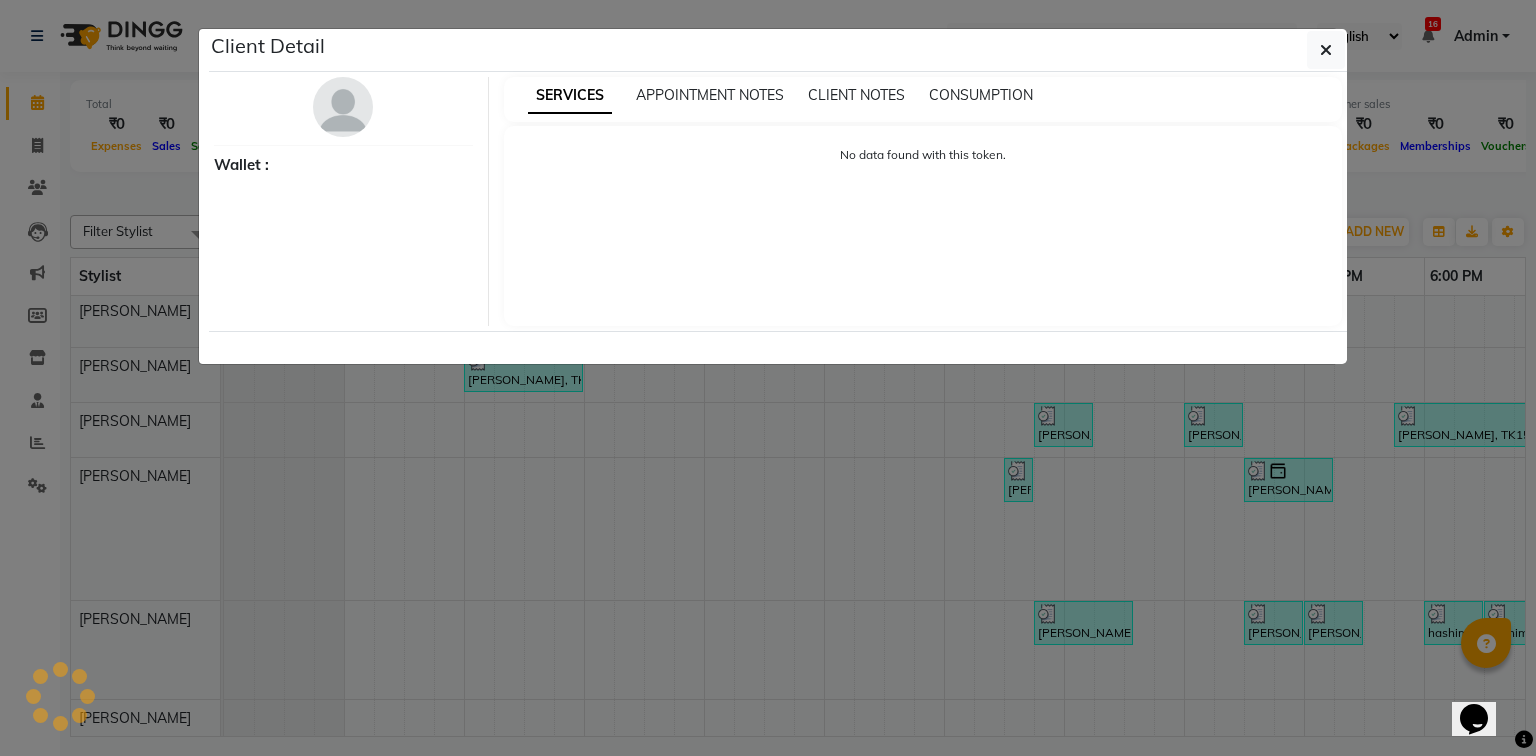 select on "3" 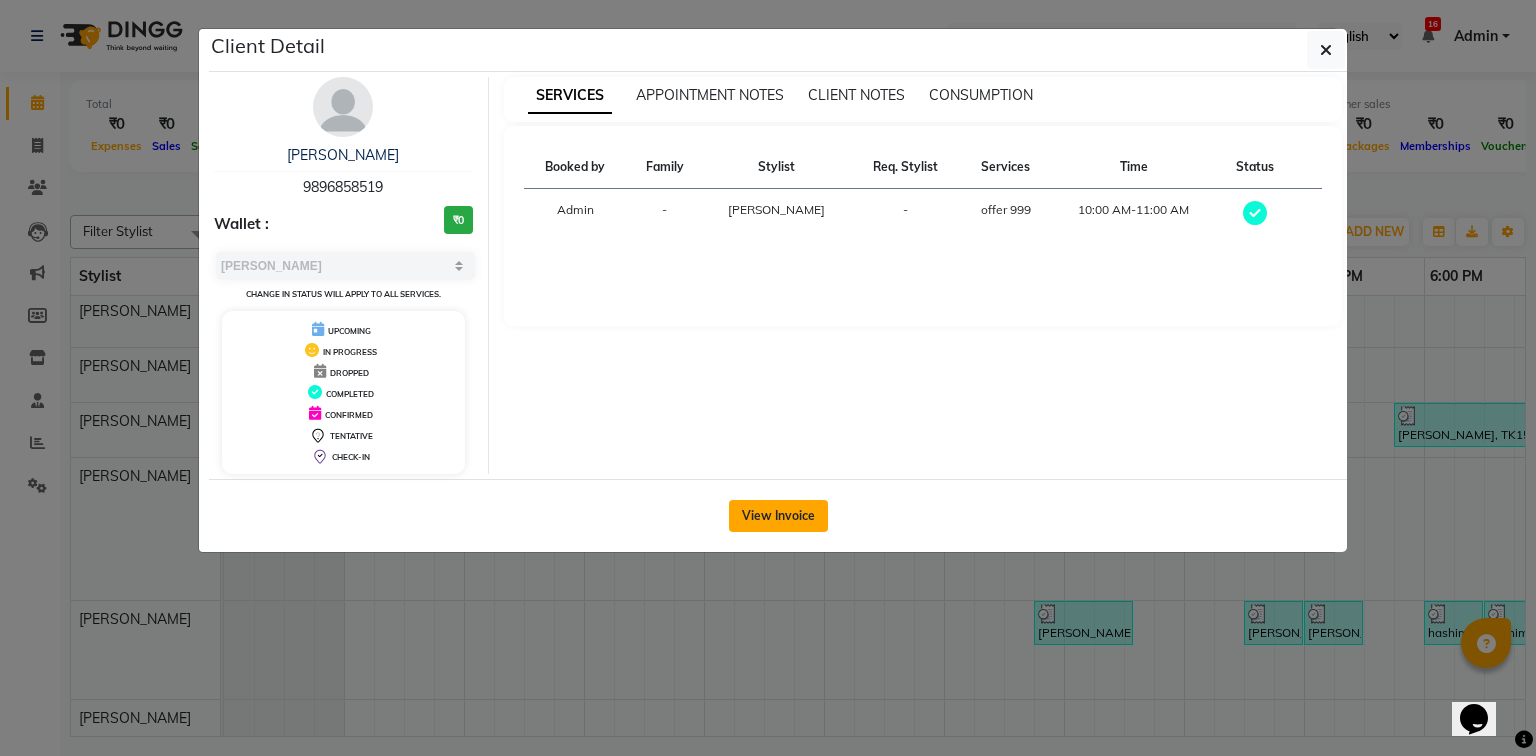 click on "View Invoice" 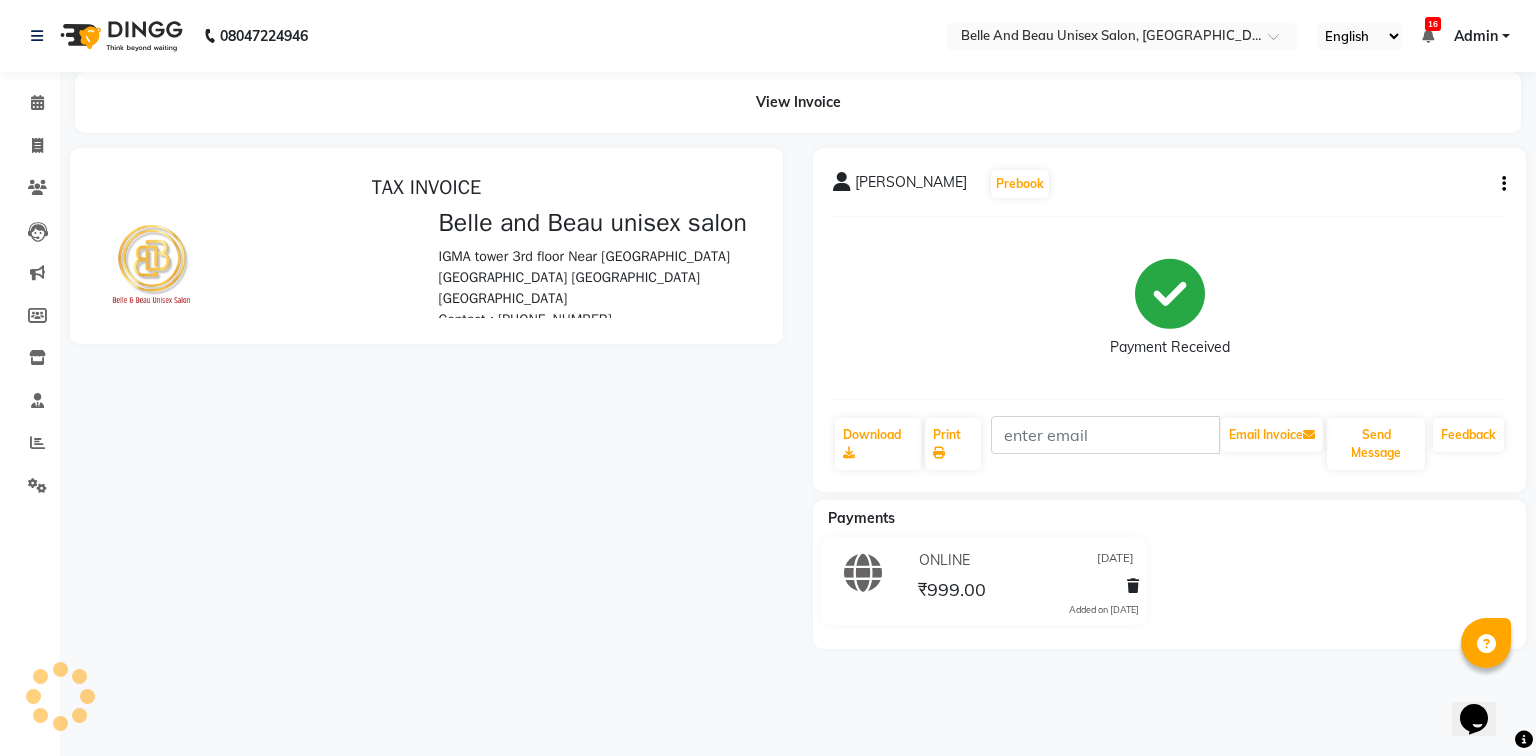 scroll, scrollTop: 0, scrollLeft: 0, axis: both 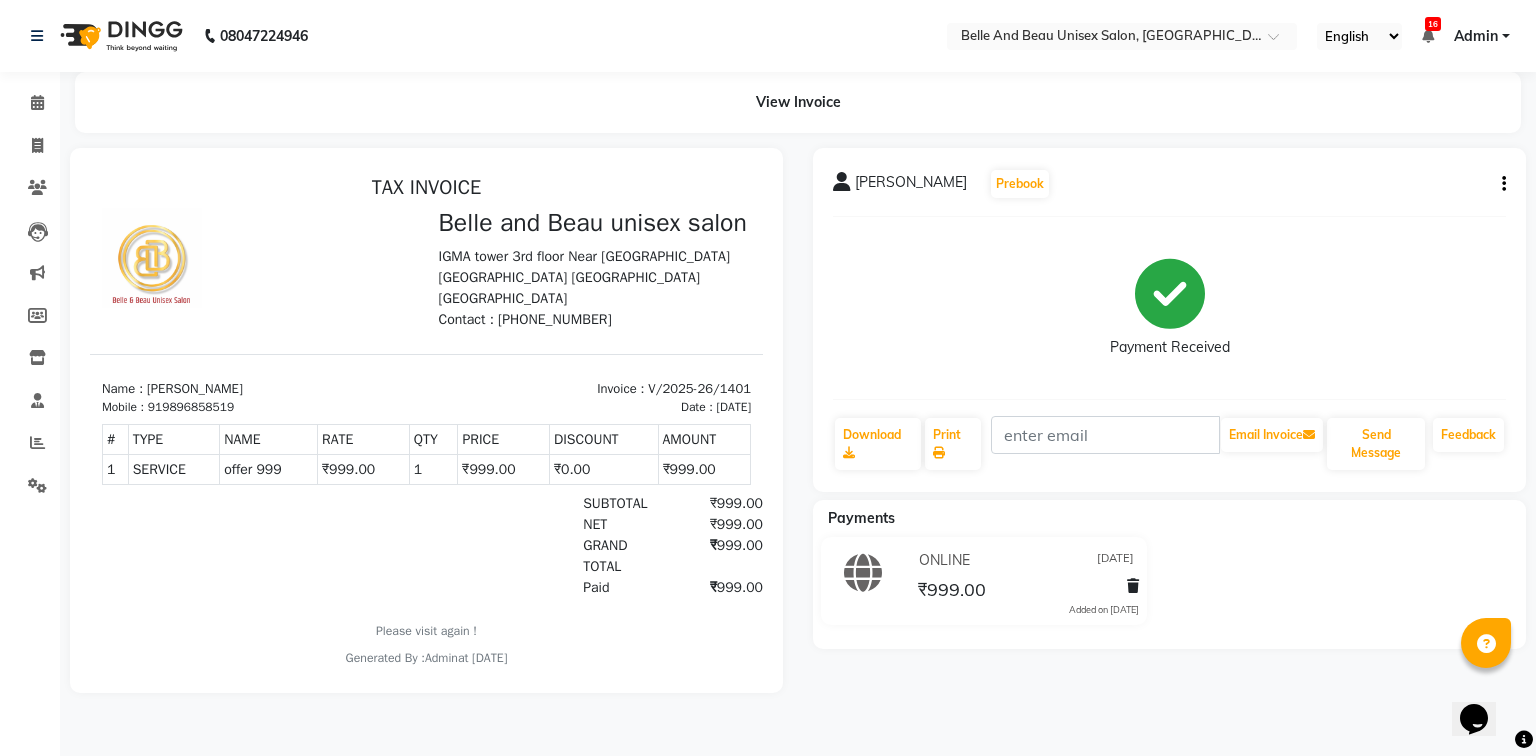 click on "[PERSON_NAME]  Prebook   Payment Received  Download  Print   Email Invoice   Send Message Feedback" 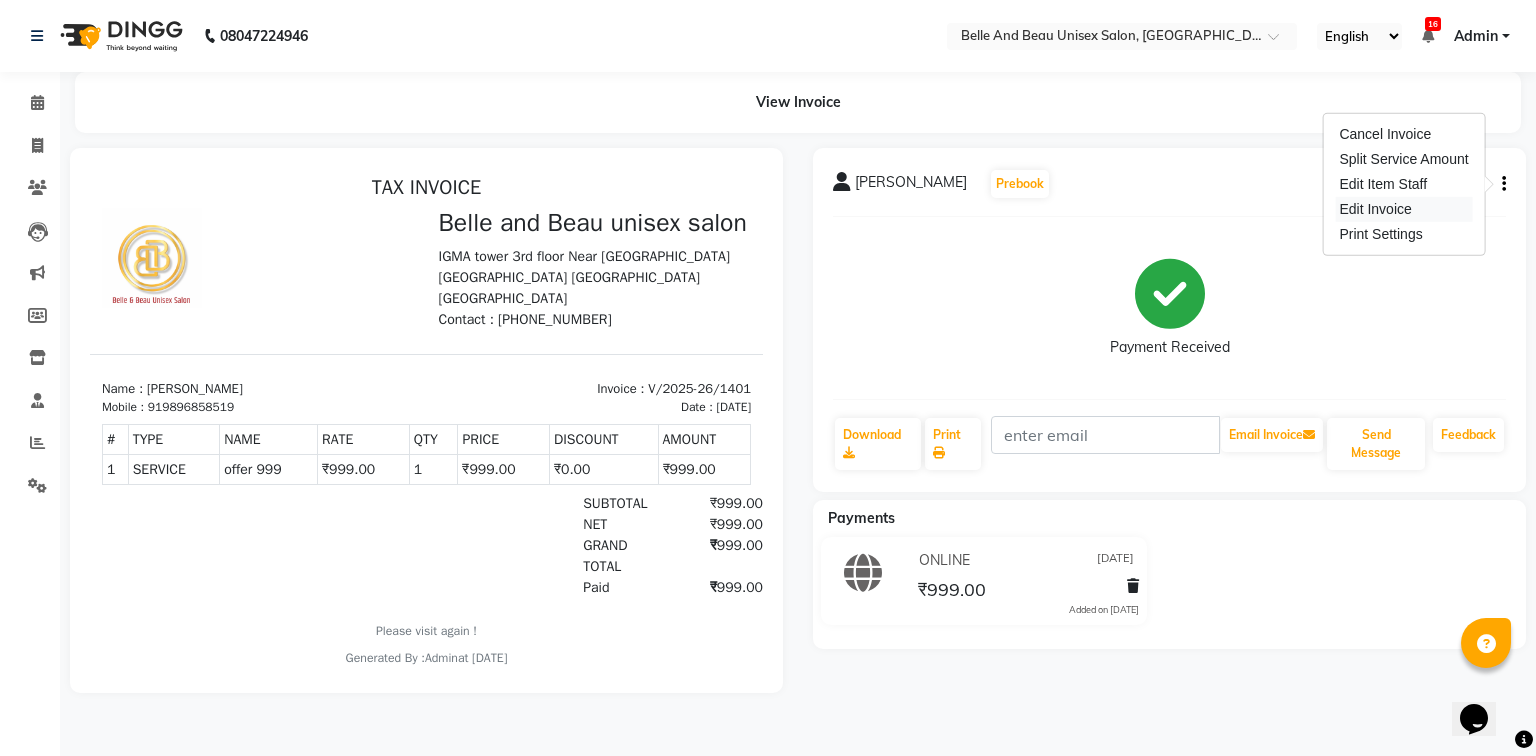 click on "Edit Invoice" at bounding box center (1403, 209) 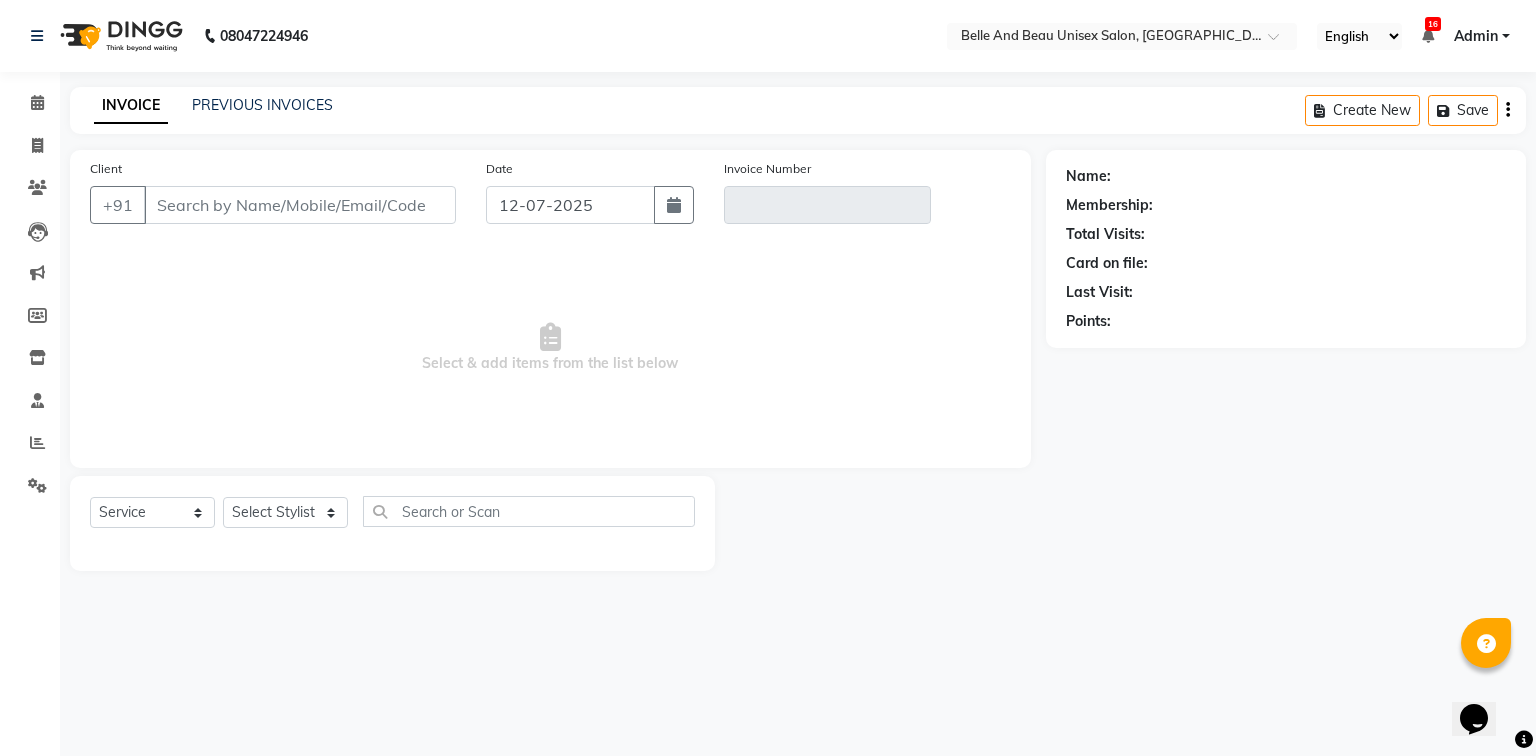 type on "9896858519" 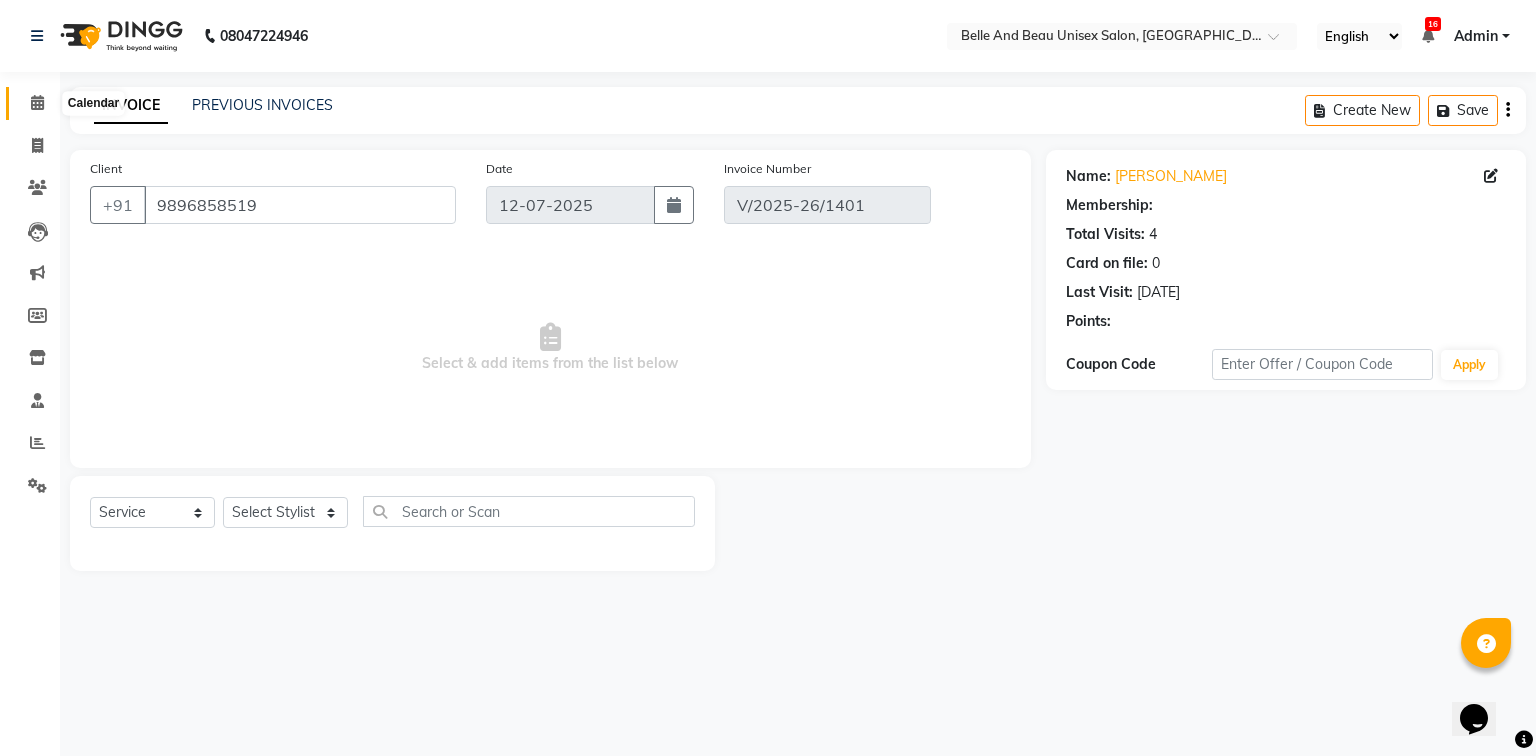 select on "1: Object" 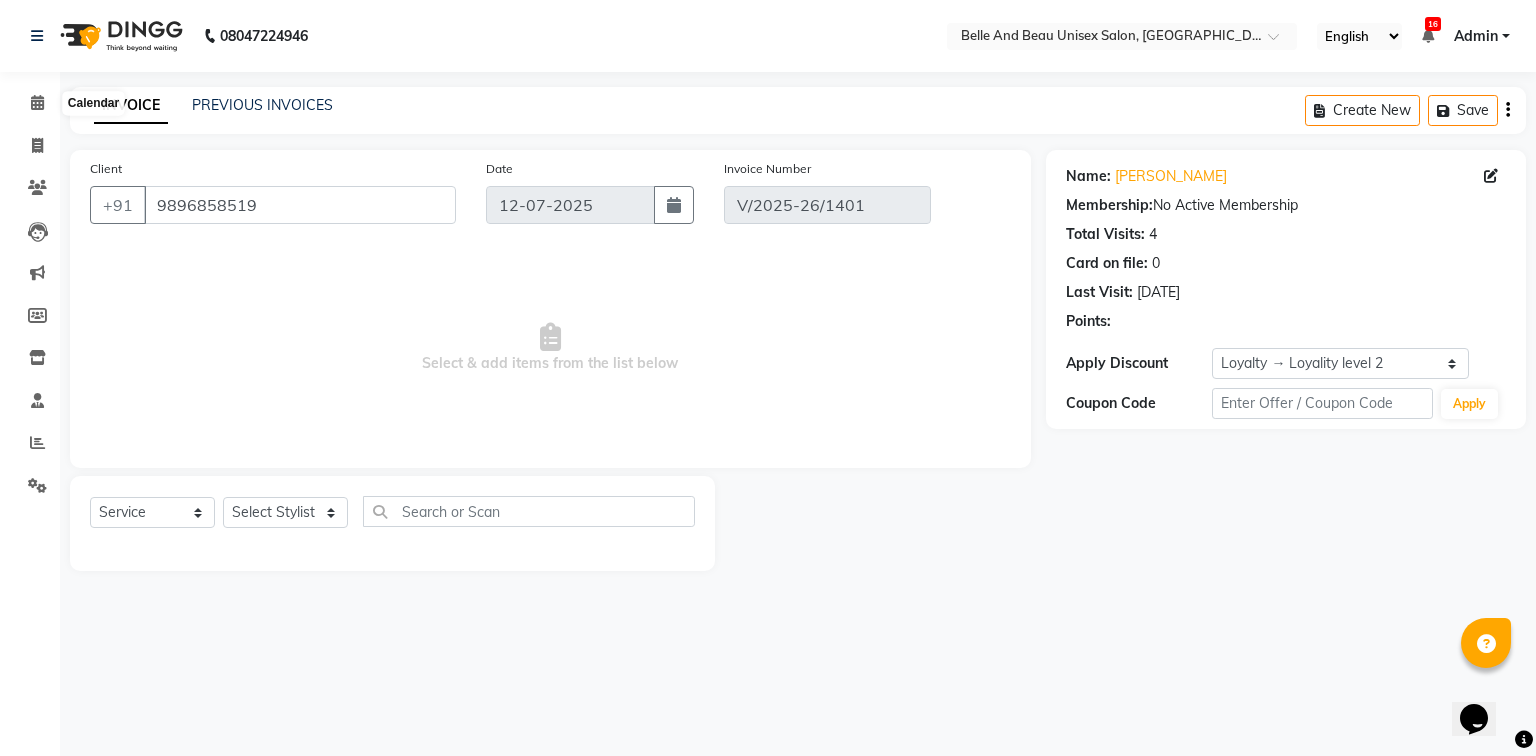 type on "[DATE]" 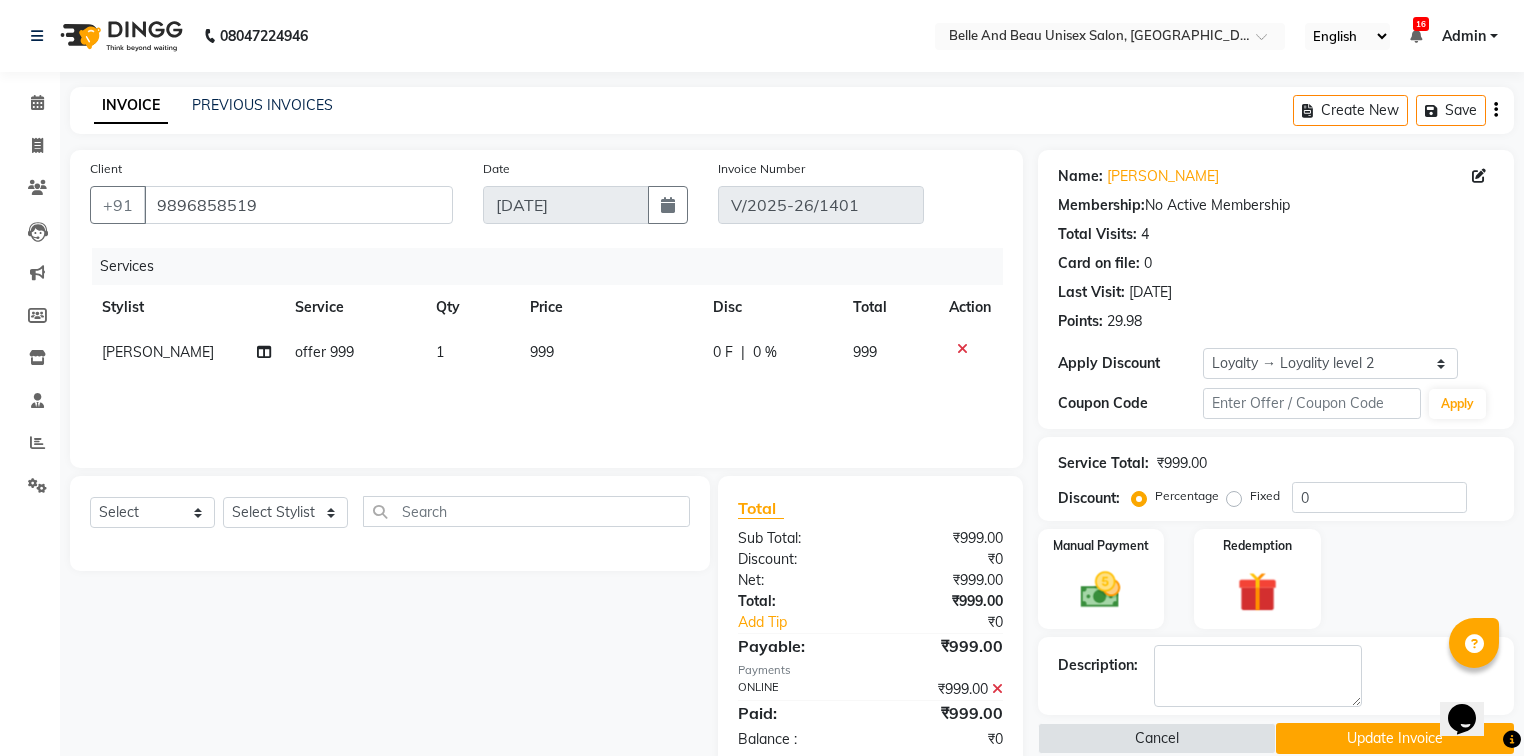 click on "[PERSON_NAME]" 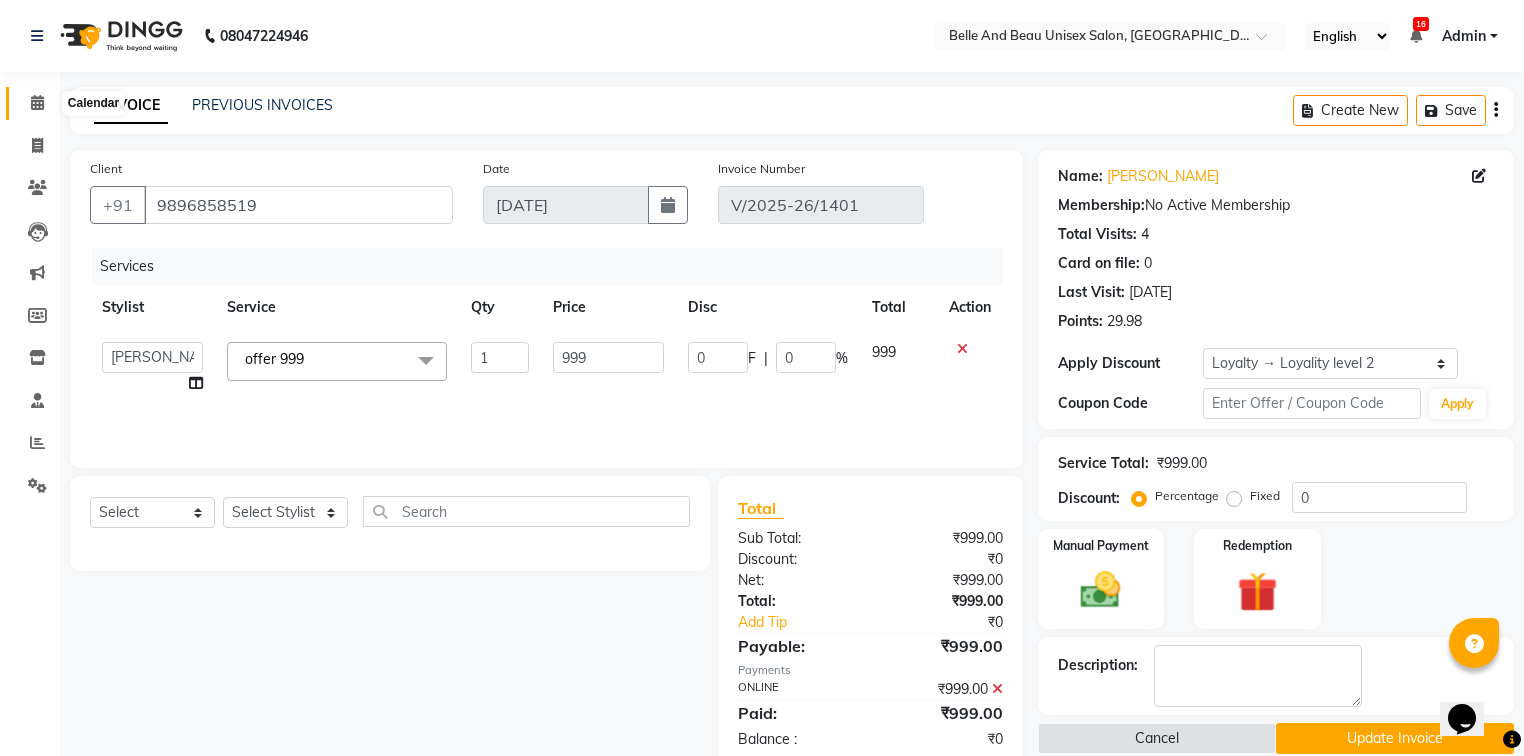 click 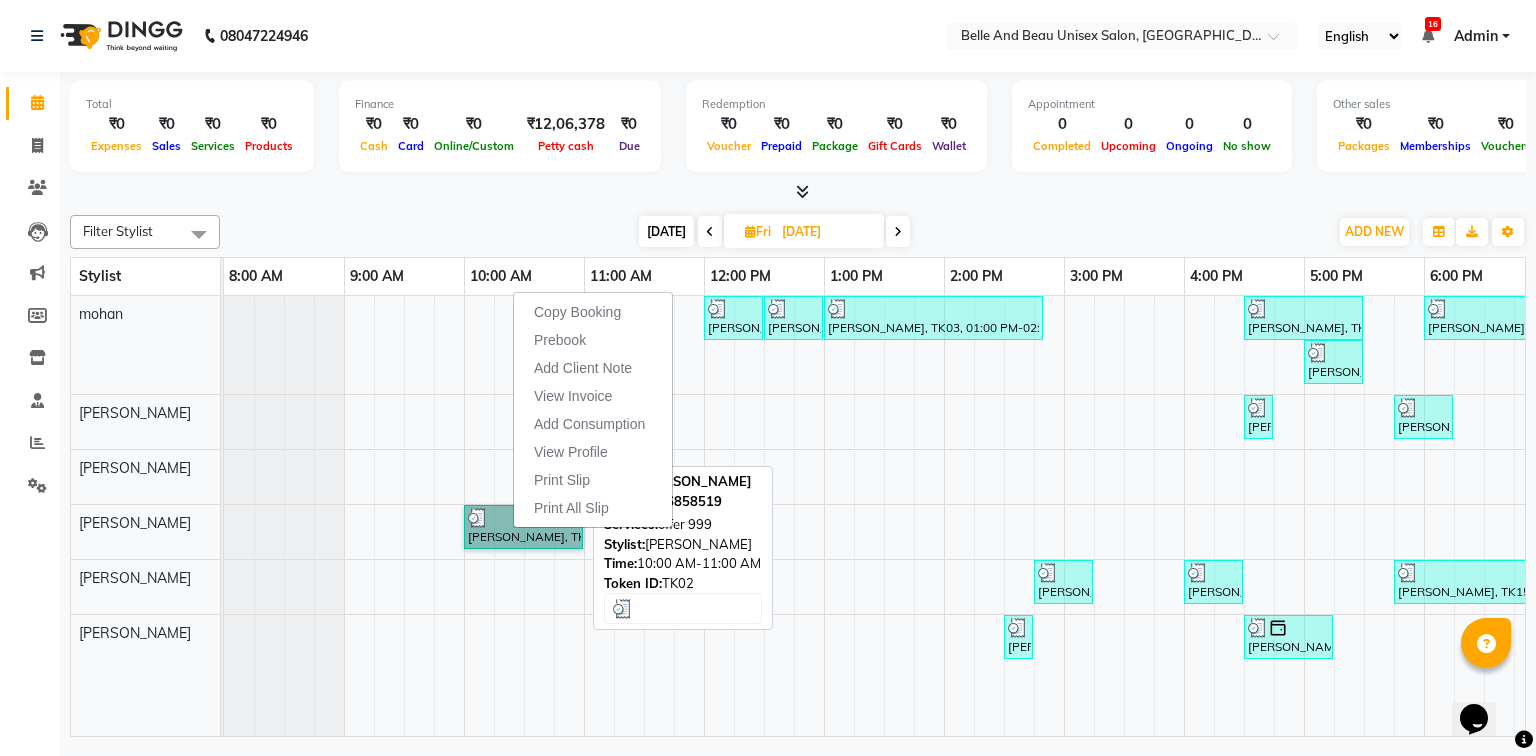 click on "[PERSON_NAME], TK02, 10:00 AM-11:00 AM, offer 999" at bounding box center [523, 527] 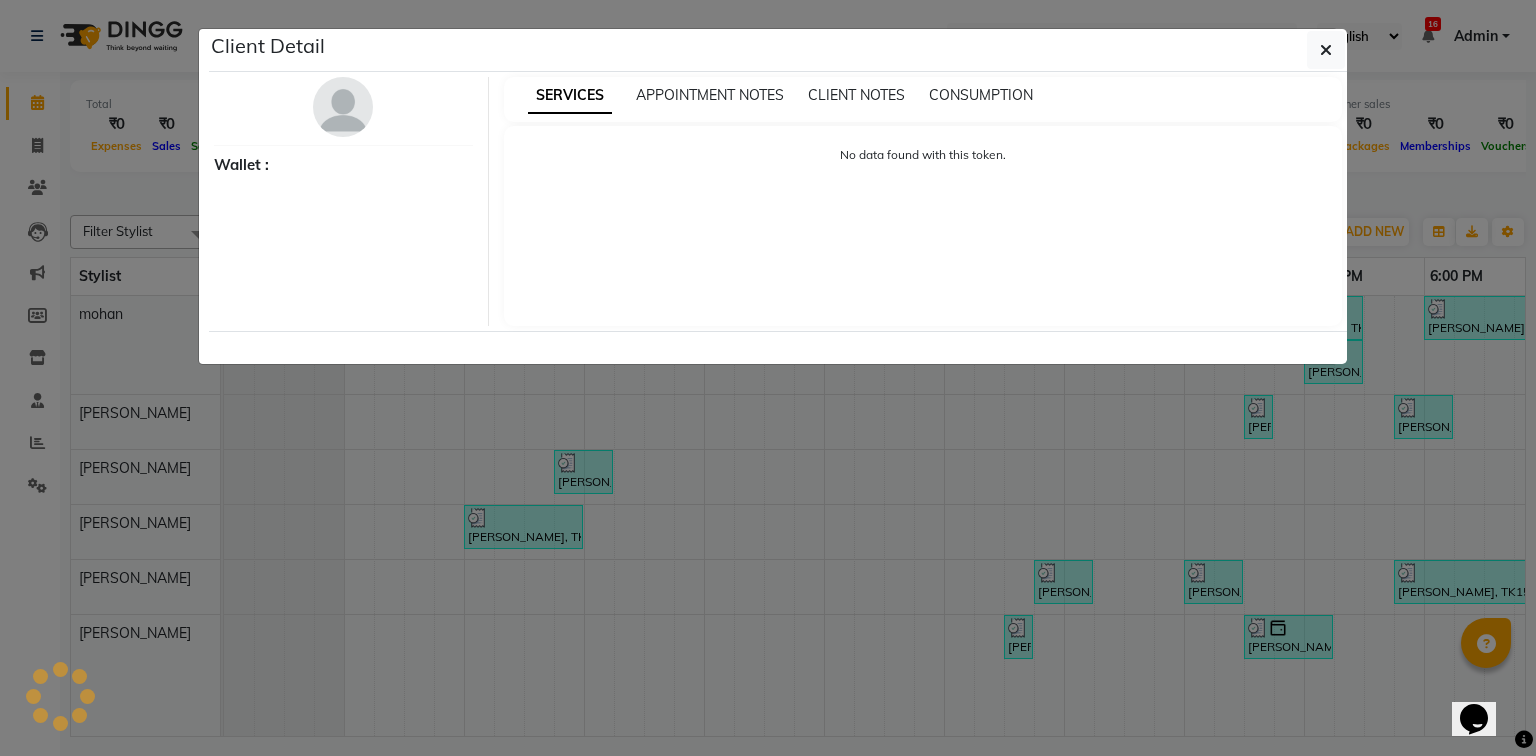 select on "3" 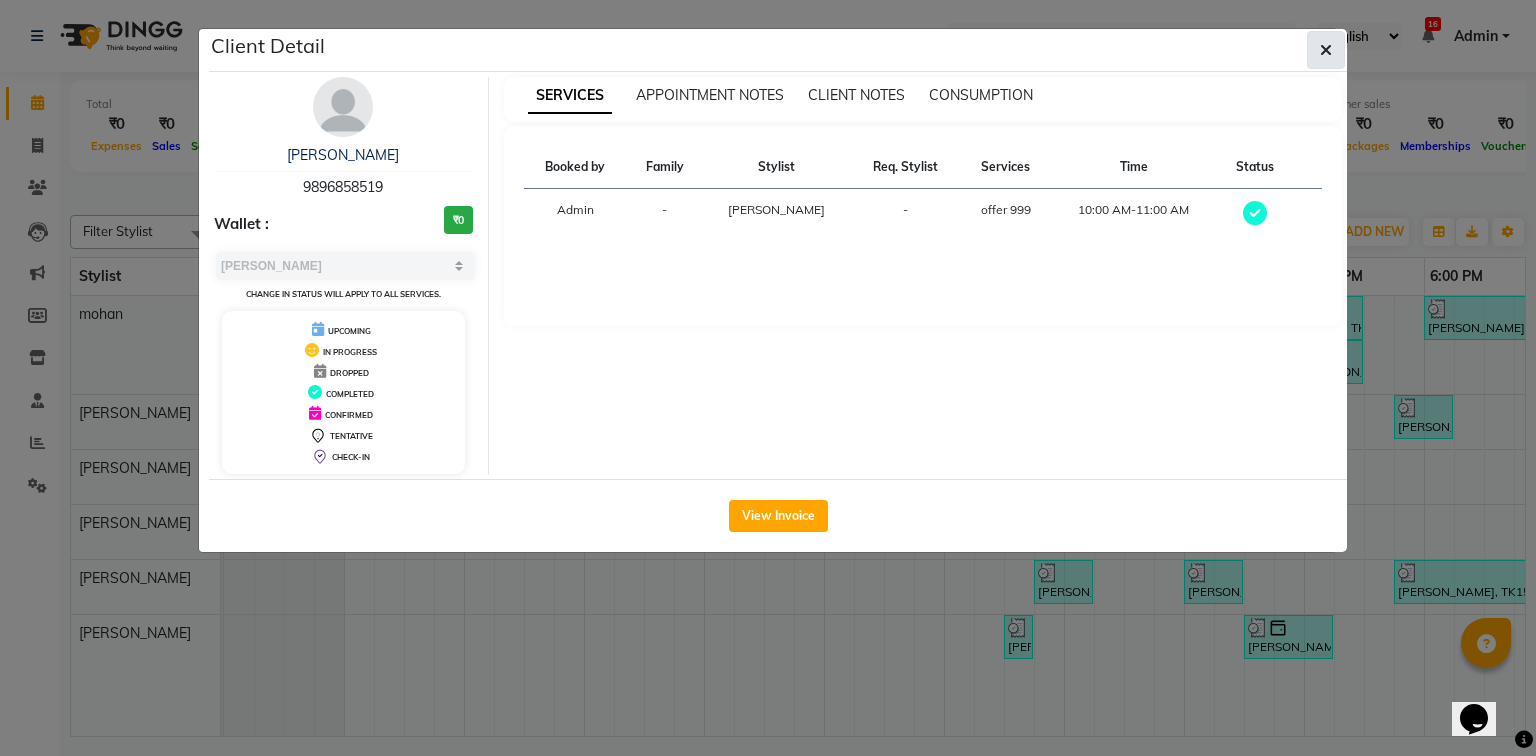click 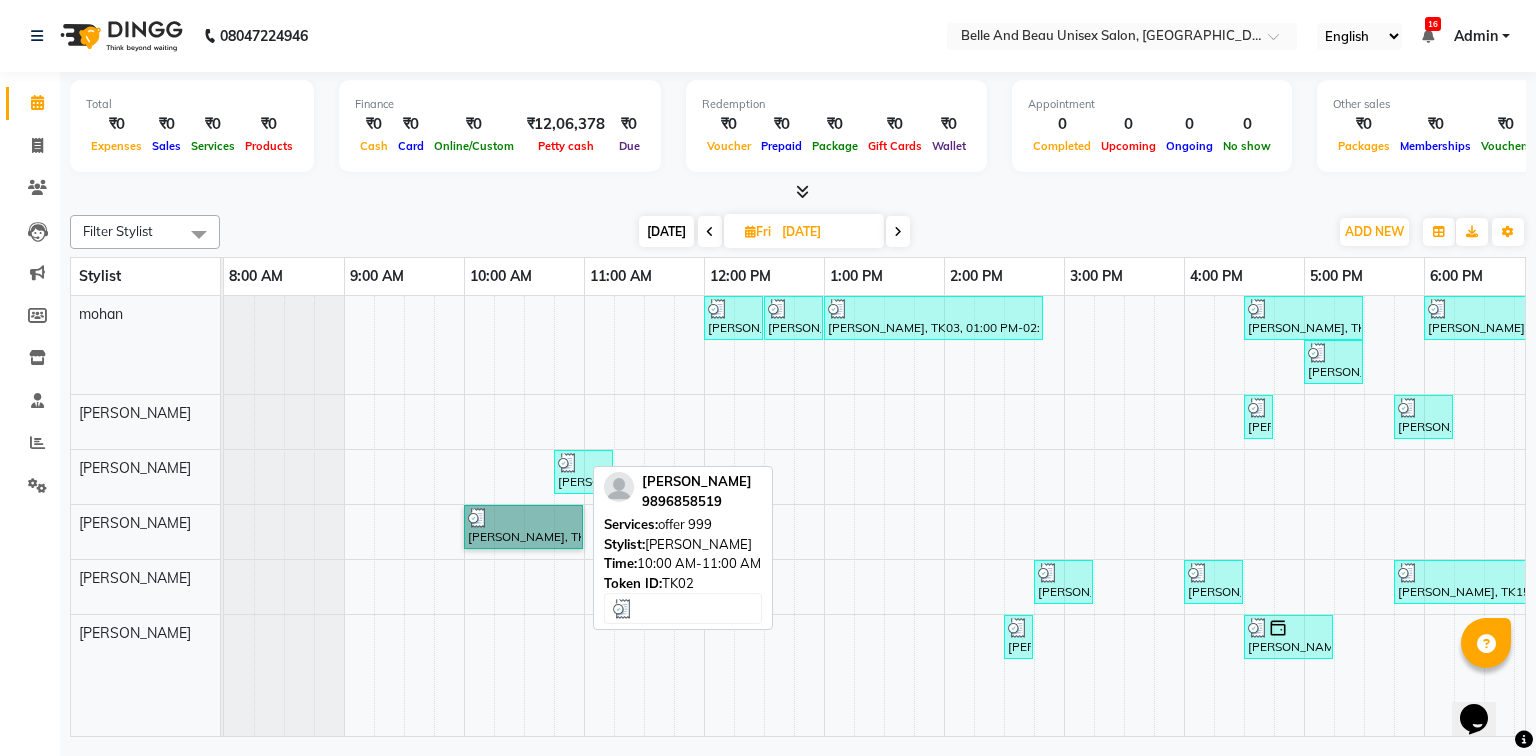 click on "[PERSON_NAME], TK02, 10:00 AM-11:00 AM, offer 999" at bounding box center (523, 527) 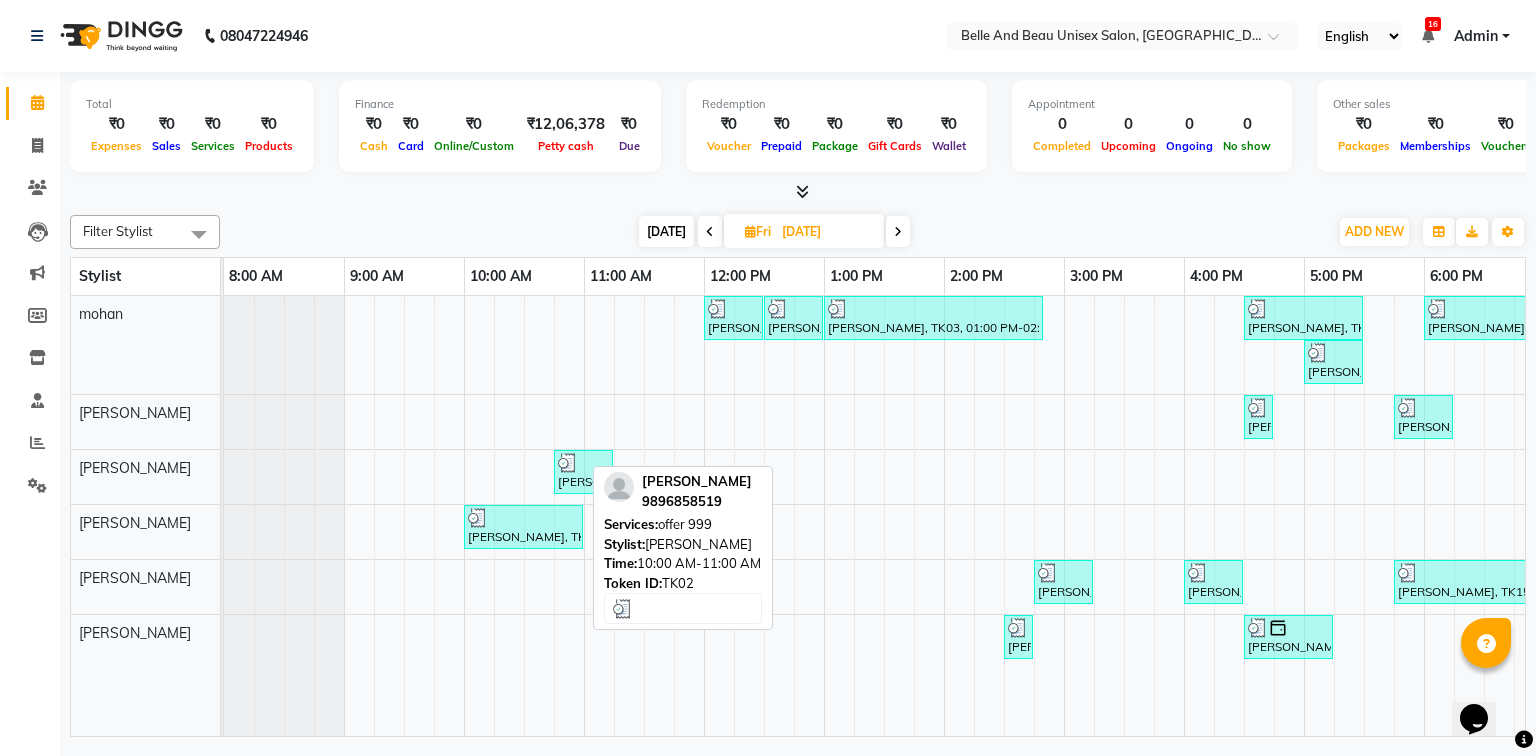 select on "3" 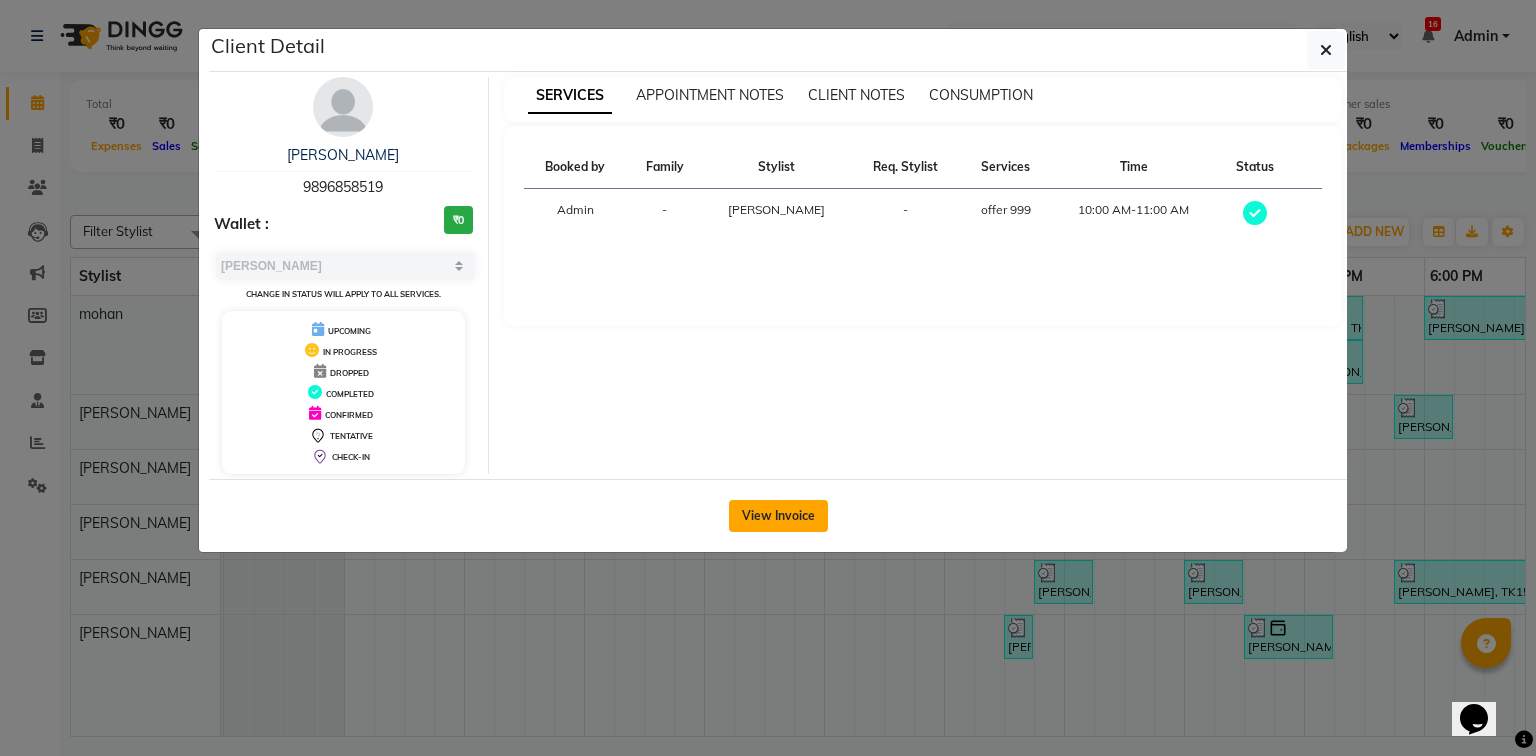 click on "View Invoice" 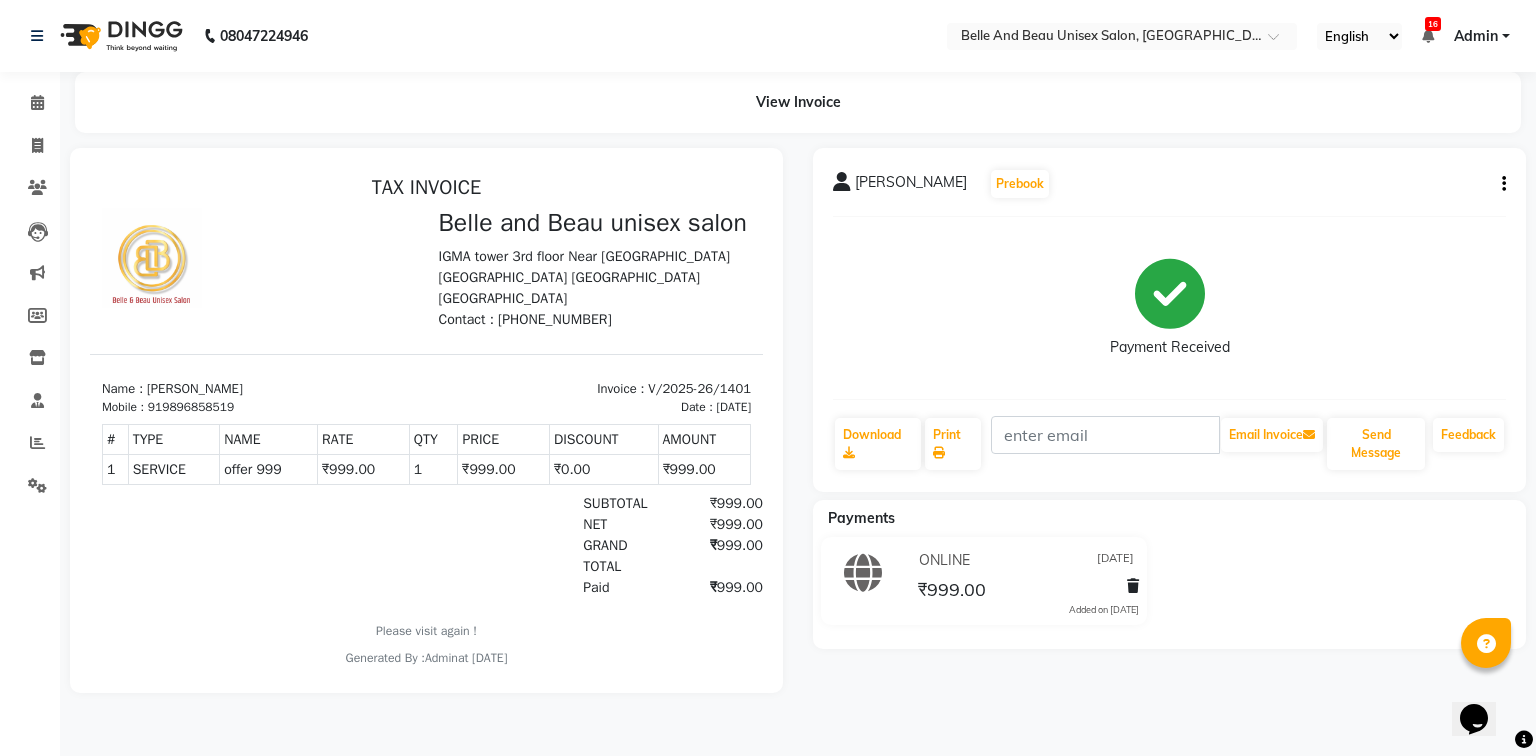 scroll, scrollTop: 0, scrollLeft: 0, axis: both 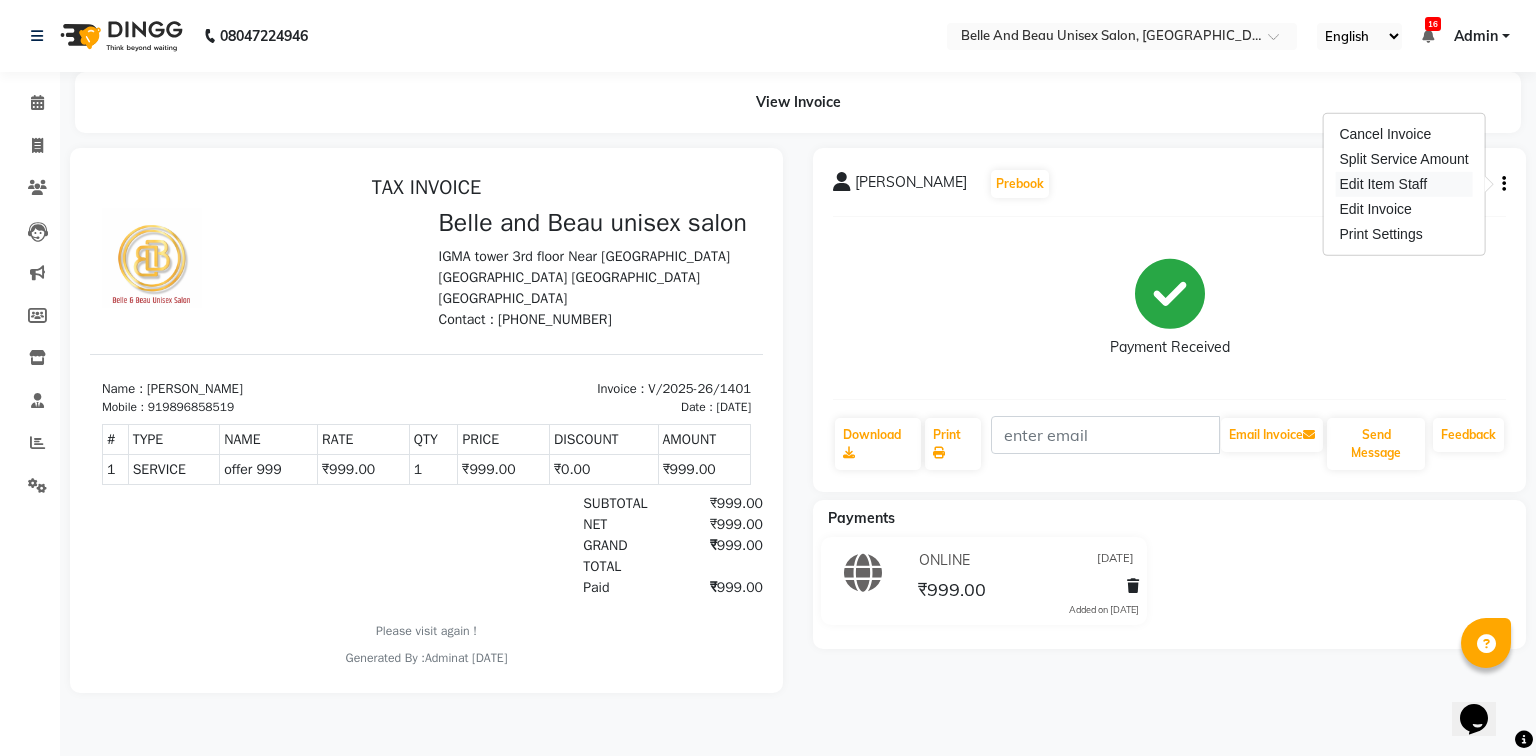 click on "Edit Item Staff" at bounding box center (1403, 184) 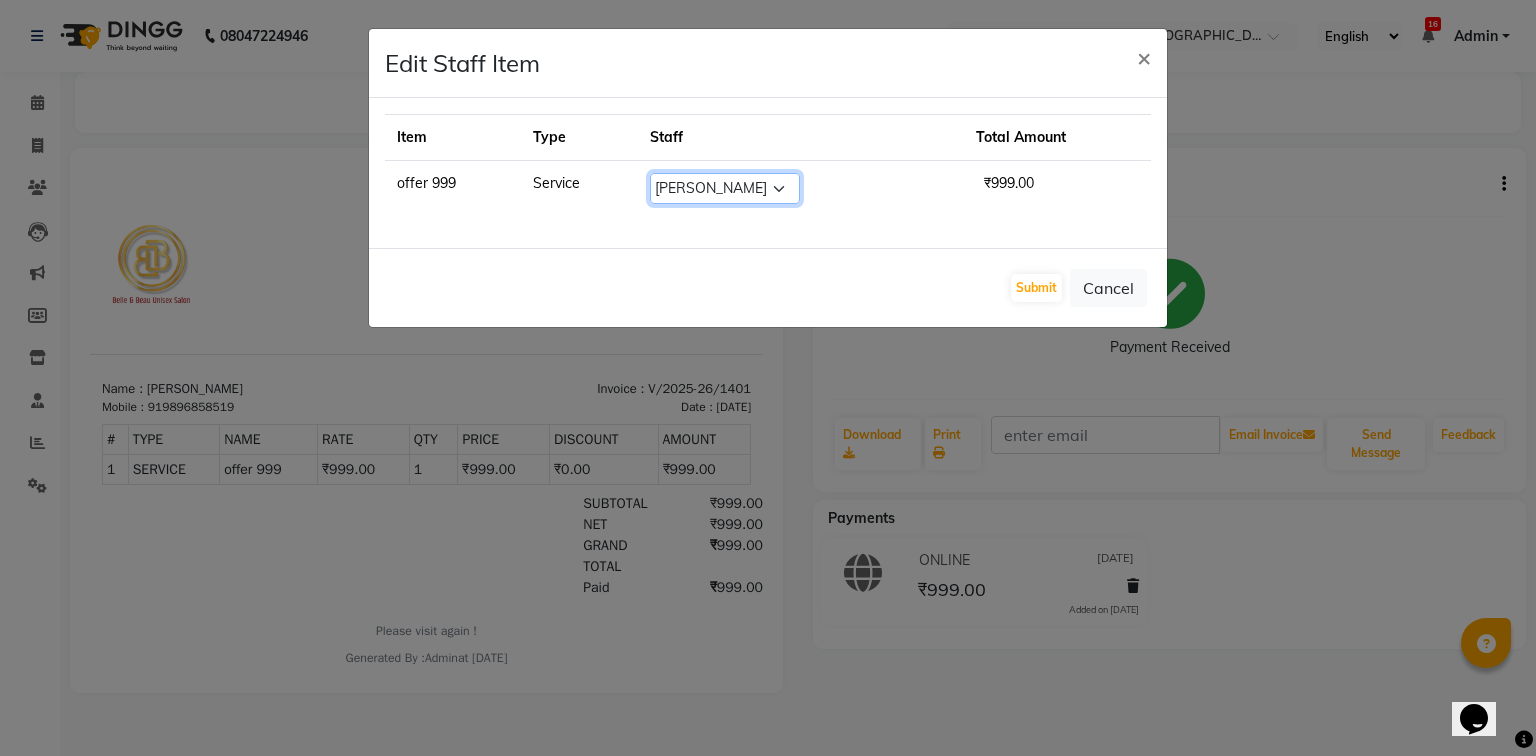 click on "Select   [PERSON_NAME]    [PERSON_NAME] [PERSON_NAME]   [PERSON_NAME]   [PERSON_NAME]   [PERSON_NAME]   [PERSON_NAME]   [PERSON_NAME]   [PERSON_NAME]   Twinkle [PERSON_NAME]   [PERSON_NAME]" 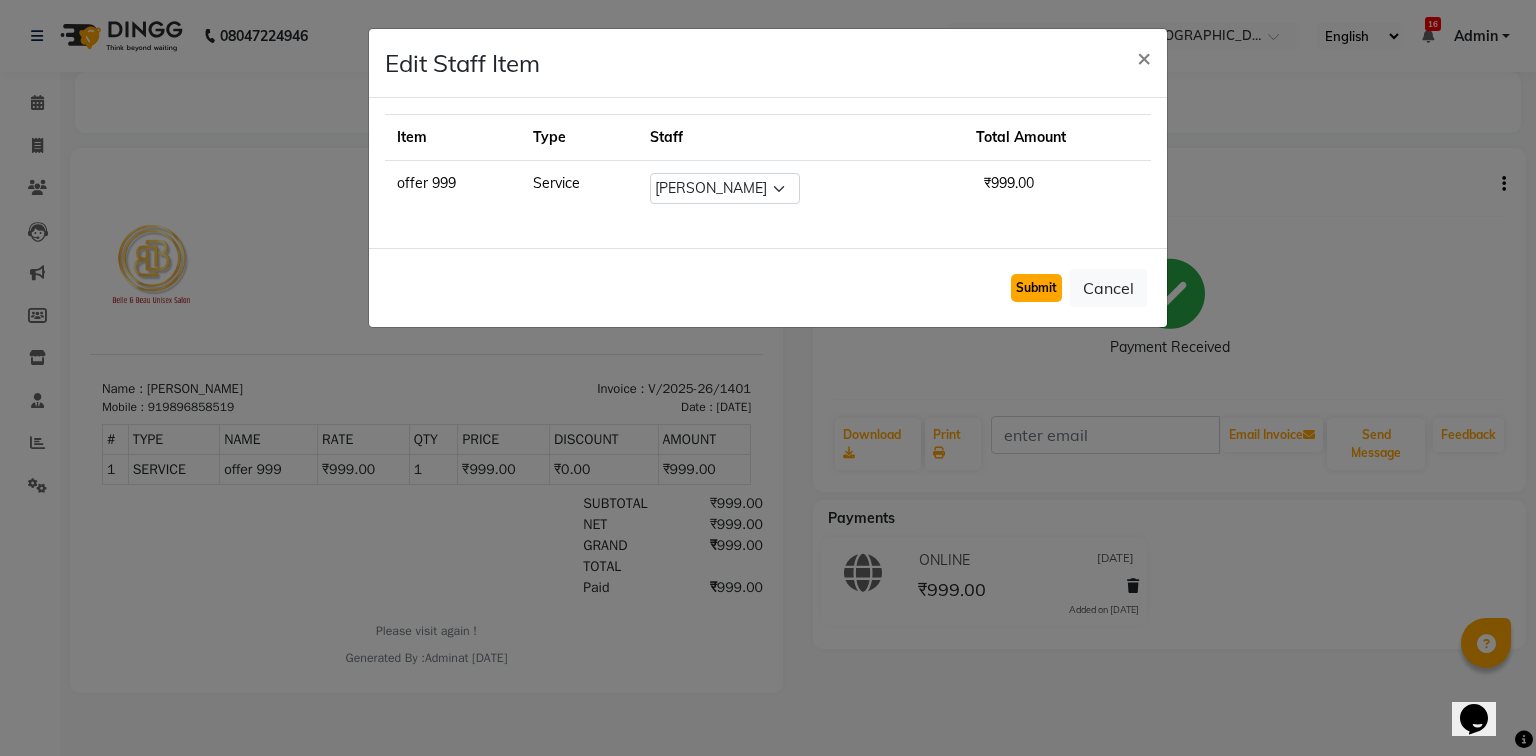 click on "Submit" 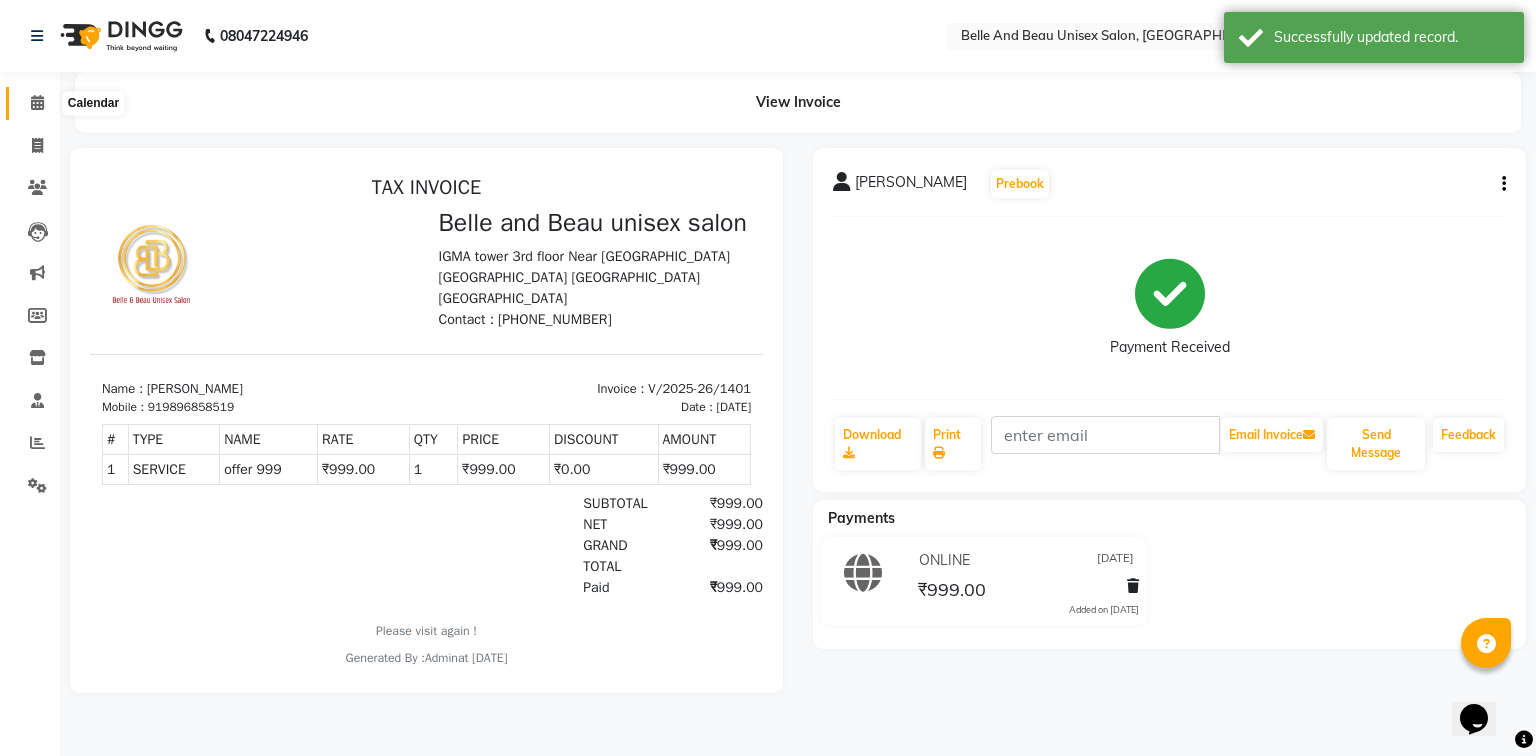 click 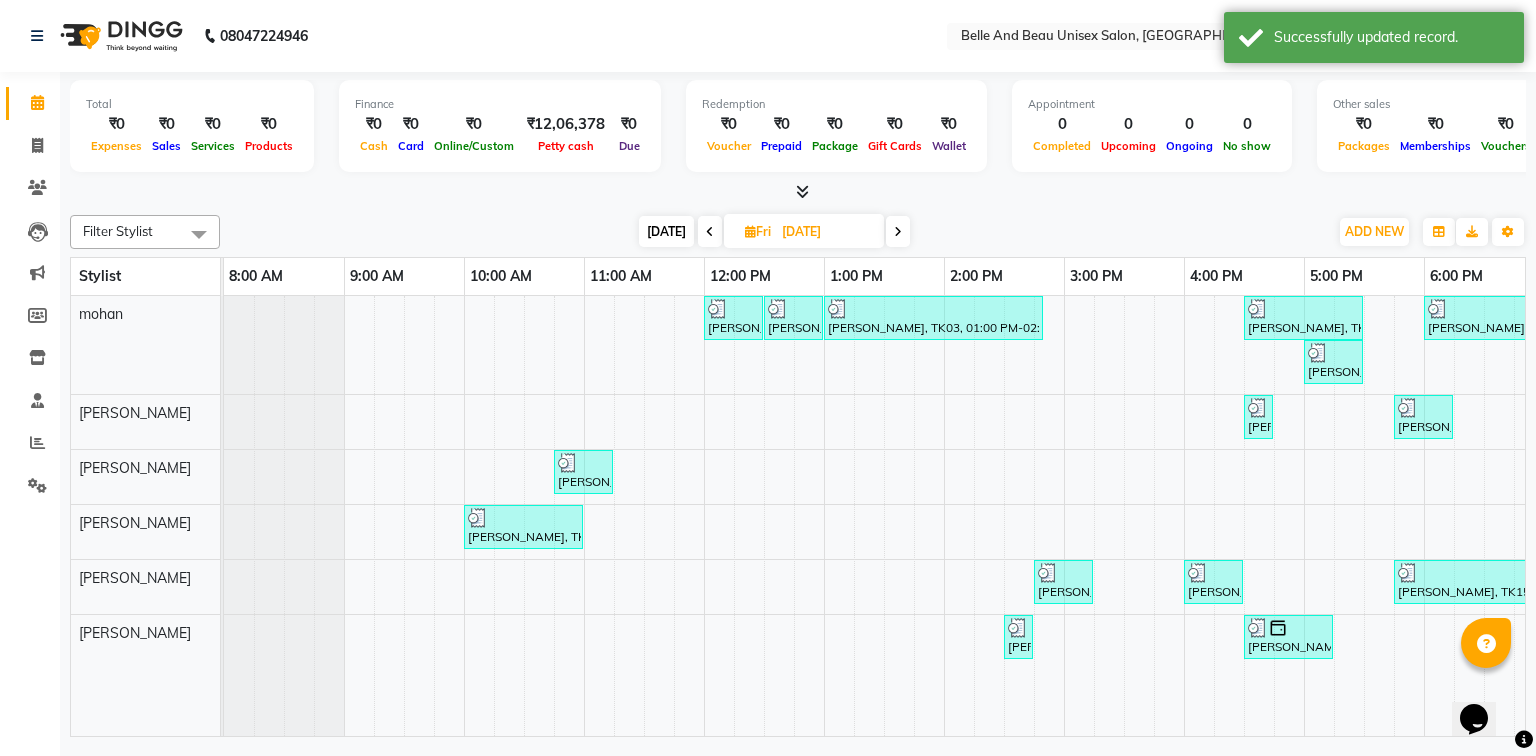 scroll, scrollTop: 0, scrollLeft: 0, axis: both 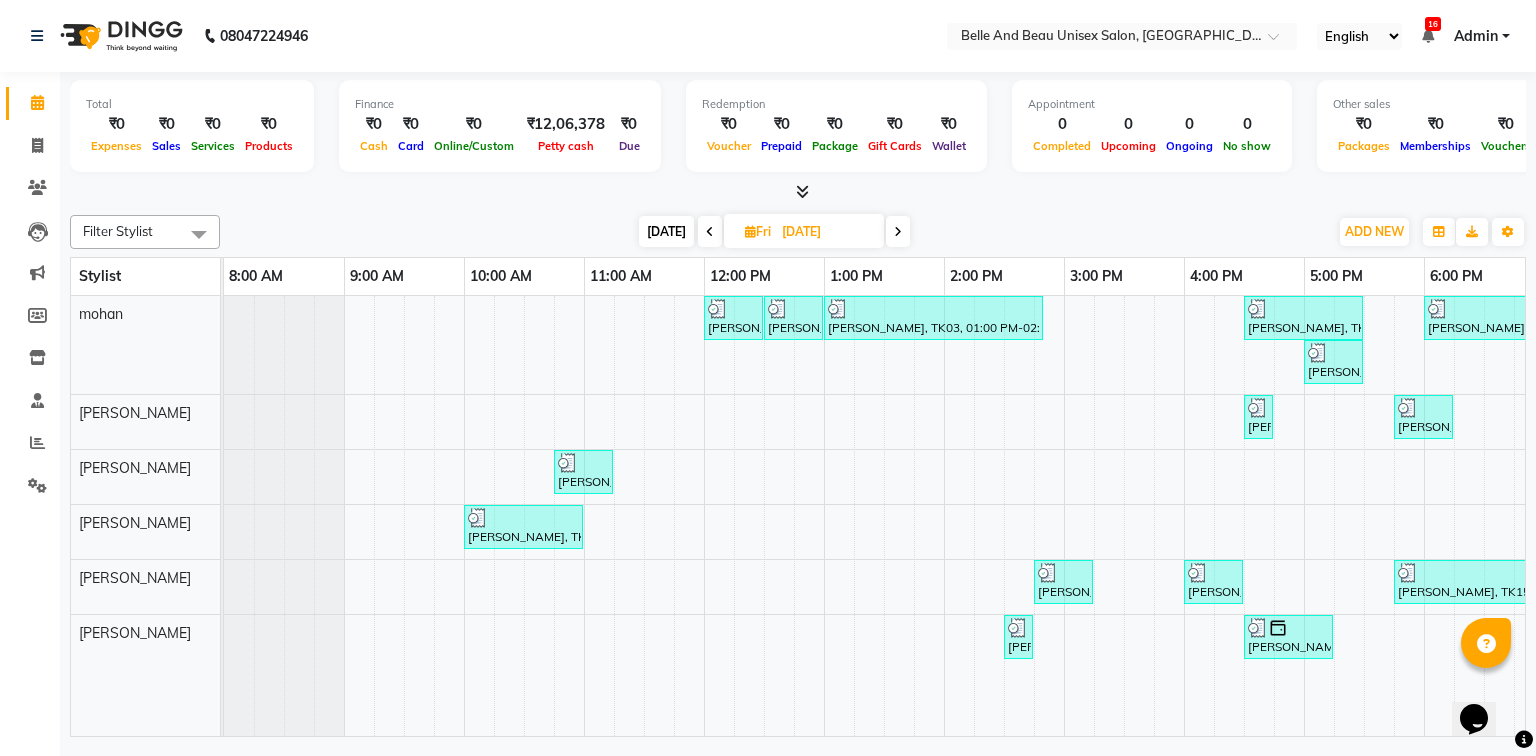 click at bounding box center (898, 231) 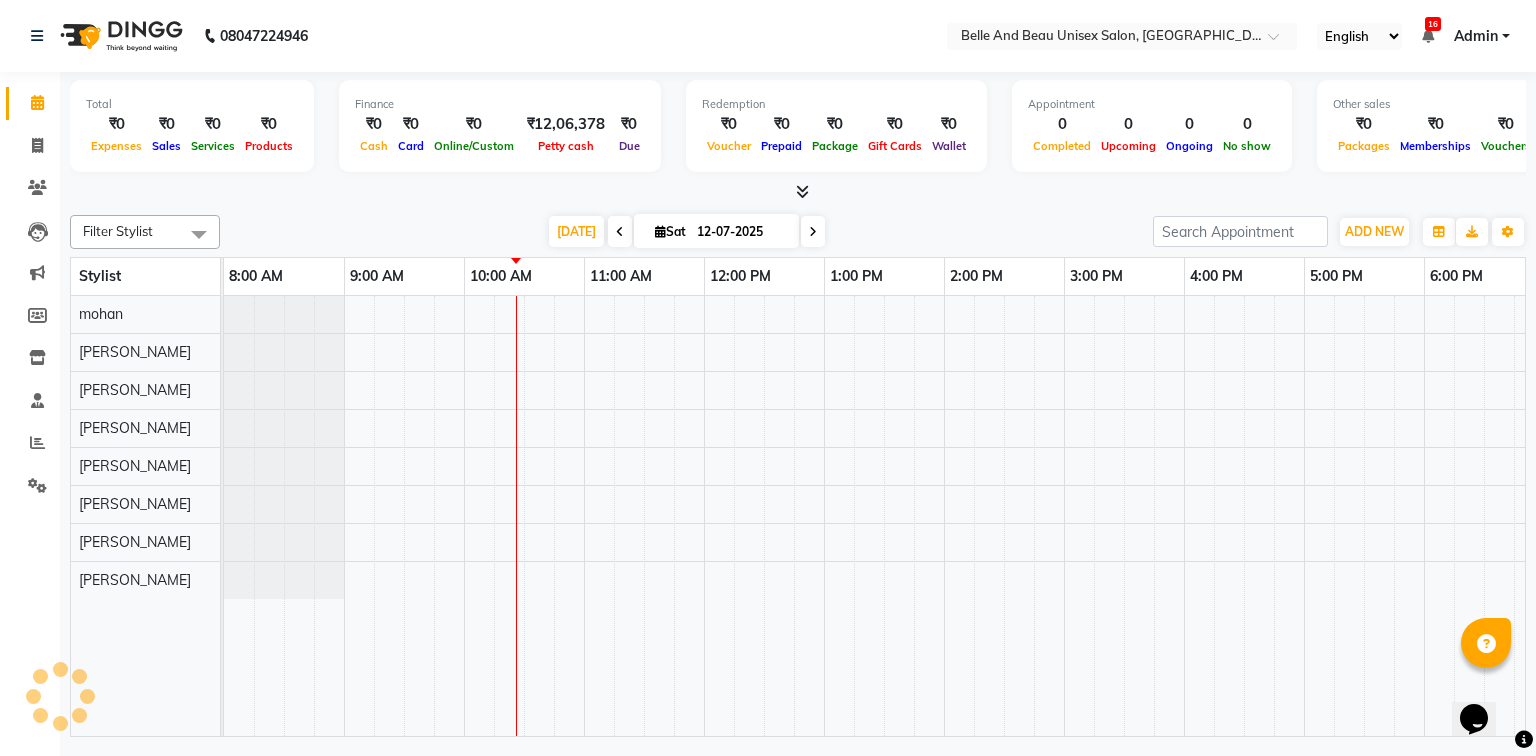 scroll, scrollTop: 0, scrollLeft: 240, axis: horizontal 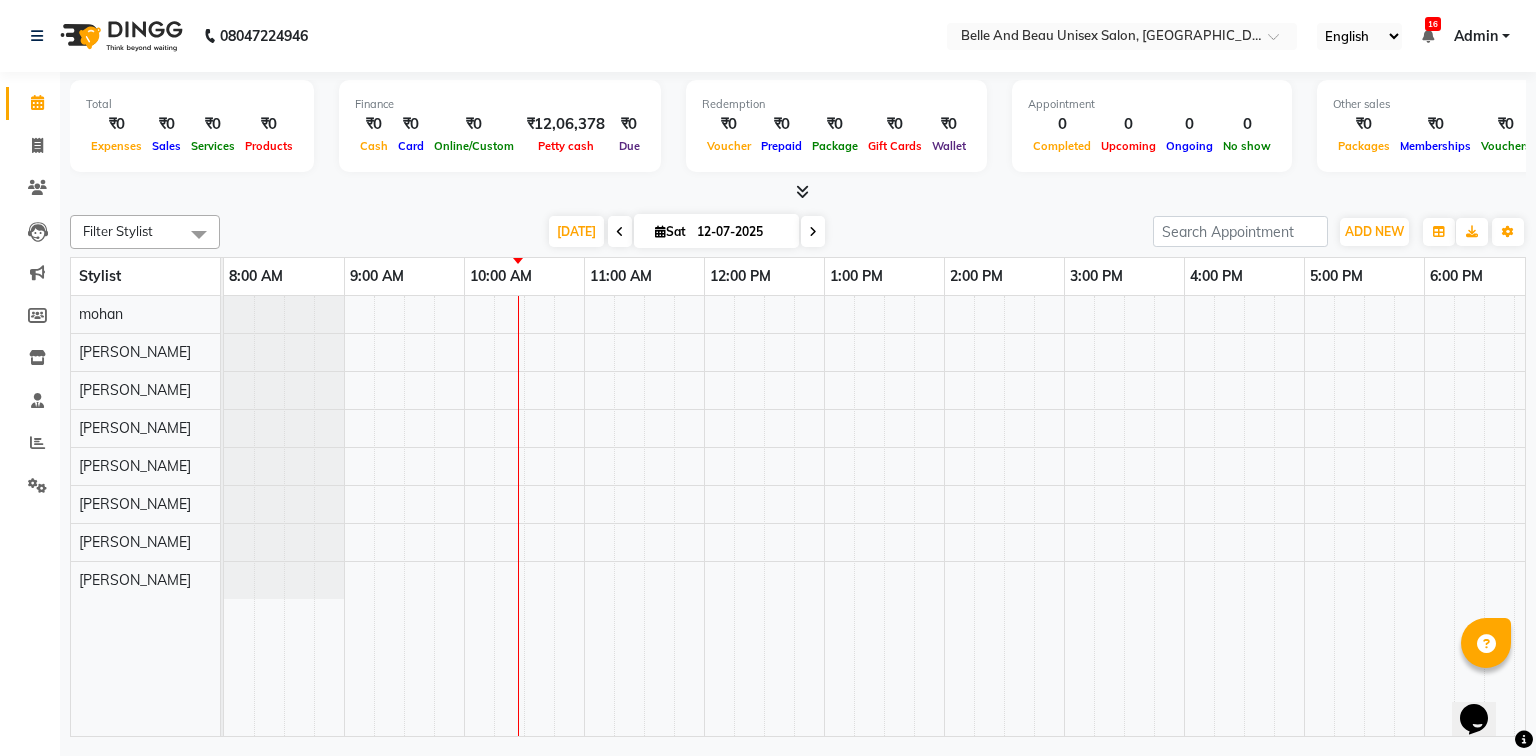 click at bounding box center [813, 232] 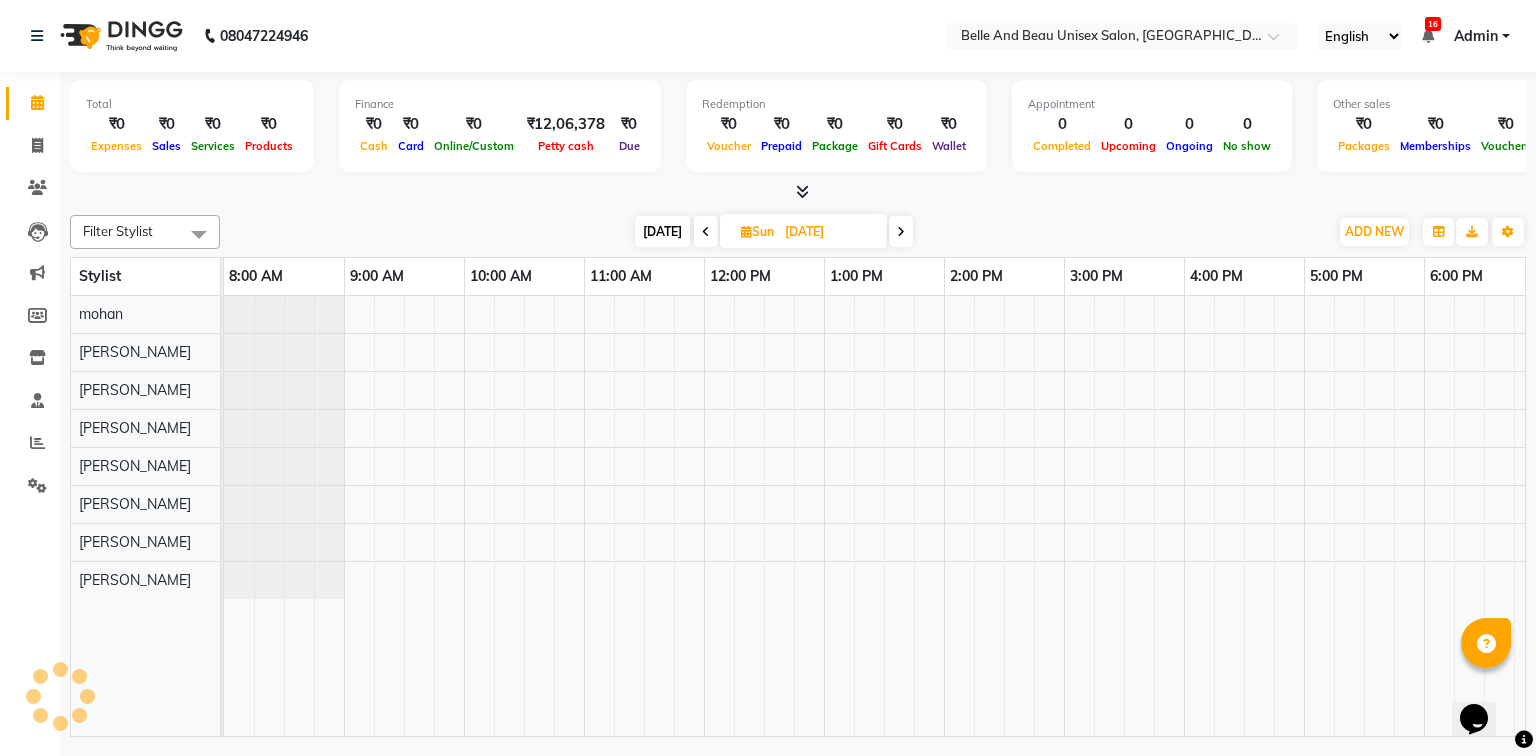 scroll, scrollTop: 0, scrollLeft: 240, axis: horizontal 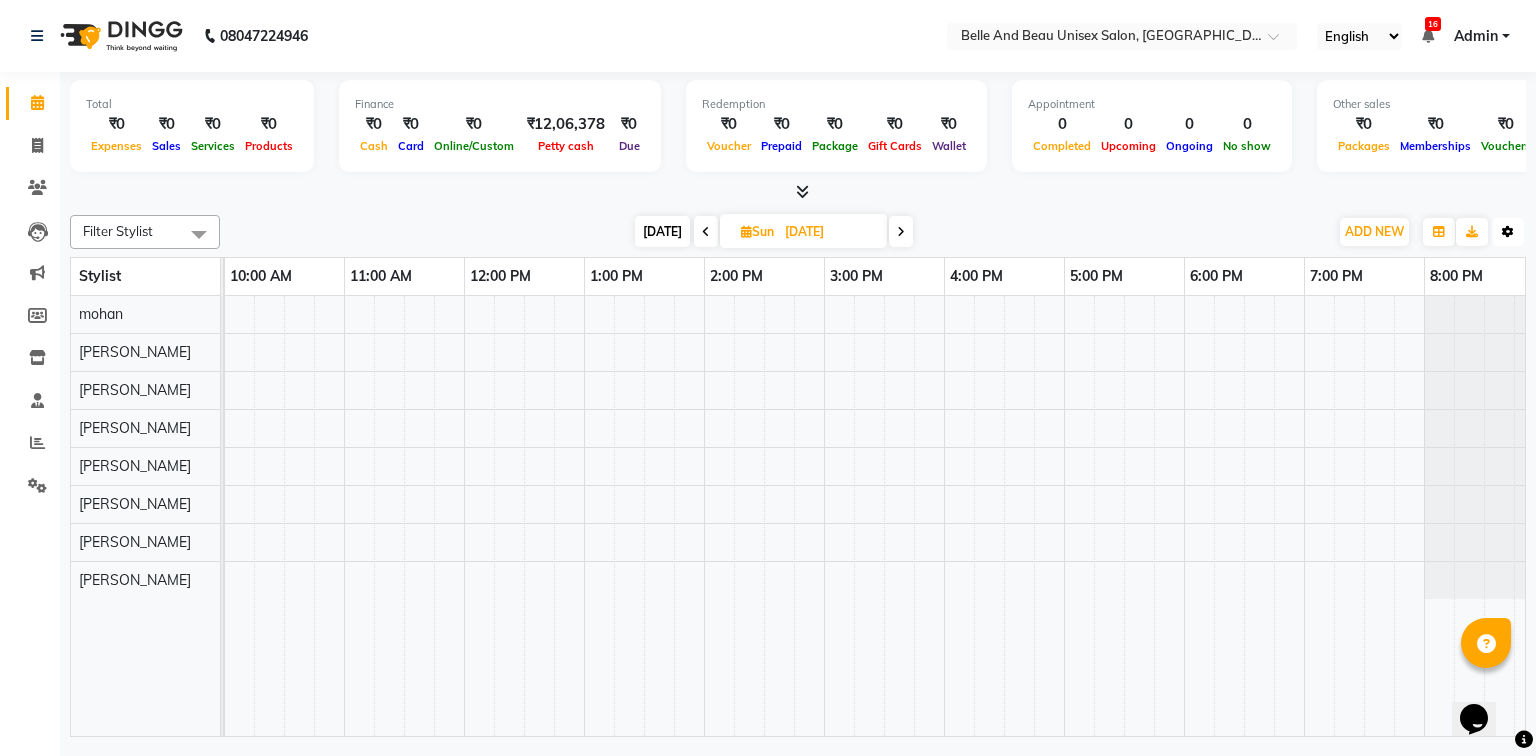 click at bounding box center [1508, 232] 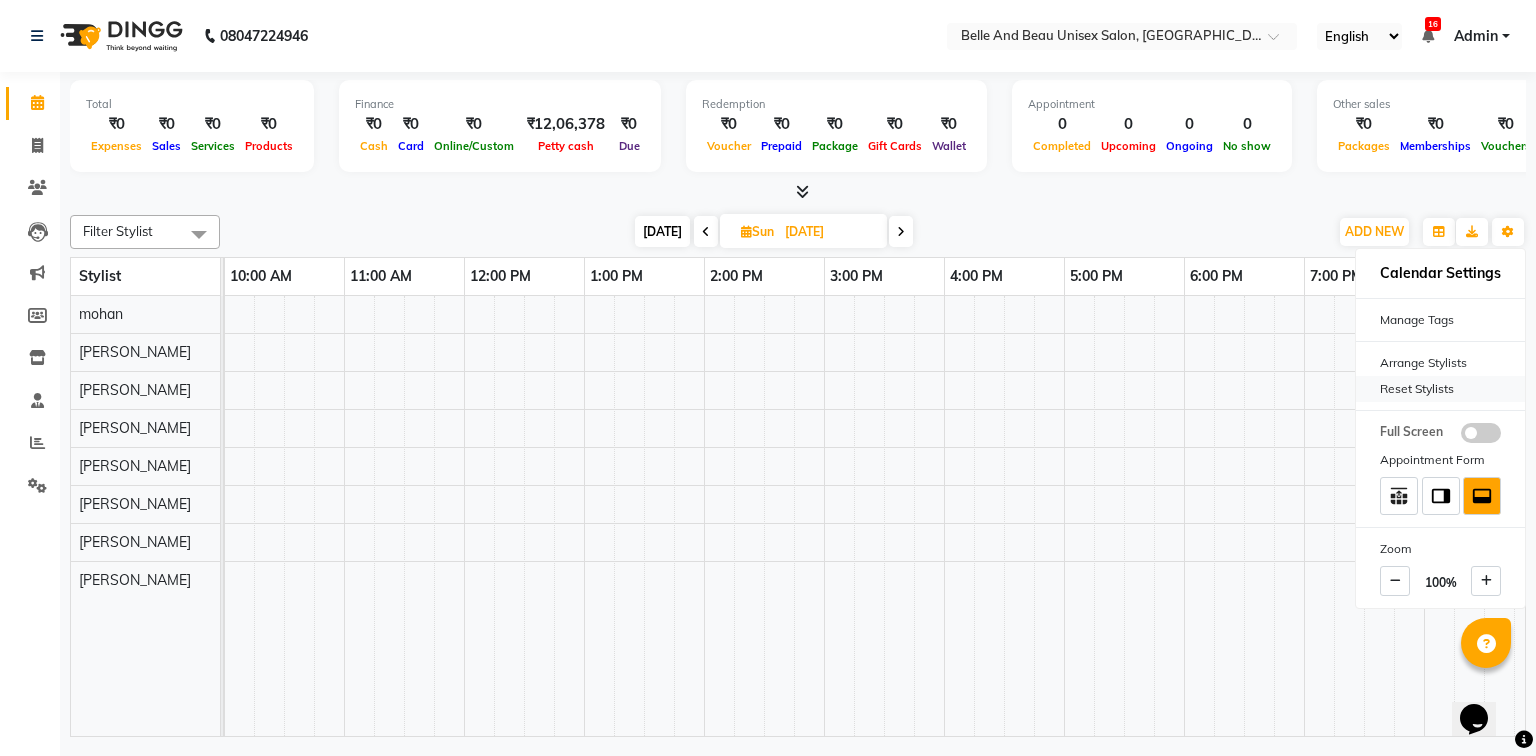 click on "Reset Stylists" at bounding box center [1440, 389] 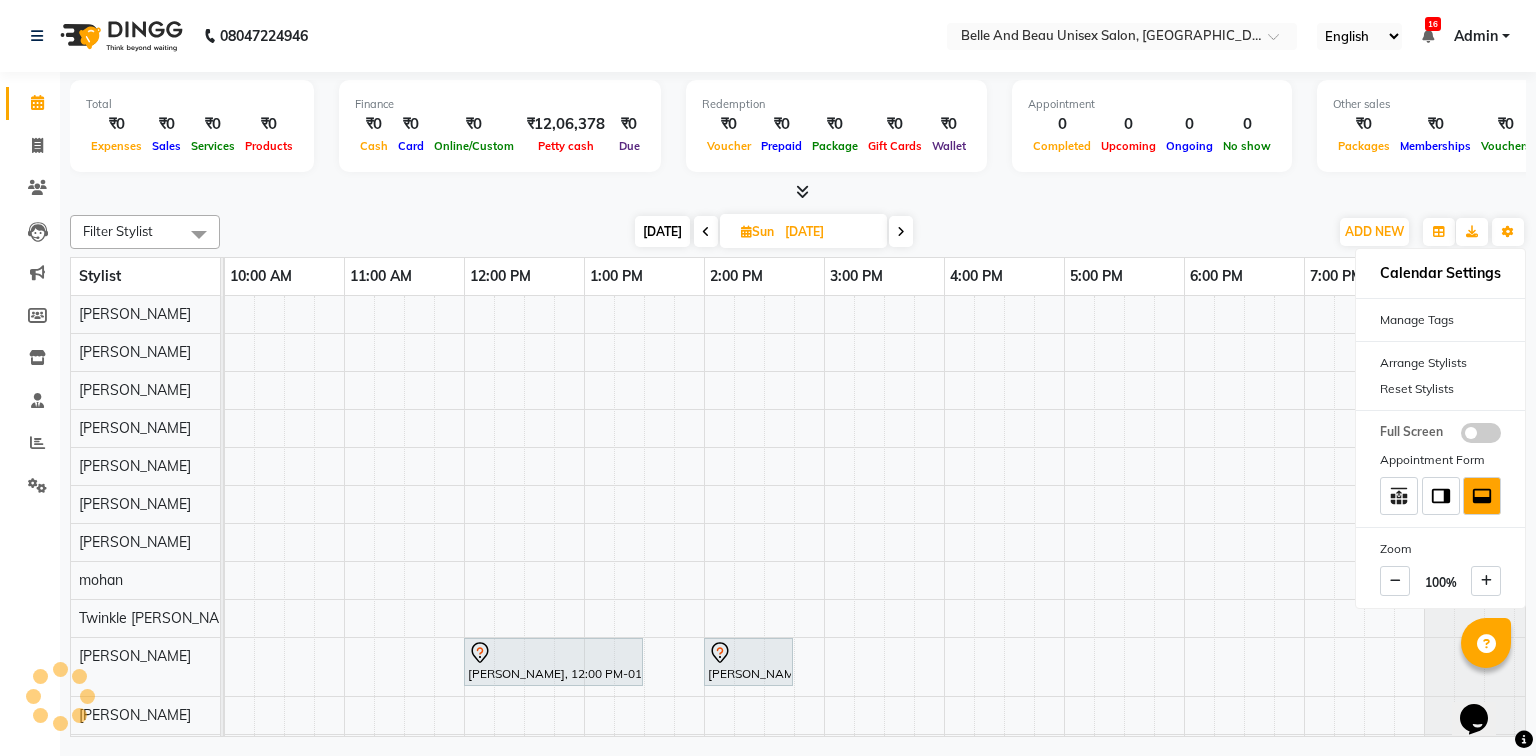 scroll, scrollTop: 0, scrollLeft: 0, axis: both 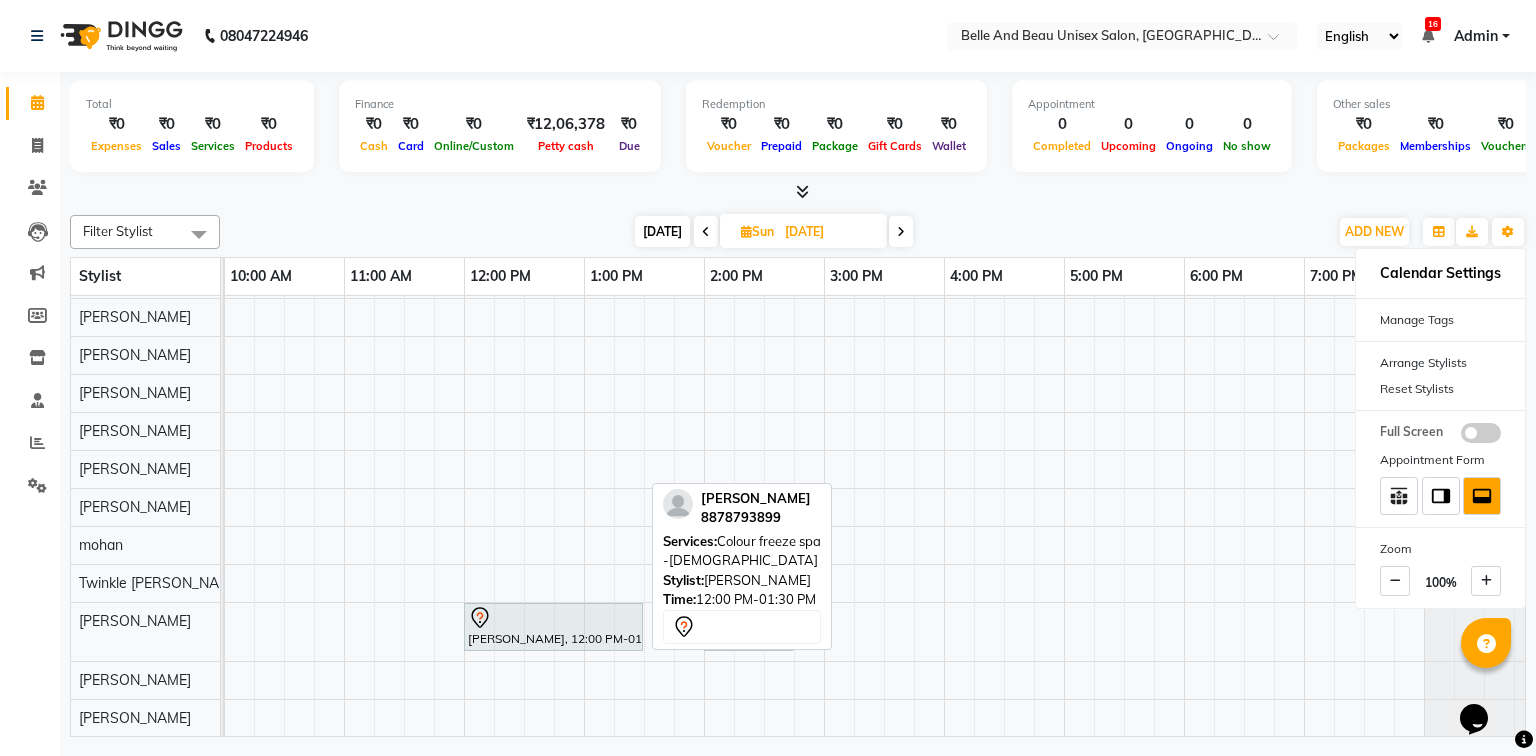 click at bounding box center [553, 618] 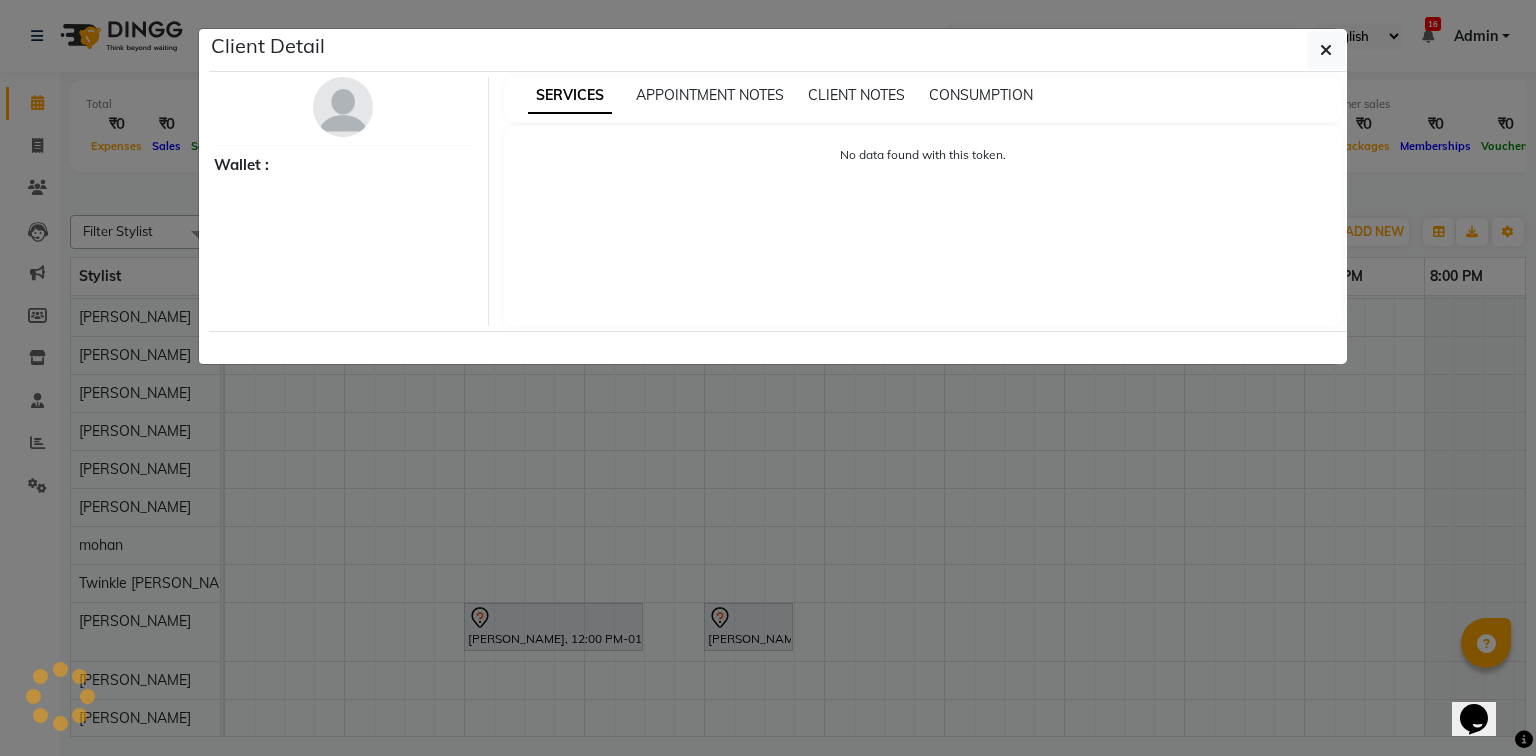 select on "7" 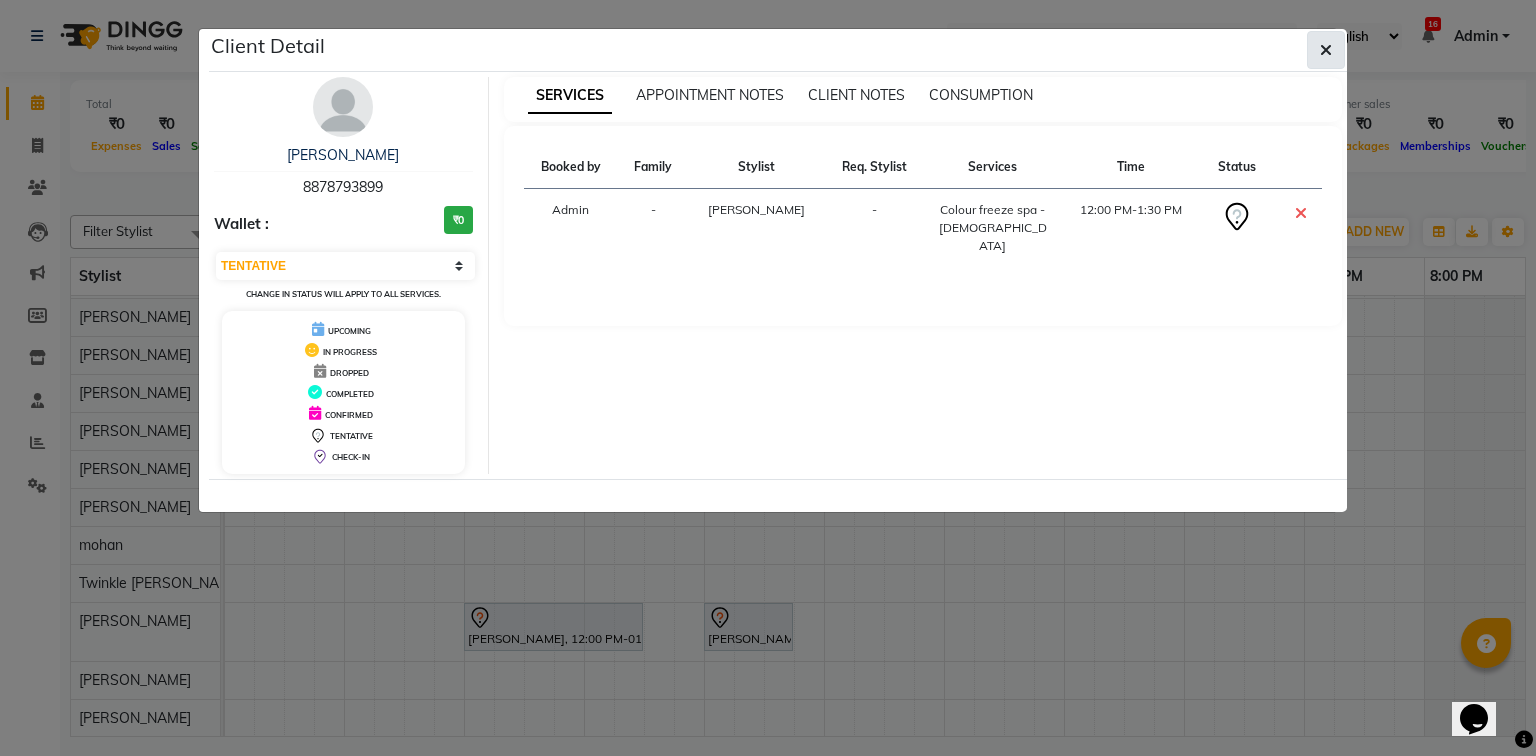 click 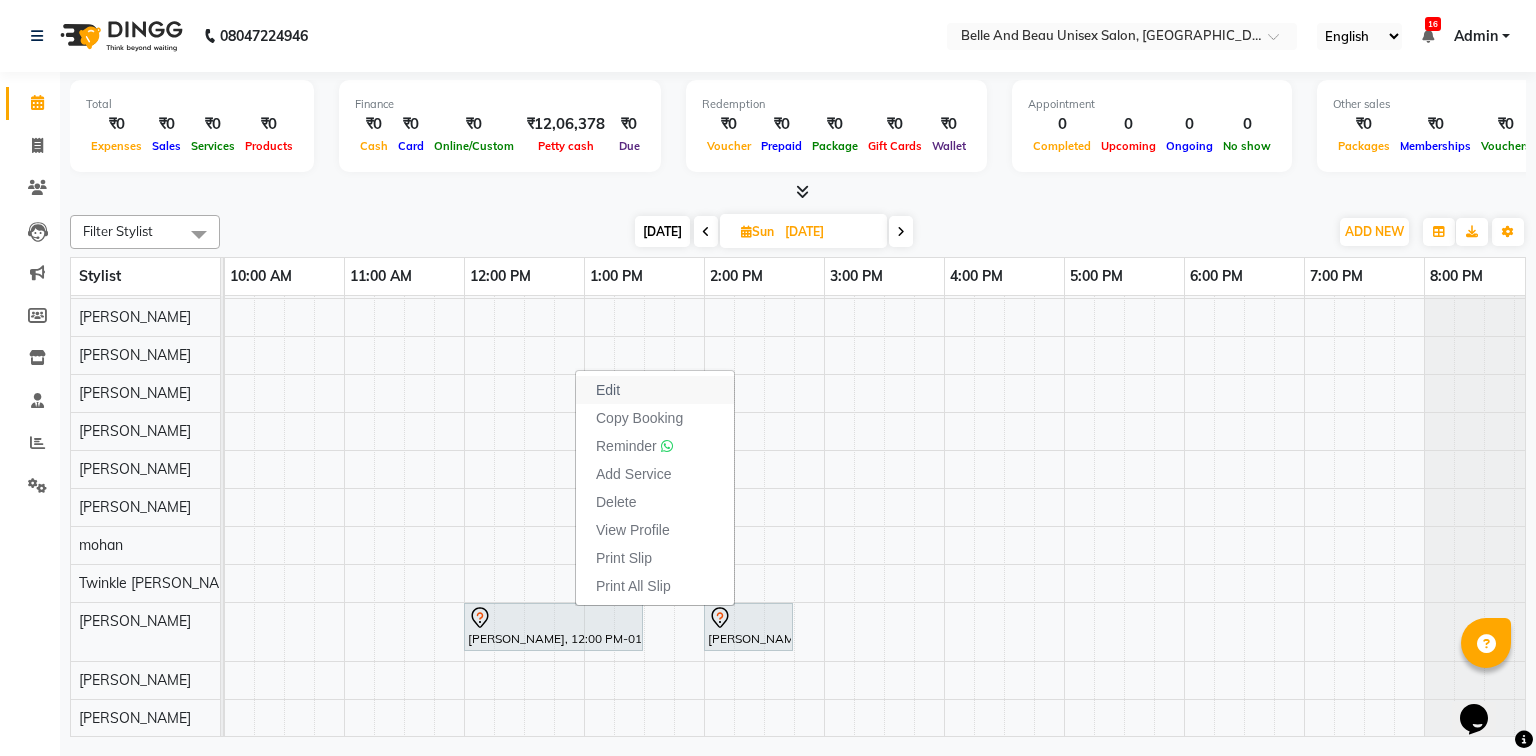 click on "Edit" at bounding box center (655, 390) 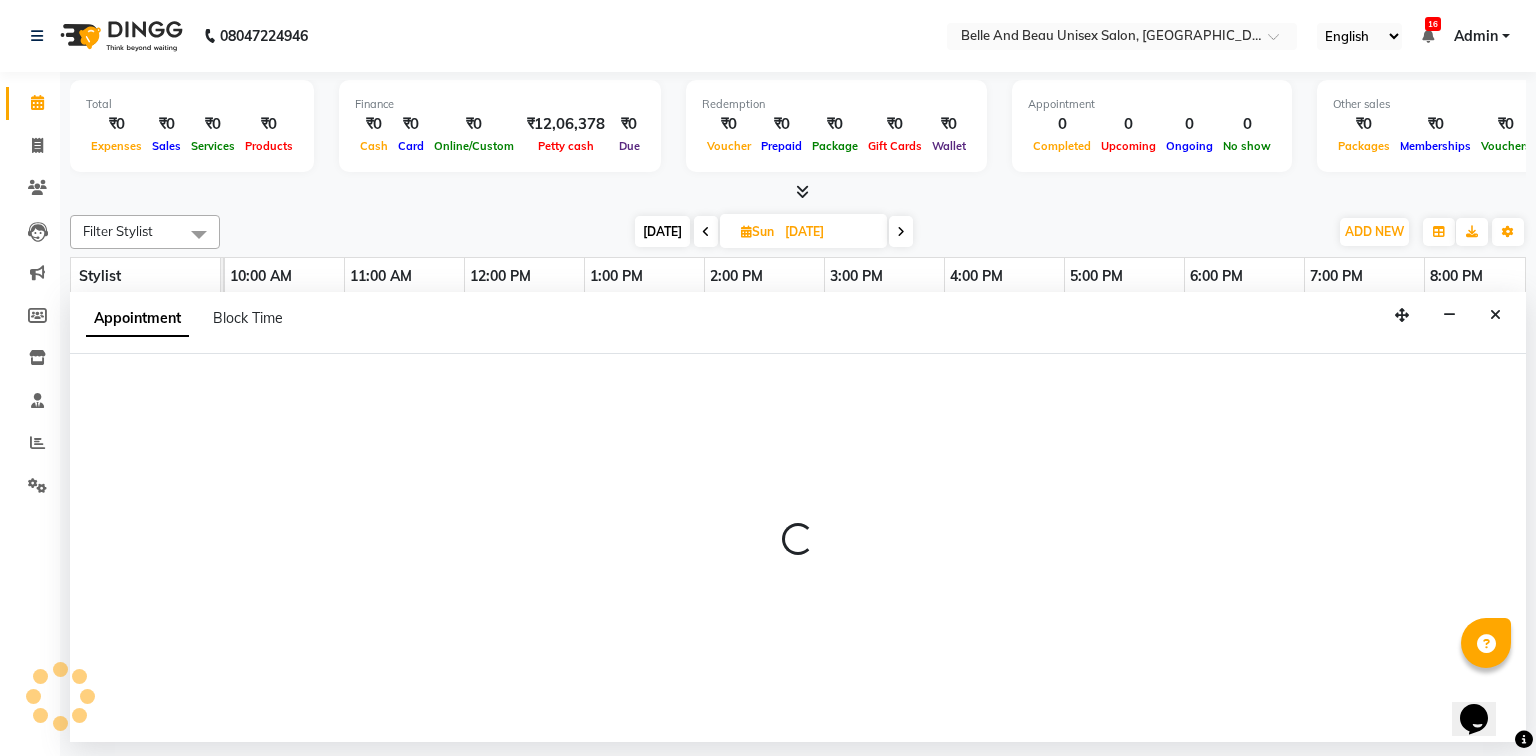 select on "tentative" 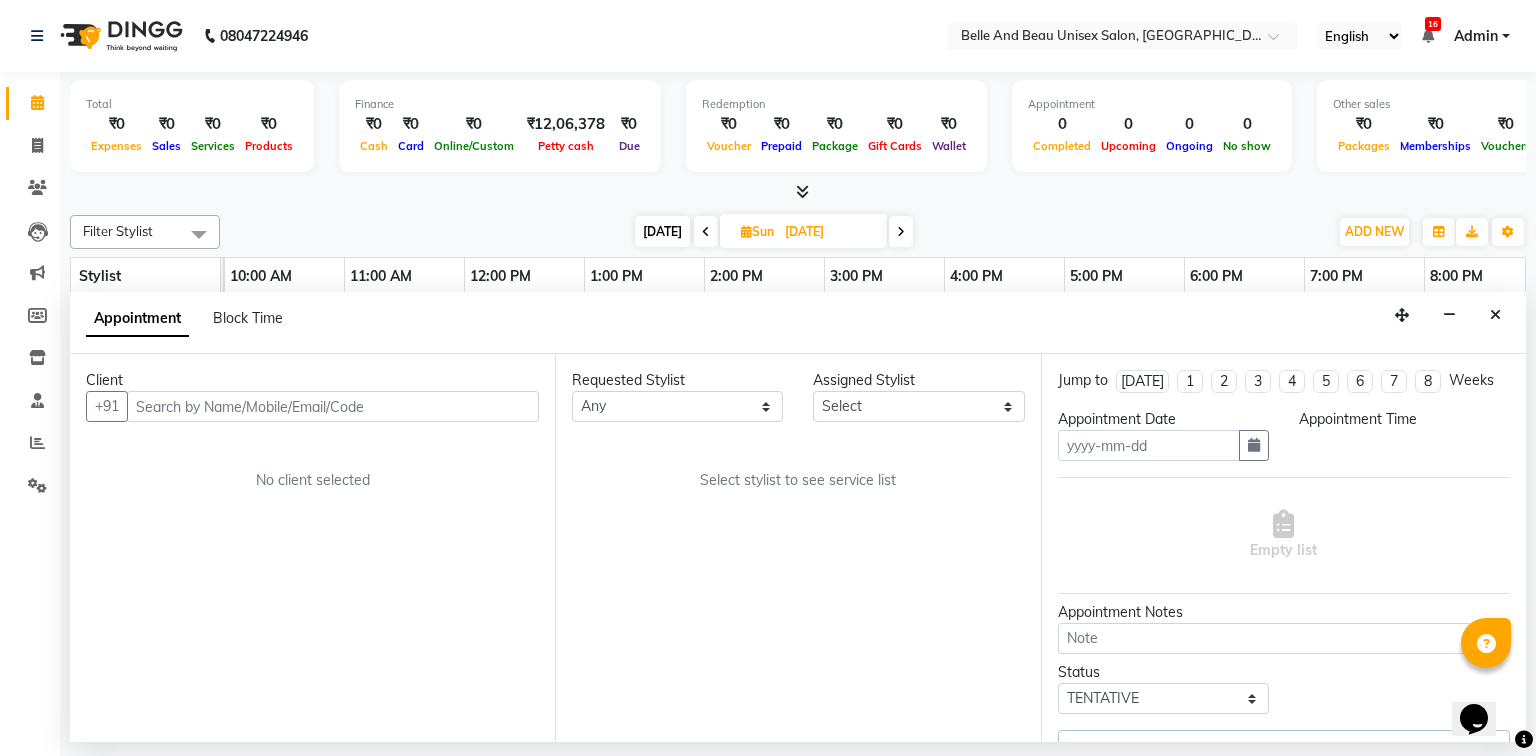 type on "[DATE]" 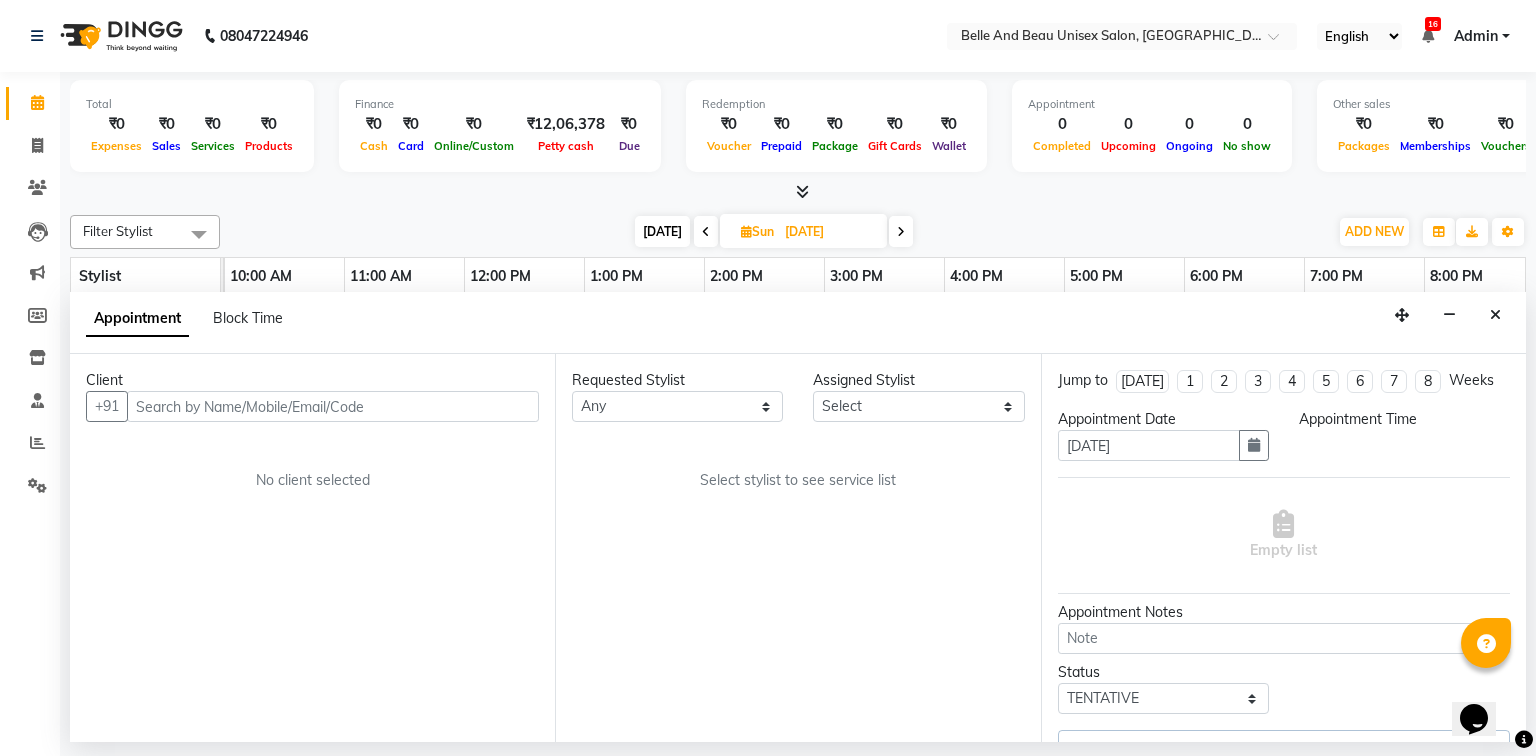 scroll, scrollTop: 0, scrollLeft: 0, axis: both 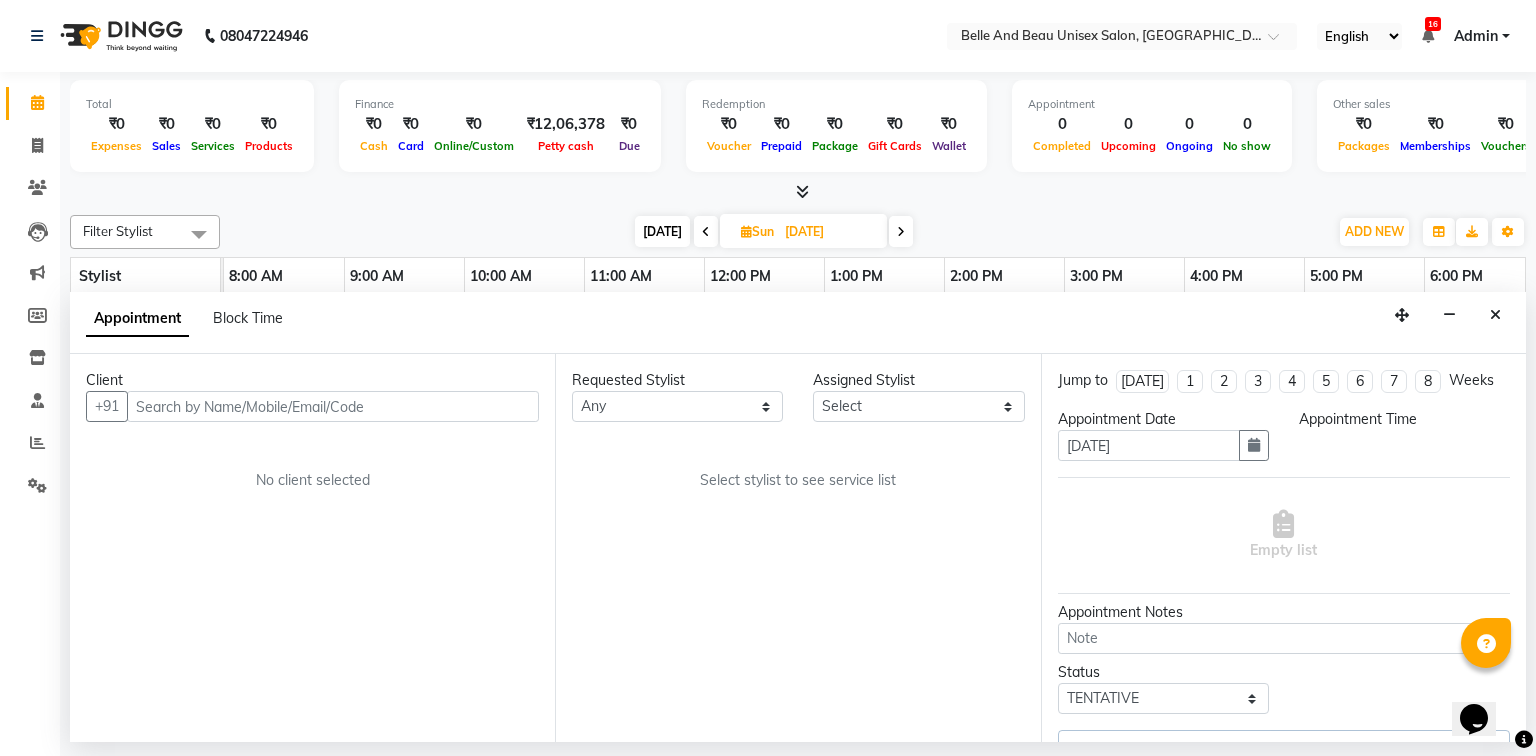 select on "720" 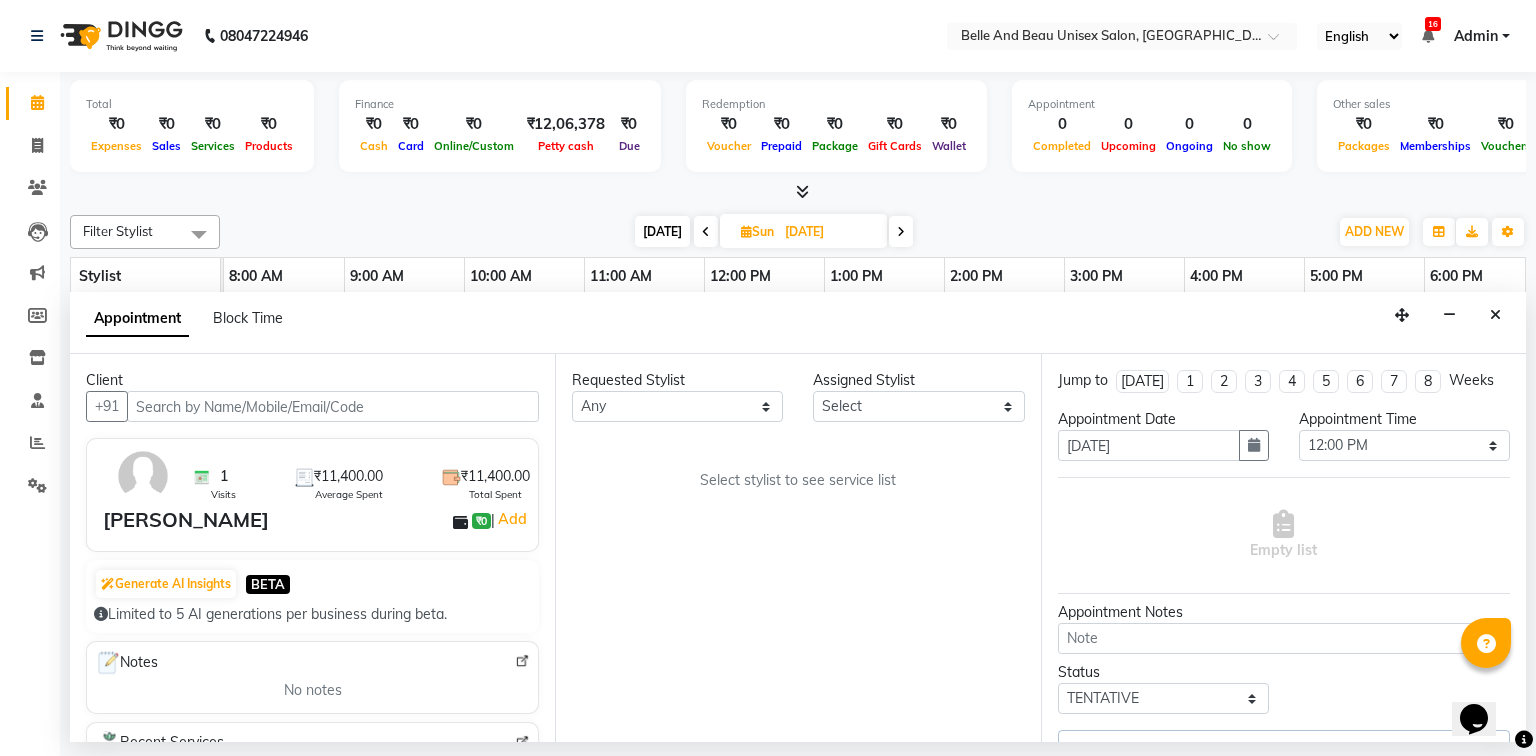 select on "83443" 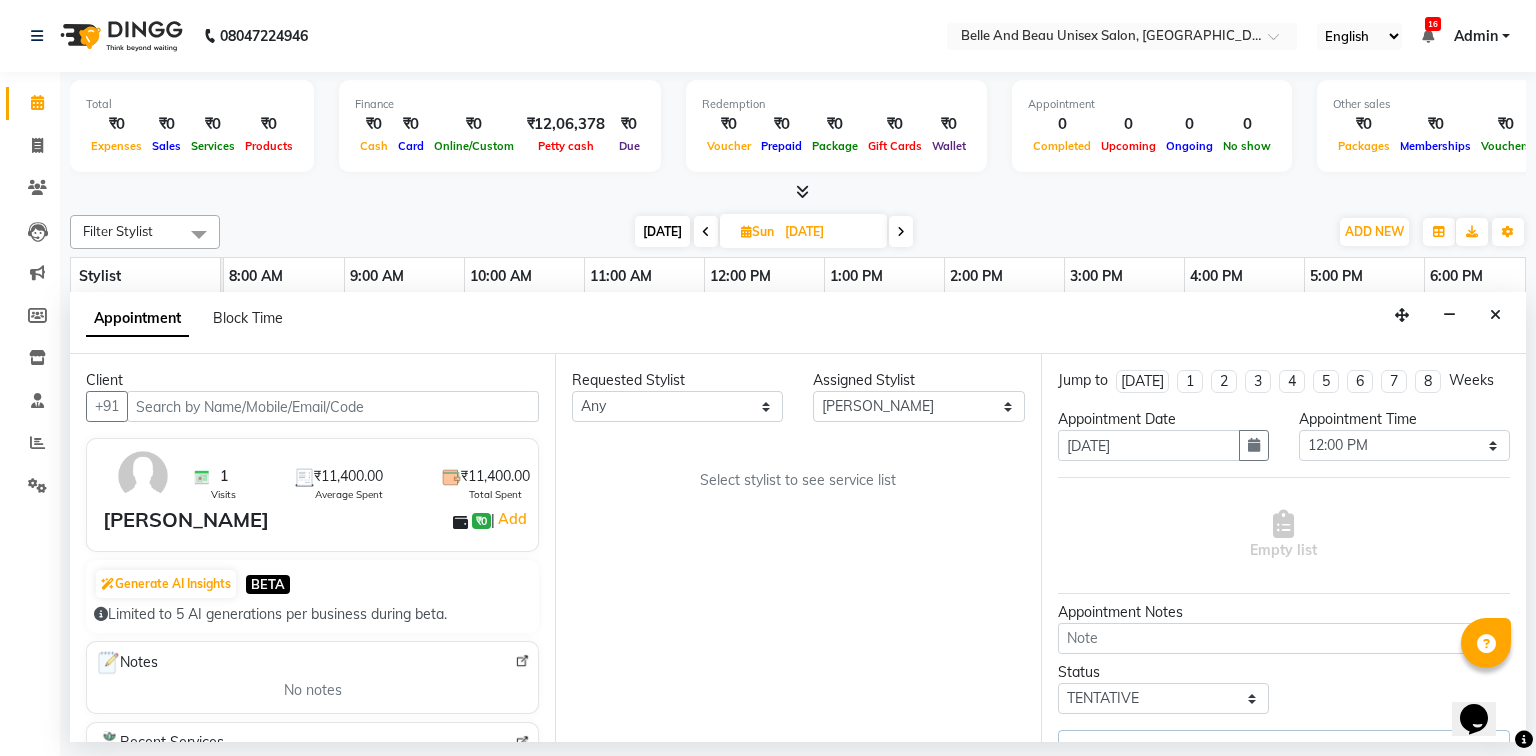 scroll, scrollTop: 0, scrollLeft: 240, axis: horizontal 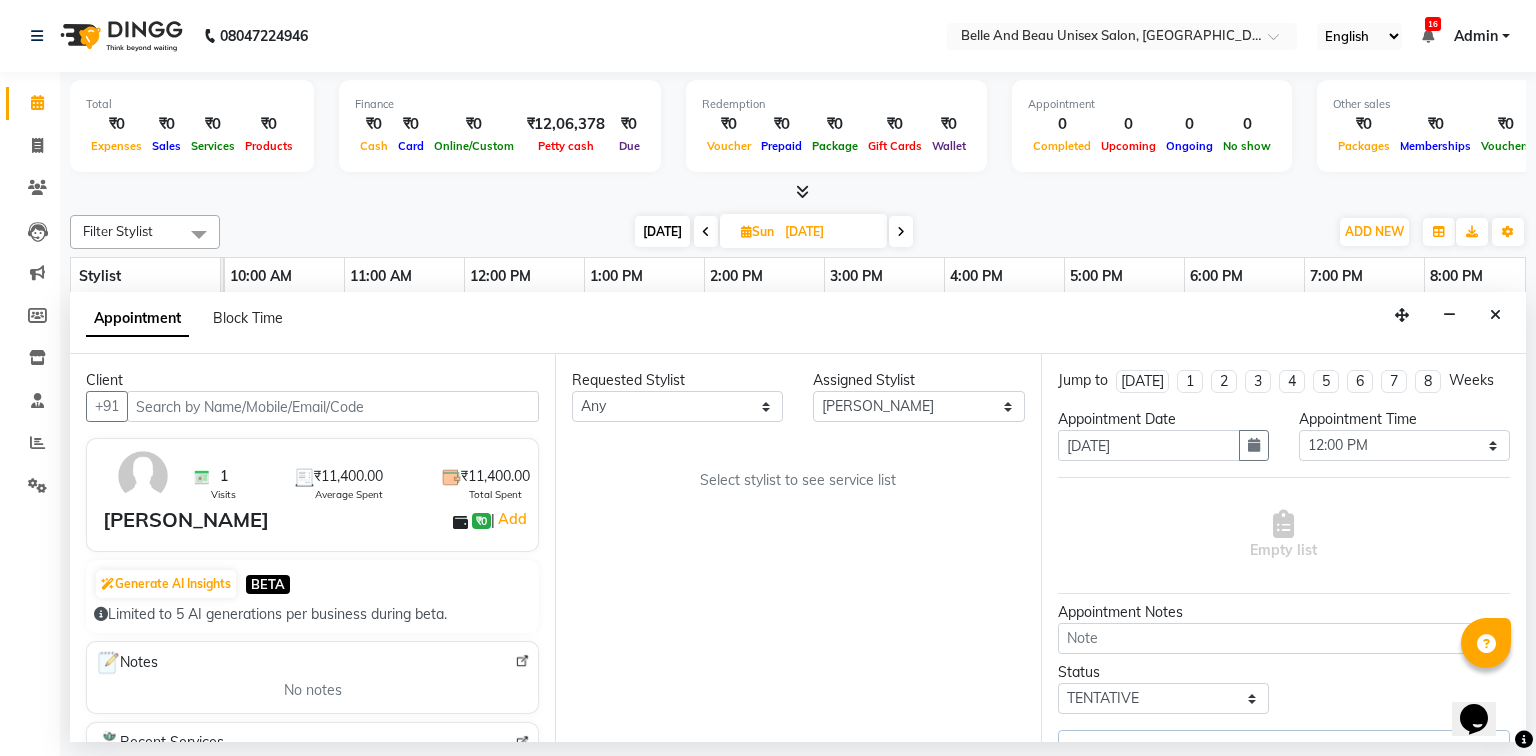 select on "3555" 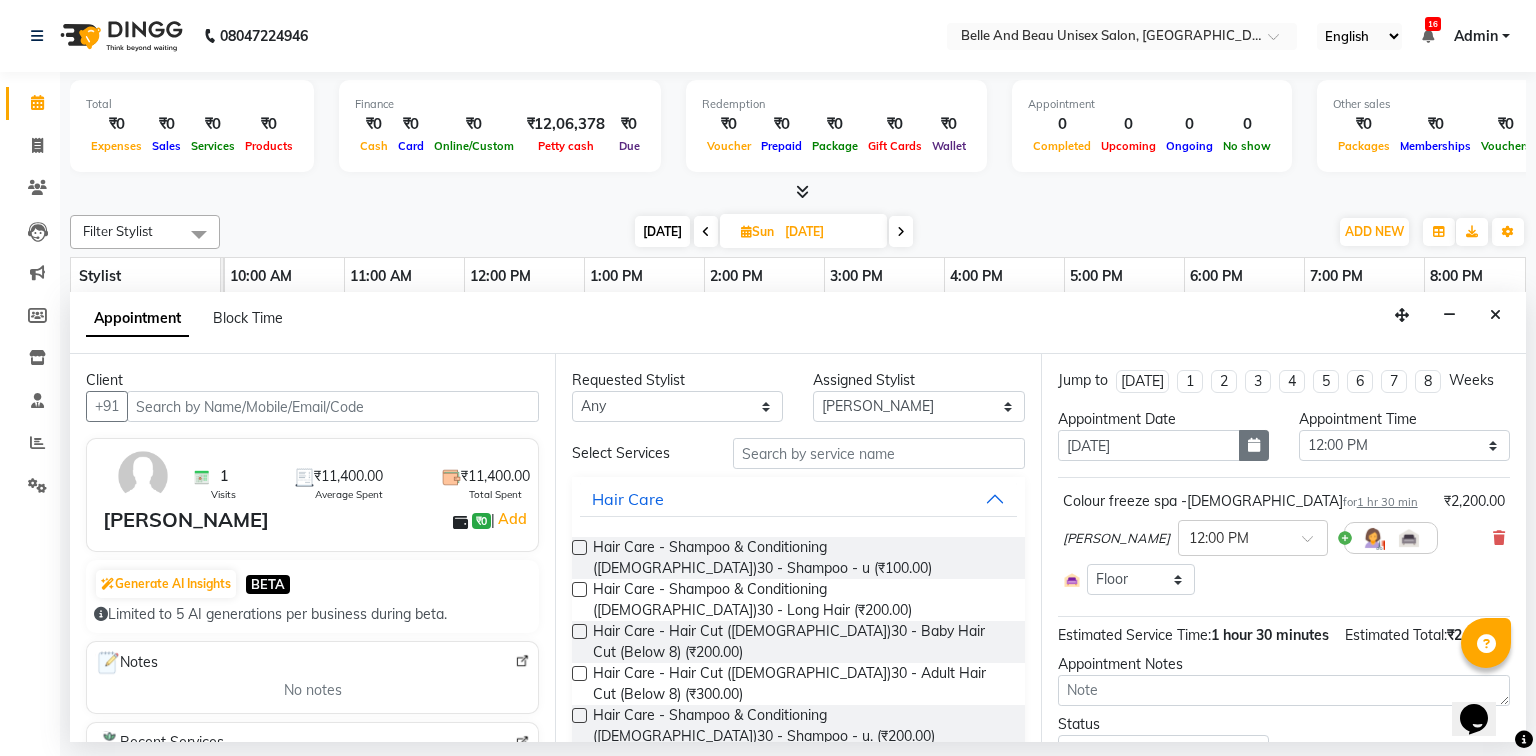 click at bounding box center (1254, 445) 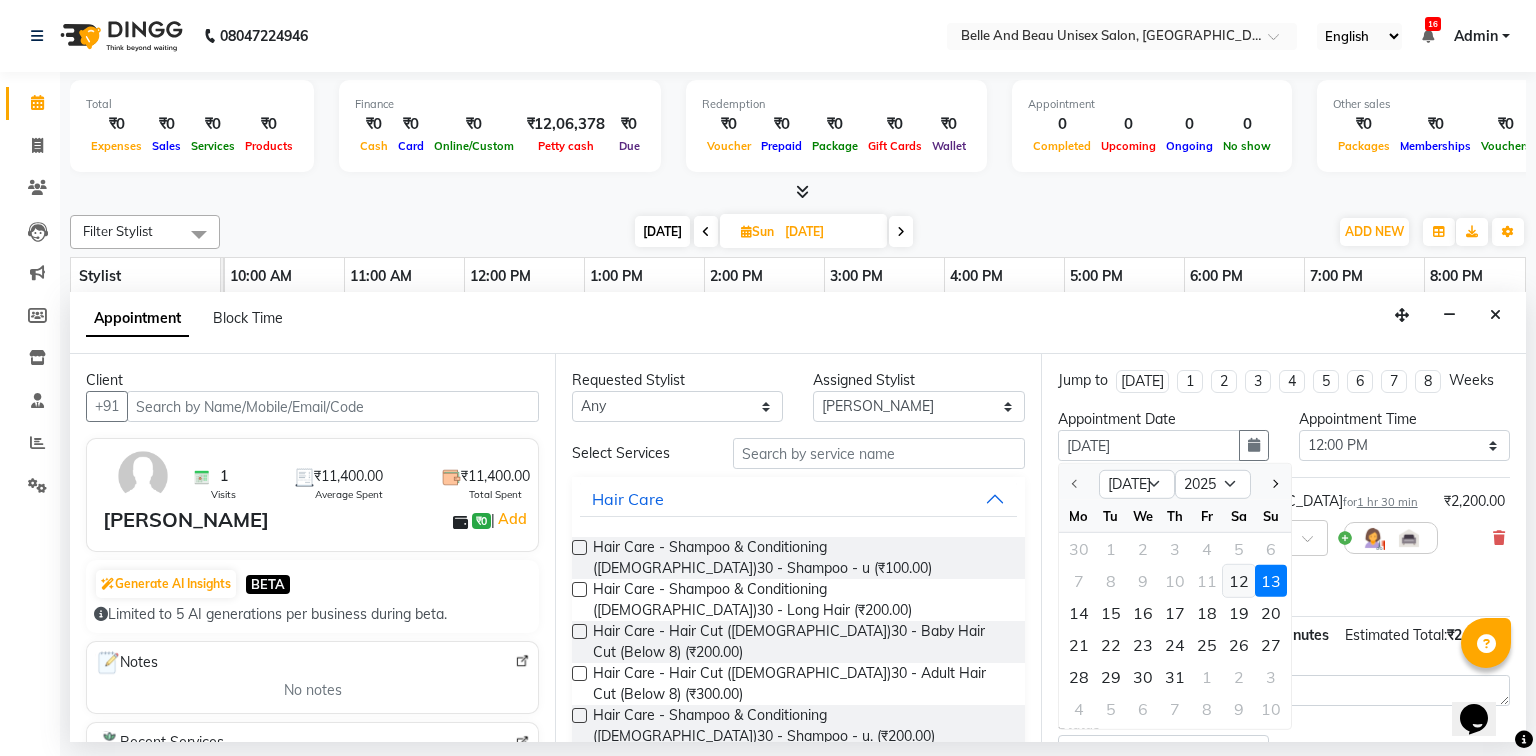 click on "12" at bounding box center (1239, 581) 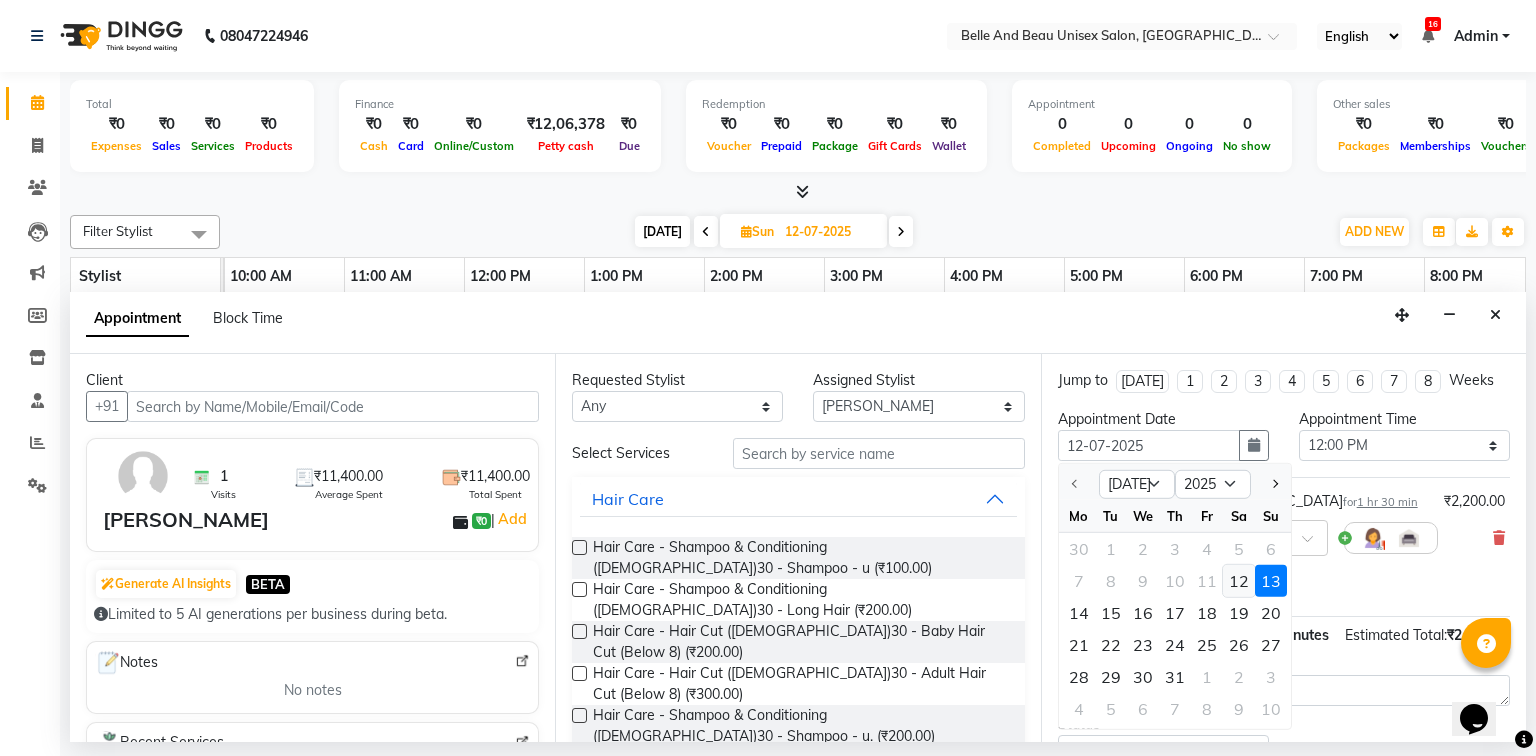 select on "720" 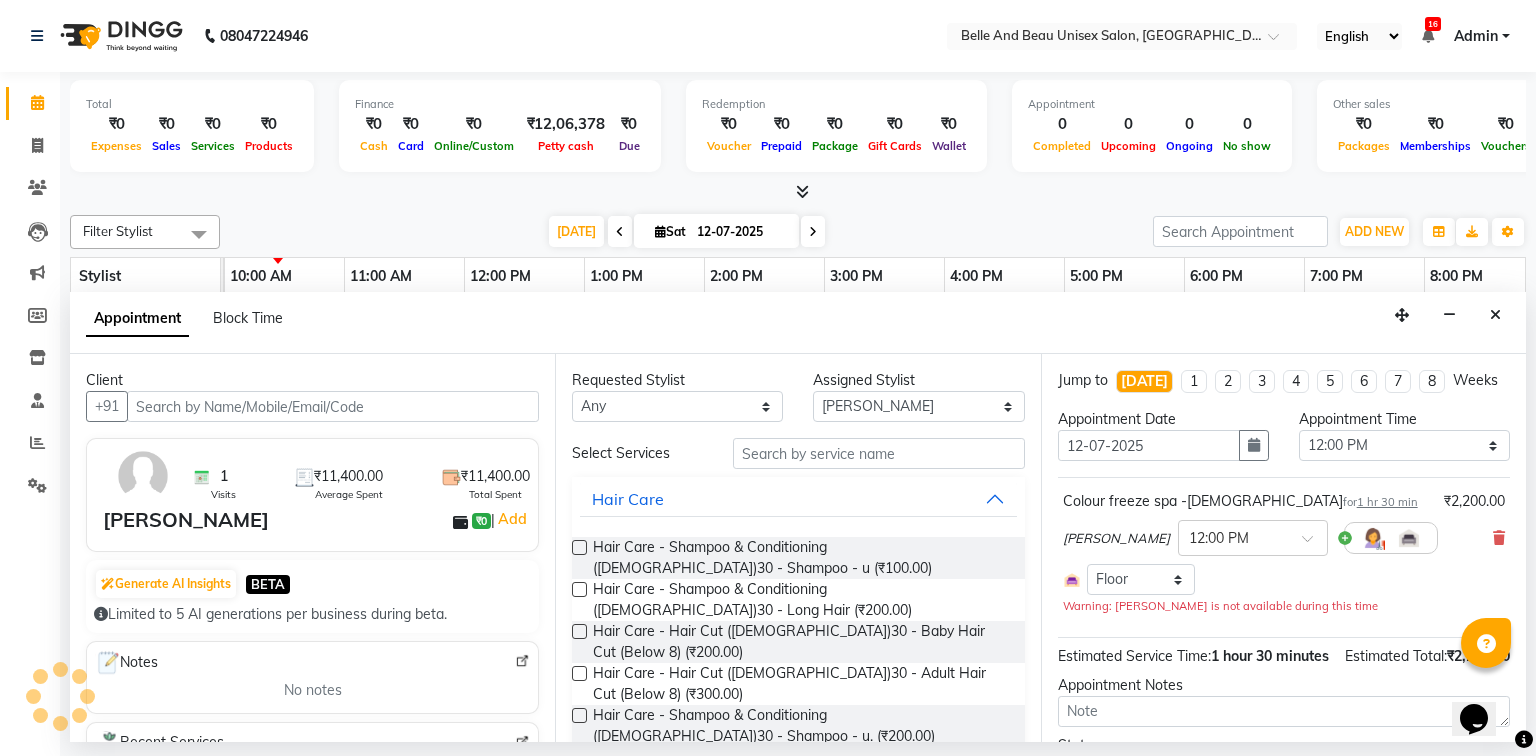 scroll, scrollTop: 0, scrollLeft: 0, axis: both 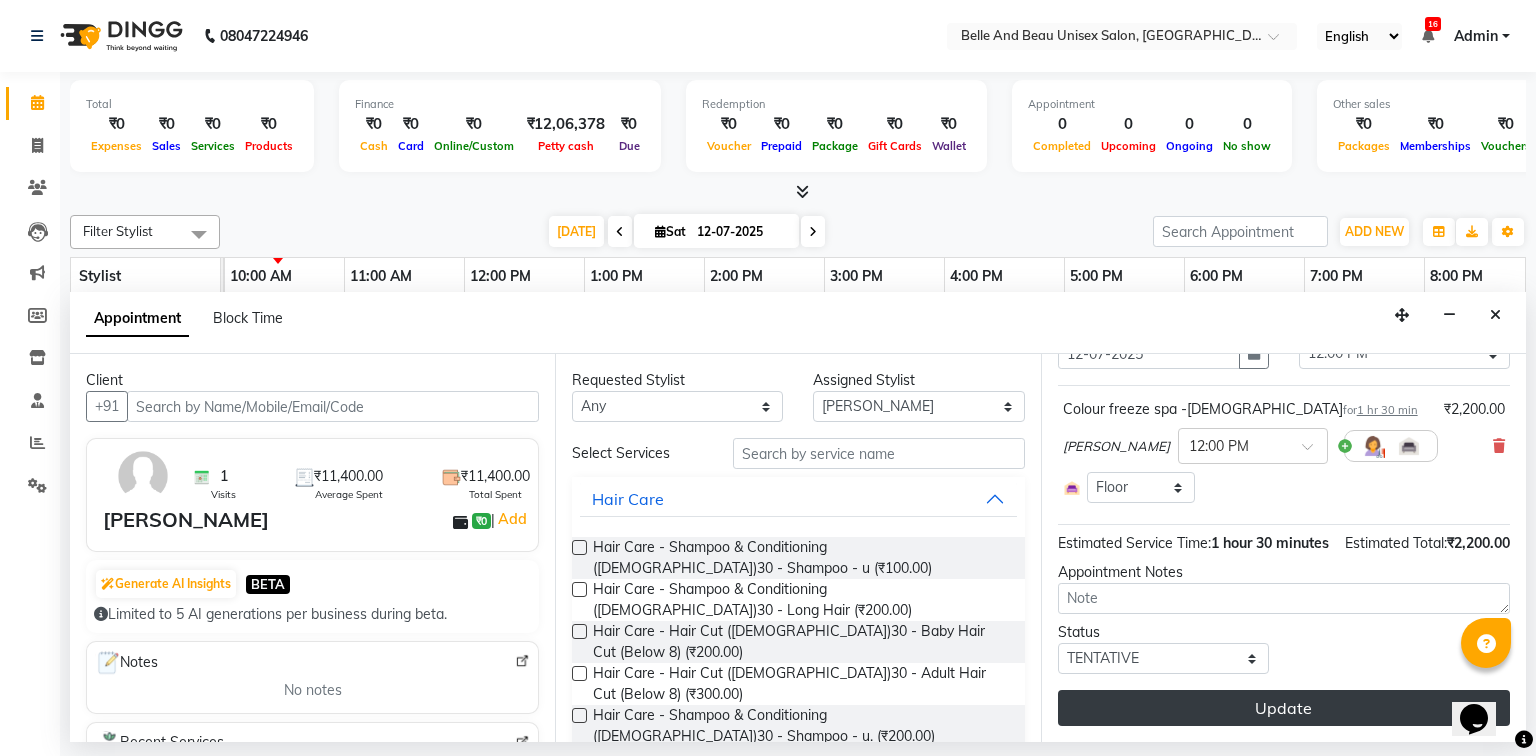 click on "Update" at bounding box center (1284, 708) 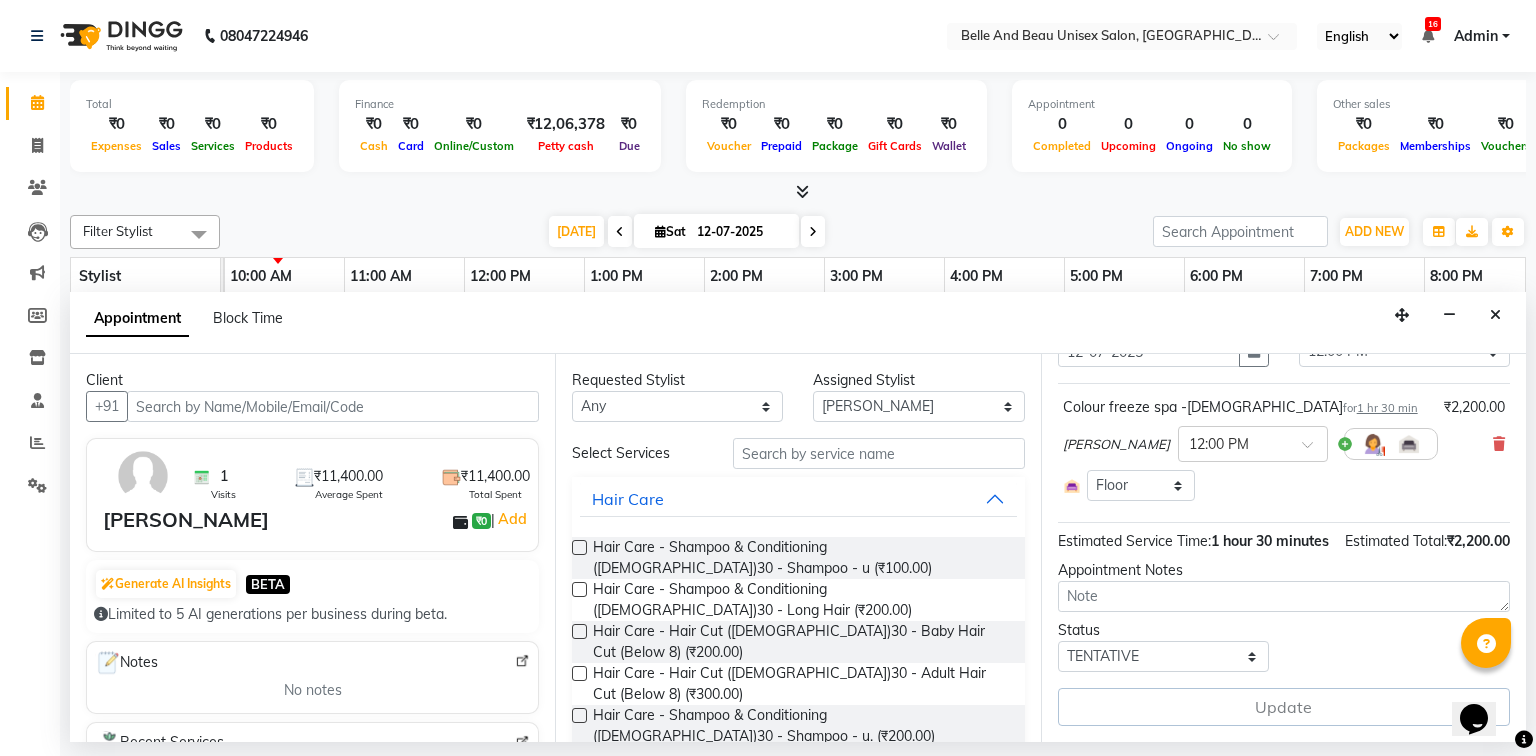scroll, scrollTop: 44, scrollLeft: 0, axis: vertical 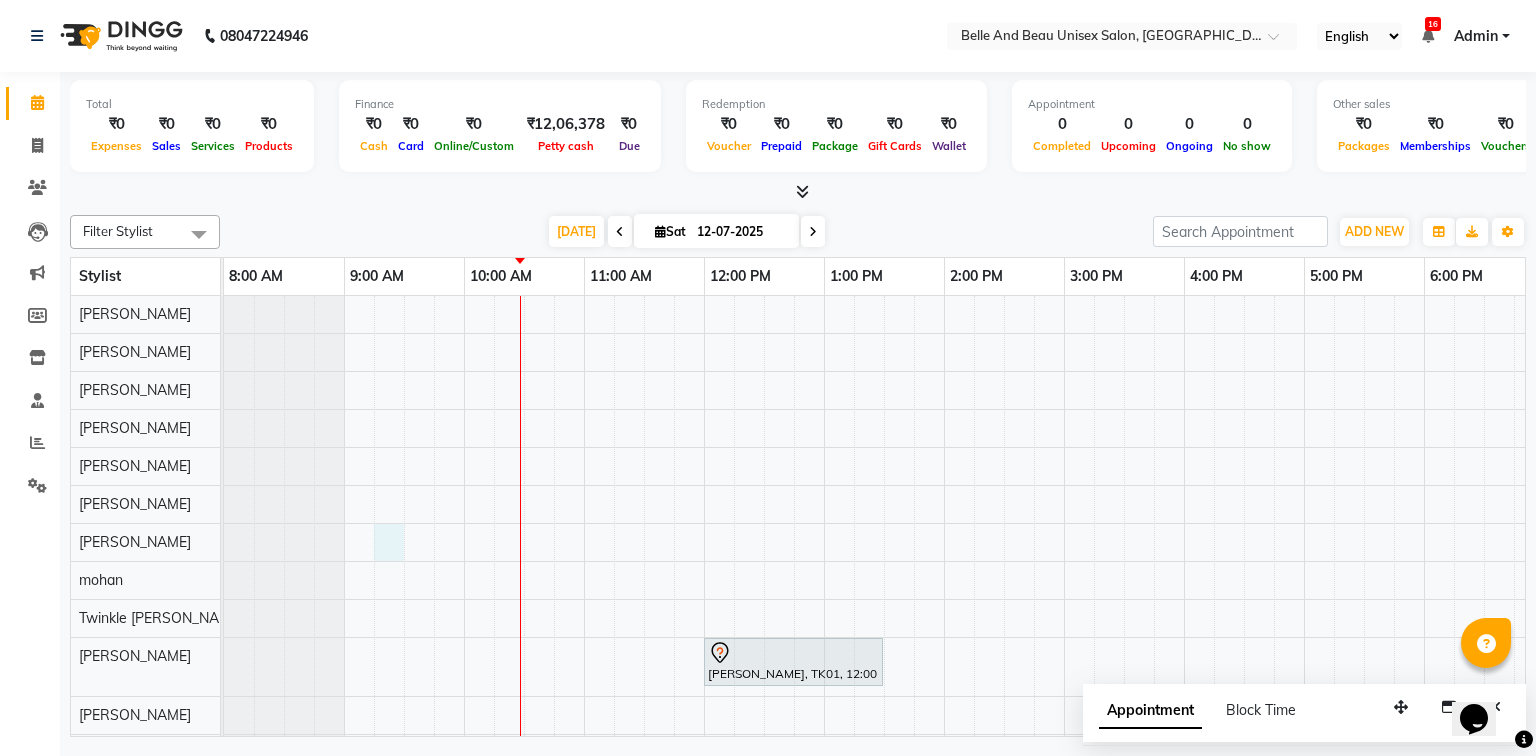 click on "[PERSON_NAME], TK01, 12:00 PM-01:30 PM, Colour freeze spa -[DEMOGRAPHIC_DATA]" at bounding box center [1004, 534] 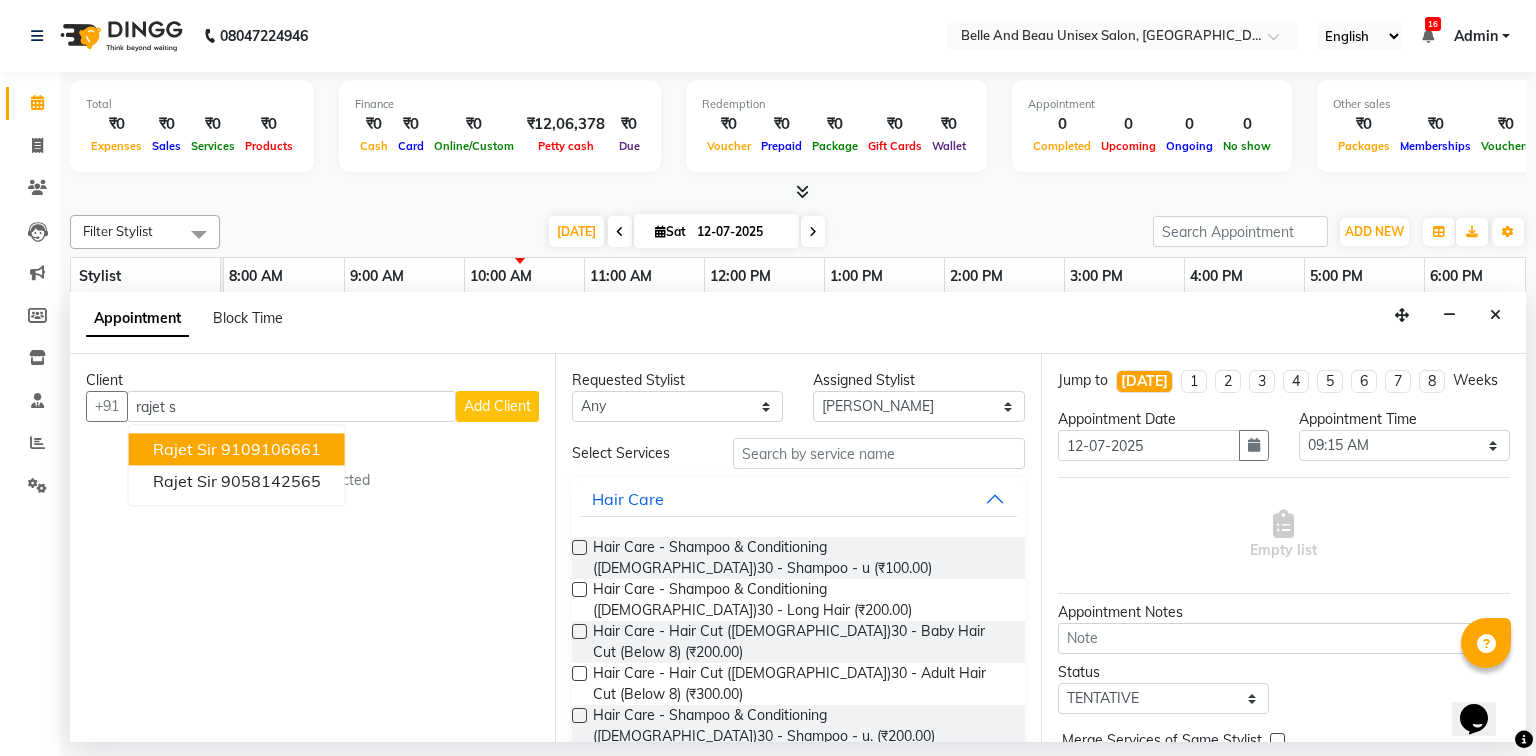 click on "9109106661" at bounding box center [271, 450] 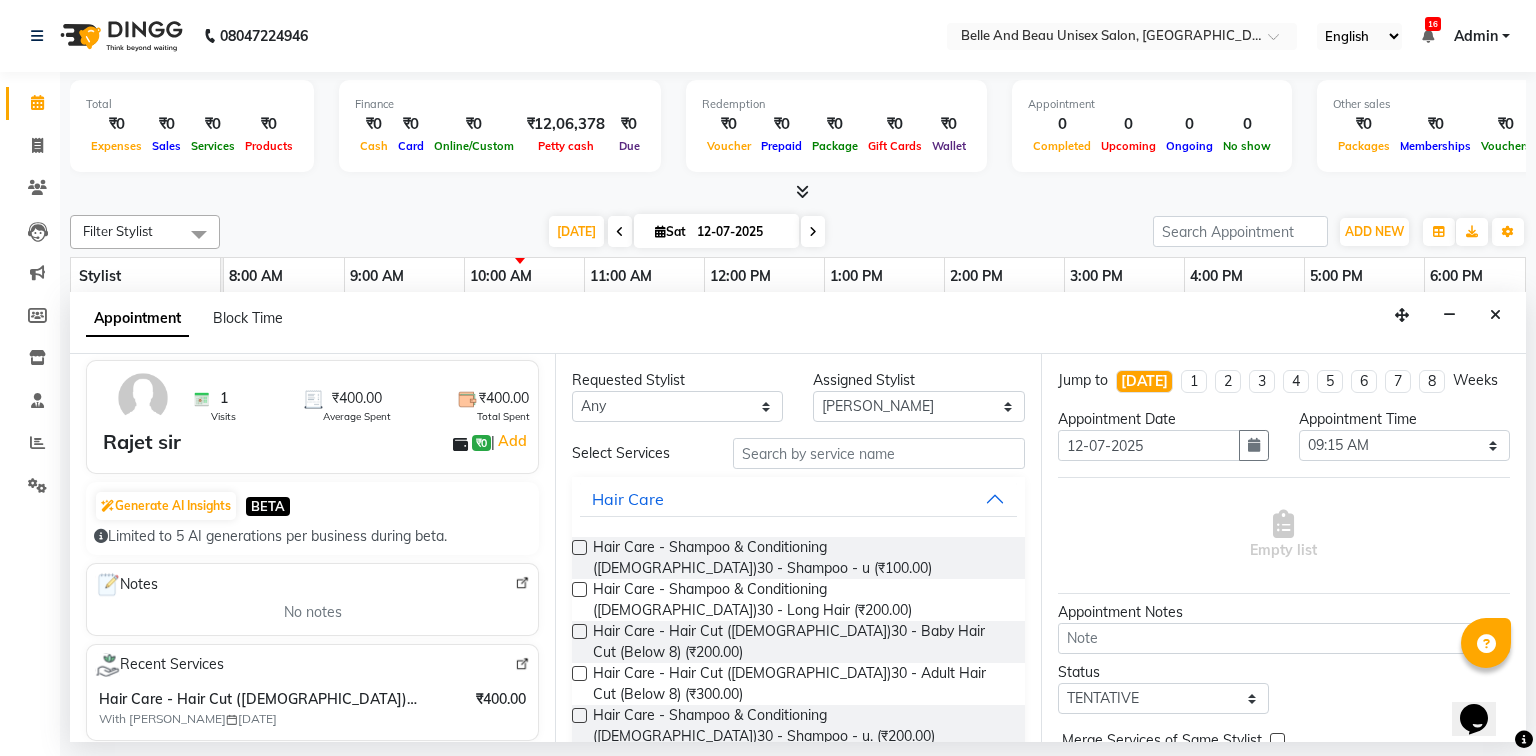 scroll, scrollTop: 0, scrollLeft: 0, axis: both 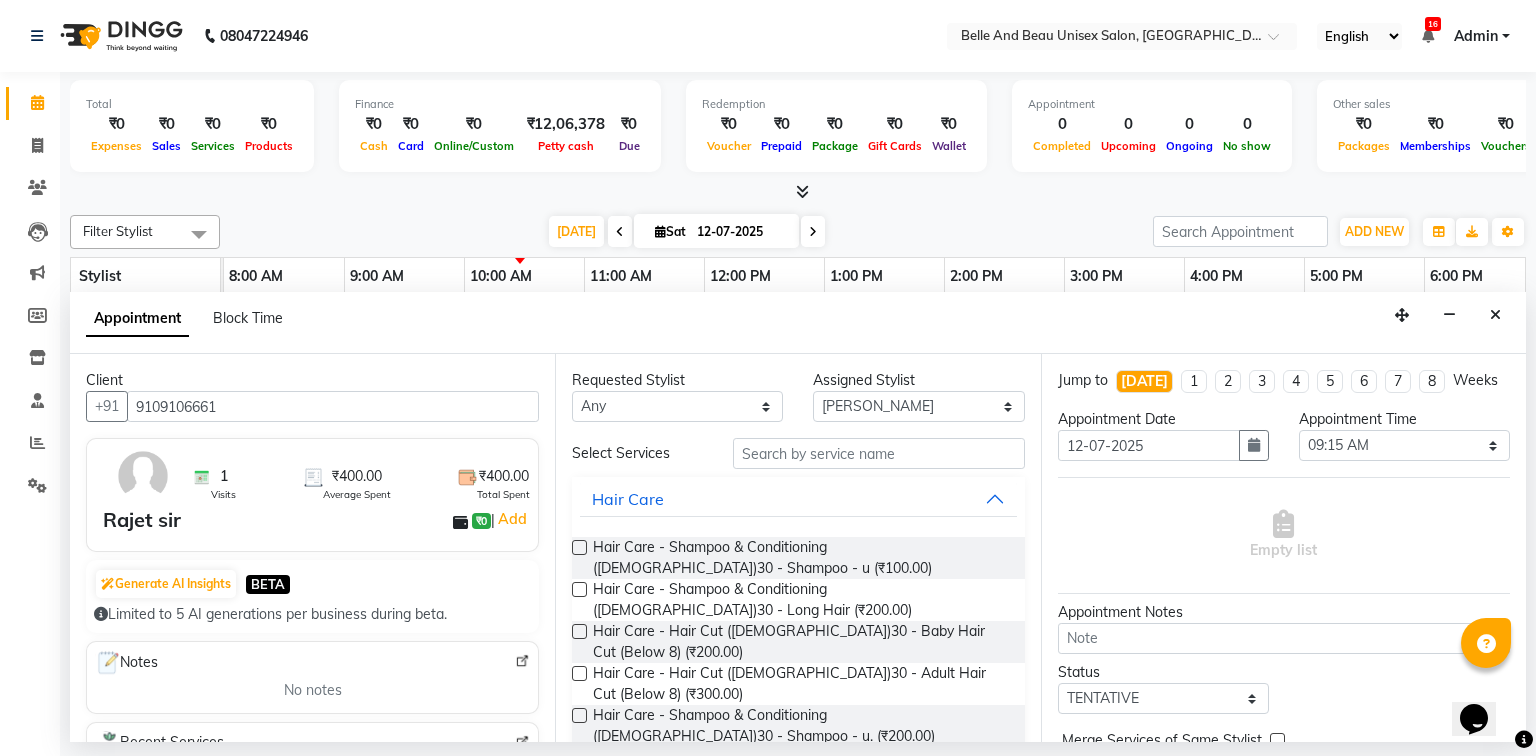 click on "9109106661" at bounding box center (333, 406) 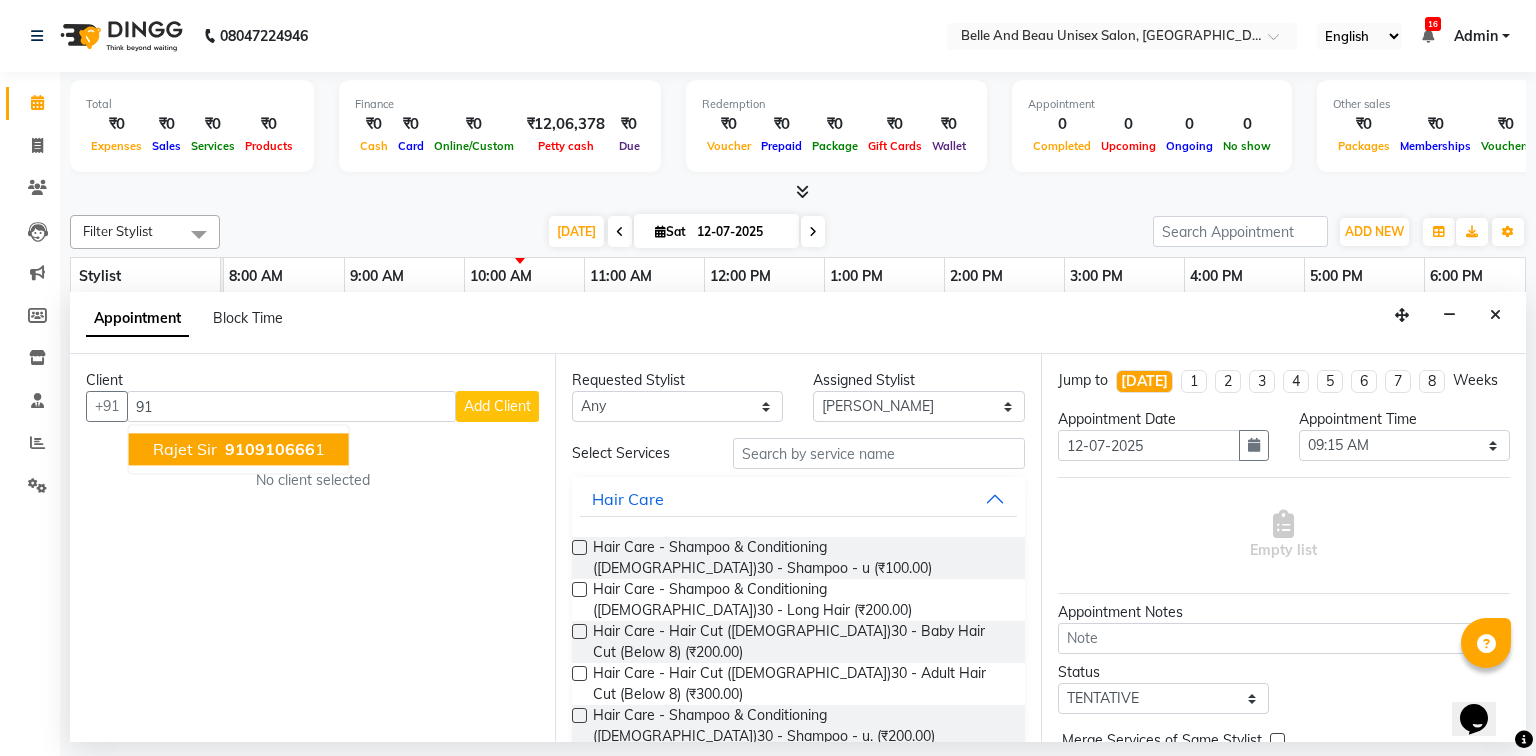 type on "9" 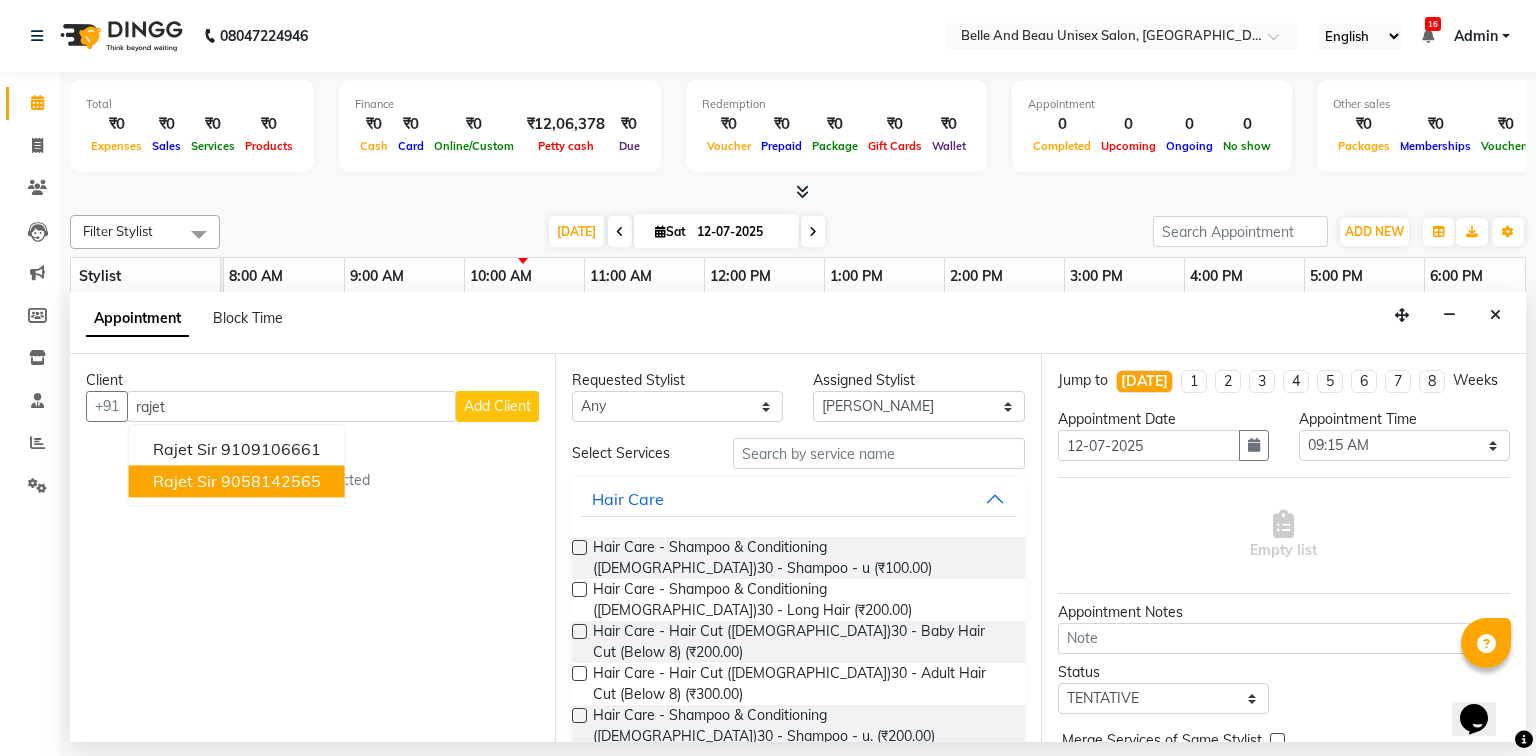 click on "9058142565" at bounding box center (271, 482) 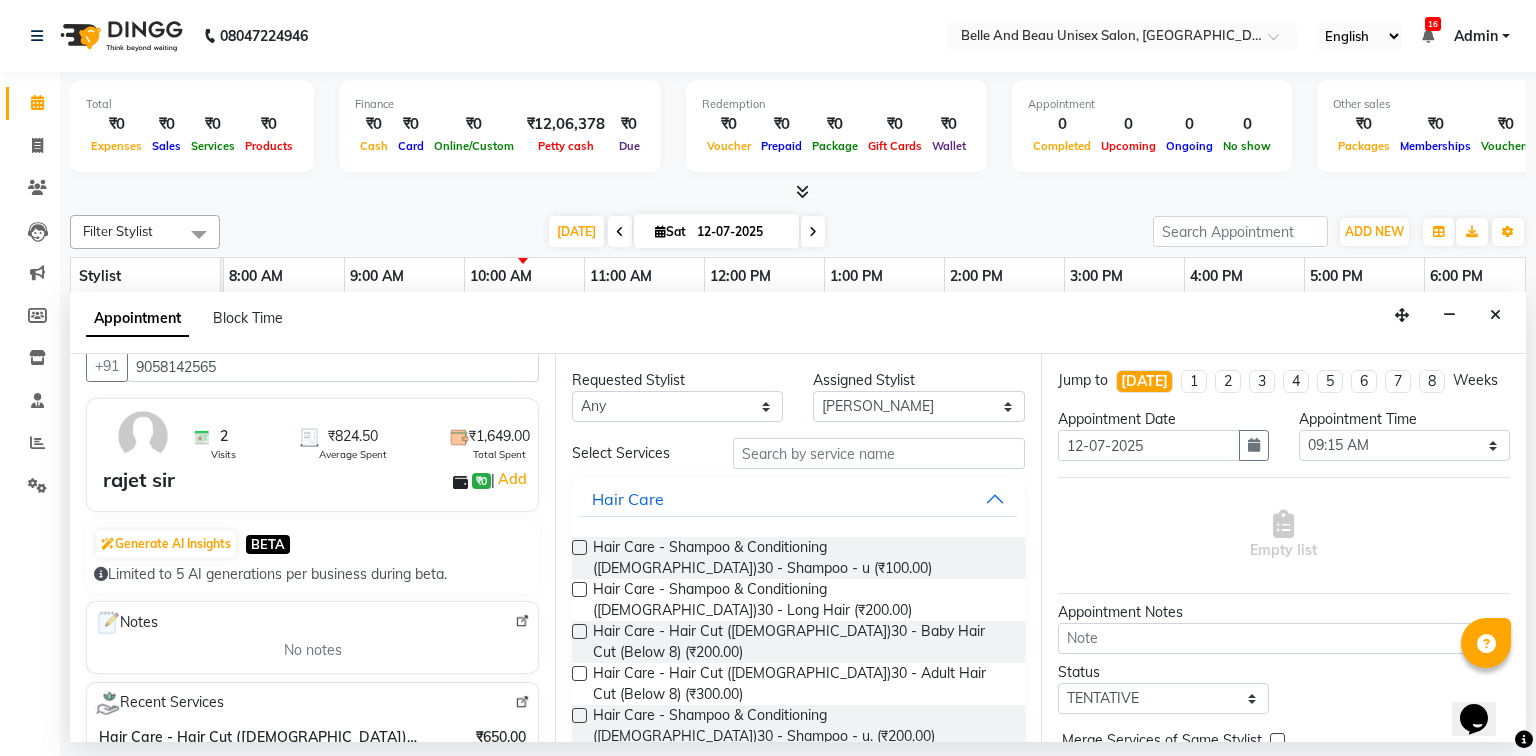 scroll, scrollTop: 0, scrollLeft: 0, axis: both 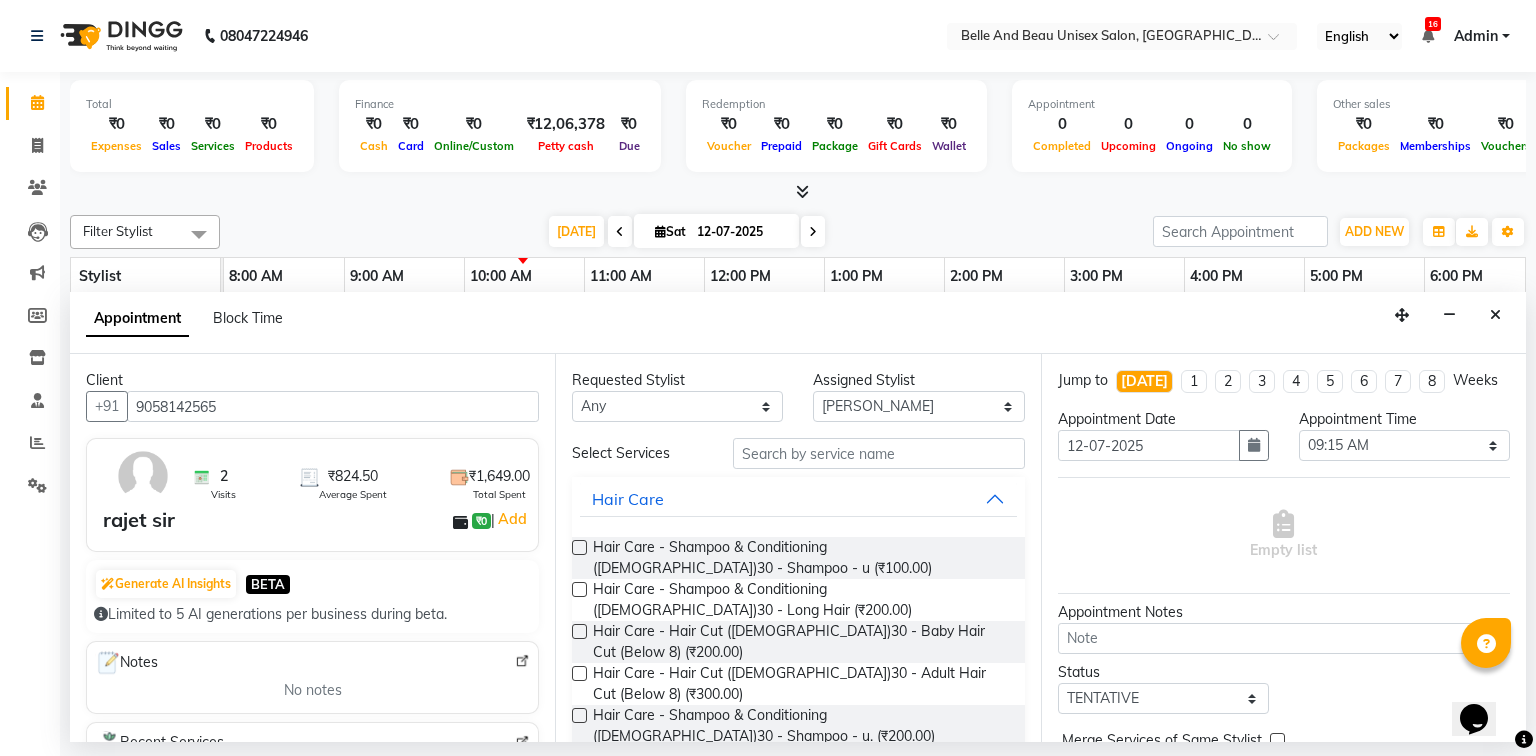 type on "9058142565" 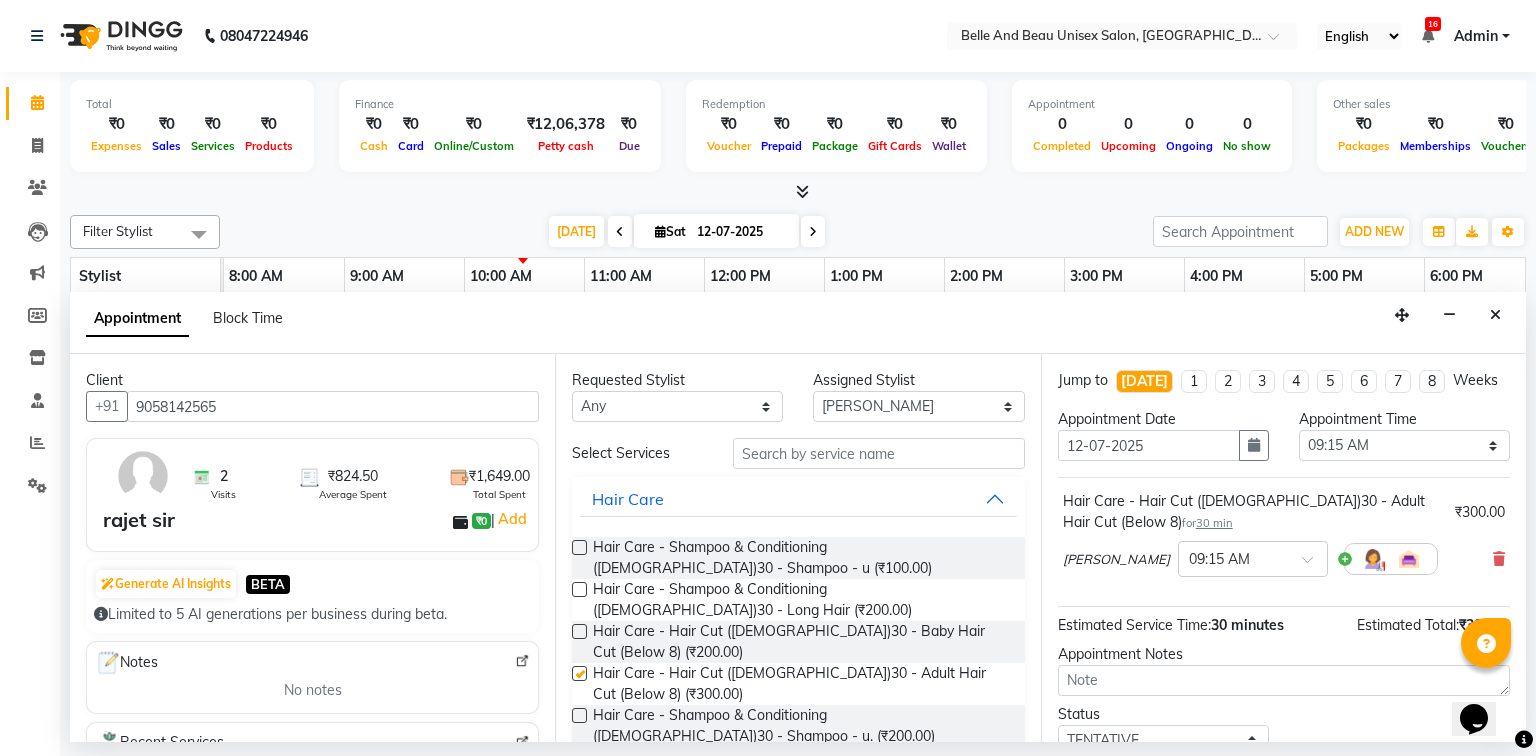 checkbox on "false" 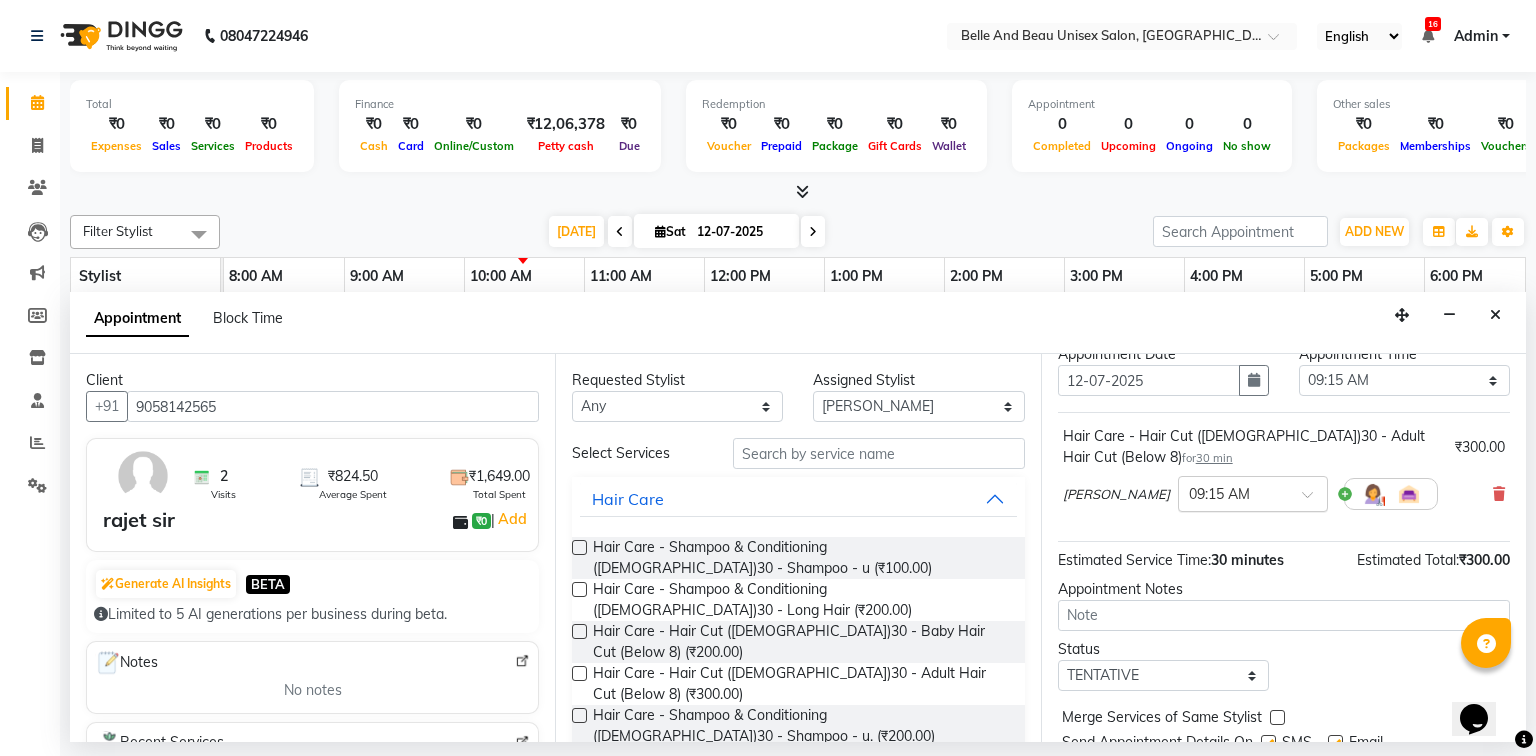 scroll, scrollTop: 139, scrollLeft: 0, axis: vertical 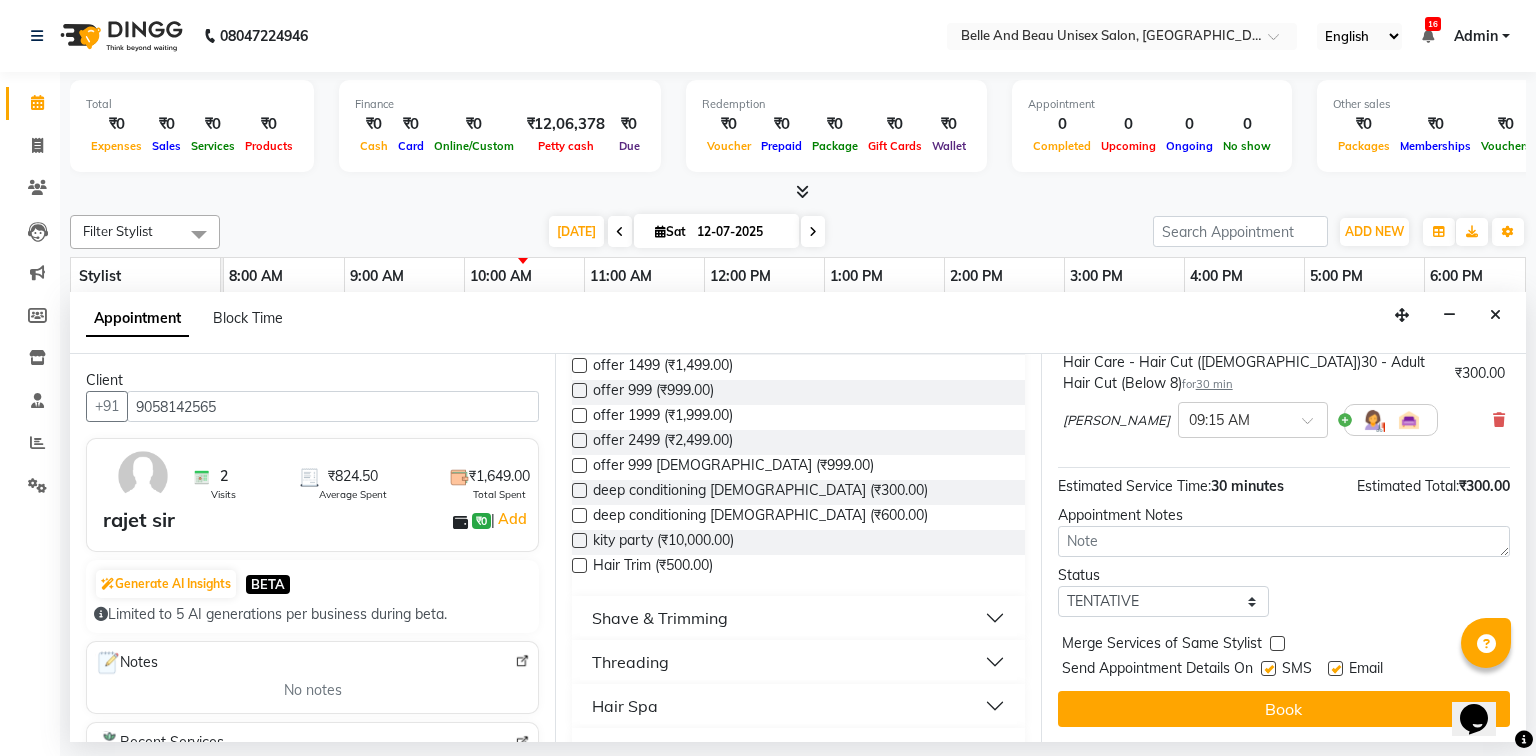 click on "Shave & Trimming" at bounding box center (660, 618) 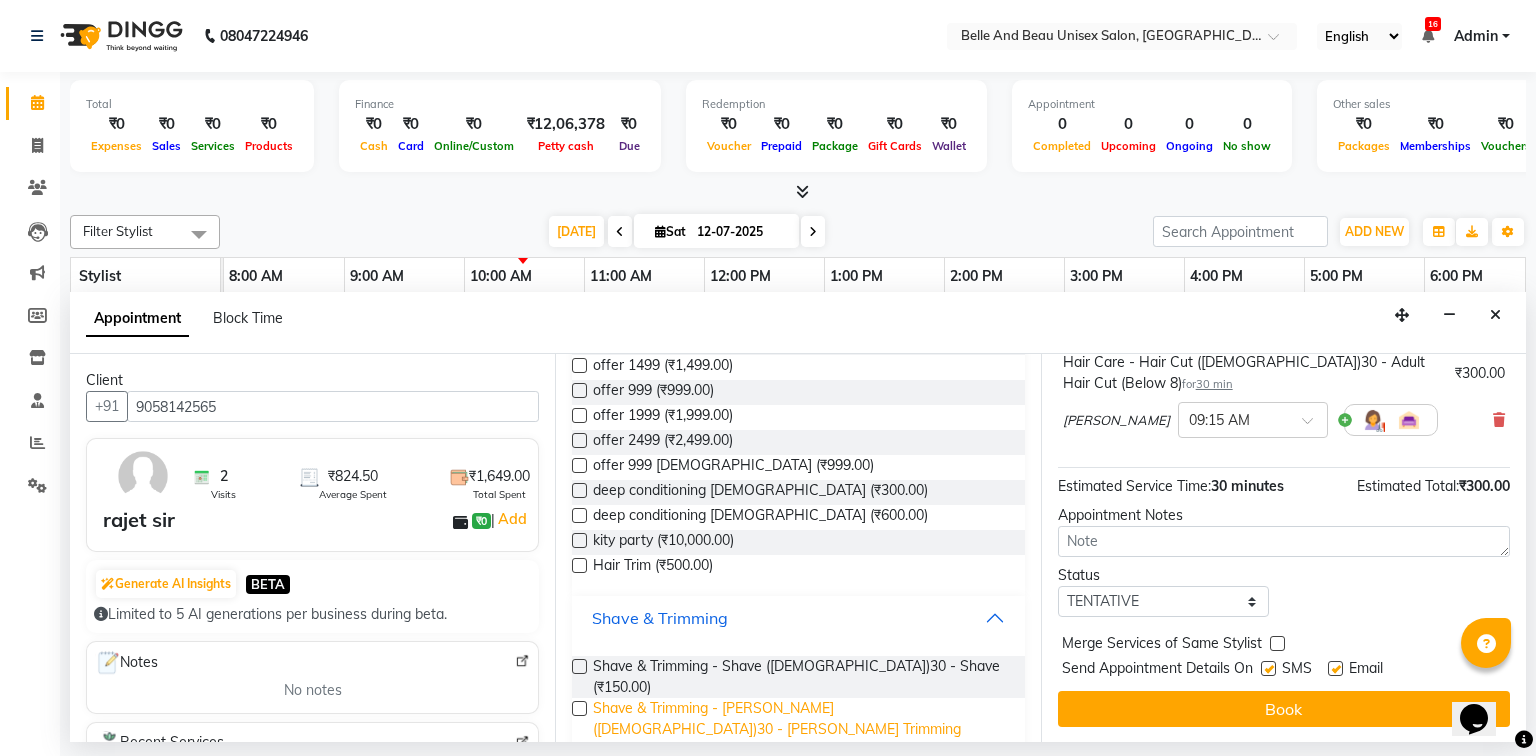 scroll, scrollTop: 640, scrollLeft: 0, axis: vertical 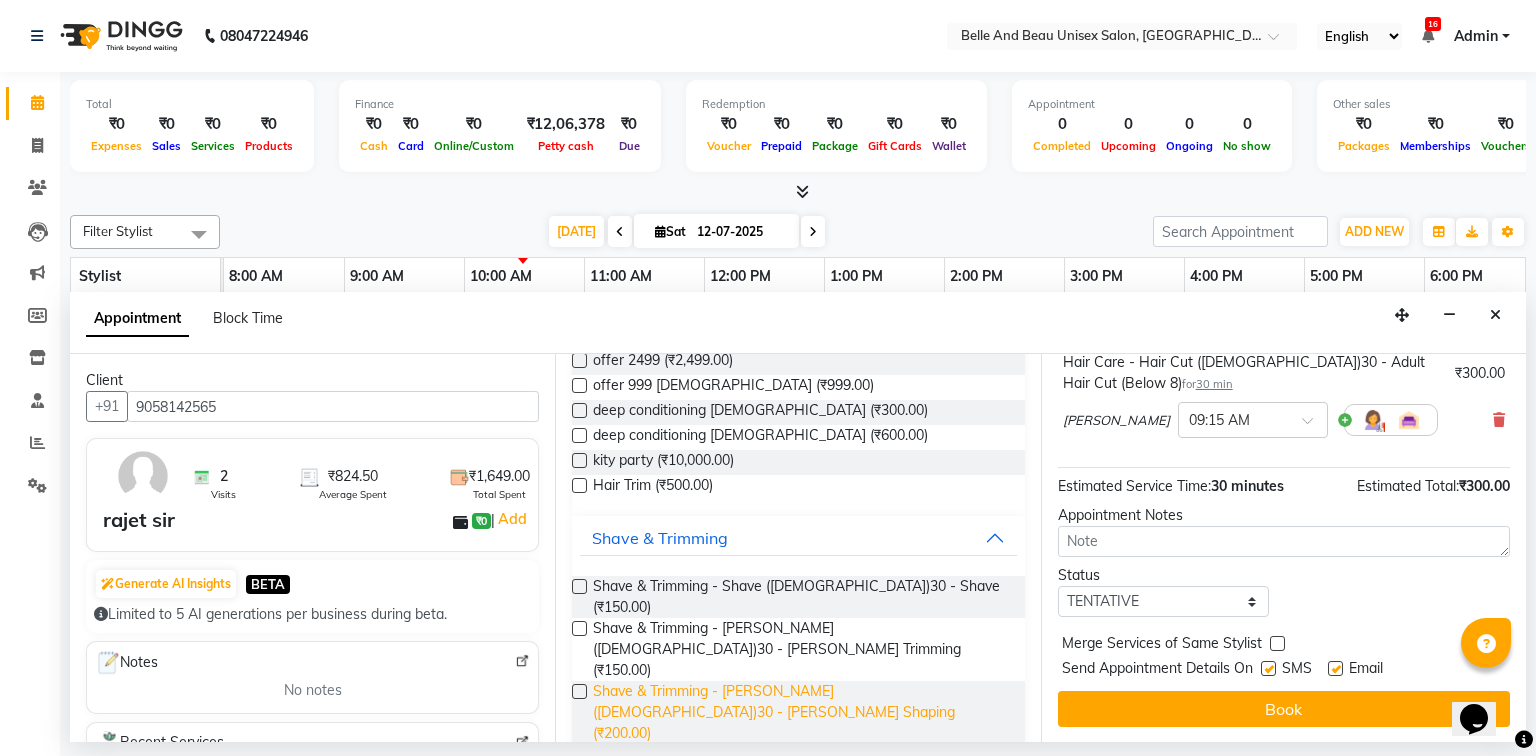 drag, startPoint x: 581, startPoint y: 652, endPoint x: 698, endPoint y: 661, distance: 117.34564 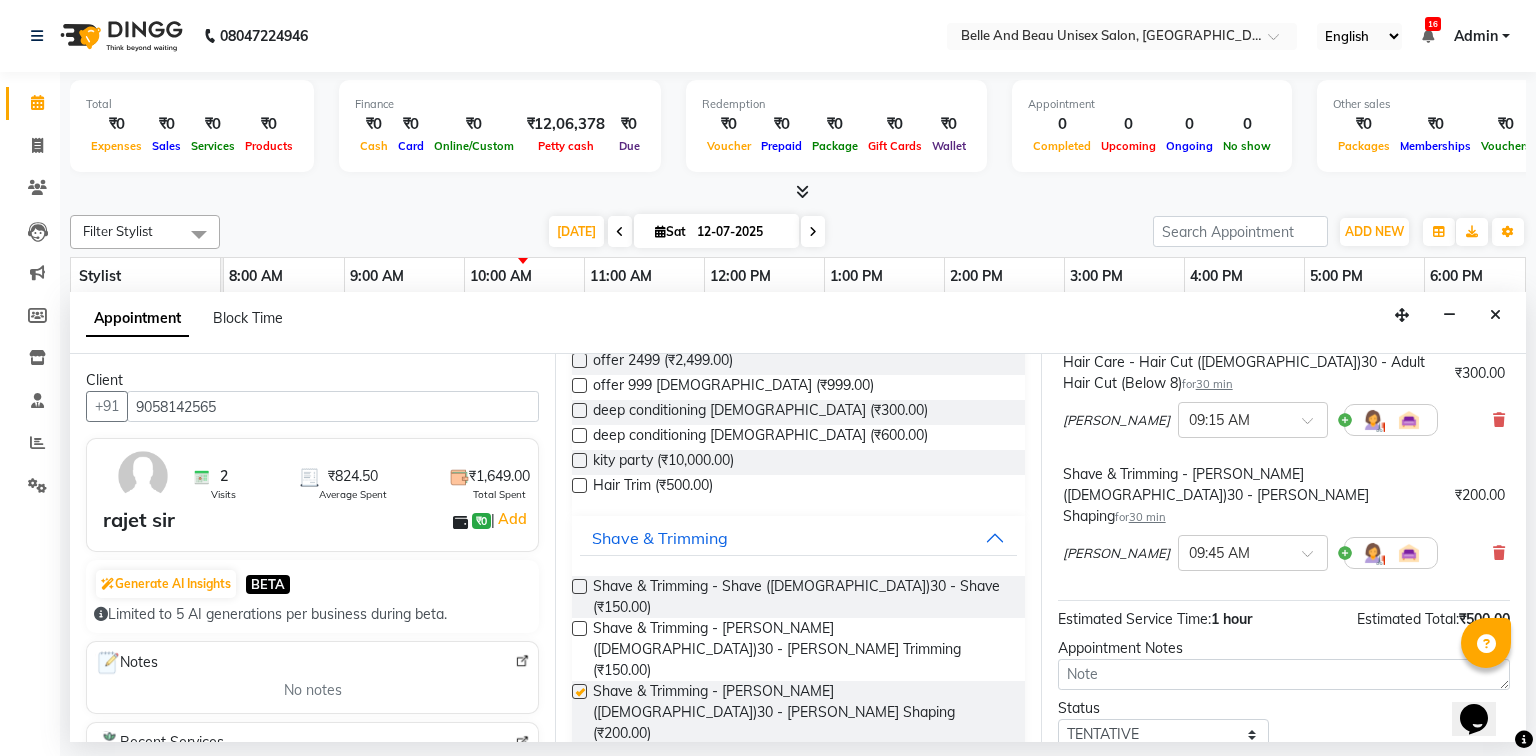 checkbox on "false" 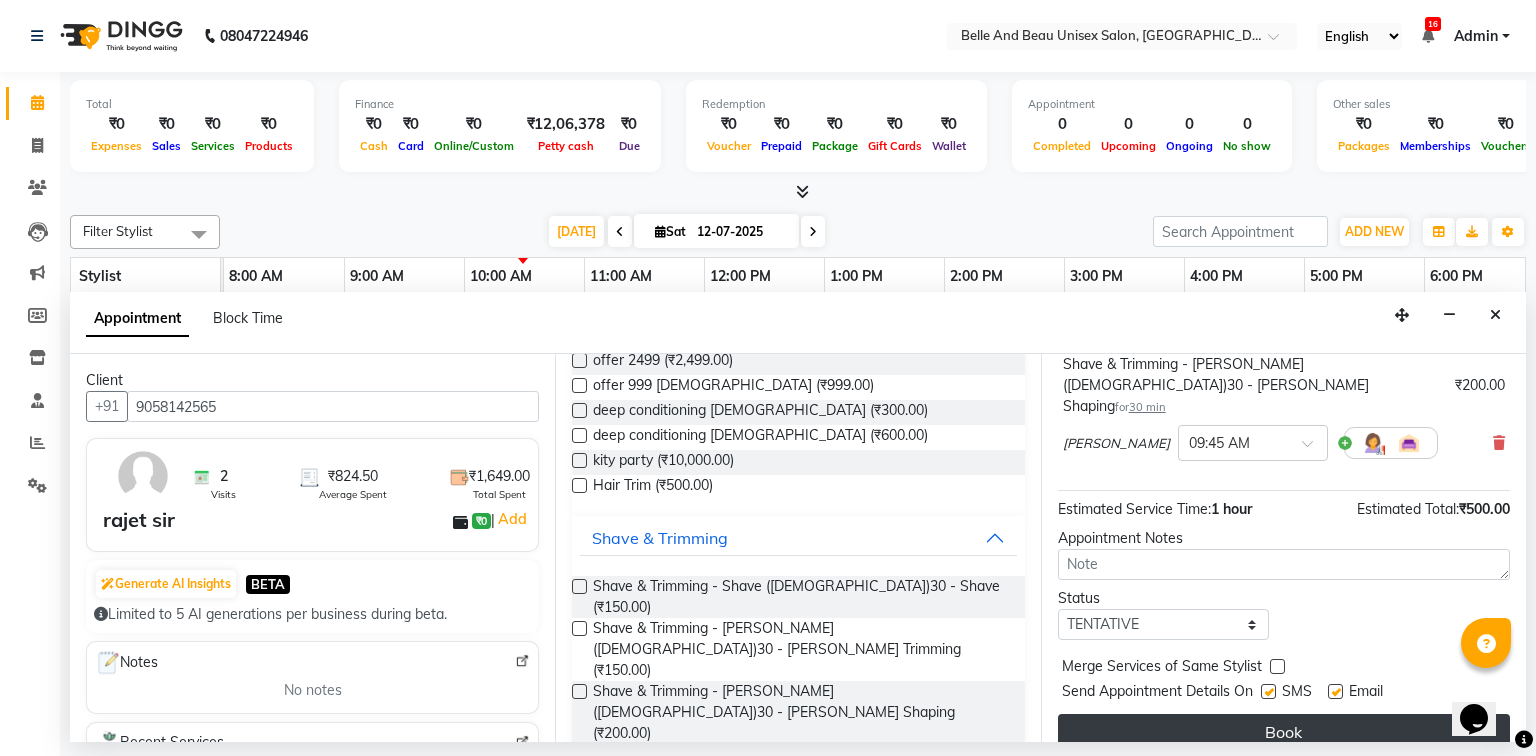 scroll, scrollTop: 251, scrollLeft: 0, axis: vertical 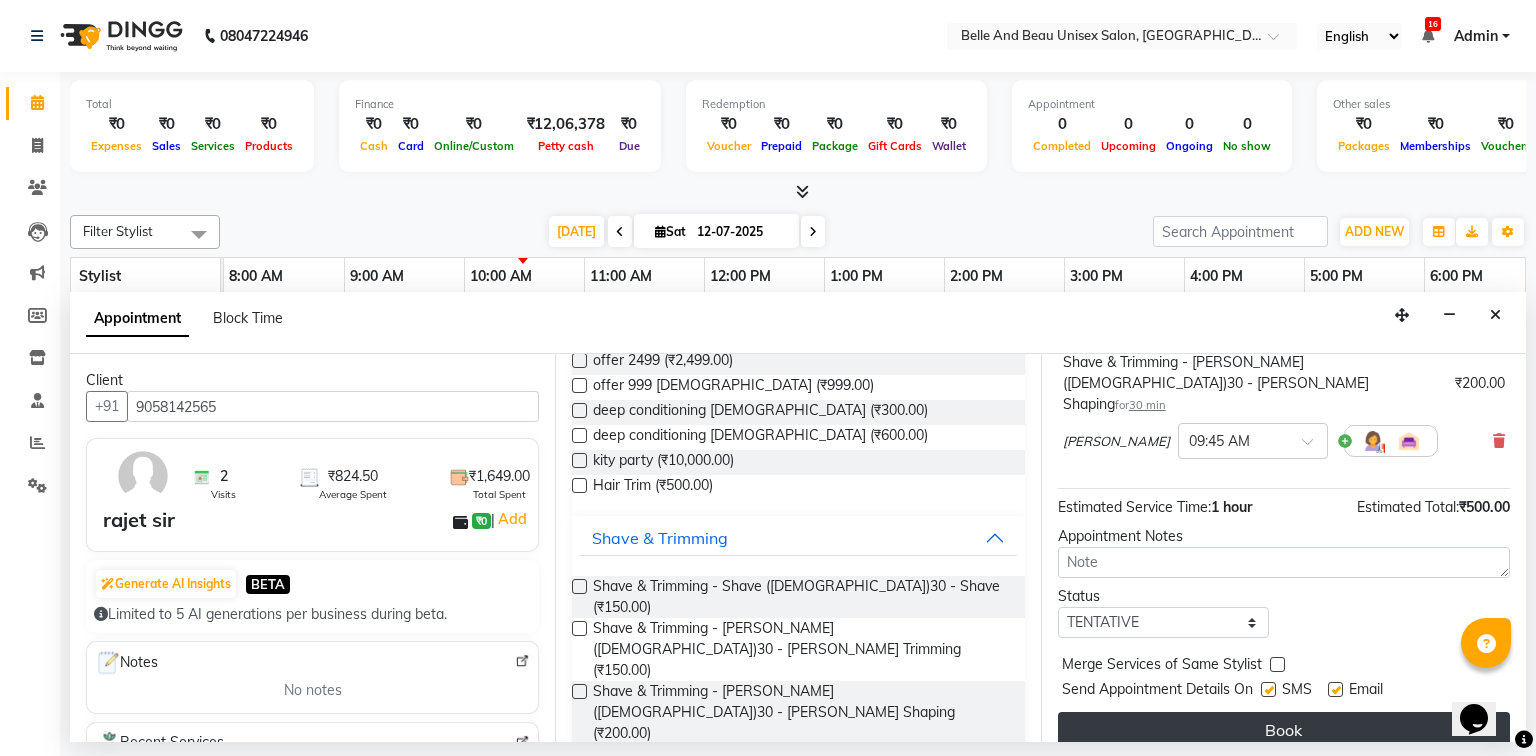 click on "Book" at bounding box center [1284, 730] 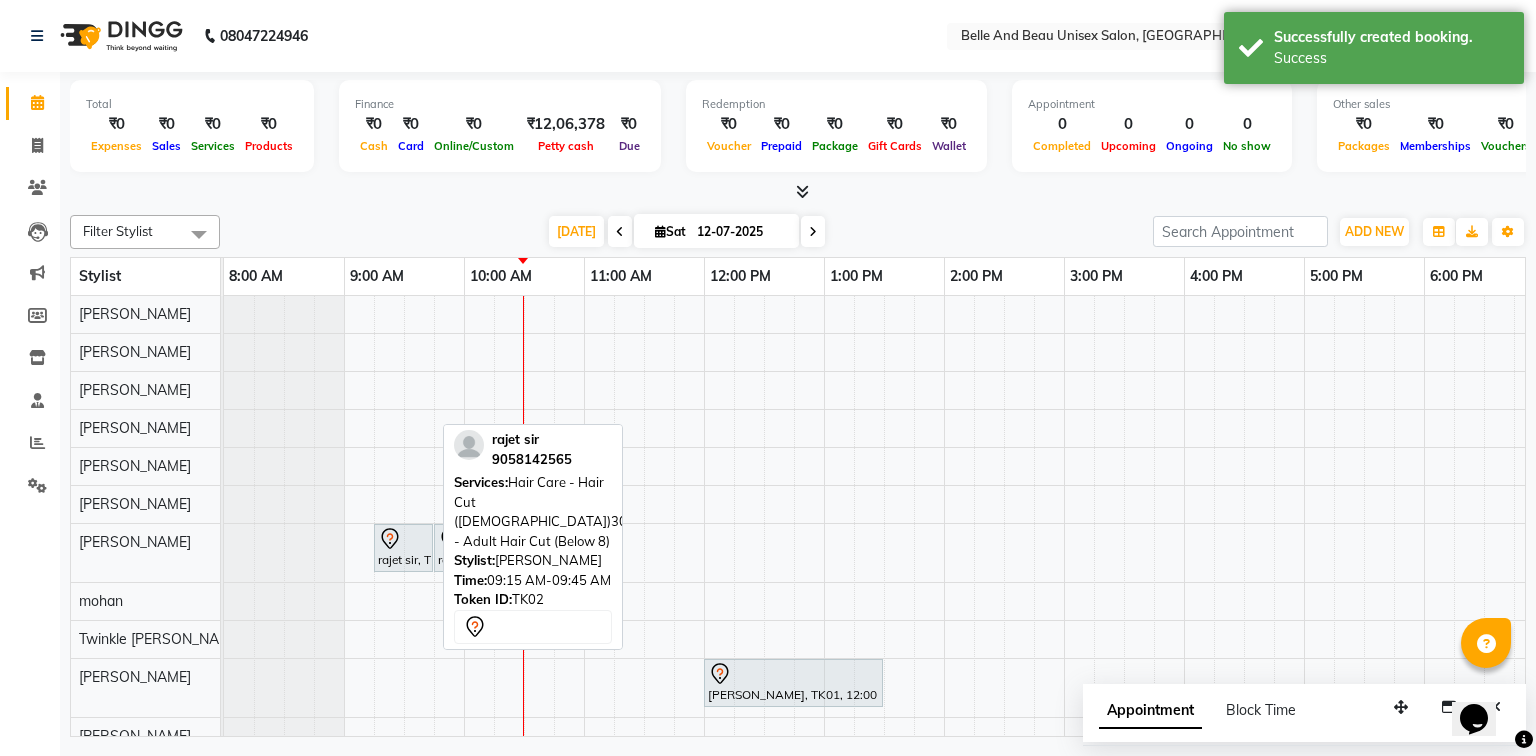 click on "rajet sir, TK02, 09:15 AM-09:45 AM, Hair Care - Hair Cut ([DEMOGRAPHIC_DATA])30 - Adult Hair Cut (Below 8)" at bounding box center (403, 548) 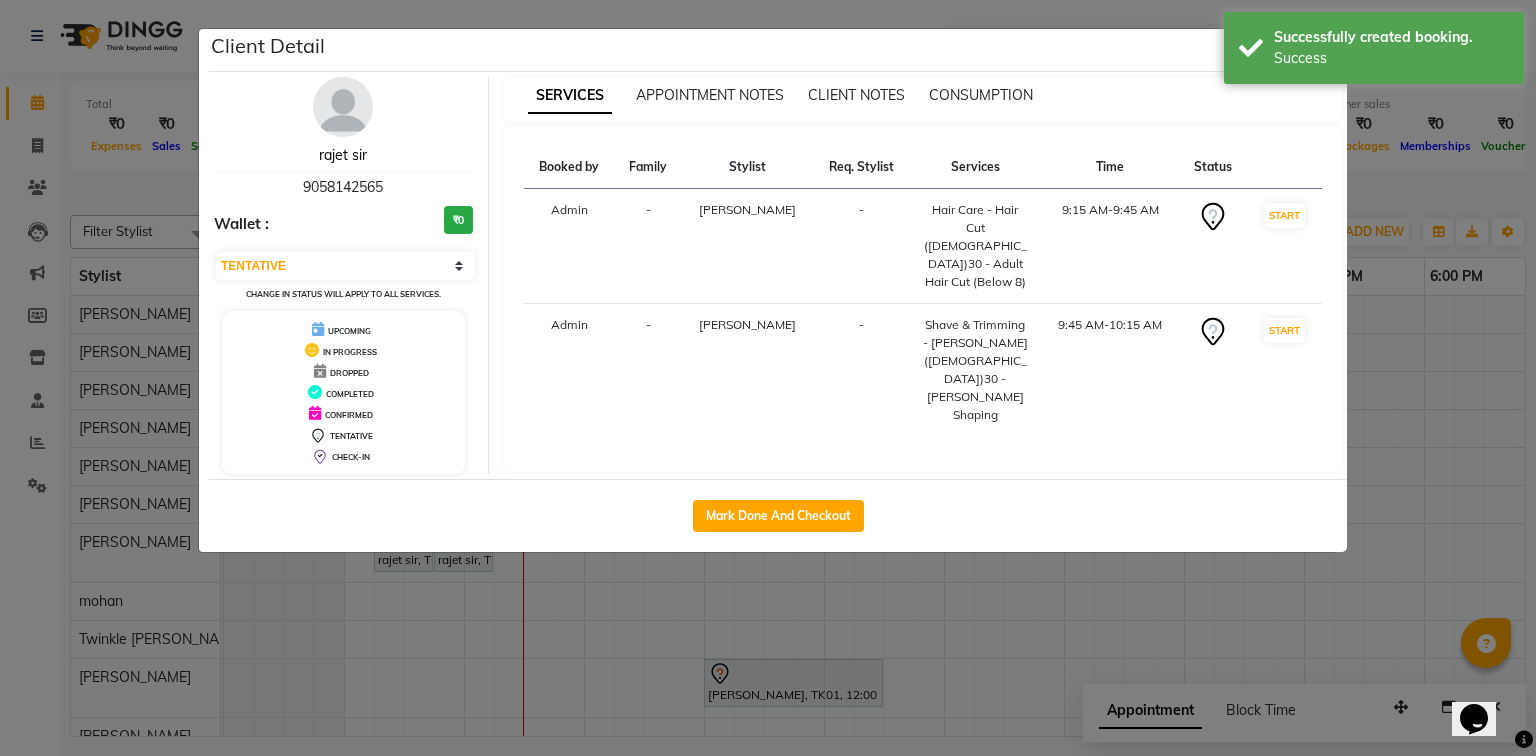 click on "rajet sir" at bounding box center (343, 155) 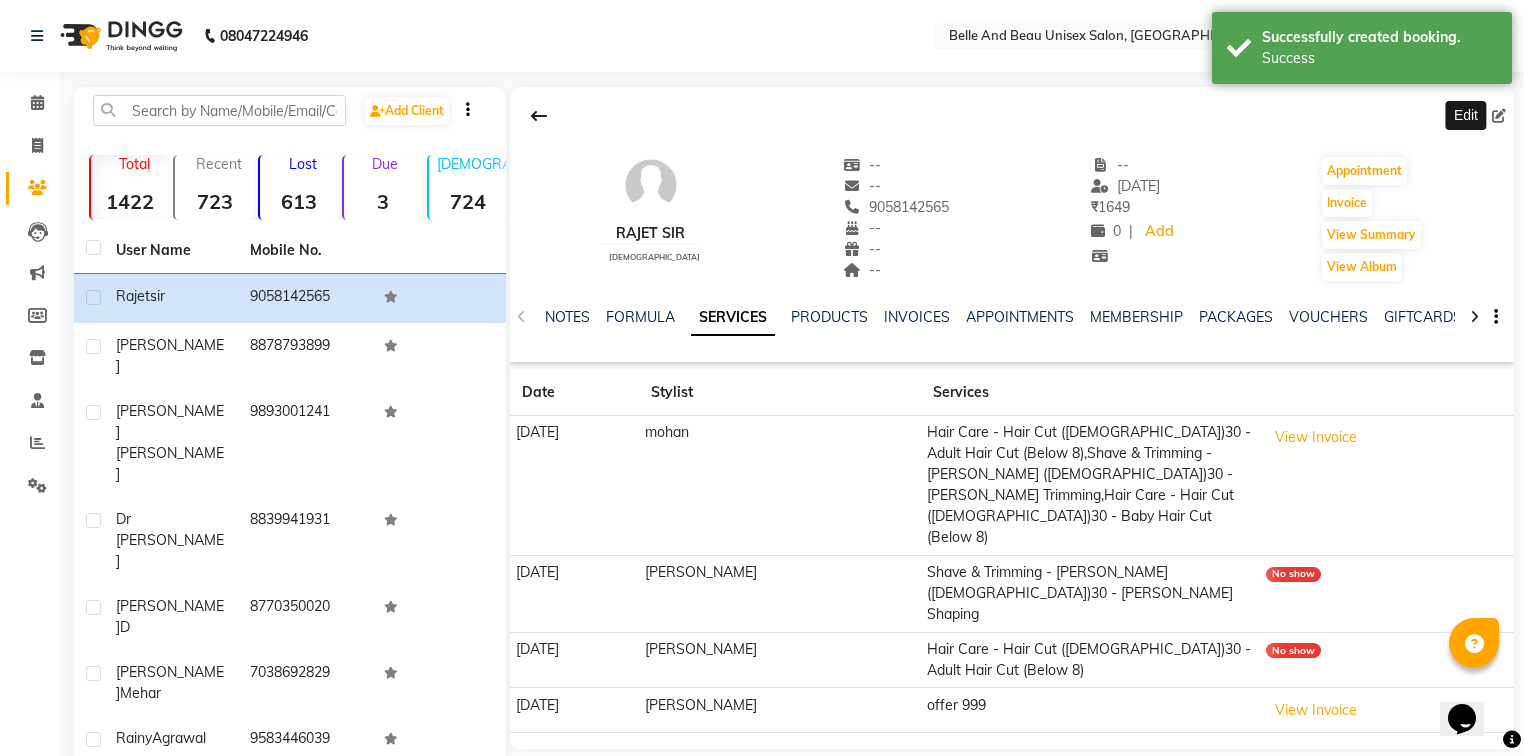 click 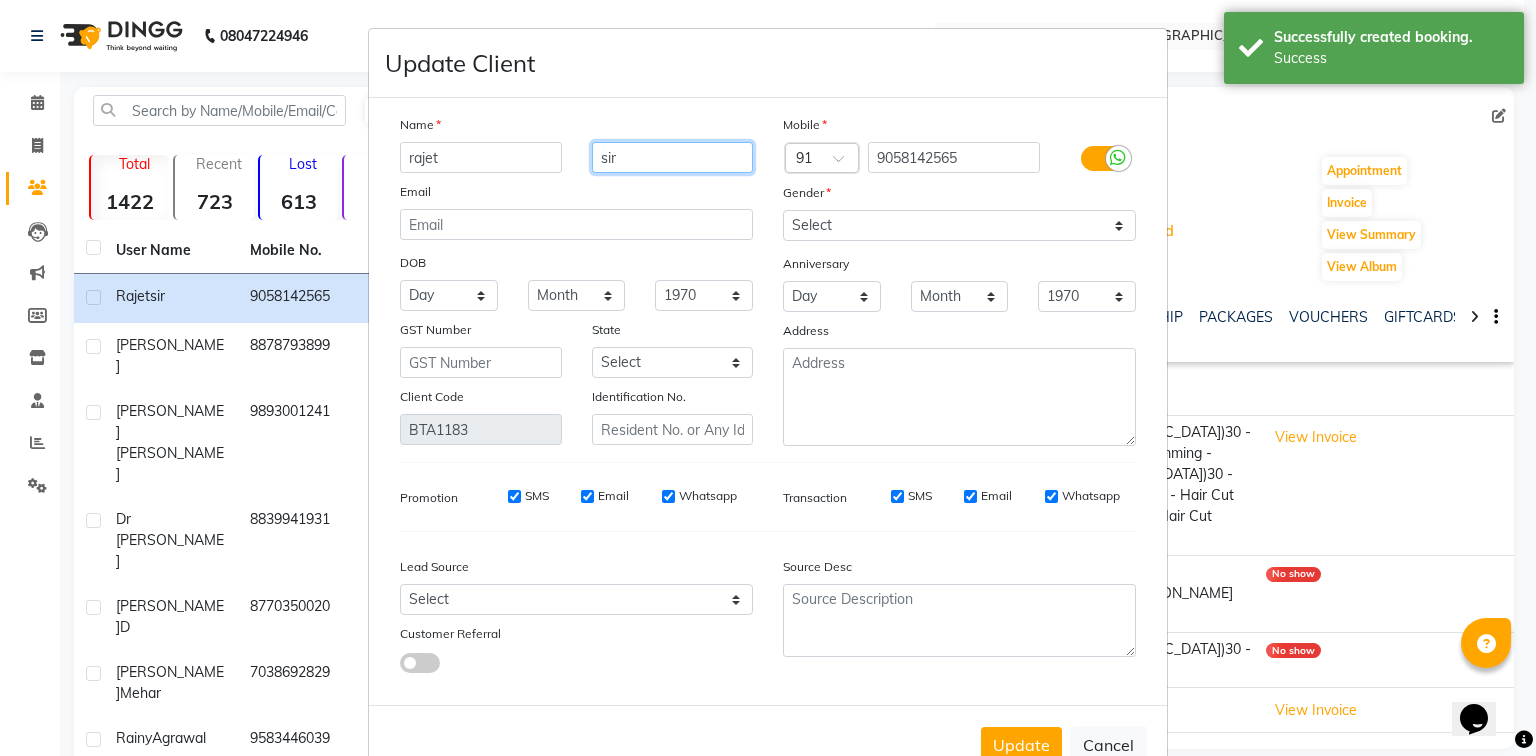 click on "sir" at bounding box center [673, 157] 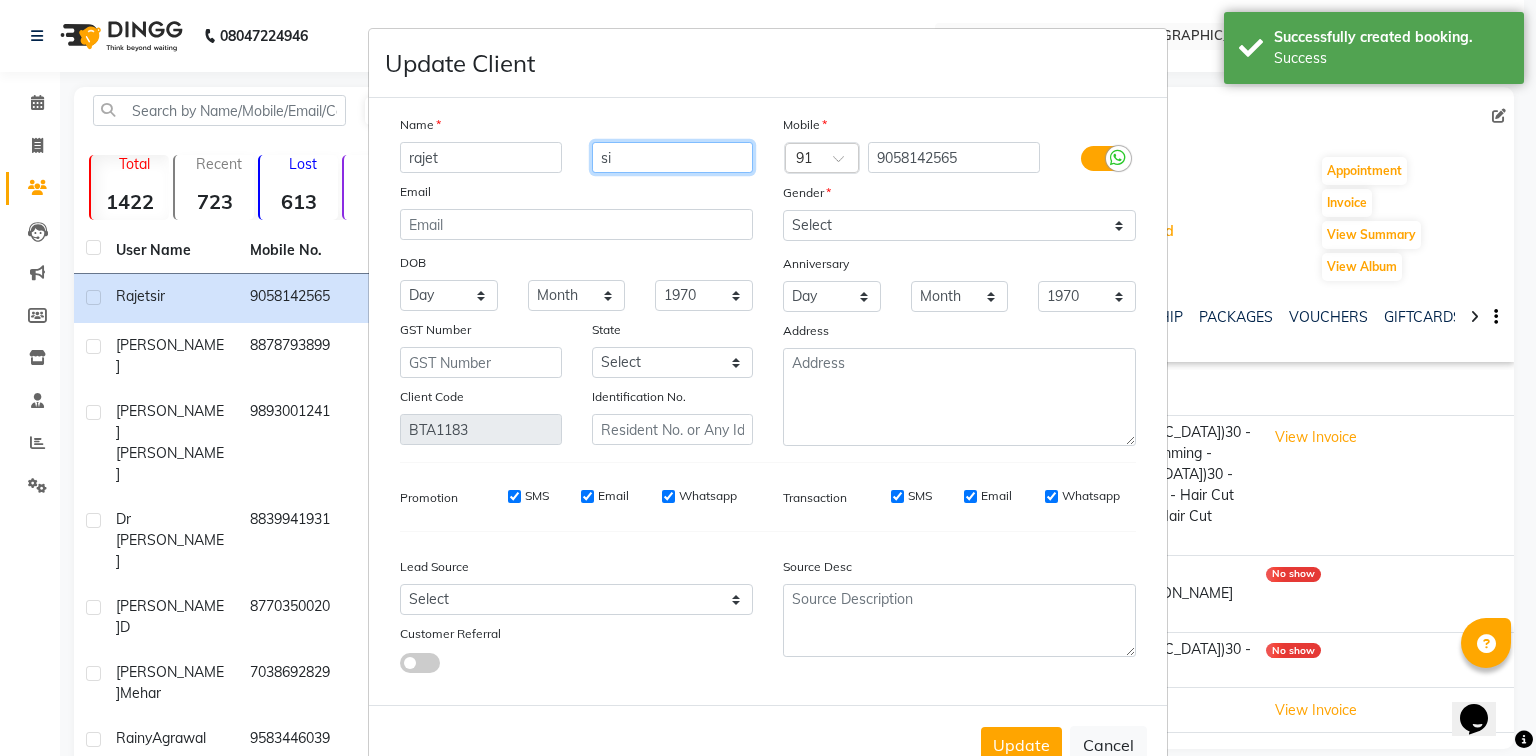 type on "s" 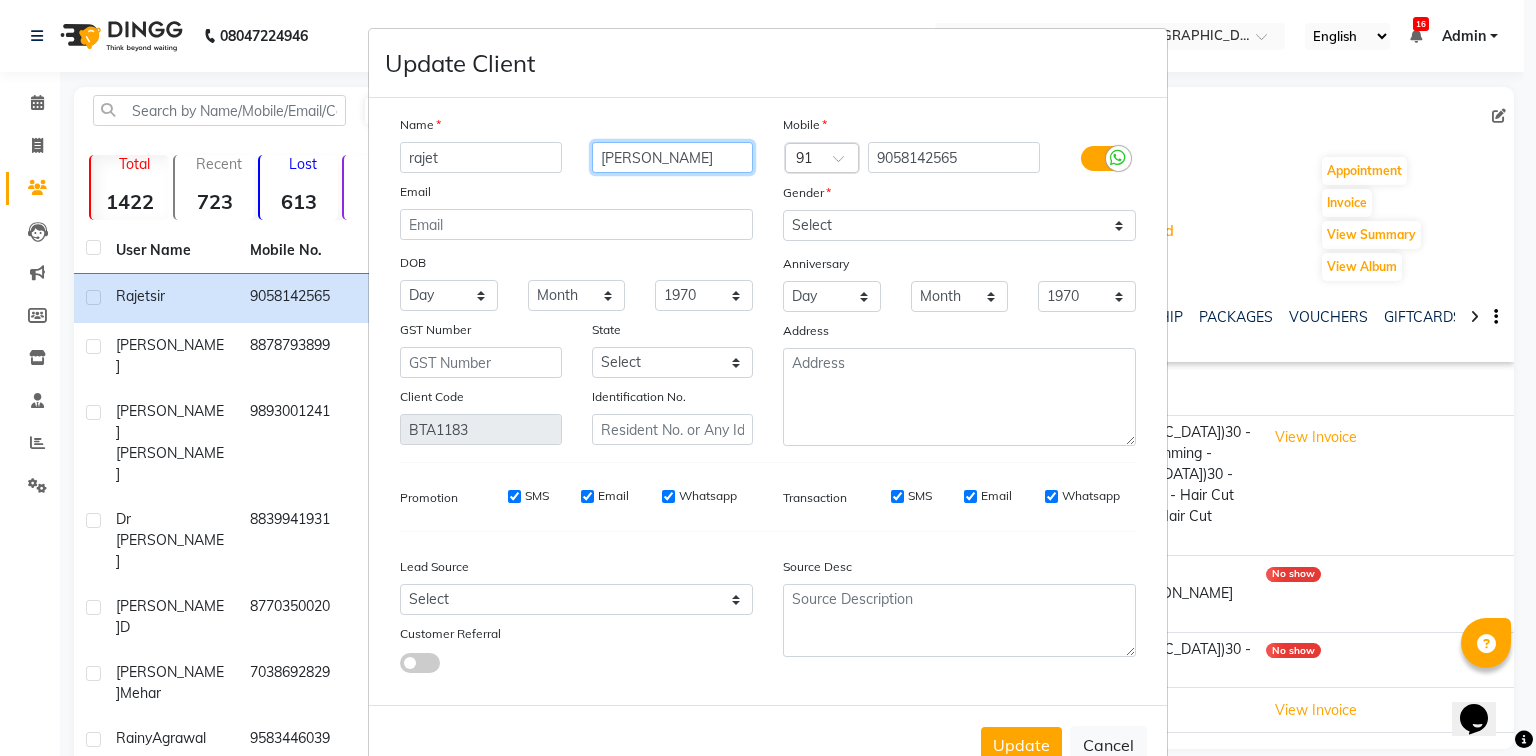 type on "[PERSON_NAME]" 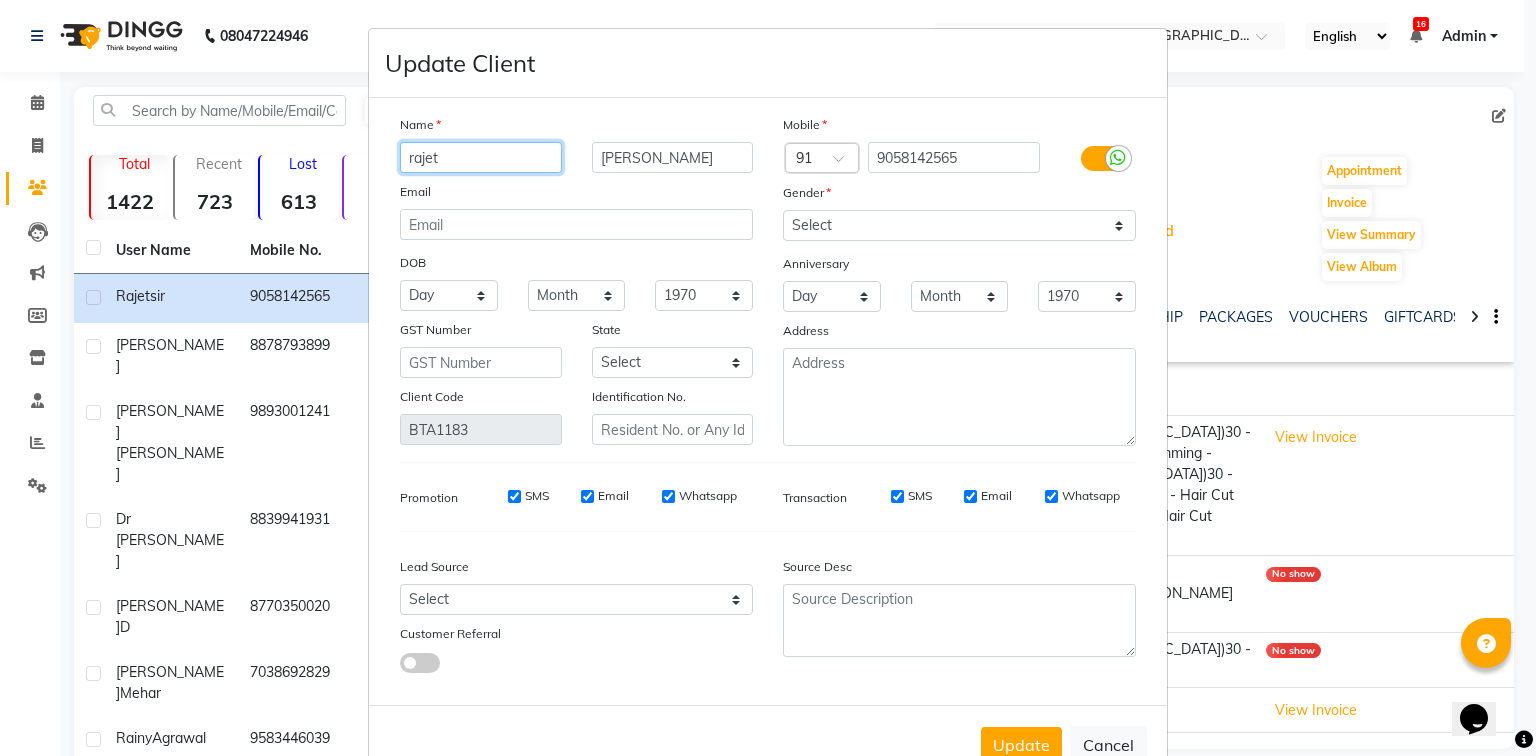 drag, startPoint x: 408, startPoint y: 157, endPoint x: 435, endPoint y: 158, distance: 27.018513 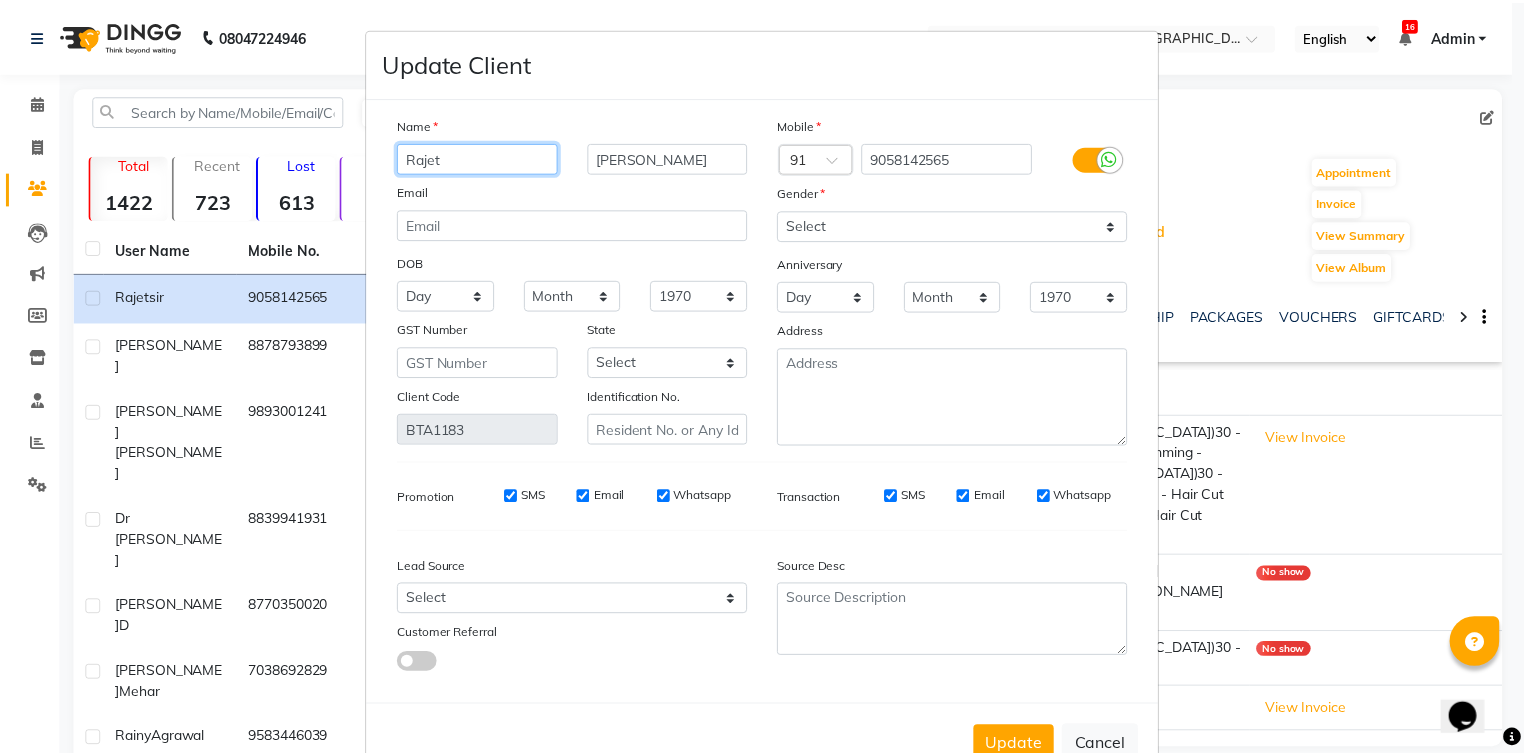 scroll, scrollTop: 65, scrollLeft: 0, axis: vertical 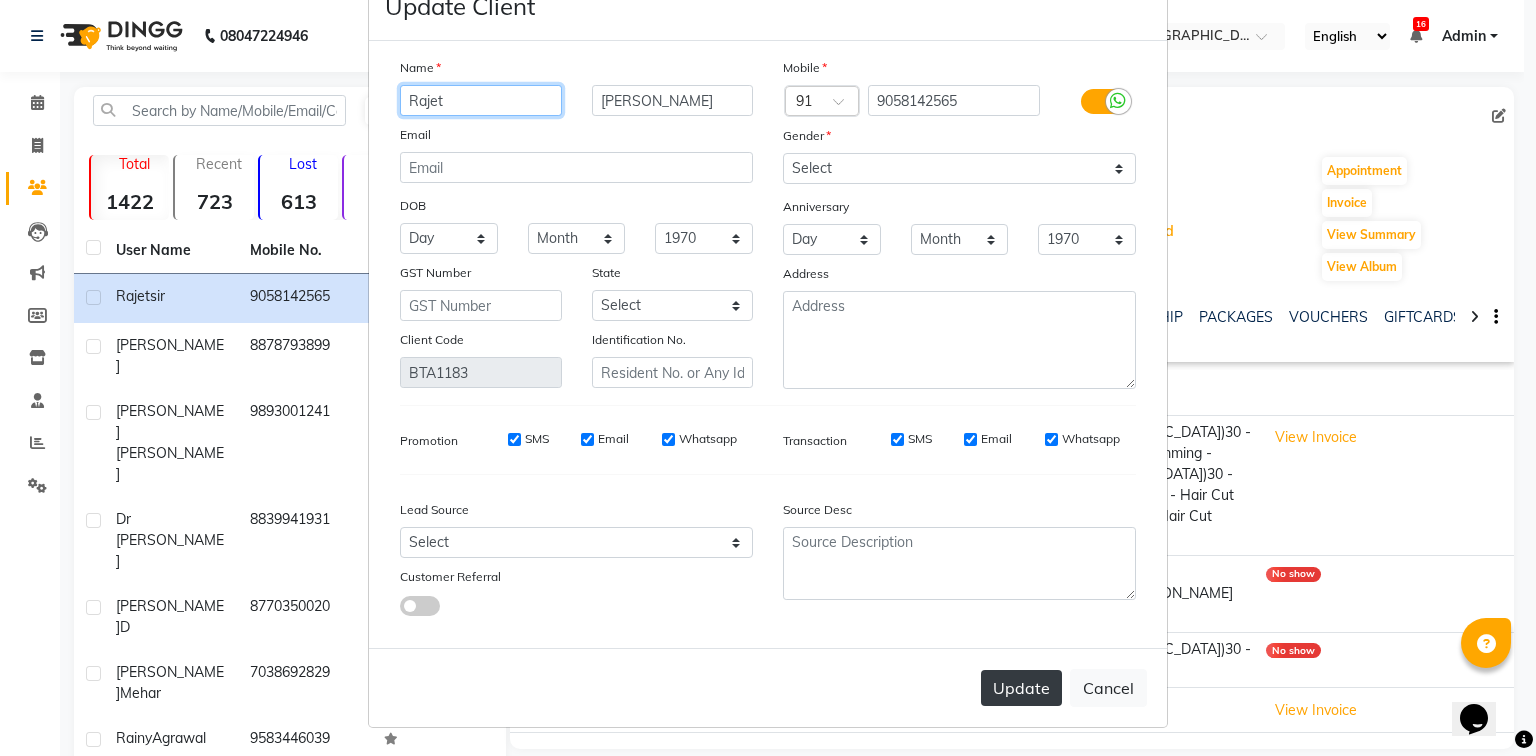 type on "Rajet" 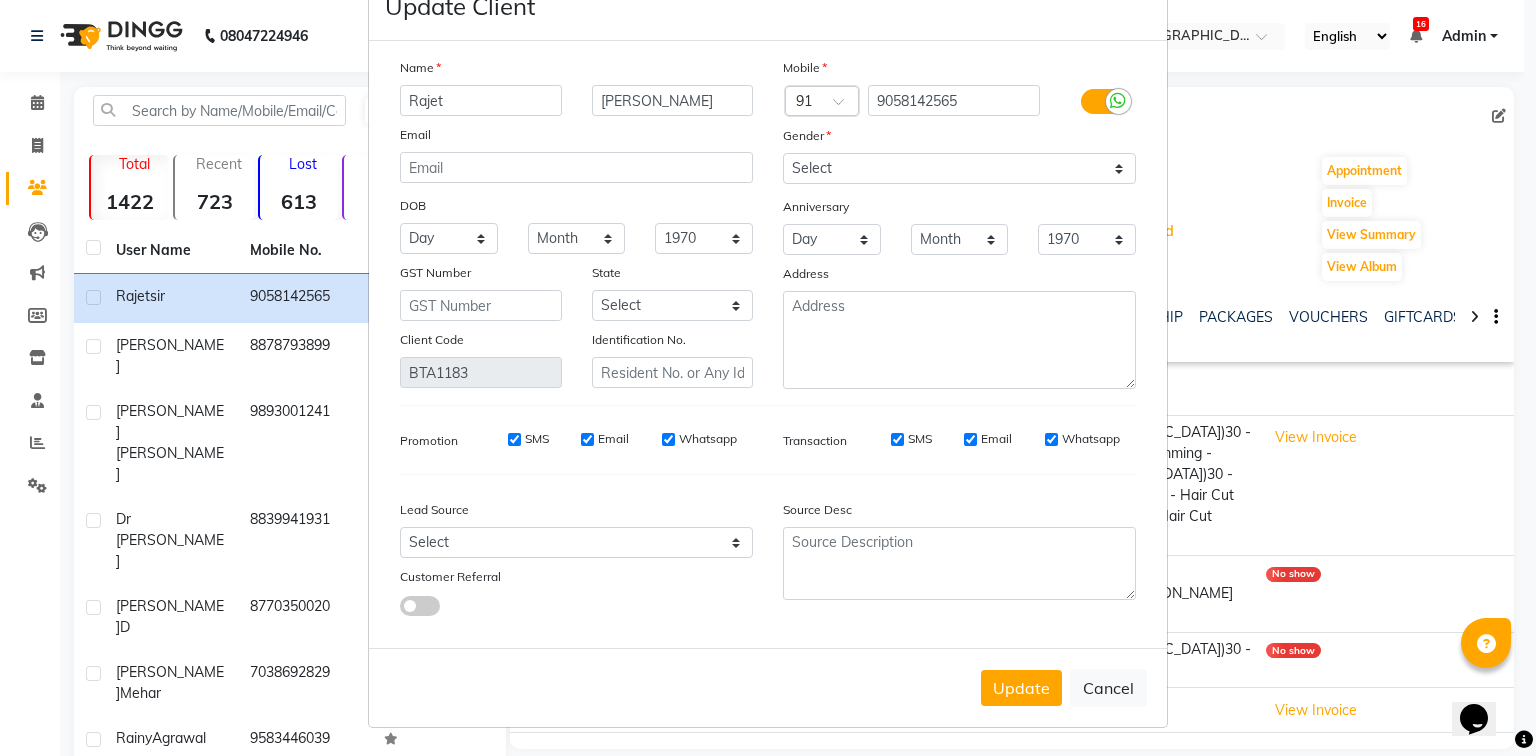 click on "Update" at bounding box center [1021, 688] 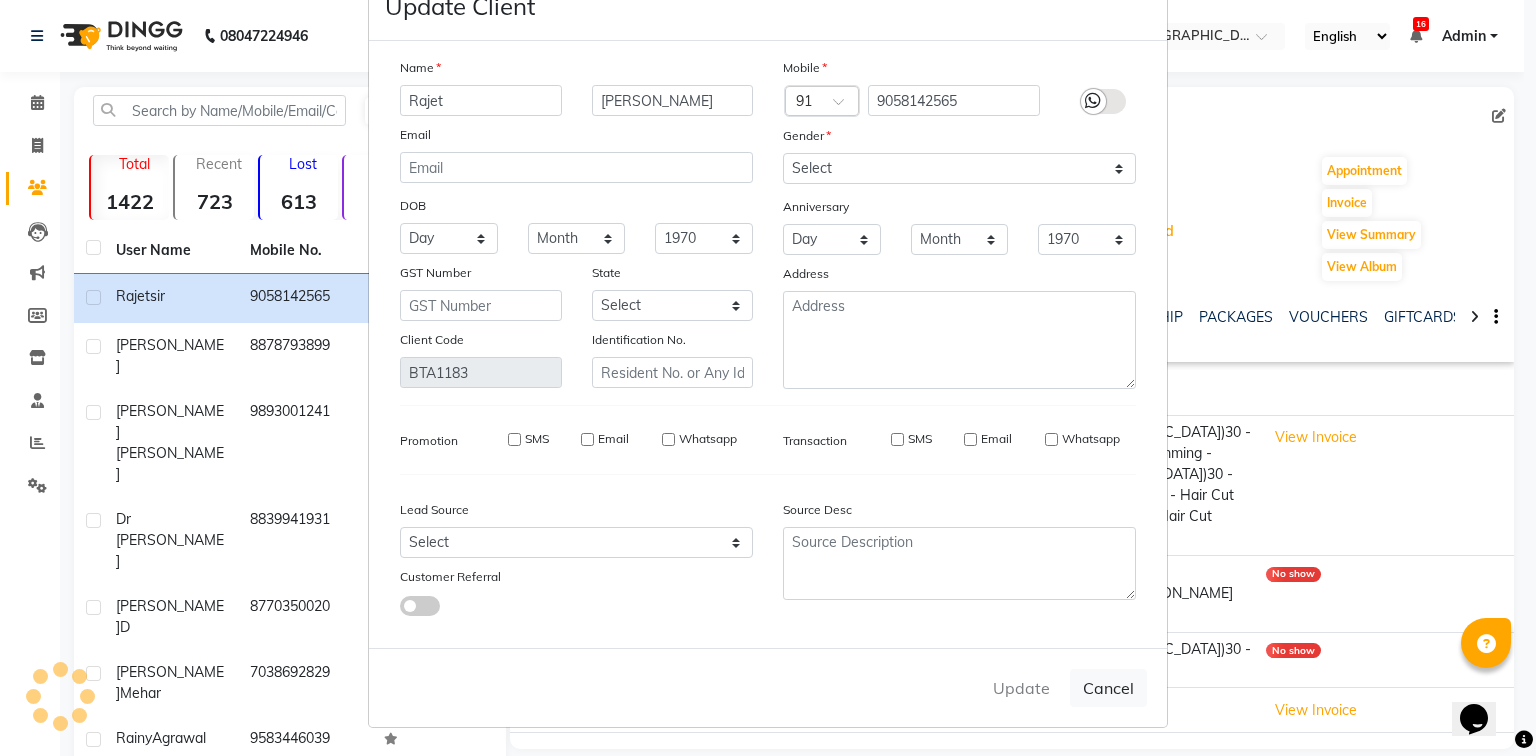 type 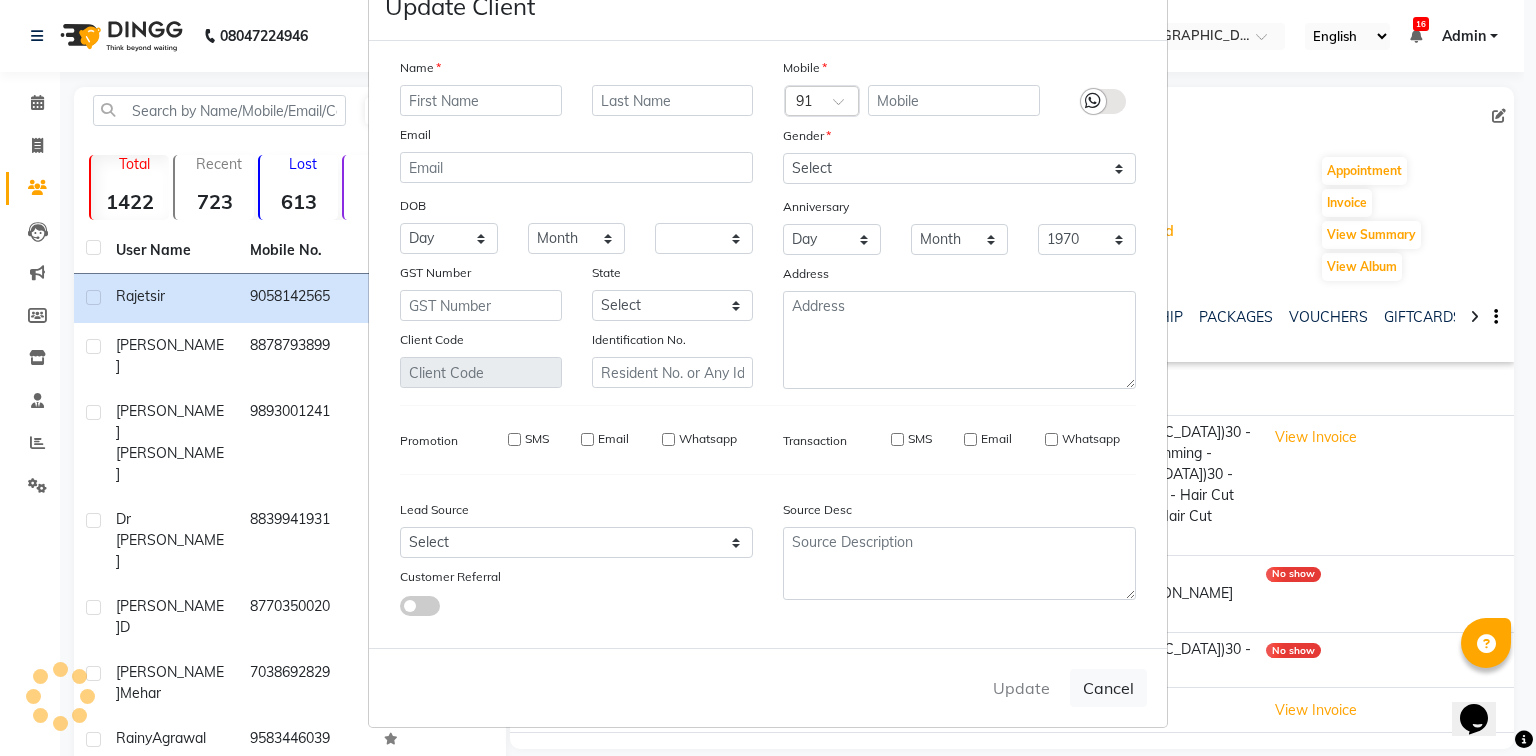 select 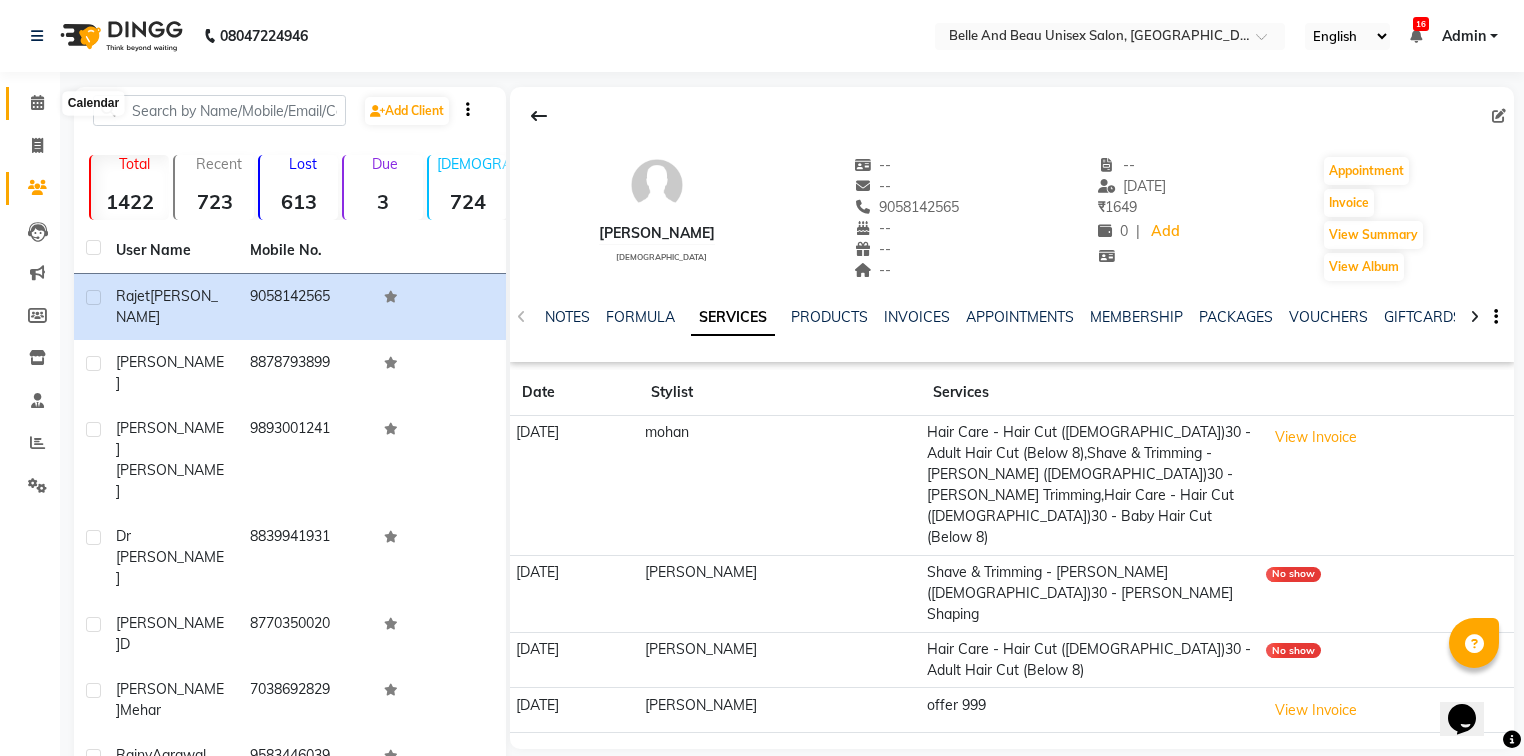 click 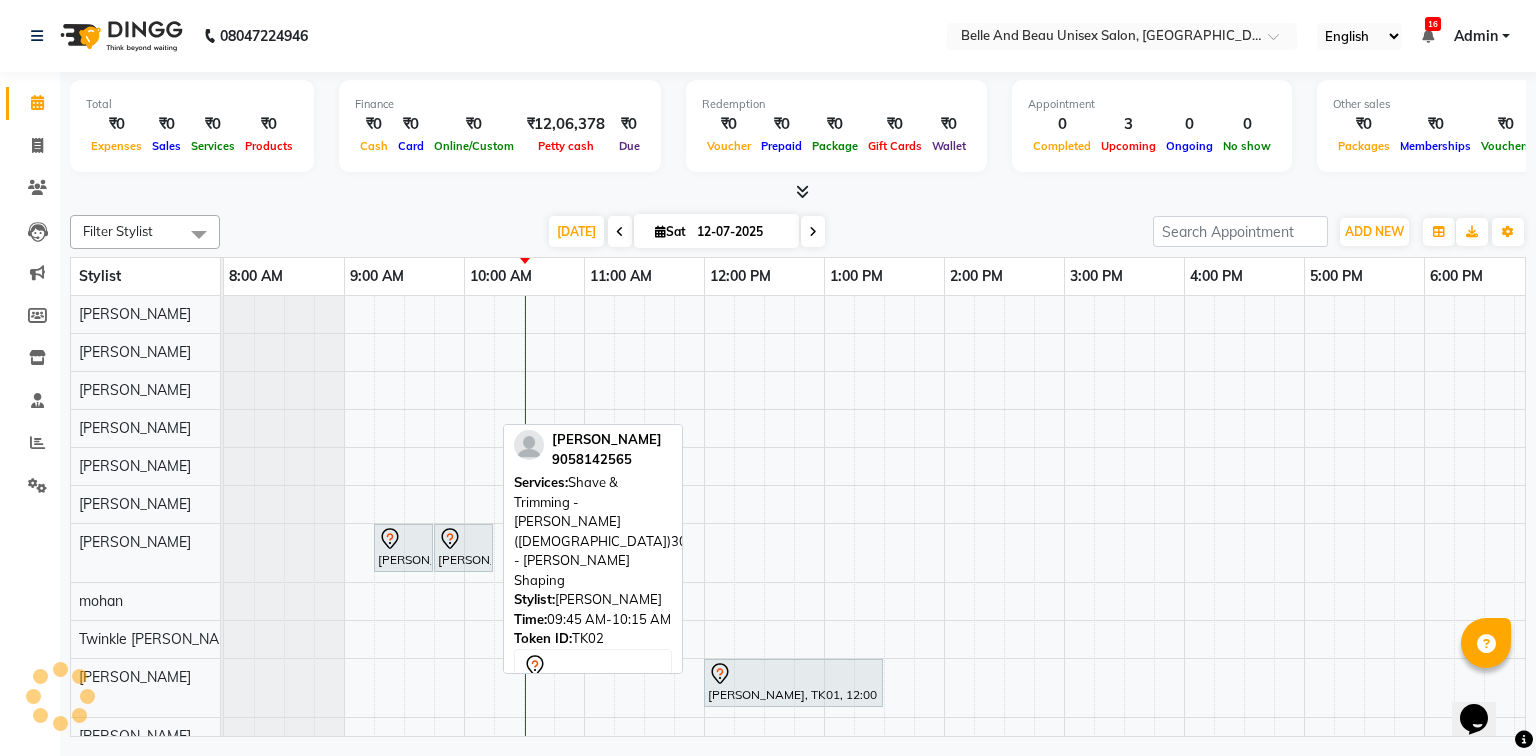 click on "[PERSON_NAME], TK02, 09:45 AM-10:15 AM, Shave & Trimming - [PERSON_NAME]  ([DEMOGRAPHIC_DATA])30 - [PERSON_NAME] Shaping" at bounding box center [463, 548] 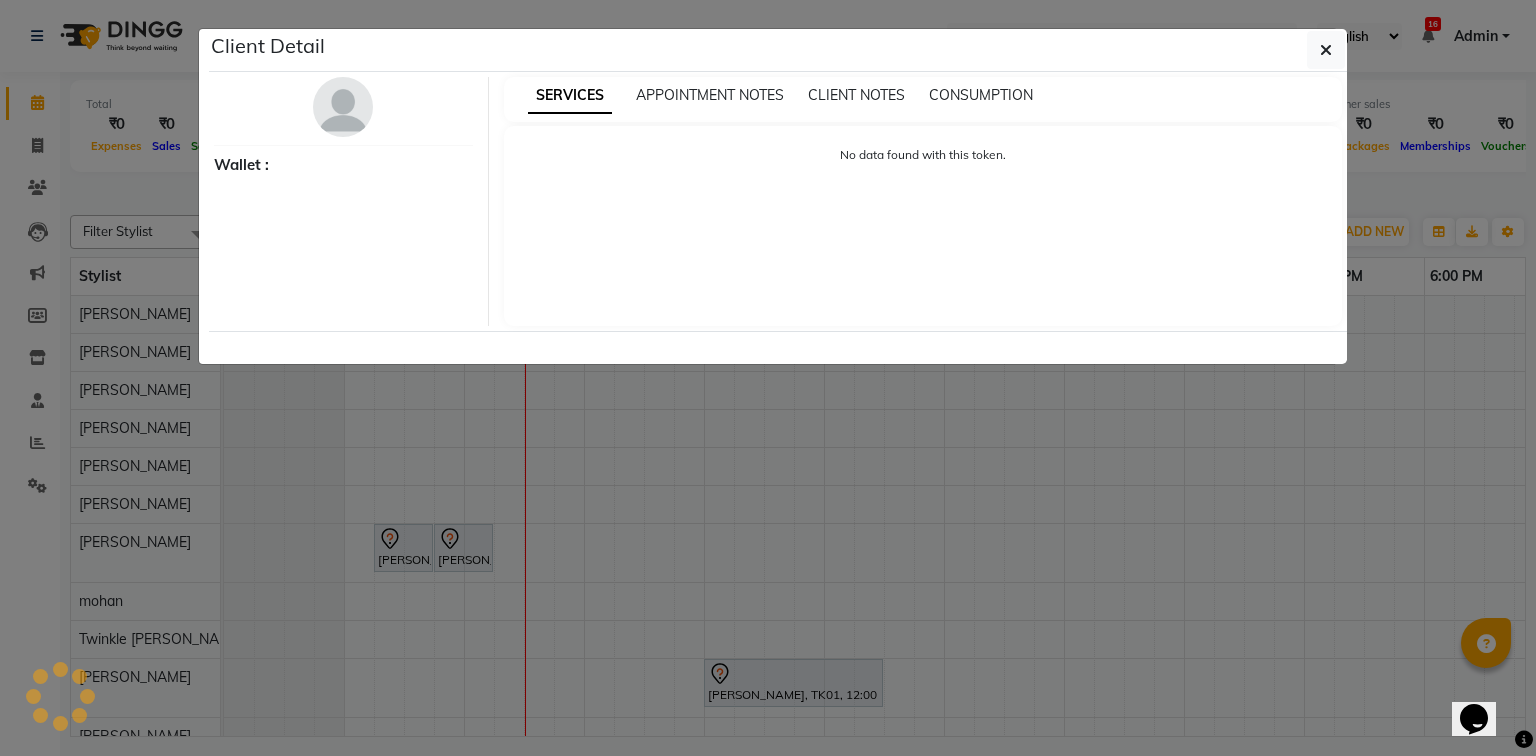 select on "7" 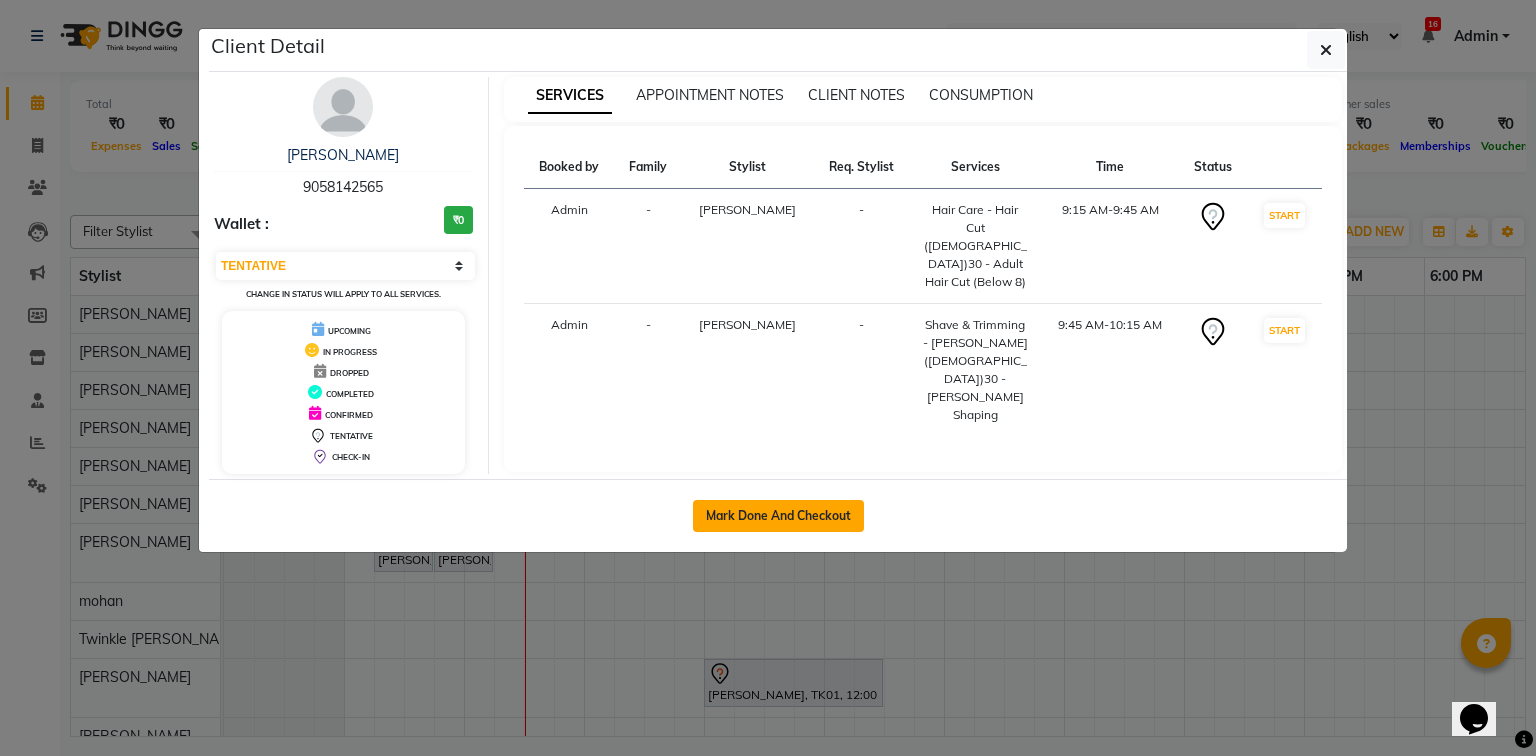 click on "Mark Done And Checkout" 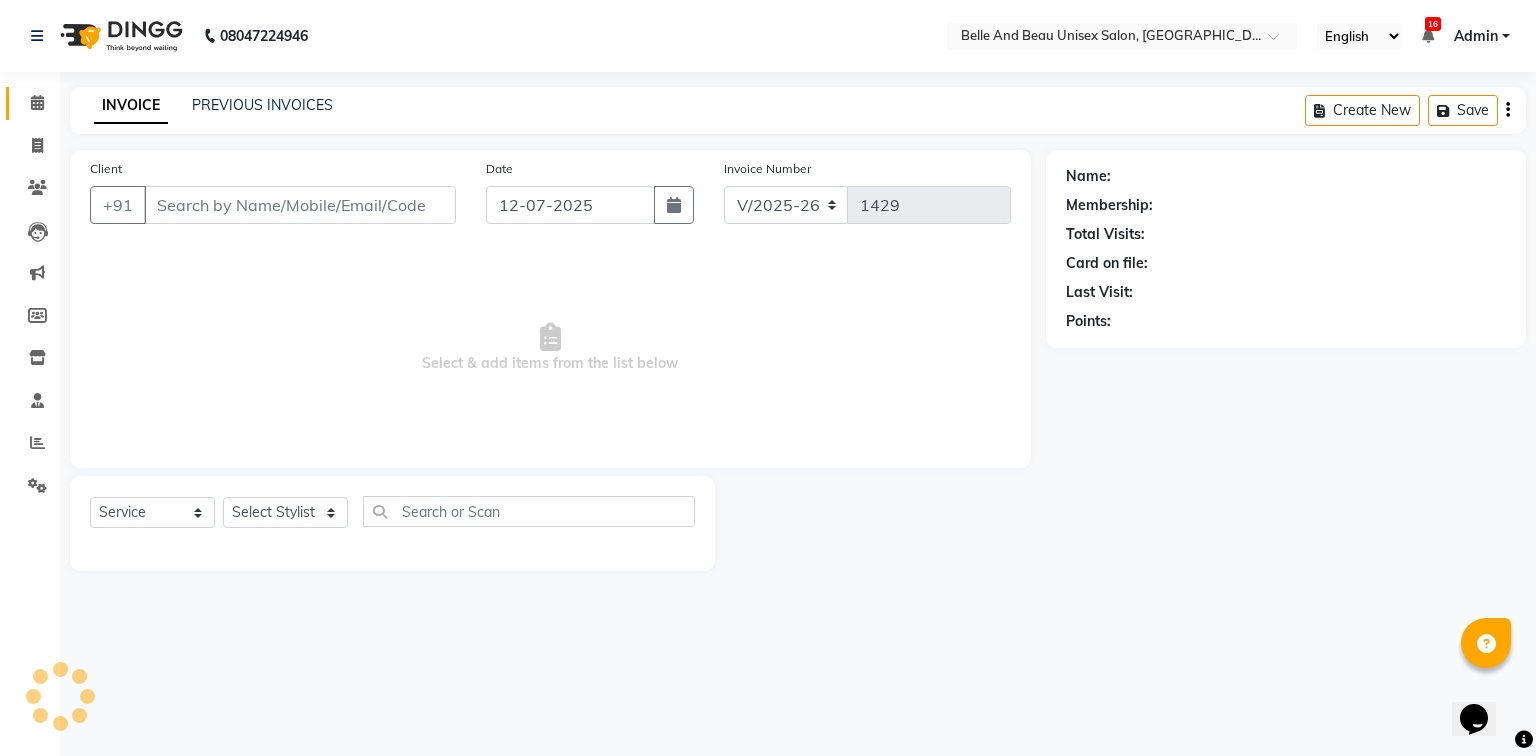 type on "9058142565" 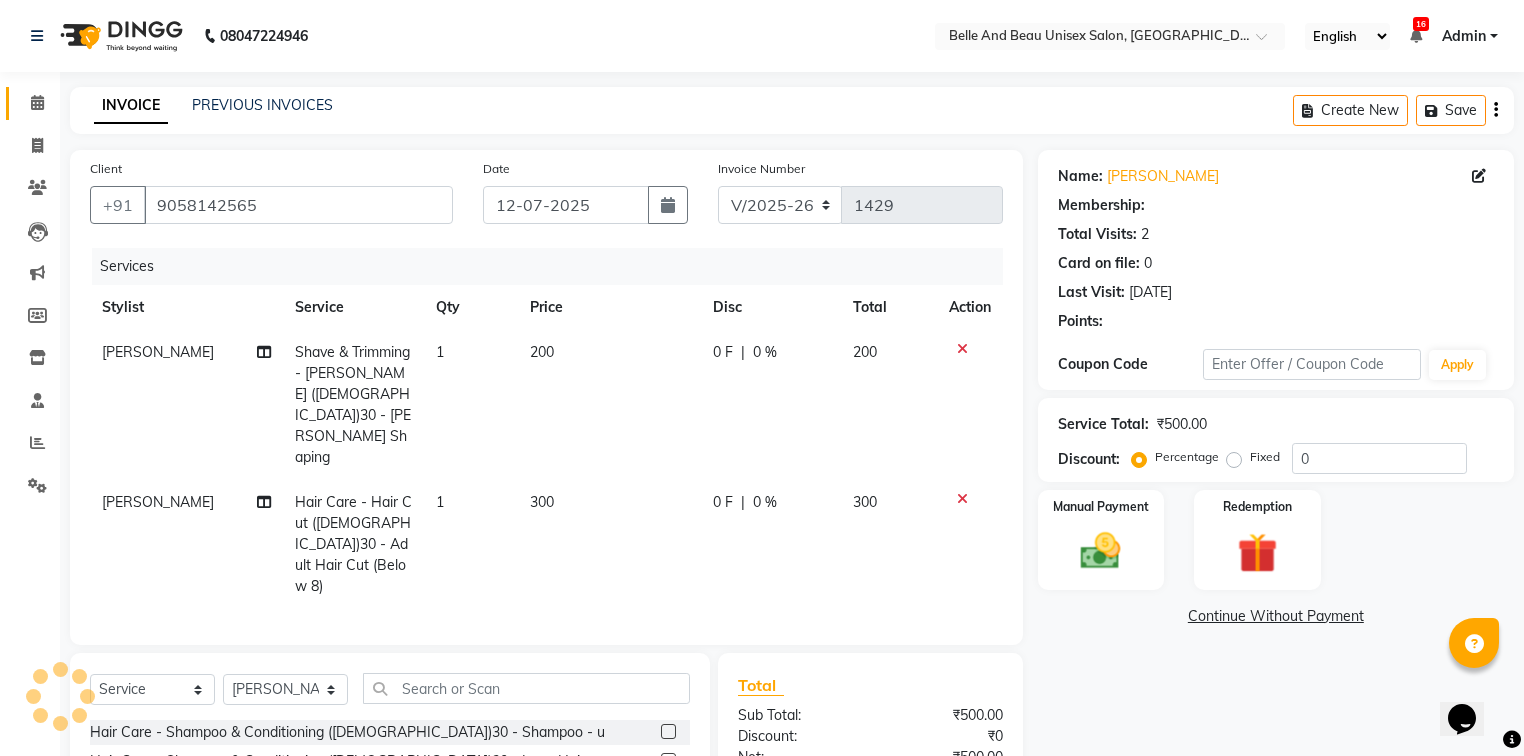 select on "1: Object" 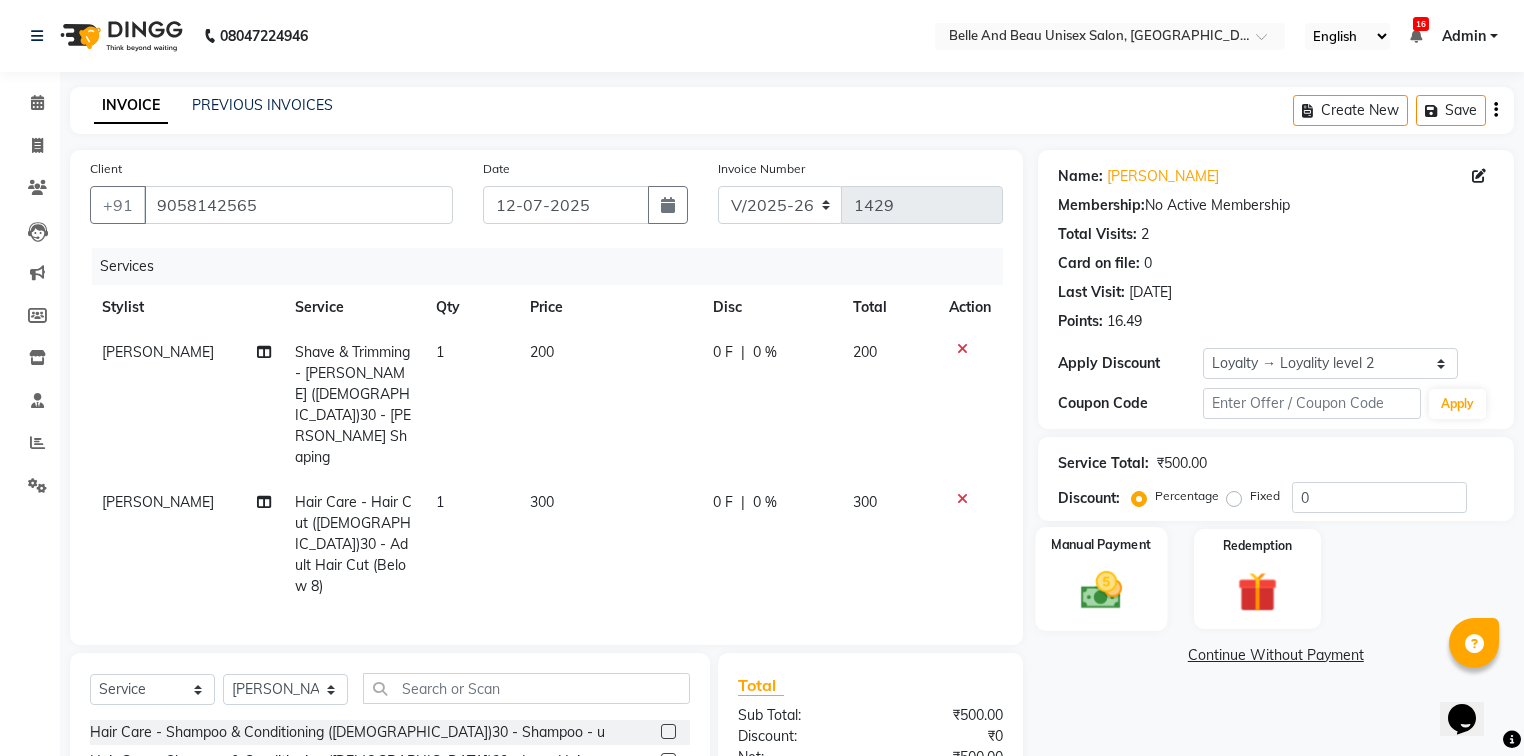 click 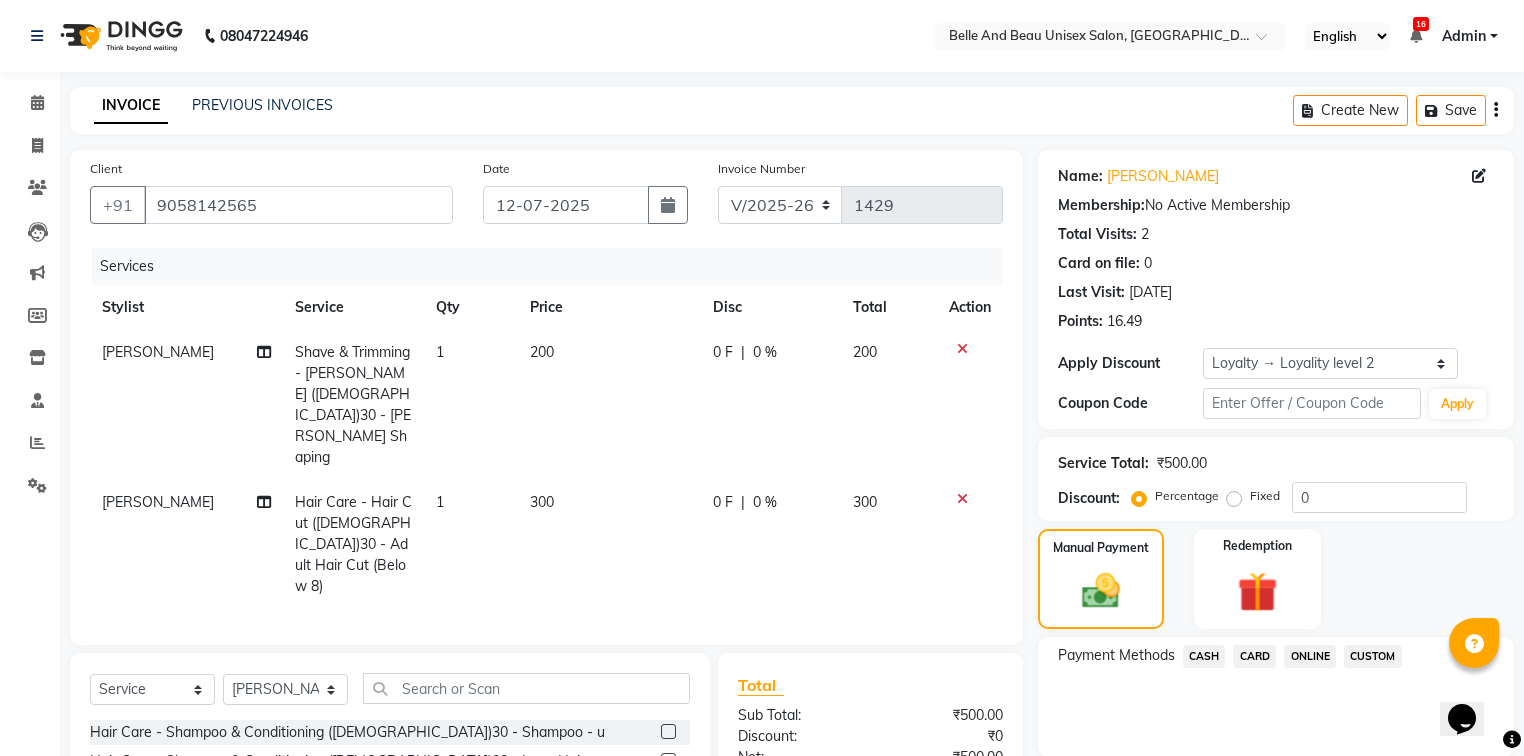click on "ONLINE" 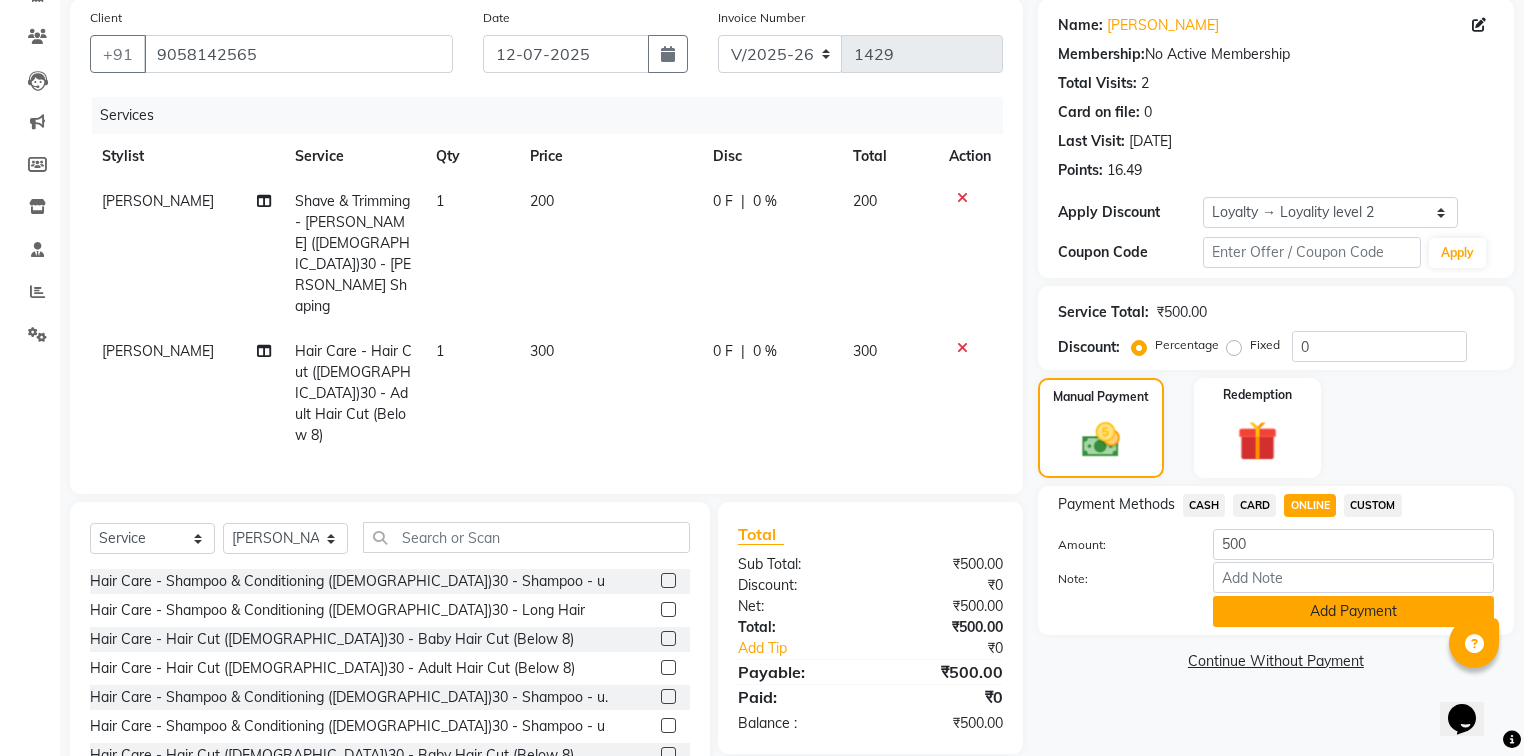 click on "Add Payment" 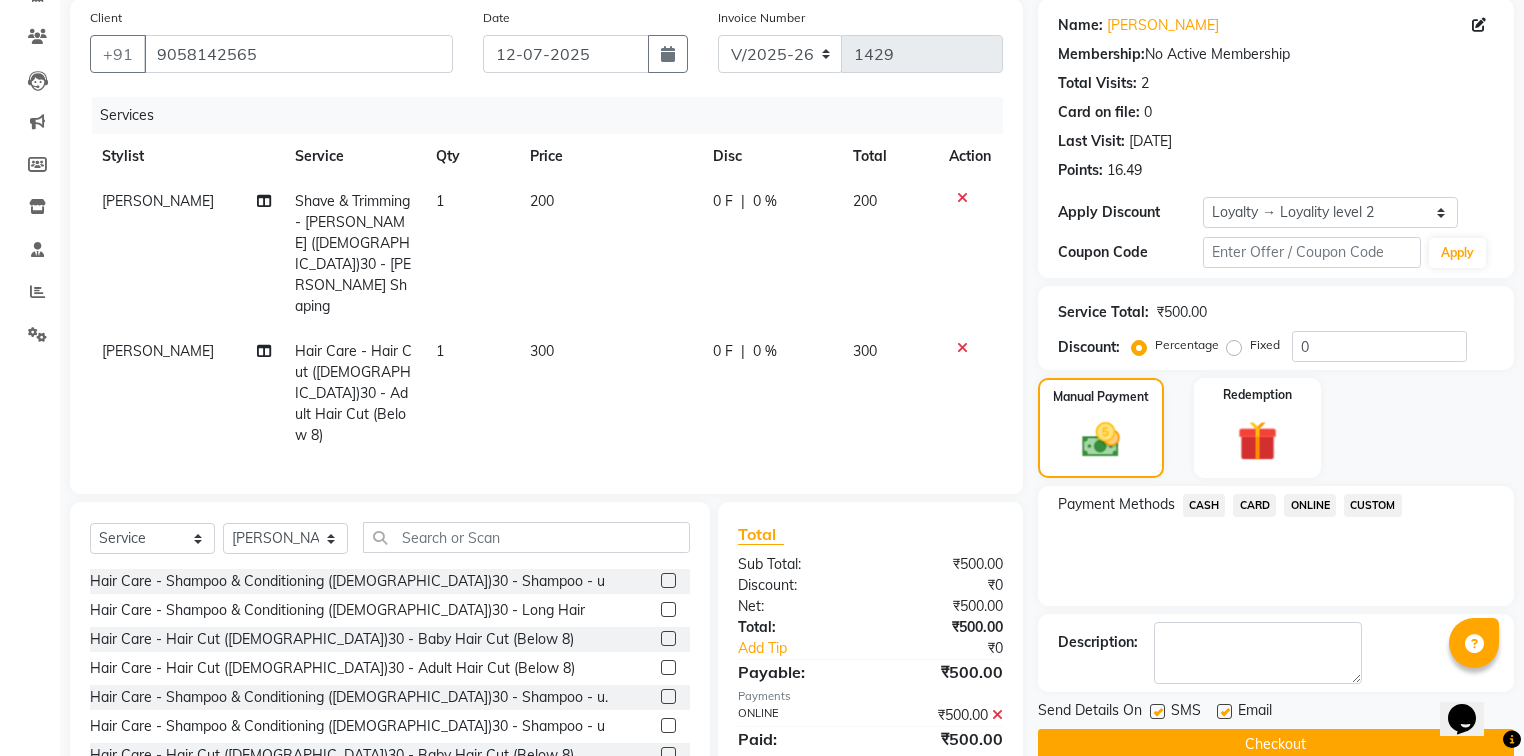 scroll, scrollTop: 249, scrollLeft: 0, axis: vertical 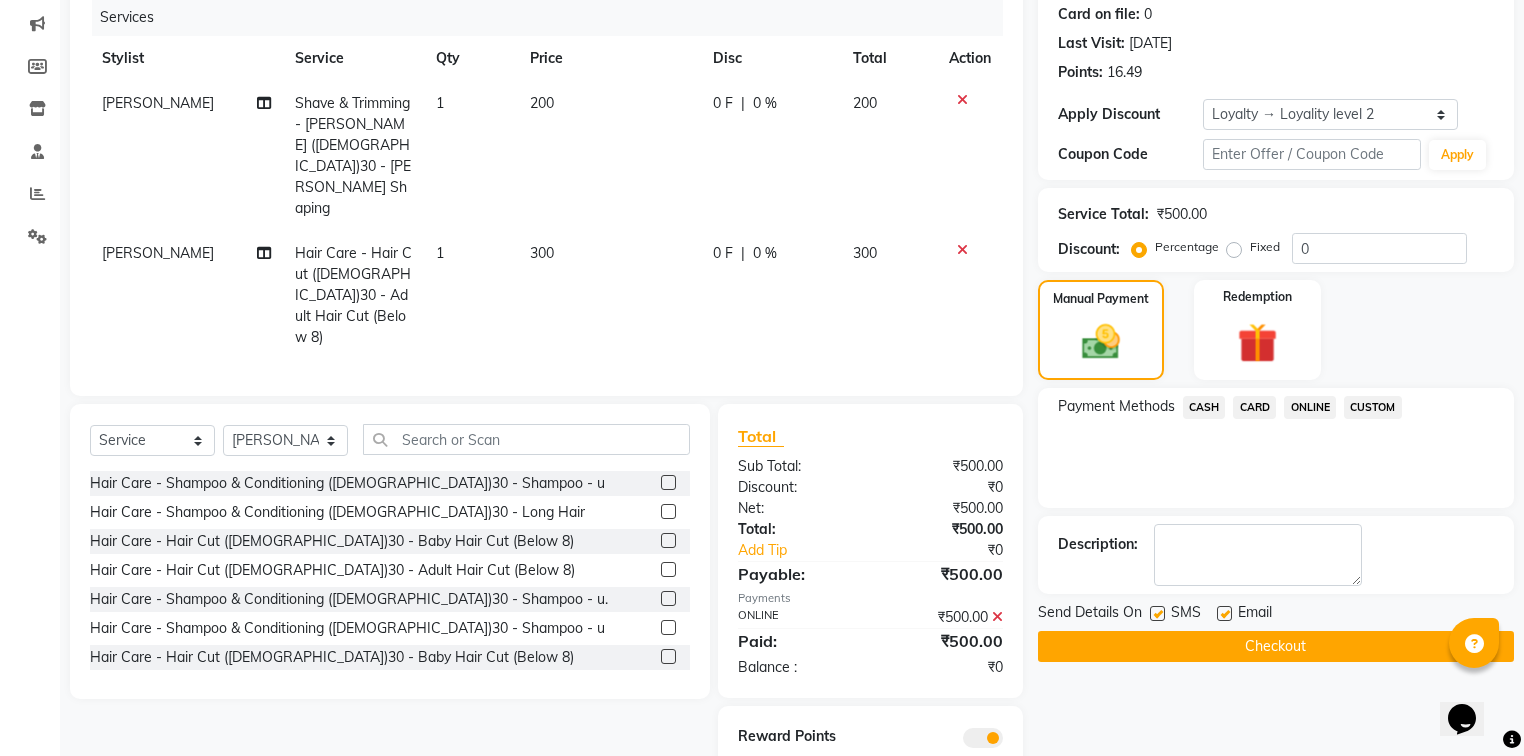 click on "Checkout" 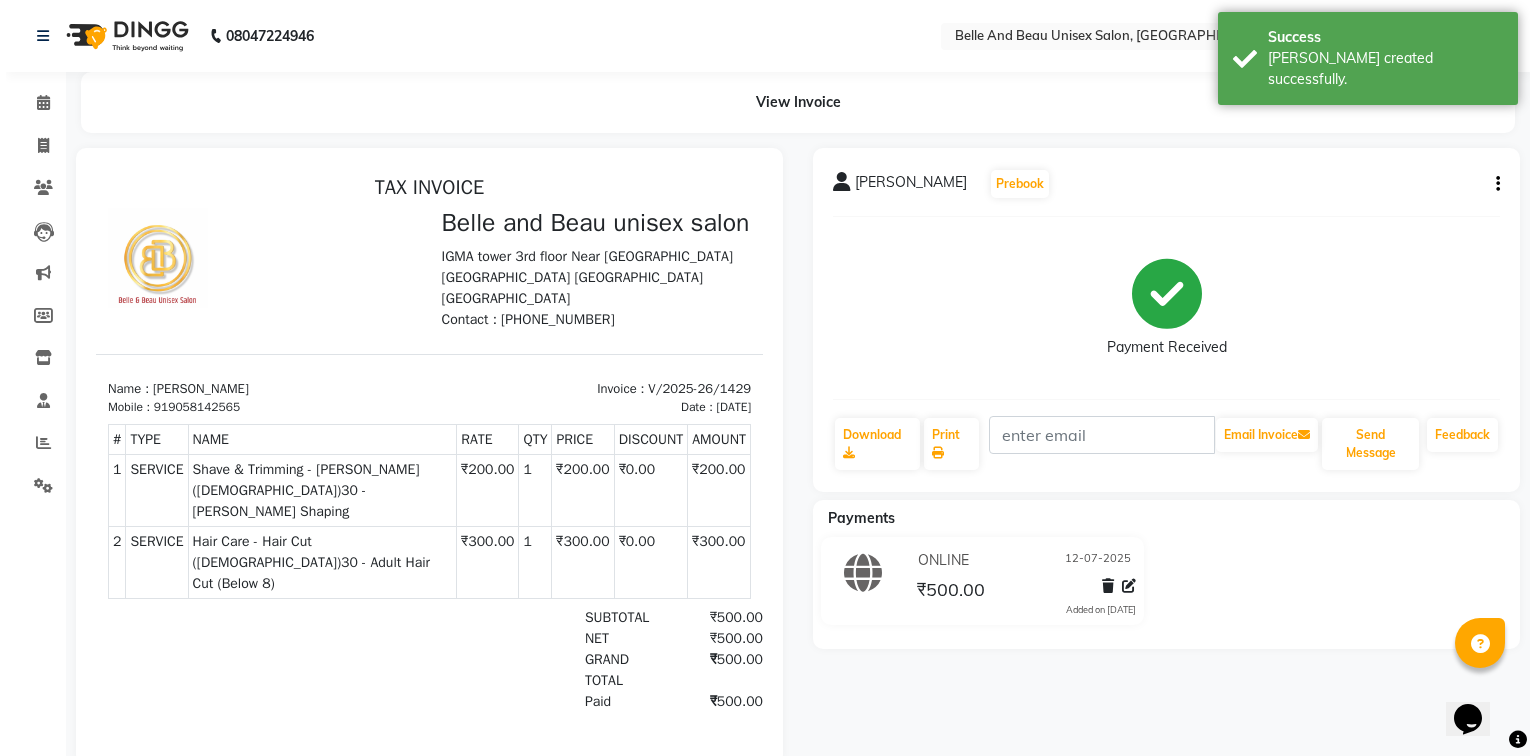 scroll, scrollTop: 0, scrollLeft: 0, axis: both 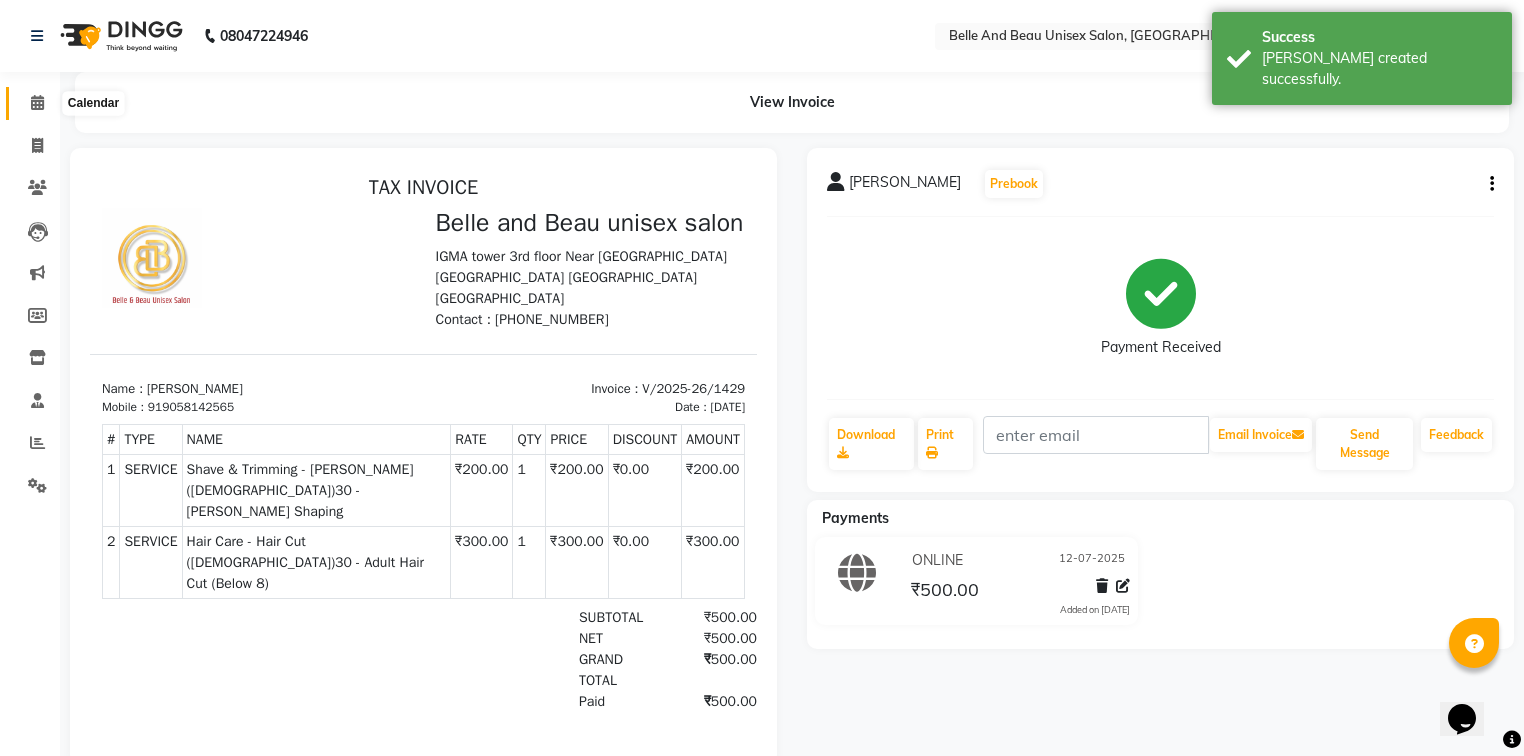 click 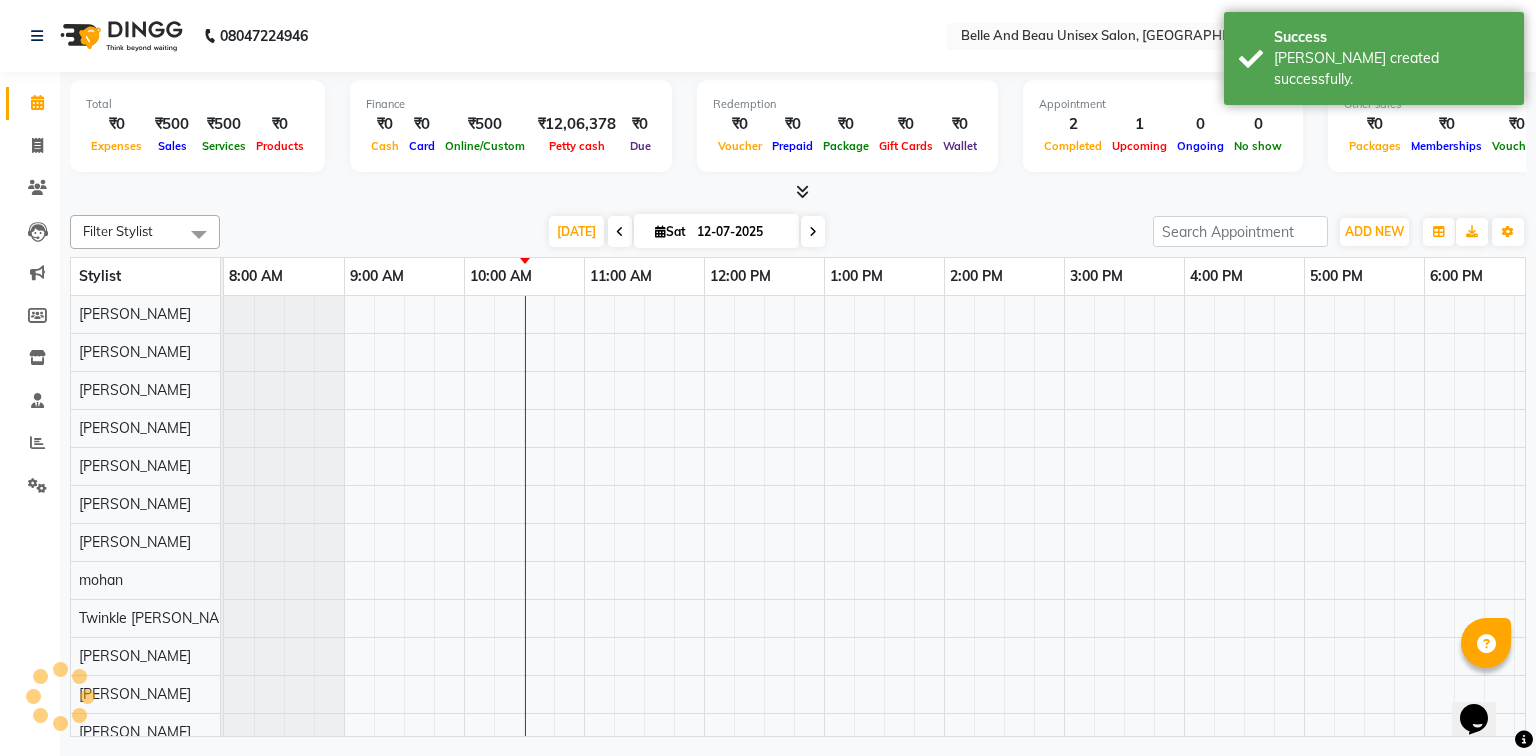 scroll, scrollTop: 0, scrollLeft: 0, axis: both 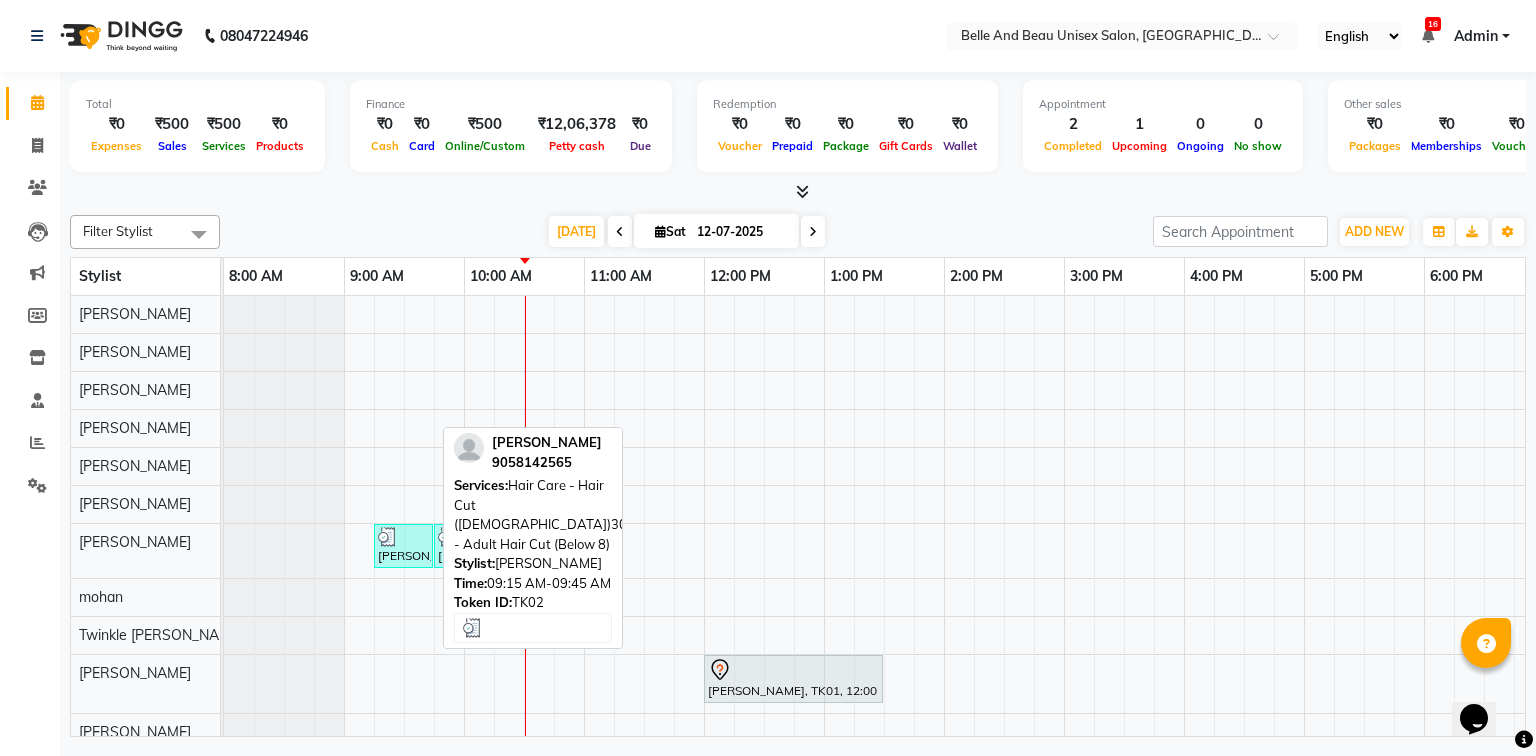 click at bounding box center [403, 537] 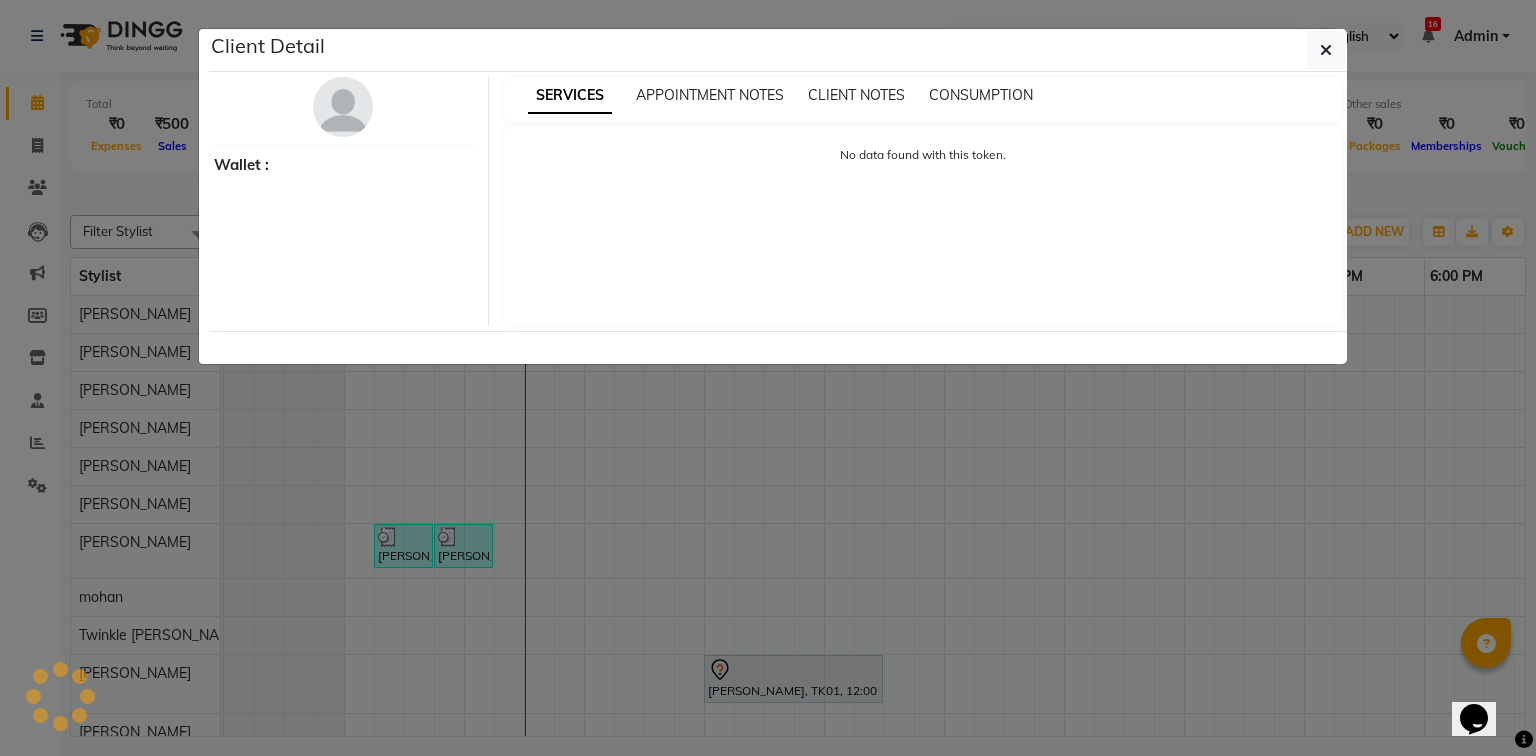 select on "3" 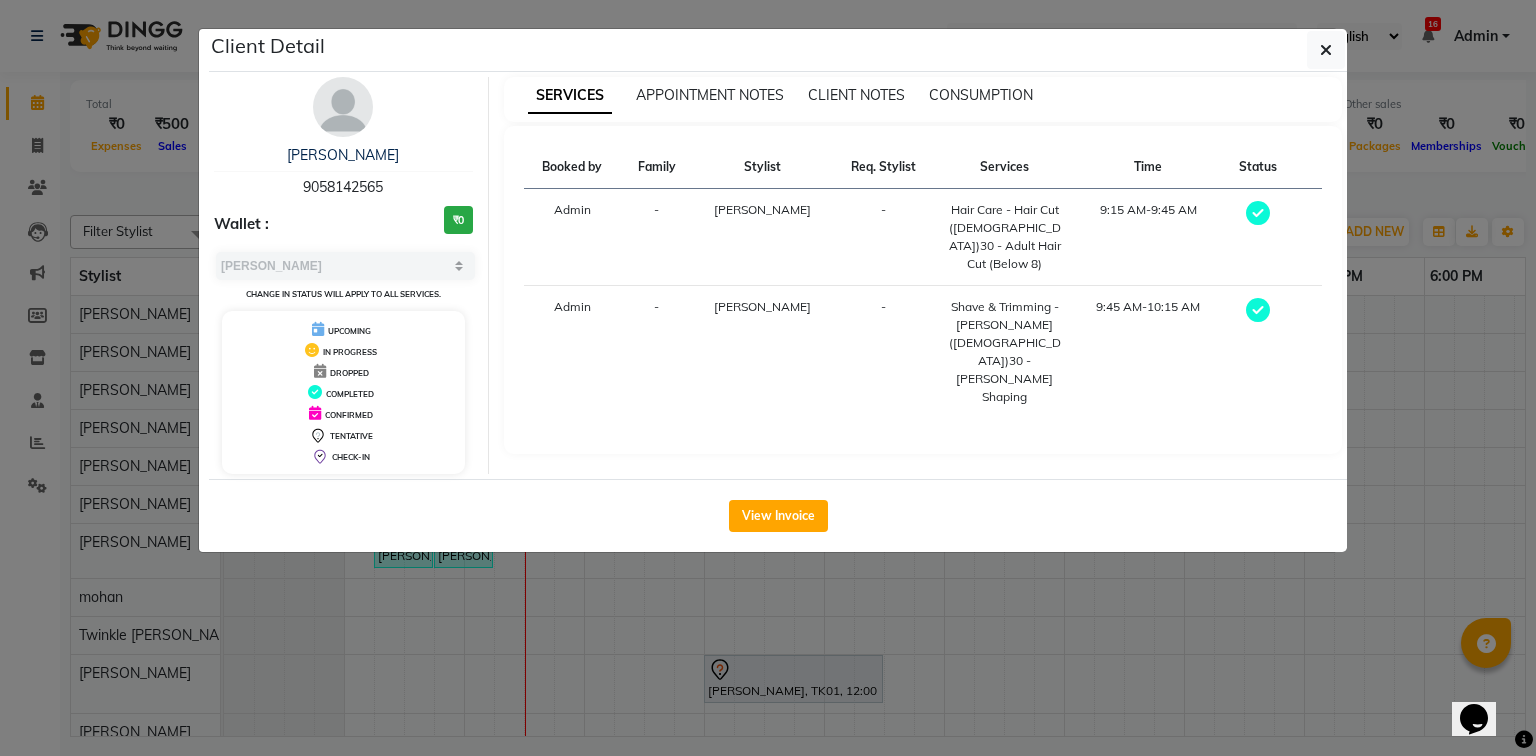 click on "9058142565" at bounding box center [343, 187] 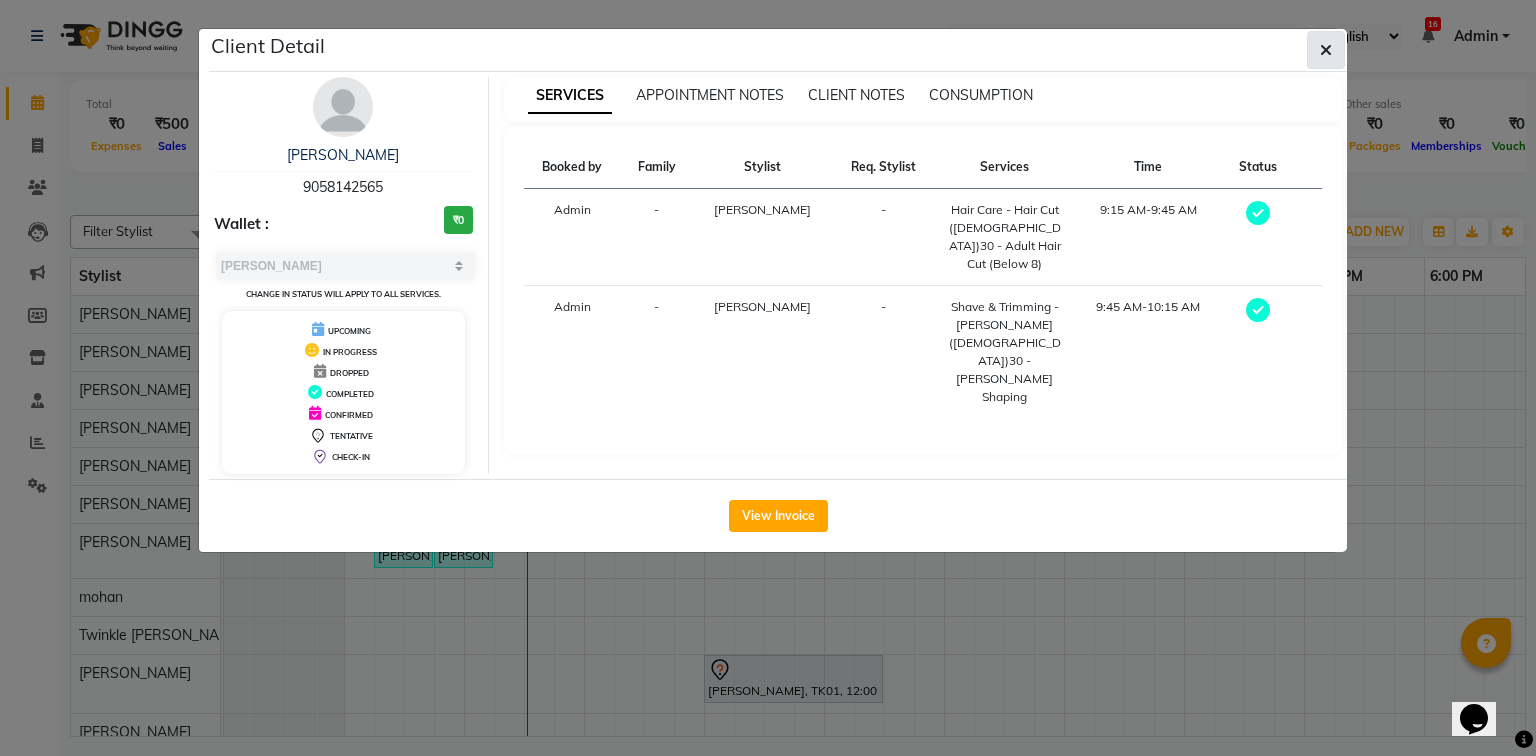 click 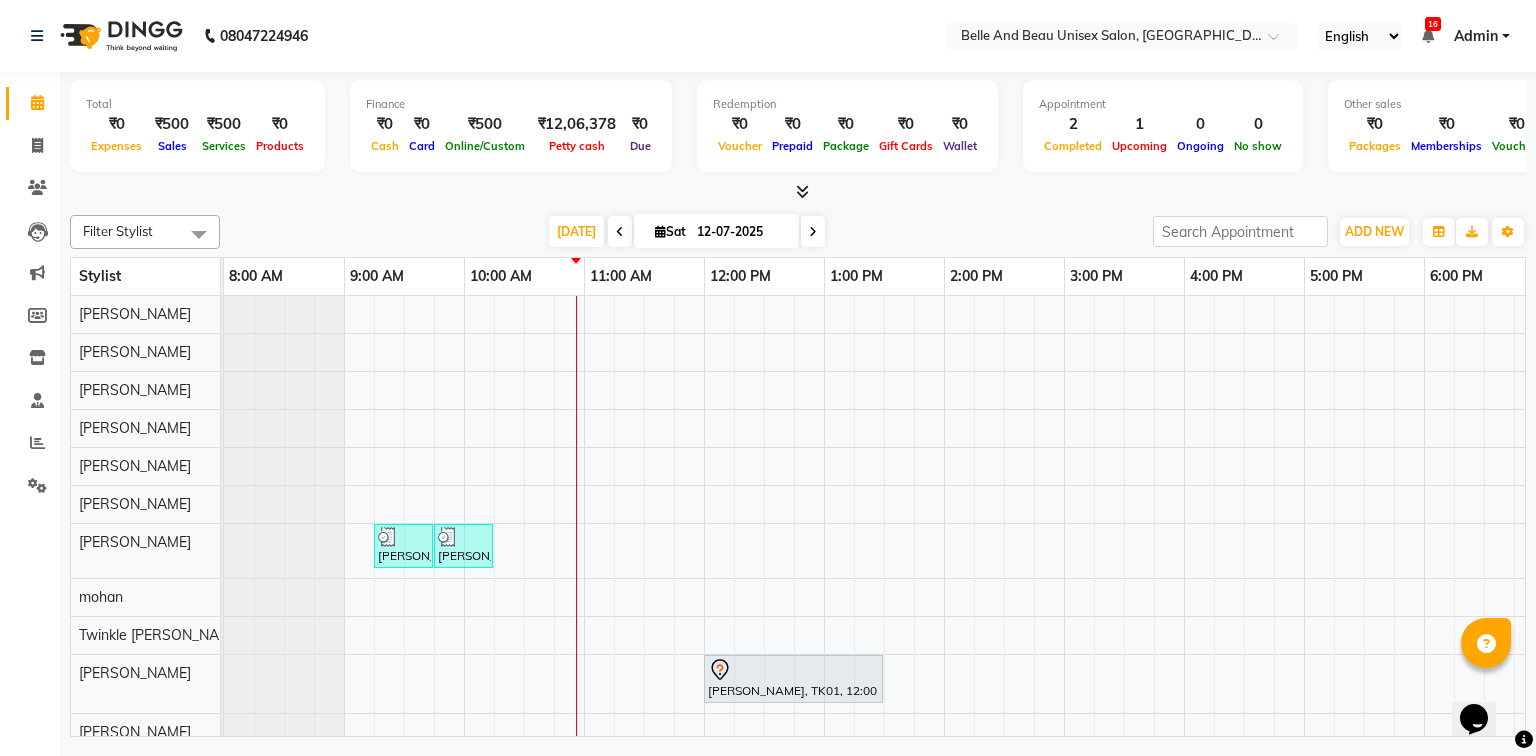 click on "08047224946 Select Location × Belle And Beau Unisex Salon, Tatibandh English ENGLISH Español العربية मराठी हिंदी ગુજરાતી தமிழ் 中文 16 Notifications nothing to show Admin Manage Profile Change Password Sign out  Version:3.15.4" 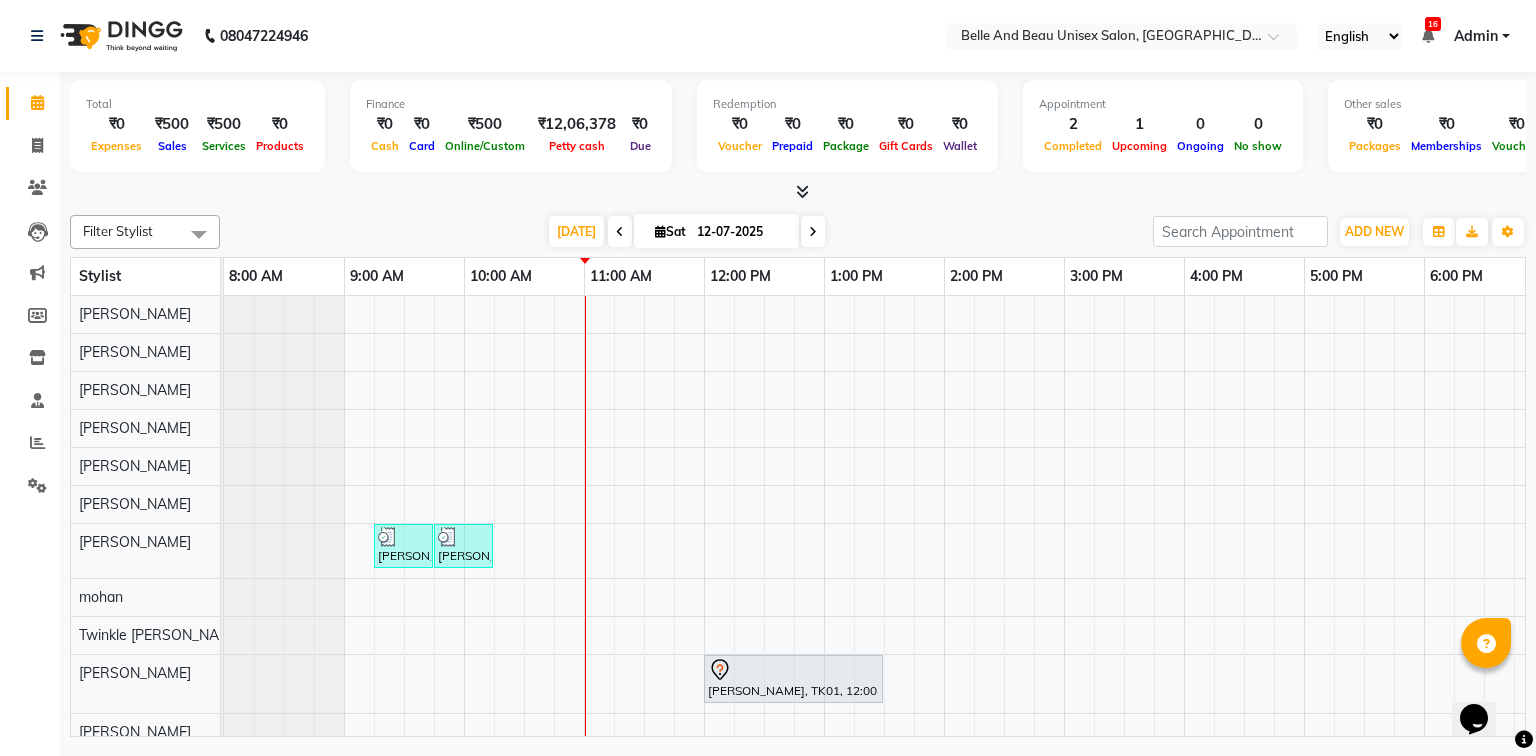 click on "[PERSON_NAME], TK02, 09:15 AM-09:45 AM, Hair Care - Hair Cut ([DEMOGRAPHIC_DATA])30 - Adult Hair Cut (Below 8)     [PERSON_NAME], TK02, 09:45 AM-10:15 AM, Shave & Trimming - [PERSON_NAME]  ([DEMOGRAPHIC_DATA])30 - [PERSON_NAME] Shaping             [PERSON_NAME], TK01, 12:00 PM-01:30 PM, Colour freeze spa -[DEMOGRAPHIC_DATA]" at bounding box center (1004, 542) 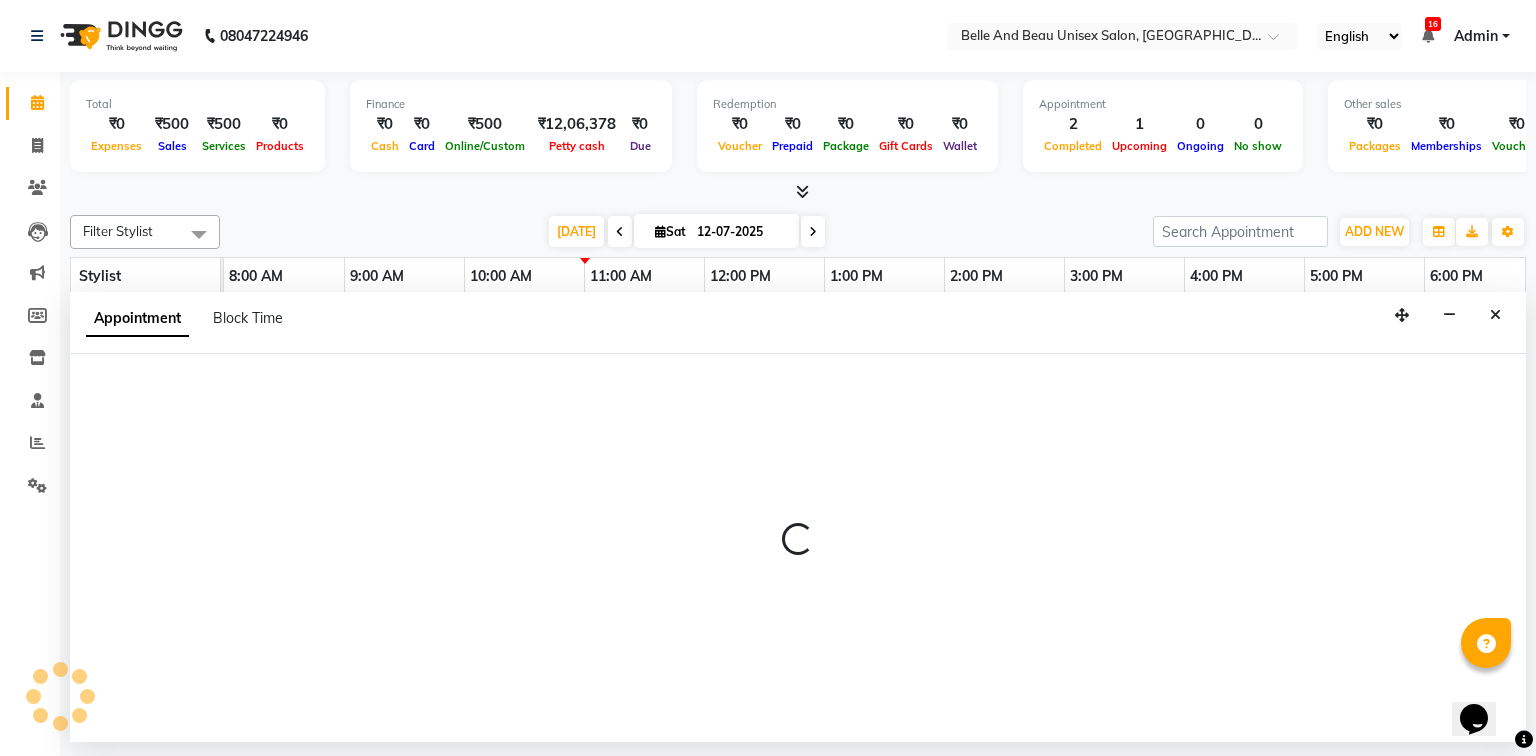 select on "63196" 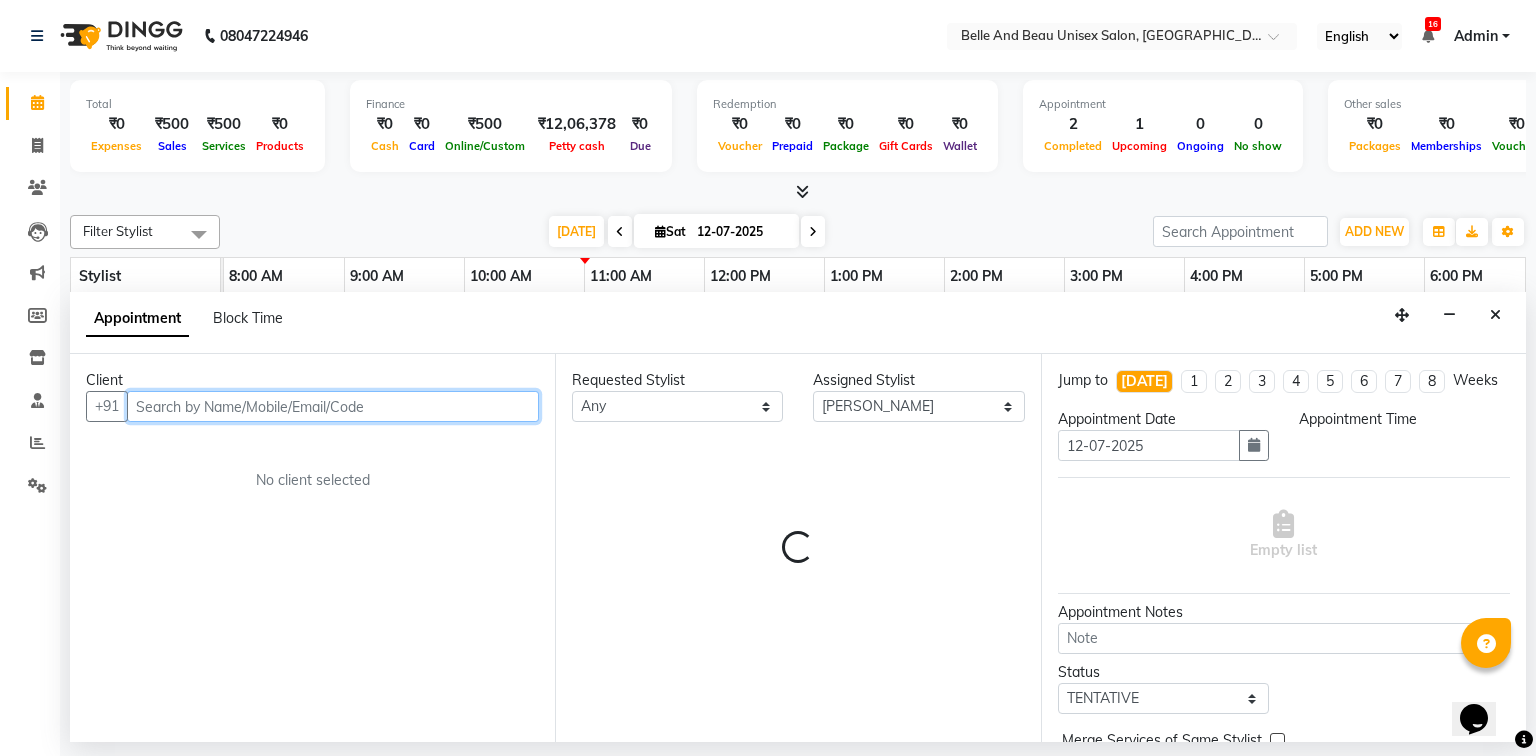 select on "630" 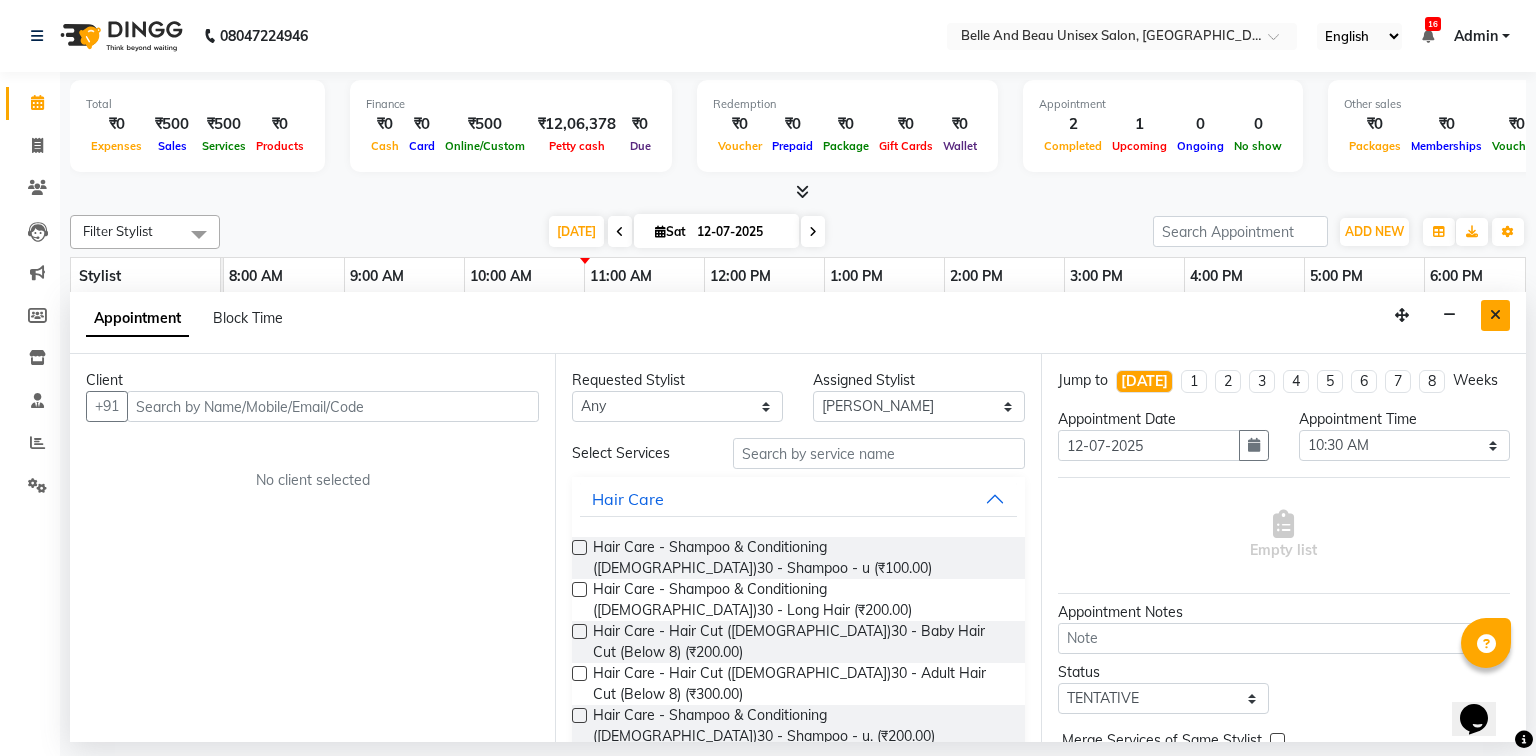 click at bounding box center [1495, 315] 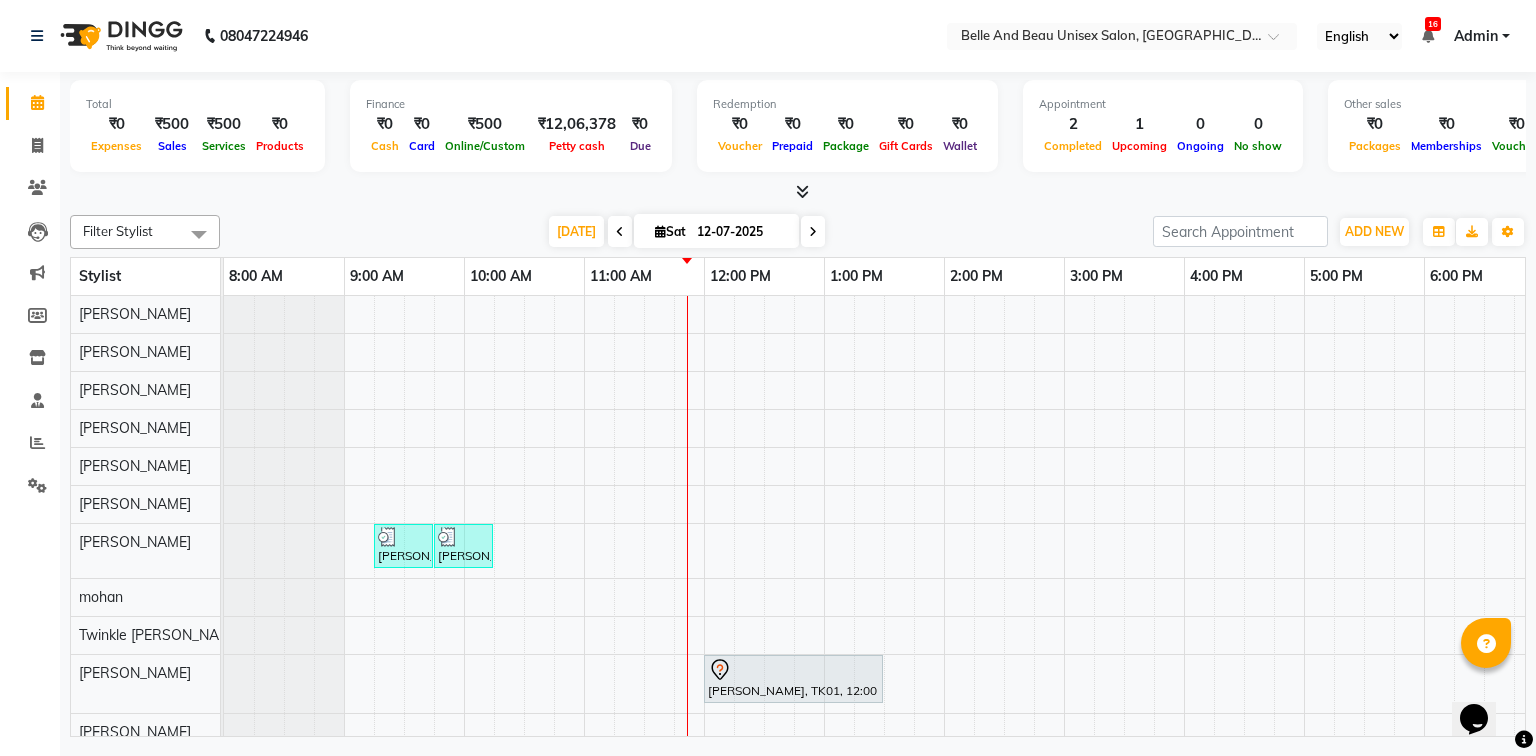 click on "[PERSON_NAME], TK02, 09:15 AM-09:45 AM, Hair Care - Hair Cut ([DEMOGRAPHIC_DATA])30 - Adult Hair Cut (Below 8)     [PERSON_NAME], TK02, 09:45 AM-10:15 AM, Shave & Trimming - [PERSON_NAME]  ([DEMOGRAPHIC_DATA])30 - [PERSON_NAME] Shaping             [PERSON_NAME], TK01, 12:00 PM-01:30 PM, Colour freeze spa -[DEMOGRAPHIC_DATA]" at bounding box center (1004, 542) 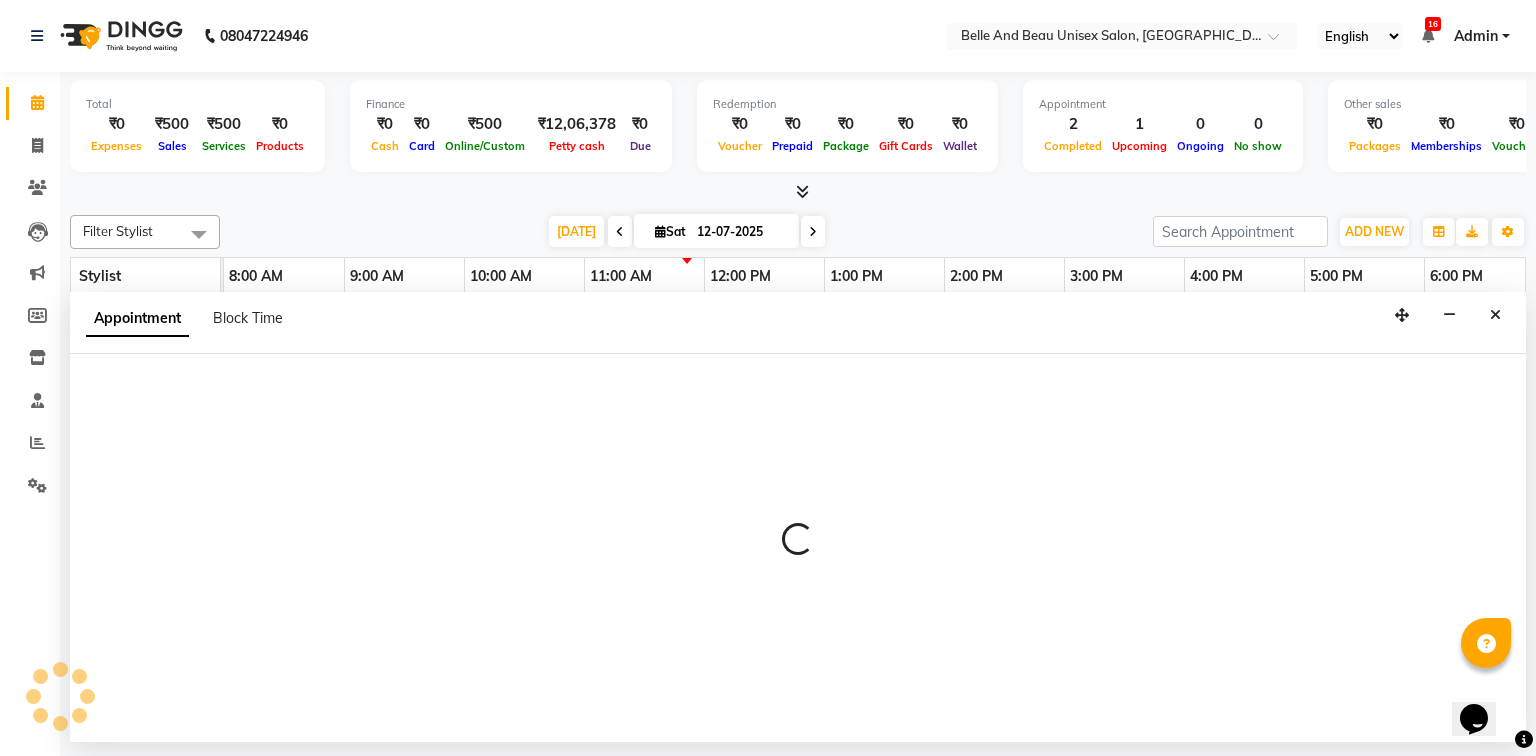 select on "59701" 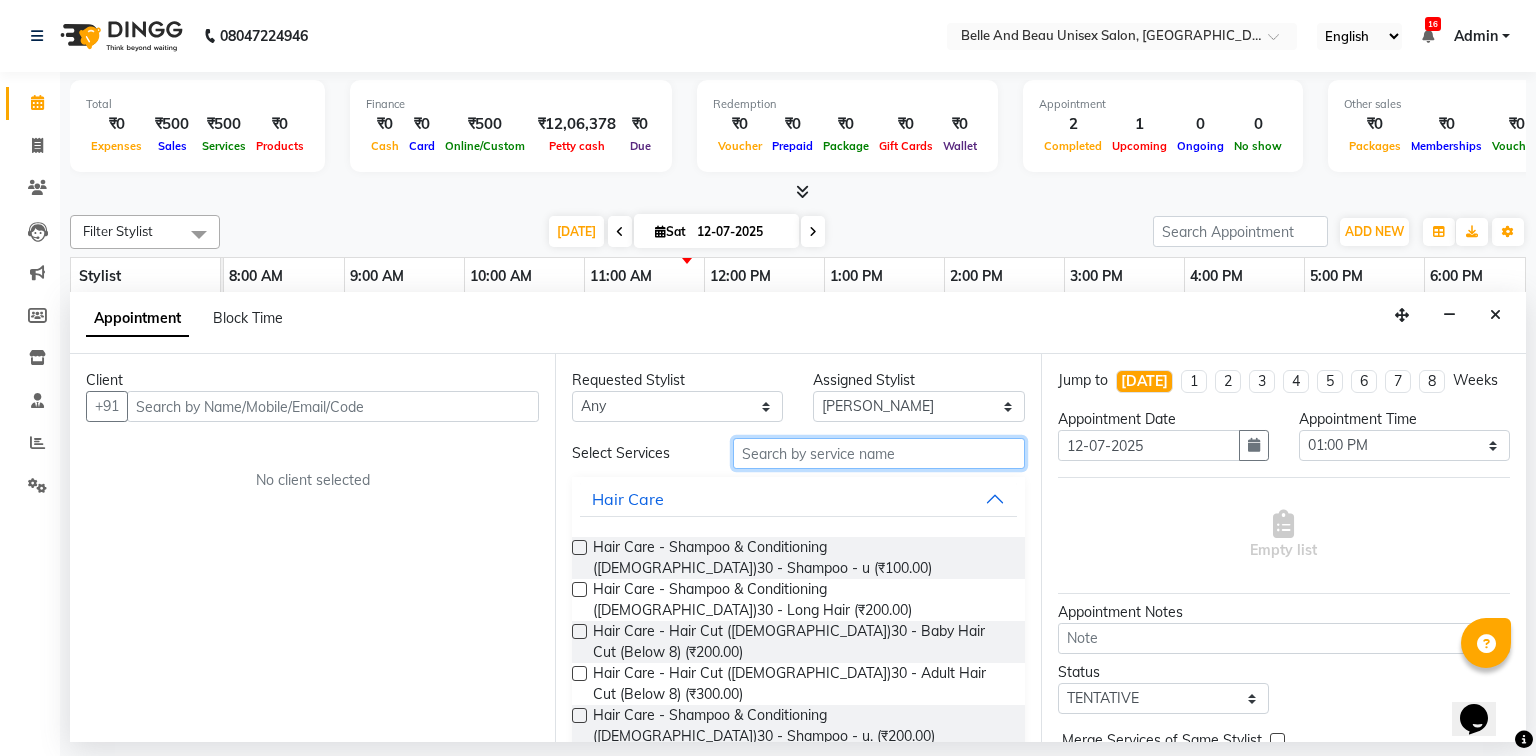 click at bounding box center [879, 453] 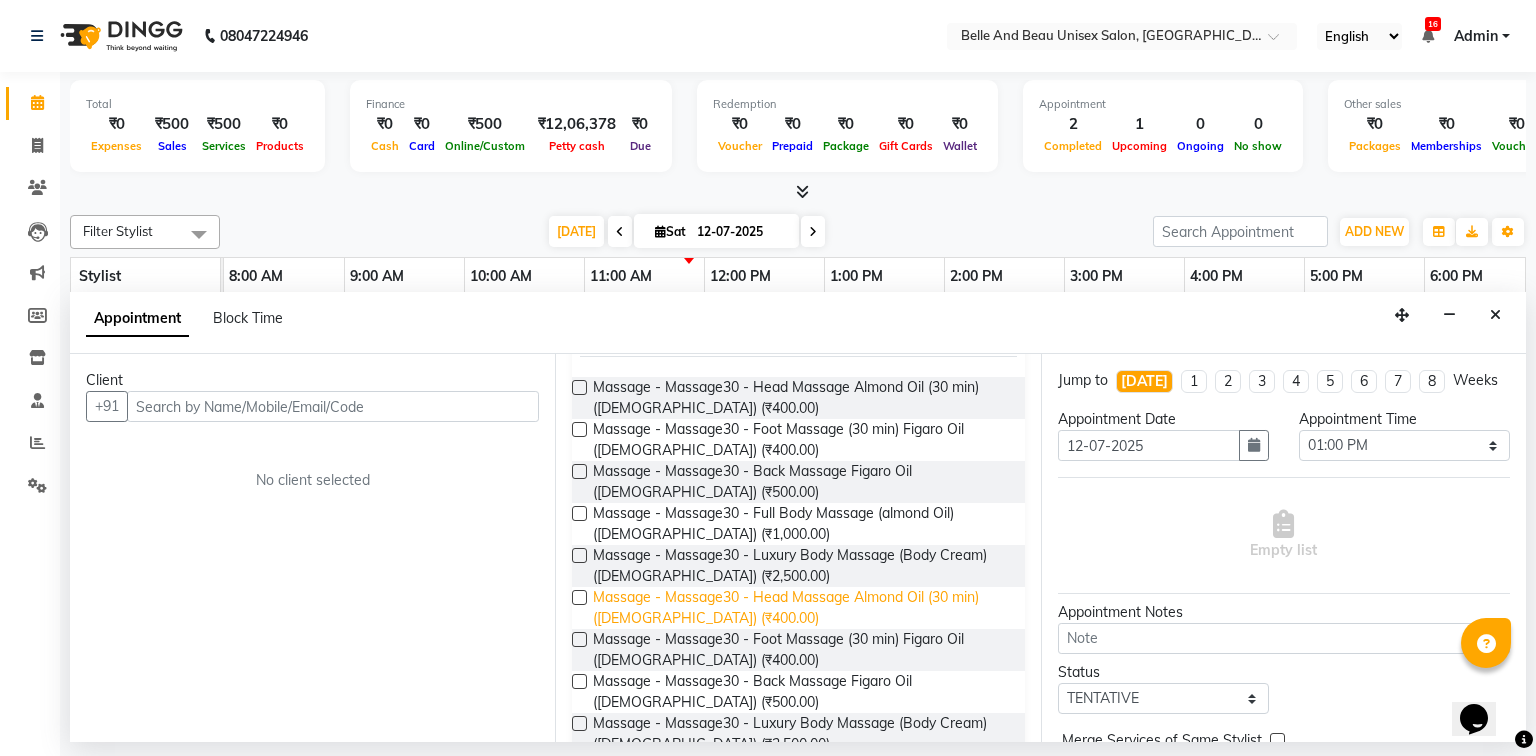 scroll, scrollTop: 80, scrollLeft: 0, axis: vertical 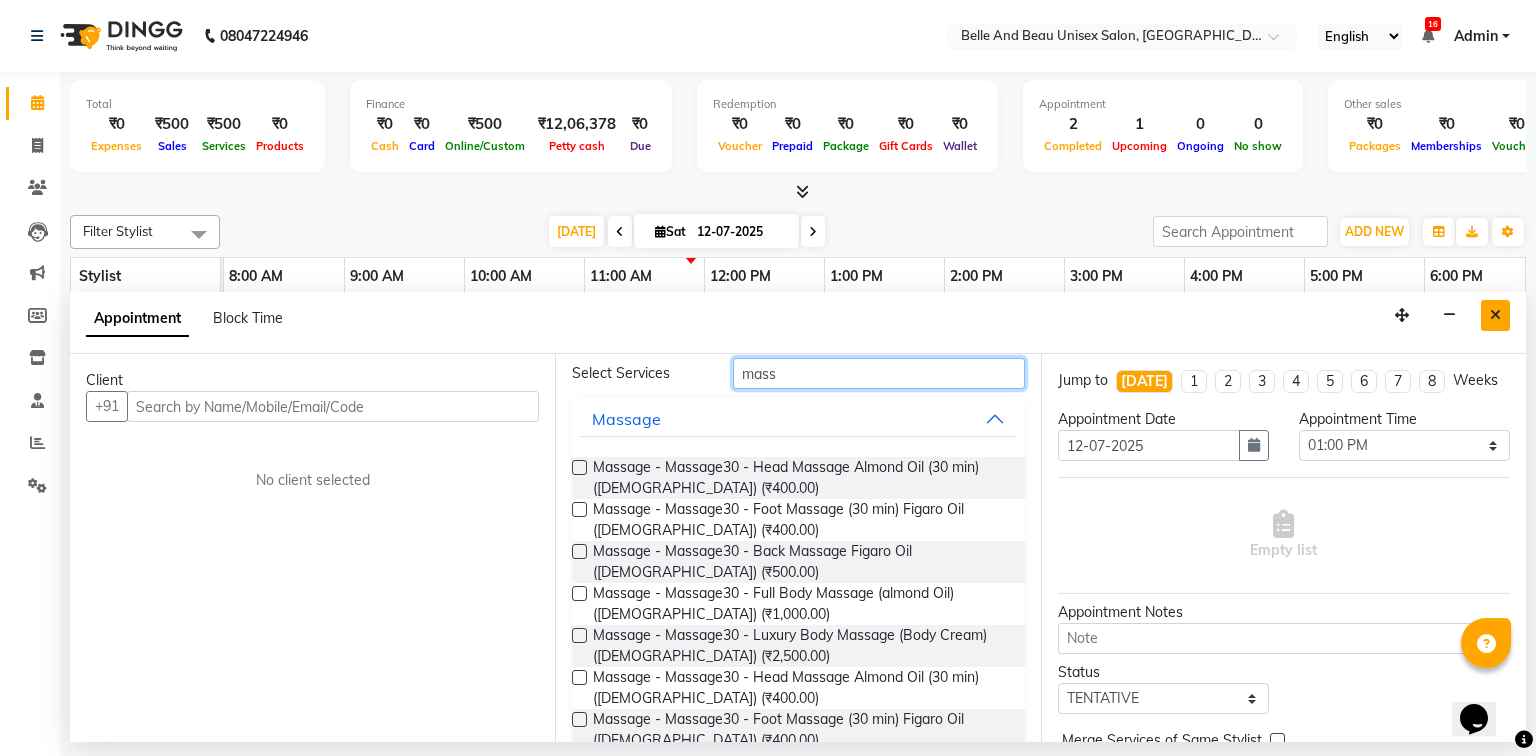 type on "mass" 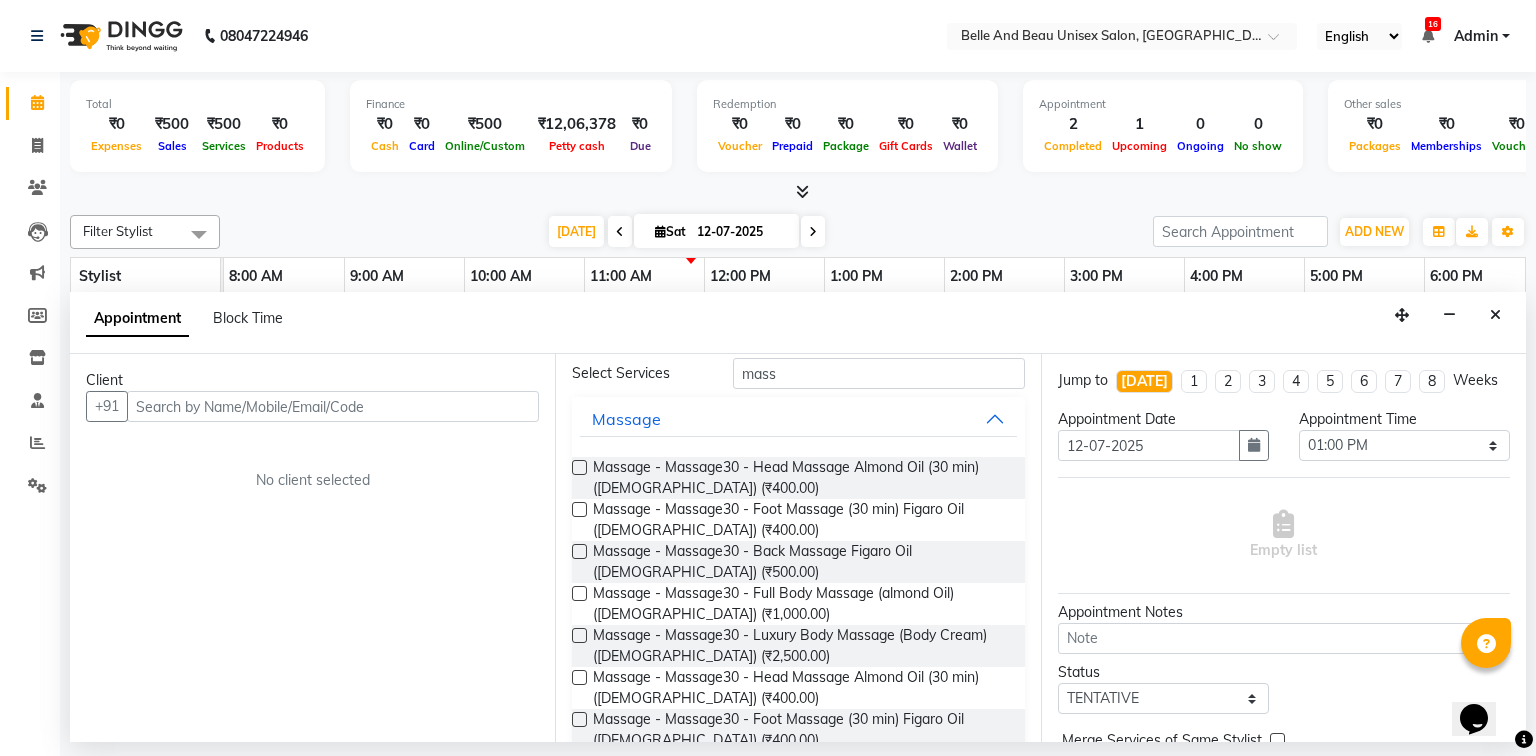 click at bounding box center [1495, 315] 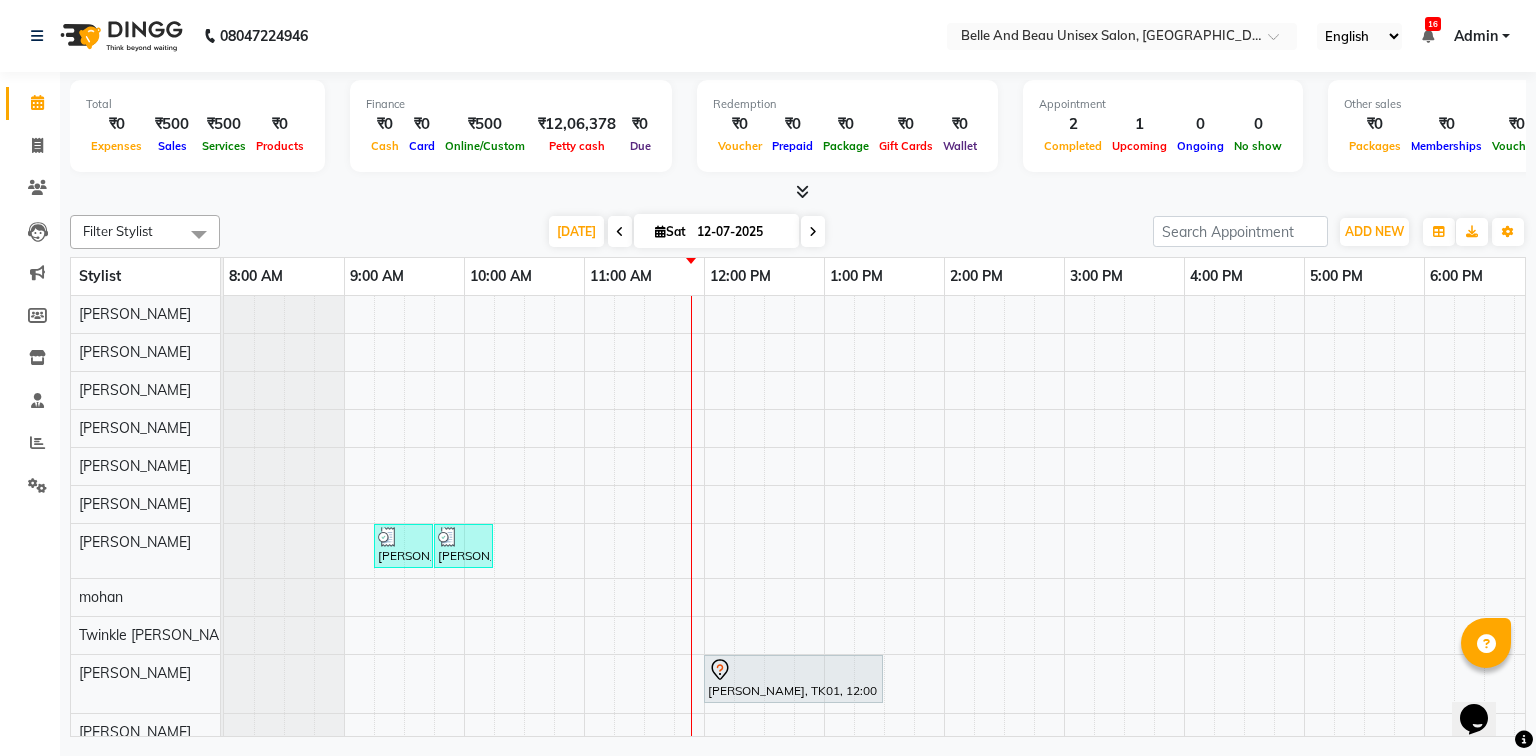 scroll, scrollTop: 40, scrollLeft: 0, axis: vertical 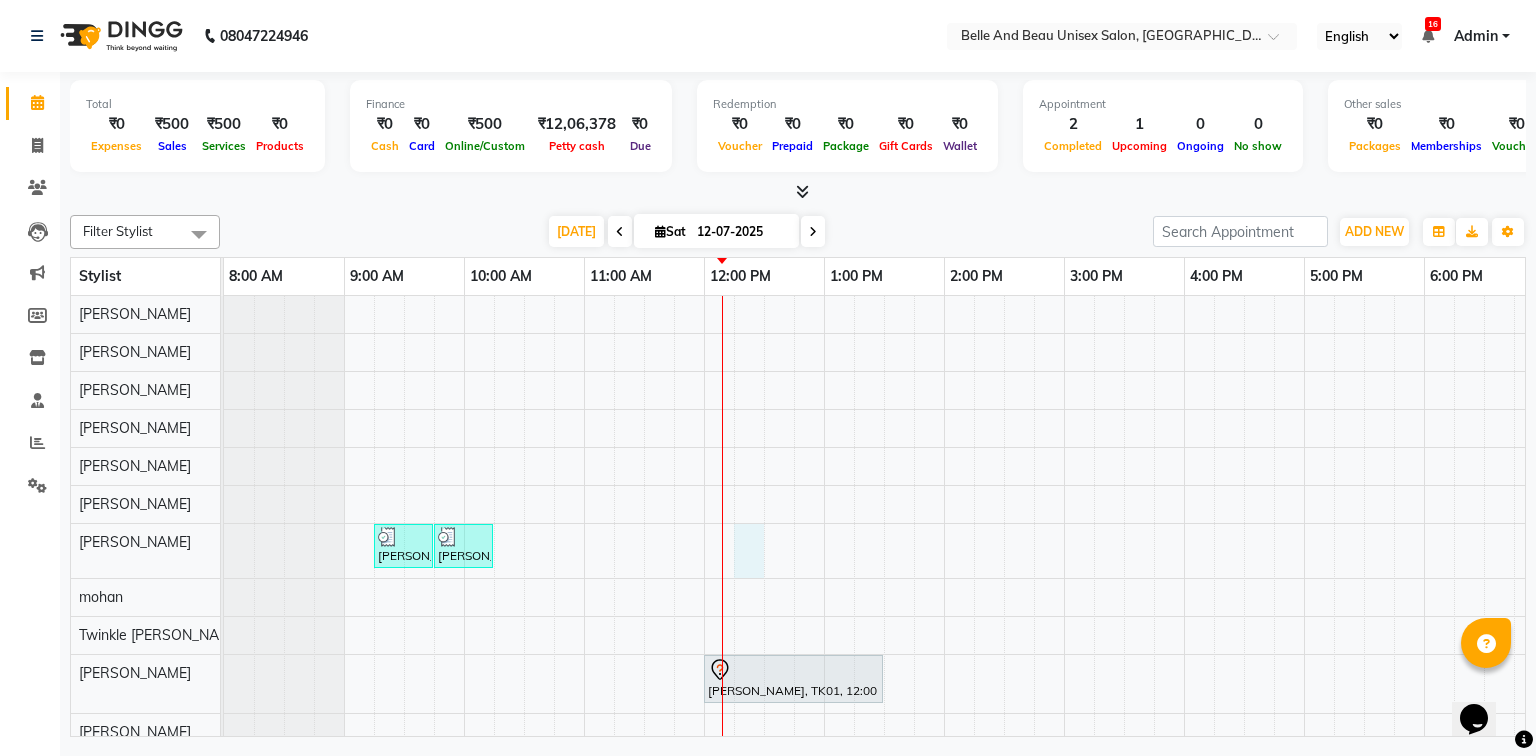 click on "[PERSON_NAME], TK02, 09:15 AM-09:45 AM, Hair Care - Hair Cut ([DEMOGRAPHIC_DATA])30 - Adult Hair Cut (Below 8)     [PERSON_NAME], TK02, 09:45 AM-10:15 AM, Shave & Trimming - [PERSON_NAME]  ([DEMOGRAPHIC_DATA])30 - [PERSON_NAME] Shaping             [PERSON_NAME], TK01, 12:00 PM-01:30 PM, Colour freeze spa -[DEMOGRAPHIC_DATA]" at bounding box center (1004, 542) 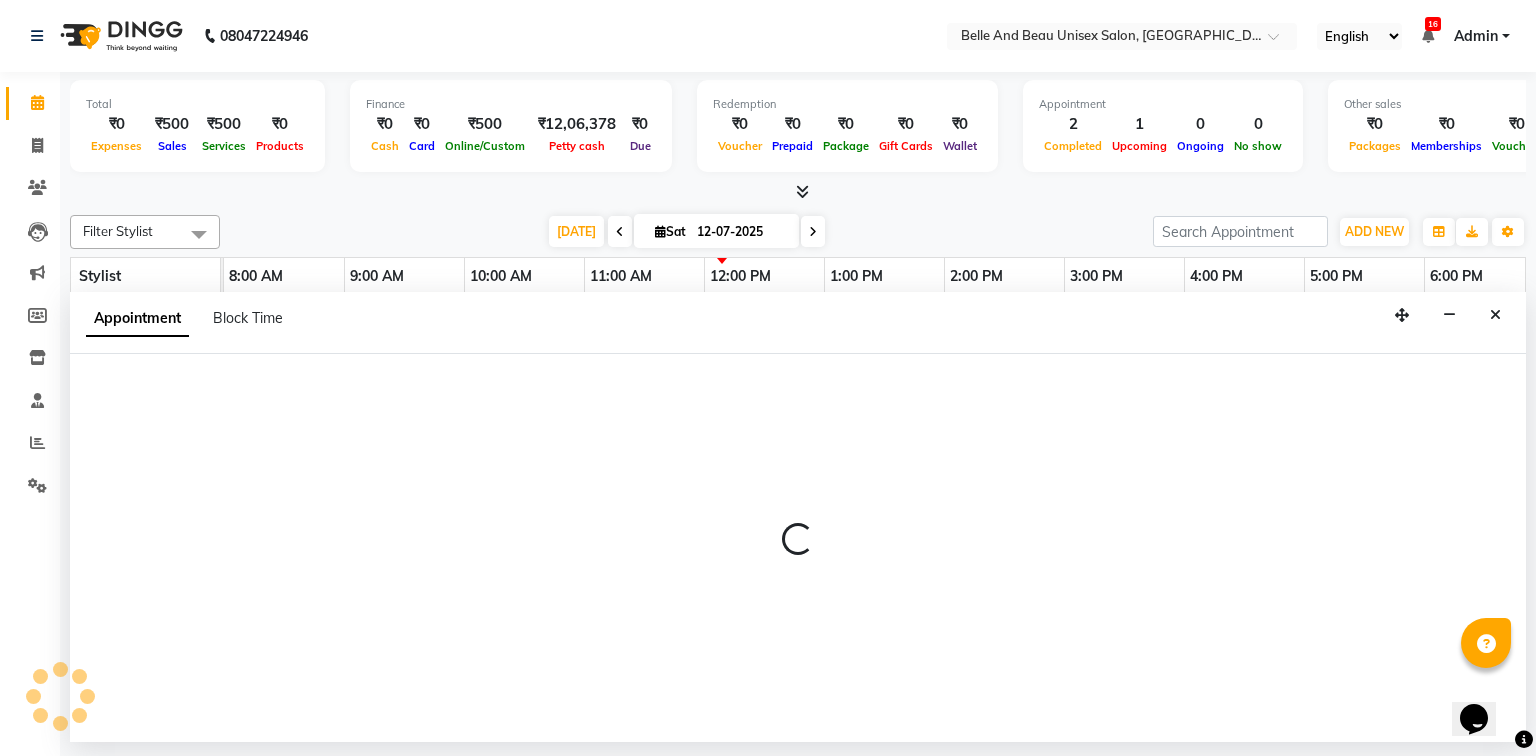 select on "63196" 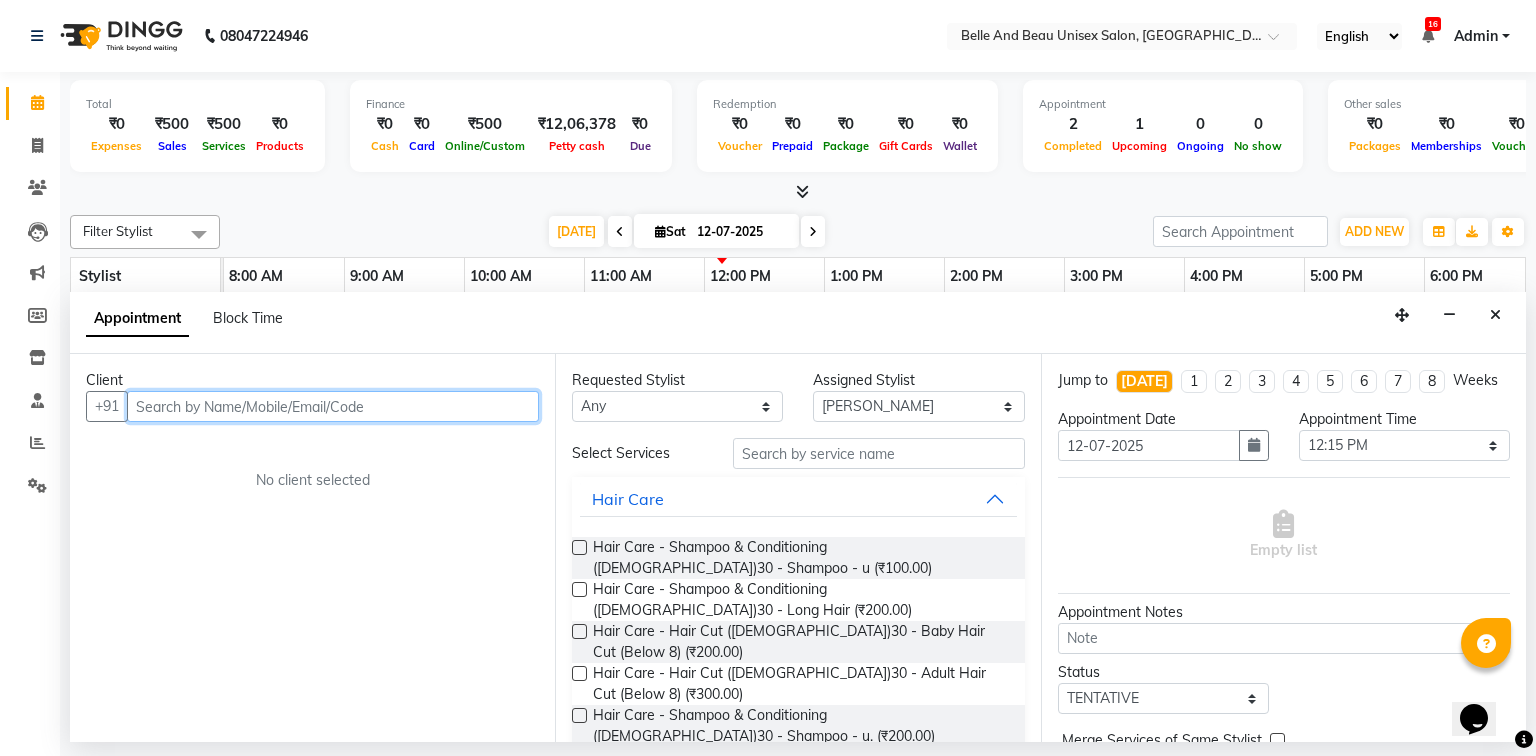 click at bounding box center [333, 406] 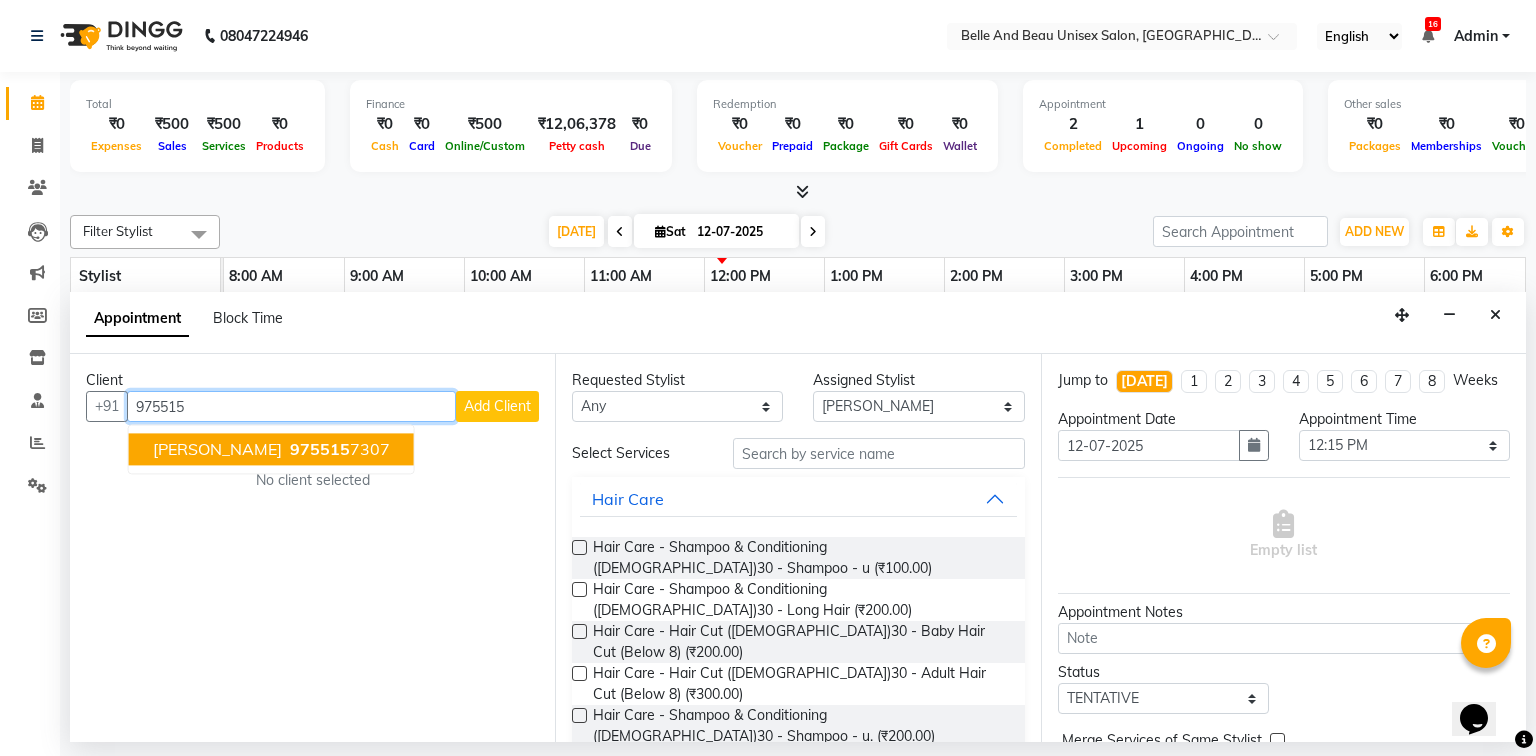 click on "975515 7307" at bounding box center [338, 450] 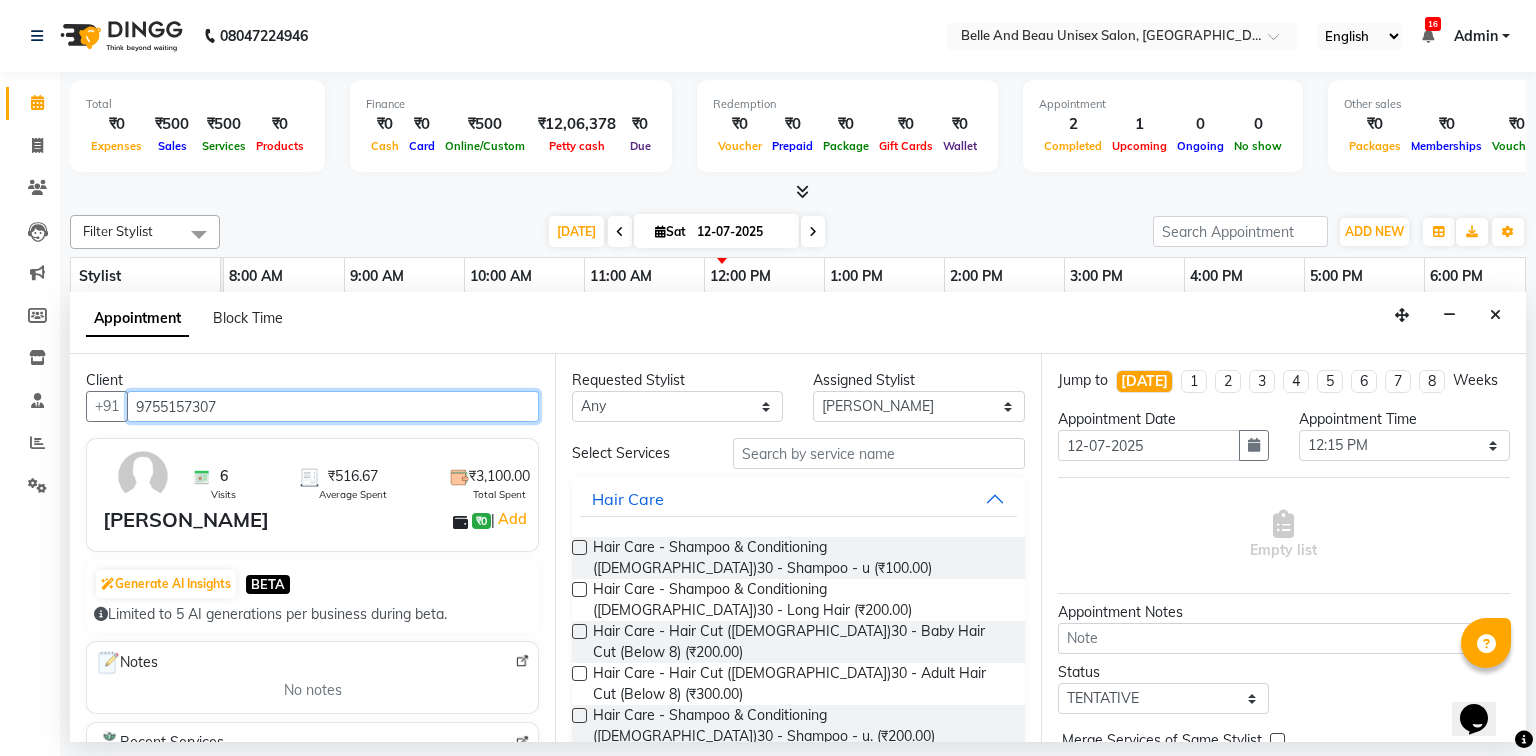 type on "9755157307" 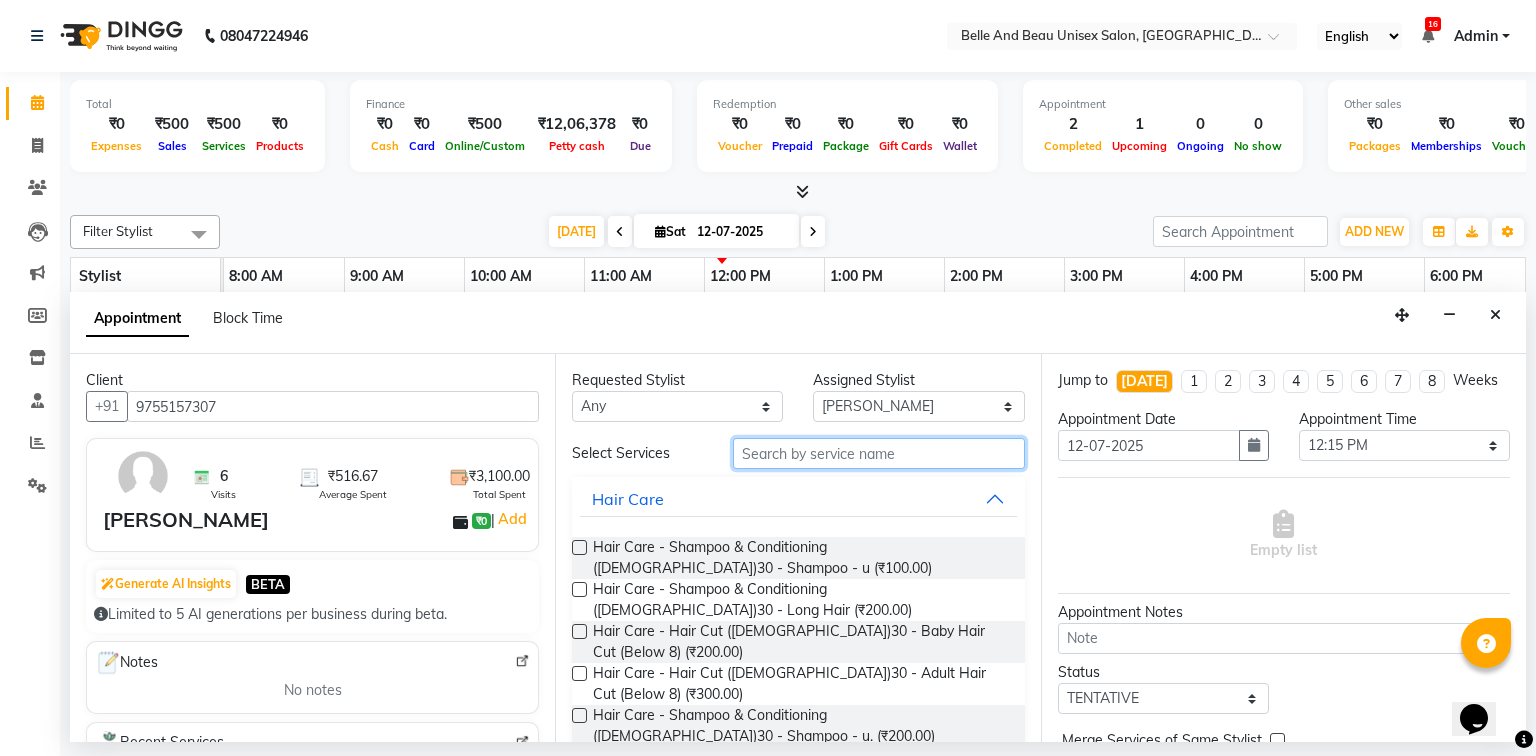 click at bounding box center [879, 453] 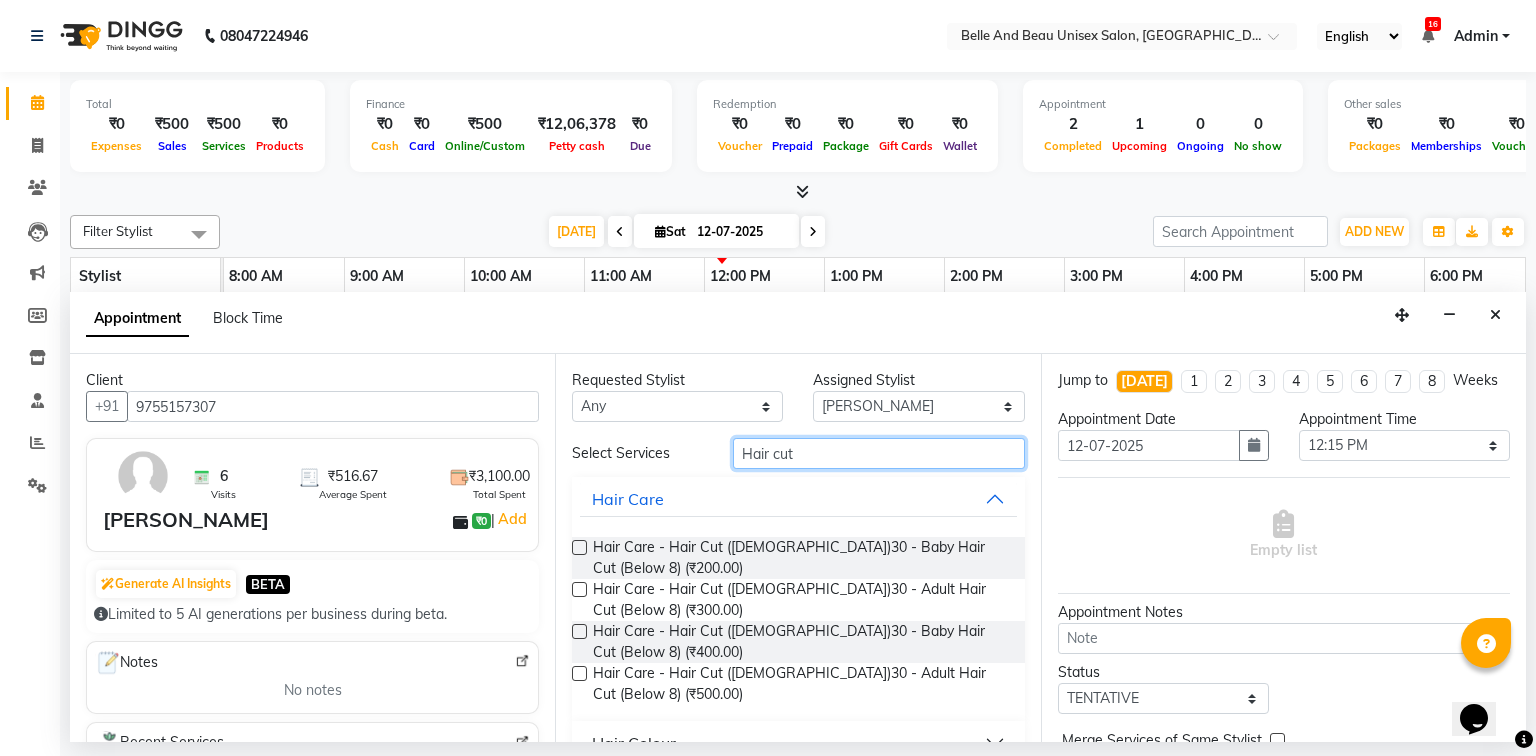 type on "Hair cut" 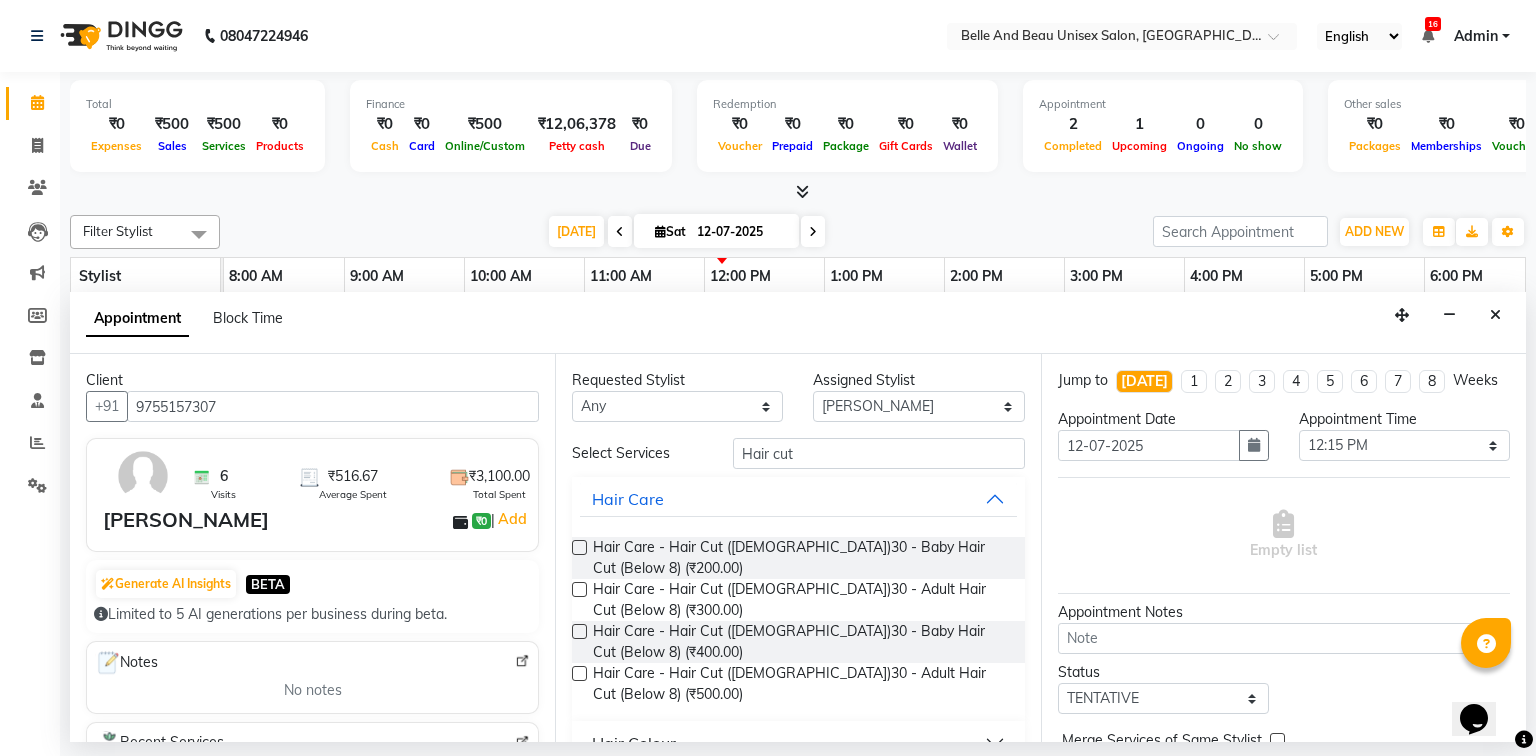 click at bounding box center (579, 547) 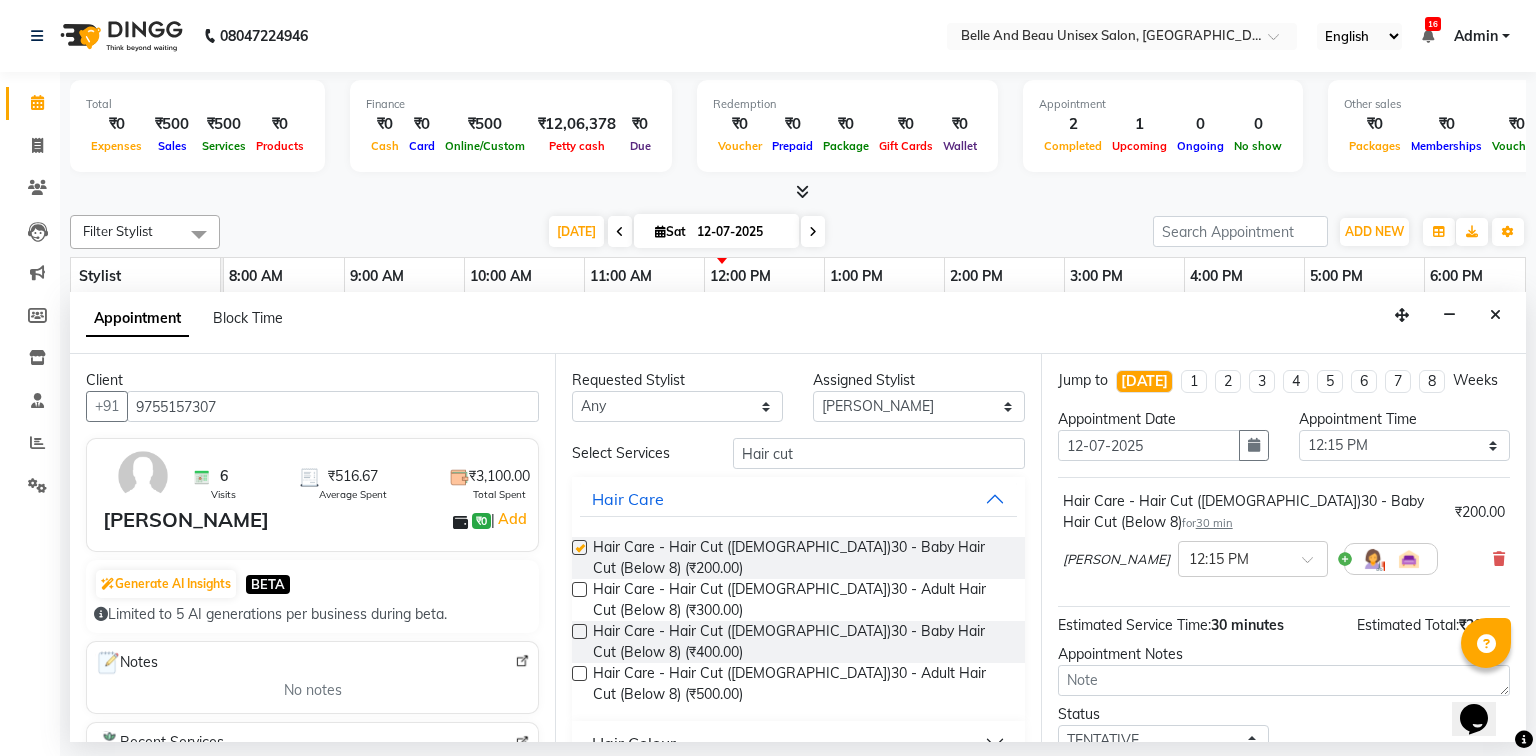 checkbox on "false" 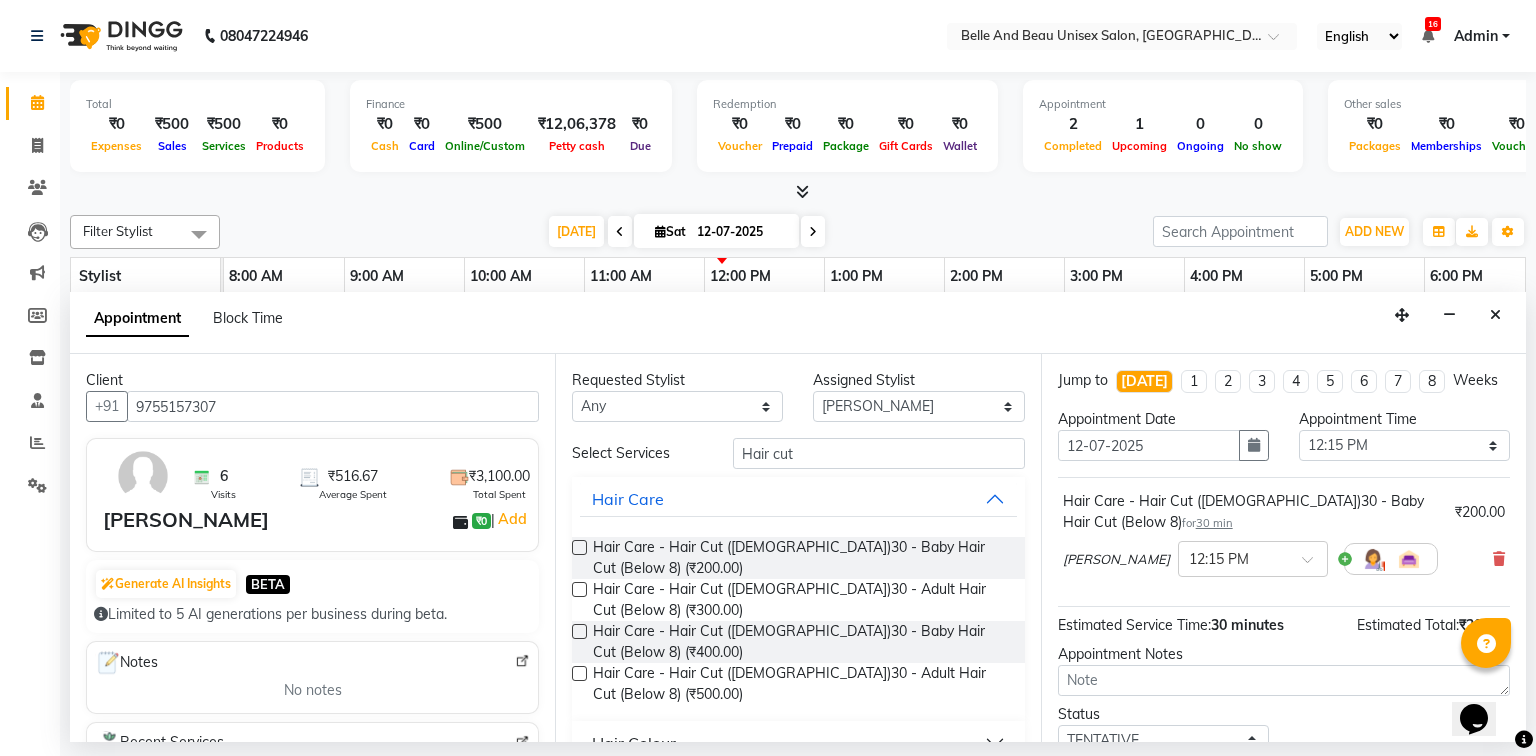 scroll, scrollTop: 139, scrollLeft: 0, axis: vertical 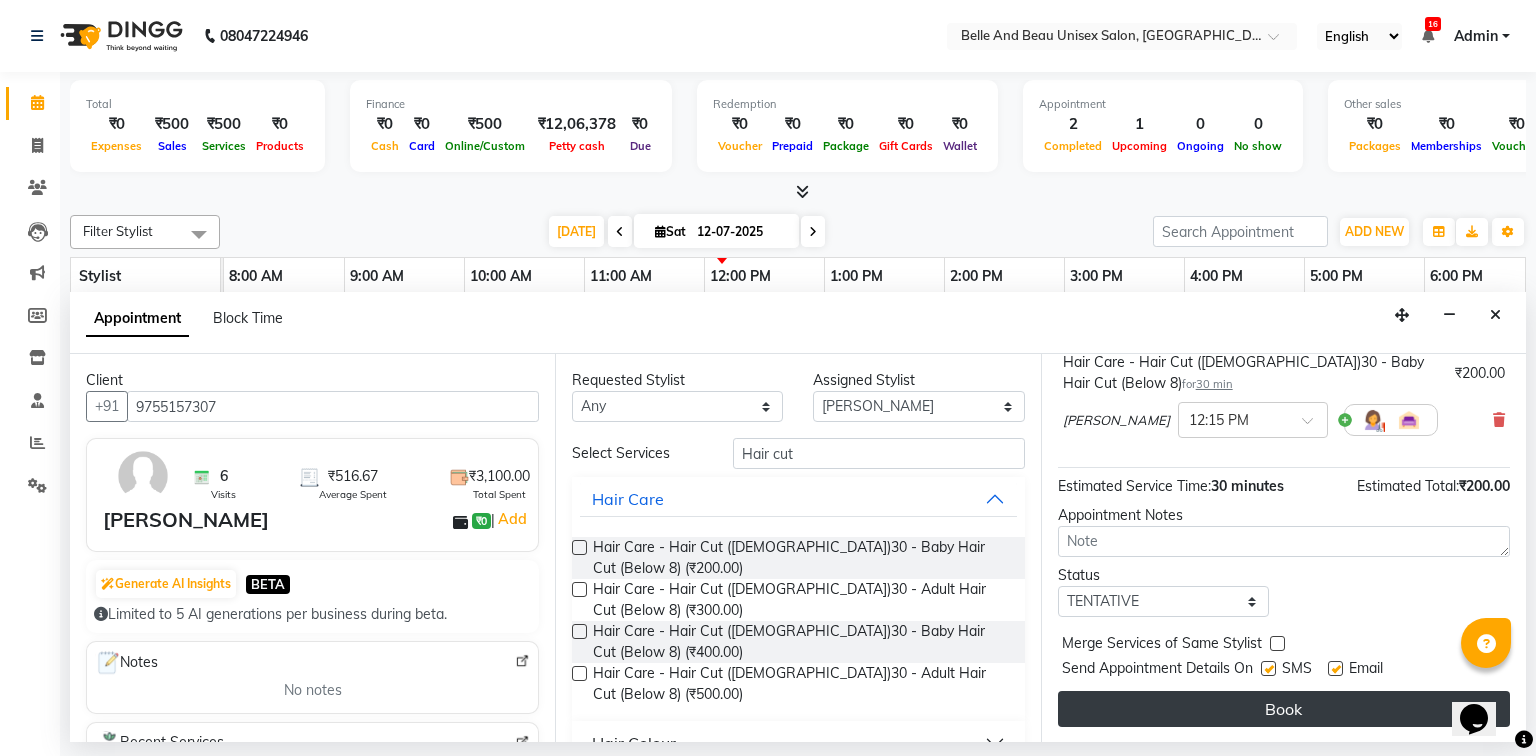 click on "Book" at bounding box center (1284, 709) 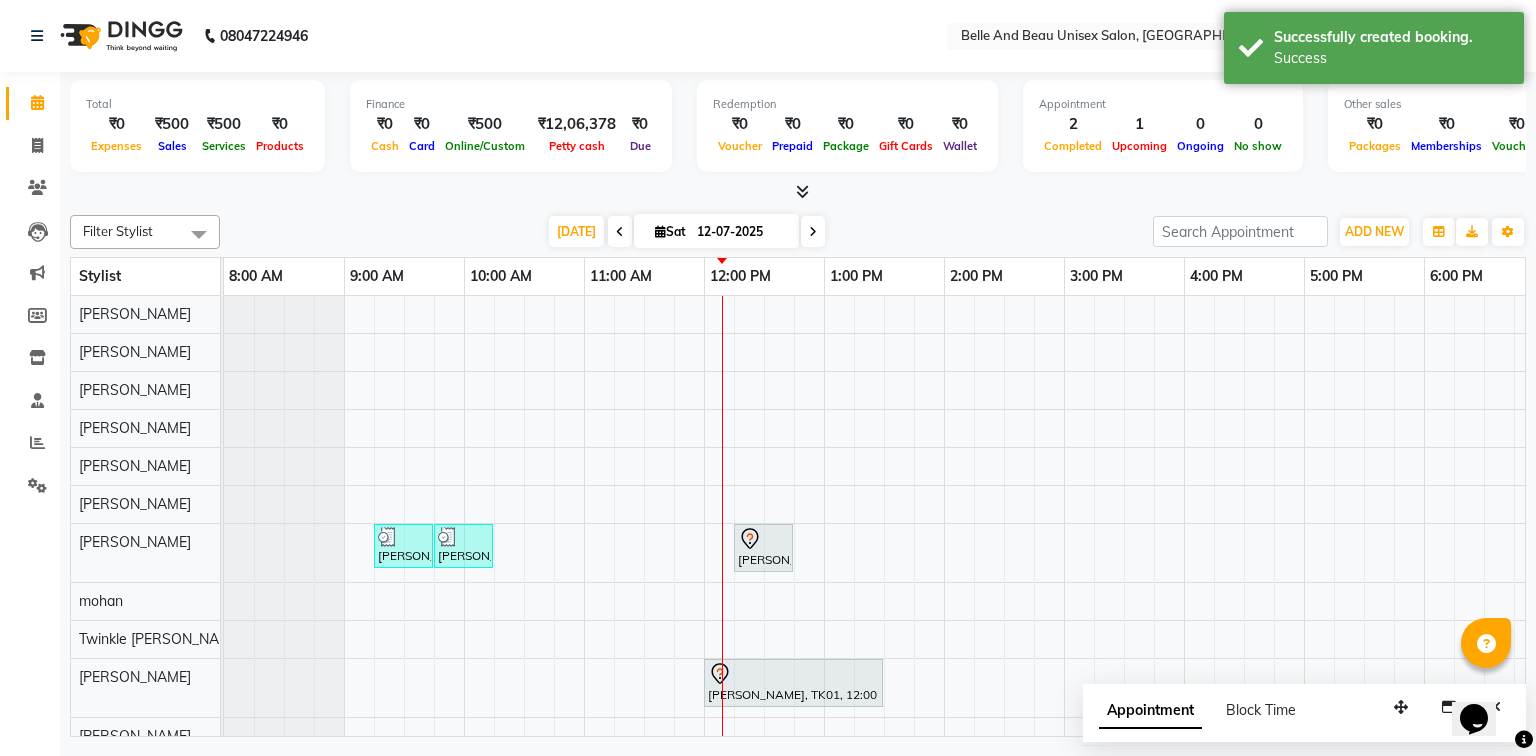 scroll, scrollTop: 44, scrollLeft: 0, axis: vertical 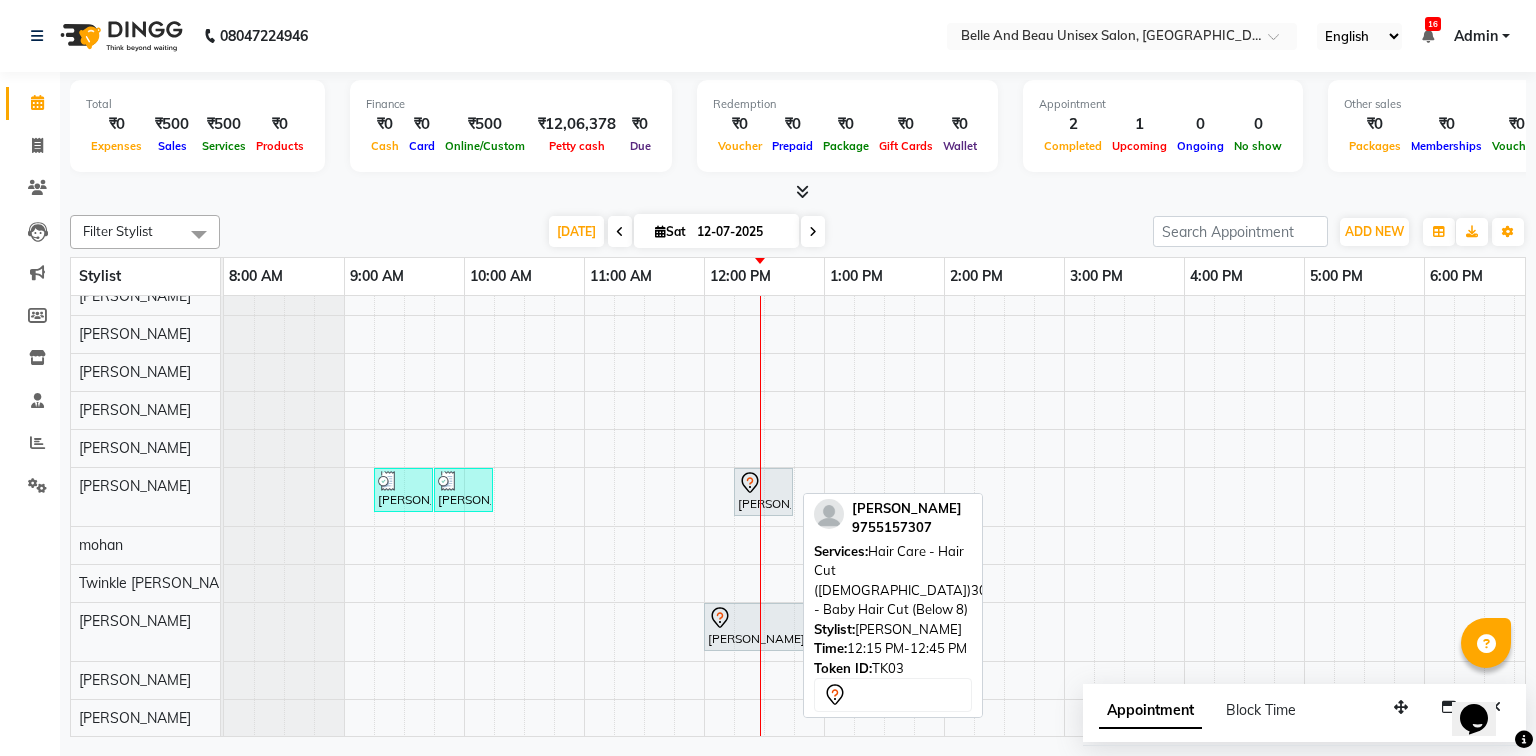 click on "[PERSON_NAME], TK03, 12:15 PM-12:45 PM, Hair Care - Hair Cut ([DEMOGRAPHIC_DATA])30 - Baby Hair Cut (Below 8)" at bounding box center [763, 492] 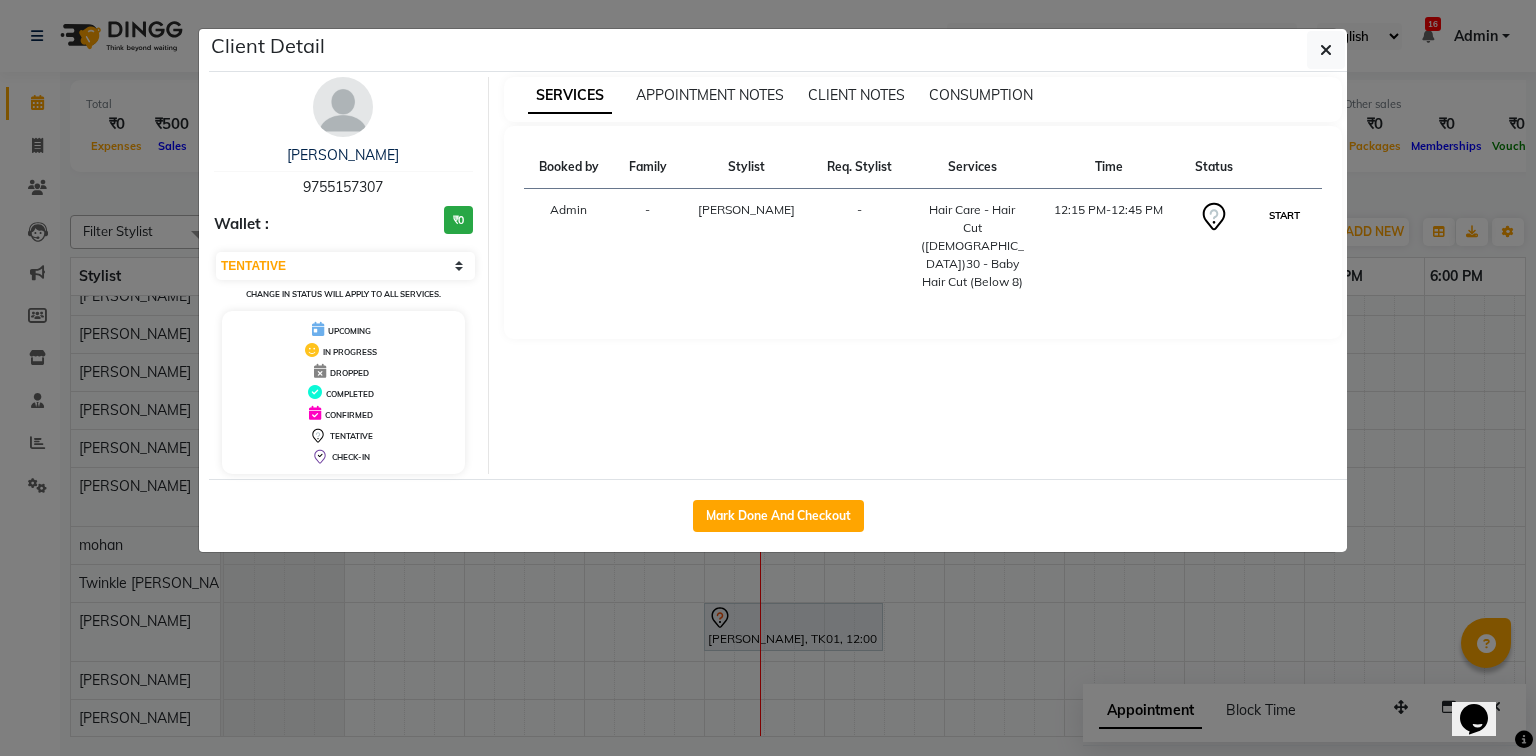 click on "START" at bounding box center (1284, 215) 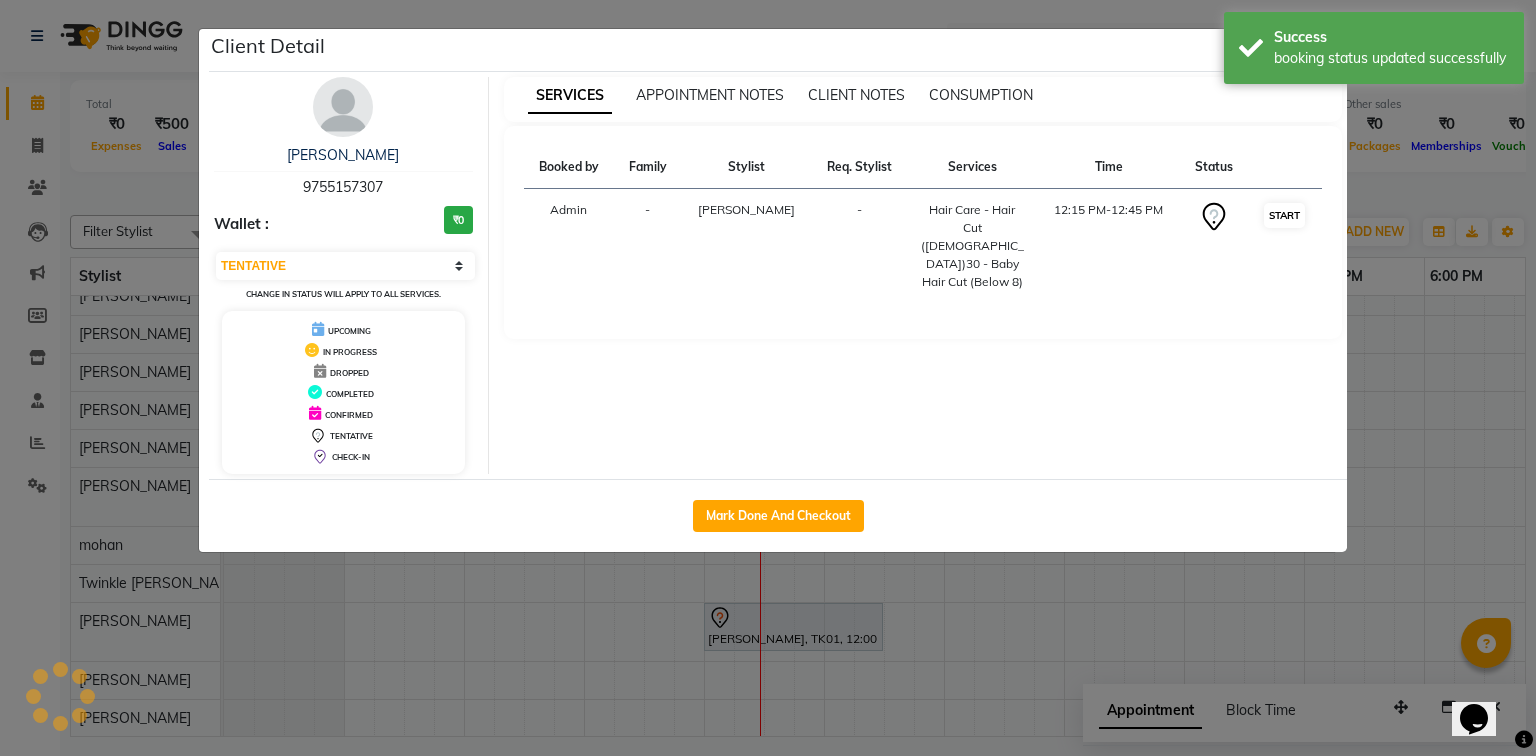 select on "1" 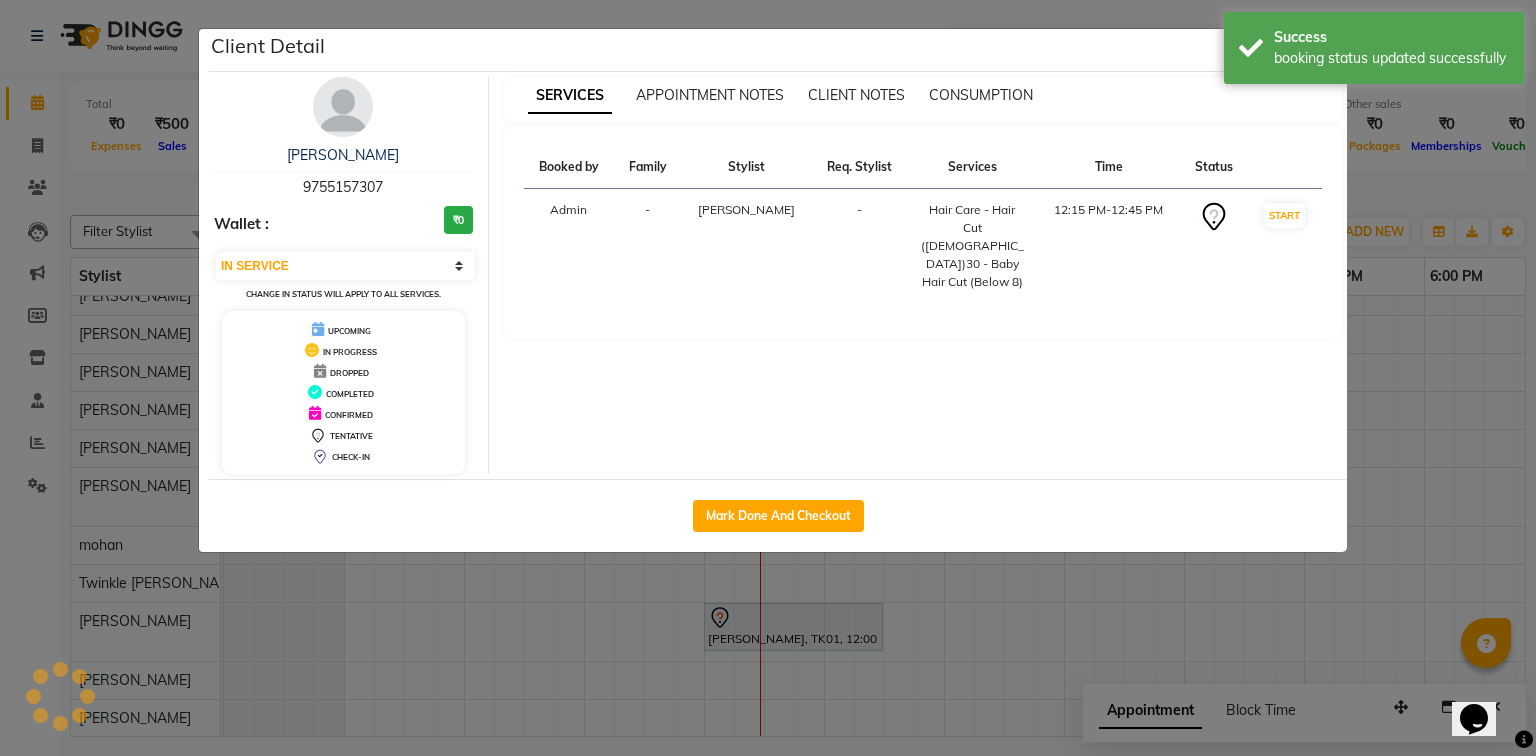 scroll, scrollTop: 62, scrollLeft: 0, axis: vertical 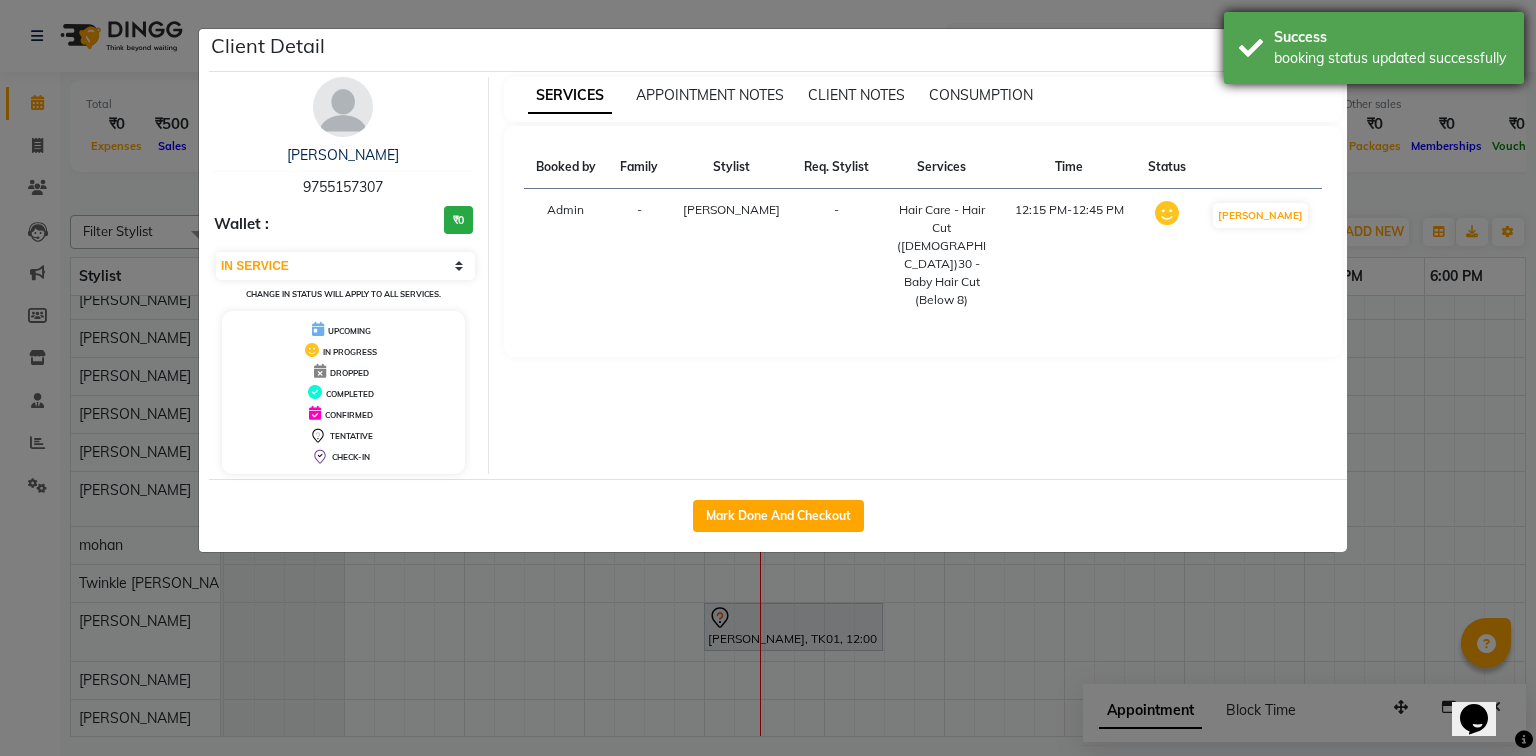 click on "Success" at bounding box center (1391, 37) 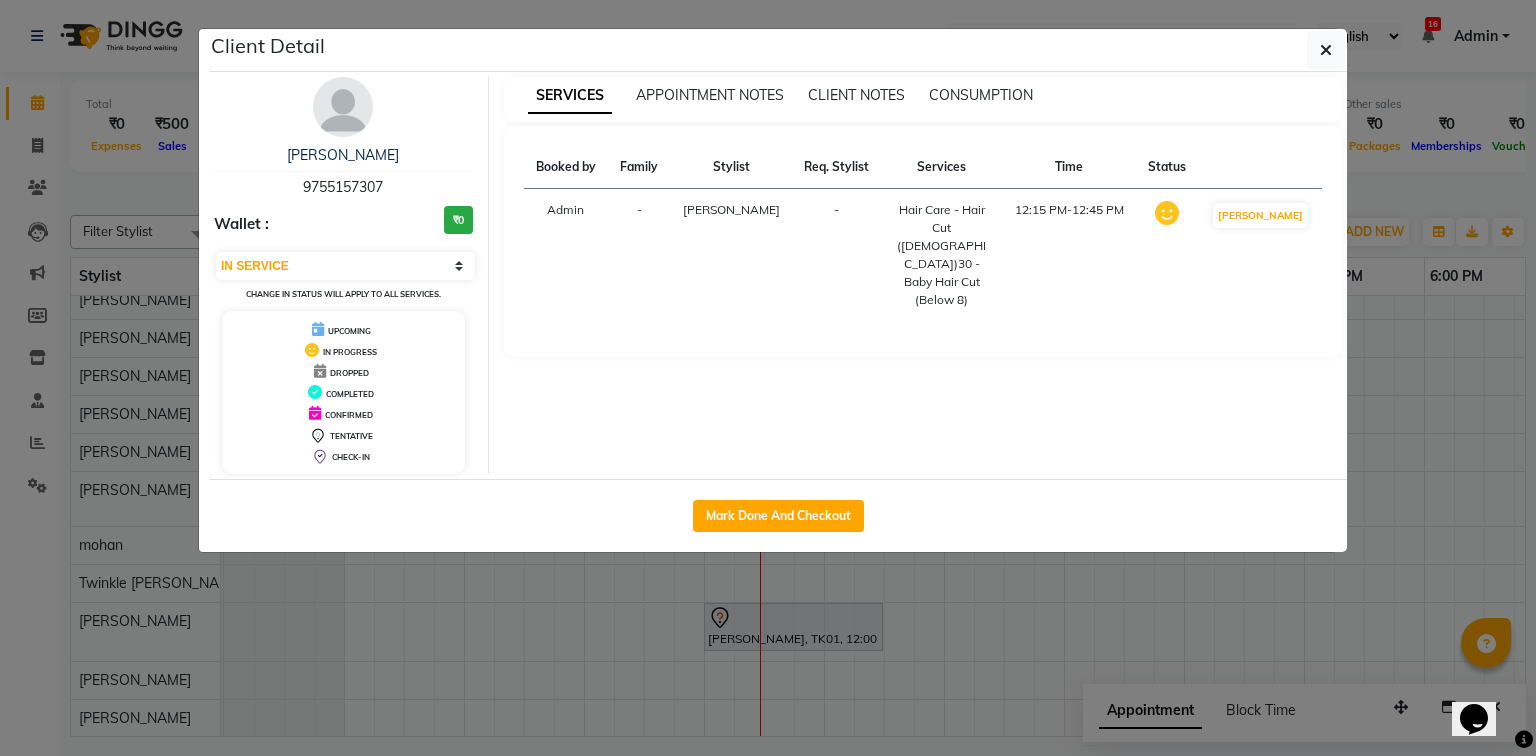 click on "Client Detail" 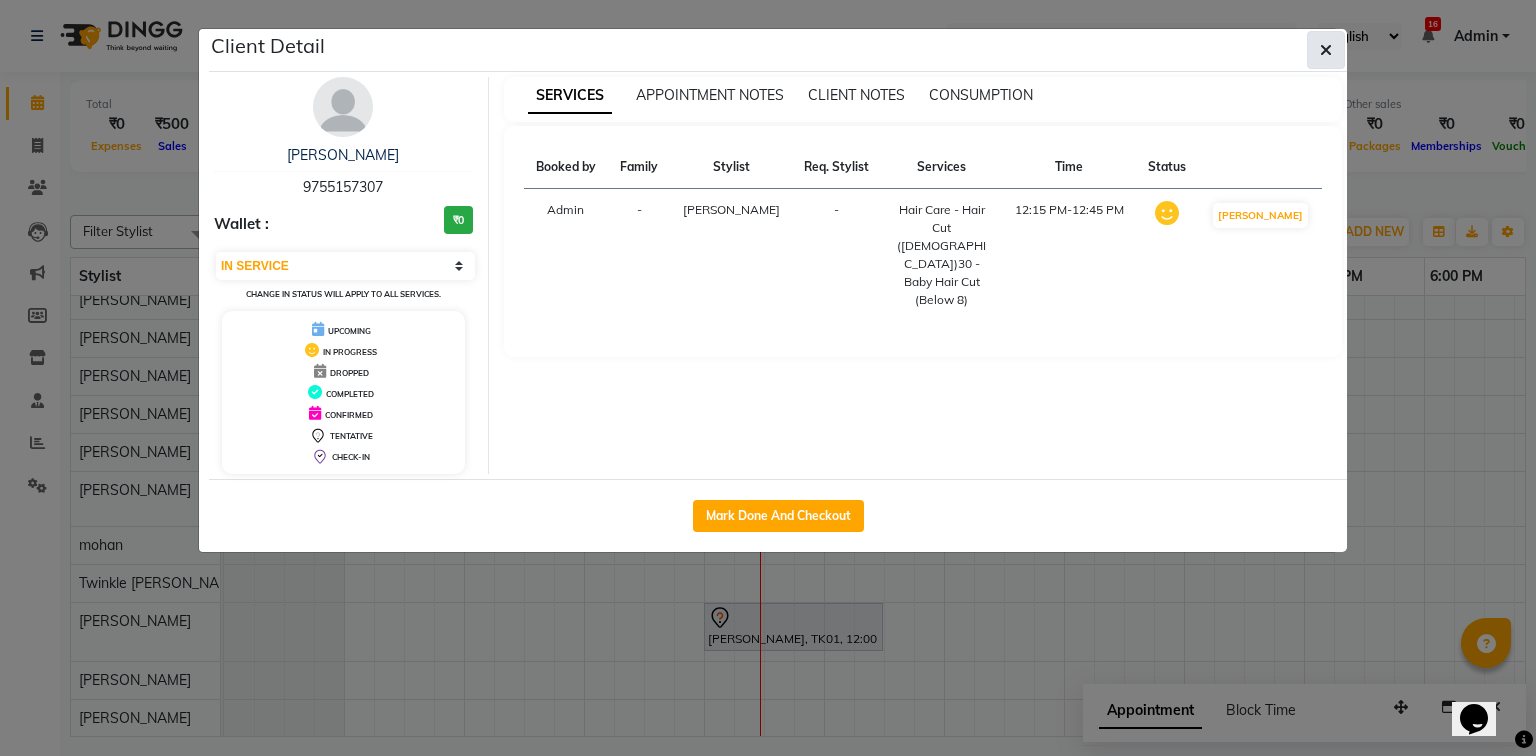 click 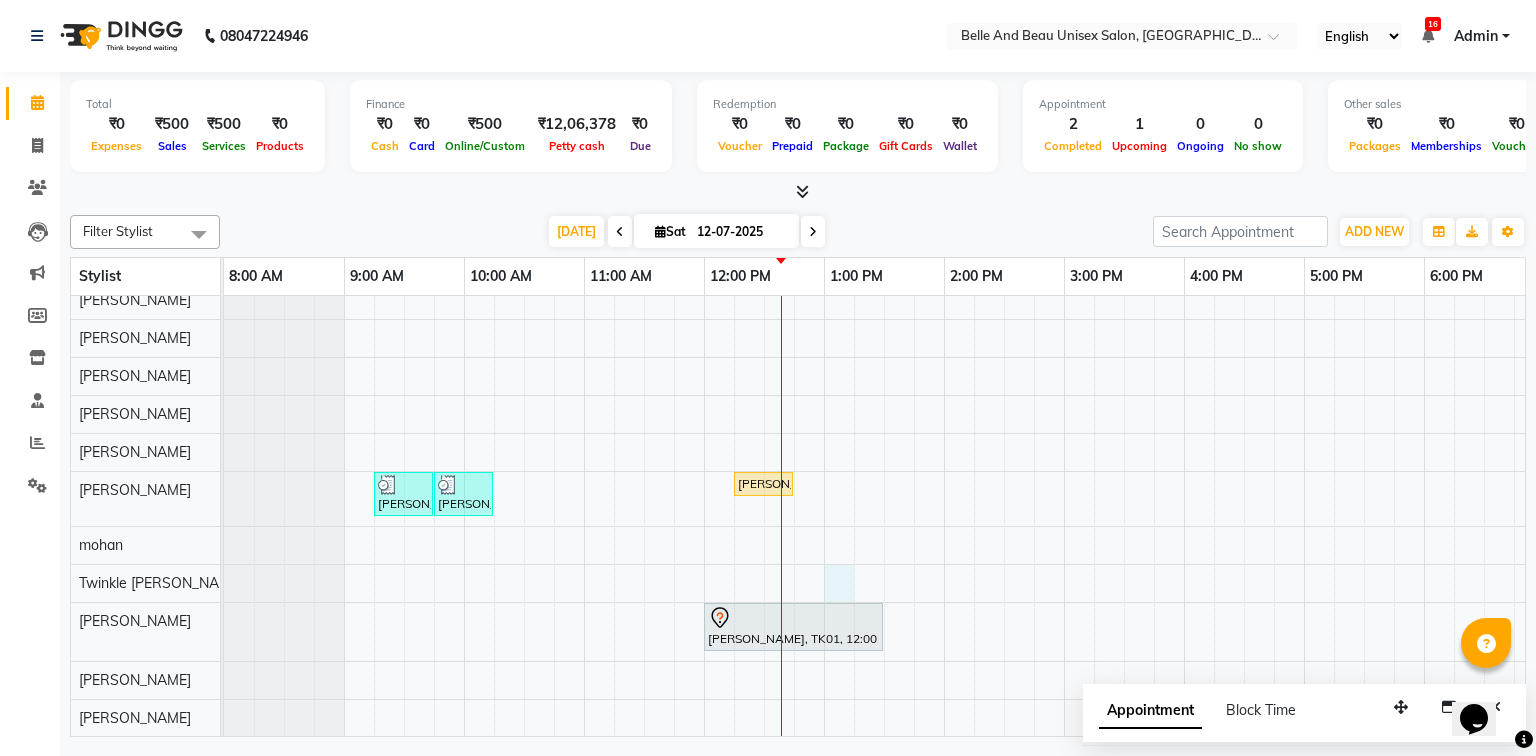 click on "[PERSON_NAME], TK02, 09:15 AM-09:45 AM, Hair Care - Hair Cut ([DEMOGRAPHIC_DATA])30 - Adult Hair Cut (Below 8)     [PERSON_NAME], TK02, 09:45 AM-10:15 AM, Shave & Trimming - [PERSON_NAME]  ([DEMOGRAPHIC_DATA])30 - [PERSON_NAME] Shaping    [PERSON_NAME], TK03, 12:15 PM-12:45 PM, Hair Care - Hair Cut ([DEMOGRAPHIC_DATA])30 - Baby Hair Cut (Below 8)             [PERSON_NAME], TK01, 12:00 PM-01:30 PM, Colour freeze spa -[DEMOGRAPHIC_DATA]" at bounding box center [1004, 490] 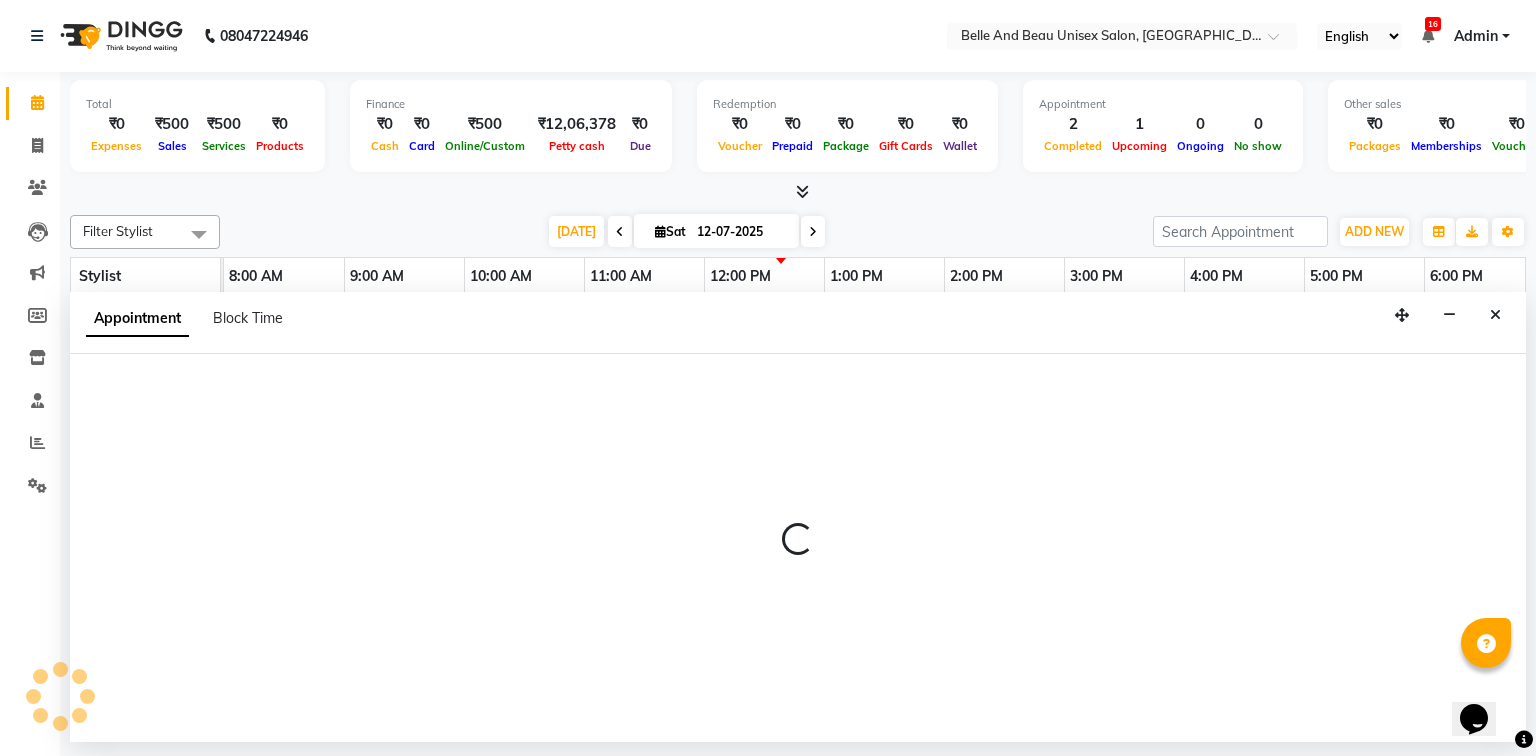 select on "81466" 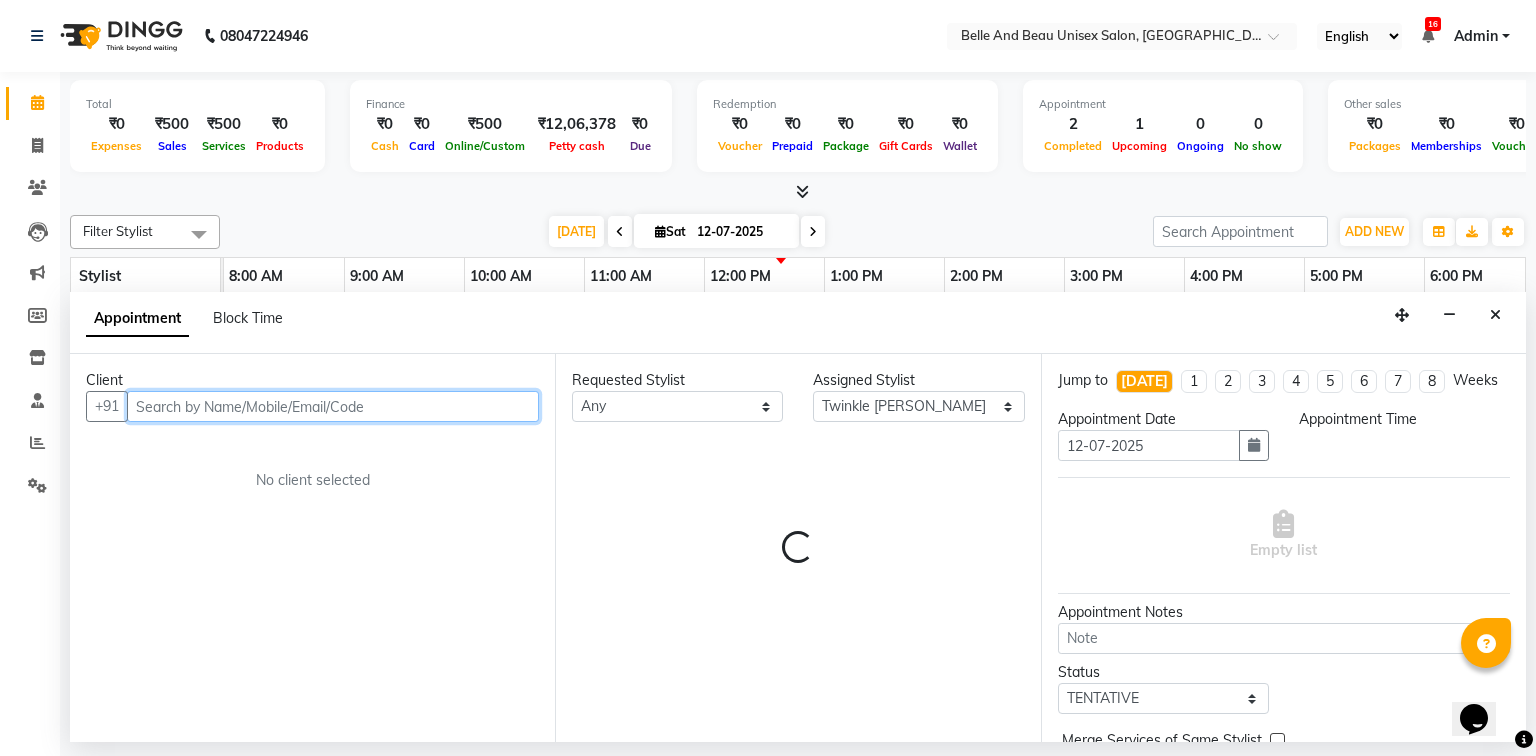 select on "780" 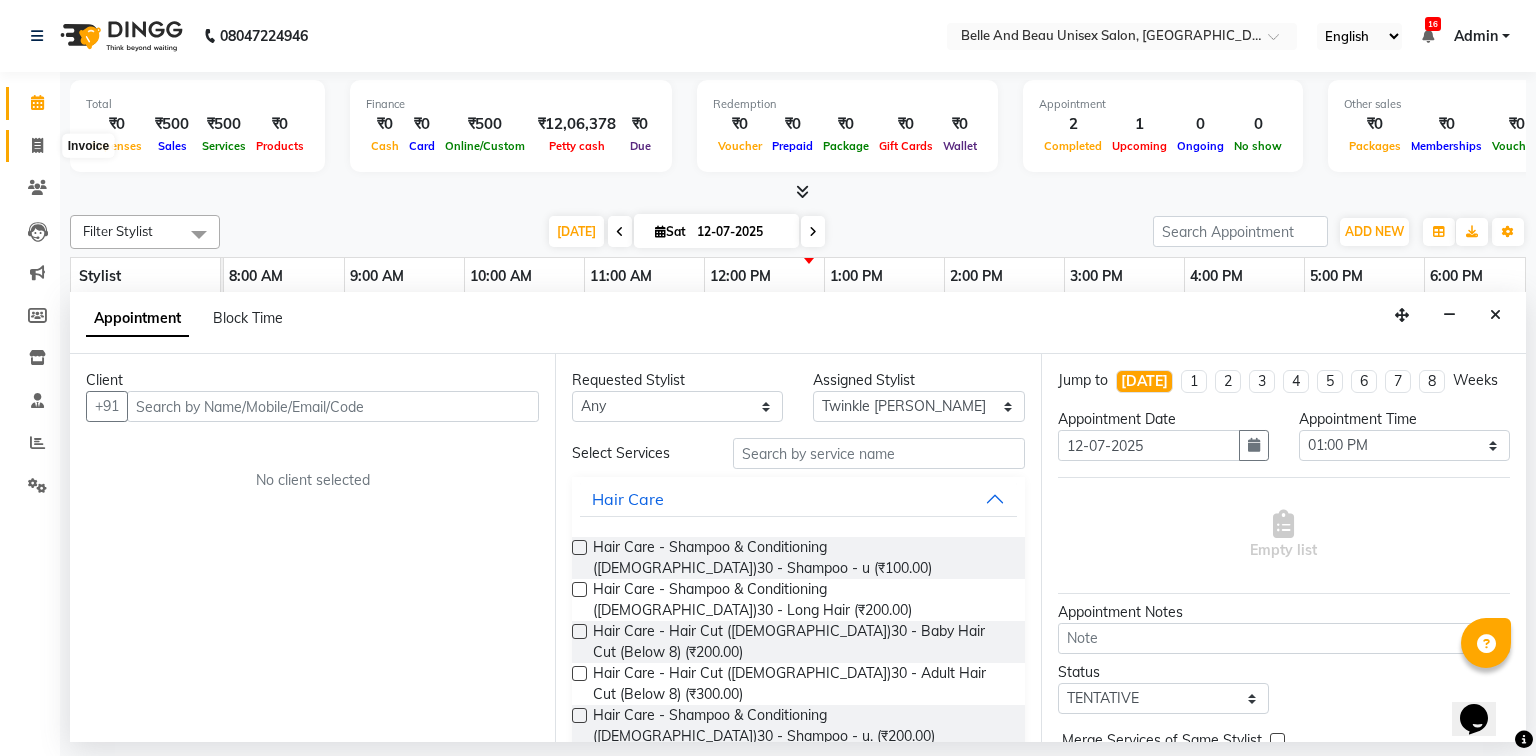 click 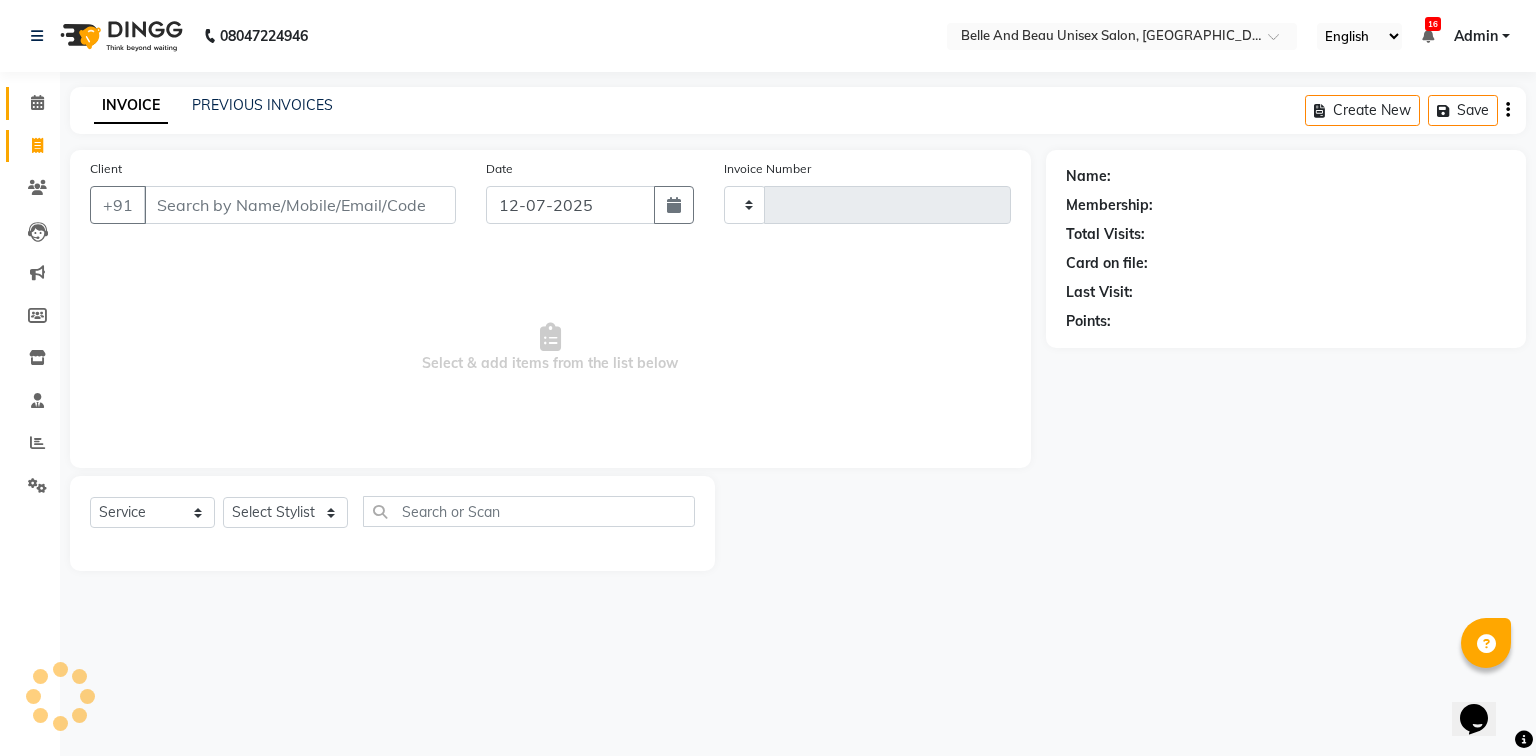 type on "1430" 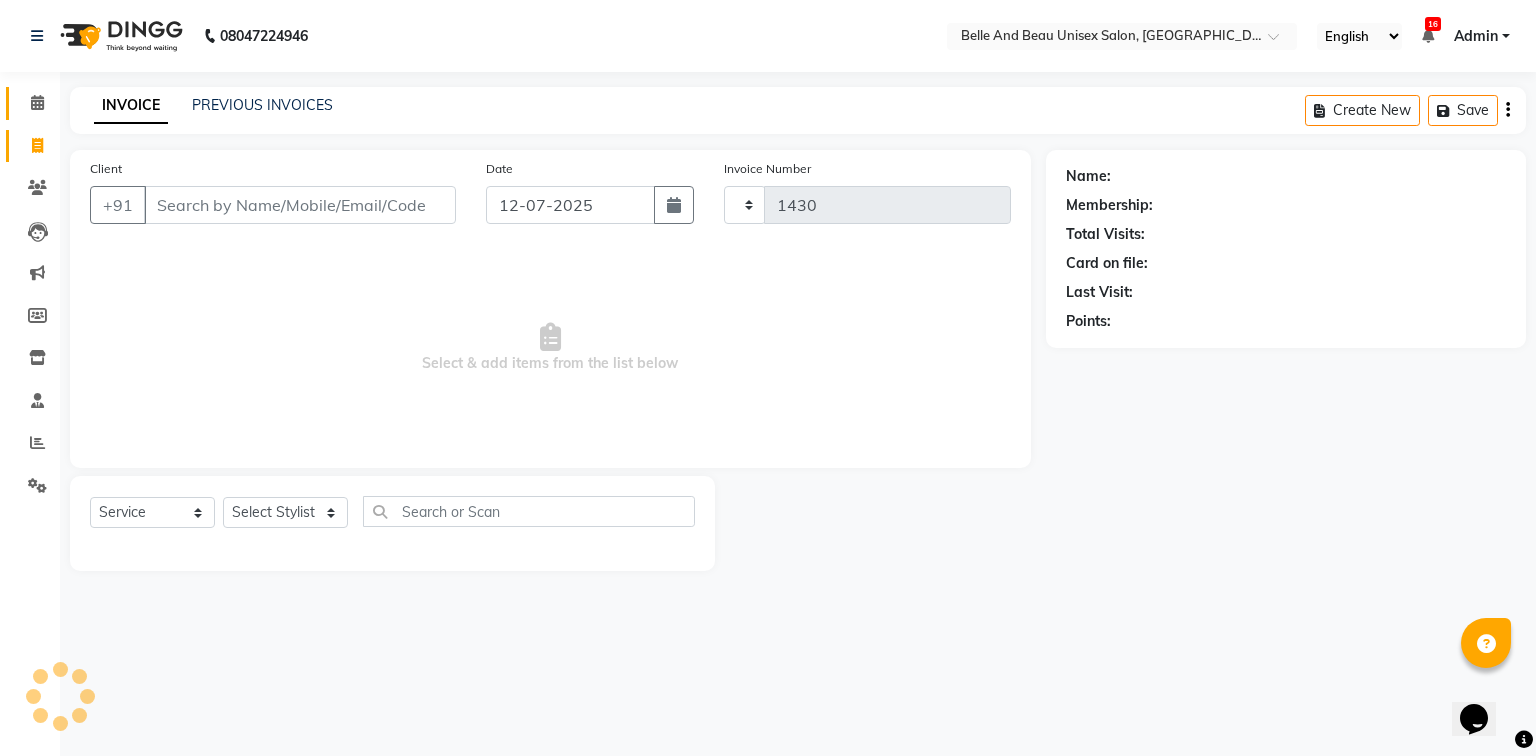 select on "7066" 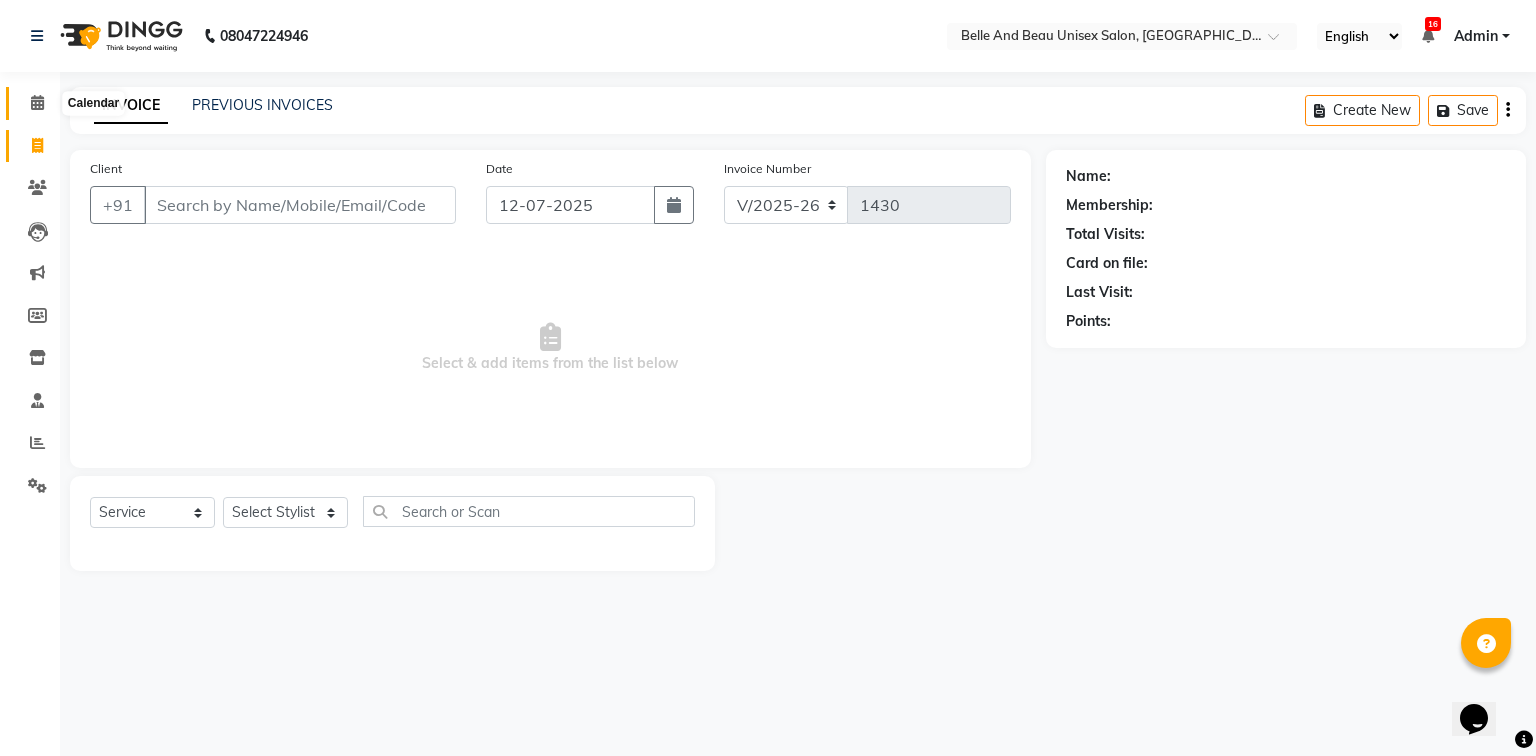 click 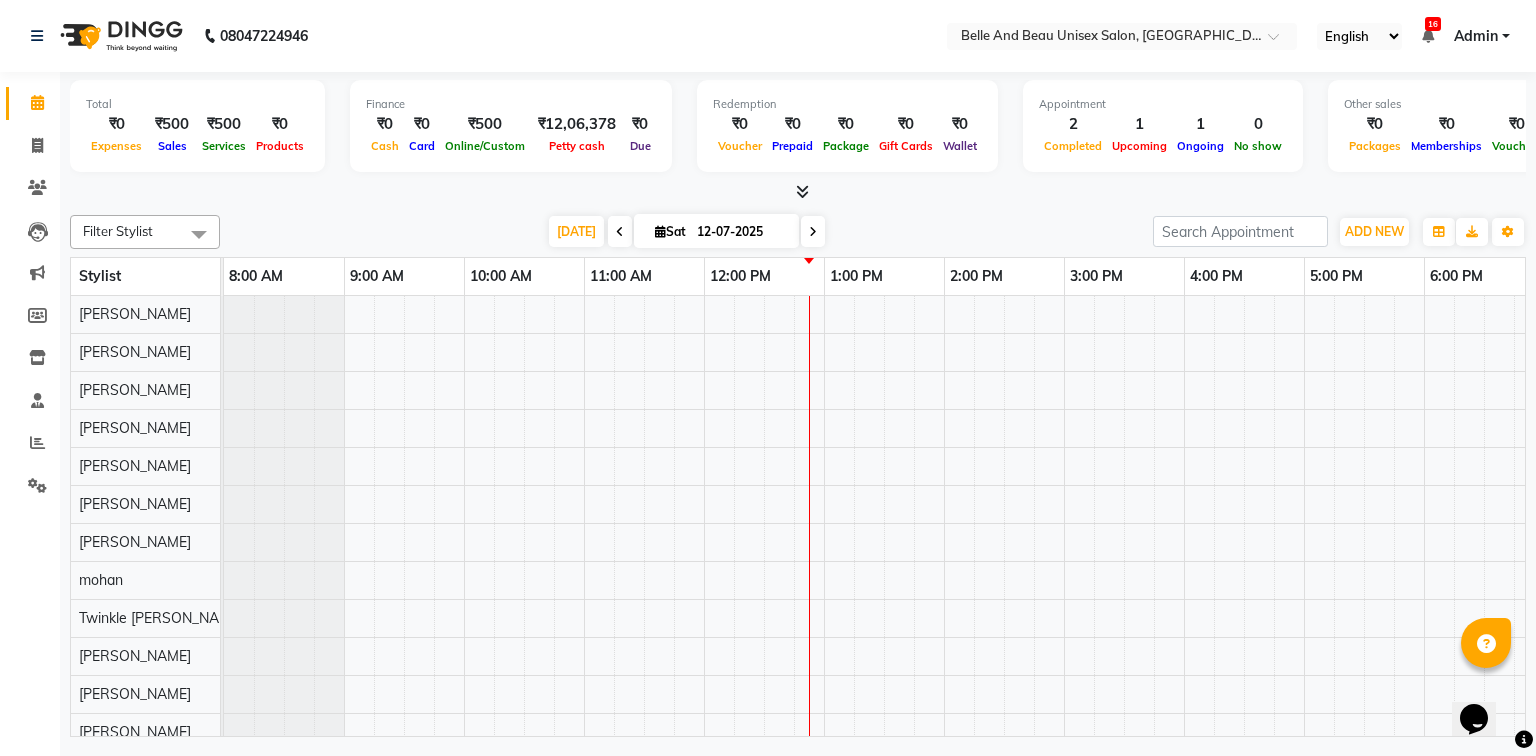 scroll, scrollTop: 0, scrollLeft: 258, axis: horizontal 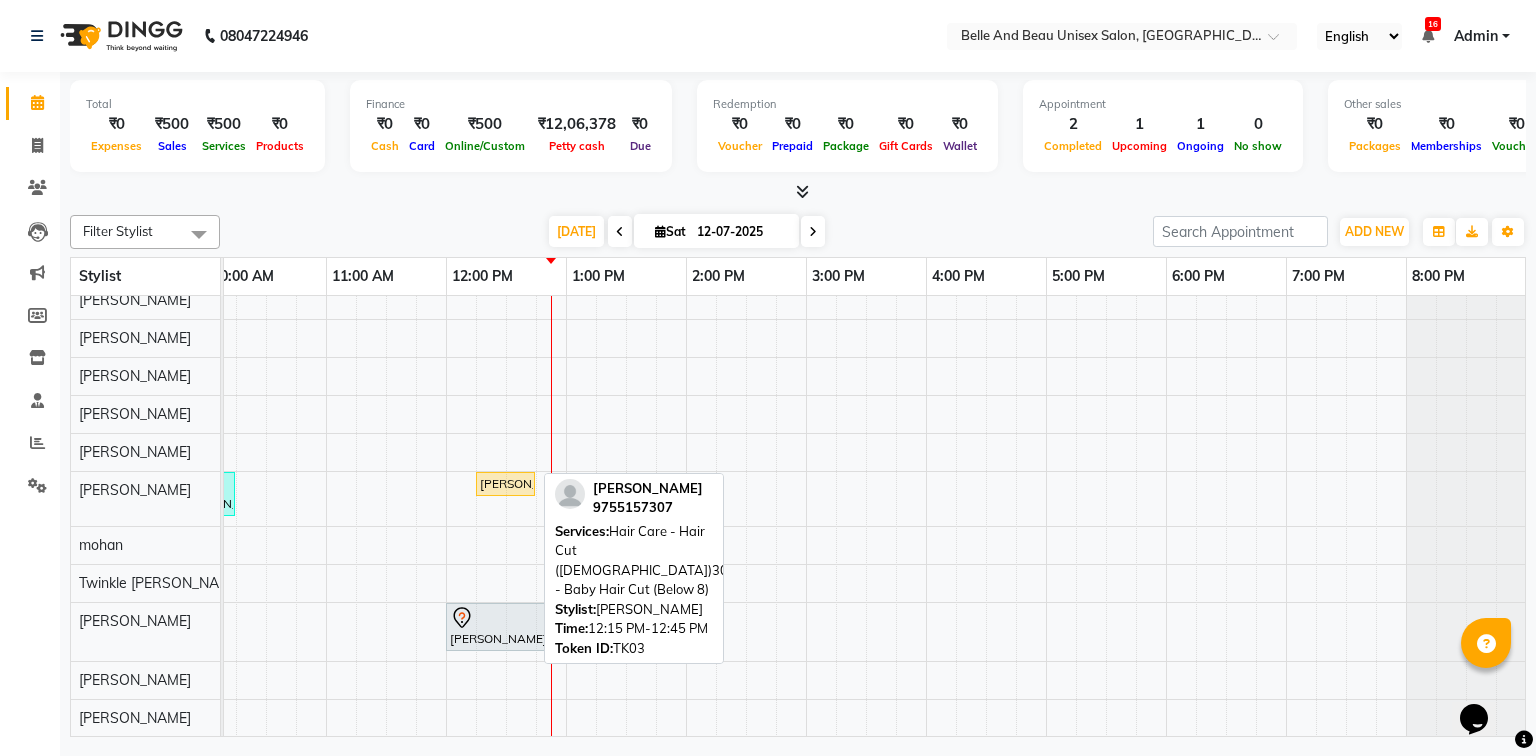 click on "[PERSON_NAME], TK03, 12:15 PM-12:45 PM, Hair Care - Hair Cut ([DEMOGRAPHIC_DATA])30 - Baby Hair Cut (Below 8)" at bounding box center (505, 484) 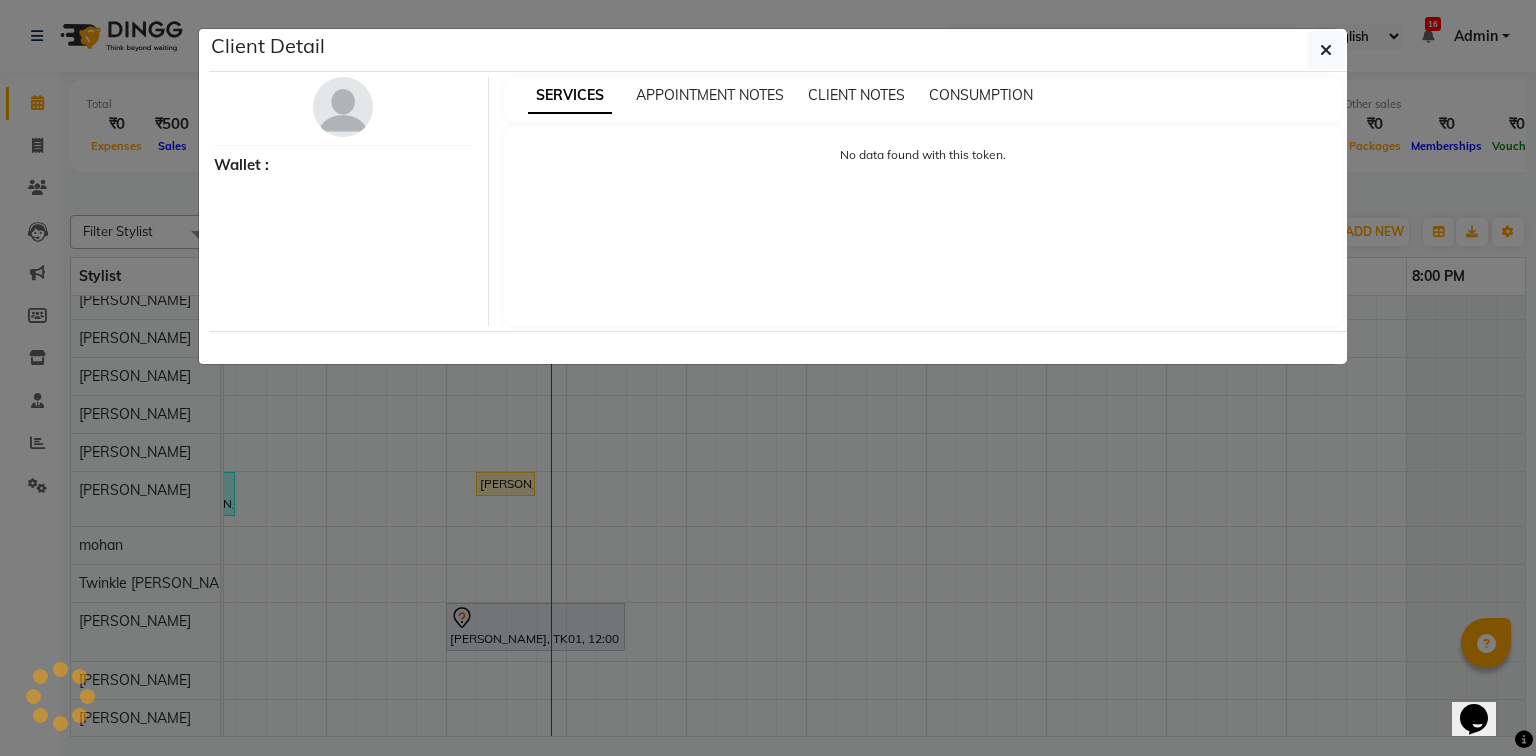 select on "1" 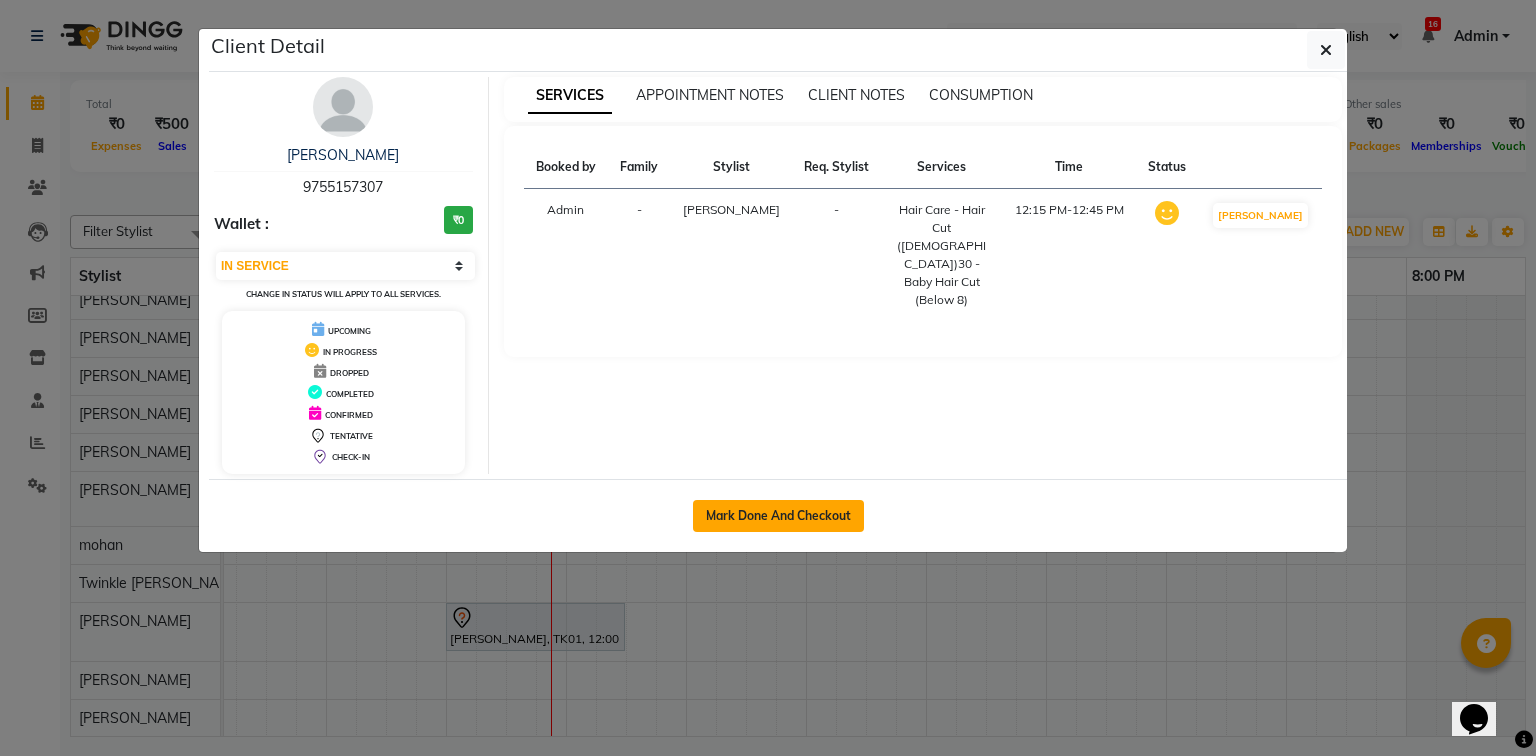 click on "Mark Done And Checkout" 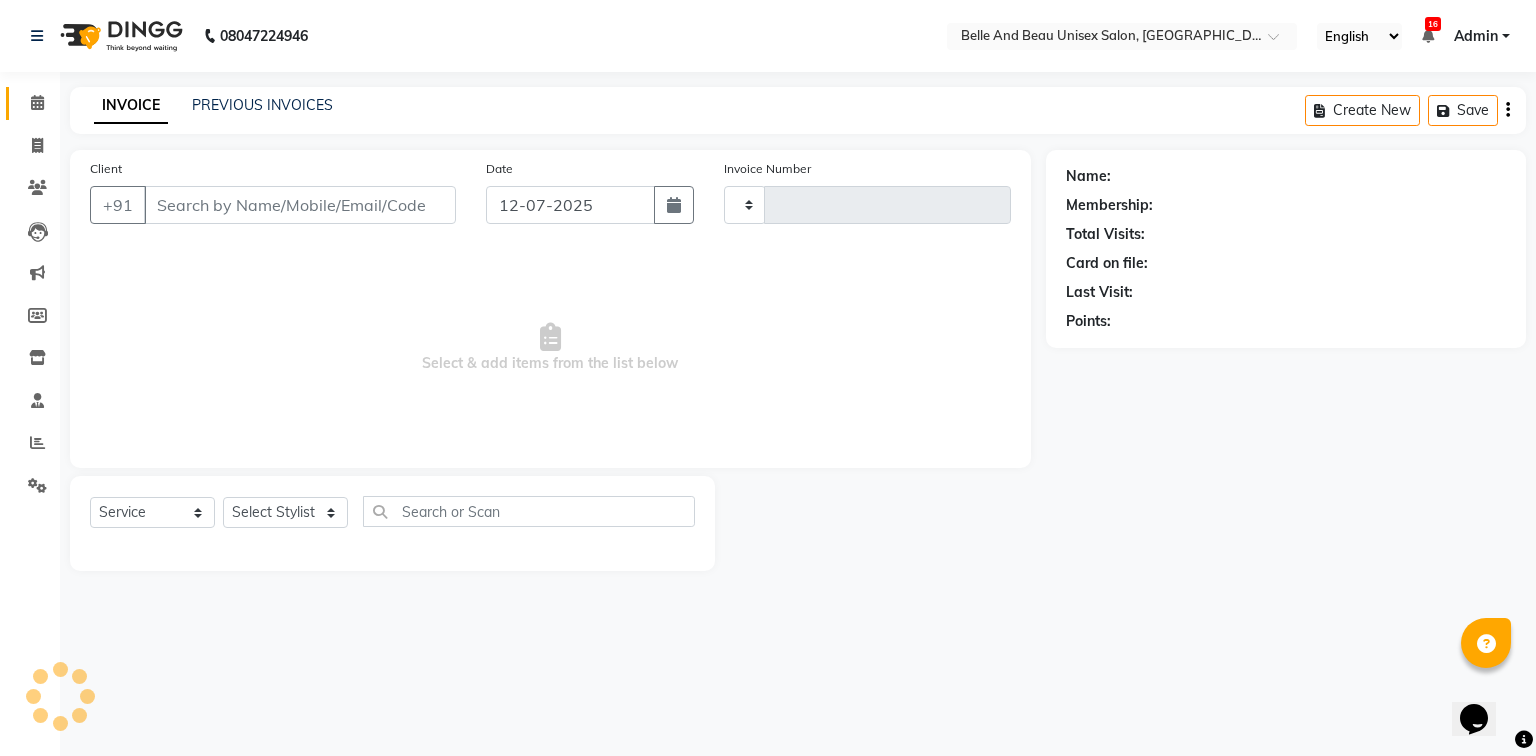 type on "1430" 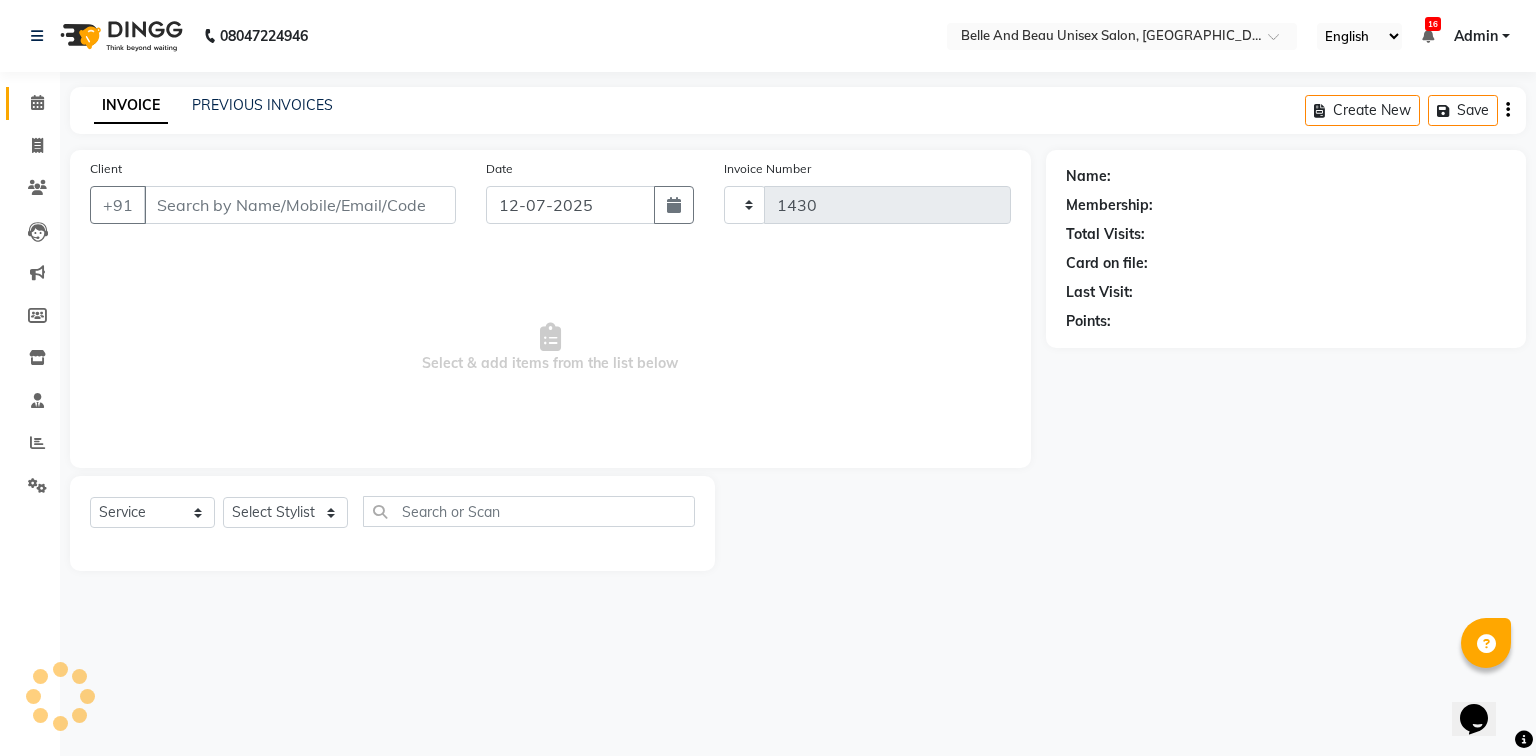 select on "7066" 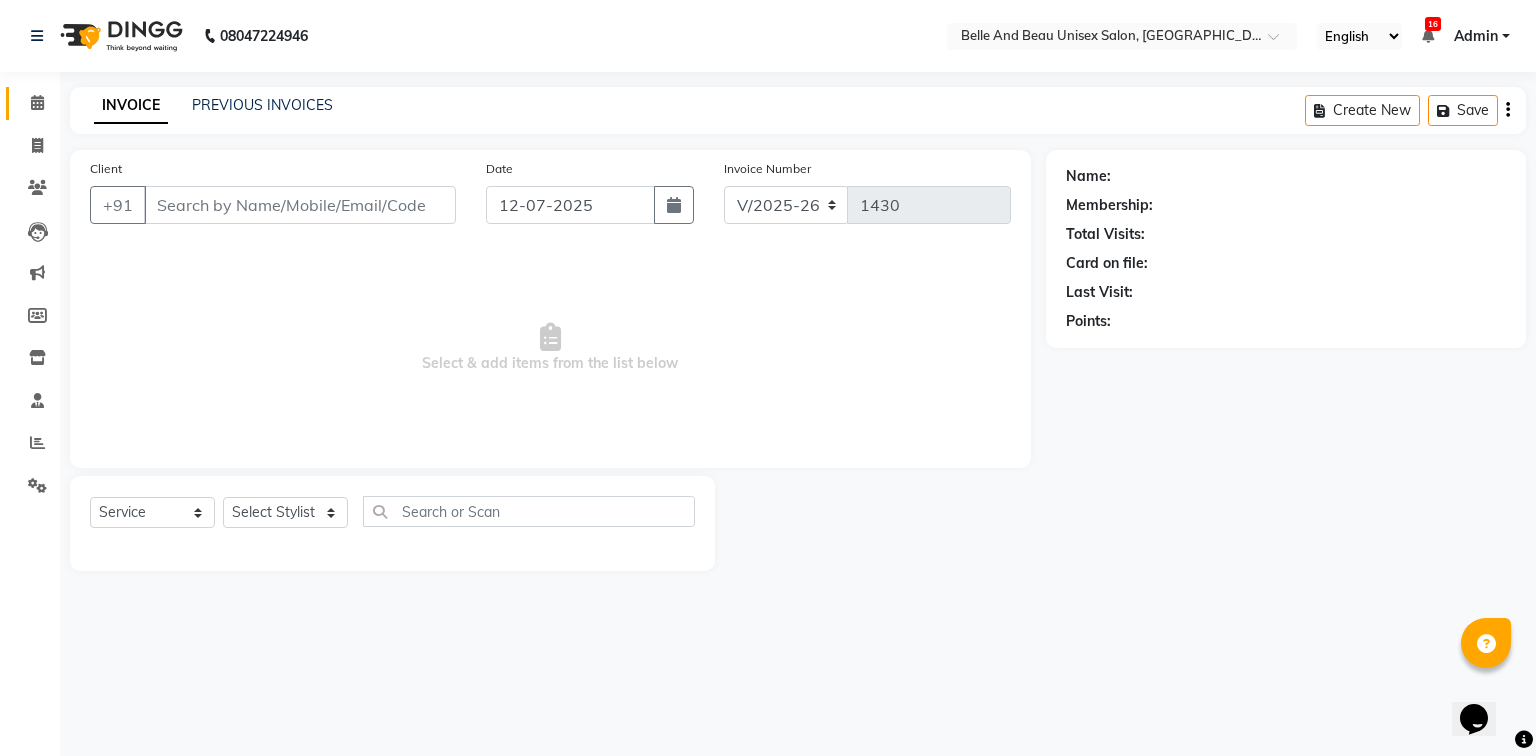 type on "9755157307" 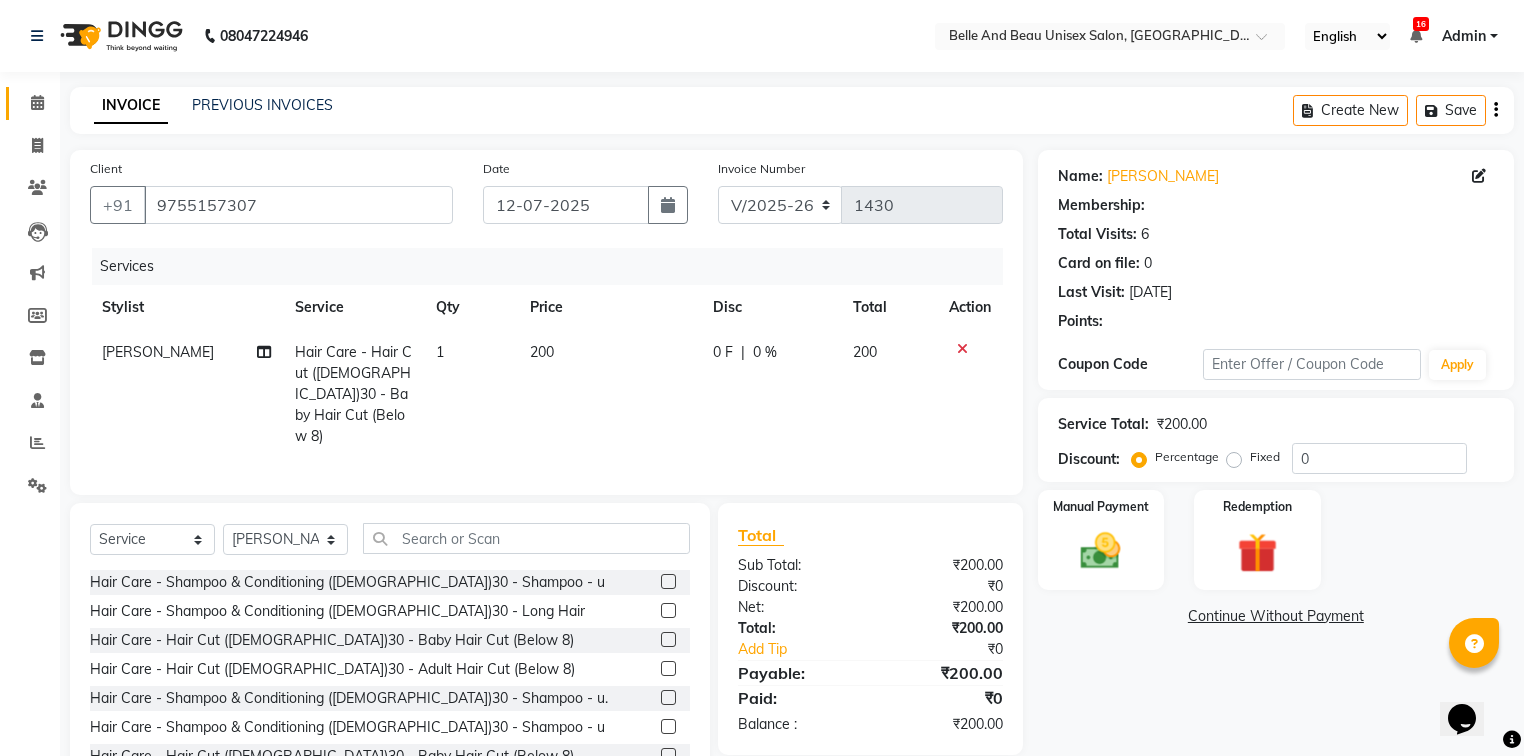 select on "1: Object" 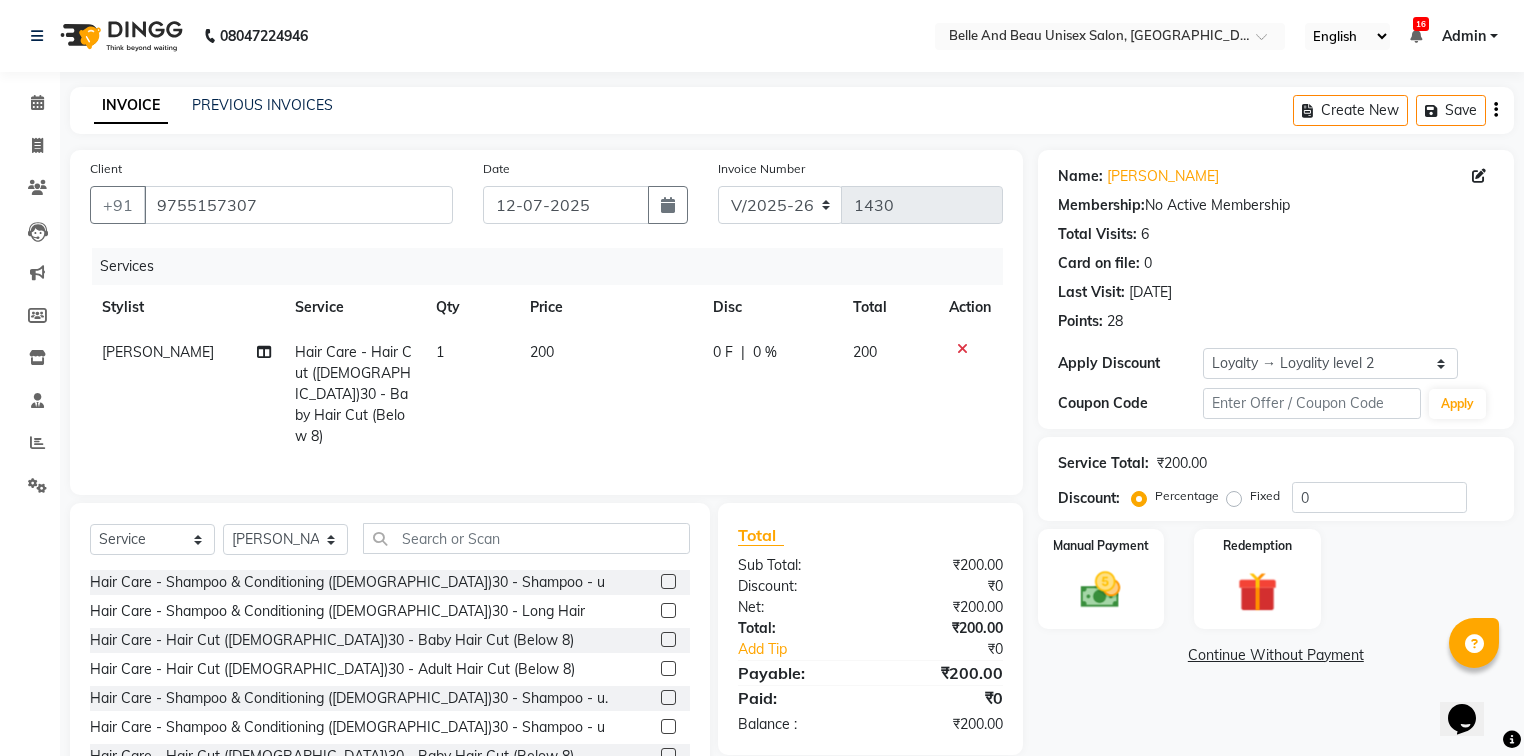 click 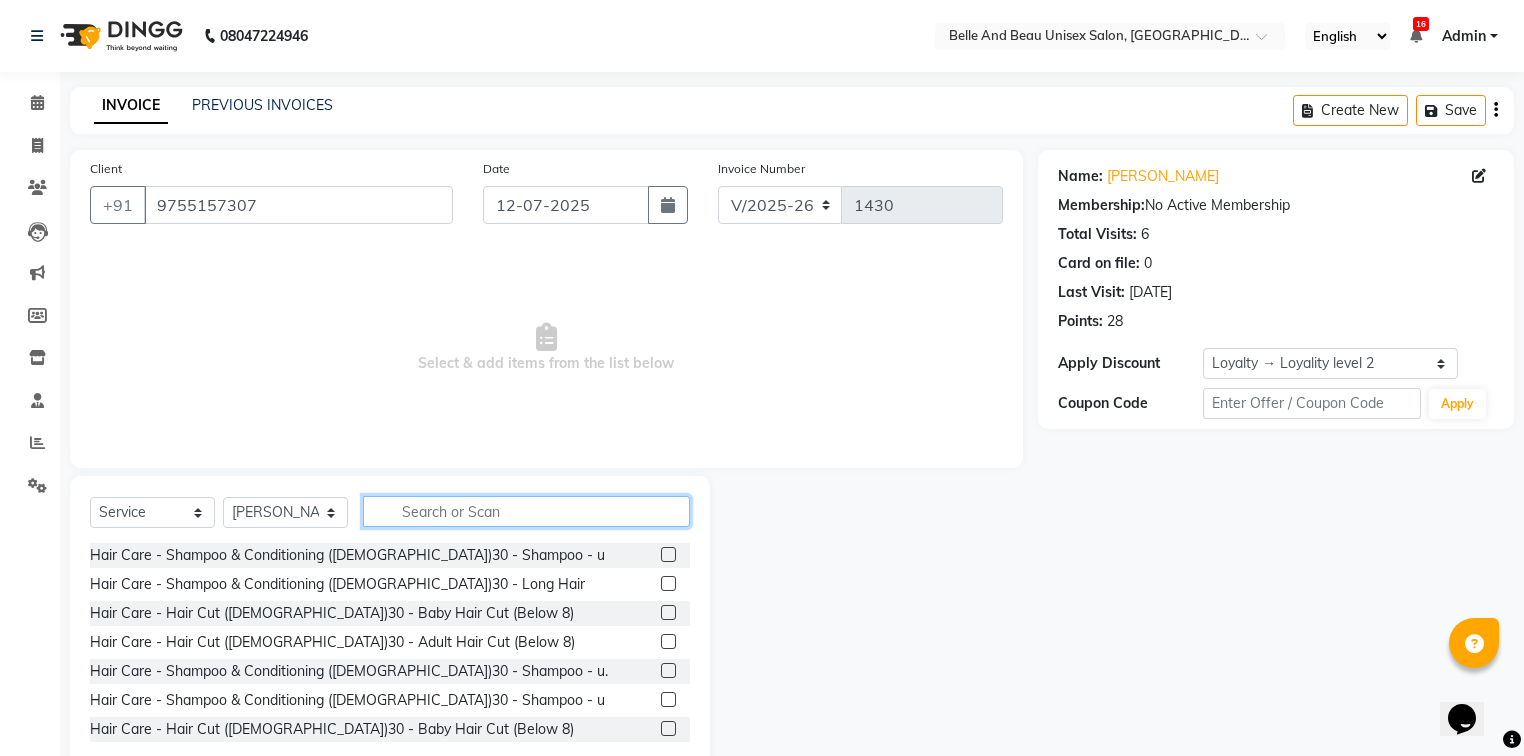 click 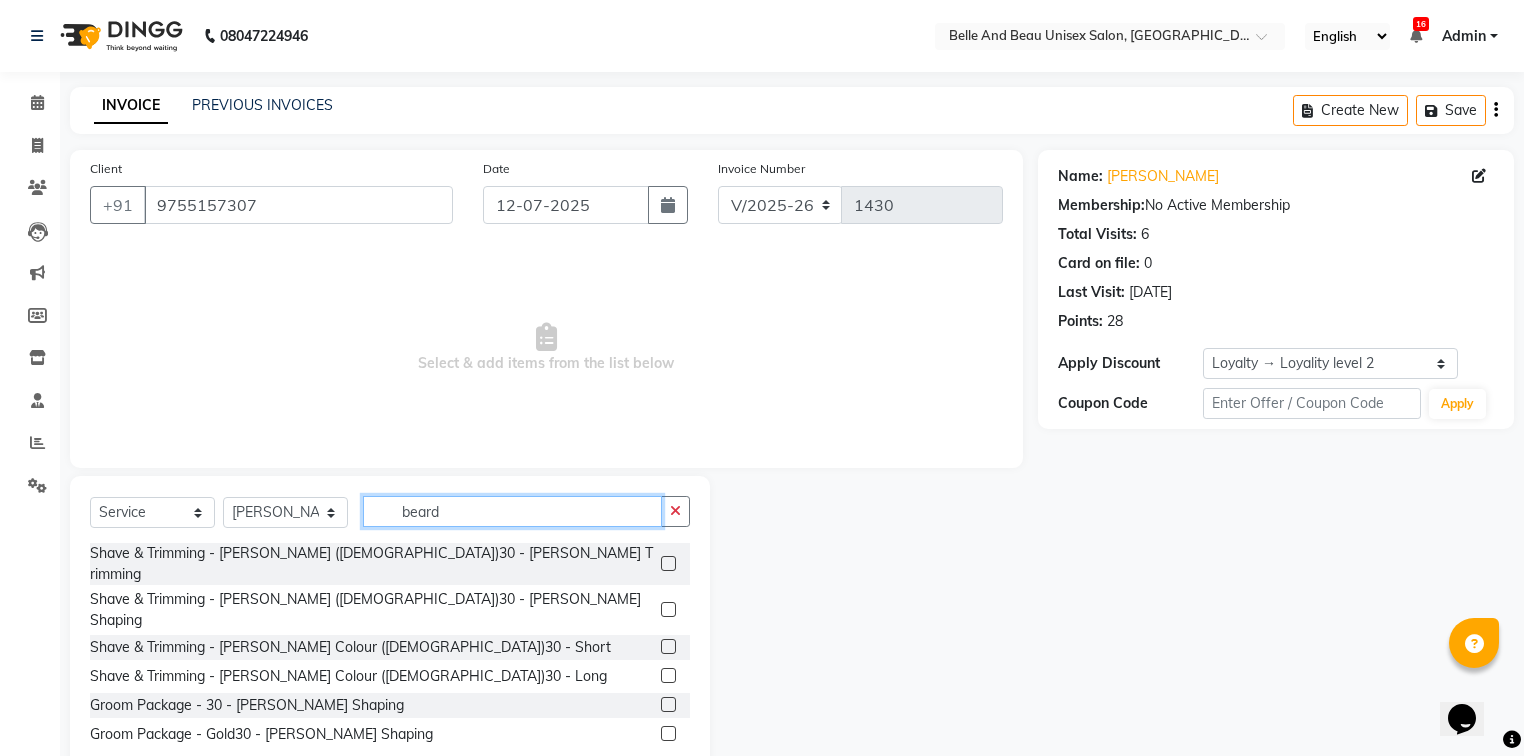 type on "beard" 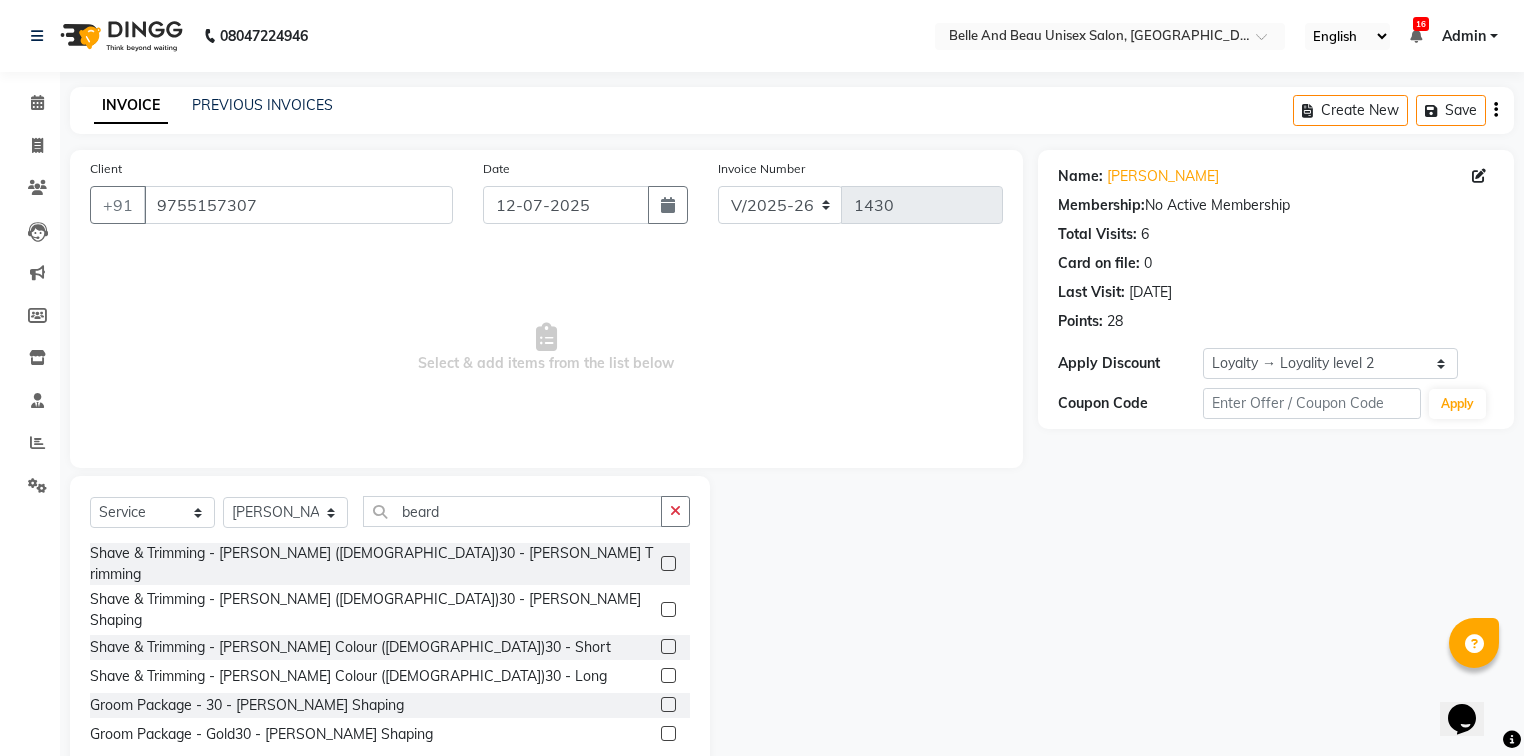 click 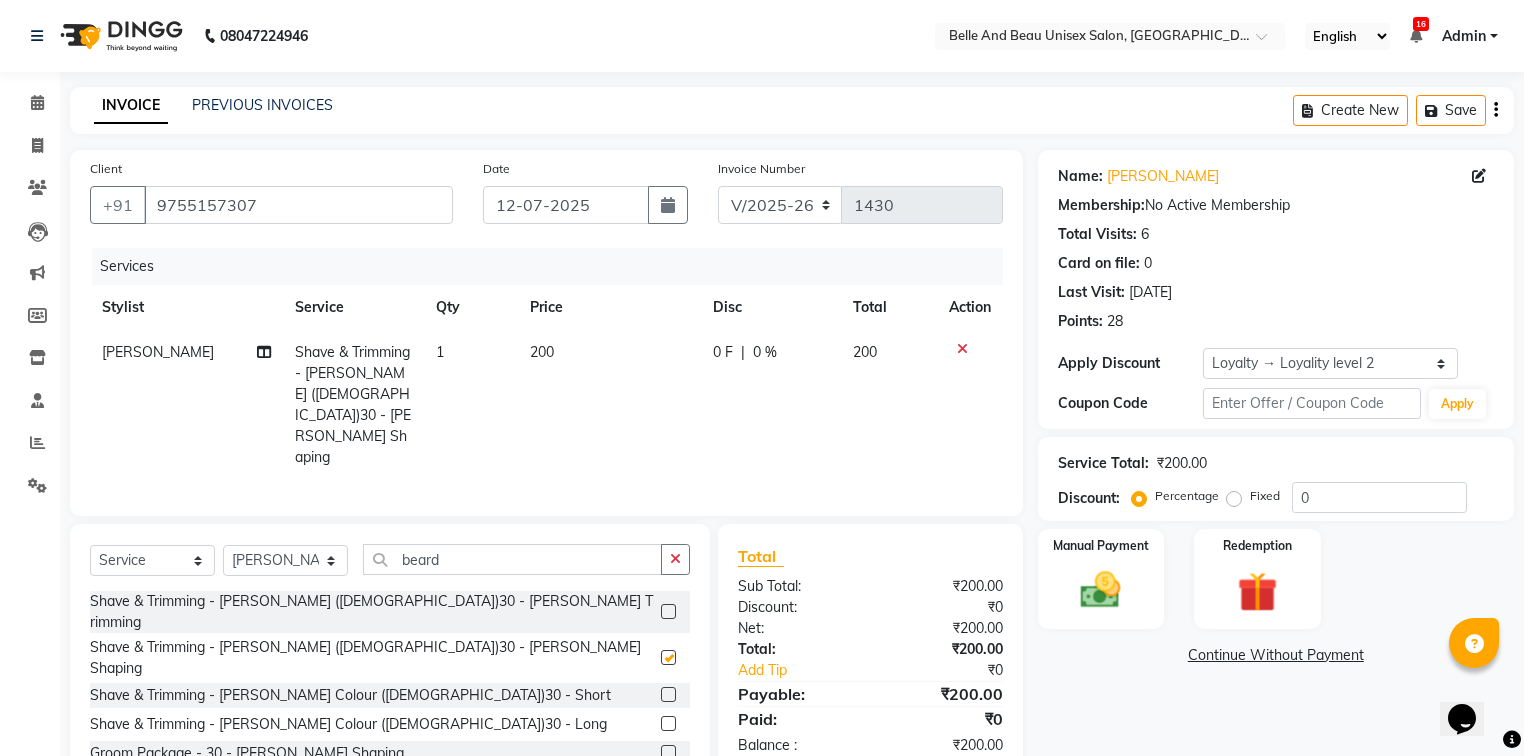 checkbox on "false" 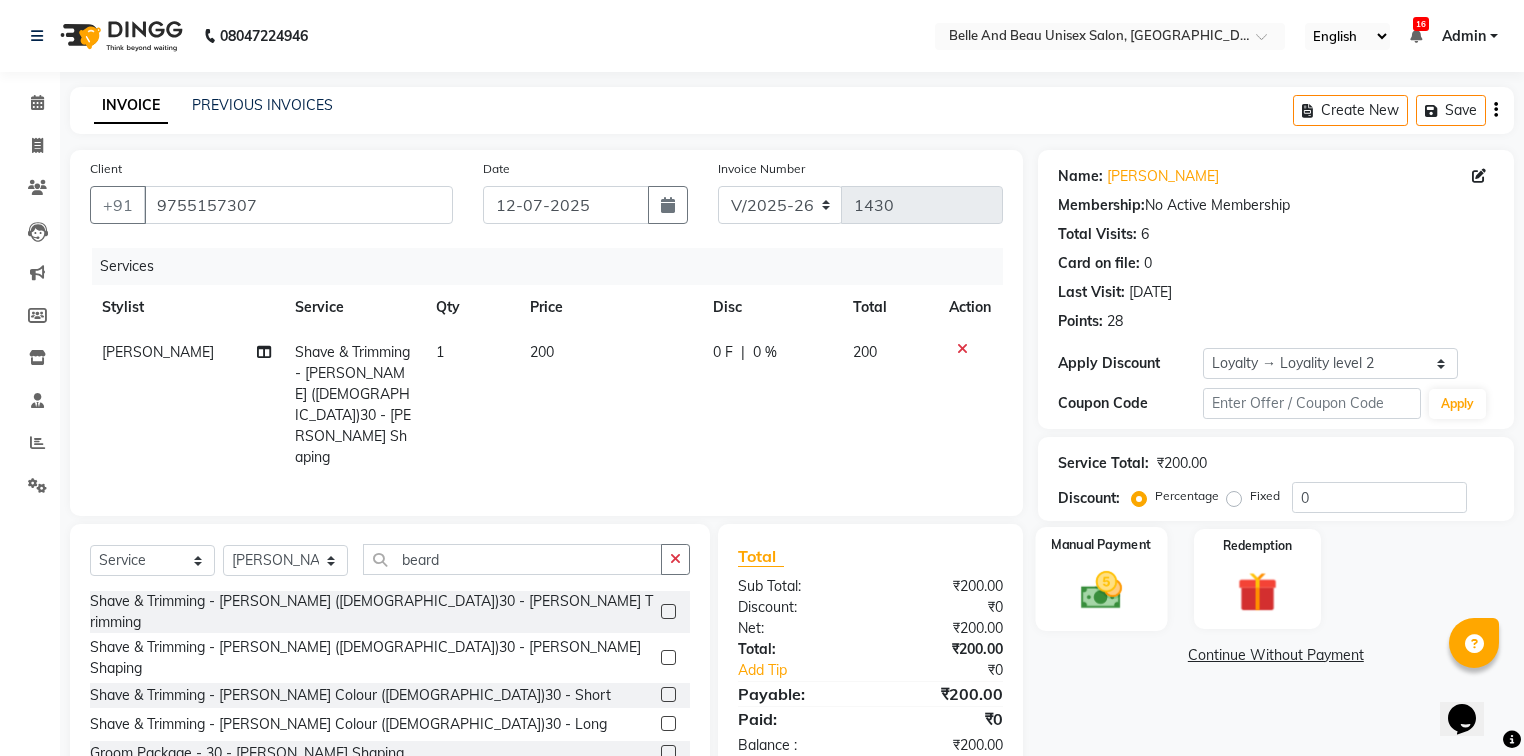 click on "Manual Payment" 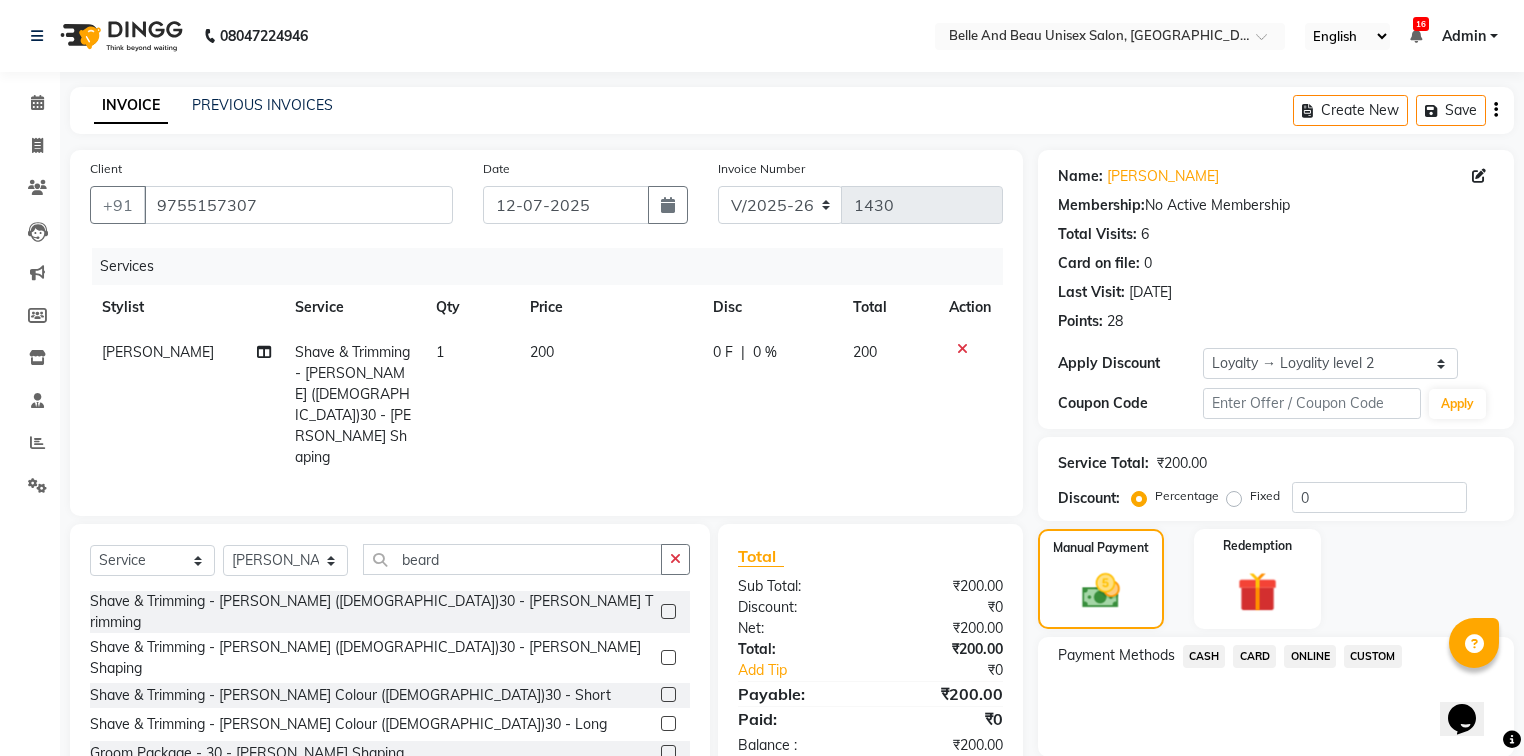 click on "CASH" 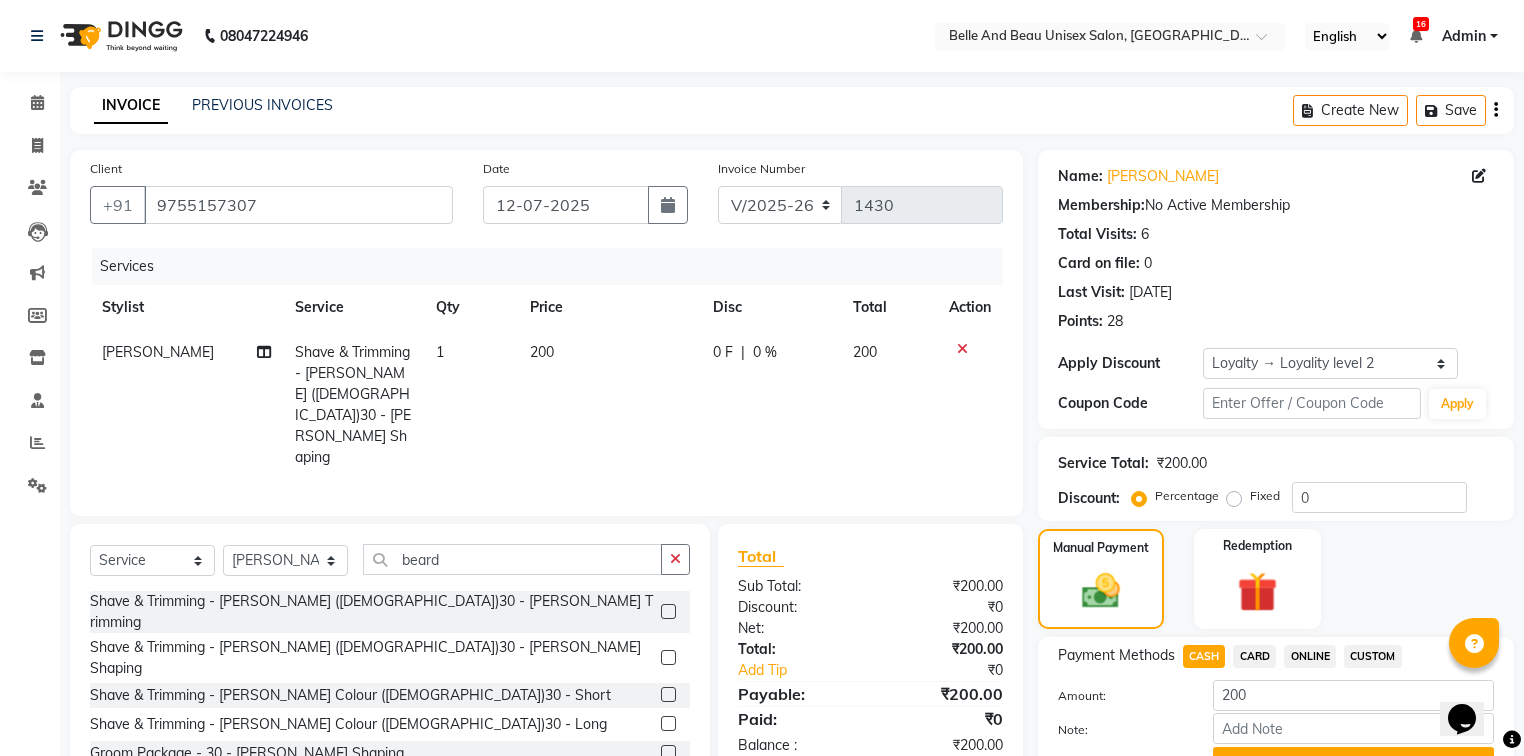scroll, scrollTop: 102, scrollLeft: 0, axis: vertical 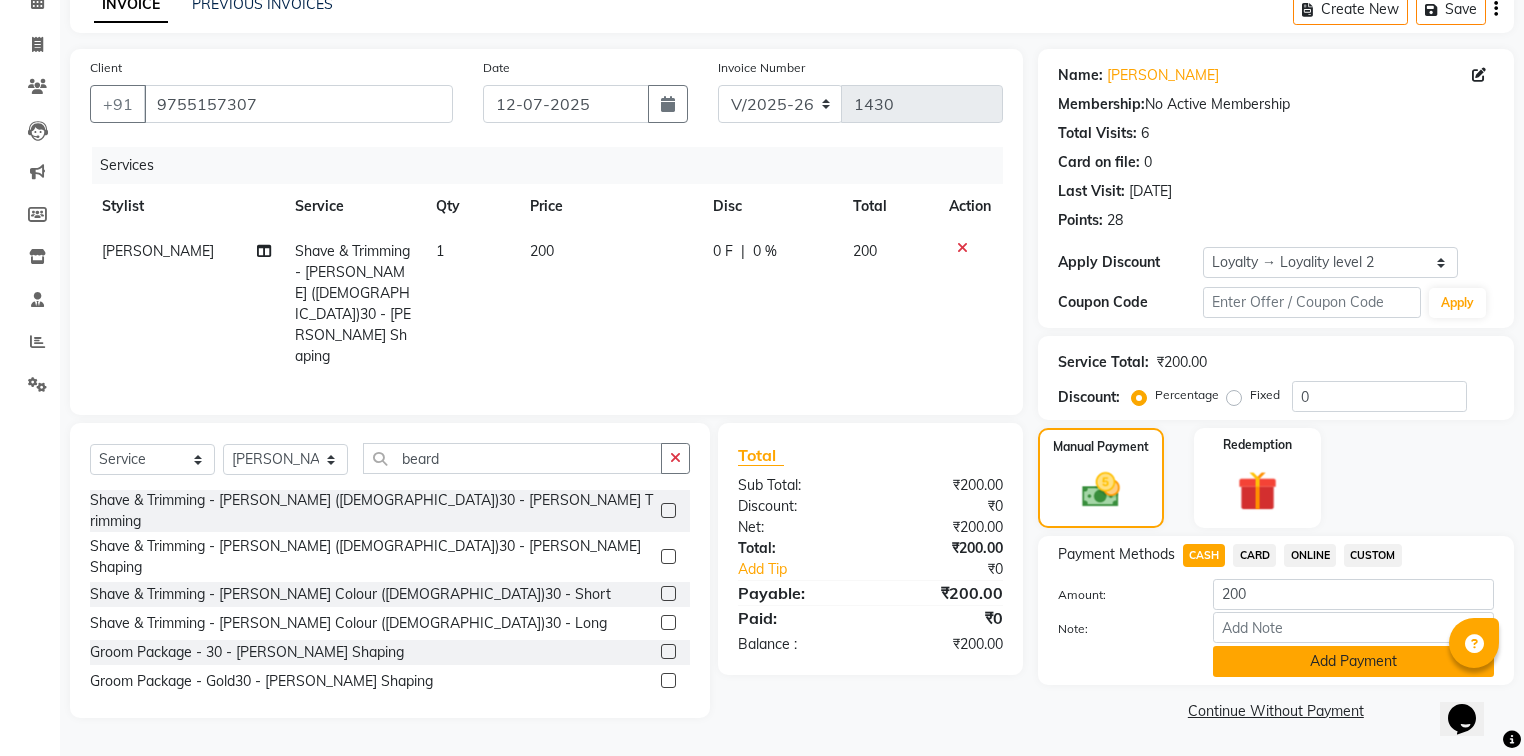 click on "Add Payment" 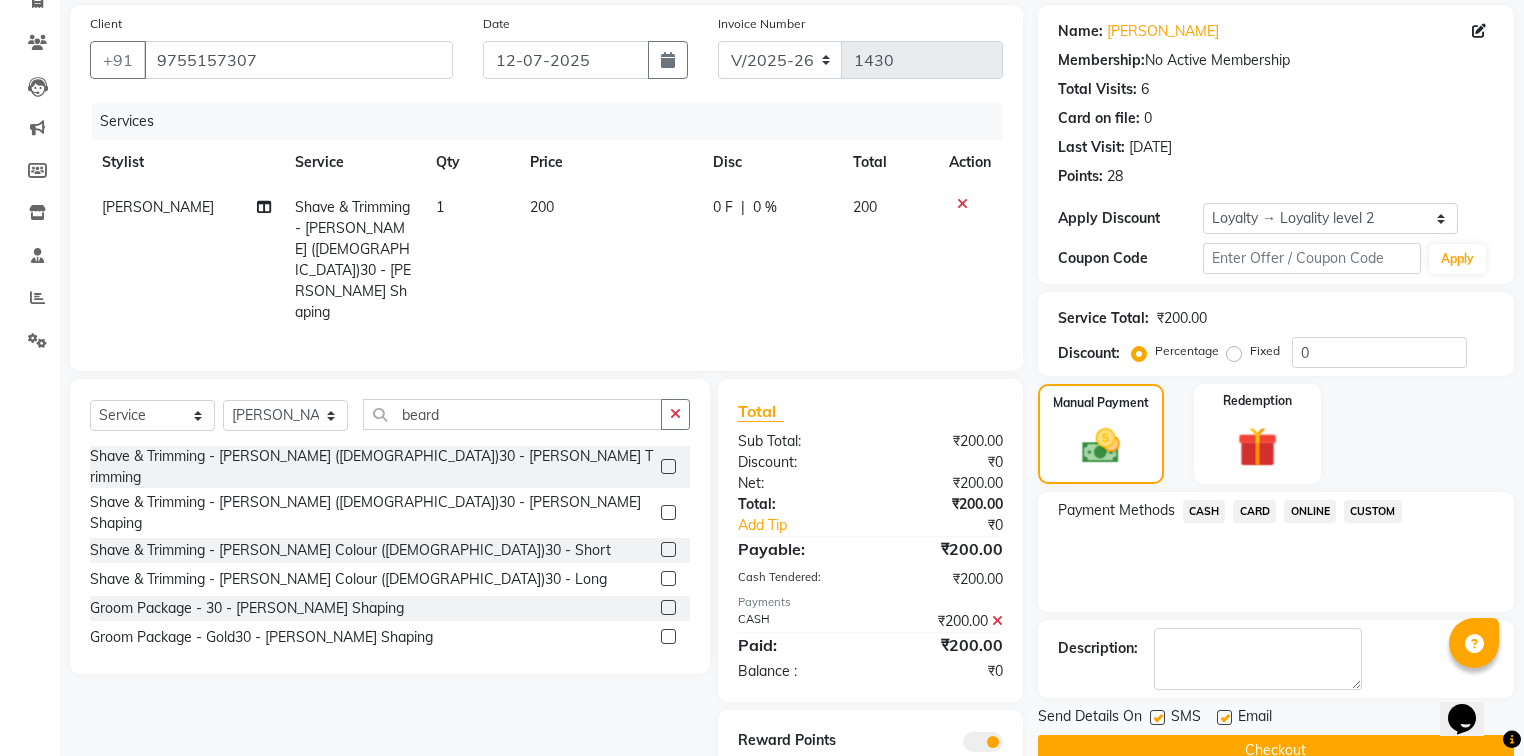 scroll, scrollTop: 184, scrollLeft: 0, axis: vertical 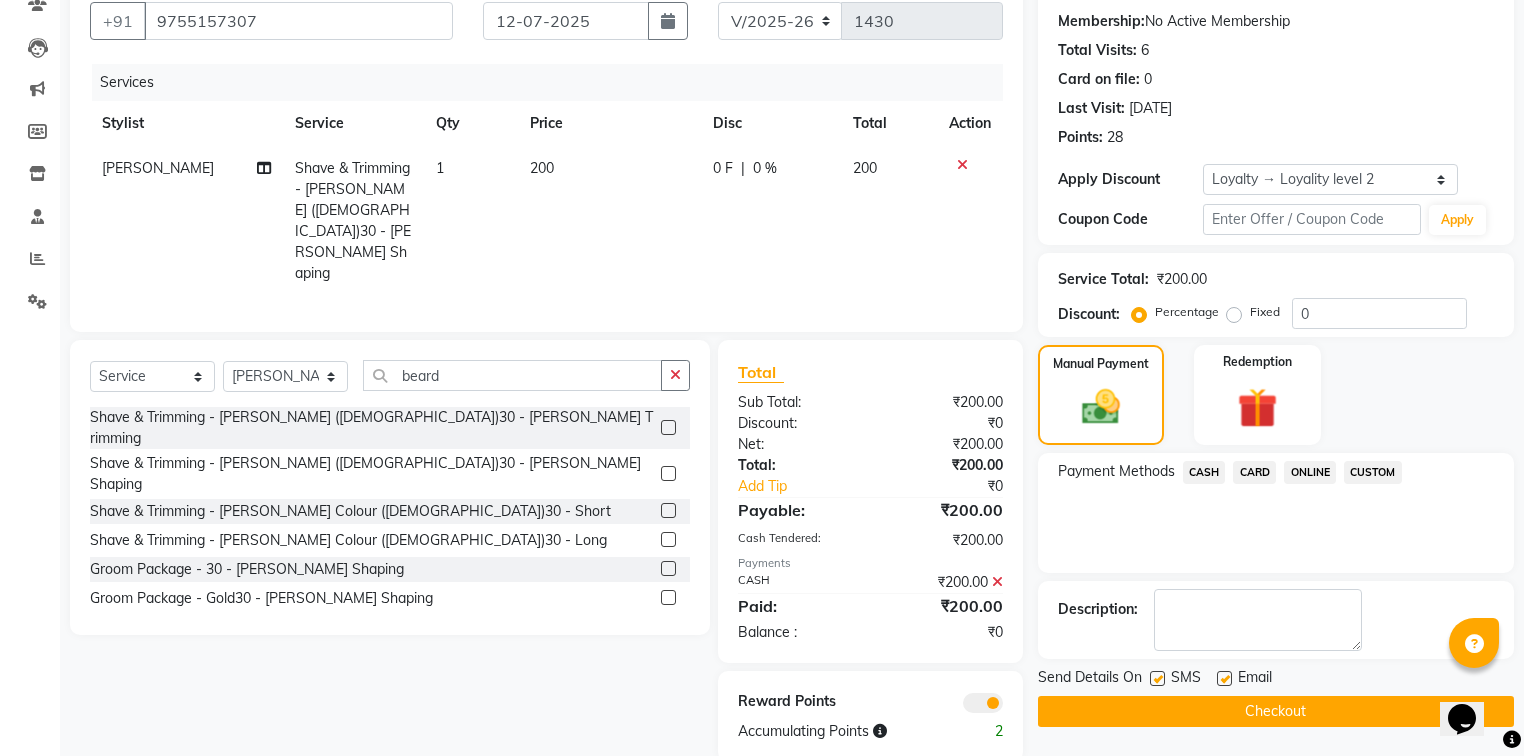 click on "Checkout" 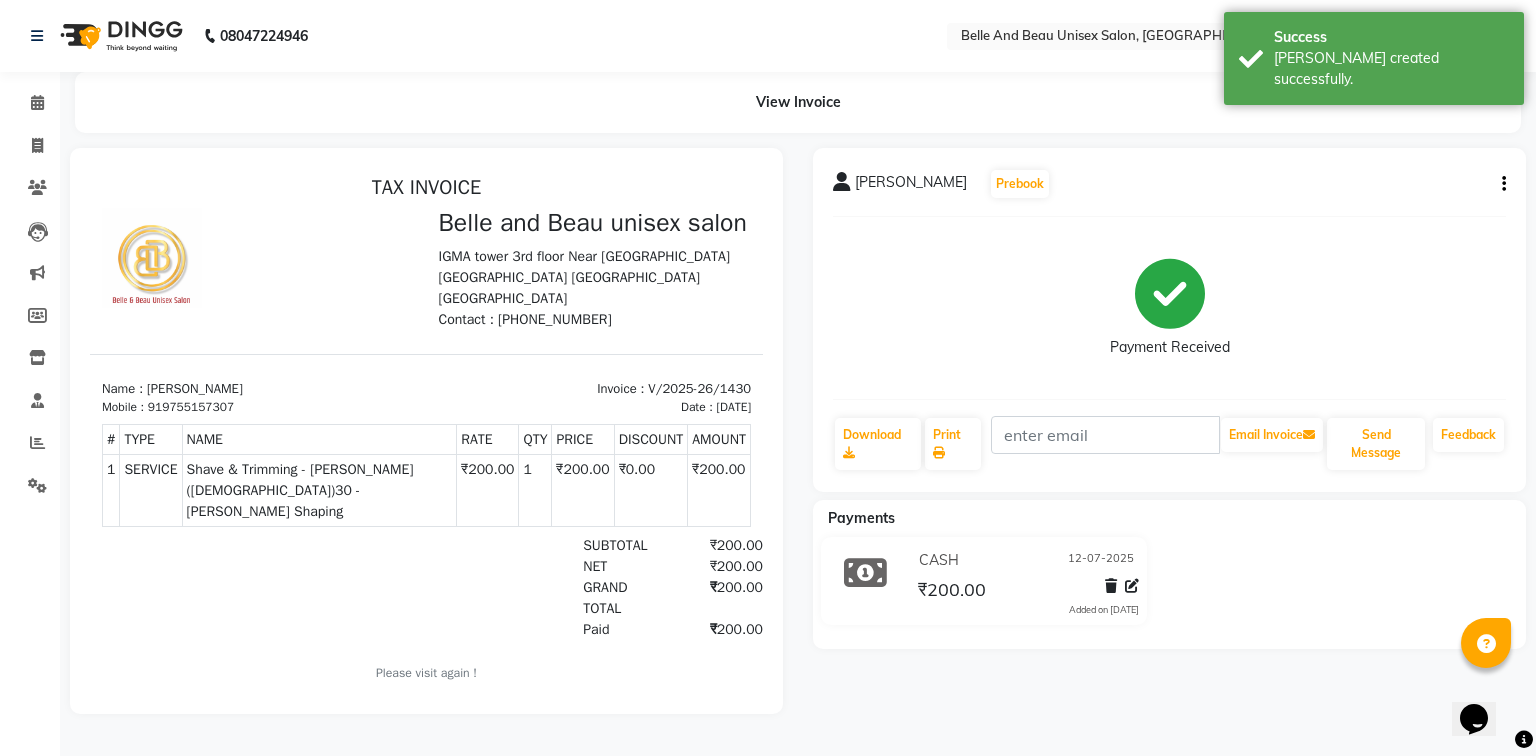 scroll, scrollTop: 0, scrollLeft: 0, axis: both 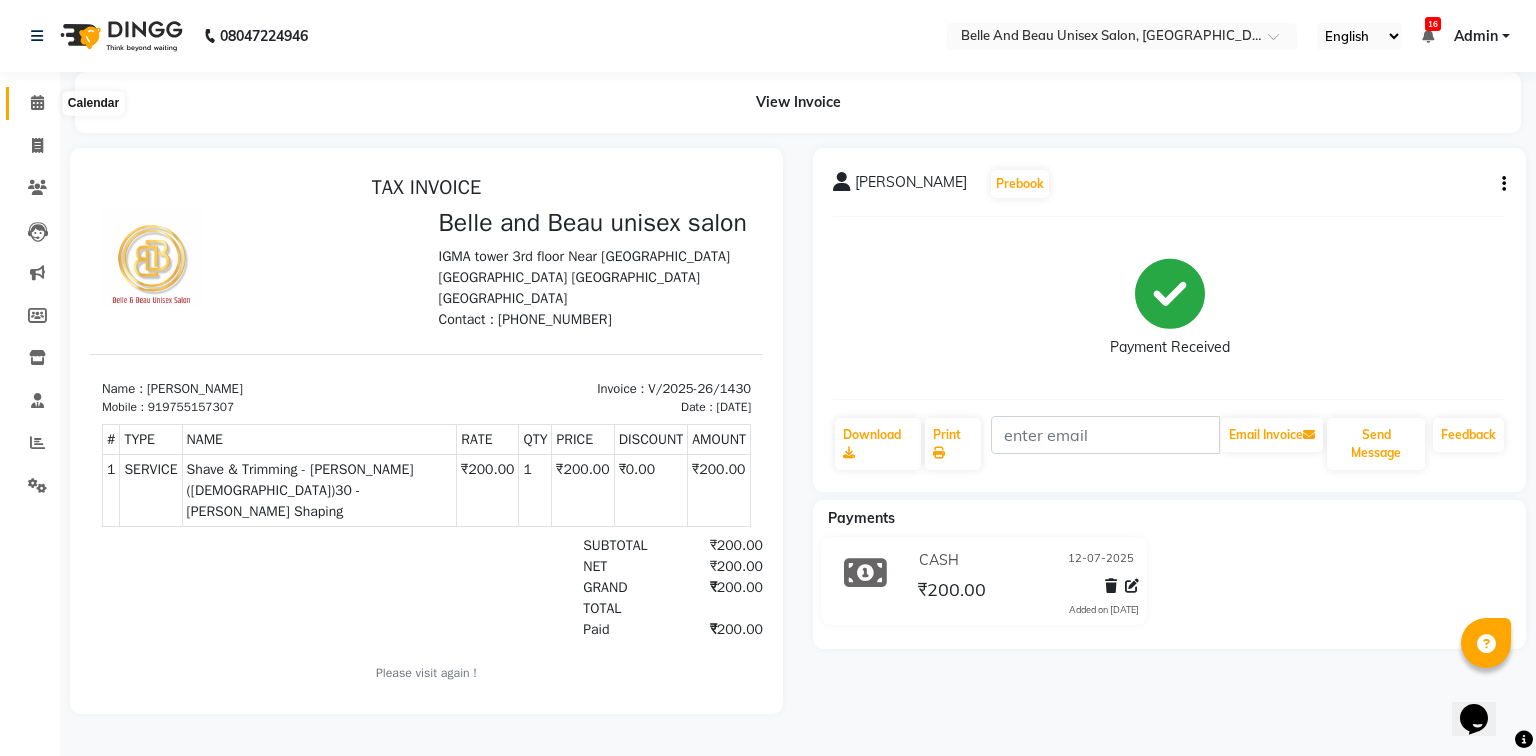 click 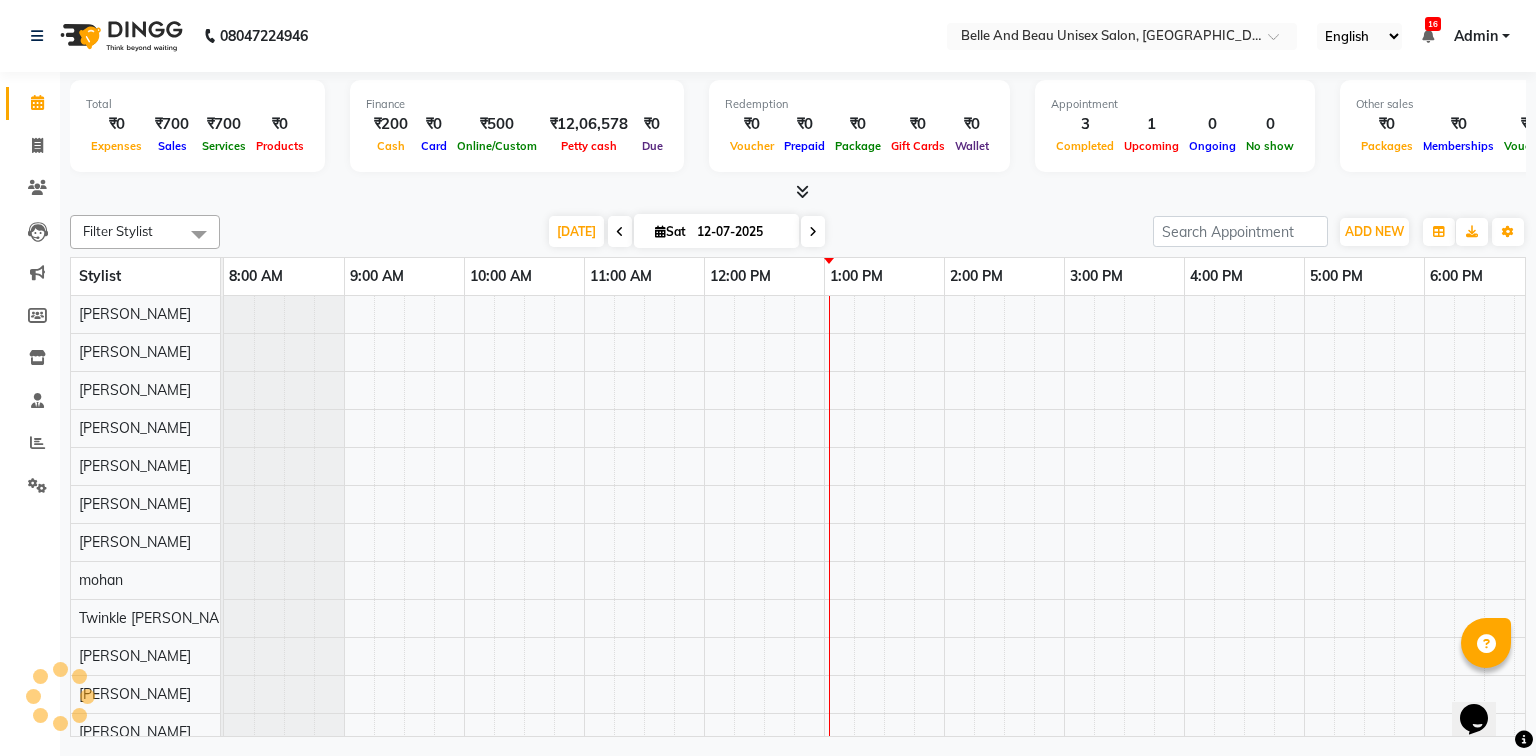 scroll, scrollTop: 0, scrollLeft: 0, axis: both 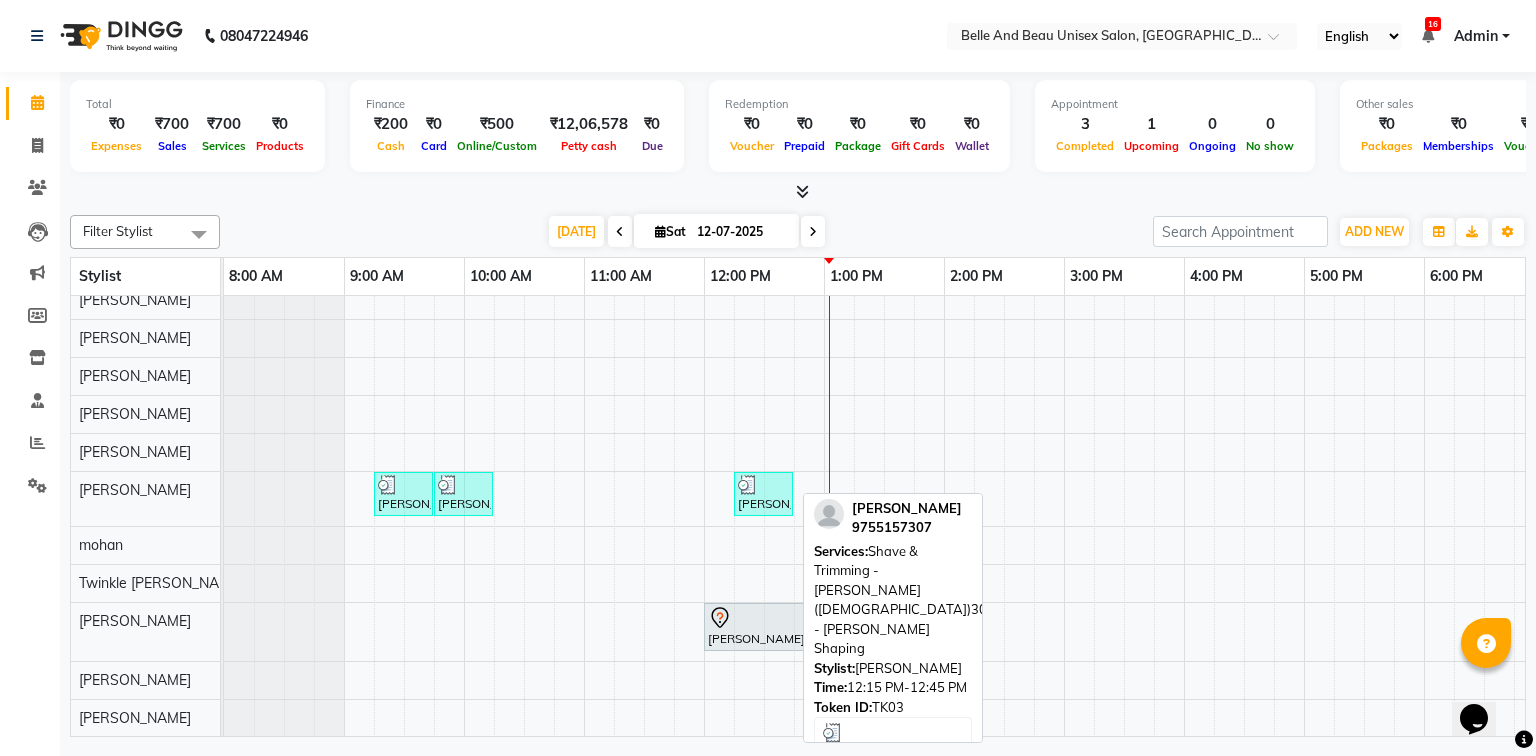 click at bounding box center [763, 485] 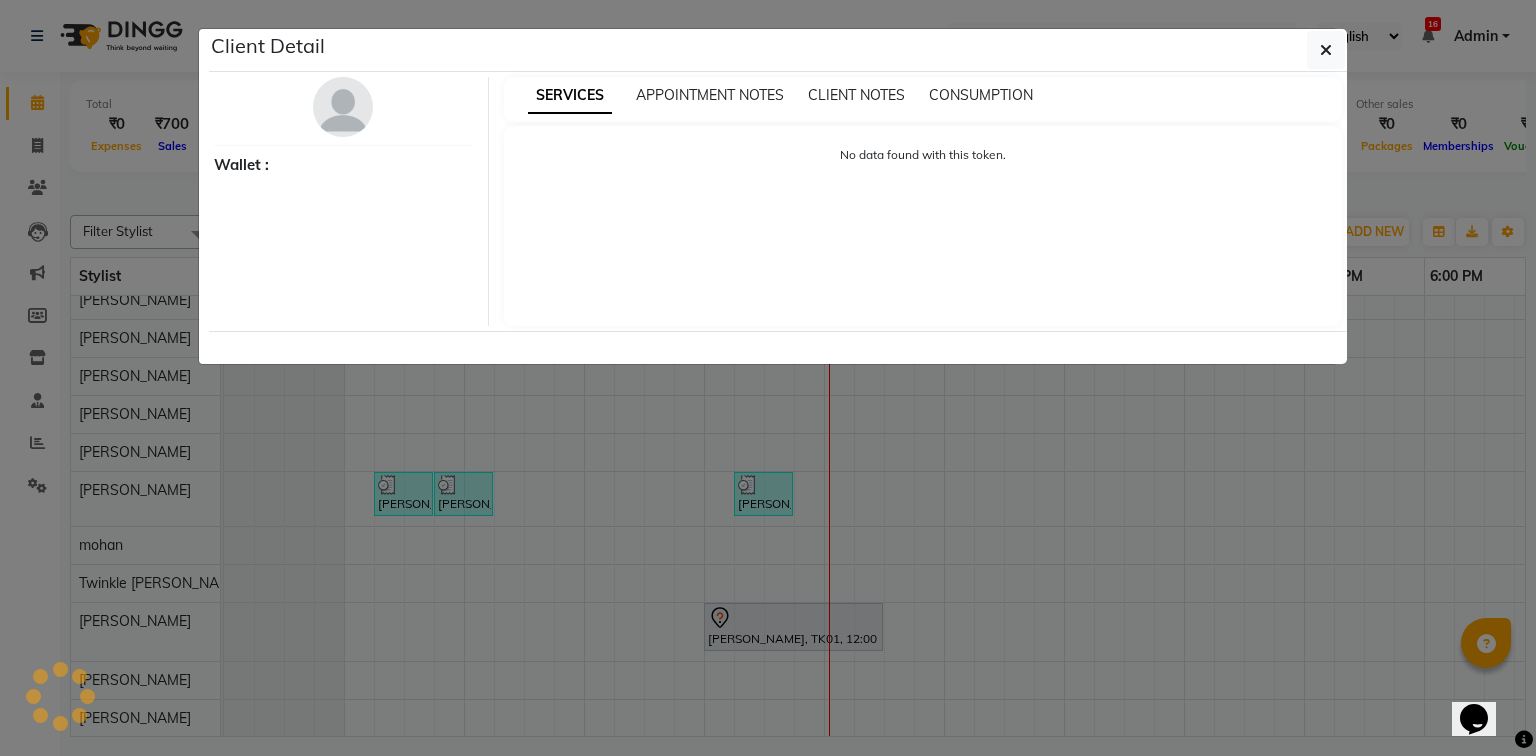 select on "3" 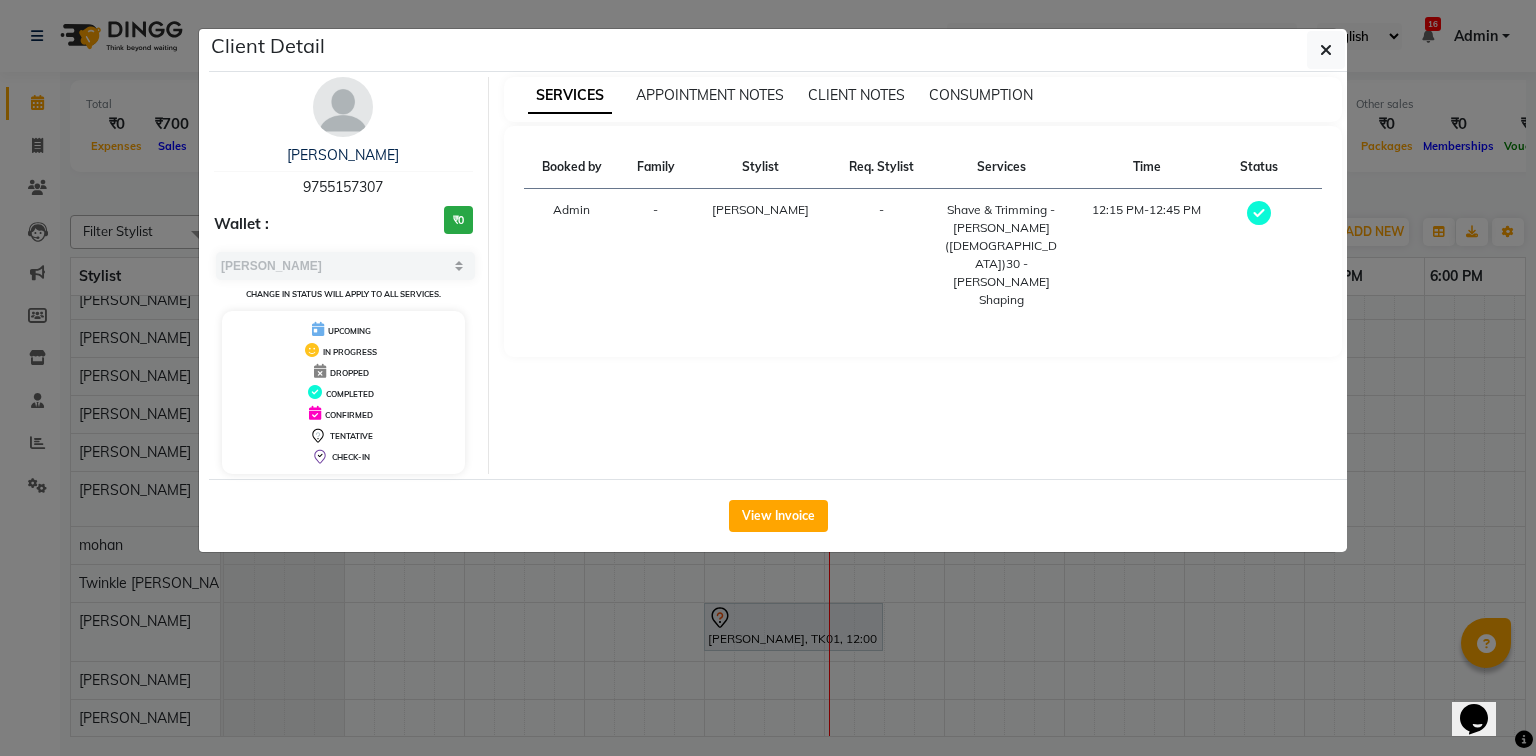 drag, startPoint x: 407, startPoint y: 175, endPoint x: 299, endPoint y: 179, distance: 108.07405 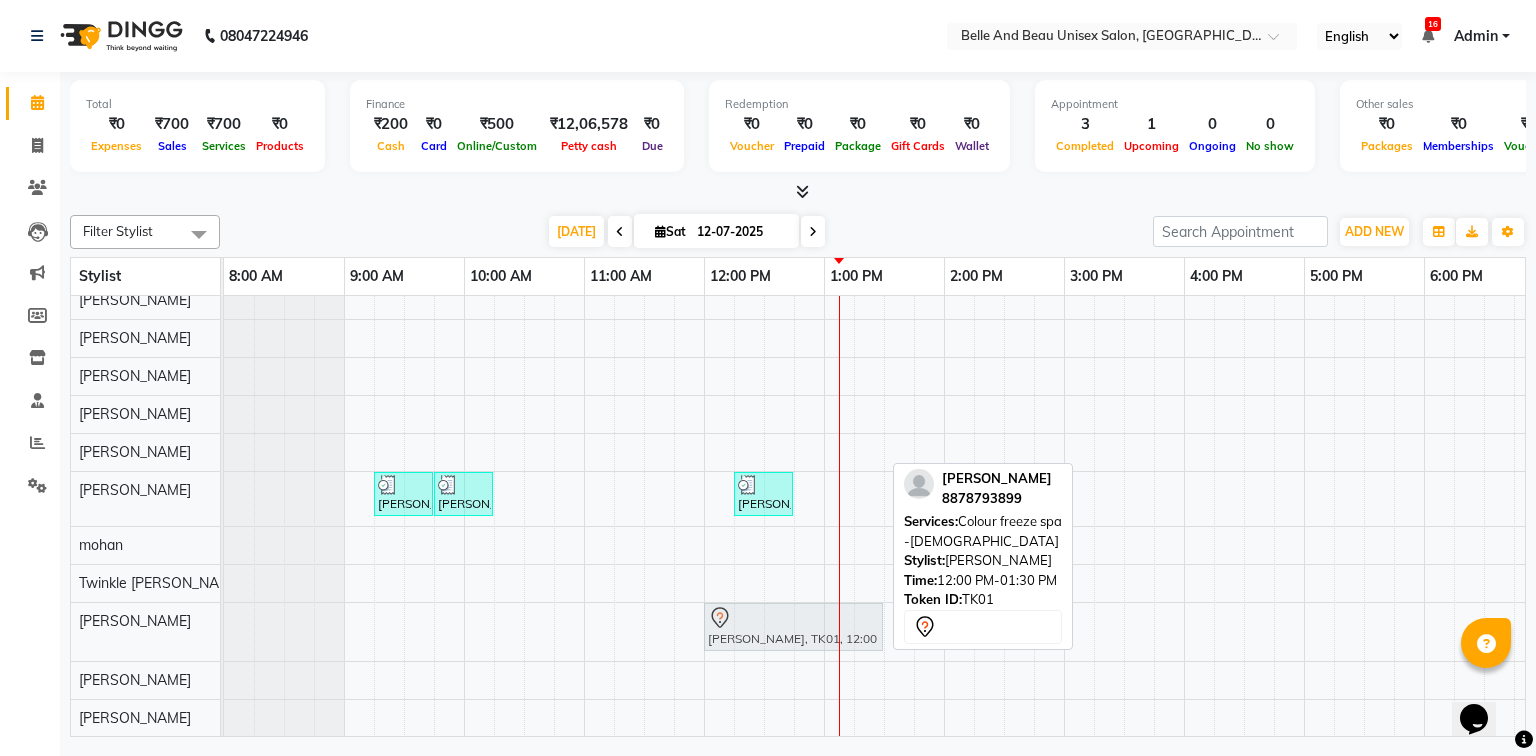 drag, startPoint x: 789, startPoint y: 623, endPoint x: 790, endPoint y: 635, distance: 12.0415945 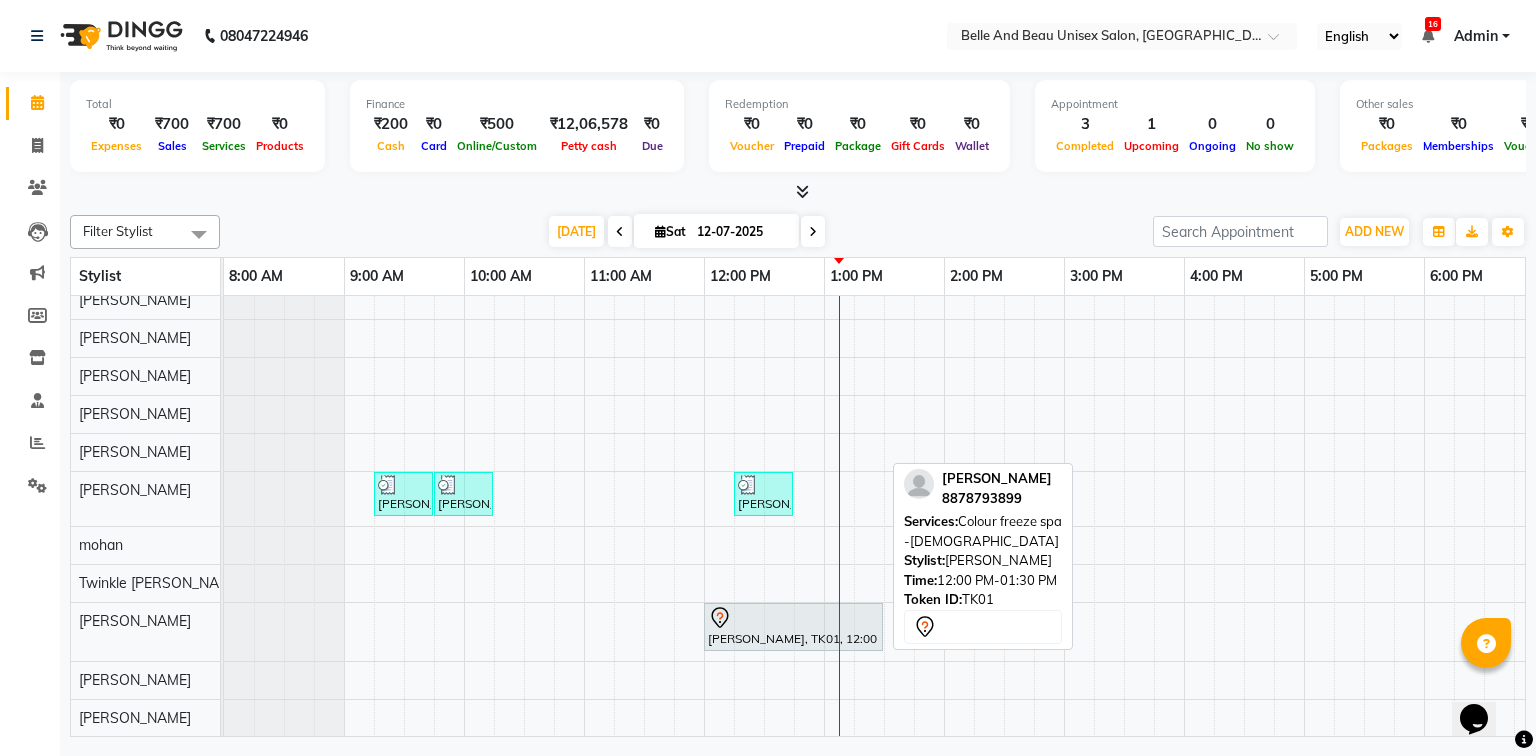click at bounding box center (793, 618) 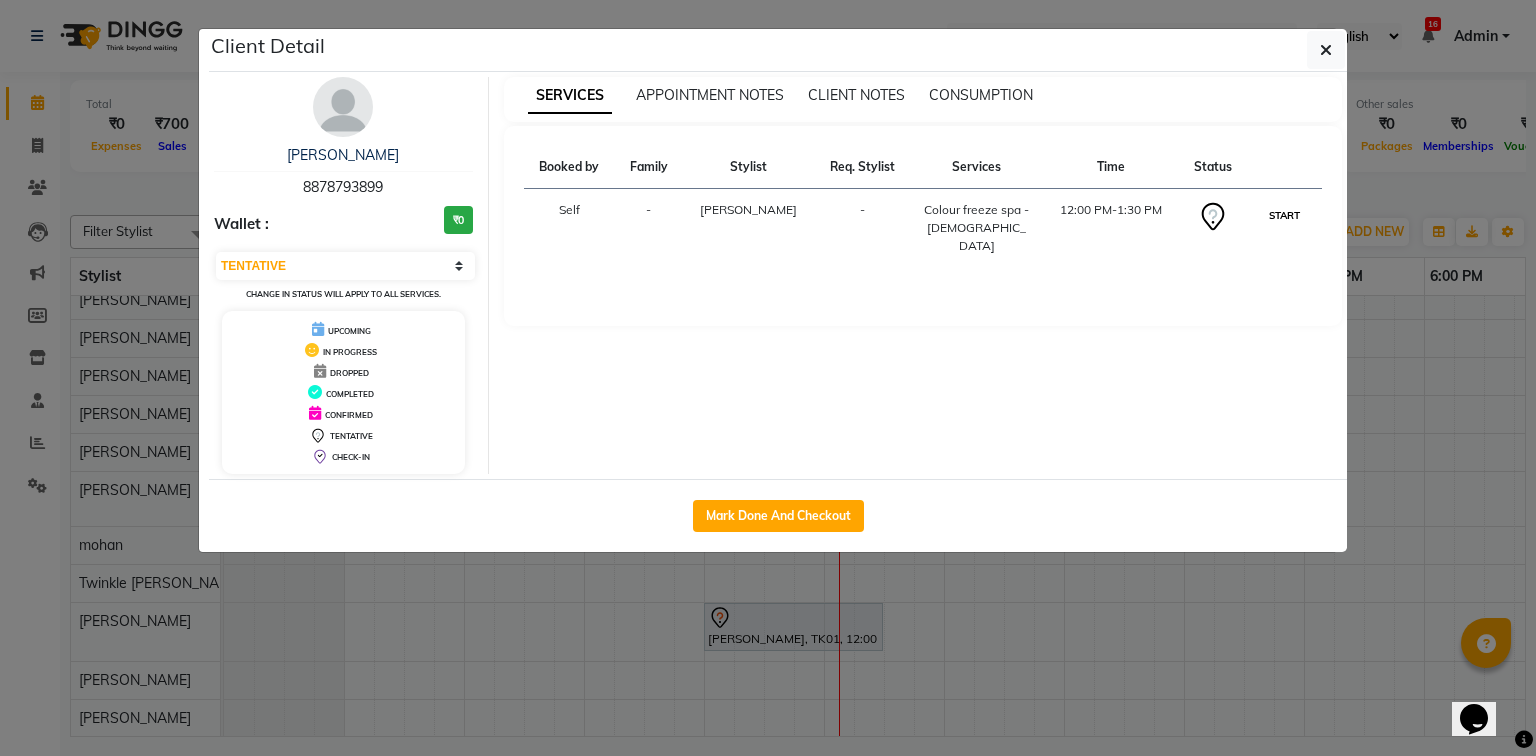 drag, startPoint x: 1274, startPoint y: 206, endPoint x: 1277, endPoint y: 219, distance: 13.341664 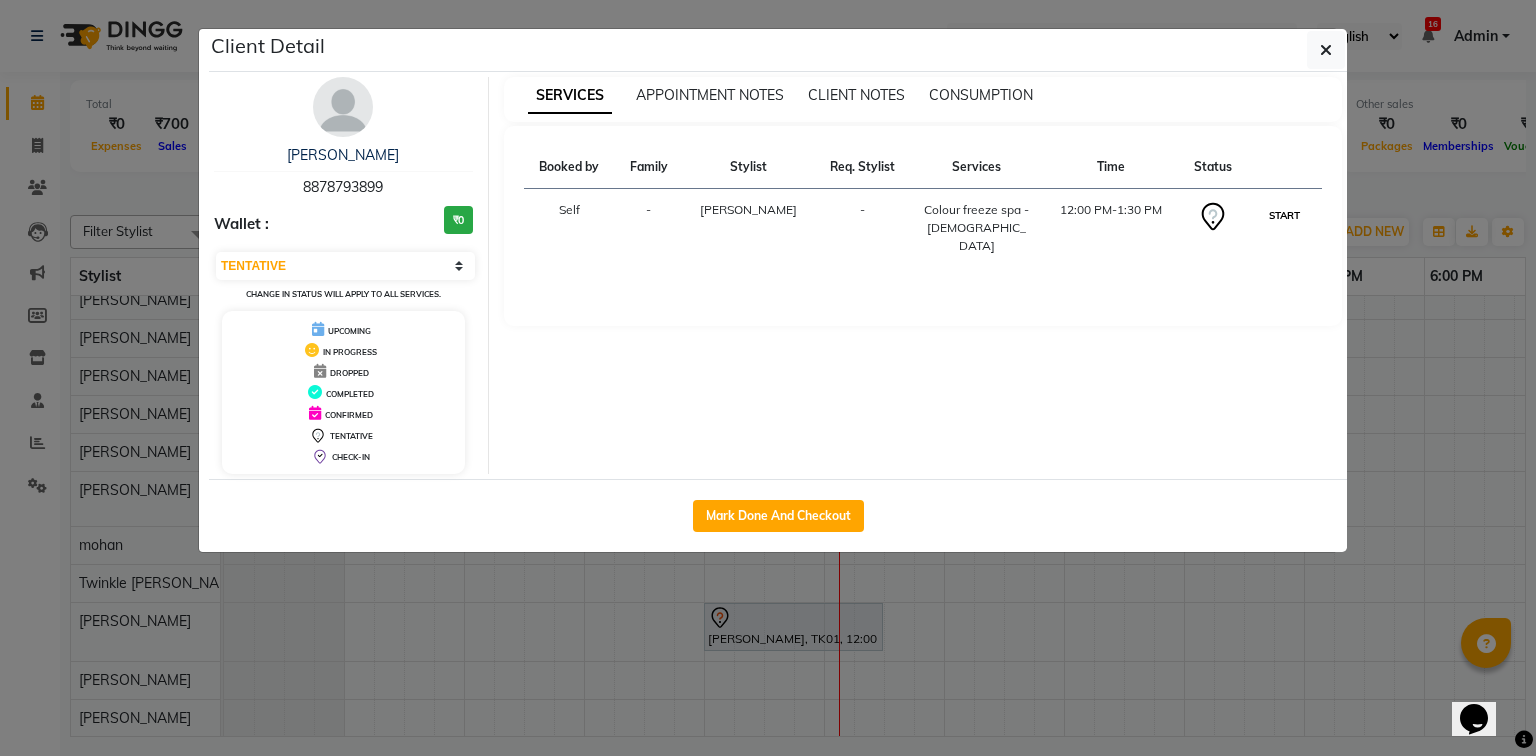 click on "START" at bounding box center (1284, 215) 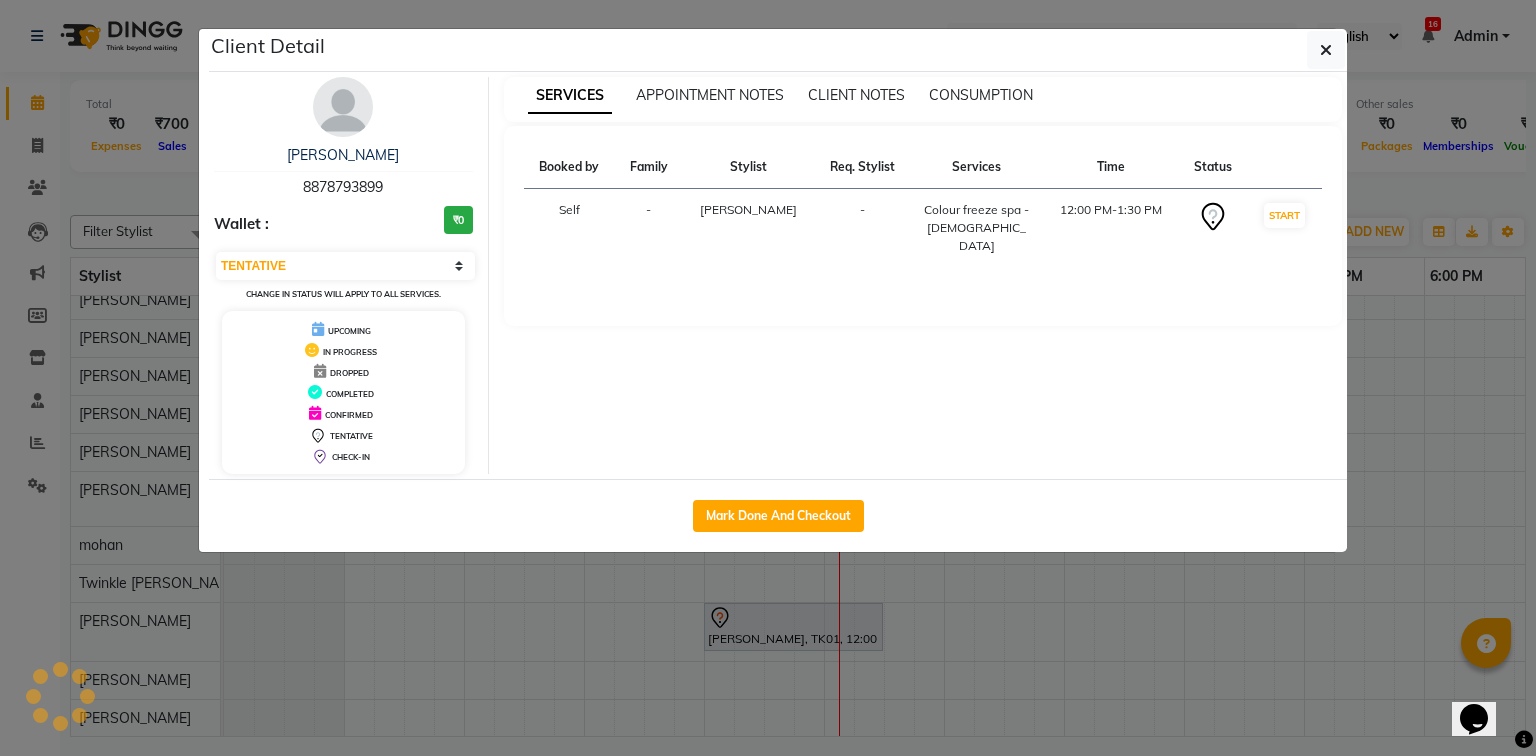 select on "1" 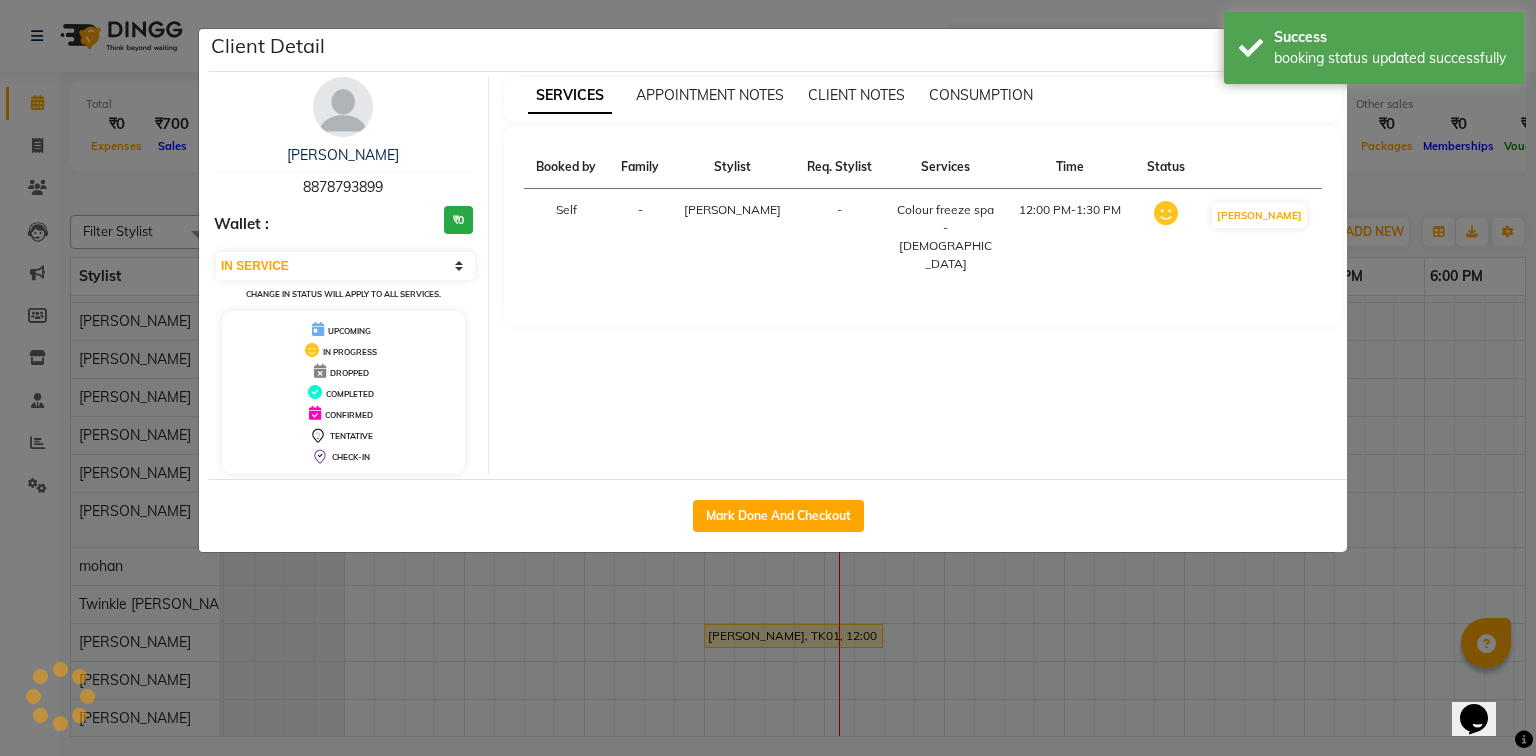 scroll, scrollTop: 40, scrollLeft: 0, axis: vertical 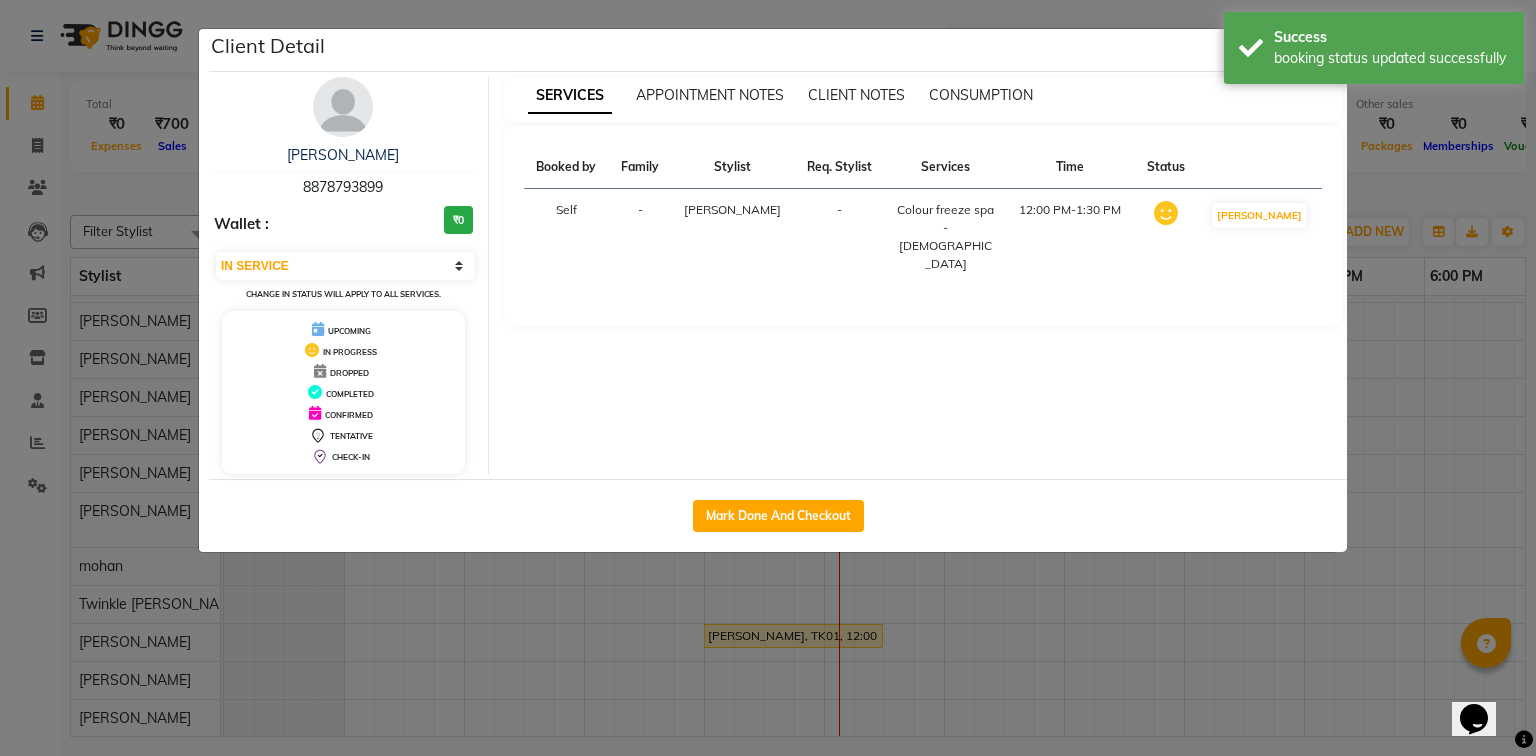 drag, startPoint x: 1379, startPoint y: 346, endPoint x: 1365, endPoint y: 356, distance: 17.20465 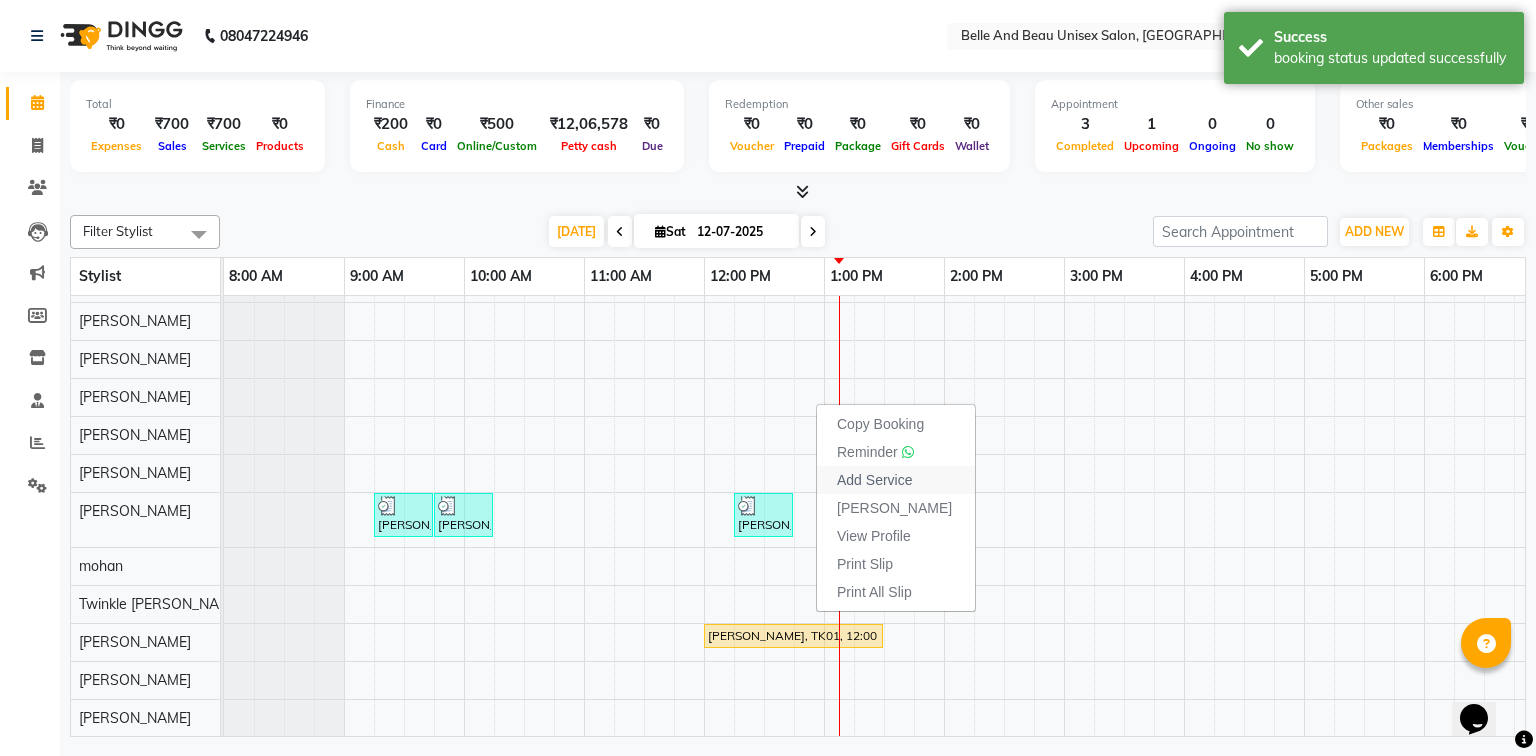 click on "Add Service" at bounding box center (896, 480) 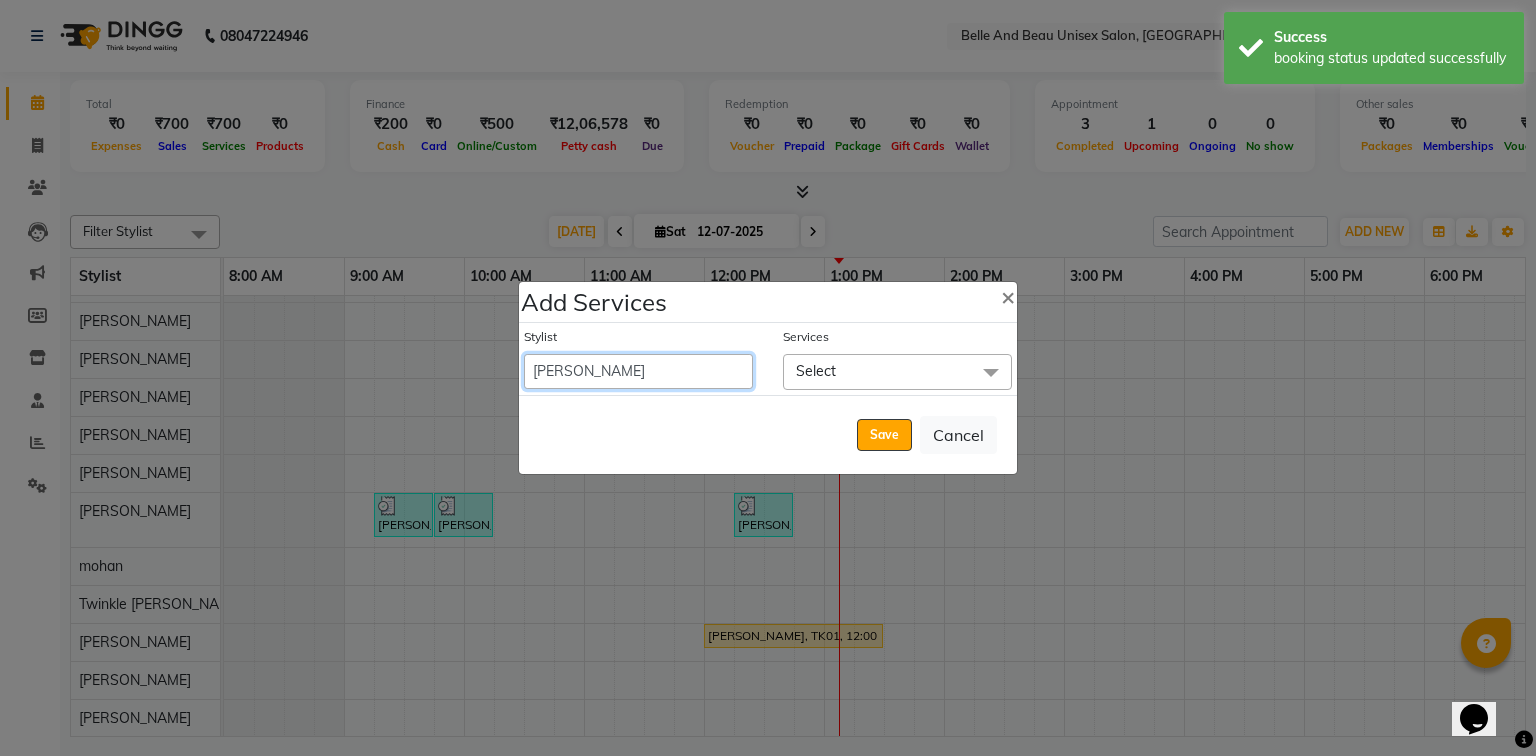 click on "[PERSON_NAME]    [PERSON_NAME] [PERSON_NAME]   [PERSON_NAME]   [PERSON_NAME]   [PERSON_NAME]   [PERSON_NAME]   [PERSON_NAME]   [PERSON_NAME]   Twinkle [PERSON_NAME]   [PERSON_NAME]" at bounding box center (638, 371) 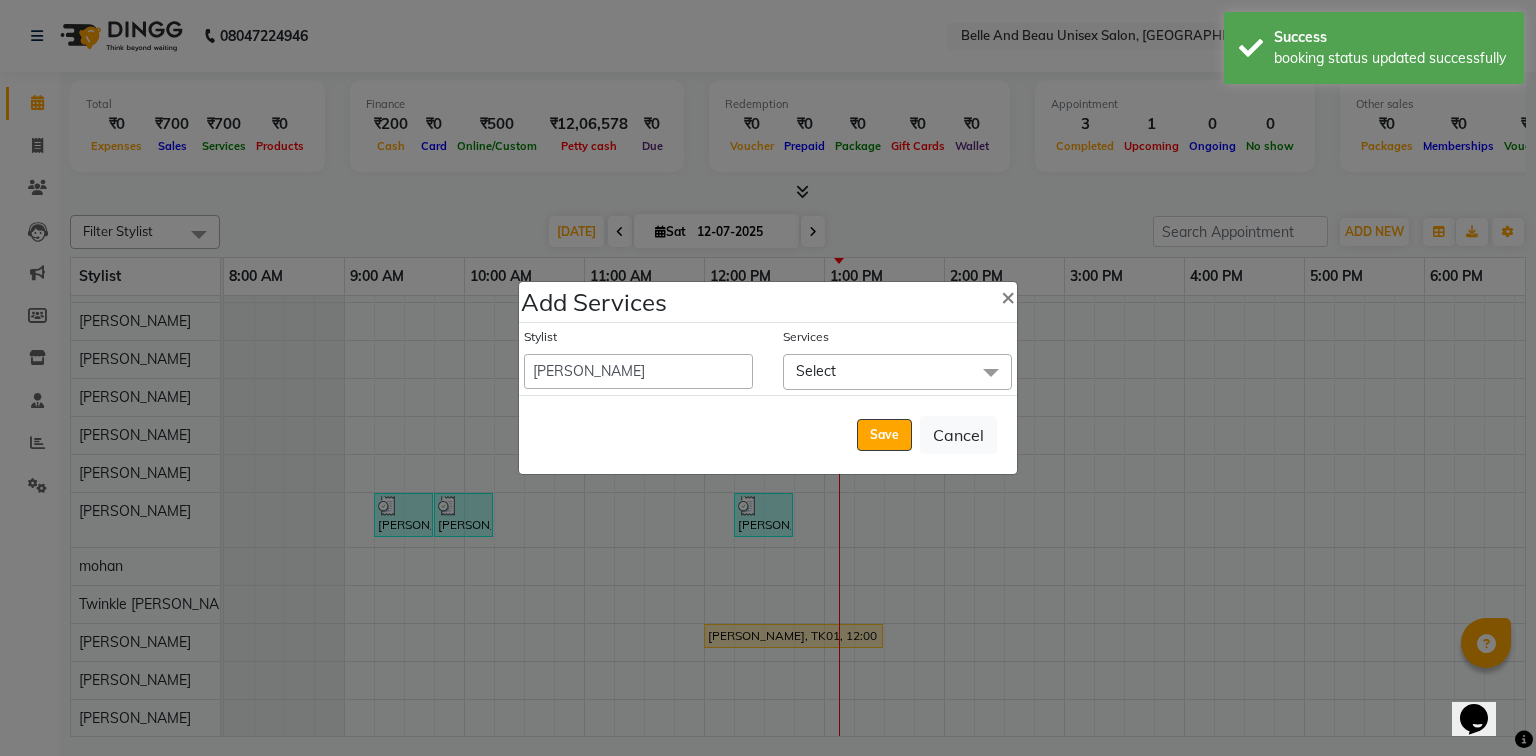select on "810" 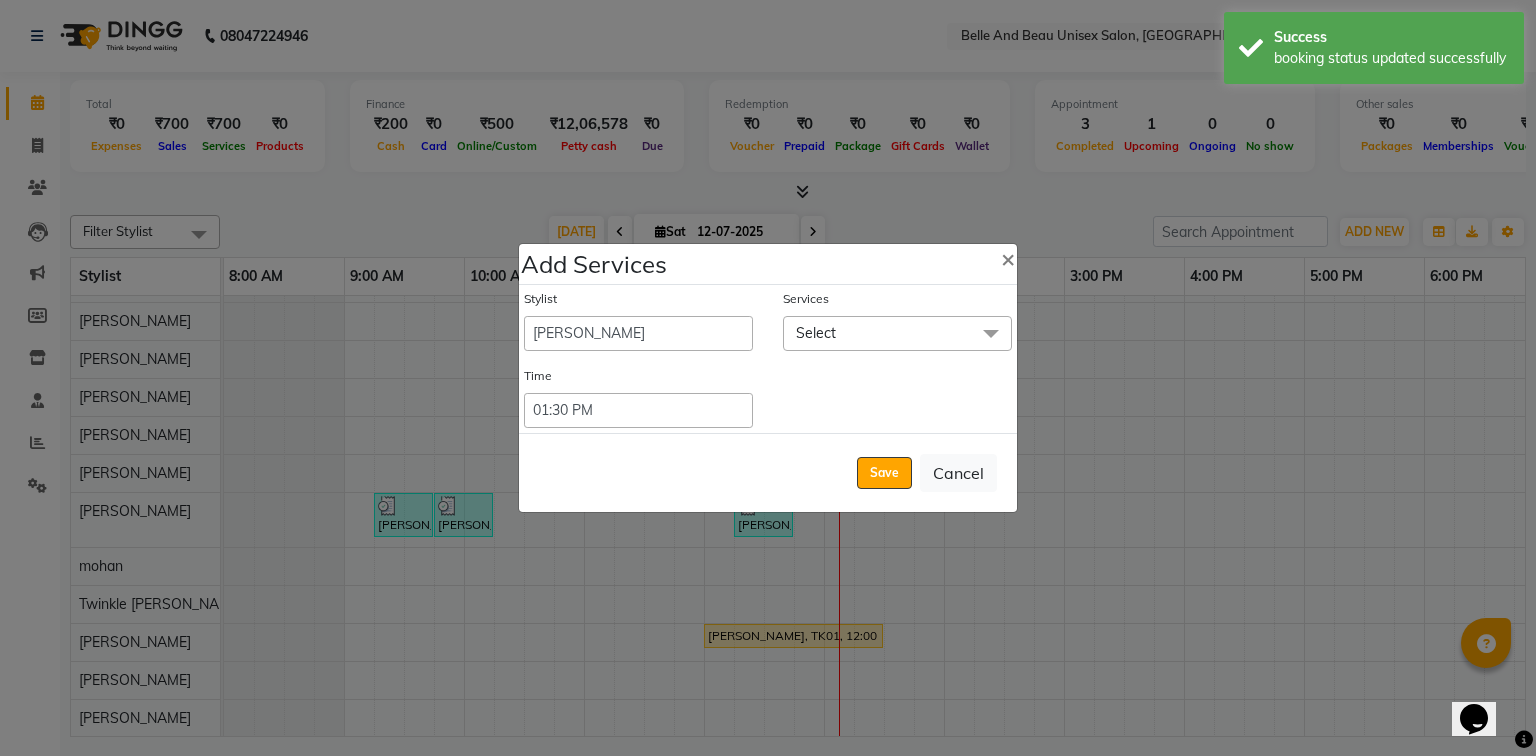 click on "Time Select 09:00 AM  09:15 AM  09:30 AM  09:45 AM  10:00 AM  10:15 AM  10:30 AM  10:45 AM  11:00 AM  11:15 AM  11:30 AM  11:45 AM  12:00 PM  12:15 PM  12:30 PM  12:45 PM  01:00 PM  01:15 PM  01:30 PM  01:45 PM  02:00 PM  02:15 PM  02:30 PM  02:45 PM  03:00 PM  03:15 PM  03:30 PM  03:45 PM  04:00 PM  04:15 PM  04:30 PM  04:45 PM  05:00 PM  05:15 PM  05:30 PM  05:45 PM  06:00 PM  06:15 PM  06:30 PM  06:45 PM  07:00 PM  07:15 PM  07:30 PM  07:45 PM  08:00 PM  08:15 PM  08:30 PM  08:45 PM  09:00 PM  09:15 PM  09:30 PM  09:45 PM  10:00 PM  10:15 PM  10:30 PM  10:45 PM  11:00 PM  11:15 PM  11:30 PM  11:45 PM  12:00 PM  12:15 PM  12:30 PM  12:45 PM" 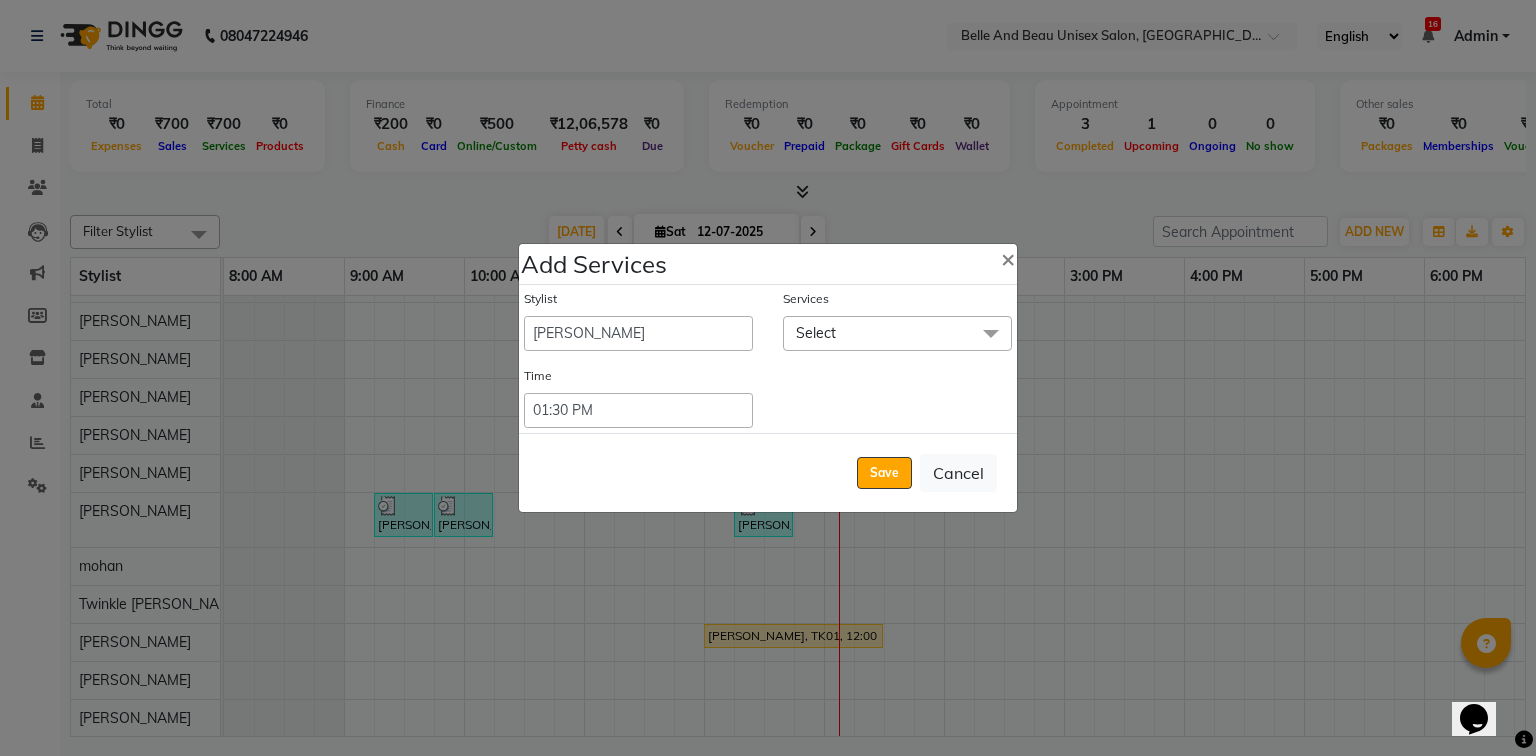 click on "Select" 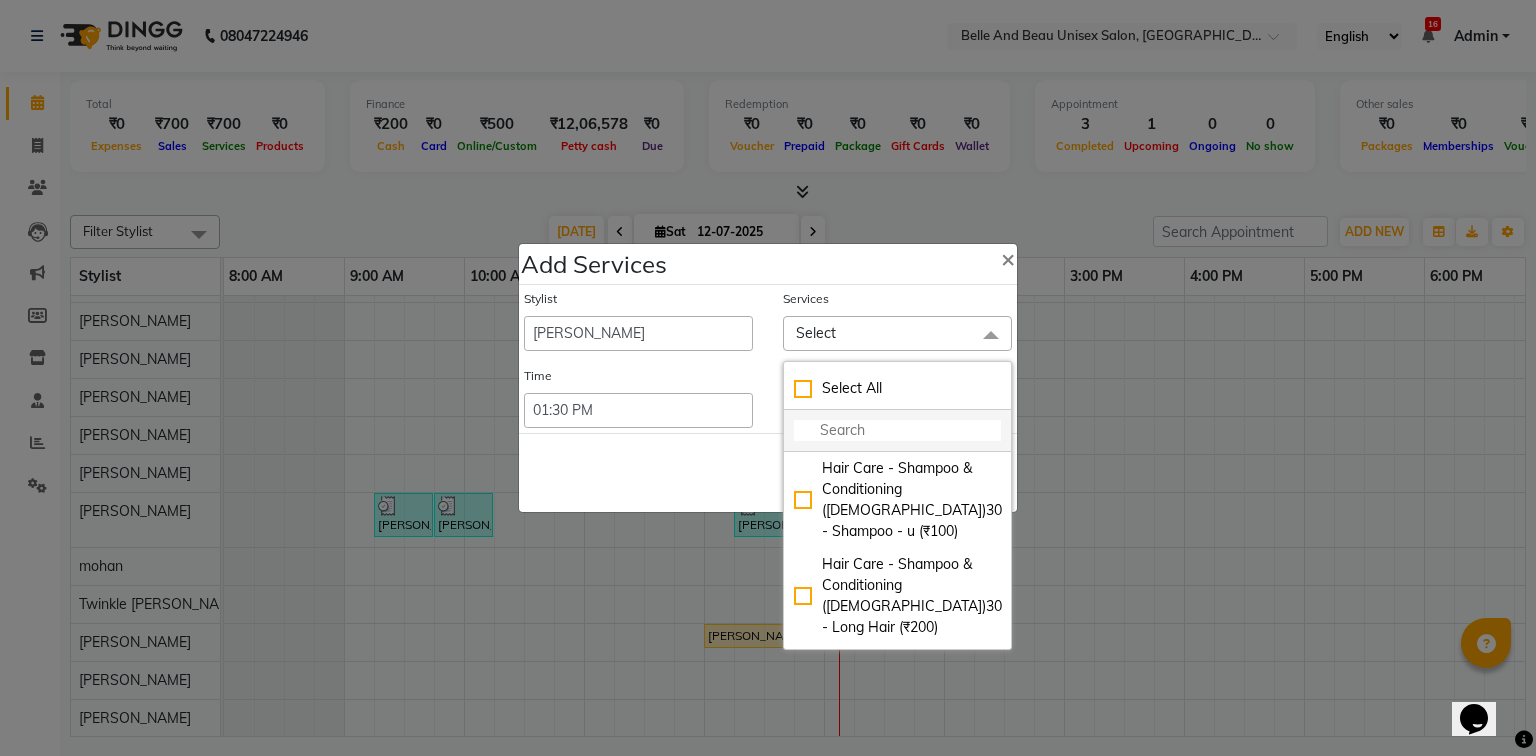 click 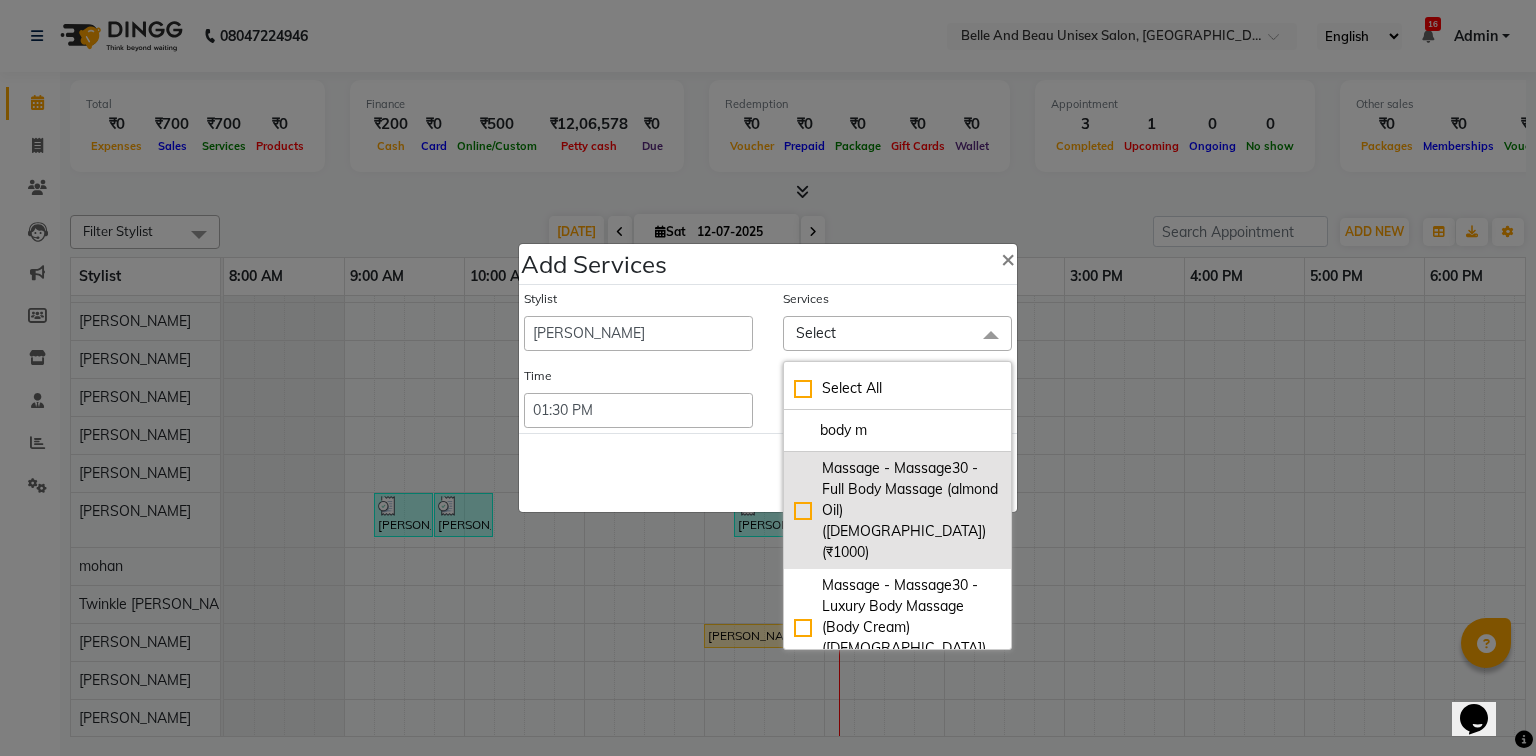 type on "body m" 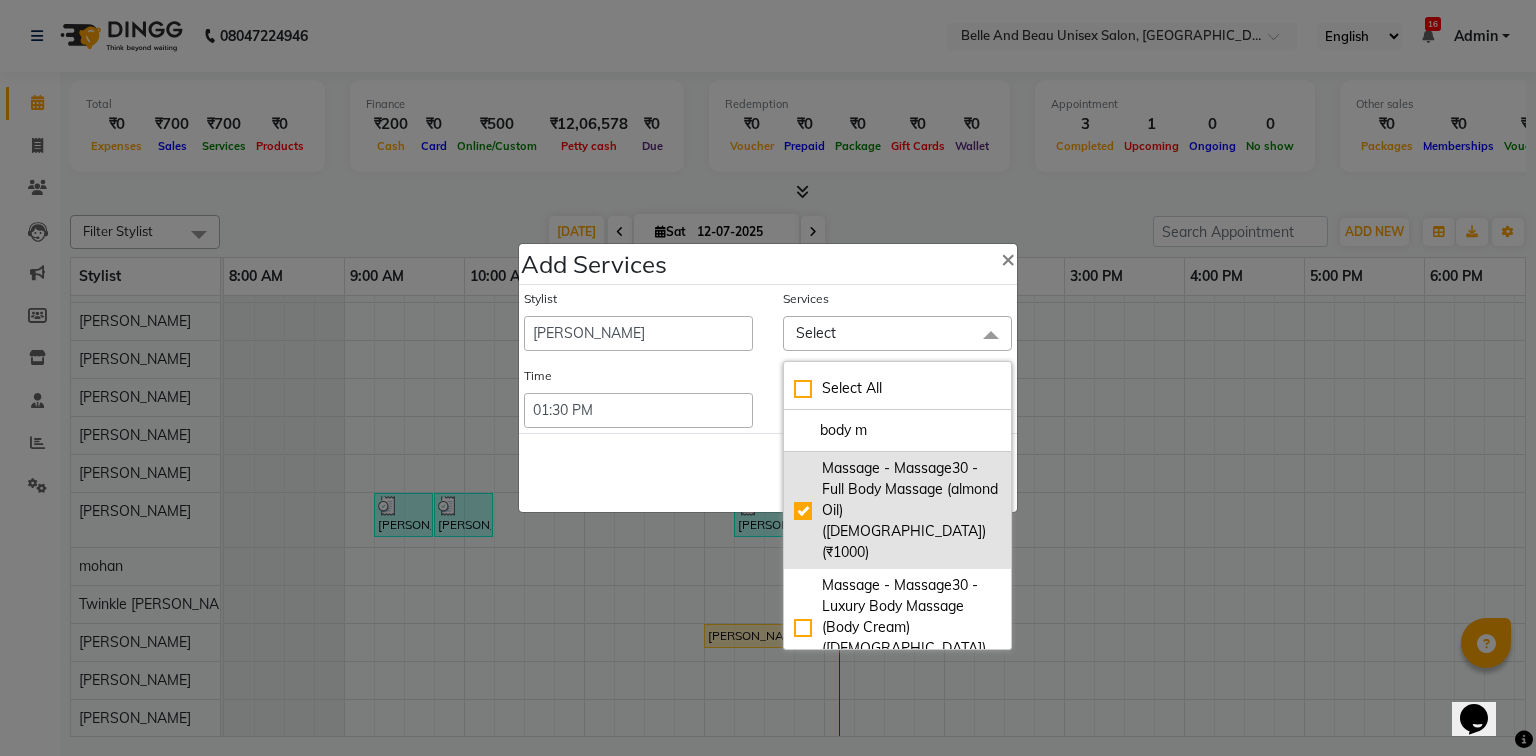 checkbox on "true" 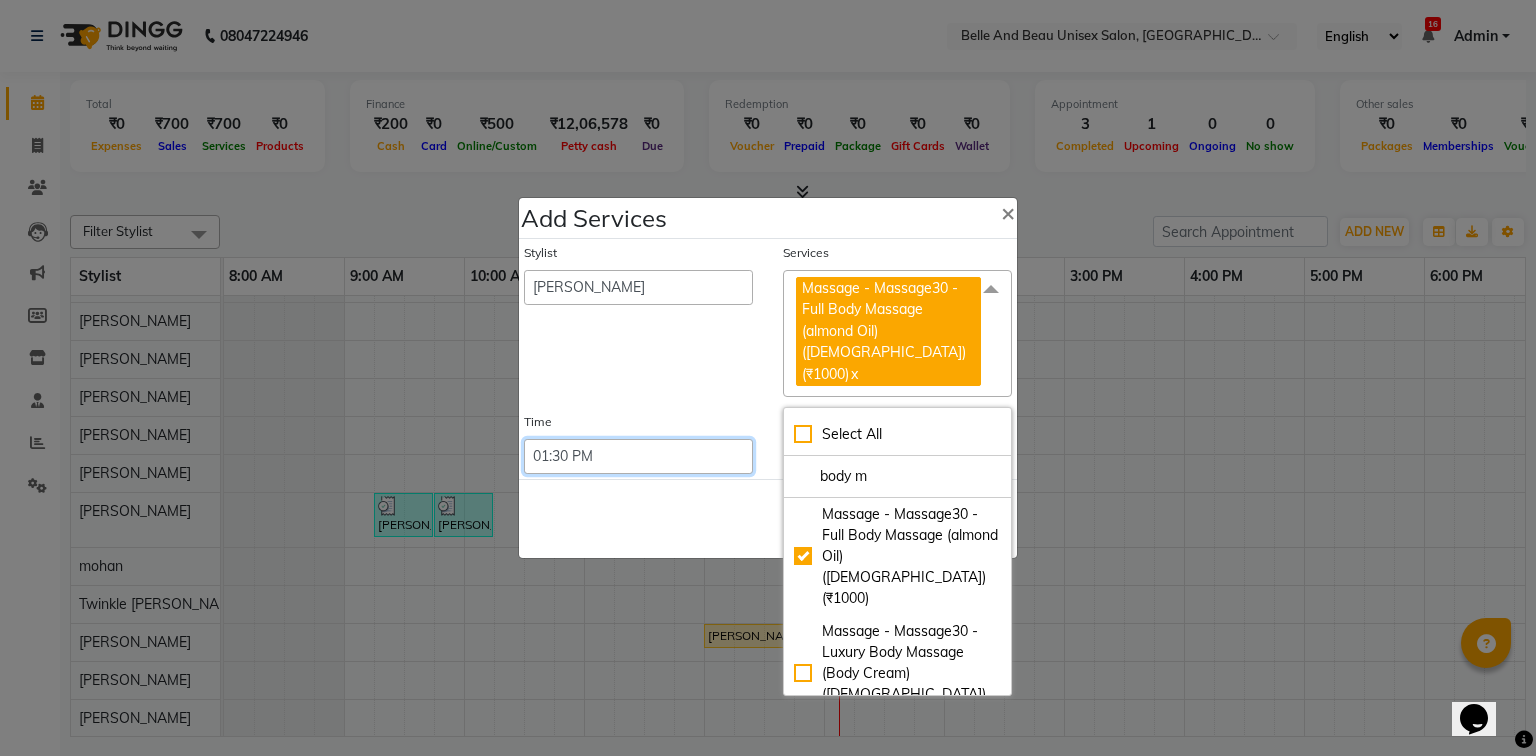 click on "Select 09:00 AM  09:15 AM  09:30 AM  09:45 AM  10:00 AM  10:15 AM  10:30 AM  10:45 AM  11:00 AM  11:15 AM  11:30 AM  11:45 AM  12:00 PM  12:15 PM  12:30 PM  12:45 PM  01:00 PM  01:15 PM  01:30 PM  01:45 PM  02:00 PM  02:15 PM  02:30 PM  02:45 PM  03:00 PM  03:15 PM  03:30 PM  03:45 PM  04:00 PM  04:15 PM  04:30 PM  04:45 PM  05:00 PM  05:15 PM  05:30 PM  05:45 PM  06:00 PM  06:15 PM  06:30 PM  06:45 PM  07:00 PM  07:15 PM  07:30 PM  07:45 PM  08:00 PM  08:15 PM  08:30 PM  08:45 PM  09:00 PM  09:15 PM  09:30 PM  09:45 PM  10:00 PM  10:15 PM  10:30 PM  10:45 PM  11:00 PM  11:15 PM  11:30 PM  11:45 PM  12:00 PM  12:15 PM  12:30 PM  12:45 PM" at bounding box center [638, 456] 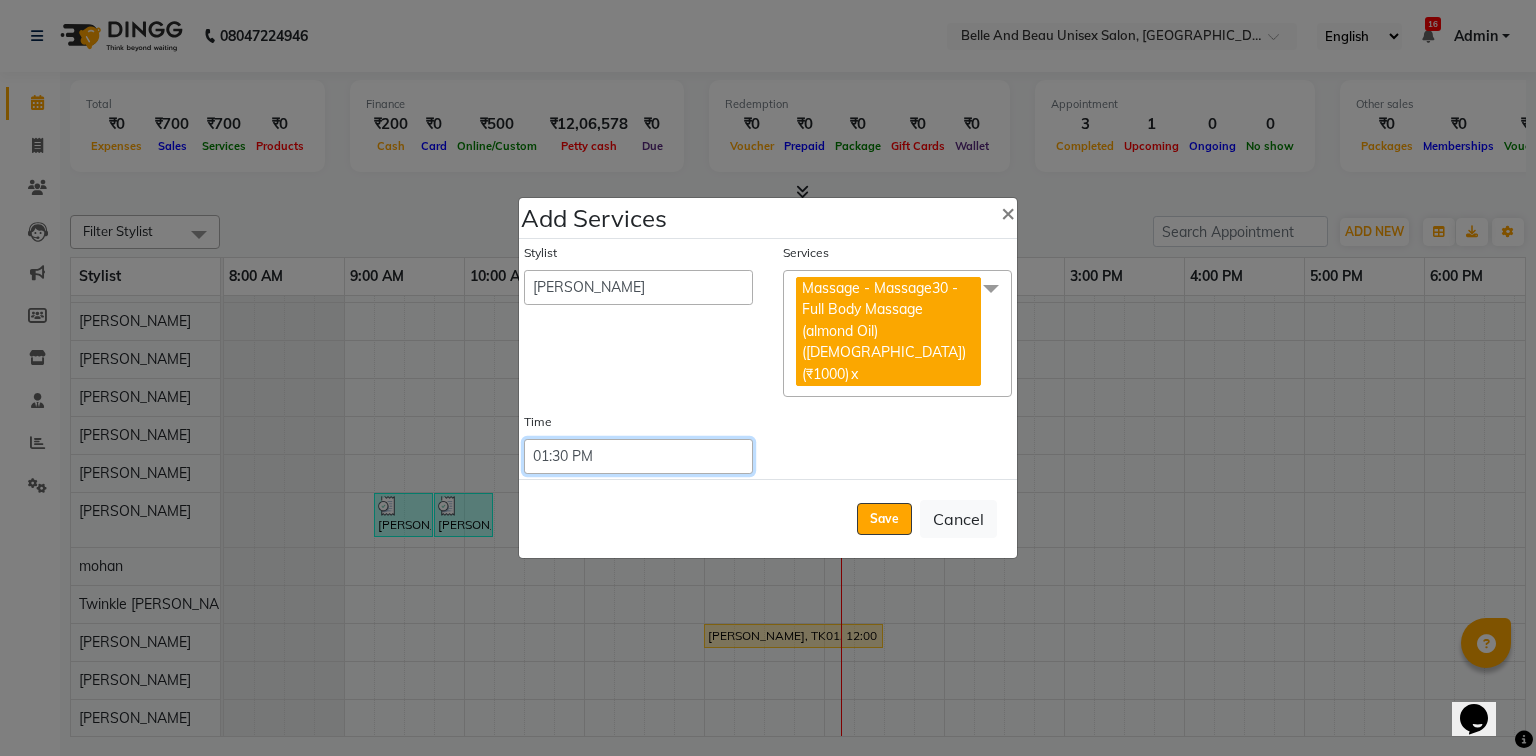 select on "855" 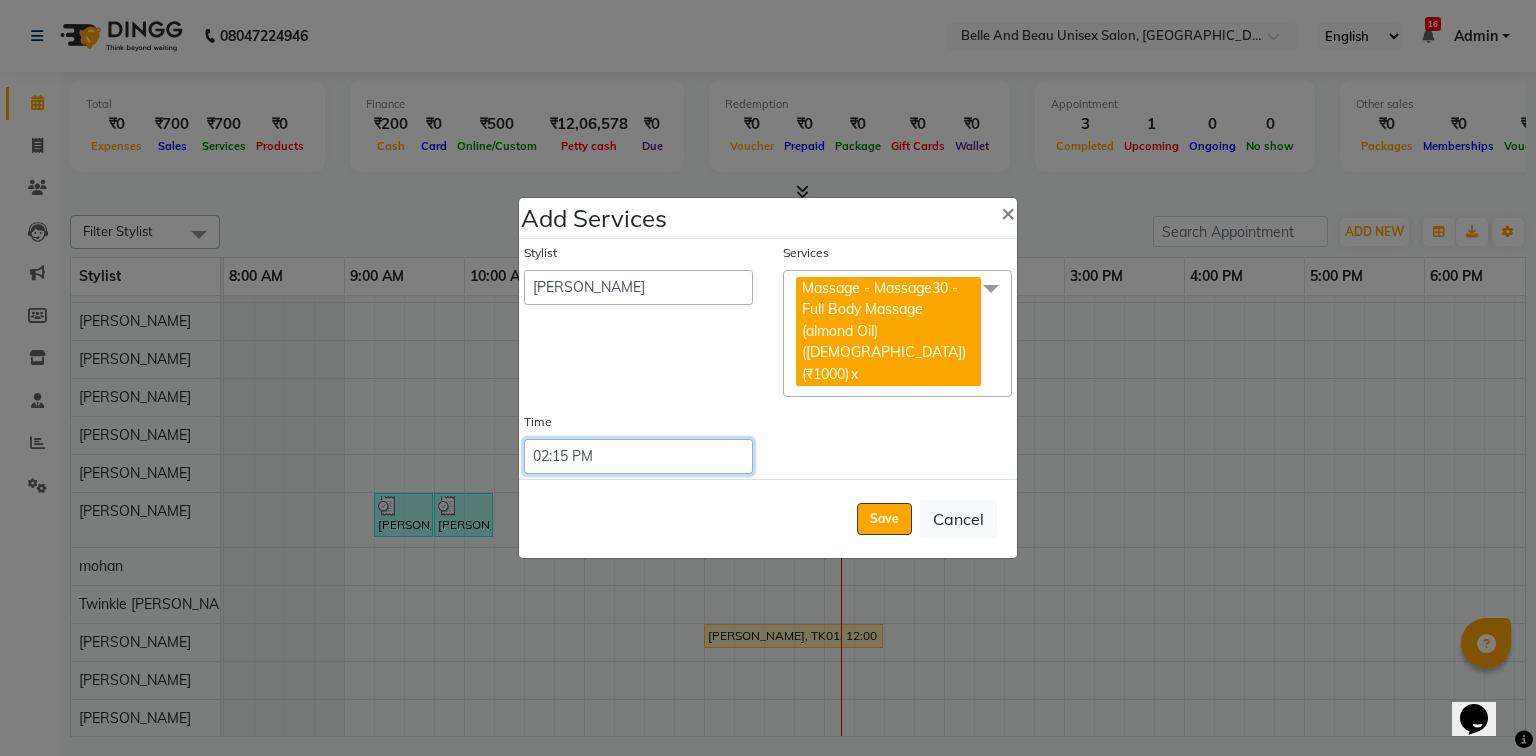 click on "Select 09:00 AM  09:15 AM  09:30 AM  09:45 AM  10:00 AM  10:15 AM  10:30 AM  10:45 AM  11:00 AM  11:15 AM  11:30 AM  11:45 AM  12:00 PM  12:15 PM  12:30 PM  12:45 PM  01:00 PM  01:15 PM  01:30 PM  01:45 PM  02:00 PM  02:15 PM  02:30 PM  02:45 PM  03:00 PM  03:15 PM  03:30 PM  03:45 PM  04:00 PM  04:15 PM  04:30 PM  04:45 PM  05:00 PM  05:15 PM  05:30 PM  05:45 PM  06:00 PM  06:15 PM  06:30 PM  06:45 PM  07:00 PM  07:15 PM  07:30 PM  07:45 PM  08:00 PM  08:15 PM  08:30 PM  08:45 PM  09:00 PM  09:15 PM  09:30 PM  09:45 PM  10:00 PM  10:15 PM  10:30 PM  10:45 PM  11:00 PM  11:15 PM  11:30 PM  11:45 PM  12:00 PM  12:15 PM  12:30 PM  12:45 PM" at bounding box center [638, 456] 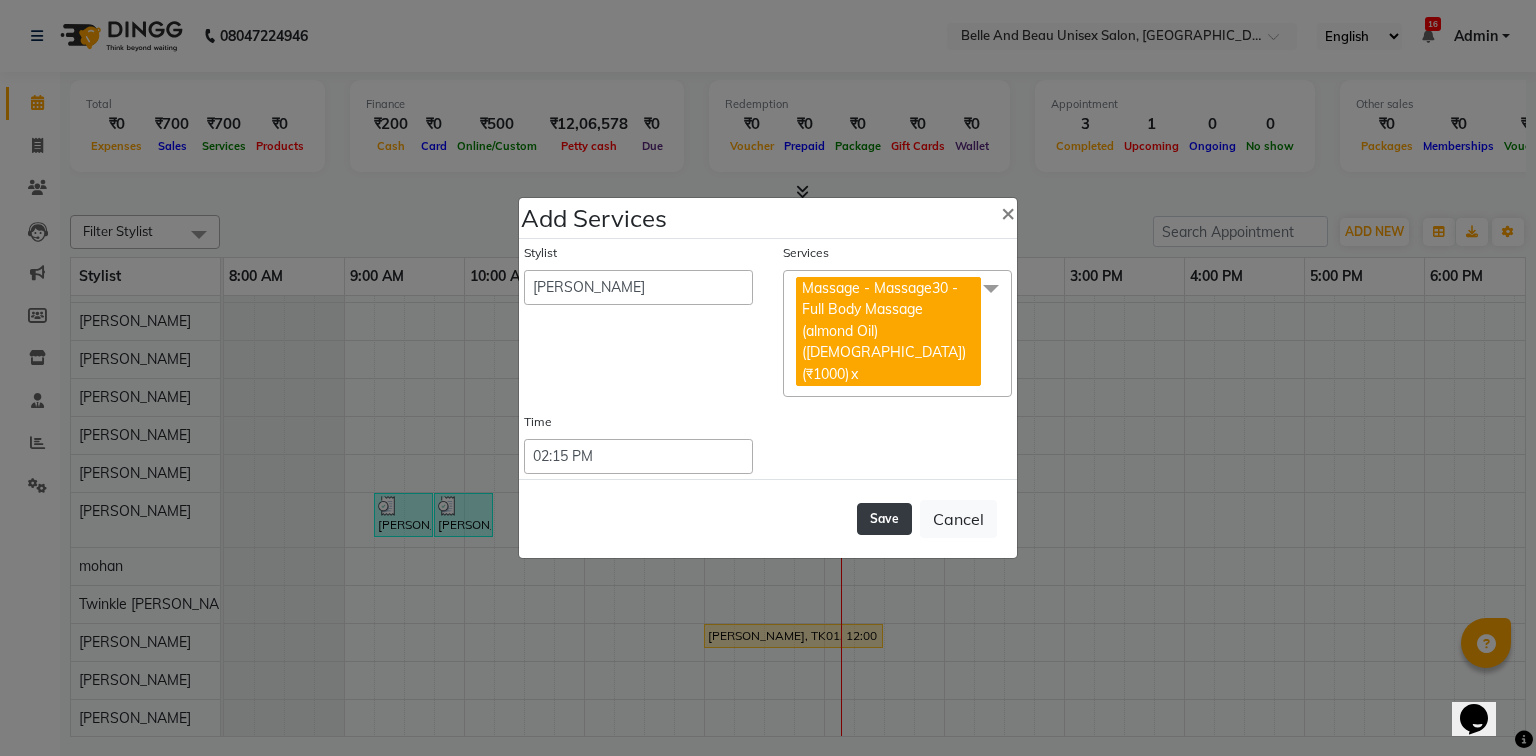 click on "Save" 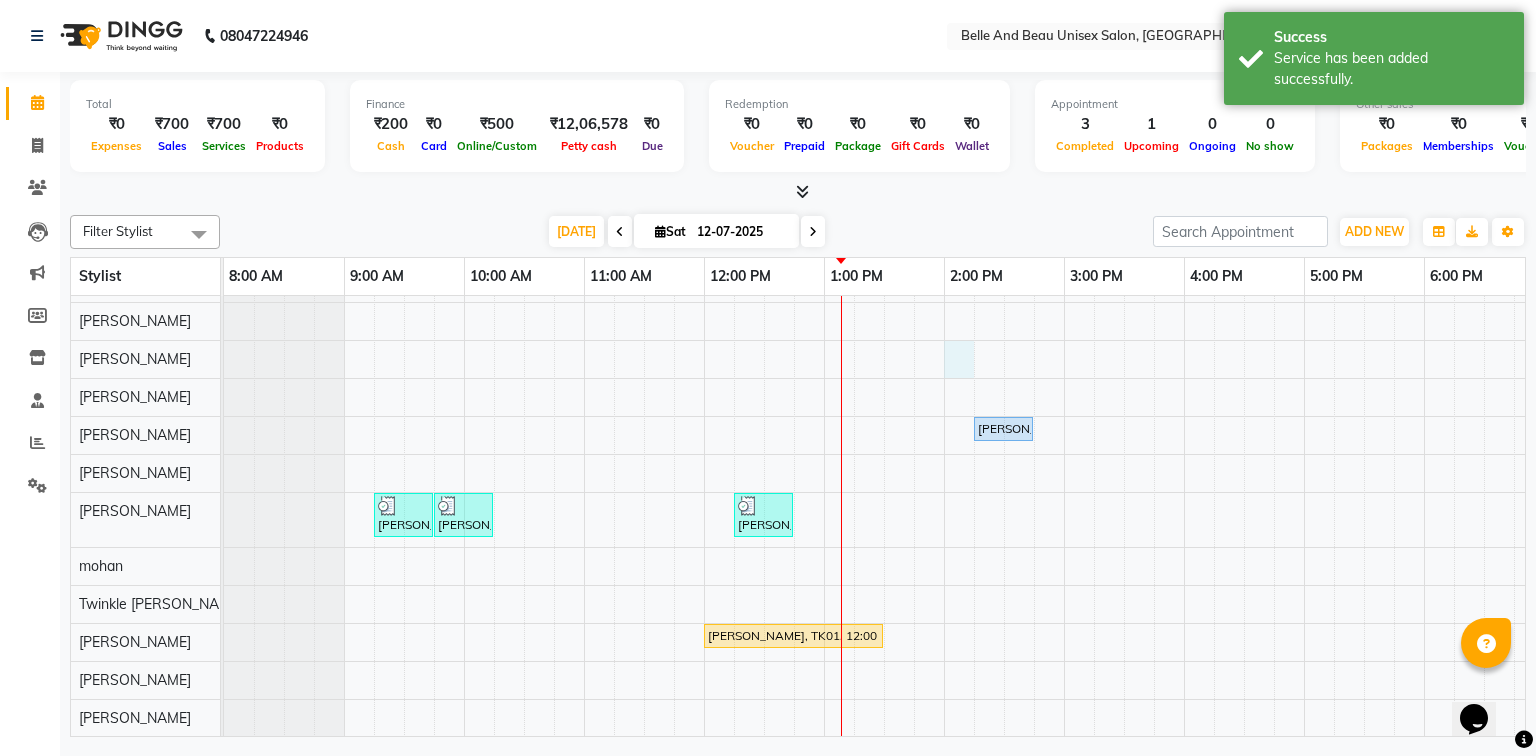 click on "[PERSON_NAME], TK01, 02:15 PM-02:45 PM, Massage - Massage30 - Full Body Massage (almond Oil) ([DEMOGRAPHIC_DATA]) (₹1000)     [PERSON_NAME], TK02, 09:15 AM-09:45 AM, Hair Care - Hair Cut ([DEMOGRAPHIC_DATA])30 - Adult Hair Cut (Below 8)     [PERSON_NAME], TK02, 09:45 AM-10:15 AM, Shave & Trimming - [PERSON_NAME]  ([DEMOGRAPHIC_DATA])30 - [PERSON_NAME] Shaping     [PERSON_NAME], TK03, 12:15 PM-12:45 PM, Shave & Trimming - [PERSON_NAME]  ([DEMOGRAPHIC_DATA])30 - [PERSON_NAME] Shaping    [PERSON_NAME], TK01, 12:00 PM-01:30 PM, Colour freeze spa -[DEMOGRAPHIC_DATA]" at bounding box center (1004, 501) 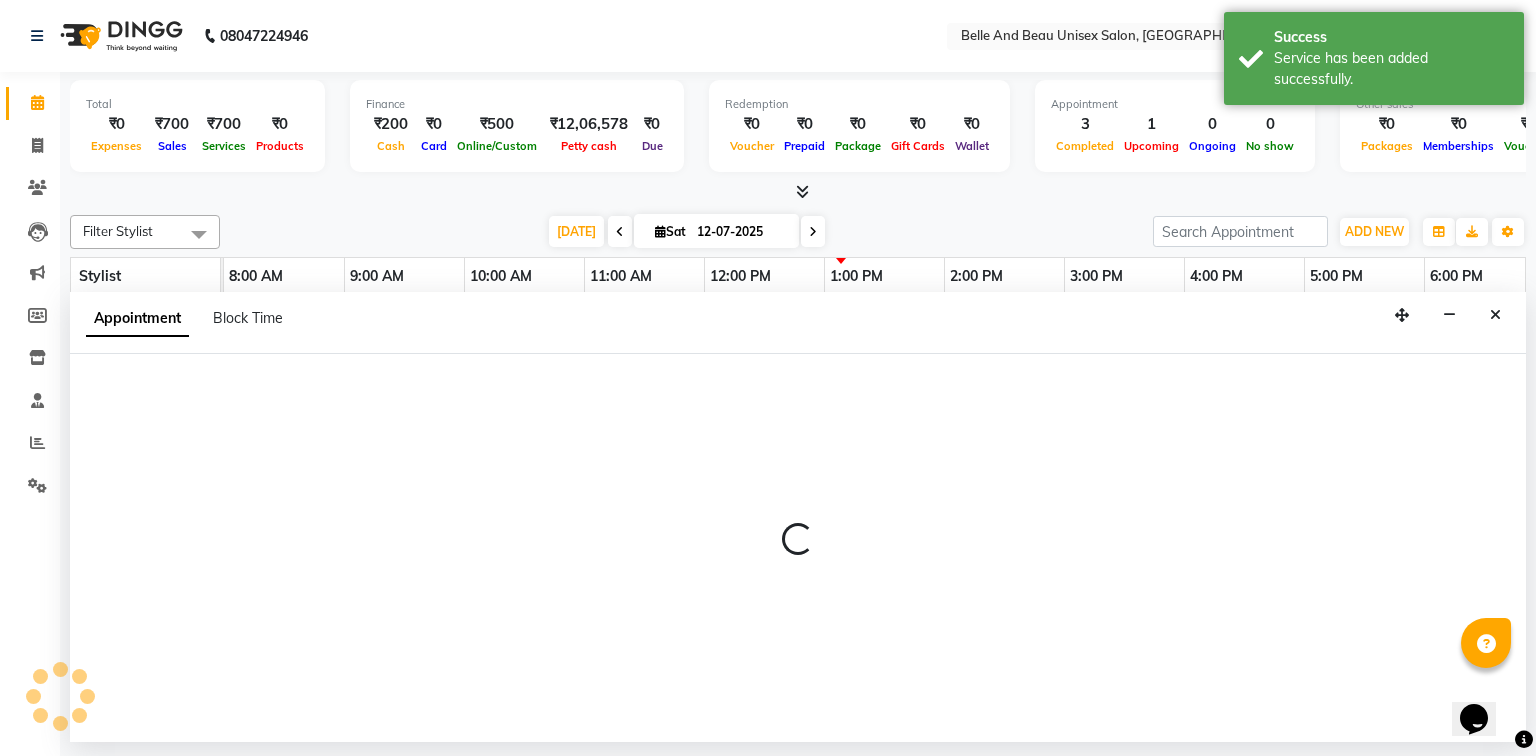 select on "59227" 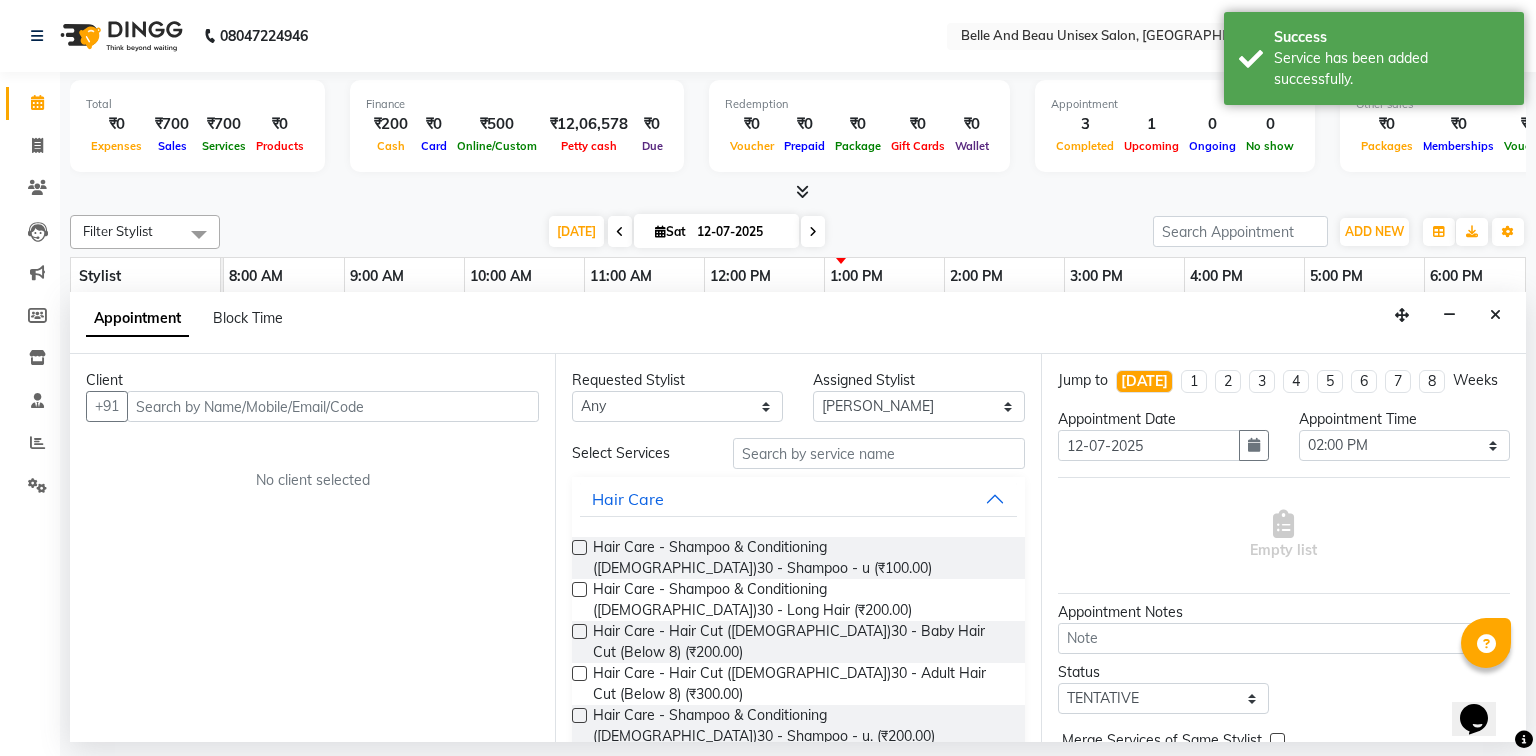 click at bounding box center (333, 406) 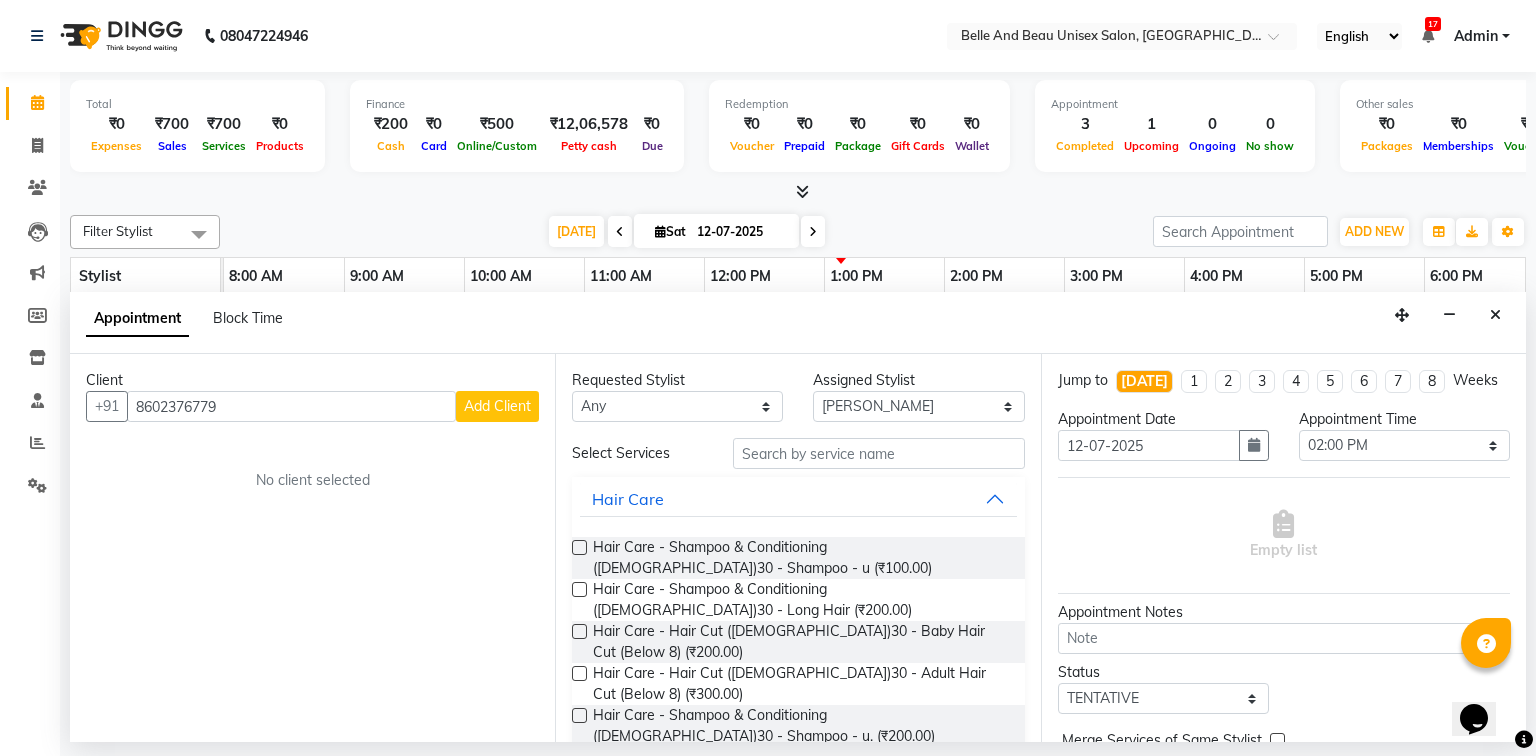 type on "8602376779" 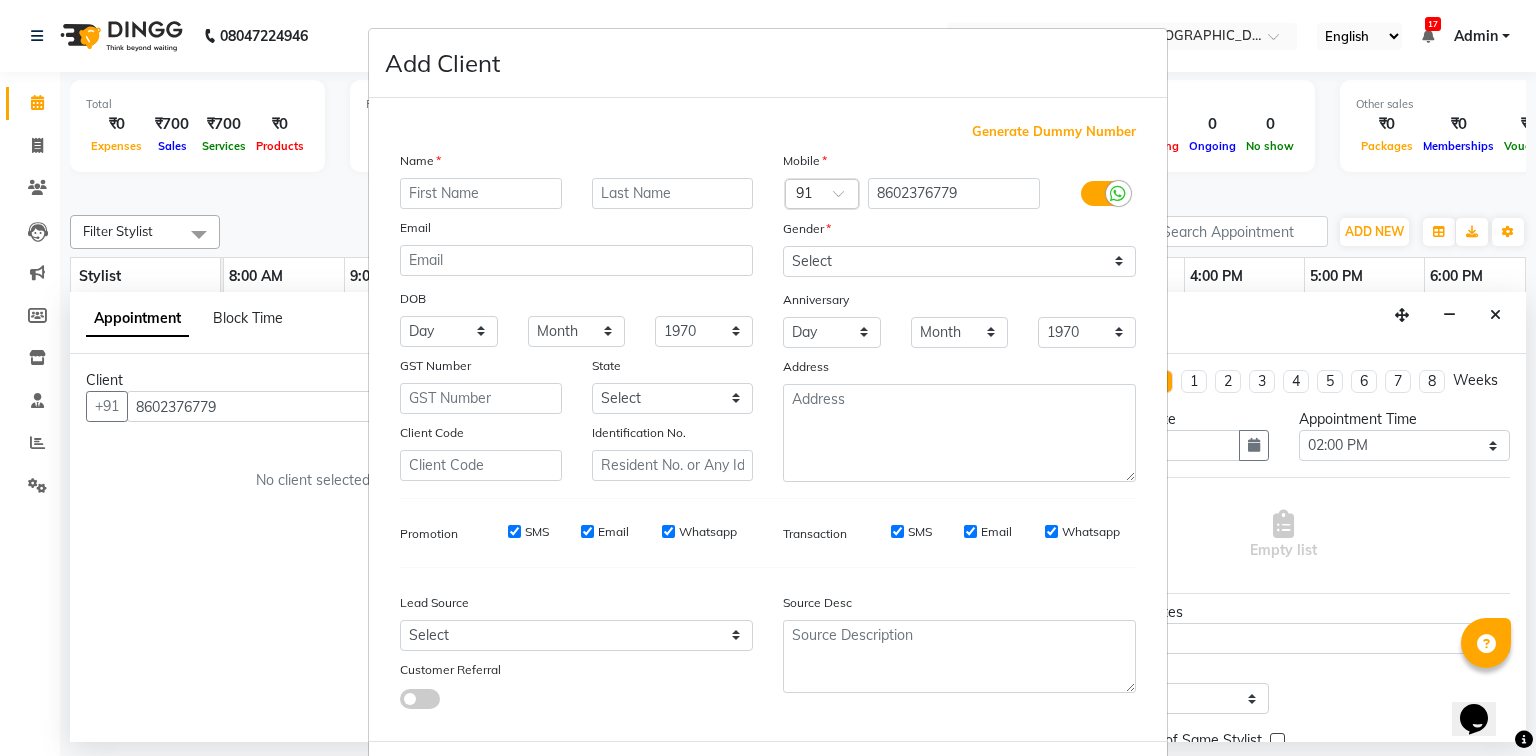 click at bounding box center [481, 193] 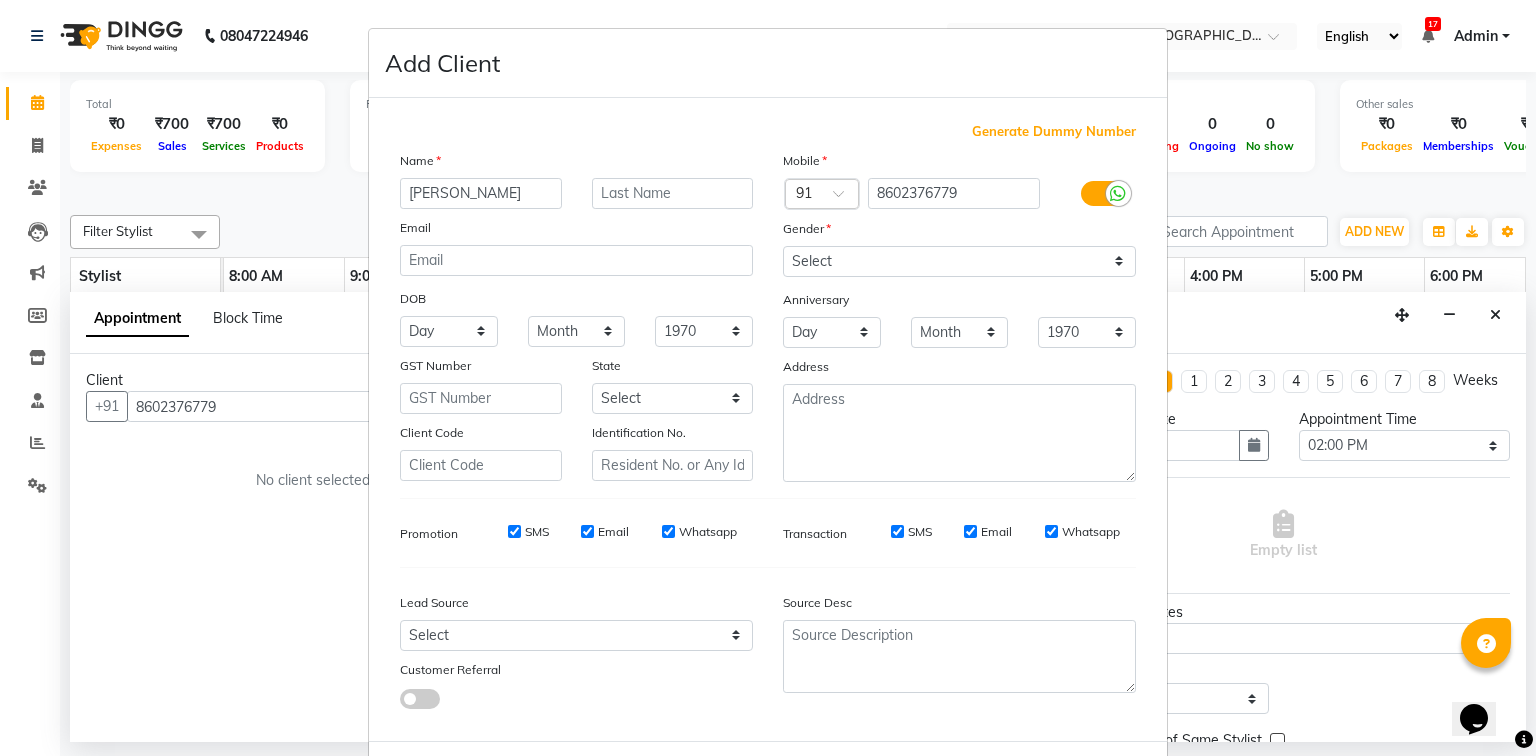 type on "[PERSON_NAME]" 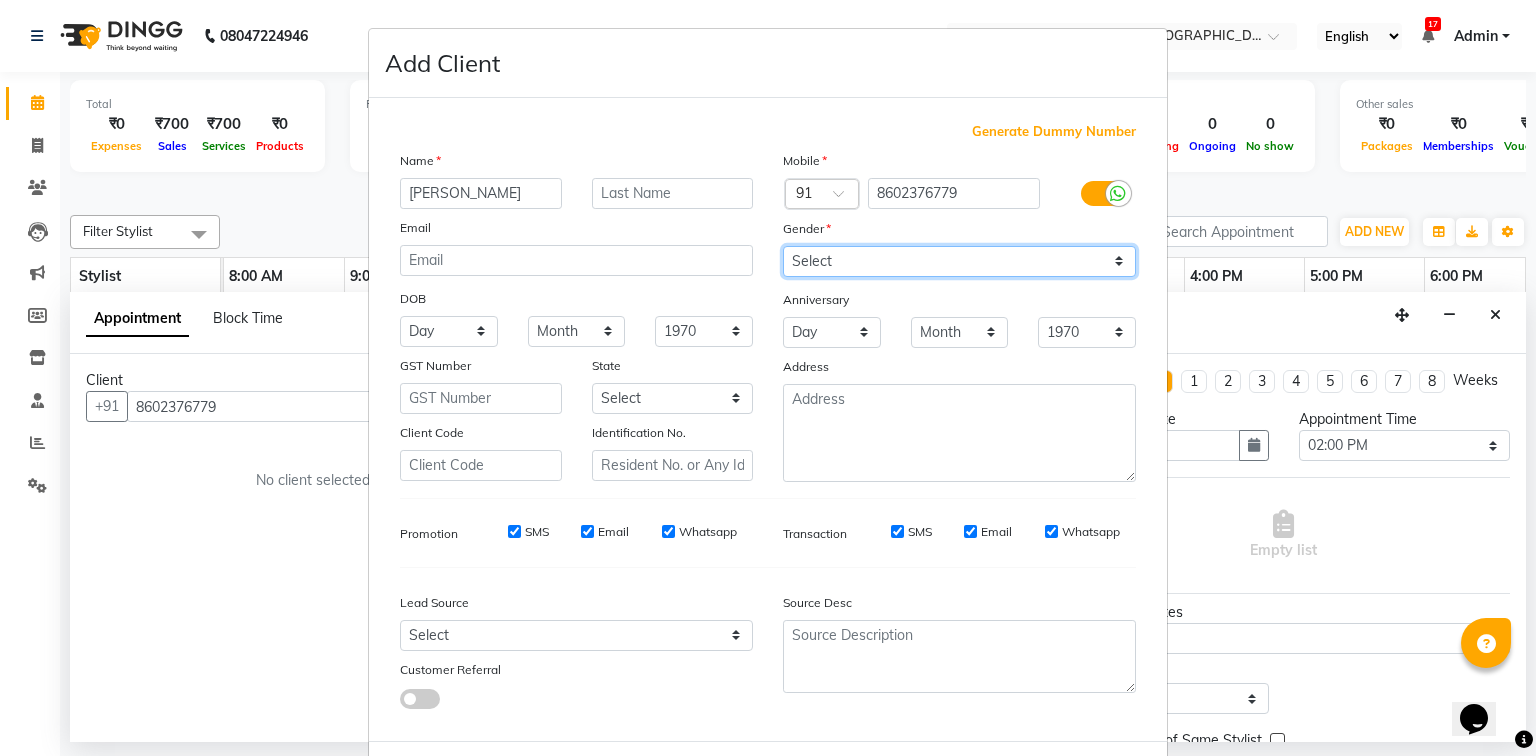 click on "Select [DEMOGRAPHIC_DATA] [DEMOGRAPHIC_DATA] Other Prefer Not To Say" at bounding box center (959, 261) 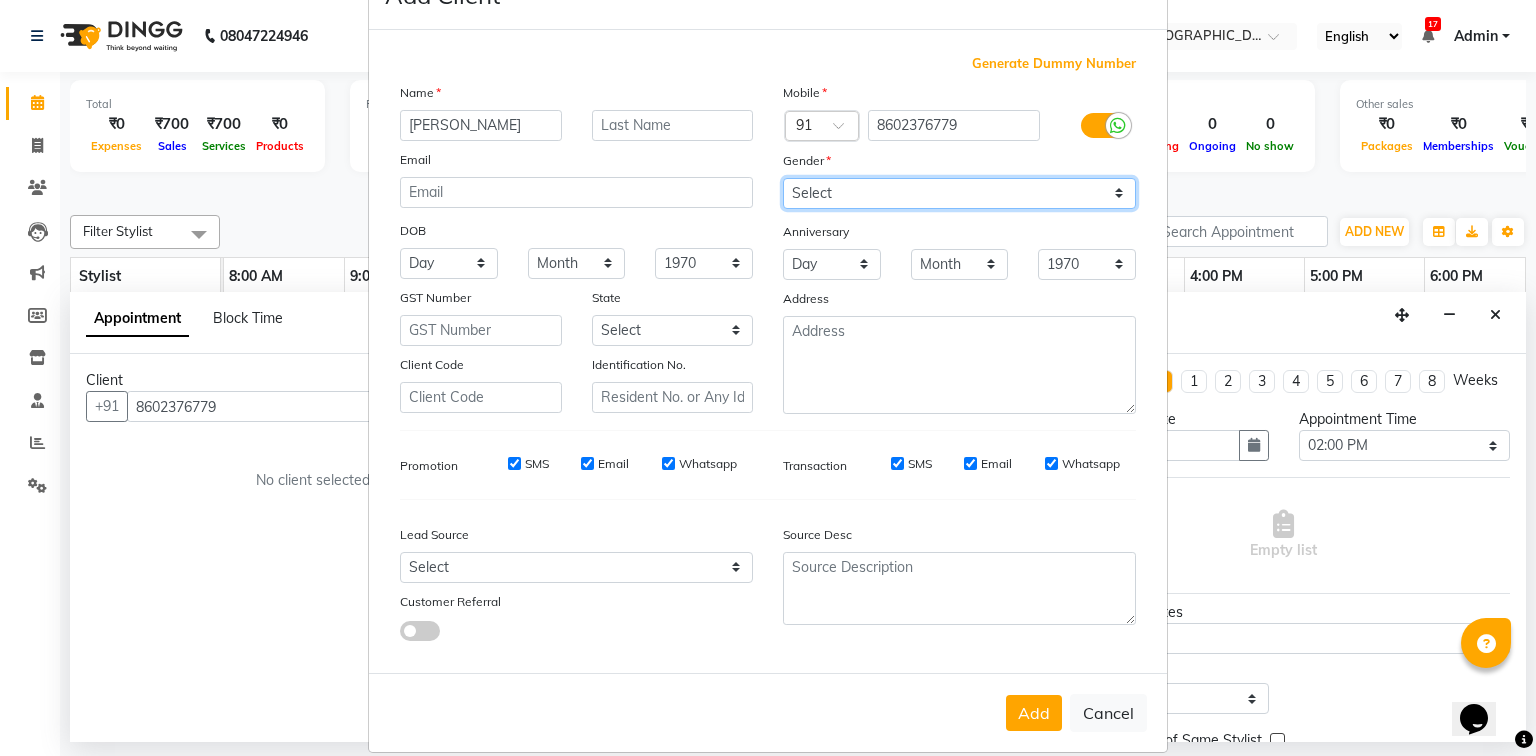 scroll, scrollTop: 100, scrollLeft: 0, axis: vertical 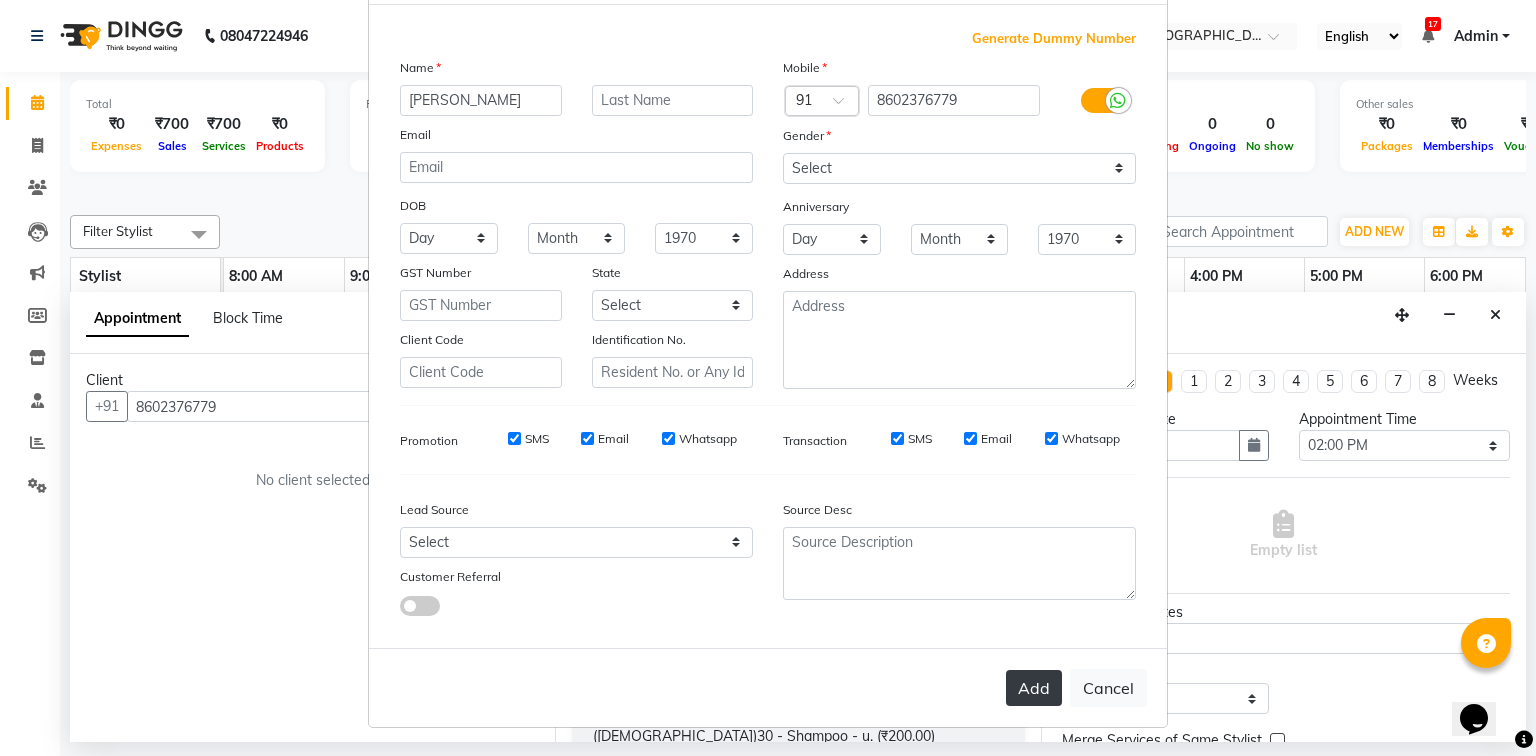 click on "Add" at bounding box center [1034, 688] 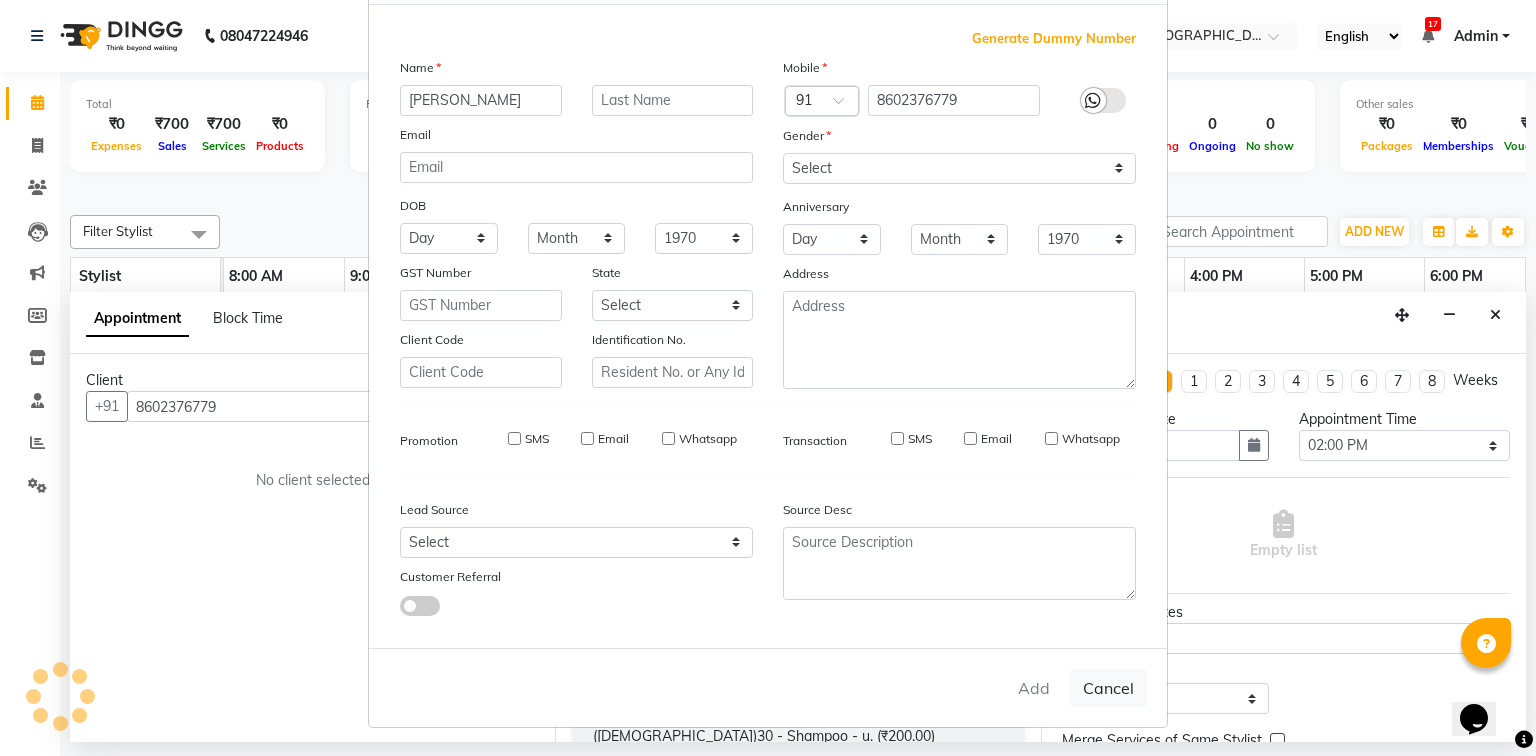 type 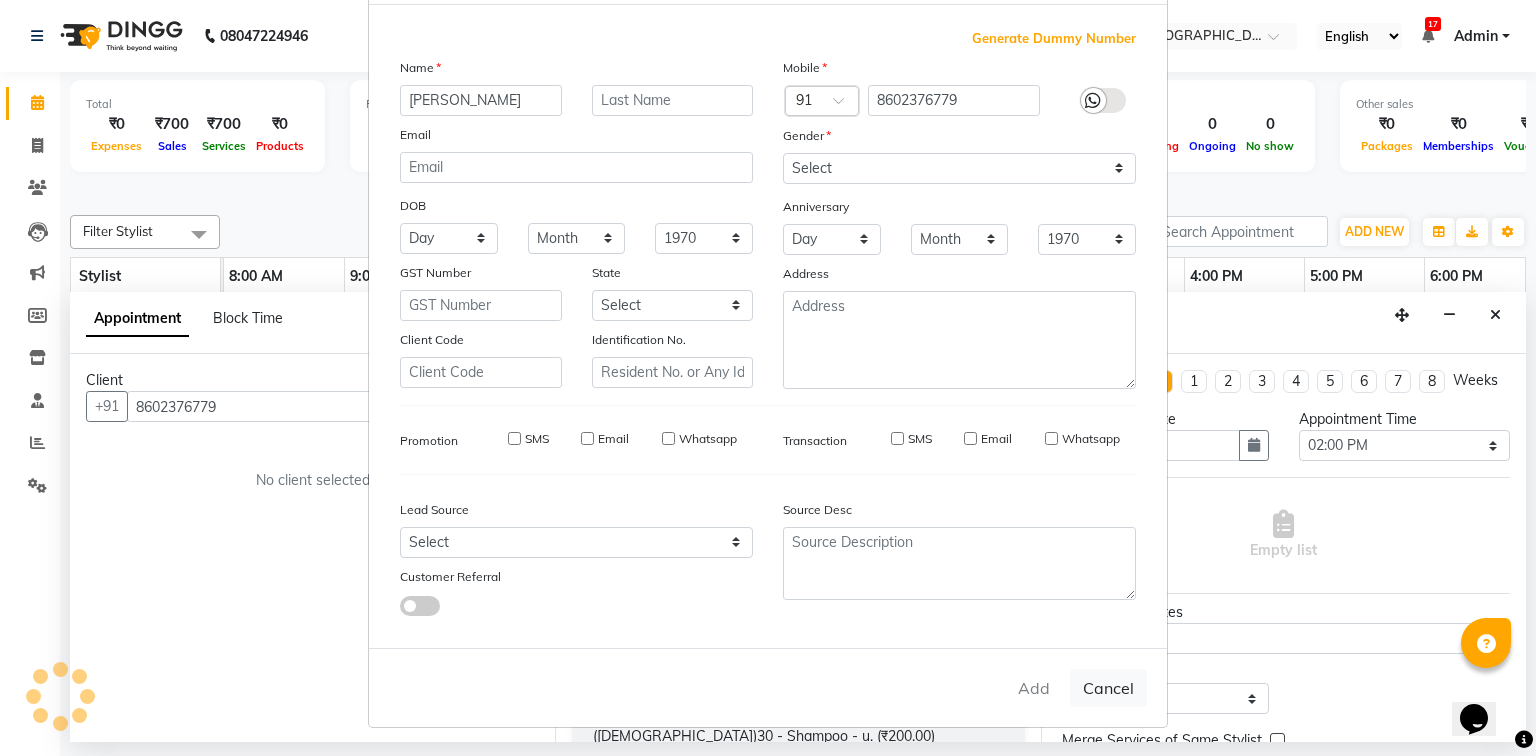select 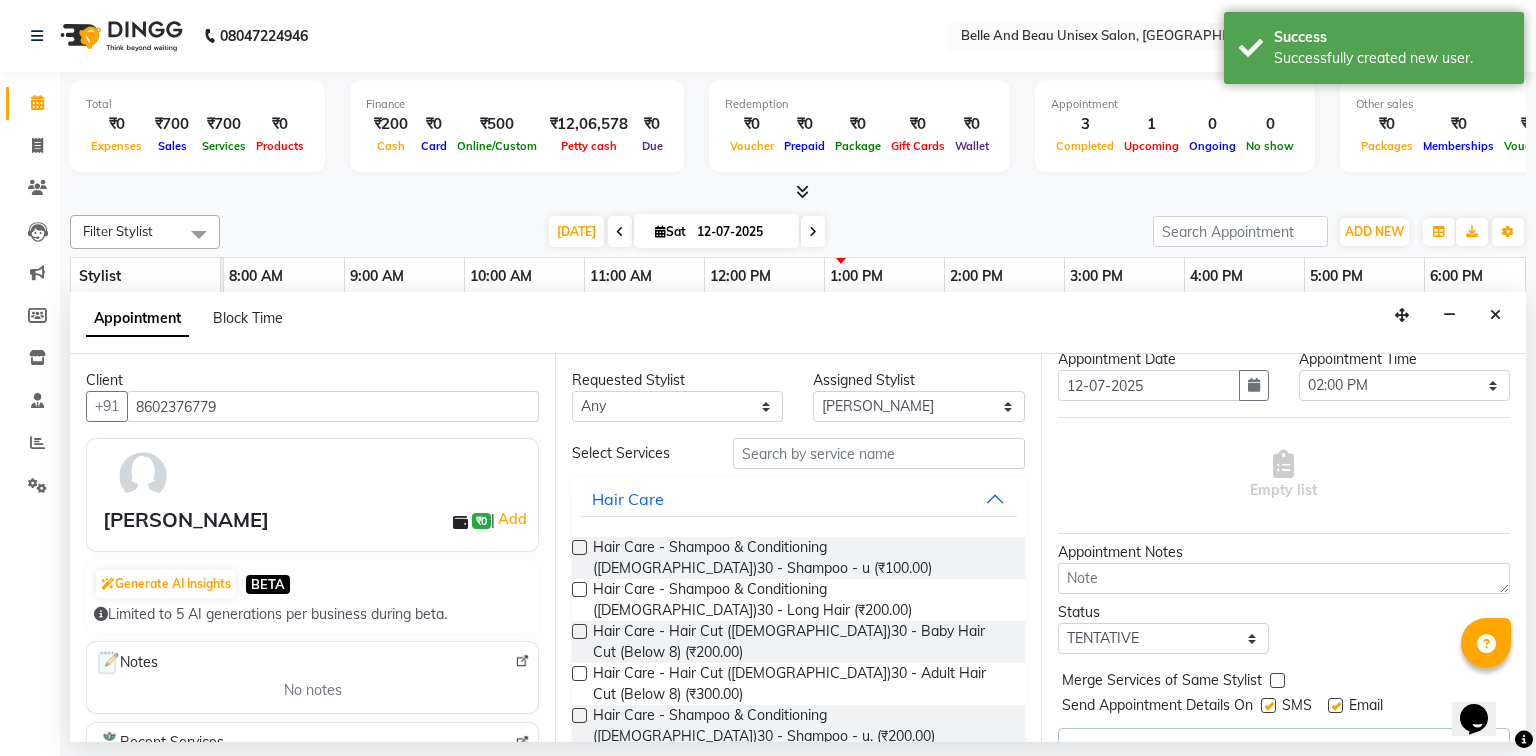 scroll, scrollTop: 97, scrollLeft: 0, axis: vertical 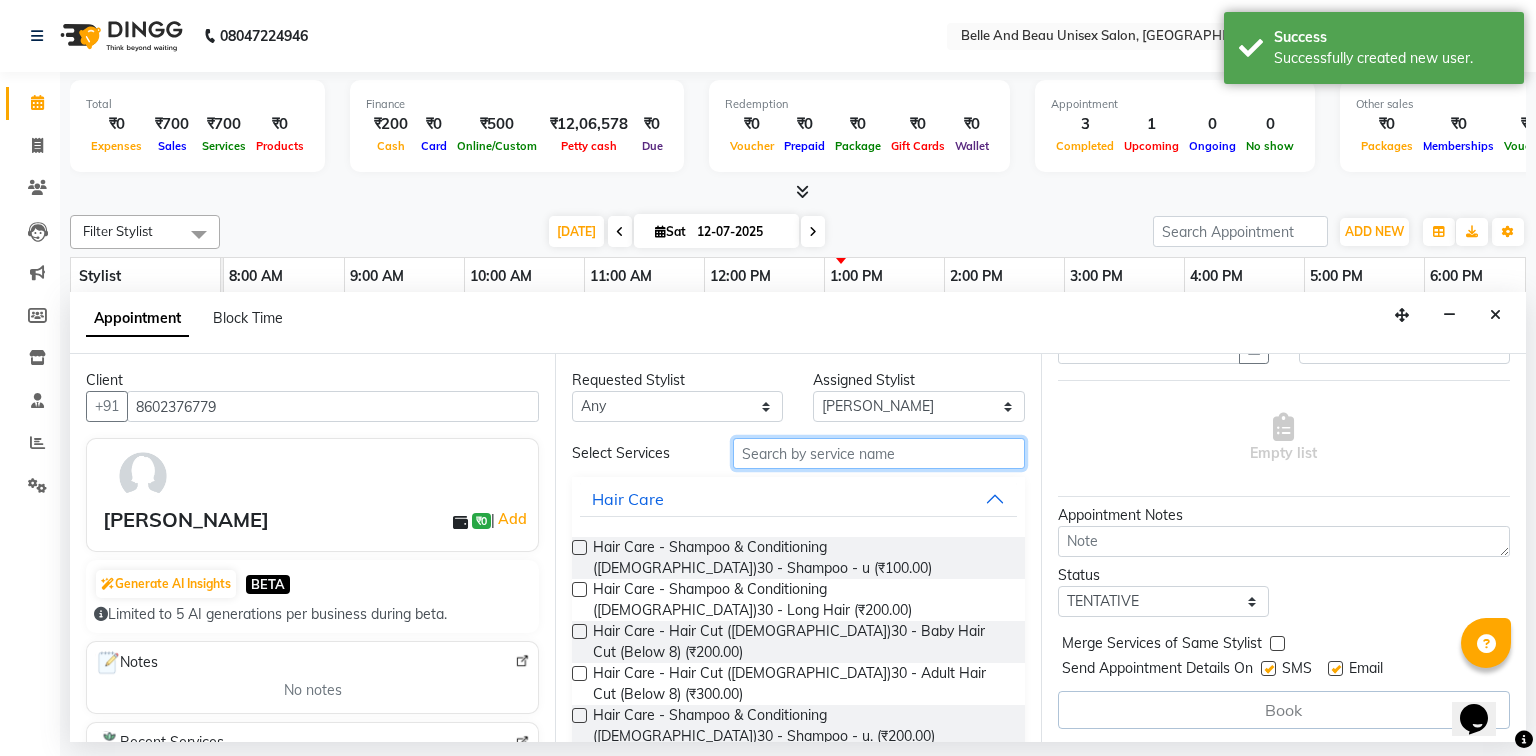 click at bounding box center [879, 453] 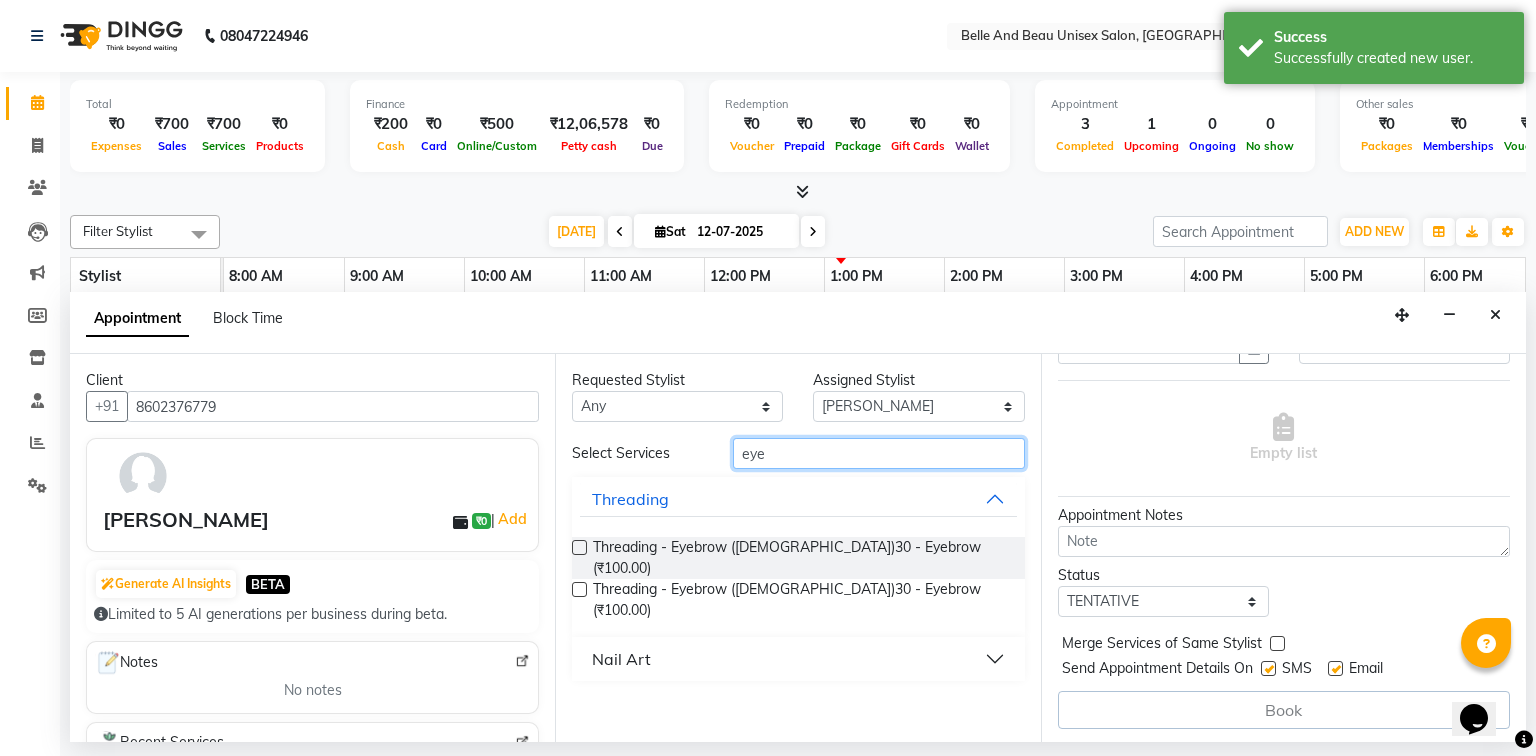 type on "eye" 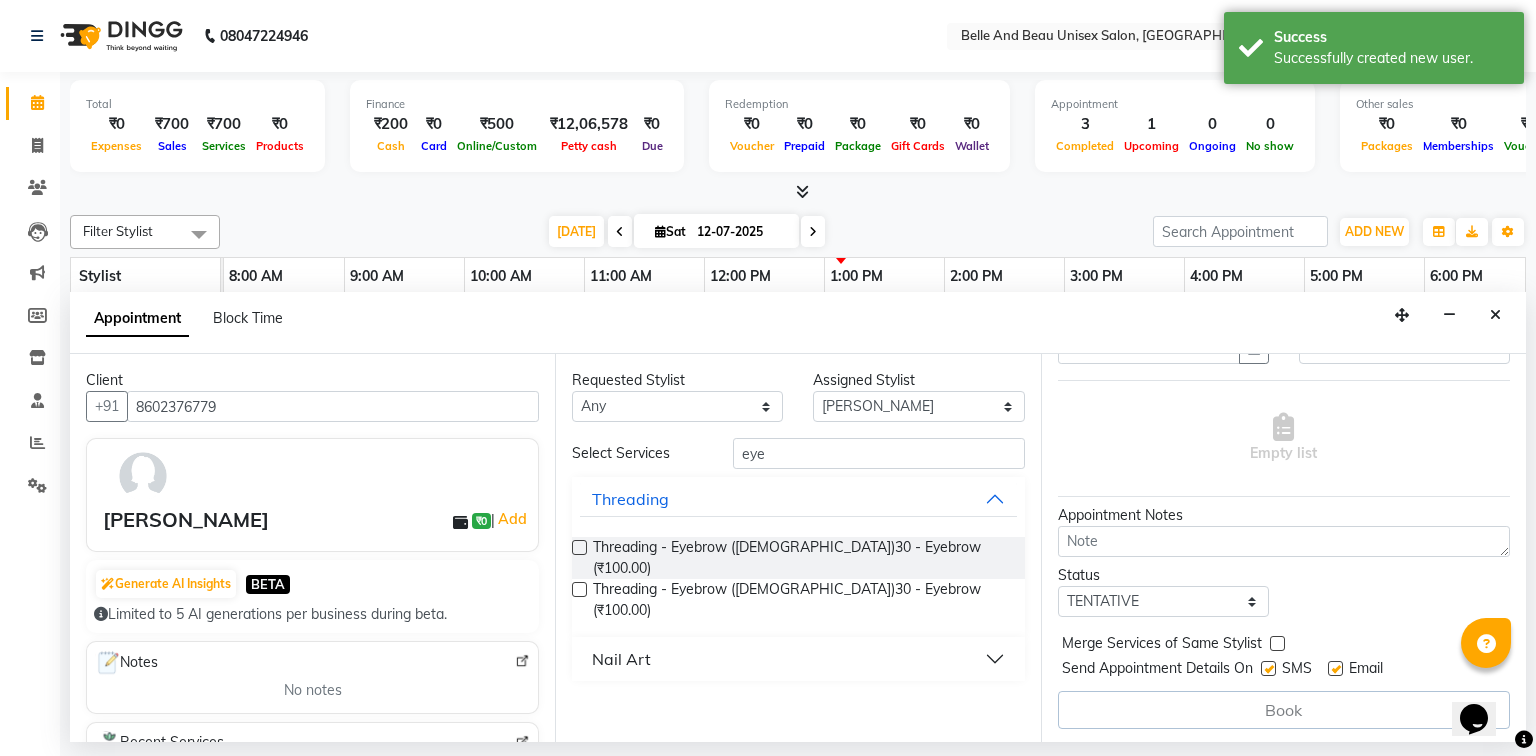 click at bounding box center [579, 547] 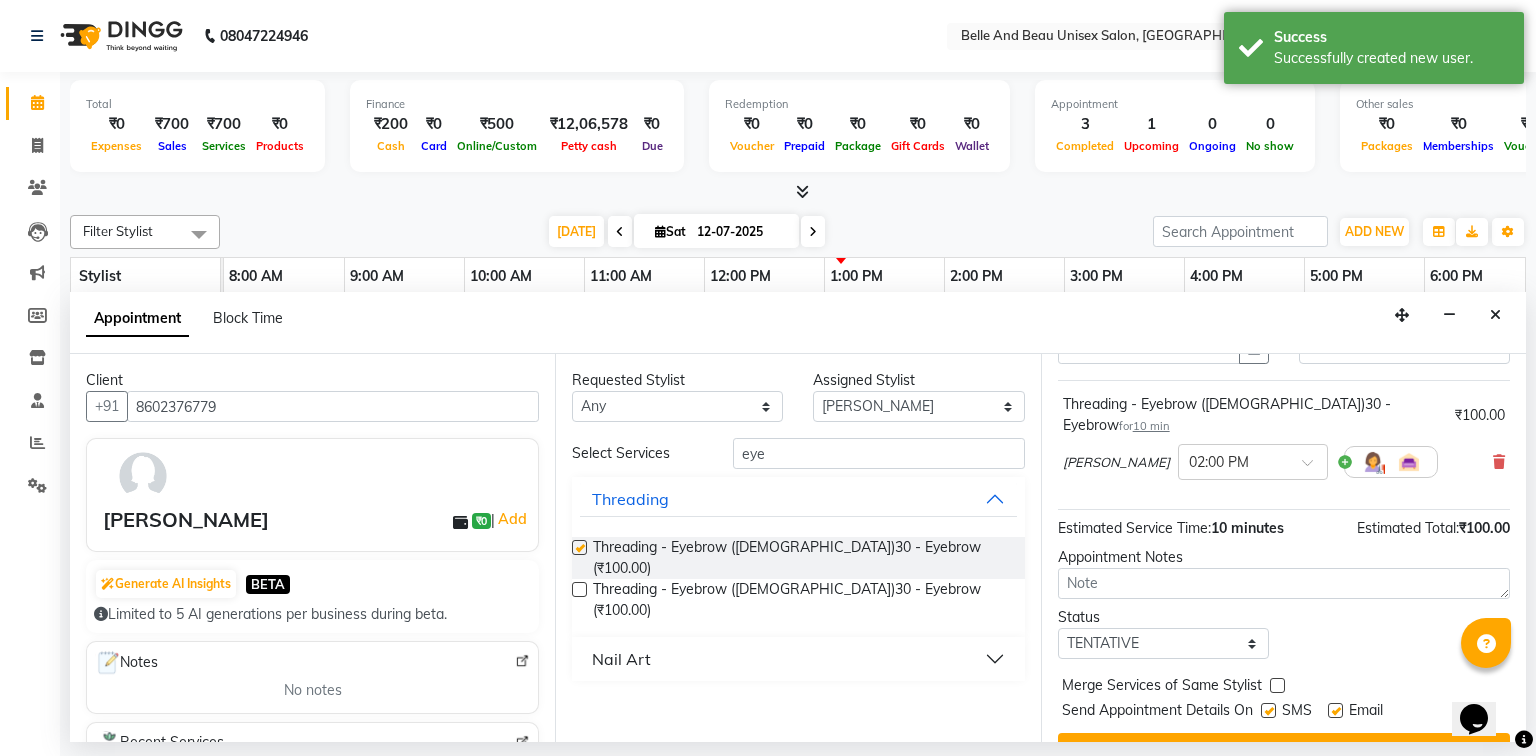 checkbox on "false" 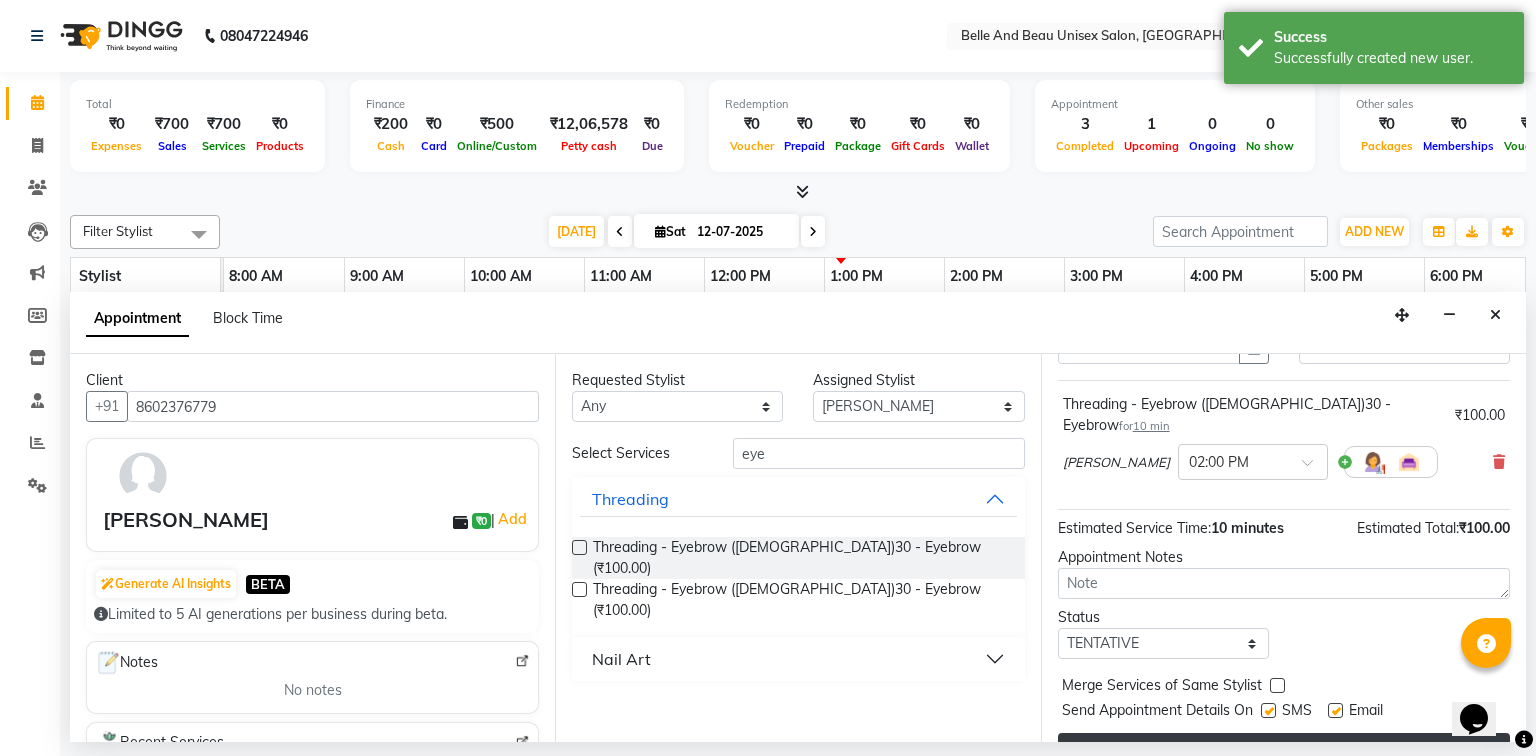 click on "Book" at bounding box center (1284, 751) 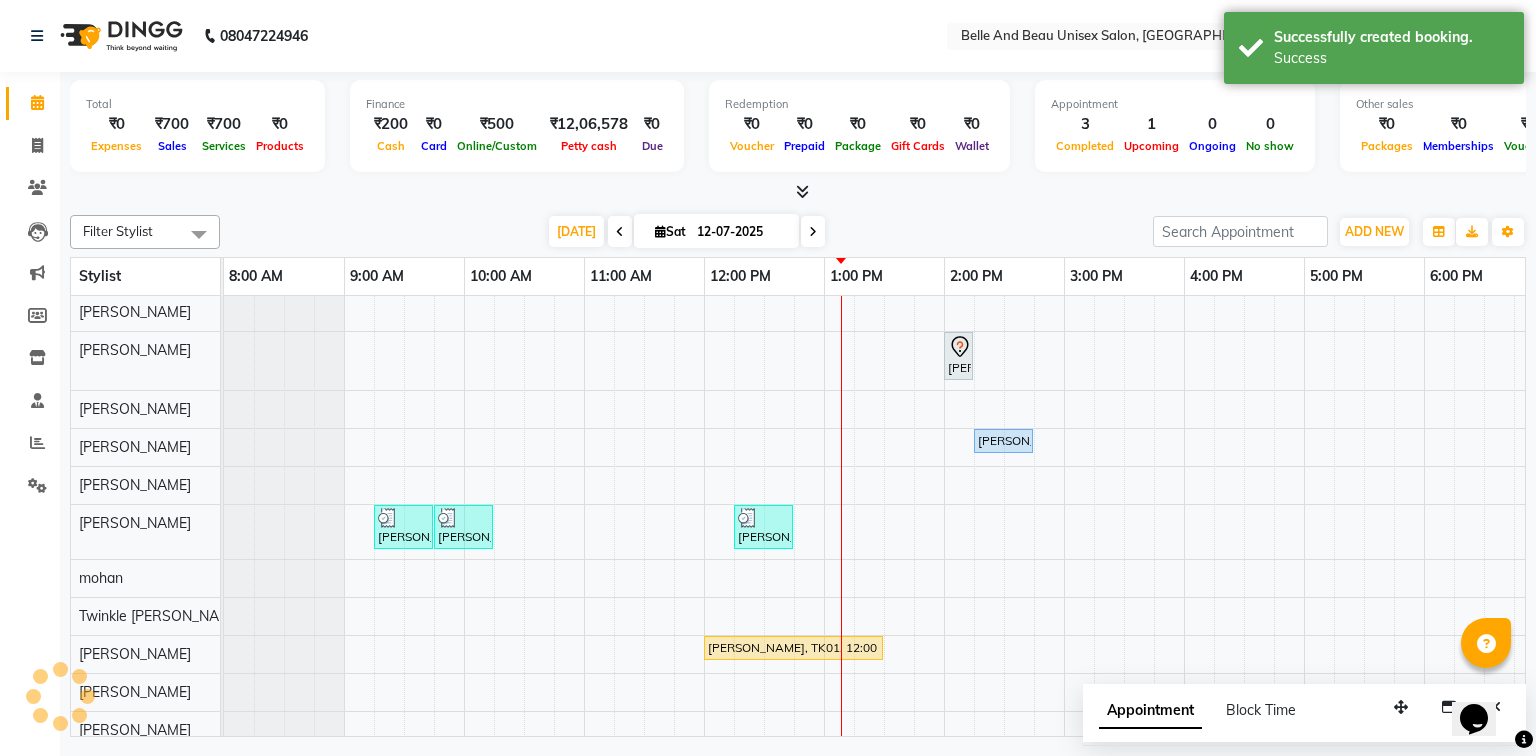 scroll, scrollTop: 61, scrollLeft: 0, axis: vertical 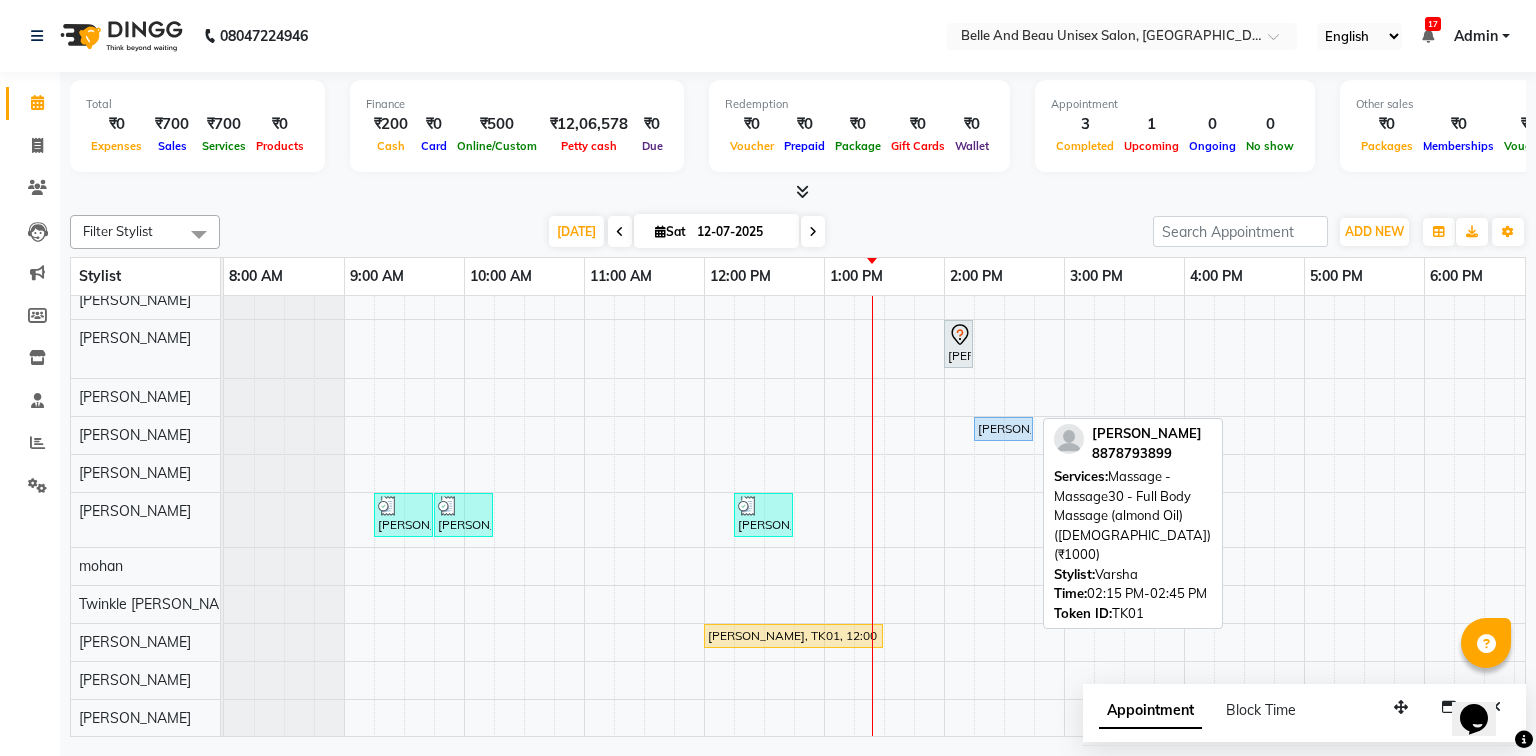 click on "[PERSON_NAME], TK01, 02:15 PM-02:45 PM, Massage - Massage30 - Full Body Massage (almond Oil) ([DEMOGRAPHIC_DATA]) (₹1000)" at bounding box center [1003, 429] 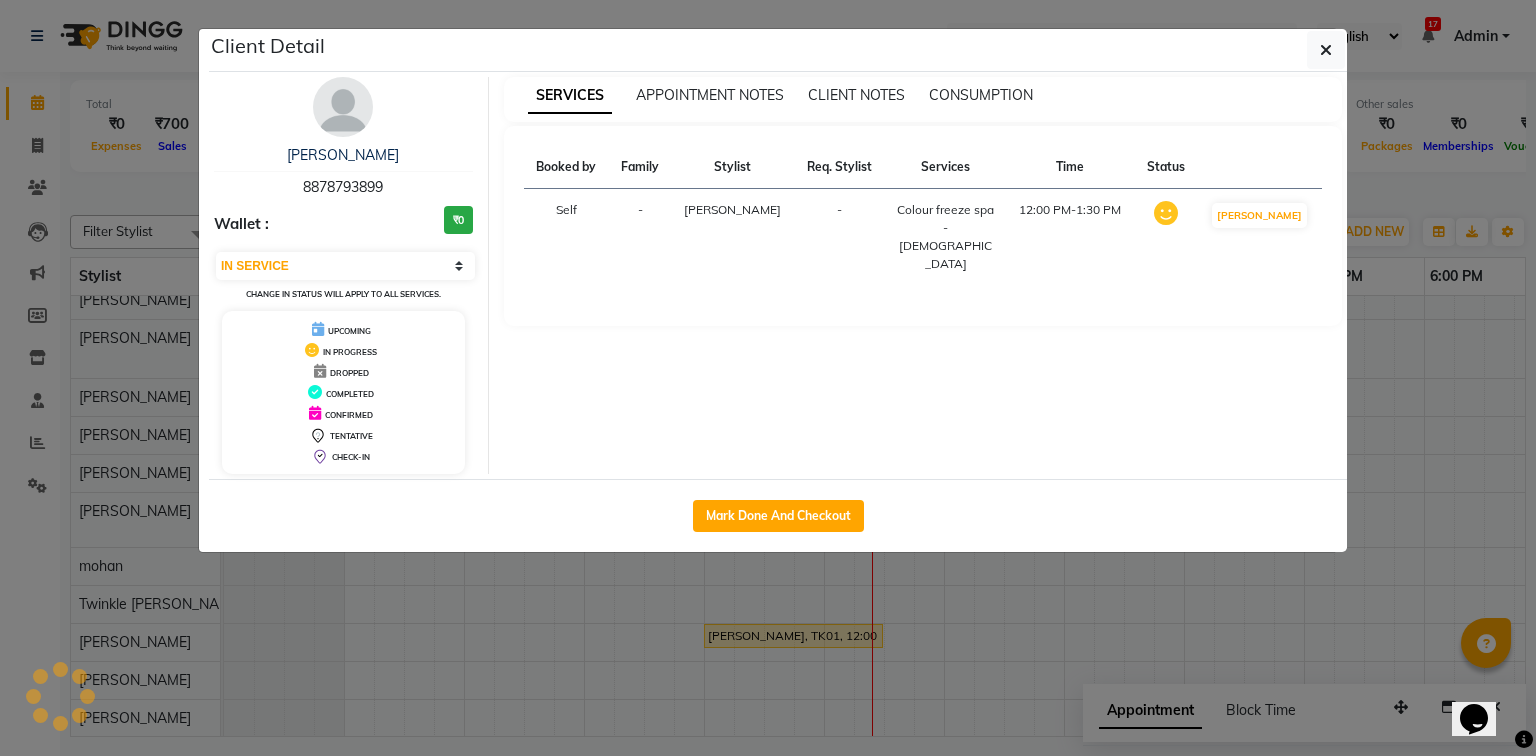 select on "select" 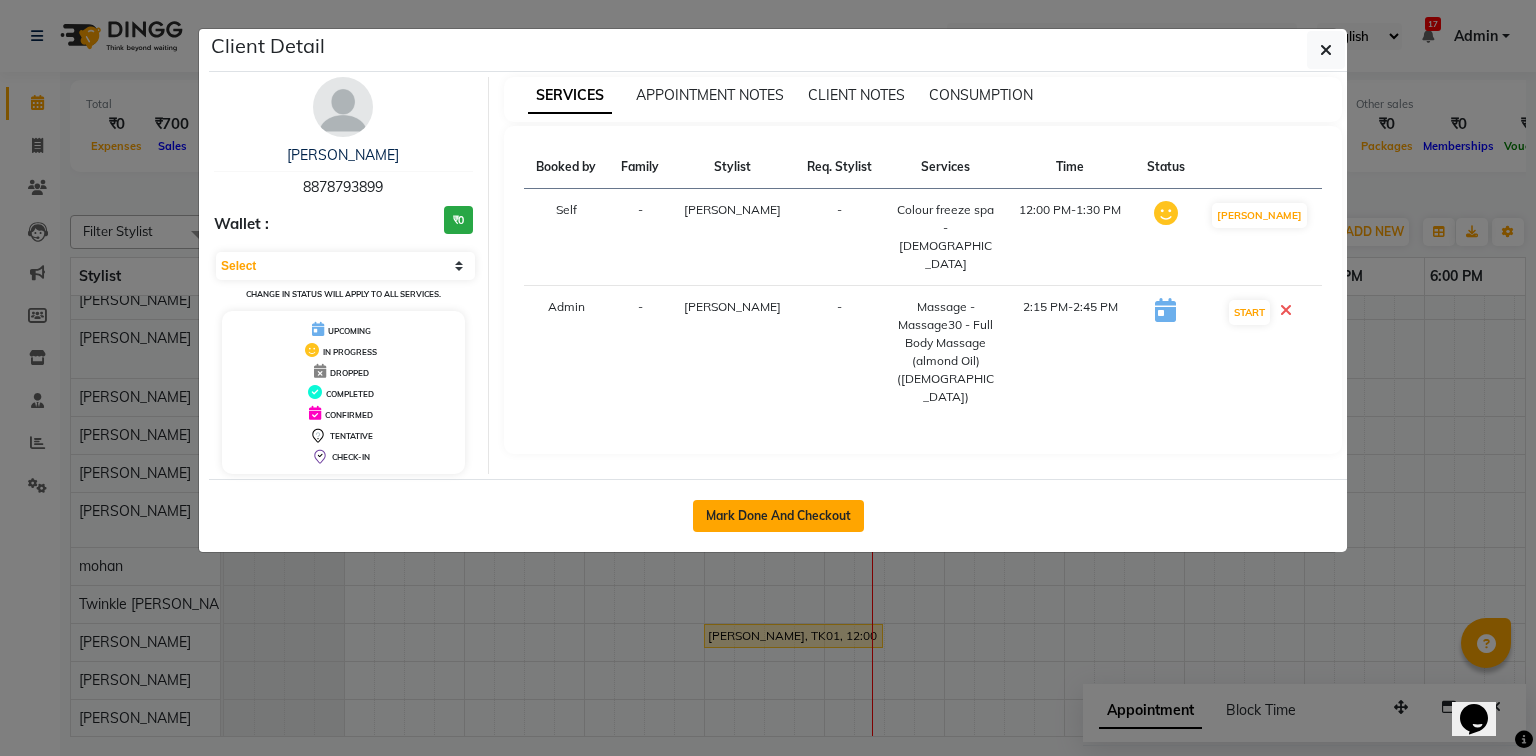click on "Mark Done And Checkout" 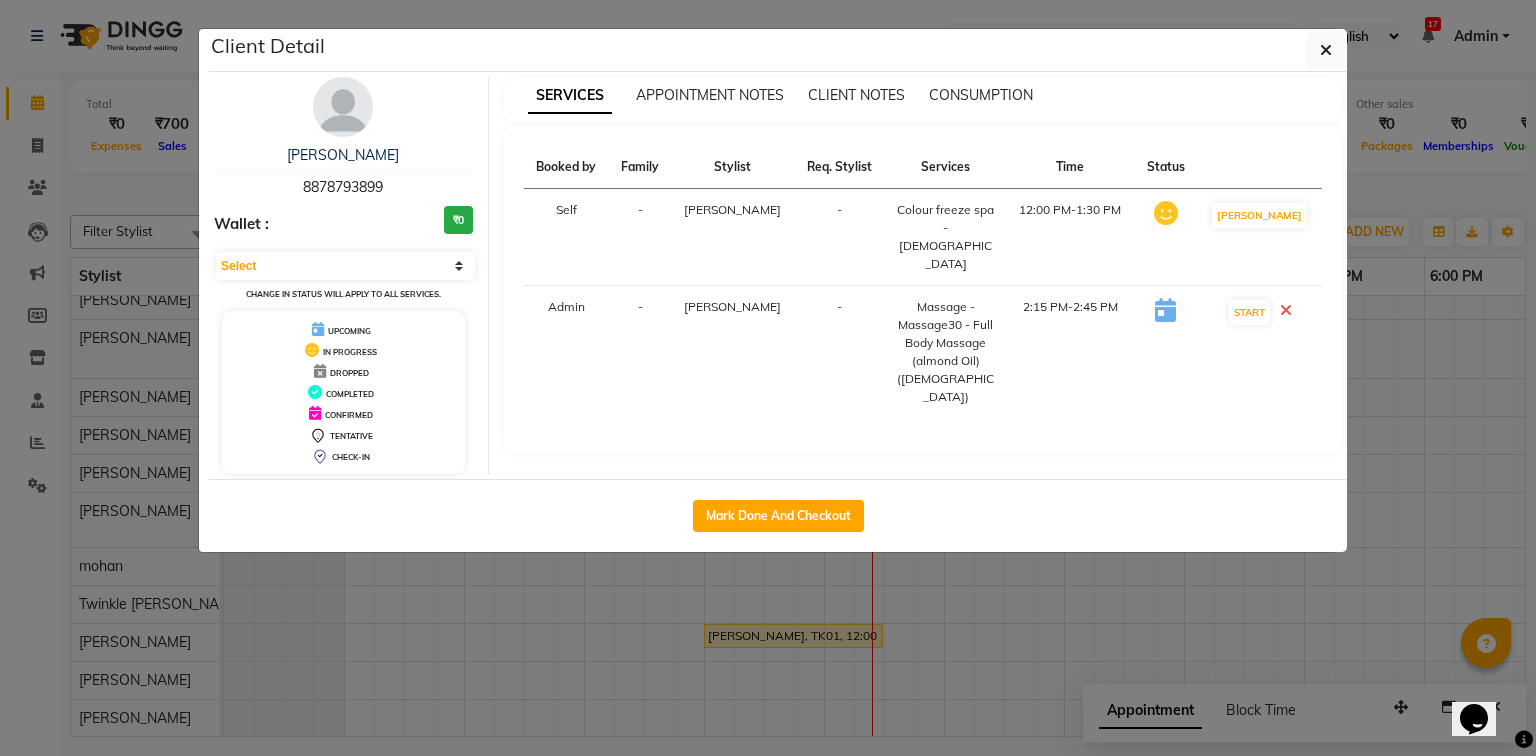 select on "service" 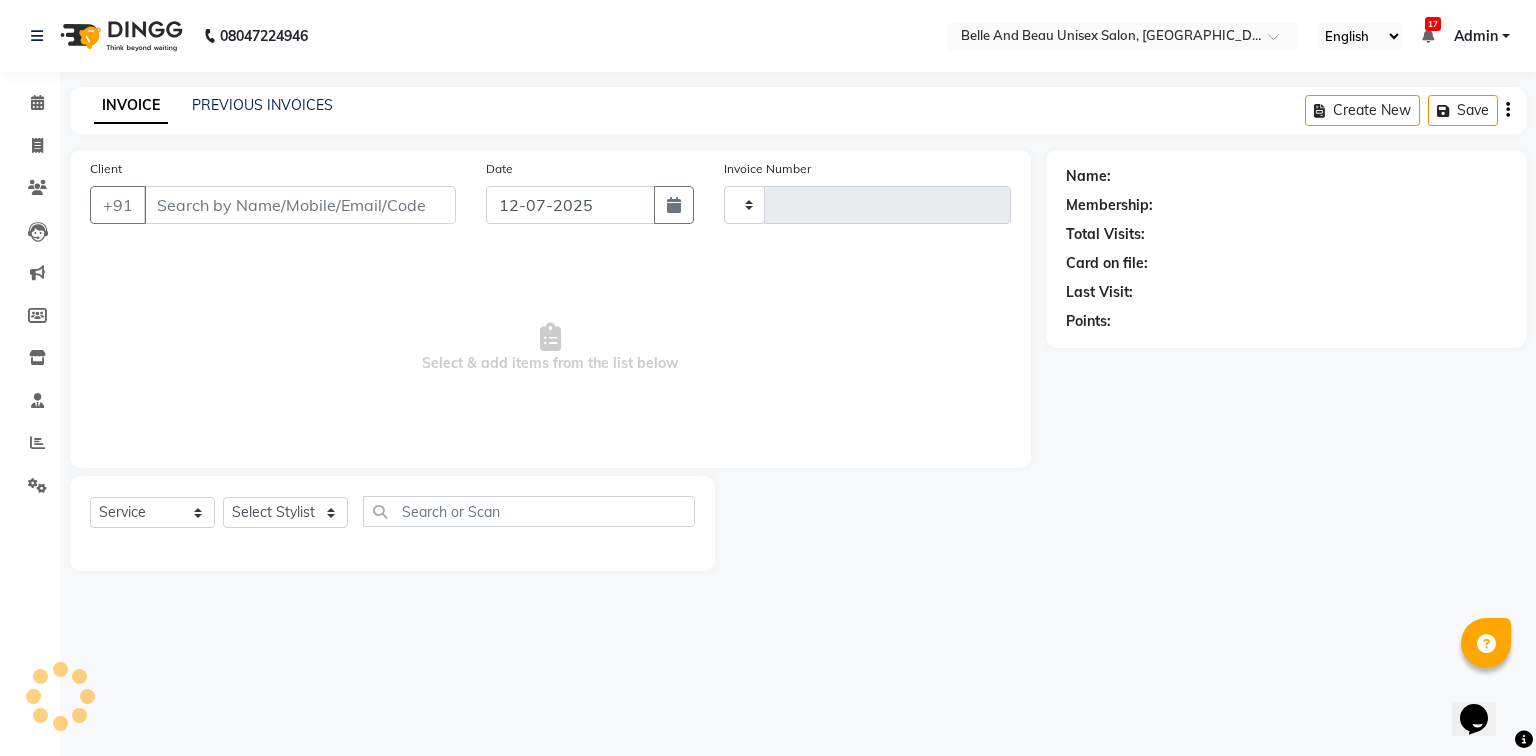 type on "1431" 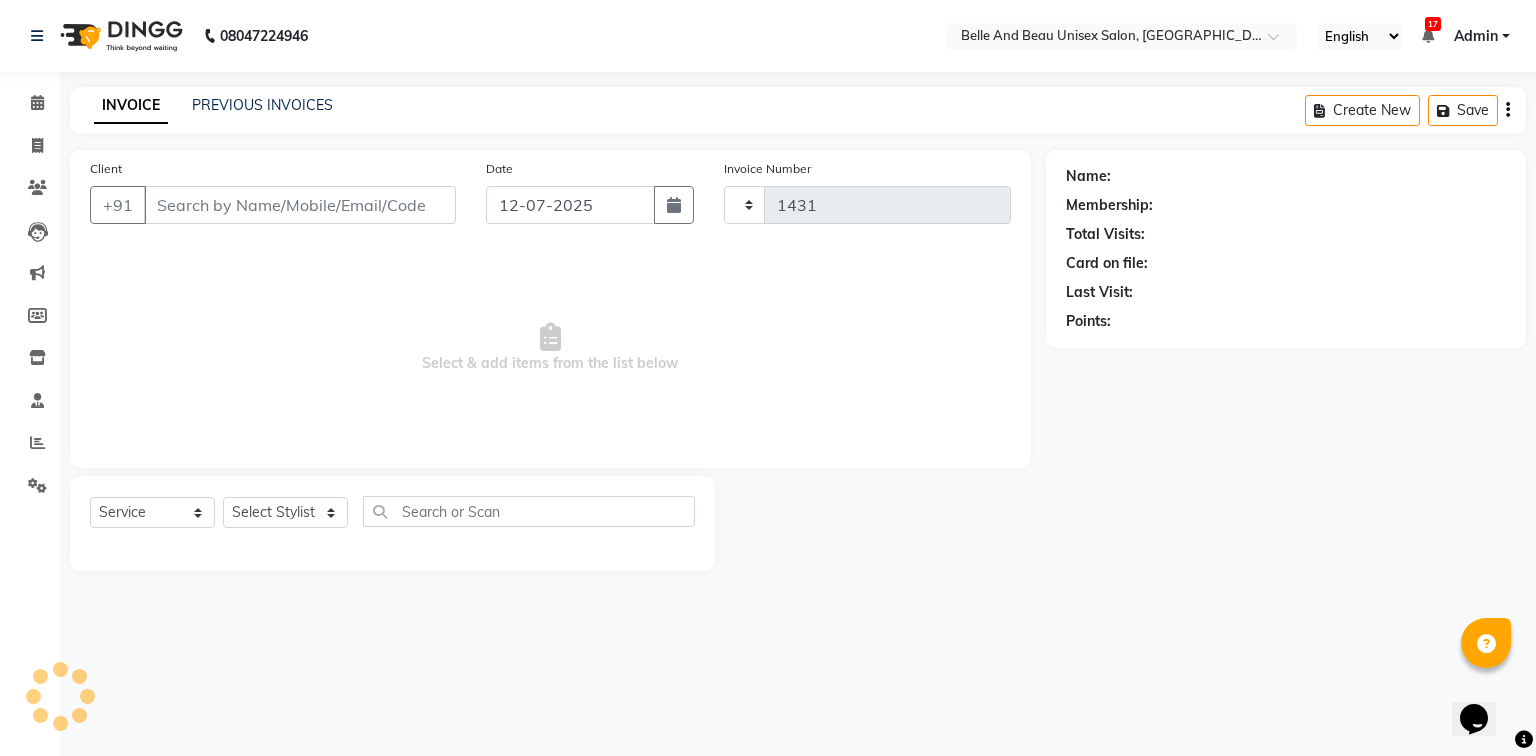 select on "7066" 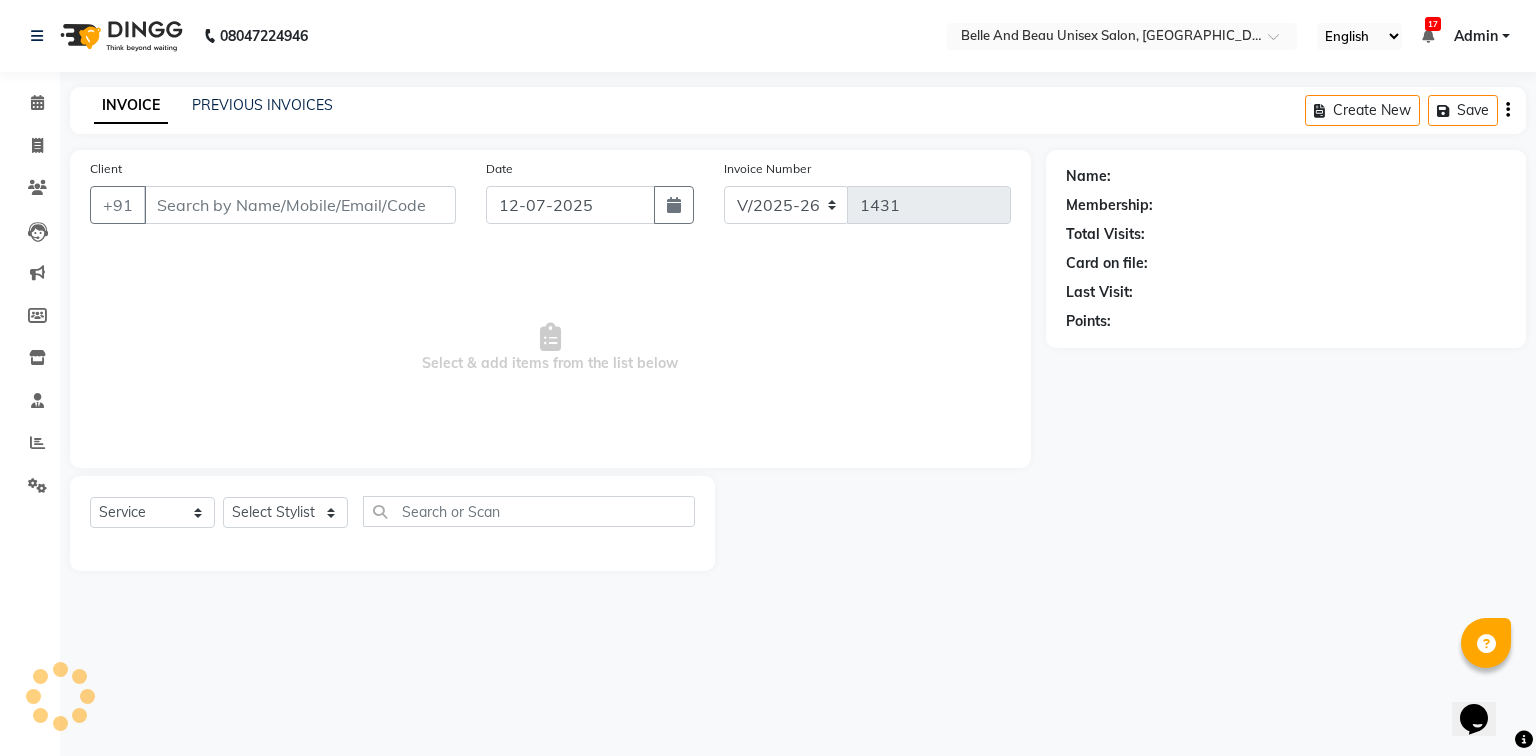 type on "8878793899" 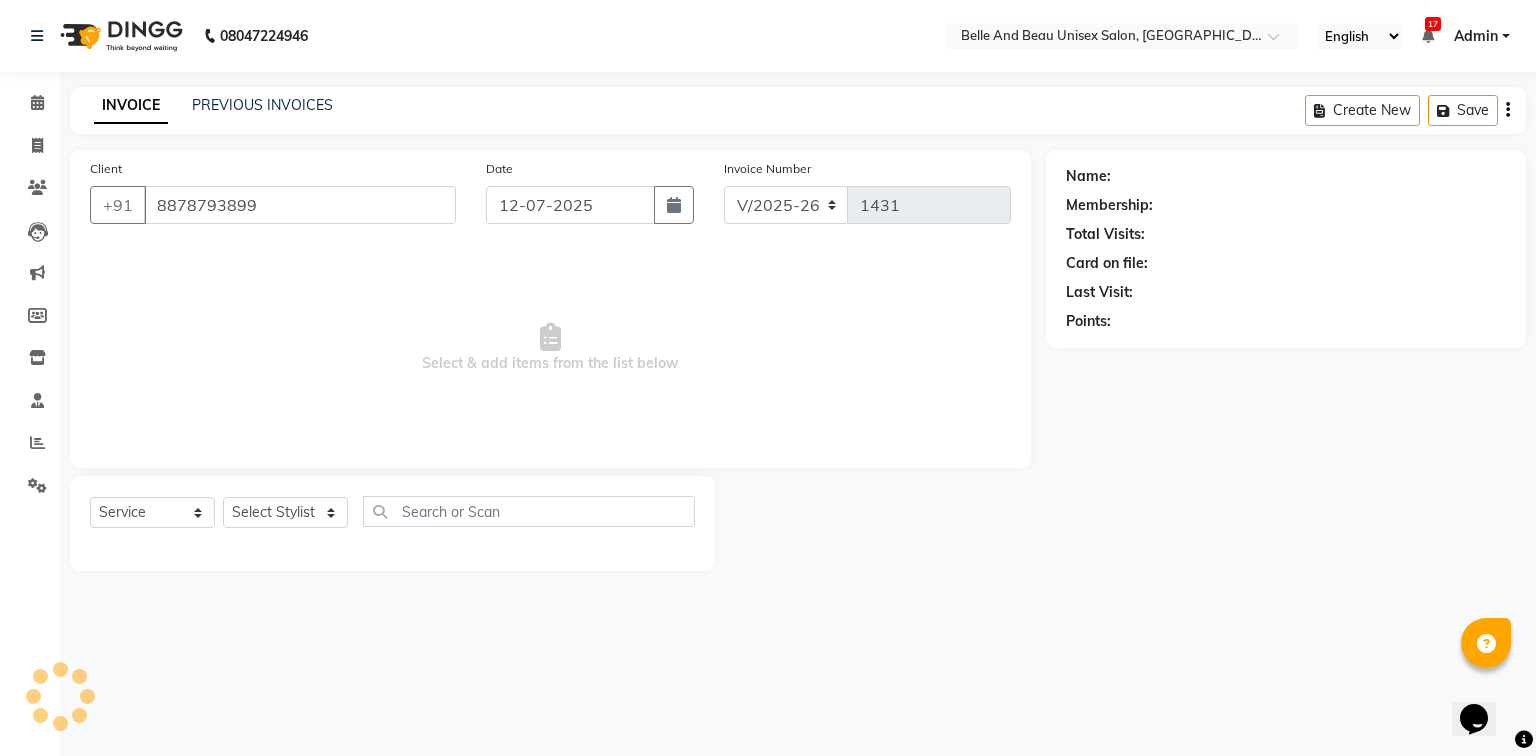 select on "60511" 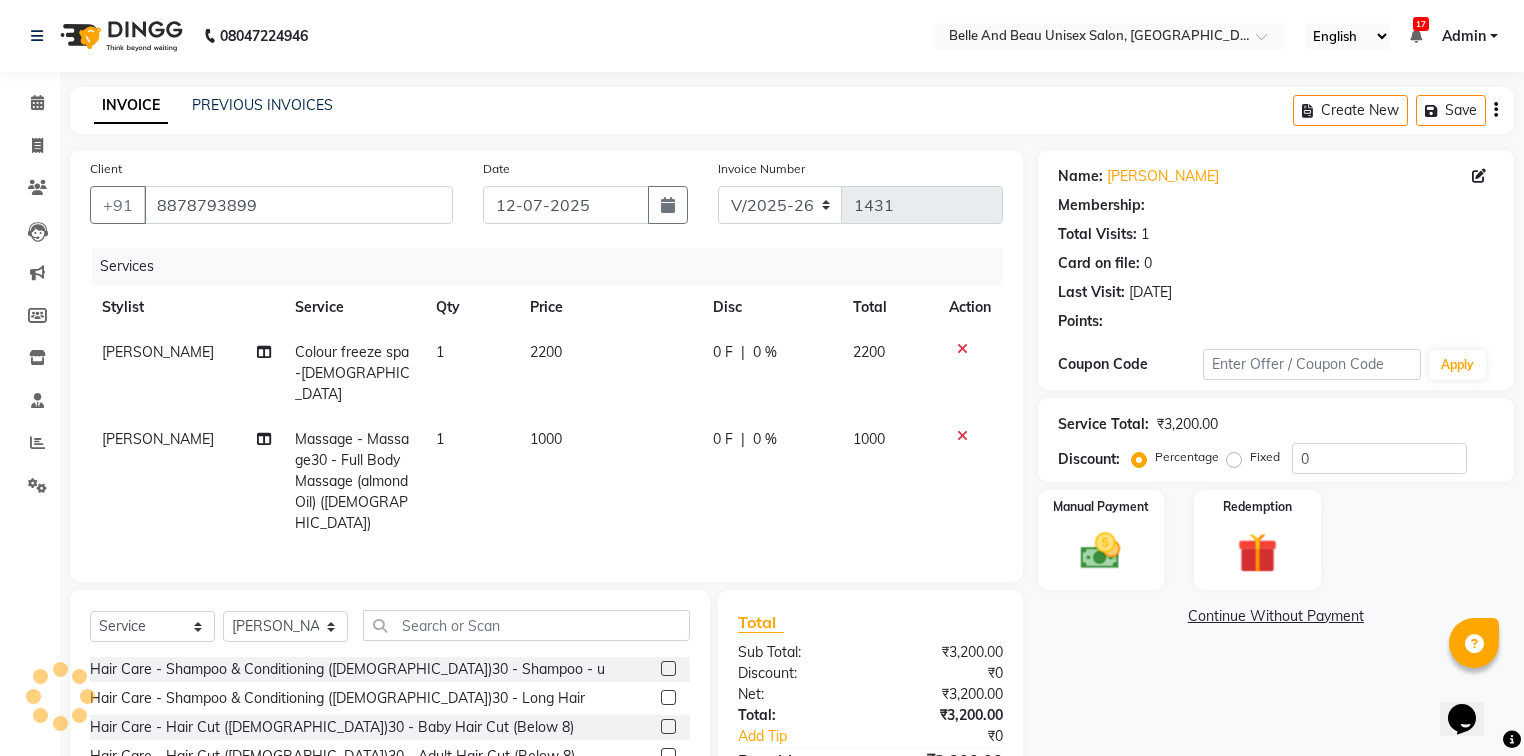 select on "1: Object" 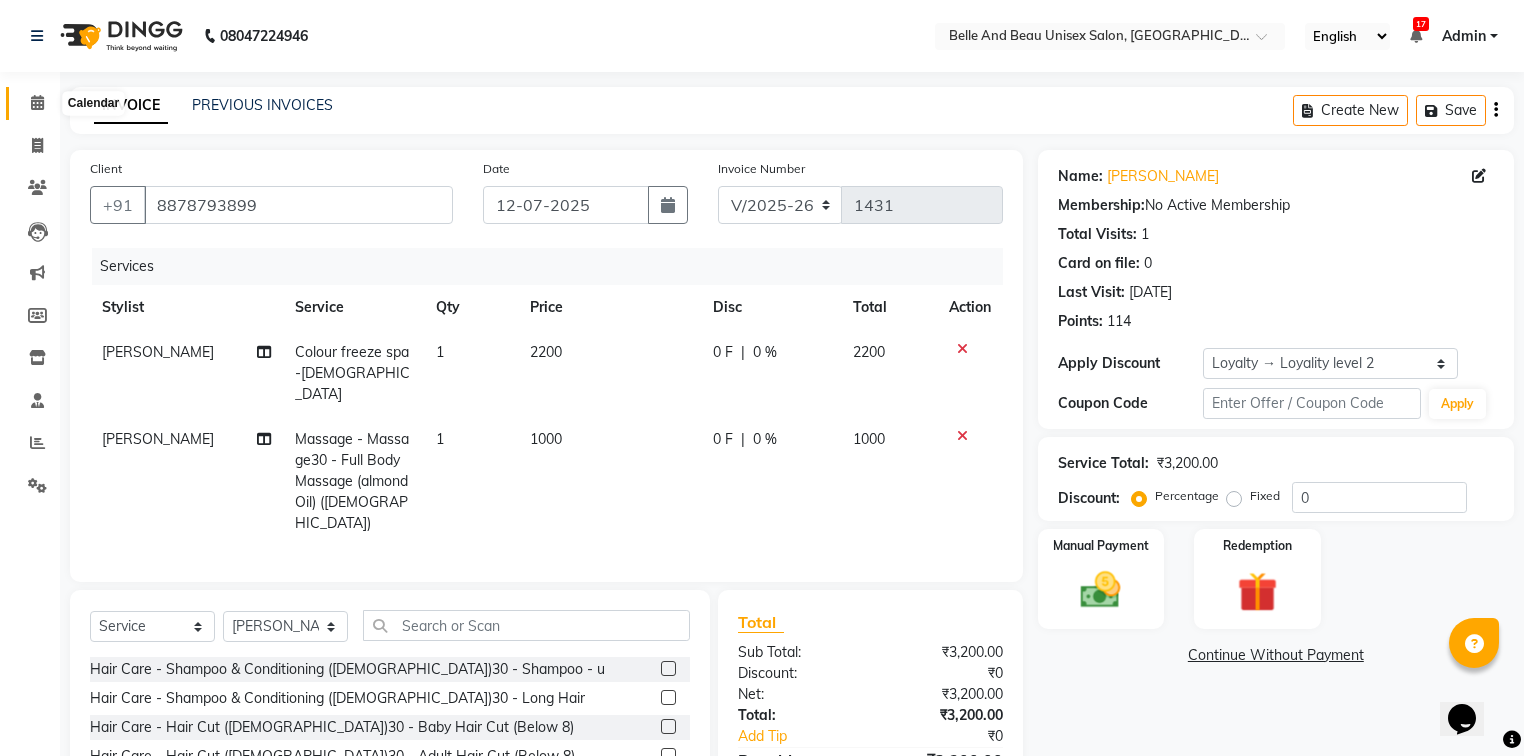 click 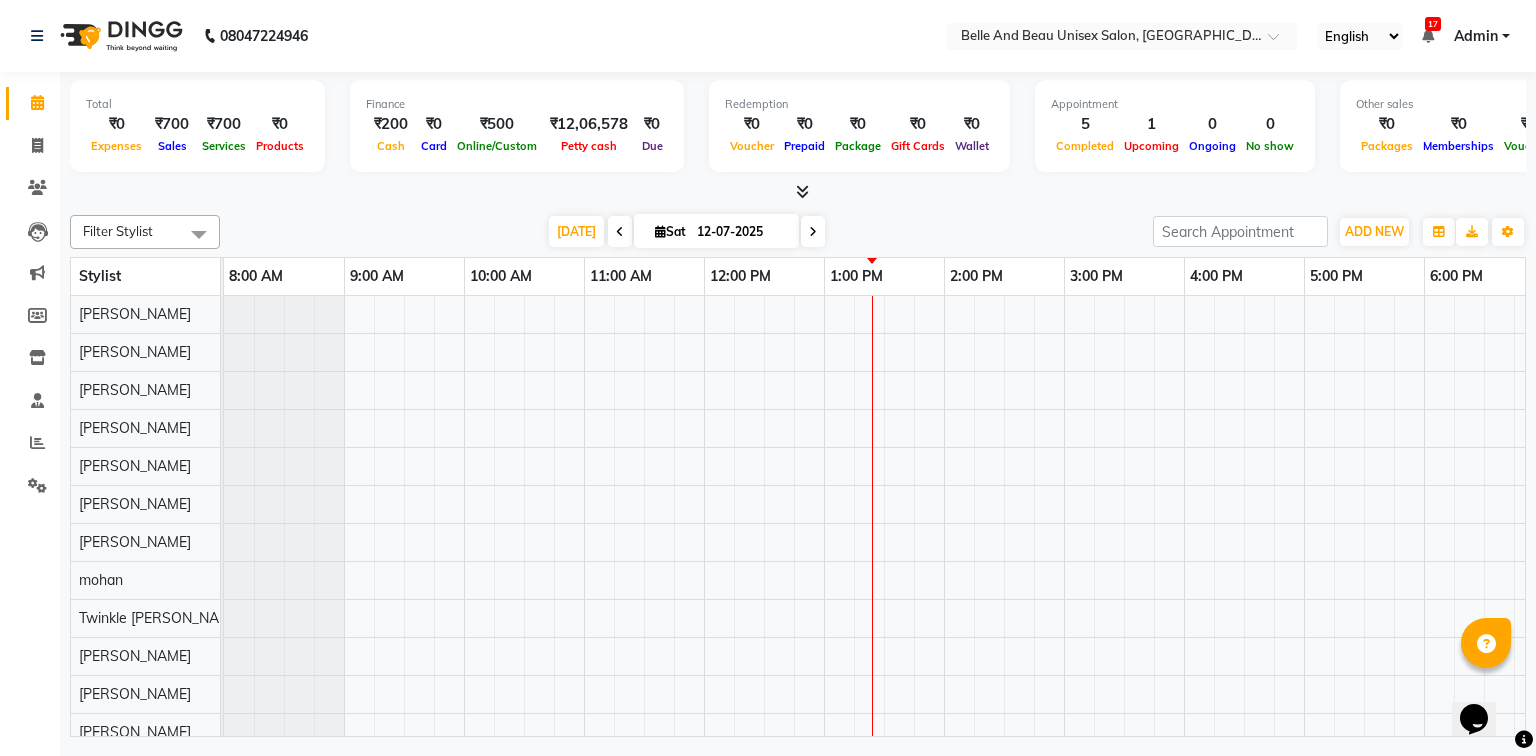 scroll, scrollTop: 0, scrollLeft: 258, axis: horizontal 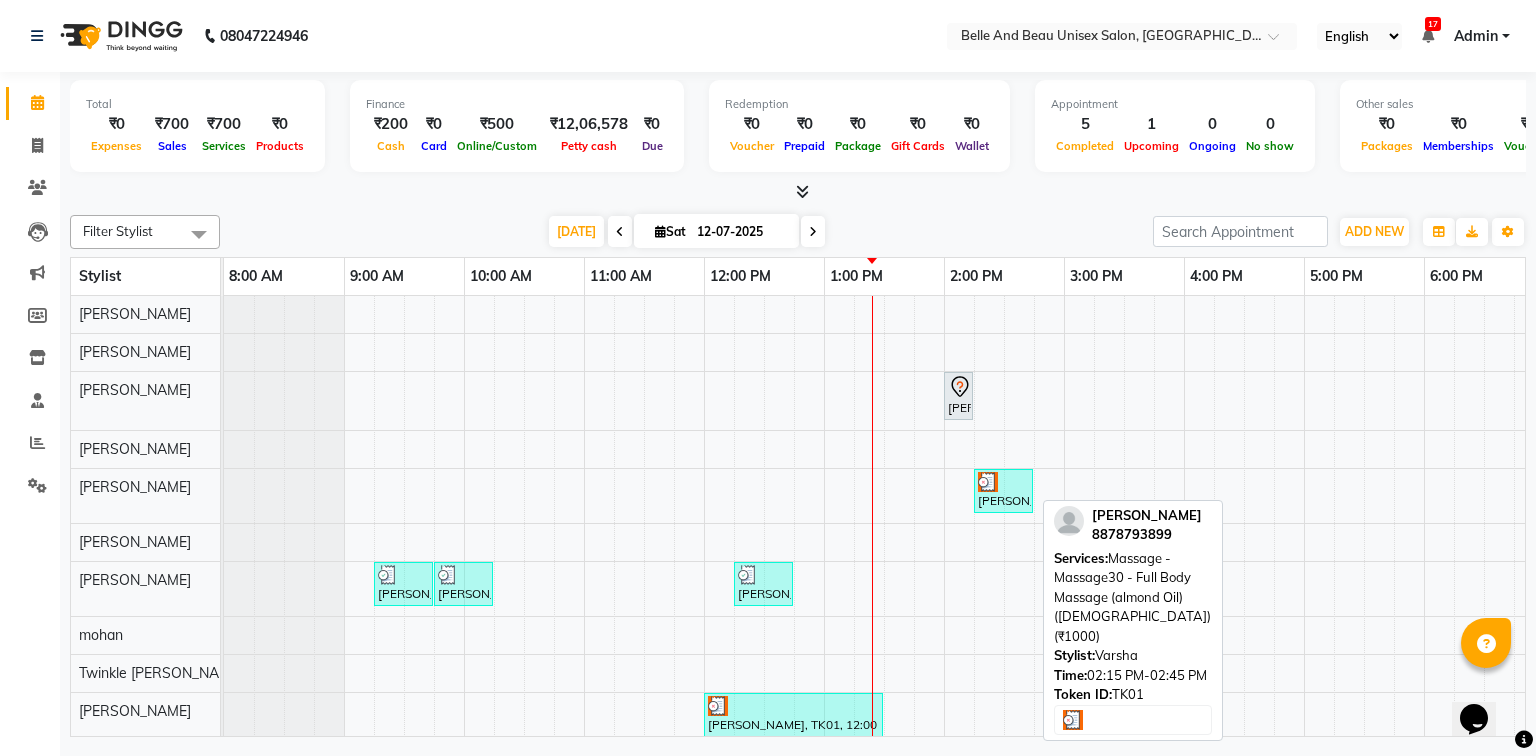 click on "[PERSON_NAME], TK01, 02:15 PM-02:45 PM, Massage - Massage30 - Full Body Massage (almond Oil) ([DEMOGRAPHIC_DATA]) (₹1000)" at bounding box center (1003, 491) 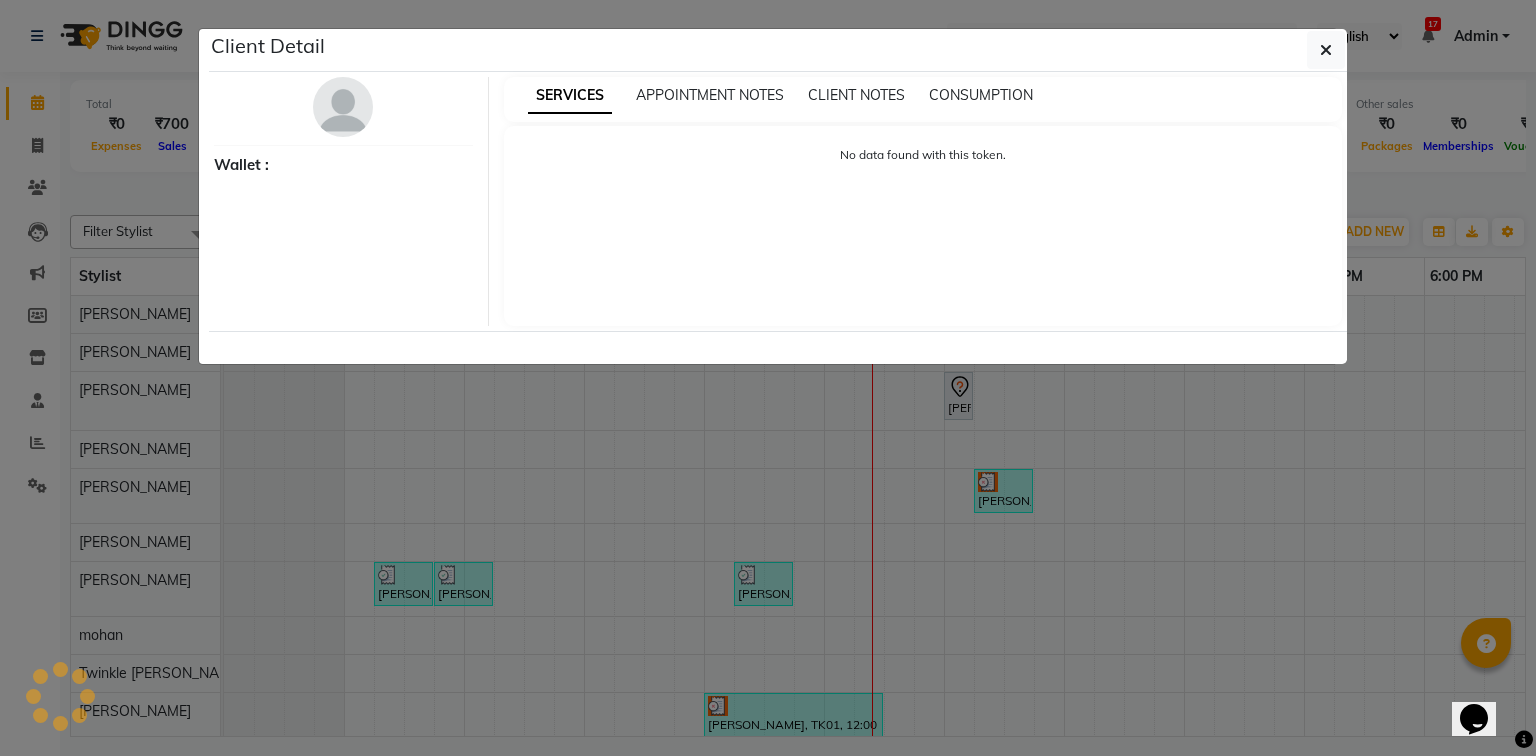 select on "3" 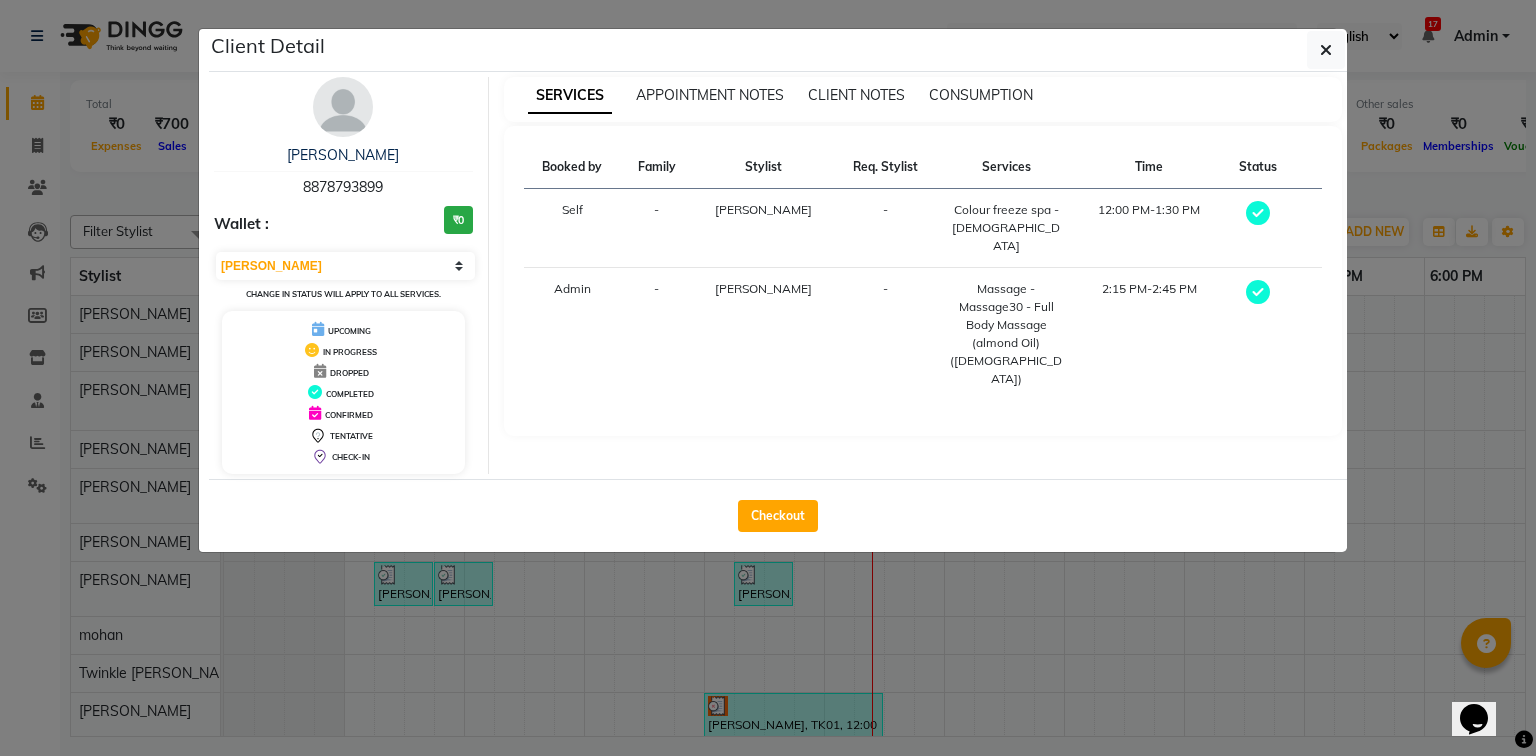 click on "Client Detail  [PERSON_NAME]    8878793899 Wallet : ₹0 Select MARK DONE UPCOMING Change in status will apply to all services. UPCOMING IN PROGRESS DROPPED COMPLETED CONFIRMED TENTATIVE CHECK-IN SERVICES APPOINTMENT NOTES CLIENT NOTES CONSUMPTION Booked by Family Stylist Req. Stylist Services Time Status  Self  - [PERSON_NAME] -  Colour freeze spa -[DEMOGRAPHIC_DATA]   12:00 PM-1:30 PM   Admin  - [PERSON_NAME] -  Massage - Massage30 - Full Body Massage (almond Oil) ([DEMOGRAPHIC_DATA])   2:15 PM-2:45 PM   Checkout" 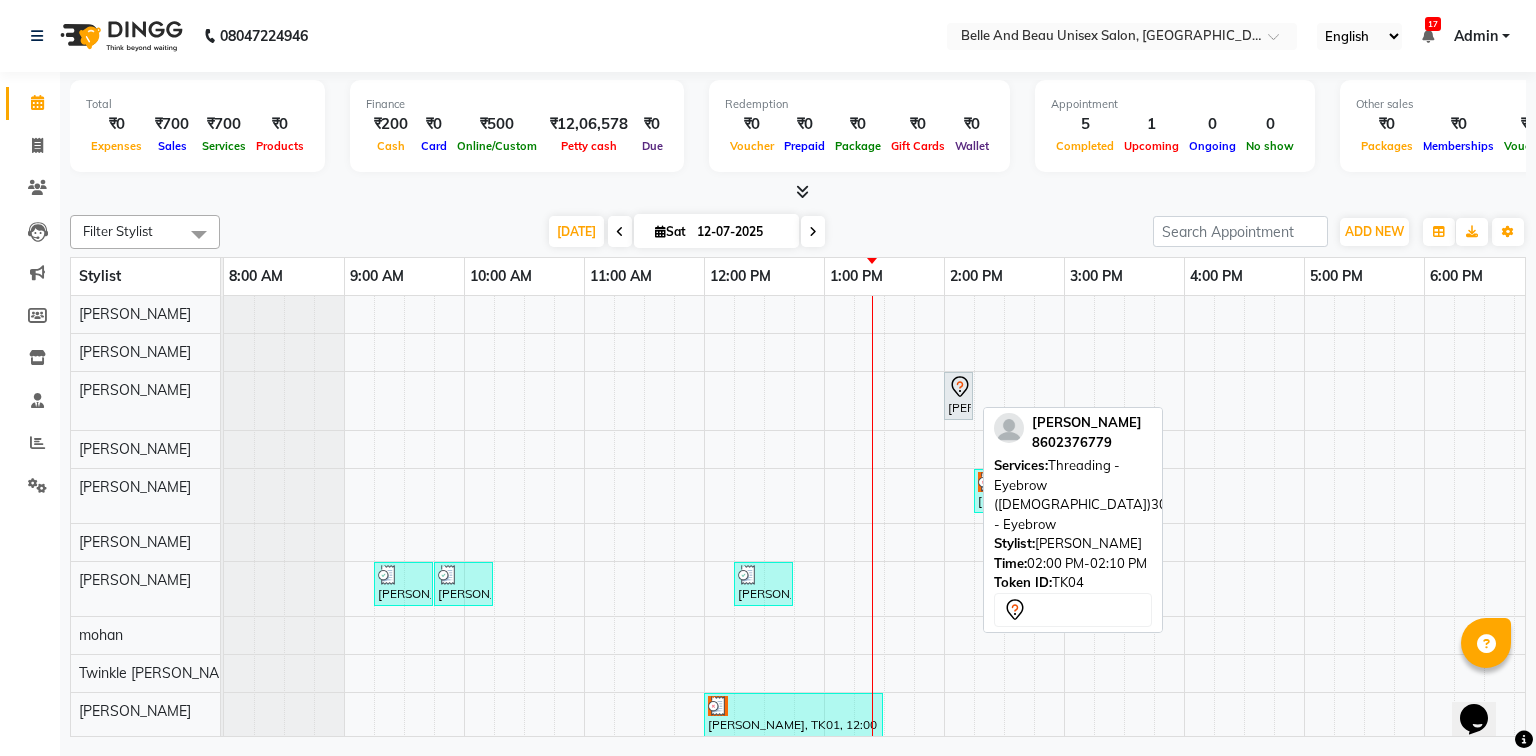 click 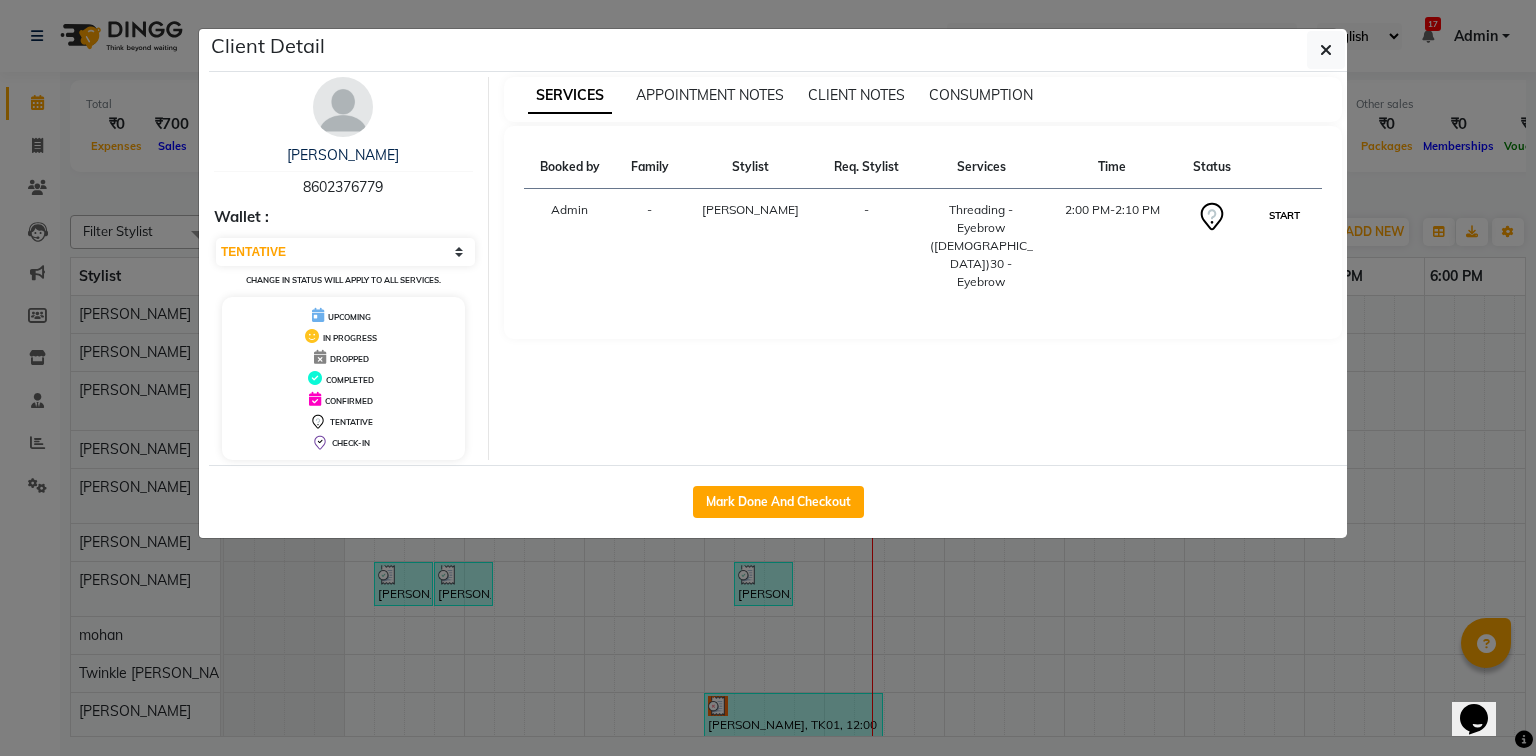 click on "START" at bounding box center (1284, 215) 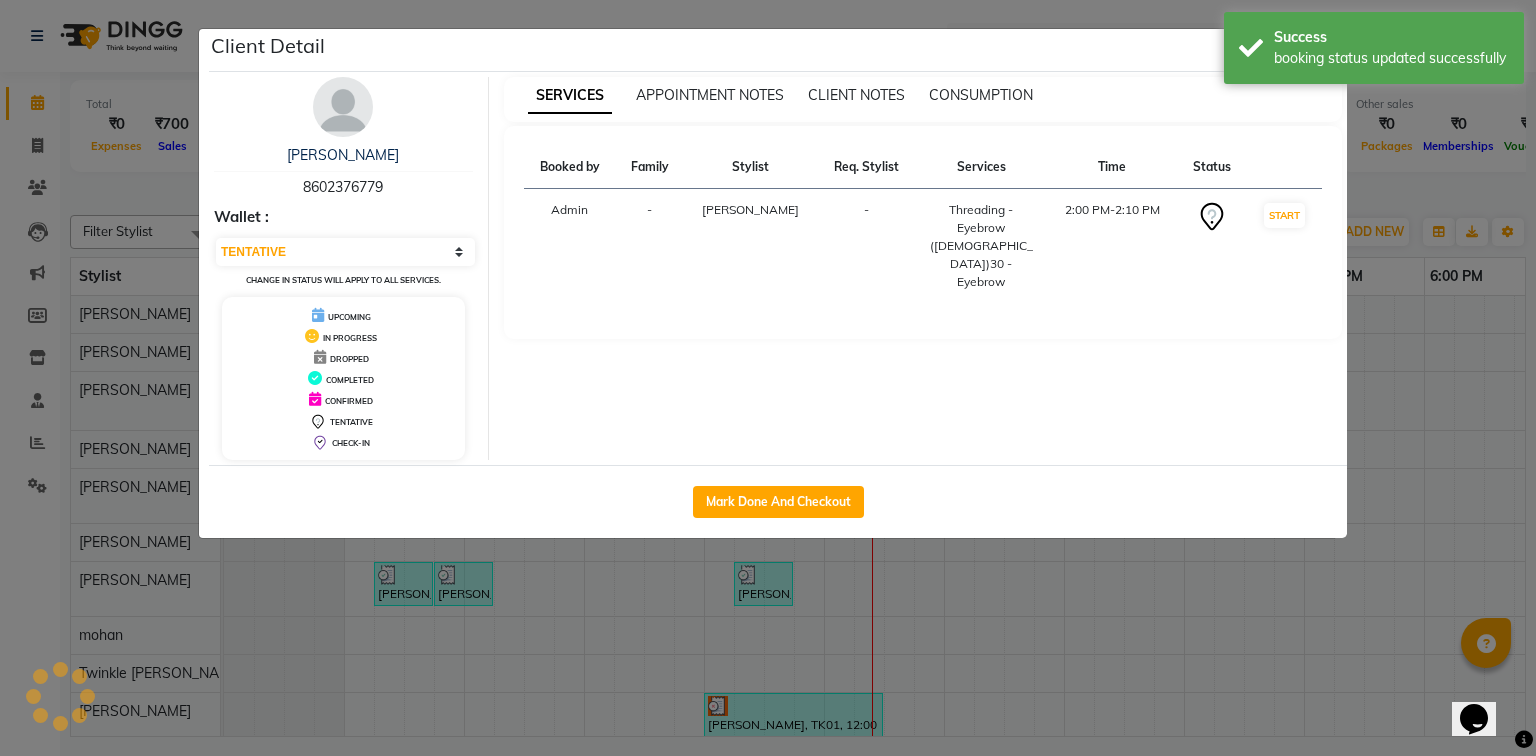 select on "1" 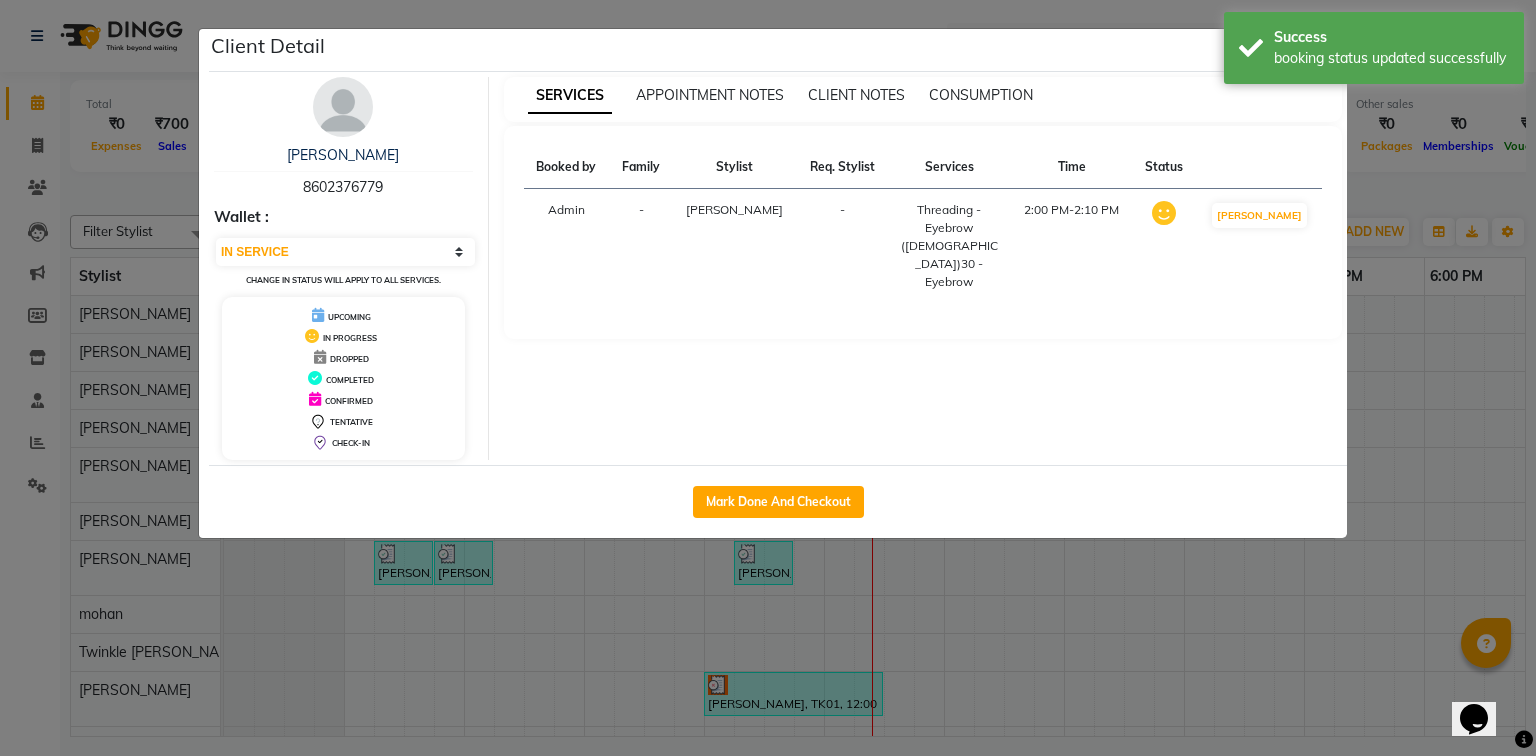 click on "Client Detail  [PERSON_NAME]    8602376779 Wallet : Select IN SERVICE CONFIRMED TENTATIVE CHECK IN MARK DONE DROPPED UPCOMING Change in status will apply to all services. UPCOMING IN PROGRESS DROPPED COMPLETED CONFIRMED TENTATIVE CHECK-IN SERVICES APPOINTMENT NOTES CLIENT NOTES CONSUMPTION Booked by Family Stylist Req. Stylist Services Time Status  Admin  - Rahul Sen -  Threading - Eyebrow ([DEMOGRAPHIC_DATA])30 - Eyebrow   2:00 PM-2:10 PM   MARK DONE   Mark Done And Checkout" 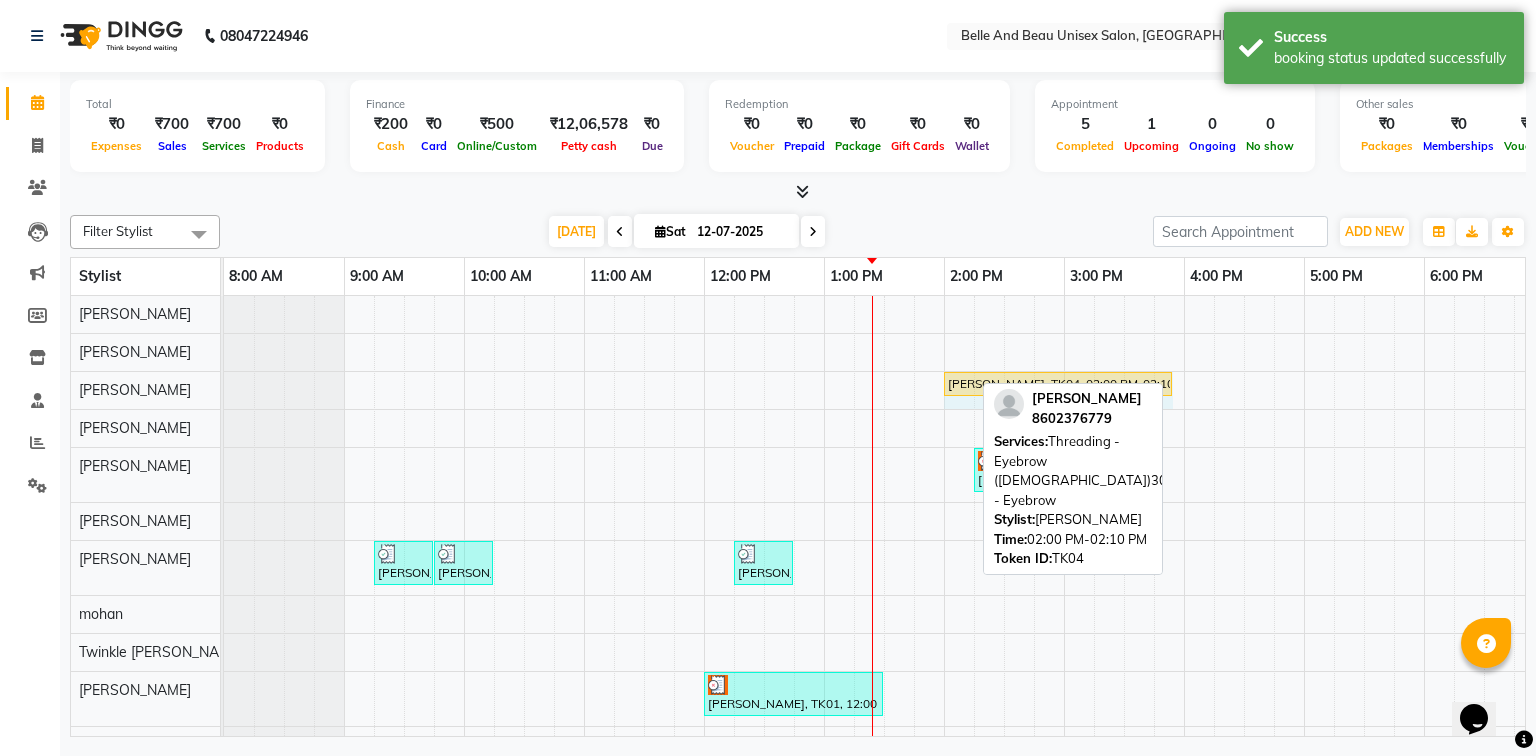 drag, startPoint x: 968, startPoint y: 379, endPoint x: 1172, endPoint y: 373, distance: 204.08821 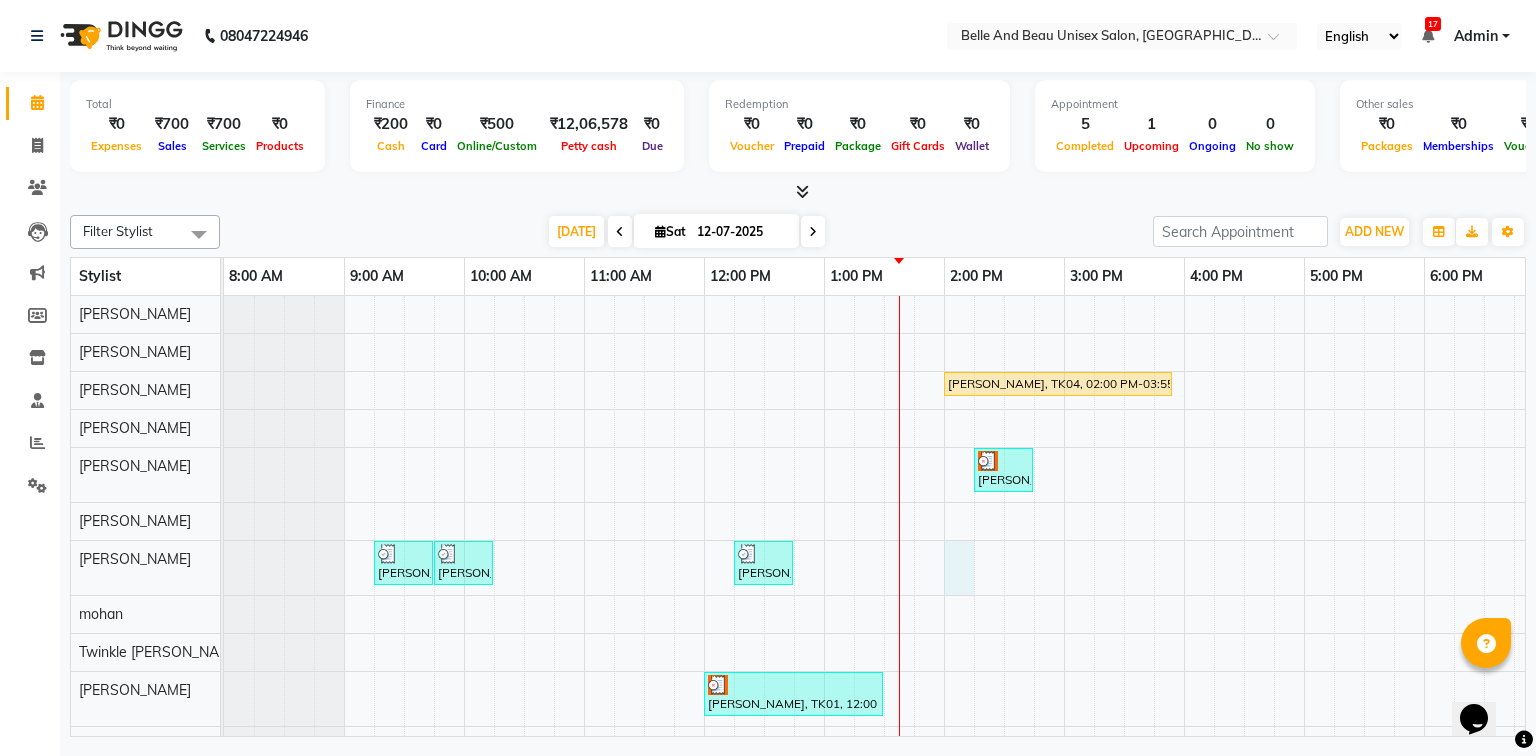 click on "[PERSON_NAME], TK04, 02:00 PM-03:55 PM, Threading - Eyebrow ([DEMOGRAPHIC_DATA])30 - Eyebrow     [PERSON_NAME], TK01, 02:15 PM-02:45 PM, Massage - Massage30 - Full Body Massage (almond Oil) ([DEMOGRAPHIC_DATA]) (₹1000)     [PERSON_NAME], TK02, 09:15 AM-09:45 AM, Hair Care - Hair Cut ([DEMOGRAPHIC_DATA])30 - Adult Hair Cut (Below 8)     [PERSON_NAME], TK02, 09:45 AM-10:15 AM, Shave & Trimming - [PERSON_NAME]  ([DEMOGRAPHIC_DATA])30 - [PERSON_NAME] Shaping     [PERSON_NAME], TK03, 12:15 PM-12:45 PM, Shave & Trimming - [PERSON_NAME]  ([DEMOGRAPHIC_DATA])30 - [PERSON_NAME] Shaping     [PERSON_NAME], TK01, 12:00 PM-01:30 PM, Colour freeze spa -[DEMOGRAPHIC_DATA]" at bounding box center [1004, 549] 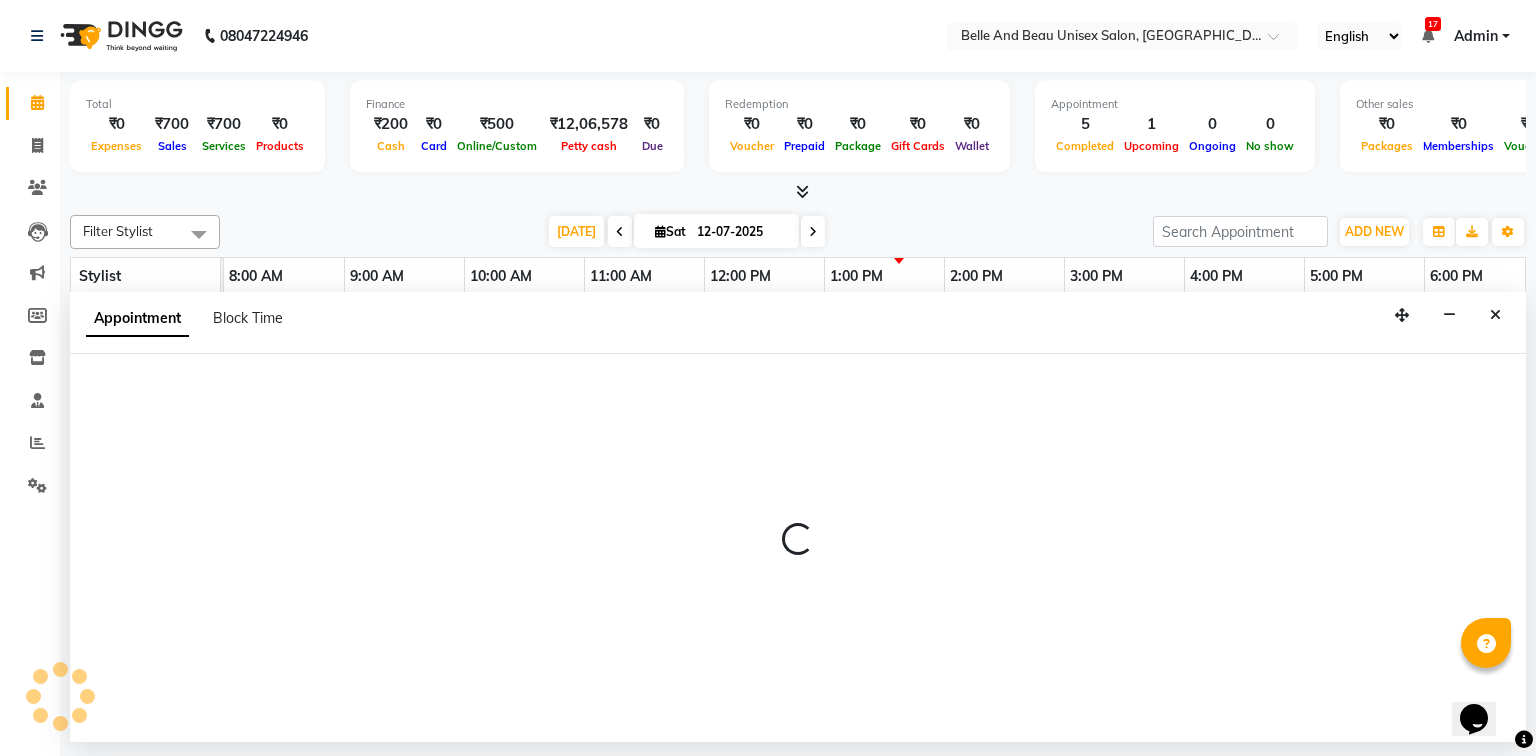 select on "63196" 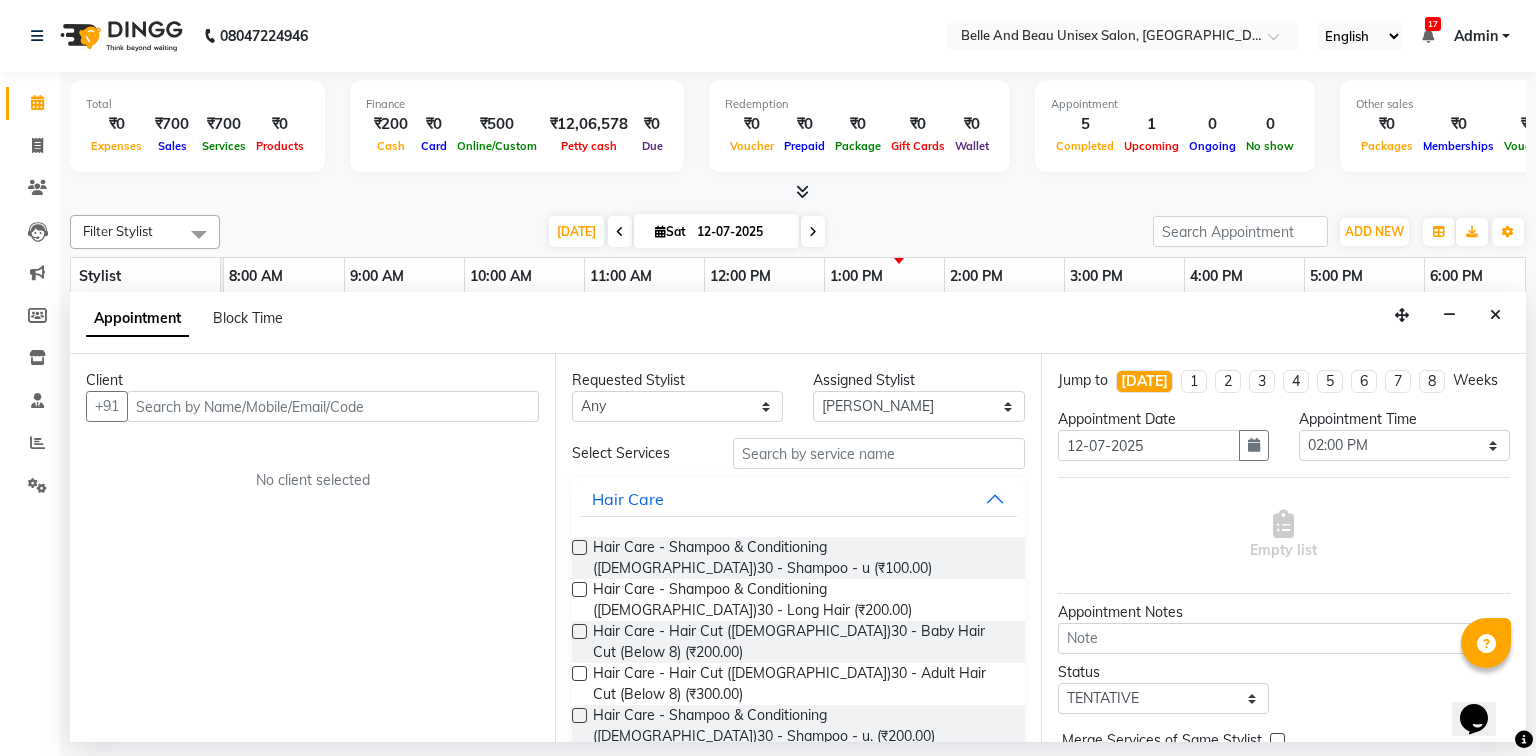 click at bounding box center (333, 406) 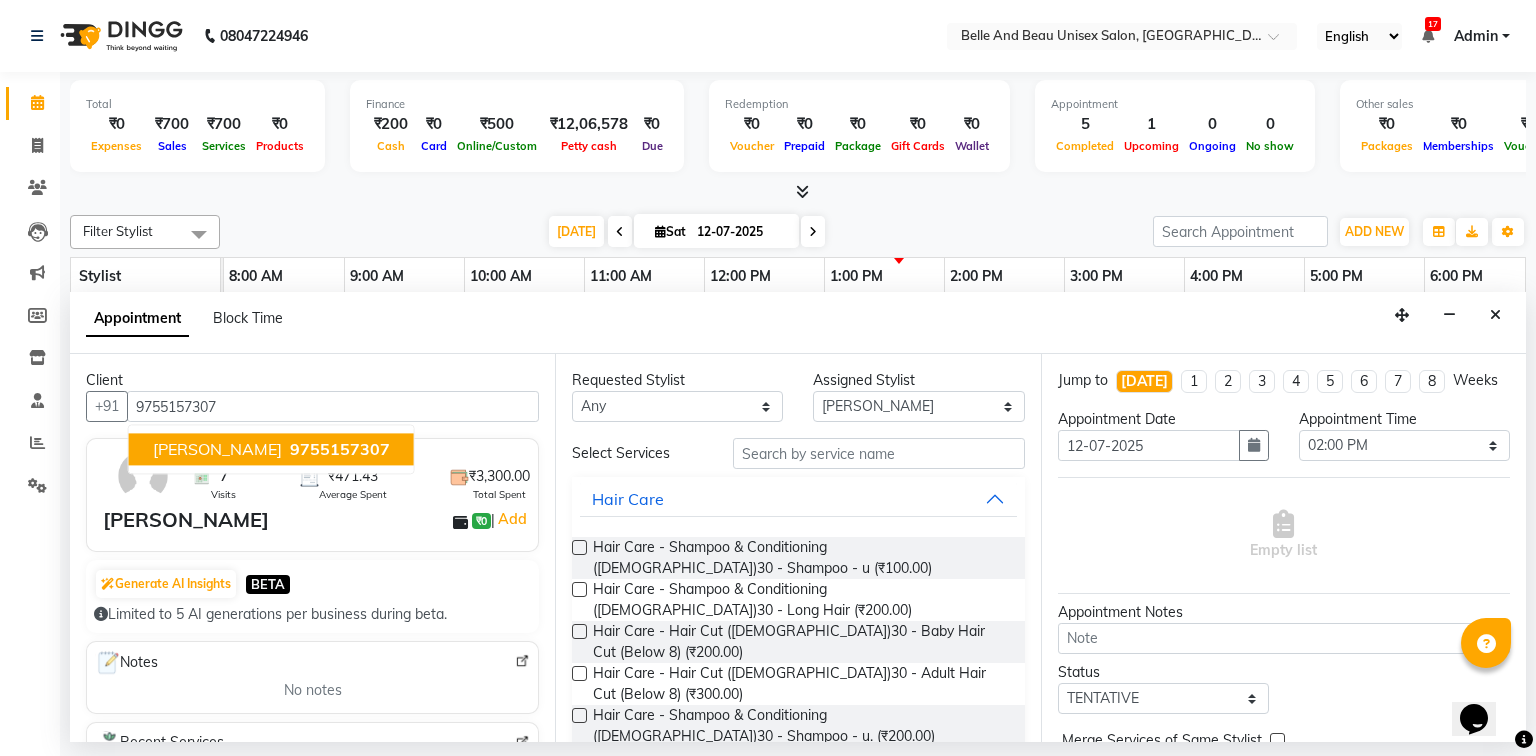 click on "[PERSON_NAME]" at bounding box center [217, 450] 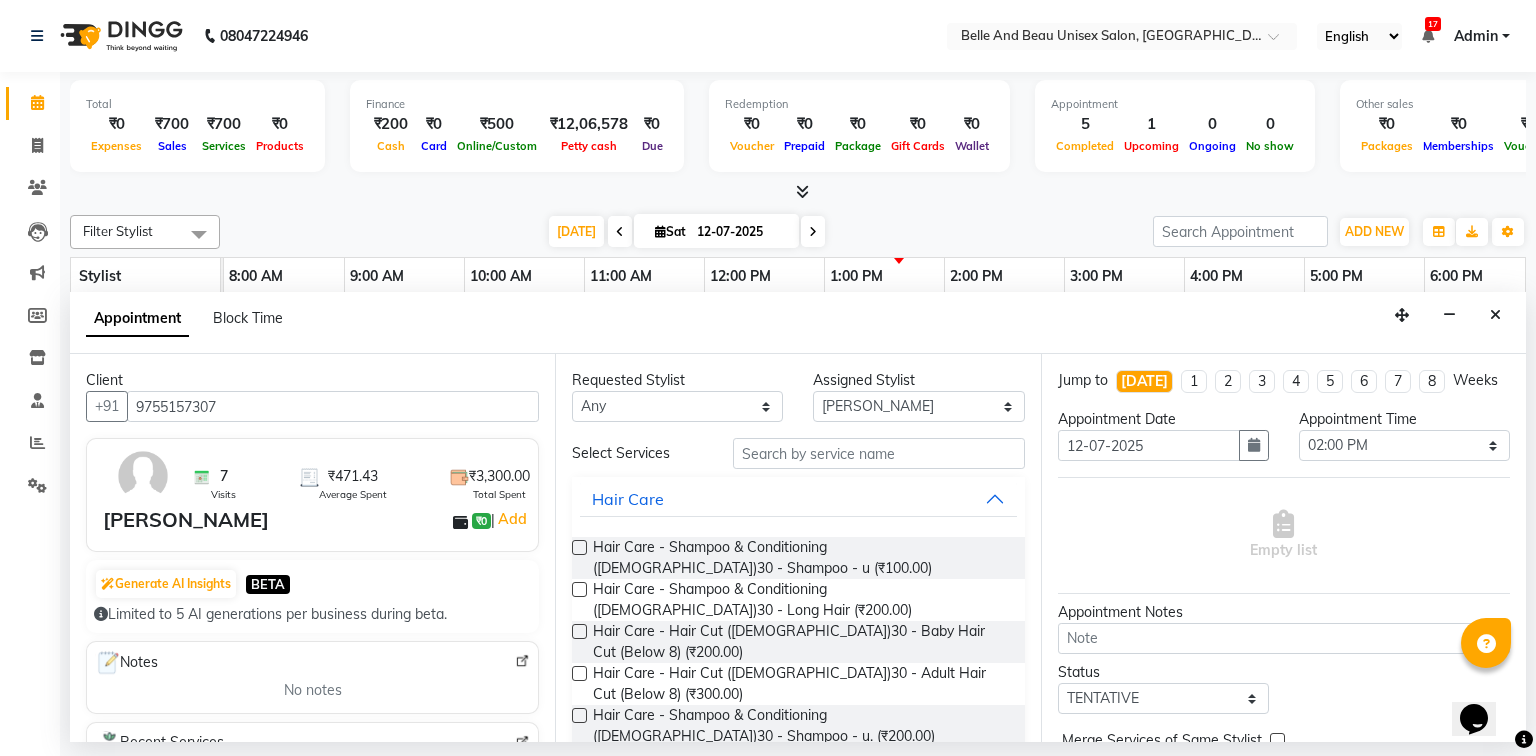 drag, startPoint x: 226, startPoint y: 401, endPoint x: 84, endPoint y: 393, distance: 142.22517 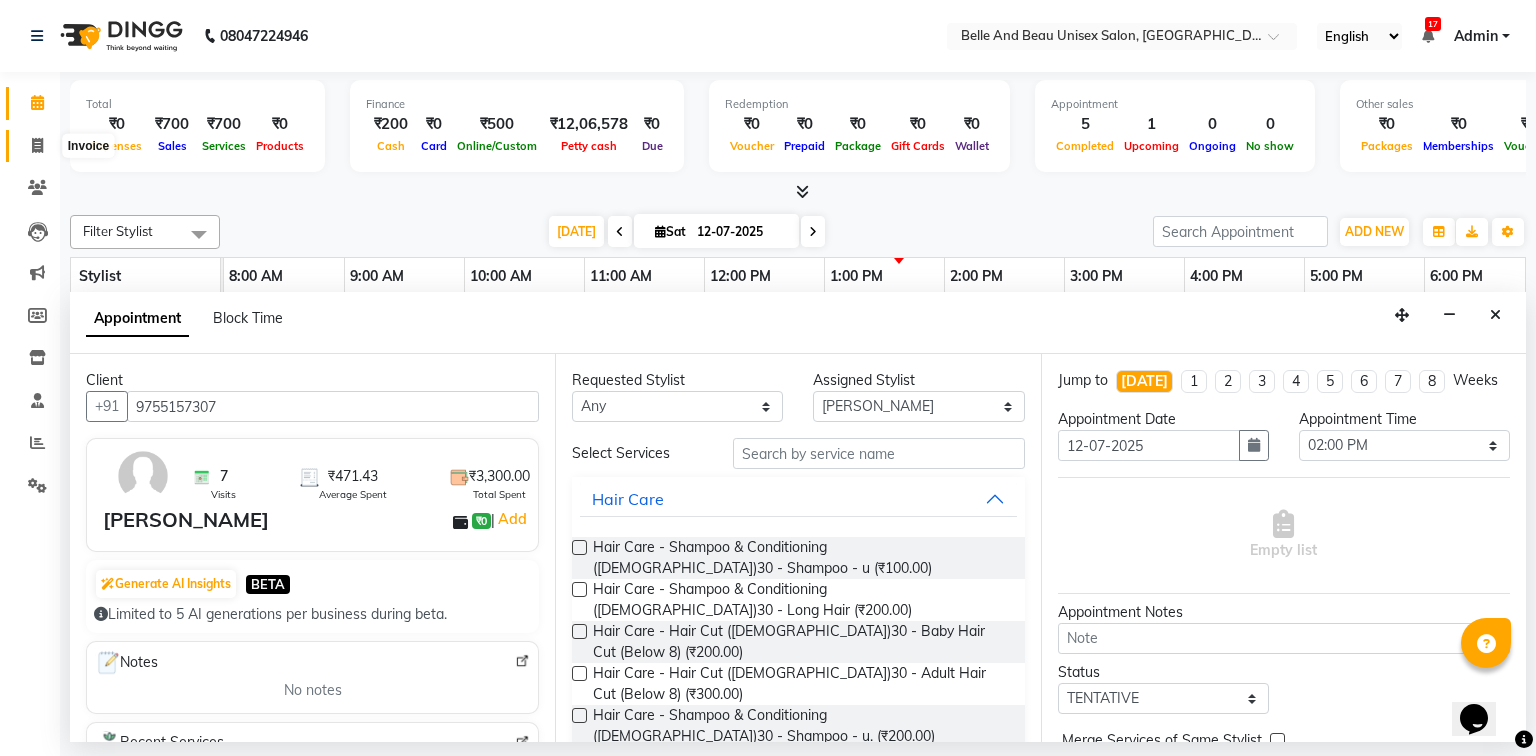 type on "9755157307" 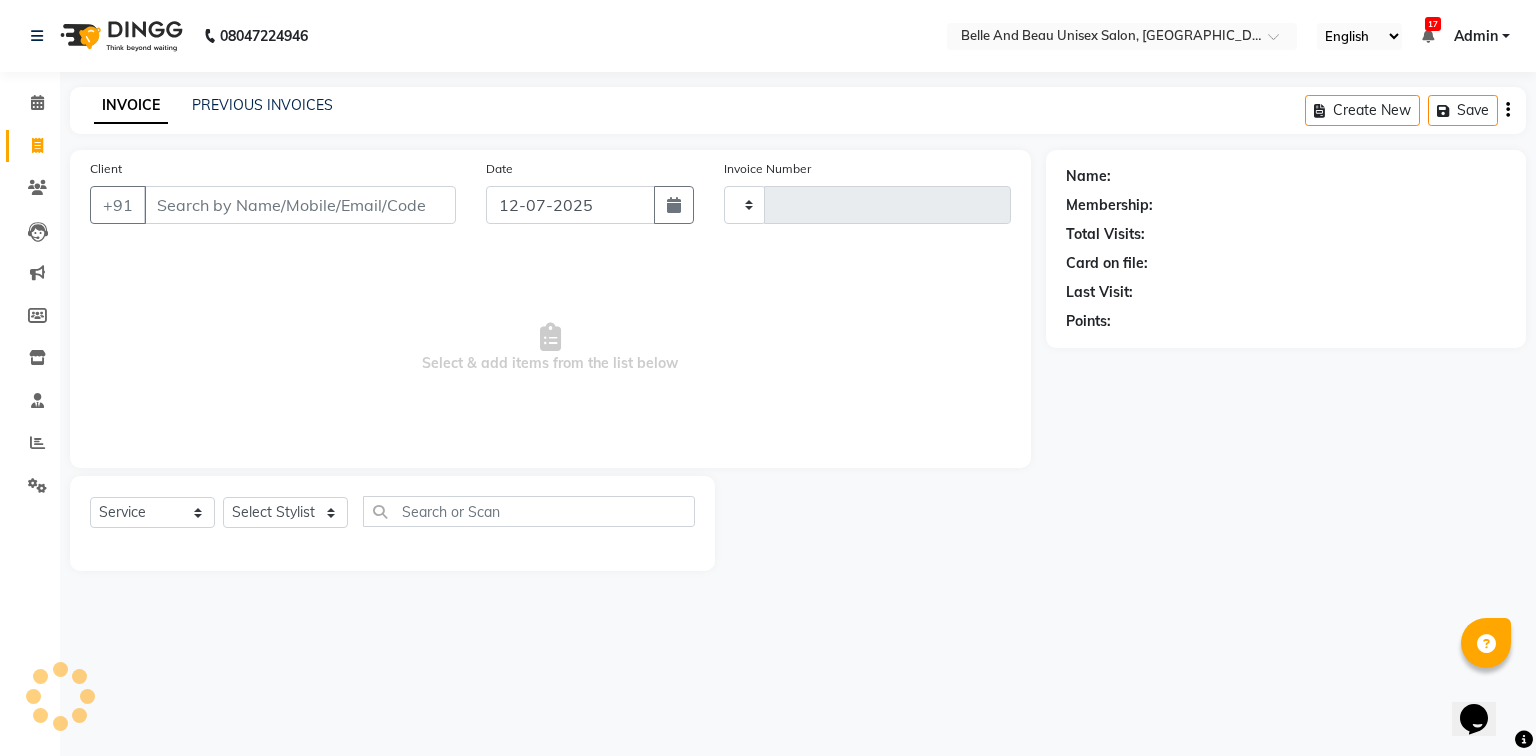 type on "1431" 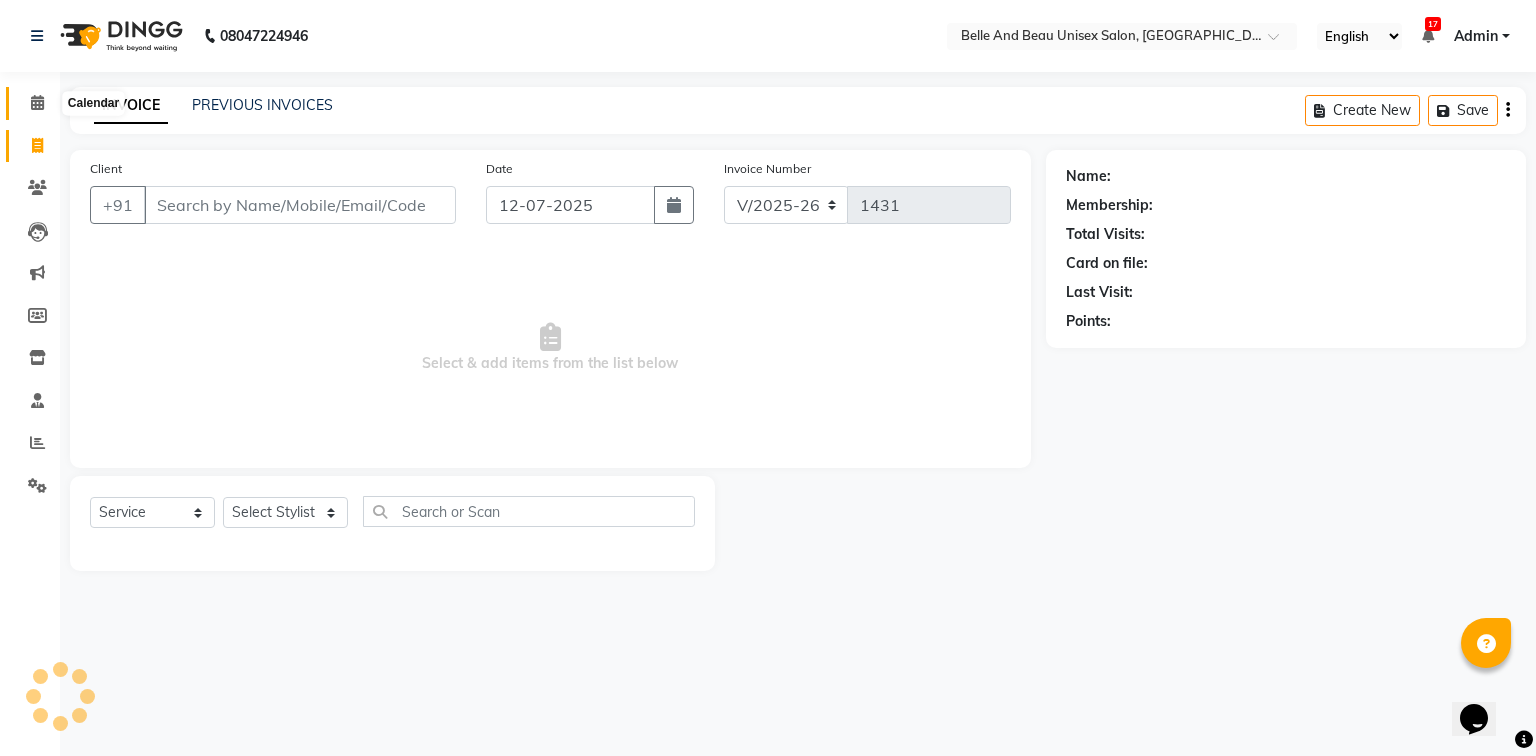 click 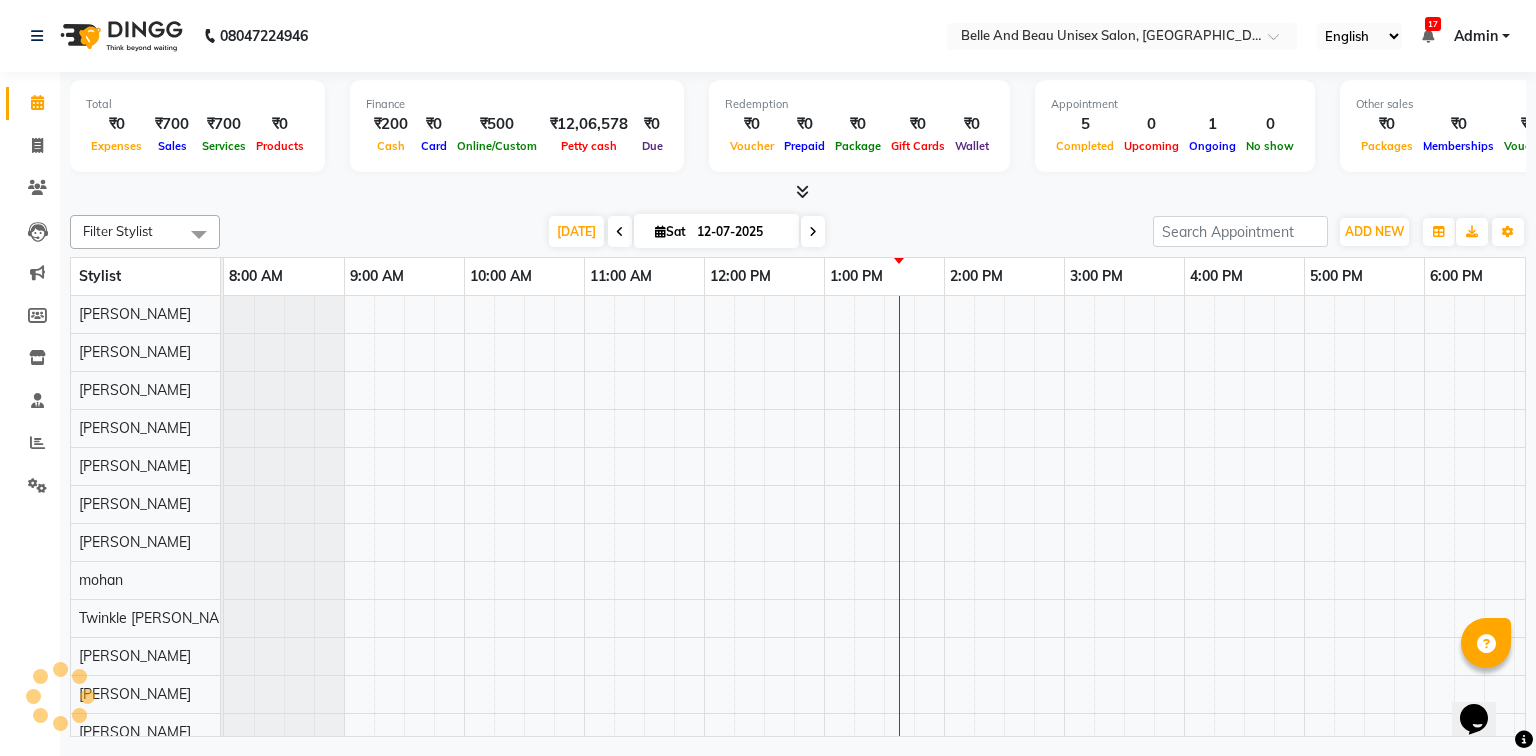 scroll, scrollTop: 0, scrollLeft: 0, axis: both 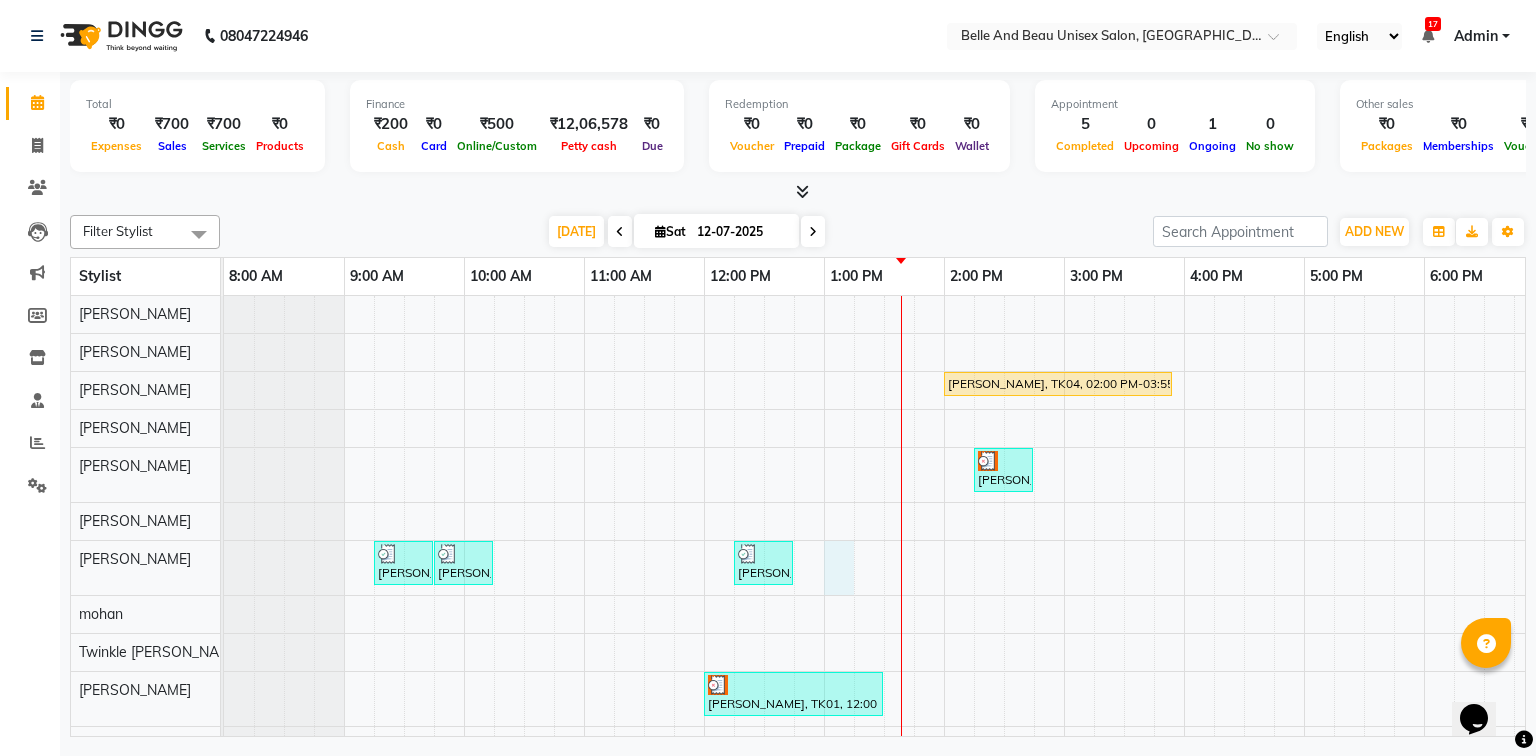 click on "[PERSON_NAME], TK04, 02:00 PM-03:55 PM, Threading - Eyebrow ([DEMOGRAPHIC_DATA])30 - Eyebrow     [PERSON_NAME], TK01, 02:15 PM-02:45 PM, Massage - Massage30 - Full Body Massage (almond Oil) ([DEMOGRAPHIC_DATA]) (₹1000)     [PERSON_NAME], TK02, 09:15 AM-09:45 AM, Hair Care - Hair Cut ([DEMOGRAPHIC_DATA])30 - Adult Hair Cut (Below 8)     [PERSON_NAME], TK02, 09:45 AM-10:15 AM, Shave & Trimming - [PERSON_NAME]  ([DEMOGRAPHIC_DATA])30 - [PERSON_NAME] Shaping     [PERSON_NAME], TK03, 12:15 PM-12:45 PM, Shave & Trimming - [PERSON_NAME]  ([DEMOGRAPHIC_DATA])30 - [PERSON_NAME] Shaping     [PERSON_NAME], TK01, 12:00 PM-01:30 PM, Colour freeze spa -[DEMOGRAPHIC_DATA]" at bounding box center [1004, 549] 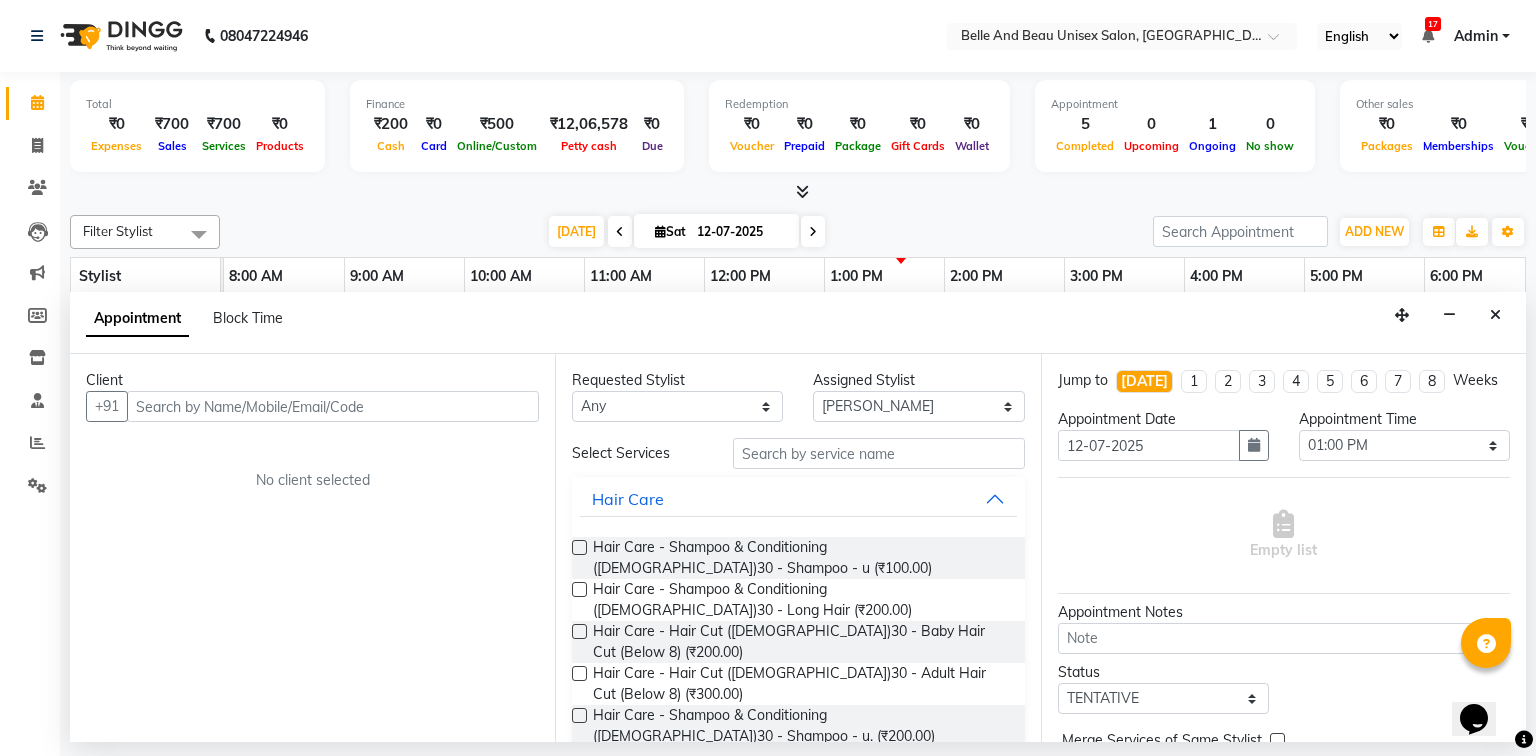 click at bounding box center [333, 406] 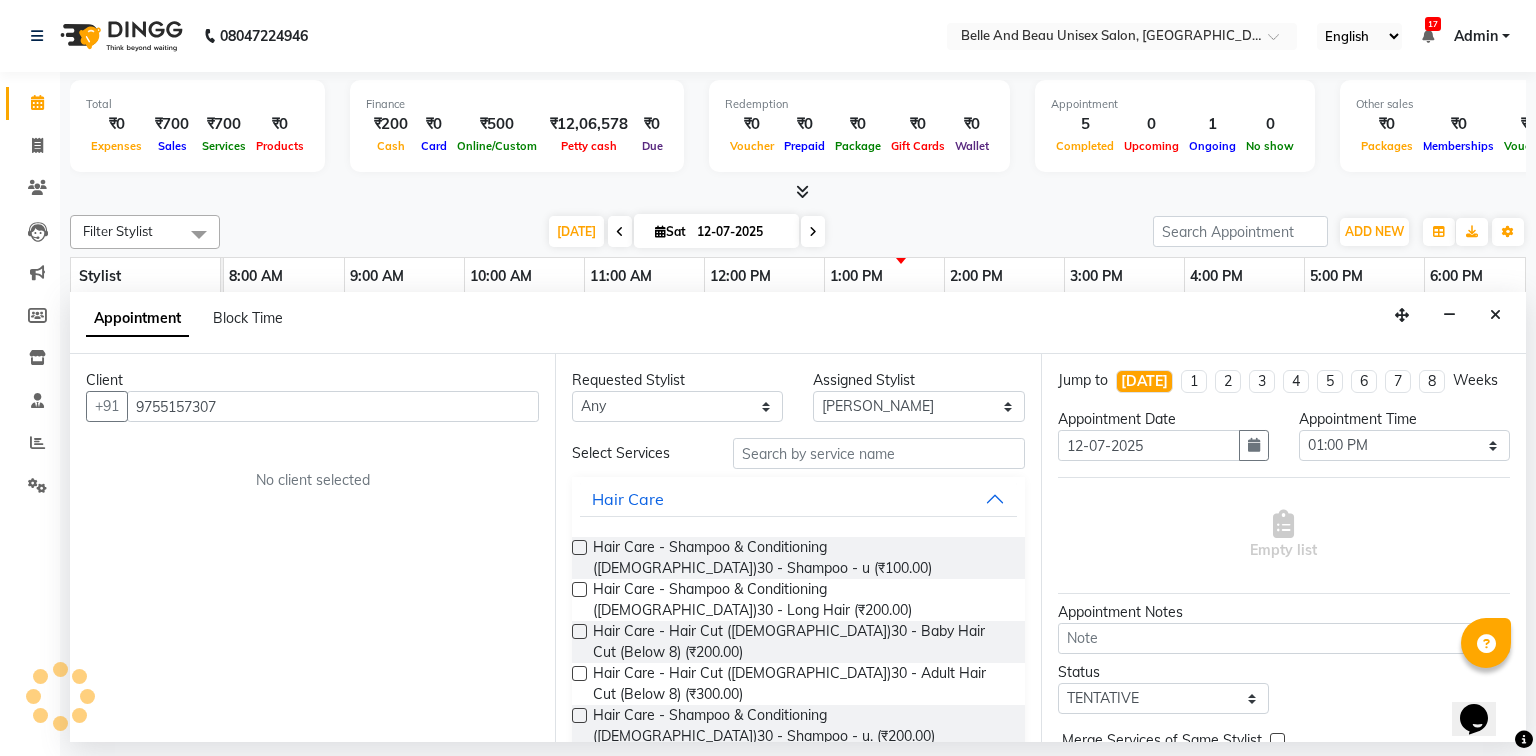type on "9755157307" 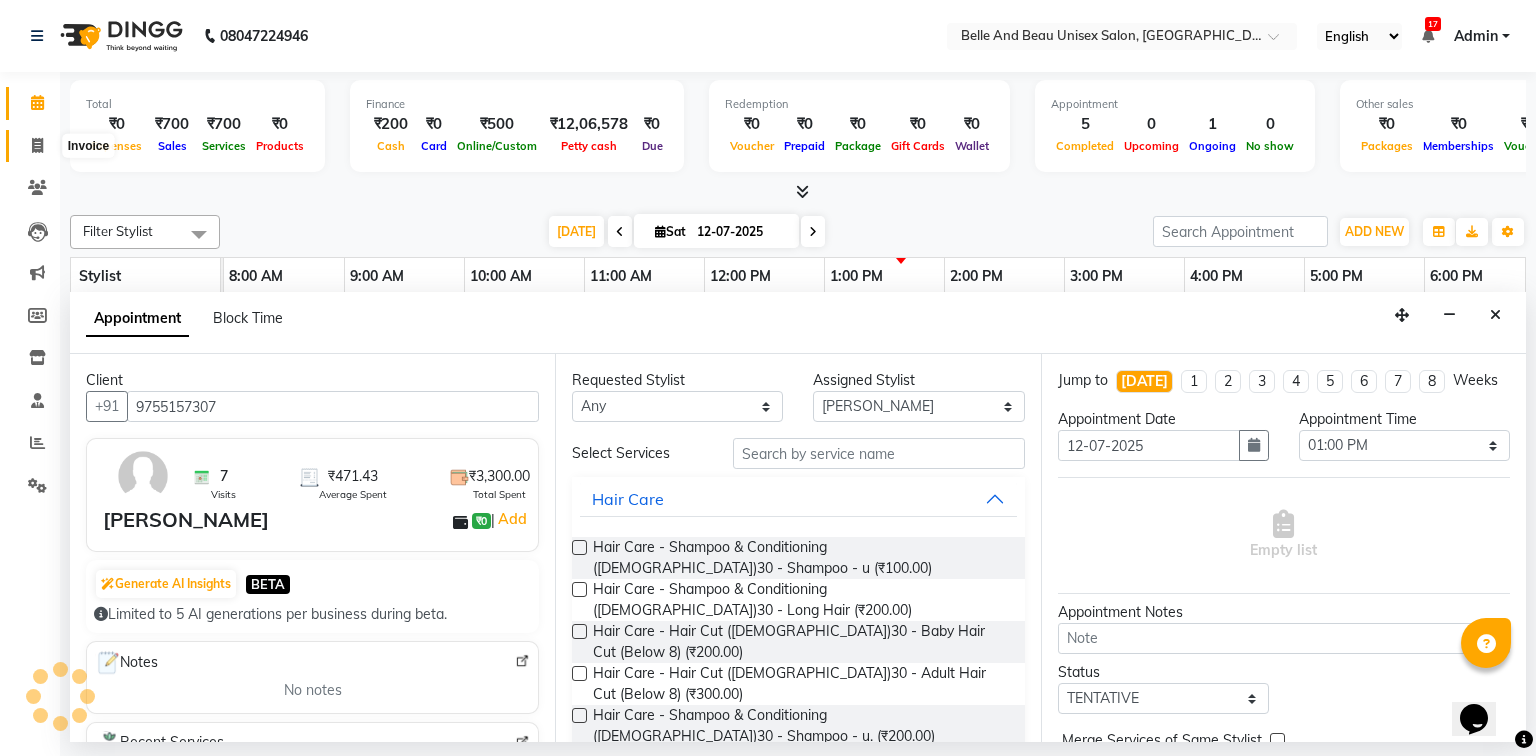 click 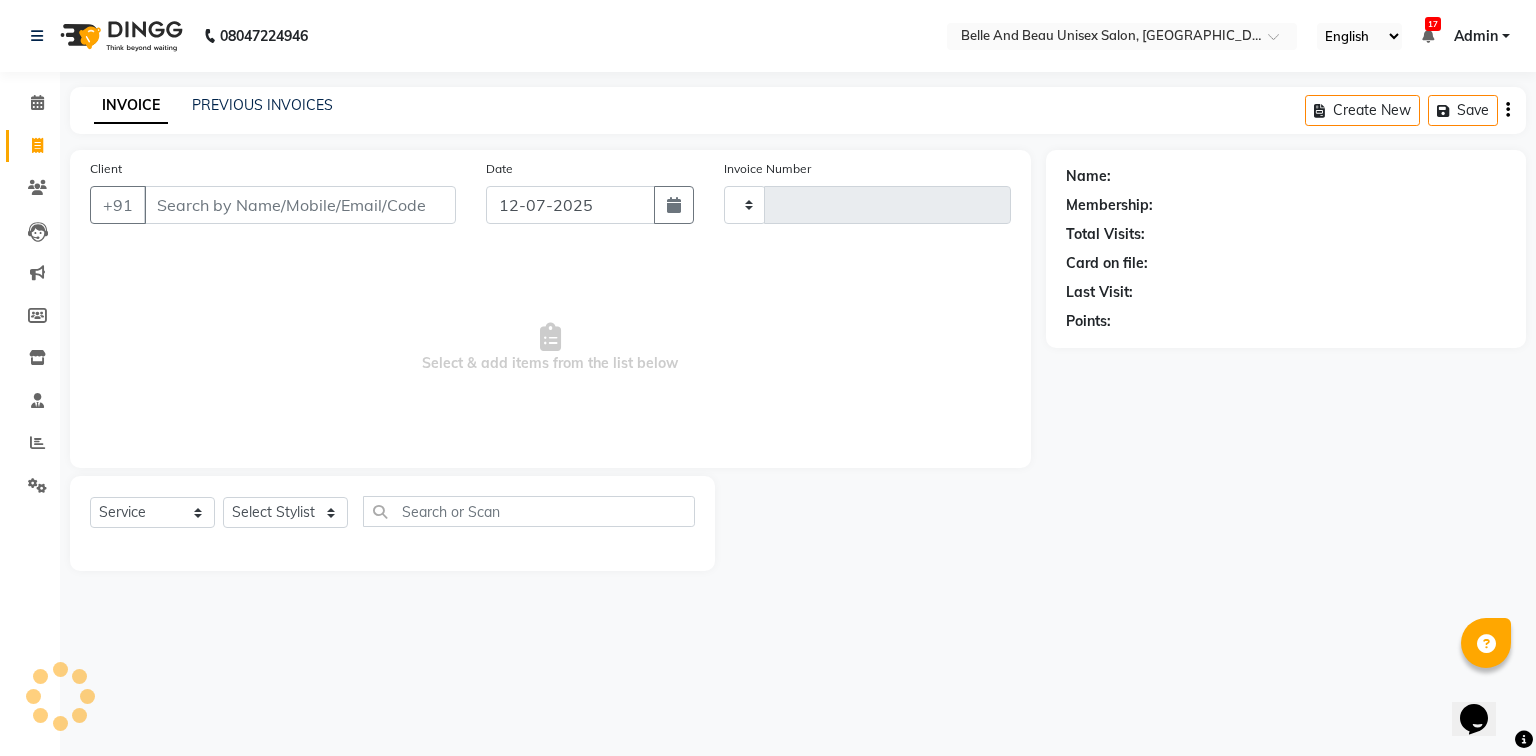 type on "1431" 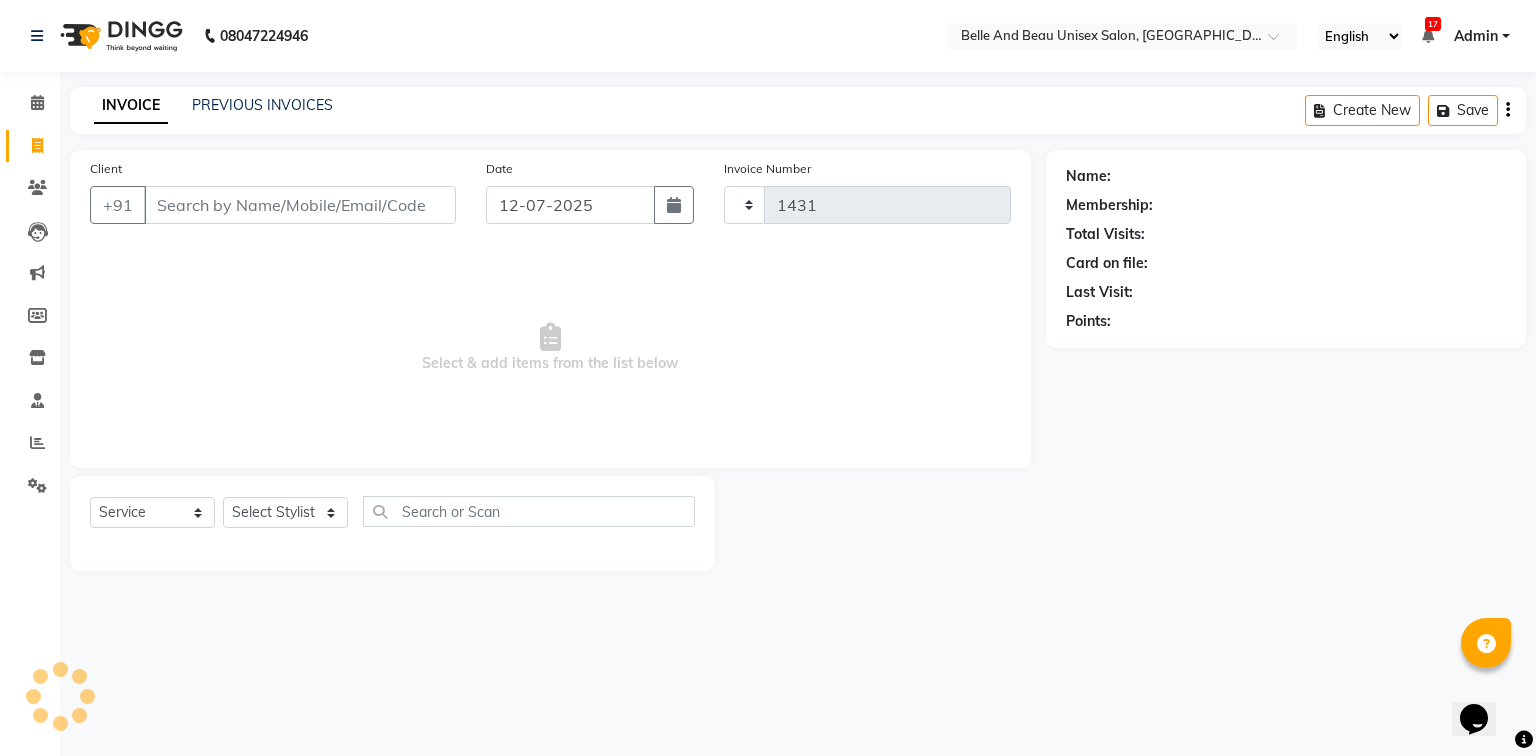 select on "7066" 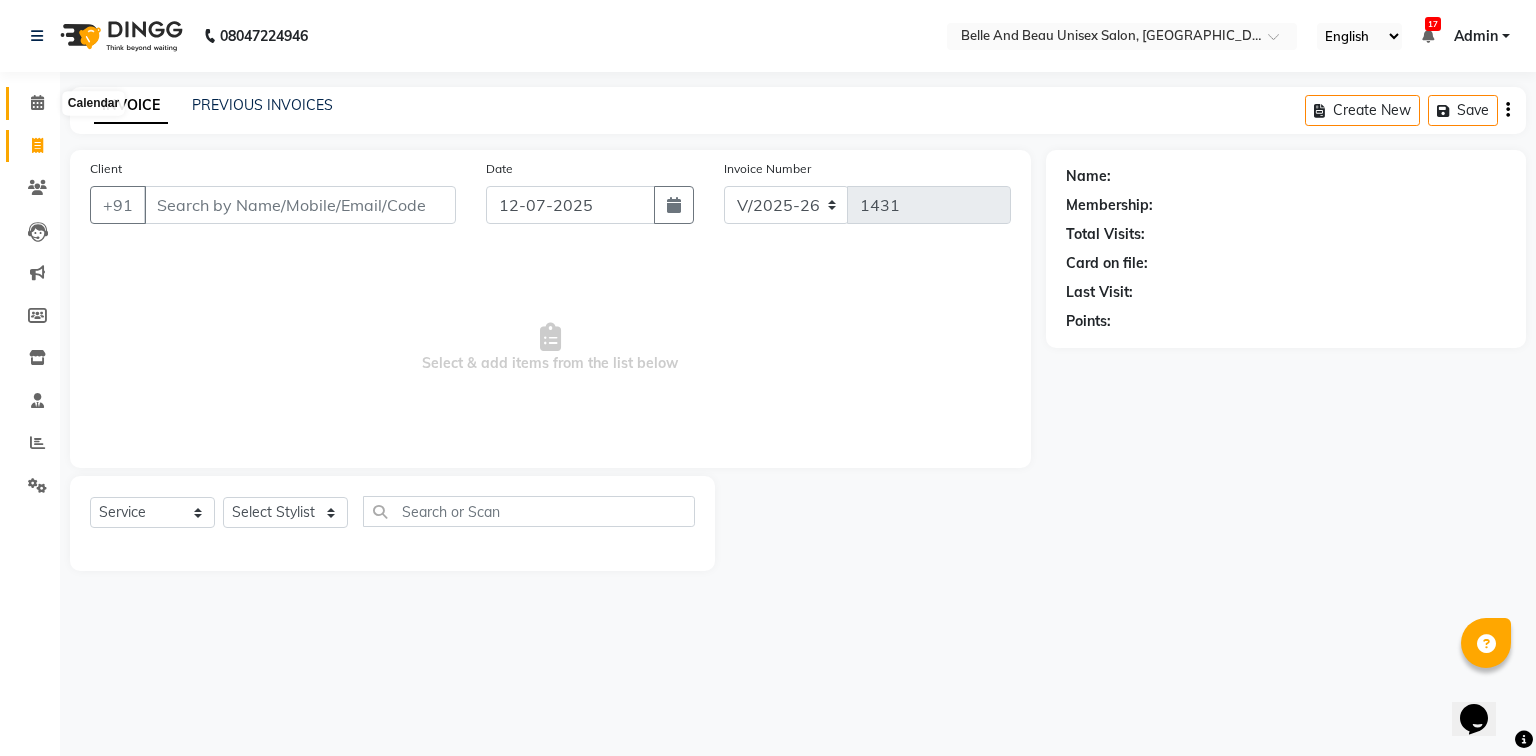 click 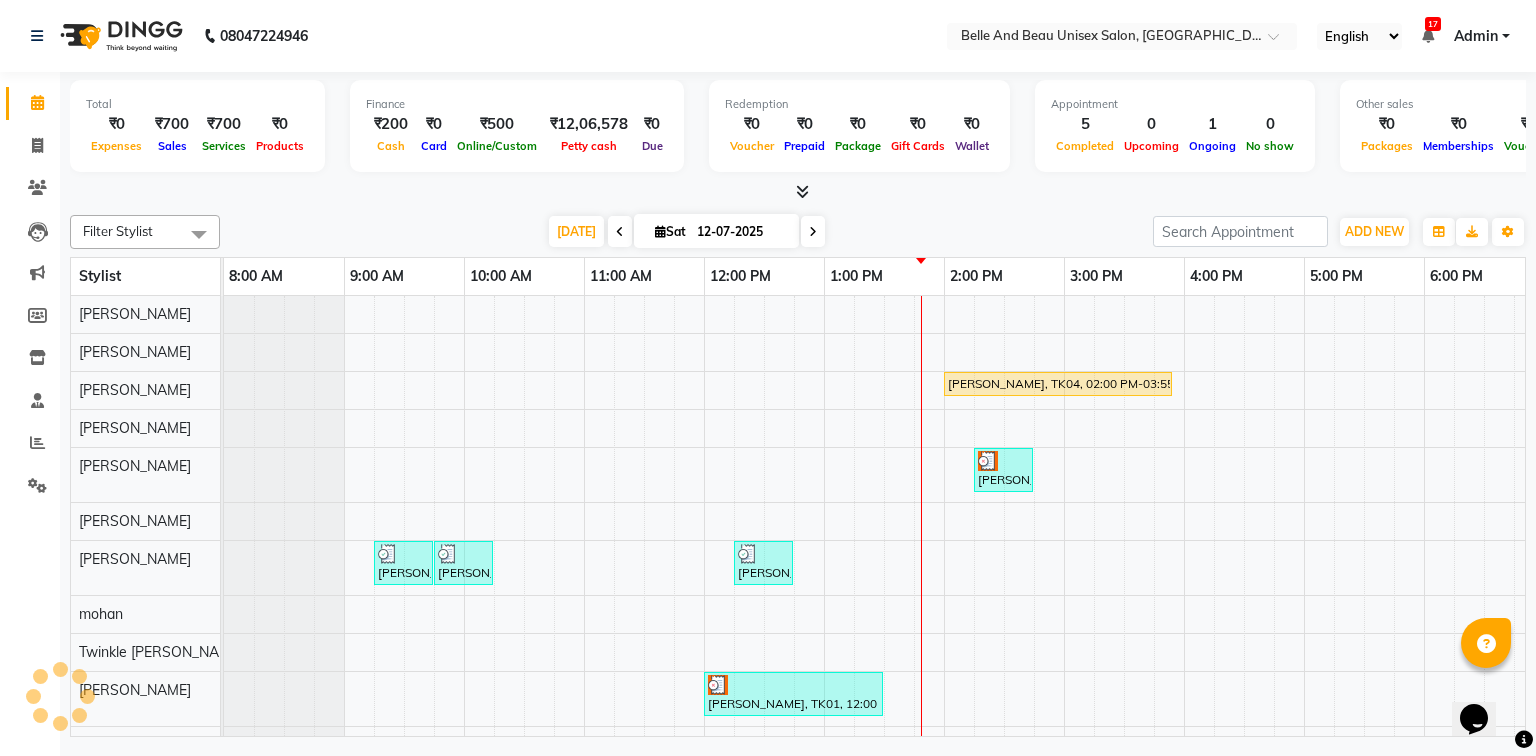 scroll, scrollTop: 0, scrollLeft: 0, axis: both 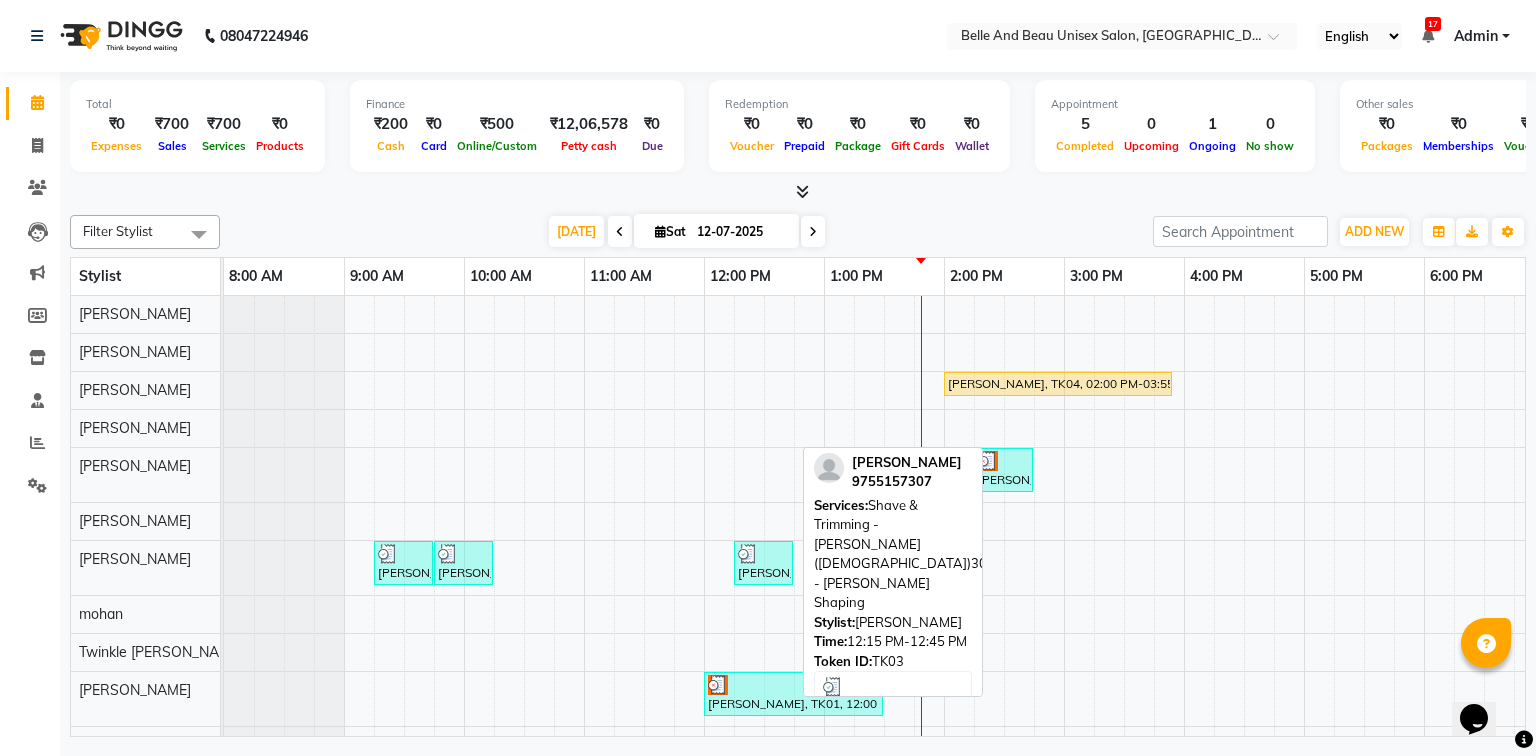 click on "[PERSON_NAME], TK03, 12:15 PM-12:45 PM, Shave & Trimming - [PERSON_NAME]  ([DEMOGRAPHIC_DATA])30 - [PERSON_NAME] Shaping" at bounding box center (763, 563) 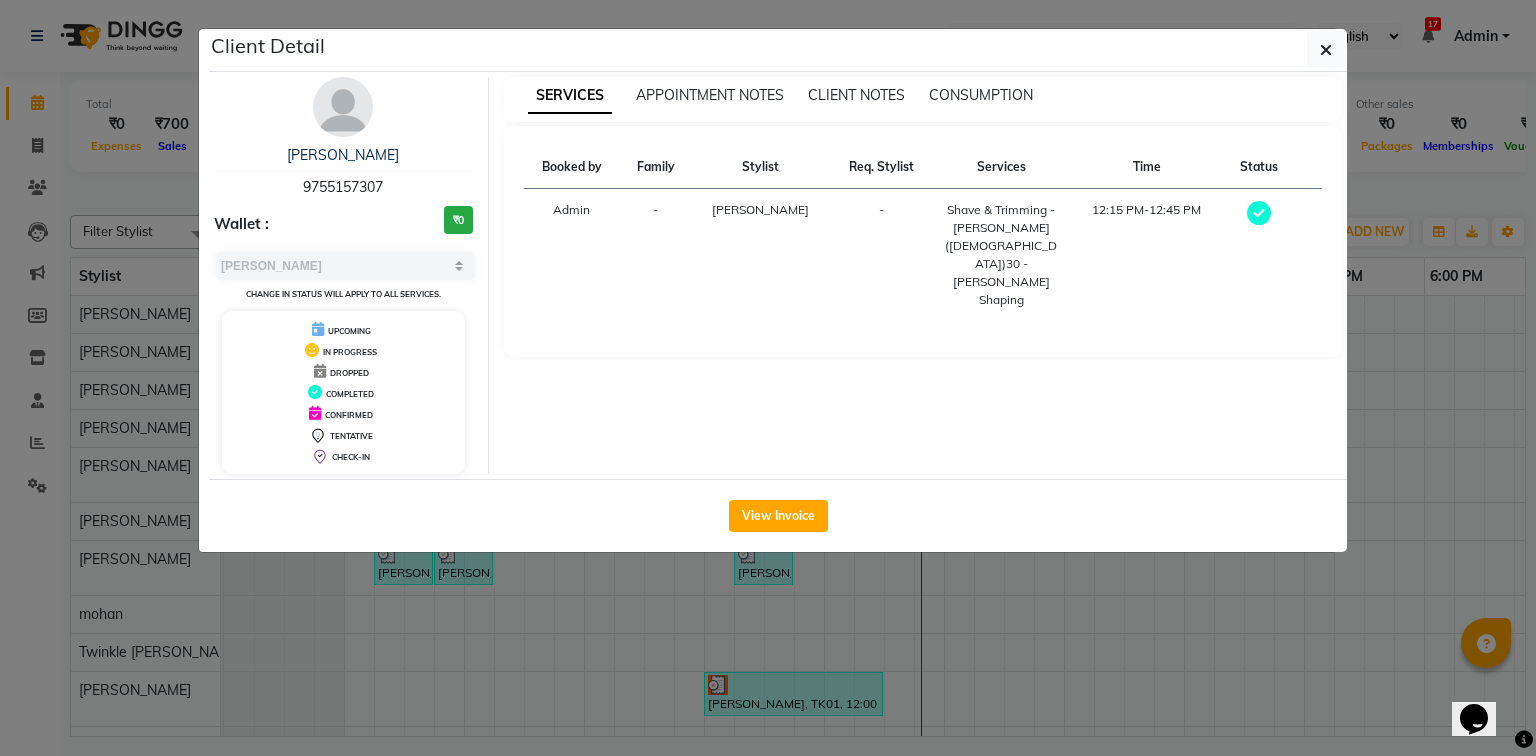 click on "9755157307" at bounding box center (343, 187) 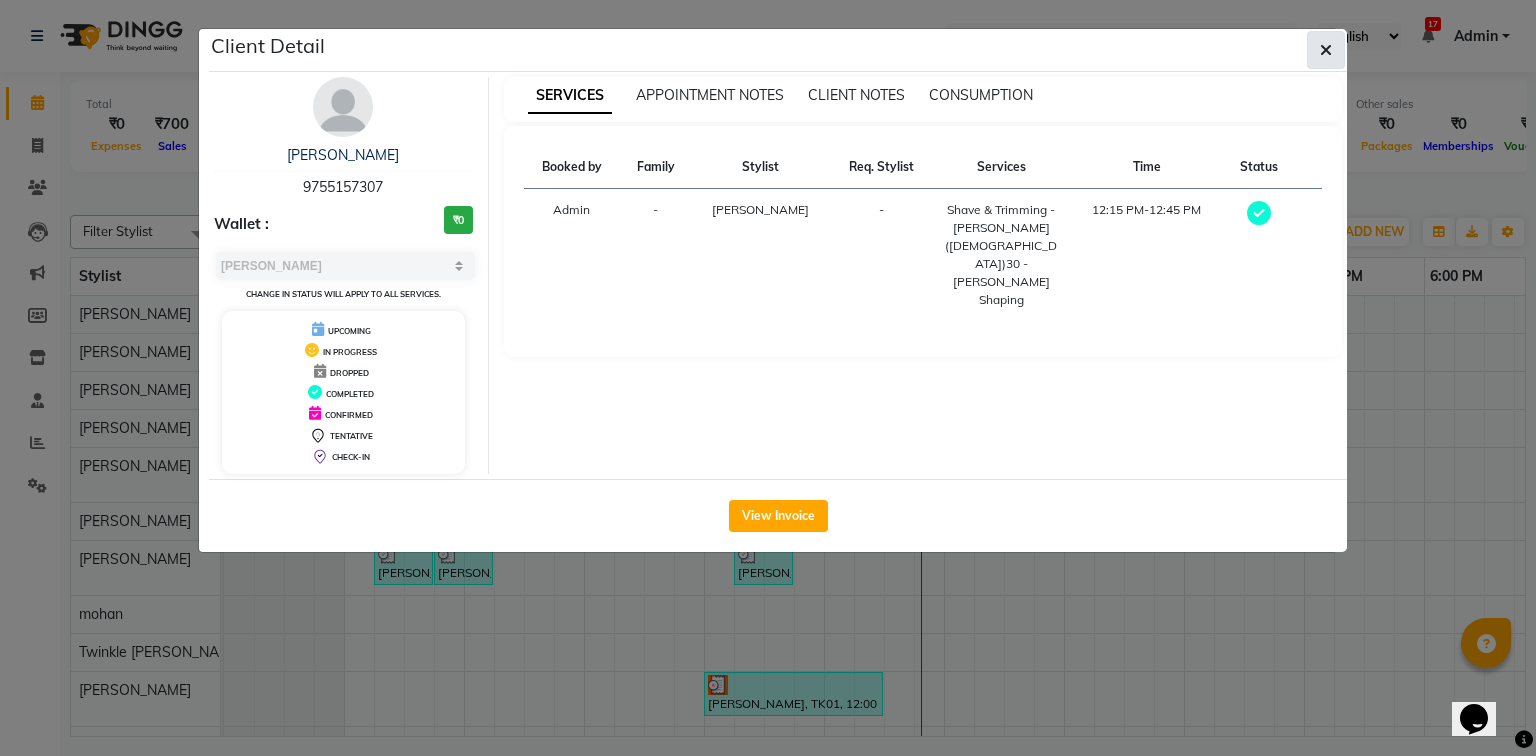 click 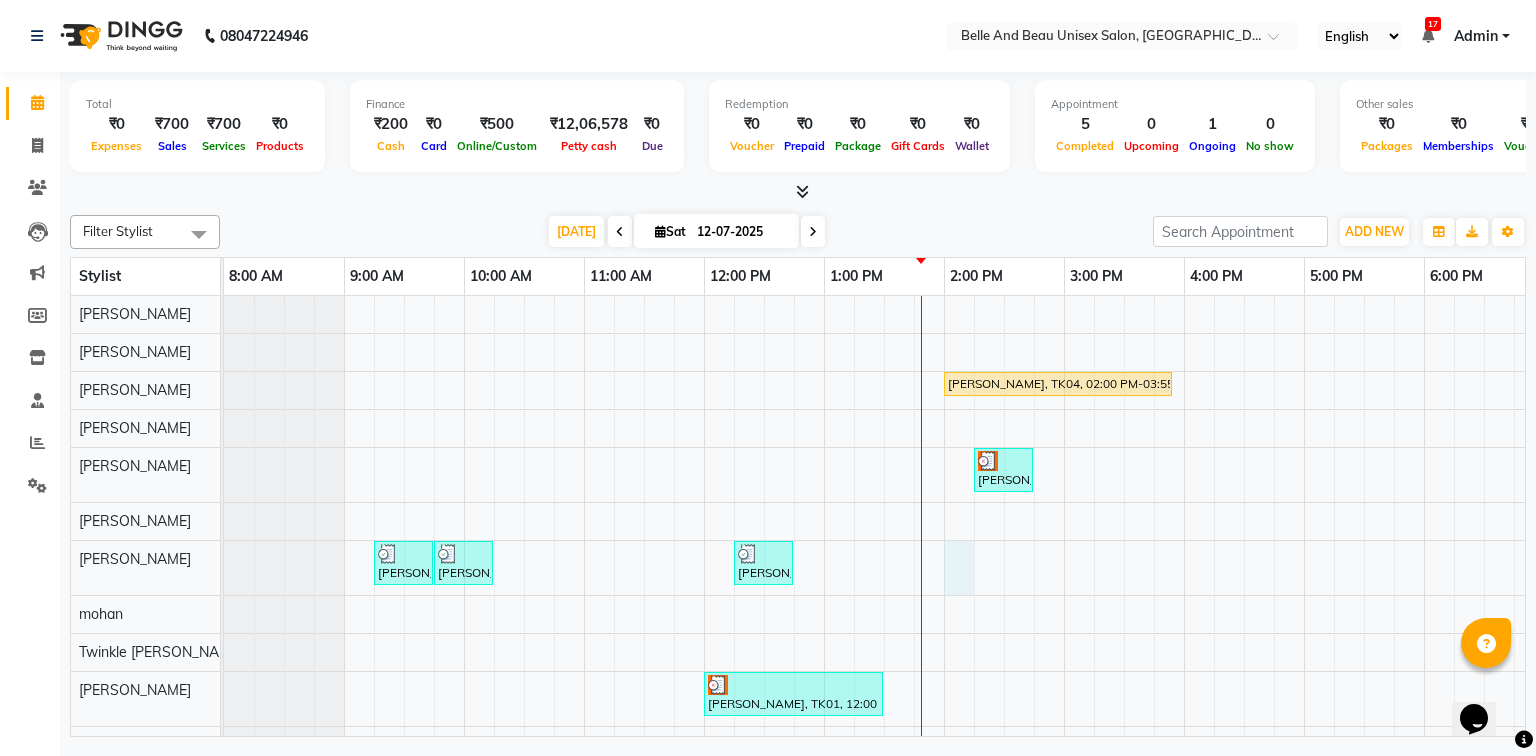 click on "[PERSON_NAME], TK04, 02:00 PM-03:55 PM, Threading - Eyebrow ([DEMOGRAPHIC_DATA])30 - Eyebrow     [PERSON_NAME], TK01, 02:15 PM-02:45 PM, Massage - Massage30 - Full Body Massage (almond Oil) ([DEMOGRAPHIC_DATA]) (₹1000)     [PERSON_NAME], TK02, 09:15 AM-09:45 AM, Hair Care - Hair Cut ([DEMOGRAPHIC_DATA])30 - Adult Hair Cut (Below 8)     [PERSON_NAME], TK02, 09:45 AM-10:15 AM, Shave & Trimming - [PERSON_NAME]  ([DEMOGRAPHIC_DATA])30 - [PERSON_NAME] Shaping     [PERSON_NAME], TK03, 12:15 PM-12:45 PM, Shave & Trimming - [PERSON_NAME]  ([DEMOGRAPHIC_DATA])30 - [PERSON_NAME] Shaping     [PERSON_NAME], TK01, 12:00 PM-01:30 PM, Colour freeze spa -[DEMOGRAPHIC_DATA]" at bounding box center [1004, 549] 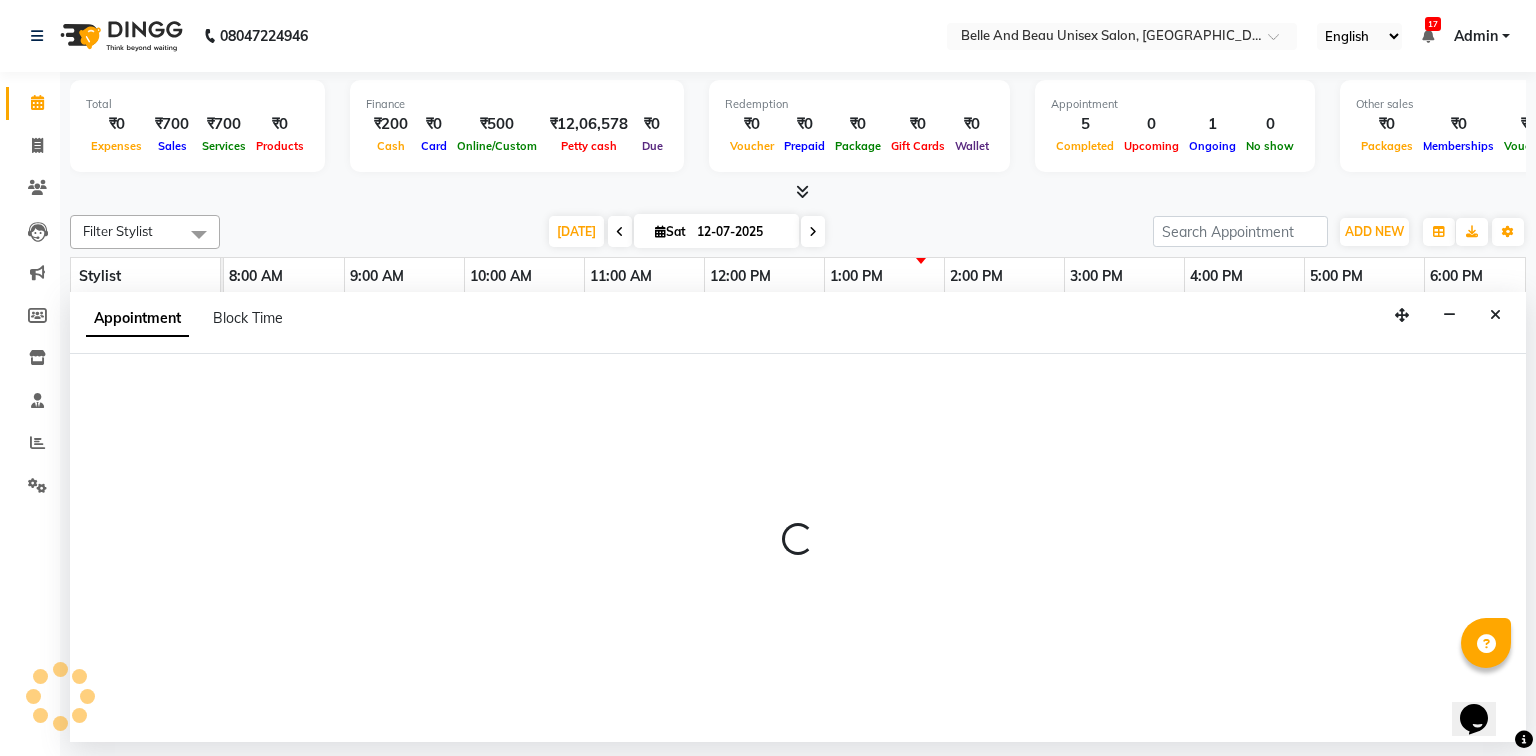 select on "63196" 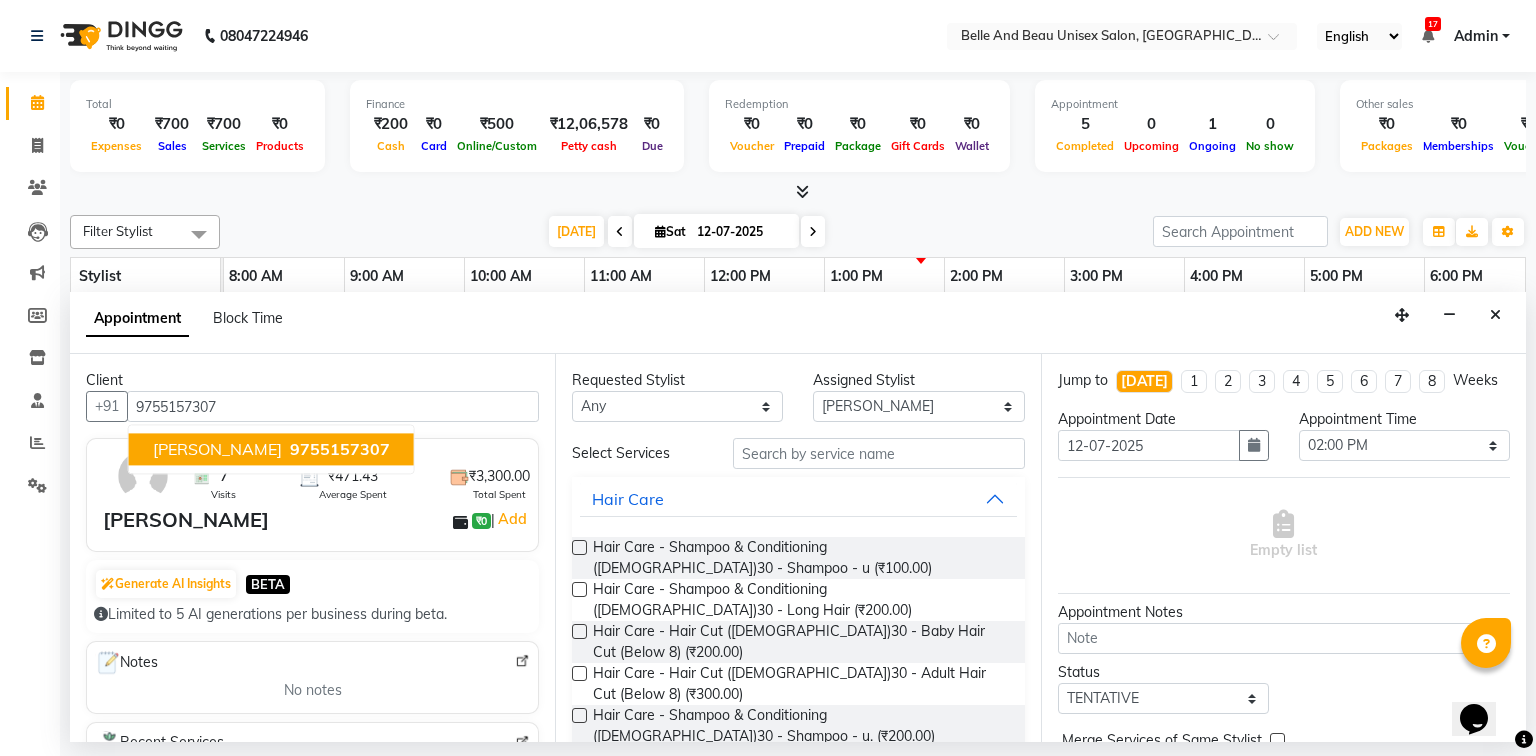 click on "[PERSON_NAME]" at bounding box center [217, 450] 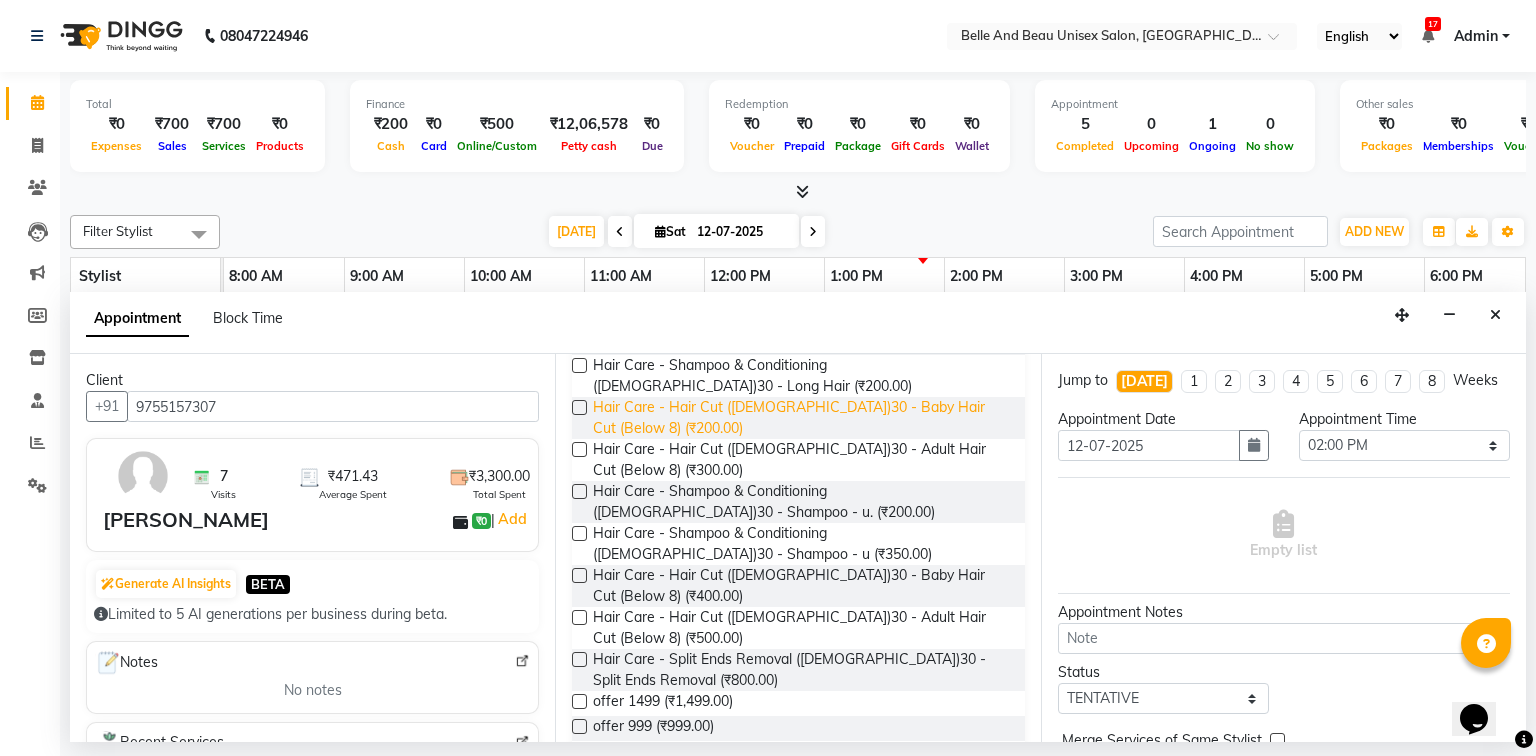 scroll, scrollTop: 240, scrollLeft: 0, axis: vertical 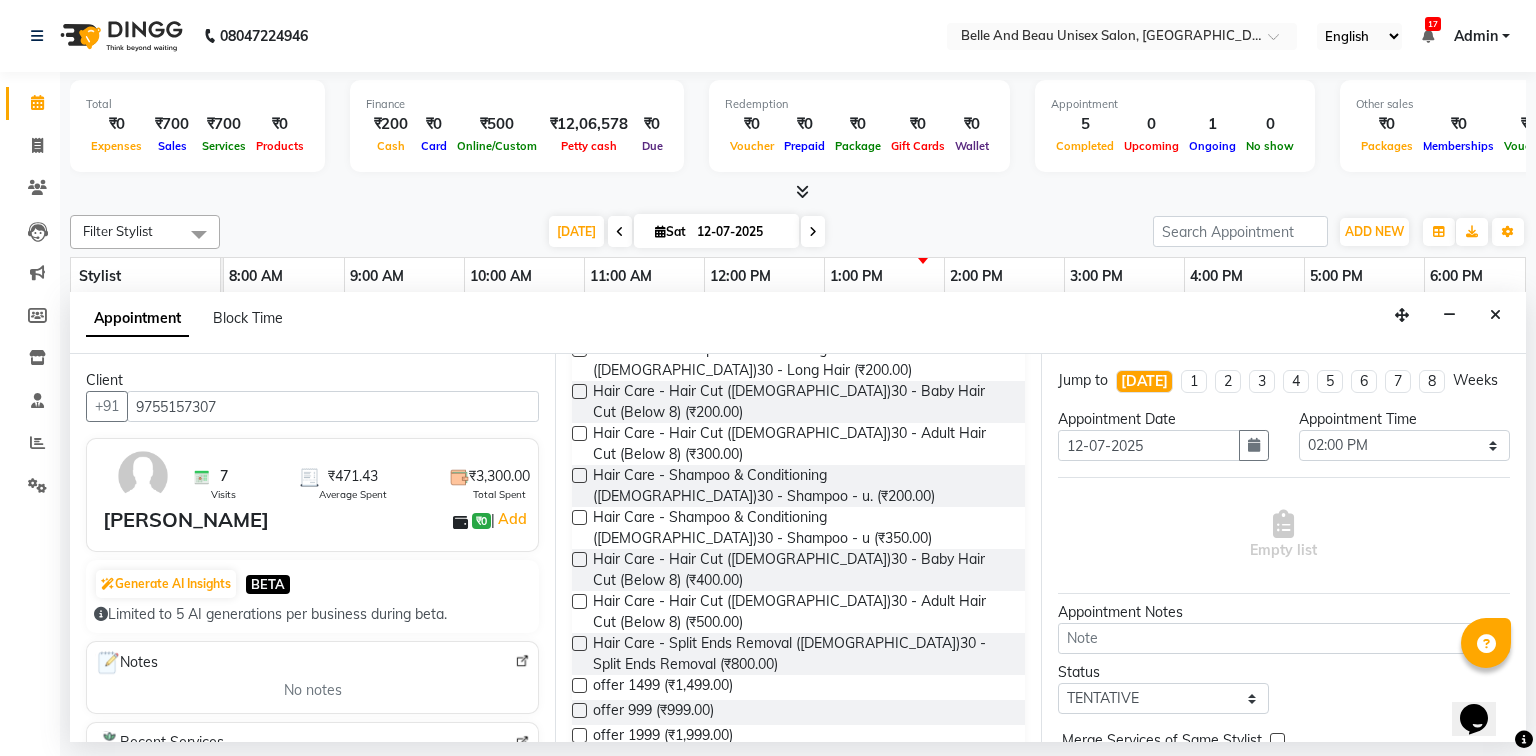 type on "9755157307" 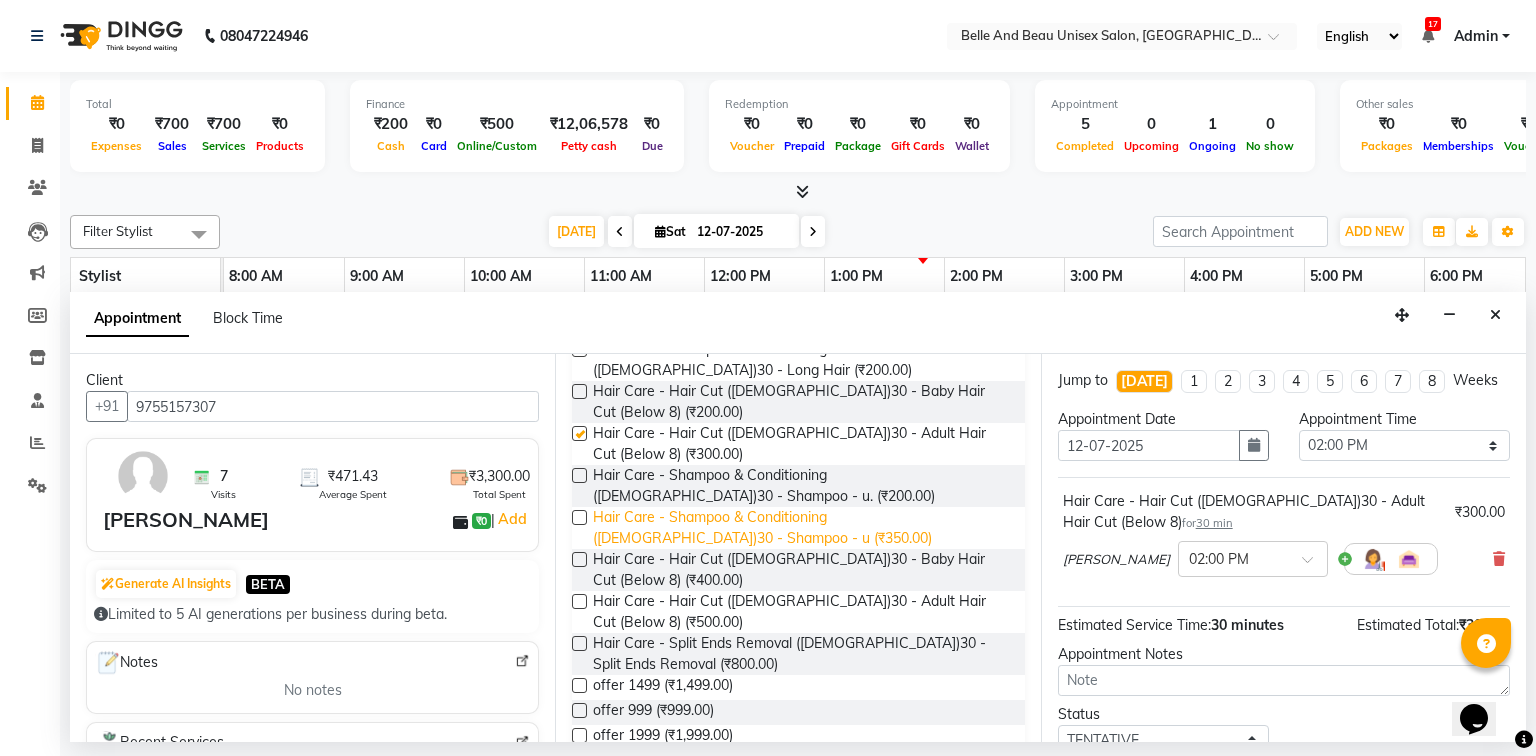 checkbox on "false" 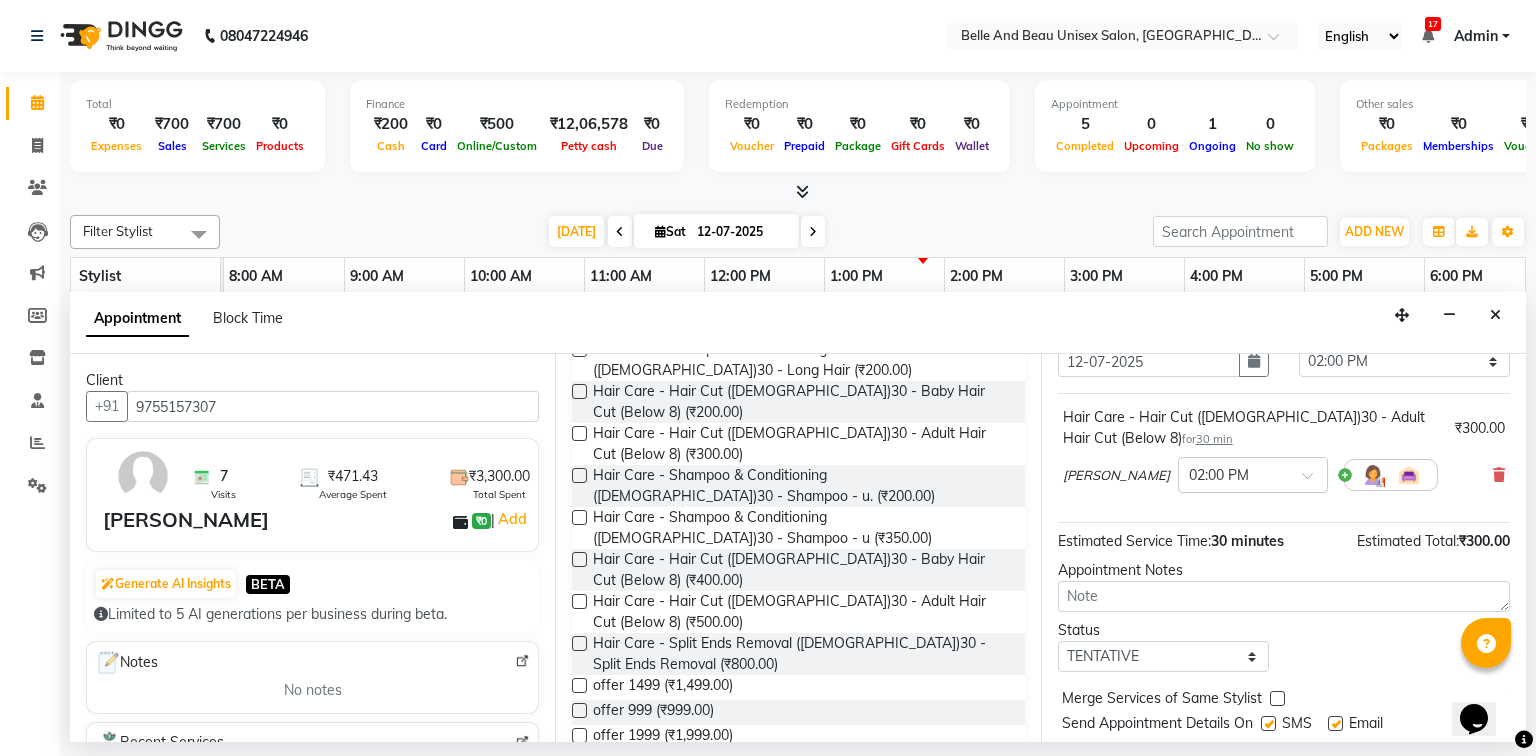scroll, scrollTop: 139, scrollLeft: 0, axis: vertical 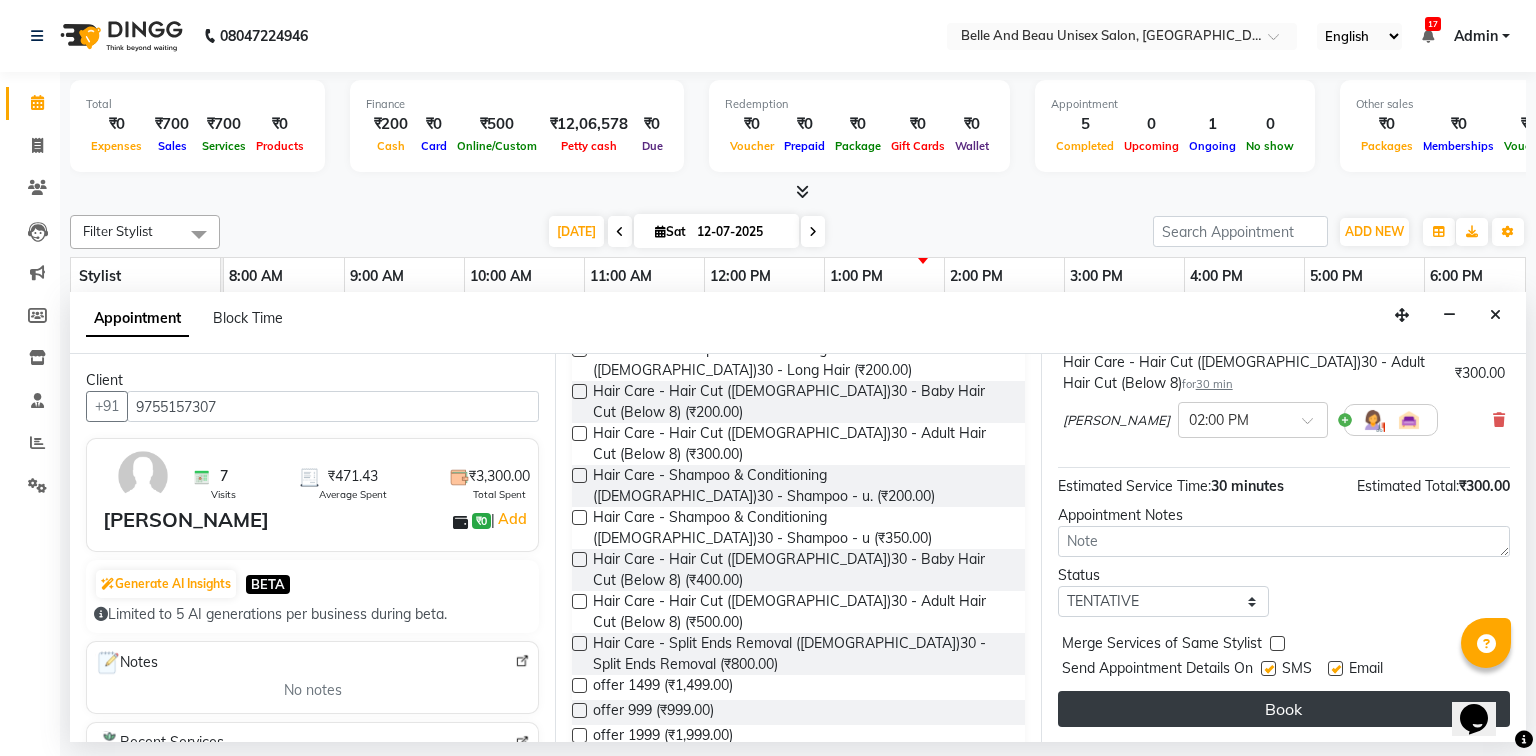 click on "Book" at bounding box center [1284, 709] 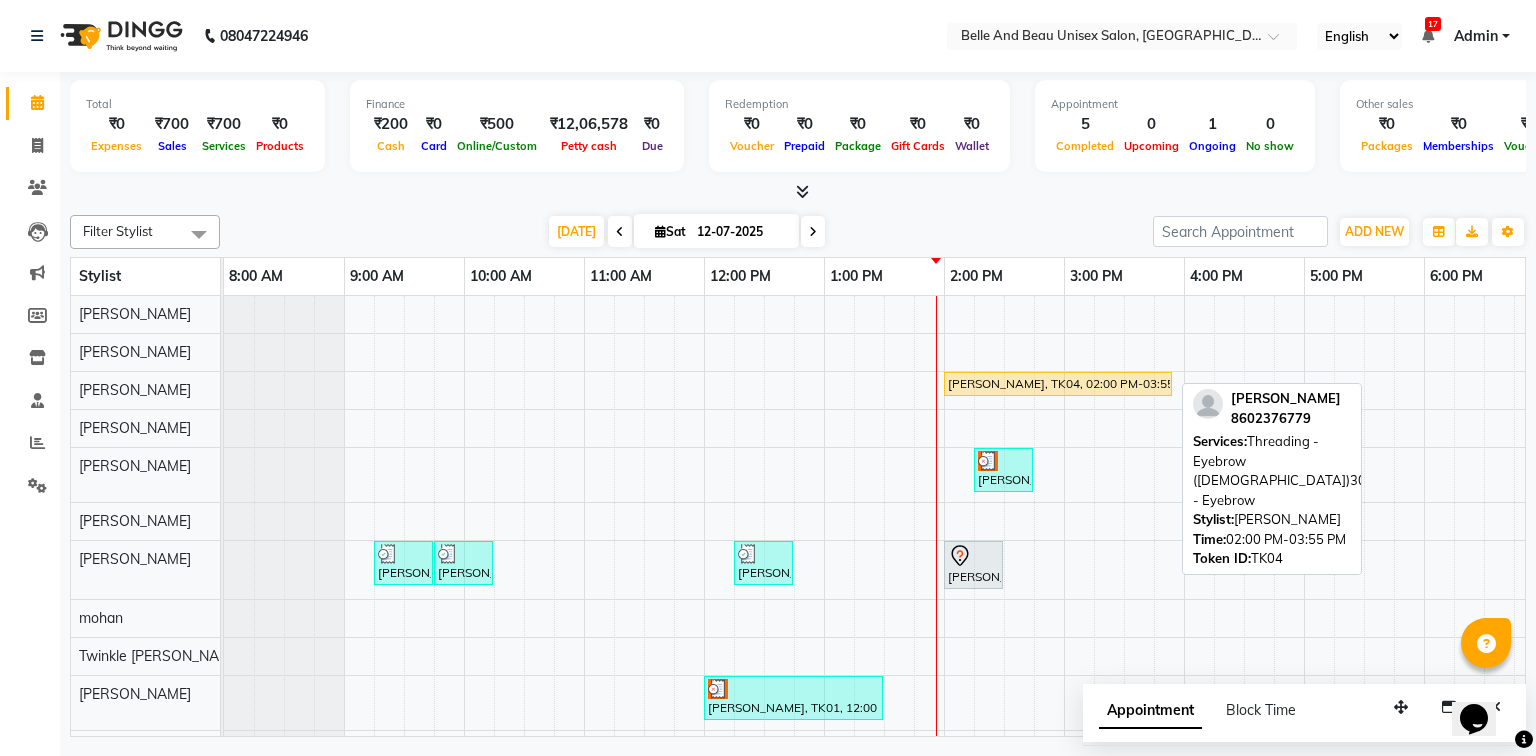 click on "[PERSON_NAME], TK04, 02:00 PM-03:55 PM, Threading - Eyebrow ([DEMOGRAPHIC_DATA])30 - Eyebrow" at bounding box center (1058, 384) 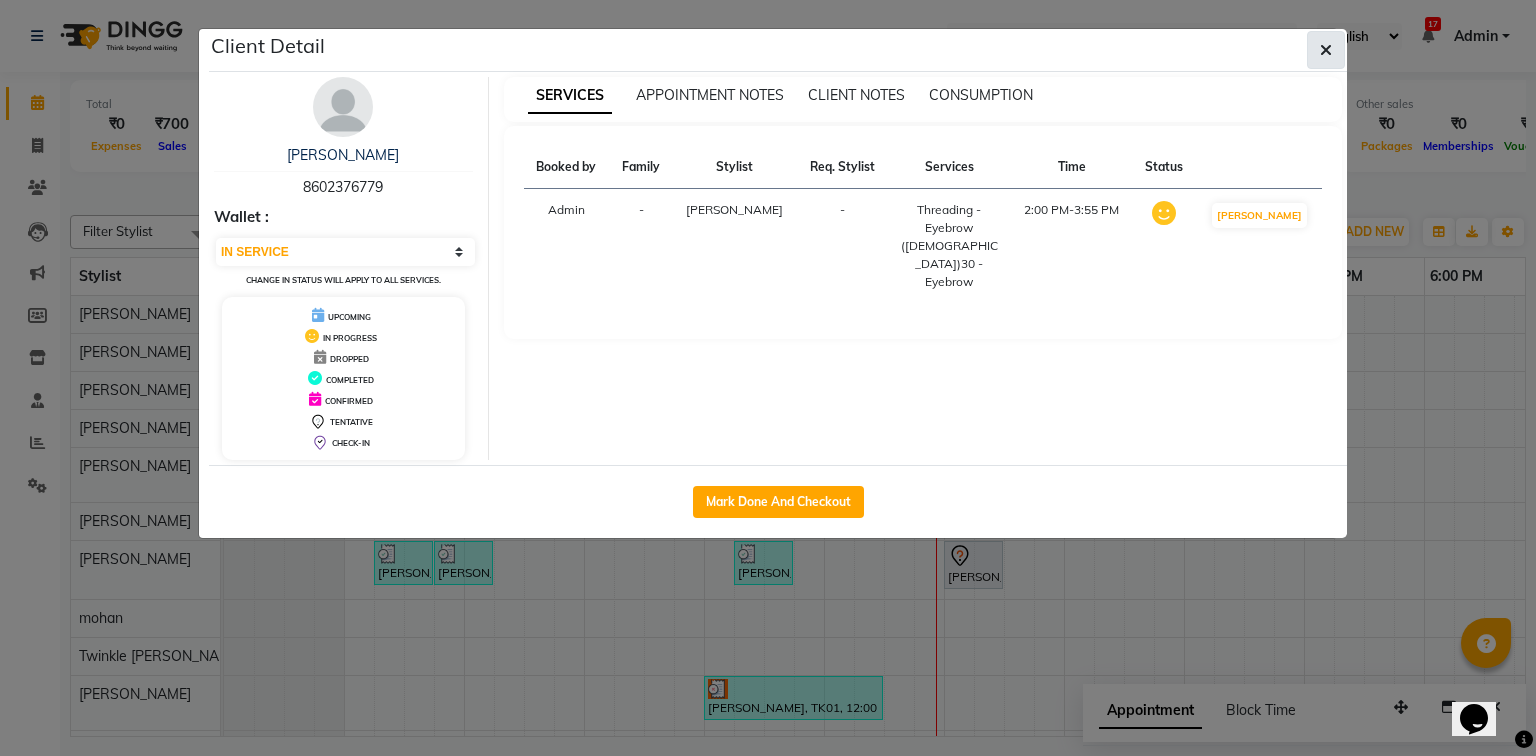 click 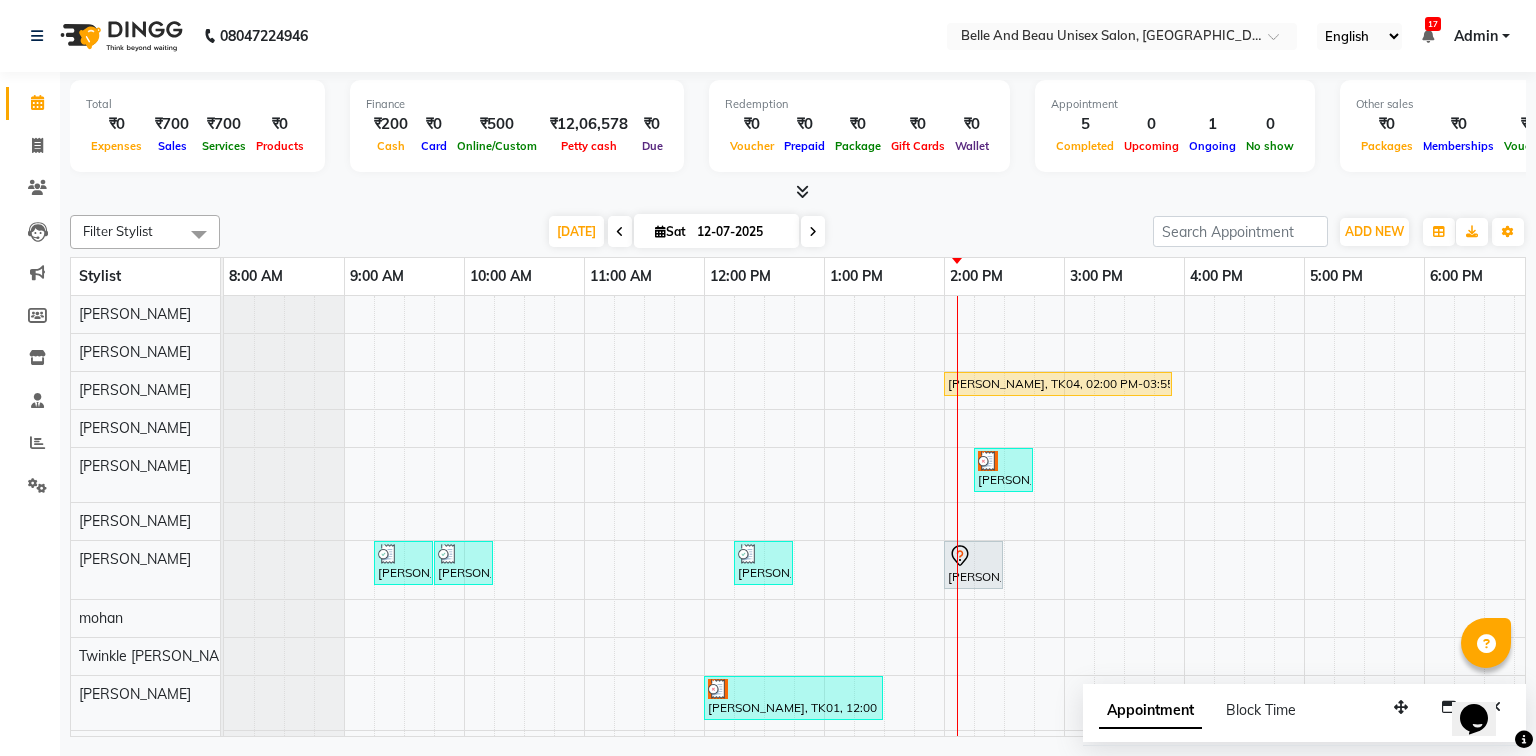 scroll, scrollTop: 56, scrollLeft: 0, axis: vertical 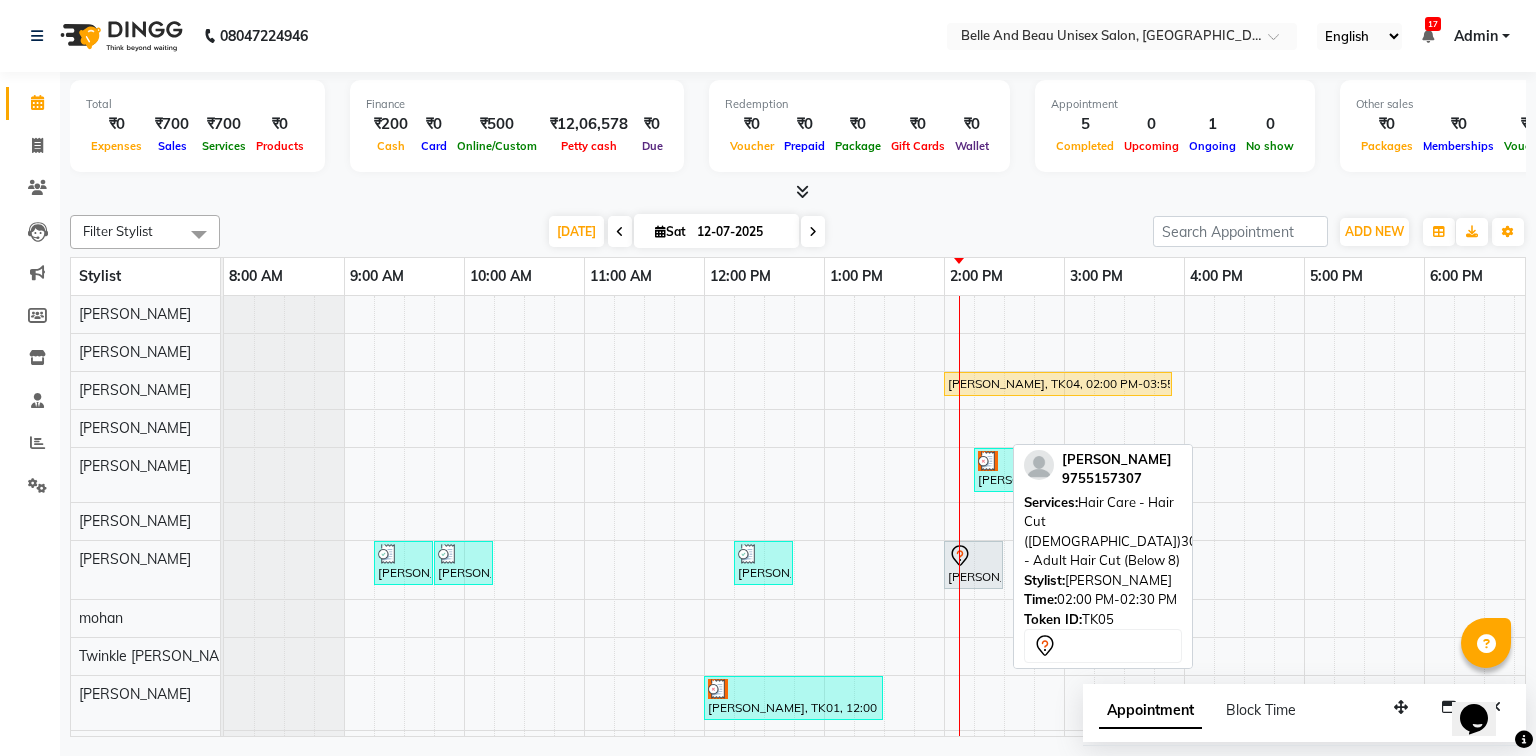 click on "[PERSON_NAME], TK05, 02:00 PM-02:30 PM, Hair Care - Hair Cut ([DEMOGRAPHIC_DATA])30 - Adult Hair Cut (Below 8)" at bounding box center (973, 565) 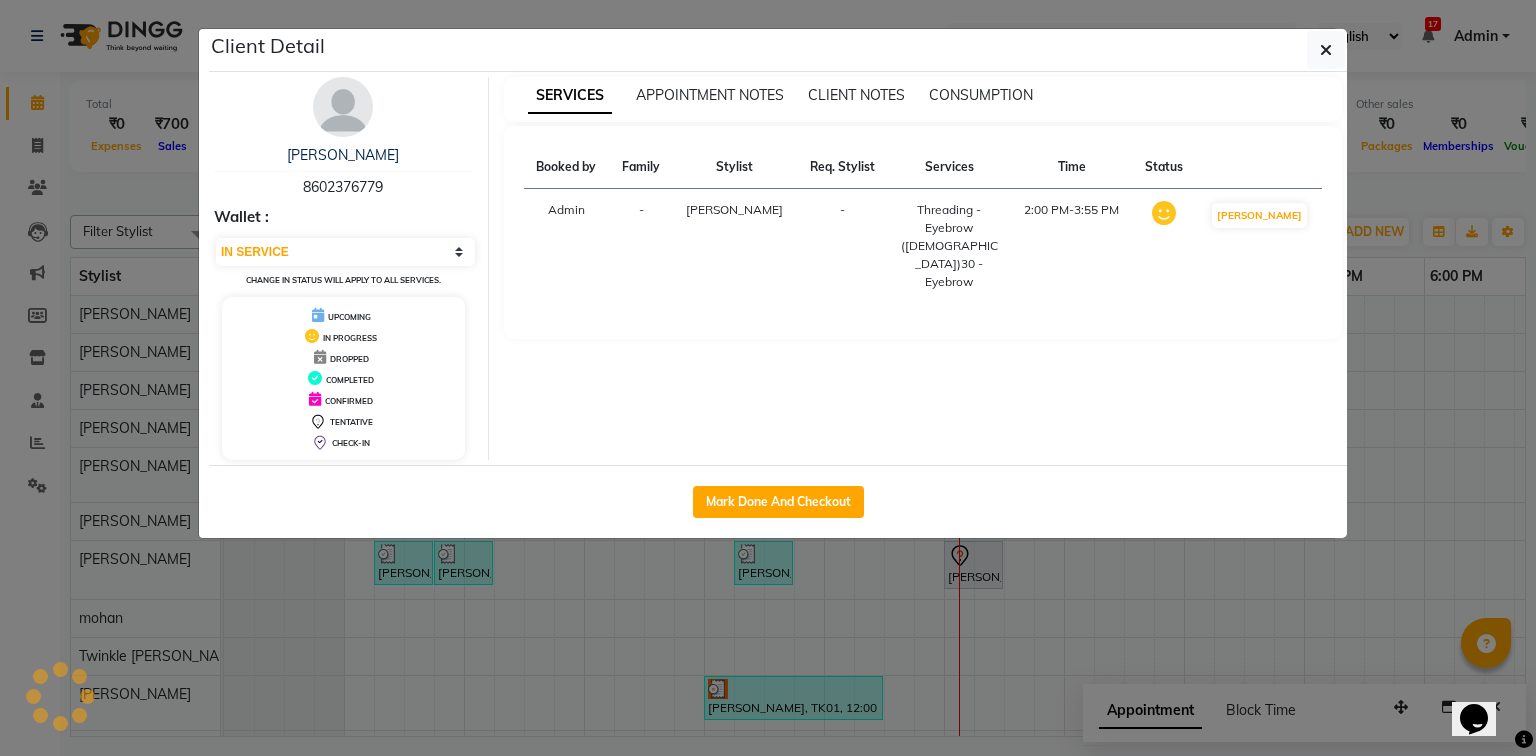 select on "7" 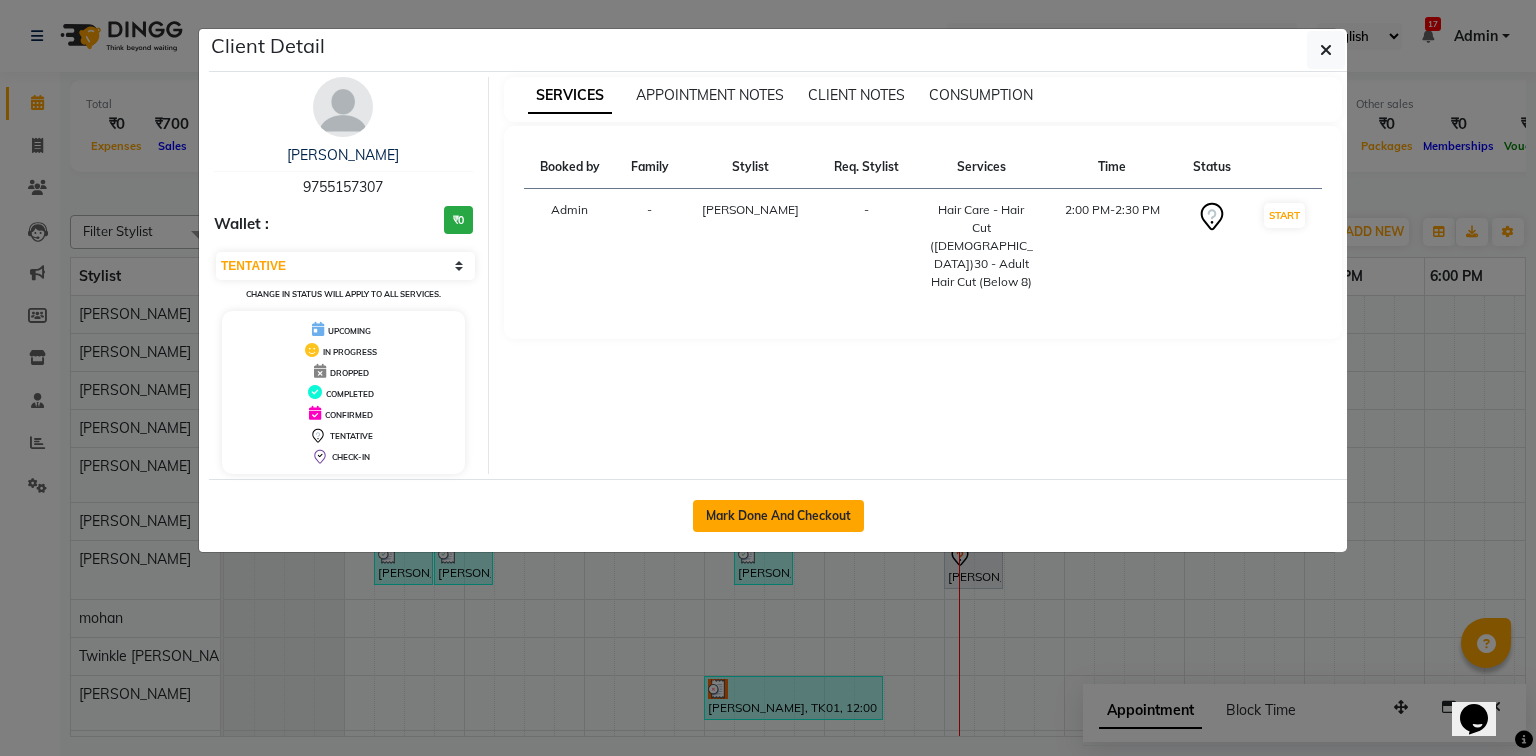 click on "Mark Done And Checkout" 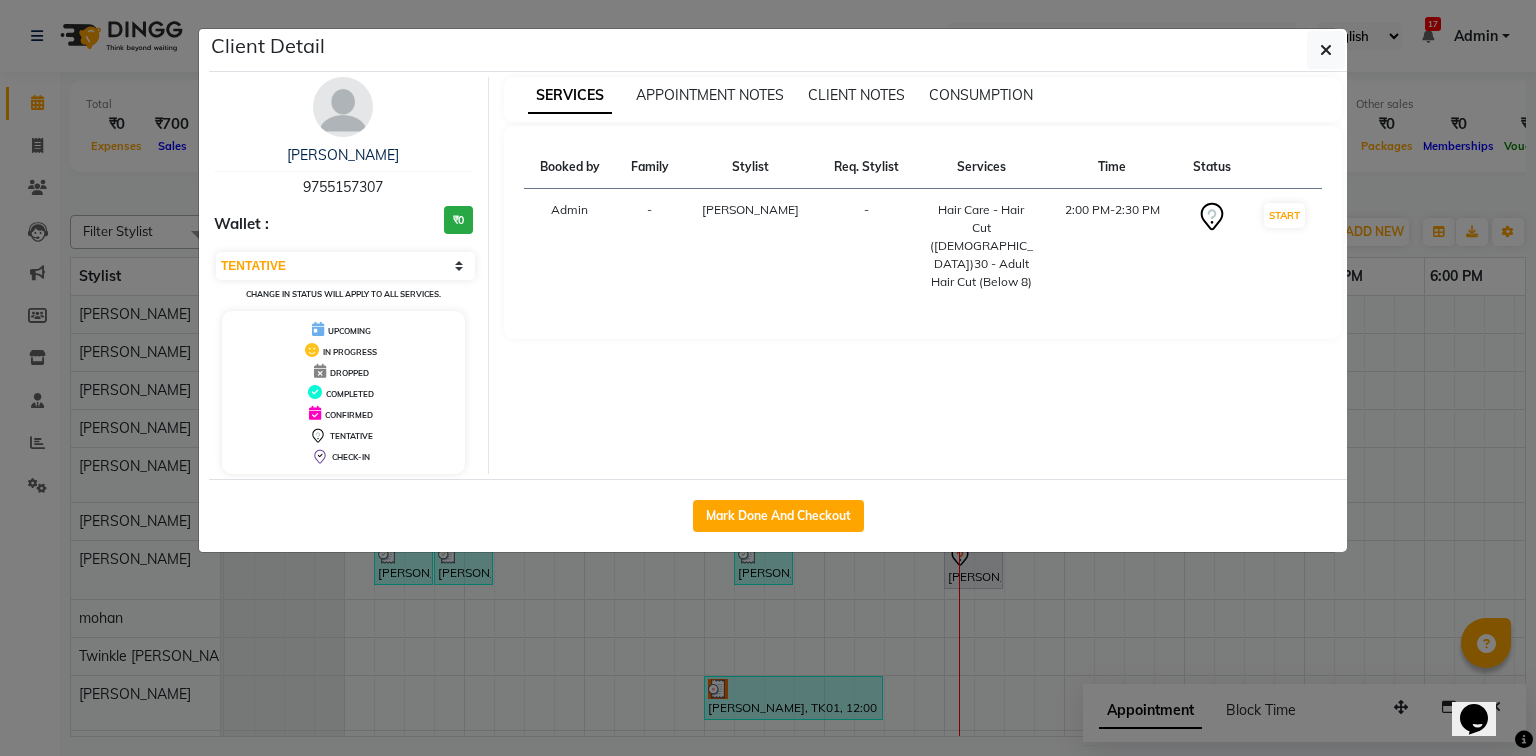 select on "service" 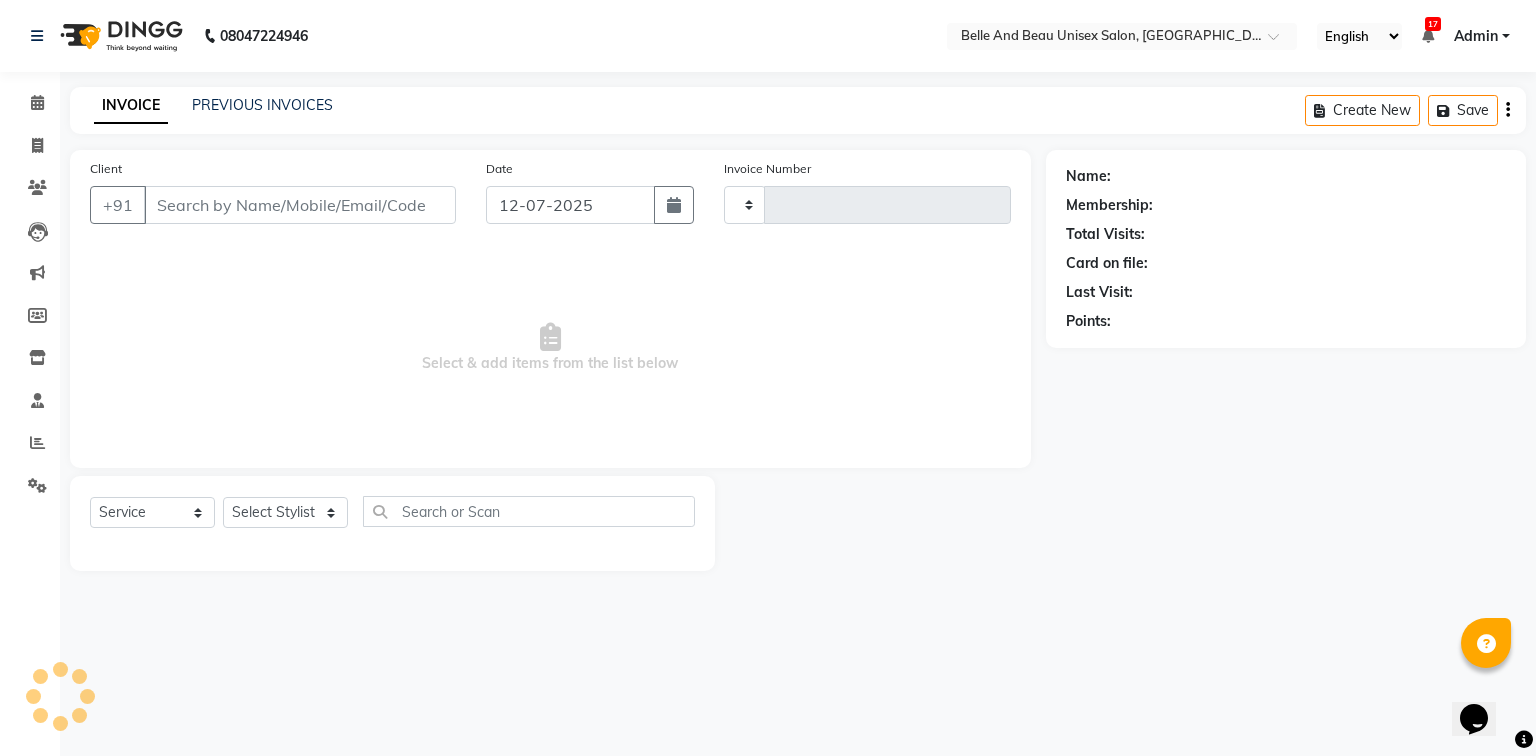 type on "1431" 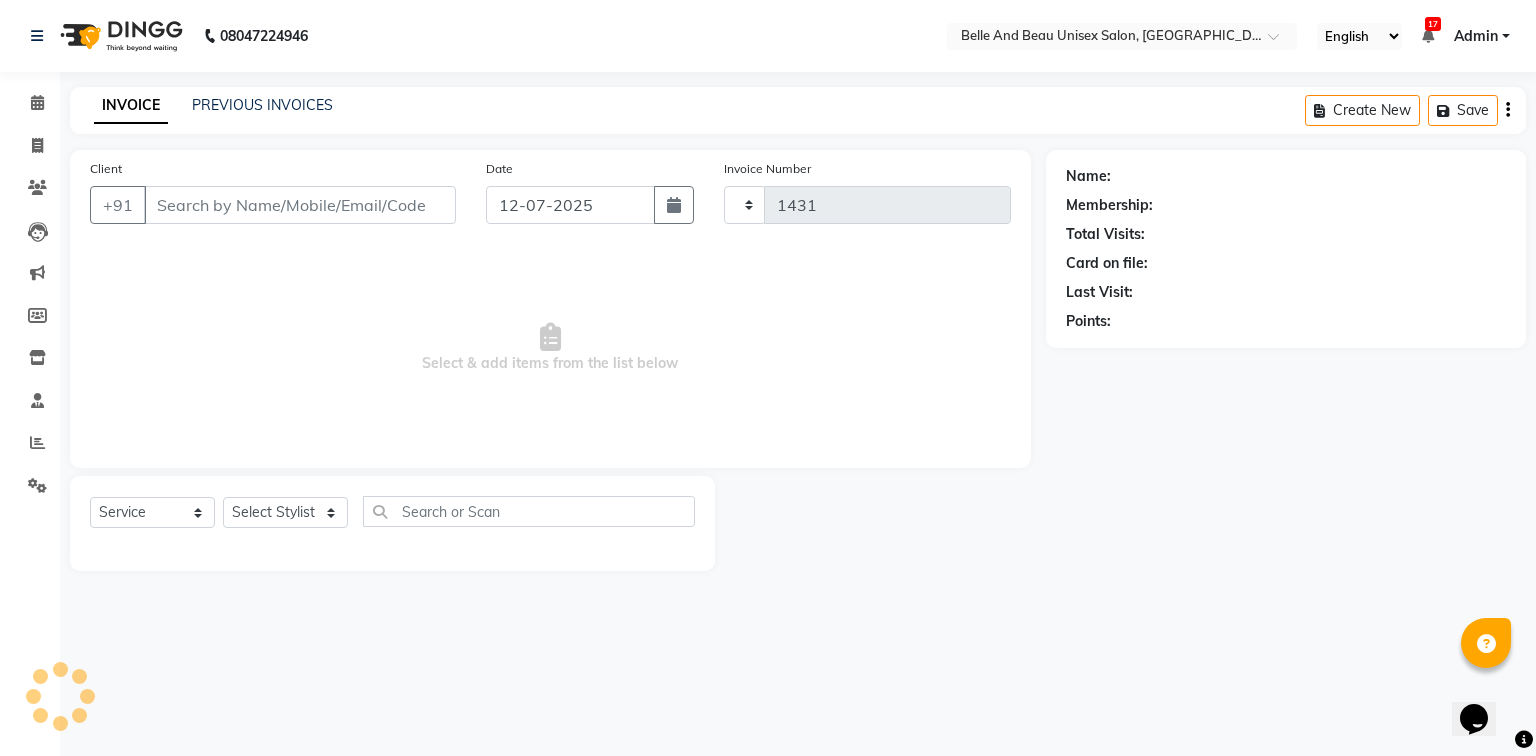 select on "7066" 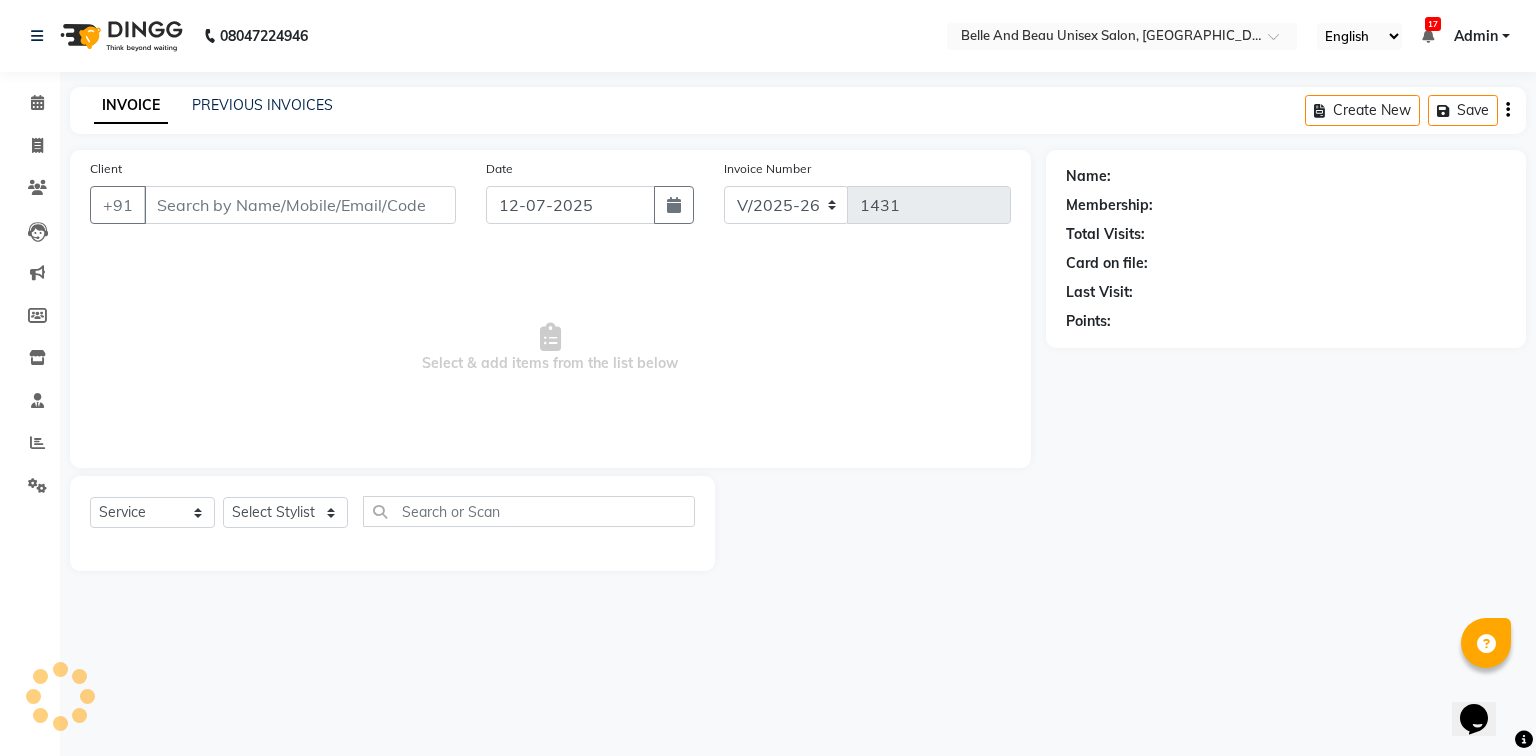 type on "9755157307" 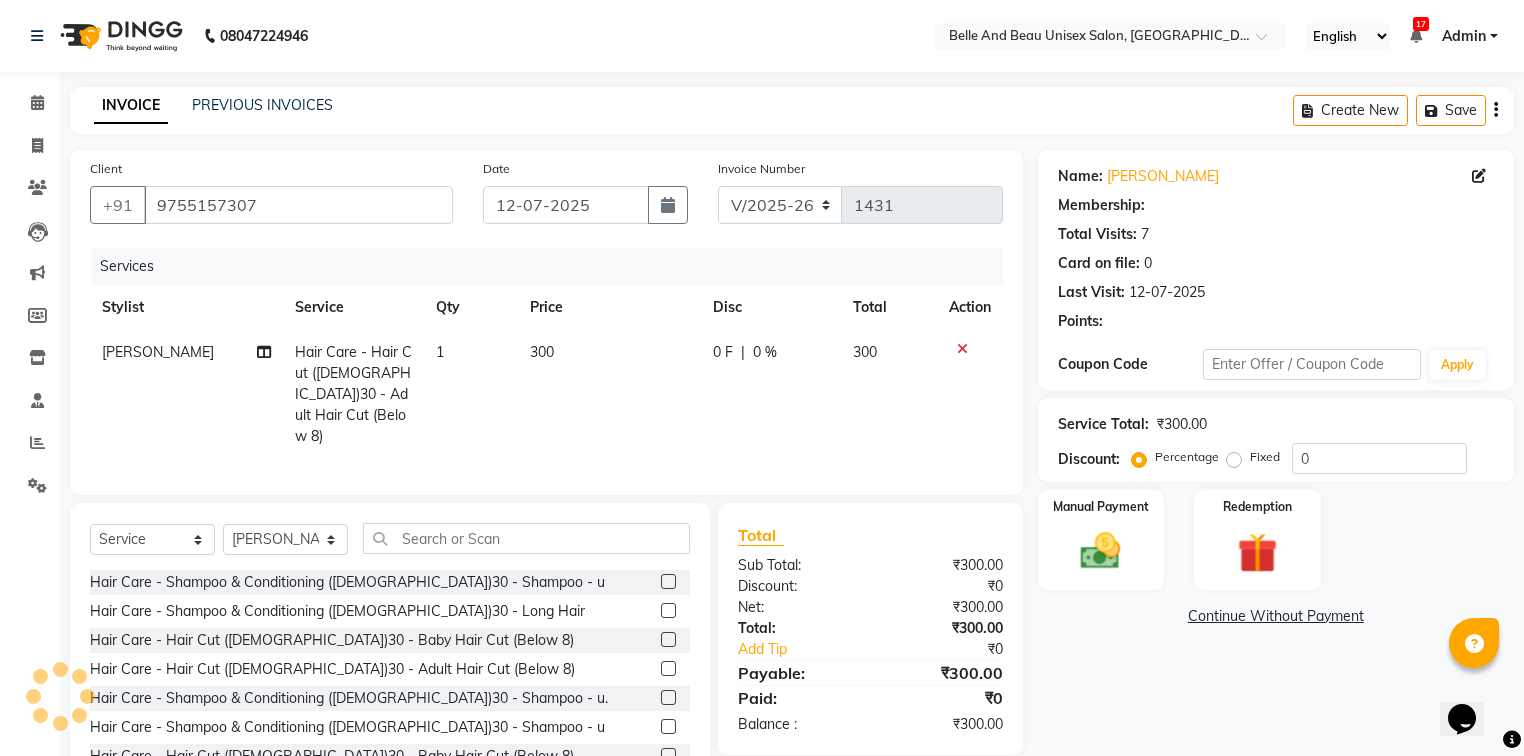 select on "1: Object" 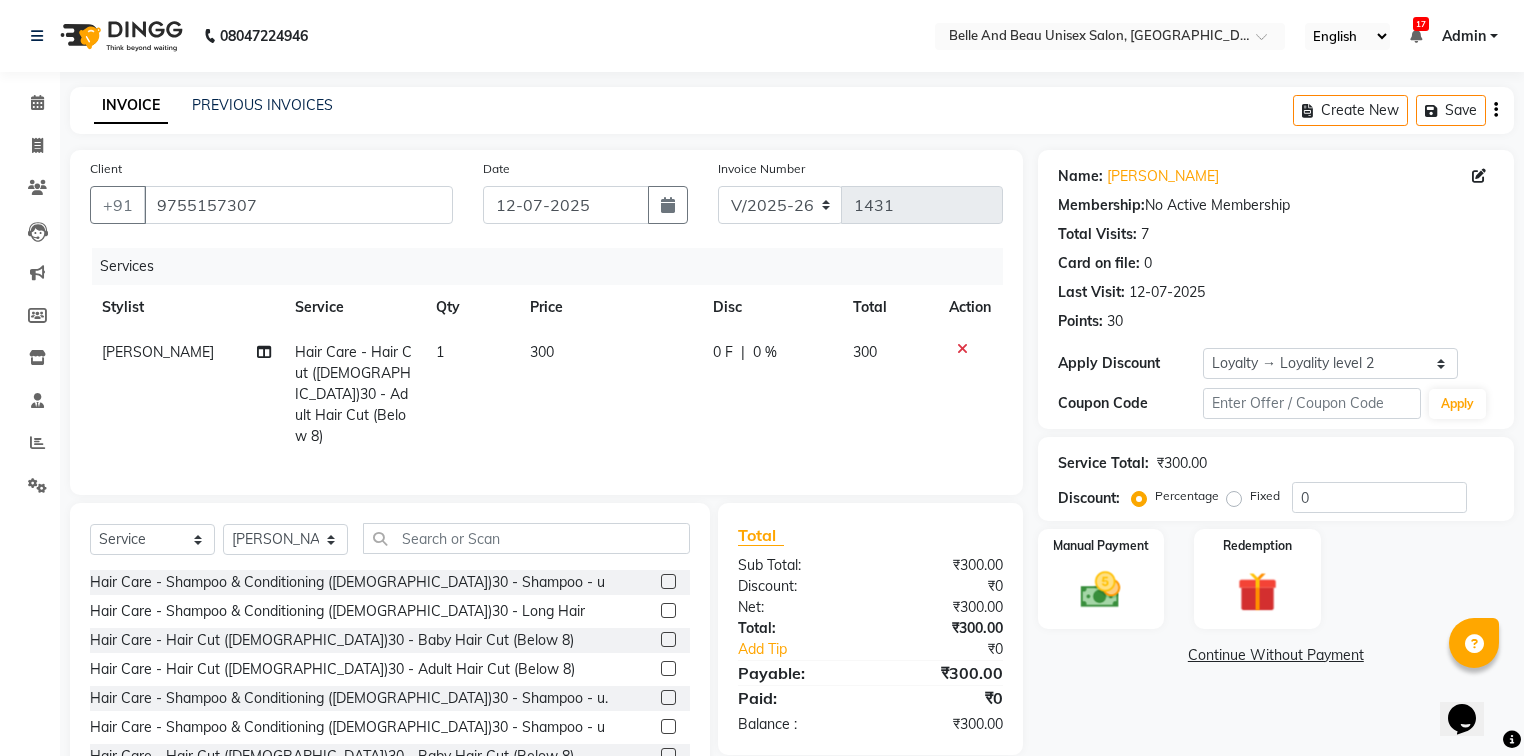 scroll, scrollTop: 64, scrollLeft: 0, axis: vertical 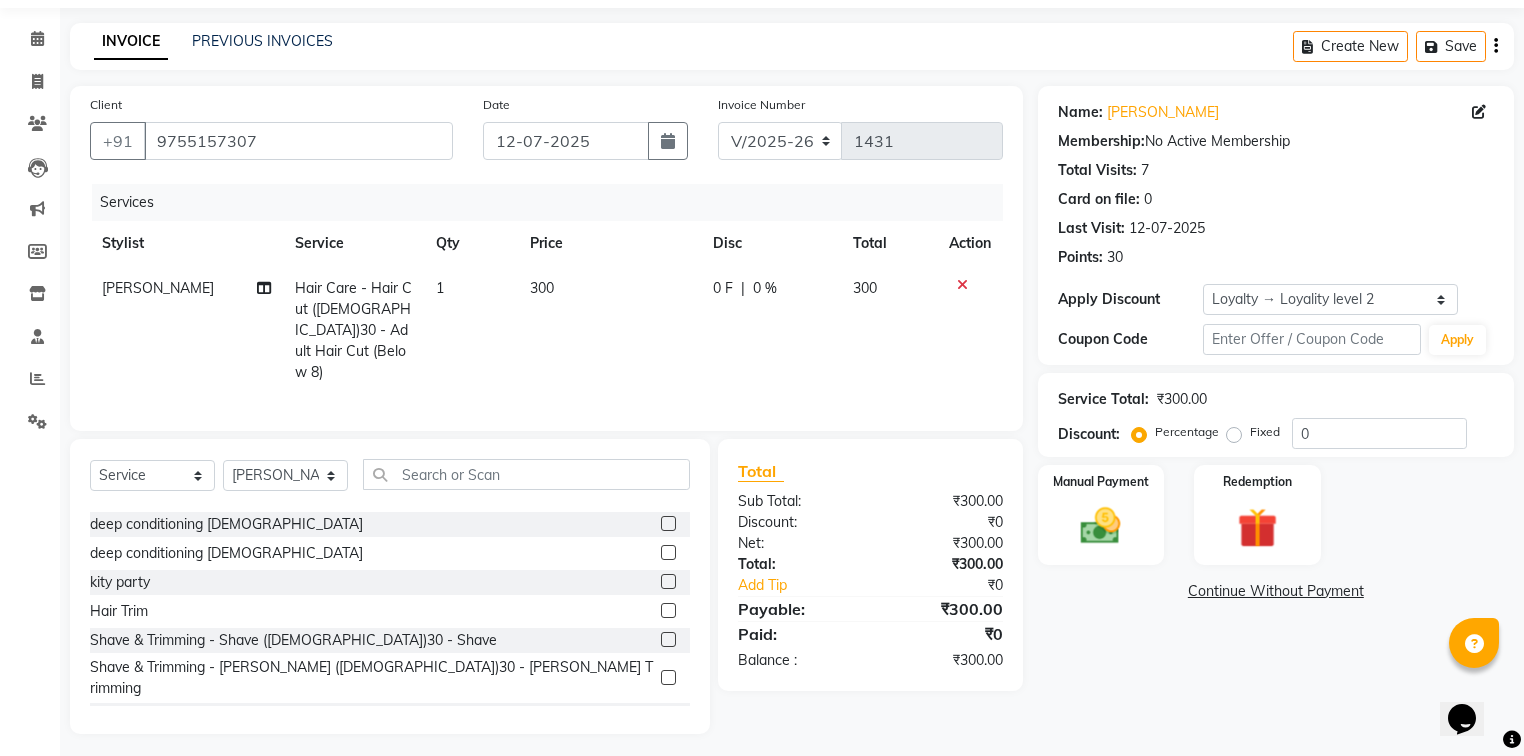click 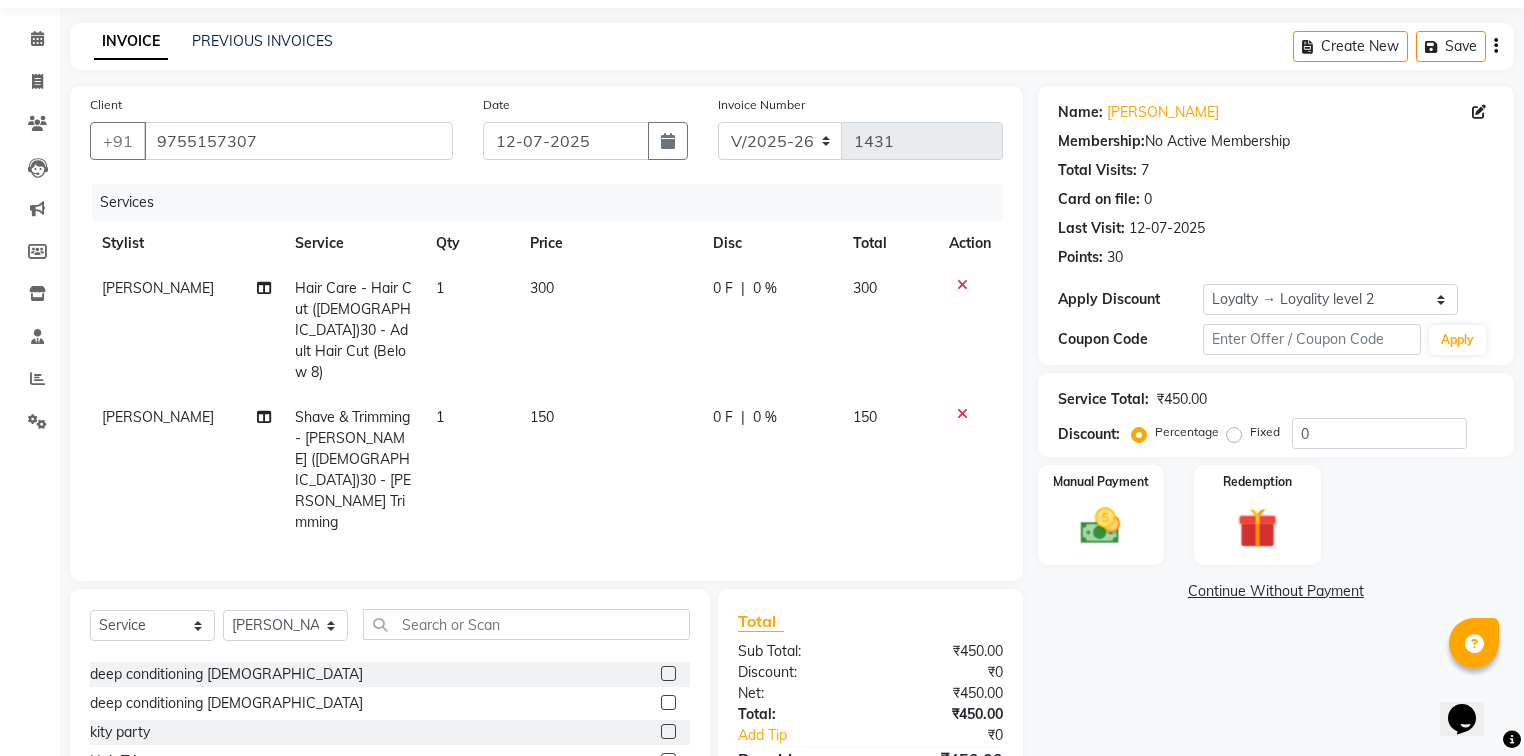 checkbox on "false" 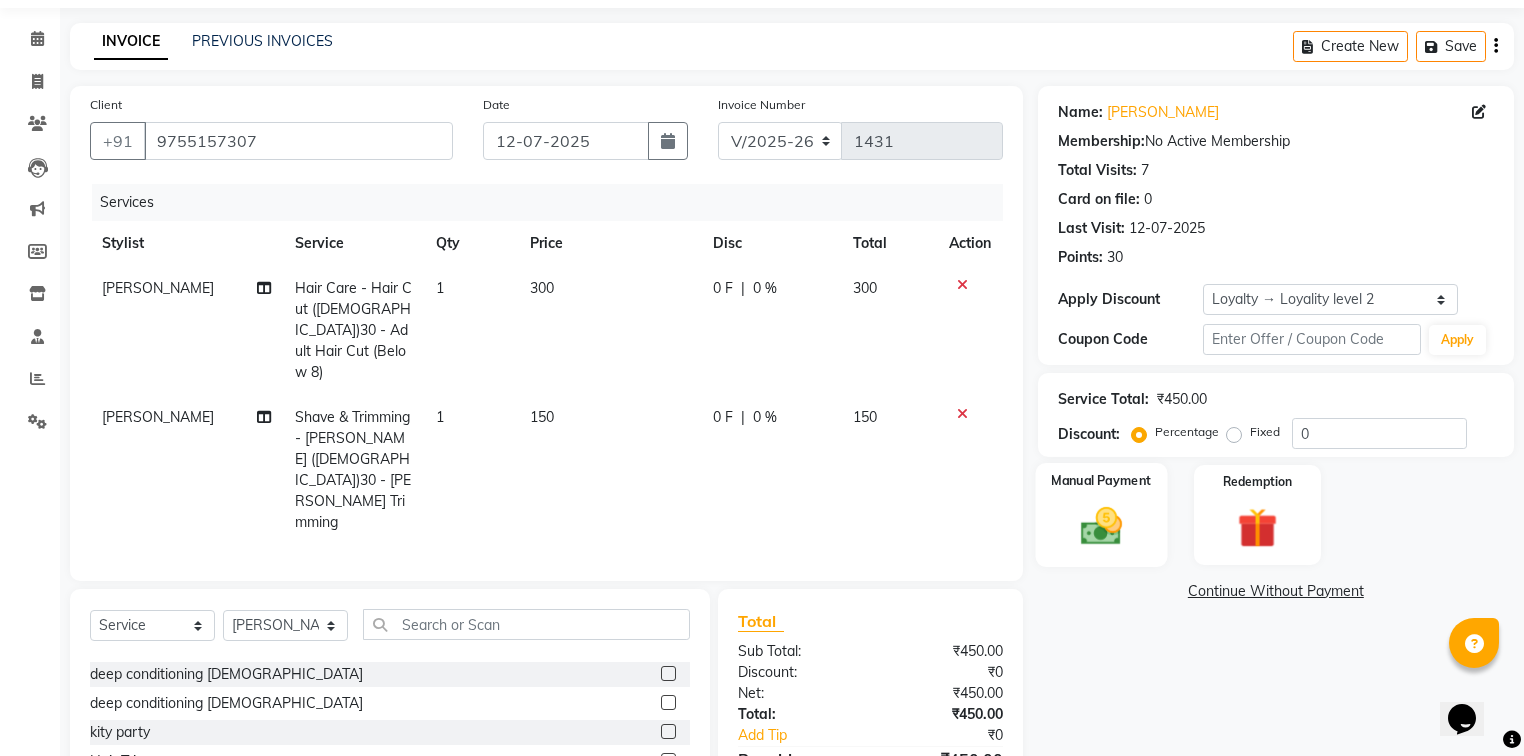 click 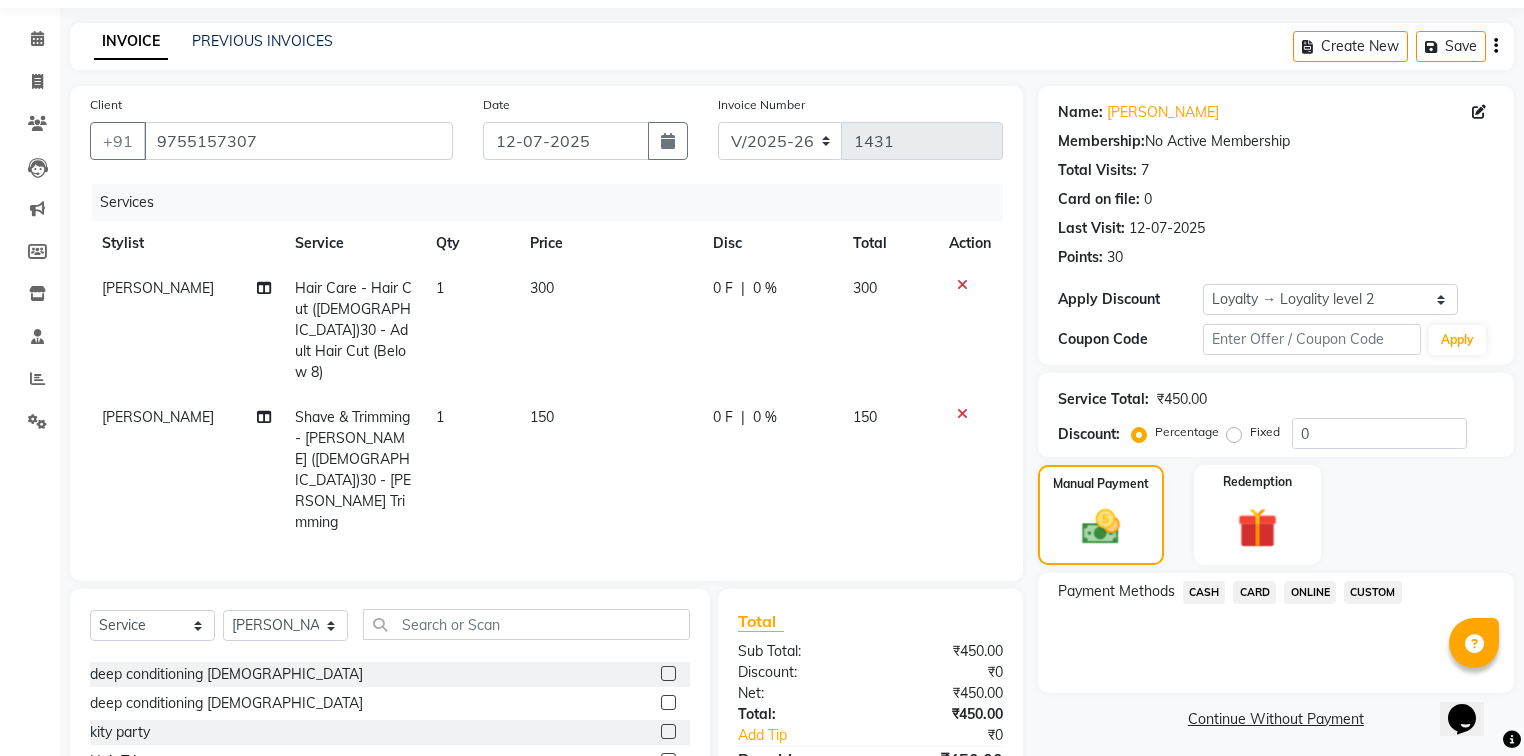 click on "ONLINE" 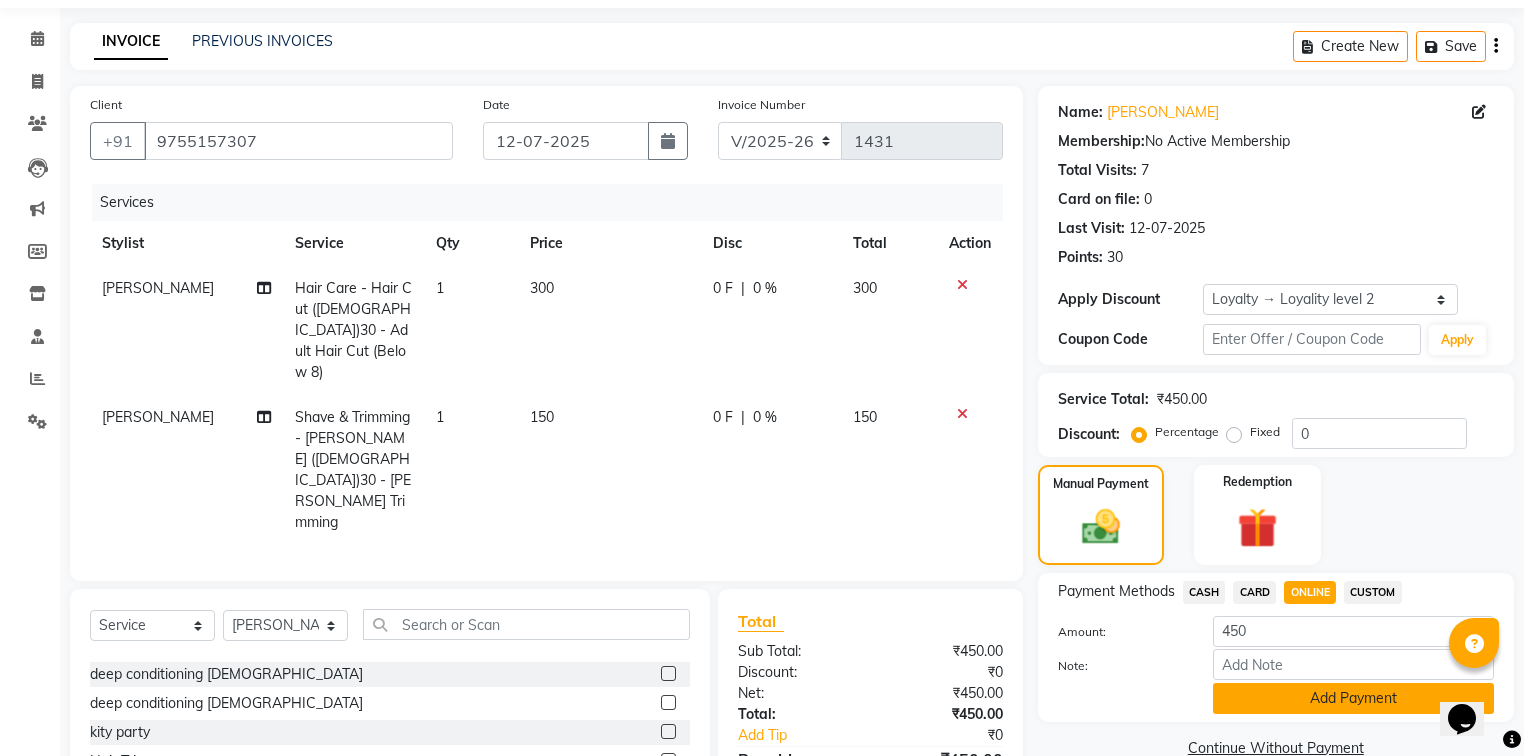 click on "Add Payment" 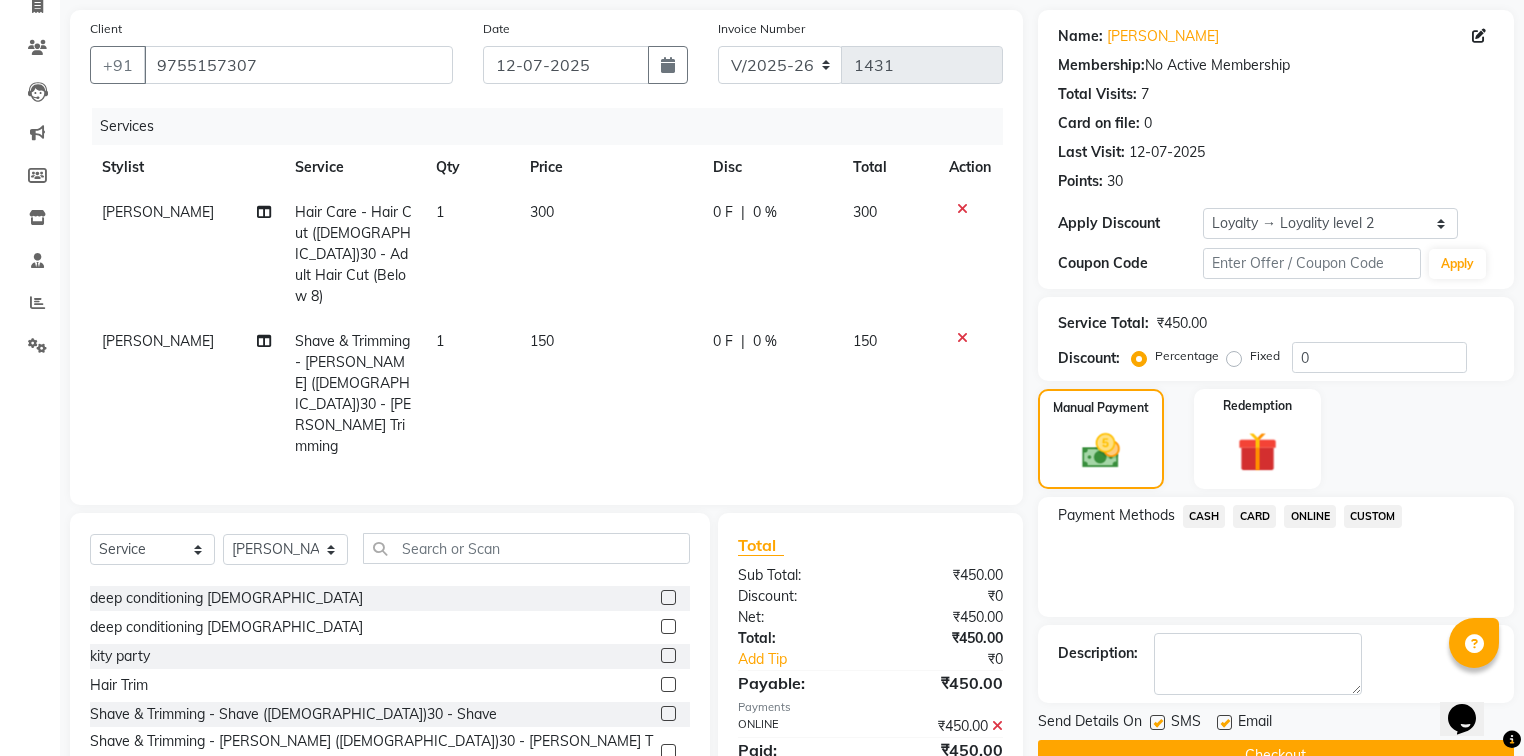 scroll, scrollTop: 249, scrollLeft: 0, axis: vertical 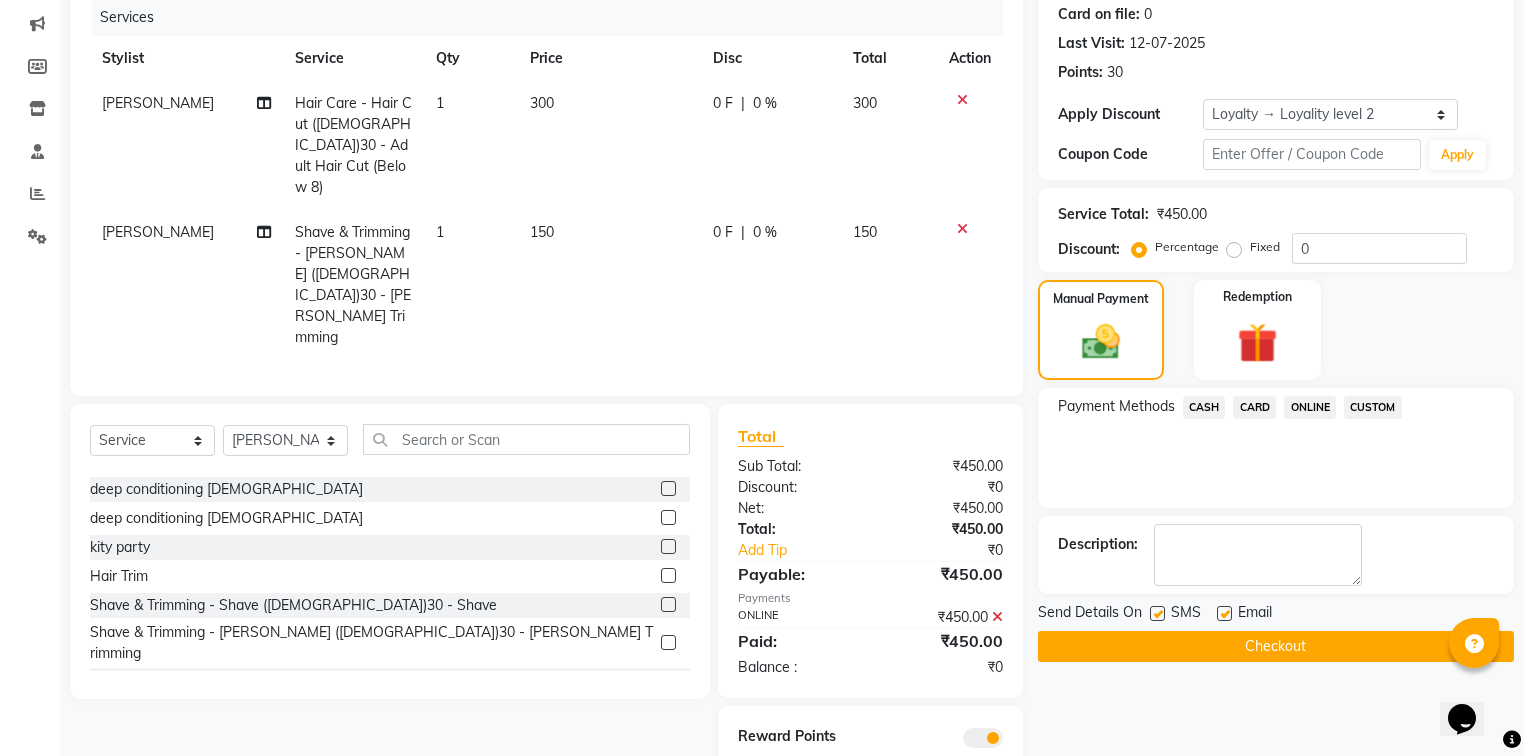 click on "Checkout" 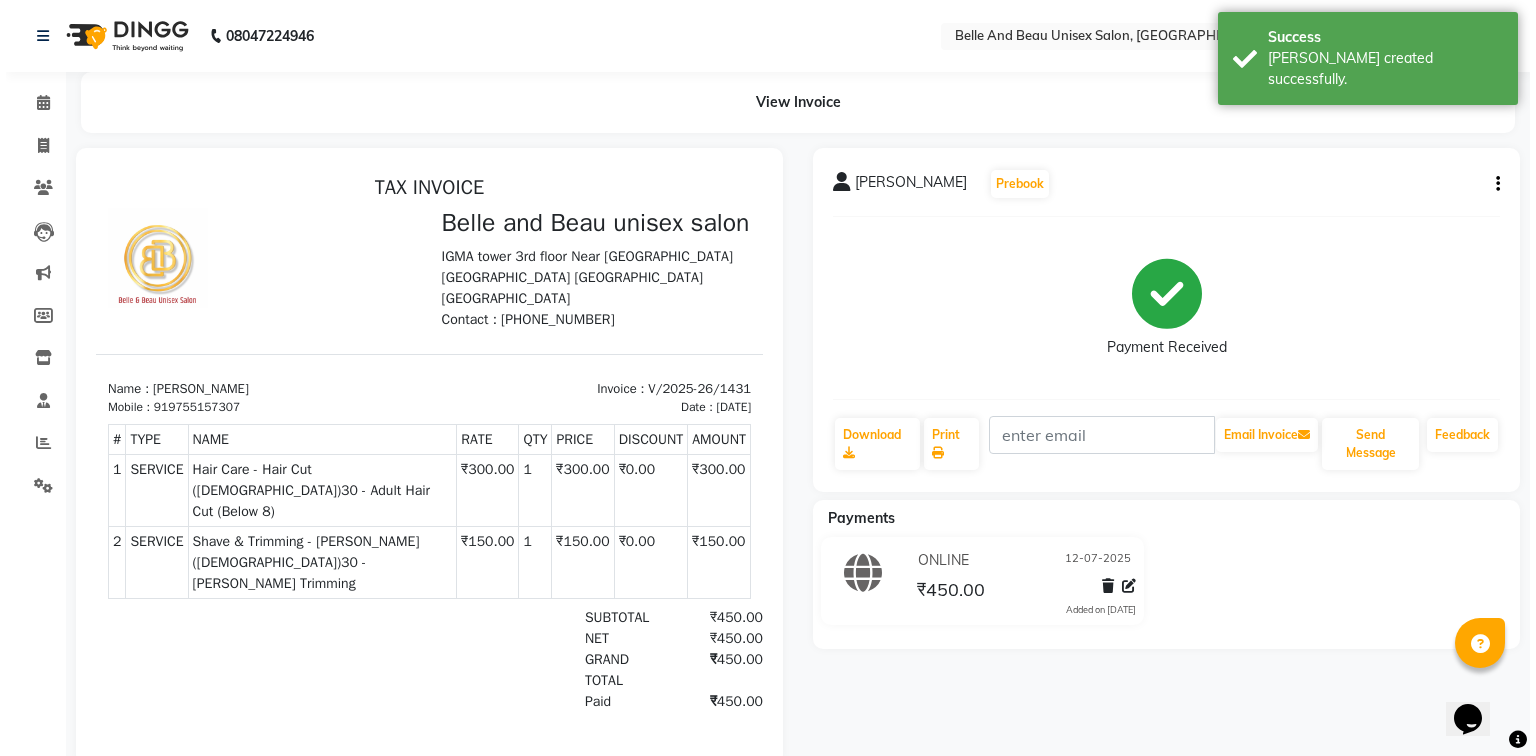 scroll, scrollTop: 0, scrollLeft: 0, axis: both 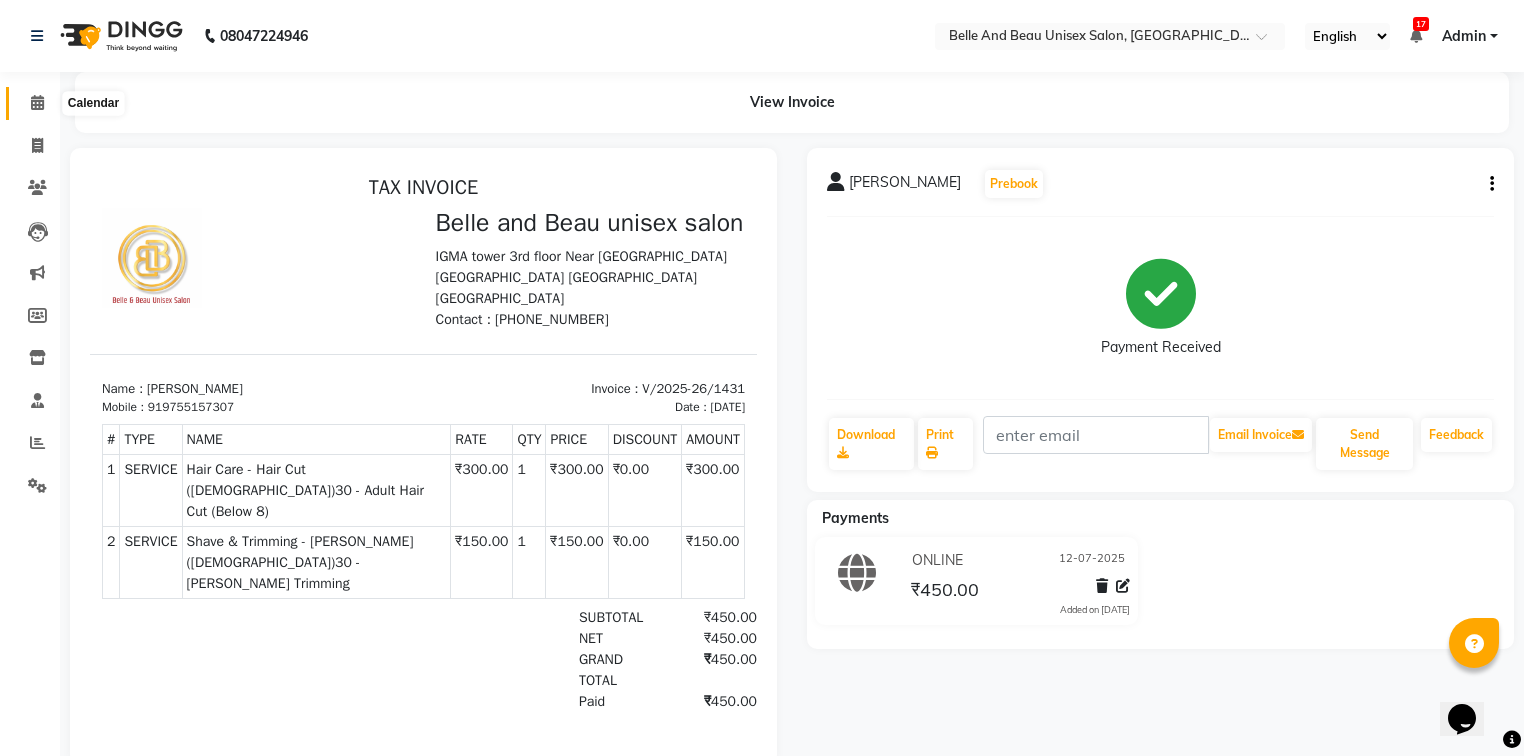 click 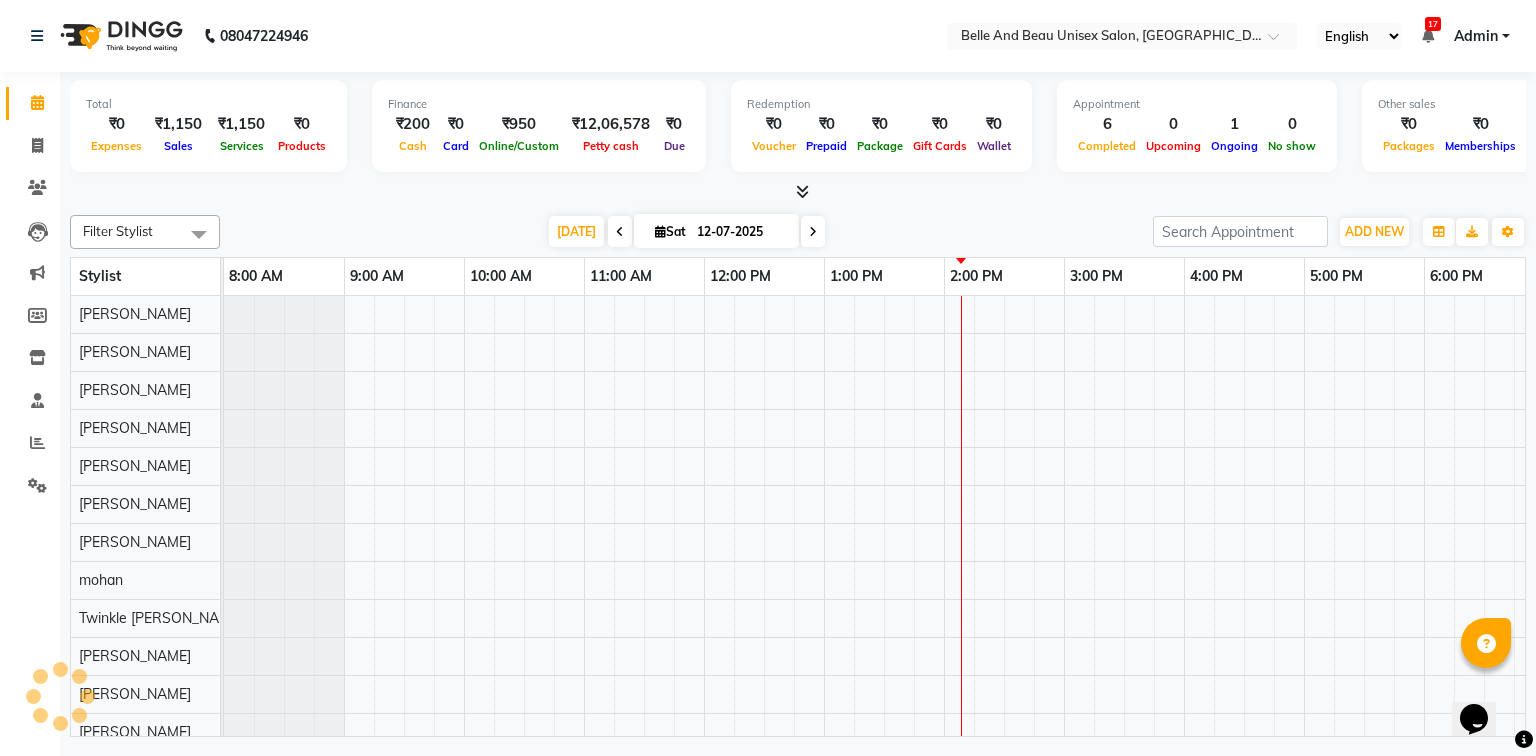 scroll, scrollTop: 0, scrollLeft: 258, axis: horizontal 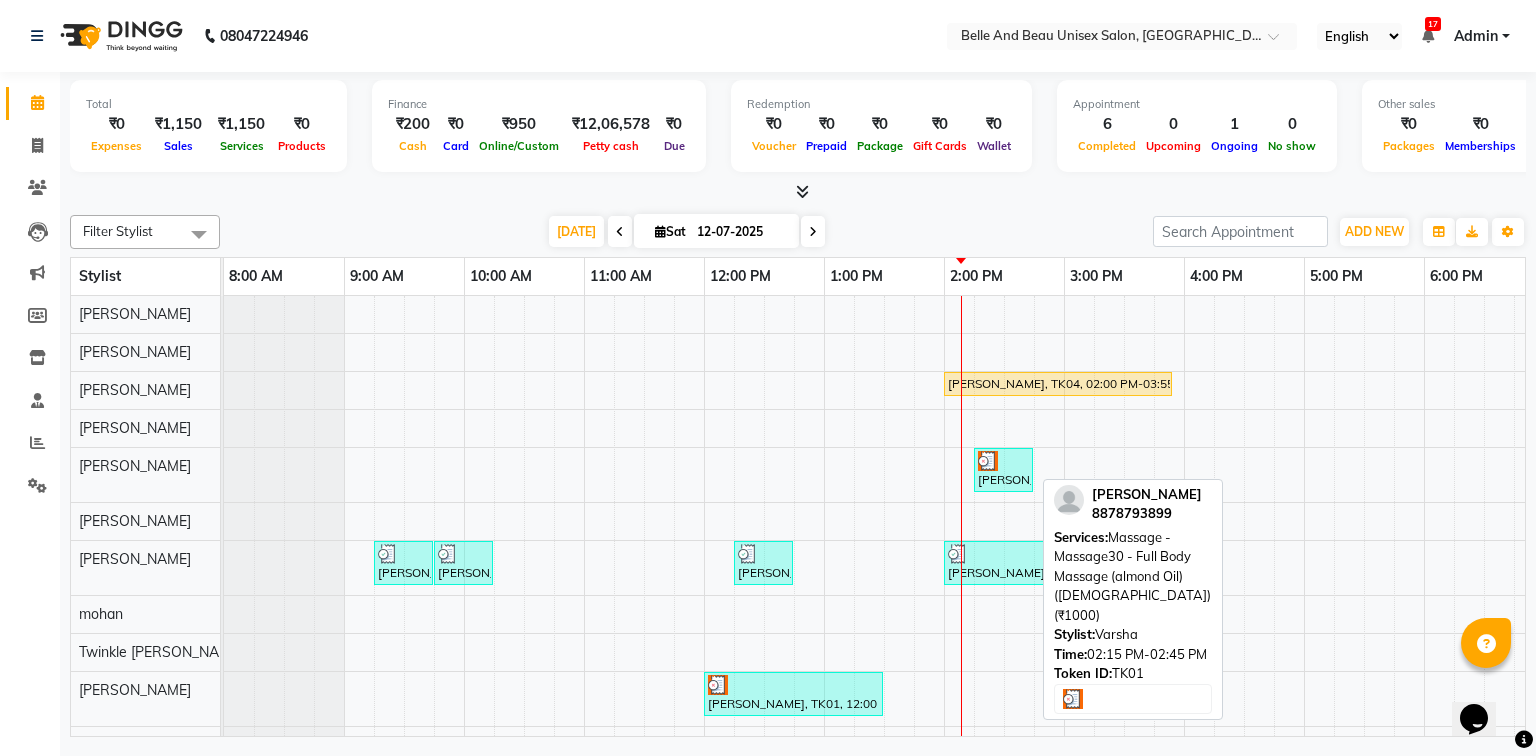 drag, startPoint x: 1017, startPoint y: 476, endPoint x: 971, endPoint y: 480, distance: 46.173584 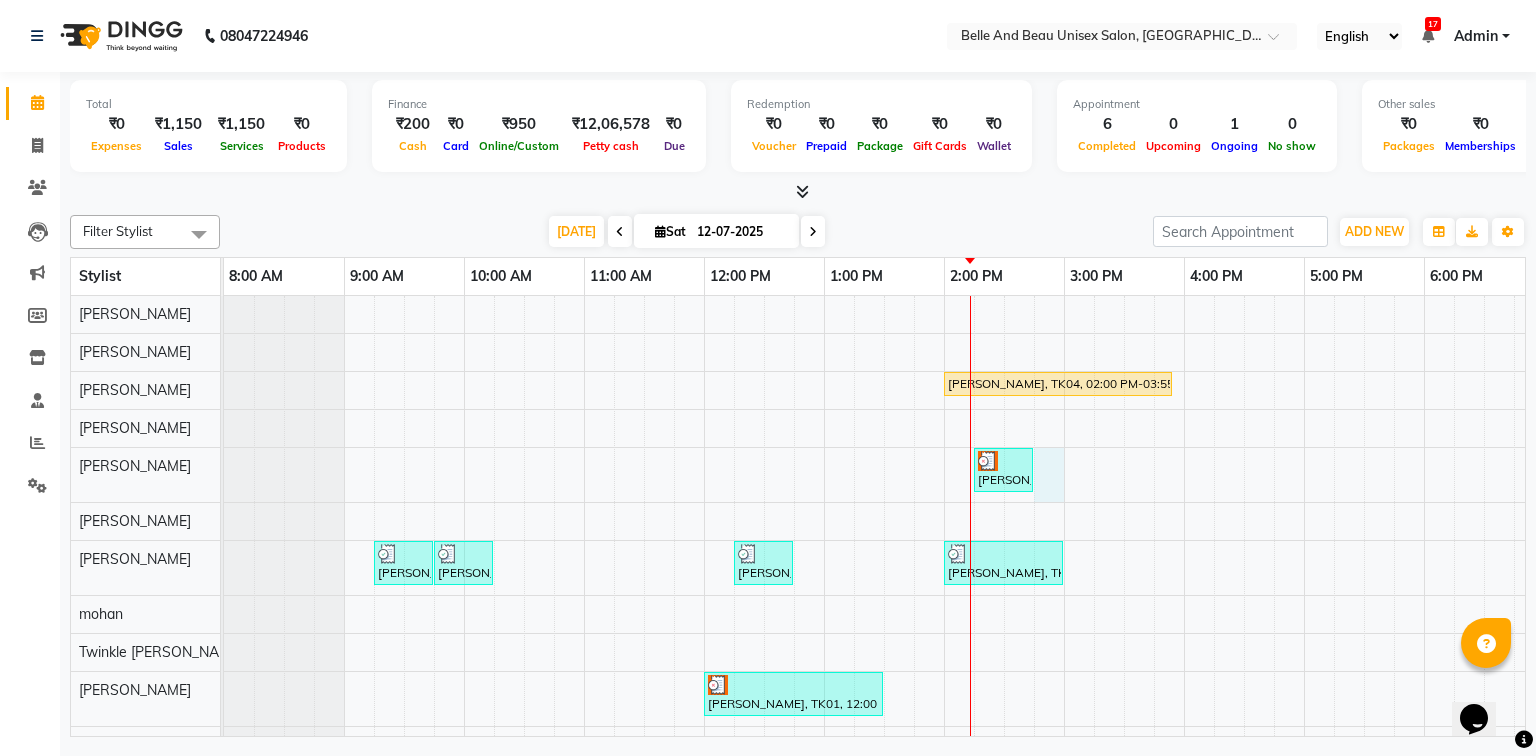 click on "[PERSON_NAME], TK04, 02:00 PM-03:55 PM, Threading - Eyebrow ([DEMOGRAPHIC_DATA])30 - Eyebrow     [PERSON_NAME], TK01, 02:15 PM-02:45 PM, Massage - Massage30 - Full Body Massage (almond Oil) ([DEMOGRAPHIC_DATA]) (₹1000)     [PERSON_NAME], TK02, 09:15 AM-09:45 AM, Hair Care - Hair Cut ([DEMOGRAPHIC_DATA])30 - Adult Hair Cut (Below 8)     [PERSON_NAME], TK02, 09:45 AM-10:15 AM, Shave & Trimming - [PERSON_NAME]  ([DEMOGRAPHIC_DATA])30 - [PERSON_NAME] Shaping     [PERSON_NAME], TK03, 12:15 PM-12:45 PM, Shave & Trimming - [PERSON_NAME]  ([DEMOGRAPHIC_DATA])30 - [PERSON_NAME] Shaping     [PERSON_NAME], TK05, 02:00 PM-03:00 PM, Hair Care - Hair Cut ([DEMOGRAPHIC_DATA])30 - Adult Hair Cut (Below 8),Shave & Trimming - [PERSON_NAME]  ([DEMOGRAPHIC_DATA])30 - [PERSON_NAME] Trimming     [PERSON_NAME], TK01, 12:00 PM-01:30 PM, Colour freeze spa -[DEMOGRAPHIC_DATA]" at bounding box center [1004, 549] 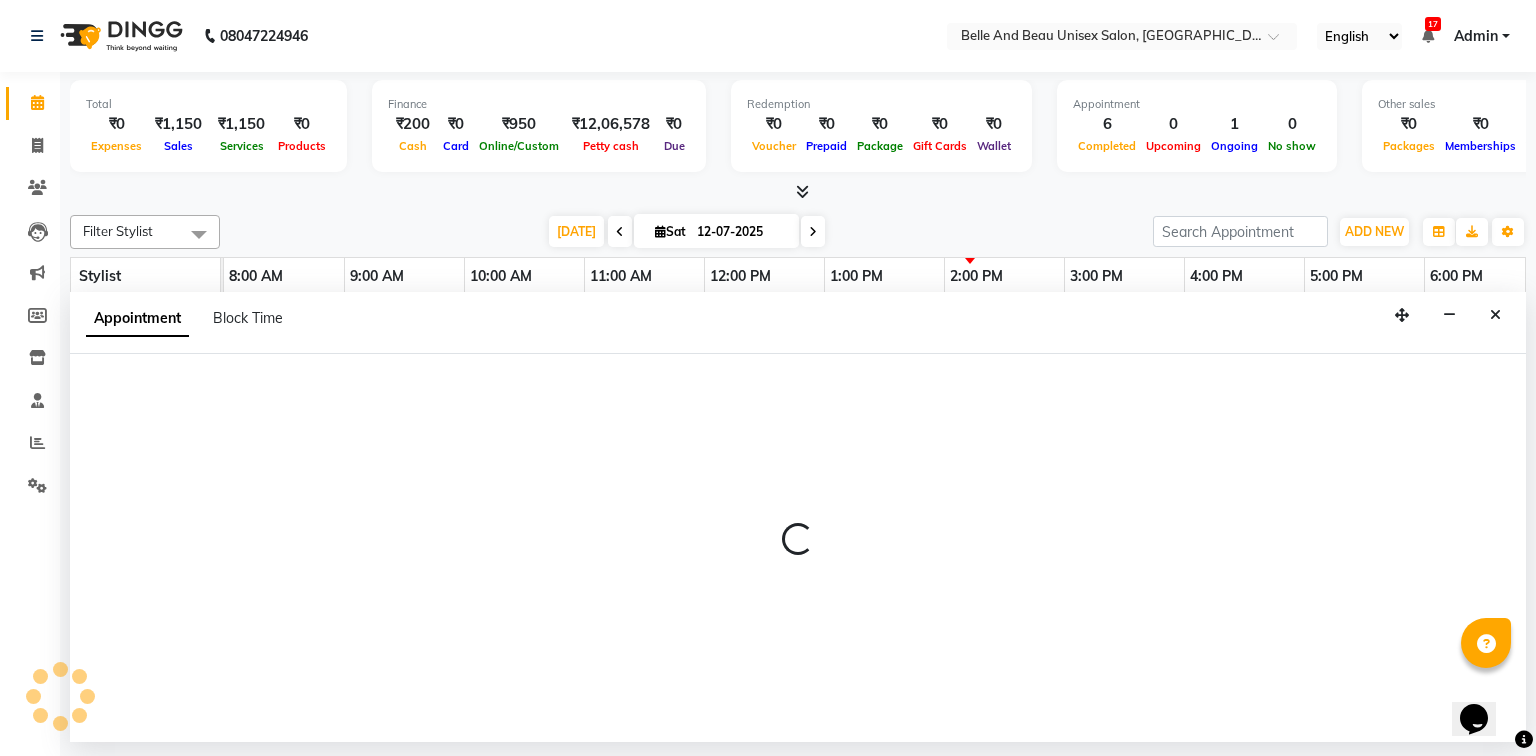 select on "60511" 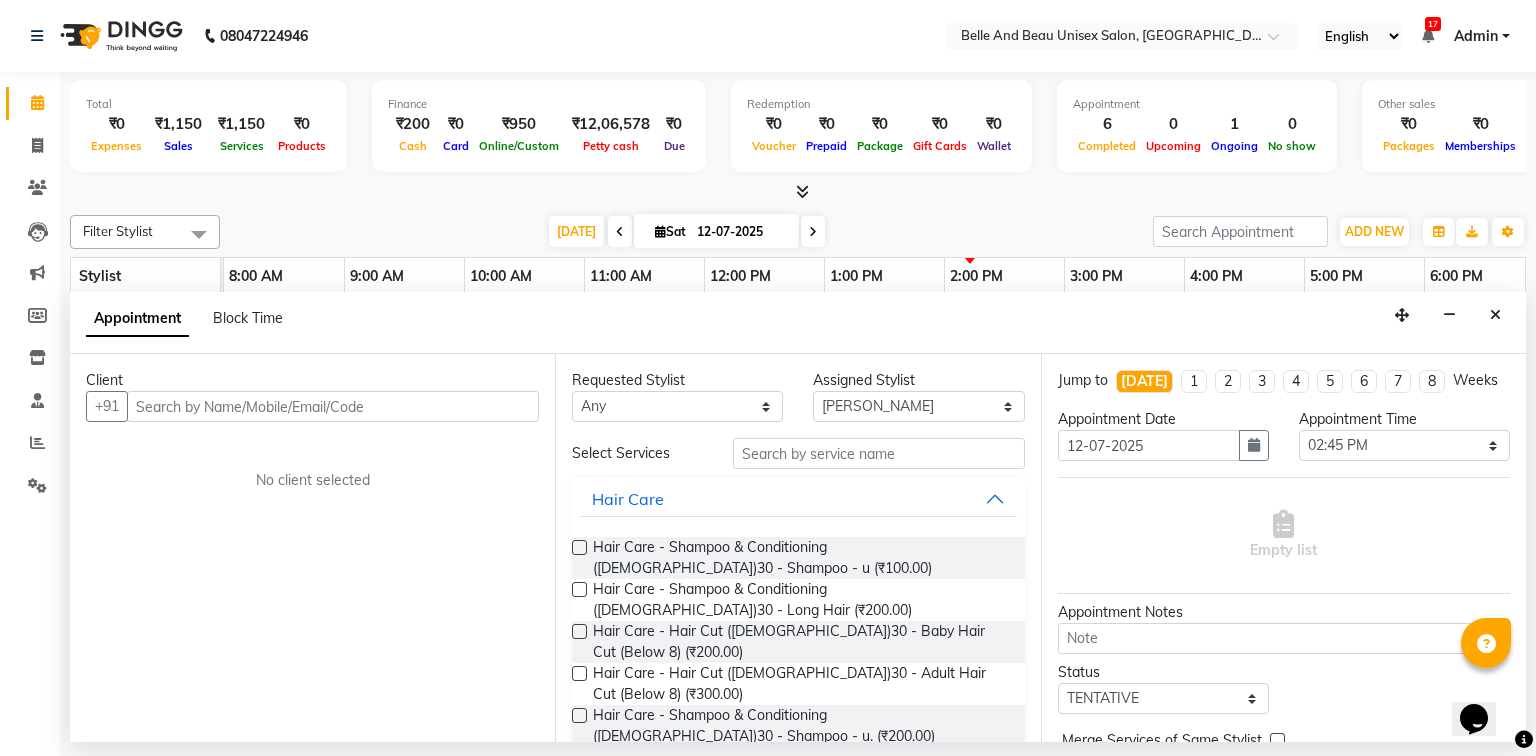 click at bounding box center [333, 406] 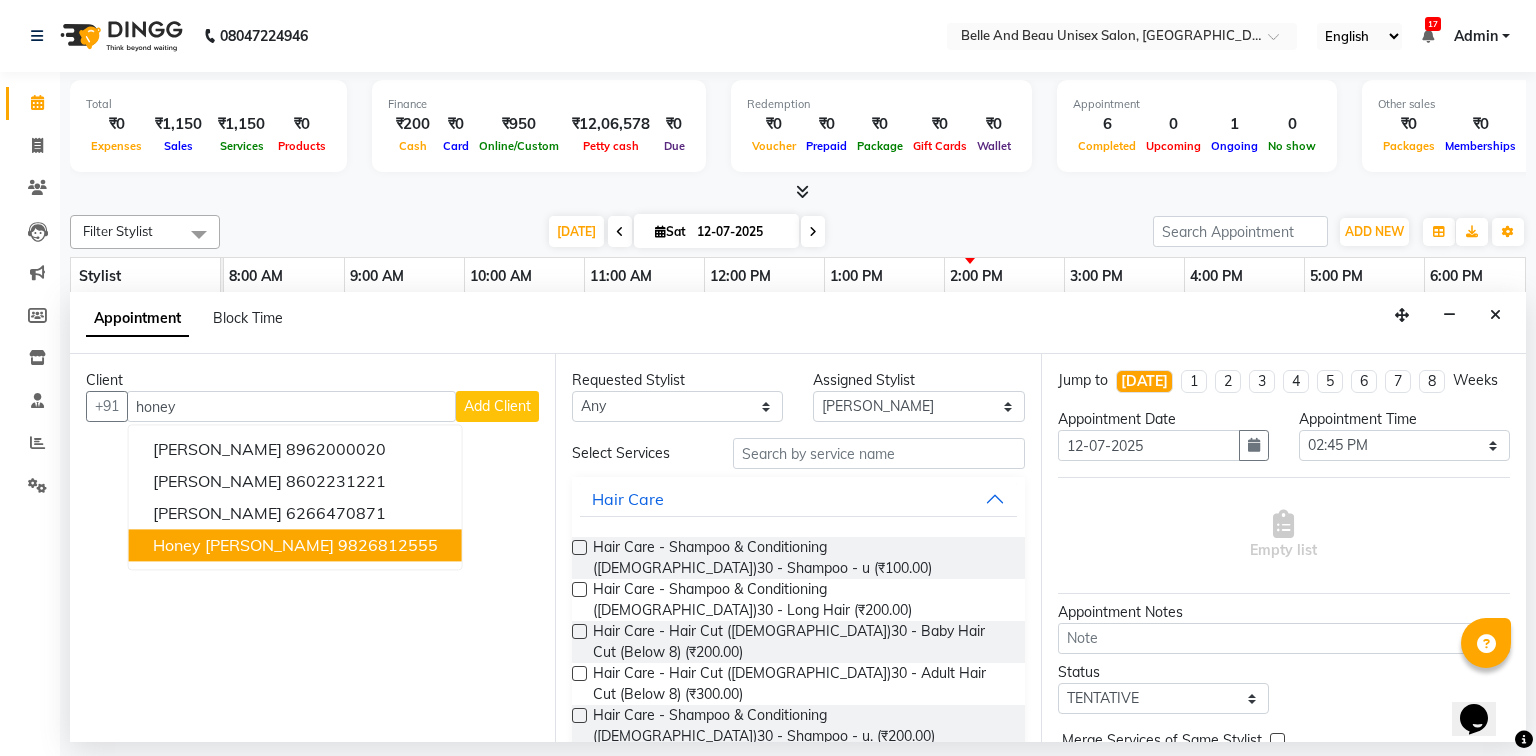 click on "9826812555" at bounding box center (388, 546) 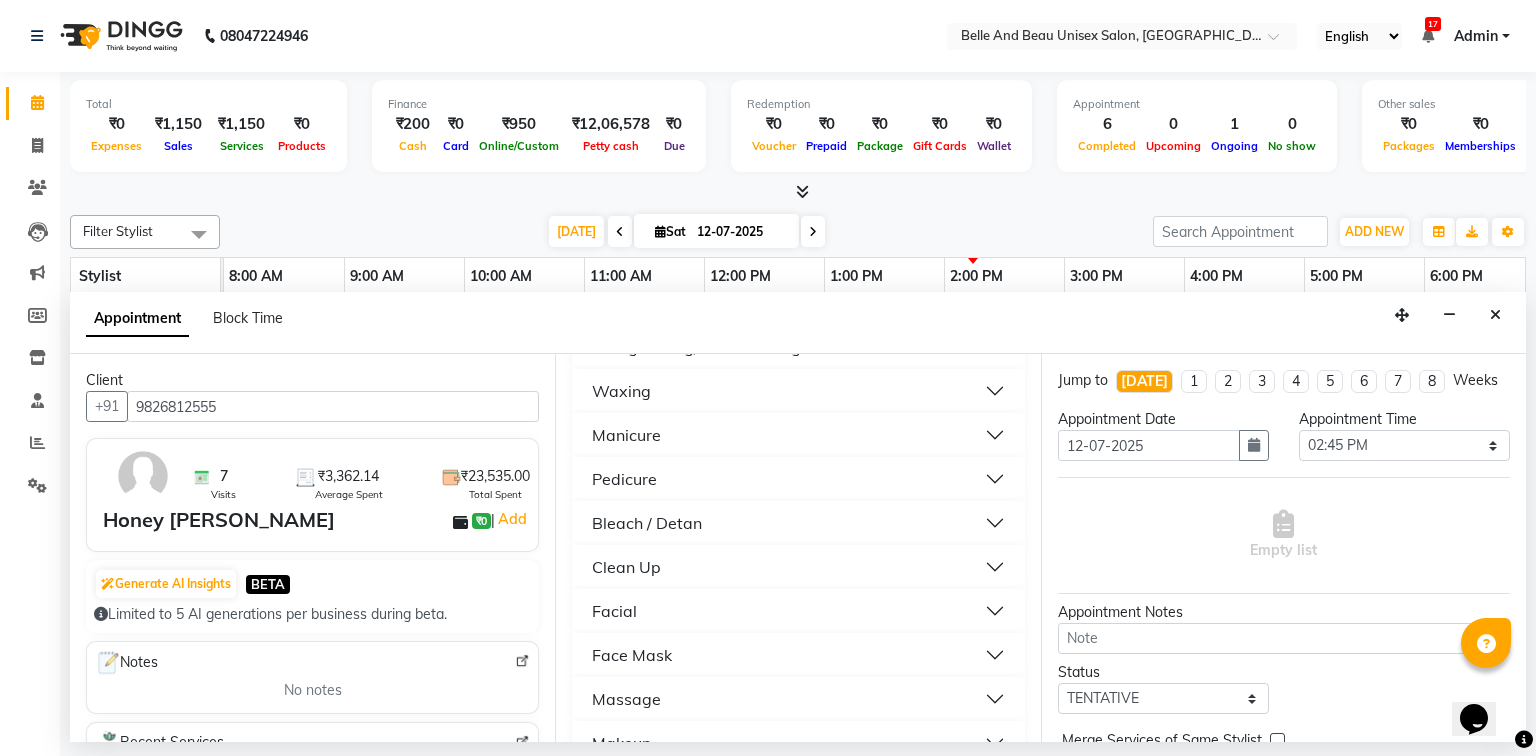 scroll, scrollTop: 1280, scrollLeft: 0, axis: vertical 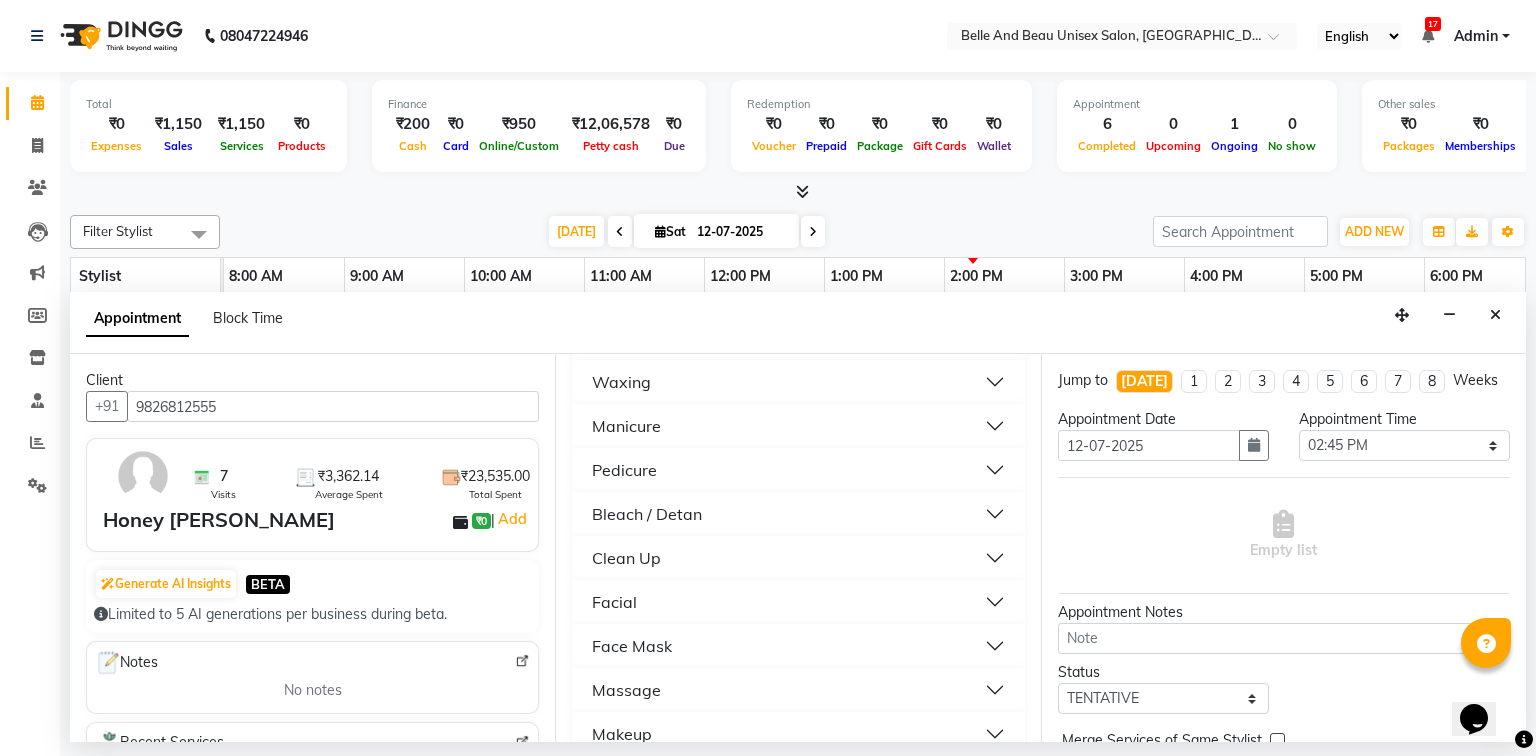 type on "9826812555" 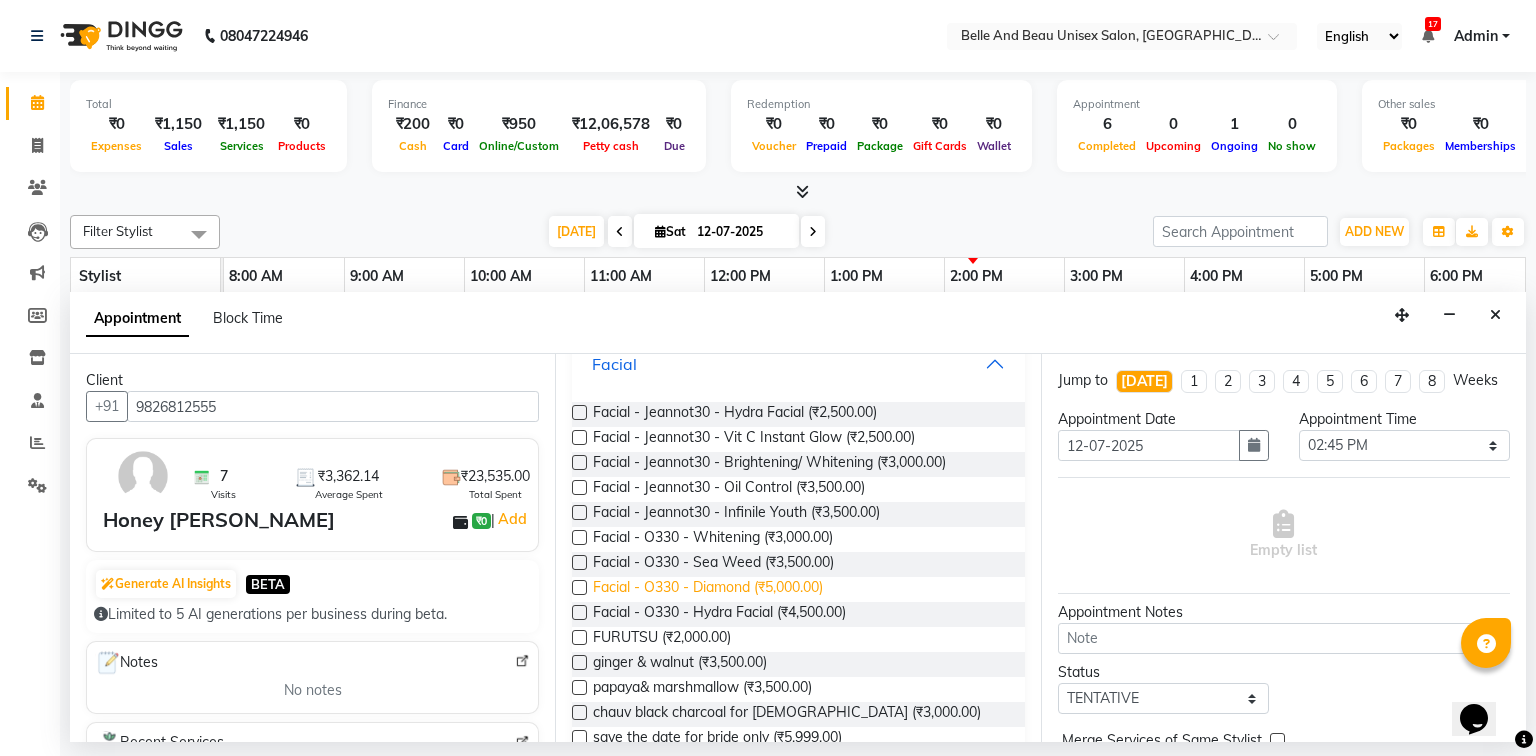 scroll, scrollTop: 1520, scrollLeft: 0, axis: vertical 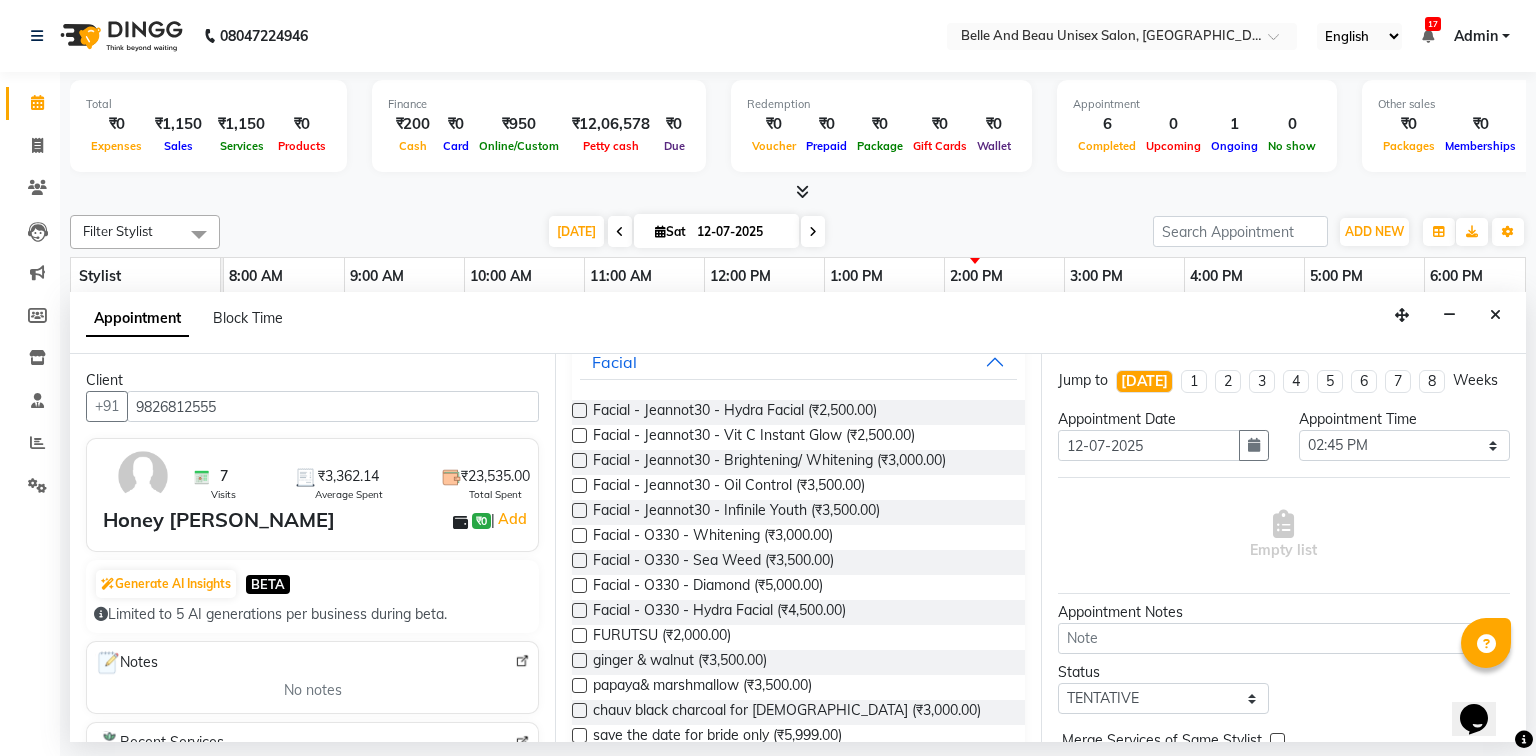 click at bounding box center [579, 635] 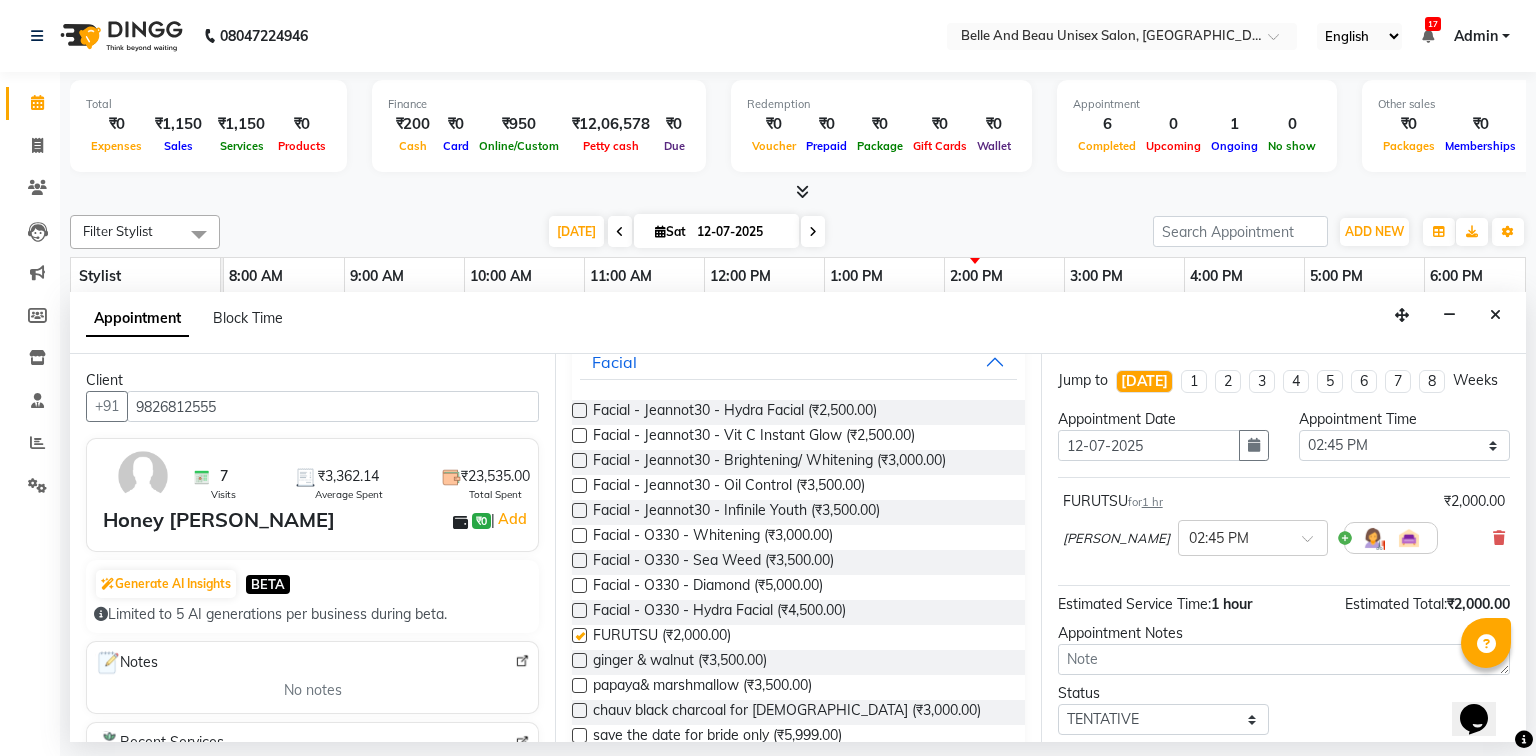 checkbox on "false" 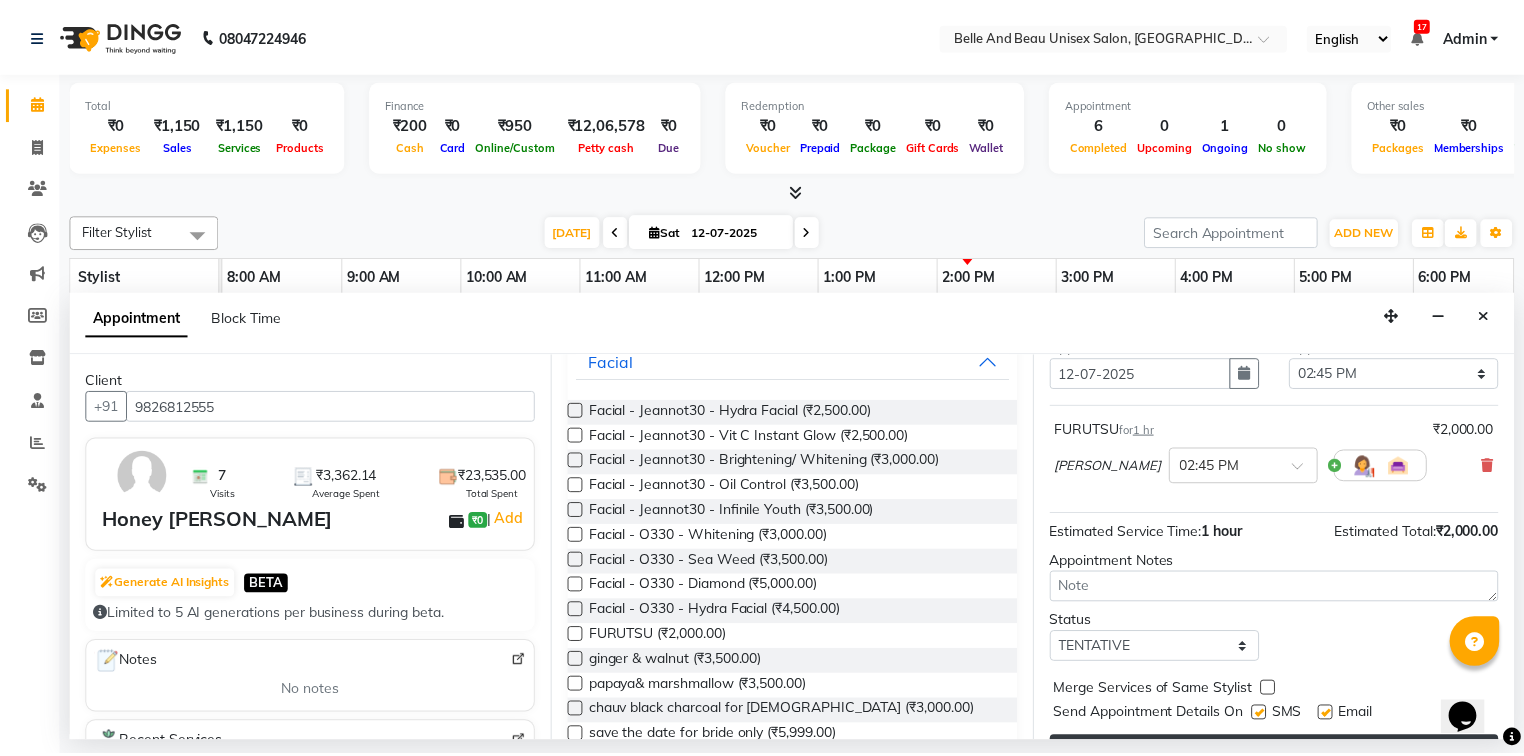 scroll, scrollTop: 118, scrollLeft: 0, axis: vertical 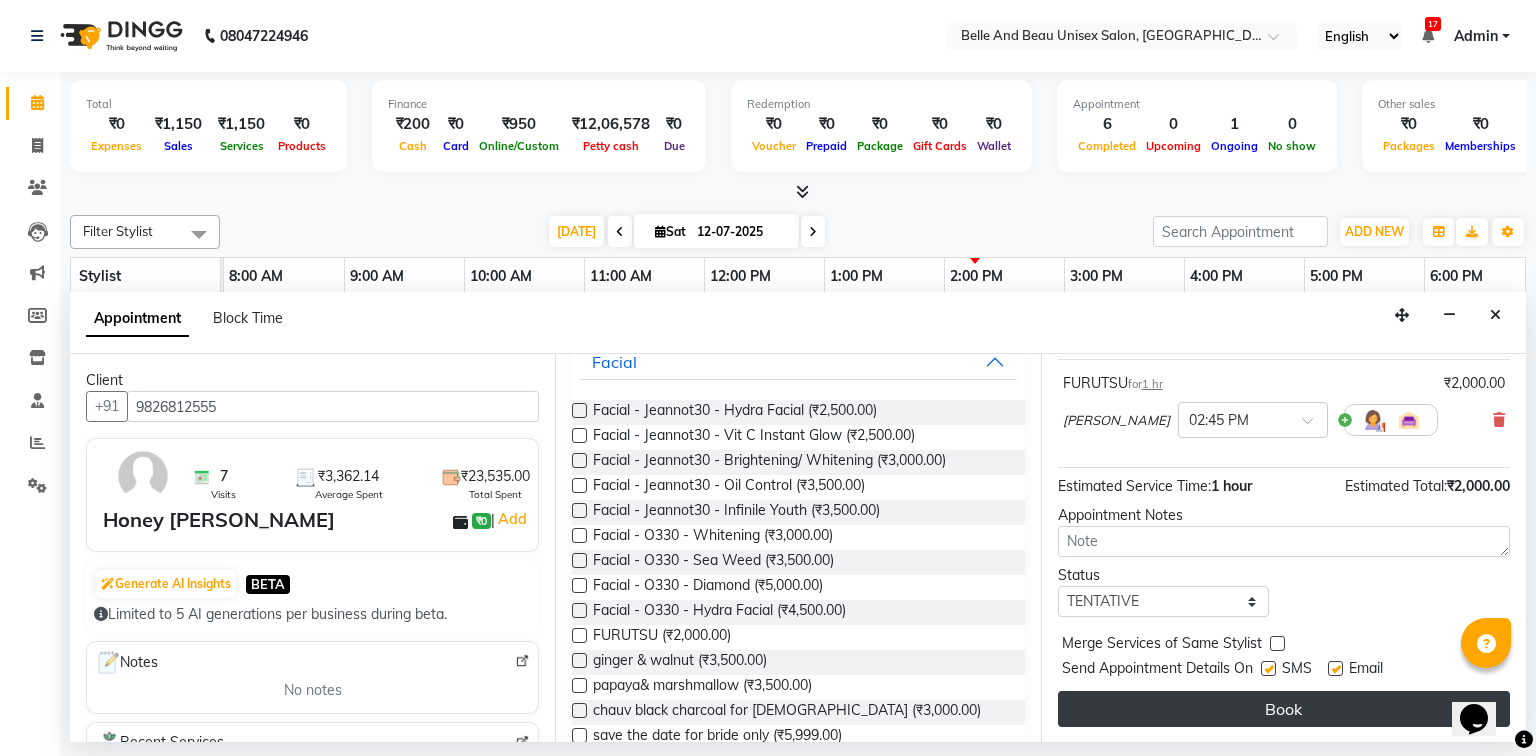 click on "Book" at bounding box center [1284, 709] 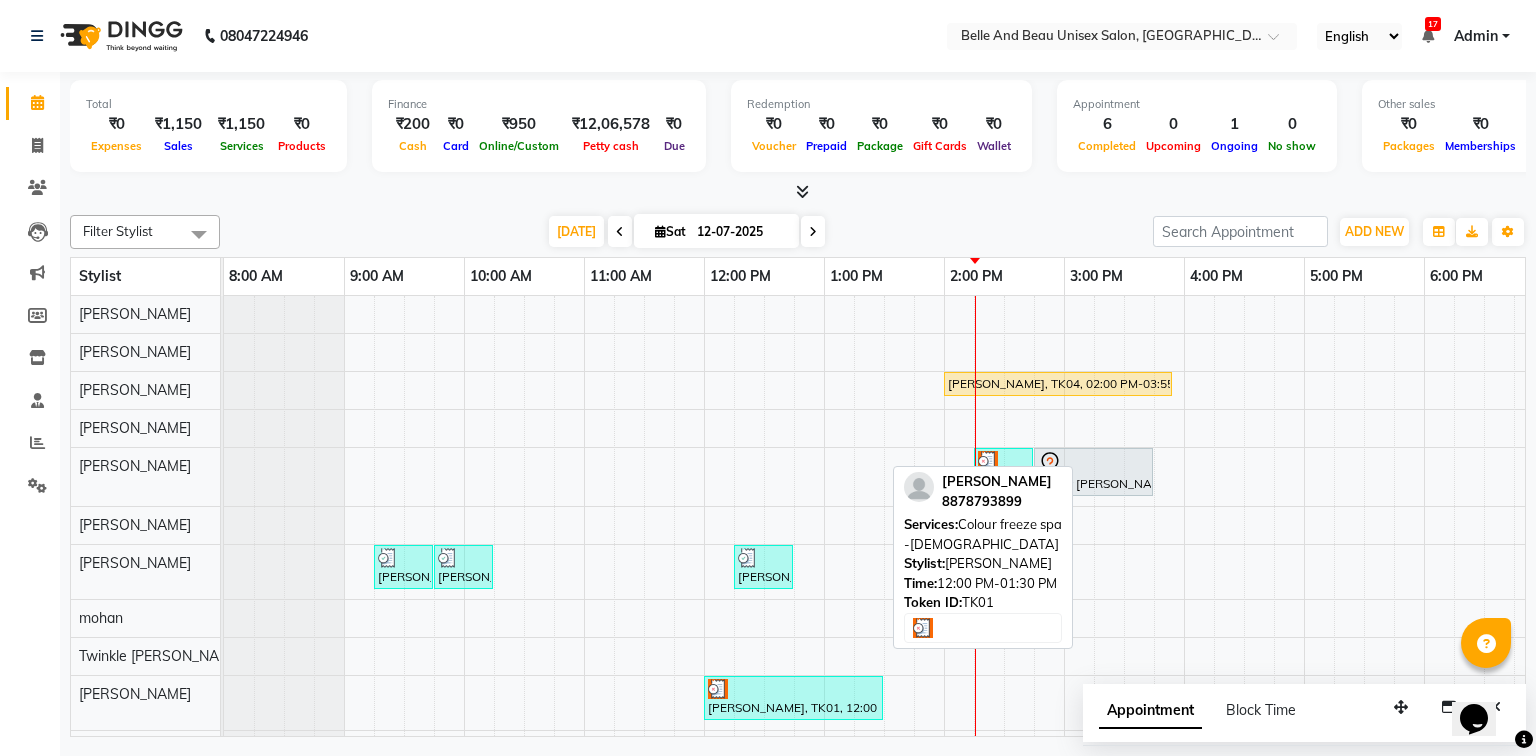 click on "[PERSON_NAME], TK01, 12:00 PM-01:30 PM, Colour freeze spa -[DEMOGRAPHIC_DATA]" at bounding box center (793, 698) 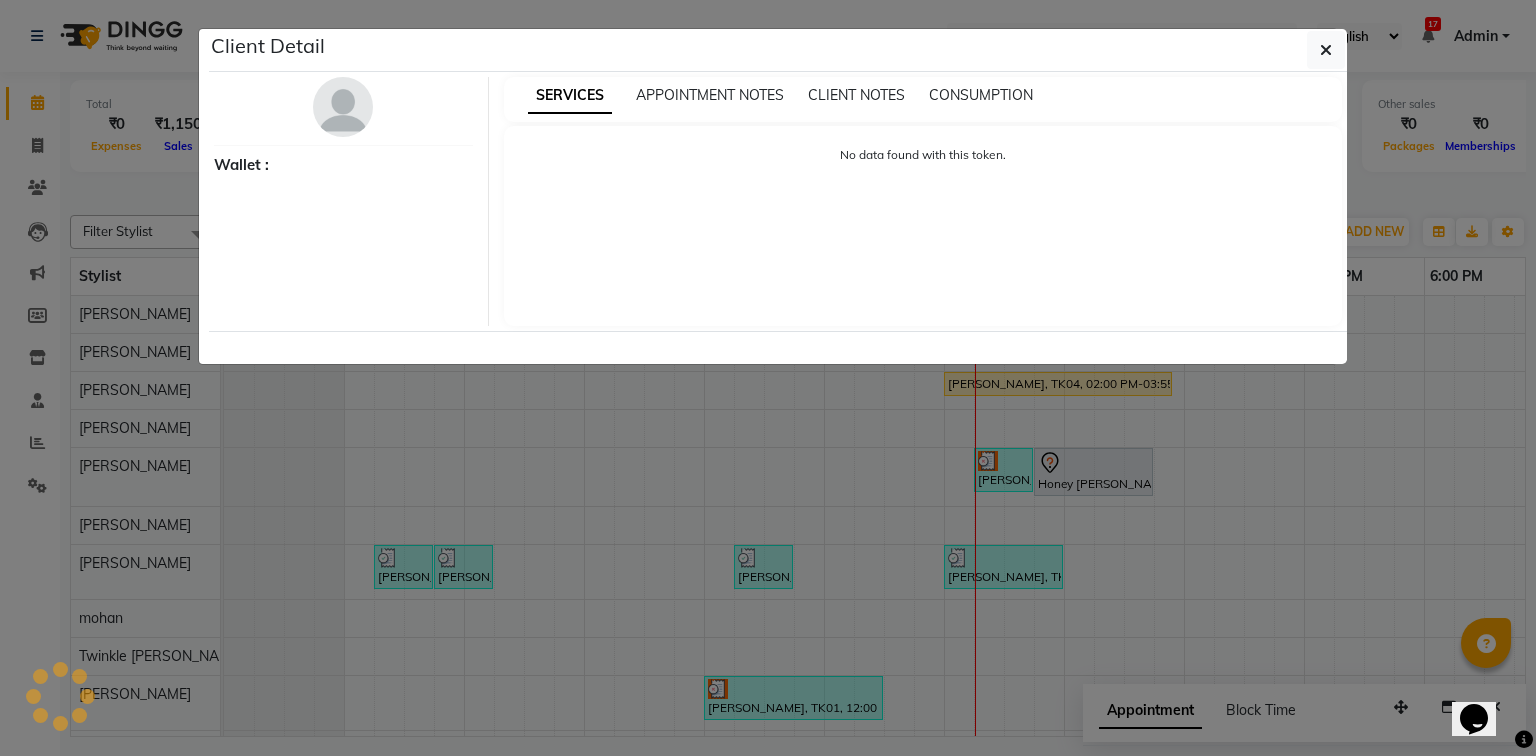 select on "3" 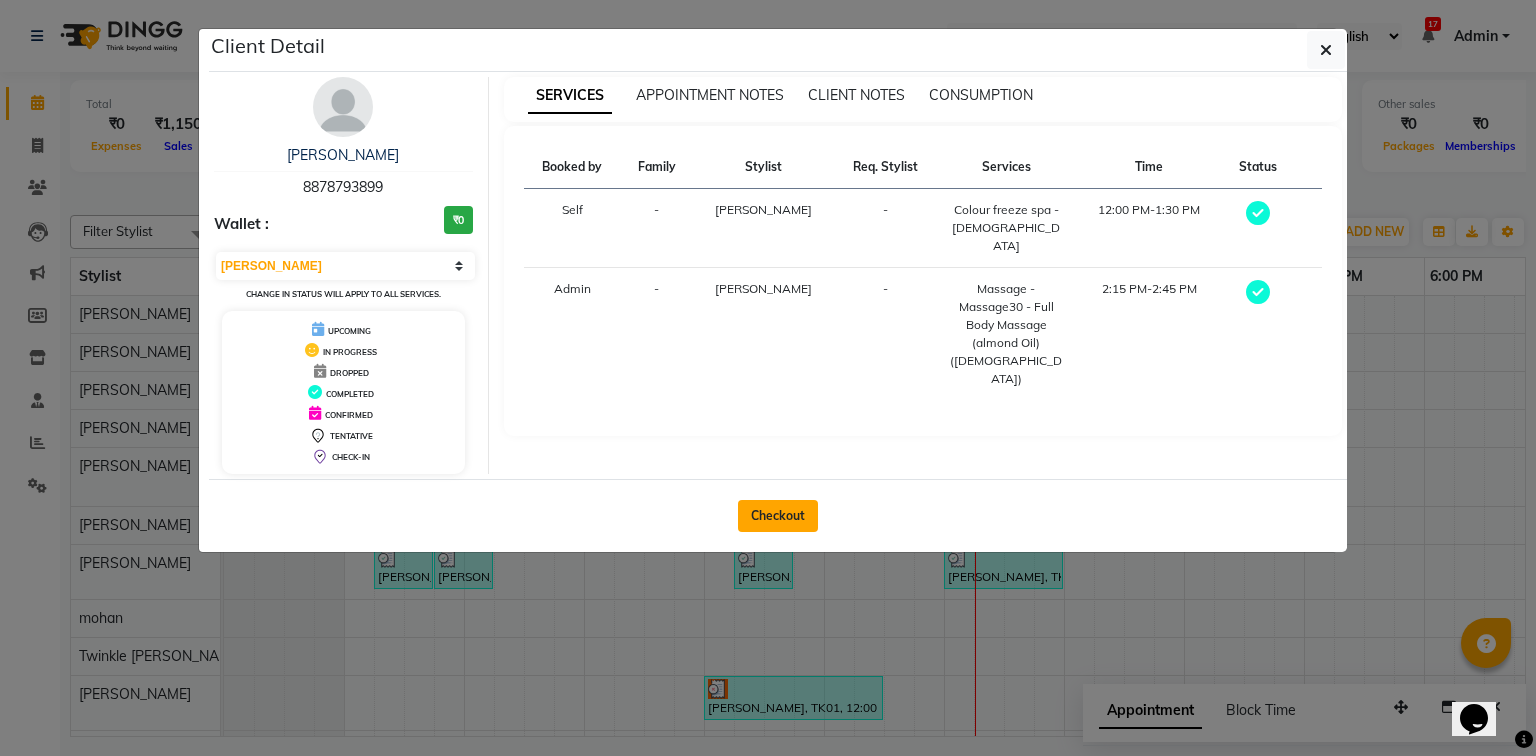 click on "Checkout" 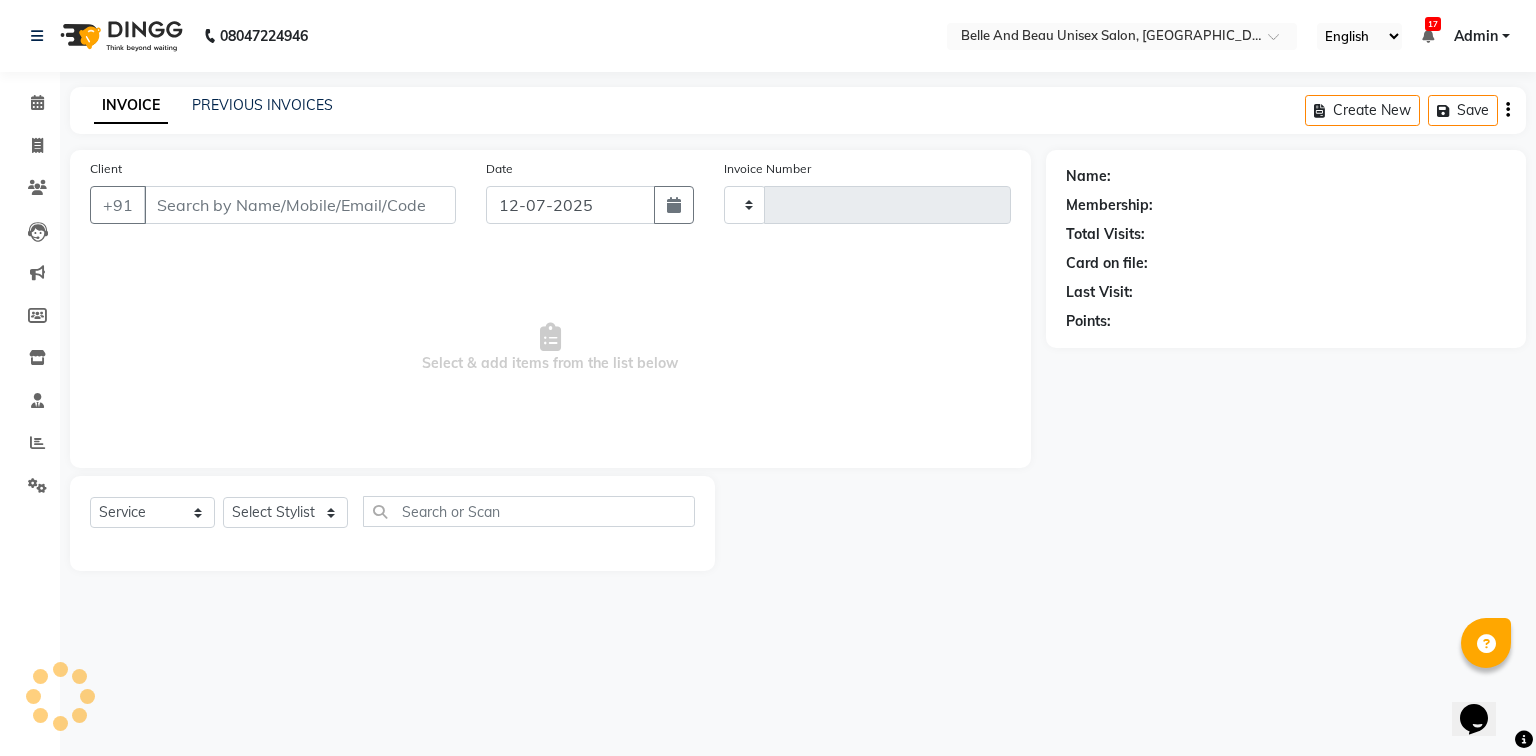 type on "1432" 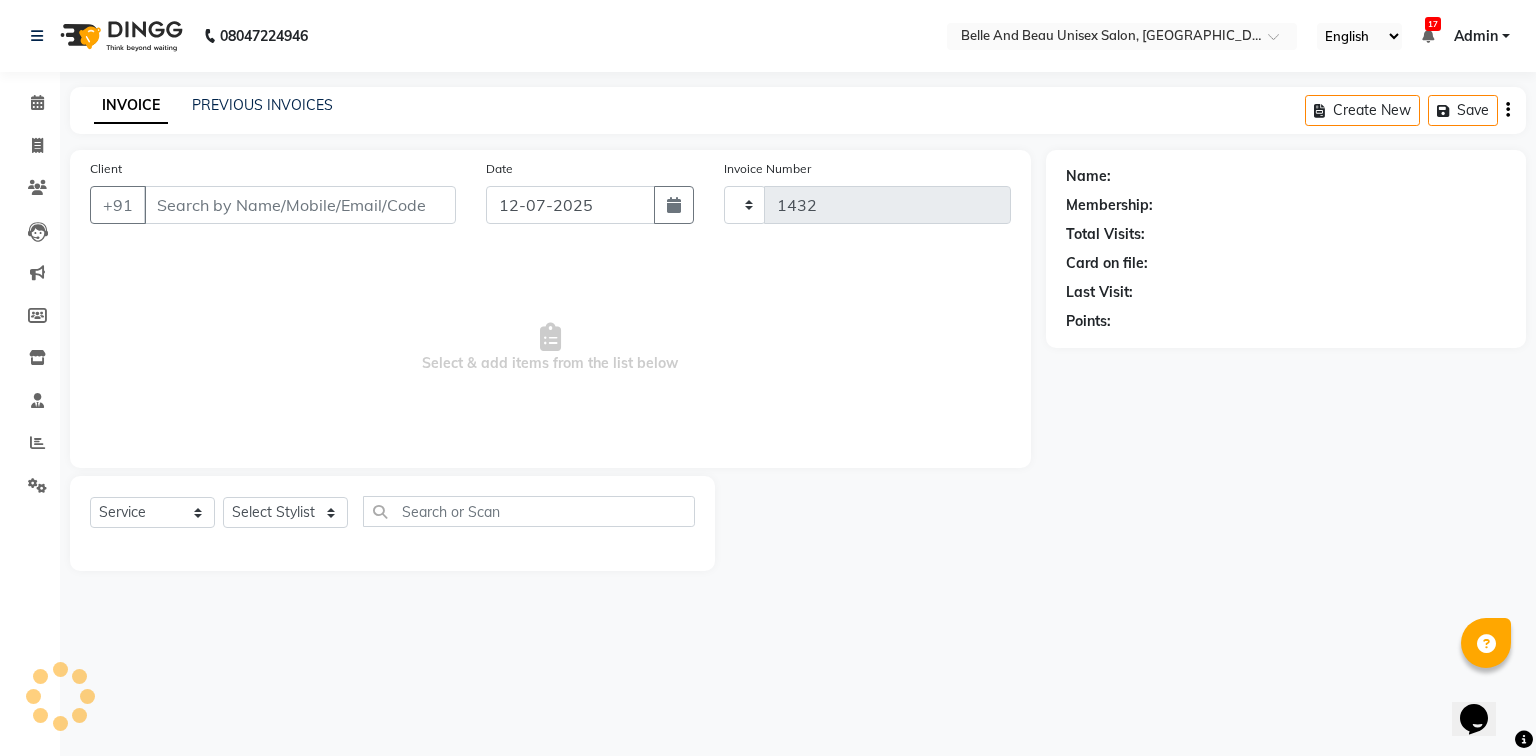 select on "7066" 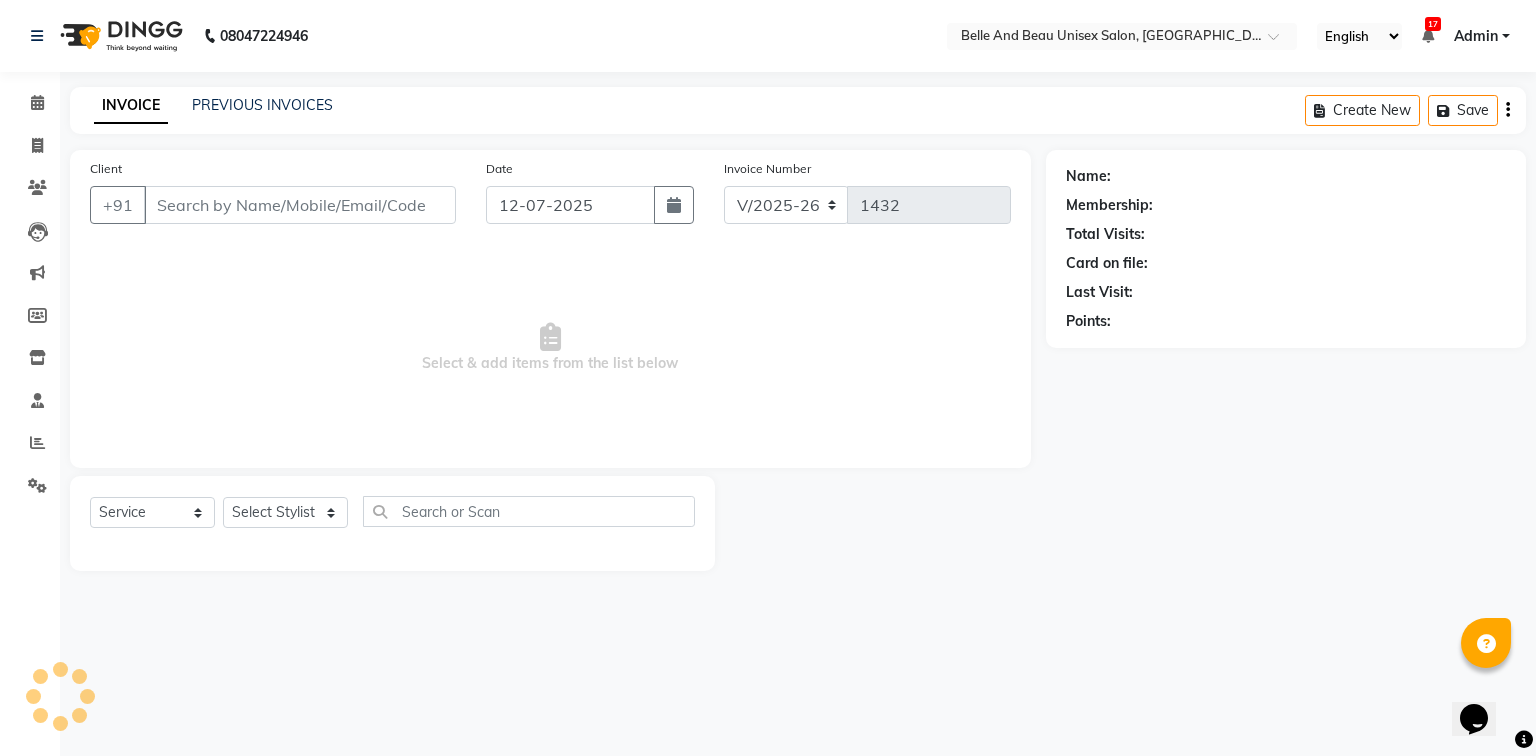 type on "8878793899" 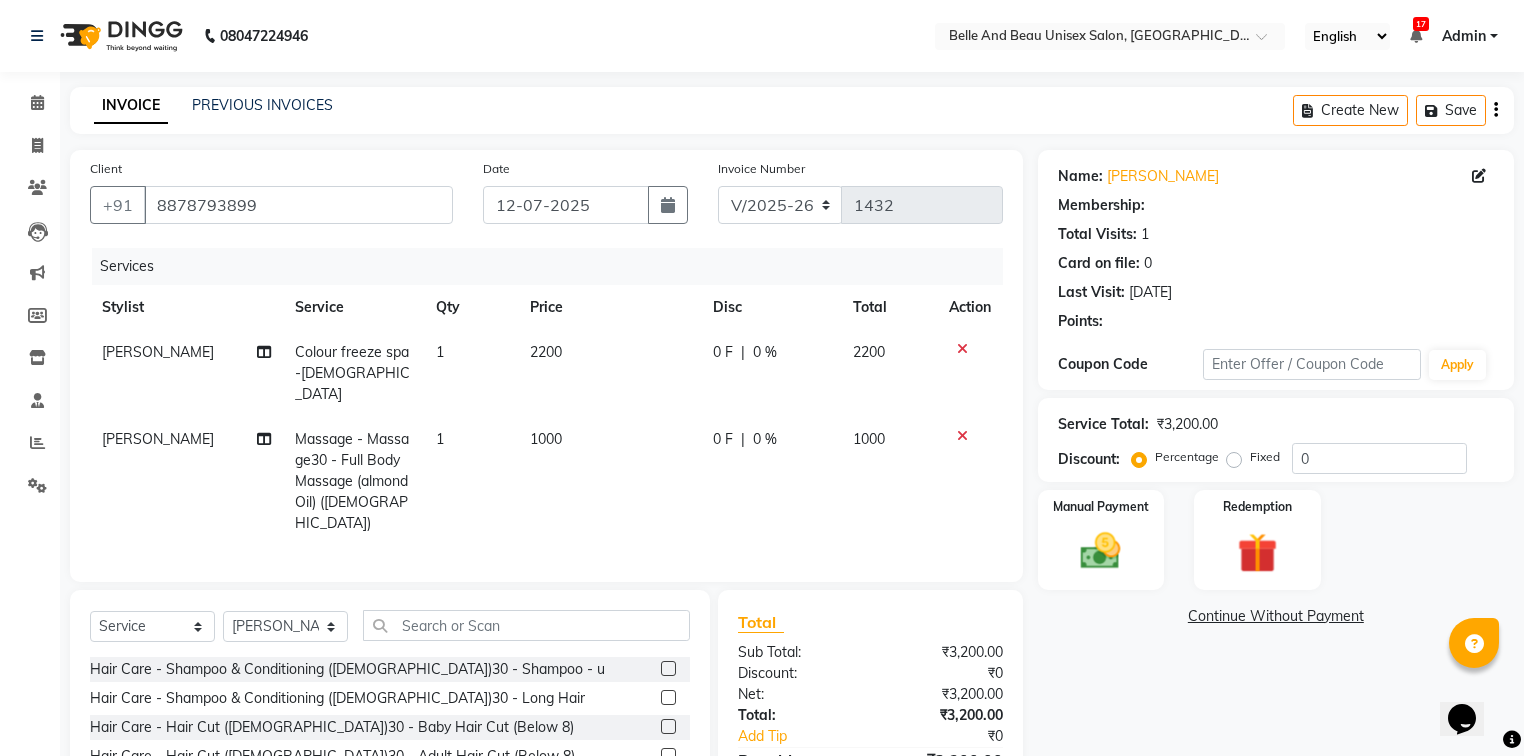 select on "1: Object" 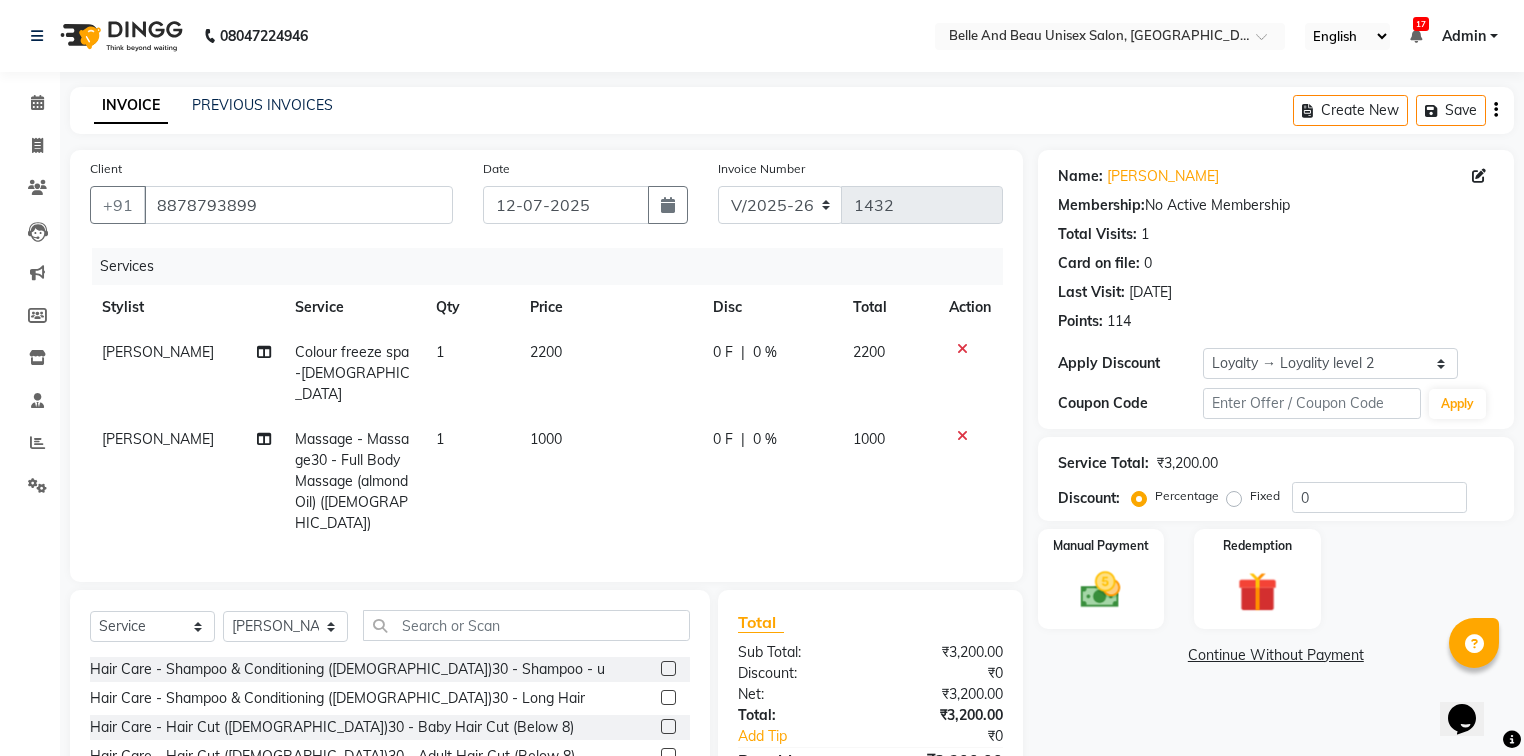 click on "0 %" 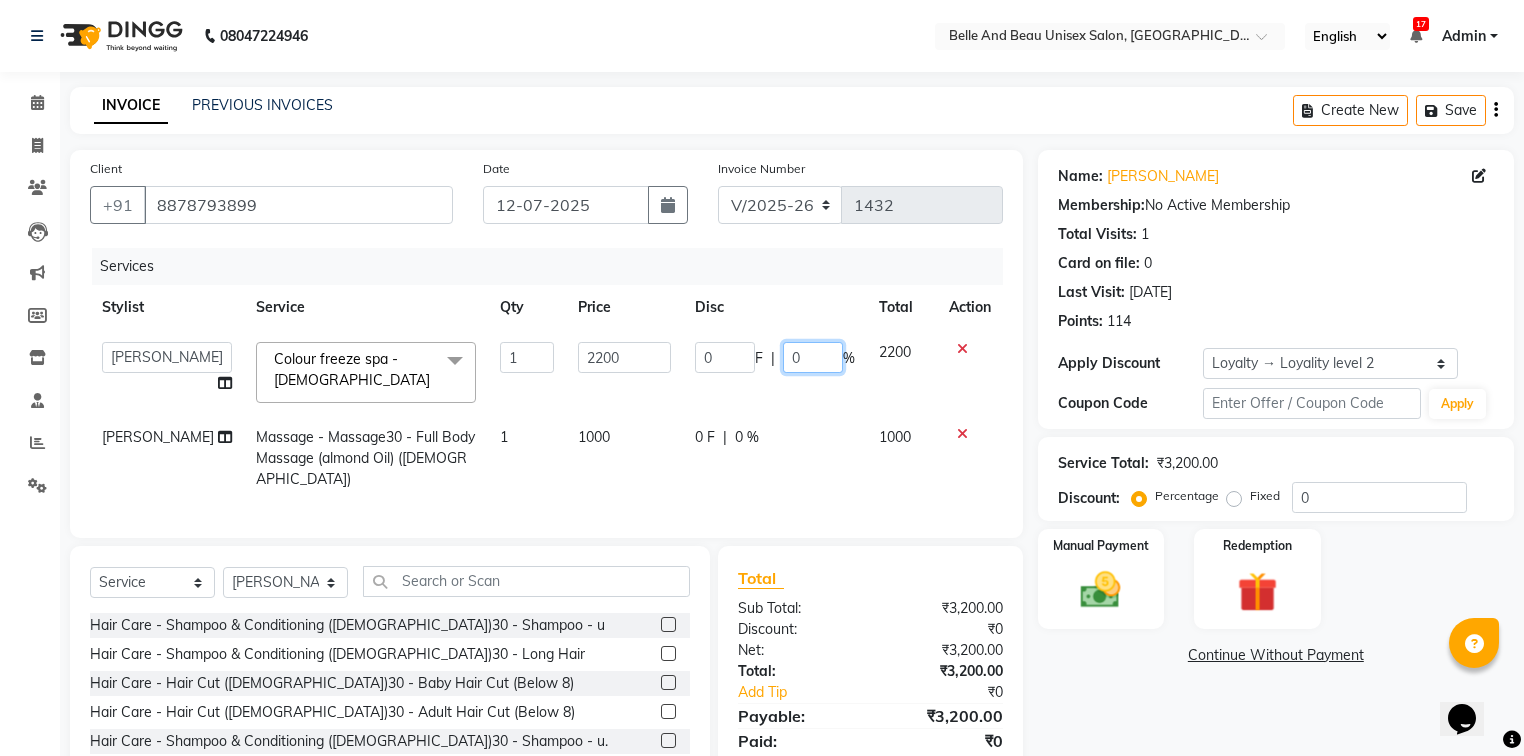 click on "0" 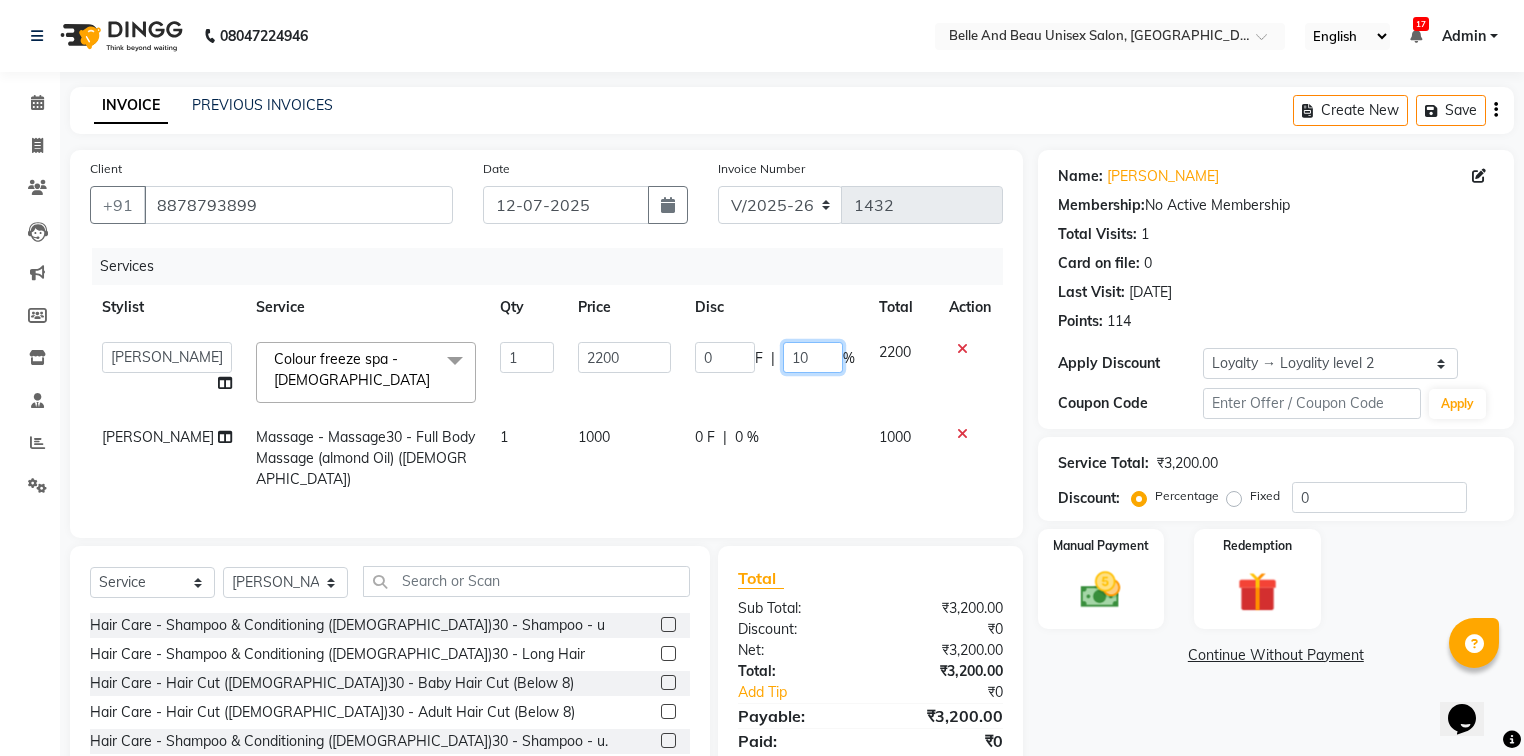 type on "100" 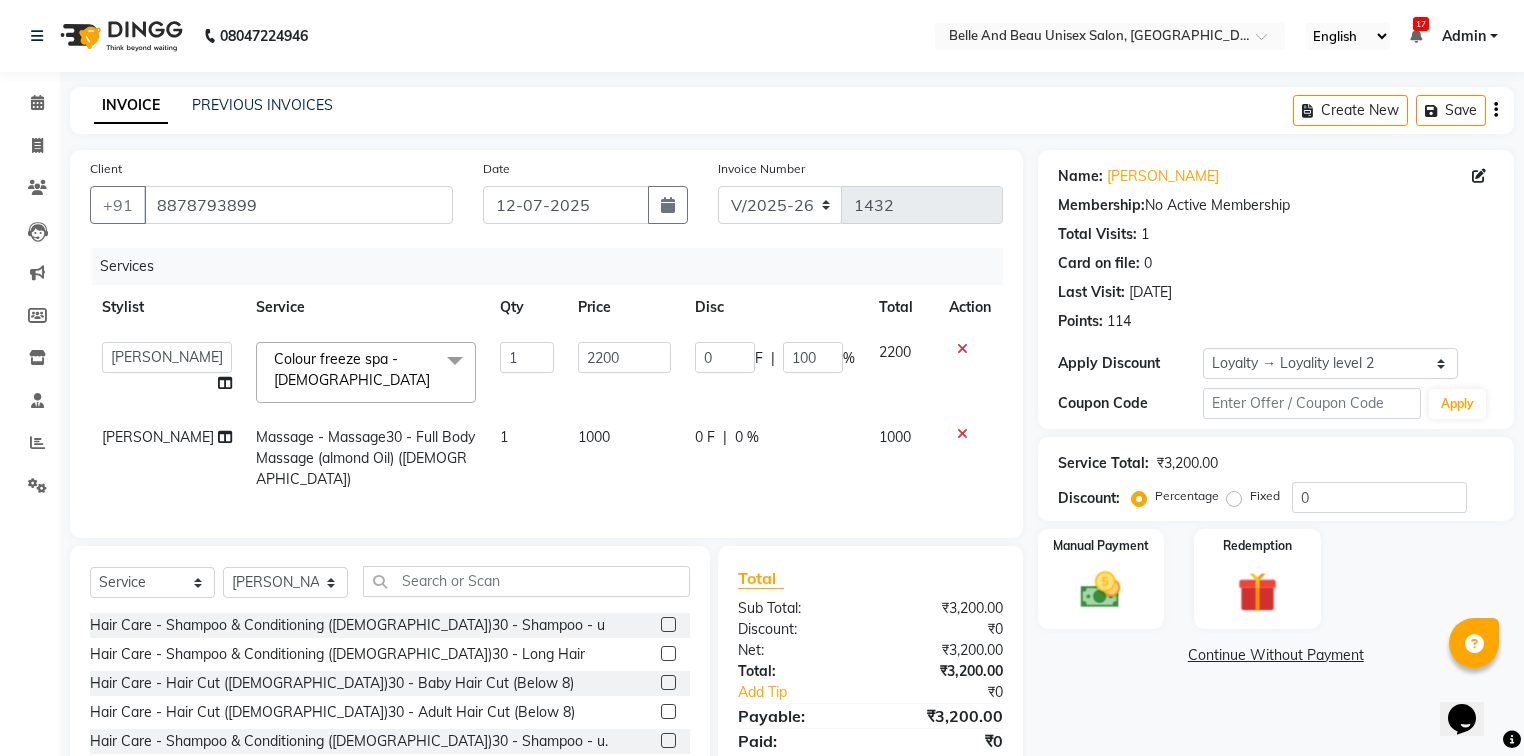 click on "[PERSON_NAME]    [PERSON_NAME] [PERSON_NAME]   [PERSON_NAME]   [PERSON_NAME]   [PERSON_NAME]   [PERSON_NAME]   [PERSON_NAME]   [PERSON_NAME]   Twinkle [PERSON_NAME]   [PERSON_NAME]  Colour freeze spa -[DEMOGRAPHIC_DATA]  x Hair Care - Shampoo & Conditioning ([DEMOGRAPHIC_DATA])30 - Shampoo - u Hair Care - Shampoo & Conditioning ([DEMOGRAPHIC_DATA])30 - Long Hair Hair Care - Hair Cut ([DEMOGRAPHIC_DATA])30 - Baby Hair Cut (Below 8) Hair Care - Hair Cut ([DEMOGRAPHIC_DATA])30 - Adult Hair Cut (Below 8) Hair Care - Shampoo & Conditioning ([DEMOGRAPHIC_DATA])30 - Shampoo - u. Hair Care - Shampoo & Conditioning ([DEMOGRAPHIC_DATA])30 - Shampoo - u Hair Care - Hair Cut ([DEMOGRAPHIC_DATA])30 - Baby Hair Cut (Below 8) Hair Care - Hair Cut ([DEMOGRAPHIC_DATA])30 - Adult Hair Cut (Below 8) Hair Care - Split Ends Removal ([DEMOGRAPHIC_DATA])30 - Split Ends Removal offer 1499 offer 999 offer 1999 offer 2499 offer 999 [DEMOGRAPHIC_DATA] deep conditioning [DEMOGRAPHIC_DATA] deep conditioning [DEMOGRAPHIC_DATA] kity party Hair Trim Shave & Trimming - Shave ([DEMOGRAPHIC_DATA])30 - Shave Shave & Trimming - [PERSON_NAME]  ([DEMOGRAPHIC_DATA])30 - [PERSON_NAME] Trimming Shave & Trimming - [PERSON_NAME]  ([DEMOGRAPHIC_DATA])30 - [PERSON_NAME] Shaping 1" 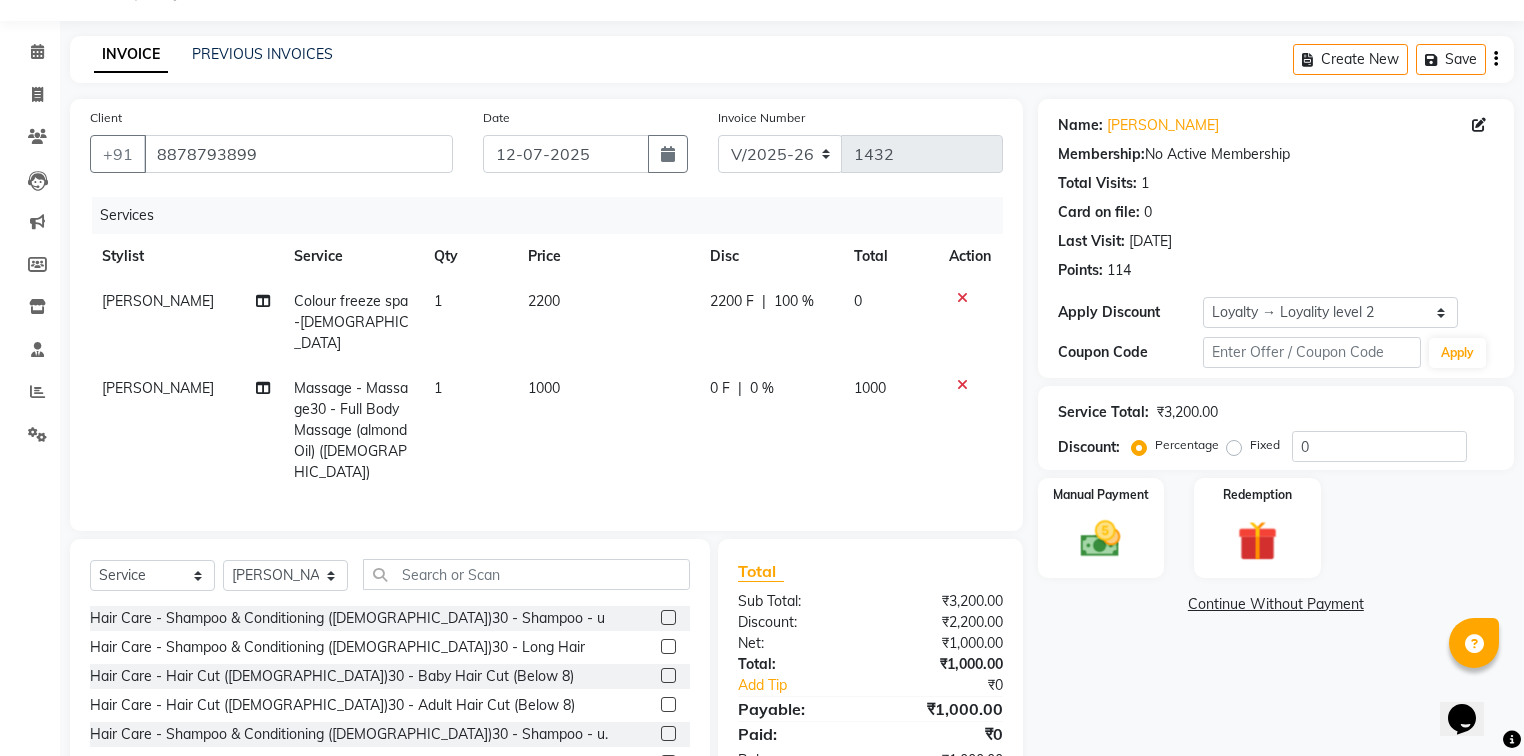 scroll, scrollTop: 80, scrollLeft: 0, axis: vertical 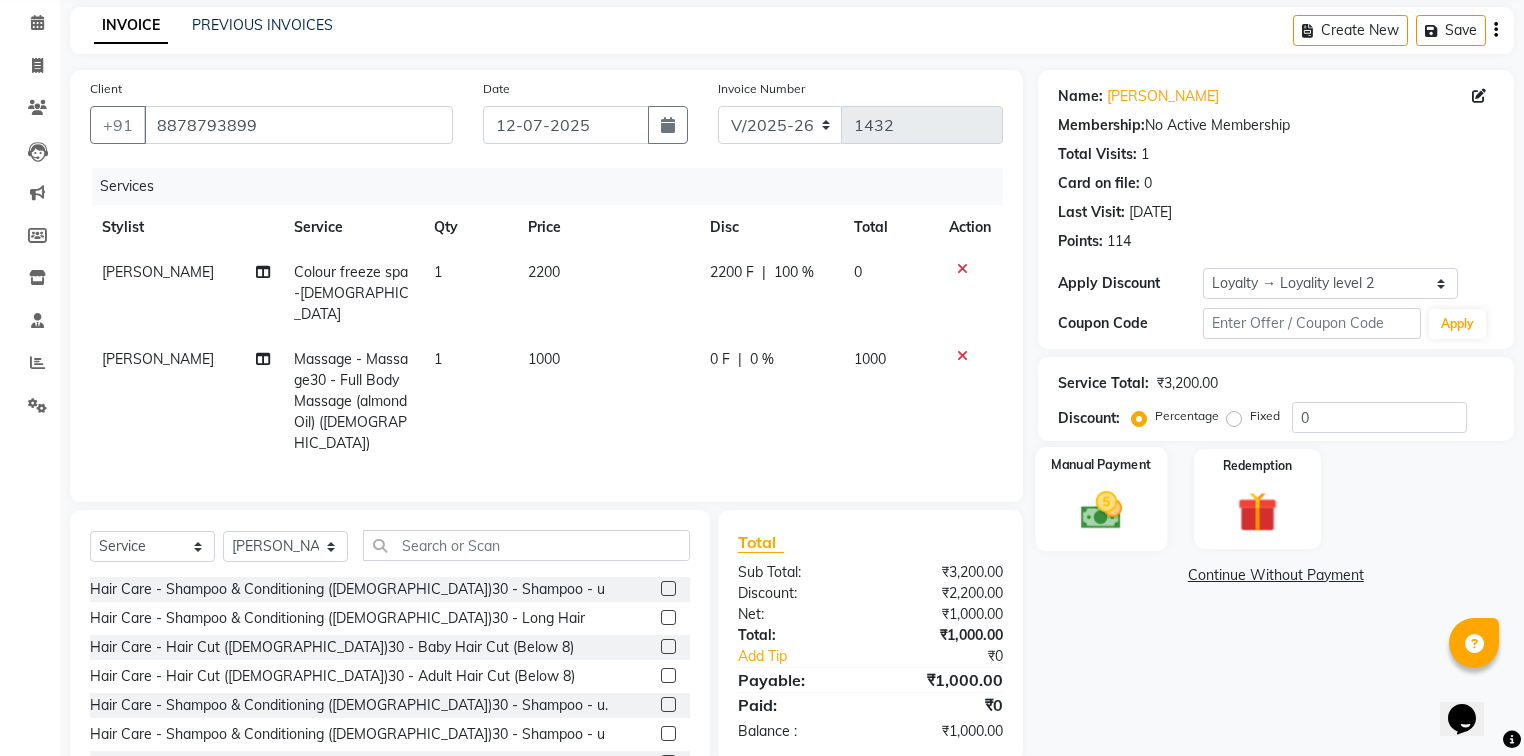 click 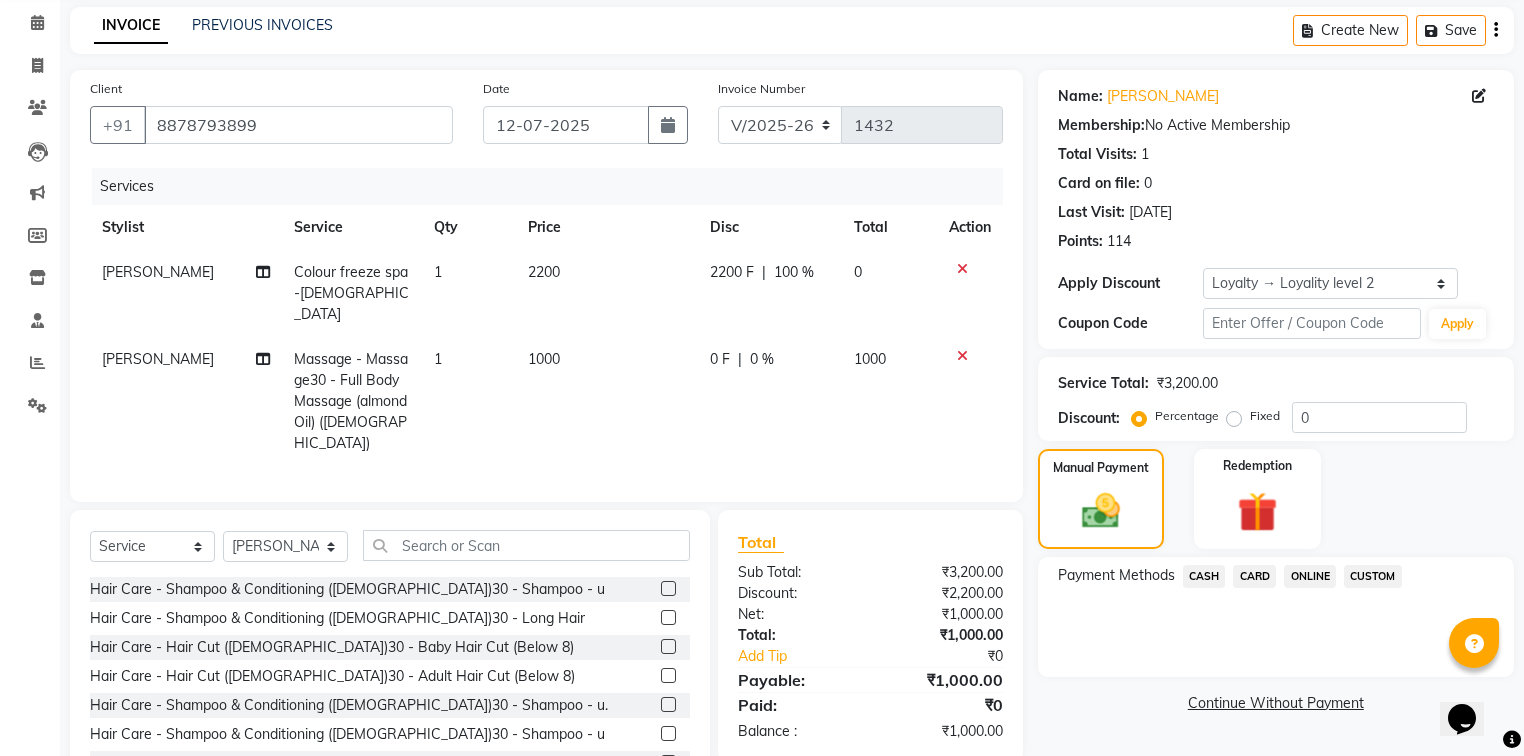 click on "ONLINE" 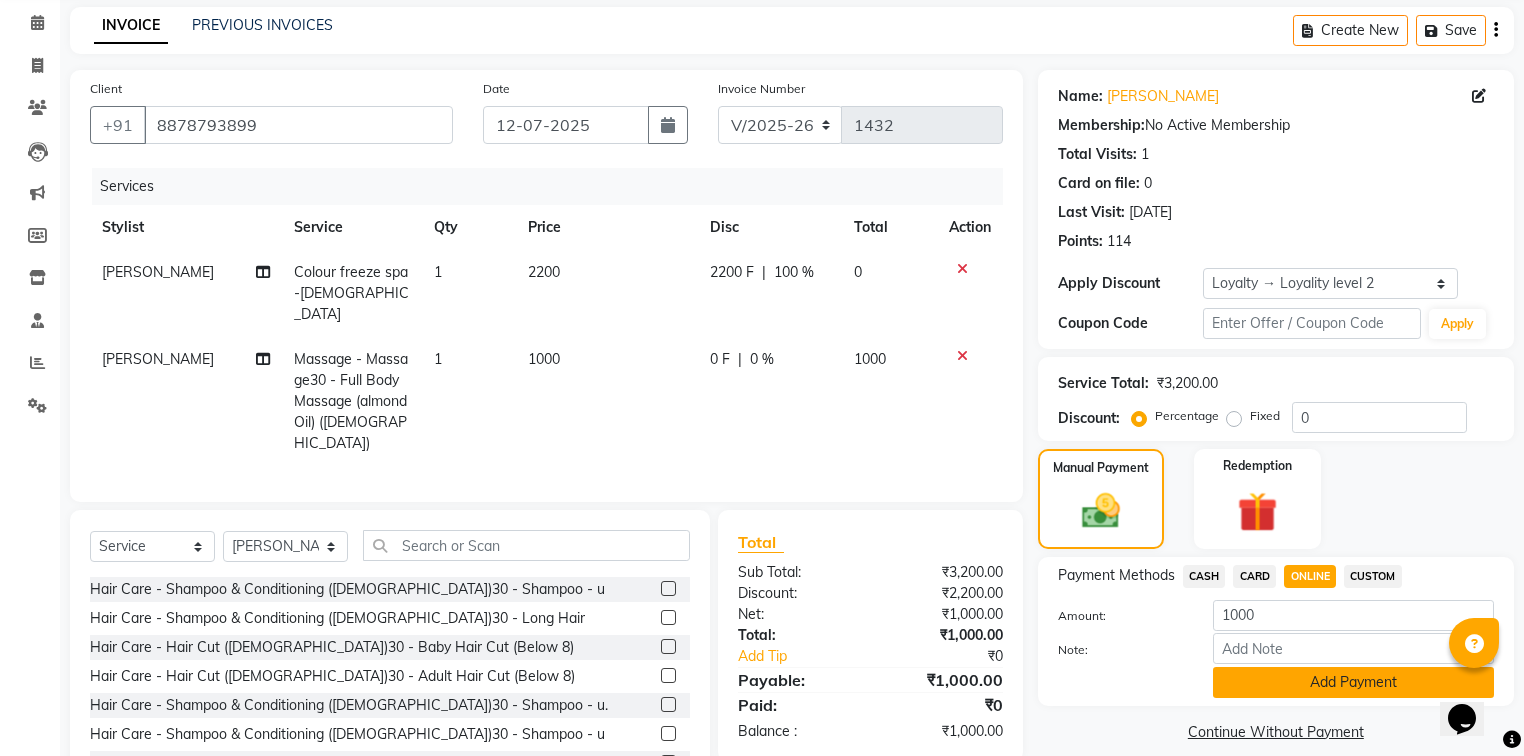 click on "Add Payment" 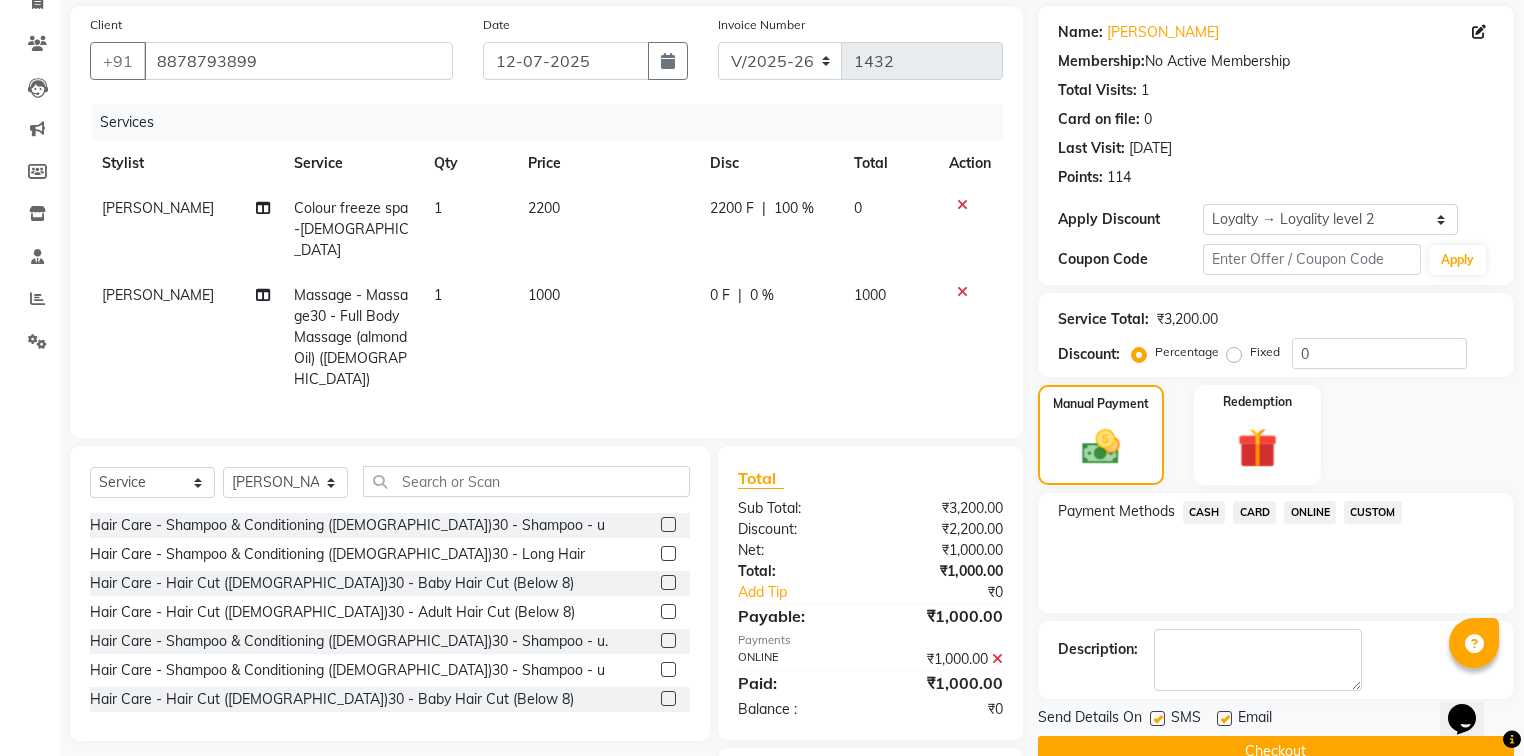 scroll, scrollTop: 228, scrollLeft: 0, axis: vertical 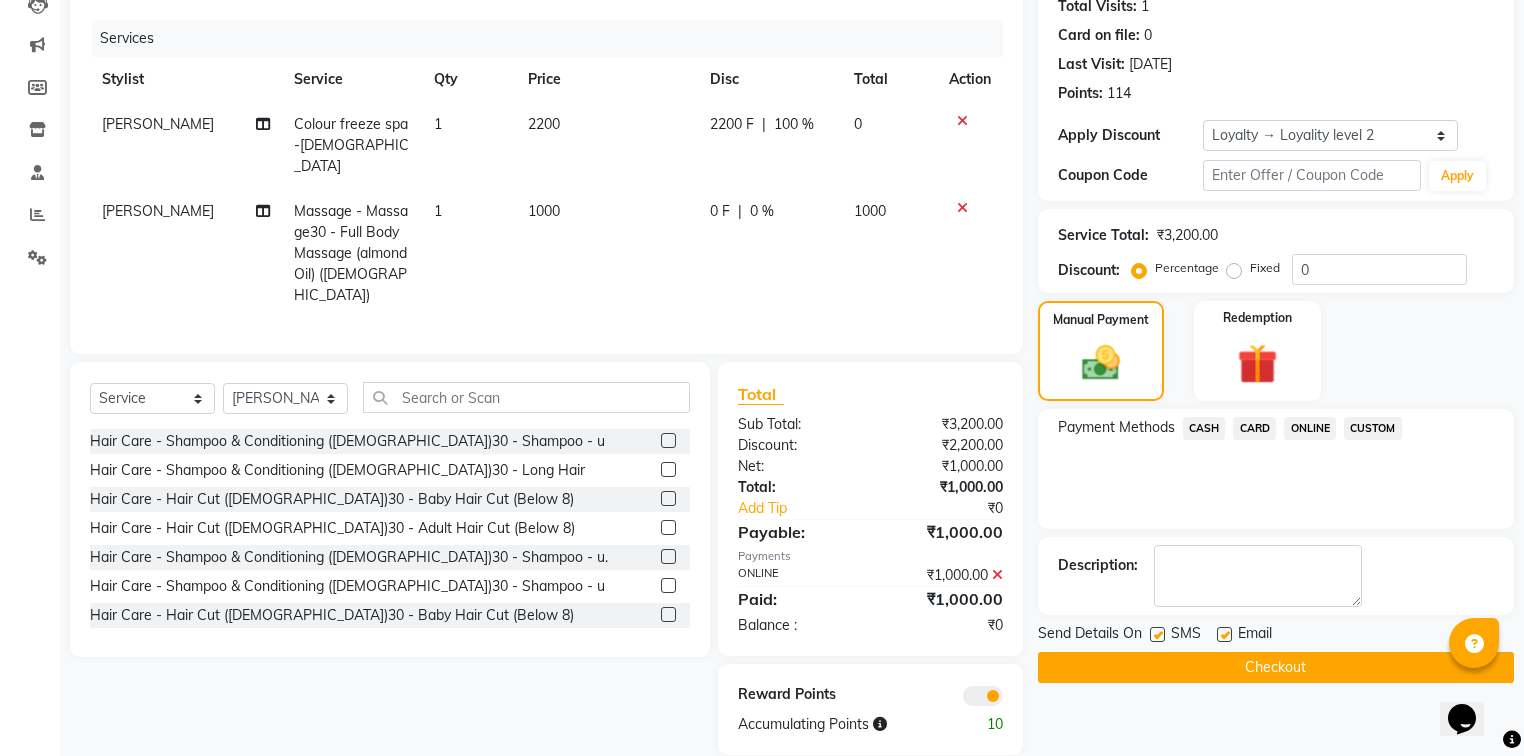 click on "Checkout" 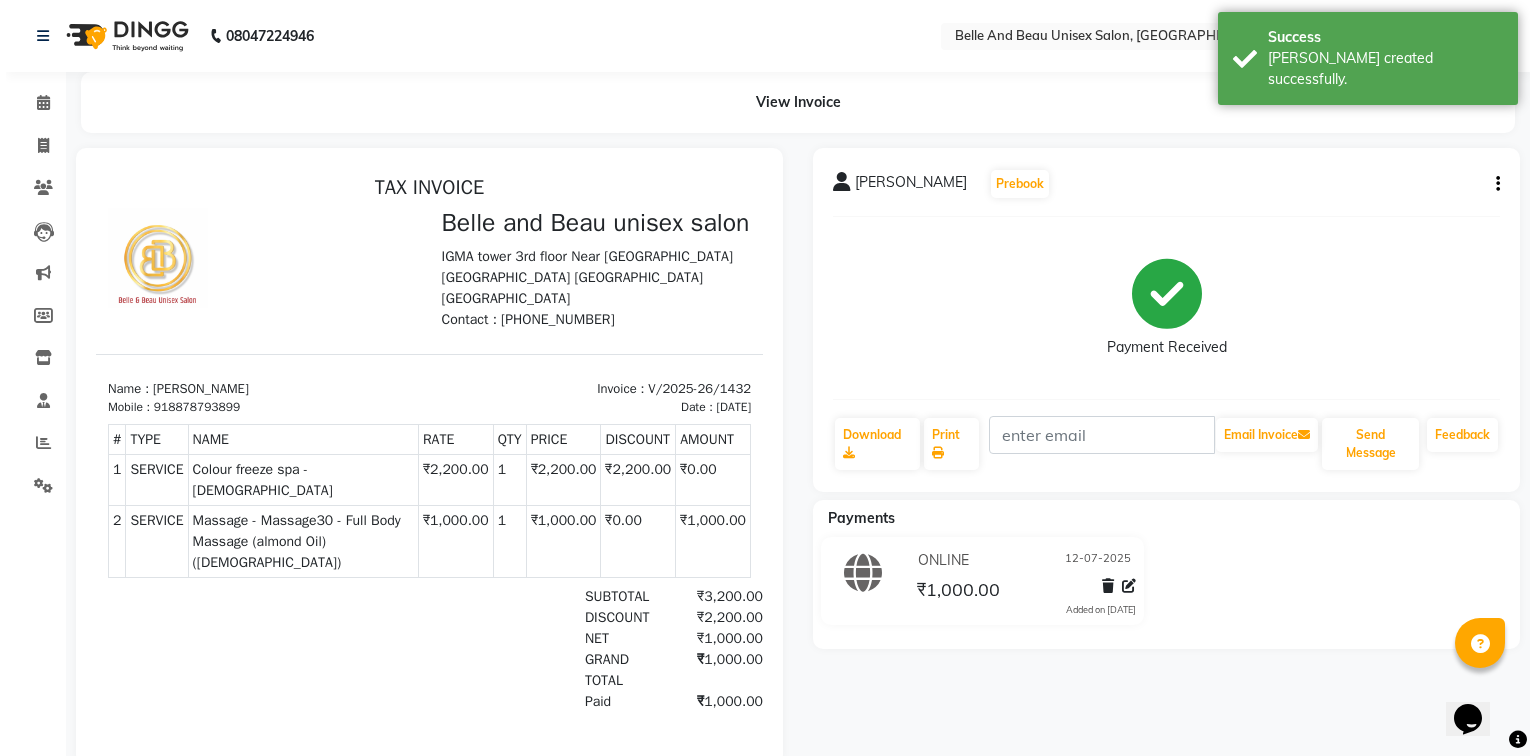 scroll, scrollTop: 0, scrollLeft: 0, axis: both 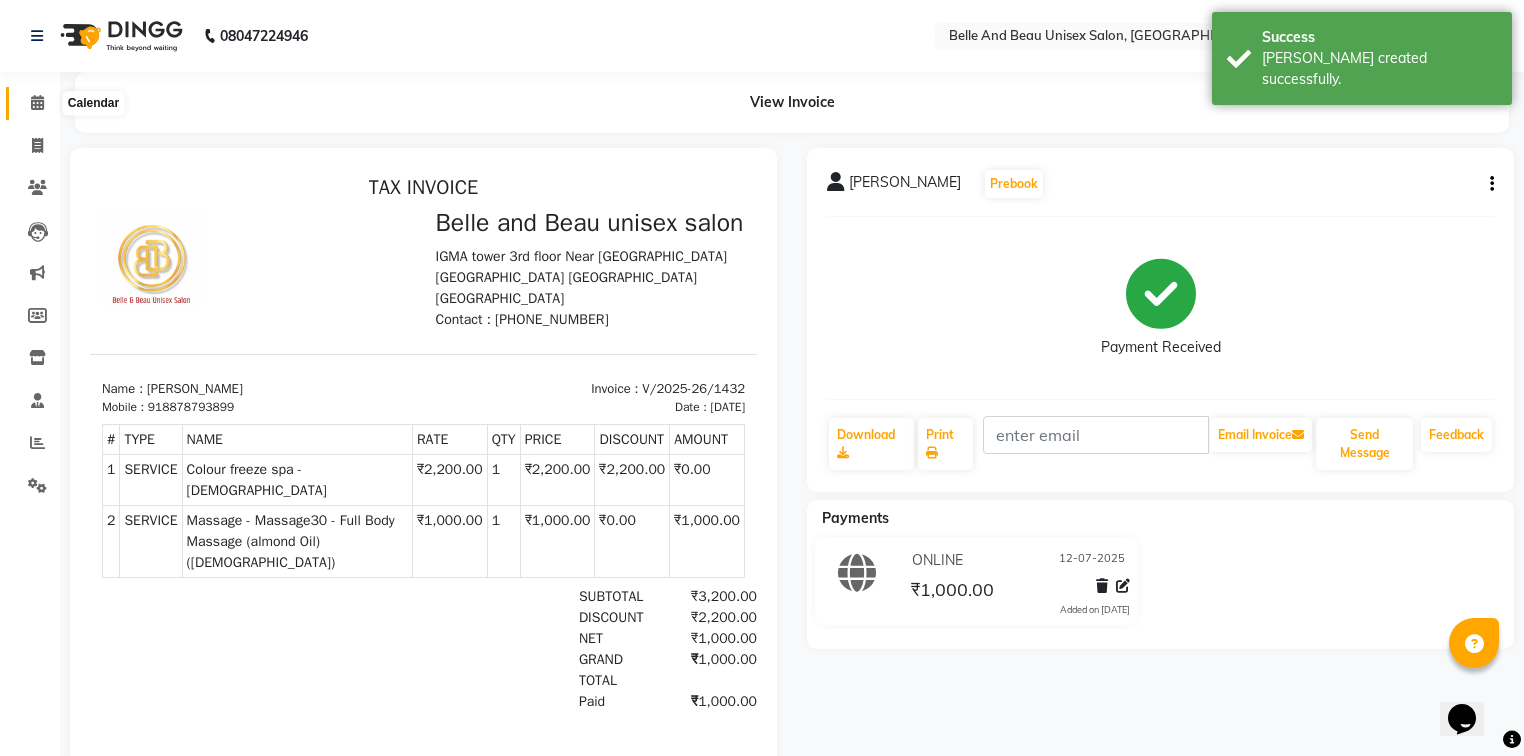 click 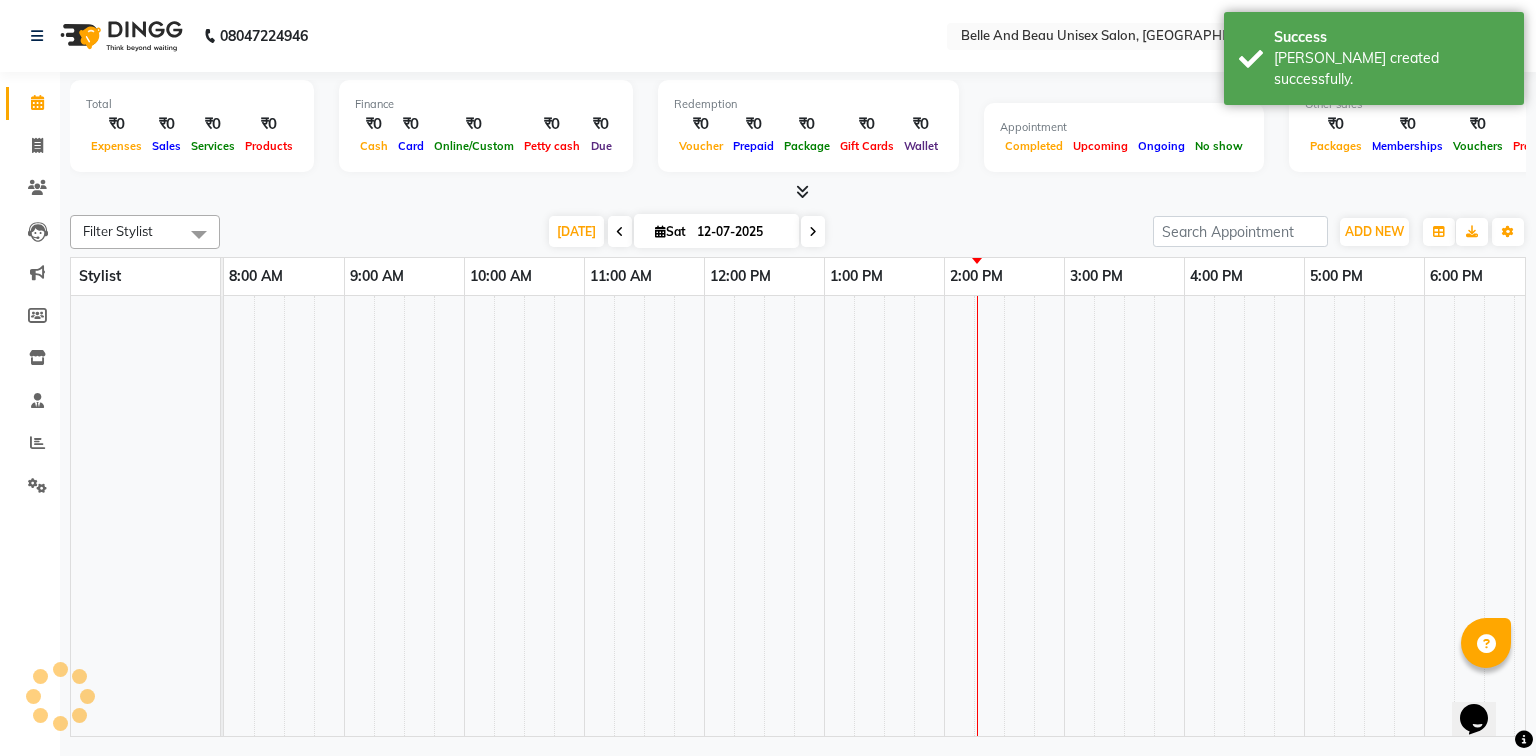 scroll, scrollTop: 0, scrollLeft: 0, axis: both 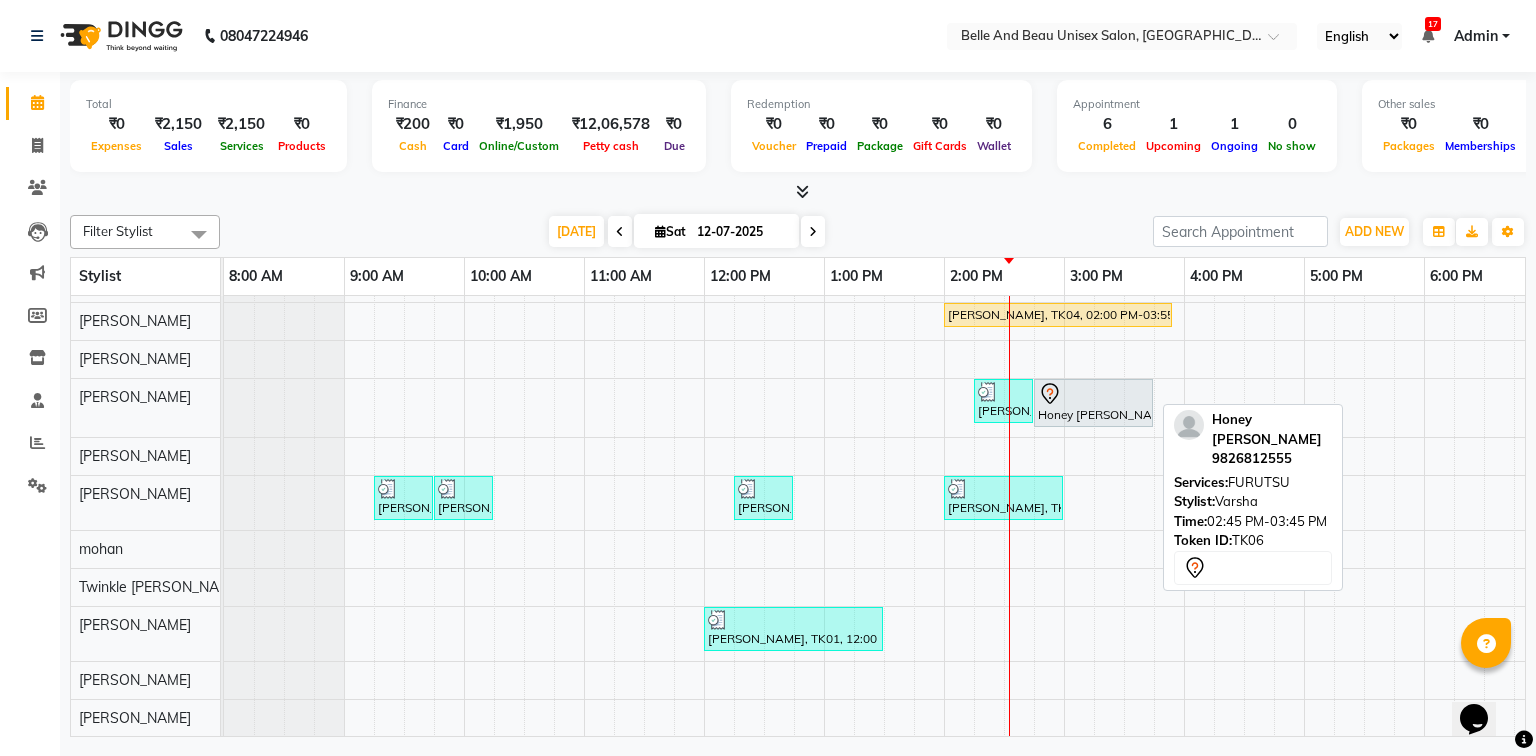 click on "Honey [PERSON_NAME], TK06, 02:45 PM-03:45 PM, FURUTSU" at bounding box center (1093, 403) 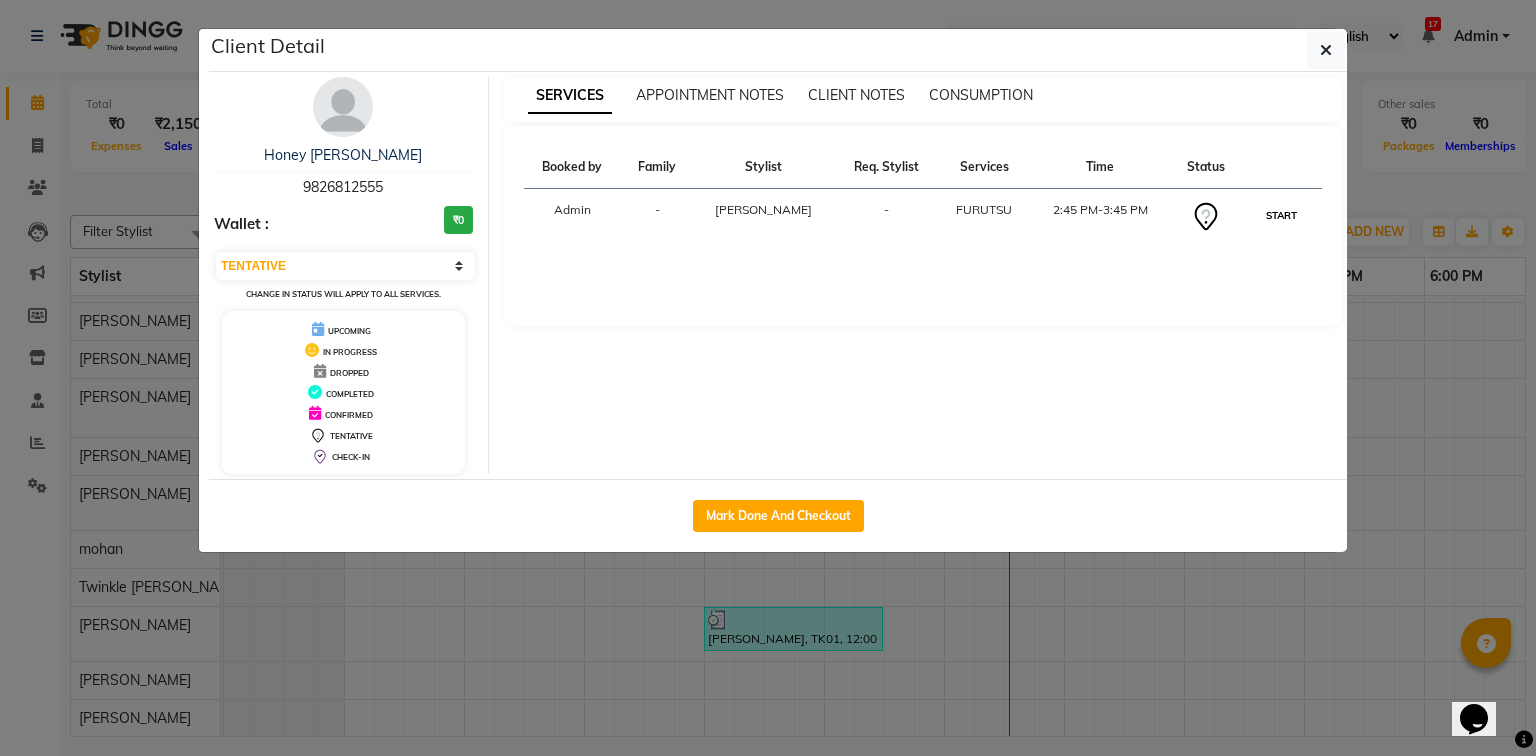 click on "START" at bounding box center (1281, 215) 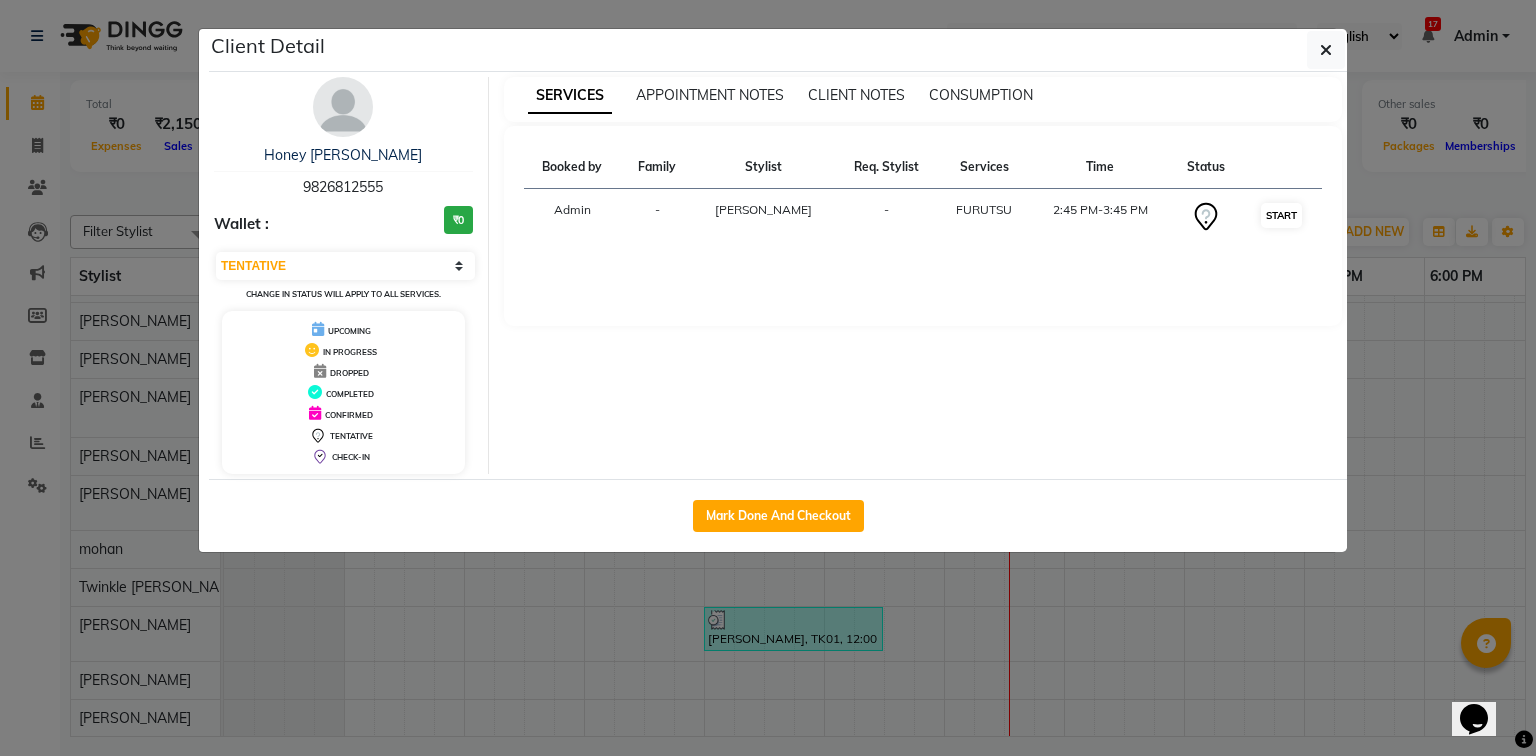 select on "1" 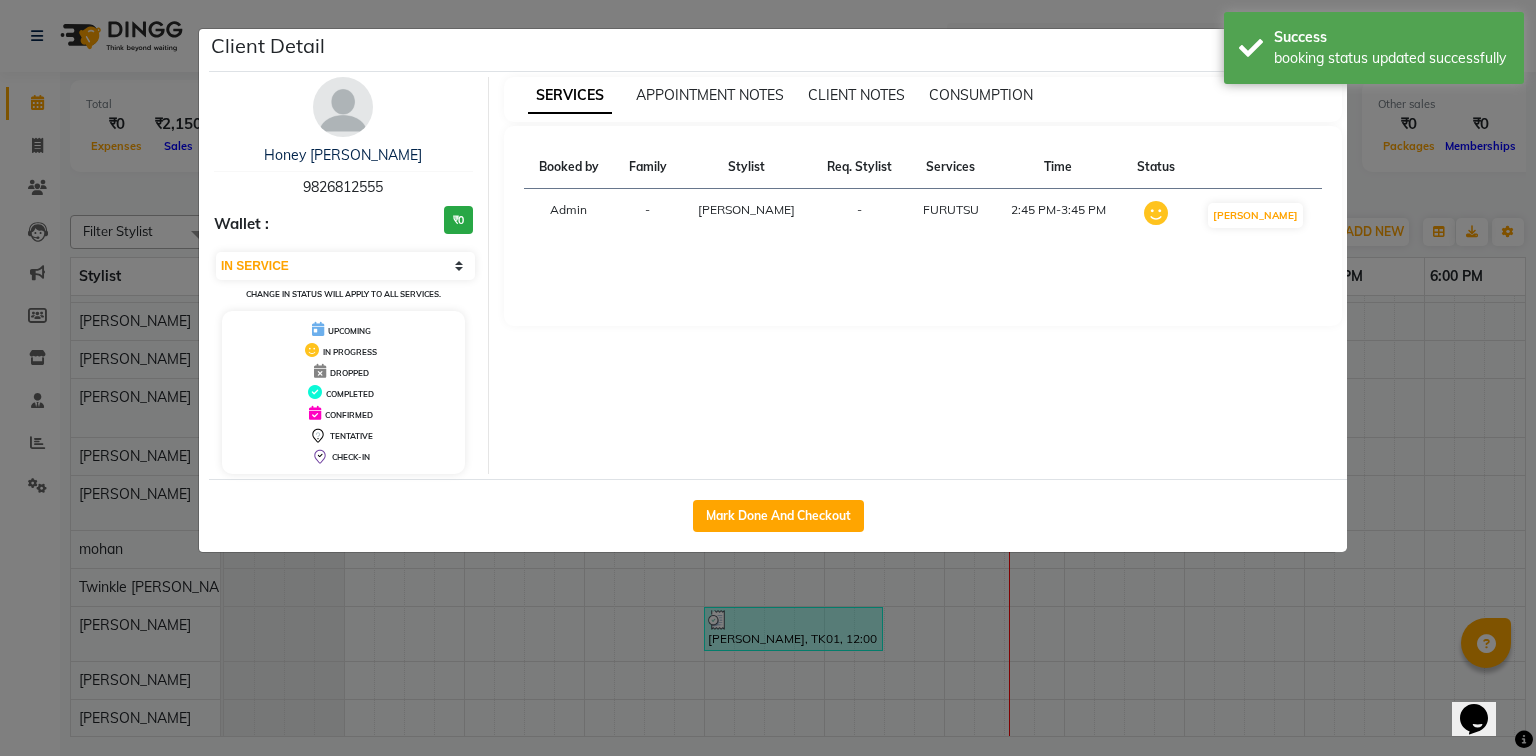 scroll, scrollTop: 75, scrollLeft: 0, axis: vertical 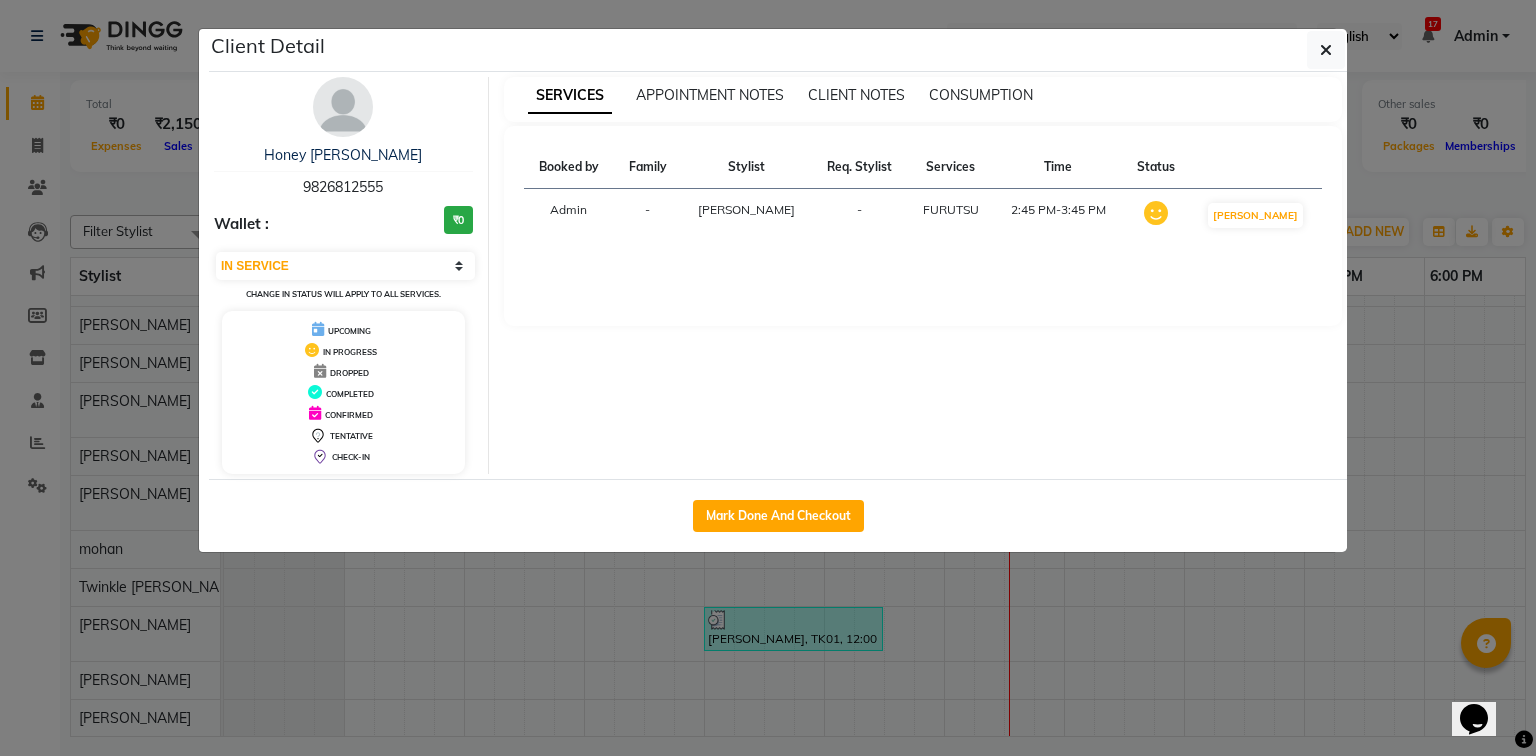 drag, startPoint x: 1332, startPoint y: 54, endPoint x: 1333, endPoint y: 71, distance: 17.029387 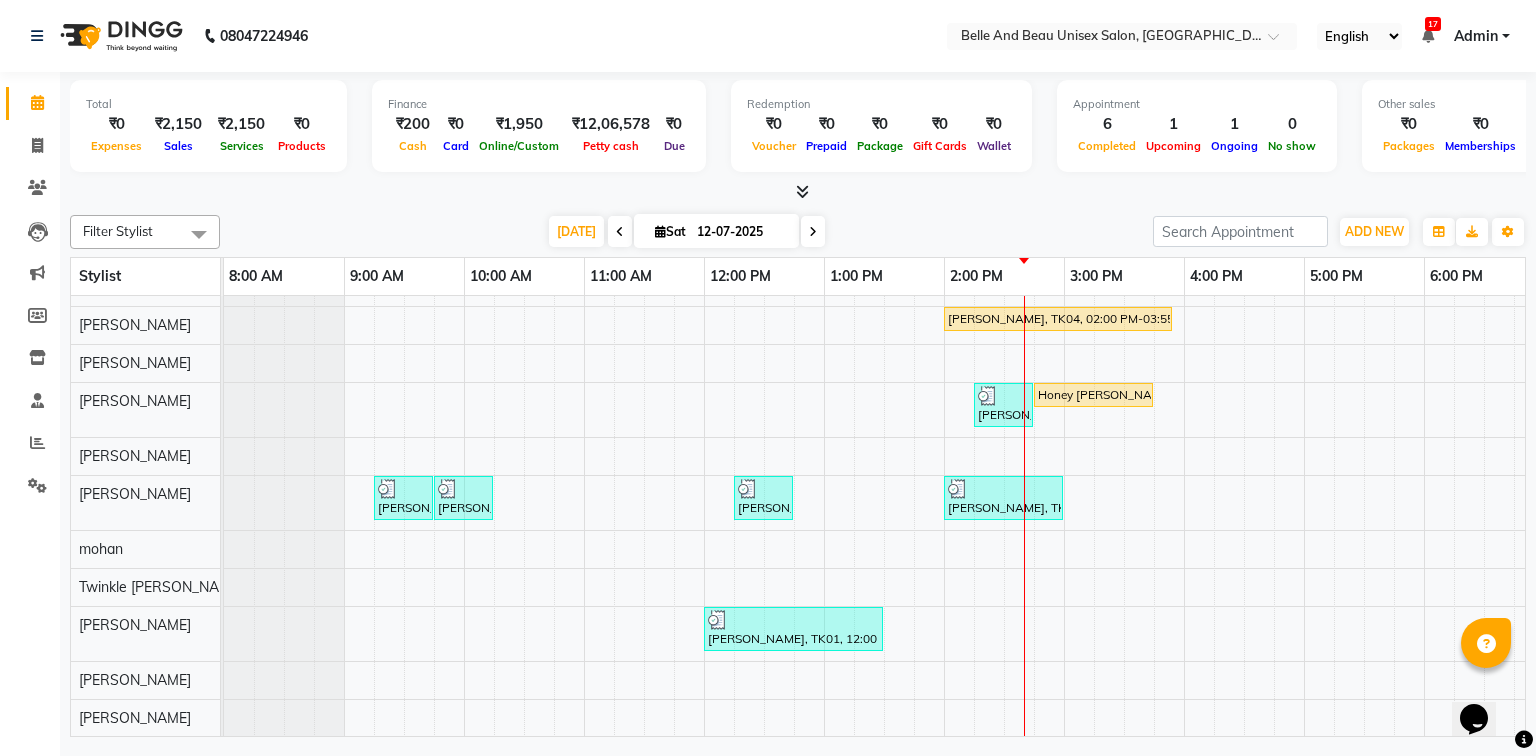 scroll, scrollTop: 0, scrollLeft: 0, axis: both 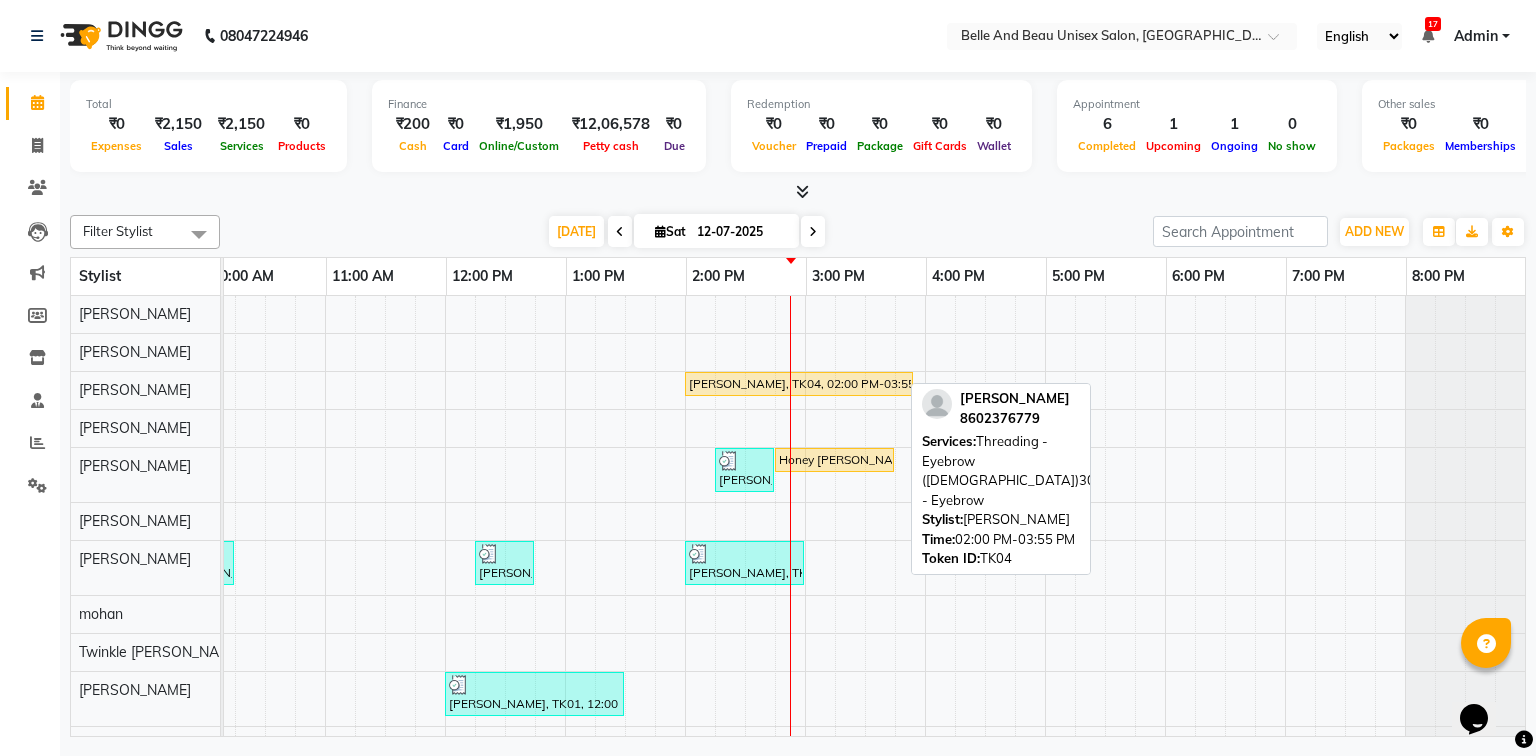 click on "[PERSON_NAME], TK04, 02:00 PM-03:55 PM, Threading - Eyebrow ([DEMOGRAPHIC_DATA])30 - Eyebrow" at bounding box center (799, 384) 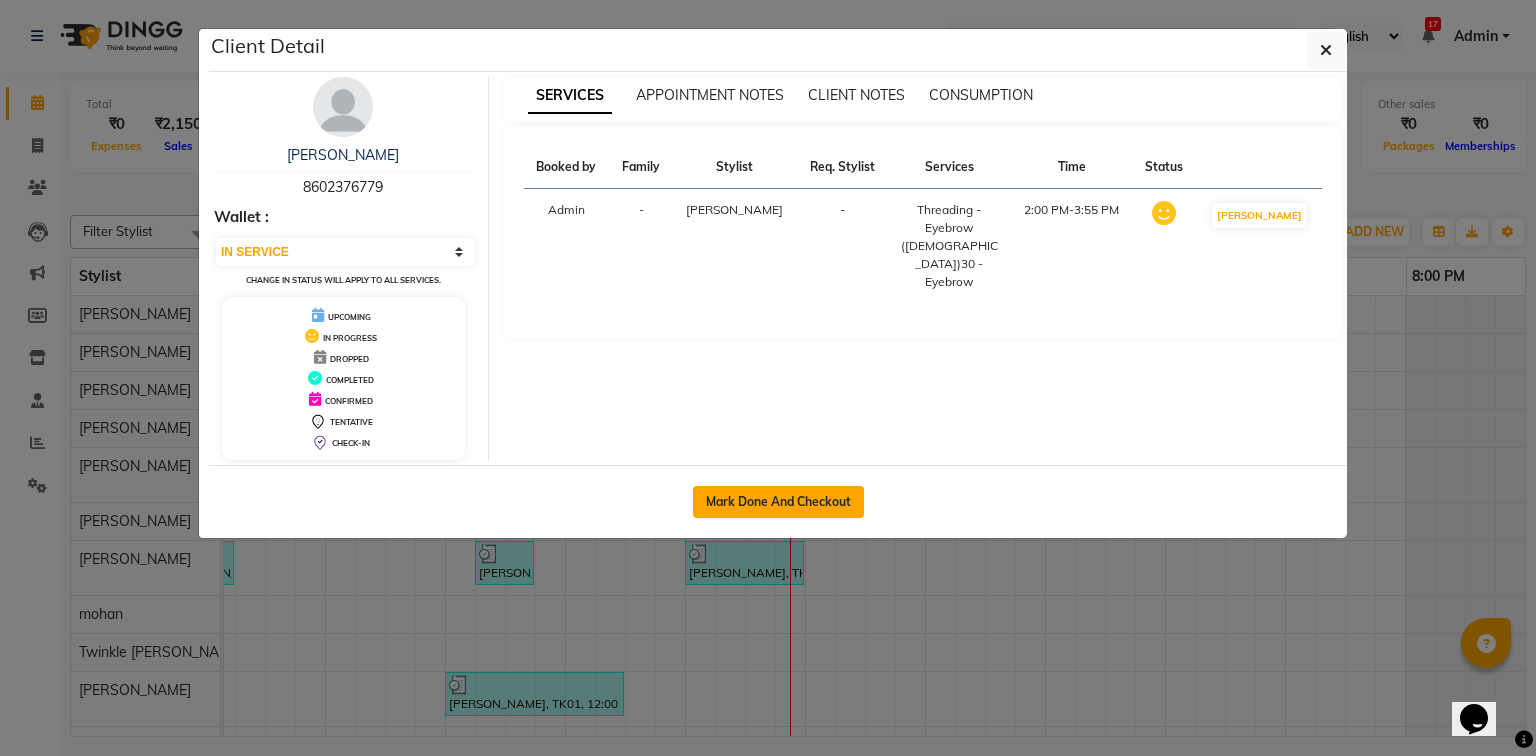 click on "Mark Done And Checkout" 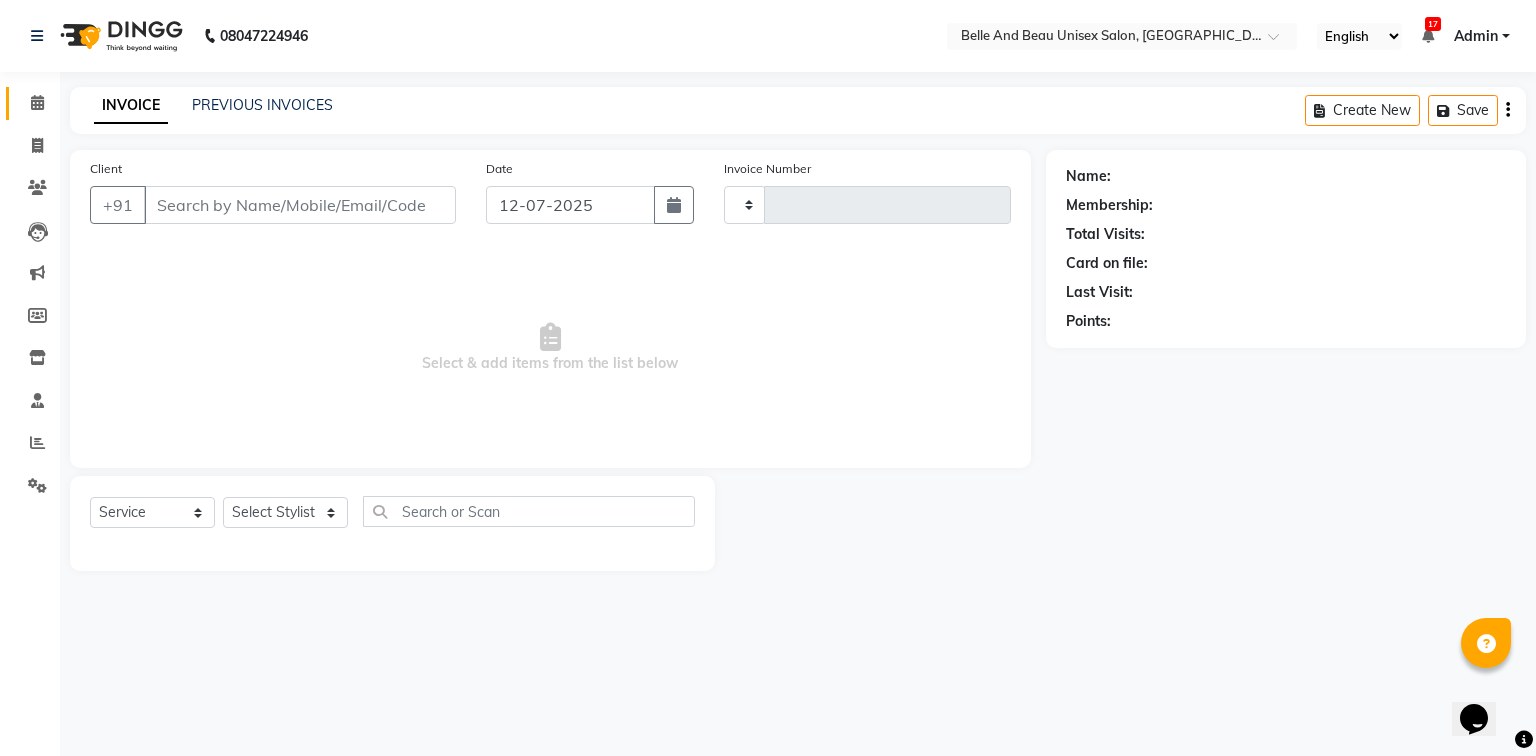 type on "1433" 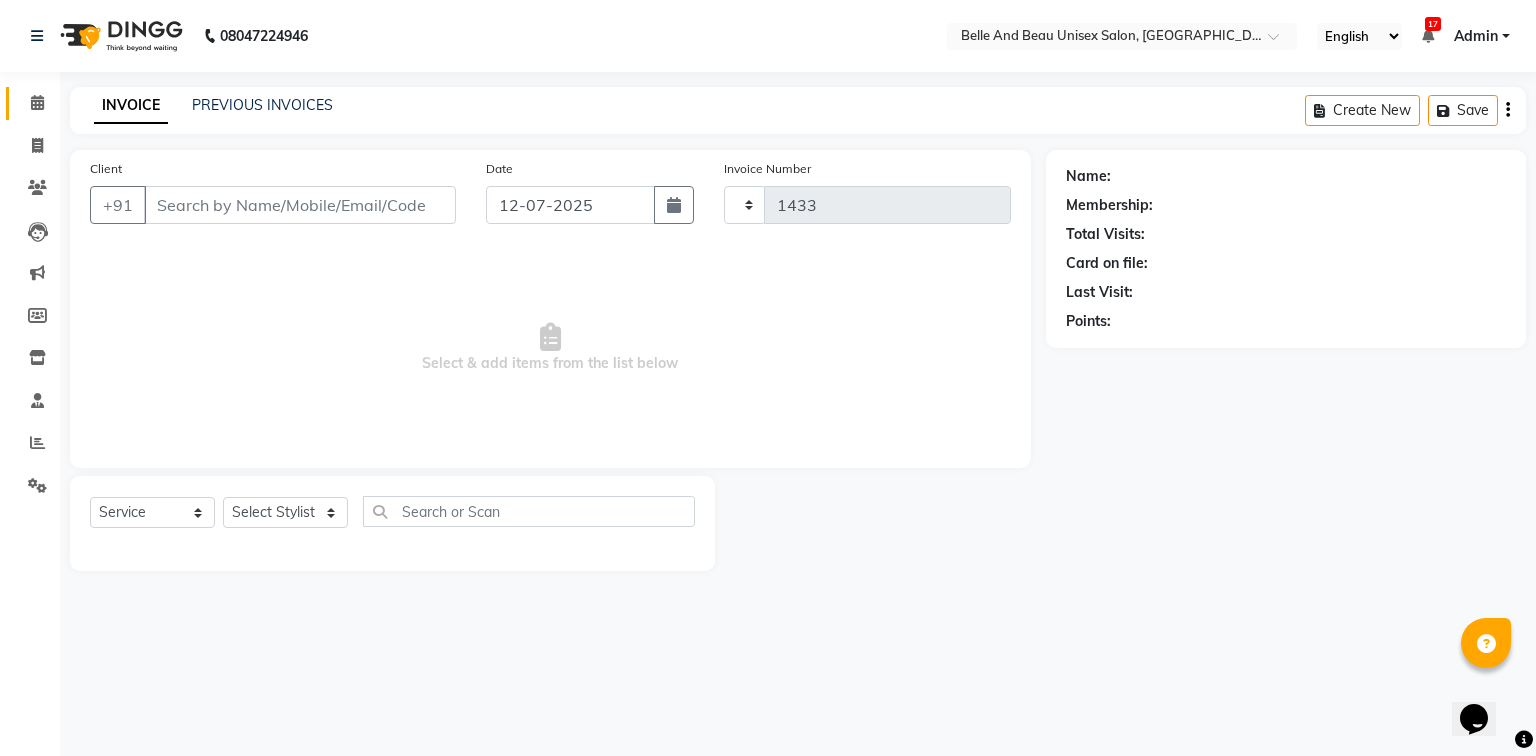 select on "7066" 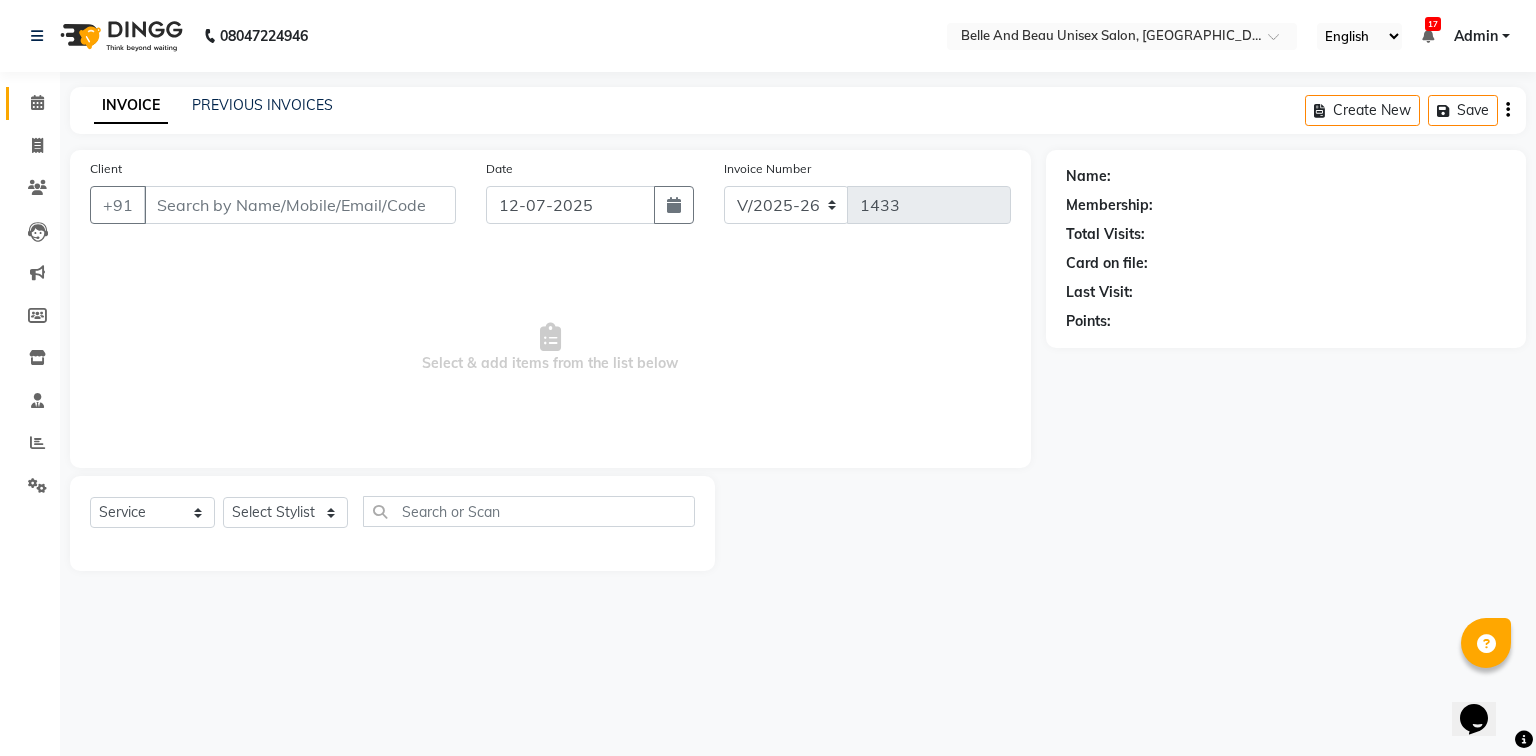 type on "8602376779" 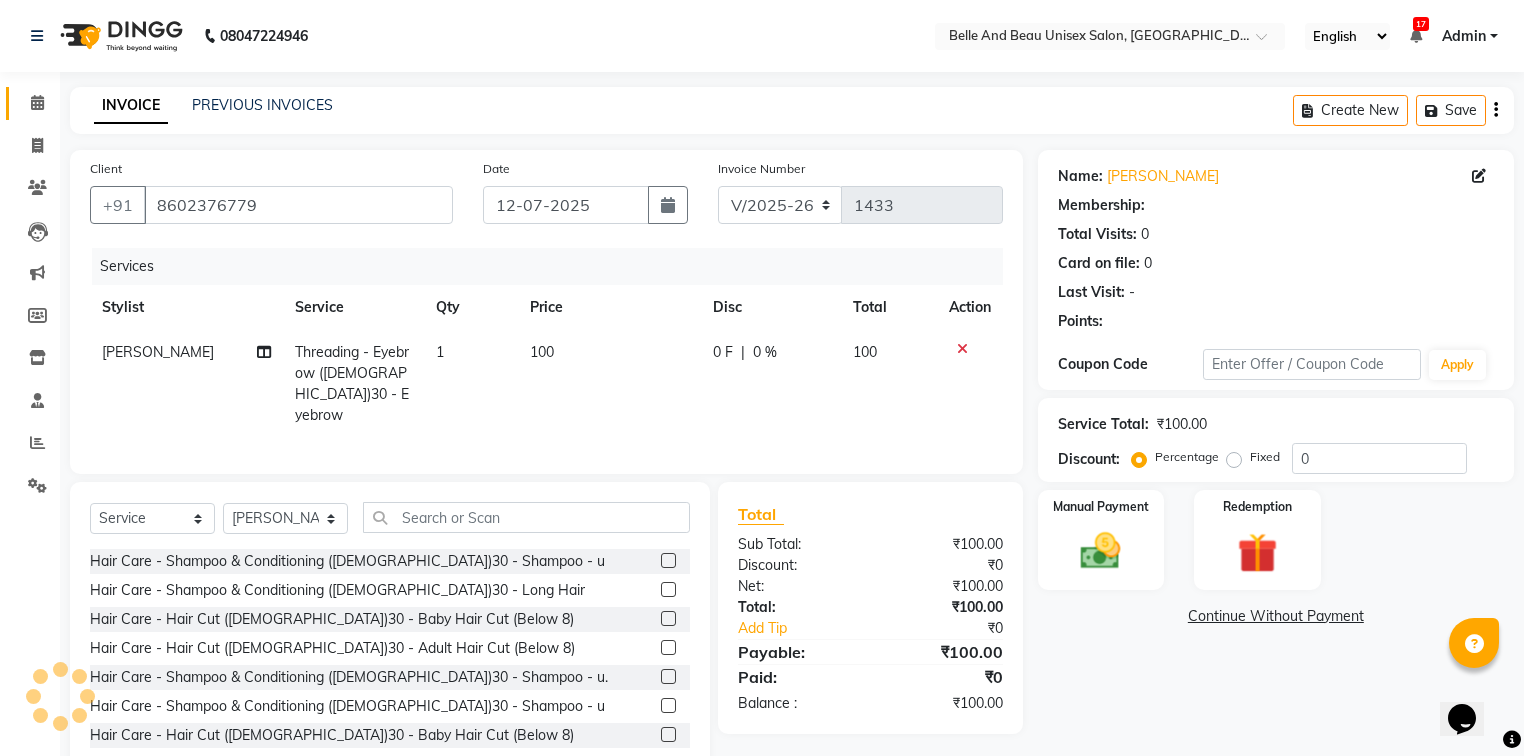 select on "1: Object" 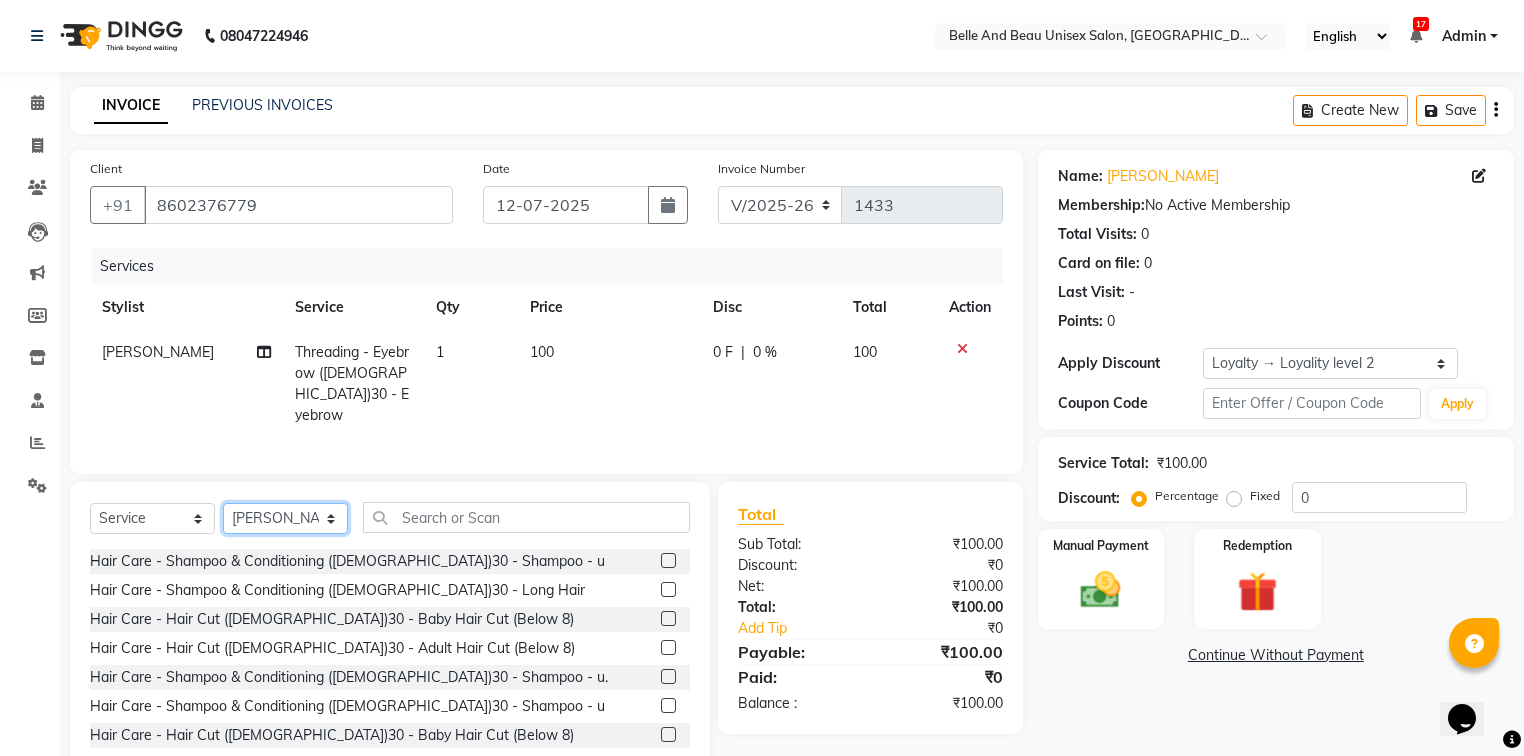 click on "Select Stylist  [PERSON_NAME]  [PERSON_NAME] [PERSON_NAME] [PERSON_NAME] [PERSON_NAME] [PERSON_NAME] [PERSON_NAME] [PERSON_NAME] [PERSON_NAME] Twinkle [PERSON_NAME] [PERSON_NAME]" 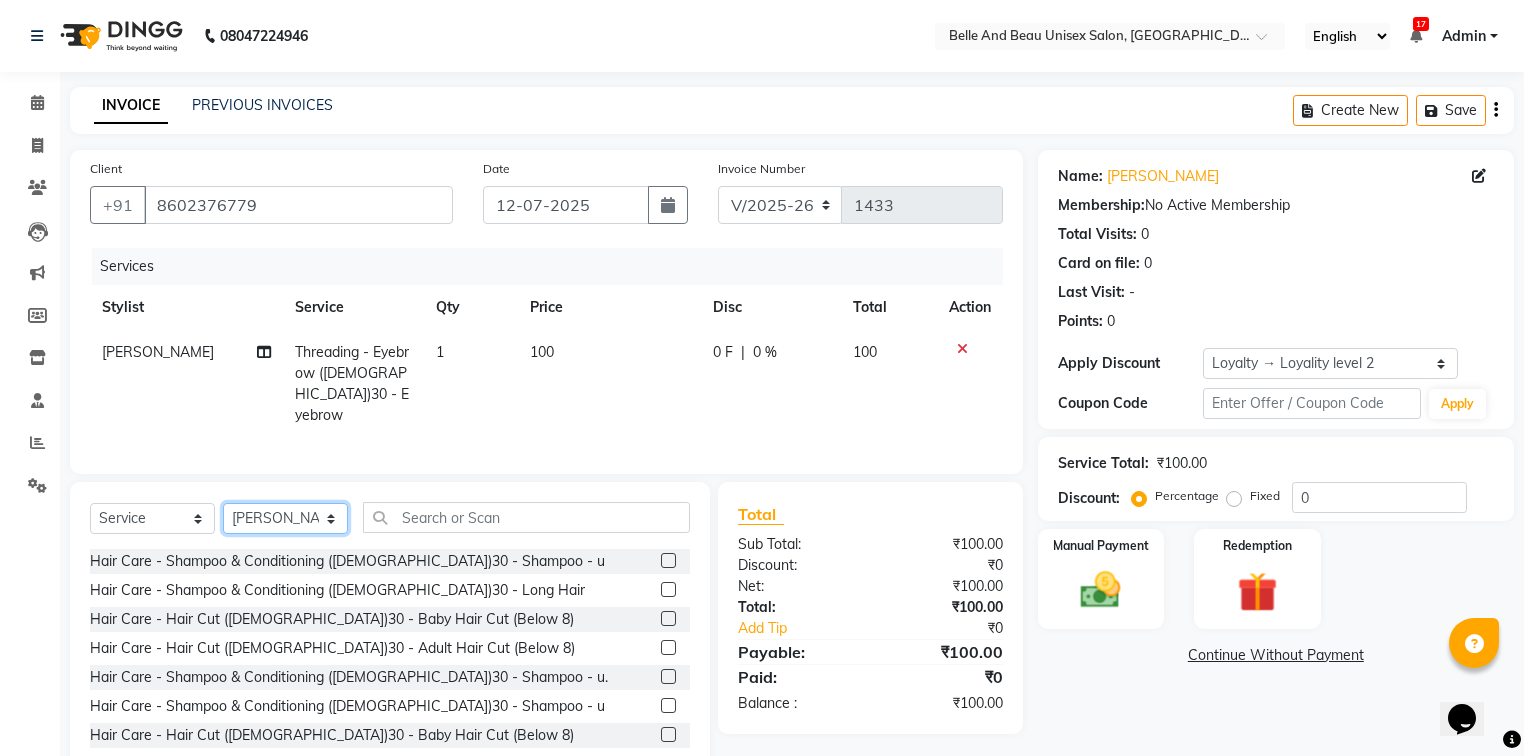 select on "59222" 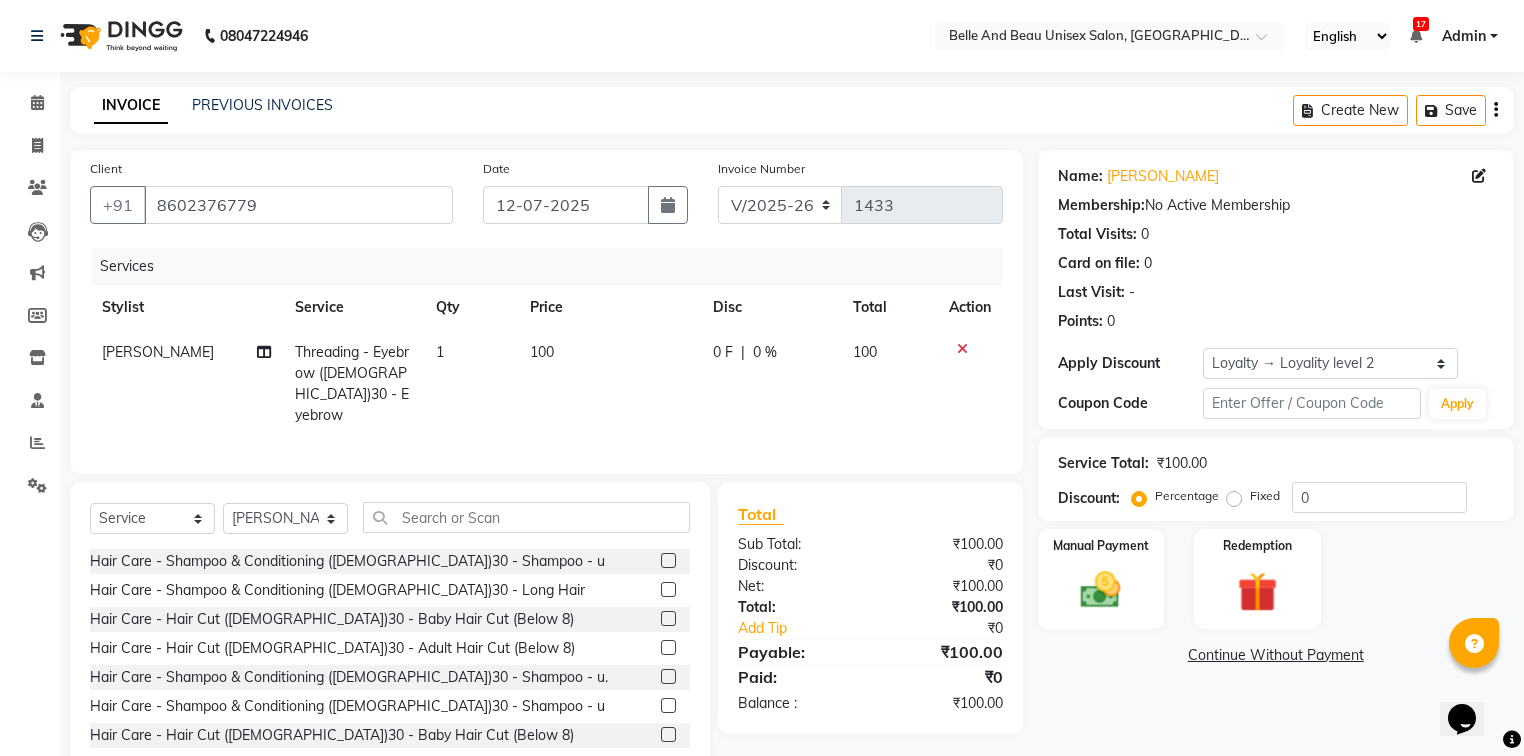 click on "[PERSON_NAME]" 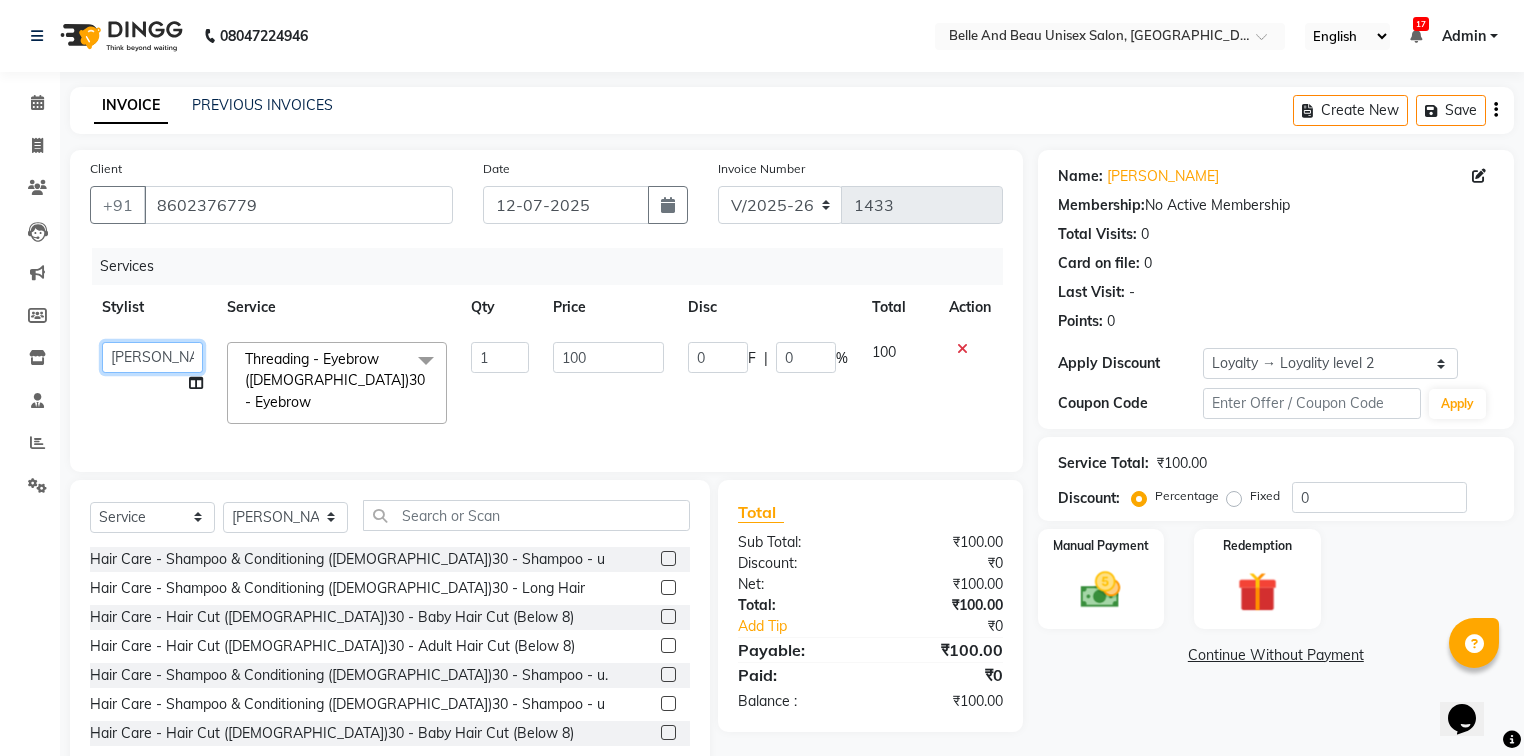 click on "[PERSON_NAME]    [PERSON_NAME] [PERSON_NAME]   [PERSON_NAME]   [PERSON_NAME]   [PERSON_NAME]   [PERSON_NAME]   [PERSON_NAME]   [PERSON_NAME]   Twinkle [PERSON_NAME]   [PERSON_NAME]" 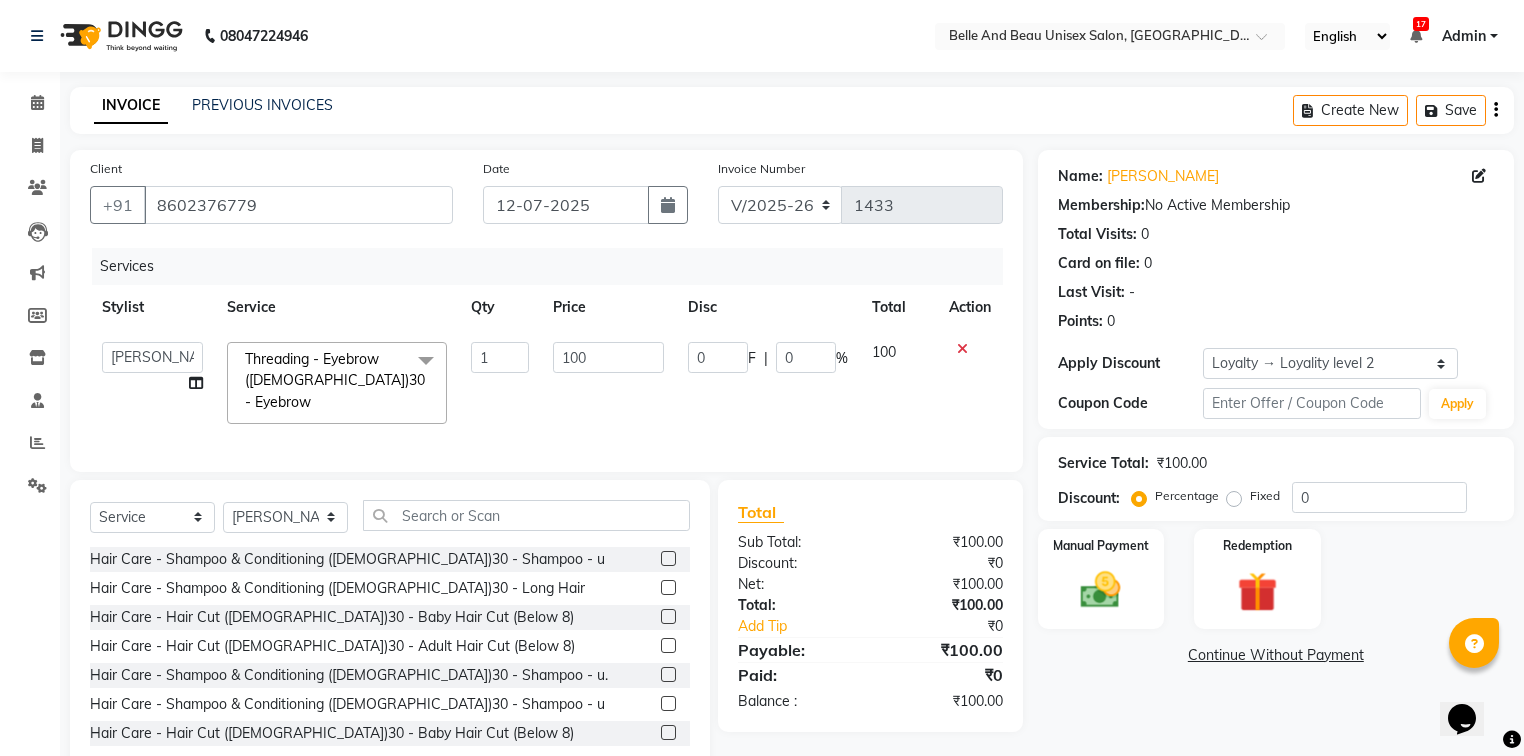 select on "59222" 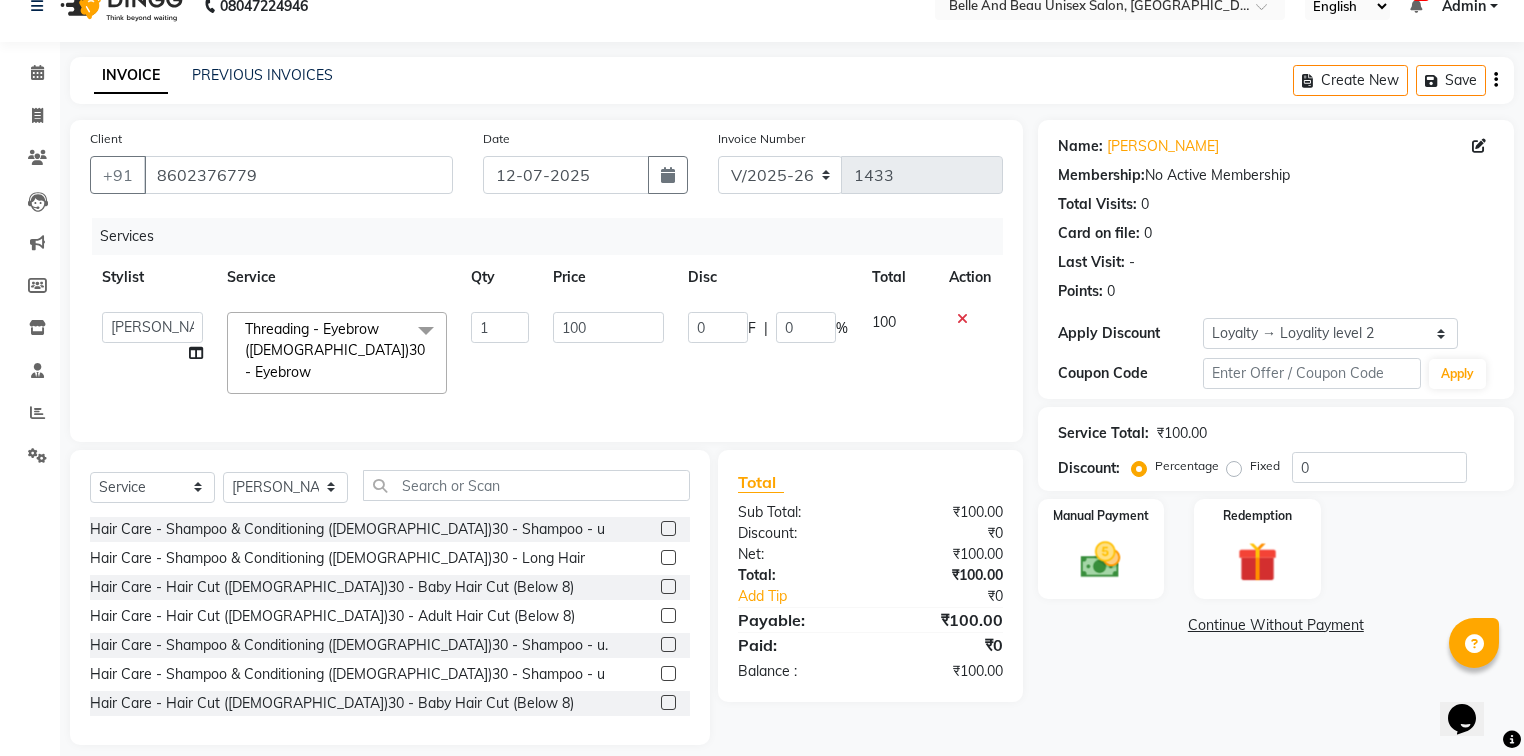 scroll, scrollTop: 45, scrollLeft: 0, axis: vertical 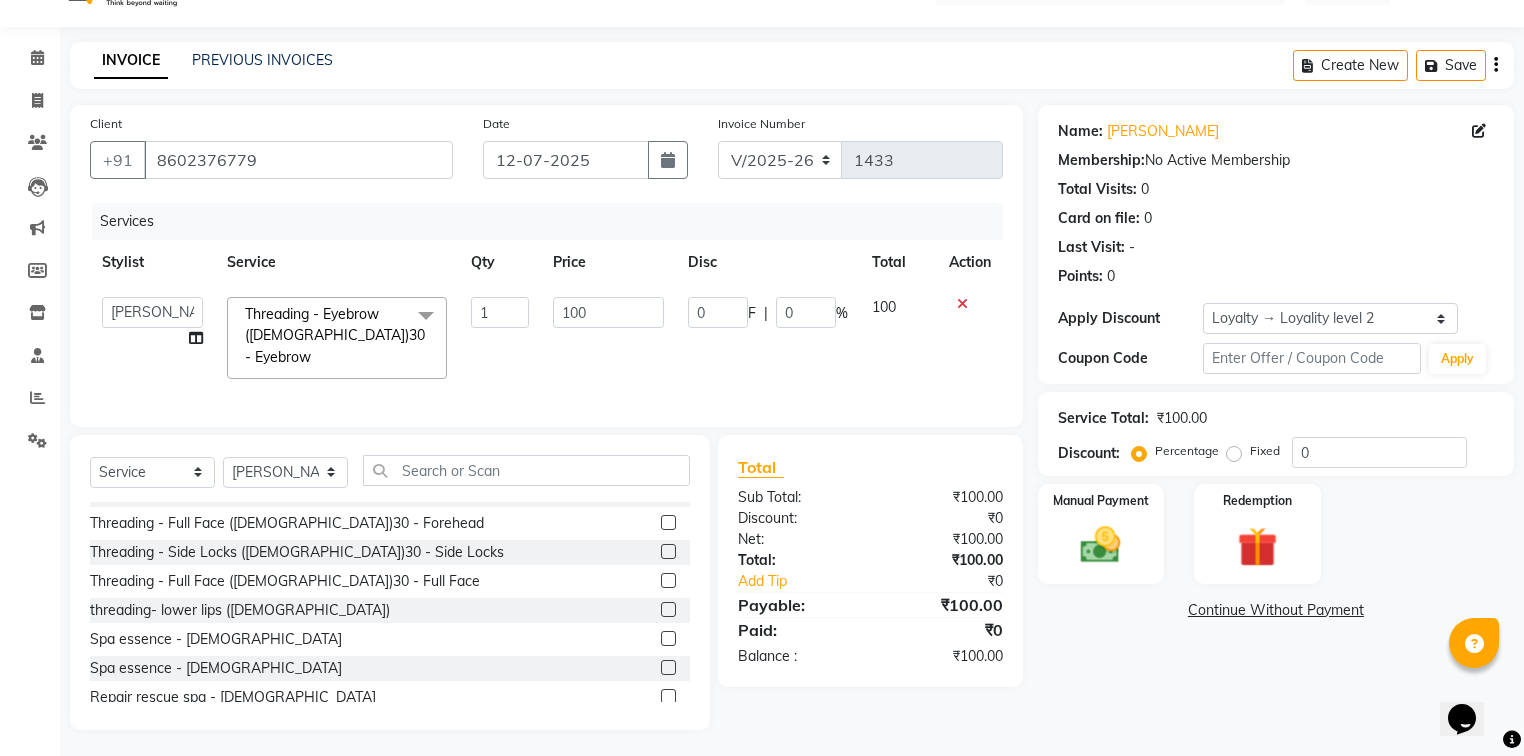 click 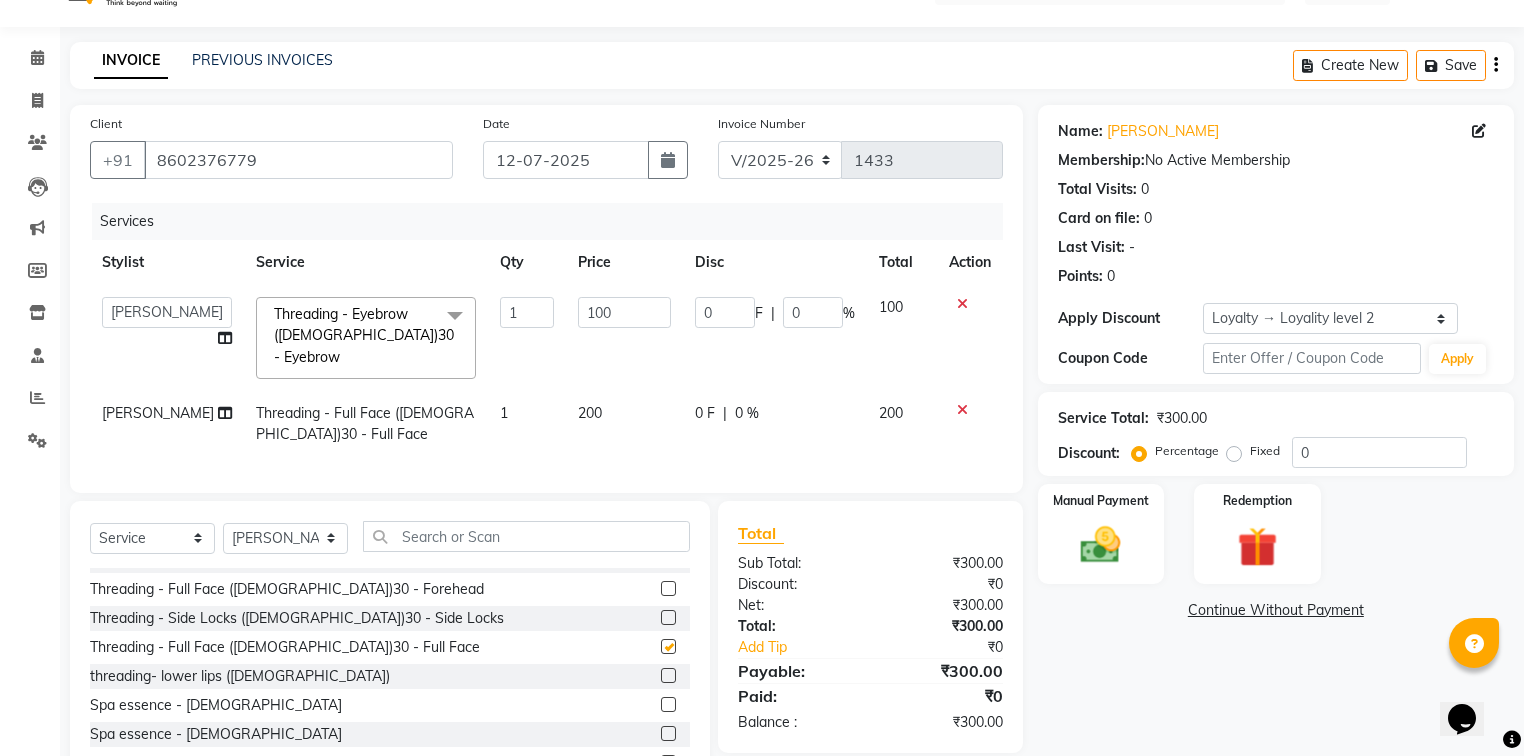 checkbox on "false" 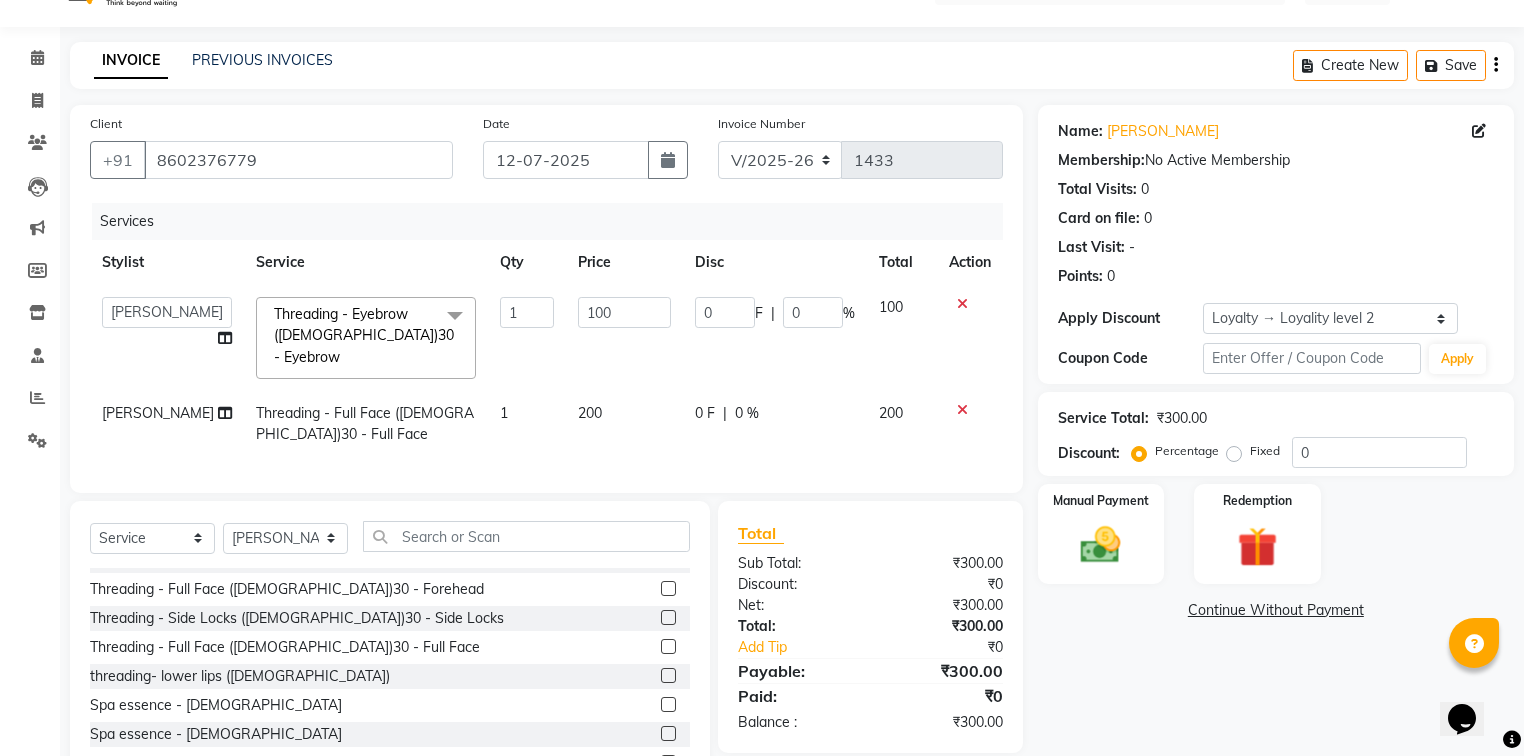 scroll, scrollTop: 1120, scrollLeft: 0, axis: vertical 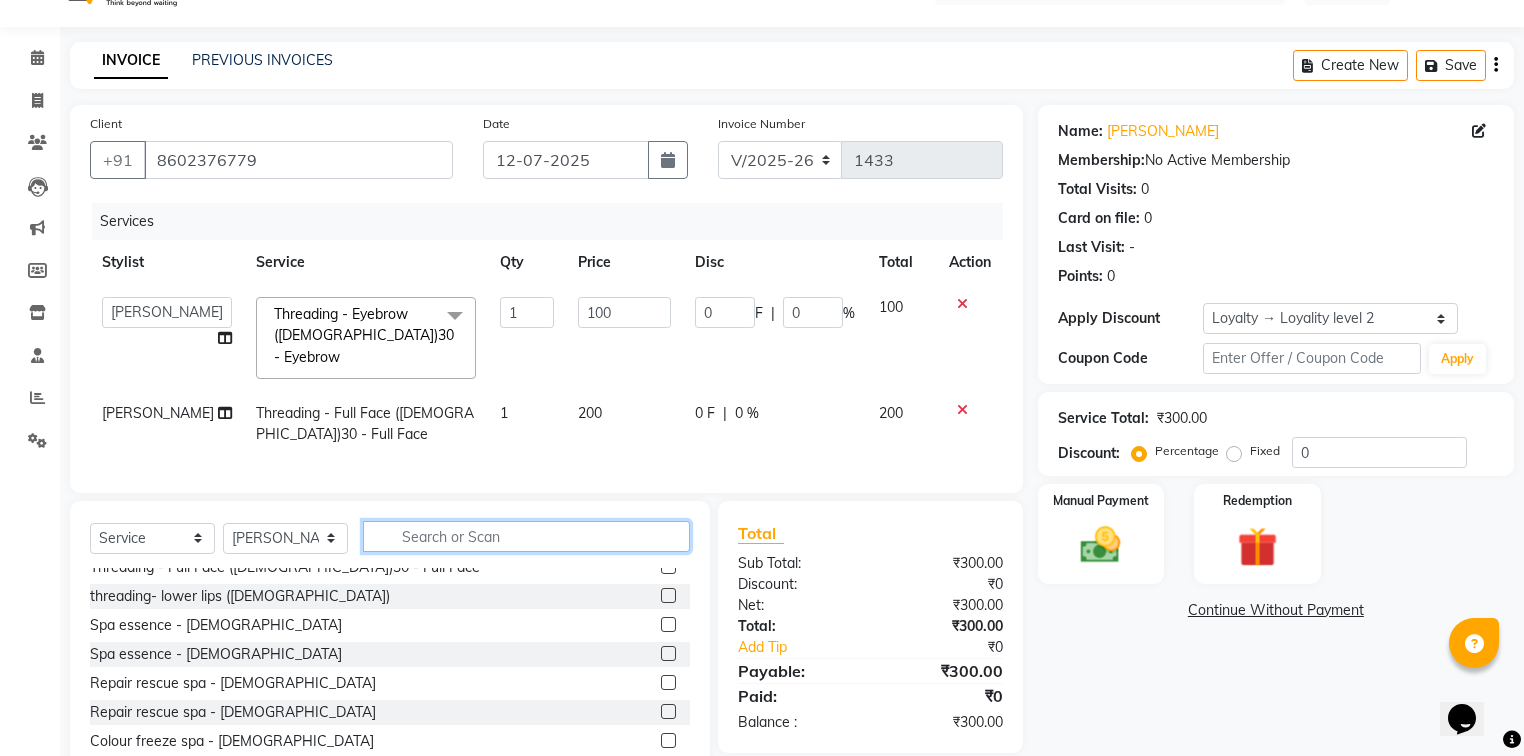 click 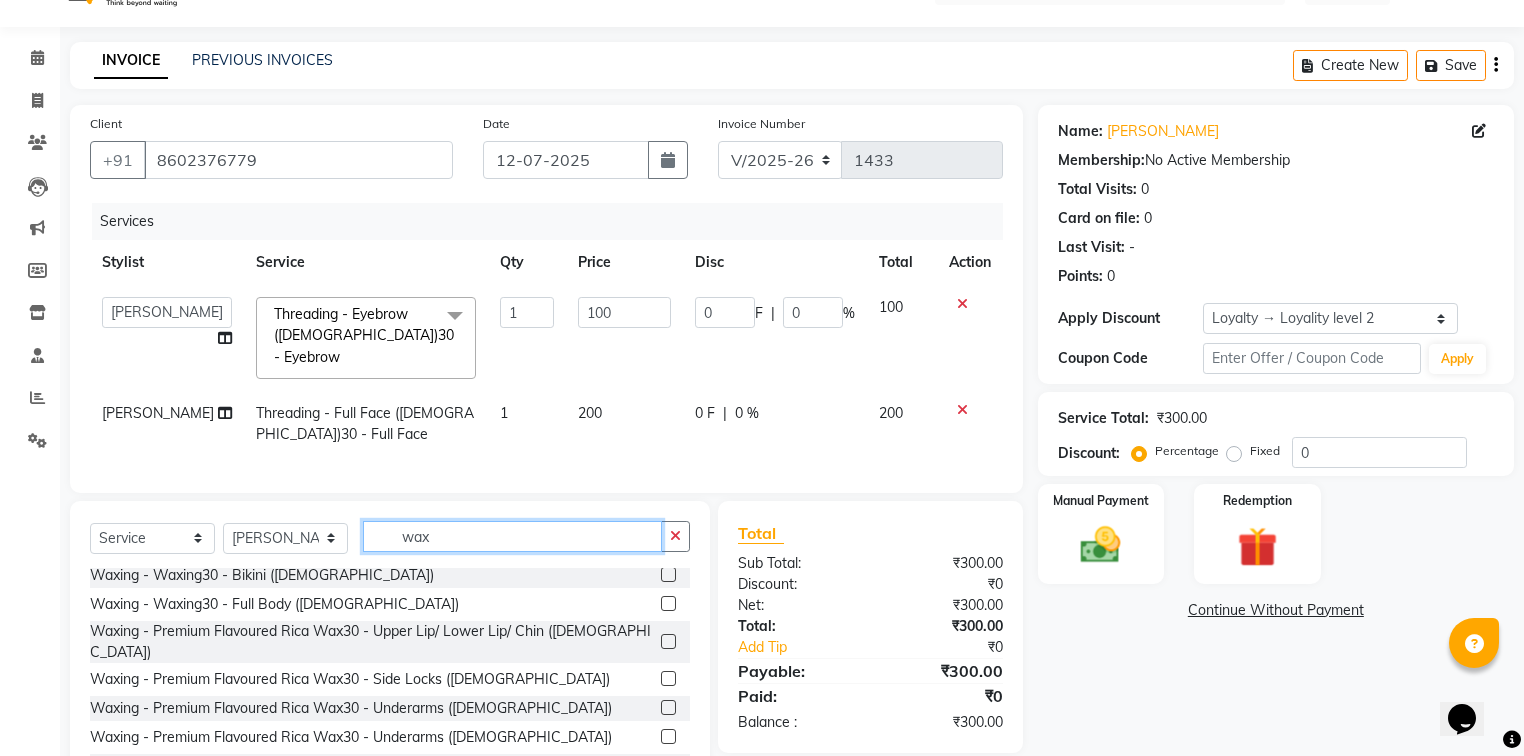 scroll, scrollTop: 640, scrollLeft: 0, axis: vertical 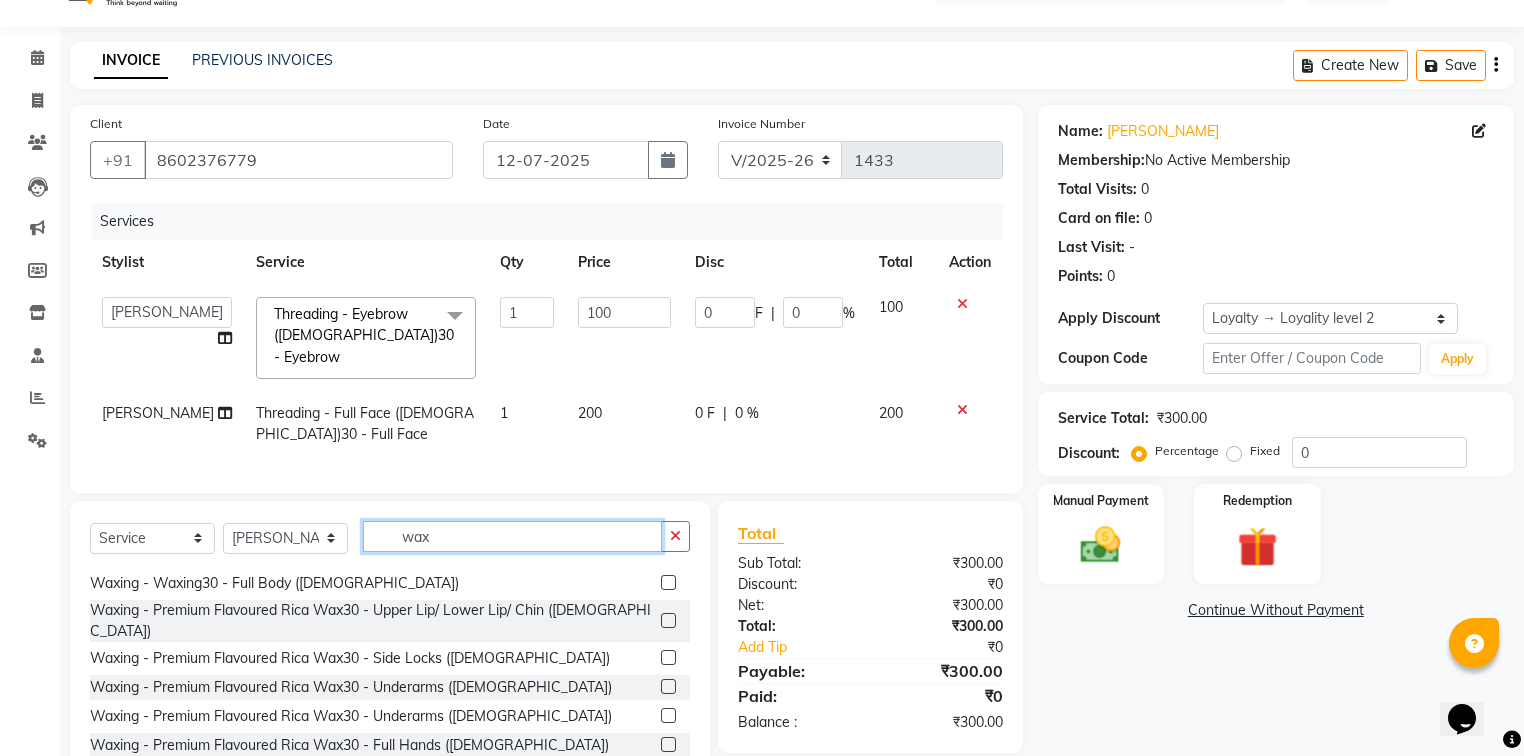 type on "wax" 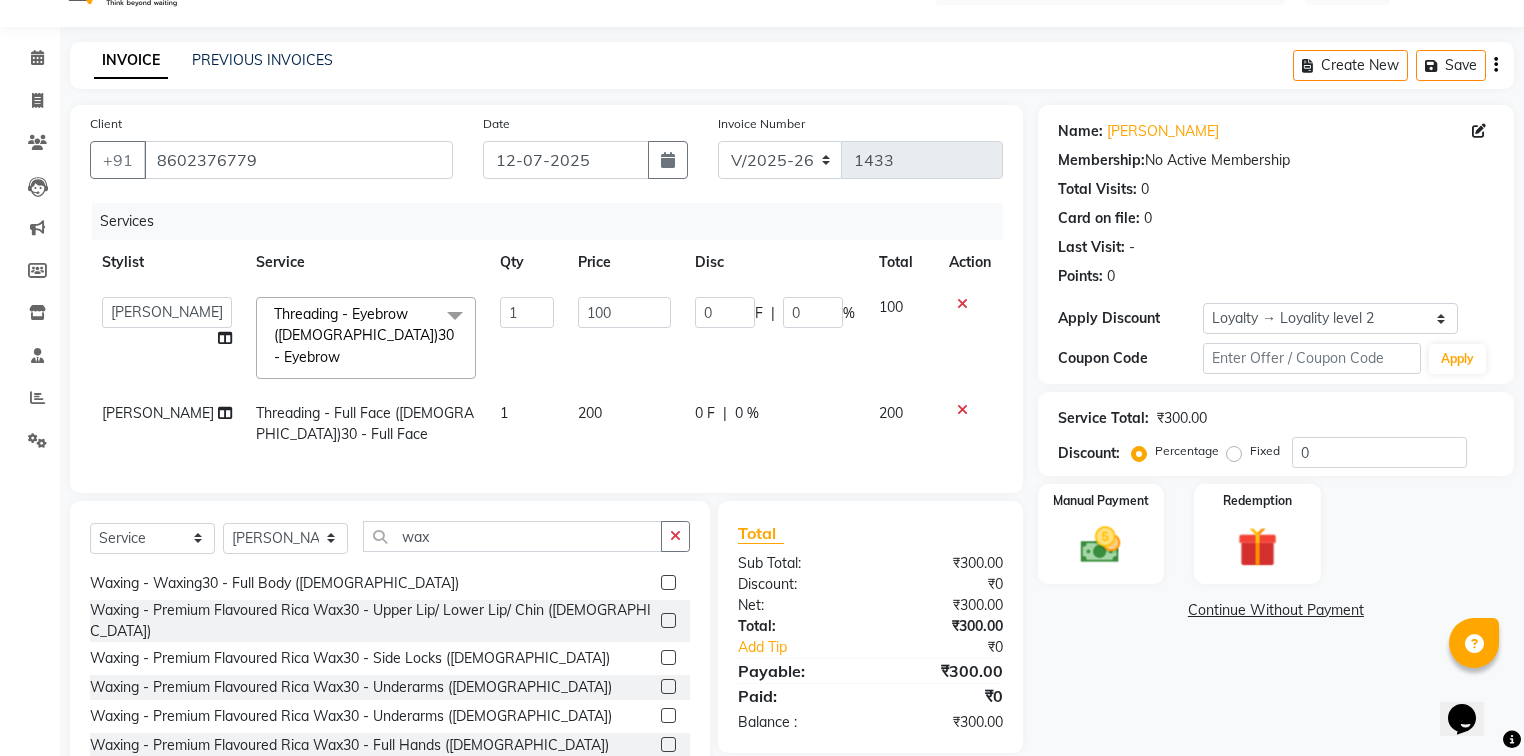 click 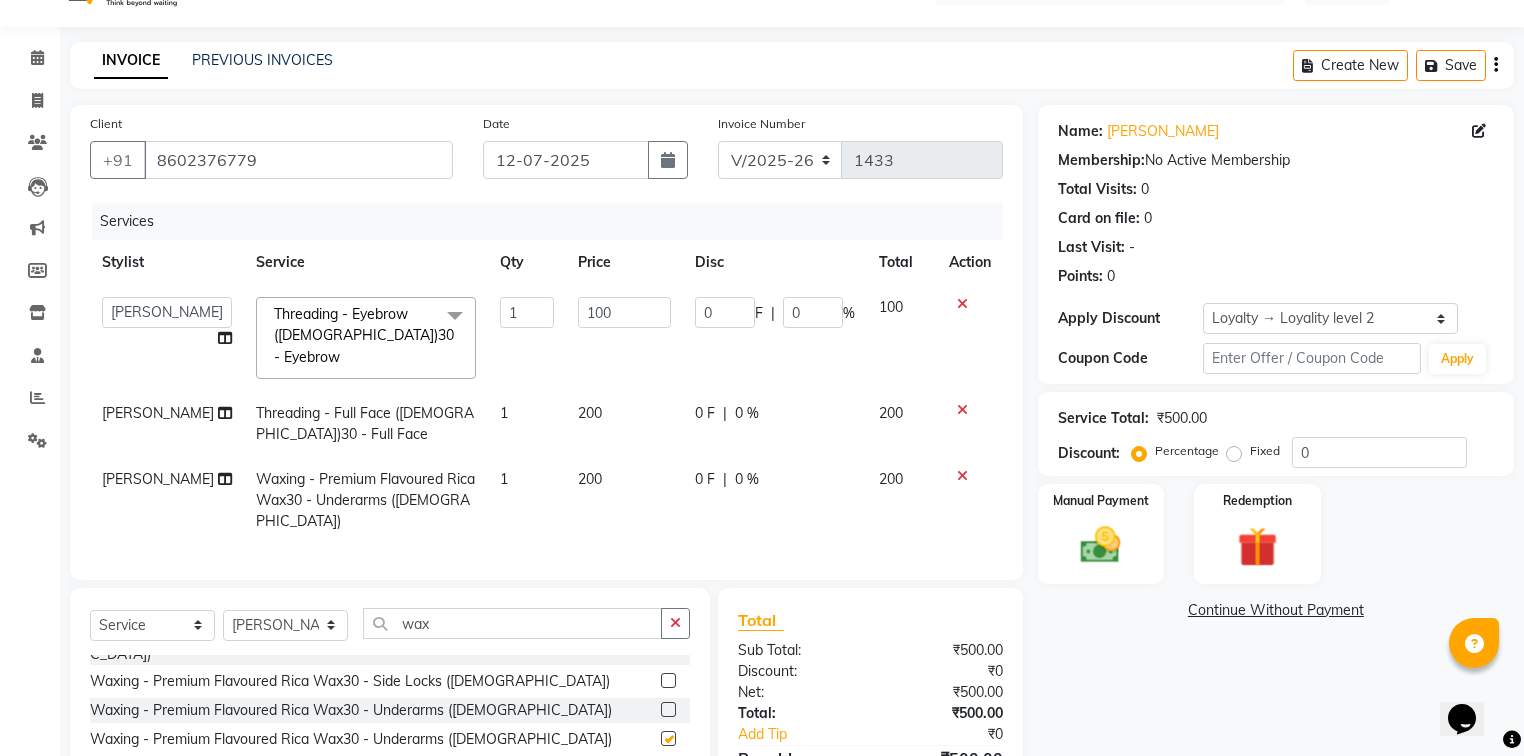 checkbox on "false" 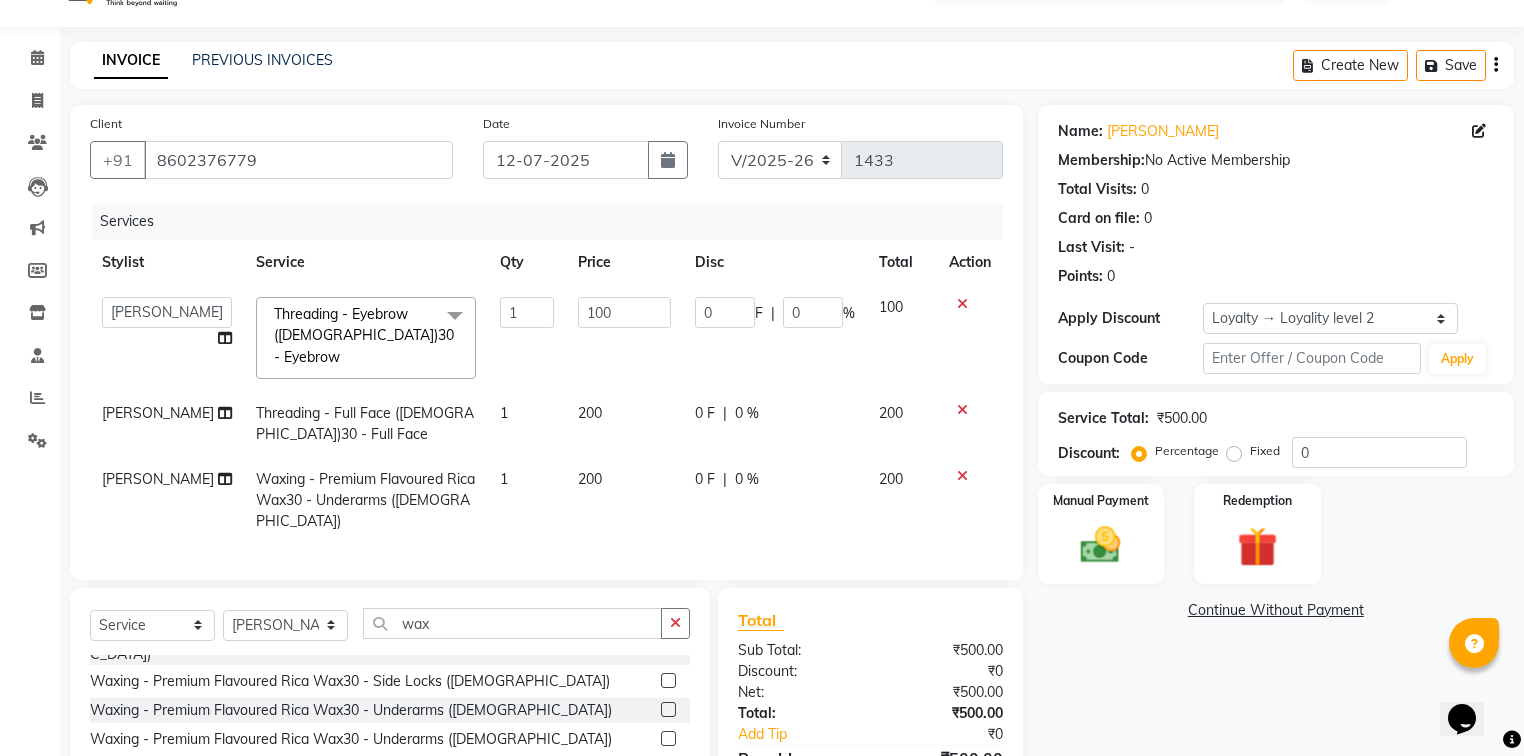 scroll, scrollTop: 800, scrollLeft: 0, axis: vertical 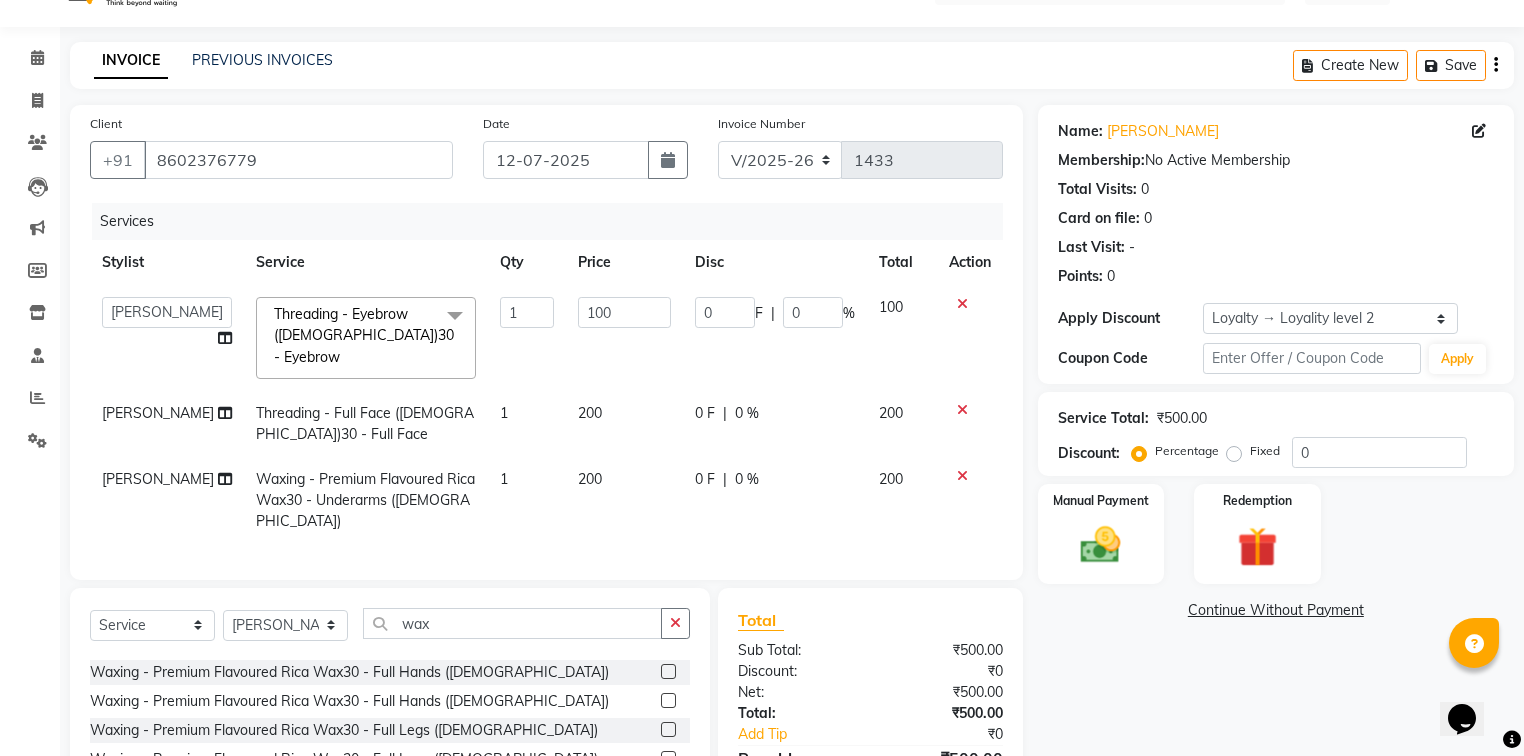 click 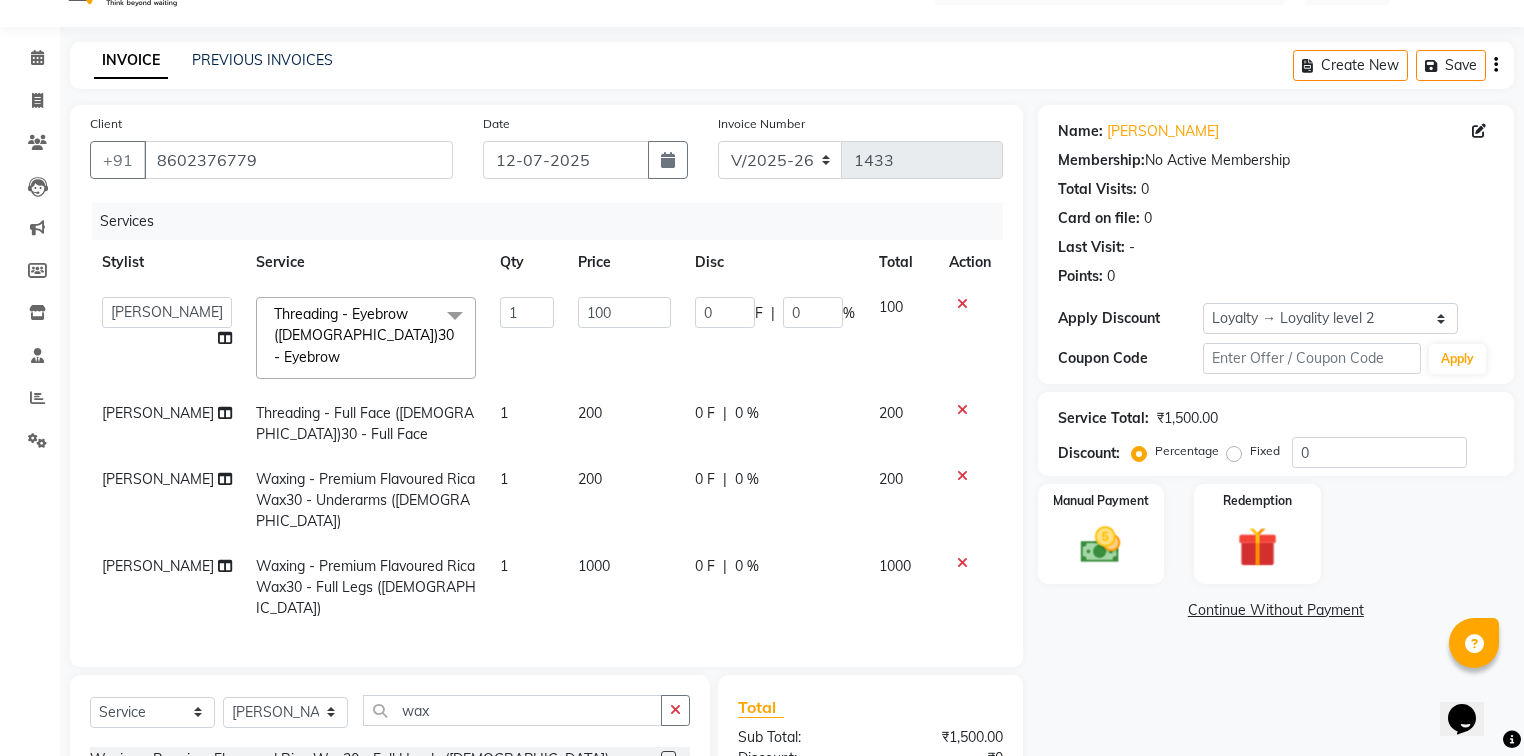 checkbox on "false" 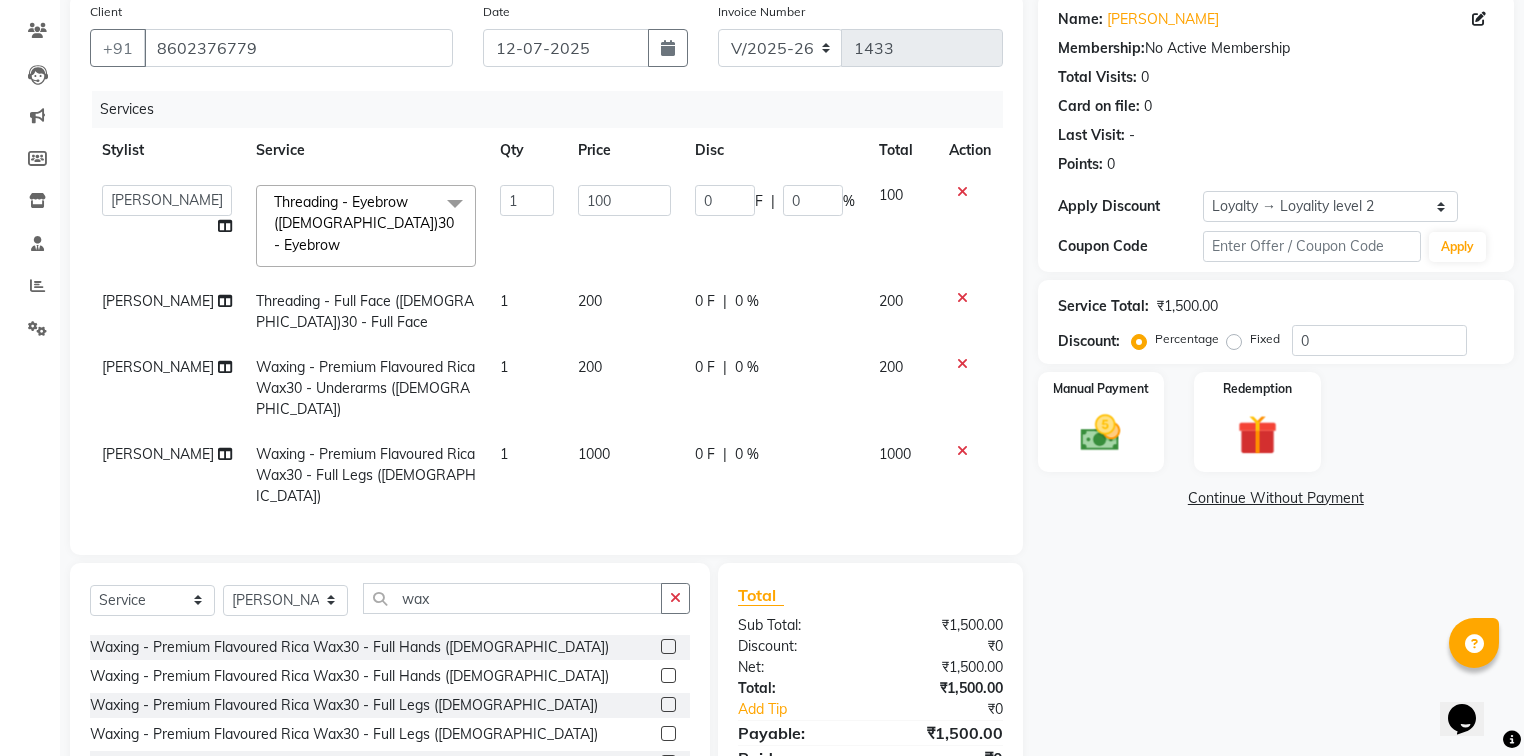 scroll, scrollTop: 160, scrollLeft: 0, axis: vertical 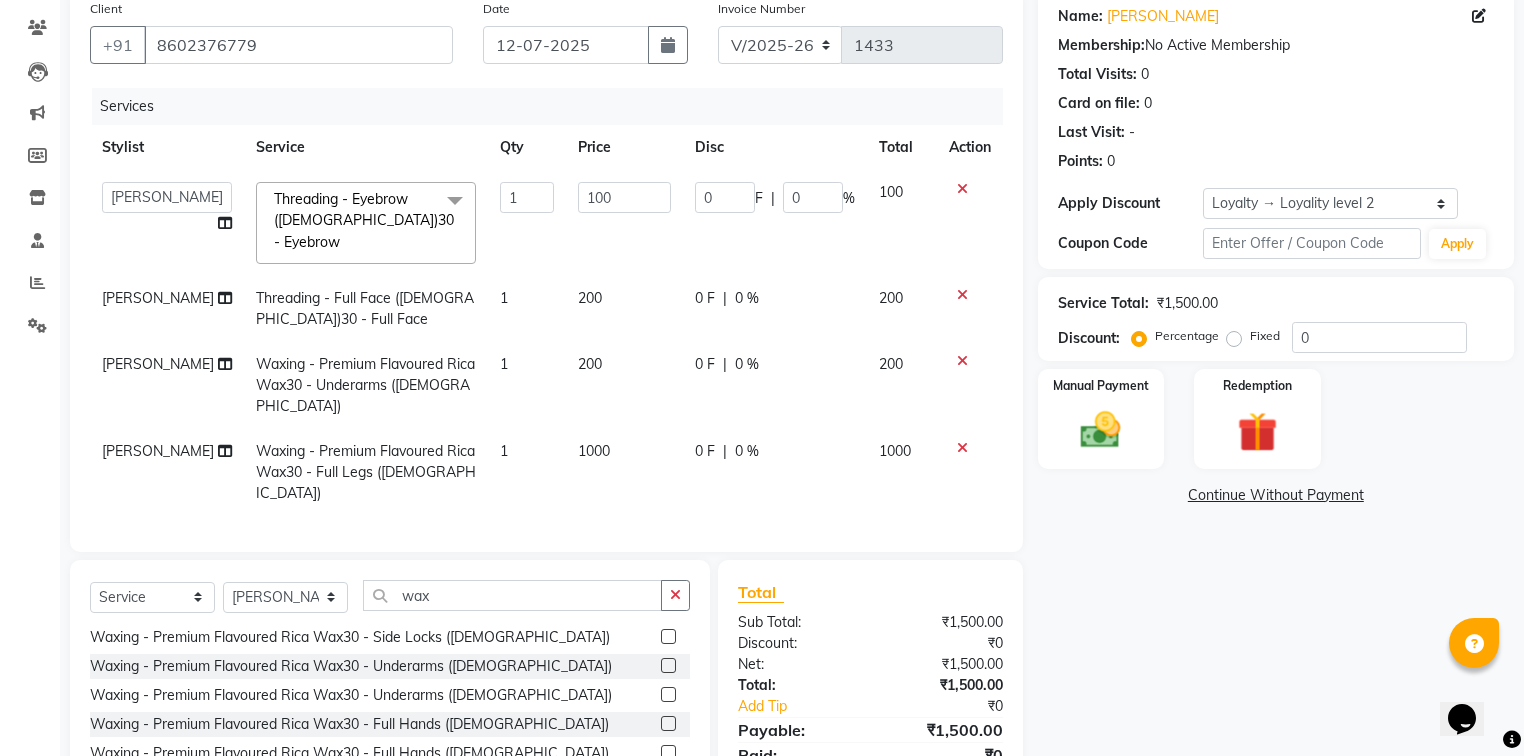 click 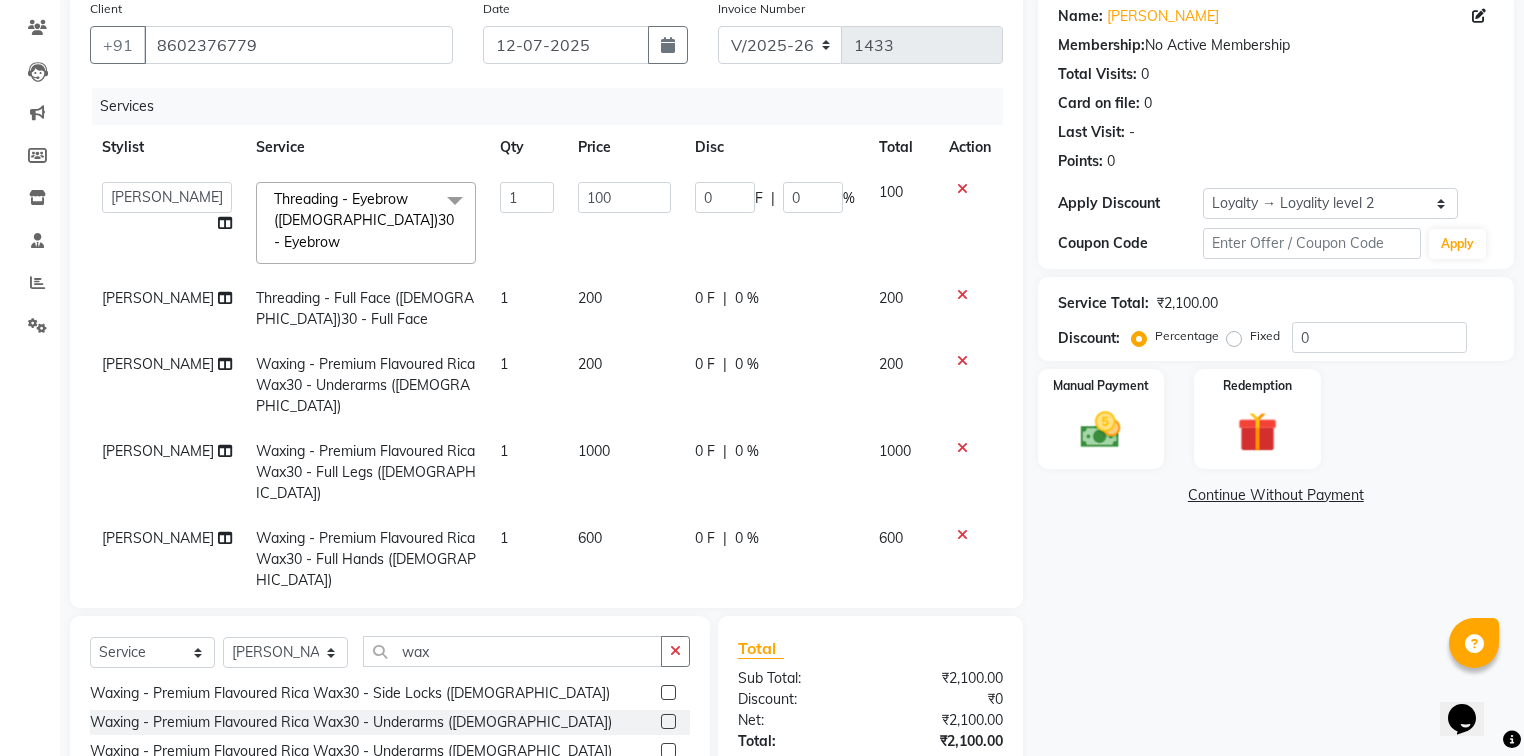 checkbox on "false" 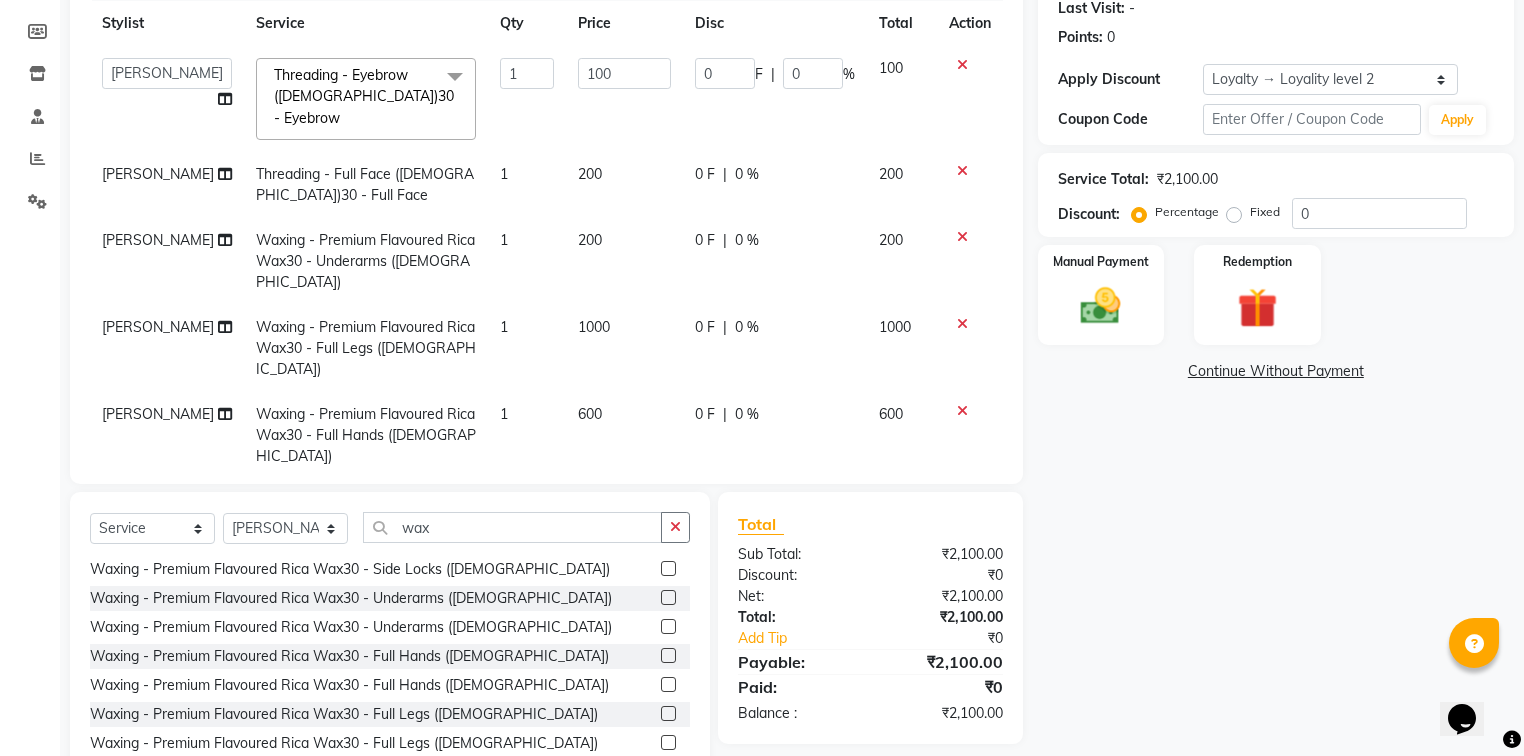 scroll, scrollTop: 304, scrollLeft: 0, axis: vertical 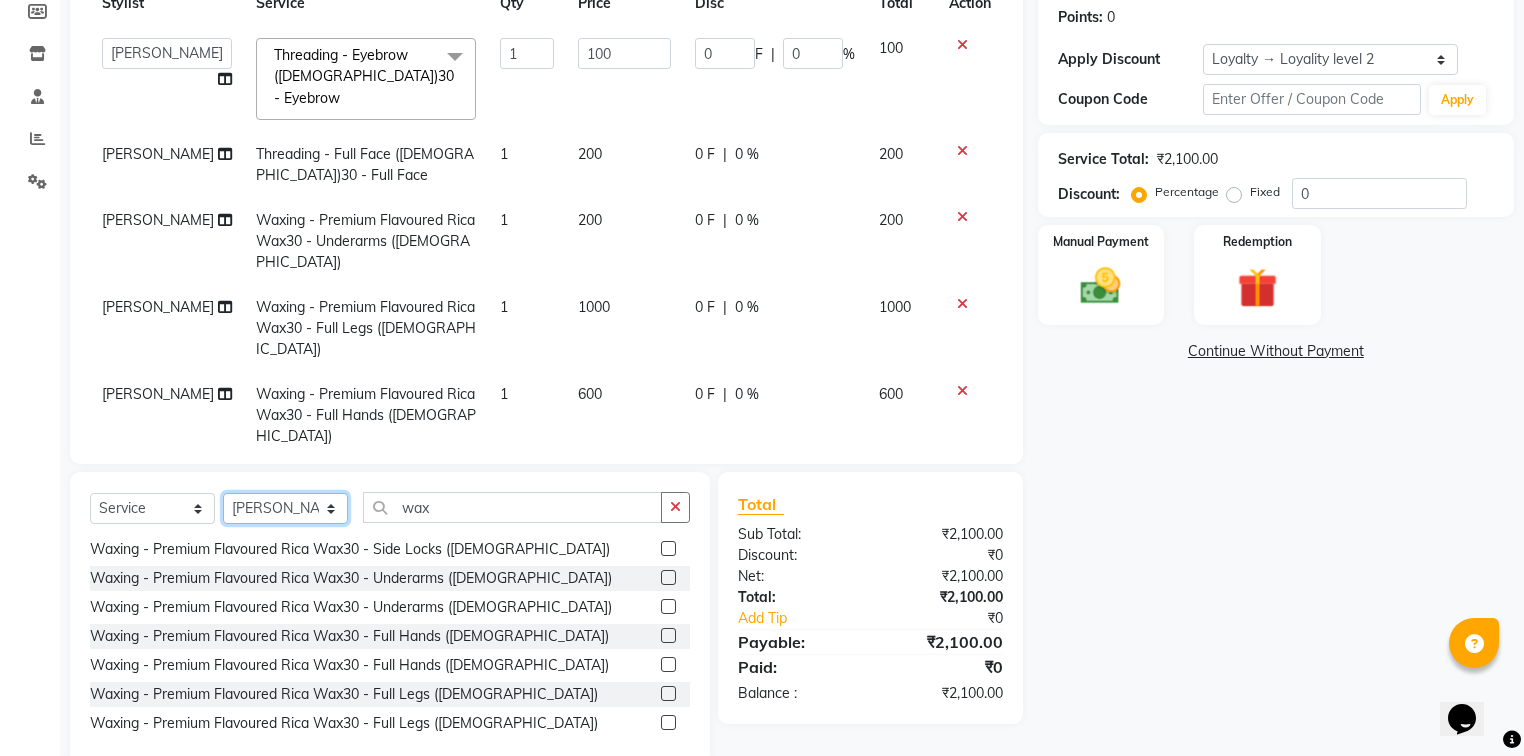 click on "Select Stylist  [PERSON_NAME]  [PERSON_NAME] [PERSON_NAME] [PERSON_NAME] [PERSON_NAME] [PERSON_NAME] [PERSON_NAME] [PERSON_NAME] [PERSON_NAME] Twinkle [PERSON_NAME] [PERSON_NAME]" 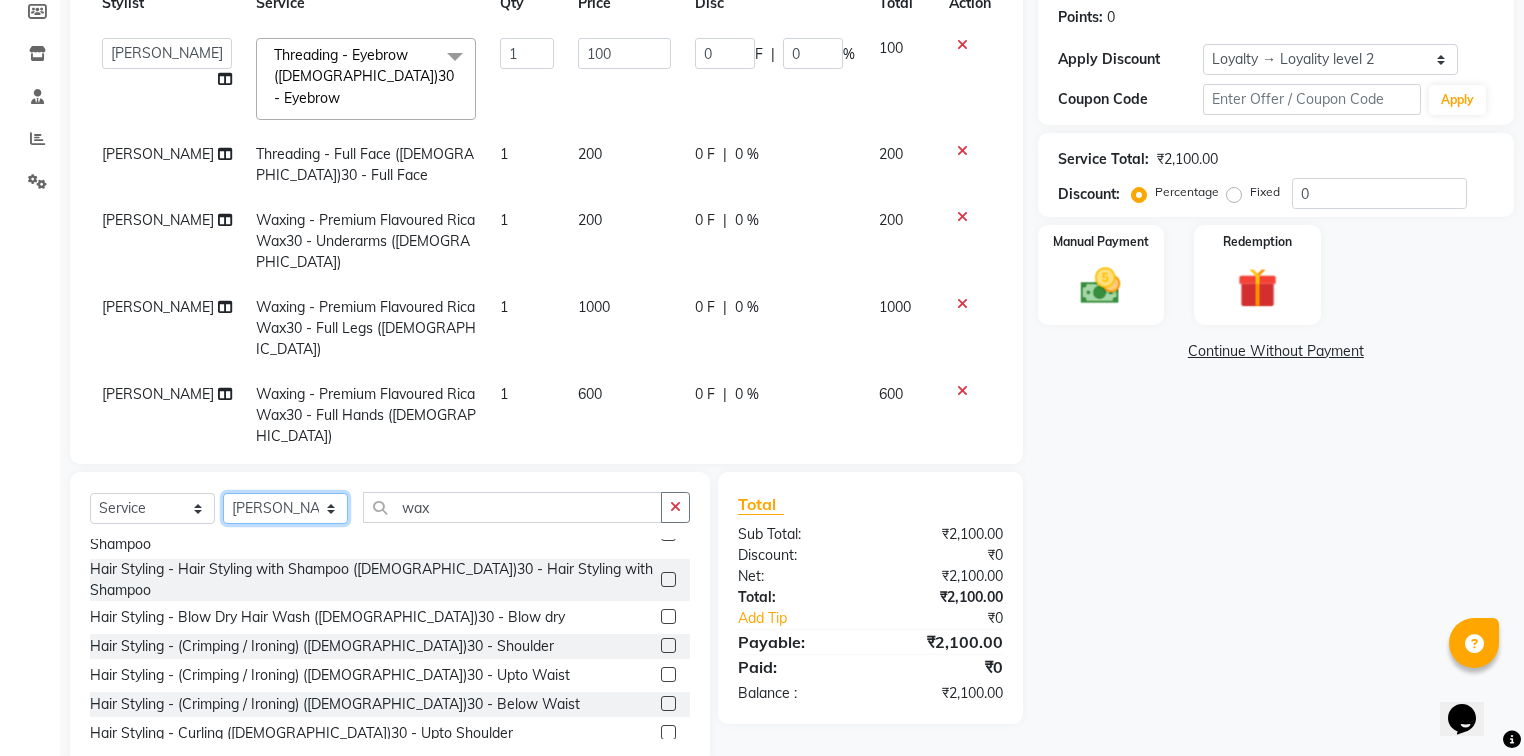 scroll, scrollTop: 1600, scrollLeft: 0, axis: vertical 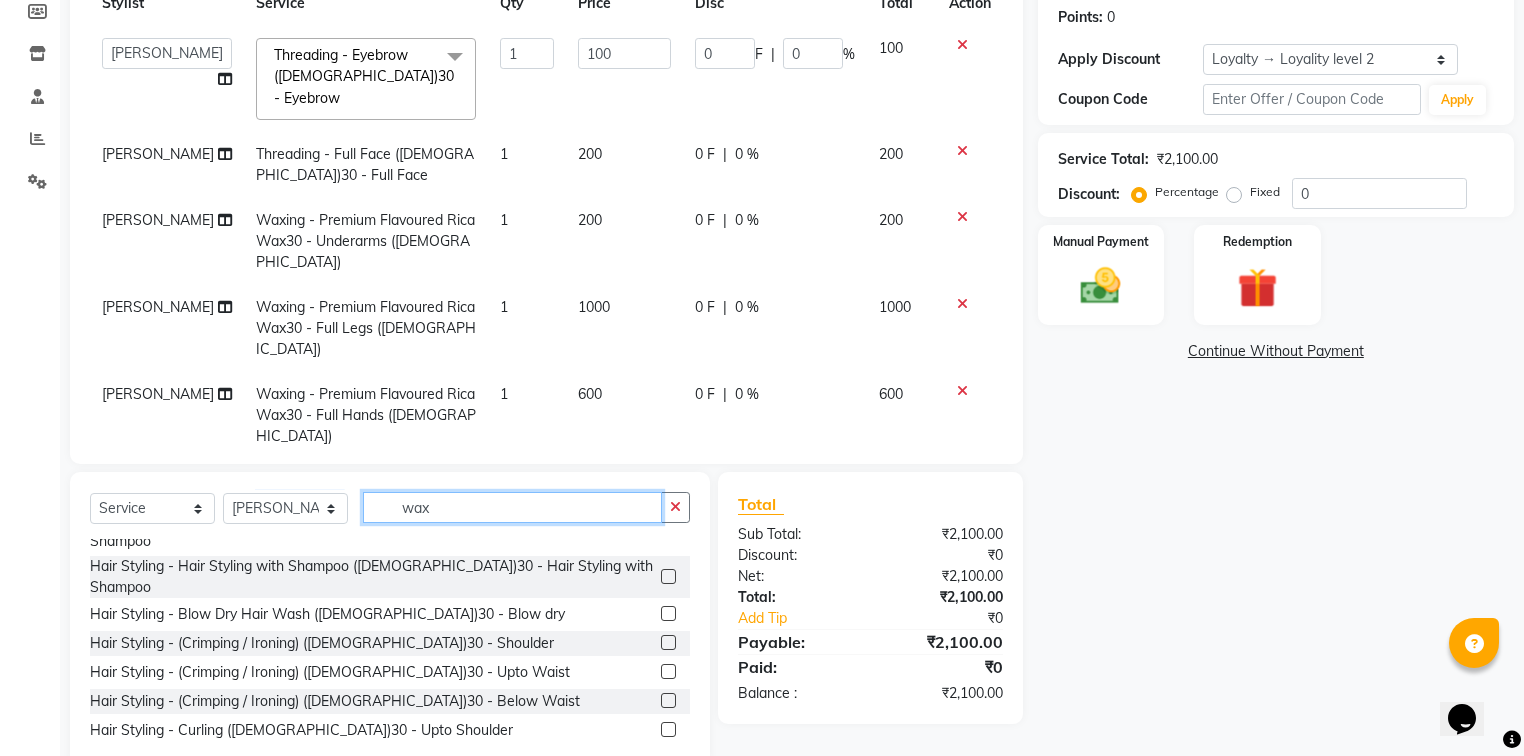 click on "wax" 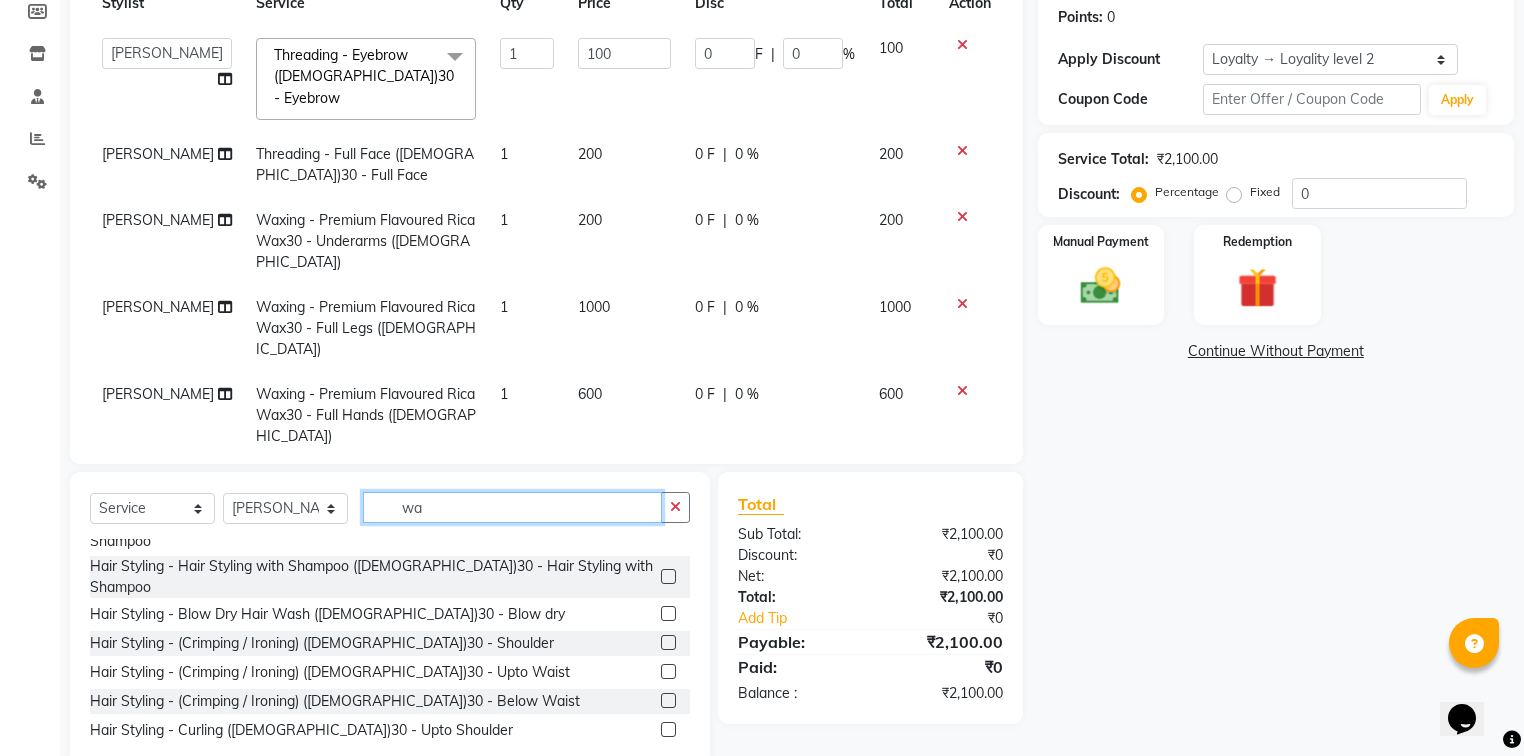 type on "w" 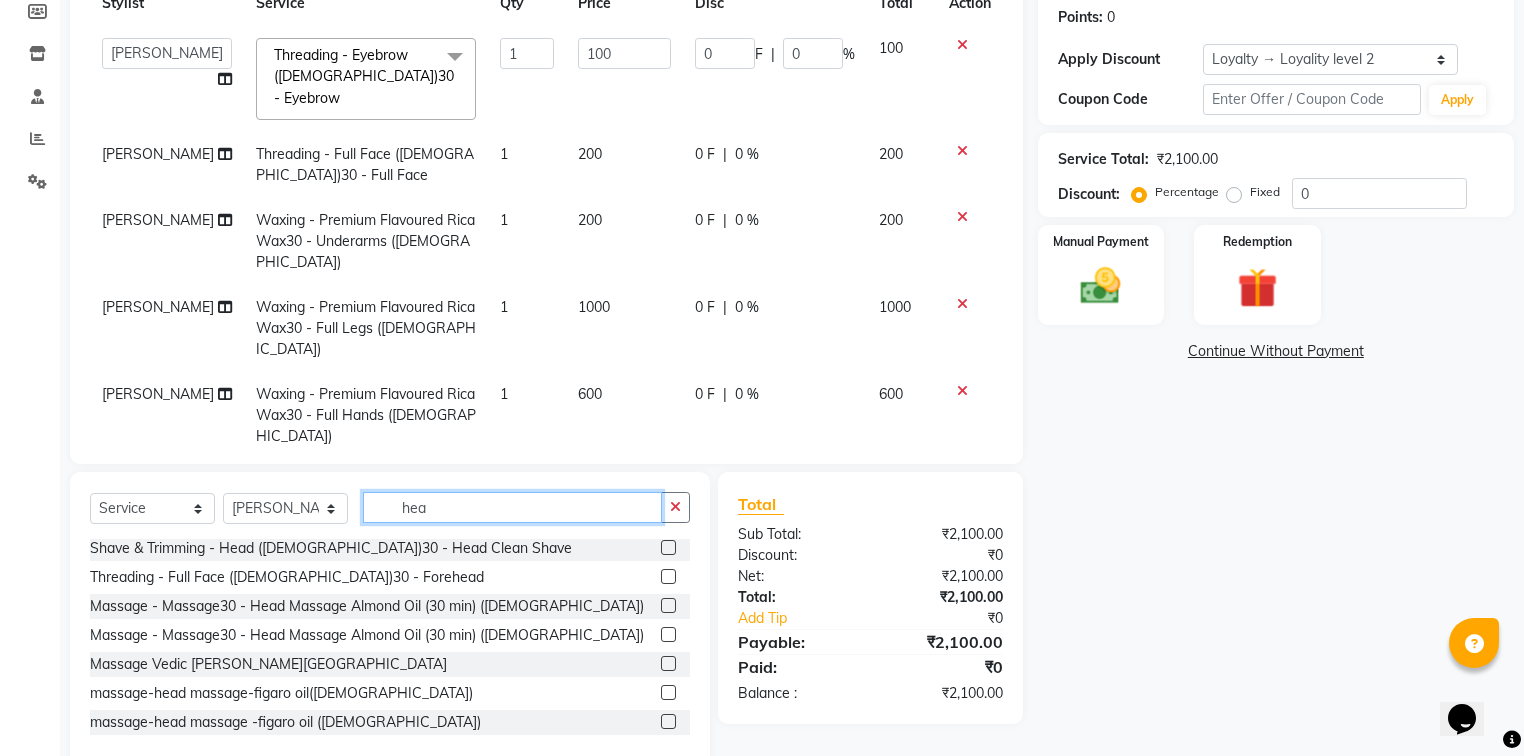 scroll, scrollTop: 3, scrollLeft: 0, axis: vertical 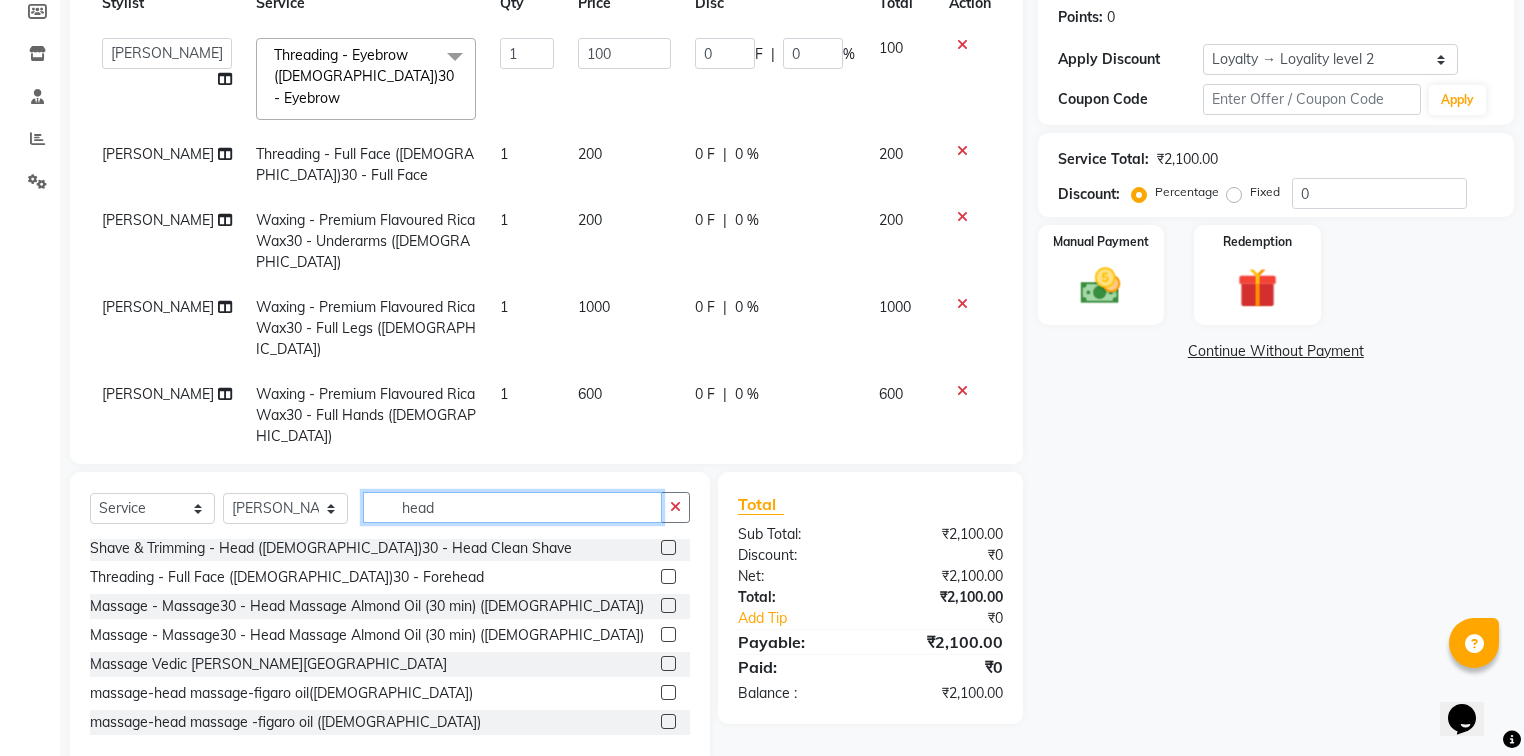 type on "head" 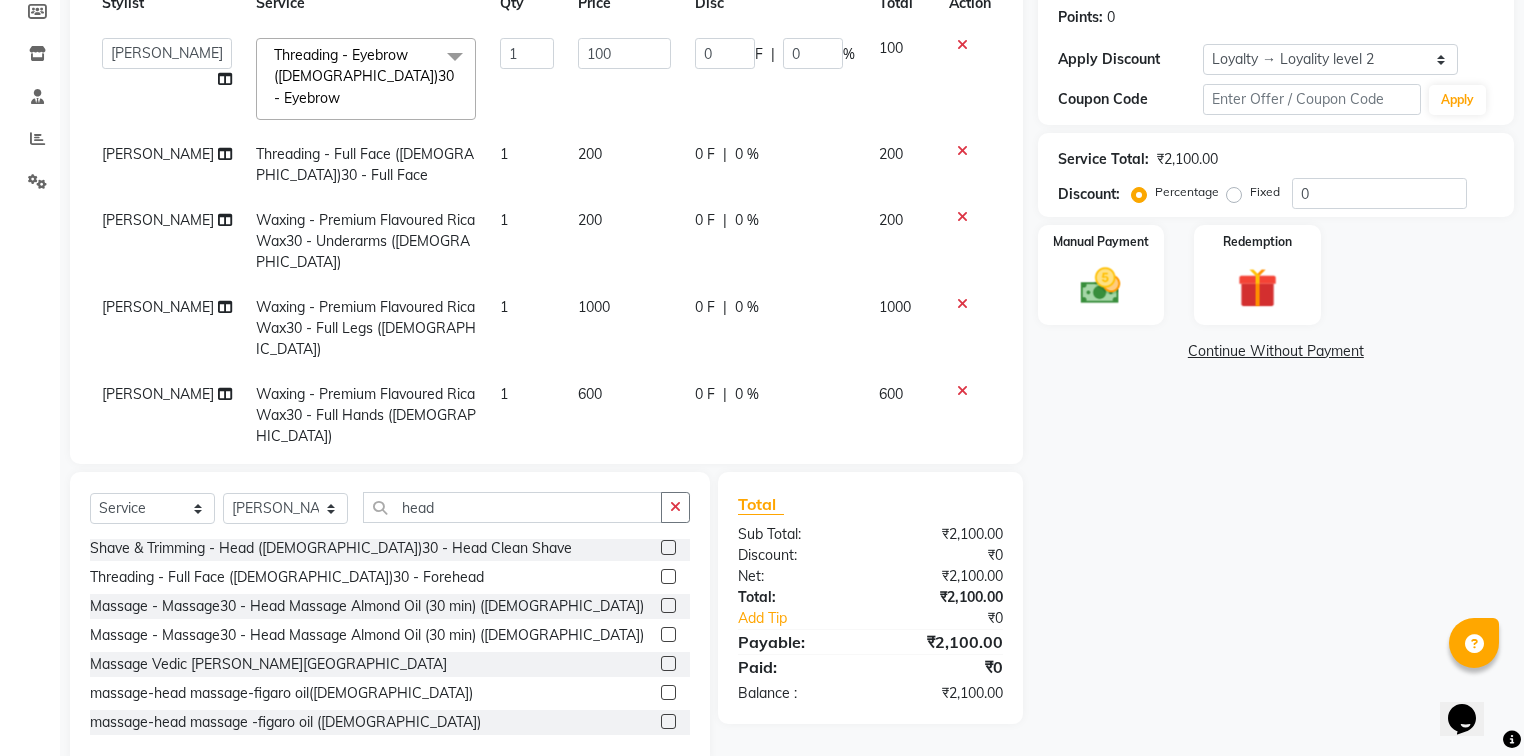 click 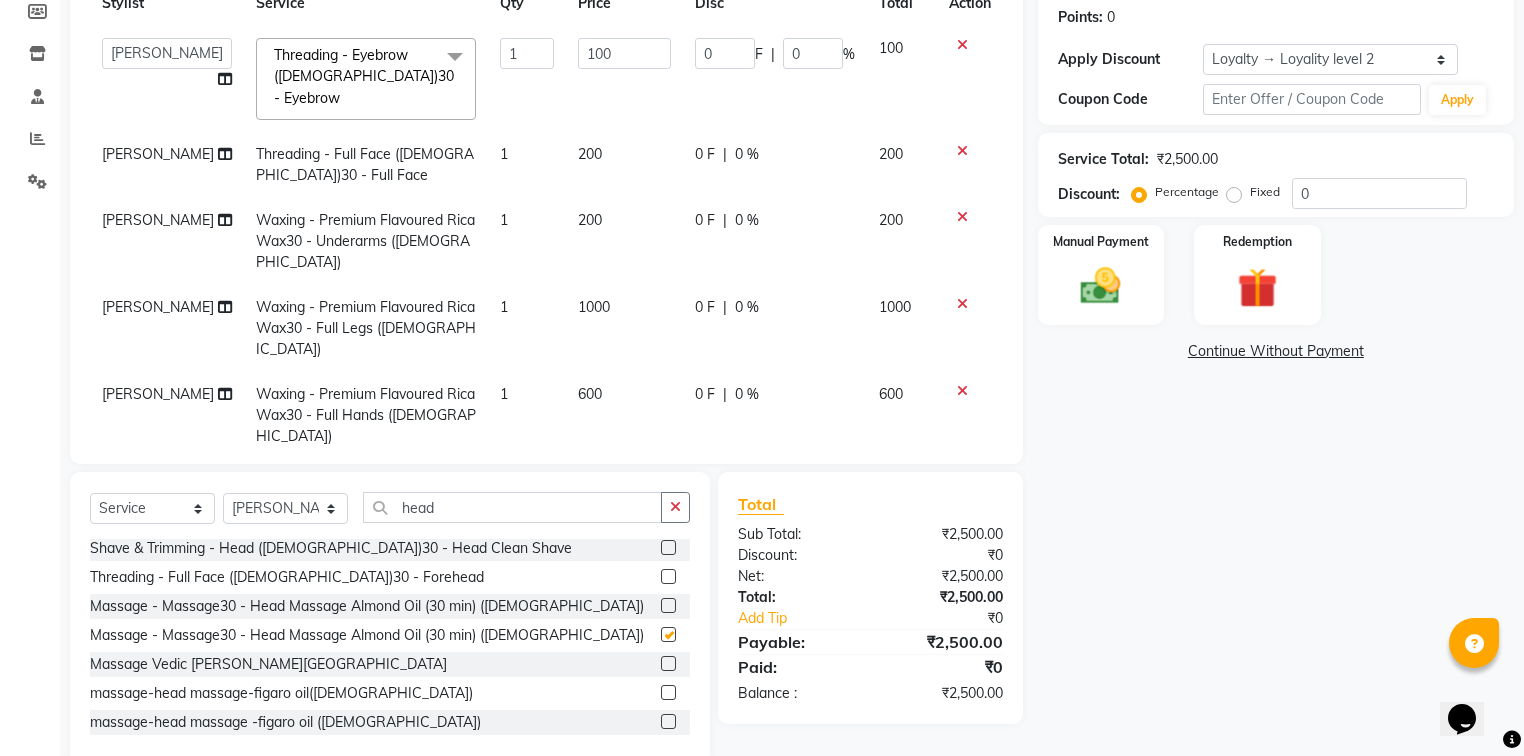checkbox on "false" 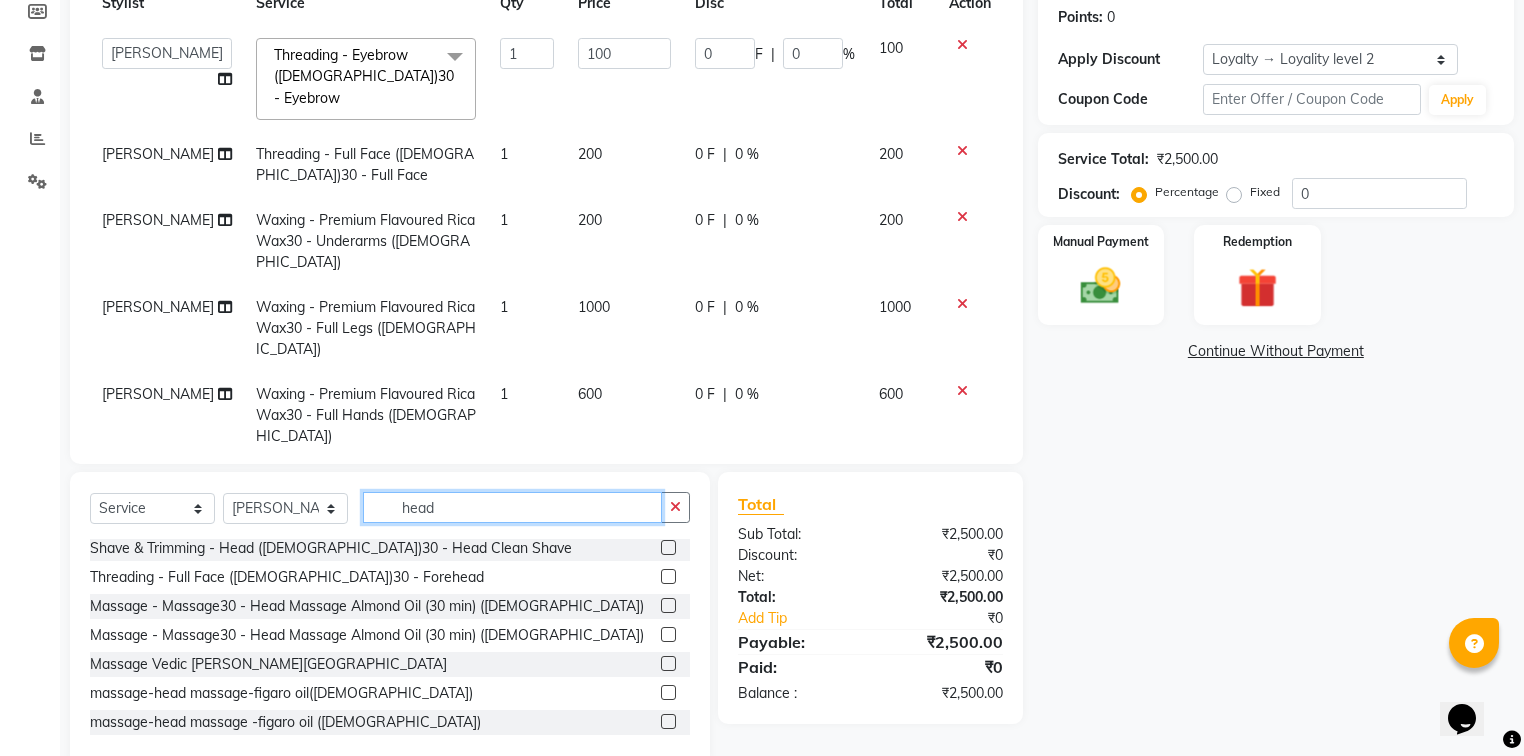 click on "head" 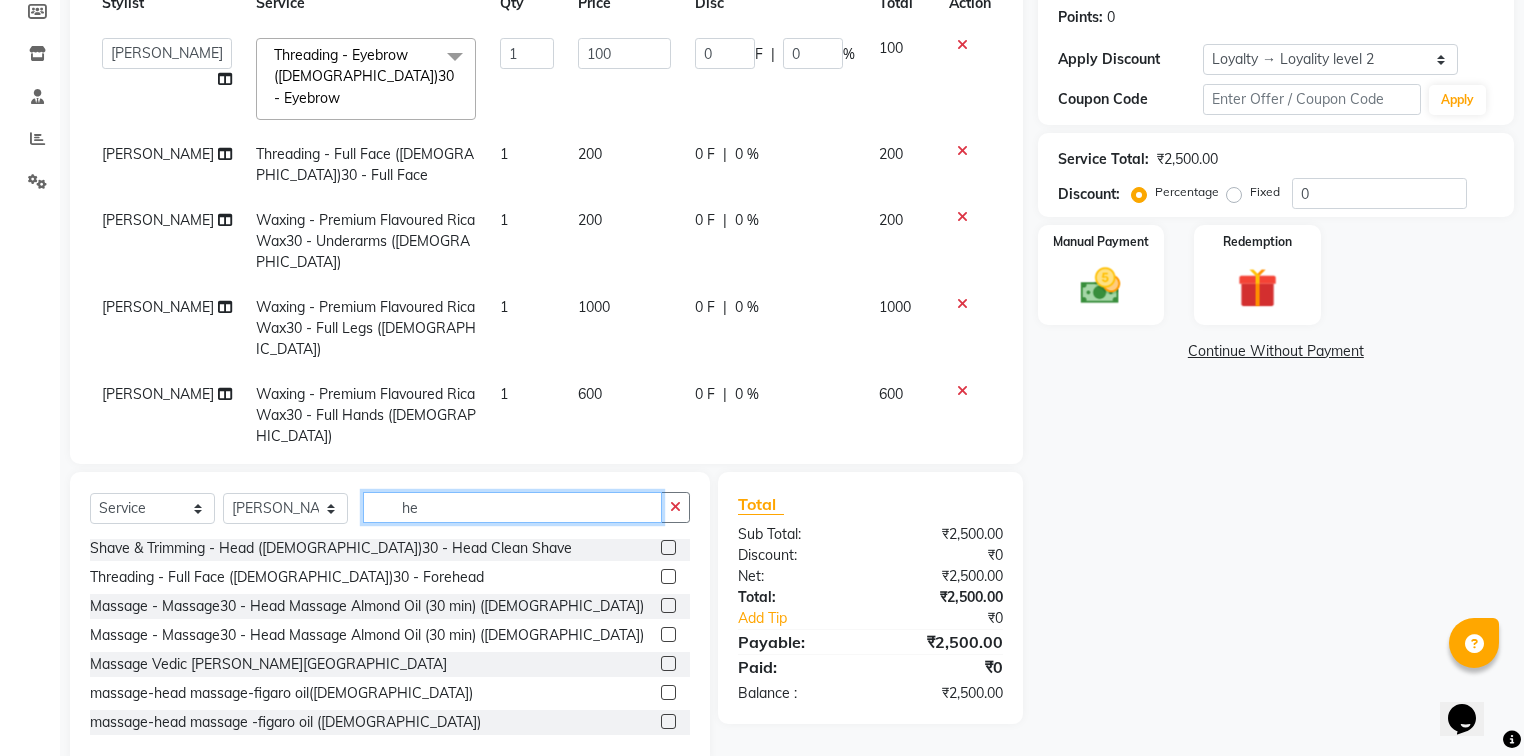type on "h" 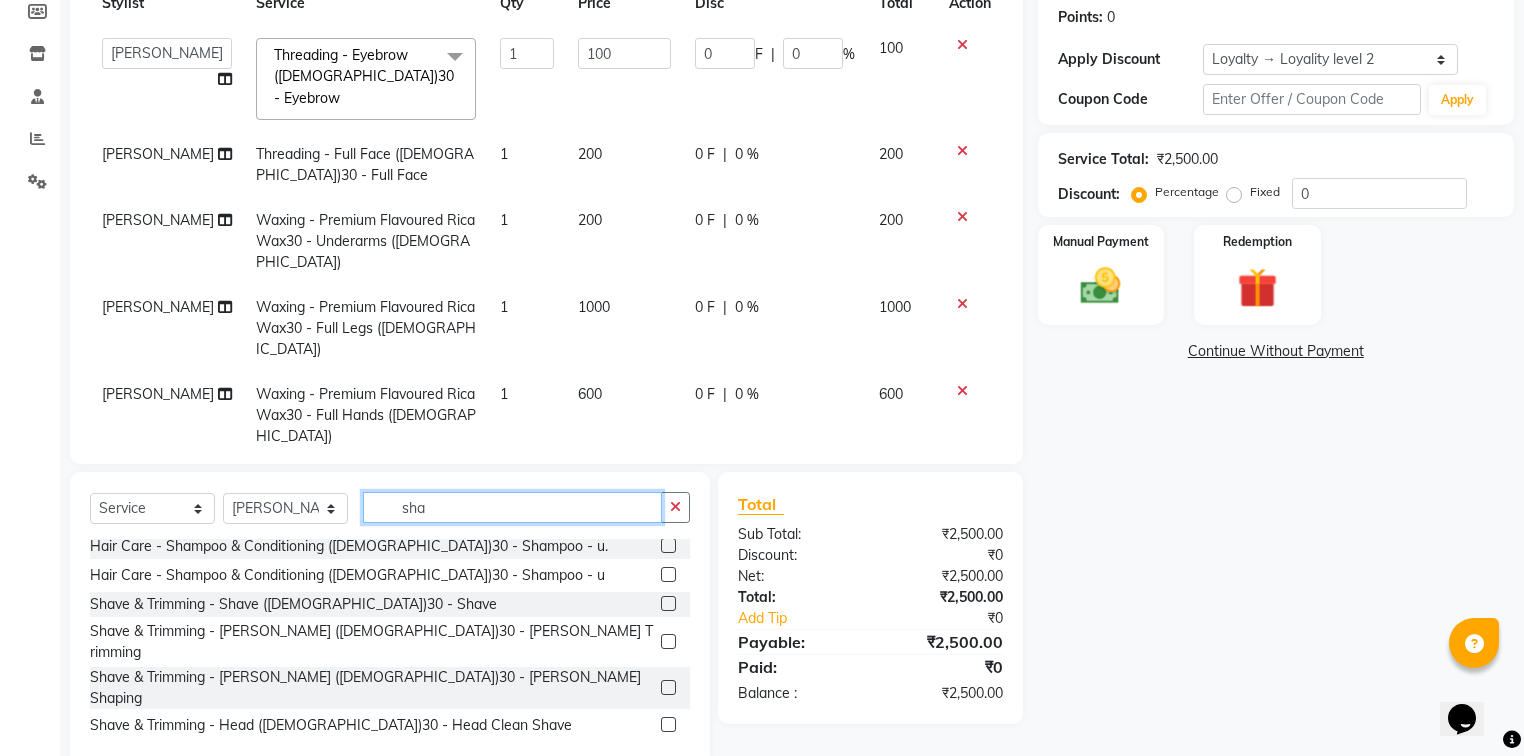 scroll, scrollTop: 0, scrollLeft: 0, axis: both 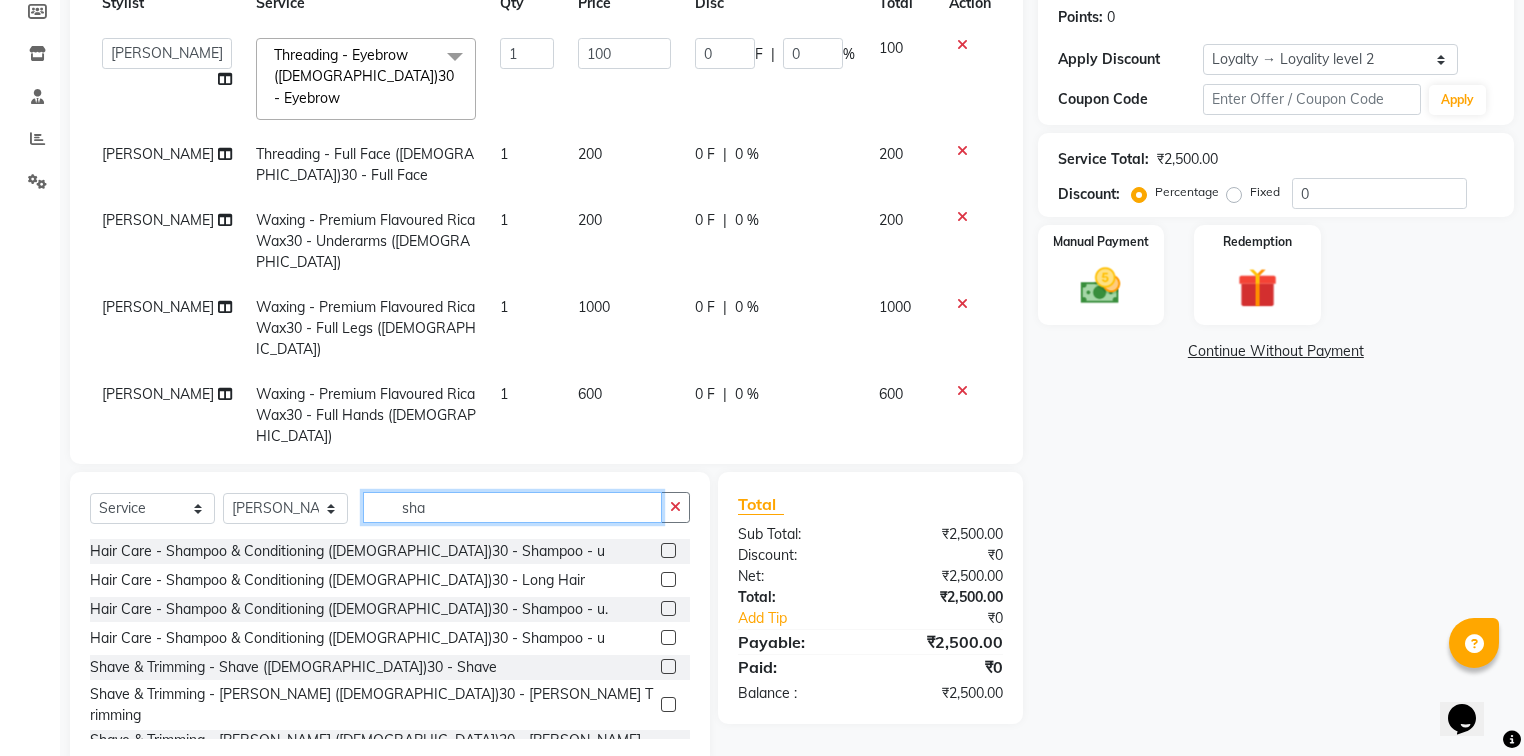 type on "sha" 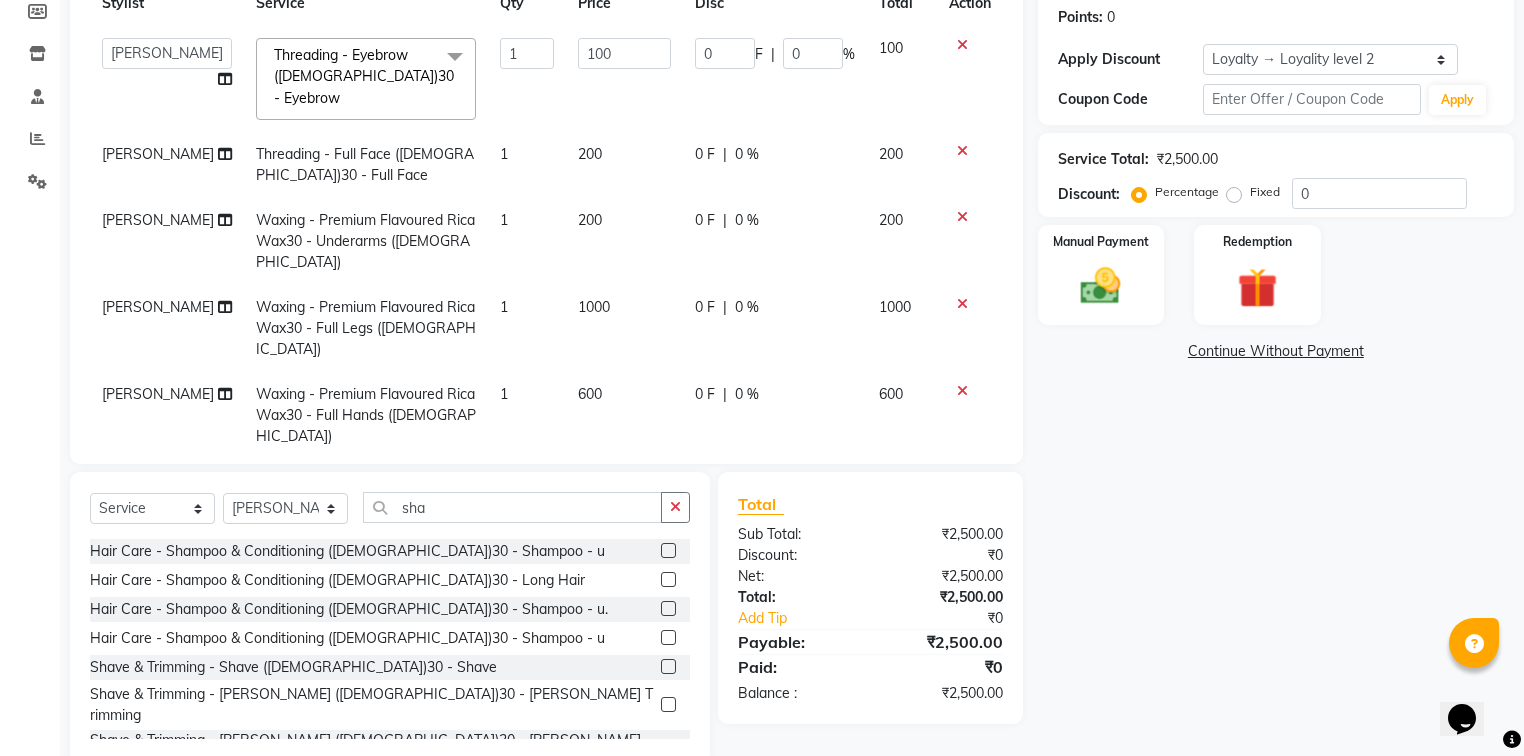 click 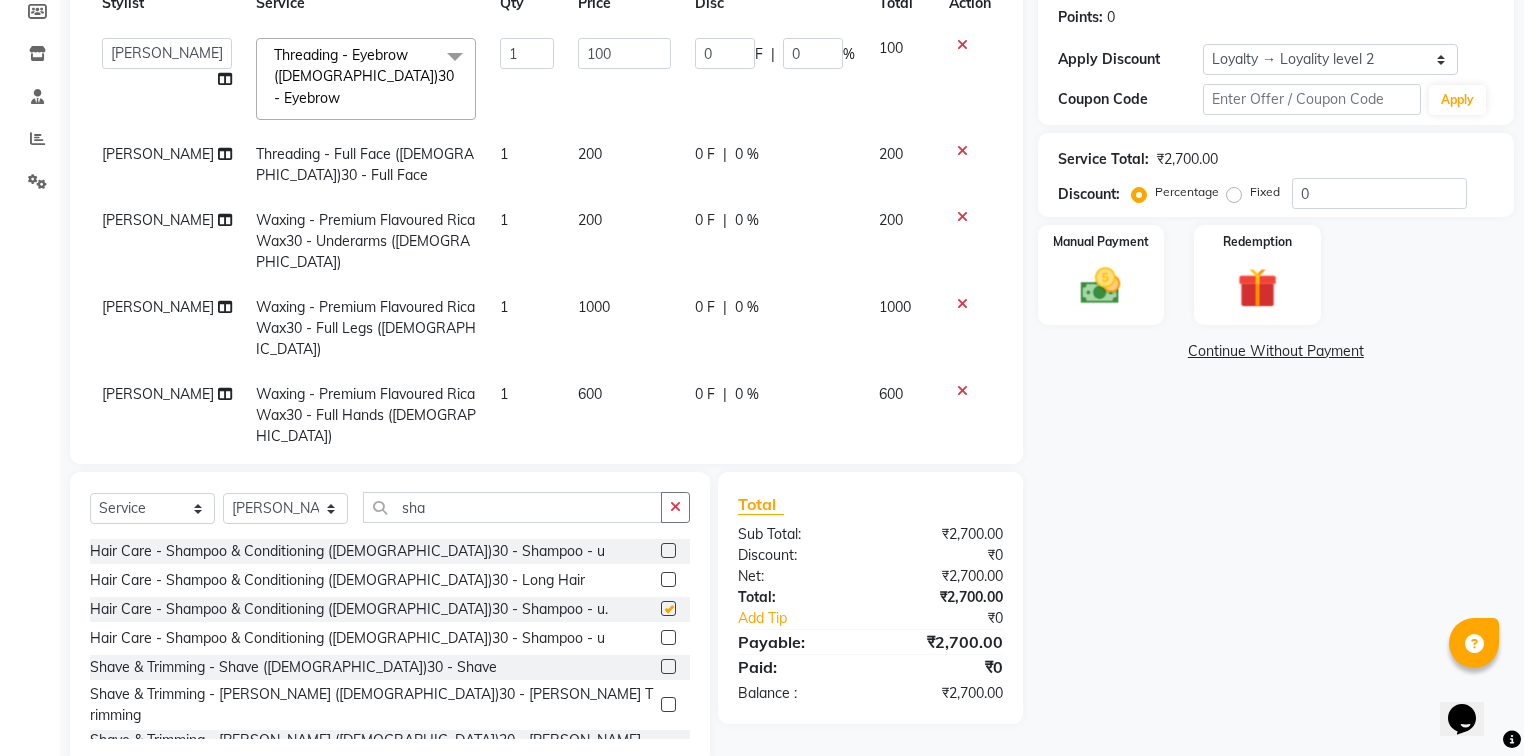checkbox on "false" 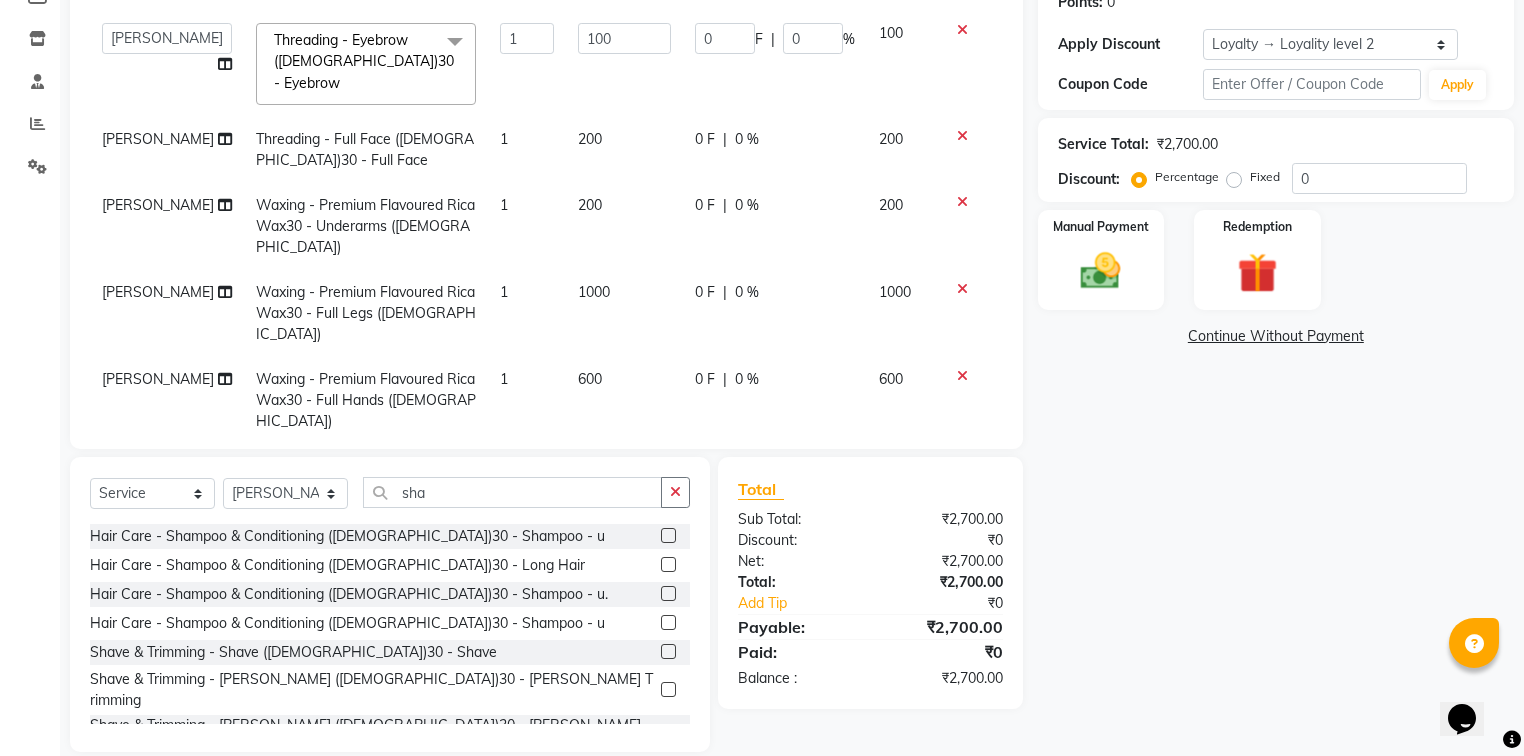 scroll, scrollTop: 345, scrollLeft: 0, axis: vertical 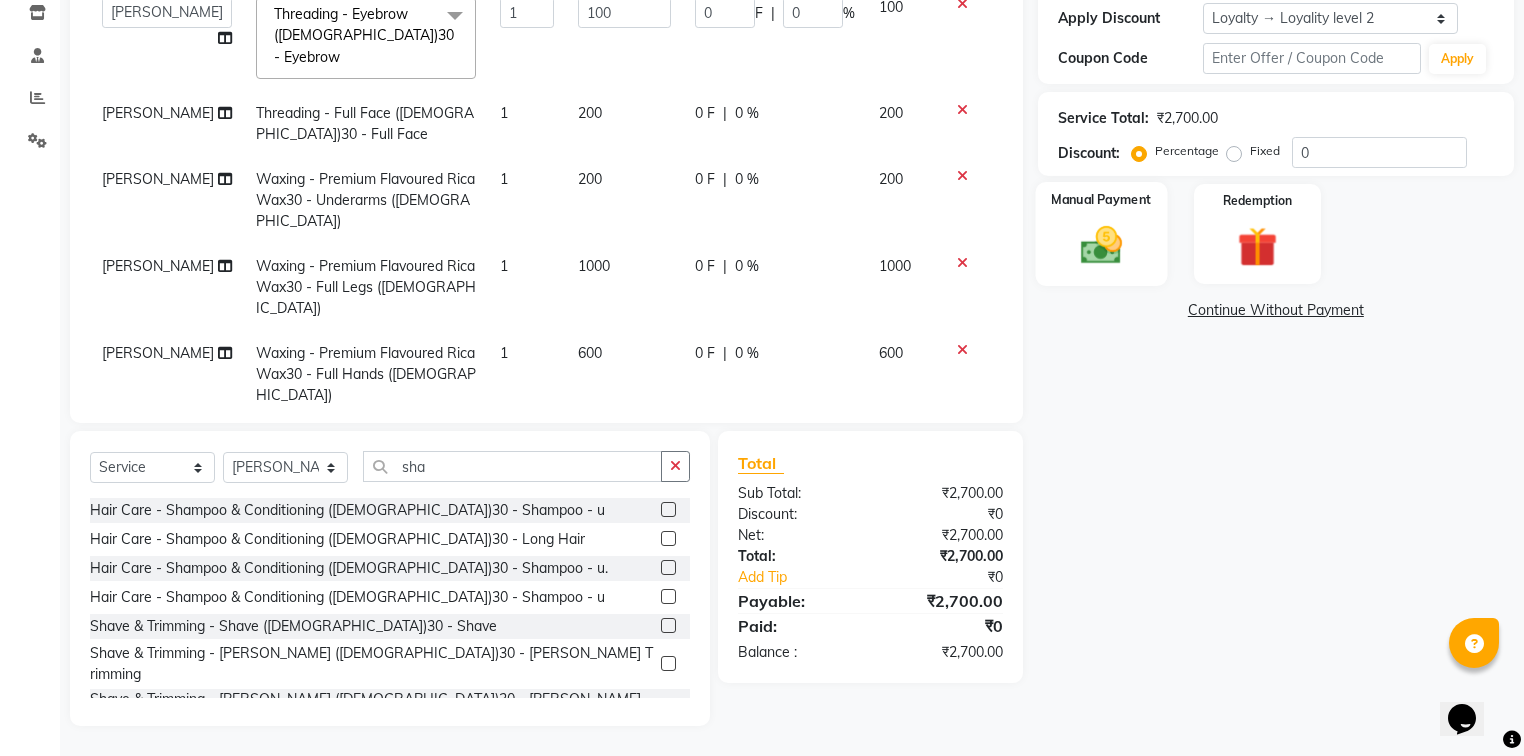 click 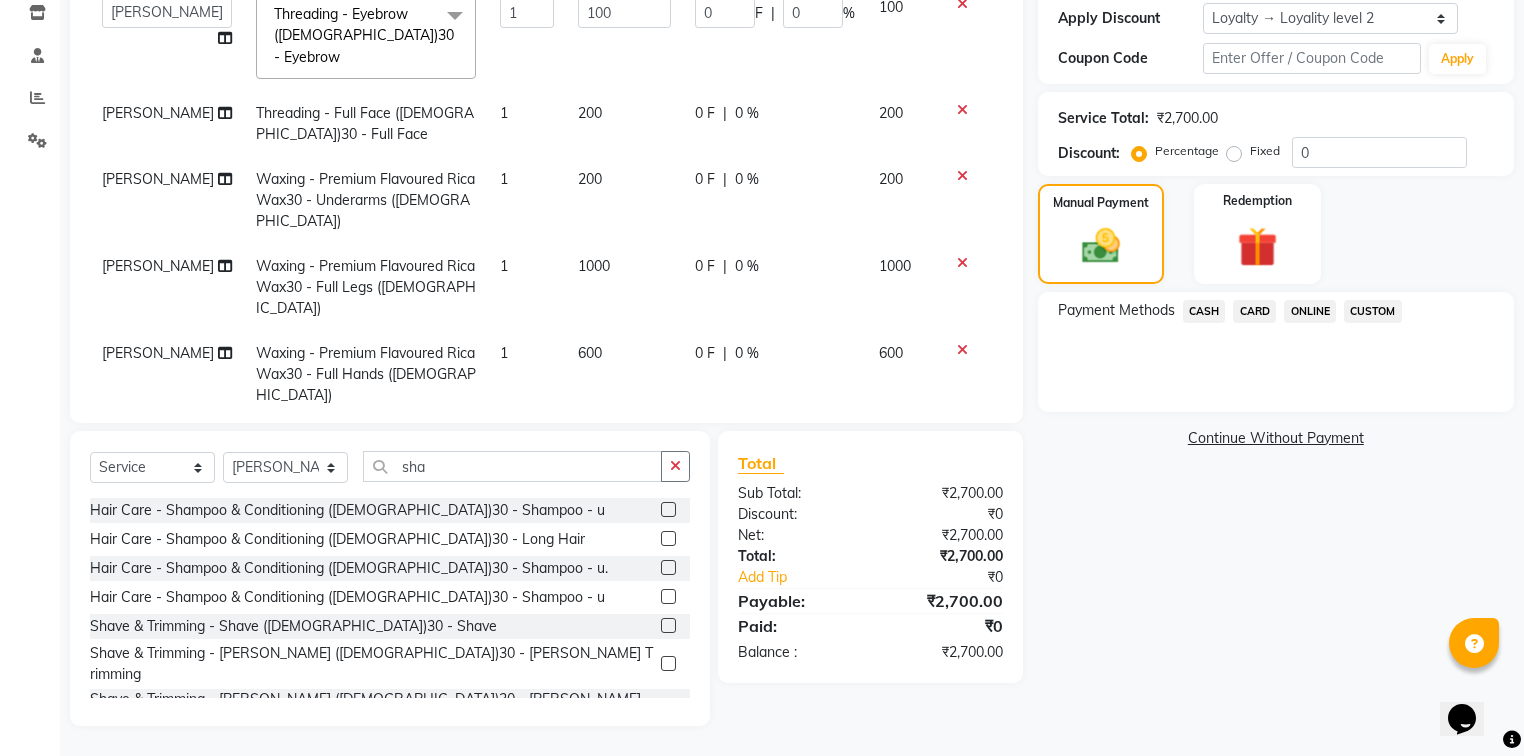 click on "ONLINE" 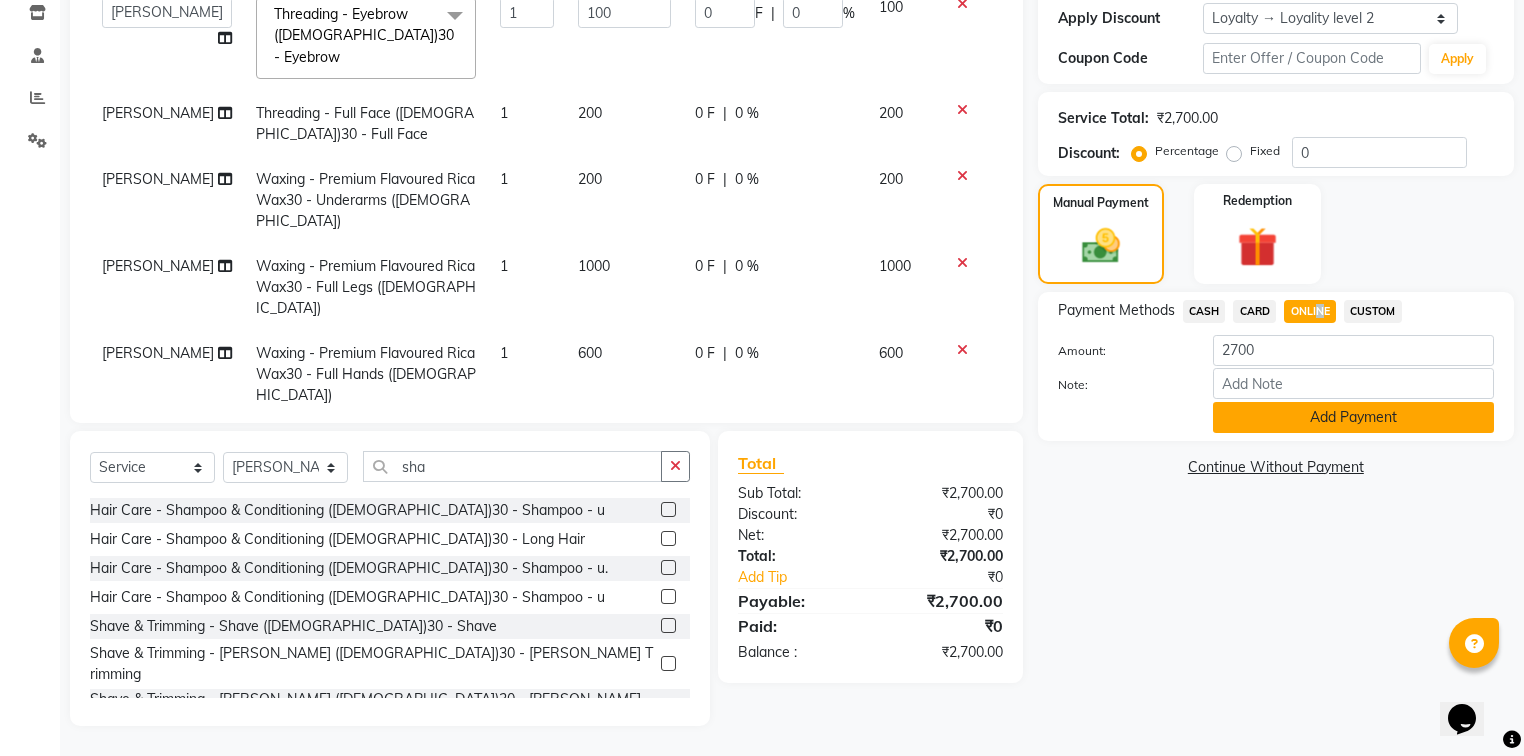 click on "Add Payment" 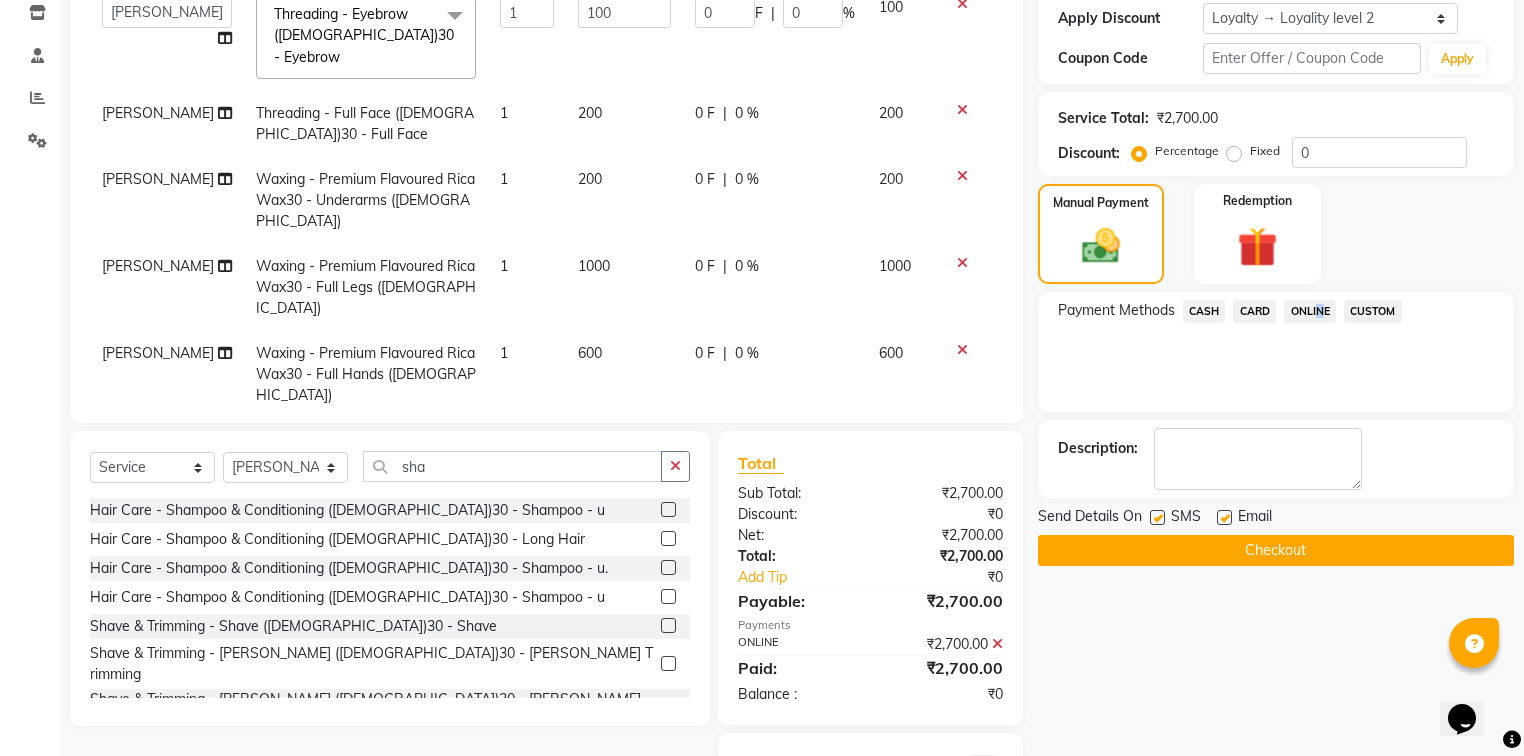 click on "Checkout" 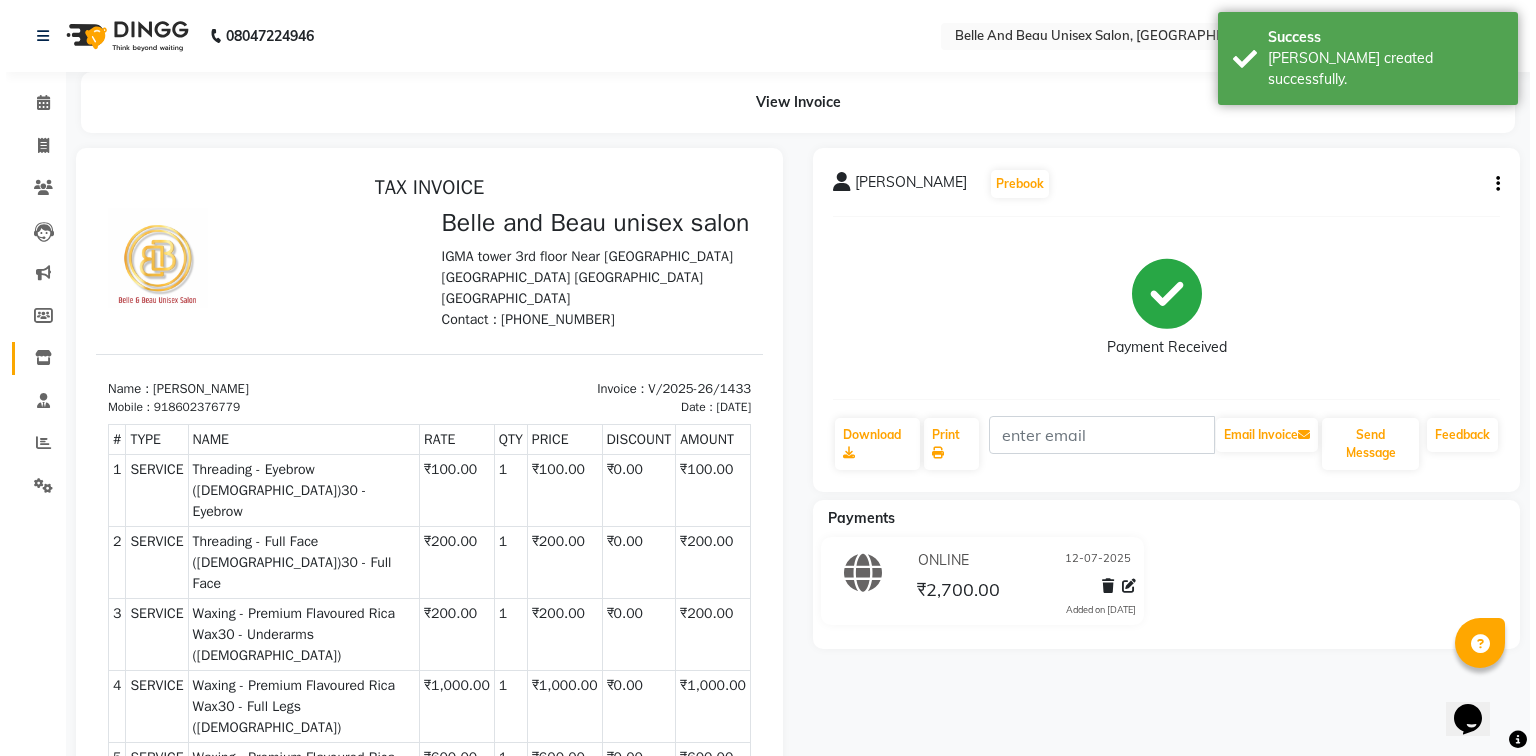 scroll, scrollTop: 0, scrollLeft: 0, axis: both 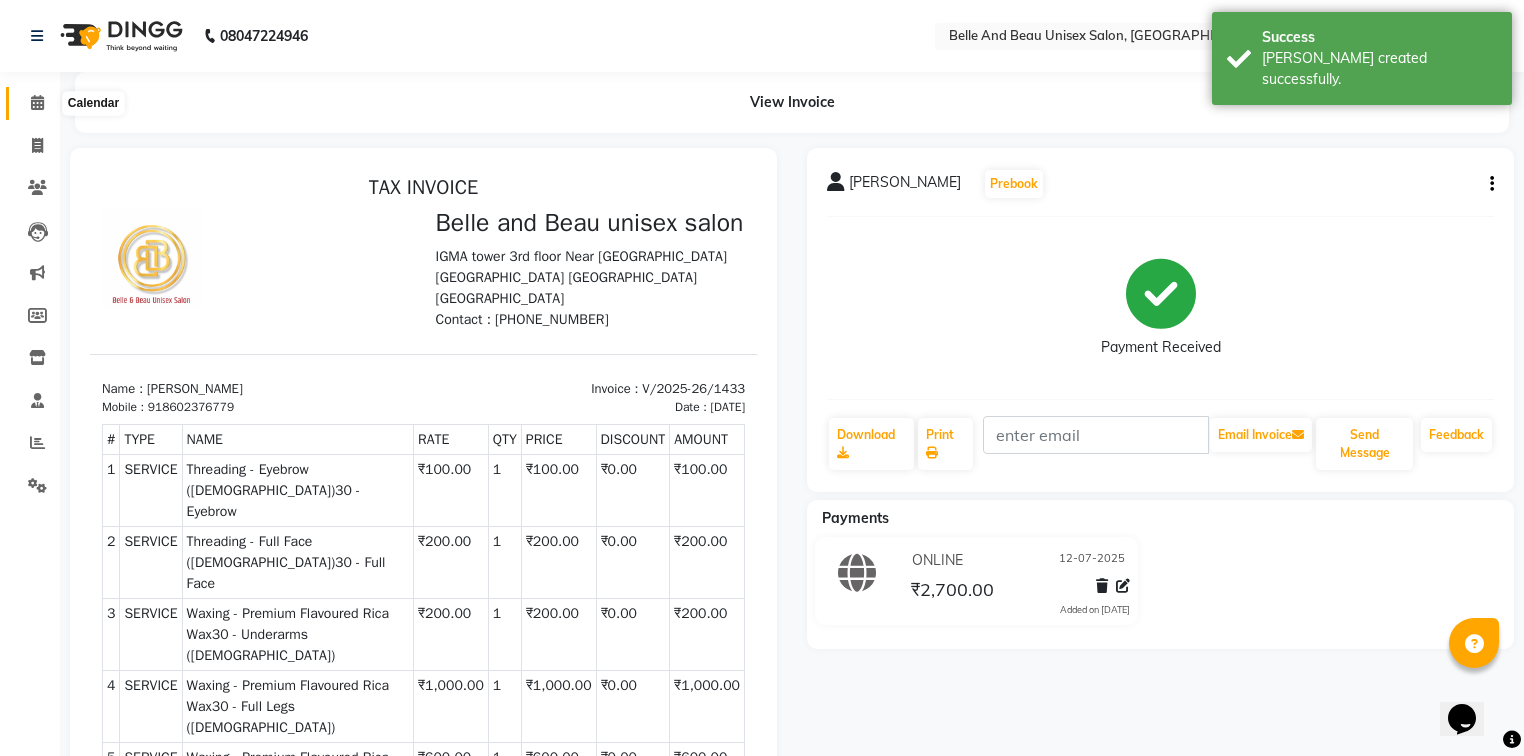 click 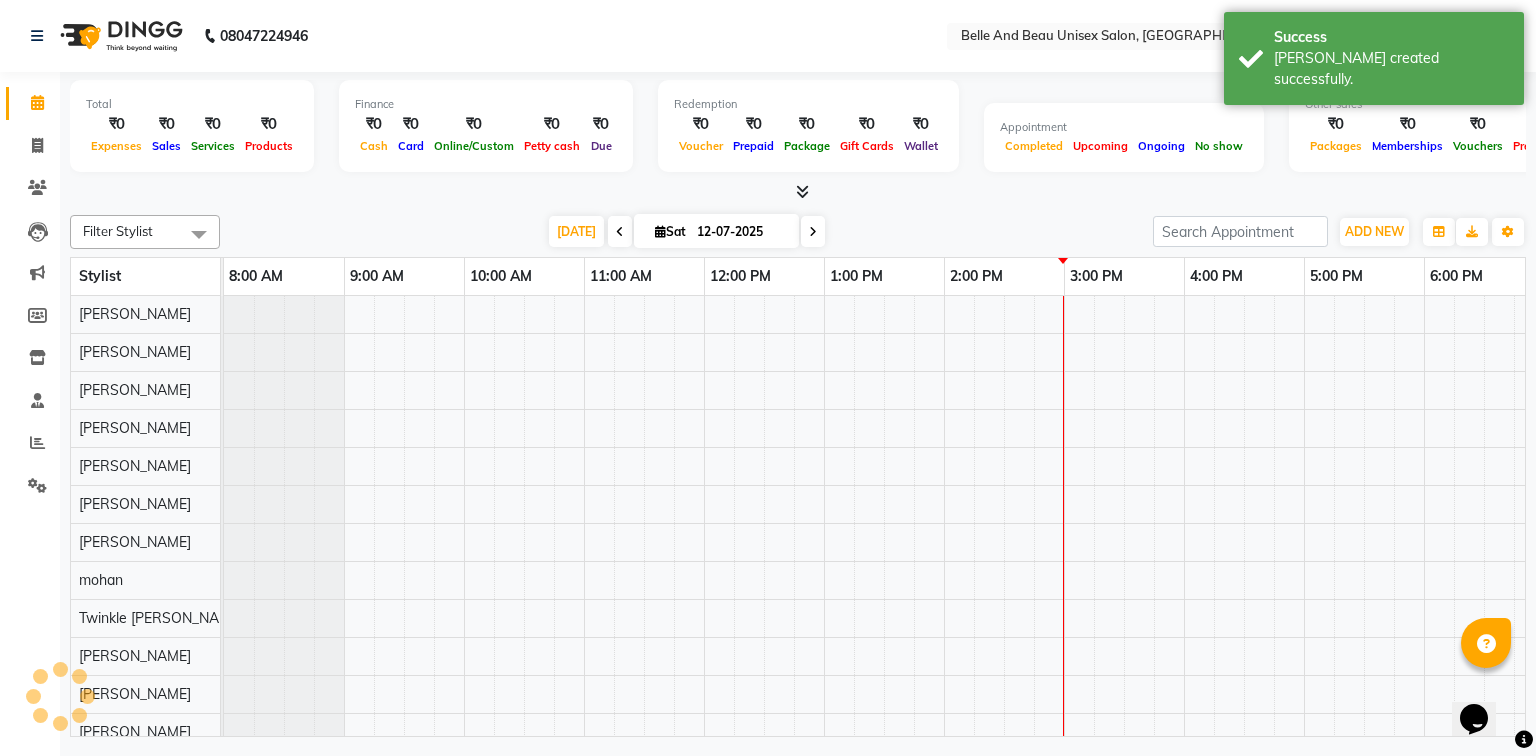 scroll, scrollTop: 0, scrollLeft: 0, axis: both 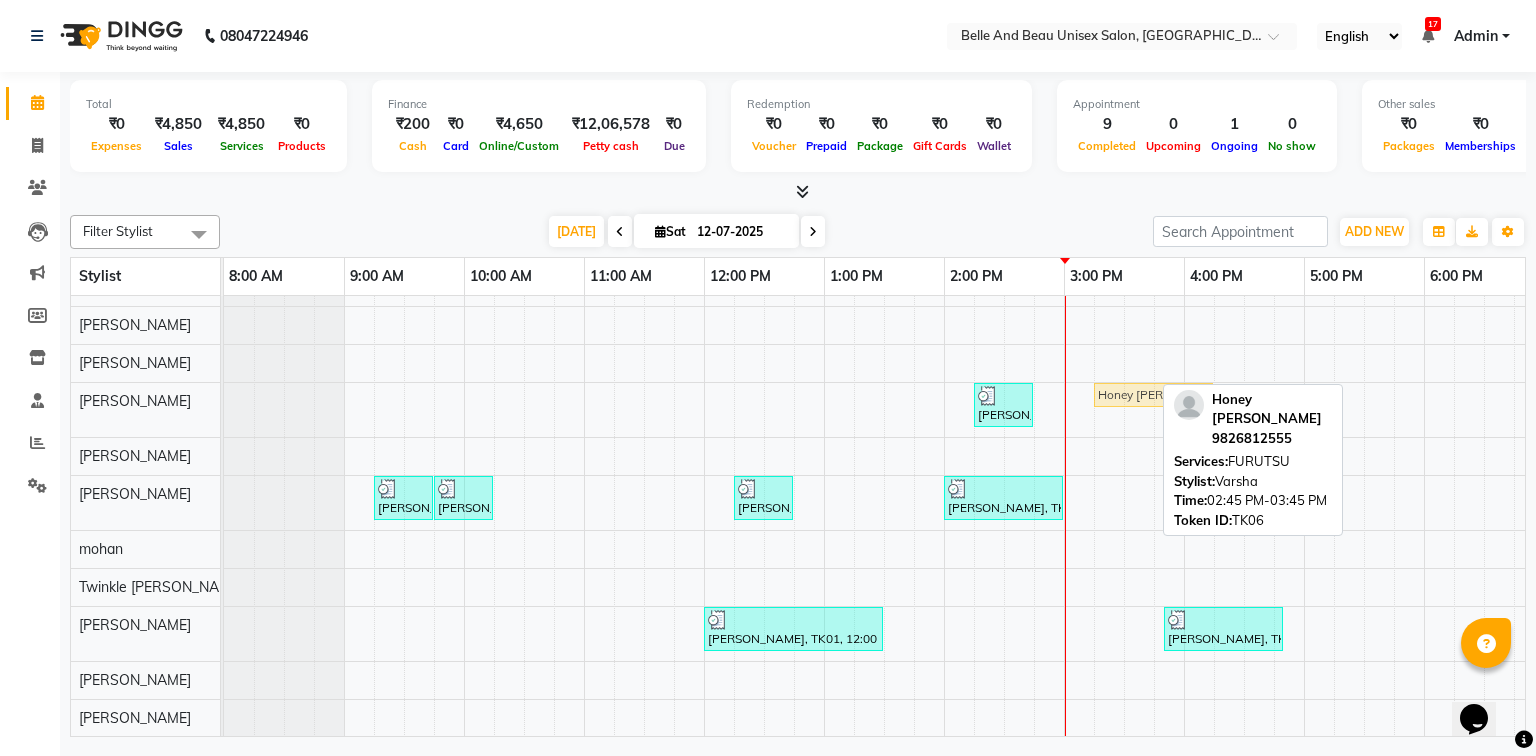 drag, startPoint x: 1103, startPoint y: 378, endPoint x: 1118, endPoint y: 380, distance: 15.132746 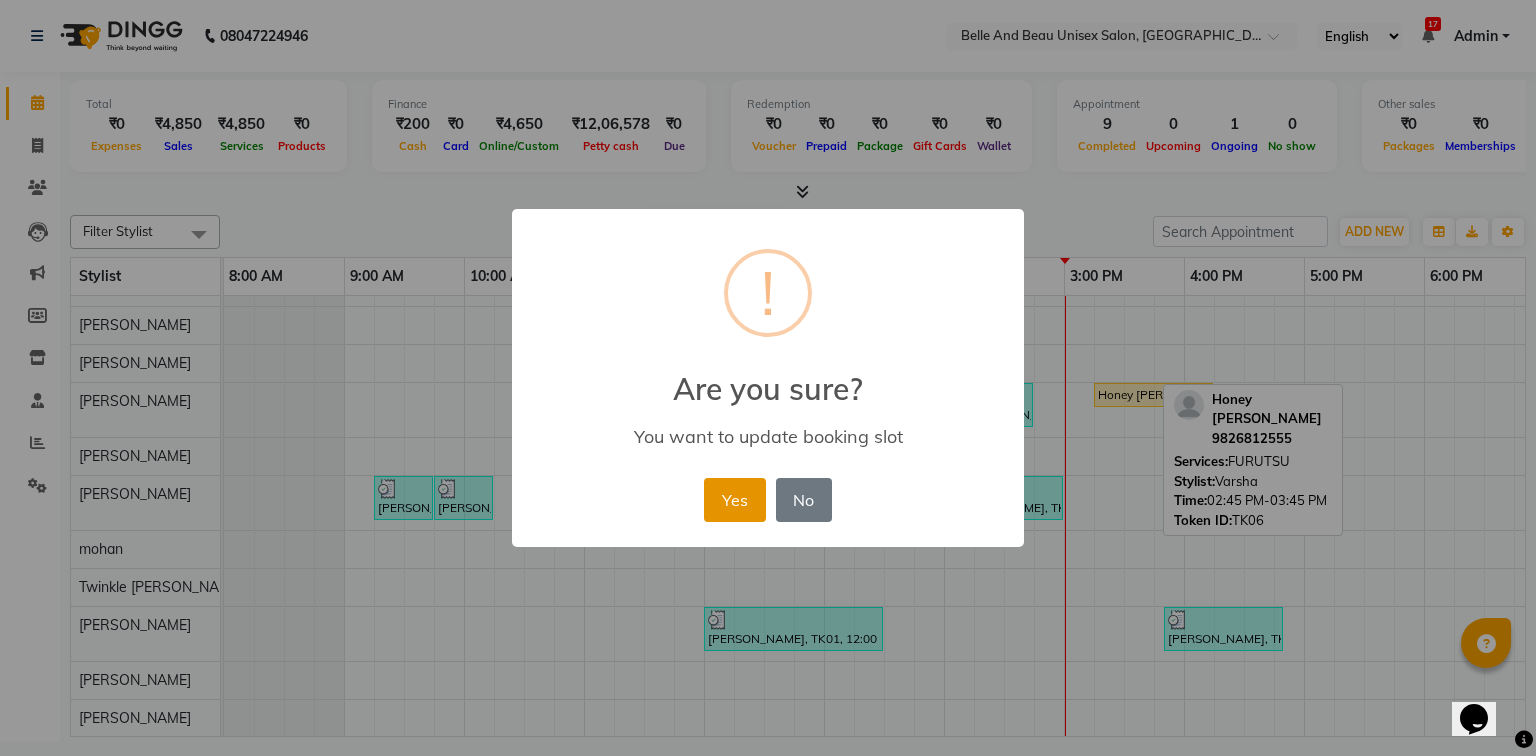 click on "Yes" at bounding box center (734, 500) 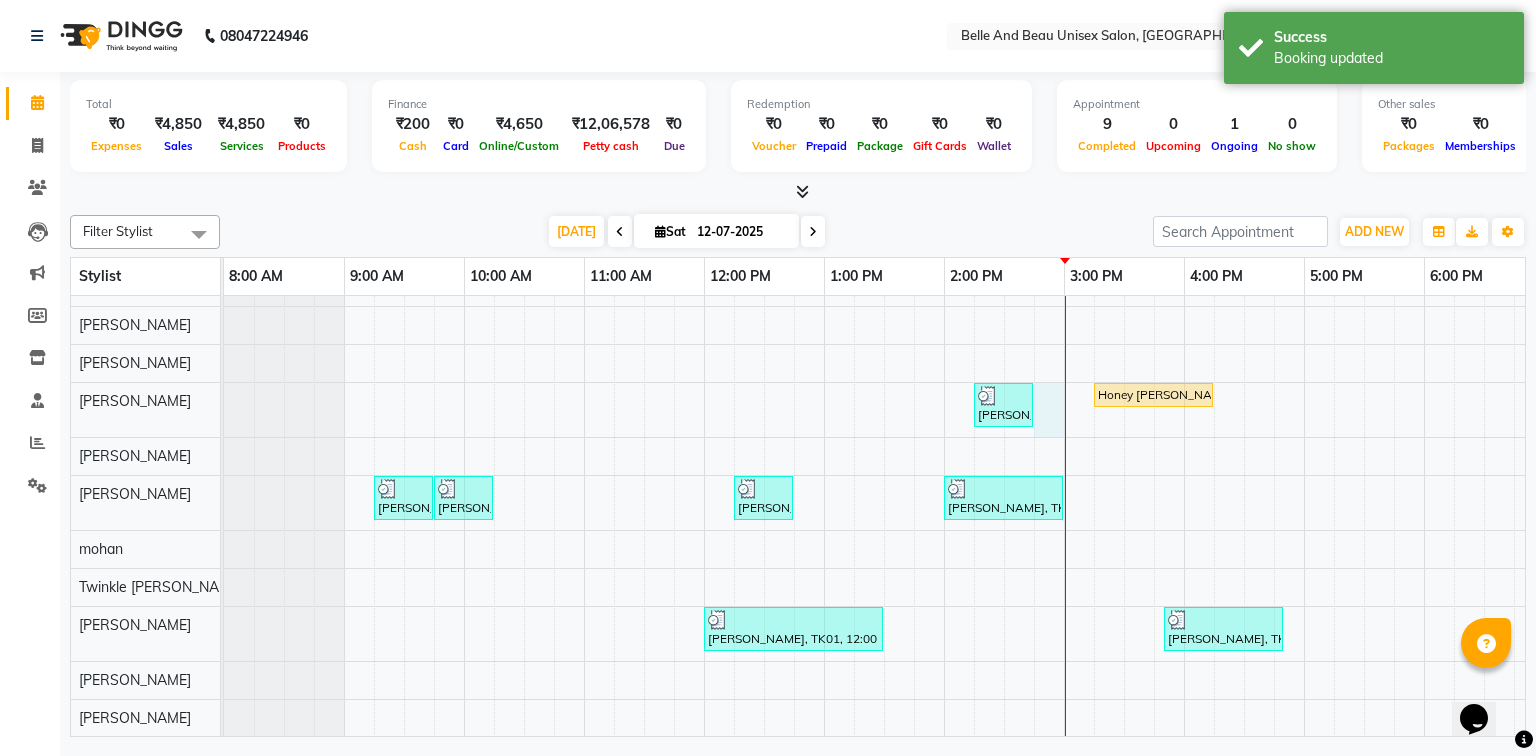 click on "[PERSON_NAME], TK04, 02:00 PM-02:10 PM, Threading - Eyebrow ([DEMOGRAPHIC_DATA])30 - Eyebrow     [PERSON_NAME], TK04, 02:10 PM-03:50 PM, Threading - Full Face ([DEMOGRAPHIC_DATA])30 - Full Face,Waxing - Premium Flavoured Rica Wax30 - Underarms ([DEMOGRAPHIC_DATA]),Waxing - Premium Flavoured Rica Wax30 - Full Legs ([DEMOGRAPHIC_DATA]),Waxing - Premium Flavoured Rica Wax30 - Full Hands ([DEMOGRAPHIC_DATA])     [PERSON_NAME], TK01, 02:15 PM-02:45 PM, Massage - Massage30 - Full Body Massage (almond Oil) ([DEMOGRAPHIC_DATA]) (₹1000)    Honey [PERSON_NAME], TK06, 03:15 PM-04:15 PM, FURUTSU     [PERSON_NAME], TK02, 09:15 AM-09:45 AM, Hair Care - Hair Cut ([DEMOGRAPHIC_DATA])30 - Adult Hair Cut (Below 8)     [PERSON_NAME], TK02, 09:45 AM-10:15 AM, Shave & Trimming - [PERSON_NAME]  ([DEMOGRAPHIC_DATA])30 - [PERSON_NAME] Shaping     [PERSON_NAME], TK03, 12:15 PM-12:45 PM, Shave & Trimming - [PERSON_NAME]  ([DEMOGRAPHIC_DATA])30 - [PERSON_NAME] Shaping     [PERSON_NAME], TK05, 02:00 PM-03:00 PM, Hair Care - Hair Cut ([DEMOGRAPHIC_DATA])30 - Adult Hair Cut (Below 8),Shave & Trimming - [PERSON_NAME]  ([DEMOGRAPHIC_DATA])30 - [PERSON_NAME] Trimming     [PERSON_NAME], TK01, 12:00 PM-01:30 PM, Colour freeze spa -[DEMOGRAPHIC_DATA]" at bounding box center (1004, 453) 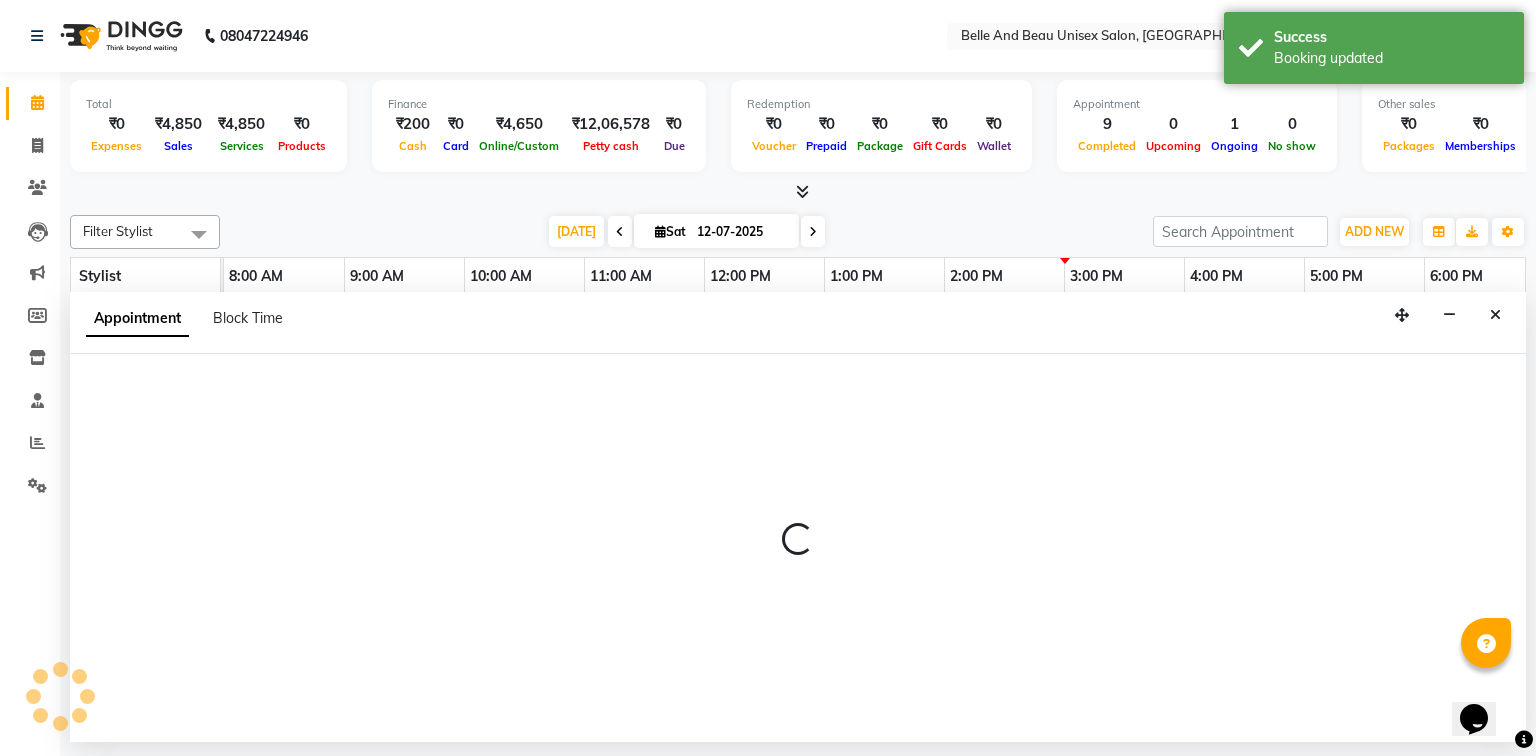 select on "60511" 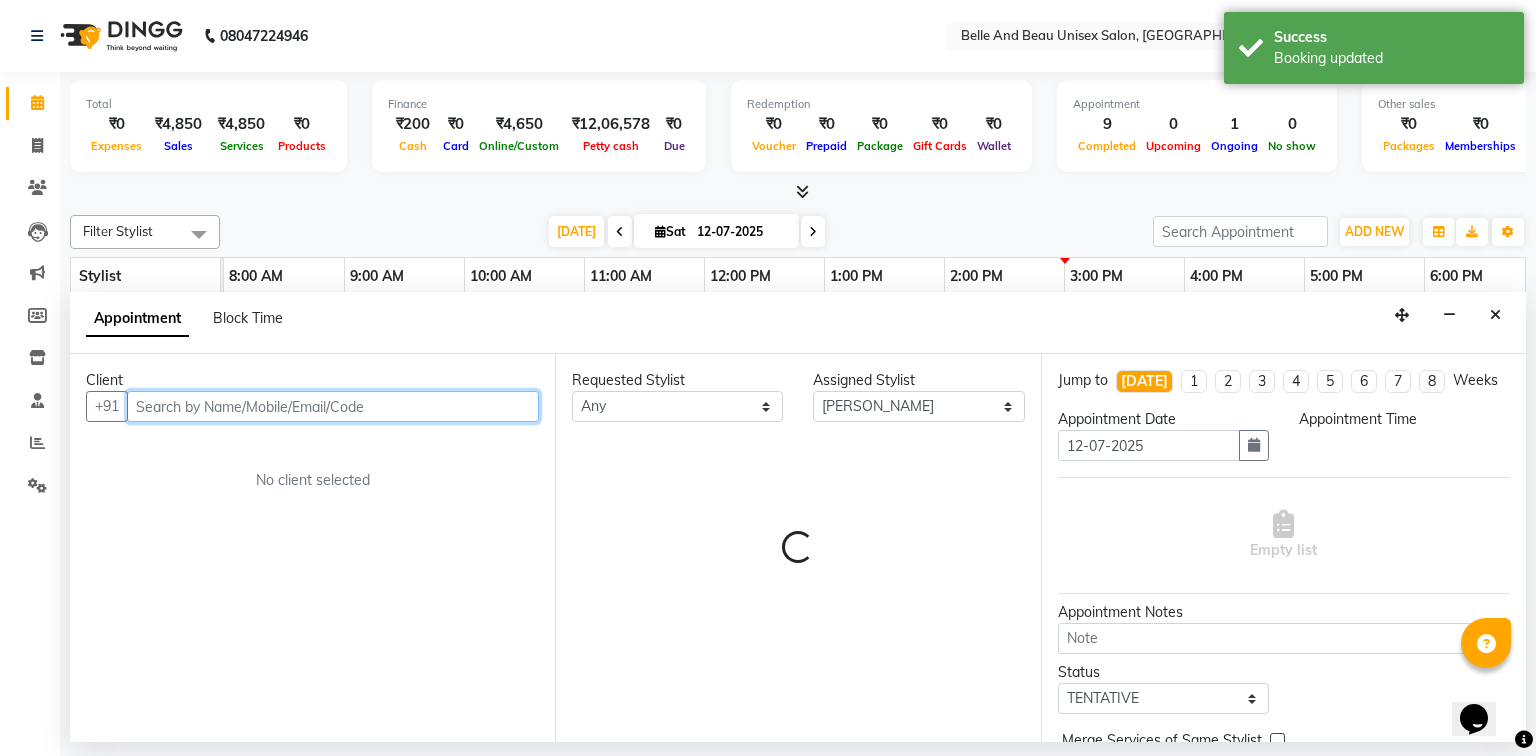 select on "885" 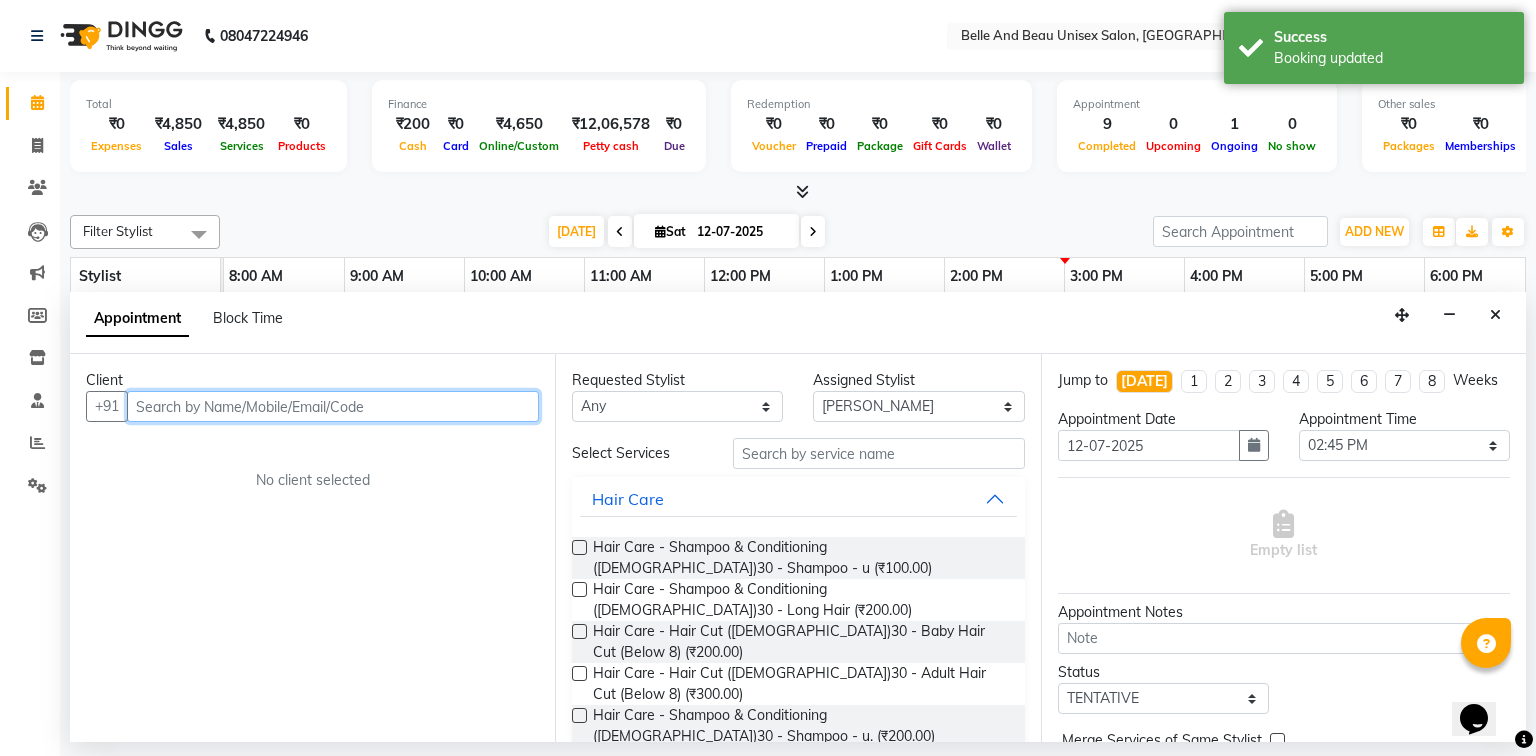 click at bounding box center [333, 406] 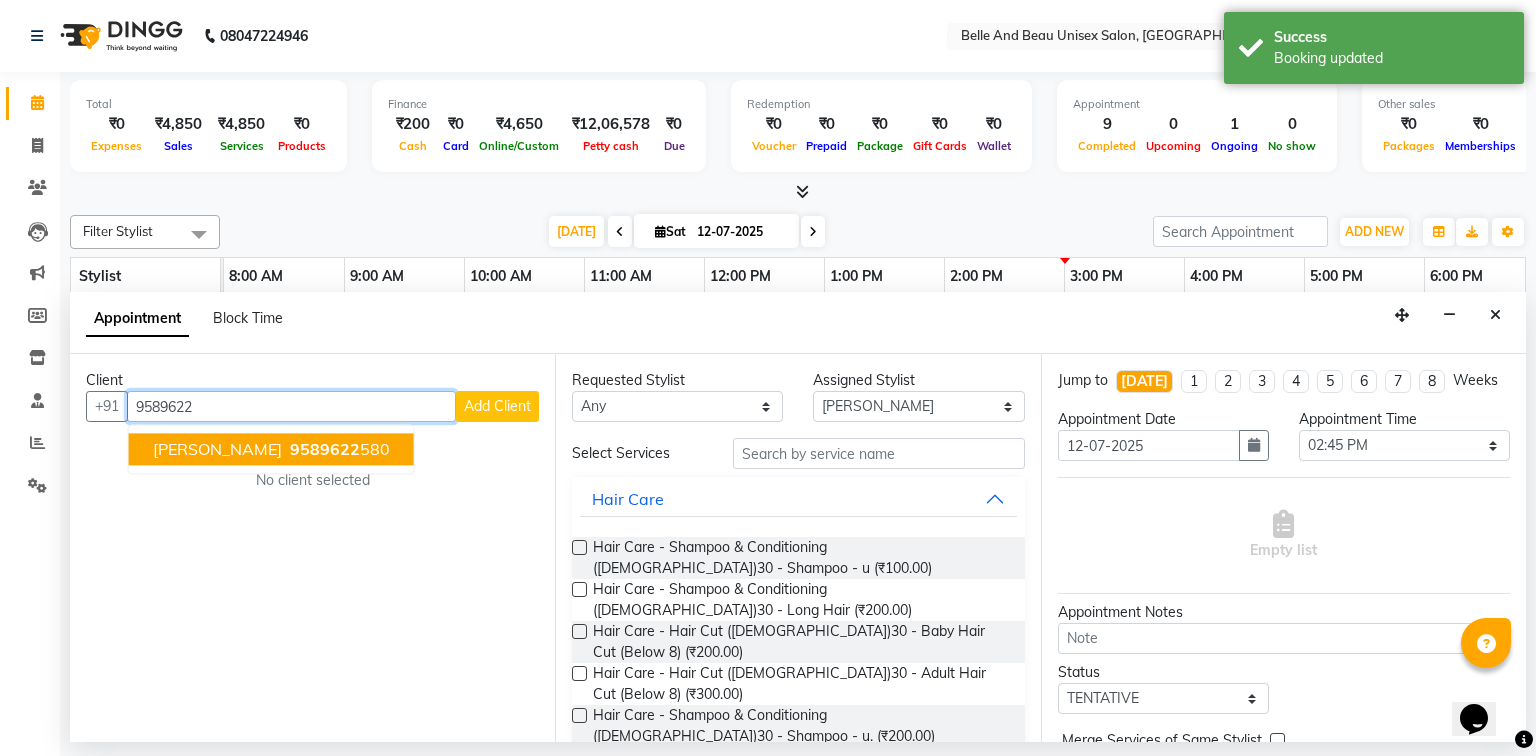 click on "[PERSON_NAME]   9589622 580" at bounding box center [271, 450] 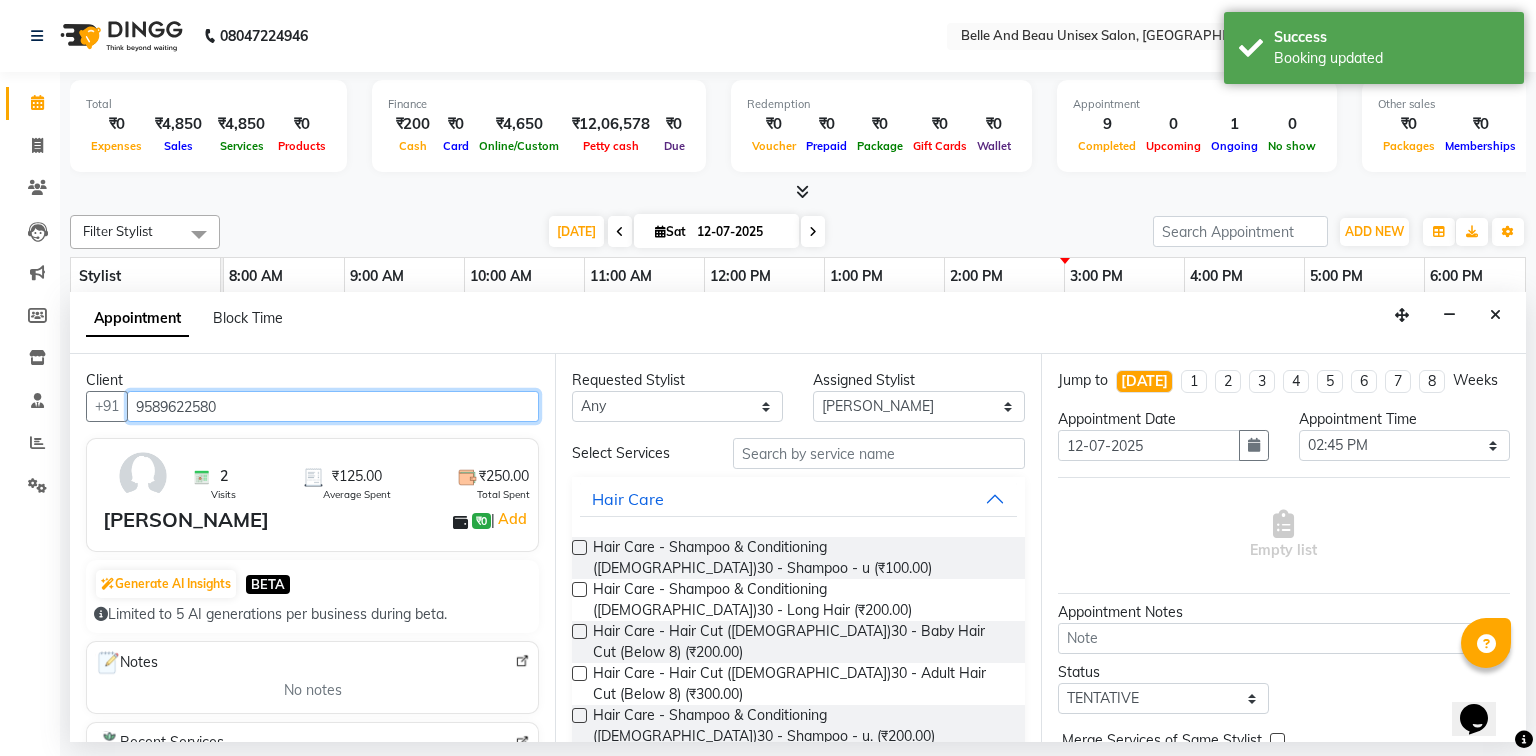 scroll, scrollTop: 80, scrollLeft: 0, axis: vertical 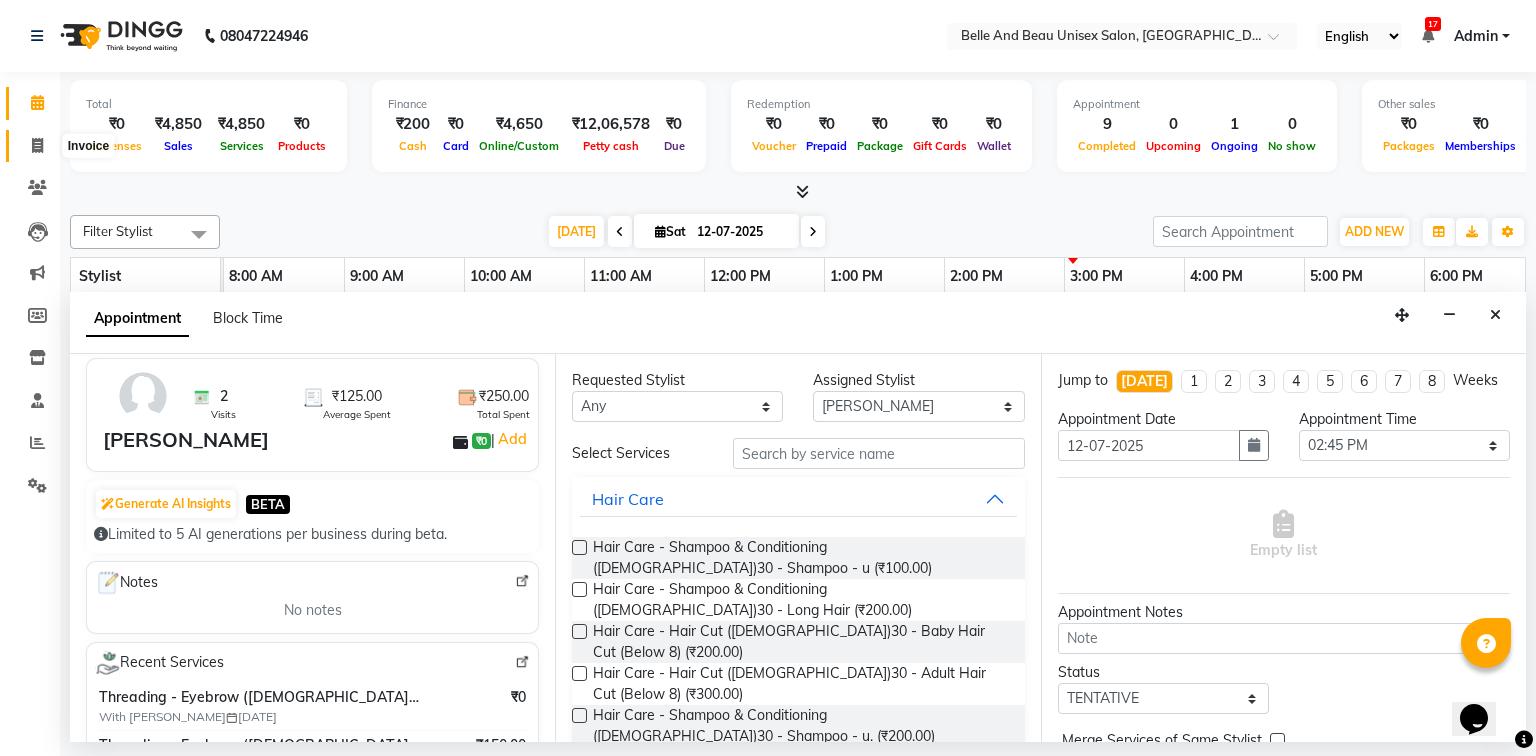 type on "9589622580" 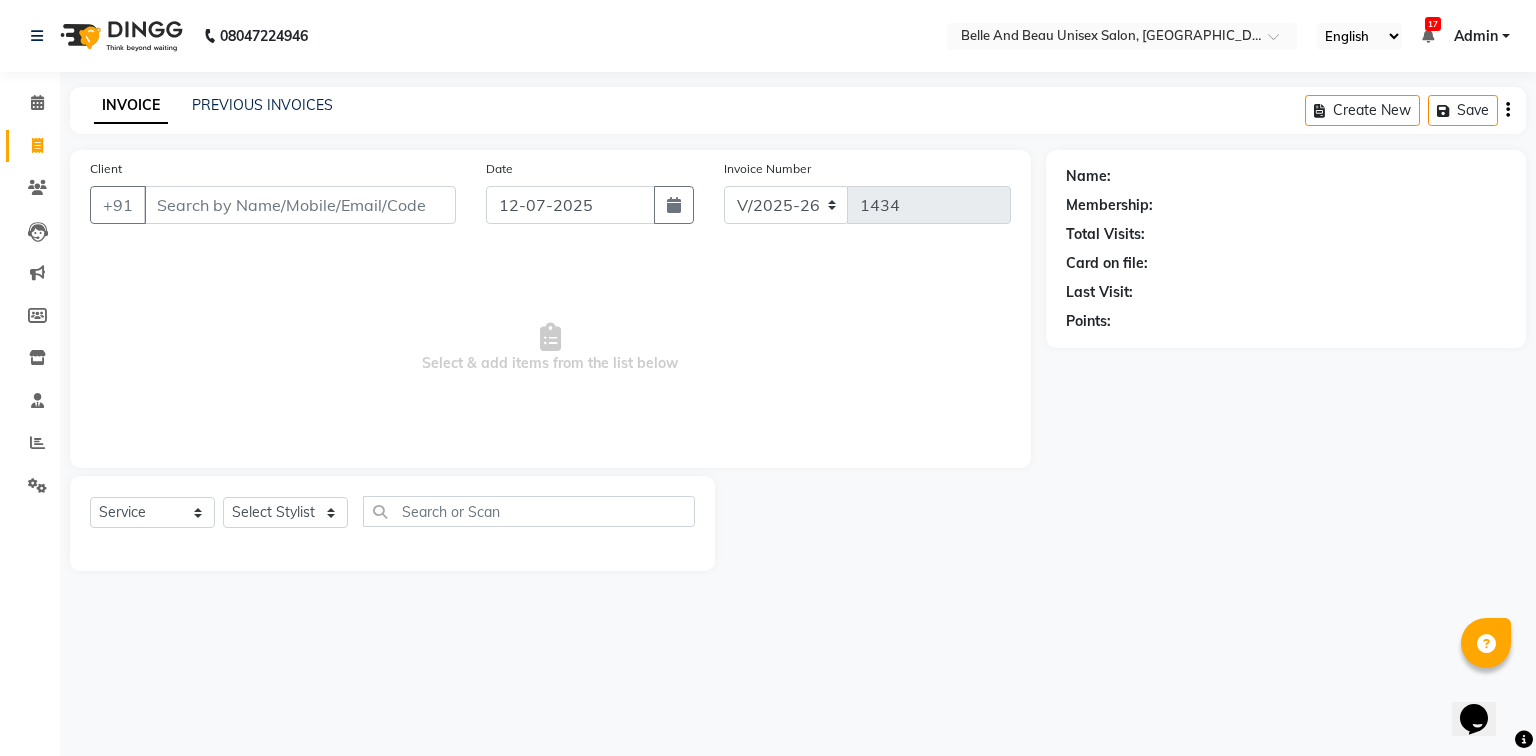 click on "Client" at bounding box center [300, 205] 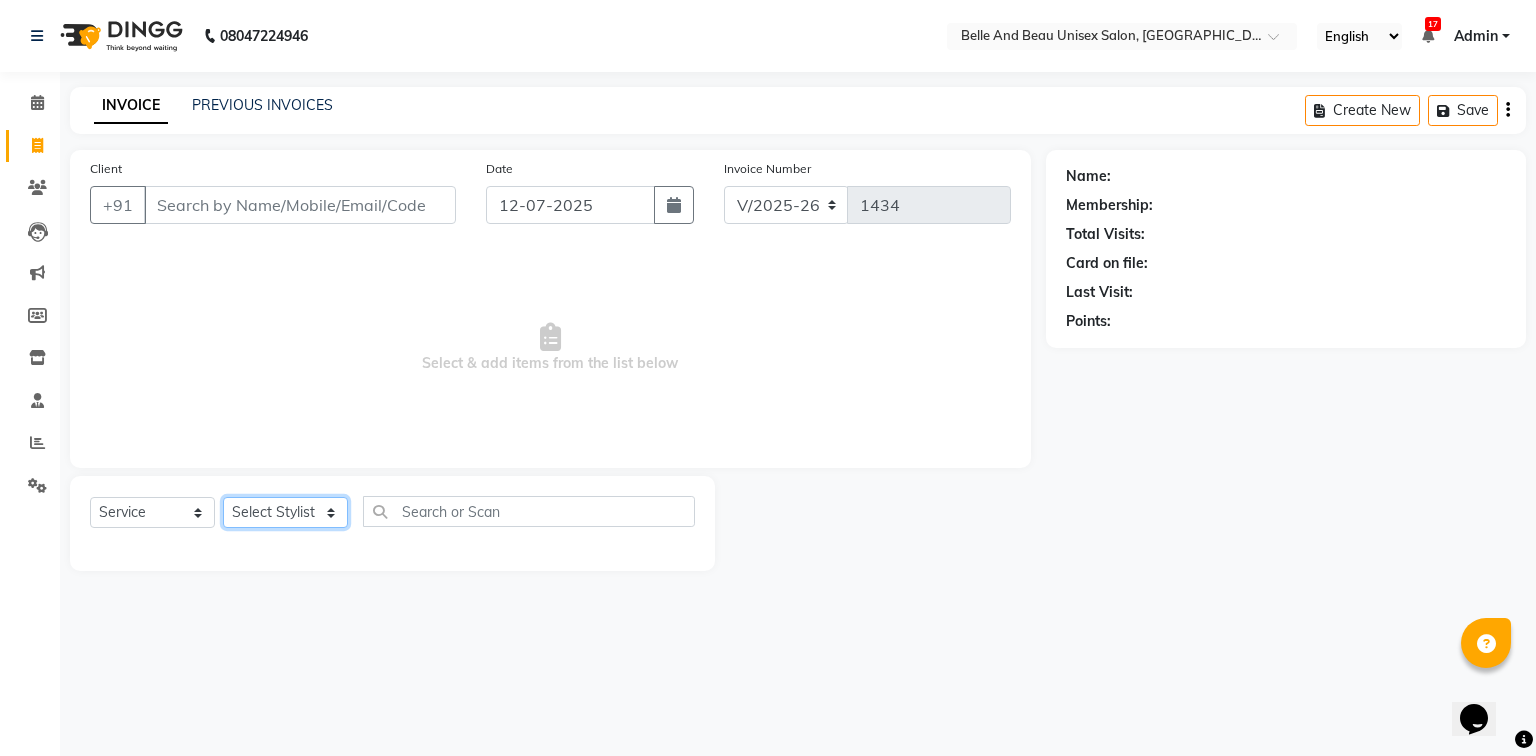 click on "Select Stylist  [PERSON_NAME]  [PERSON_NAME] [PERSON_NAME] [PERSON_NAME] [PERSON_NAME] [PERSON_NAME] [PERSON_NAME] [PERSON_NAME] [PERSON_NAME] Twinkle [PERSON_NAME] [PERSON_NAME]" 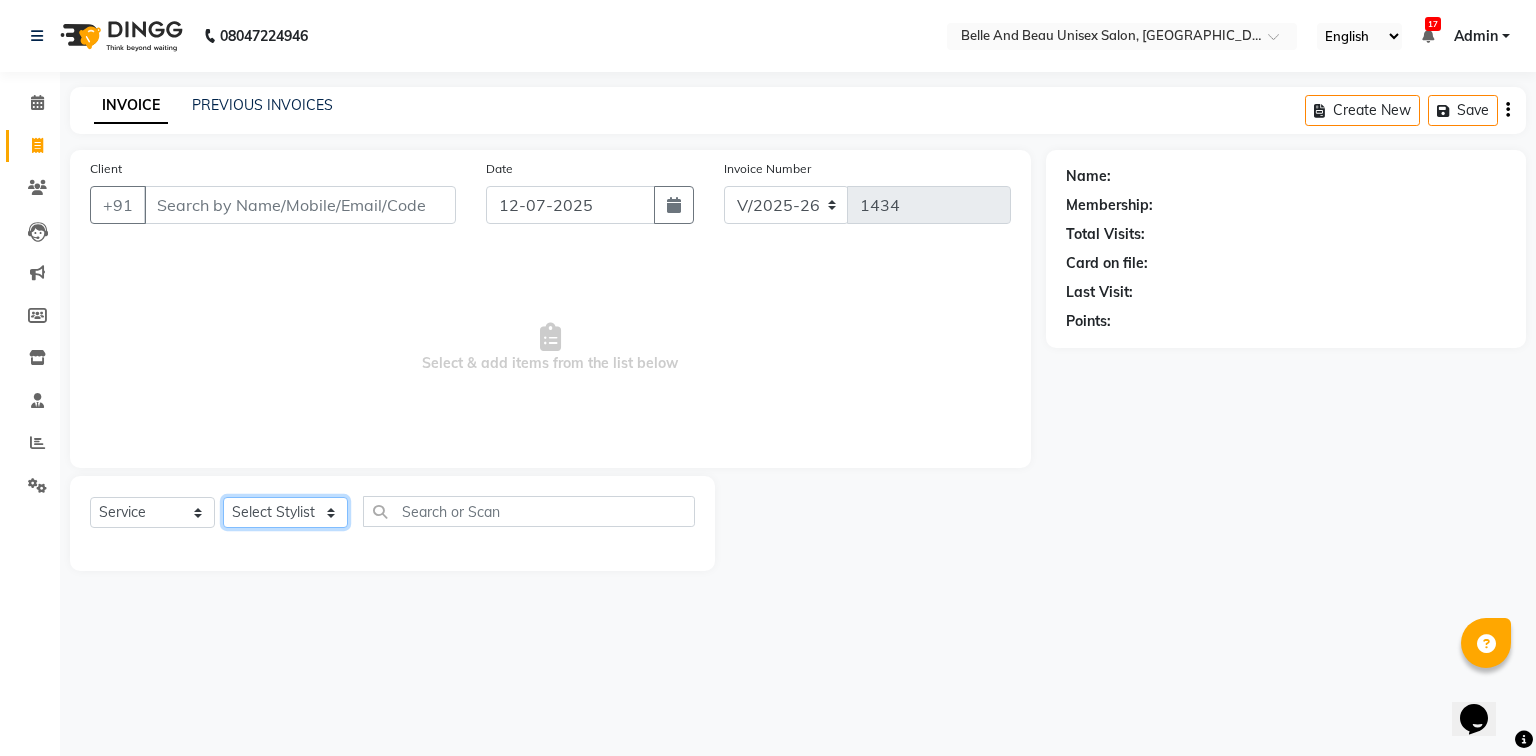 select on "59701" 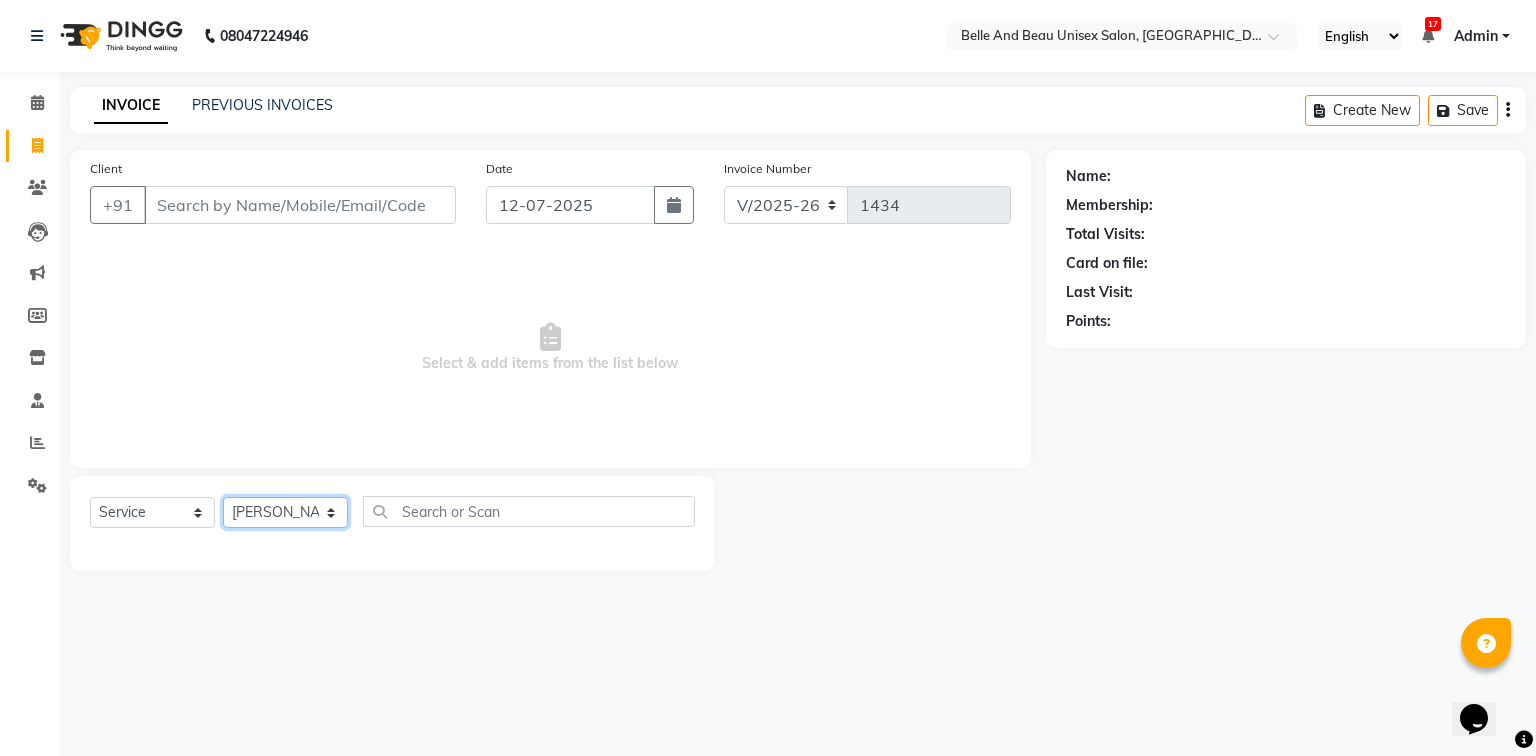 click on "Select Stylist  [PERSON_NAME]  [PERSON_NAME] [PERSON_NAME] [PERSON_NAME] [PERSON_NAME] [PERSON_NAME] [PERSON_NAME] [PERSON_NAME] [PERSON_NAME] Twinkle [PERSON_NAME] [PERSON_NAME]" 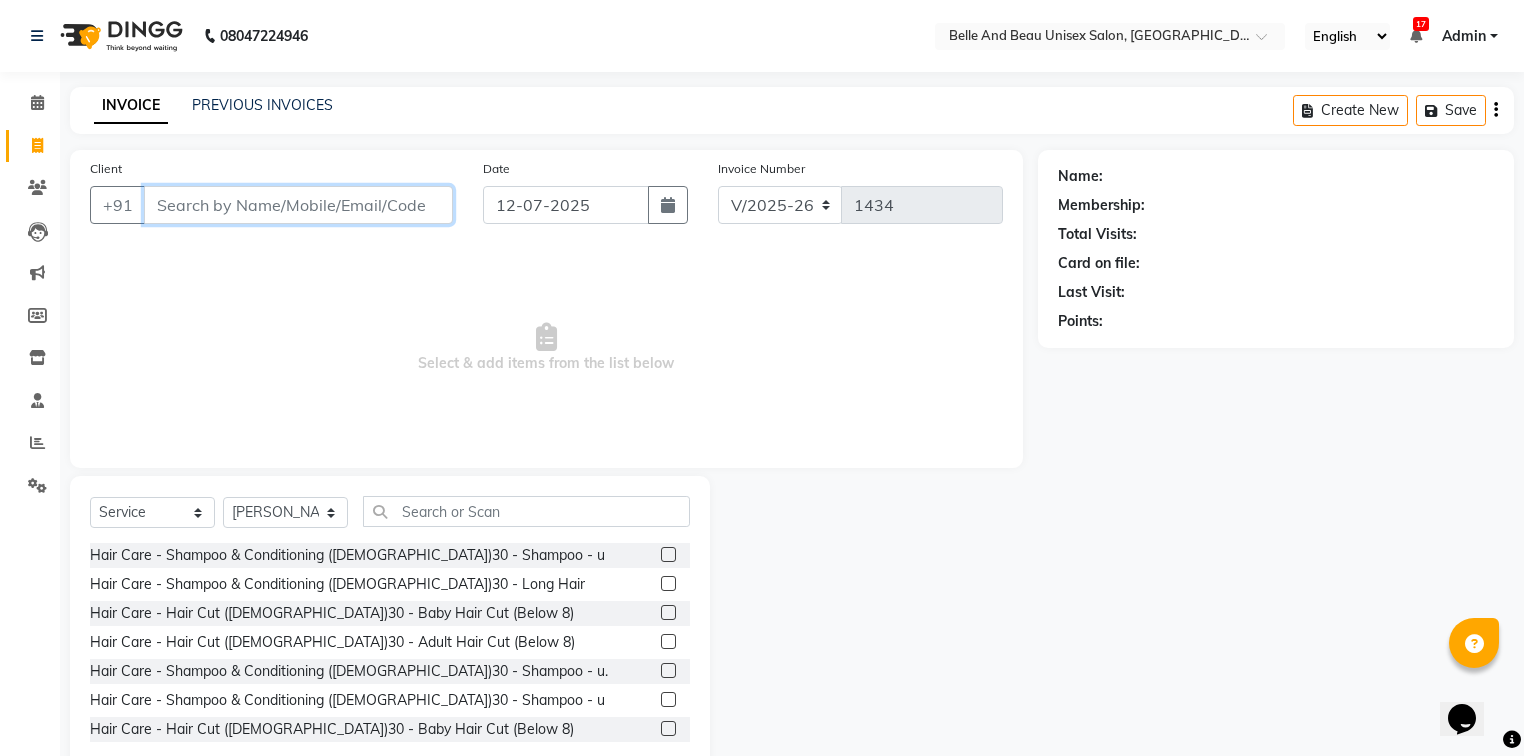 click on "Client" at bounding box center [298, 205] 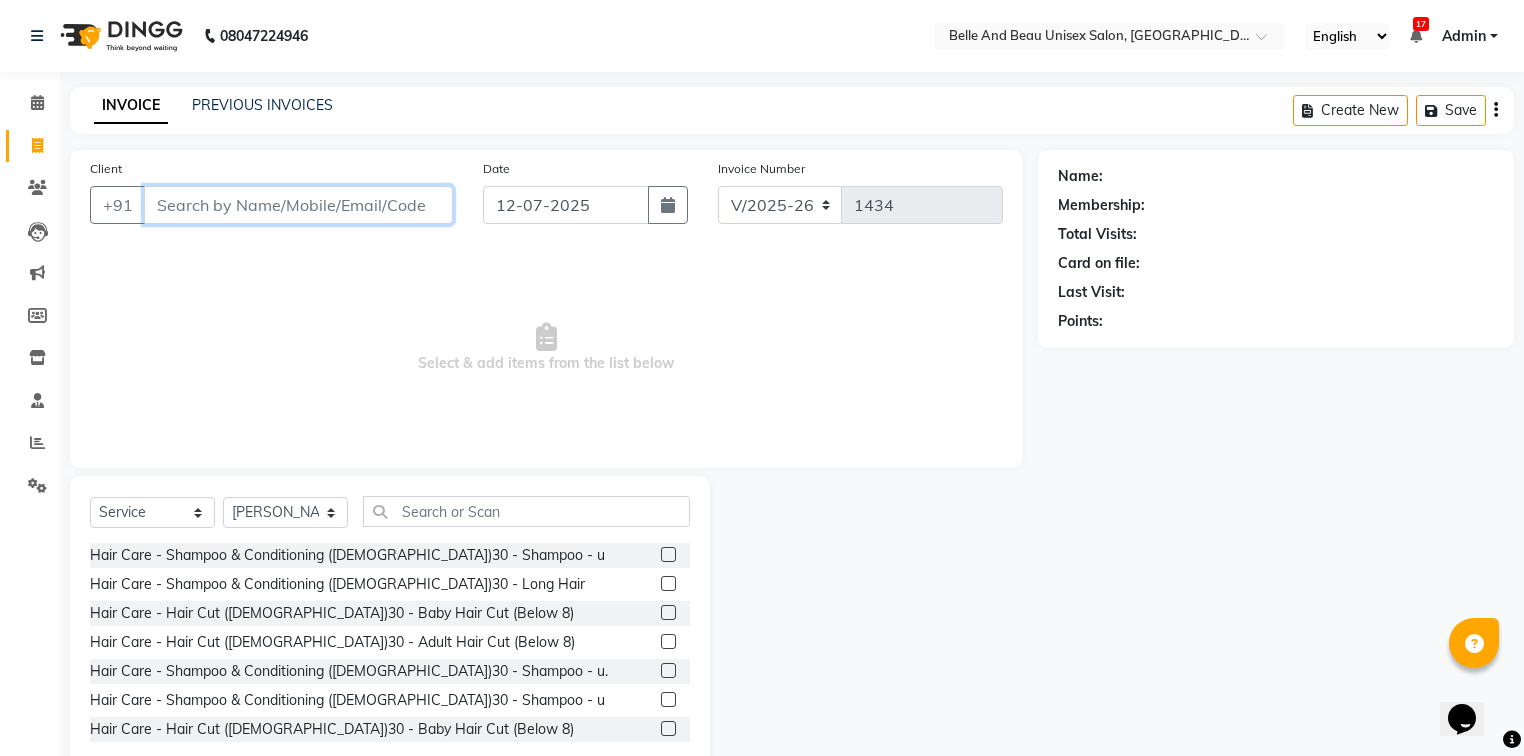 drag, startPoint x: 216, startPoint y: 208, endPoint x: 220, endPoint y: 188, distance: 20.396078 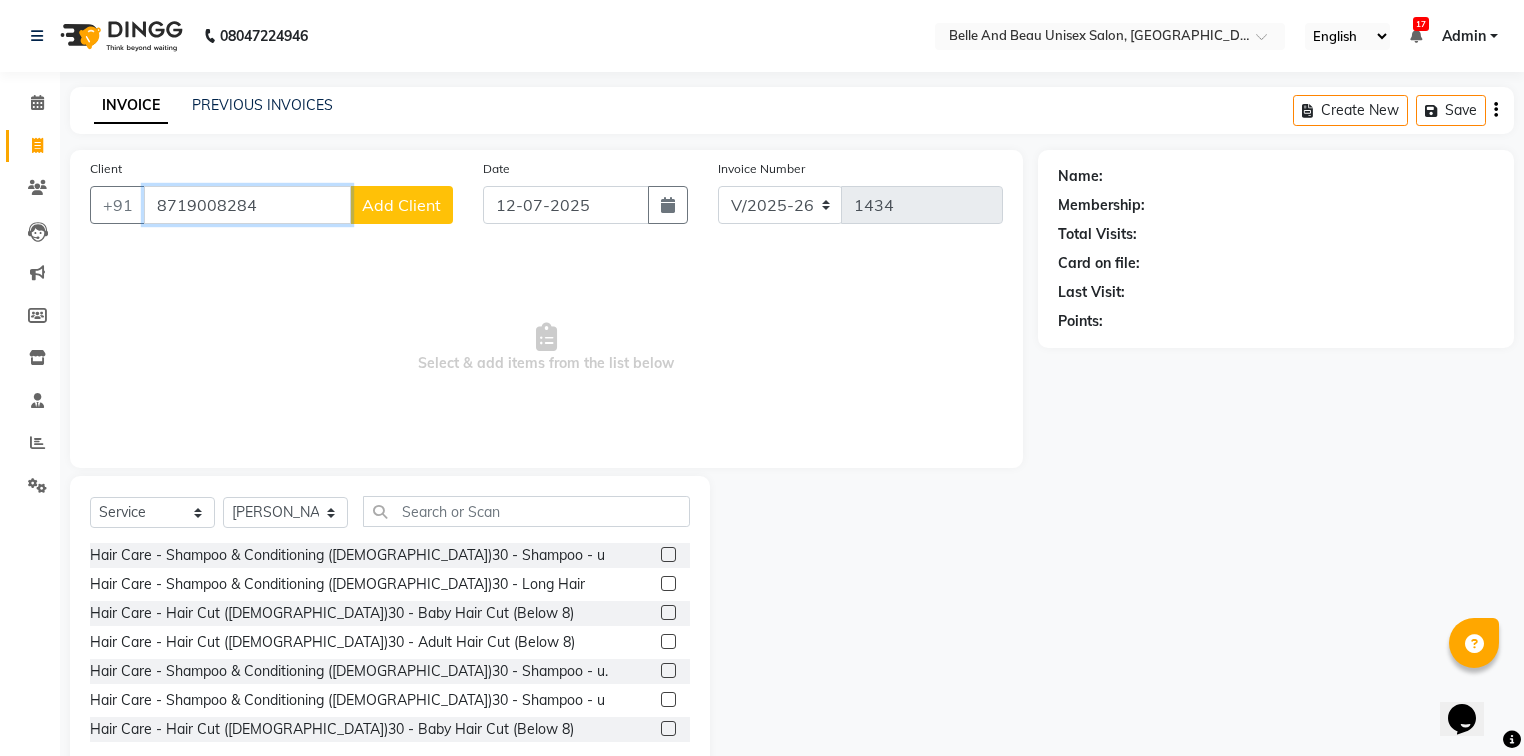 type on "8719008284" 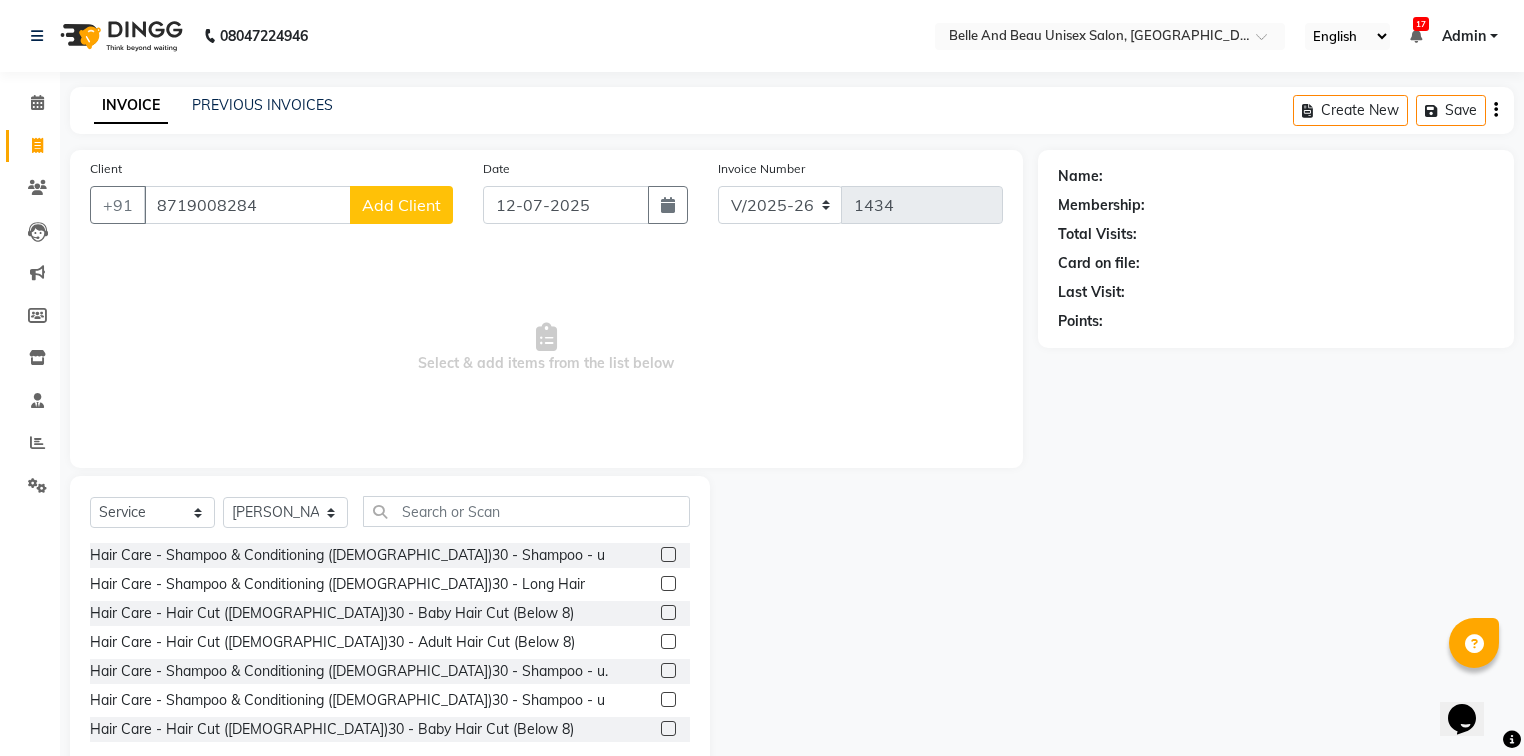 click on "Add Client" 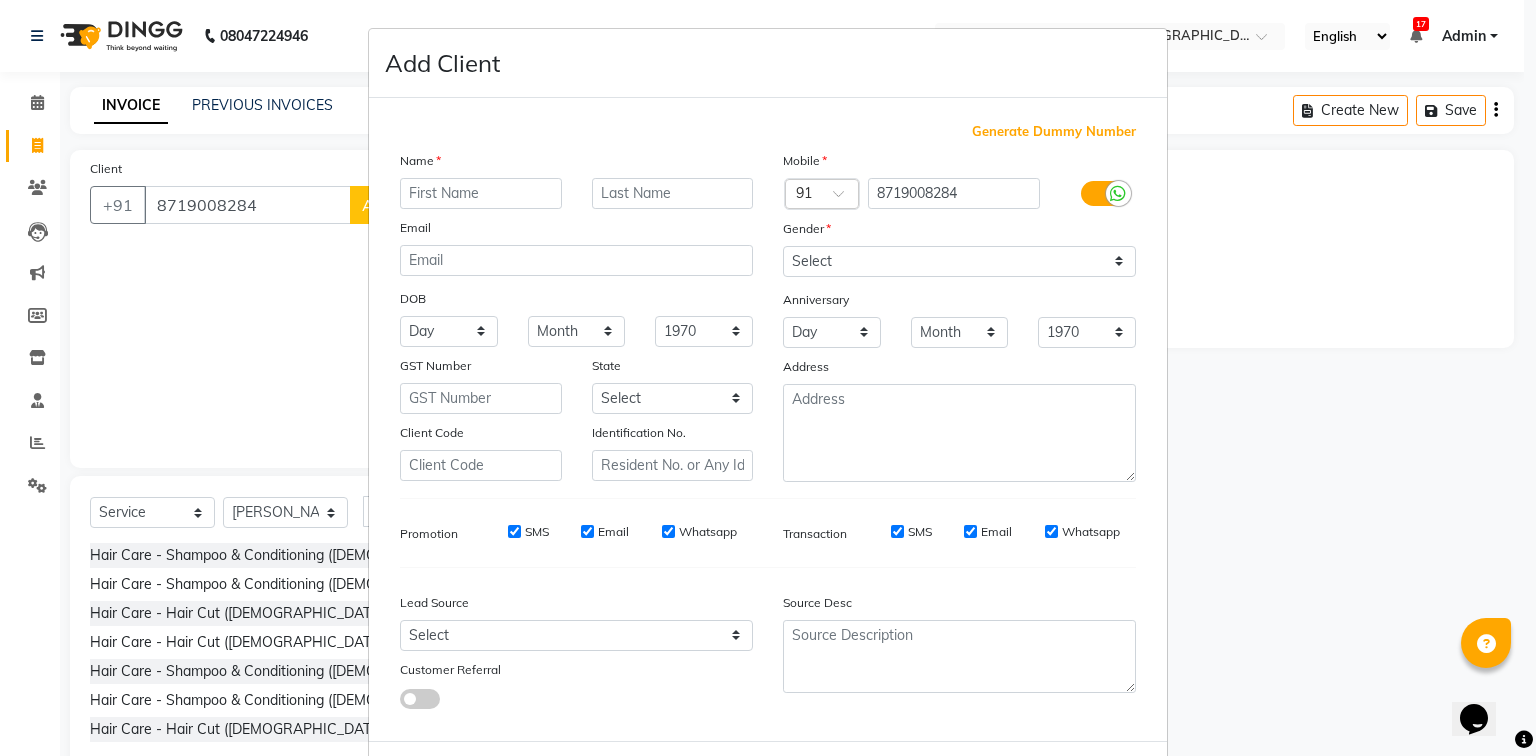 click at bounding box center (481, 193) 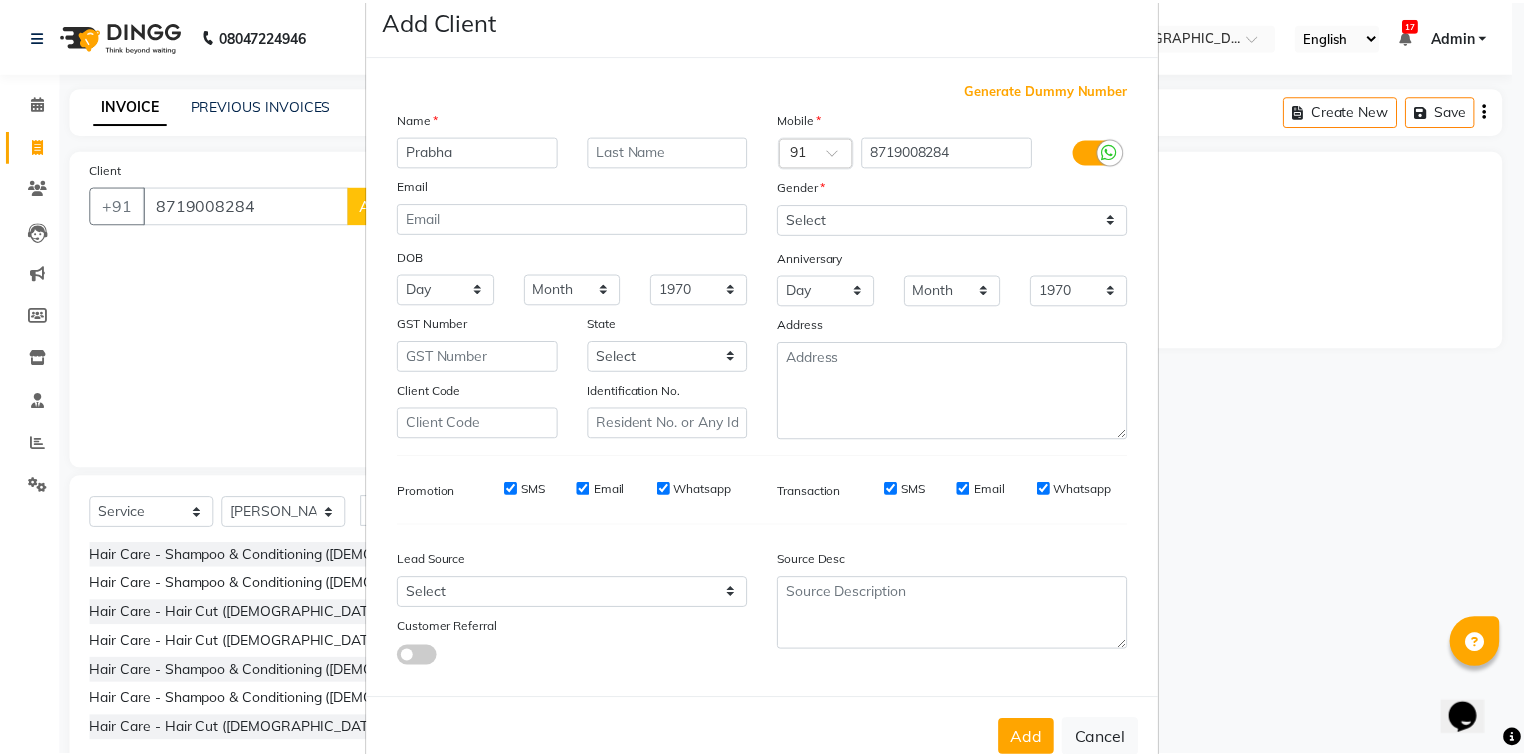 scroll, scrollTop: 100, scrollLeft: 0, axis: vertical 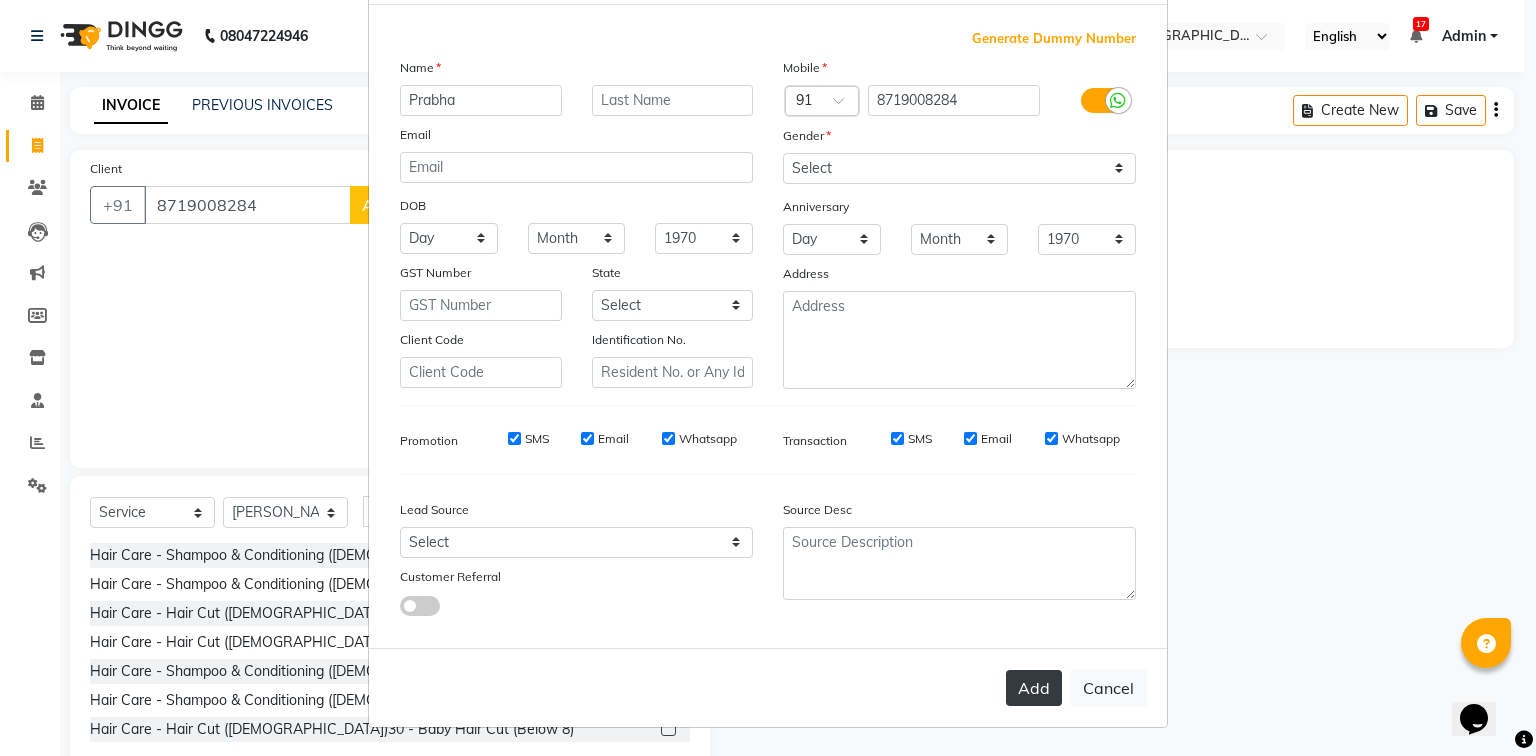 type on "Prabha" 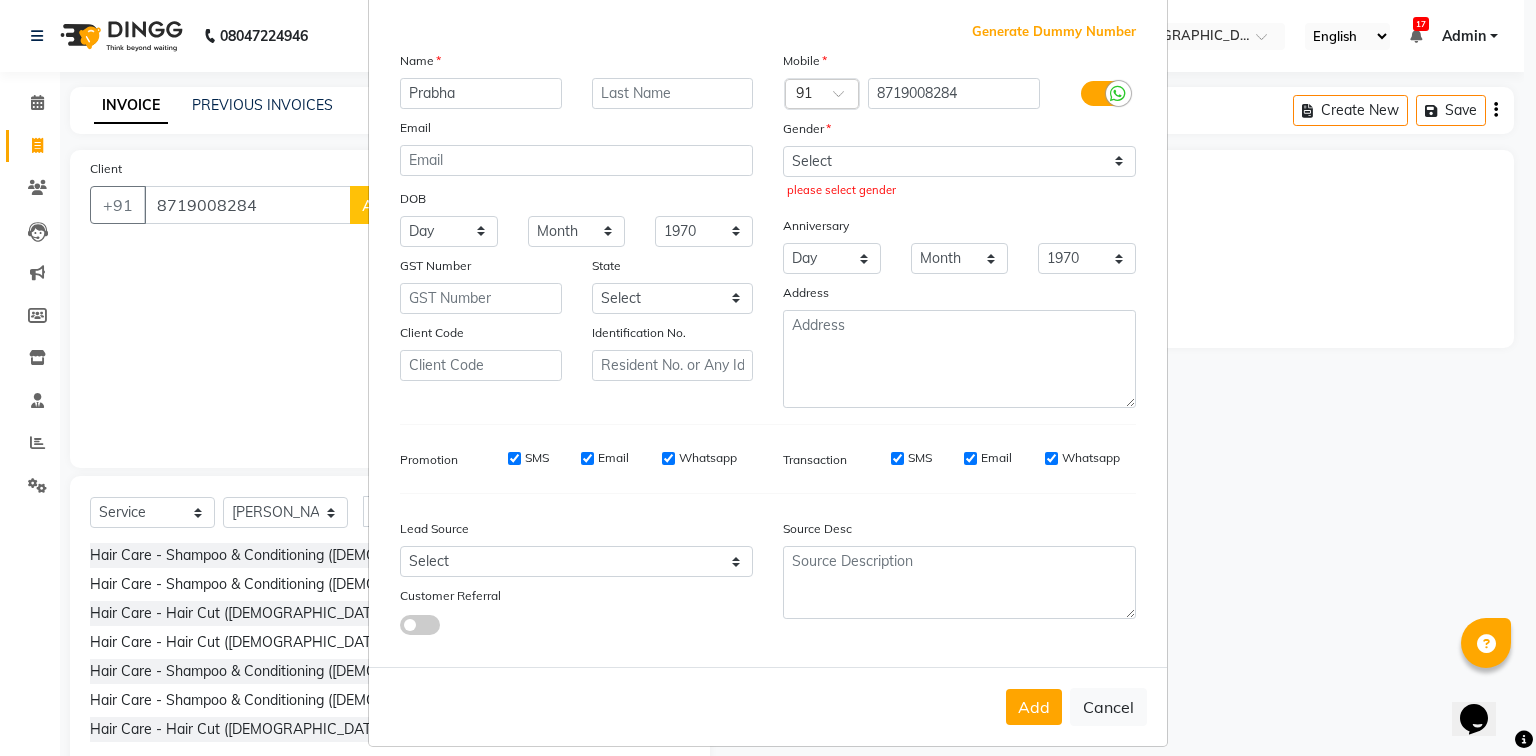click on "Select [DEMOGRAPHIC_DATA] [DEMOGRAPHIC_DATA] Other Prefer Not To Say  please select gender" at bounding box center [959, 175] 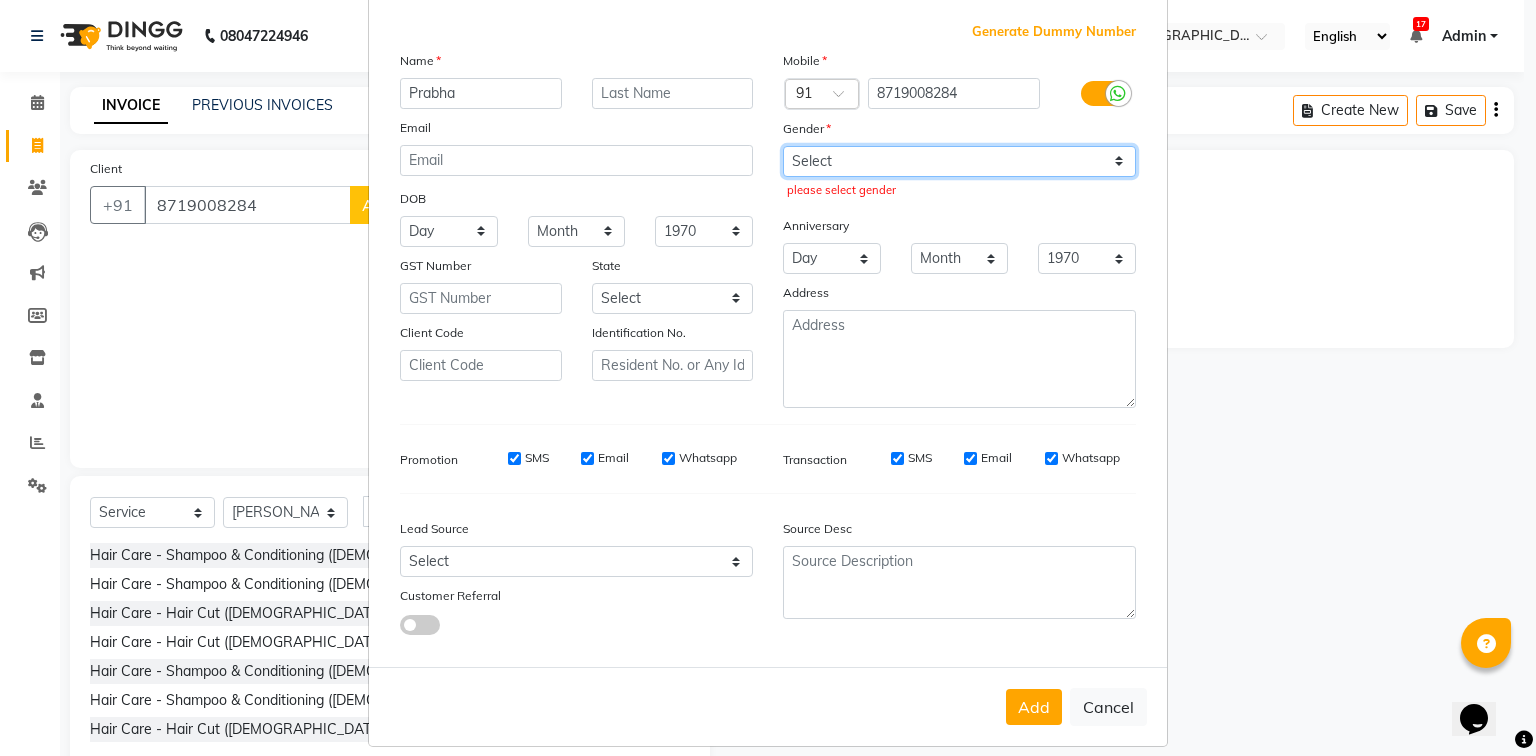click on "Select [DEMOGRAPHIC_DATA] [DEMOGRAPHIC_DATA] Other Prefer Not To Say" at bounding box center (959, 161) 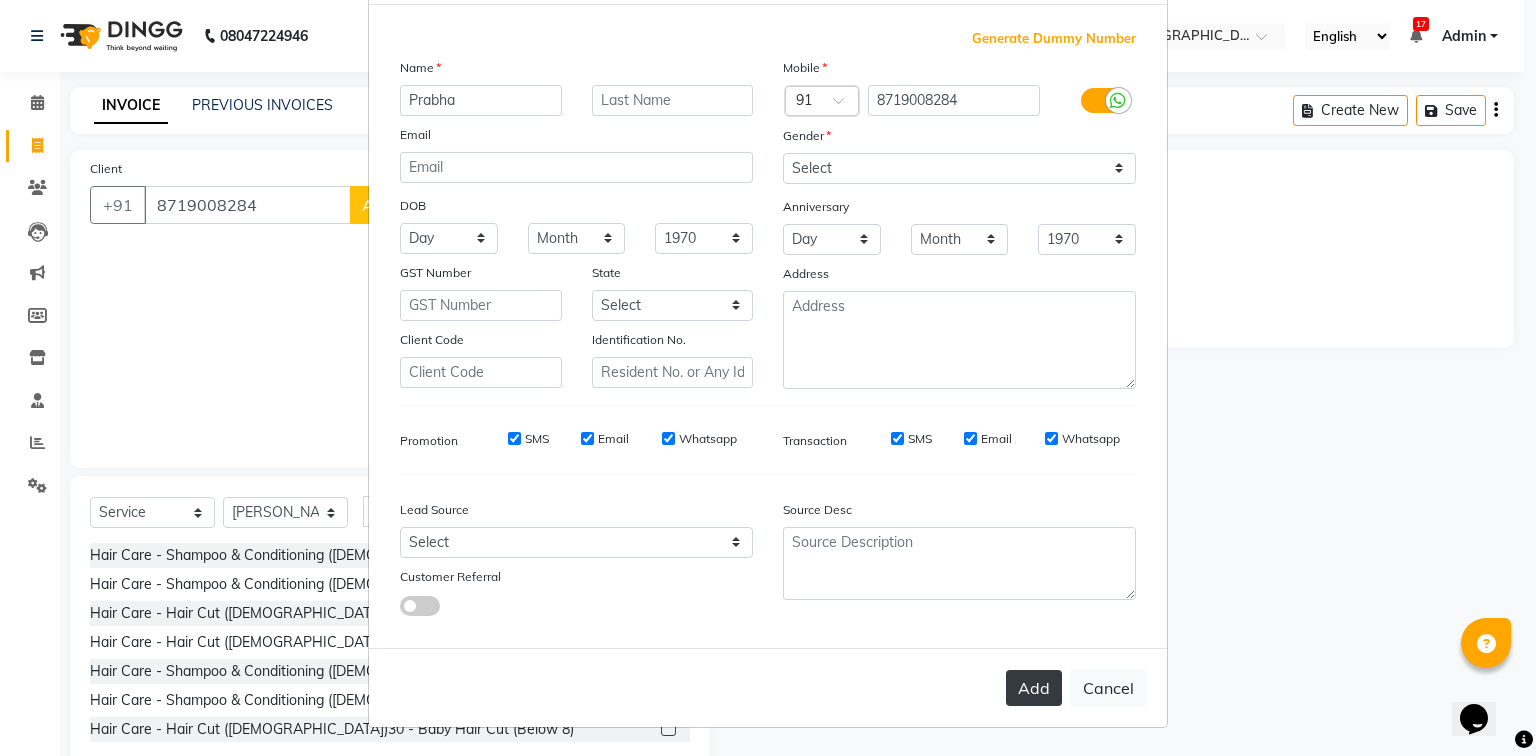 click on "Add" at bounding box center [1034, 688] 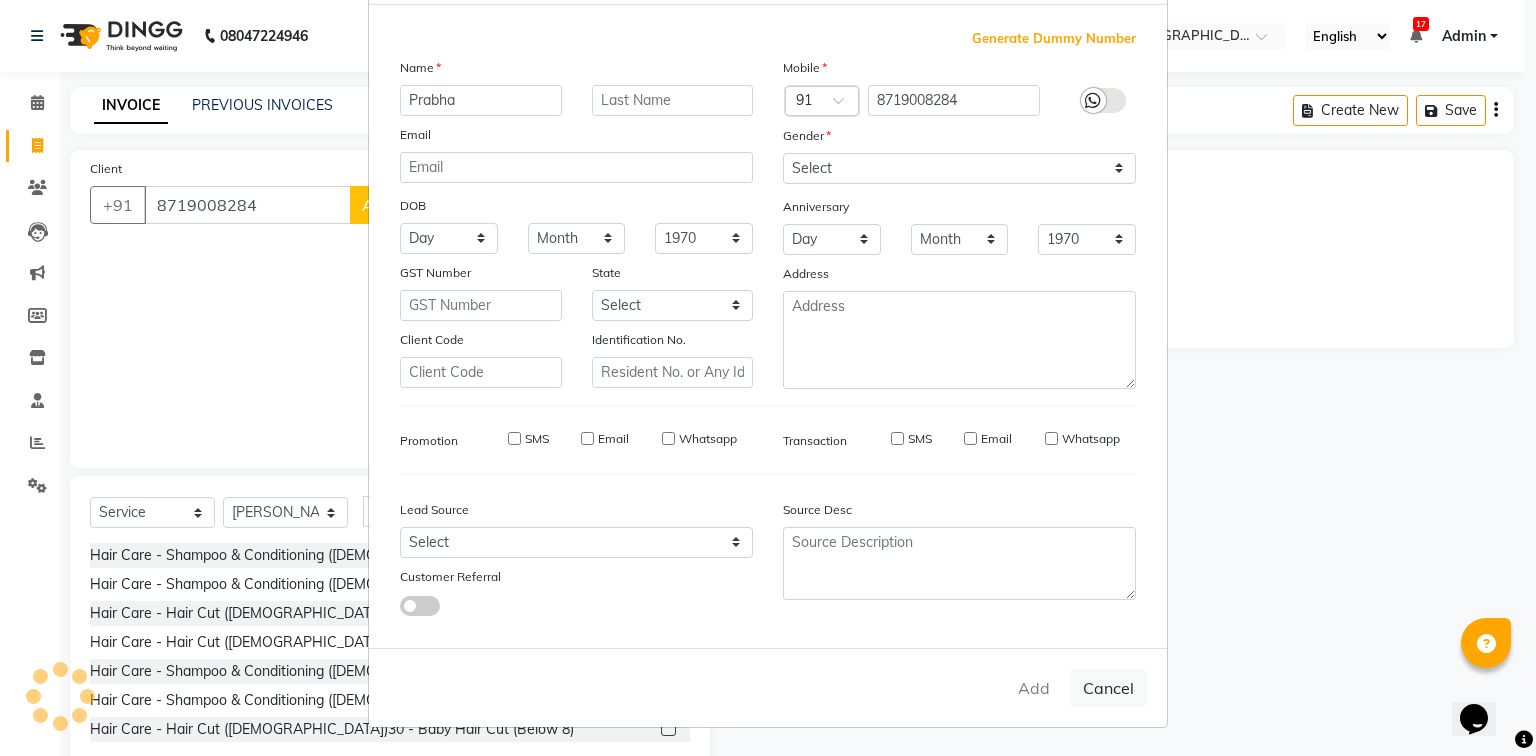 type 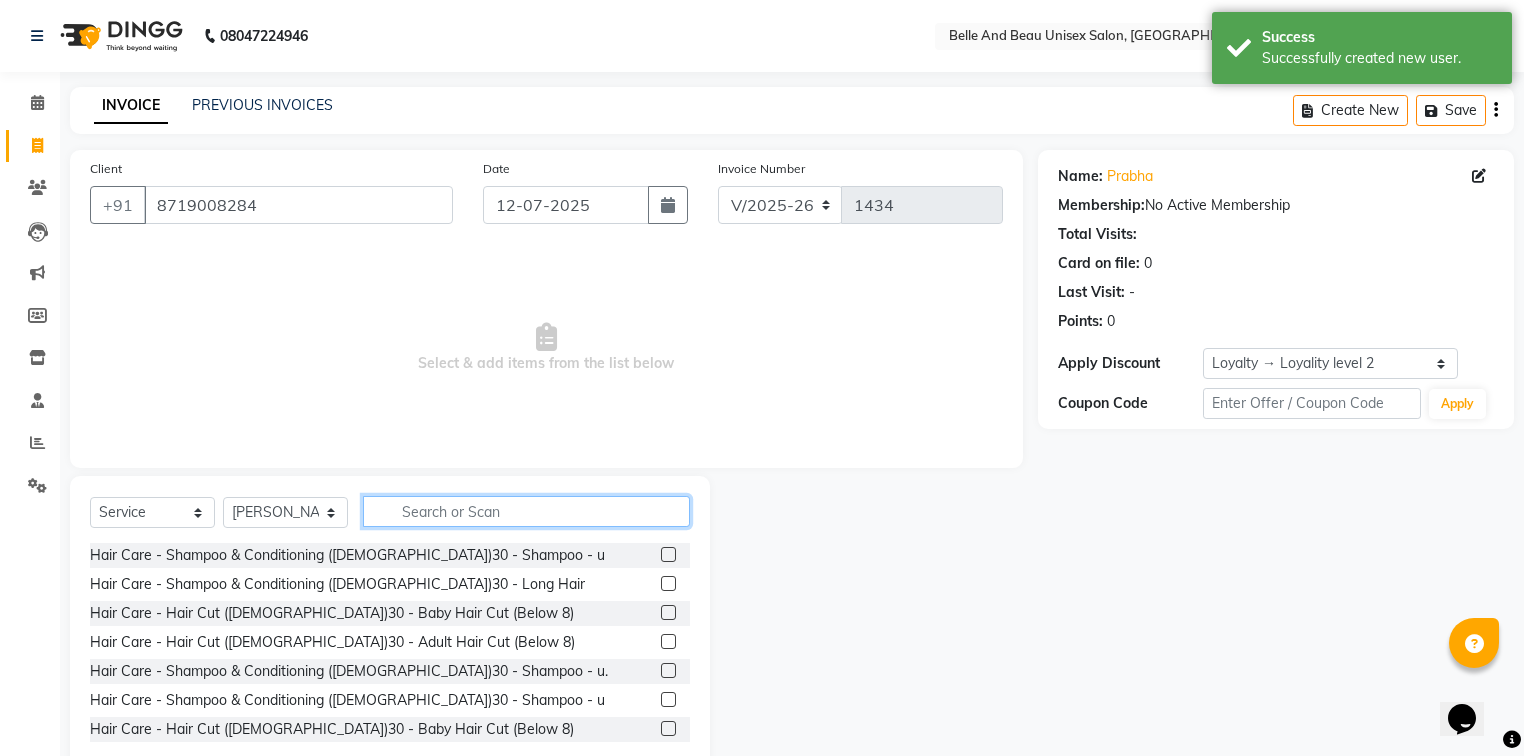 click 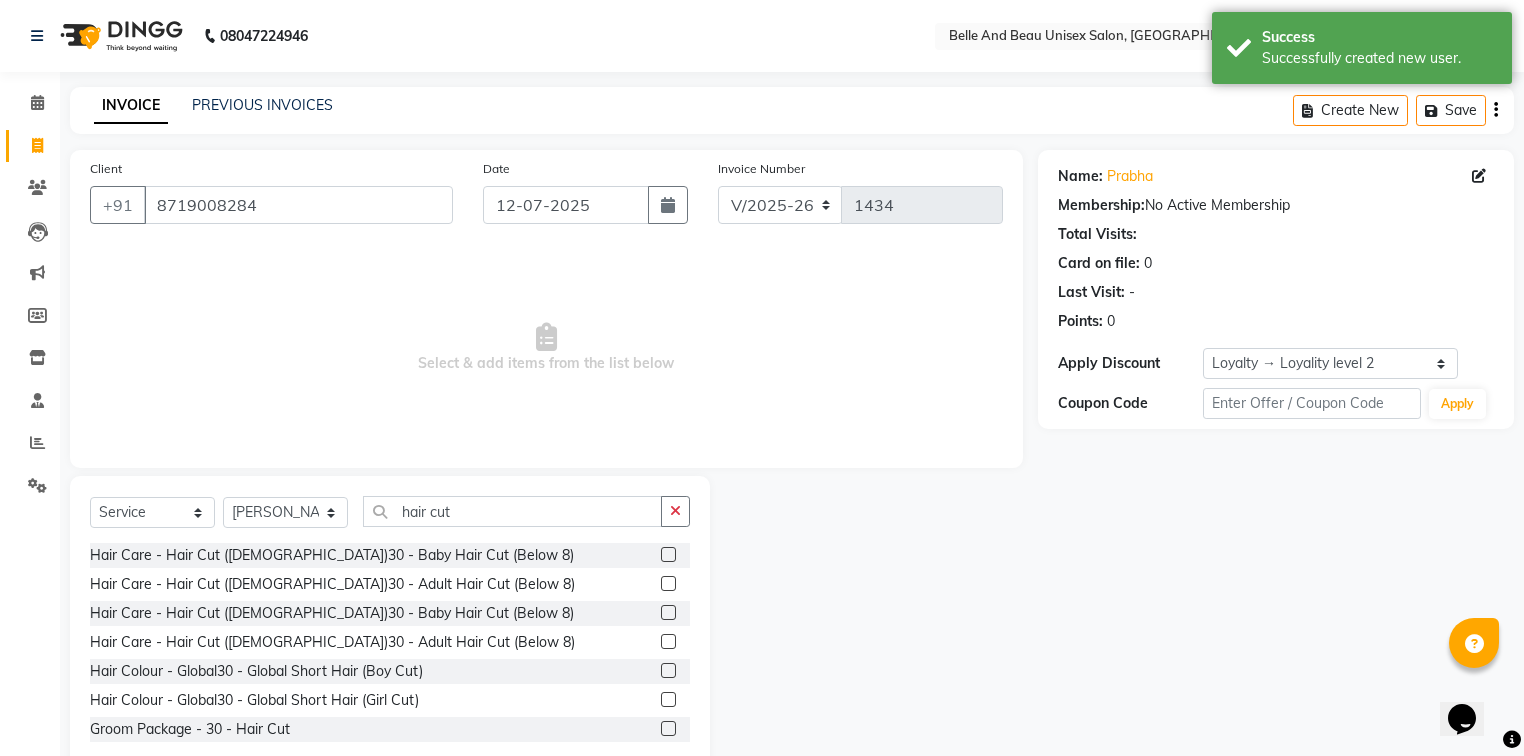 click 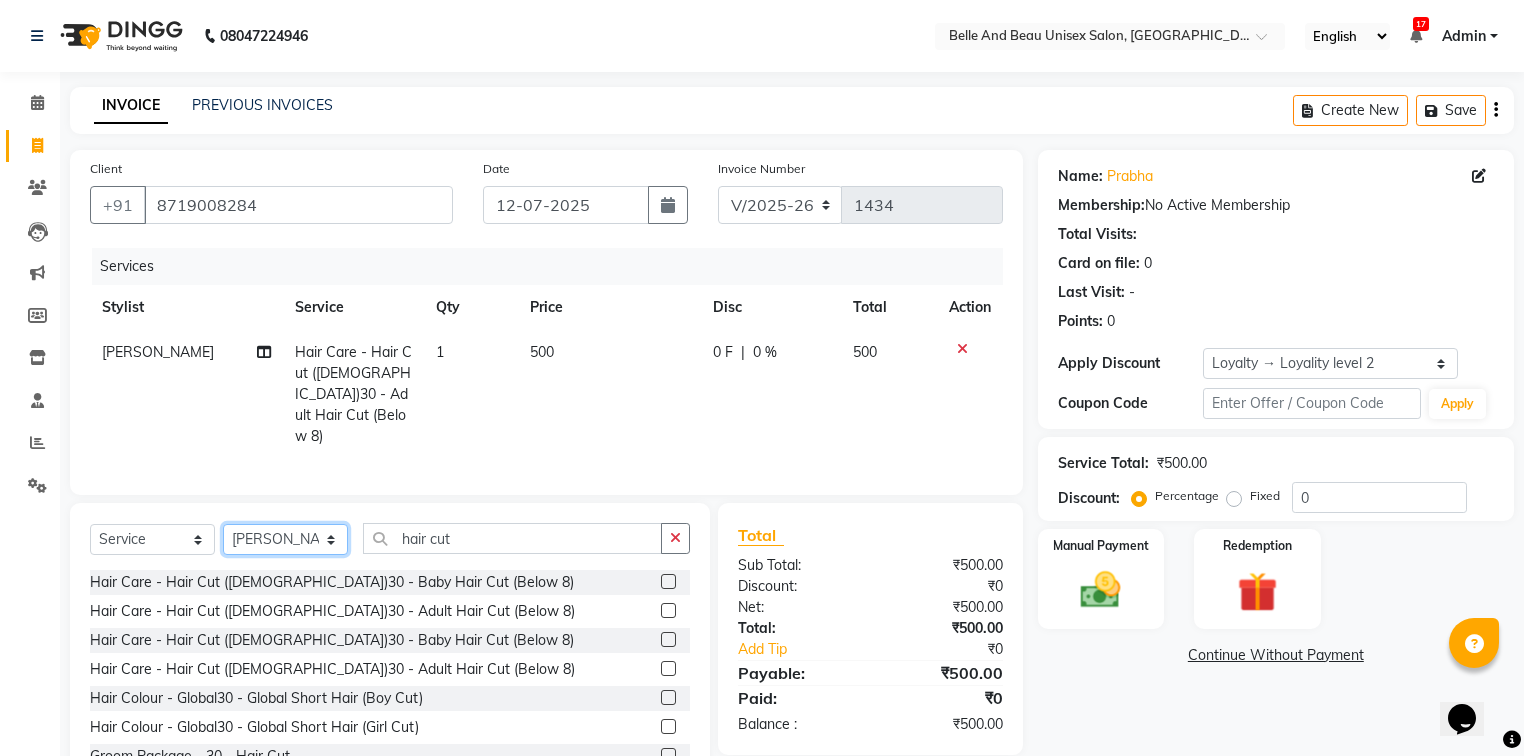 click on "Select Stylist  [PERSON_NAME]  [PERSON_NAME] [PERSON_NAME] [PERSON_NAME] [PERSON_NAME] [PERSON_NAME] [PERSON_NAME] [PERSON_NAME] [PERSON_NAME] Twinkle [PERSON_NAME] [PERSON_NAME]" 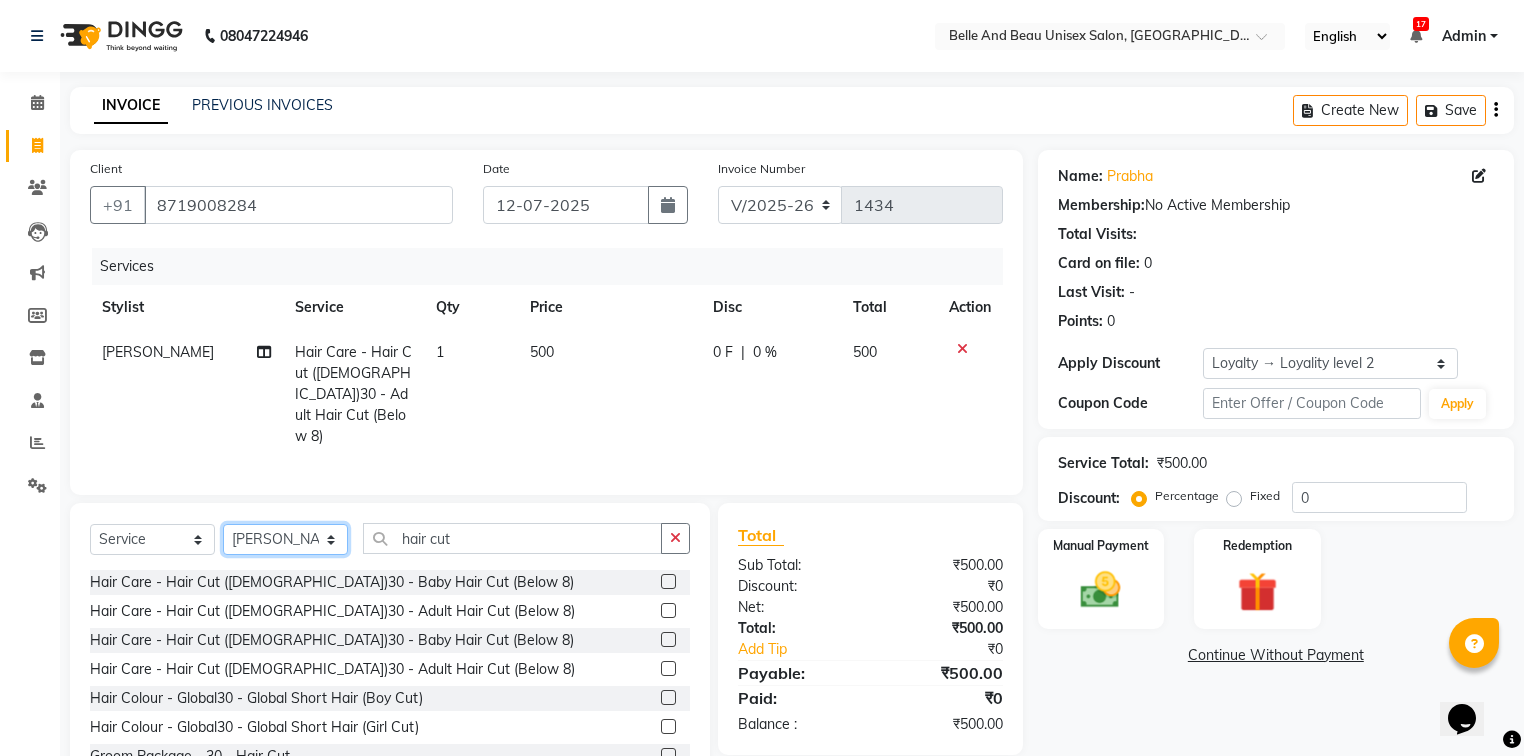 click on "Select Stylist  [PERSON_NAME]  [PERSON_NAME] [PERSON_NAME] [PERSON_NAME] [PERSON_NAME] [PERSON_NAME] [PERSON_NAME] [PERSON_NAME] [PERSON_NAME] Twinkle [PERSON_NAME] [PERSON_NAME]" 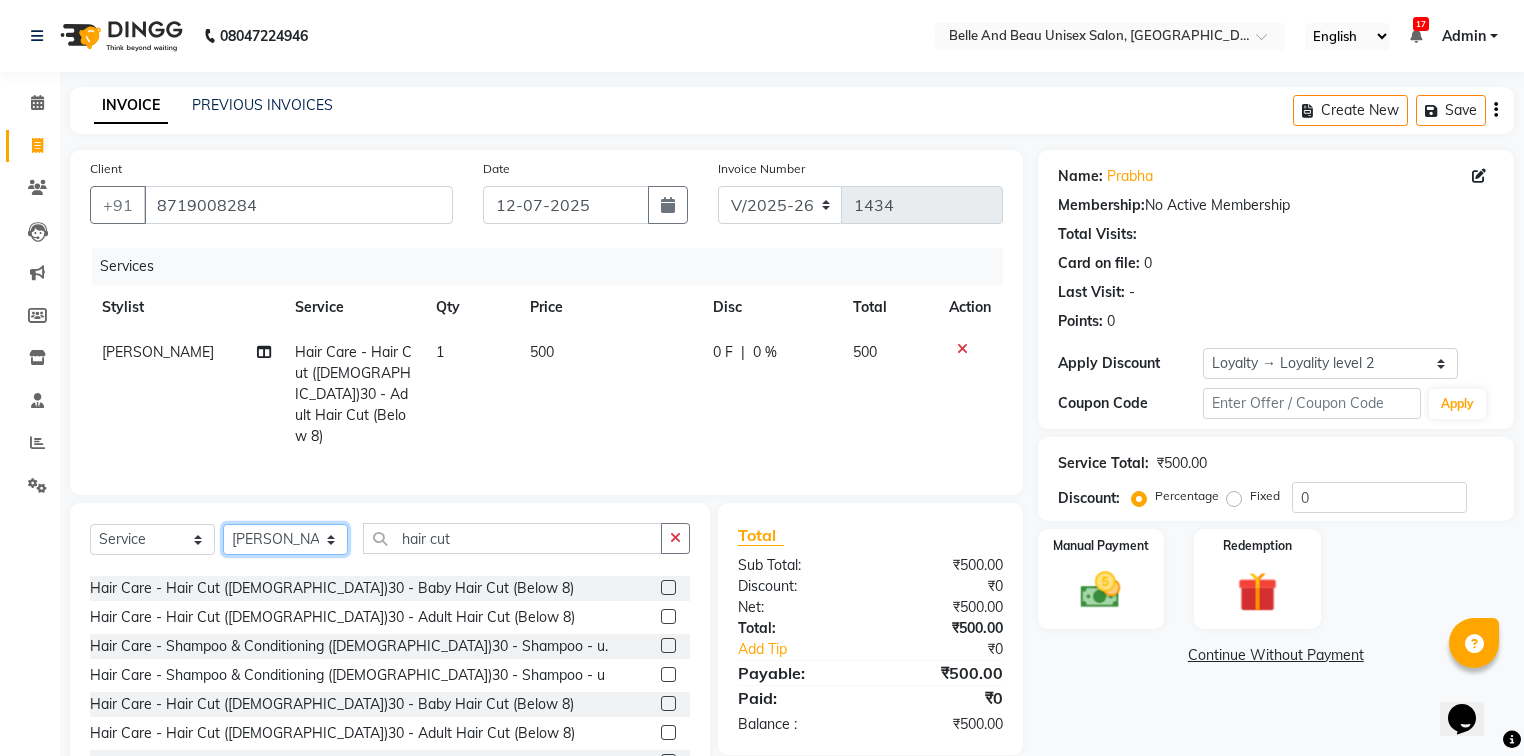 scroll, scrollTop: 80, scrollLeft: 0, axis: vertical 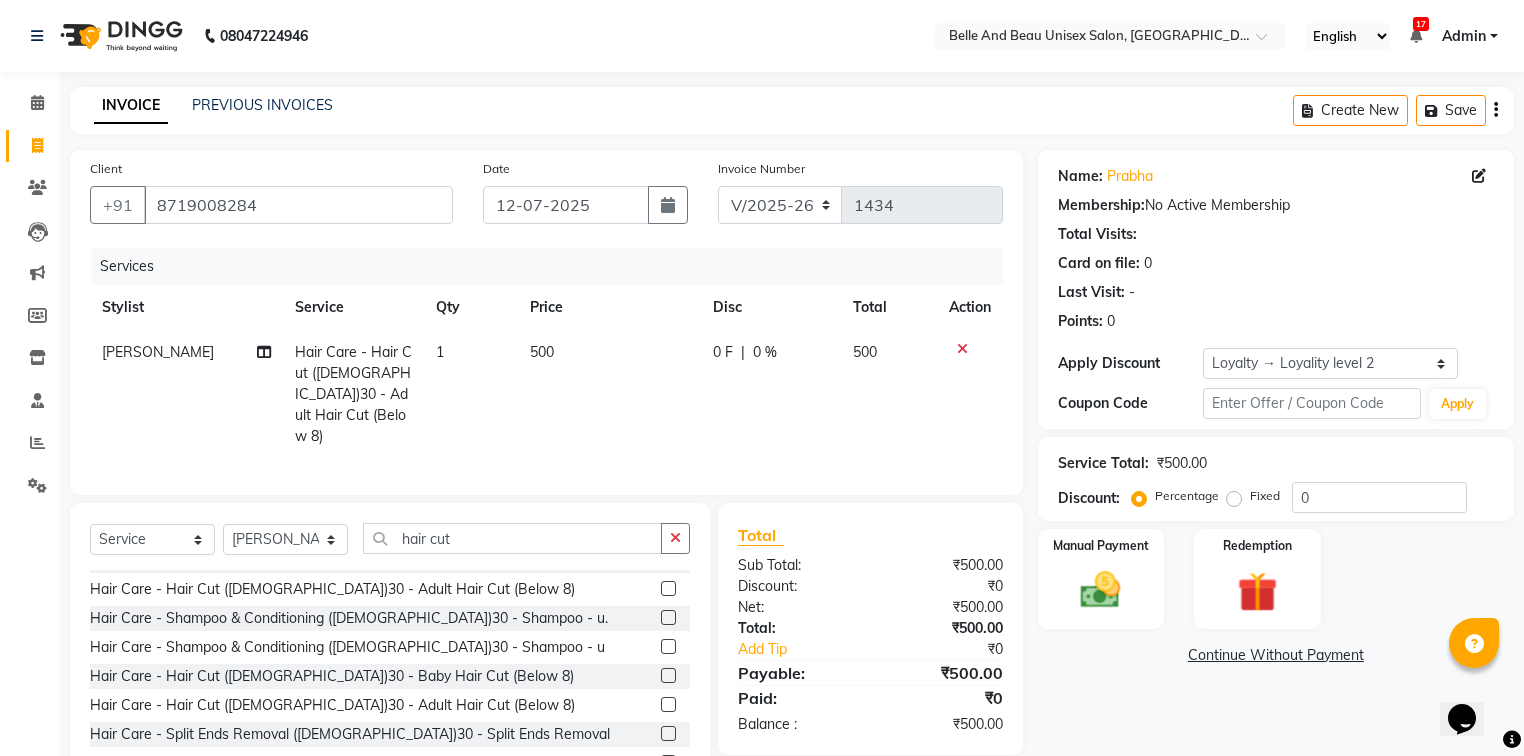 click 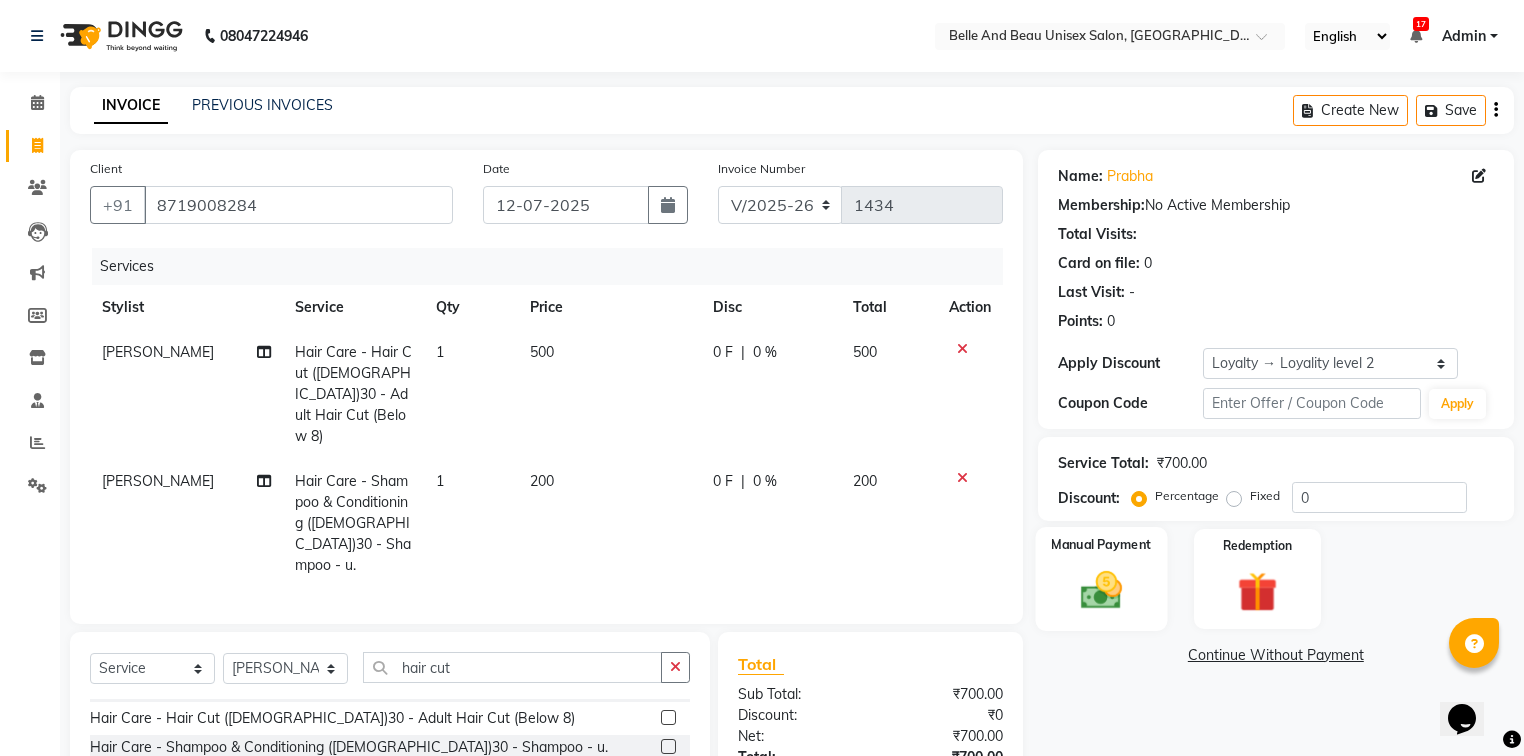 click 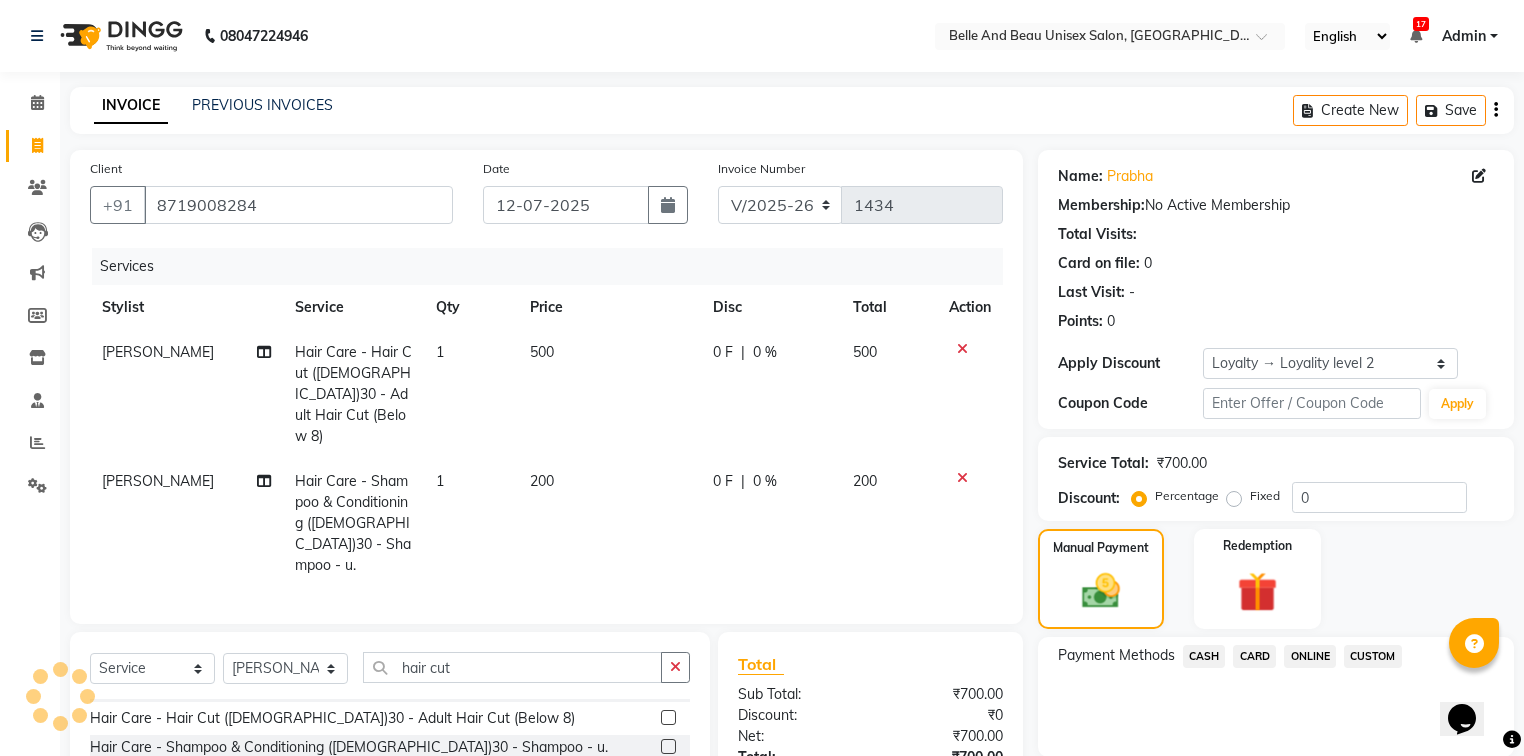 click on "CASH" 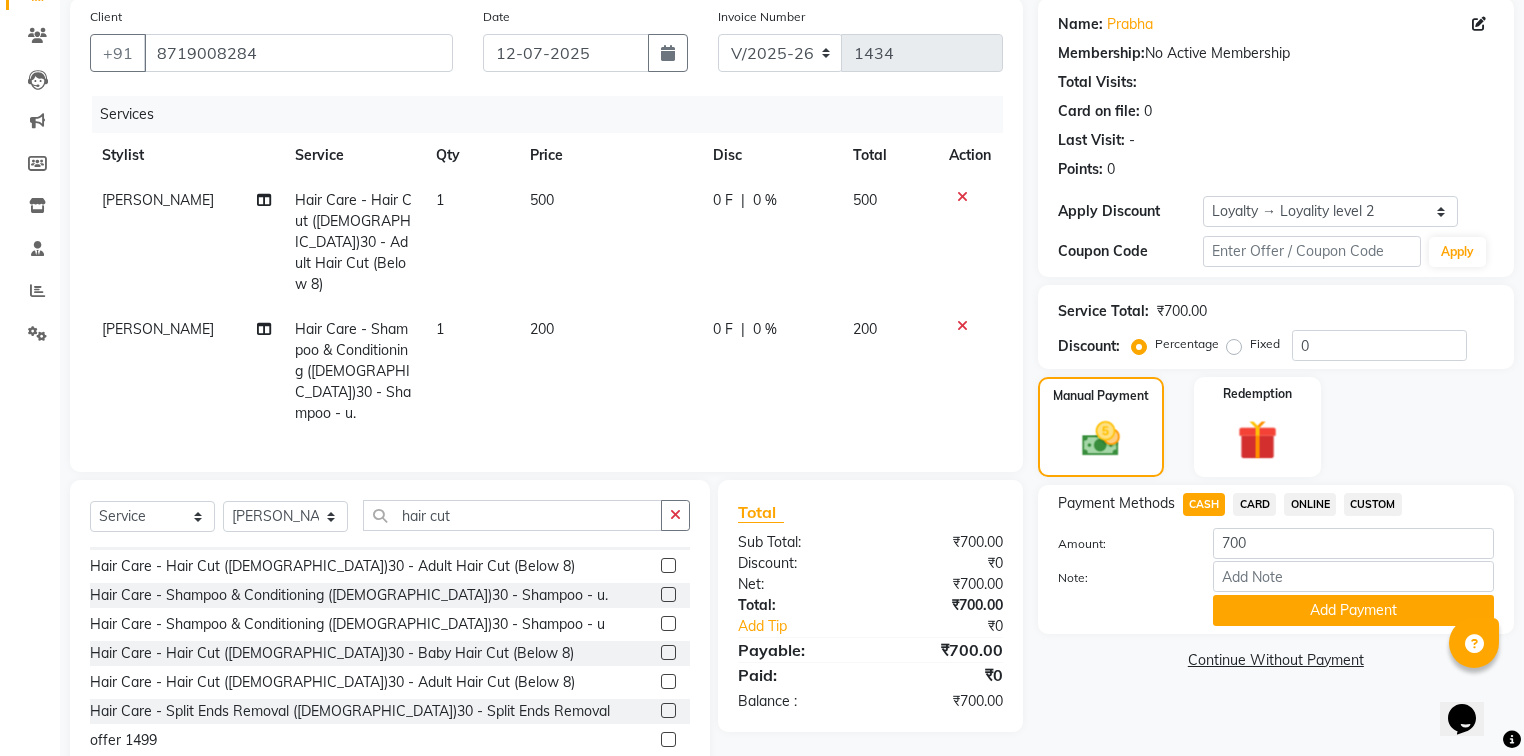scroll, scrollTop: 172, scrollLeft: 0, axis: vertical 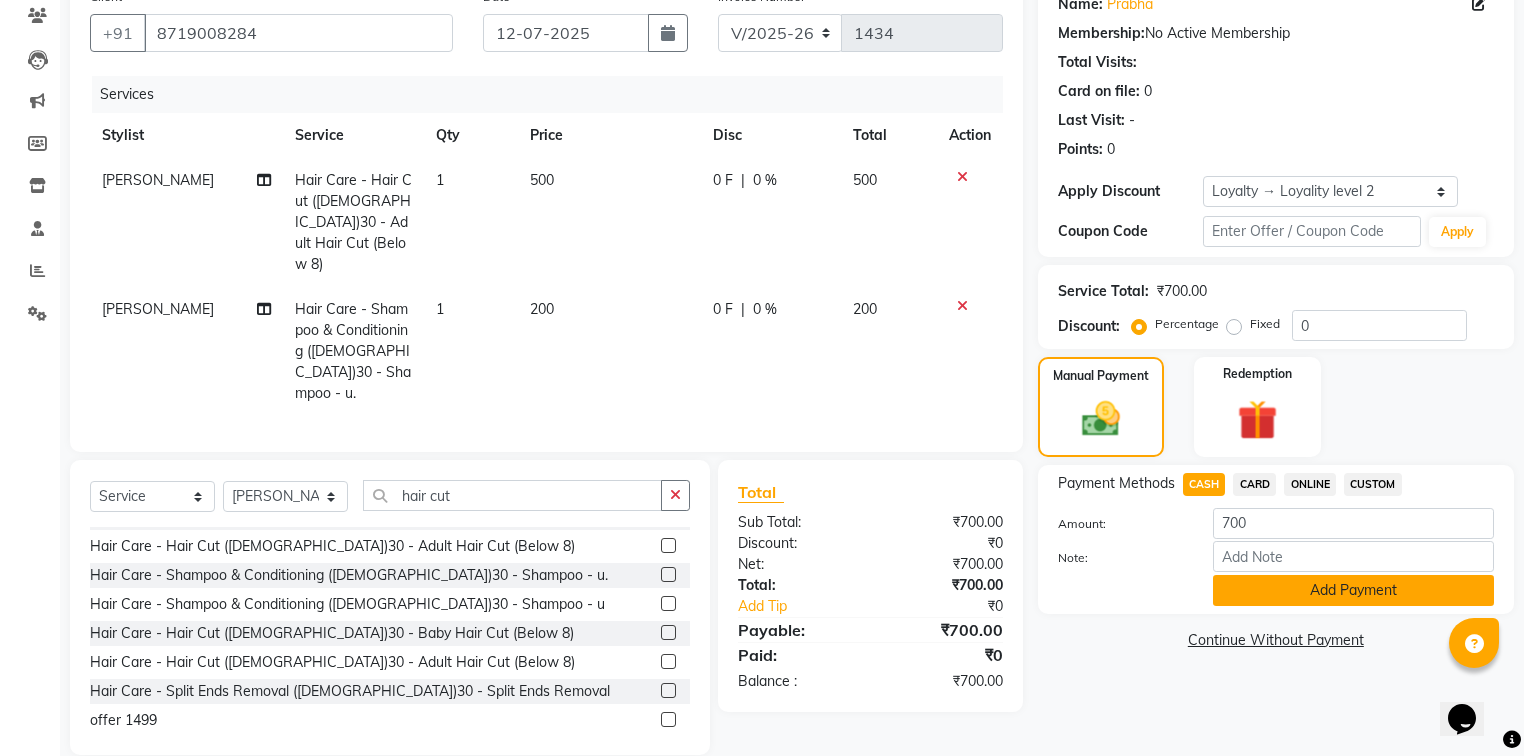 click on "Add Payment" 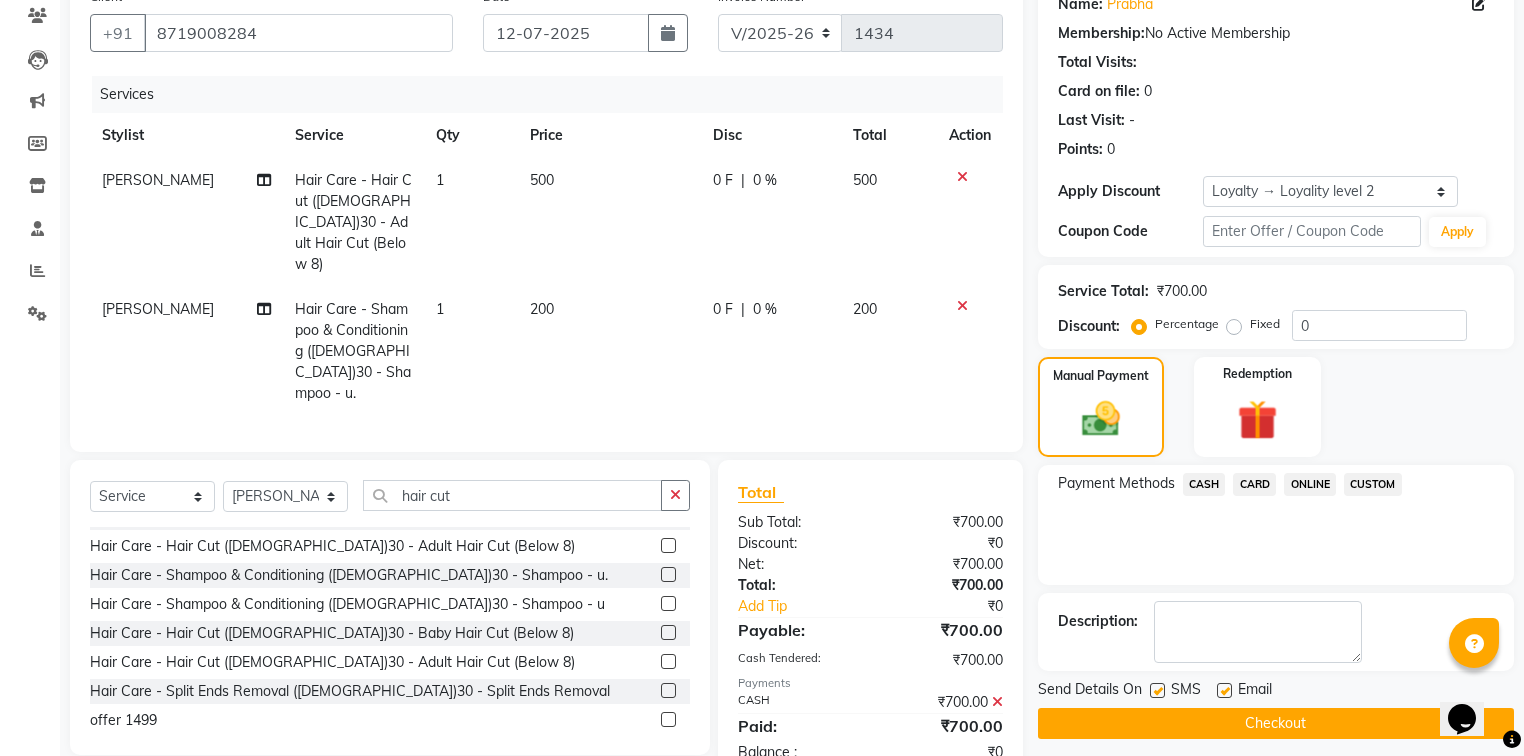 click on "Send Details On SMS Email  Checkout" 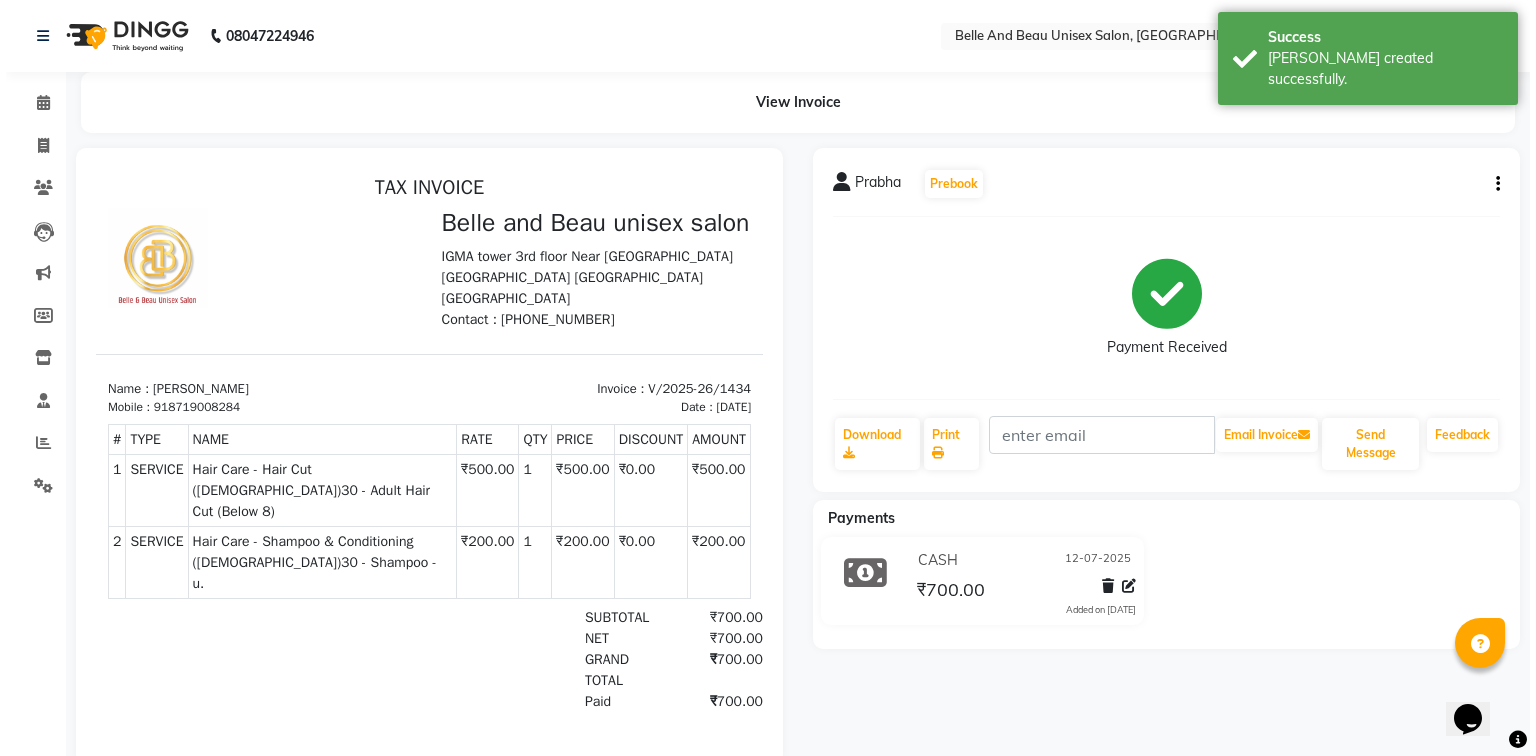 scroll, scrollTop: 0, scrollLeft: 0, axis: both 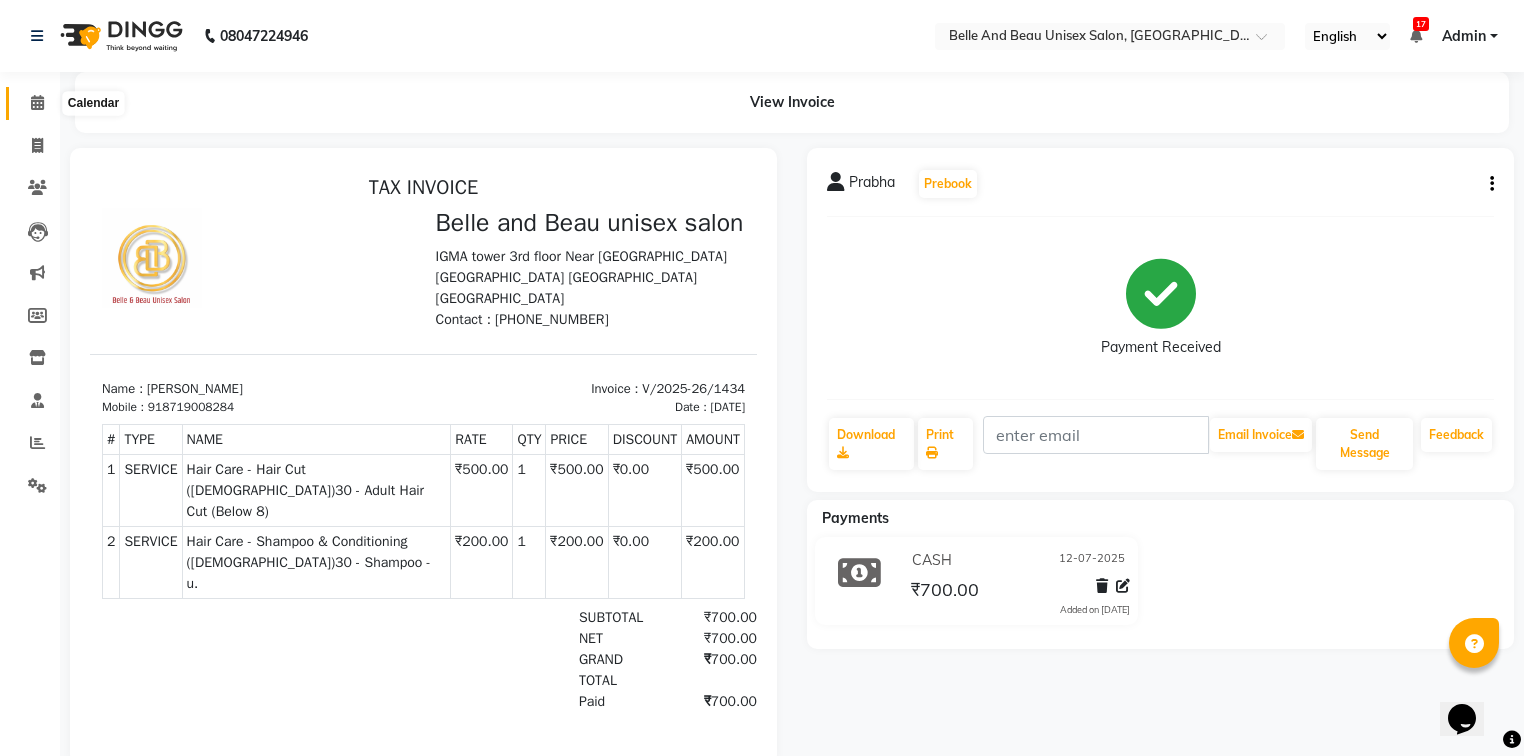 click 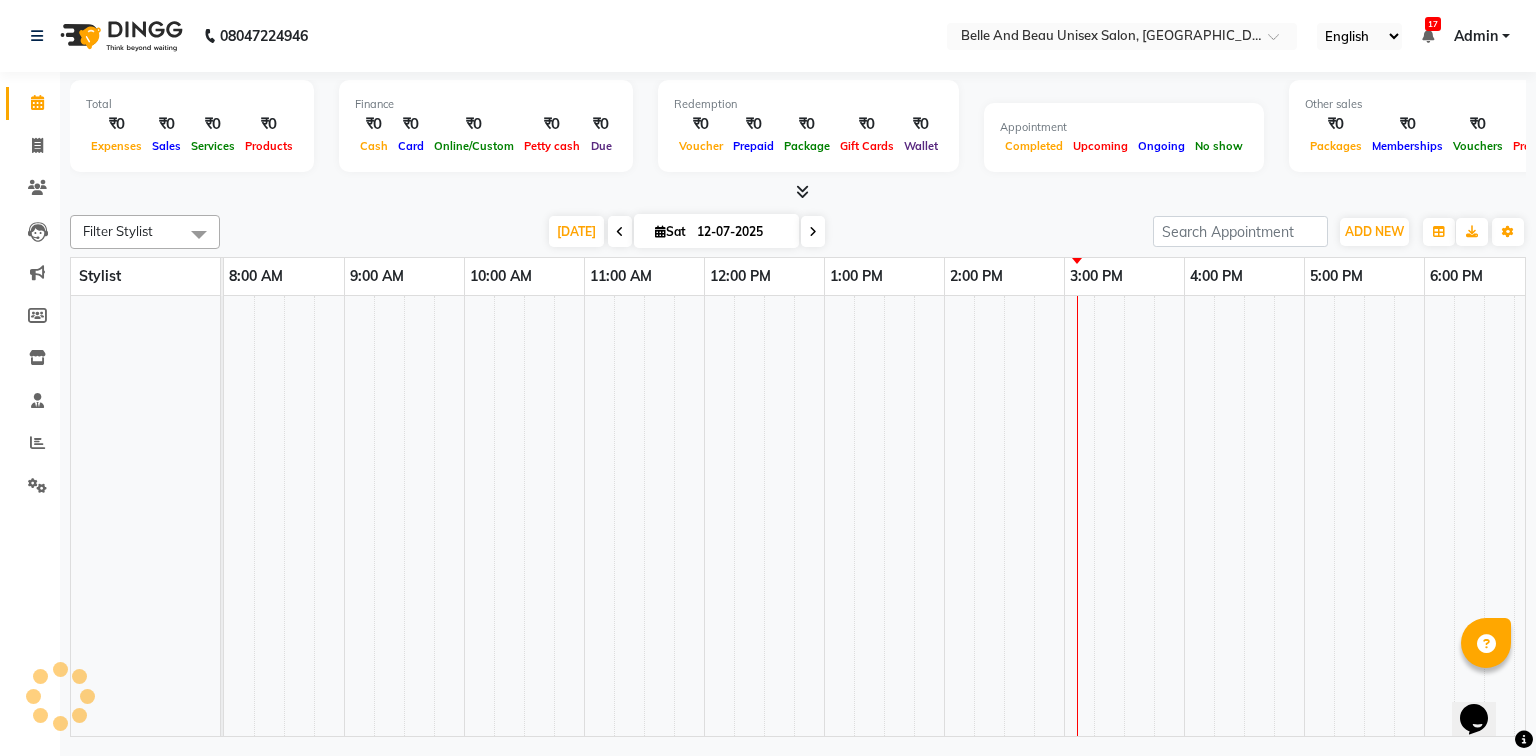 scroll, scrollTop: 0, scrollLeft: 0, axis: both 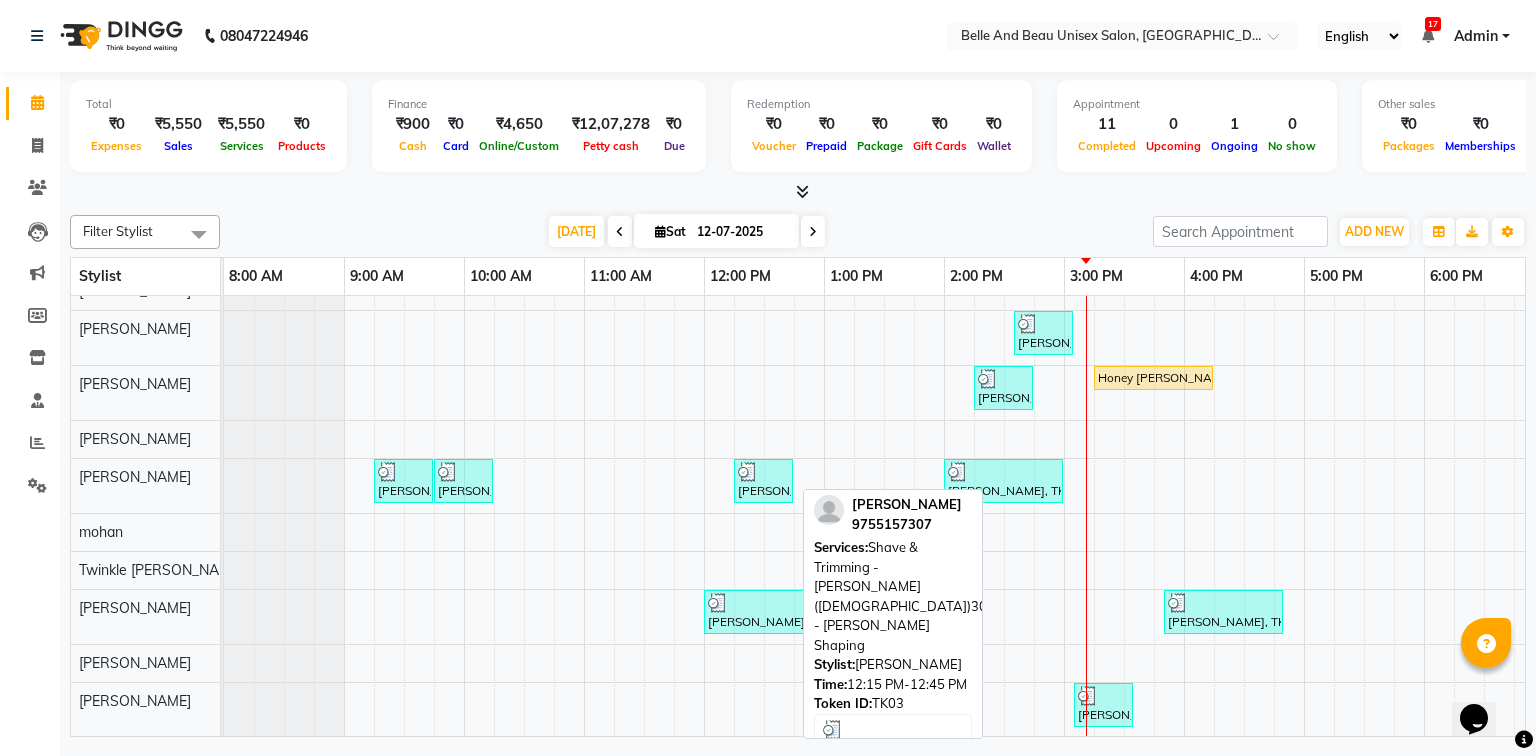 click on "[PERSON_NAME], TK03, 12:15 PM-12:45 PM, Shave & Trimming - [PERSON_NAME]  ([DEMOGRAPHIC_DATA])30 - [PERSON_NAME] Shaping" at bounding box center [763, 481] 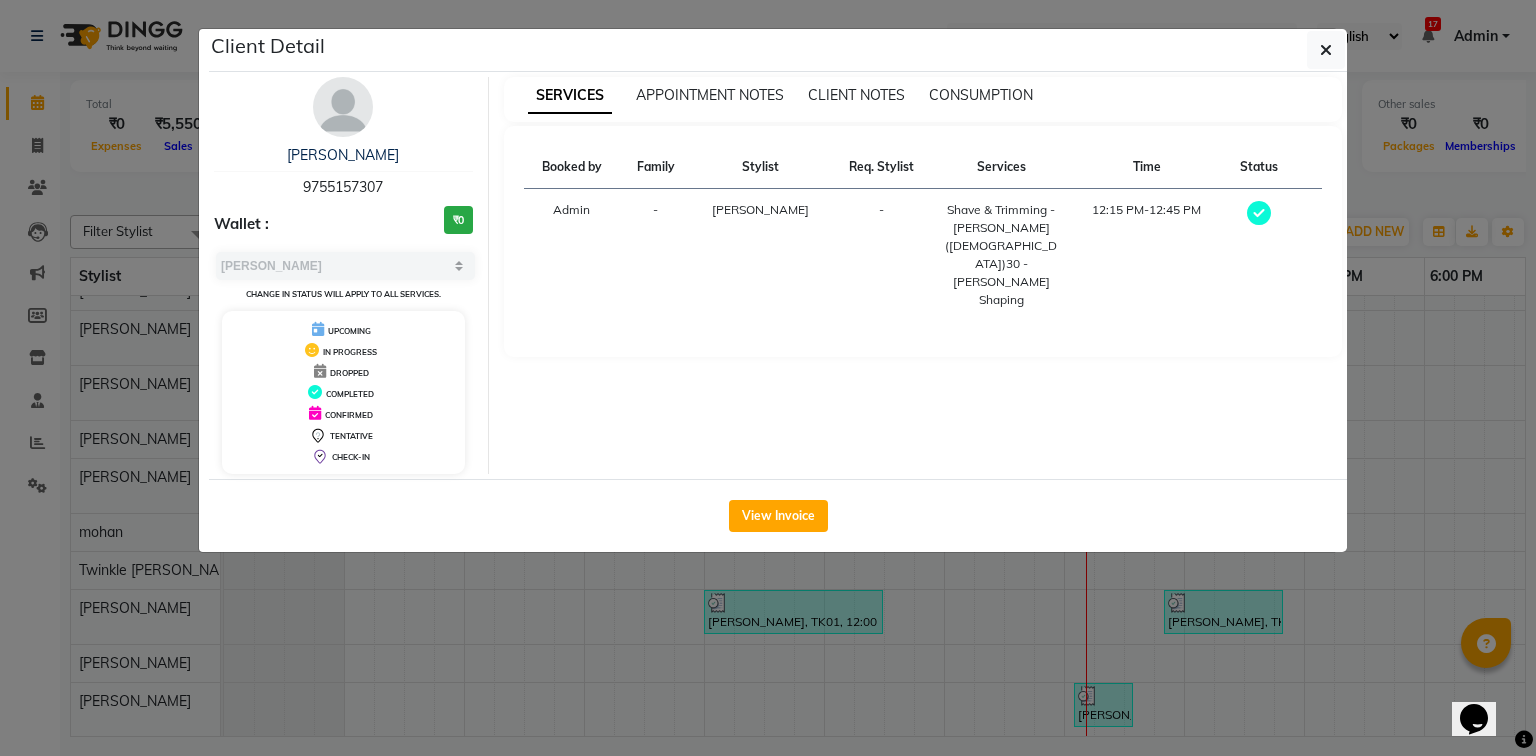 drag, startPoint x: 407, startPoint y: 181, endPoint x: 269, endPoint y: 175, distance: 138.13037 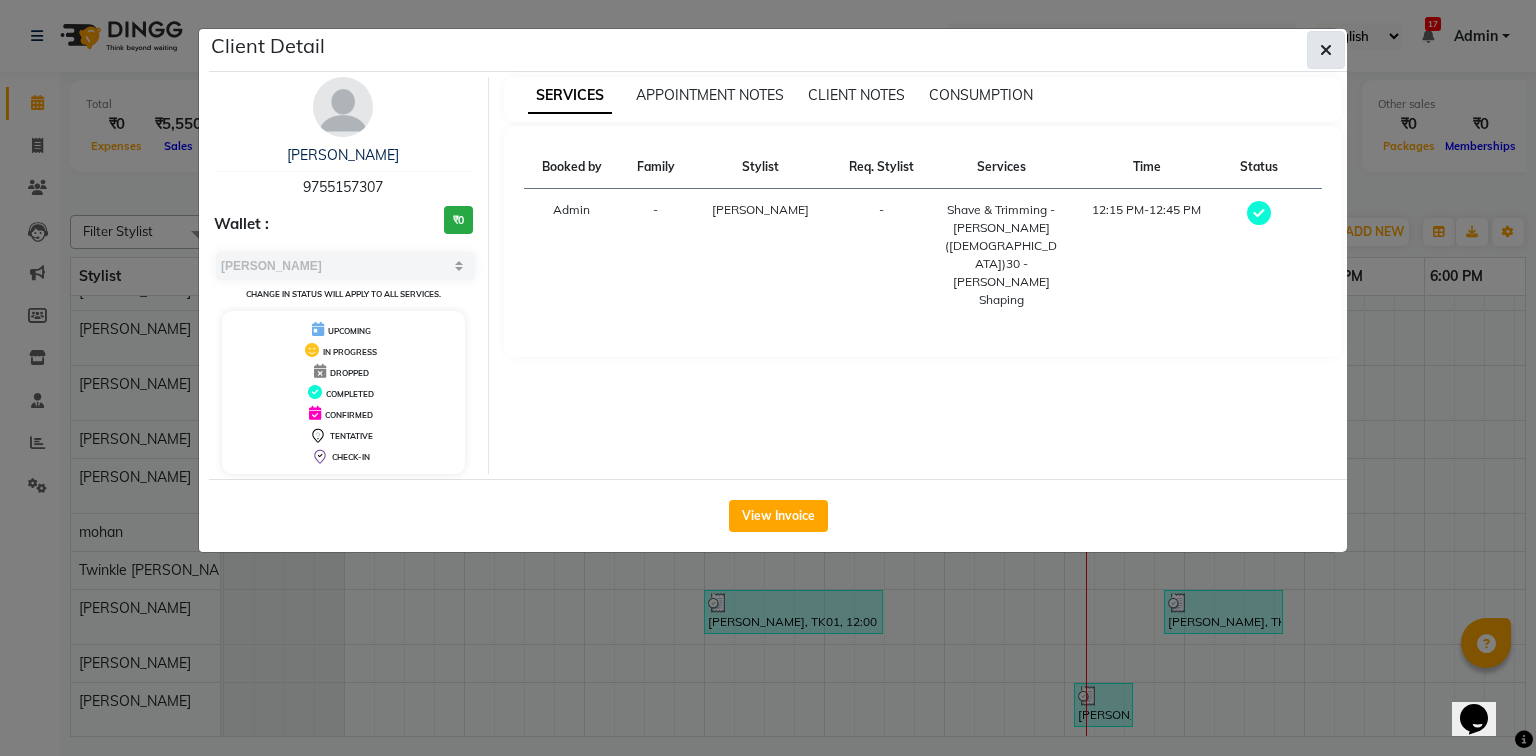 click 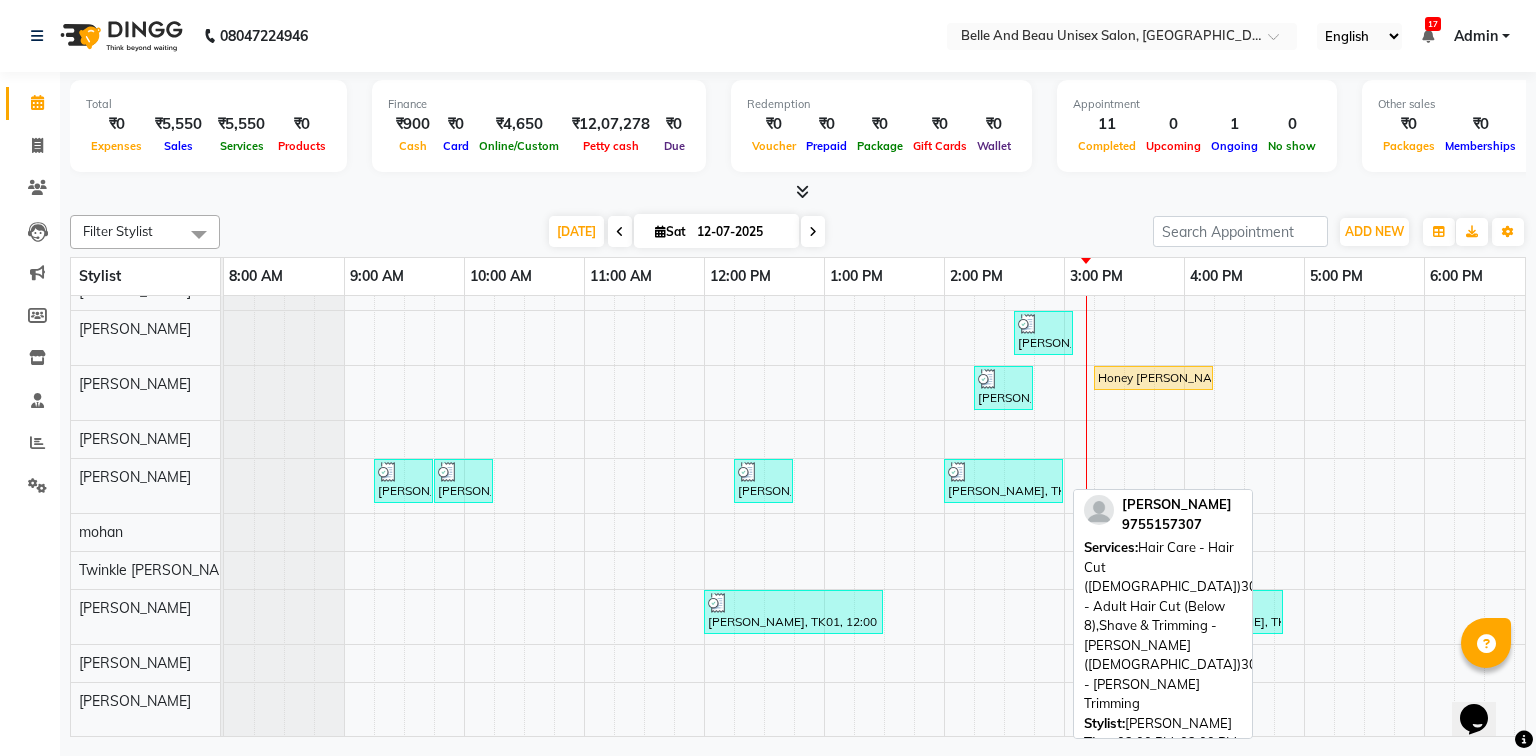 click on "[PERSON_NAME], TK05, 02:00 PM-03:00 PM, Hair Care - Hair Cut ([DEMOGRAPHIC_DATA])30 - Adult Hair Cut (Below 8),Shave & Trimming - [PERSON_NAME]  ([DEMOGRAPHIC_DATA])30 - [PERSON_NAME] Trimming" at bounding box center [1003, 481] 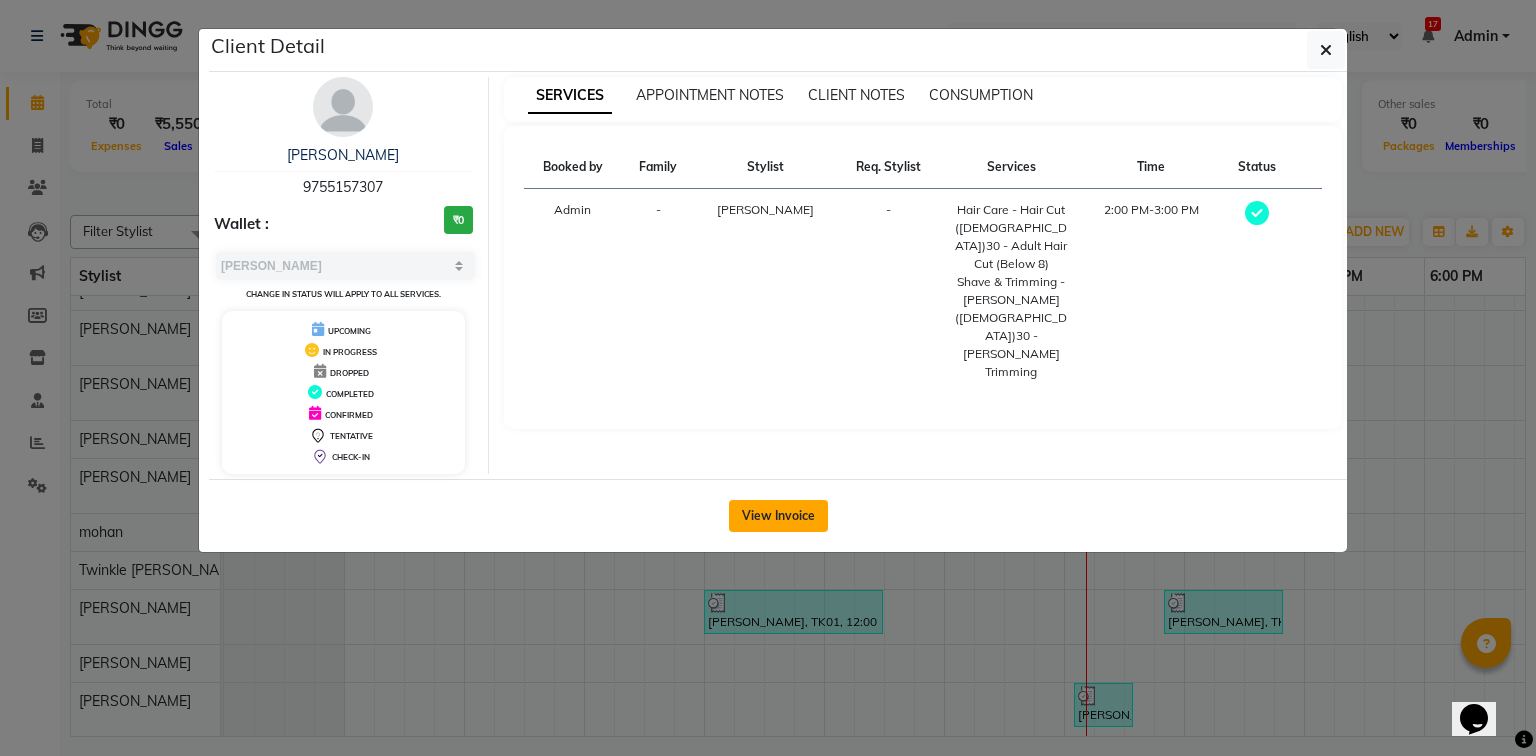 click on "View Invoice" 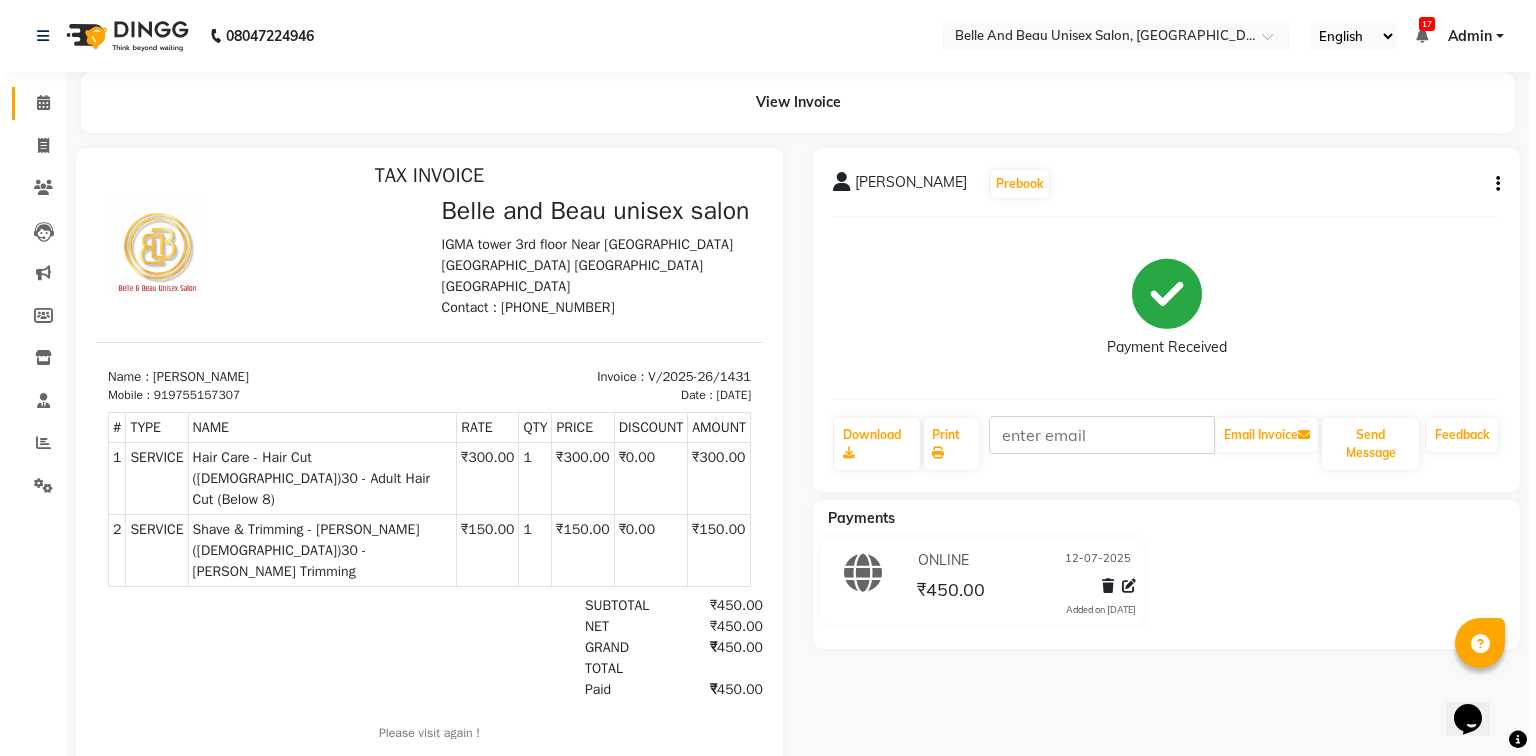 scroll, scrollTop: 15, scrollLeft: 0, axis: vertical 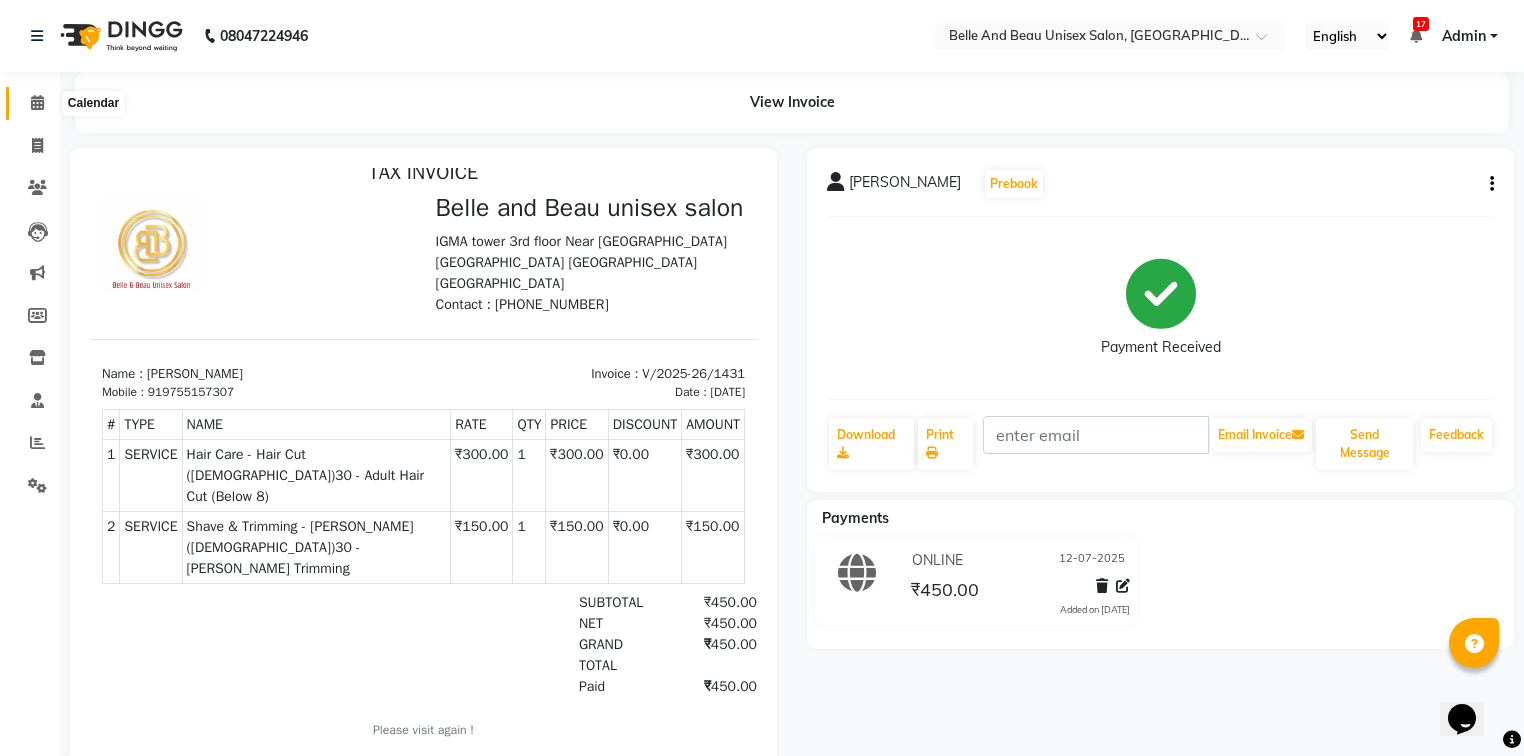 click 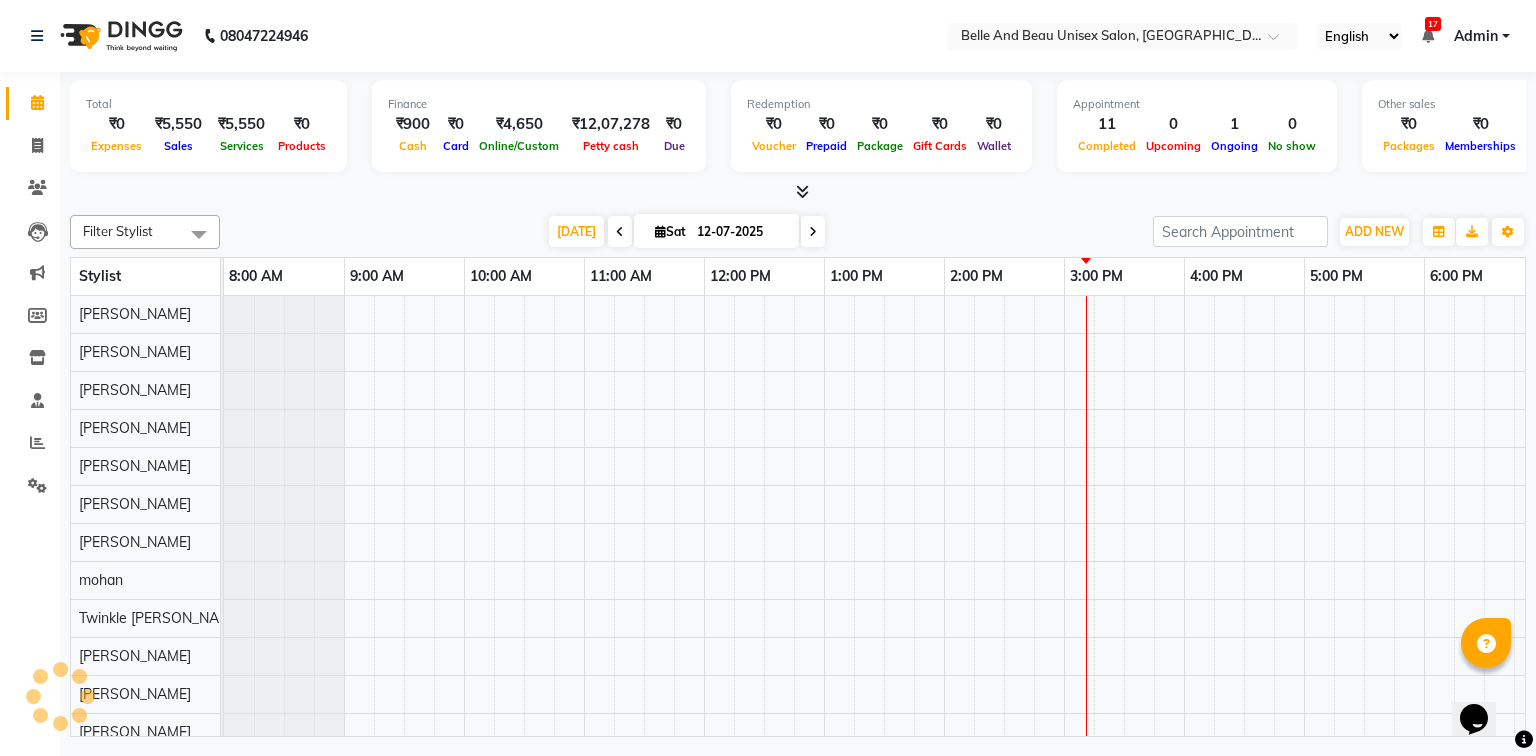 scroll, scrollTop: 0, scrollLeft: 0, axis: both 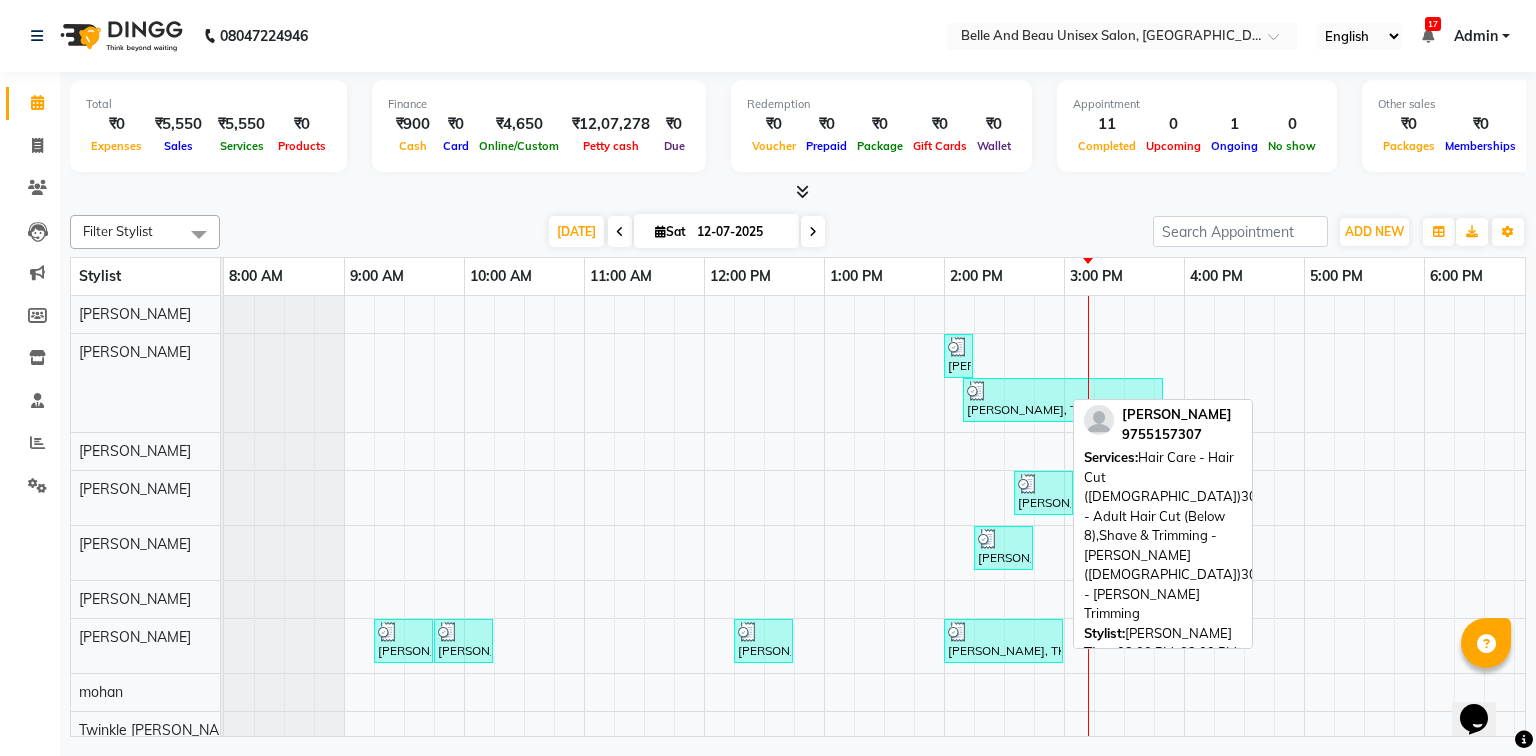 click on "[PERSON_NAME], TK05, 02:00 PM-03:00 PM, Hair Care - Hair Cut ([DEMOGRAPHIC_DATA])30 - Adult Hair Cut (Below 8),Shave & Trimming - [PERSON_NAME]  ([DEMOGRAPHIC_DATA])30 - [PERSON_NAME] Trimming" at bounding box center [1003, 641] 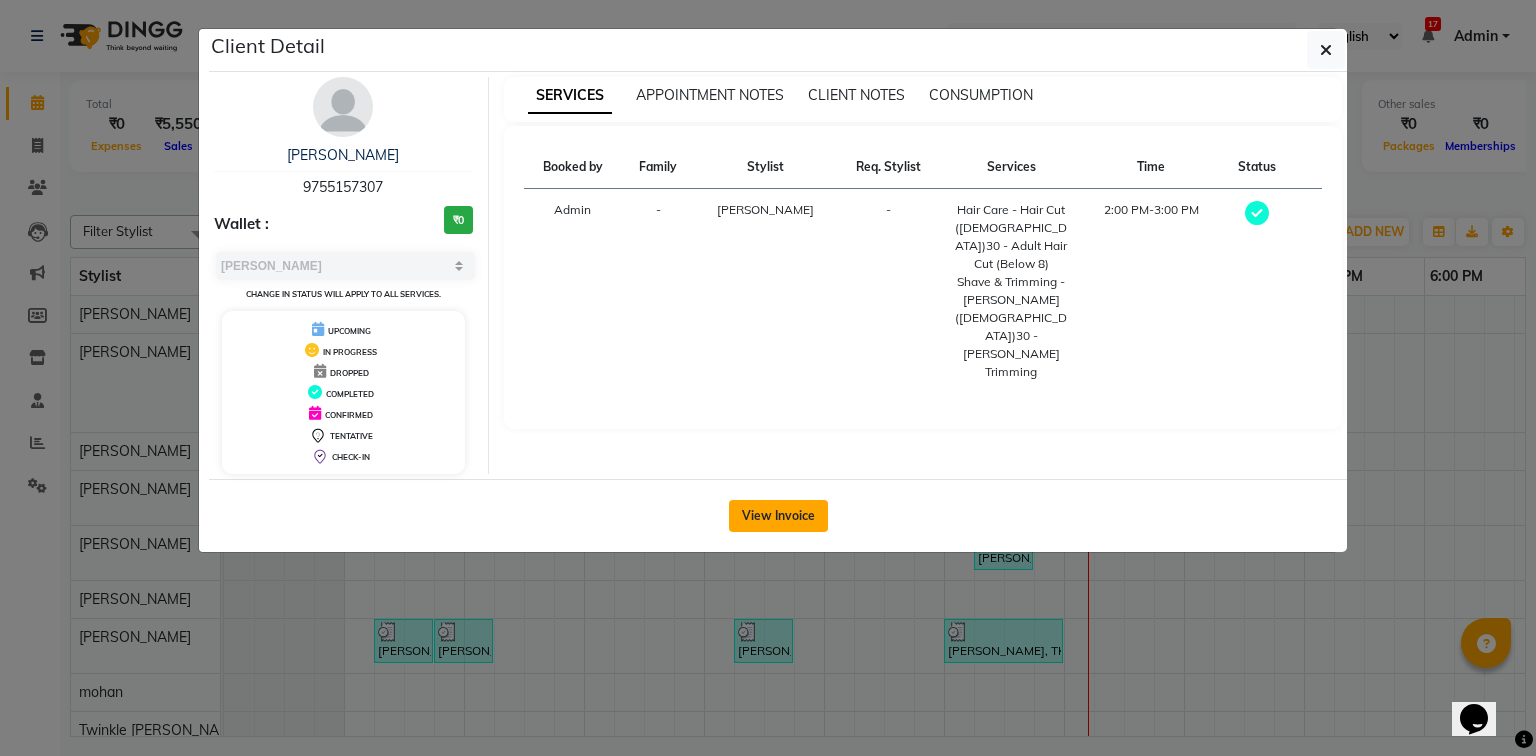 click on "View Invoice" 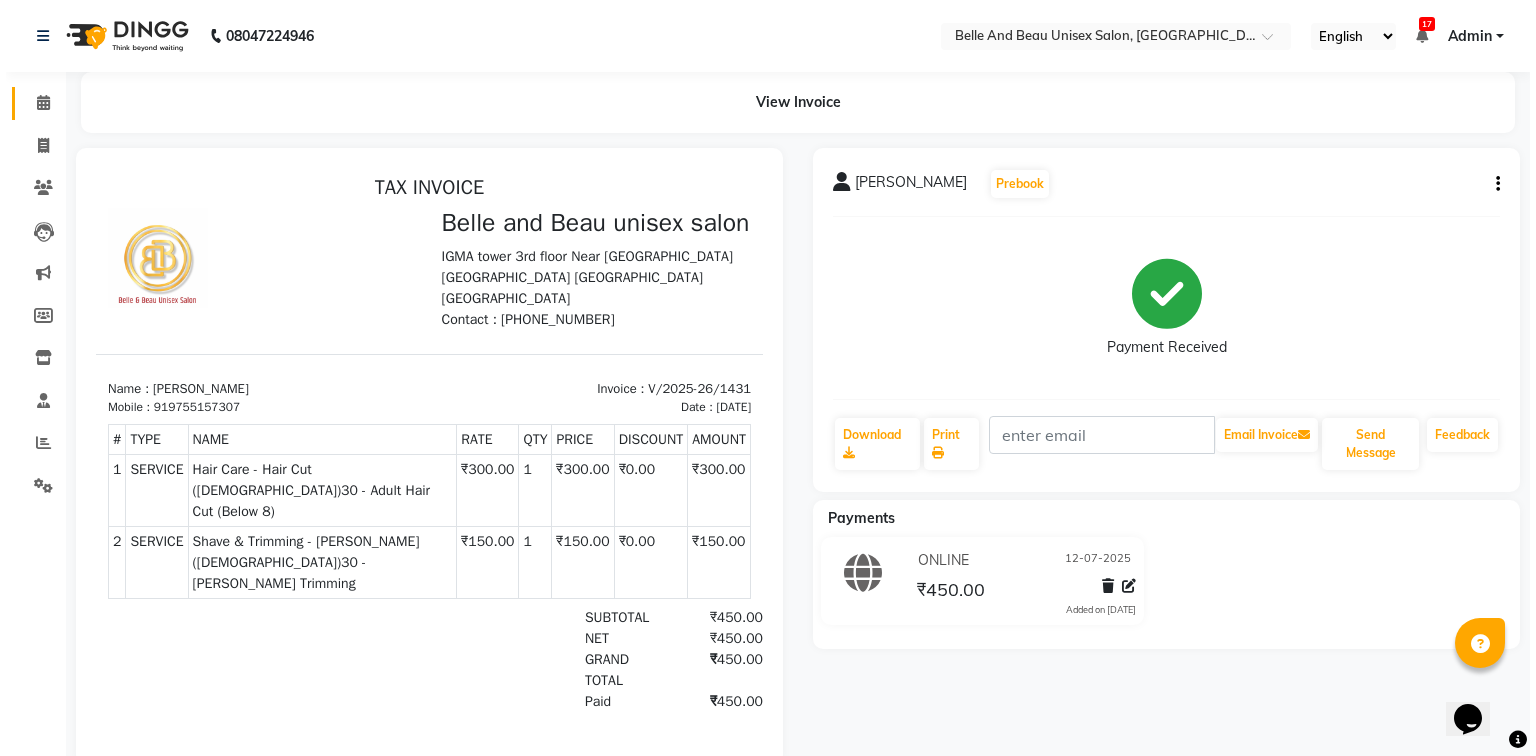scroll, scrollTop: 0, scrollLeft: 0, axis: both 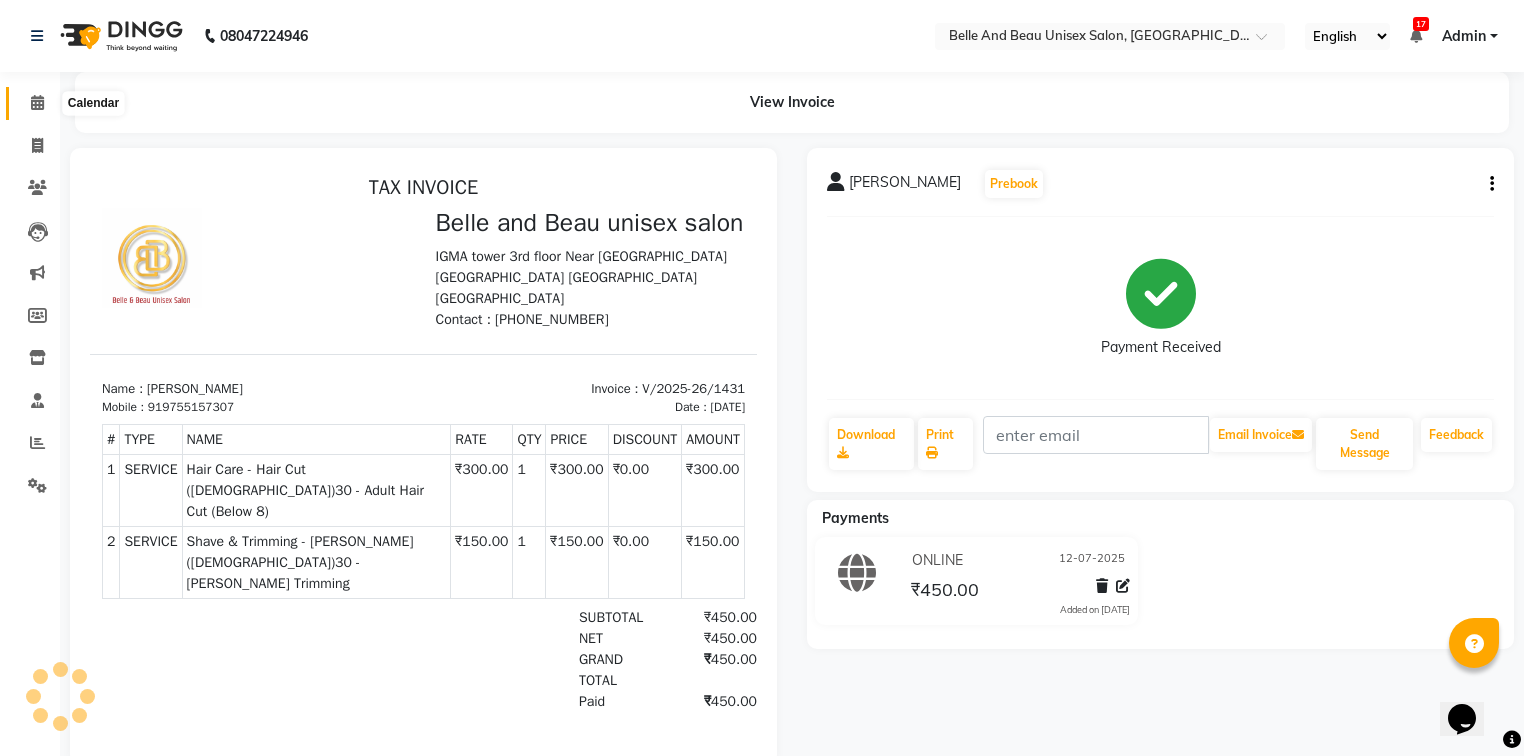 click 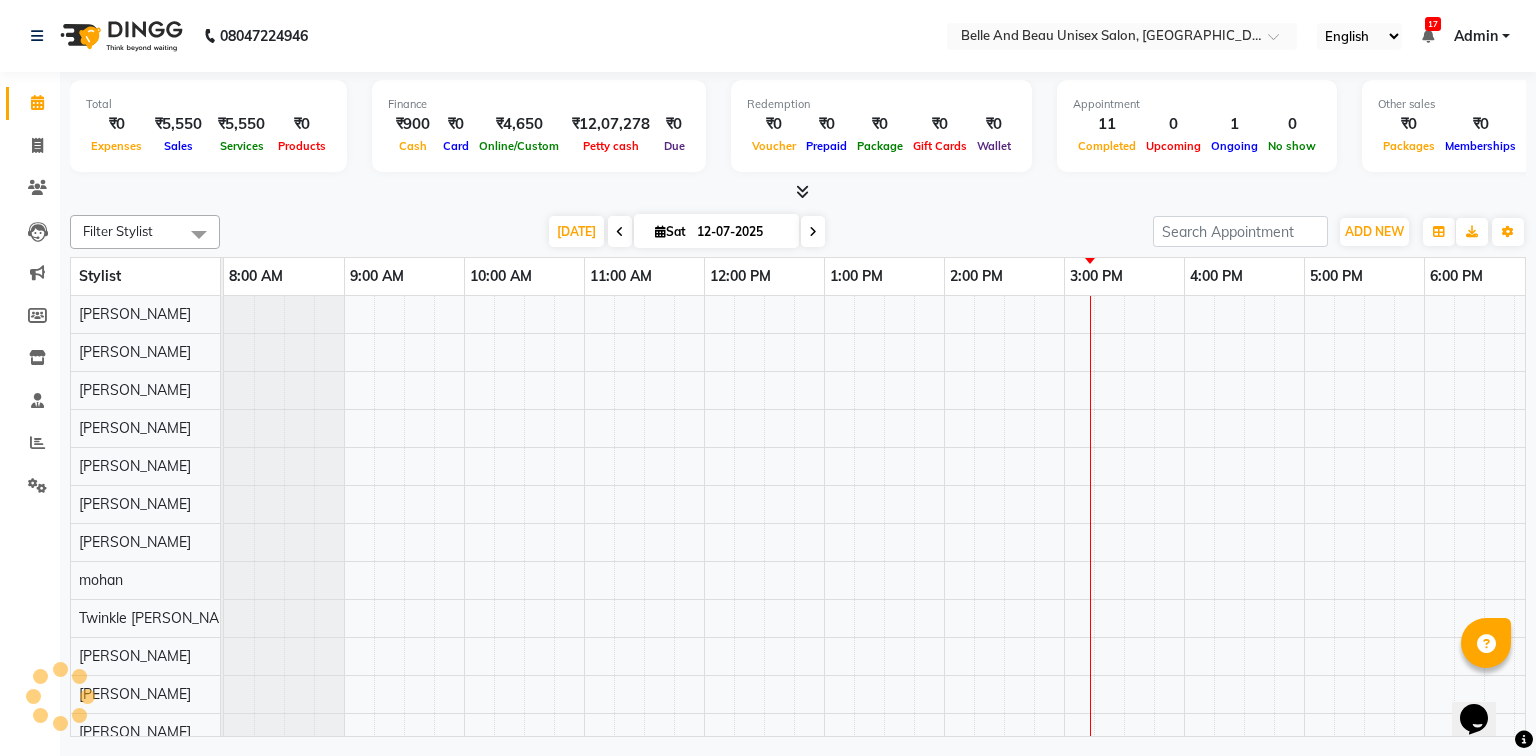 scroll, scrollTop: 0, scrollLeft: 0, axis: both 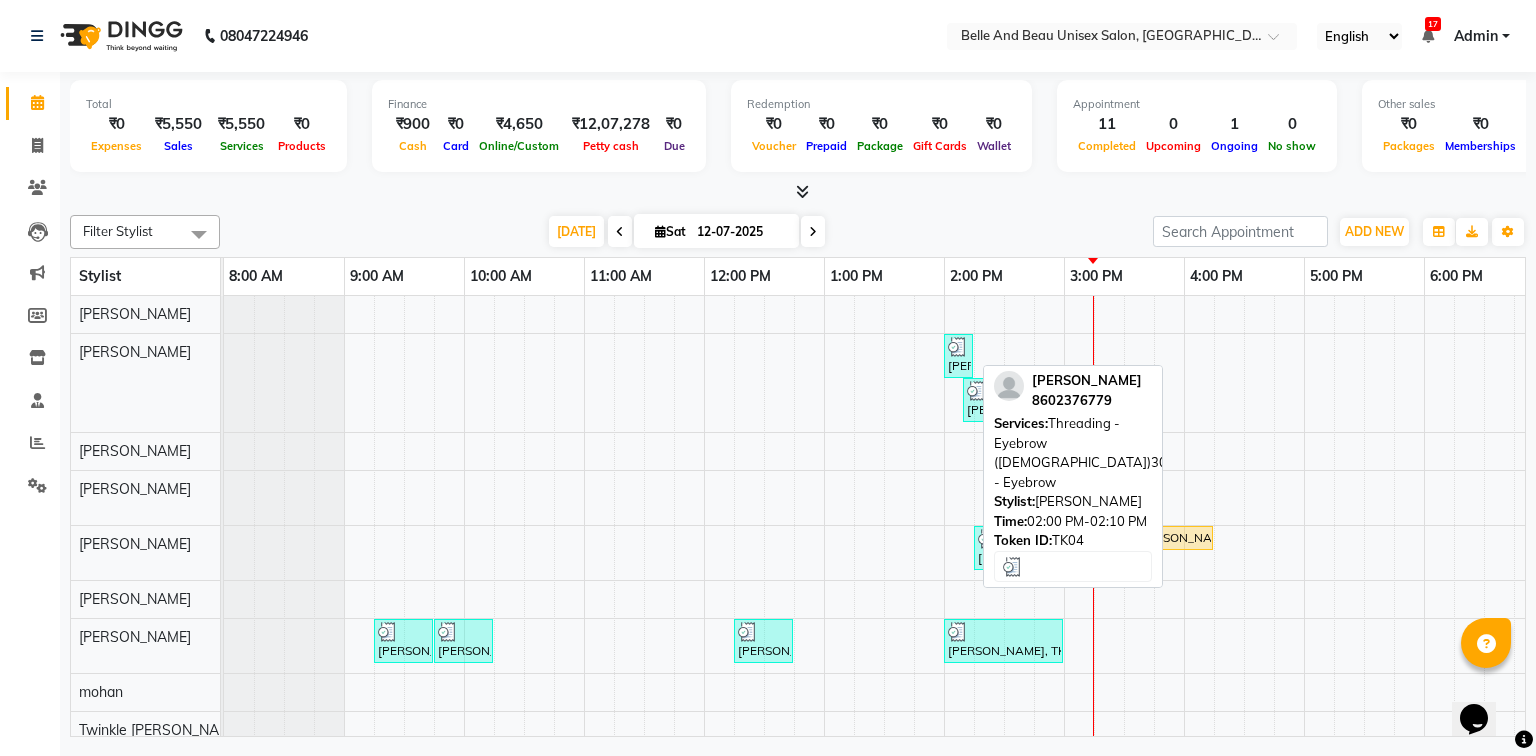 click on "[PERSON_NAME], TK04, 02:00 PM-02:10 PM, Threading - Eyebrow ([DEMOGRAPHIC_DATA])30 - Eyebrow" at bounding box center (958, 356) 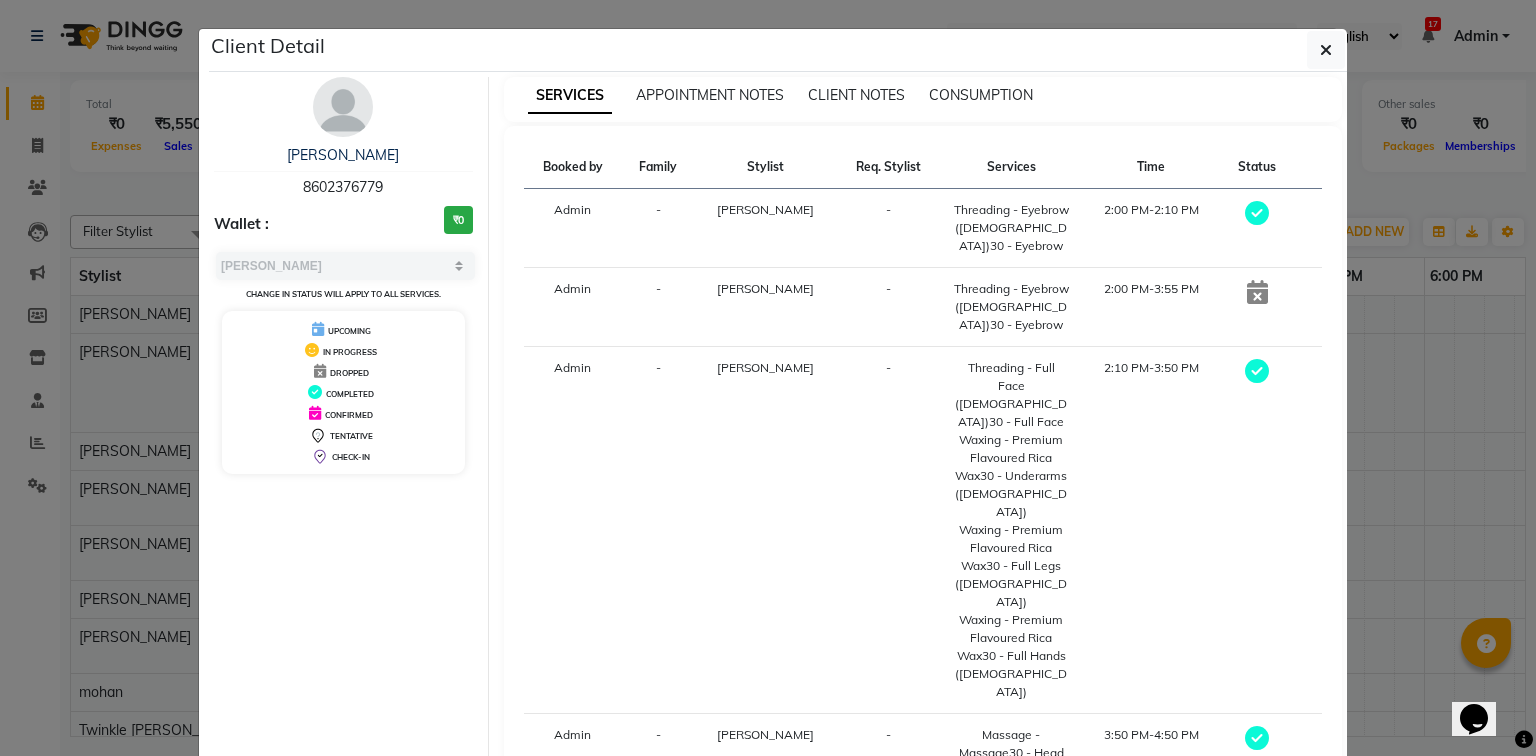 drag, startPoint x: 412, startPoint y: 188, endPoint x: 240, endPoint y: 179, distance: 172.2353 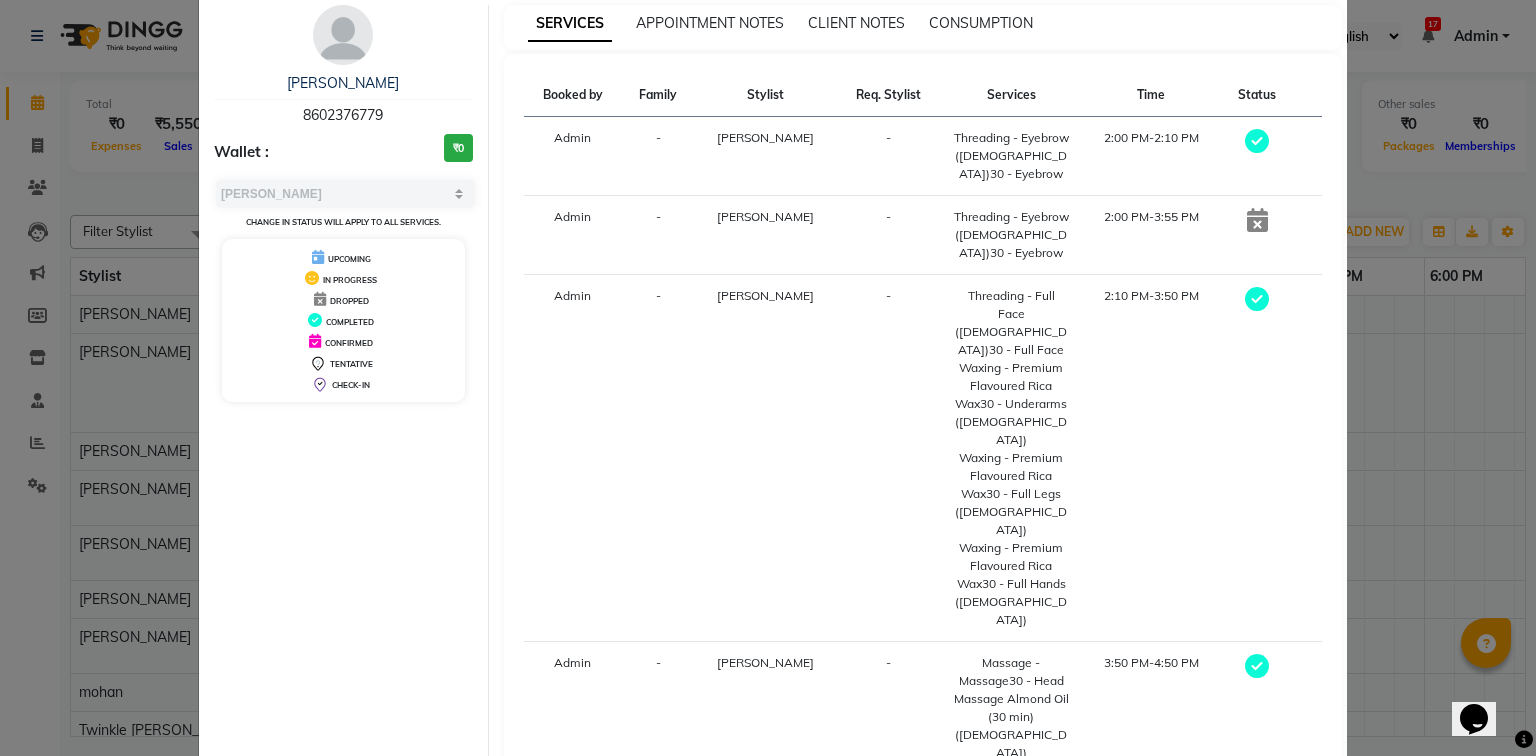 scroll, scrollTop: 160, scrollLeft: 0, axis: vertical 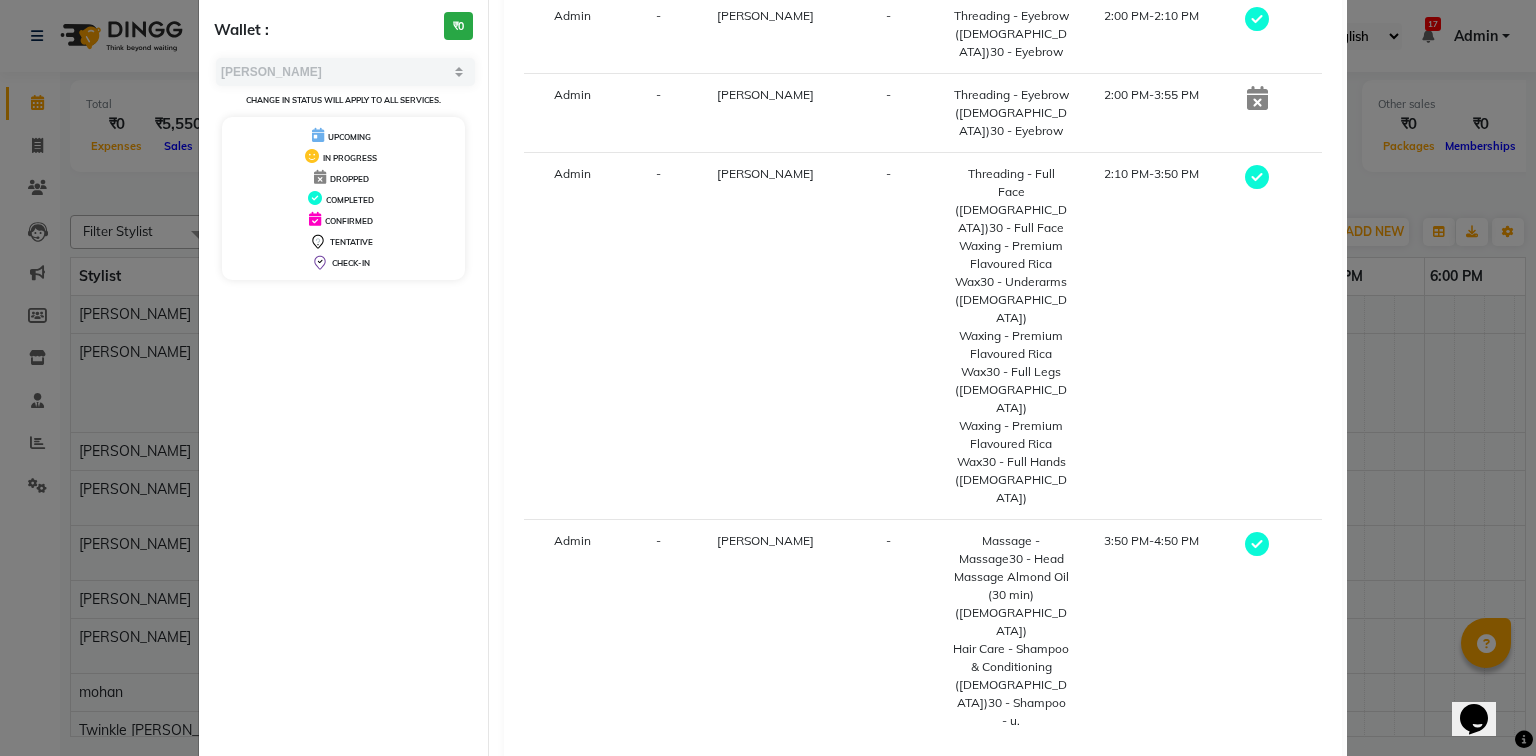 click on "View Invoice" 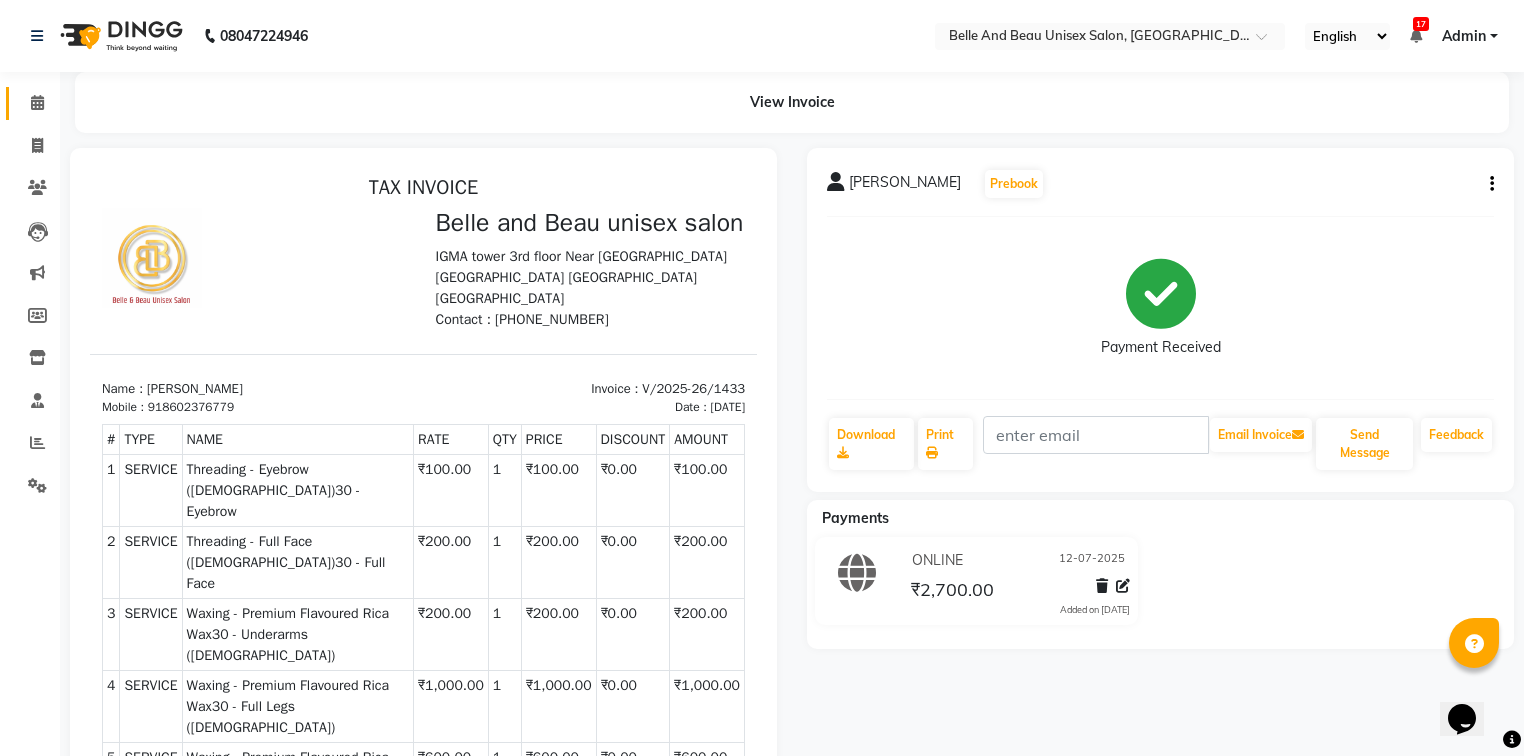 scroll, scrollTop: 0, scrollLeft: 0, axis: both 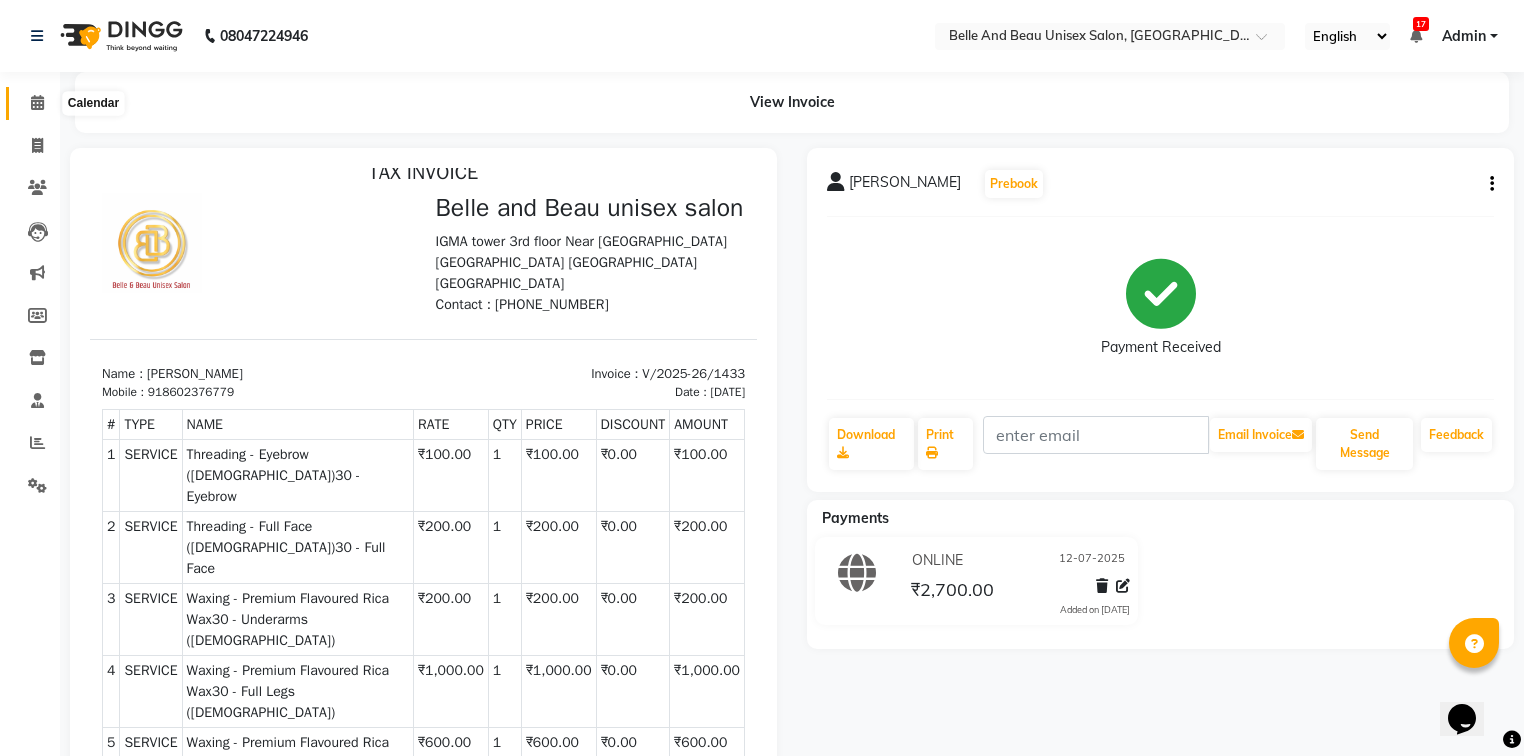 click 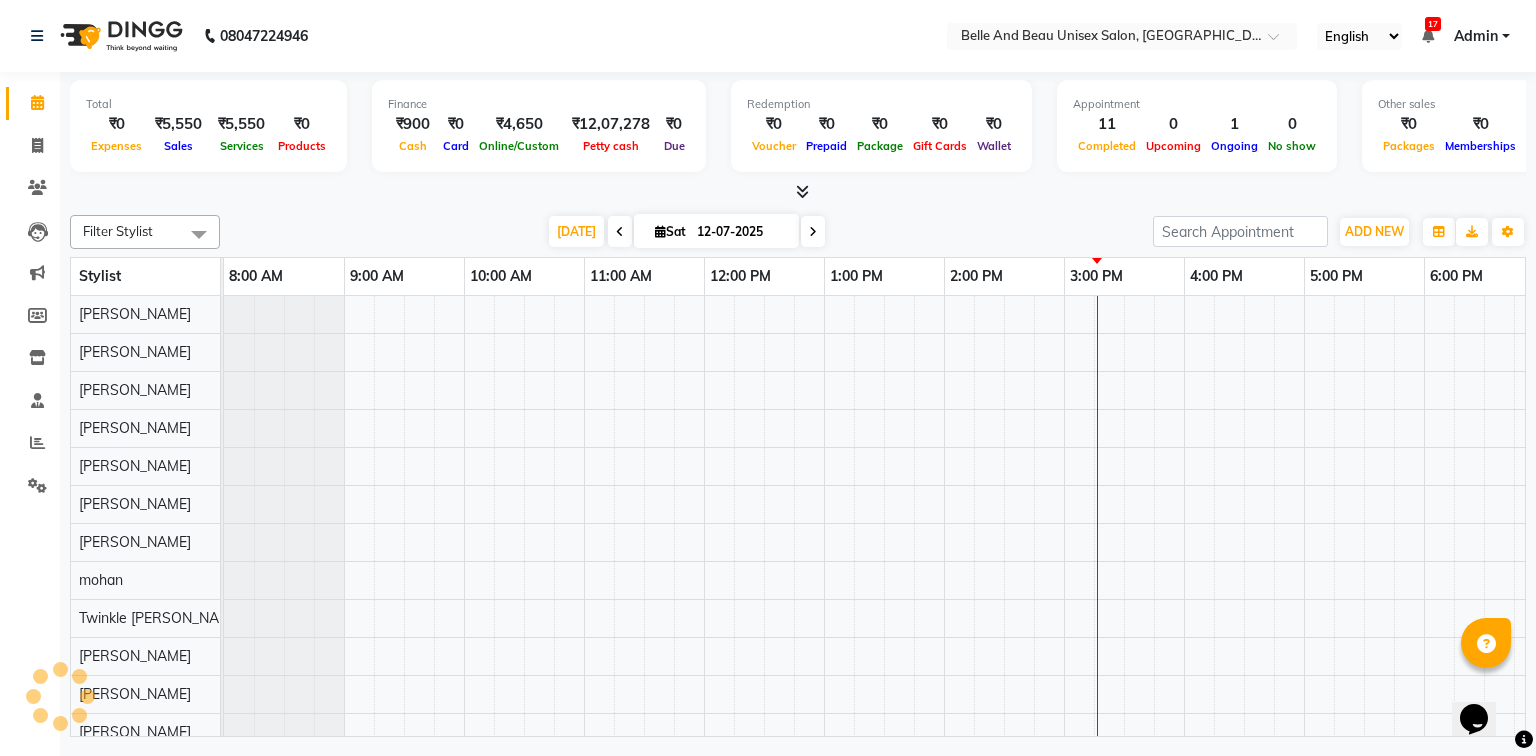 scroll, scrollTop: 0, scrollLeft: 258, axis: horizontal 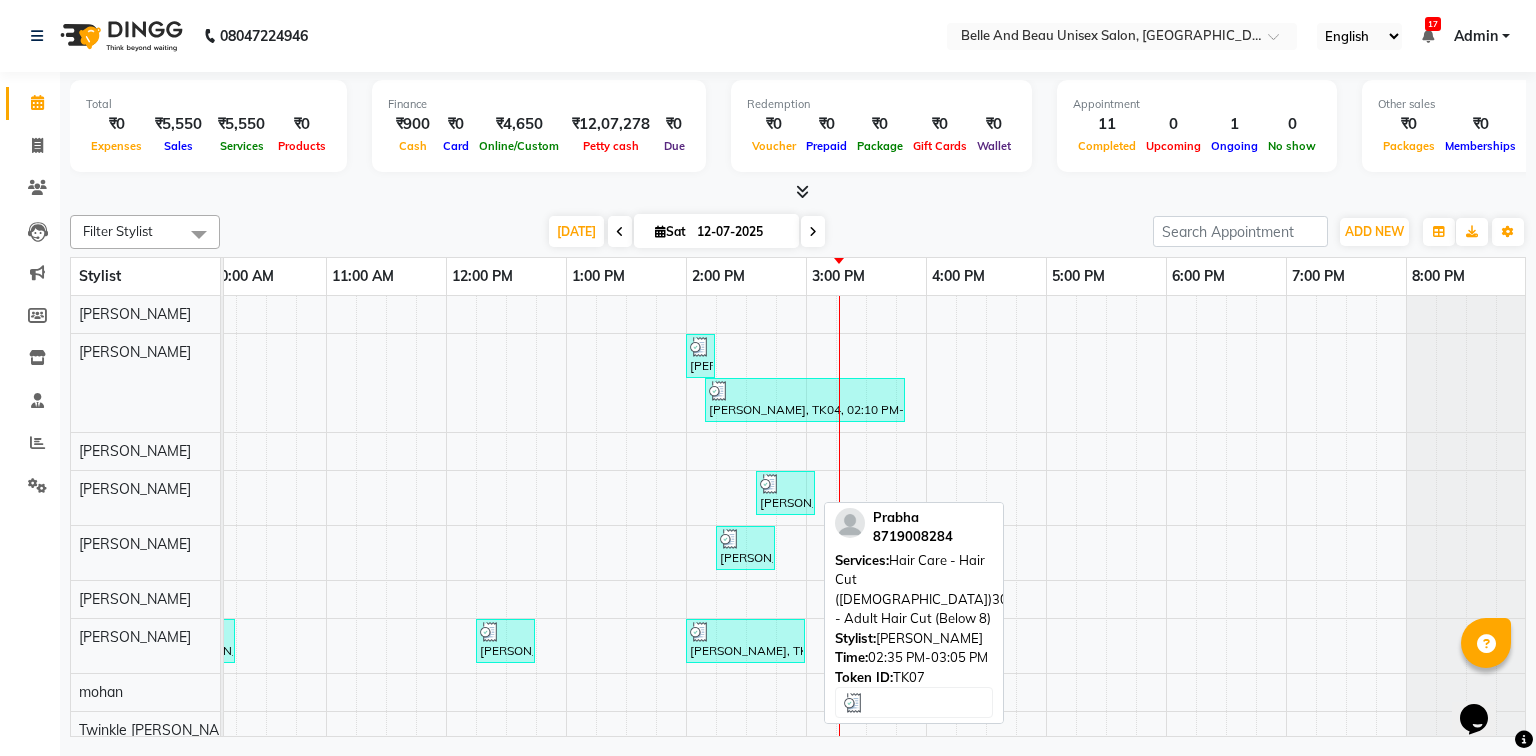 click on "[PERSON_NAME], TK07, 02:35 PM-03:05 PM, Hair Care - Hair Cut ([DEMOGRAPHIC_DATA])30 - Adult Hair Cut (Below 8)" at bounding box center (785, 493) 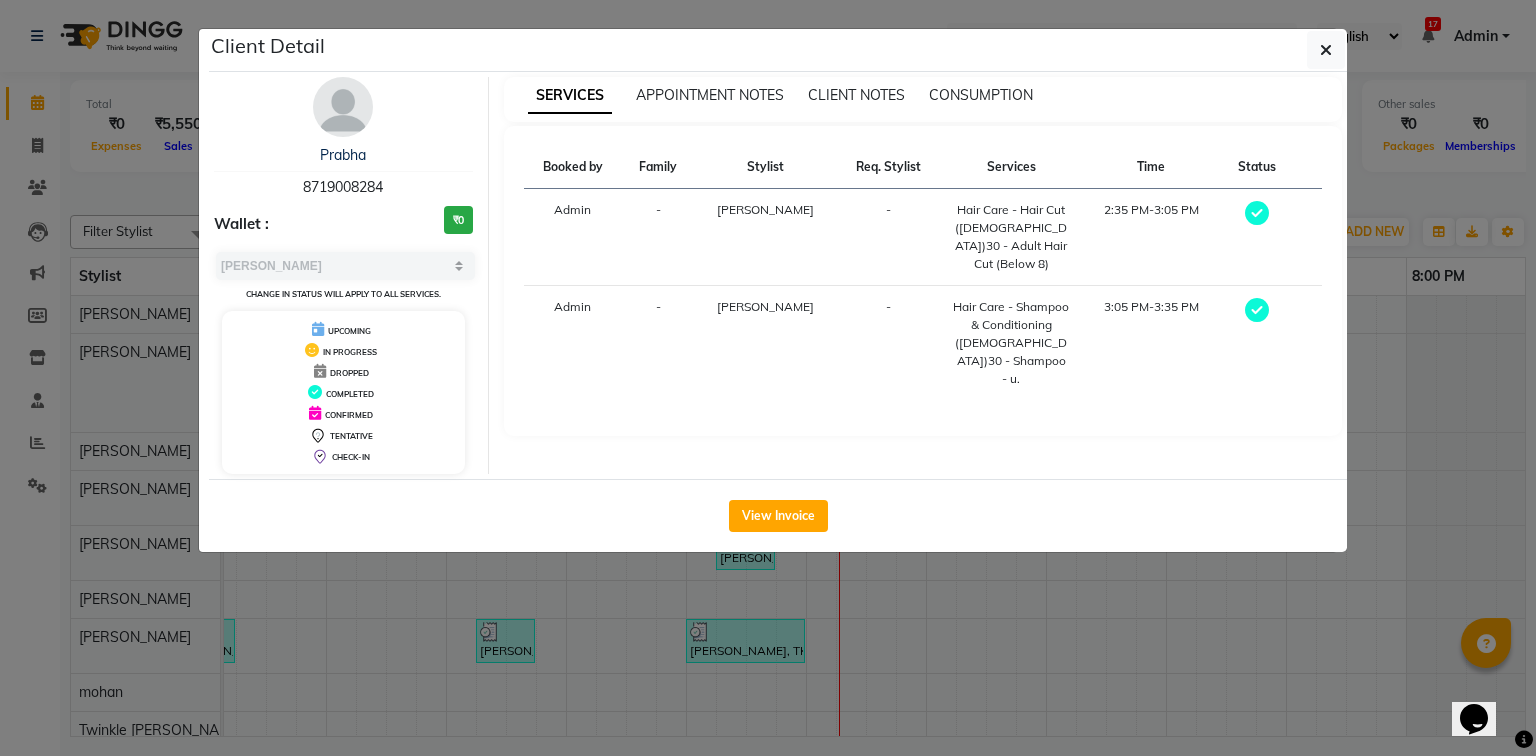 drag, startPoint x: 407, startPoint y: 187, endPoint x: 462, endPoint y: 195, distance: 55.578773 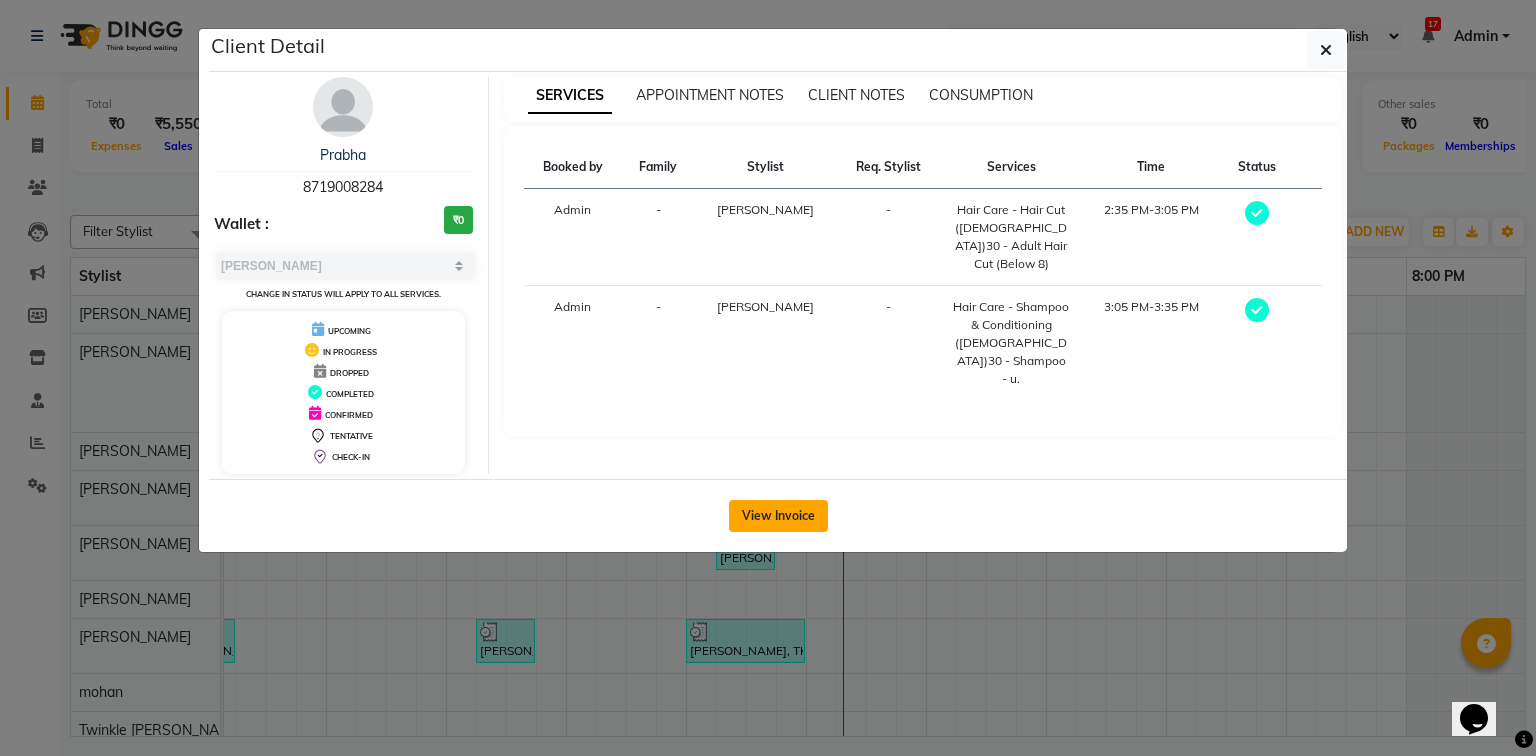 click on "View Invoice" 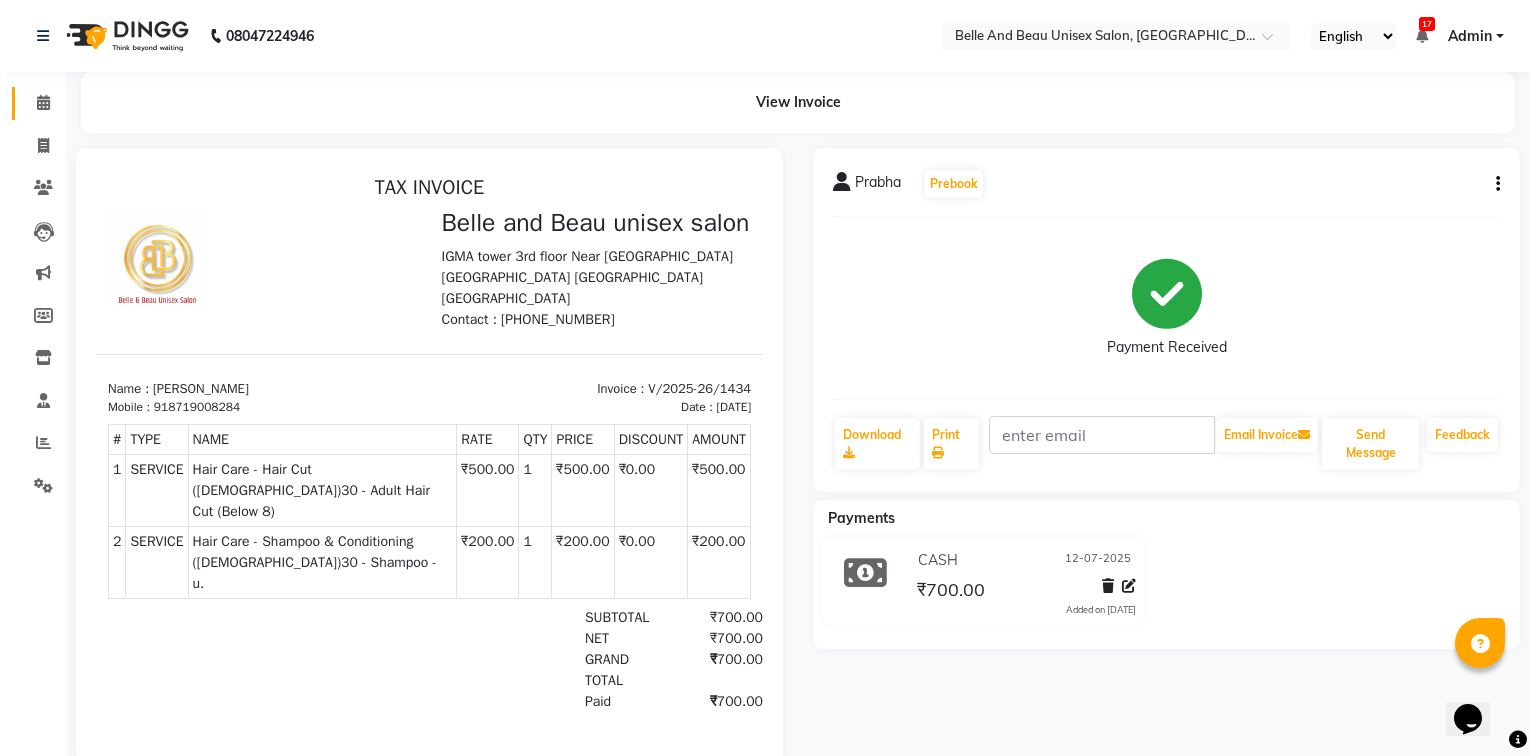 scroll, scrollTop: 0, scrollLeft: 0, axis: both 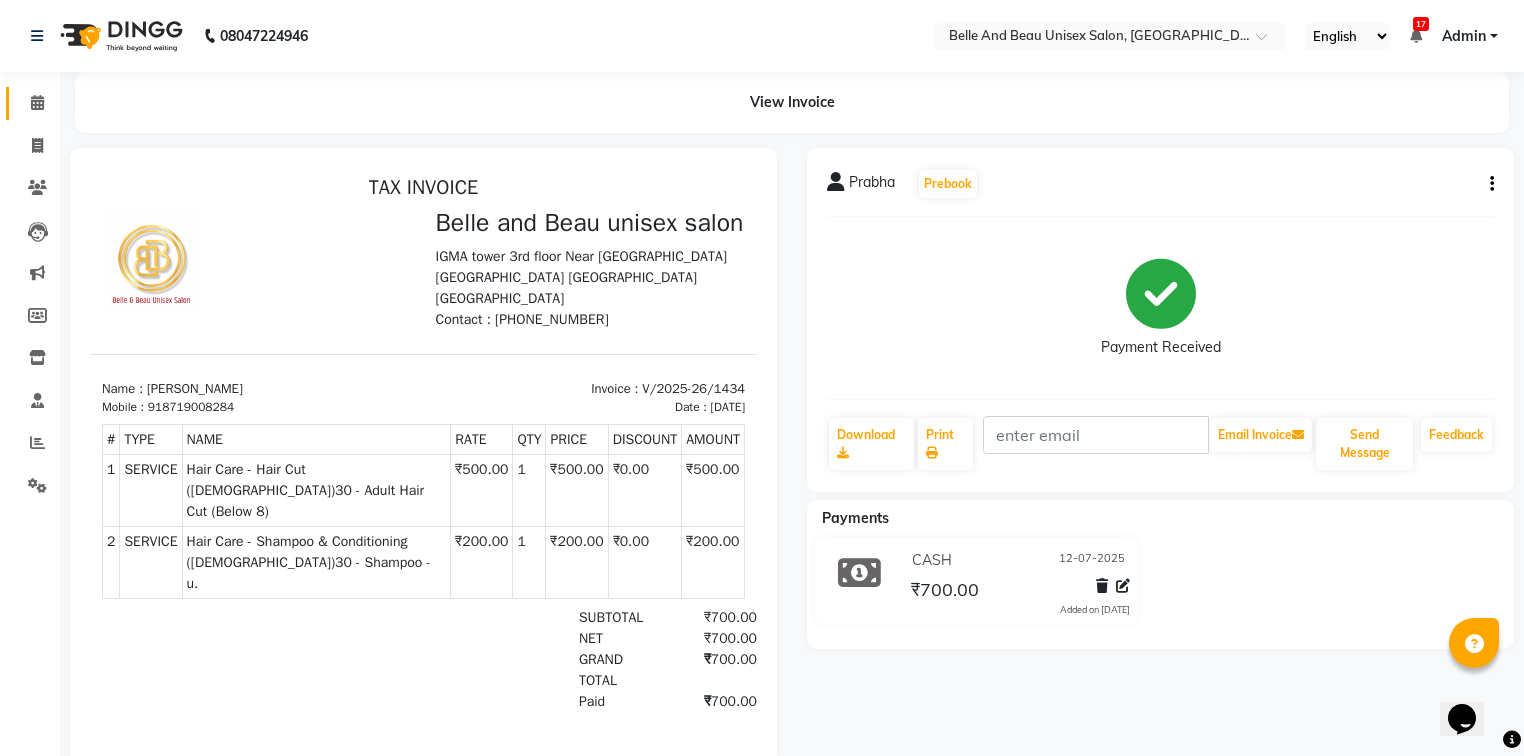 click 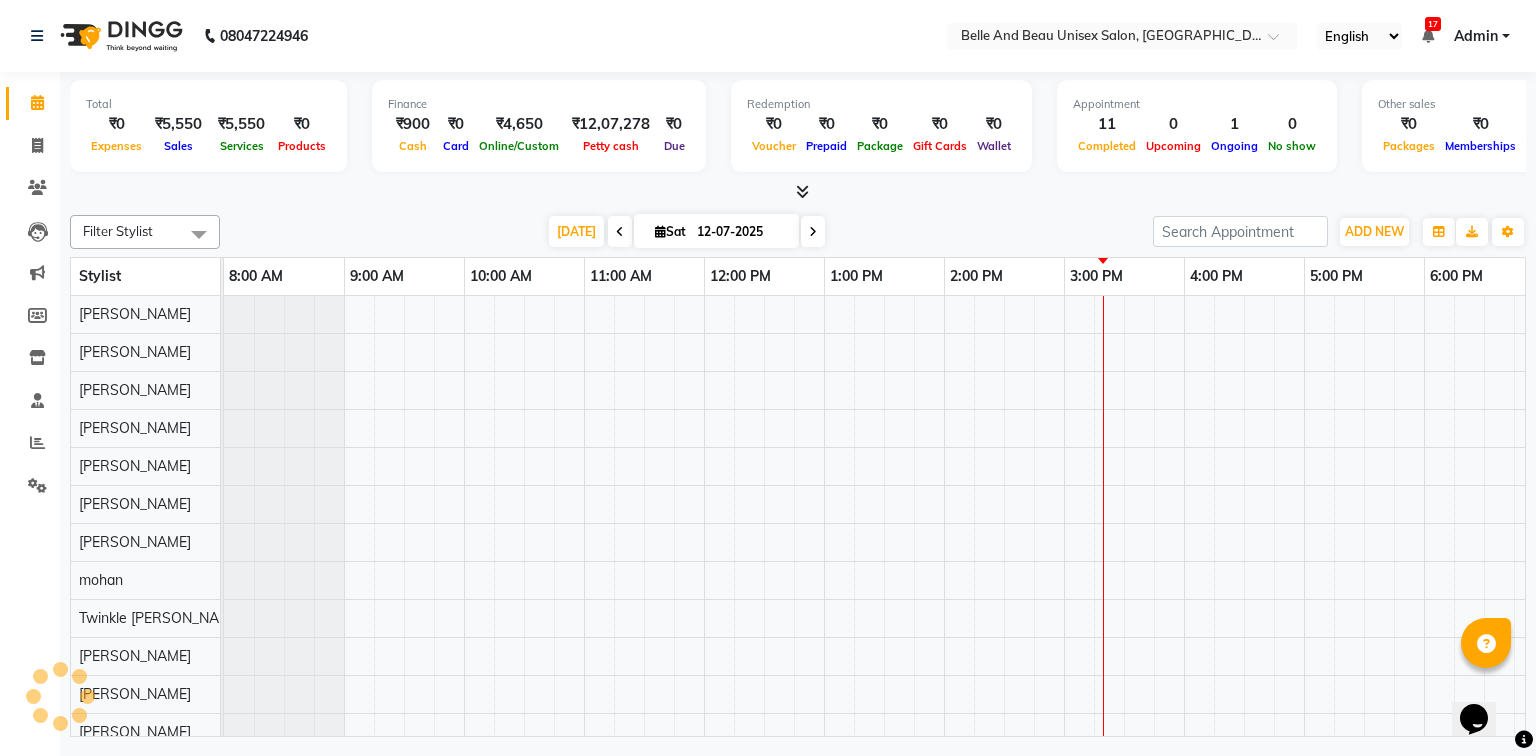 scroll, scrollTop: 0, scrollLeft: 0, axis: both 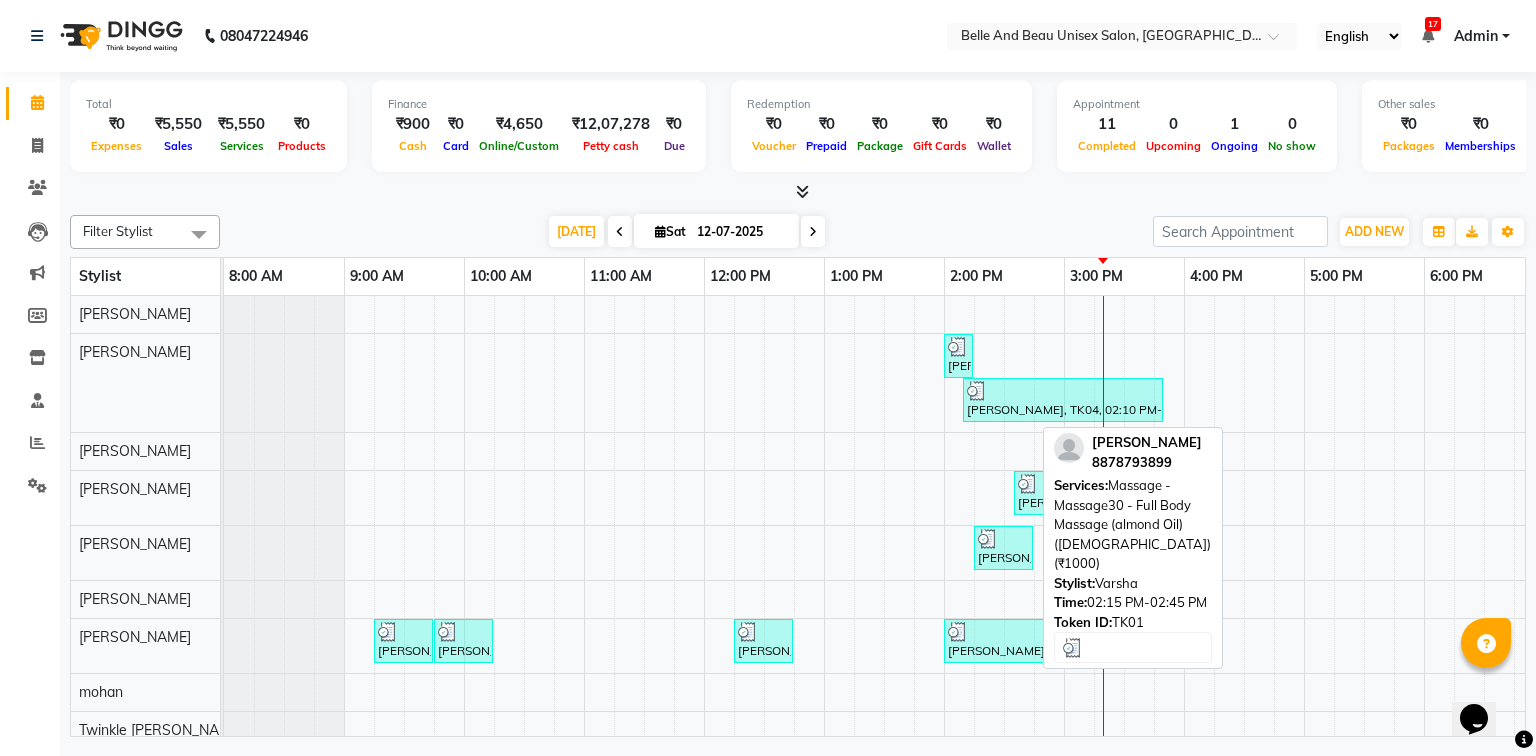 click on "[PERSON_NAME], TK01, 02:15 PM-02:45 PM, Massage - Massage30 - Full Body Massage (almond Oil) ([DEMOGRAPHIC_DATA]) (₹1000)" at bounding box center [1003, 548] 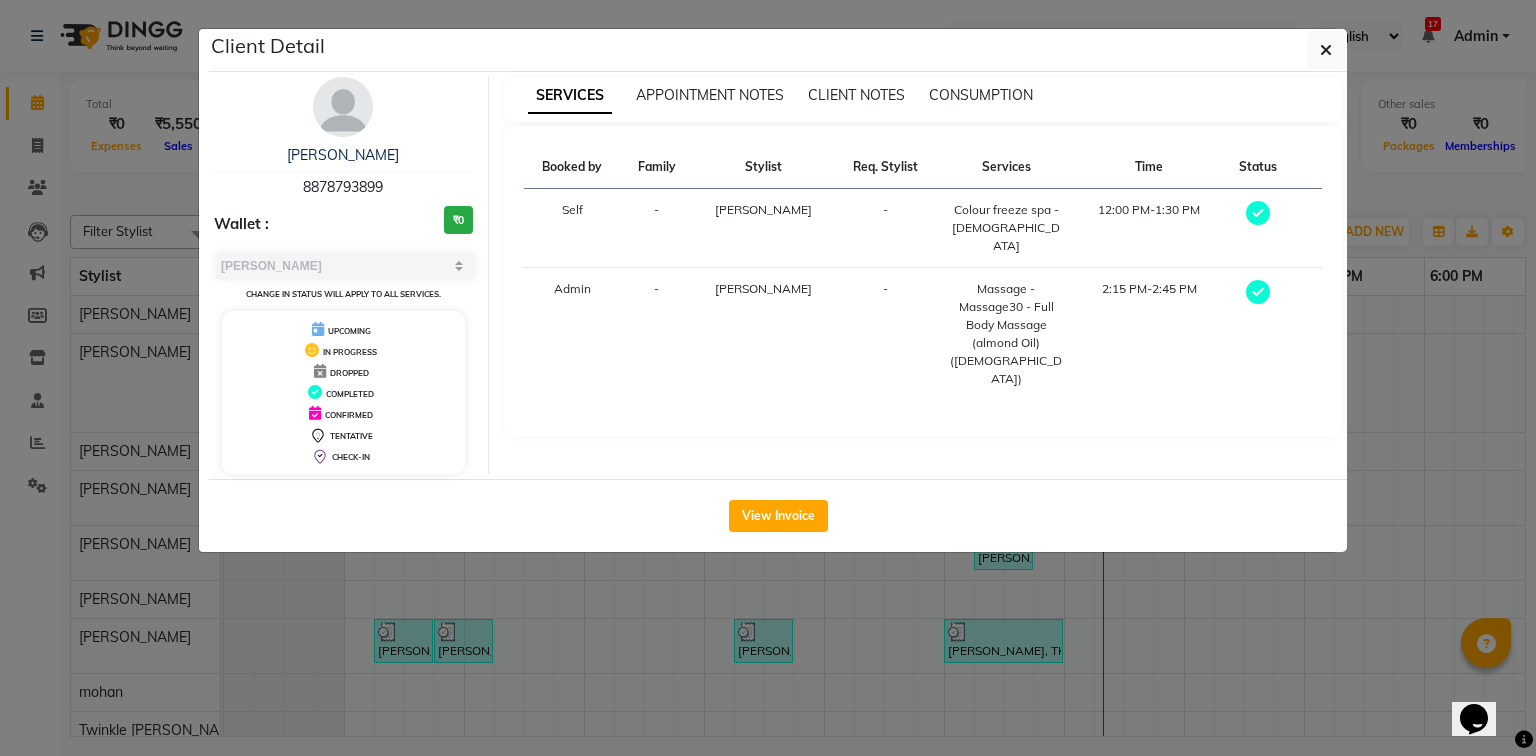 drag, startPoint x: 409, startPoint y: 191, endPoint x: 212, endPoint y: 201, distance: 197.25365 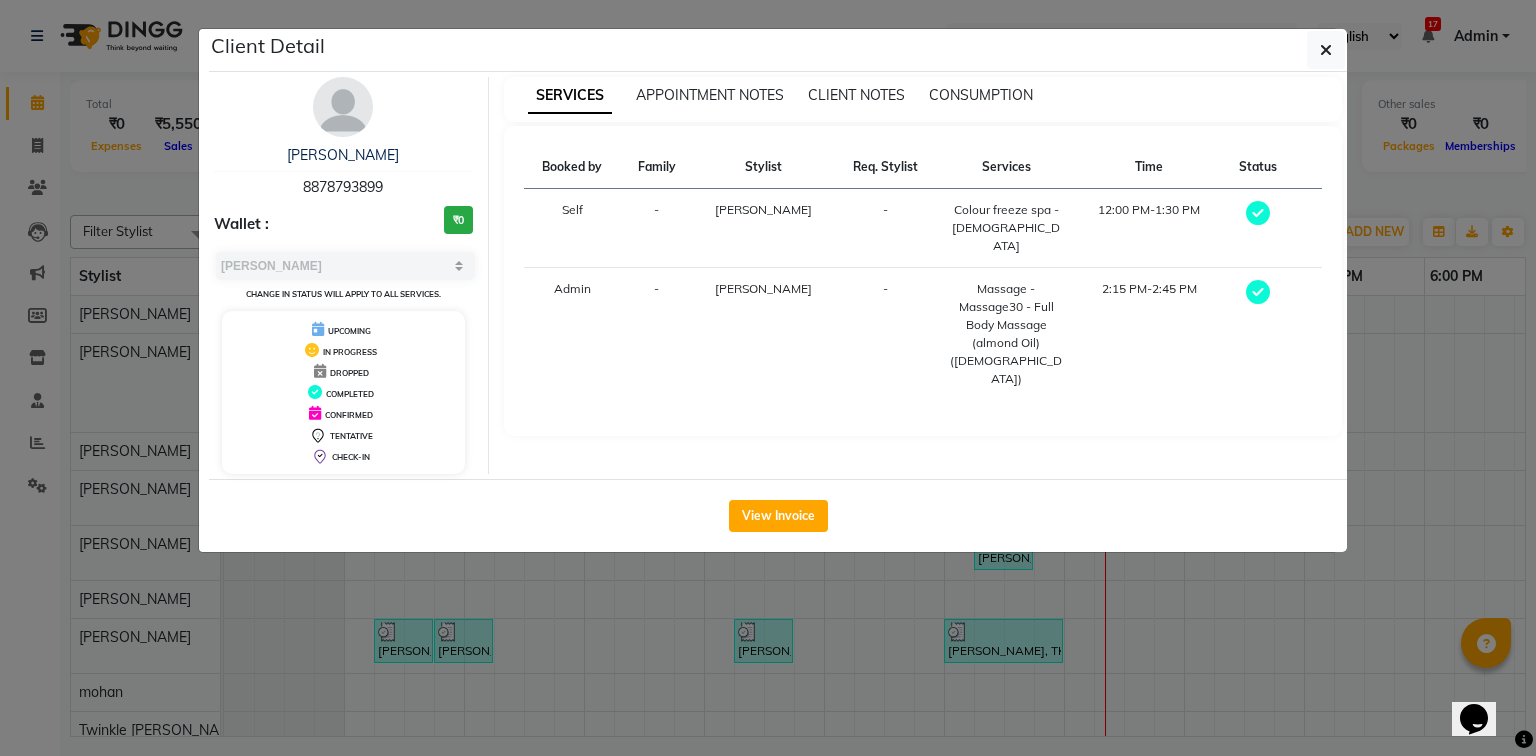 click on "Client Detail  [PERSON_NAME]    8878793899 Wallet : ₹0 Select MARK DONE UPCOMING Change in status will apply to all services. UPCOMING IN PROGRESS DROPPED COMPLETED CONFIRMED TENTATIVE CHECK-IN SERVICES APPOINTMENT NOTES CLIENT NOTES CONSUMPTION Booked by Family Stylist Req. Stylist Services Time Status  Self  - [PERSON_NAME] -  Colour freeze spa -[DEMOGRAPHIC_DATA]   12:00 PM-1:30 PM   Admin  - [PERSON_NAME] -  Massage - Massage30 - Full Body Massage (almond Oil) ([DEMOGRAPHIC_DATA])   2:15 PM-2:45 PM   View Invoice" 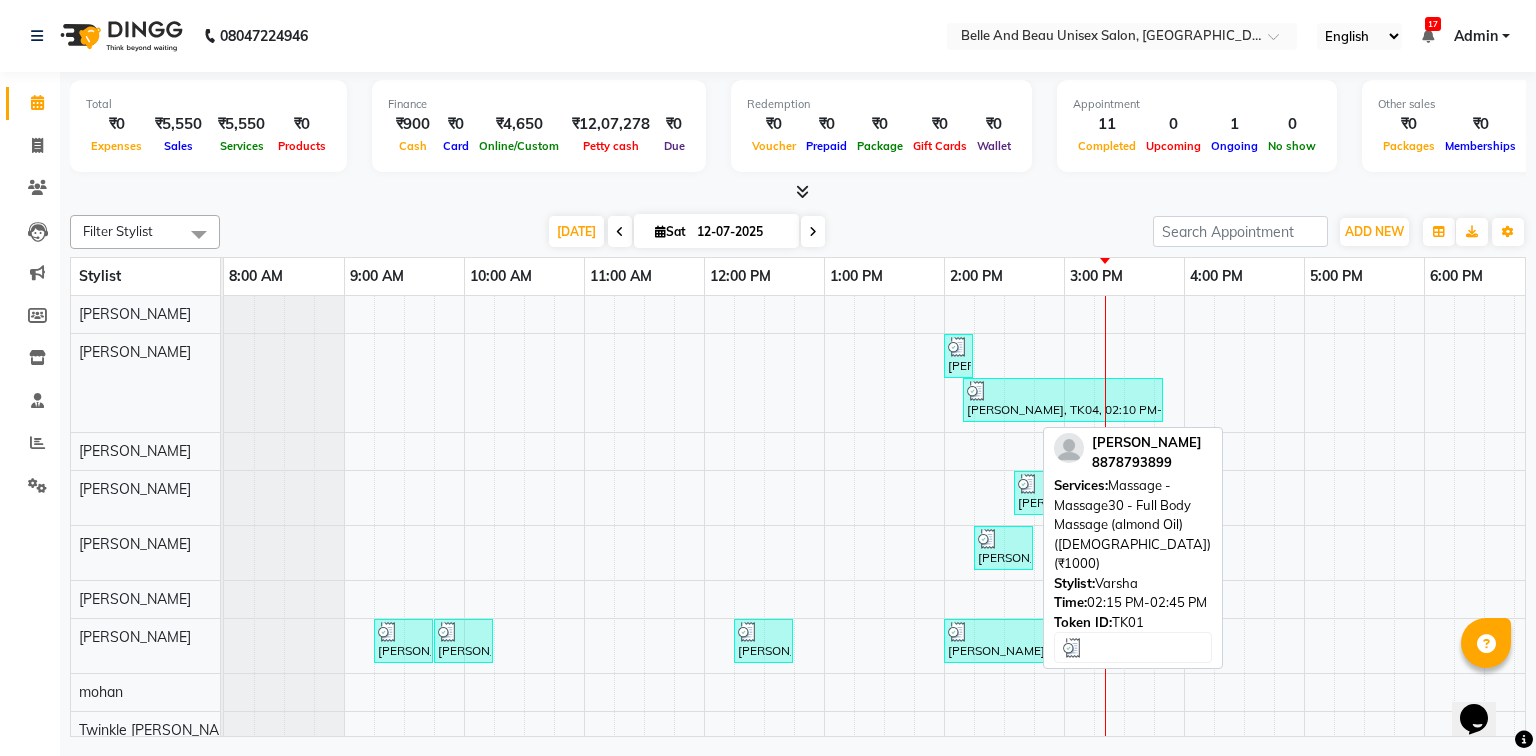 click on "[PERSON_NAME], TK01, 02:15 PM-02:45 PM, Massage - Massage30 - Full Body Massage (almond Oil) ([DEMOGRAPHIC_DATA]) (₹1000)" at bounding box center (1003, 548) 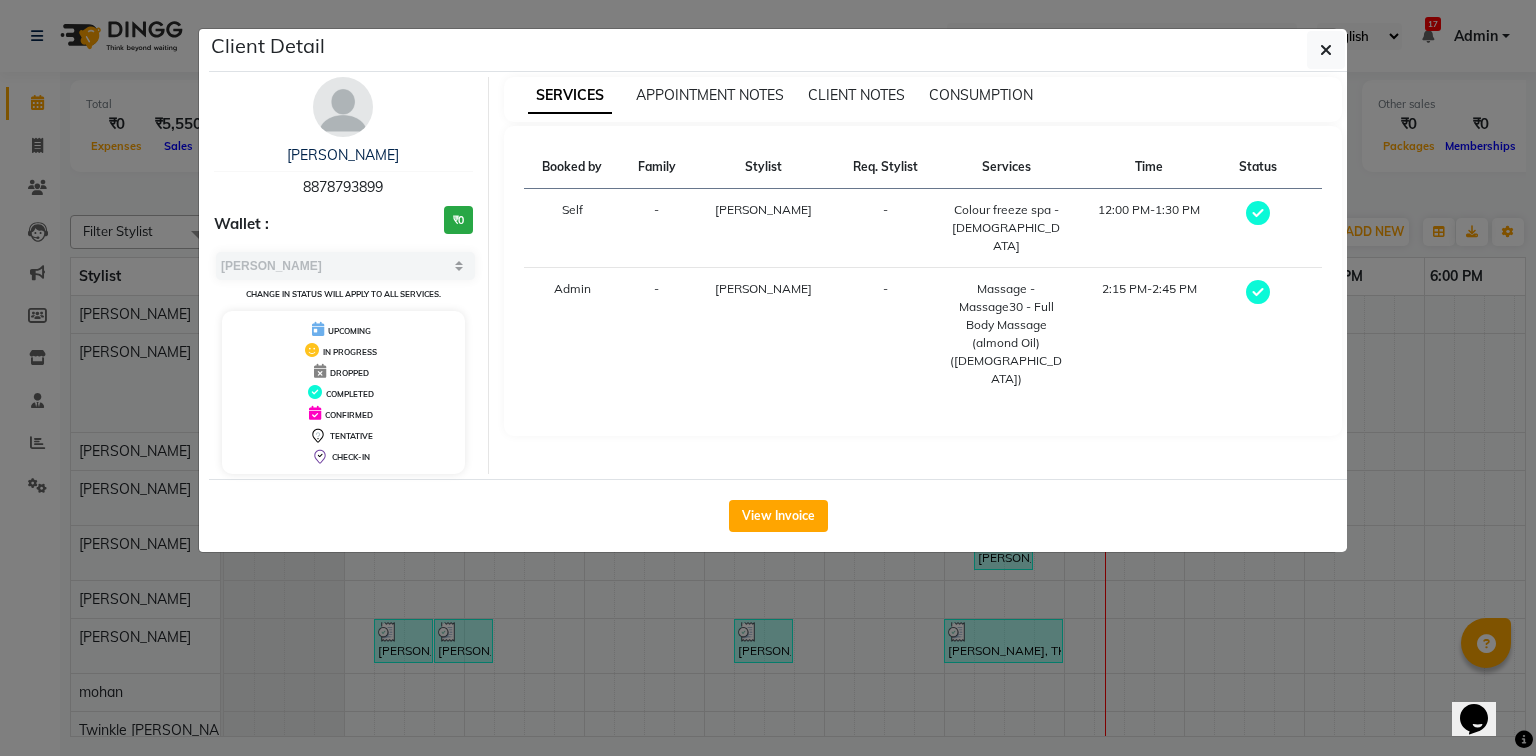 click on "Client Detail  [PERSON_NAME]    8878793899 Wallet : ₹0 Select MARK DONE UPCOMING Change in status will apply to all services. UPCOMING IN PROGRESS DROPPED COMPLETED CONFIRMED TENTATIVE CHECK-IN SERVICES APPOINTMENT NOTES CLIENT NOTES CONSUMPTION Booked by Family Stylist Req. Stylist Services Time Status  Self  - [PERSON_NAME] -  Colour freeze spa -[DEMOGRAPHIC_DATA]   12:00 PM-1:30 PM   Admin  - [PERSON_NAME] -  Massage - Massage30 - Full Body Massage (almond Oil) ([DEMOGRAPHIC_DATA])   2:15 PM-2:45 PM   View Invoice" 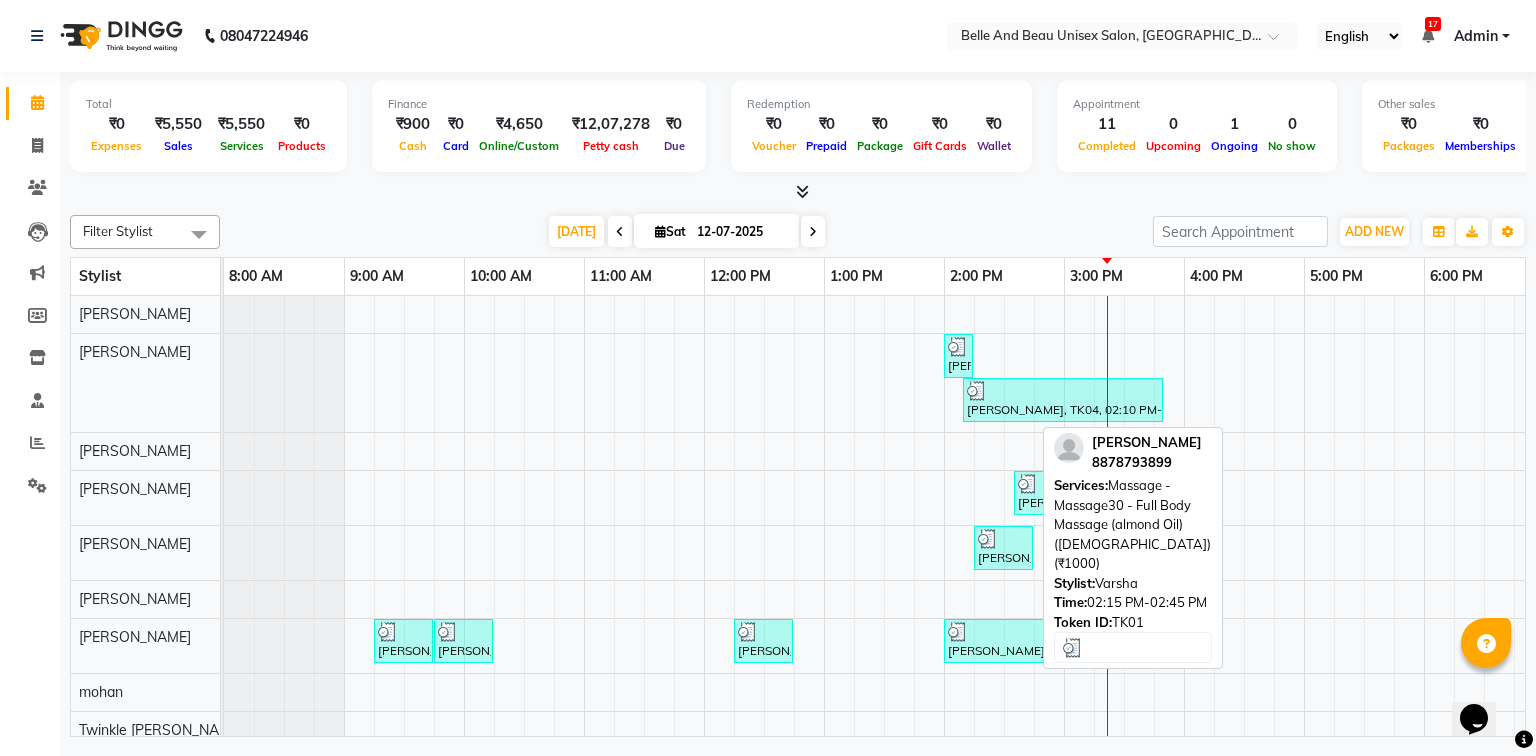click on "[PERSON_NAME], TK01, 02:15 PM-02:45 PM, Massage - Massage30 - Full Body Massage (almond Oil) ([DEMOGRAPHIC_DATA]) (₹1000)" at bounding box center (1003, 548) 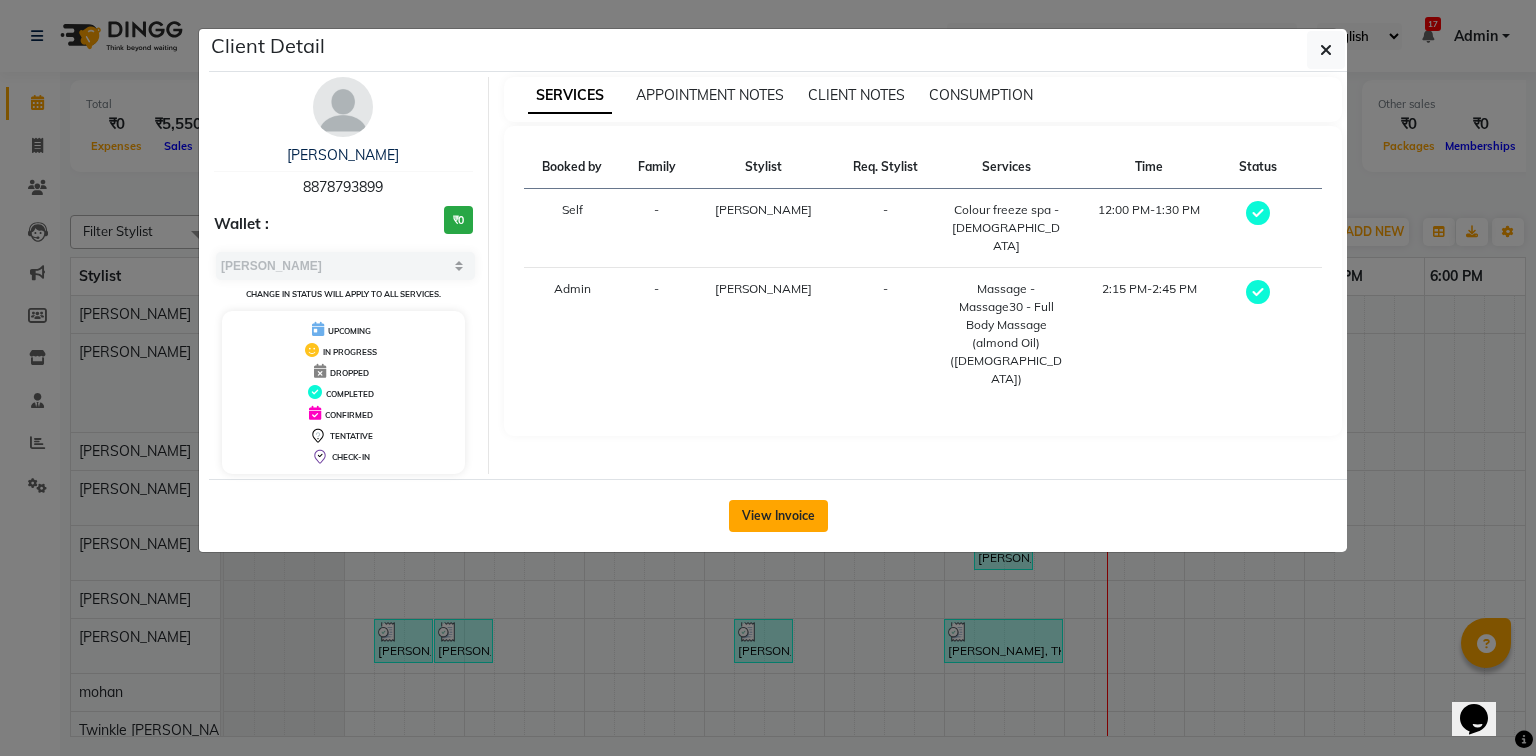 click on "View Invoice" 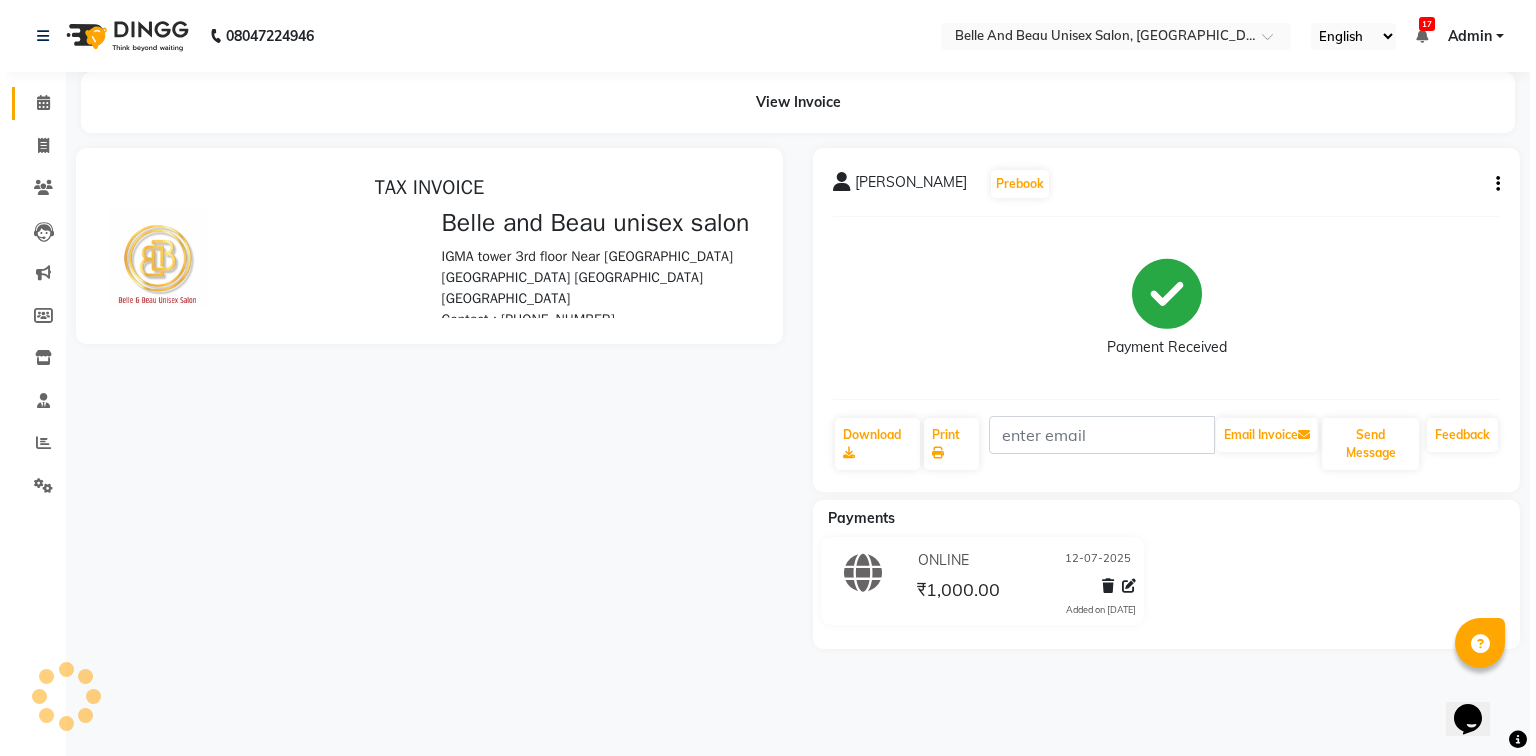 scroll, scrollTop: 0, scrollLeft: 0, axis: both 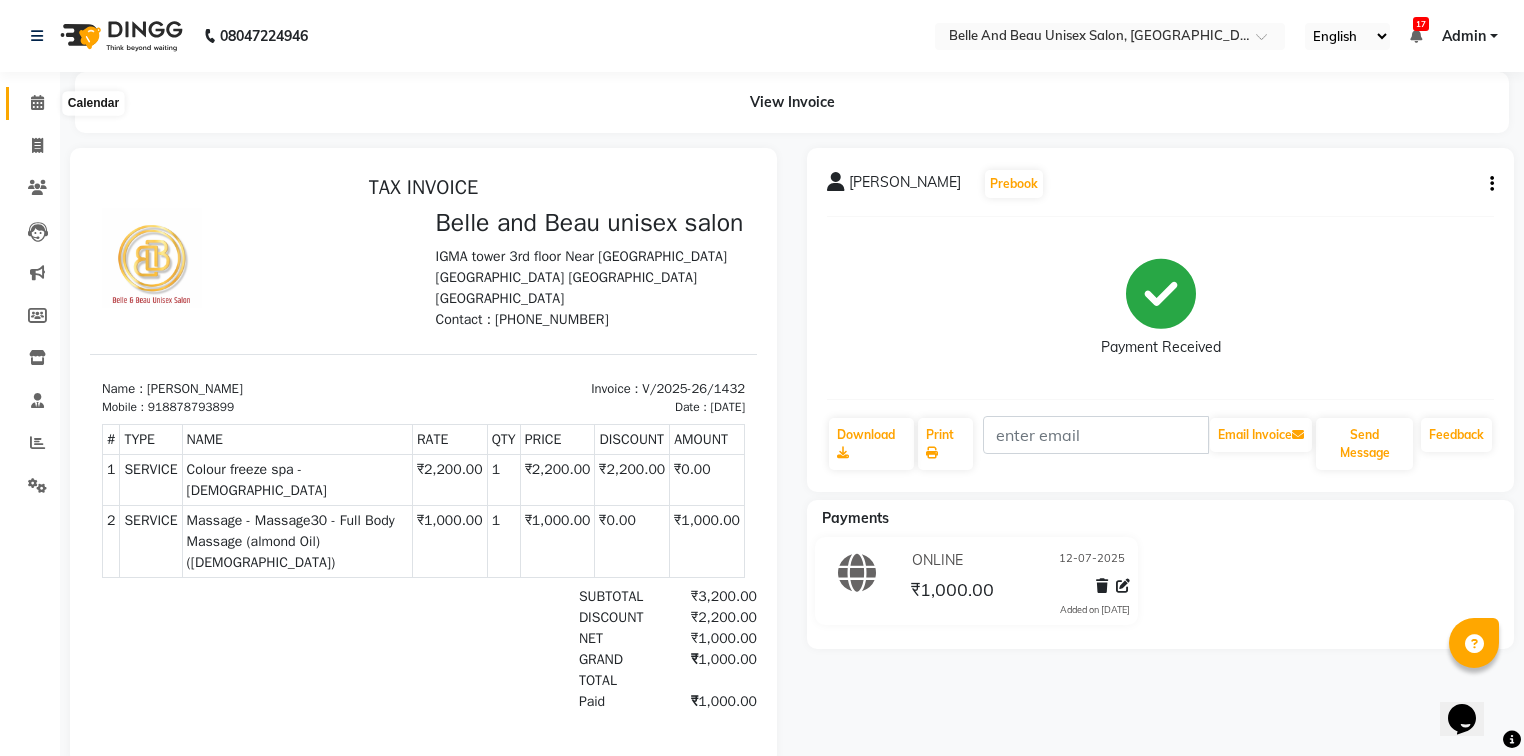 click 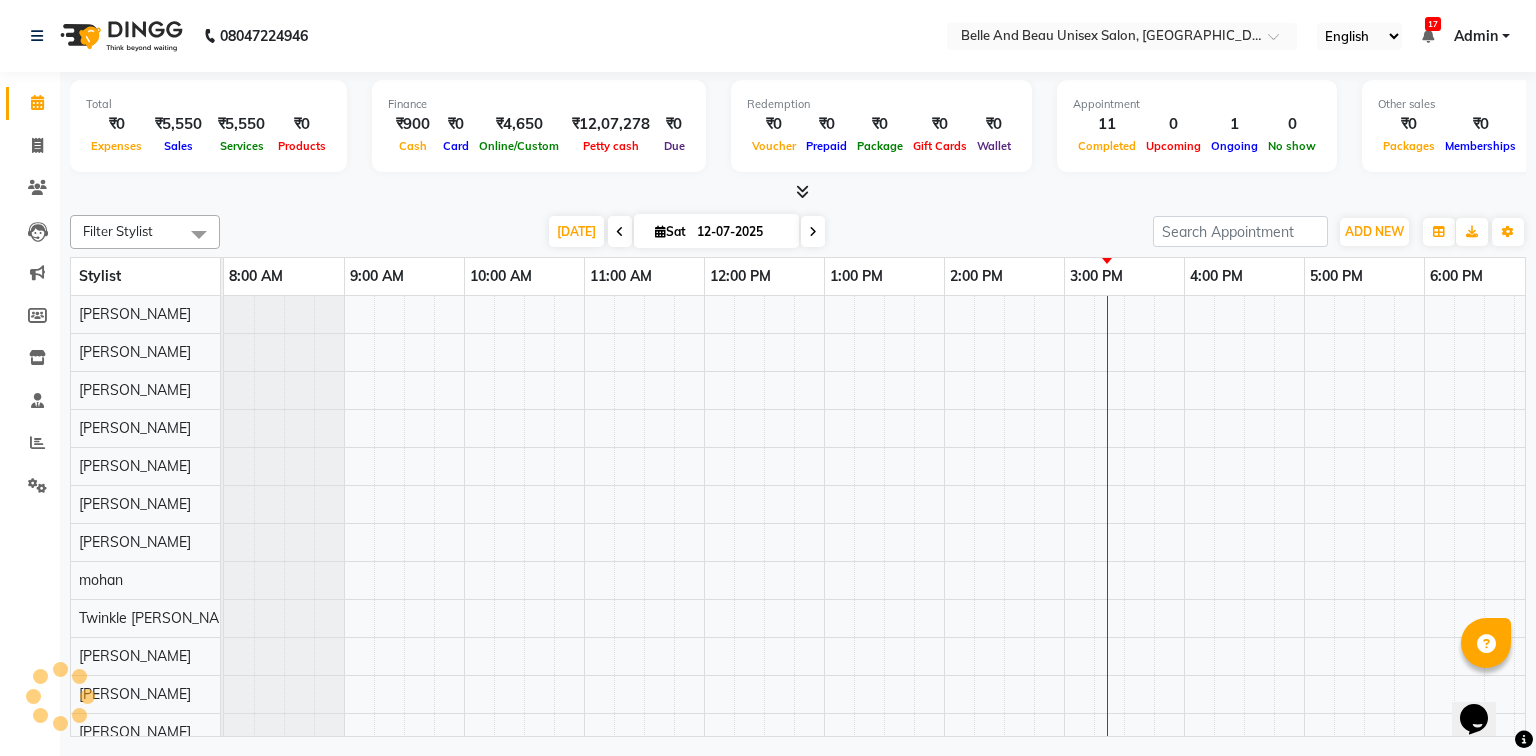 scroll, scrollTop: 0, scrollLeft: 0, axis: both 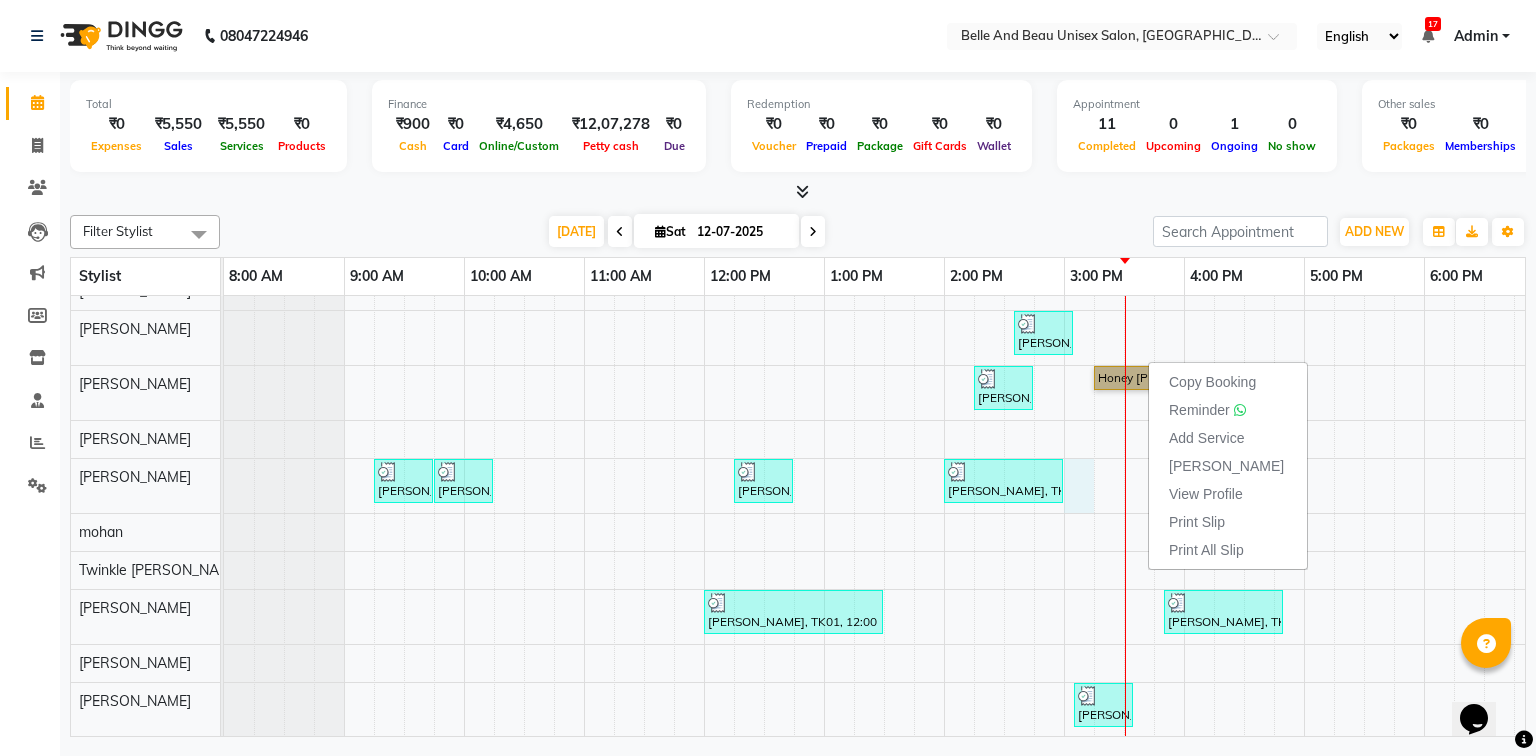 click on "[PERSON_NAME], TK04, 02:00 PM-02:10 PM, Threading - Eyebrow ([DEMOGRAPHIC_DATA])30 - Eyebrow     [PERSON_NAME], TK04, 02:10 PM-03:50 PM, Threading - Full Face ([DEMOGRAPHIC_DATA])30 - Full Face,Waxing - Premium Flavoured Rica Wax30 - Underarms ([DEMOGRAPHIC_DATA]),Waxing - Premium Flavoured Rica Wax30 - Full Legs ([DEMOGRAPHIC_DATA]),Waxing - Premium Flavoured Rica Wax30 - Full Hands ([DEMOGRAPHIC_DATA])     [PERSON_NAME], TK07, 02:35 PM-03:05 PM, Hair Care - Hair Cut ([DEMOGRAPHIC_DATA])30 - Adult Hair Cut (Below 8)     [PERSON_NAME], TK01, 02:15 PM-02:45 PM, Massage - Massage30 - Full Body Massage (almond Oil) ([DEMOGRAPHIC_DATA]) (₹1000)    Honey [PERSON_NAME], TK06, 03:15 PM-04:15 PM, FURUTSU     [PERSON_NAME], TK02, 09:15 AM-09:45 AM, Hair Care - Hair Cut ([DEMOGRAPHIC_DATA])30 - Adult Hair Cut (Below 8)     [PERSON_NAME], TK02, 09:45 AM-10:15 AM, Shave & Trimming - [PERSON_NAME]  ([DEMOGRAPHIC_DATA])30 - [PERSON_NAME] Shaping     [PERSON_NAME], TK03, 12:15 PM-12:45 PM, Shave & Trimming - [PERSON_NAME]  ([DEMOGRAPHIC_DATA])30 - [PERSON_NAME] Shaping         [PERSON_NAME], TK01, 12:00 PM-01:30 PM, Colour freeze spa -[DEMOGRAPHIC_DATA]" at bounding box center (1004, 436) 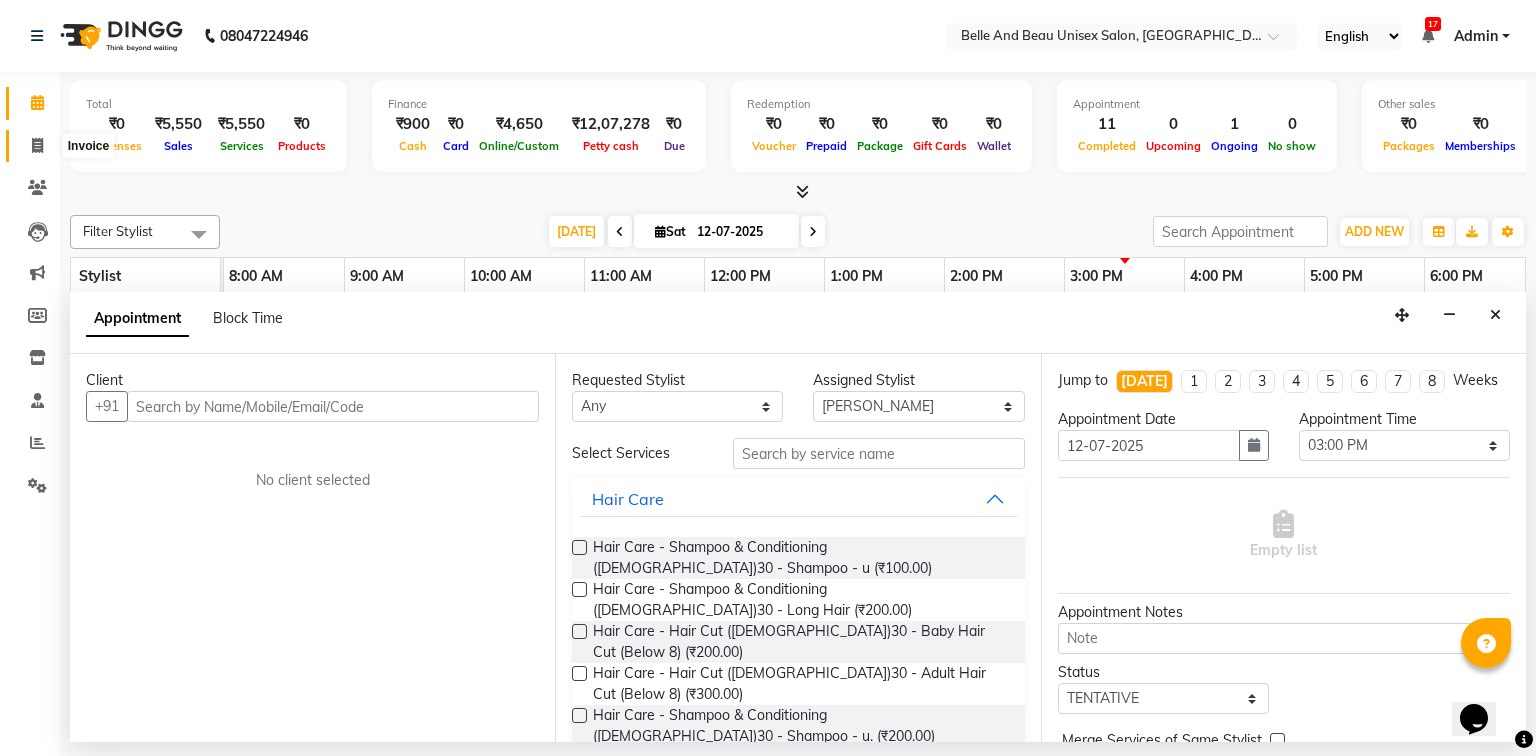 click 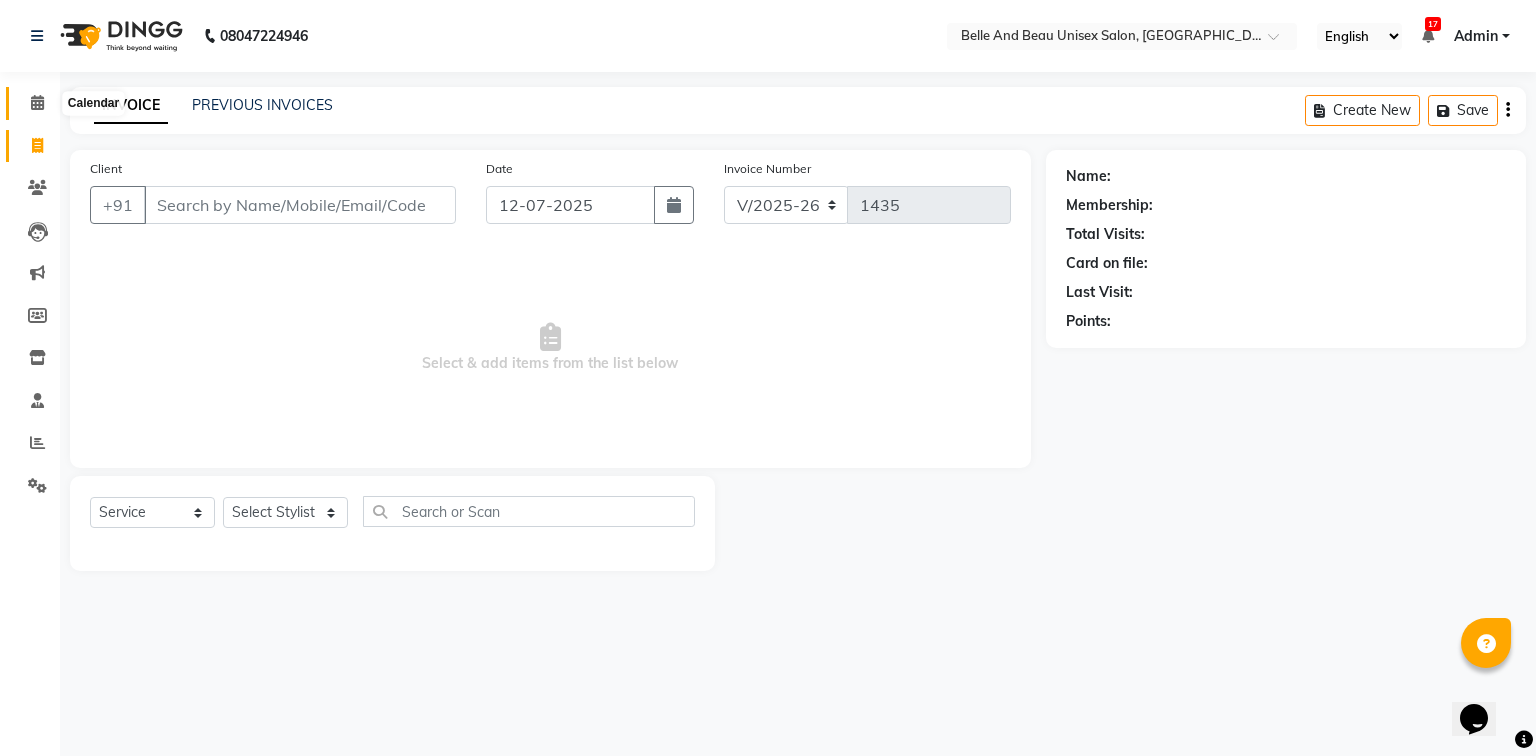 click 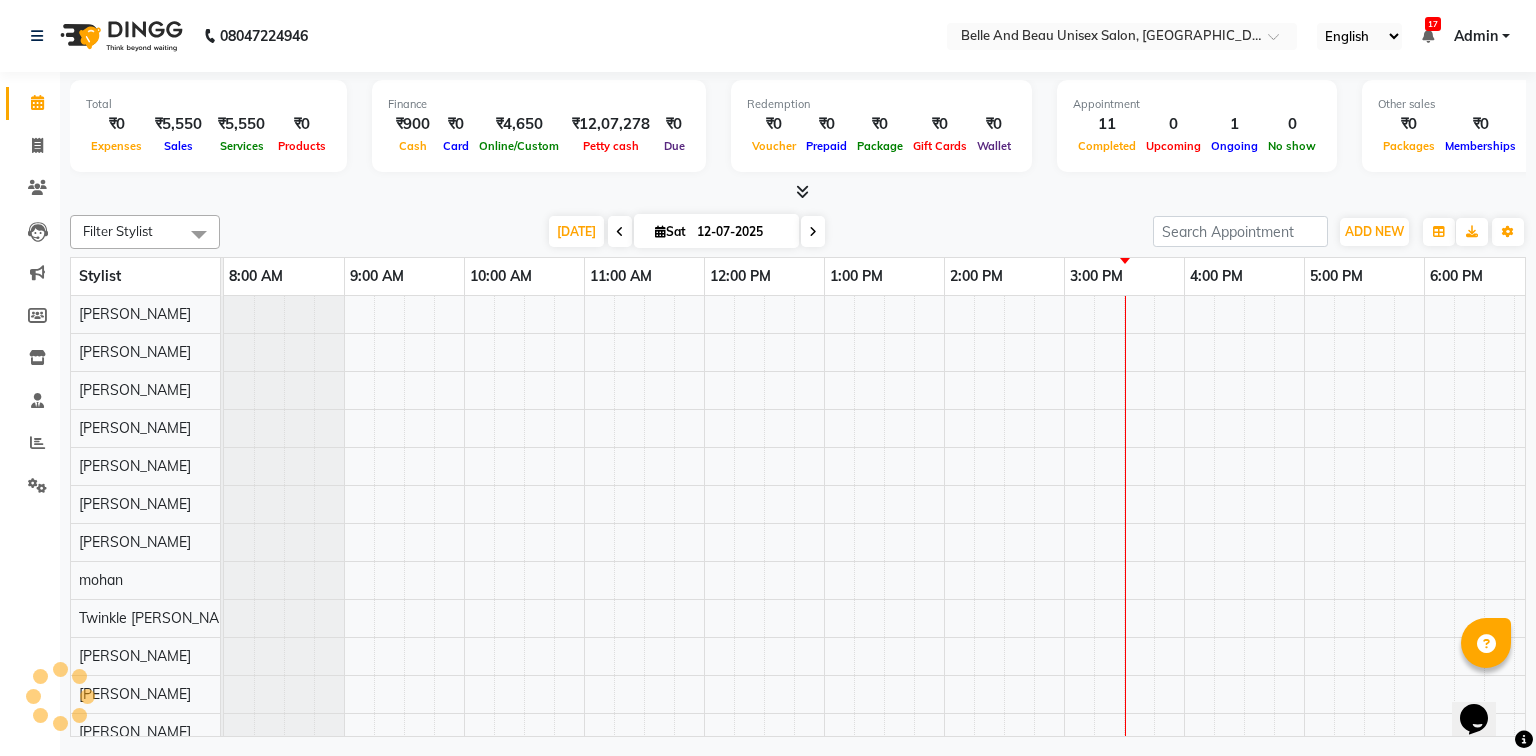 scroll, scrollTop: 0, scrollLeft: 0, axis: both 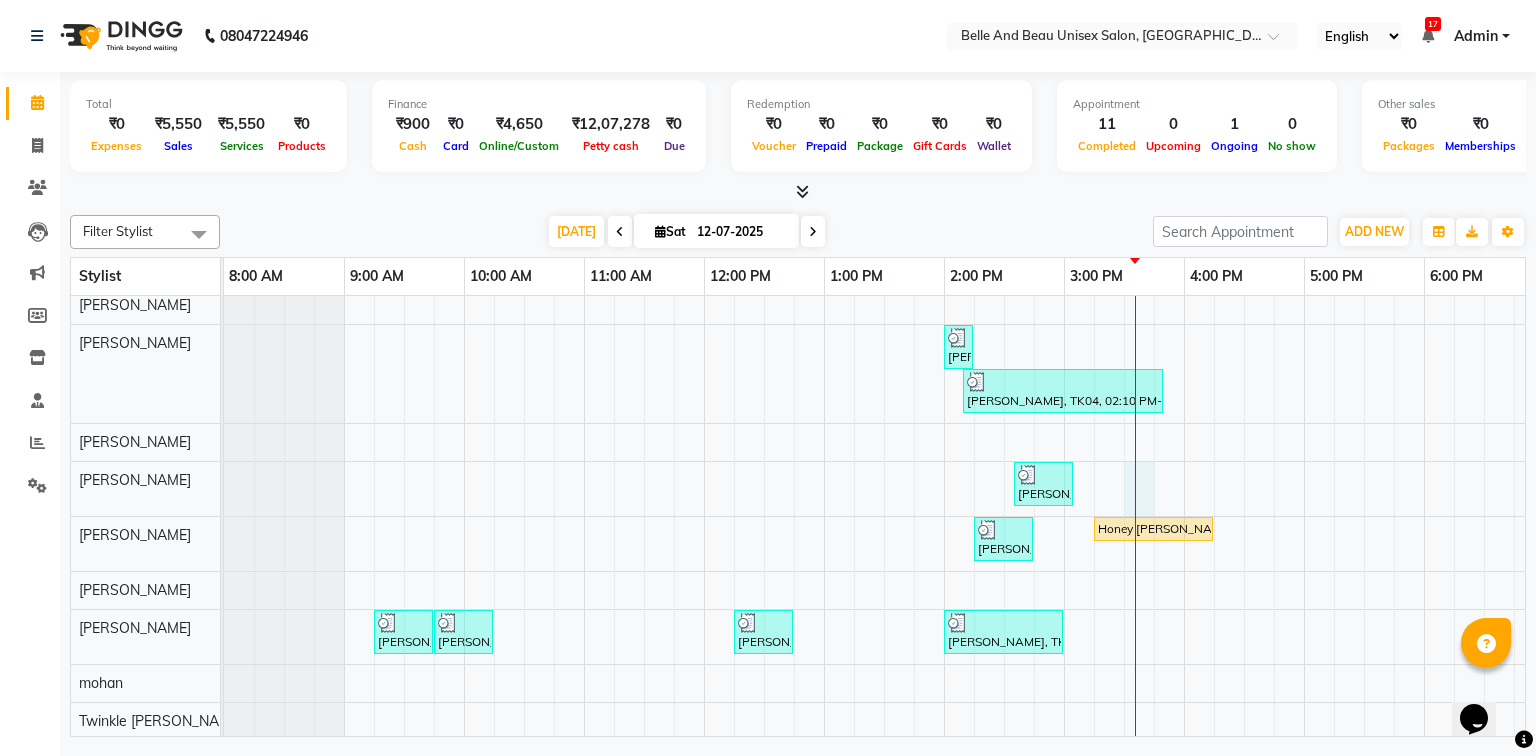 click on "[PERSON_NAME], TK04, 02:00 PM-02:10 PM, Threading - Eyebrow ([DEMOGRAPHIC_DATA])30 - Eyebrow     [PERSON_NAME], TK04, 02:10 PM-03:50 PM, Threading - Full Face ([DEMOGRAPHIC_DATA])30 - Full Face,Waxing - Premium Flavoured Rica Wax30 - Underarms ([DEMOGRAPHIC_DATA]),Waxing - Premium Flavoured Rica Wax30 - Full Legs ([DEMOGRAPHIC_DATA]),Waxing - Premium Flavoured Rica Wax30 - Full Hands ([DEMOGRAPHIC_DATA])     [PERSON_NAME], TK07, 02:35 PM-03:05 PM, Hair Care - Hair Cut ([DEMOGRAPHIC_DATA])30 - Adult Hair Cut (Below 8)     [PERSON_NAME], TK01, 02:15 PM-02:45 PM, Massage - Massage30 - Full Body Massage (almond Oil) ([DEMOGRAPHIC_DATA]) (₹1000)    Honey [PERSON_NAME], TK06, 03:15 PM-04:15 PM, FURUTSU     [PERSON_NAME], TK02, 09:15 AM-09:45 AM, Hair Care - Hair Cut ([DEMOGRAPHIC_DATA])30 - Adult Hair Cut (Below 8)     [PERSON_NAME], TK02, 09:45 AM-10:15 AM, Shave & Trimming - [PERSON_NAME]  ([DEMOGRAPHIC_DATA])30 - [PERSON_NAME] Shaping     [PERSON_NAME], TK03, 12:15 PM-12:45 PM, Shave & Trimming - [PERSON_NAME]  ([DEMOGRAPHIC_DATA])30 - [PERSON_NAME] Shaping         [PERSON_NAME], TK01, 12:00 PM-01:30 PM, Colour freeze spa -[DEMOGRAPHIC_DATA]" at bounding box center (1004, 587) 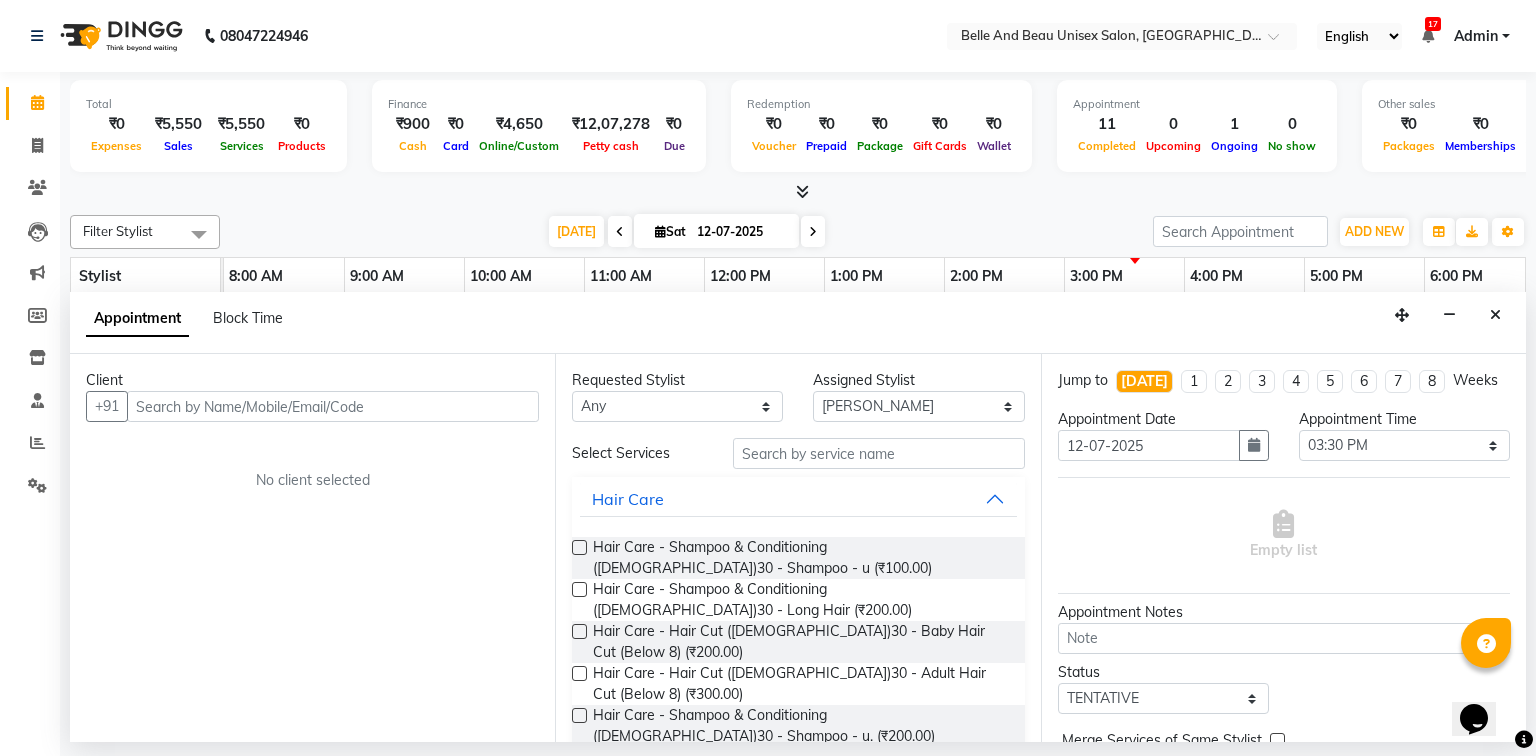 click at bounding box center [333, 406] 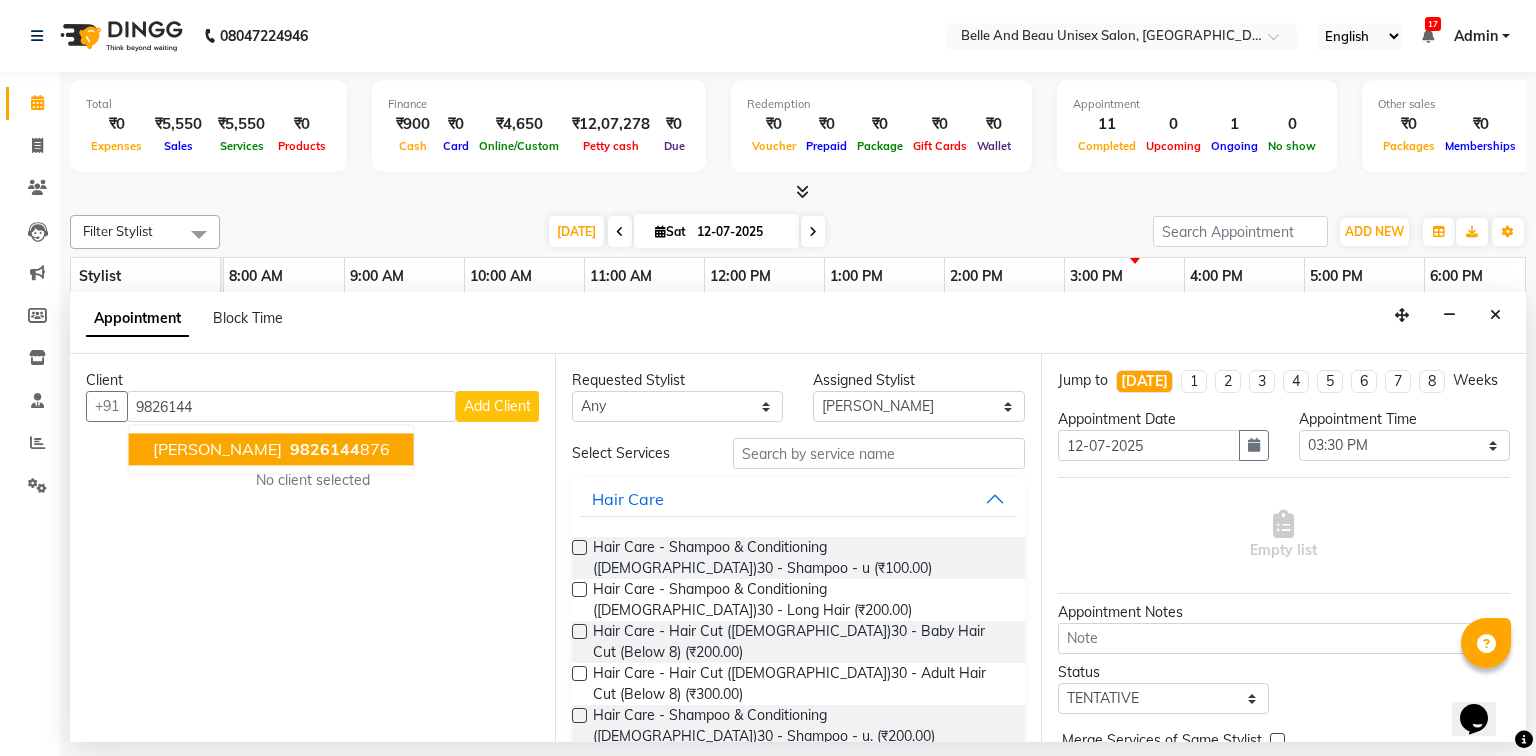 click on "9826144 876" at bounding box center [338, 450] 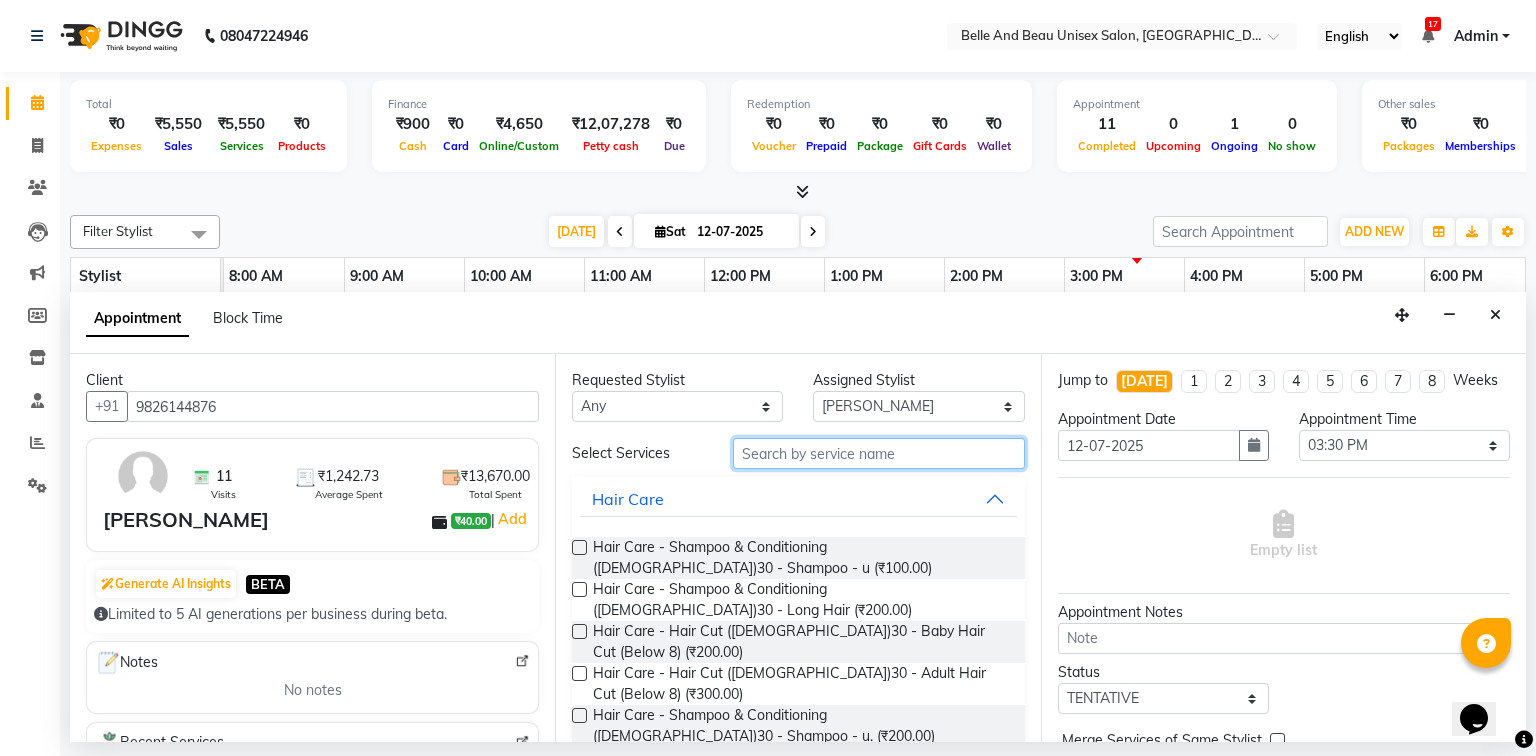 click at bounding box center [879, 453] 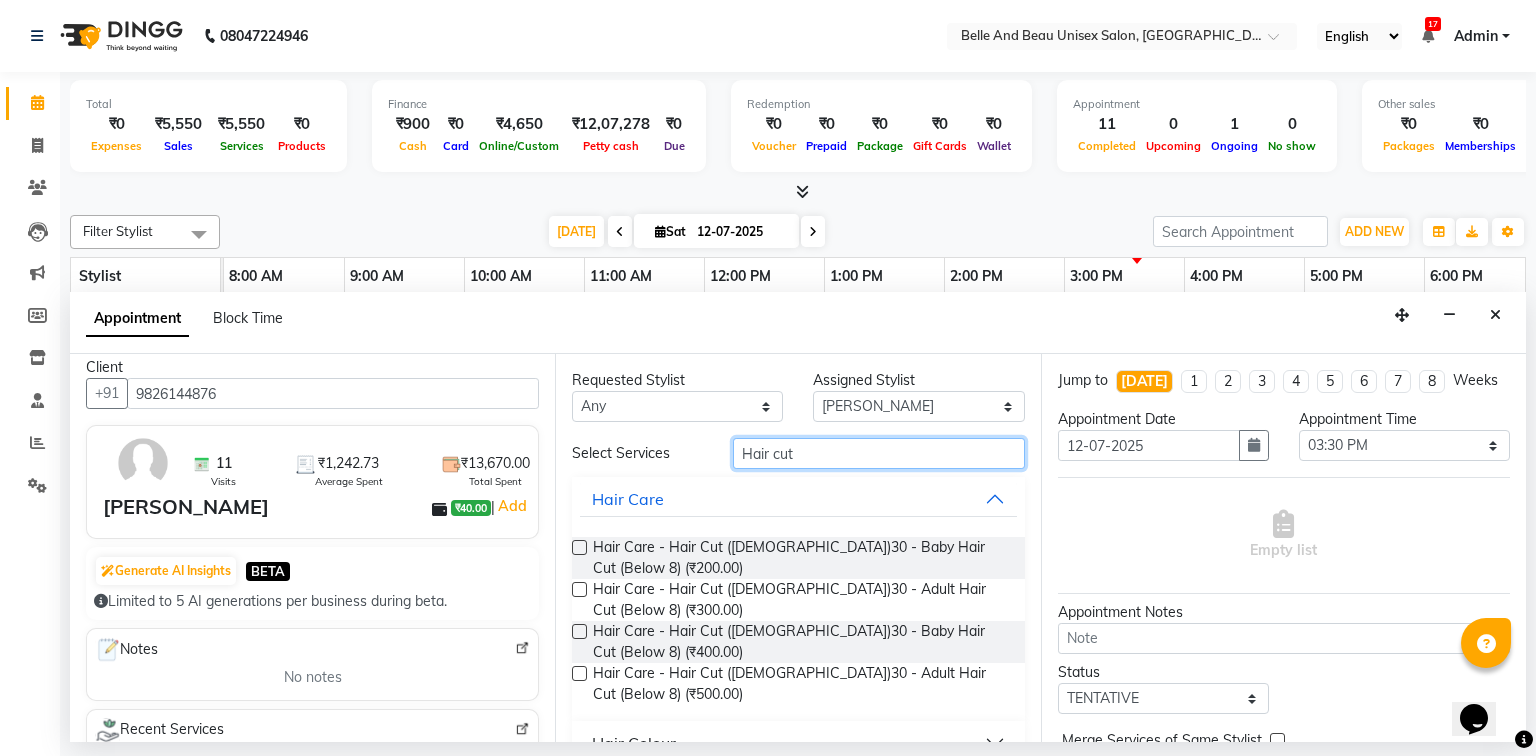 scroll, scrollTop: 0, scrollLeft: 0, axis: both 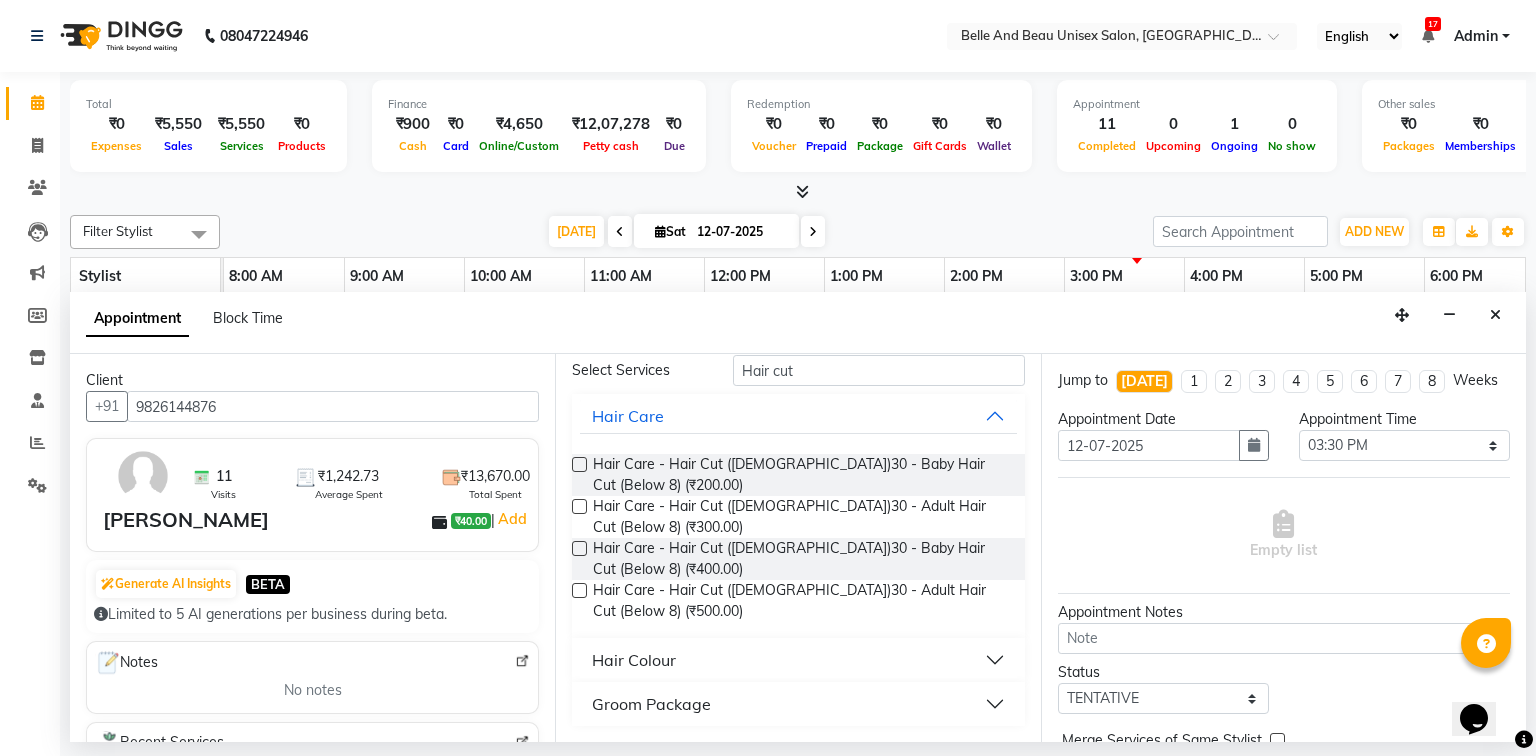 click at bounding box center [579, 464] 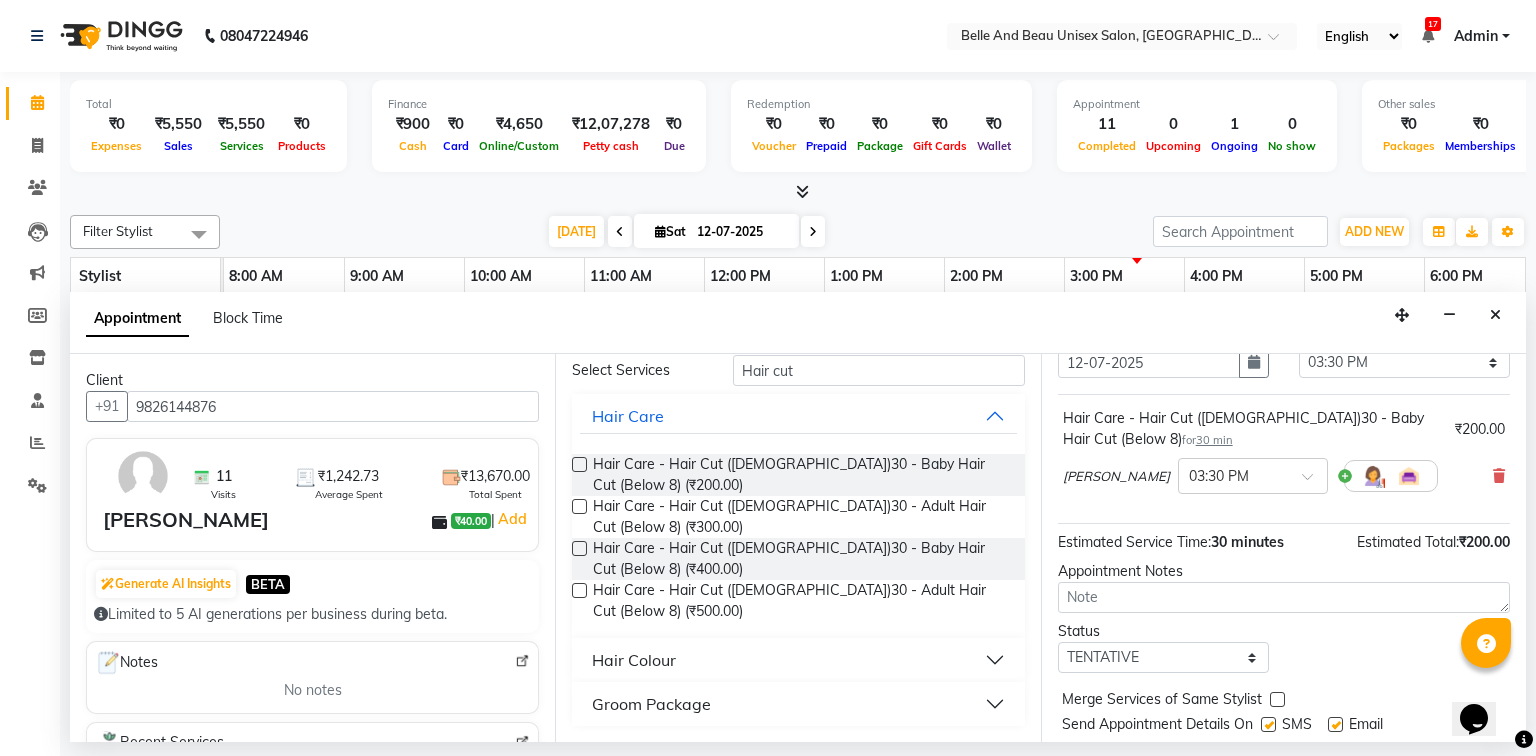 scroll, scrollTop: 139, scrollLeft: 0, axis: vertical 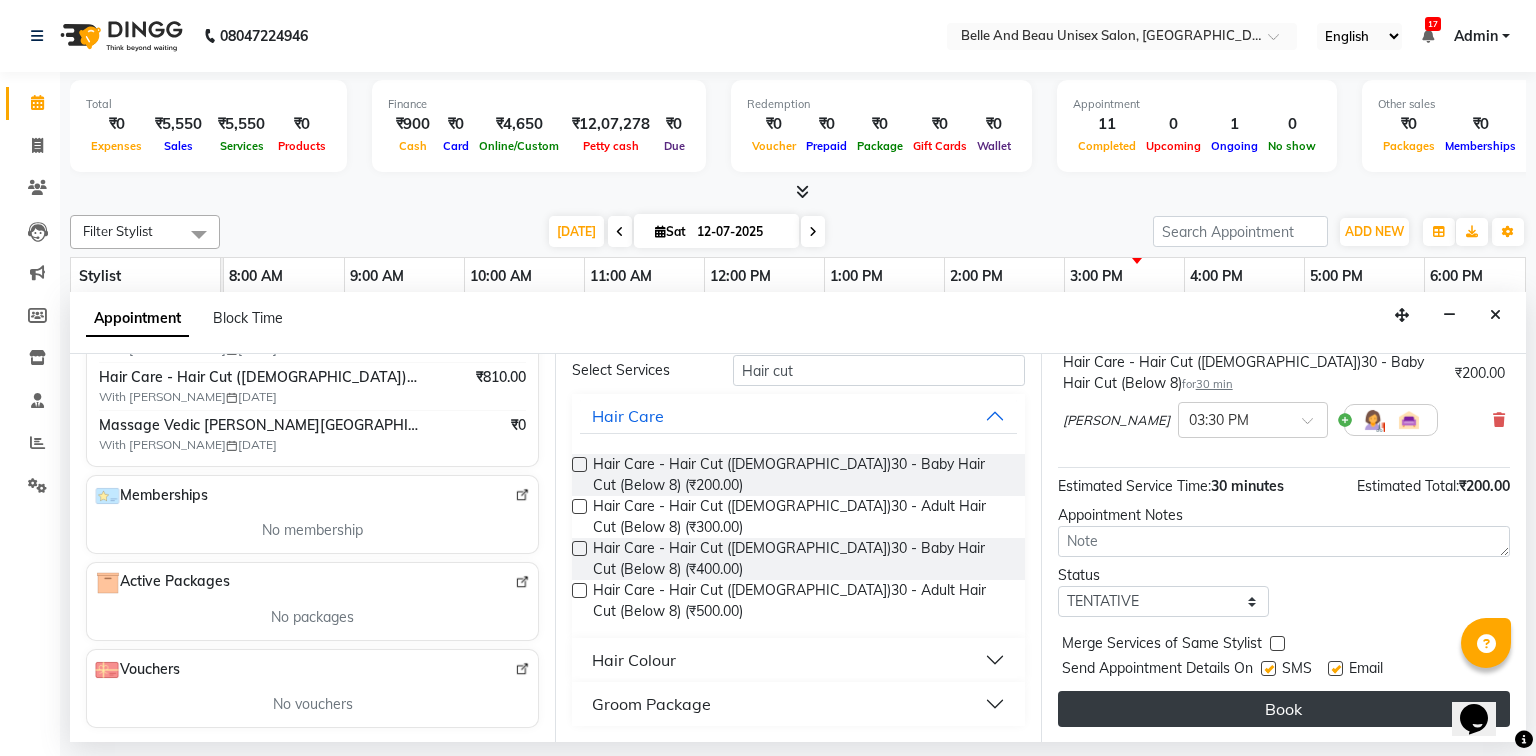 click on "Book" at bounding box center [1284, 709] 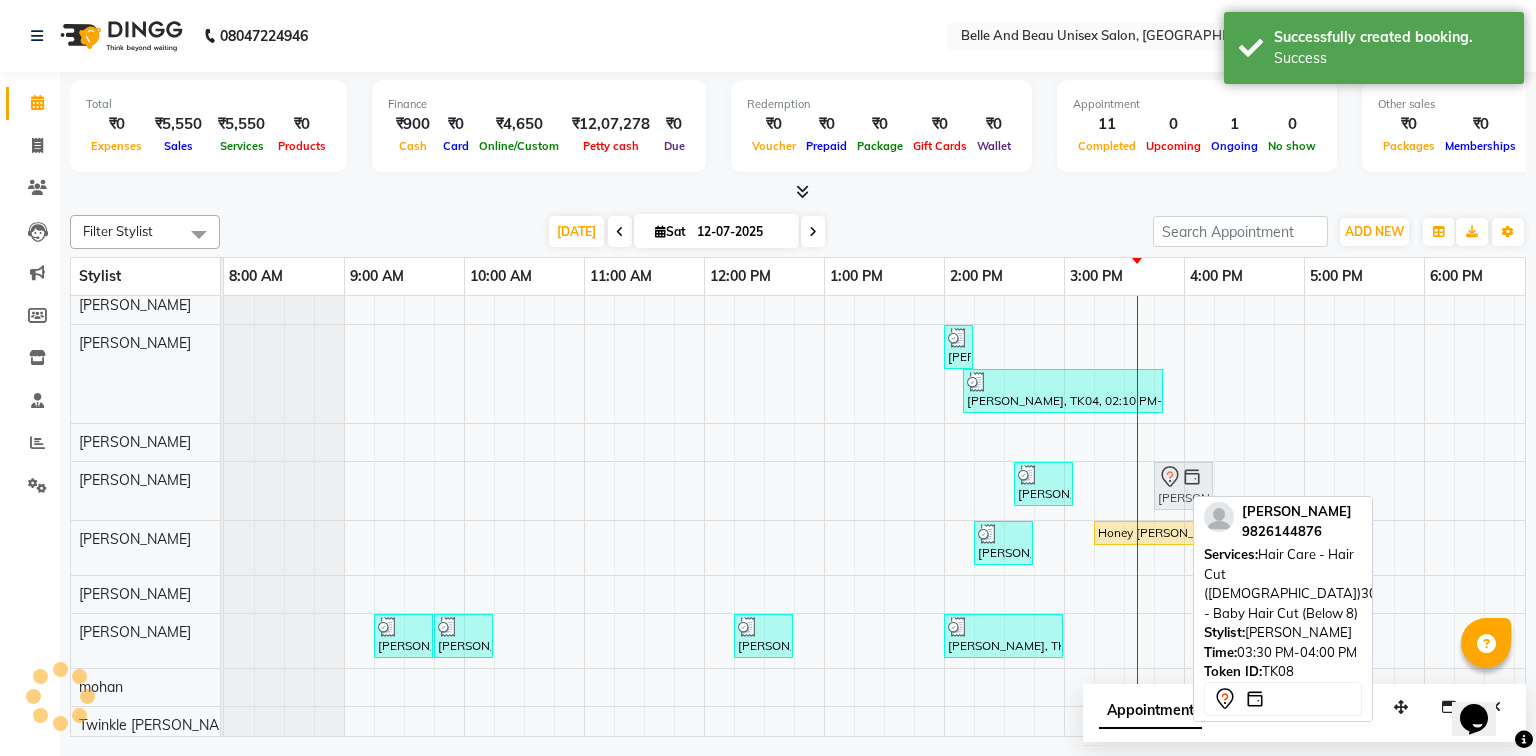 drag, startPoint x: 1152, startPoint y: 497, endPoint x: 1175, endPoint y: 495, distance: 23.086792 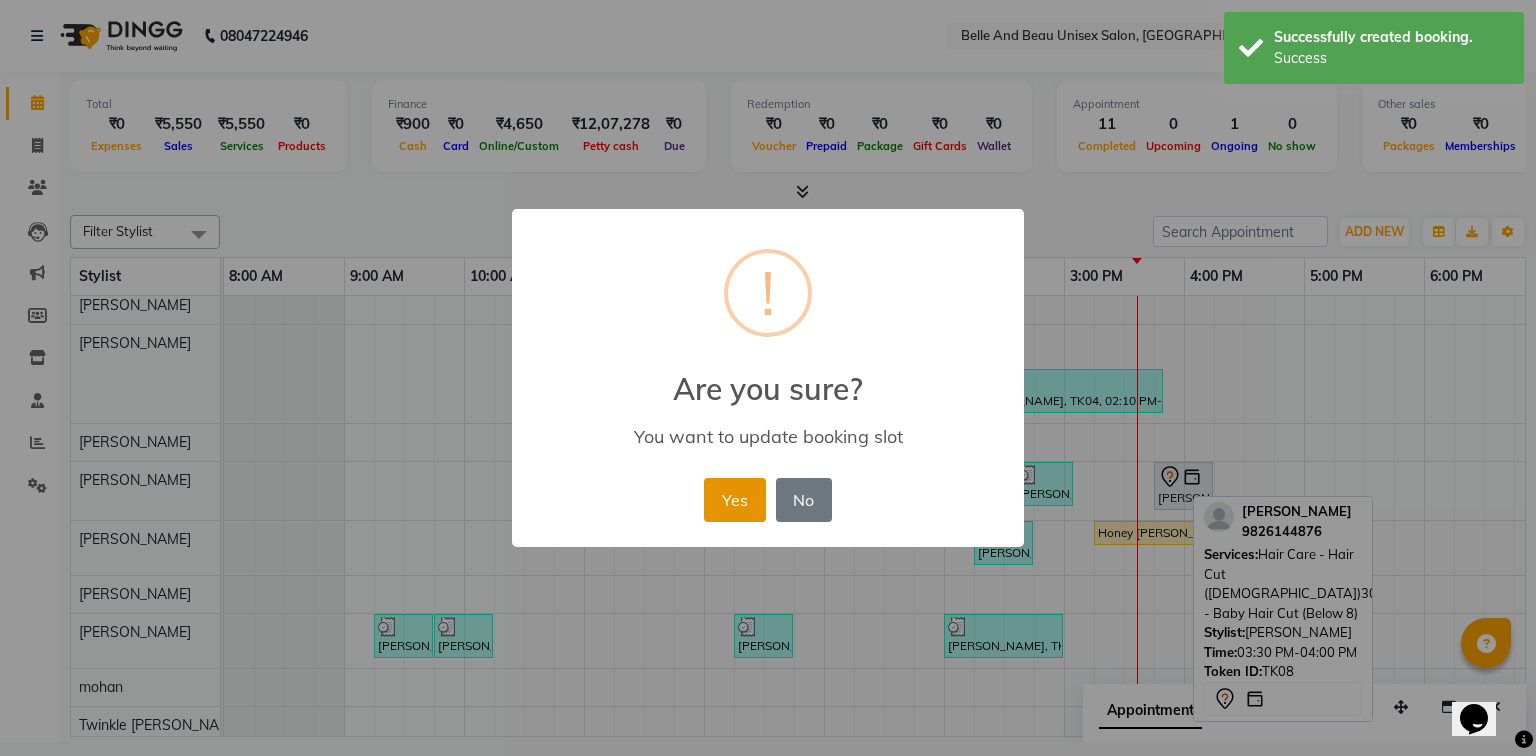 click on "Yes" at bounding box center [734, 500] 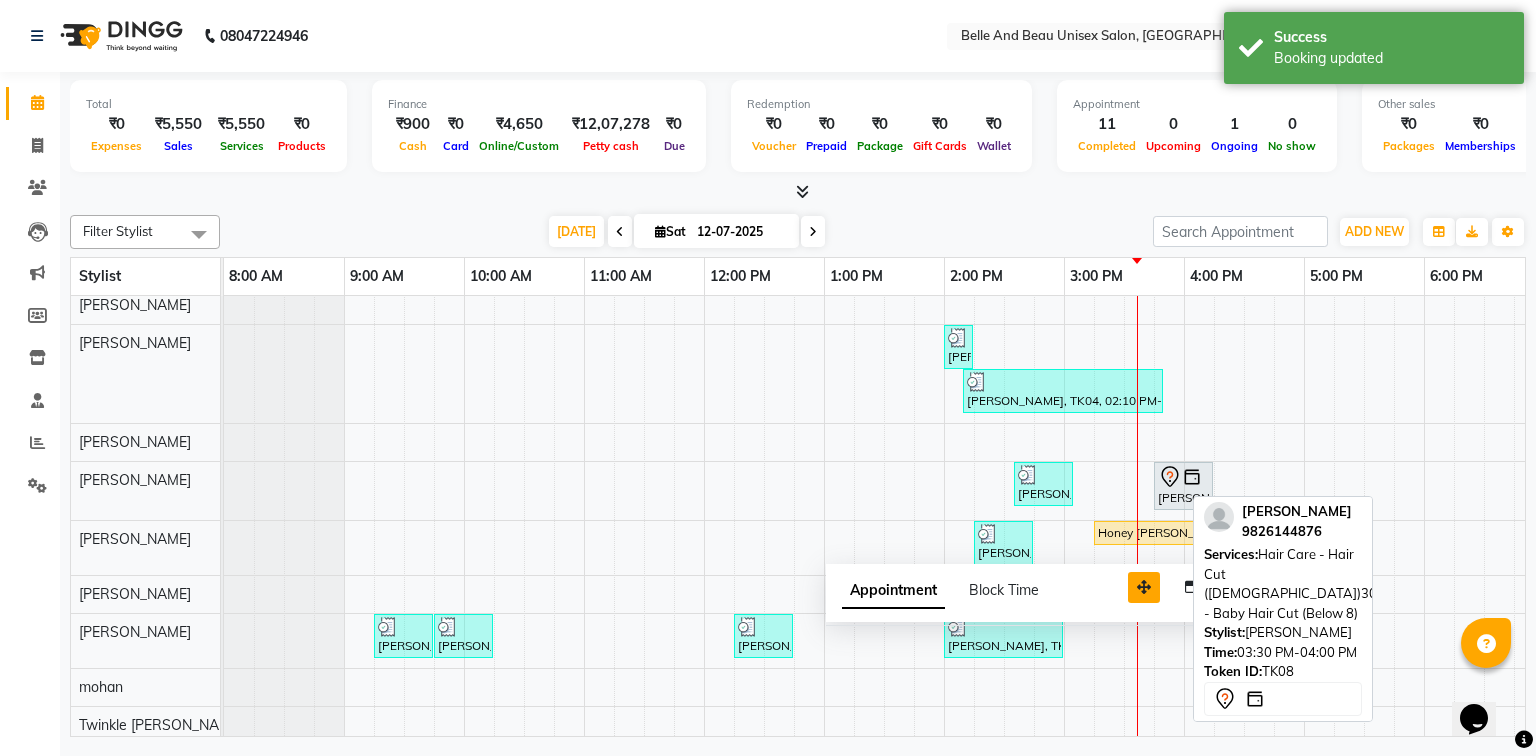 drag, startPoint x: 1413, startPoint y: 708, endPoint x: 1129, endPoint y: 583, distance: 310.2918 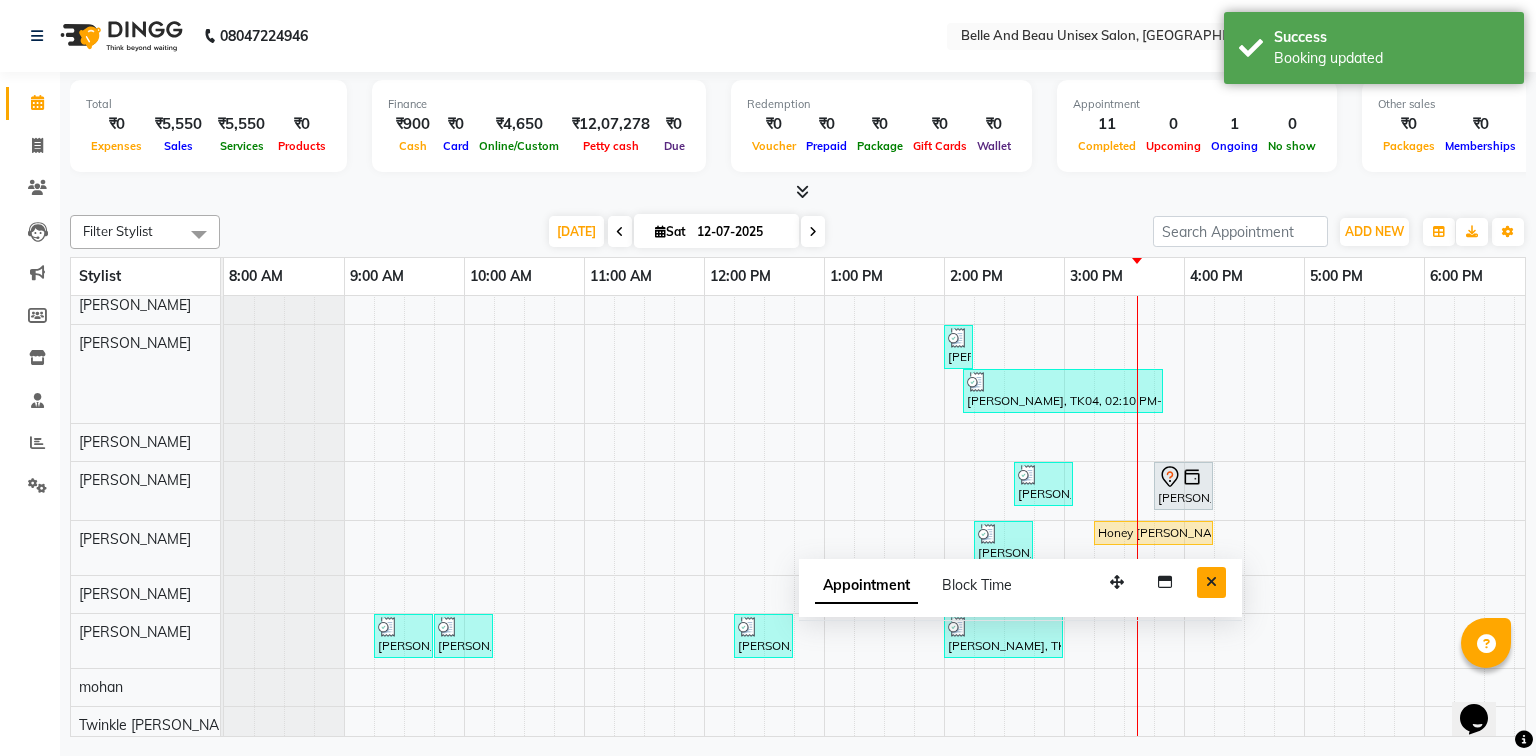 click at bounding box center (1211, 582) 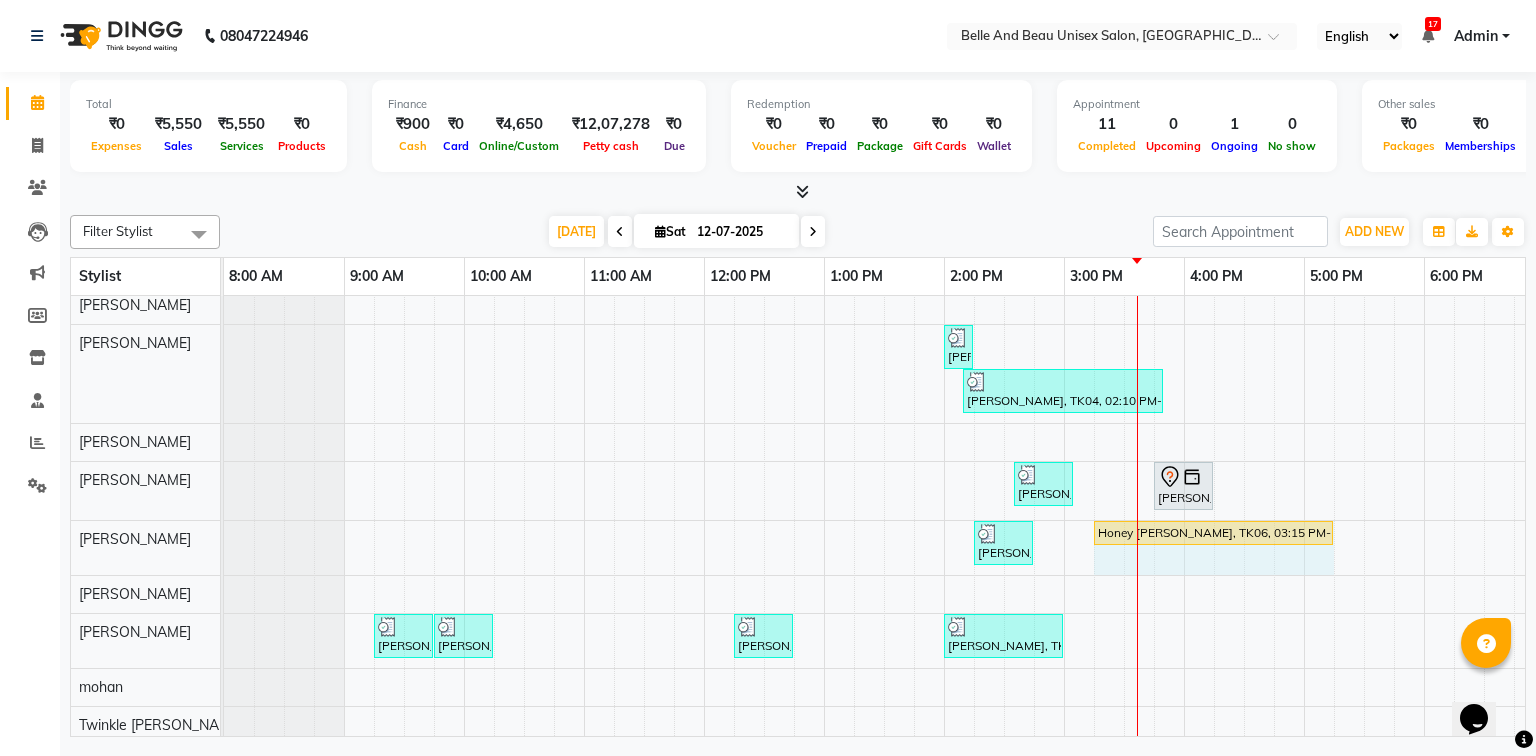 drag, startPoint x: 1210, startPoint y: 527, endPoint x: 1310, endPoint y: 530, distance: 100.04499 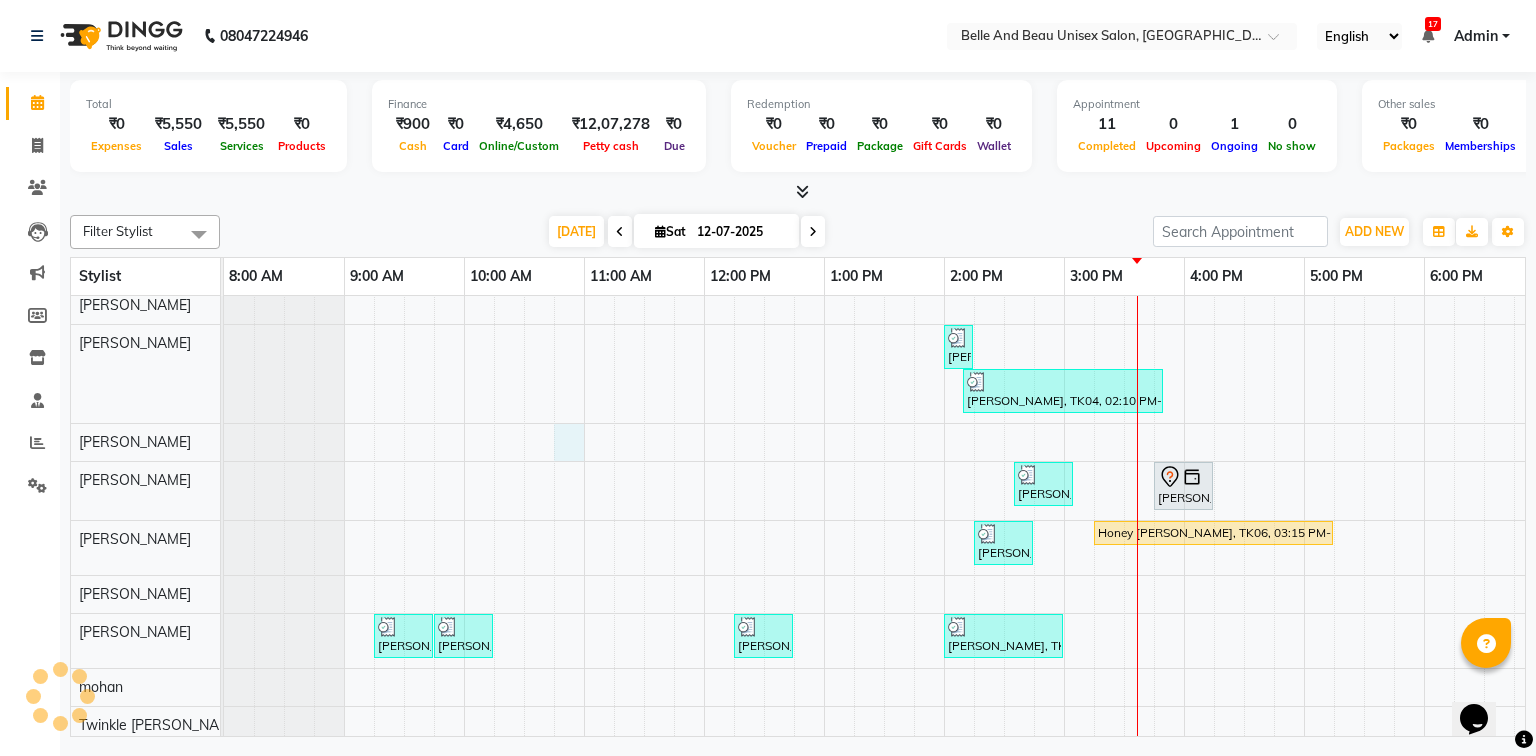 click on "[PERSON_NAME], TK04, 02:00 PM-02:10 PM, Threading - Eyebrow ([DEMOGRAPHIC_DATA])30 - Eyebrow     [PERSON_NAME], TK04, 02:10 PM-03:50 PM, Threading - Full Face ([DEMOGRAPHIC_DATA])30 - Full Face,Waxing - Premium Flavoured Rica Wax30 - Underarms ([DEMOGRAPHIC_DATA]),Waxing - Premium Flavoured Rica Wax30 - Full Legs ([DEMOGRAPHIC_DATA]),Waxing - Premium Flavoured Rica Wax30 - Full Hands ([DEMOGRAPHIC_DATA])     [PERSON_NAME], TK07, 02:35 PM-03:05 PM, Hair Care - Hair Cut ([DEMOGRAPHIC_DATA])30 - Adult Hair Cut (Below 8)             [PERSON_NAME], TK08, 03:45 PM-04:15 PM, Hair Care - Hair Cut ([DEMOGRAPHIC_DATA])30 - Baby Hair Cut (Below 8)     [PERSON_NAME], TK01, 02:15 PM-02:45 PM, Massage - Massage30 - Full Body Massage (almond Oil) ([DEMOGRAPHIC_DATA]) (₹1000)    Honey [PERSON_NAME], TK06, 03:15 PM-04:15 PM, FURUTSU     [PERSON_NAME], TK02, 09:15 AM-09:45 AM, Hair Care - Hair Cut ([DEMOGRAPHIC_DATA])30 - Adult Hair Cut (Below 8)     [PERSON_NAME], TK02, 09:45 AM-10:15 AM, Shave & Trimming - [PERSON_NAME]  ([DEMOGRAPHIC_DATA])30 - [PERSON_NAME] Shaping     [PERSON_NAME], TK03, 12:15 PM-12:45 PM, Shave & Trimming - [PERSON_NAME]  ([DEMOGRAPHIC_DATA])30 - [PERSON_NAME] Shaping" at bounding box center [1004, 589] 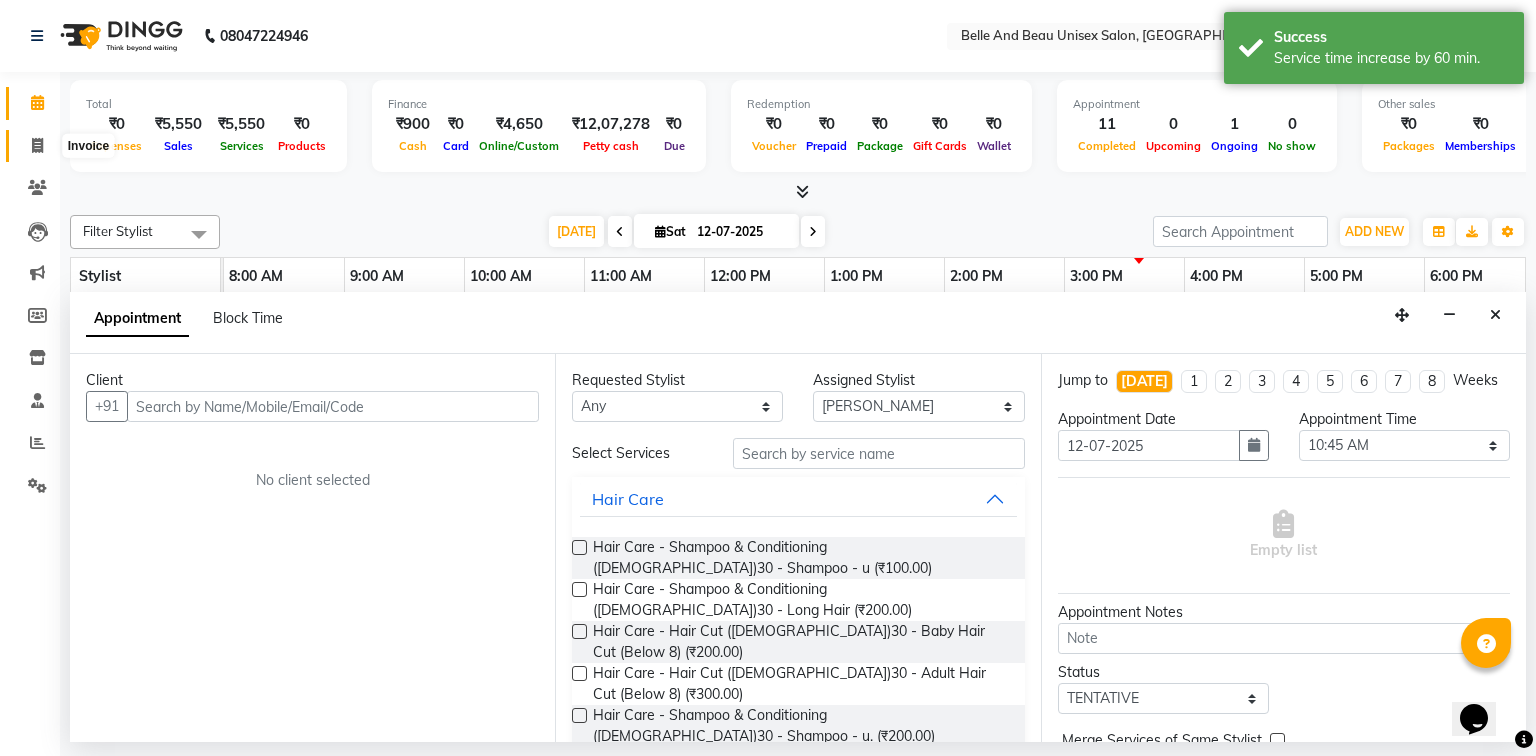 click 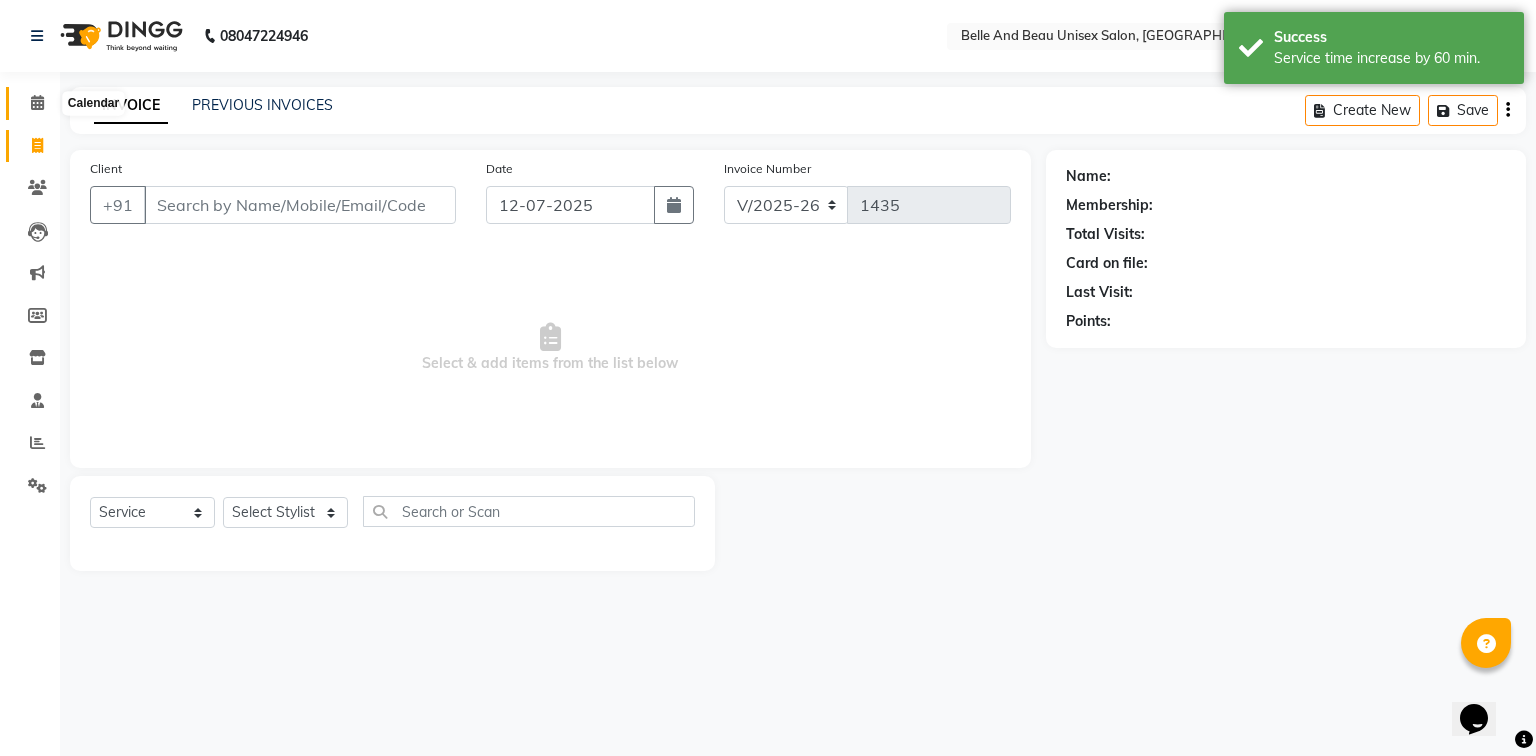 click 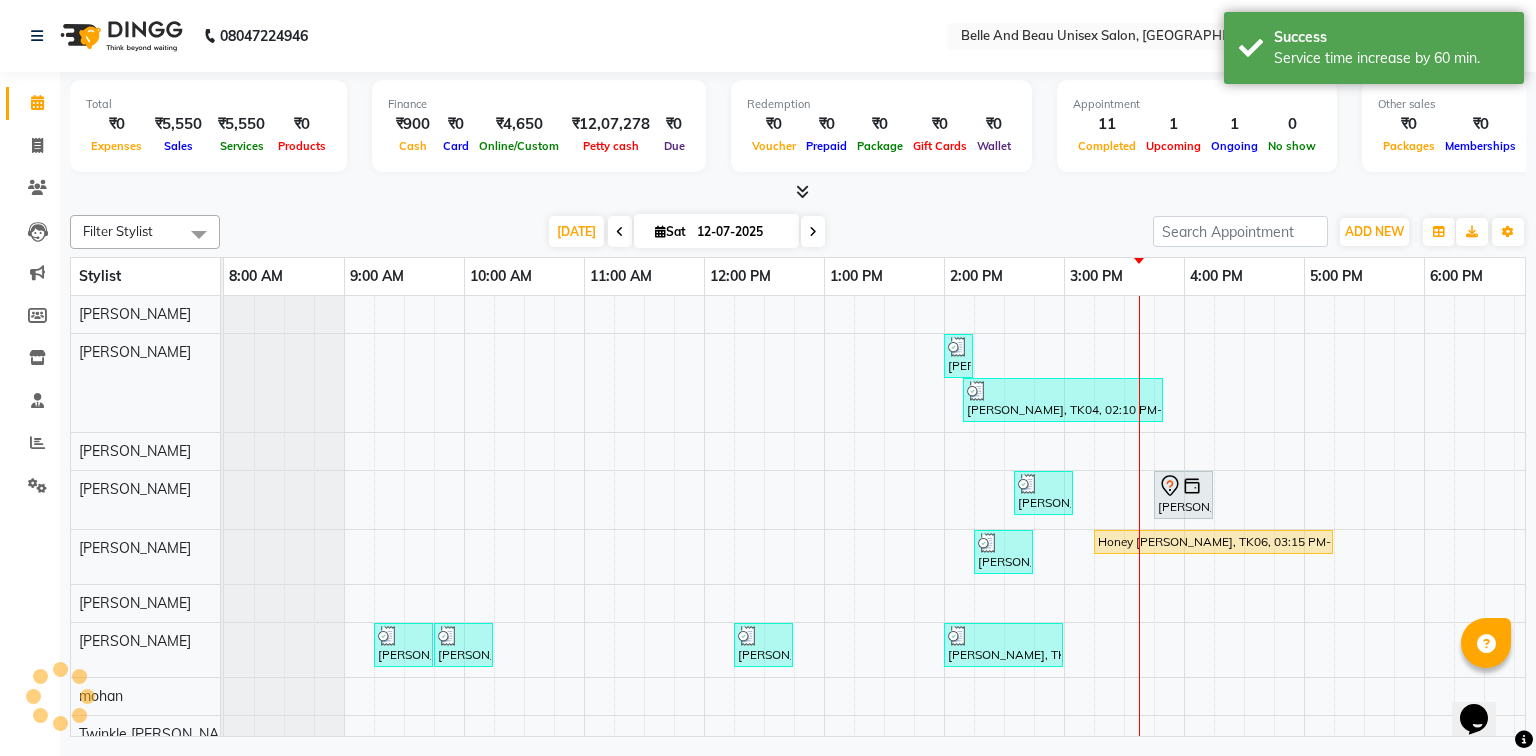 scroll, scrollTop: 0, scrollLeft: 0, axis: both 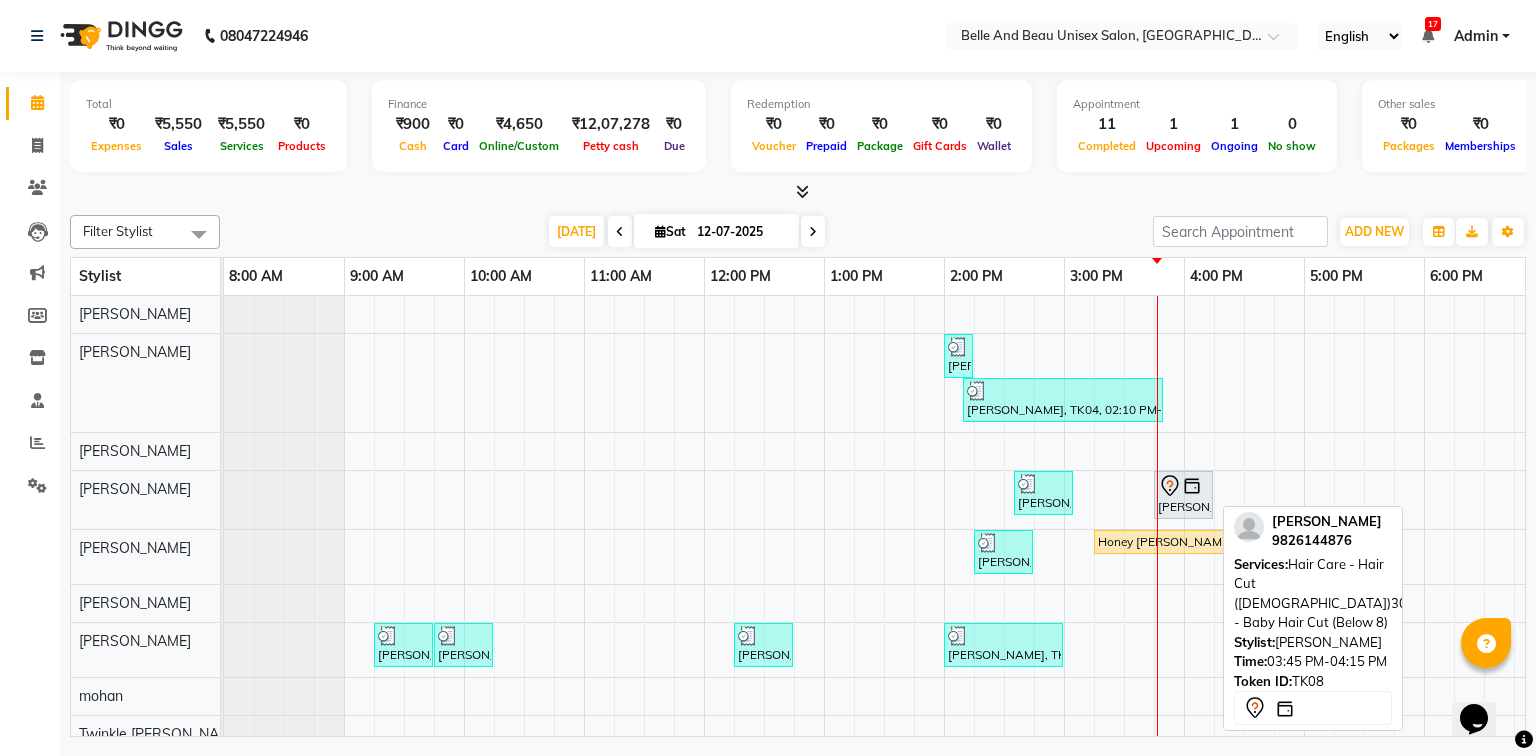 click on "[PERSON_NAME], TK08, 03:45 PM-04:15 PM, Hair Care - Hair Cut ([DEMOGRAPHIC_DATA])30 - Baby Hair Cut (Below 8)" at bounding box center (1183, 495) 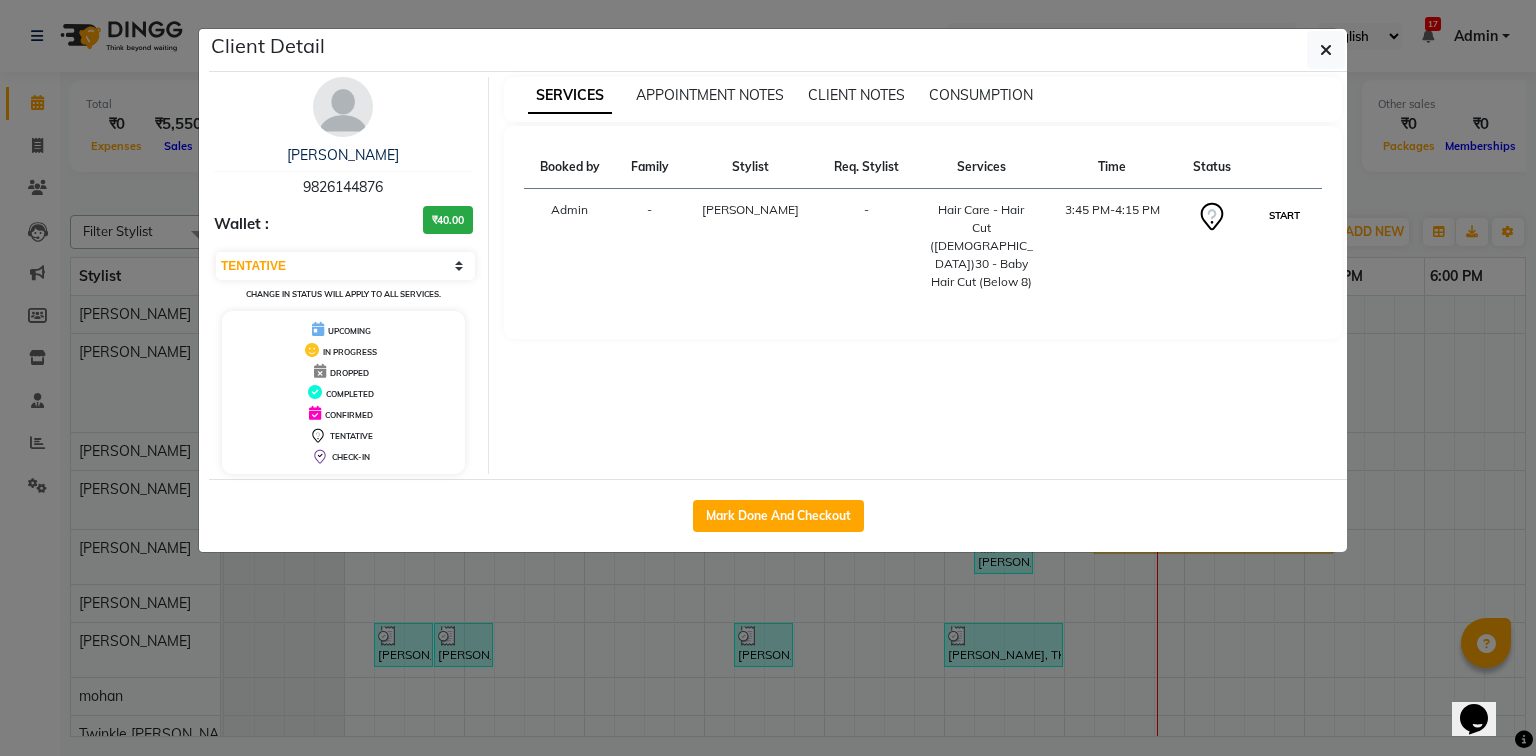 click on "START" at bounding box center (1284, 215) 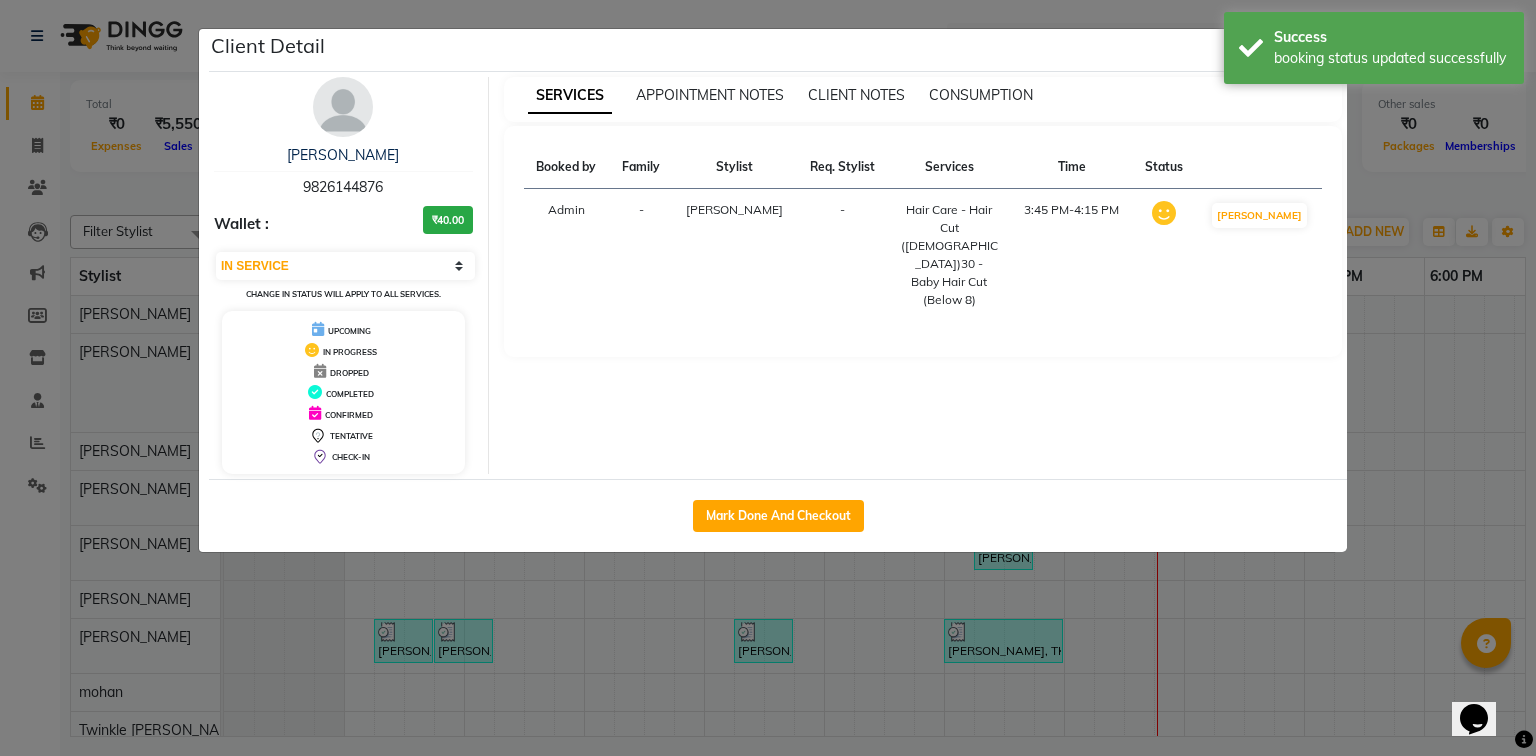 click on "Client Detail  [PERSON_NAME]   9826144876 Wallet : ₹40.00 Select IN SERVICE CONFIRMED TENTATIVE CHECK IN MARK DONE DROPPED UPCOMING Change in status will apply to all services. UPCOMING IN PROGRESS DROPPED COMPLETED CONFIRMED TENTATIVE CHECK-IN SERVICES APPOINTMENT NOTES CLIENT NOTES CONSUMPTION Booked by Family Stylist Req. Stylist Services Time Status  Admin  - [PERSON_NAME] -  Hair Care - Hair Cut ([DEMOGRAPHIC_DATA])30 - Baby Hair Cut (Below 8)   3:45 PM-4:15 PM   MARK DONE   Mark Done And Checkout" 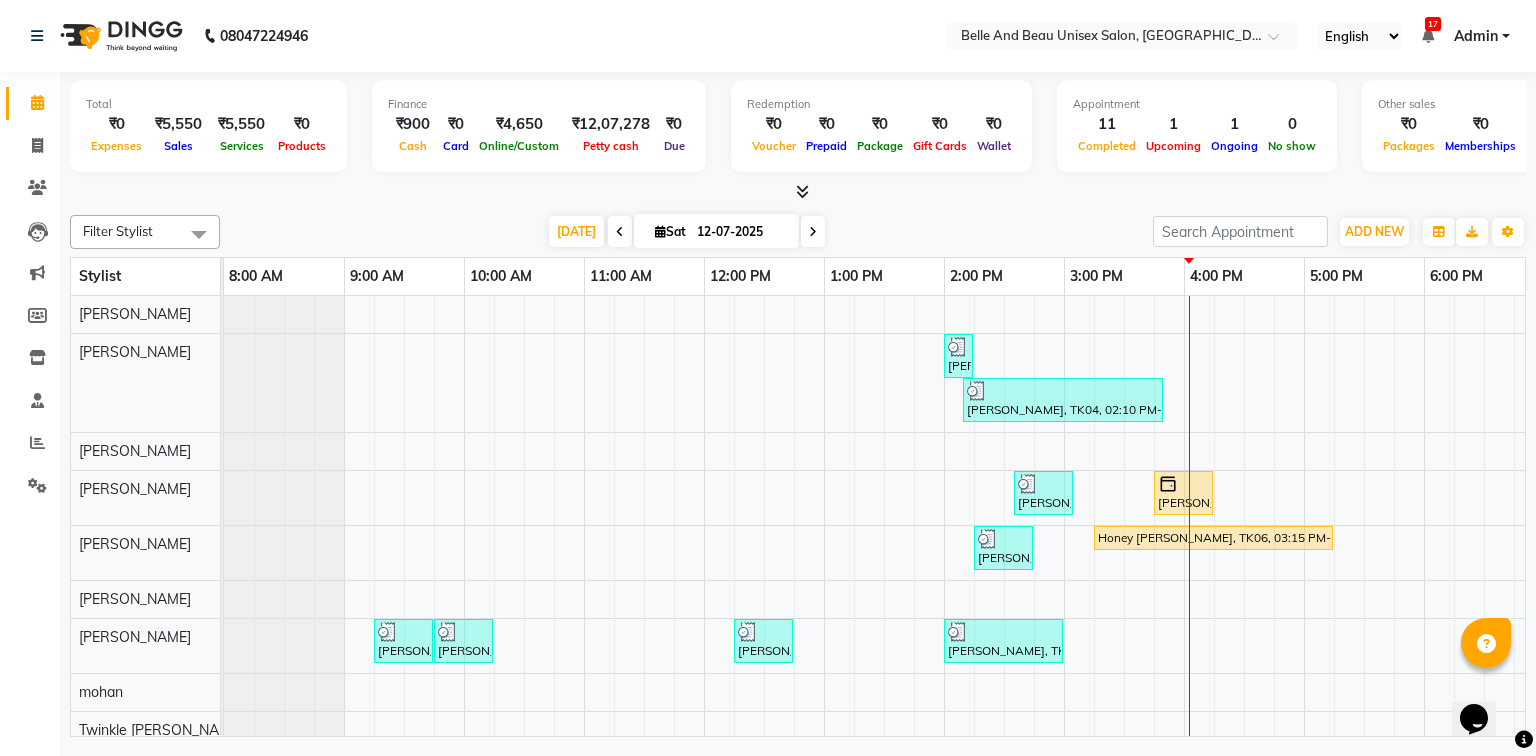 scroll, scrollTop: 86, scrollLeft: 0, axis: vertical 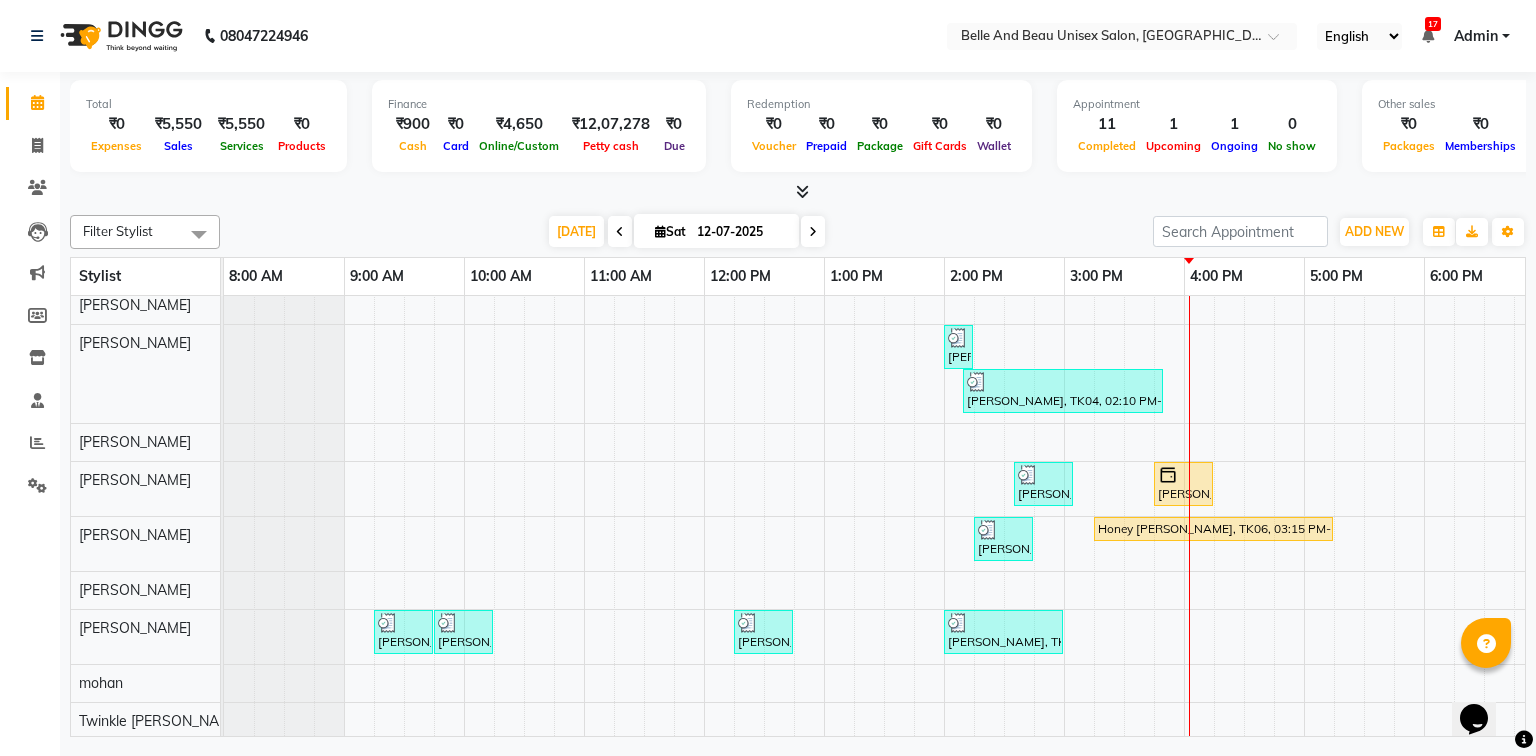 drag, startPoint x: 1116, startPoint y: 296, endPoint x: 1076, endPoint y: 306, distance: 41.231056 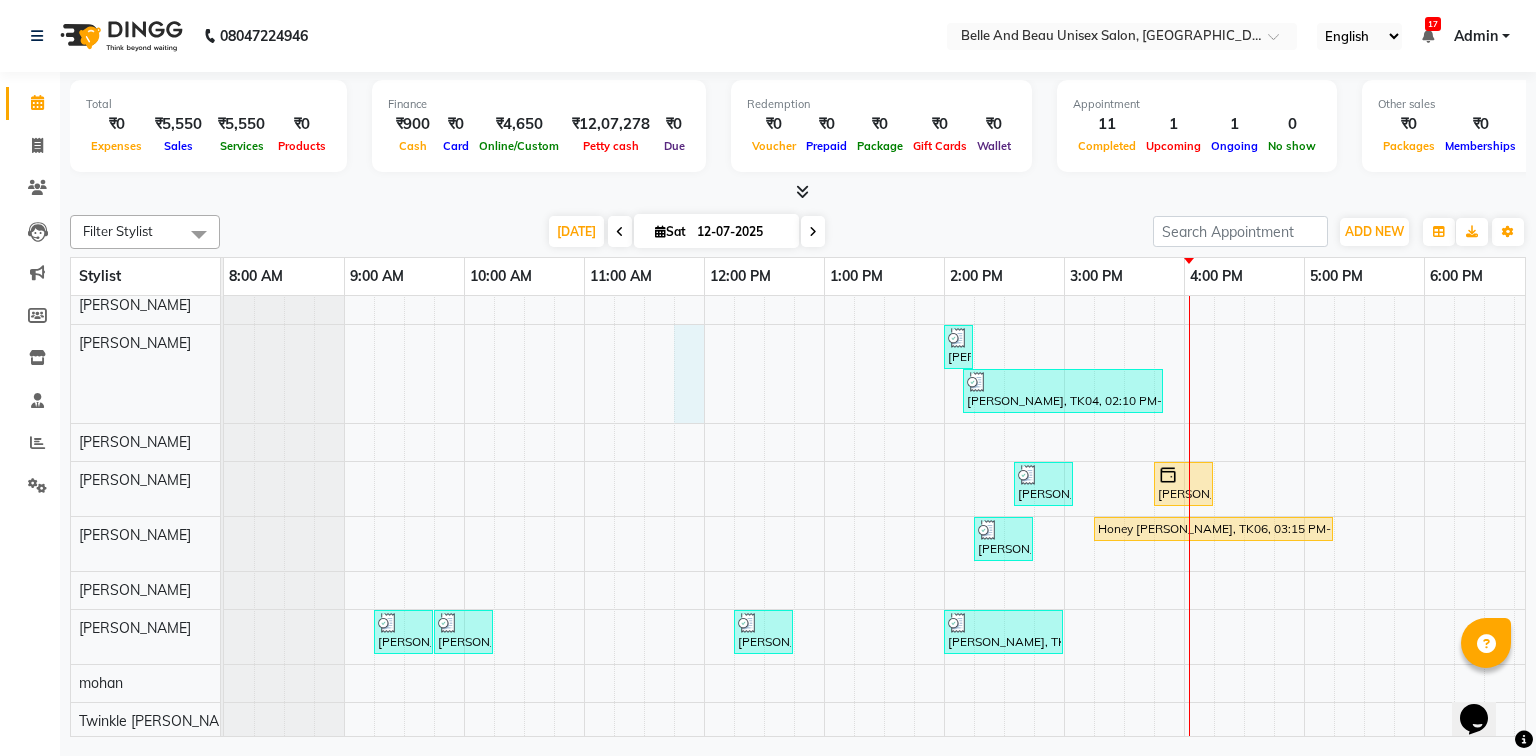 click on "[PERSON_NAME], TK04, 02:00 PM-02:10 PM, Threading - Eyebrow ([DEMOGRAPHIC_DATA])30 - Eyebrow     [PERSON_NAME], TK04, 02:10 PM-03:50 PM, Threading - Full Face ([DEMOGRAPHIC_DATA])30 - Full Face,Waxing - Premium Flavoured Rica Wax30 - Underarms ([DEMOGRAPHIC_DATA]),Waxing - Premium Flavoured Rica Wax30 - Full Legs ([DEMOGRAPHIC_DATA]),Waxing - Premium Flavoured Rica Wax30 - Full Hands ([DEMOGRAPHIC_DATA])     [PERSON_NAME], TK07, 02:35 PM-03:05 PM, Hair Care - Hair Cut ([DEMOGRAPHIC_DATA])30 - Adult Hair Cut (Below 8)     [PERSON_NAME], TK08, 03:45 PM-04:15 PM, Hair Care - Hair Cut ([DEMOGRAPHIC_DATA])30 - Baby Hair Cut (Below 8)     [PERSON_NAME], TK01, 02:15 PM-02:45 PM, Massage - Massage30 - Full Body Massage (almond Oil) ([DEMOGRAPHIC_DATA]) (₹1000)    Honey [PERSON_NAME], TK06, 03:15 PM-05:15 PM, FURUTSU     [PERSON_NAME], TK02, 09:15 AM-09:45 AM, Hair Care - Hair Cut ([DEMOGRAPHIC_DATA])30 - Adult Hair Cut (Below 8)     [PERSON_NAME], TK02, 09:45 AM-10:15 AM, Shave & Trimming - [PERSON_NAME]  ([DEMOGRAPHIC_DATA])30 - [PERSON_NAME] Shaping     [PERSON_NAME], TK03, 12:15 PM-12:45 PM, Shave & Trimming - [PERSON_NAME]  ([DEMOGRAPHIC_DATA])30 - [PERSON_NAME] Shaping" at bounding box center (1004, 587) 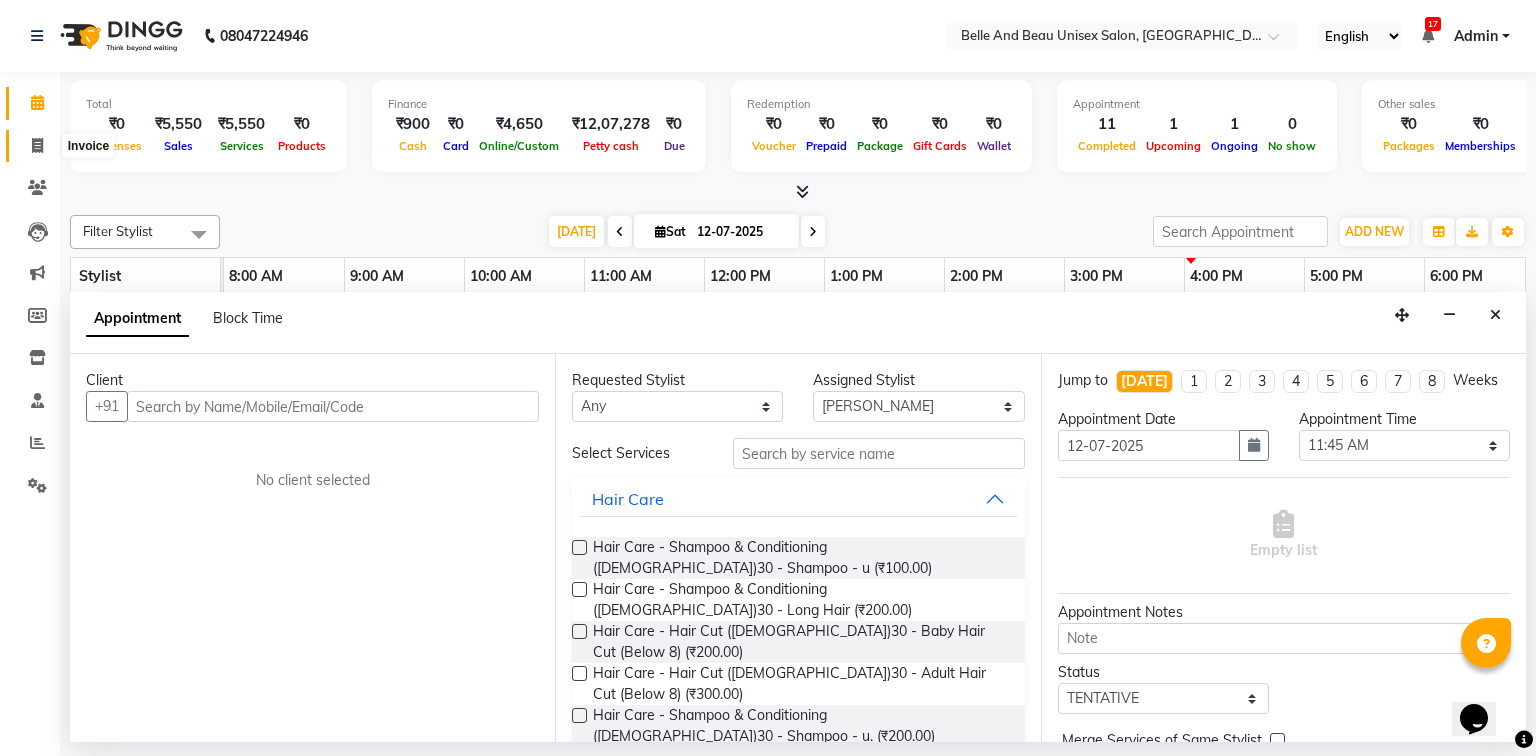 click 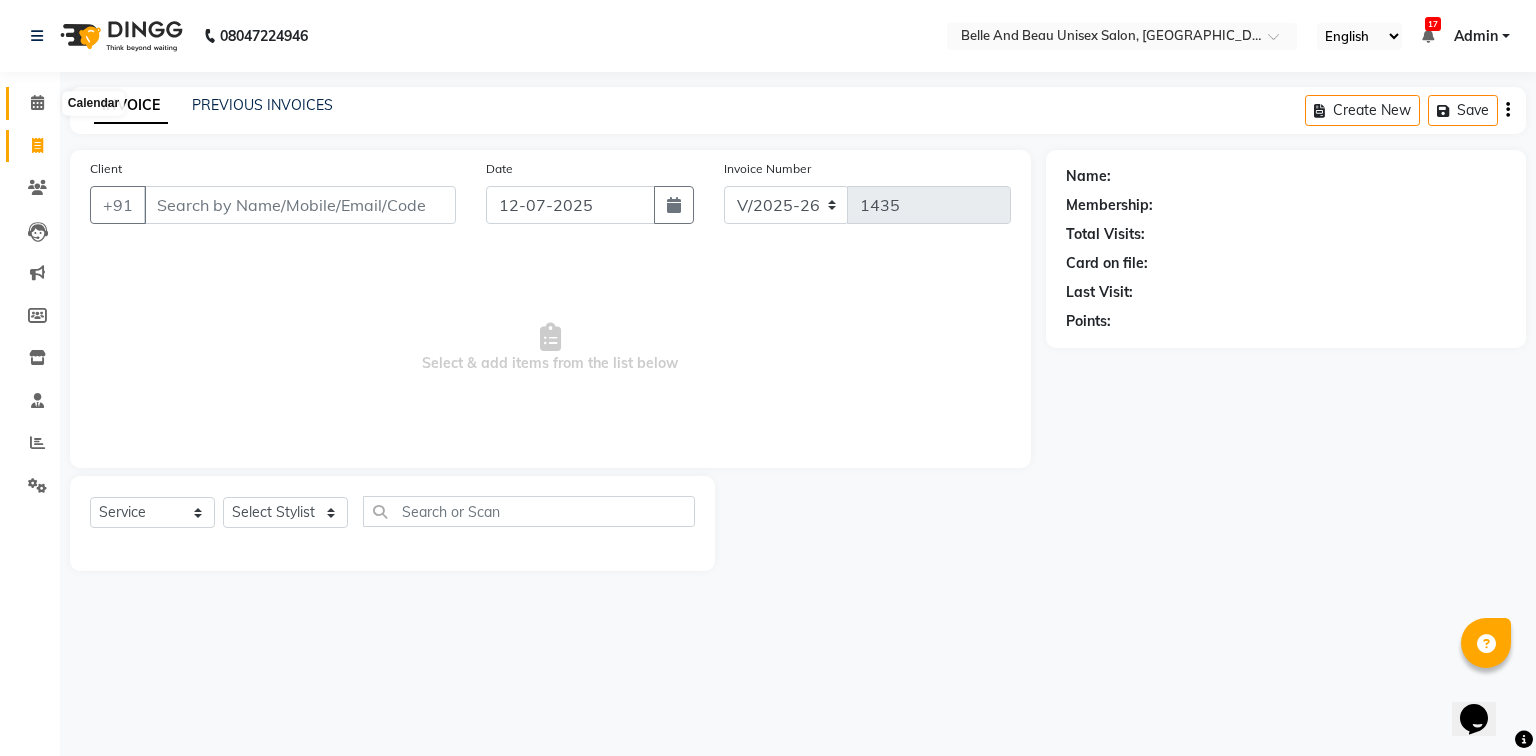 click 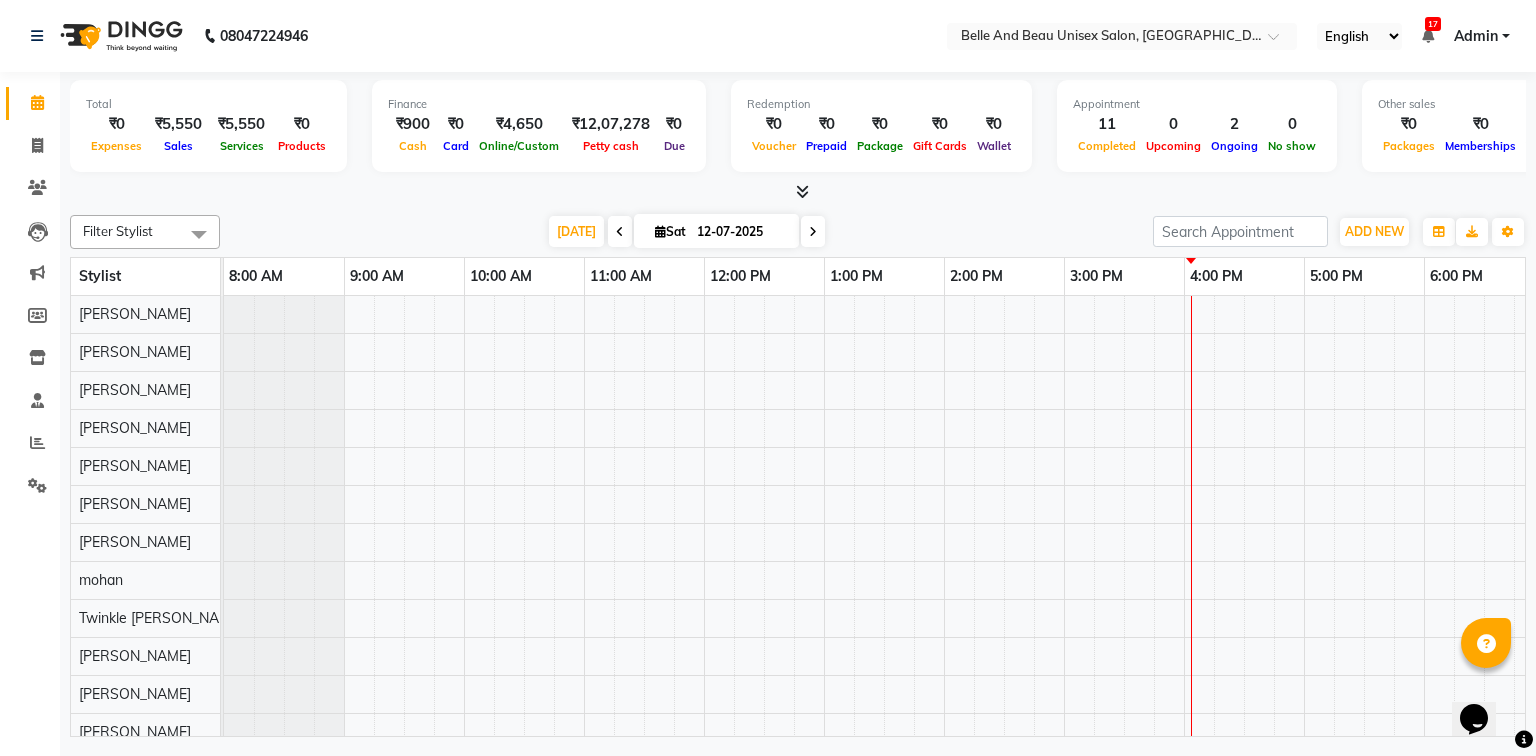 scroll, scrollTop: 0, scrollLeft: 0, axis: both 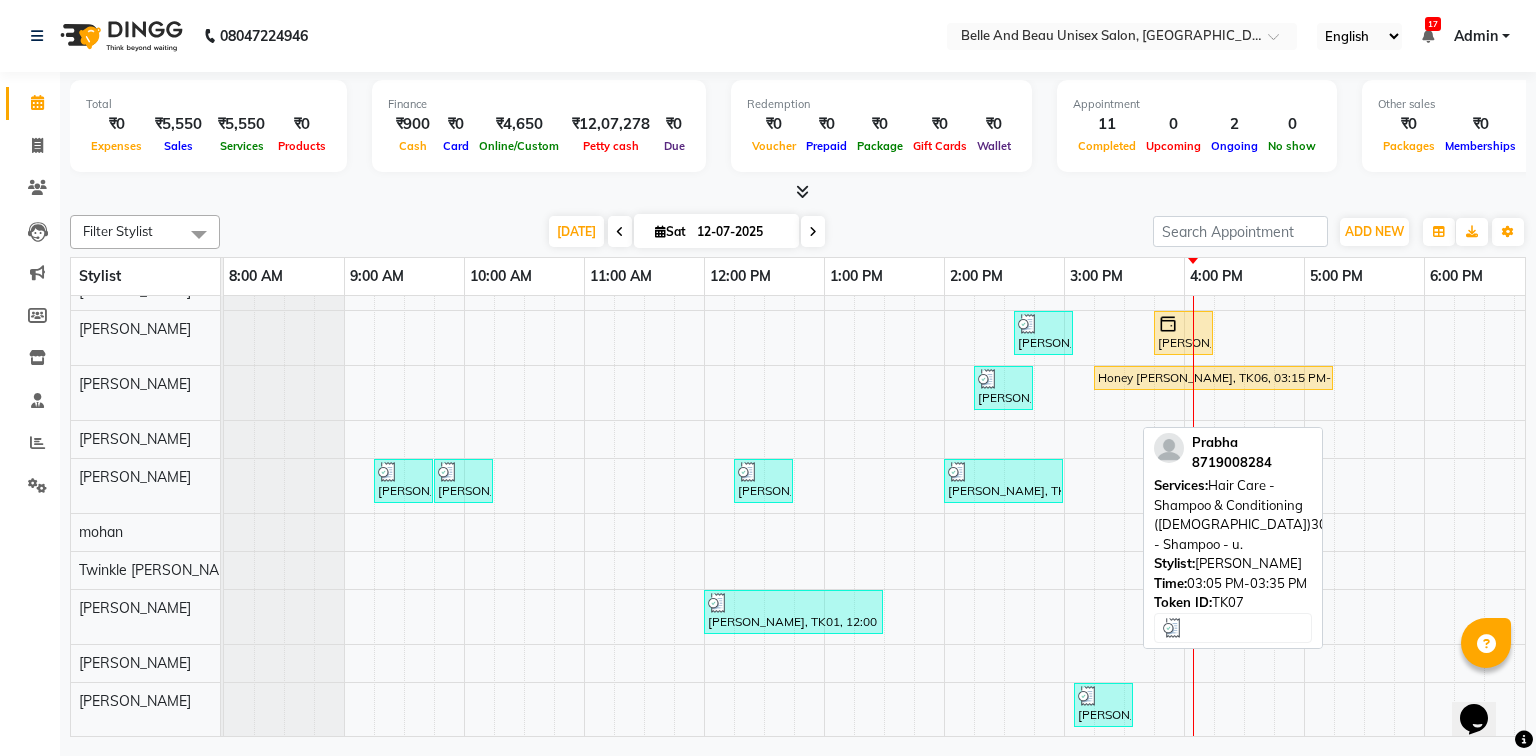 click on "[PERSON_NAME], TK07, 03:05 PM-03:35 PM, Hair Care - Shampoo & Conditioning ([DEMOGRAPHIC_DATA])30 - Shampoo - u." at bounding box center (1103, 705) 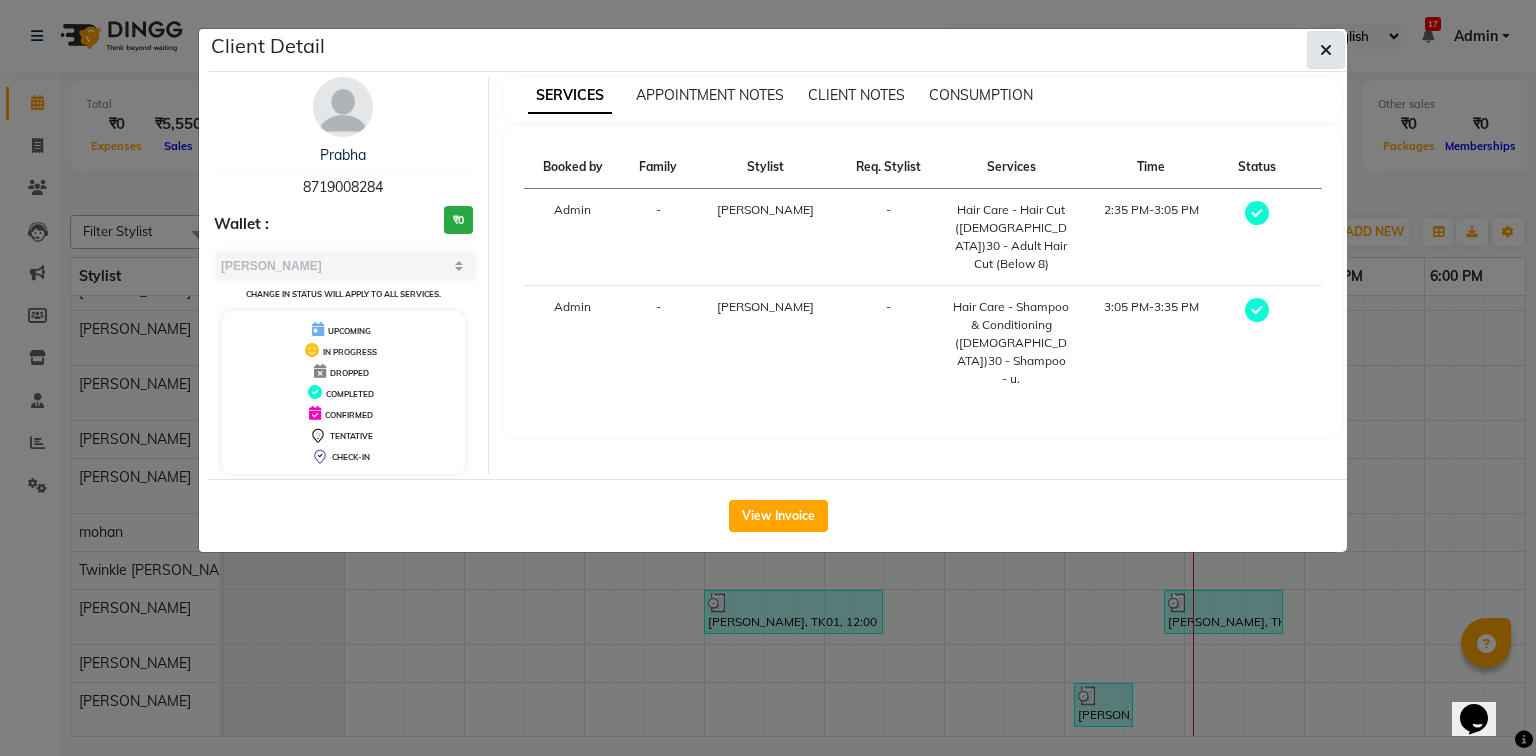 click 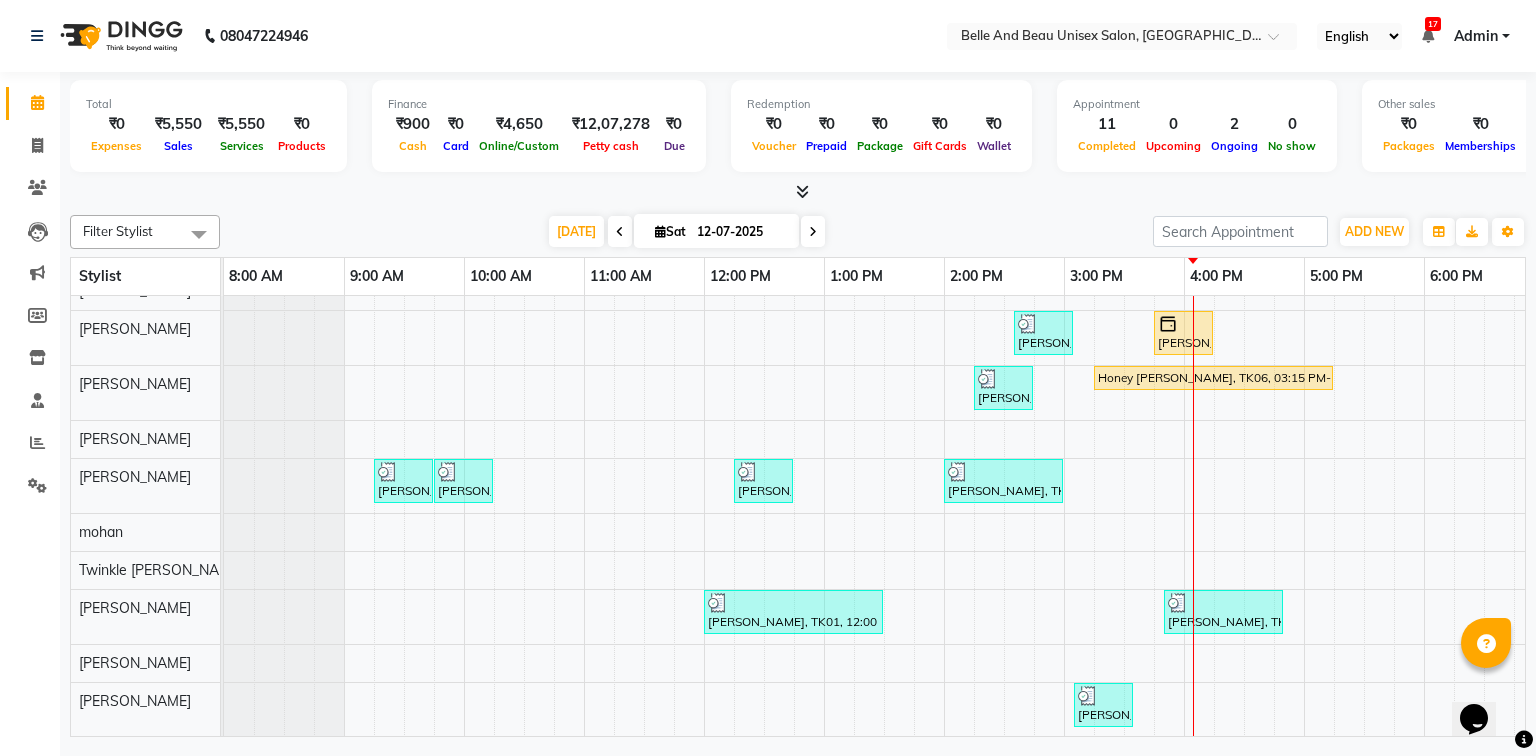 scroll, scrollTop: 169, scrollLeft: 62, axis: both 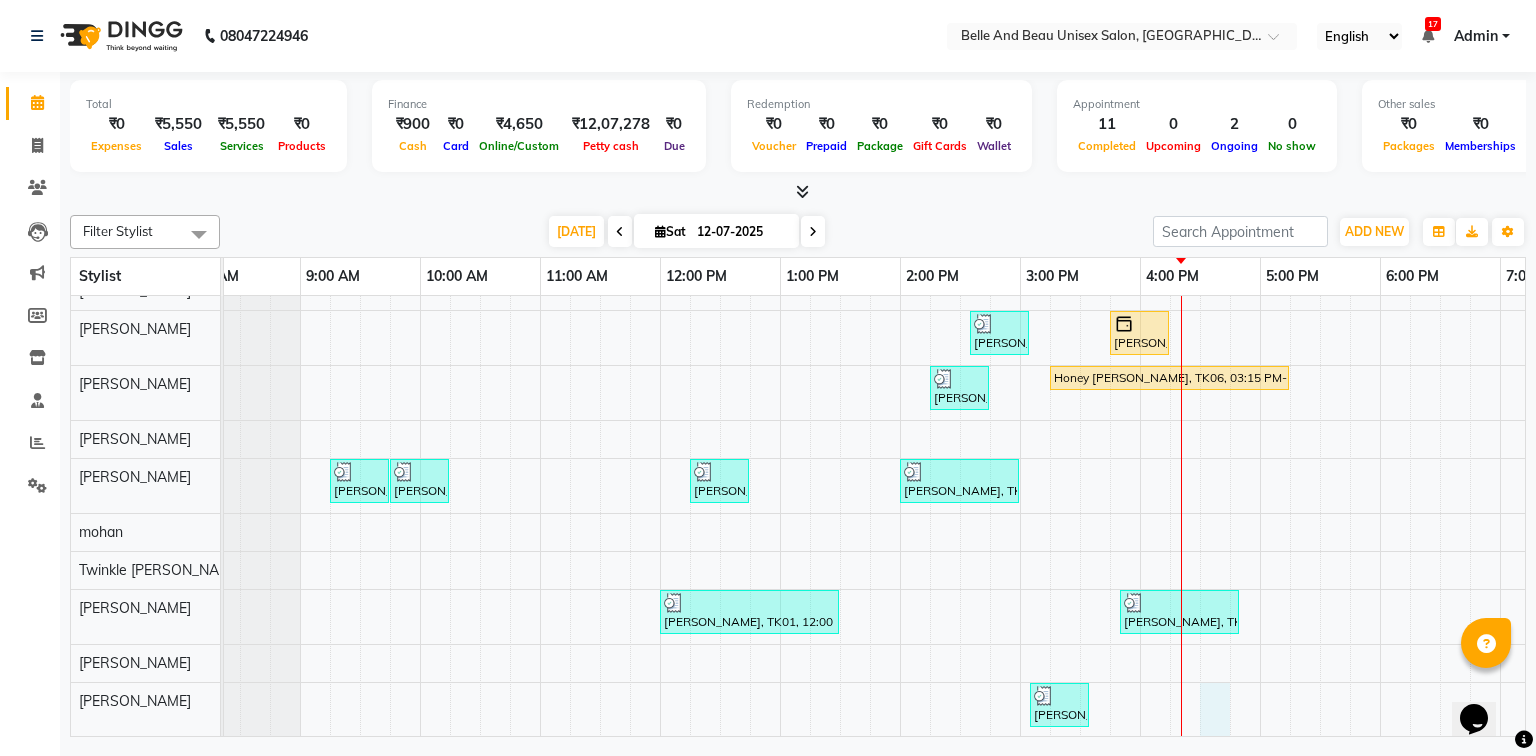 click on "[PERSON_NAME], TK04, 02:00 PM-02:10 PM, Threading - Eyebrow ([DEMOGRAPHIC_DATA])30 - Eyebrow     [PERSON_NAME], TK04, 02:10 PM-03:50 PM, Threading - Full Face ([DEMOGRAPHIC_DATA])30 - Full Face,Waxing - Premium Flavoured Rica Wax30 - Underarms ([DEMOGRAPHIC_DATA]),Waxing - Premium Flavoured Rica Wax30 - Full Legs ([DEMOGRAPHIC_DATA]),Waxing - Premium Flavoured Rica Wax30 - Full Hands ([DEMOGRAPHIC_DATA])     [PERSON_NAME], TK07, 02:35 PM-03:05 PM, Hair Care - Hair Cut ([DEMOGRAPHIC_DATA])30 - Adult Hair Cut (Below 8)     [PERSON_NAME], TK08, 03:45 PM-04:15 PM, Hair Care - Hair Cut ([DEMOGRAPHIC_DATA])30 - Baby Hair Cut (Below 8)     [PERSON_NAME], TK01, 02:15 PM-02:45 PM, Massage - Massage30 - Full Body Massage (almond Oil) ([DEMOGRAPHIC_DATA]) (₹1000)    Honey [PERSON_NAME], TK06, 03:15 PM-05:15 PM, FURUTSU     [PERSON_NAME], TK02, 09:15 AM-09:45 AM, Hair Care - Hair Cut ([DEMOGRAPHIC_DATA])30 - Adult Hair Cut (Below 8)     [PERSON_NAME], TK02, 09:45 AM-10:15 AM, Shave & Trimming - [PERSON_NAME]  ([DEMOGRAPHIC_DATA])30 - [PERSON_NAME] Shaping     [PERSON_NAME], TK03, 12:15 PM-12:45 PM, Shave & Trimming - [PERSON_NAME]  ([DEMOGRAPHIC_DATA])30 - [PERSON_NAME] Shaping" at bounding box center (960, 436) 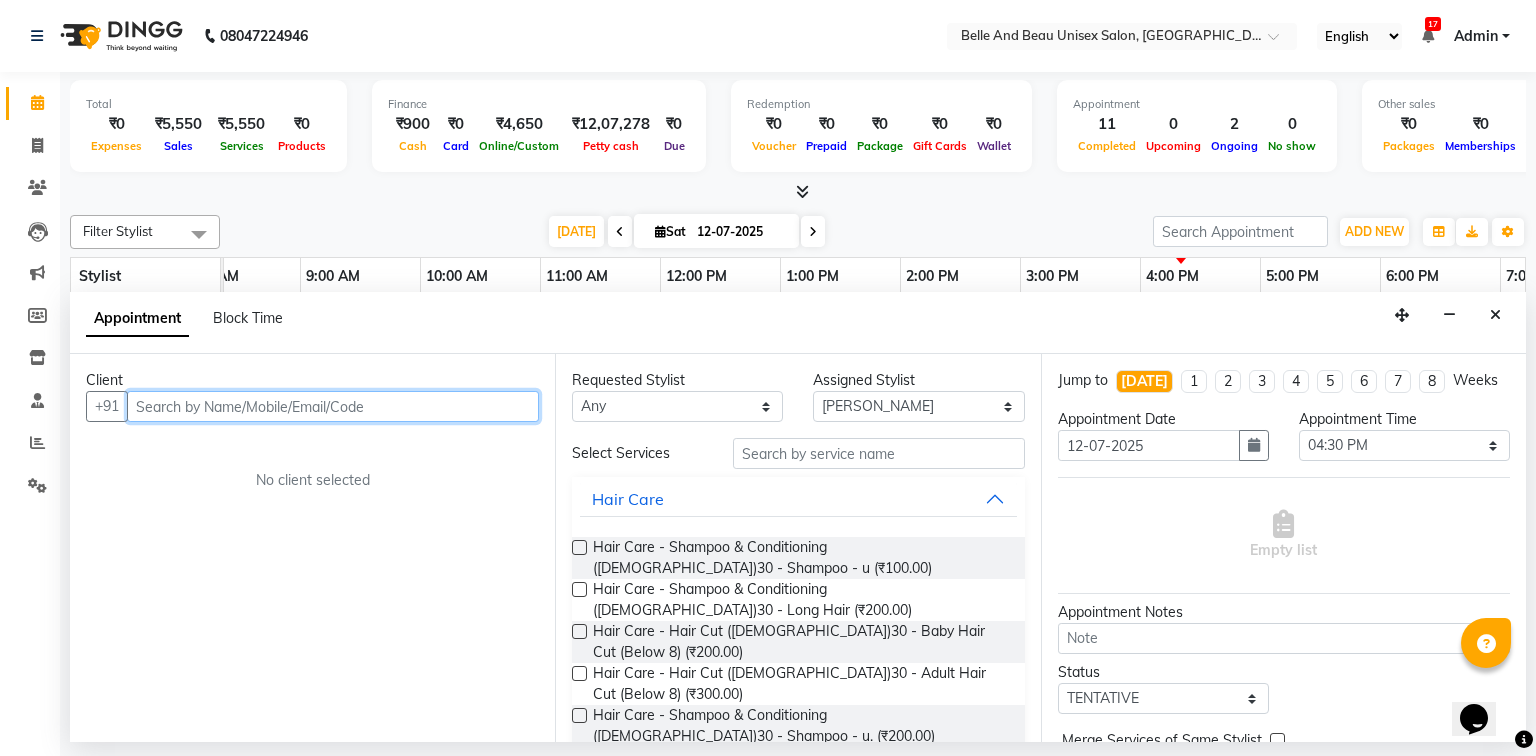 click at bounding box center [333, 406] 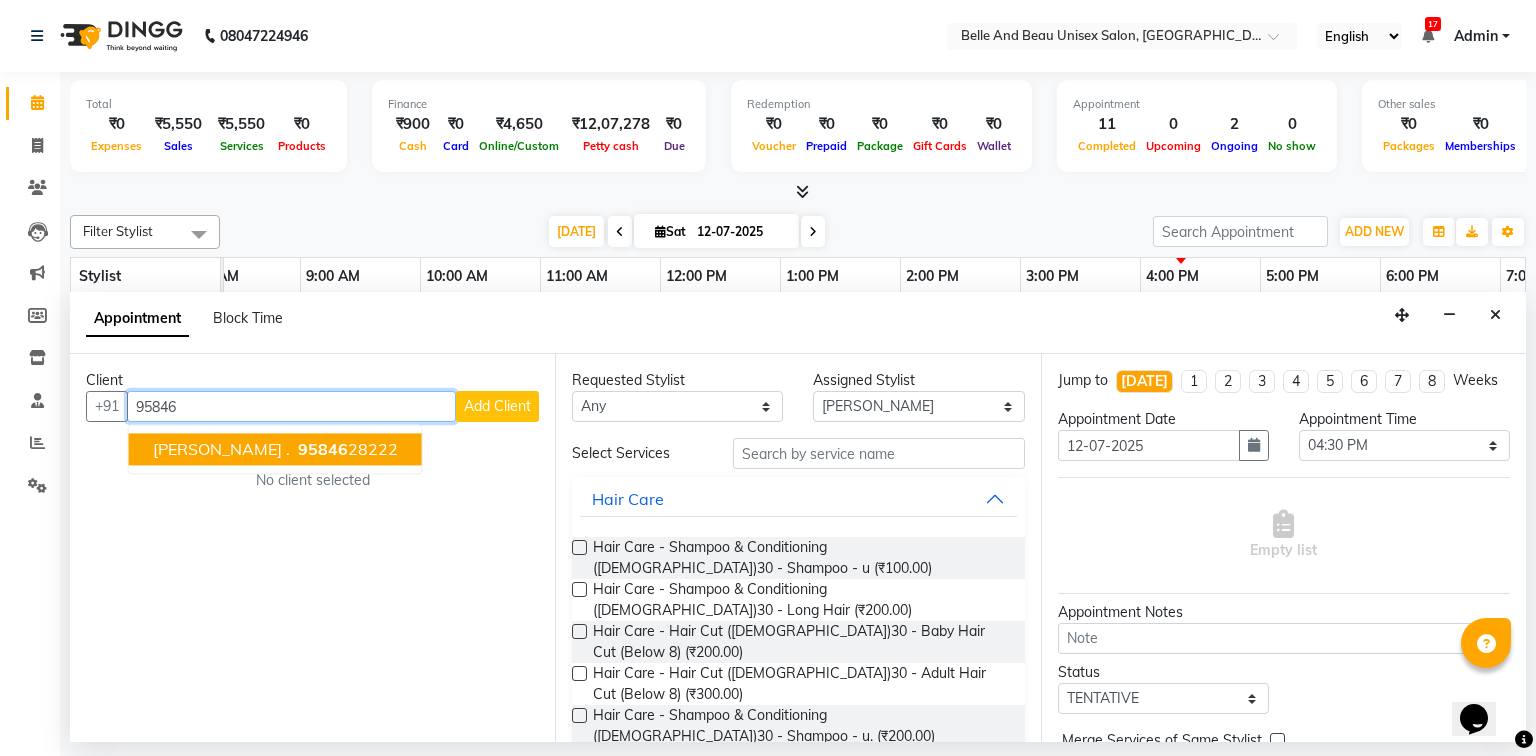 click on "95846 28222" at bounding box center [346, 450] 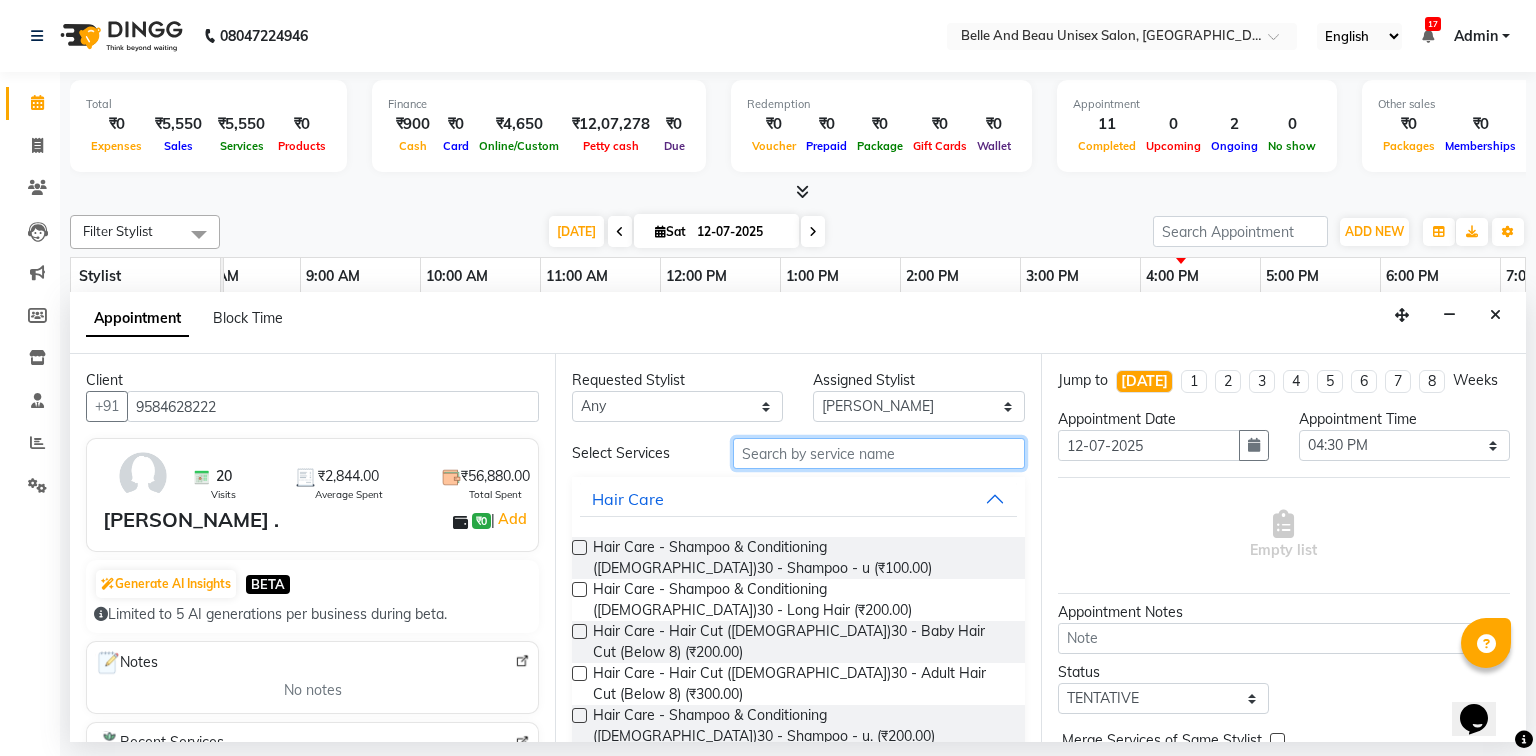 click at bounding box center (879, 453) 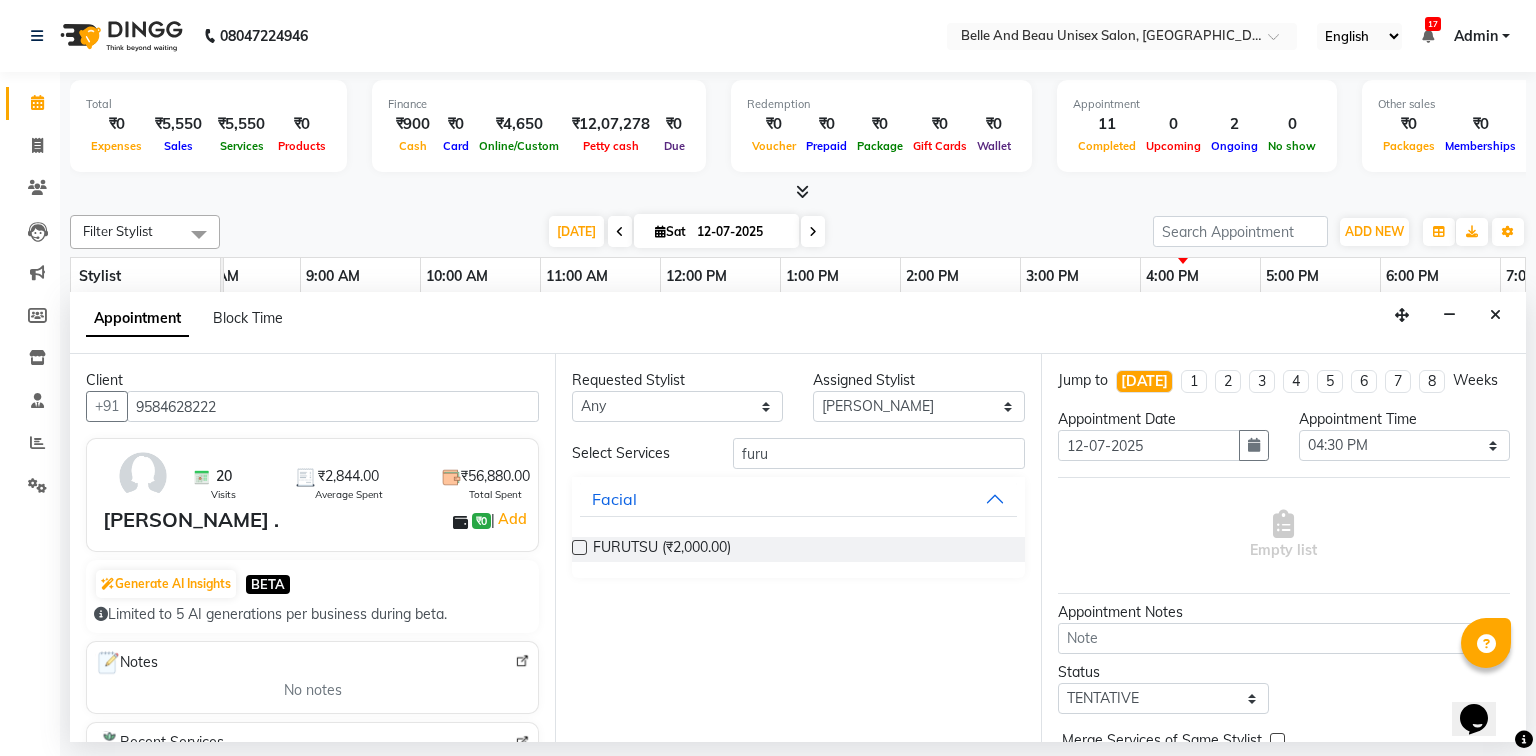 drag, startPoint x: 576, startPoint y: 546, endPoint x: 588, endPoint y: 544, distance: 12.165525 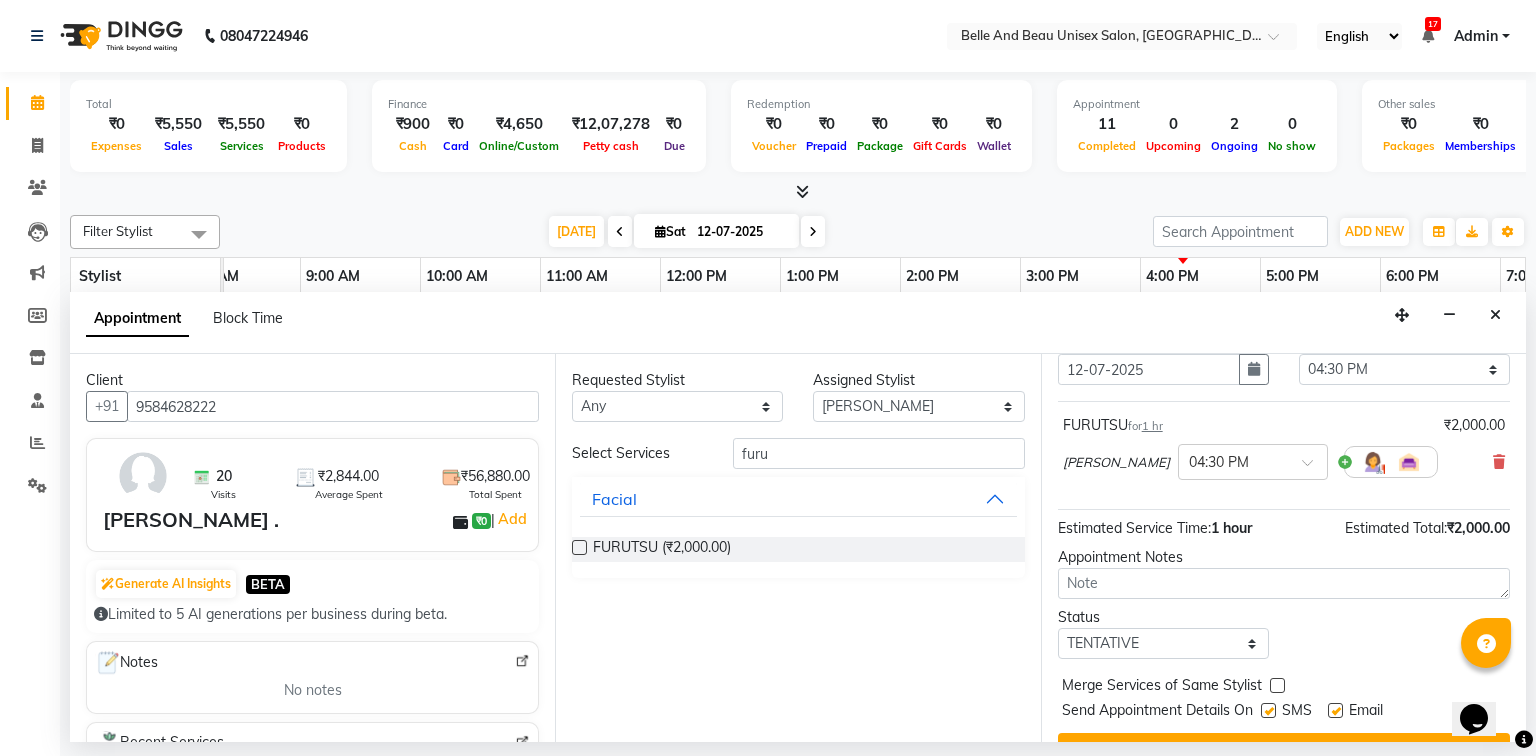 scroll, scrollTop: 118, scrollLeft: 0, axis: vertical 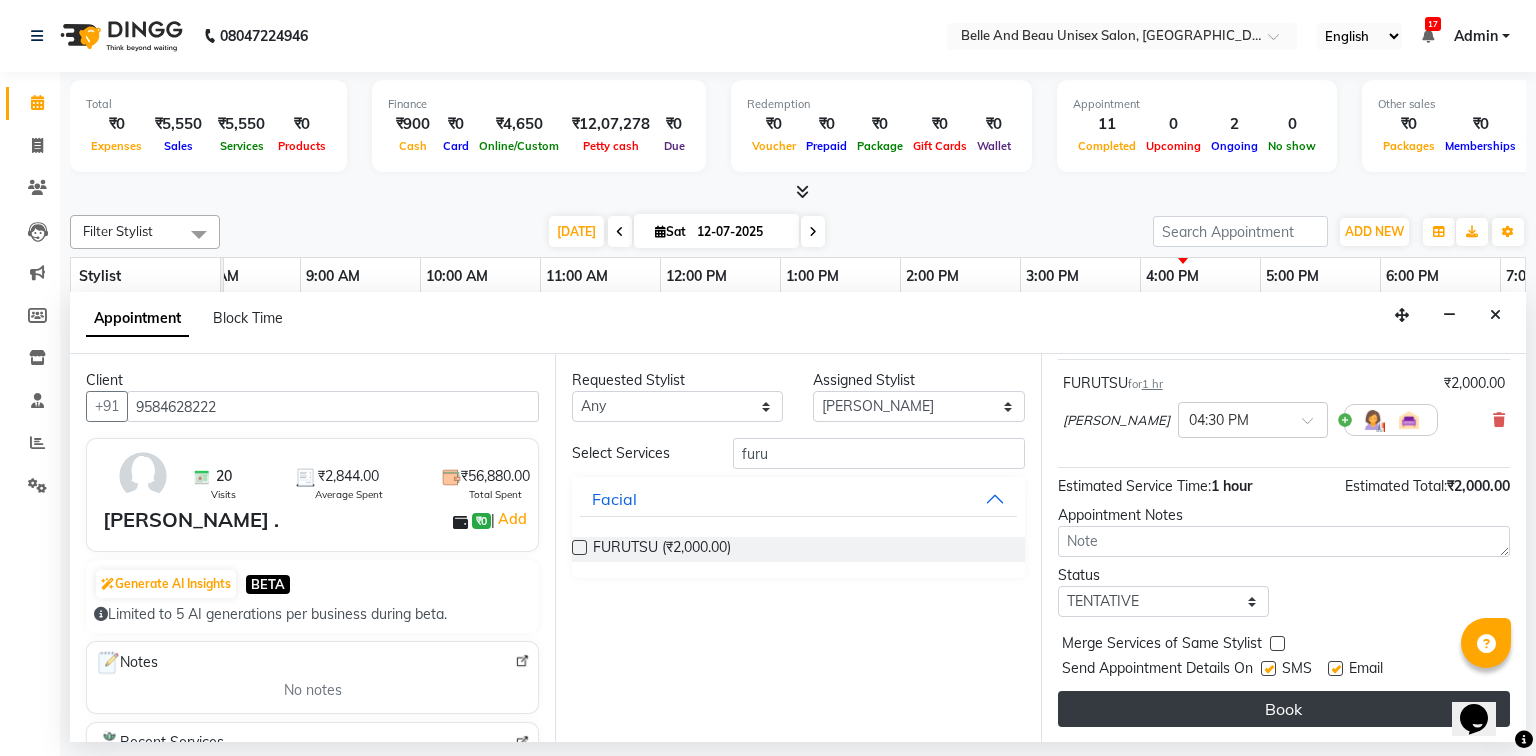 click on "Book" at bounding box center (1284, 709) 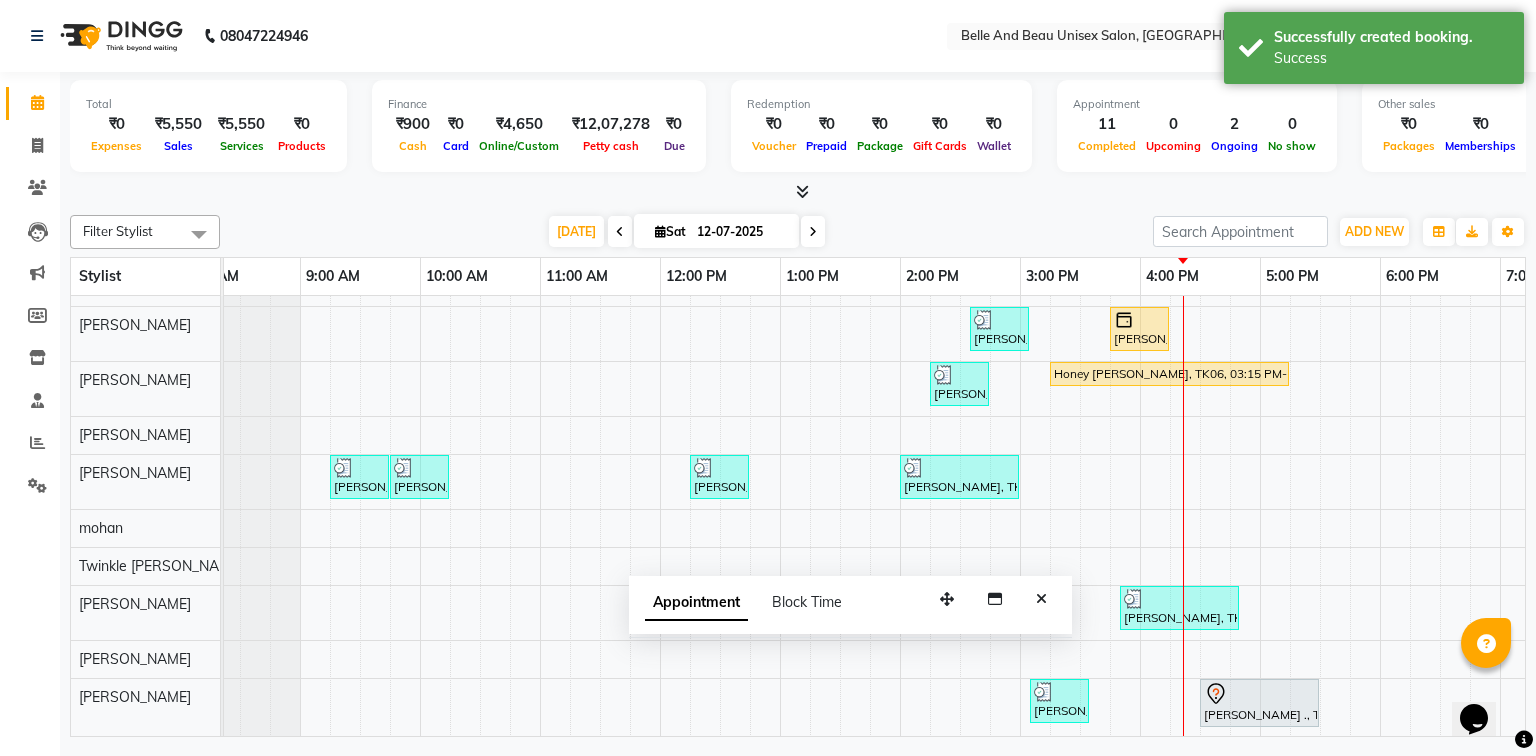 drag, startPoint x: 1396, startPoint y: 708, endPoint x: 1014, endPoint y: 603, distance: 396.1679 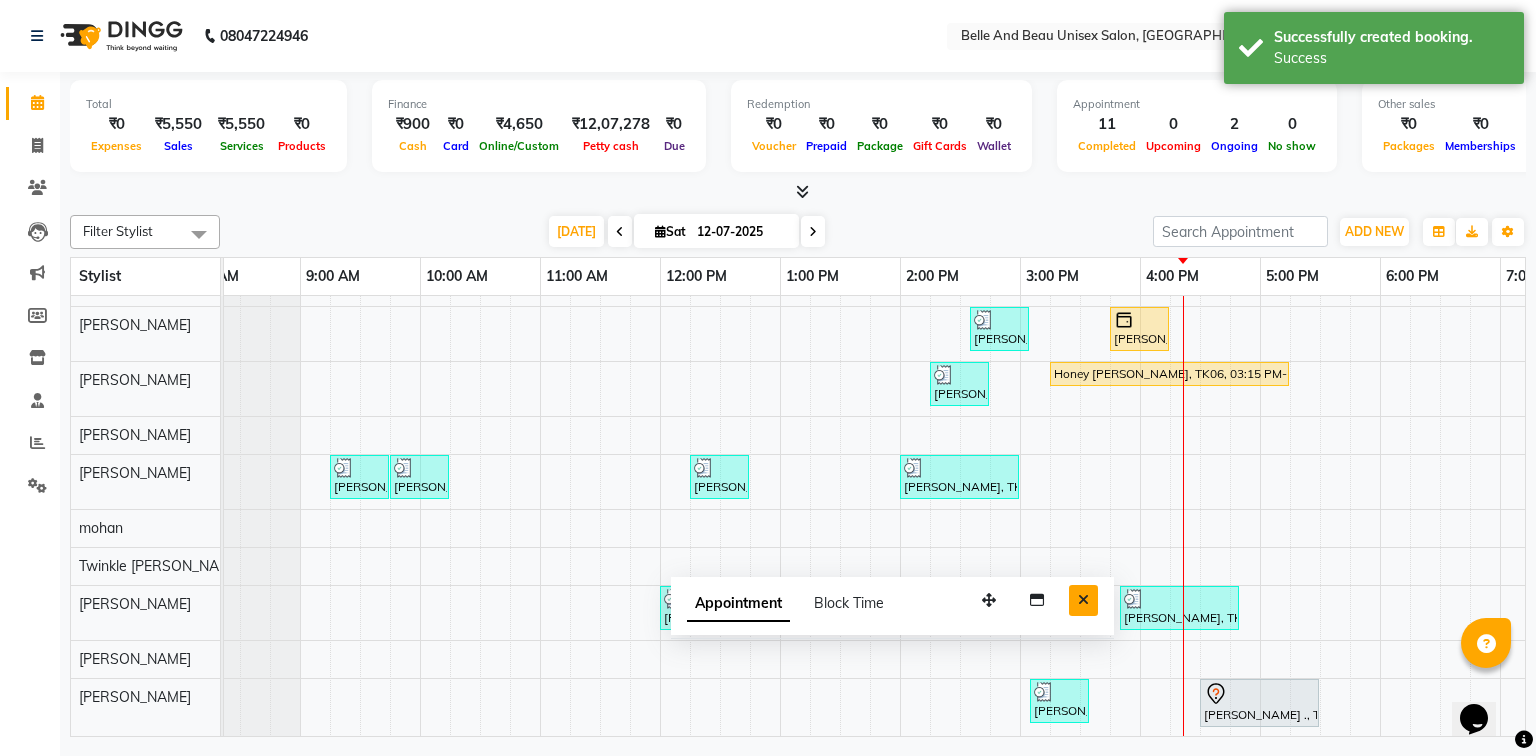 click at bounding box center (1083, 600) 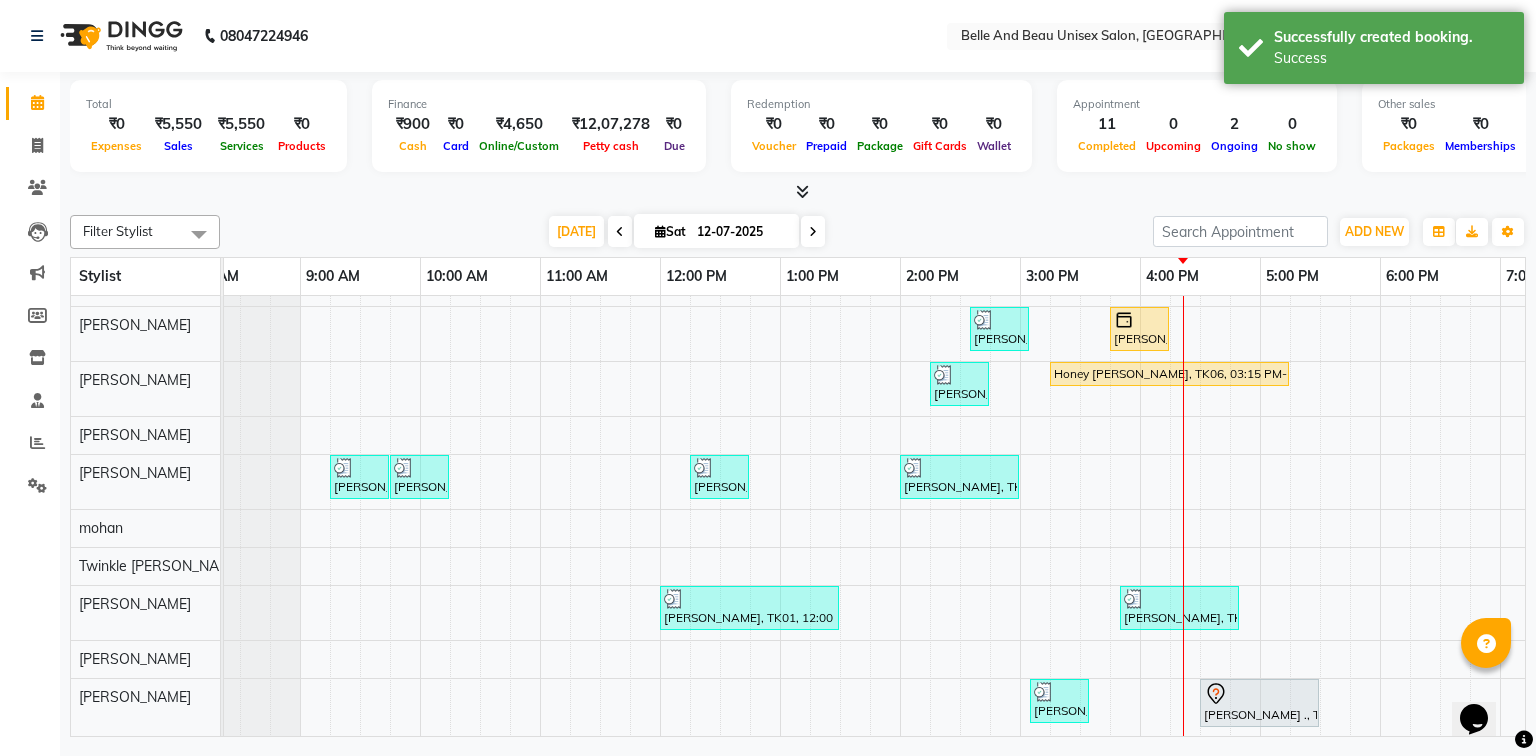 scroll, scrollTop: 172, scrollLeft: 44, axis: both 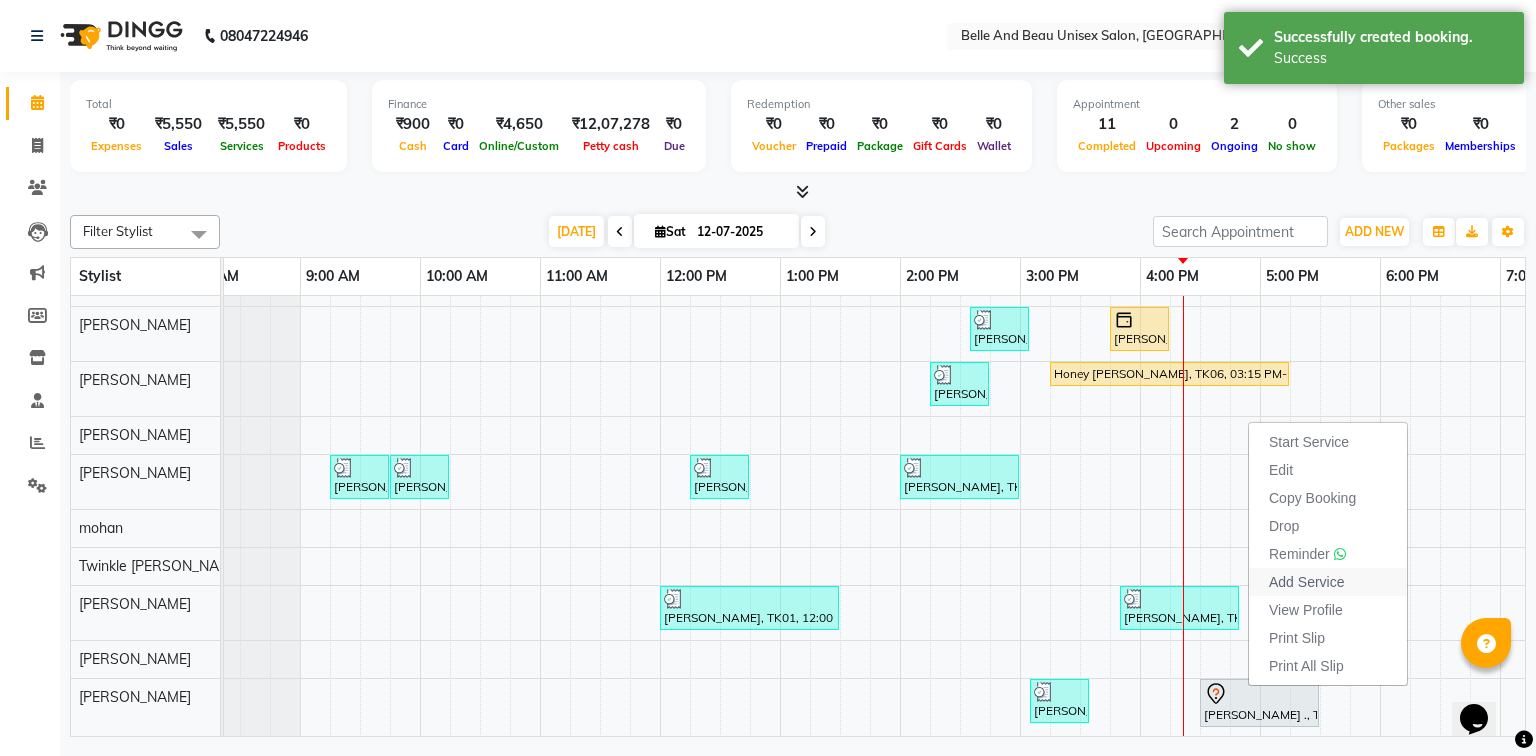 click on "Add Service" at bounding box center (1306, 582) 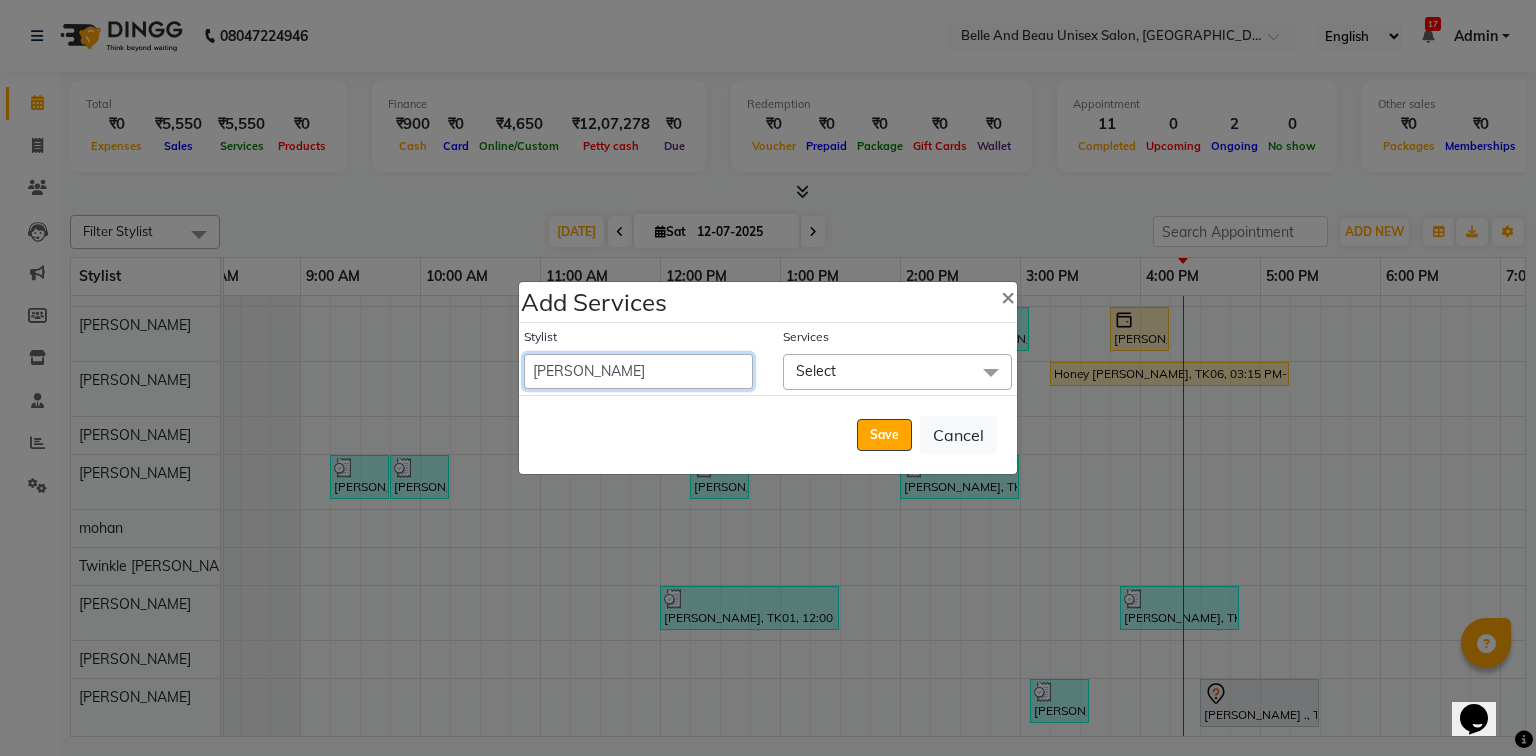 click on "[PERSON_NAME]    [PERSON_NAME] [PERSON_NAME]   [PERSON_NAME]   [PERSON_NAME]   [PERSON_NAME]   [PERSON_NAME]   [PERSON_NAME]   [PERSON_NAME]   Twinkle [PERSON_NAME]   [PERSON_NAME]" at bounding box center (638, 371) 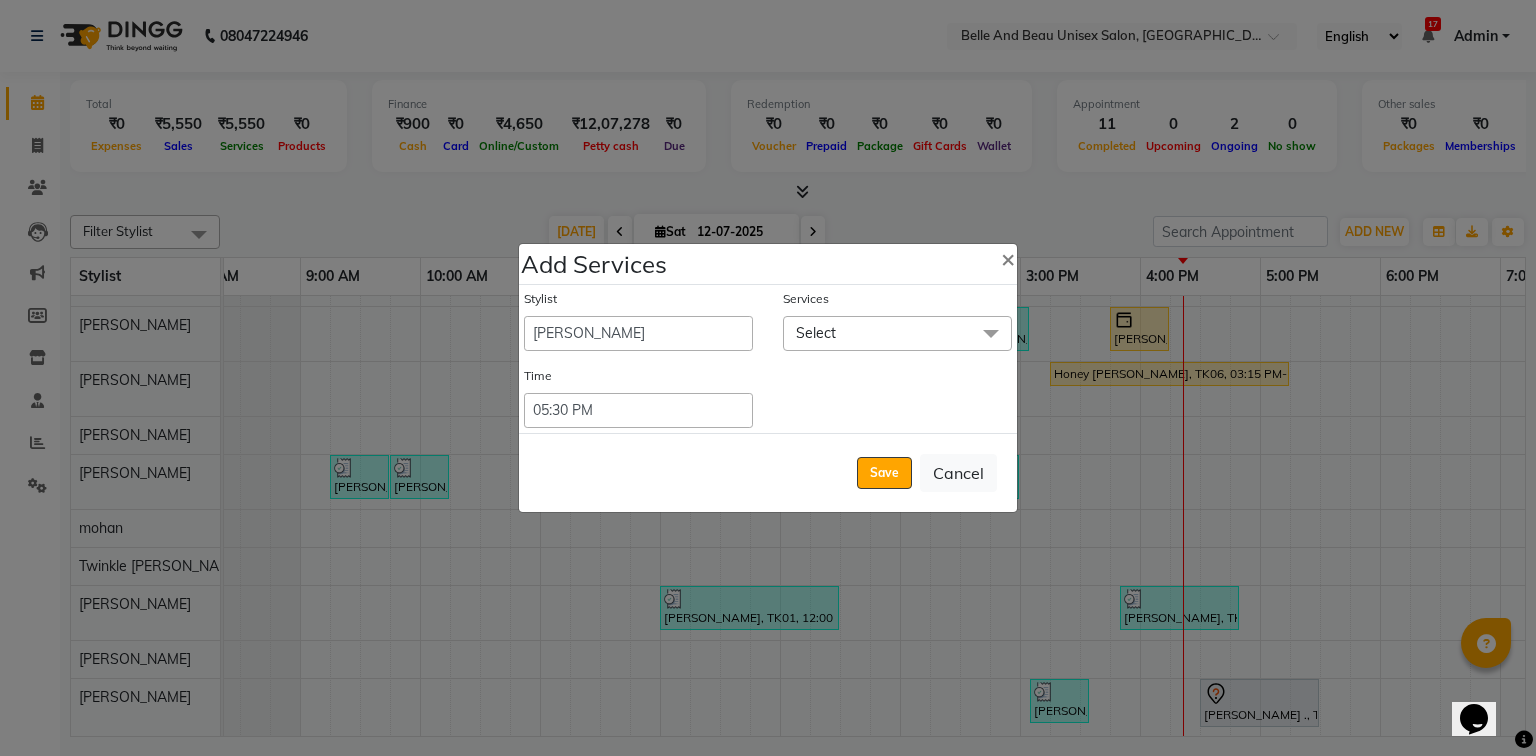 click on "Select" 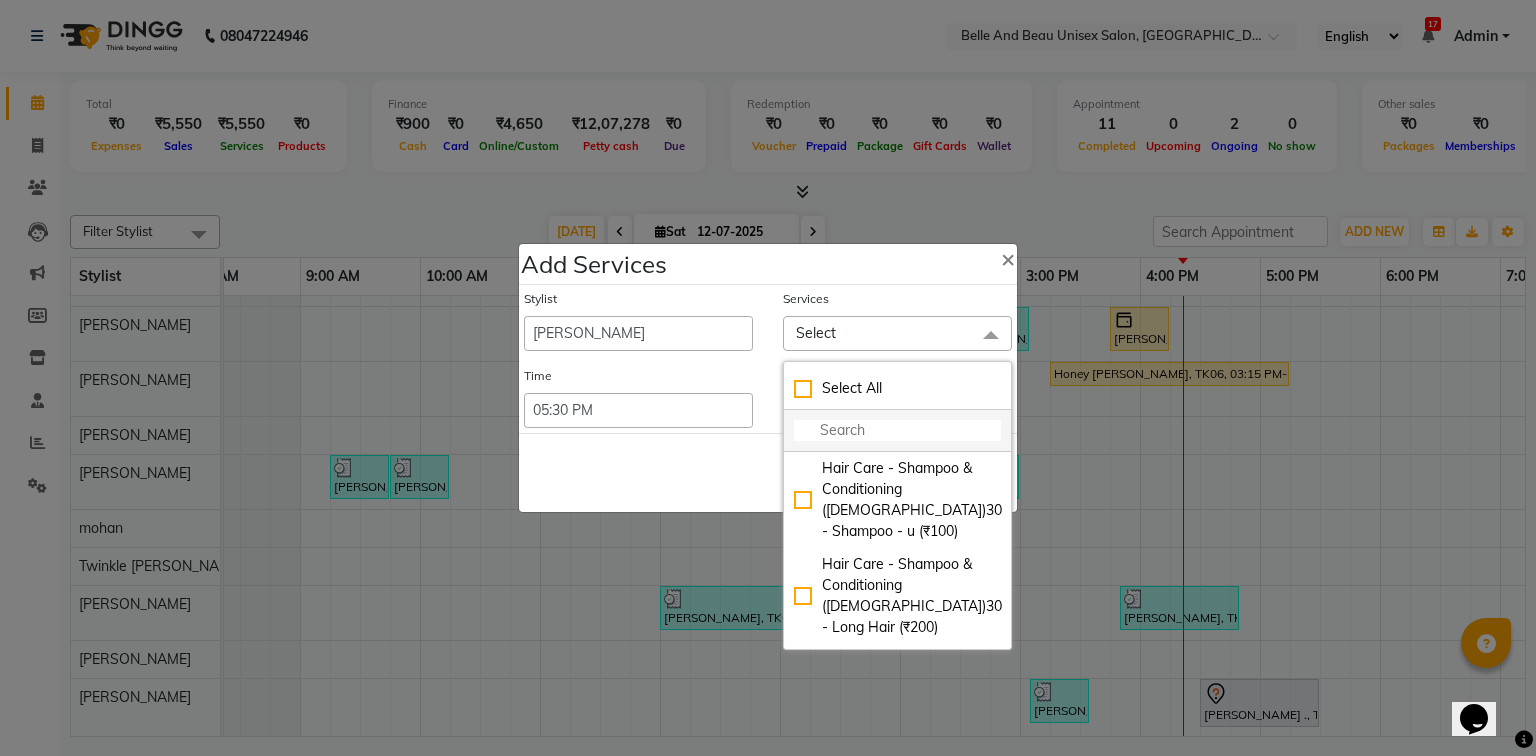 click 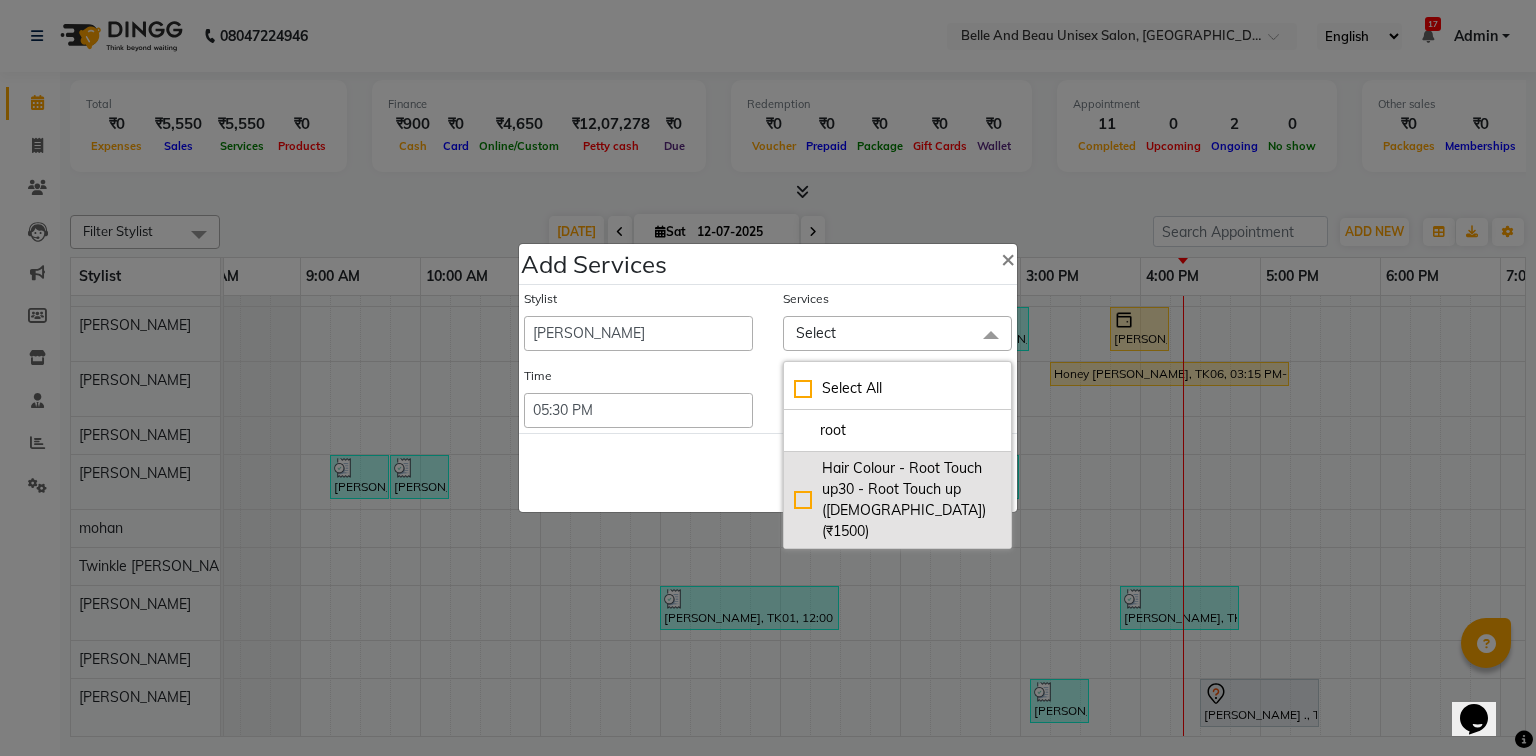 click on "Hair Colour - Root Touch up30 - Root Touch up ([DEMOGRAPHIC_DATA]) (₹1500)" 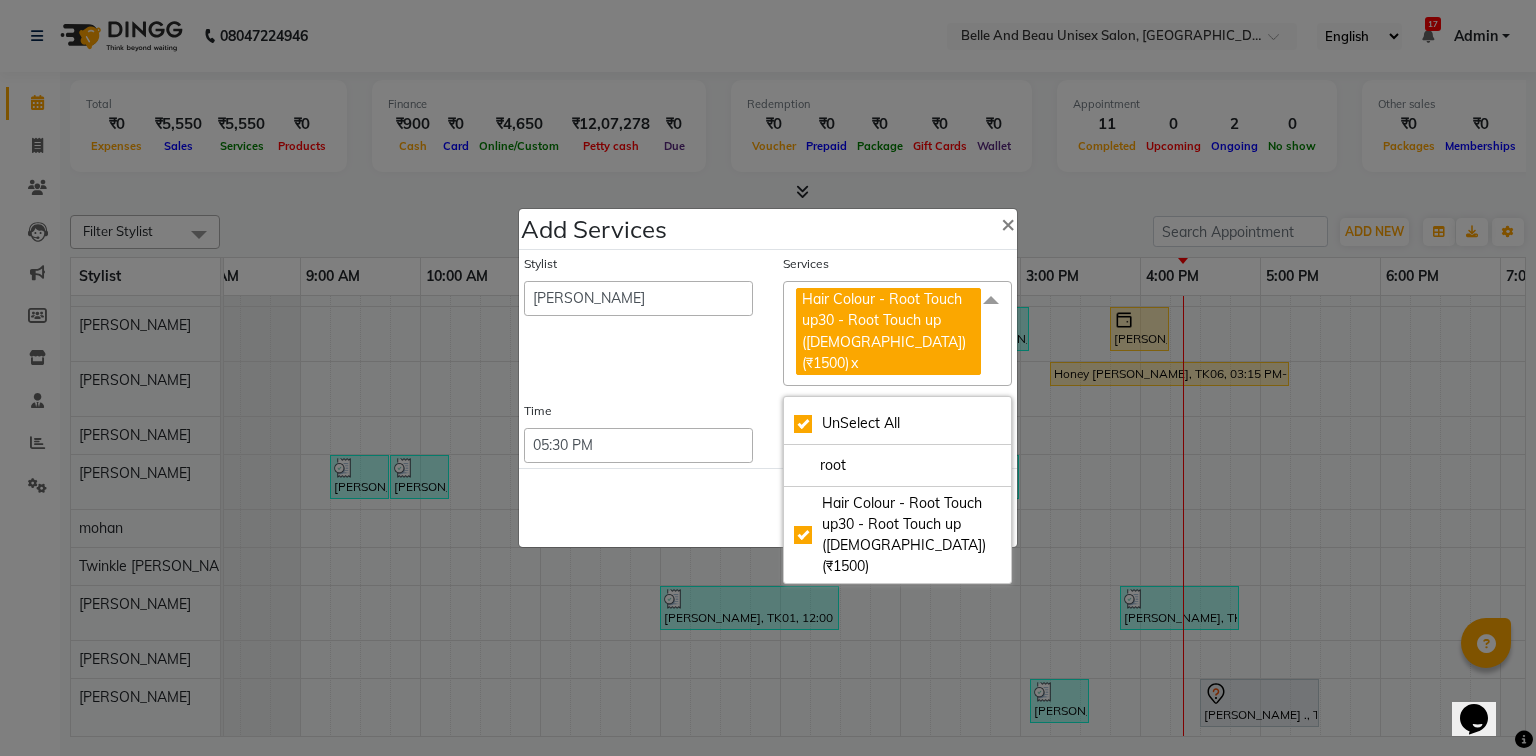 drag, startPoint x: 728, startPoint y: 503, endPoint x: 816, endPoint y: 501, distance: 88.02273 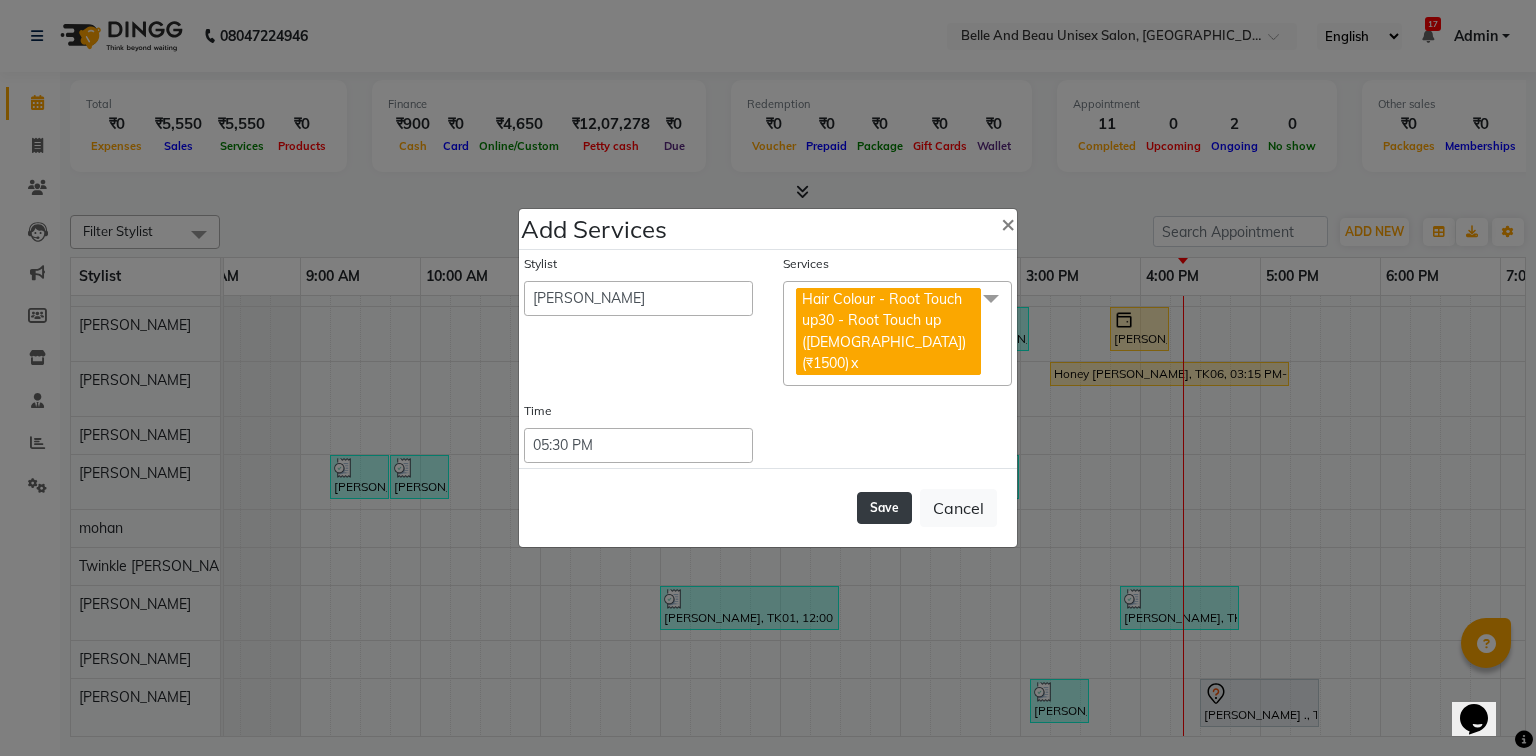 click on "Save" 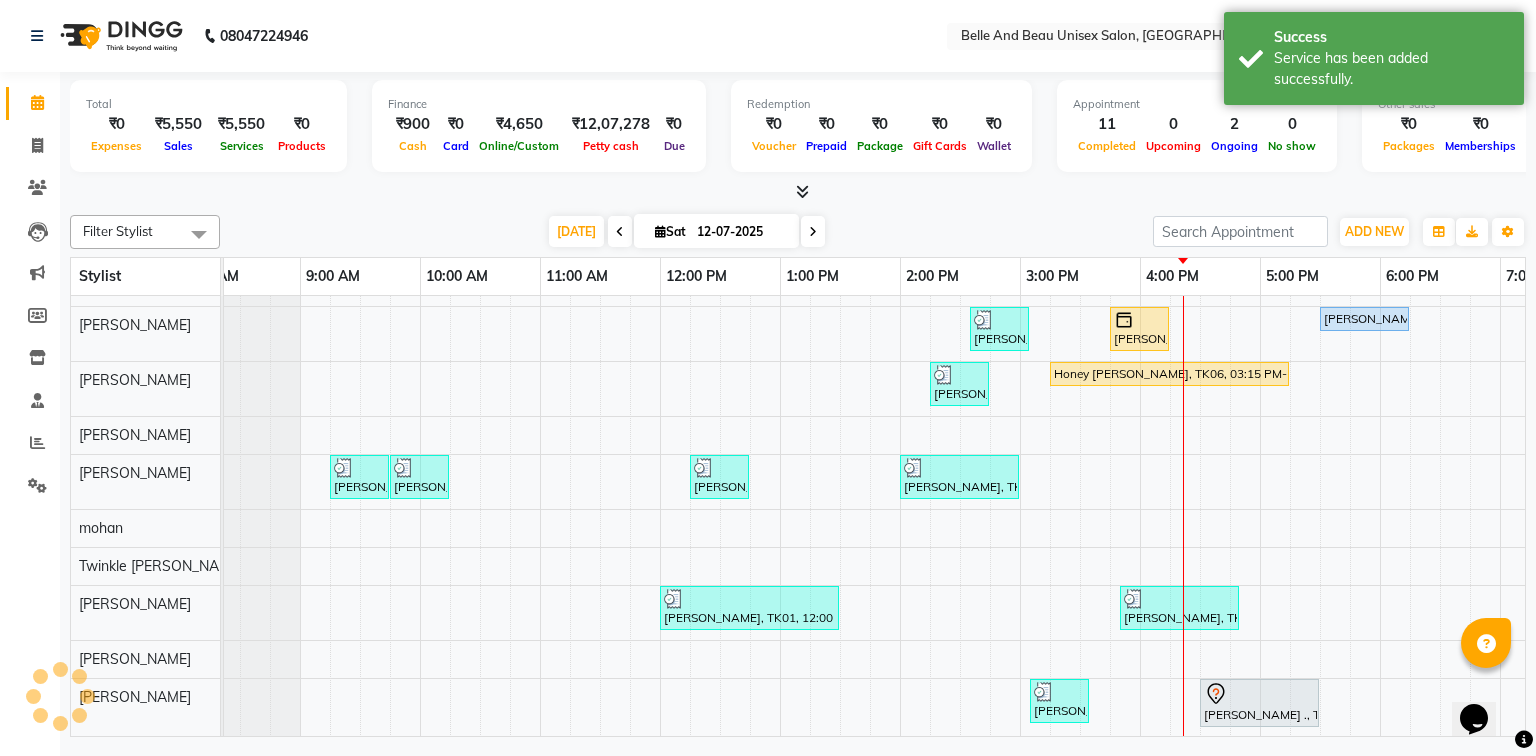 scroll, scrollTop: 68, scrollLeft: 44, axis: both 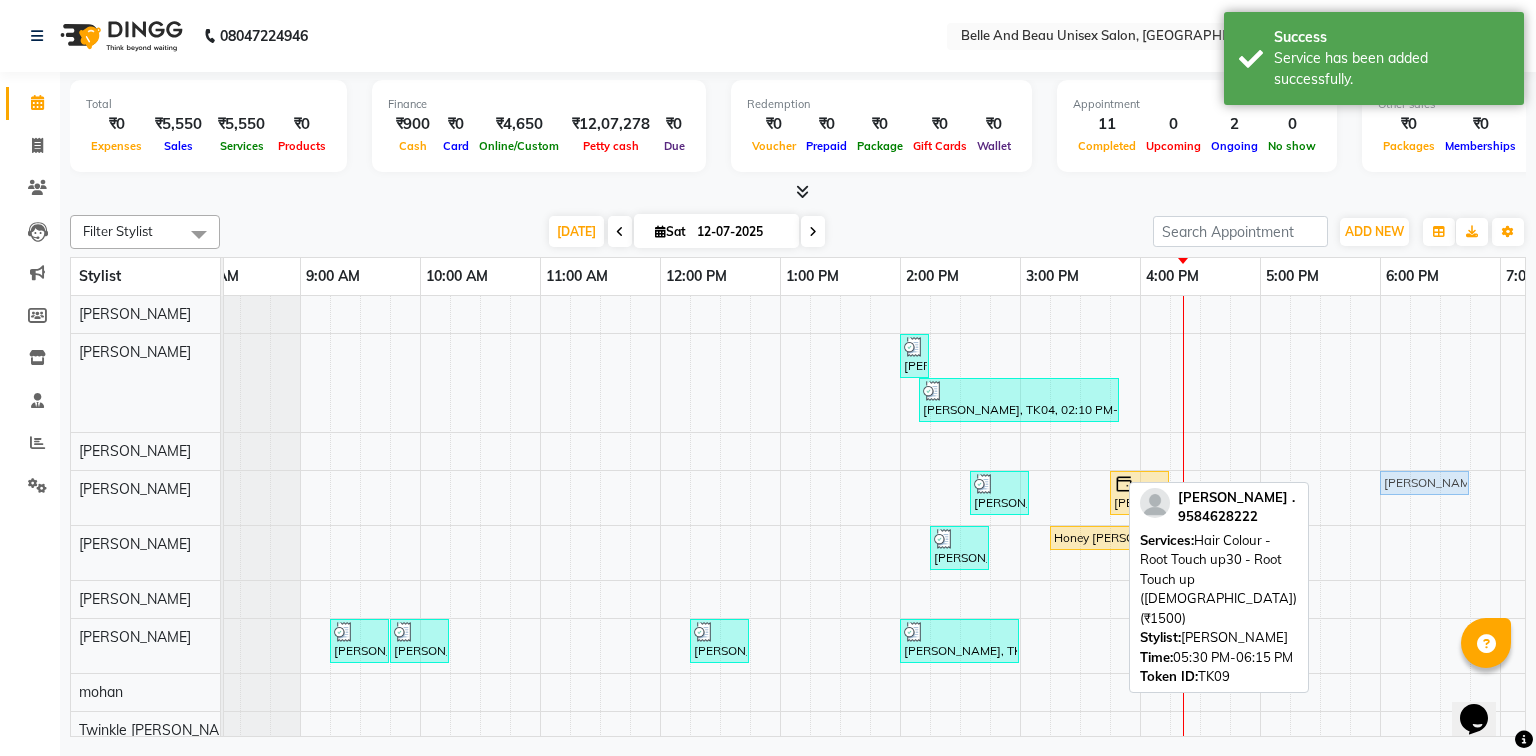 drag, startPoint x: 1346, startPoint y: 477, endPoint x: 1411, endPoint y: 480, distance: 65.06919 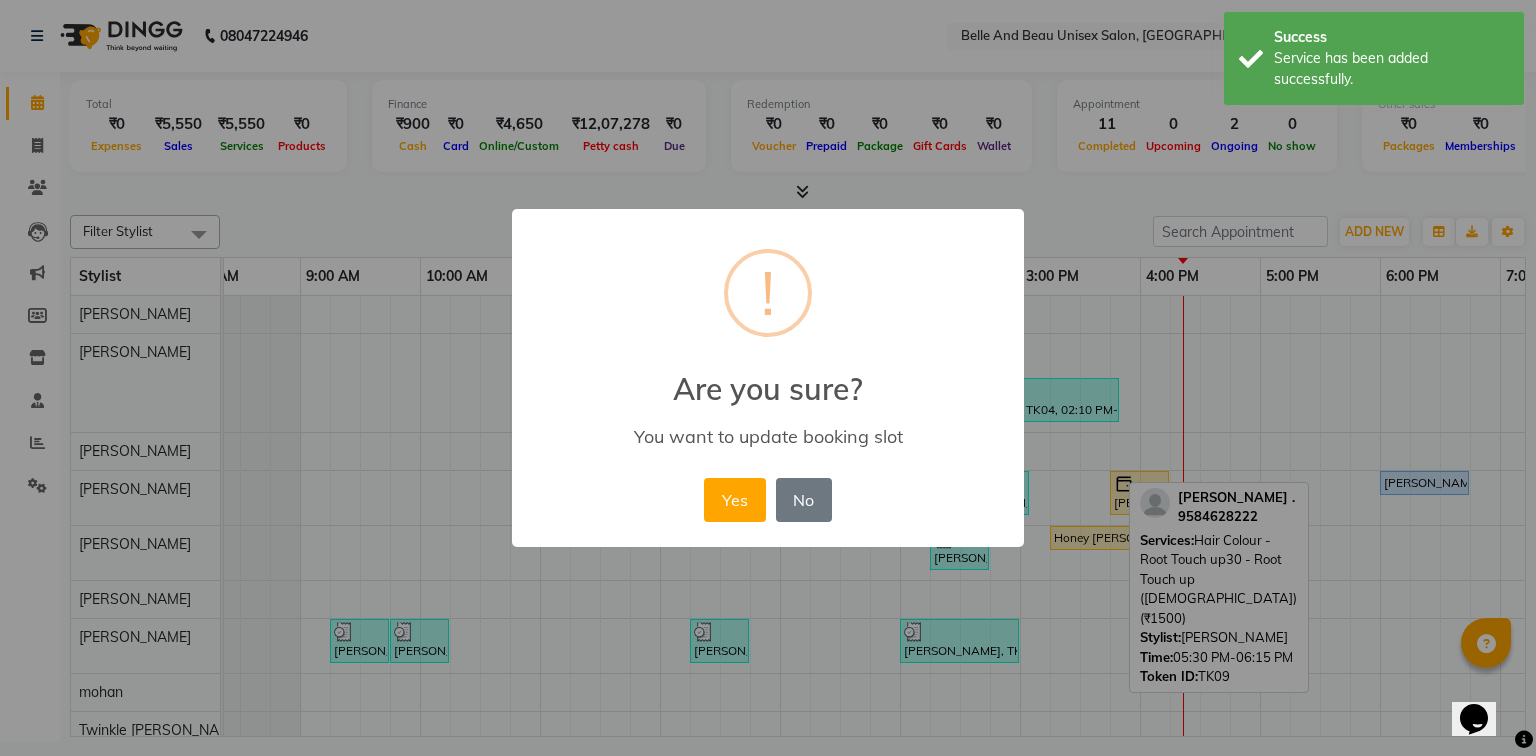 drag, startPoint x: 721, startPoint y: 500, endPoint x: 727, endPoint y: 489, distance: 12.529964 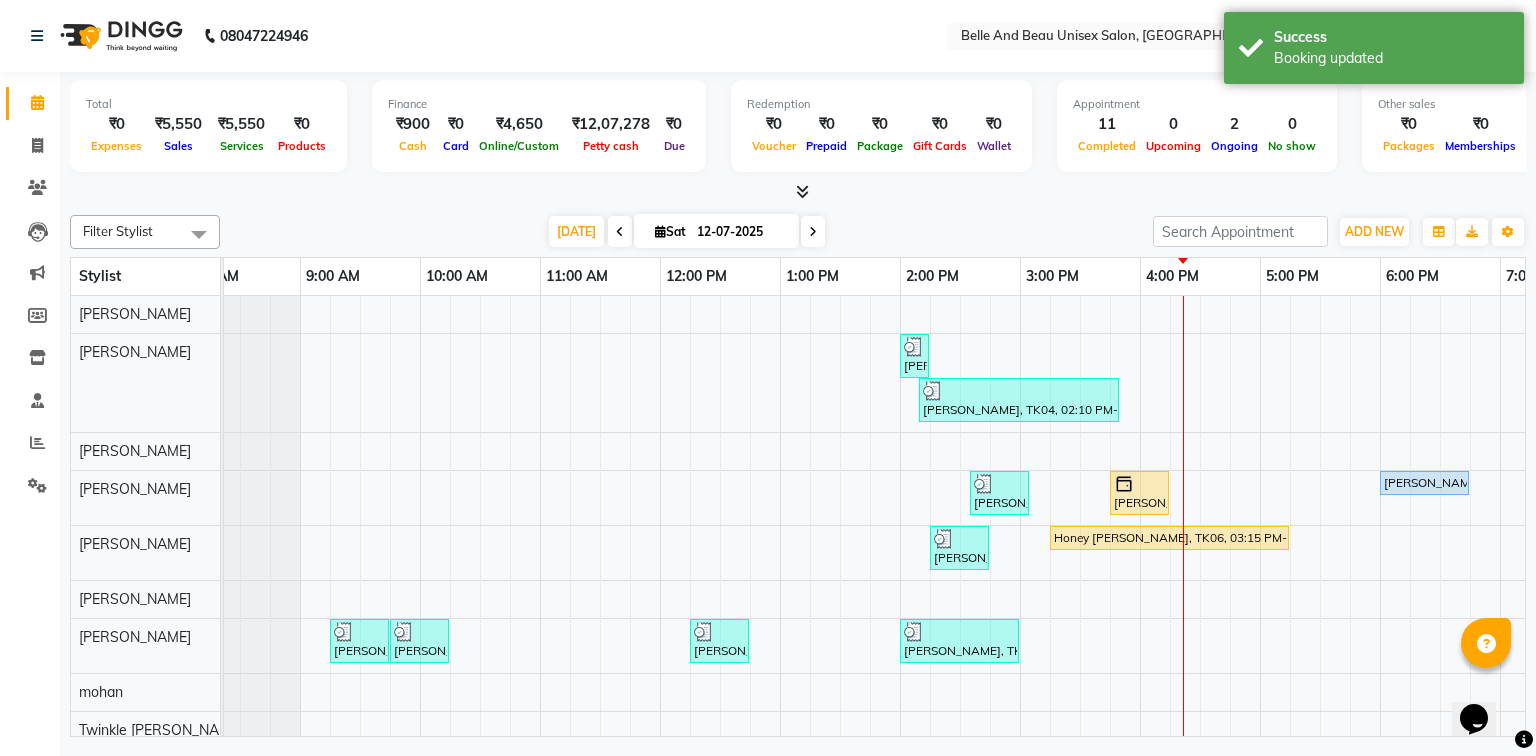 scroll, scrollTop: 0, scrollLeft: 145, axis: horizontal 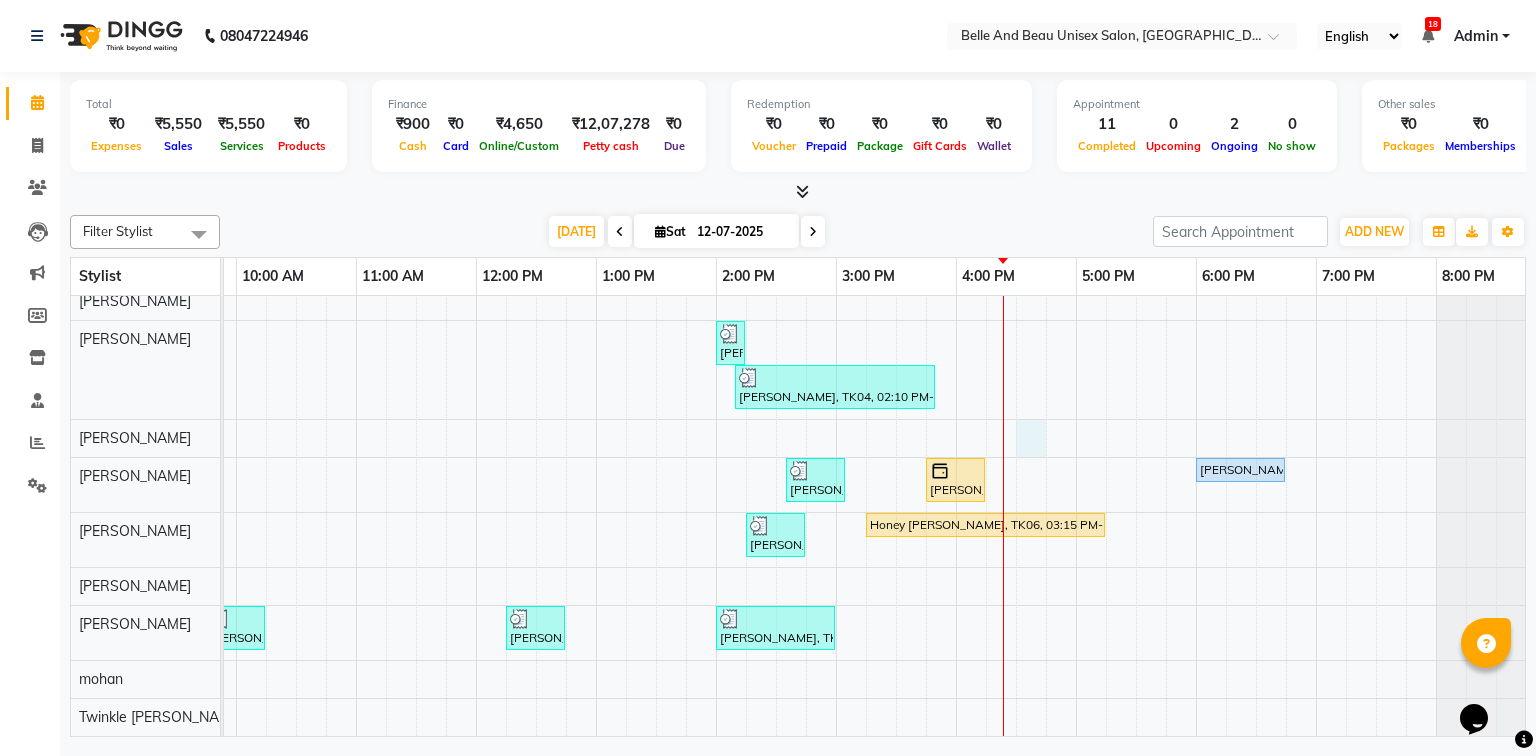 click on "[PERSON_NAME], TK04, 02:00 PM-02:10 PM, Threading - Eyebrow ([DEMOGRAPHIC_DATA])30 - Eyebrow     [PERSON_NAME], TK04, 02:10 PM-03:50 PM, Threading - Full Face ([DEMOGRAPHIC_DATA])30 - Full Face,Waxing - Premium Flavoured Rica Wax30 - Underarms ([DEMOGRAPHIC_DATA]),Waxing - Premium Flavoured Rica Wax30 - Full Legs ([DEMOGRAPHIC_DATA]),Waxing - Premium Flavoured Rica Wax30 - Full Hands ([DEMOGRAPHIC_DATA])     [PERSON_NAME], TK07, 02:35 PM-03:05 PM, Hair Care - Hair Cut ([DEMOGRAPHIC_DATA])30 - Adult Hair Cut (Below 8)     [PERSON_NAME], TK08, 03:45 PM-04:15 PM, Hair Care - Hair Cut ([DEMOGRAPHIC_DATA])30 - Baby Hair Cut (Below 8)    [PERSON_NAME] ., TK09, 06:00 PM-06:45 PM, Hair Colour - Root Touch up30 - Root Touch up ([DEMOGRAPHIC_DATA]) (₹1500)     [PERSON_NAME], TK01, 02:15 PM-02:45 PM, Massage - Massage30 - Full Body Massage (almond Oil) ([DEMOGRAPHIC_DATA]) (₹1000)    Honey [PERSON_NAME], TK06, 03:15 PM-05:15 PM, FURUTSU     [PERSON_NAME], TK02, 09:15 AM-09:45 AM, Hair Care - Hair Cut ([DEMOGRAPHIC_DATA])30 - Adult Hair Cut (Below 8)     [PERSON_NAME], TK02, 09:45 AM-10:15 AM, Shave & Trimming - [PERSON_NAME]  ([DEMOGRAPHIC_DATA])30 - [PERSON_NAME] Shaping" at bounding box center [776, 585] 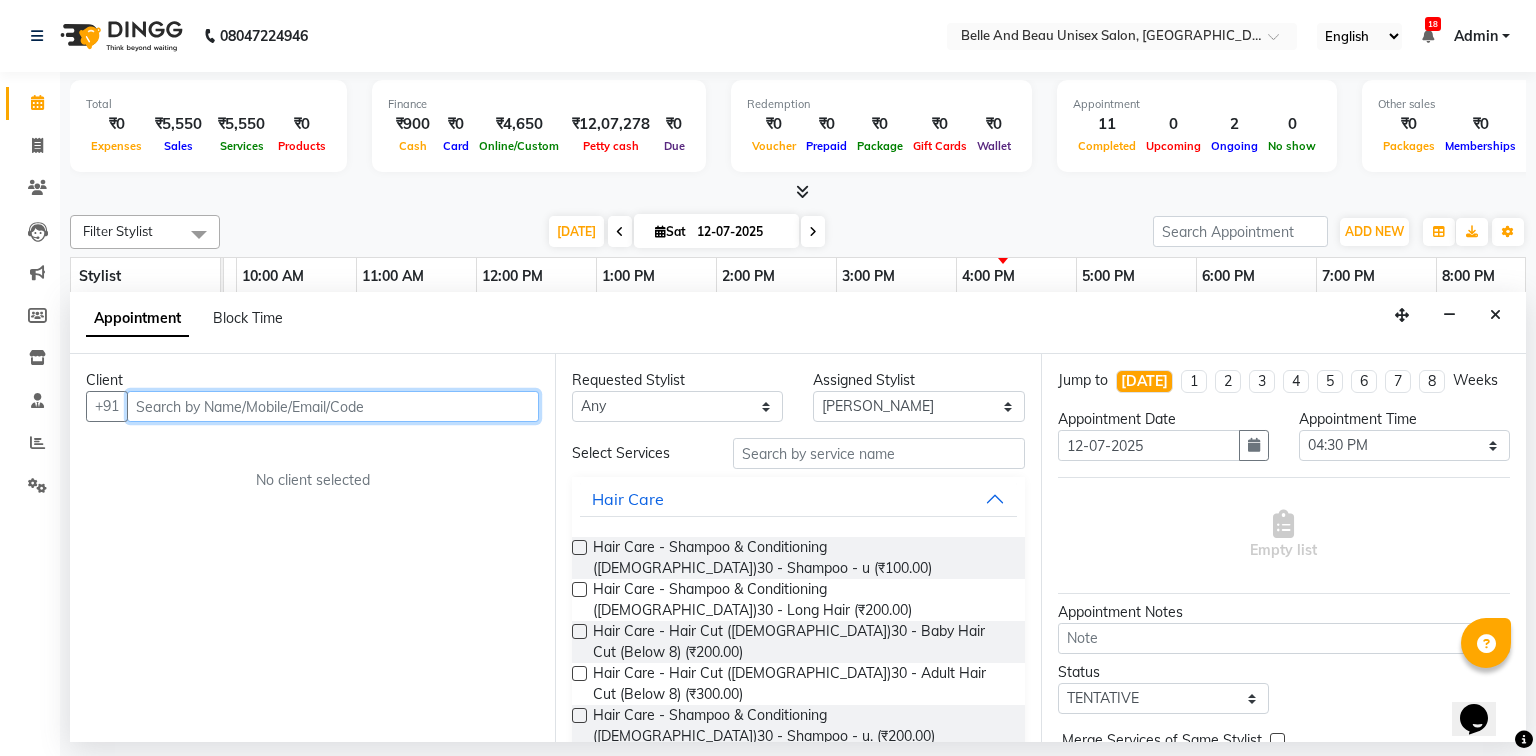 drag, startPoint x: 278, startPoint y: 404, endPoint x: 287, endPoint y: 396, distance: 12.0415945 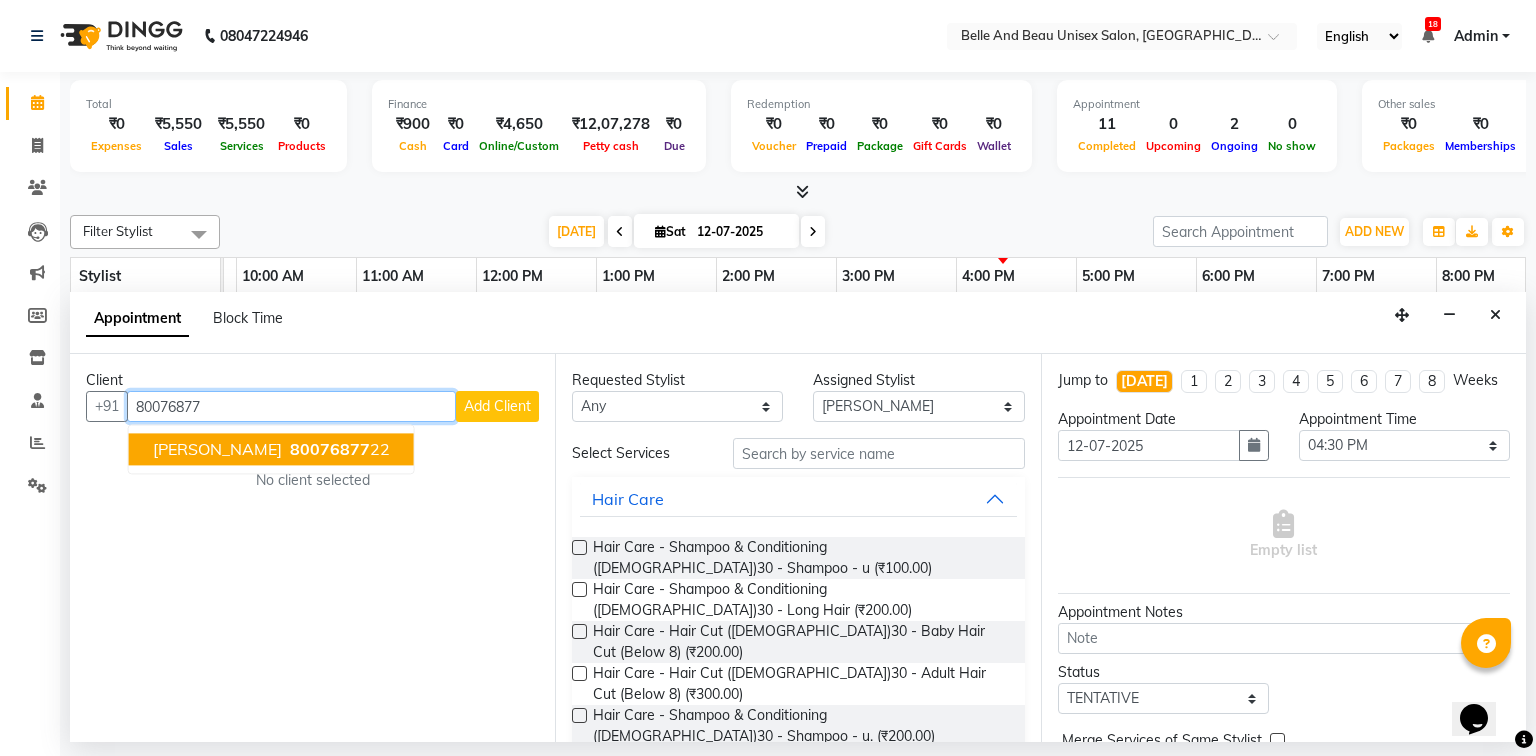 click on "[PERSON_NAME]" at bounding box center [217, 450] 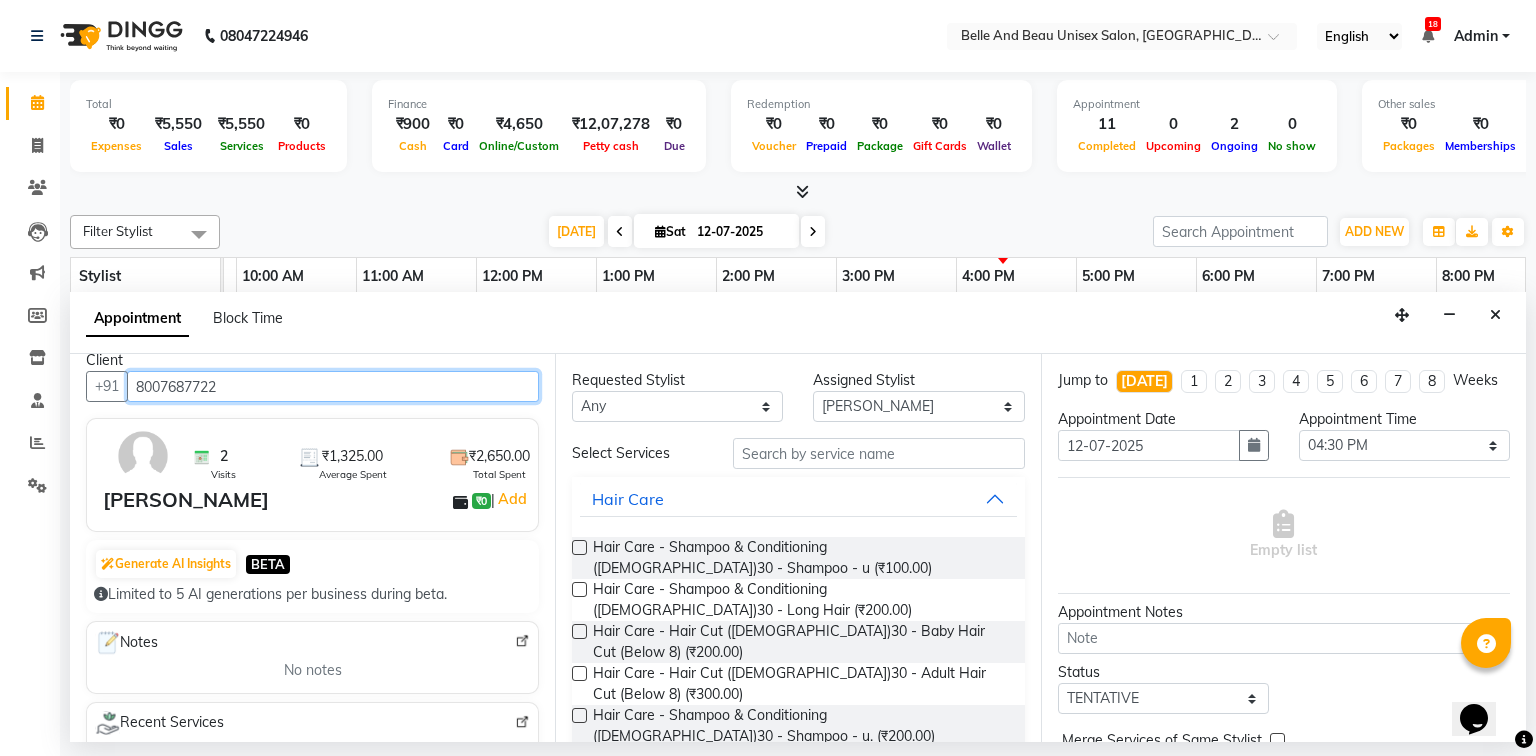 scroll, scrollTop: 0, scrollLeft: 0, axis: both 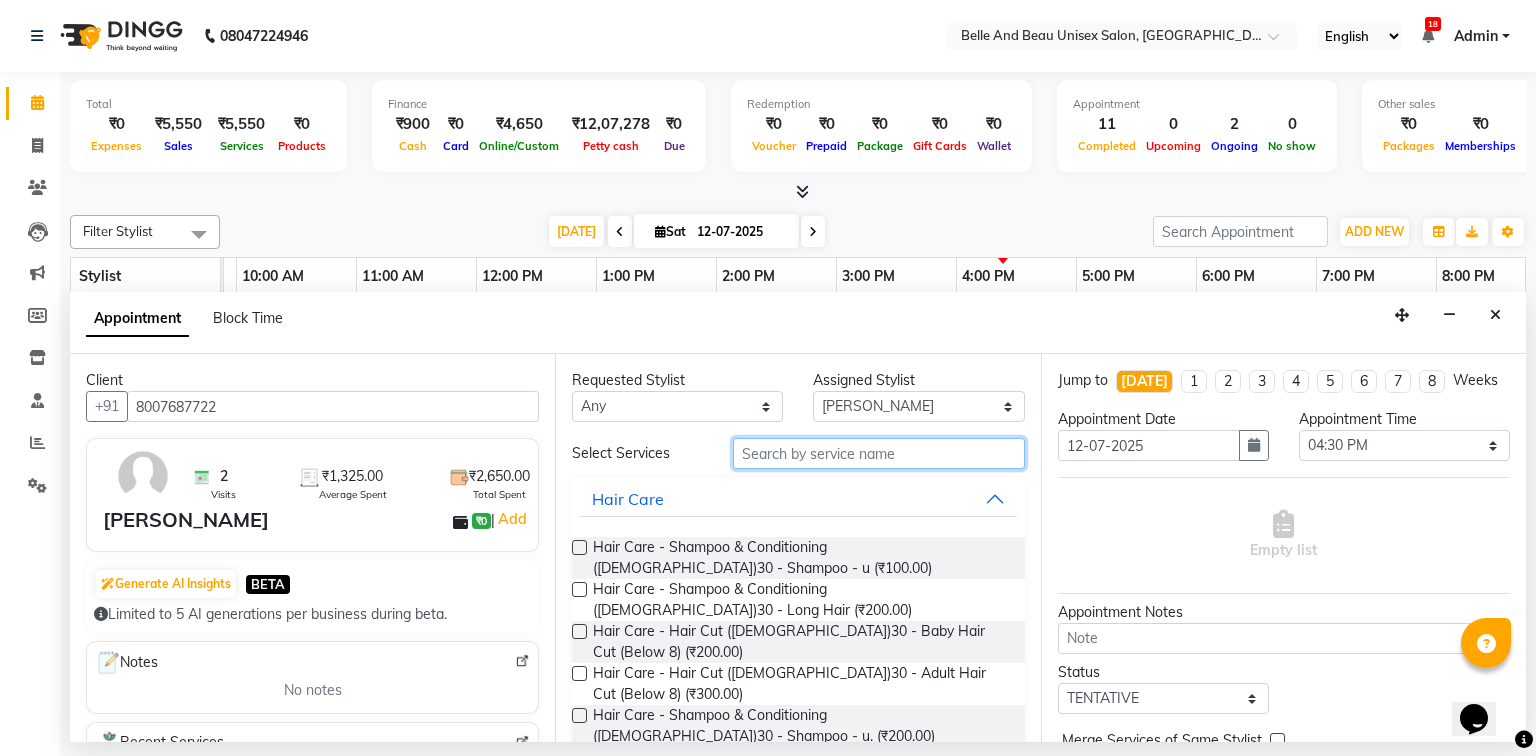 click at bounding box center [879, 453] 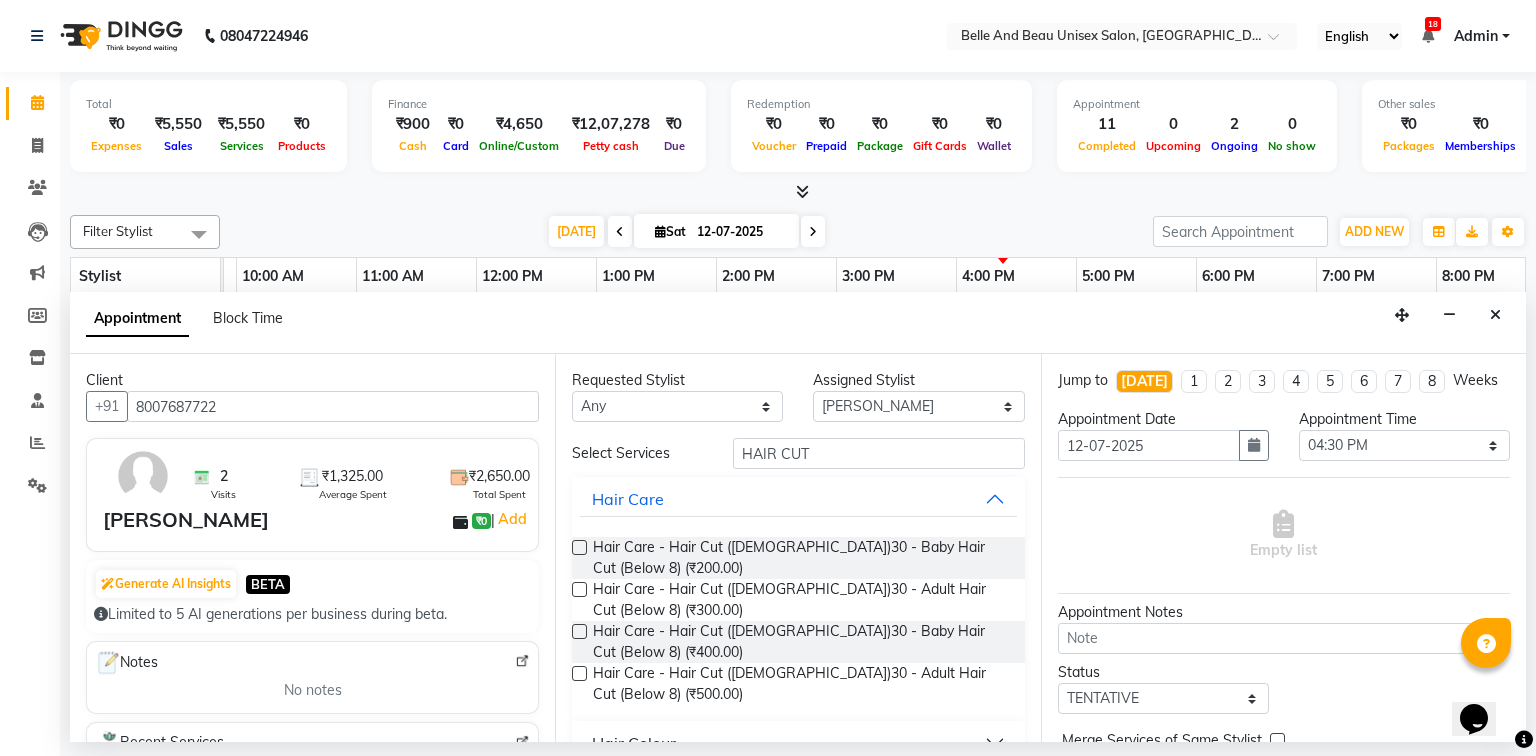 click at bounding box center (579, 589) 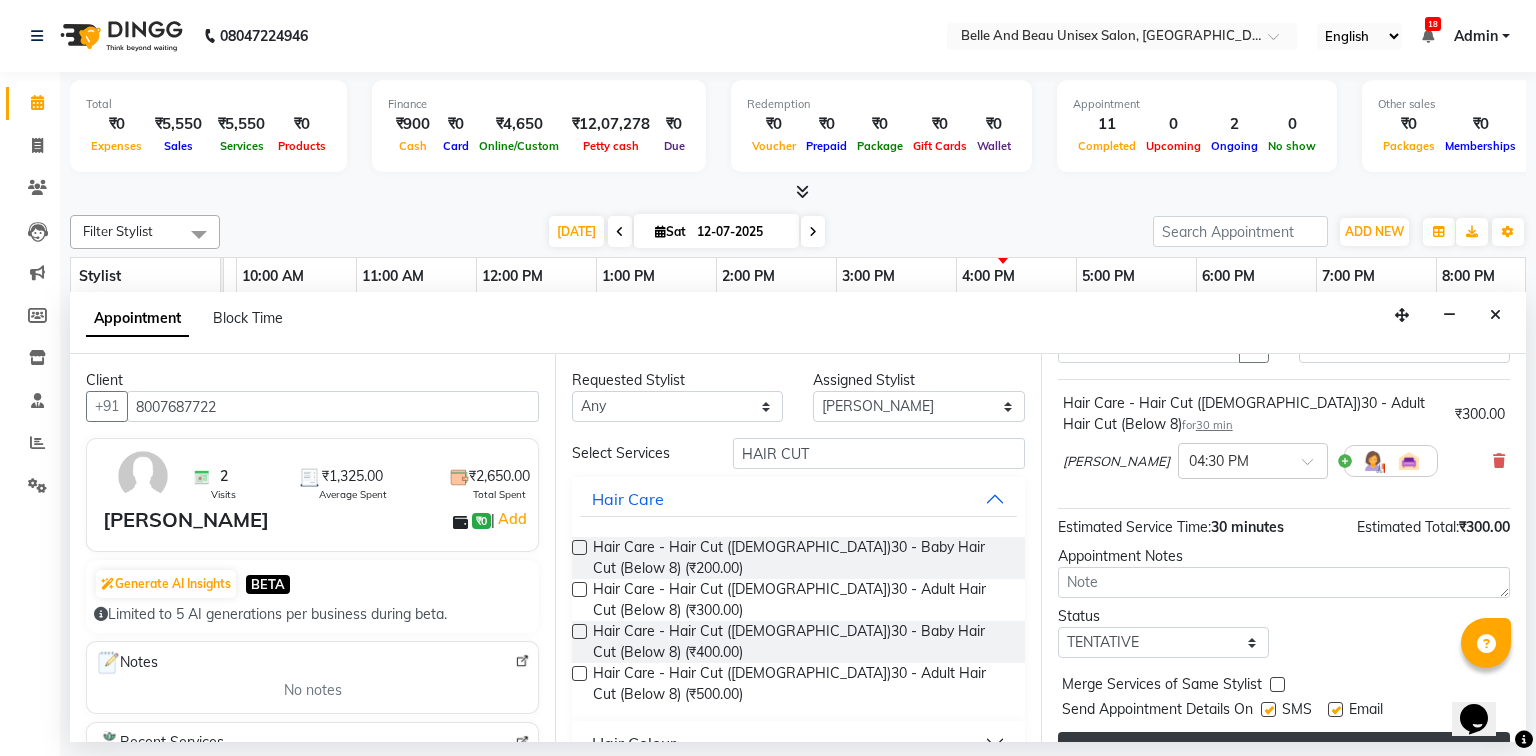 scroll, scrollTop: 139, scrollLeft: 0, axis: vertical 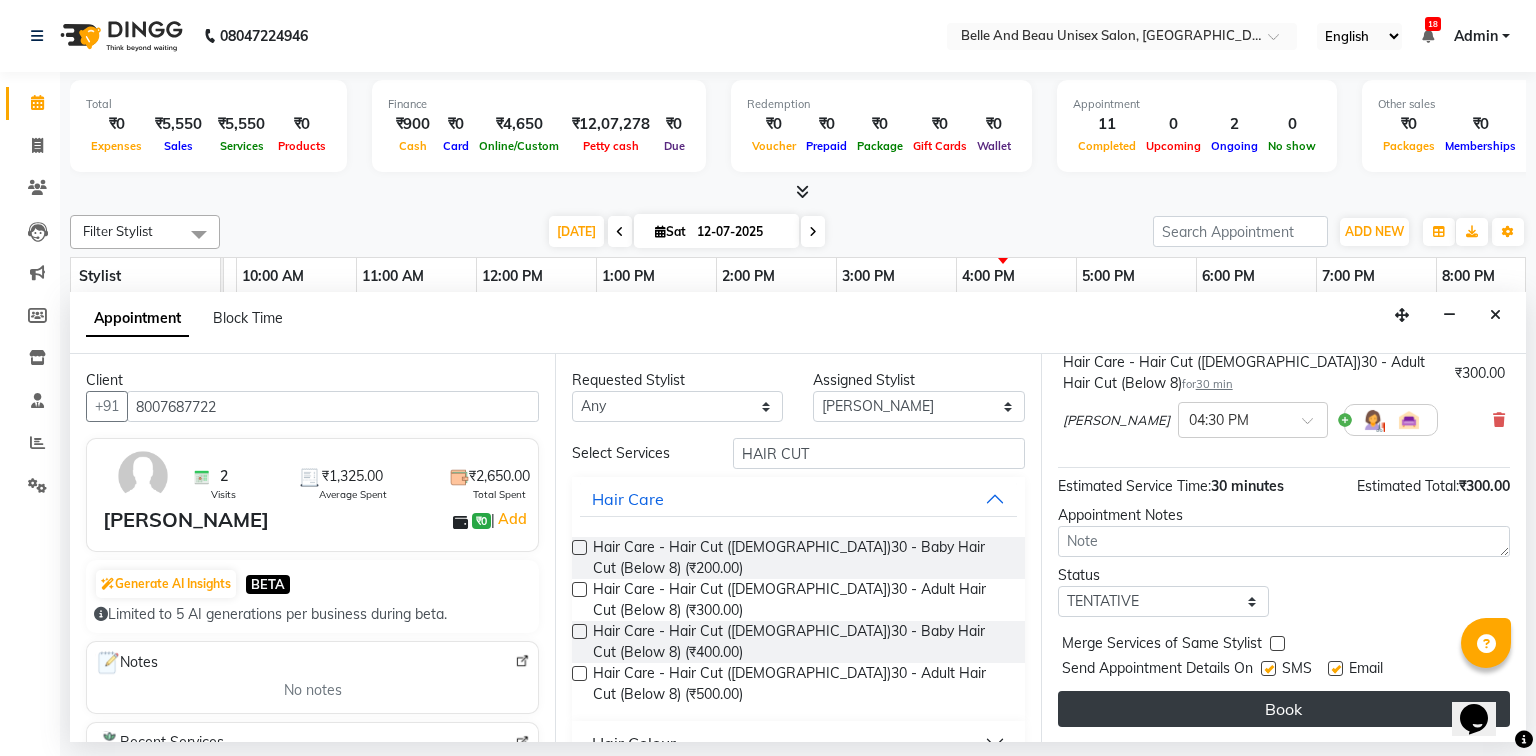 click on "Book" at bounding box center [1284, 709] 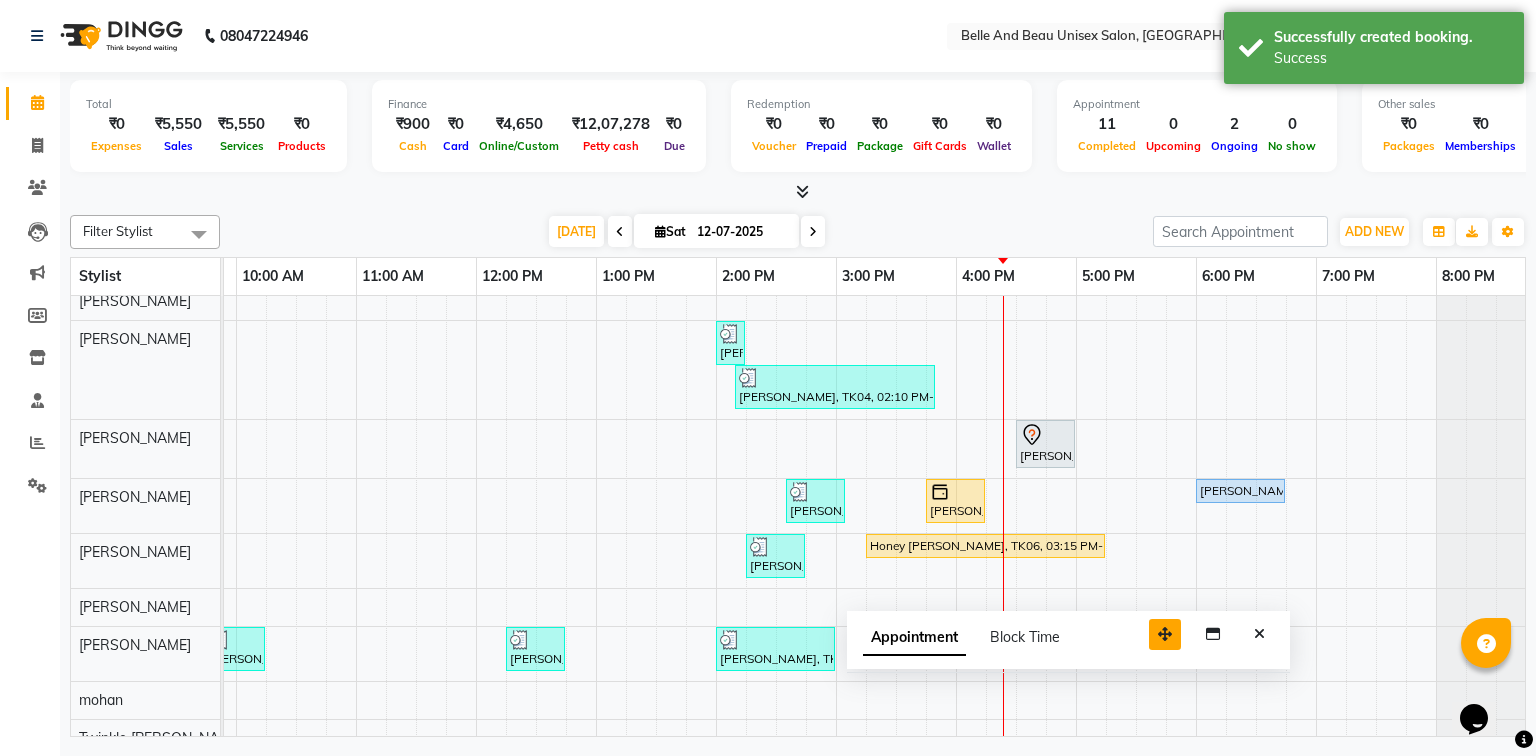 drag, startPoint x: 1404, startPoint y: 708, endPoint x: 1160, endPoint y: 626, distance: 257.4102 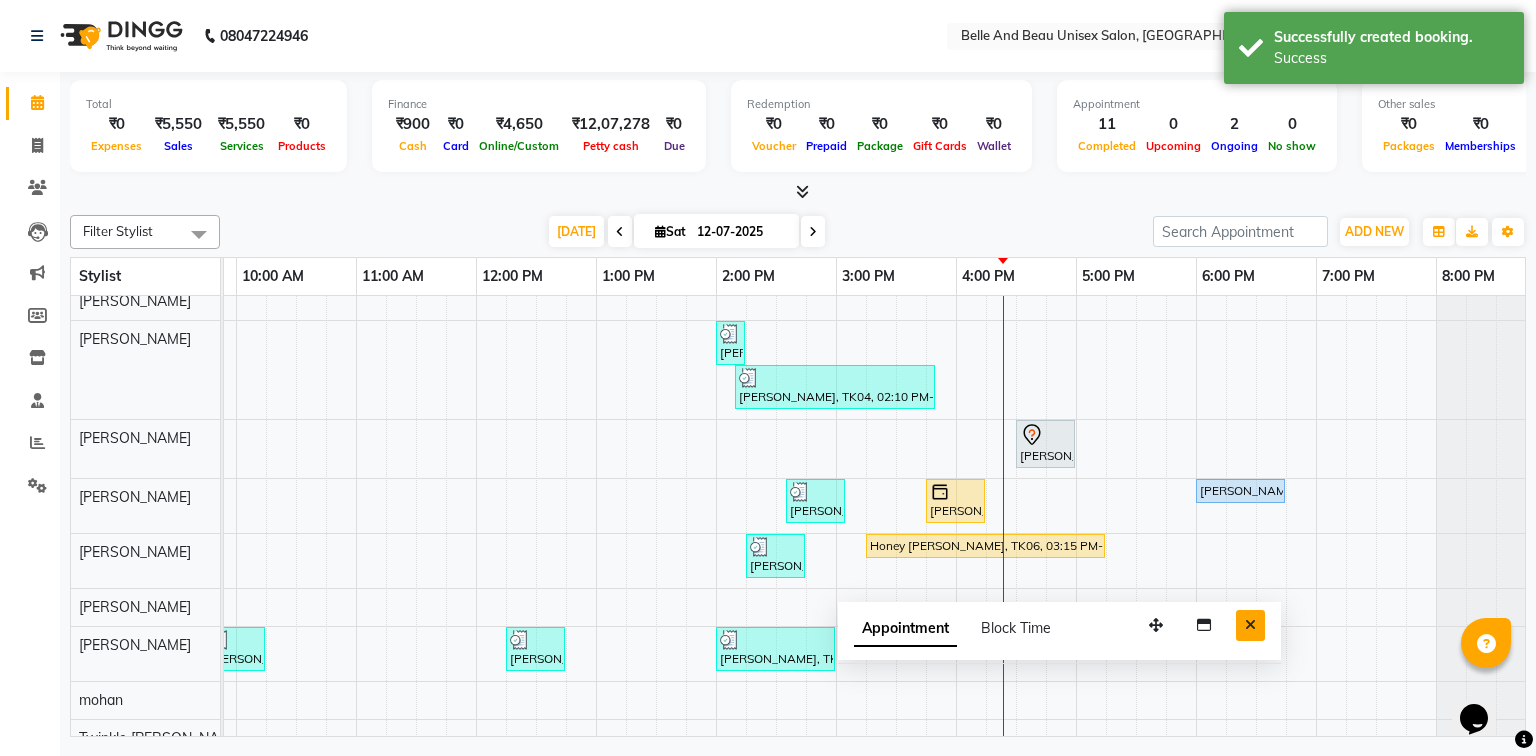 click at bounding box center (1250, 625) 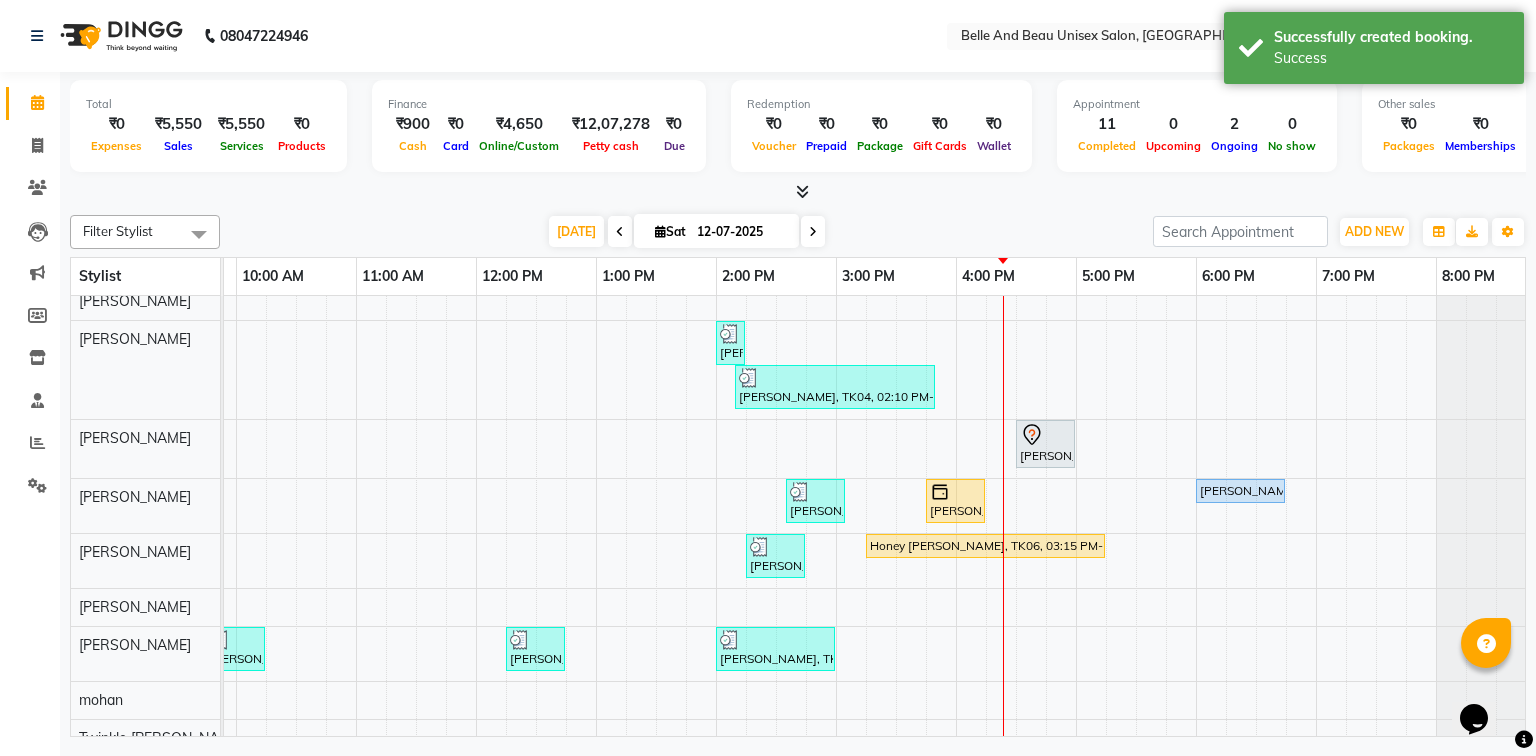 scroll, scrollTop: 82, scrollLeft: 228, axis: both 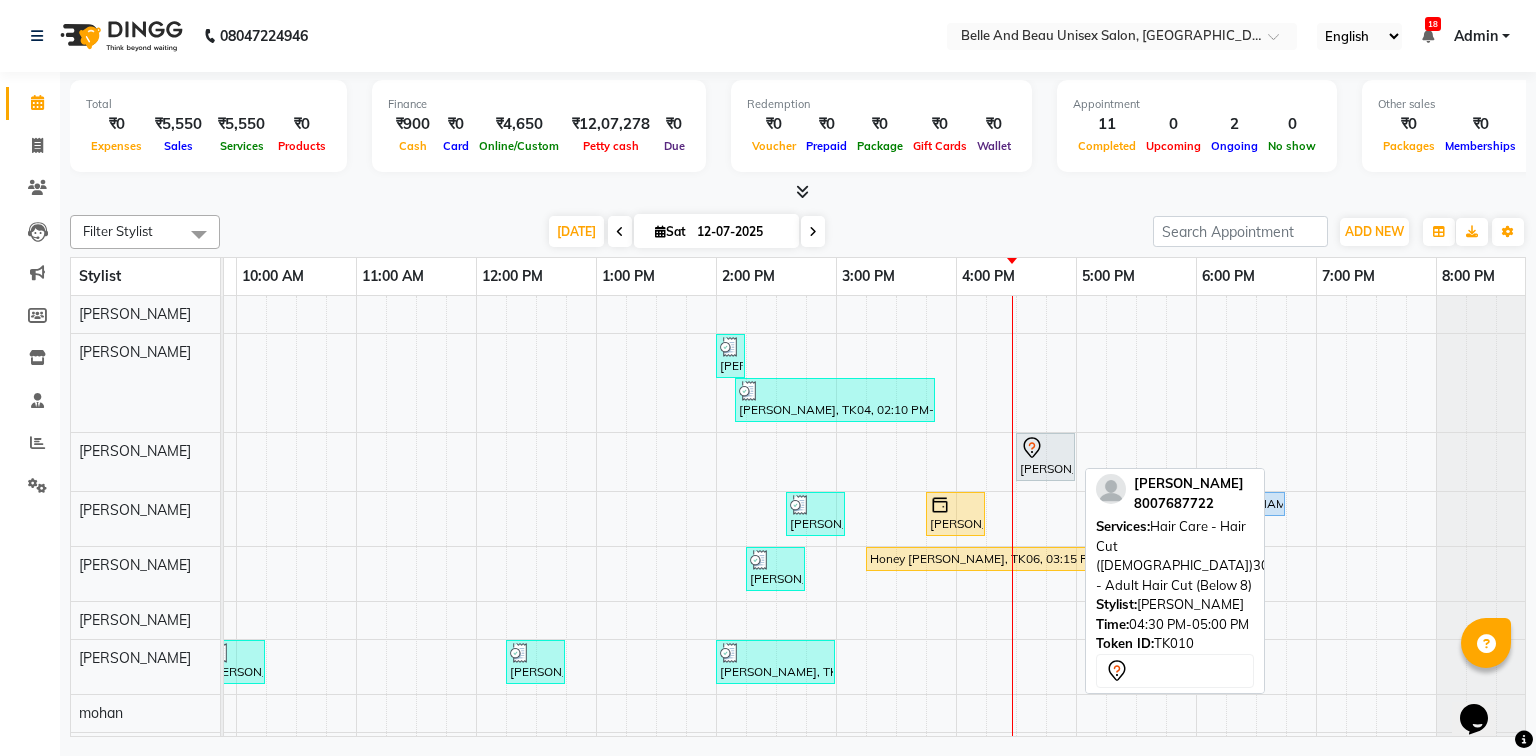 click at bounding box center [1045, 448] 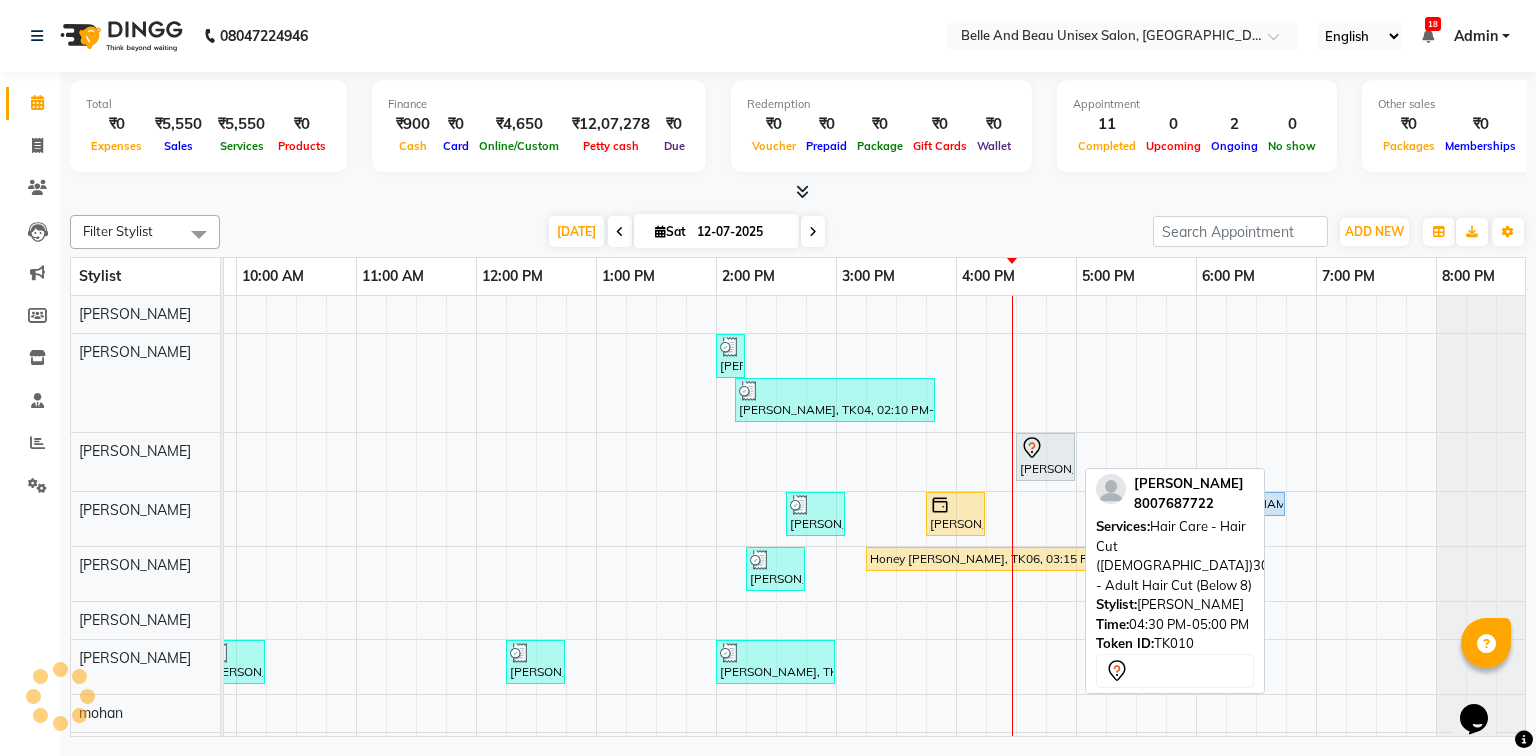 click on "[PERSON_NAME], TK10, 04:30 PM-05:00 PM, Hair Care - Hair Cut ([DEMOGRAPHIC_DATA])30 - Adult Hair Cut (Below 8)" at bounding box center [1045, 457] 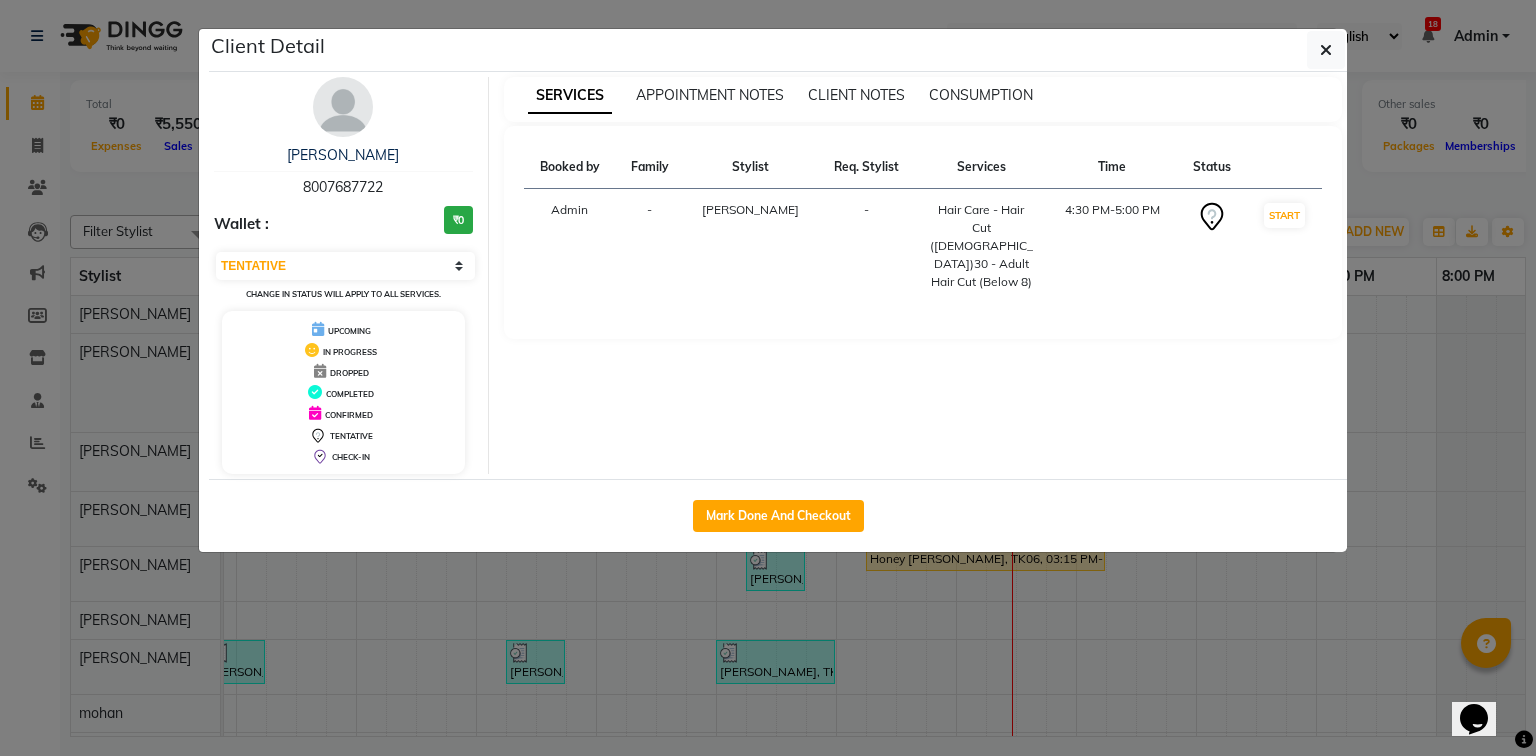 click 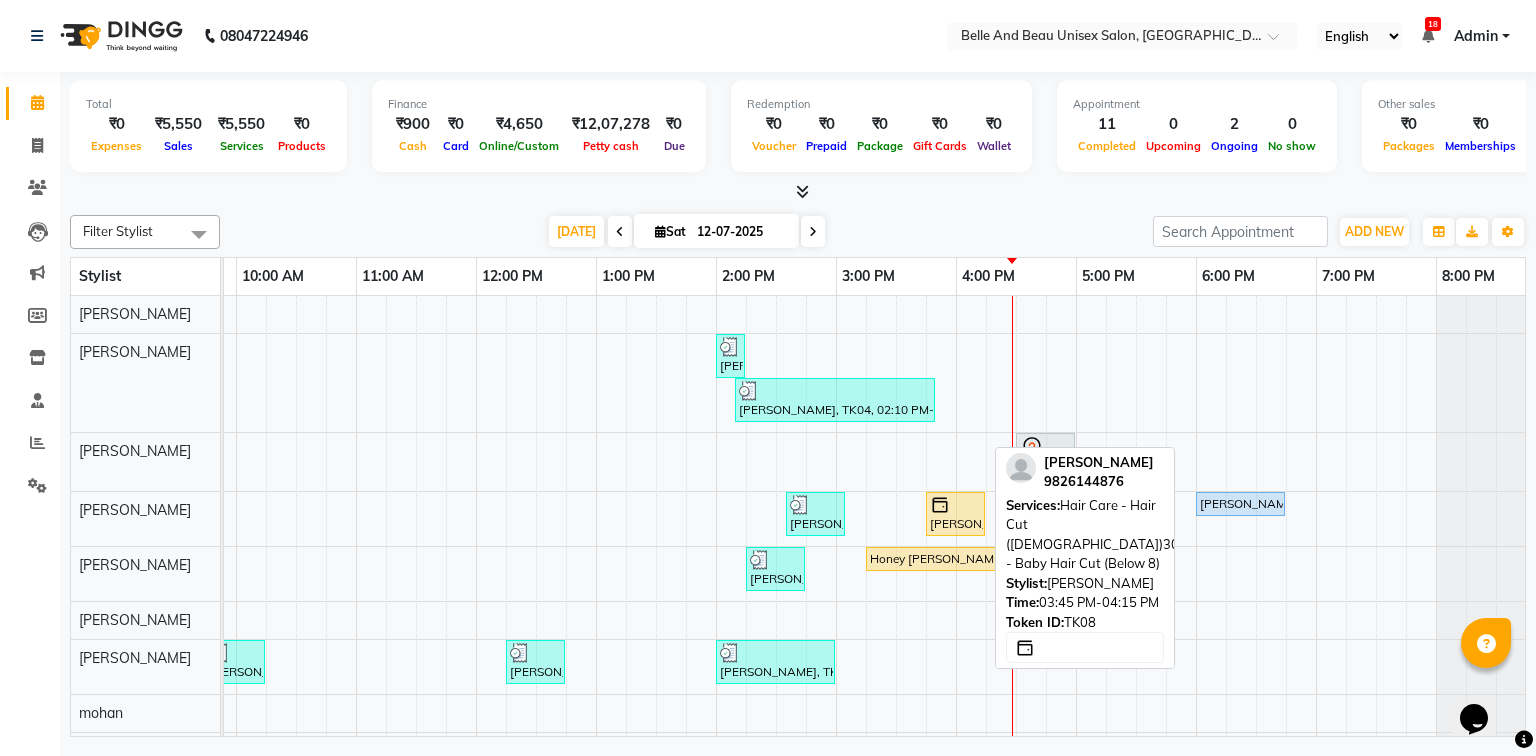 click on "[PERSON_NAME], TK08, 03:45 PM-04:15 PM, Hair Care - Hair Cut ([DEMOGRAPHIC_DATA])30 - Baby Hair Cut (Below 8)" at bounding box center (955, 514) 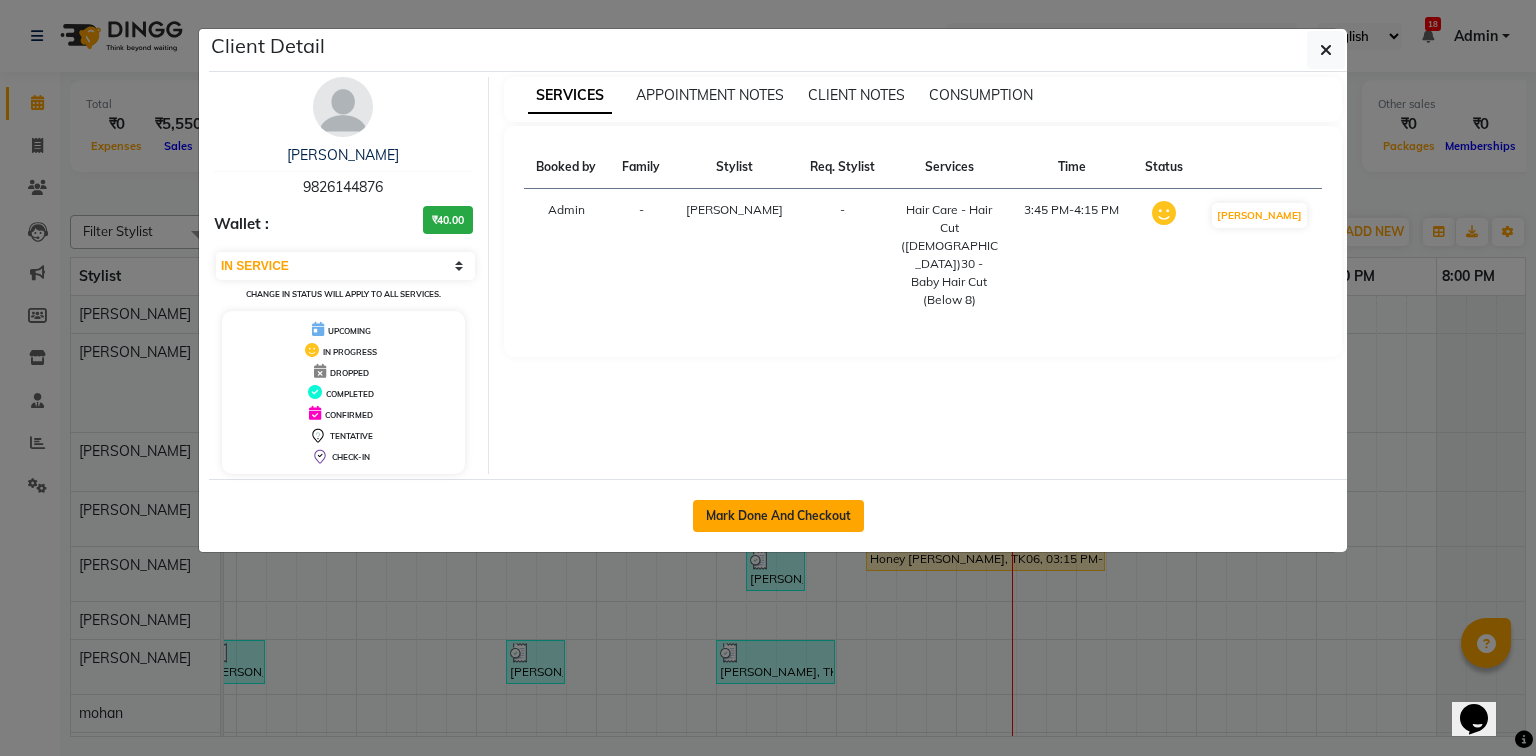 click on "Mark Done And Checkout" 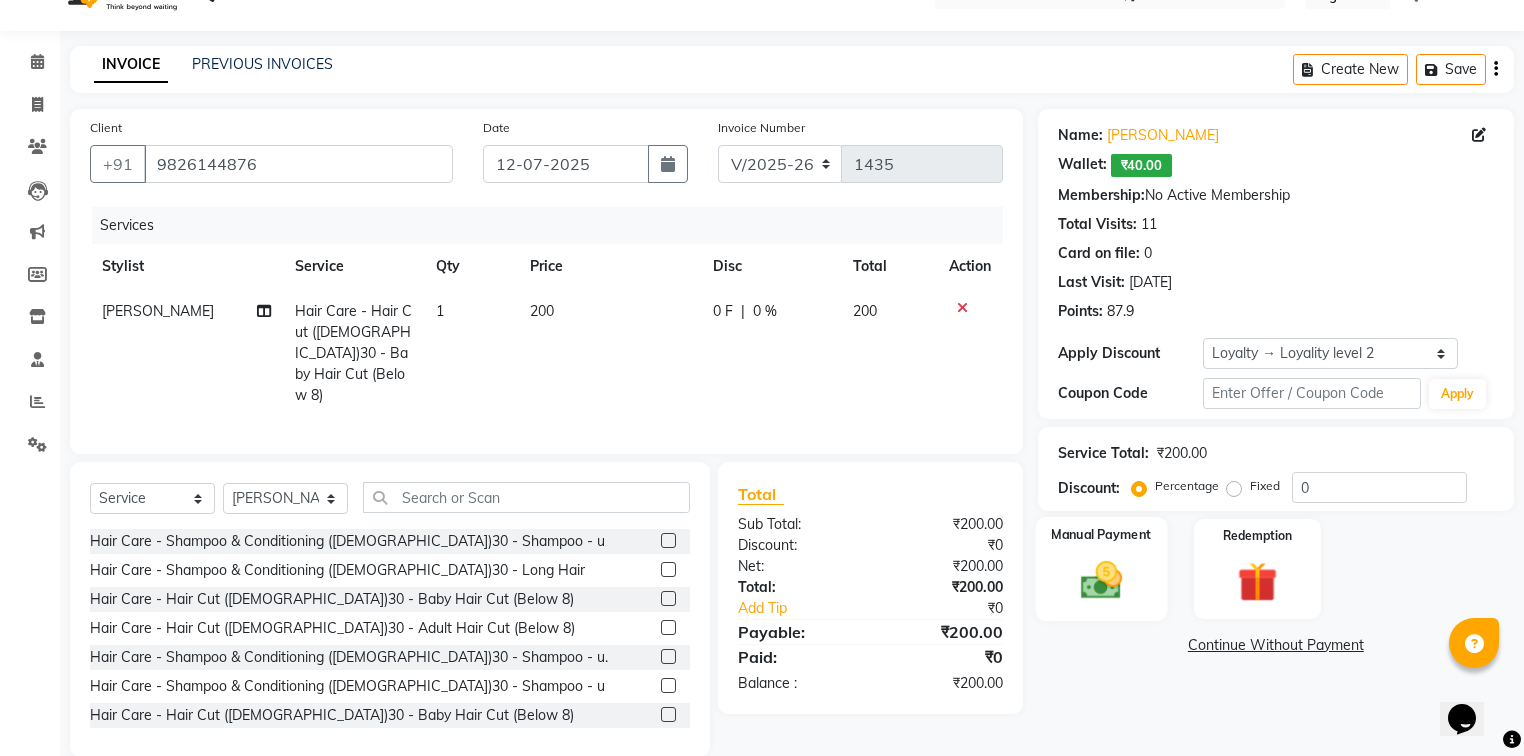 scroll, scrollTop: 64, scrollLeft: 0, axis: vertical 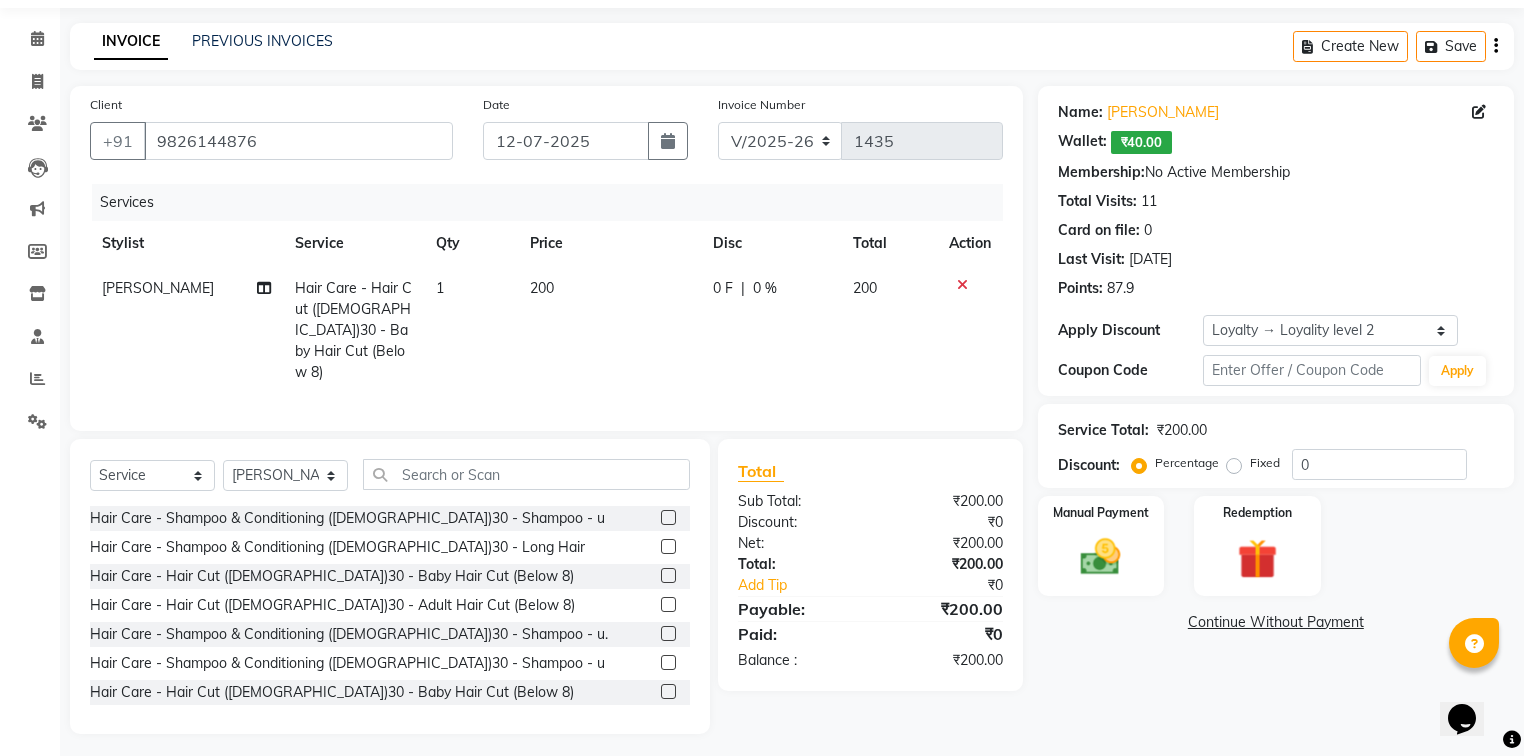 click 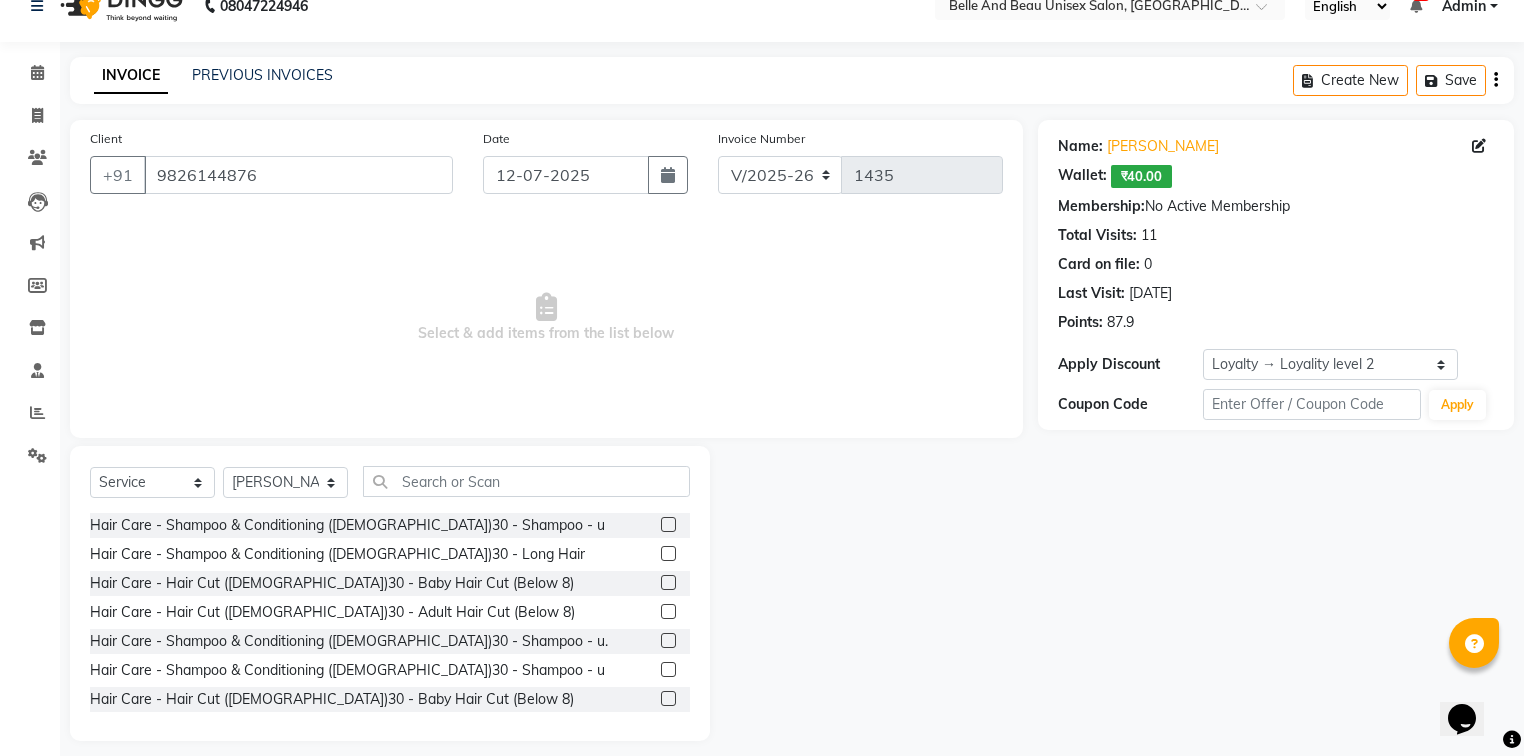 scroll, scrollTop: 45, scrollLeft: 0, axis: vertical 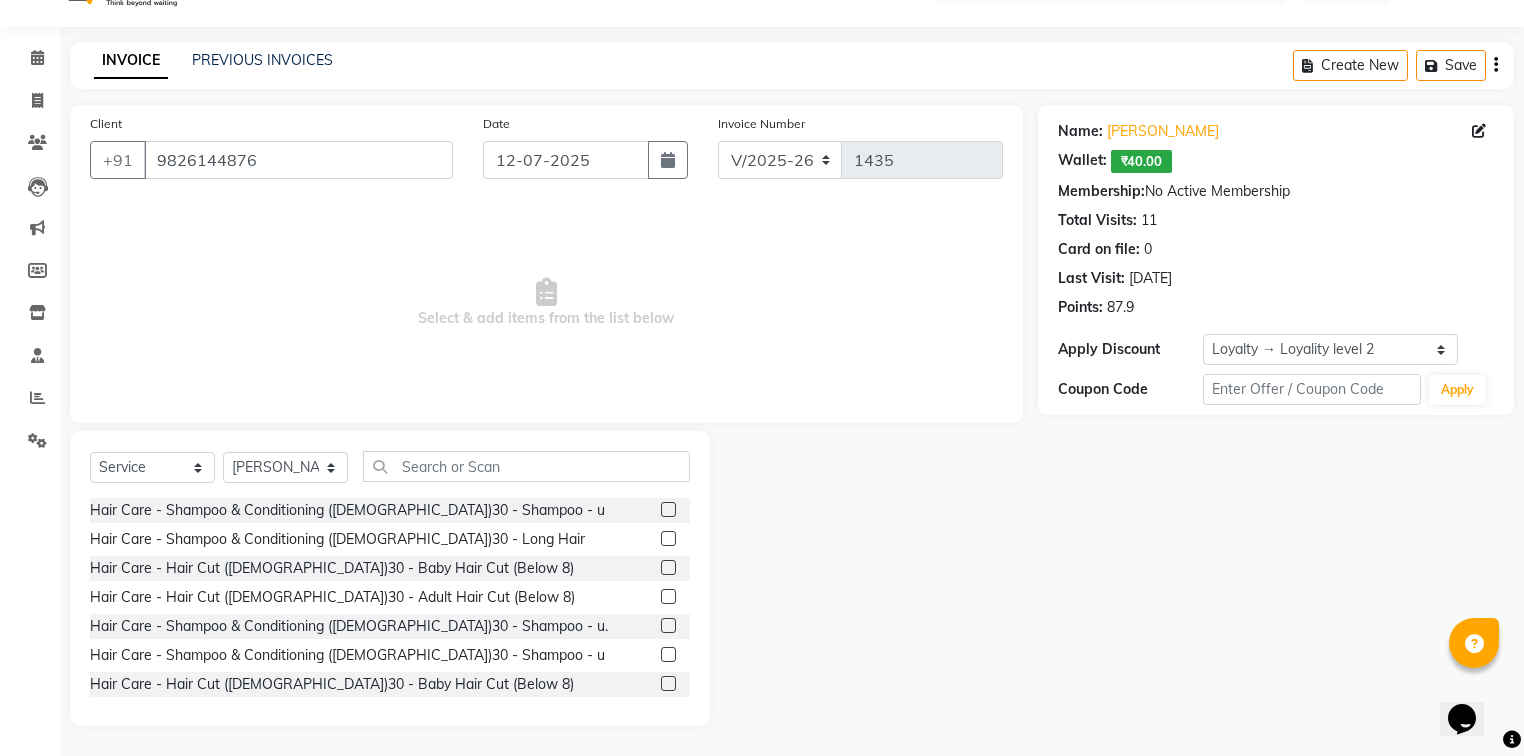 click 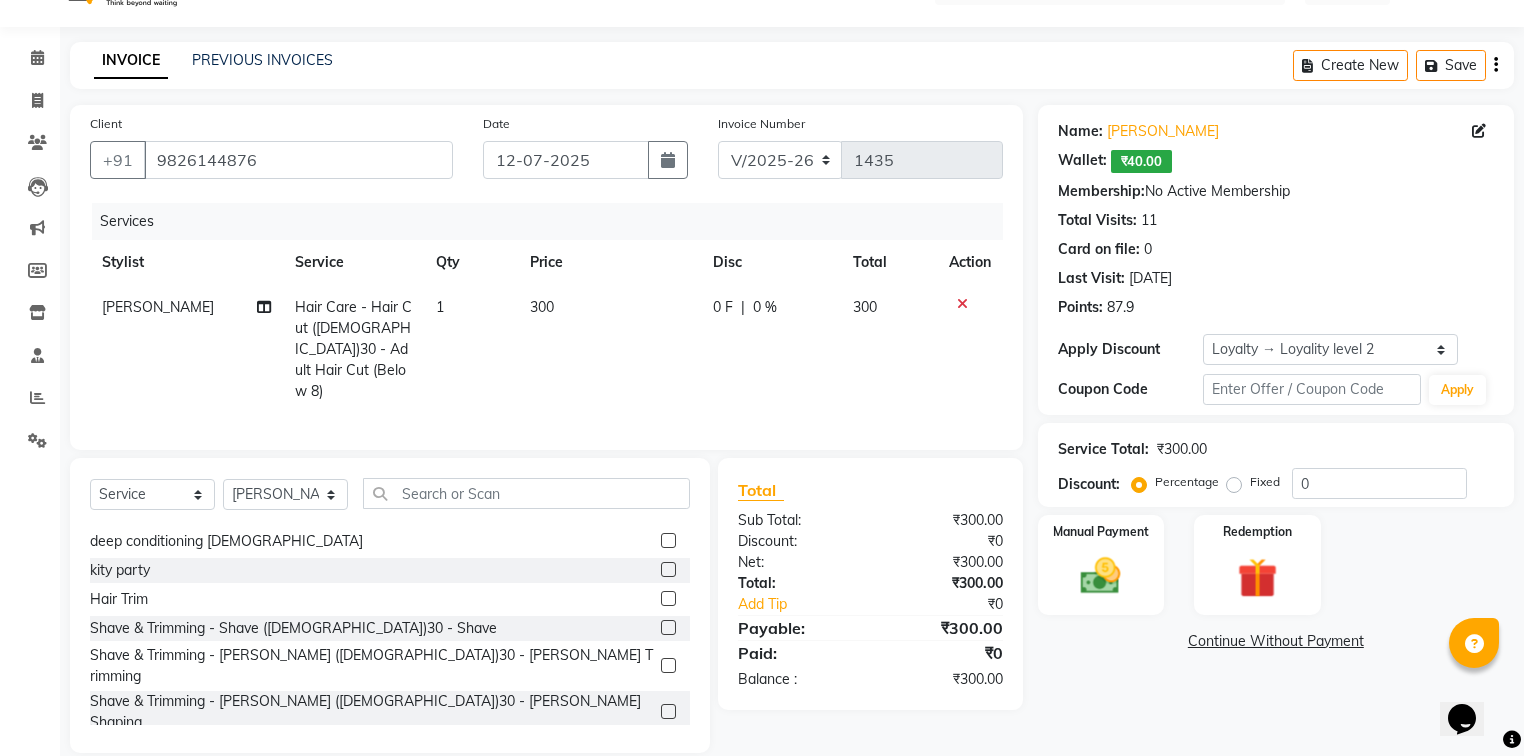 scroll, scrollTop: 480, scrollLeft: 0, axis: vertical 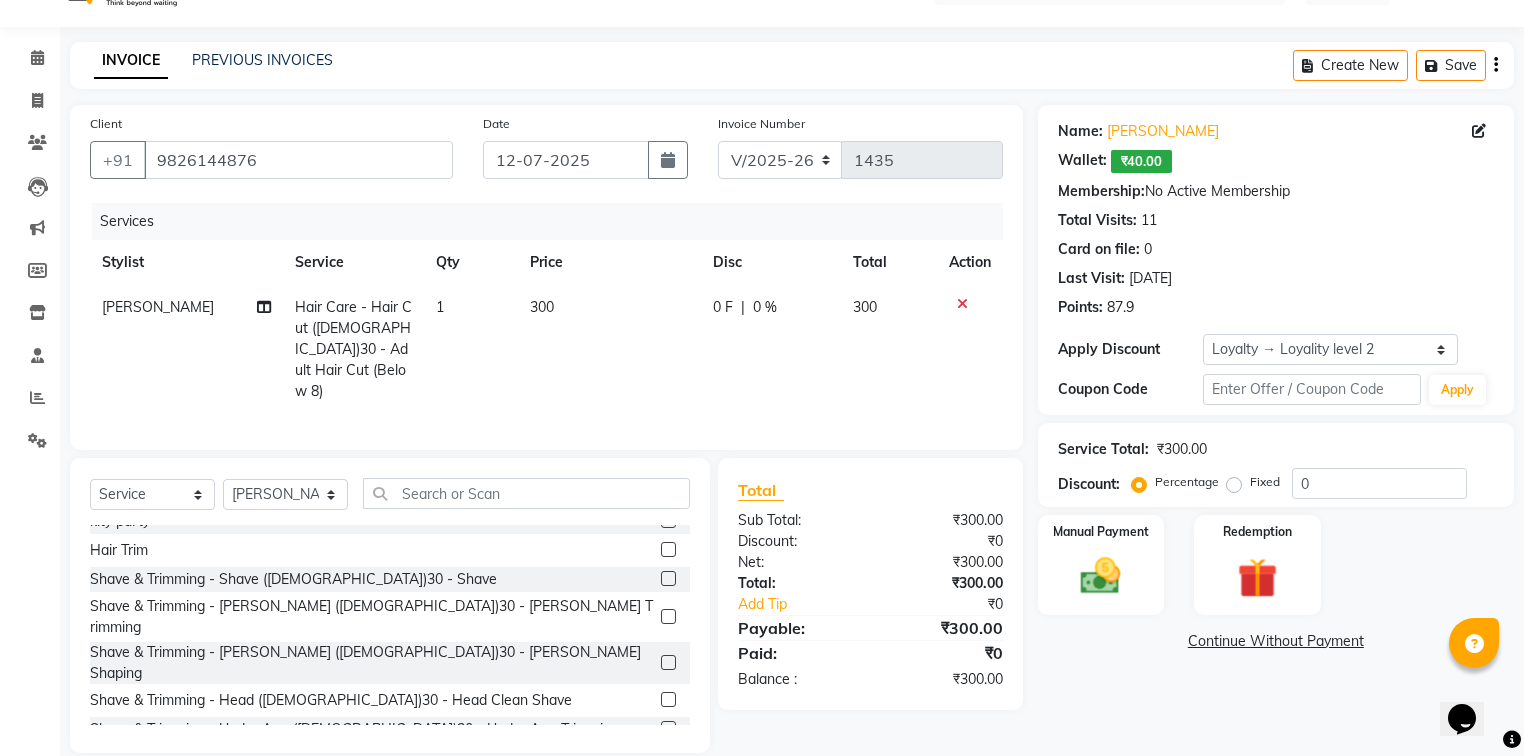 click 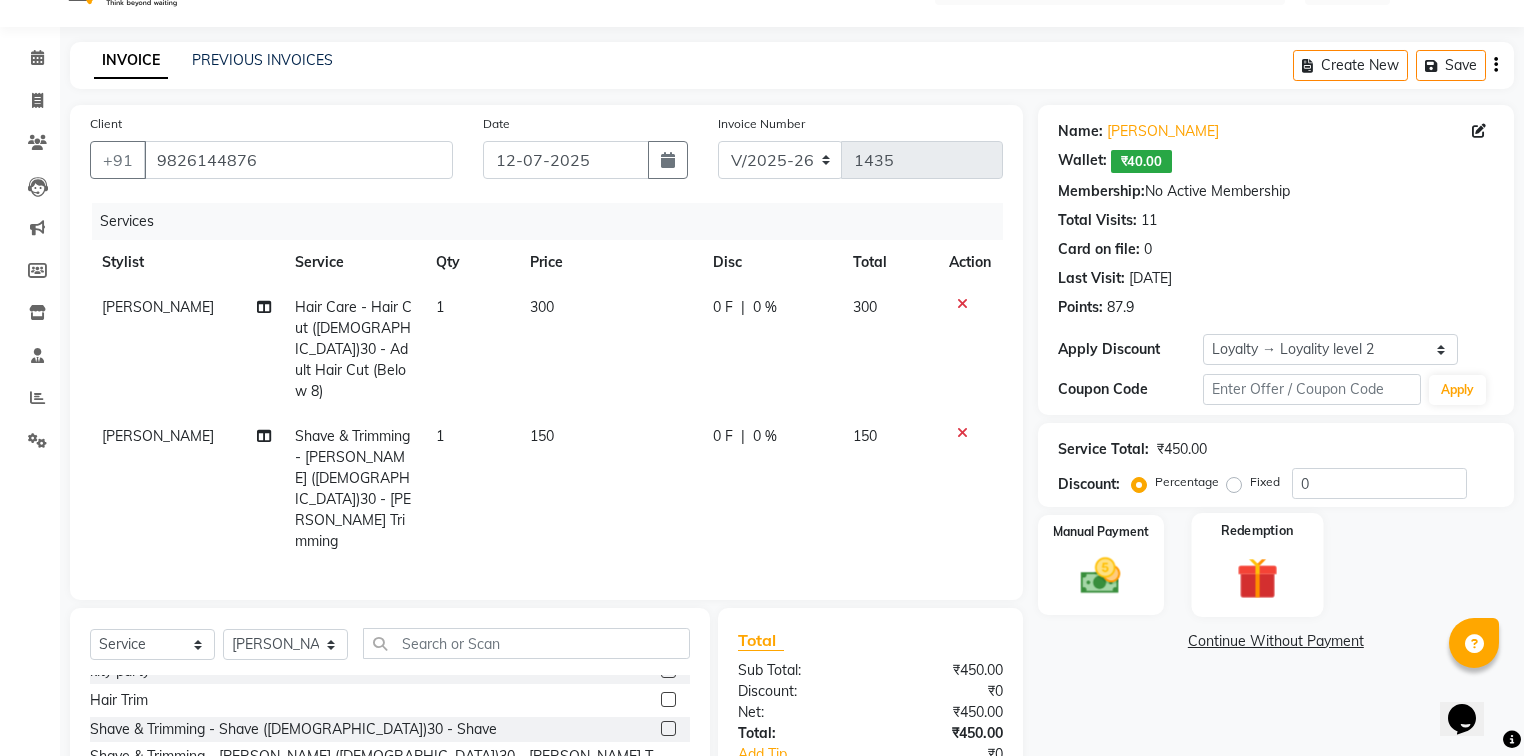 click 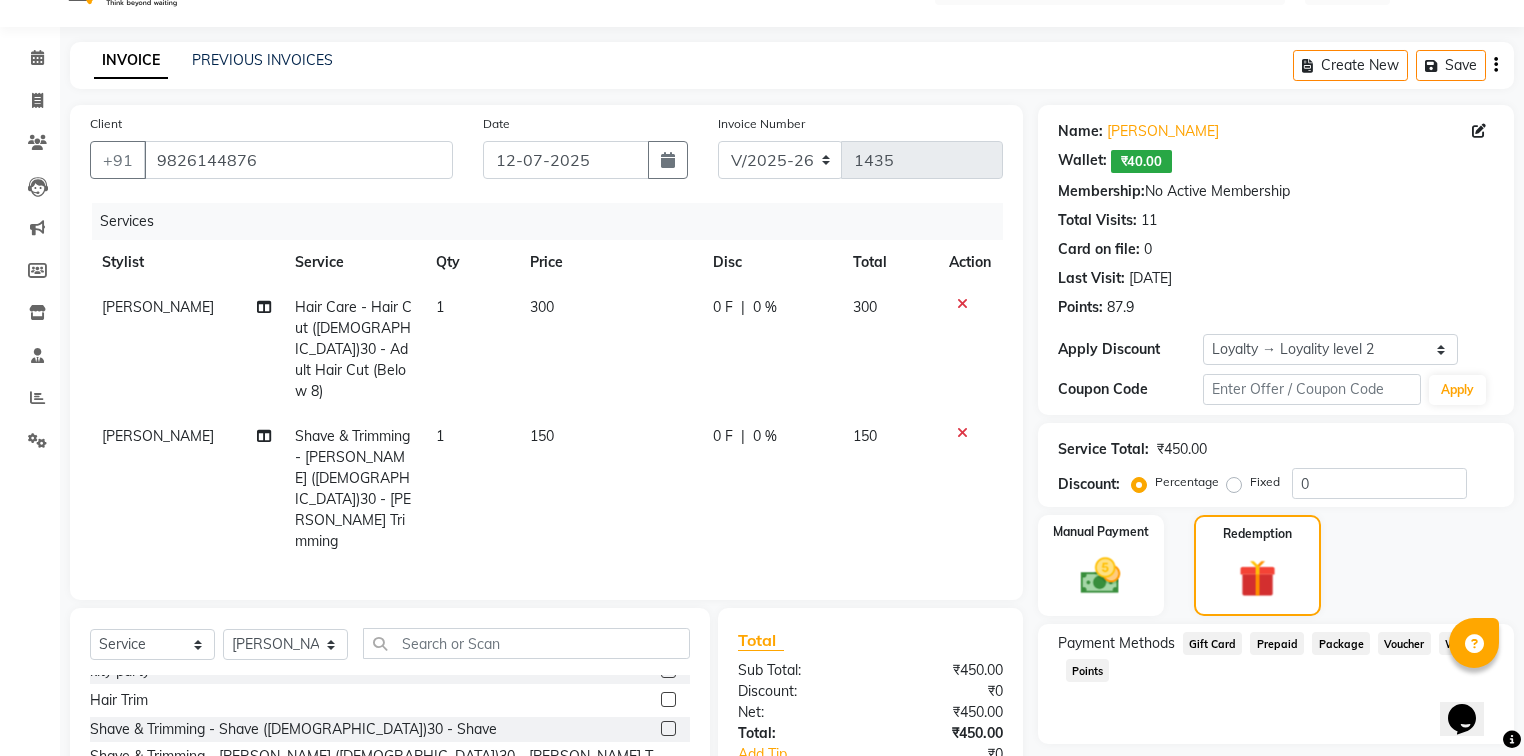 click on "Wallet" 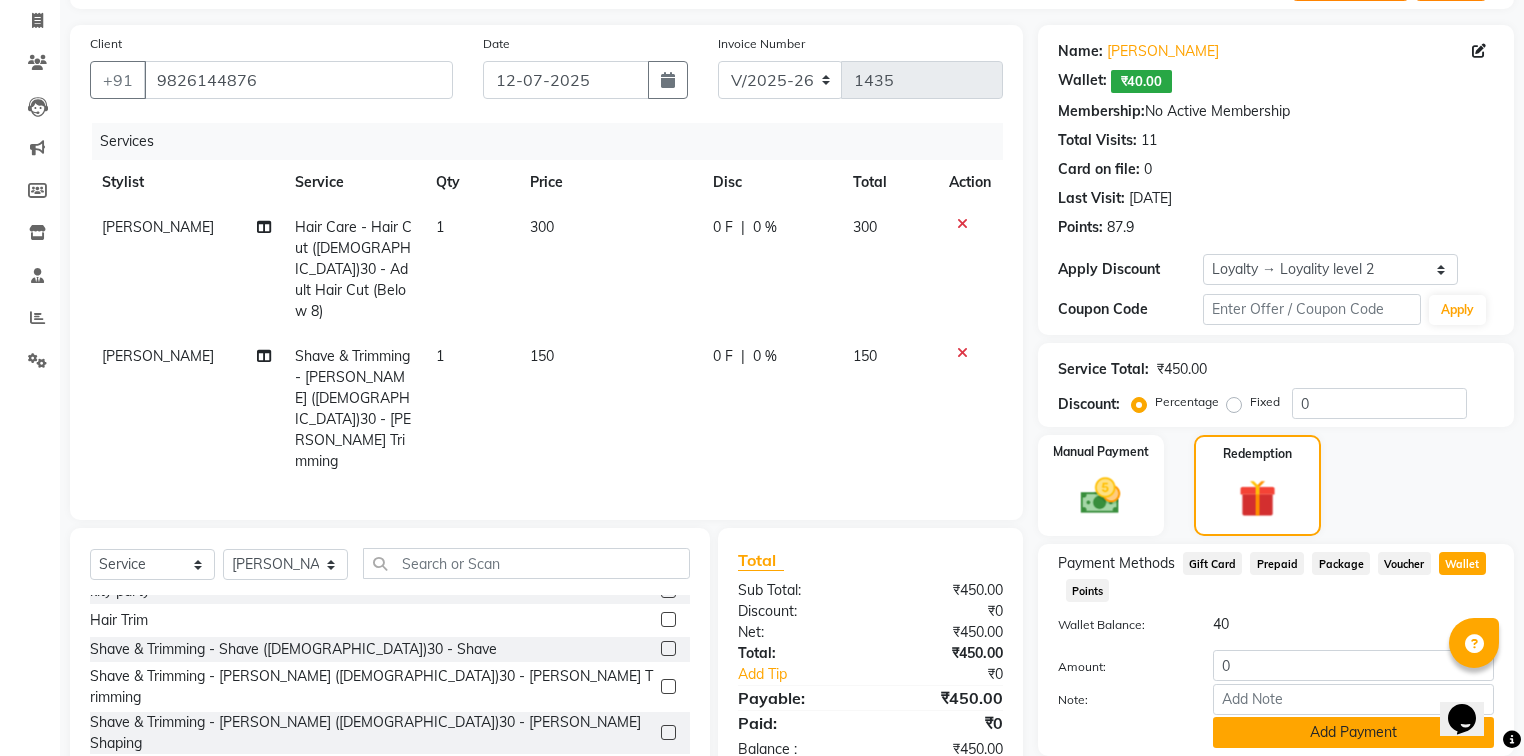 scroll, scrollTop: 200, scrollLeft: 0, axis: vertical 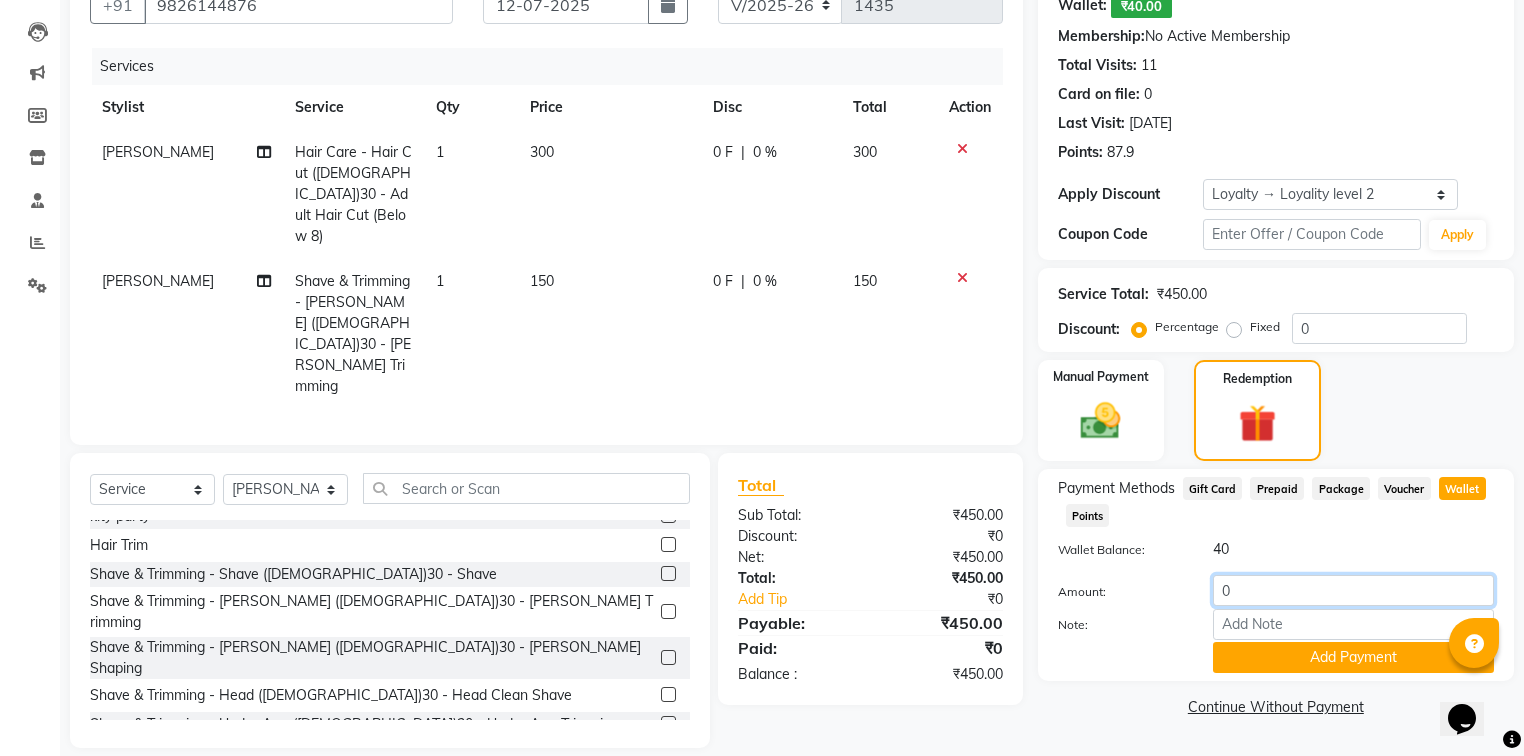click on "0" 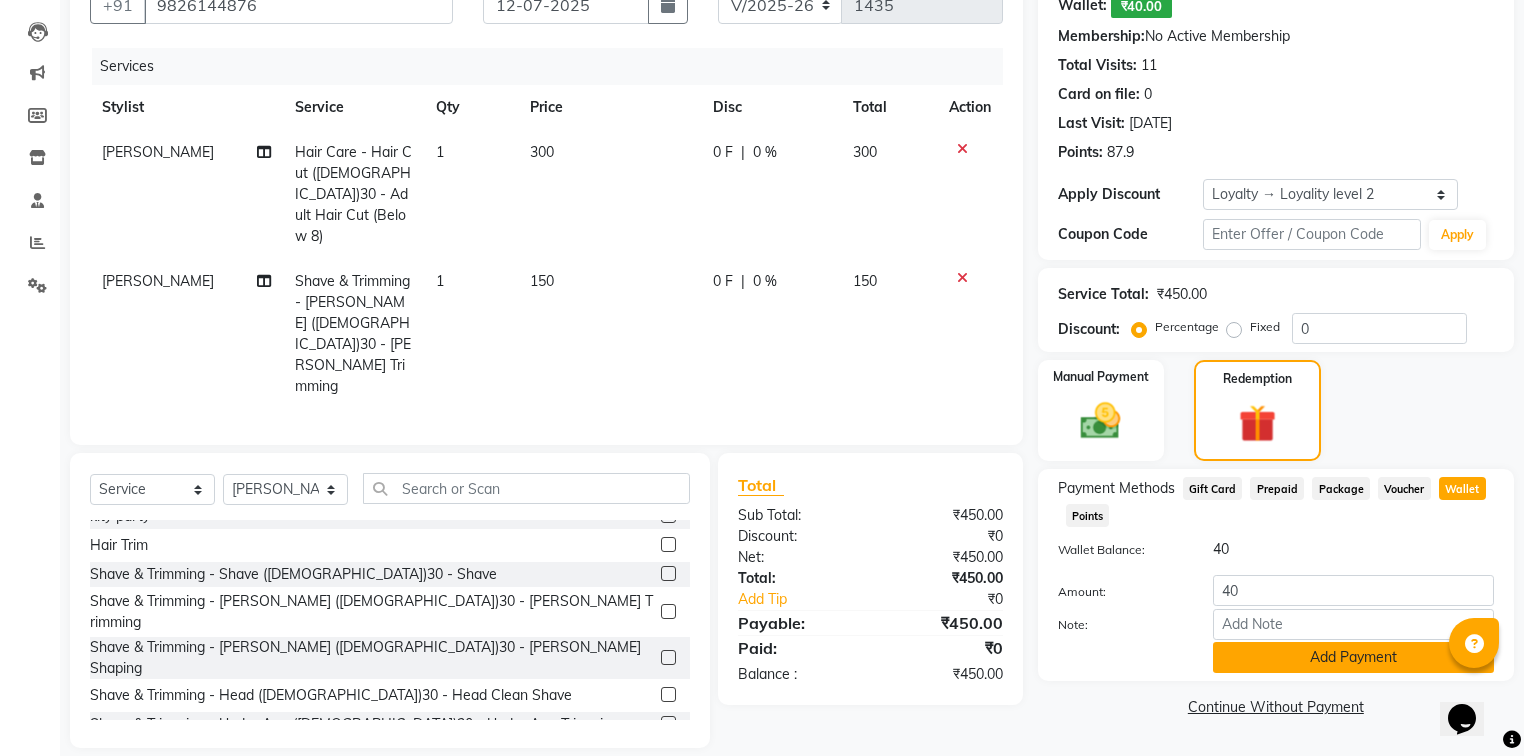 click on "Add Payment" 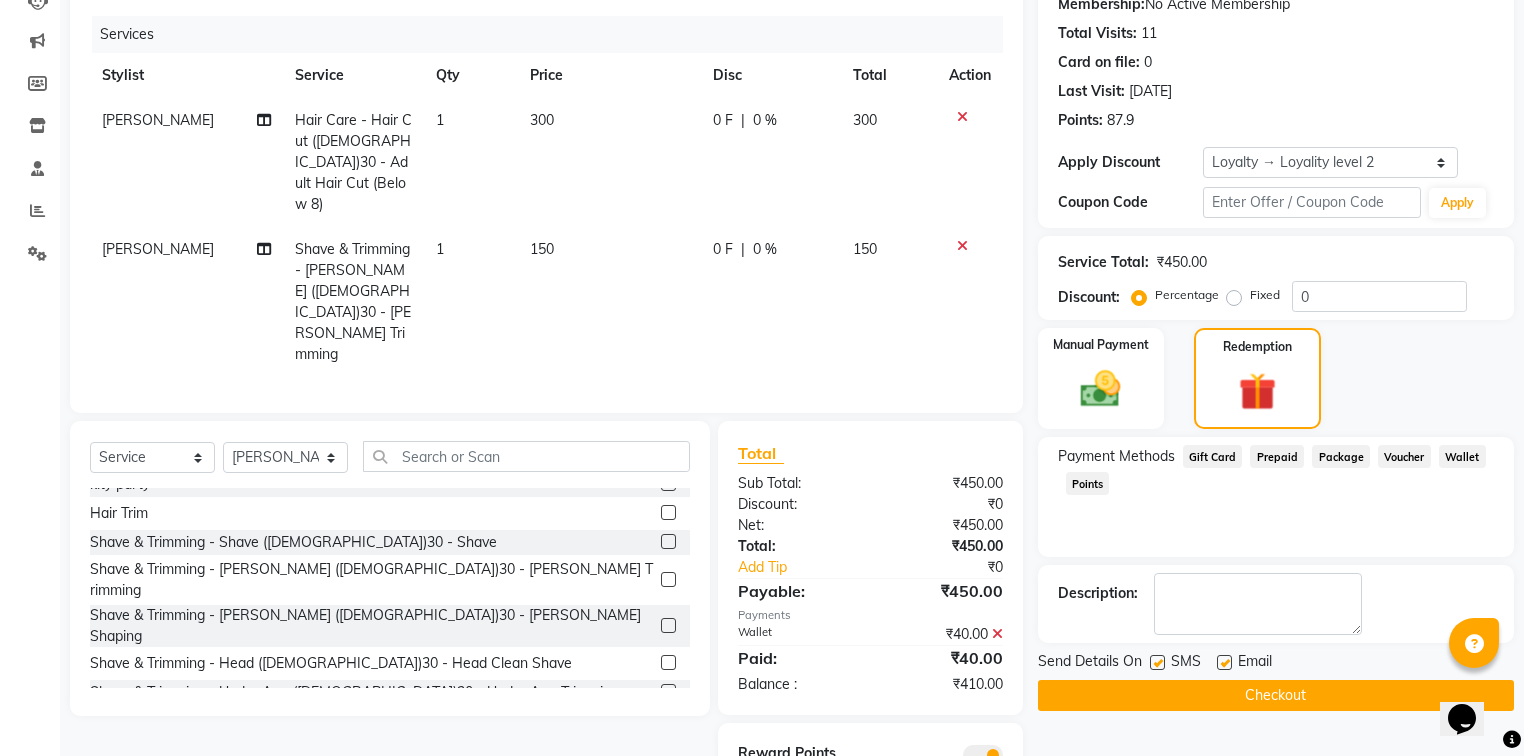 scroll, scrollTop: 249, scrollLeft: 0, axis: vertical 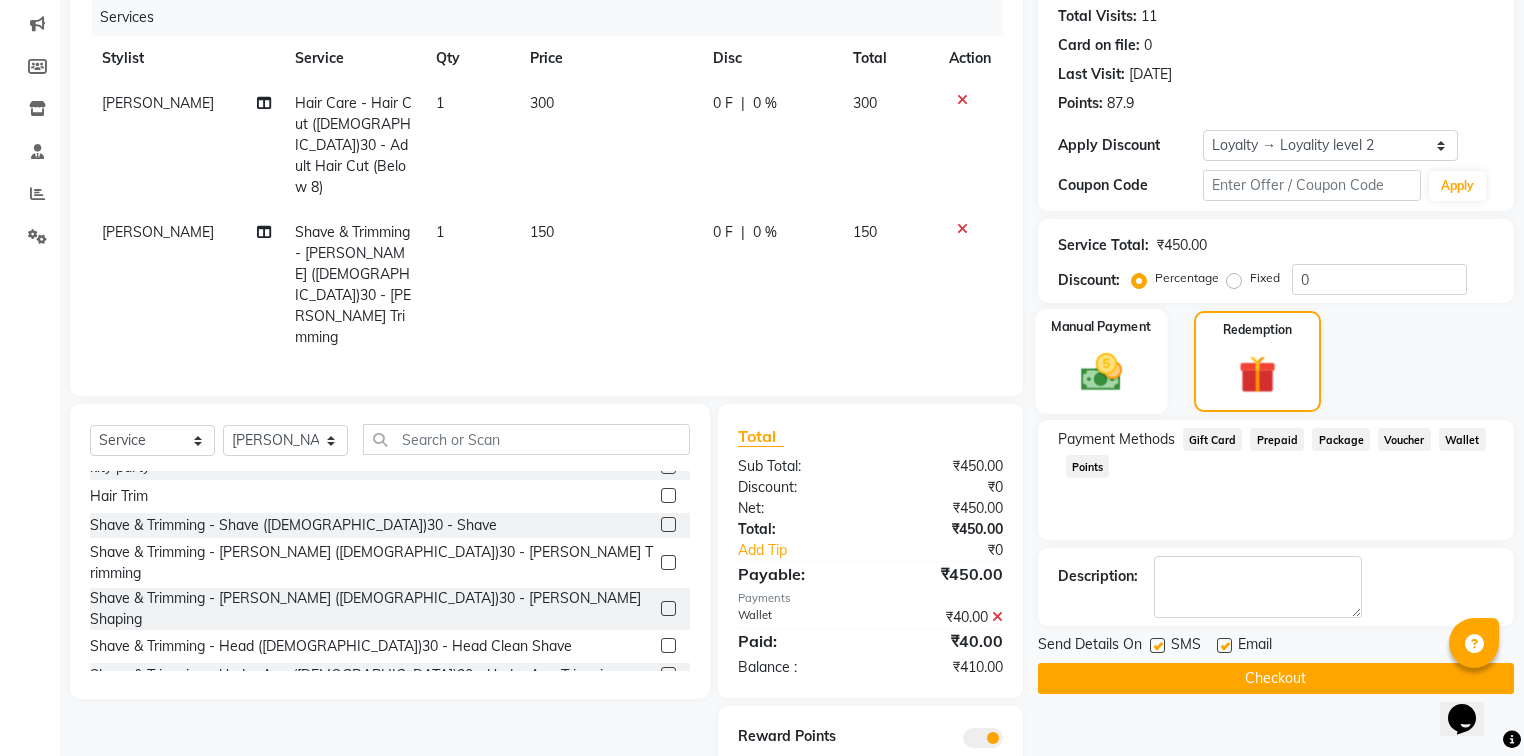 click 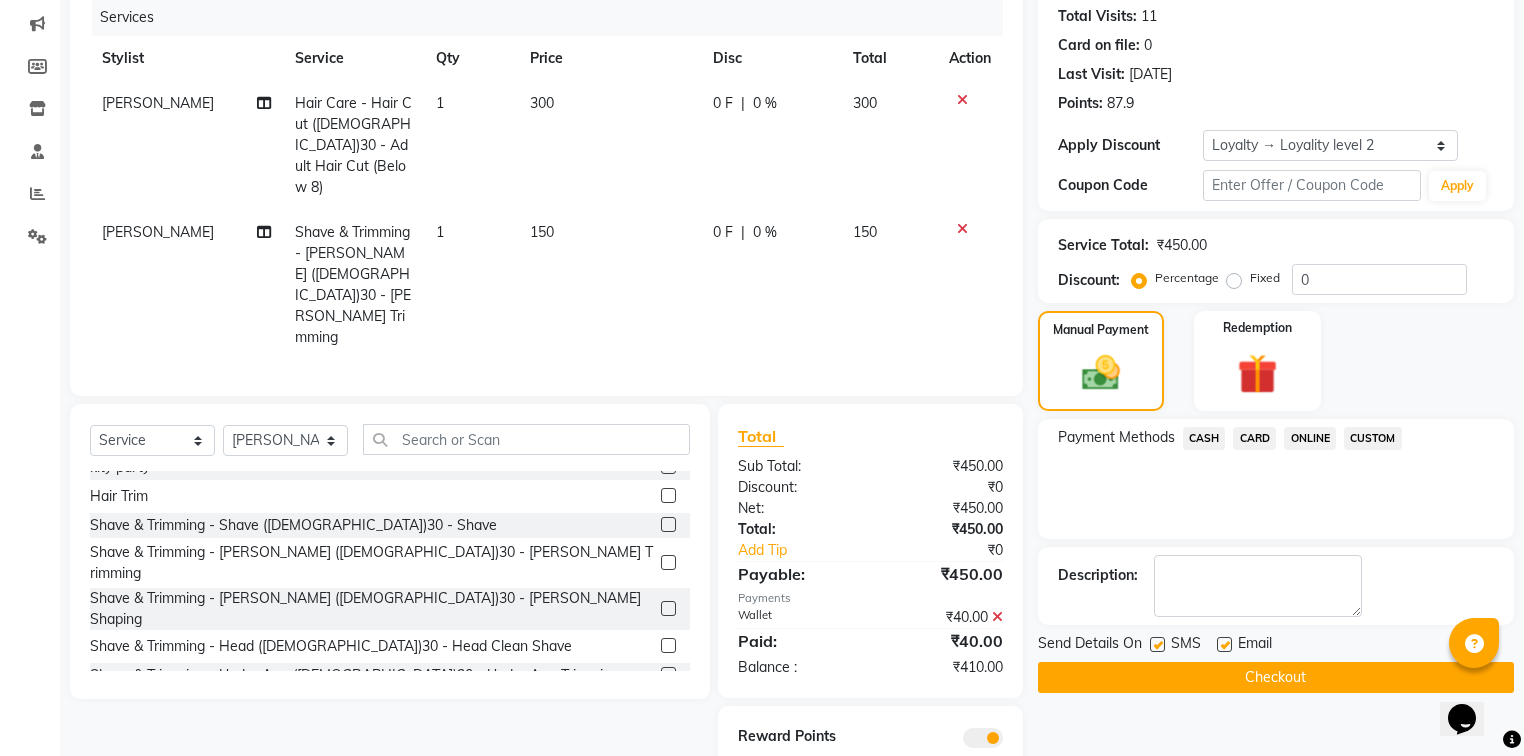 click on "CASH" 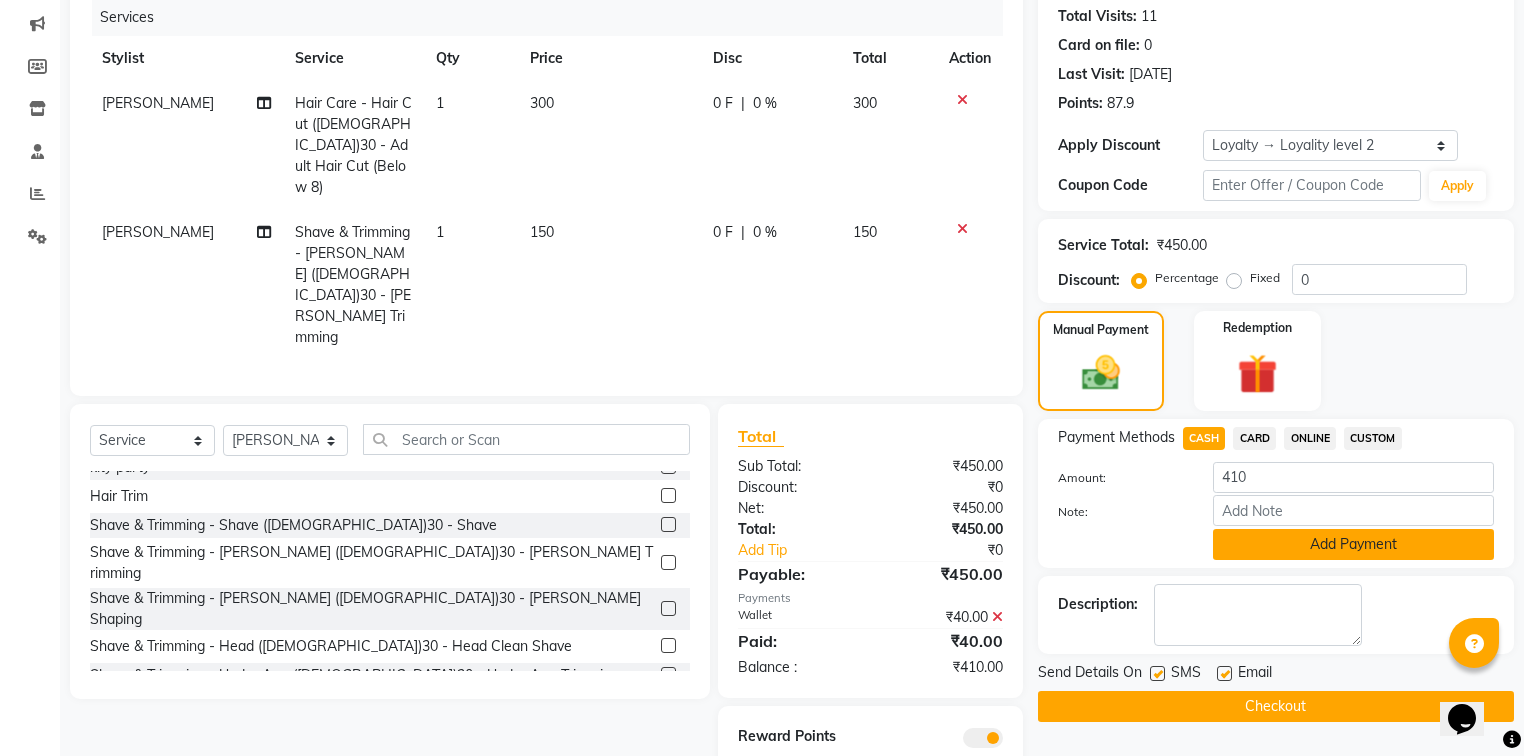 click on "Add Payment" 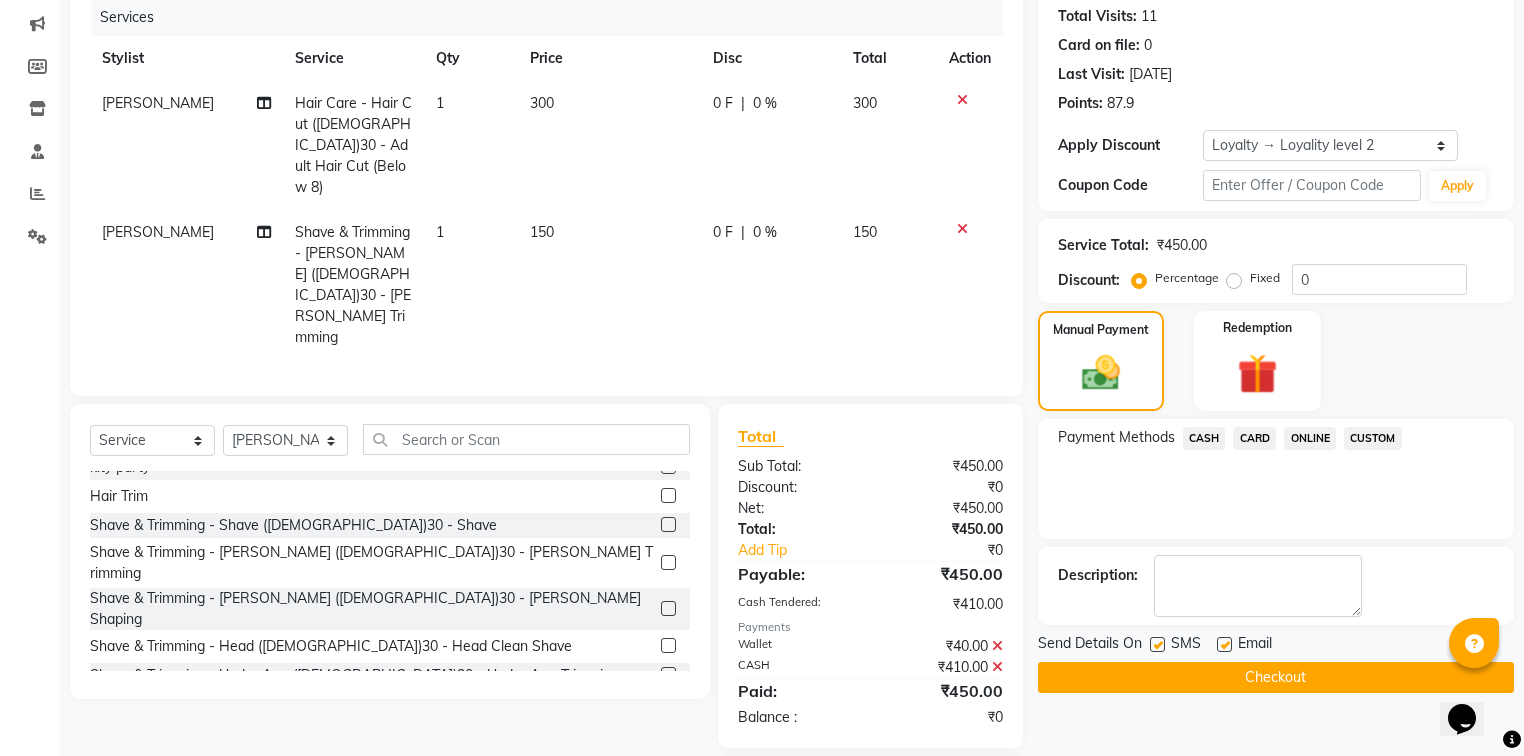 click on "Checkout" 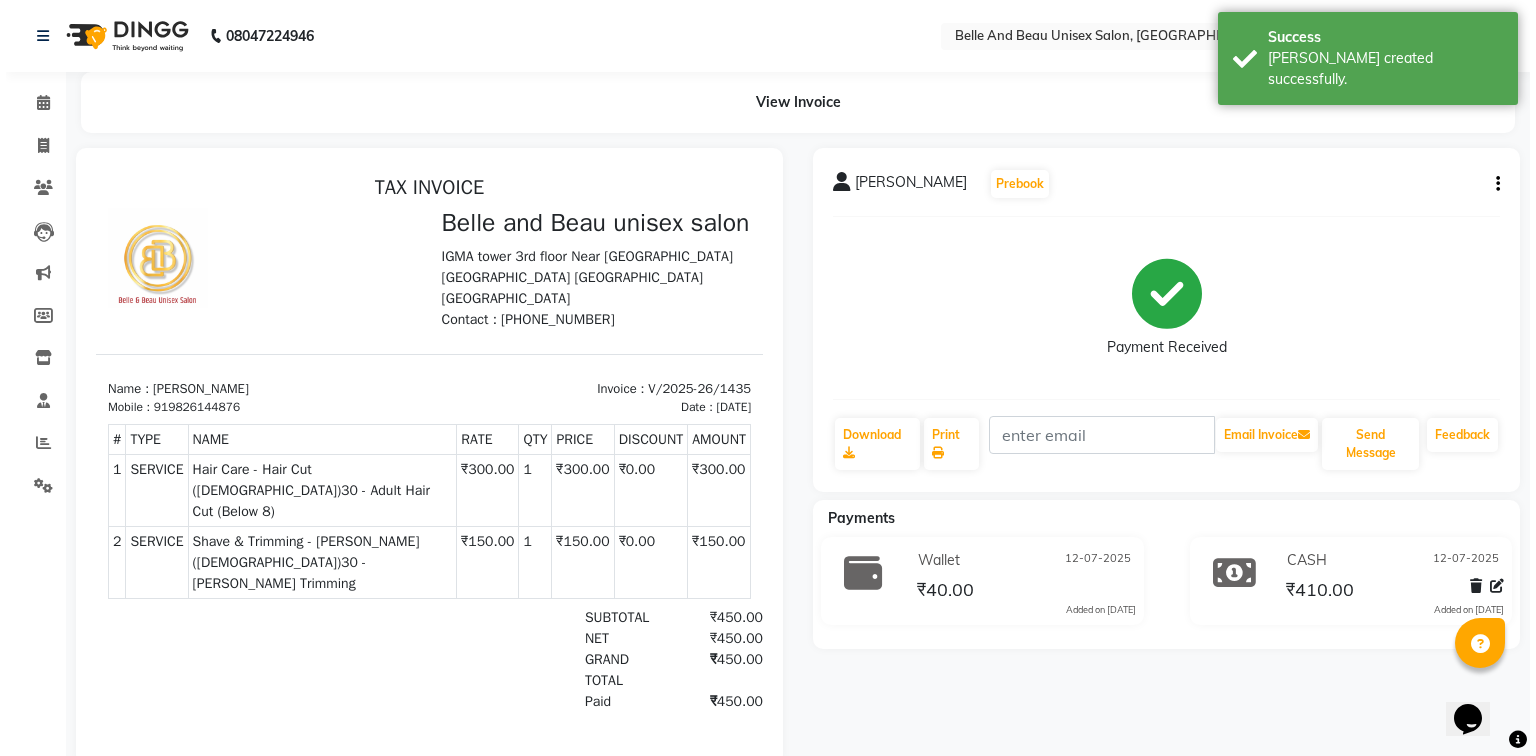 scroll, scrollTop: 0, scrollLeft: 0, axis: both 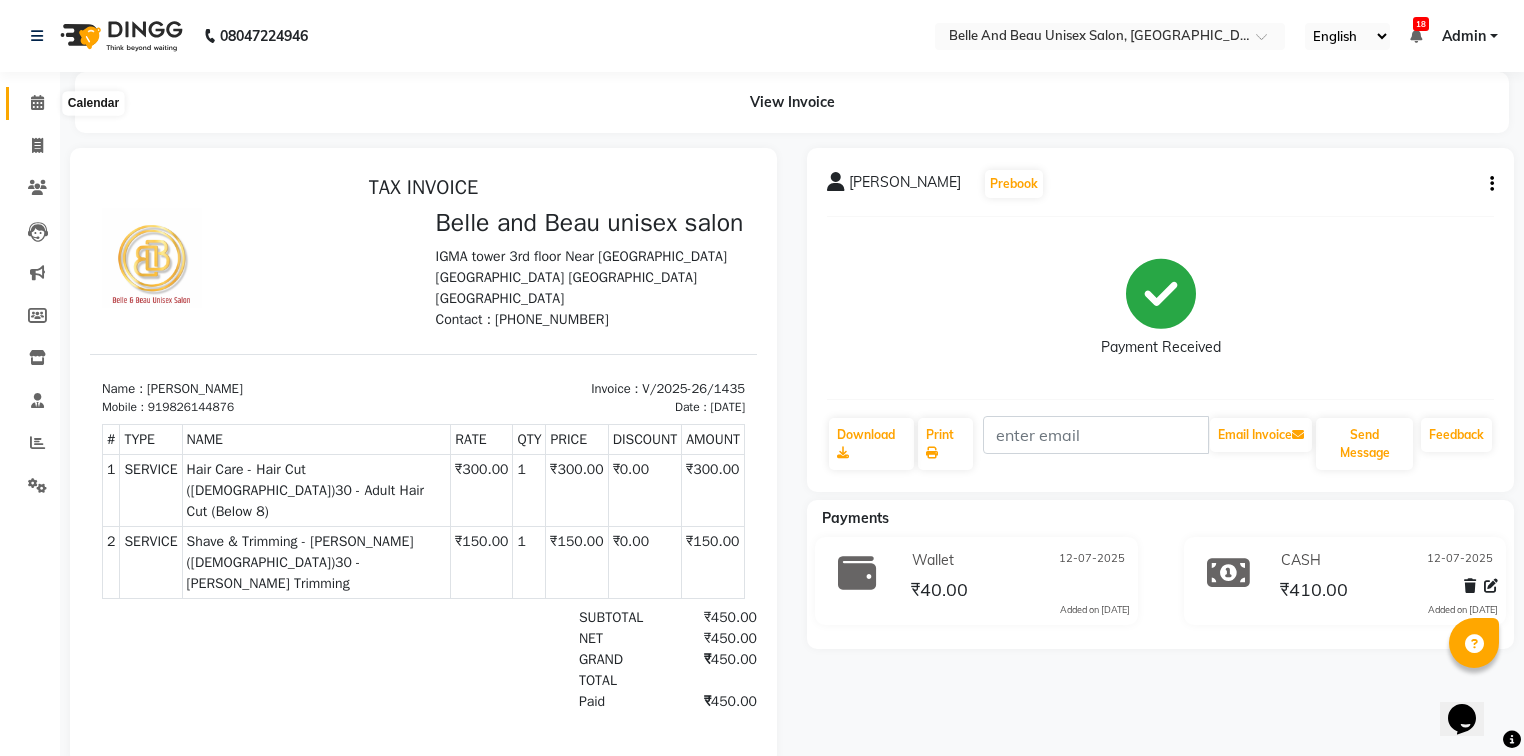click 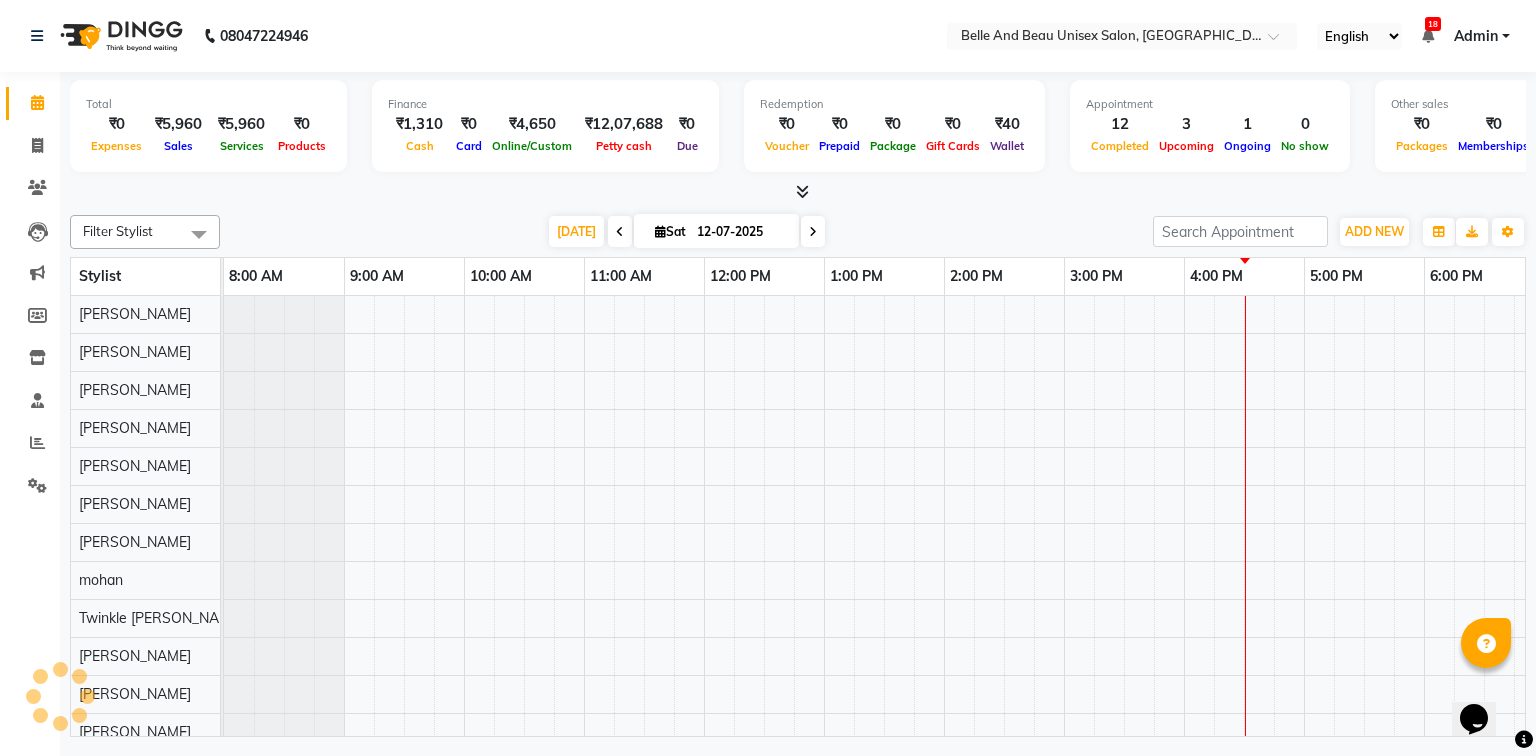 scroll, scrollTop: 0, scrollLeft: 0, axis: both 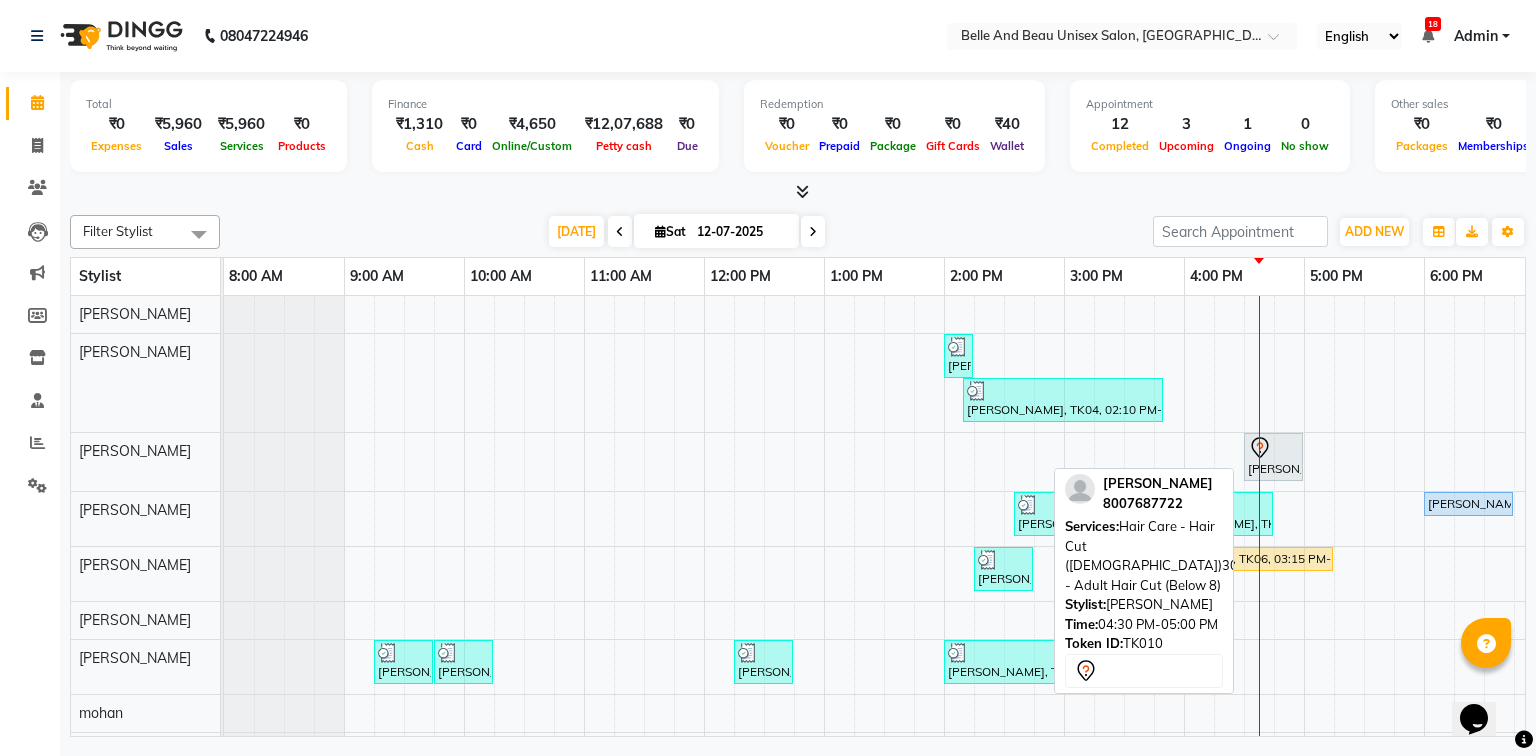 click on "[PERSON_NAME], TK10, 04:30 PM-05:00 PM, Hair Care - Hair Cut ([DEMOGRAPHIC_DATA])30 - Adult Hair Cut (Below 8)" at bounding box center [1273, 457] 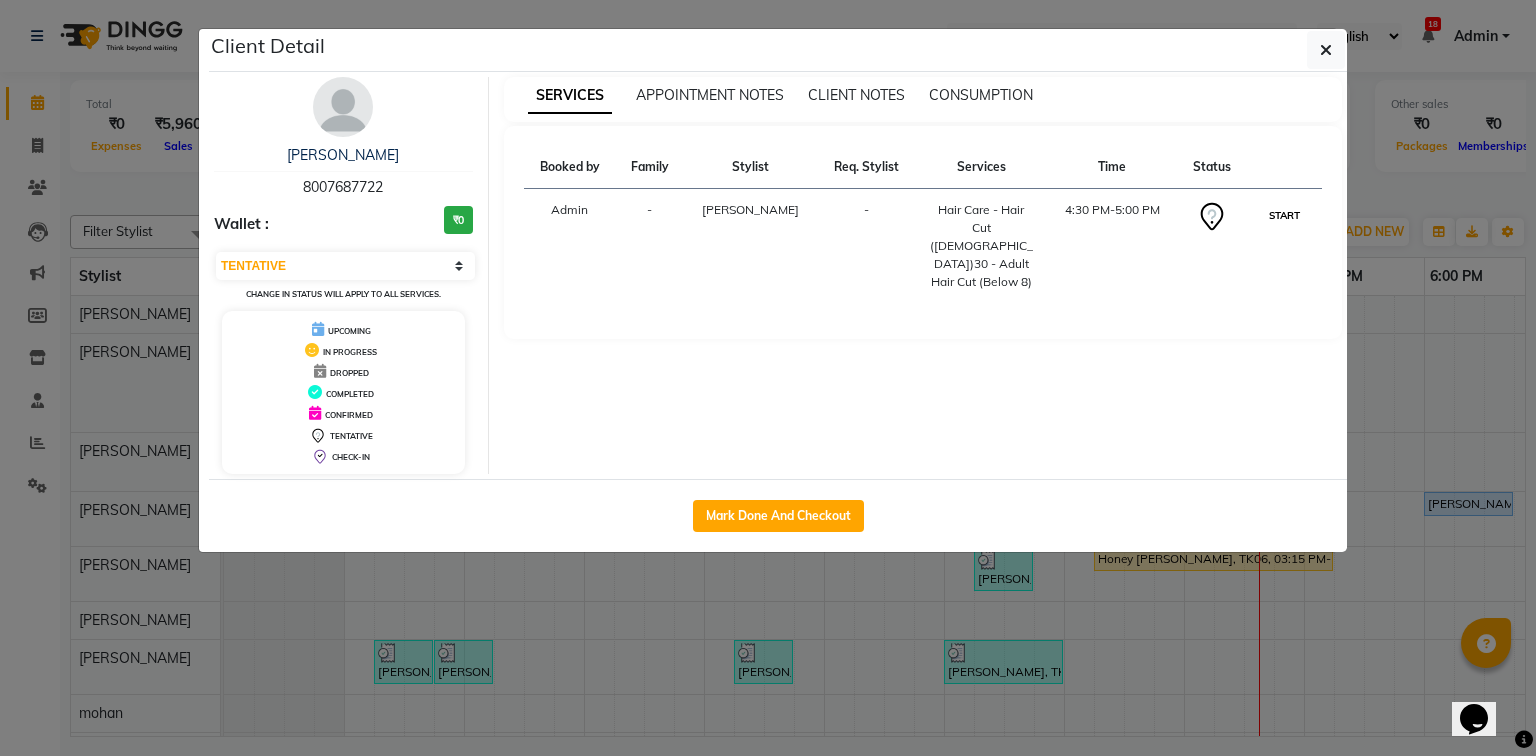 click on "START" at bounding box center [1284, 215] 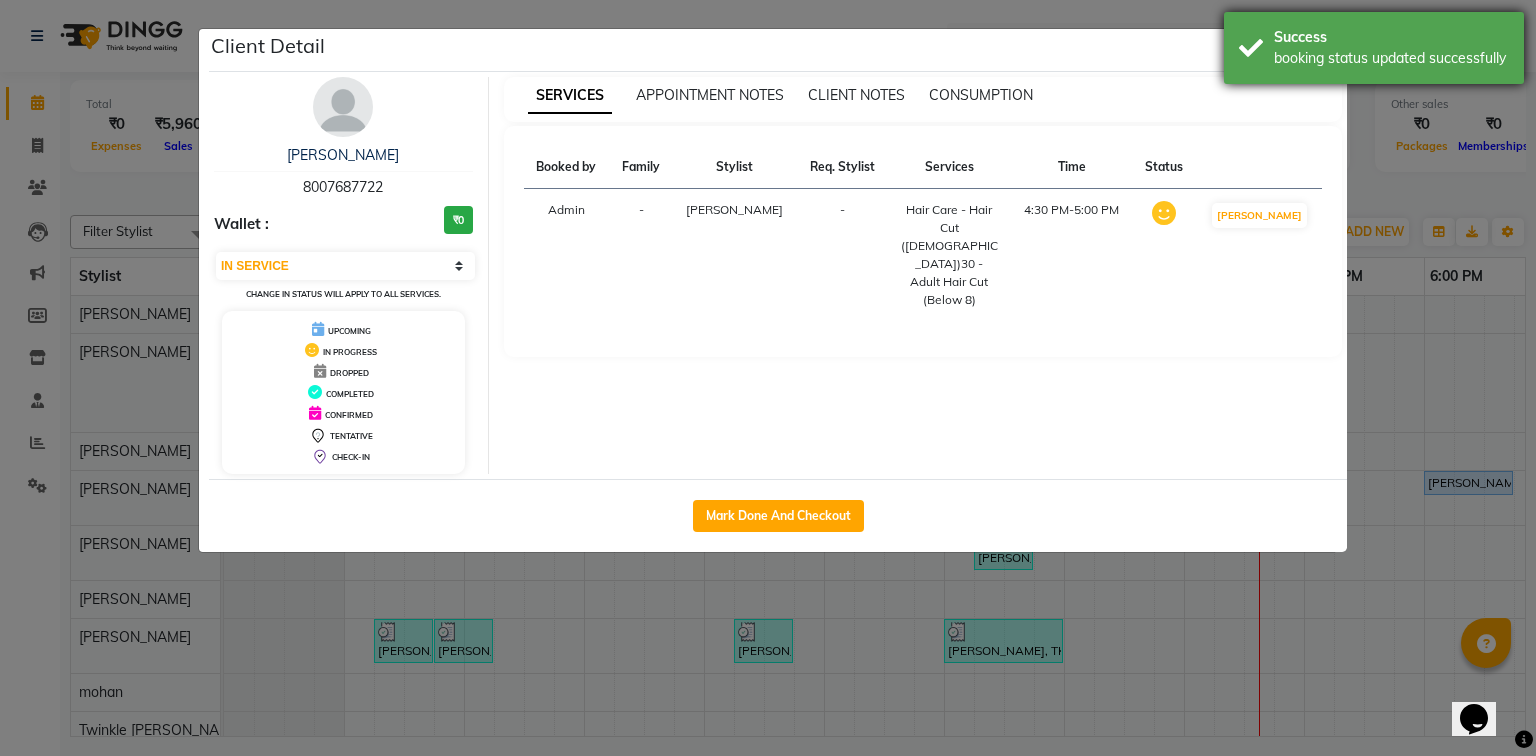 click on "Success" at bounding box center (1391, 37) 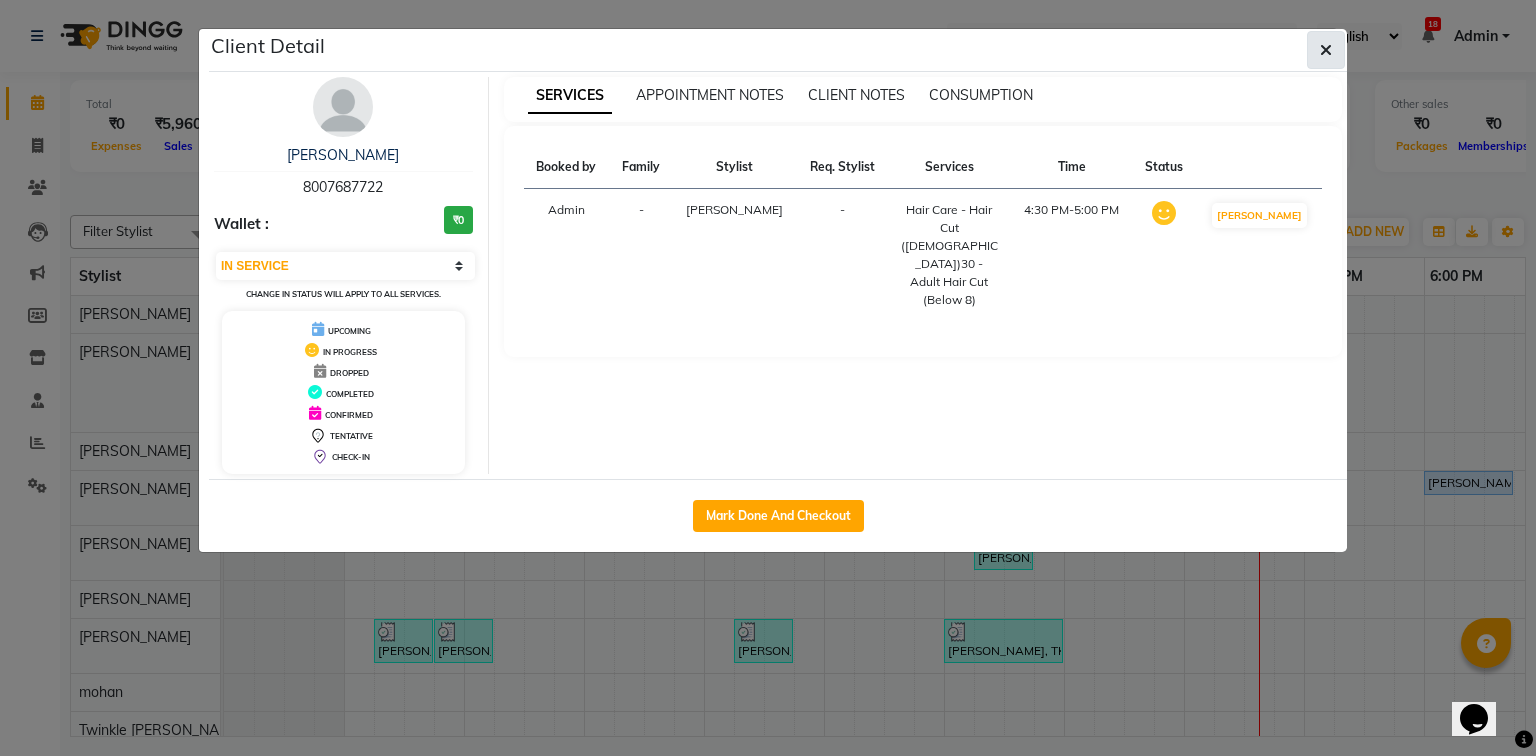 click 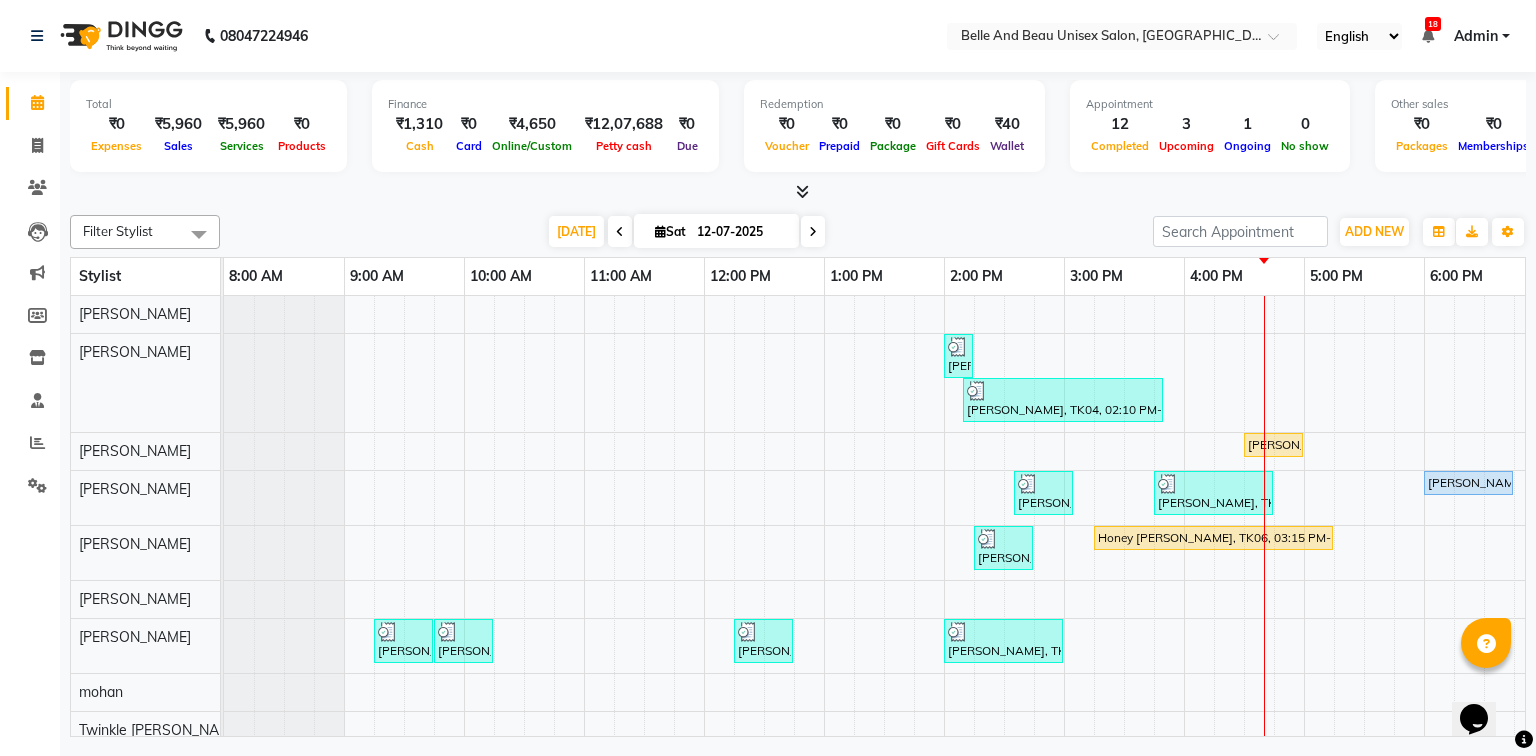 scroll, scrollTop: 106, scrollLeft: 0, axis: vertical 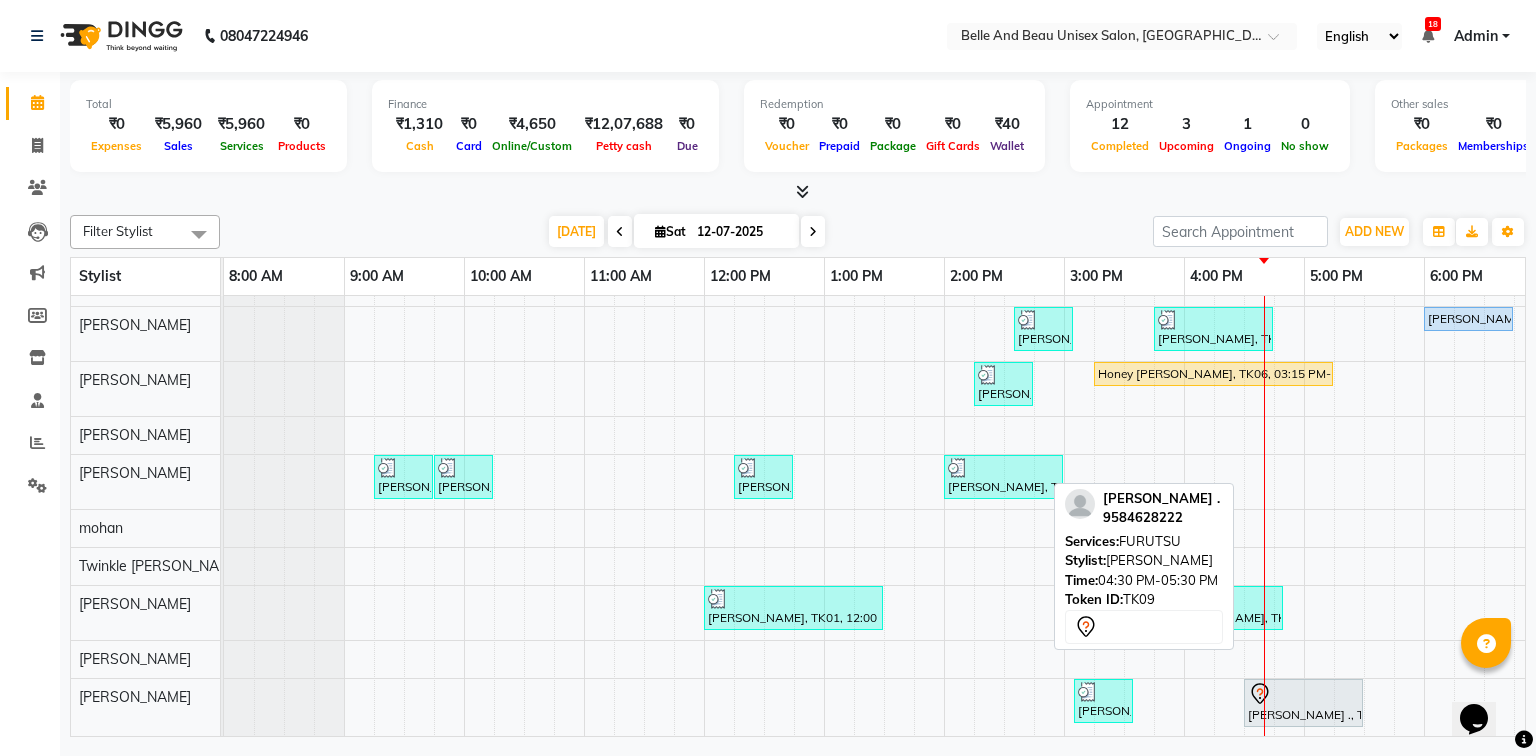 click on "[PERSON_NAME] ., TK09, 04:30 PM-05:30 PM, FURUTSU" at bounding box center (1303, 703) 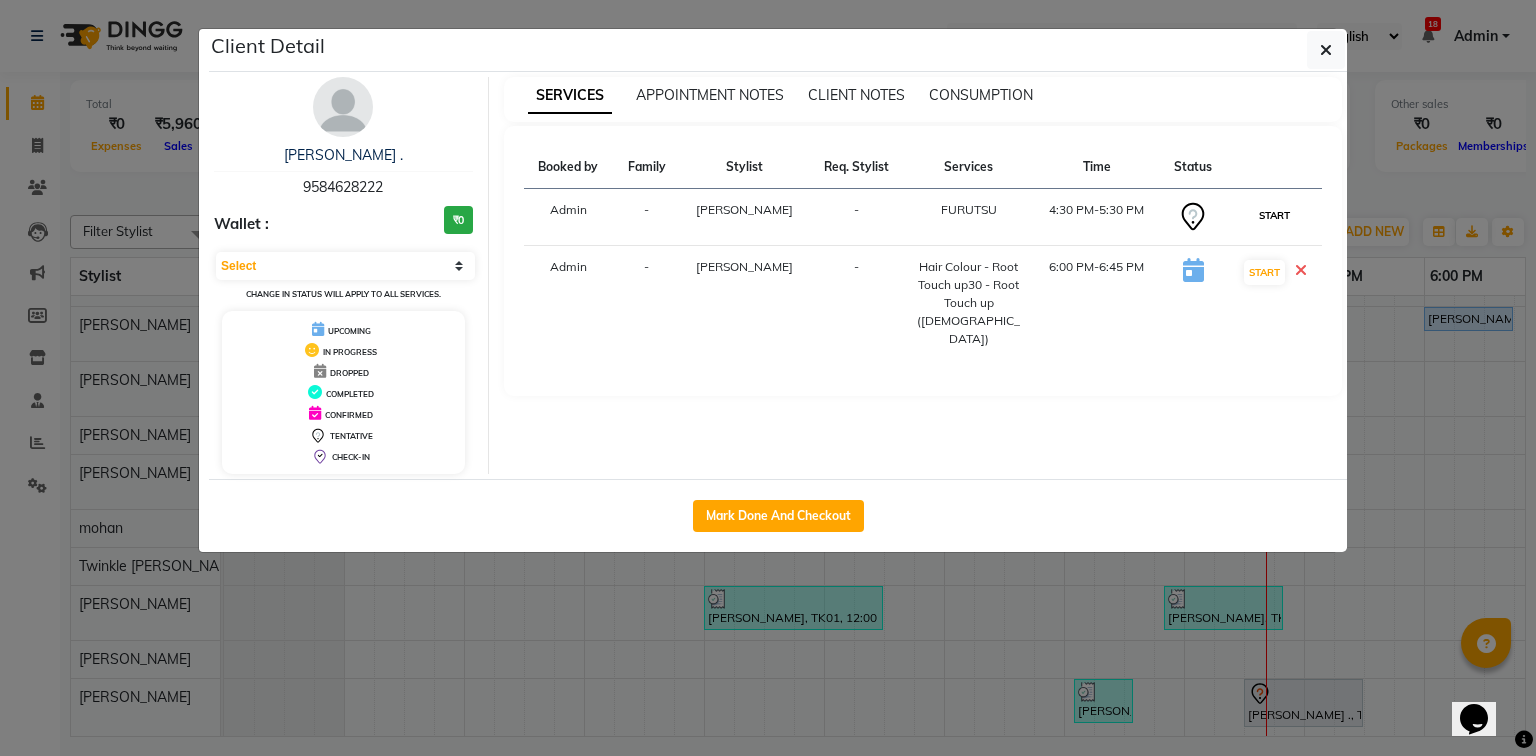 click on "START" at bounding box center [1274, 215] 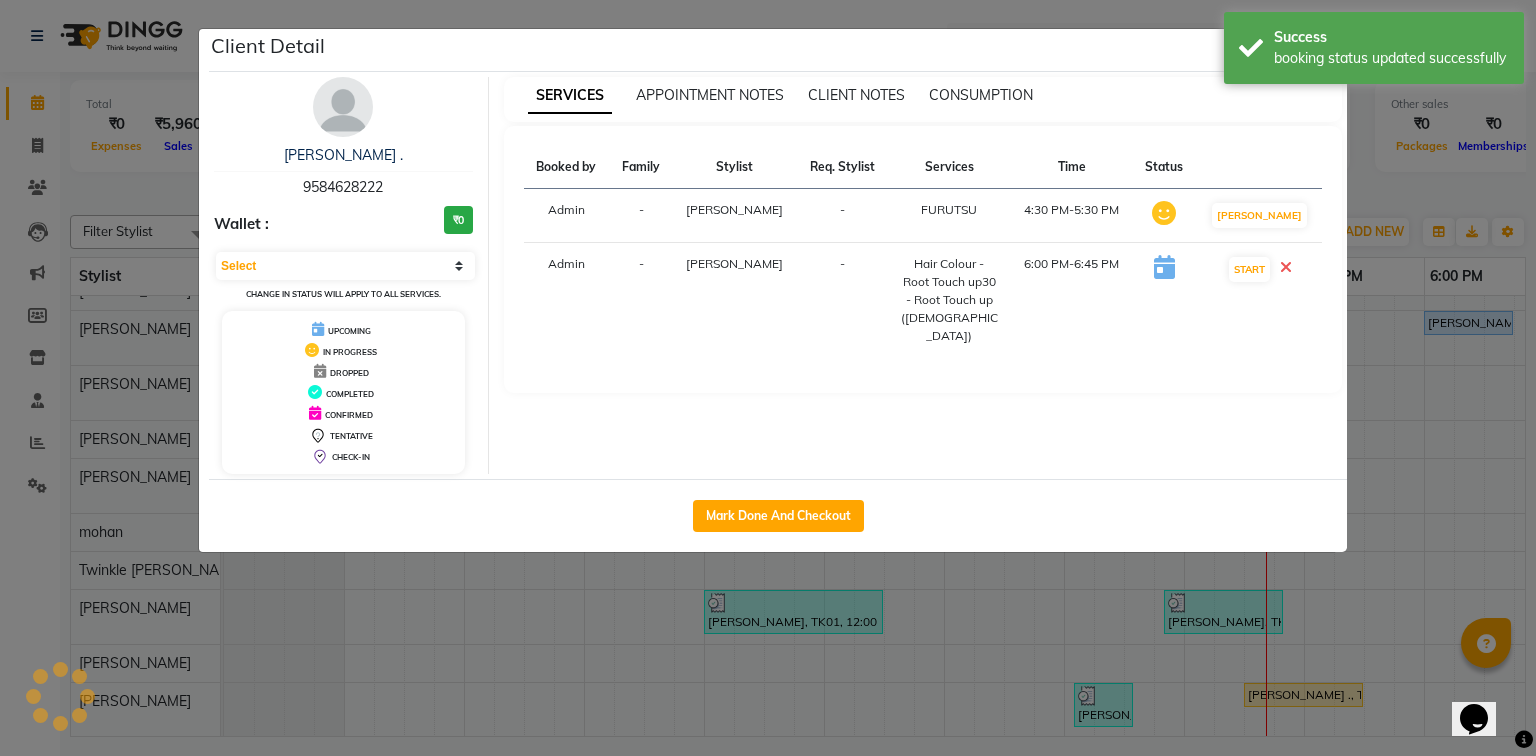scroll, scrollTop: 170, scrollLeft: 0, axis: vertical 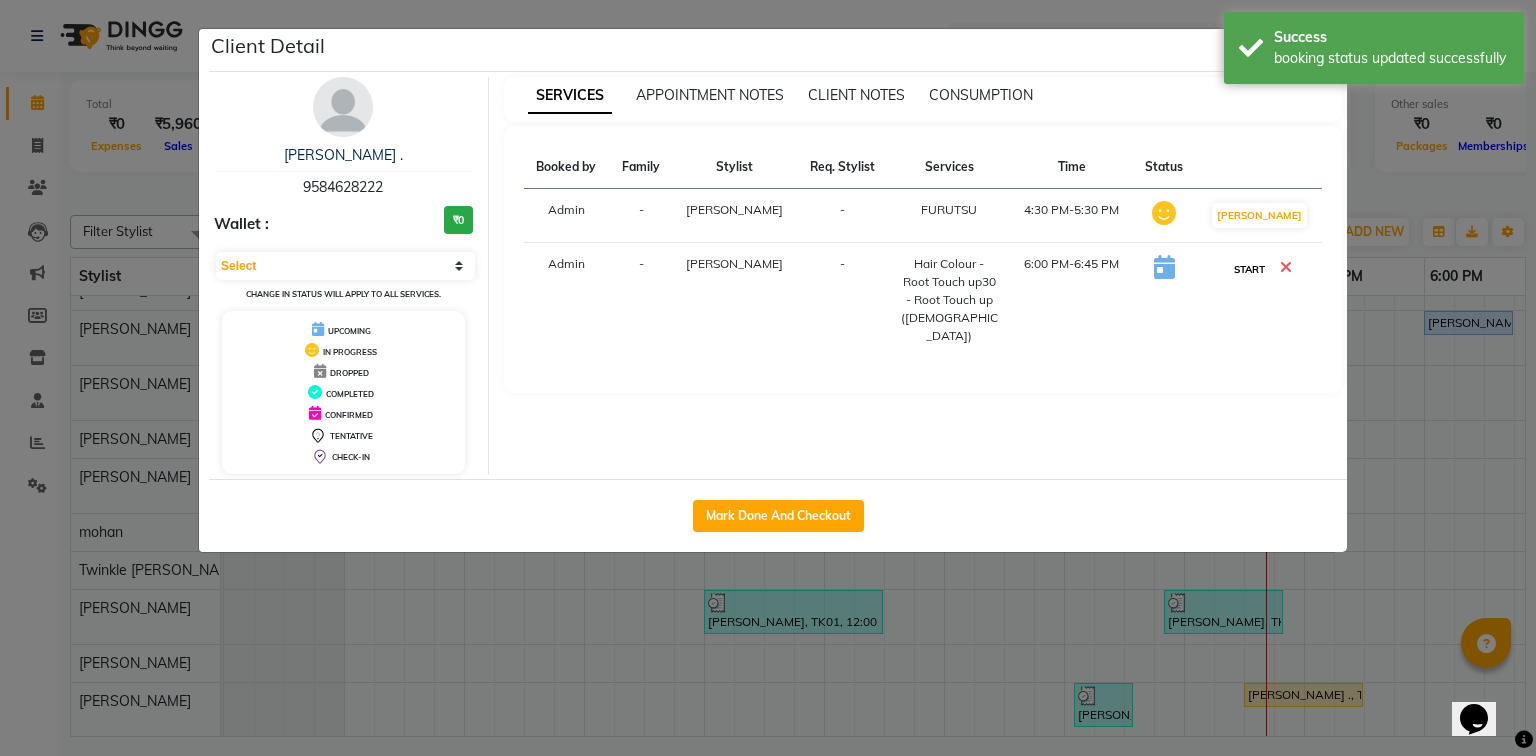 click on "START" at bounding box center (1249, 269) 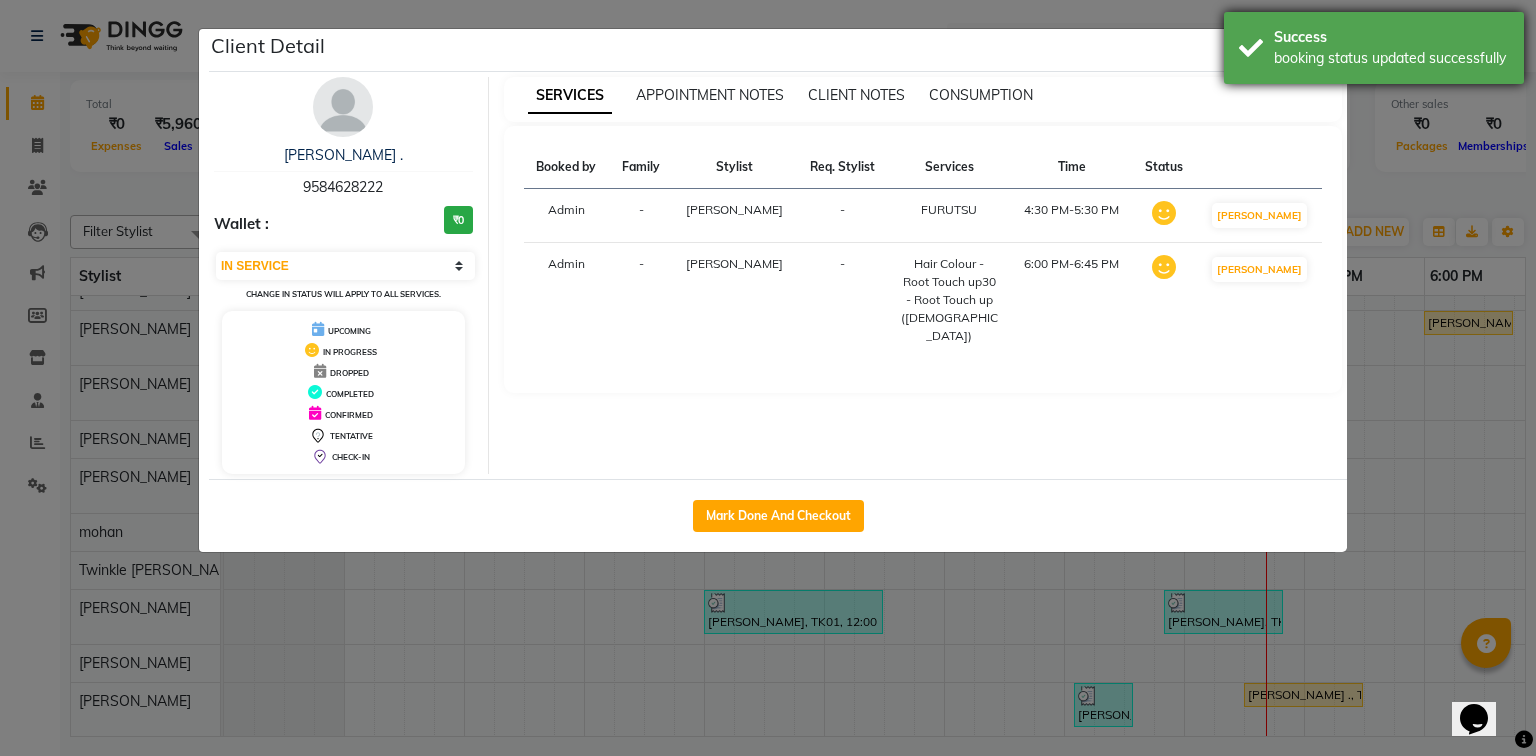 click on "booking status updated successfully" at bounding box center [1391, 58] 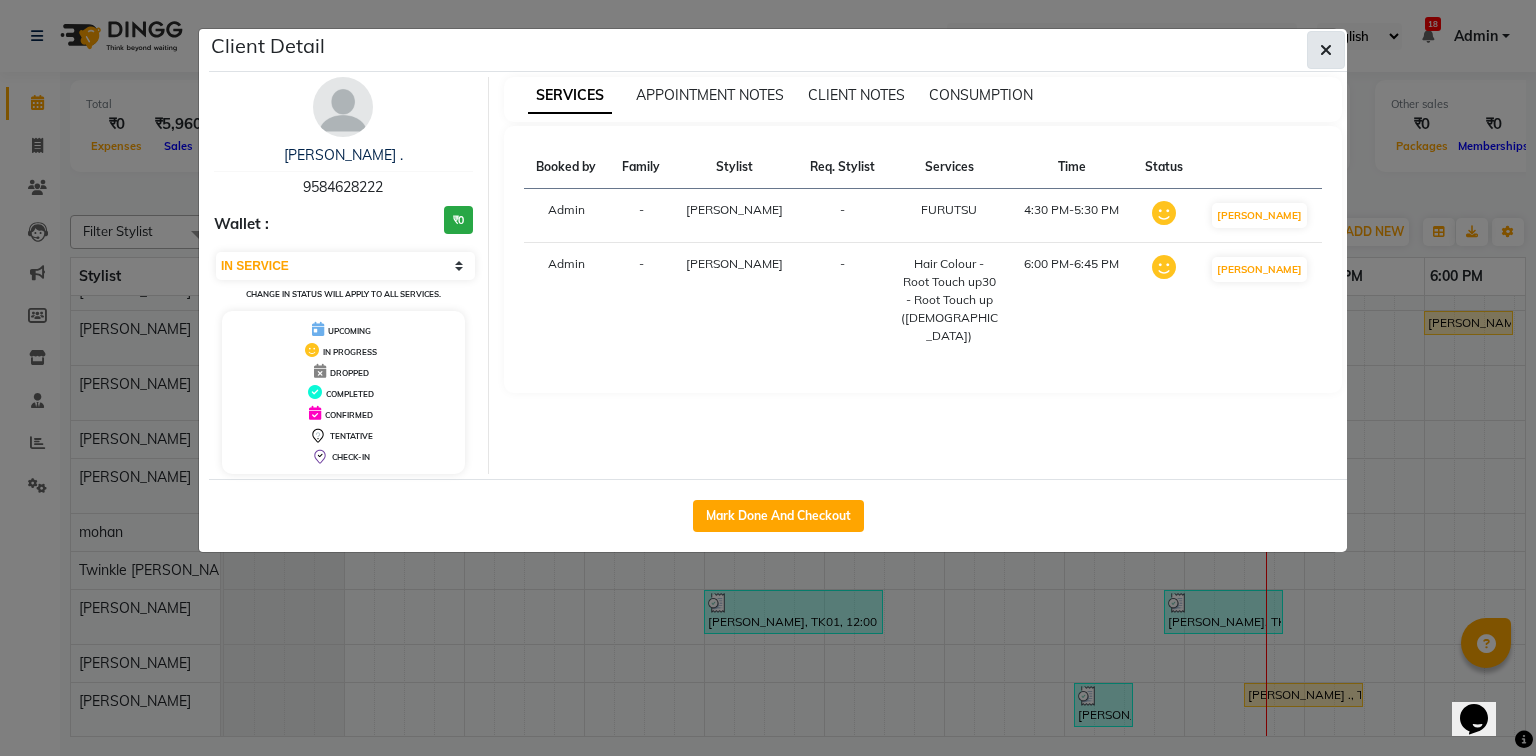 click 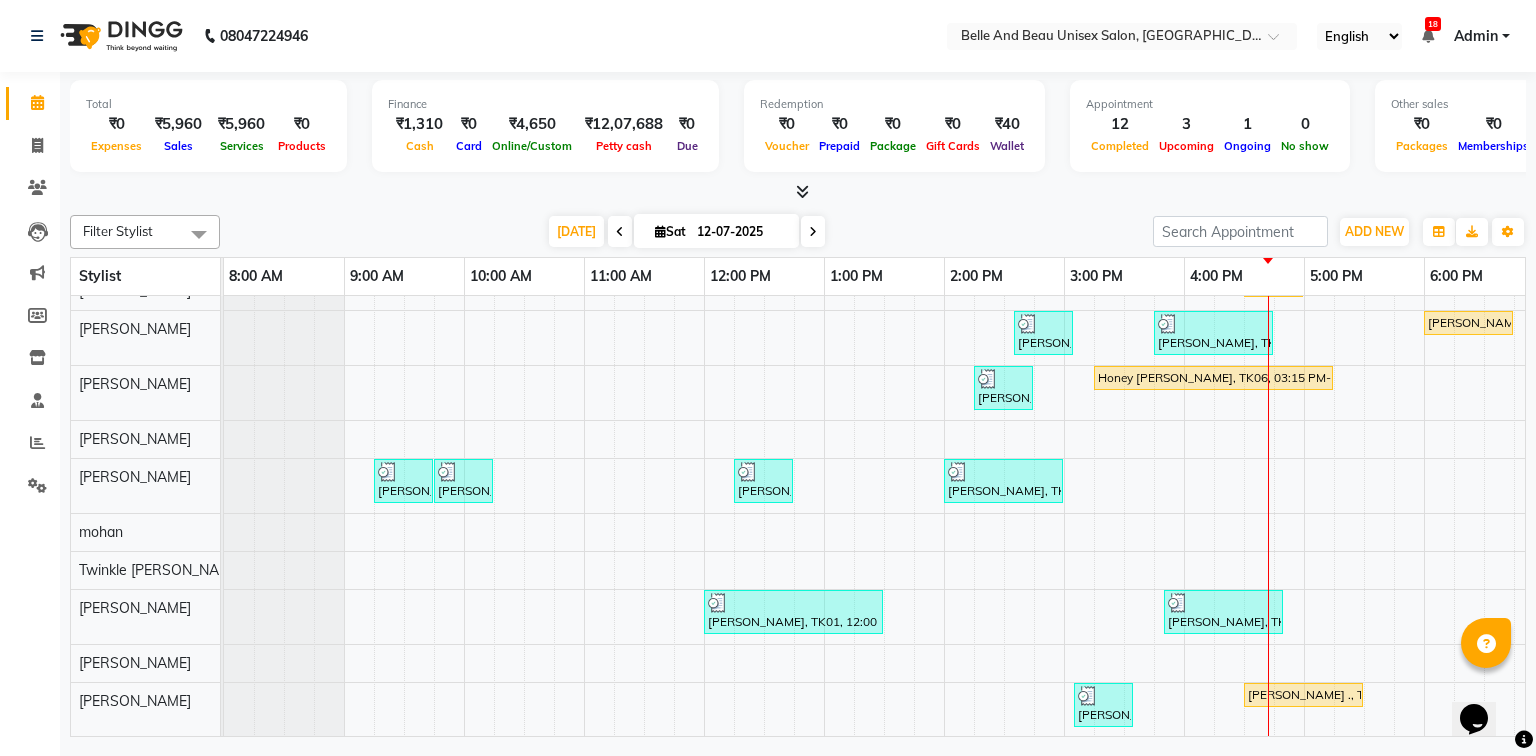 scroll, scrollTop: 111, scrollLeft: 0, axis: vertical 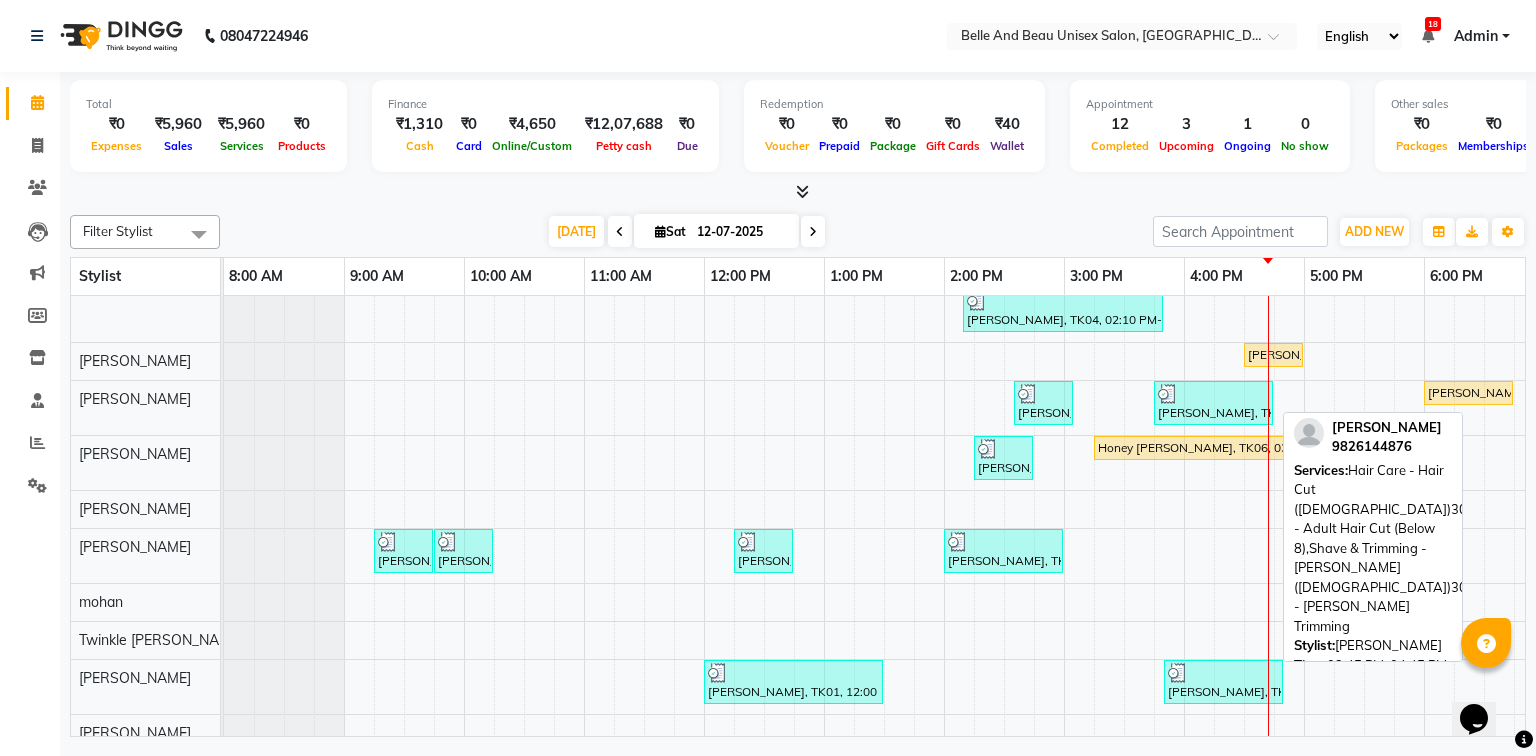 click on "[PERSON_NAME], TK08, 03:45 PM-04:45 PM, Hair Care - Hair Cut ([DEMOGRAPHIC_DATA])30 - Adult Hair Cut (Below 8),Shave & Trimming - [PERSON_NAME]  ([DEMOGRAPHIC_DATA])30 - [PERSON_NAME] Trimming" at bounding box center (1213, 403) 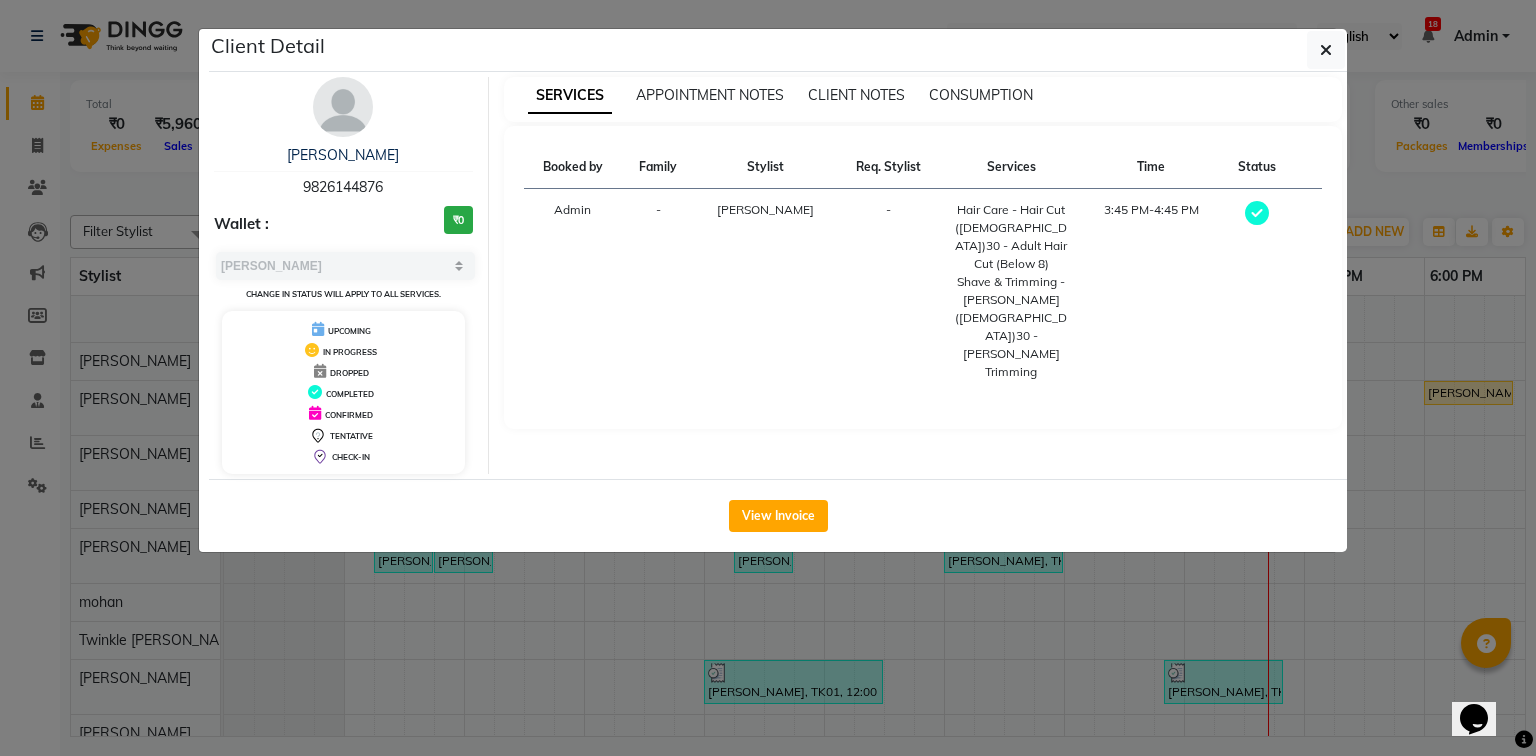 click on "9826144876" at bounding box center [343, 187] 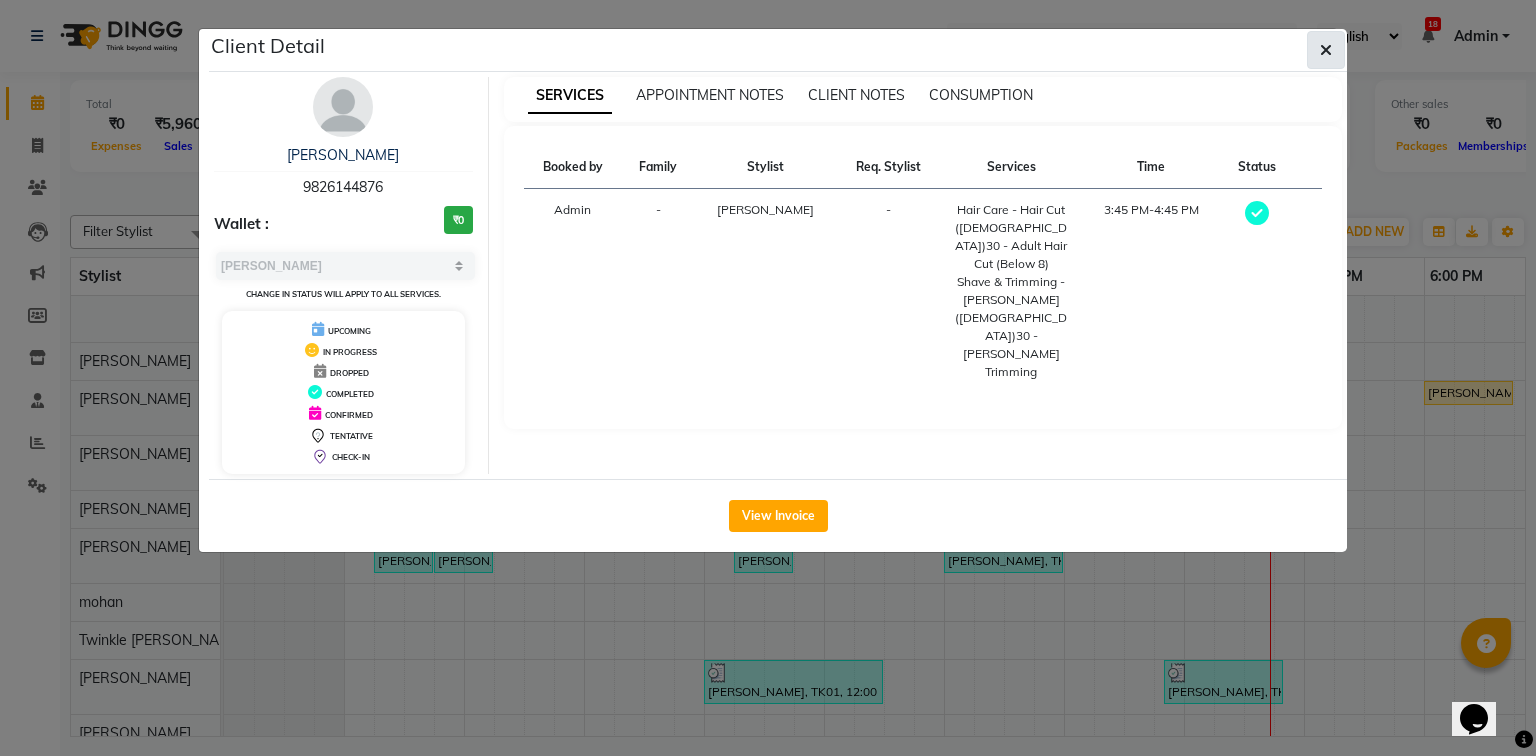 click 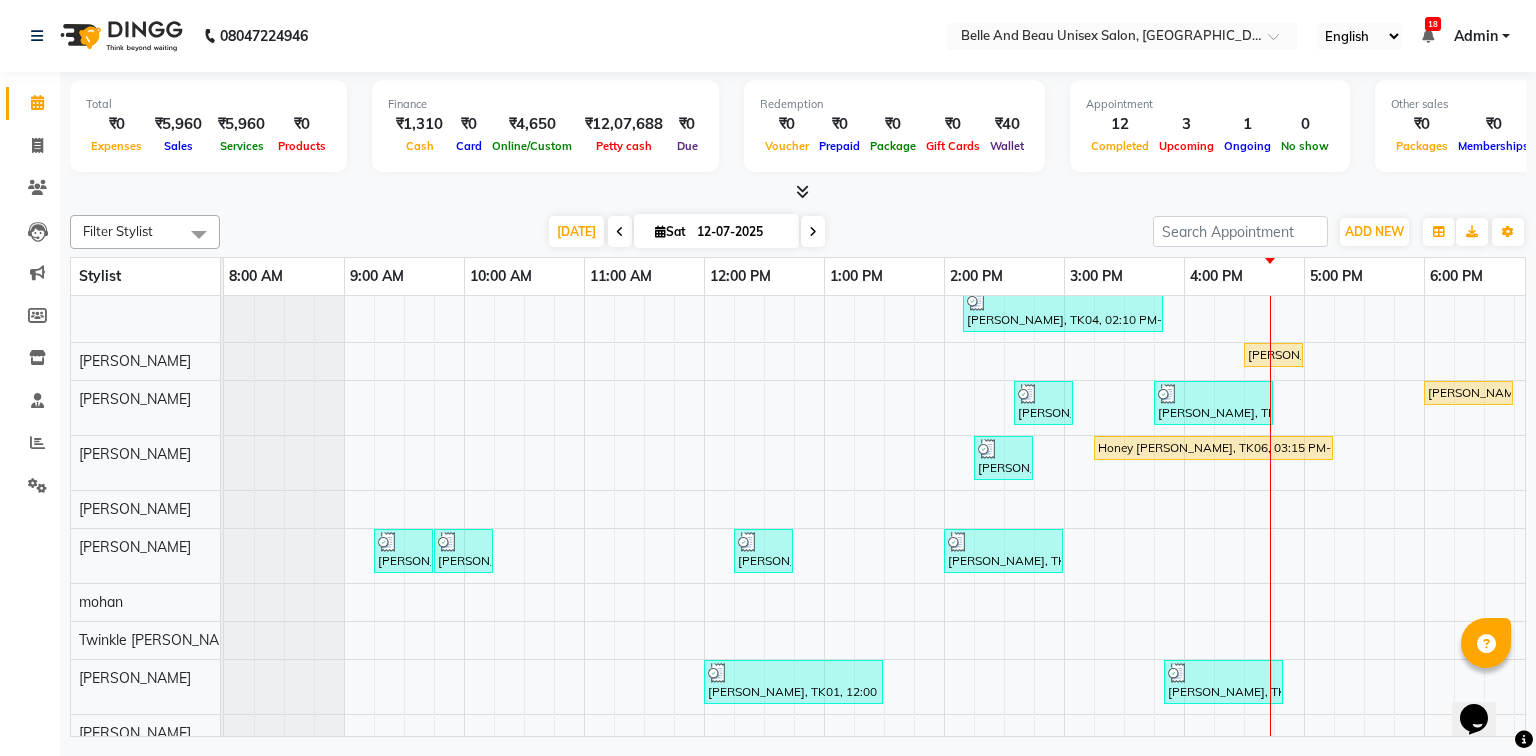 scroll, scrollTop: 143, scrollLeft: 0, axis: vertical 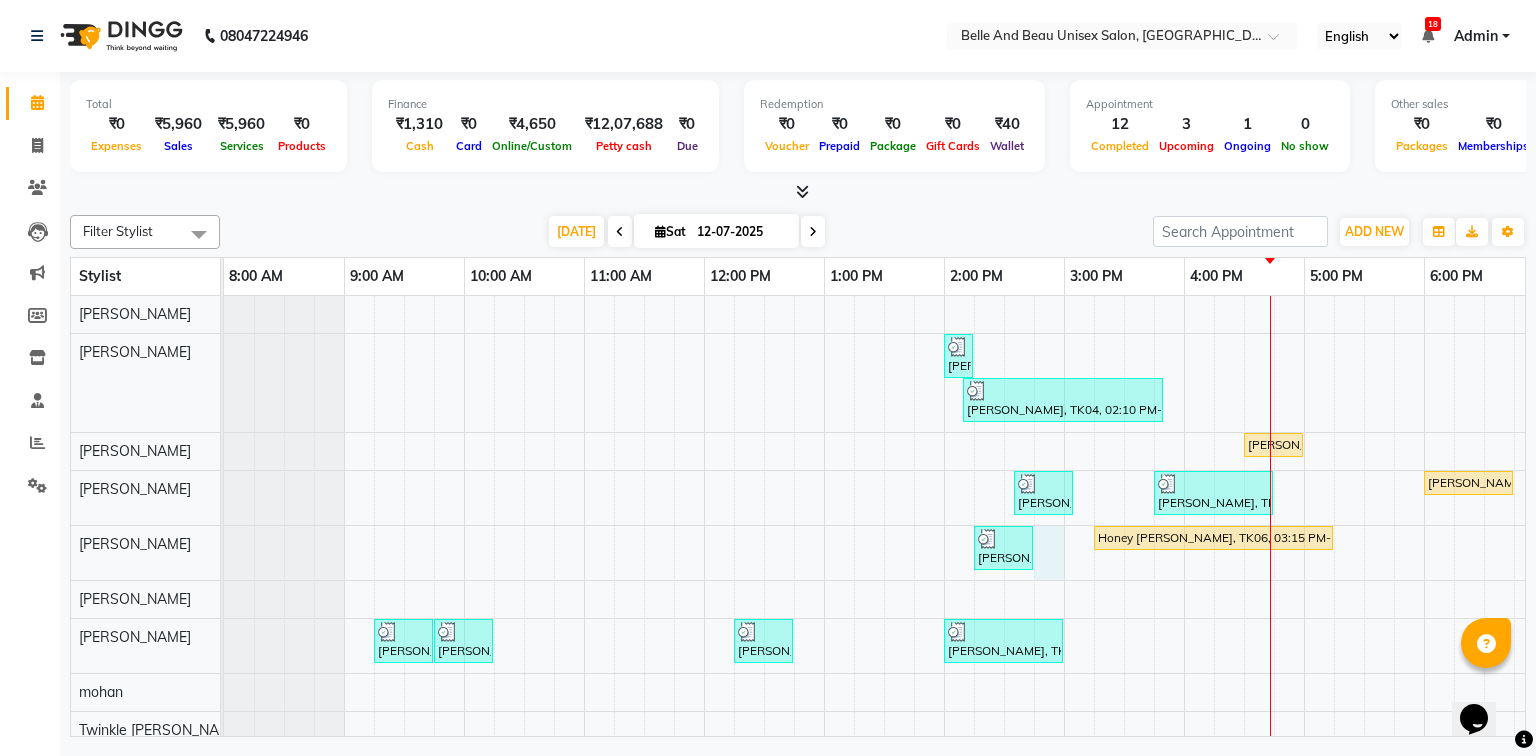 click on "[PERSON_NAME], TK04, 02:00 PM-02:10 PM, Threading - Eyebrow ([DEMOGRAPHIC_DATA])30 - Eyebrow     [PERSON_NAME], TK04, 02:10 PM-03:50 PM, Threading - Full Face ([DEMOGRAPHIC_DATA])30 - Full Face,Waxing - Premium Flavoured Rica Wax30 - Underarms ([DEMOGRAPHIC_DATA]),Waxing - Premium Flavoured Rica Wax30 - Full Legs ([DEMOGRAPHIC_DATA]),Waxing - Premium Flavoured Rica Wax30 - Full Hands ([DEMOGRAPHIC_DATA])    [PERSON_NAME], TK10, 04:30 PM-05:00 PM, Hair Care - Hair Cut ([DEMOGRAPHIC_DATA])30 - Adult Hair Cut (Below 8)     [PERSON_NAME], TK07, 02:35 PM-03:05 PM, Hair Care - Hair Cut ([DEMOGRAPHIC_DATA])30 - Adult Hair Cut (Below 8)     [PERSON_NAME], TK08, 03:45 PM-04:45 PM, Hair Care - Hair Cut ([DEMOGRAPHIC_DATA])30 - Adult Hair Cut (Below 8),Shave & Trimming - [PERSON_NAME]  ([DEMOGRAPHIC_DATA])30 - [PERSON_NAME] Trimming    [PERSON_NAME] ., TK09, 06:00 PM-06:45 PM, Hair Colour - Root Touch up30 - Root Touch up ([DEMOGRAPHIC_DATA]) (₹1500)     [PERSON_NAME], TK01, 02:15 PM-02:45 PM, Massage - Massage30 - Full Body Massage (almond Oil) ([DEMOGRAPHIC_DATA]) (₹1000)    Honey [PERSON_NAME], TK06, 03:15 PM-05:15 PM, [PERSON_NAME], TK01, 12:00 PM-01:30 PM, Colour freeze spa -[DEMOGRAPHIC_DATA]" at bounding box center (1004, 596) 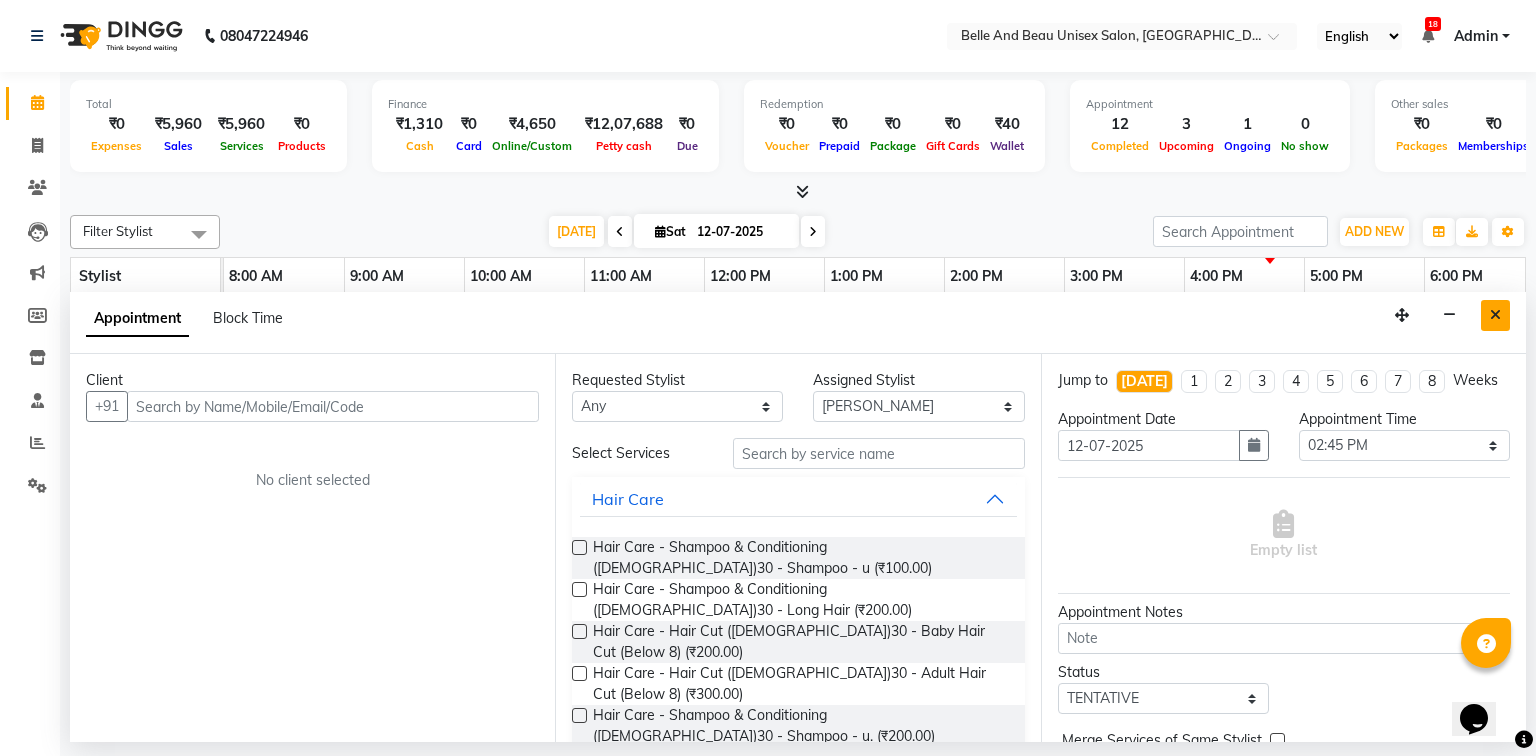drag, startPoint x: 1502, startPoint y: 314, endPoint x: 1483, endPoint y: 345, distance: 36.359318 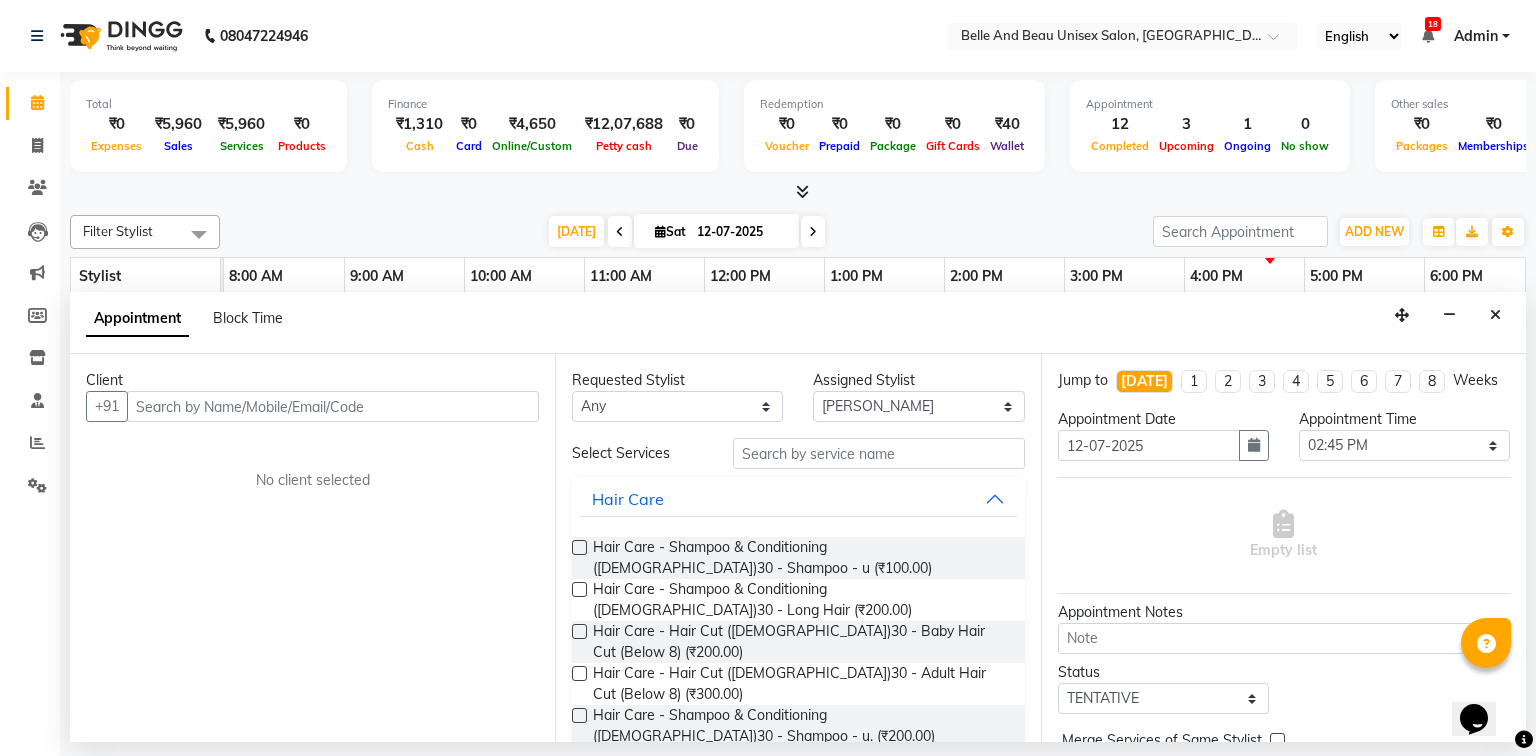 click at bounding box center (1495, 315) 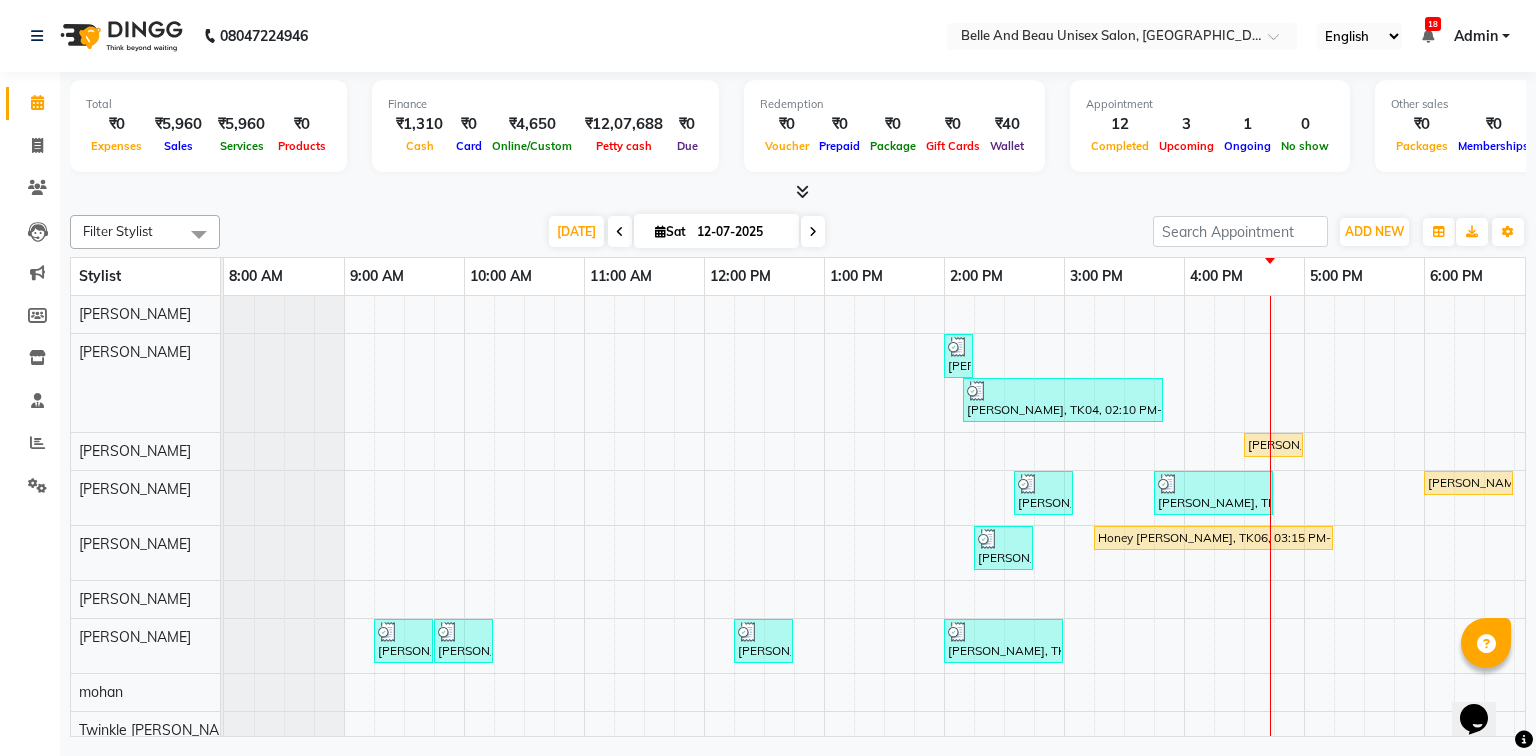 scroll, scrollTop: 43, scrollLeft: 0, axis: vertical 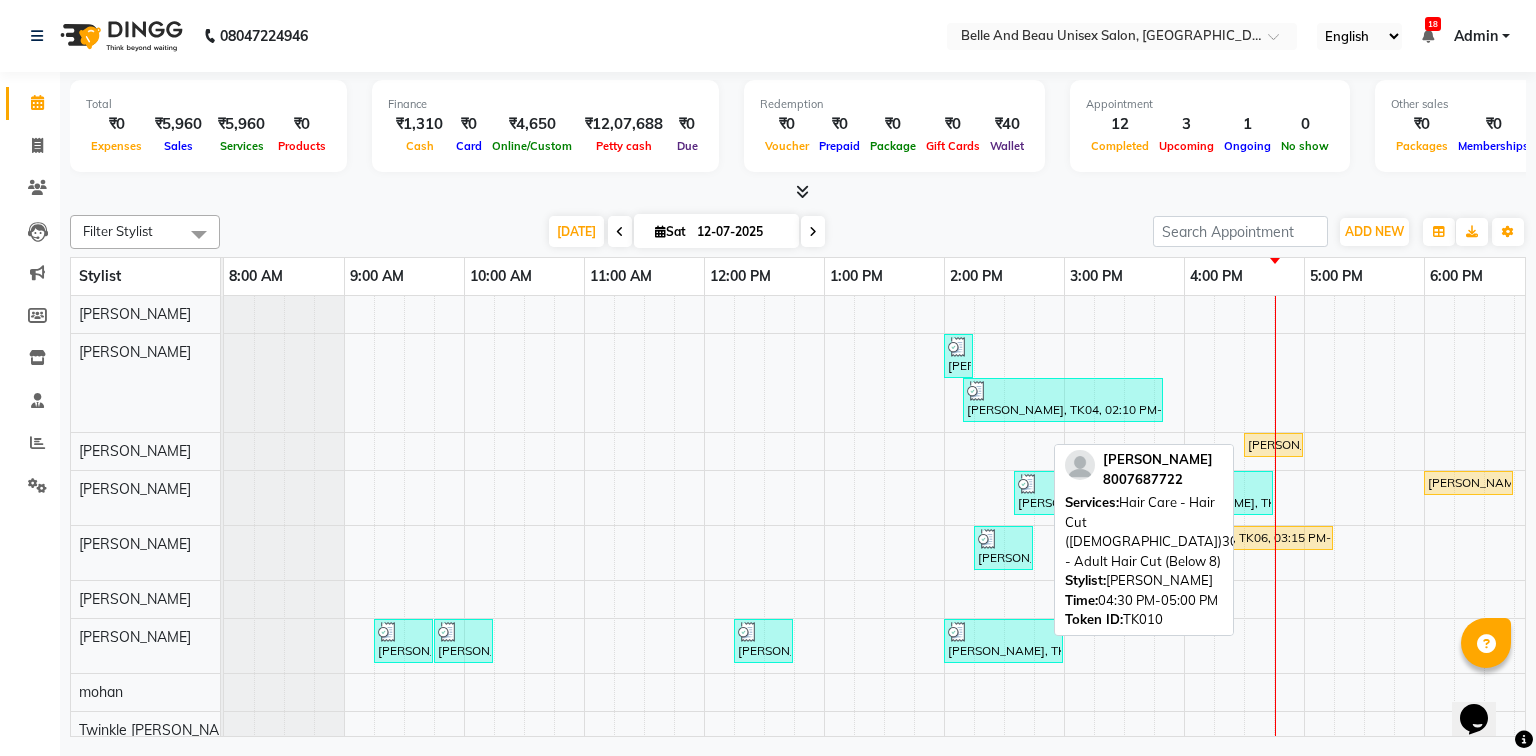 click on "[PERSON_NAME], TK10, 04:30 PM-05:00 PM, Hair Care - Hair Cut ([DEMOGRAPHIC_DATA])30 - Adult Hair Cut (Below 8)" at bounding box center (1273, 445) 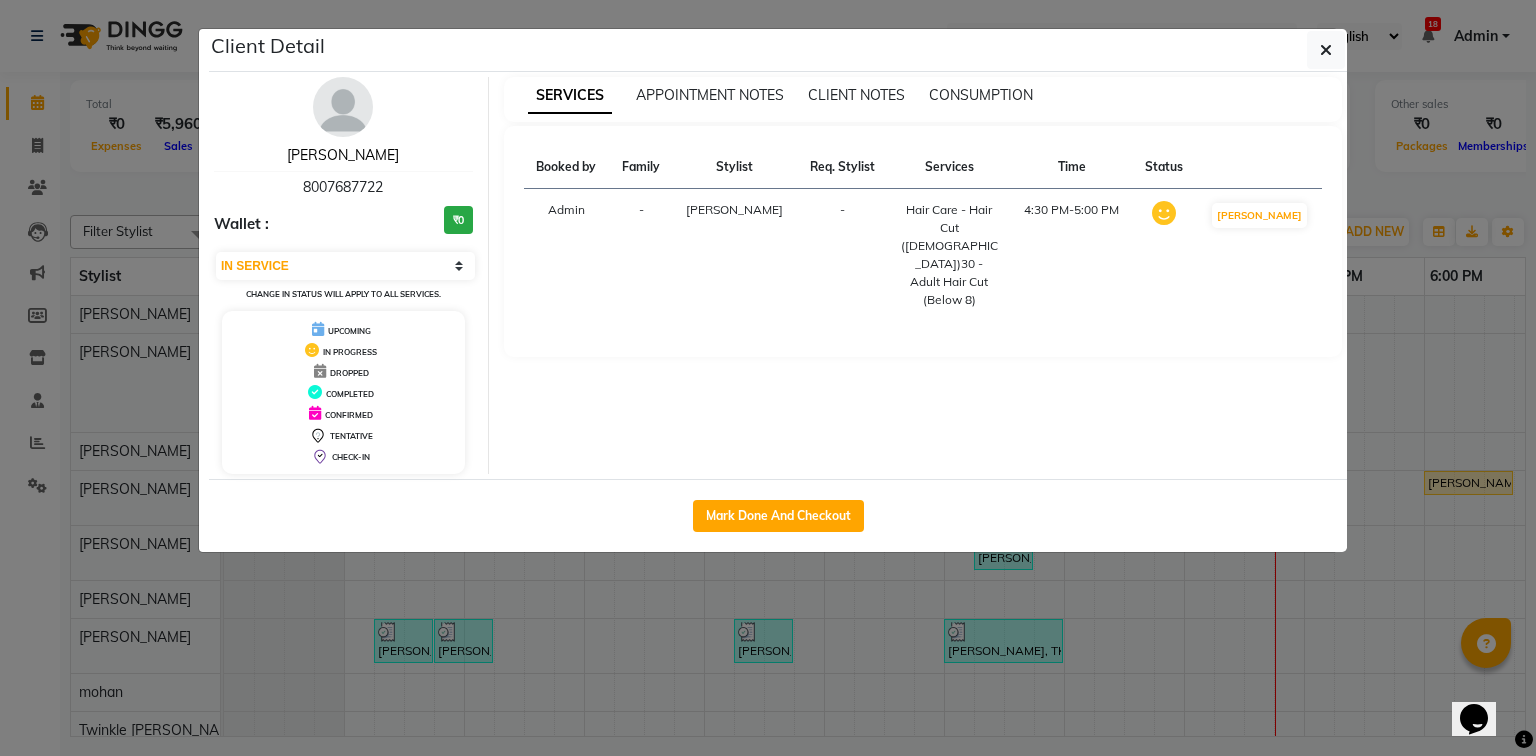 click on "[PERSON_NAME]" at bounding box center (343, 155) 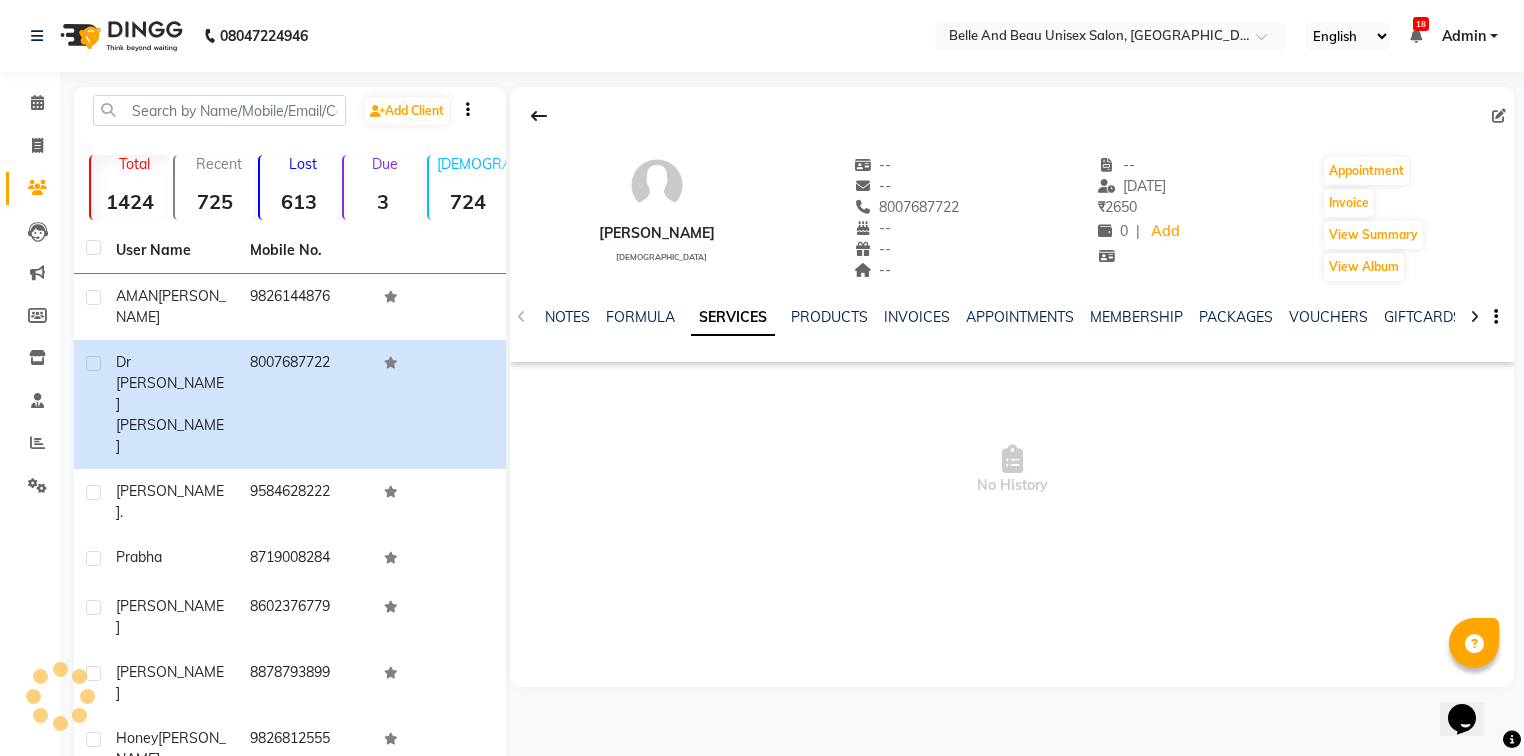 click on "SERVICES" 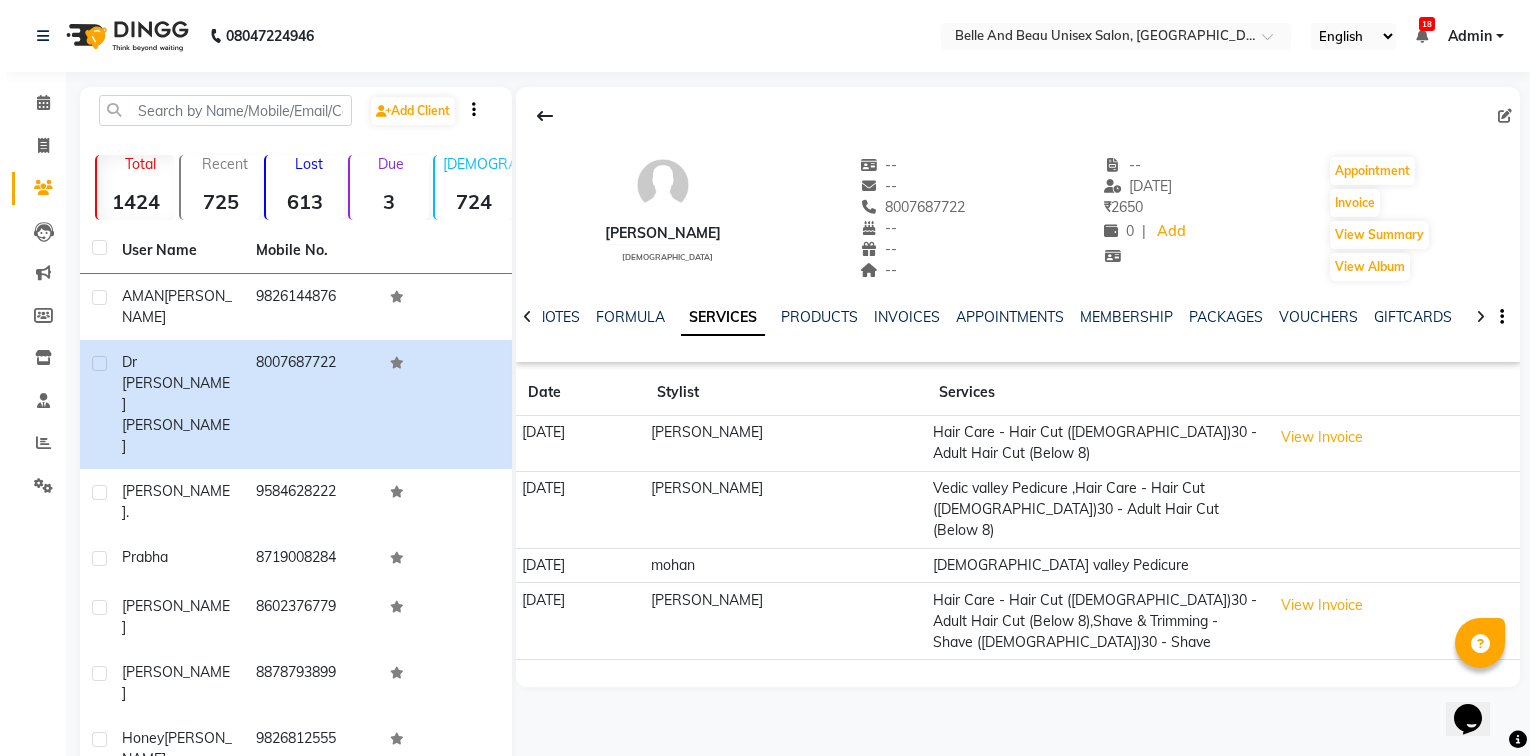 scroll, scrollTop: 0, scrollLeft: 0, axis: both 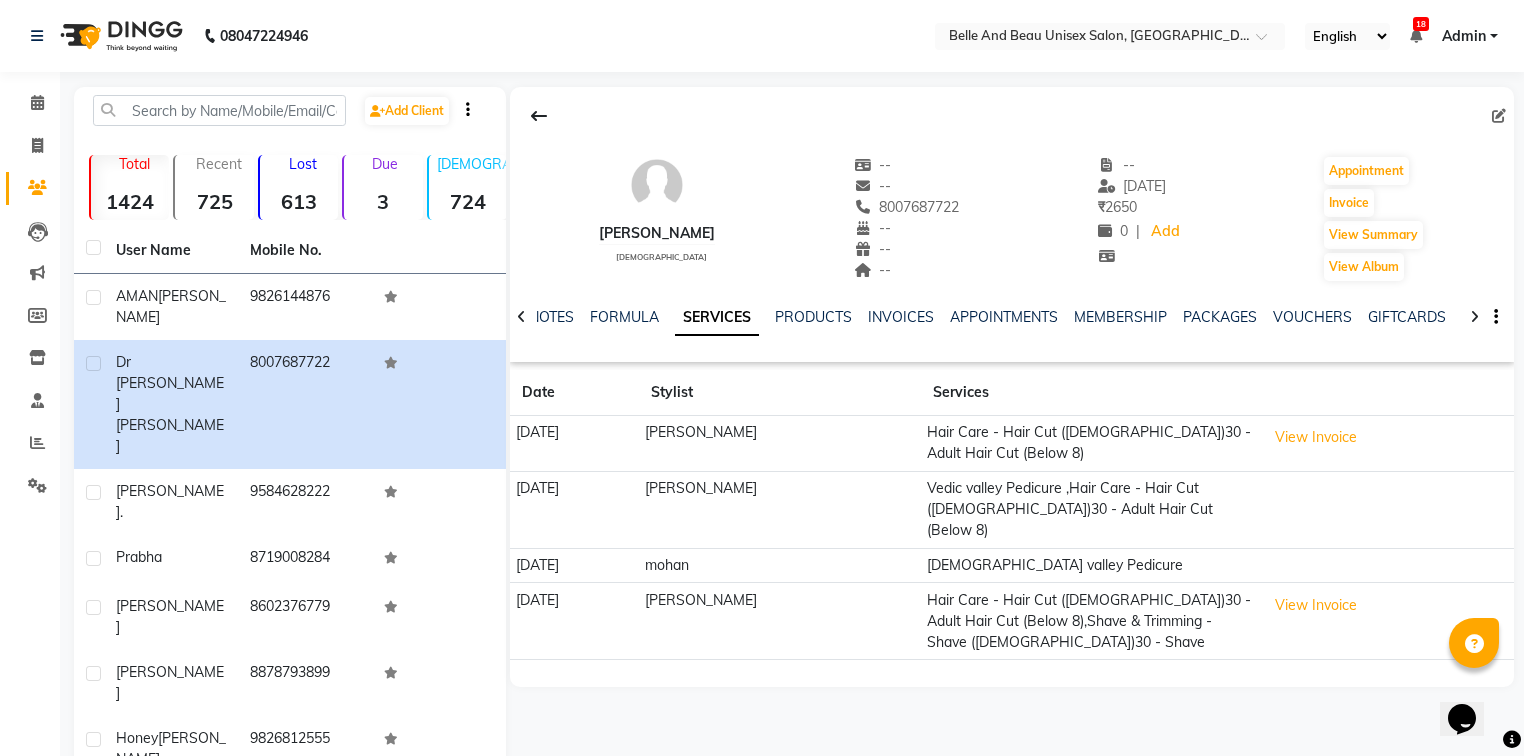 click on "SERVICES" 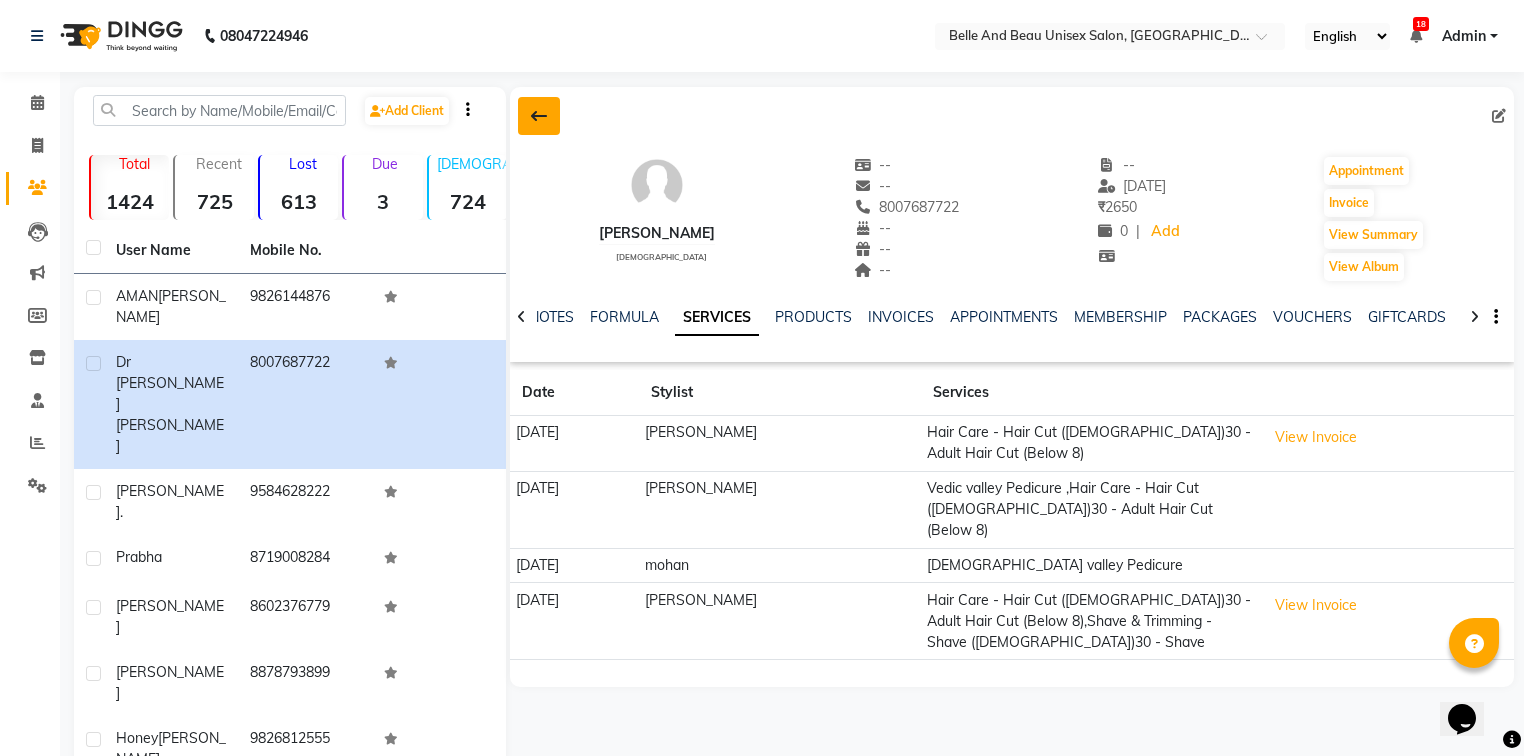 click 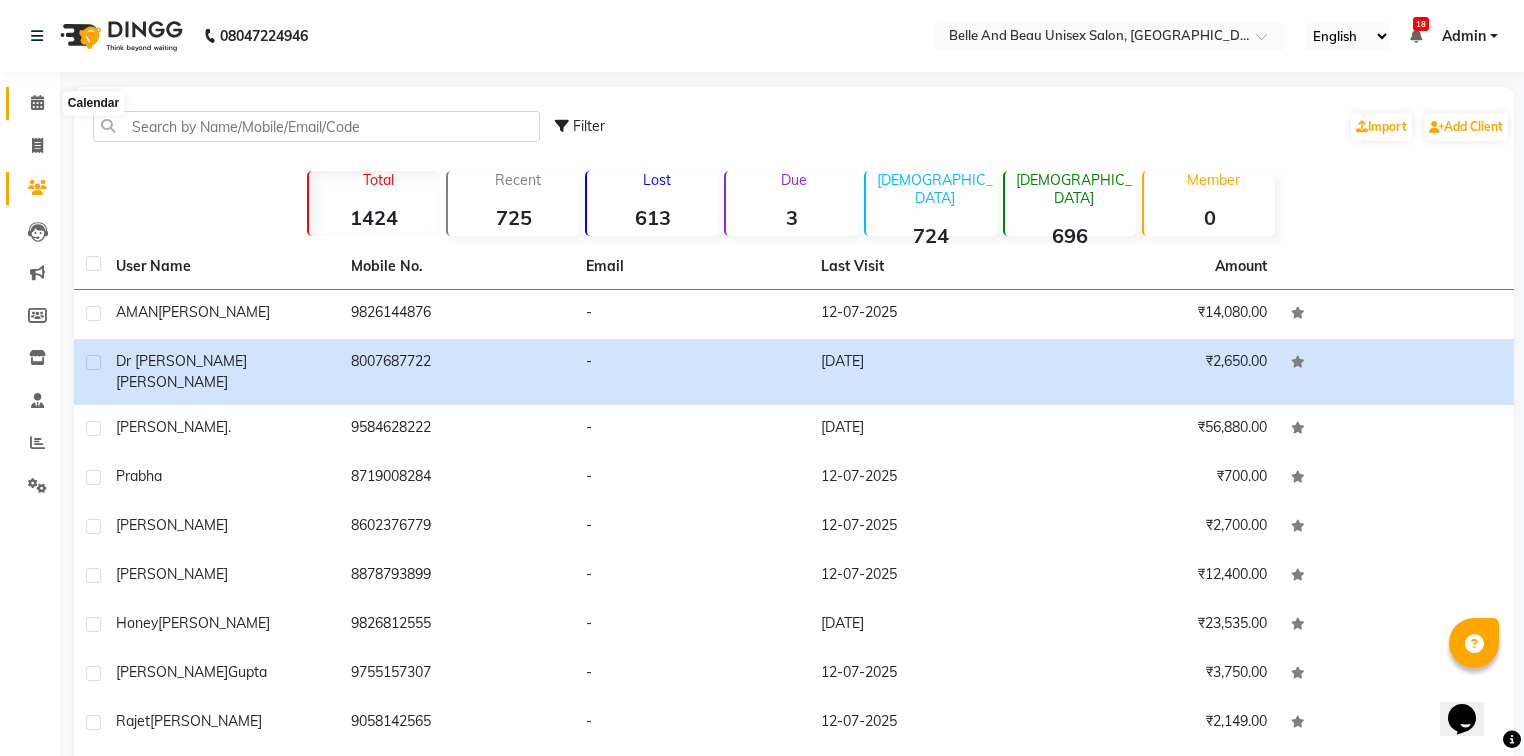 click 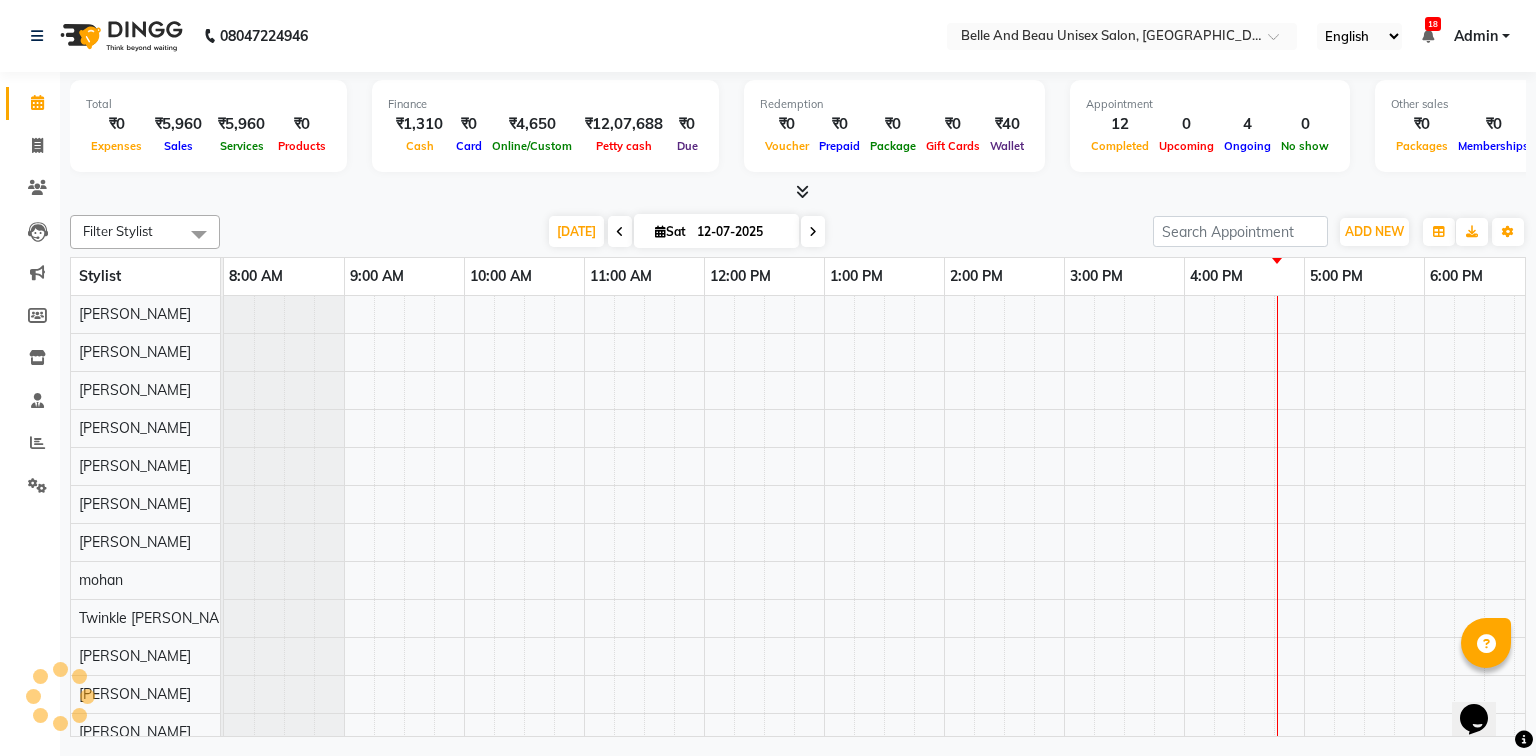 scroll, scrollTop: 0, scrollLeft: 0, axis: both 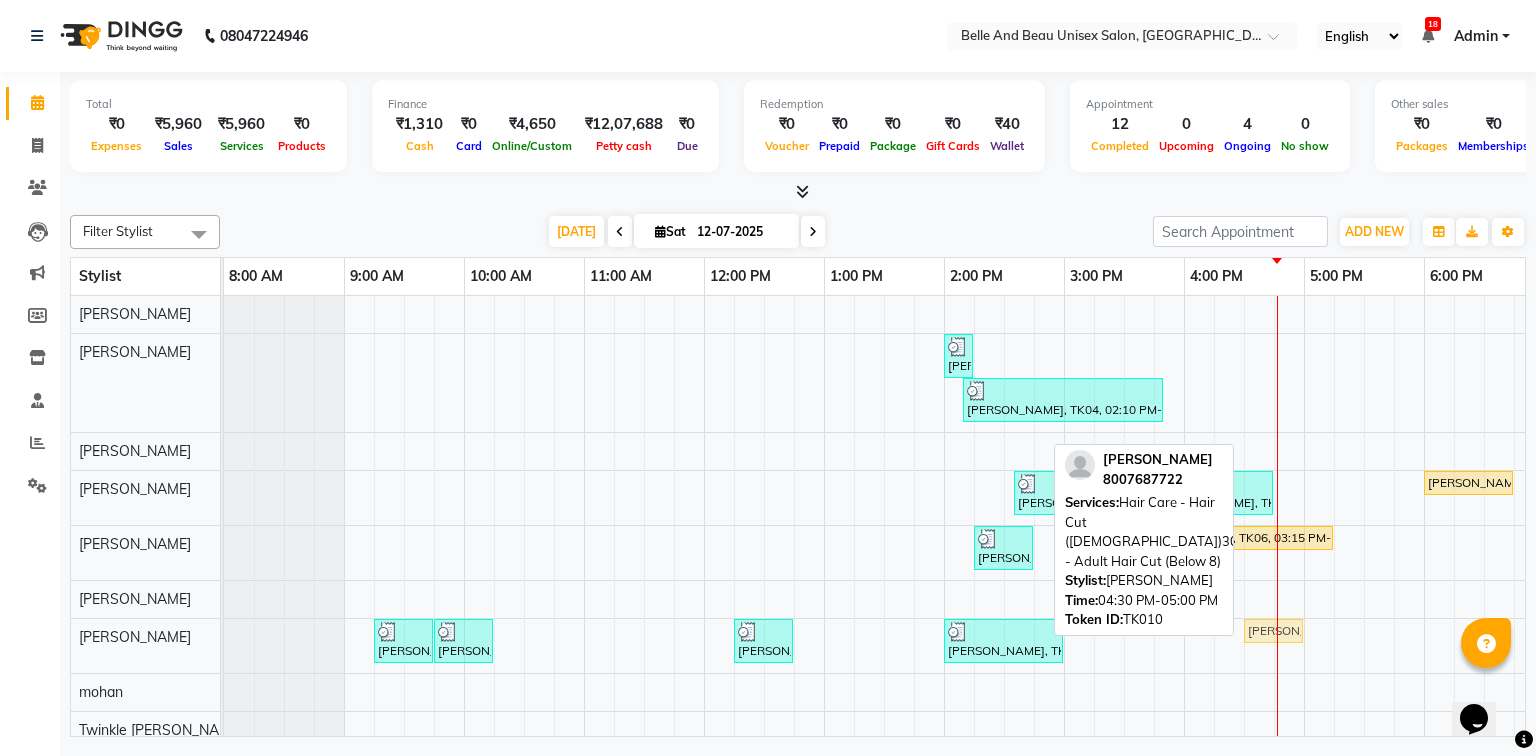 drag, startPoint x: 1286, startPoint y: 441, endPoint x: 1294, endPoint y: 636, distance: 195.16403 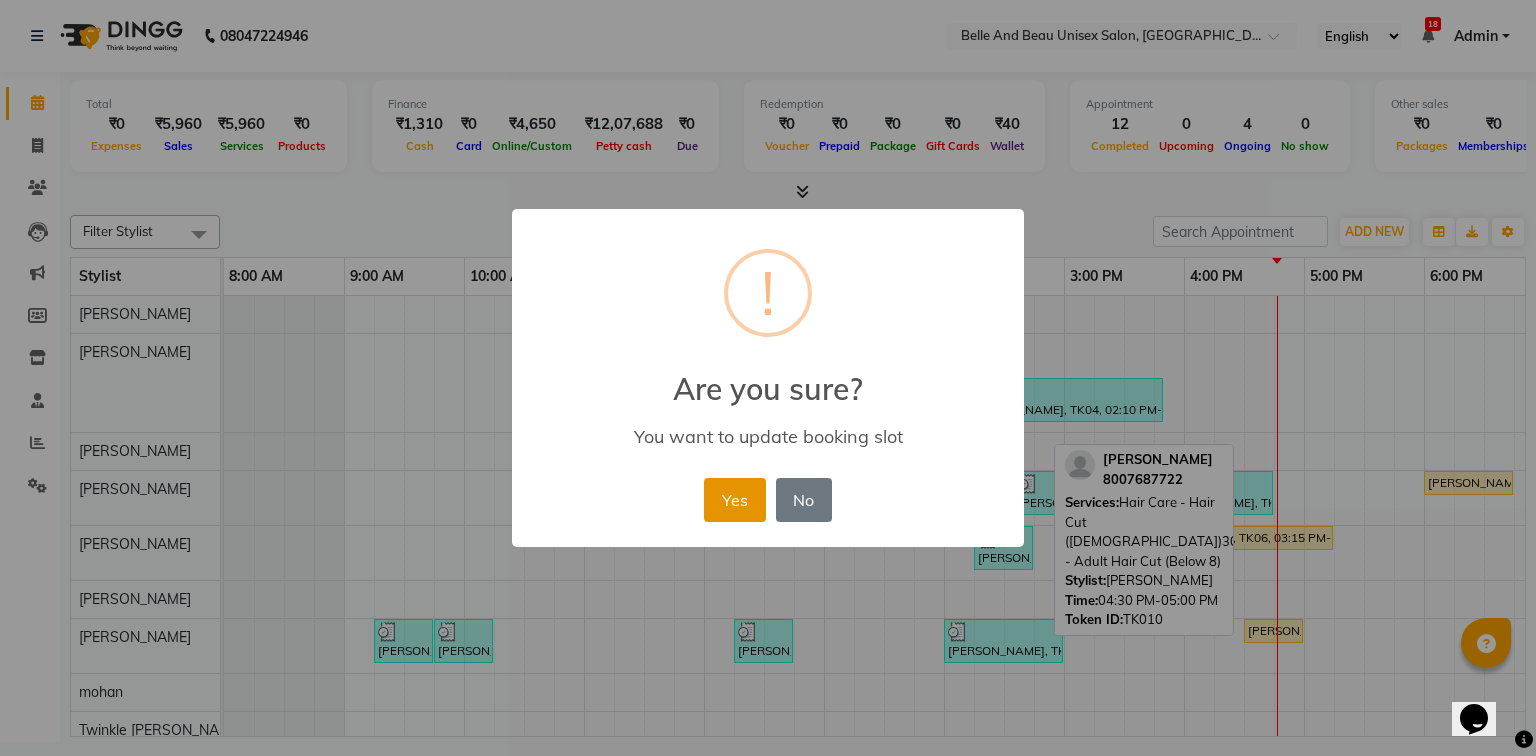 click on "Yes" at bounding box center (734, 500) 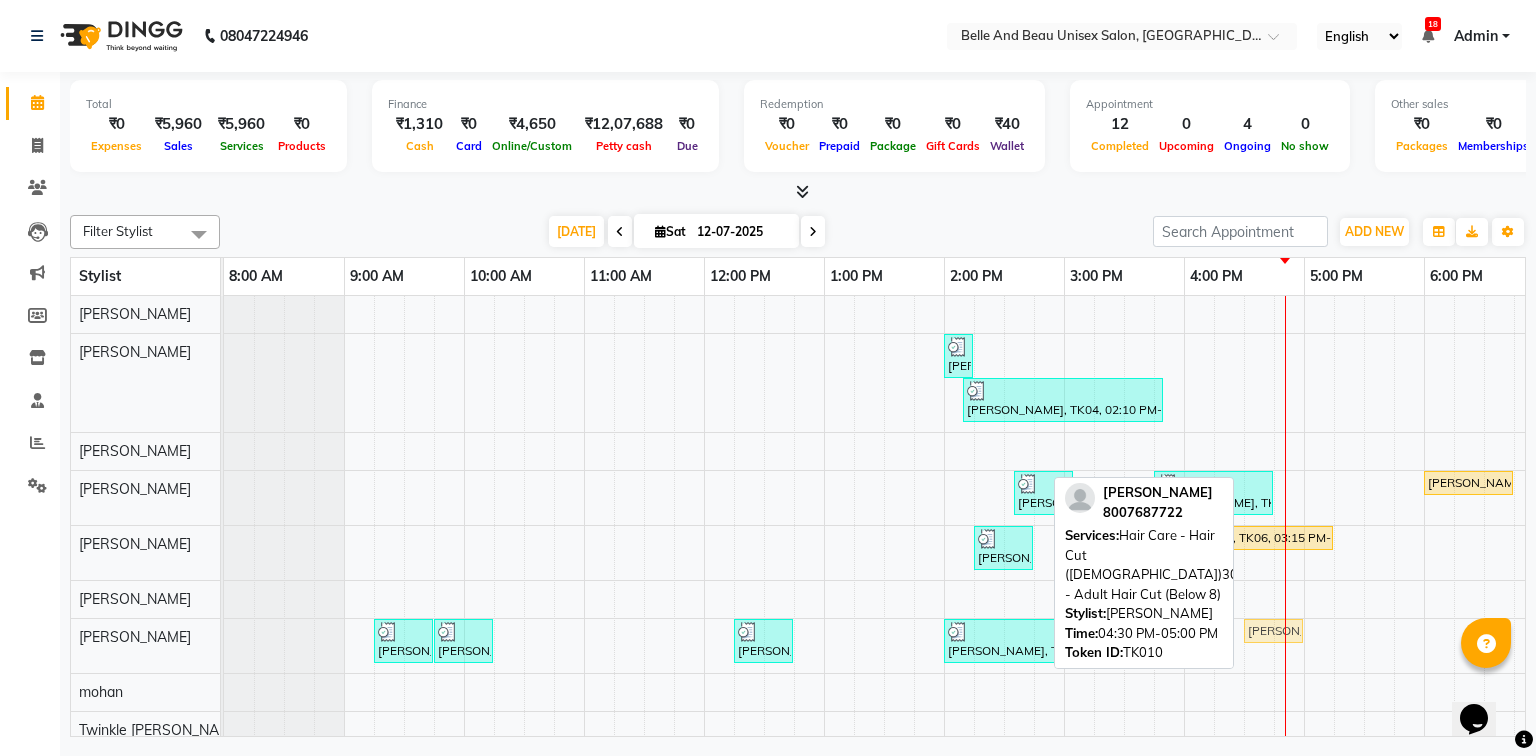 drag, startPoint x: 1262, startPoint y: 633, endPoint x: 1257, endPoint y: 621, distance: 13 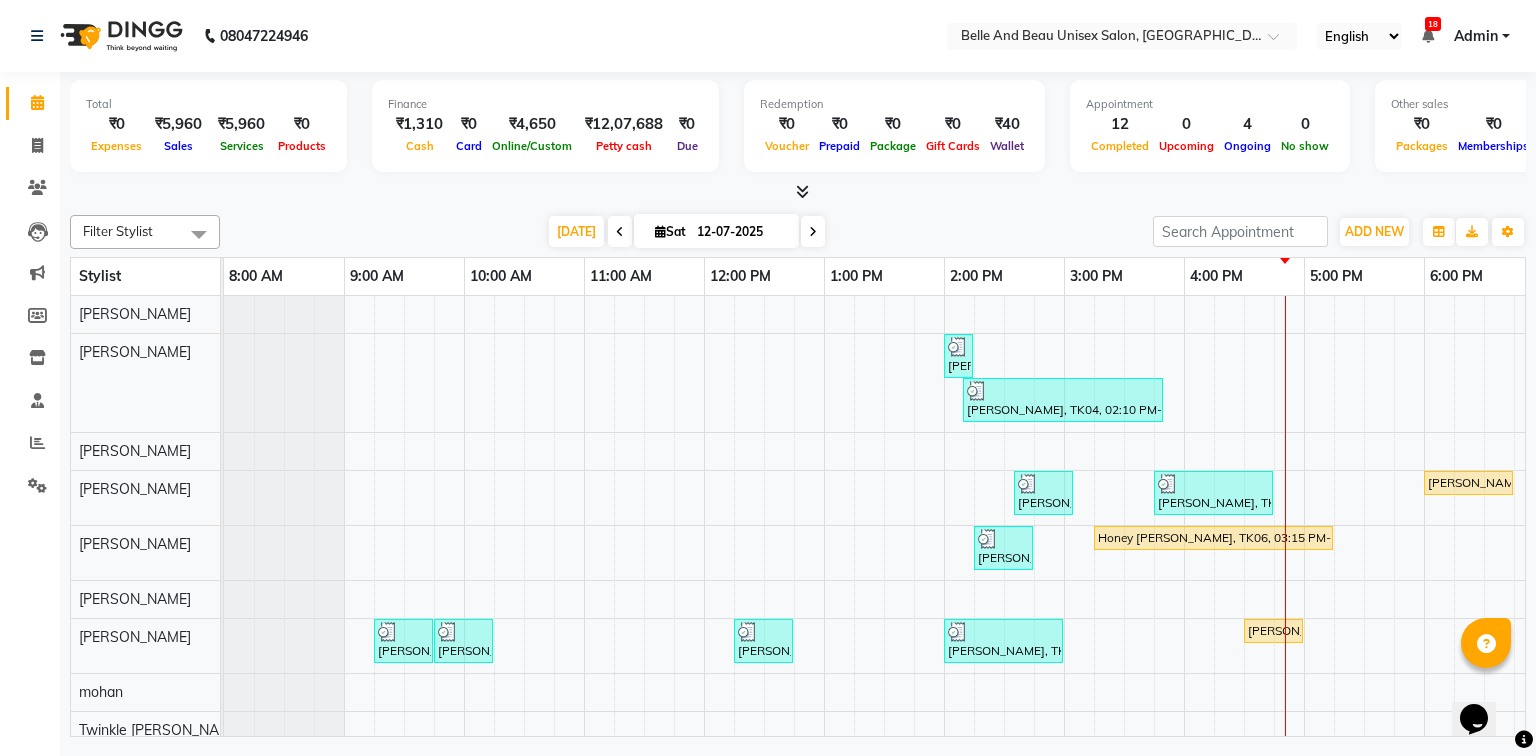 scroll, scrollTop: 80, scrollLeft: 0, axis: vertical 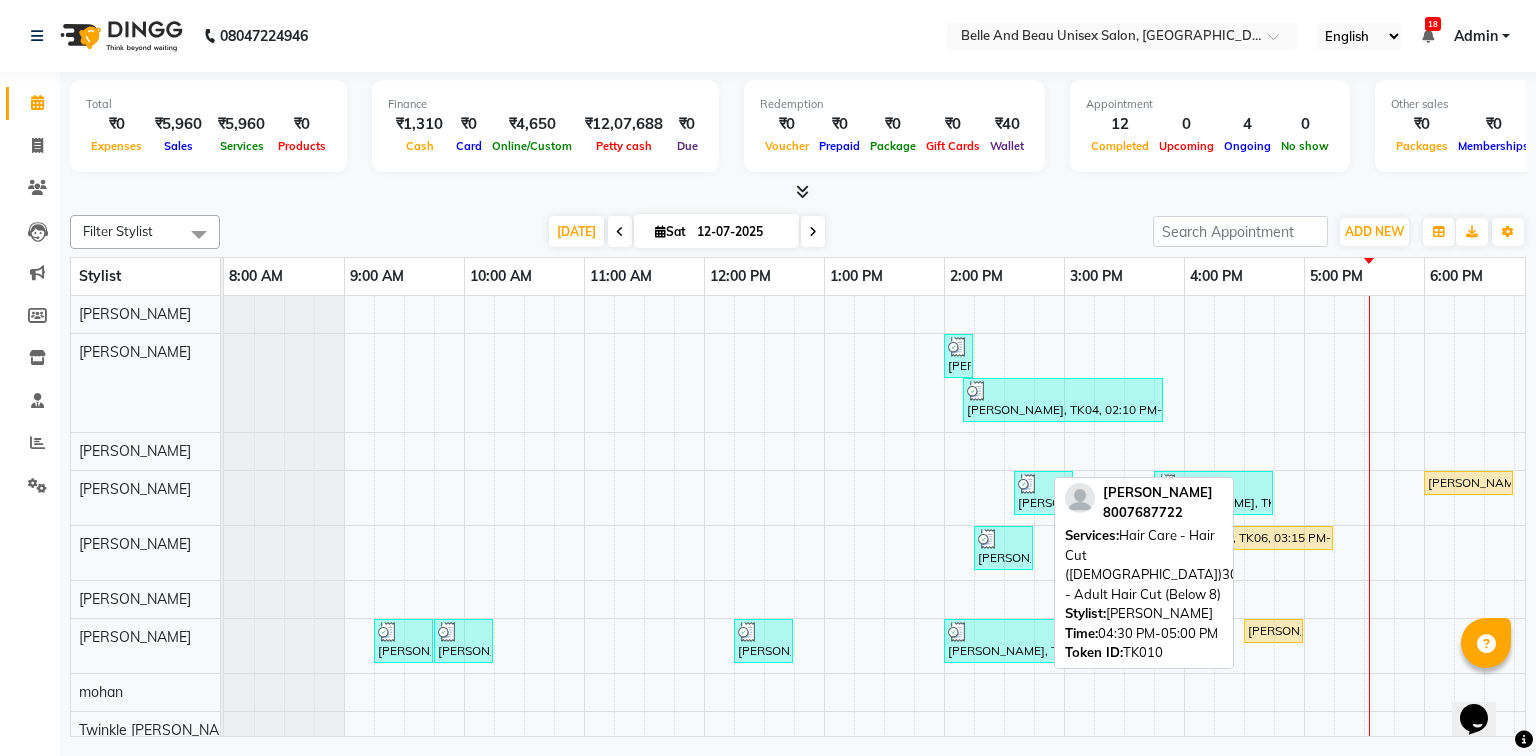click on "[PERSON_NAME], TK10, 04:30 PM-05:00 PM, Hair Care - Hair Cut ([DEMOGRAPHIC_DATA])30 - Adult Hair Cut (Below 8)" at bounding box center [1273, 631] 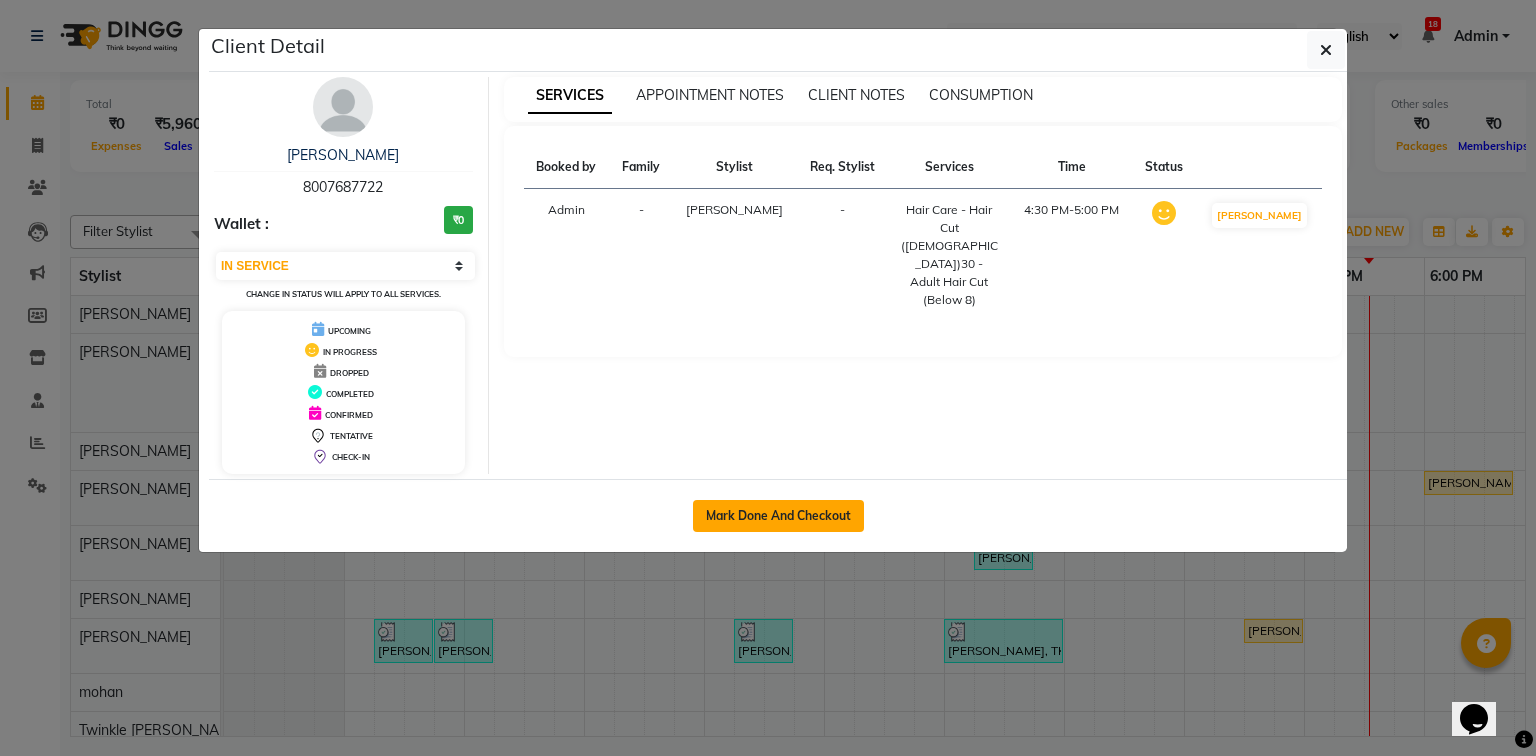 click on "Mark Done And Checkout" 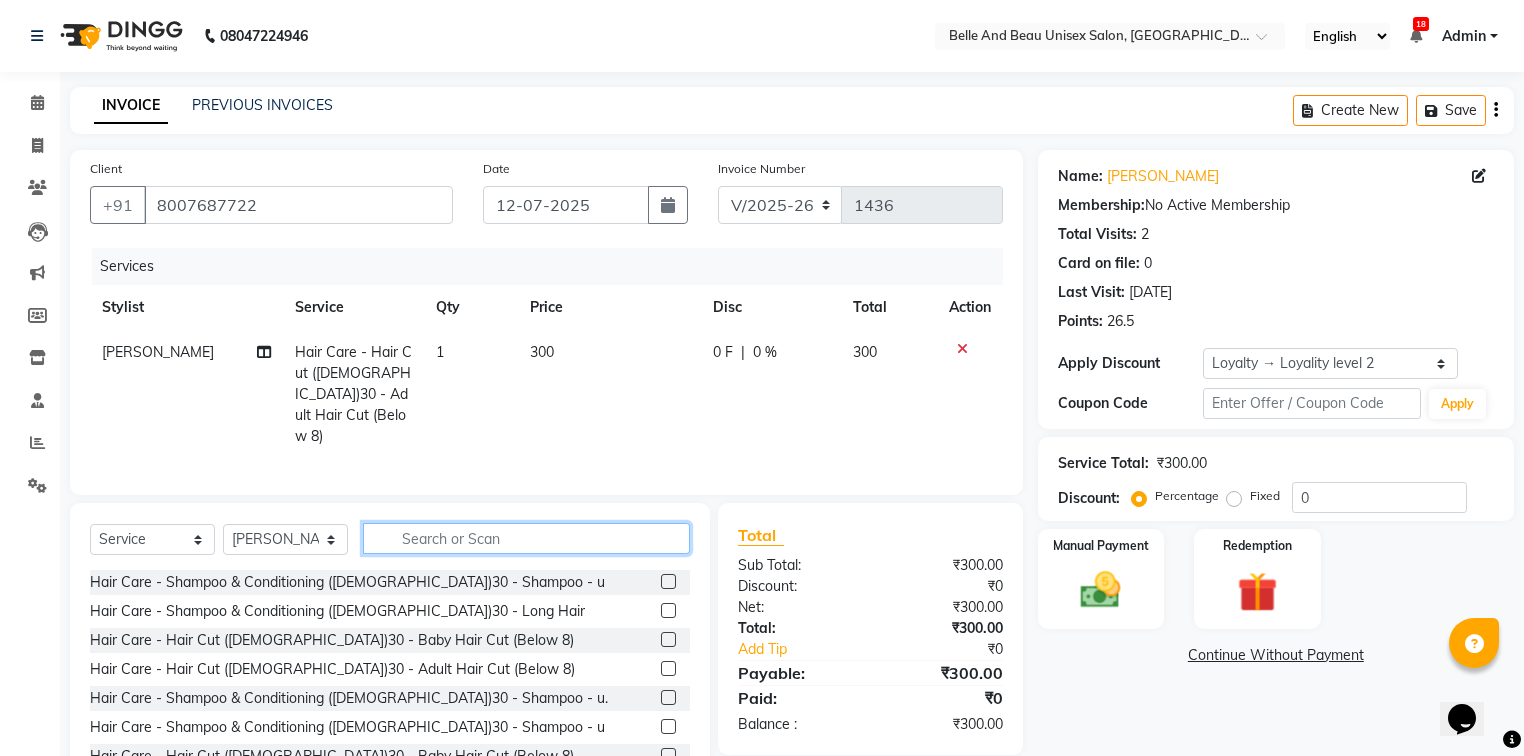 click 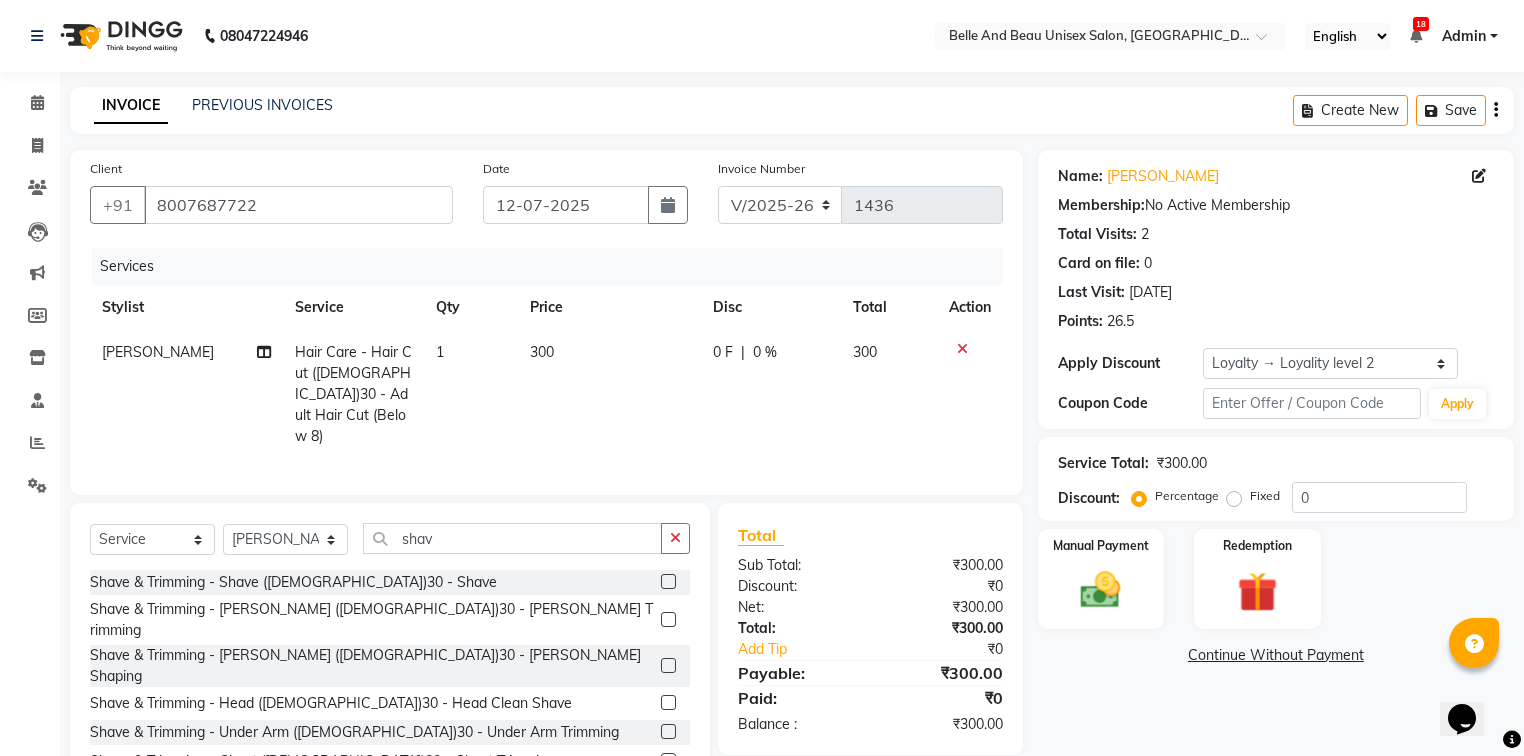 click 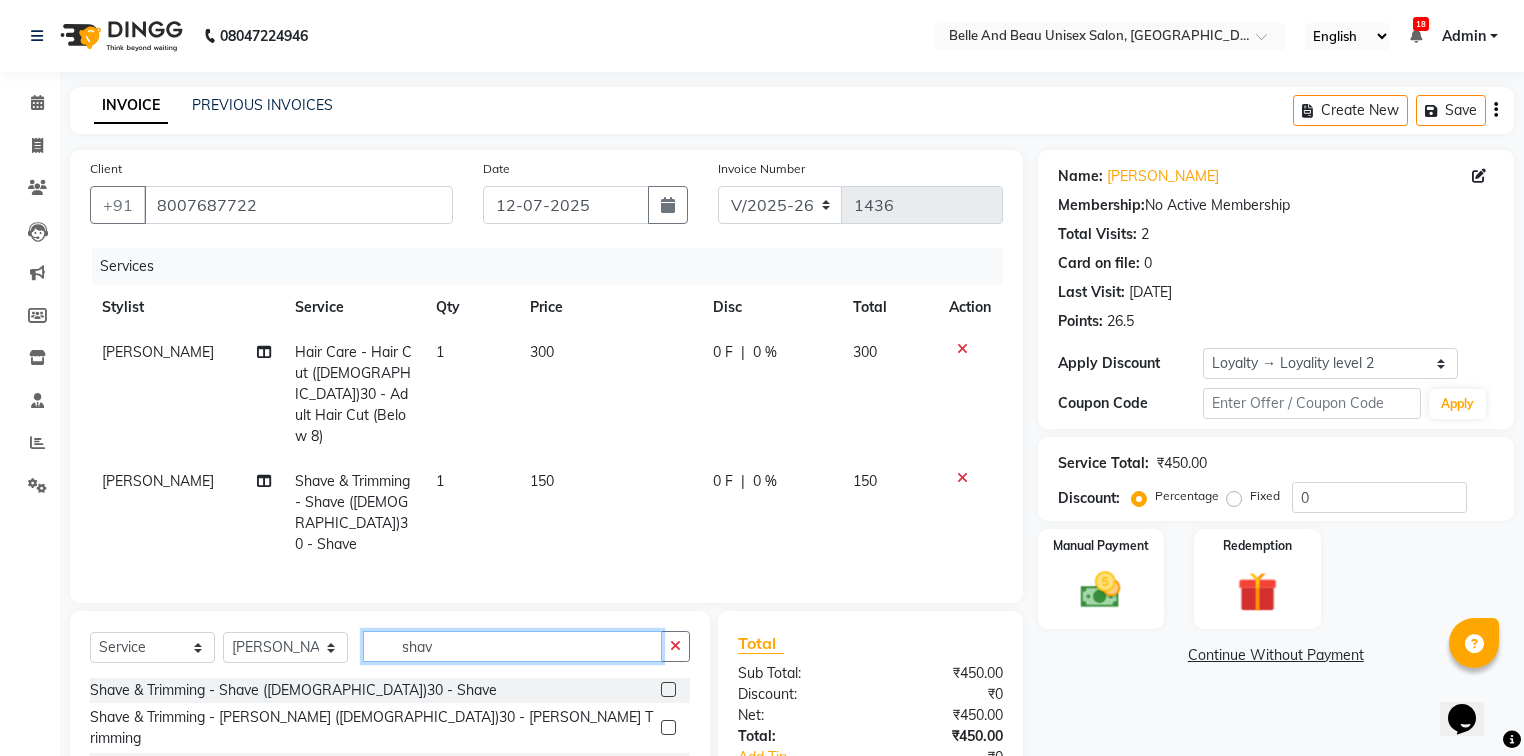 click on "shav" 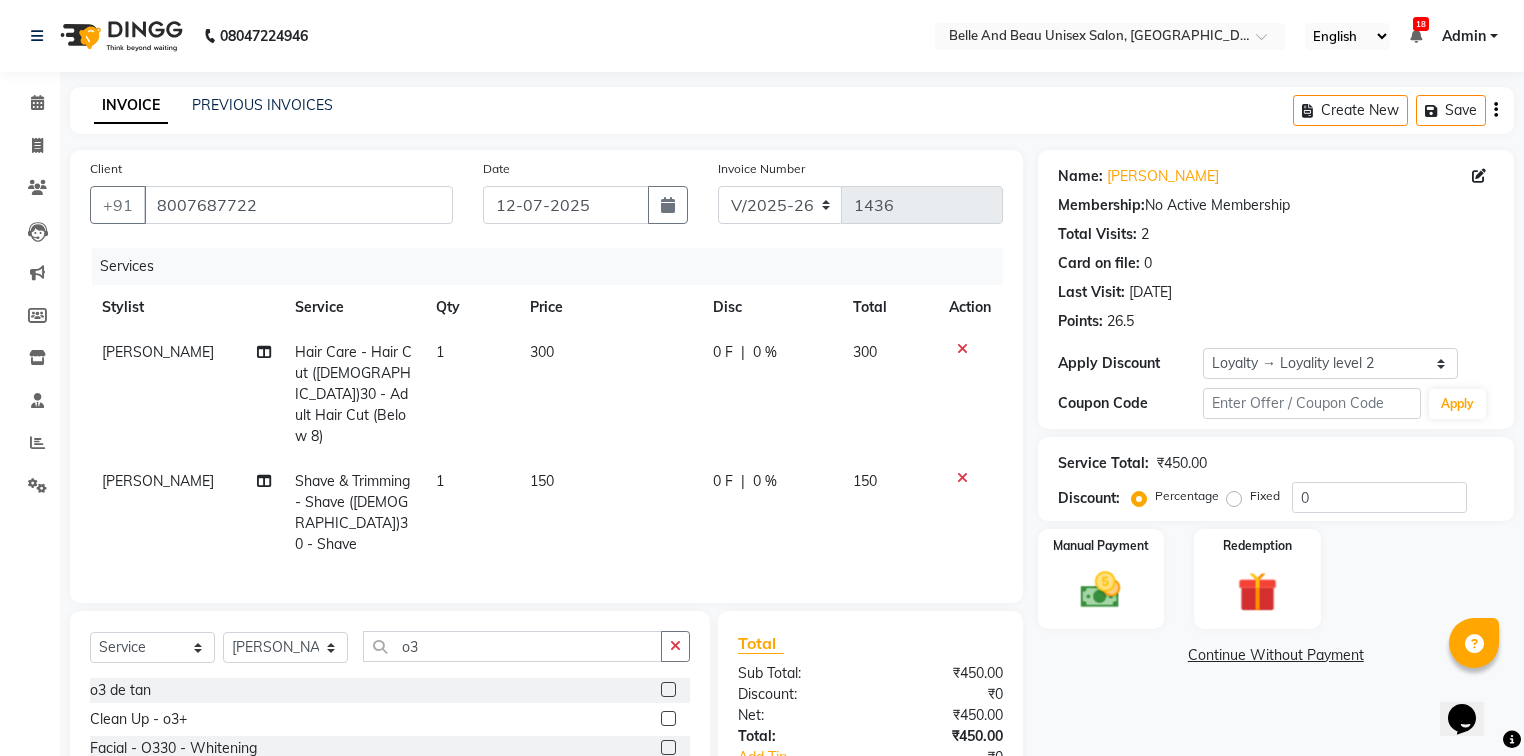 click 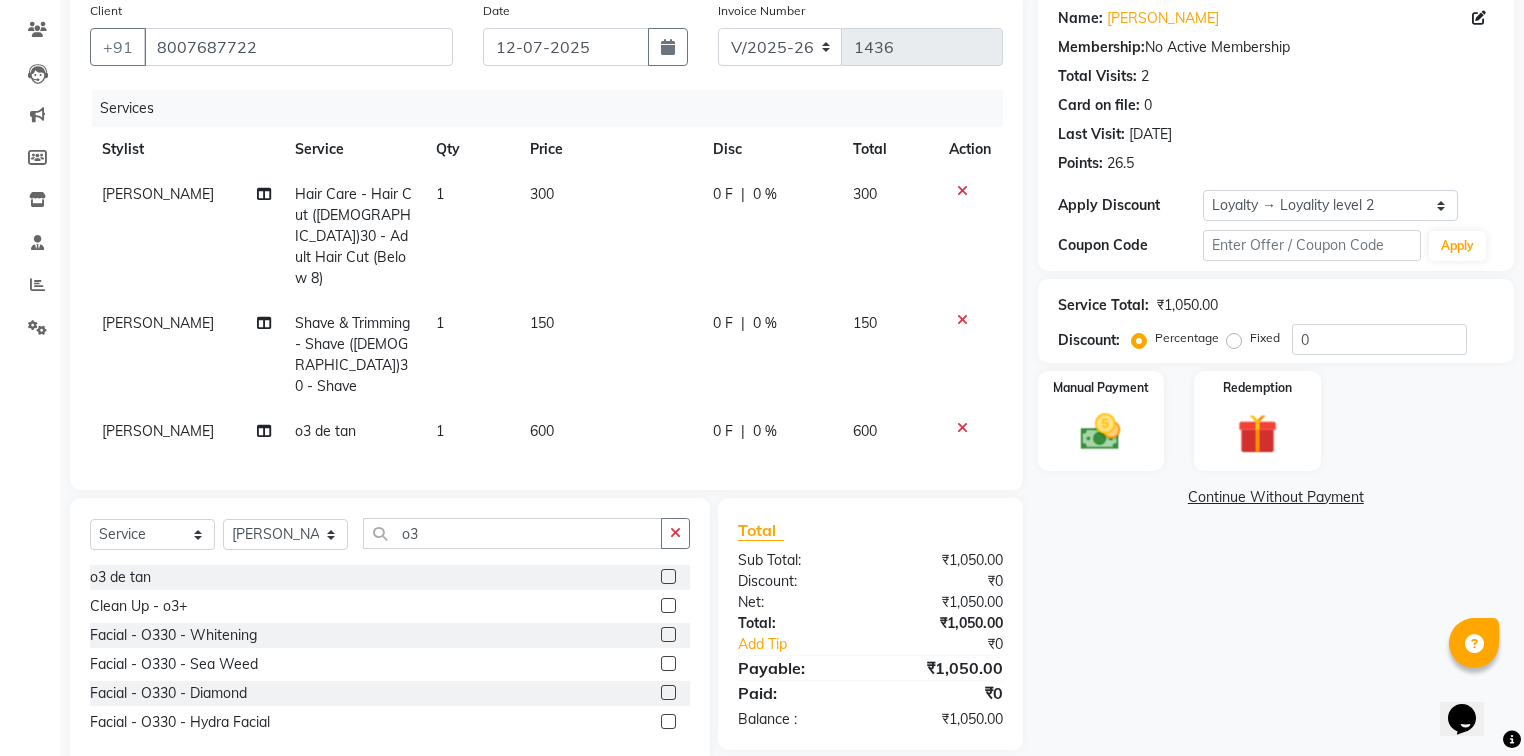 scroll, scrollTop: 160, scrollLeft: 0, axis: vertical 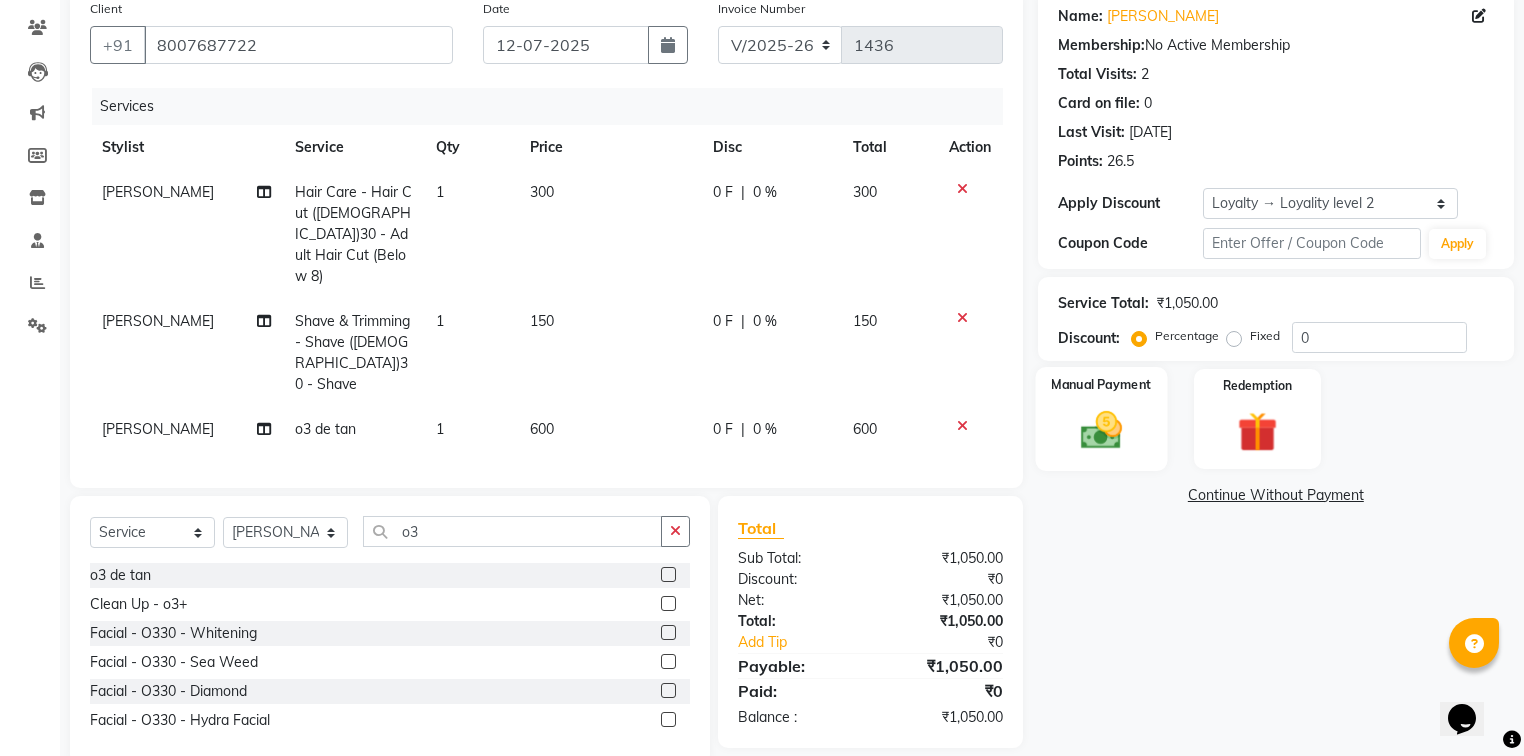 click 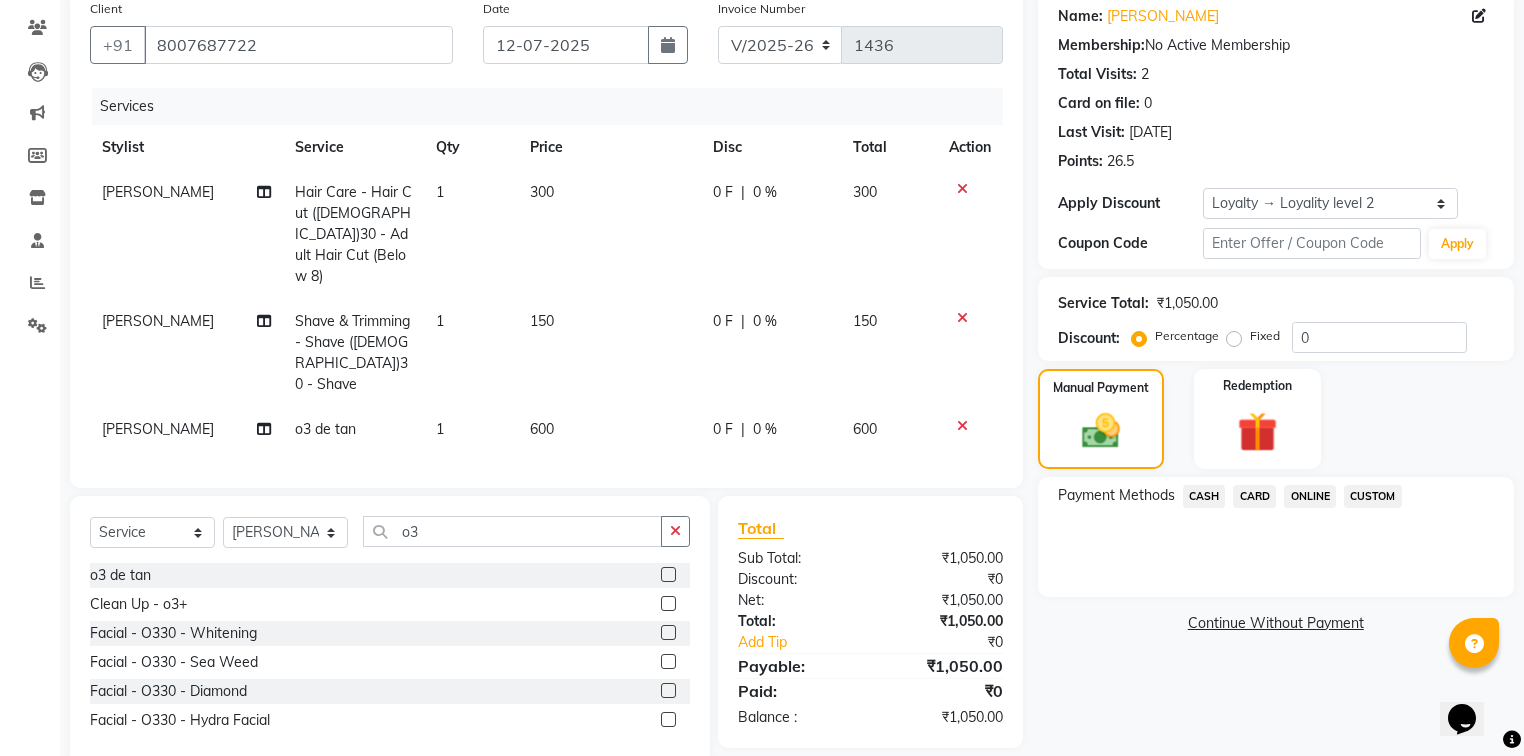 click on "CARD" 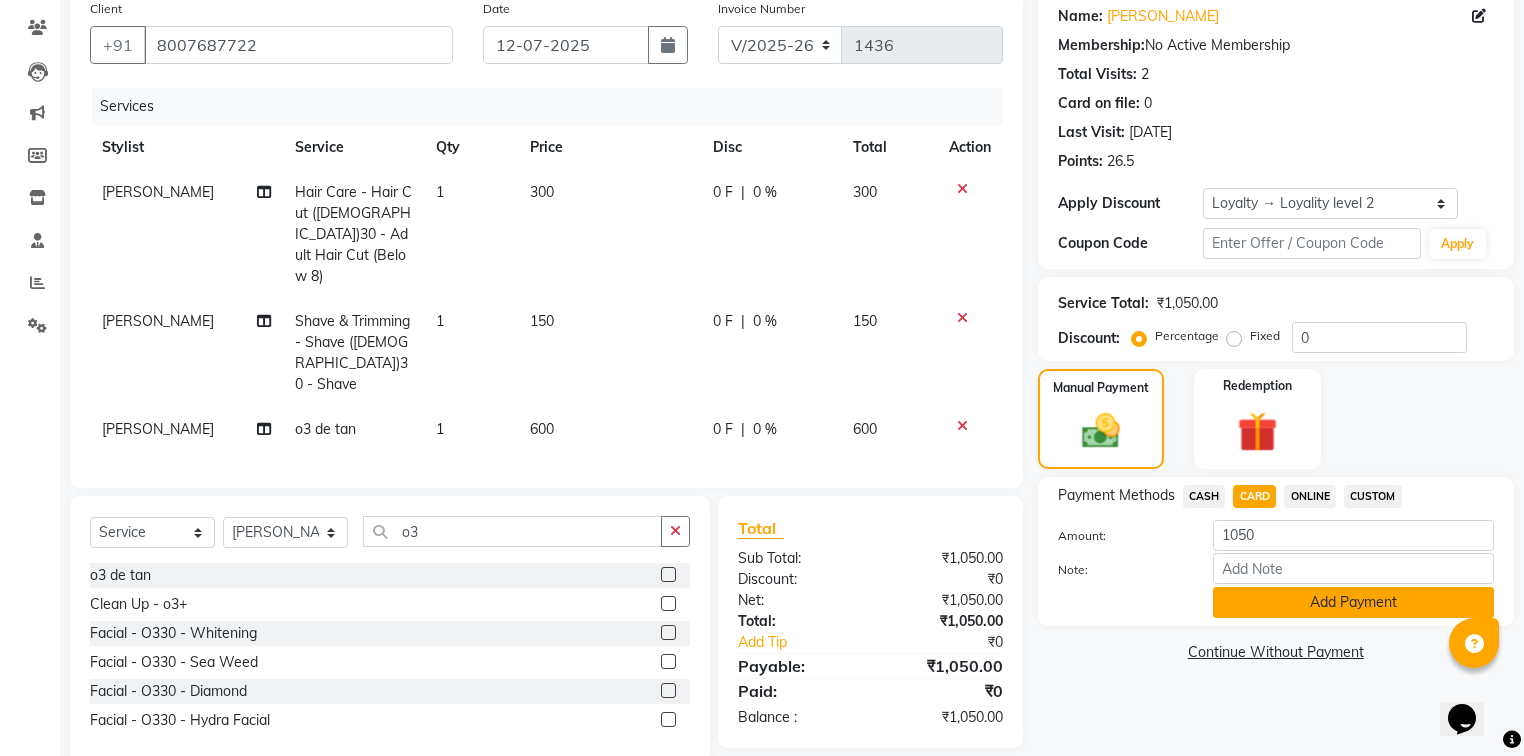 click on "Add Payment" 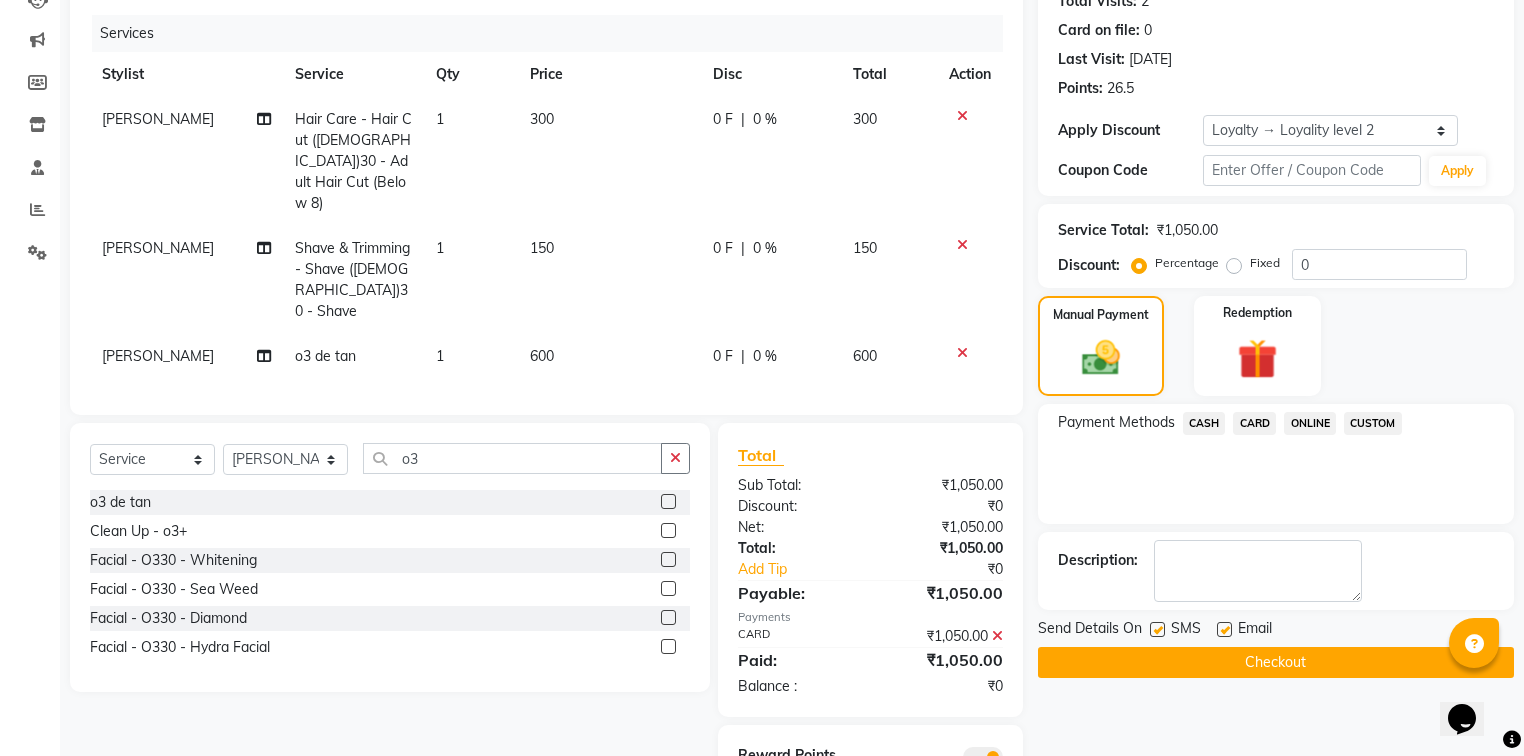 scroll, scrollTop: 294, scrollLeft: 0, axis: vertical 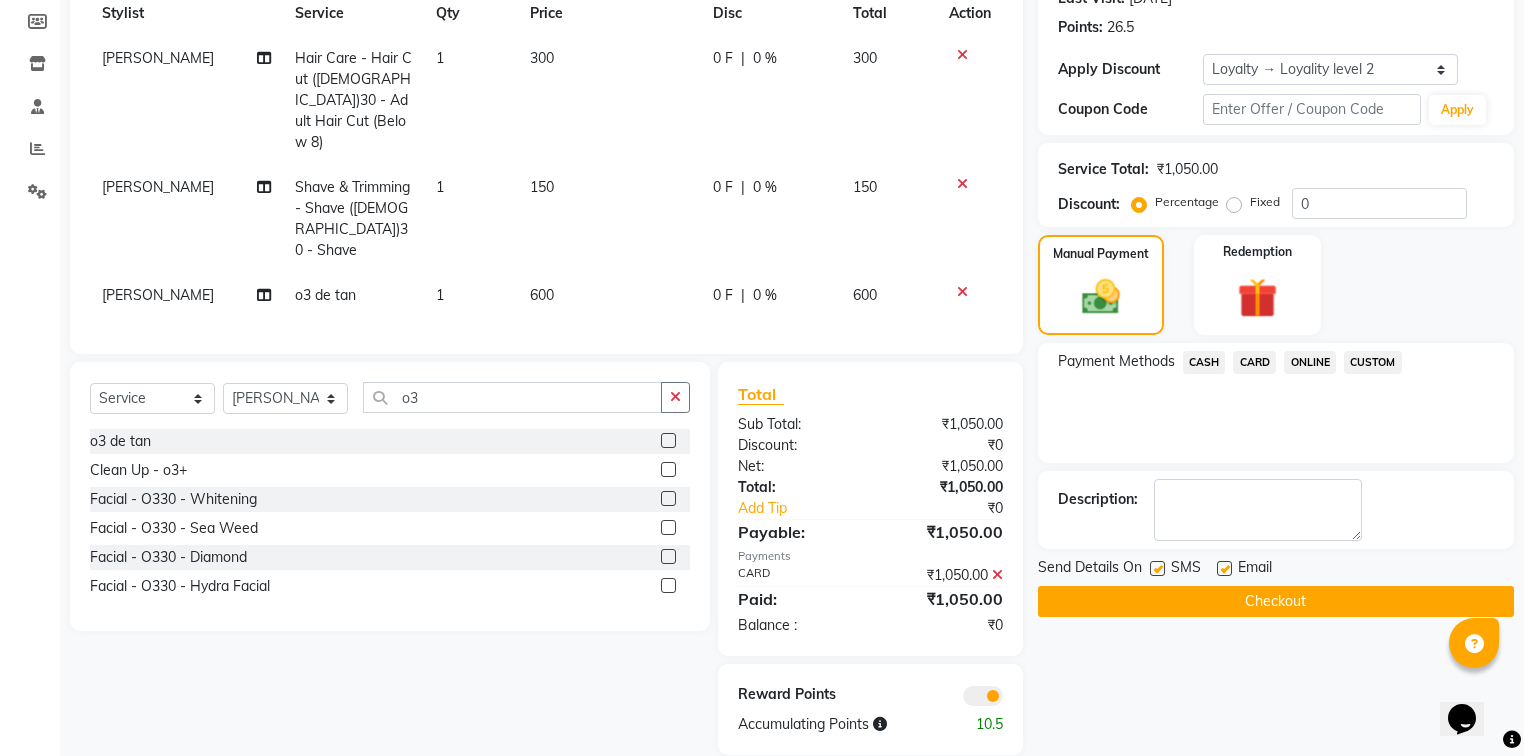 click on "Checkout" 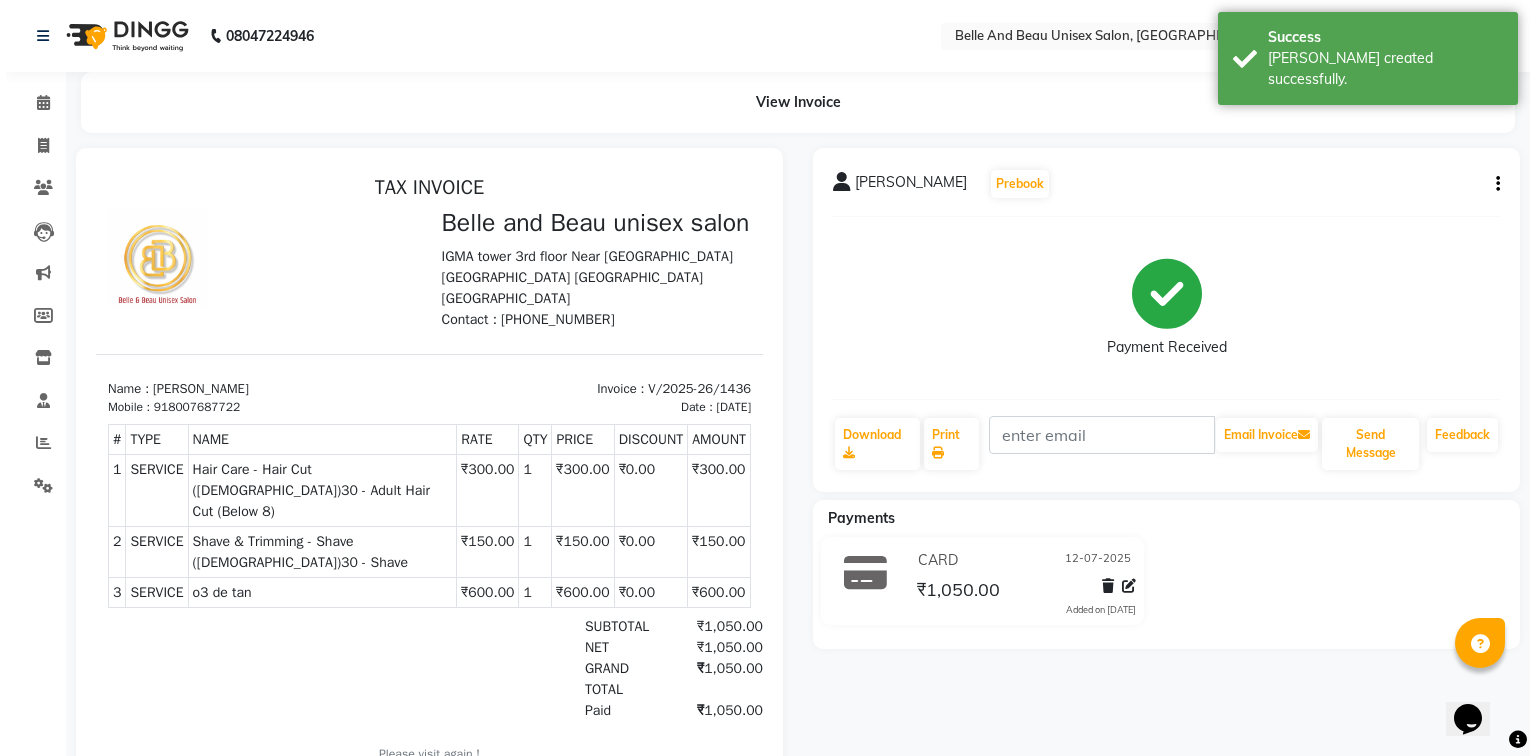 scroll, scrollTop: 0, scrollLeft: 0, axis: both 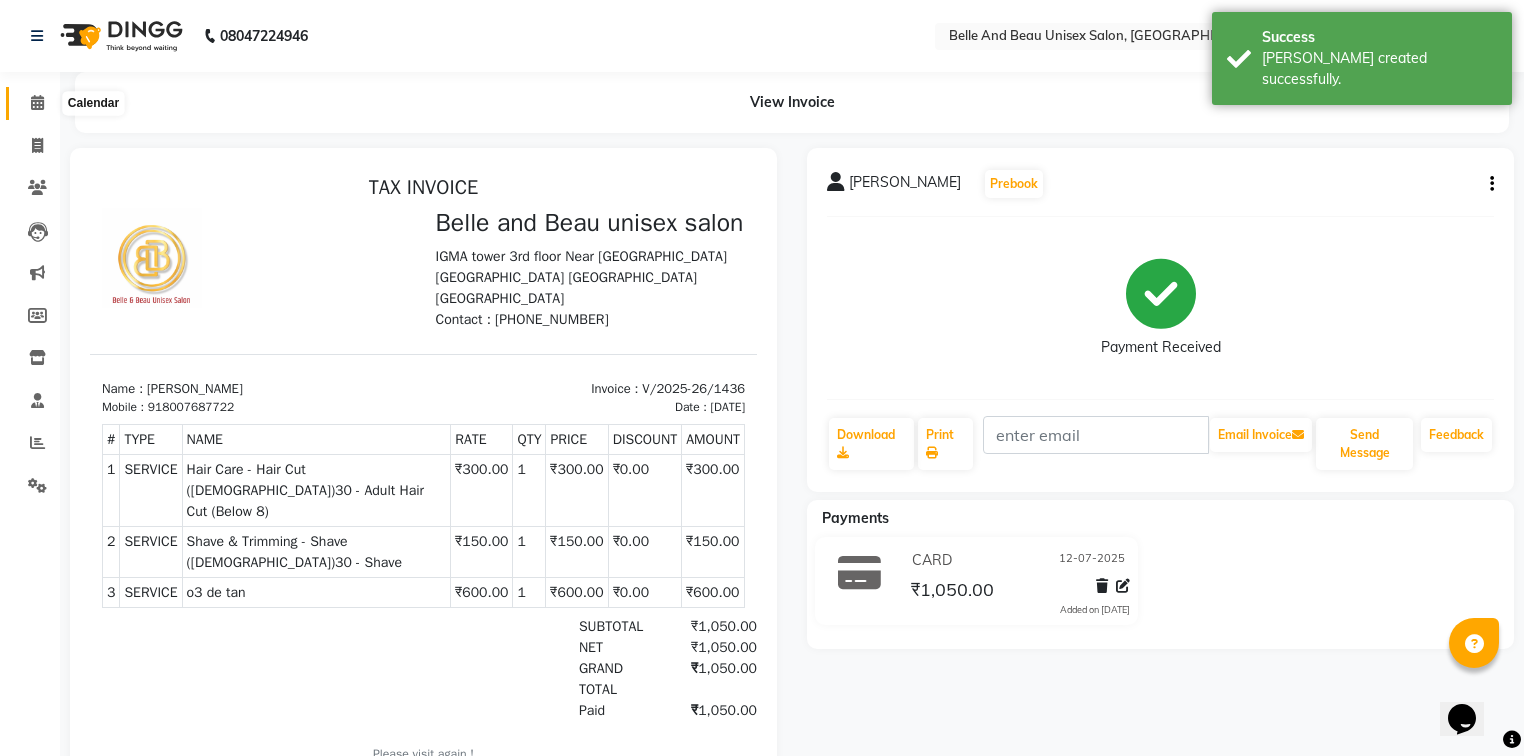 click 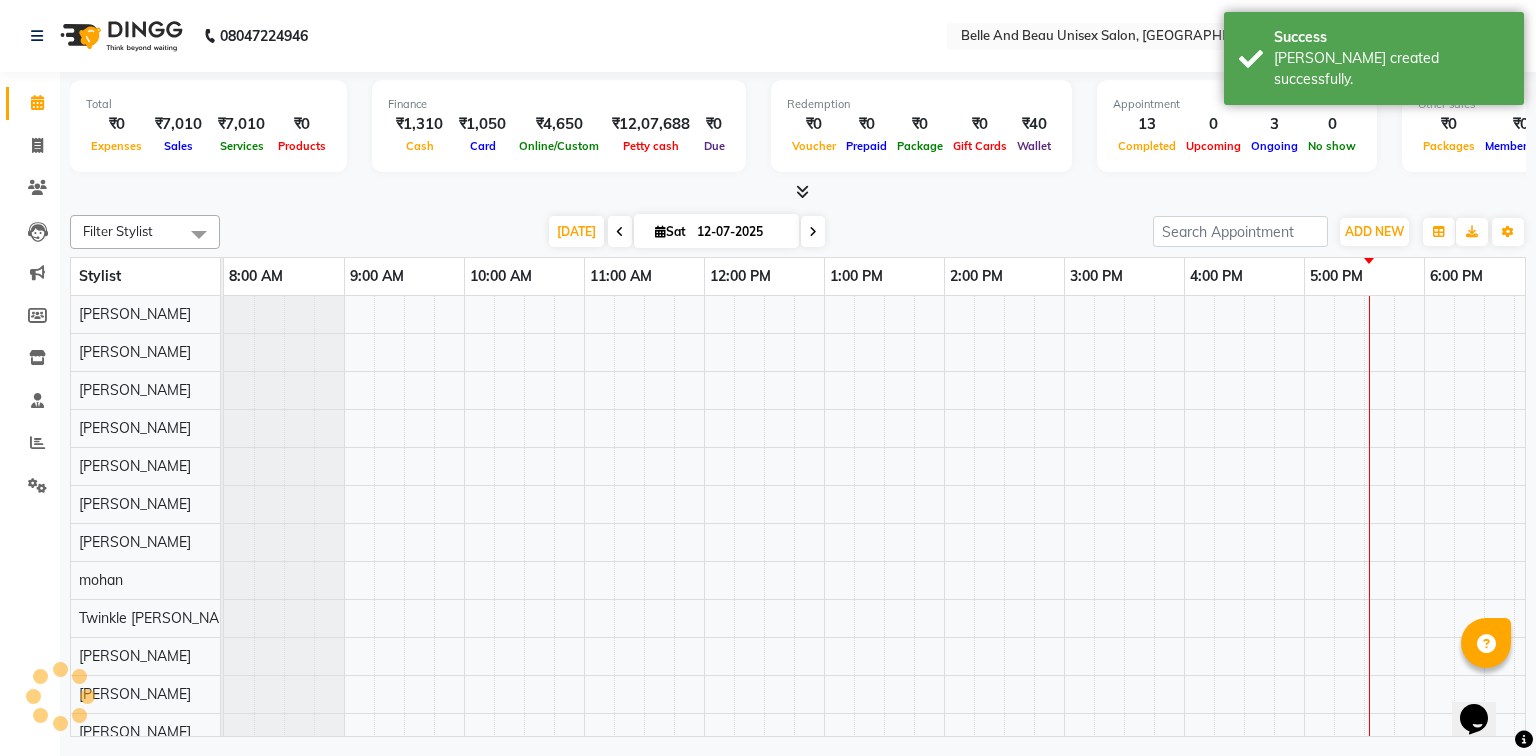 scroll, scrollTop: 0, scrollLeft: 0, axis: both 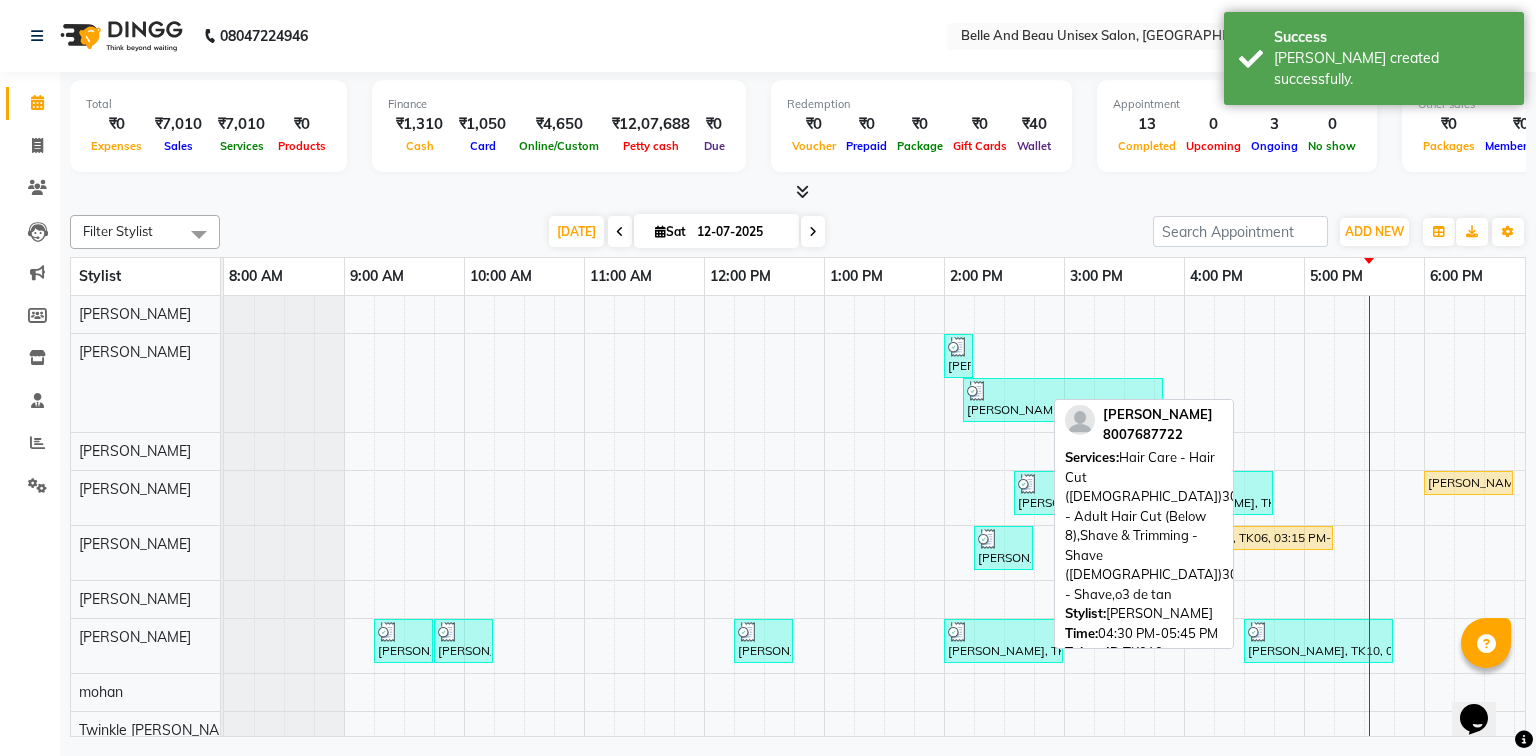 click on "[PERSON_NAME], TK10, 04:30 PM-05:45 PM, Hair Care - Hair Cut ([DEMOGRAPHIC_DATA])30 - Adult Hair Cut (Below 8),Shave & Trimming - Shave ([DEMOGRAPHIC_DATA])30 - Shave,o3 de tan" at bounding box center [1318, 641] 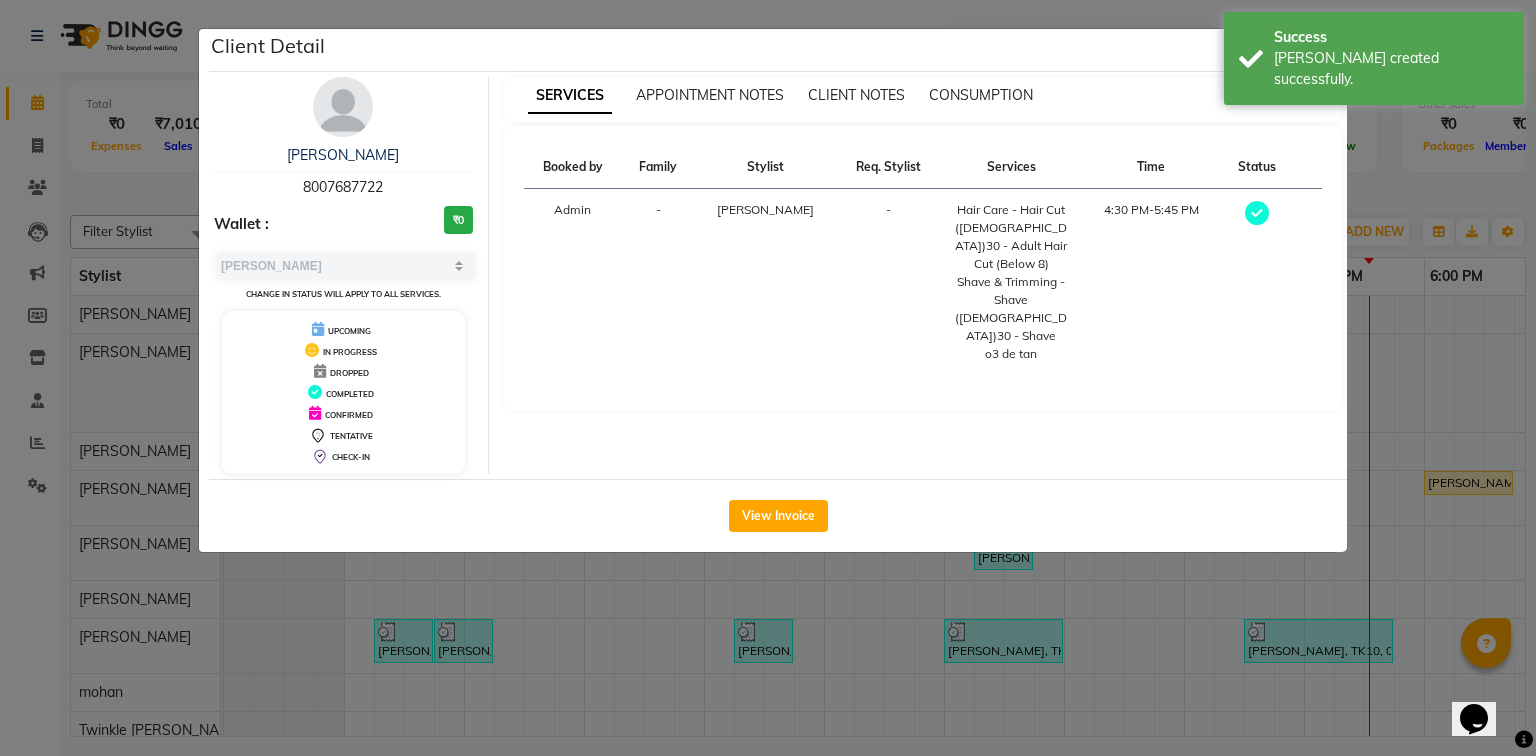 drag, startPoint x: 395, startPoint y: 188, endPoint x: 272, endPoint y: 170, distance: 124.3101 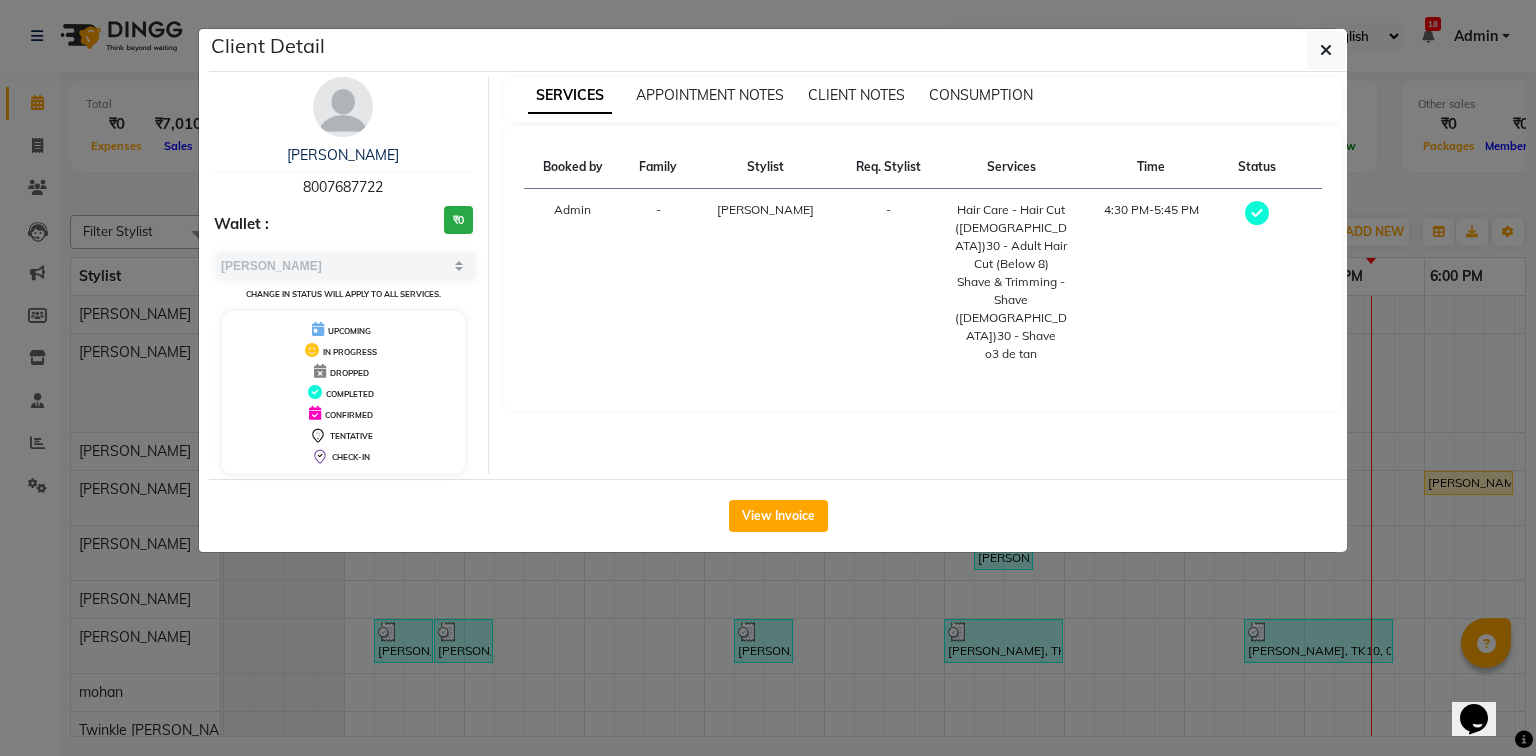 drag, startPoint x: 432, startPoint y: 141, endPoint x: 292, endPoint y: 124, distance: 141.02837 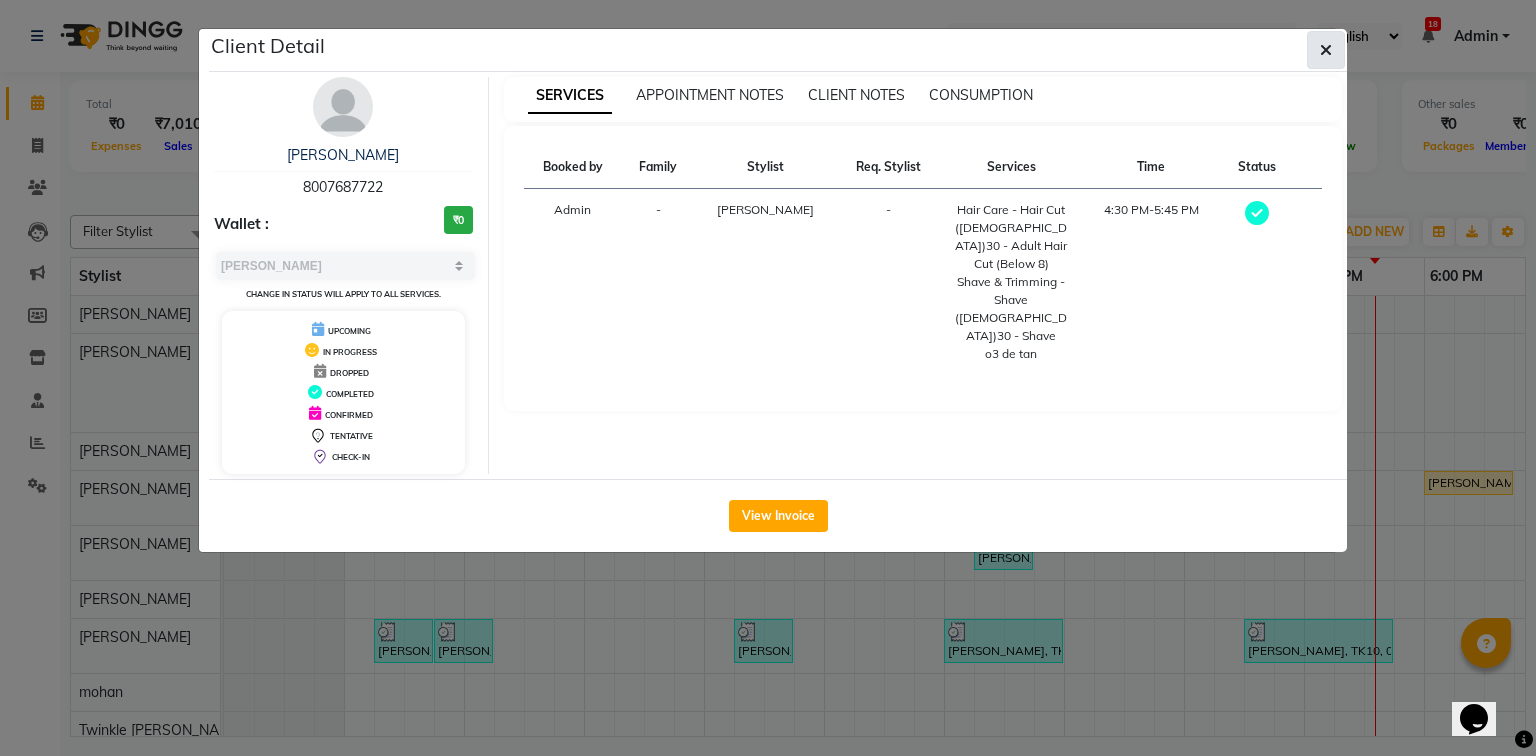 click 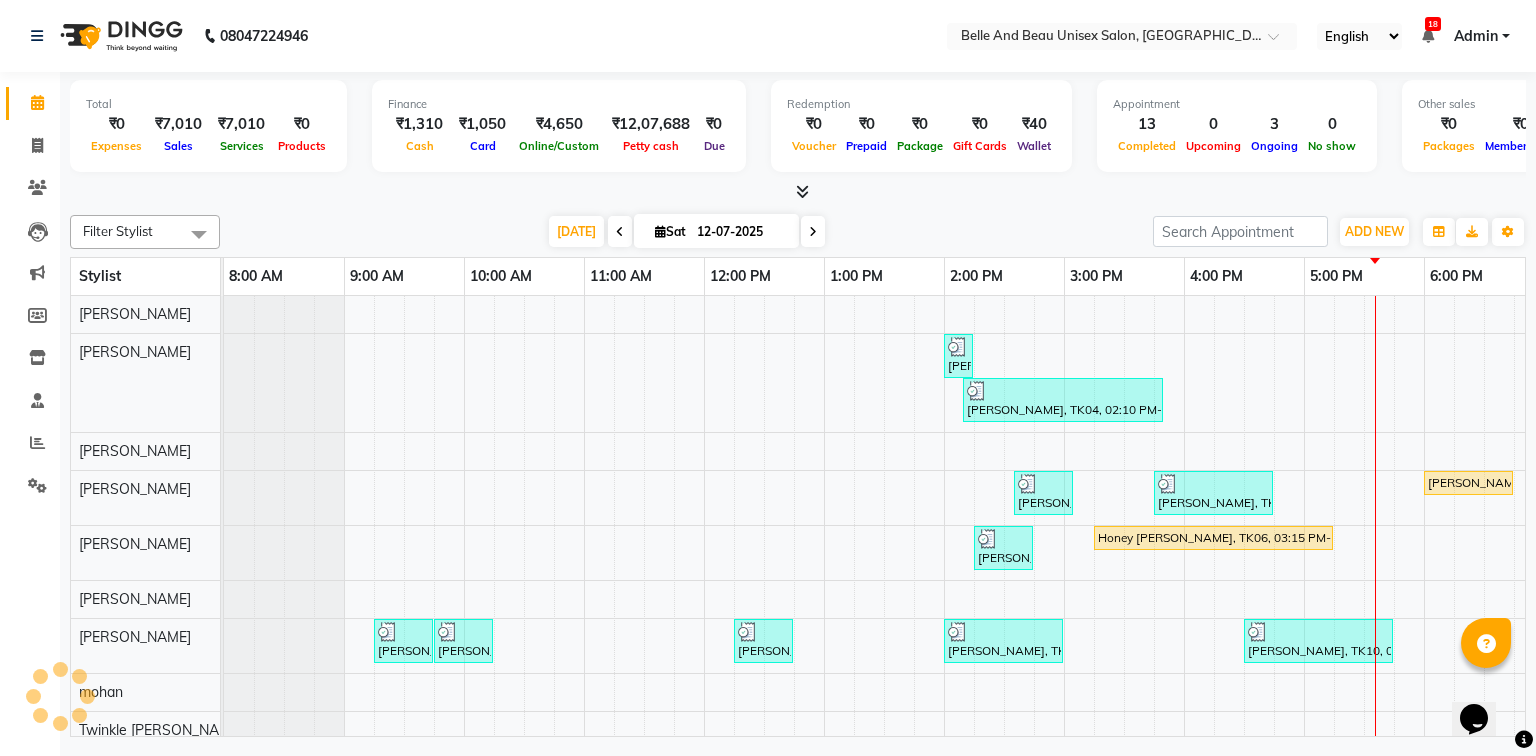 scroll, scrollTop: 59, scrollLeft: 0, axis: vertical 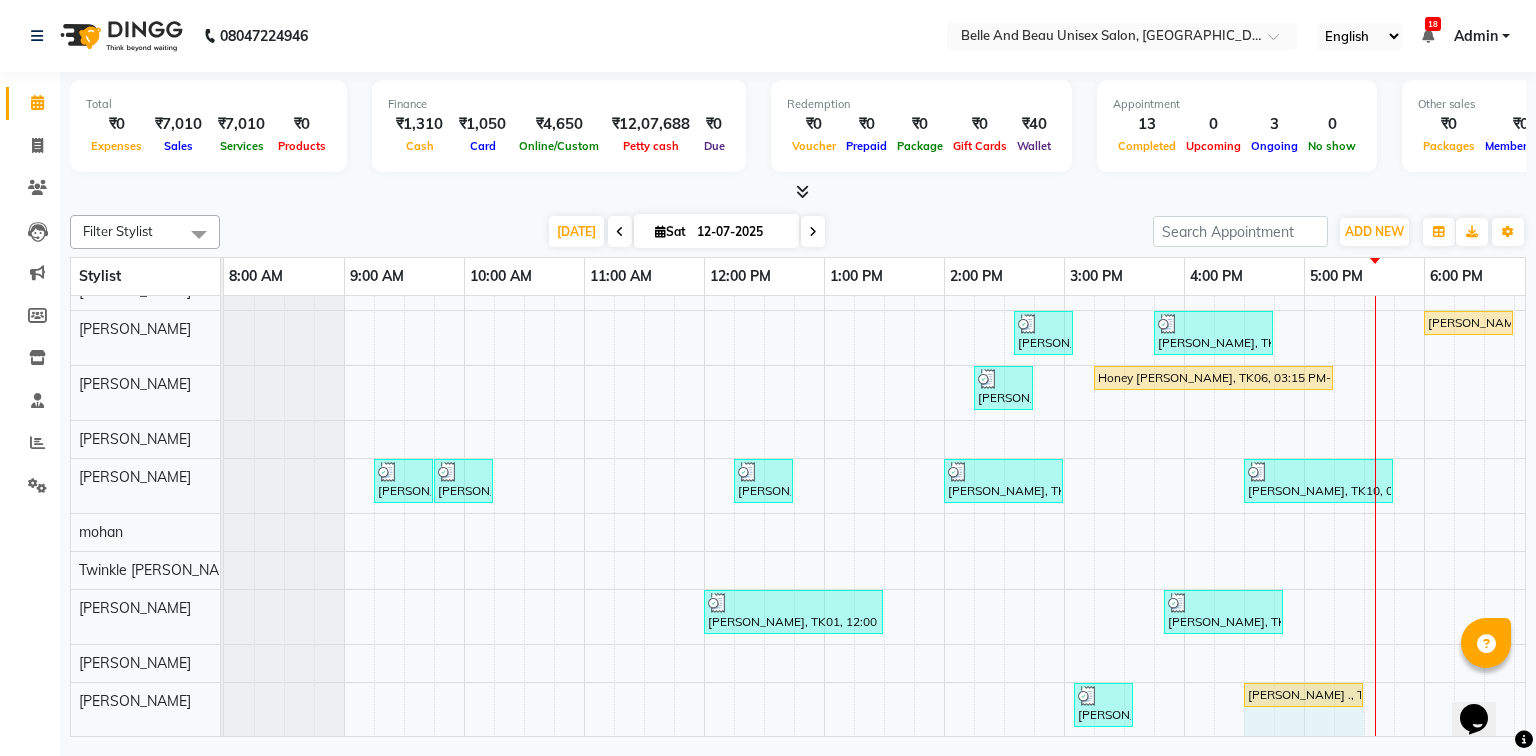 drag, startPoint x: 1365, startPoint y: 677, endPoint x: 1388, endPoint y: 679, distance: 23.086792 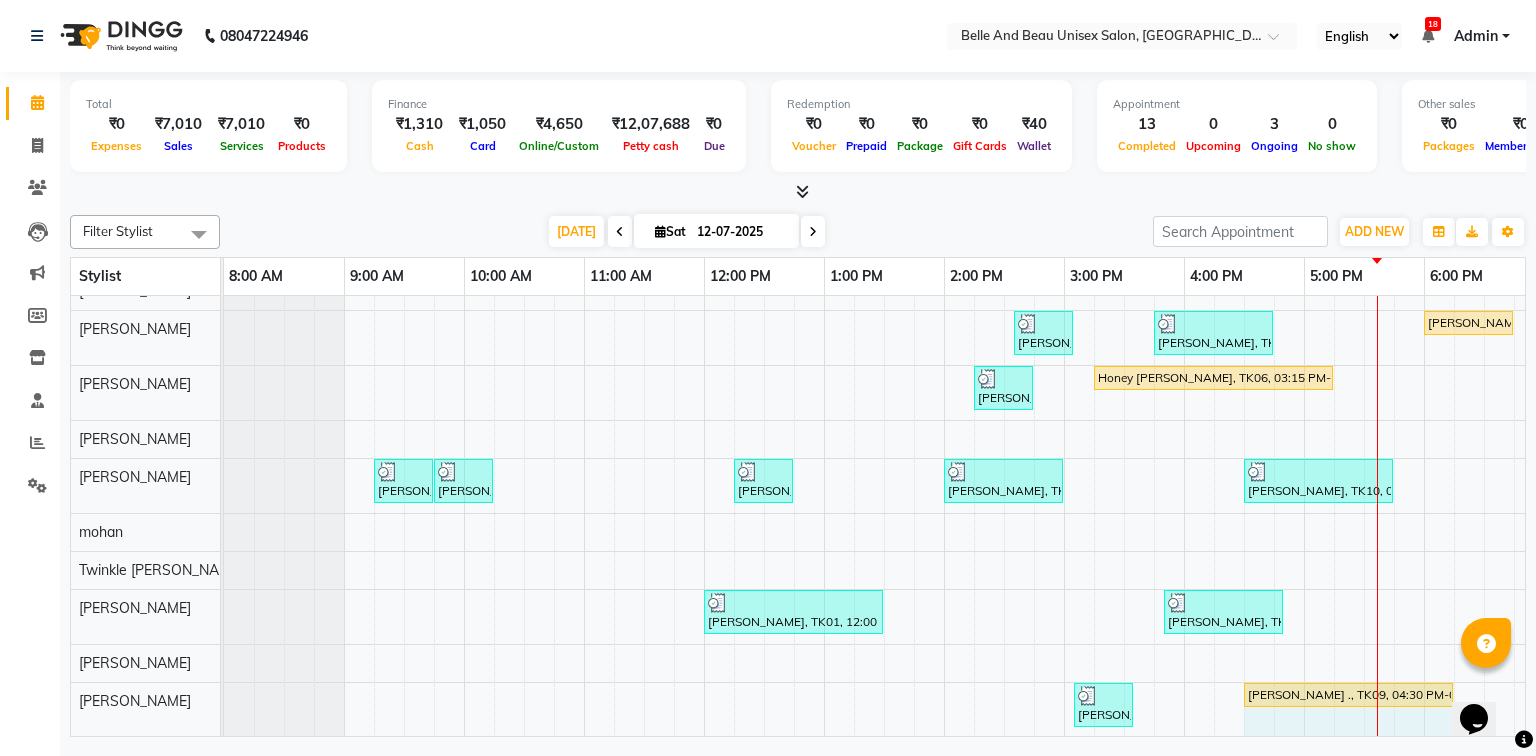 drag, startPoint x: 1358, startPoint y: 683, endPoint x: 1432, endPoint y: 687, distance: 74.10803 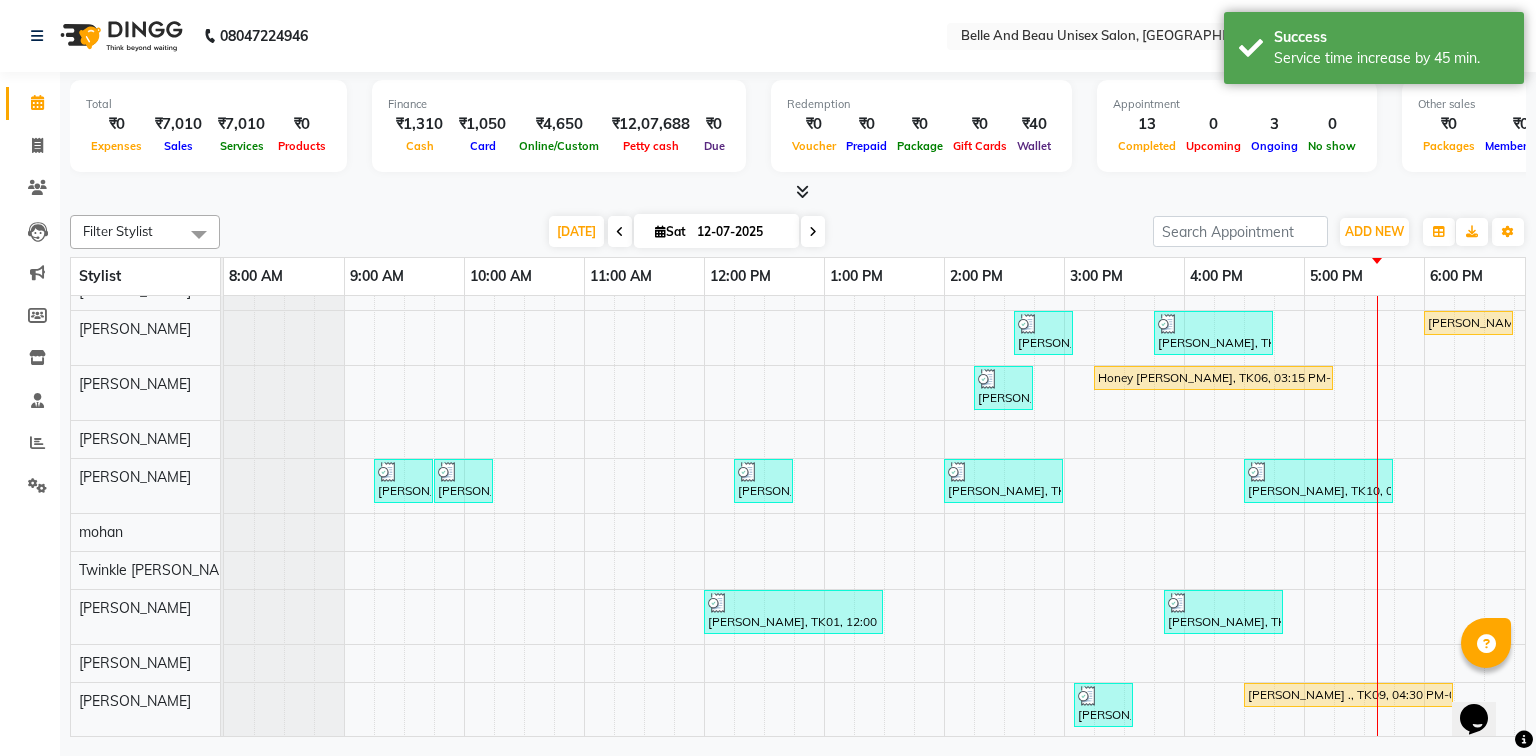 click at bounding box center (1377, 261) 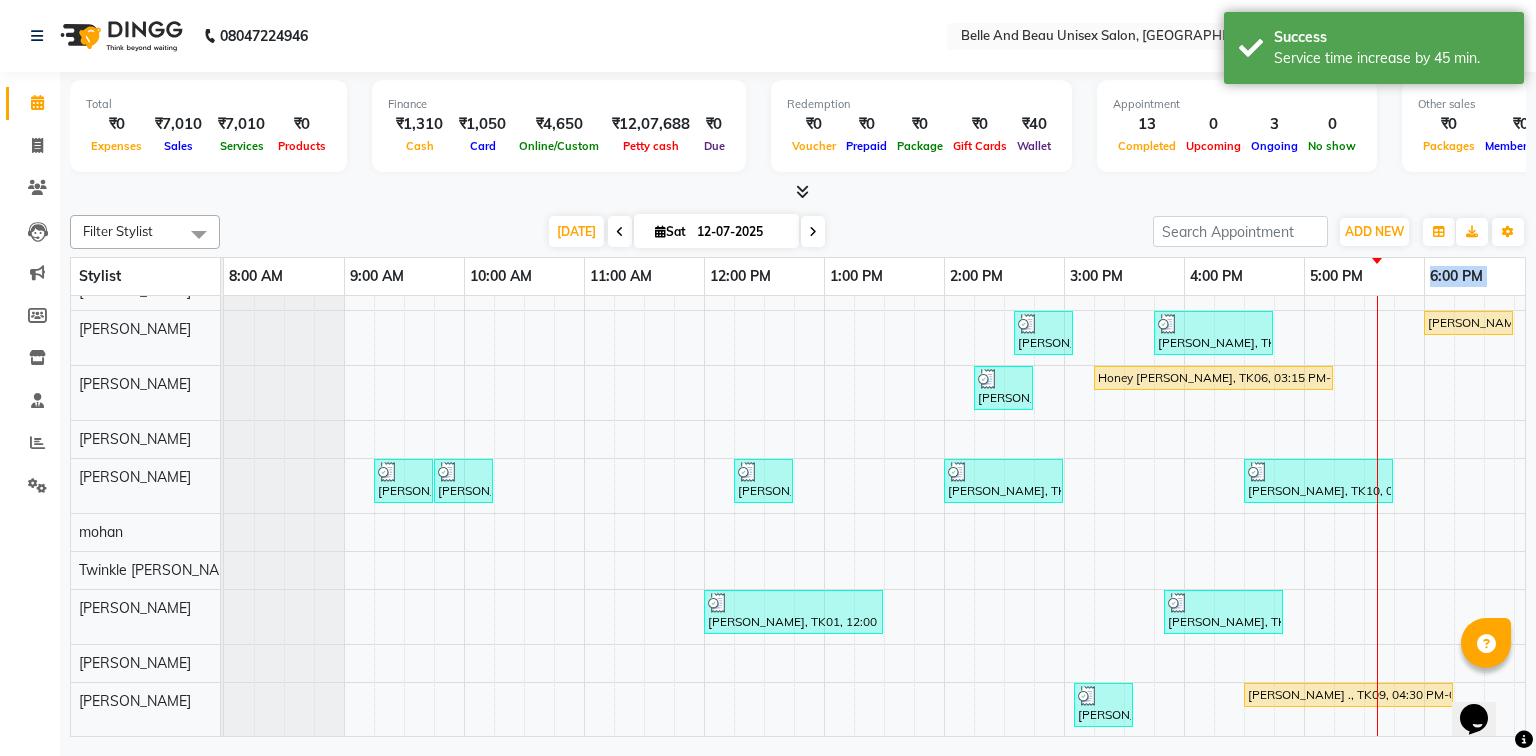 drag, startPoint x: 1376, startPoint y: 260, endPoint x: 1435, endPoint y: 268, distance: 59.5399 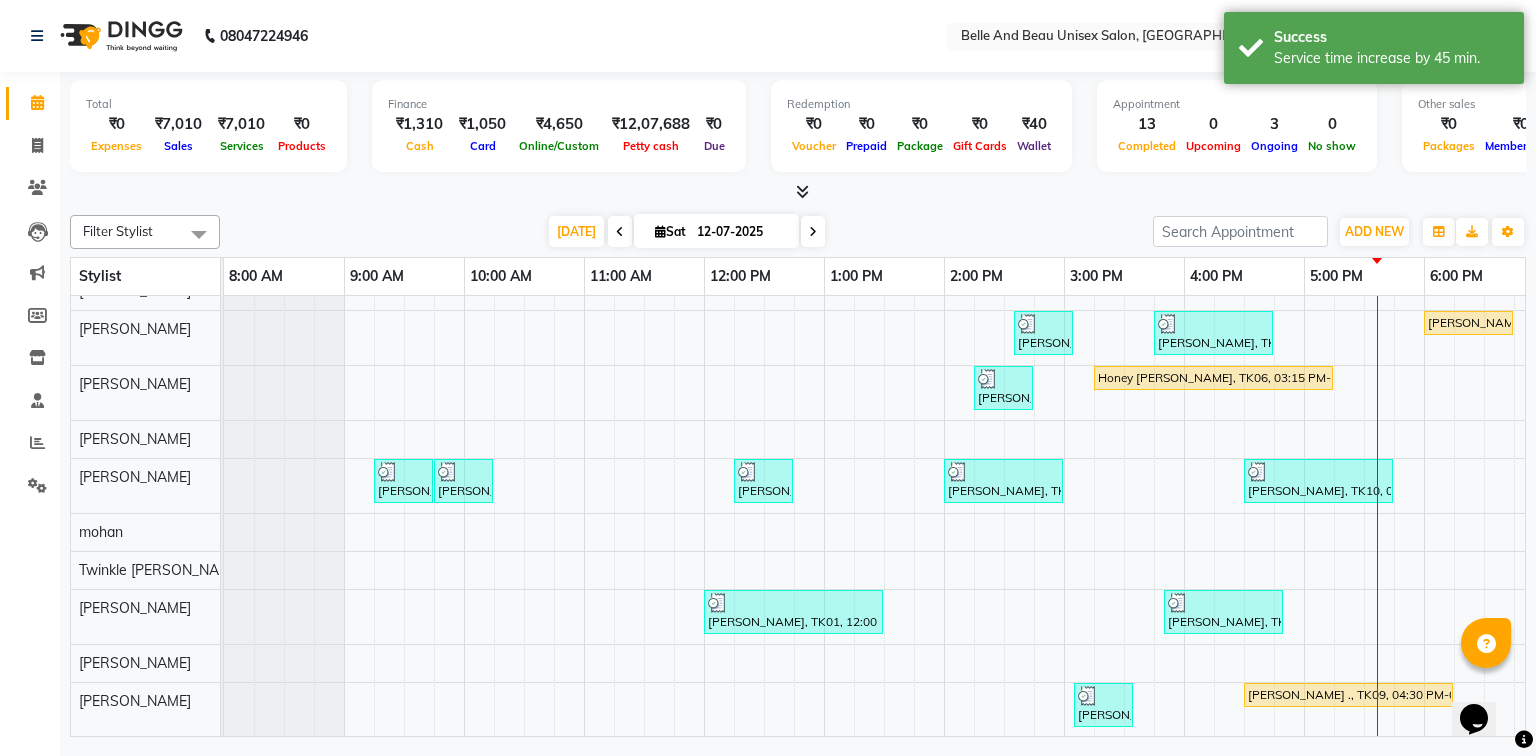 click on "5:00 PM" at bounding box center [1336, 276] 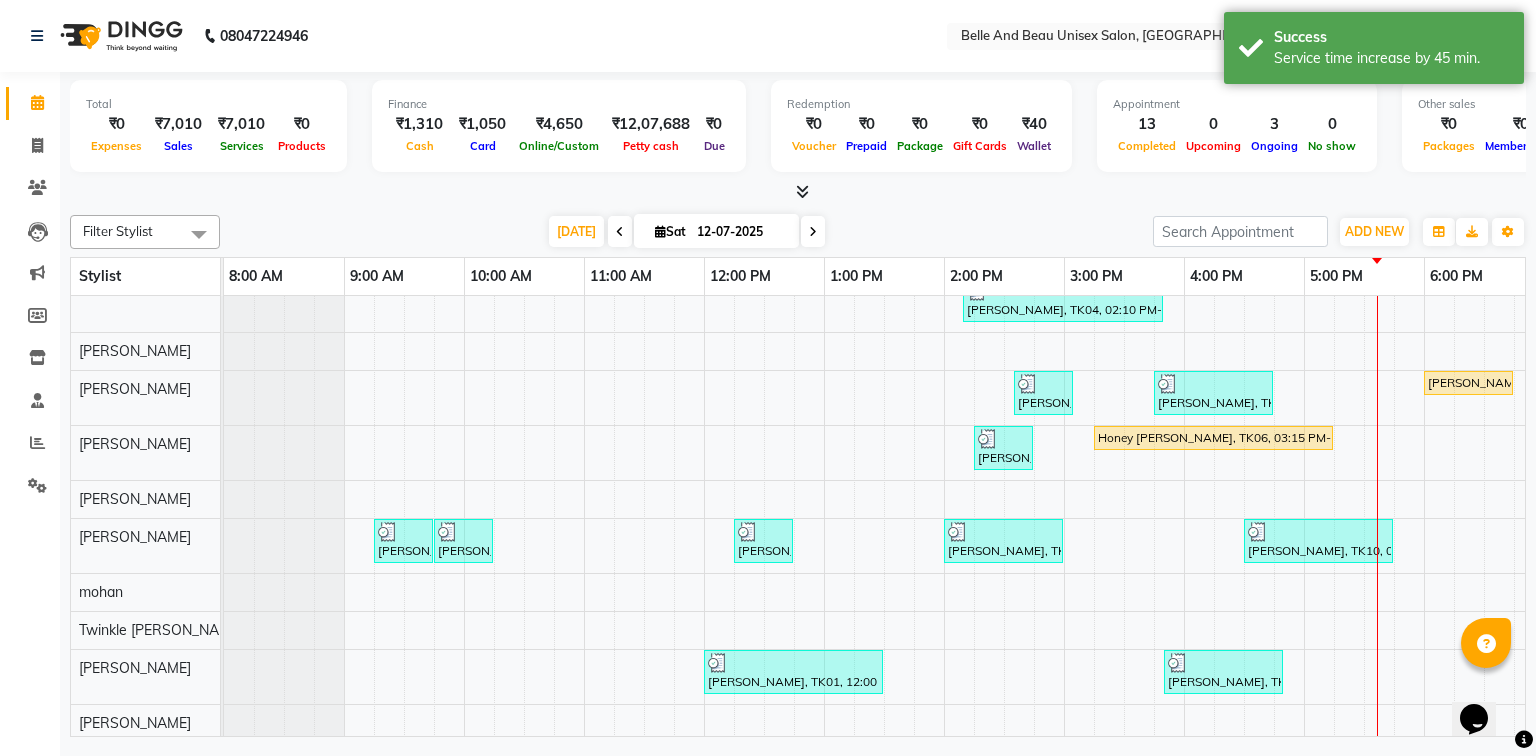 scroll, scrollTop: 4, scrollLeft: 0, axis: vertical 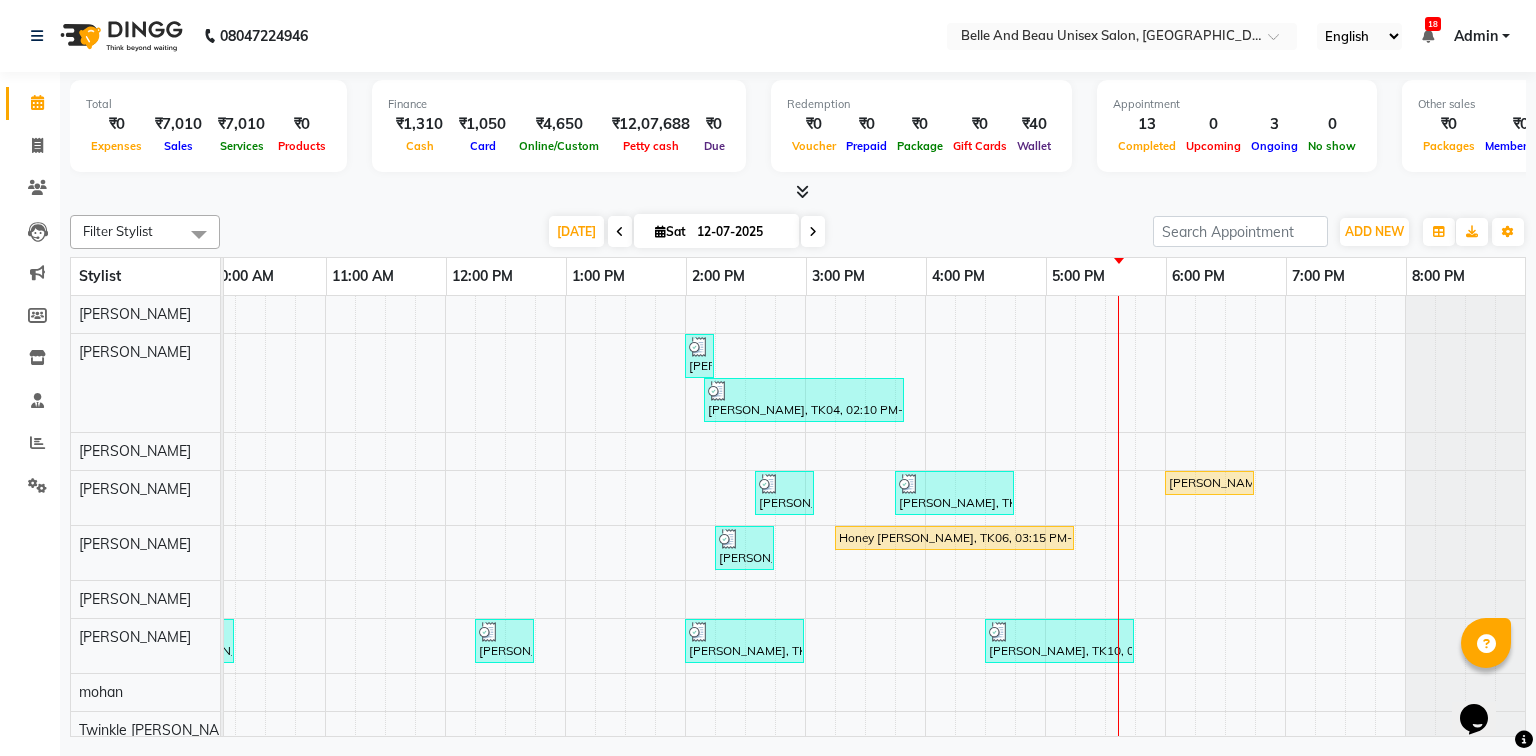 drag, startPoint x: 1472, startPoint y: 729, endPoint x: 1456, endPoint y: 725, distance: 16.492422 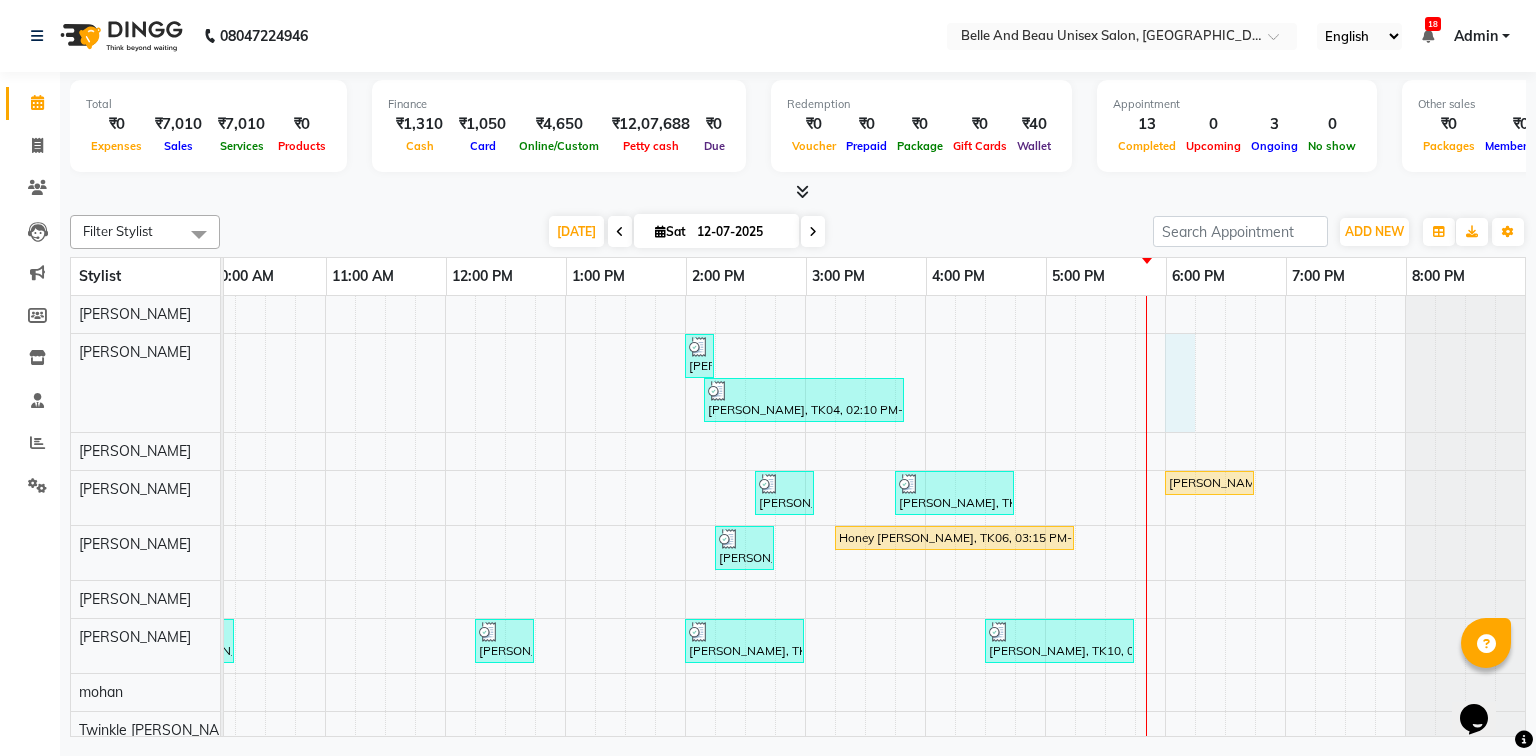 click on "[PERSON_NAME], TK04, 02:00 PM-02:10 PM, Threading - Eyebrow ([DEMOGRAPHIC_DATA])30 - Eyebrow     [PERSON_NAME], TK04, 02:10 PM-03:50 PM, Threading - Full Face ([DEMOGRAPHIC_DATA])30 - Full Face,Waxing - Premium Flavoured Rica Wax30 - Underarms ([DEMOGRAPHIC_DATA]),Waxing - Premium Flavoured Rica Wax30 - Full Legs ([DEMOGRAPHIC_DATA]),Waxing - Premium Flavoured Rica Wax30 - Full Hands ([DEMOGRAPHIC_DATA])     [PERSON_NAME], TK07, 02:35 PM-03:05 PM, Hair Care - Hair Cut ([DEMOGRAPHIC_DATA])30 - Adult Hair Cut (Below 8)     [PERSON_NAME], TK08, 03:45 PM-04:45 PM, Hair Care - Hair Cut ([DEMOGRAPHIC_DATA])30 - Adult Hair Cut (Below 8),Shave & Trimming - [PERSON_NAME]  ([DEMOGRAPHIC_DATA])30 - [PERSON_NAME] Trimming    [PERSON_NAME] ., TK09, 06:00 PM-06:45 PM, Hair Colour - Root Touch up30 - Root Touch up ([DEMOGRAPHIC_DATA]) (₹1500)     [PERSON_NAME], TK01, 02:15 PM-02:45 PM, Massage - Massage30 - Full Body Massage (almond Oil) ([DEMOGRAPHIC_DATA]) (₹1000)    Honey [PERSON_NAME], TK06, 03:15 PM-05:15 PM, FURUTSU     [PERSON_NAME], TK02, 09:15 AM-09:45 AM, Hair Care - Hair Cut ([DEMOGRAPHIC_DATA])30 - Adult Hair Cut (Below 8)                     [PERSON_NAME], TK01, 12:00 PM-01:30 PM, Colour freeze spa -[DEMOGRAPHIC_DATA]" at bounding box center [745, 596] 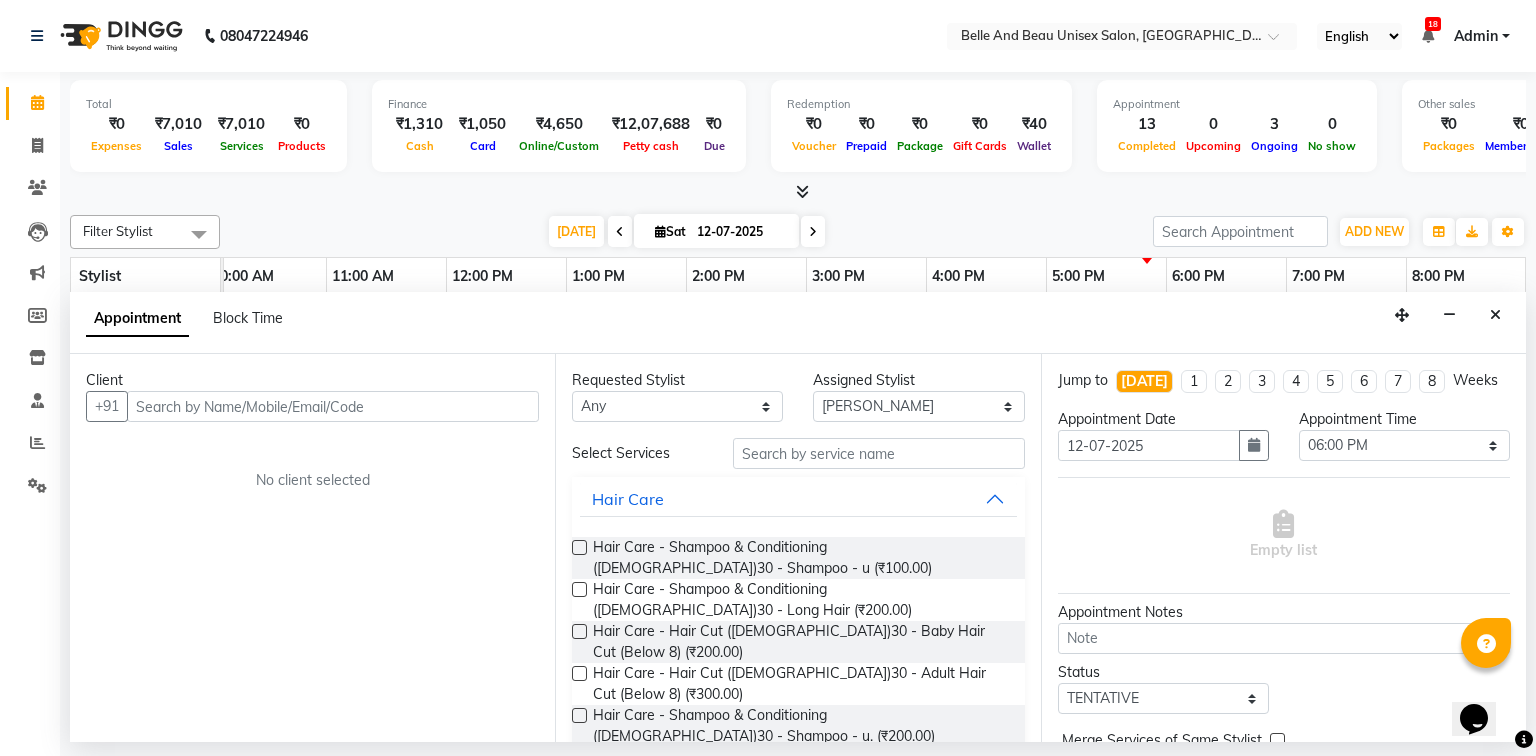 click at bounding box center (333, 406) 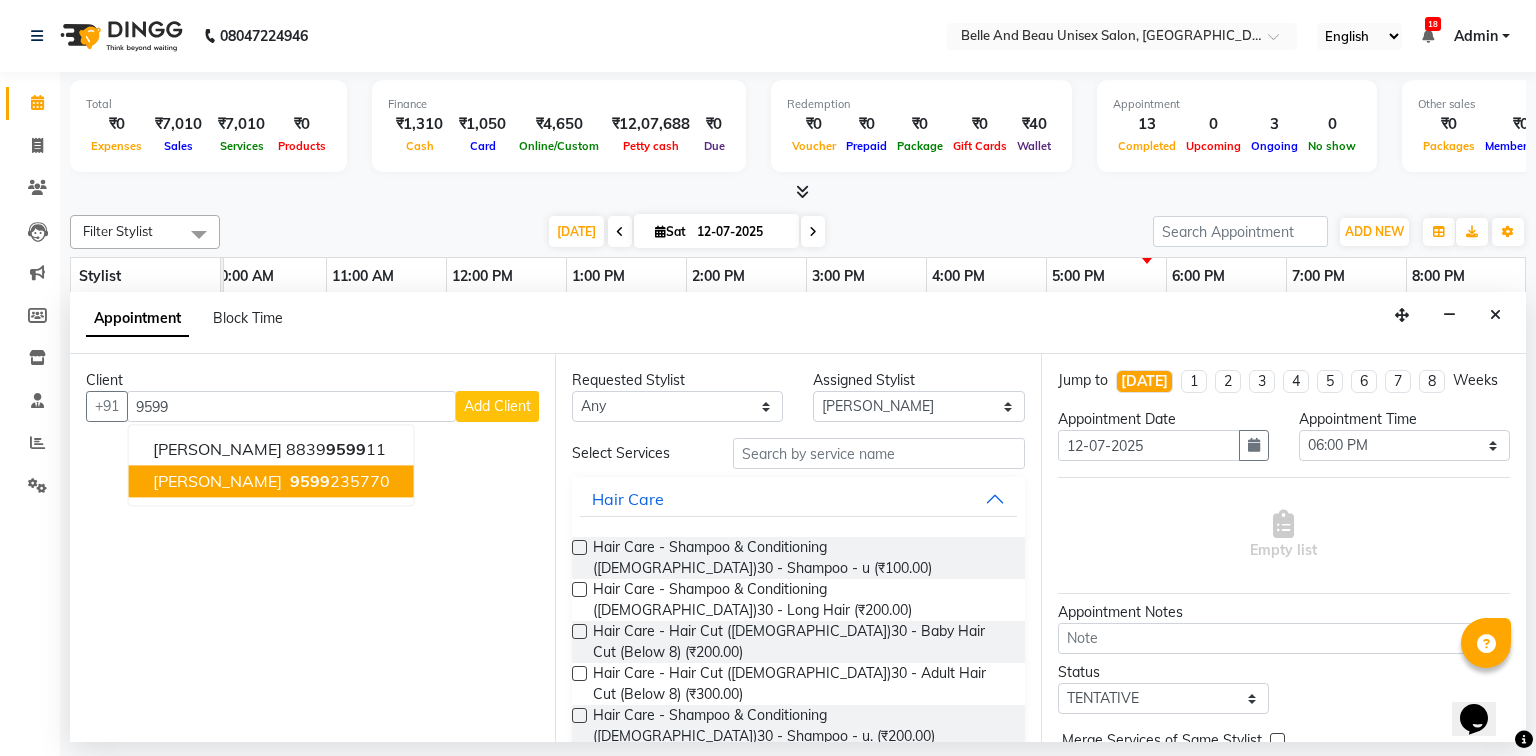 click on "9599 235770" at bounding box center (338, 482) 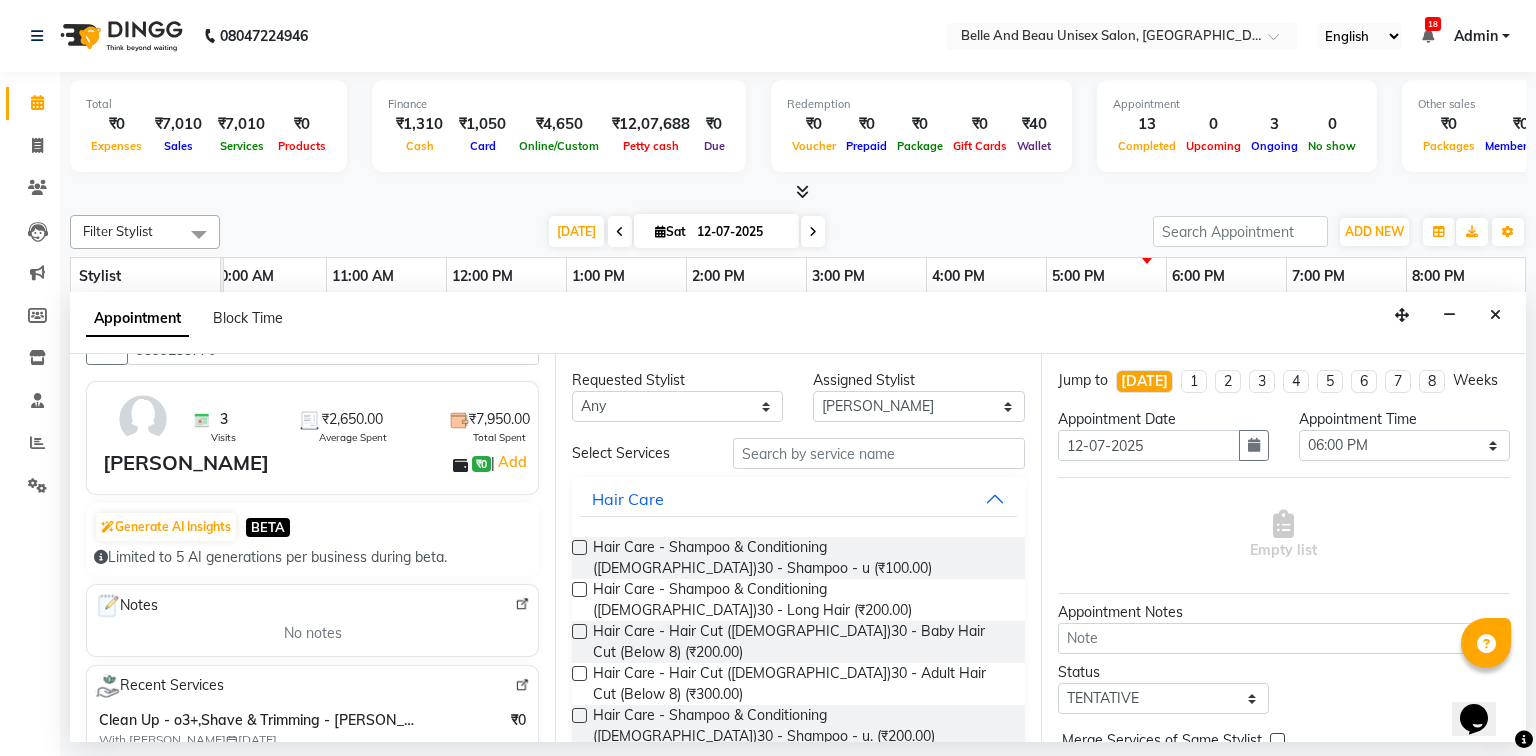 scroll, scrollTop: 160, scrollLeft: 0, axis: vertical 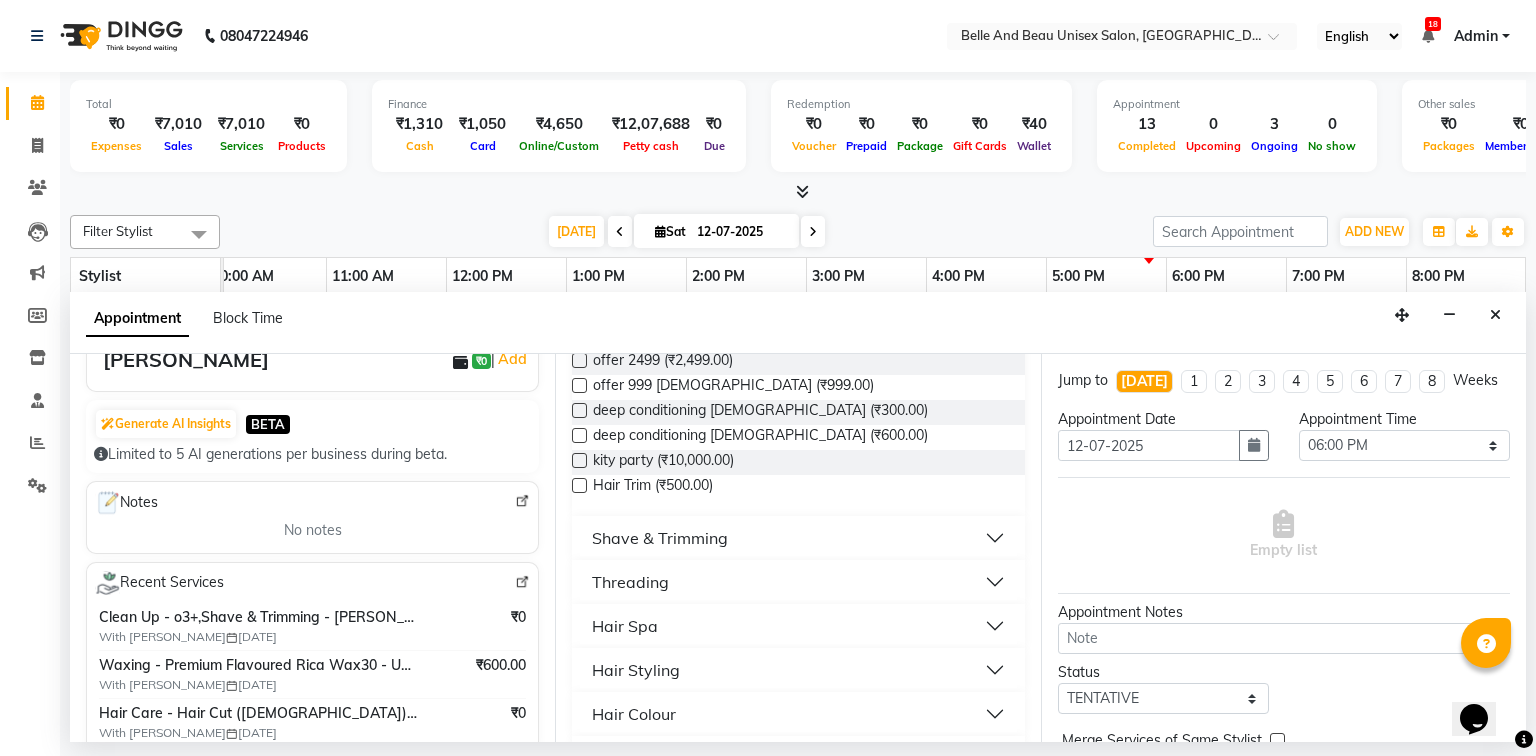 click on "Threading" at bounding box center [798, 582] 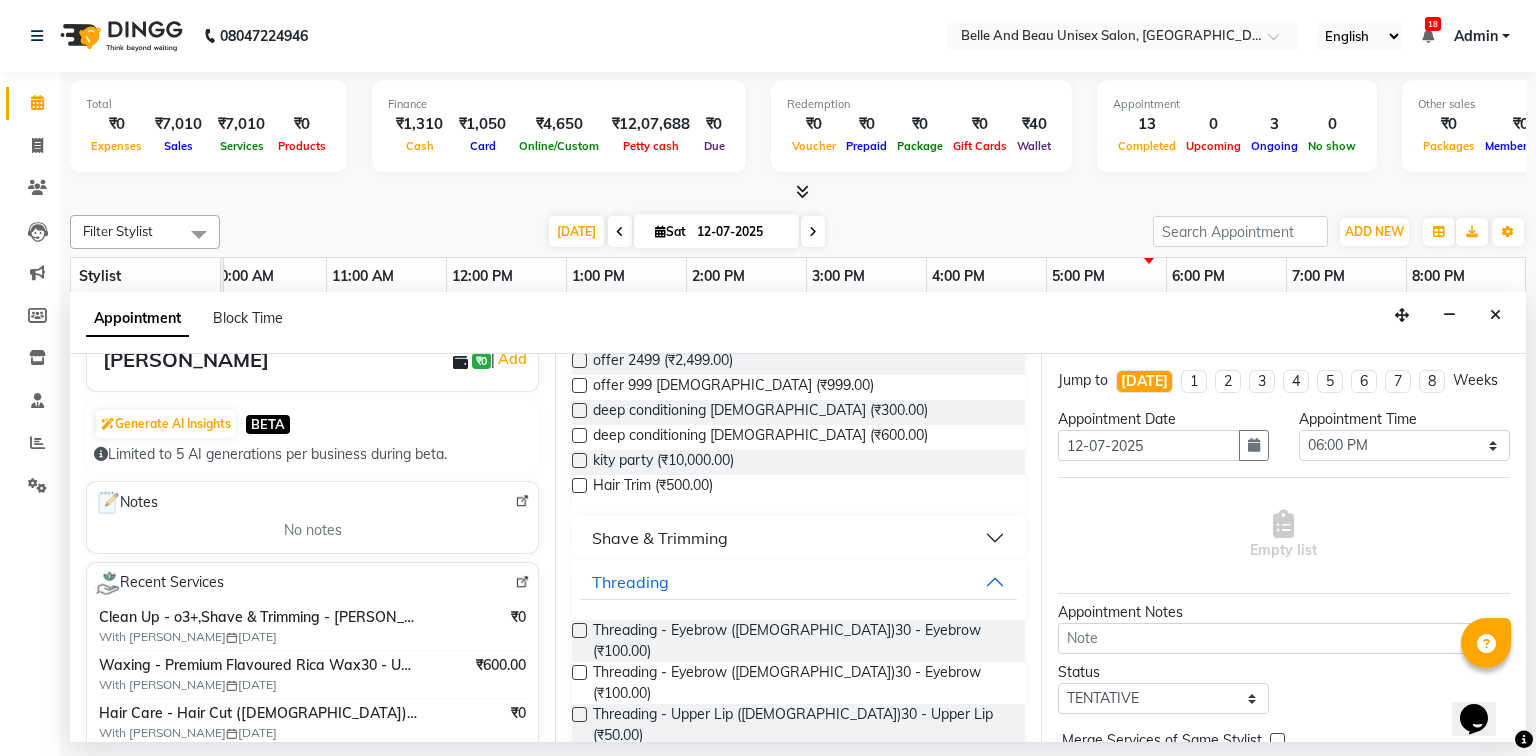 click at bounding box center [579, 630] 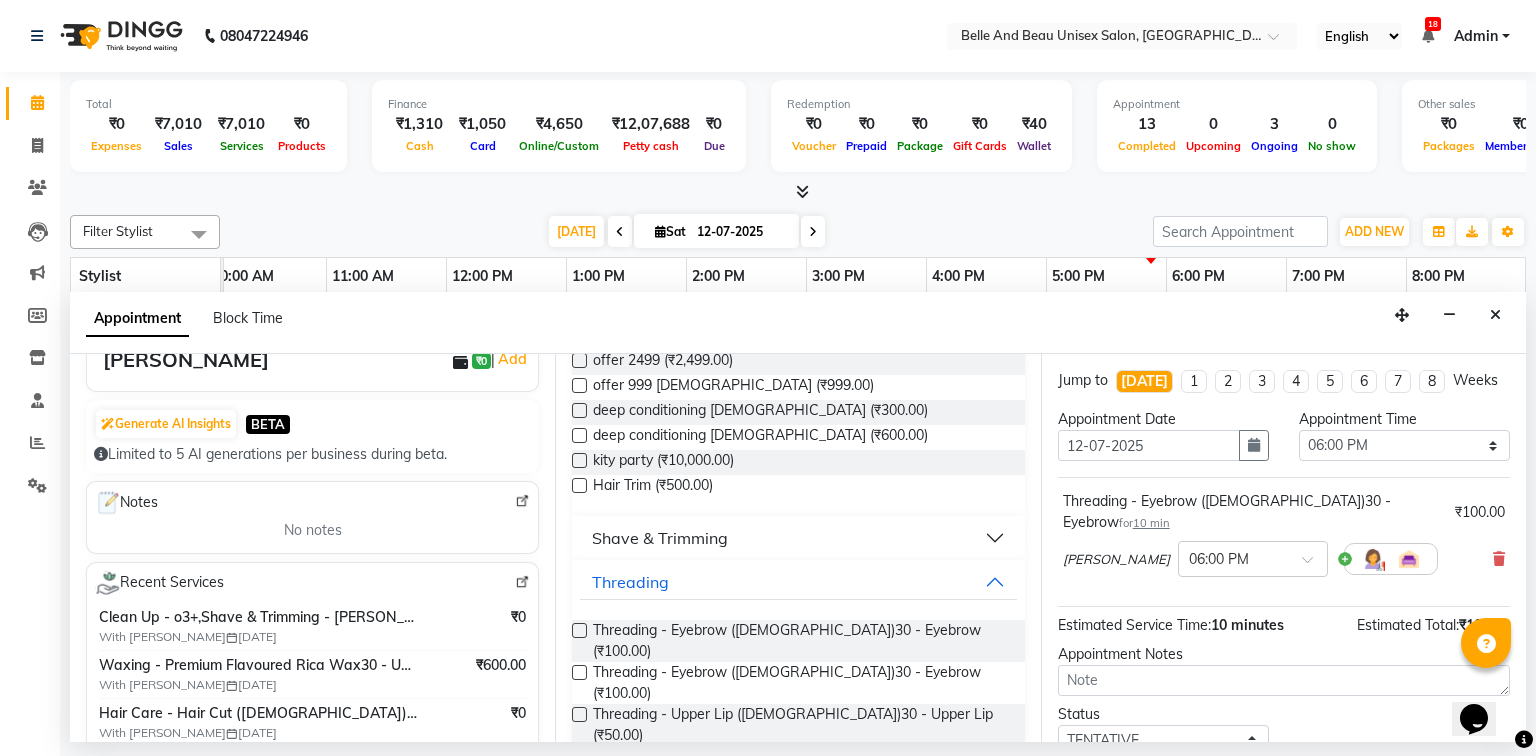 click at bounding box center [579, 630] 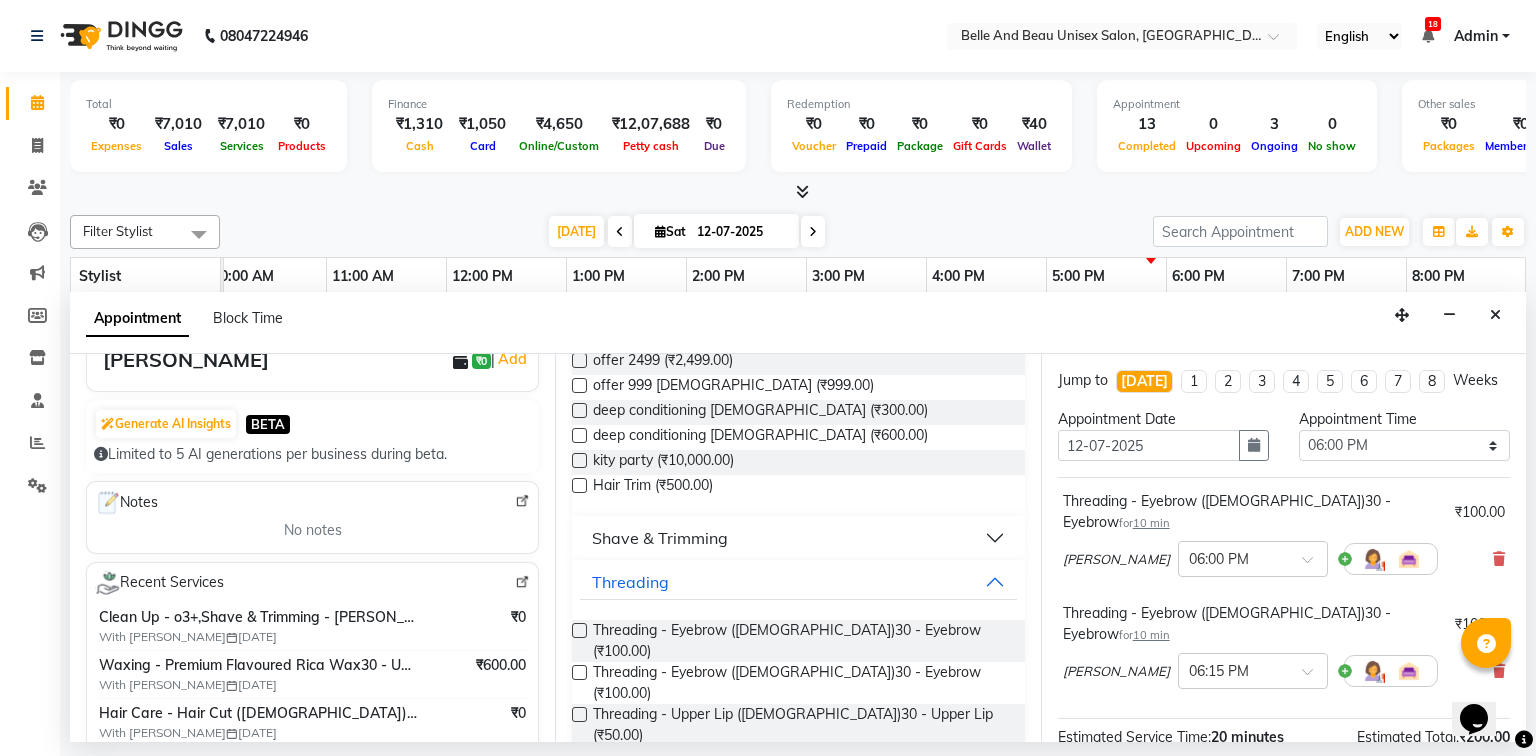click at bounding box center [579, 714] 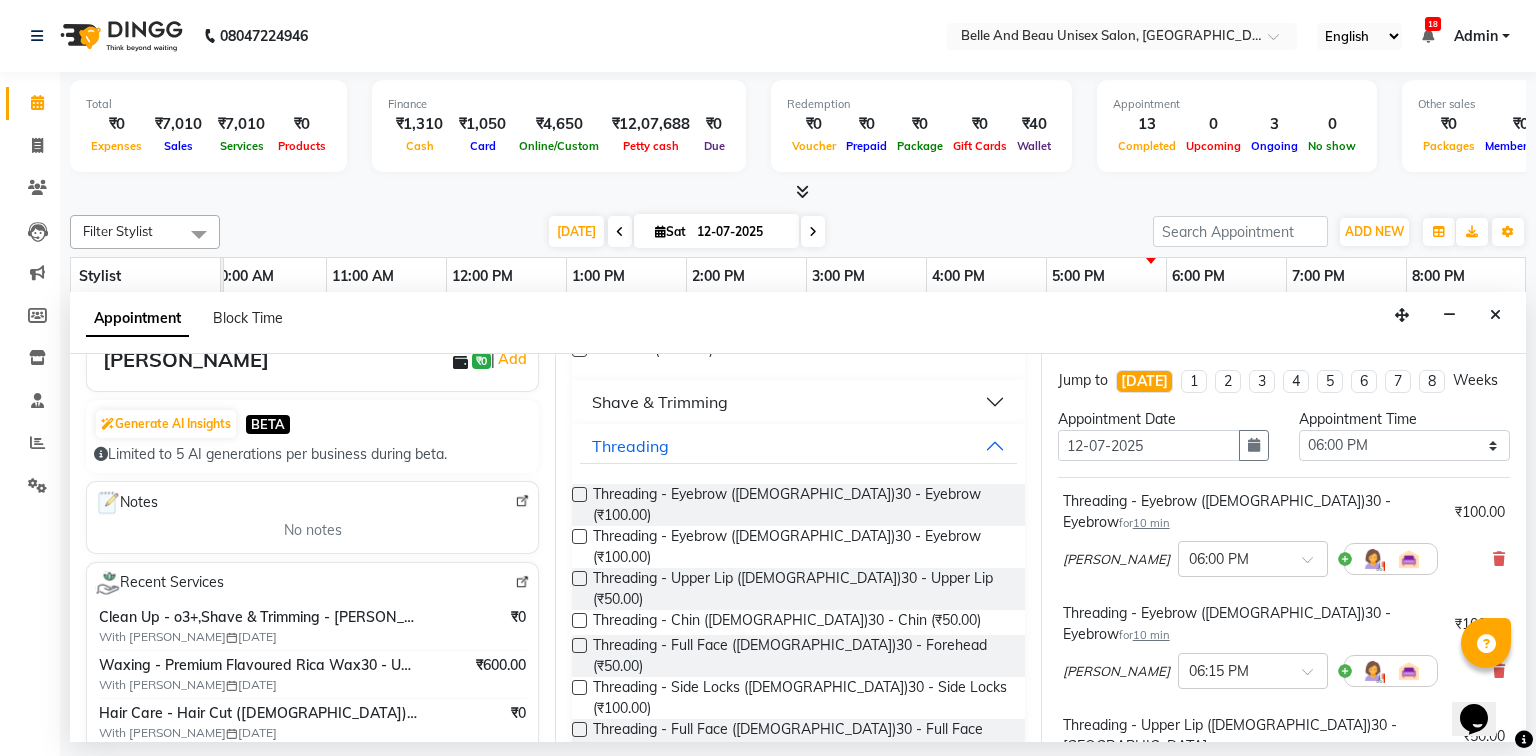 scroll, scrollTop: 800, scrollLeft: 0, axis: vertical 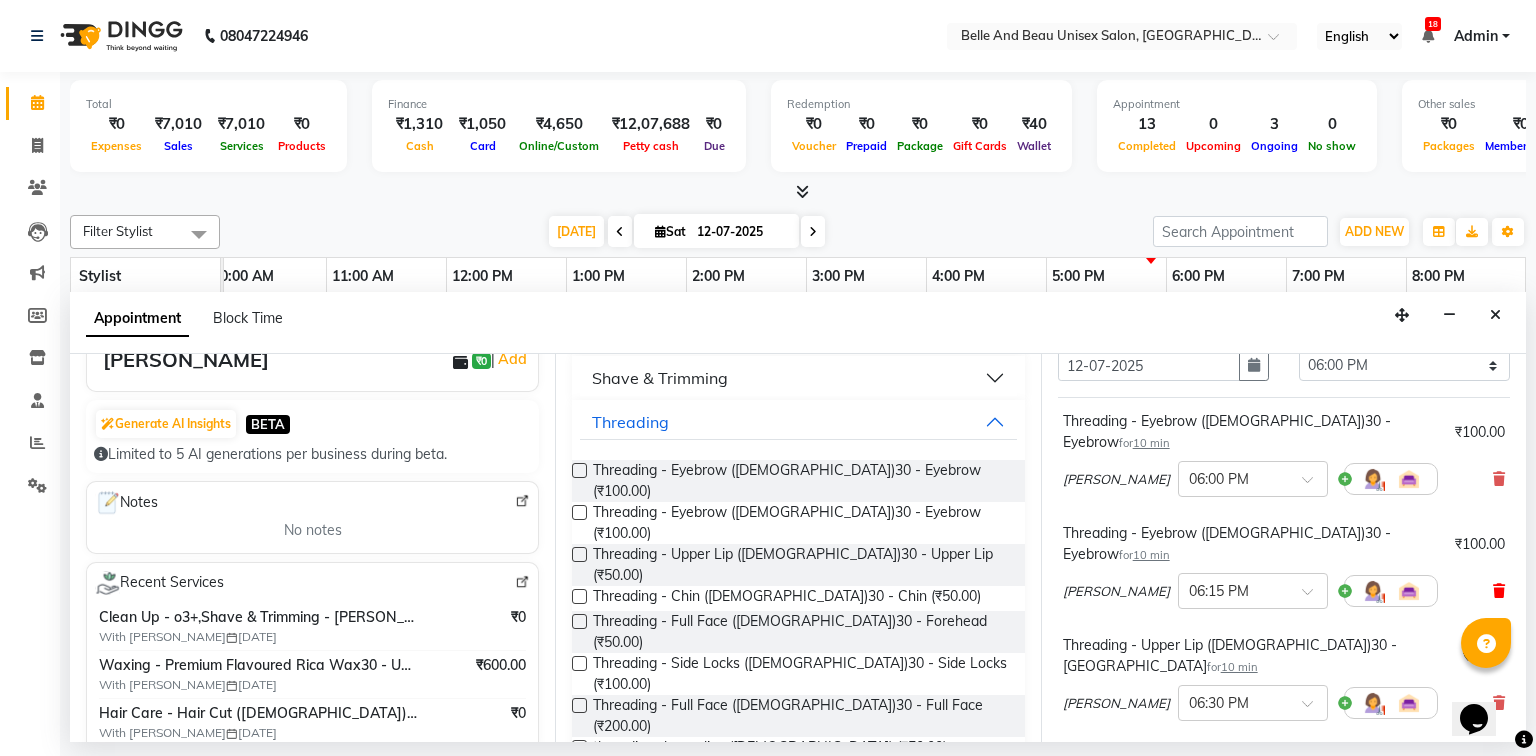 click at bounding box center [1499, 591] 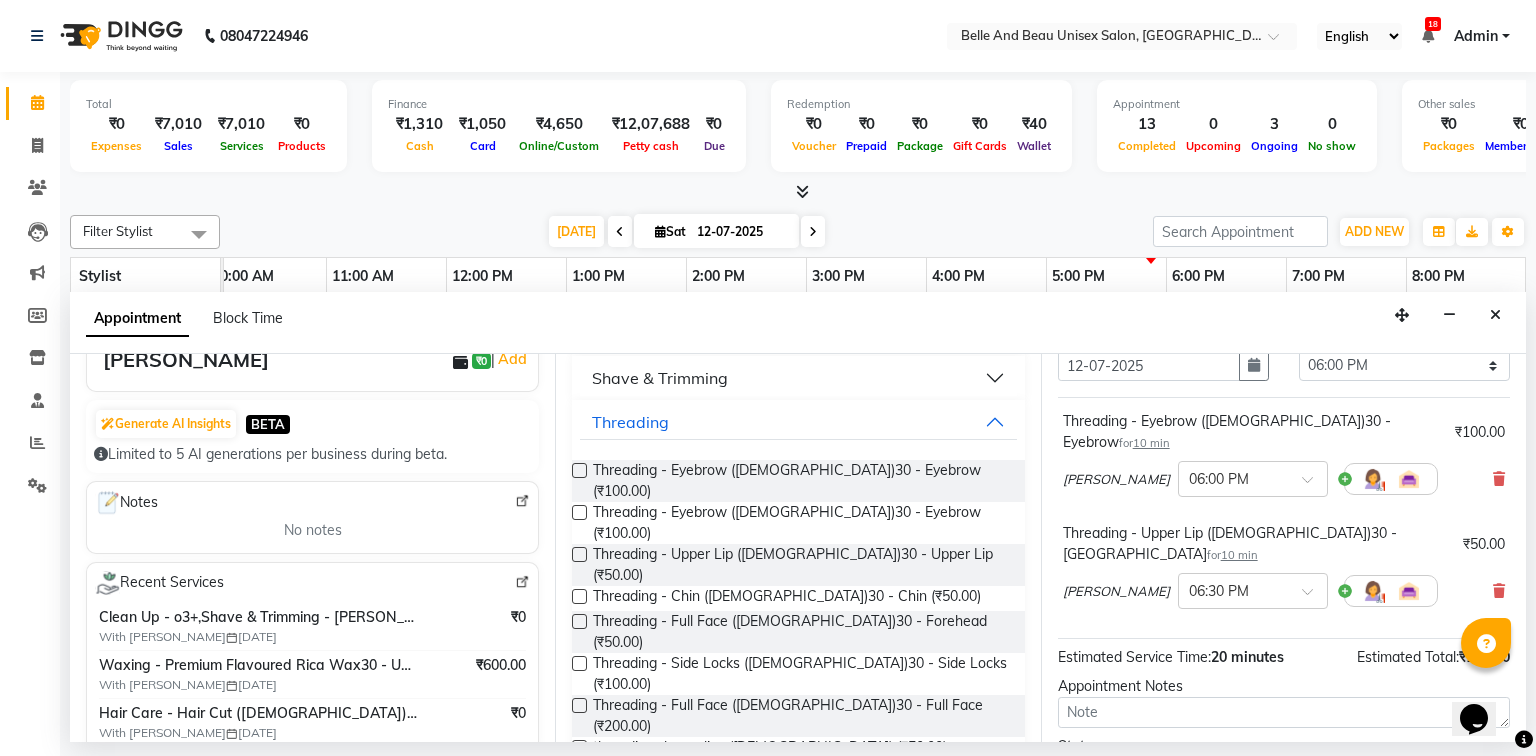 click at bounding box center (579, 596) 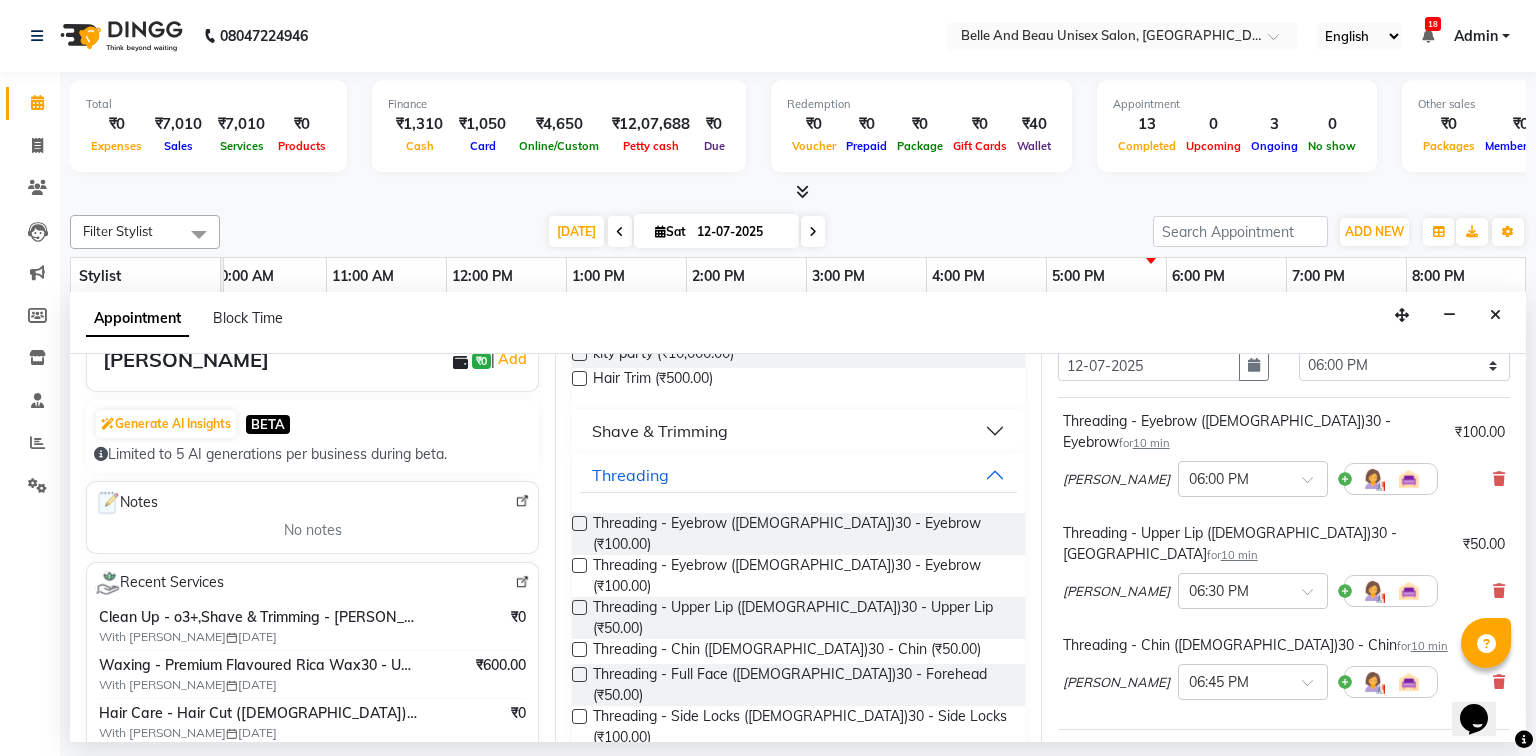 scroll, scrollTop: 720, scrollLeft: 0, axis: vertical 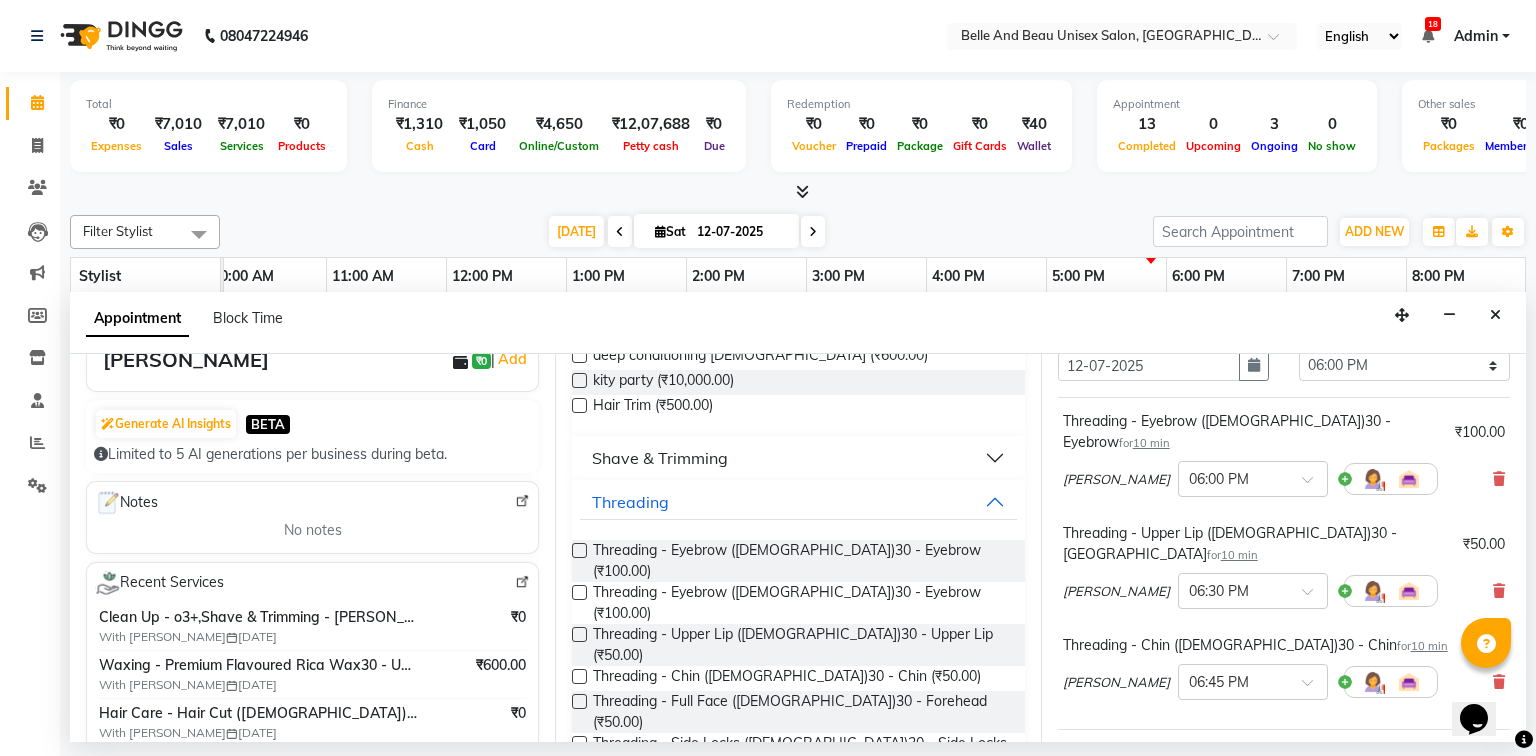 click at bounding box center [579, 701] 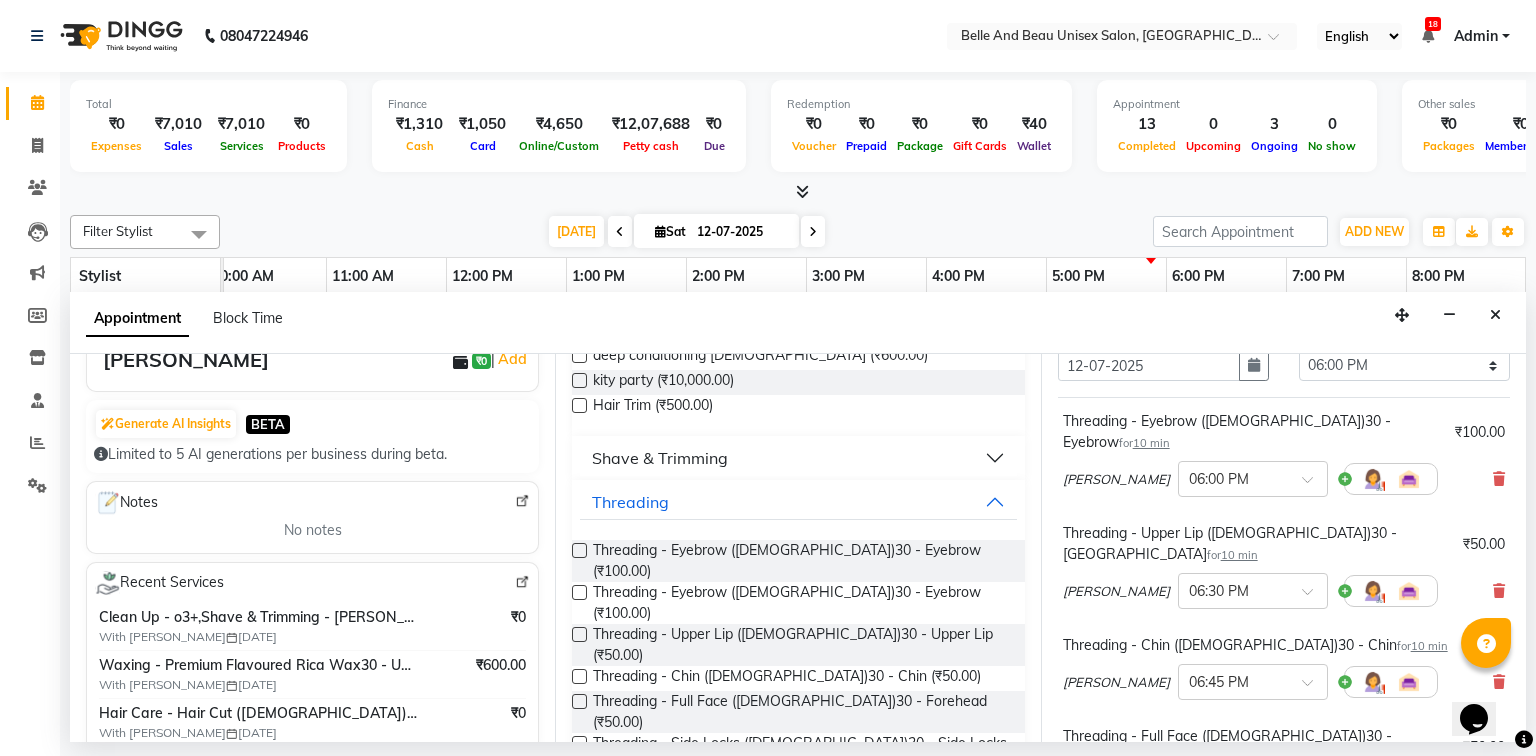 scroll, scrollTop: 391, scrollLeft: 0, axis: vertical 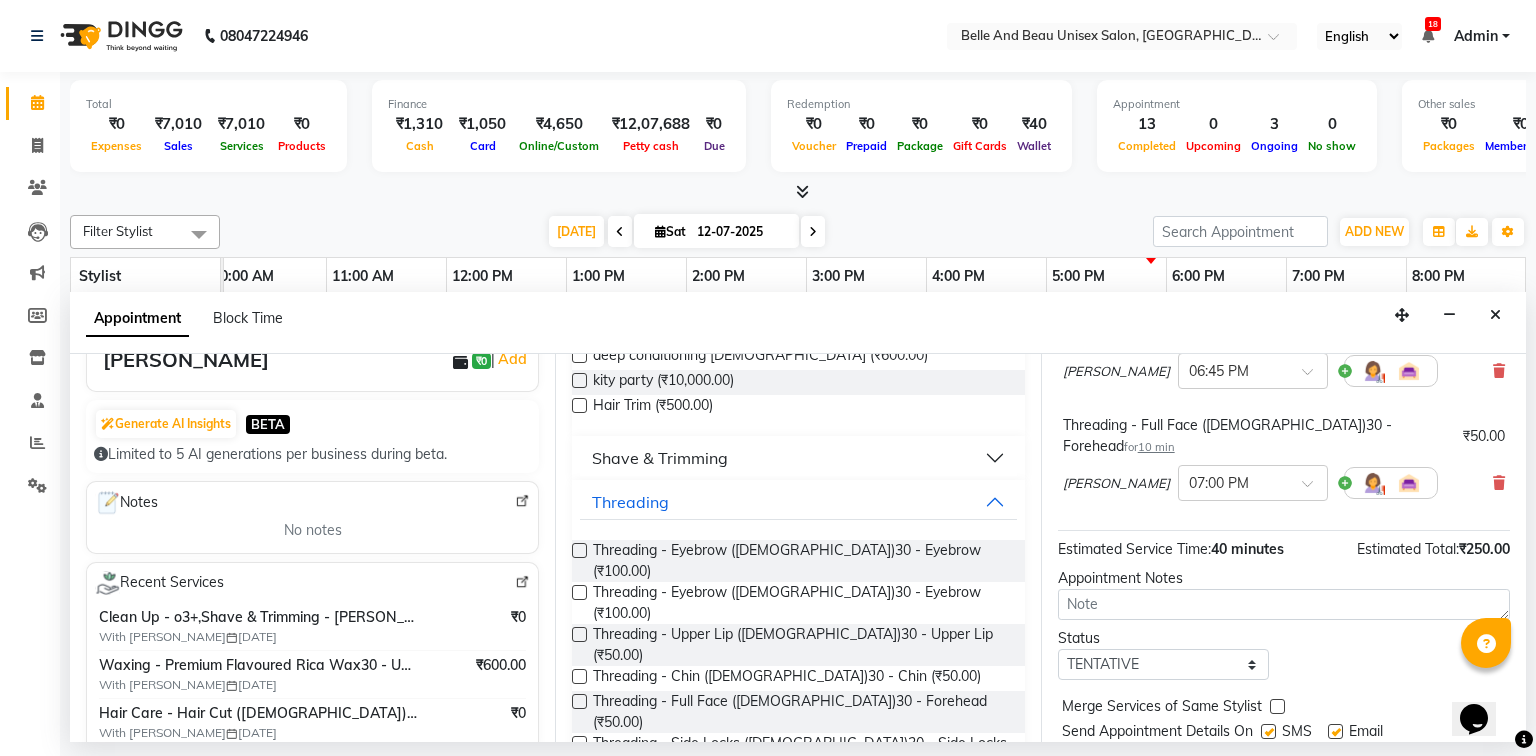 click on "Book" at bounding box center [1284, 772] 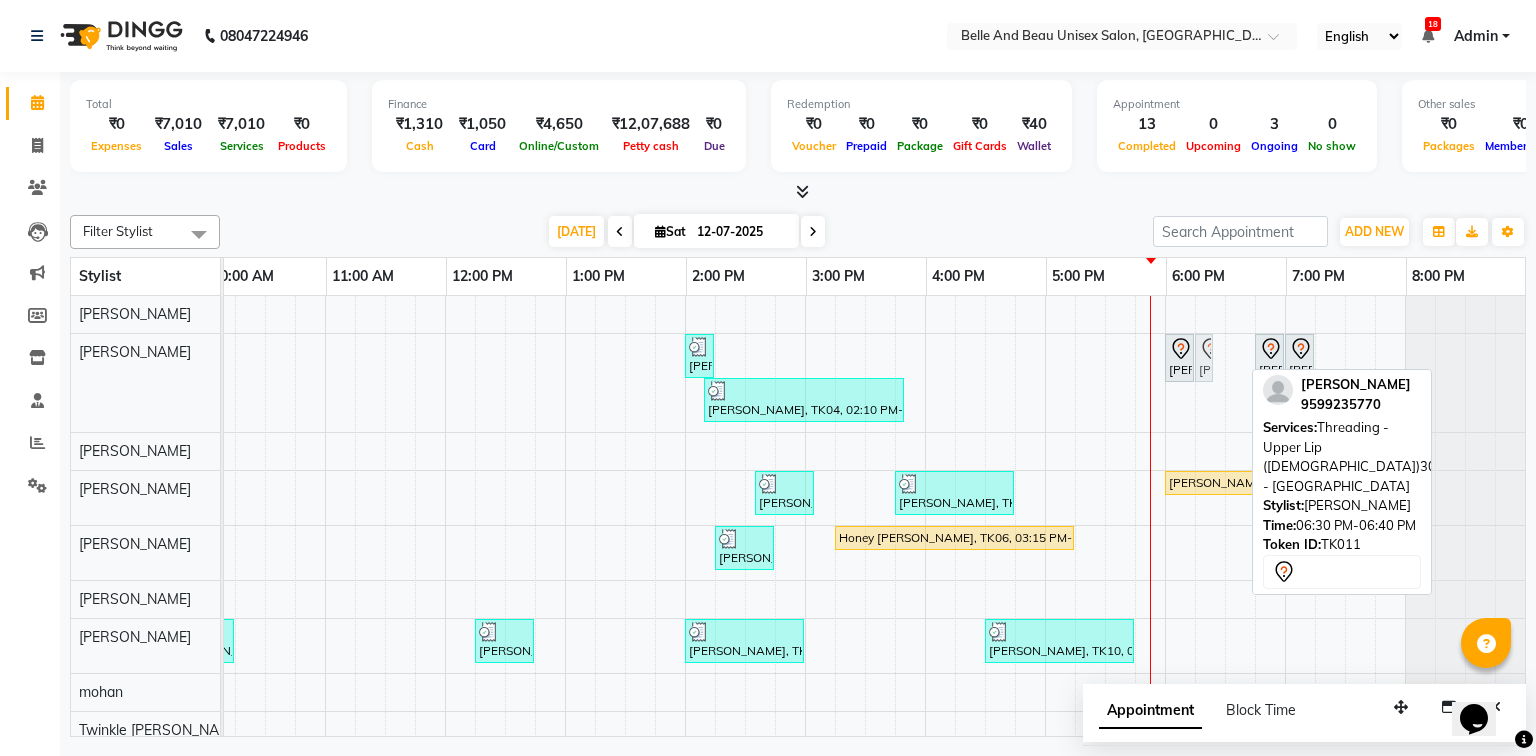 drag, startPoint x: 1217, startPoint y: 366, endPoint x: 1194, endPoint y: 364, distance: 23.086792 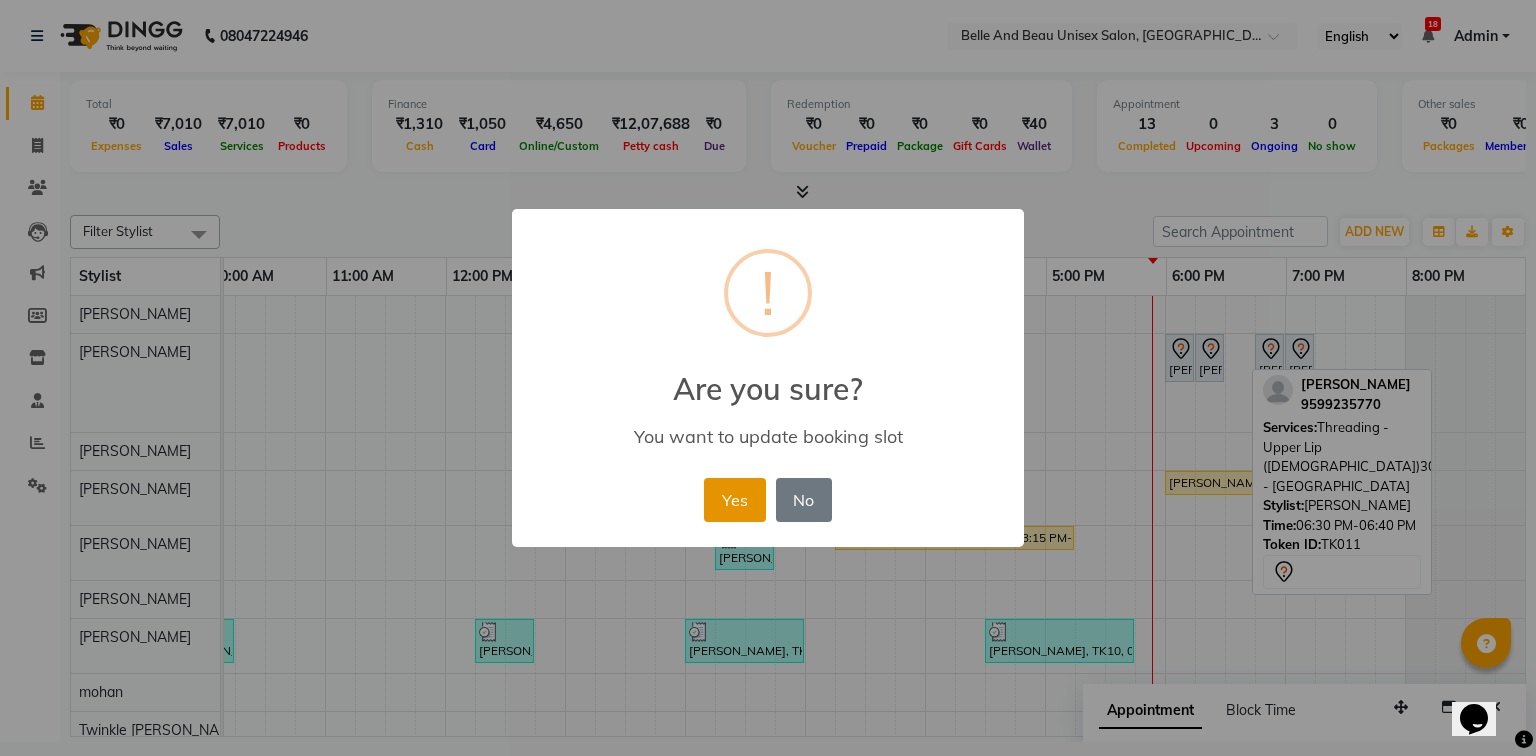 click on "Yes" at bounding box center [734, 500] 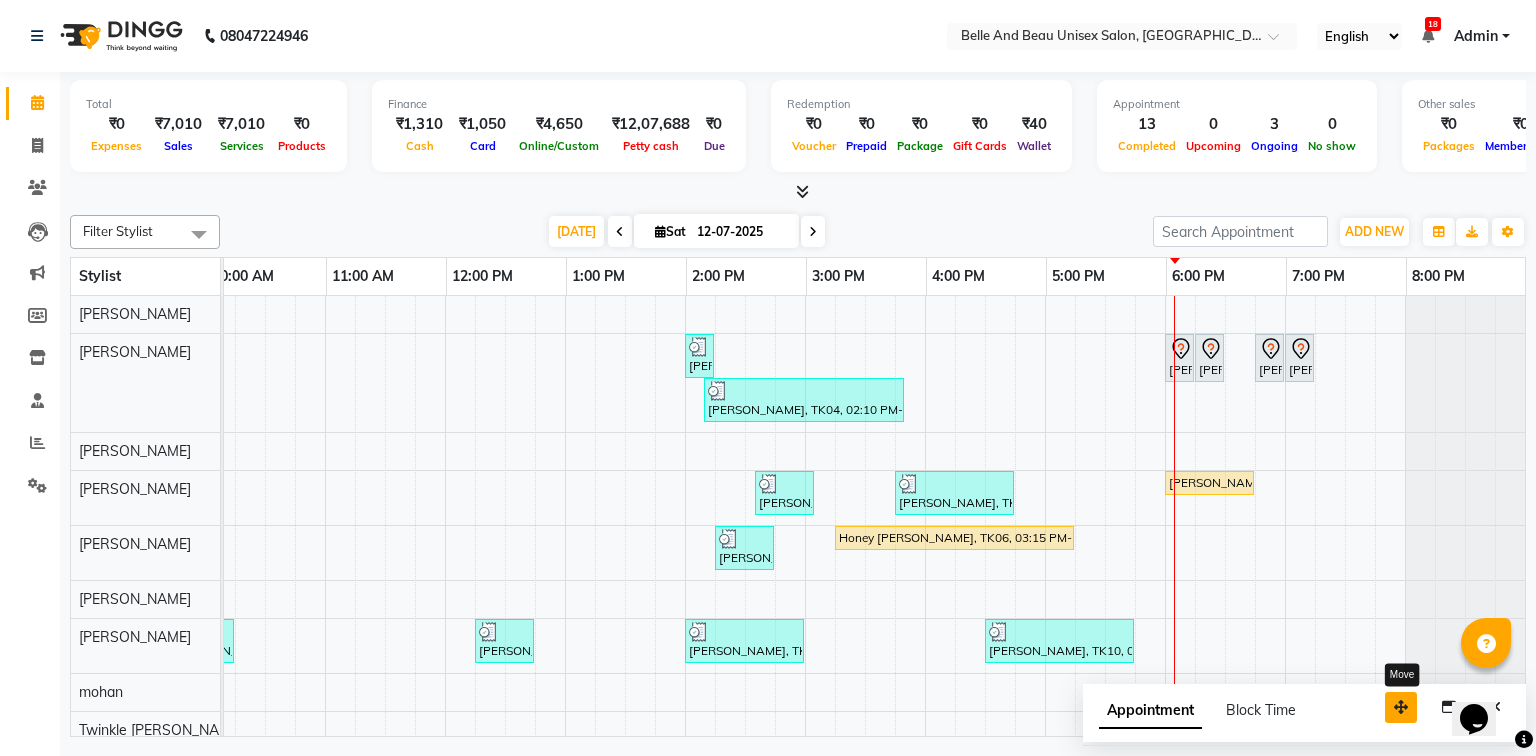 drag, startPoint x: 1402, startPoint y: 708, endPoint x: 1312, endPoint y: 663, distance: 100.62306 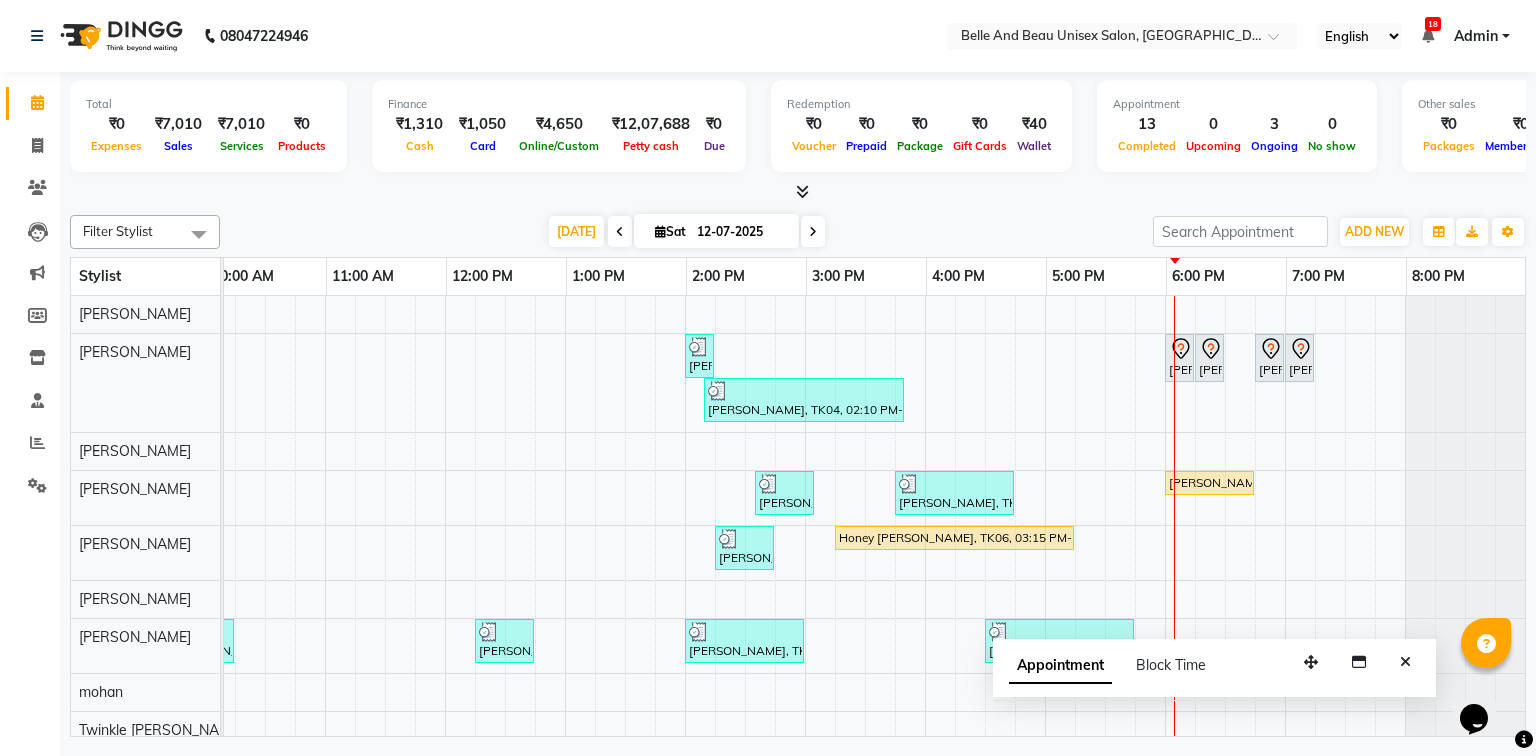 click at bounding box center [1405, 662] 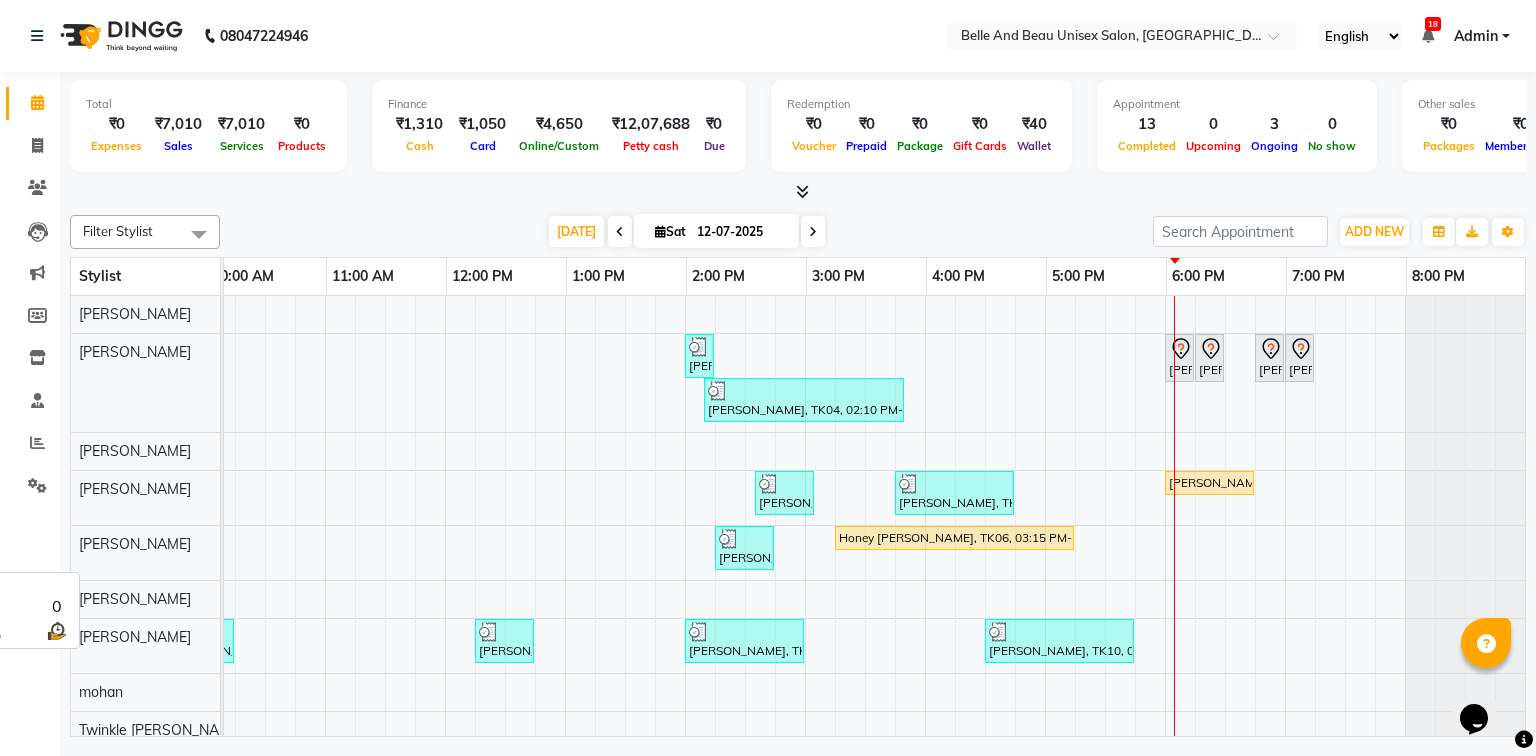 scroll, scrollTop: 52, scrollLeft: 0, axis: vertical 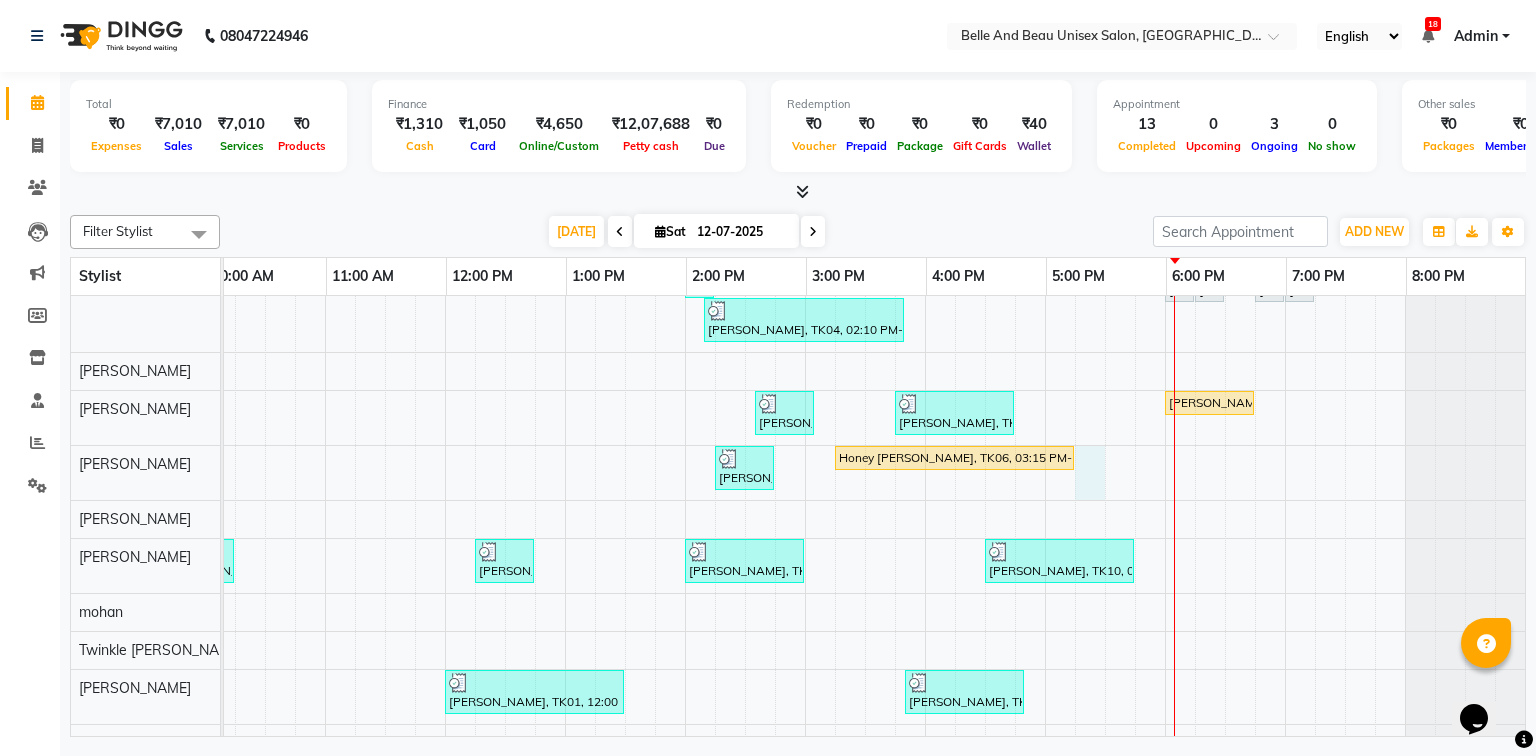 click on "[PERSON_NAME], TK04, 02:00 PM-02:10 PM, Threading - Eyebrow ([DEMOGRAPHIC_DATA])30 - Eyebrow             [PERSON_NAME], TK11, 06:00 PM-06:10 PM, Threading - Eyebrow ([DEMOGRAPHIC_DATA])30 - Eyebrow             [PERSON_NAME], TK11, 06:15 PM-06:25 PM, Threading - Upper Lip ([DEMOGRAPHIC_DATA])30 - Upper Lip             [PERSON_NAME], TK11, 06:45 PM-06:55 PM, Threading - [GEOGRAPHIC_DATA] ([DEMOGRAPHIC_DATA])30 - Chin             [PERSON_NAME], TK11, 07:00 PM-07:10 PM, Threading - Full Face ([DEMOGRAPHIC_DATA])30 - Forehead     [PERSON_NAME], TK04, 02:10 PM-03:50 PM, Threading - Full Face ([DEMOGRAPHIC_DATA])30 - Full Face,Waxing - Premium Flavoured Rica Wax30 - Underarms ([DEMOGRAPHIC_DATA]),Waxing - Premium Flavoured Rica Wax30 - Full Legs ([DEMOGRAPHIC_DATA]),Waxing - Premium Flavoured Rica Wax30 - Full Hands ([DEMOGRAPHIC_DATA])     [PERSON_NAME], TK07, 02:35 PM-03:05 PM, Hair Care - Hair Cut ([DEMOGRAPHIC_DATA])30 - Adult Hair Cut (Below 8)     [PERSON_NAME], TK08, 03:45 PM-04:45 PM, Hair Care - Hair Cut ([DEMOGRAPHIC_DATA])30 - Adult Hair Cut (Below 8),Shave & Trimming - [PERSON_NAME]  ([DEMOGRAPHIC_DATA])30 - [PERSON_NAME] Trimming           Honey [PERSON_NAME], TK06, 03:15 PM-05:15 PM, FURUTSU" at bounding box center [745, 516] 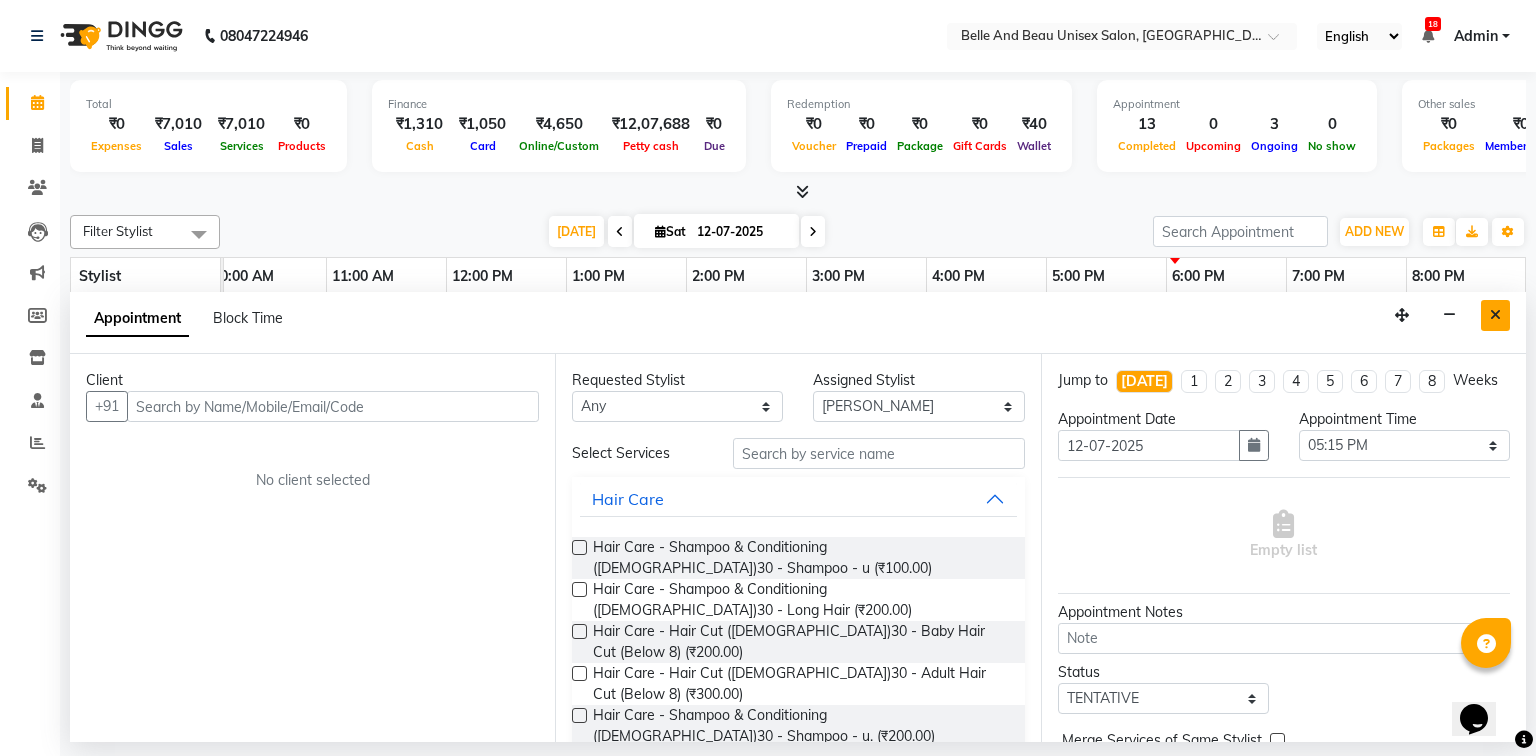 click at bounding box center [1495, 315] 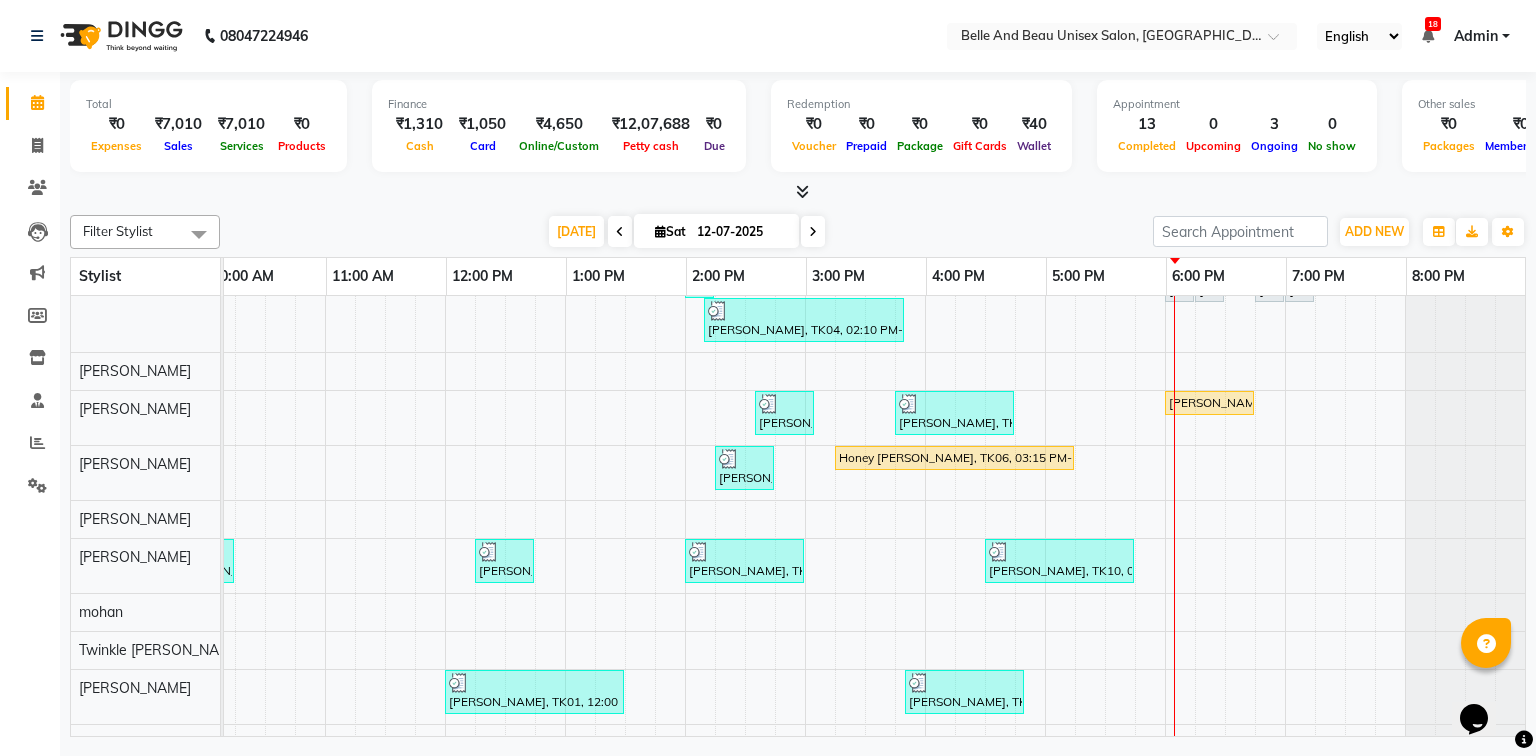 click on "[PERSON_NAME], TK04, 02:00 PM-02:10 PM, Threading - Eyebrow ([DEMOGRAPHIC_DATA])30 - Eyebrow             [PERSON_NAME], TK11, 06:00 PM-06:10 PM, Threading - Eyebrow ([DEMOGRAPHIC_DATA])30 - Eyebrow             [PERSON_NAME], TK11, 06:15 PM-06:25 PM, Threading - Upper Lip ([DEMOGRAPHIC_DATA])30 - Upper Lip             [PERSON_NAME], TK11, 06:45 PM-06:55 PM, Threading - [GEOGRAPHIC_DATA] ([DEMOGRAPHIC_DATA])30 - Chin             [PERSON_NAME], TK11, 07:00 PM-07:10 PM, Threading - Full Face ([DEMOGRAPHIC_DATA])30 - Forehead     [PERSON_NAME], TK04, 02:10 PM-03:50 PM, Threading - Full Face ([DEMOGRAPHIC_DATA])30 - Full Face,Waxing - Premium Flavoured Rica Wax30 - Underarms ([DEMOGRAPHIC_DATA]),Waxing - Premium Flavoured Rica Wax30 - Full Legs ([DEMOGRAPHIC_DATA]),Waxing - Premium Flavoured Rica Wax30 - Full Hands ([DEMOGRAPHIC_DATA])     [PERSON_NAME], TK07, 02:35 PM-03:05 PM, Hair Care - Hair Cut ([DEMOGRAPHIC_DATA])30 - Adult Hair Cut (Below 8)     [PERSON_NAME], TK08, 03:45 PM-04:45 PM, Hair Care - Hair Cut ([DEMOGRAPHIC_DATA])30 - Adult Hair Cut (Below 8),Shave & Trimming - [PERSON_NAME]  ([DEMOGRAPHIC_DATA])30 - [PERSON_NAME] Trimming           Honey [PERSON_NAME], TK06, 03:15 PM-05:15 PM, FURUTSU" at bounding box center [745, 516] 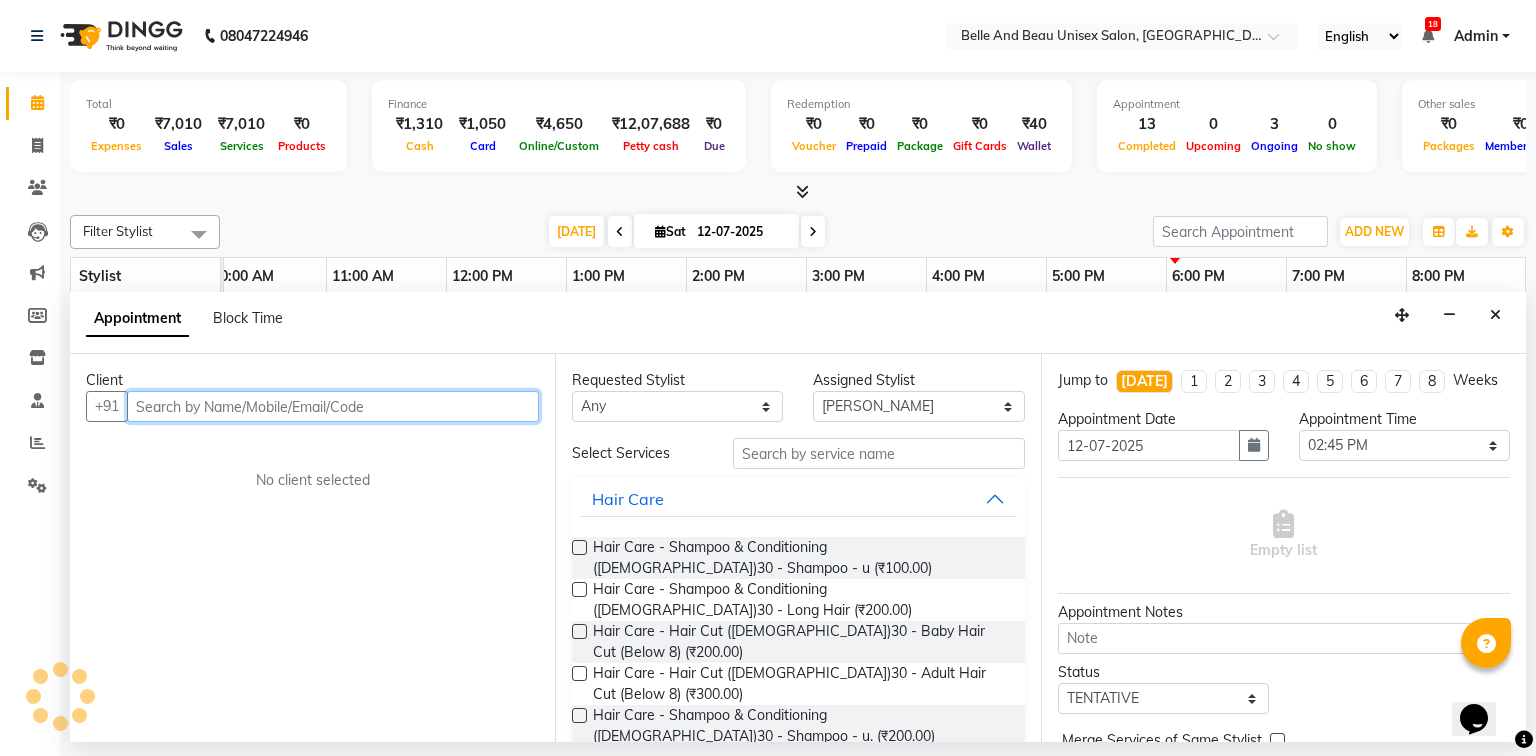 click at bounding box center (333, 406) 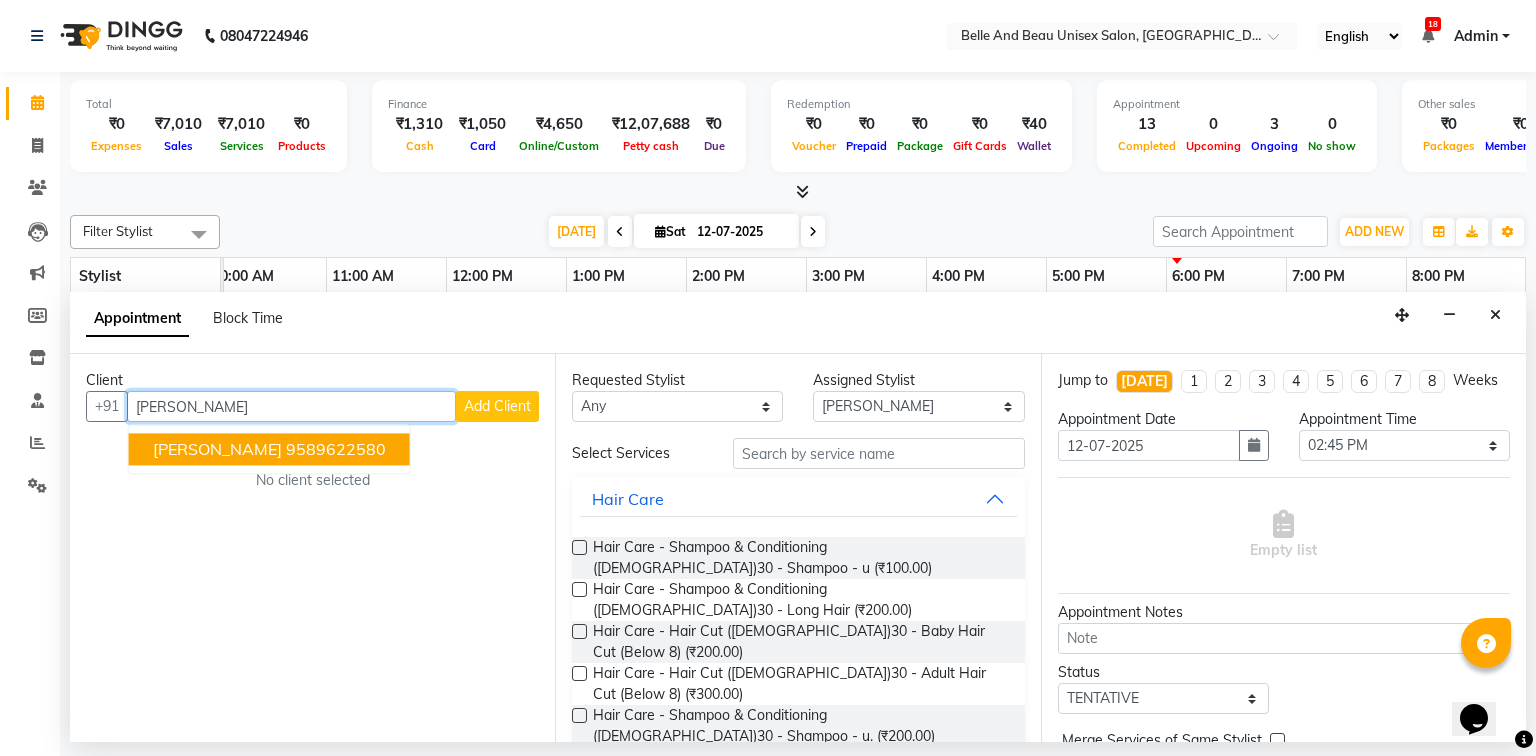 click on "9589622580" at bounding box center [336, 450] 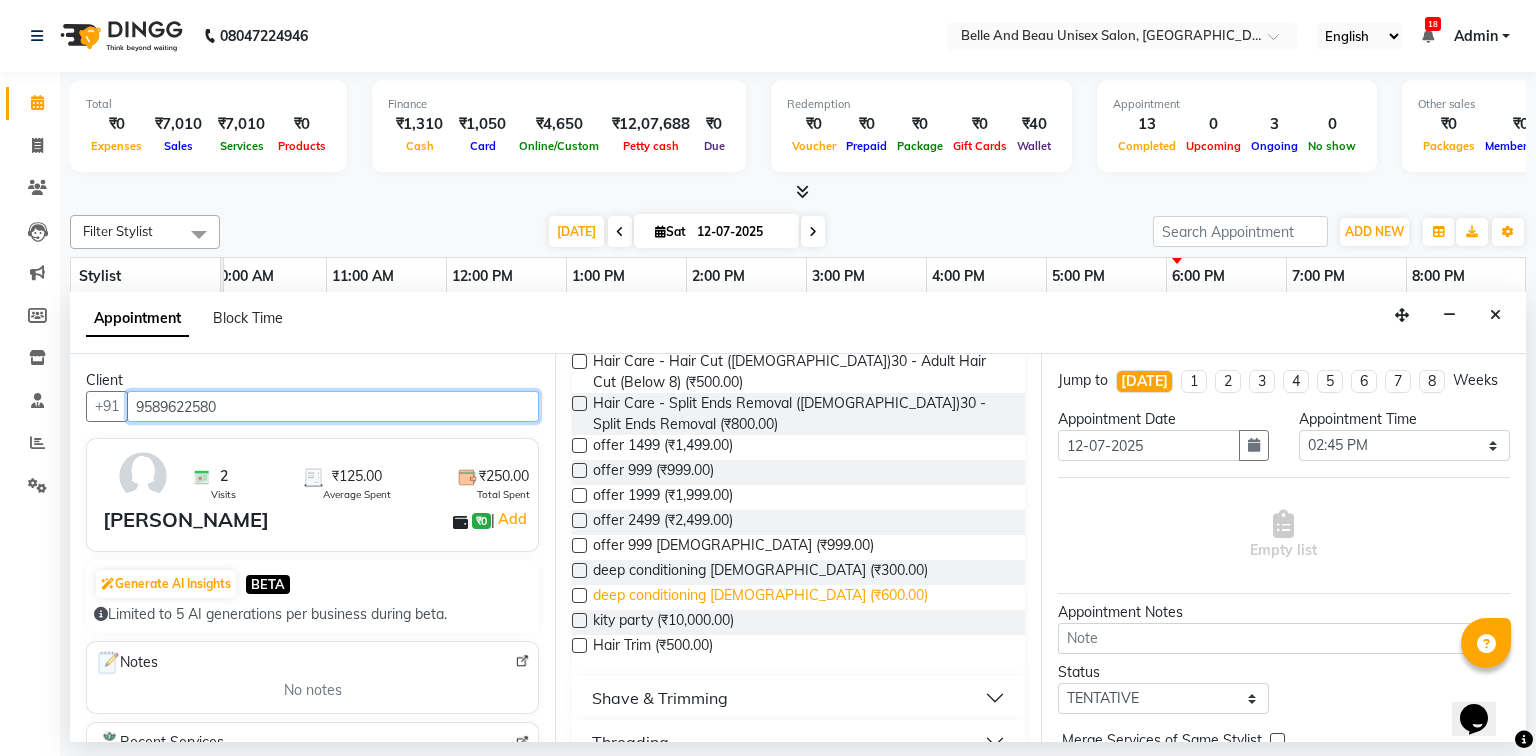 scroll, scrollTop: 800, scrollLeft: 0, axis: vertical 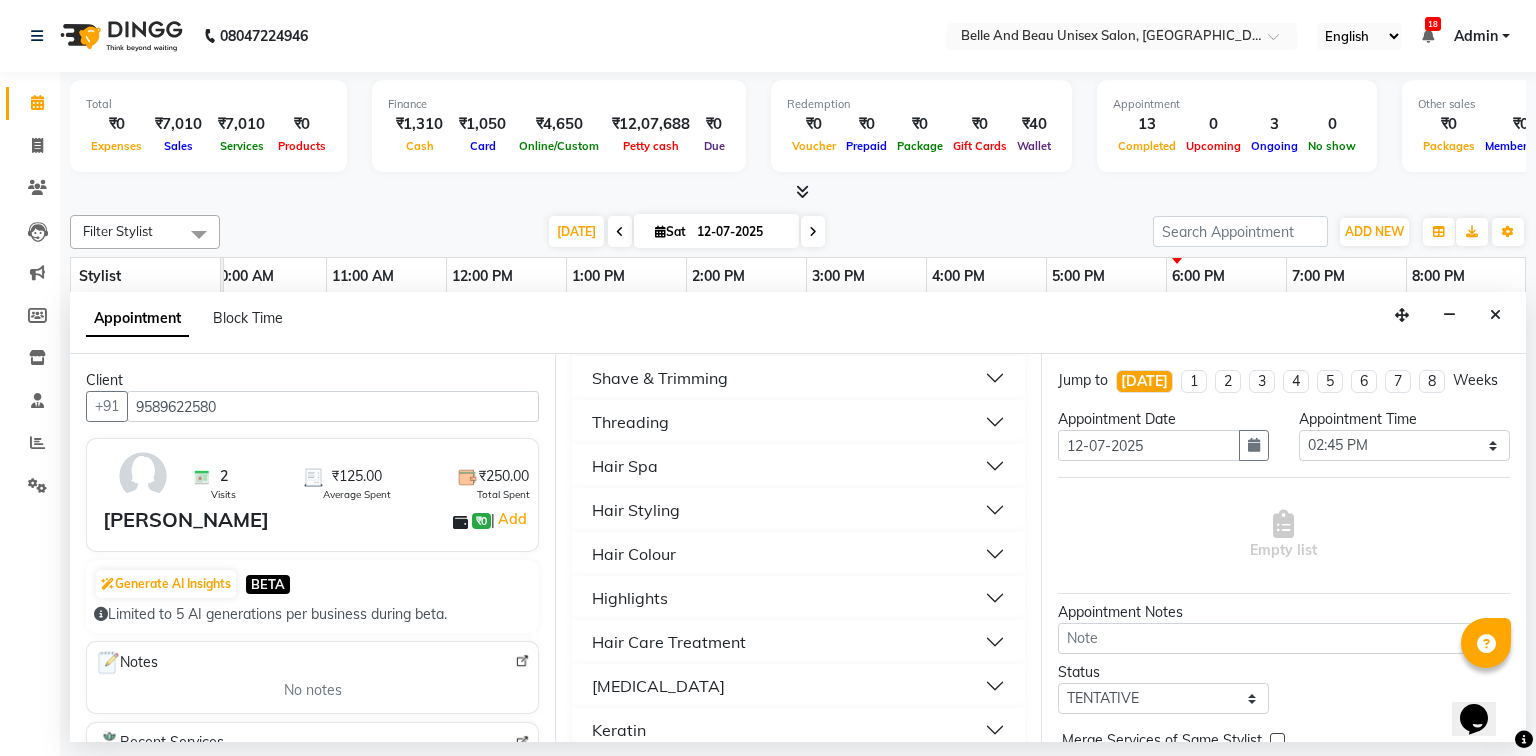 click on "Threading" at bounding box center [798, 422] 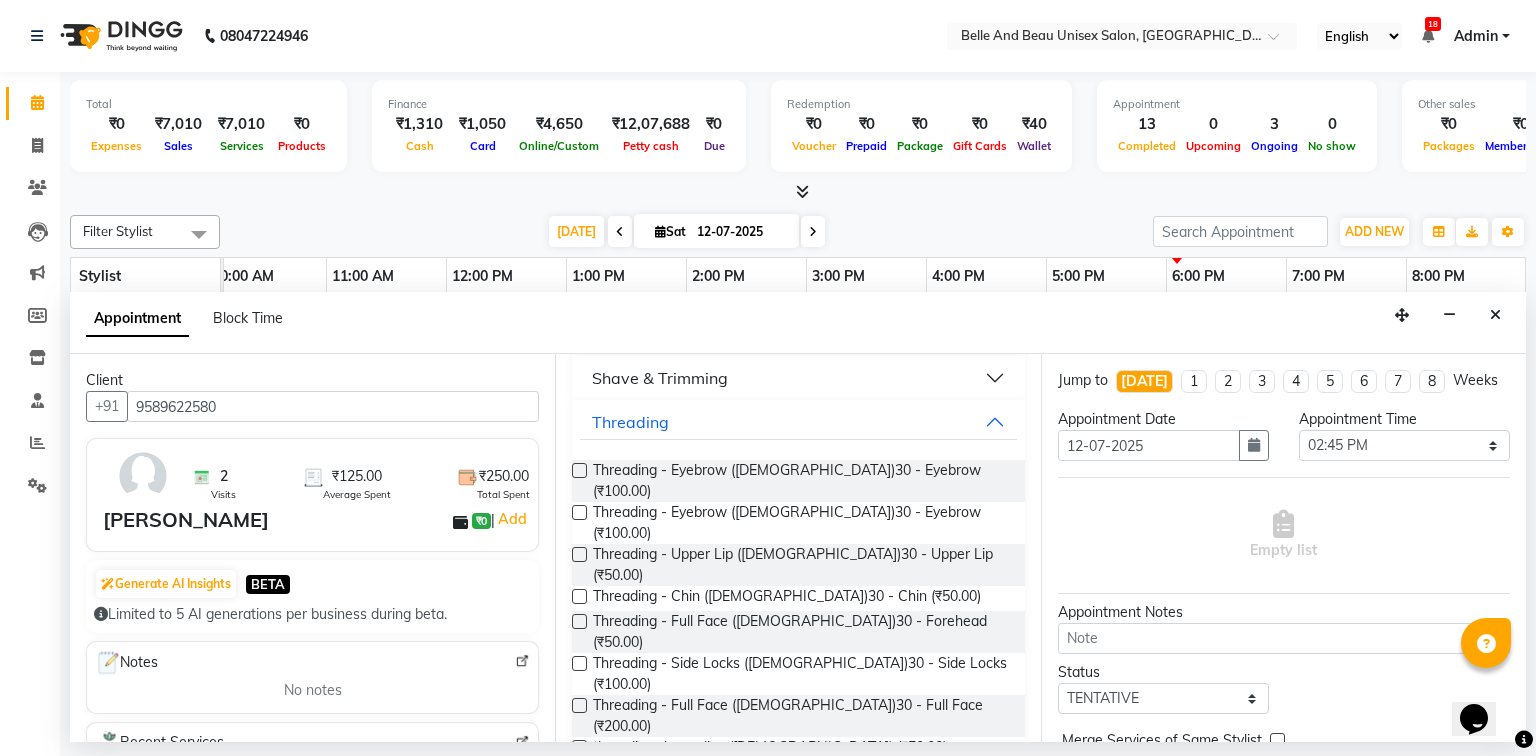 click at bounding box center (579, 470) 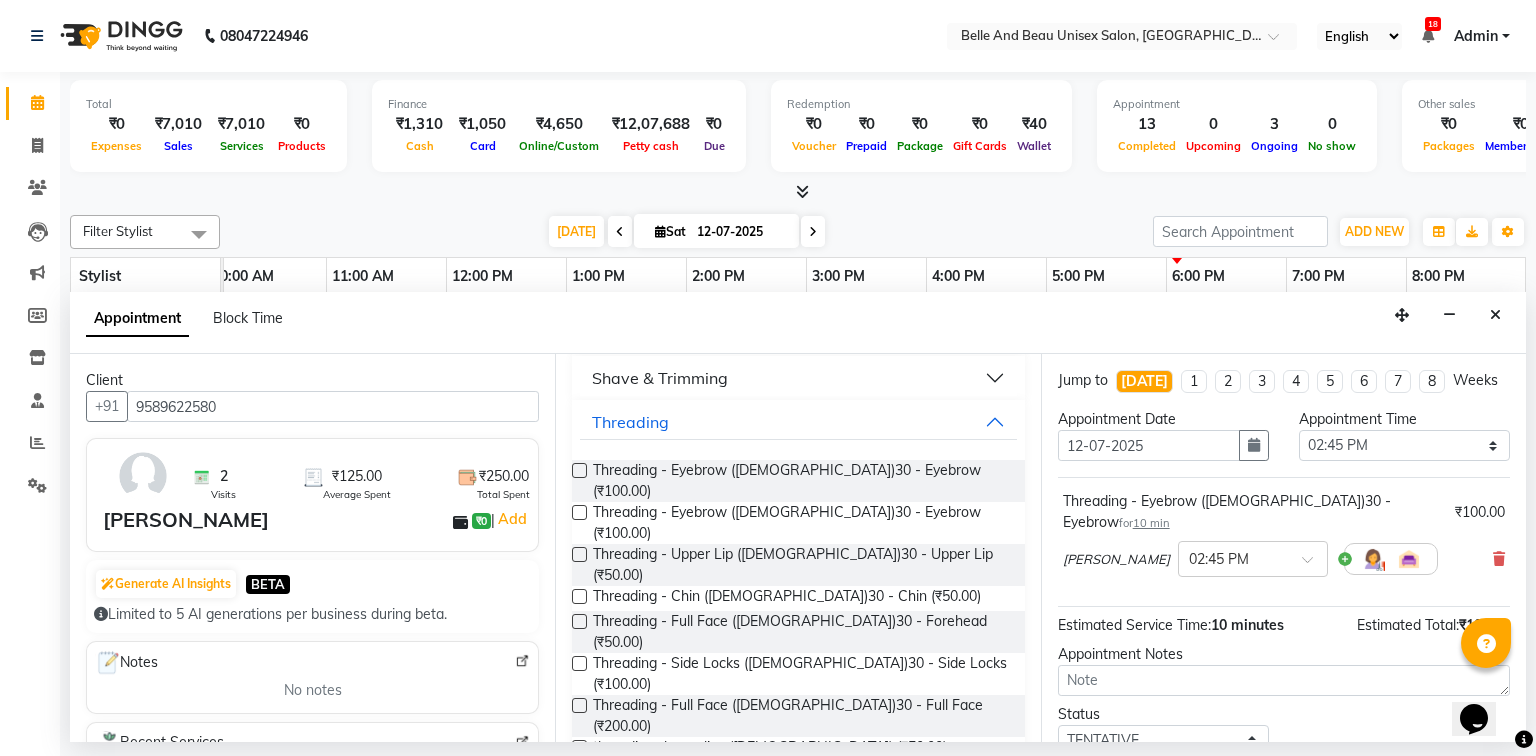 scroll, scrollTop: 118, scrollLeft: 0, axis: vertical 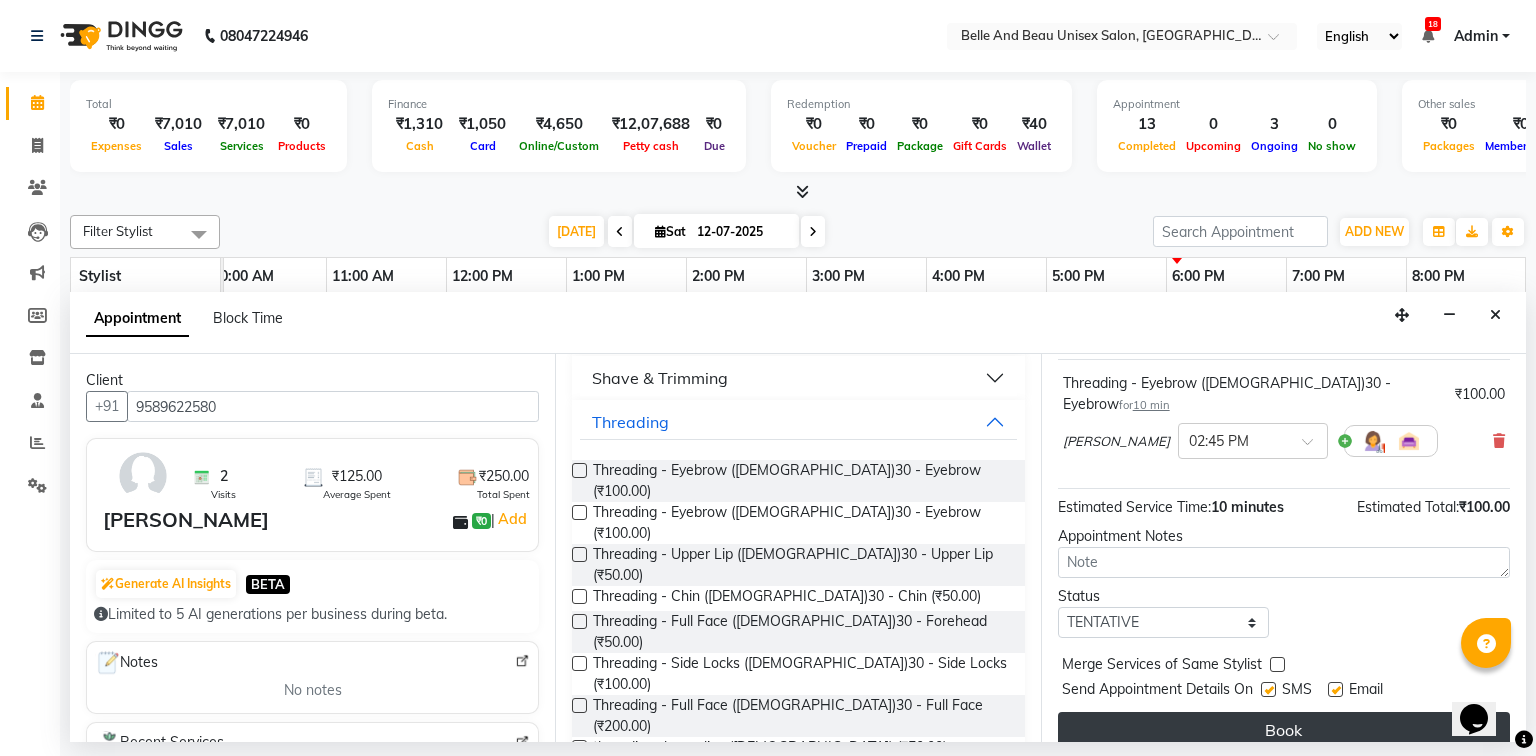 click on "Book" at bounding box center (1284, 730) 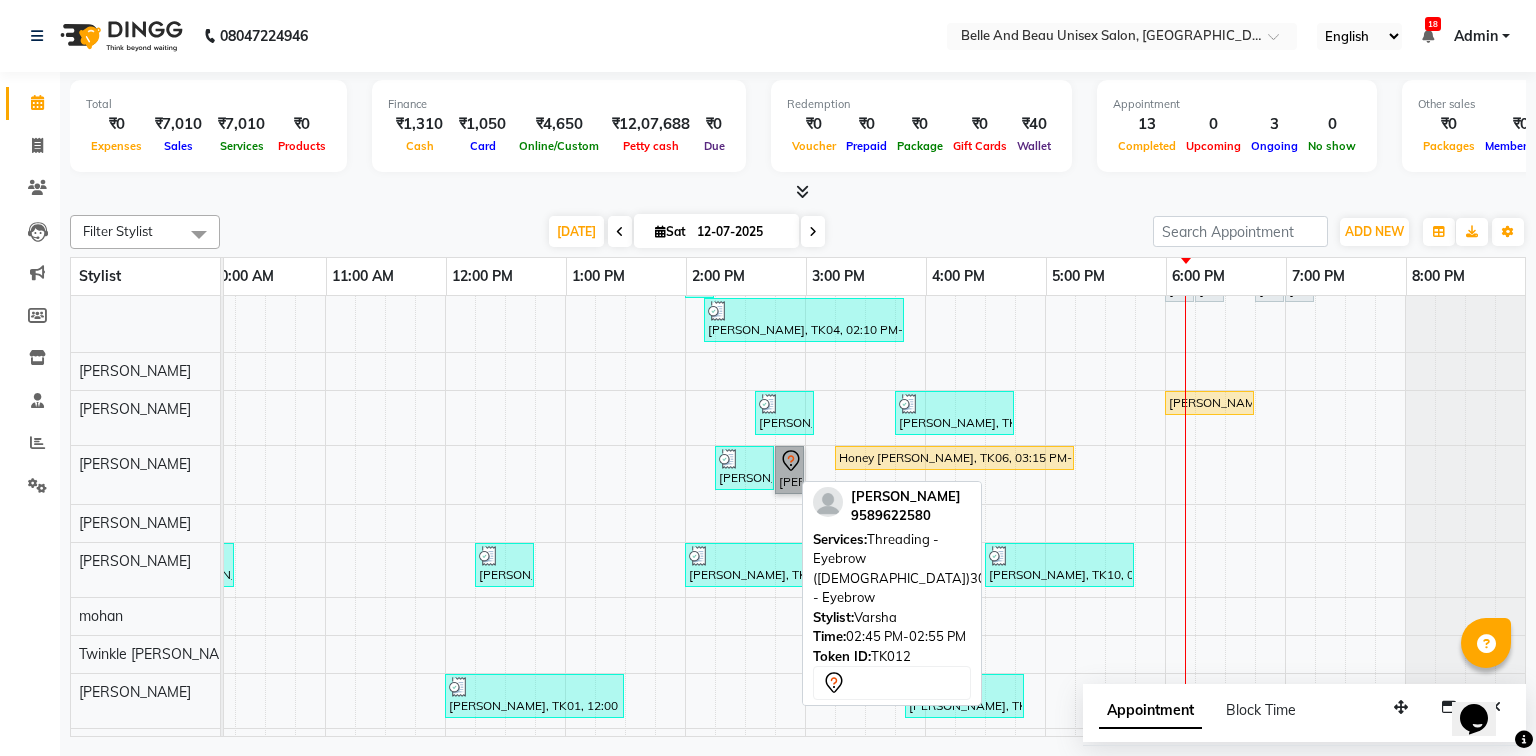 drag, startPoint x: 783, startPoint y: 473, endPoint x: 789, endPoint y: 455, distance: 18.973665 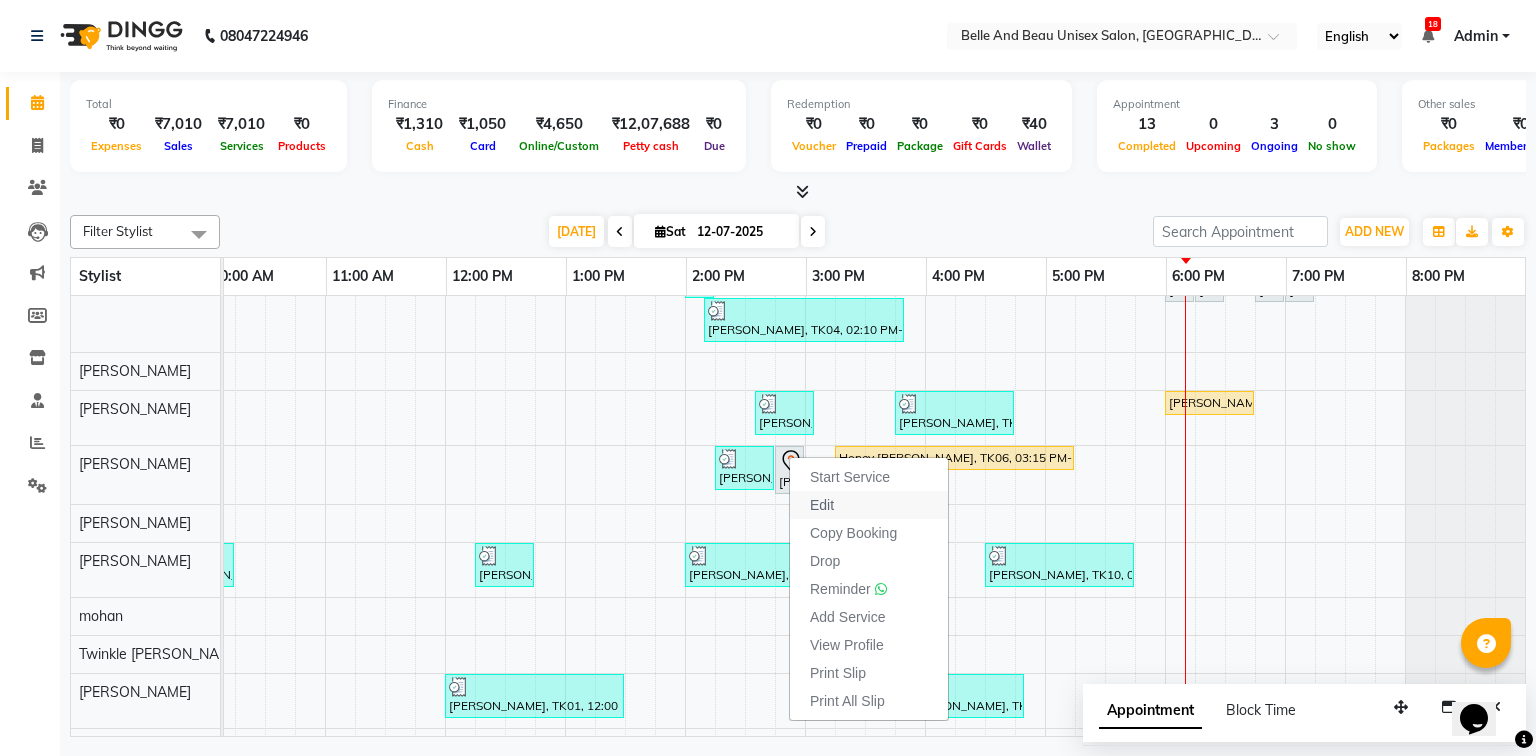 click on "Edit" at bounding box center (822, 505) 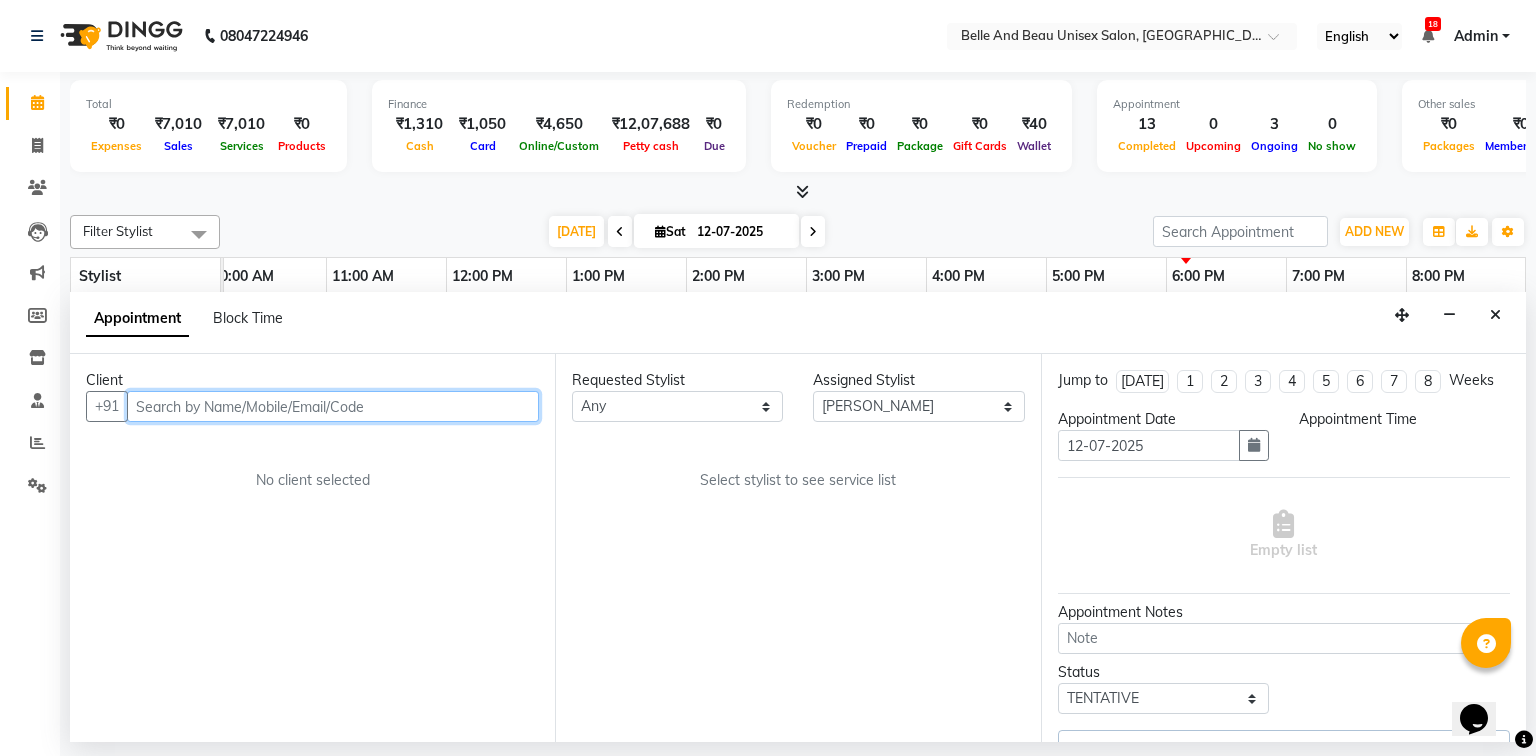 scroll, scrollTop: 0, scrollLeft: 0, axis: both 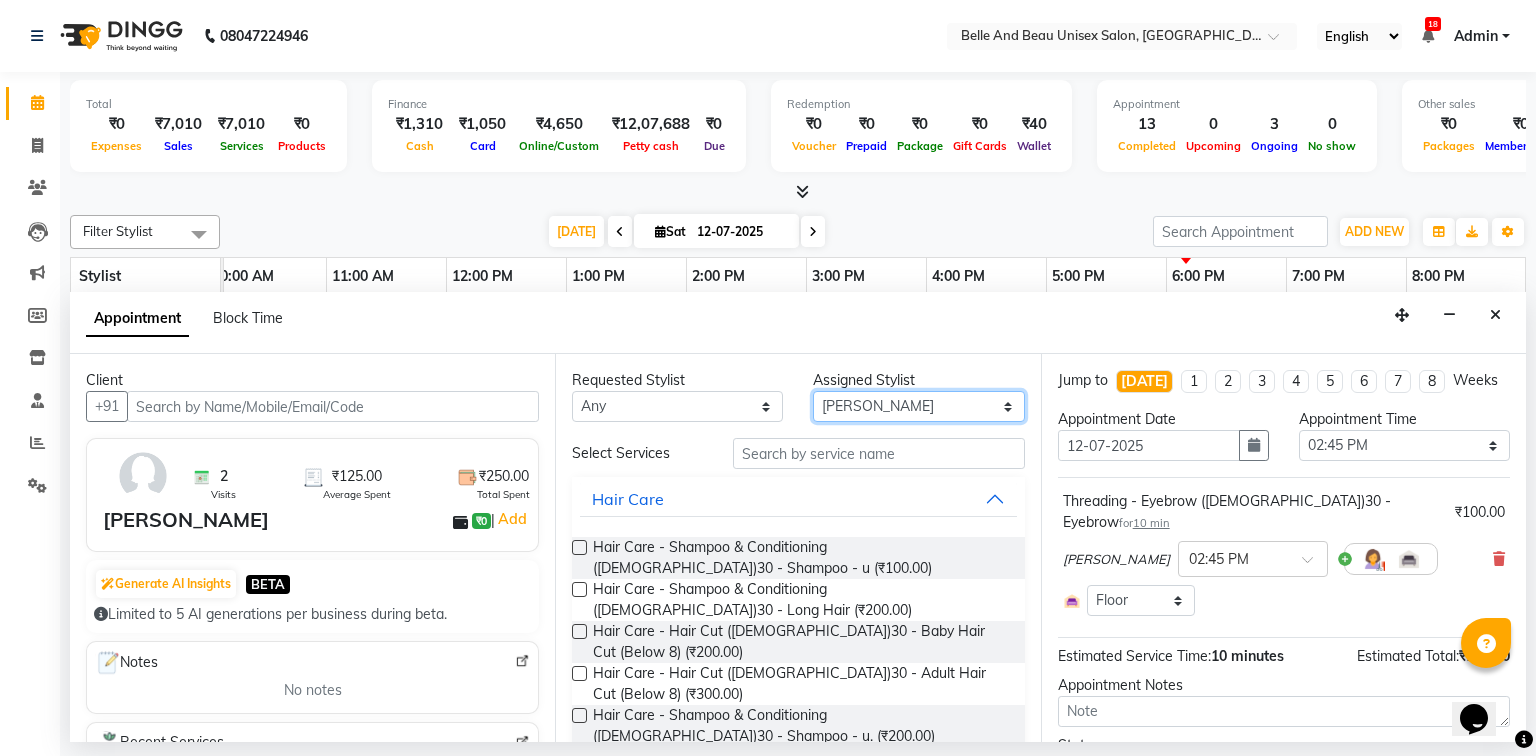 click on "Select  [PERSON_NAME]  [PERSON_NAME] [PERSON_NAME] [PERSON_NAME] [PERSON_NAME] [PERSON_NAME] [PERSON_NAME] [PERSON_NAME] Twinkle [PERSON_NAME] [PERSON_NAME]" at bounding box center [918, 406] 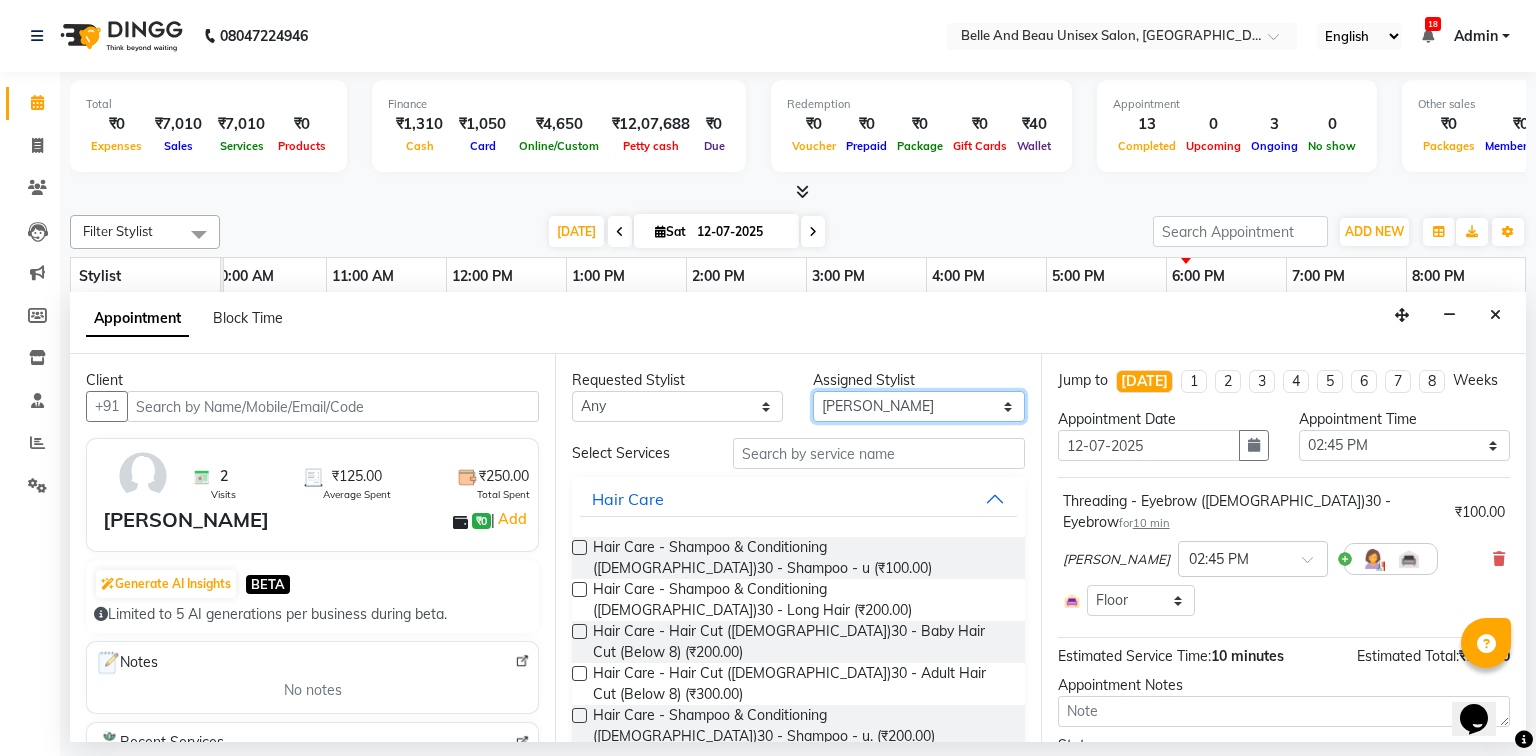 click on "Select  [PERSON_NAME]  [PERSON_NAME] [PERSON_NAME] [PERSON_NAME] [PERSON_NAME] [PERSON_NAME] [PERSON_NAME] [PERSON_NAME] Twinkle [PERSON_NAME] [PERSON_NAME]" at bounding box center (918, 406) 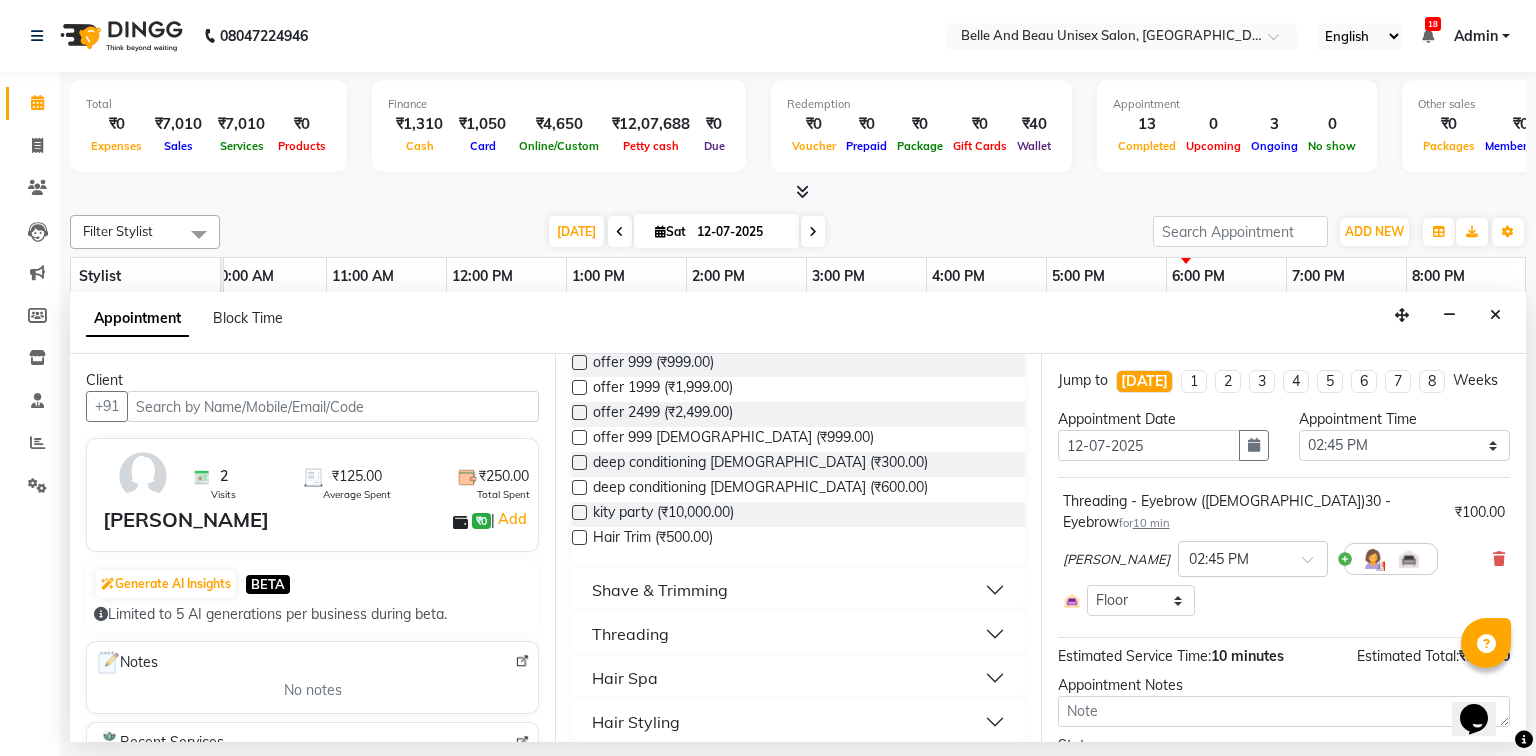 scroll, scrollTop: 720, scrollLeft: 0, axis: vertical 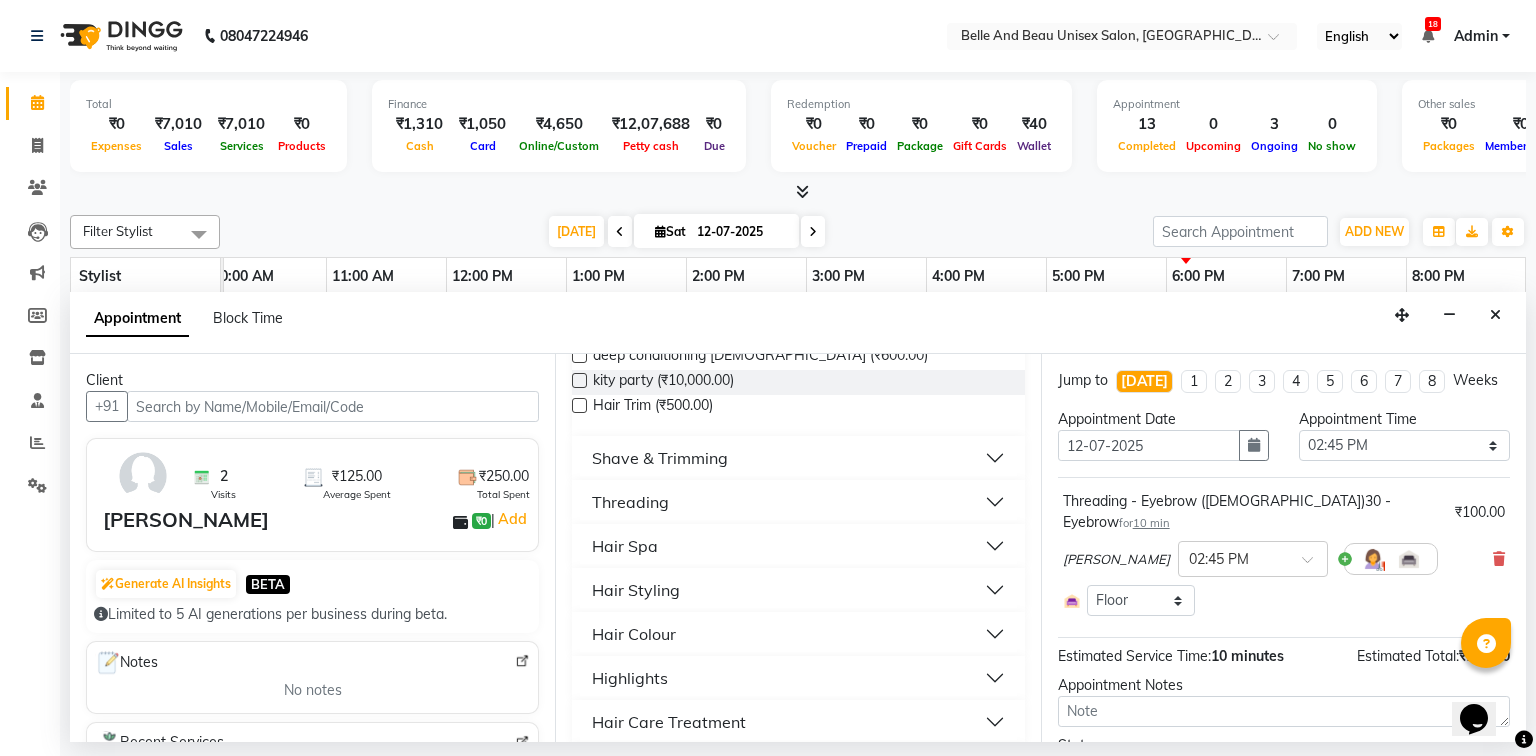click on "Threading" at bounding box center [798, 502] 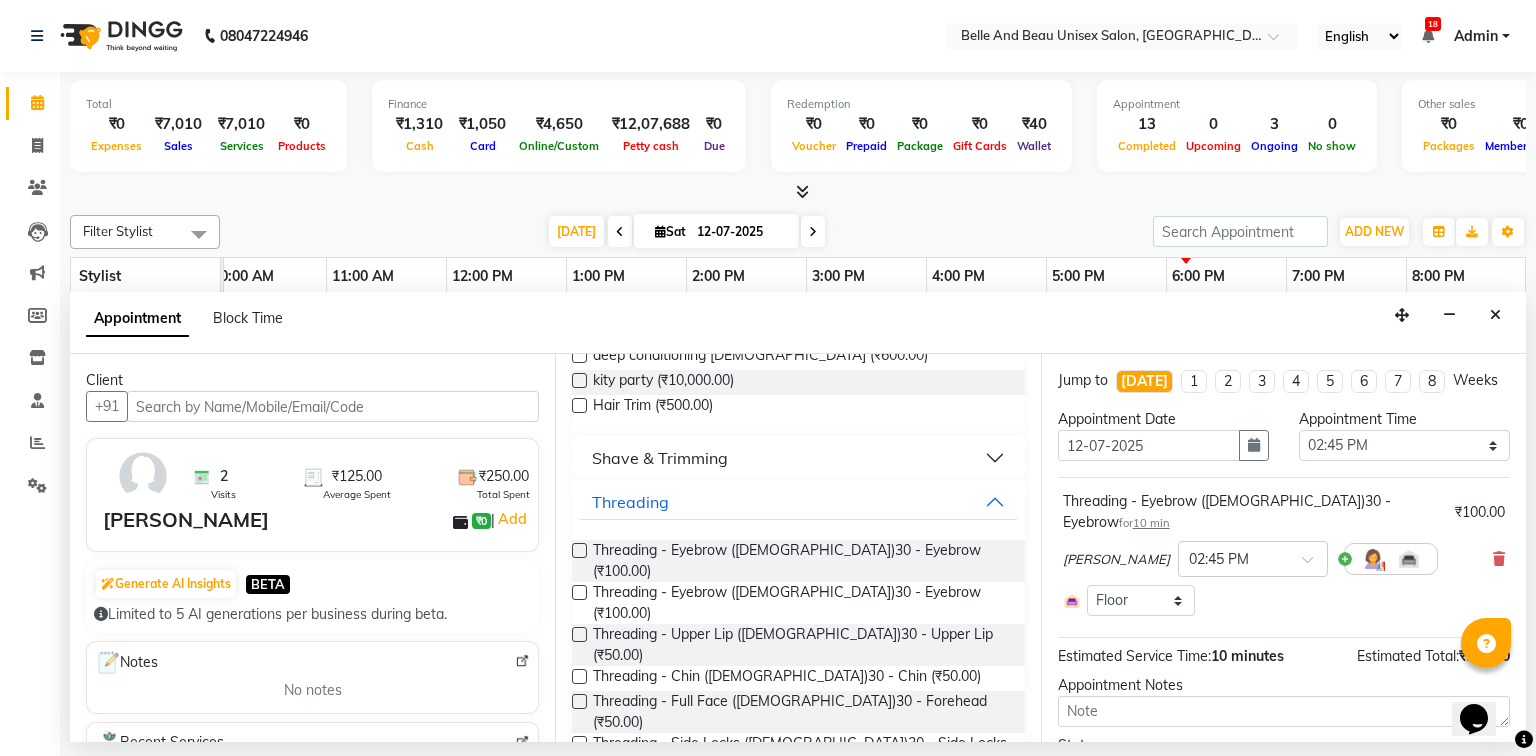 click at bounding box center (579, 550) 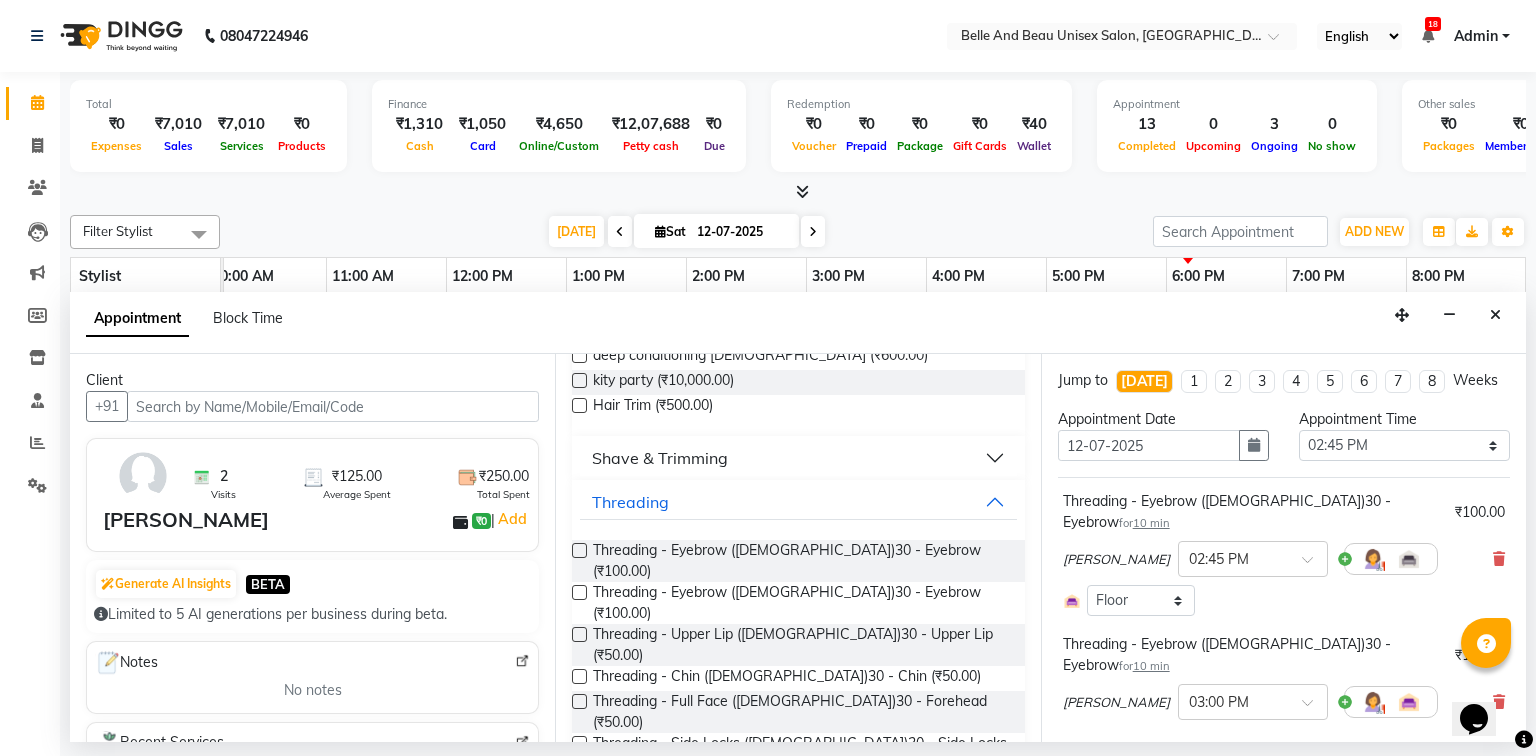 click at bounding box center [579, 634] 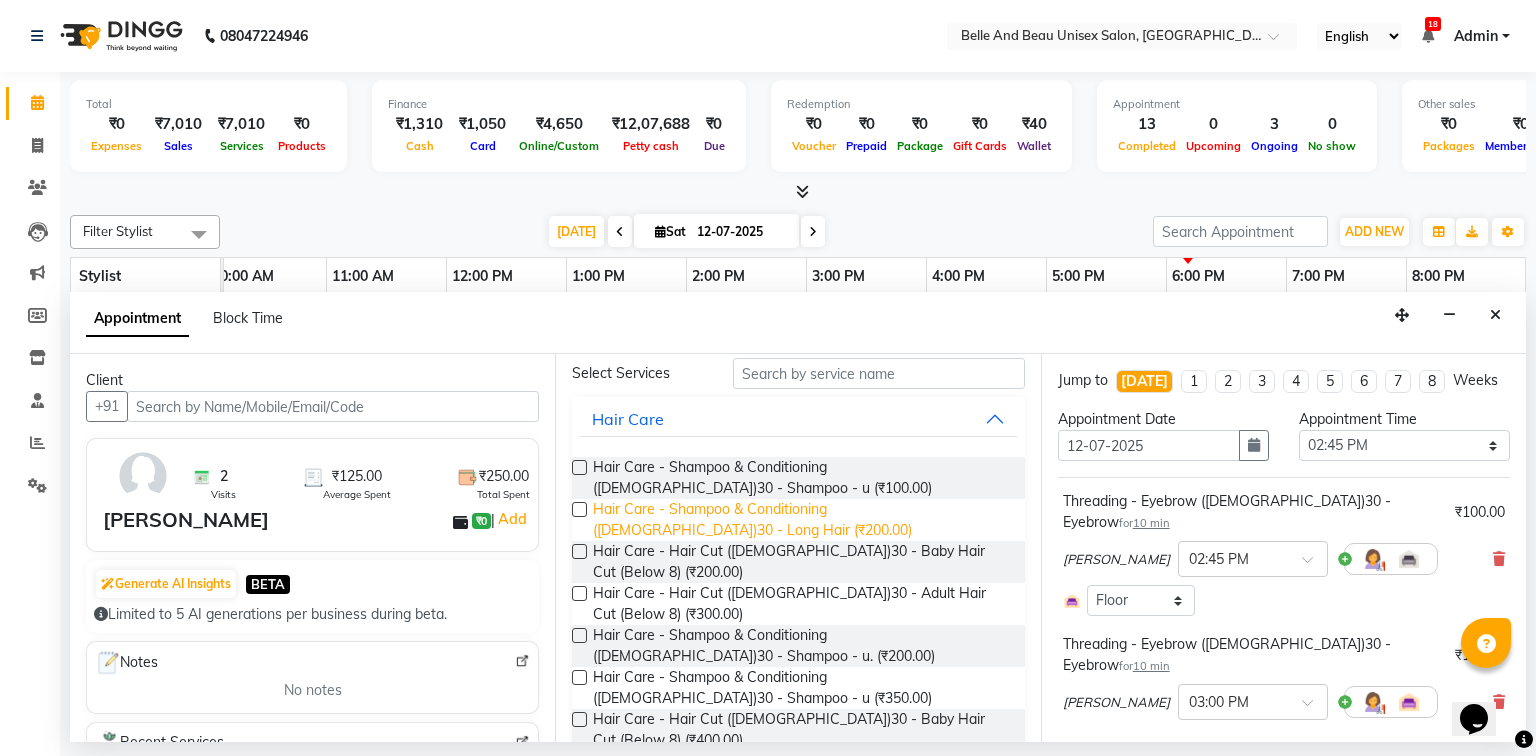 scroll, scrollTop: 0, scrollLeft: 0, axis: both 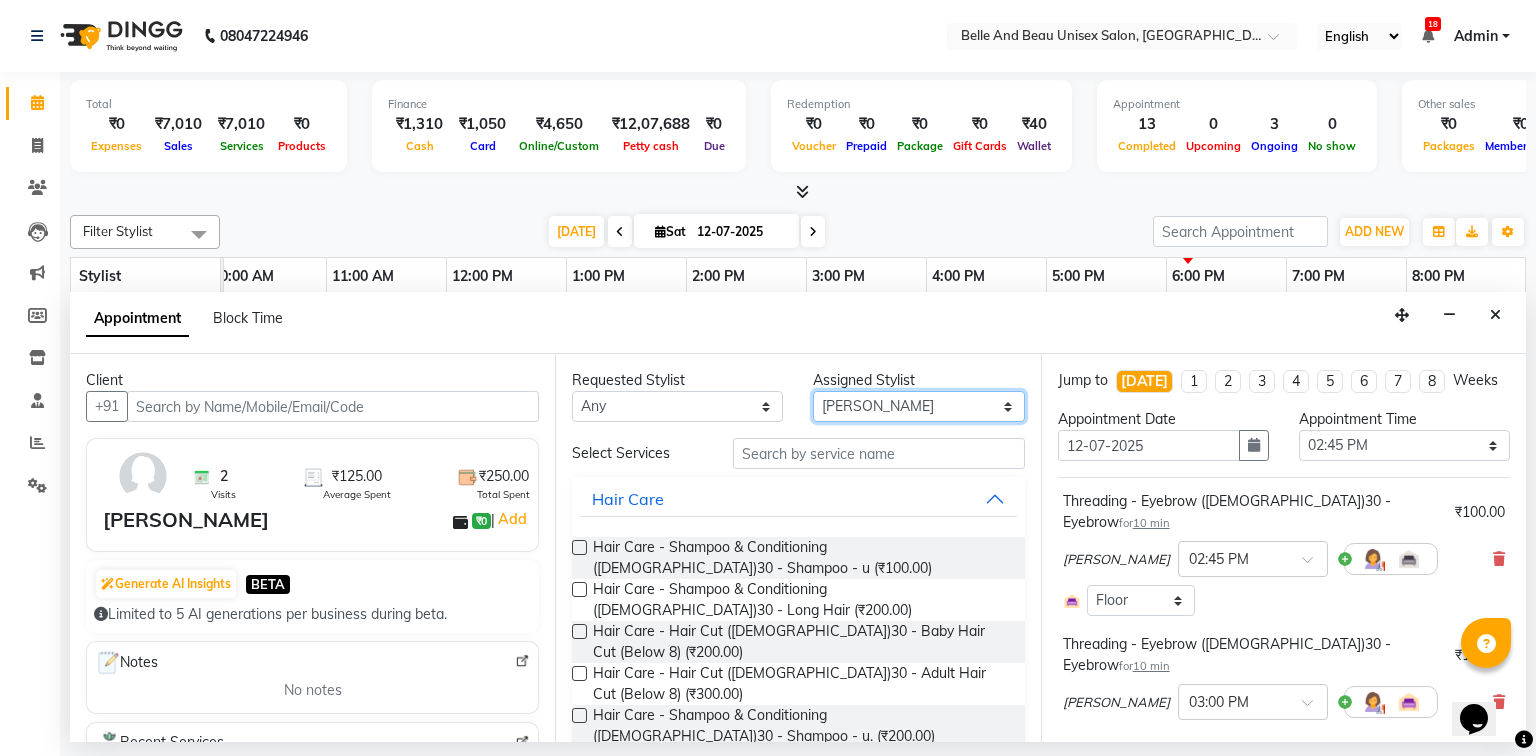 click on "Select  [PERSON_NAME]  [PERSON_NAME] [PERSON_NAME] [PERSON_NAME] [PERSON_NAME] [PERSON_NAME] [PERSON_NAME] [PERSON_NAME] Twinkle [PERSON_NAME] [PERSON_NAME]" at bounding box center [918, 406] 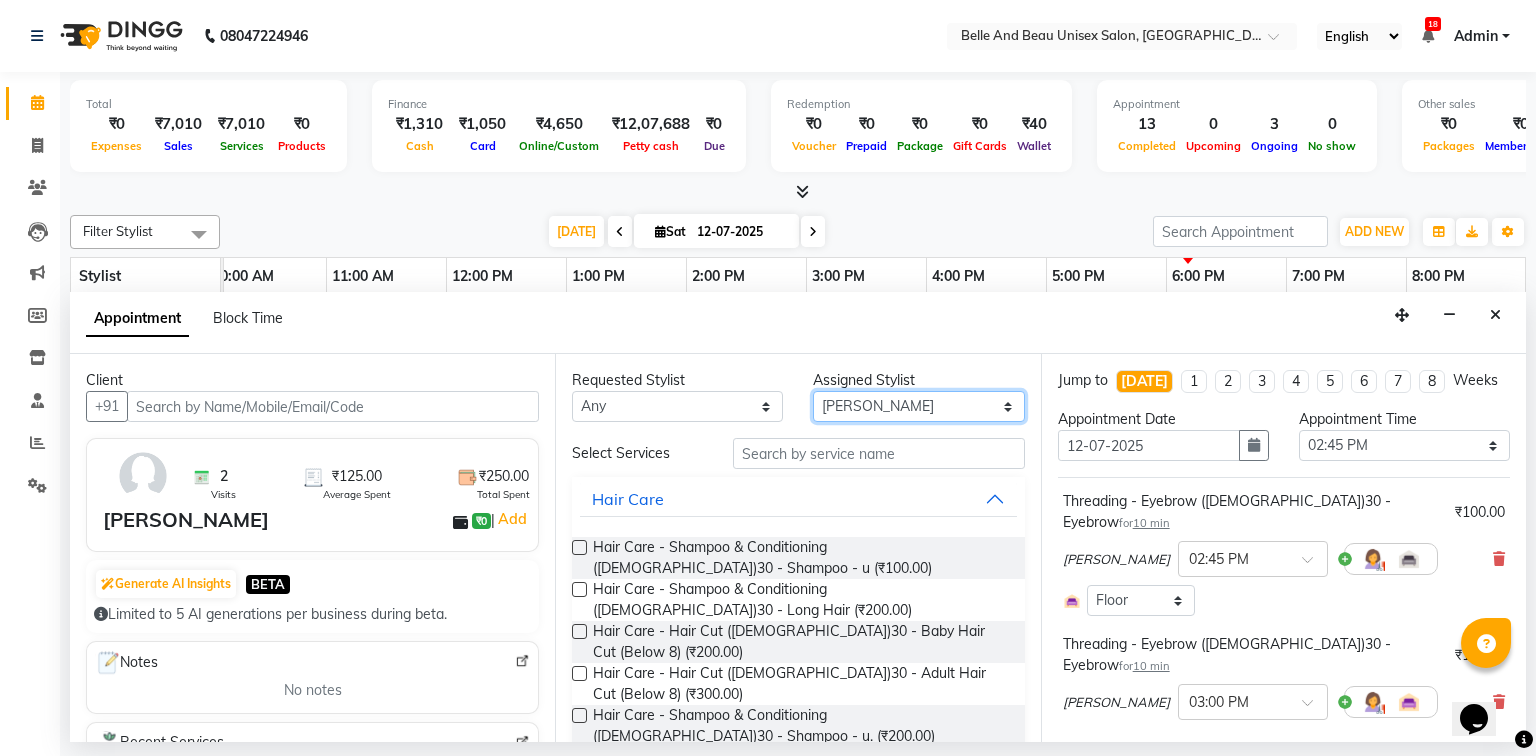 click on "Select  [PERSON_NAME]  [PERSON_NAME] [PERSON_NAME] [PERSON_NAME] [PERSON_NAME] [PERSON_NAME] [PERSON_NAME] [PERSON_NAME] Twinkle [PERSON_NAME] [PERSON_NAME]" at bounding box center [918, 406] 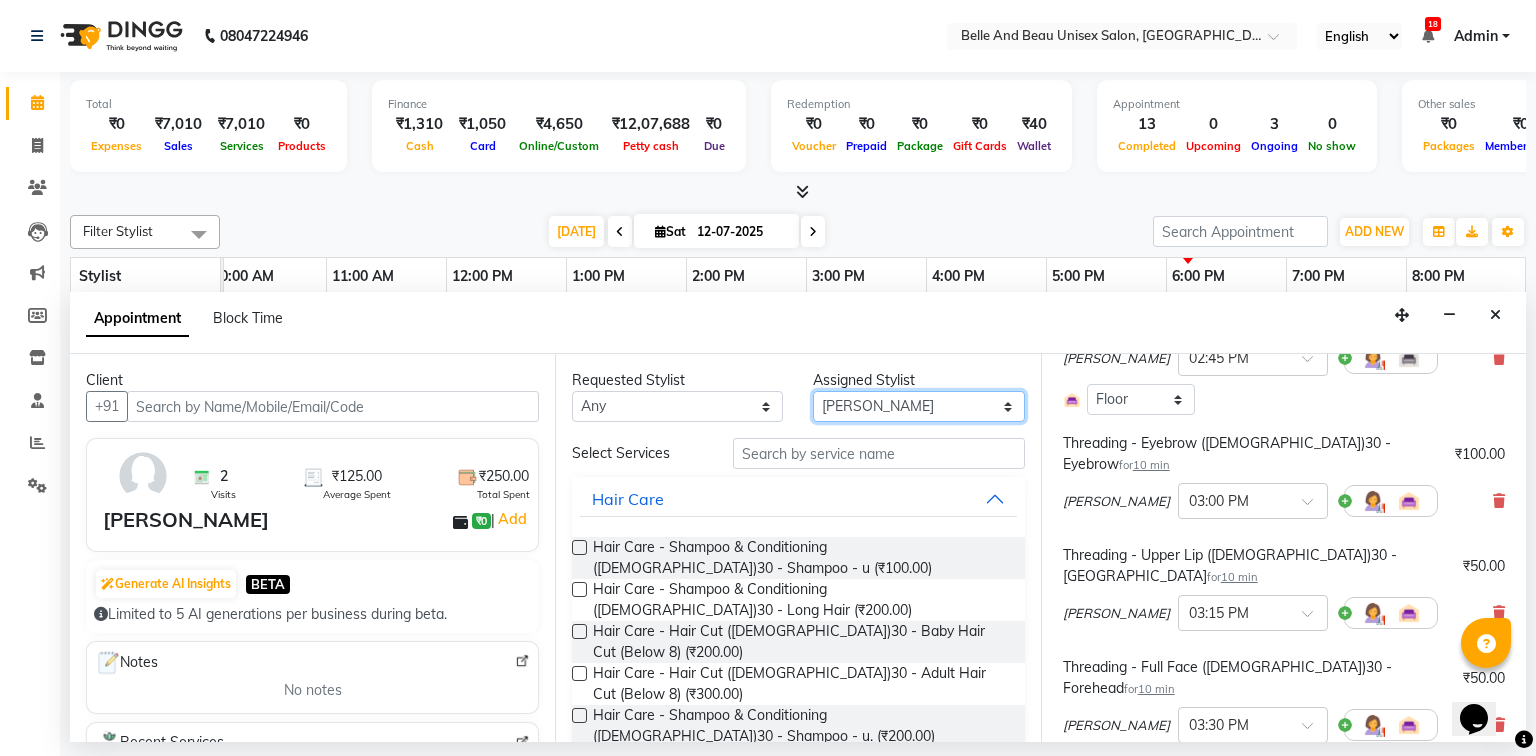 scroll, scrollTop: 364, scrollLeft: 0, axis: vertical 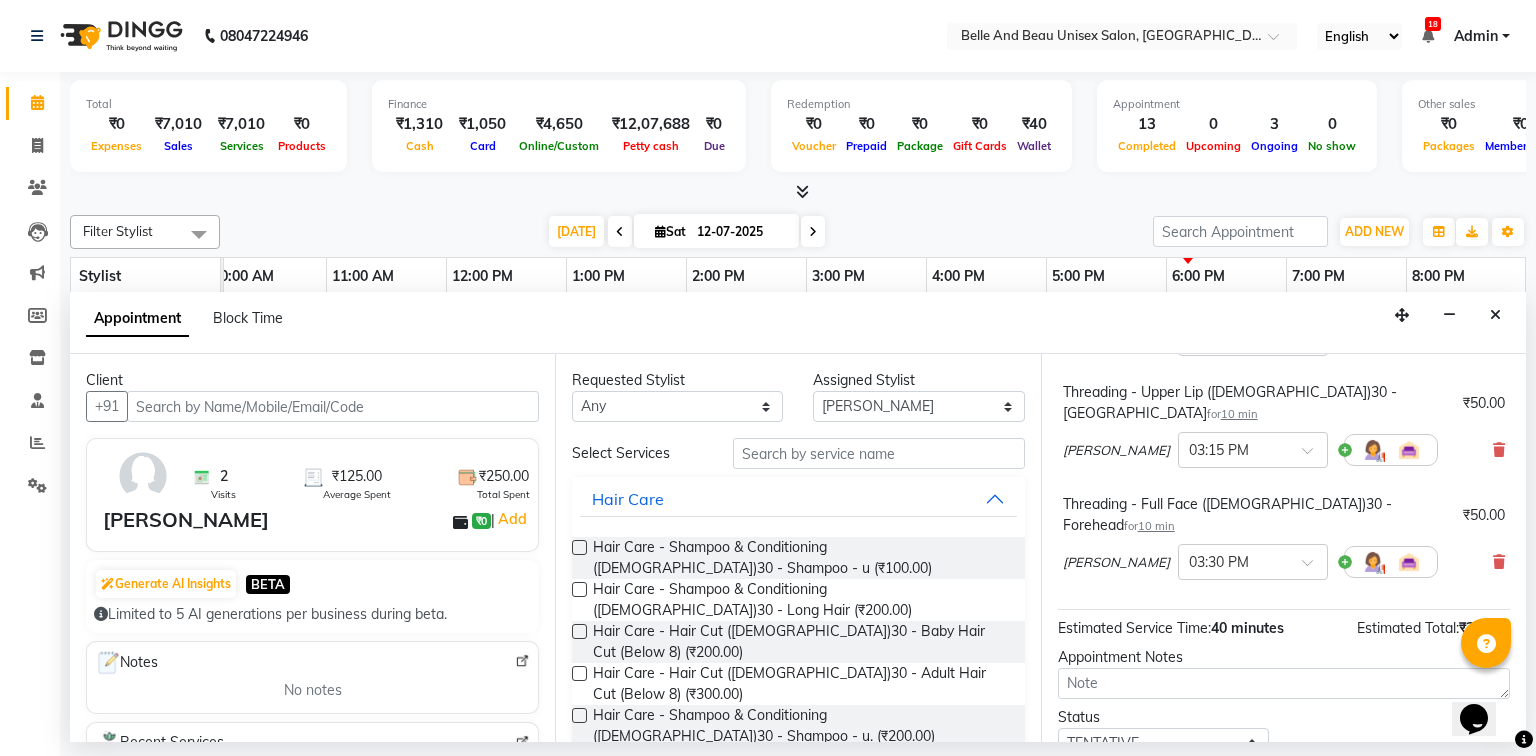 click on "Update" at bounding box center (1284, 793) 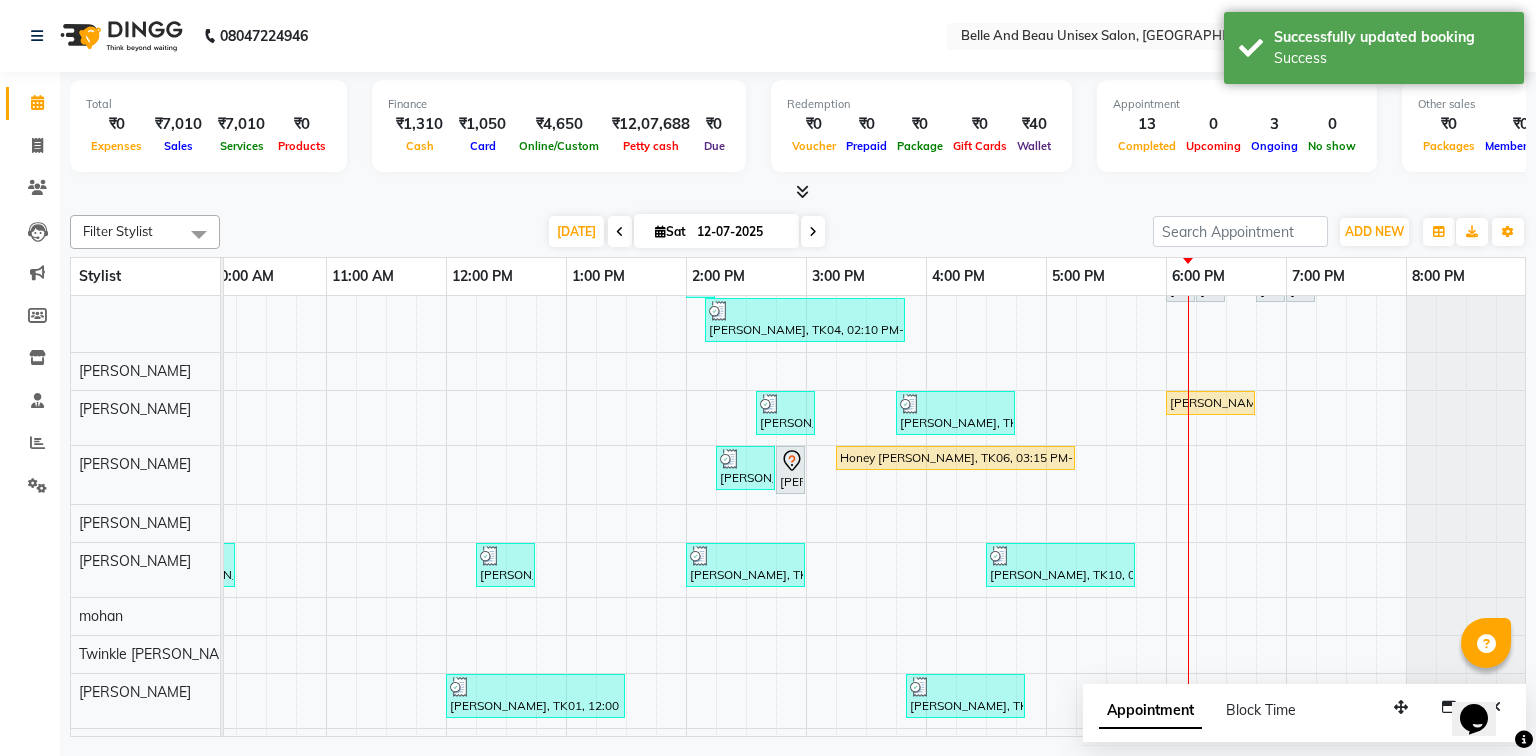 scroll, scrollTop: 155, scrollLeft: 258, axis: both 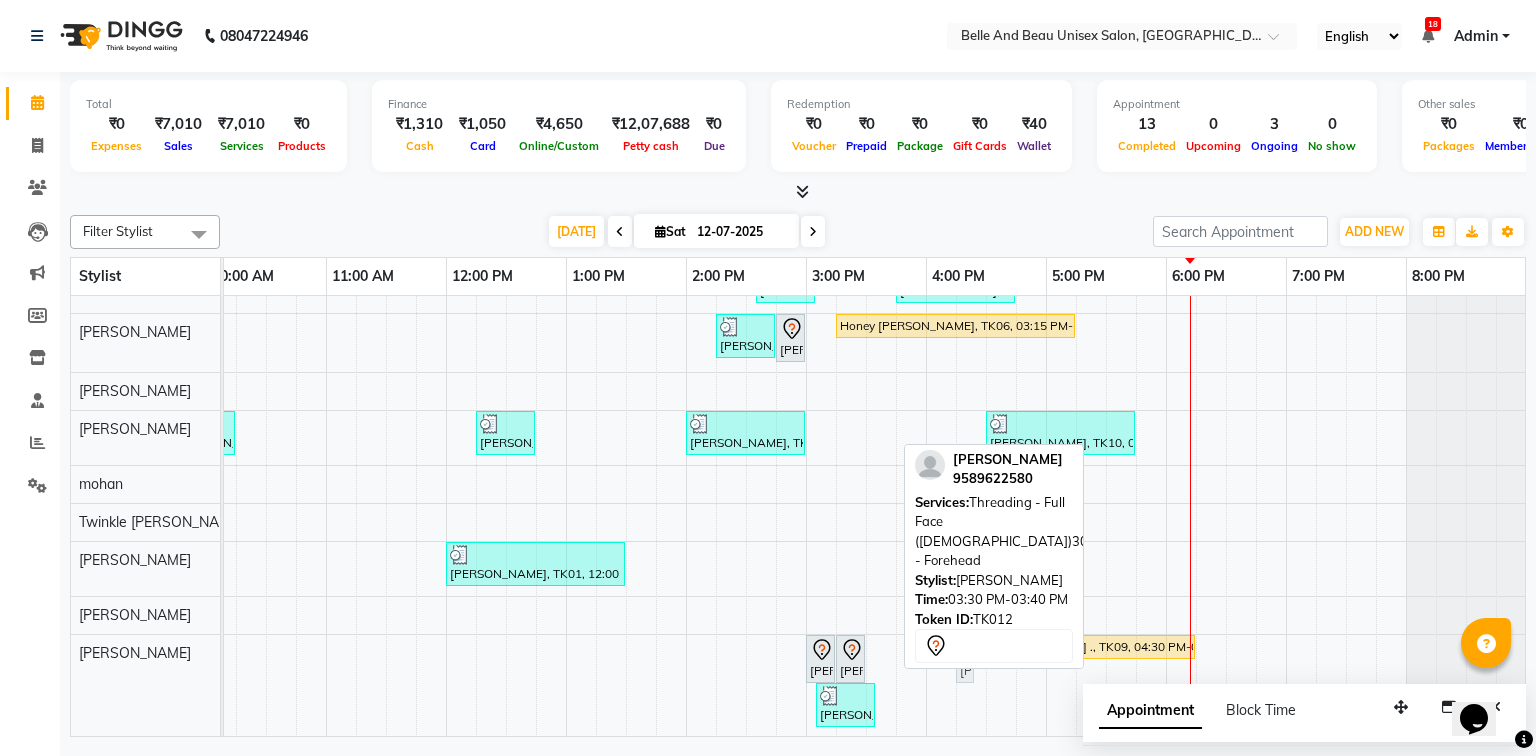 drag, startPoint x: 876, startPoint y: 644, endPoint x: 956, endPoint y: 657, distance: 81.04937 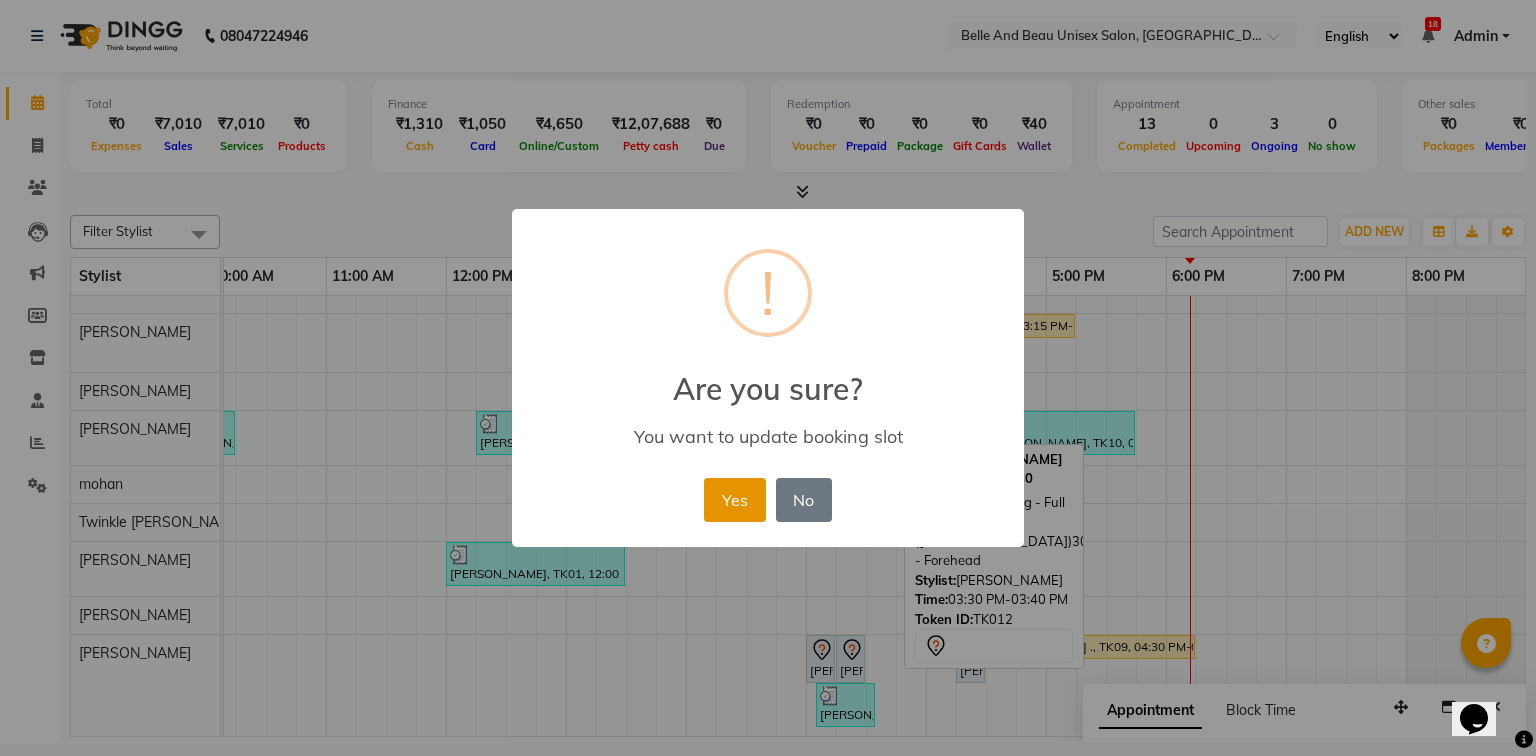 click on "Yes" at bounding box center (734, 500) 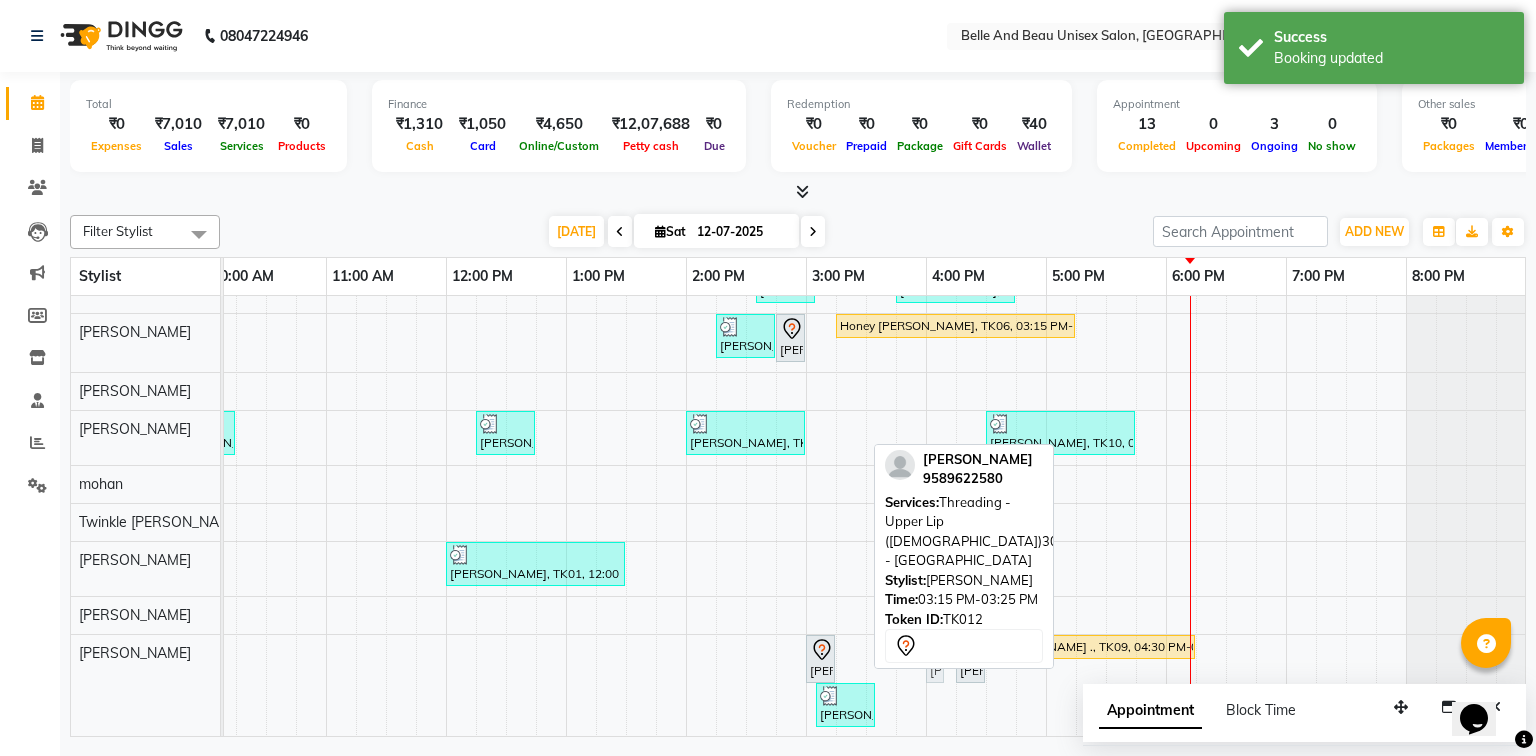 drag, startPoint x: 840, startPoint y: 650, endPoint x: 932, endPoint y: 666, distance: 93.38094 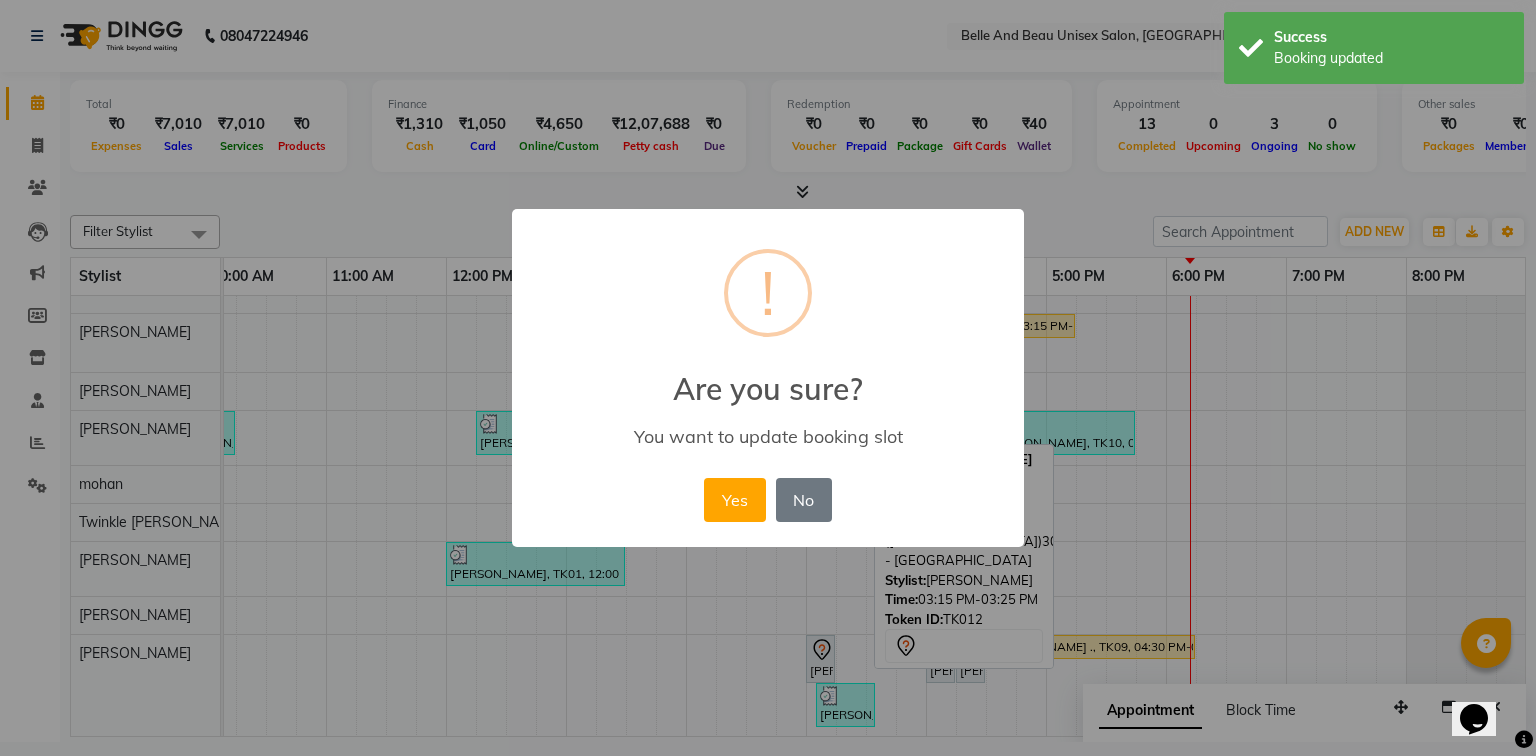 click on "Yes" at bounding box center [734, 500] 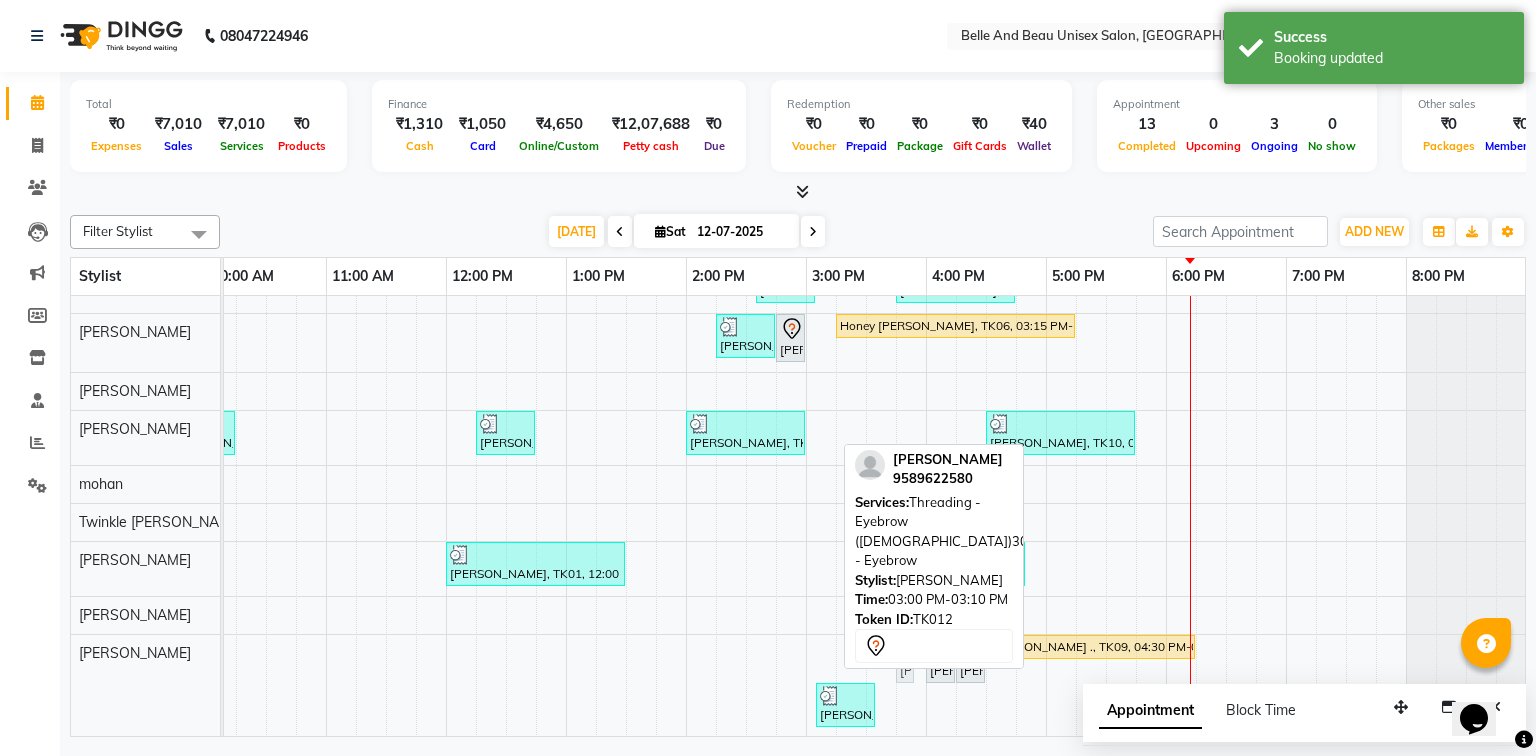 drag, startPoint x: 818, startPoint y: 653, endPoint x: 907, endPoint y: 665, distance: 89.80534 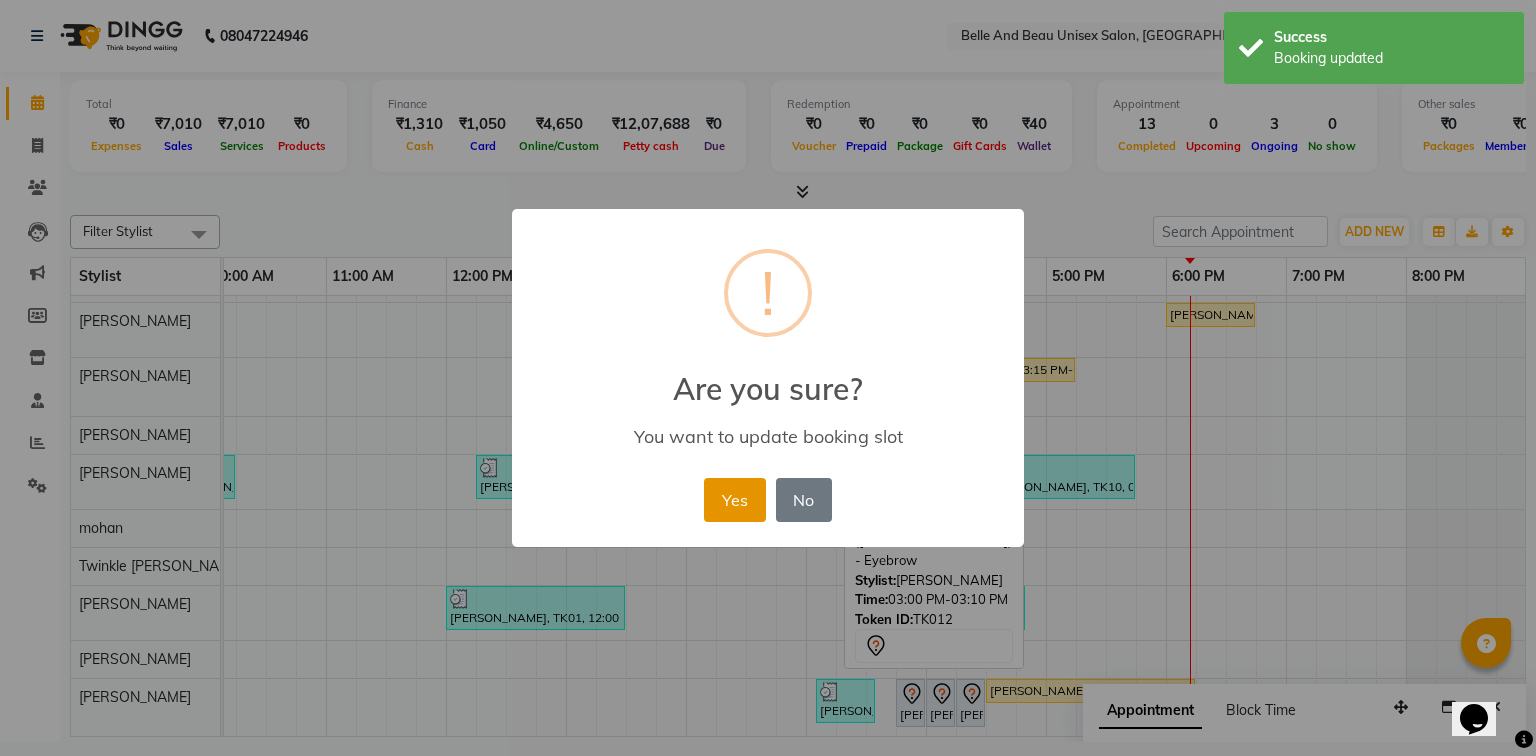 click on "Yes" at bounding box center (734, 500) 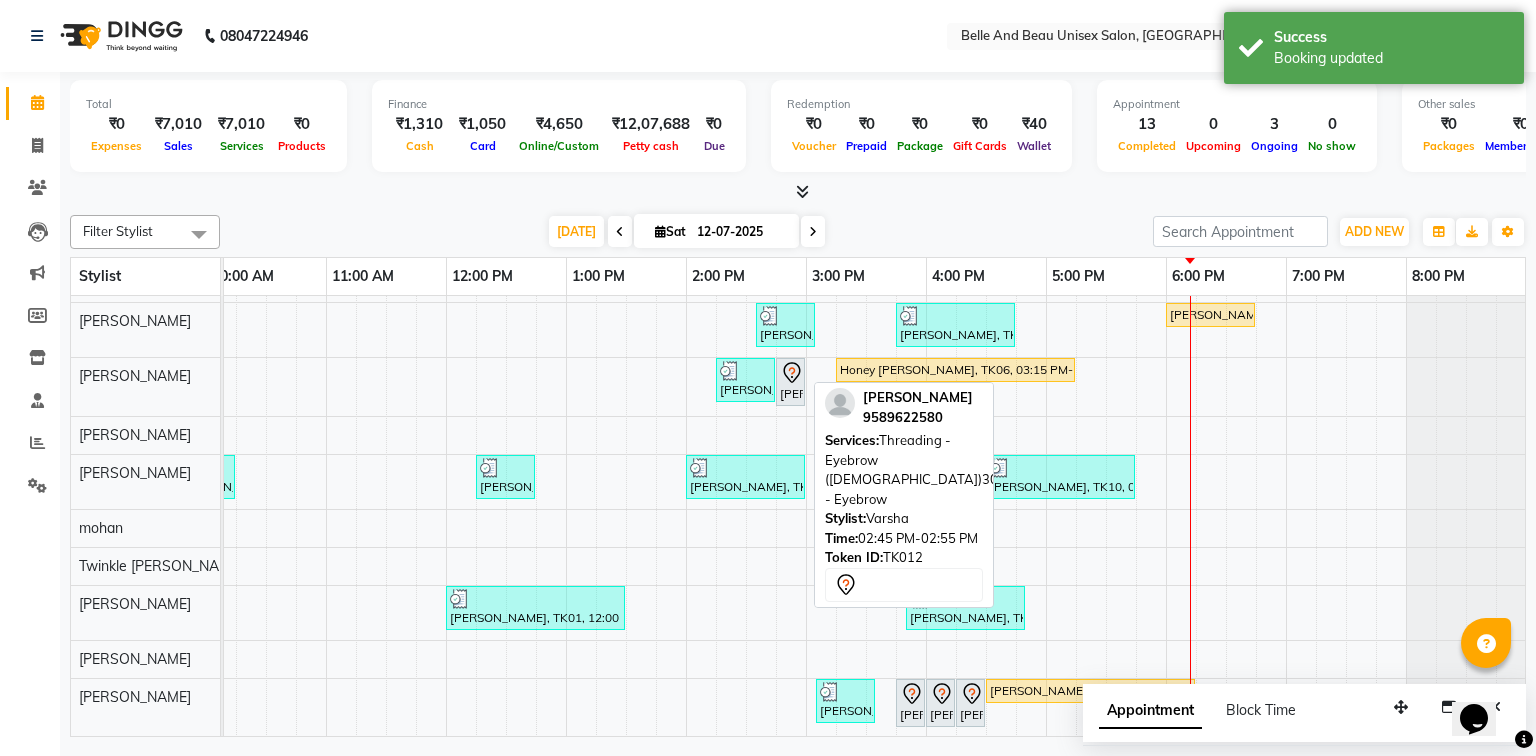 click on "[PERSON_NAME], TK12, 02:45 PM-02:55 PM, Threading - Eyebrow ([DEMOGRAPHIC_DATA])30 - Eyebrow" at bounding box center (790, 382) 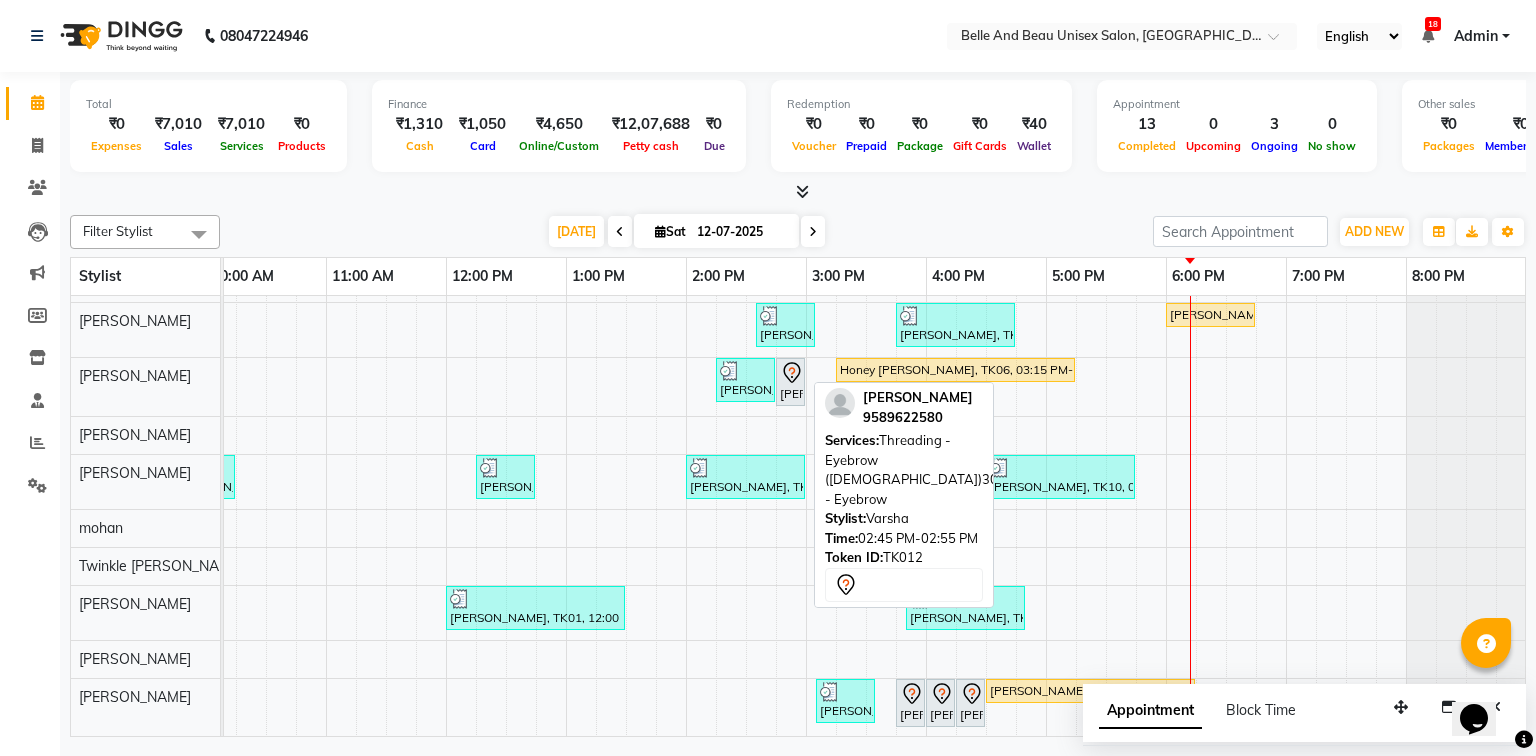 click on "[PERSON_NAME], TK12, 02:45 PM-02:55 PM, Threading - Eyebrow ([DEMOGRAPHIC_DATA])30 - Eyebrow" at bounding box center [790, 382] 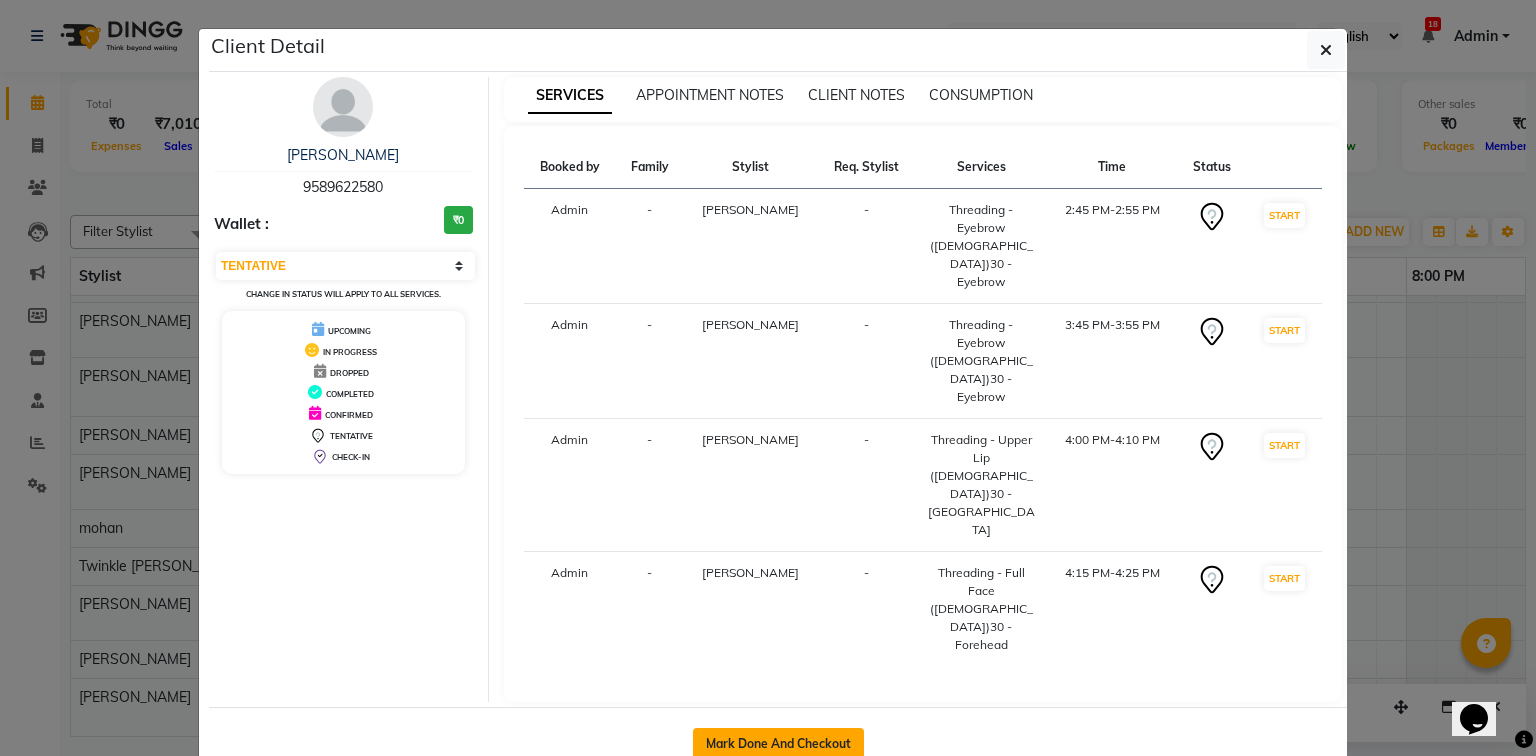 click on "Mark Done And Checkout" 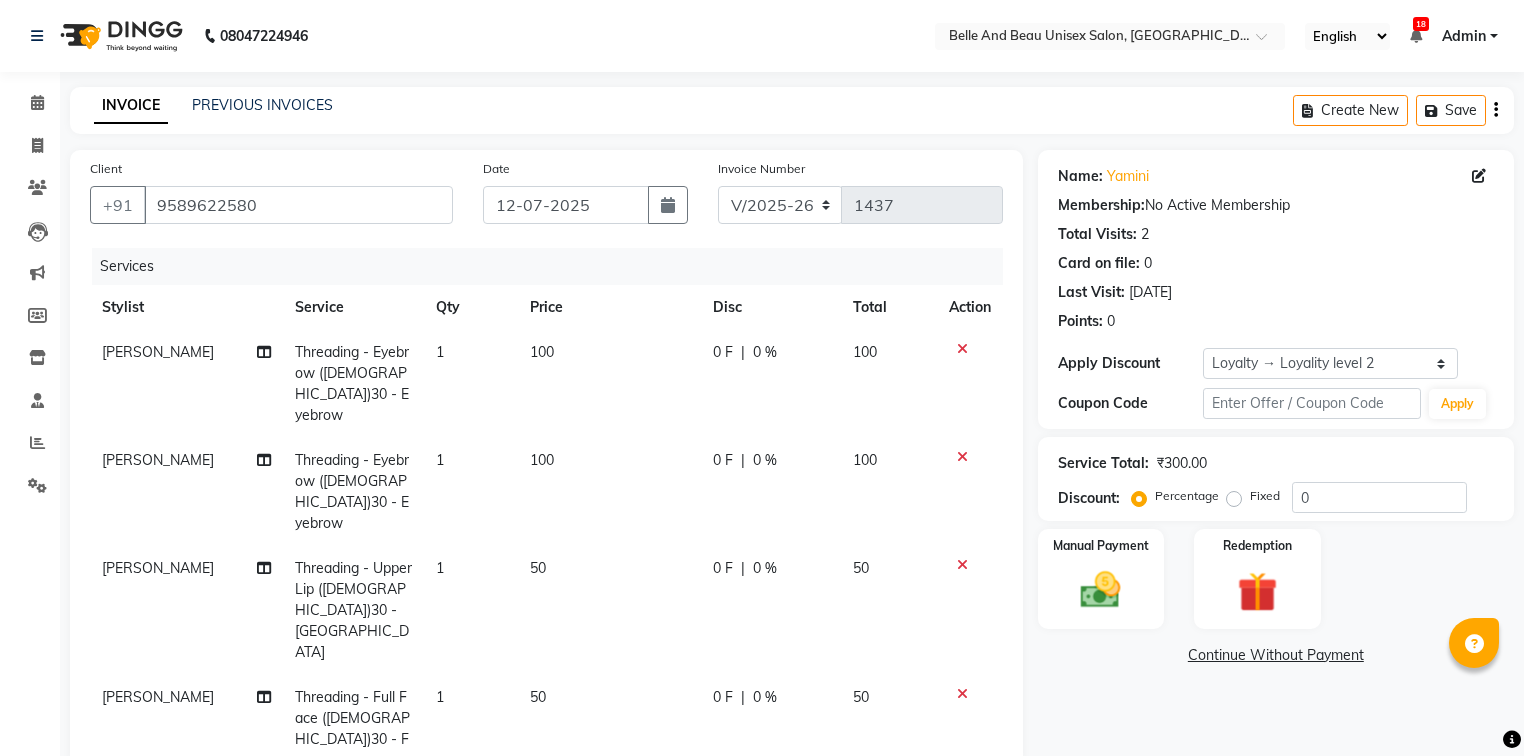 select on "7066" 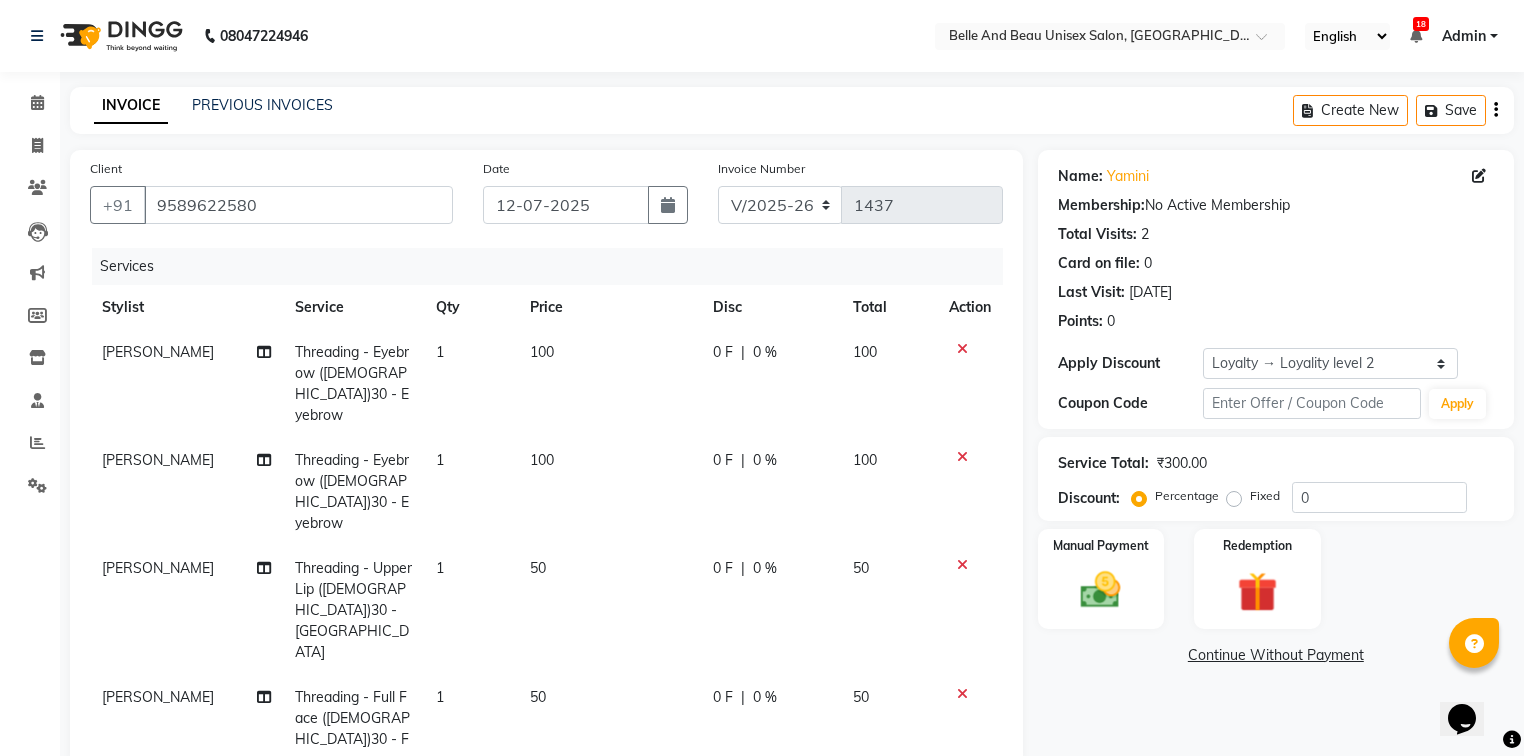 scroll, scrollTop: 0, scrollLeft: 0, axis: both 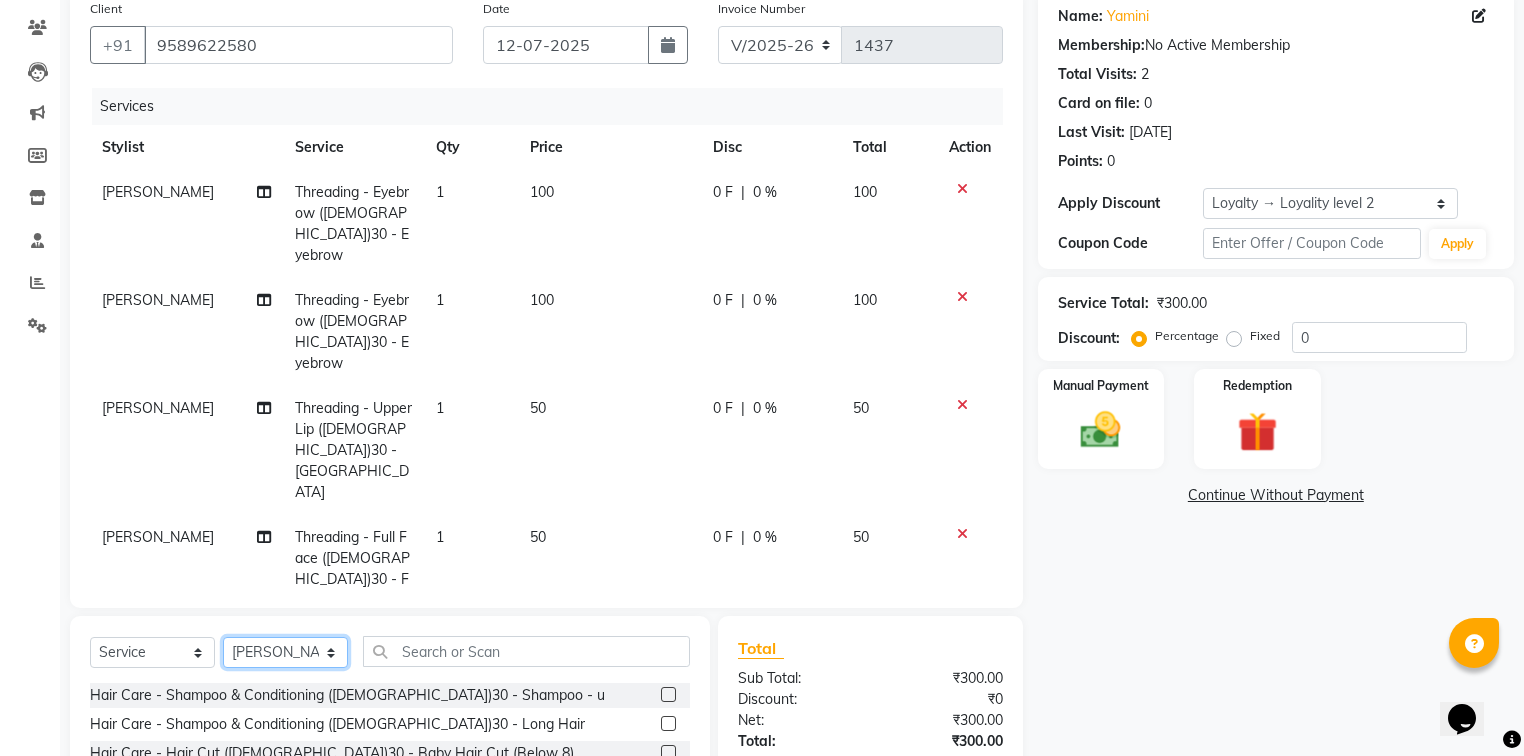 click on "Select Stylist  [PERSON_NAME]  [PERSON_NAME] [PERSON_NAME] [PERSON_NAME] [PERSON_NAME] [PERSON_NAME] [PERSON_NAME] [PERSON_NAME] [PERSON_NAME] Twinkle [PERSON_NAME] [PERSON_NAME]" 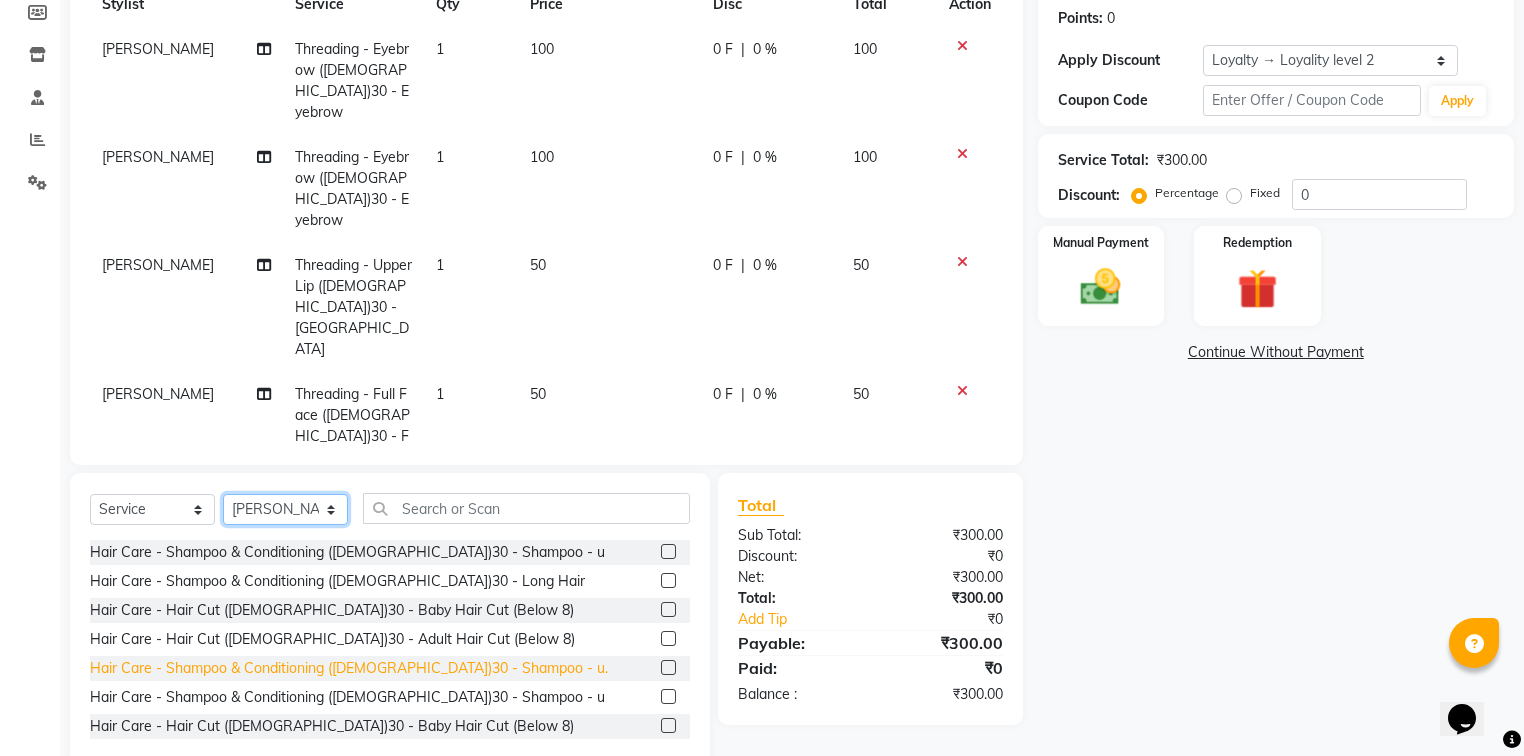 scroll, scrollTop: 304, scrollLeft: 0, axis: vertical 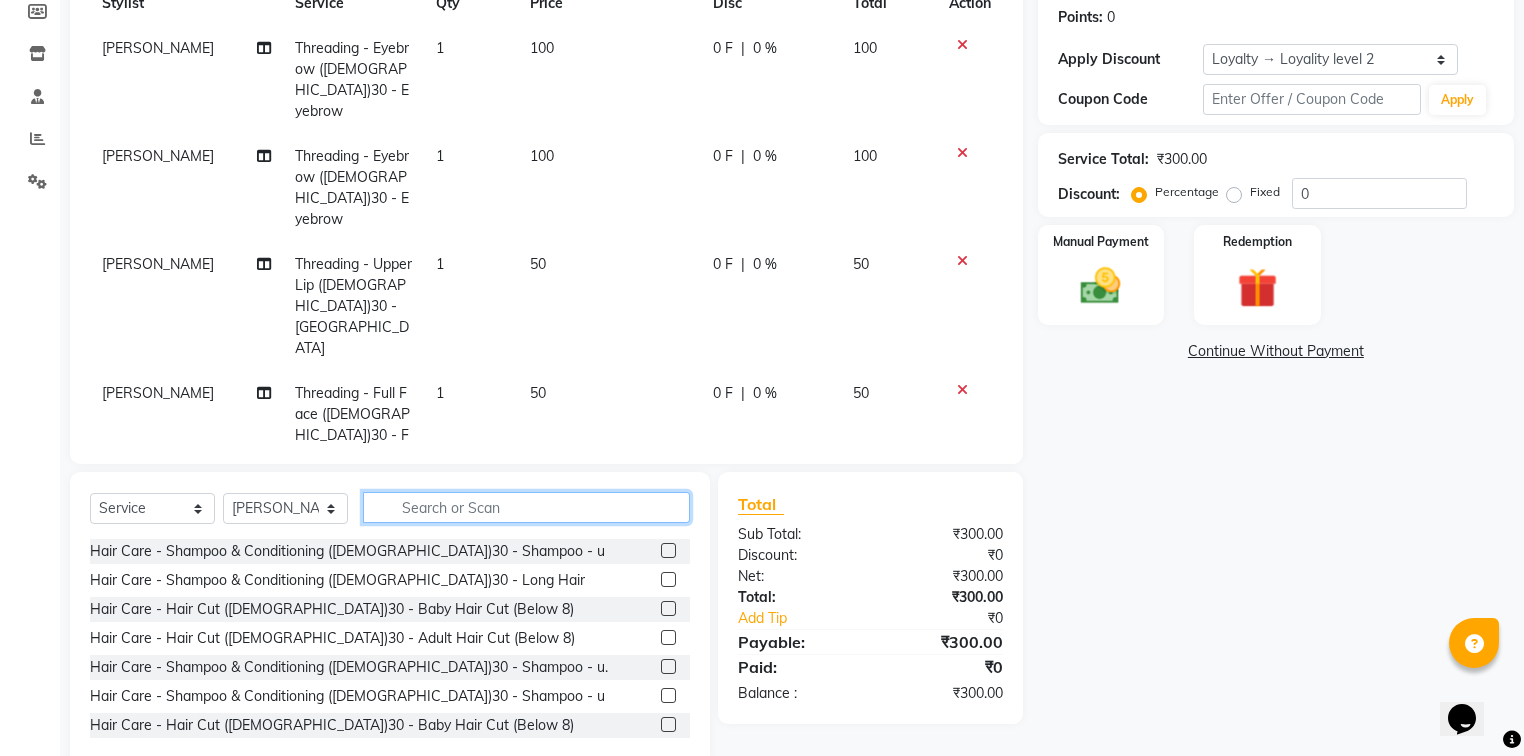 click 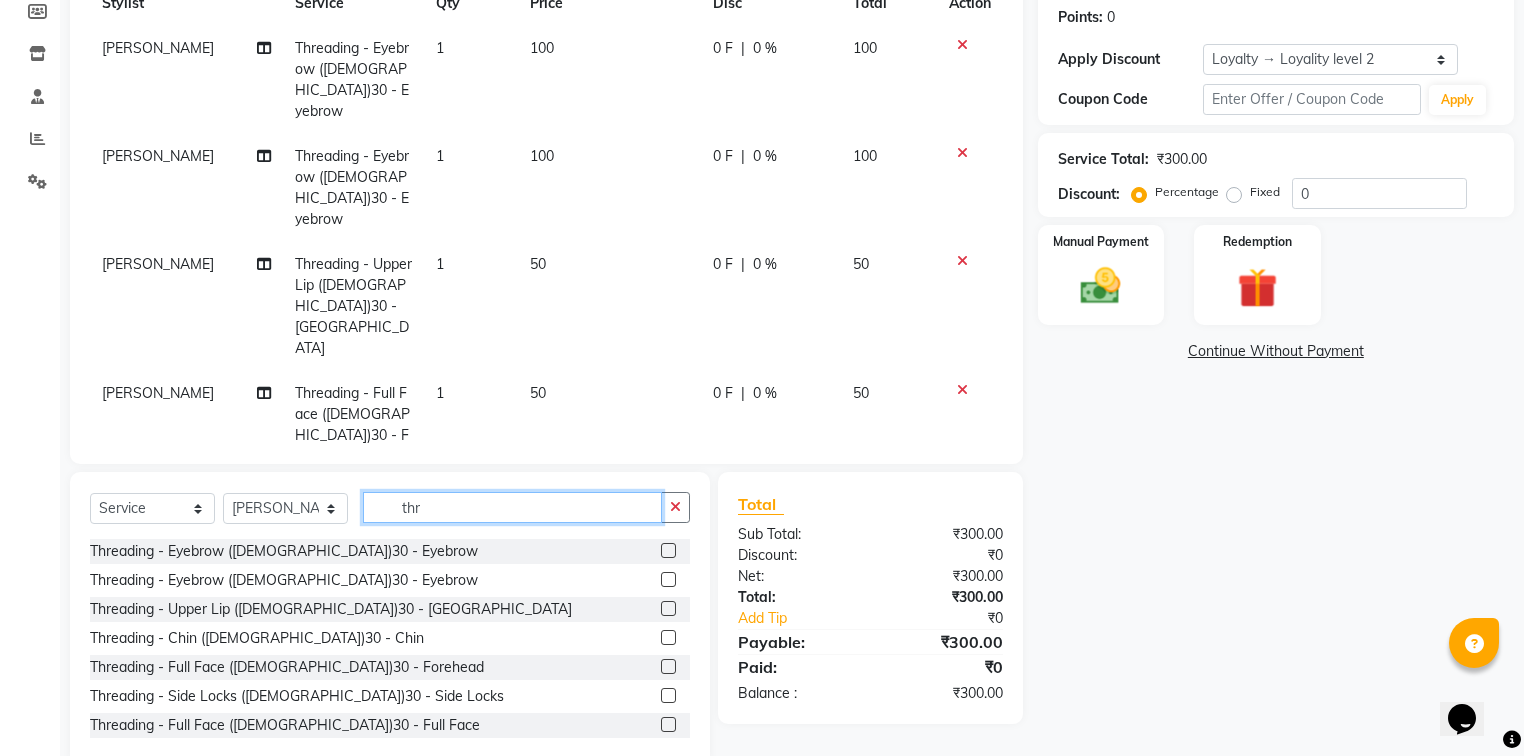 type on "thr" 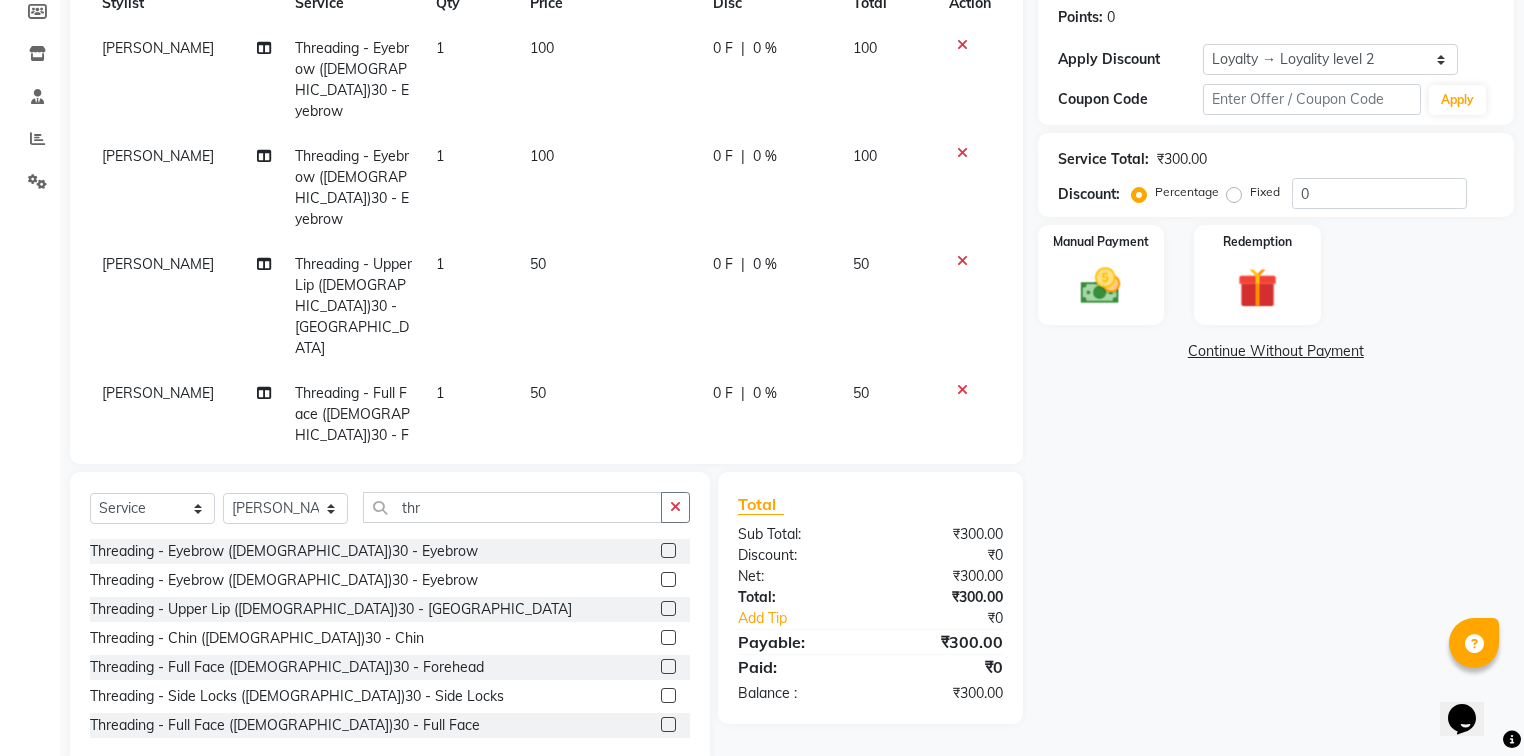 click 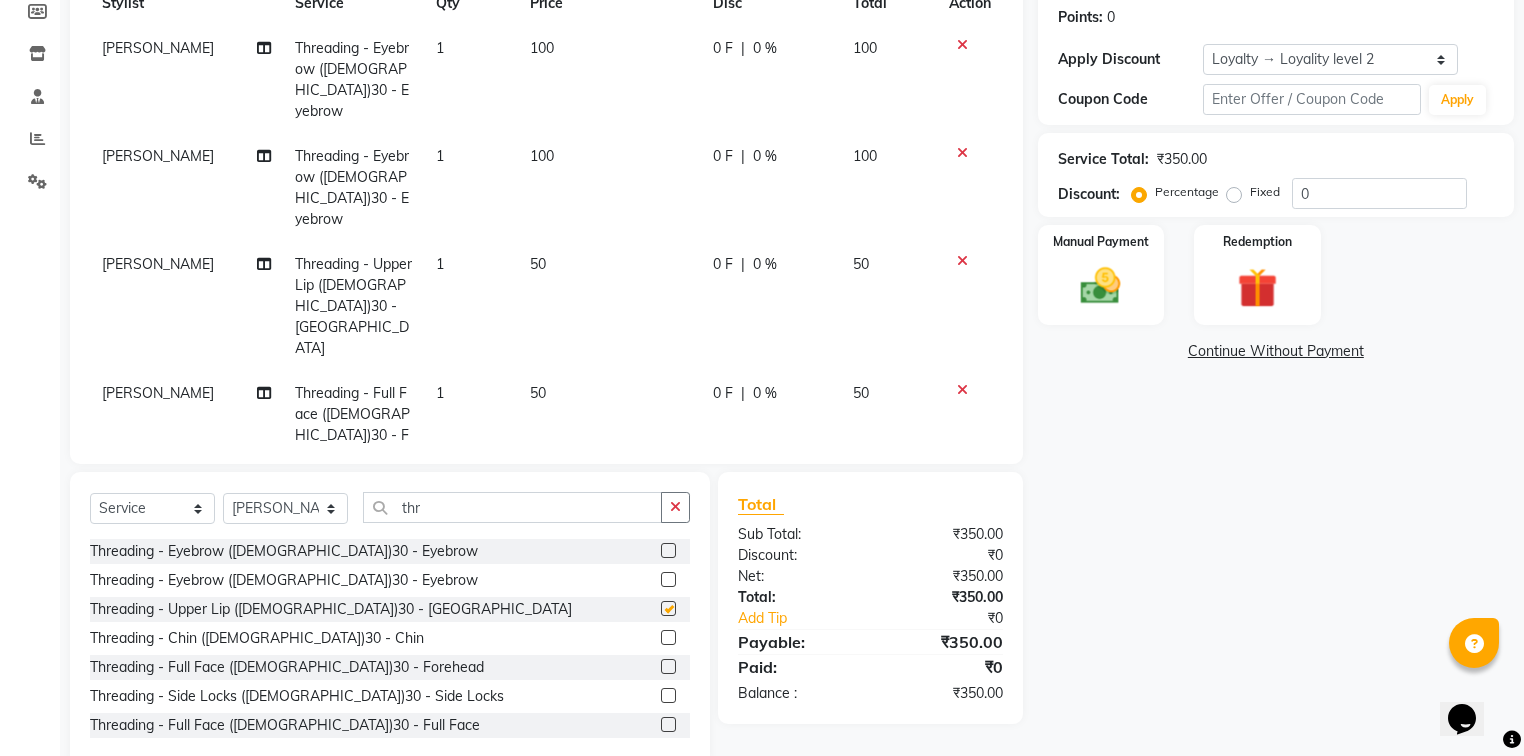 checkbox on "false" 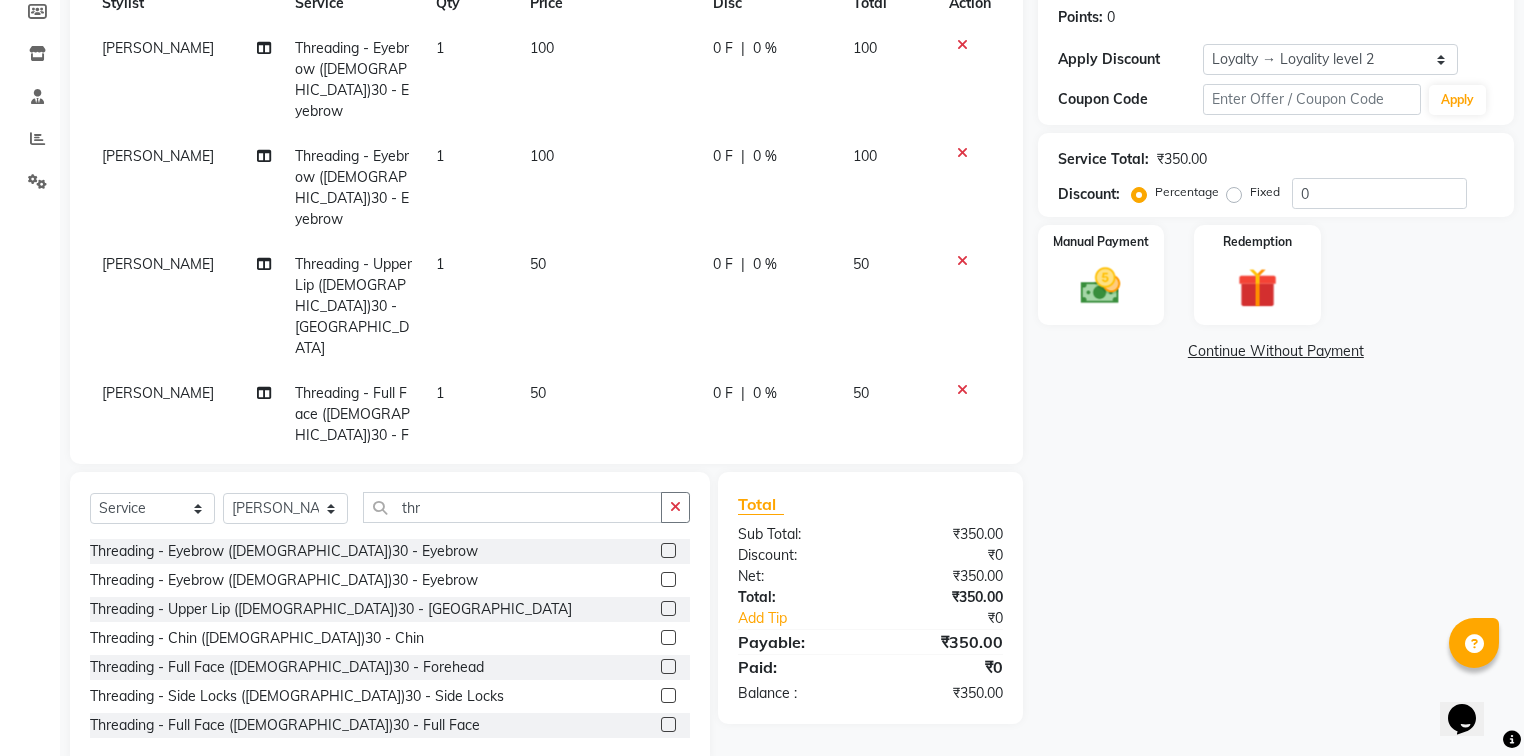 scroll, scrollTop: 80, scrollLeft: 0, axis: vertical 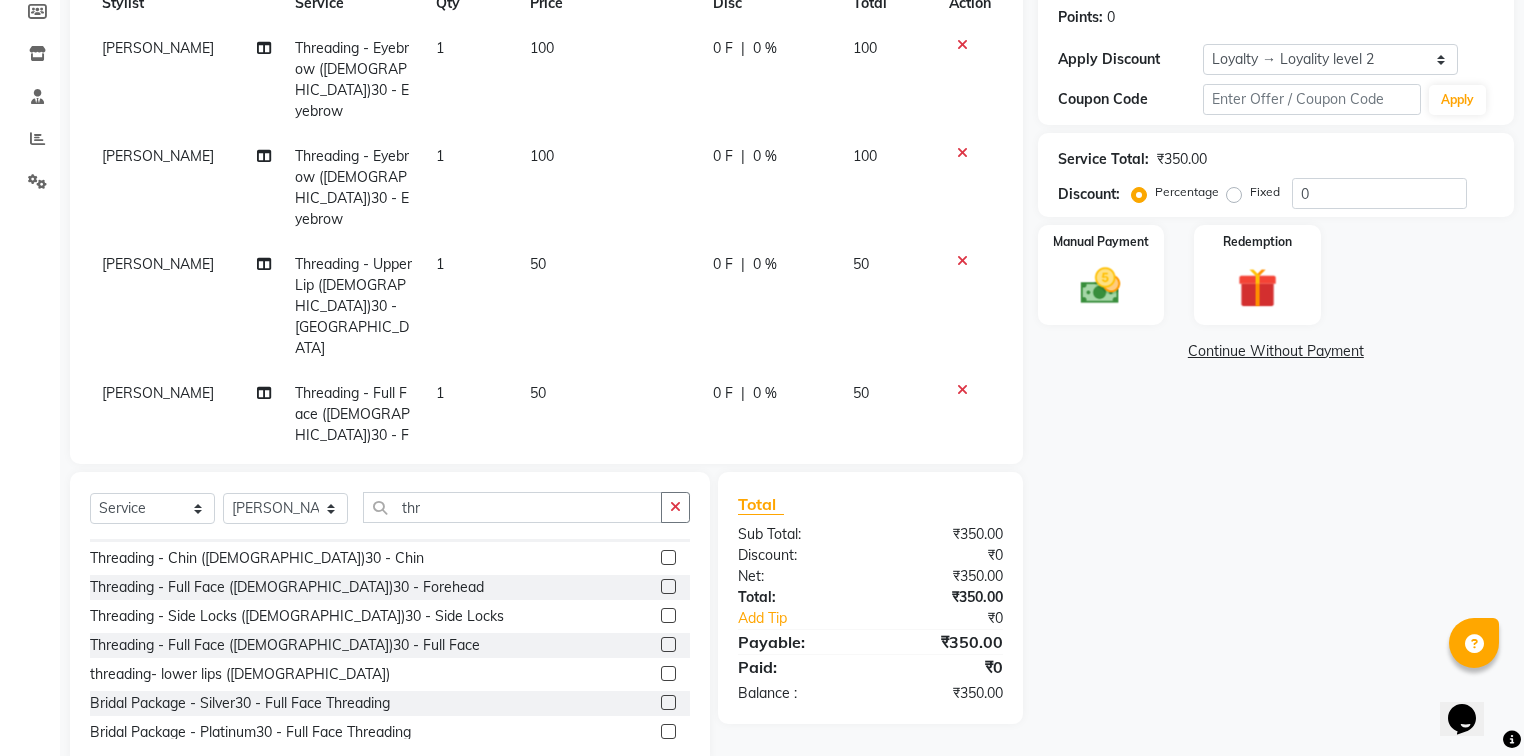 click 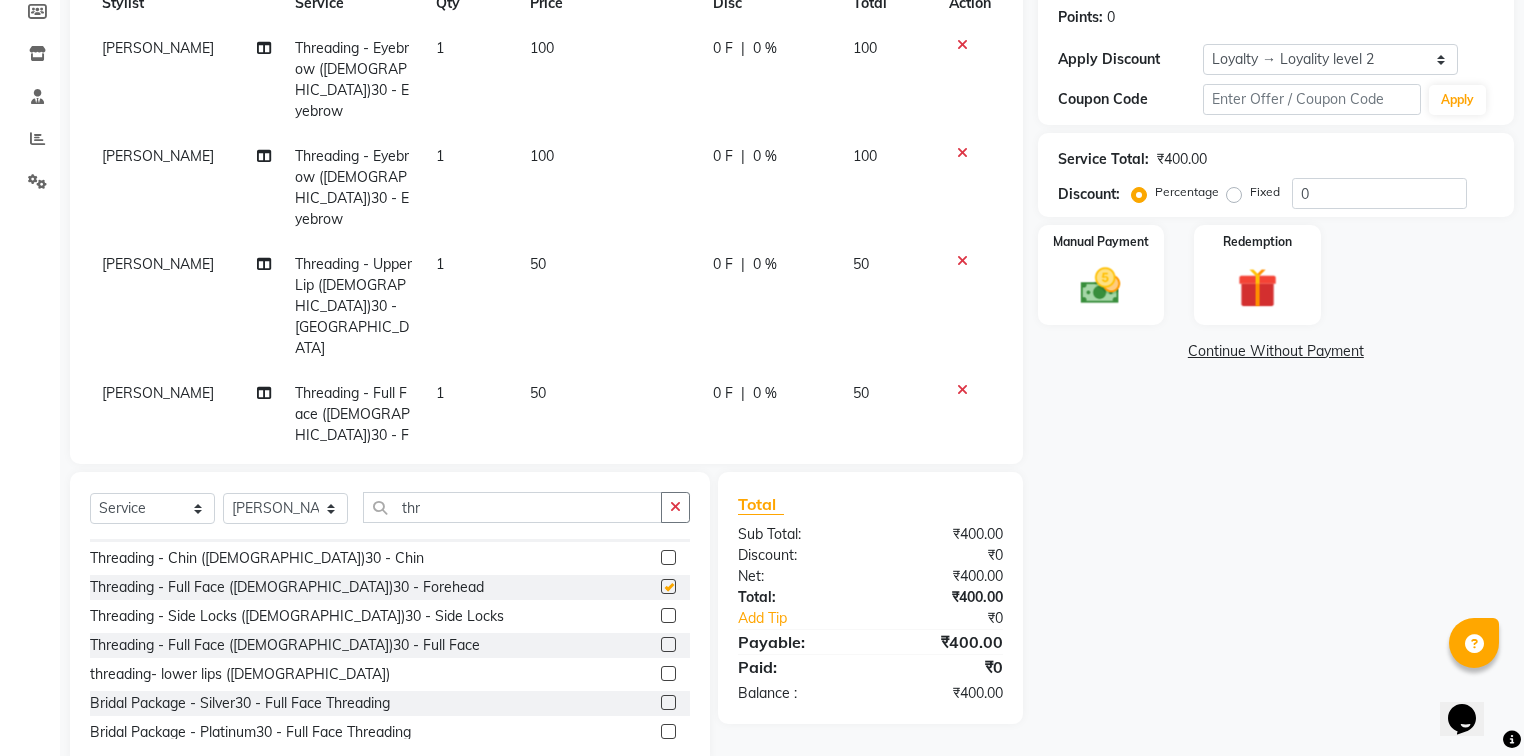 checkbox on "false" 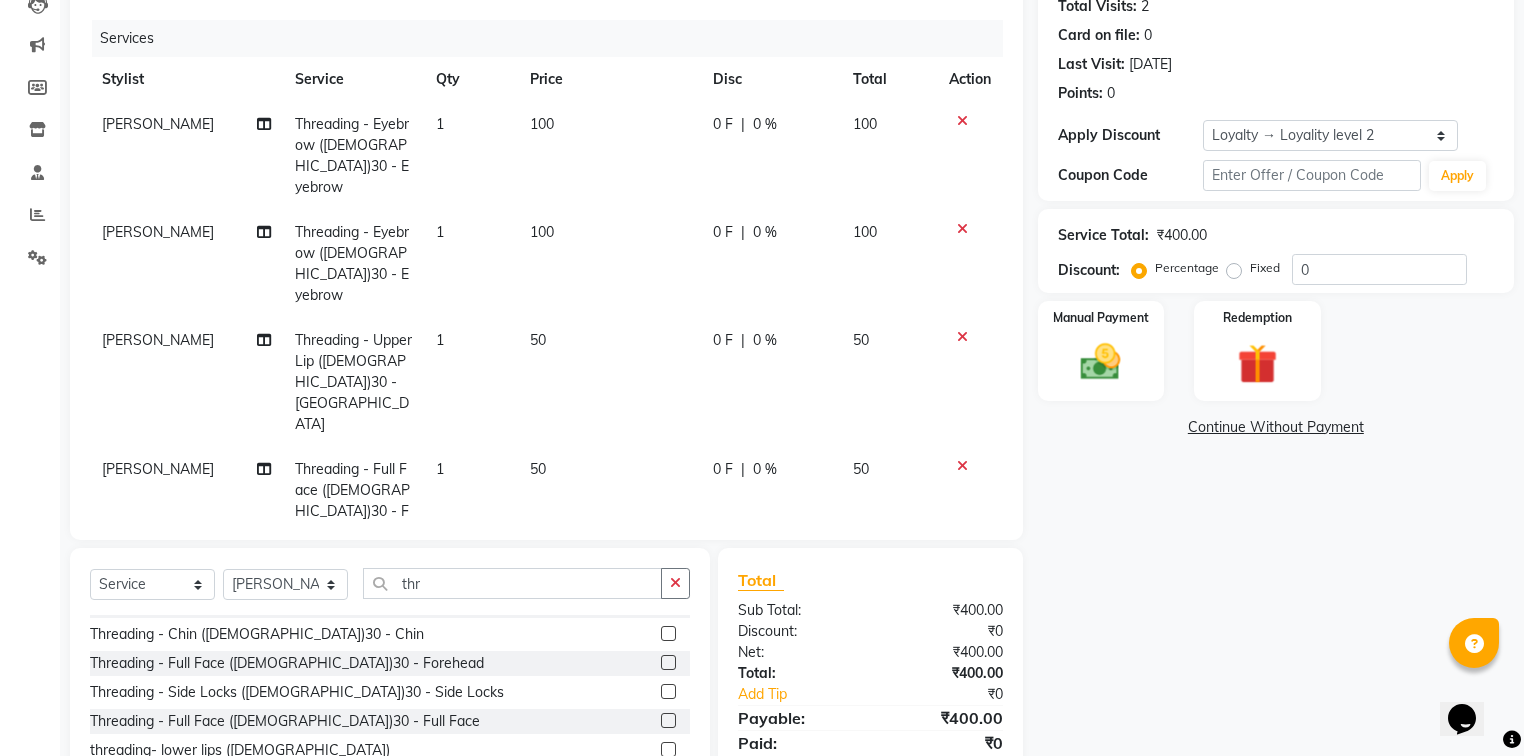 scroll, scrollTop: 144, scrollLeft: 0, axis: vertical 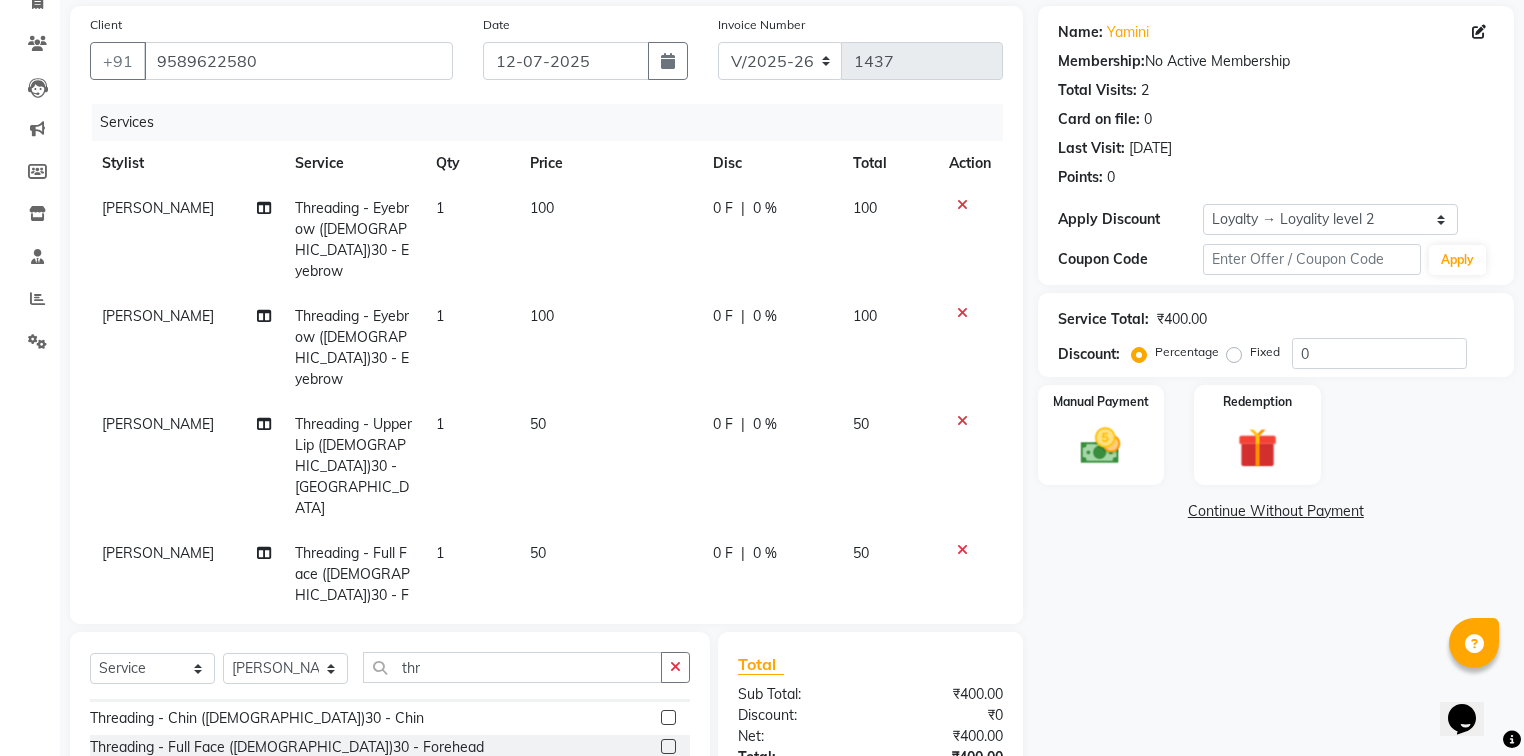 click on "1" 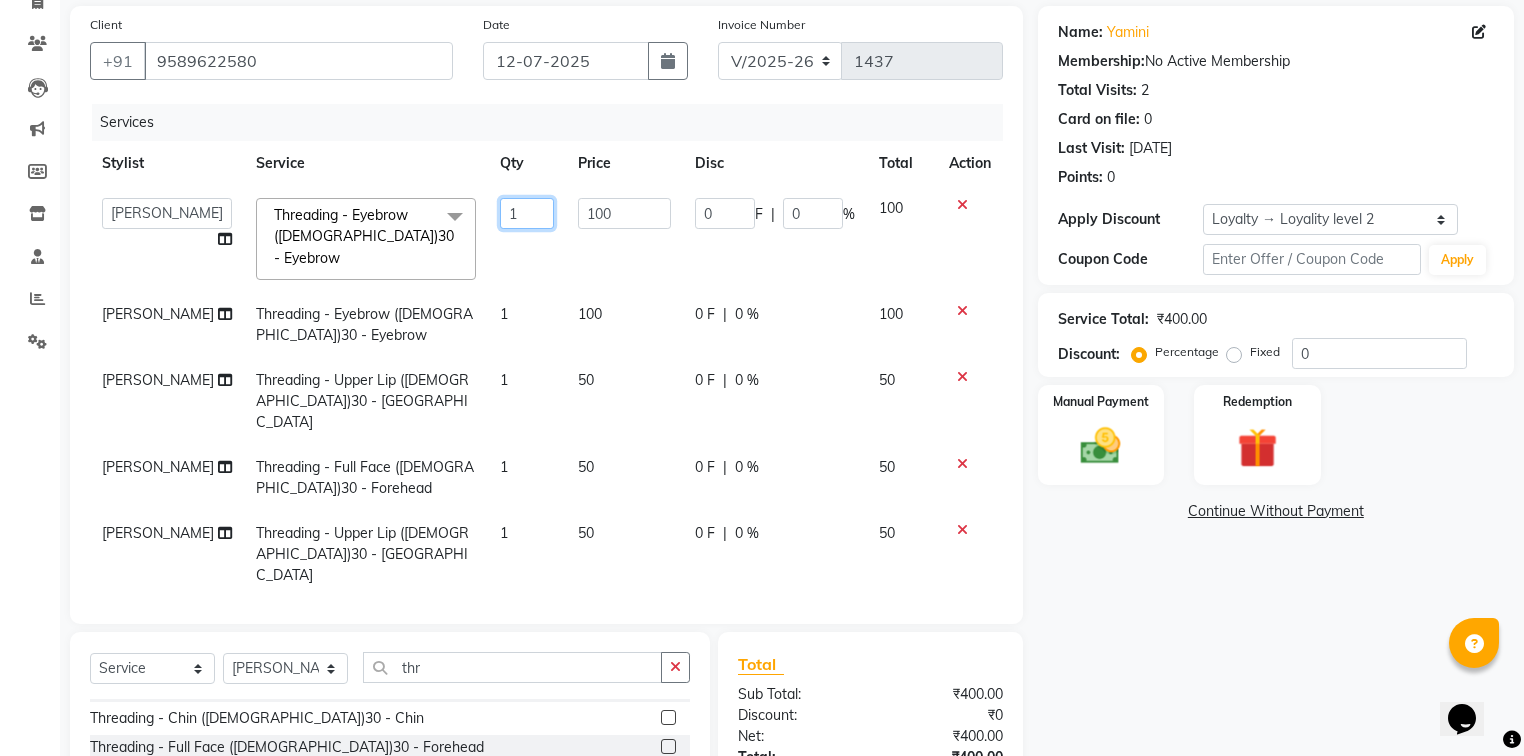click on "1" 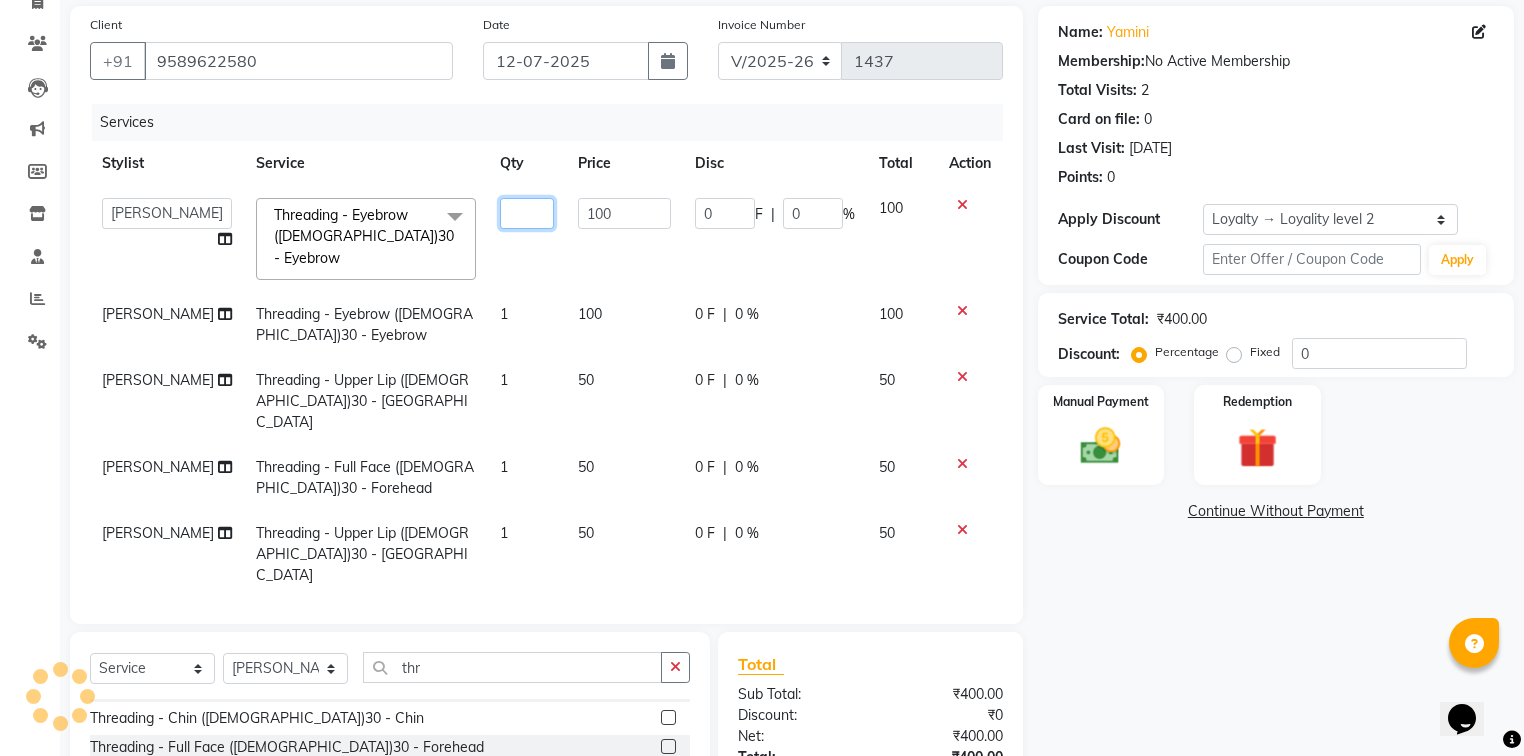 type on "2" 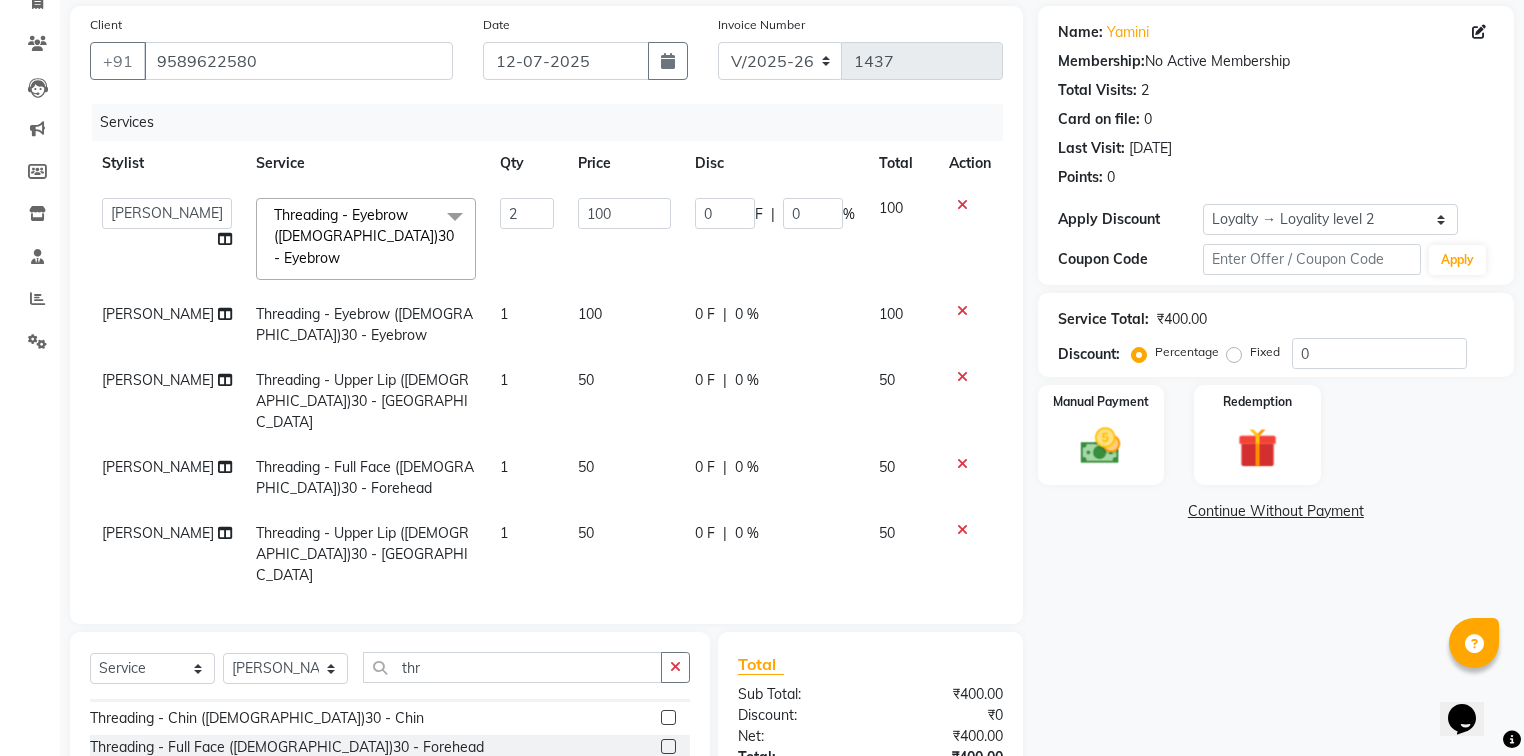 click on "Gaurav Mandavgane    mohan   Mukesh Shrivas   Nibha   Rahul Sen   Rekha Agarwal   Rihan khan   Shabnam Khan   Shagun Siddiqui   Sunny Panesar   Twinkle Thakuri   varsha   Vishesh Srivas  Threading - Eyebrow (Female)30 - Eyebrow  x Hair Care - Shampoo & Conditioning (Male)30 - Shampoo - u Hair Care - Shampoo & Conditioning (Male)30 - Long Hair Hair Care - Hair Cut (Male)30 - Baby Hair Cut (Below 8) Hair Care - Hair Cut (Male)30 - Adult Hair Cut (Below 8) Hair Care - Shampoo & Conditioning (Female)30 - Shampoo - u. Hair Care - Shampoo & Conditioning (Female)30 - Shampoo - u Hair Care - Hair Cut (Female)30 - Baby Hair Cut (Below 8) Hair Care - Hair Cut (Female)30 - Adult Hair Cut (Below 8) Hair Care - Split Ends Removal (Female)30 - Split Ends Removal offer 1499 offer 999 offer 1999 offer 2499 offer 999 female deep conditioning male deep conditioning female kity party Hair Trim Shave & Trimming - Shave (Male)30 - Shave Shave & Trimming - Beard  (Male)30 - Beard Trimming Threading - Eyebrow (Male)30 - Eyebrow" 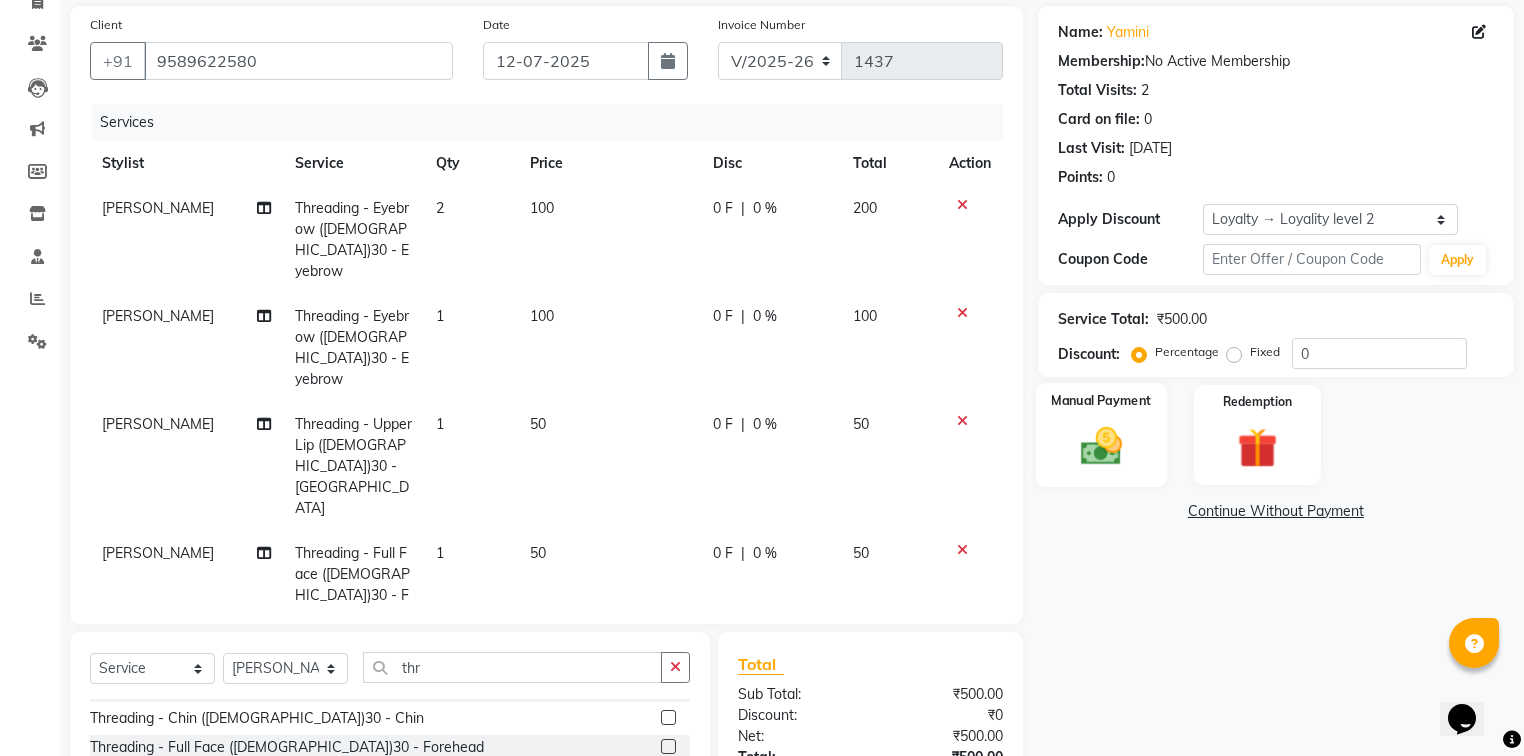 click 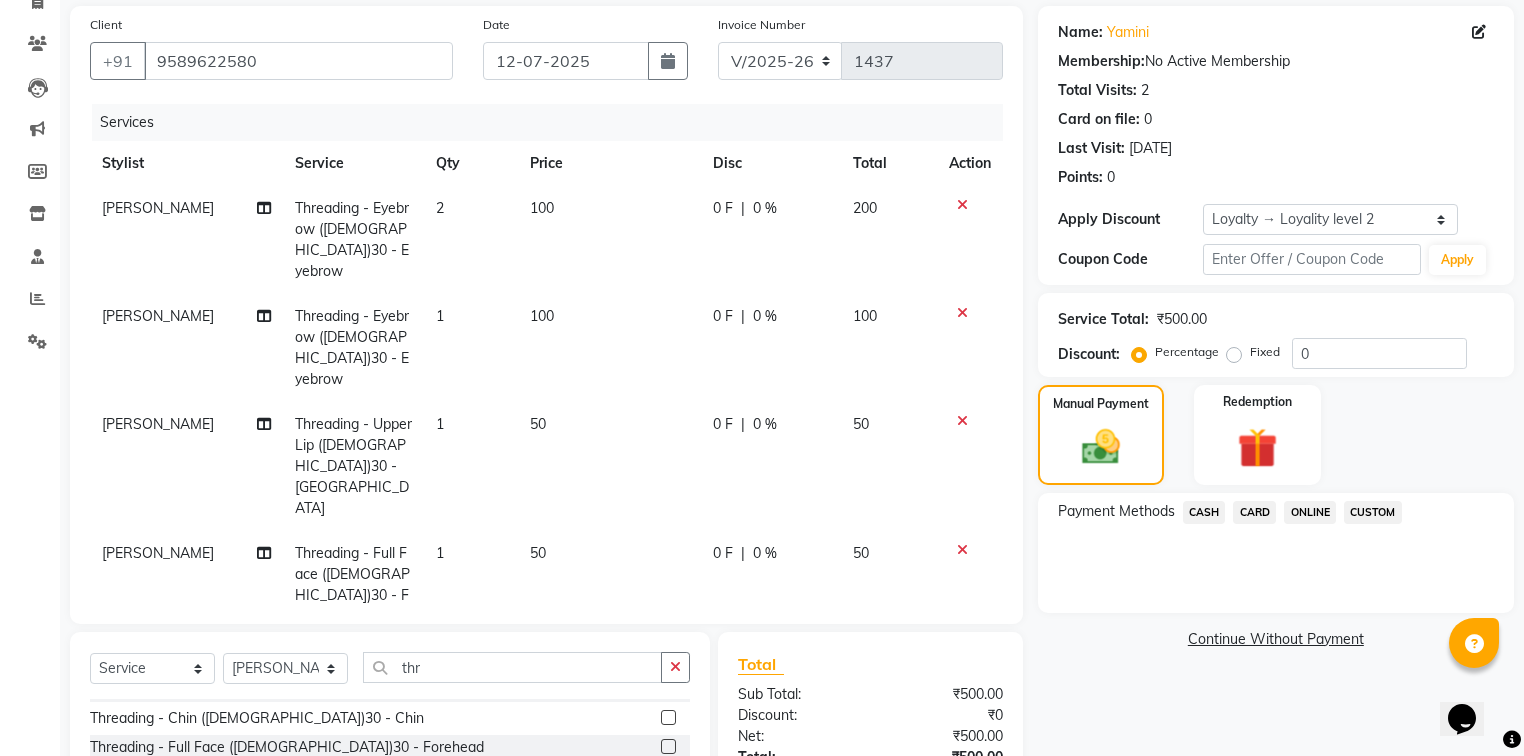 click on "ONLINE" 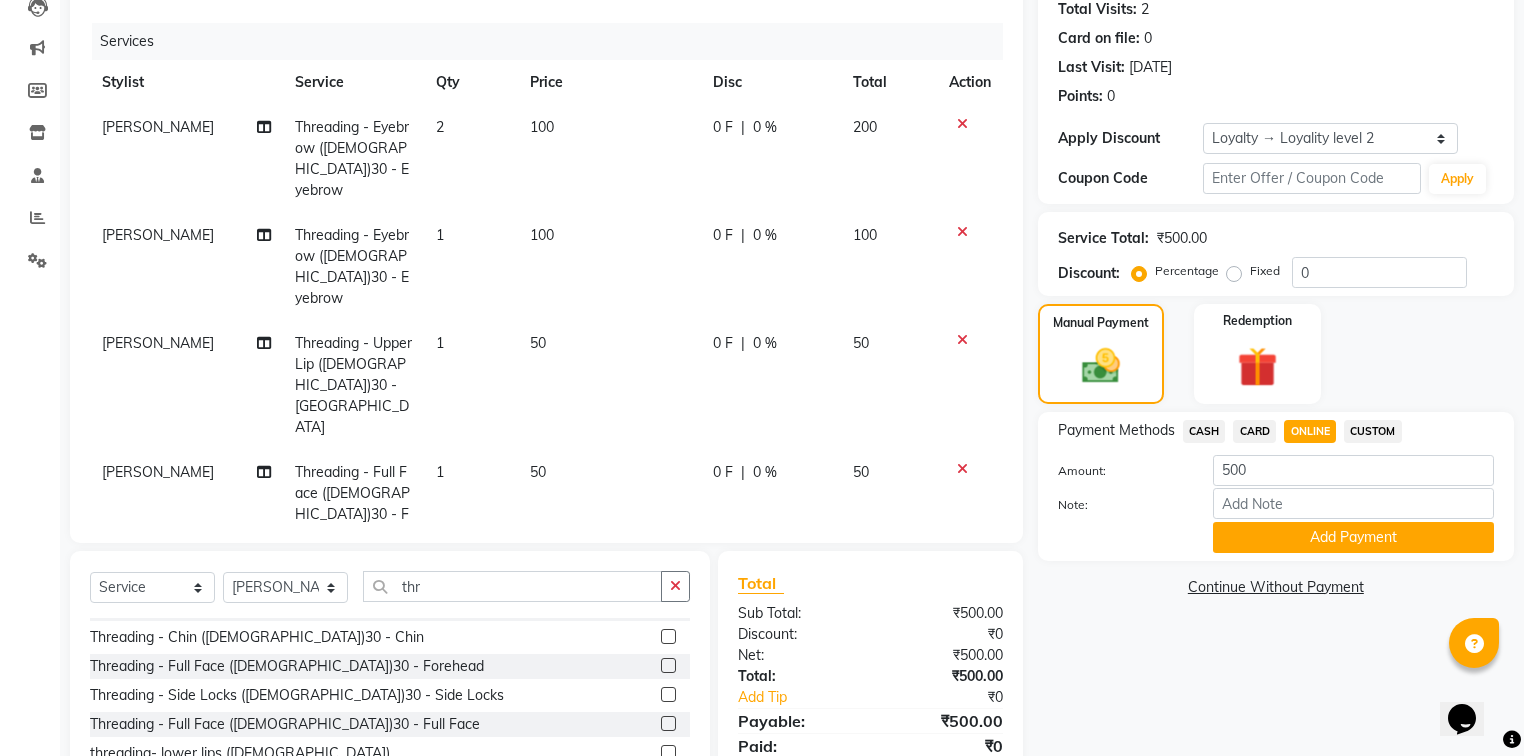 scroll, scrollTop: 345, scrollLeft: 0, axis: vertical 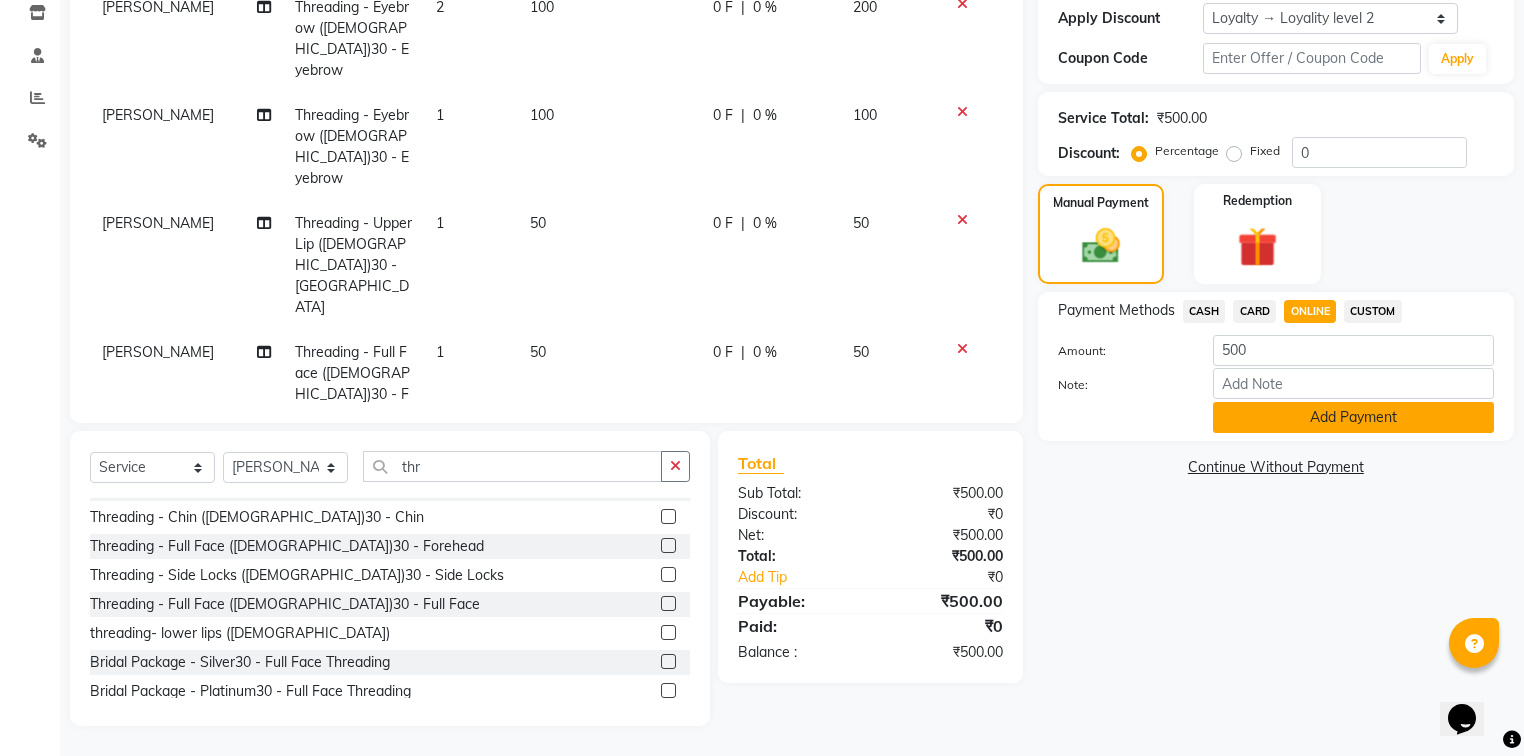 click on "Add Payment" 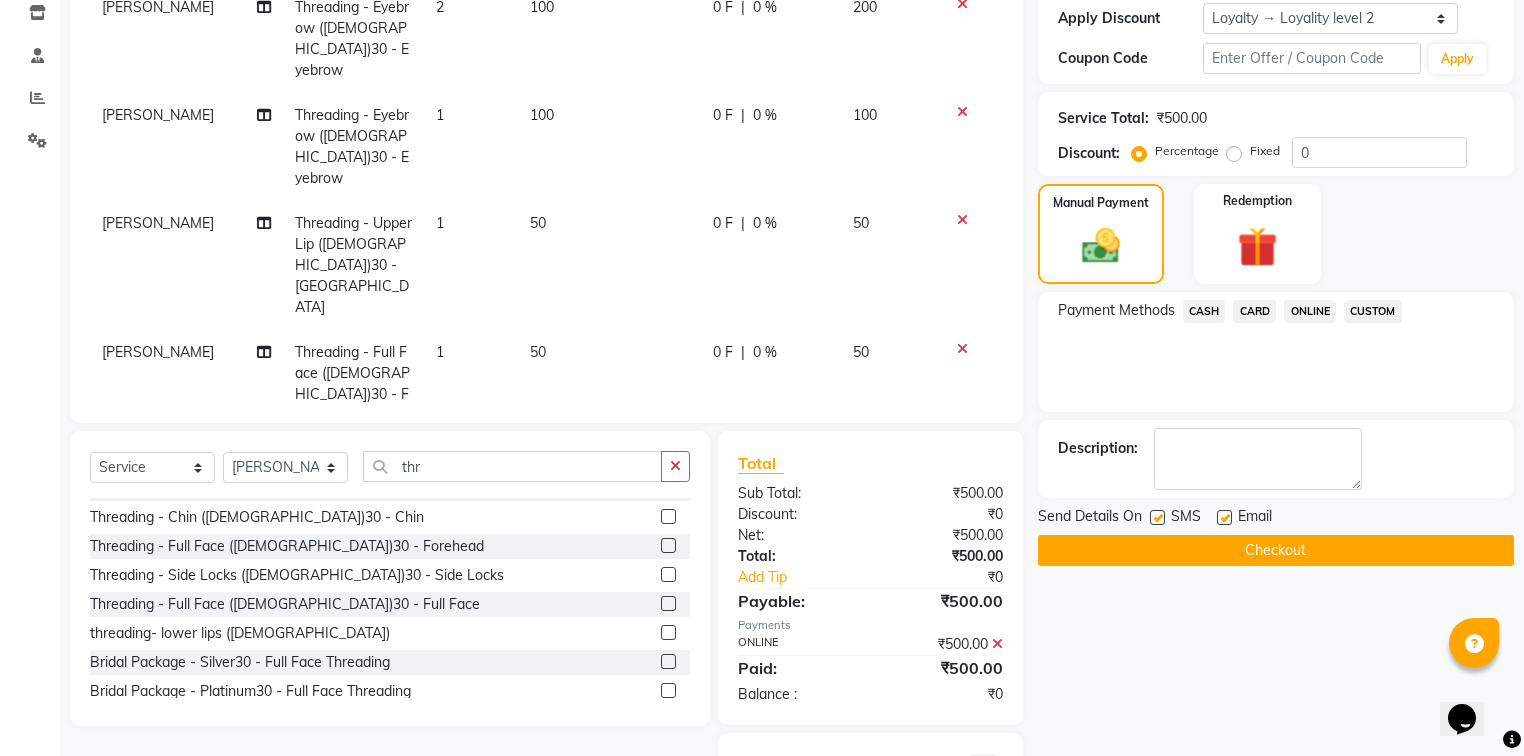 click on "Checkout" 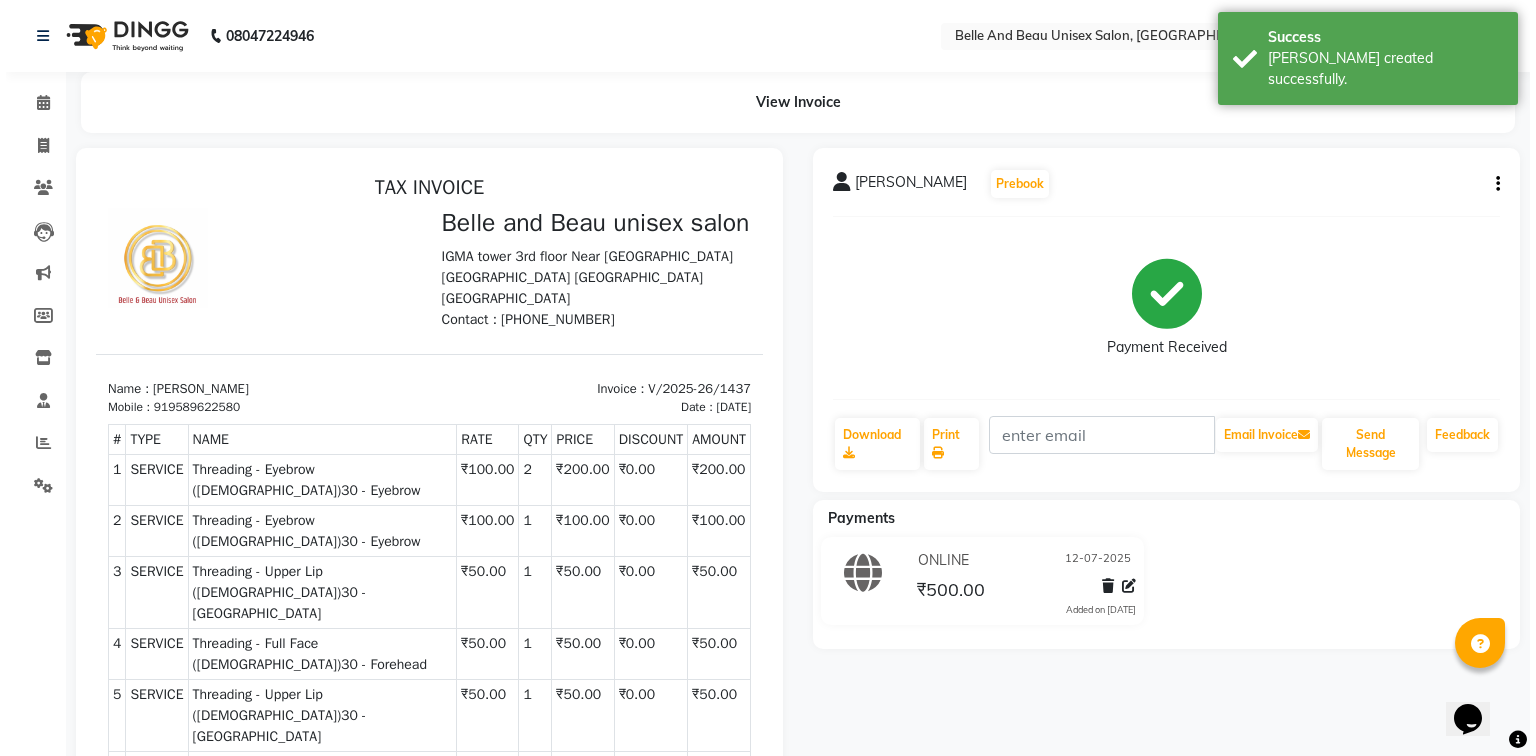 scroll, scrollTop: 0, scrollLeft: 0, axis: both 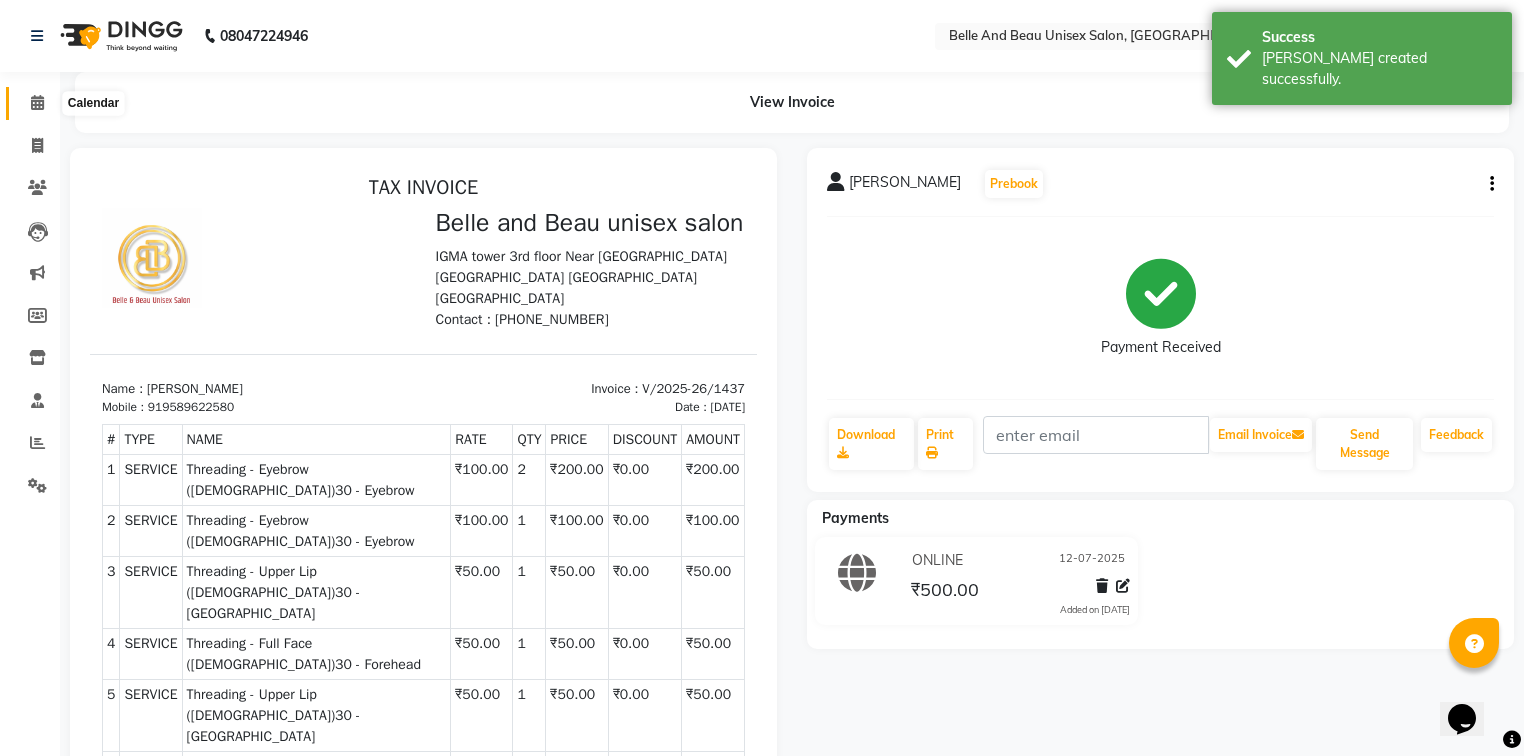 click 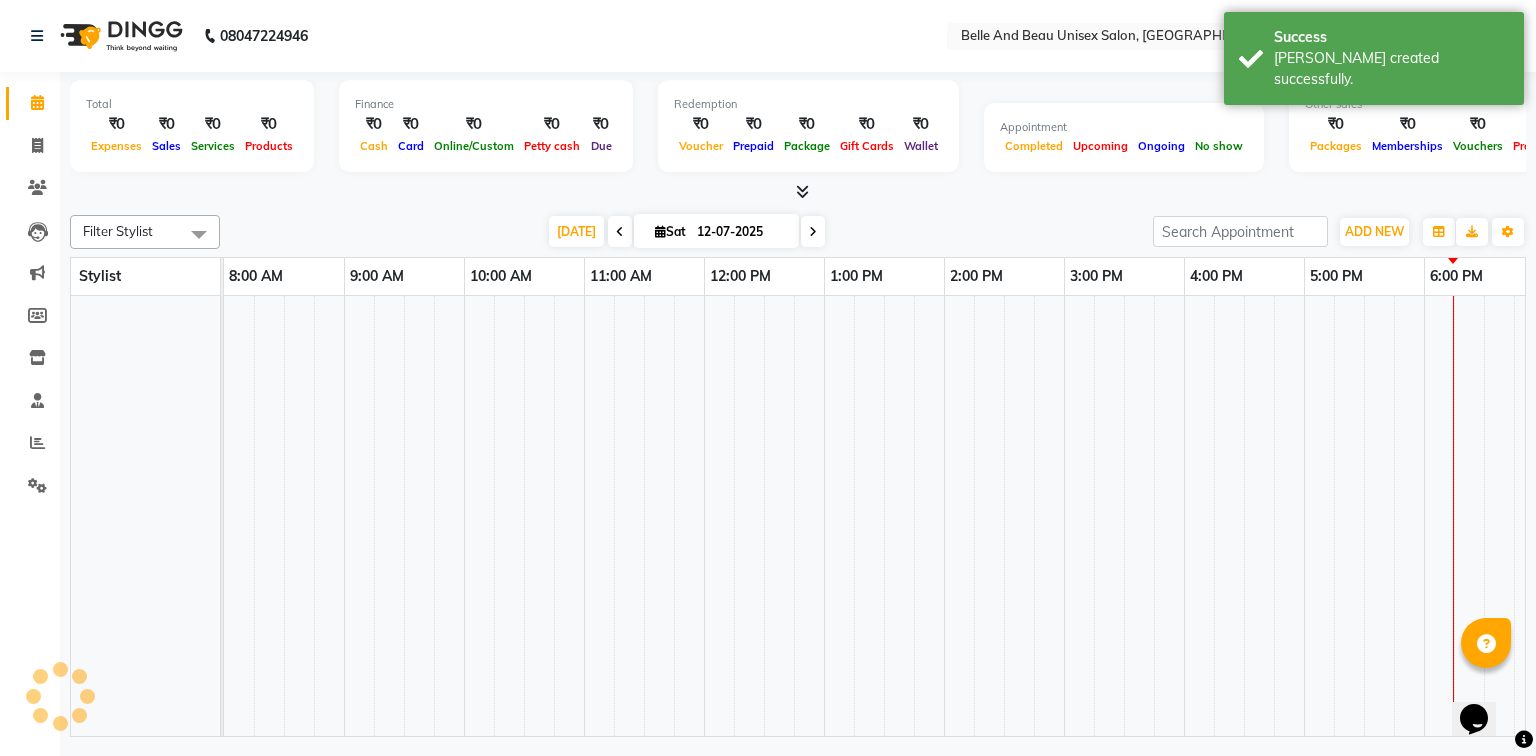 scroll, scrollTop: 0, scrollLeft: 0, axis: both 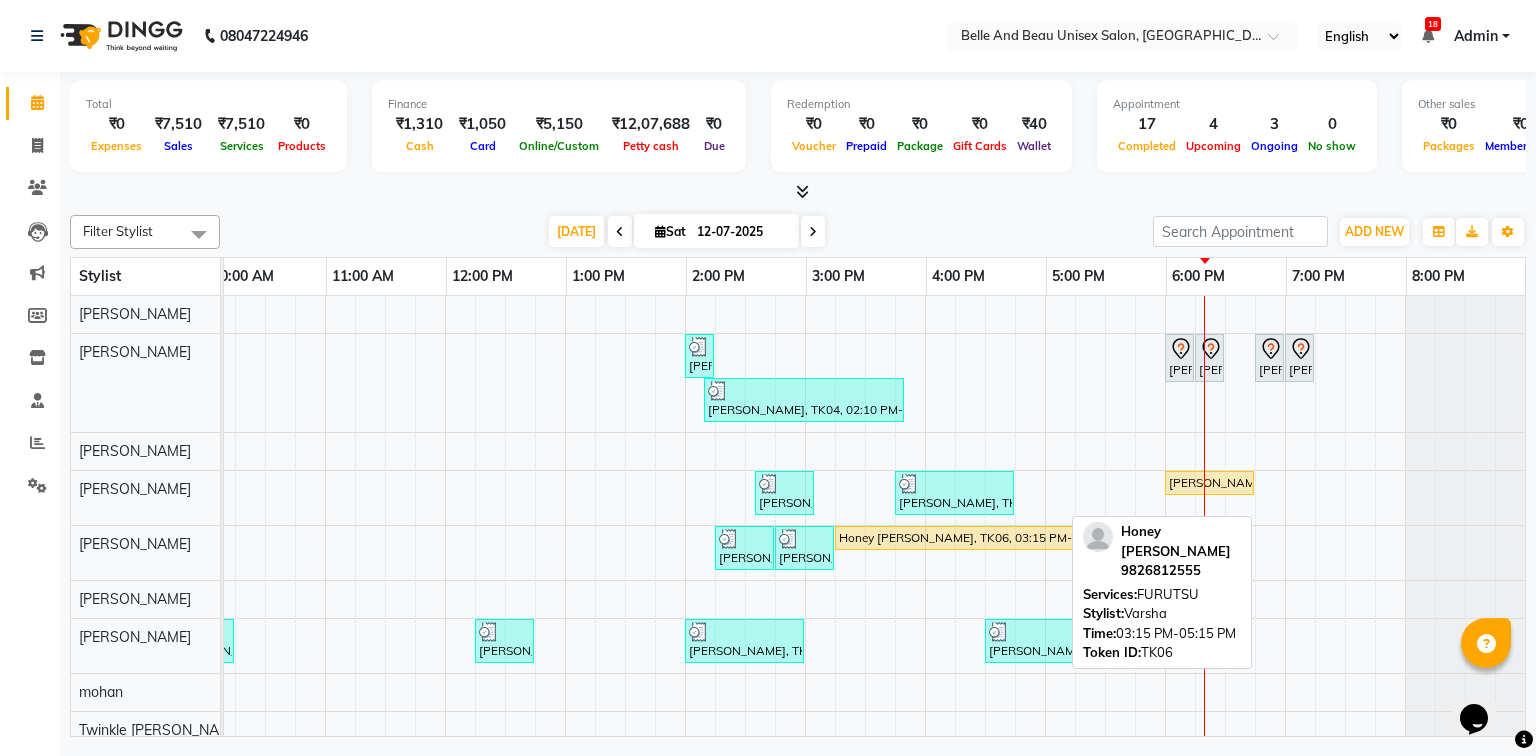 click on "Honey [PERSON_NAME], TK06, 03:15 PM-05:15 PM, [PERSON_NAME]" at bounding box center (954, 538) 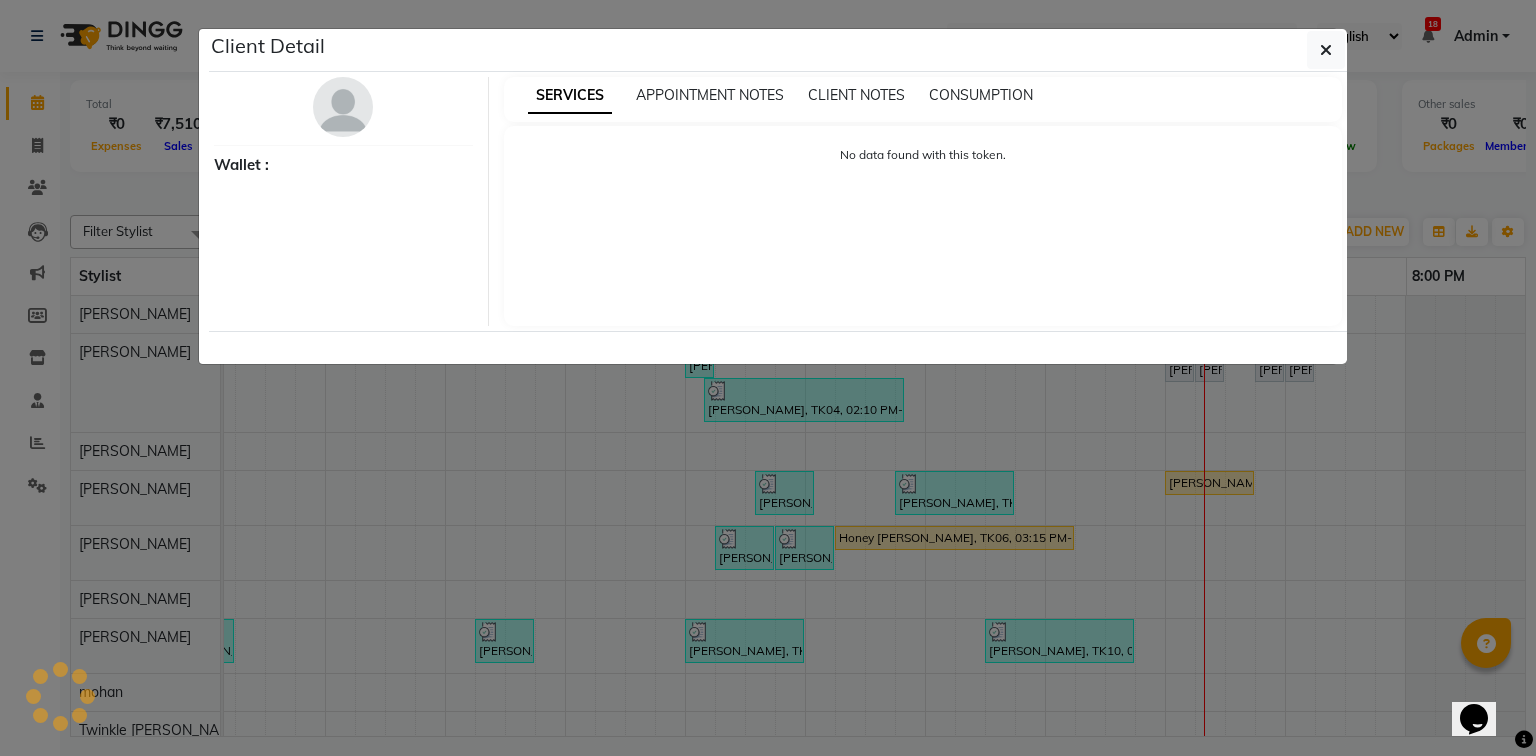 select on "1" 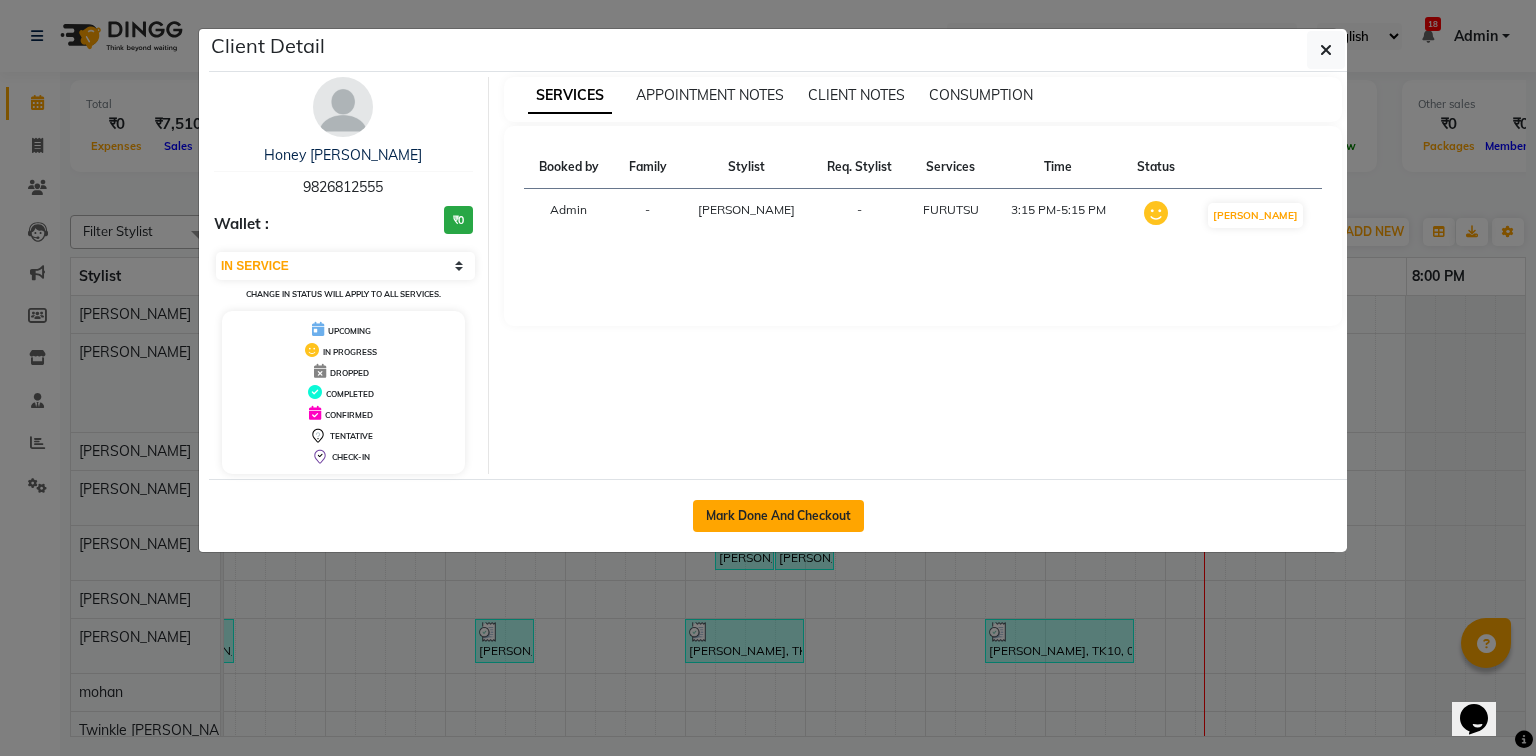 click on "Mark Done And Checkout" 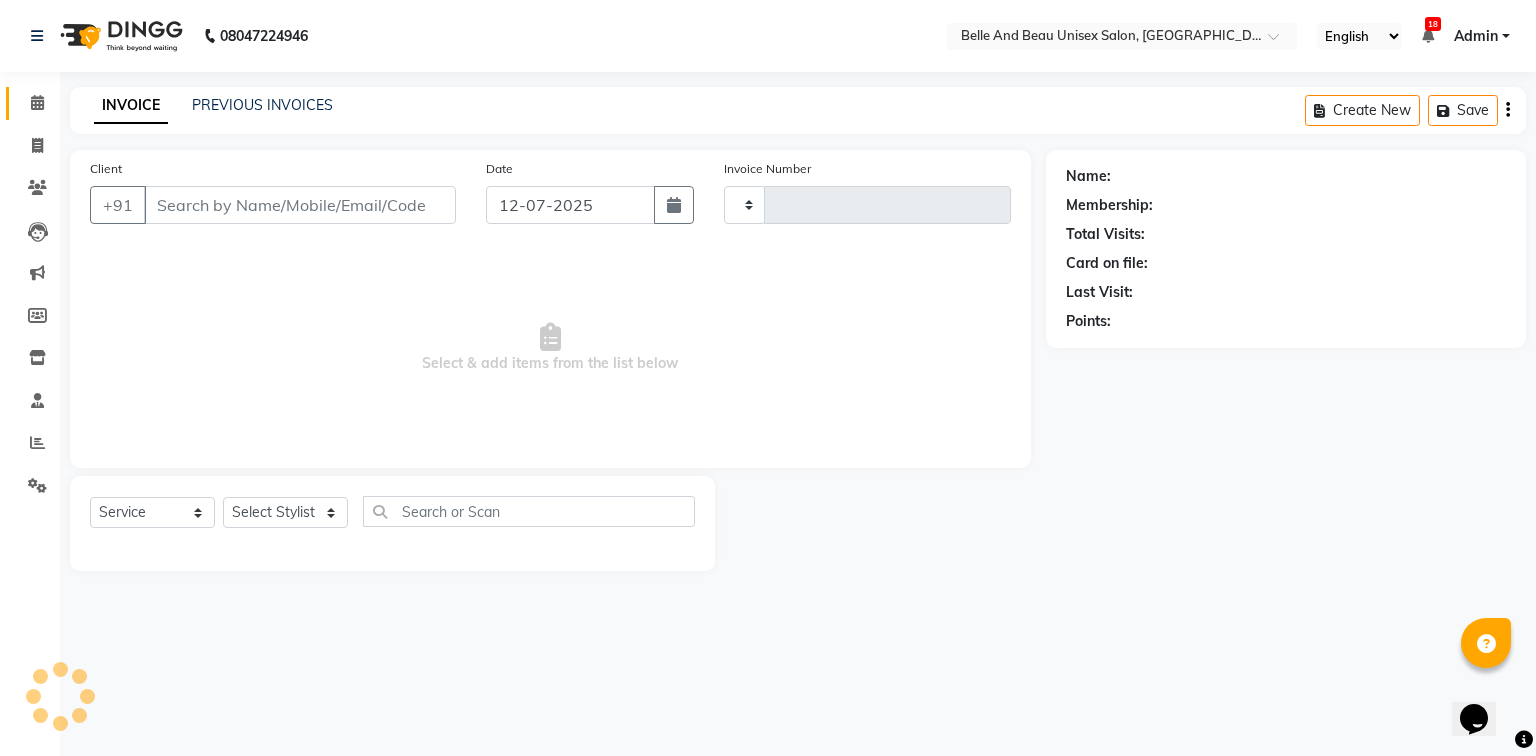 type on "1438" 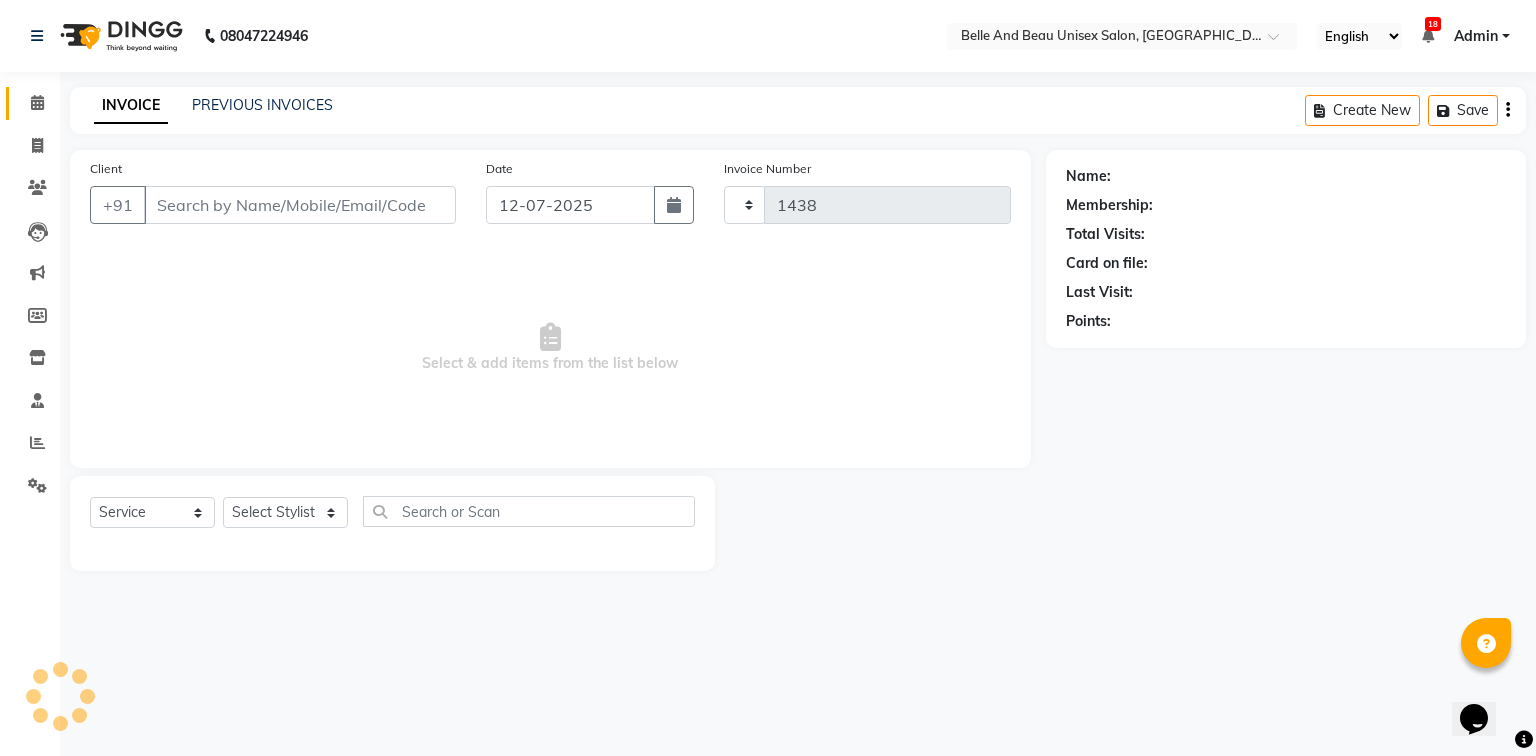 select on "7066" 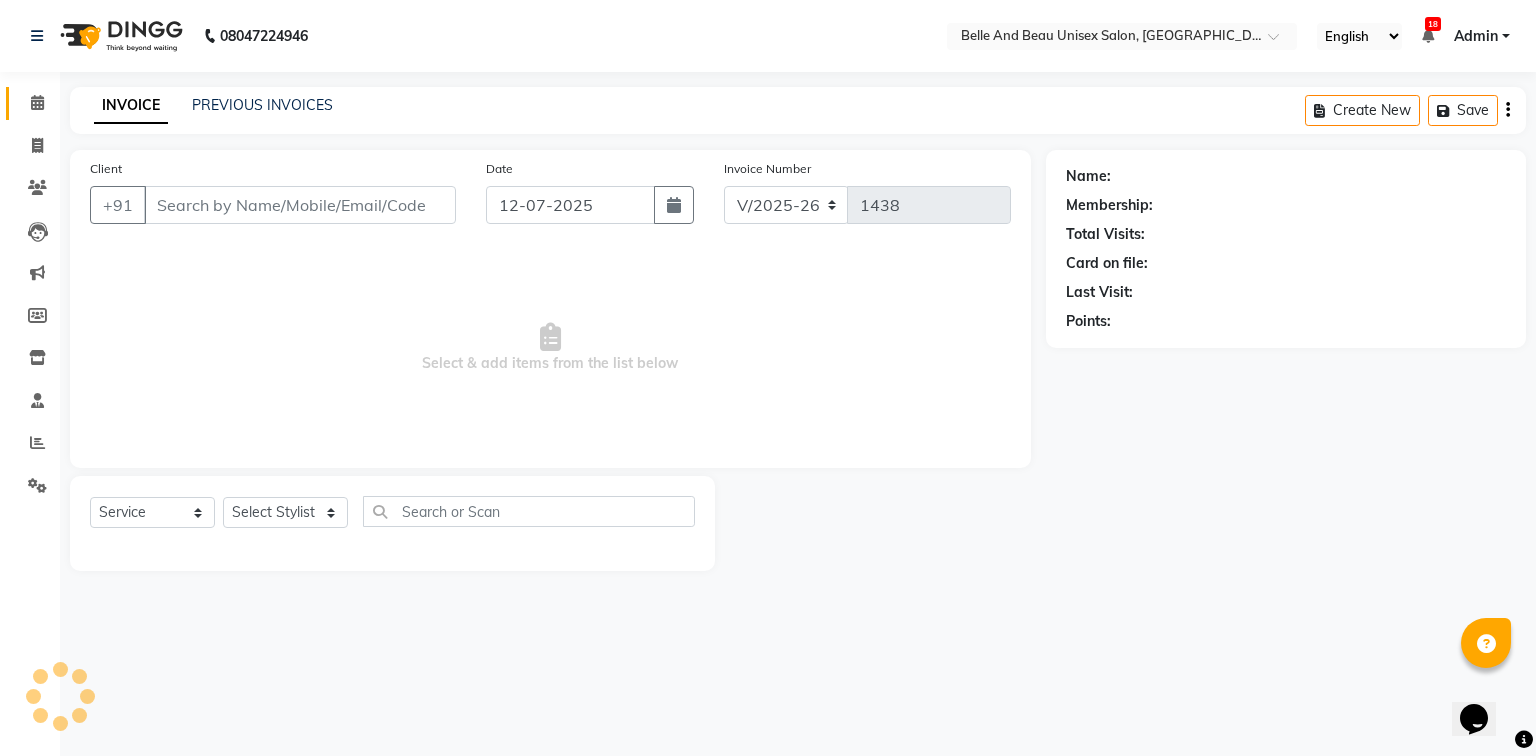 type on "9826812555" 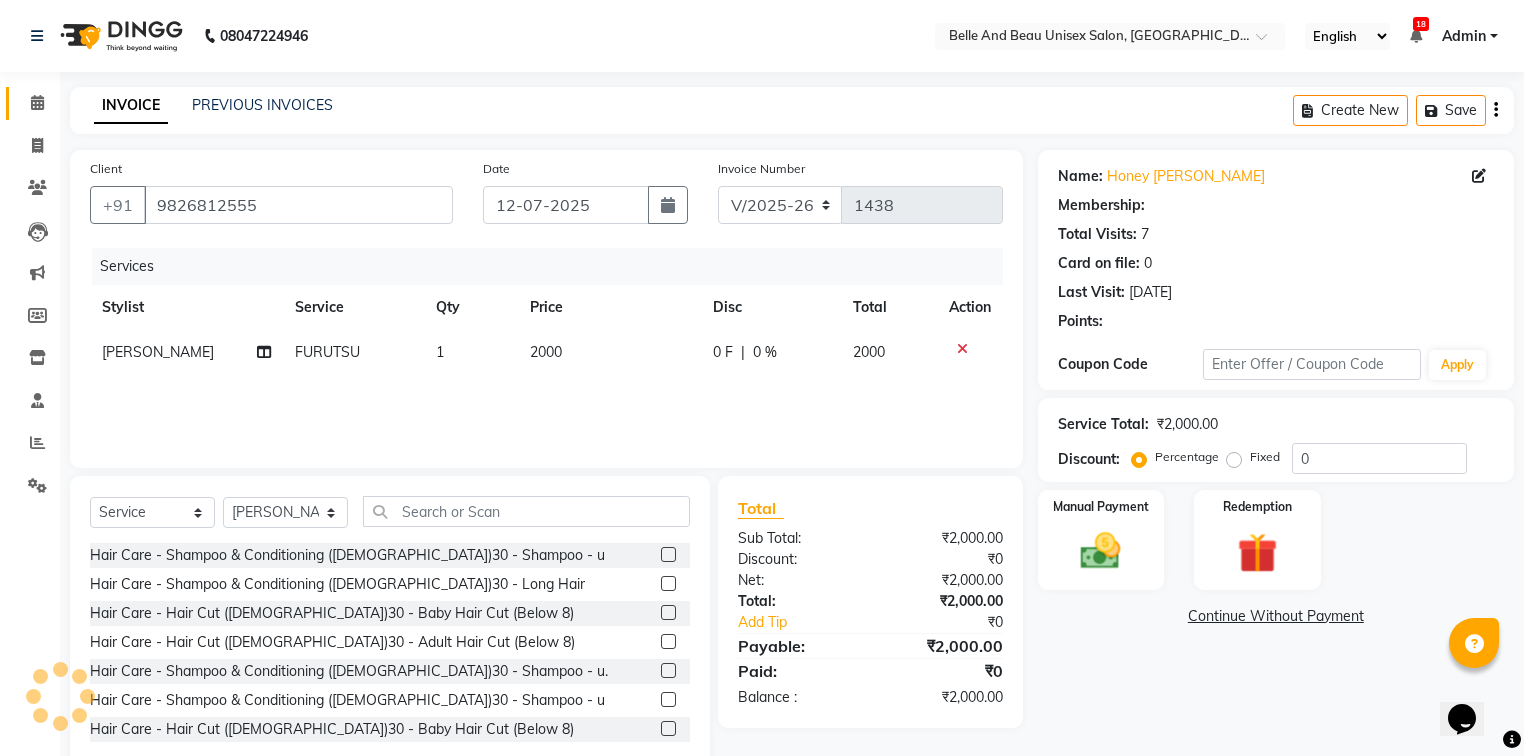 select on "1: Object" 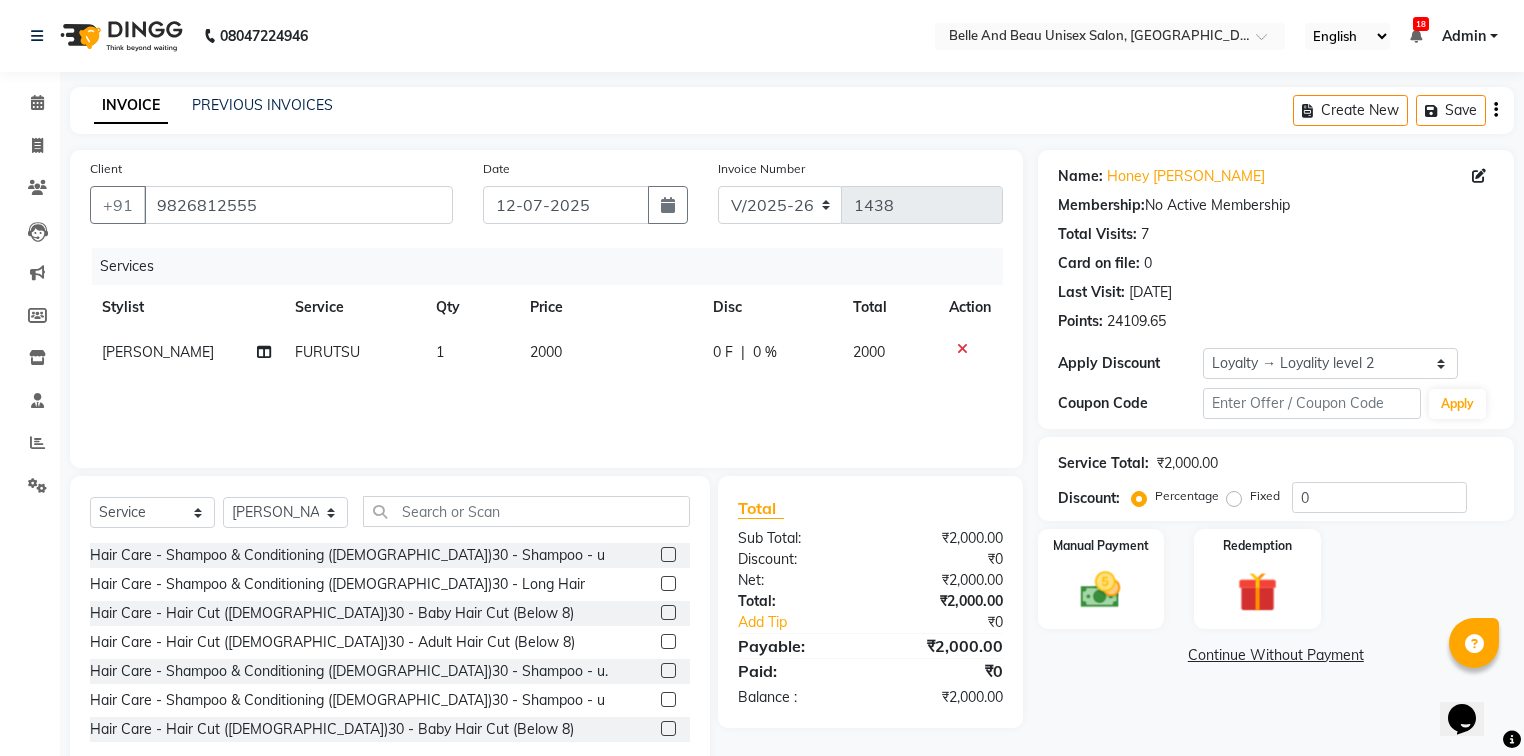 click 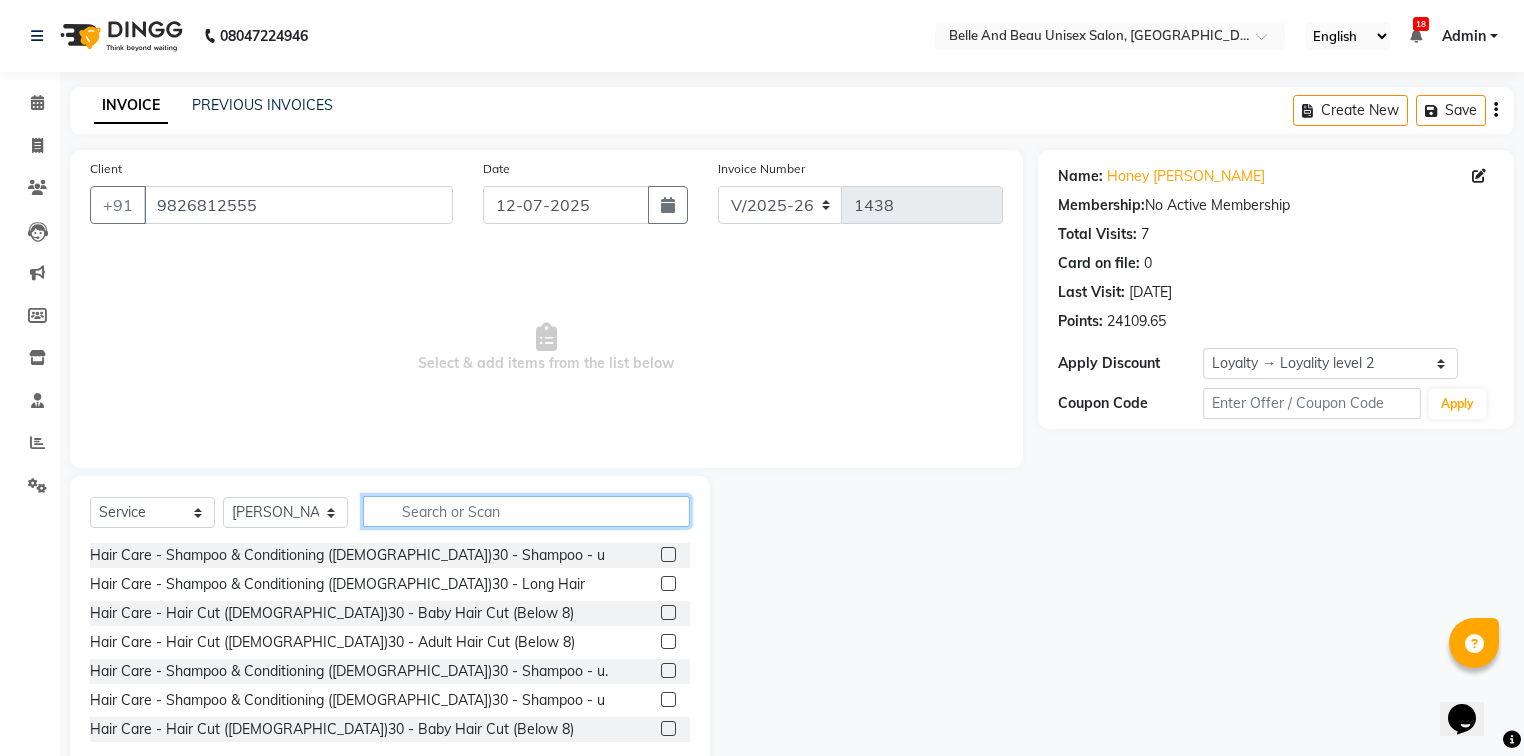 click 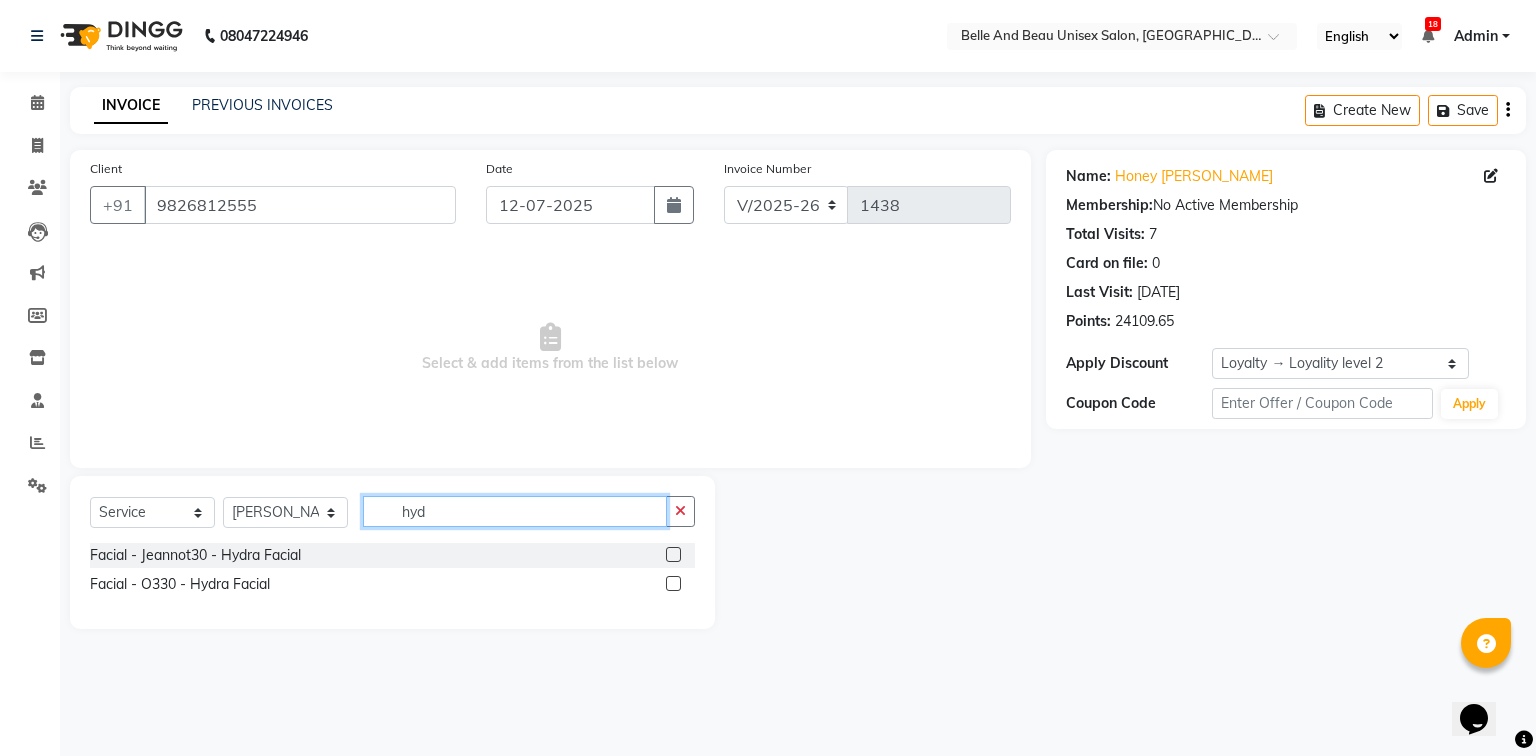 type on "hyd" 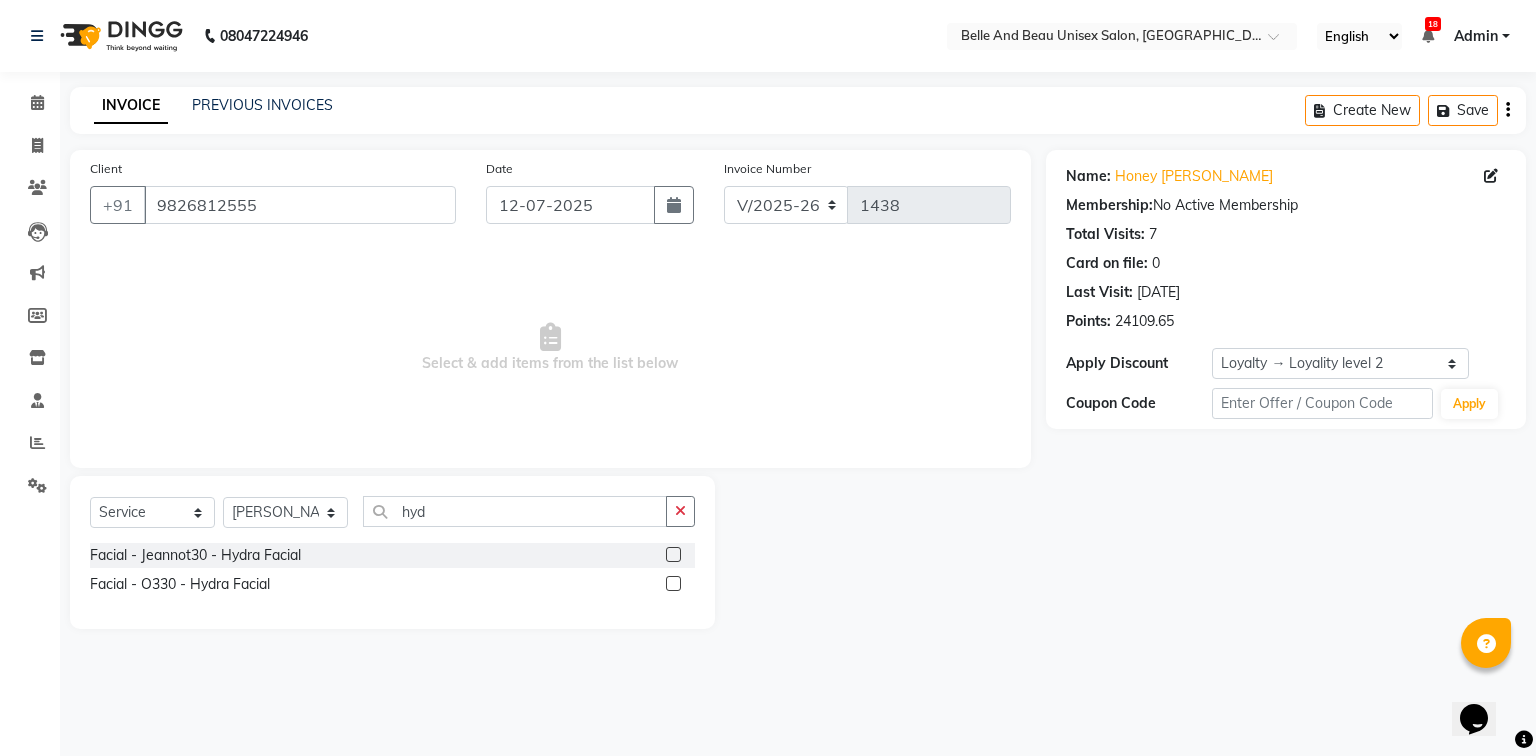 click 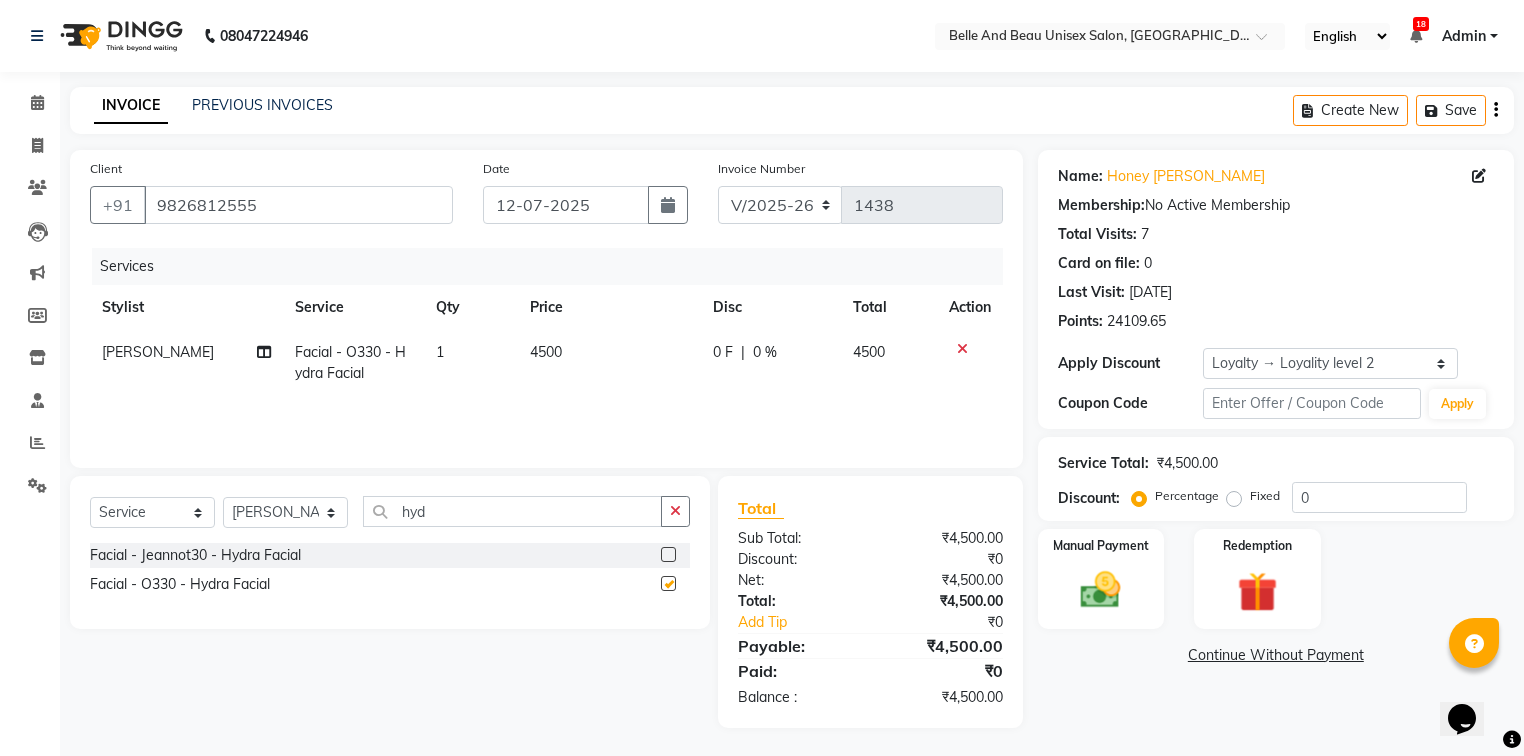 checkbox on "false" 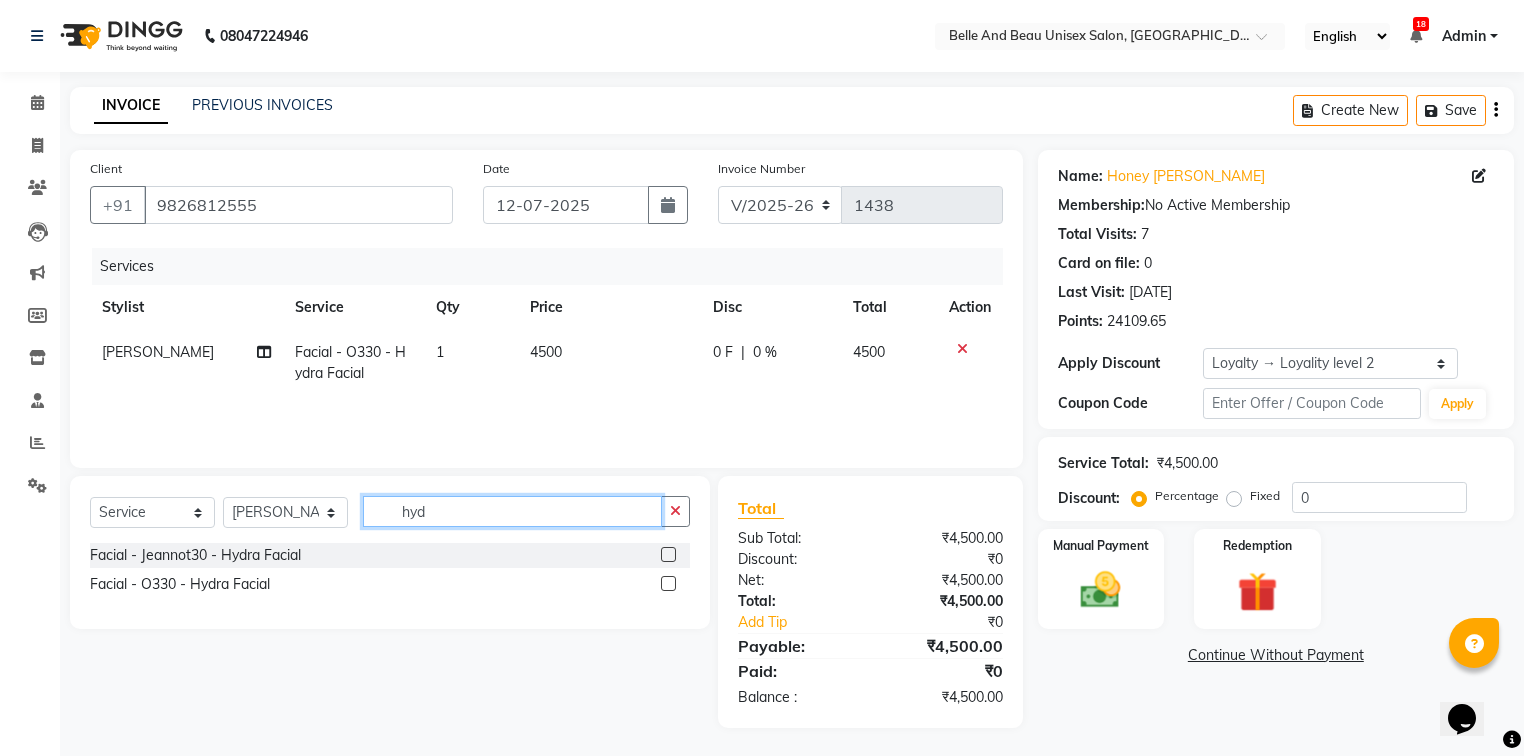 click on "hyd" 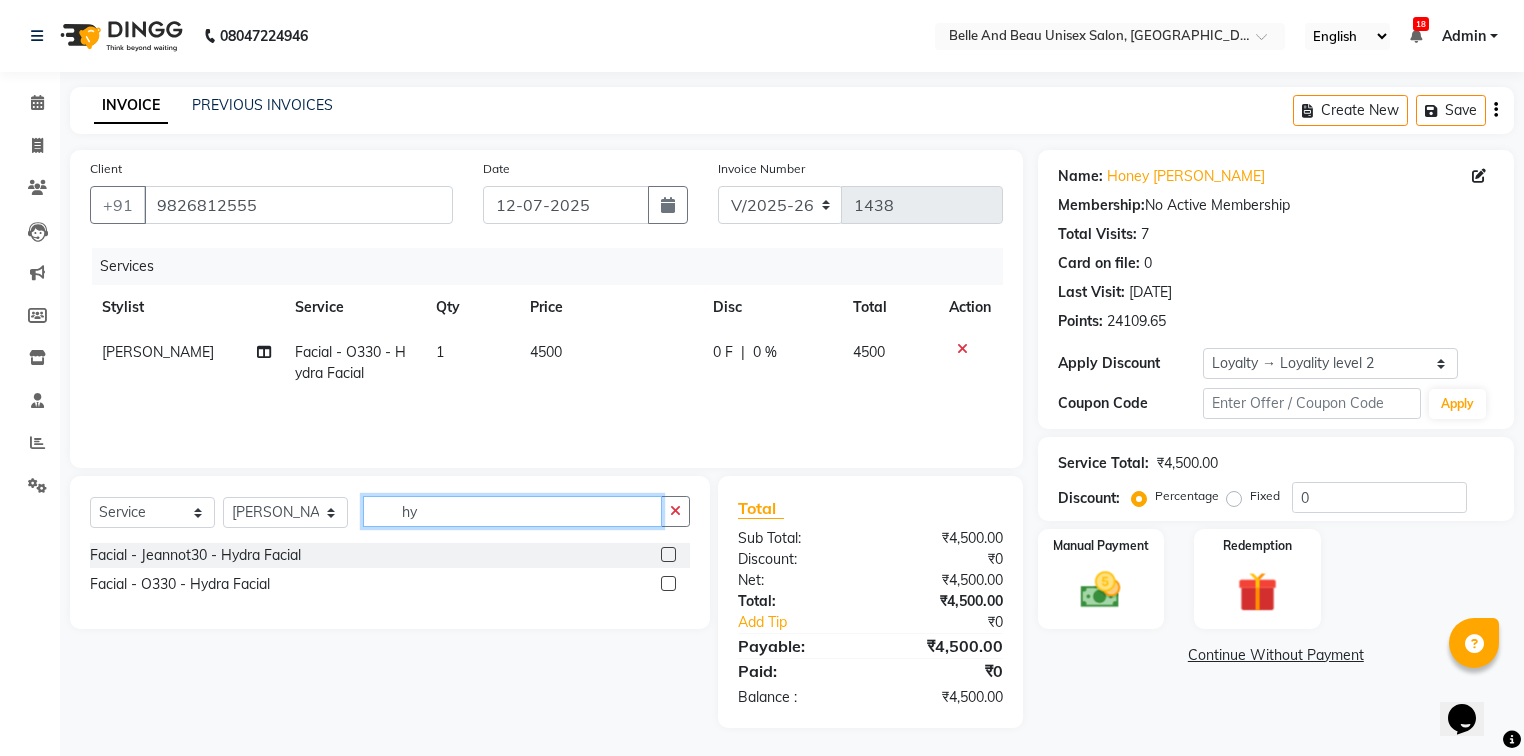 type on "h" 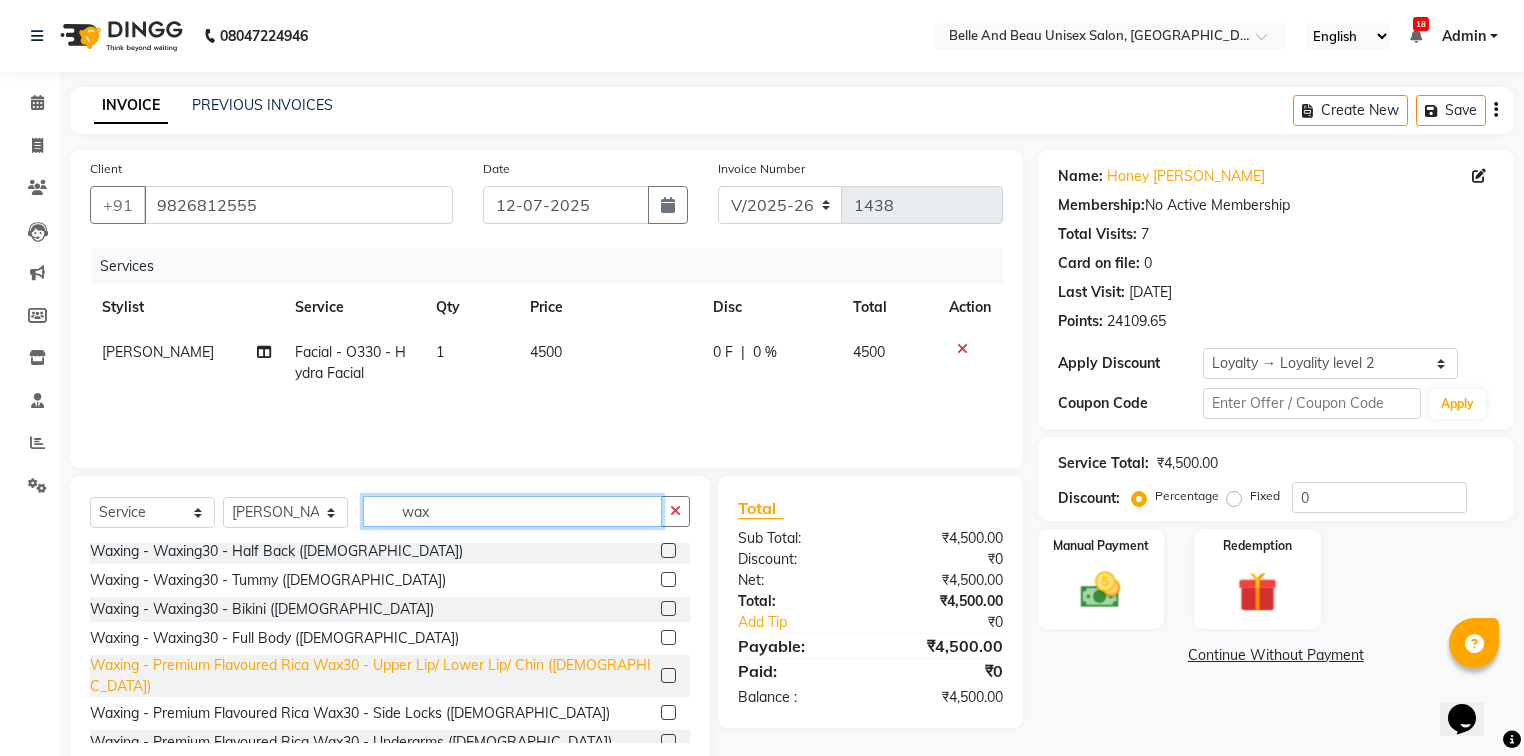 scroll, scrollTop: 640, scrollLeft: 0, axis: vertical 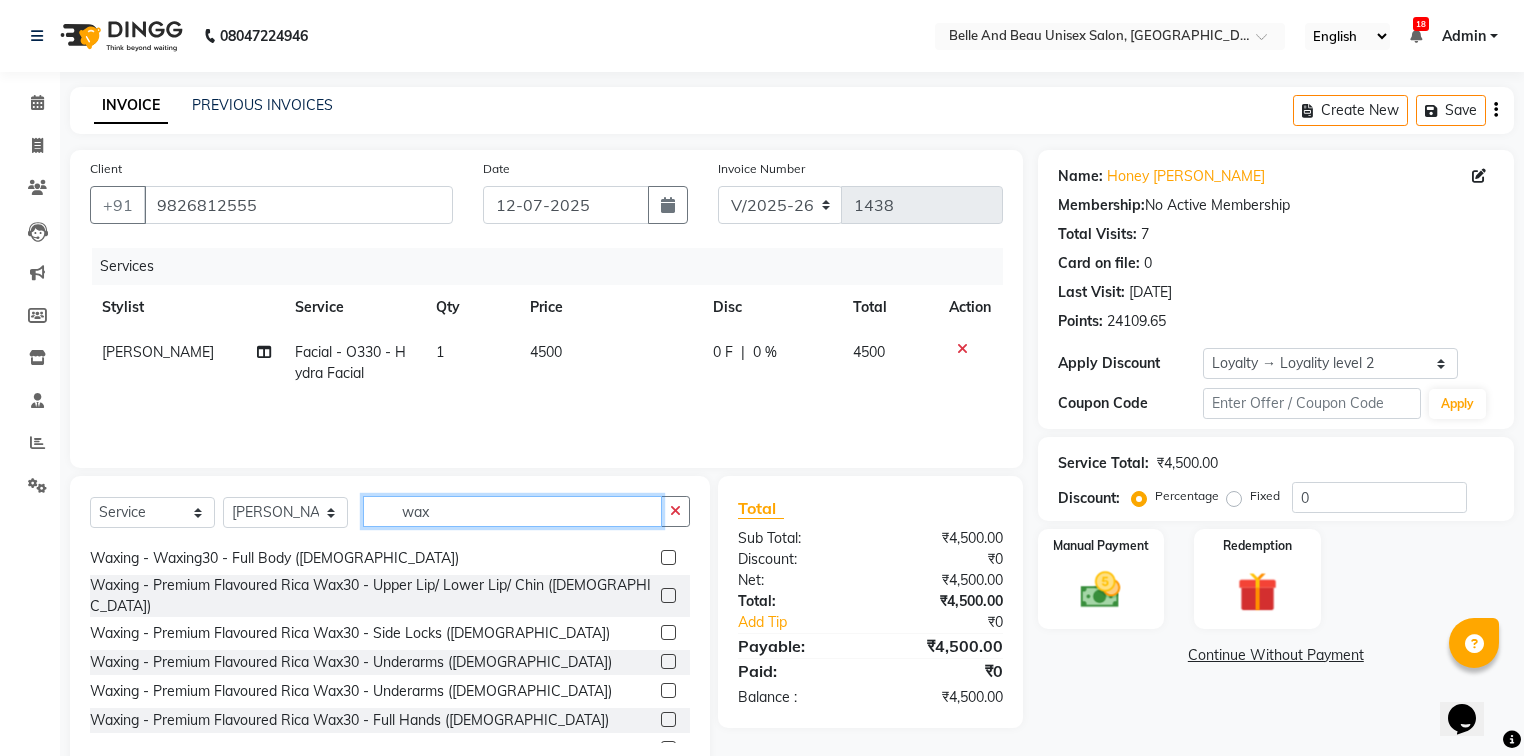 type on "wax" 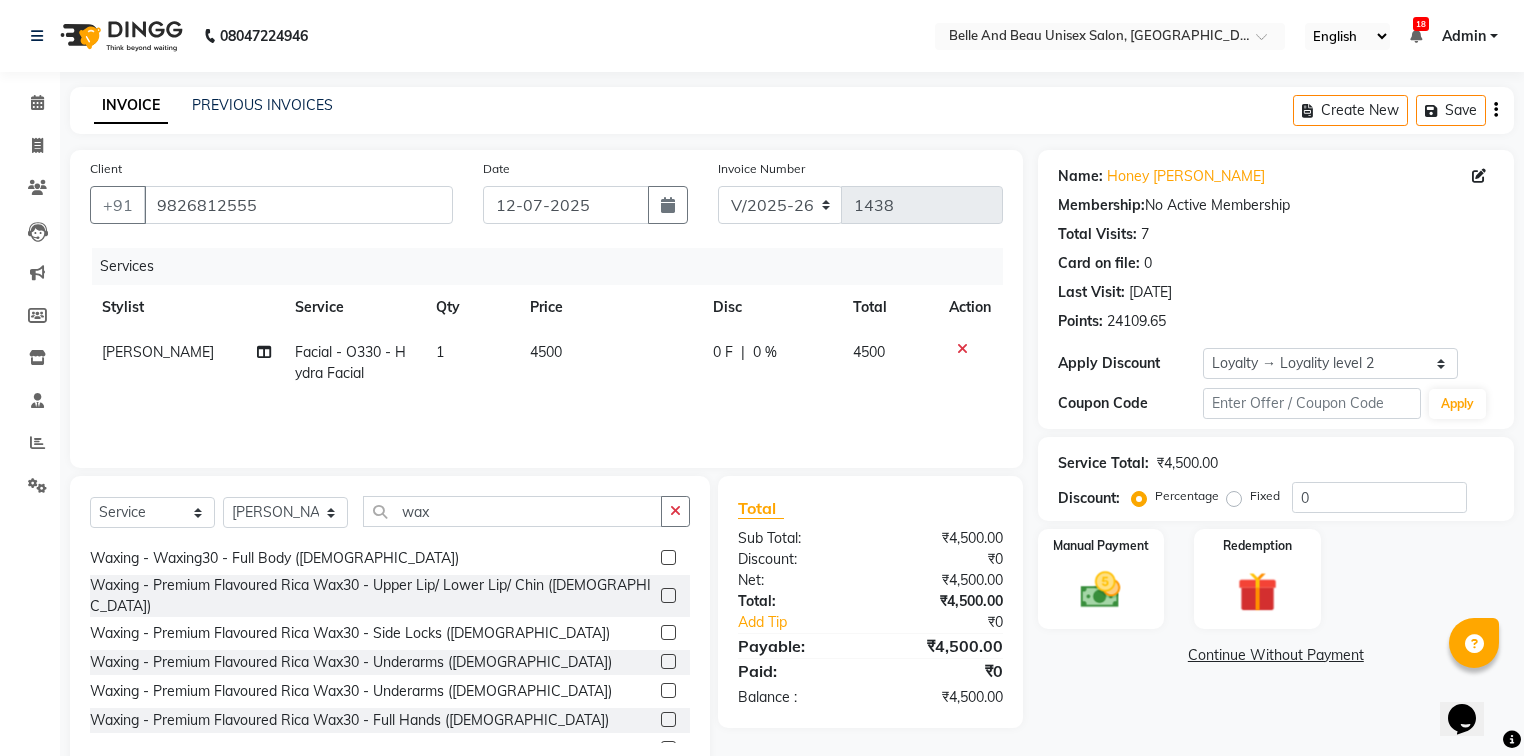 click 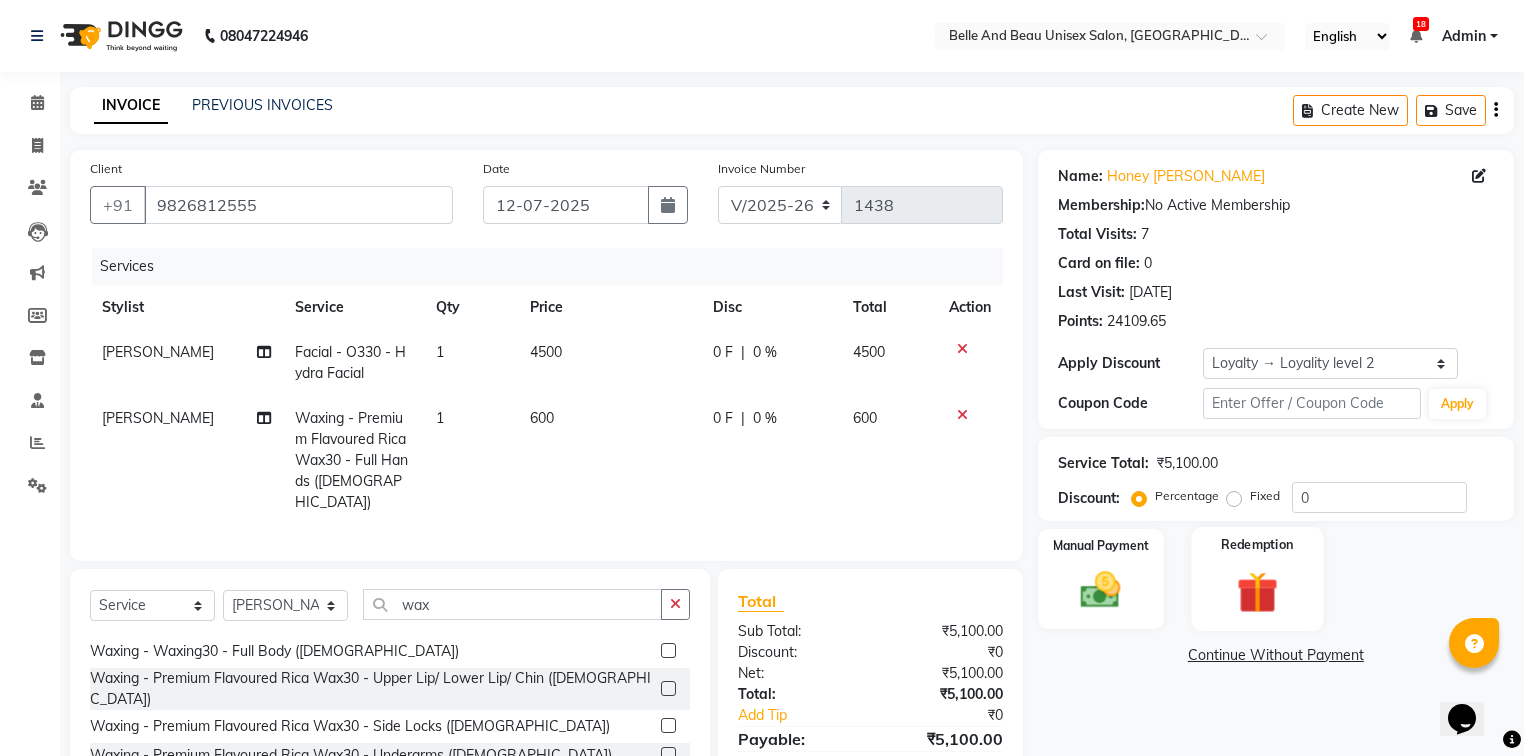 checkbox on "false" 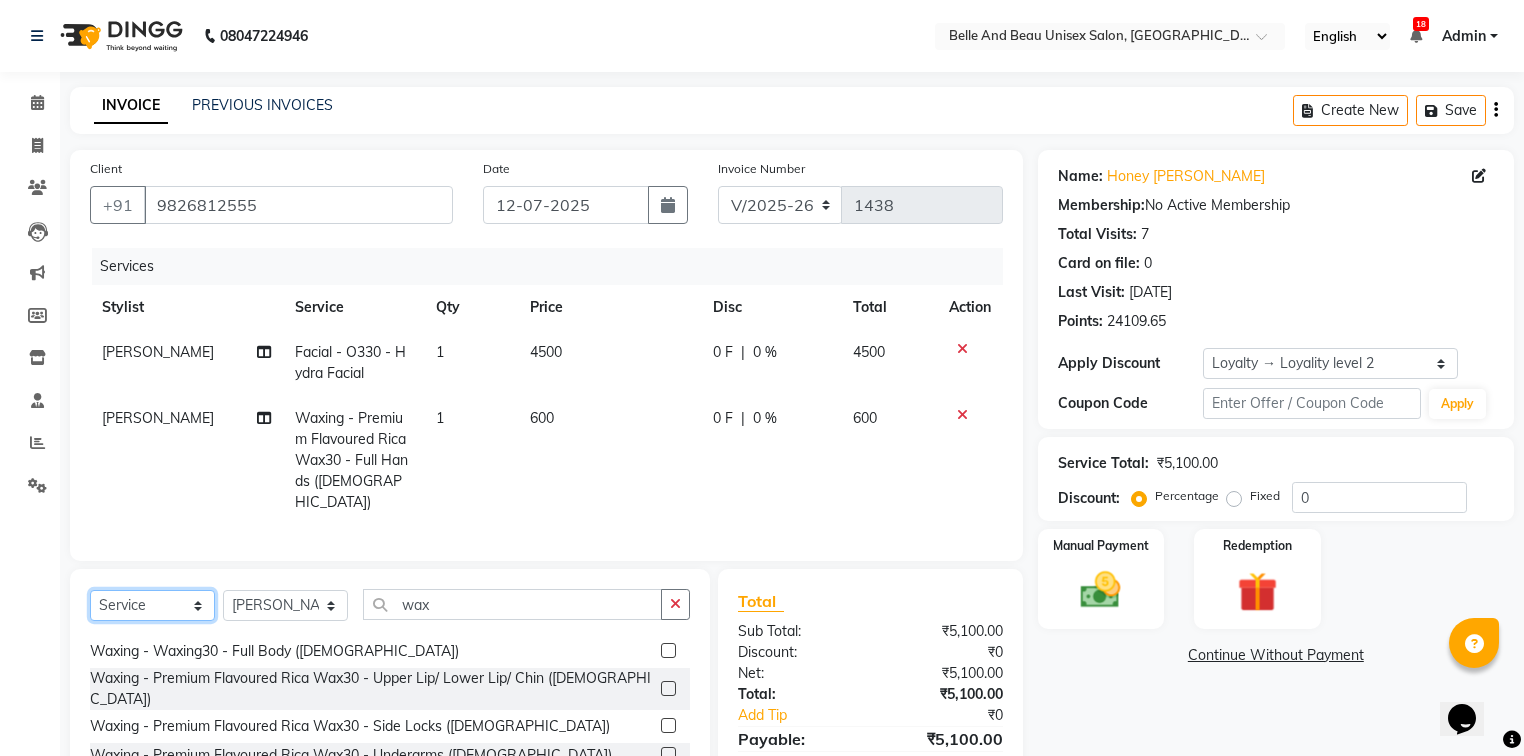 click on "Select  Service  Product  Membership  Package Voucher Prepaid Gift Card" 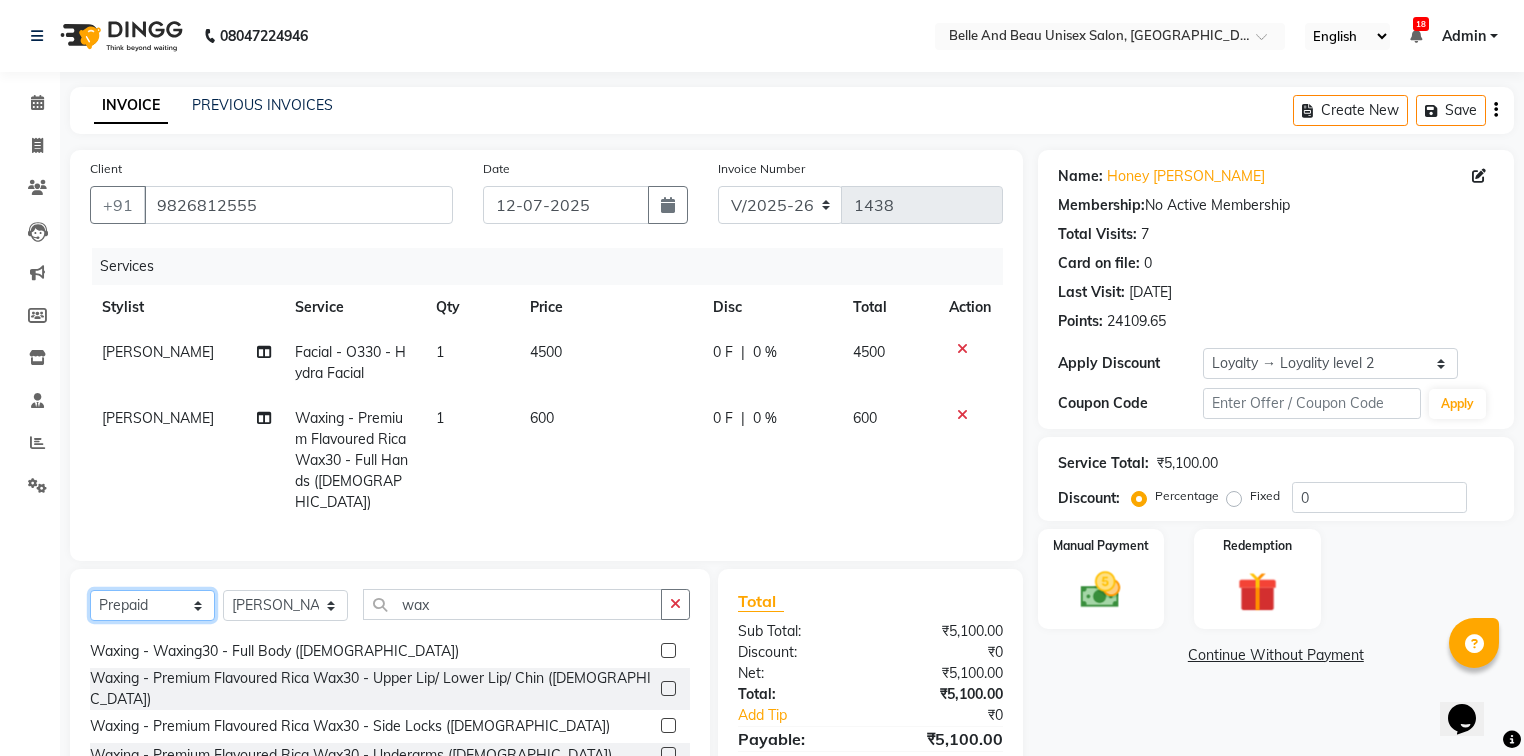 click on "Select  Service  Product  Membership  Package Voucher Prepaid Gift Card" 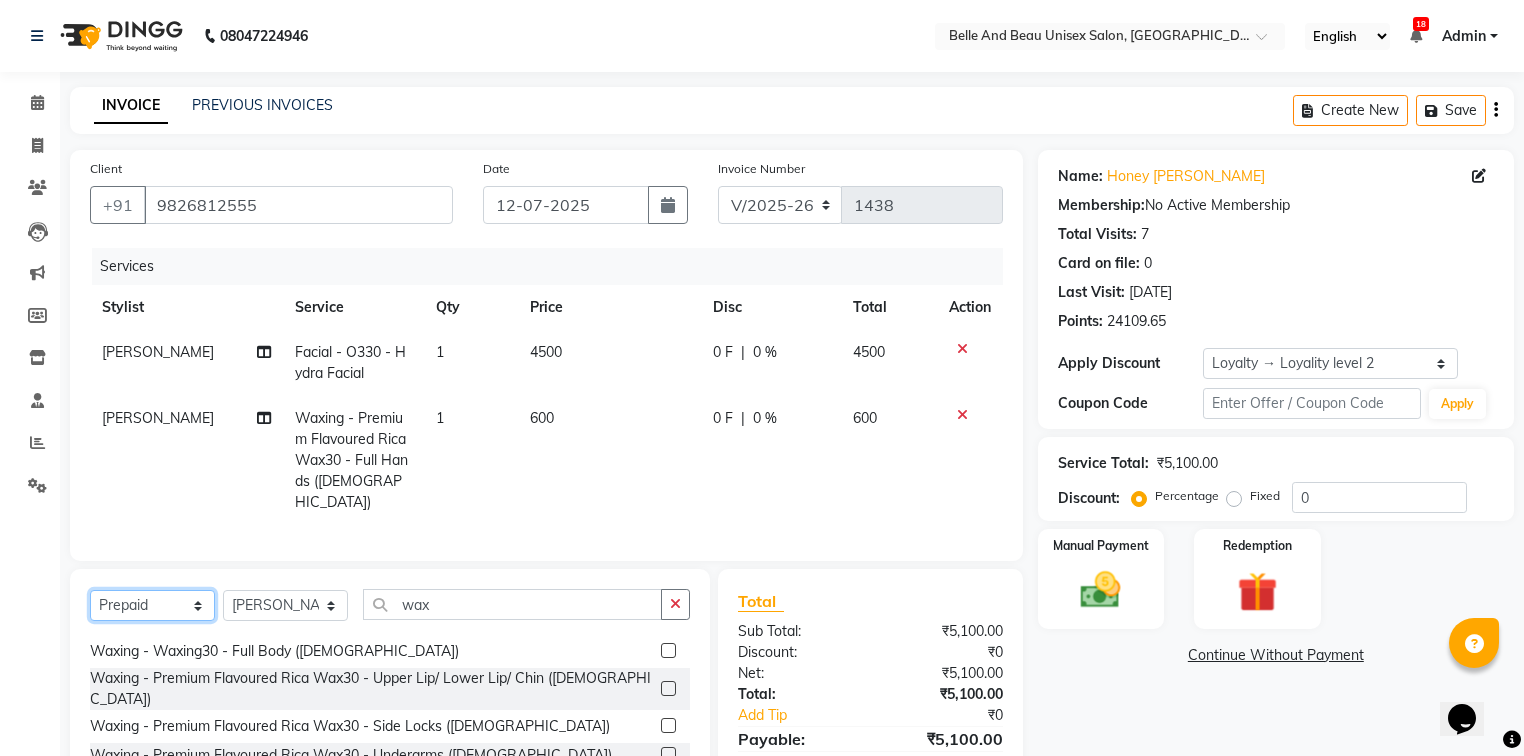 scroll, scrollTop: 0, scrollLeft: 0, axis: both 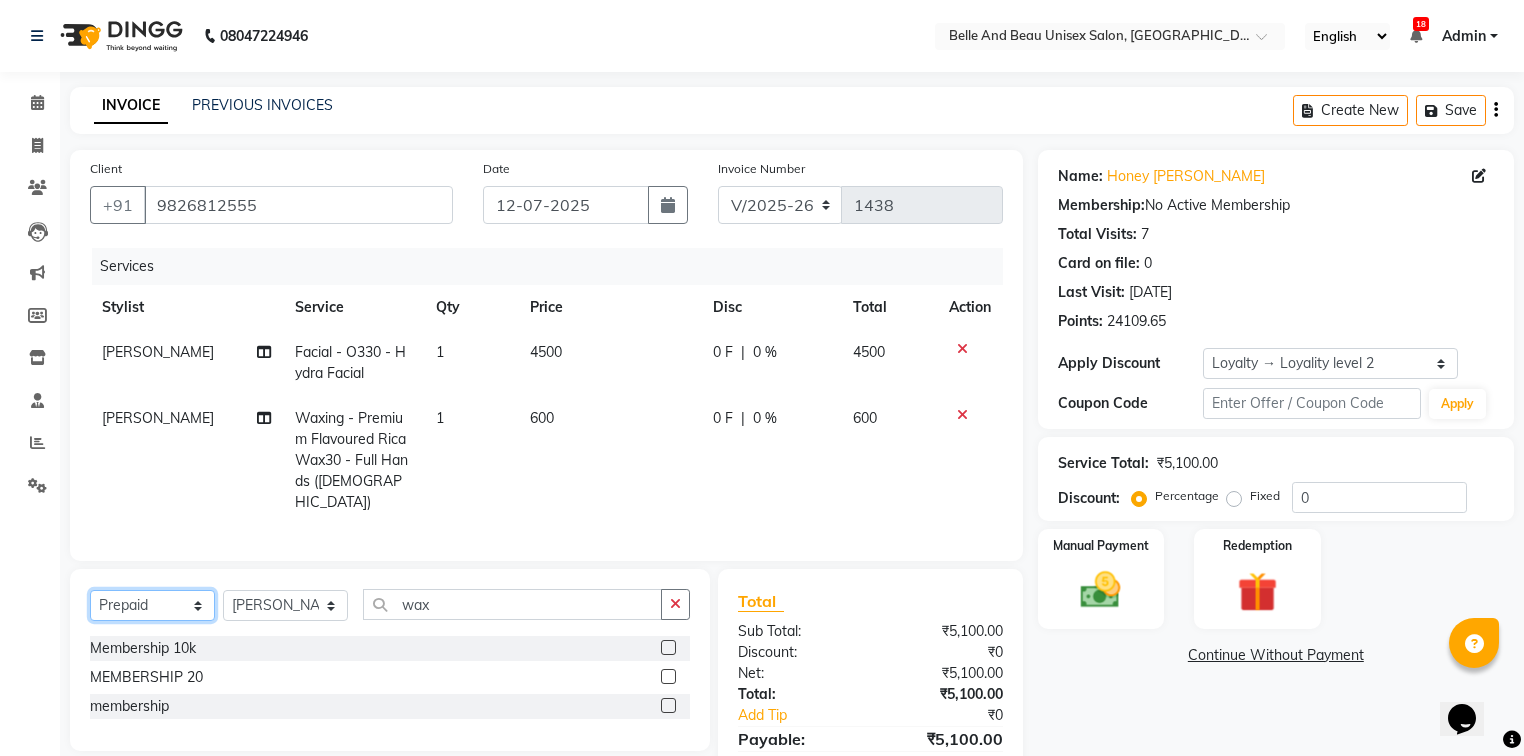 click on "Select  Service  Product  Membership  Package Voucher Prepaid Gift Card" 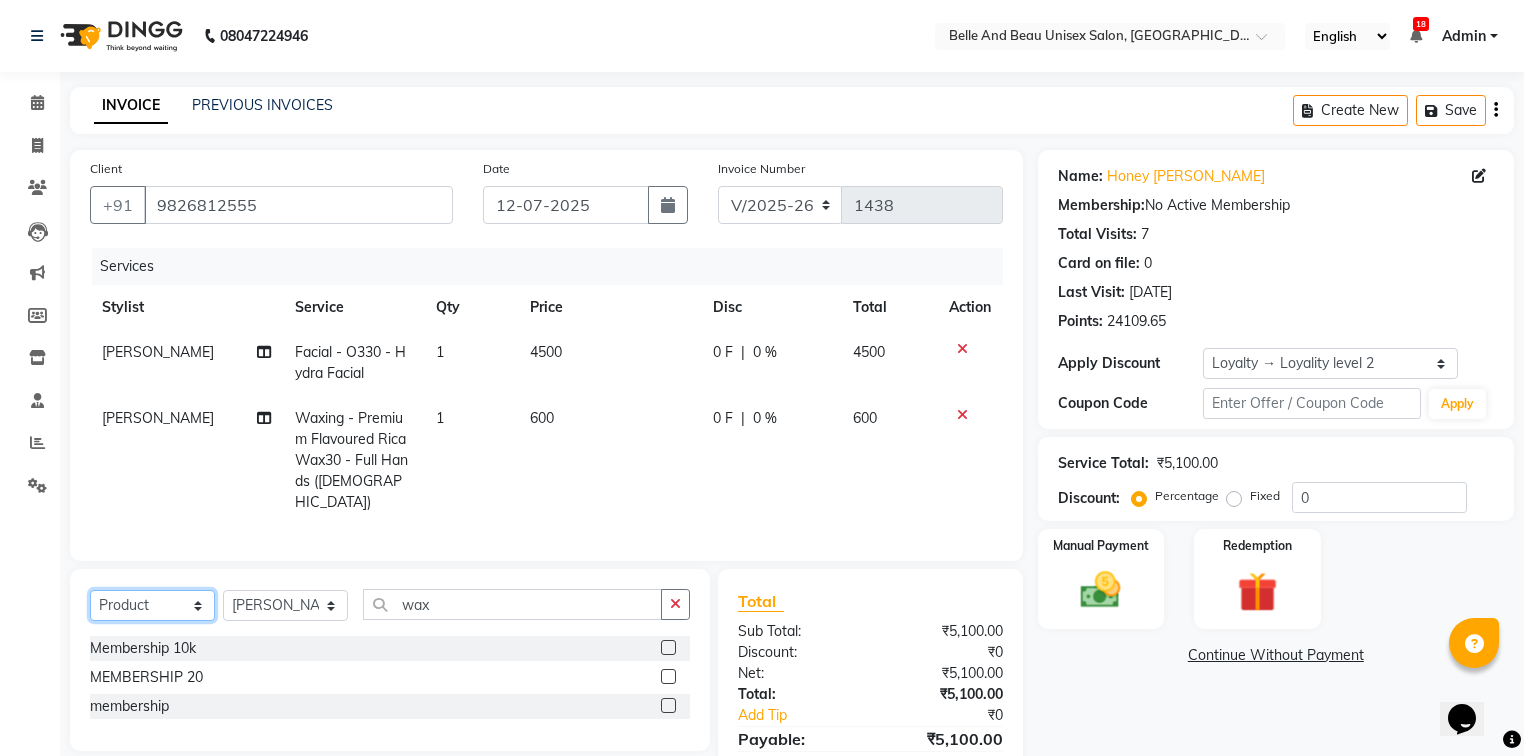 click on "Select  Service  Product  Membership  Package Voucher Prepaid Gift Card" 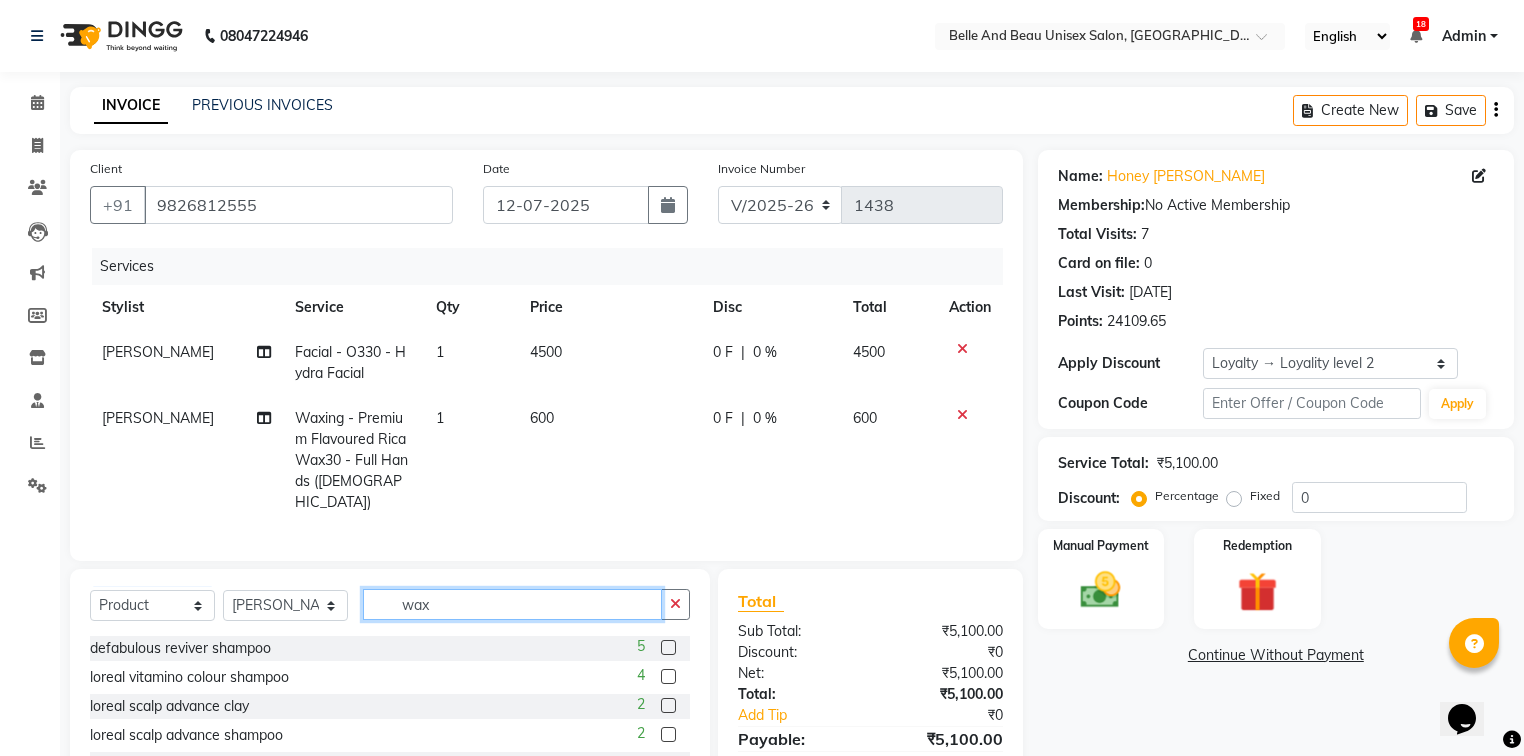 click on "wax" 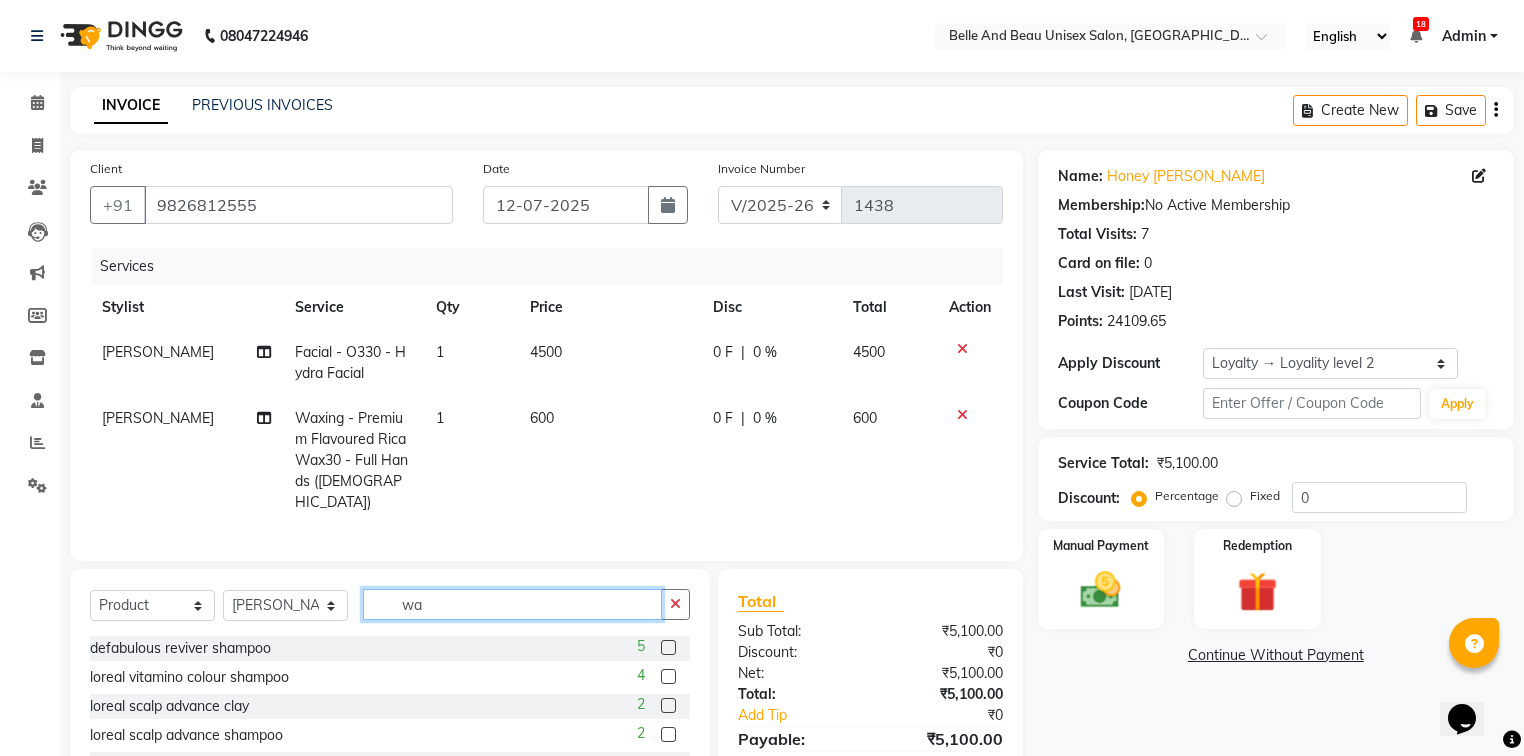 type on "w" 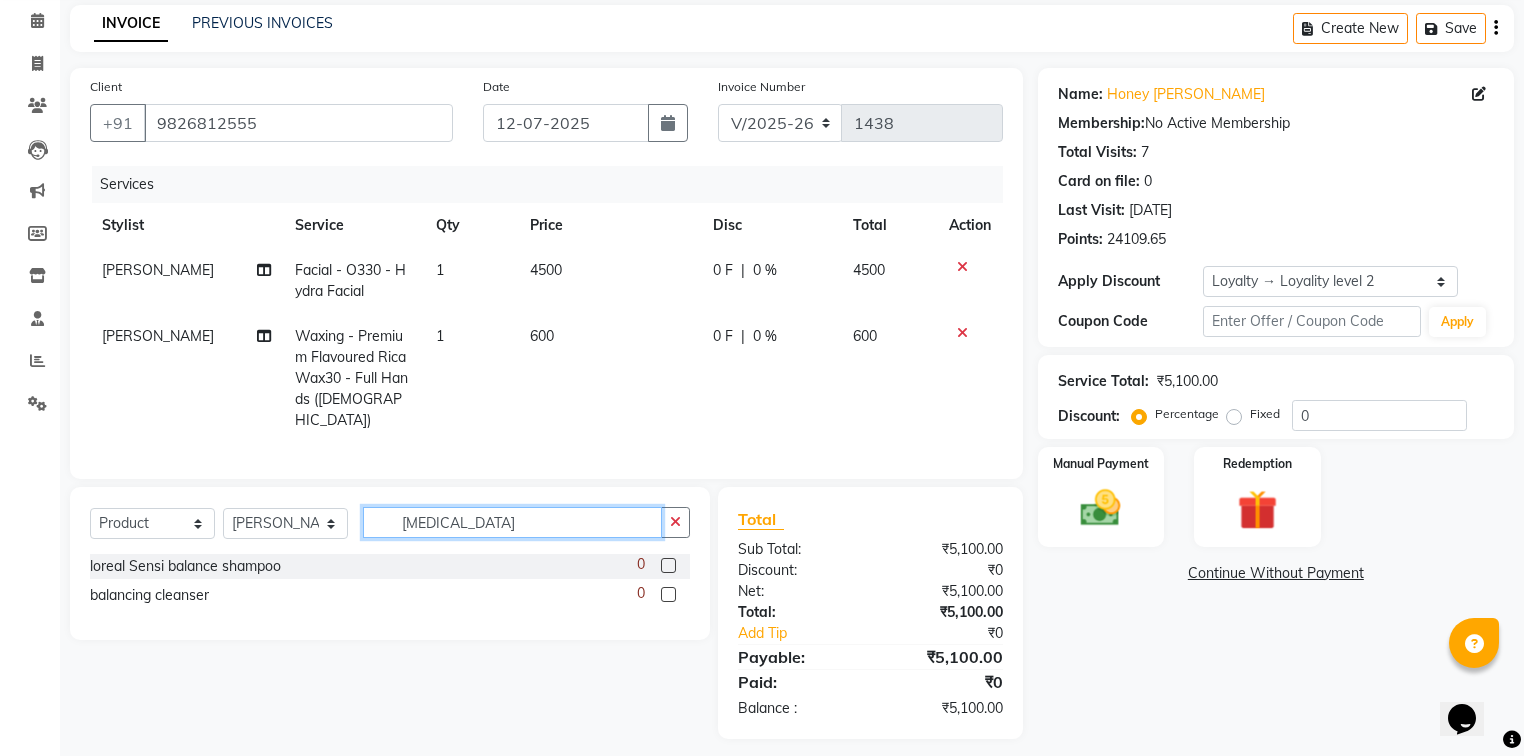 scroll, scrollTop: 86, scrollLeft: 0, axis: vertical 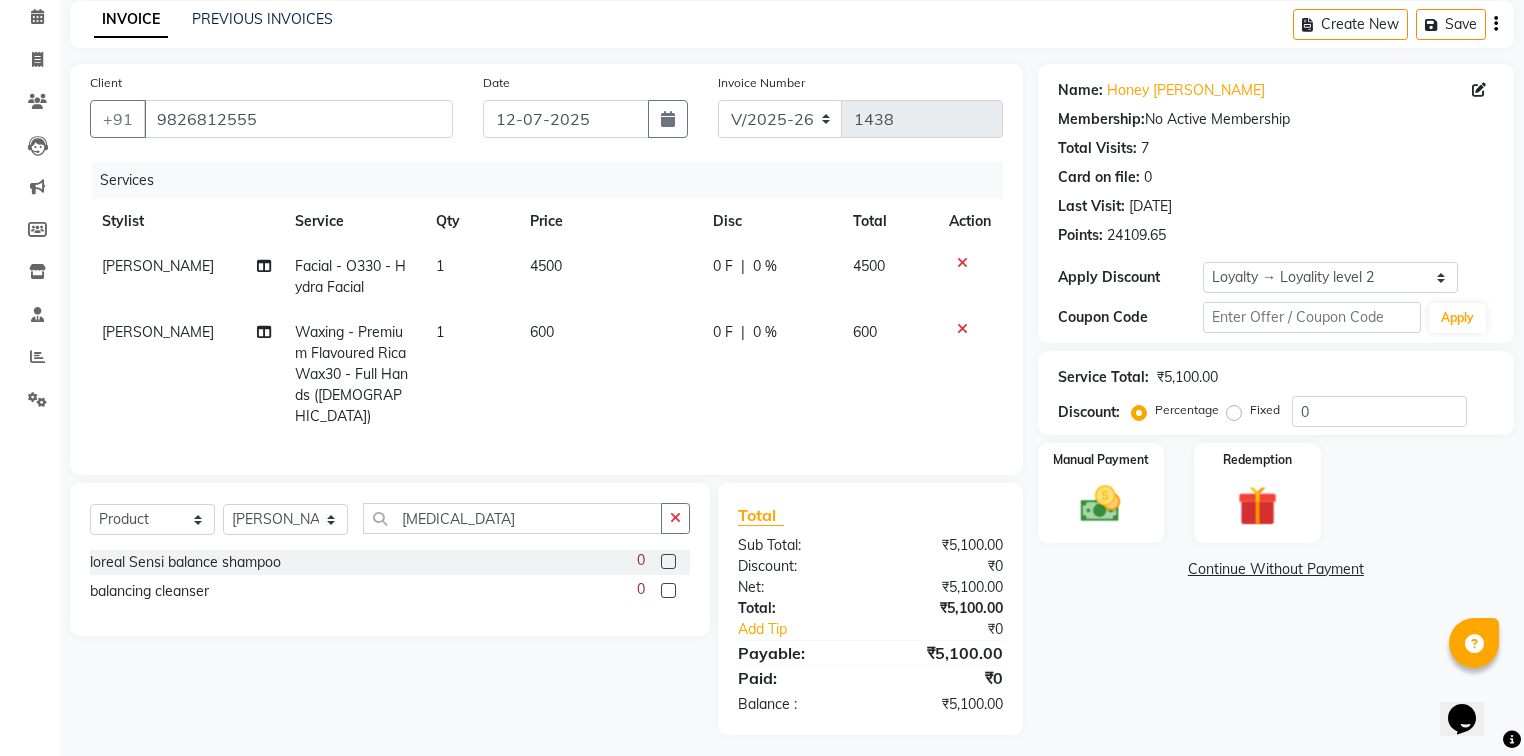 click on "balancing cleanser  0" 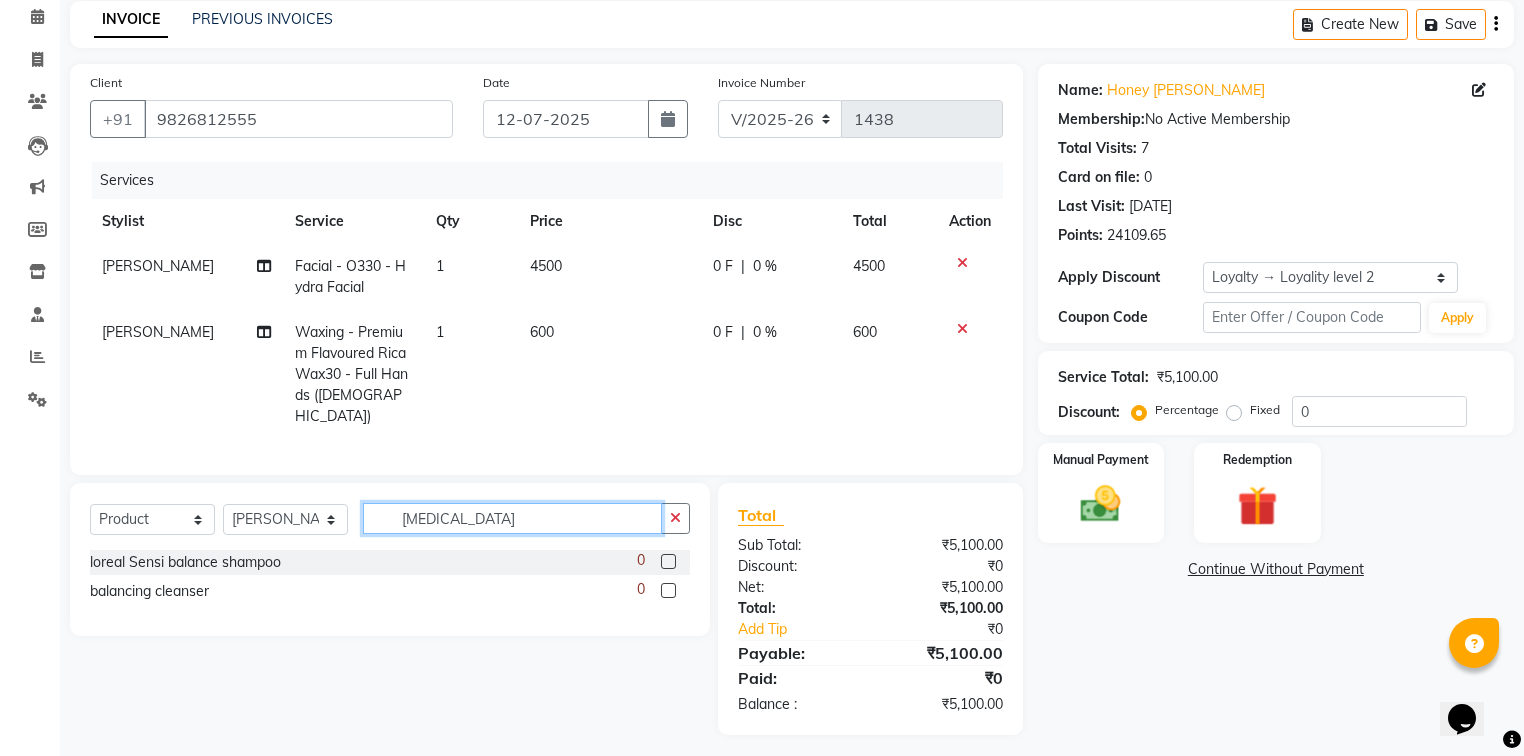 click on "bal" 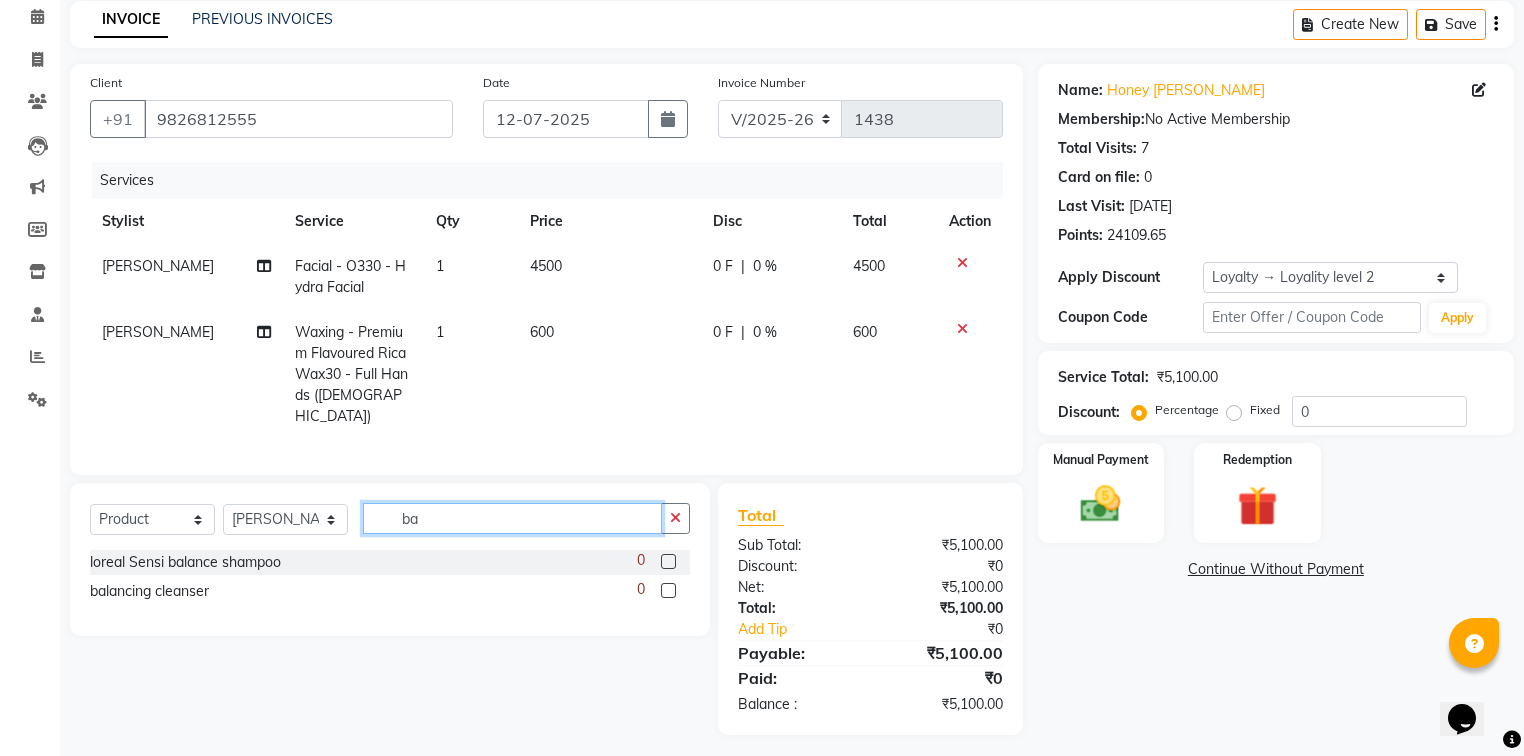 type on "b" 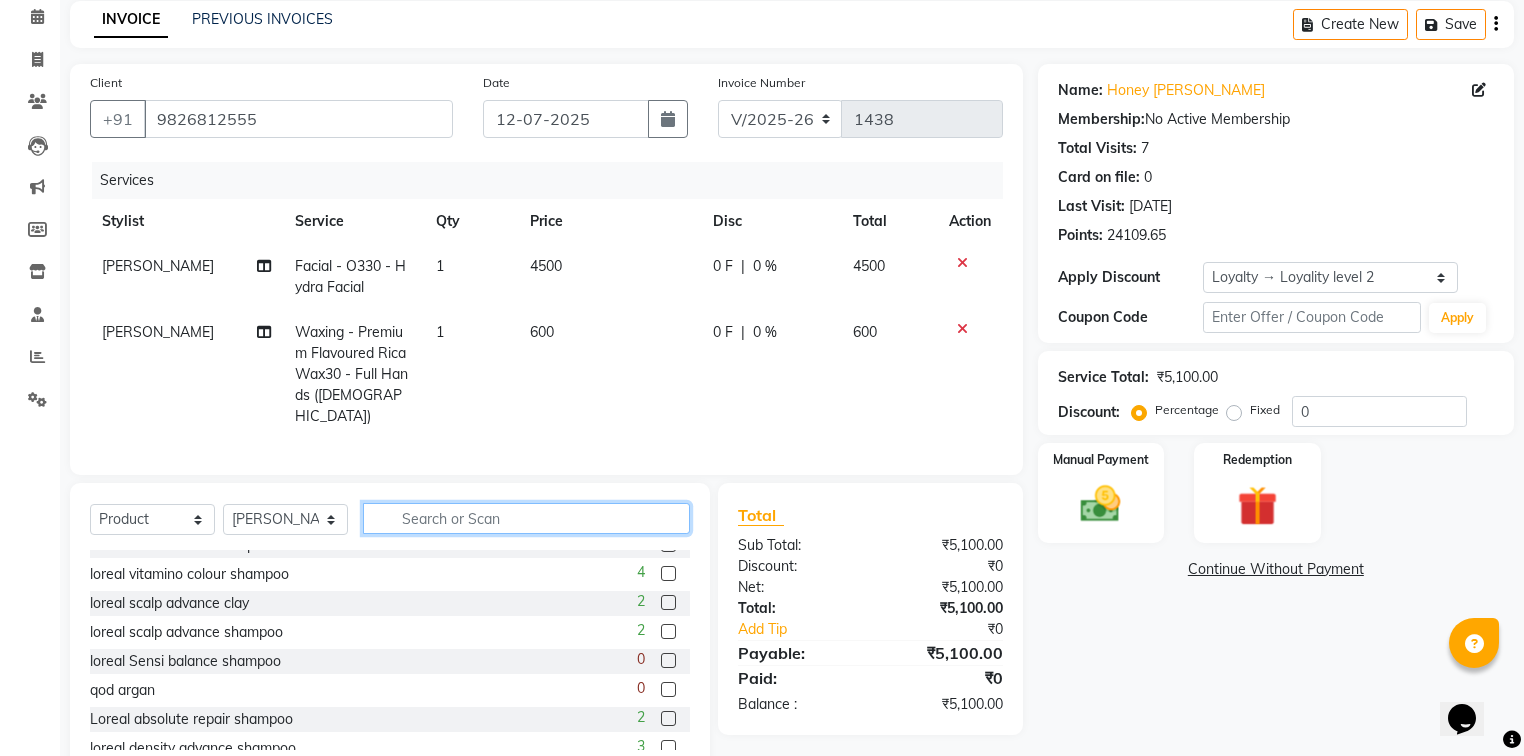 scroll, scrollTop: 0, scrollLeft: 0, axis: both 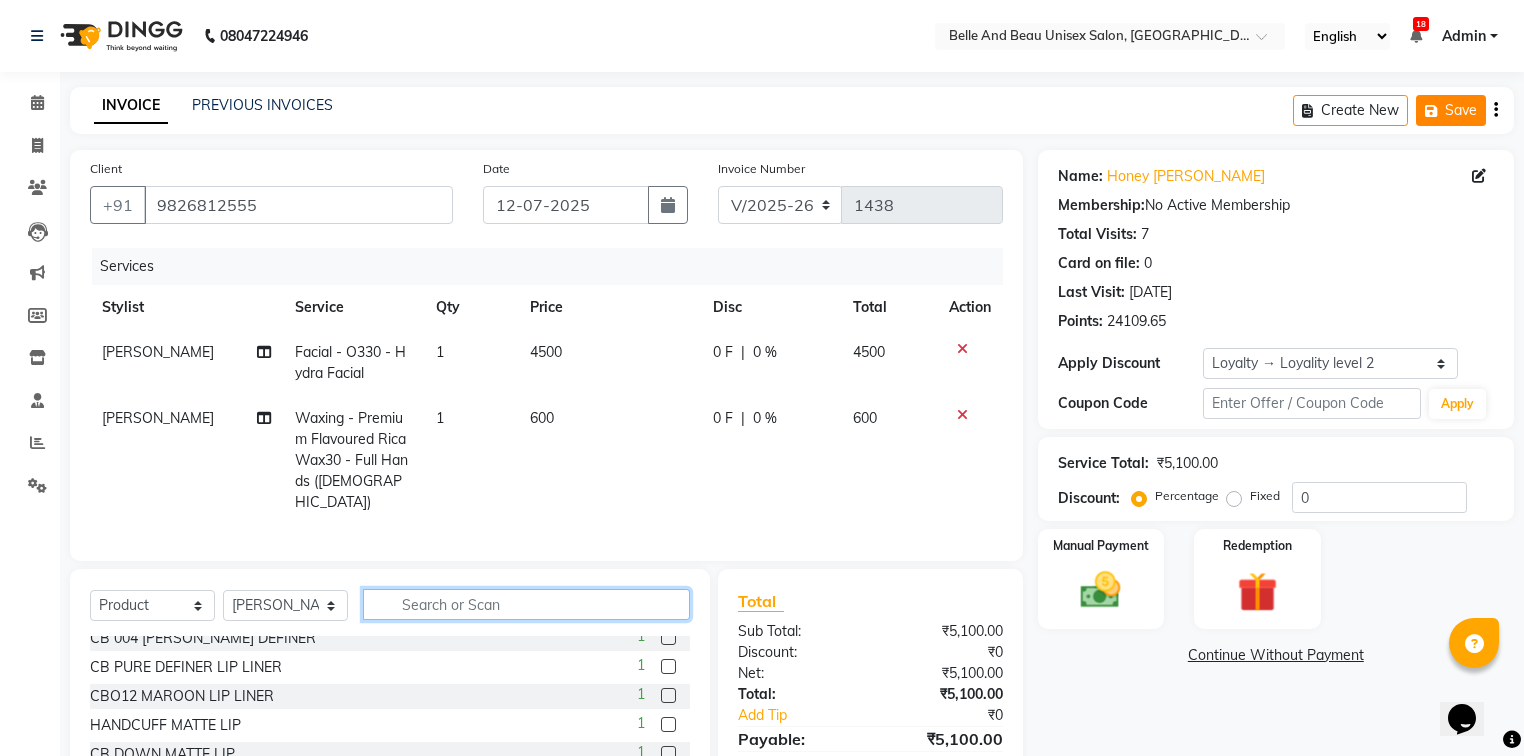 type 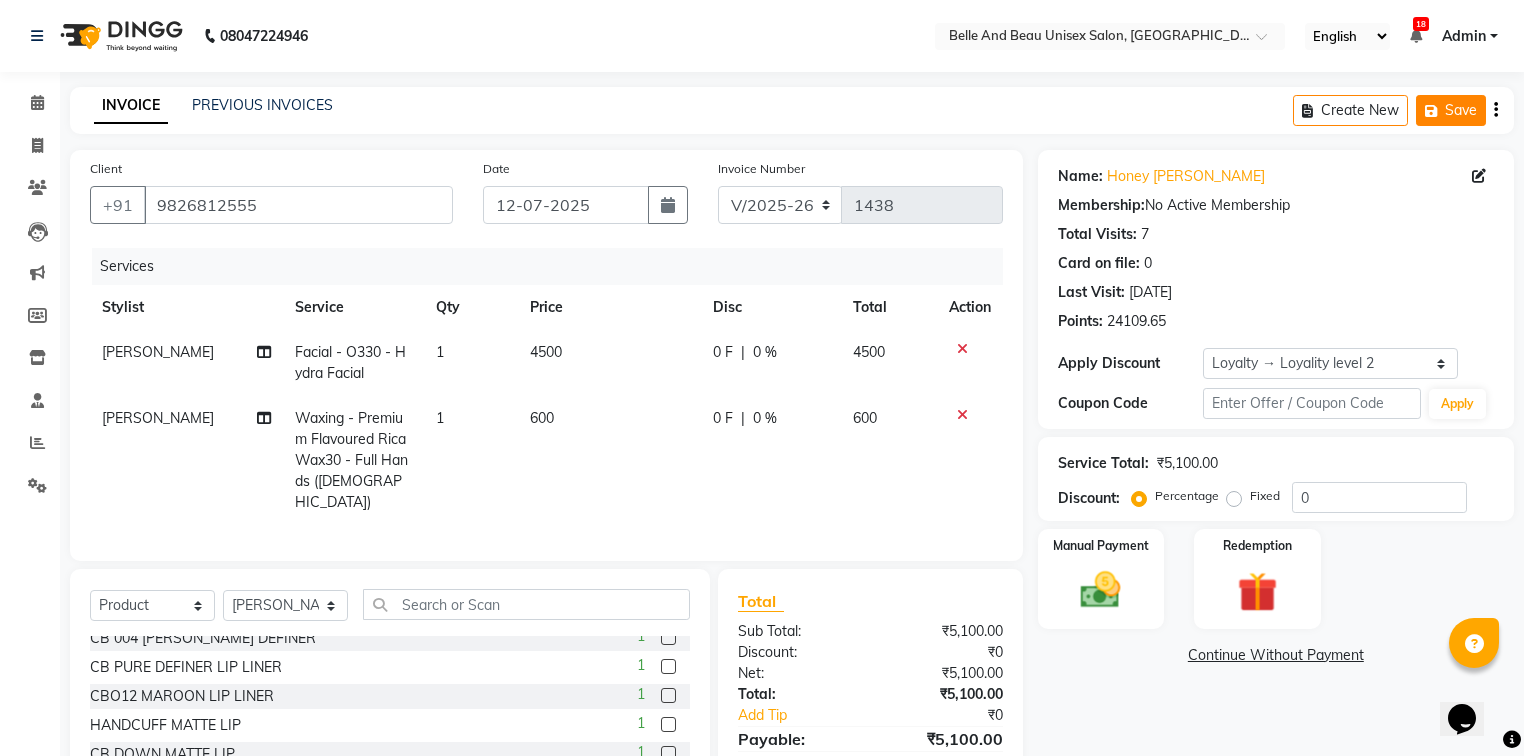 click 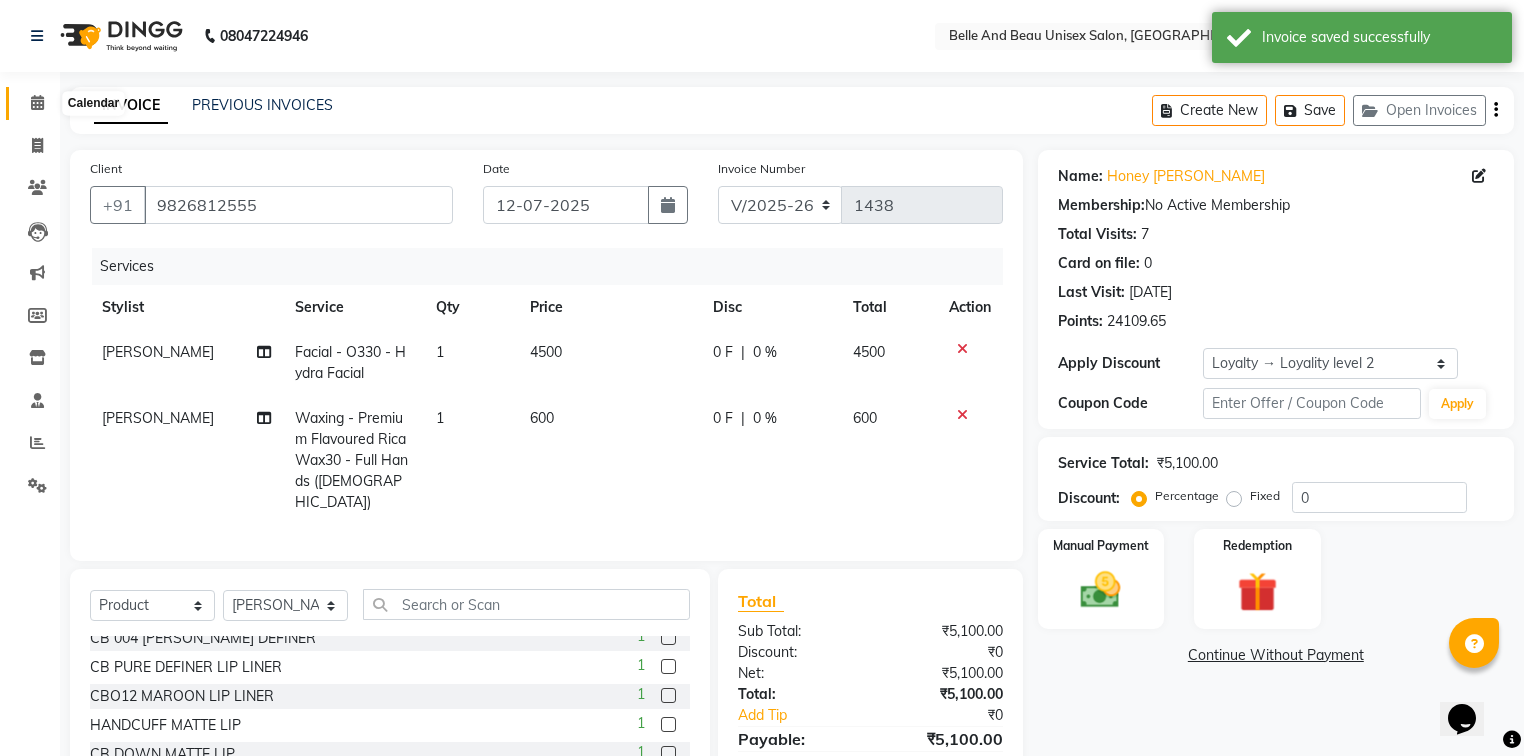 click 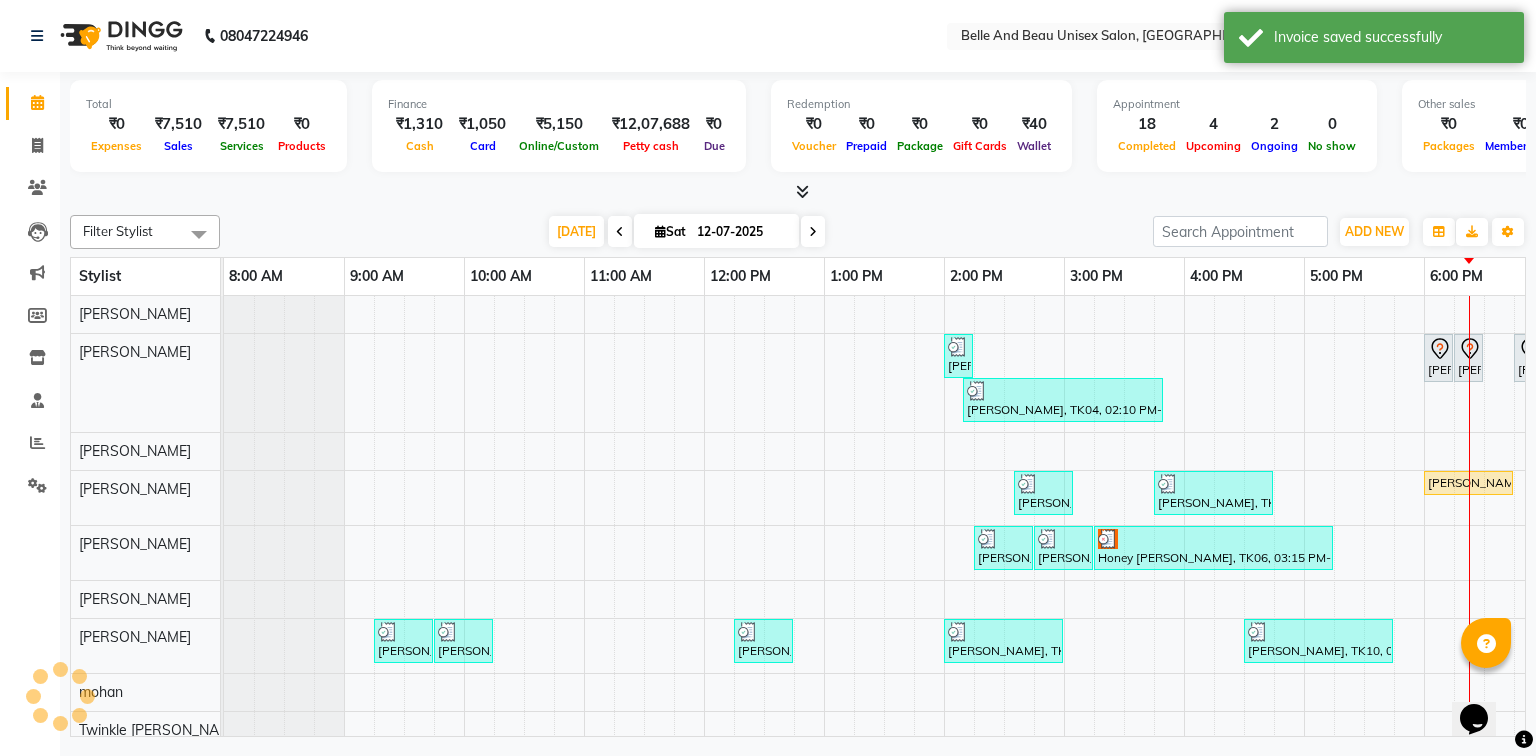 scroll, scrollTop: 0, scrollLeft: 0, axis: both 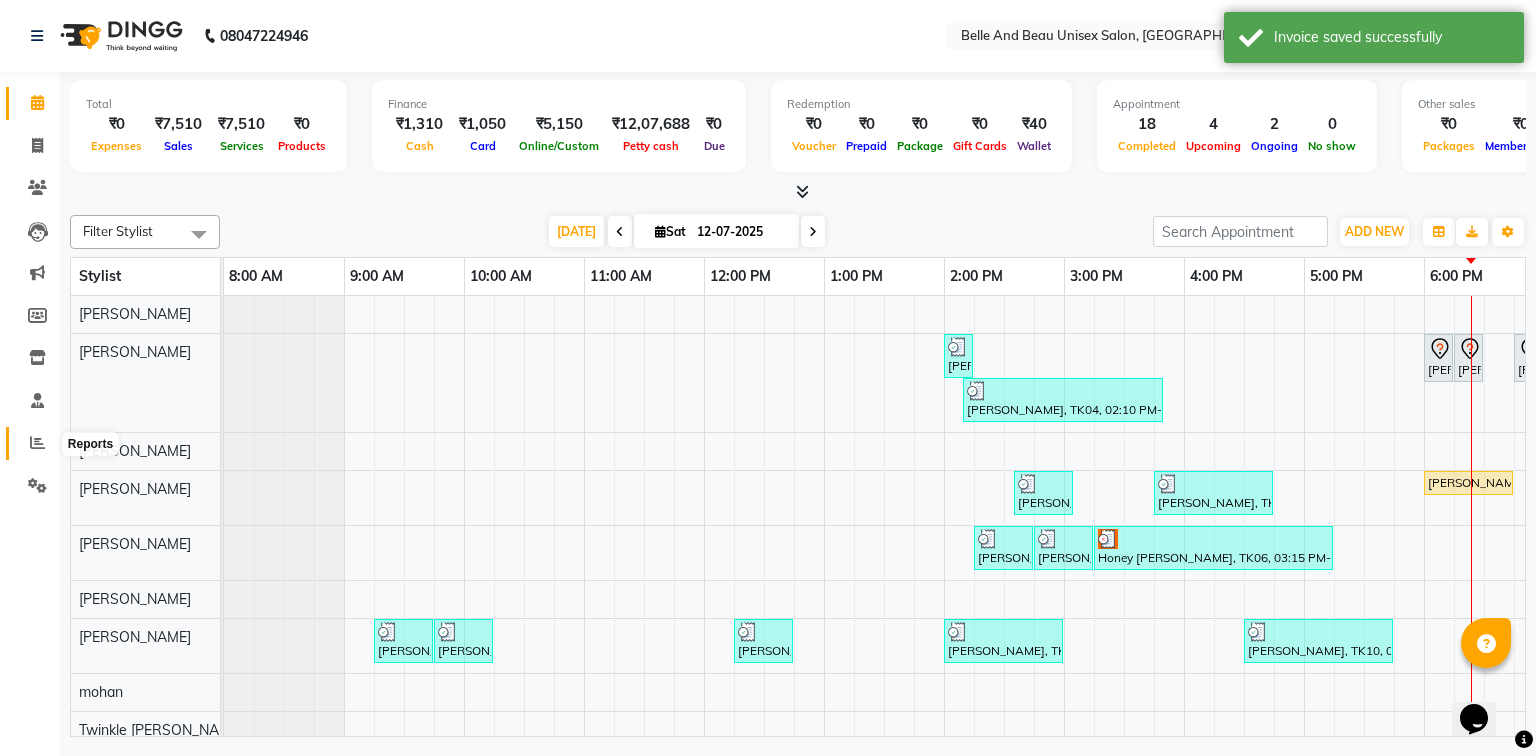 click 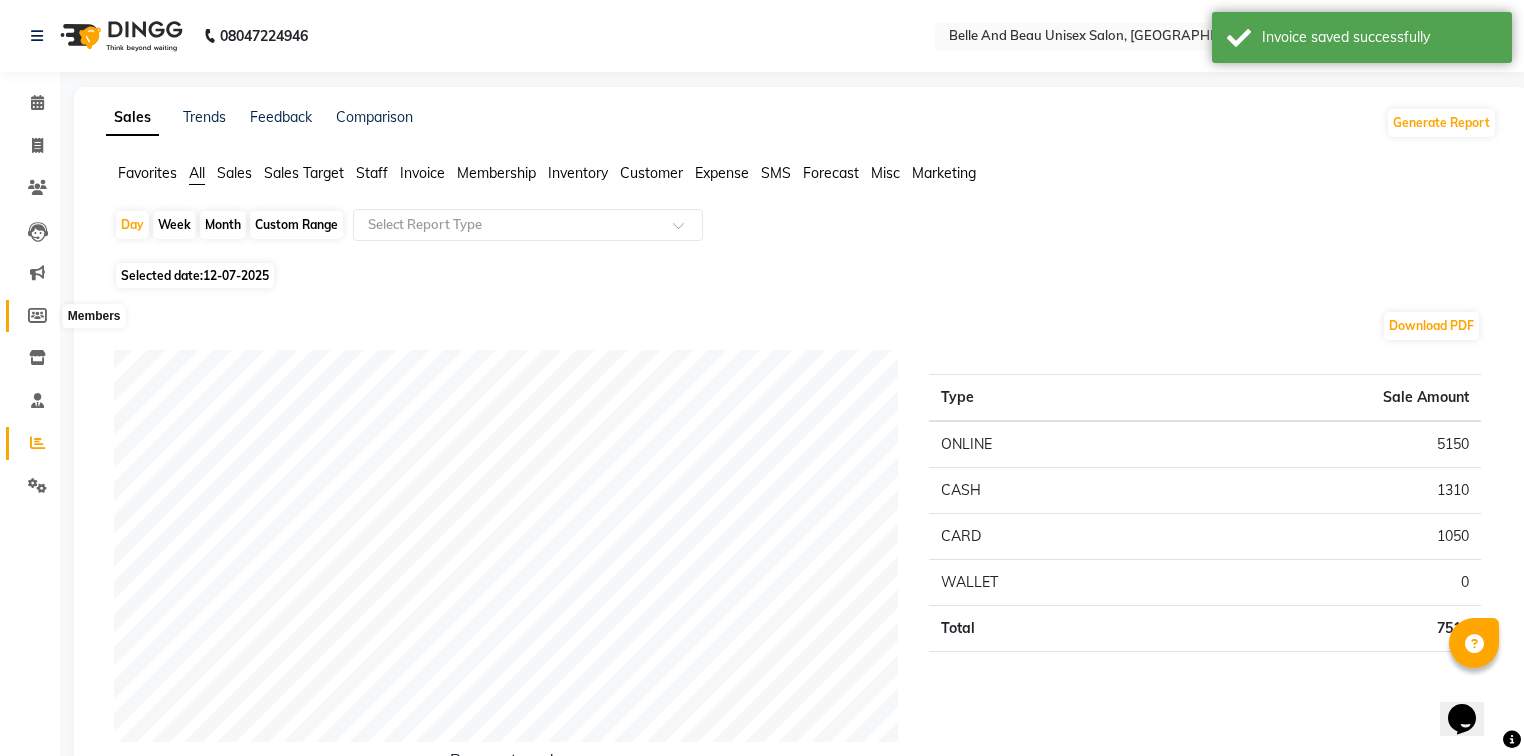 click 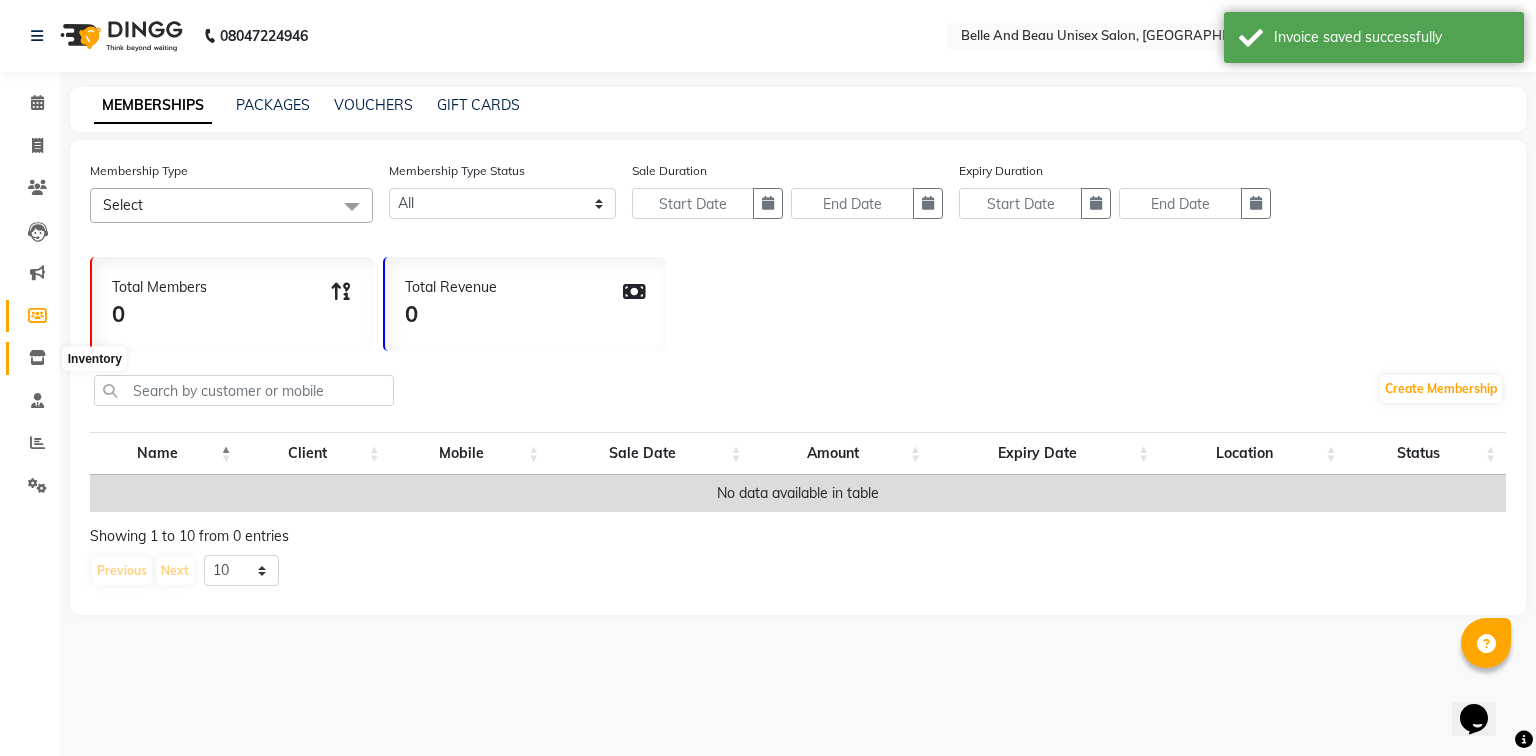 click 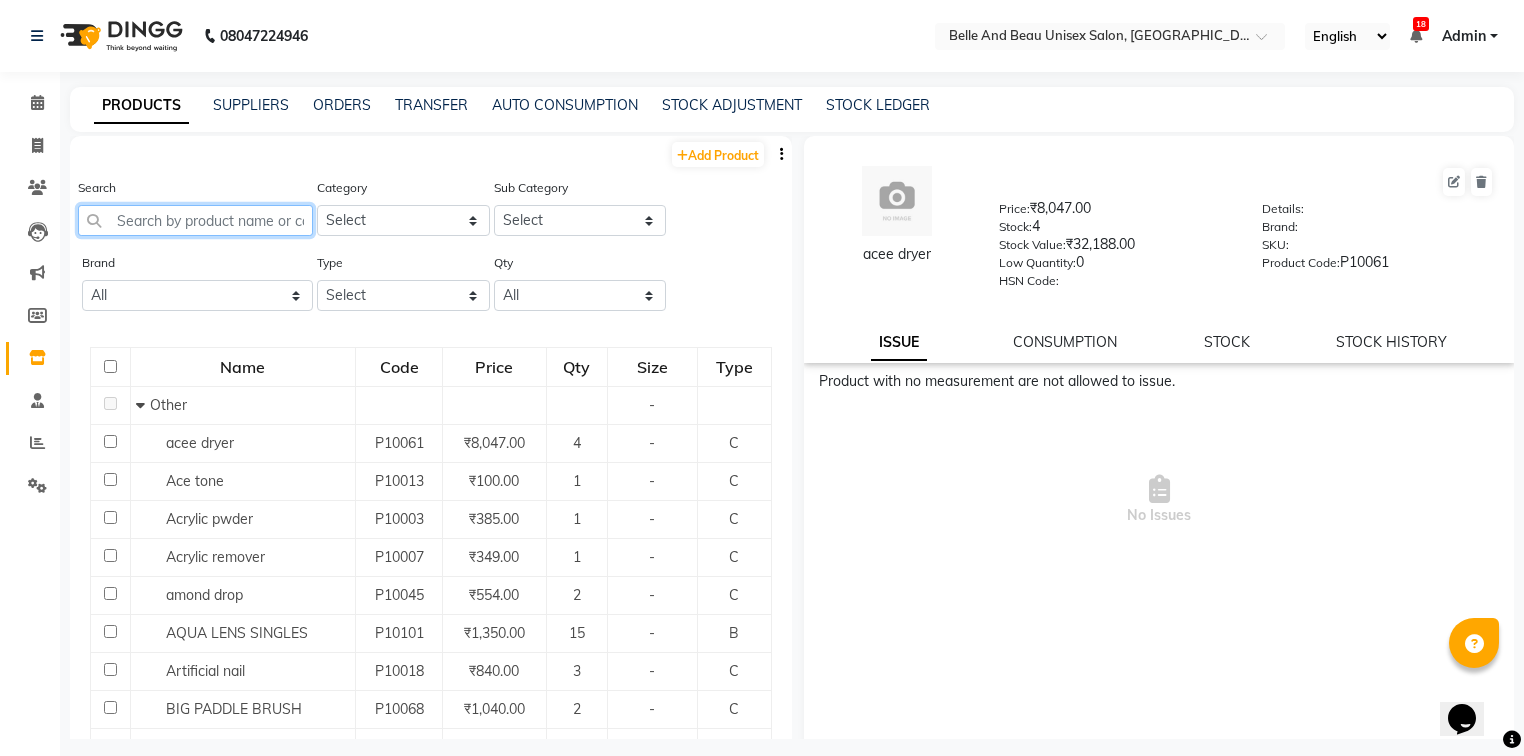 click 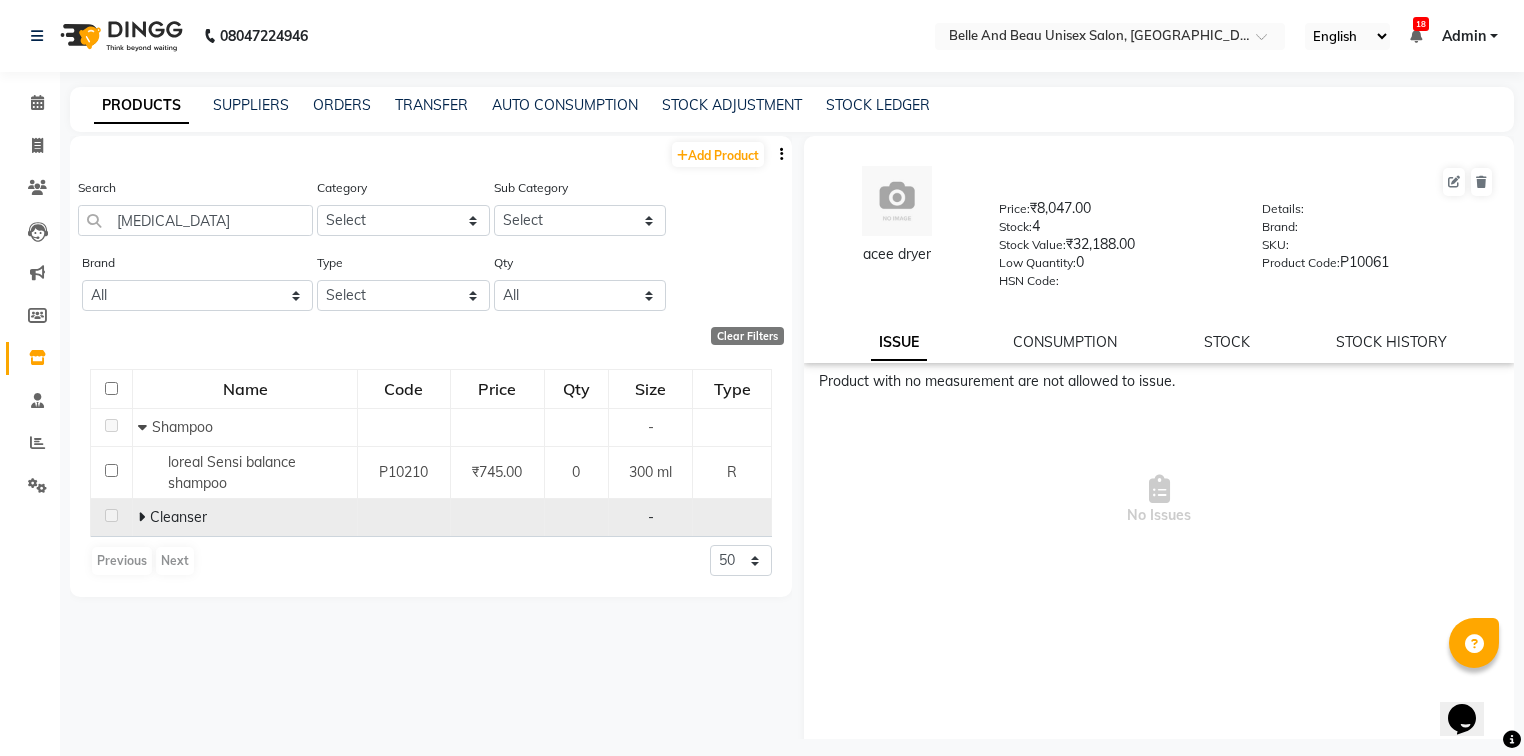 click 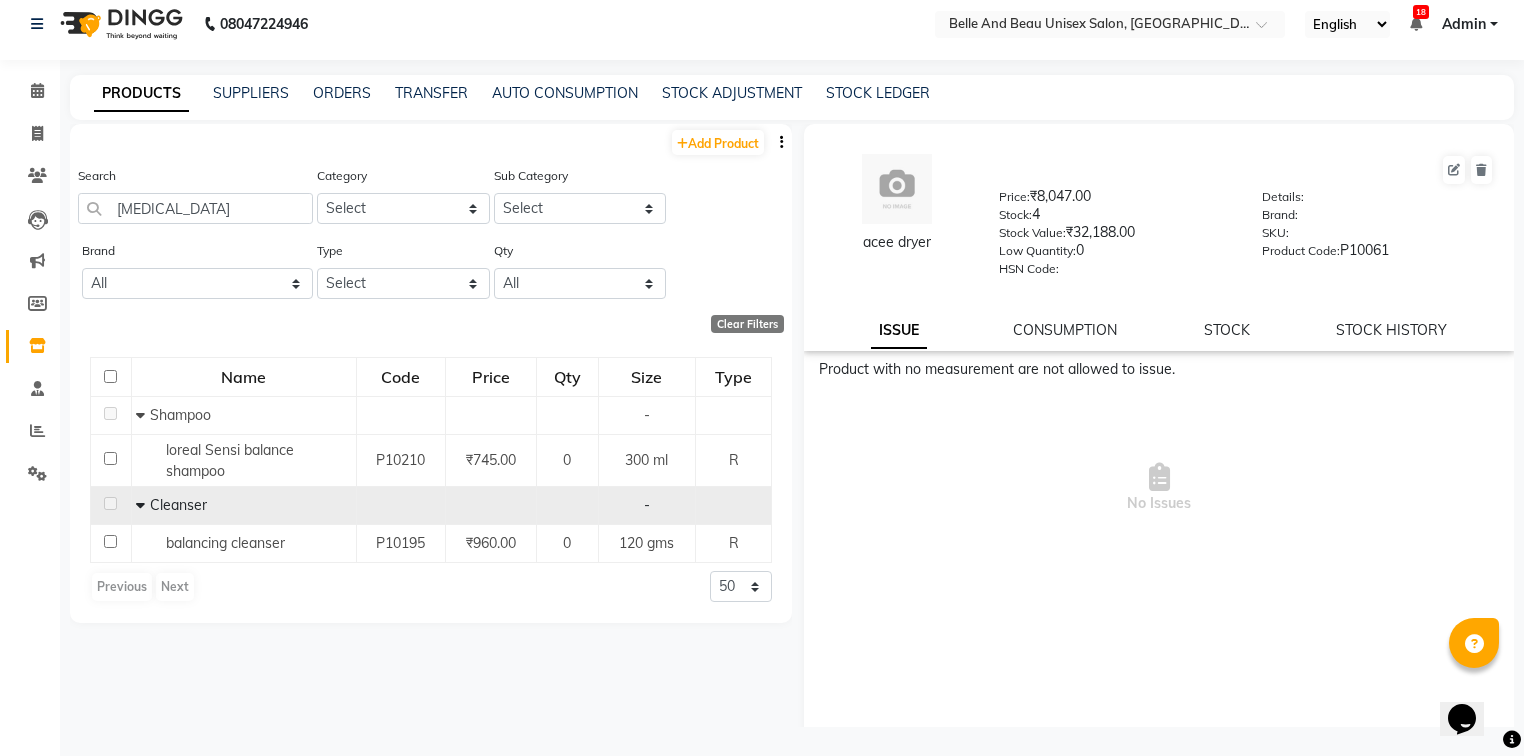 scroll, scrollTop: 0, scrollLeft: 0, axis: both 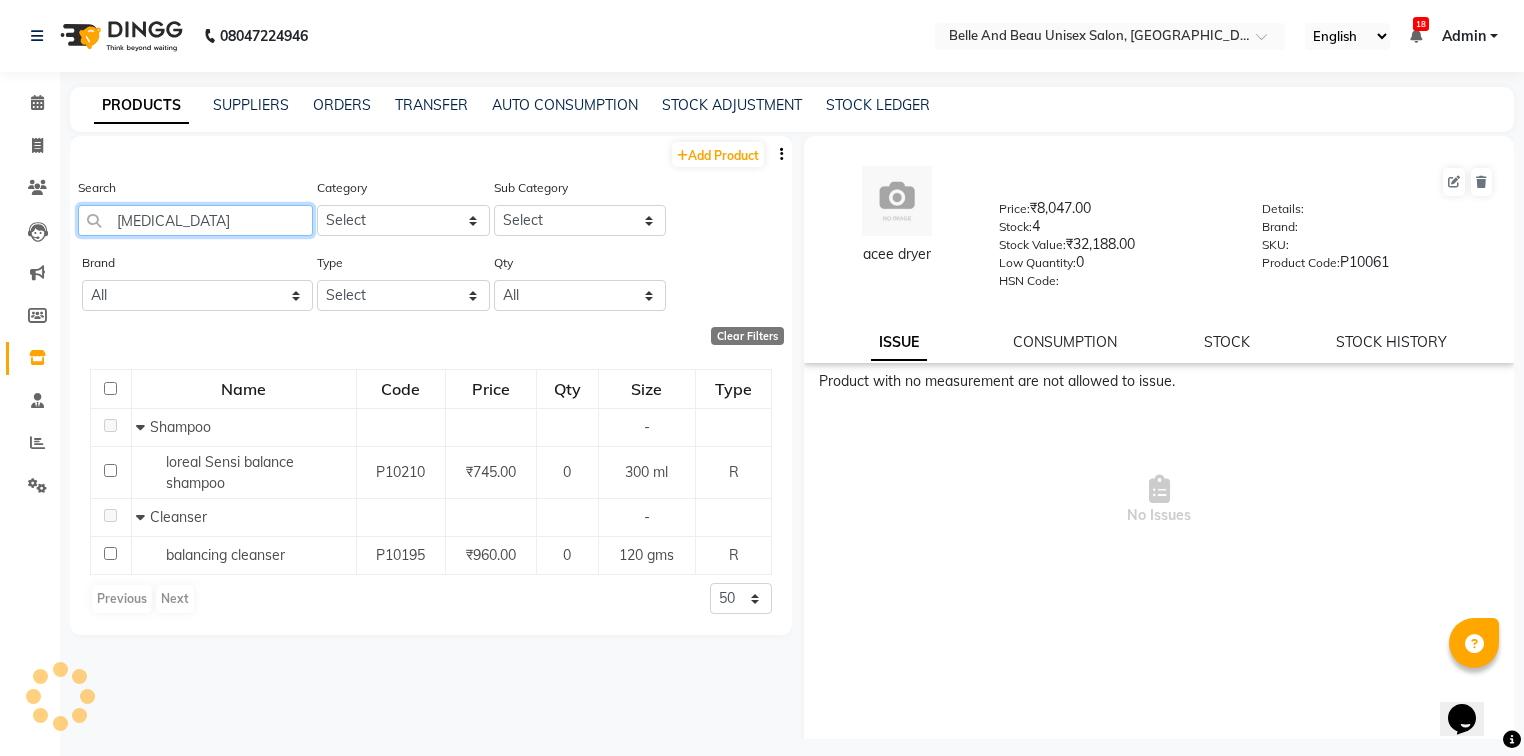 click on "bal" 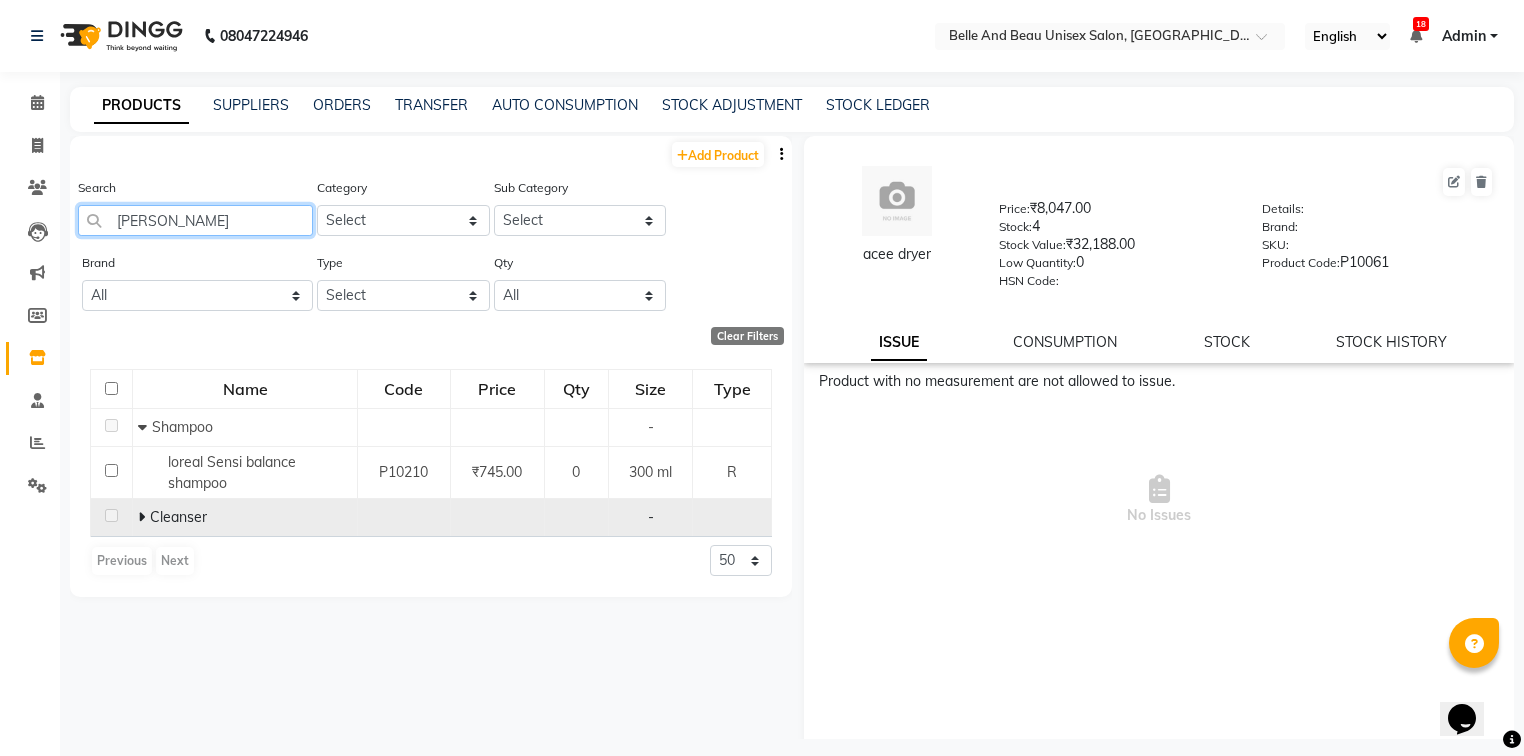 type on "balan" 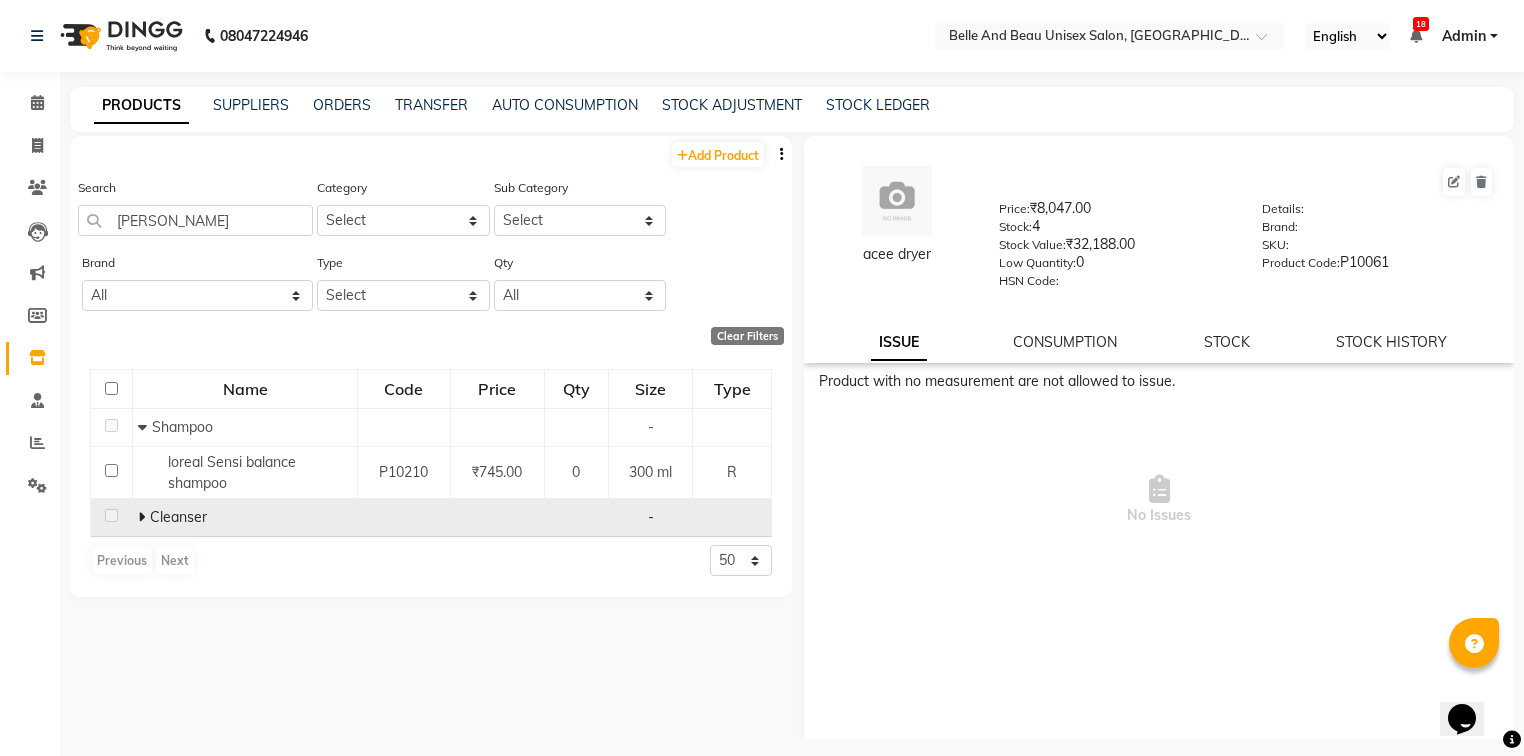 click 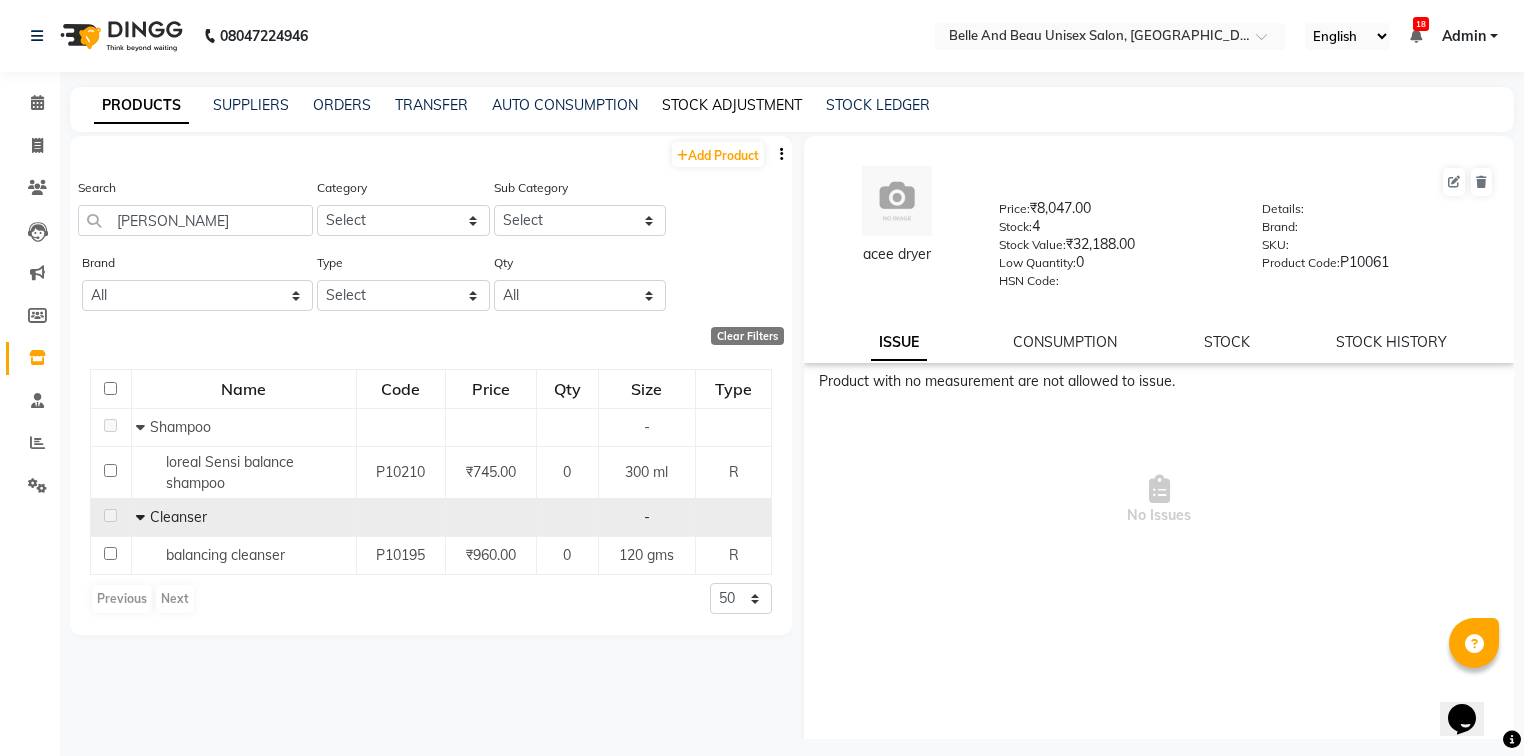 click on "STOCK ADJUSTMENT" 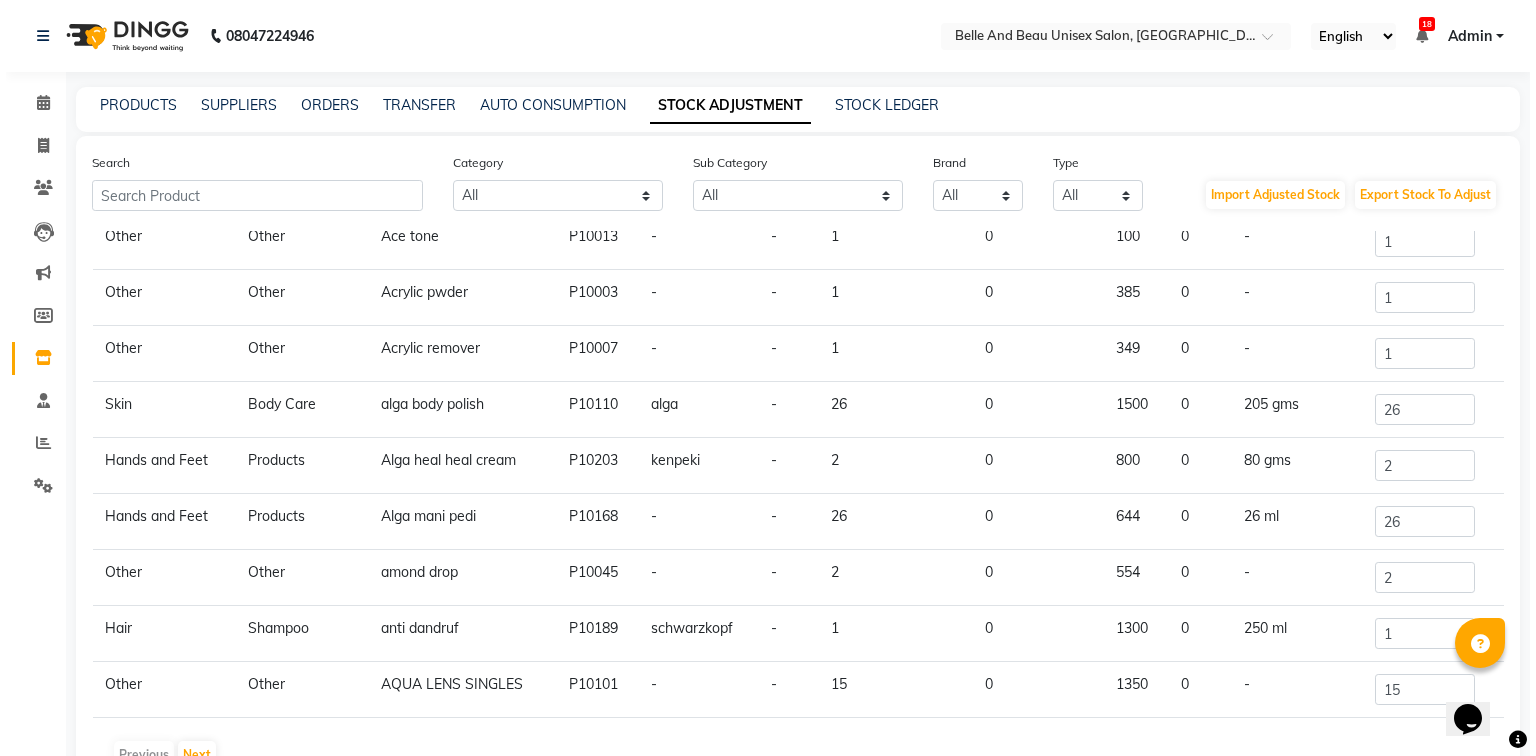 scroll, scrollTop: 0, scrollLeft: 0, axis: both 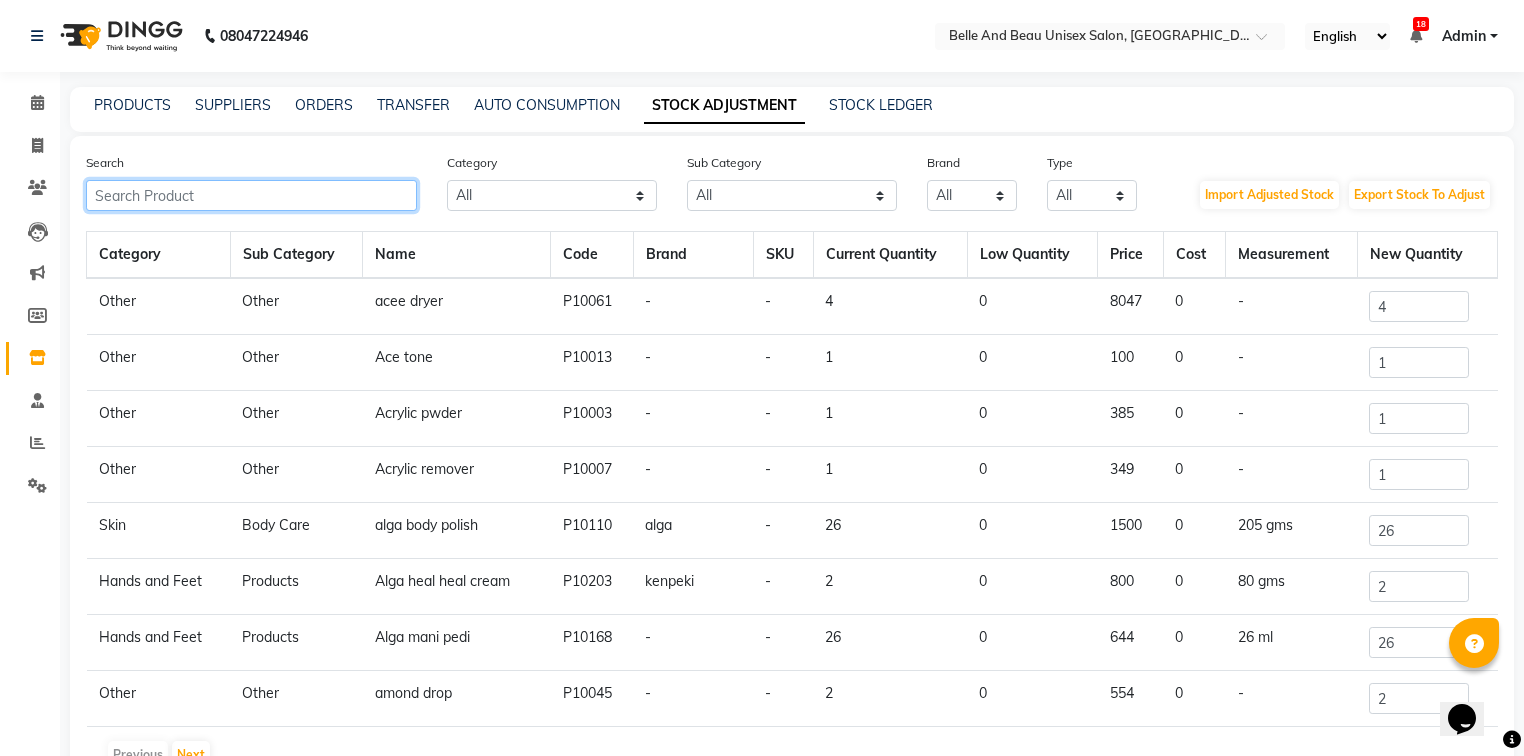 click 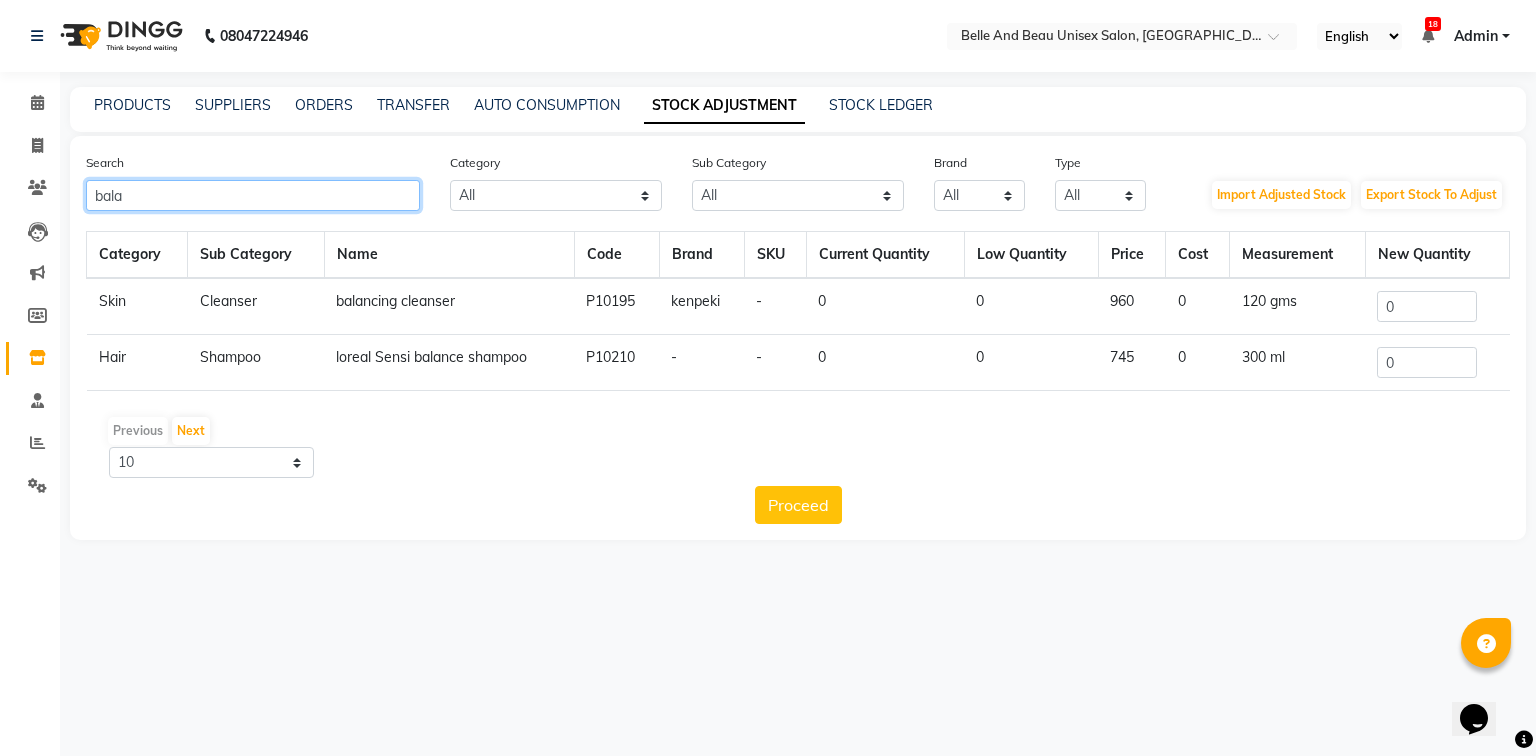 type on "bala" 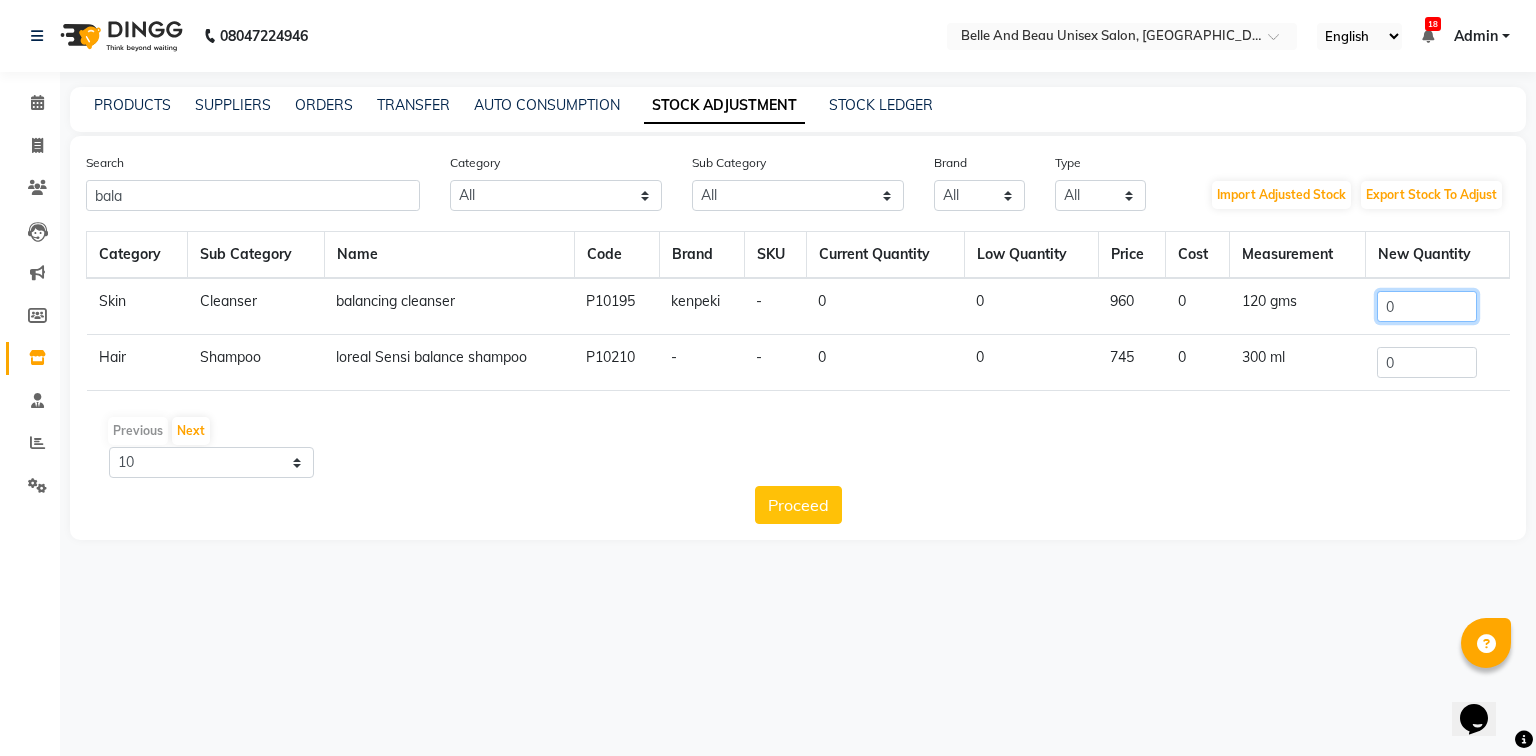 click on "0" 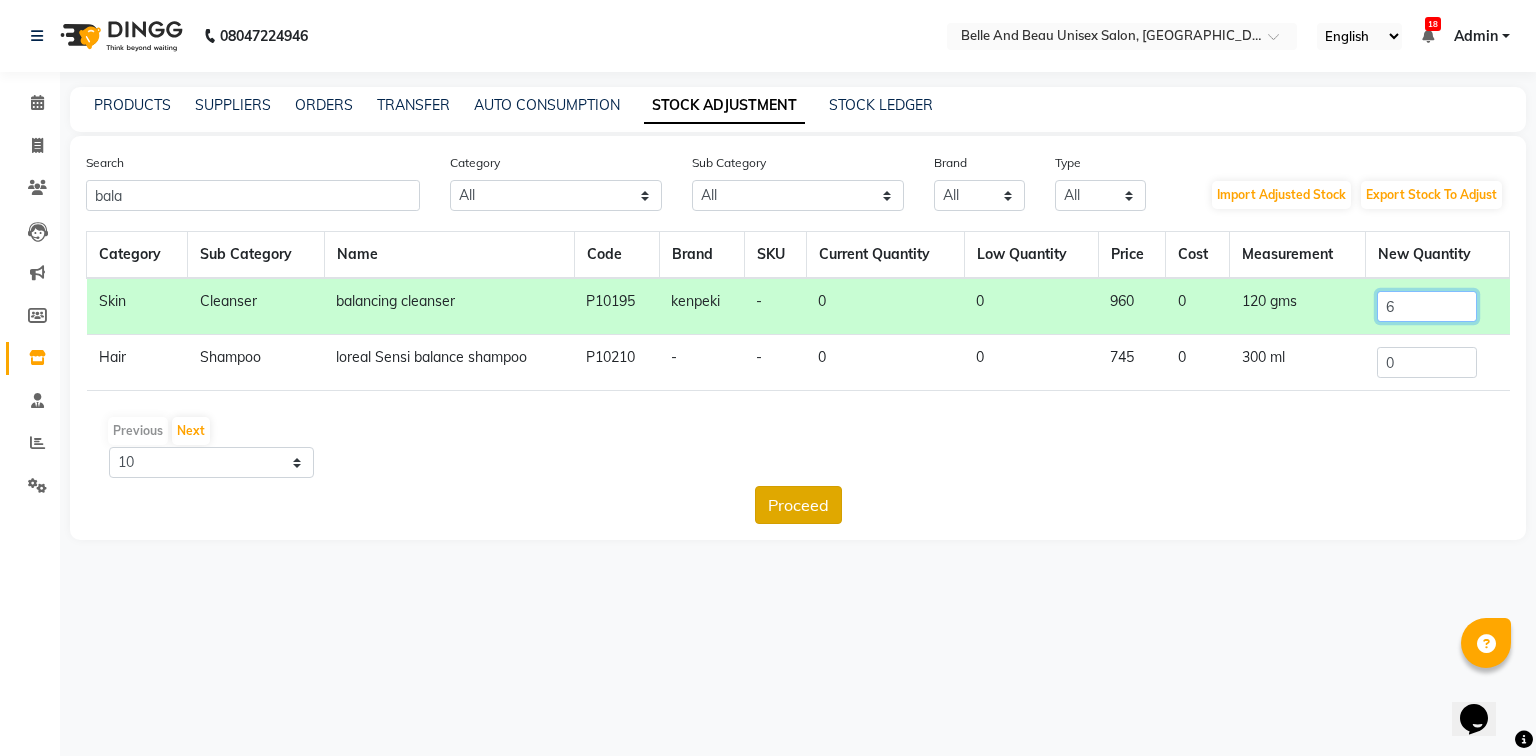 type on "6" 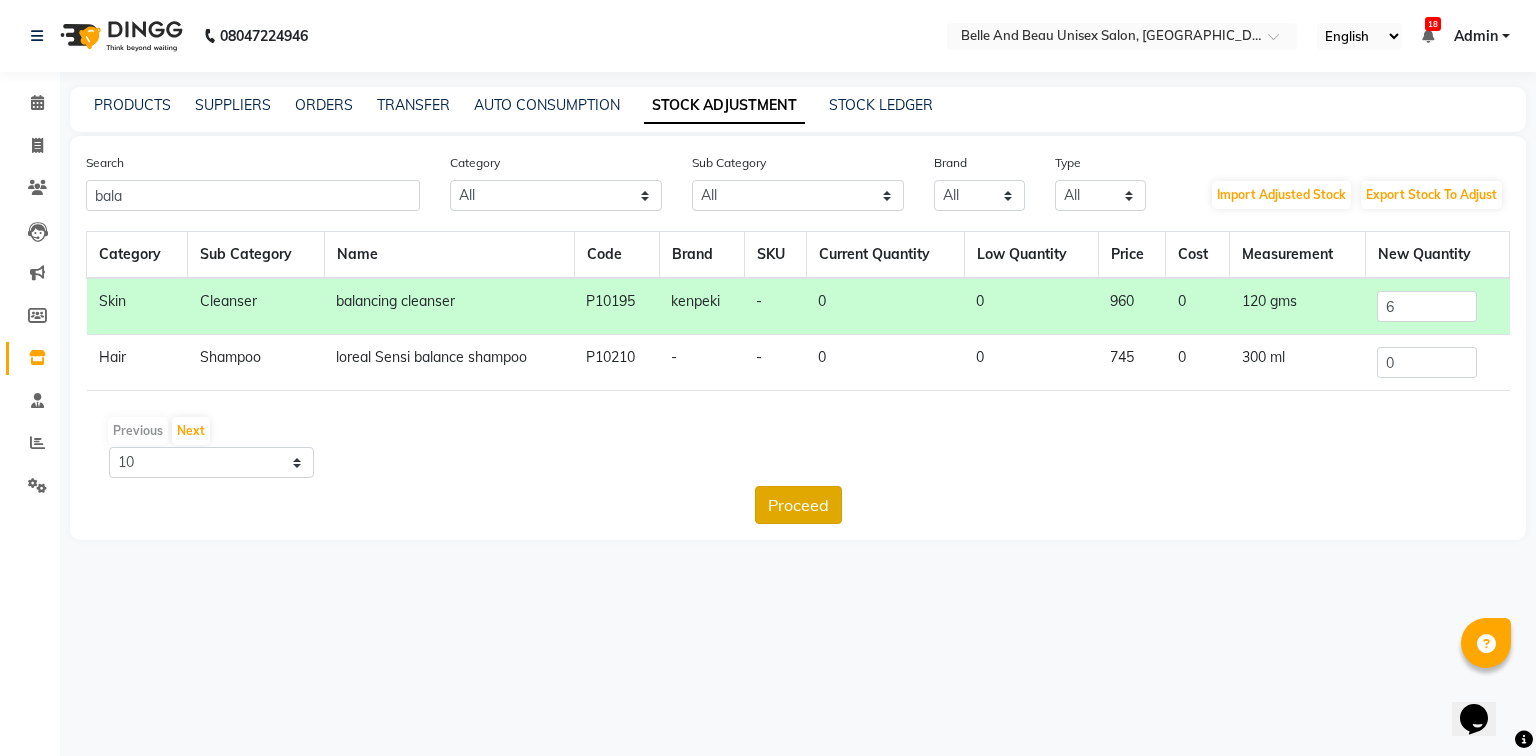 click on "Proceed" 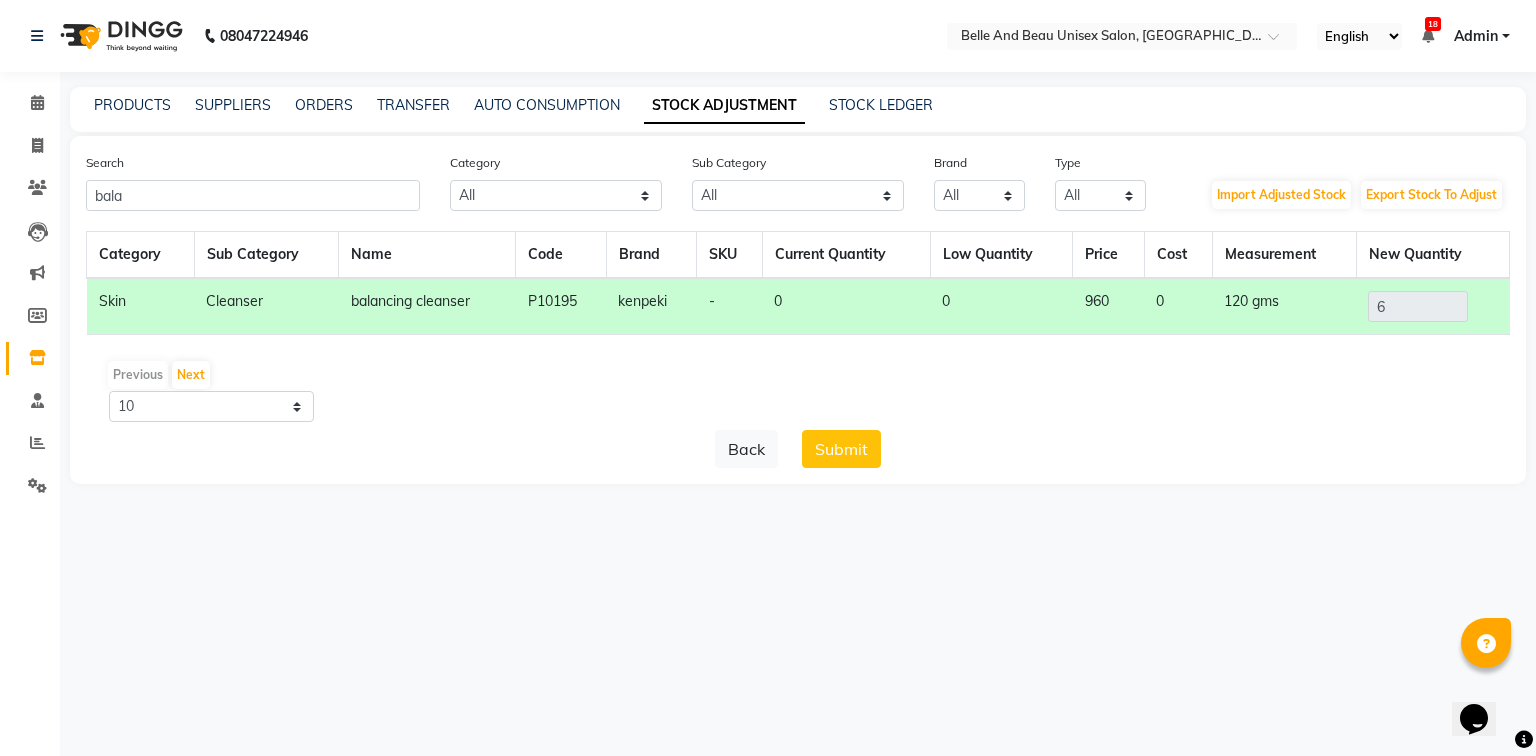 click on "Submit" 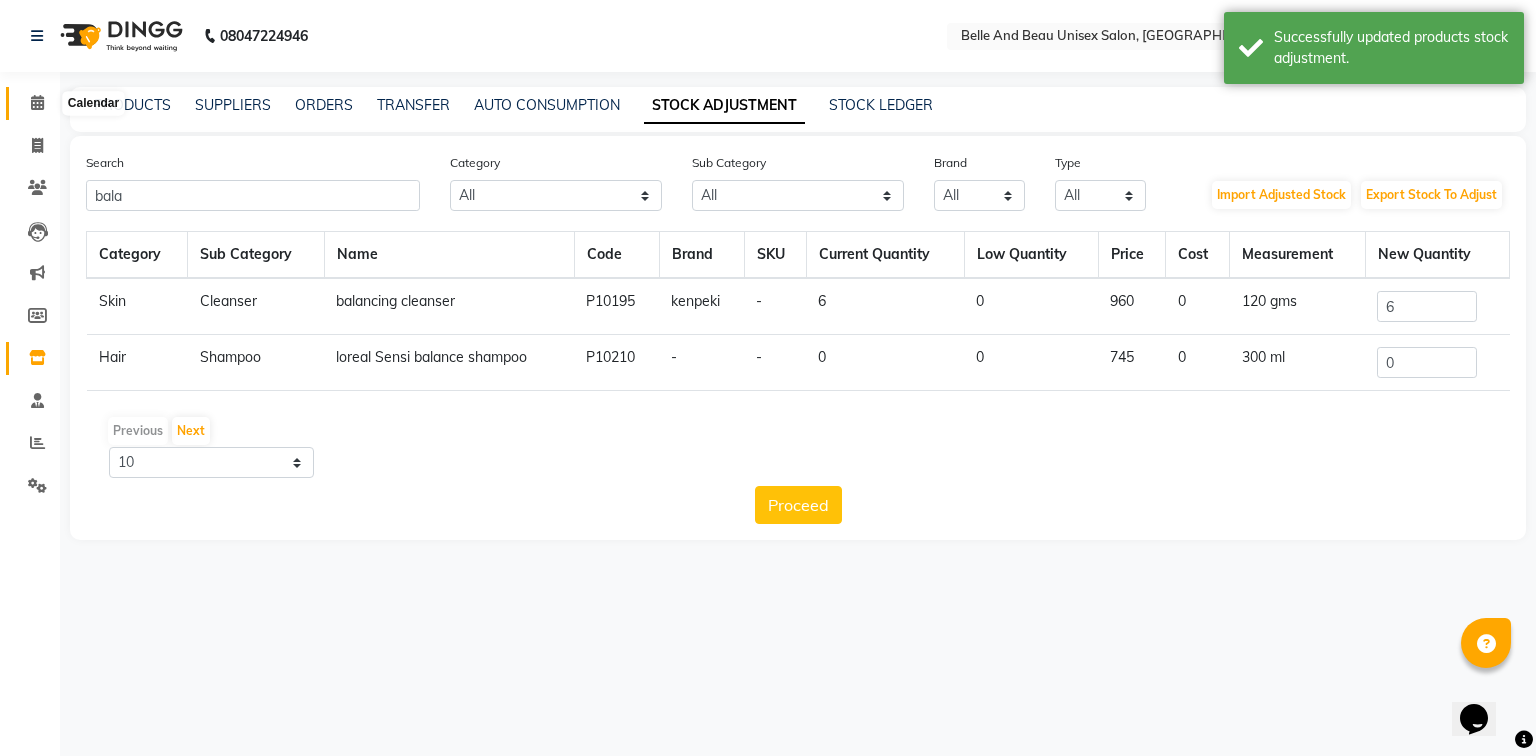 click 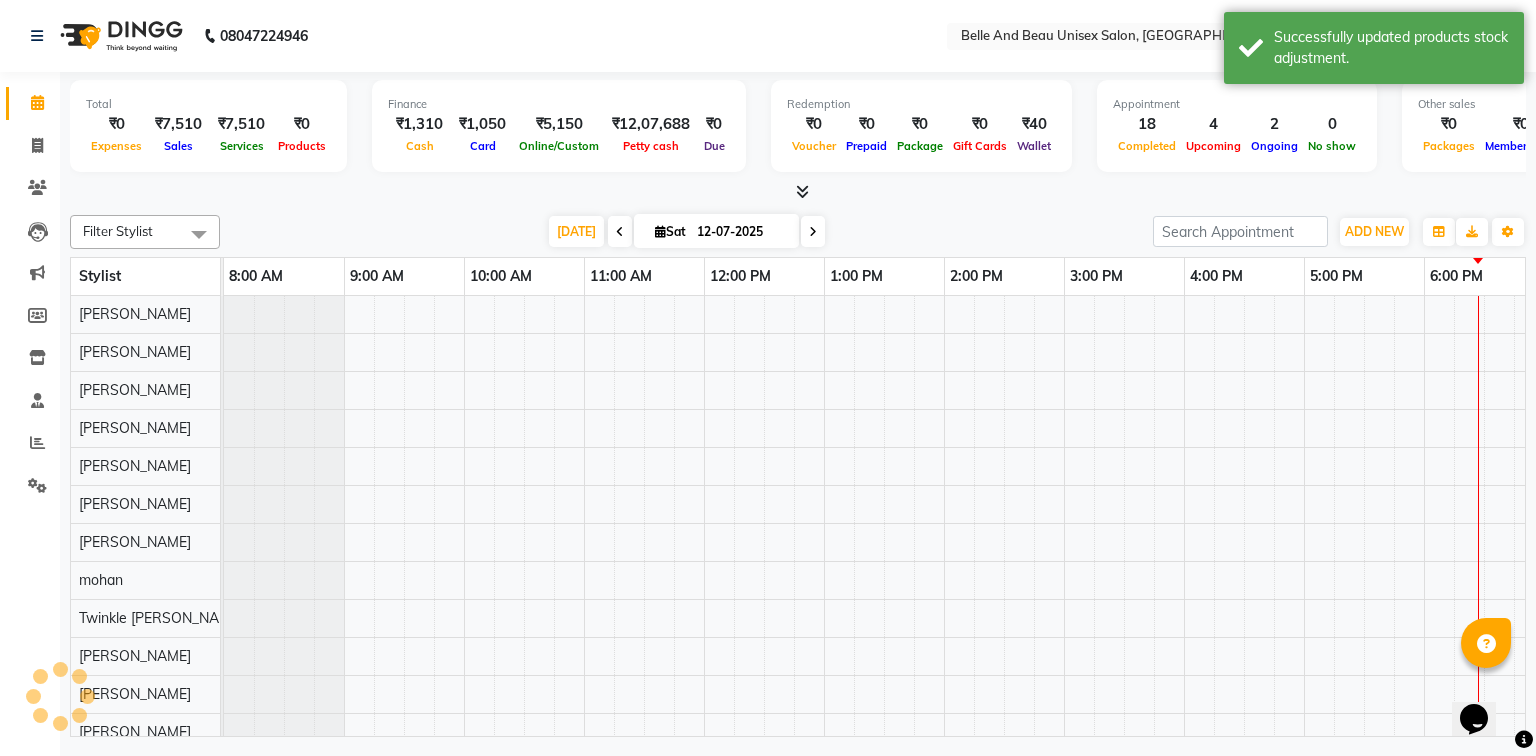 scroll, scrollTop: 0, scrollLeft: 0, axis: both 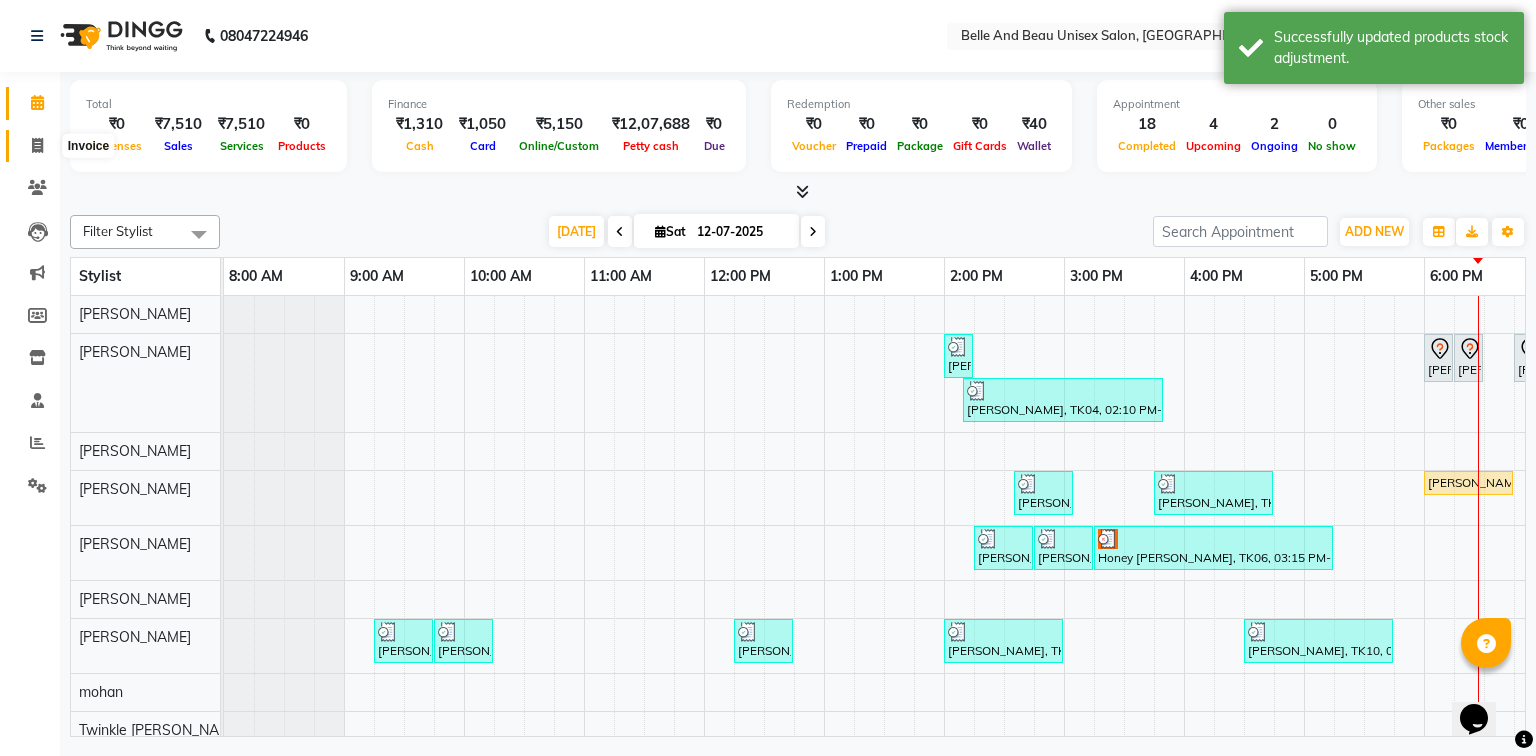 click 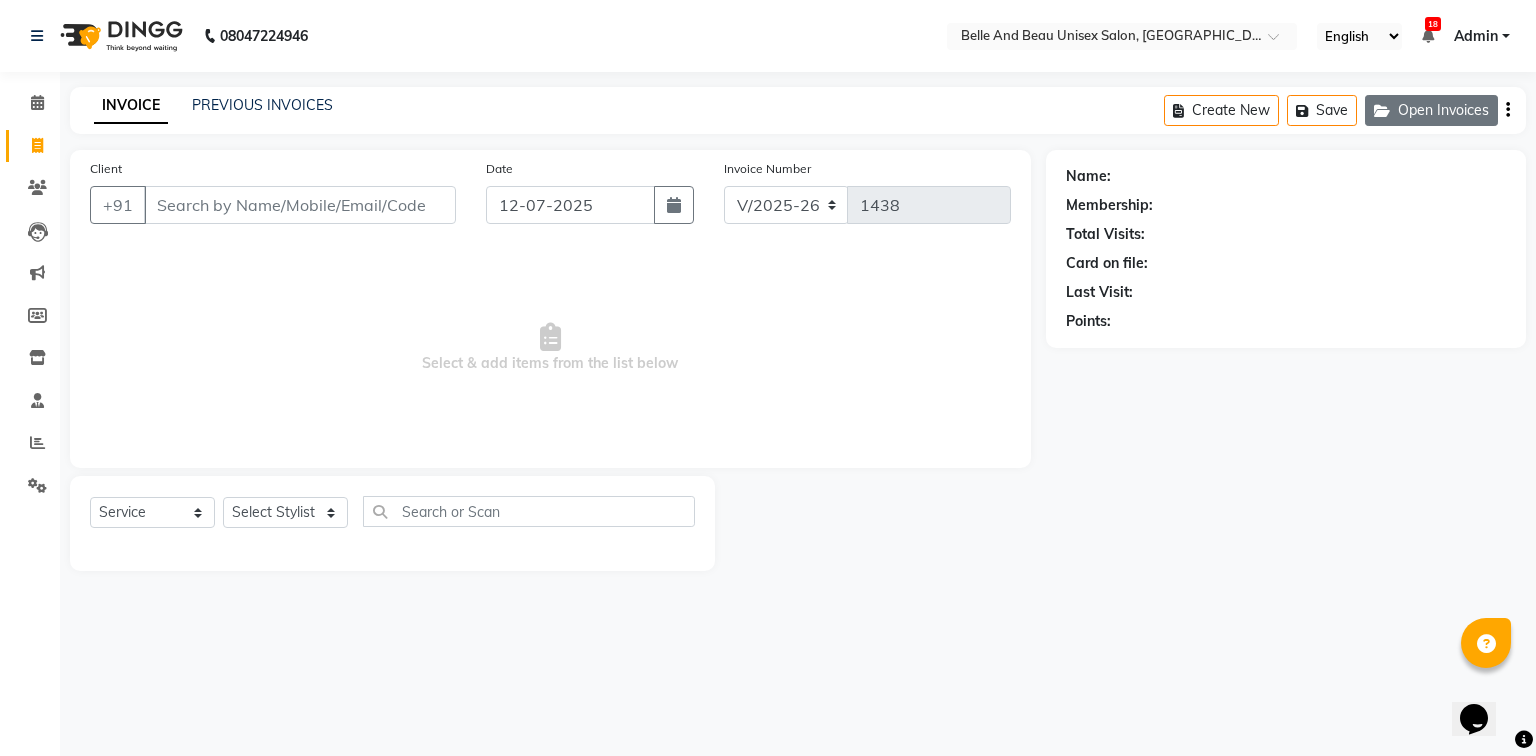 click on "Open Invoices" 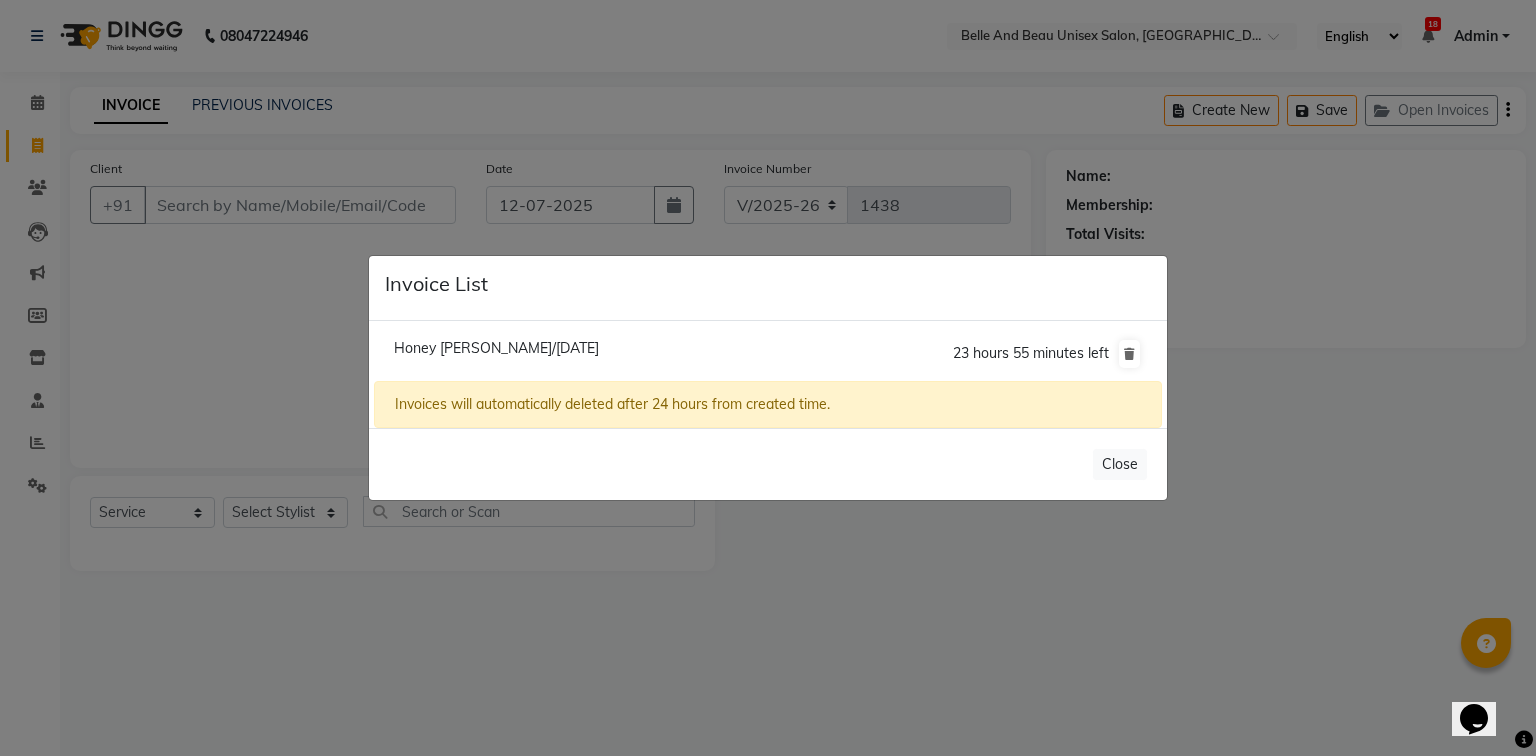 click on "Honey Sandhu/12 July 2025" 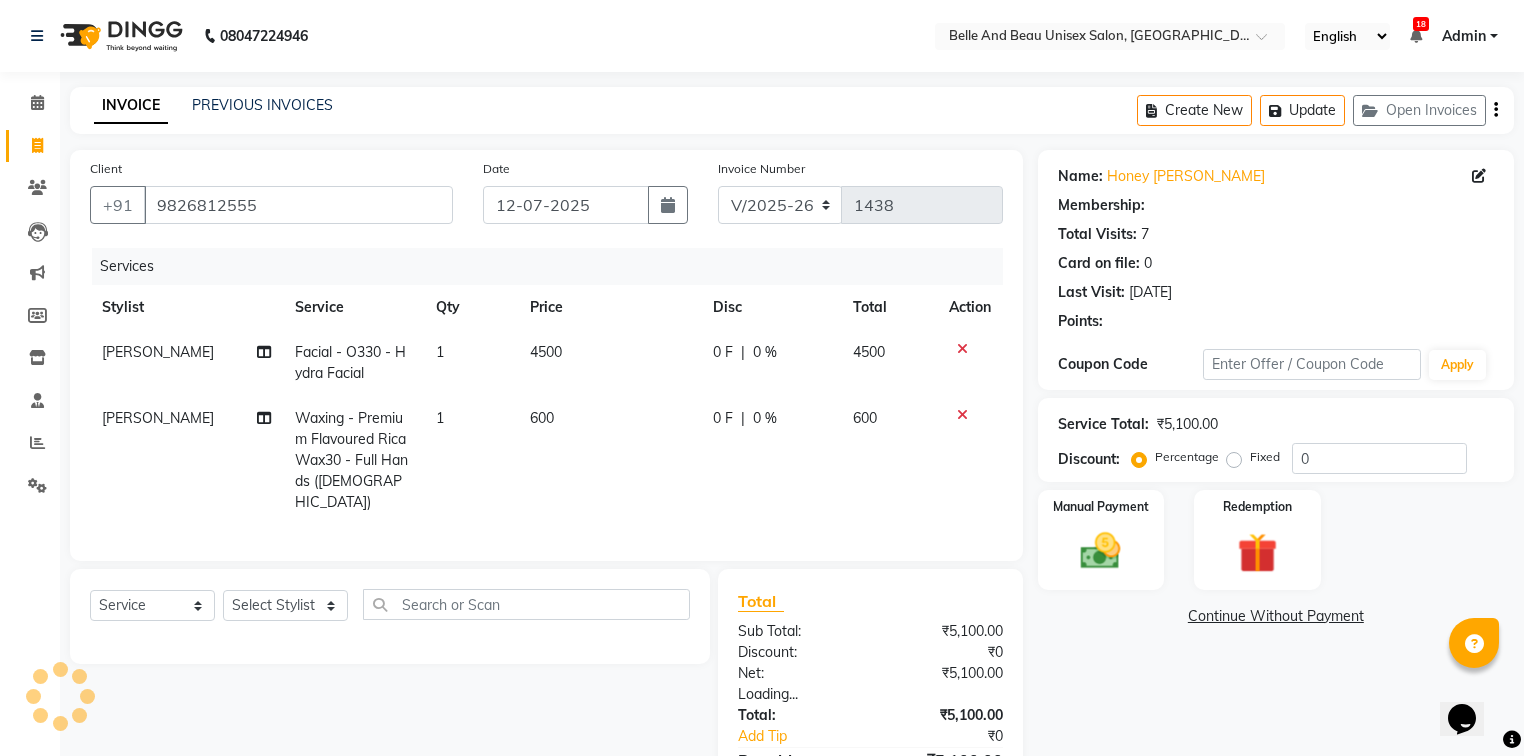 select on "1: Object" 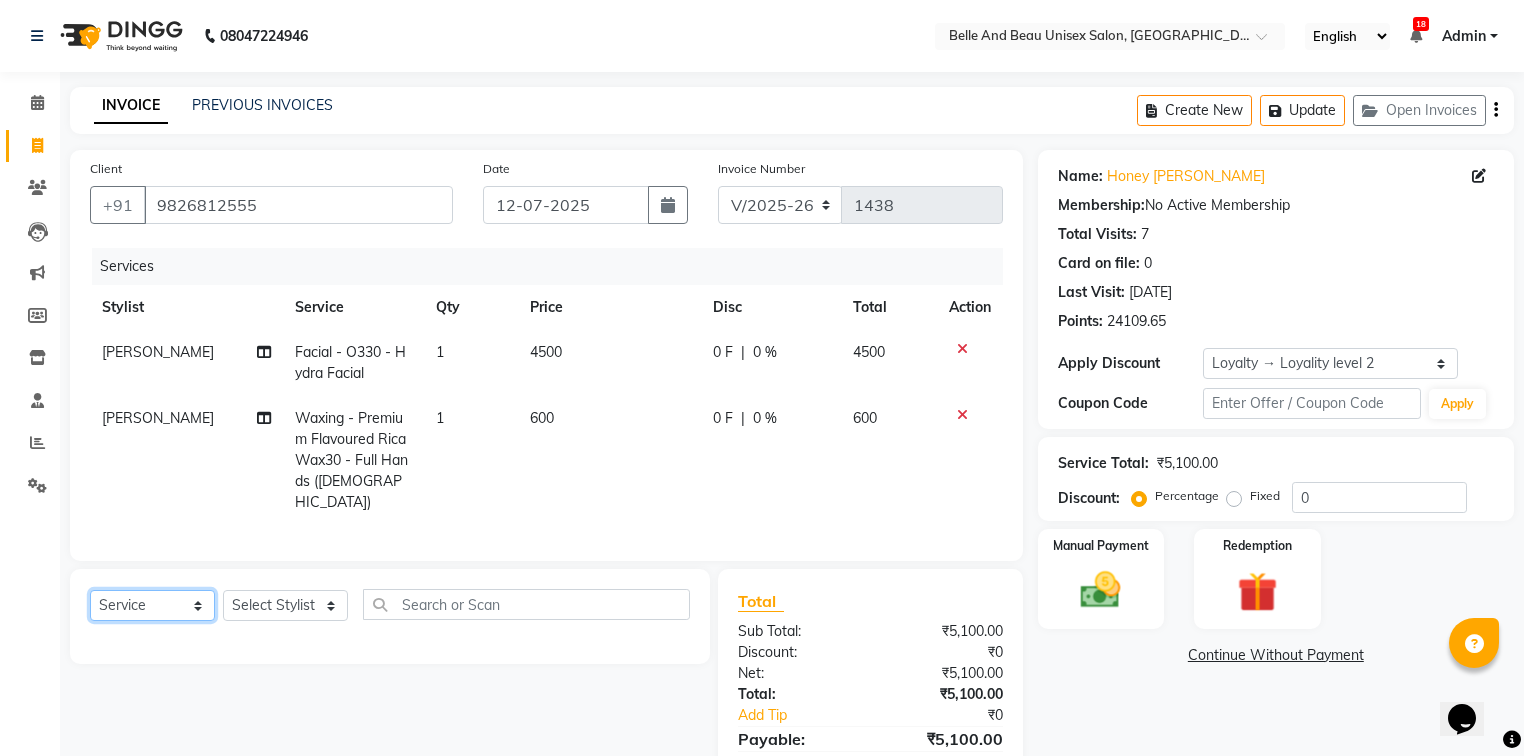 click on "Select  Service  Product  Membership  Package Voucher Prepaid Gift Card" 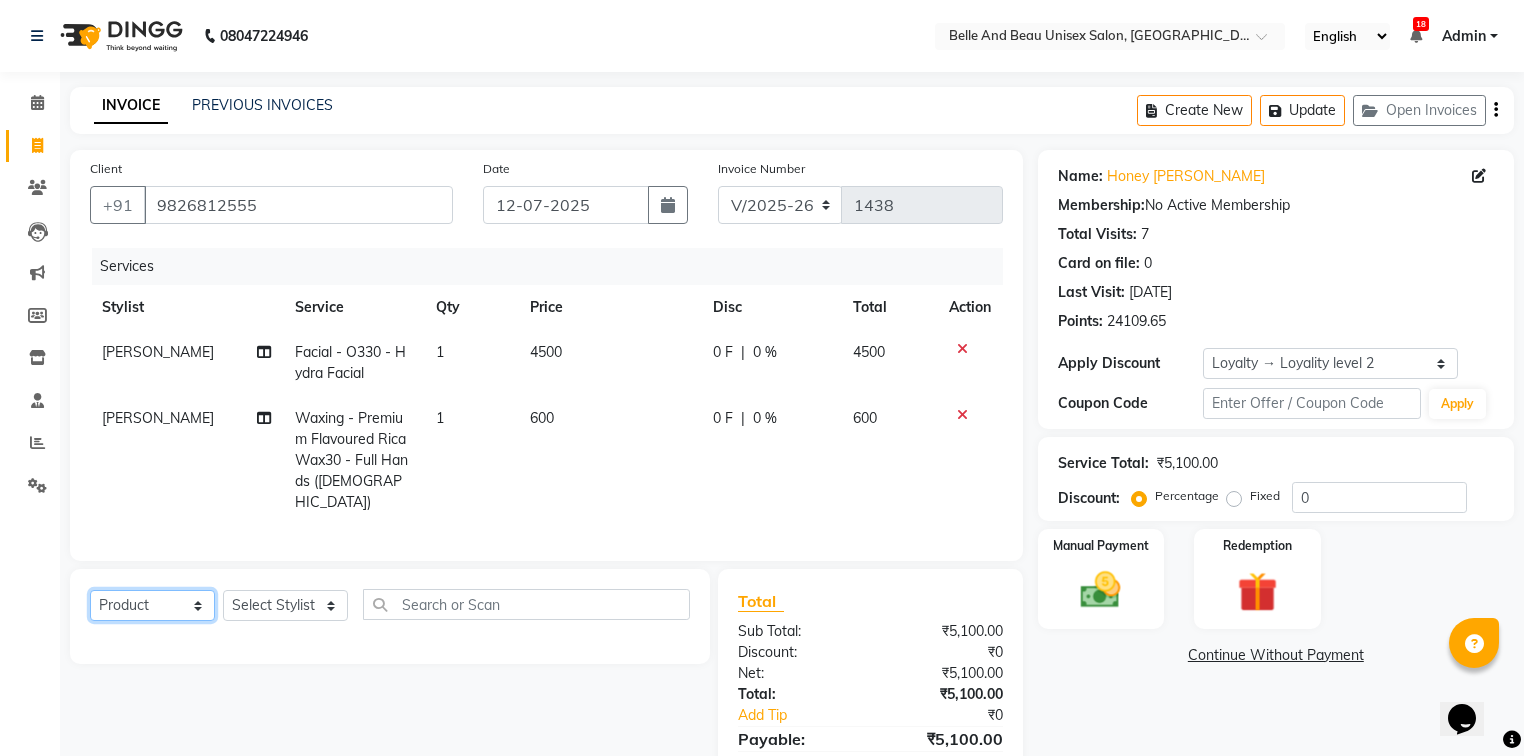 click on "Select  Service  Product  Membership  Package Voucher Prepaid Gift Card" 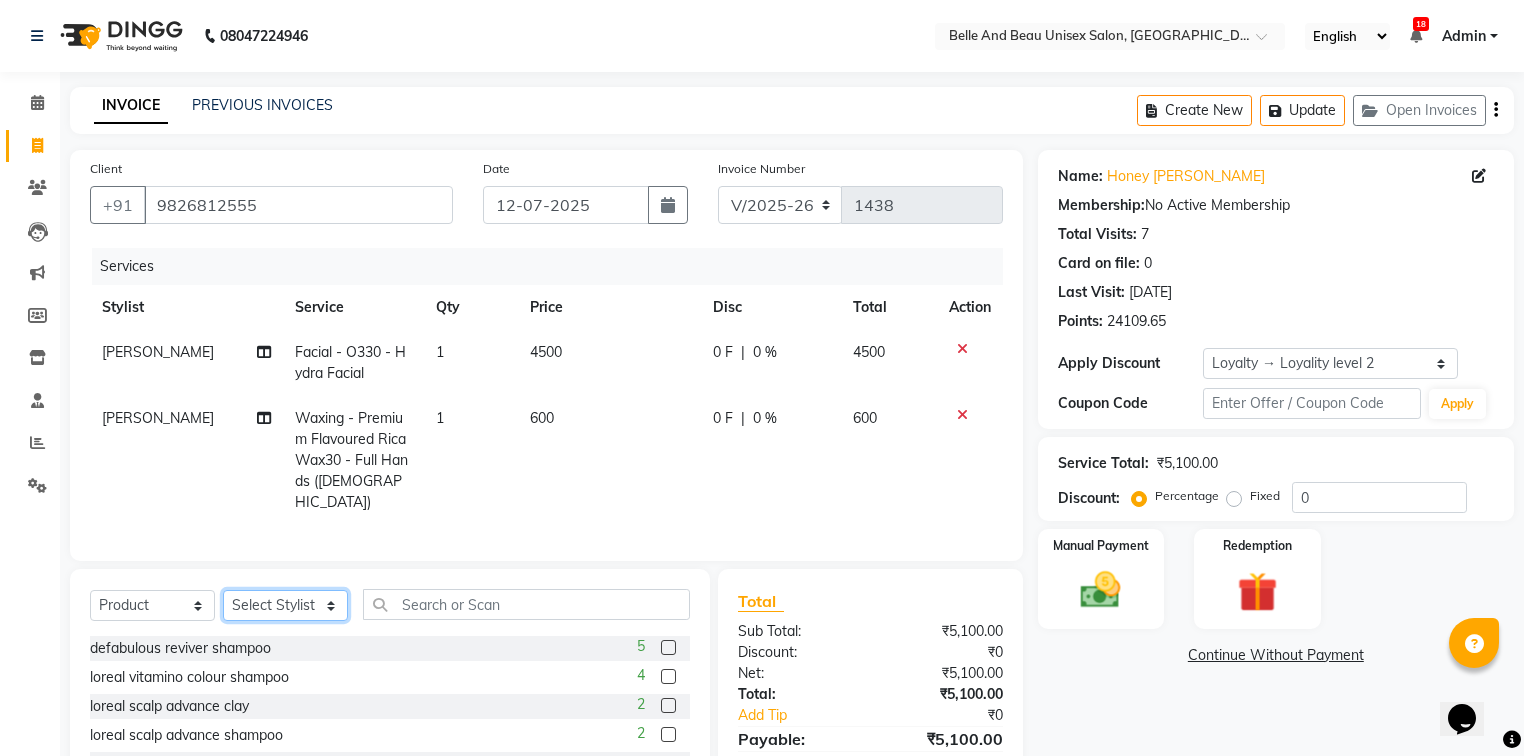 click on "Select Stylist  [PERSON_NAME]  [PERSON_NAME] [PERSON_NAME] [PERSON_NAME] [PERSON_NAME] [PERSON_NAME] [PERSON_NAME] [PERSON_NAME] [PERSON_NAME] Twinkle [PERSON_NAME] [PERSON_NAME]" 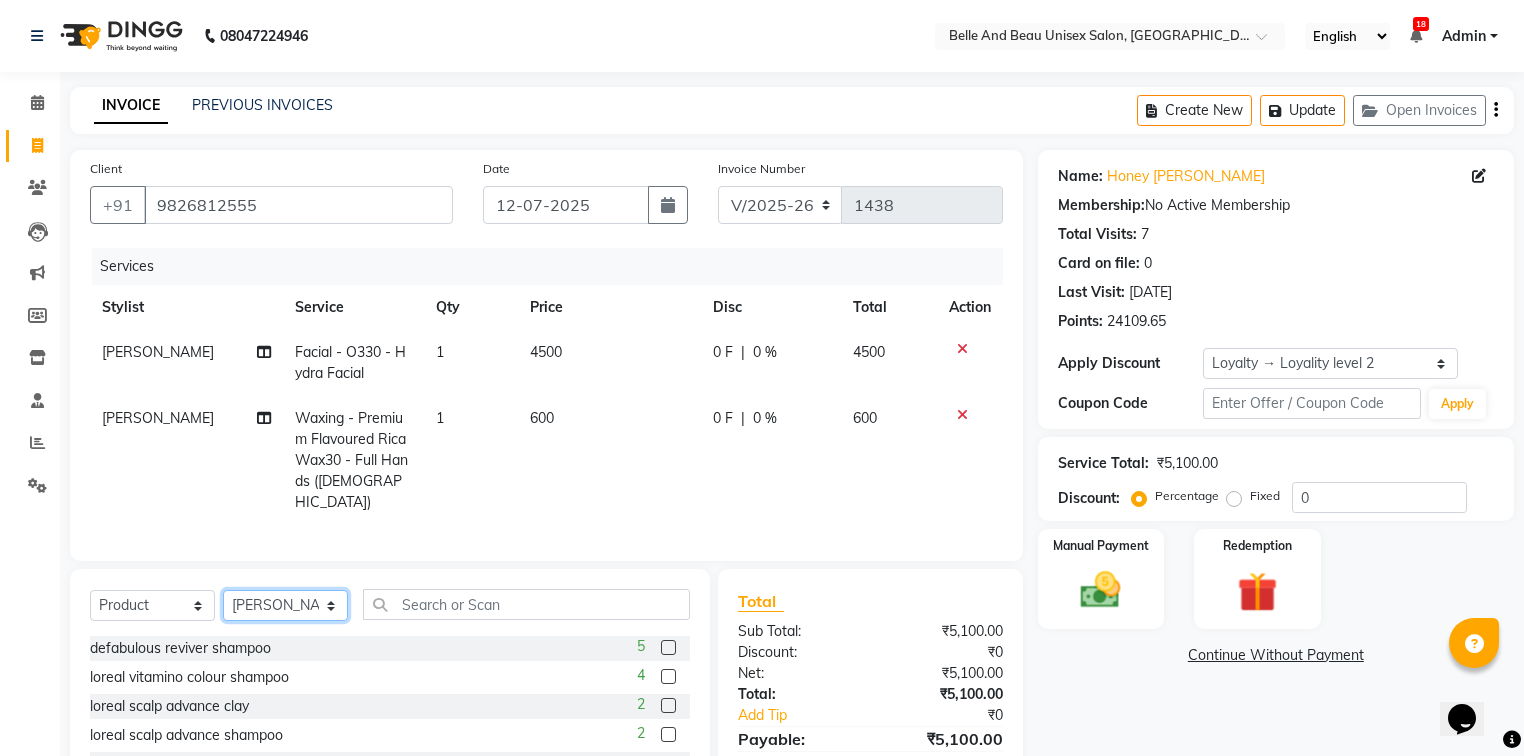 click on "Select Stylist  [PERSON_NAME]  [PERSON_NAME] [PERSON_NAME] [PERSON_NAME] [PERSON_NAME] [PERSON_NAME] [PERSON_NAME] [PERSON_NAME] [PERSON_NAME] Twinkle [PERSON_NAME] [PERSON_NAME]" 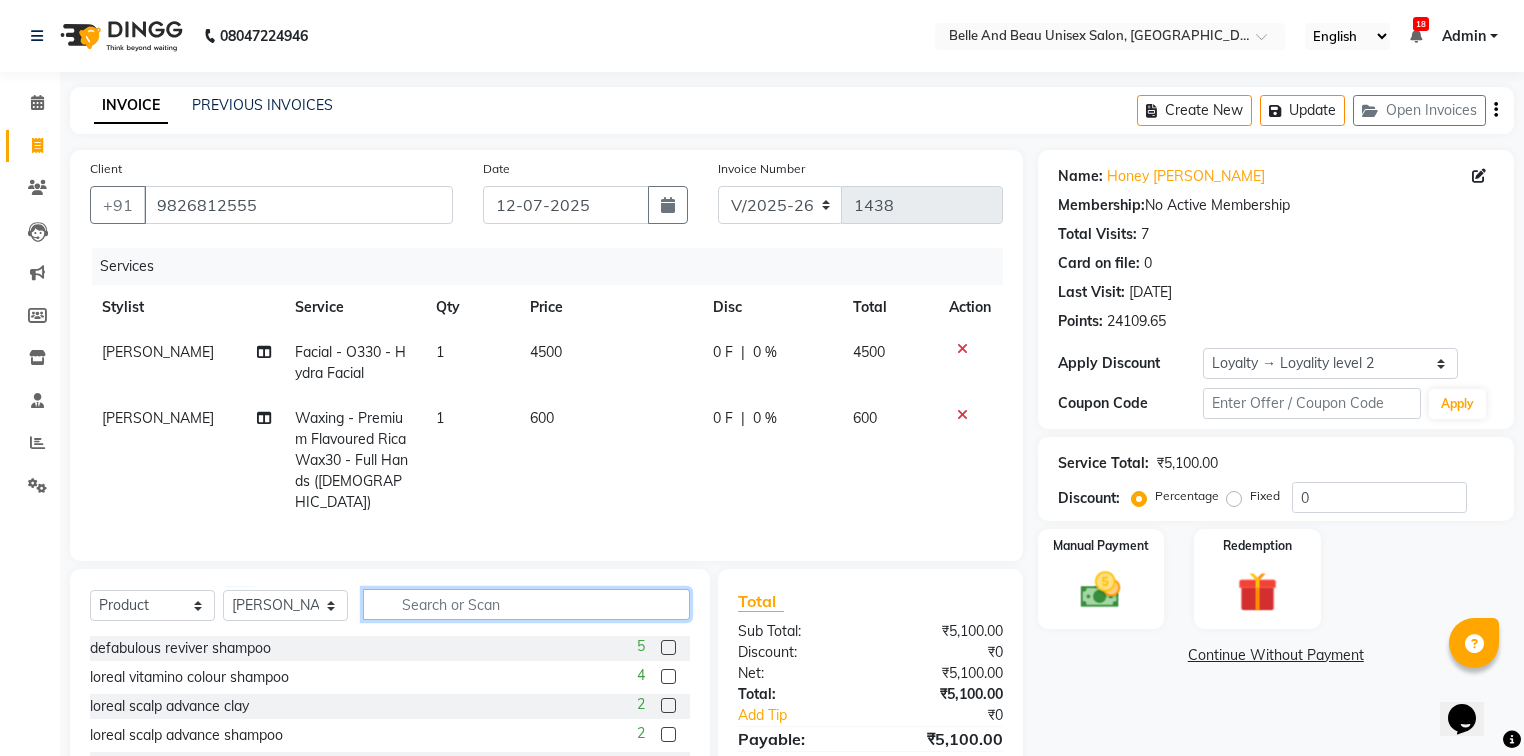 click 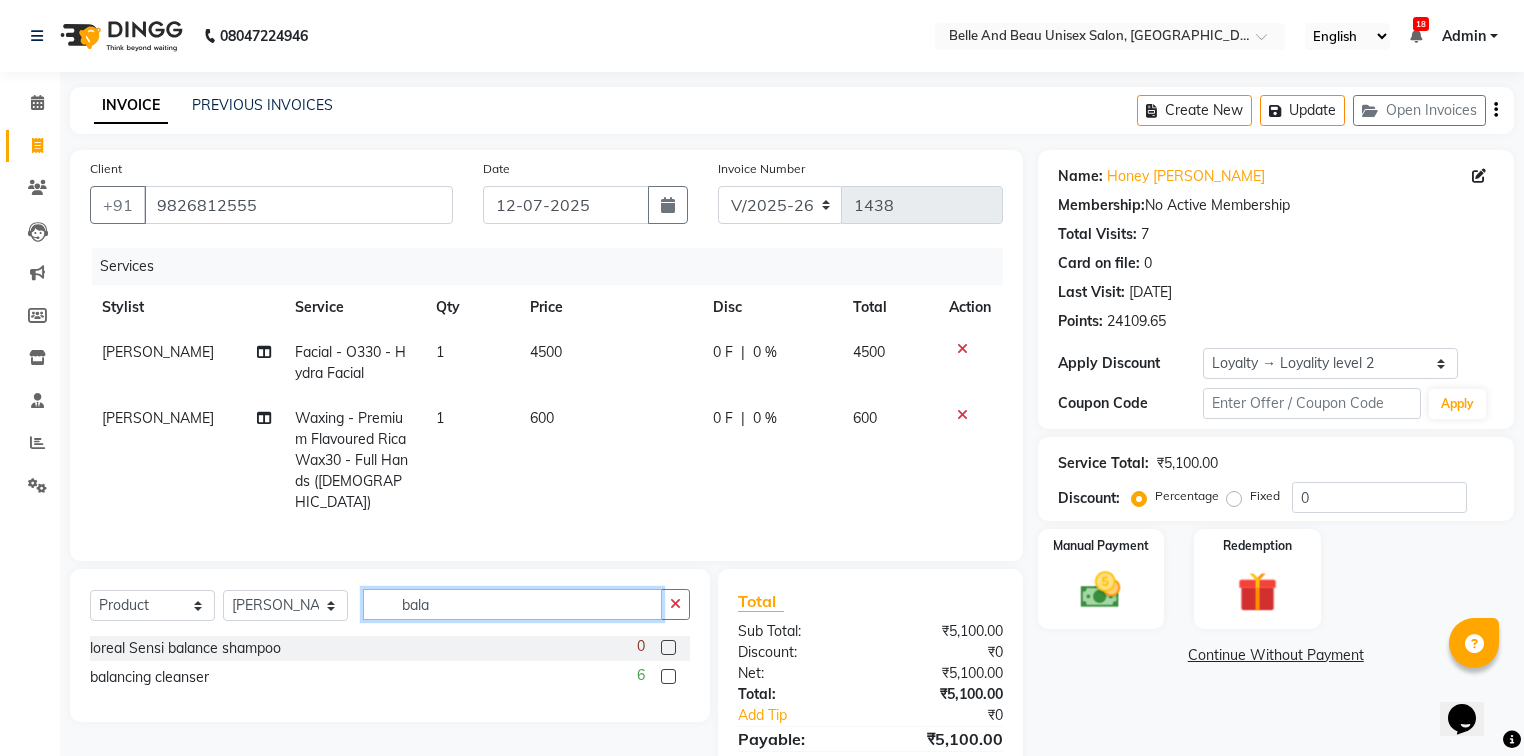 type on "bala" 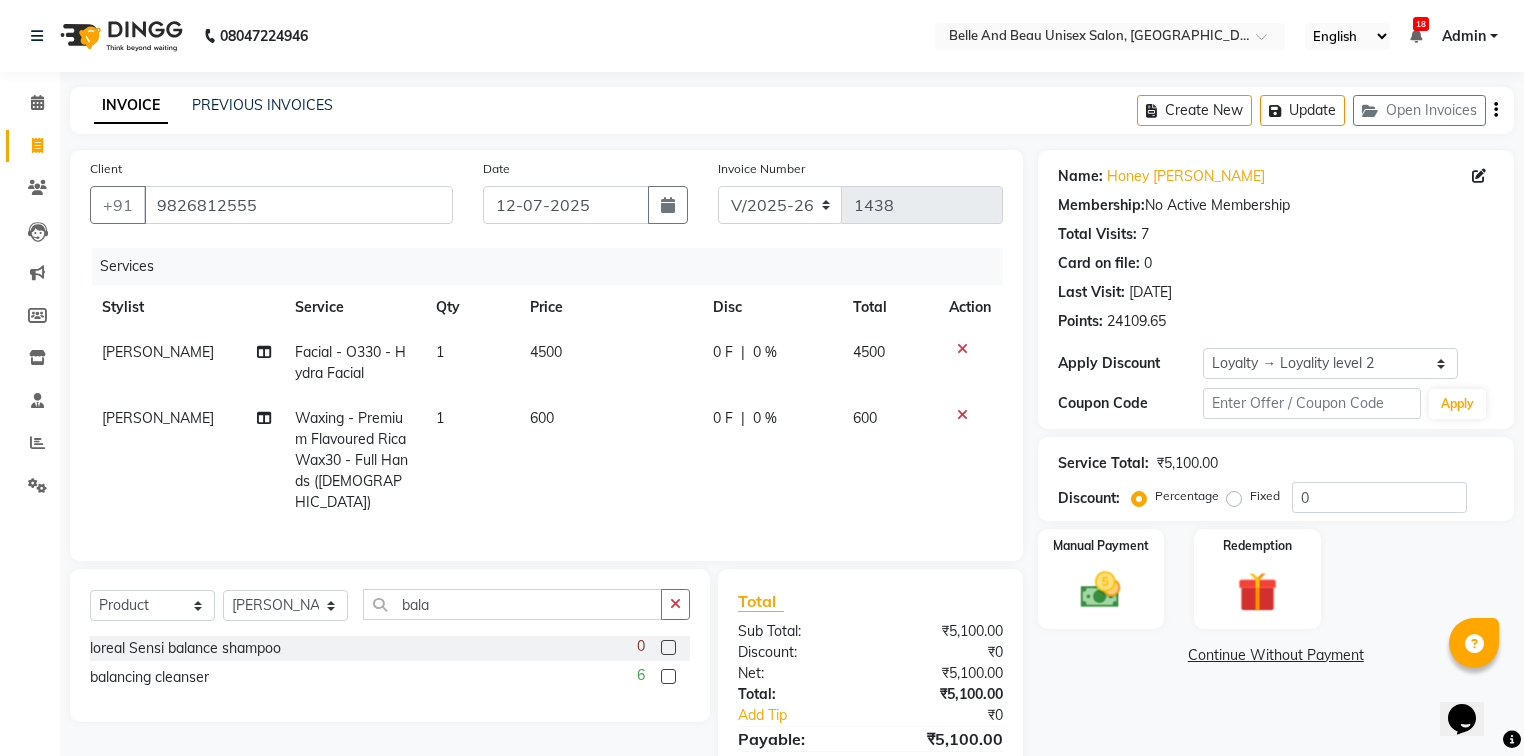 click 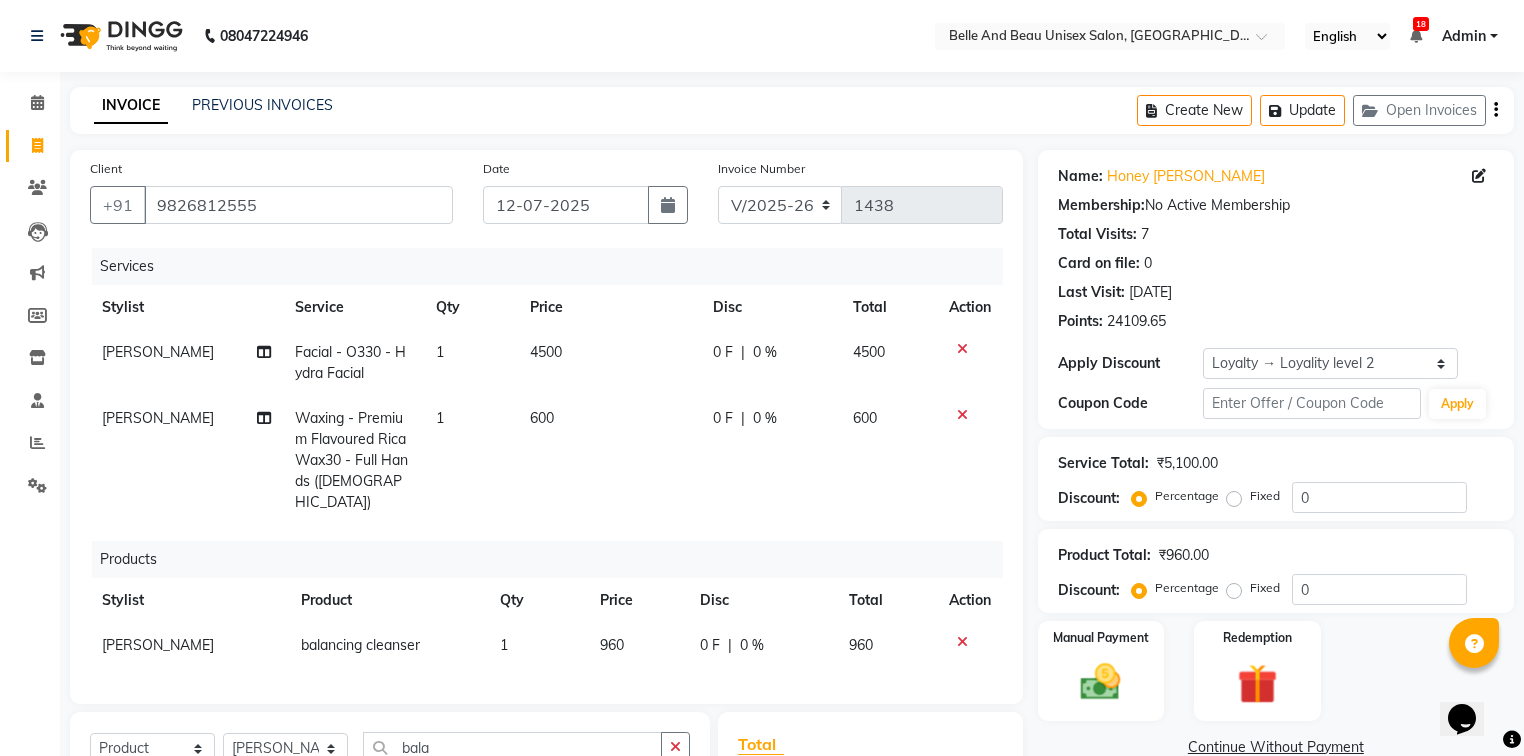 checkbox on "false" 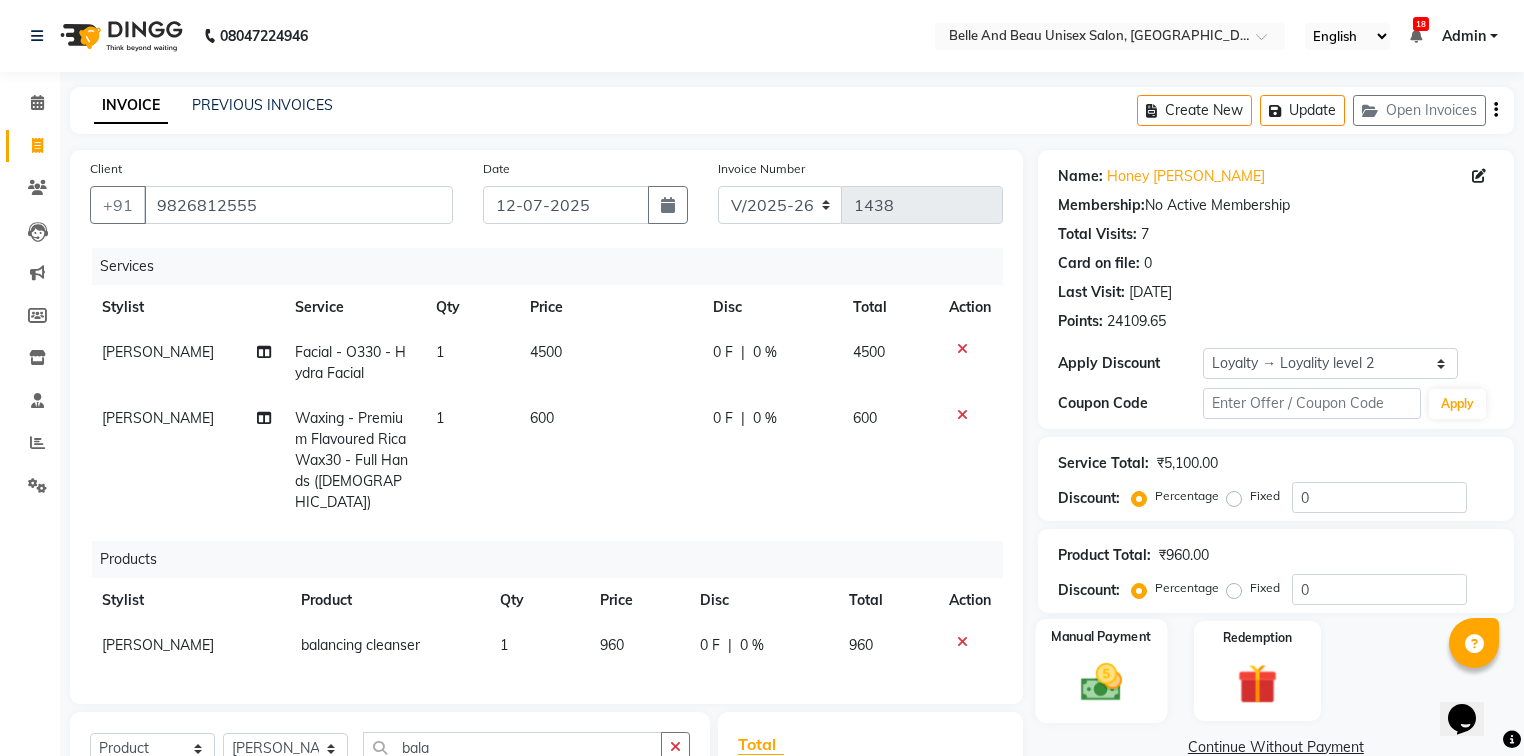 click 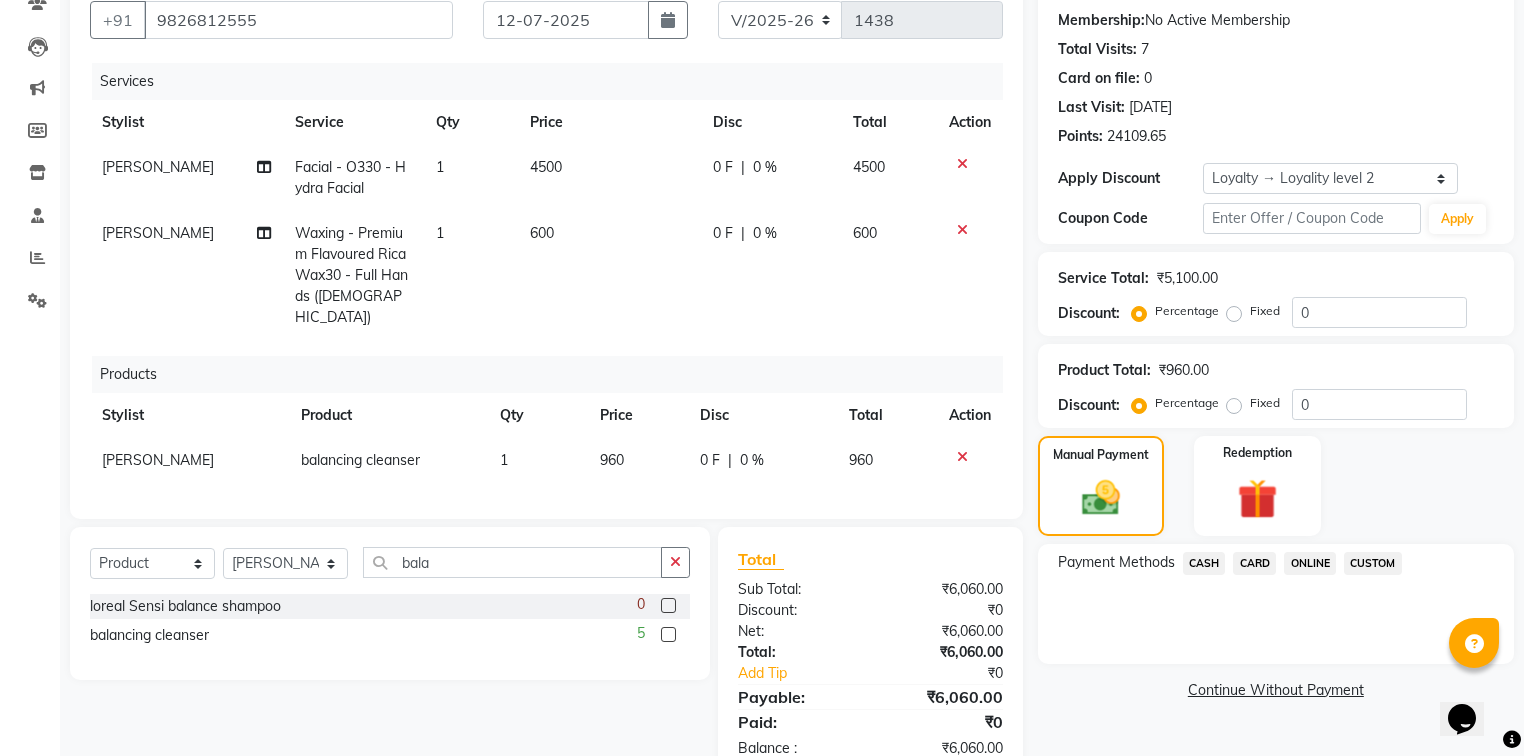 scroll, scrollTop: 229, scrollLeft: 0, axis: vertical 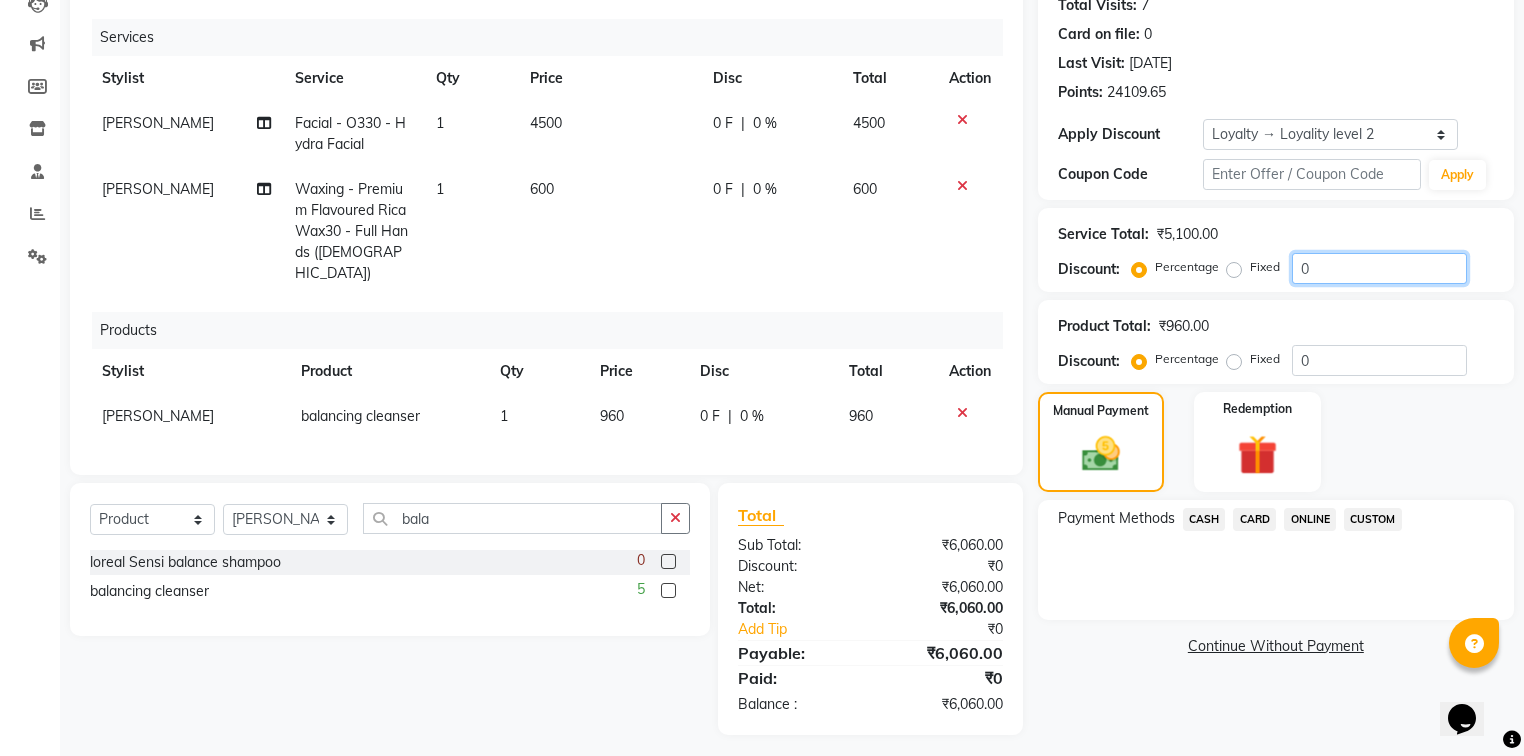 click on "0" 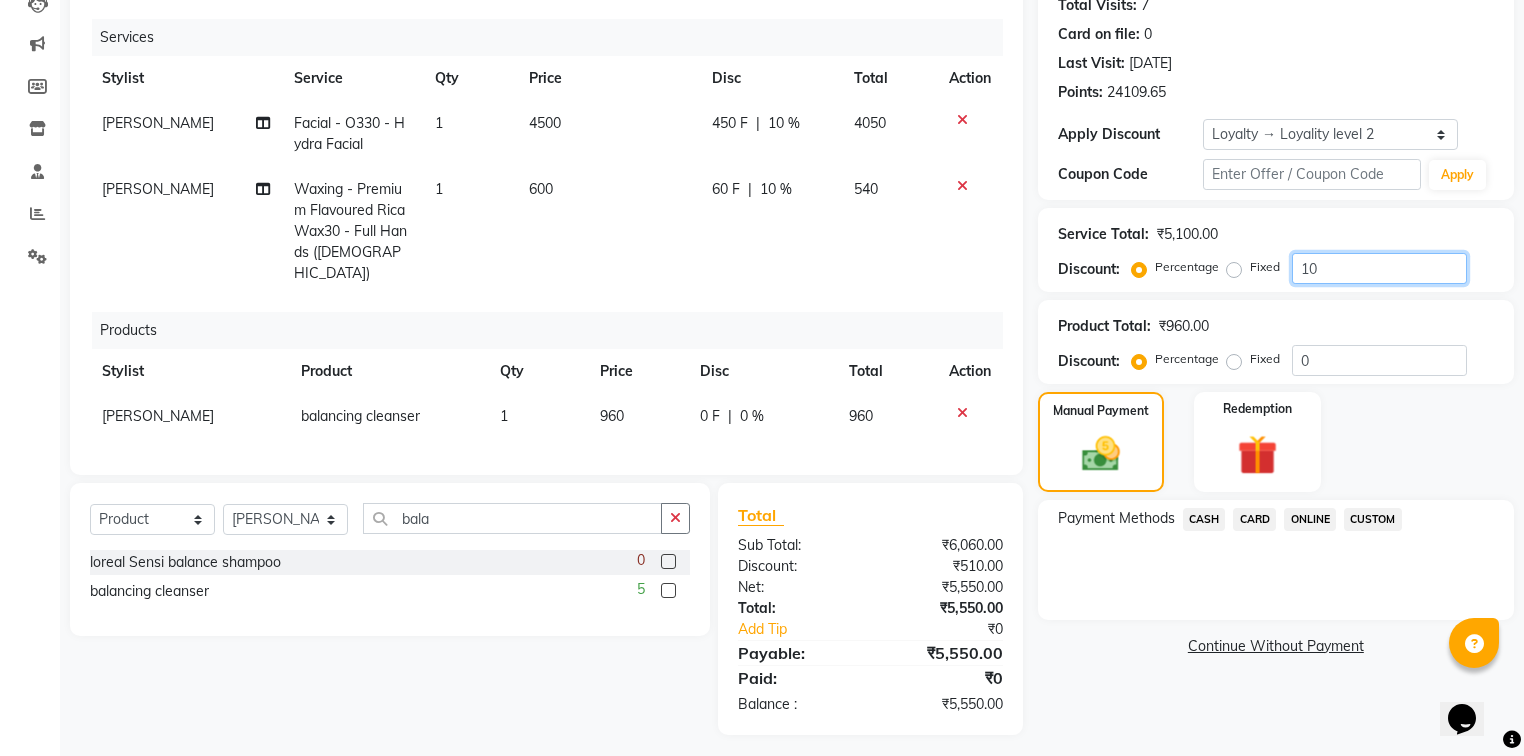 type on "10" 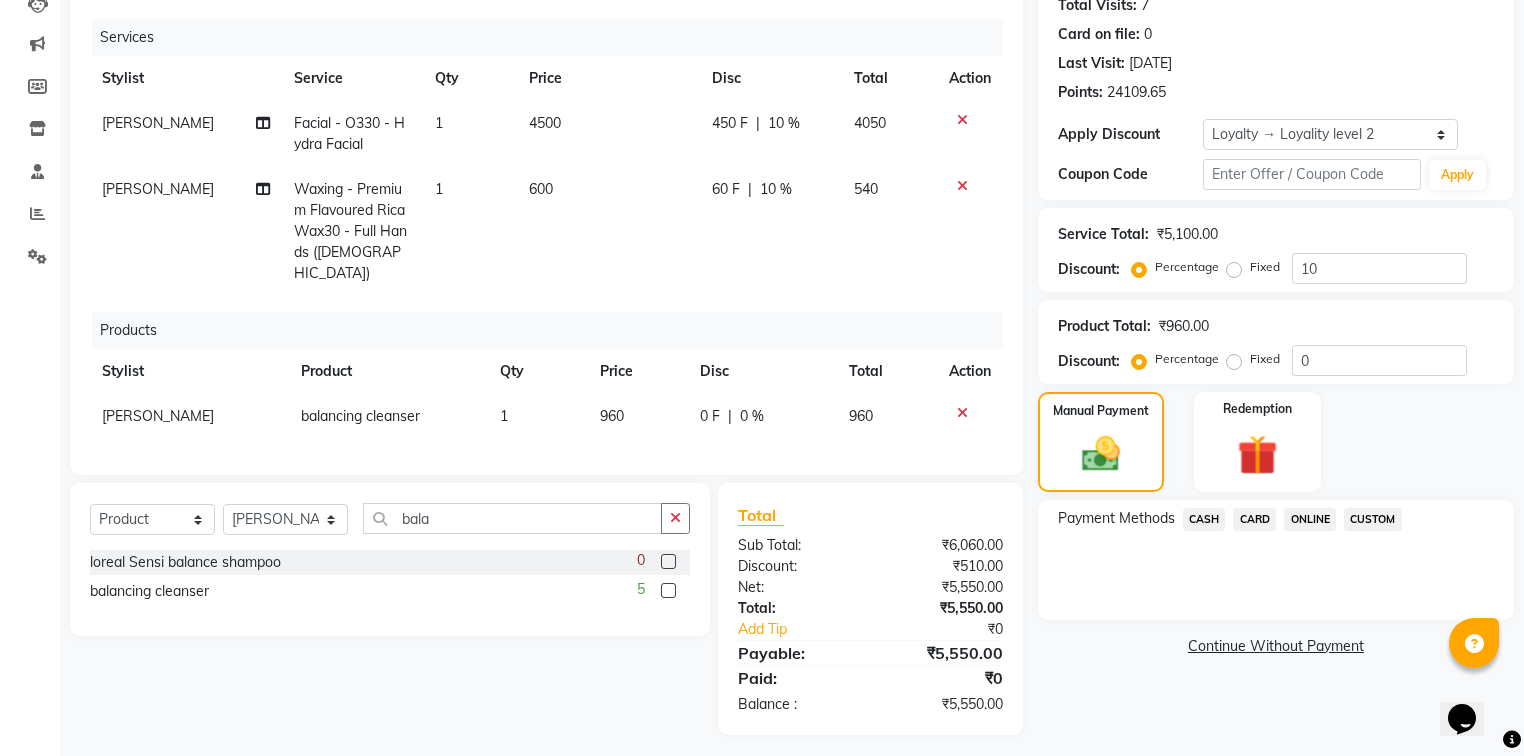 click on "[PERSON_NAME]" 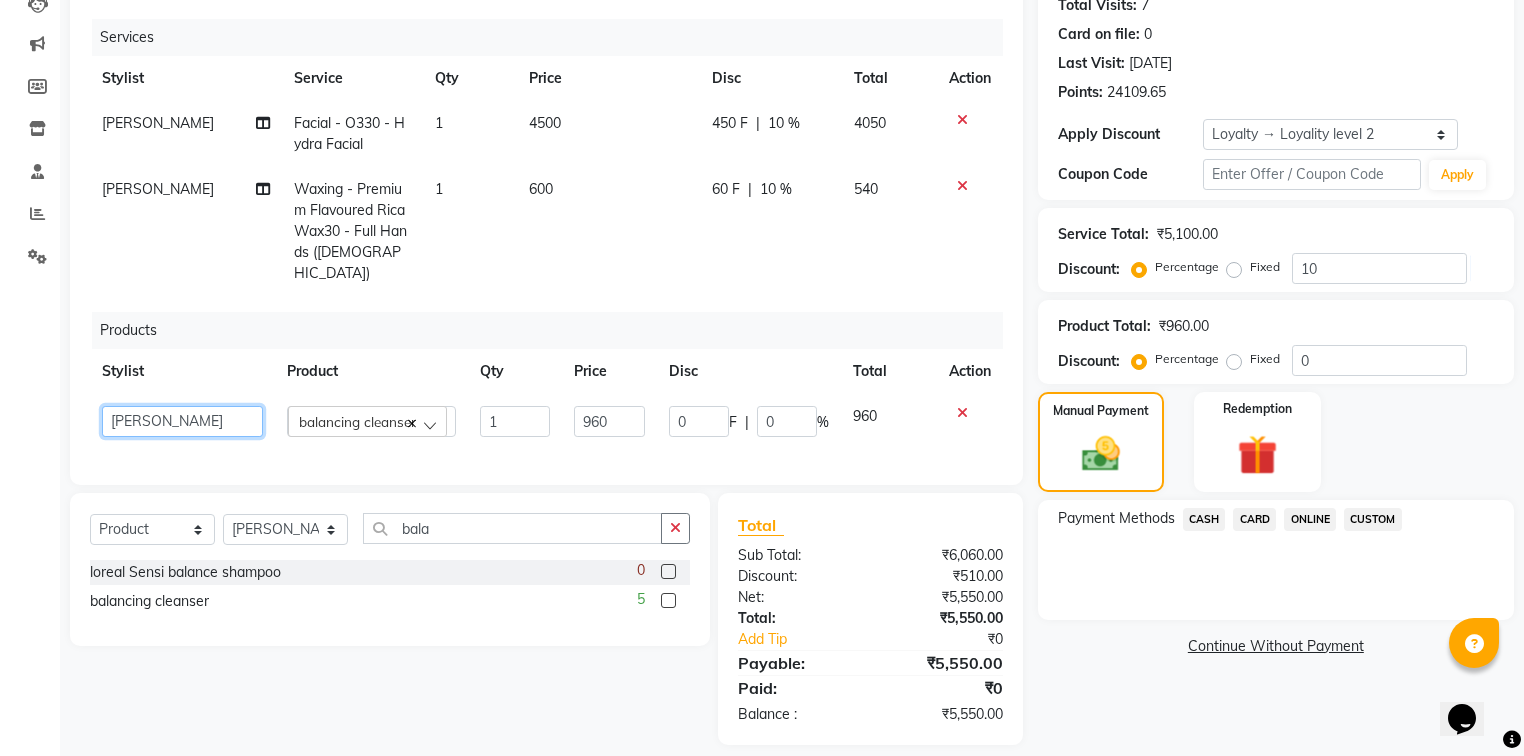 click on "[PERSON_NAME]    [PERSON_NAME] [PERSON_NAME]   [PERSON_NAME]   [PERSON_NAME]   [PERSON_NAME]   [PERSON_NAME]   [PERSON_NAME]   [PERSON_NAME]   Twinkle [PERSON_NAME]   [PERSON_NAME]" 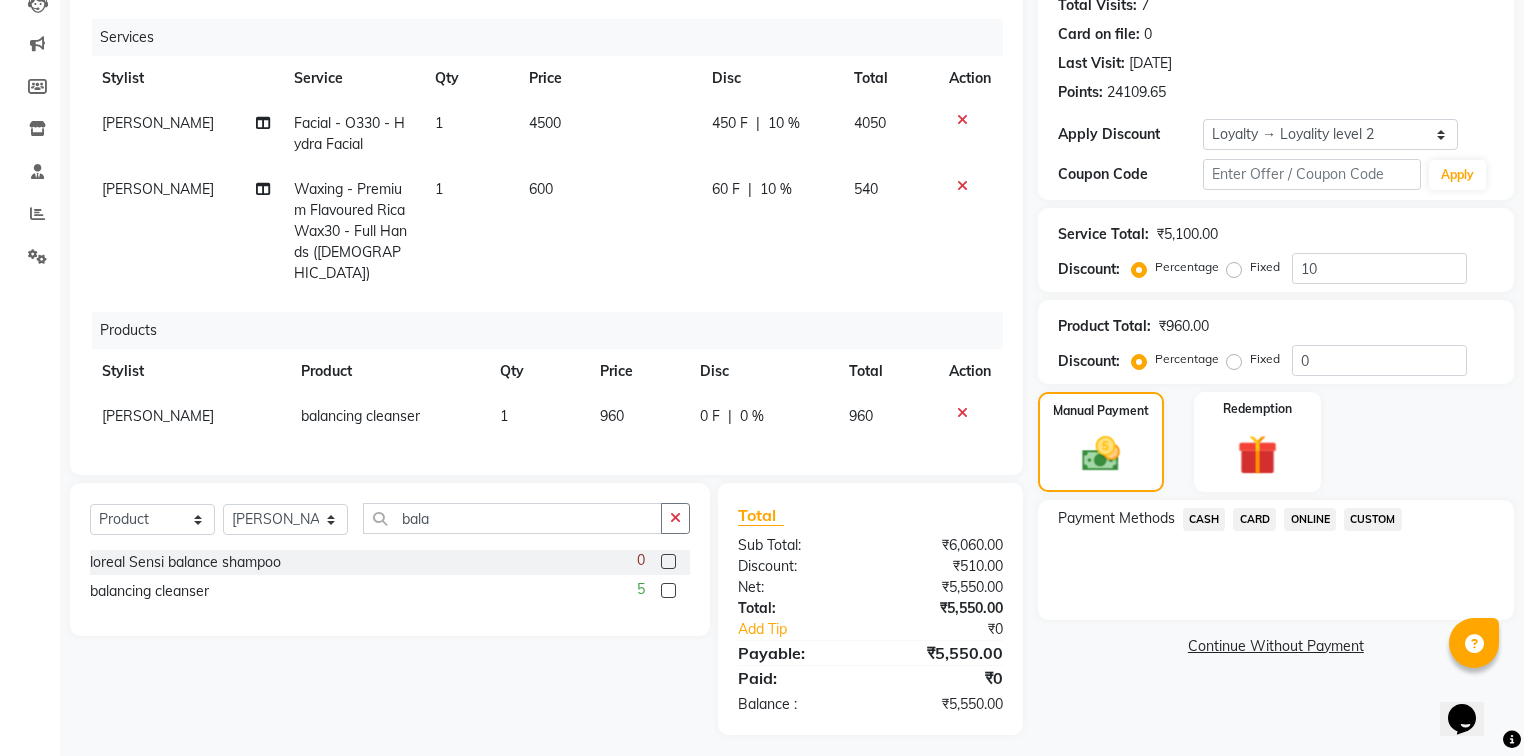 click on "[PERSON_NAME]" 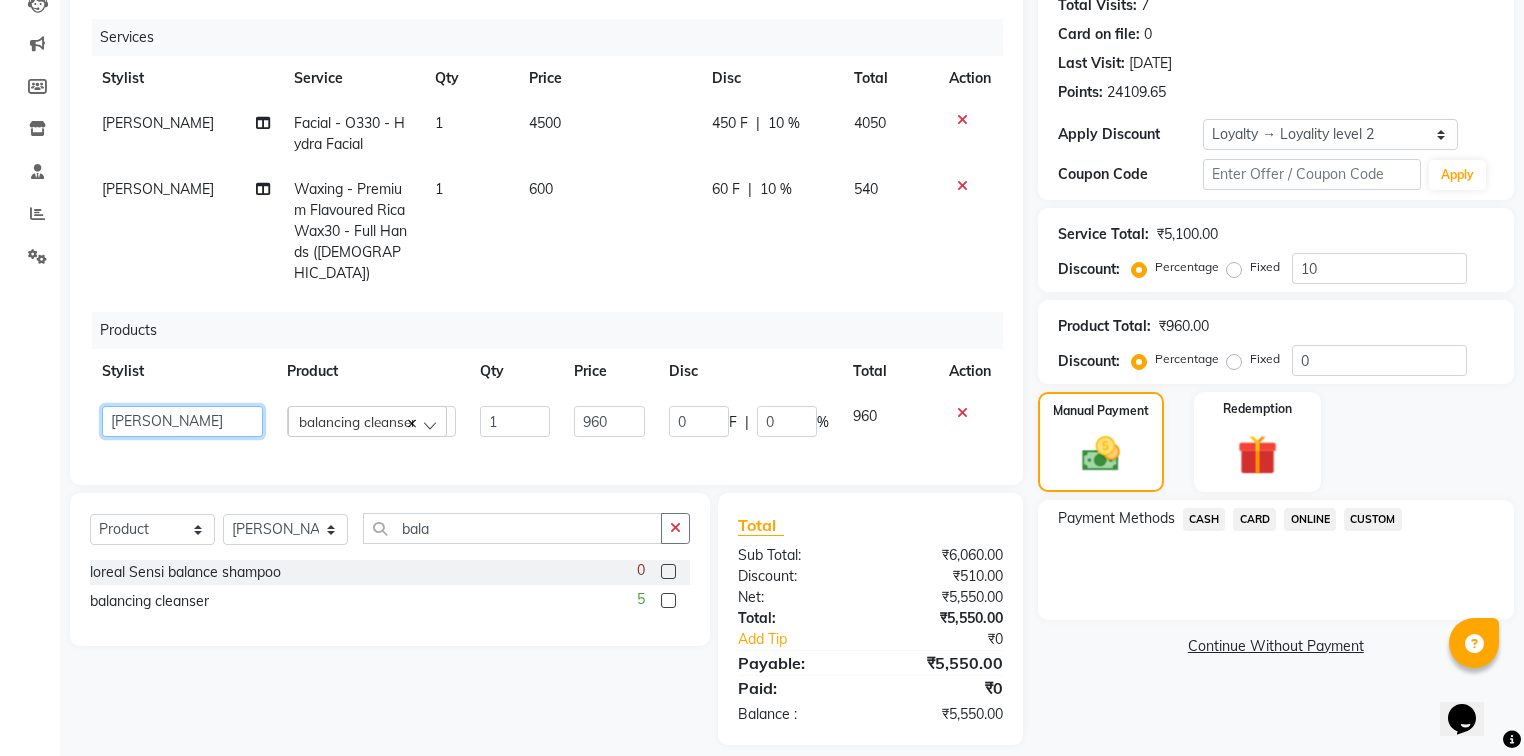 click on "[PERSON_NAME]    [PERSON_NAME] [PERSON_NAME]   [PERSON_NAME]   [PERSON_NAME]   [PERSON_NAME]   [PERSON_NAME]   [PERSON_NAME]   [PERSON_NAME]   Twinkle [PERSON_NAME]   [PERSON_NAME]" 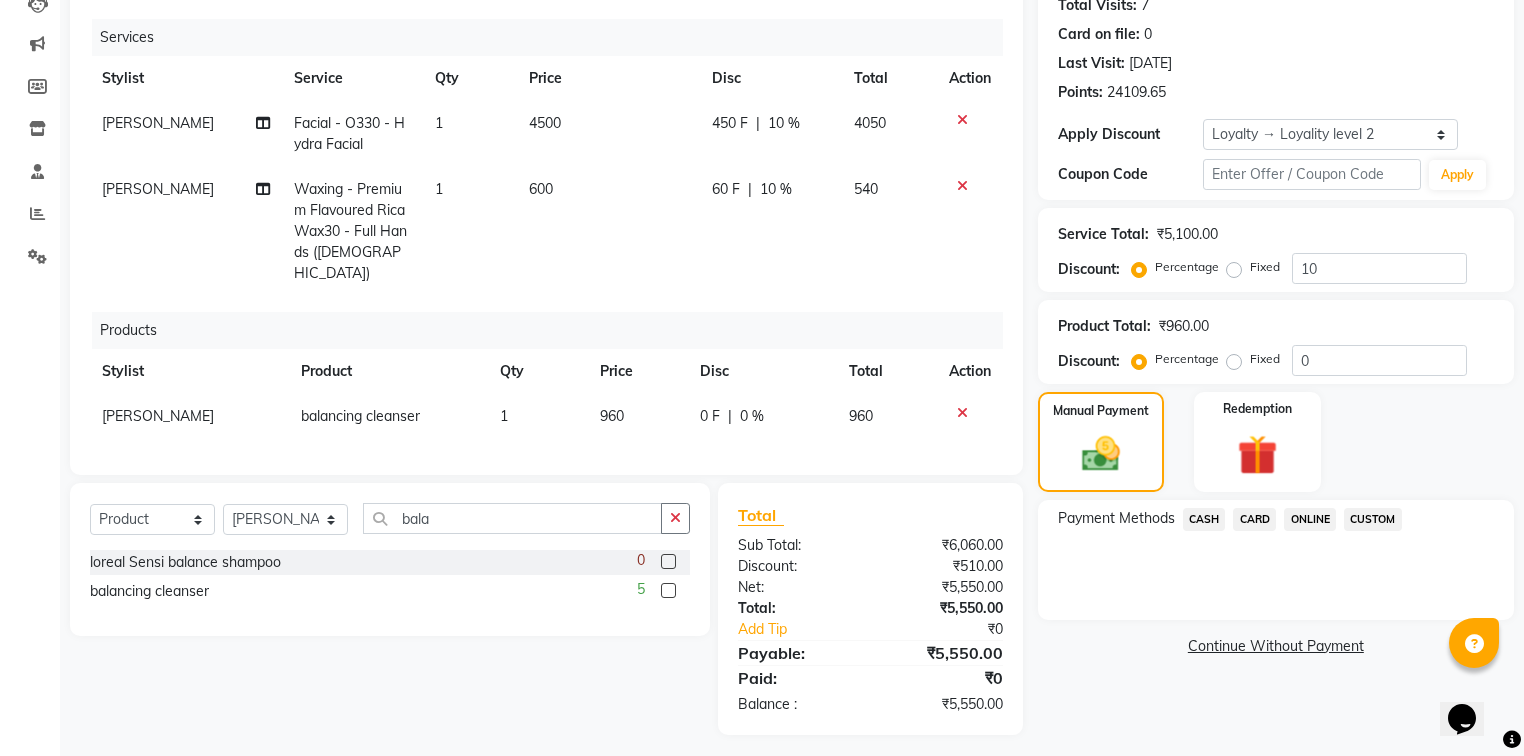 click on "ONLINE" 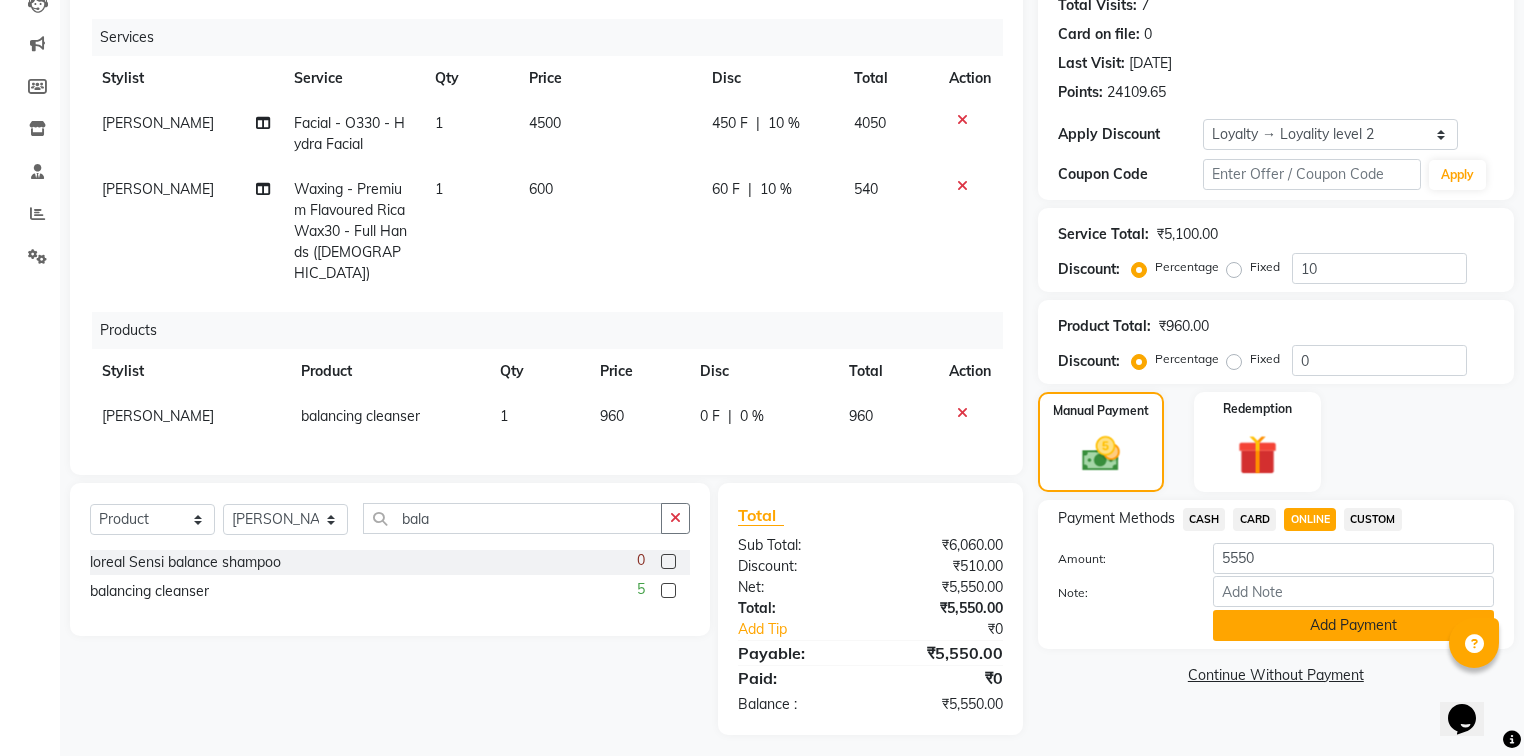 click on "Add Payment" 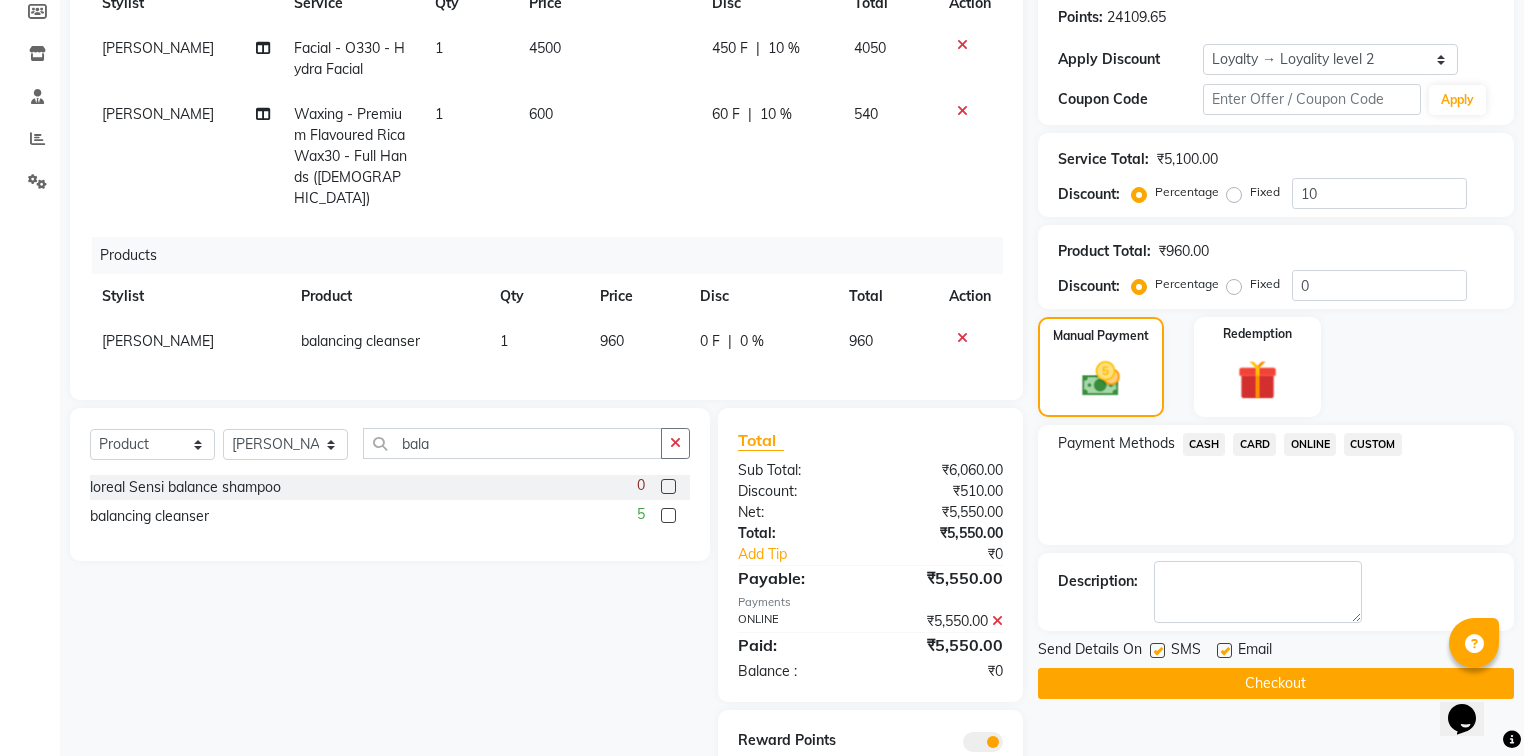 scroll, scrollTop: 371, scrollLeft: 0, axis: vertical 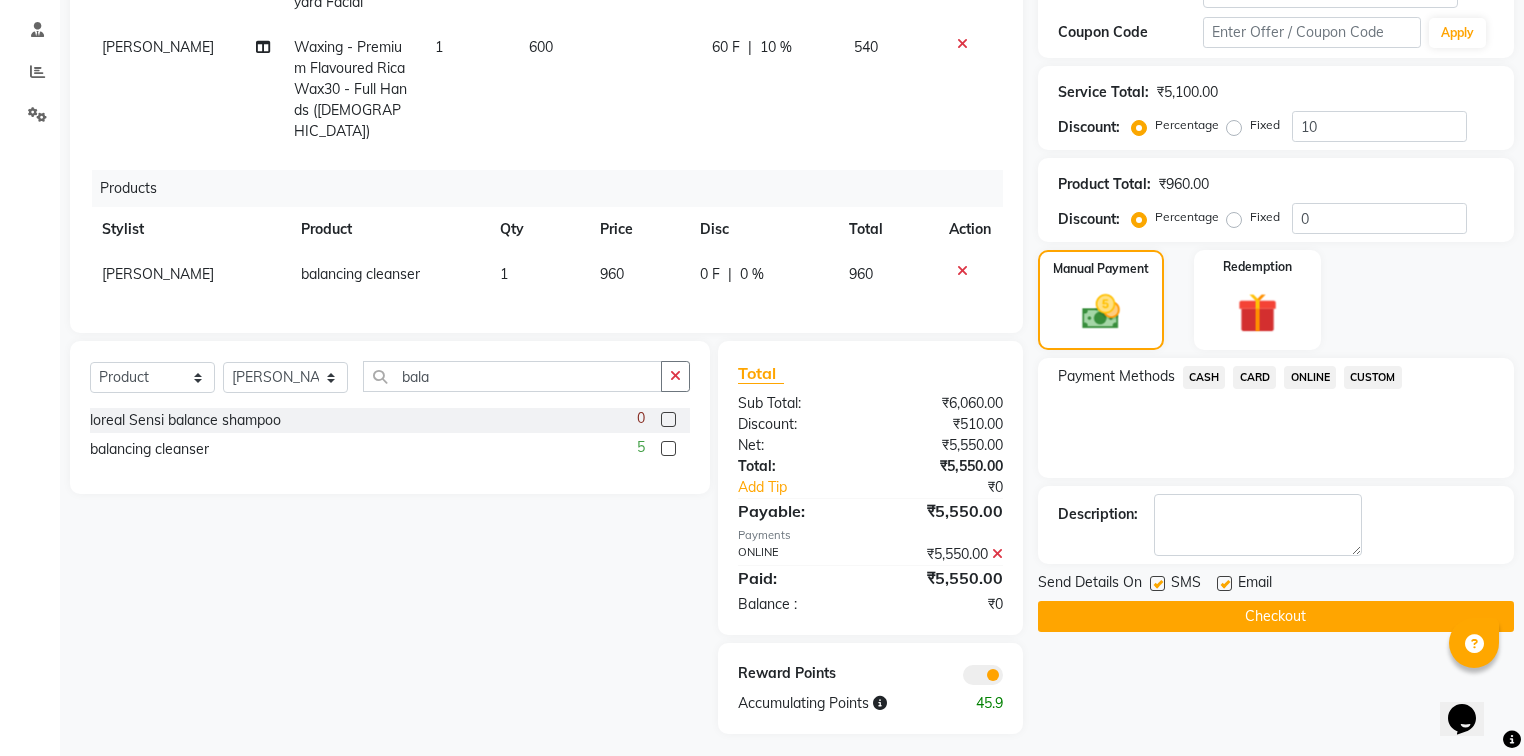 click on "Checkout" 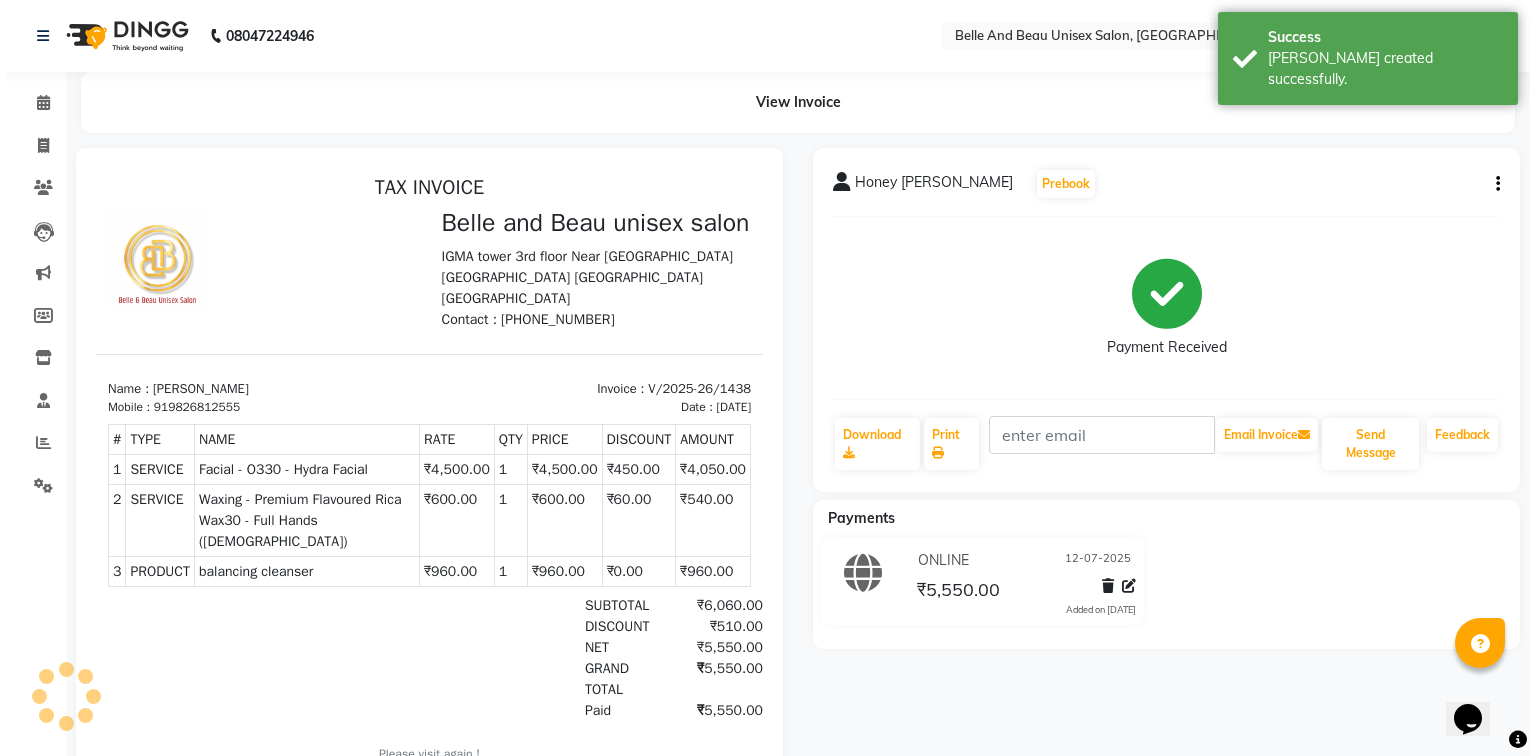 scroll, scrollTop: 0, scrollLeft: 0, axis: both 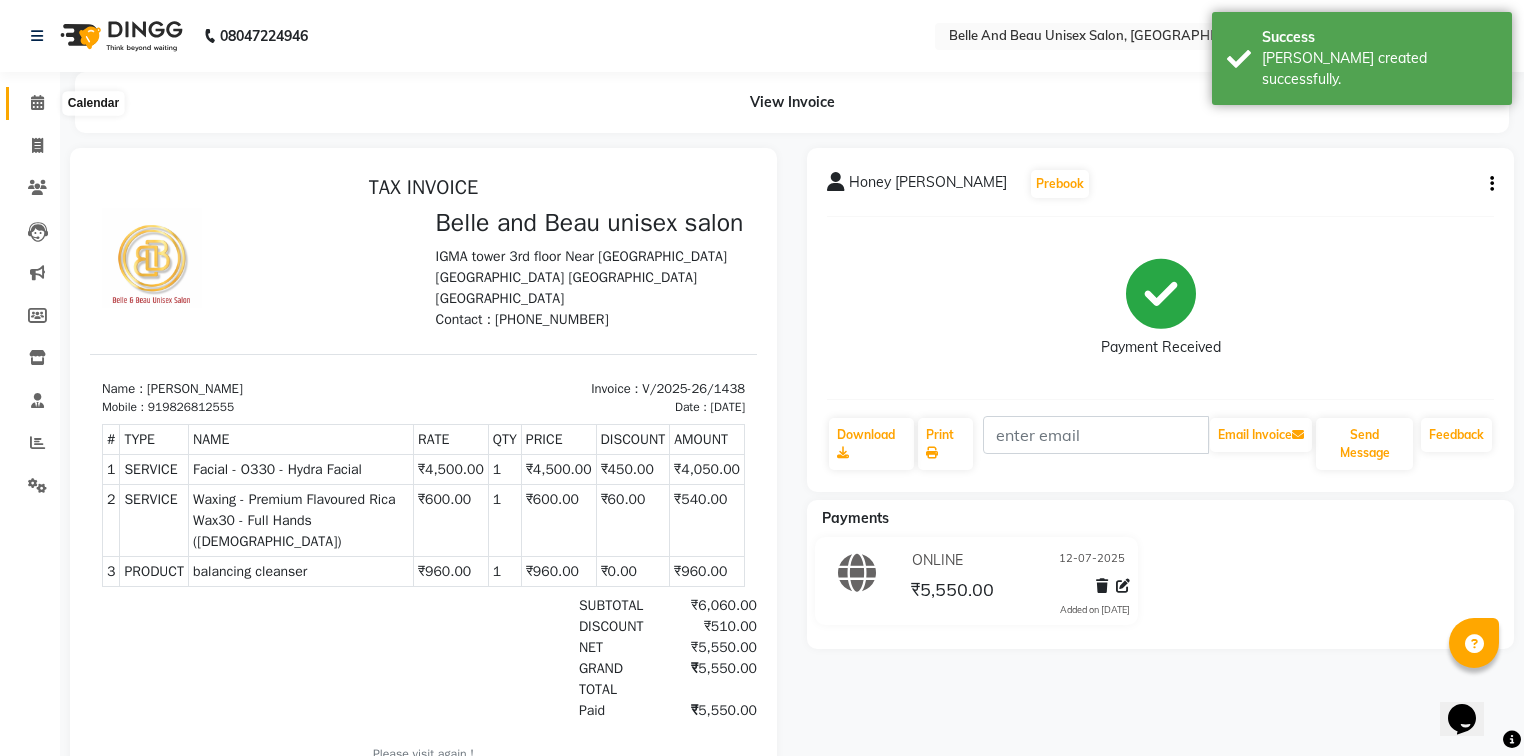 click 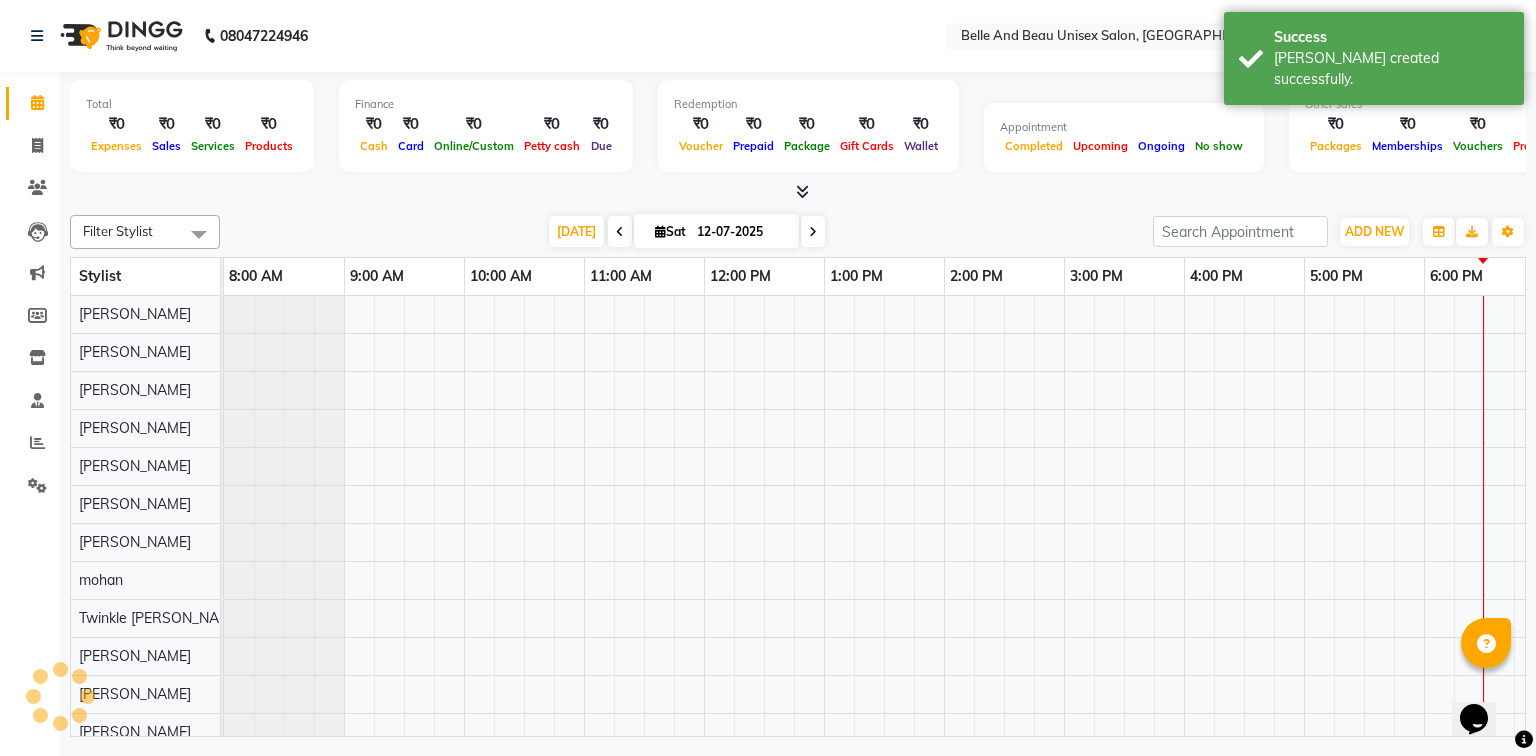 scroll, scrollTop: 0, scrollLeft: 0, axis: both 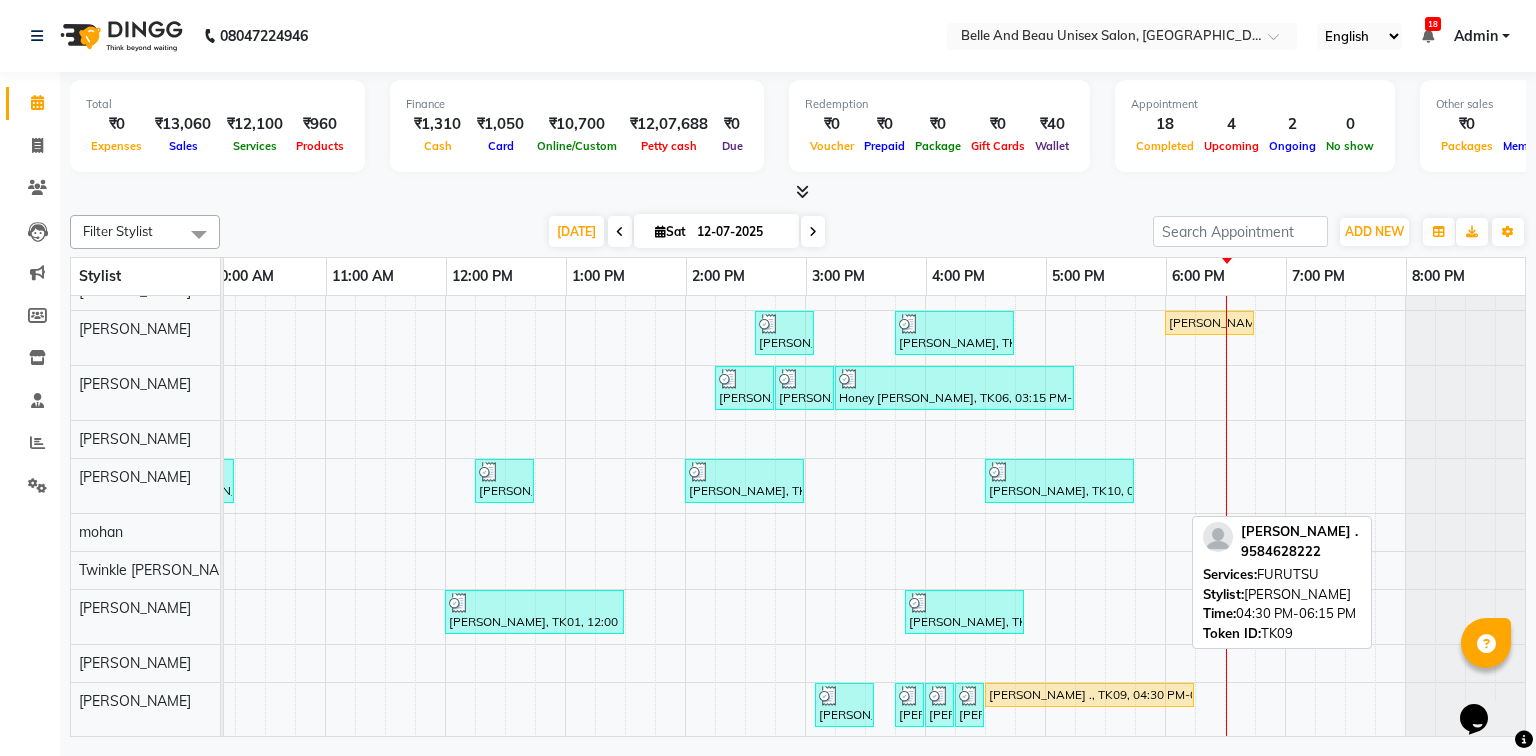 click on "[PERSON_NAME] ., TK09, 04:30 PM-06:15 PM, [PERSON_NAME]" at bounding box center (1089, 695) 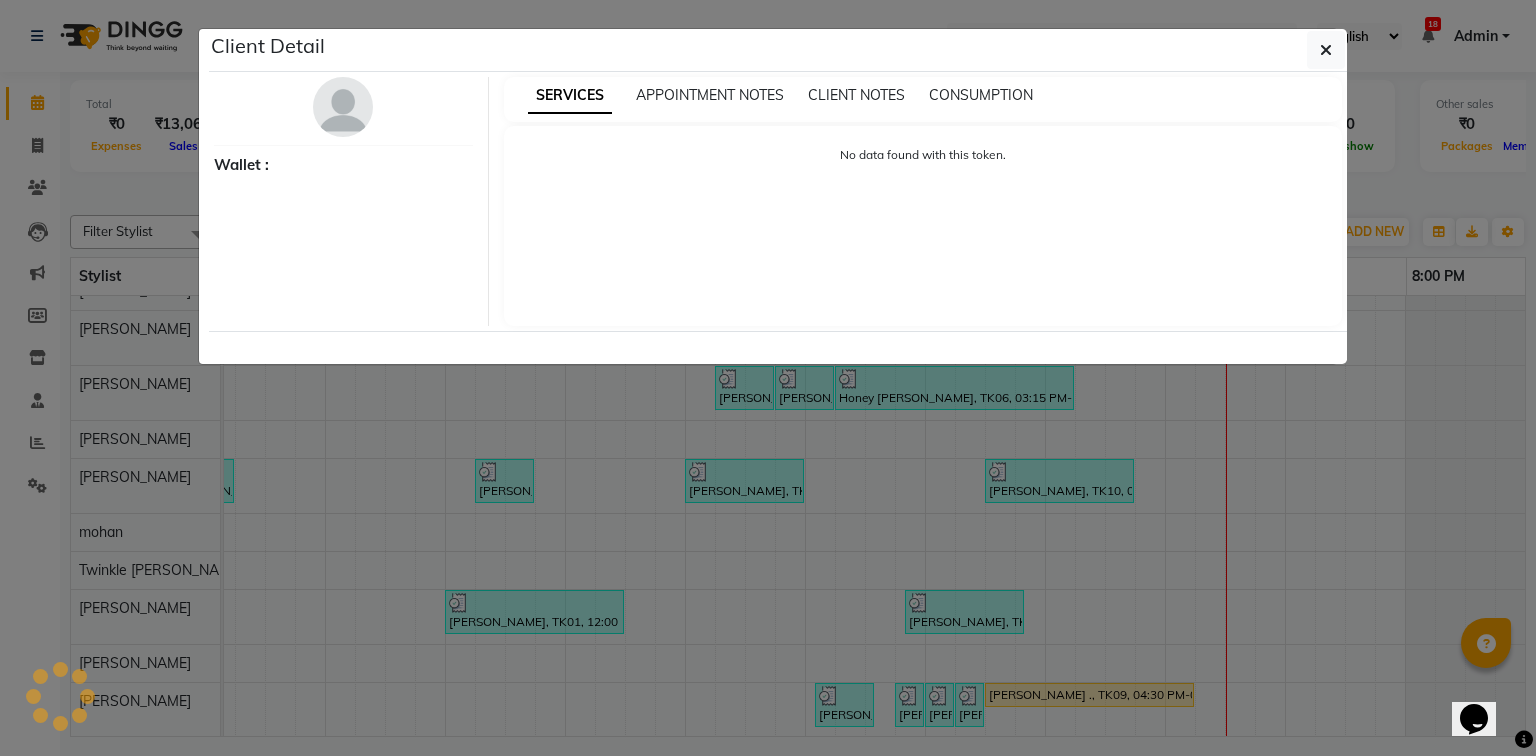 select on "1" 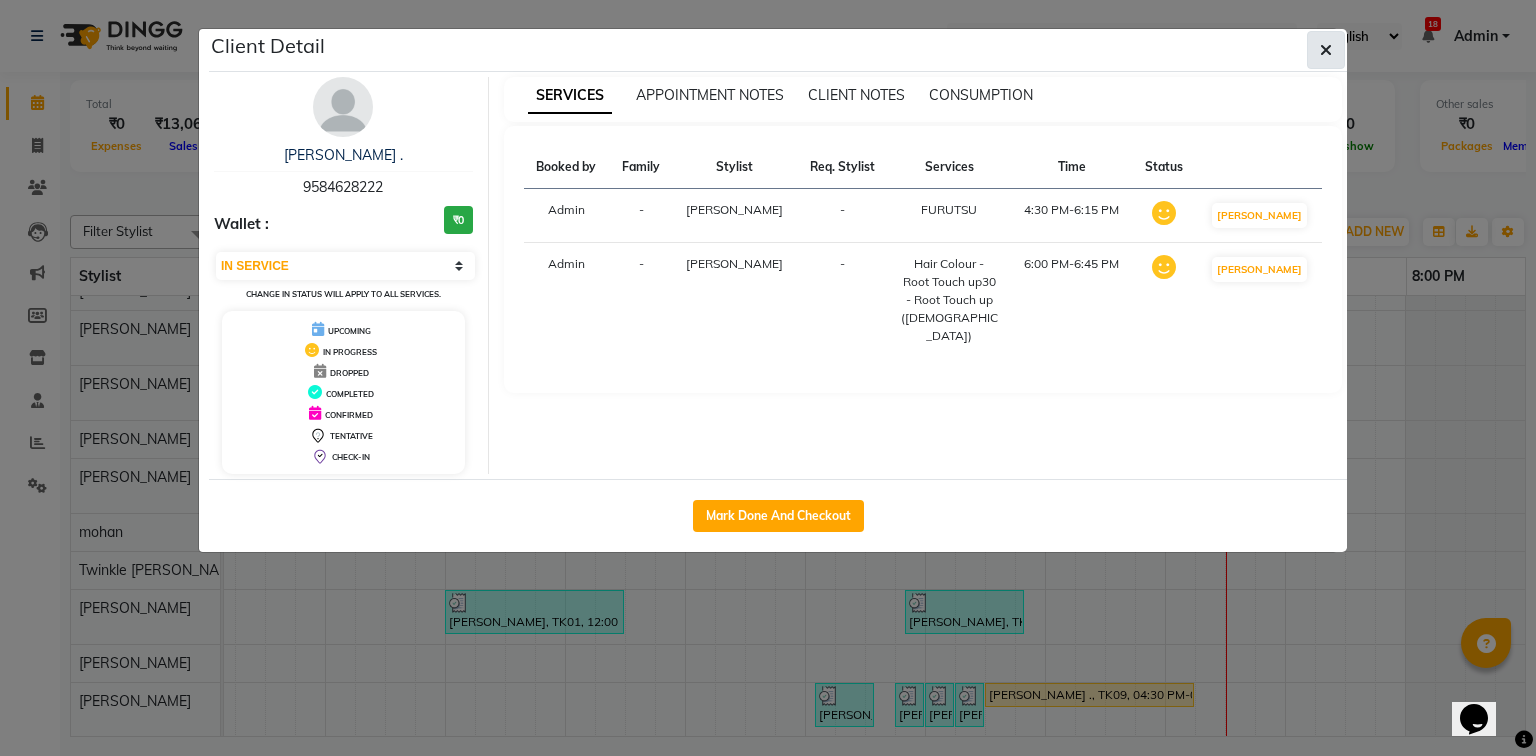 click 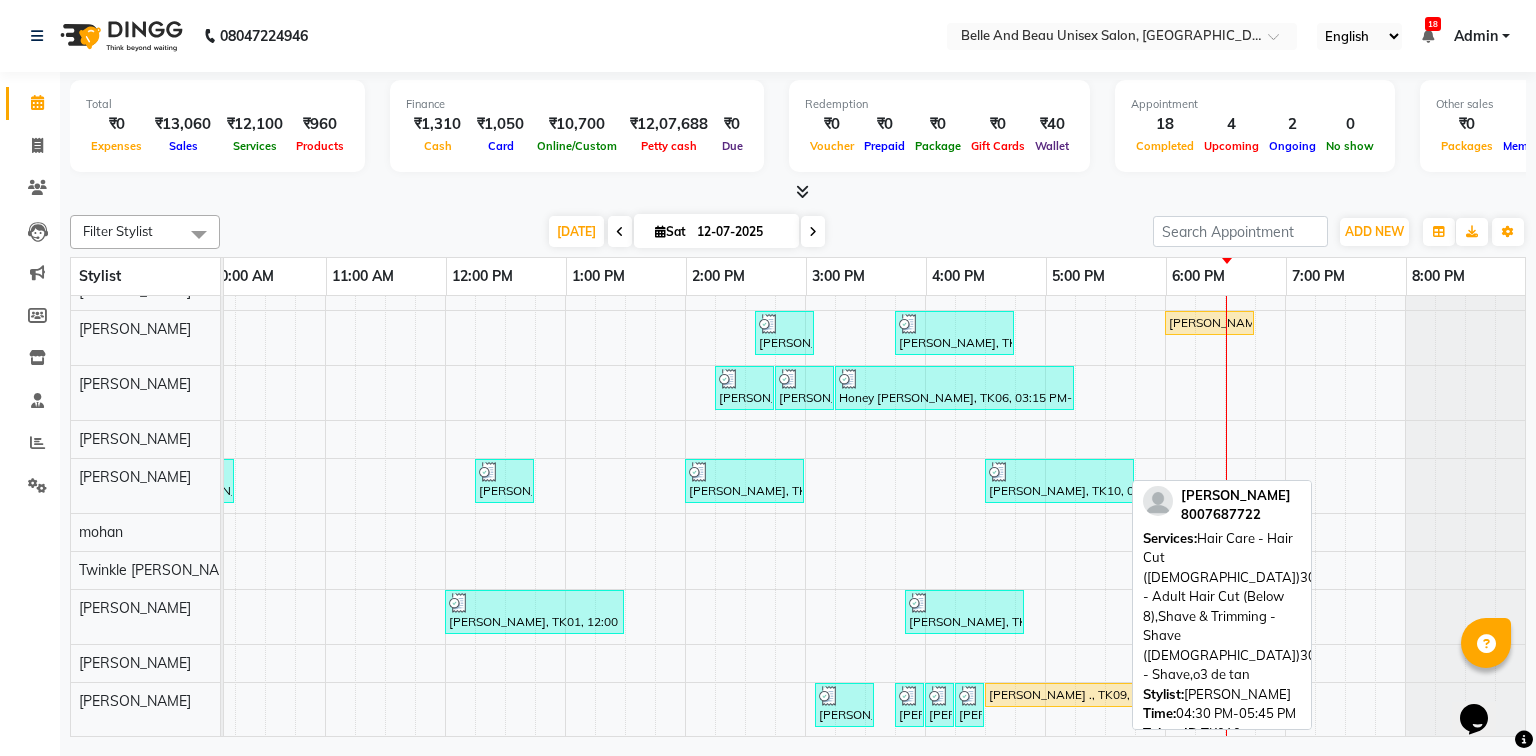click on "[PERSON_NAME], TK10, 04:30 PM-05:45 PM, Hair Care - Hair Cut ([DEMOGRAPHIC_DATA])30 - Adult Hair Cut (Below 8),Shave & Trimming - Shave ([DEMOGRAPHIC_DATA])30 - Shave,o3 de tan" at bounding box center [1059, 481] 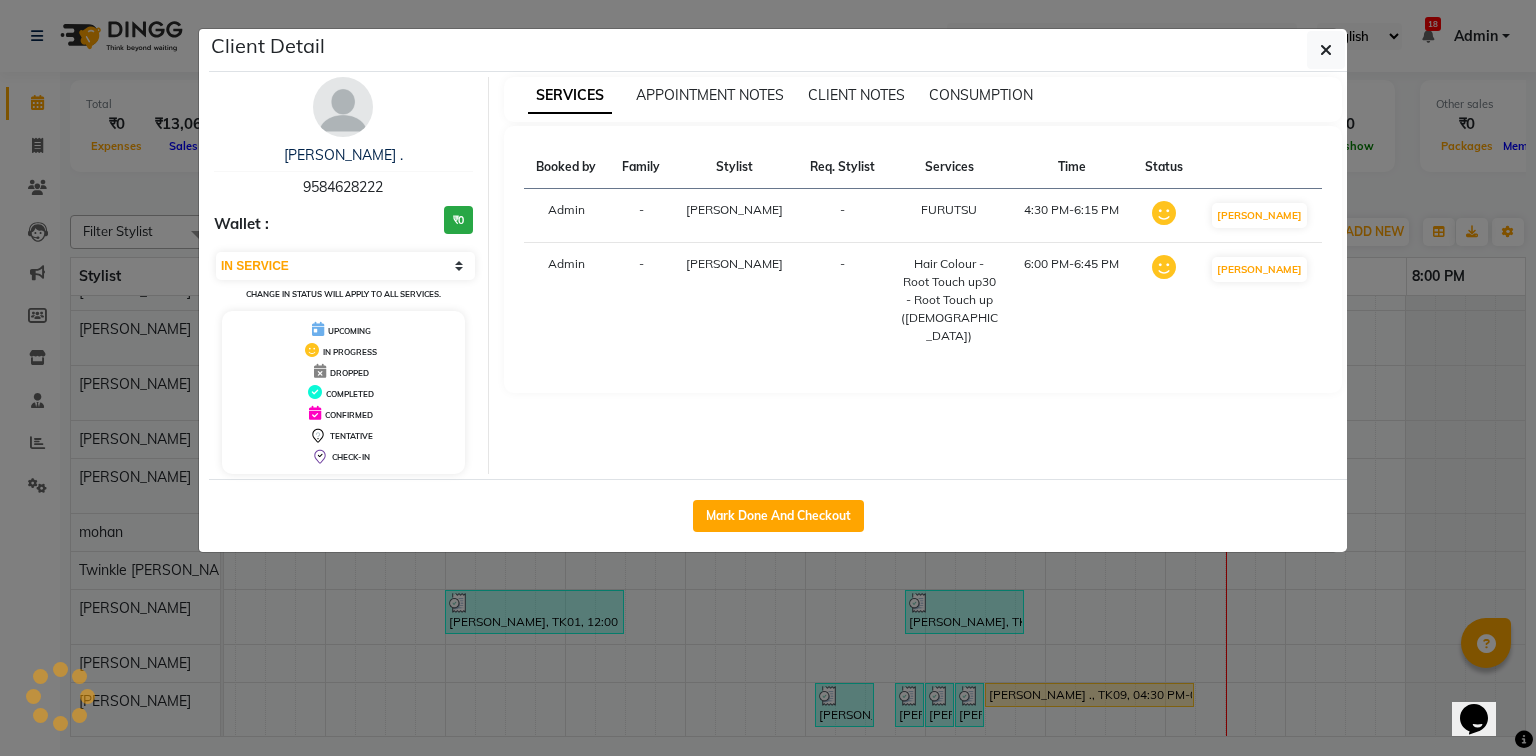 select on "3" 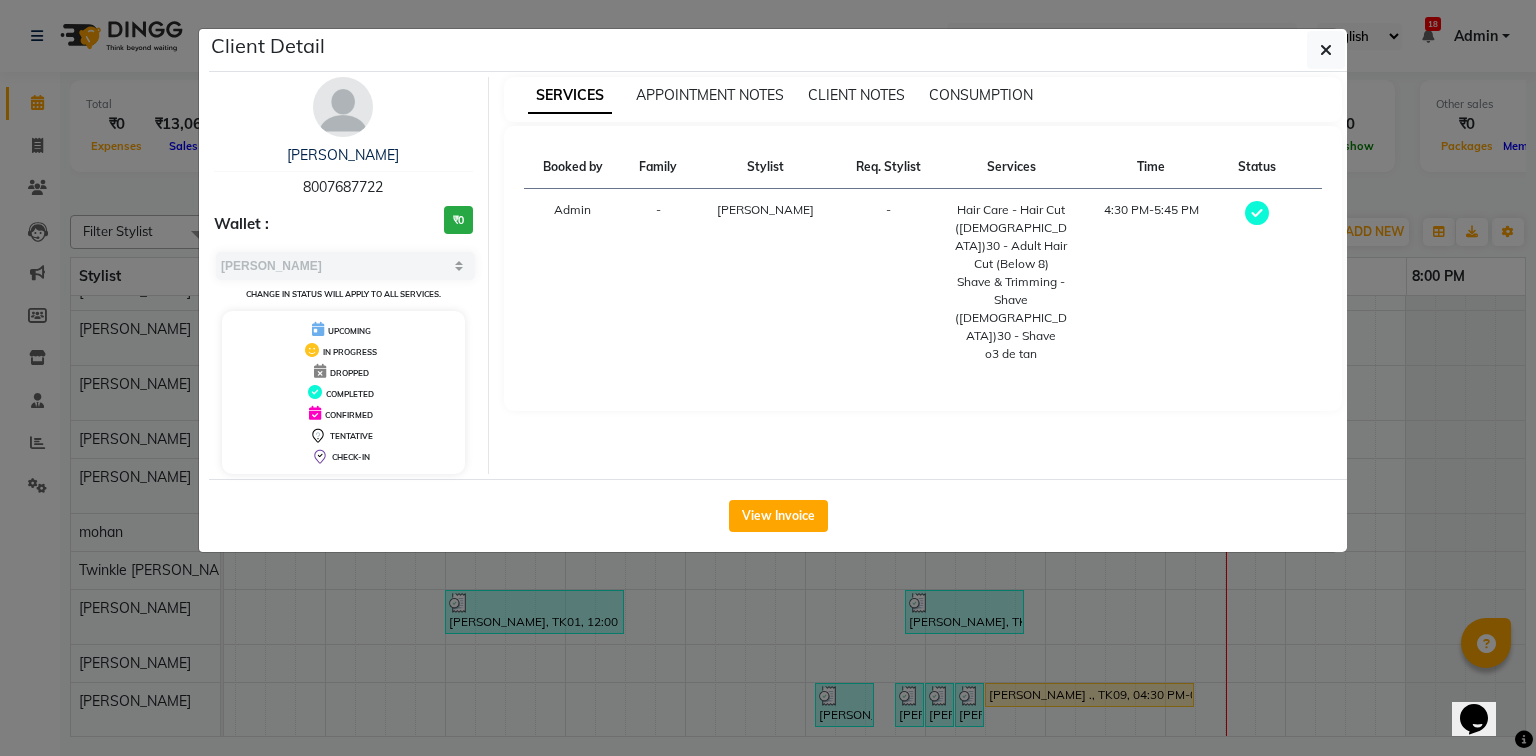 click on "8007687722" at bounding box center (343, 187) 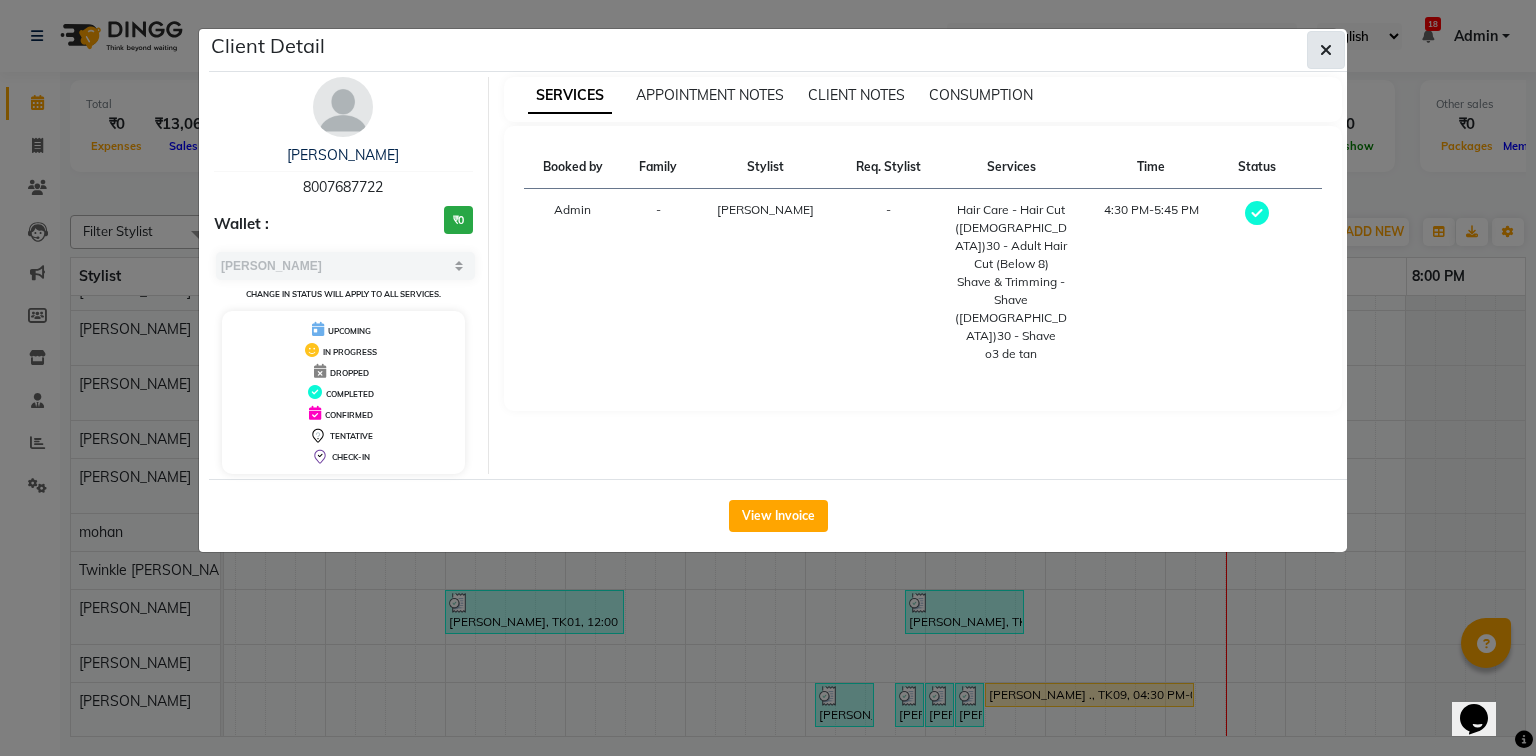 click 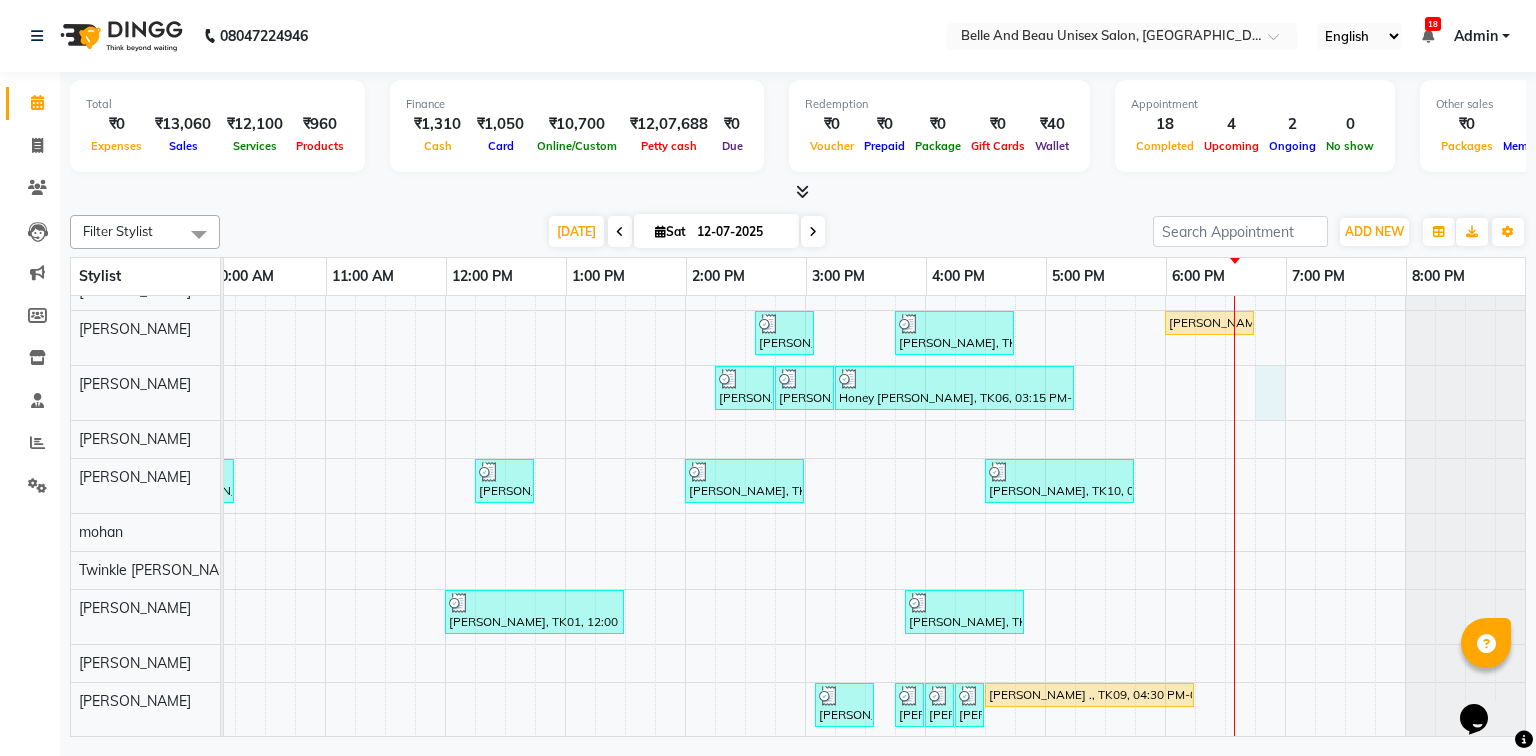 click on "Renu, TK04, 02:00 PM-02:10 PM, Threading - Eyebrow (Female)30 - Eyebrow             gitanjali negi, TK11, 06:00 PM-06:10 PM, Threading - Eyebrow (Female)30 - Eyebrow             gitanjali negi, TK11, 06:15 PM-06:25 PM, Threading - Upper Lip (Female)30 - Upper Lip             gitanjali negi, TK11, 06:45 PM-06:55 PM, Threading - Chin (Female)30 - Chin             gitanjali negi, TK11, 07:00 PM-07:10 PM, Threading - Full Face (Female)30 - Forehead     Renu, TK04, 02:10 PM-03:50 PM, Threading - Full Face (Female)30 - Full Face,Waxing - Premium Flavoured Rica Wax30 - Underarms (Female),Waxing - Premium Flavoured Rica Wax30 - Full Legs (Female),Waxing - Premium Flavoured Rica Wax30 - Full Hands (Female)     Prabha, TK07, 02:35 PM-03:05 PM, Hair Care - Hair Cut (Female)30 - Adult Hair Cut (Below 8)     AMAN GILL, TK08, 03:45 PM-04:45 PM, Hair Care - Hair Cut (Male)30 - Adult Hair Cut (Below 8),Shave & Trimming - Beard  (Male)30 - Beard Trimming" at bounding box center [745, 436] 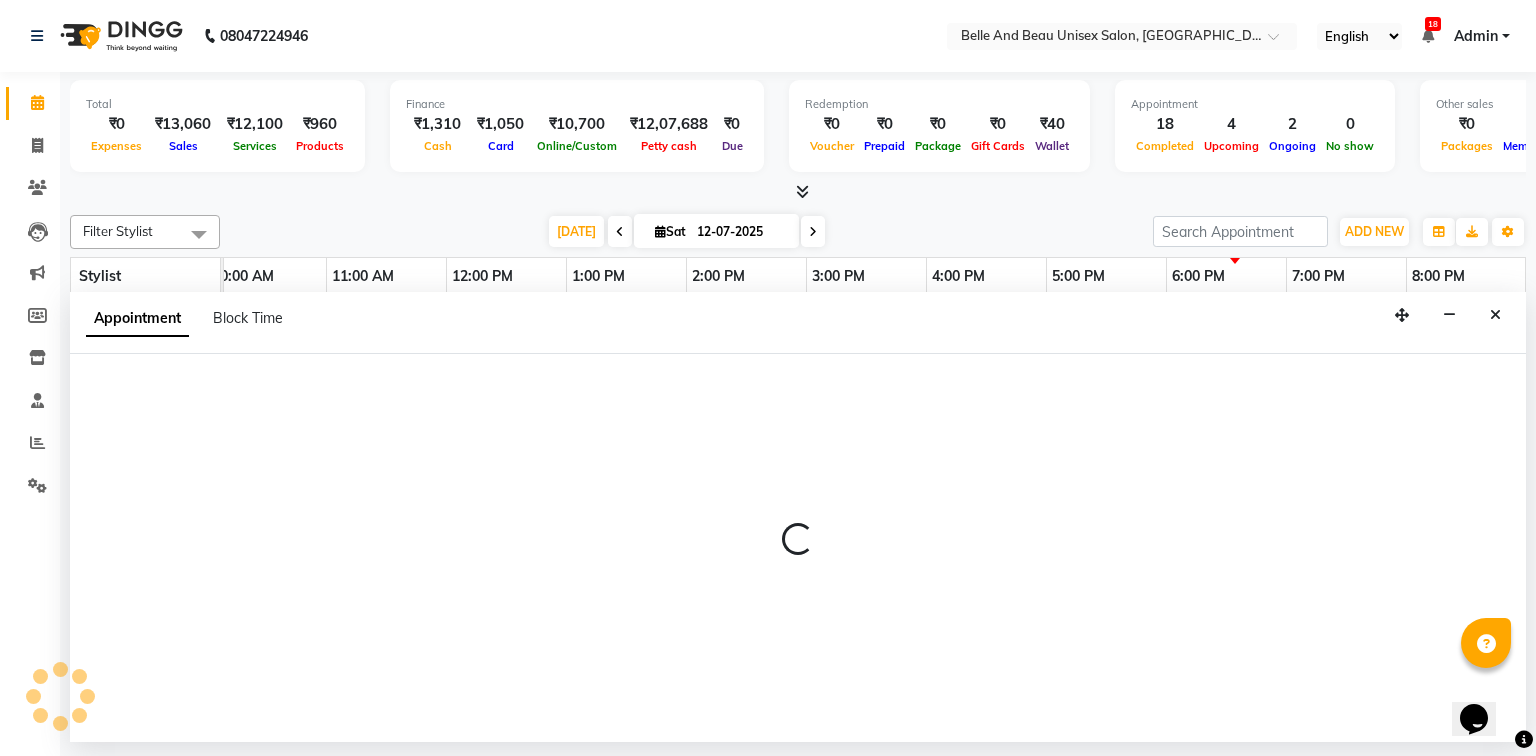 select on "60511" 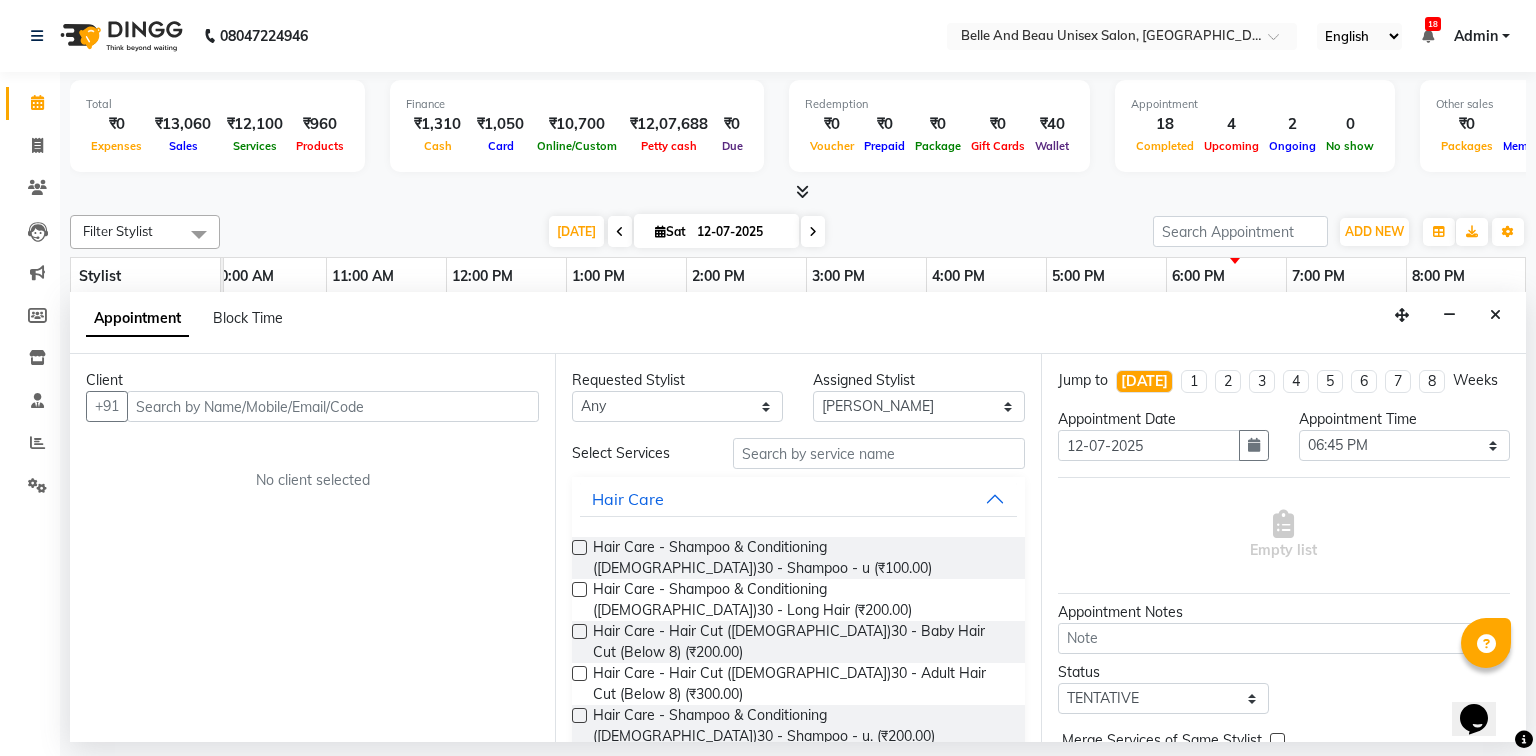 click at bounding box center (333, 406) 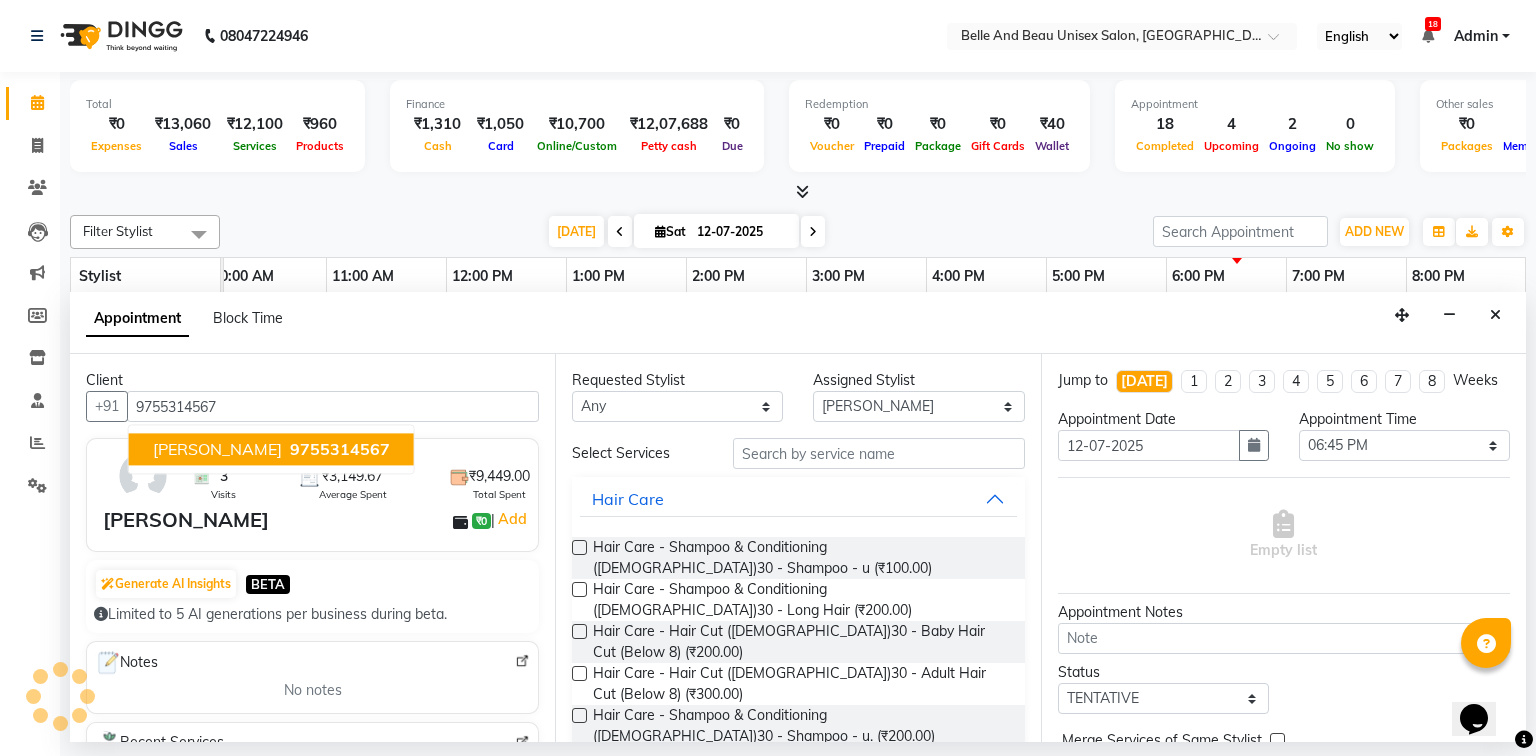 click on "Soma Dewangan" at bounding box center (217, 450) 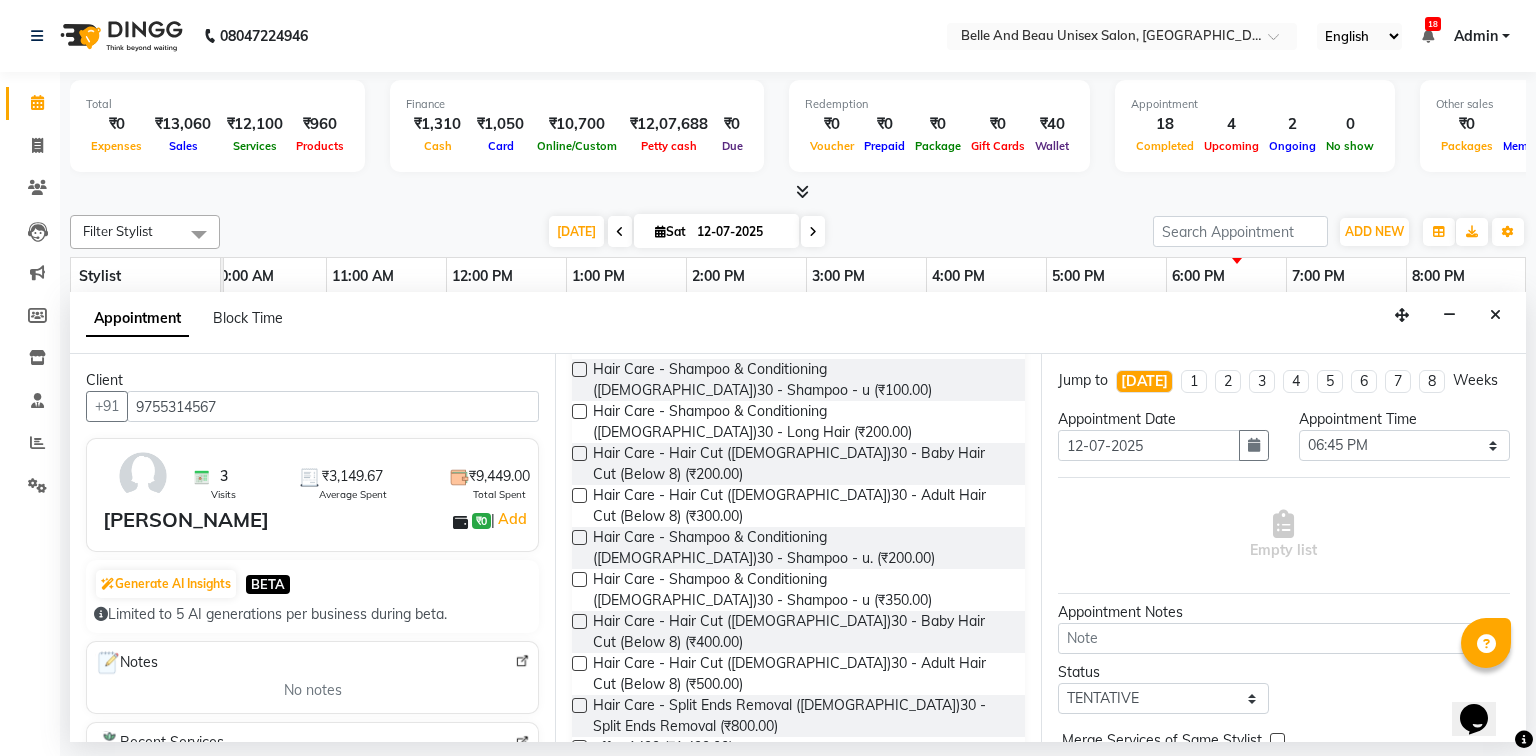scroll, scrollTop: 80, scrollLeft: 0, axis: vertical 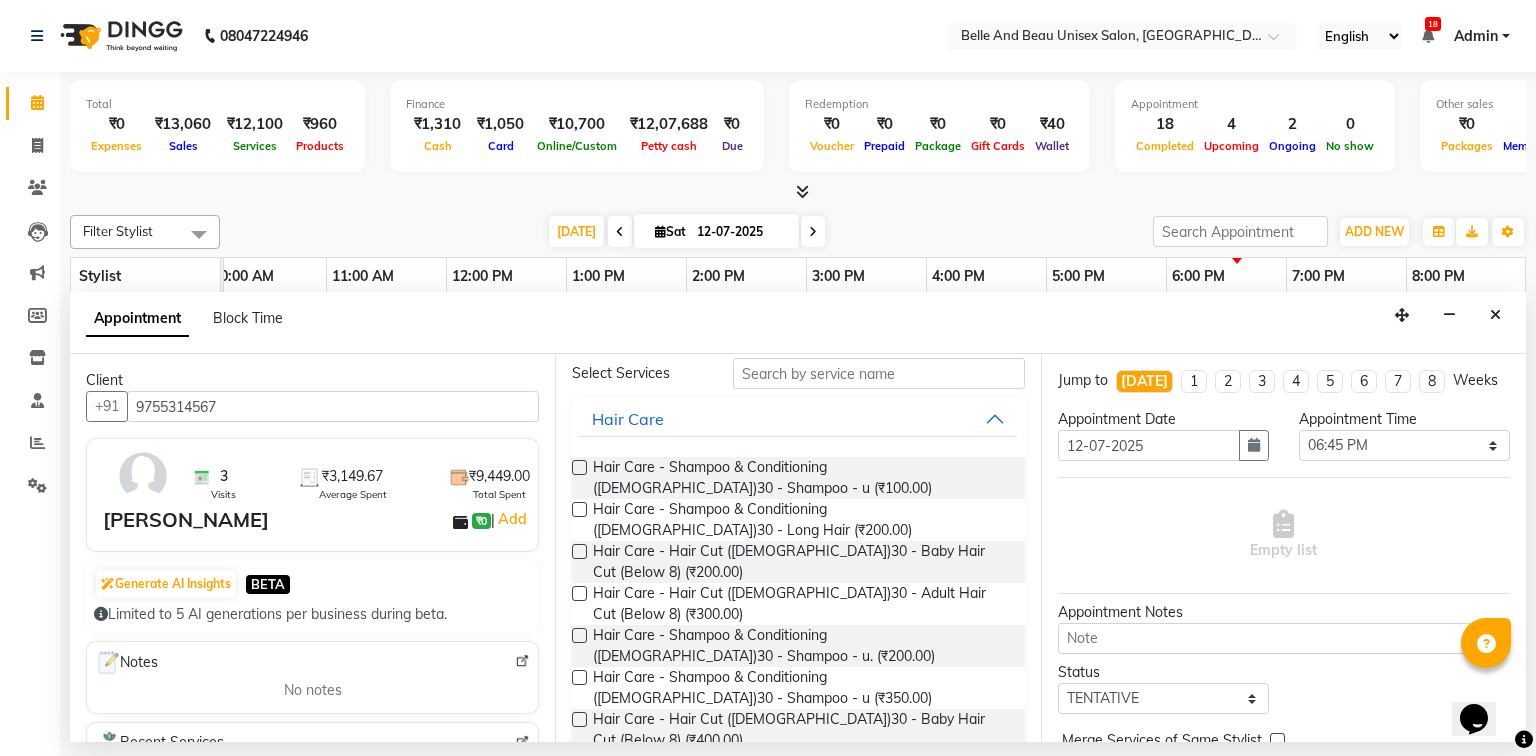 type on "9755314567" 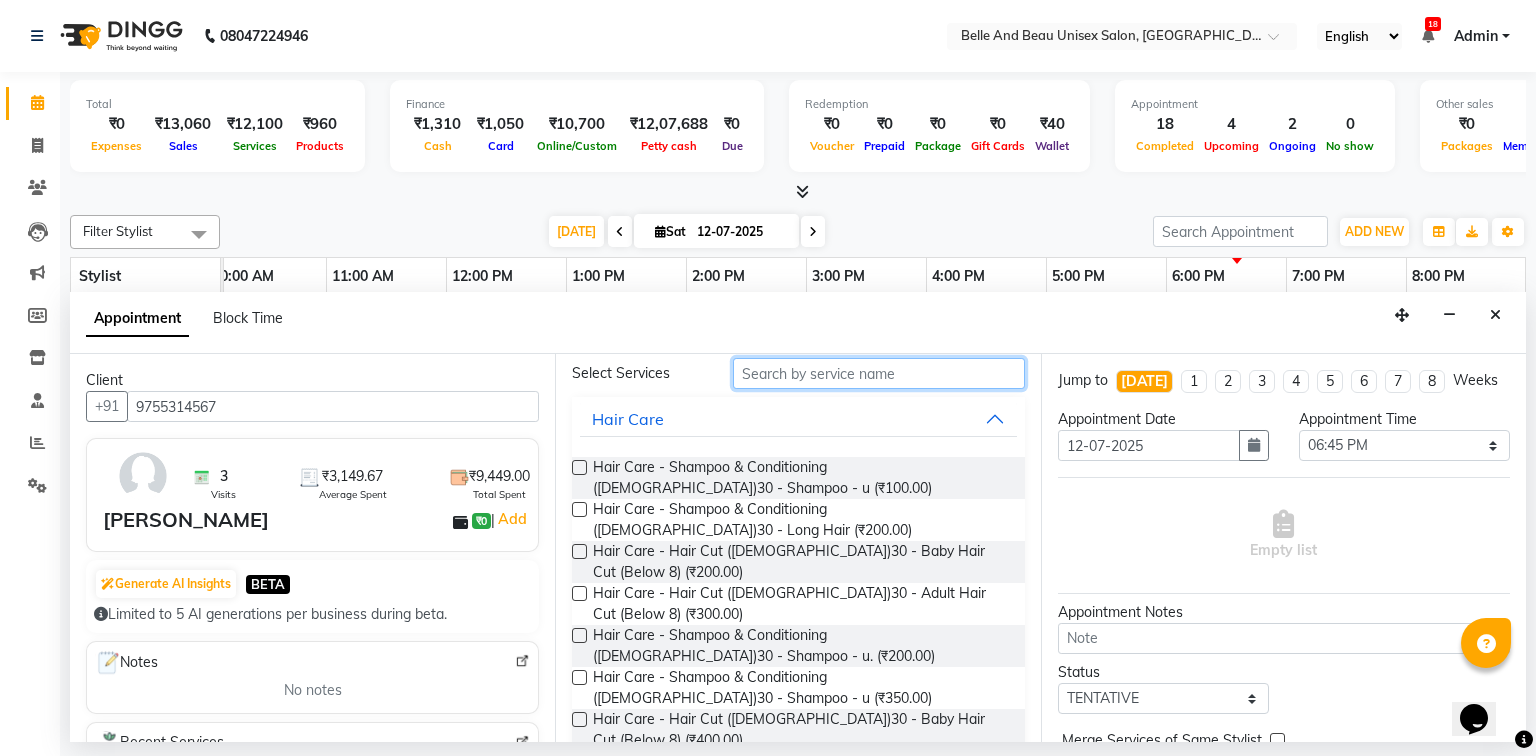 click at bounding box center [879, 373] 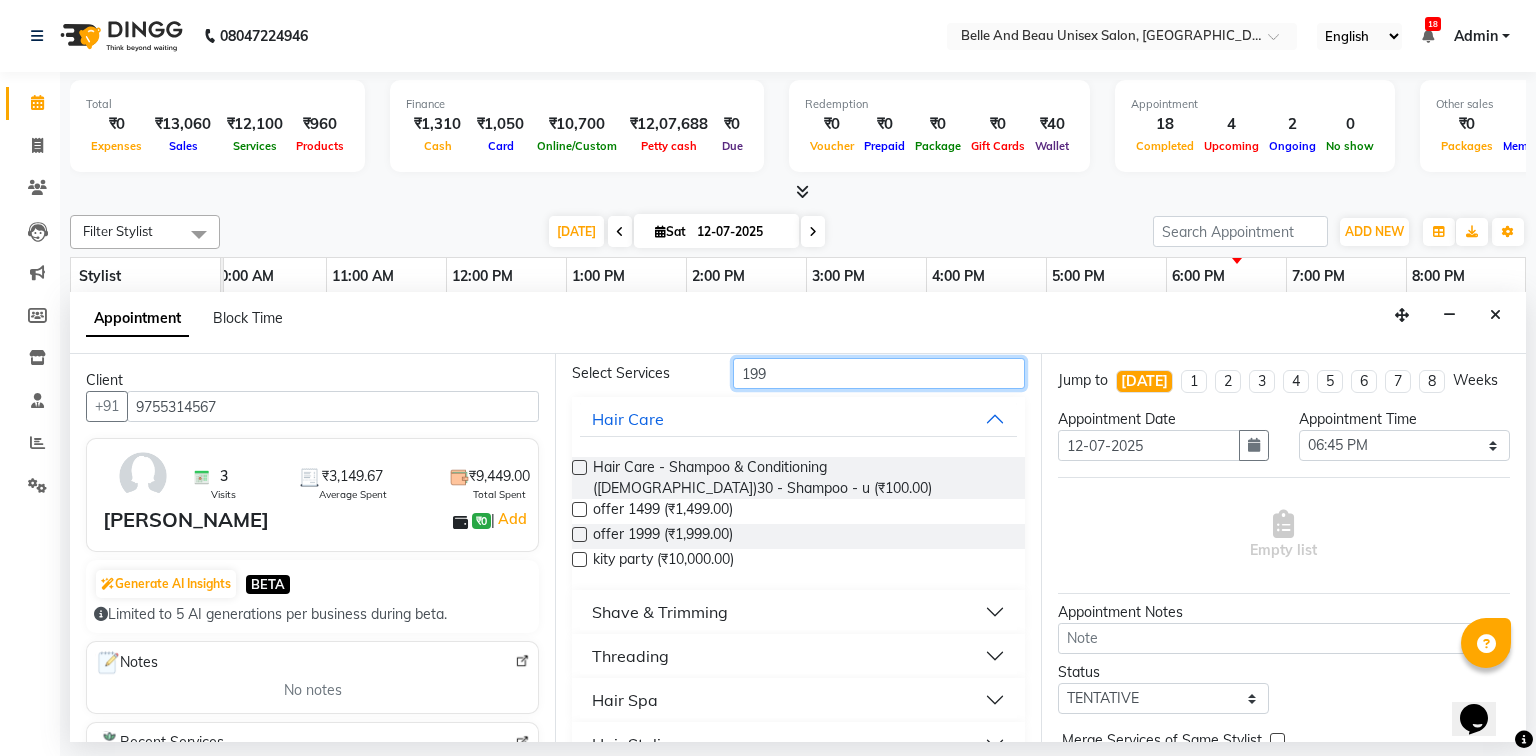 scroll, scrollTop: 0, scrollLeft: 0, axis: both 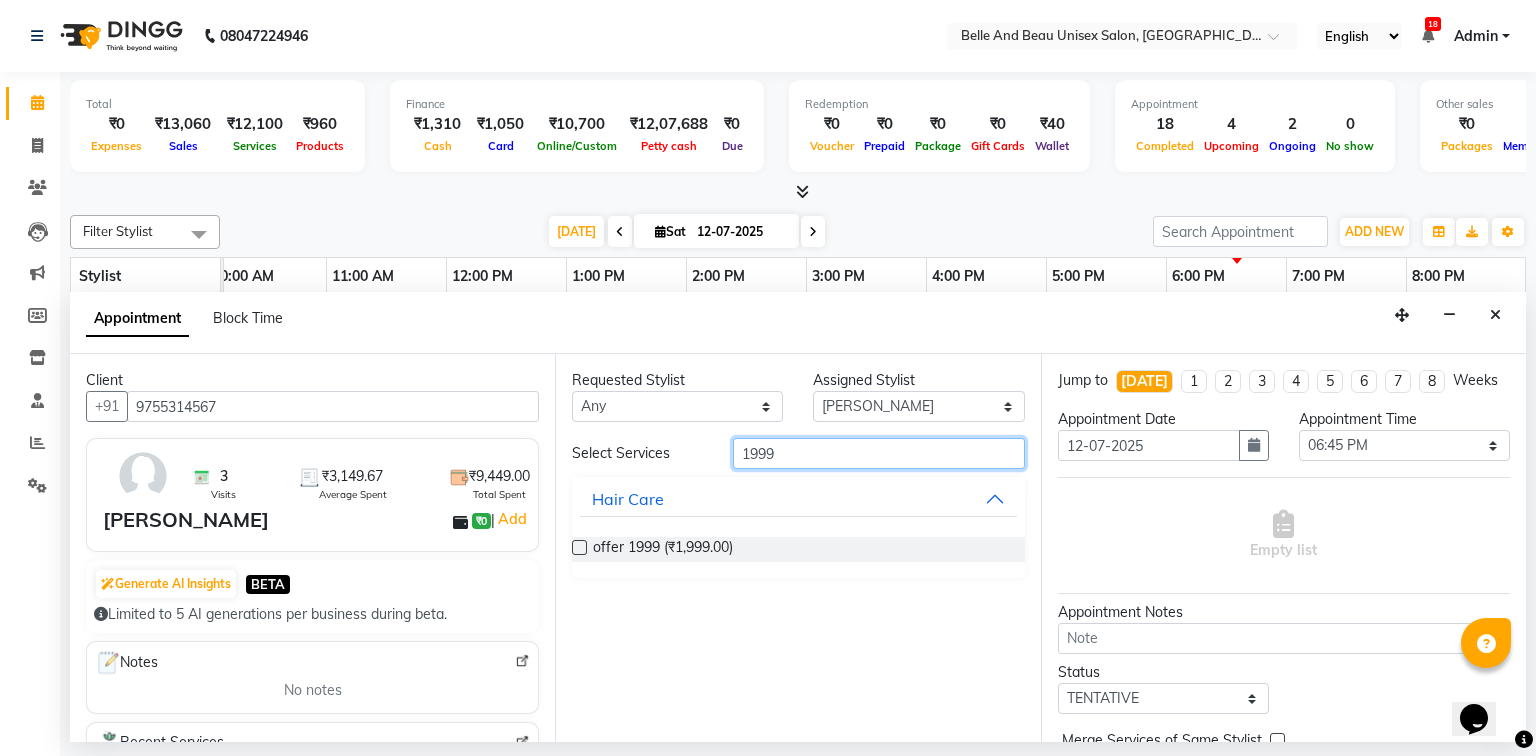 type on "1999" 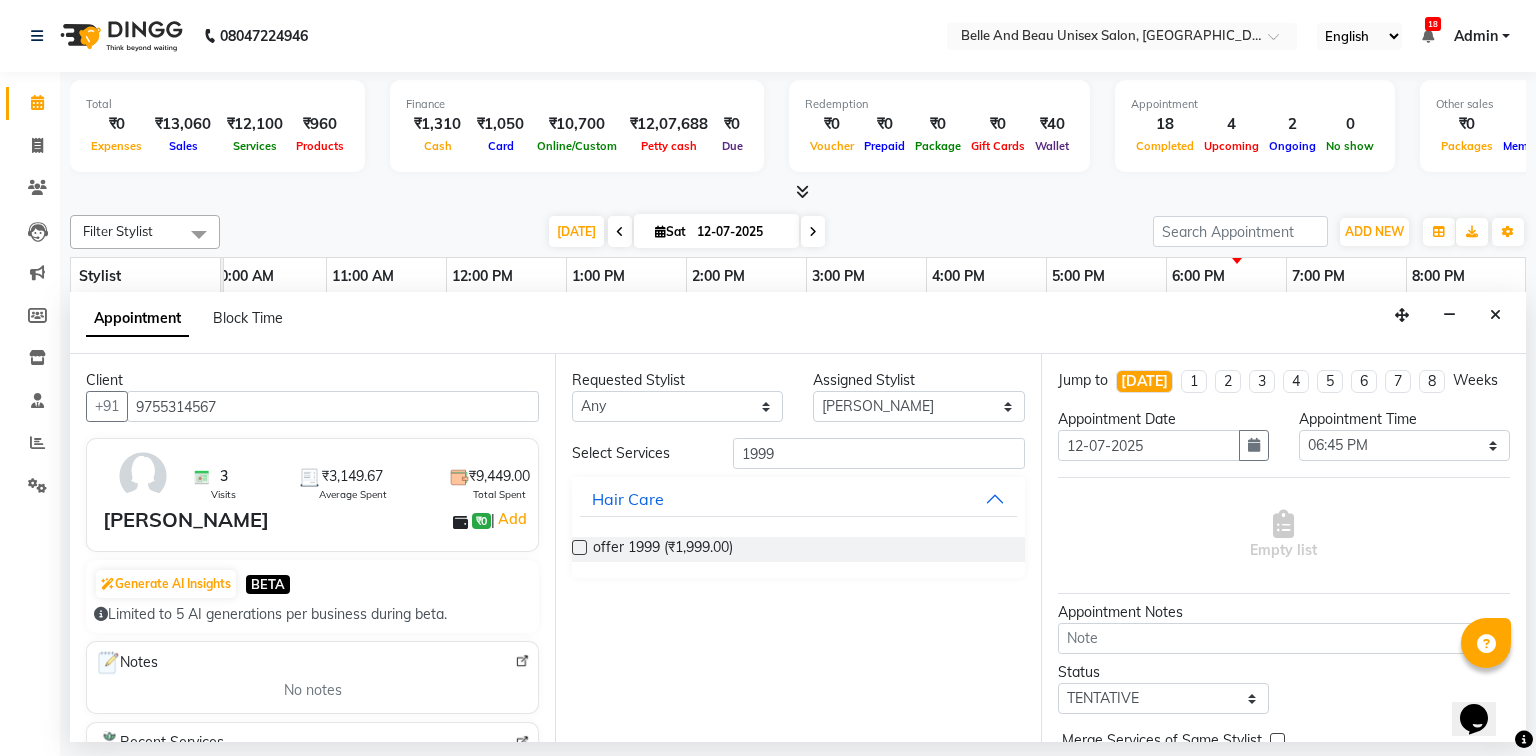 click at bounding box center (579, 547) 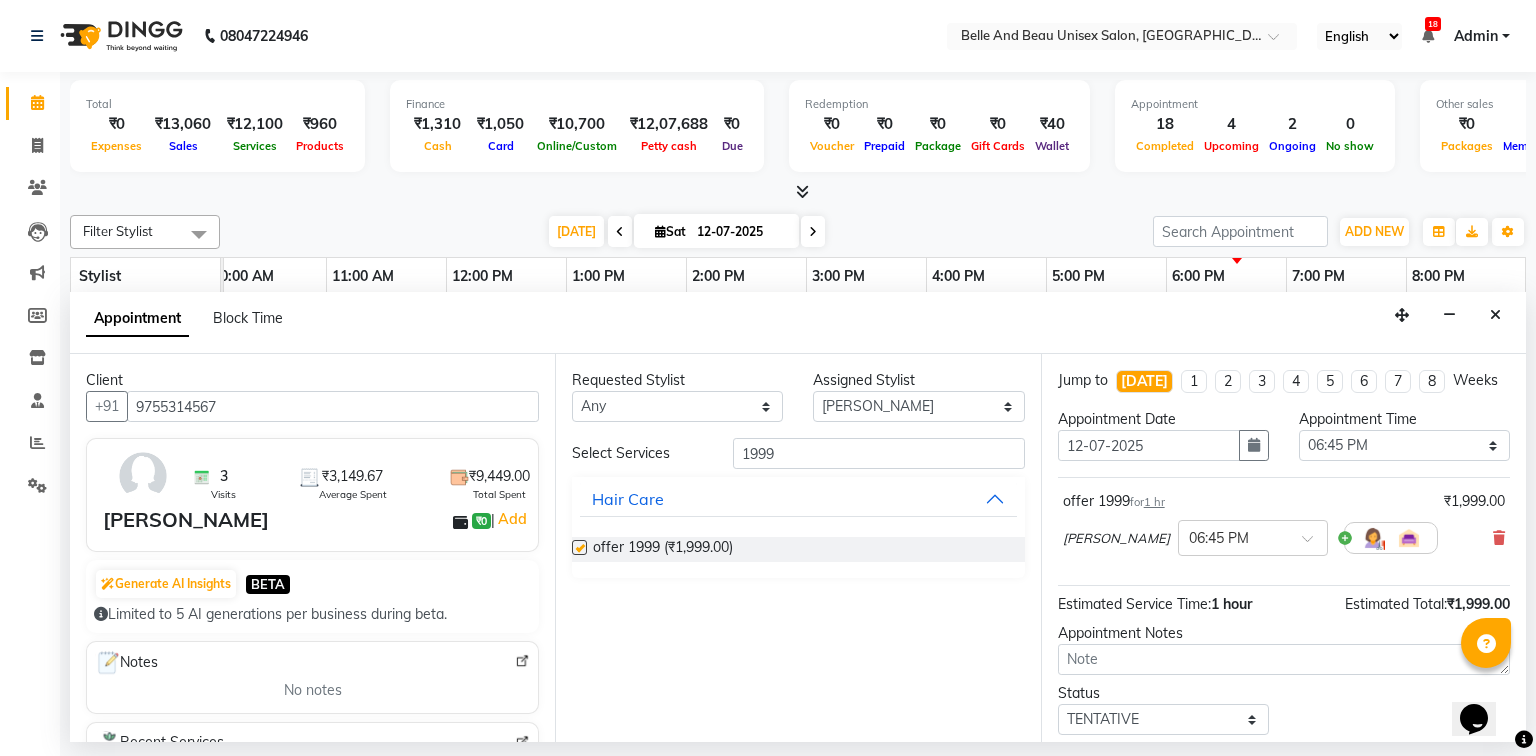 checkbox on "false" 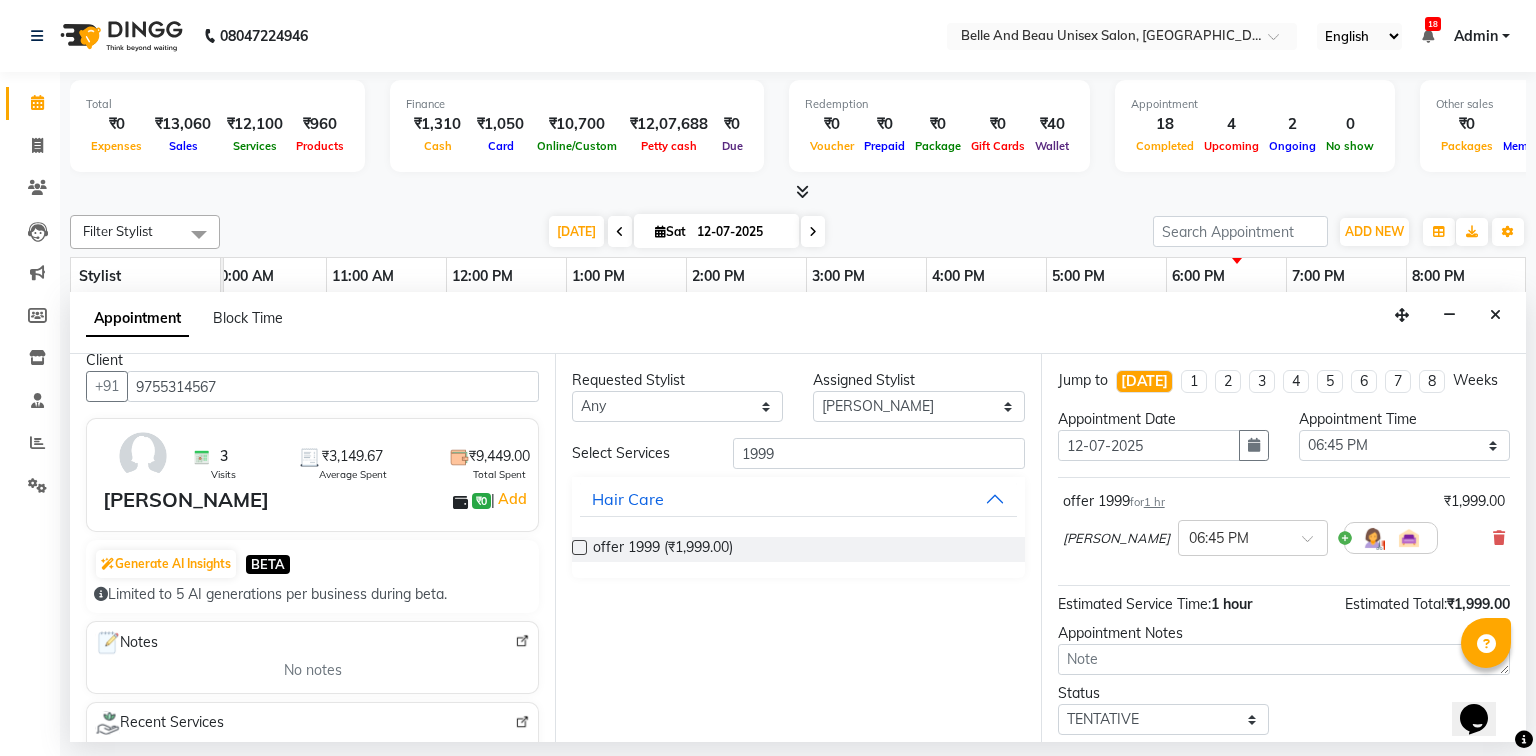 scroll, scrollTop: 0, scrollLeft: 0, axis: both 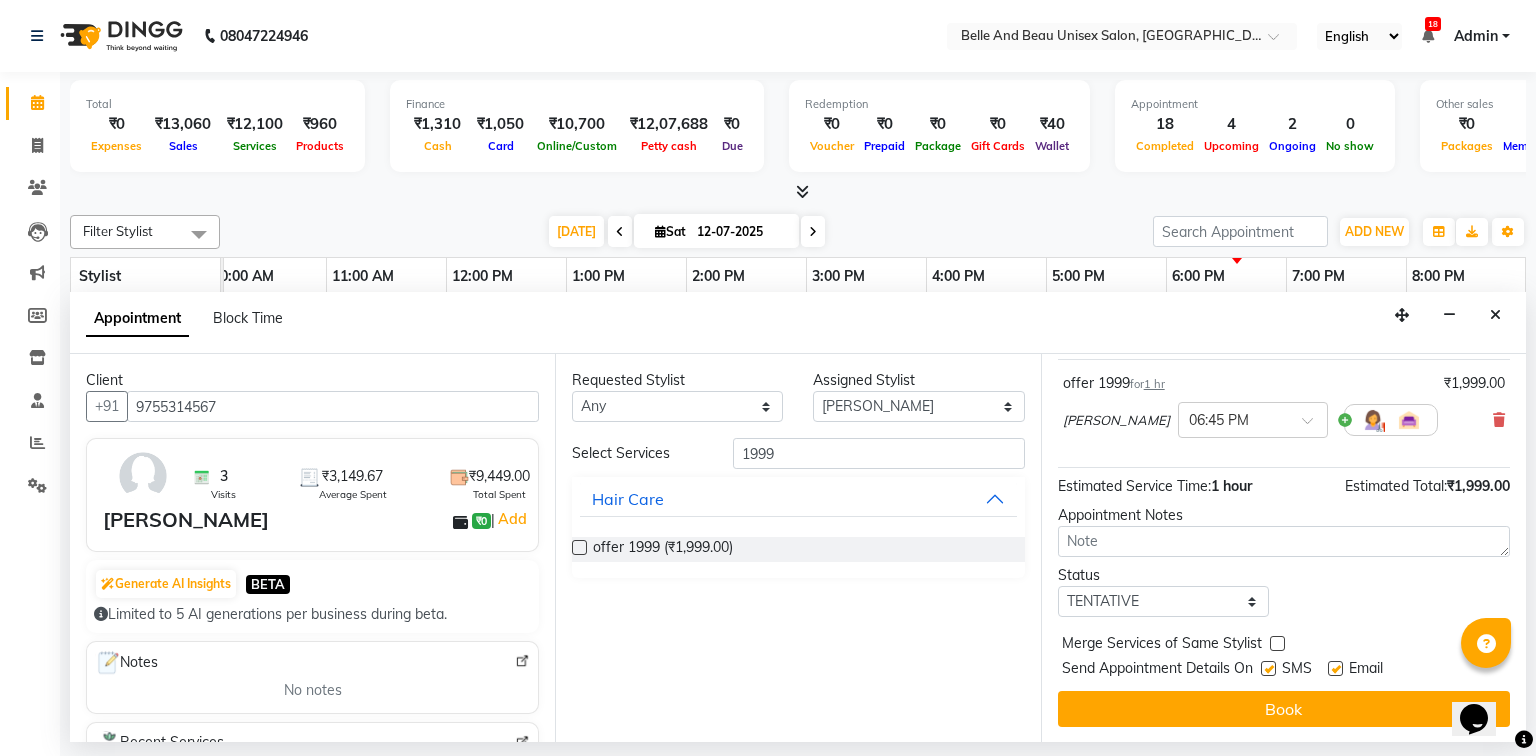 drag, startPoint x: 1268, startPoint y: 708, endPoint x: 1279, endPoint y: 707, distance: 11.045361 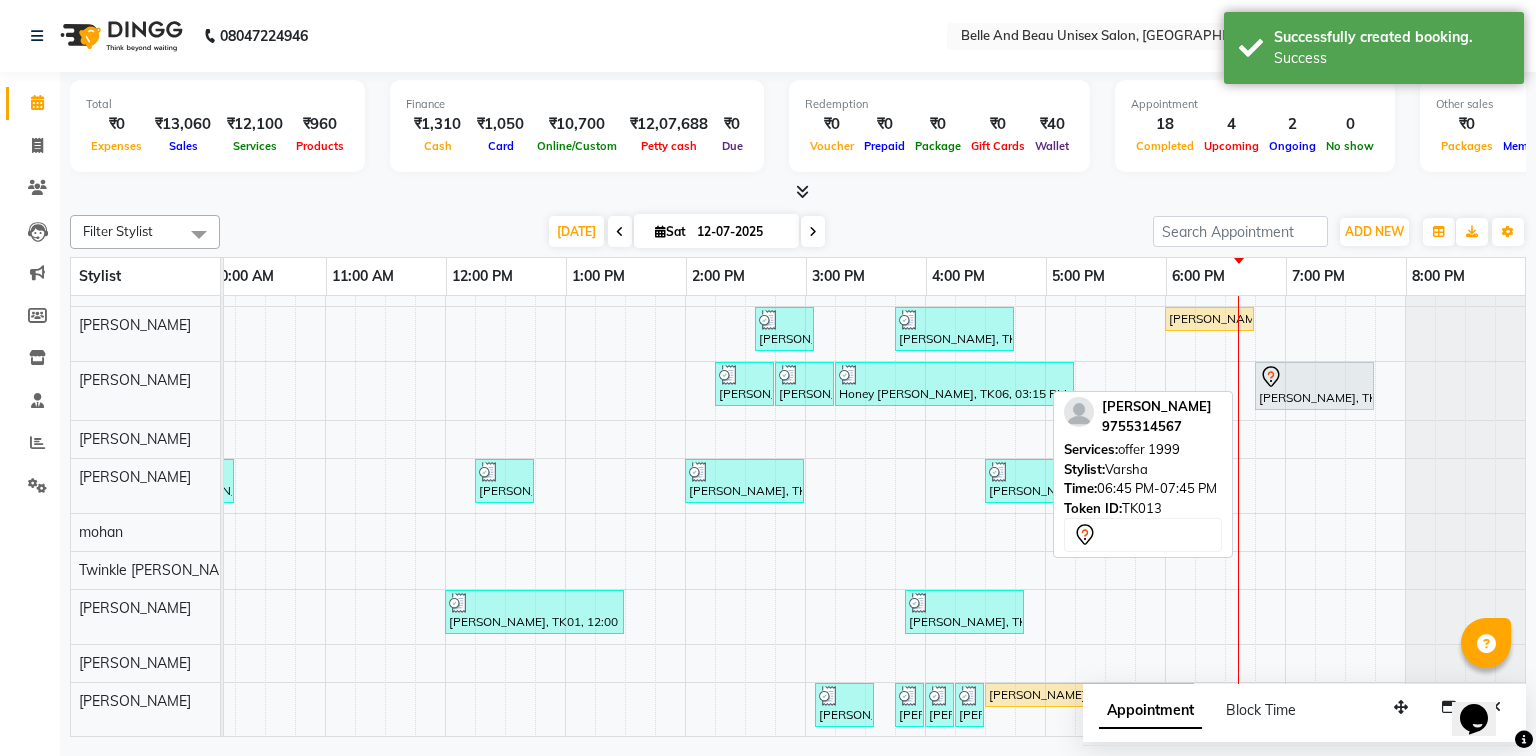 click on "Soma Dewangan, TK13, 06:45 PM-07:45 PM, offer 1999" at bounding box center [1314, 386] 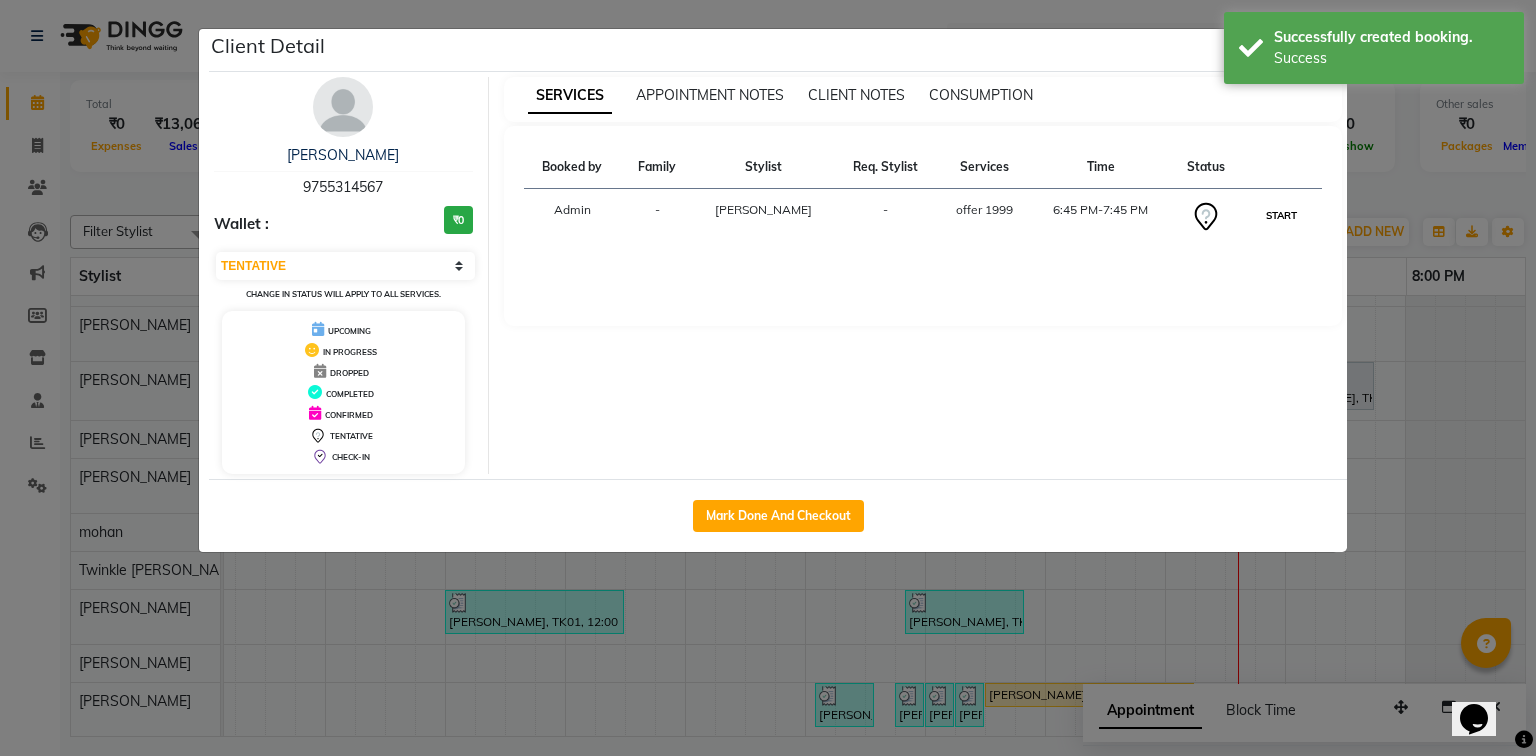 click on "START" at bounding box center (1281, 215) 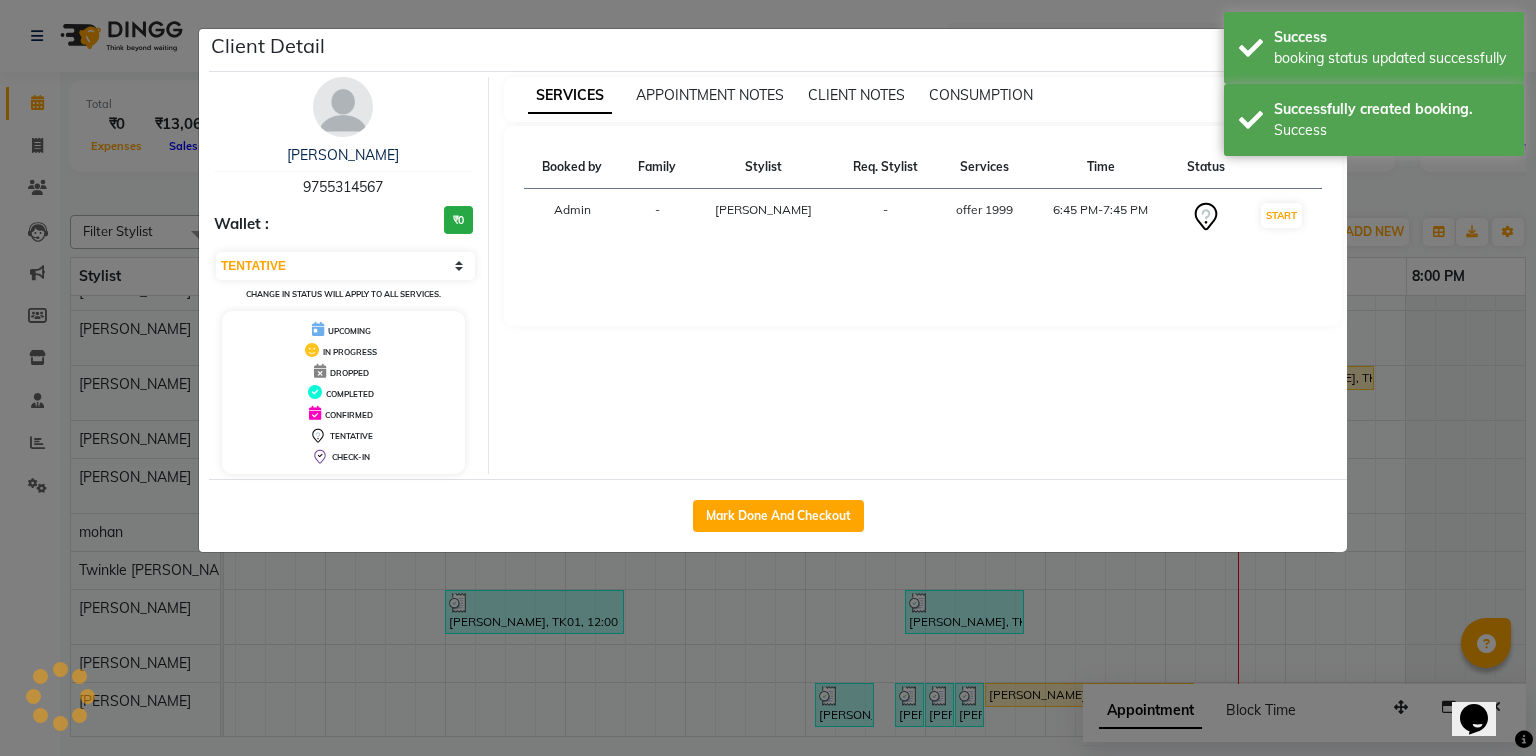 select on "1" 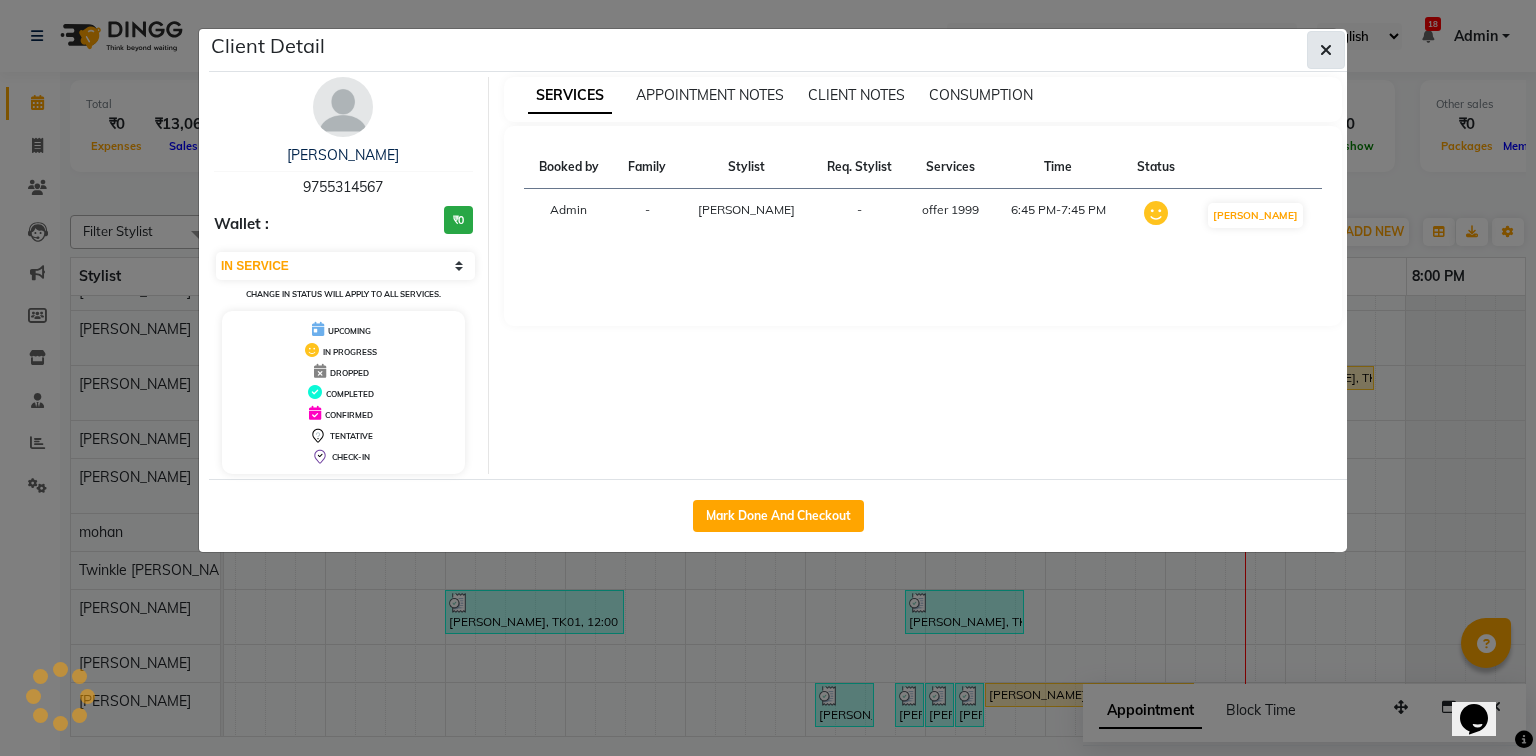 click 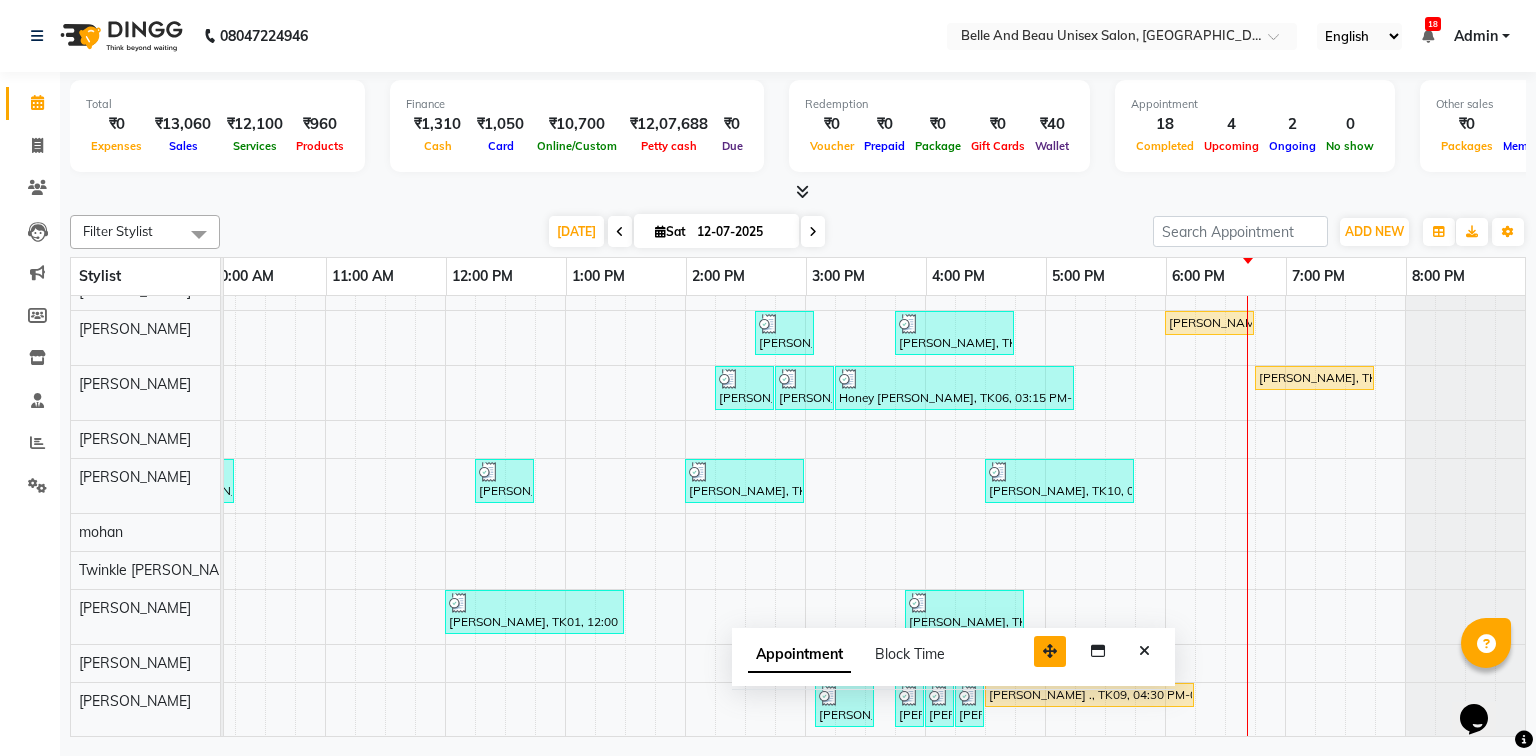 drag, startPoint x: 1403, startPoint y: 704, endPoint x: 1052, endPoint y: 644, distance: 356.09128 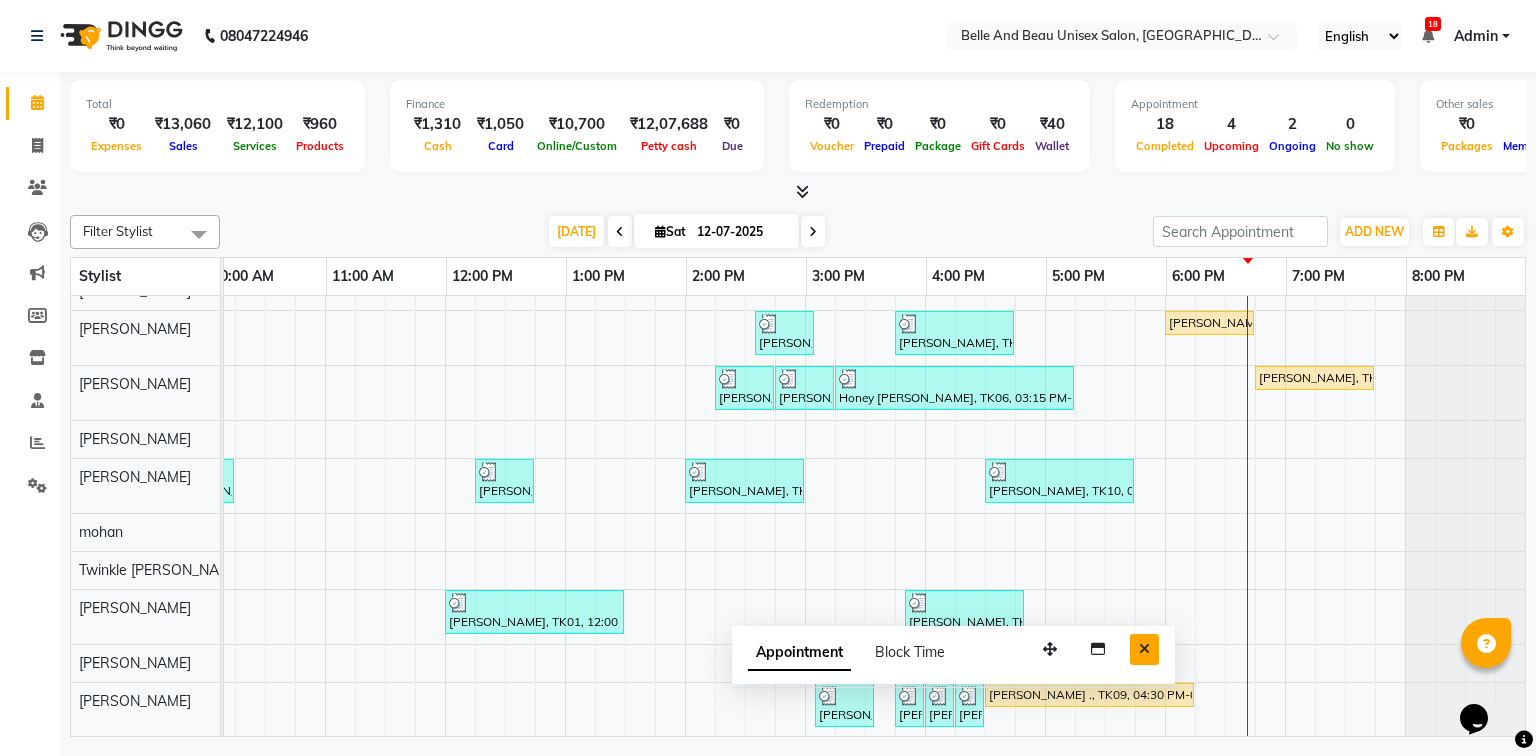 click at bounding box center [1144, 649] 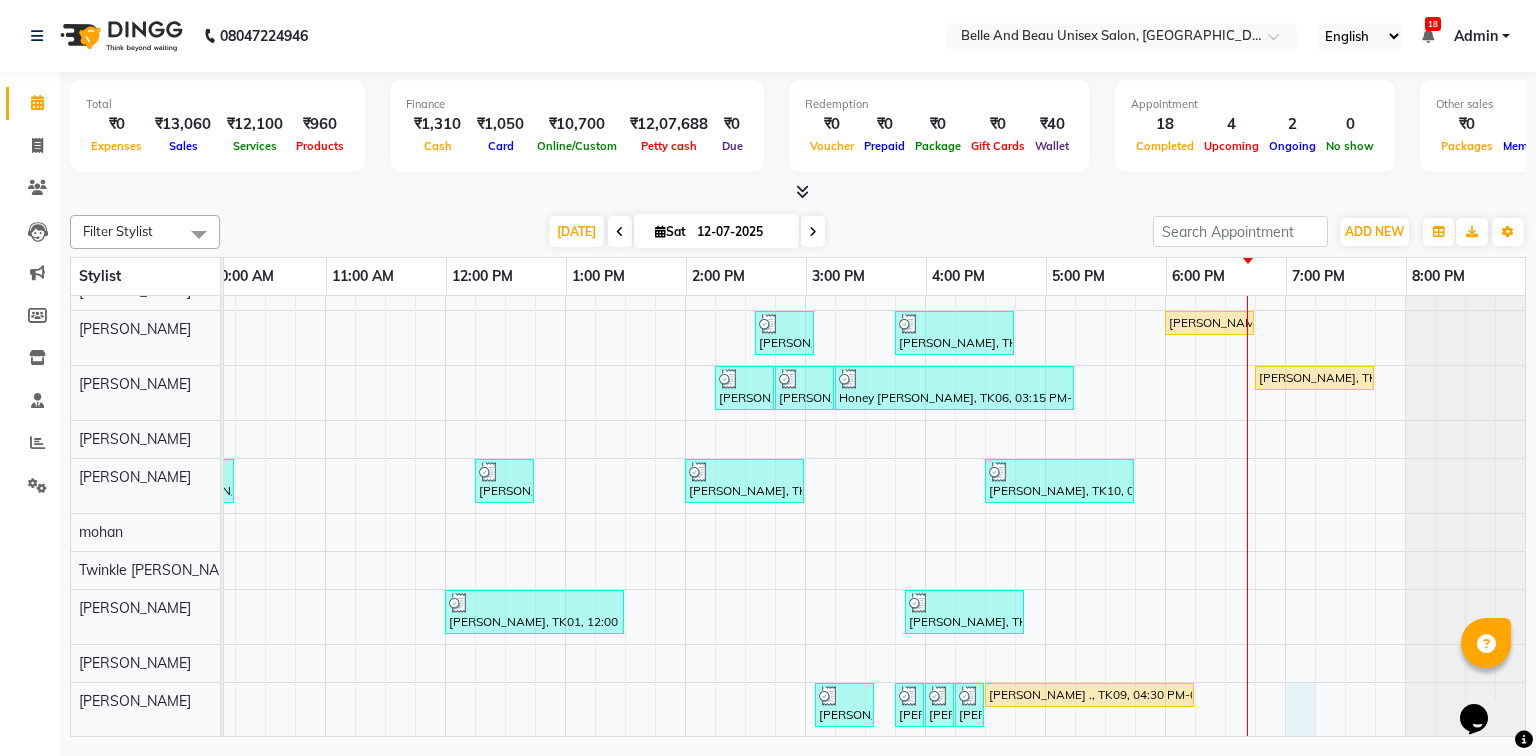 click on "Renu, TK04, 02:00 PM-02:10 PM, Threading - Eyebrow (Female)30 - Eyebrow             gitanjali negi, TK11, 06:00 PM-06:10 PM, Threading - Eyebrow (Female)30 - Eyebrow             gitanjali negi, TK11, 06:15 PM-06:25 PM, Threading - Upper Lip (Female)30 - Upper Lip             gitanjali negi, TK11, 06:45 PM-06:55 PM, Threading - Chin (Female)30 - Chin             gitanjali negi, TK11, 07:00 PM-07:10 PM, Threading - Full Face (Female)30 - Forehead     Renu, TK04, 02:10 PM-03:50 PM, Threading - Full Face (Female)30 - Full Face,Waxing - Premium Flavoured Rica Wax30 - Underarms (Female),Waxing - Premium Flavoured Rica Wax30 - Full Legs (Female),Waxing - Premium Flavoured Rica Wax30 - Full Hands (Female)     Prabha, TK07, 02:35 PM-03:05 PM, Hair Care - Hair Cut (Female)30 - Adult Hair Cut (Below 8)     AMAN GILL, TK08, 03:45 PM-04:45 PM, Hair Care - Hair Cut (Male)30 - Adult Hair Cut (Below 8),Shave & Trimming - Beard  (Male)30 - Beard Trimming                   Soma Dewangan, TK13, 06:45 PM-07:45 PM, offer 1999" at bounding box center (745, 436) 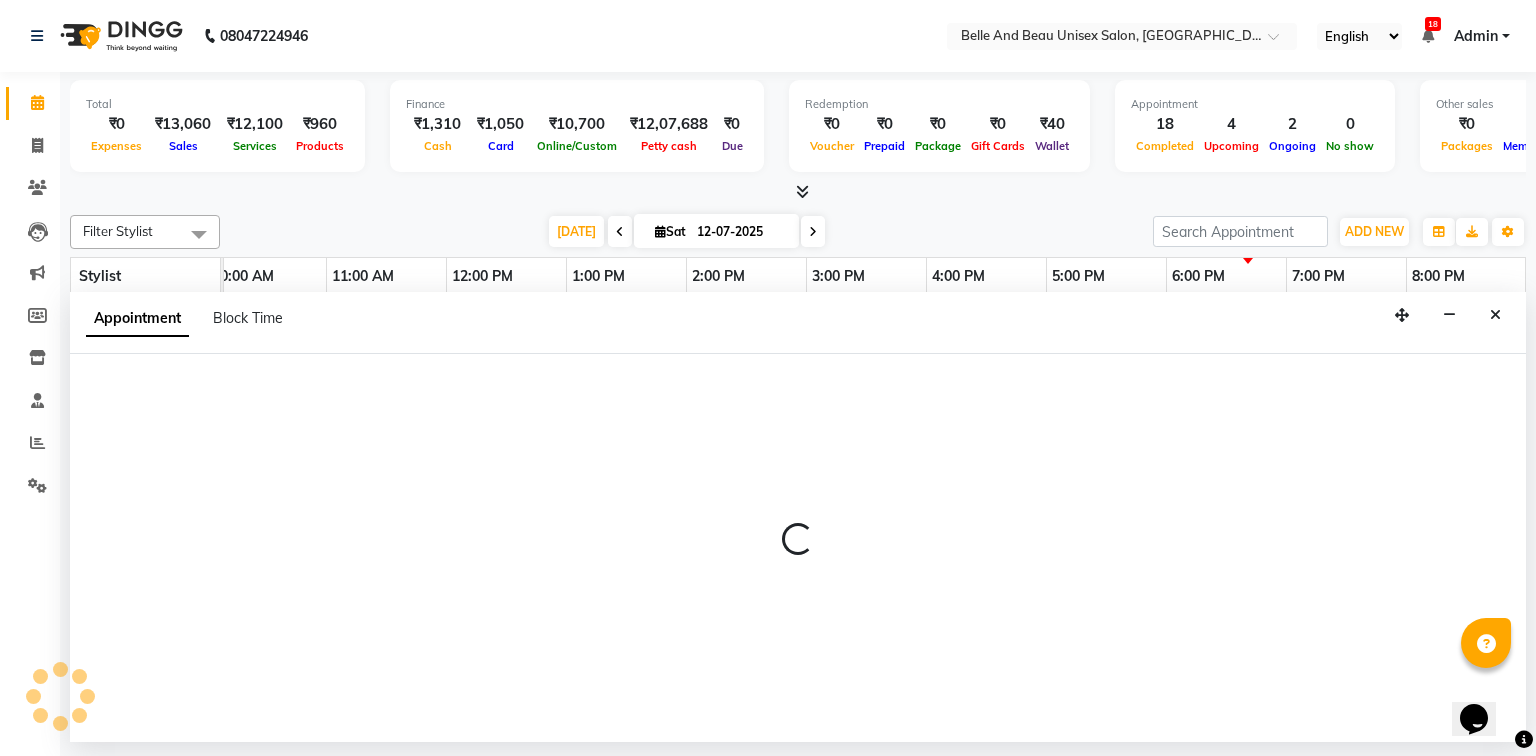 select on "84331" 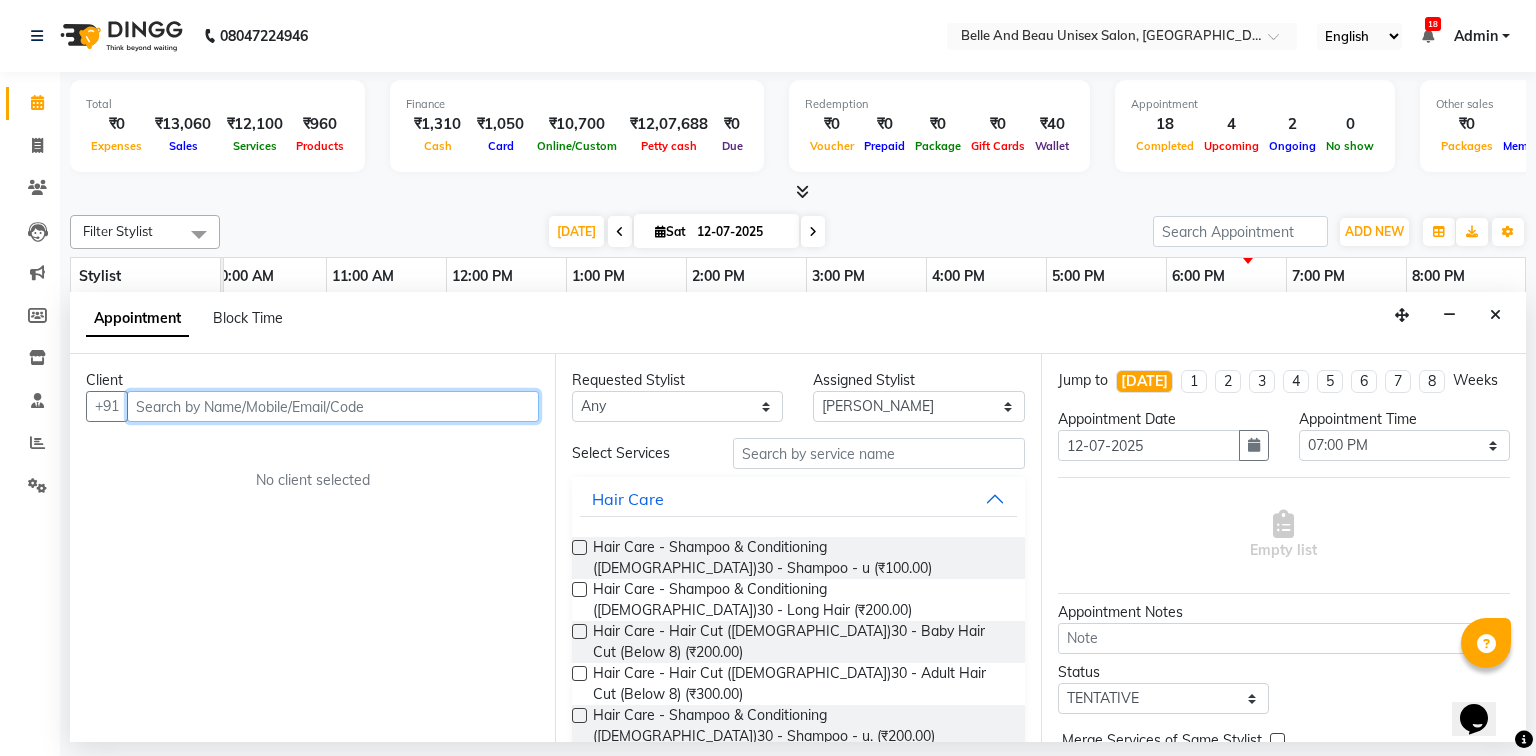 click at bounding box center (333, 406) 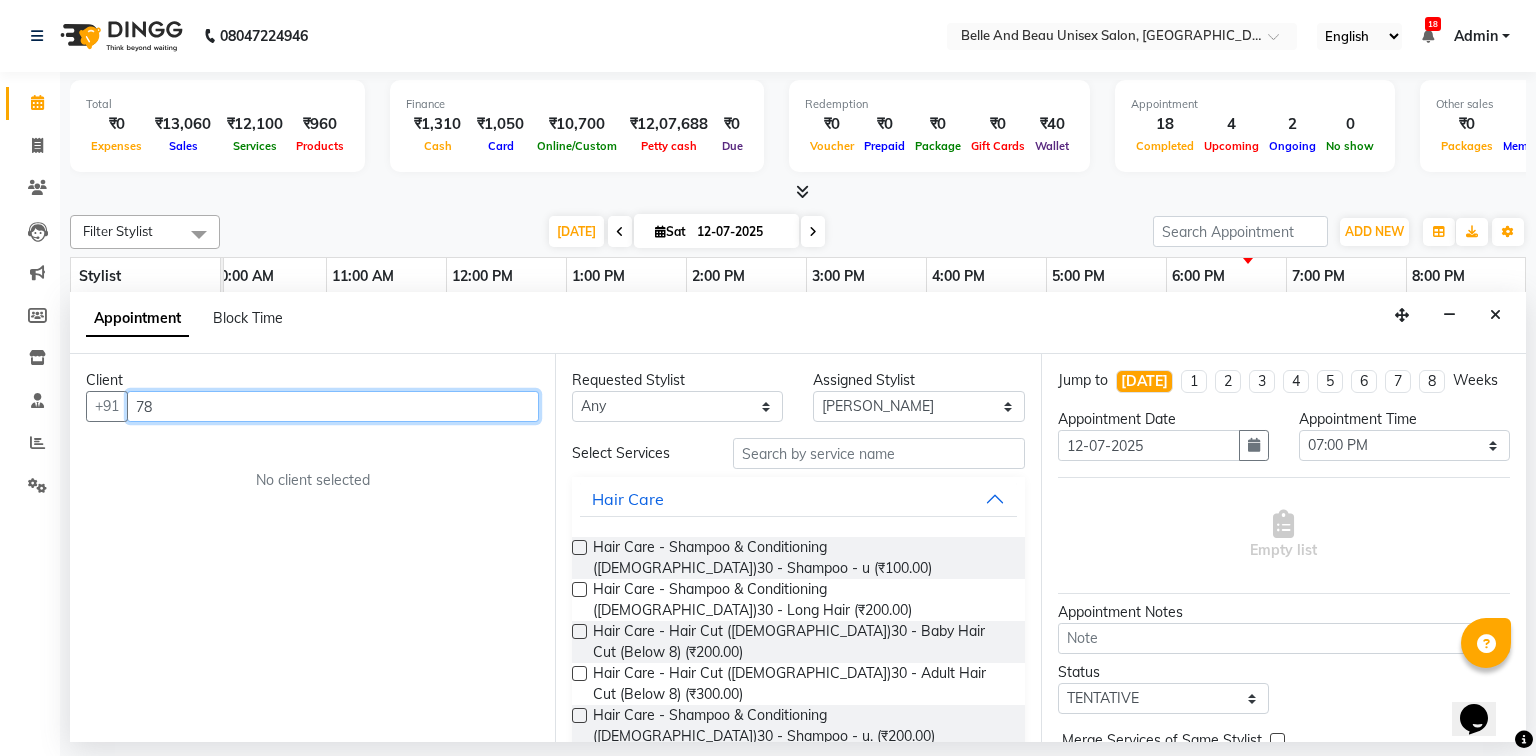 type on "7" 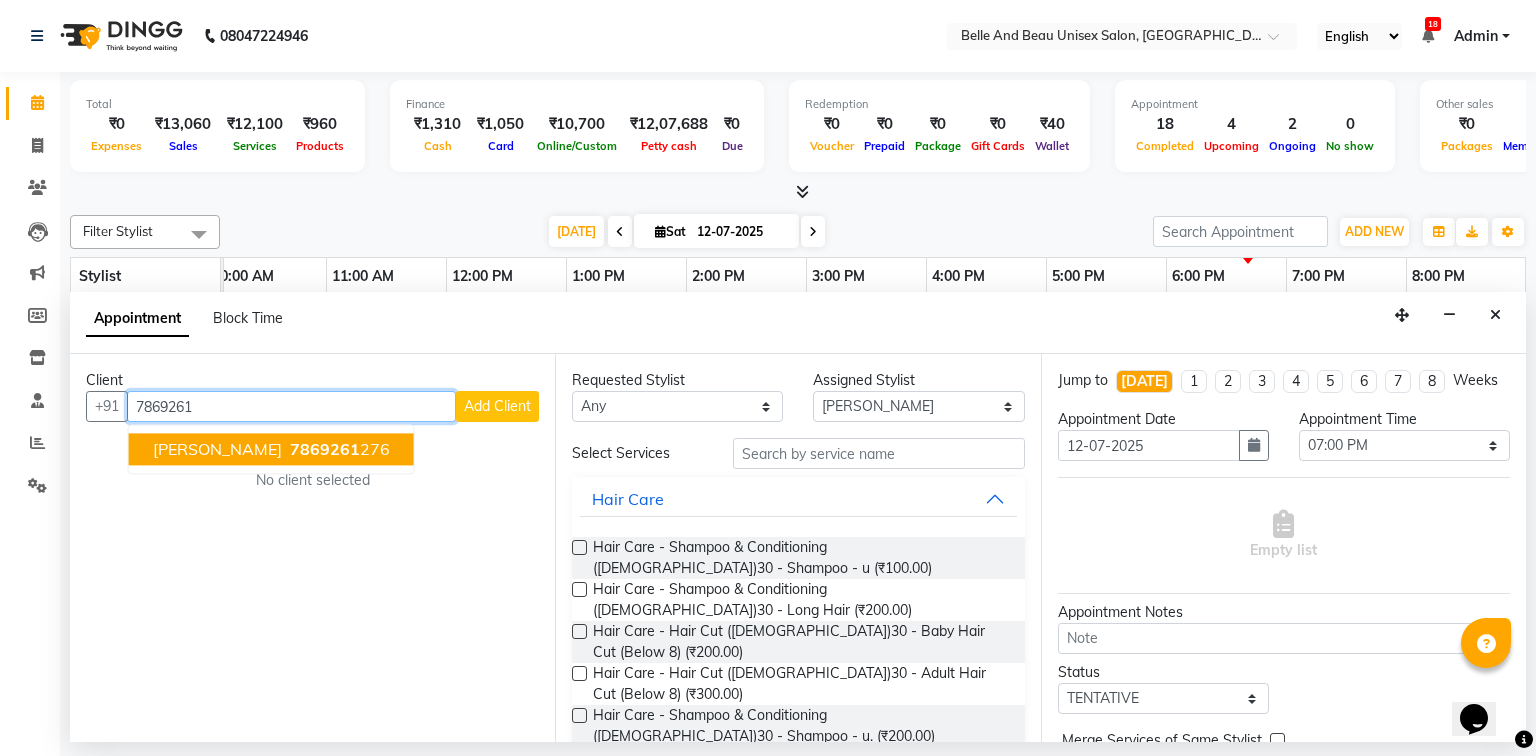 drag, startPoint x: 324, startPoint y: 443, endPoint x: 332, endPoint y: 435, distance: 11.313708 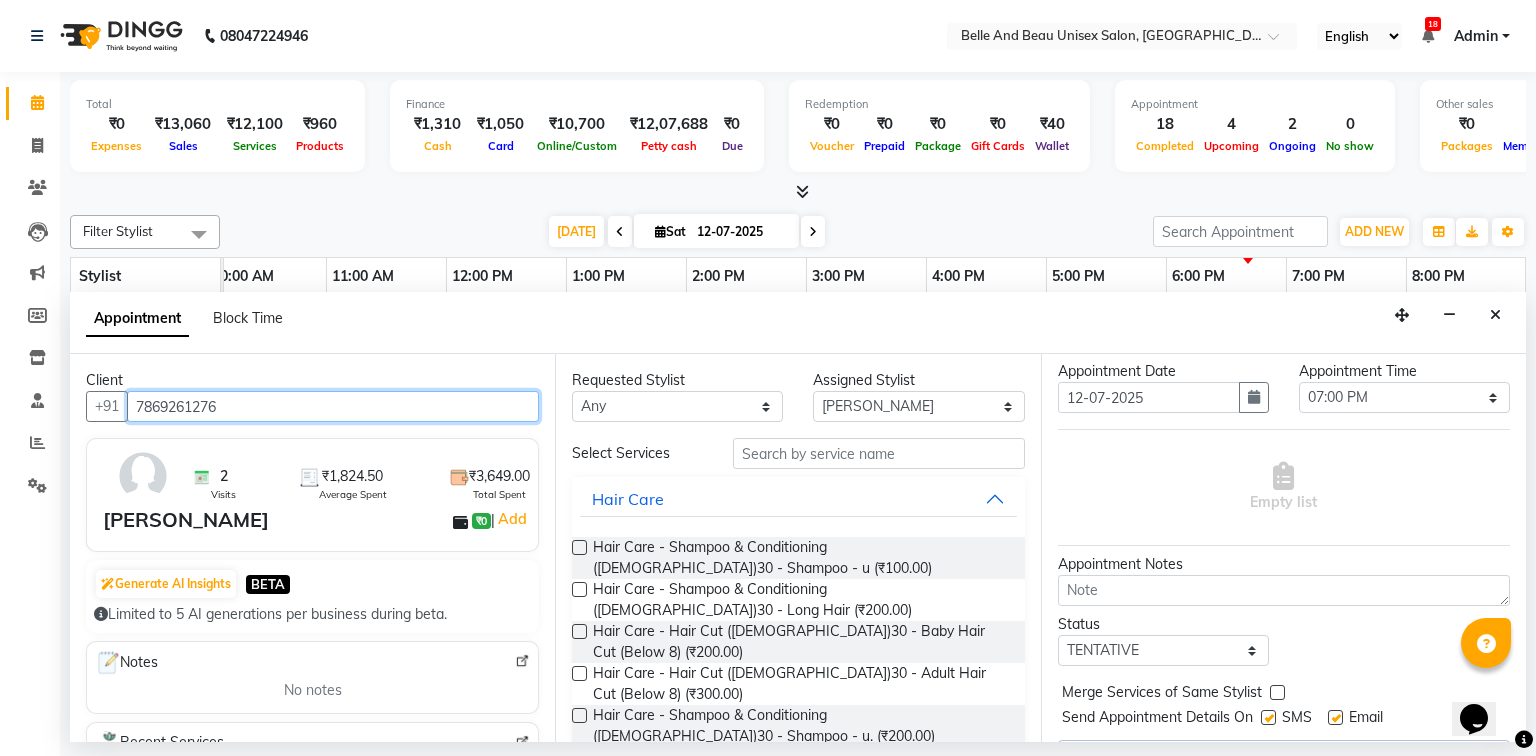 scroll, scrollTop: 0, scrollLeft: 0, axis: both 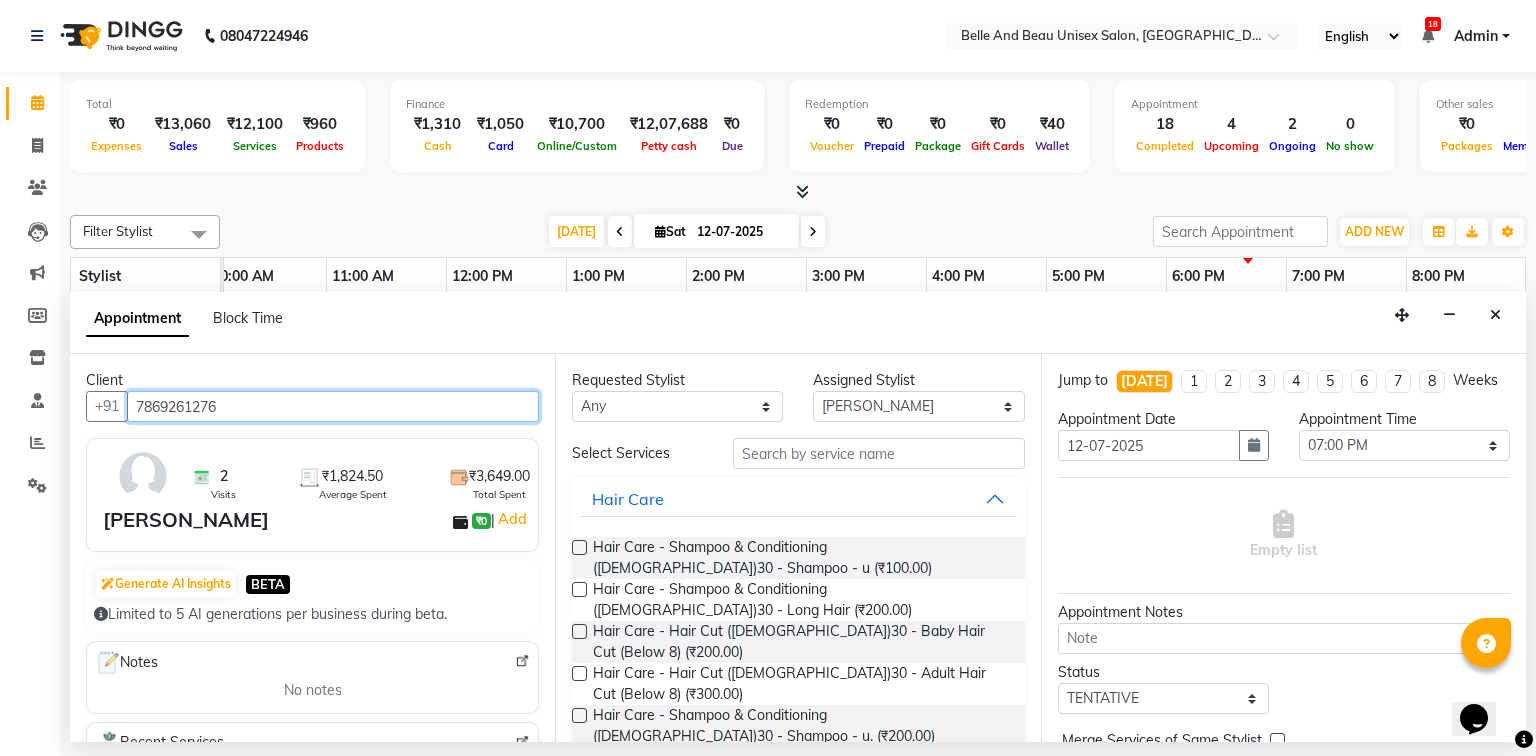 type on "7869261276" 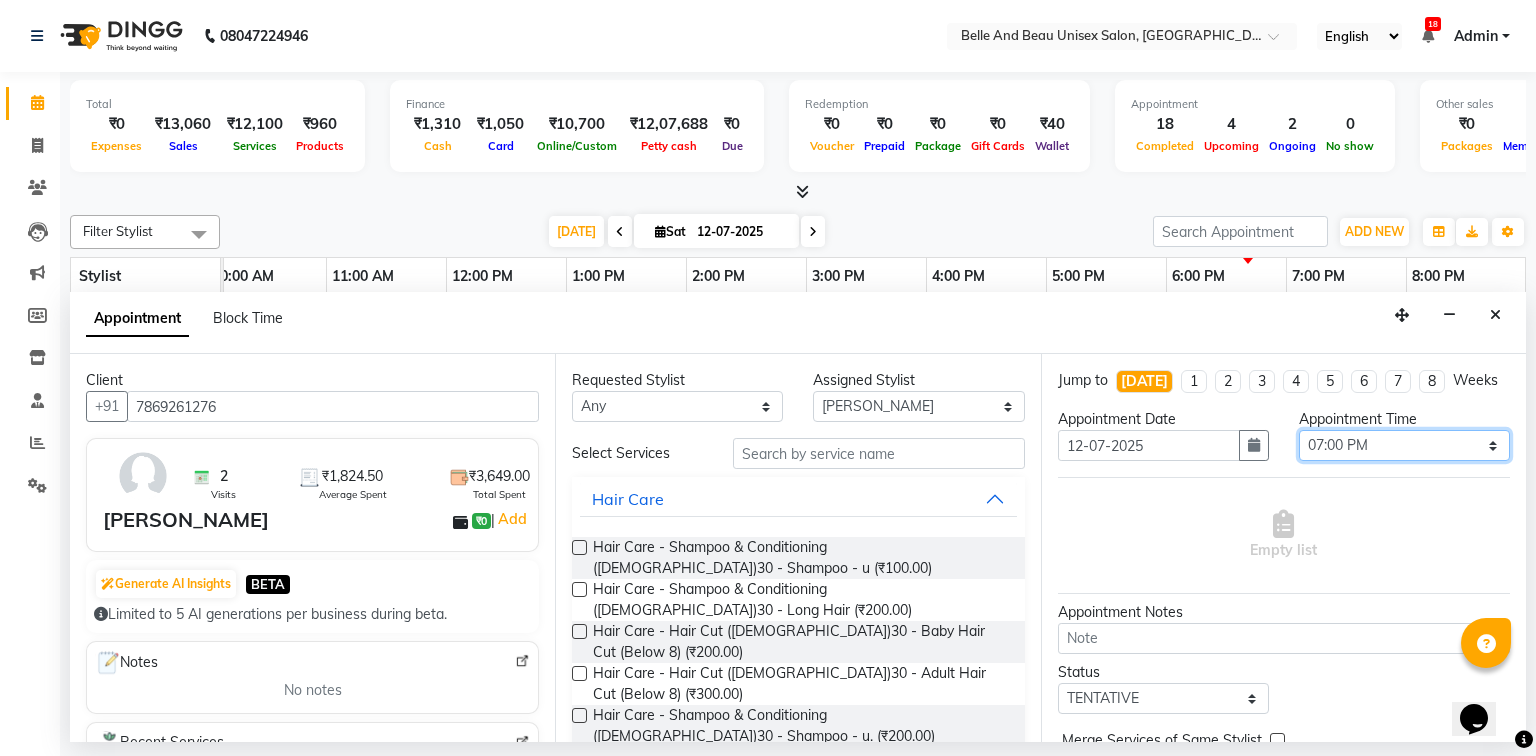 click on "Select 09:00 AM 09:15 AM 09:30 AM 09:45 AM 10:00 AM 10:15 AM 10:30 AM 10:45 AM 11:00 AM 11:15 AM 11:30 AM 11:45 AM 12:00 PM 12:15 PM 12:30 PM 12:45 PM 01:00 PM 01:15 PM 01:30 PM 01:45 PM 02:00 PM 02:15 PM 02:30 PM 02:45 PM 03:00 PM 03:15 PM 03:30 PM 03:45 PM 04:00 PM 04:15 PM 04:30 PM 04:45 PM 05:00 PM 05:15 PM 05:30 PM 05:45 PM 06:00 PM 06:15 PM 06:30 PM 06:45 PM 07:00 PM 07:15 PM 07:30 PM 07:45 PM 08:00 PM" at bounding box center [1404, 445] 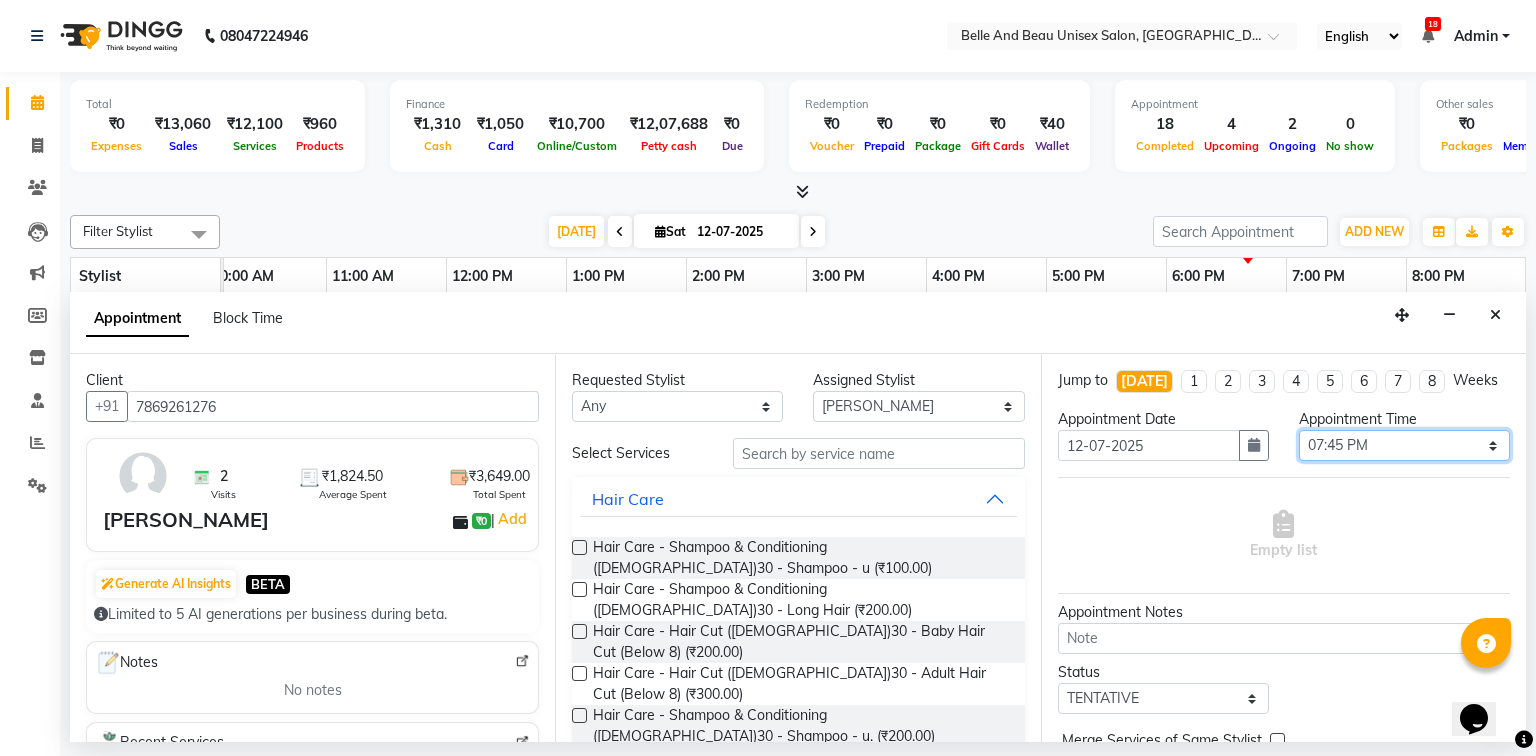 click on "Select 09:00 AM 09:15 AM 09:30 AM 09:45 AM 10:00 AM 10:15 AM 10:30 AM 10:45 AM 11:00 AM 11:15 AM 11:30 AM 11:45 AM 12:00 PM 12:15 PM 12:30 PM 12:45 PM 01:00 PM 01:15 PM 01:30 PM 01:45 PM 02:00 PM 02:15 PM 02:30 PM 02:45 PM 03:00 PM 03:15 PM 03:30 PM 03:45 PM 04:00 PM 04:15 PM 04:30 PM 04:45 PM 05:00 PM 05:15 PM 05:30 PM 05:45 PM 06:00 PM 06:15 PM 06:30 PM 06:45 PM 07:00 PM 07:15 PM 07:30 PM 07:45 PM 08:00 PM" at bounding box center (1404, 445) 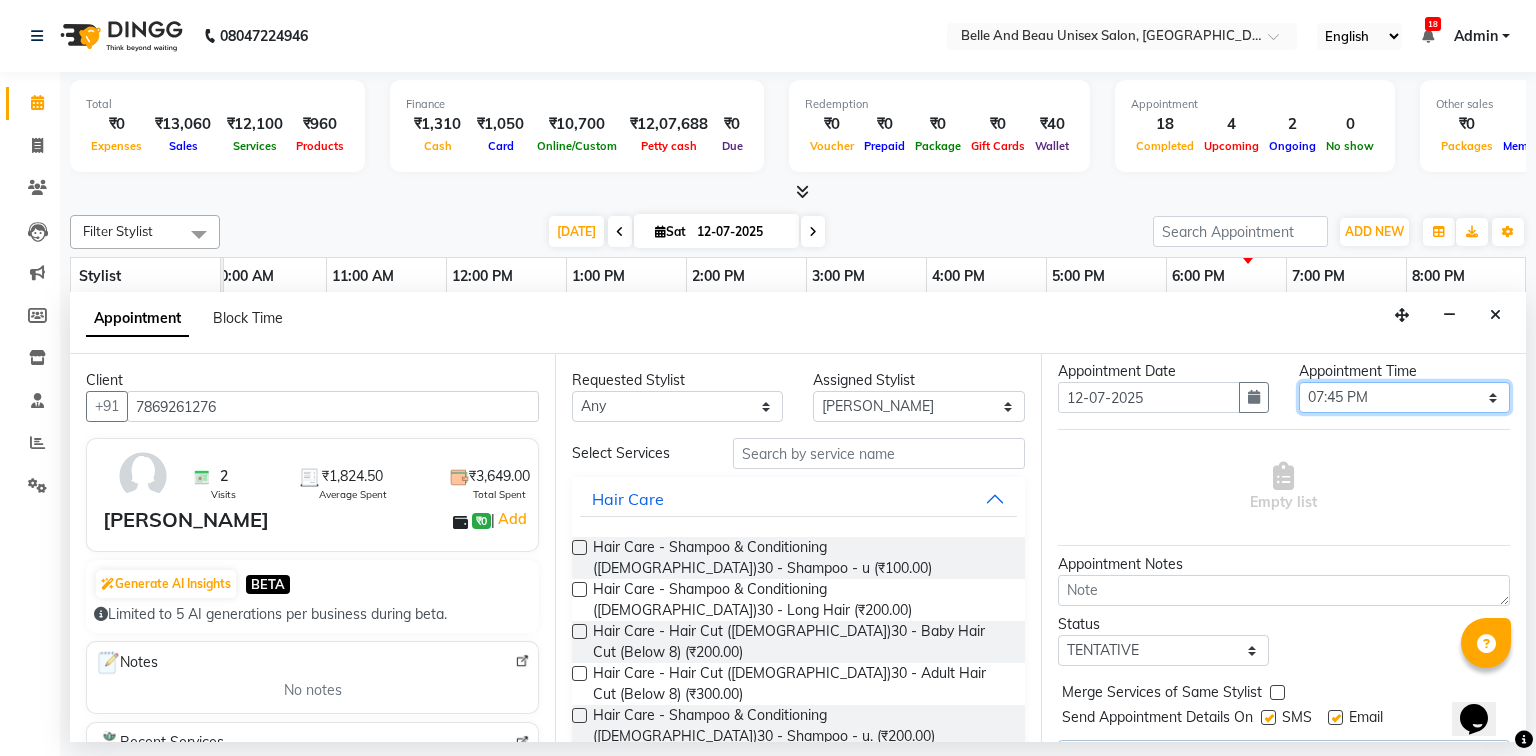 scroll, scrollTop: 97, scrollLeft: 0, axis: vertical 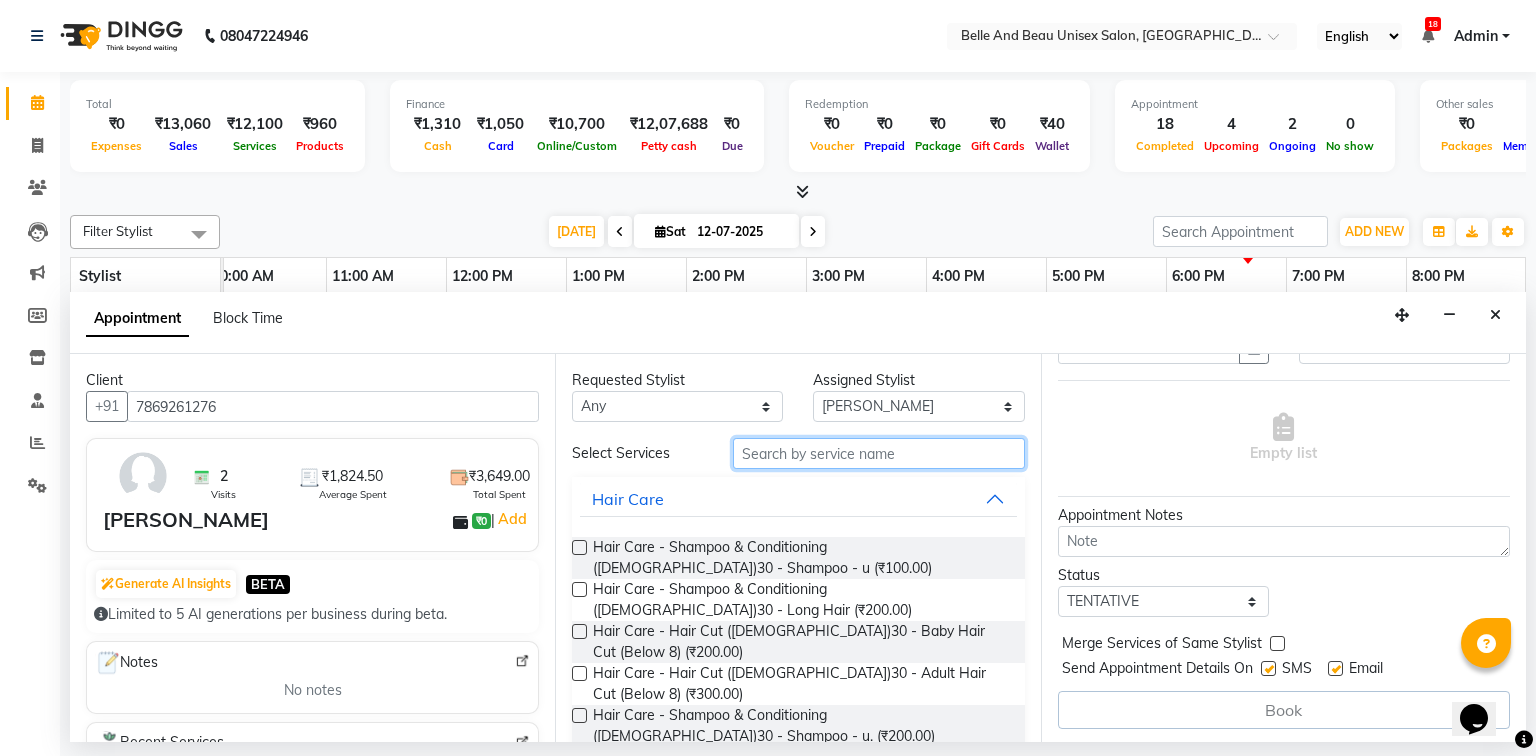 click at bounding box center [879, 453] 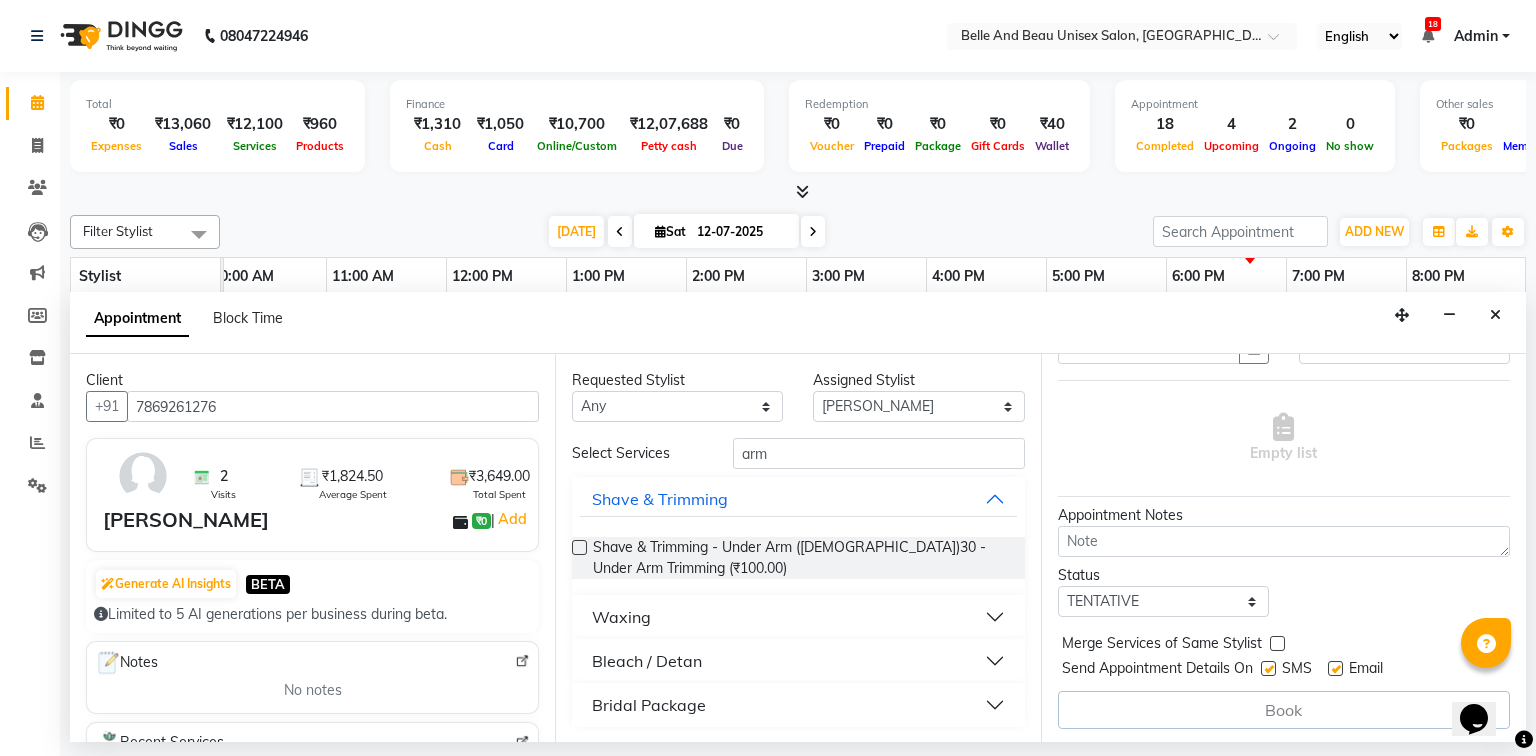 click on "Waxing" at bounding box center [798, 617] 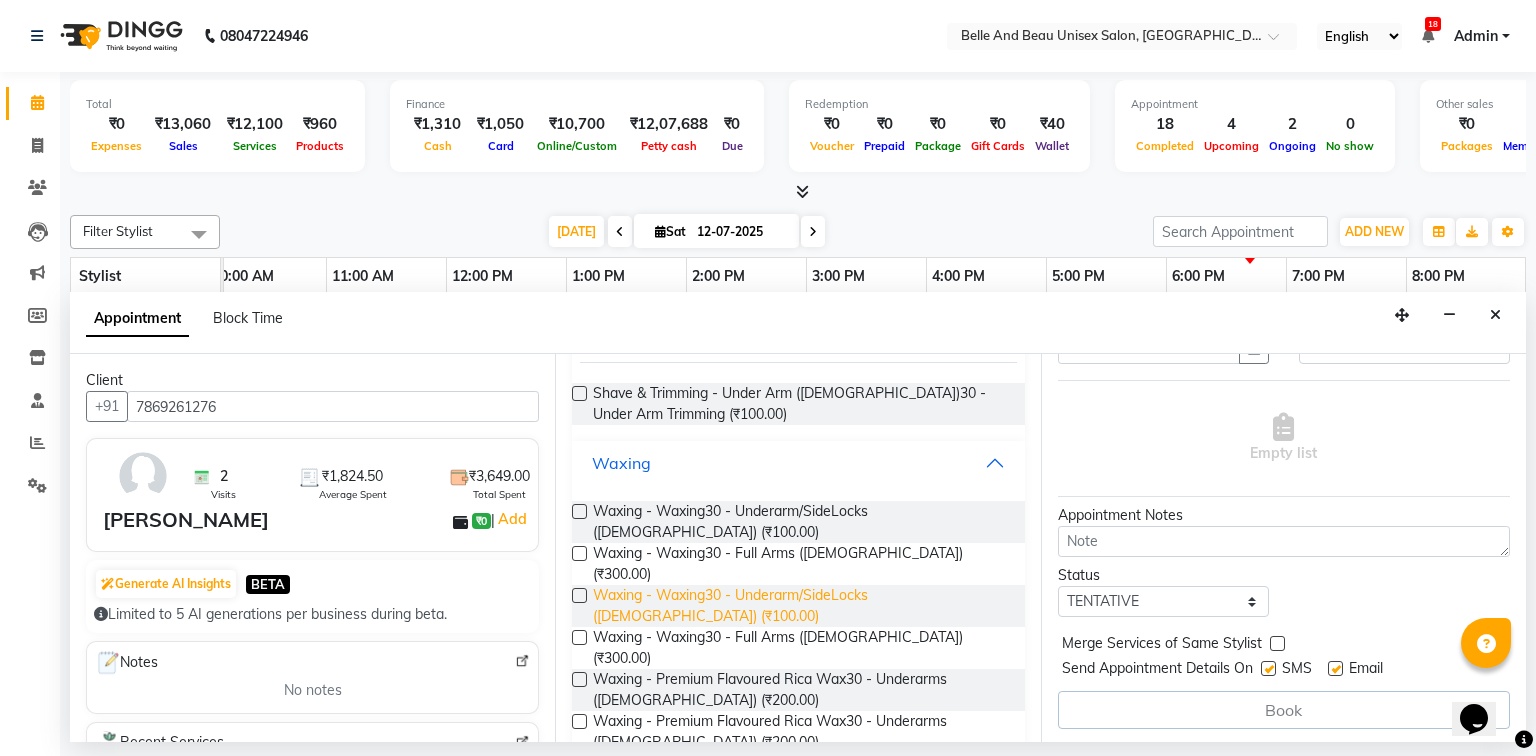 scroll, scrollTop: 0, scrollLeft: 0, axis: both 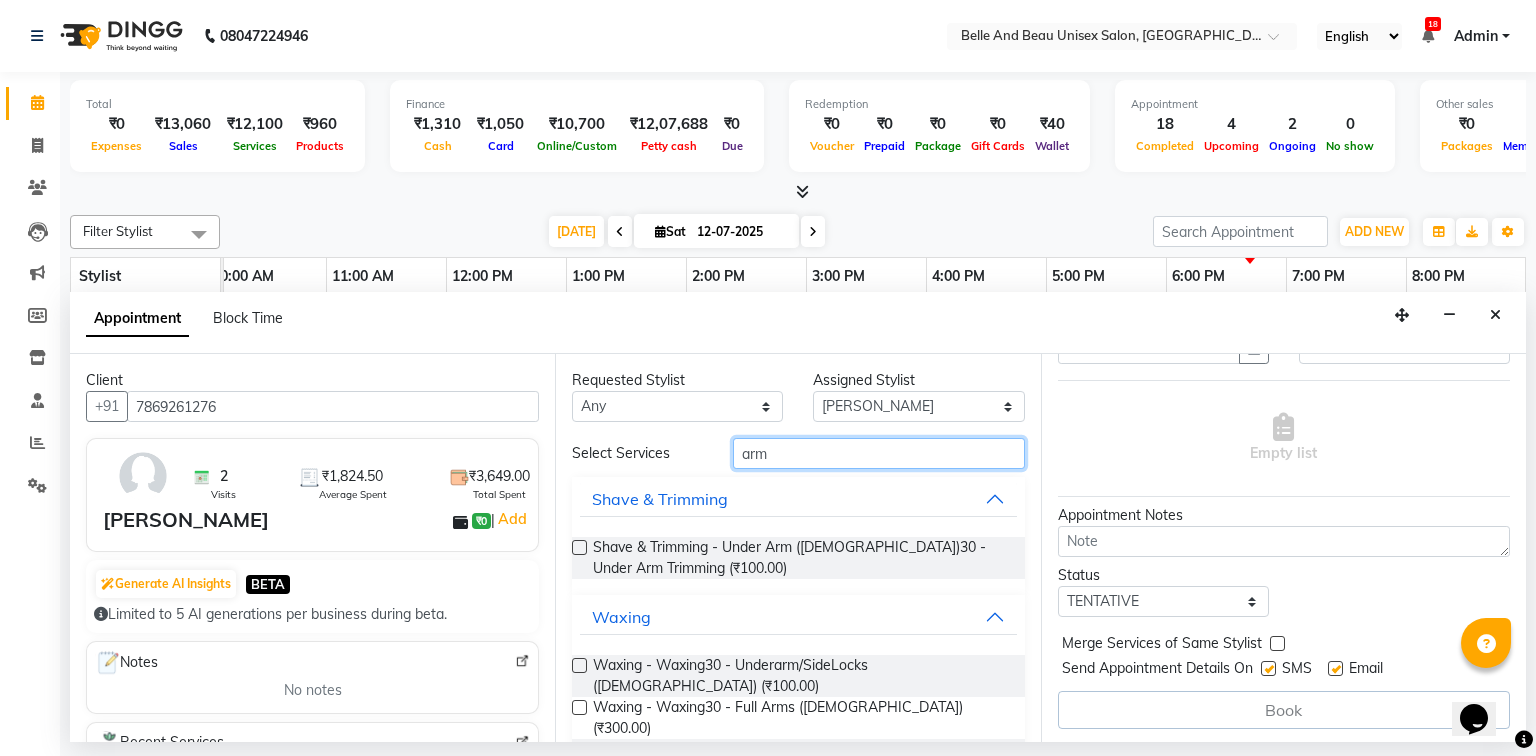 click on "arm" at bounding box center [879, 453] 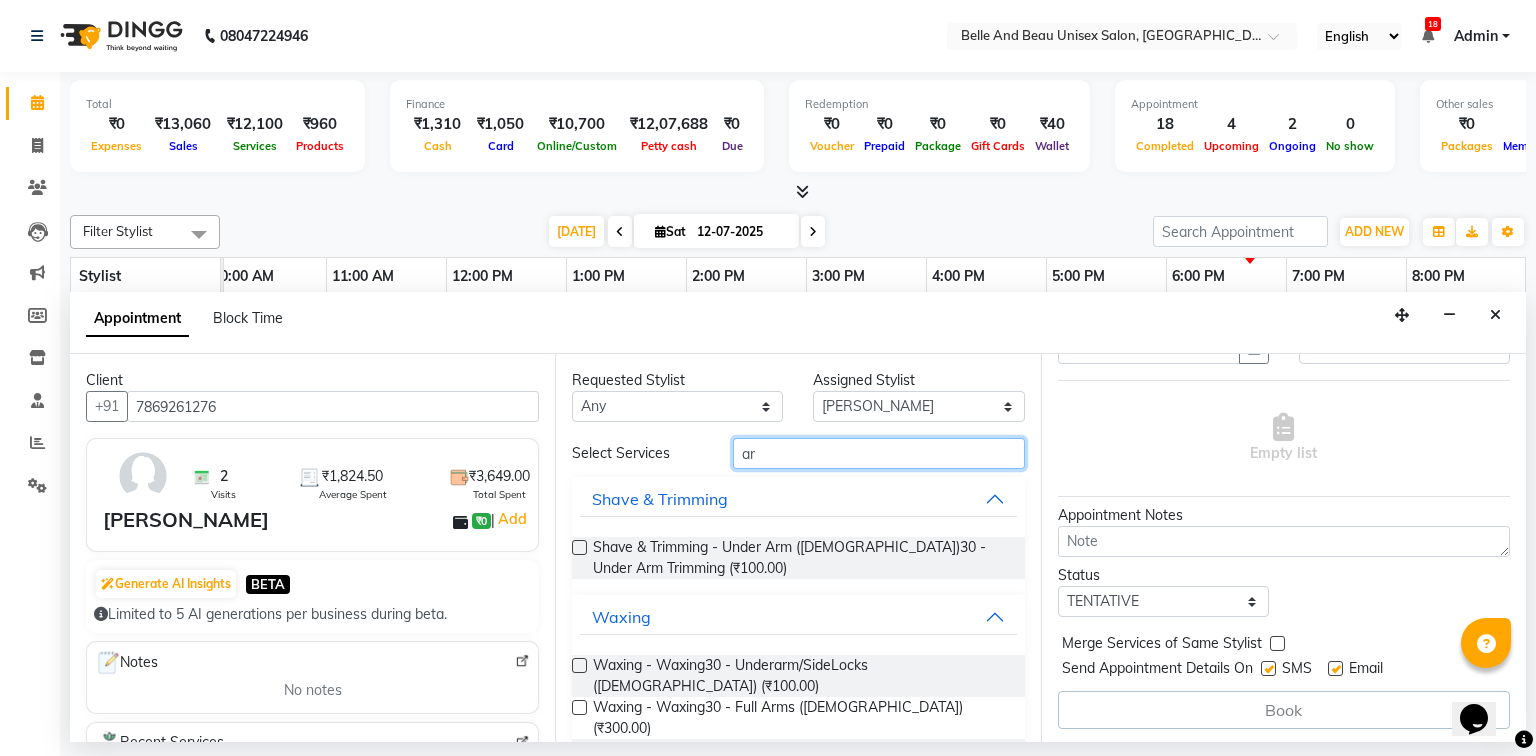 type on "a" 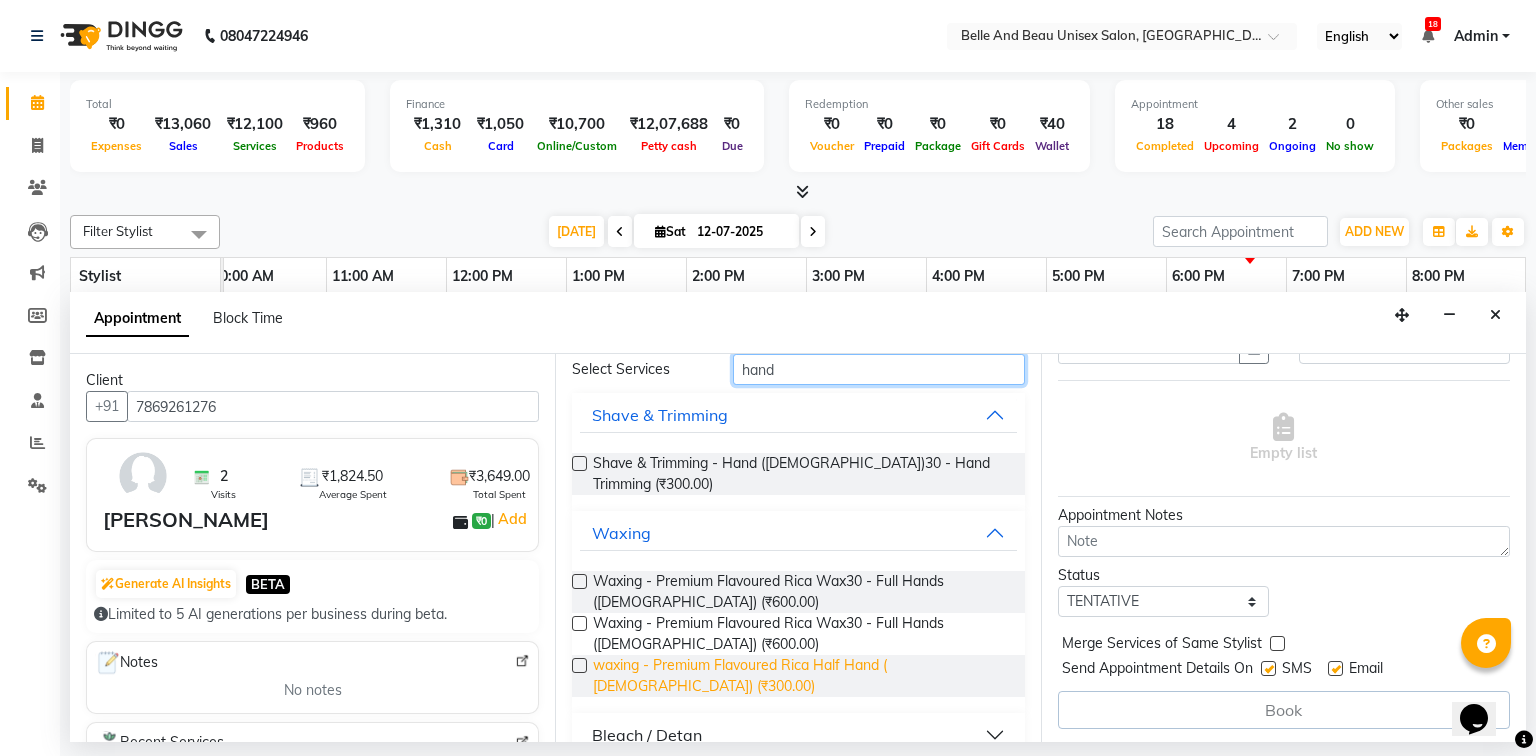 scroll, scrollTop: 160, scrollLeft: 0, axis: vertical 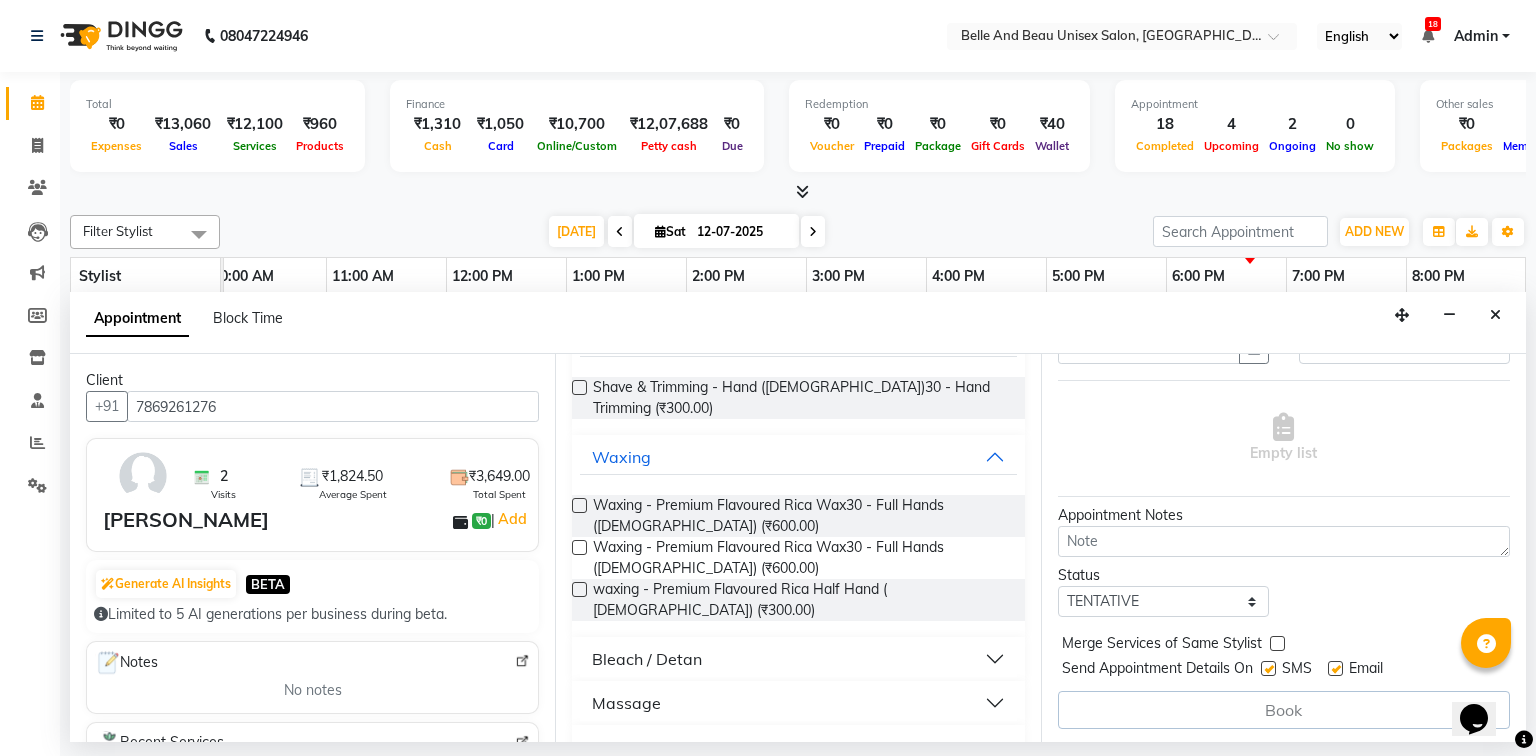 type on "hand" 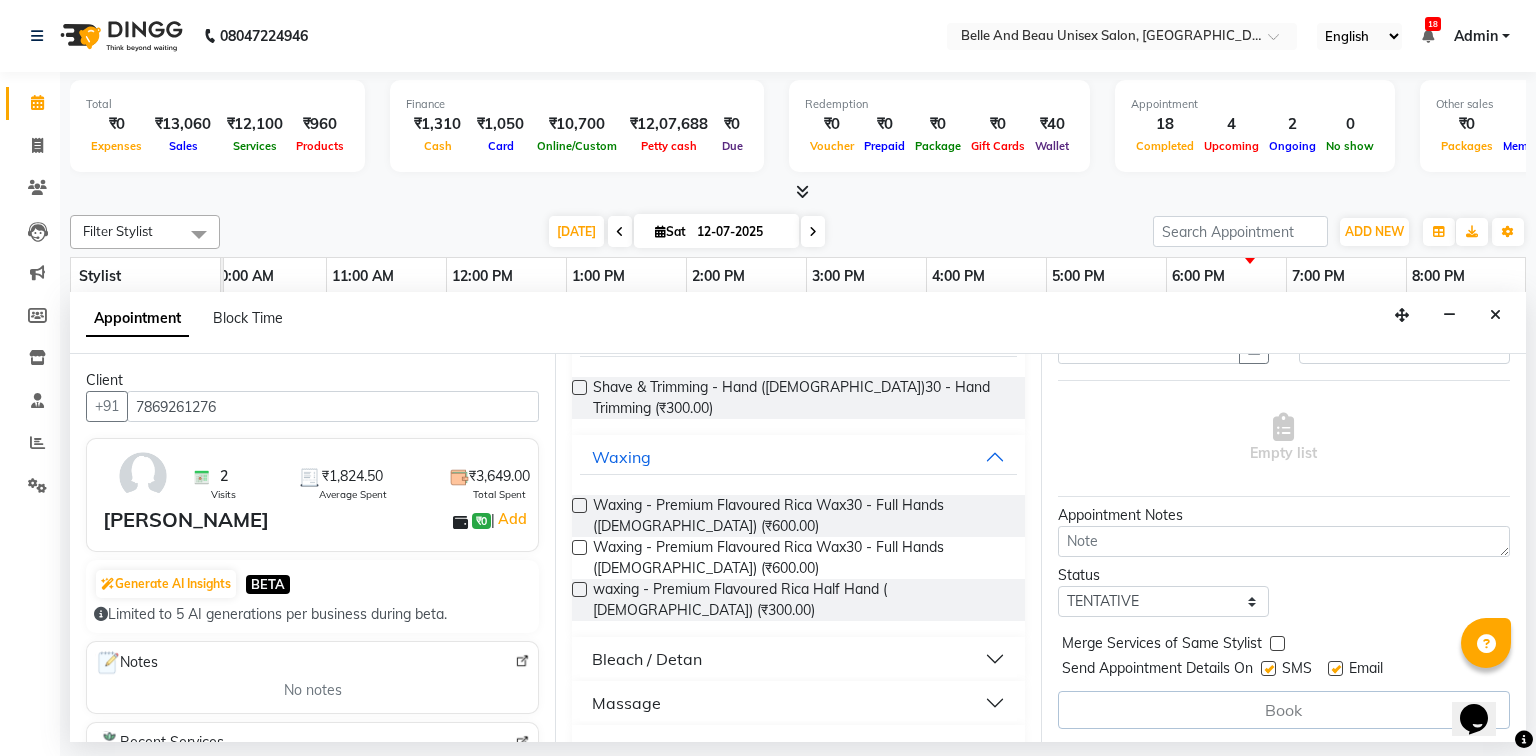 click at bounding box center [579, 589] 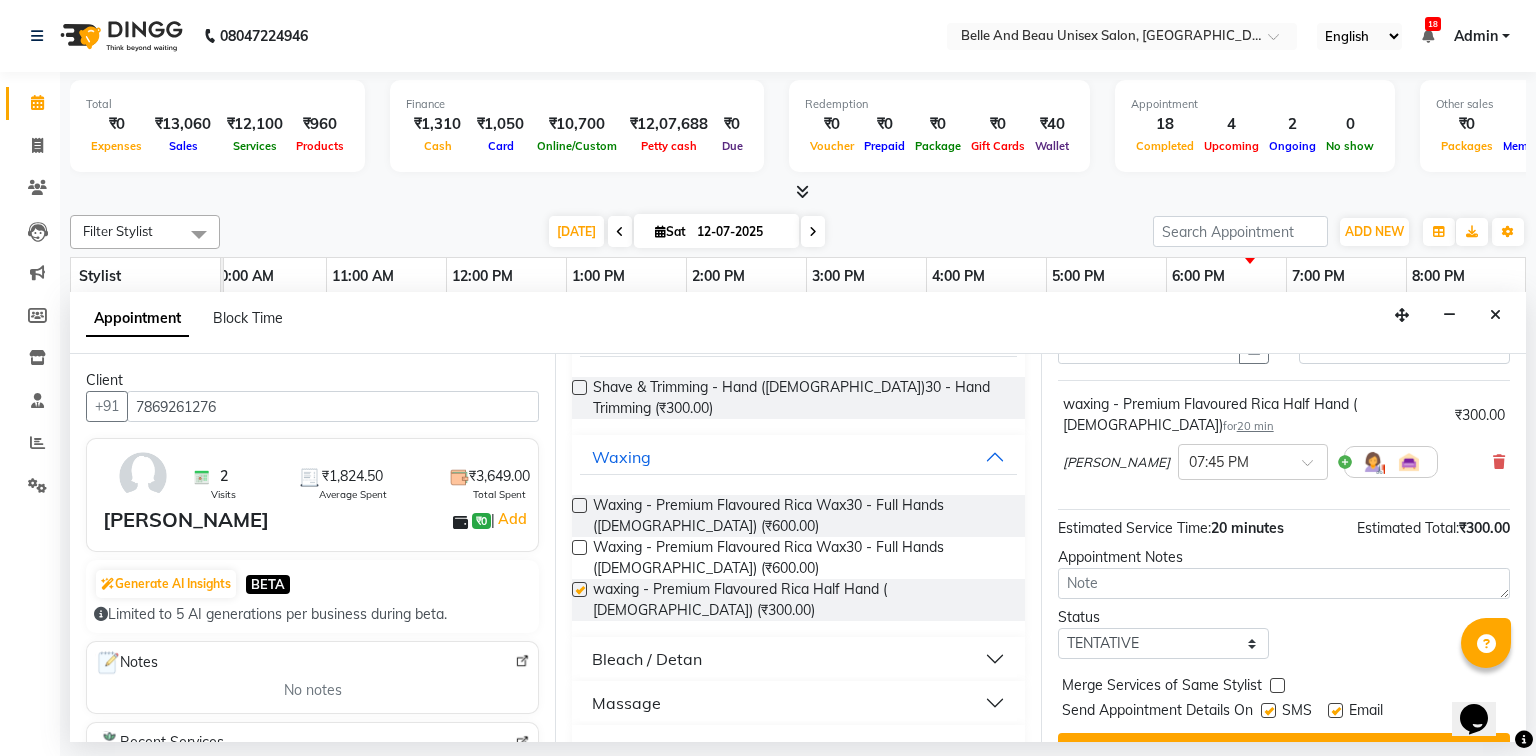 checkbox on "false" 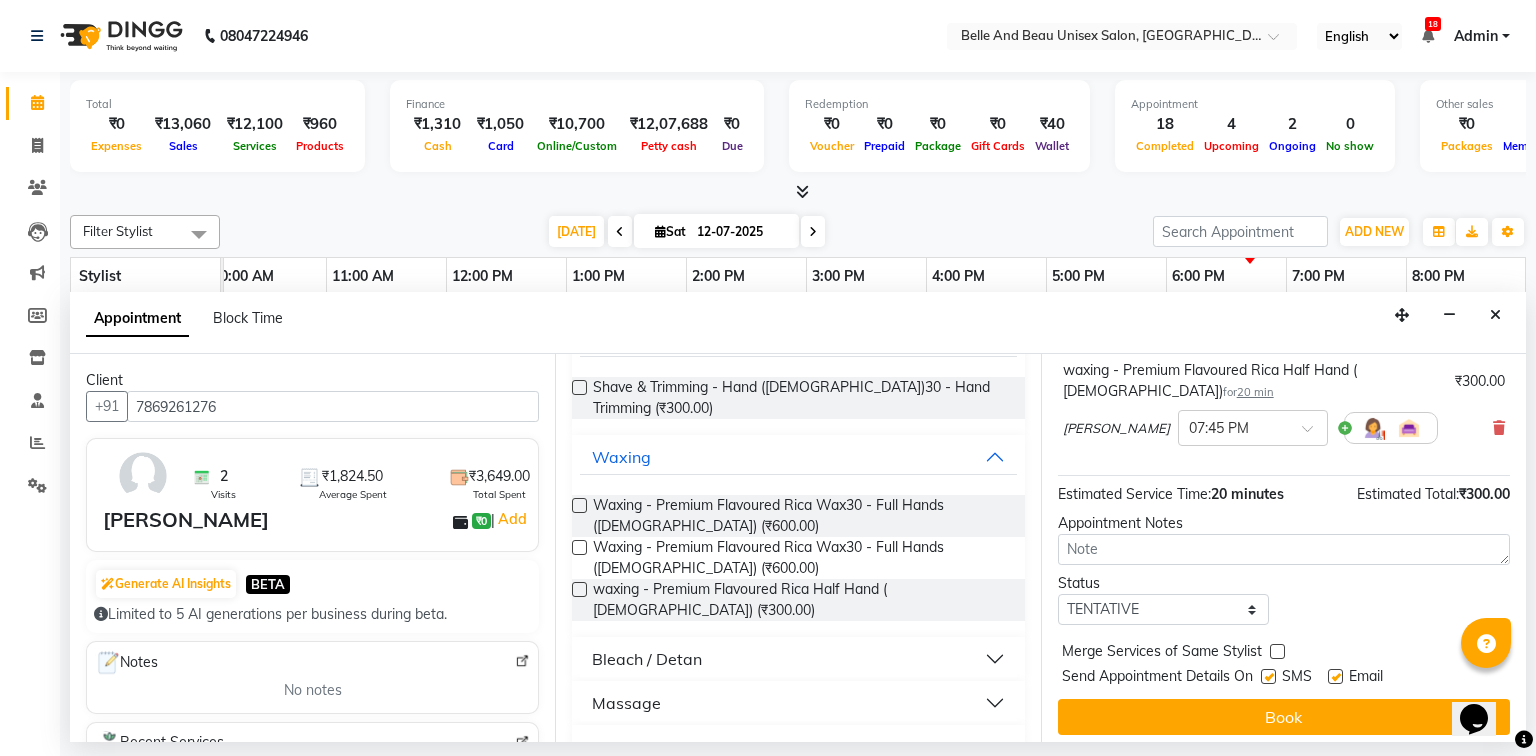 scroll, scrollTop: 139, scrollLeft: 0, axis: vertical 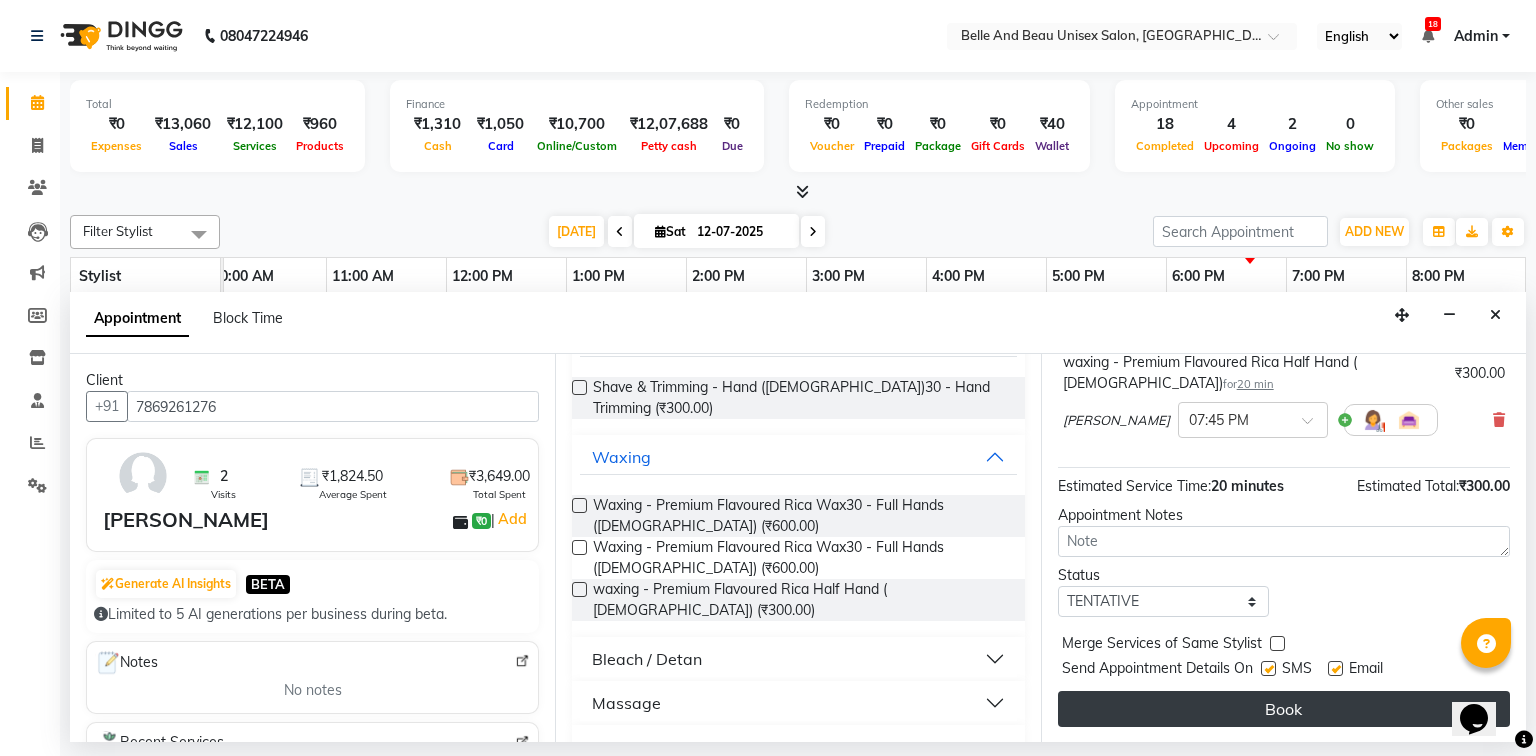 click on "Book" at bounding box center (1284, 709) 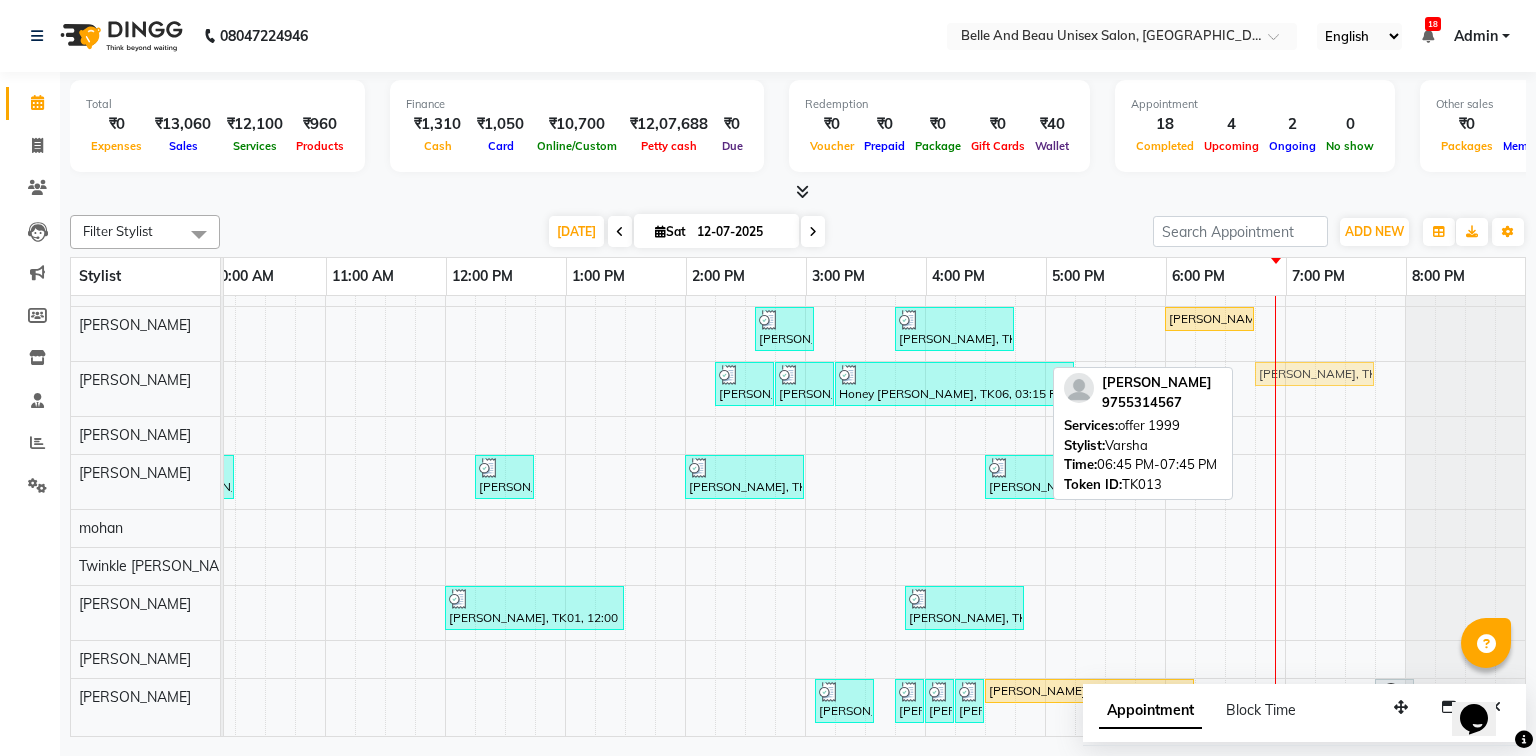 click on "Arnab, TK01, 02:15 PM-02:45 PM, Massage - Massage30 - Full Body Massage (almond Oil) (Male) (₹1000)     yamini, TK12, 02:45 PM-03:15 PM, Threading - Eyebrow (Female)30 - Eyebrow,Threading - Upper Lip (Female)30 - Upper Lip,Threading - Full Face (Female)30 - Forehead     Honey Sandhu, TK06, 03:15 PM-05:15 PM, Facial - O330 - Hydra Facial,Waxing - Premium Flavoured Rica Wax30 - Full Hands (Male)    Soma Dewangan, TK13, 06:45 PM-07:45 PM, offer 1999    Soma Dewangan, TK13, 06:45 PM-07:45 PM, offer 1999" at bounding box center (-35, 389) 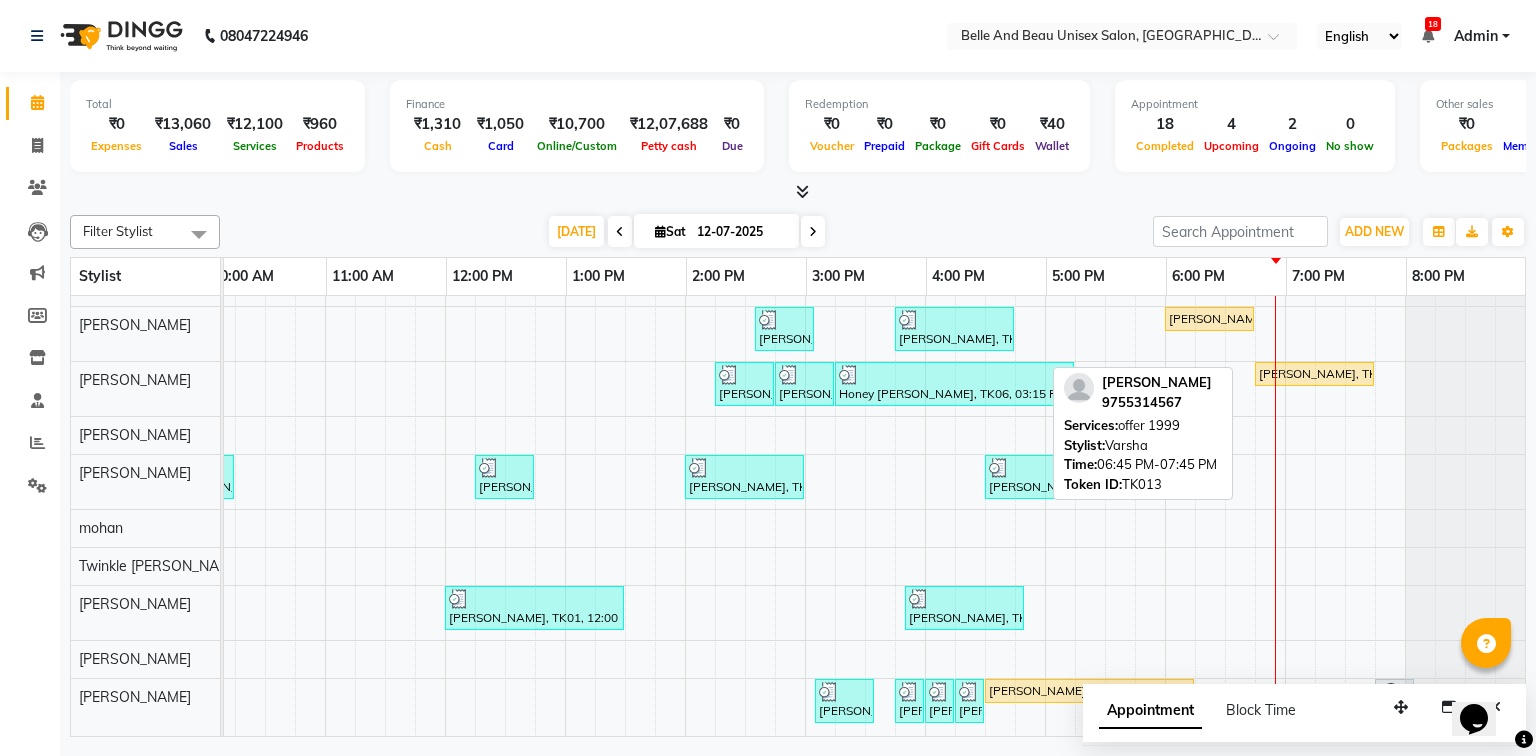 click on "Soma Dewangan, TK13, 06:45 PM-07:45 PM, offer 1999" at bounding box center (1314, 374) 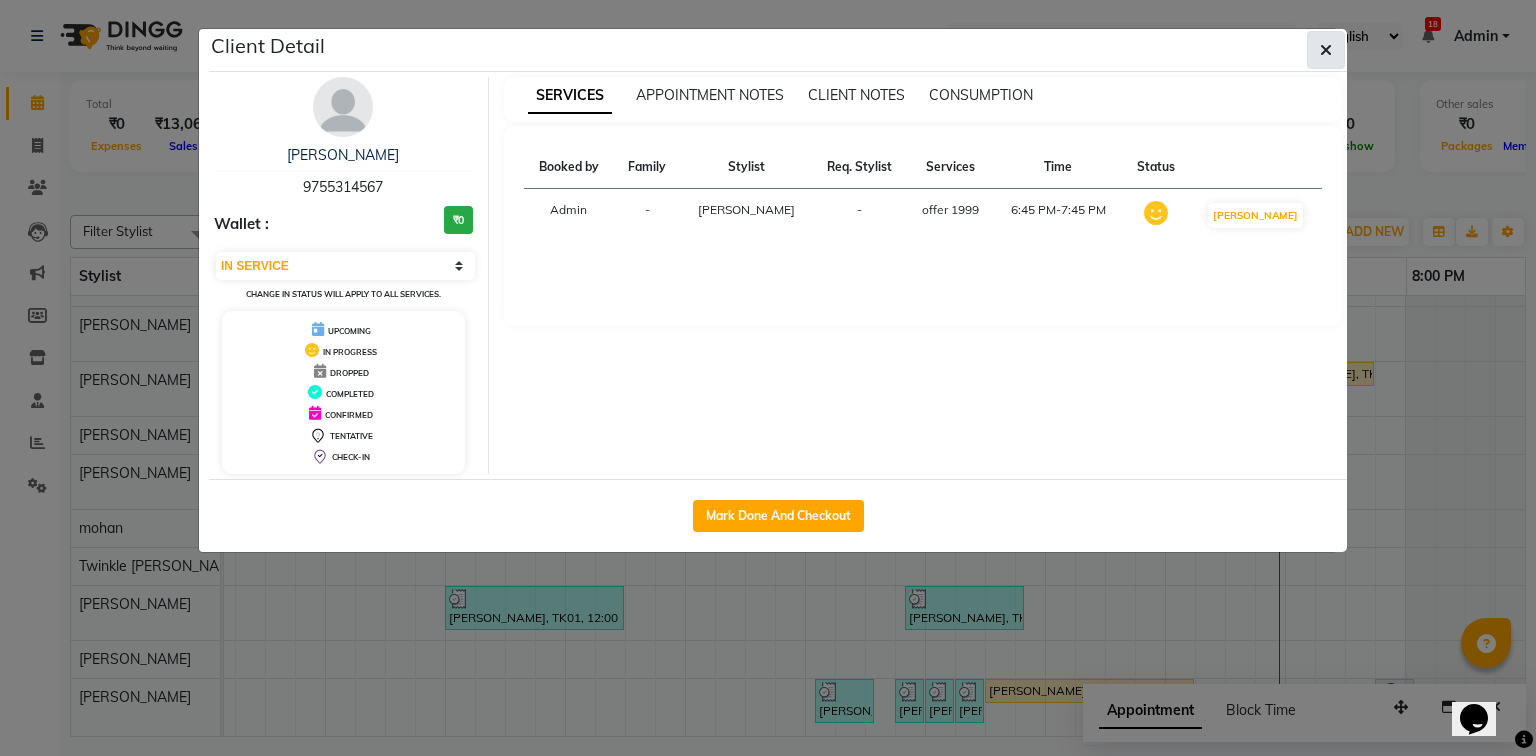 click 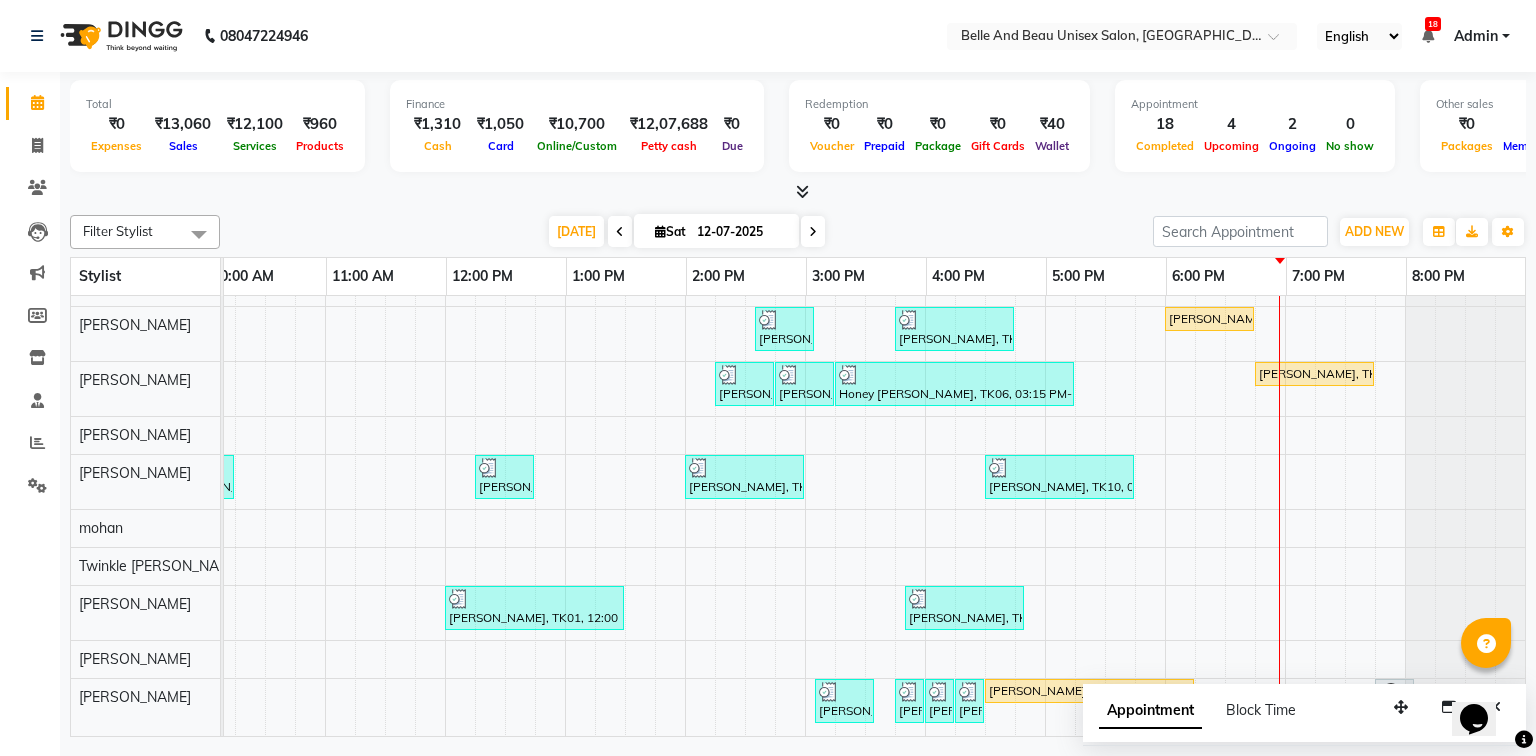 click at bounding box center (620, 231) 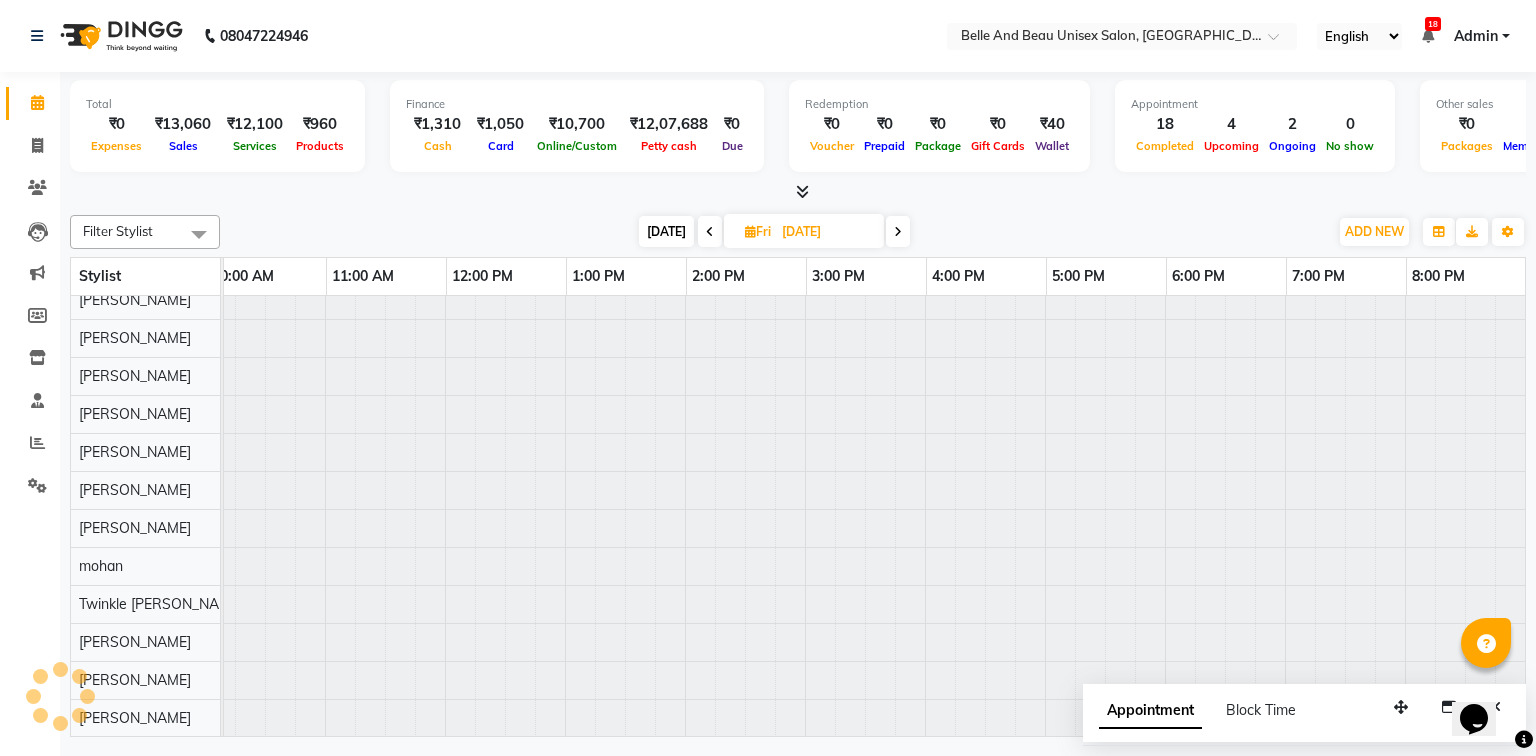 scroll, scrollTop: 0, scrollLeft: 0, axis: both 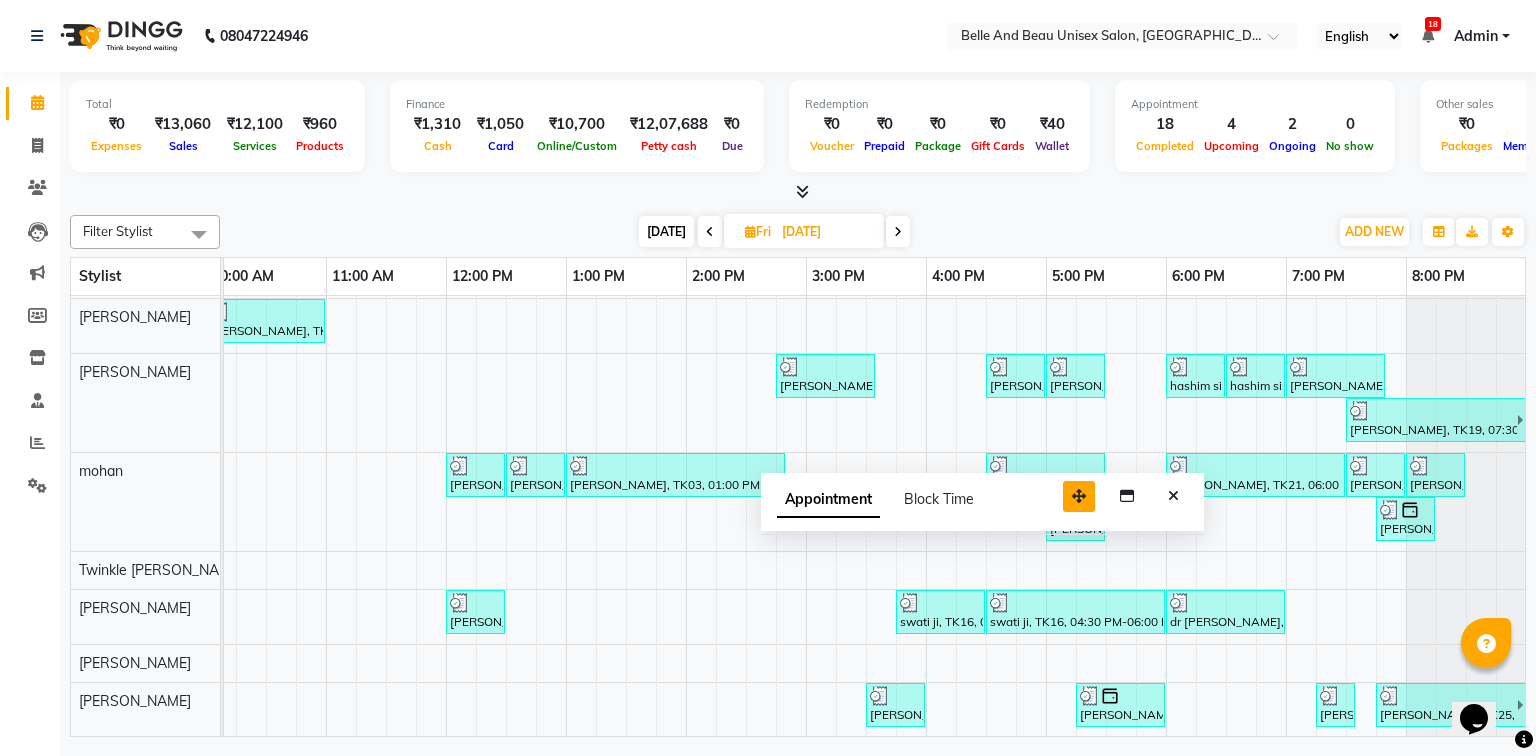 drag, startPoint x: 1396, startPoint y: 707, endPoint x: 1074, endPoint y: 496, distance: 384.97403 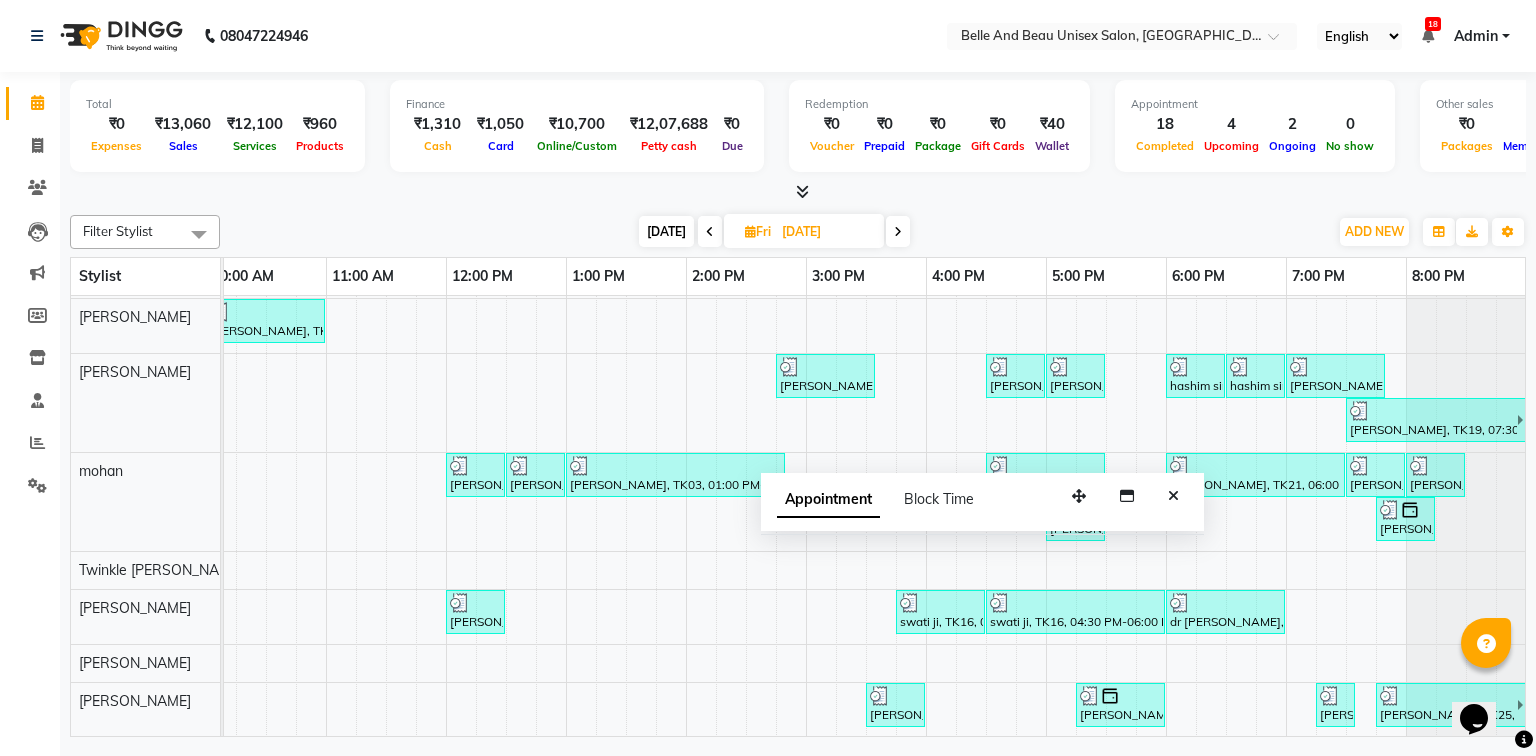 click at bounding box center [1173, 496] 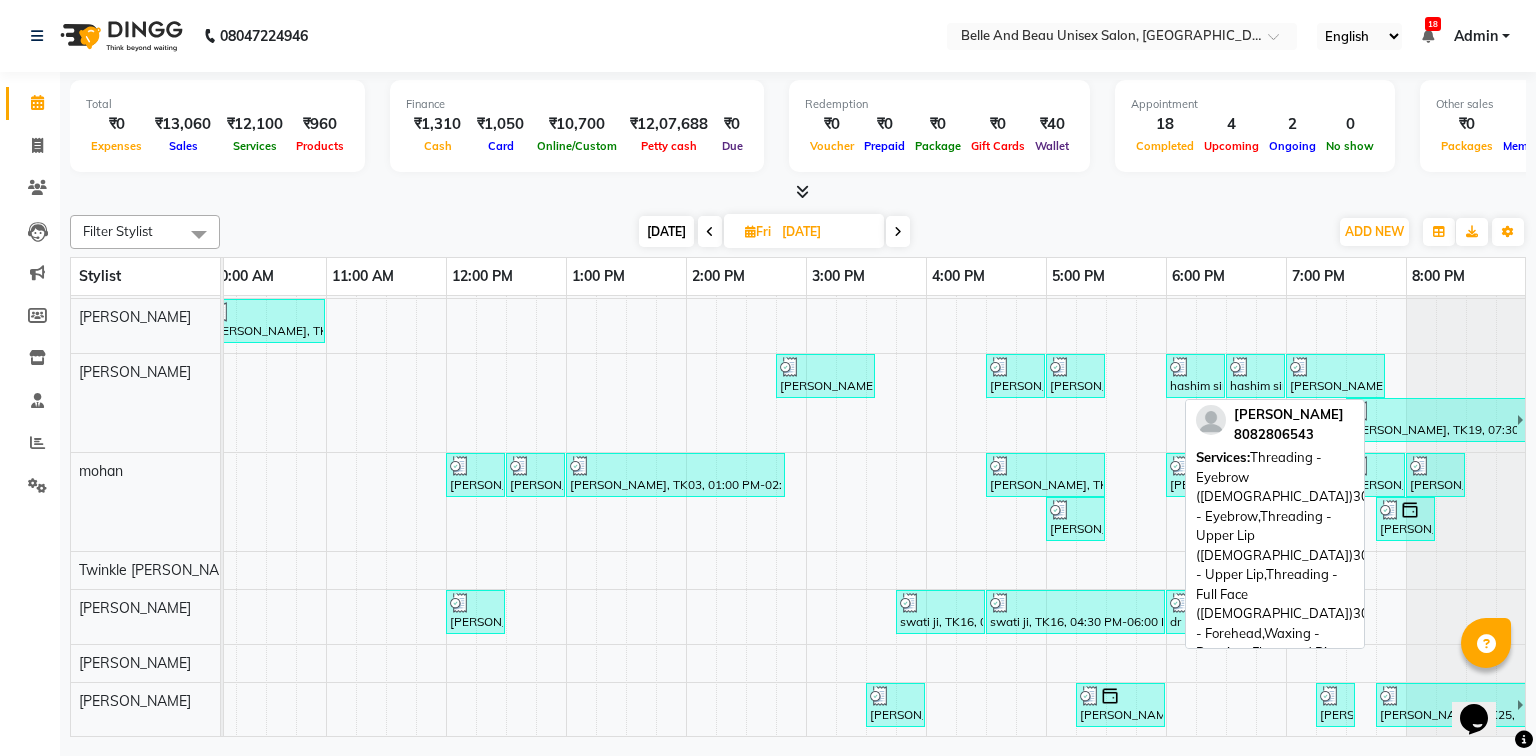 click on "Sharya sharma, TK25, 07:45 PM-09:15 PM, Threading - Eyebrow (Female)30 - Eyebrow,Threading - Upper Lip (Female)30 - Upper Lip,Threading - Full Face (Female)30 - Forehead,Waxing - Premium Flavoured Rica Wax30 - Underarms (Female),Waxing - Premium Flavoured Rica Wax30 - Full Hands (Female)" at bounding box center [1447, 705] 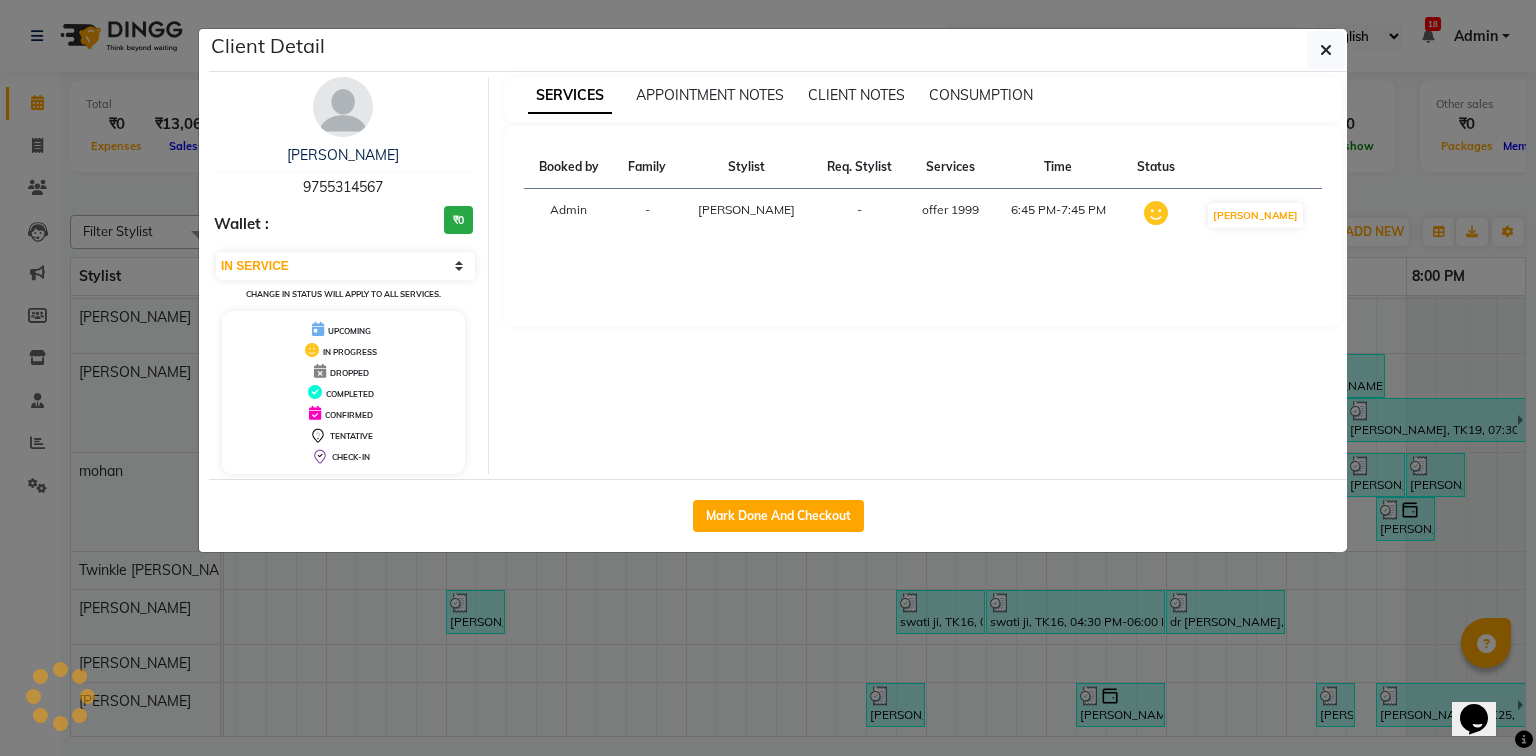 select on "3" 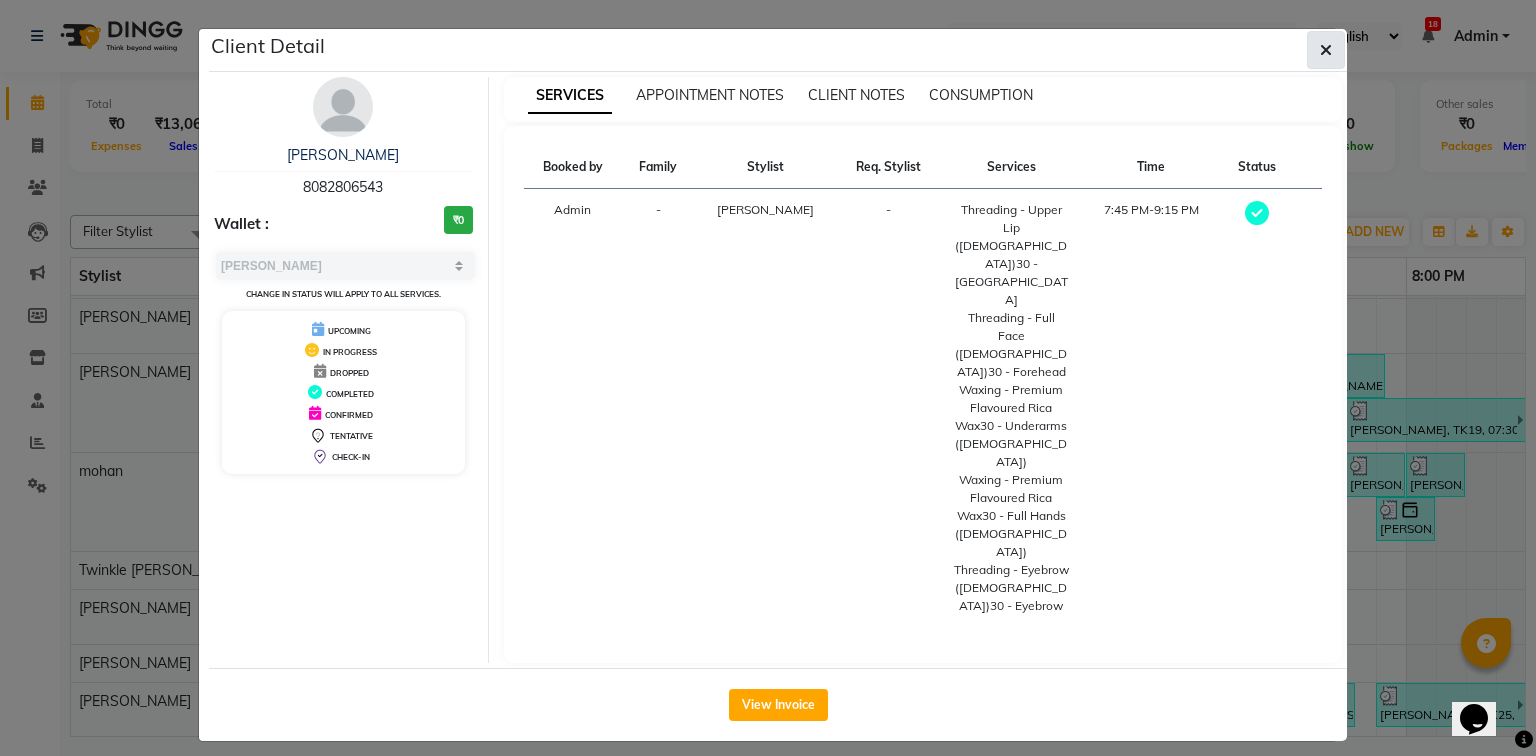 click 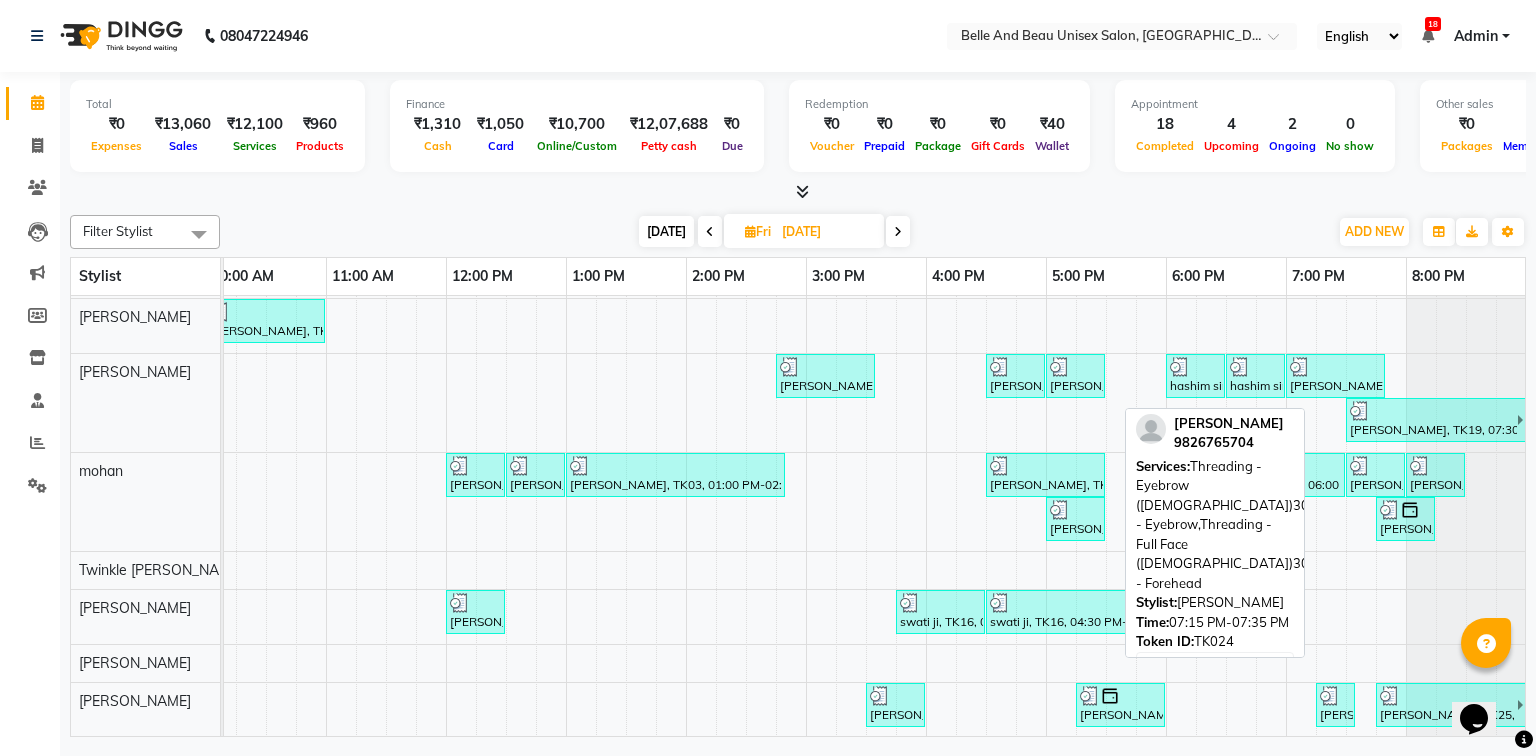click at bounding box center (1330, 696) 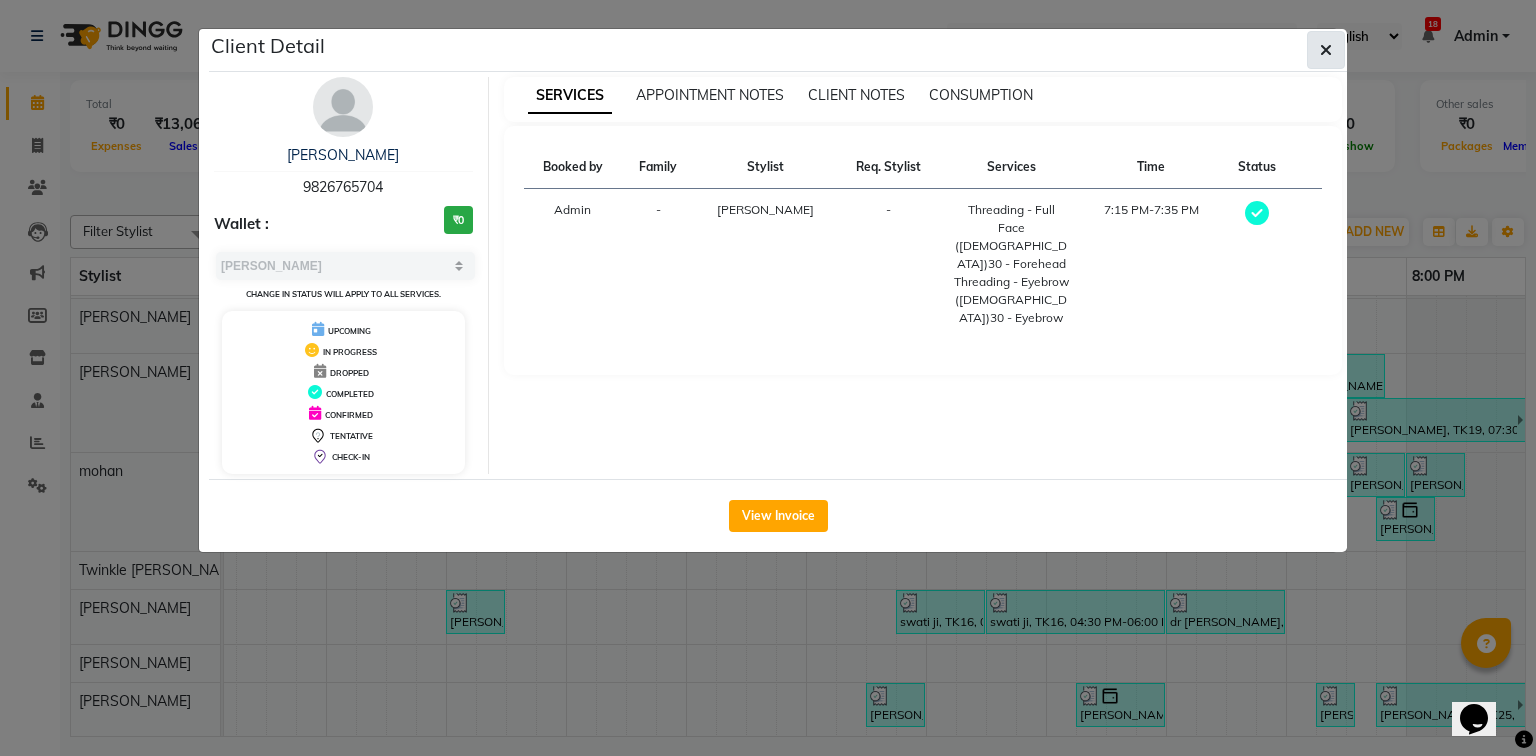 click 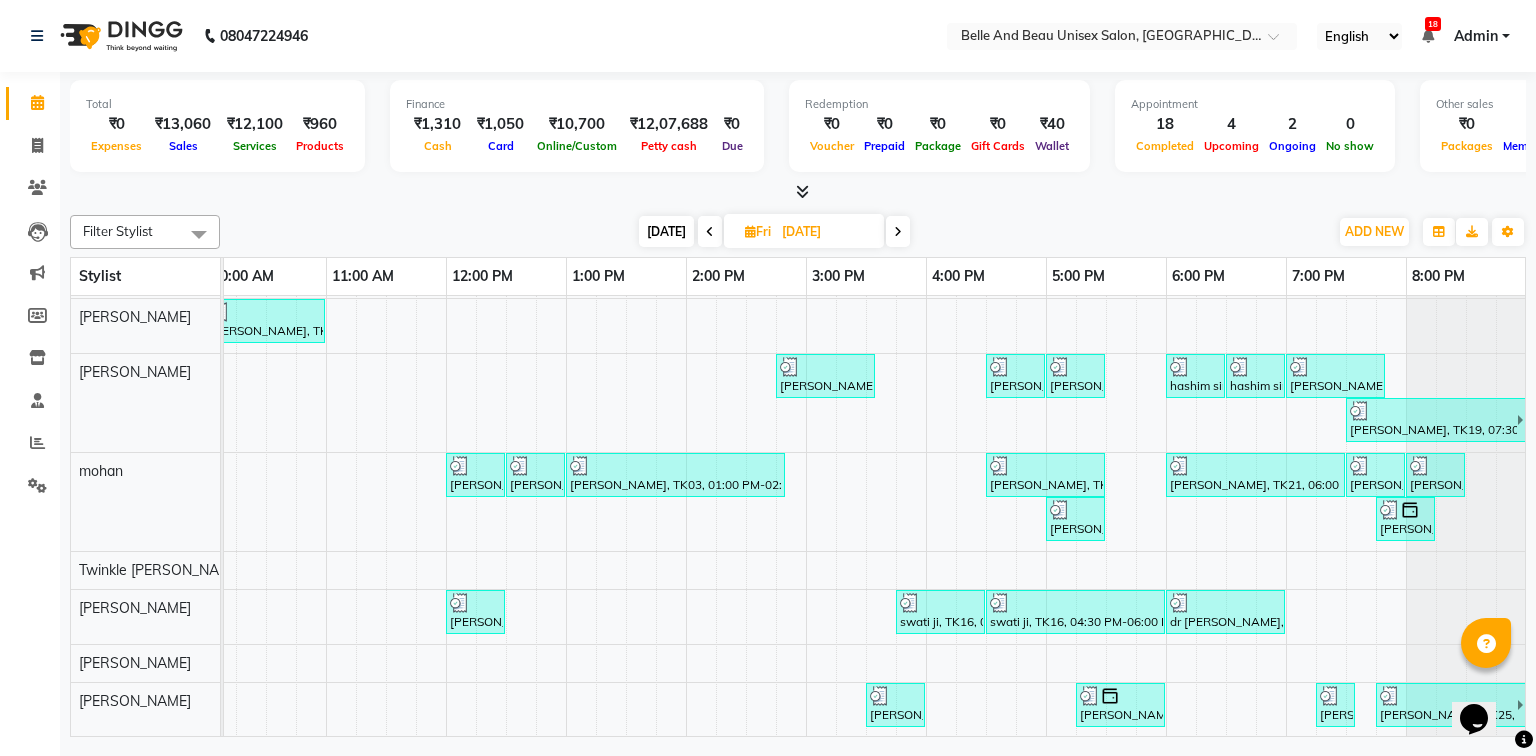 click on "[DATE]" at bounding box center [666, 231] 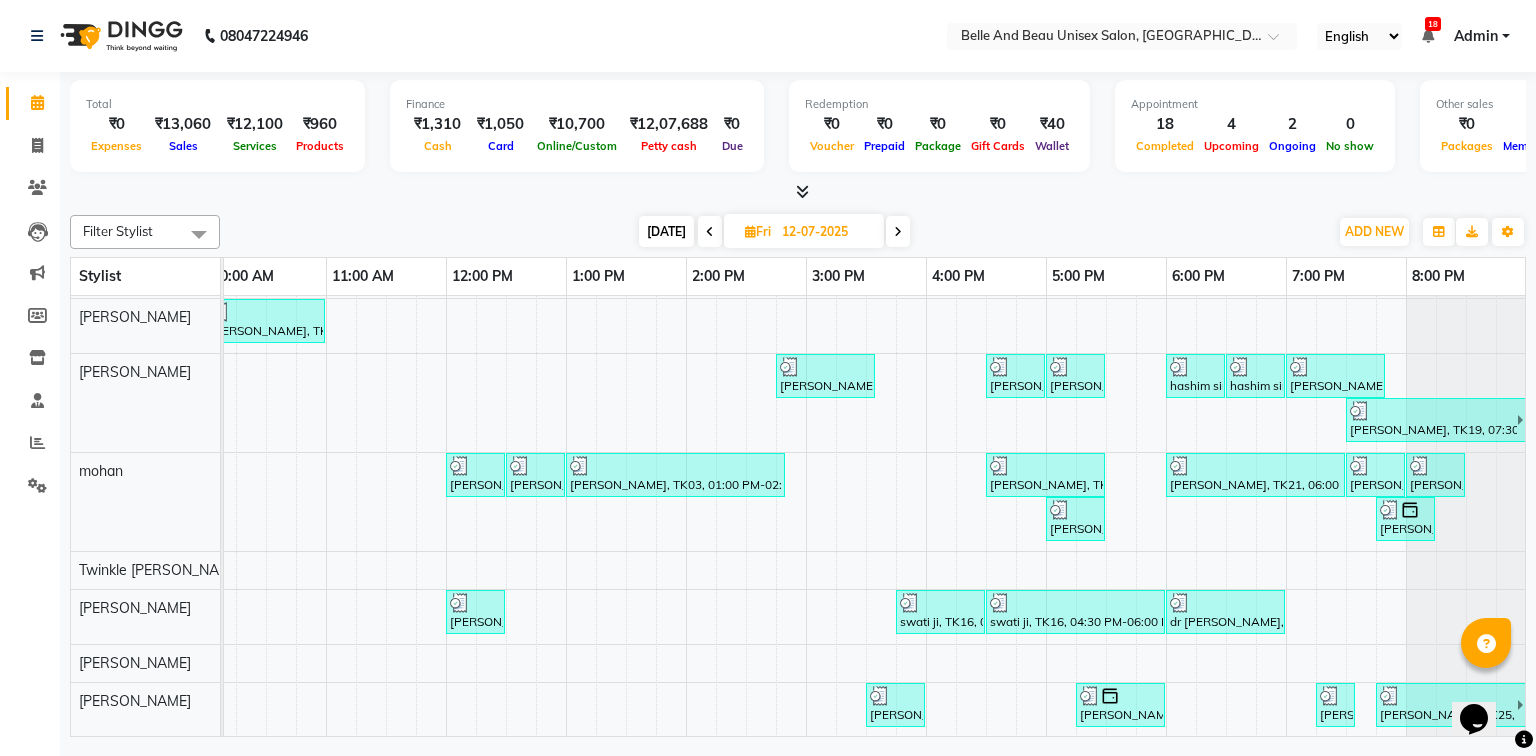 scroll, scrollTop: 0, scrollLeft: 0, axis: both 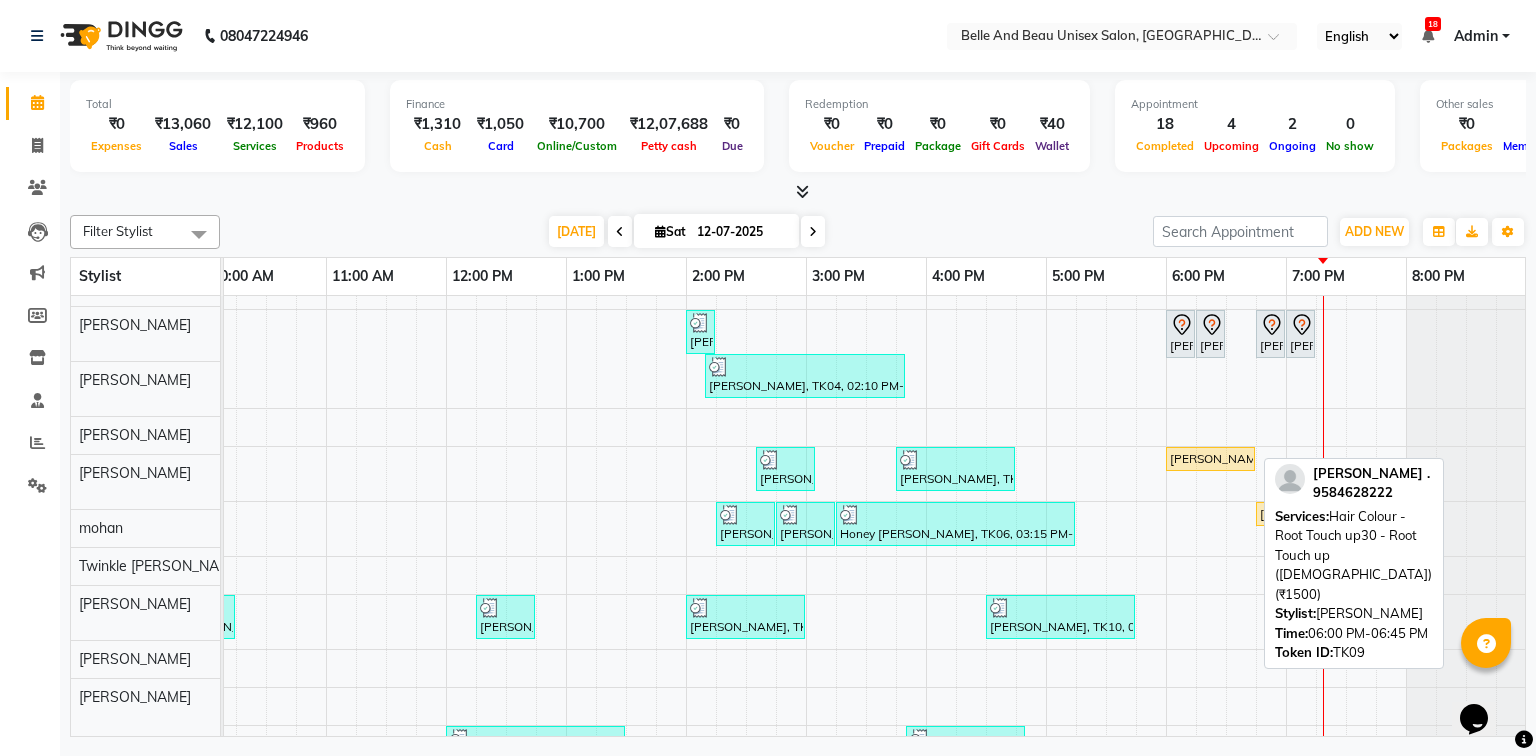 click on "[PERSON_NAME] ., TK09, 06:00 PM-06:45 PM, Hair Colour - Root Touch up30 - Root Touch up ([DEMOGRAPHIC_DATA]) (₹1500)" at bounding box center (1210, 459) 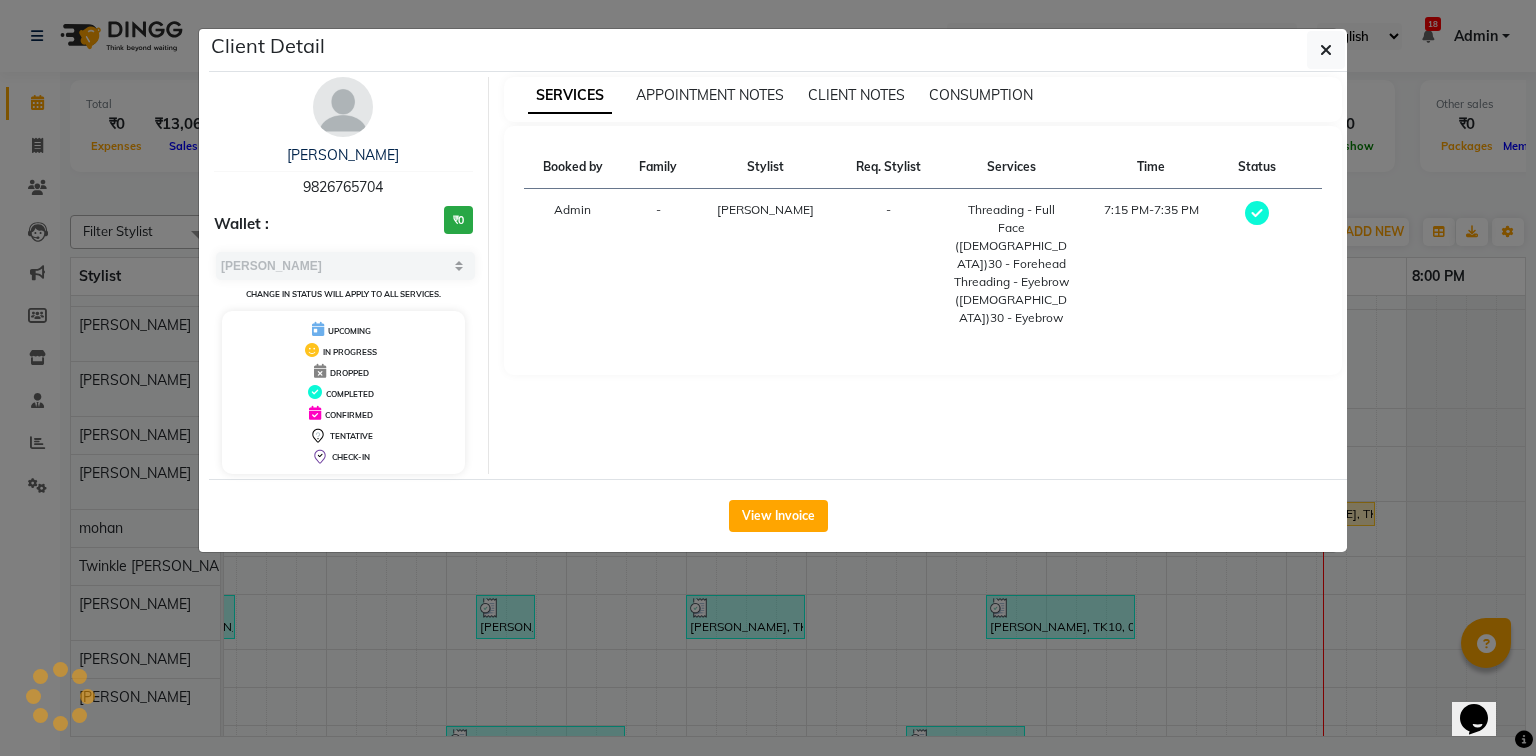 select on "1" 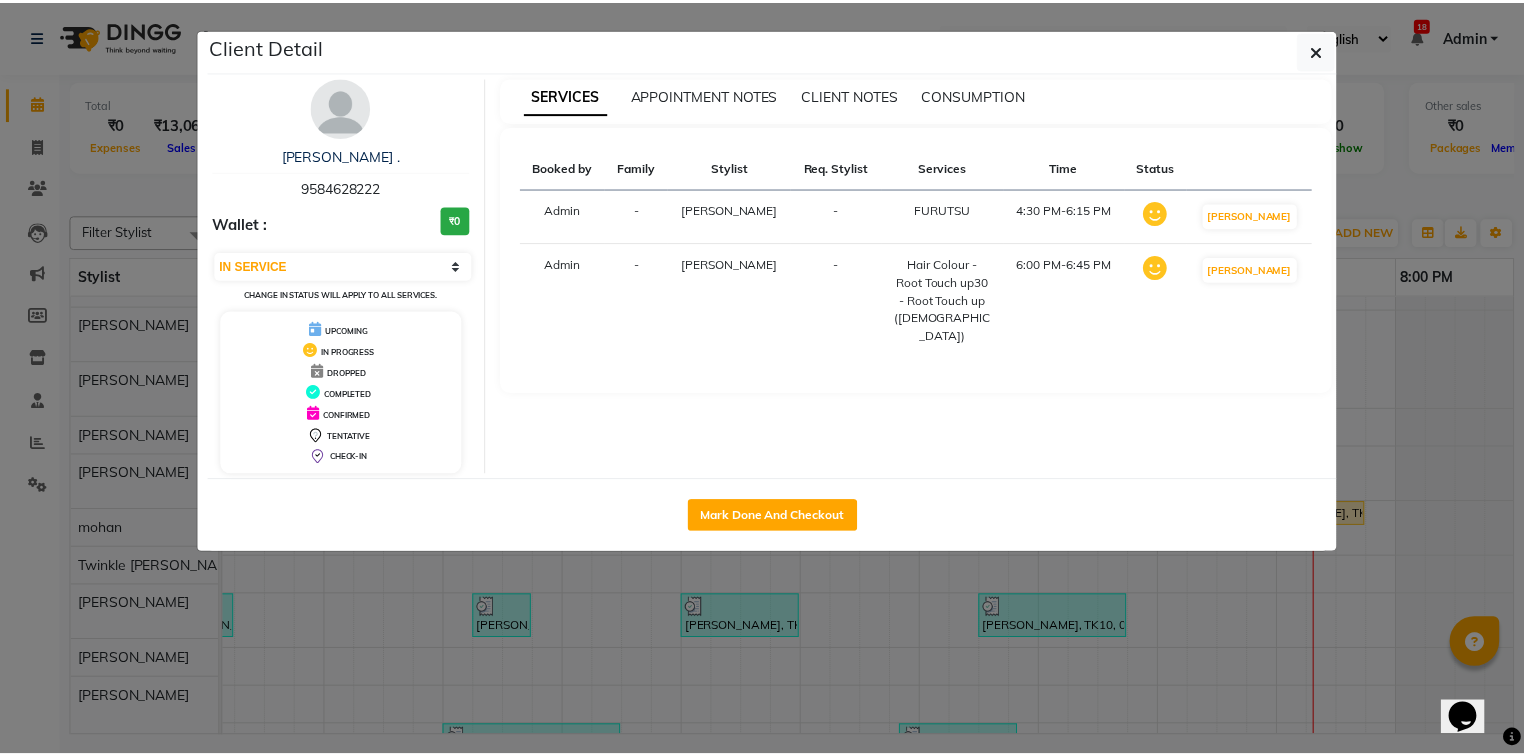 scroll, scrollTop: 24, scrollLeft: 0, axis: vertical 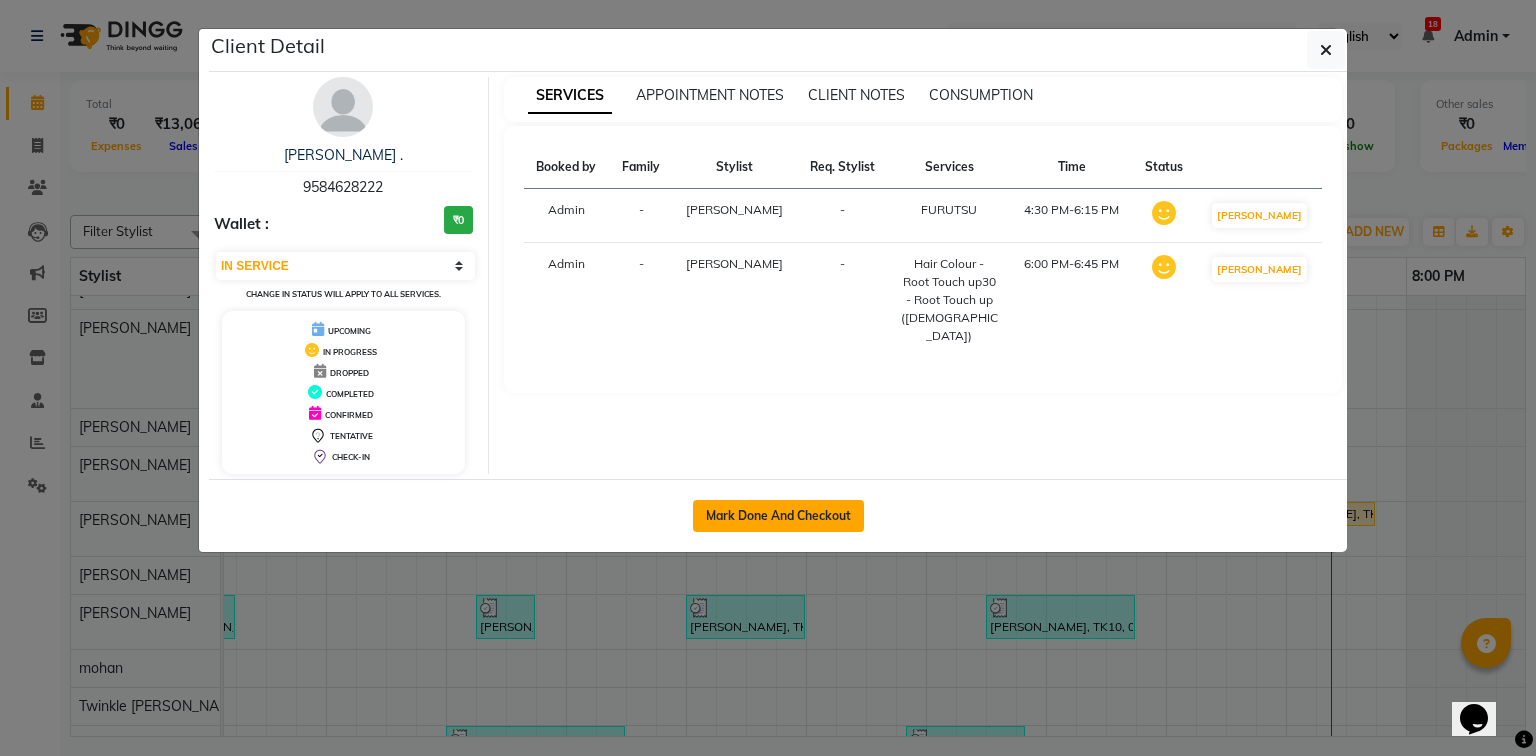 click on "Mark Done And Checkout" 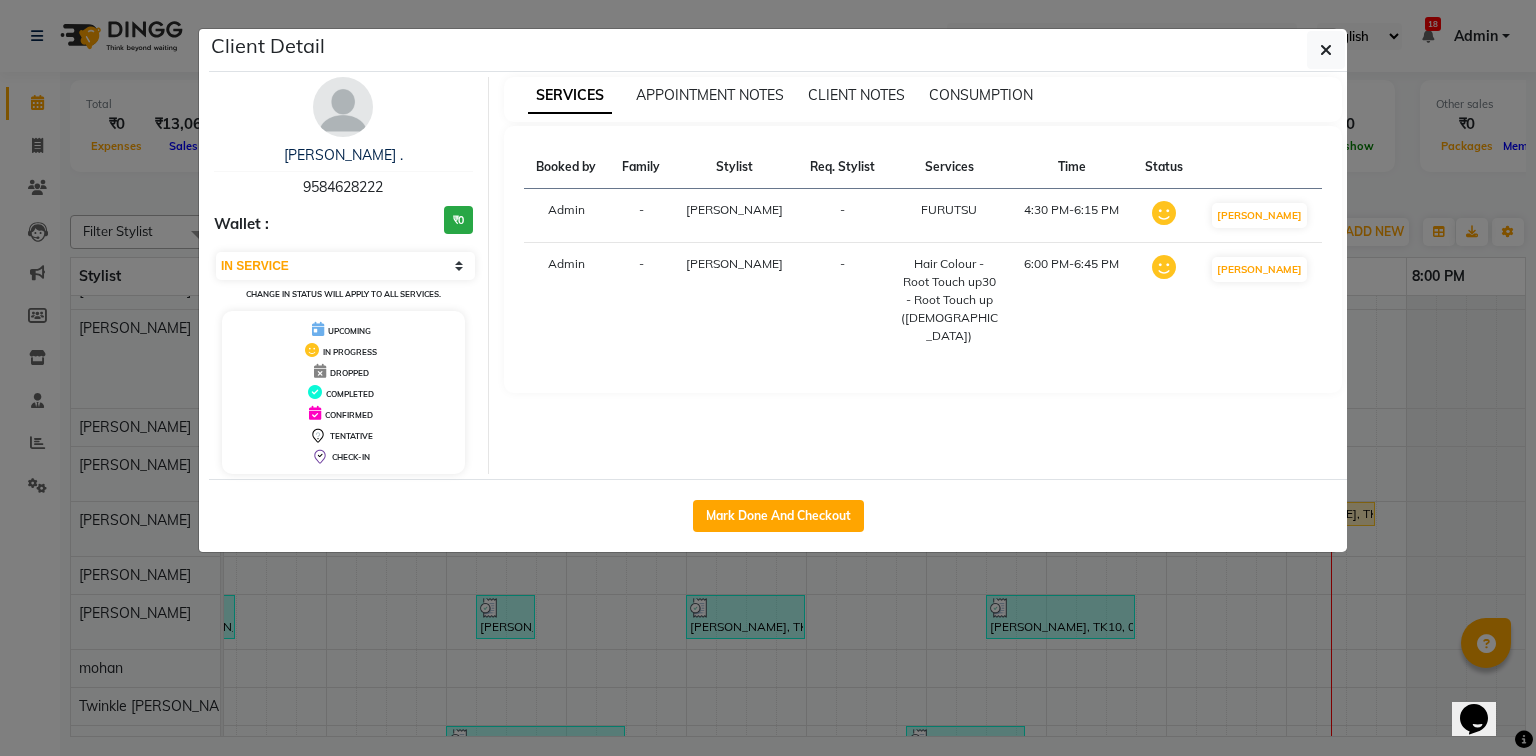 select on "service" 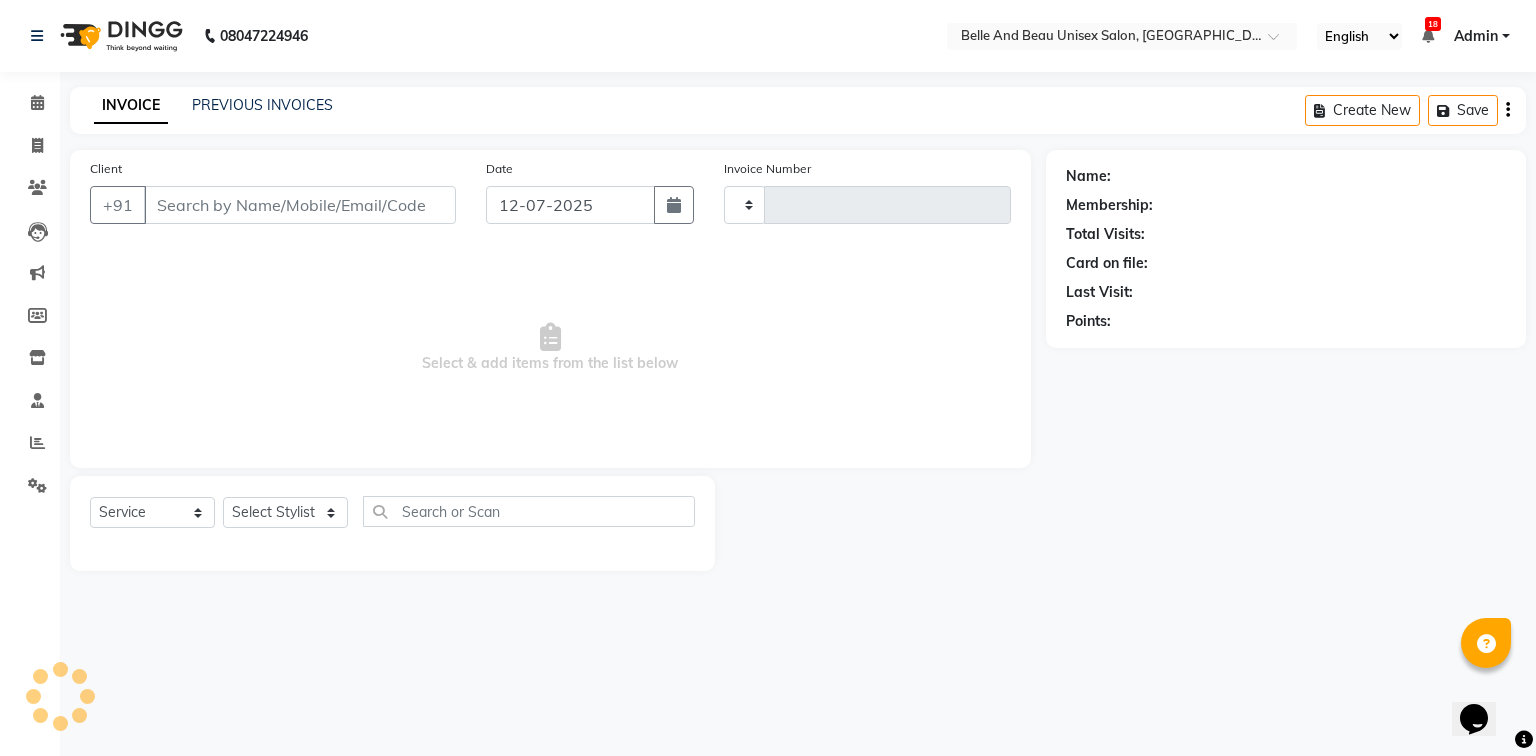 type on "1439" 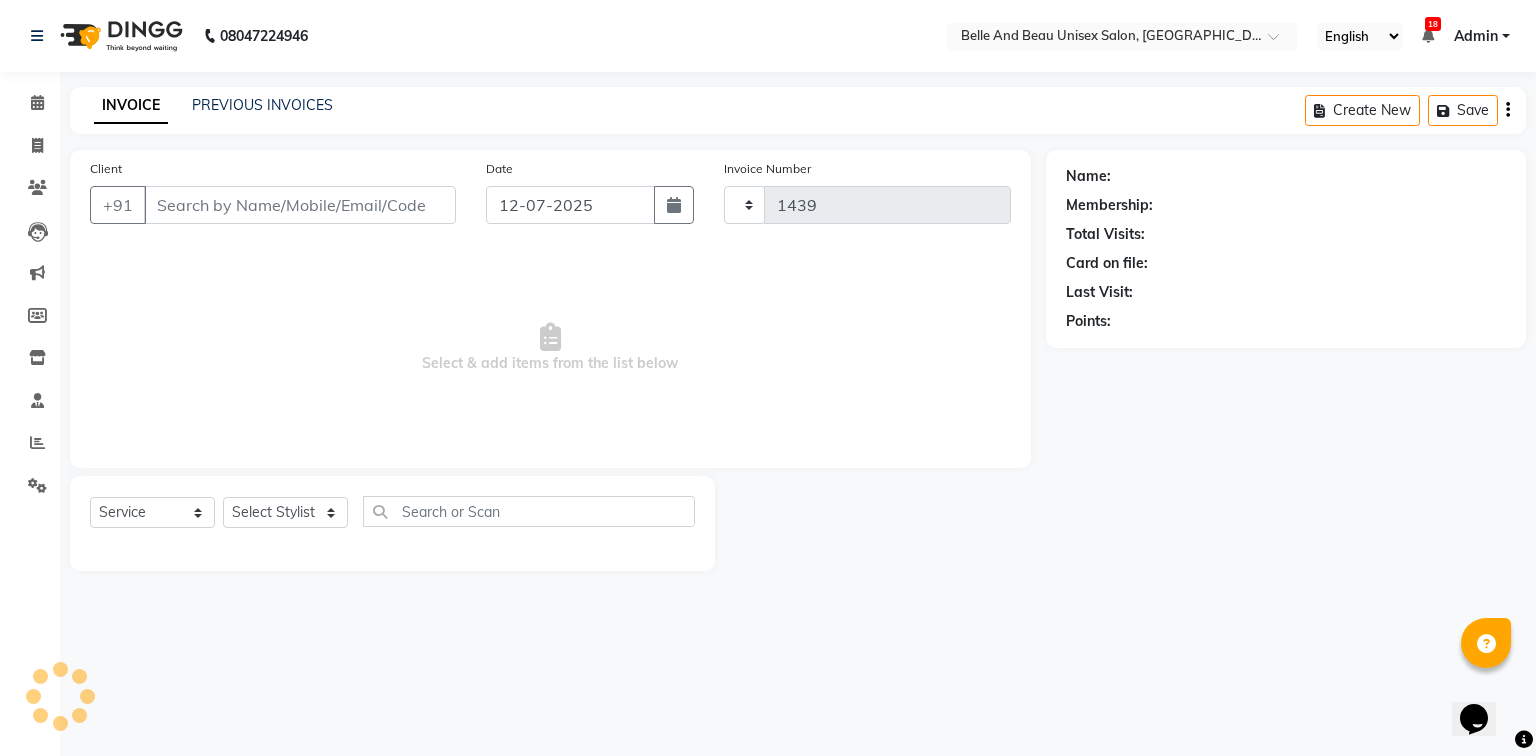select on "7066" 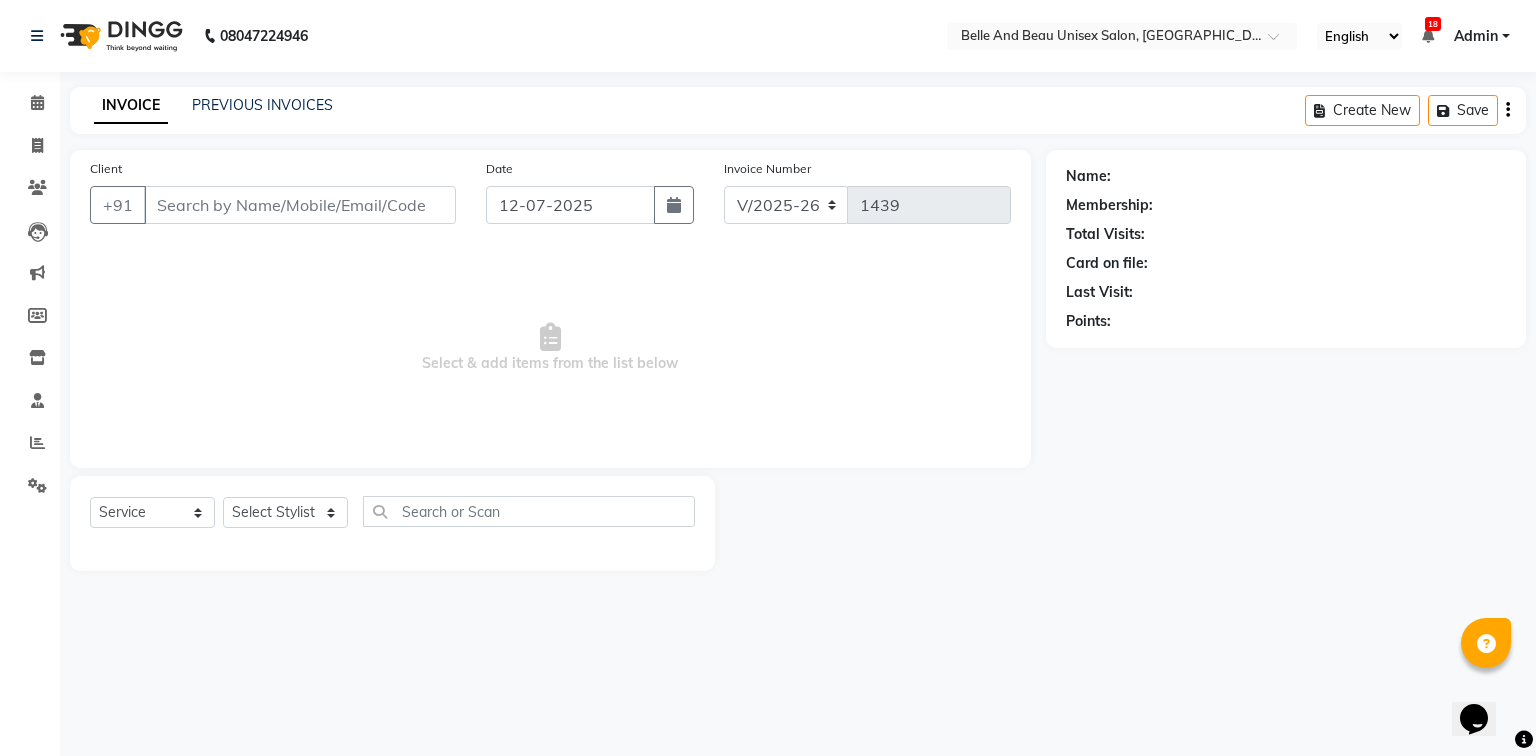 type on "9584628222" 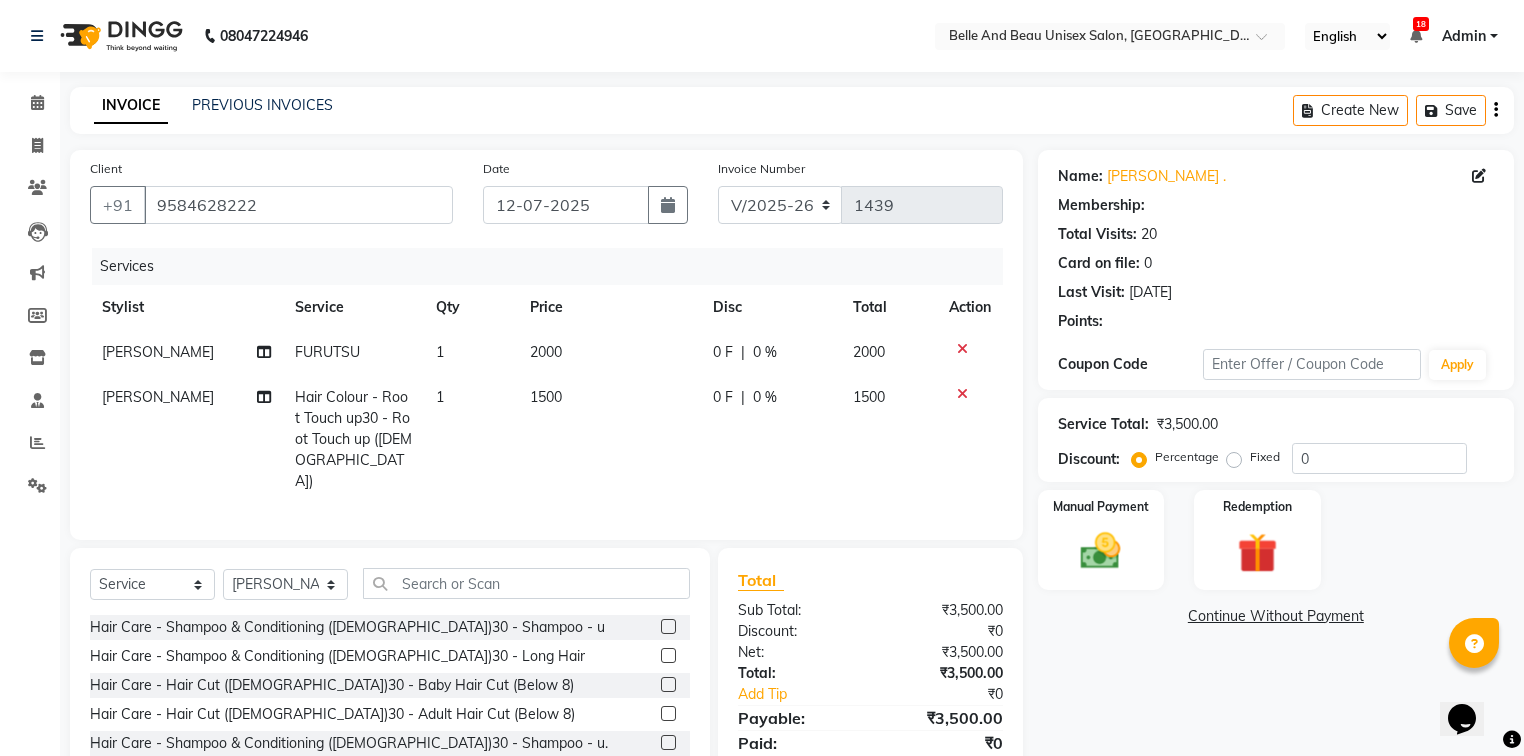 select on "1: Object" 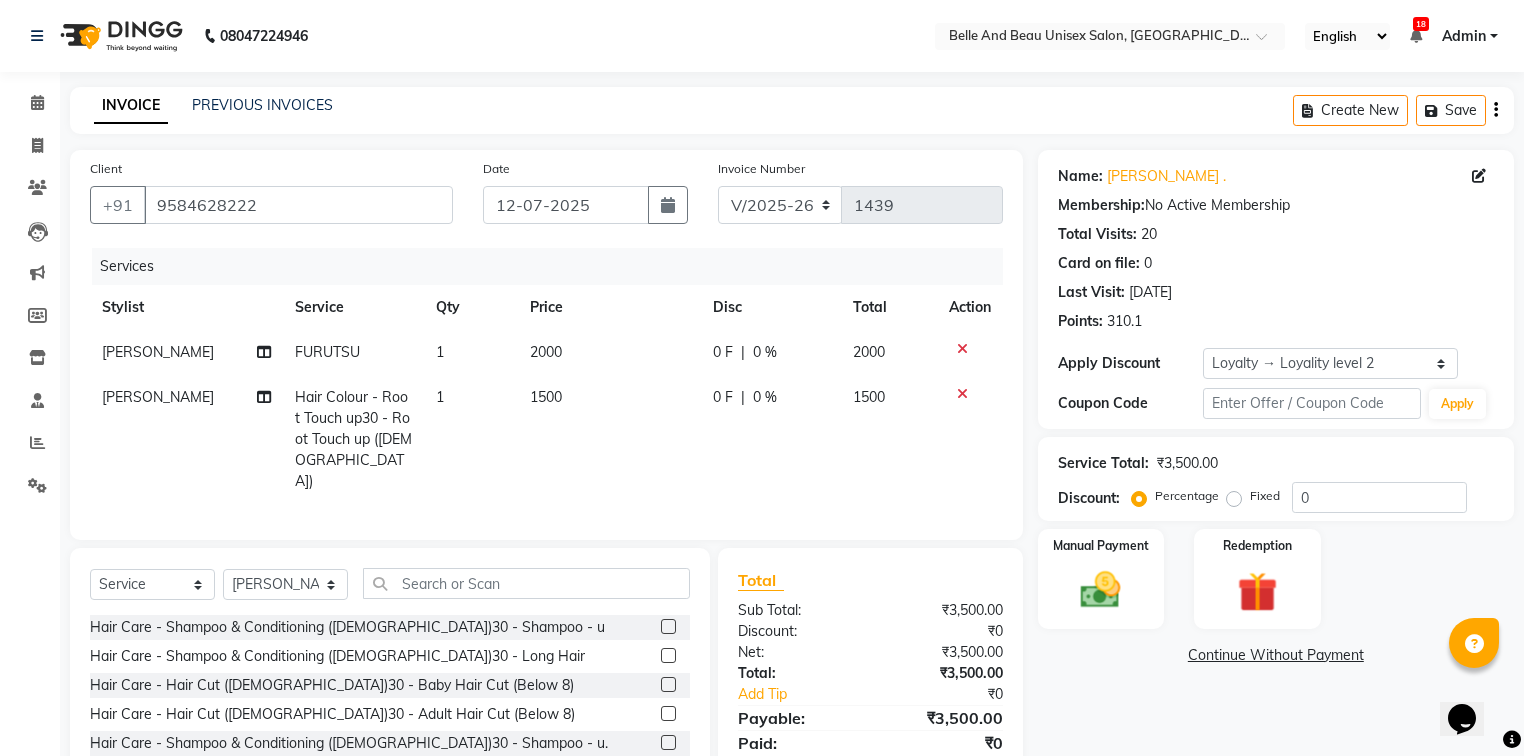 click 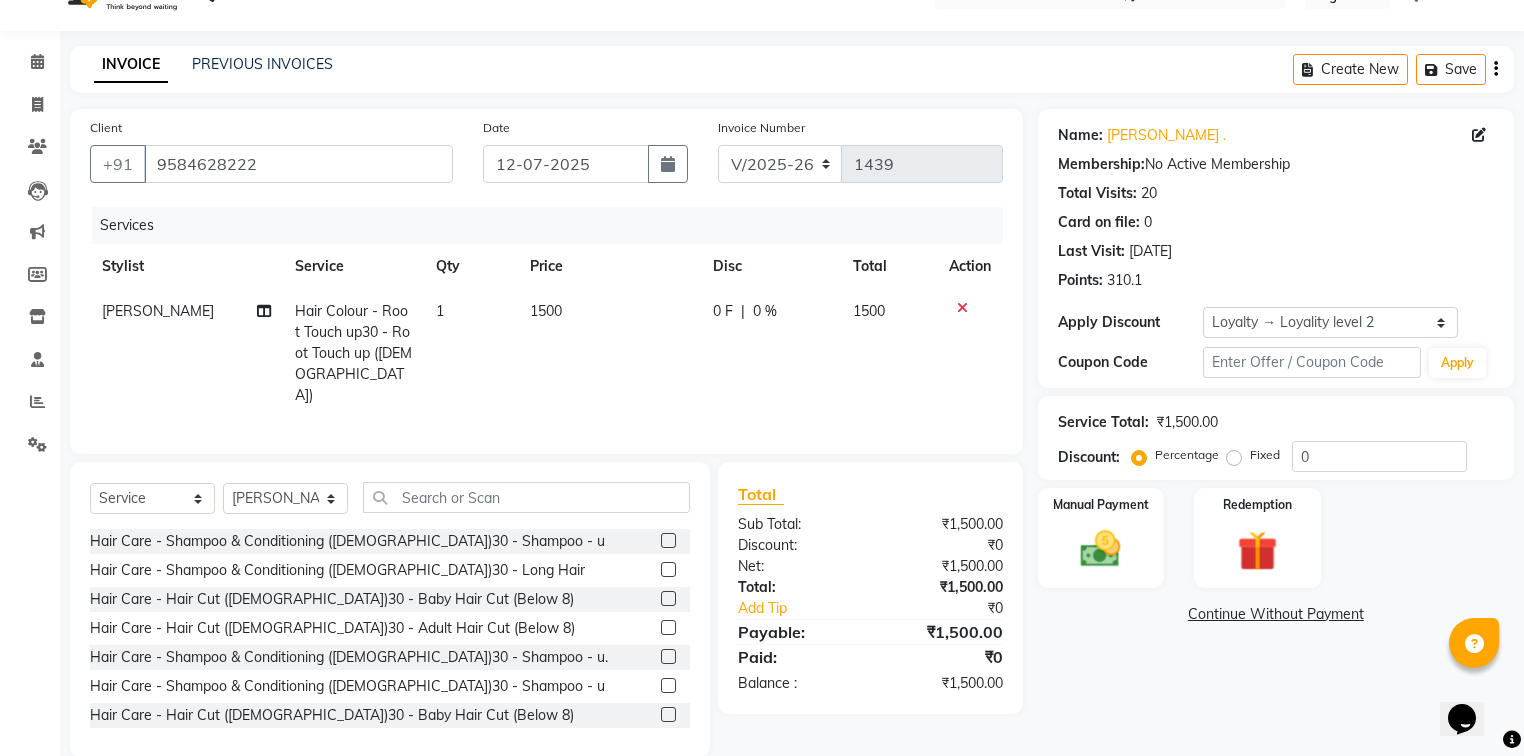 scroll, scrollTop: 64, scrollLeft: 0, axis: vertical 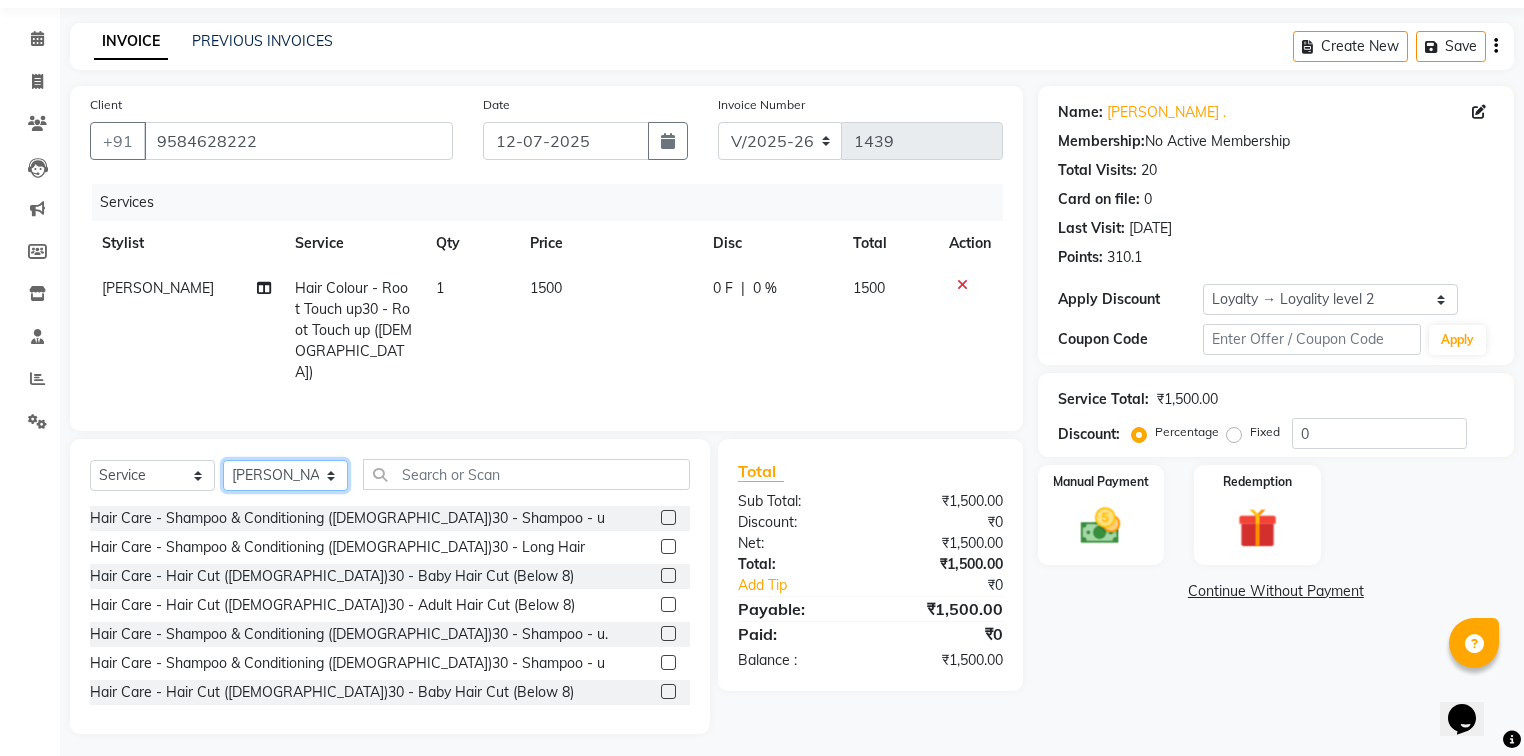 click on "Select Stylist  [PERSON_NAME]  [PERSON_NAME] [PERSON_NAME] [PERSON_NAME] [PERSON_NAME] [PERSON_NAME] [PERSON_NAME] [PERSON_NAME] [PERSON_NAME] Twinkle [PERSON_NAME] [PERSON_NAME]" 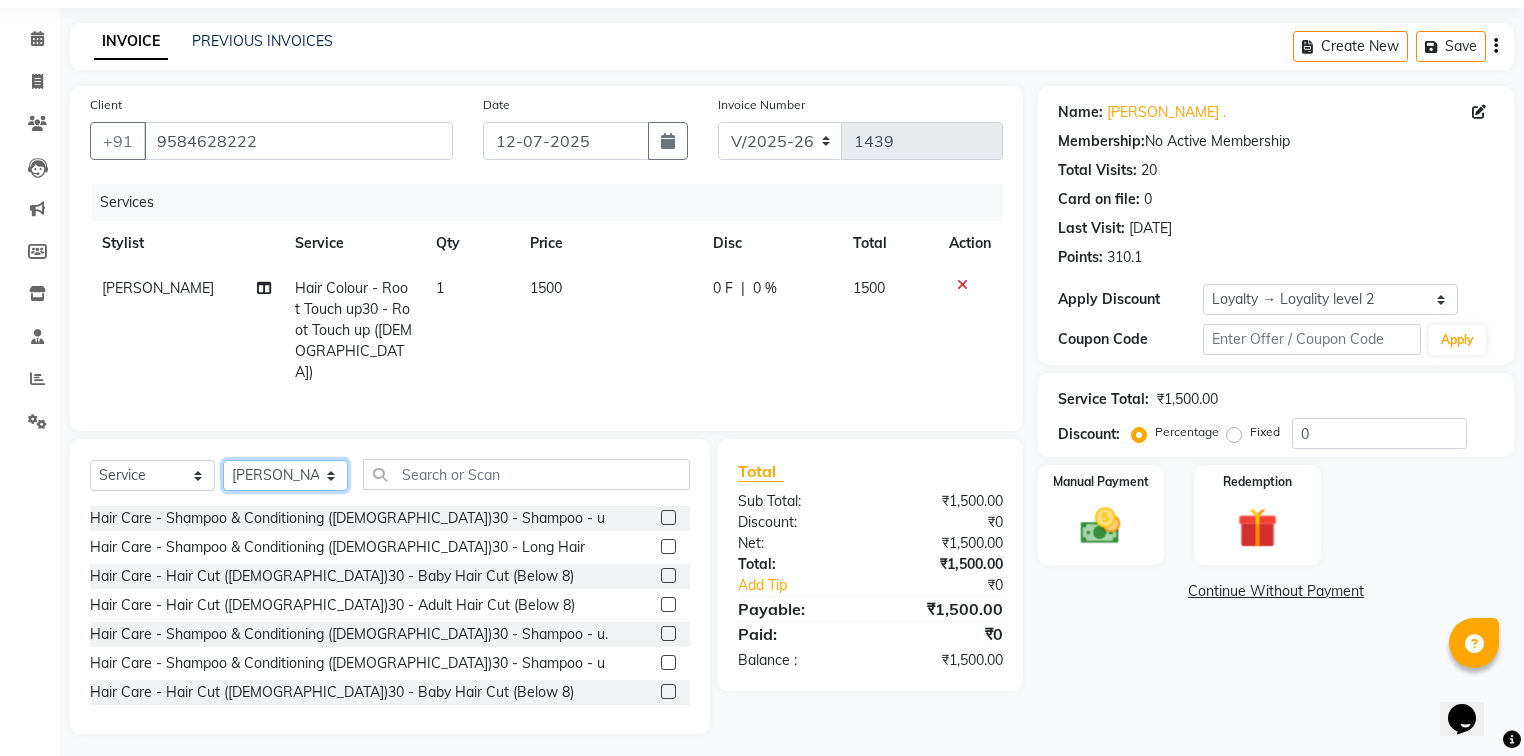 select on "84331" 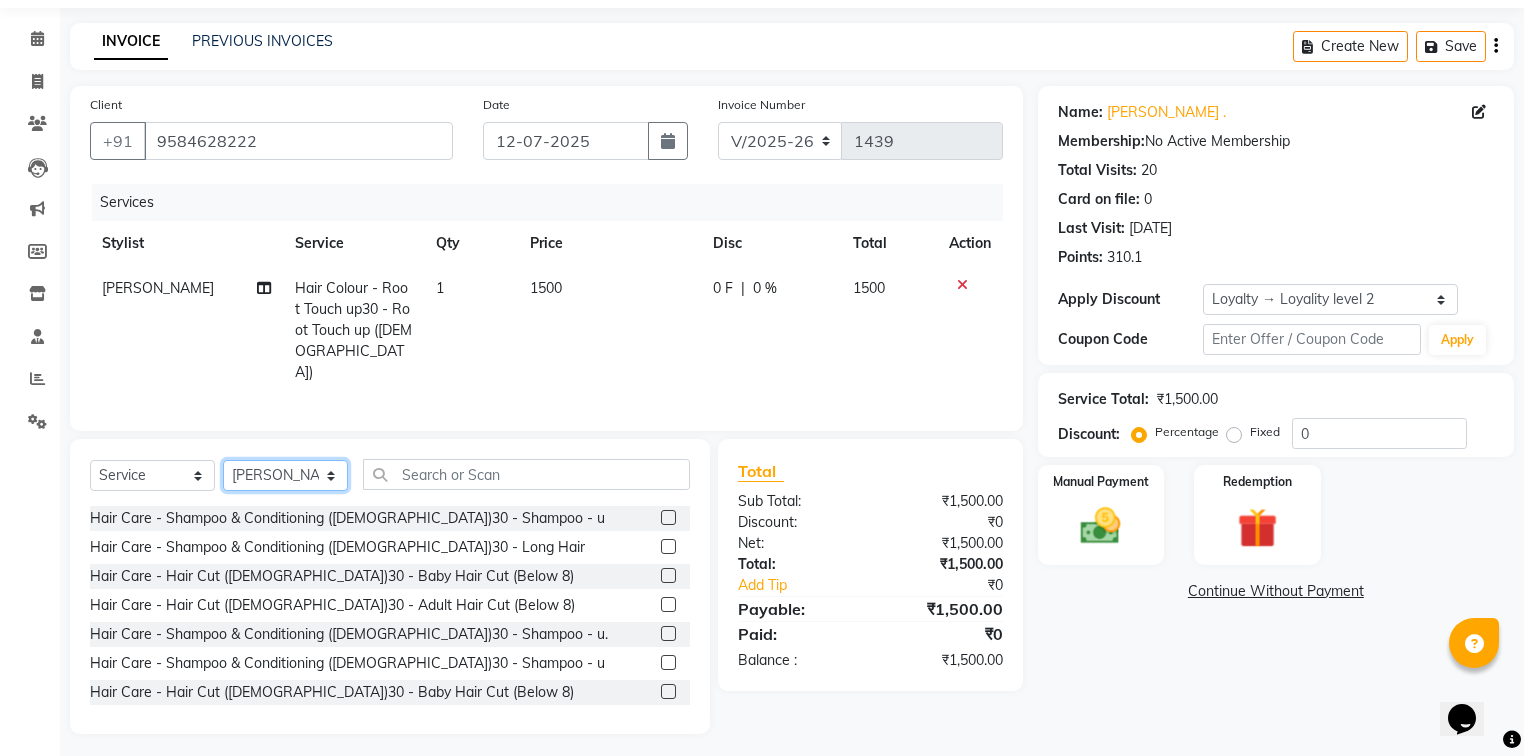 click on "Select Stylist  [PERSON_NAME]  [PERSON_NAME] [PERSON_NAME] [PERSON_NAME] [PERSON_NAME] [PERSON_NAME] [PERSON_NAME] [PERSON_NAME] [PERSON_NAME] Twinkle [PERSON_NAME] [PERSON_NAME]" 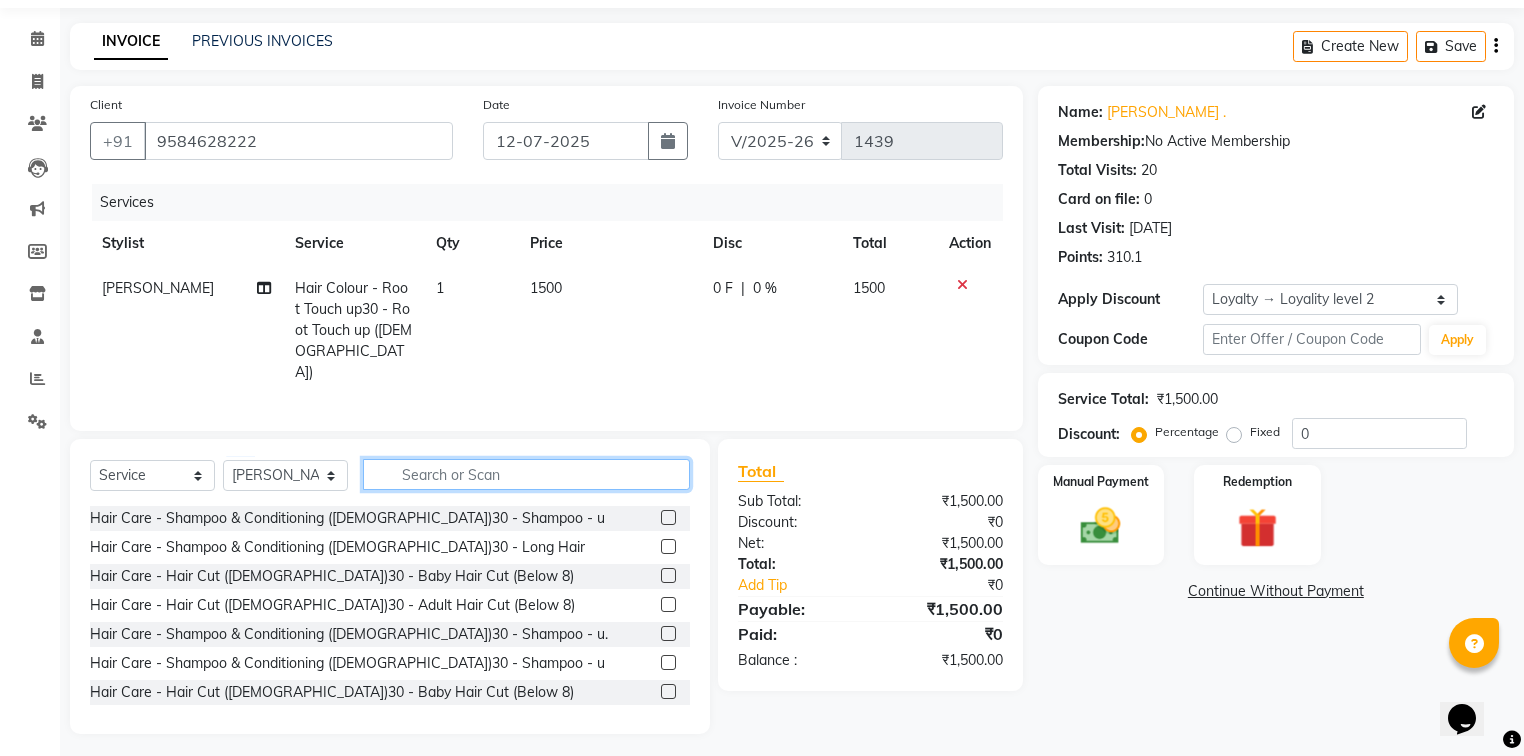 click 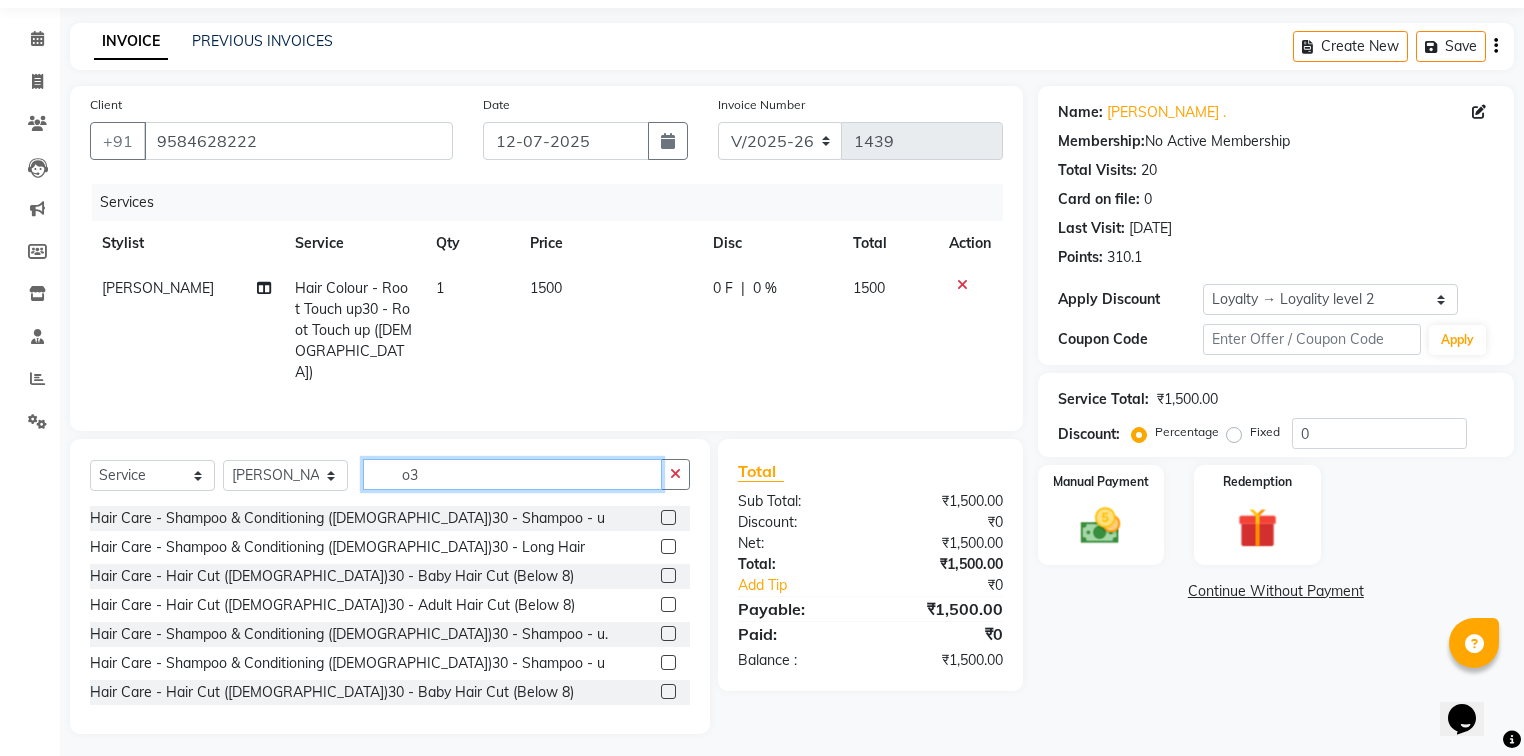scroll, scrollTop: 37, scrollLeft: 0, axis: vertical 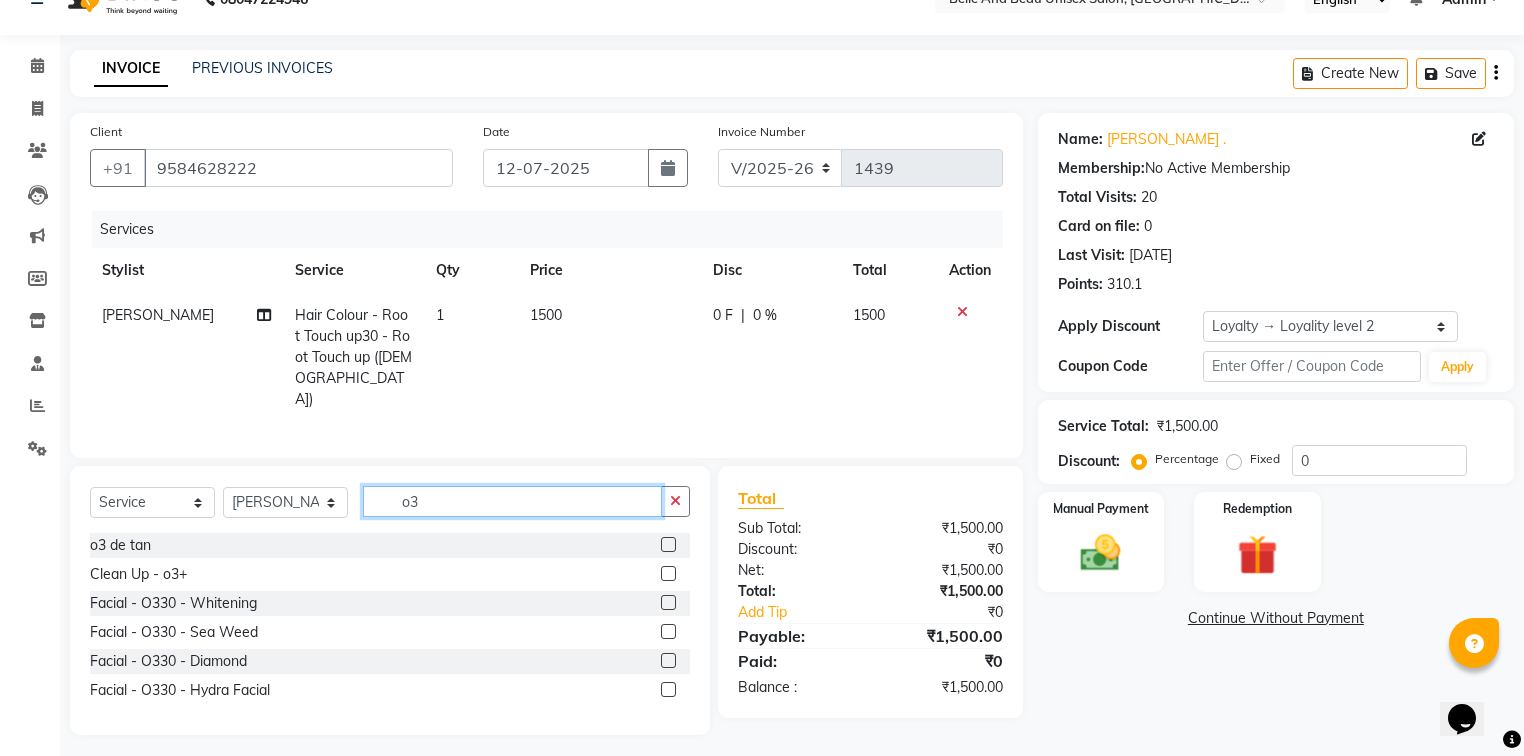 type on "o3" 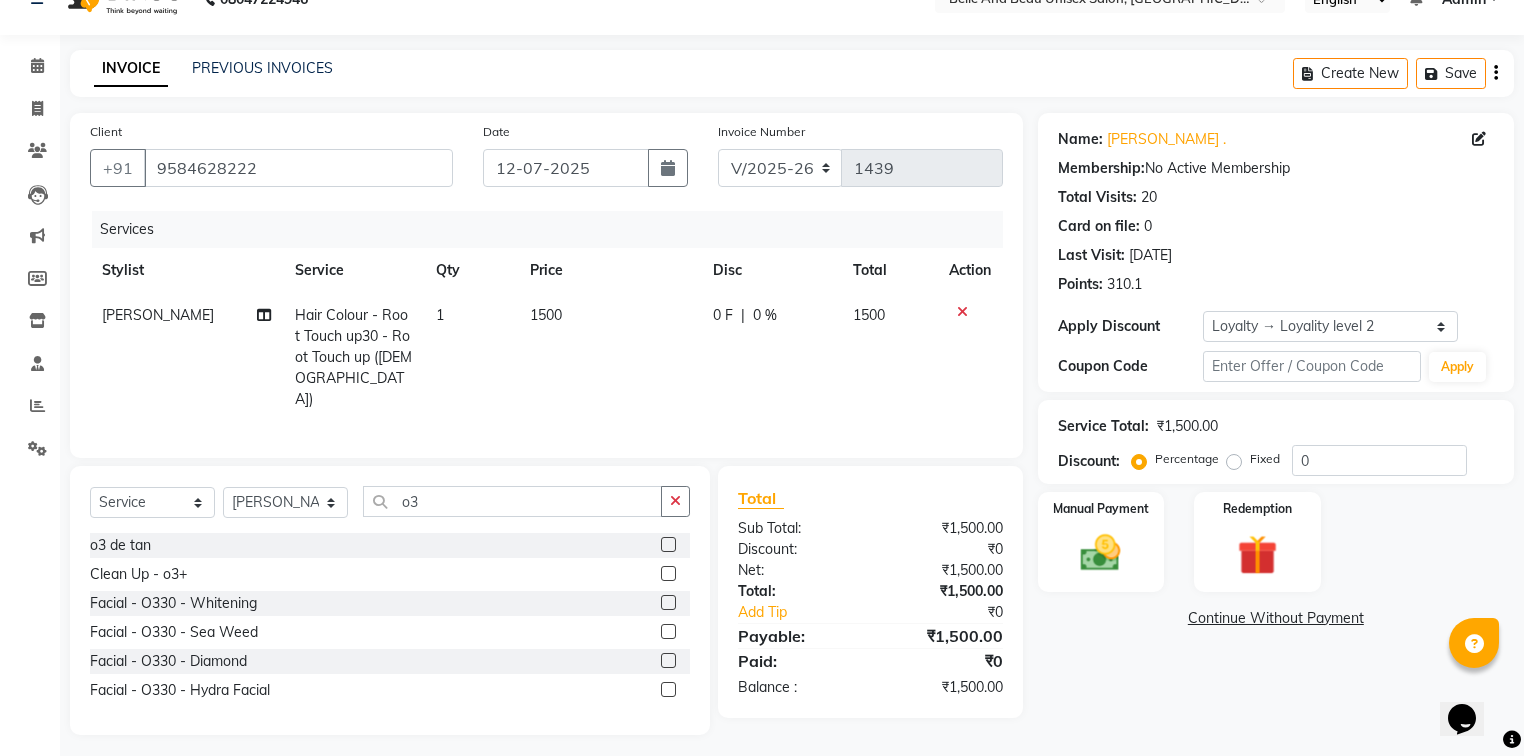 click 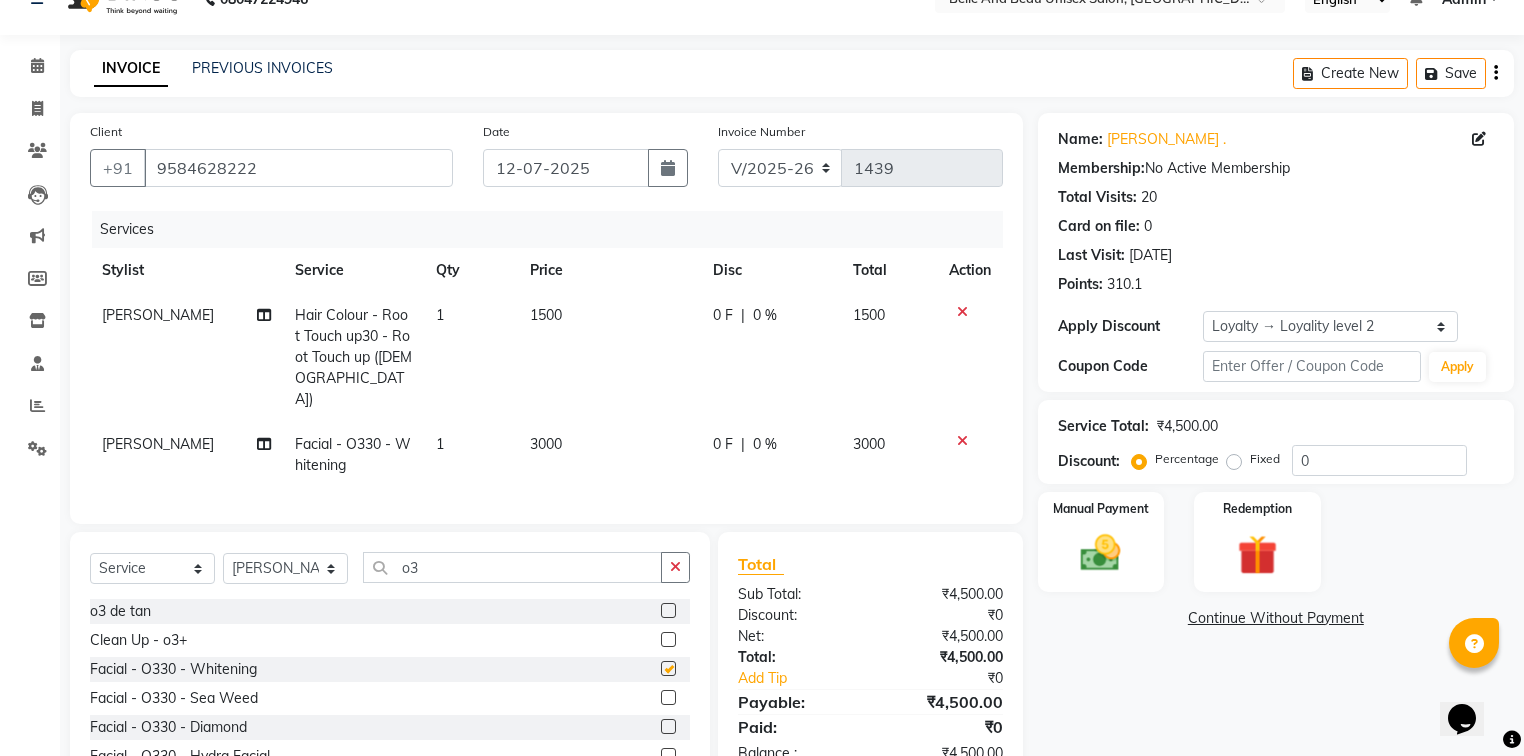 checkbox on "false" 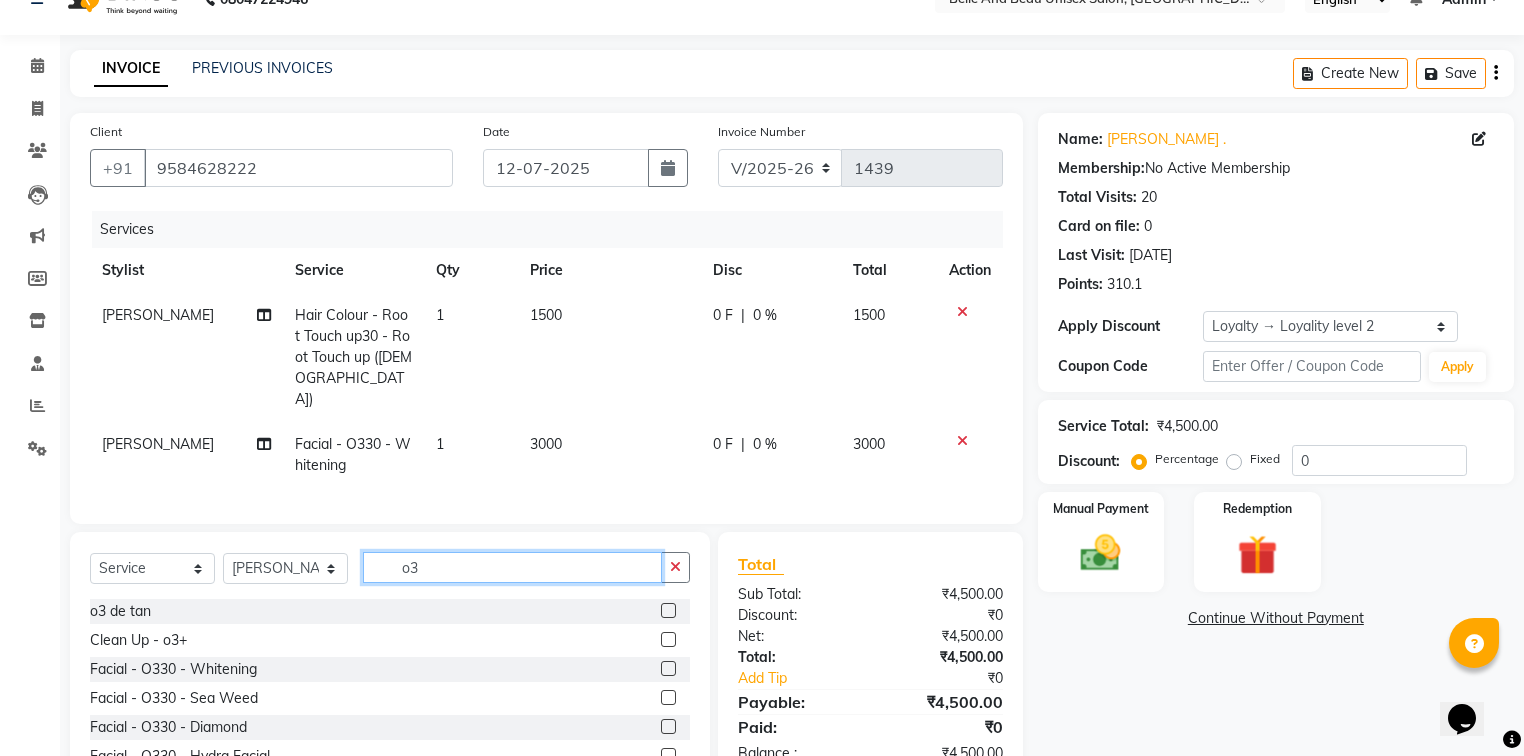 click on "o3" 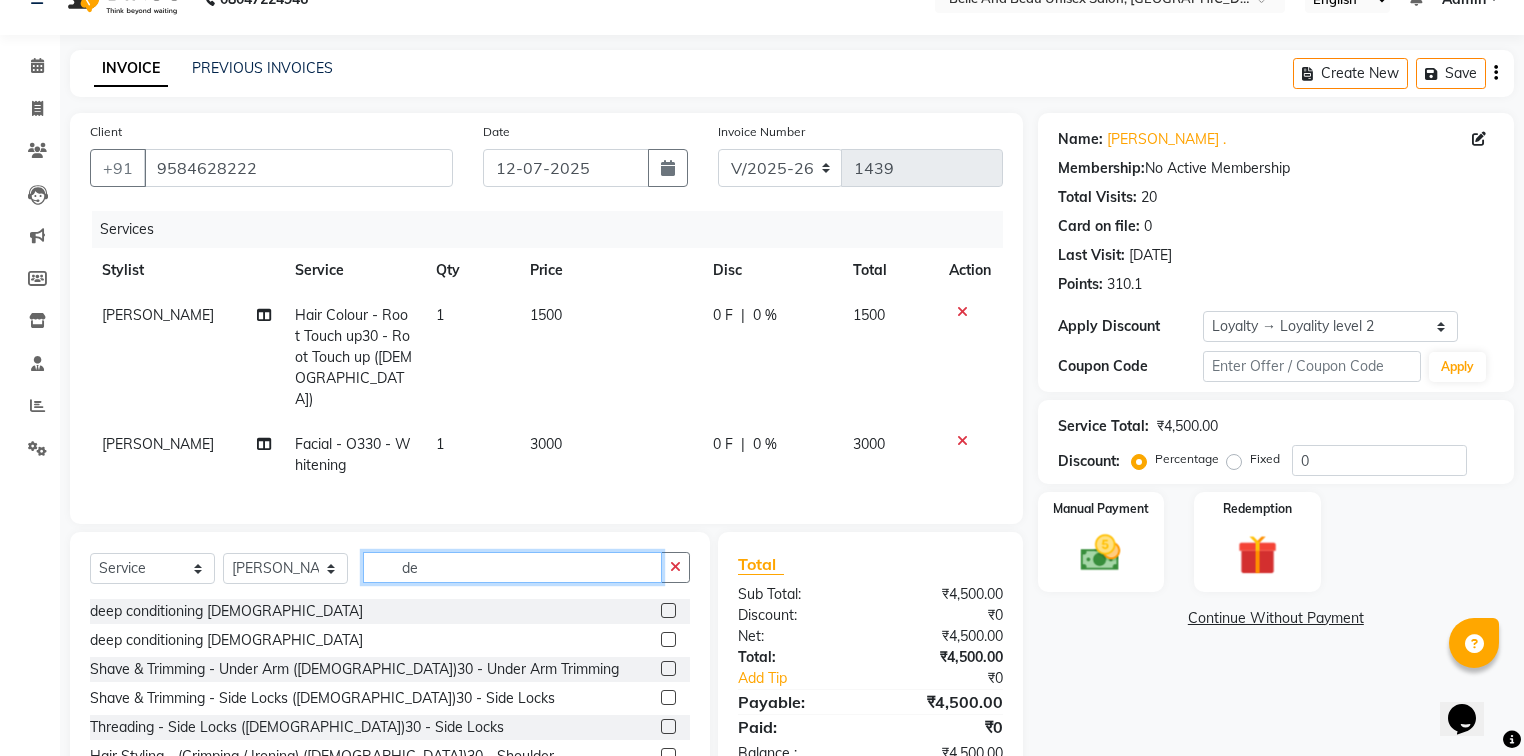 type on "d" 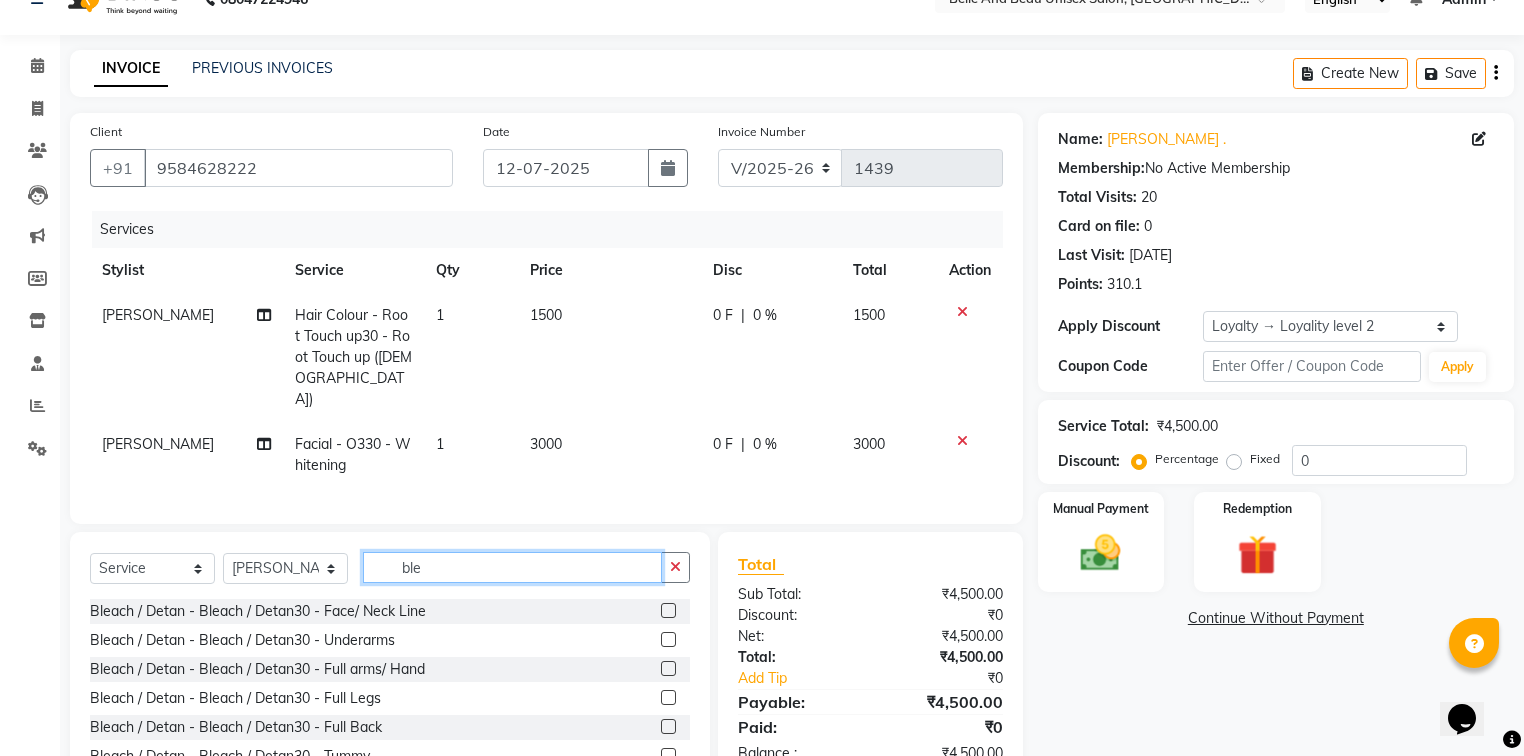 type on "ble" 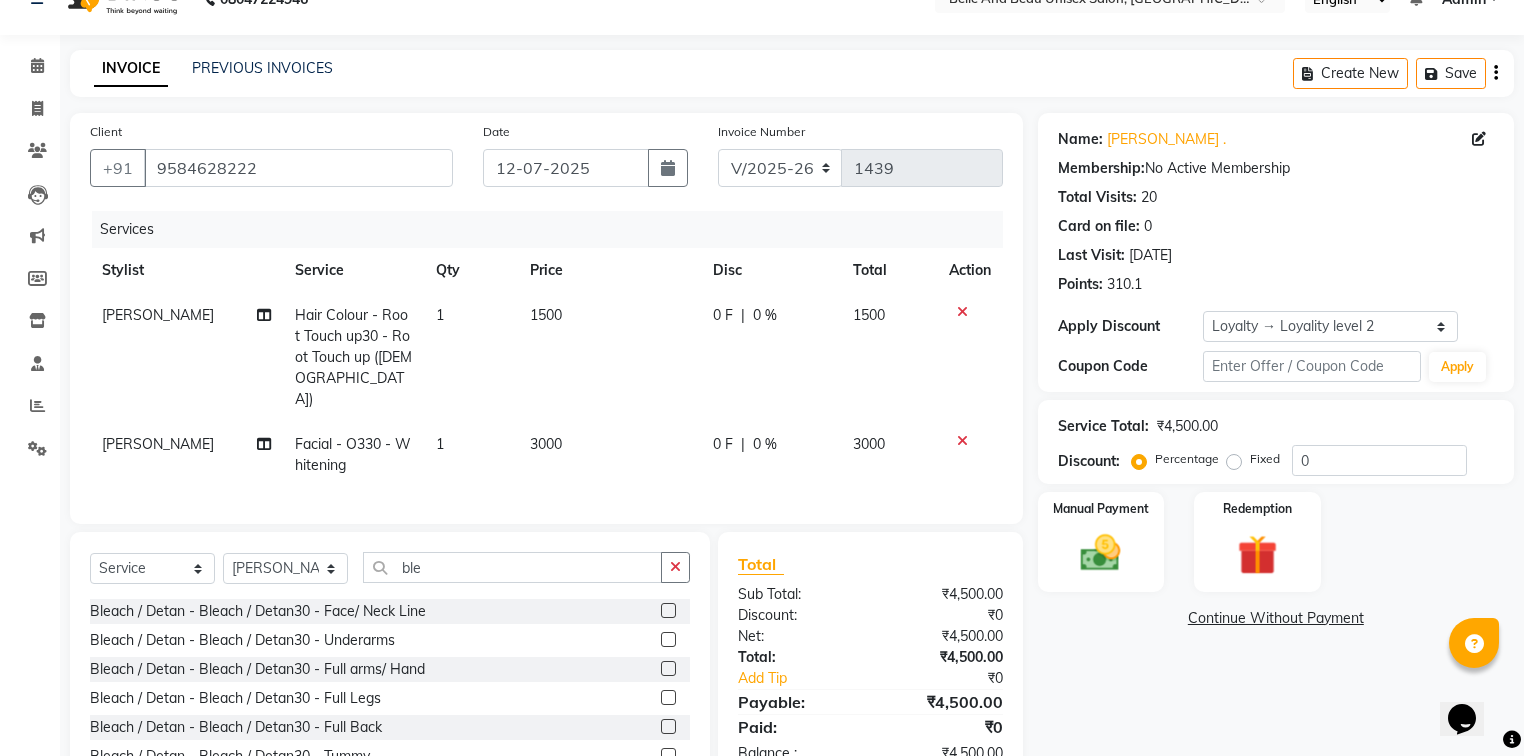 click 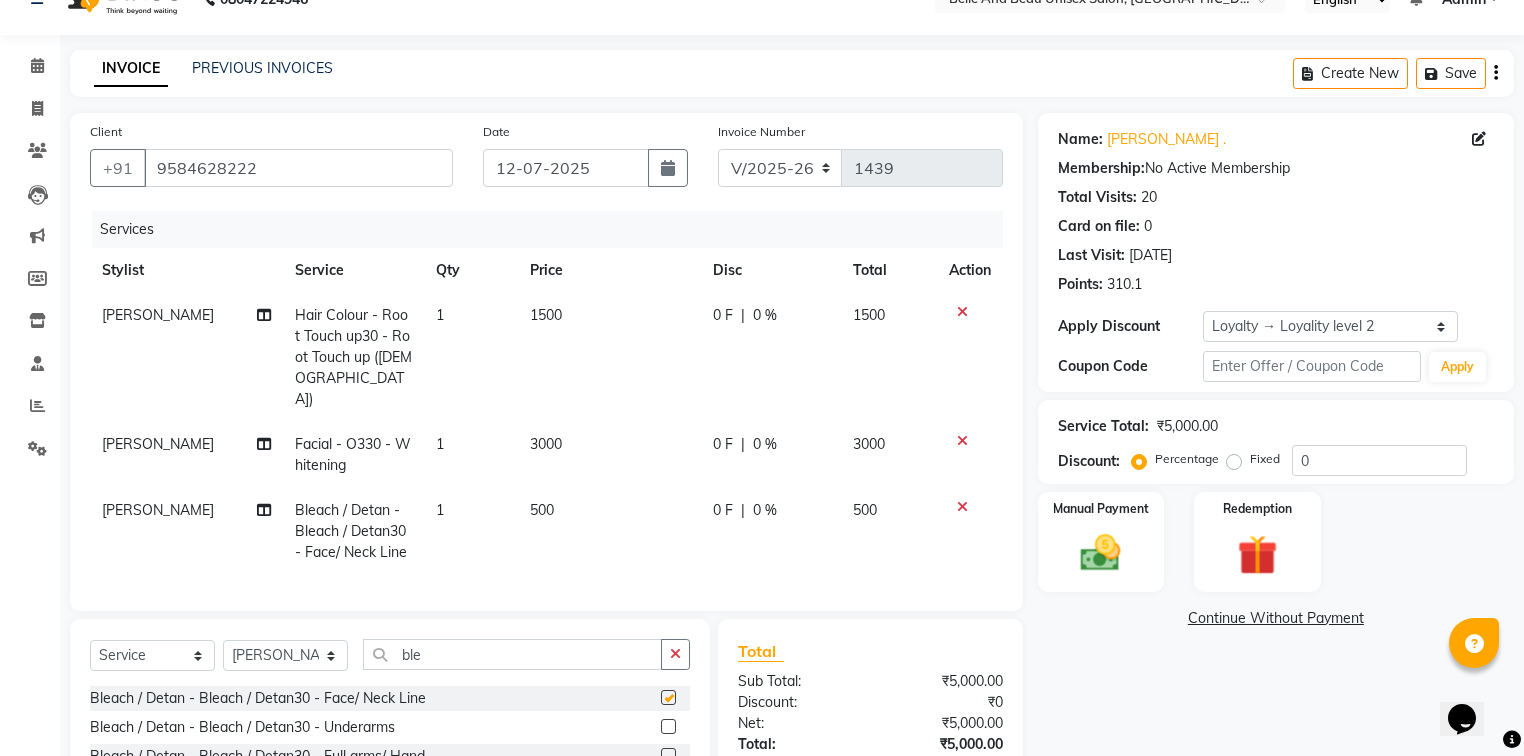 checkbox on "false" 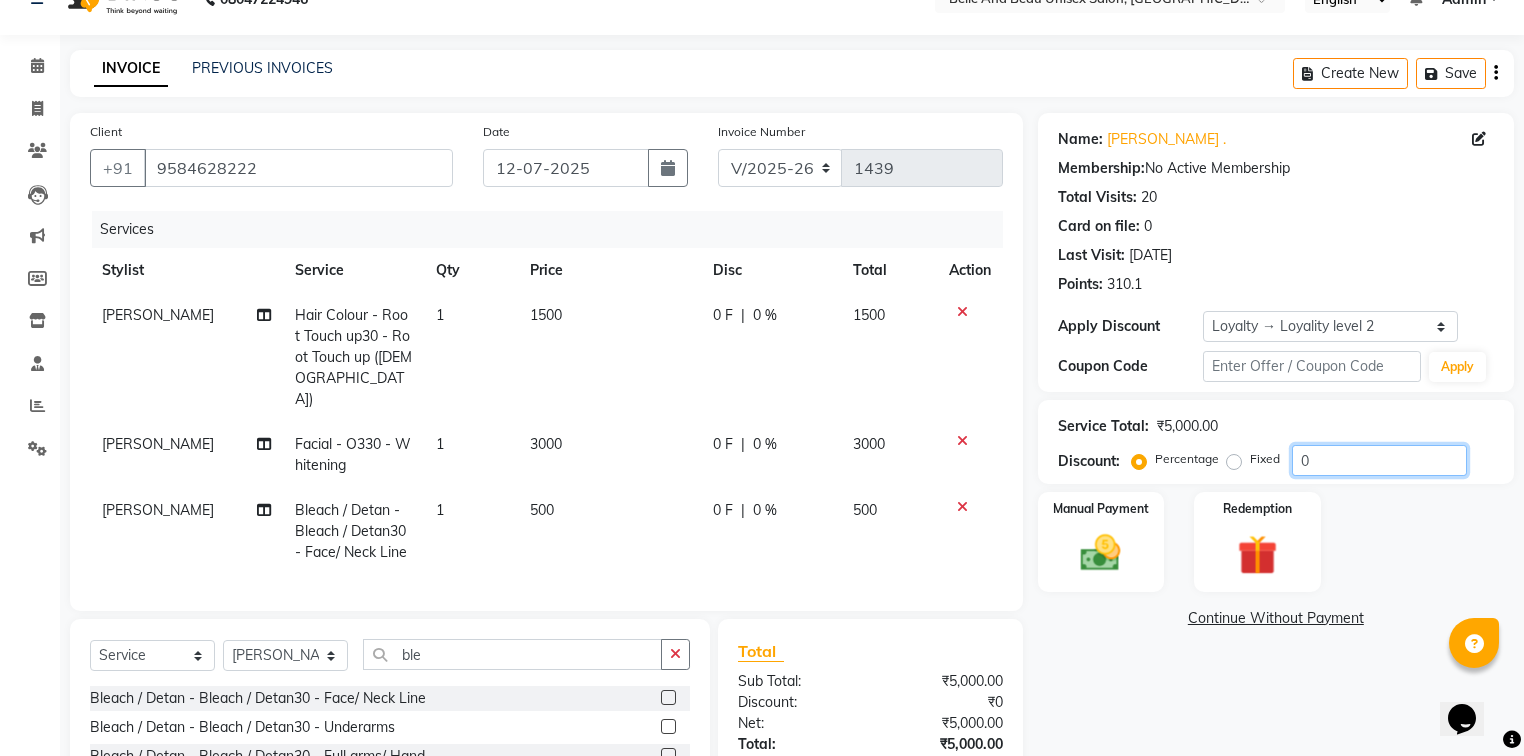 click on "0" 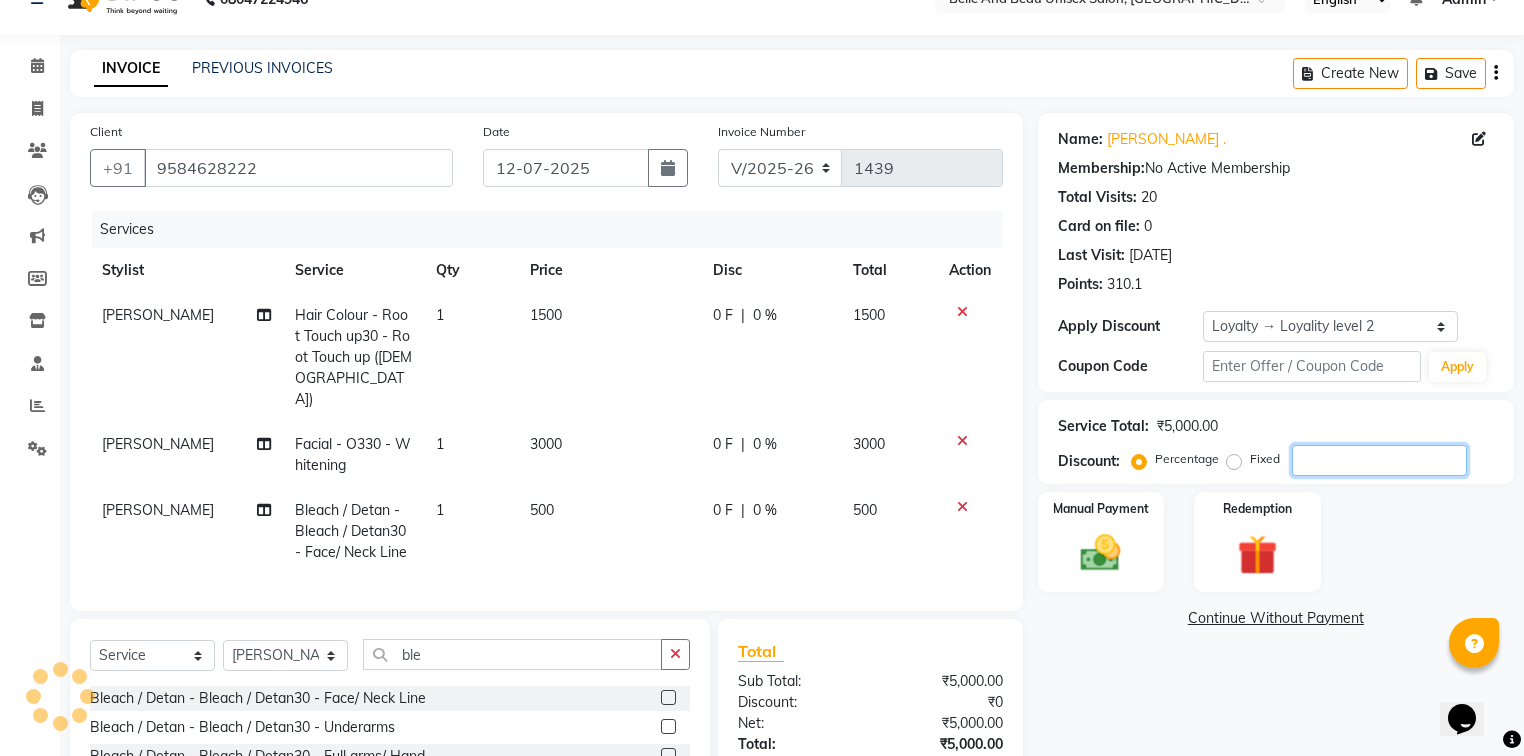 type on "1" 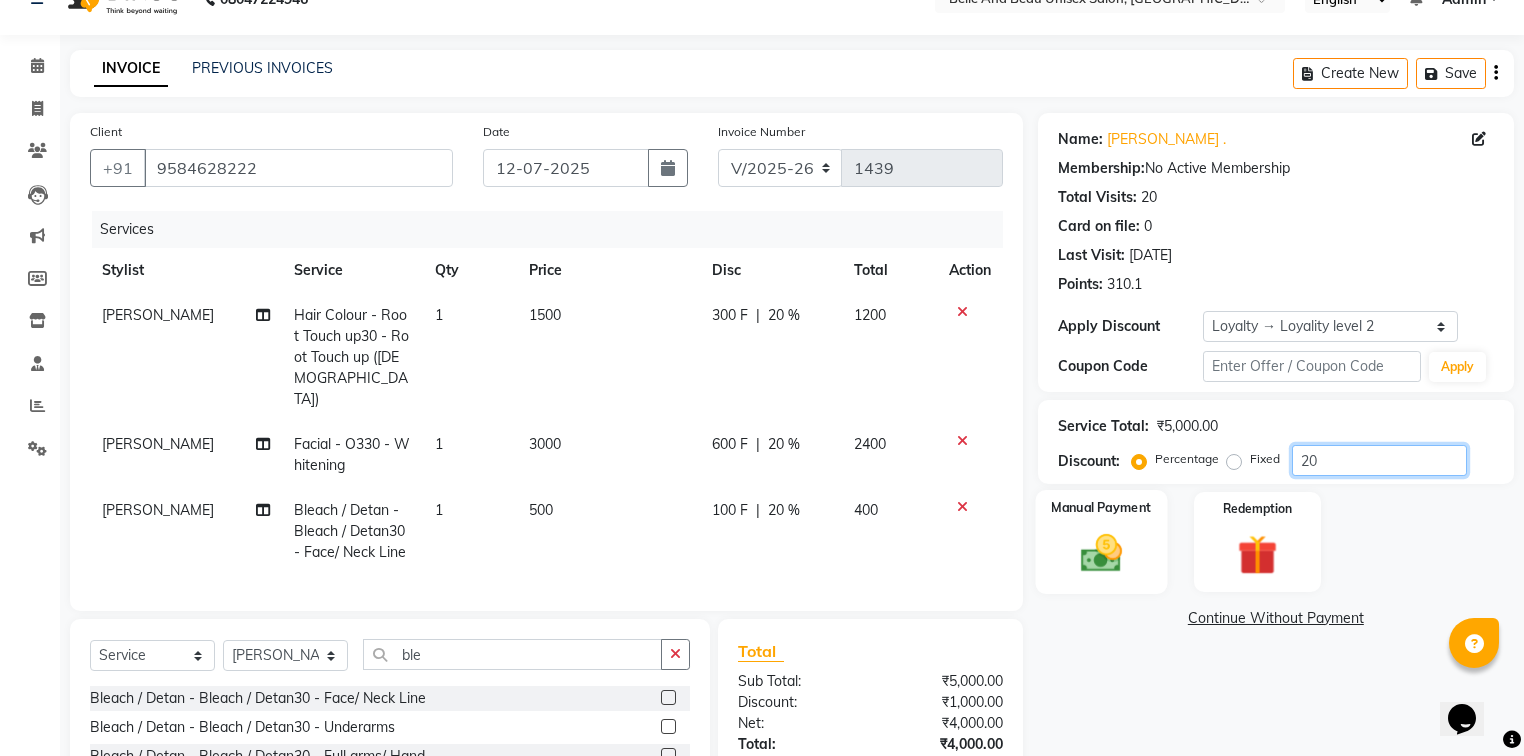 type on "20" 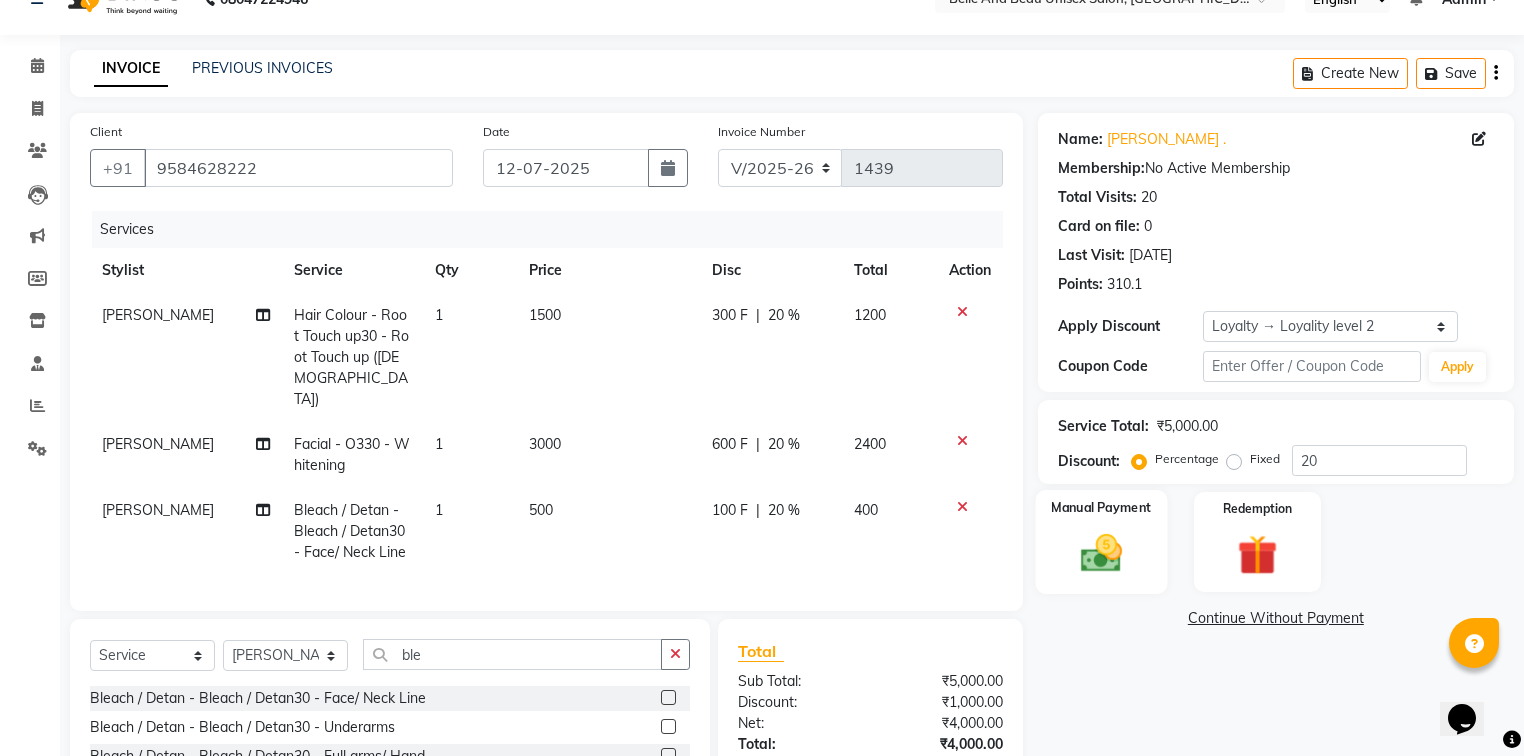 click 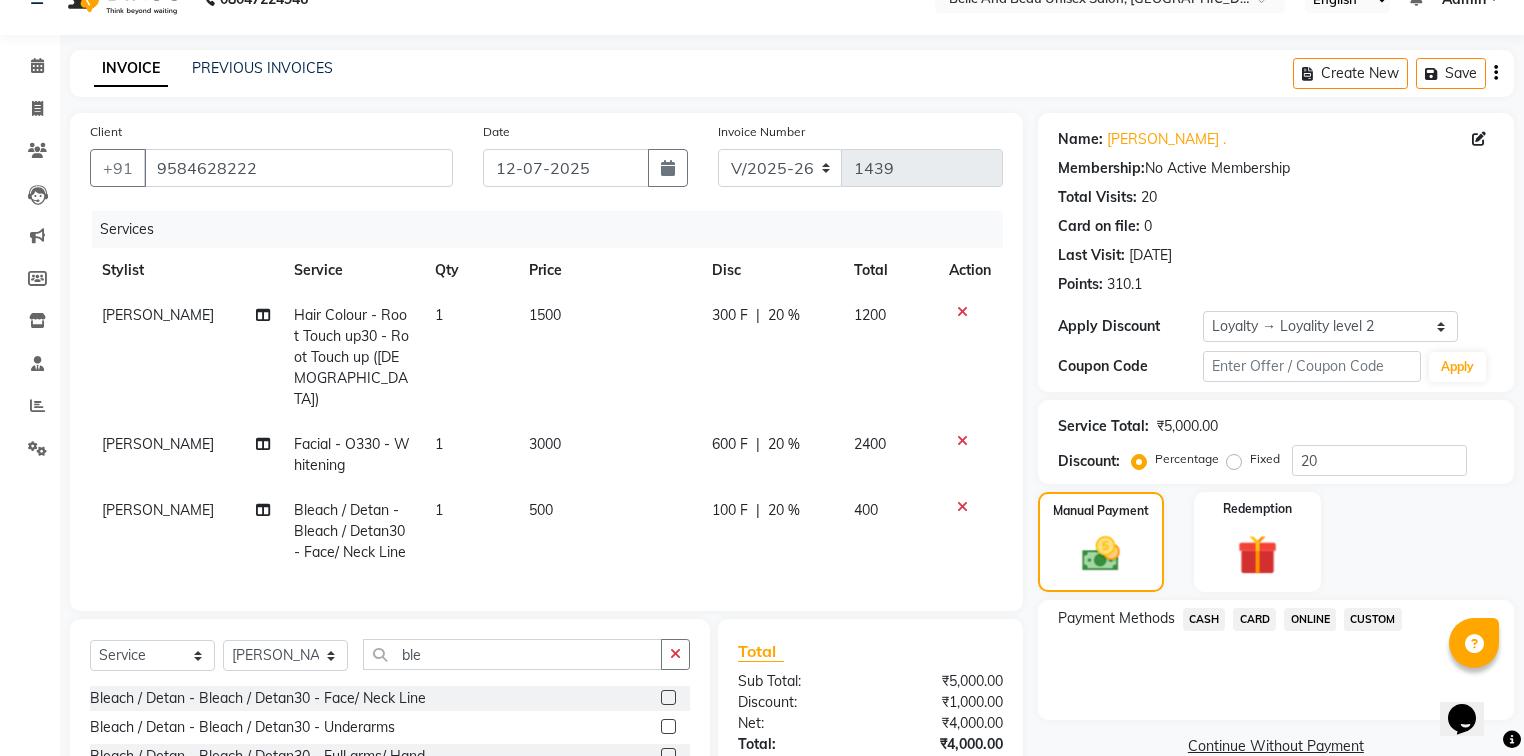 click on "CARD" 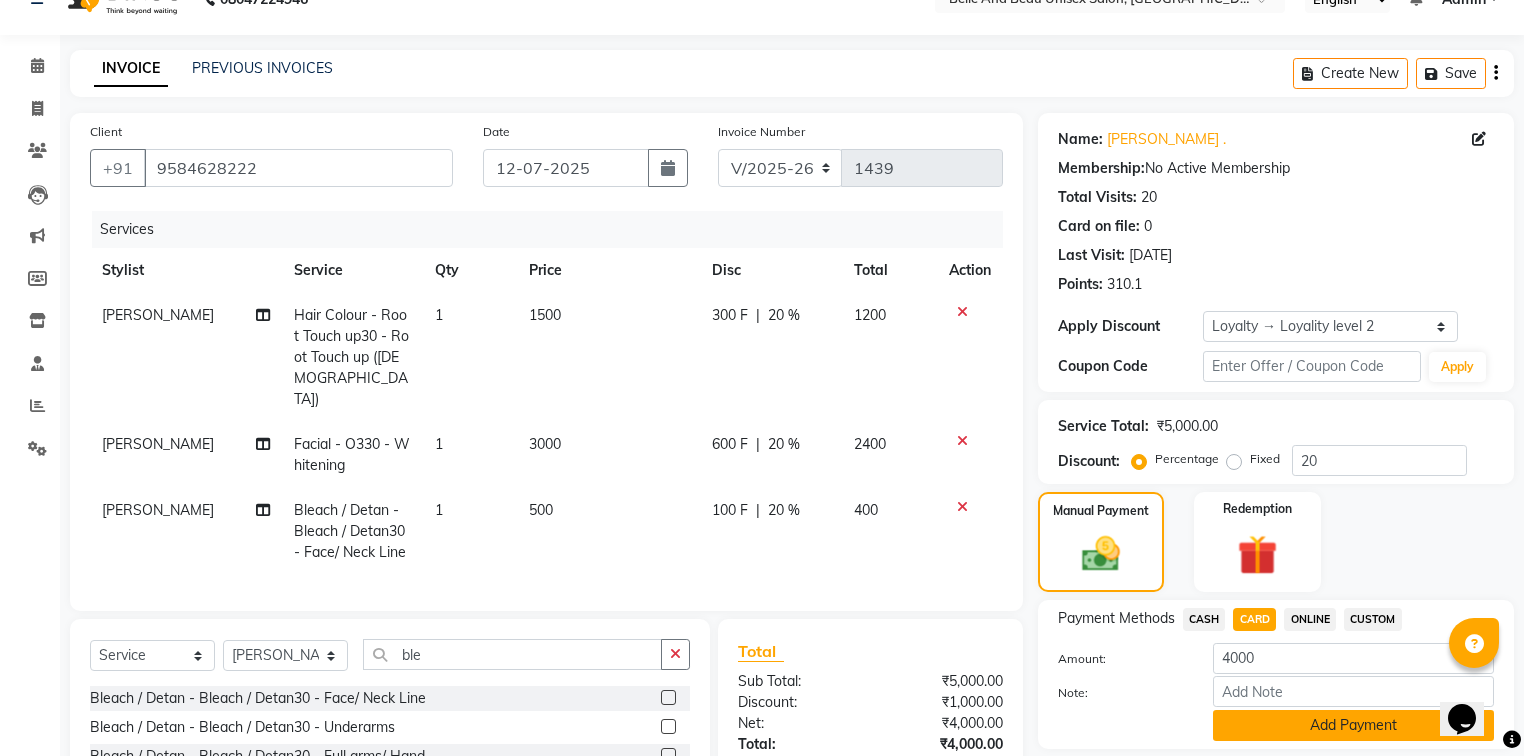click on "Add Payment" 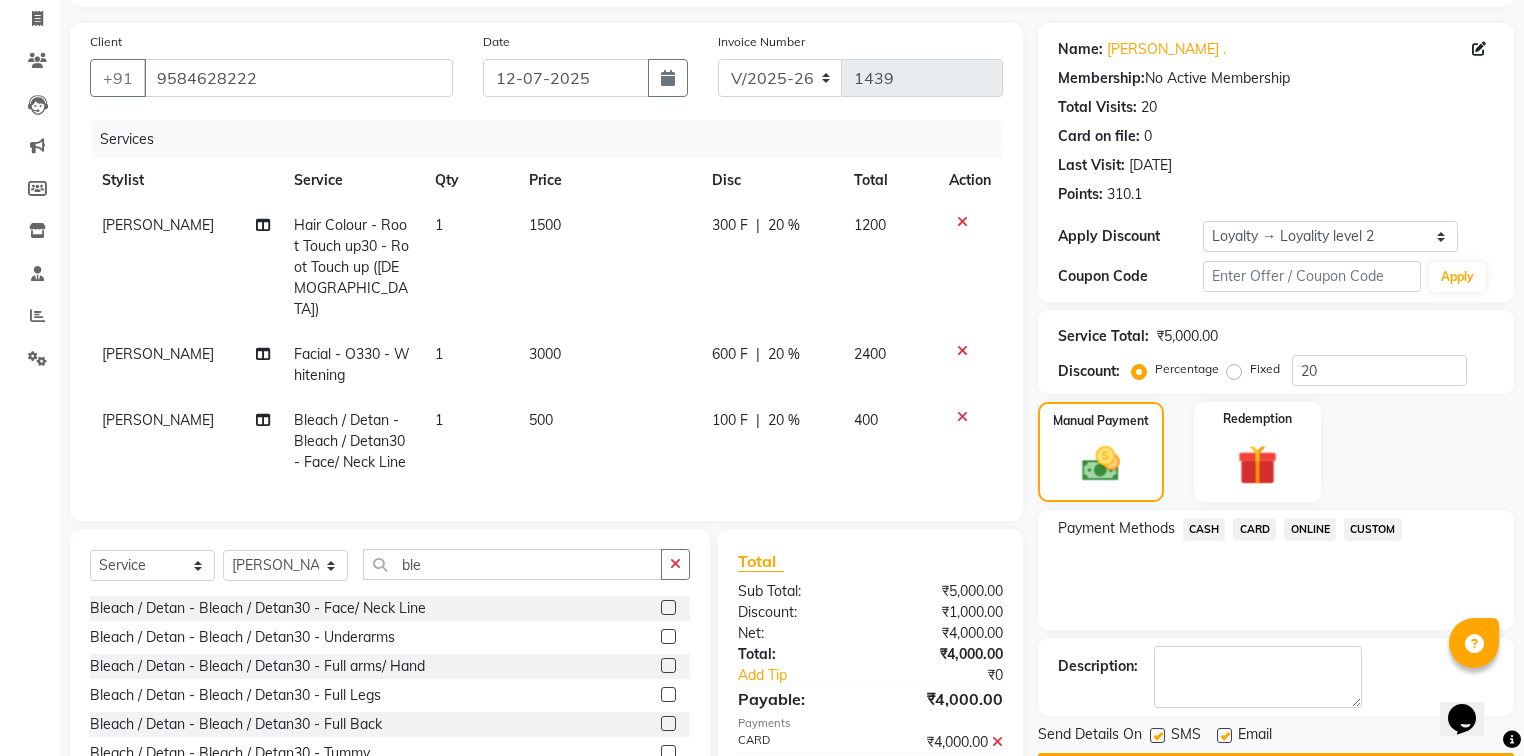 scroll, scrollTop: 315, scrollLeft: 0, axis: vertical 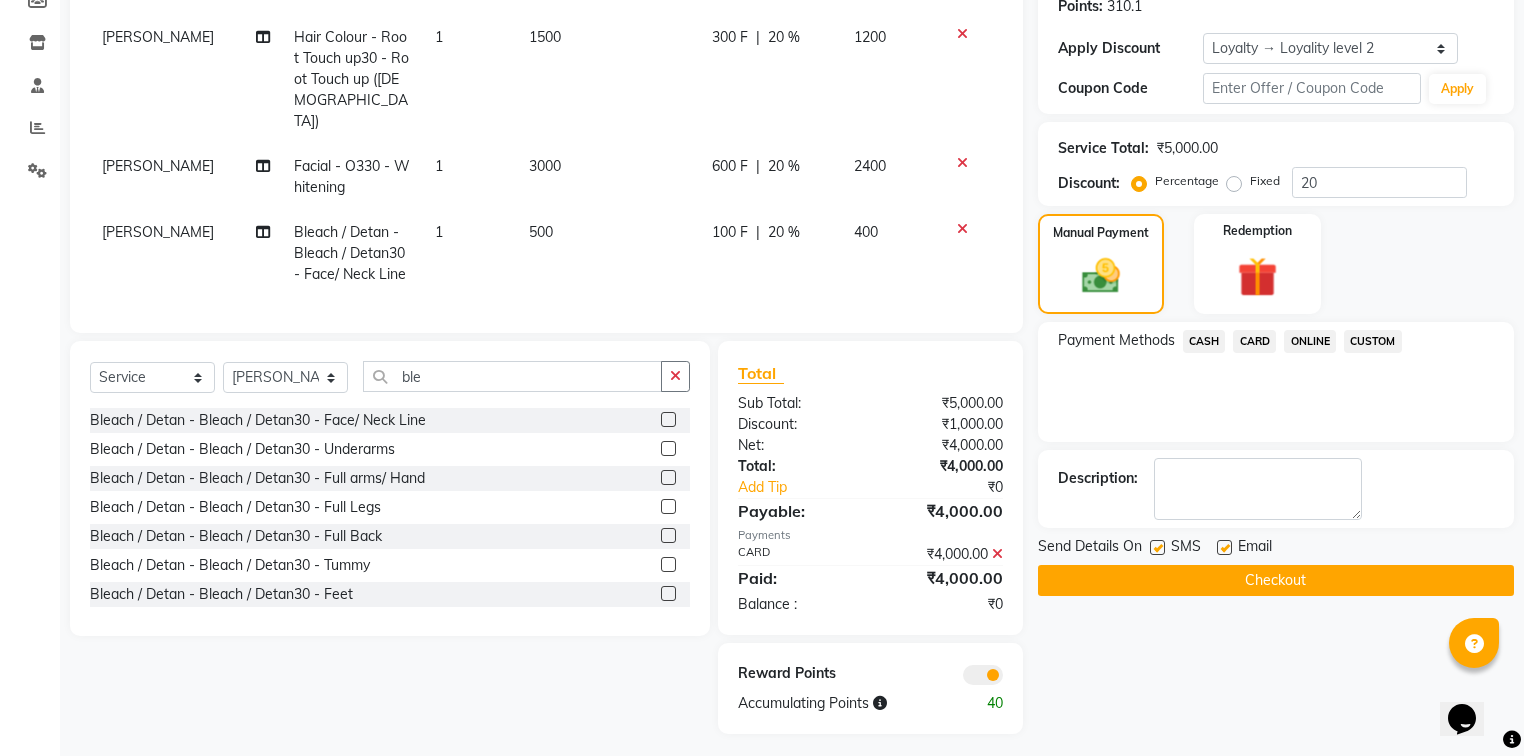 click on "Checkout" 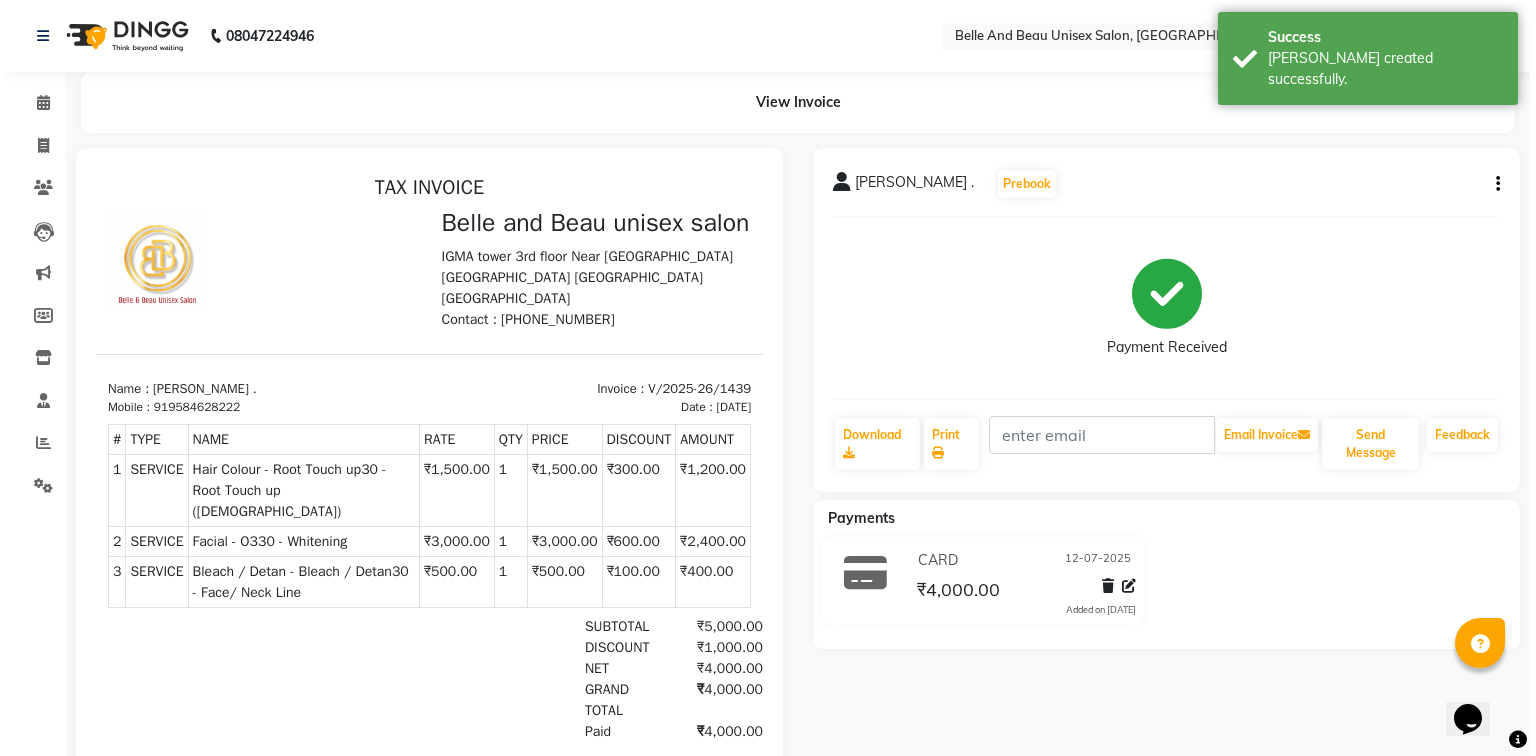 scroll, scrollTop: 0, scrollLeft: 0, axis: both 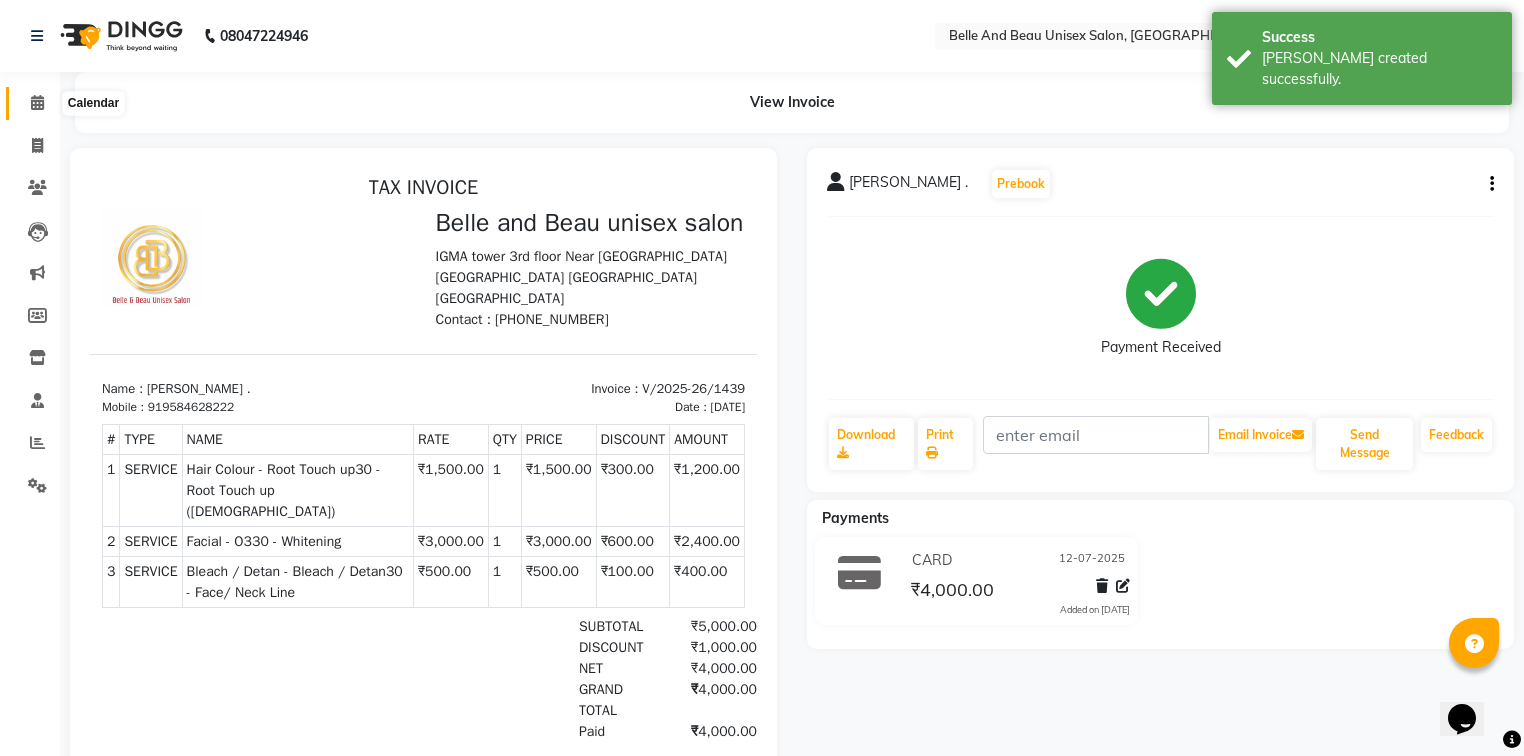 click 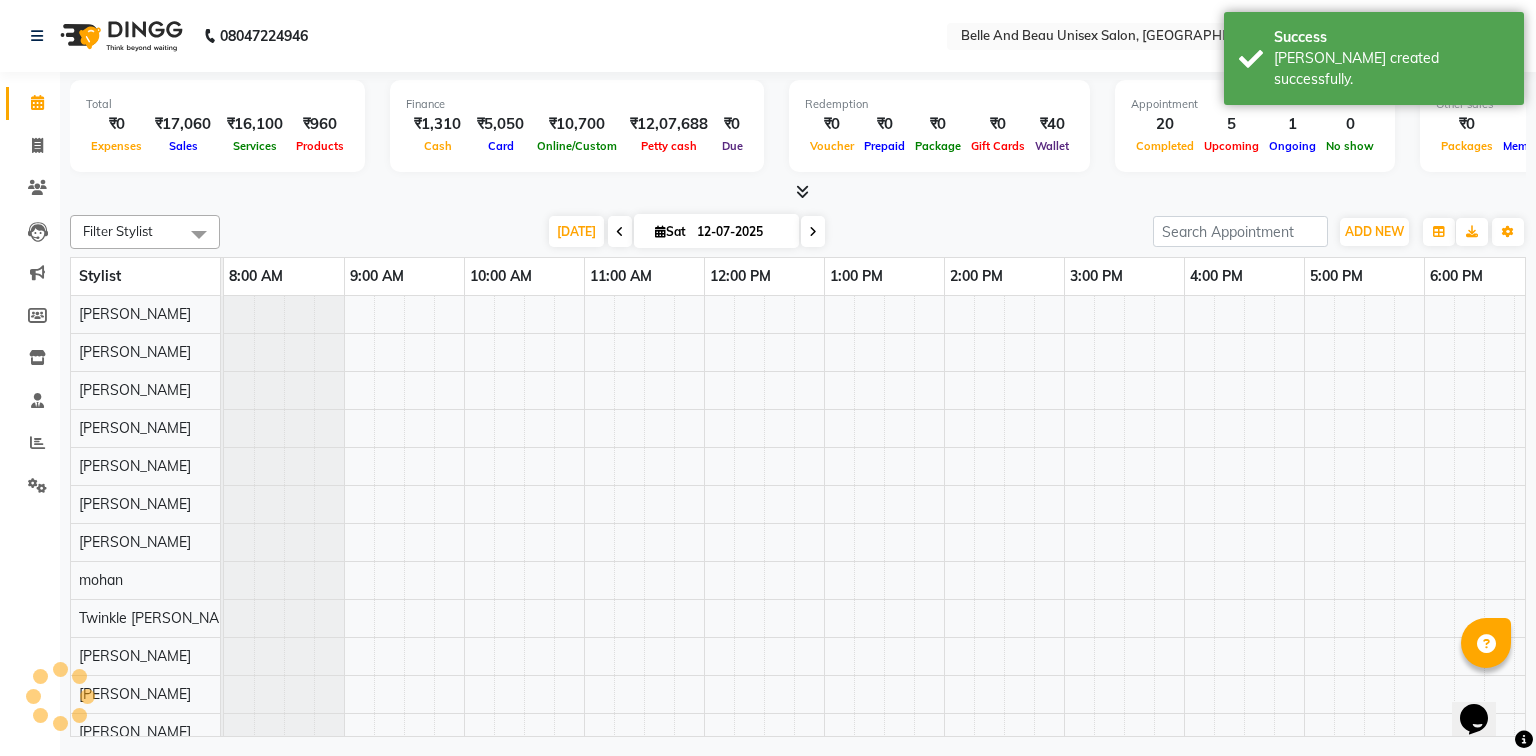 scroll, scrollTop: 0, scrollLeft: 0, axis: both 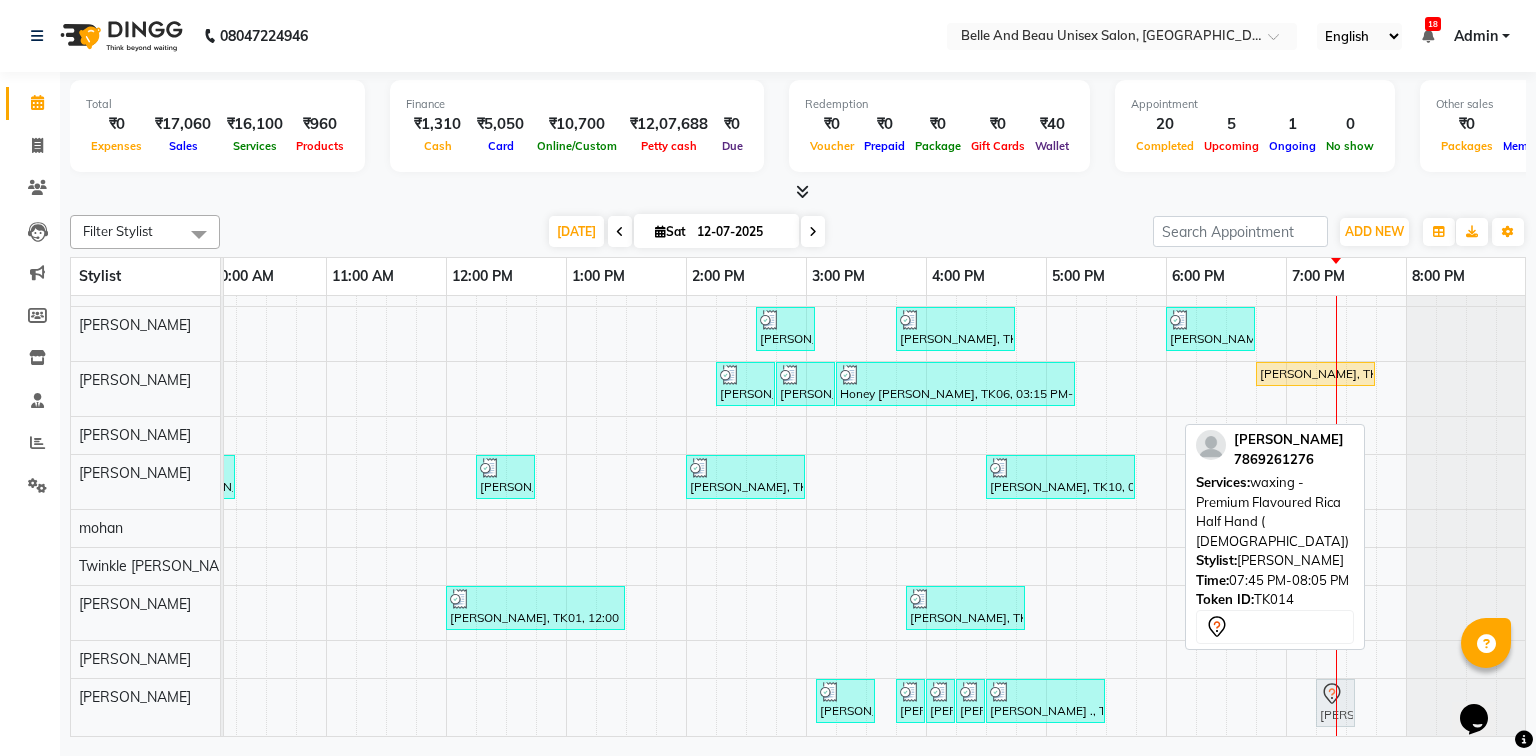 drag, startPoint x: 1394, startPoint y: 700, endPoint x: 1331, endPoint y: 712, distance: 64.132675 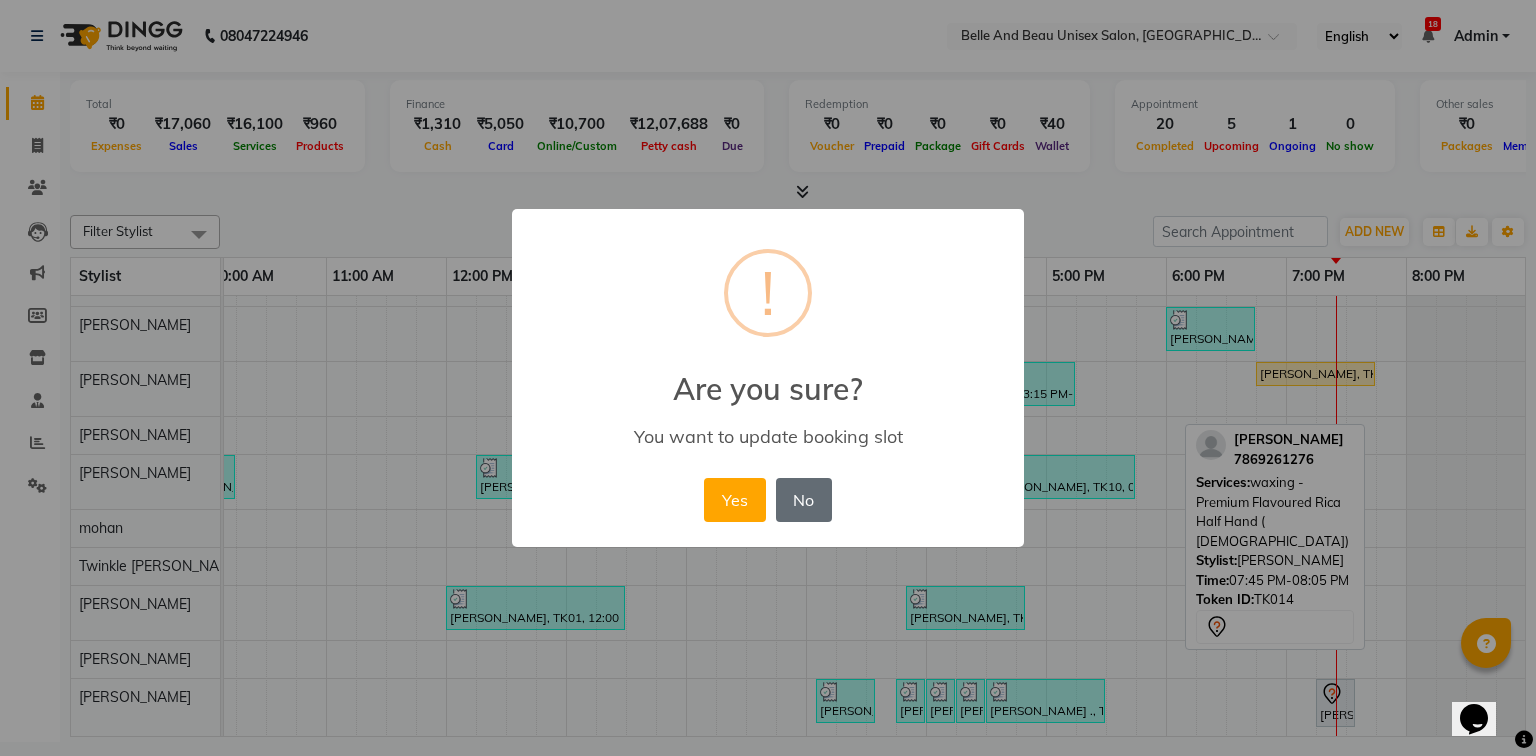click on "No" at bounding box center (804, 500) 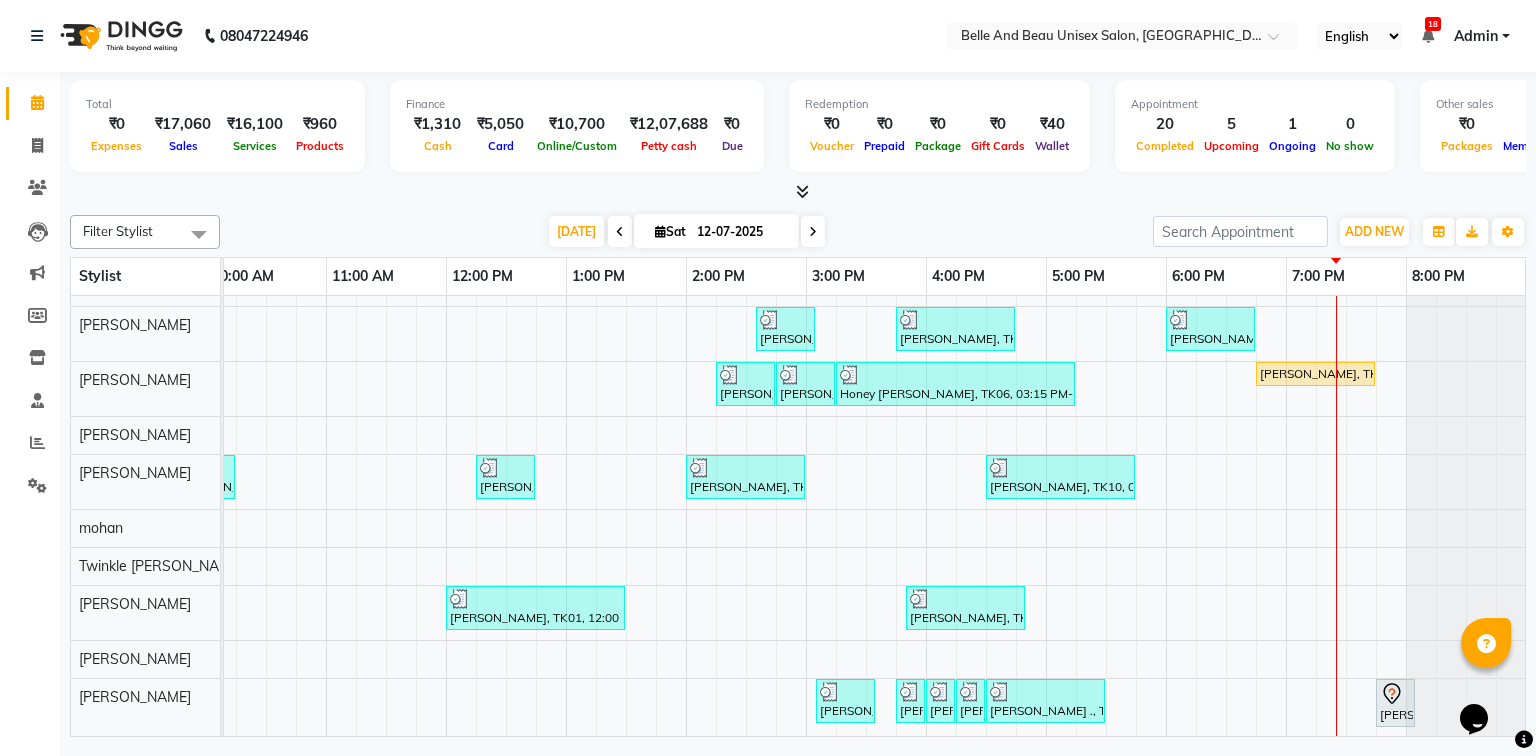 scroll, scrollTop: 60, scrollLeft: 258, axis: both 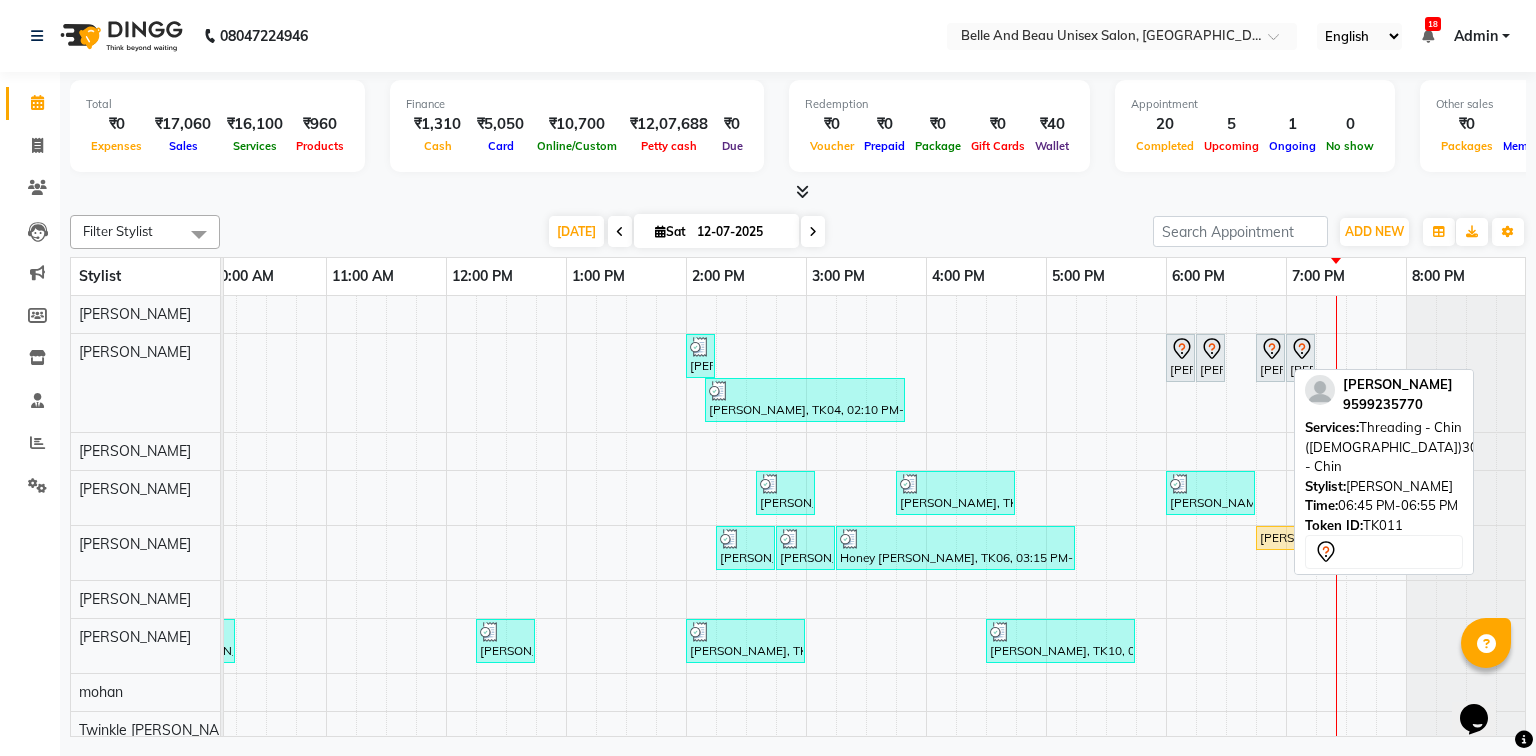 click on "[PERSON_NAME], TK11, 06:45 PM-06:55 PM, Threading - Chin ([DEMOGRAPHIC_DATA])30 - Chin" at bounding box center [1270, 358] 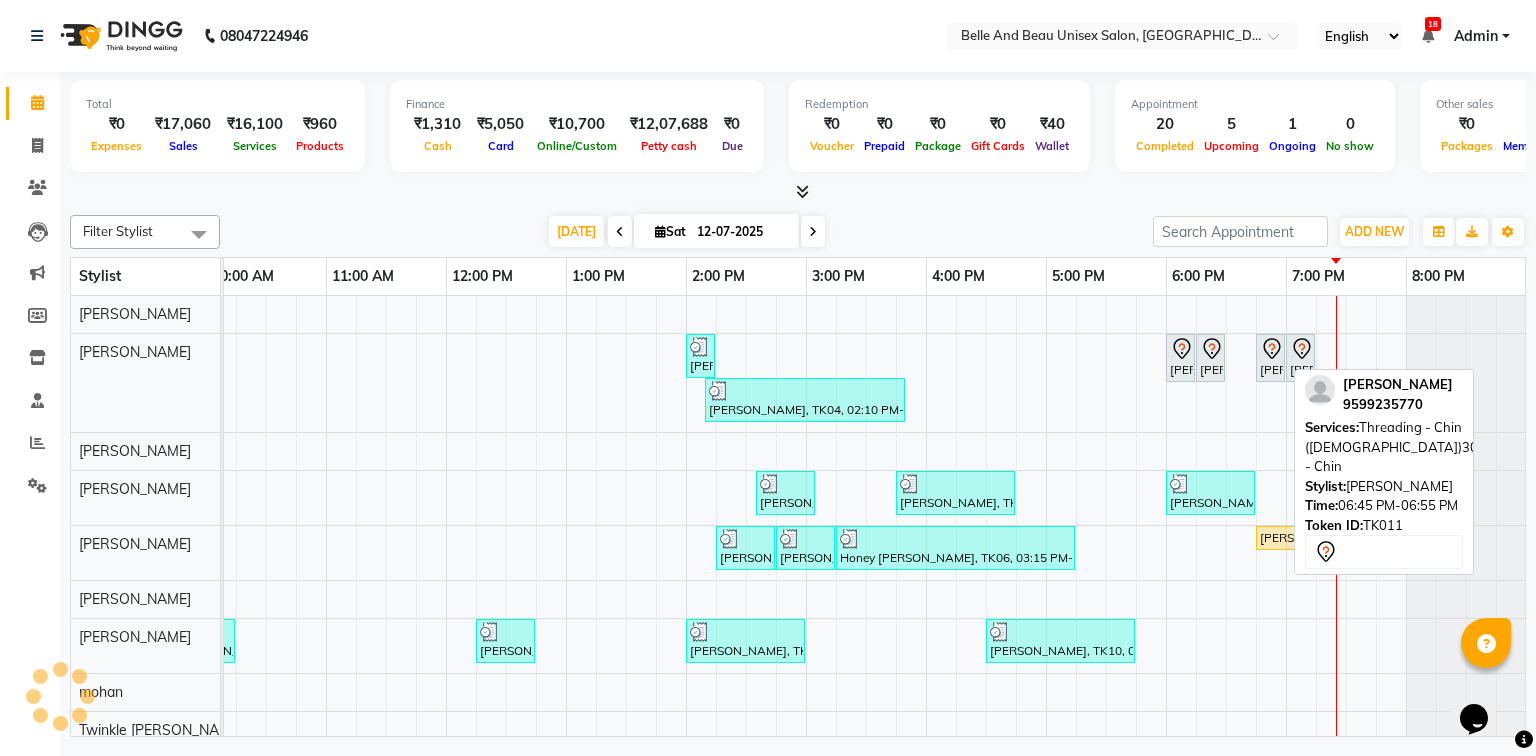 click on "[PERSON_NAME], TK11, 06:45 PM-06:55 PM, Threading - Chin ([DEMOGRAPHIC_DATA])30 - Chin" at bounding box center [1270, 358] 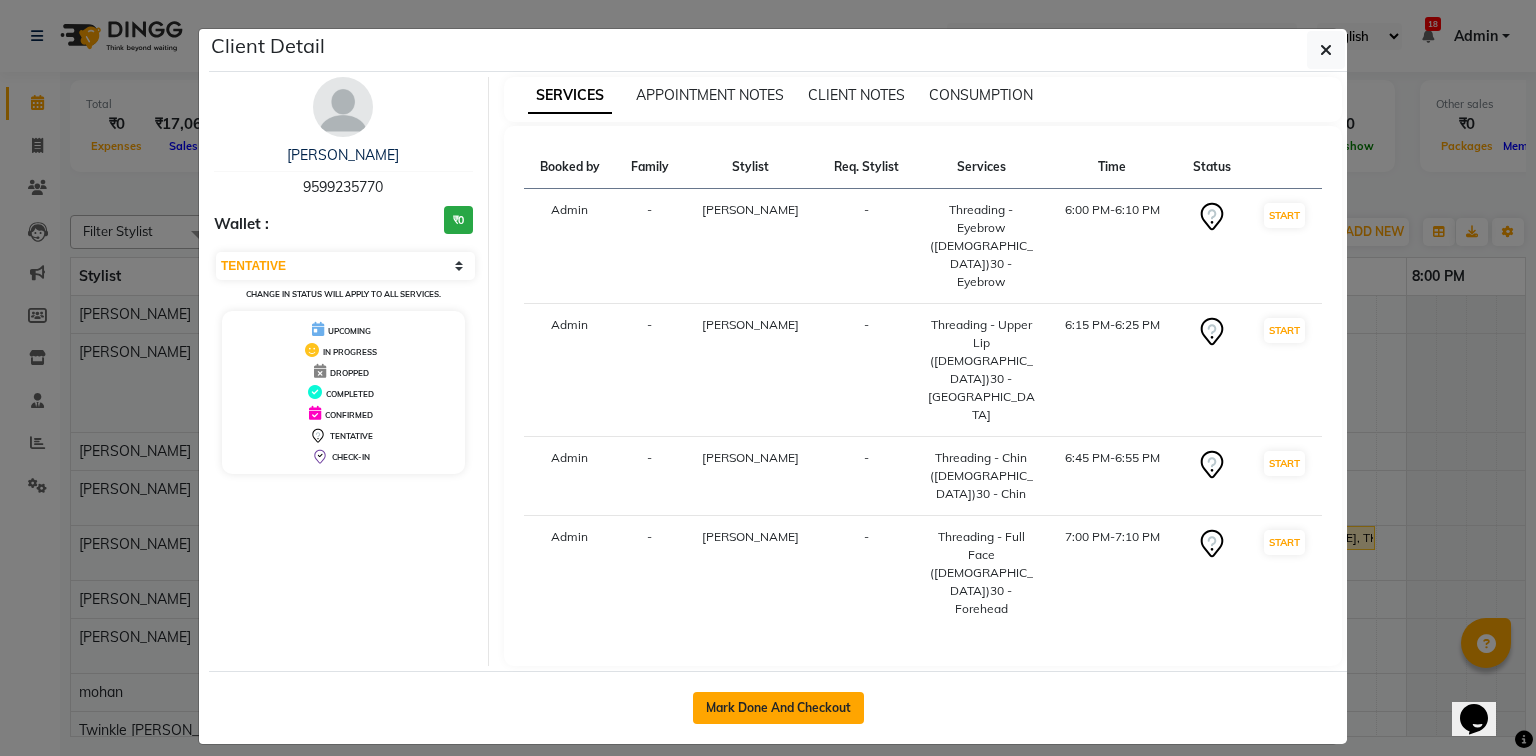click on "Mark Done And Checkout" 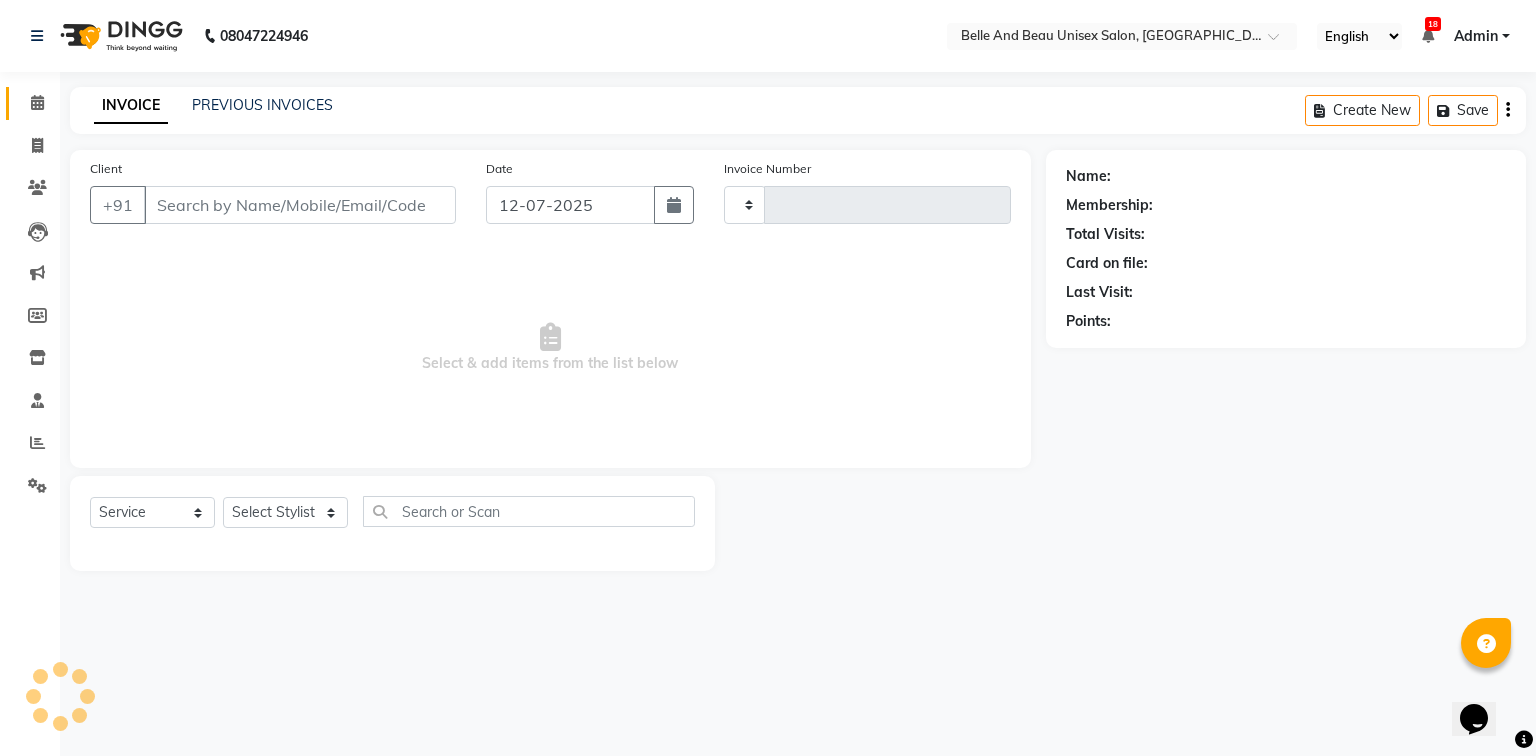 type on "1440" 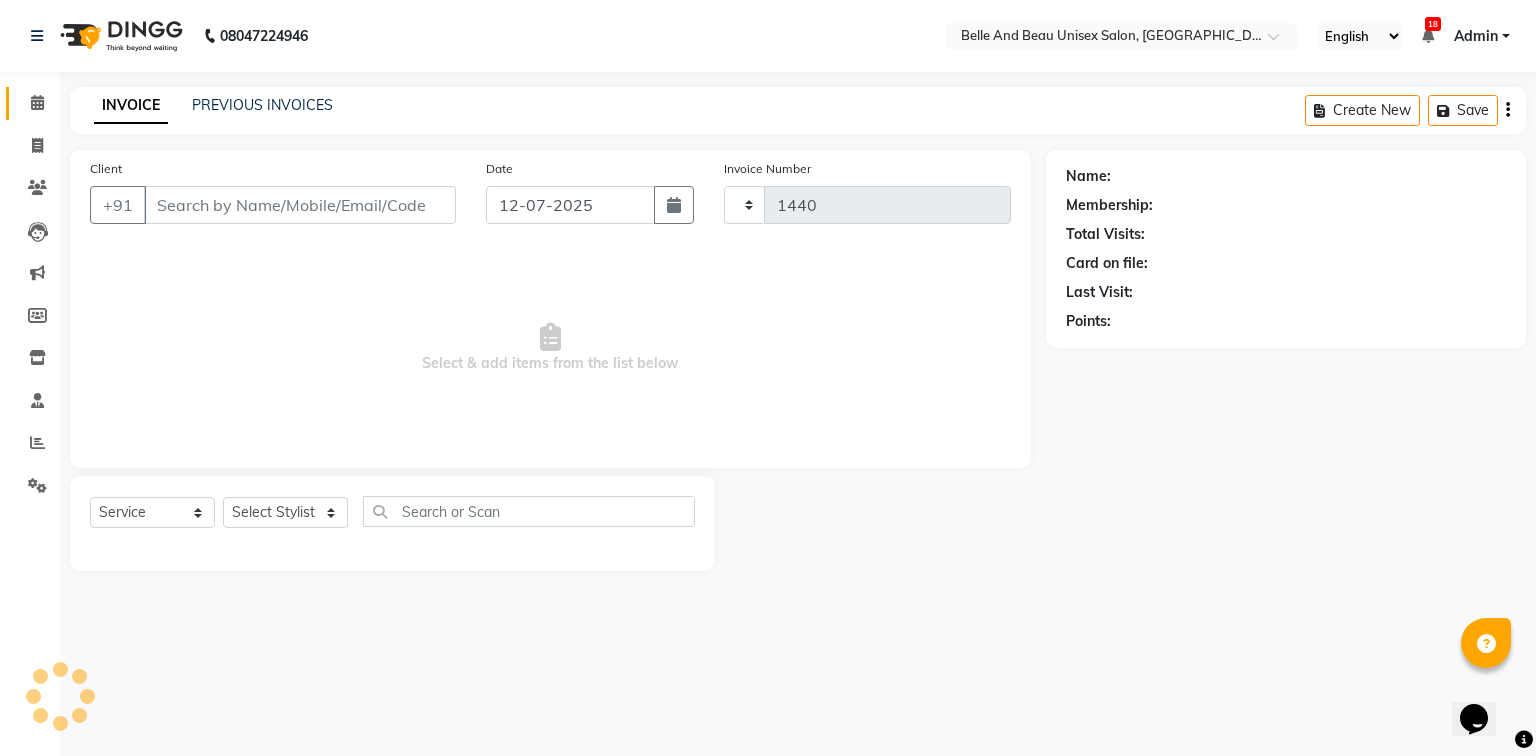 select on "7066" 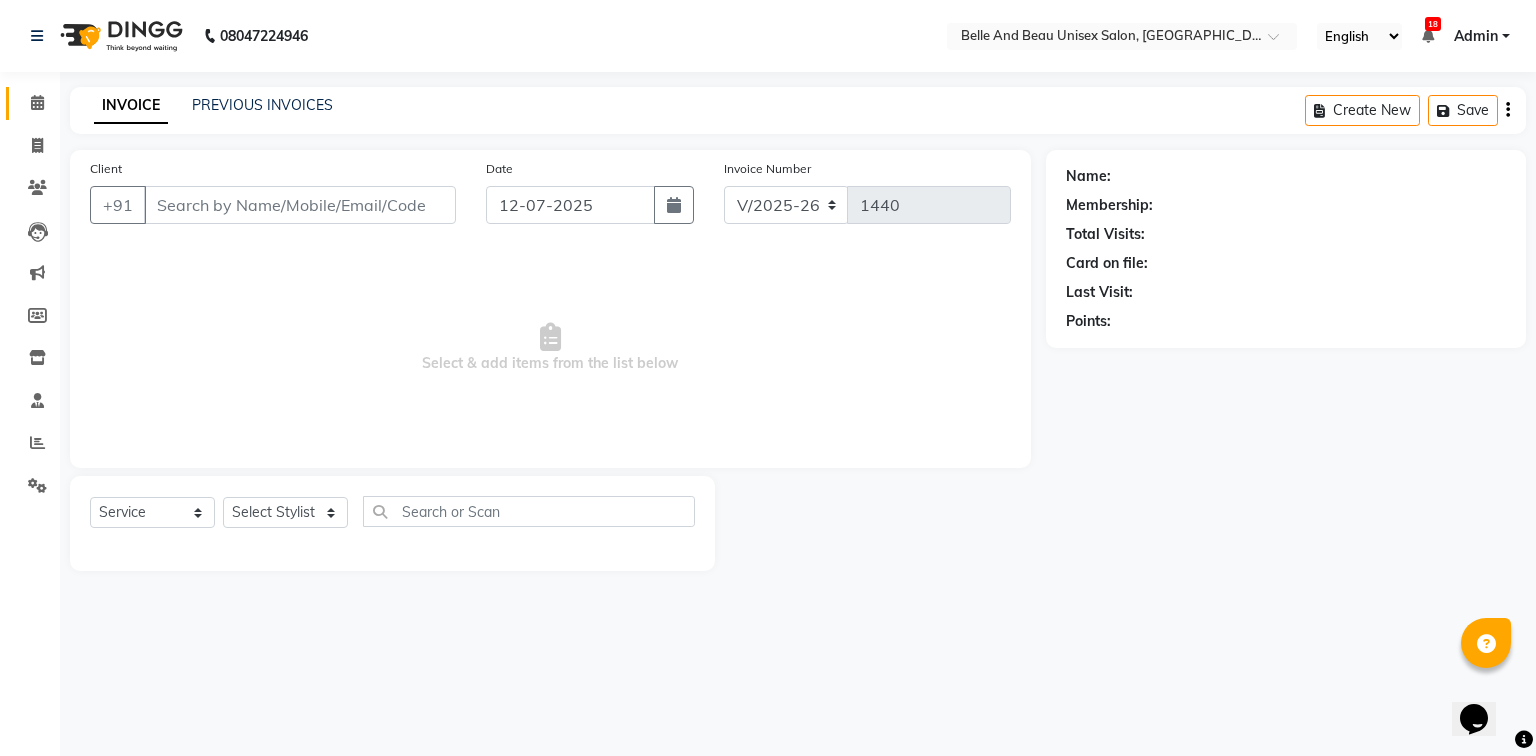 type on "9599235770" 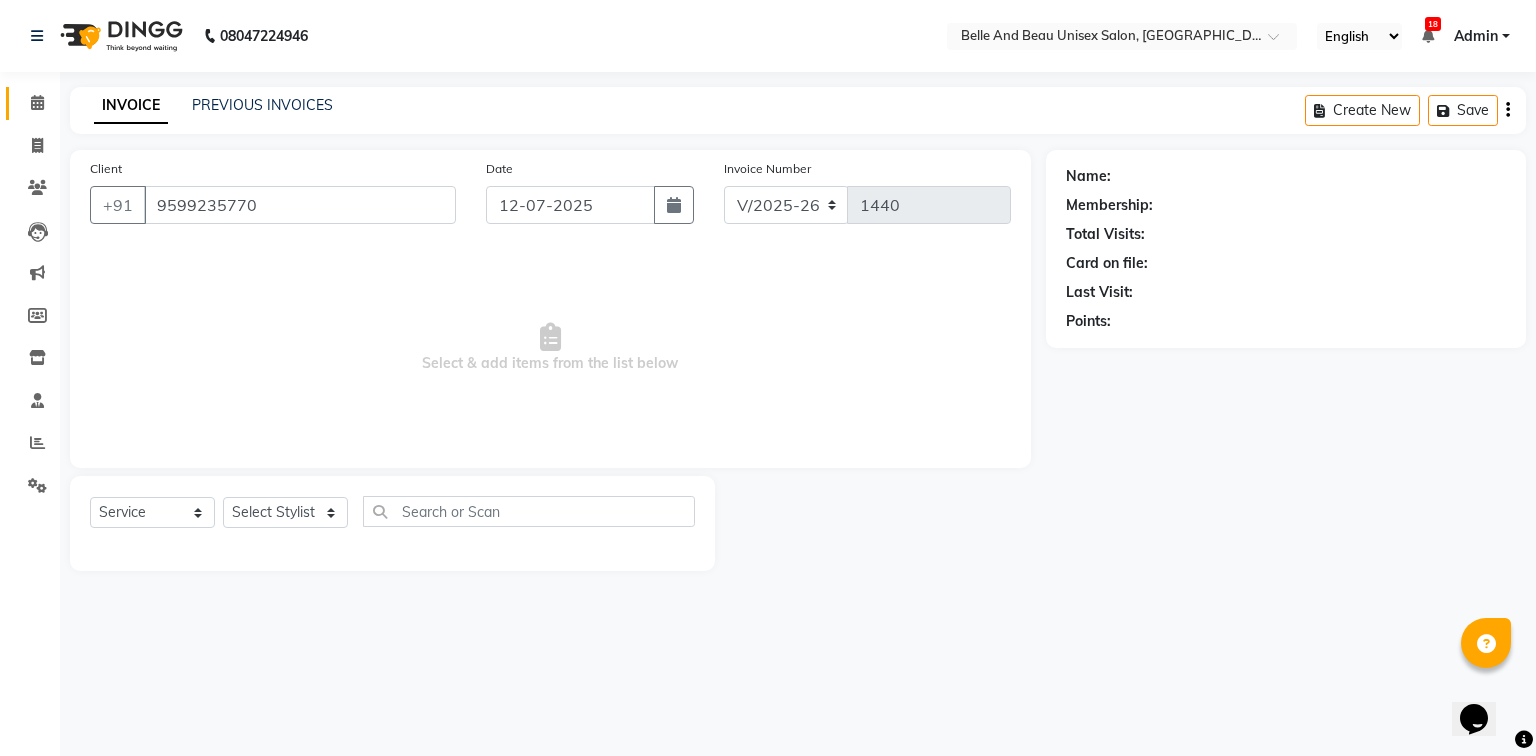 select on "59222" 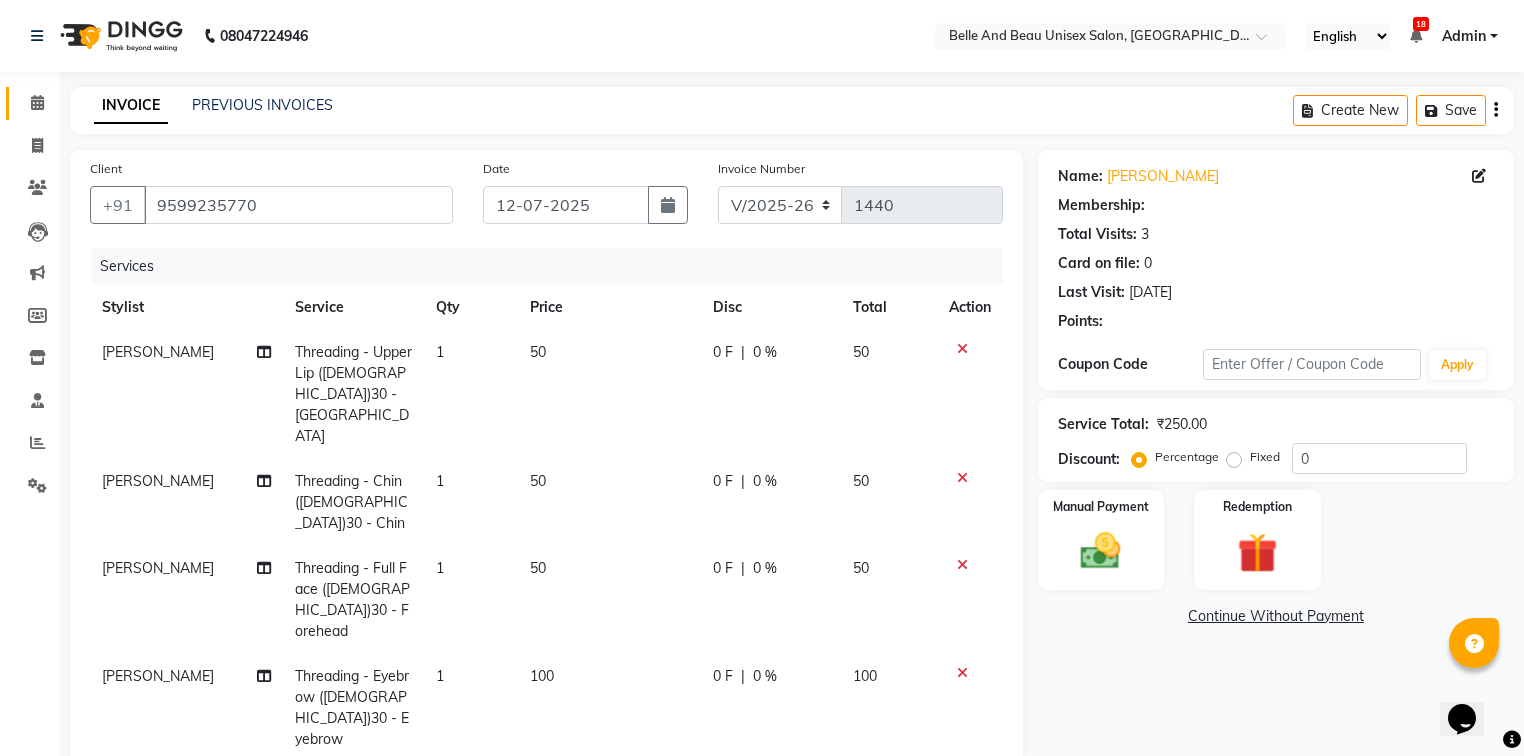 select on "1: Object" 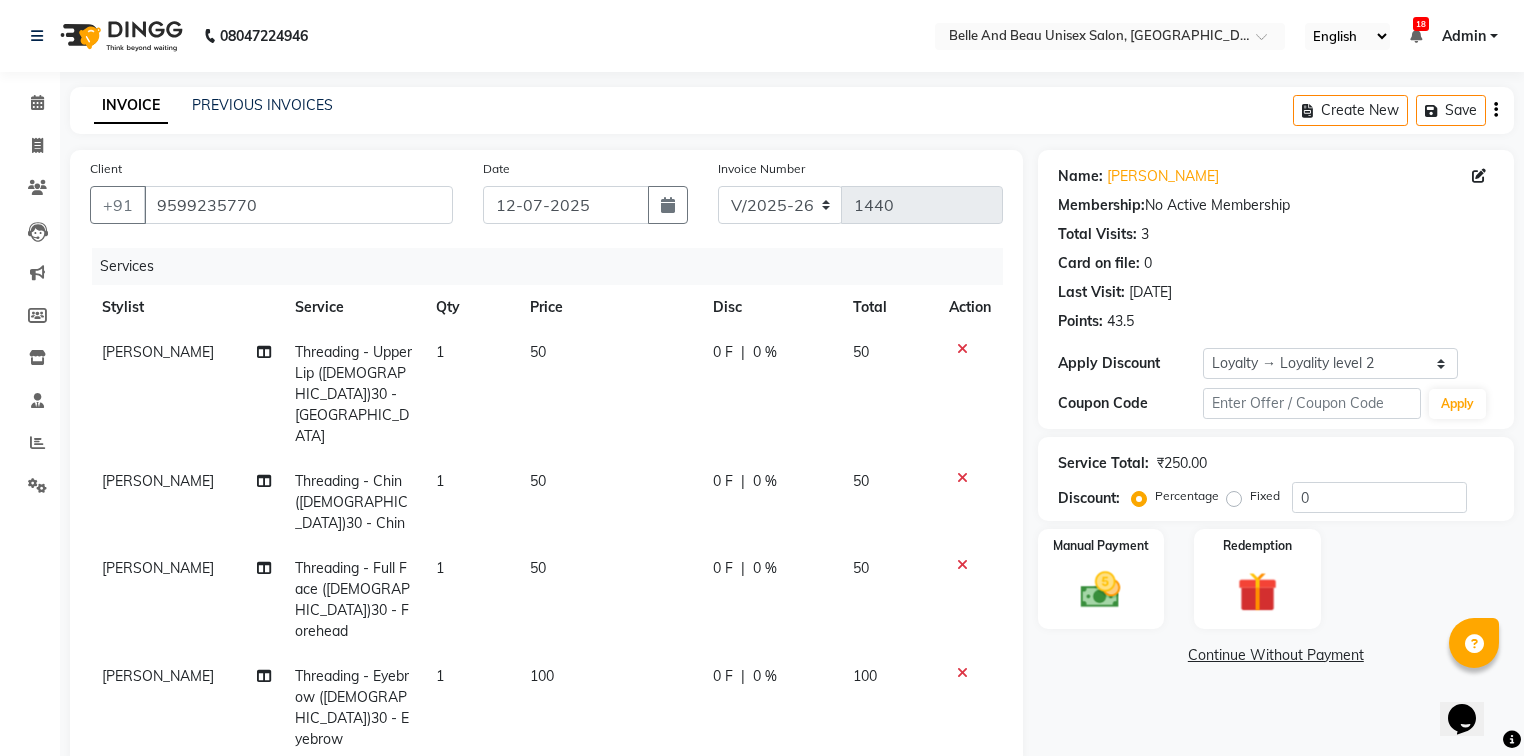 click 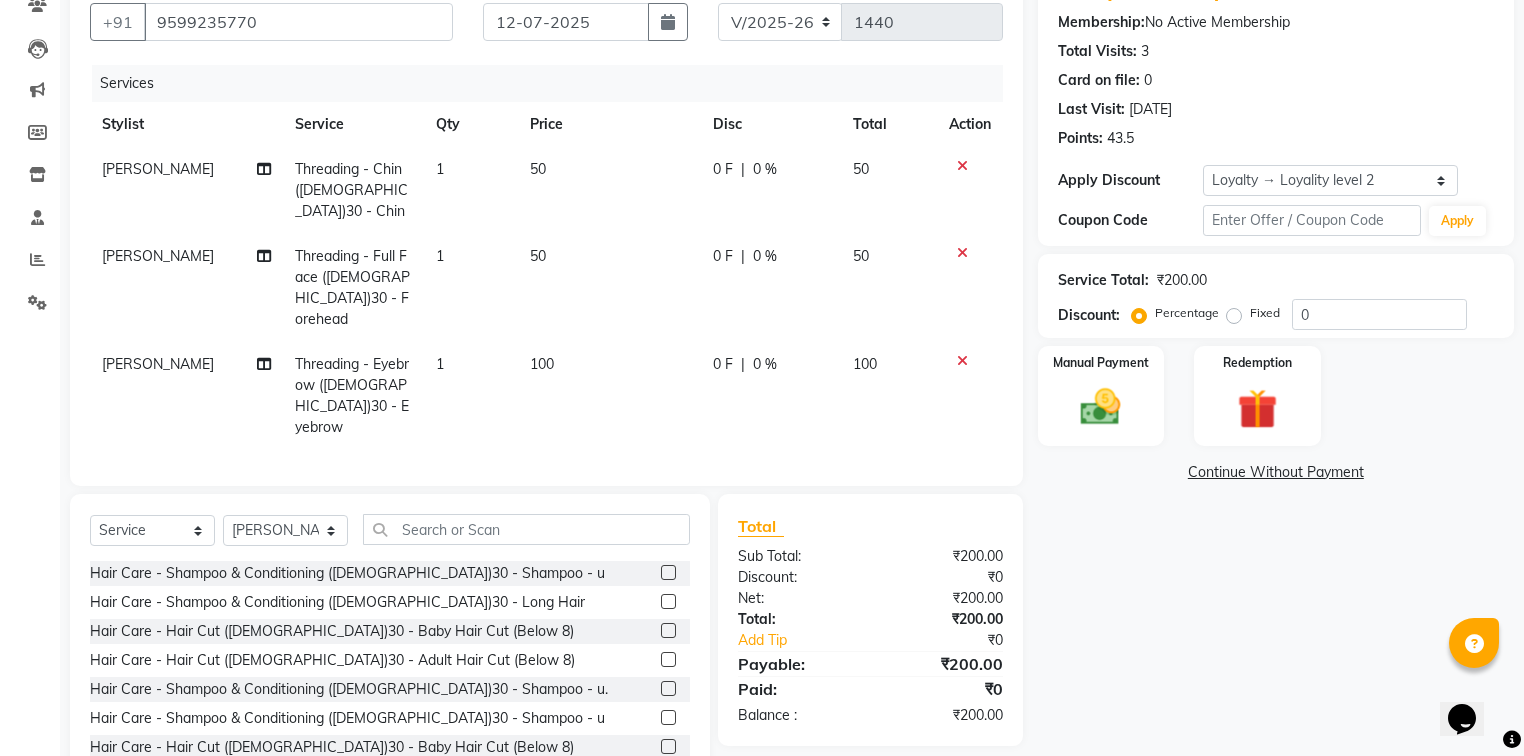 scroll, scrollTop: 196, scrollLeft: 0, axis: vertical 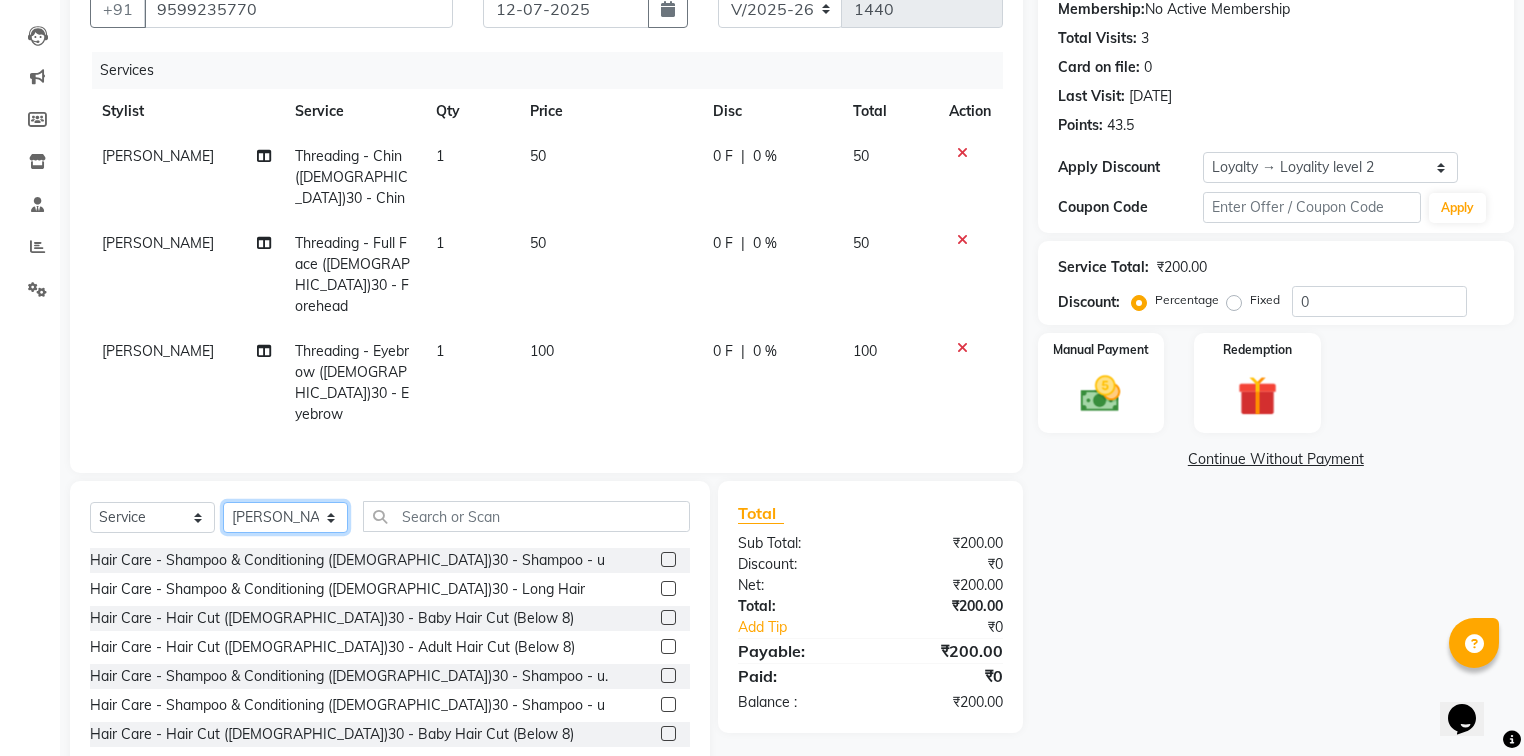 click on "Select Stylist  [PERSON_NAME]  [PERSON_NAME] [PERSON_NAME] [PERSON_NAME] [PERSON_NAME] [PERSON_NAME] [PERSON_NAME] [PERSON_NAME] [PERSON_NAME] Twinkle [PERSON_NAME] [PERSON_NAME]" 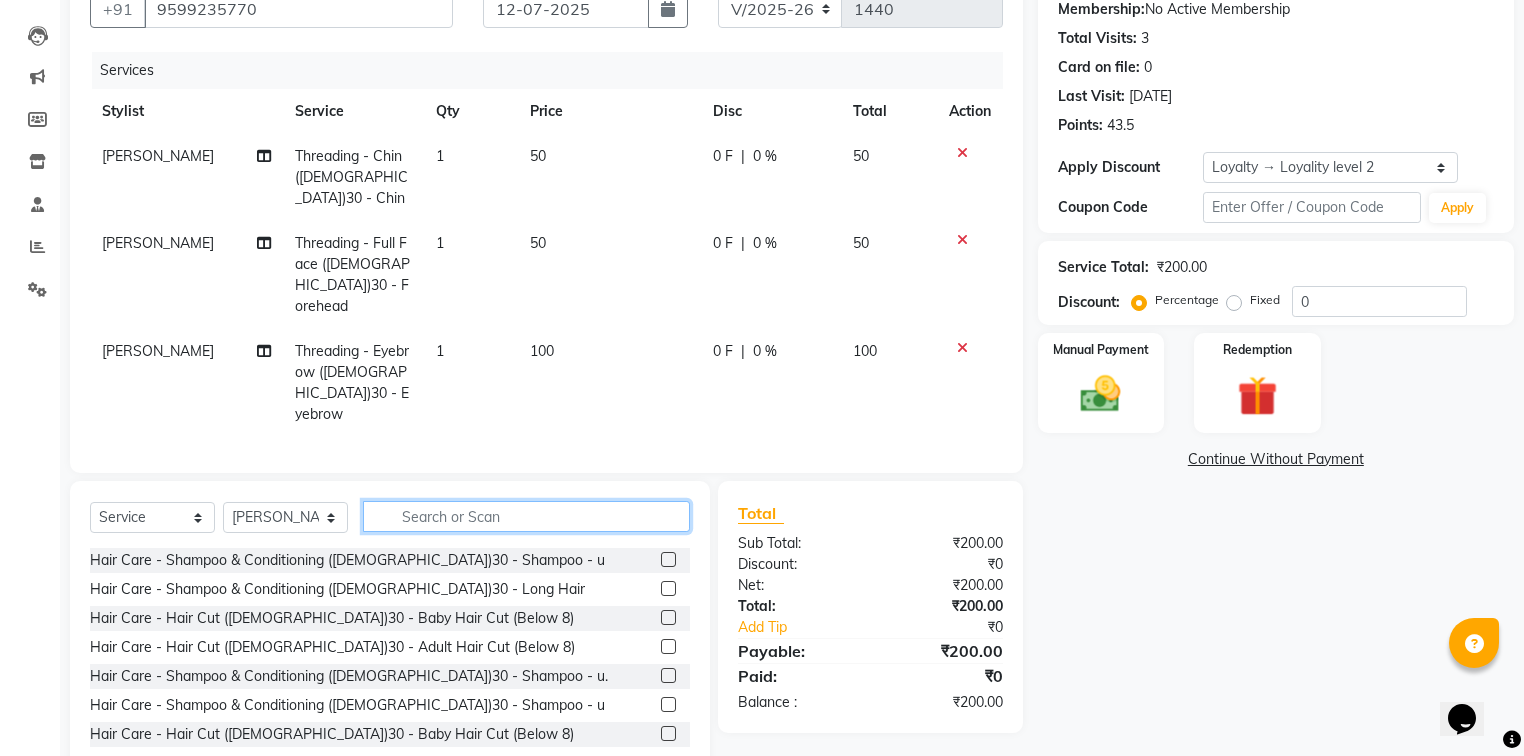 click 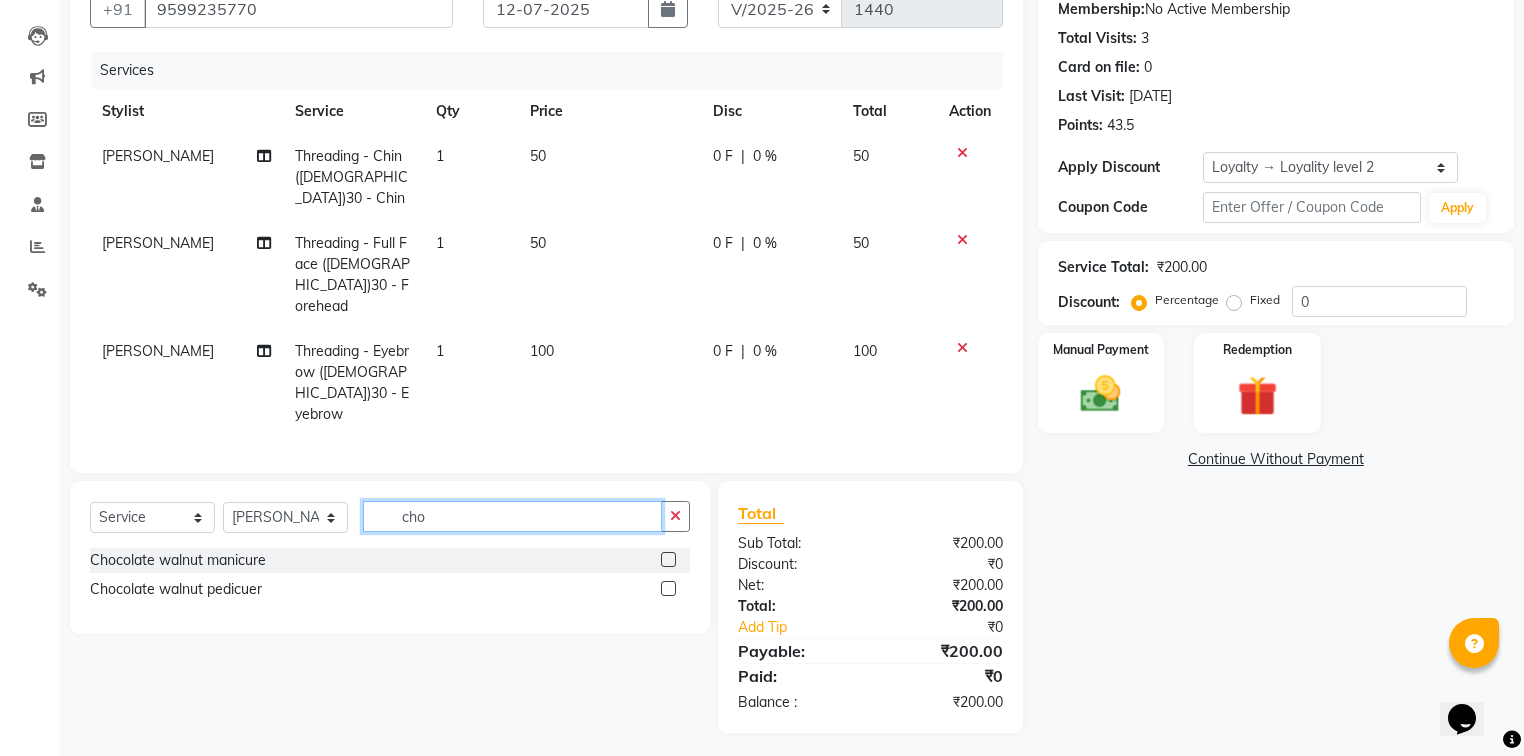 scroll, scrollTop: 152, scrollLeft: 0, axis: vertical 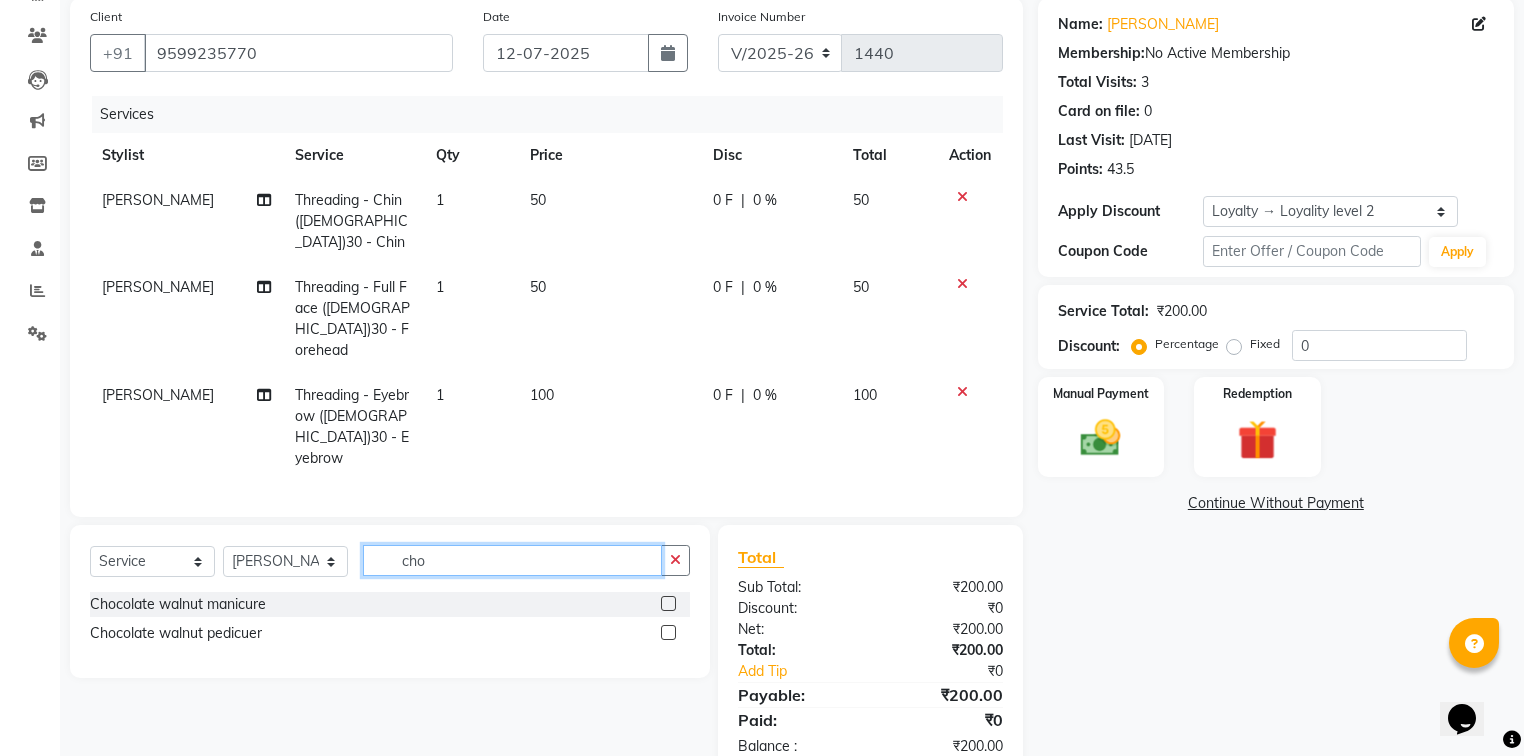 type on "cho" 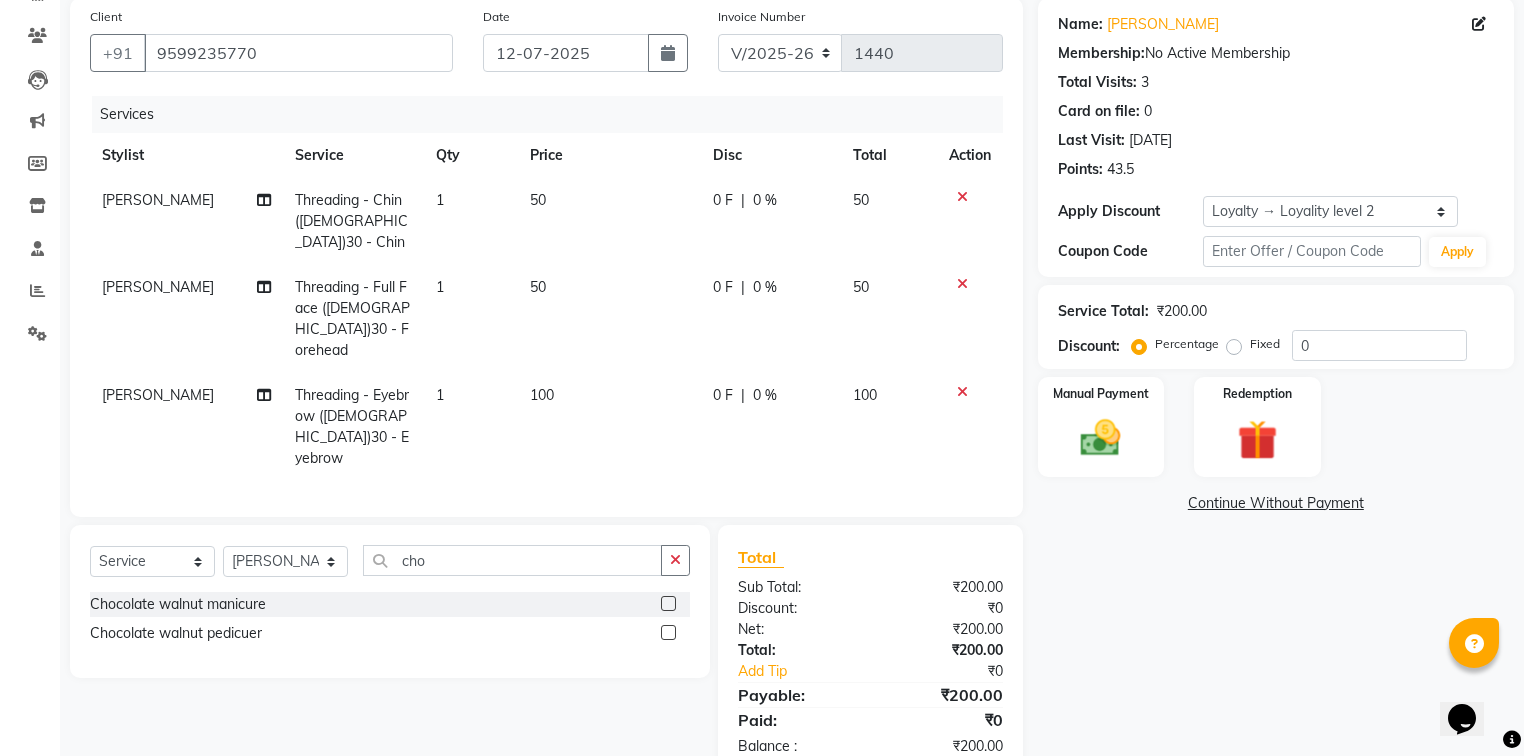 click 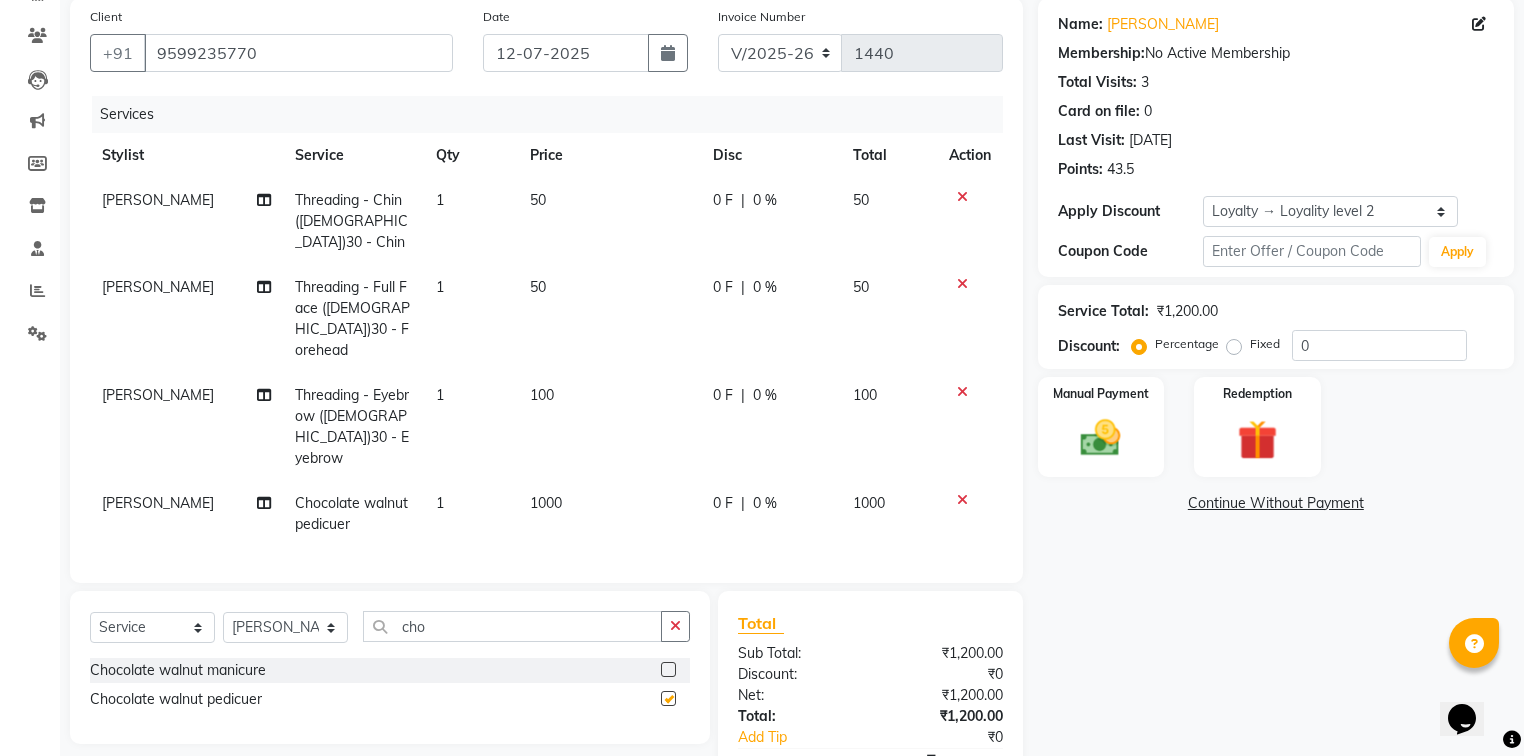 checkbox on "false" 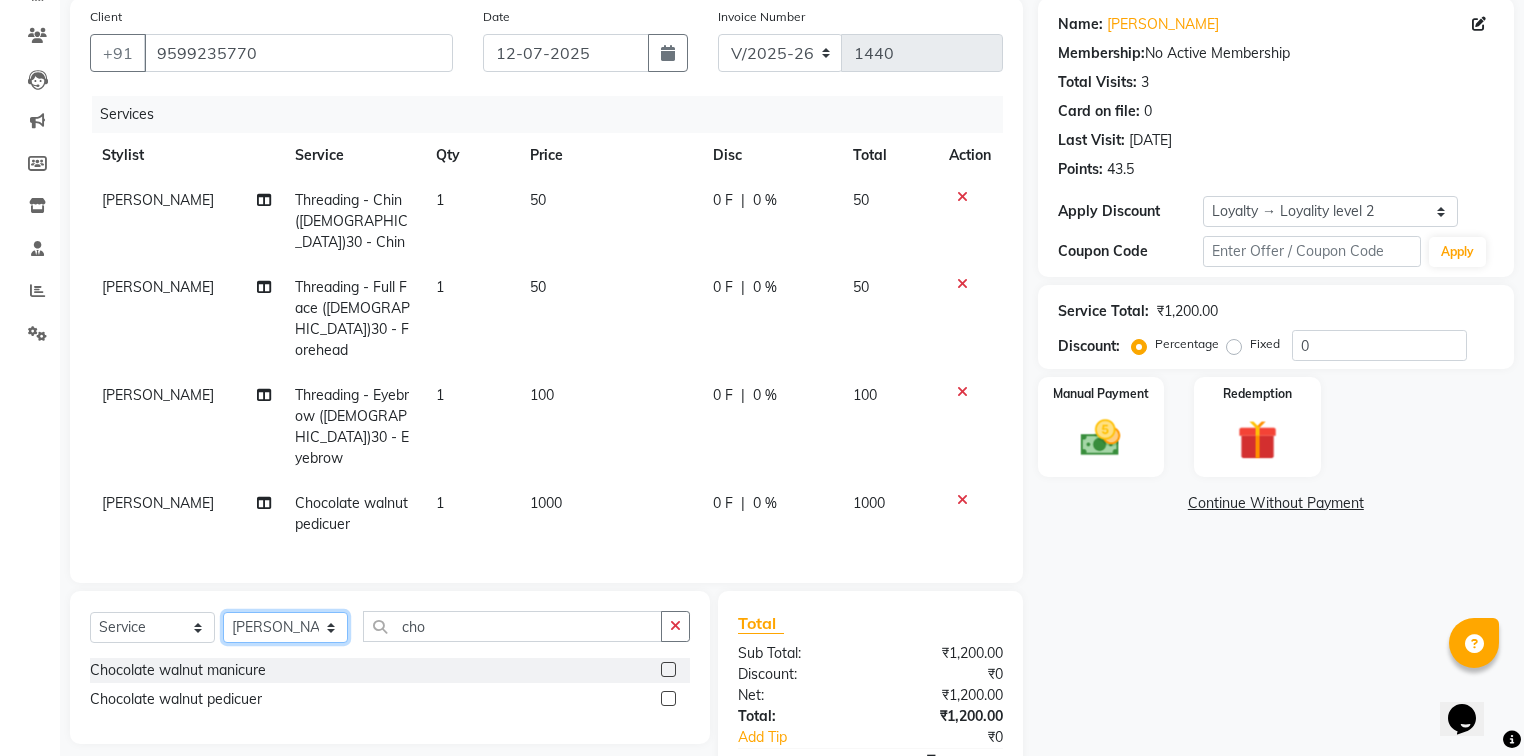 click on "Select Stylist  [PERSON_NAME]  [PERSON_NAME] [PERSON_NAME] [PERSON_NAME] [PERSON_NAME] [PERSON_NAME] [PERSON_NAME] [PERSON_NAME] [PERSON_NAME] Twinkle [PERSON_NAME] [PERSON_NAME]" 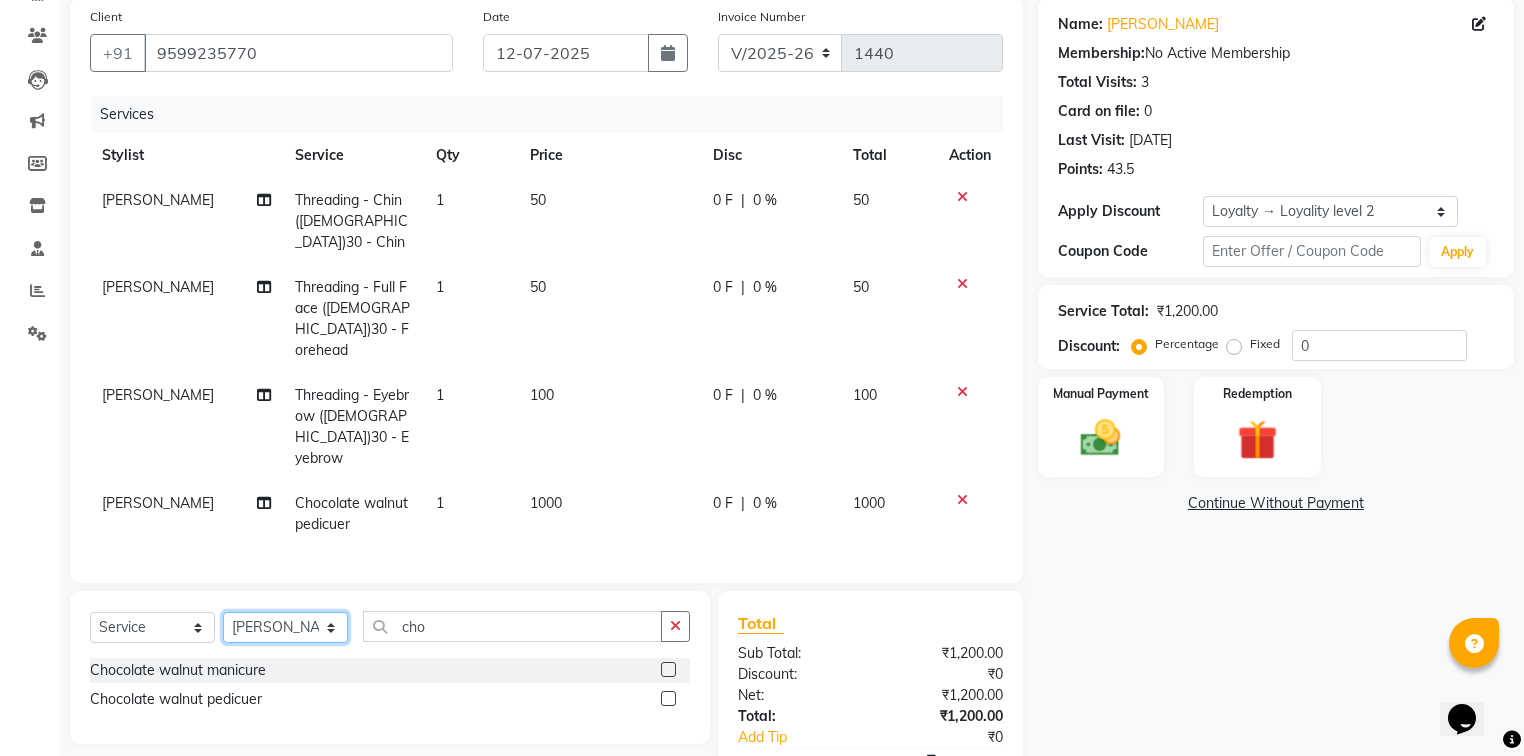 select on "59222" 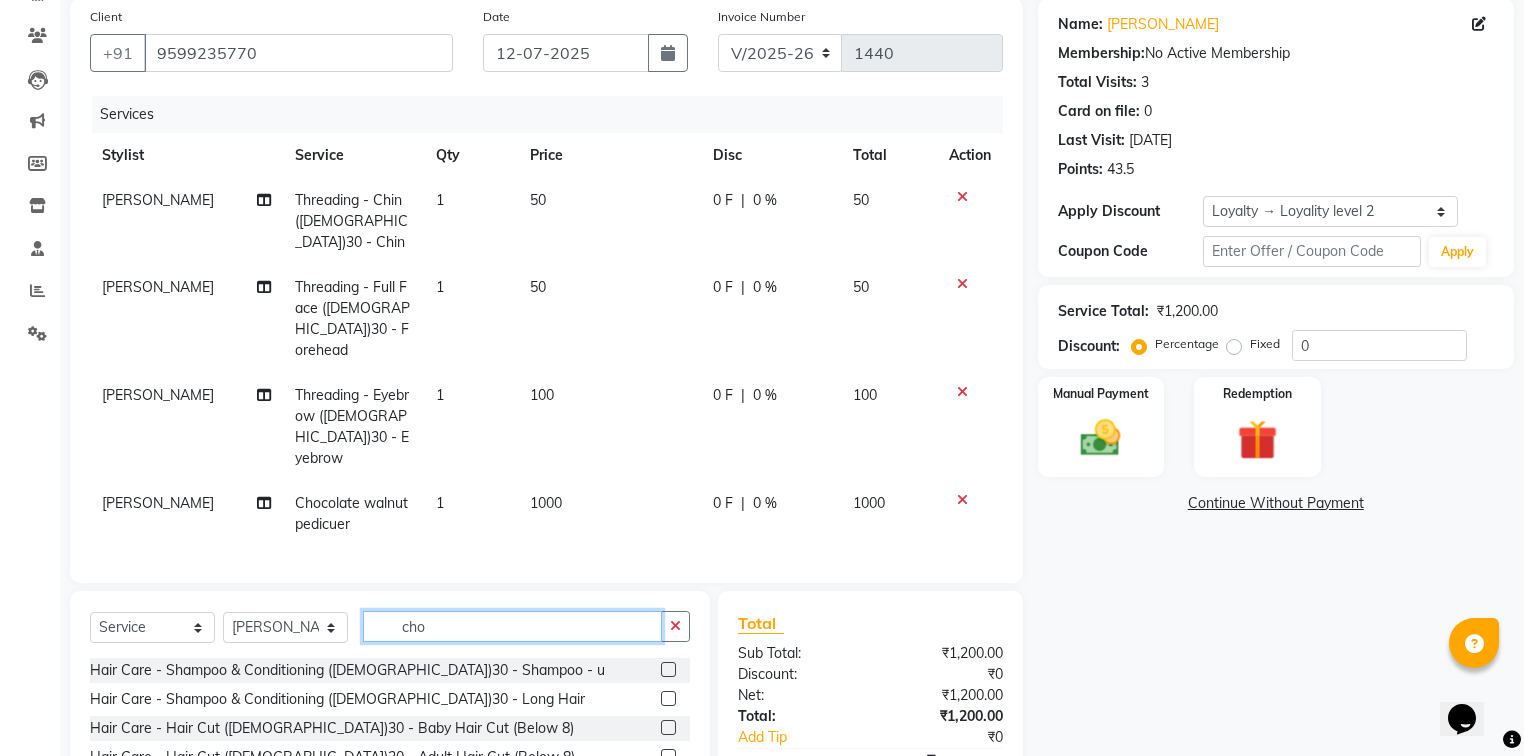 click on "cho" 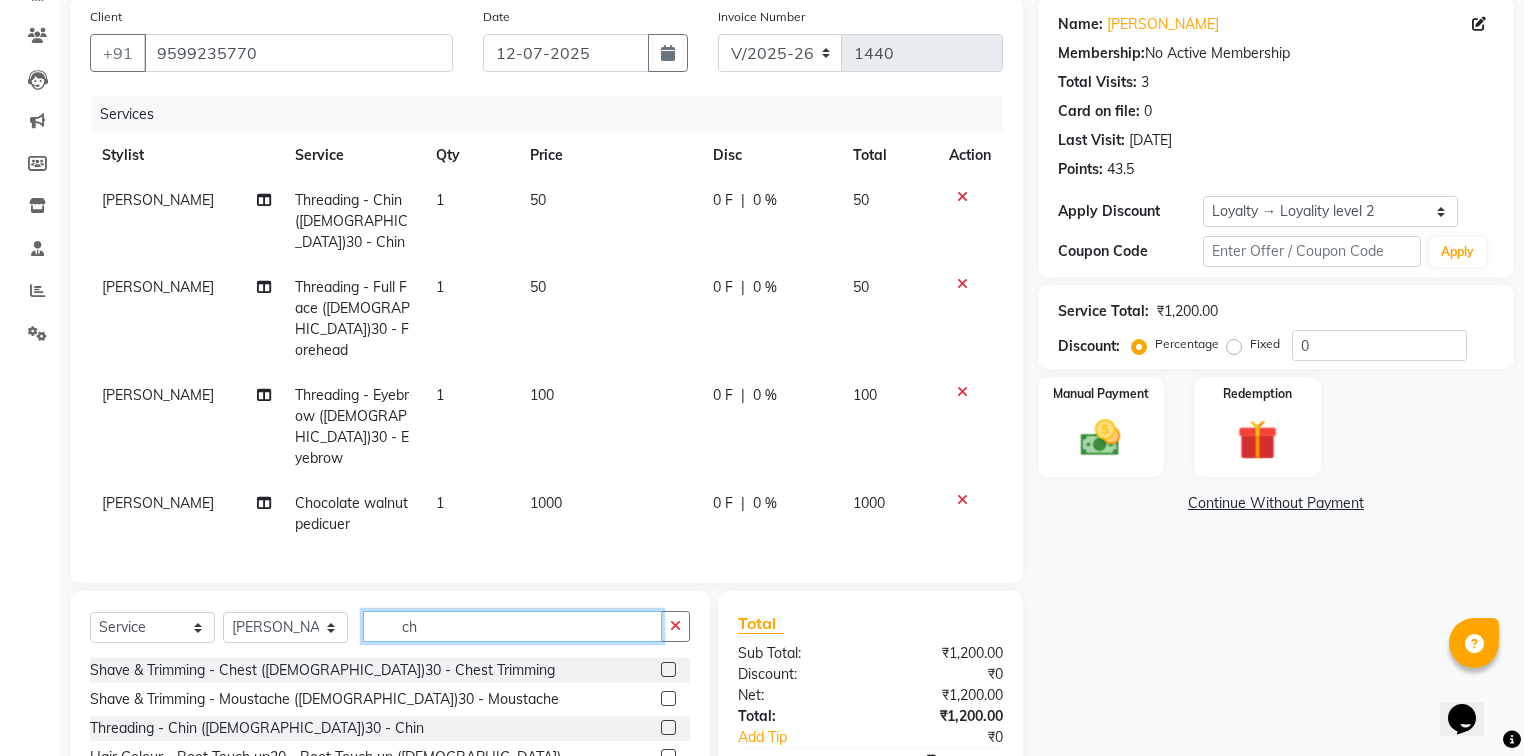 type on "c" 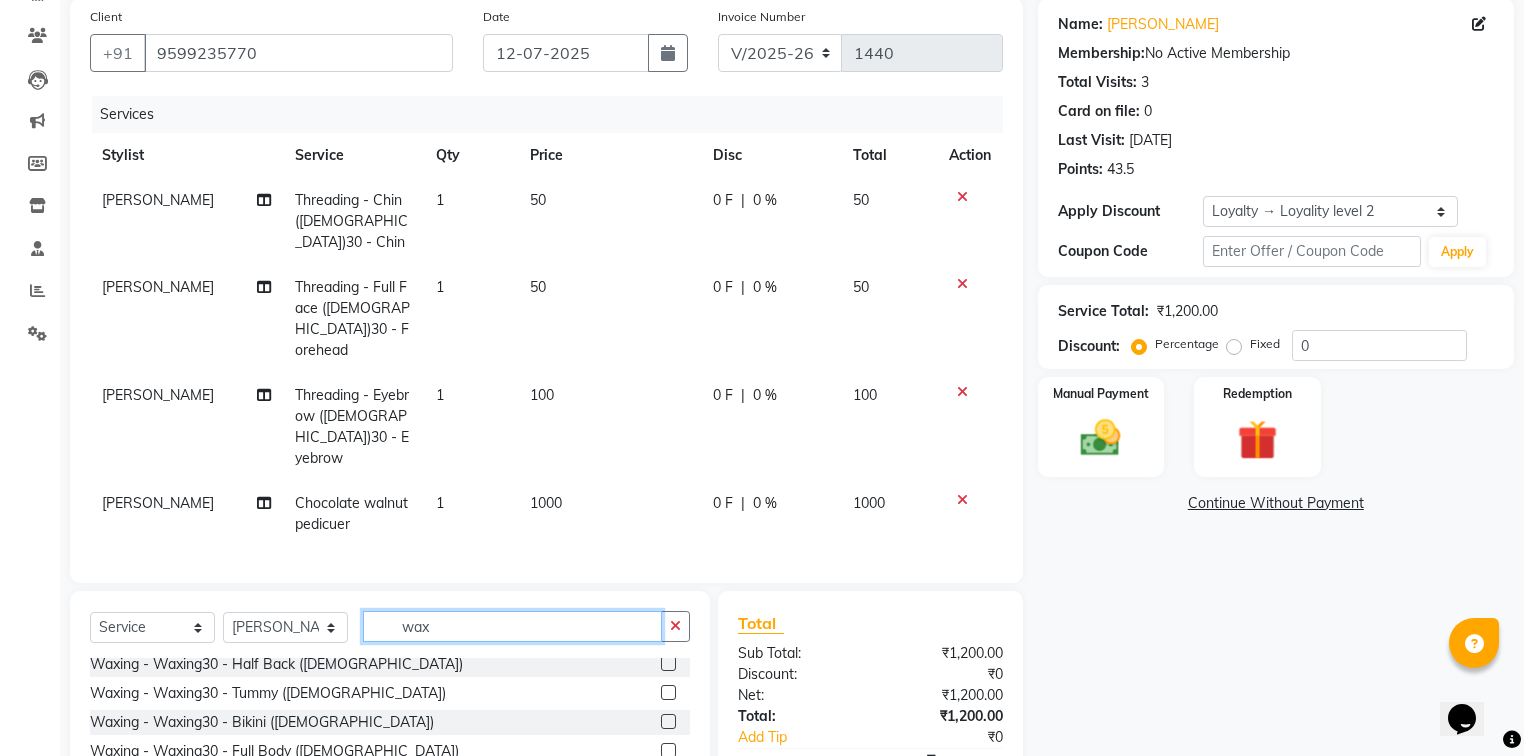scroll, scrollTop: 640, scrollLeft: 0, axis: vertical 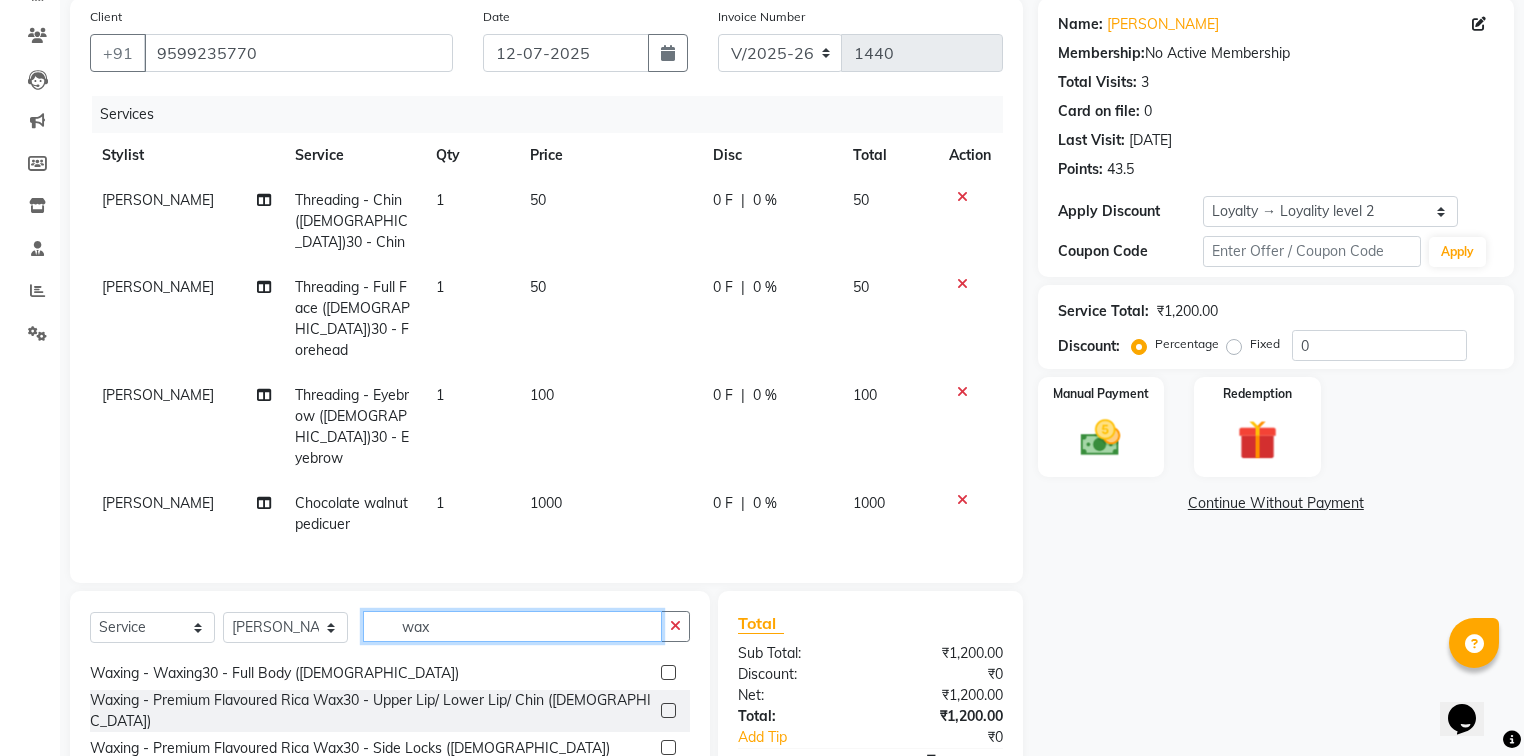 type on "wax" 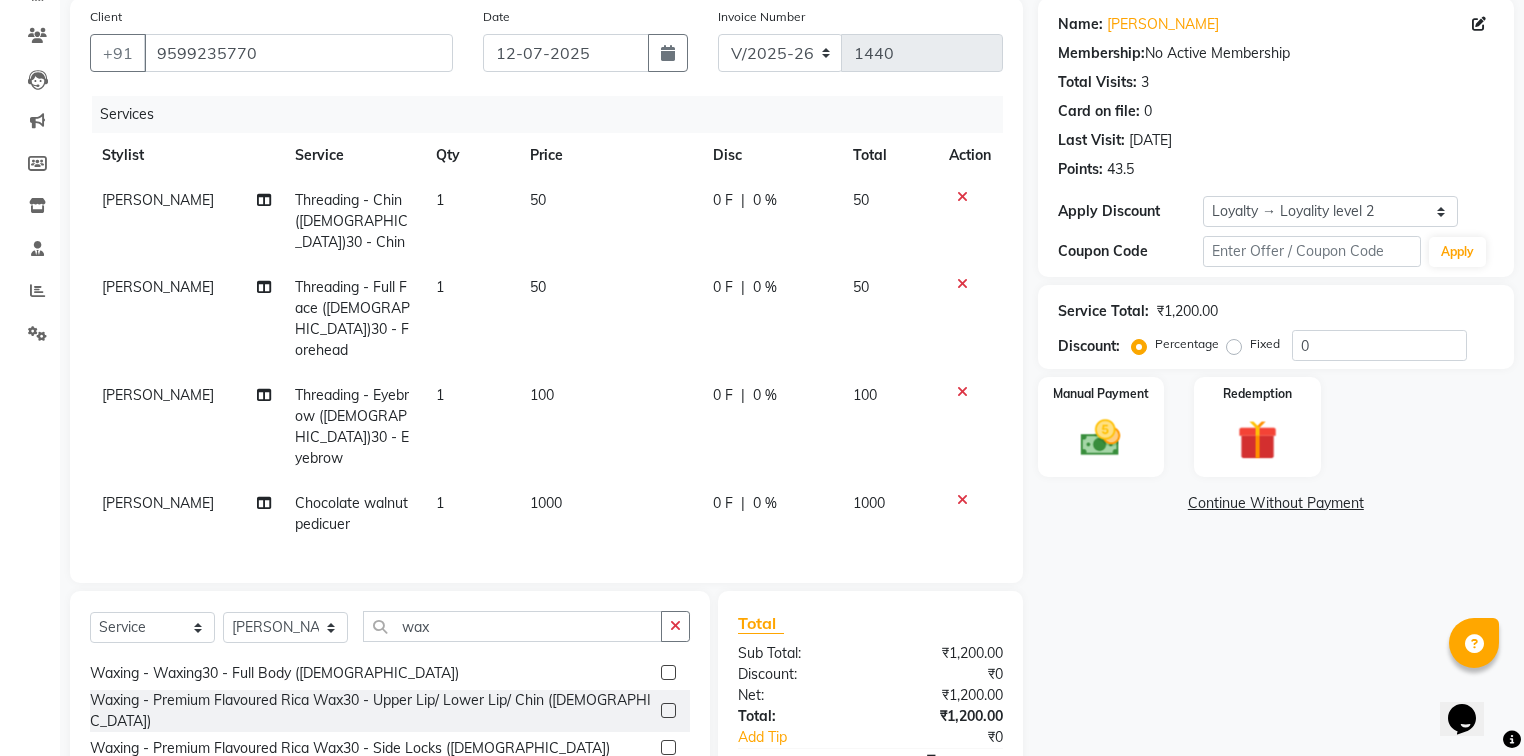 click 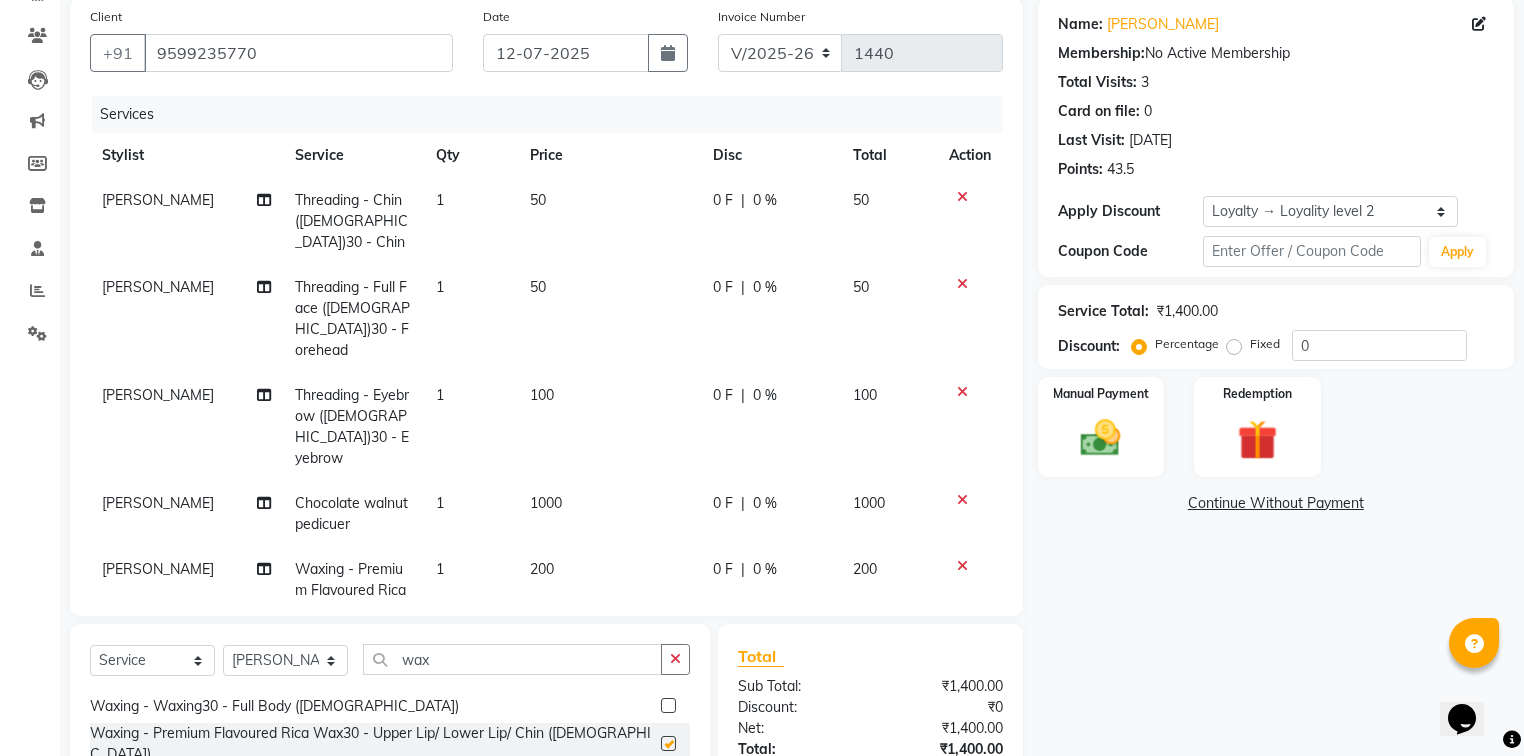 checkbox on "false" 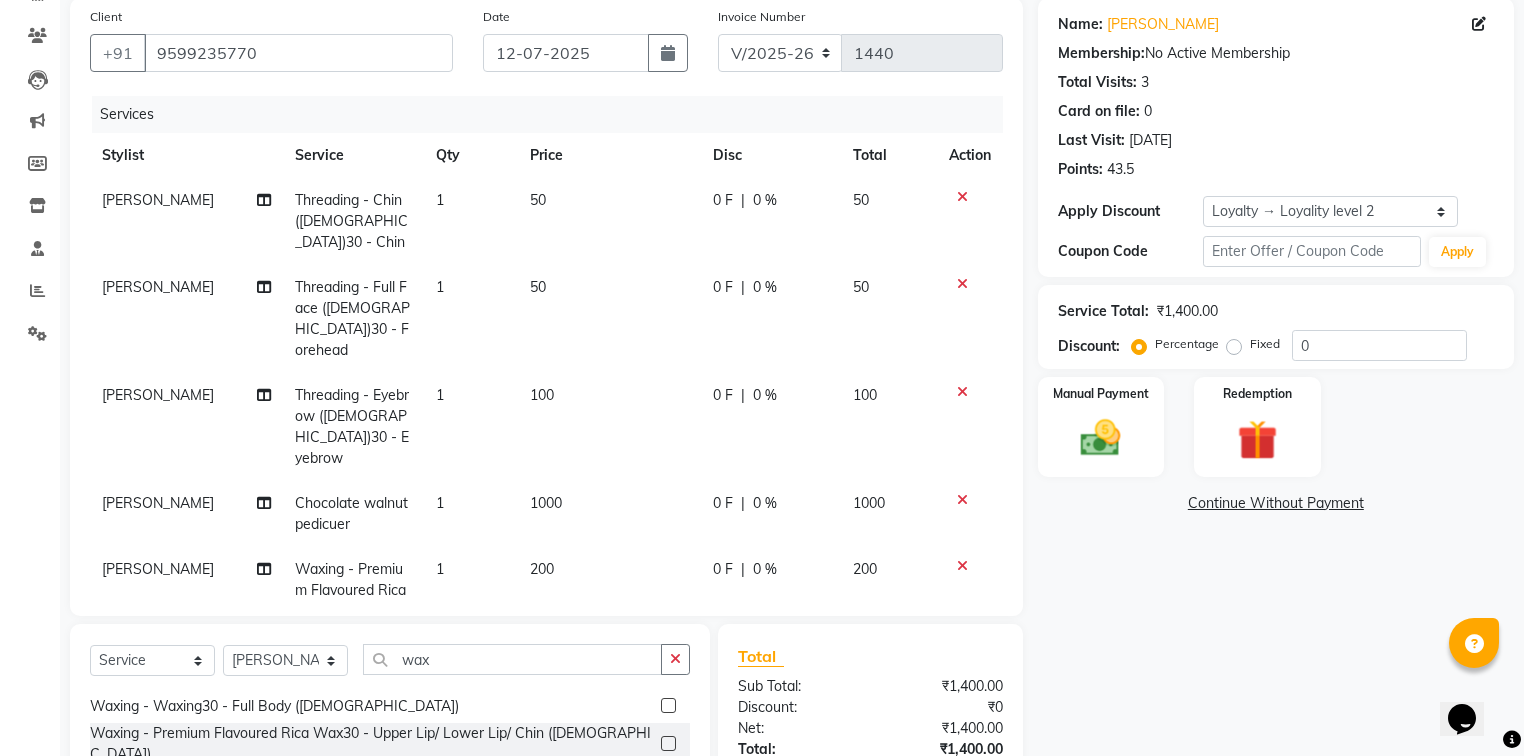 click on "200" 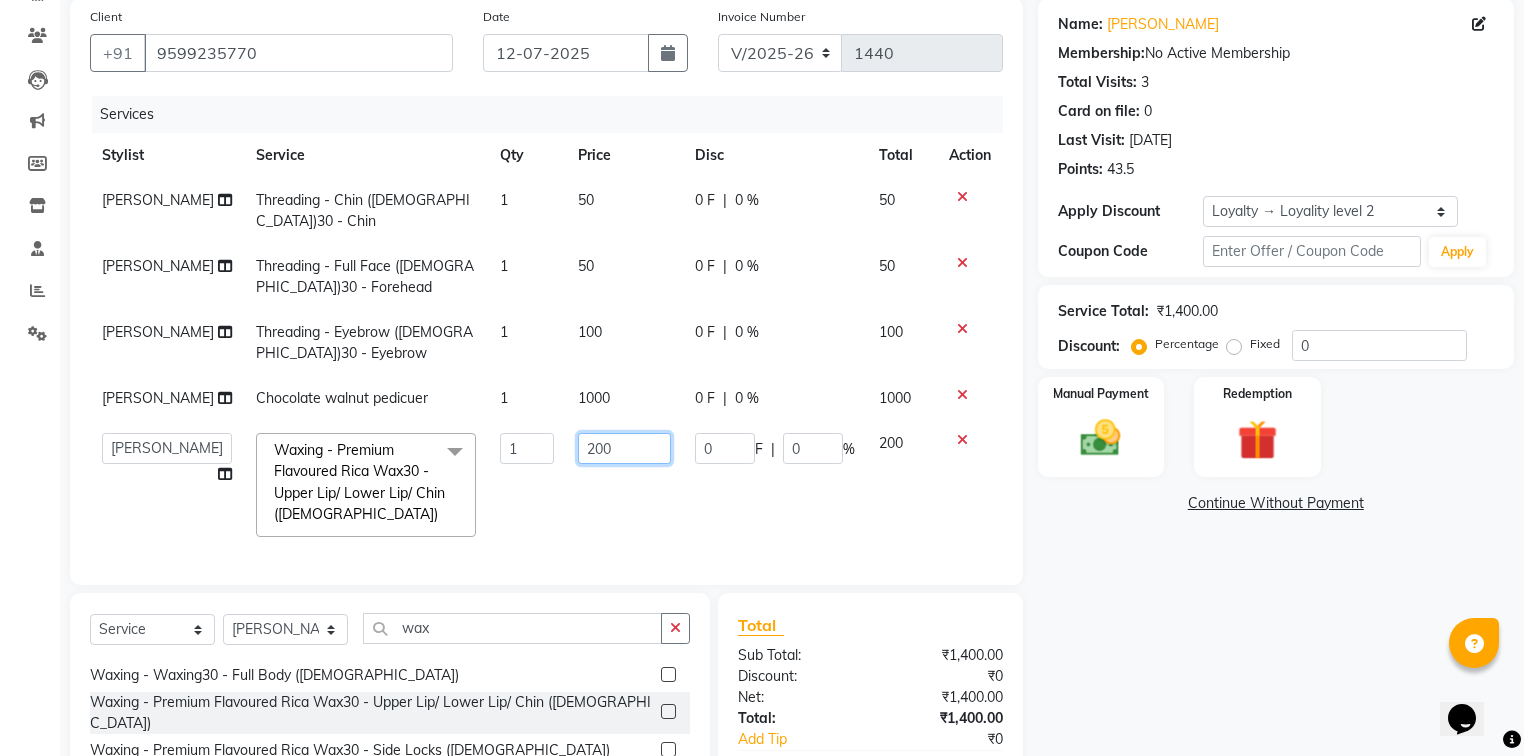 click on "200" 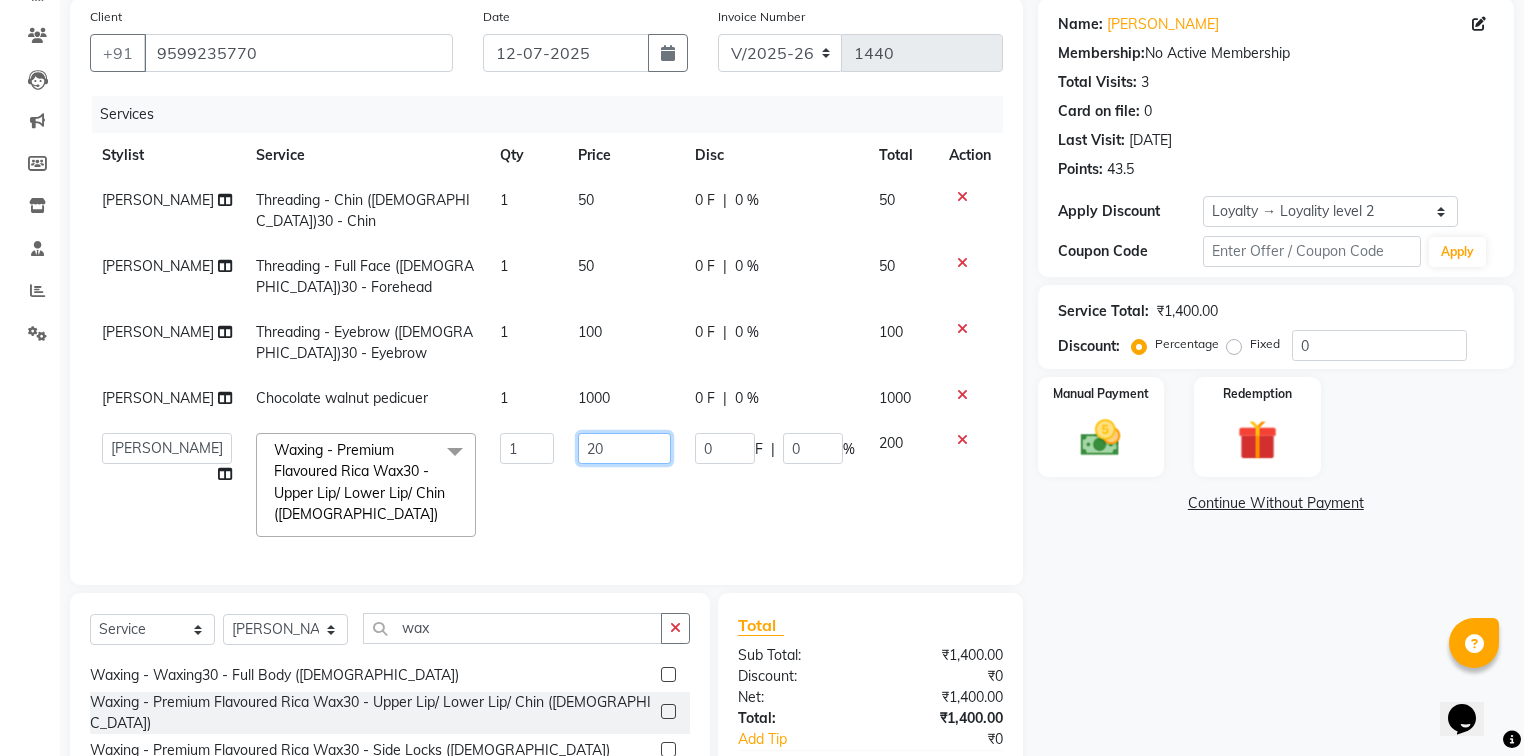 type on "2" 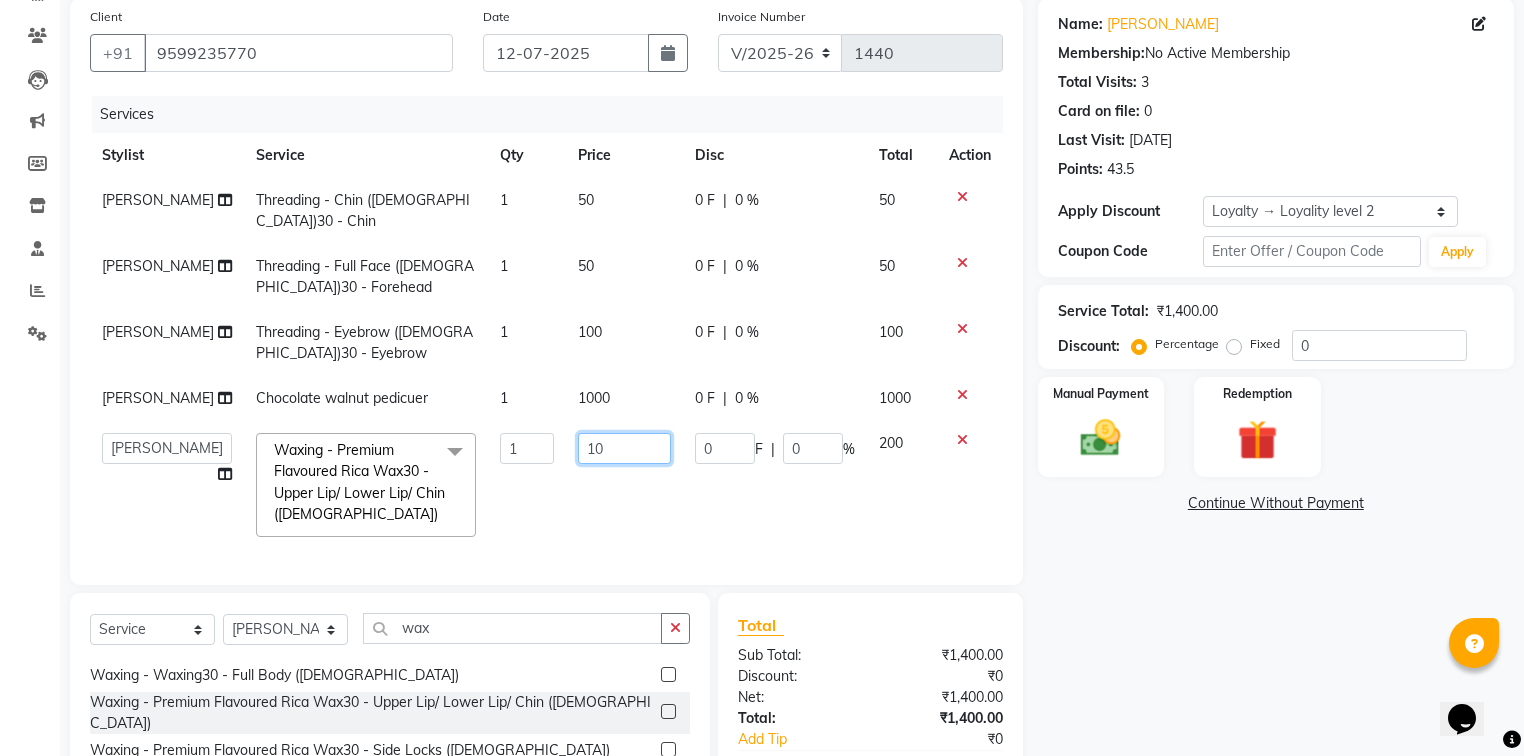 type on "100" 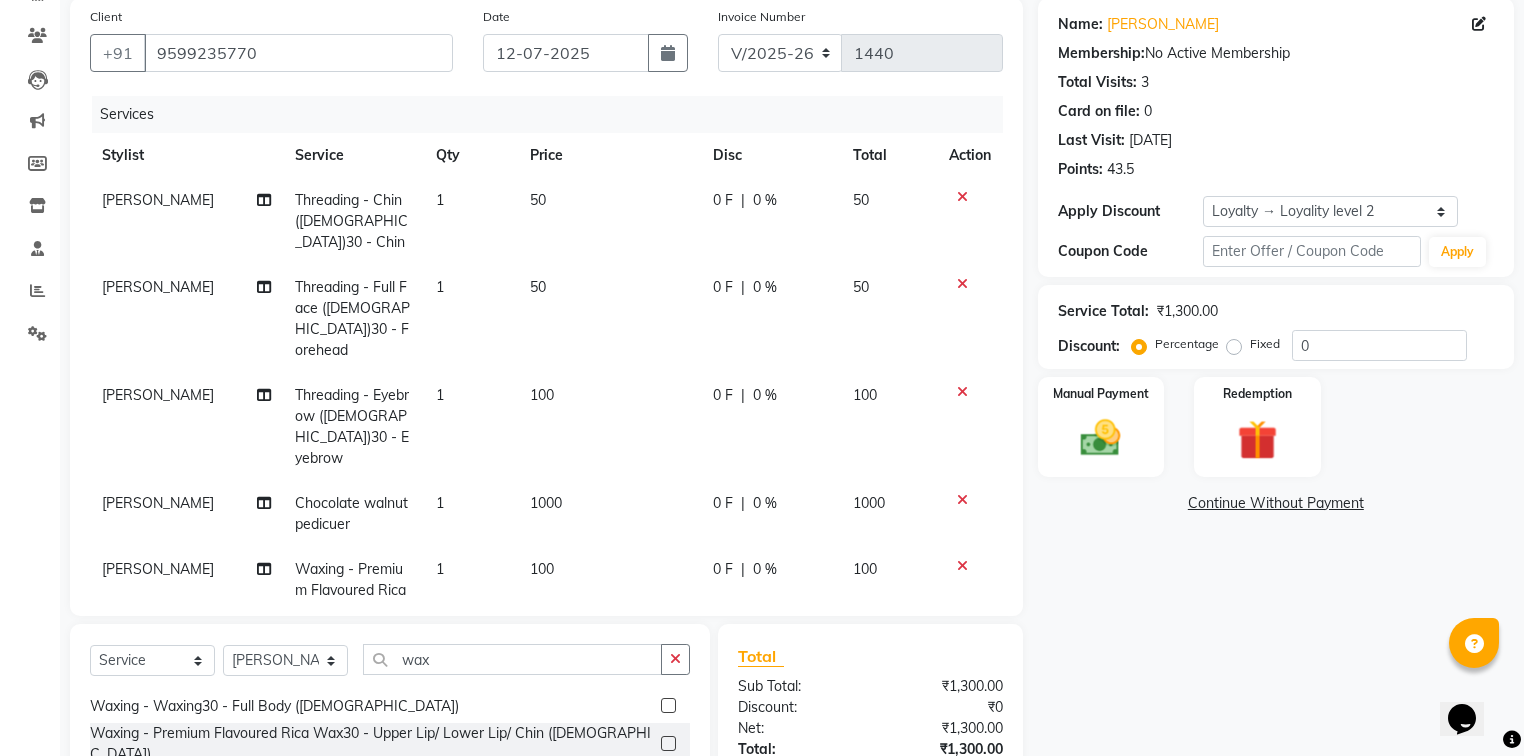 click on "100" 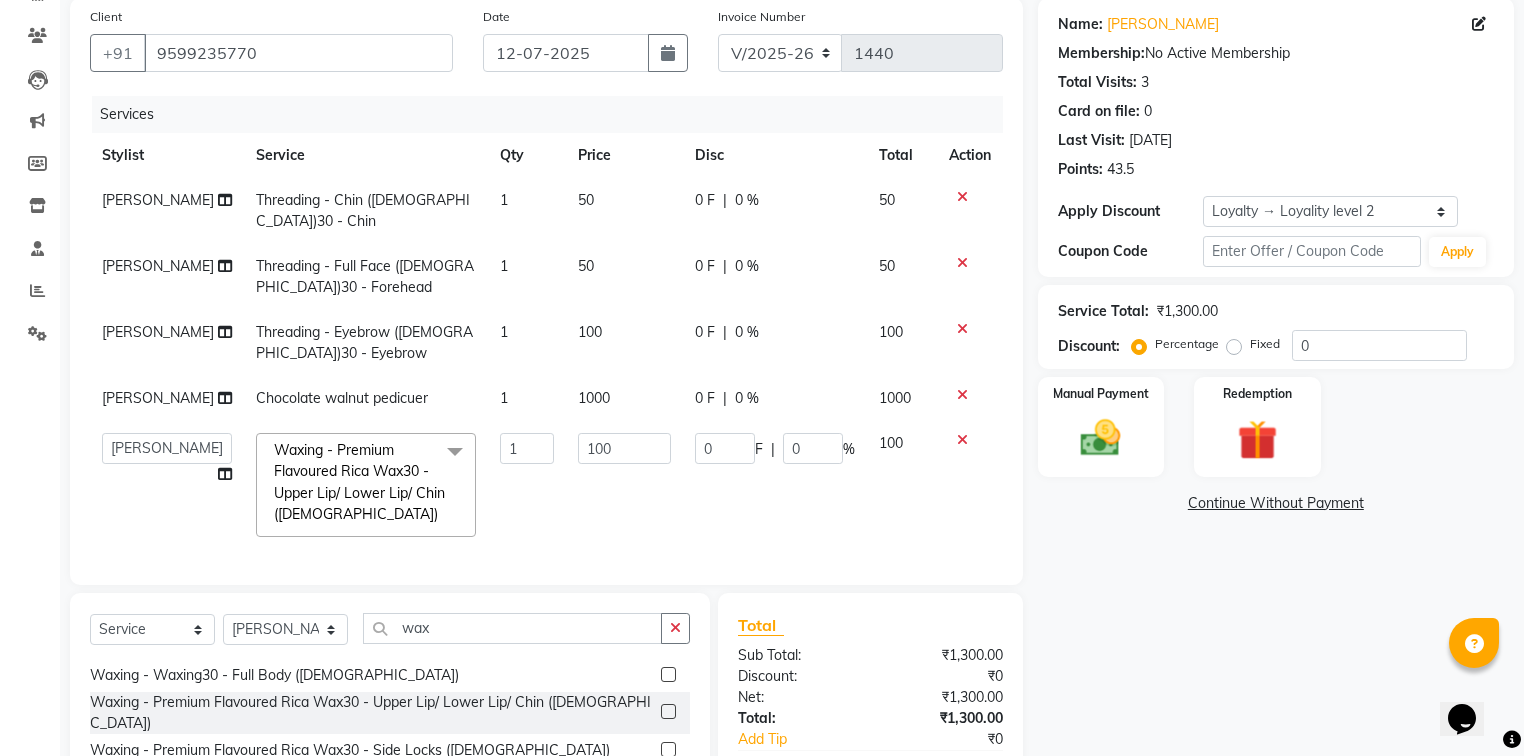 scroll, scrollTop: 72, scrollLeft: 0, axis: vertical 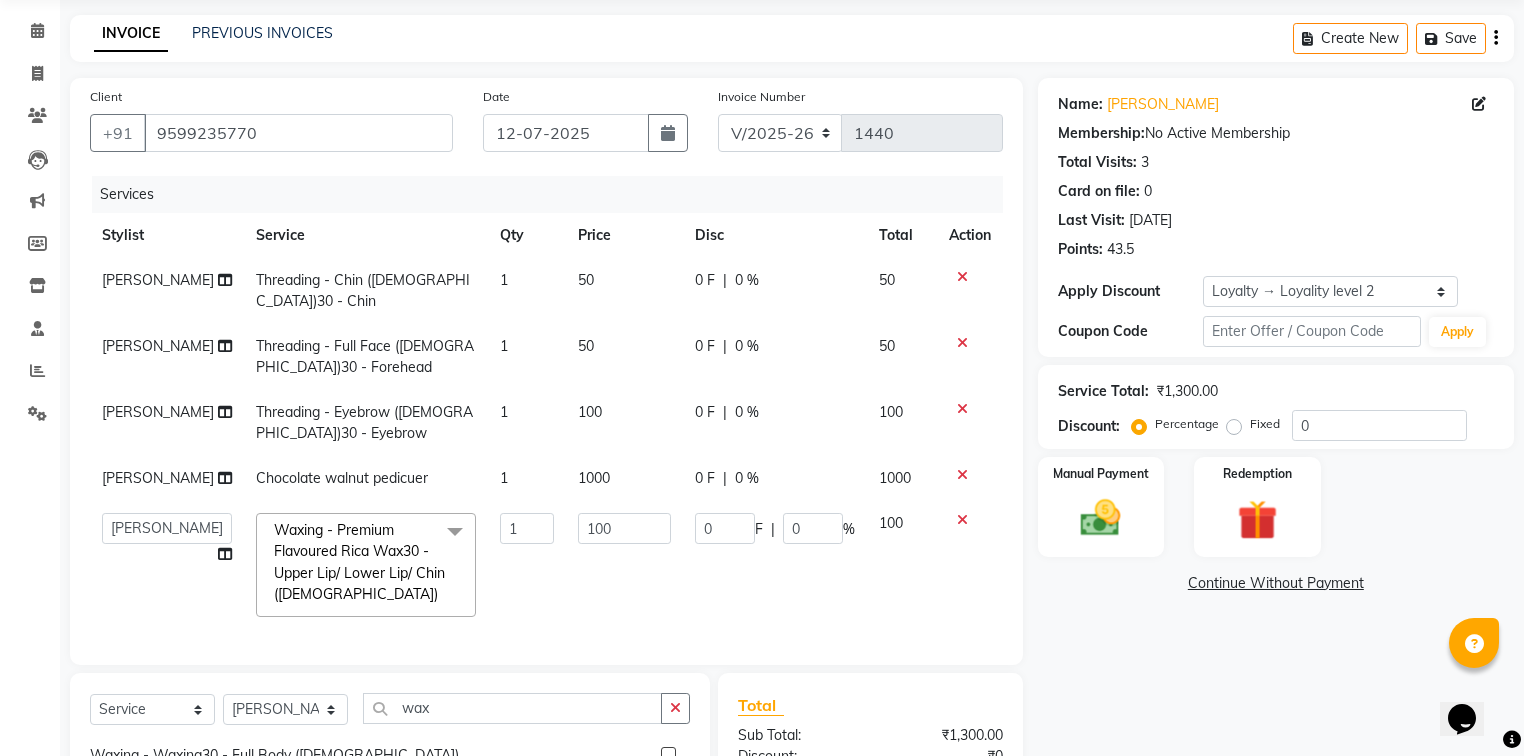 click 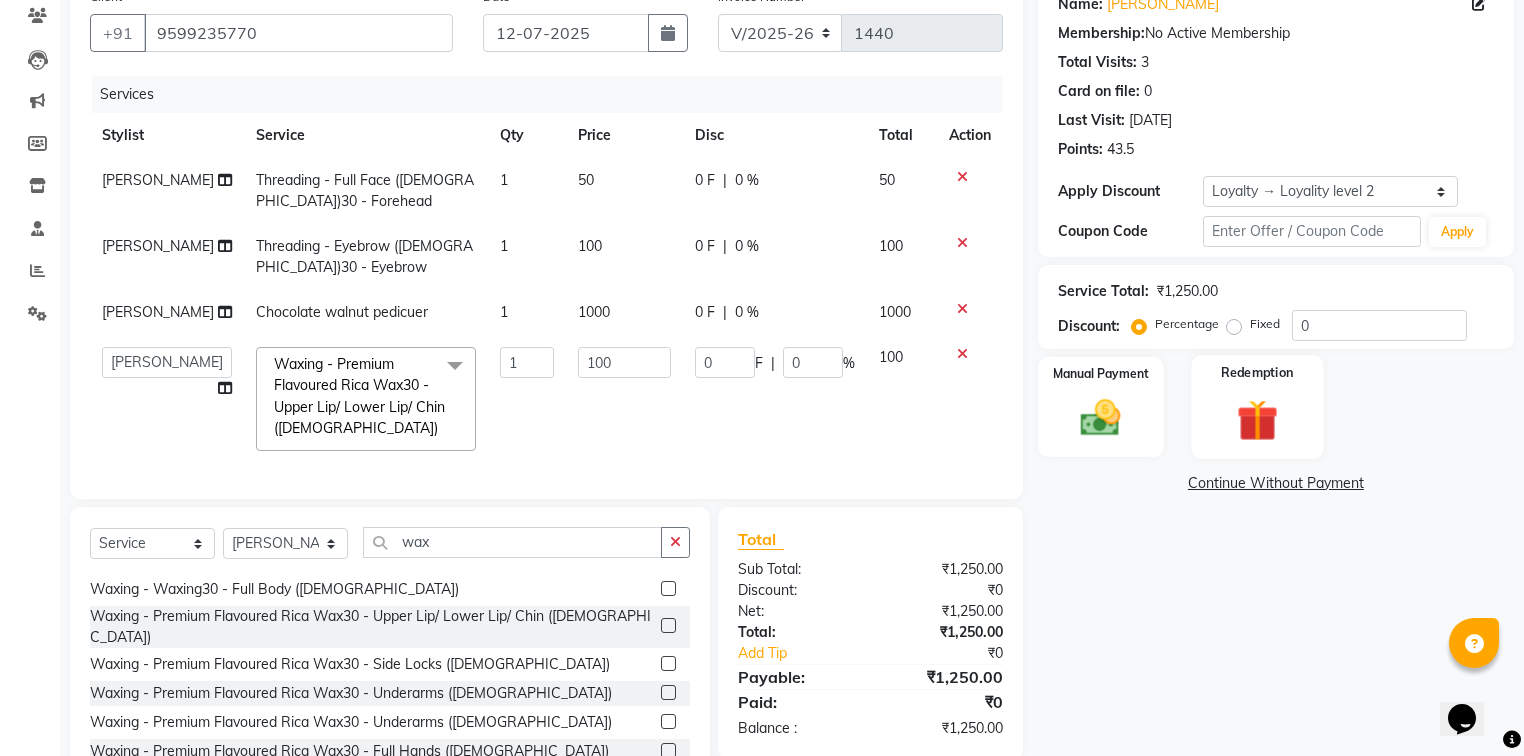 scroll, scrollTop: 232, scrollLeft: 0, axis: vertical 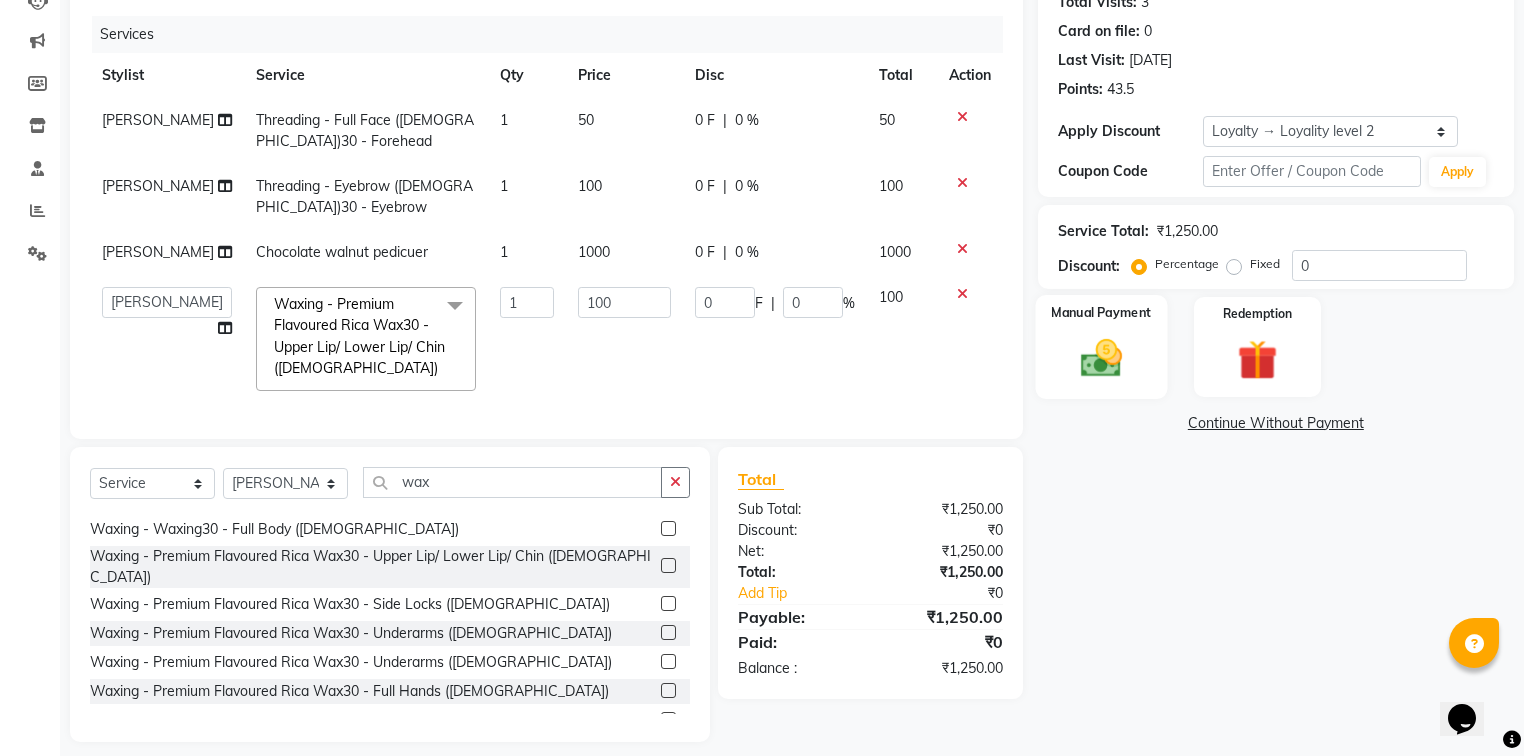 click on "Manual Payment" 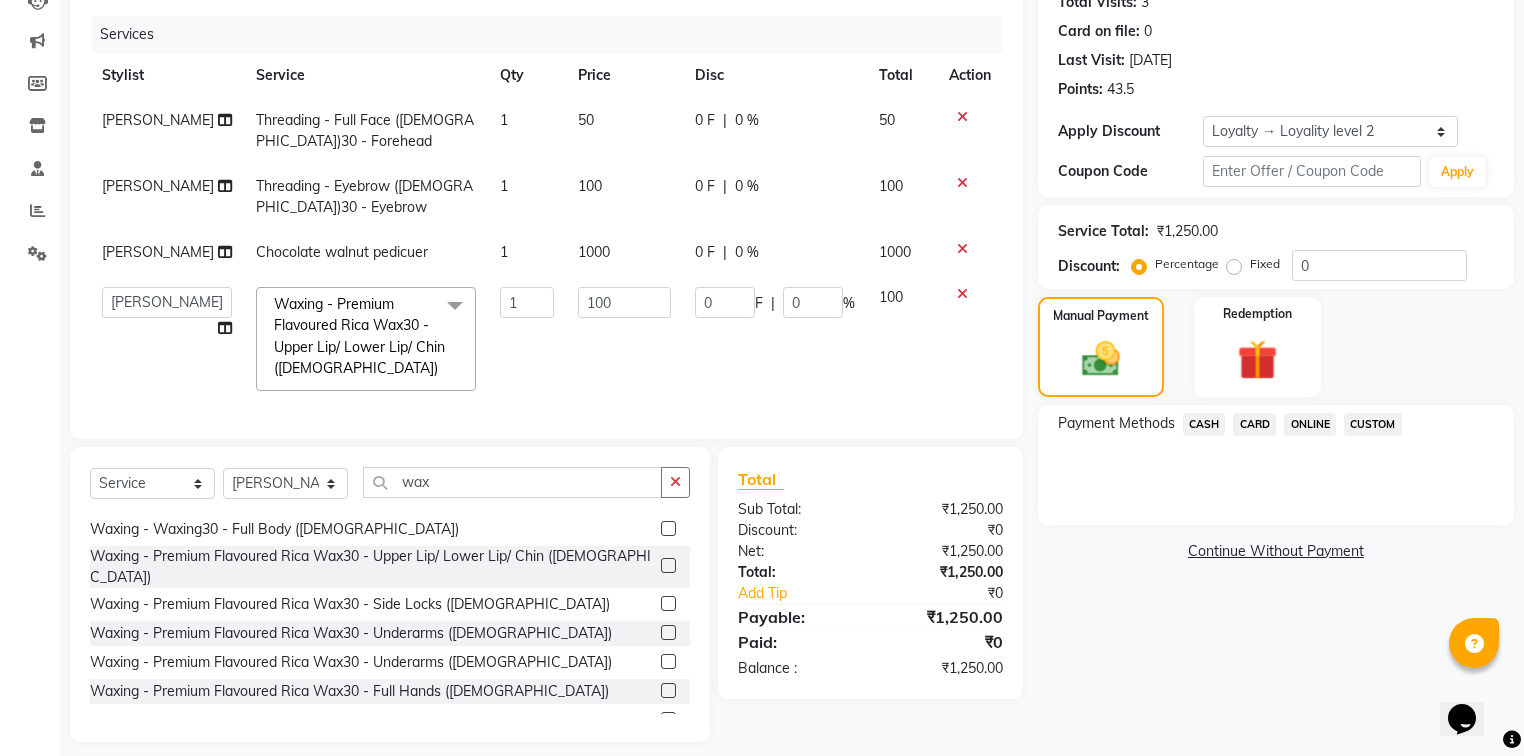 click on "ONLINE" 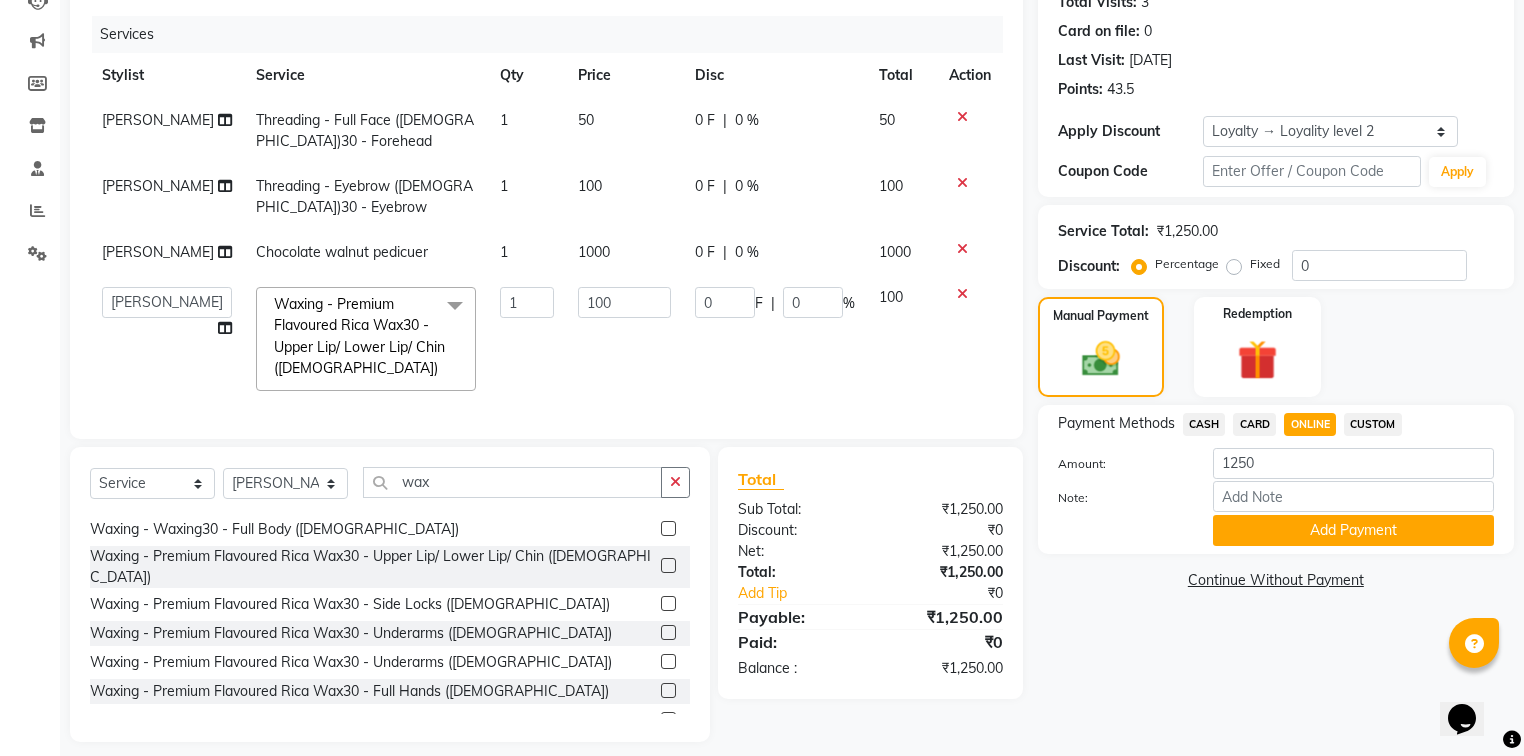 click on "Name: Gitanjali Negi Membership:  No Active Membership  Total Visits:  3 Card on file:  0 Last Visit:   07-07-2025 Points:   43.5  Apply Discount Select  Loyalty → Loyality level 2  Coupon Code Apply Service Total:  ₹1,250.00  Discount:  Percentage   Fixed  0 Manual Payment Redemption Payment Methods  CASH   CARD   ONLINE   CUSTOM  Amount: 1250 Note: Add Payment  Continue Without Payment" 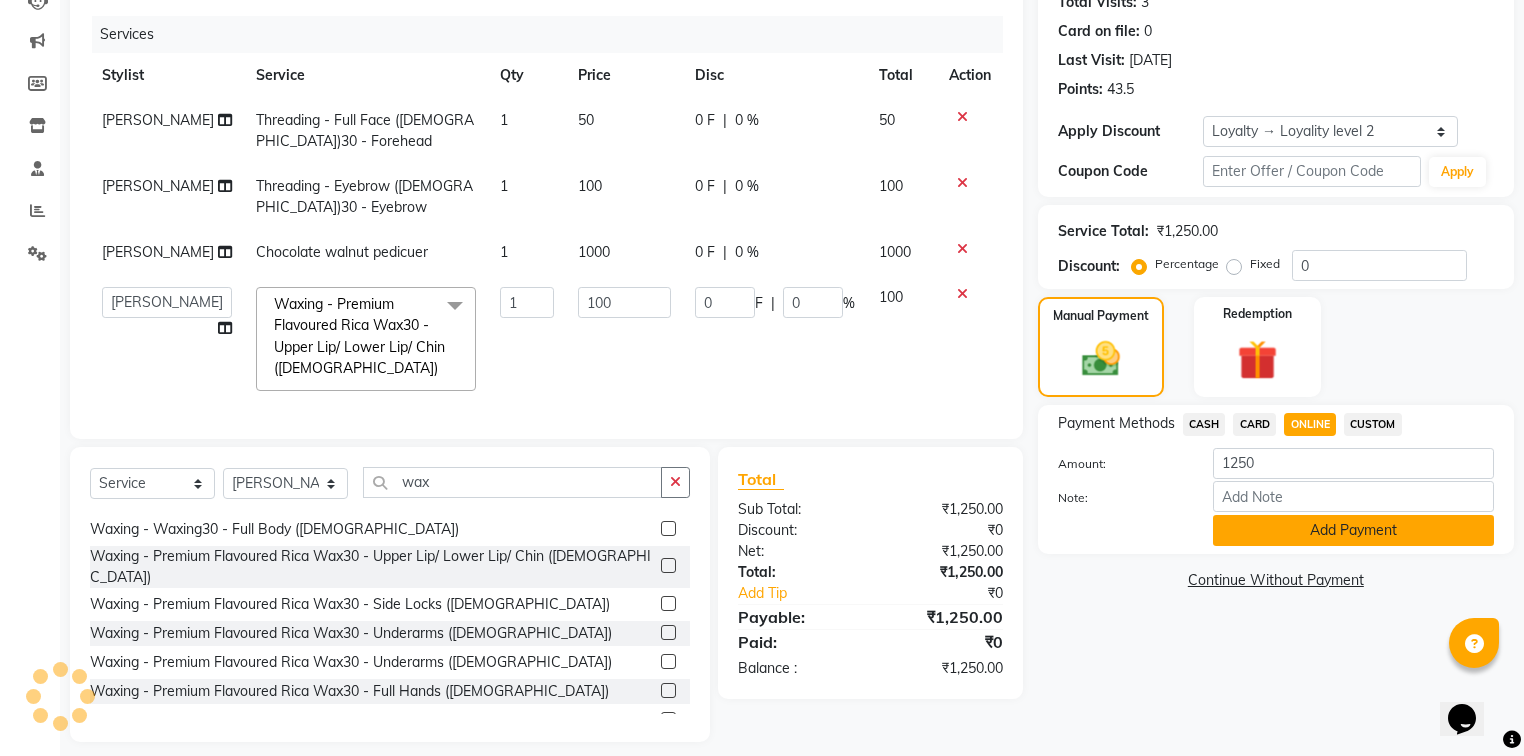 click on "Add Payment" 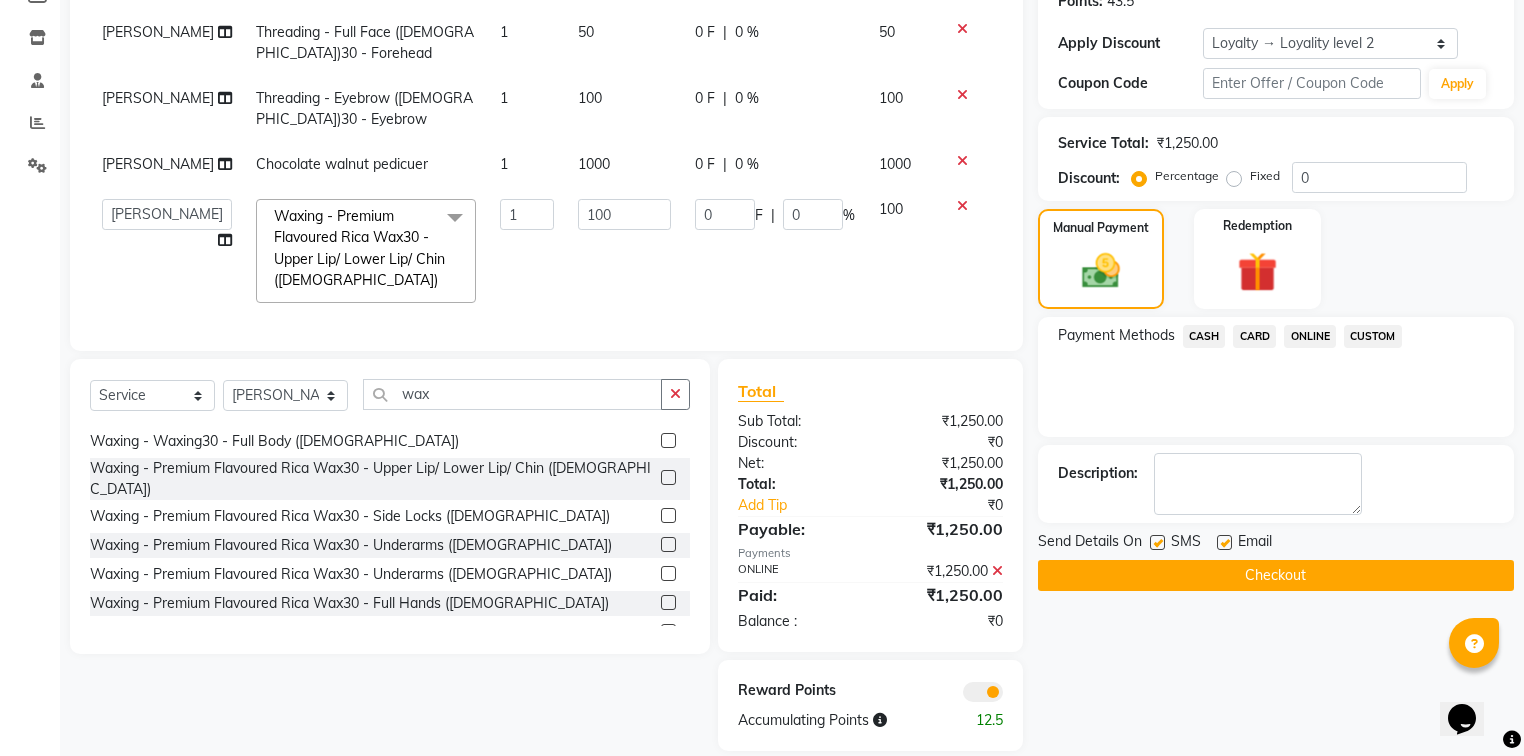 scroll, scrollTop: 380, scrollLeft: 0, axis: vertical 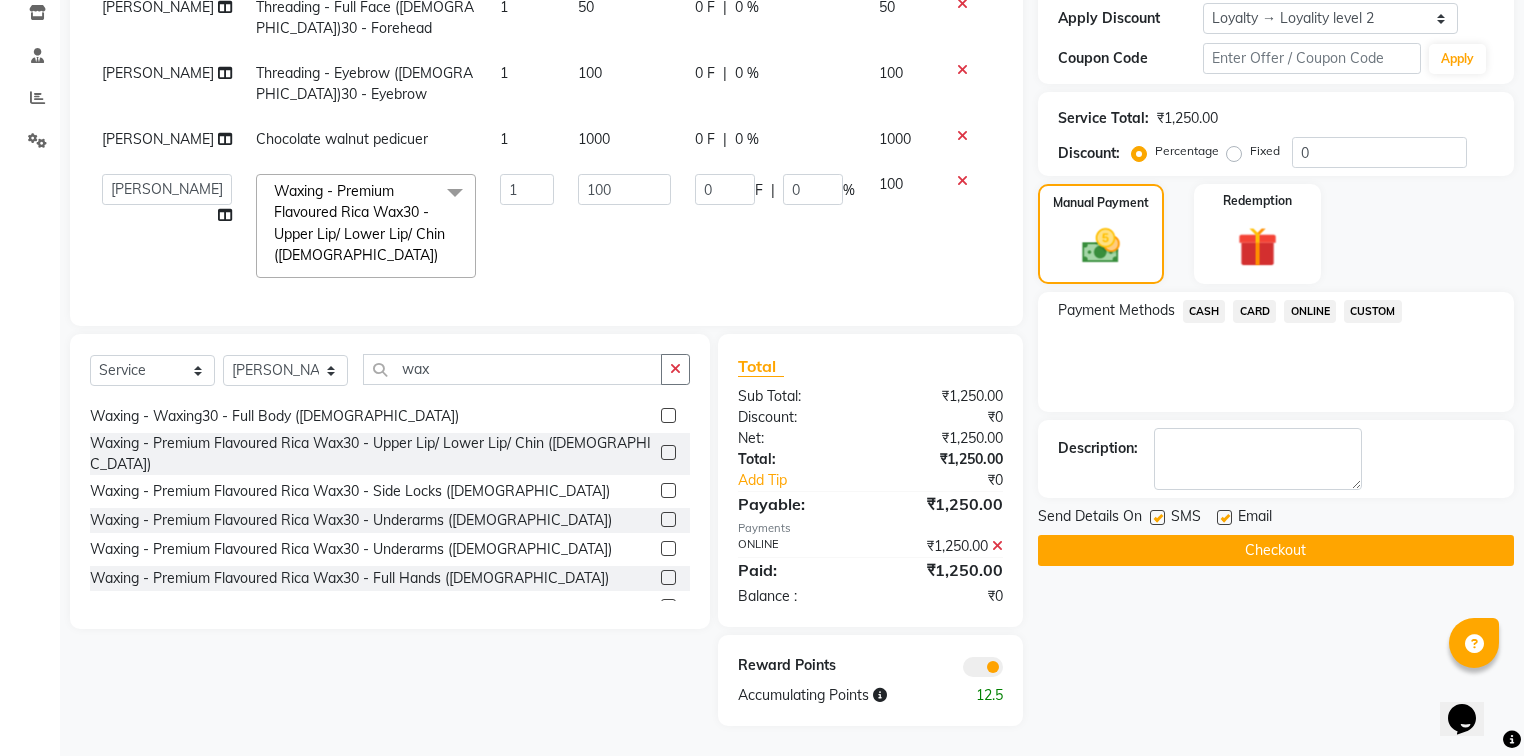 click on "Checkout" 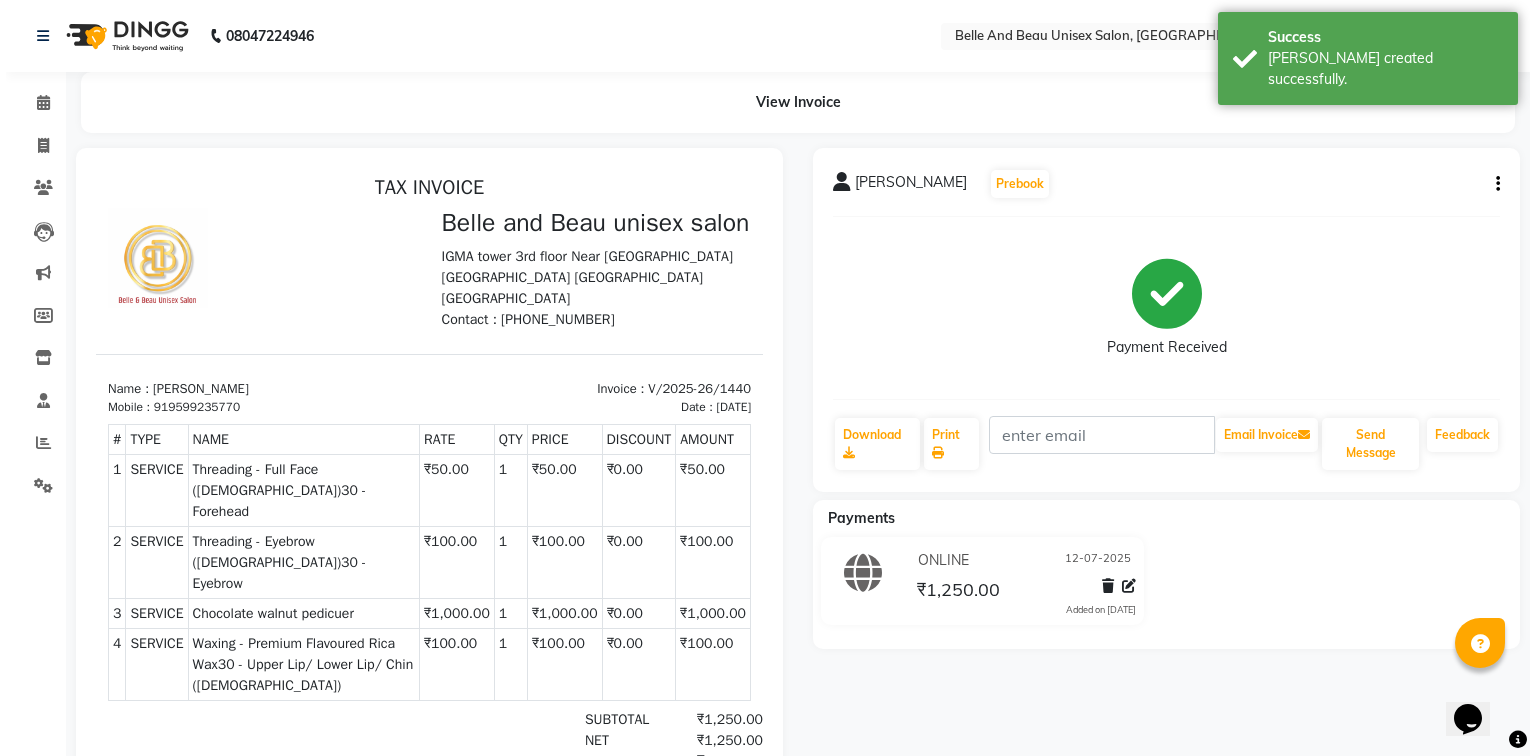 scroll, scrollTop: 0, scrollLeft: 0, axis: both 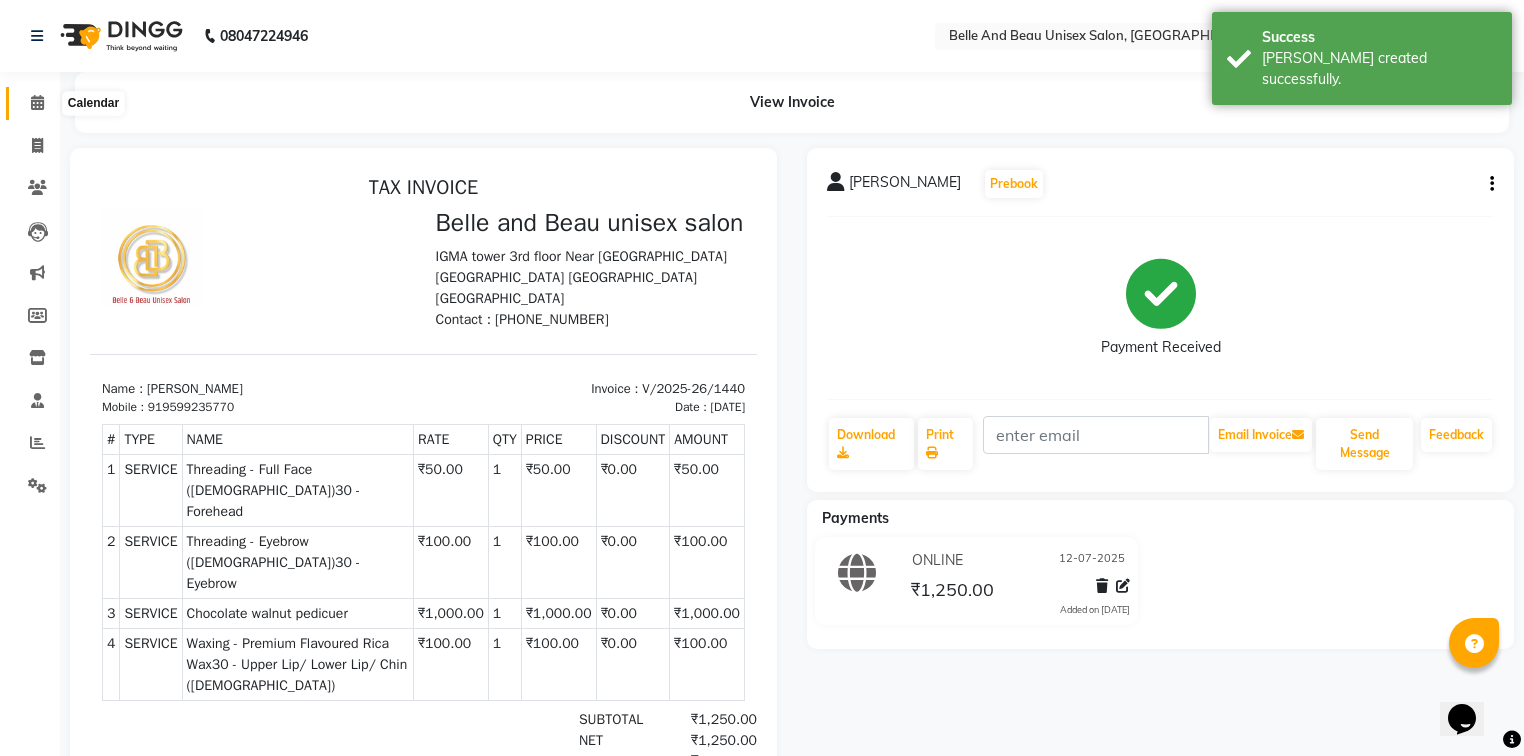 click 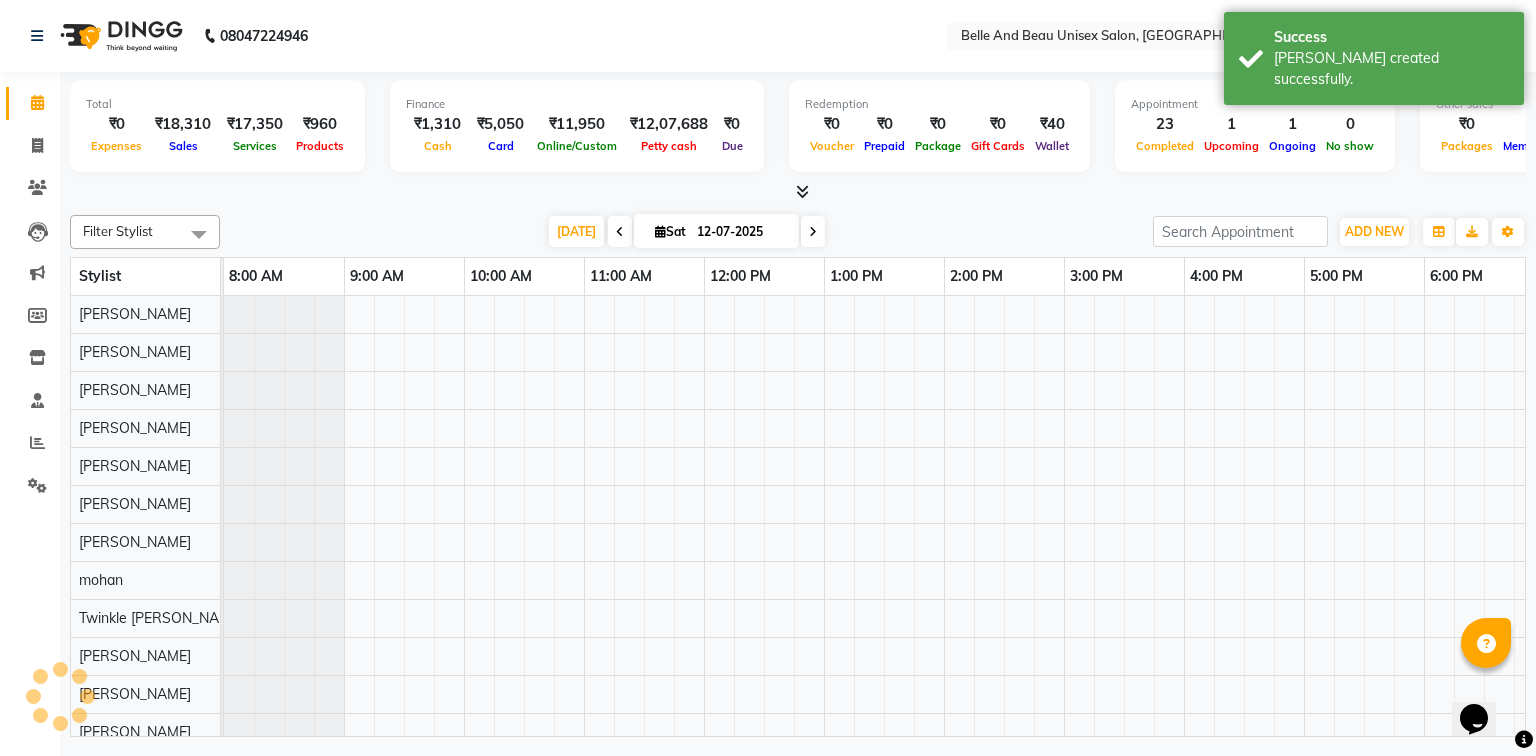 scroll, scrollTop: 0, scrollLeft: 0, axis: both 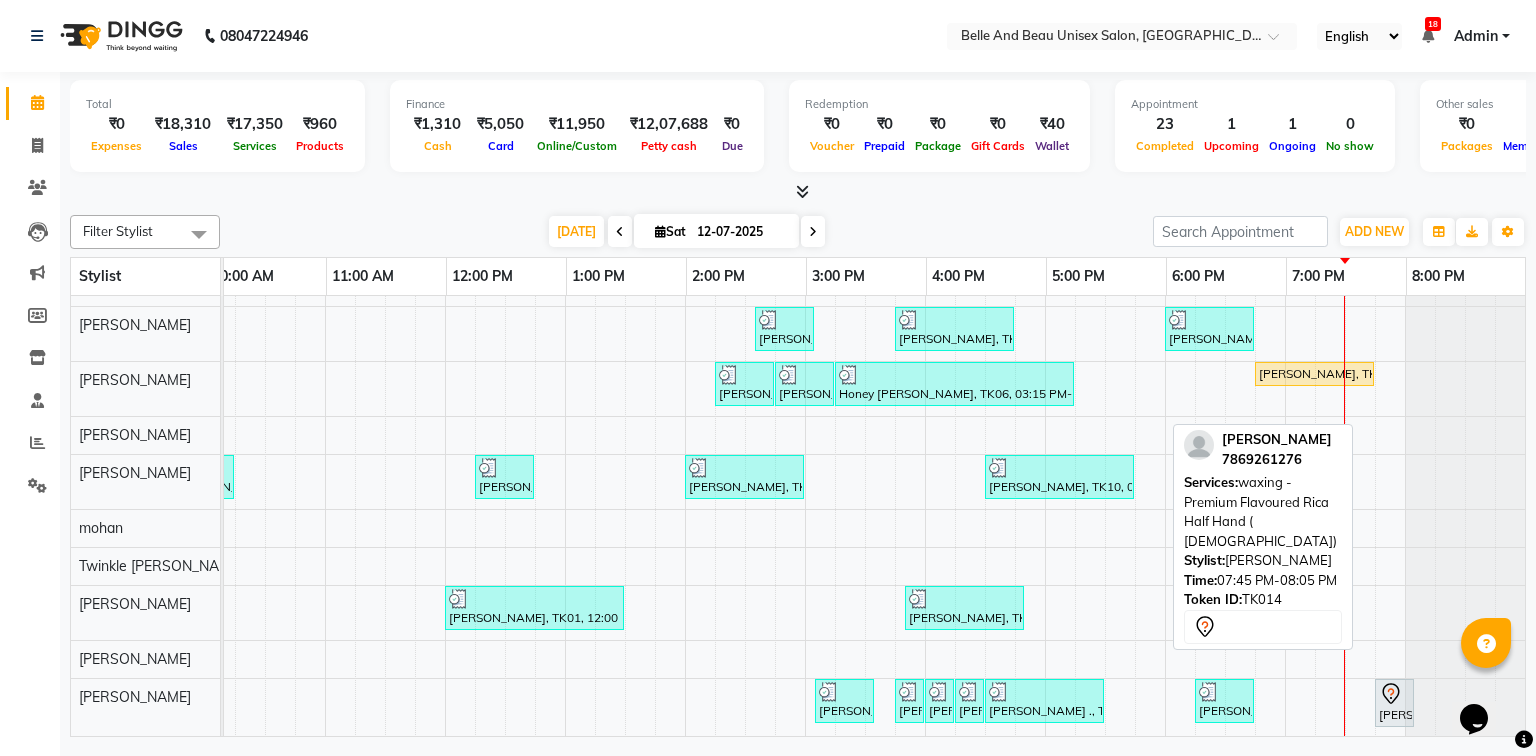 click 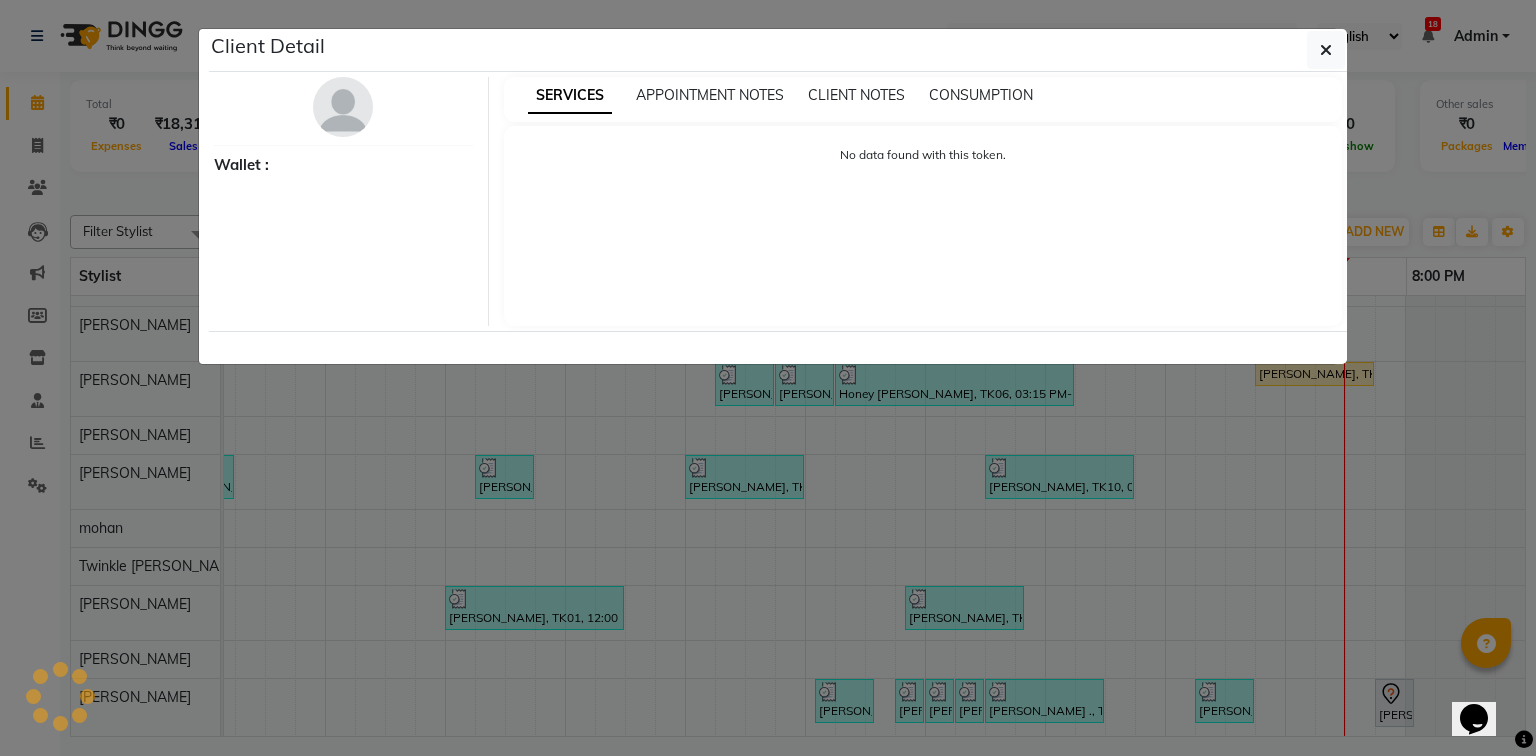 select on "7" 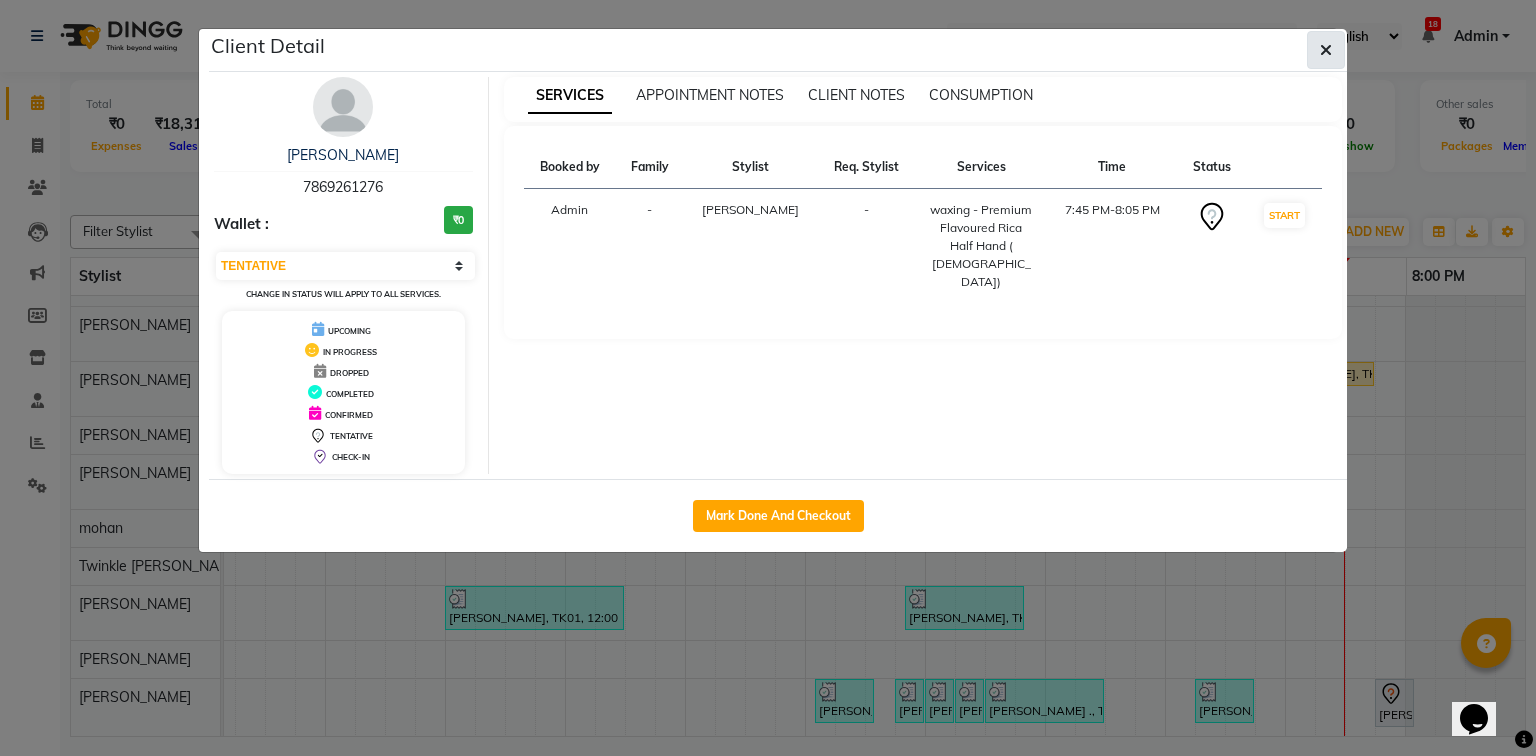 click 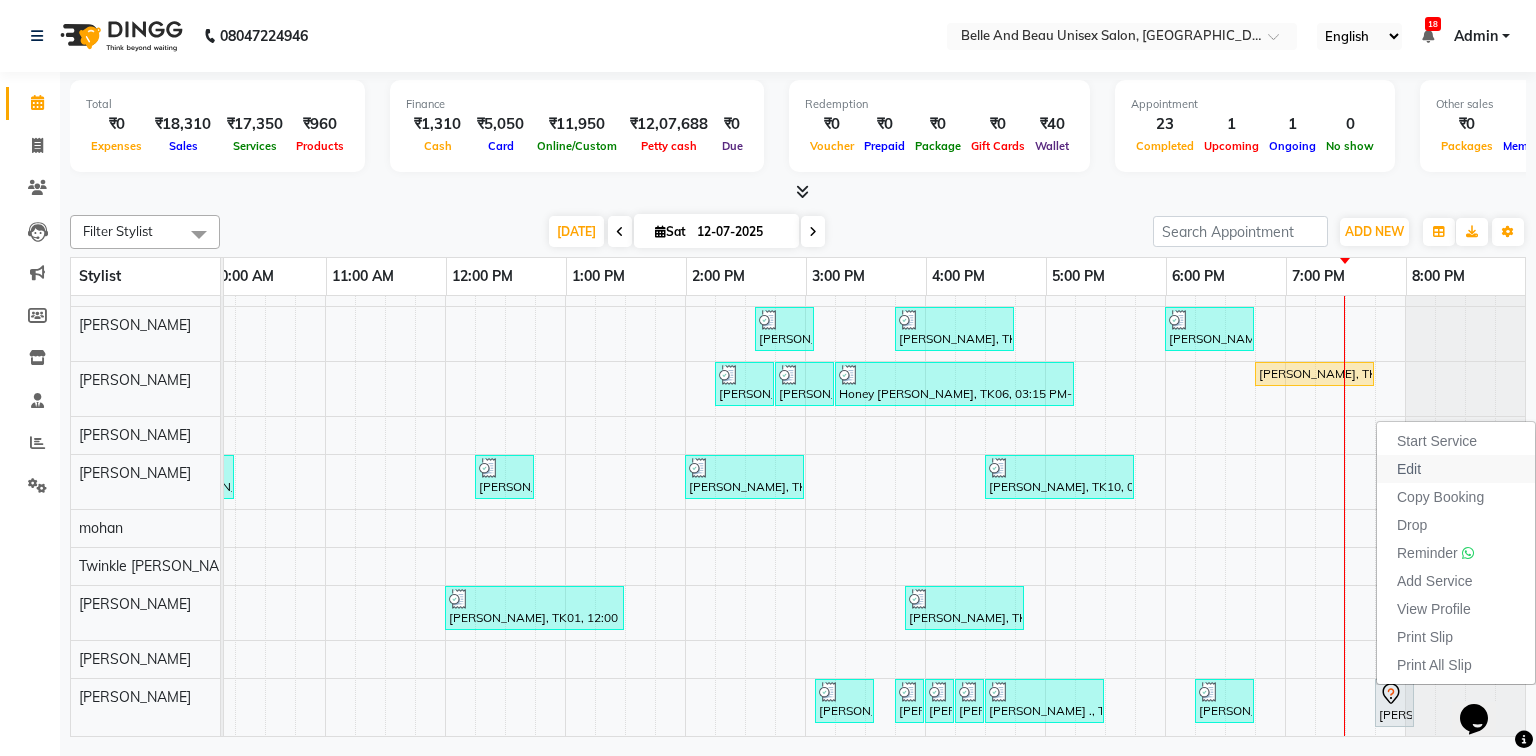 click on "Edit" at bounding box center (1456, 469) 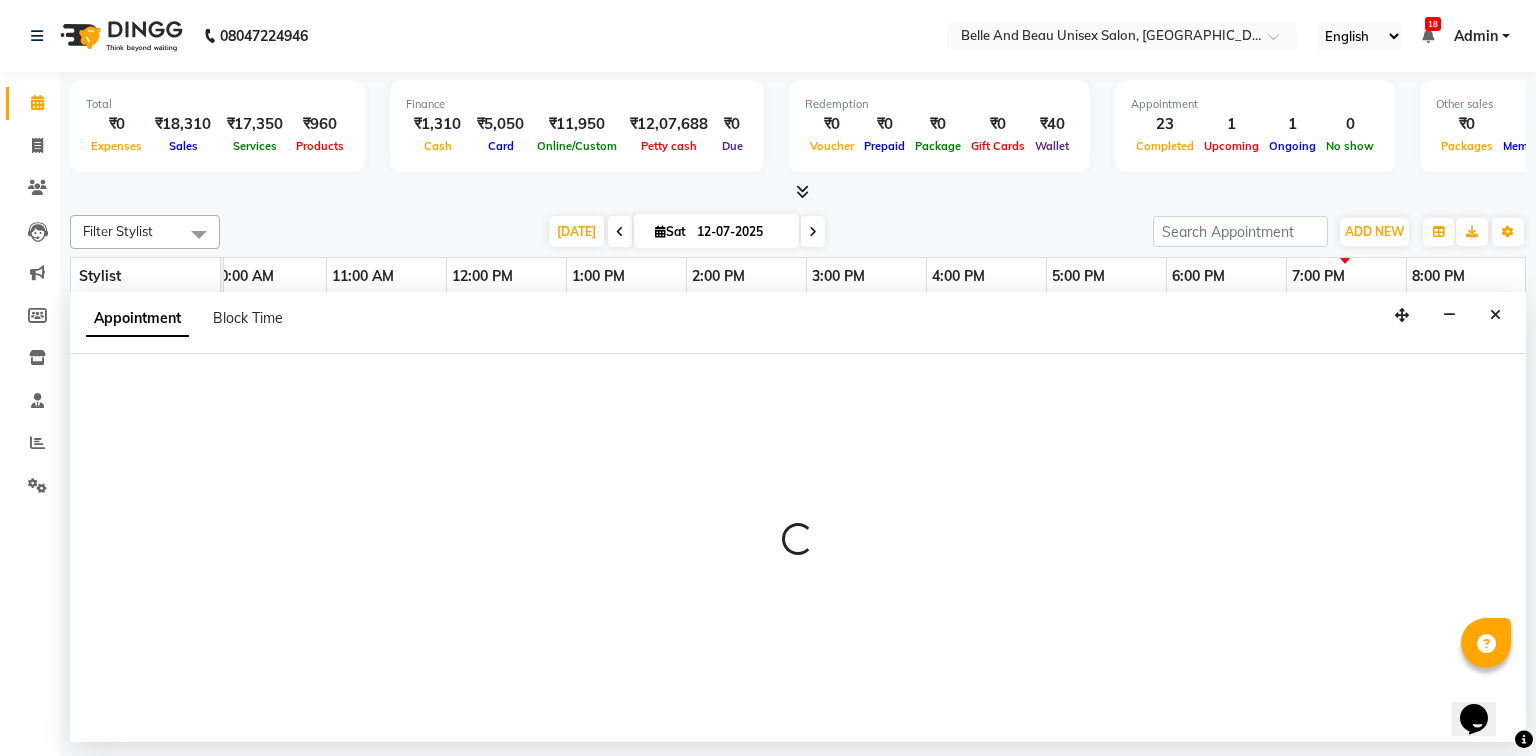 select on "tentative" 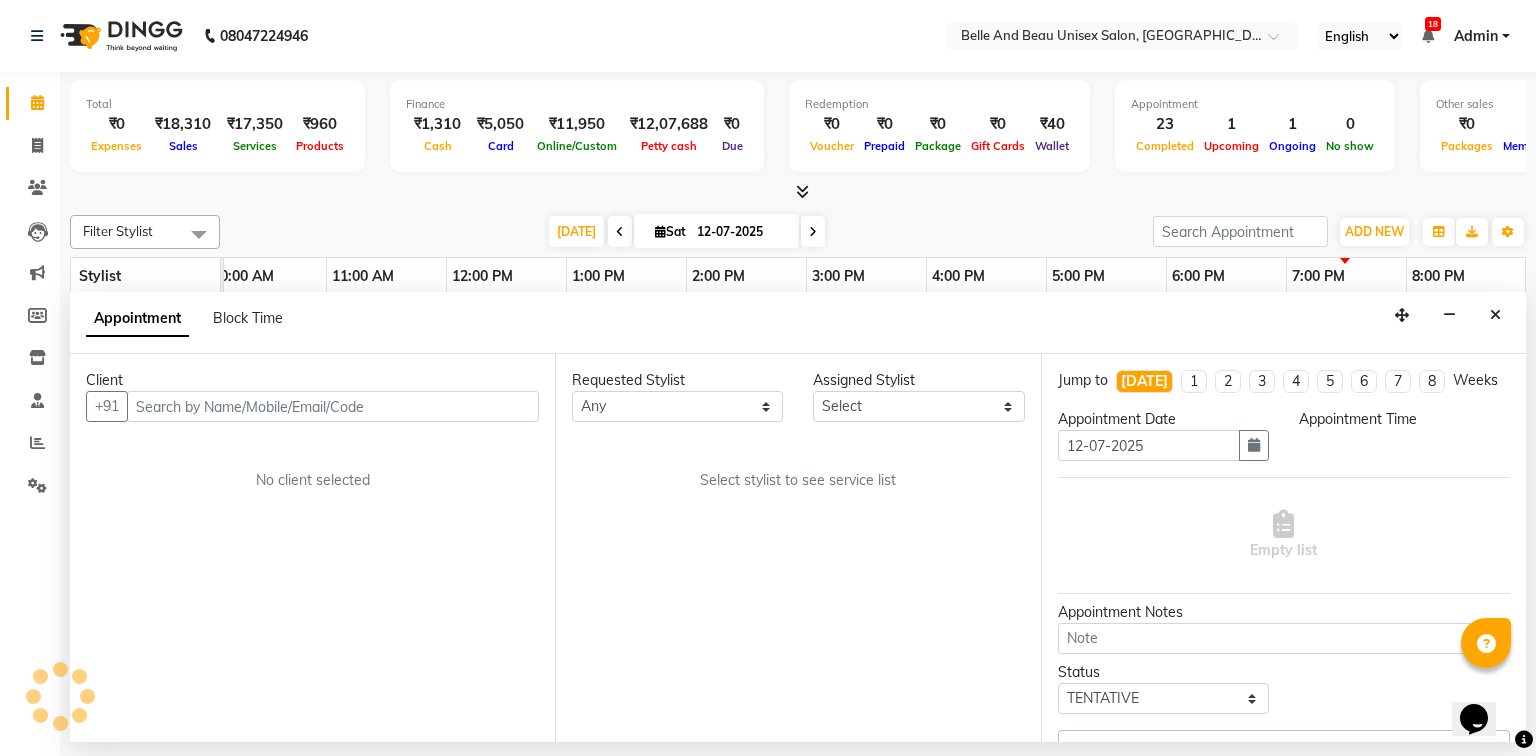 scroll, scrollTop: 0, scrollLeft: 0, axis: both 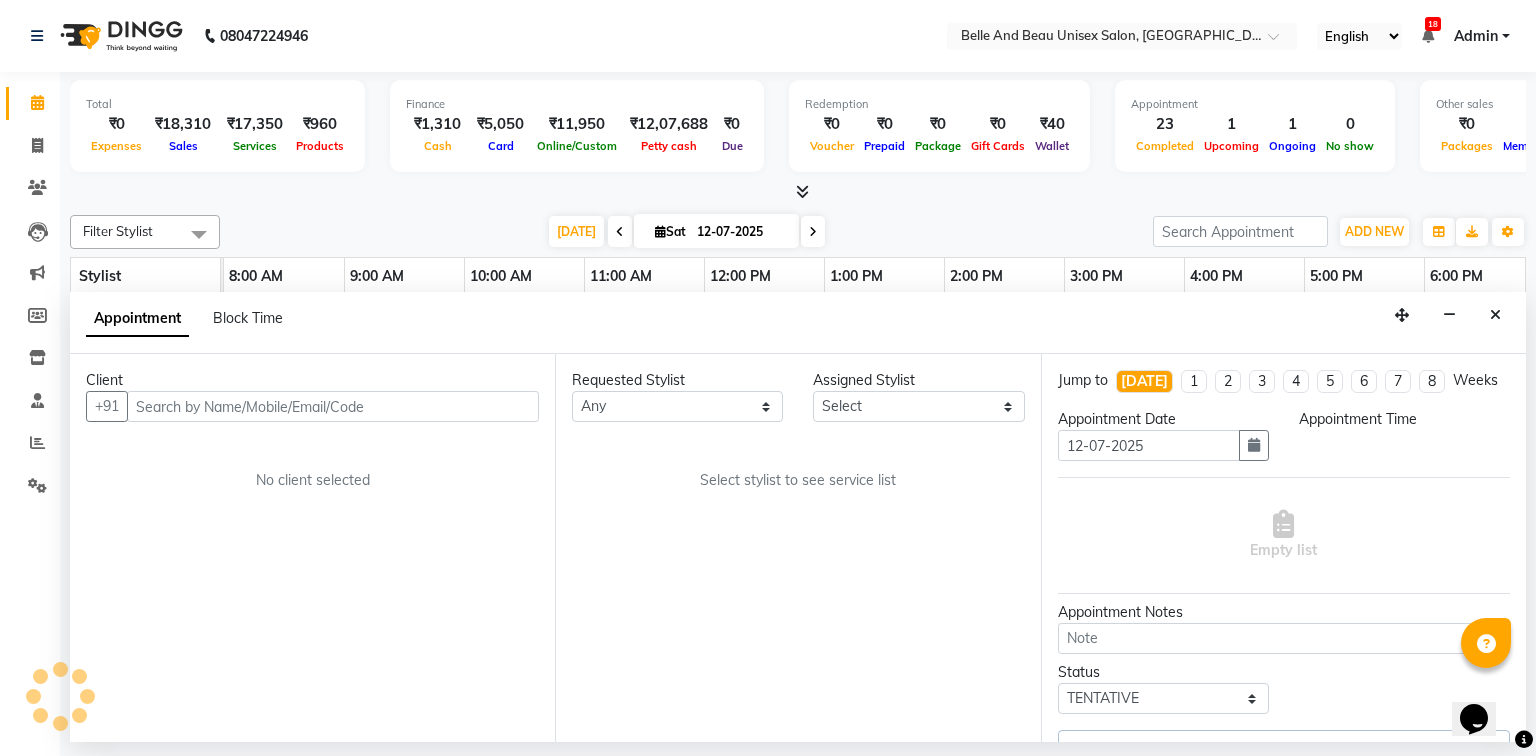 select on "84331" 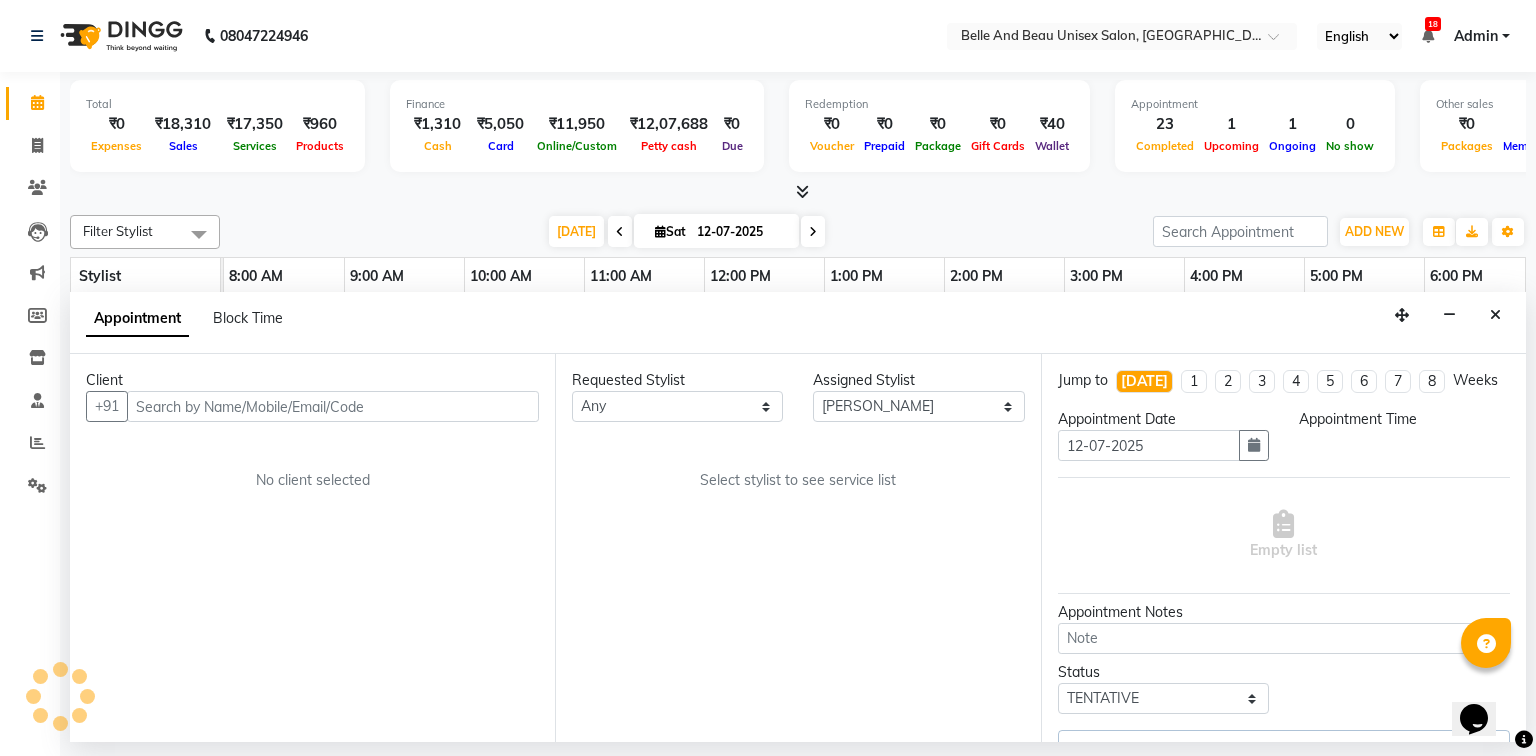 select on "1185" 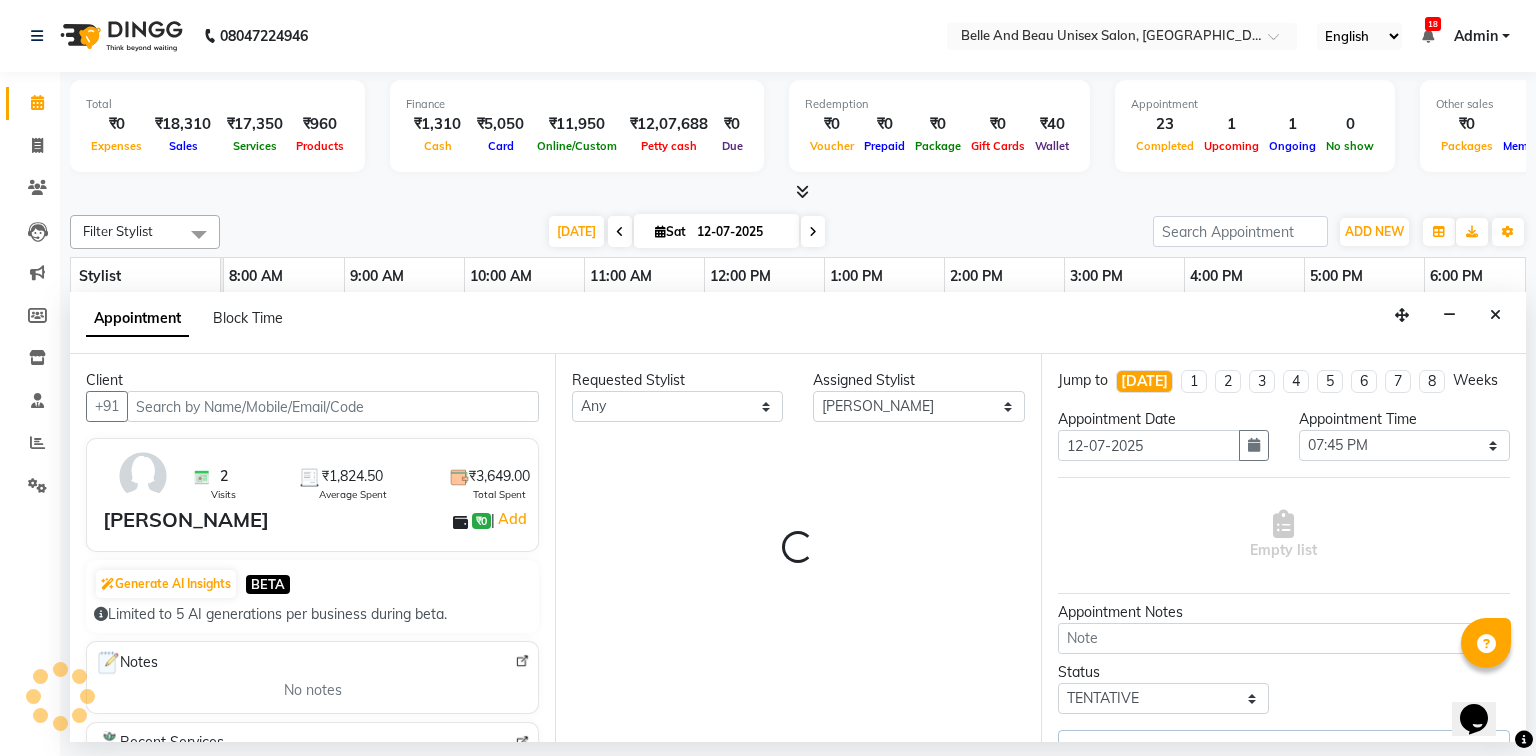 scroll, scrollTop: 0, scrollLeft: 258, axis: horizontal 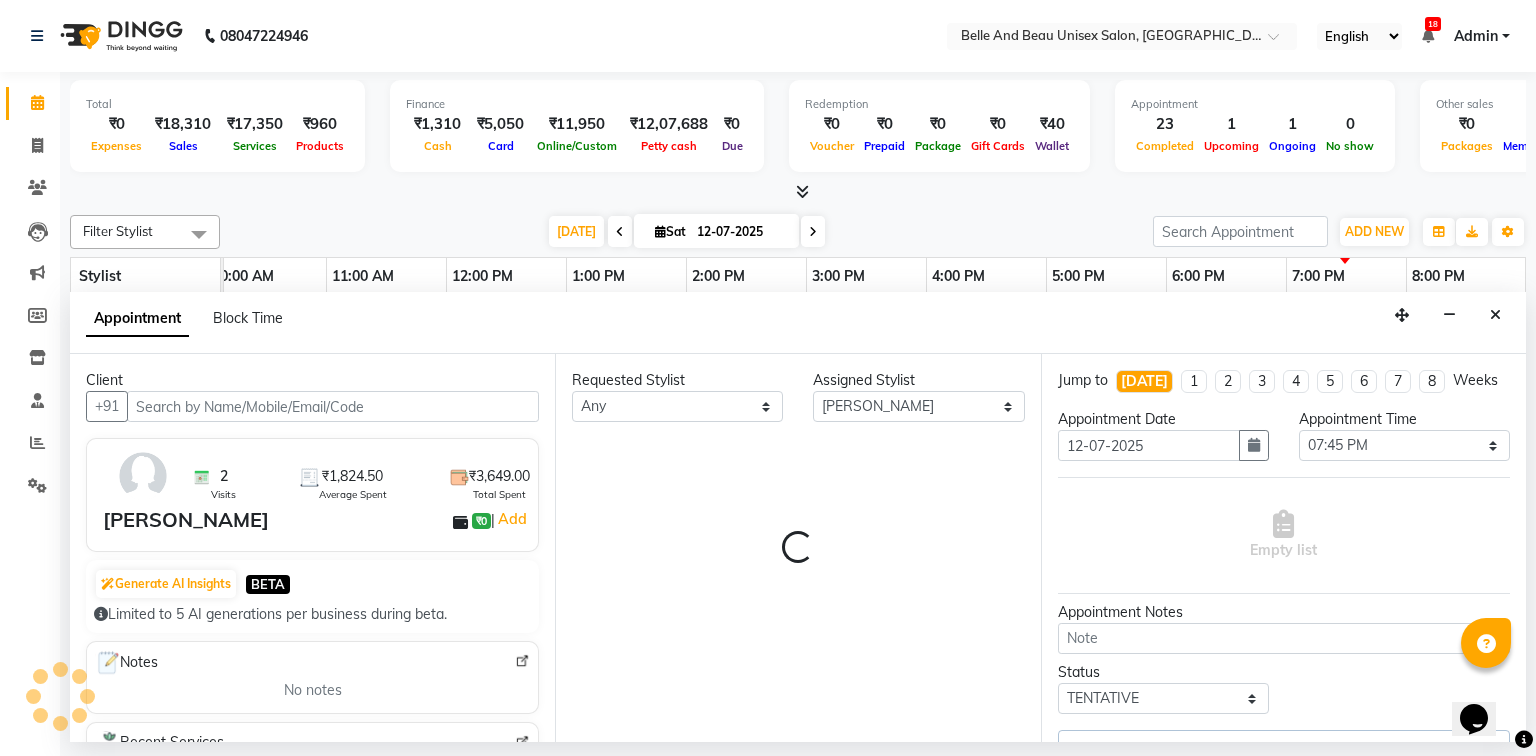 select on "3555" 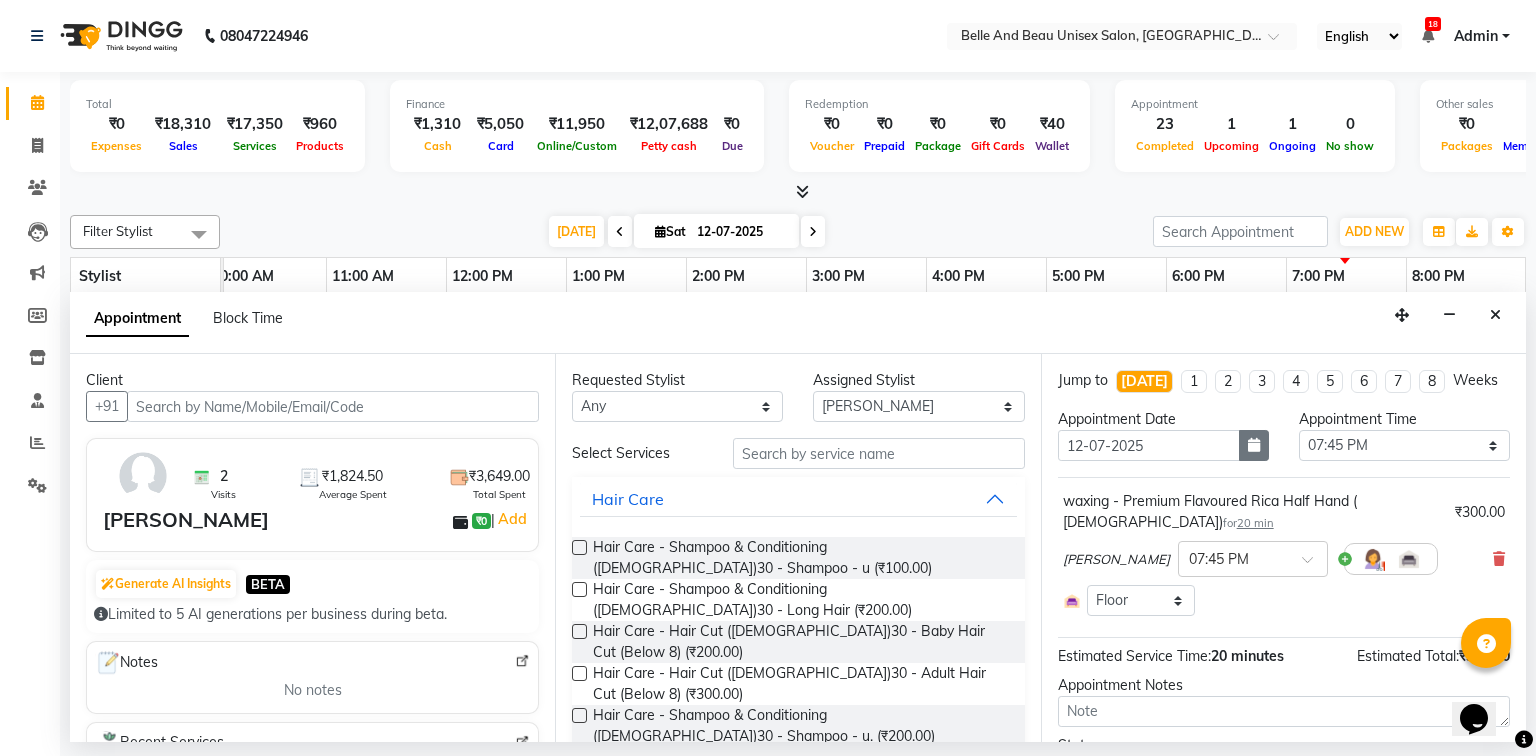 click at bounding box center [1254, 445] 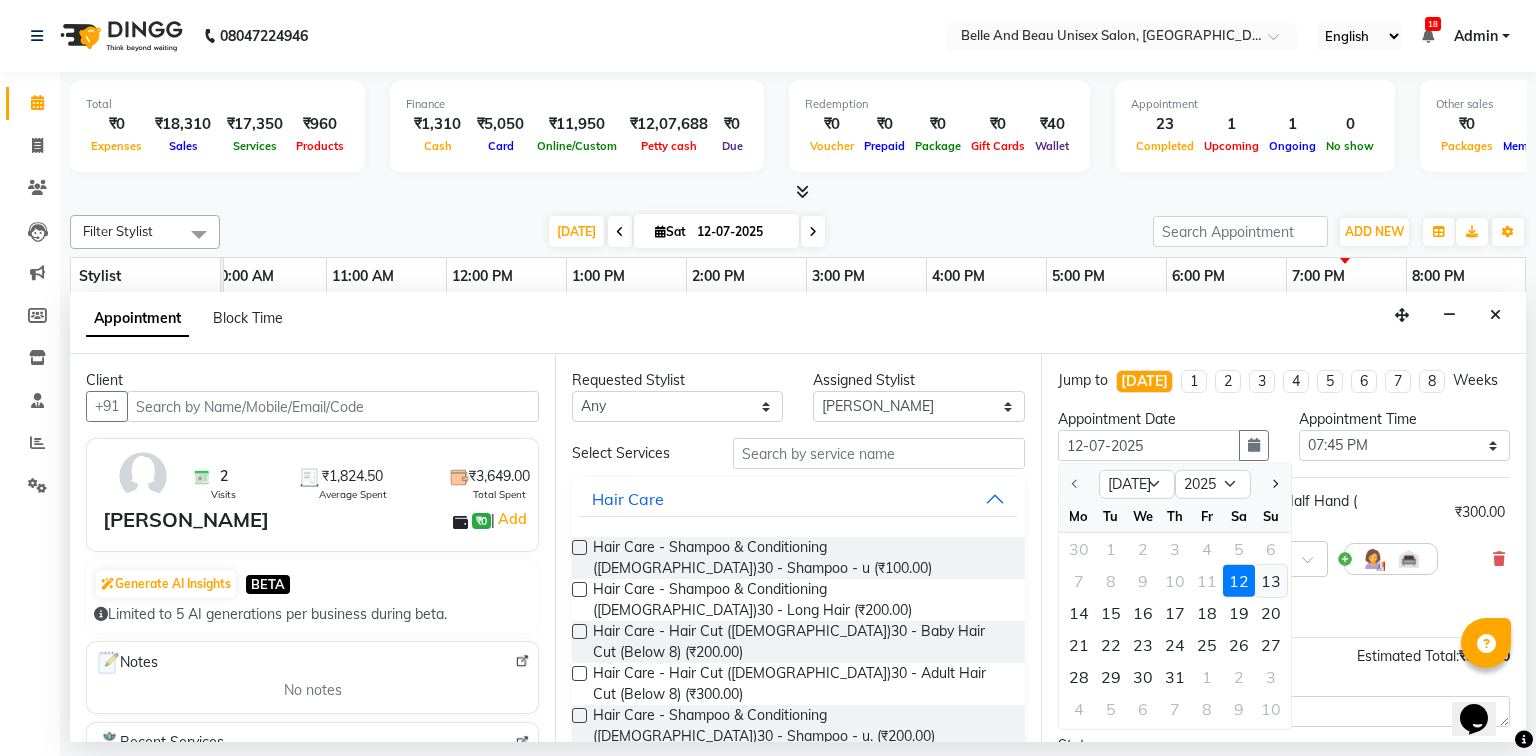 click on "13" at bounding box center (1271, 581) 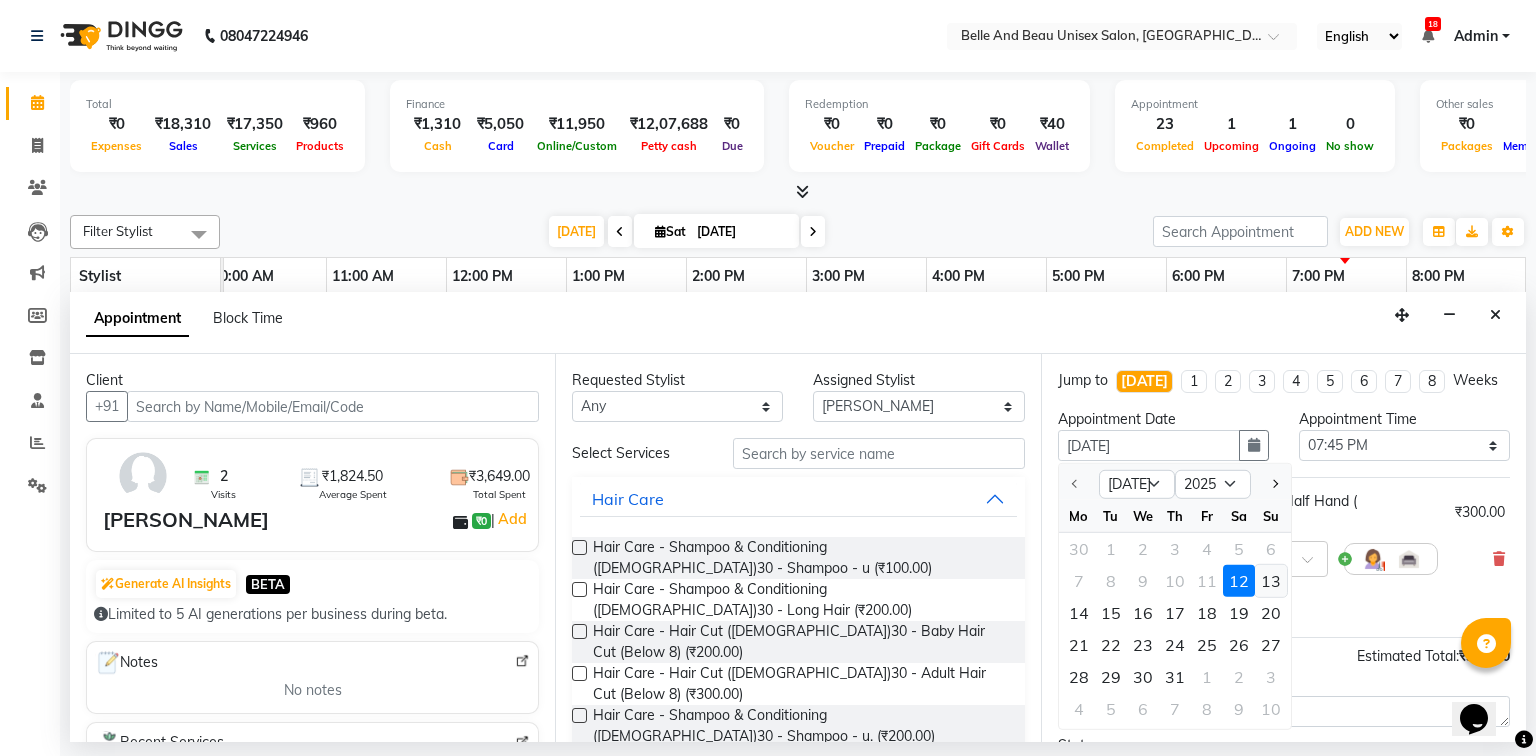 scroll, scrollTop: 0, scrollLeft: 0, axis: both 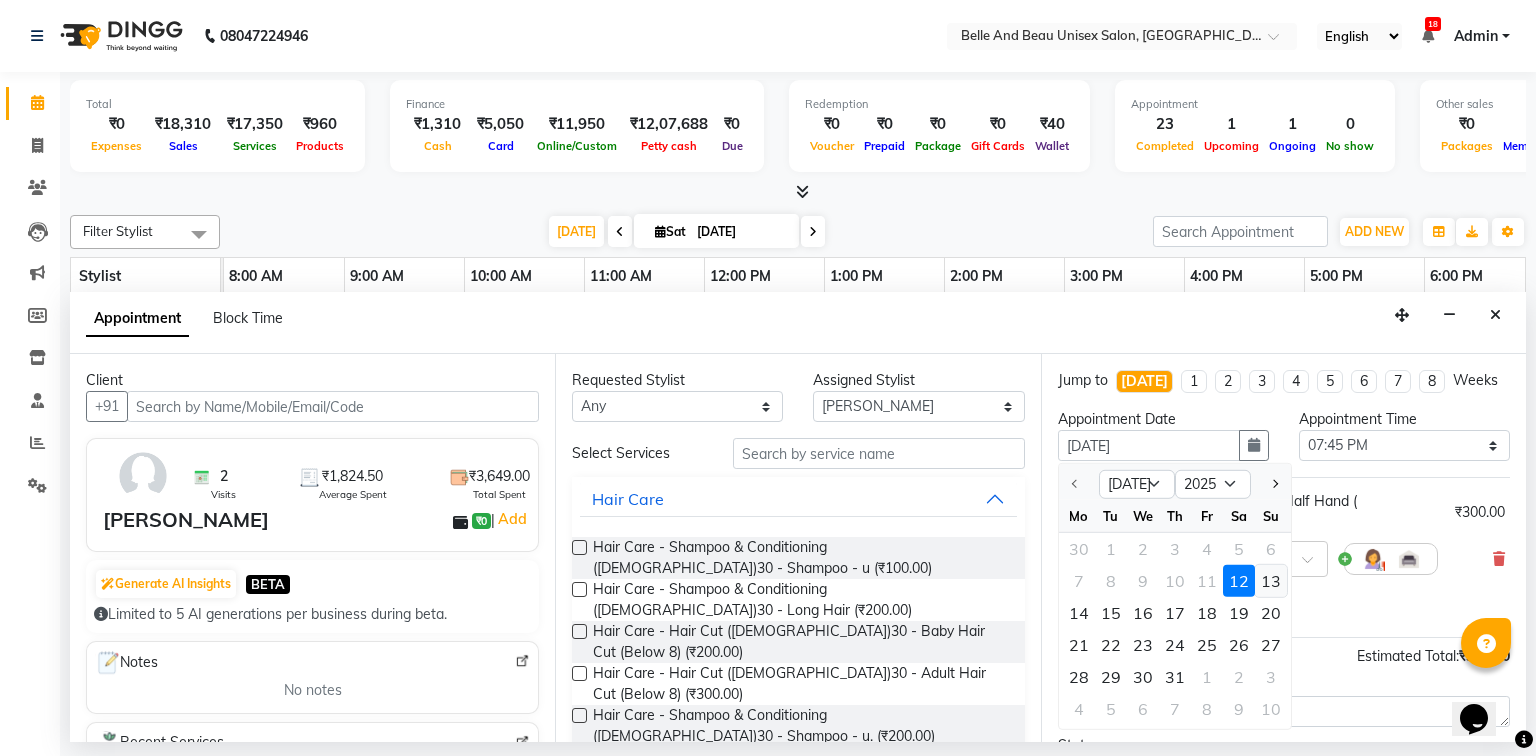 select on "1185" 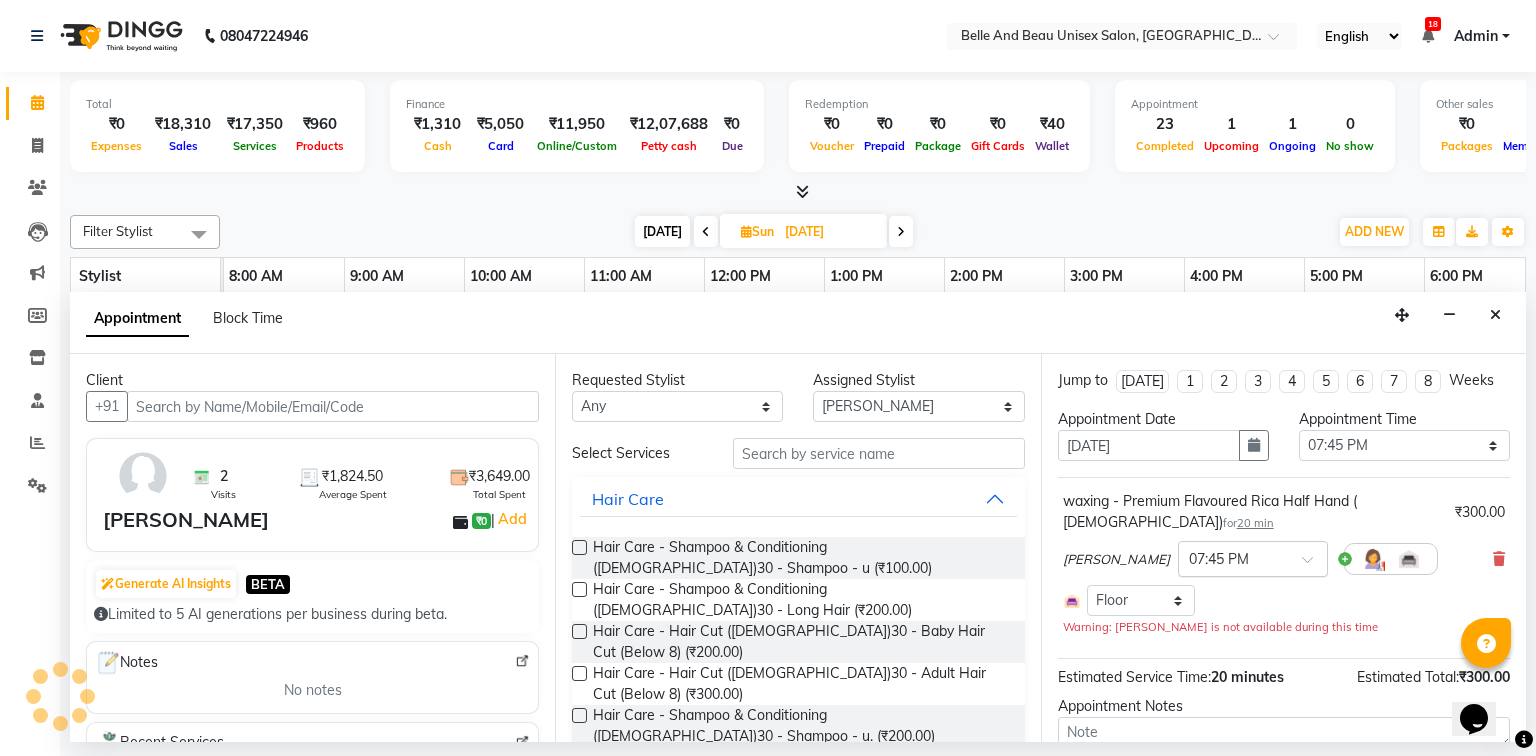 click at bounding box center (1233, 557) 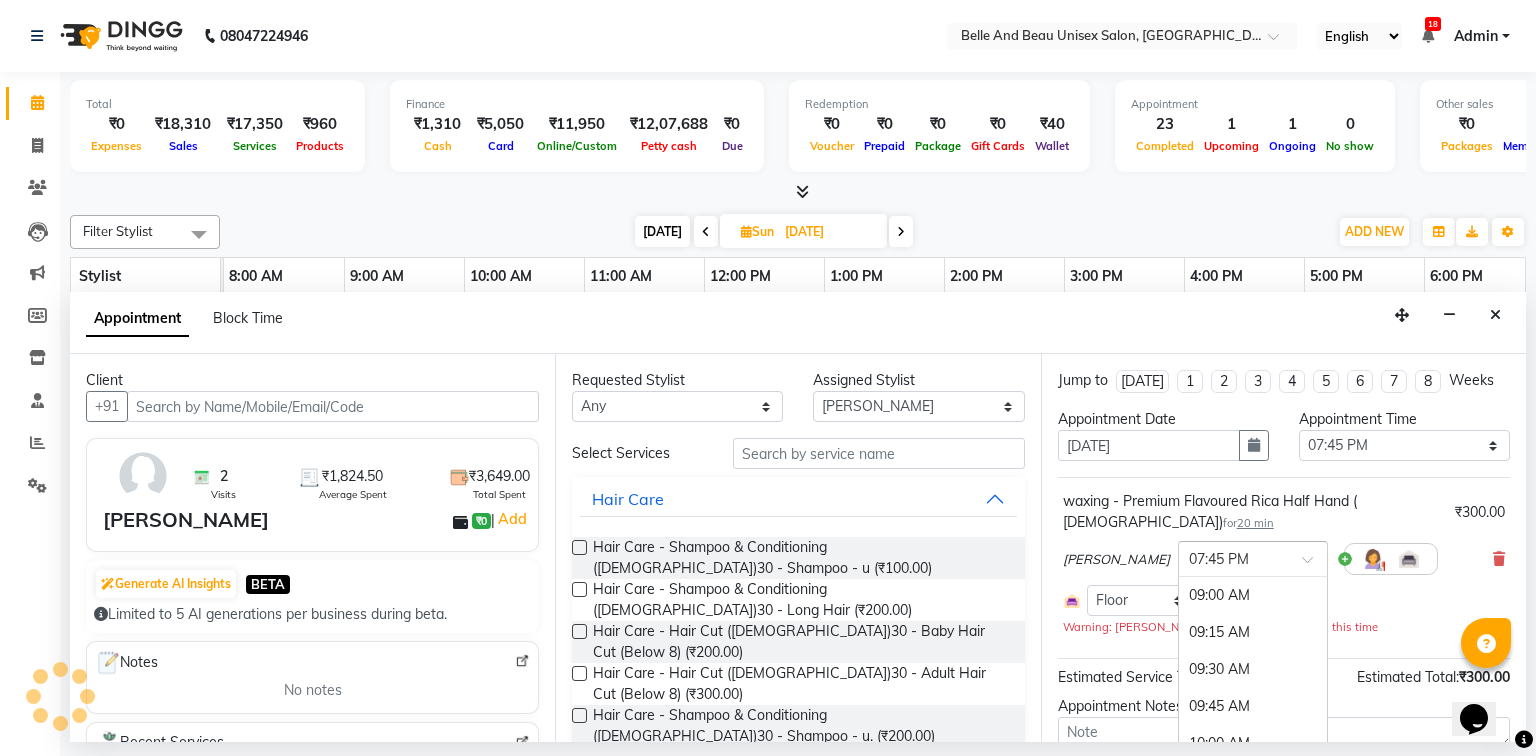 scroll, scrollTop: 1424, scrollLeft: 0, axis: vertical 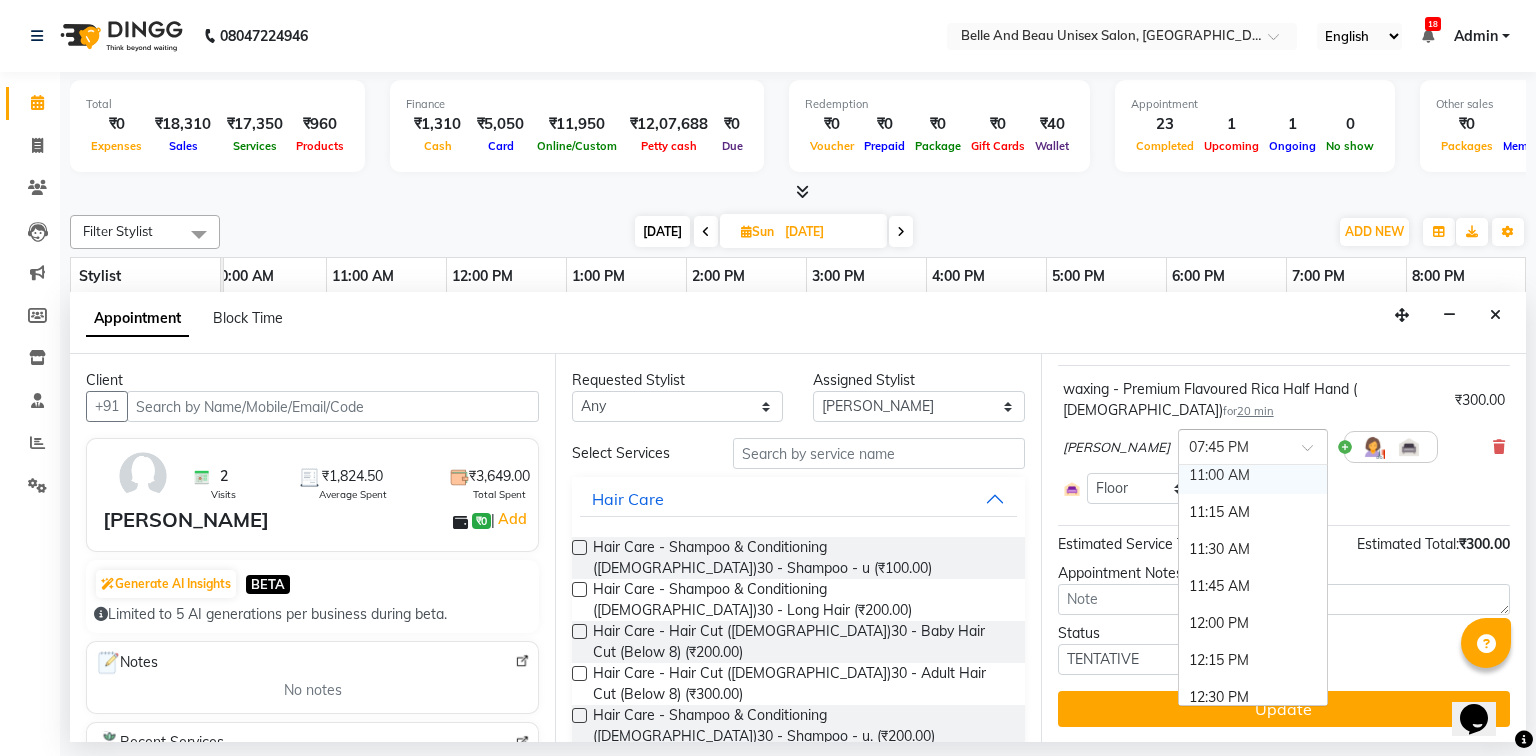 click on "11:00 AM" at bounding box center [1253, 475] 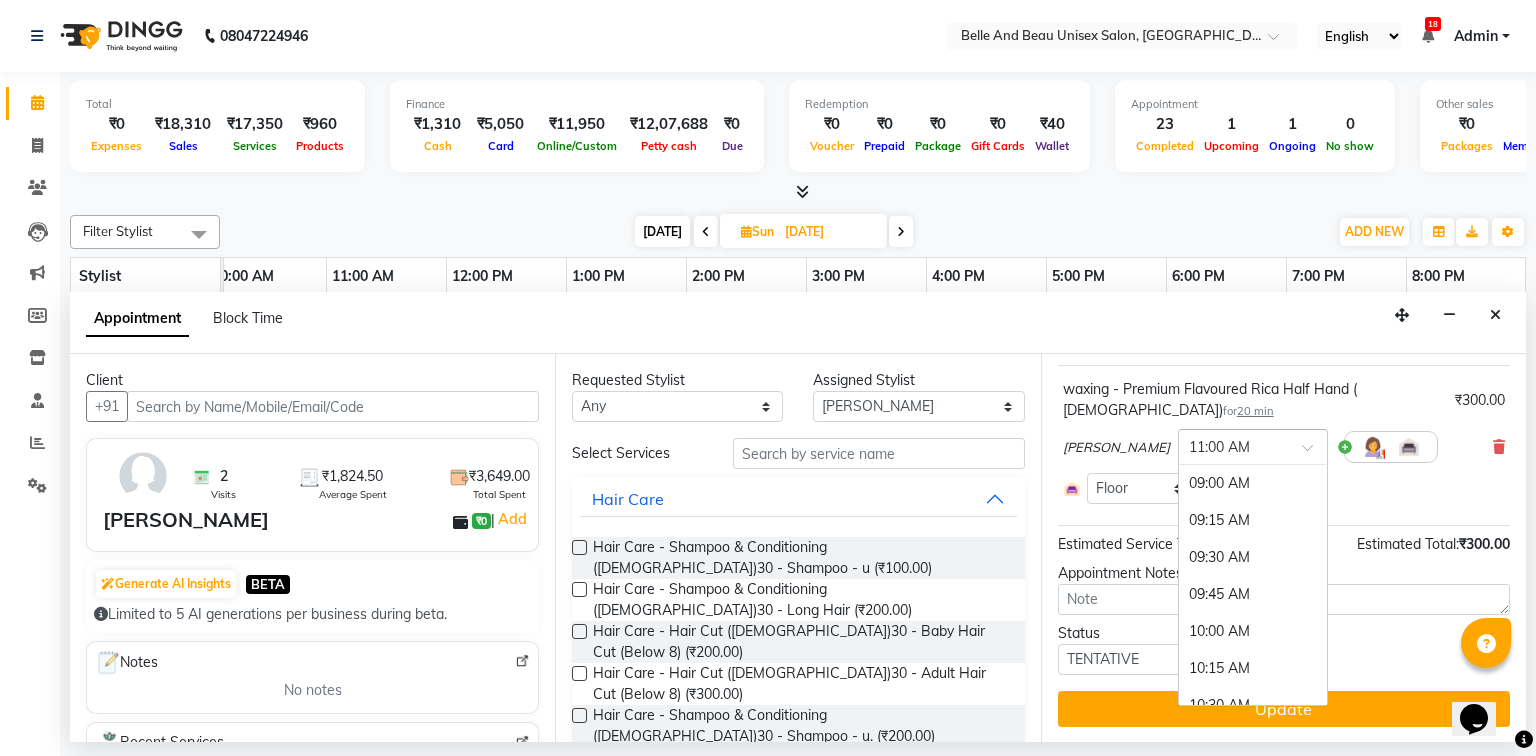 click at bounding box center [1314, 453] 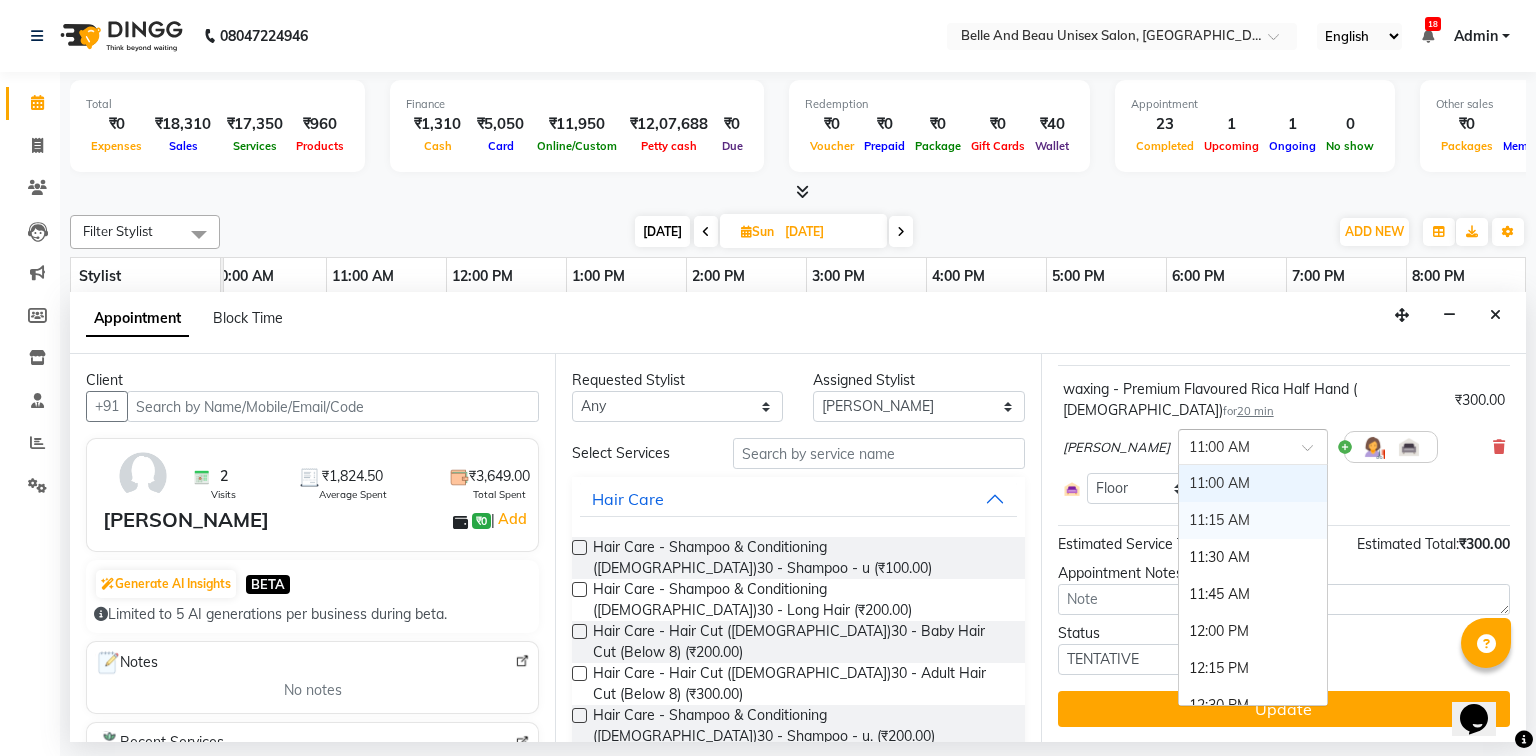click on "11:15 AM" at bounding box center [1253, 520] 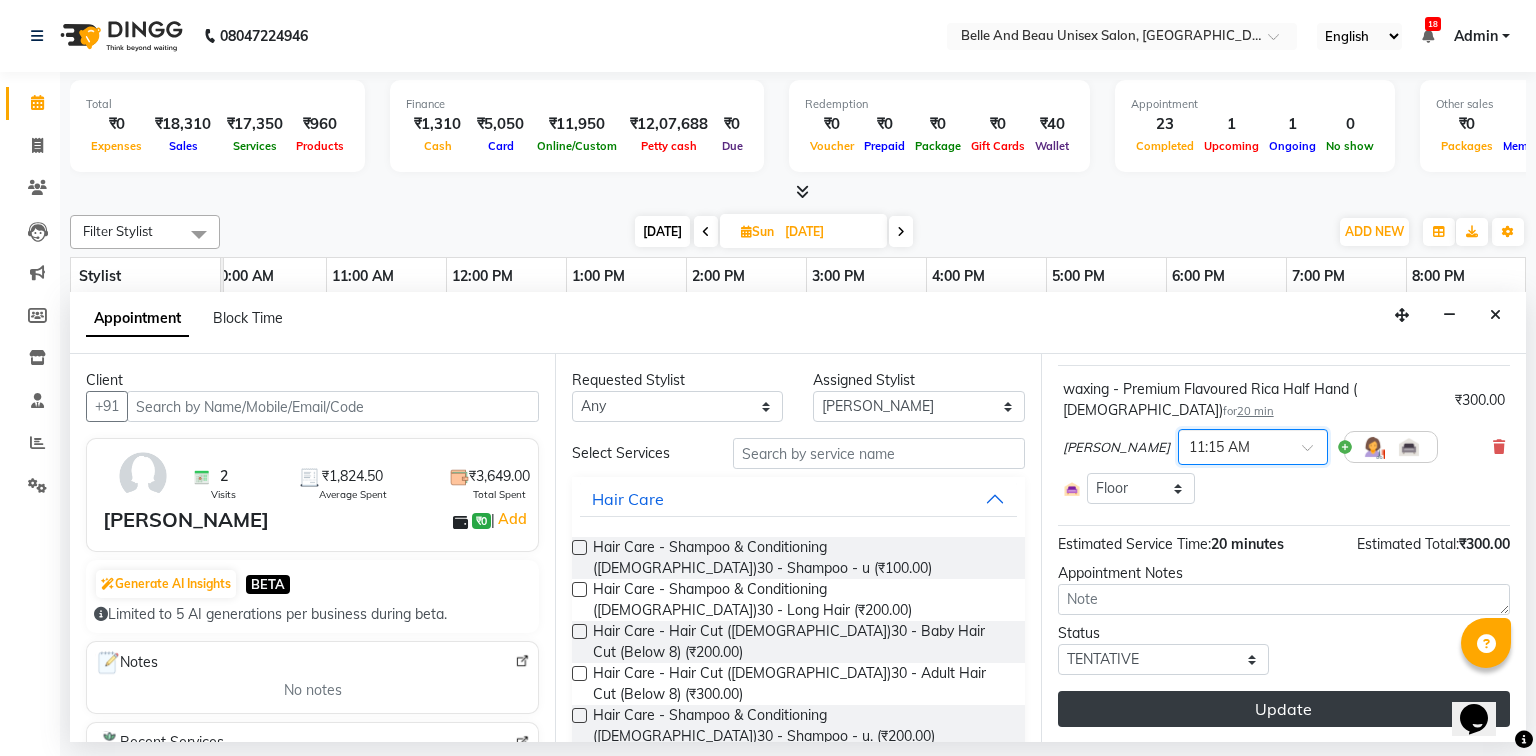 click on "Update" at bounding box center [1284, 709] 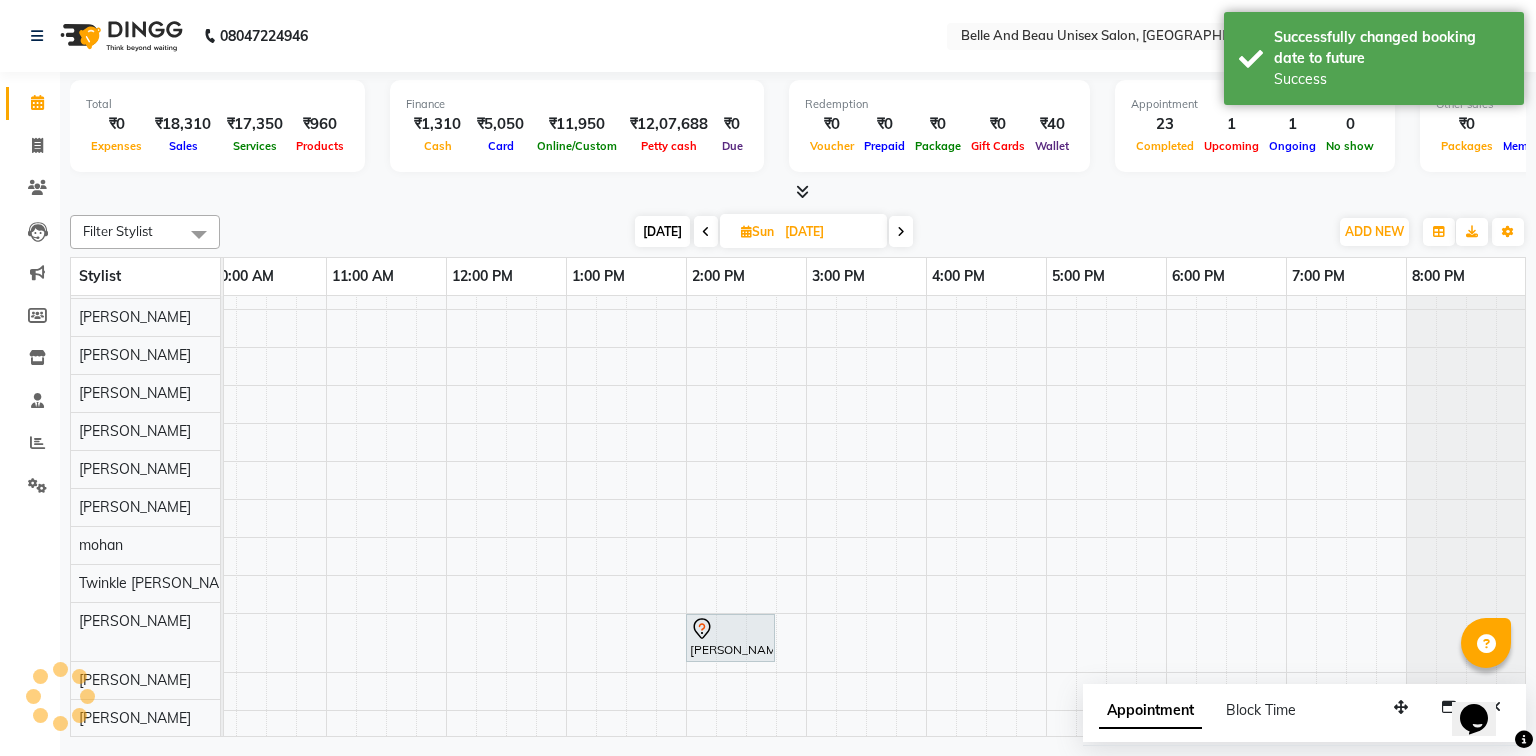 scroll, scrollTop: 24, scrollLeft: 0, axis: vertical 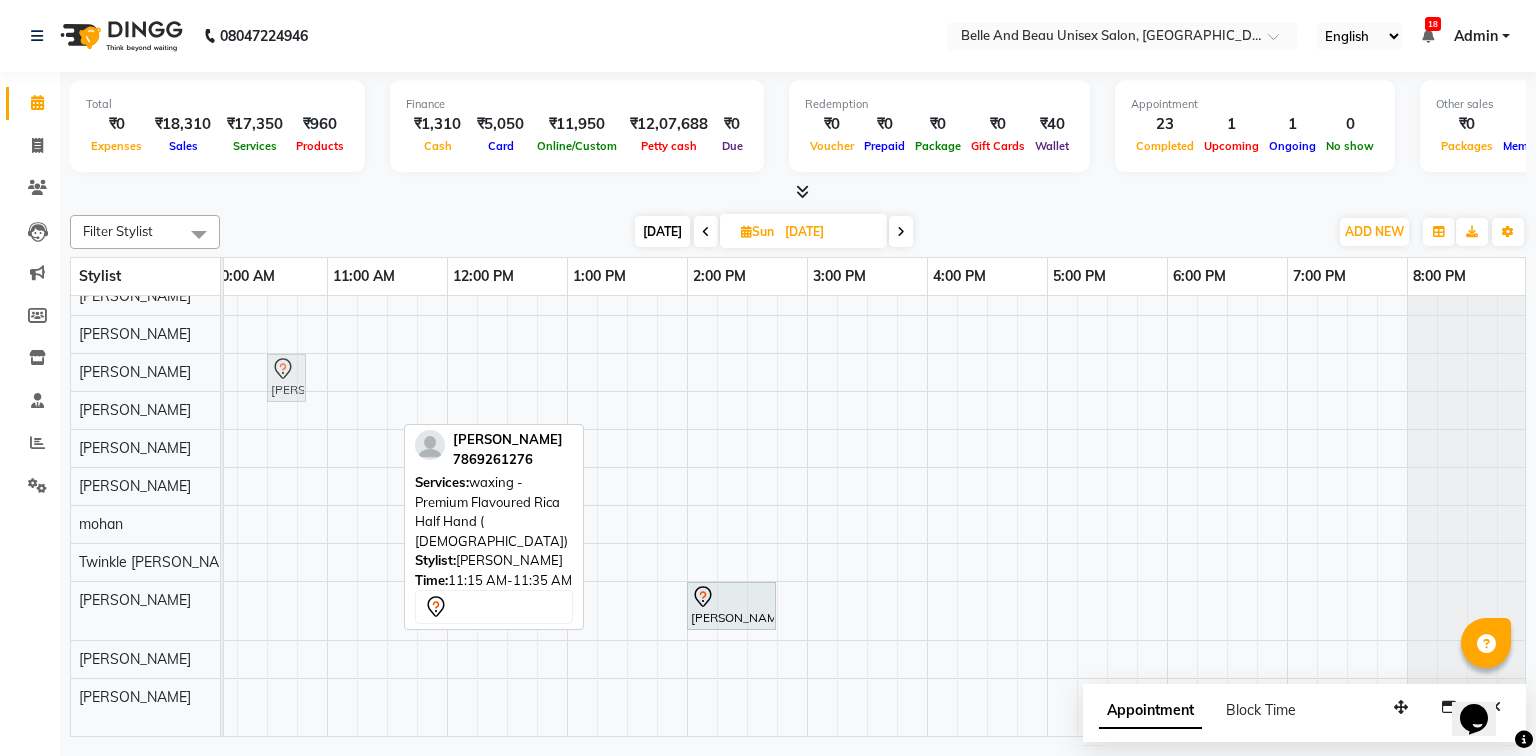 drag, startPoint x: 375, startPoint y: 687, endPoint x: 300, endPoint y: 380, distance: 316.02847 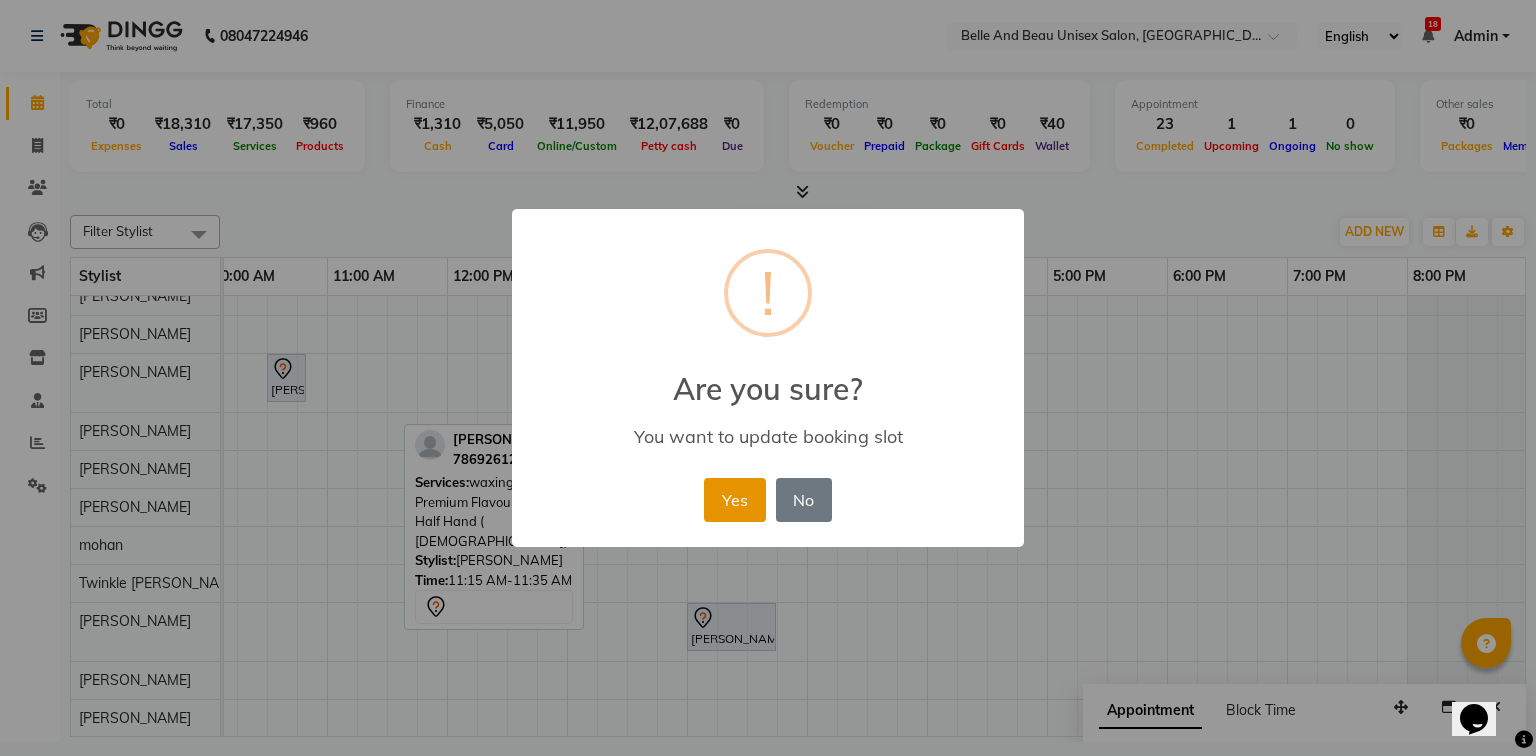 click on "Yes" at bounding box center (734, 500) 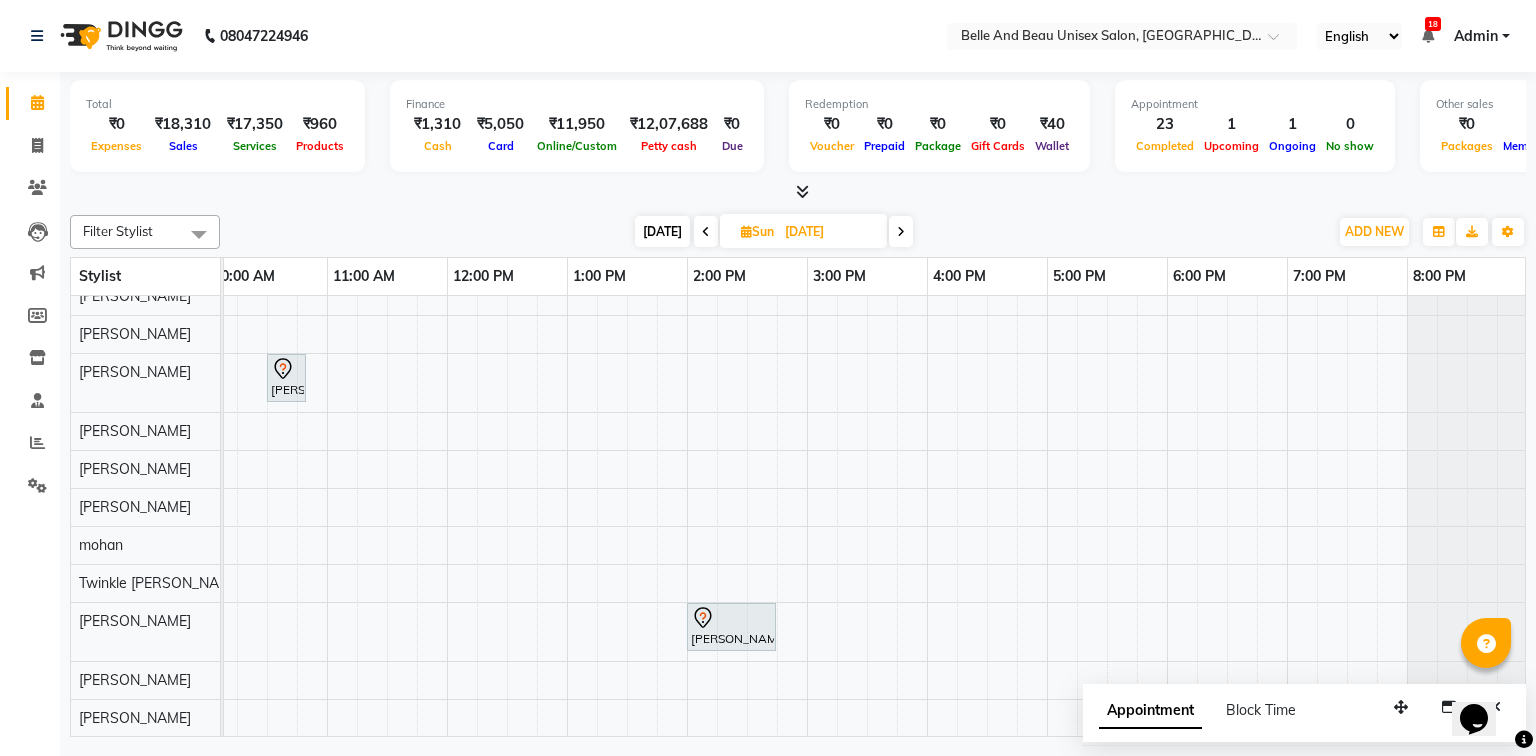 click on "[DATE]" at bounding box center (662, 231) 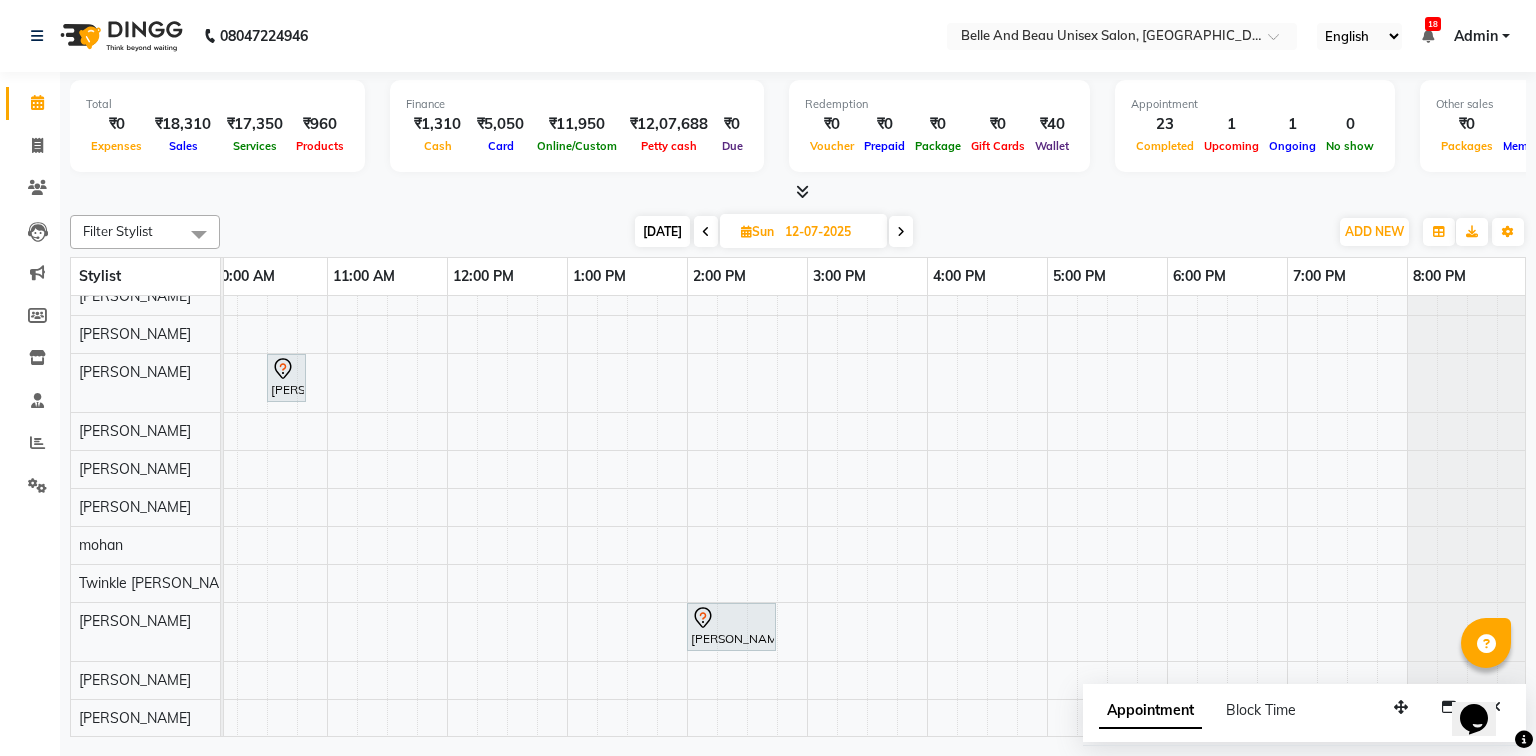 scroll 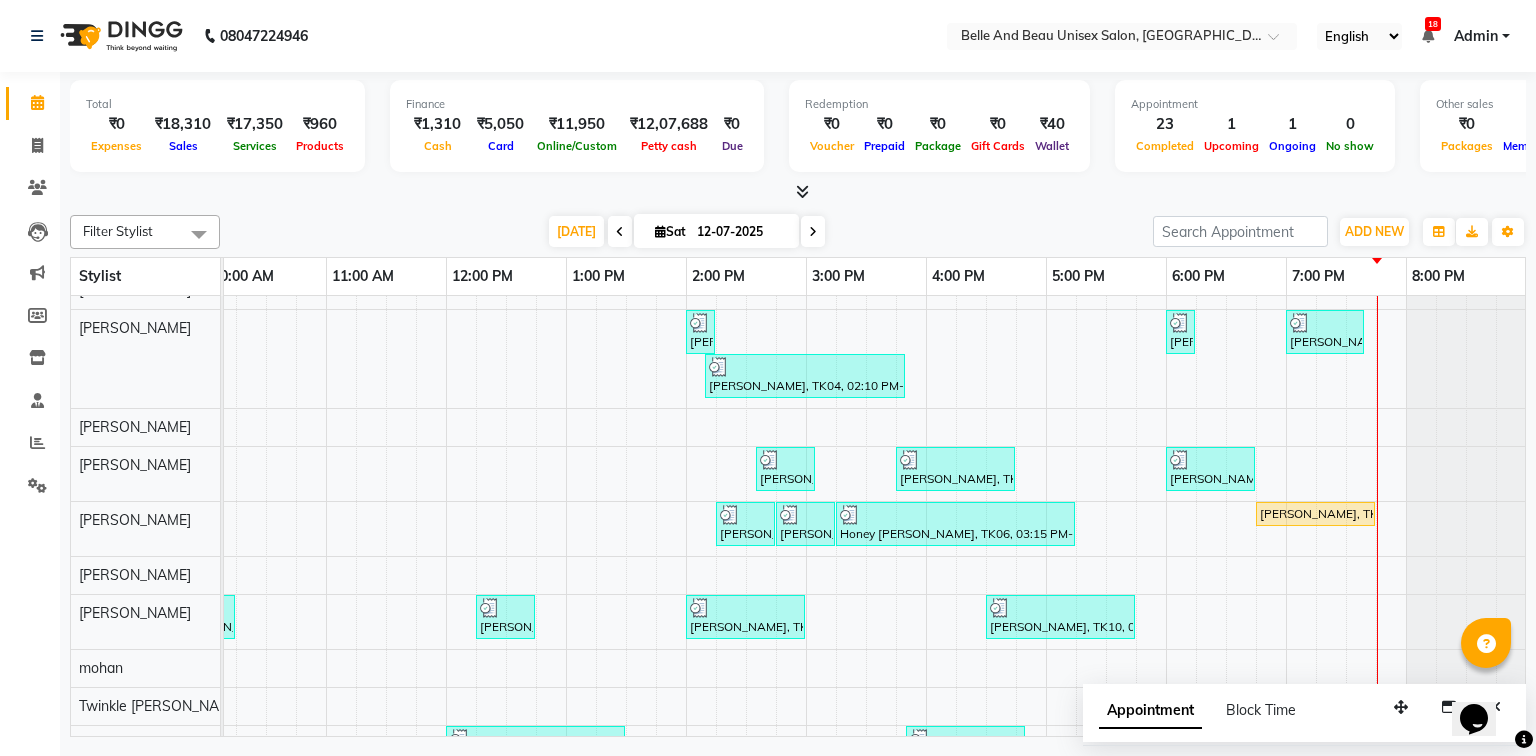 click on "Renu, TK04, 02:00 PM-02:10 PM, Threading - Eyebrow (Female)30 - Eyebrow     gitanjali negi, TK11, 06:00 PM-06:10 PM, Threading - Eyebrow (Female)30 - Eyebrow     gitanjali negi, TK11, 07:00 PM-07:40 PM, Threading - Full Face (Female)30 - Forehead,Threading - Eyebrow (Female)30 - Eyebrow,Waxing - Premium Flavoured Rica Wax30 - Upper Lip/ Lower Lip/ Chin (Female)     Renu, TK04, 02:10 PM-03:50 PM, Threading - Full Face (Female)30 - Full Face,Waxing - Premium Flavoured Rica Wax30 - Underarms (Female),Waxing - Premium Flavoured Rica Wax30 - Full Legs (Female),Waxing - Premium Flavoured Rica Wax30 - Full Hands (Female)     Prabha, TK07, 02:35 PM-03:05 PM, Hair Care - Hair Cut (Female)30 - Adult Hair Cut (Below 8)     AMAN GILL, TK08, 03:45 PM-04:45 PM, Hair Care - Hair Cut (Male)30 - Adult Hair Cut (Below 8),Shave & Trimming - Beard  (Male)30 - Beard Trimming     SUJATA ., TK09, 06:00 PM-06:45 PM, Hair Colour - Root Touch up30 - Root Touch up (Female) (₹1500)" at bounding box center [746, 572] 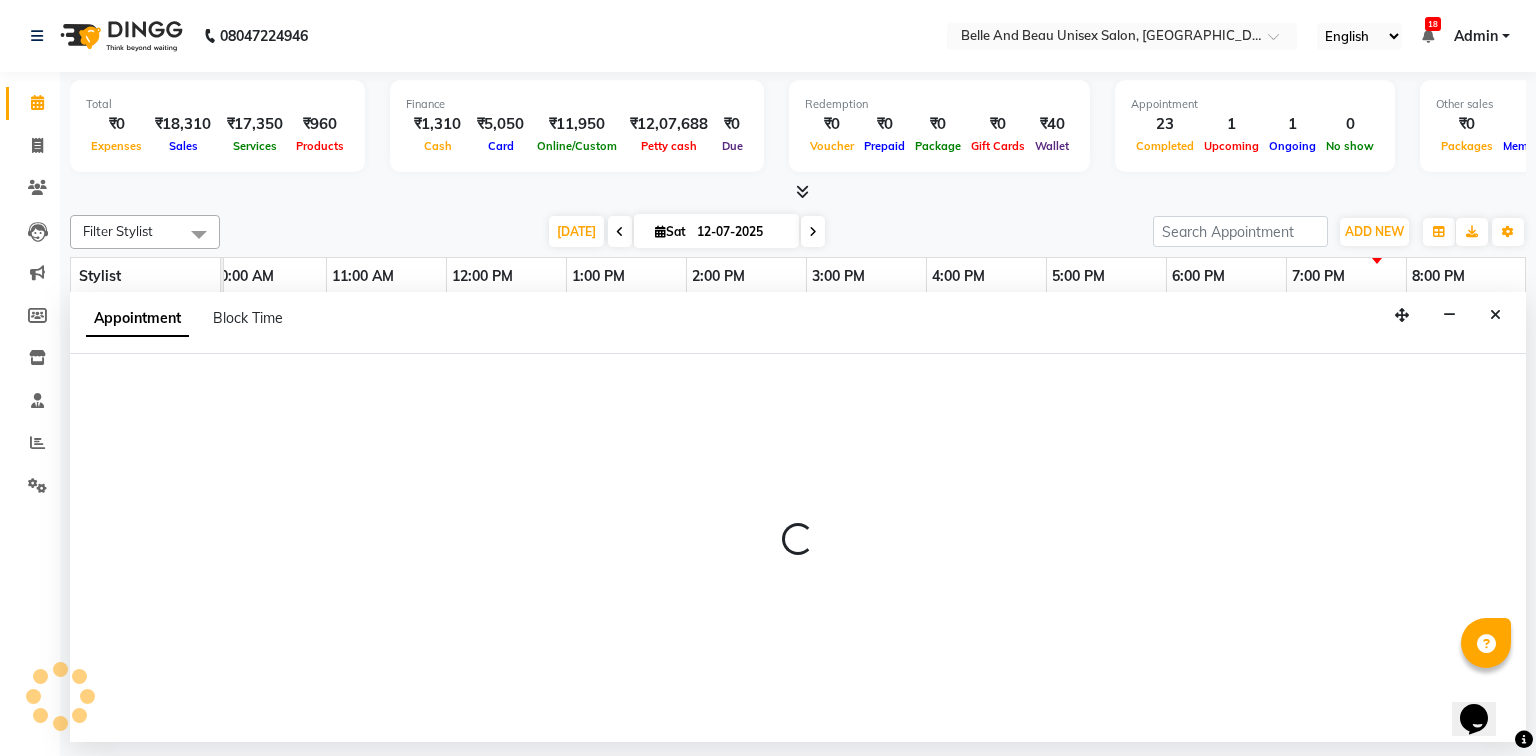 select on "62596" 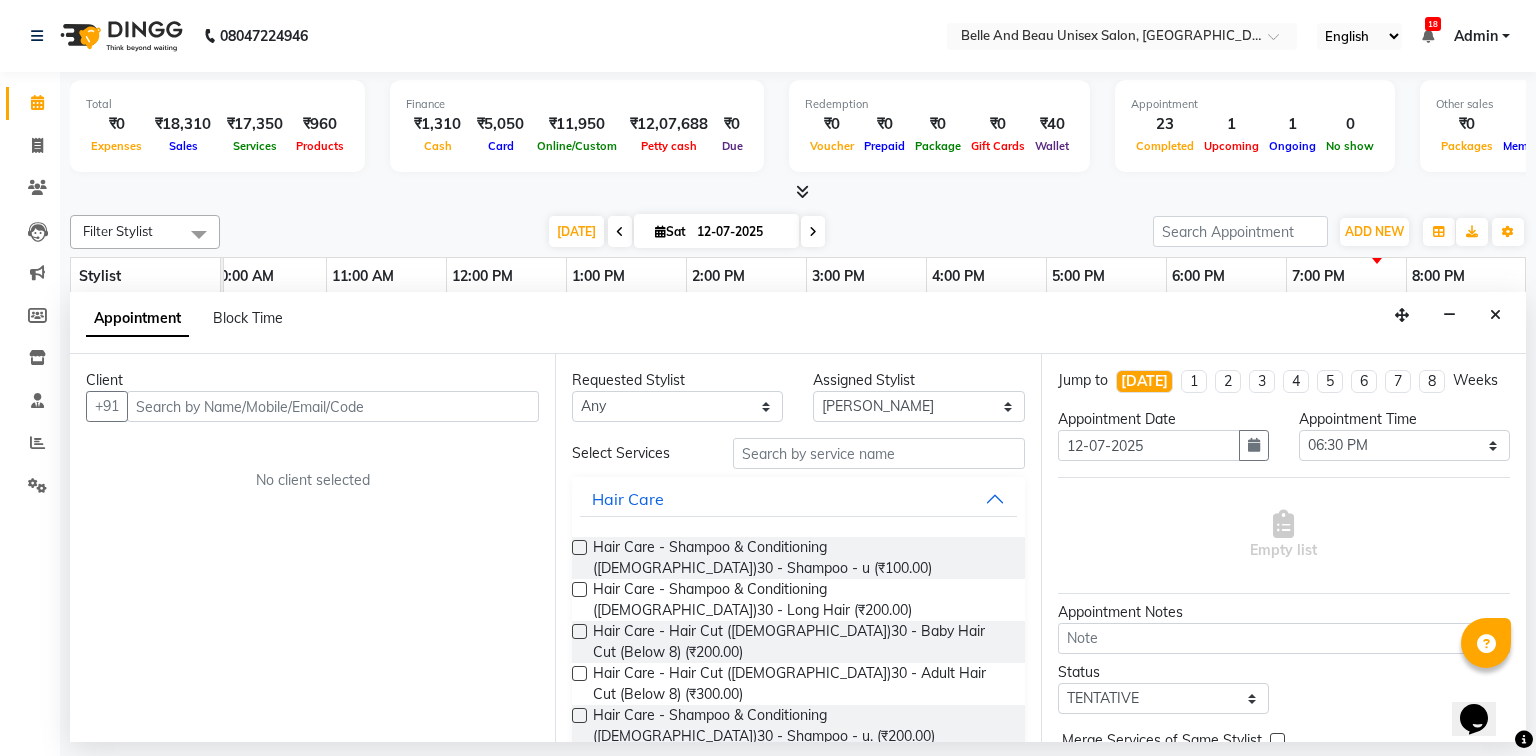 click at bounding box center (333, 406) 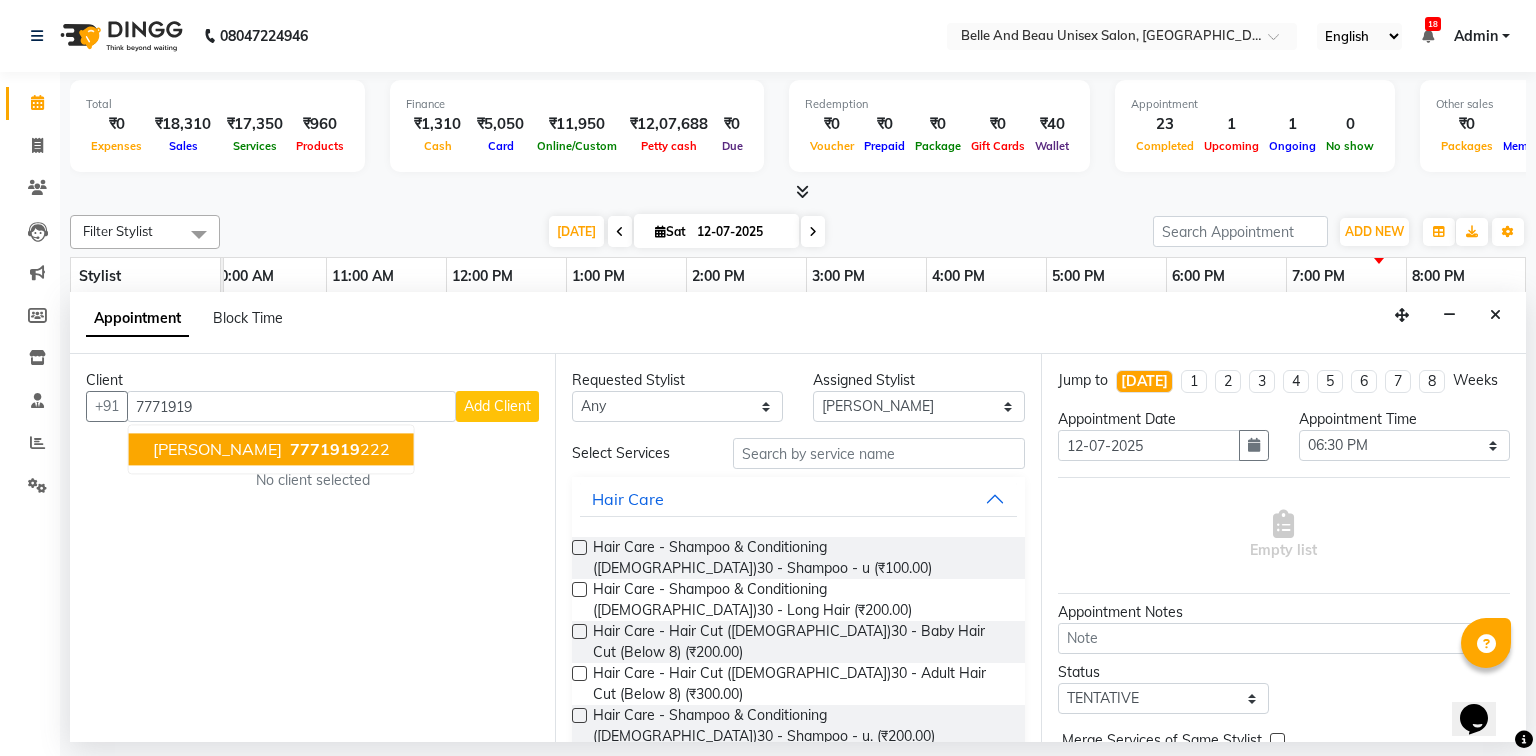 click on "James Chacko" at bounding box center [217, 450] 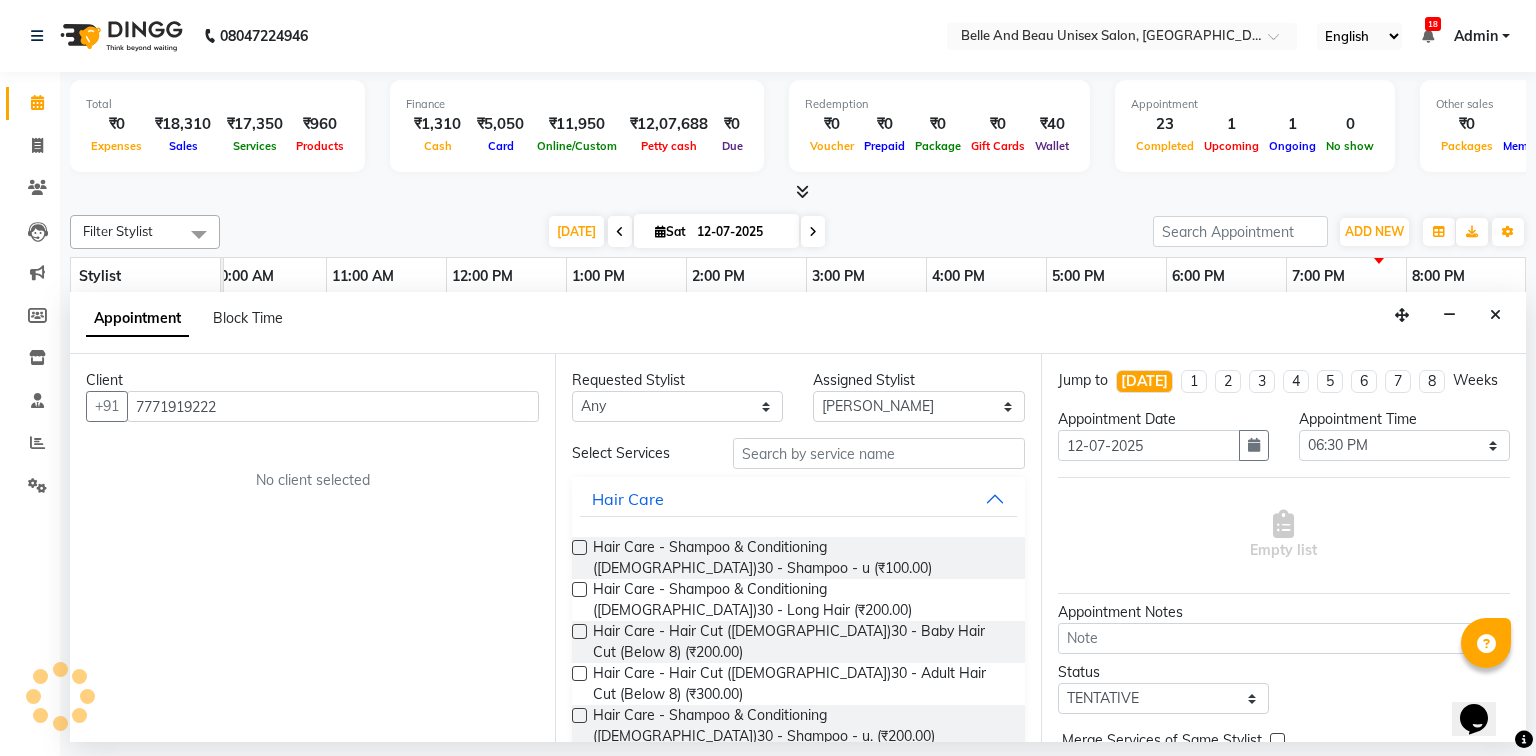 type on "7771919222" 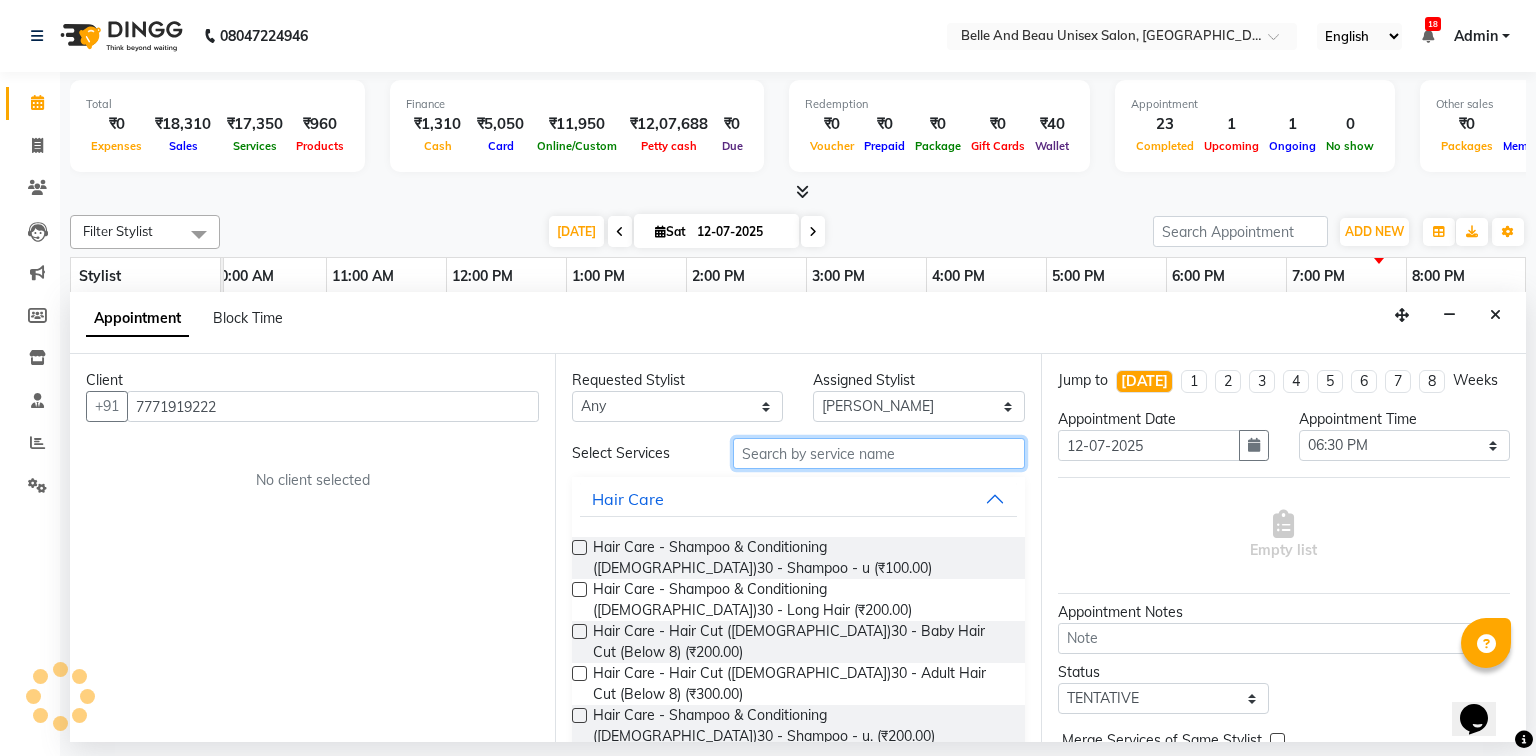 click at bounding box center (879, 453) 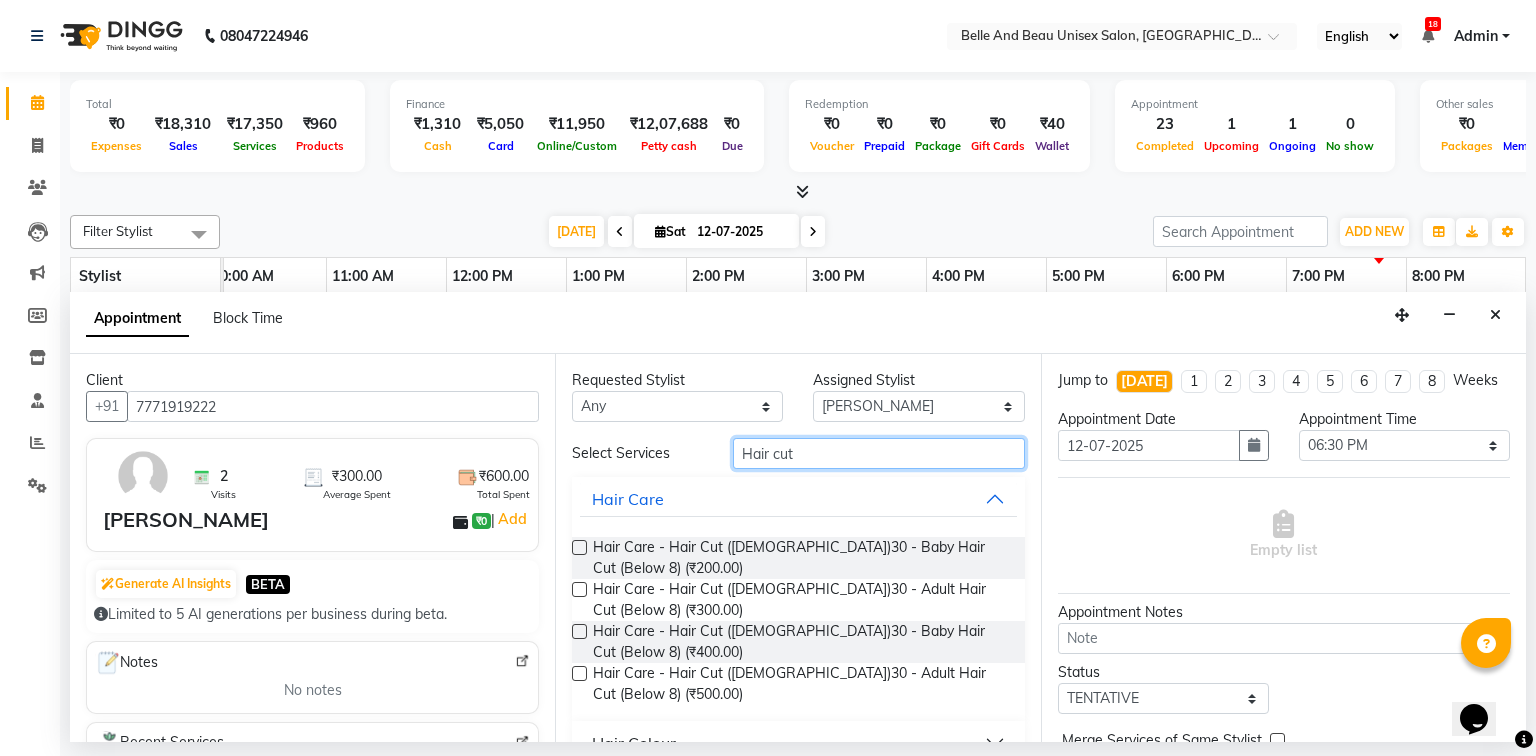type on "Hair cut" 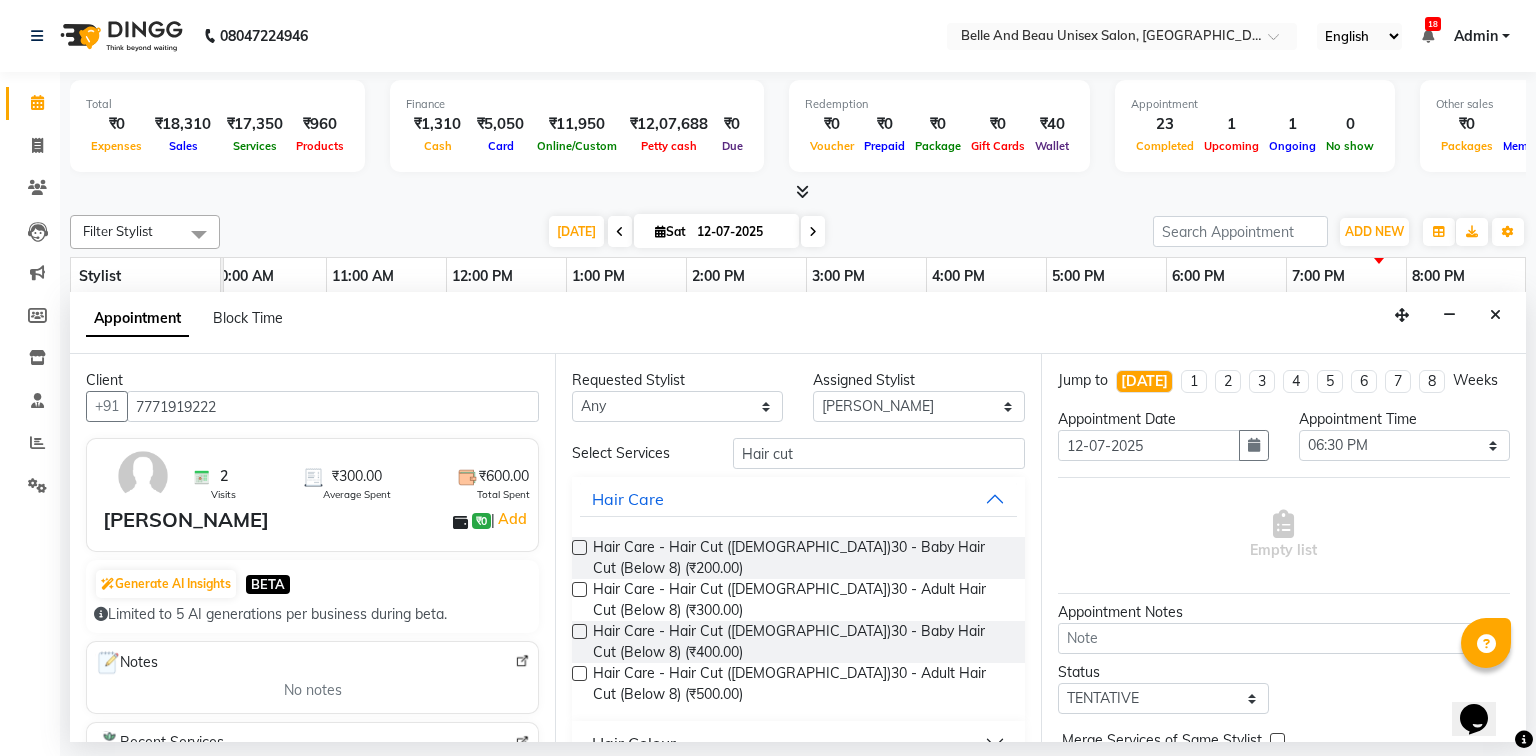 click at bounding box center (579, 547) 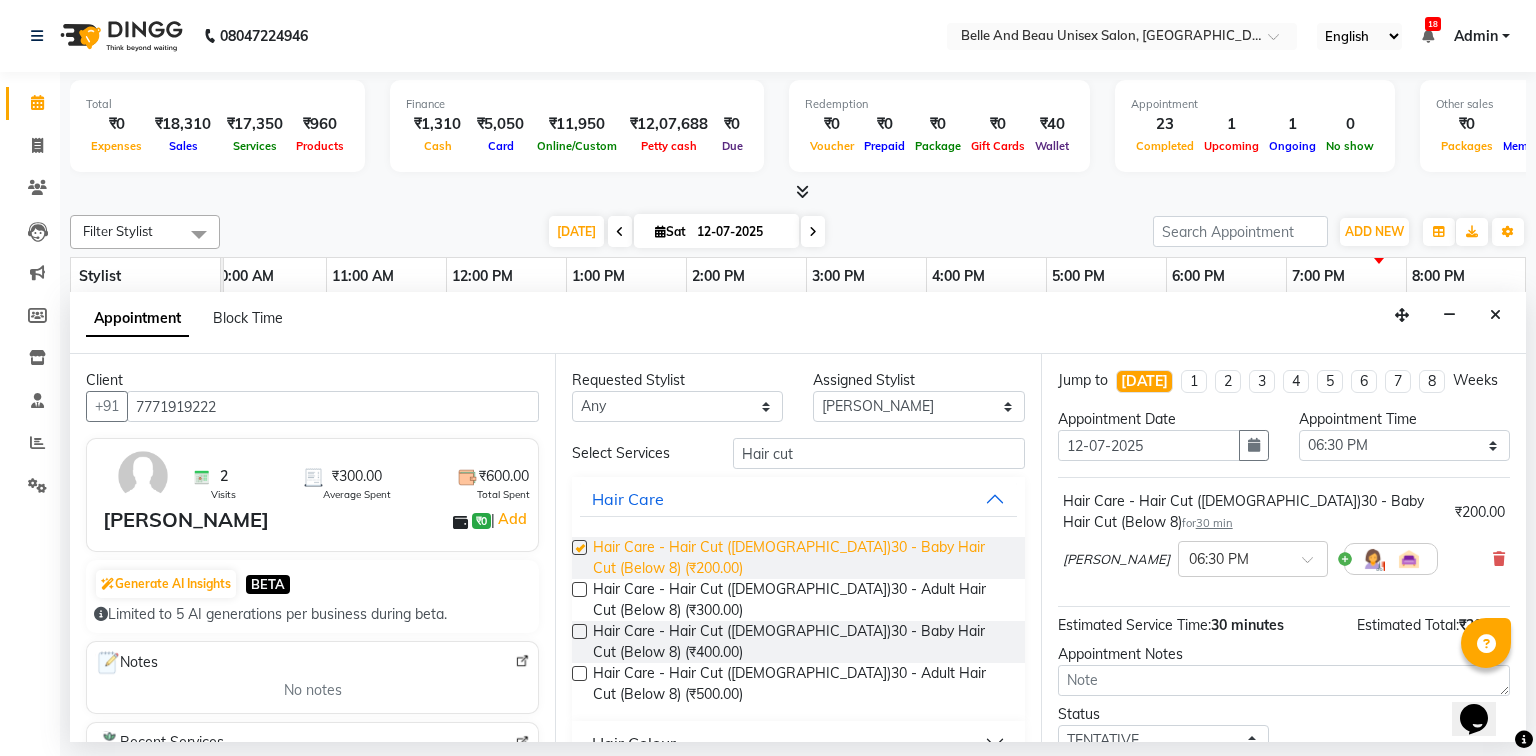 checkbox on "false" 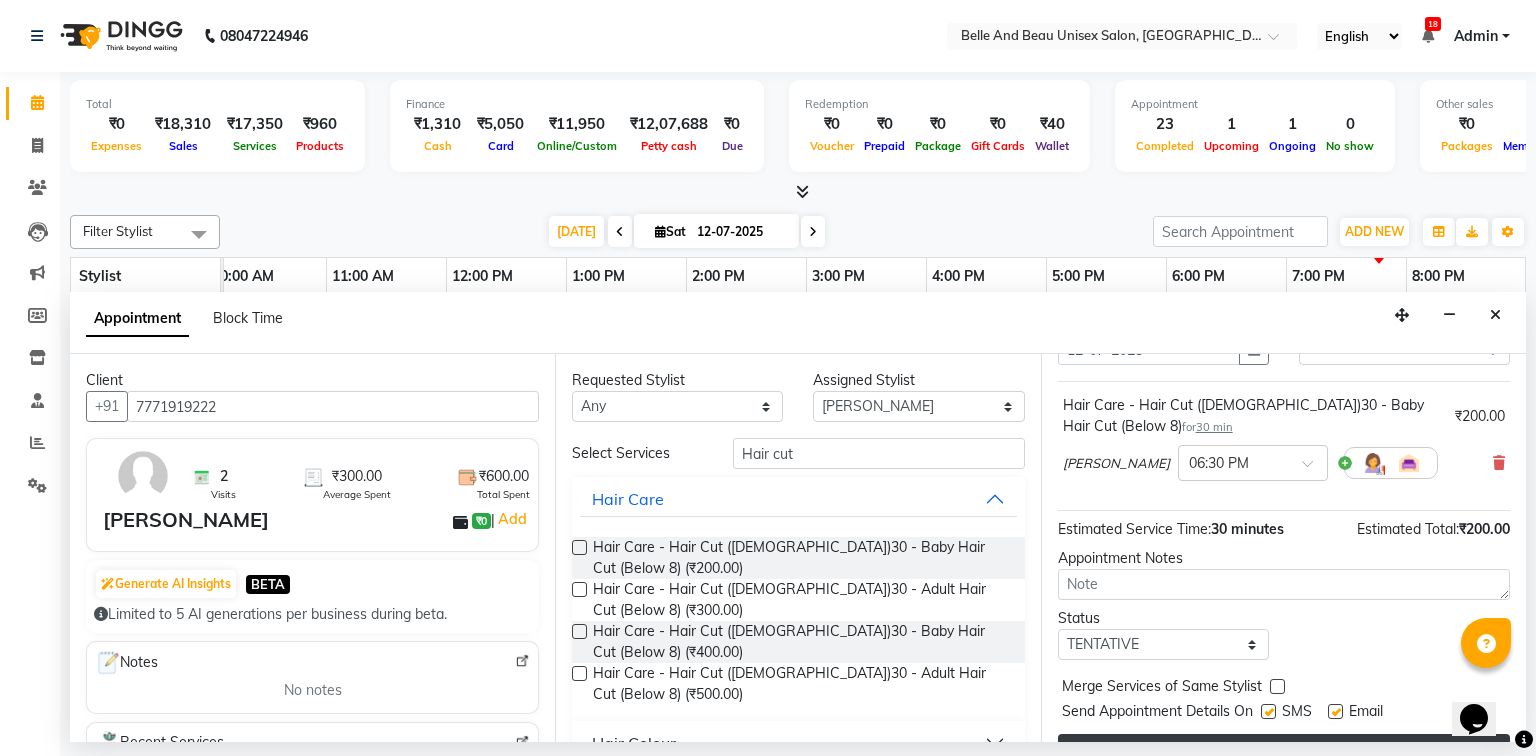 scroll, scrollTop: 139, scrollLeft: 0, axis: vertical 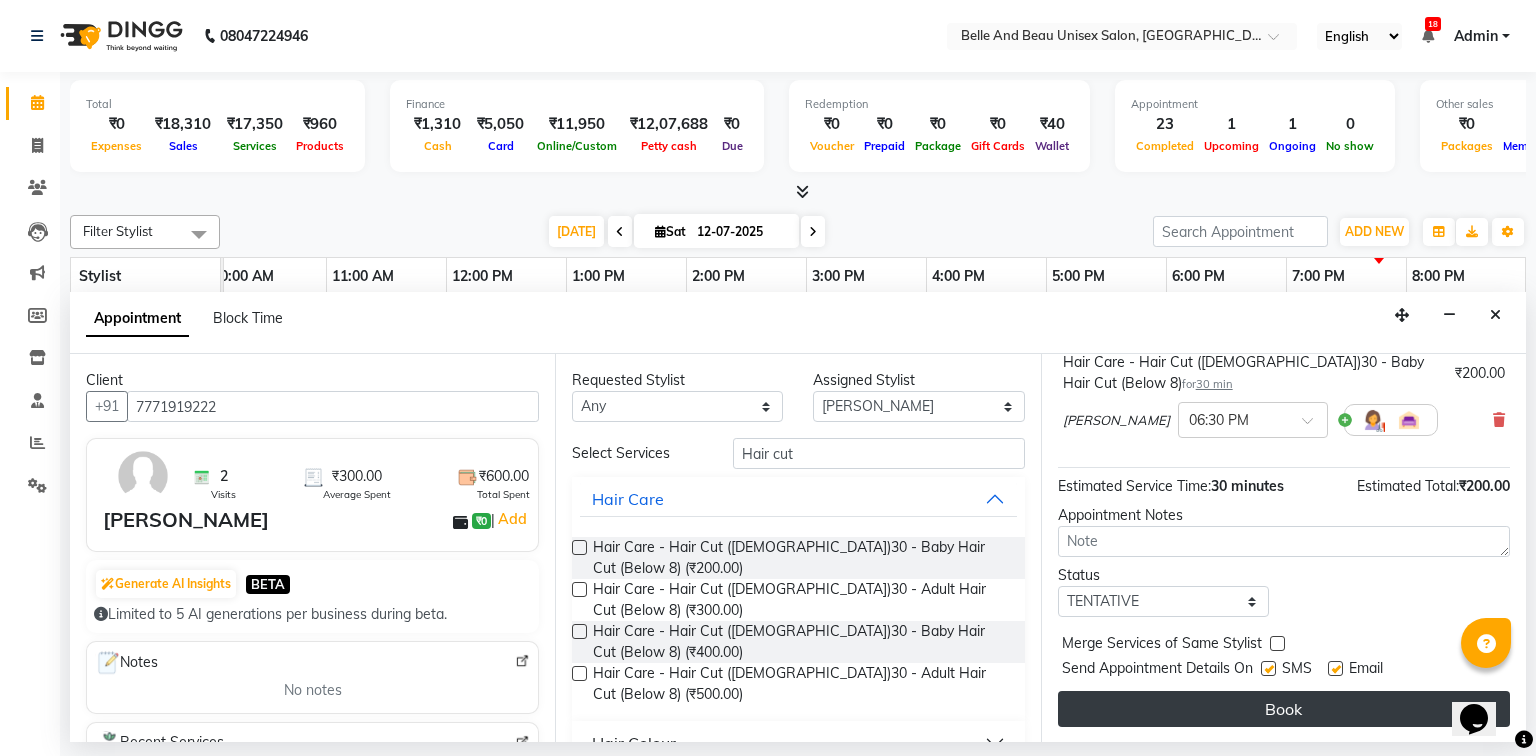 click on "Book" at bounding box center (1284, 709) 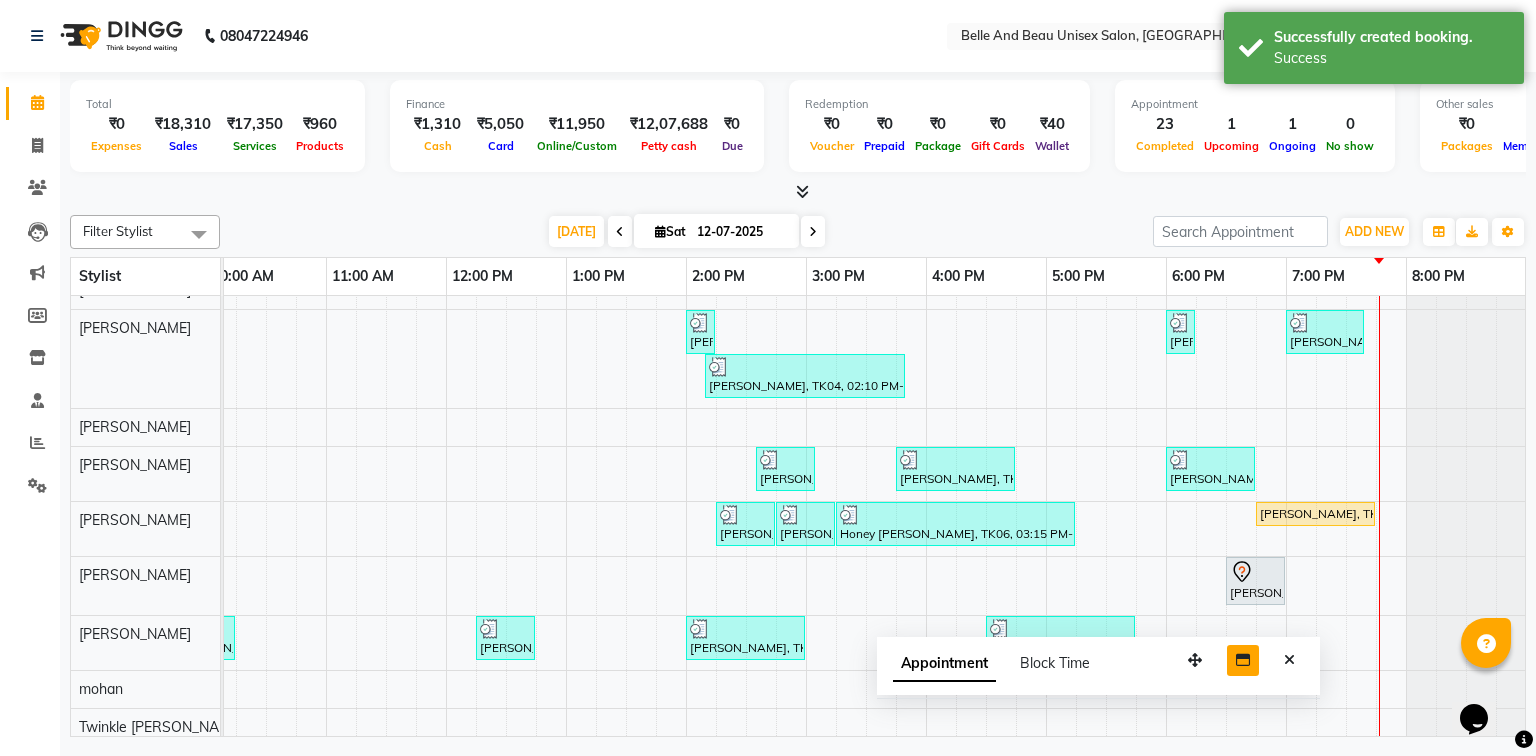 drag, startPoint x: 1408, startPoint y: 714, endPoint x: 1246, endPoint y: 663, distance: 169.83817 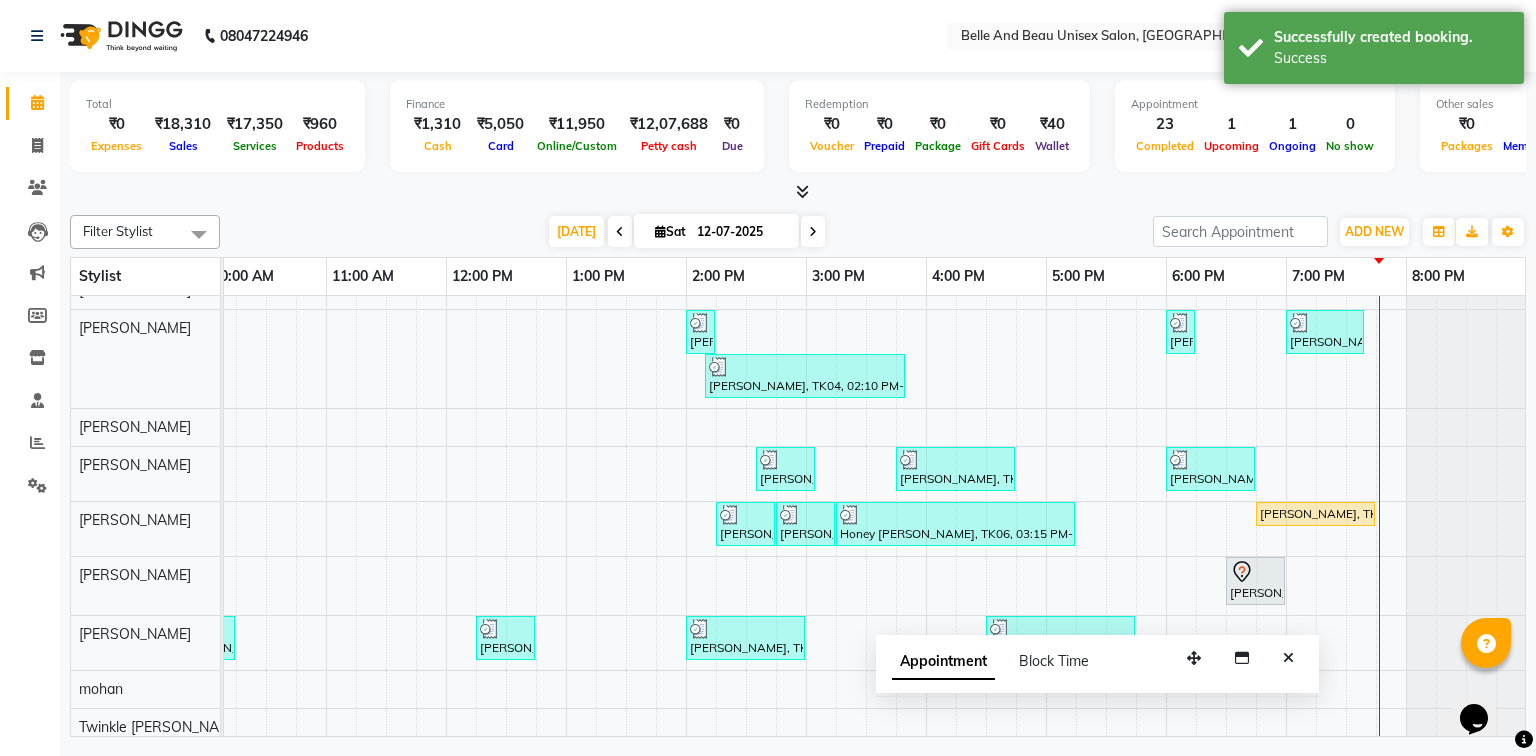 drag, startPoint x: 1291, startPoint y: 660, endPoint x: 1292, endPoint y: 648, distance: 12.0415945 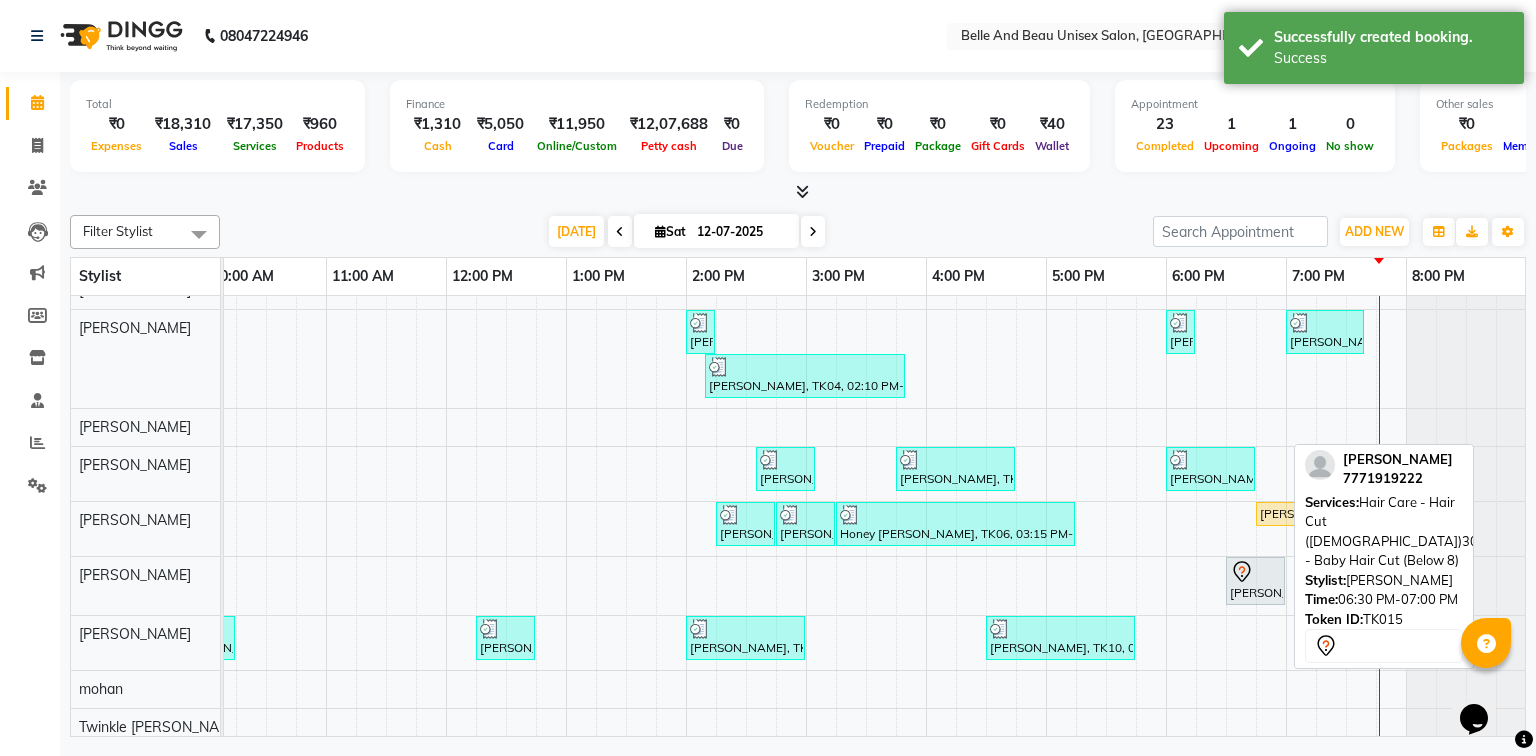 click at bounding box center [1255, 572] 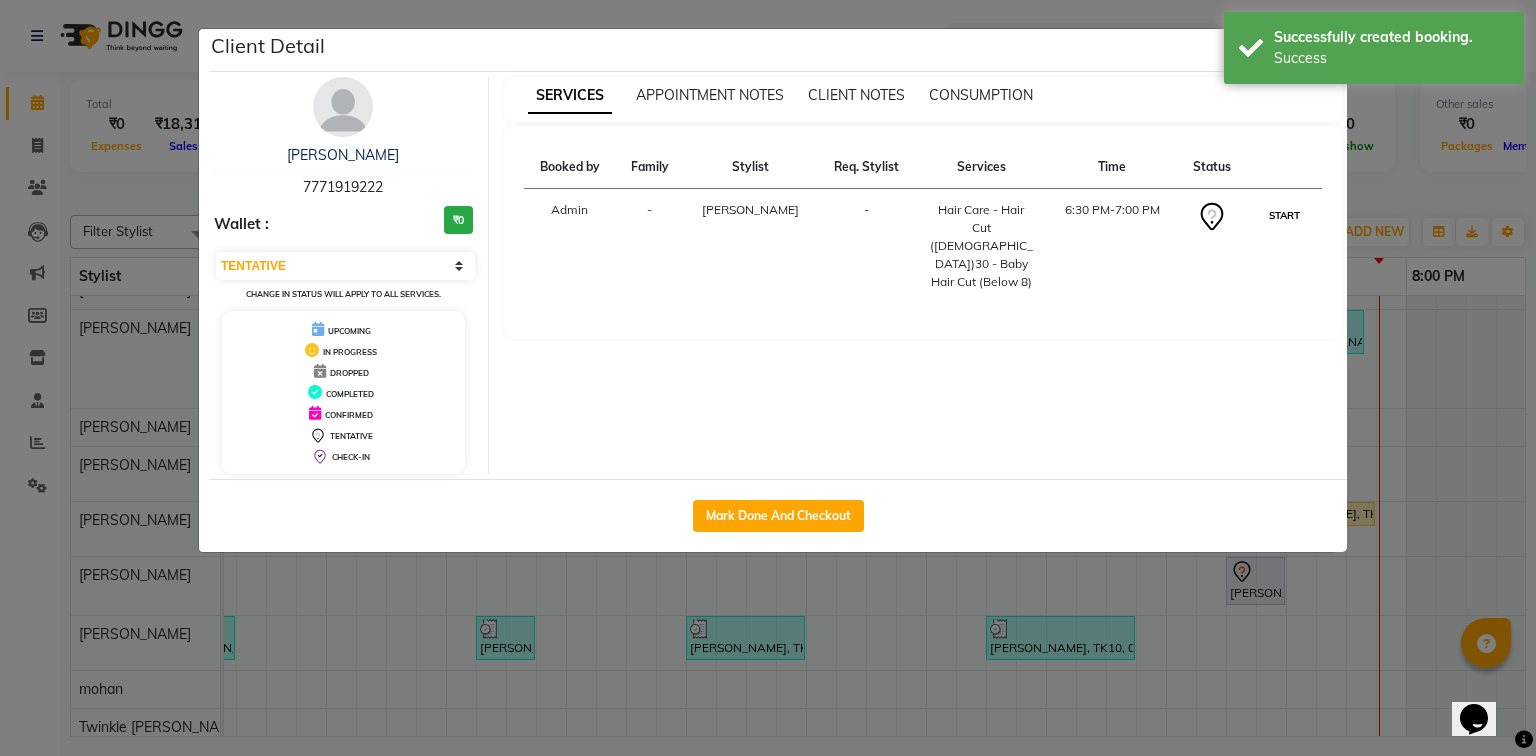 click on "START" at bounding box center [1284, 215] 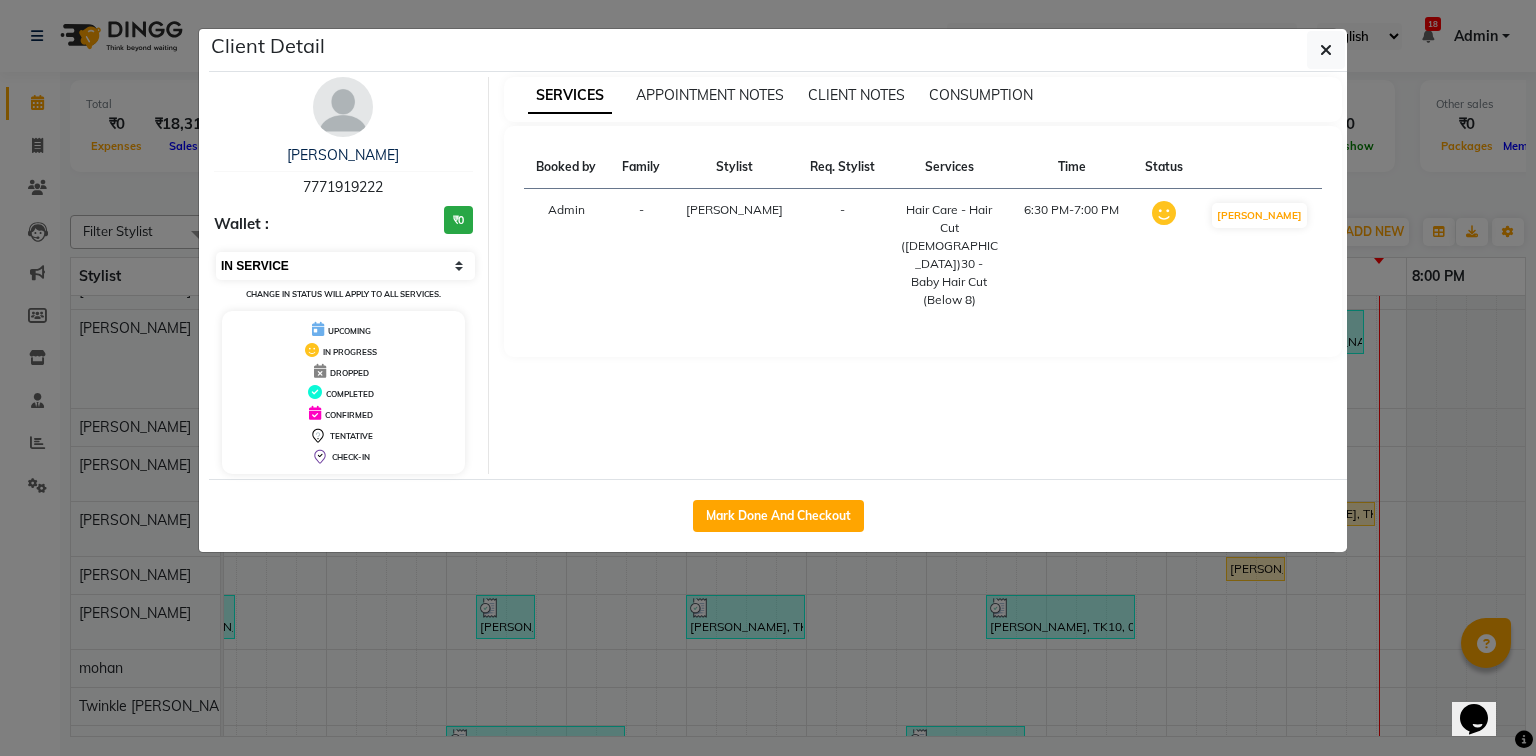 click on "Select IN SERVICE CONFIRMED TENTATIVE CHECK IN MARK DONE DROPPED UPCOMING" at bounding box center [345, 266] 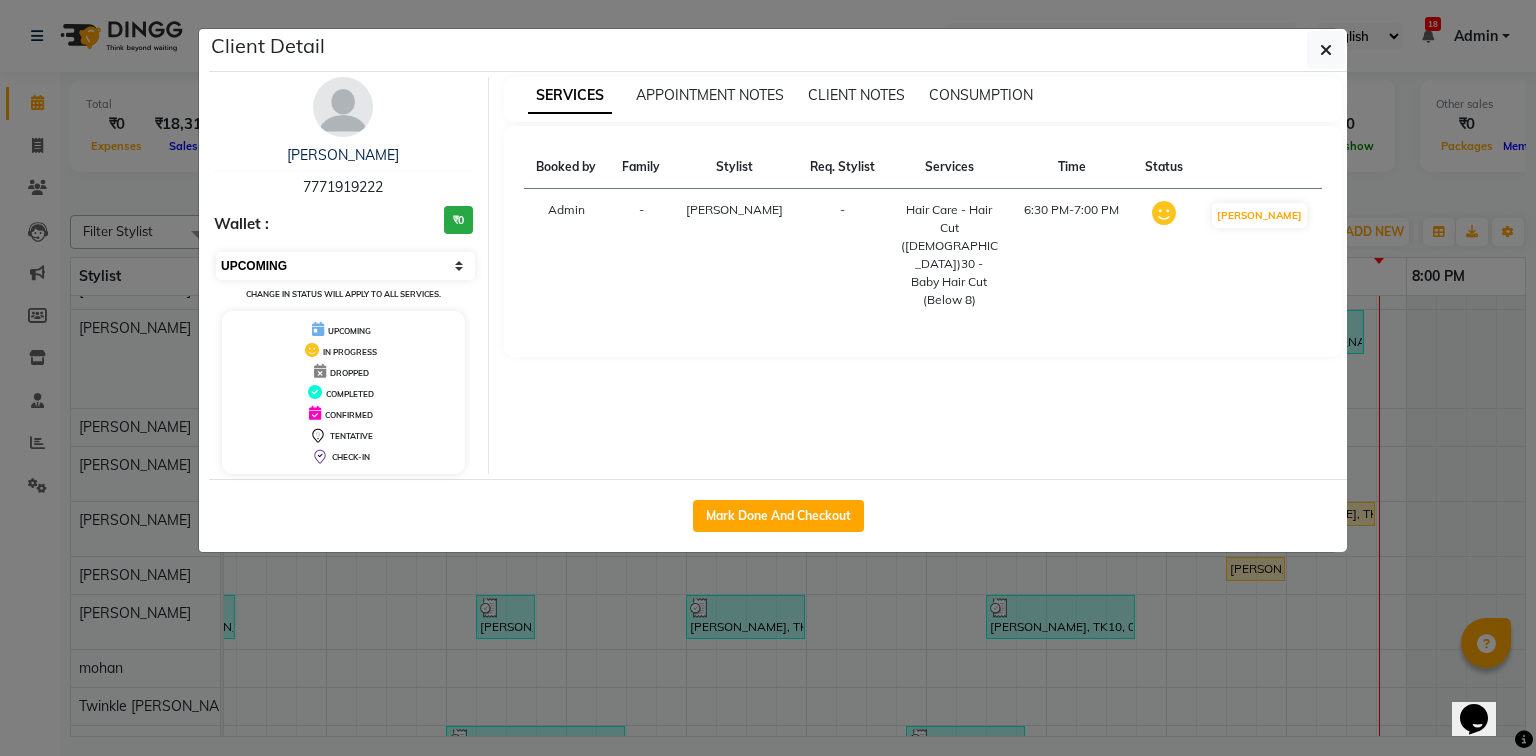 click on "Select IN SERVICE CONFIRMED TENTATIVE CHECK IN MARK DONE DROPPED UPCOMING" at bounding box center (345, 266) 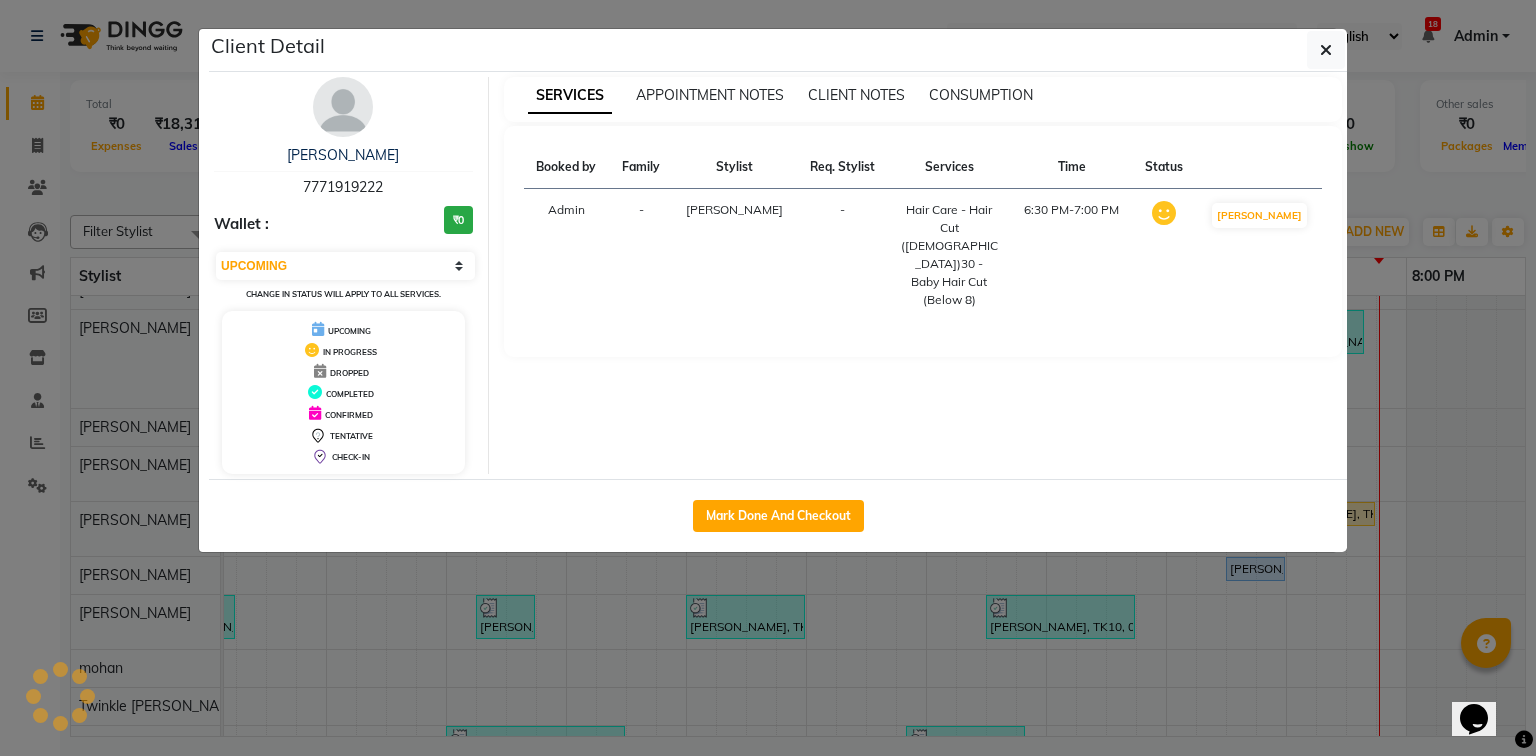 click on "UPCOMING" at bounding box center [349, 331] 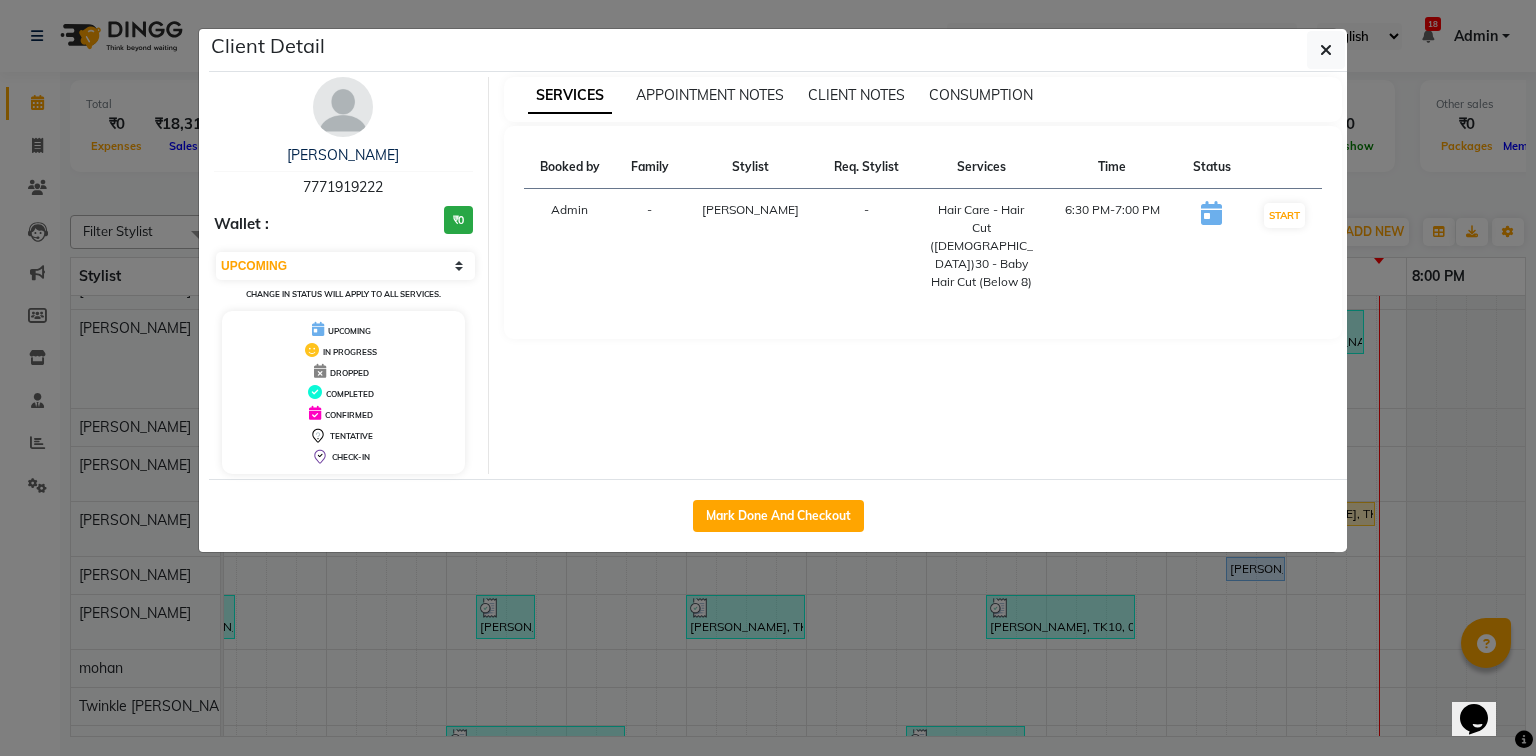 drag, startPoint x: 1332, startPoint y: 48, endPoint x: 1535, endPoint y: 289, distance: 315.10315 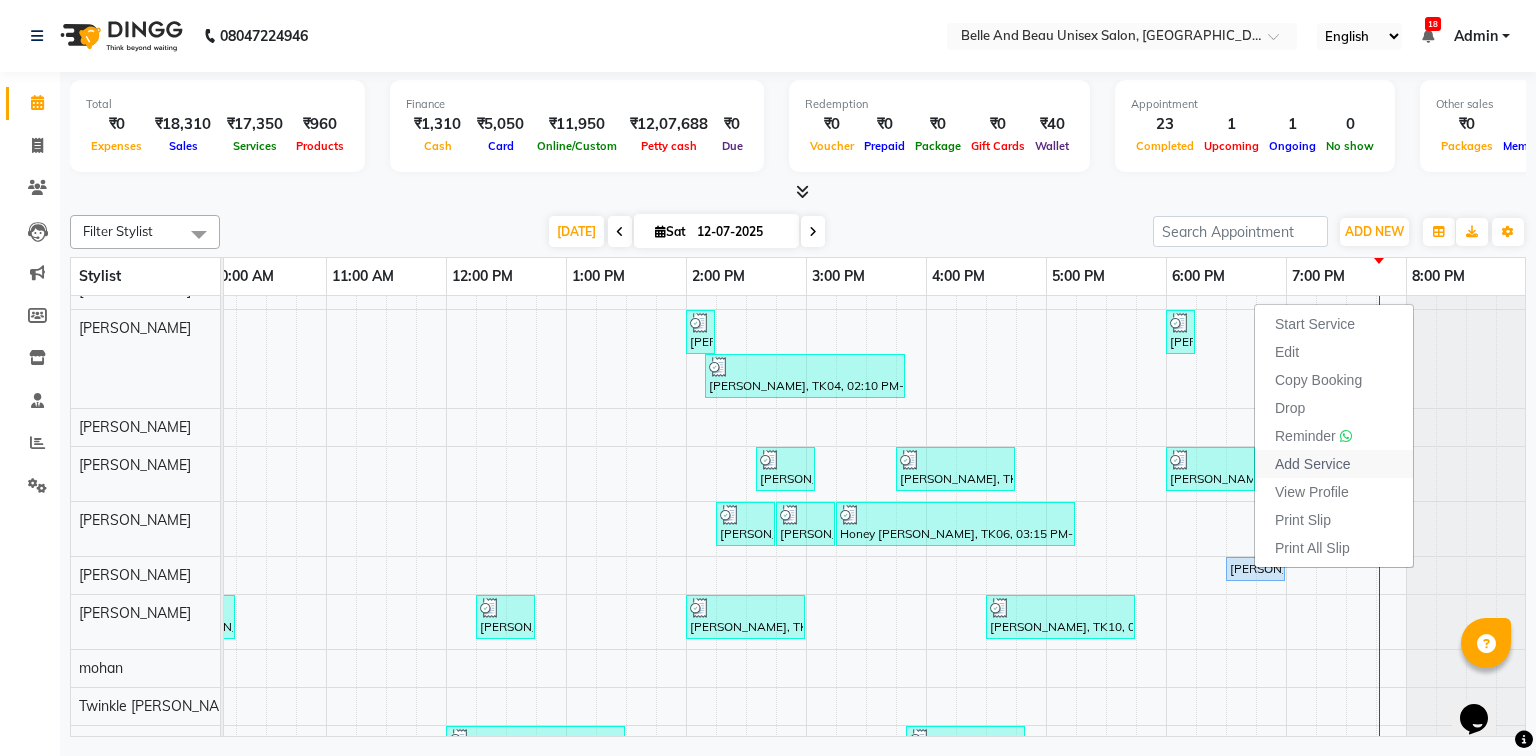 click on "Add Service" at bounding box center (1312, 464) 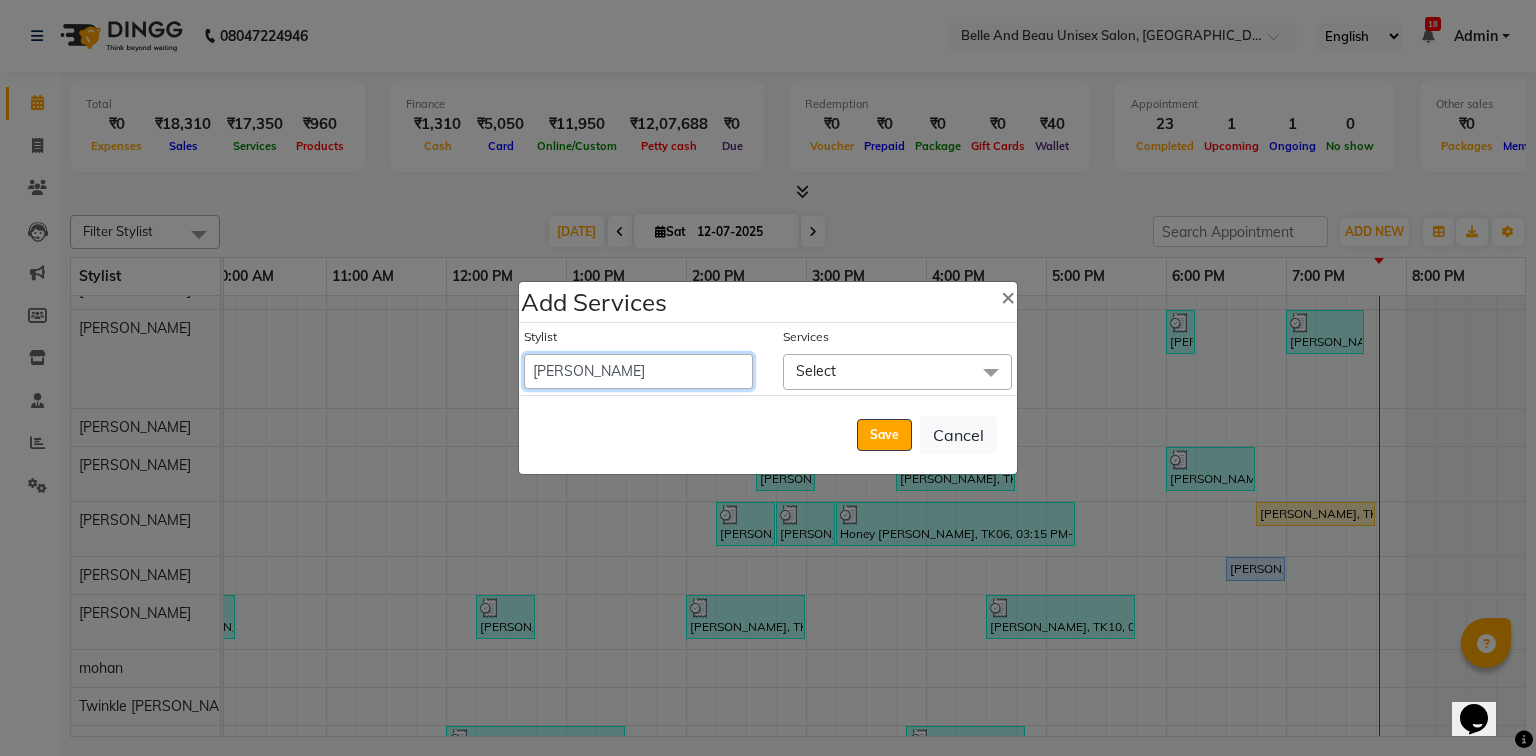 click on "[PERSON_NAME]    [PERSON_NAME] [PERSON_NAME]   [PERSON_NAME]   [PERSON_NAME]   [PERSON_NAME]   [PERSON_NAME]   [PERSON_NAME]   [PERSON_NAME]   Twinkle [PERSON_NAME]   [PERSON_NAME]" at bounding box center [638, 371] 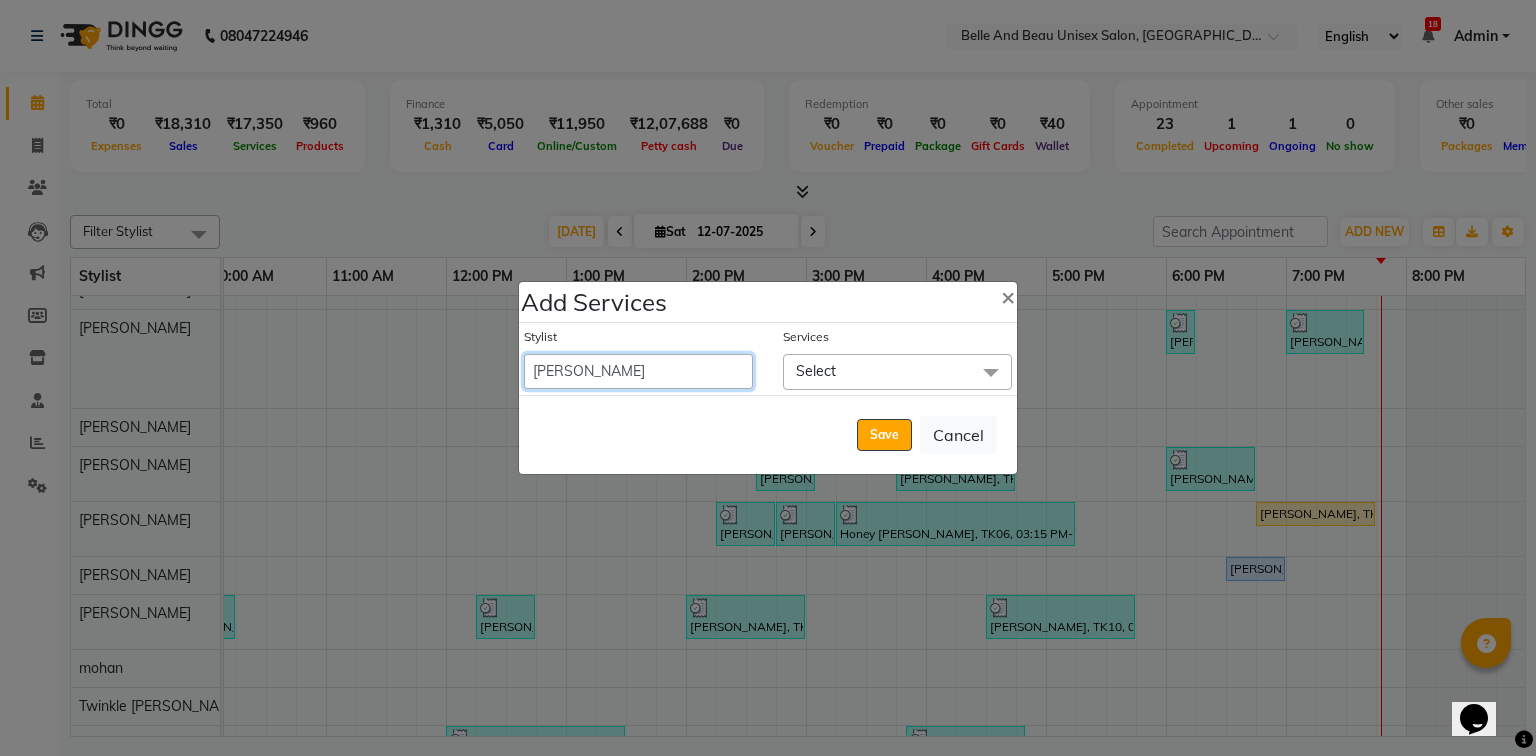 select on "59227" 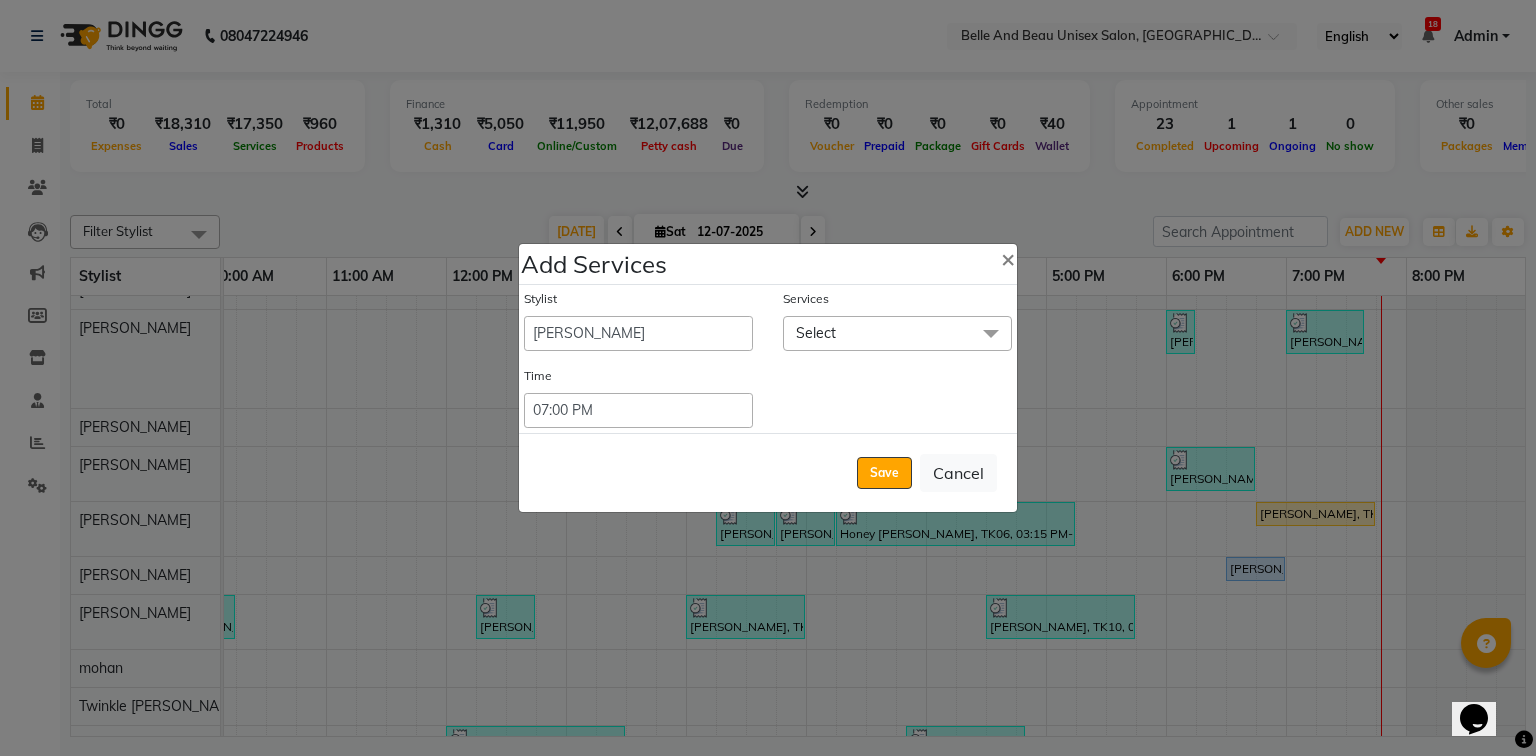 click on "Select" 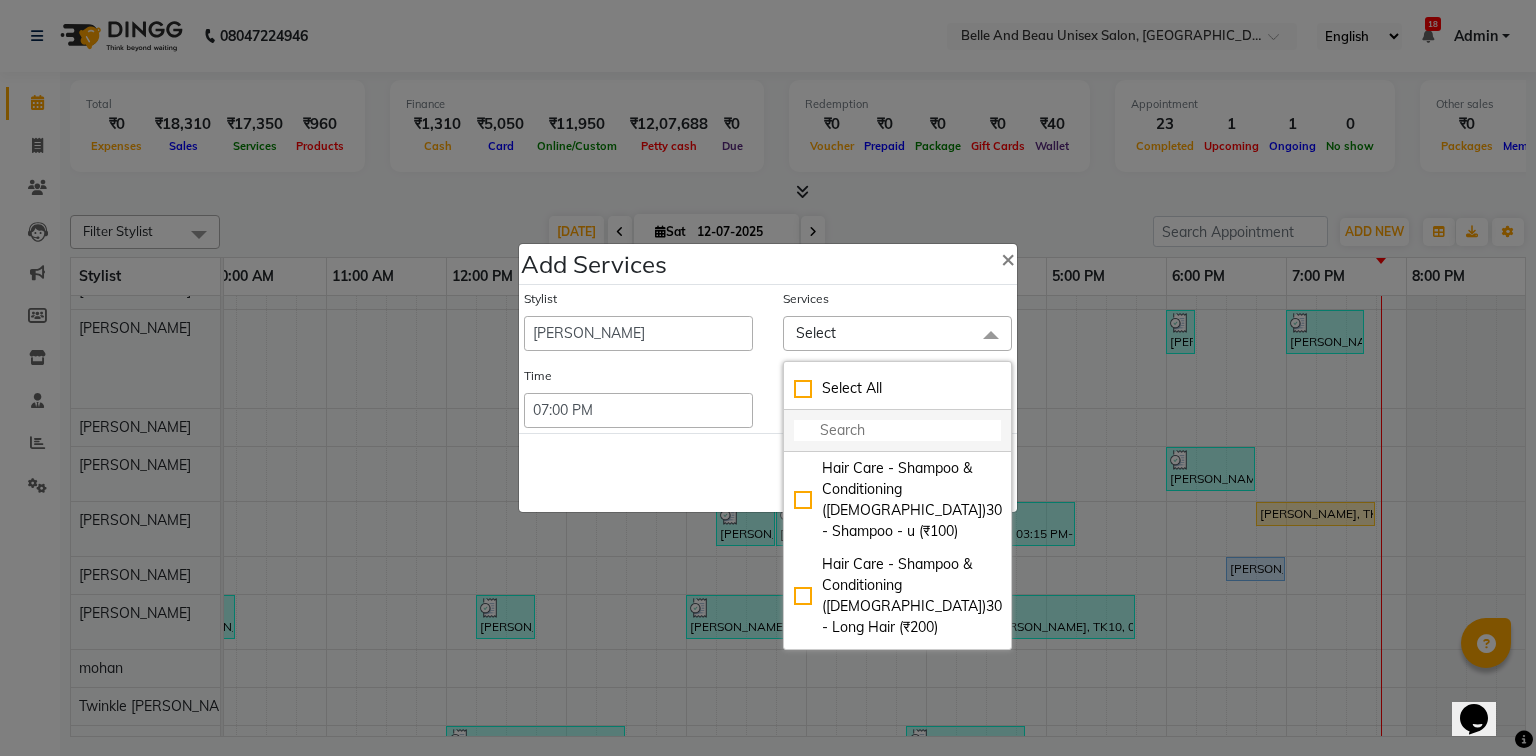 click 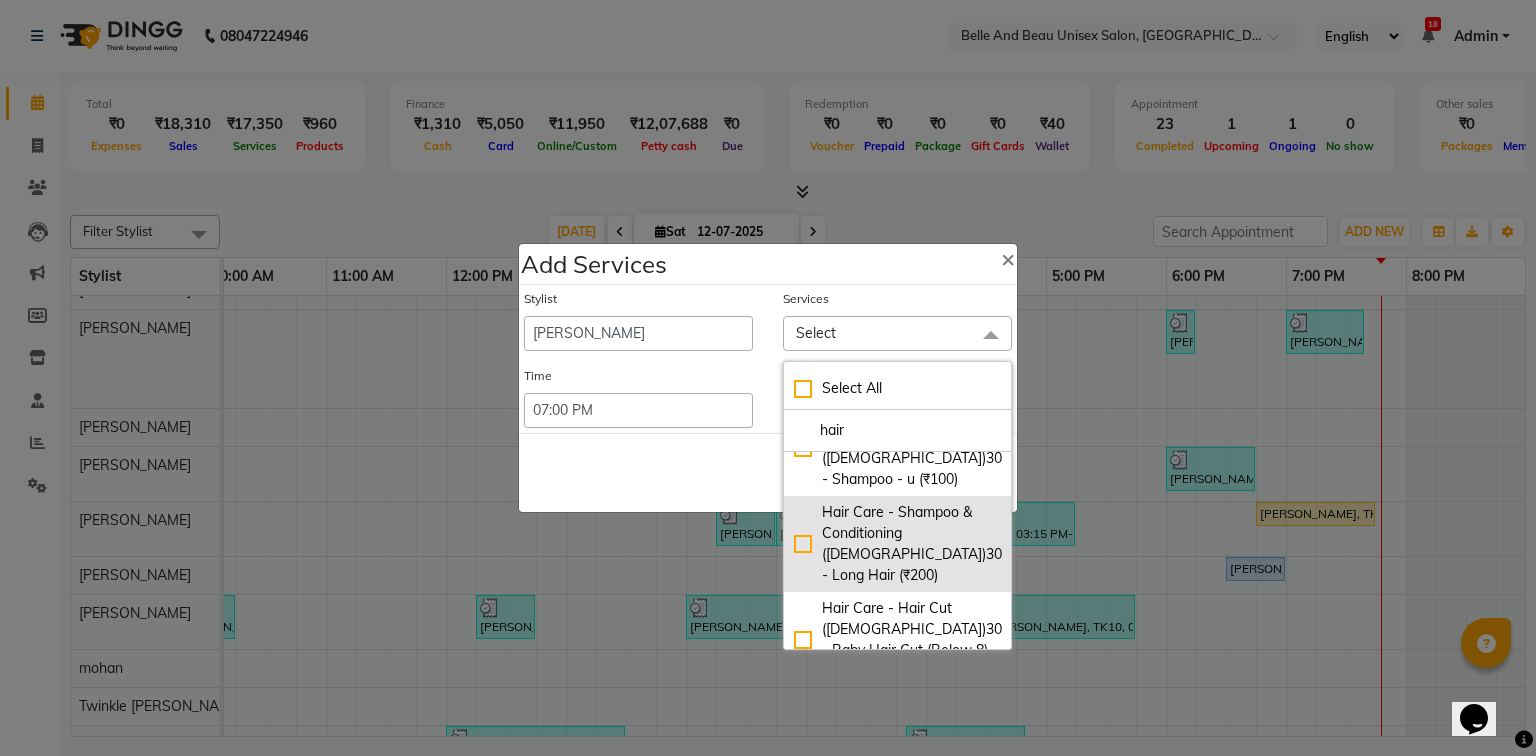 scroll, scrollTop: 80, scrollLeft: 0, axis: vertical 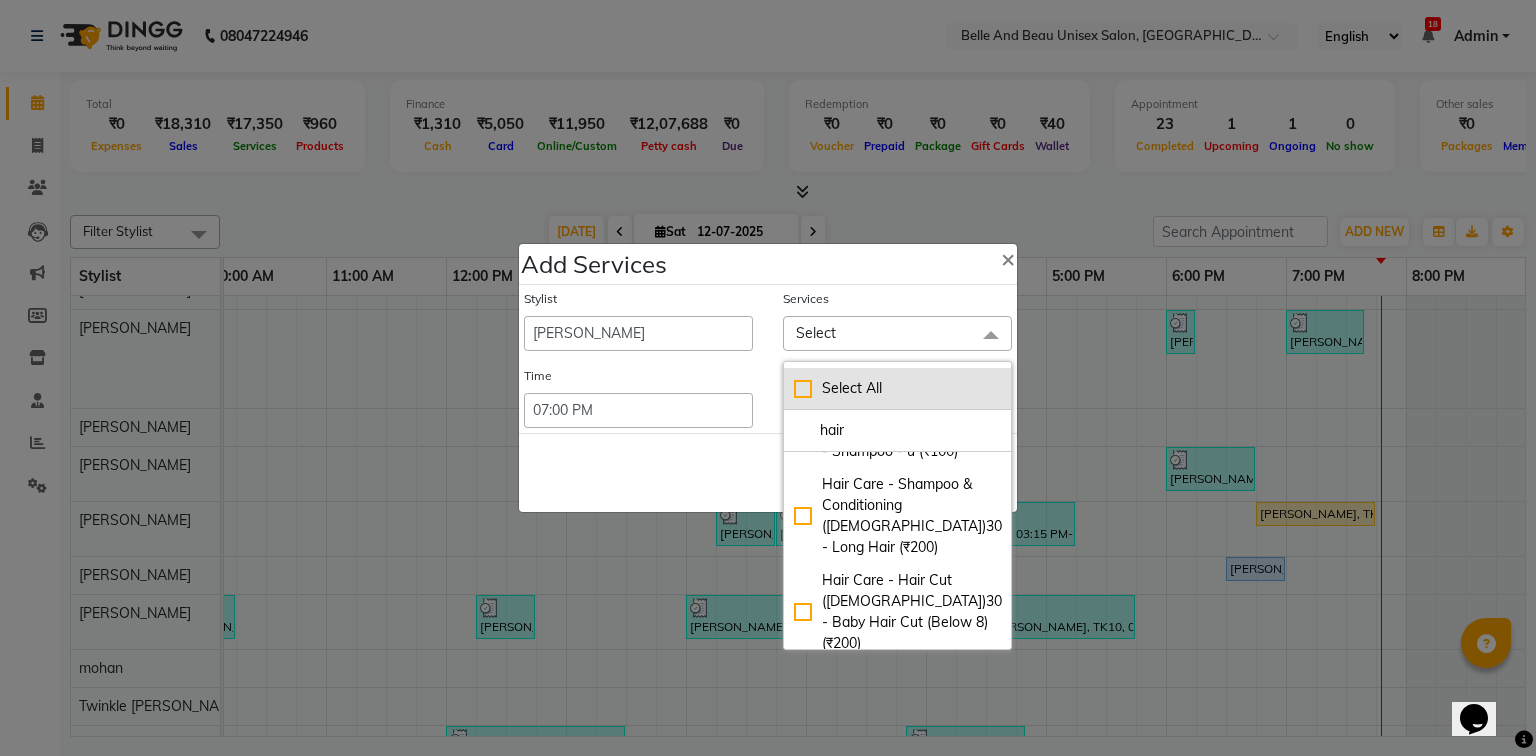 type on "hair c" 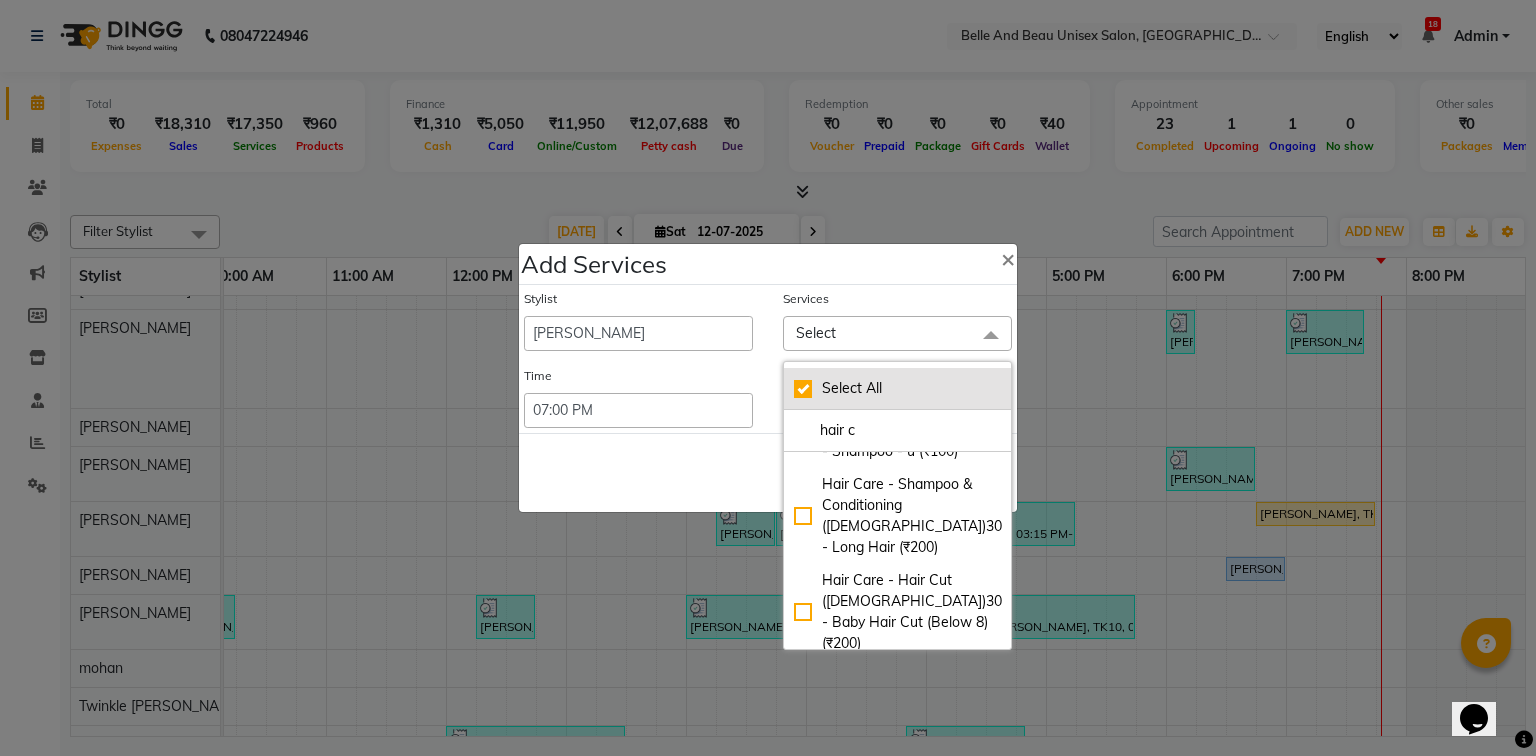 checkbox on "true" 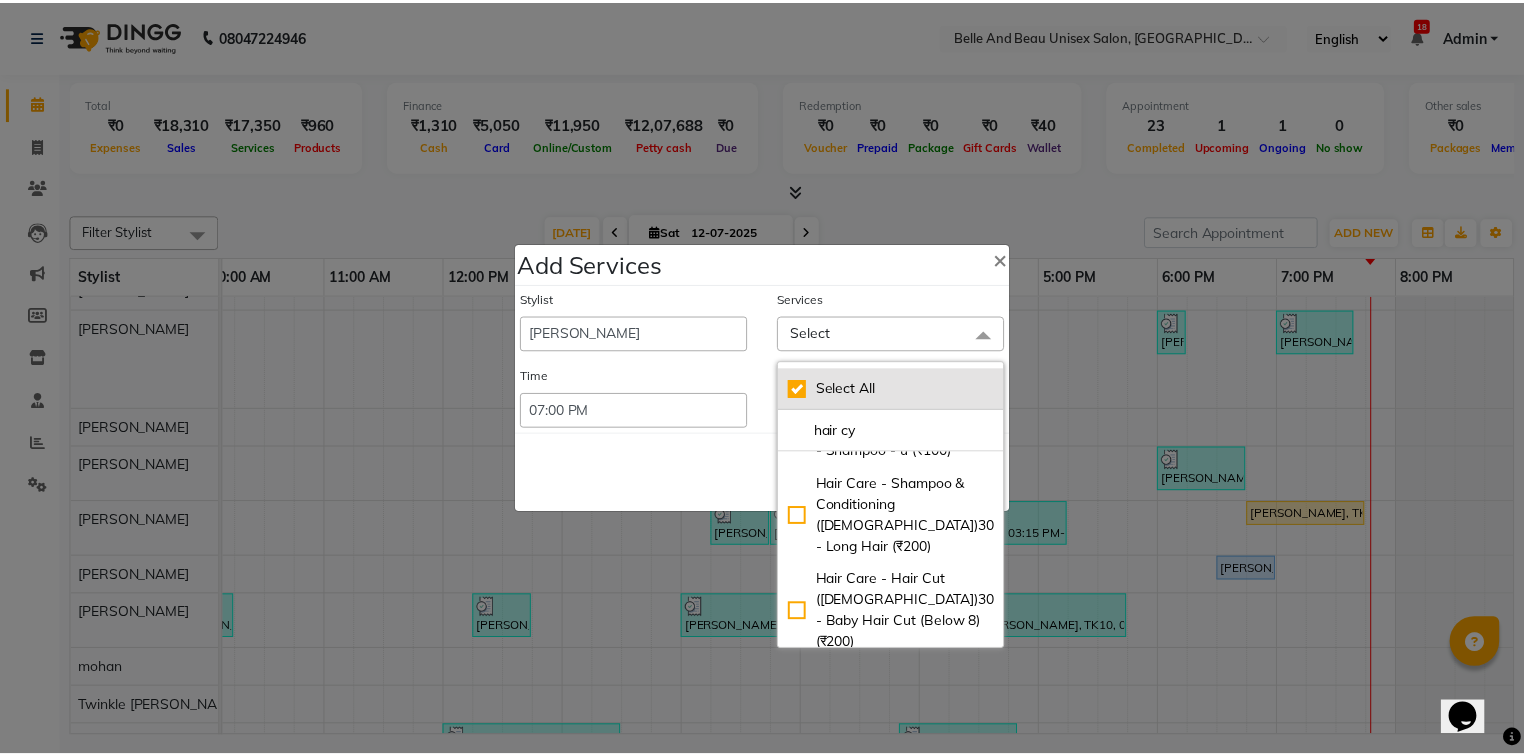 scroll, scrollTop: 0, scrollLeft: 0, axis: both 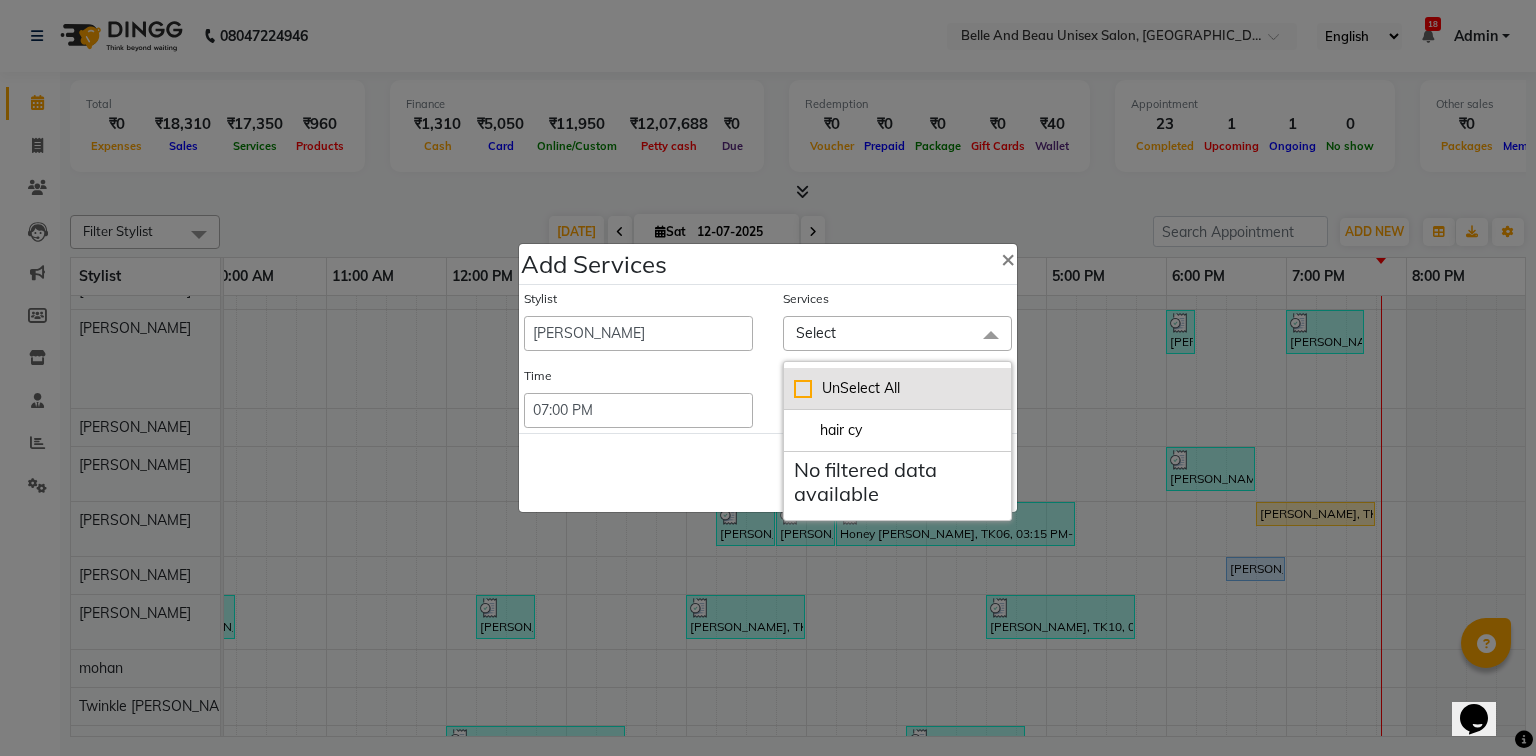 checkbox on "false" 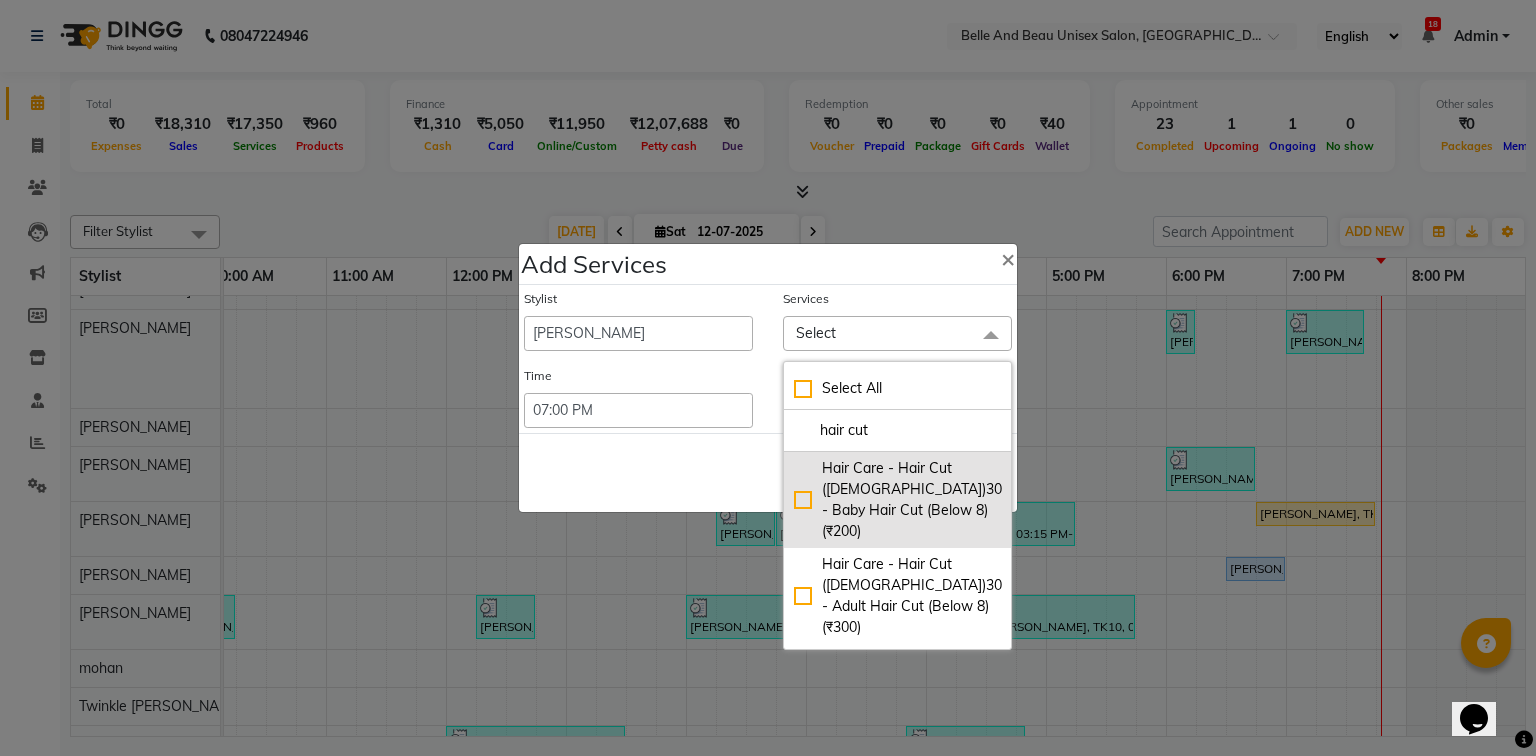 type on "hair cut" 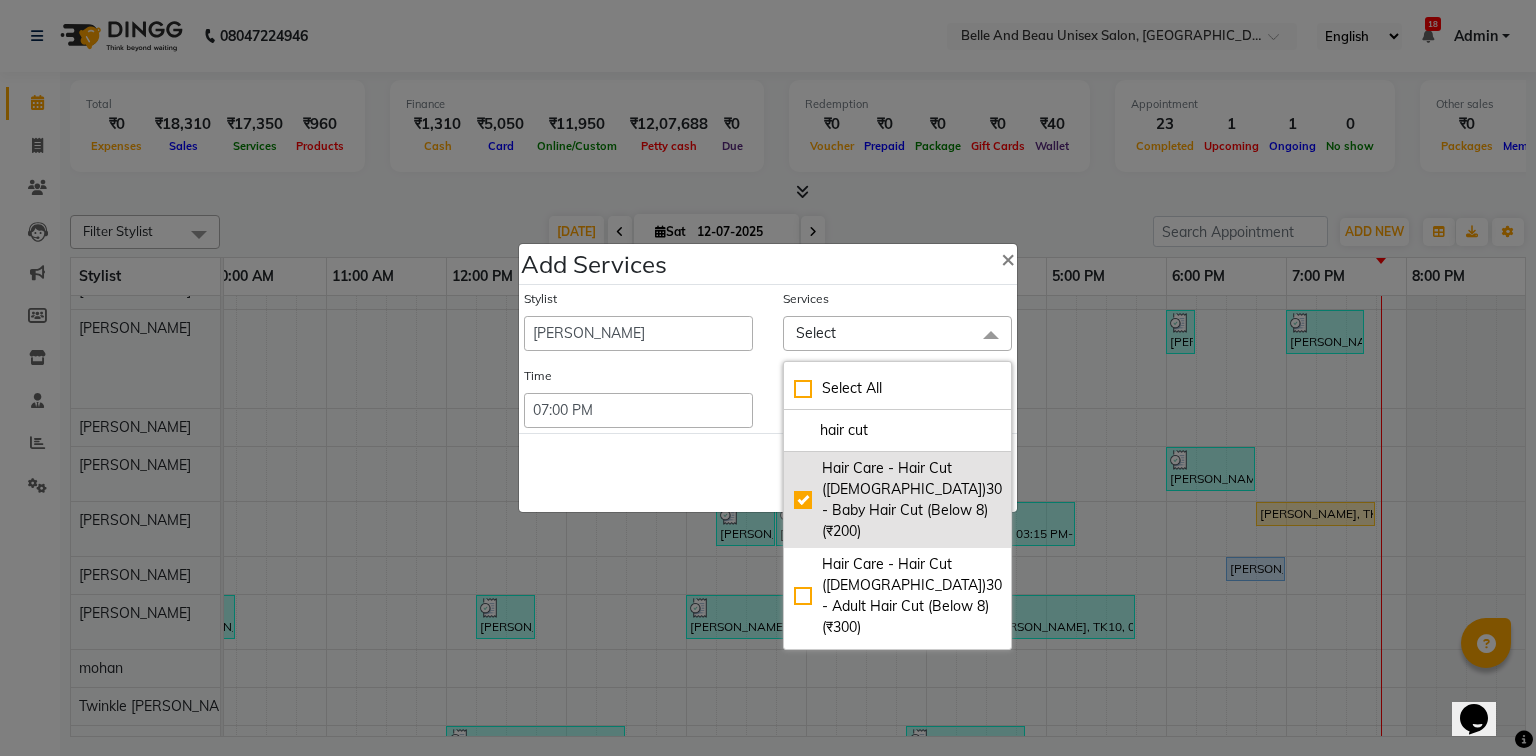 checkbox on "true" 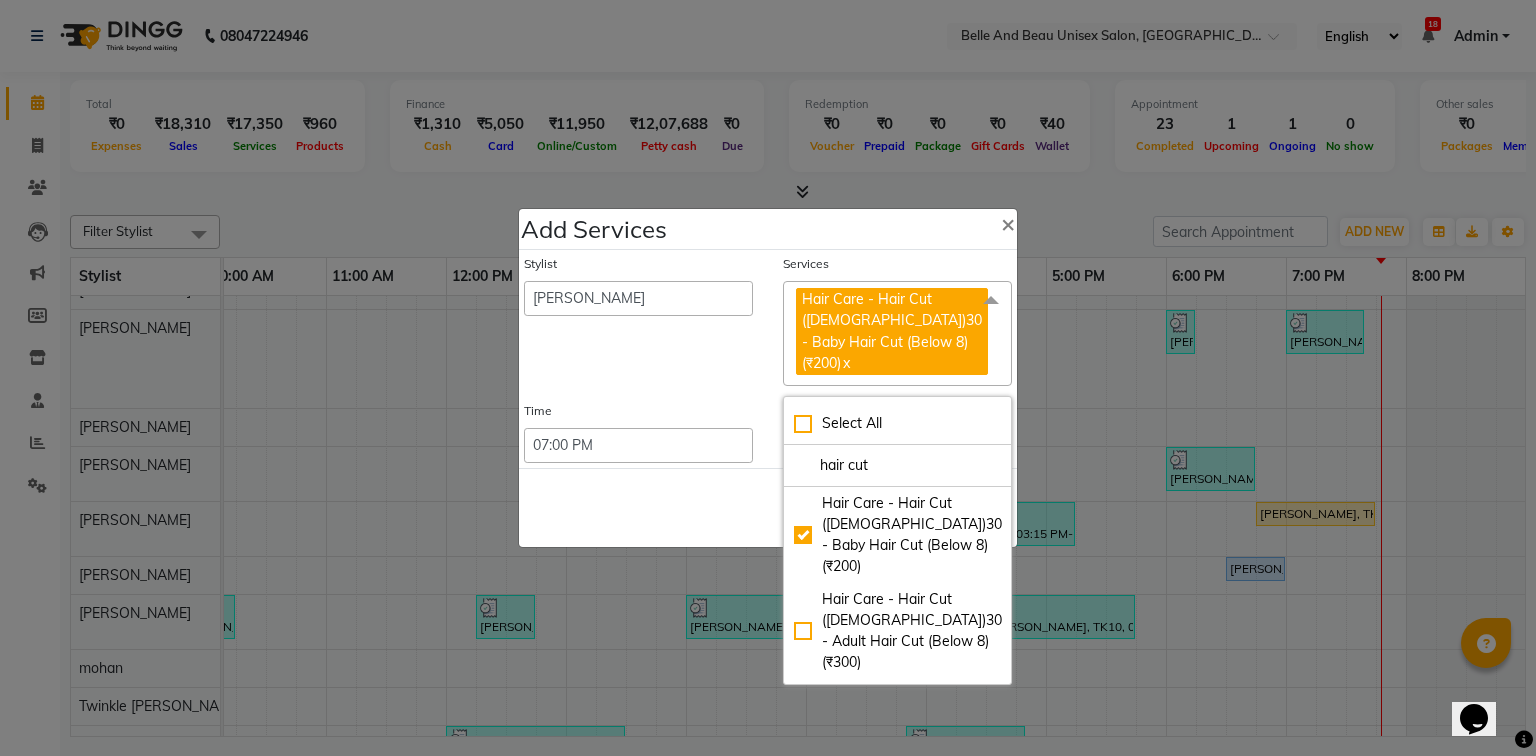 drag, startPoint x: 692, startPoint y: 500, endPoint x: 777, endPoint y: 500, distance: 85 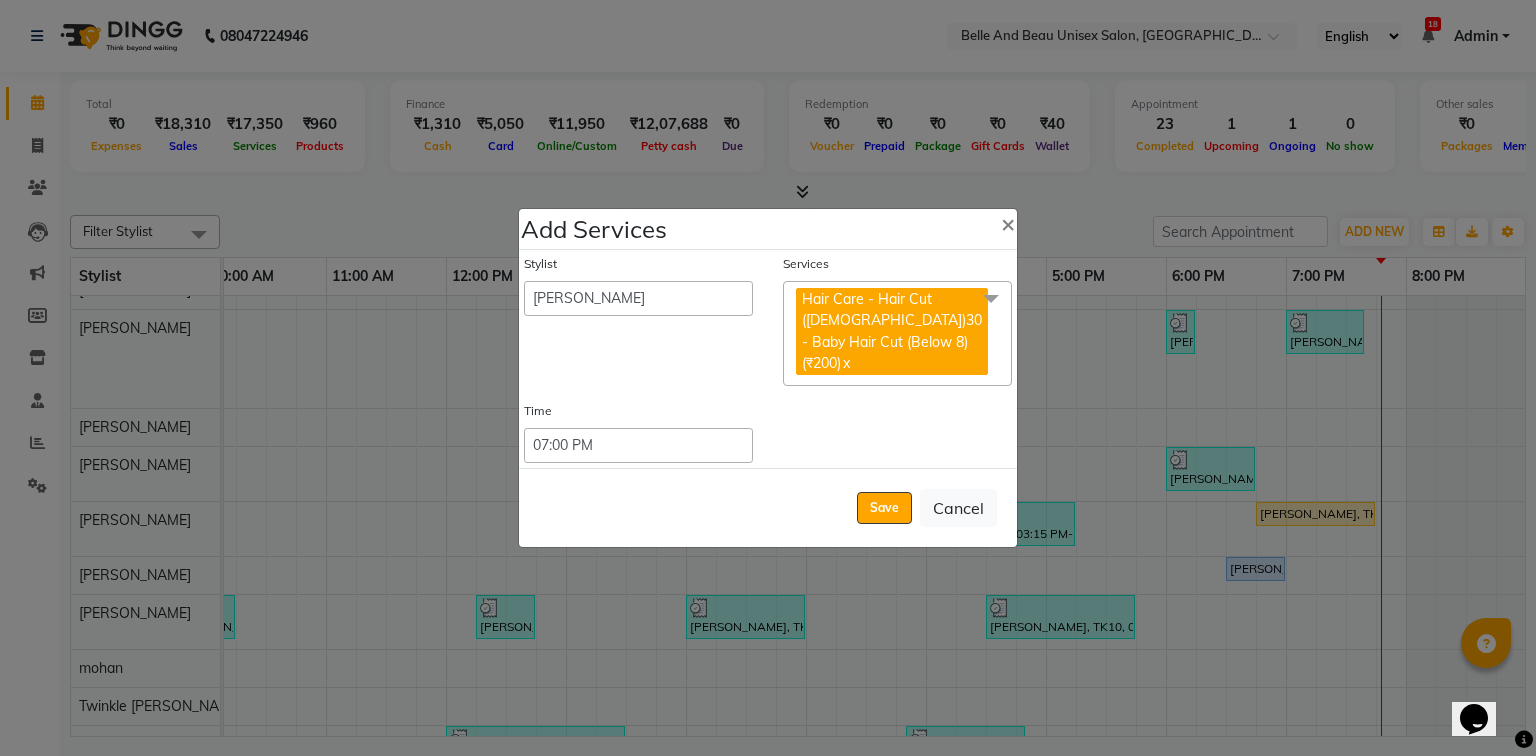 drag, startPoint x: 881, startPoint y: 490, endPoint x: 900, endPoint y: 496, distance: 19.924858 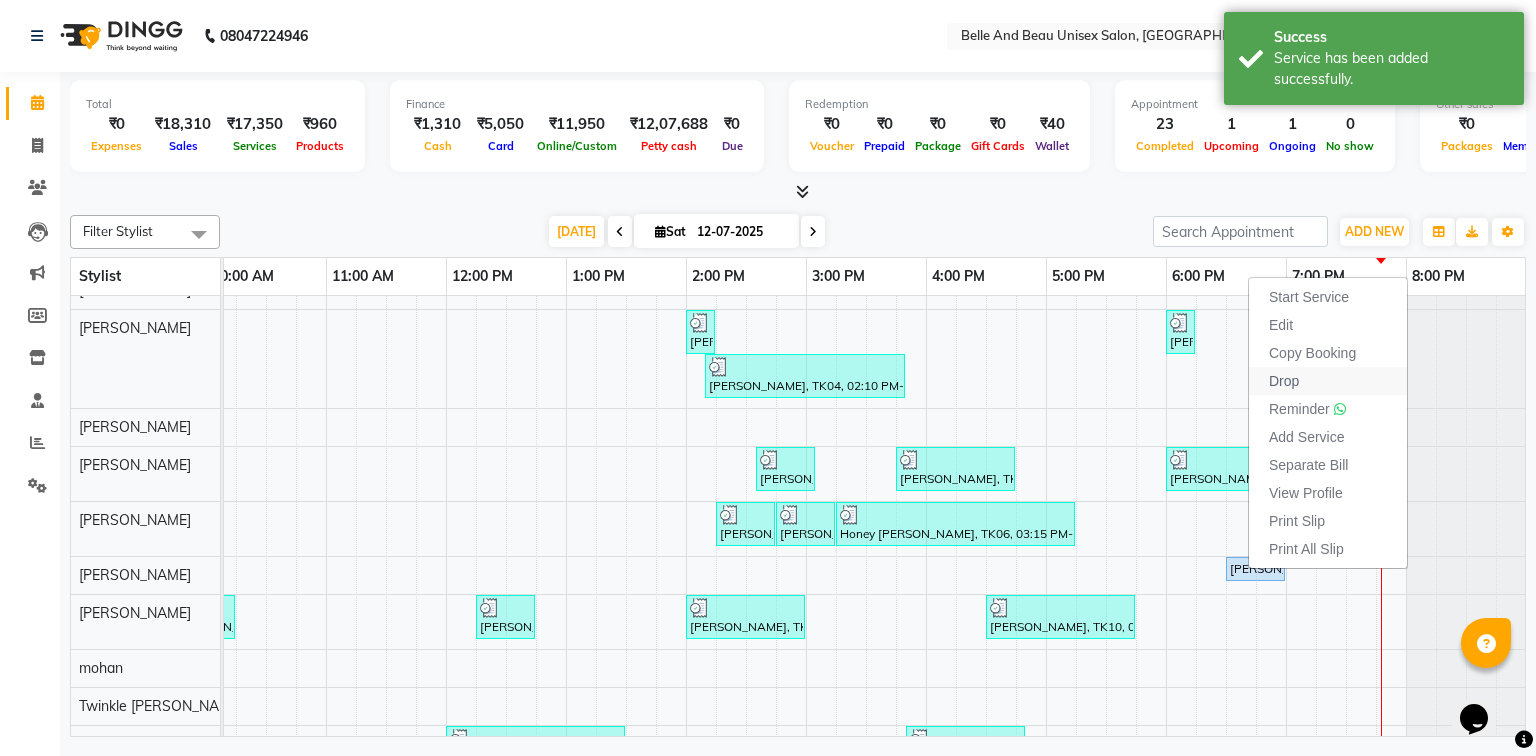 click on "Drop" at bounding box center (1328, 381) 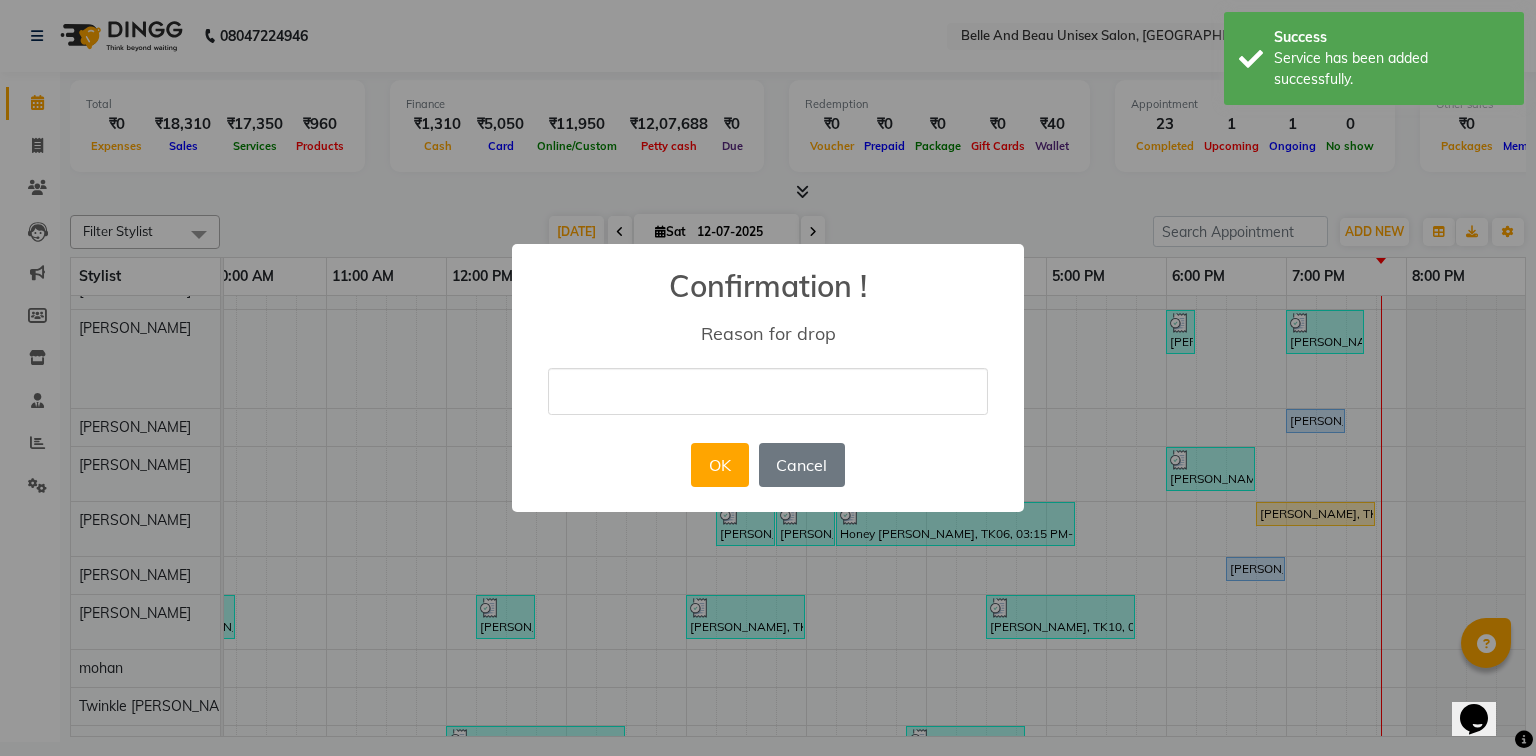 click at bounding box center (768, 391) 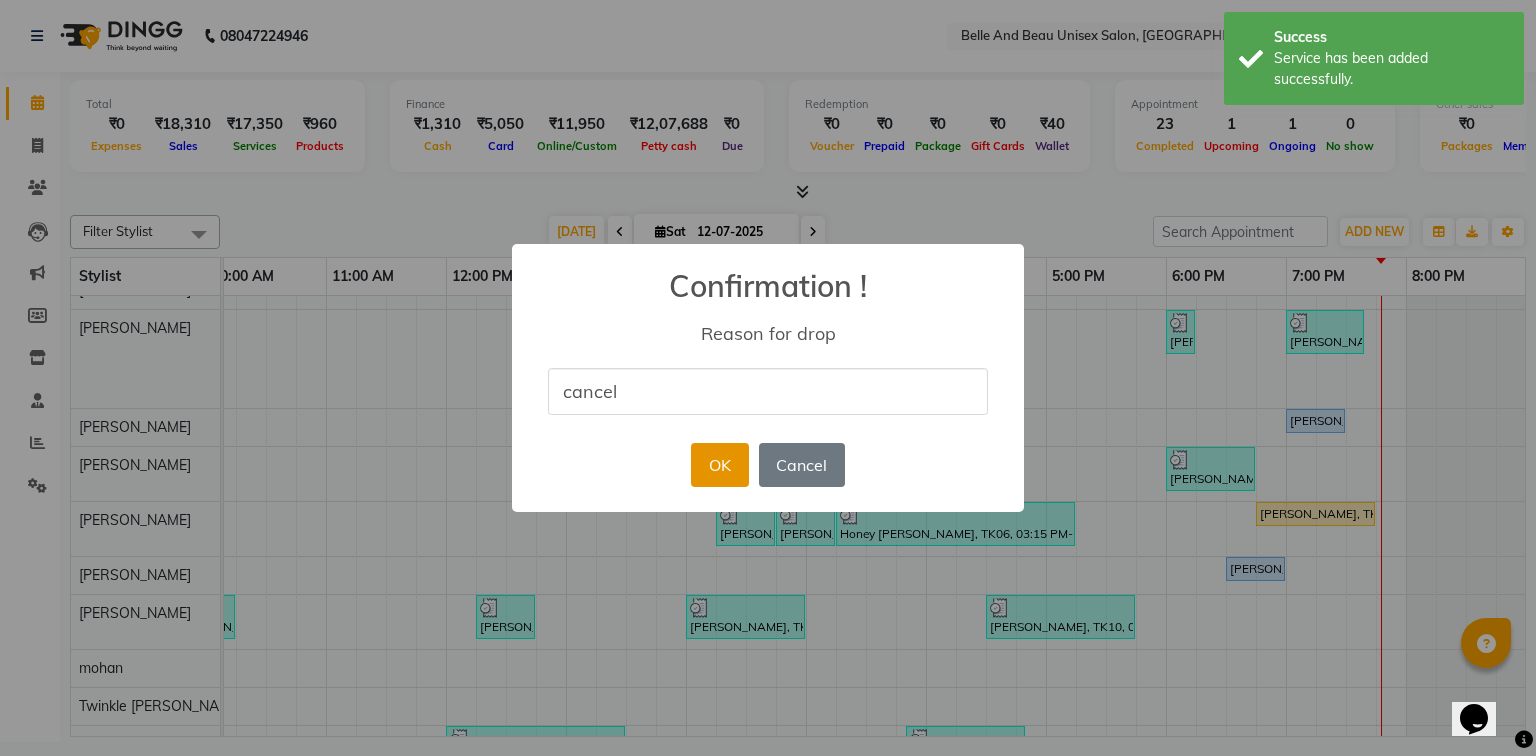click on "OK" at bounding box center [719, 465] 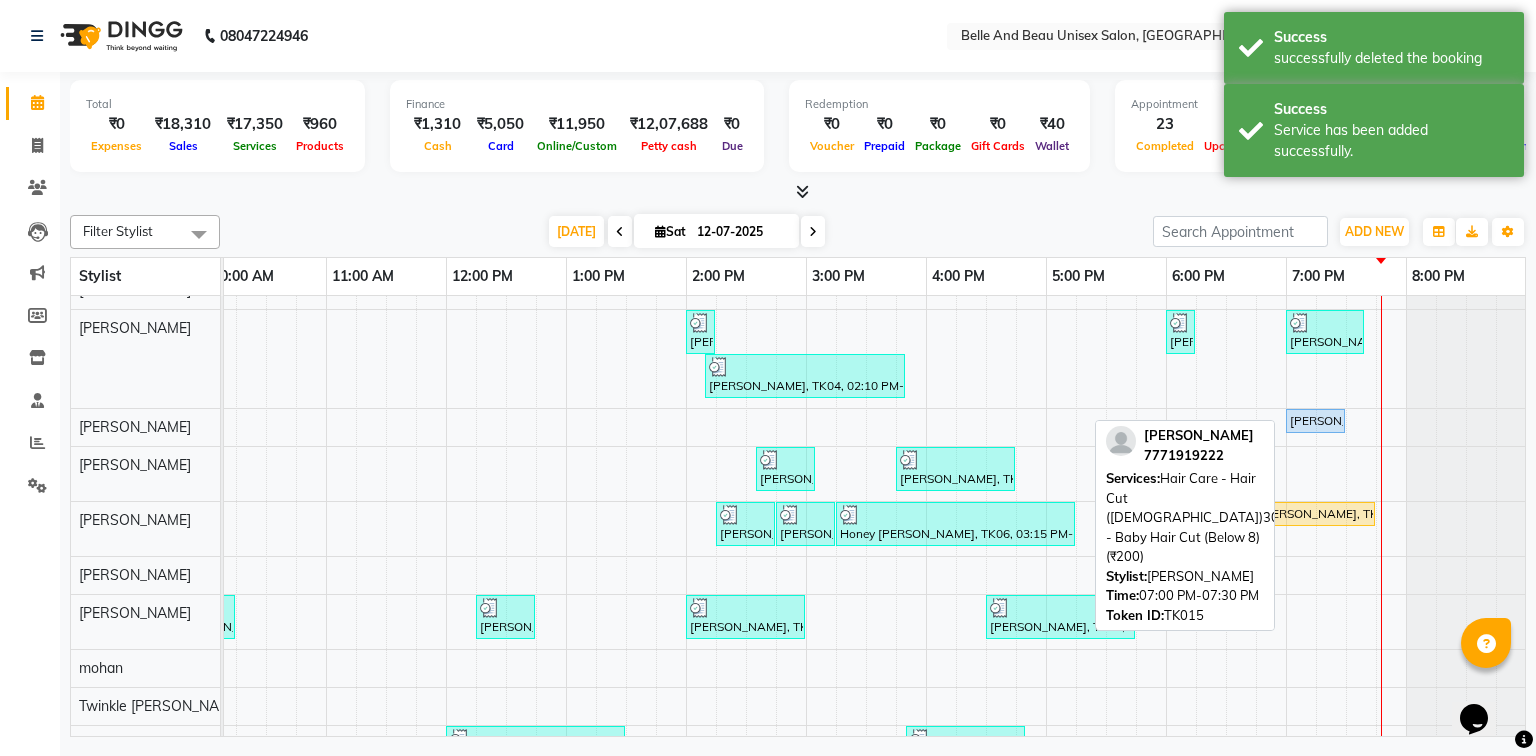 click on "James Chacko, TK15, 07:00 PM-07:30 PM, Hair Care - Hair Cut (Male)30 - Baby Hair Cut (Below 8) (₹200)" at bounding box center (1315, 421) 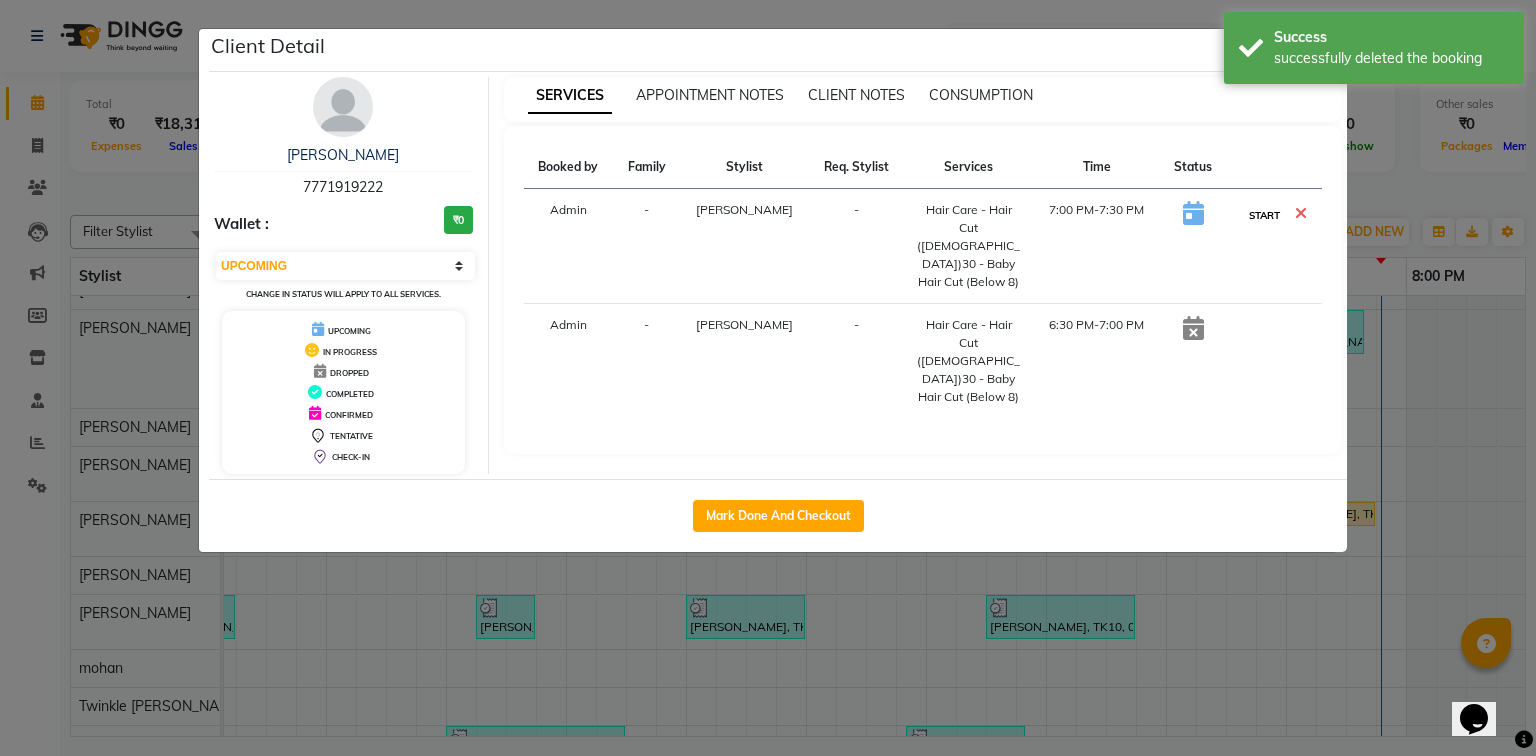 click on "START" at bounding box center [1264, 215] 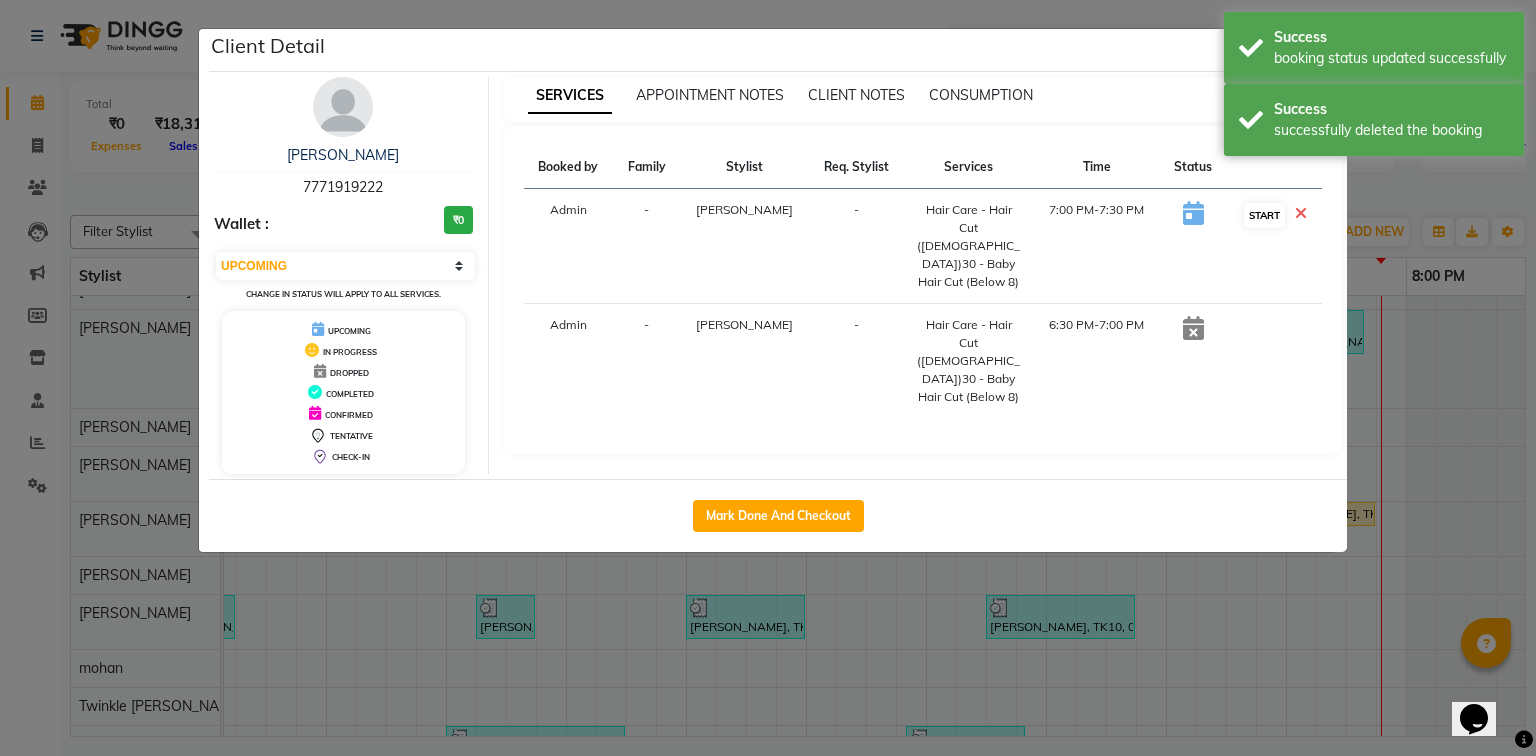 select on "select" 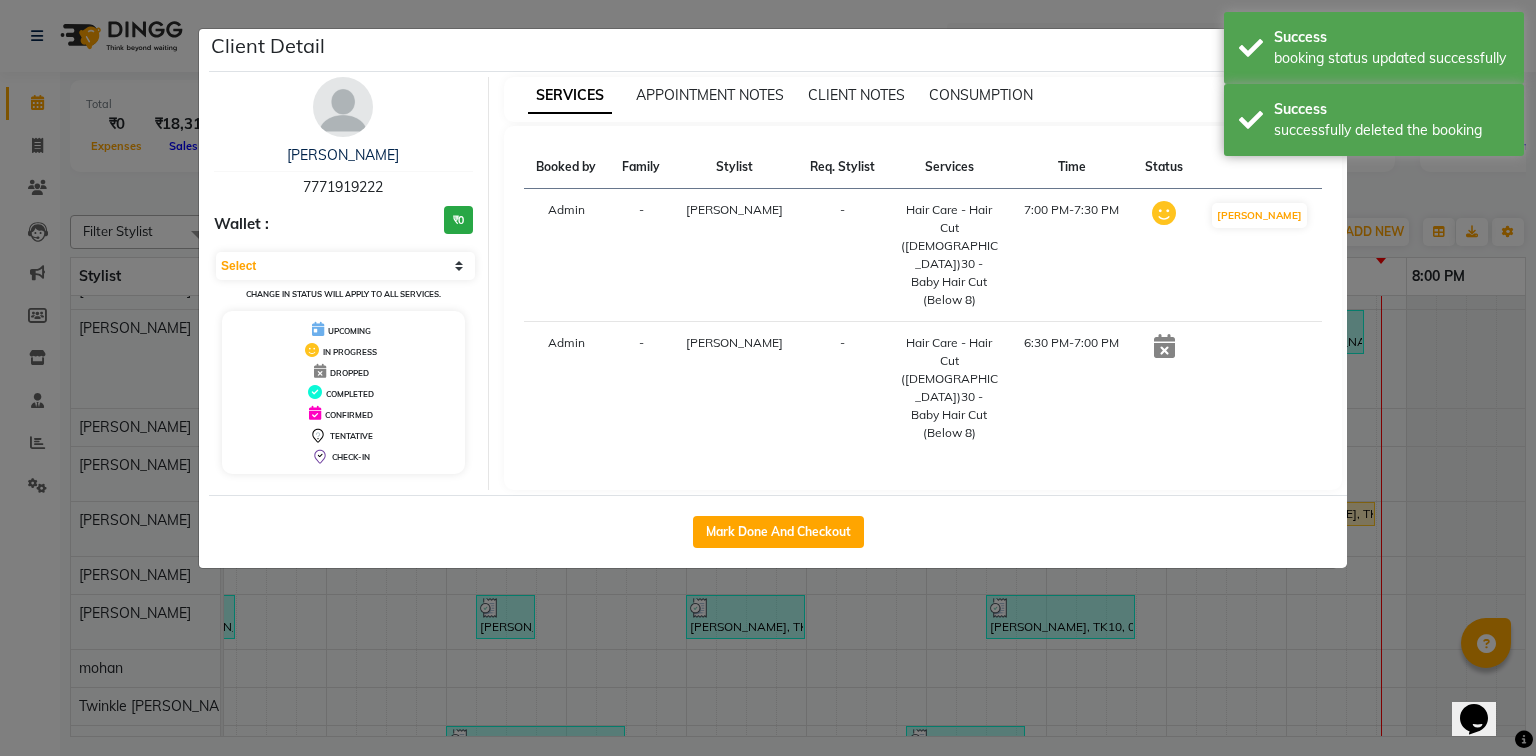click on "Client Detail  James Chacko   7771919222 Wallet : ₹0 Select IN SERVICE CONFIRMED TENTATIVE CHECK IN MARK DONE DROPPED UPCOMING Change in status will apply to all services. UPCOMING IN PROGRESS DROPPED COMPLETED CONFIRMED TENTATIVE CHECK-IN SERVICES APPOINTMENT NOTES CLIENT NOTES CONSUMPTION Booked by Family Stylist Req. Stylist Services Time Status  Admin  - Rahul Sen -  Hair Care - Hair Cut (Male)30 - Baby Hair Cut (Below 8)   7:00 PM-7:30 PM   MARK DONE   Admin  - Rekha Agarwal -  Hair Care - Hair Cut (Male)30 - Baby Hair Cut (Below 8)   6:30 PM-7:00 PM   Mark Done And Checkout" 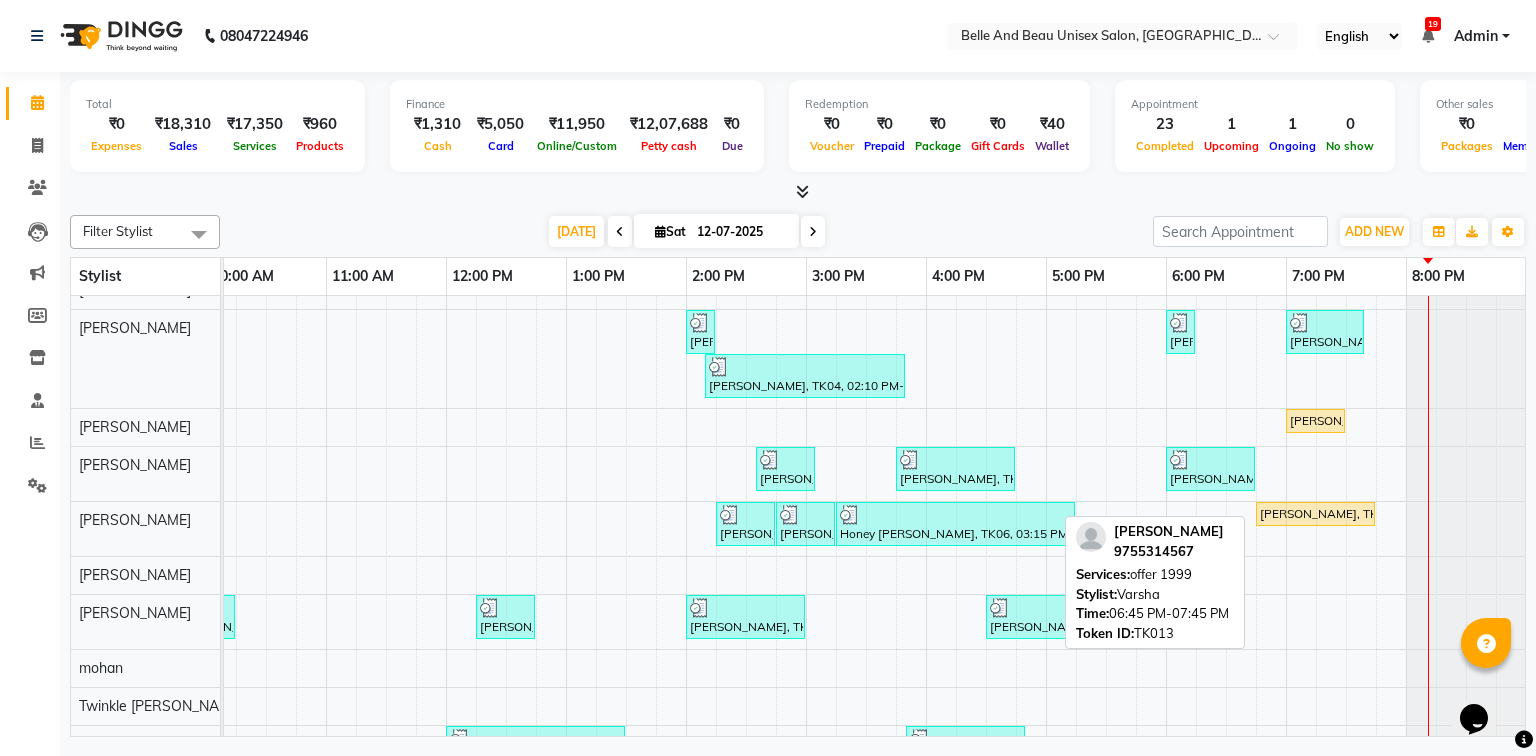 click on "Soma Dewangan, TK13, 06:45 PM-07:45 PM, offer 1999" at bounding box center (1315, 514) 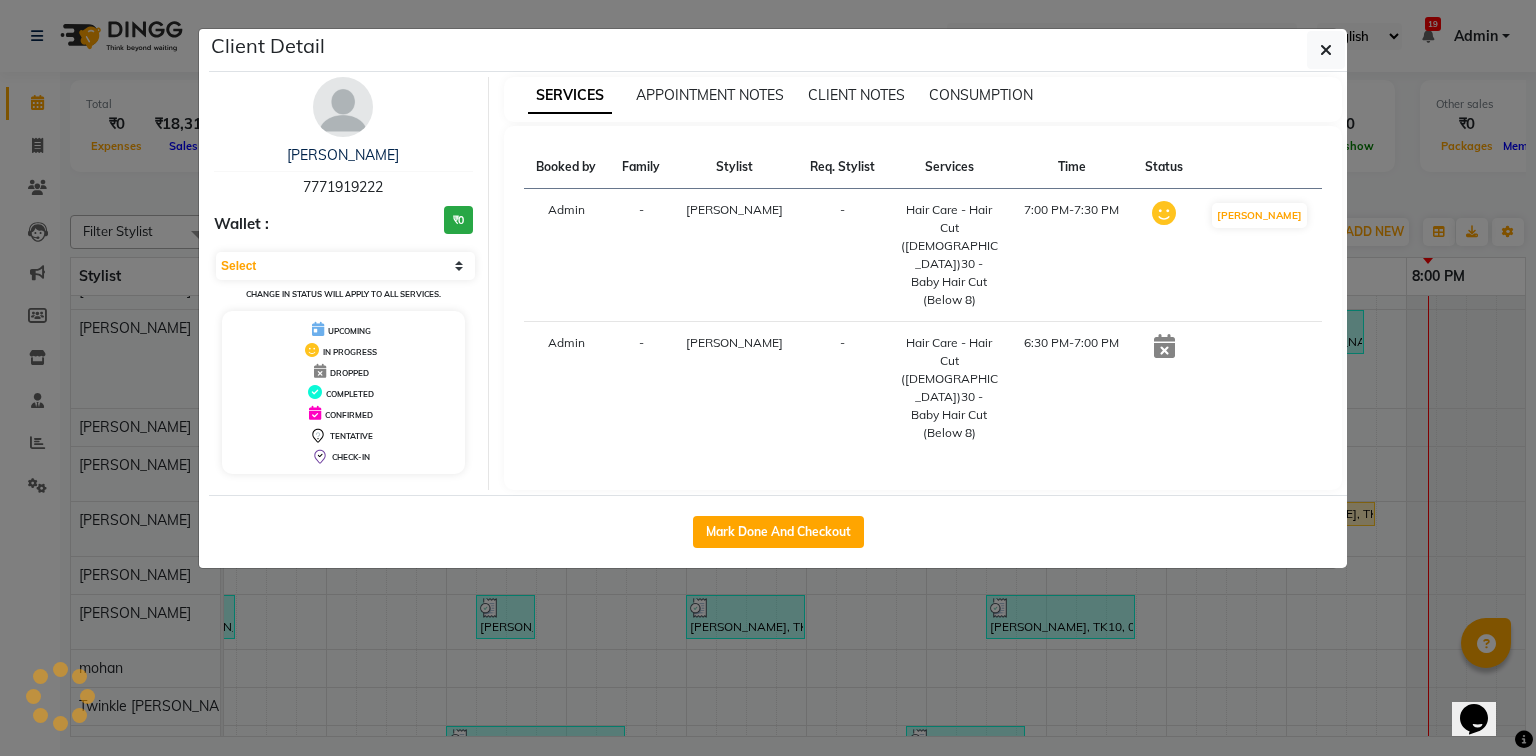 select on "1" 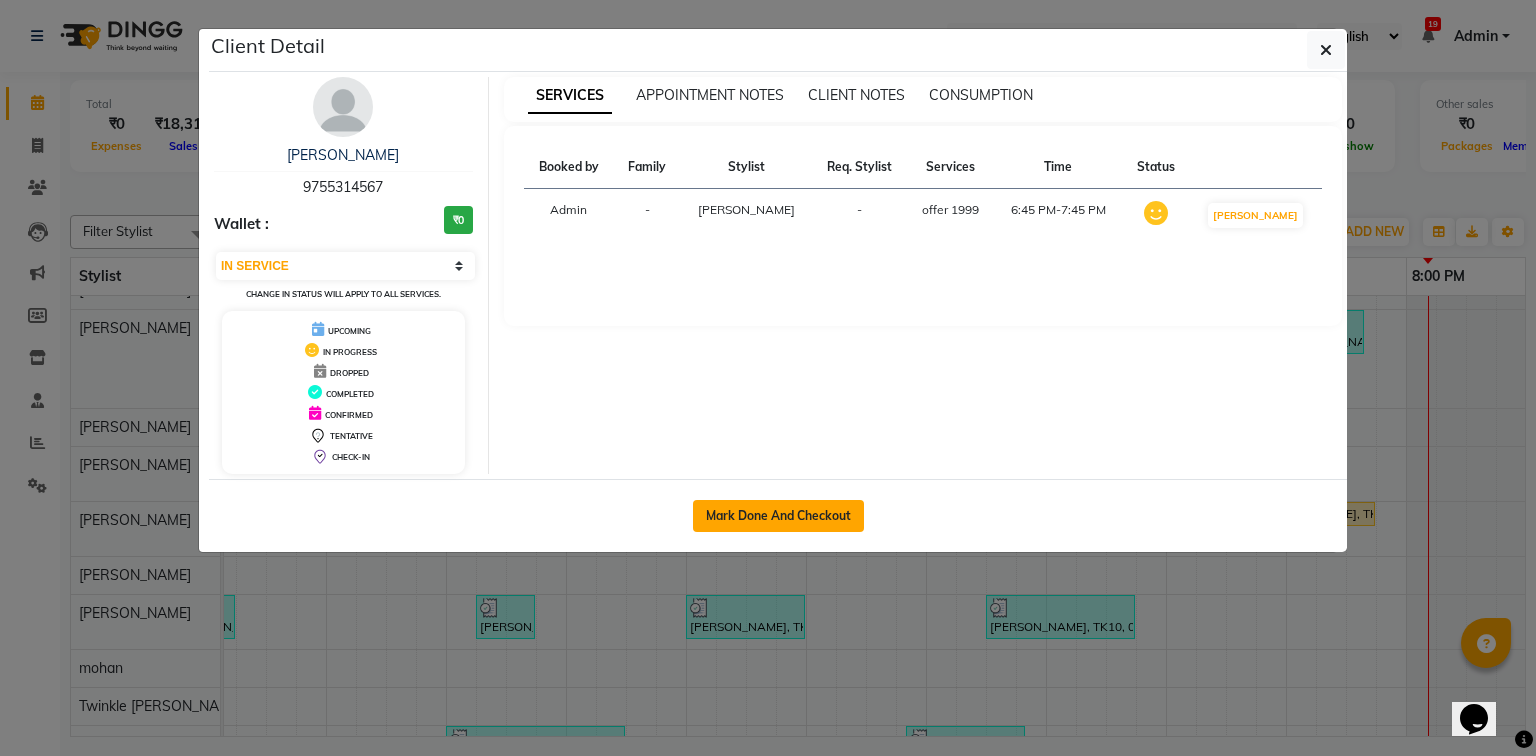 click on "Mark Done And Checkout" 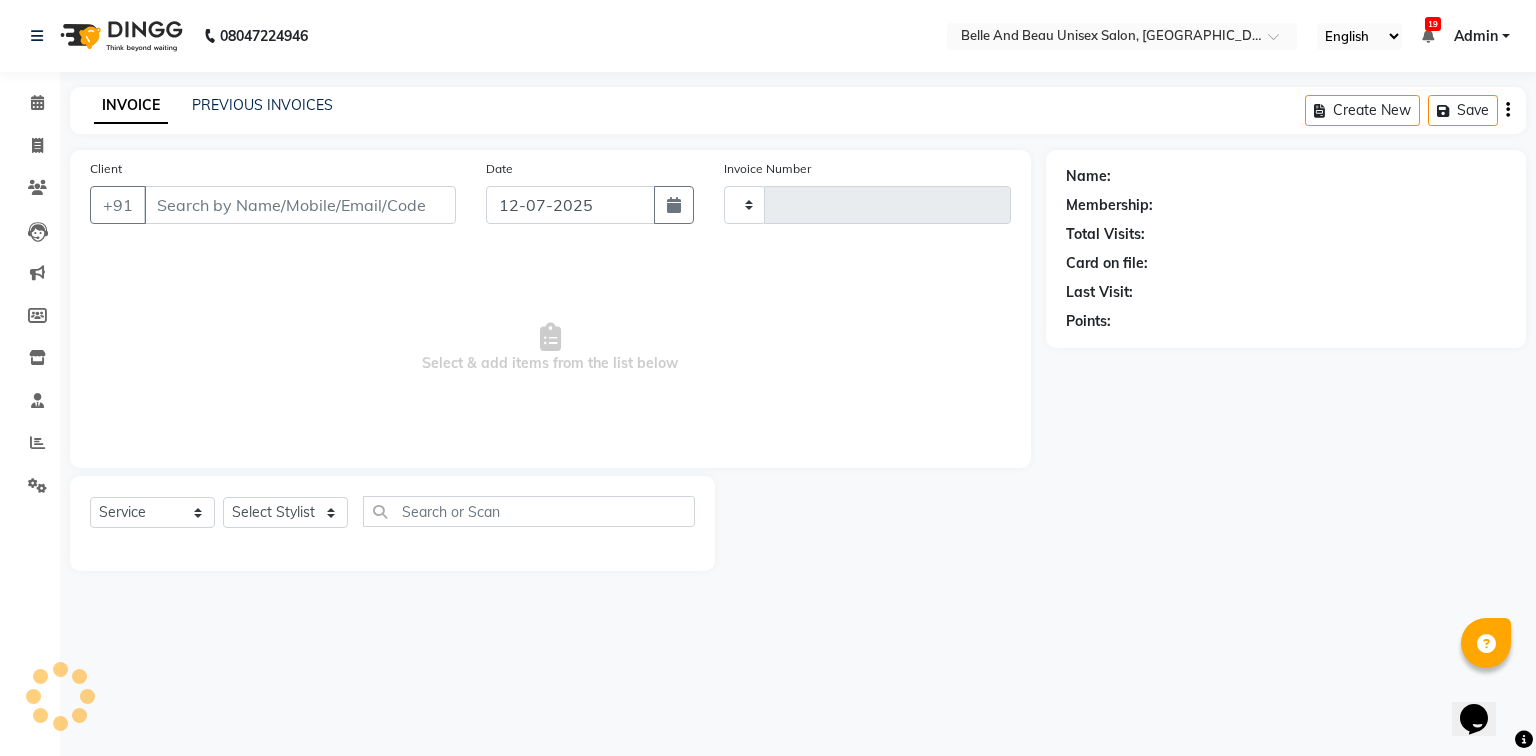 type on "1441" 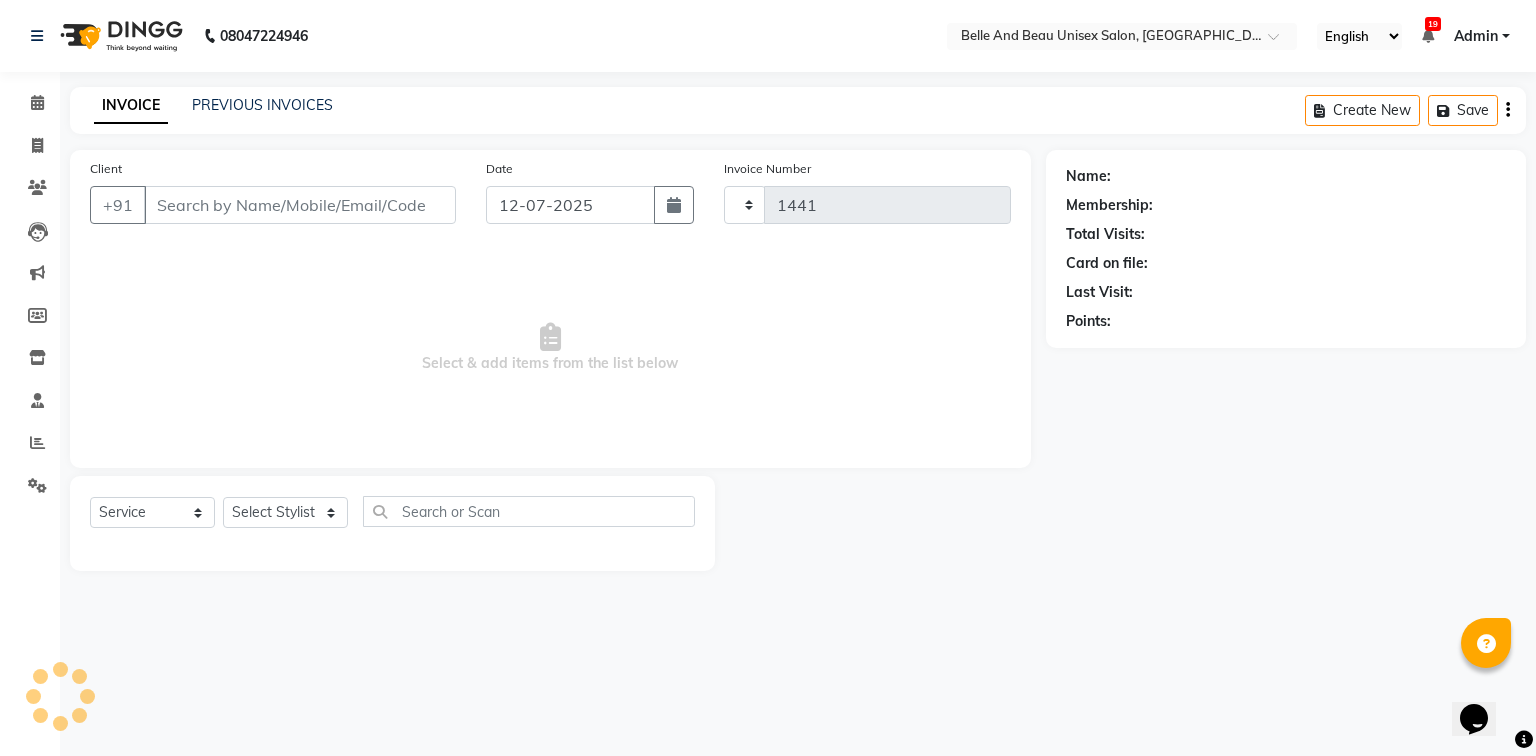select on "7066" 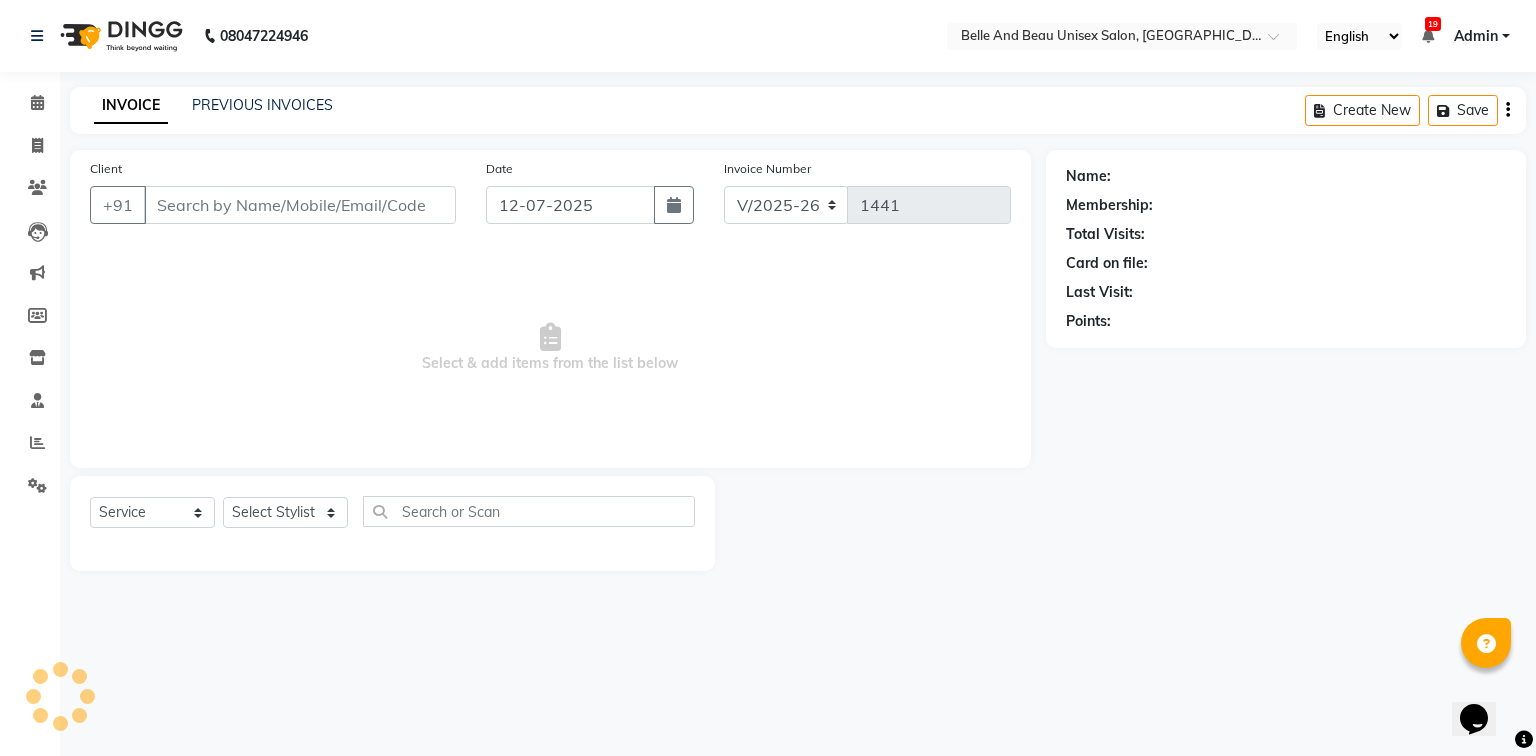 type on "9755314567" 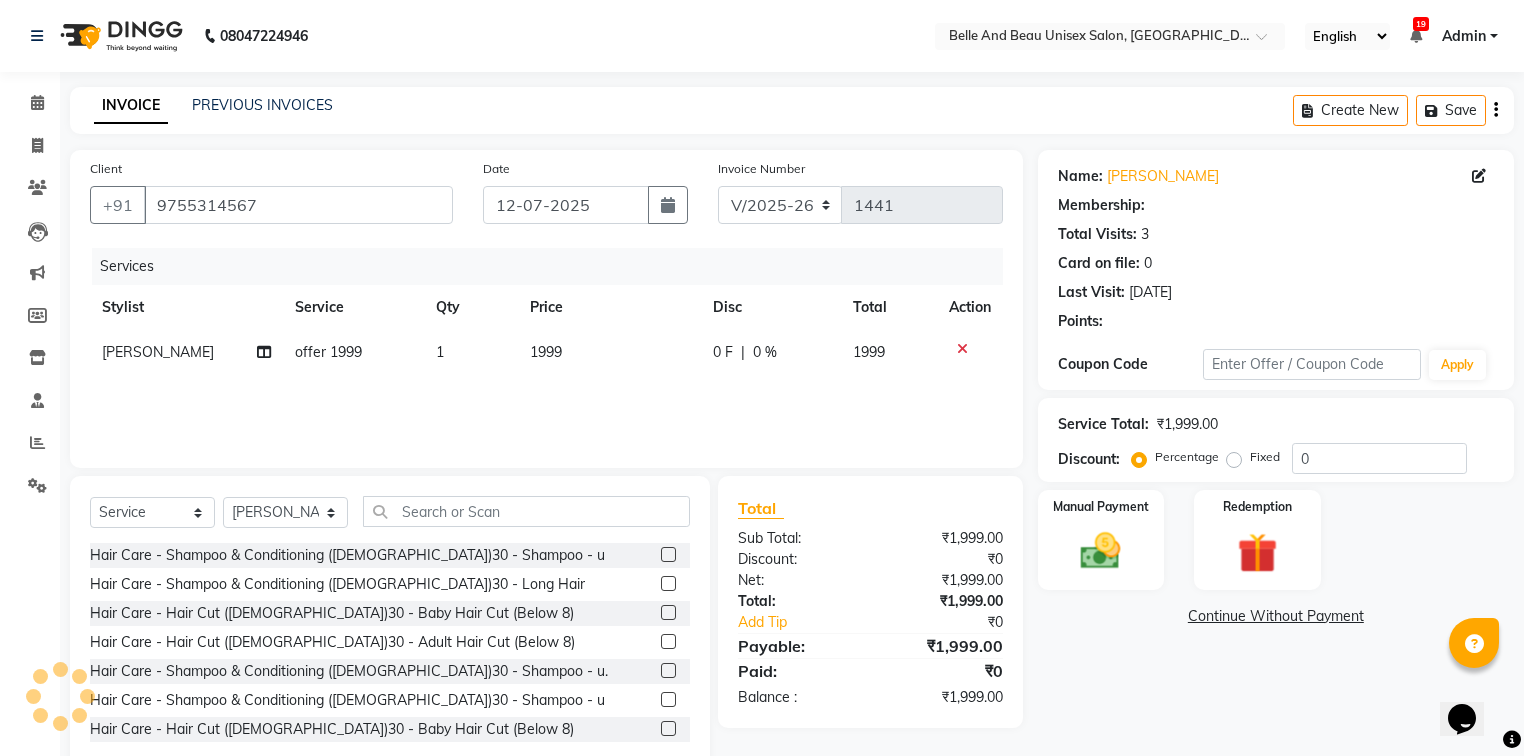 select on "1: Object" 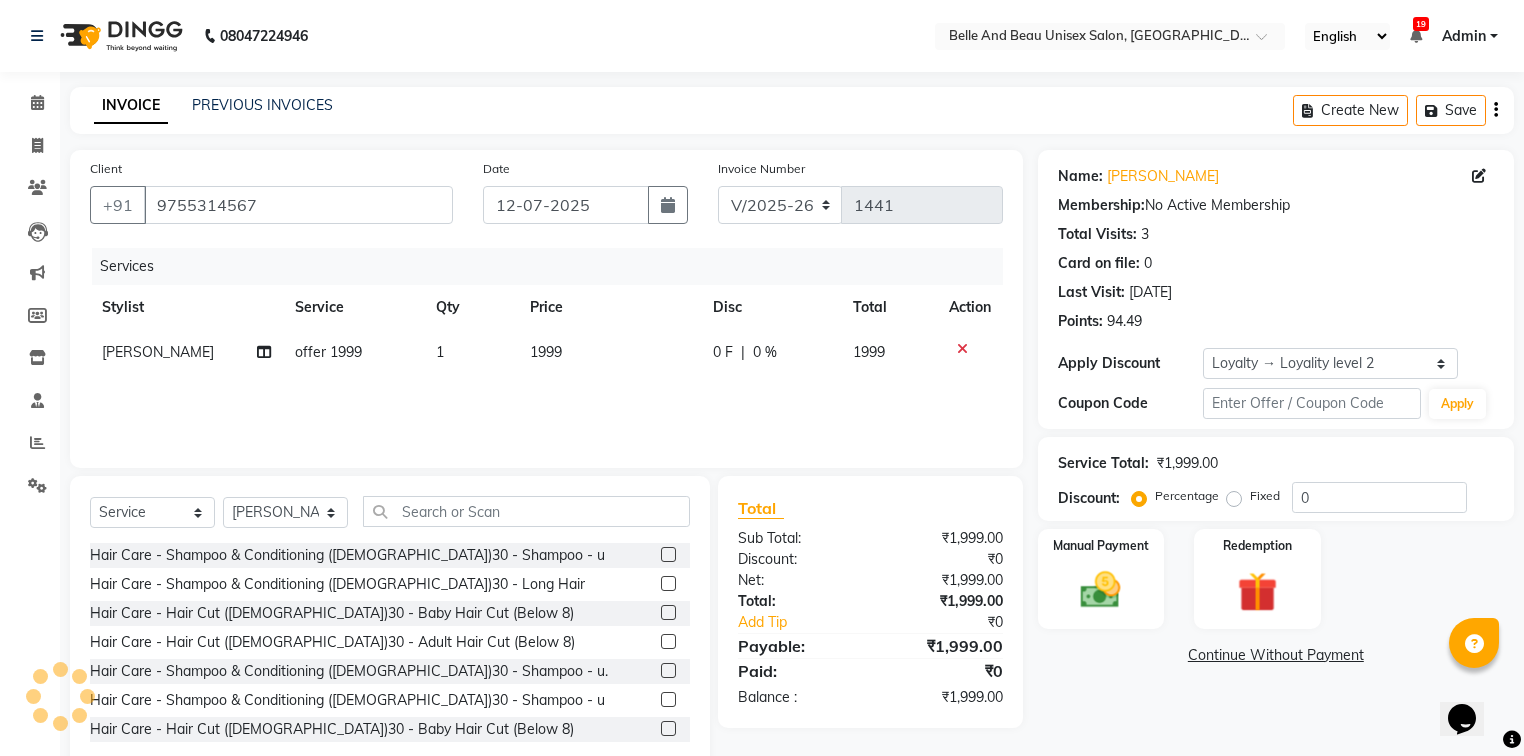 click on "1999" 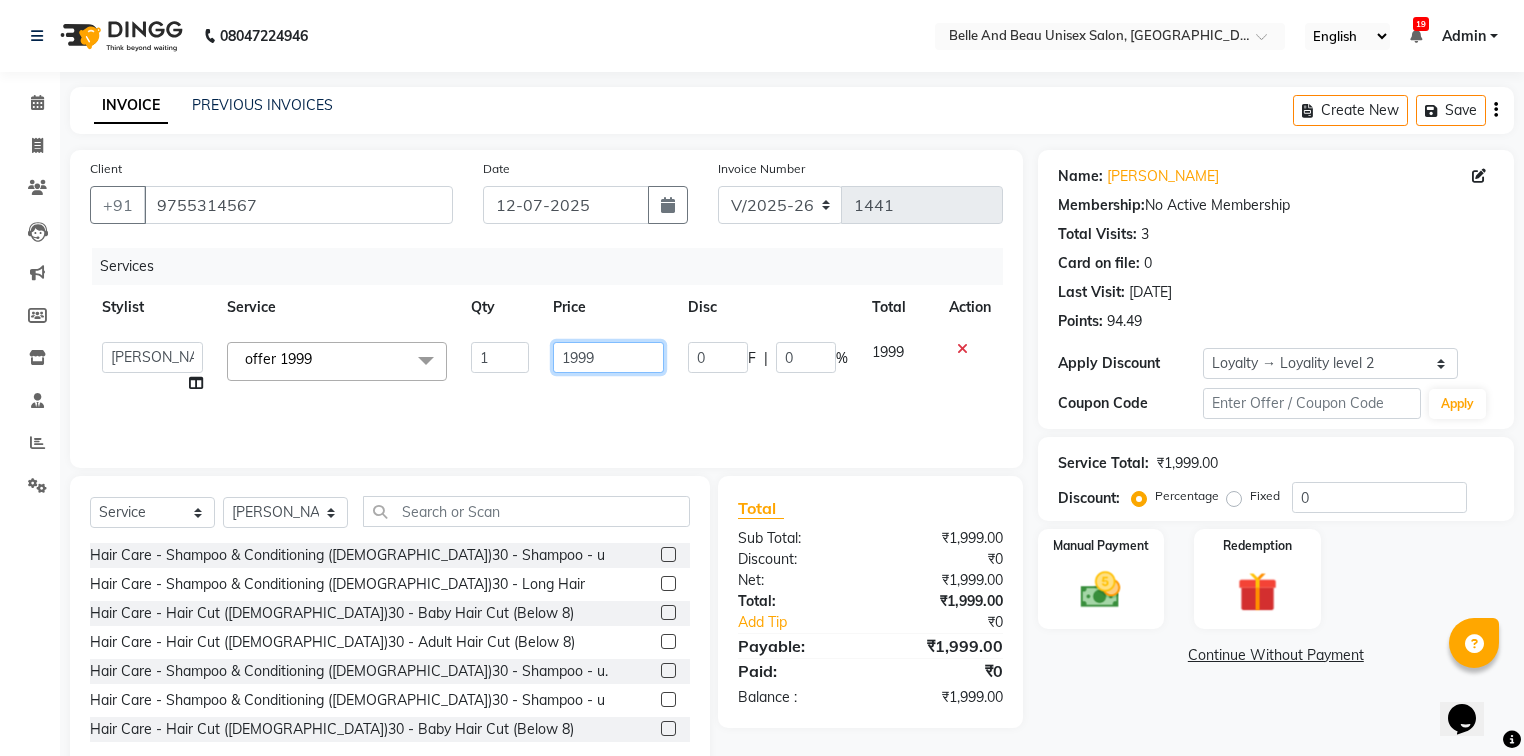 click on "1999" 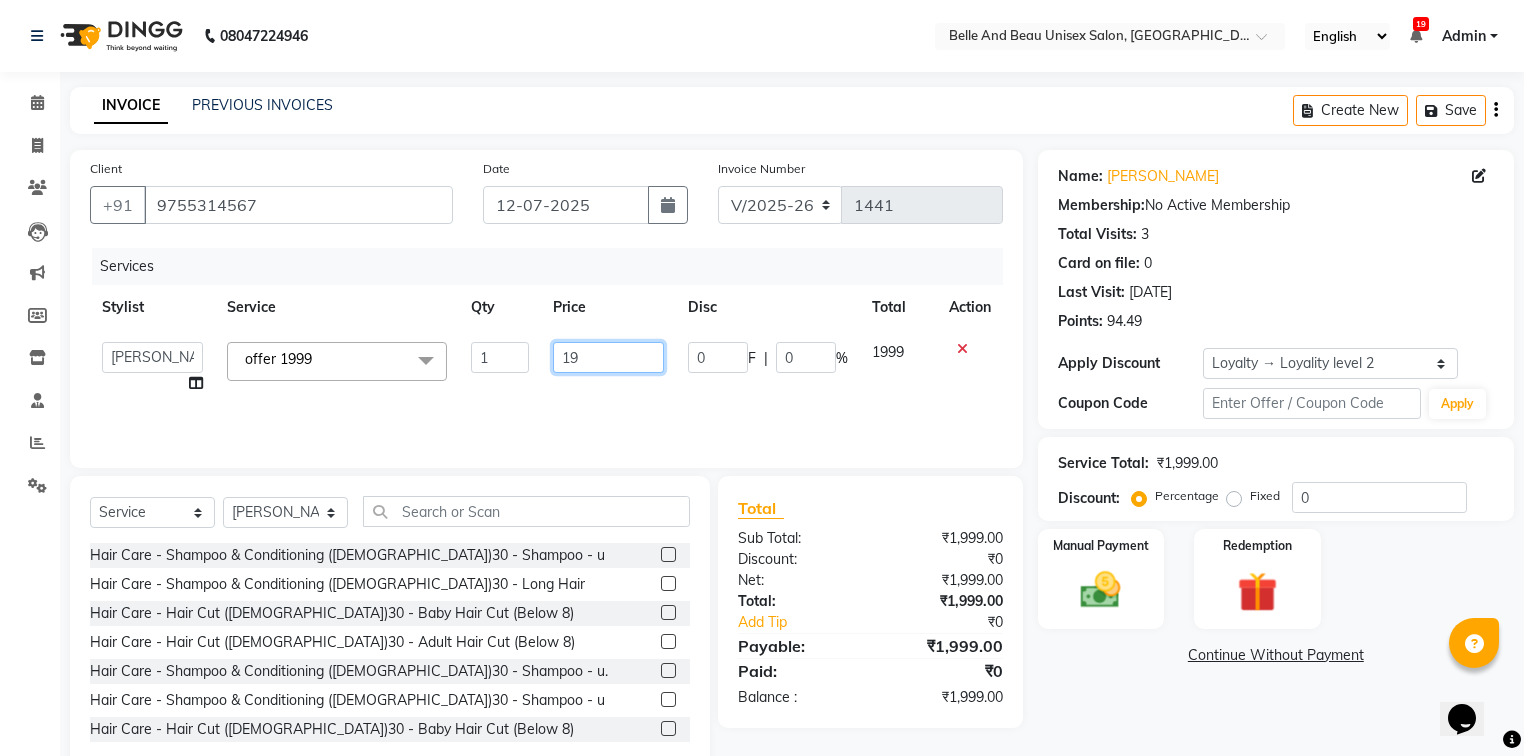 type on "1" 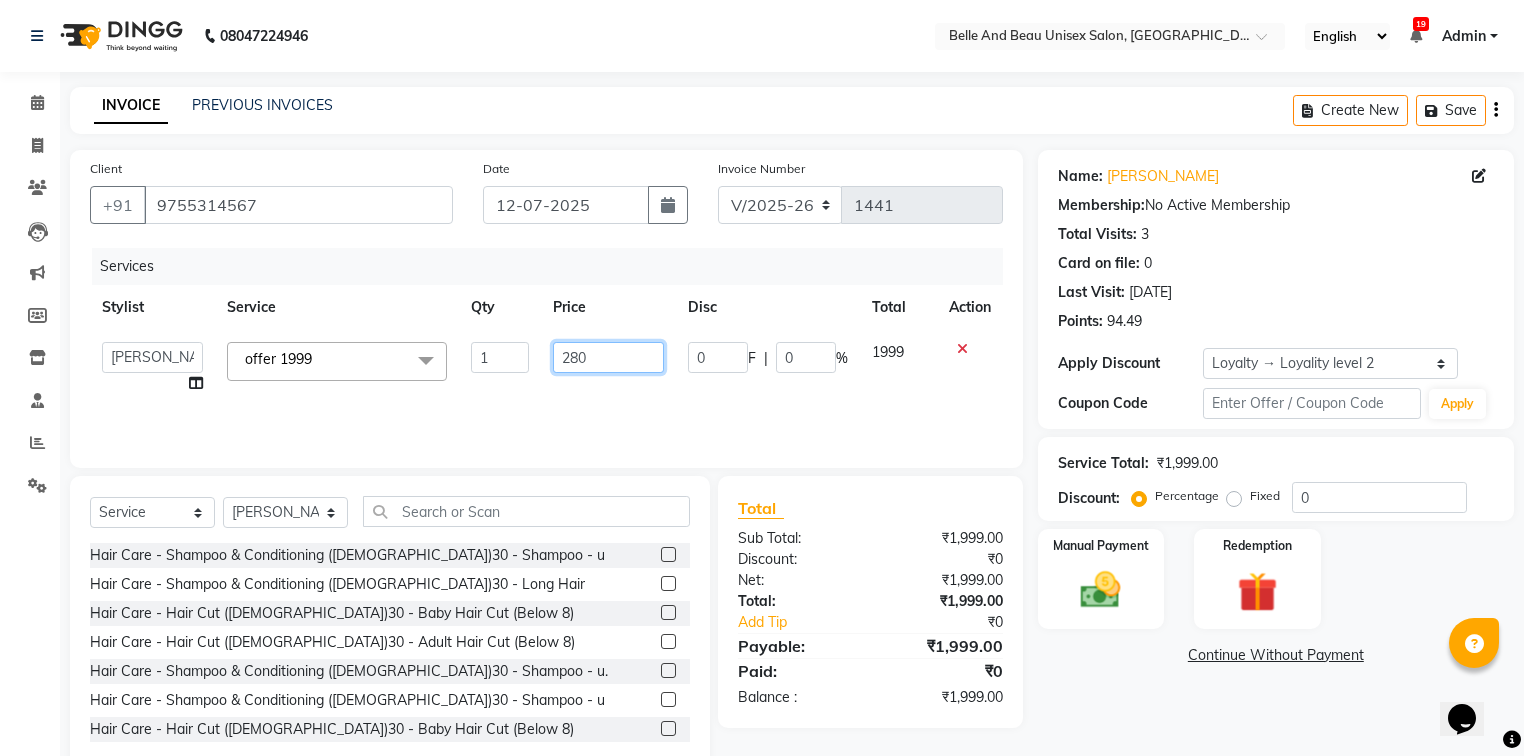 type on "2800" 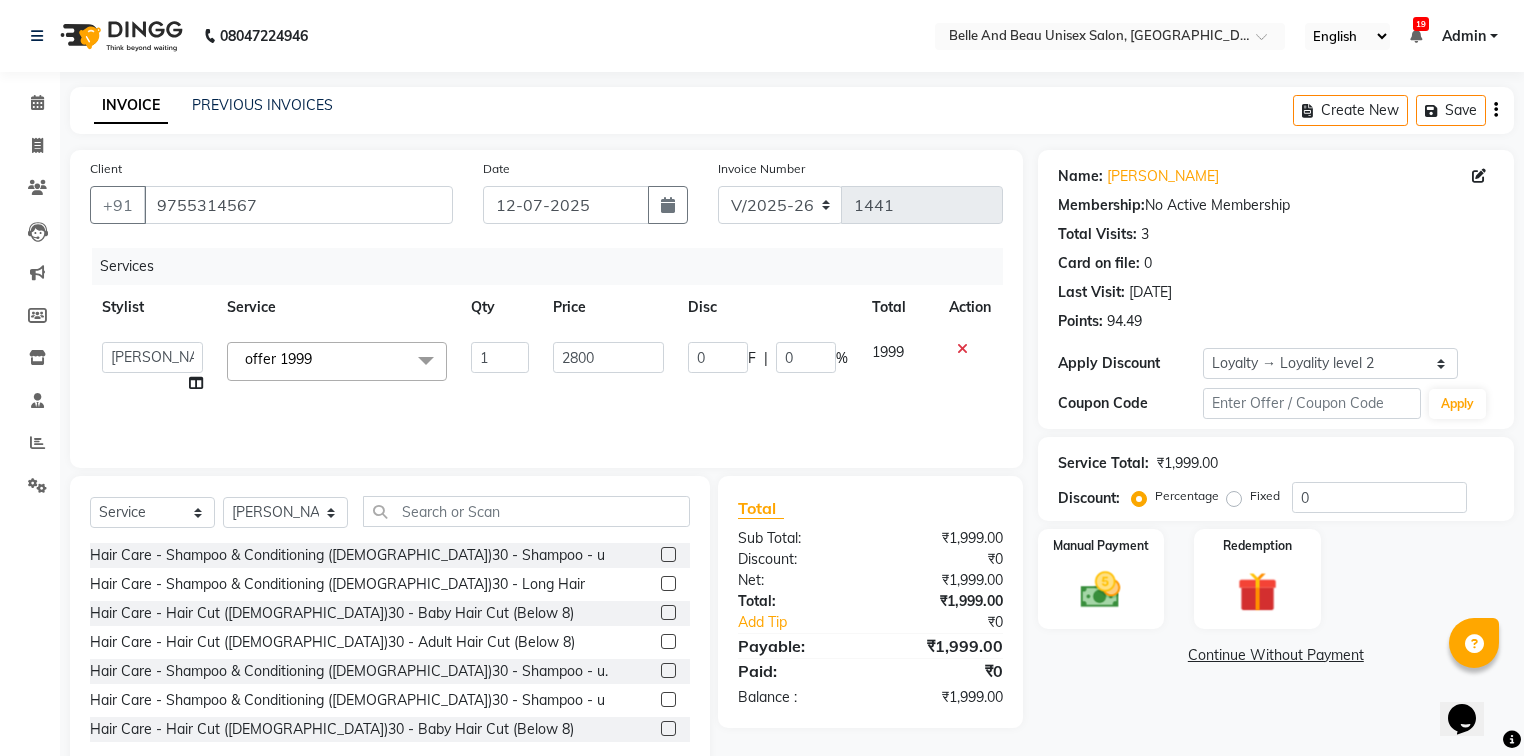 click on "Services Stylist Service Qty Price Disc Total Action   Gaurav Mandavgane    mohan   Mukesh Shrivas   Nibha   Rahul Sen   Rekha Agarwal   Rihan khan   Shabnam Khan   Shagun Siddiqui   Sunny Panesar   Twinkle Thakuri   varsha   Vishesh Srivas  offer 1999  x Hair Care - Shampoo & Conditioning (Male)30 - Shampoo - u Hair Care - Shampoo & Conditioning (Male)30 - Long Hair Hair Care - Hair Cut (Male)30 - Baby Hair Cut (Below 8) Hair Care - Hair Cut (Male)30 - Adult Hair Cut (Below 8) Hair Care - Shampoo & Conditioning (Female)30 - Shampoo - u. Hair Care - Shampoo & Conditioning (Female)30 - Shampoo - u Hair Care - Hair Cut (Female)30 - Baby Hair Cut (Below 8) Hair Care - Hair Cut (Female)30 - Adult Hair Cut (Below 8) Hair Care - Split Ends Removal (Female)30 - Split Ends Removal offer 1499 offer 999 offer 1999 offer 2499 offer 999 female deep conditioning male deep conditioning female kity party Hair Trim Shave & Trimming - Shave (Male)30 - Shave Shave & Trimming - Beard  (Male)30 - Beard Trimming Alga manicure 1" 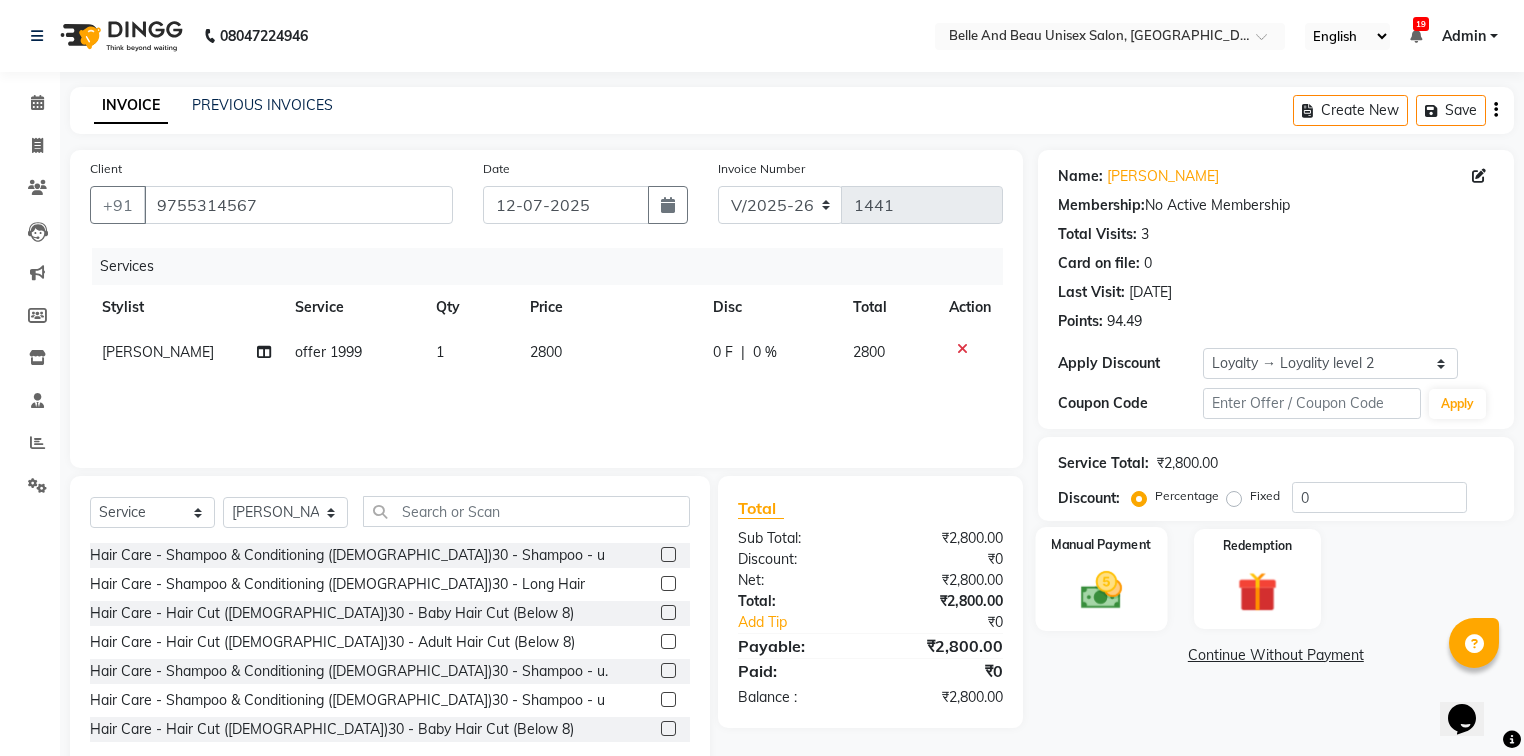 click 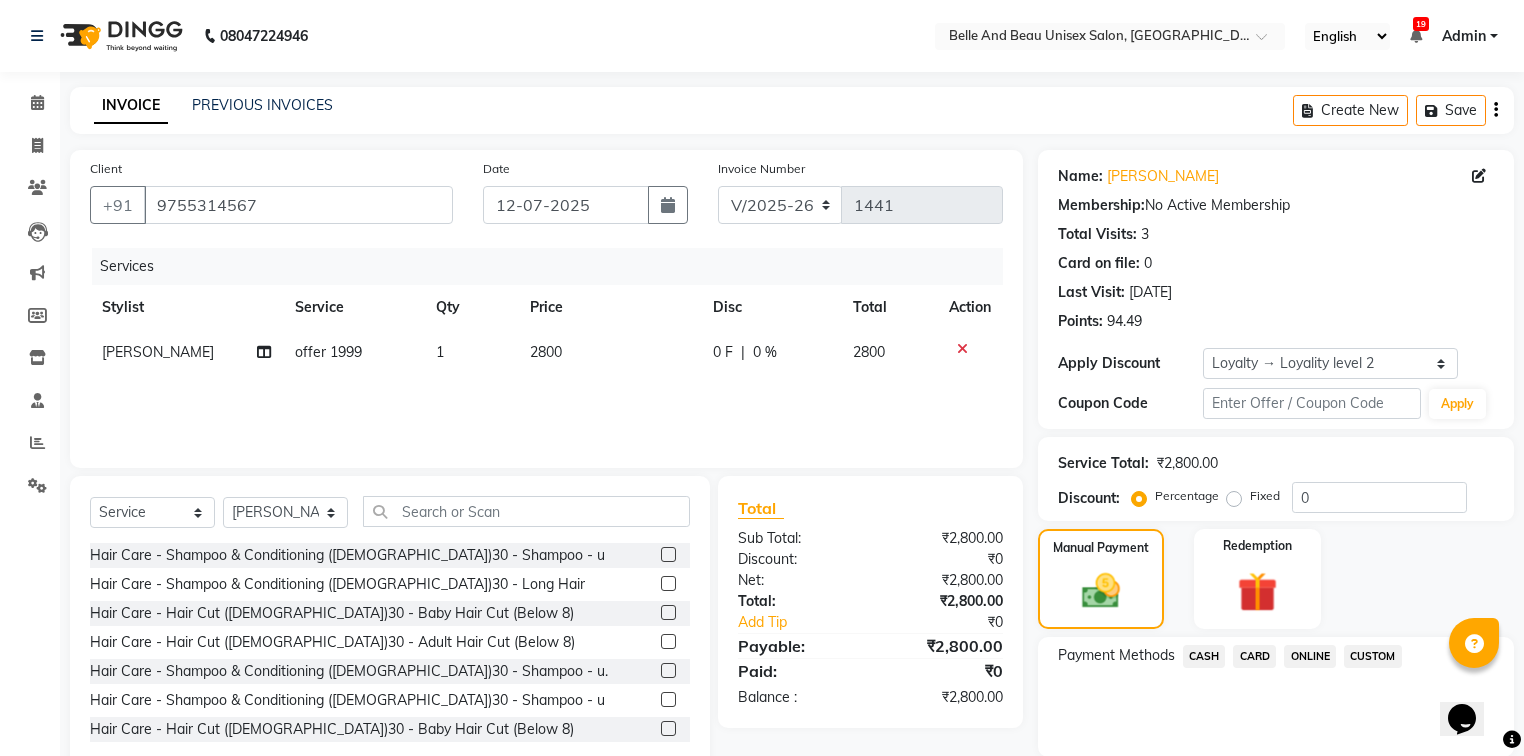 click on "ONLINE" 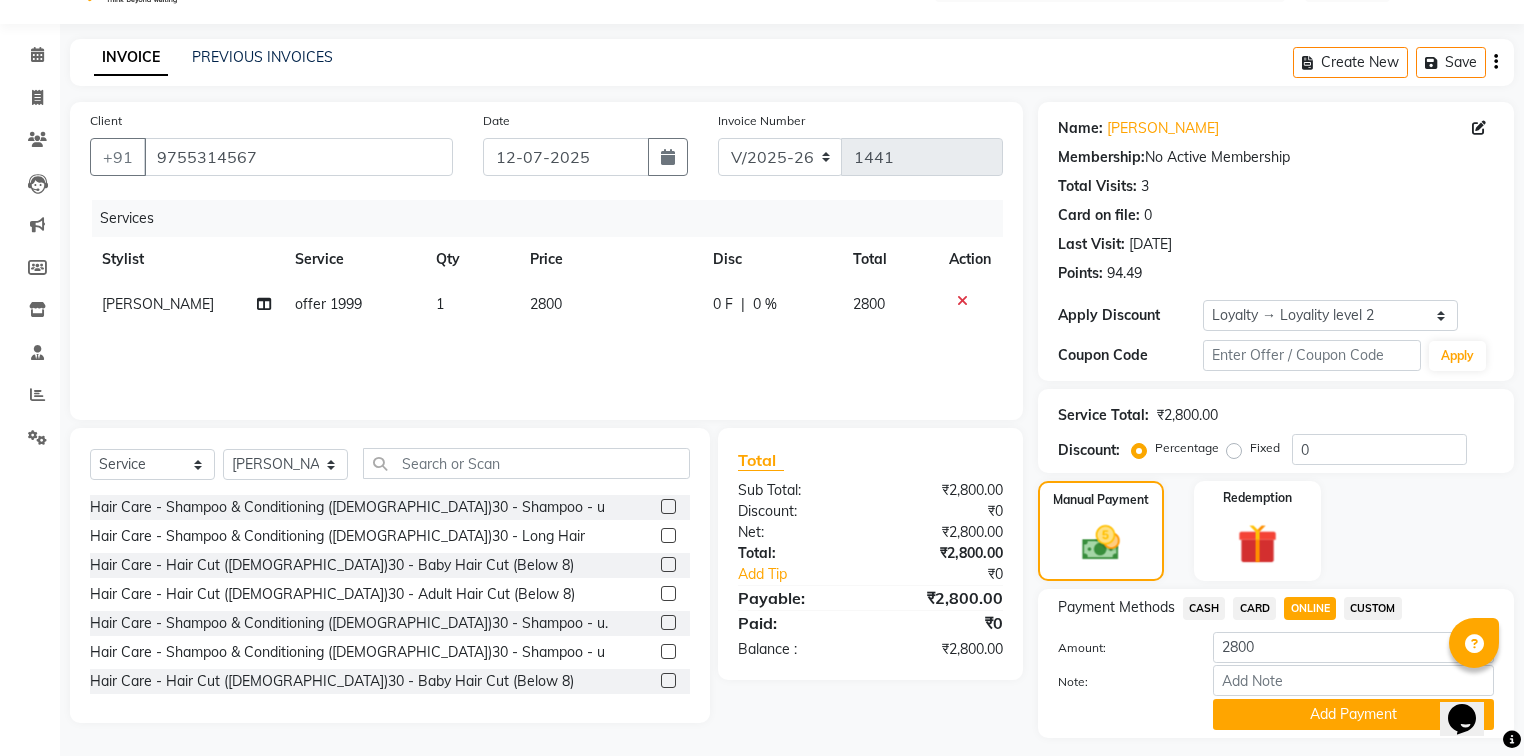 scroll, scrollTop: 102, scrollLeft: 0, axis: vertical 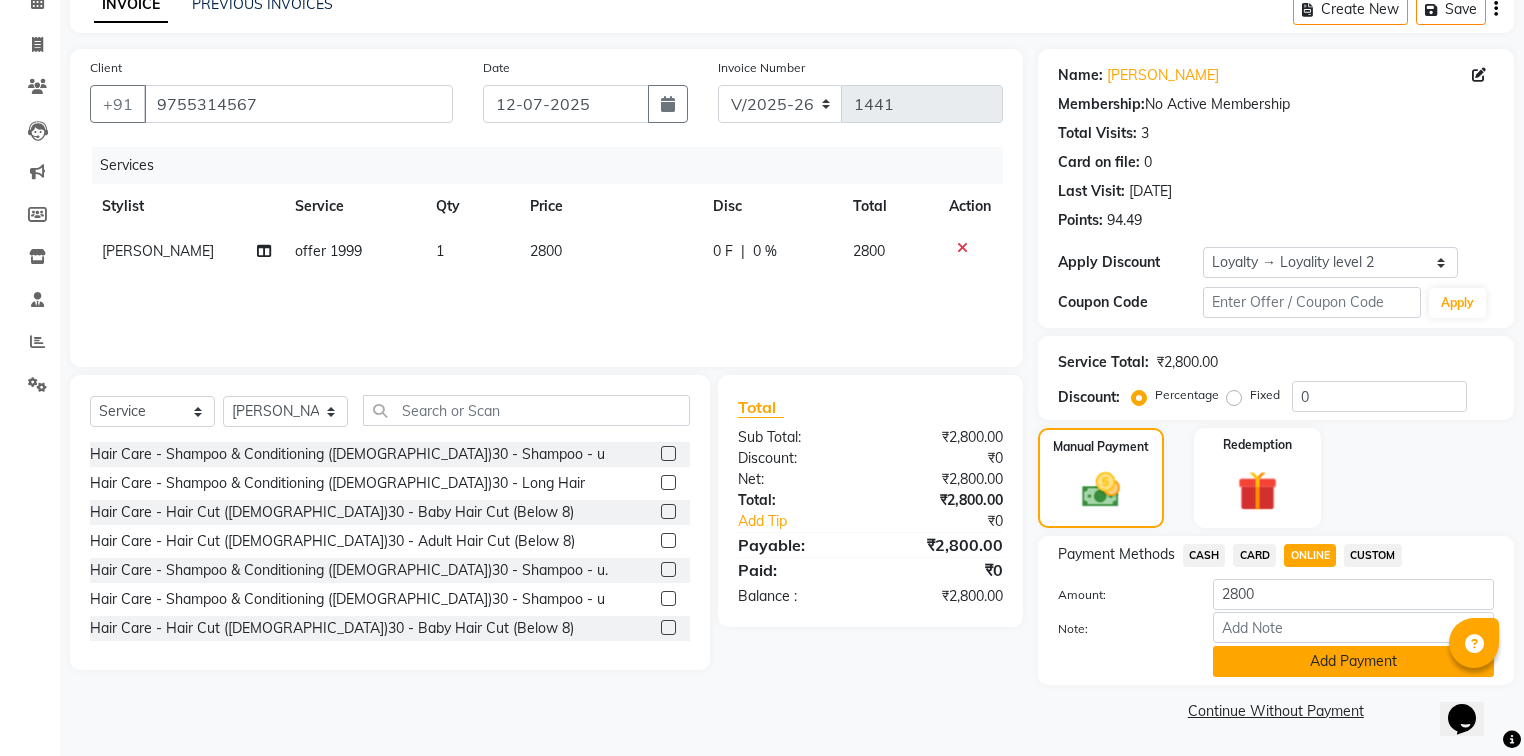 click on "Add Payment" 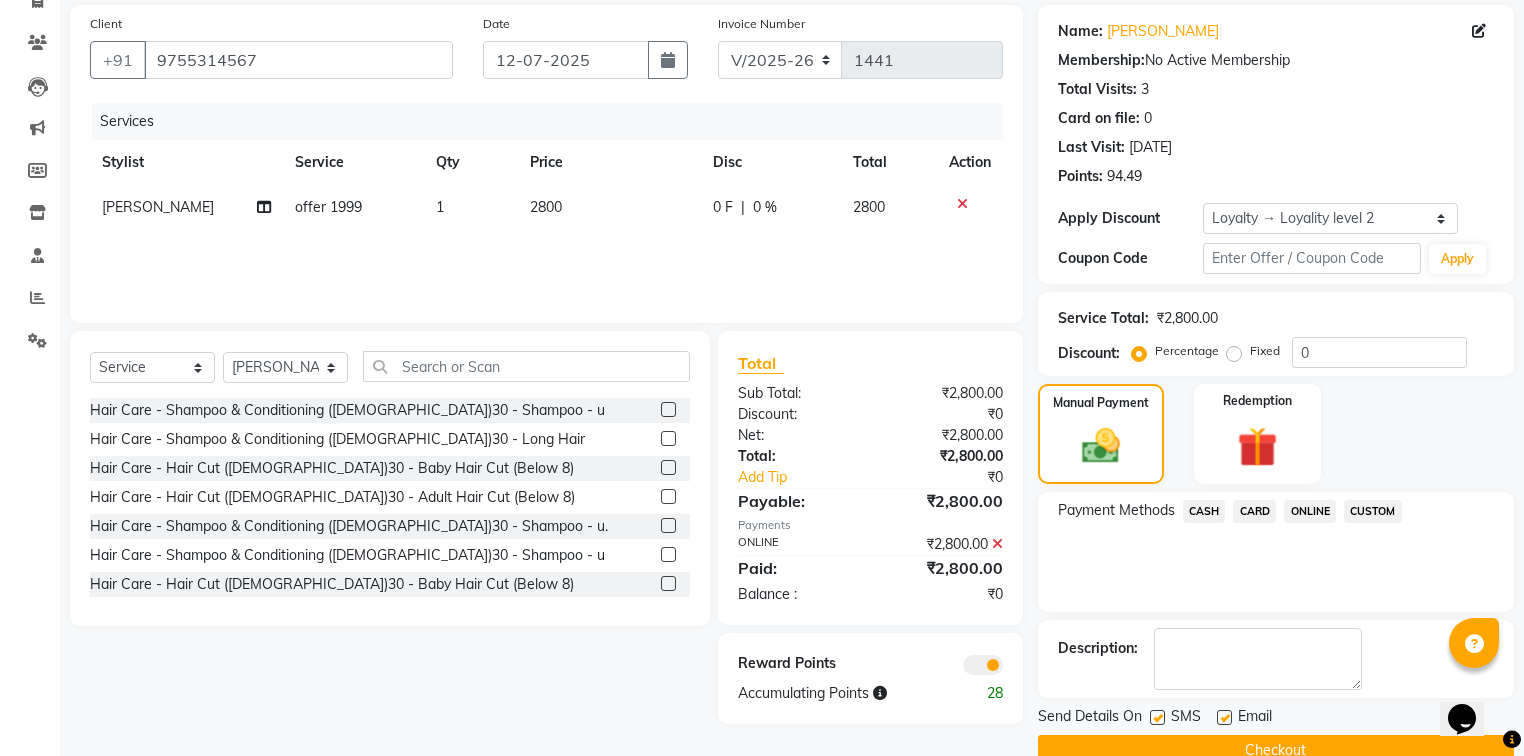 scroll, scrollTop: 184, scrollLeft: 0, axis: vertical 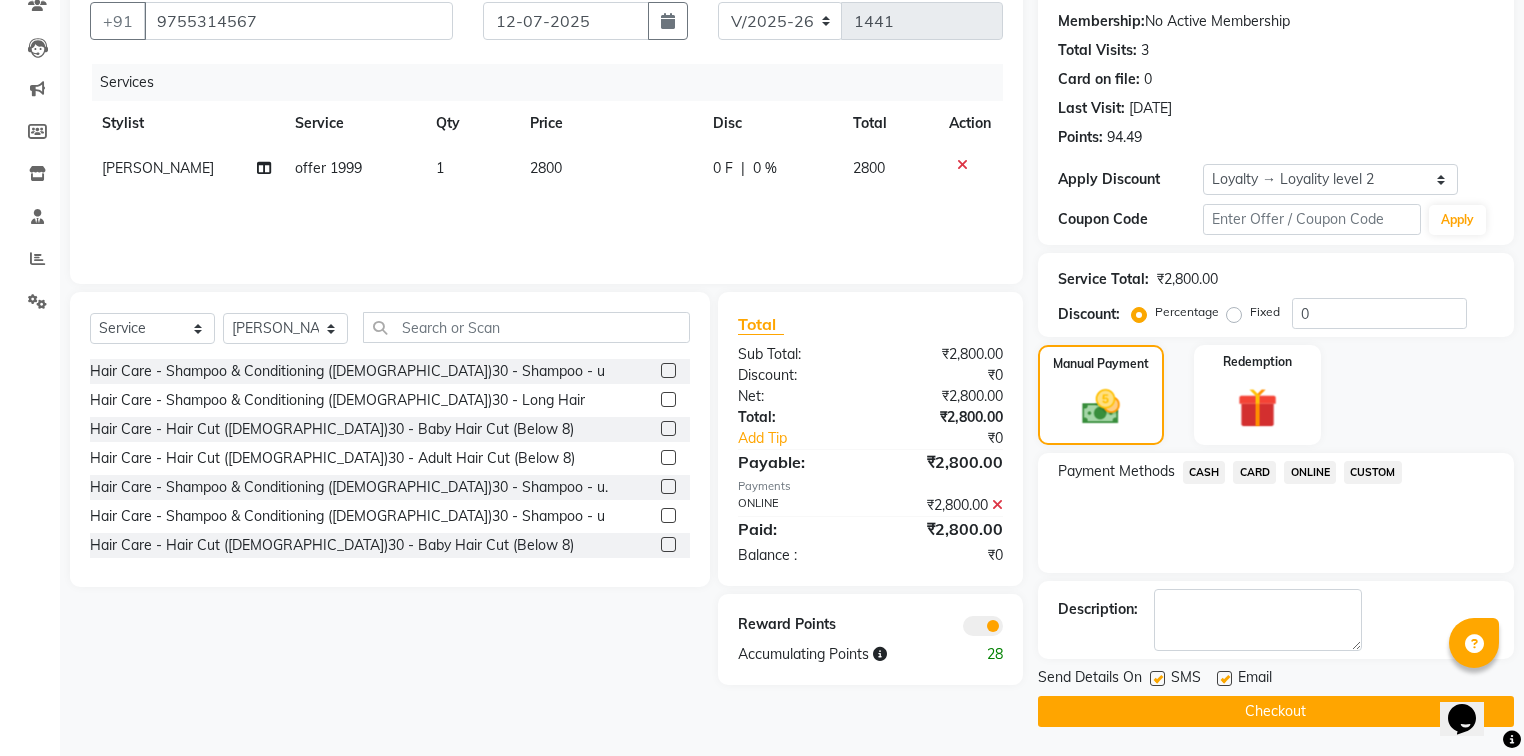 click on "Checkout" 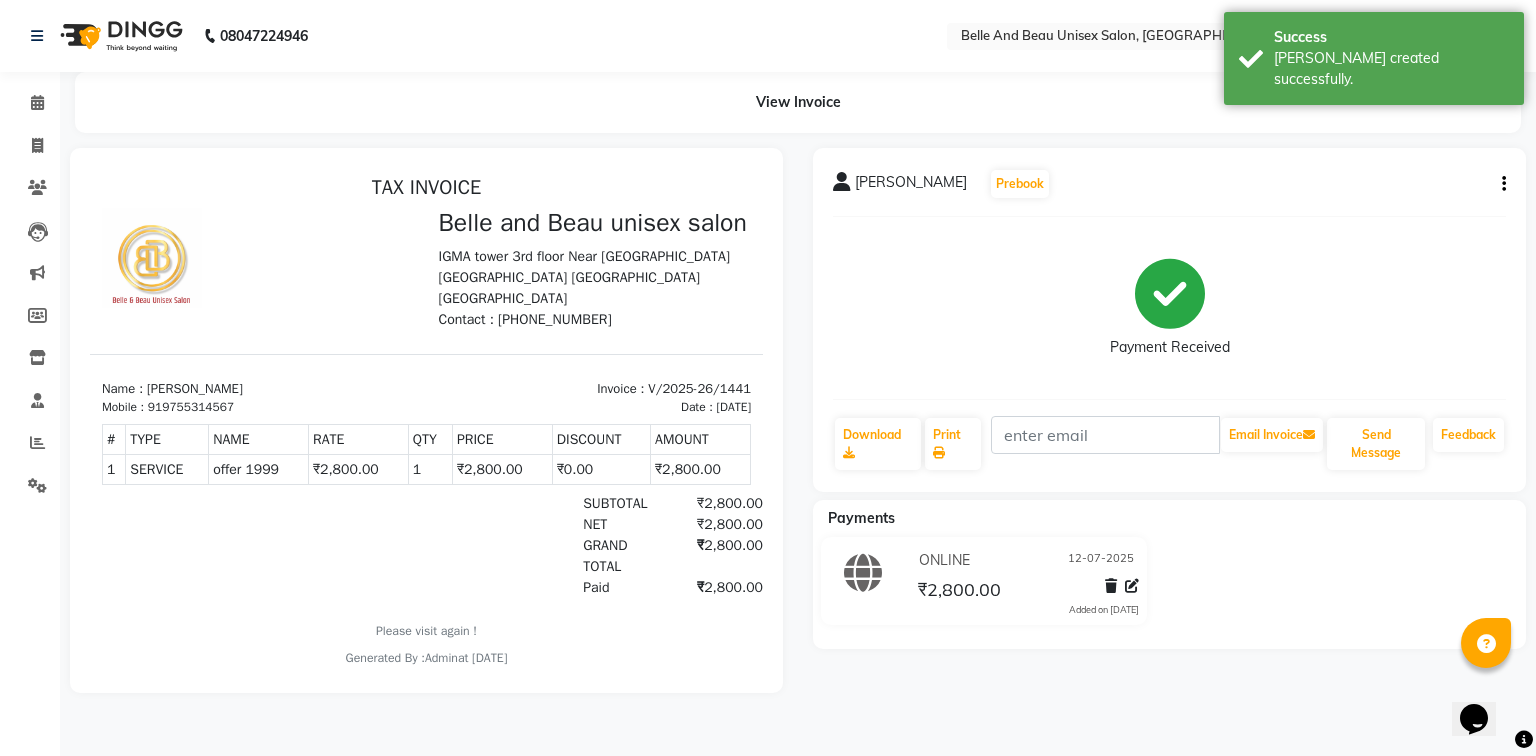 scroll, scrollTop: 0, scrollLeft: 0, axis: both 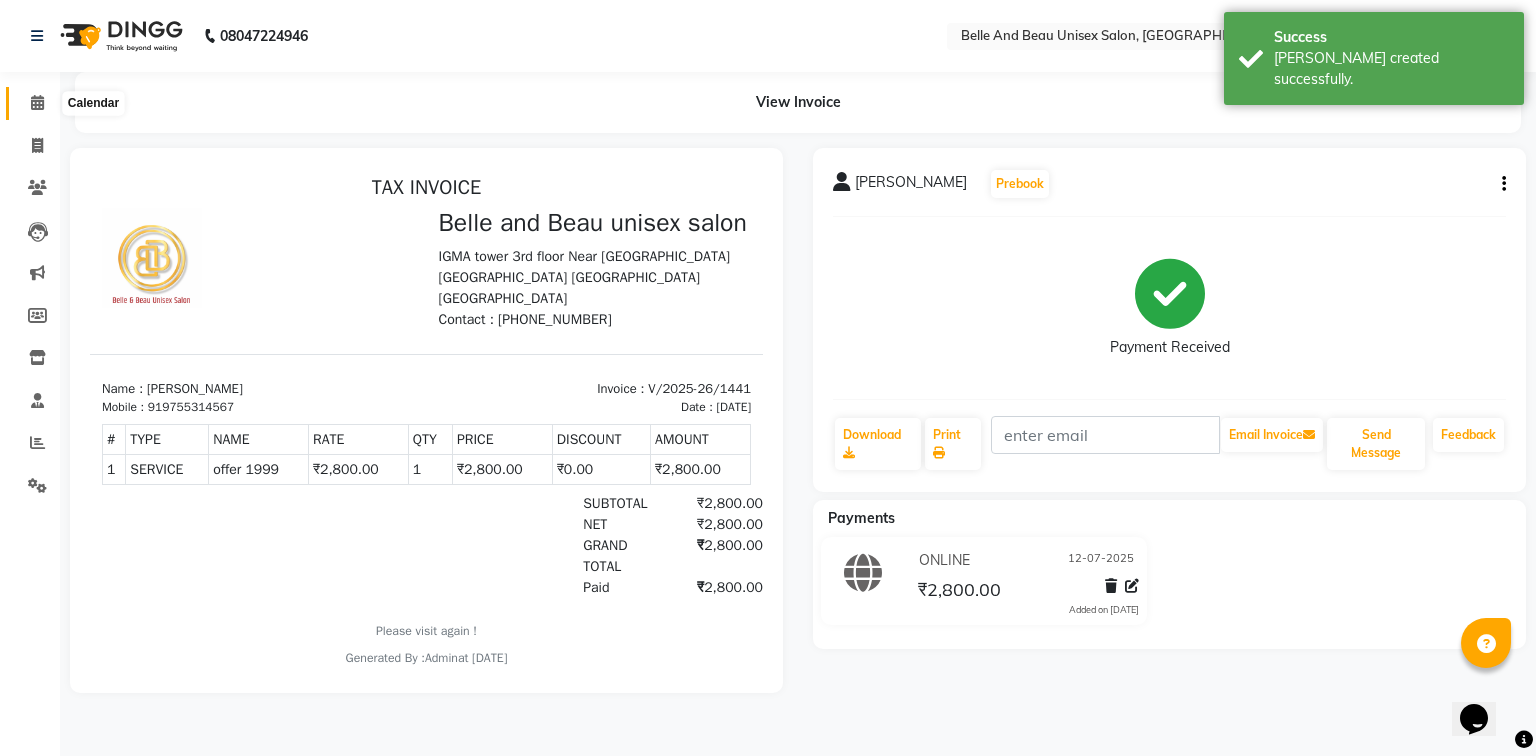 drag, startPoint x: 30, startPoint y: 105, endPoint x: 48, endPoint y: 110, distance: 18.681541 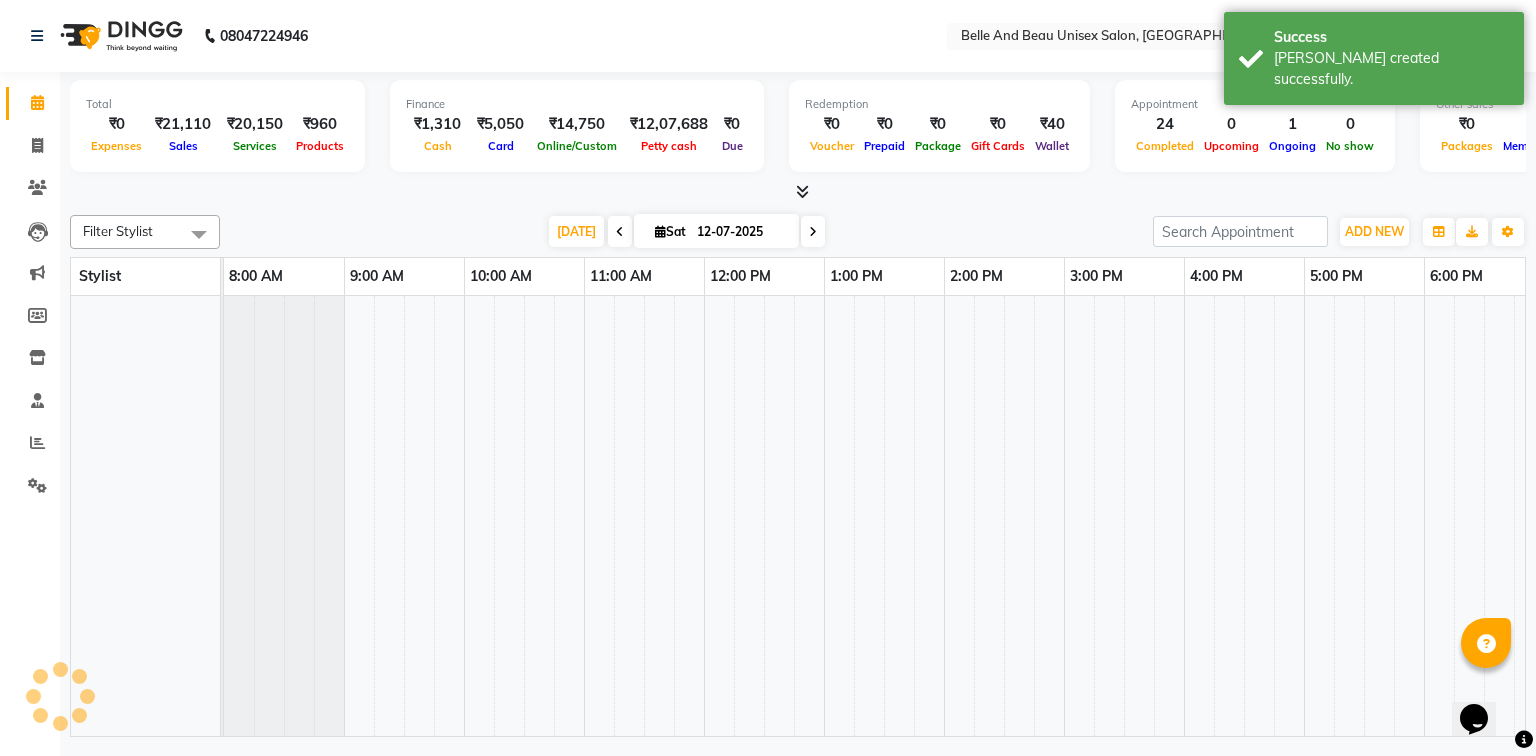 scroll, scrollTop: 0, scrollLeft: 258, axis: horizontal 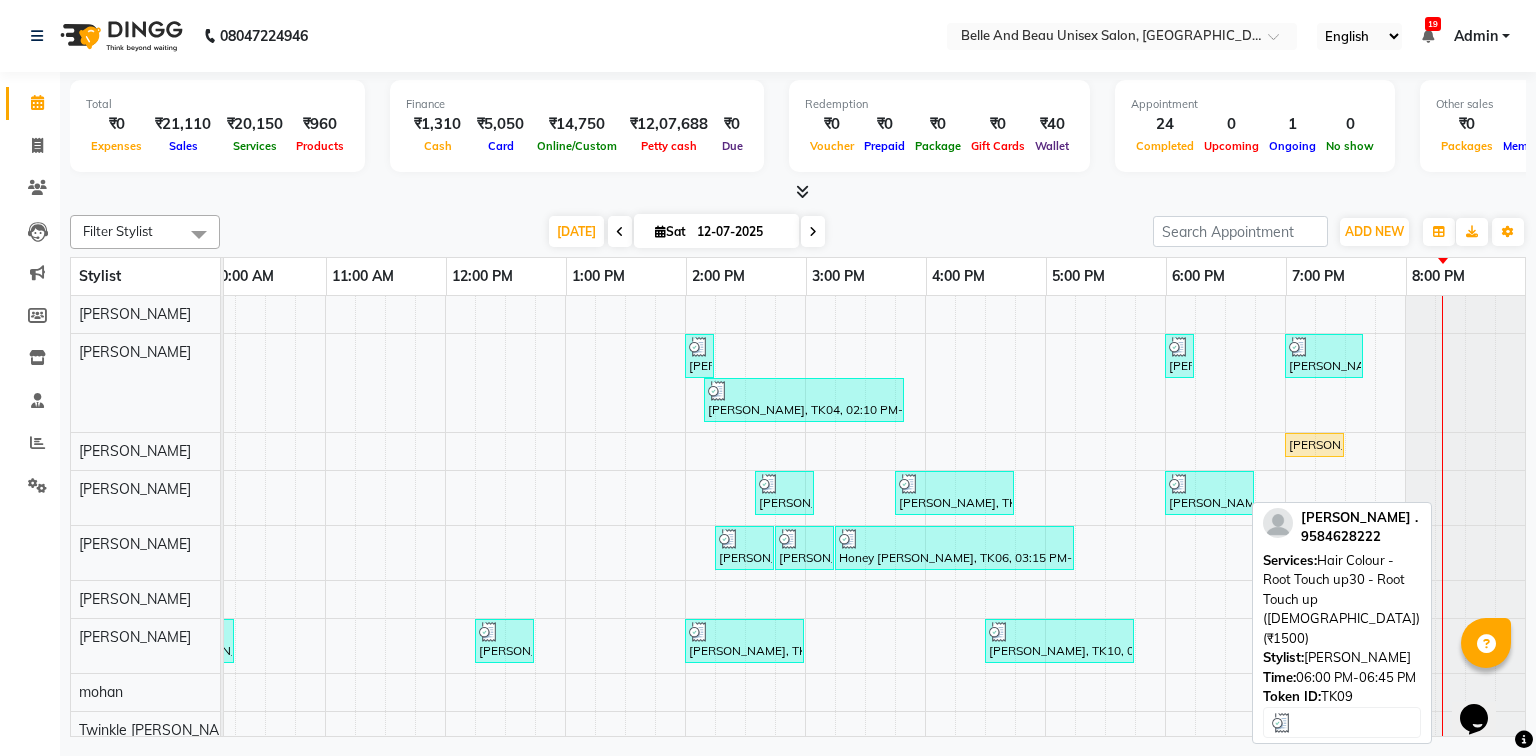 click on "[PERSON_NAME] ., TK09, 06:00 PM-06:45 PM, Hair Colour - Root Touch up30 - Root Touch up ([DEMOGRAPHIC_DATA]) (₹1500)" at bounding box center (1209, 493) 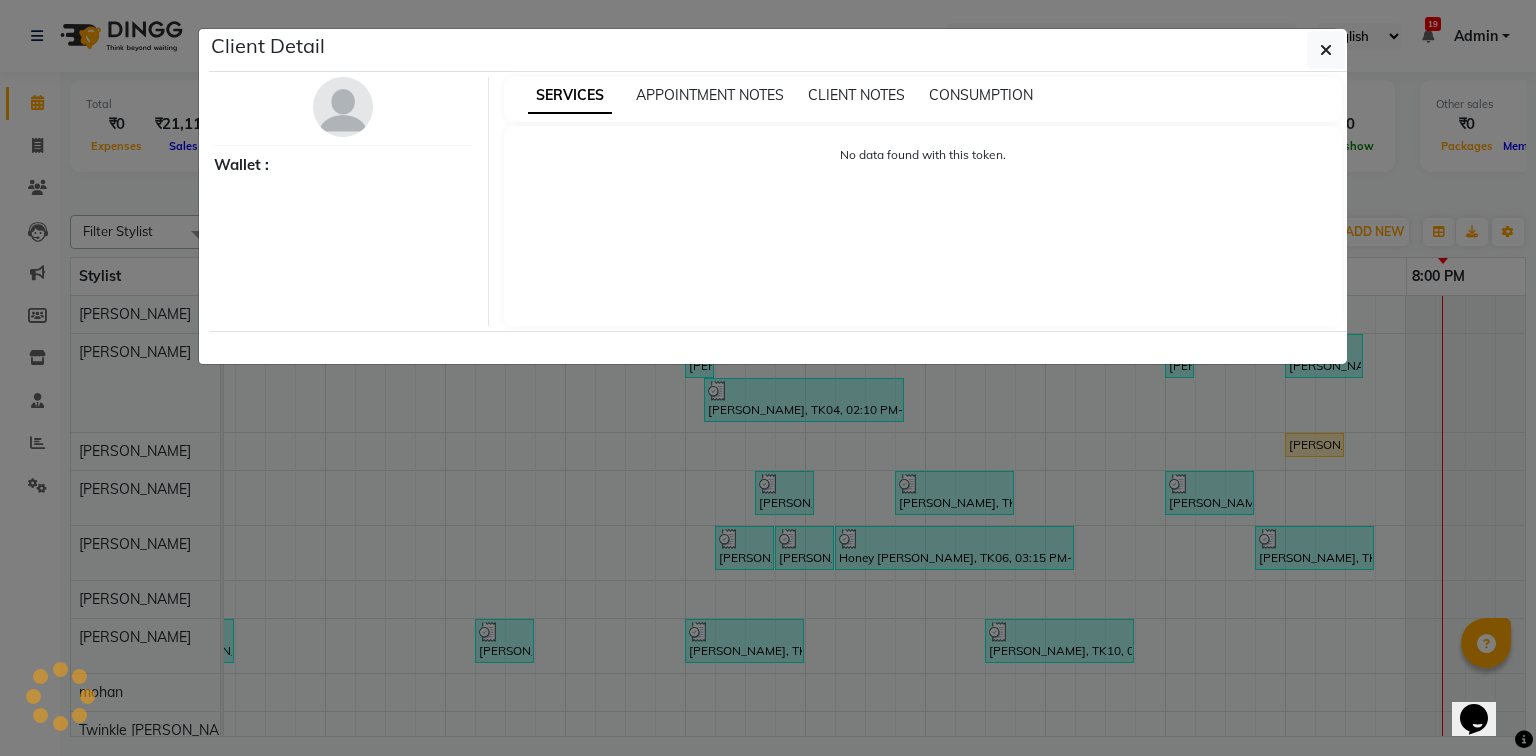select on "3" 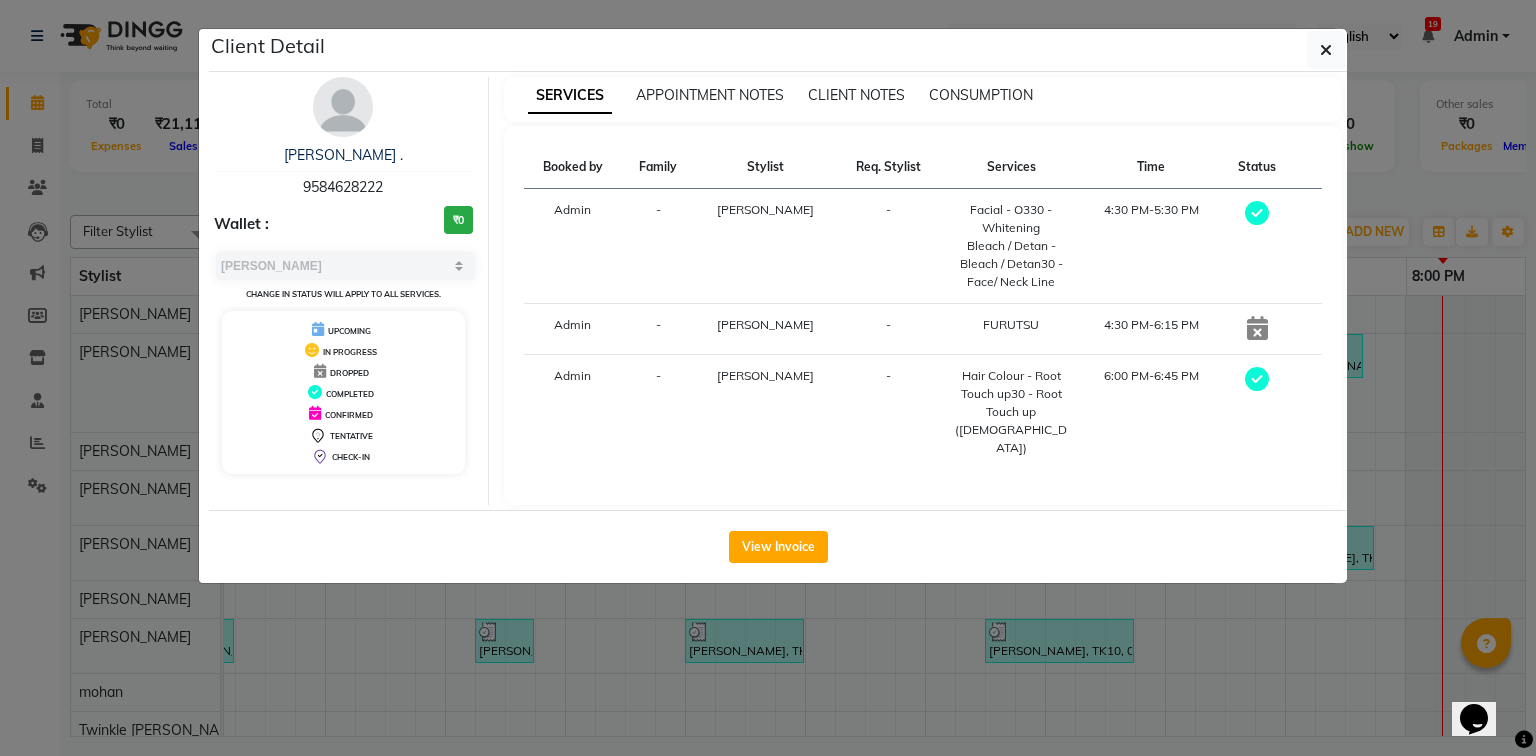 click on "9584628222" at bounding box center (343, 187) 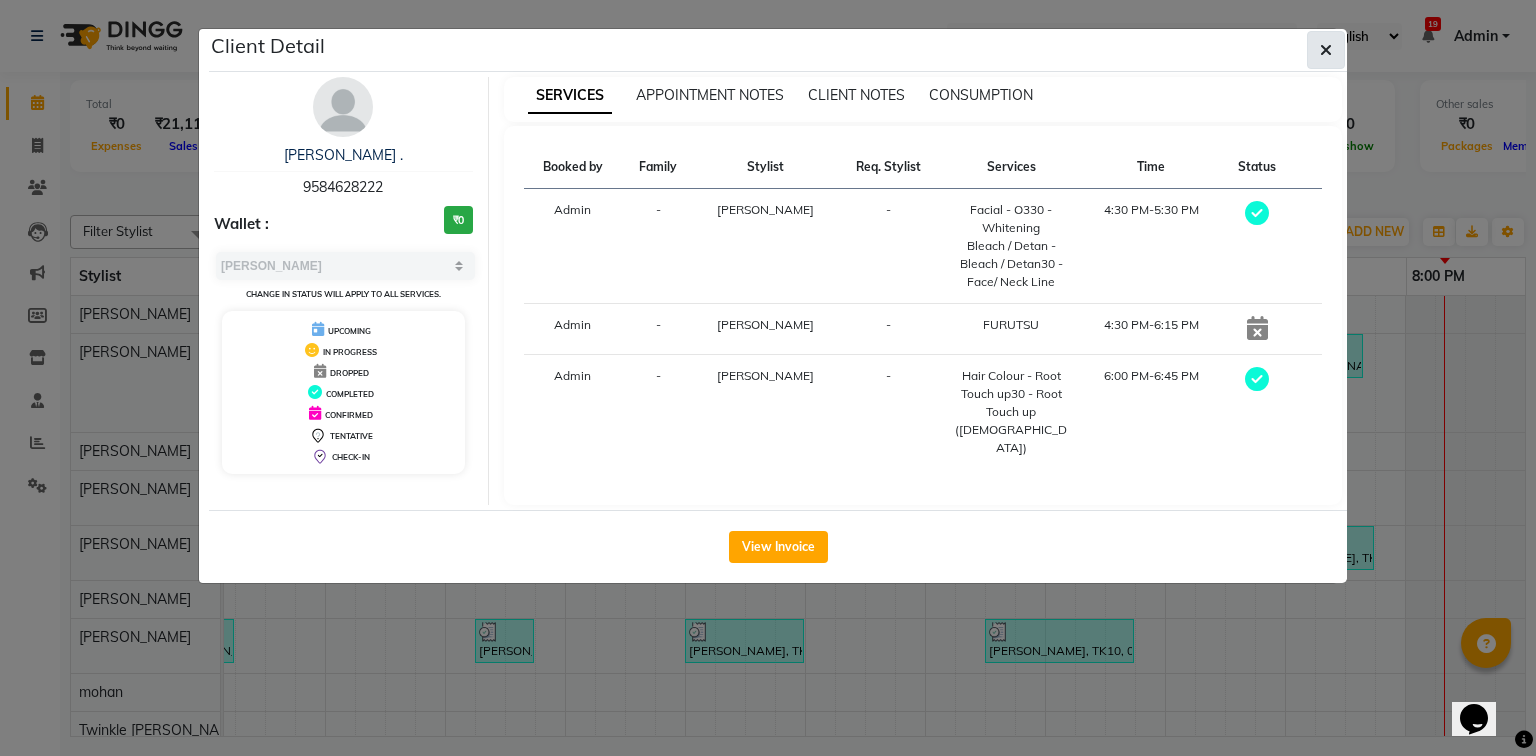 click 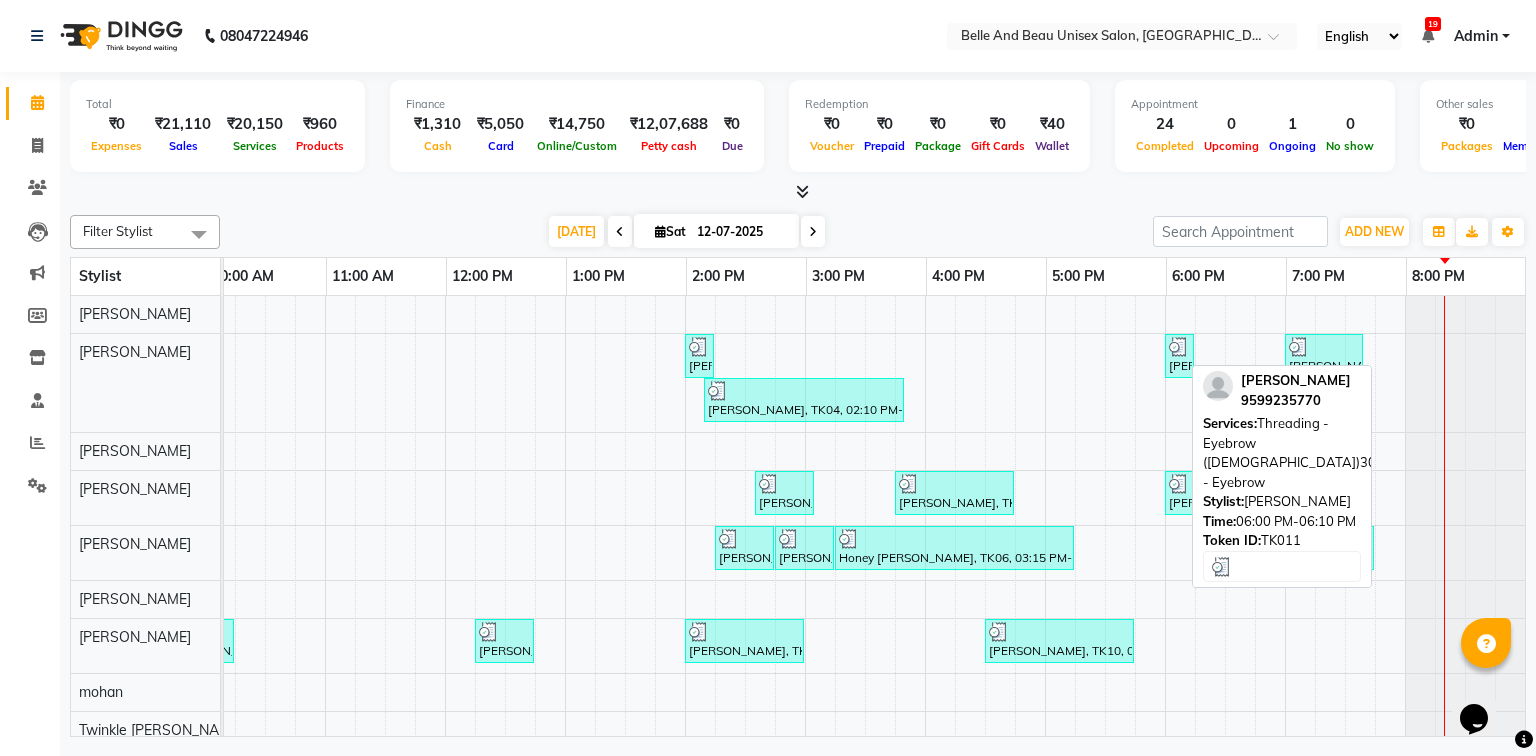 click on "[PERSON_NAME], TK11, 06:00 PM-06:10 PM, Threading - Eyebrow ([DEMOGRAPHIC_DATA])30 - Eyebrow" at bounding box center [1179, 356] 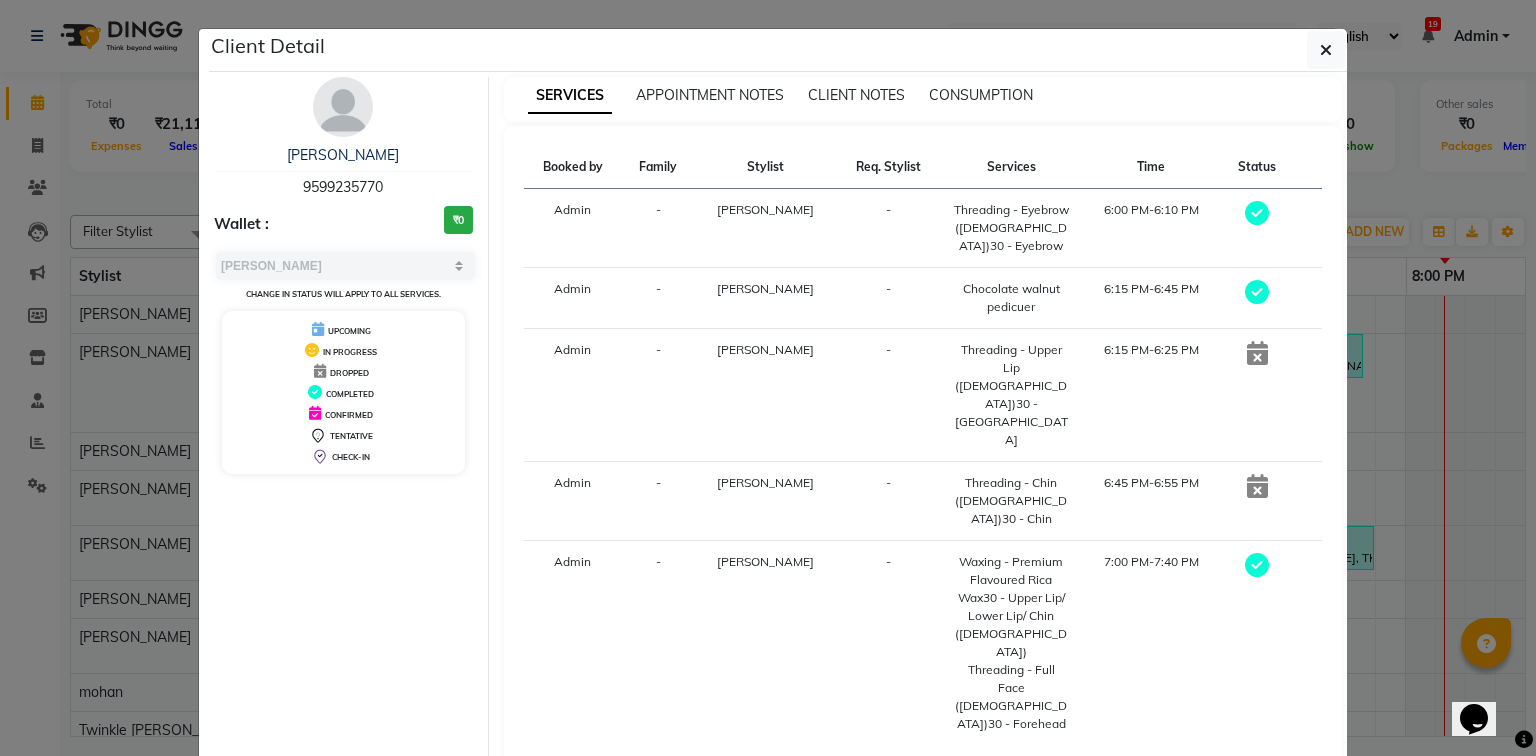 click on "9599235770" at bounding box center [343, 187] 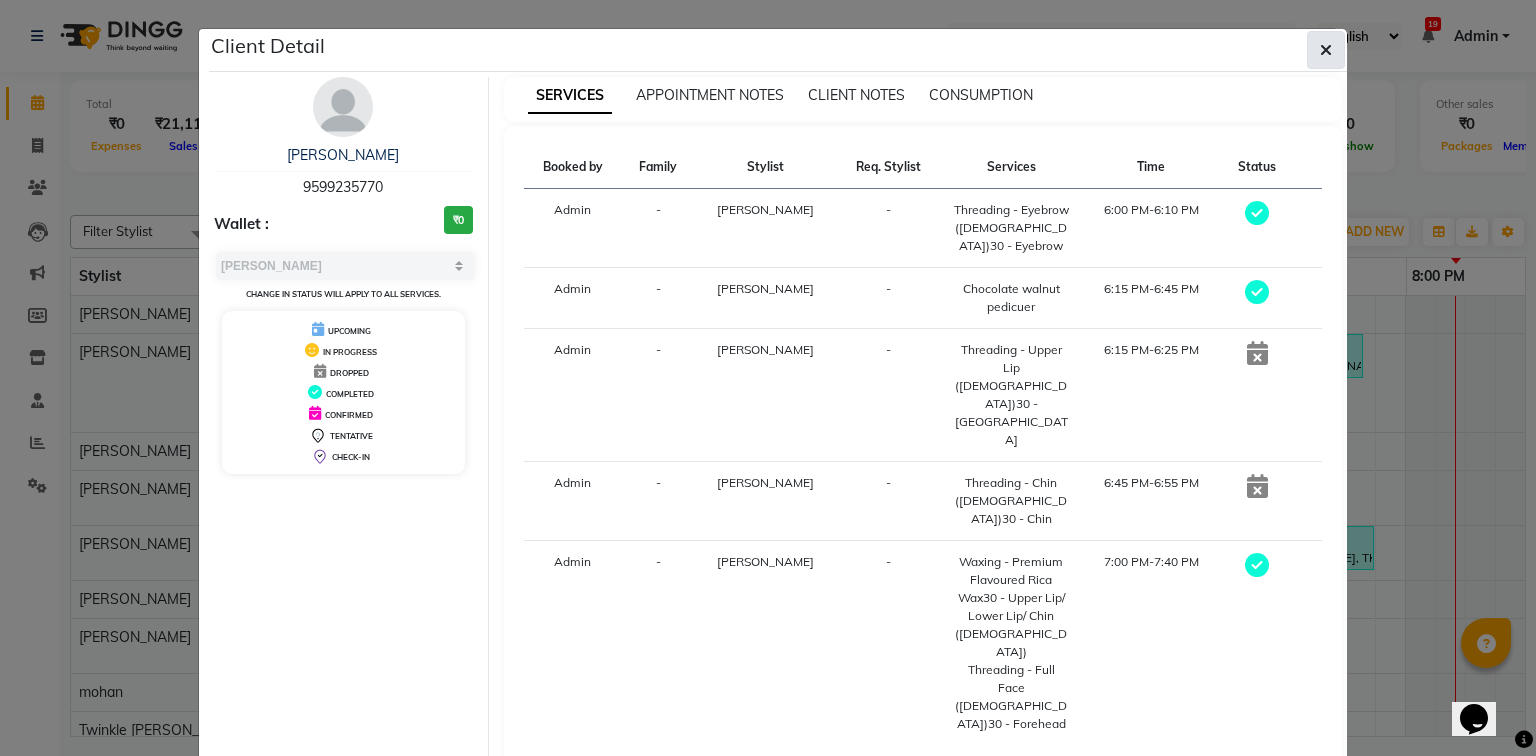 click 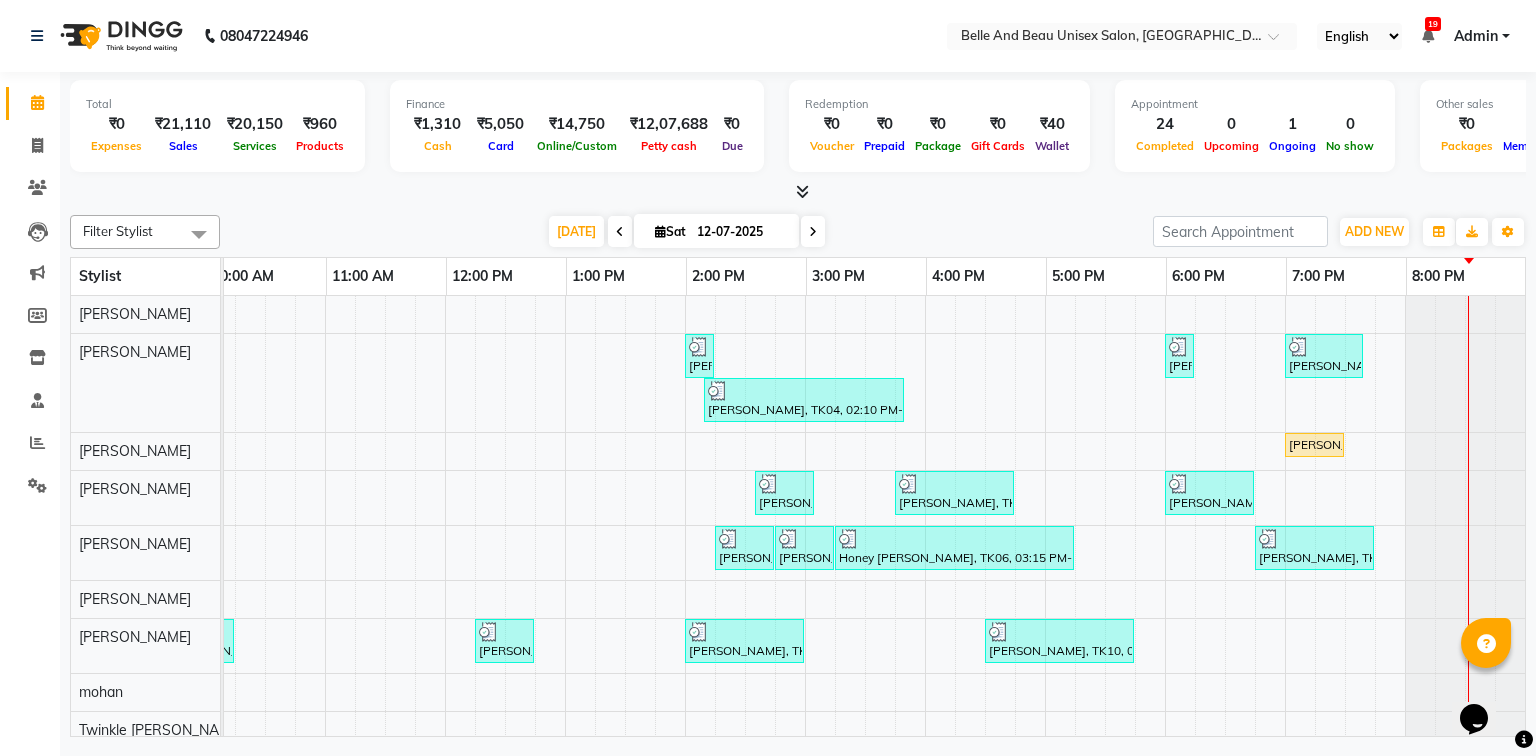scroll, scrollTop: 55, scrollLeft: 270, axis: both 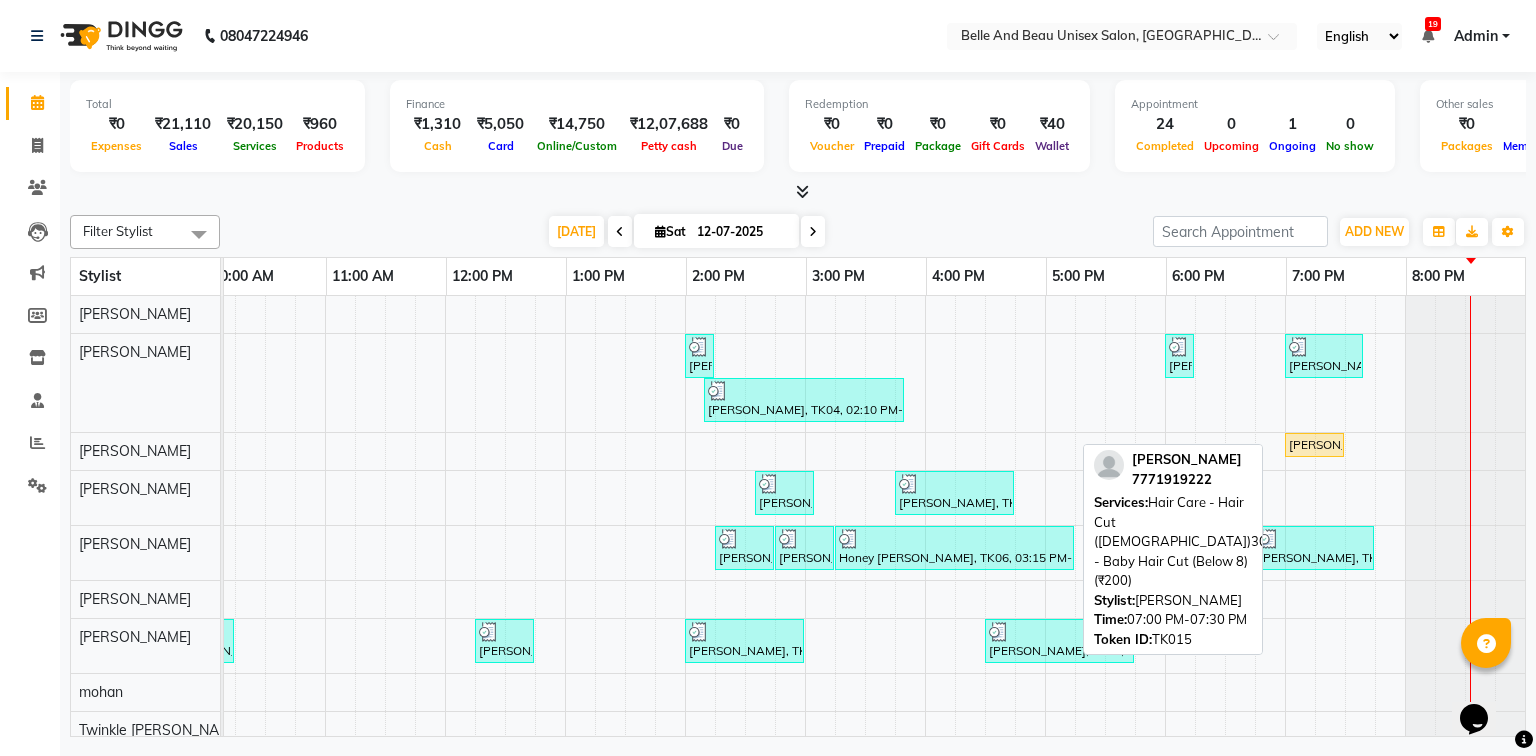 click on "James Chacko, TK15, 07:00 PM-07:30 PM, Hair Care - Hair Cut (Male)30 - Baby Hair Cut (Below 8) (₹200)" at bounding box center [1314, 445] 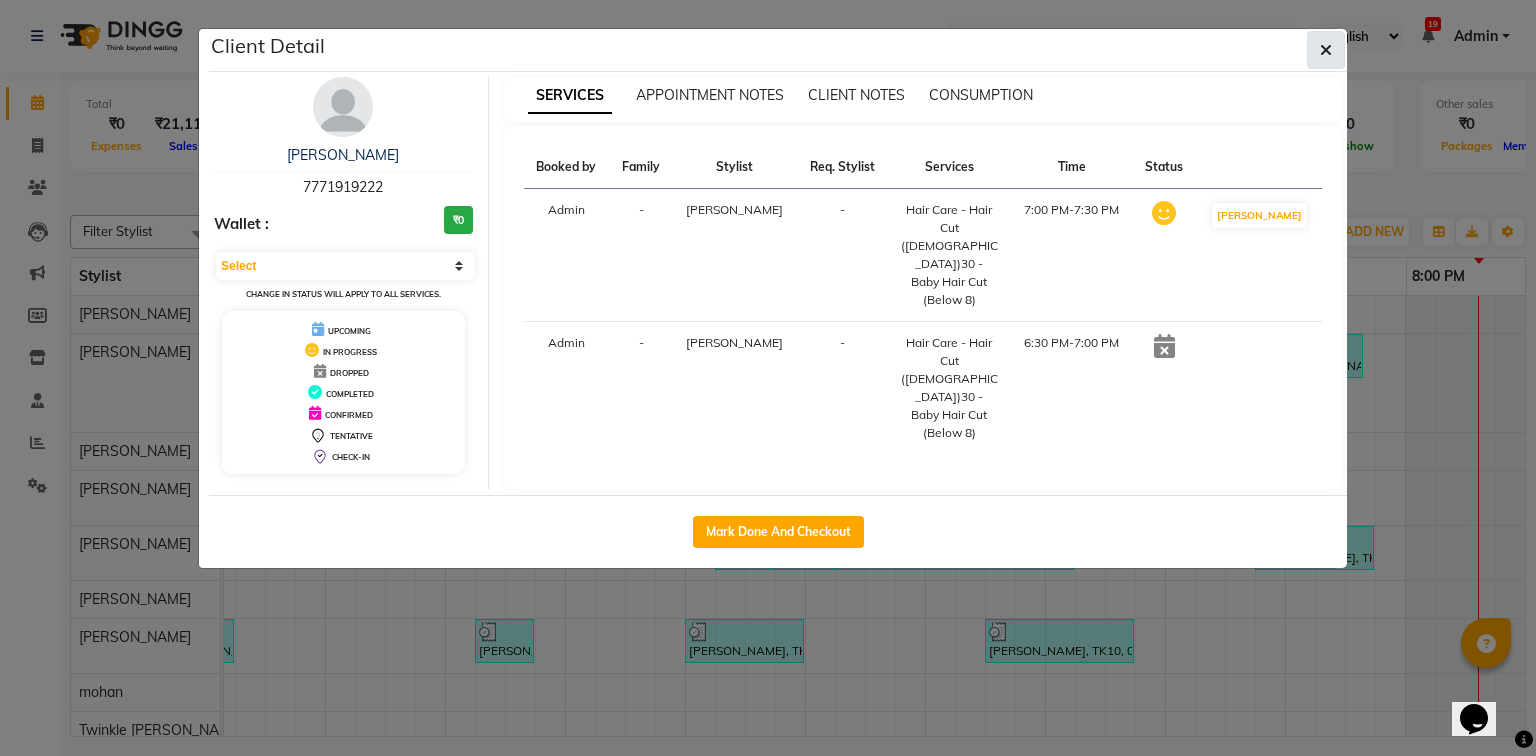 click 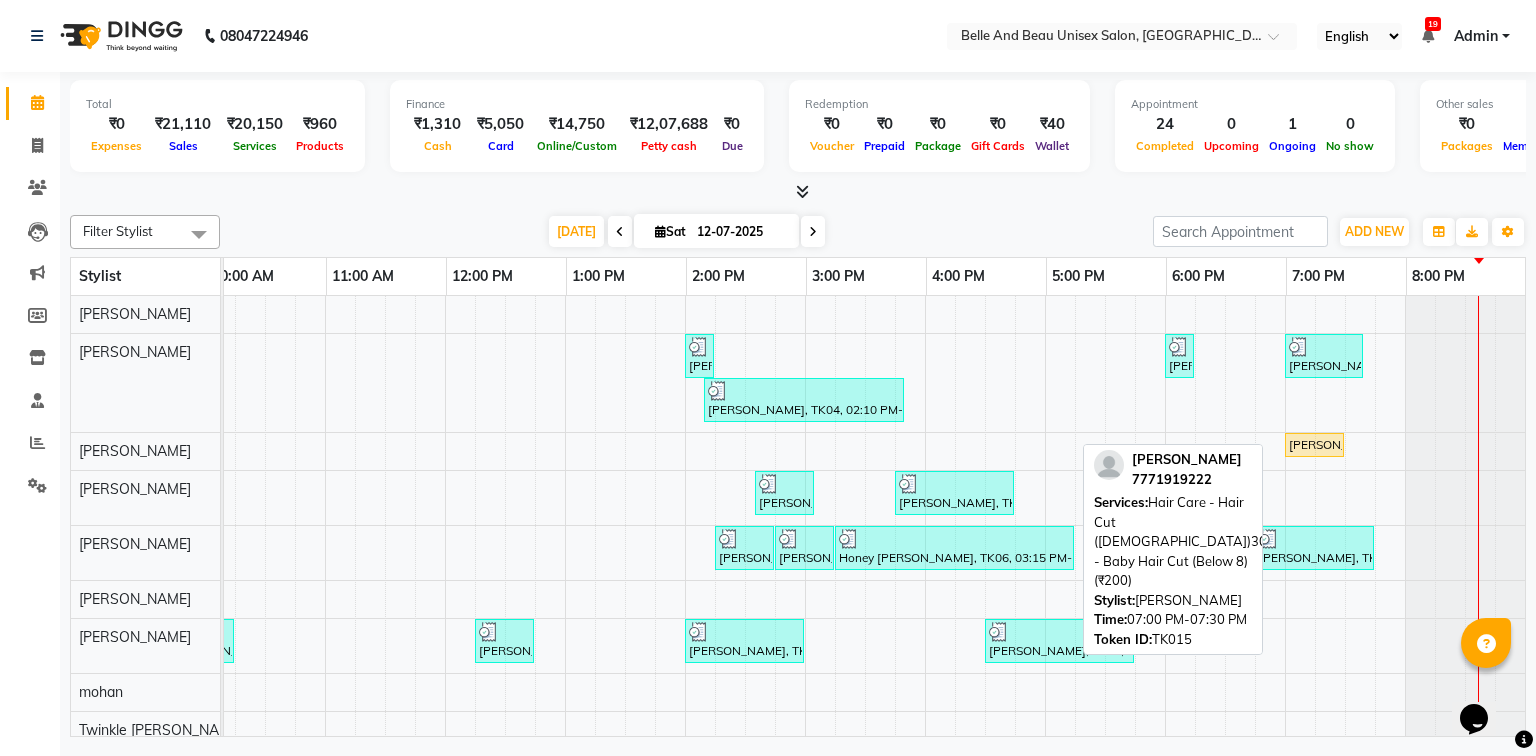 click on "James Chacko, TK15, 07:00 PM-07:30 PM, Hair Care - Hair Cut (Male)30 - Baby Hair Cut (Below 8) (₹200)" at bounding box center [1314, 445] 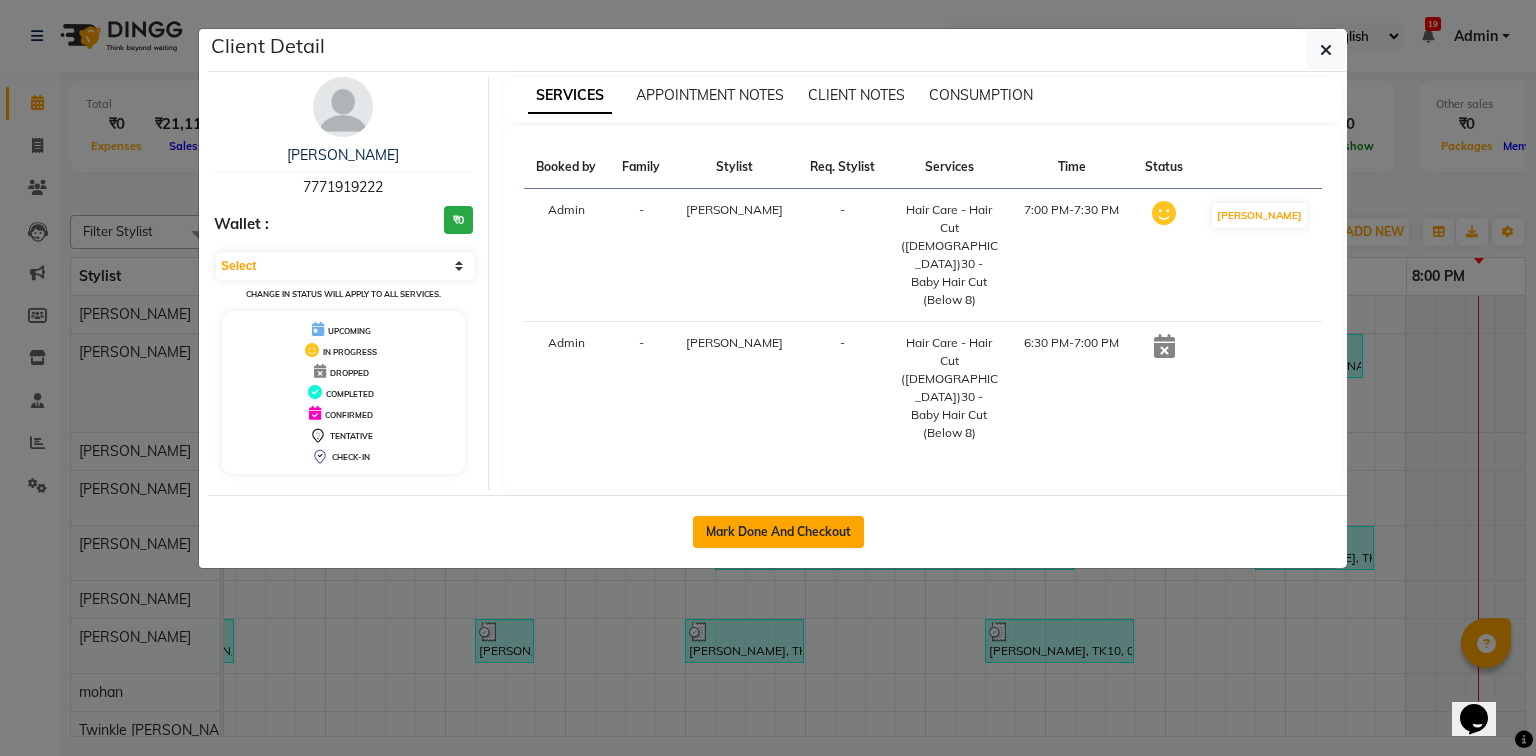 click on "Mark Done And Checkout" 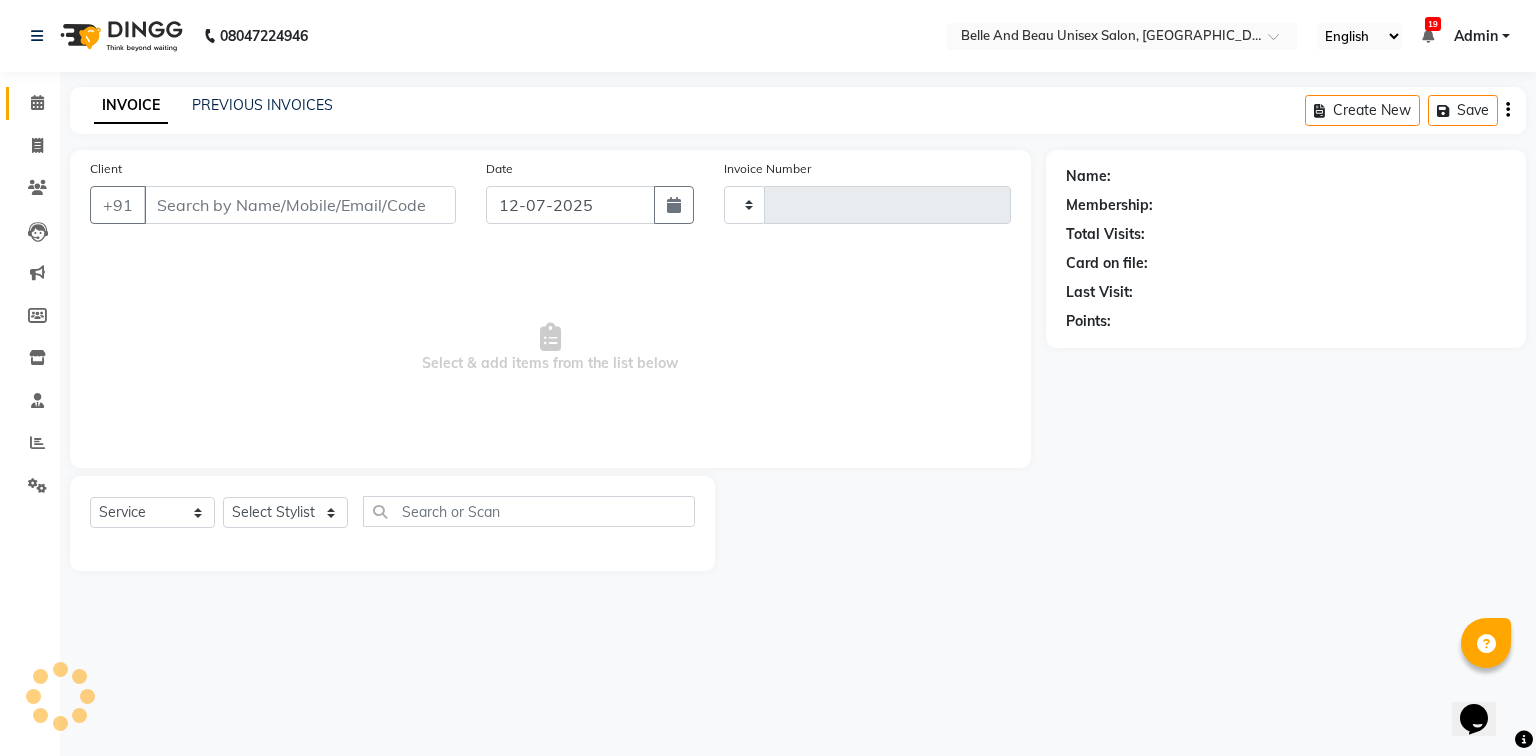 type on "1442" 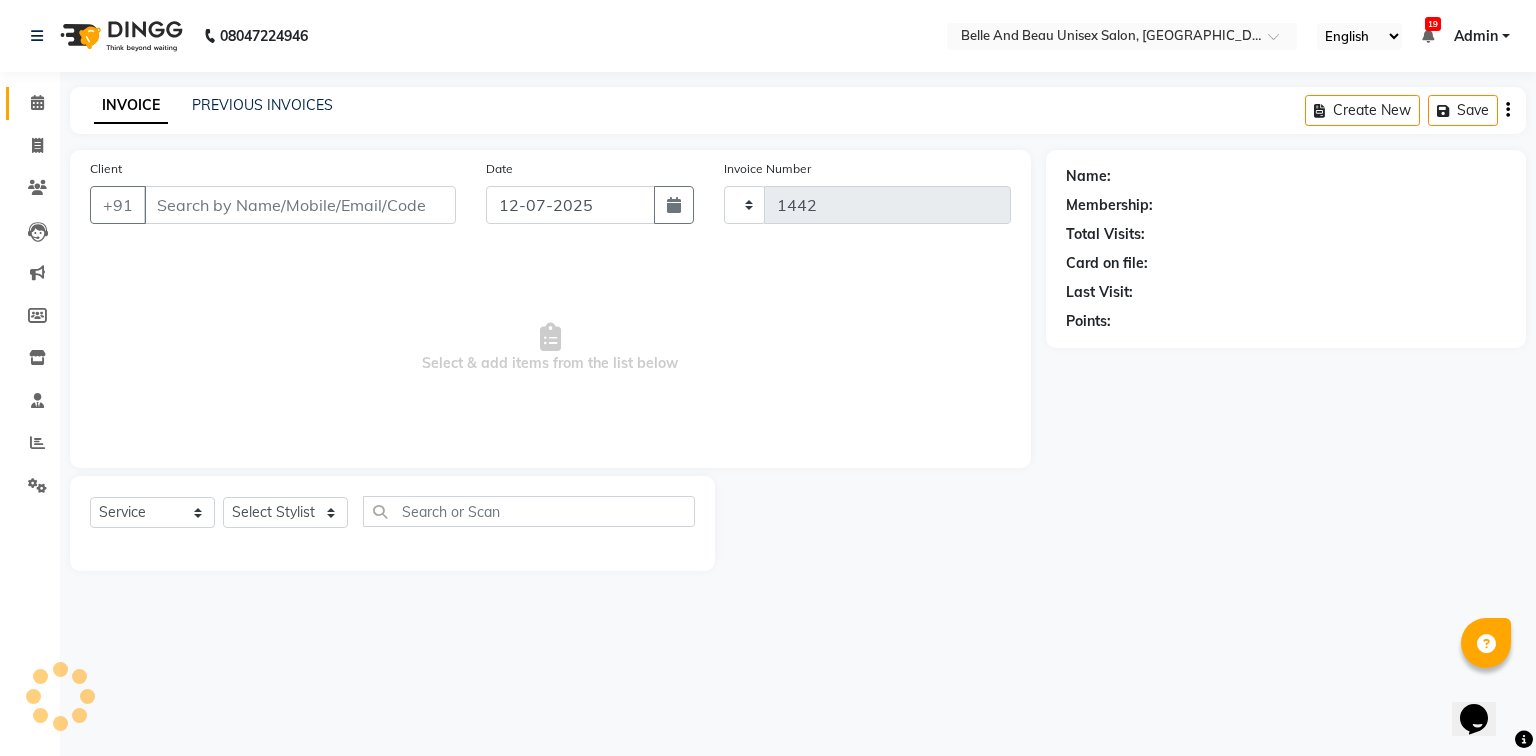 select on "7066" 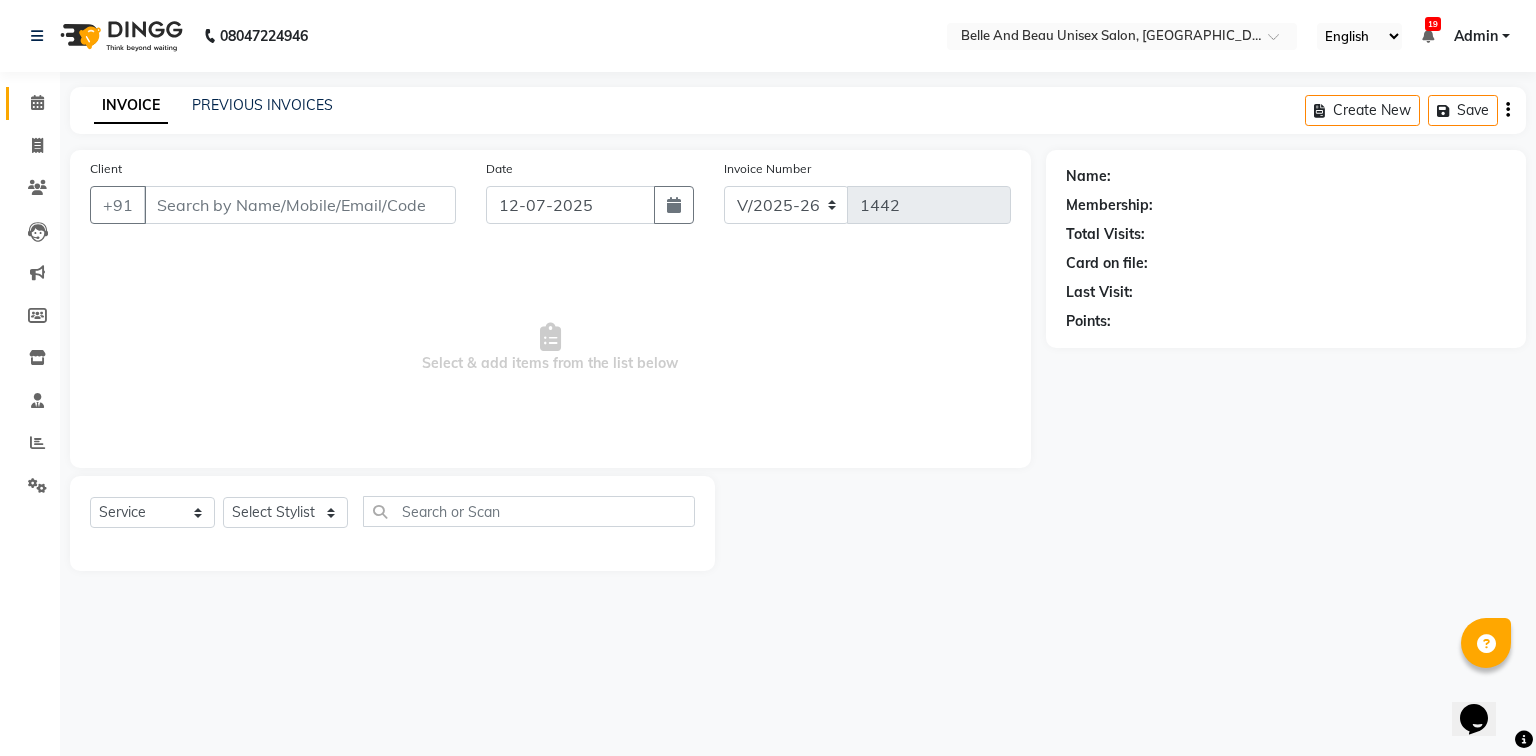 type on "7771919222" 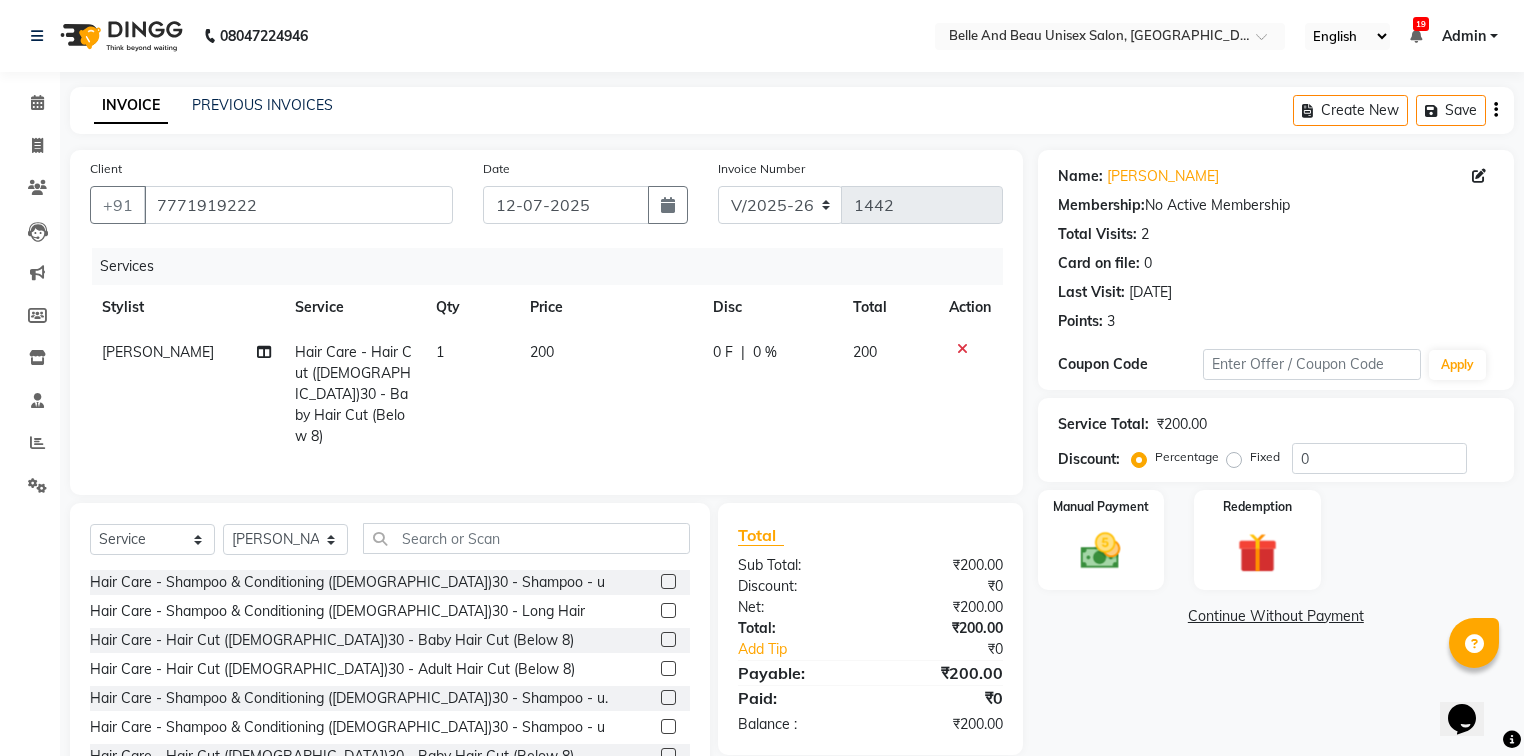 click 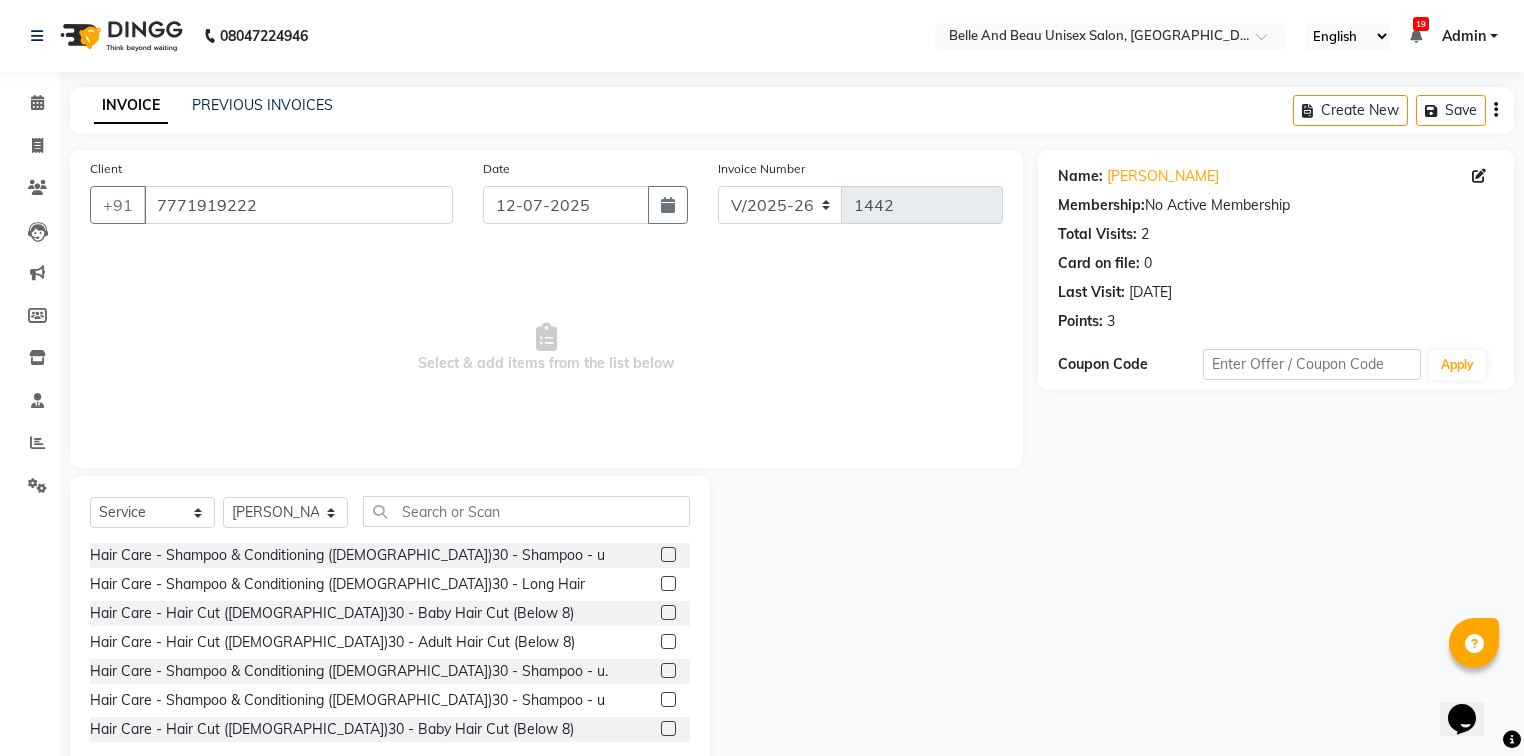 click 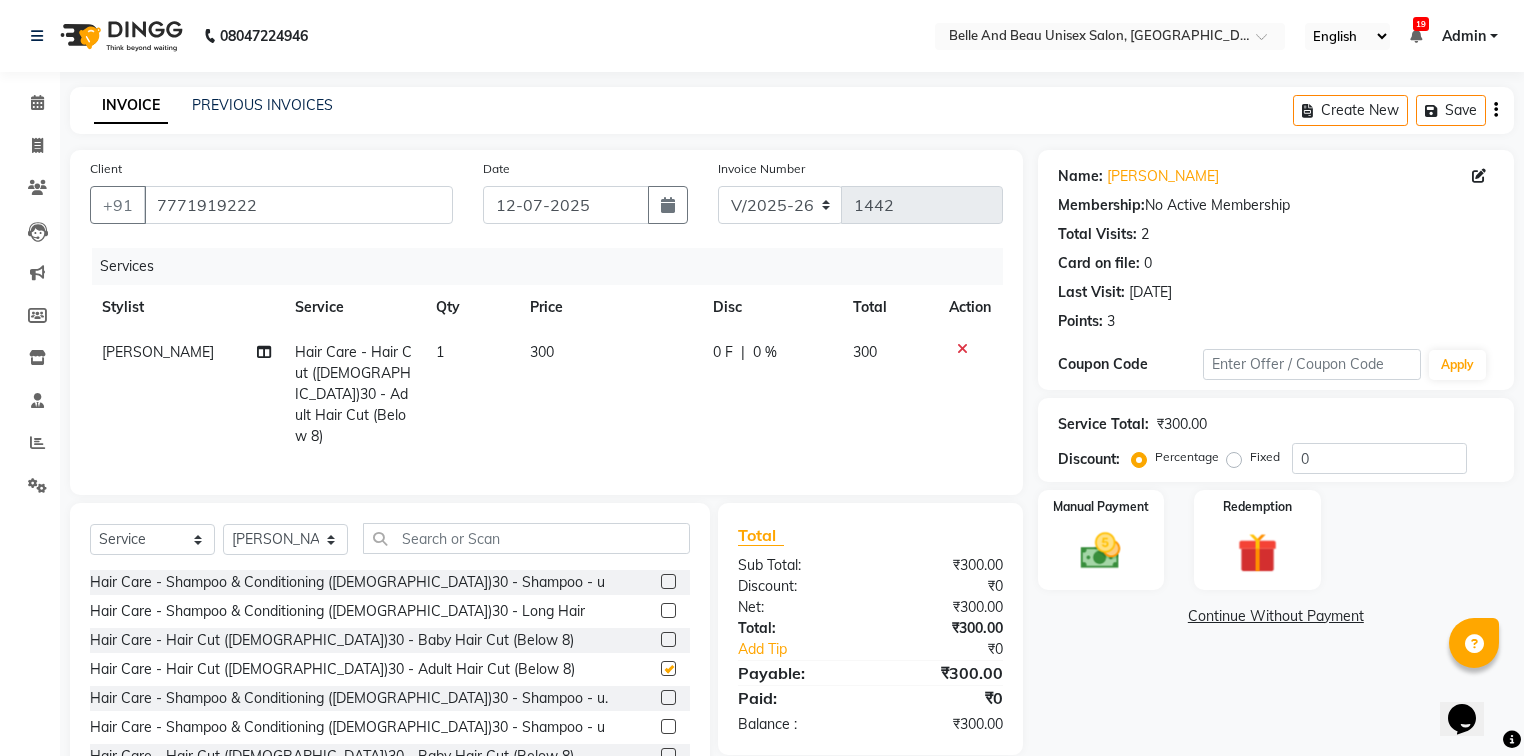 checkbox on "false" 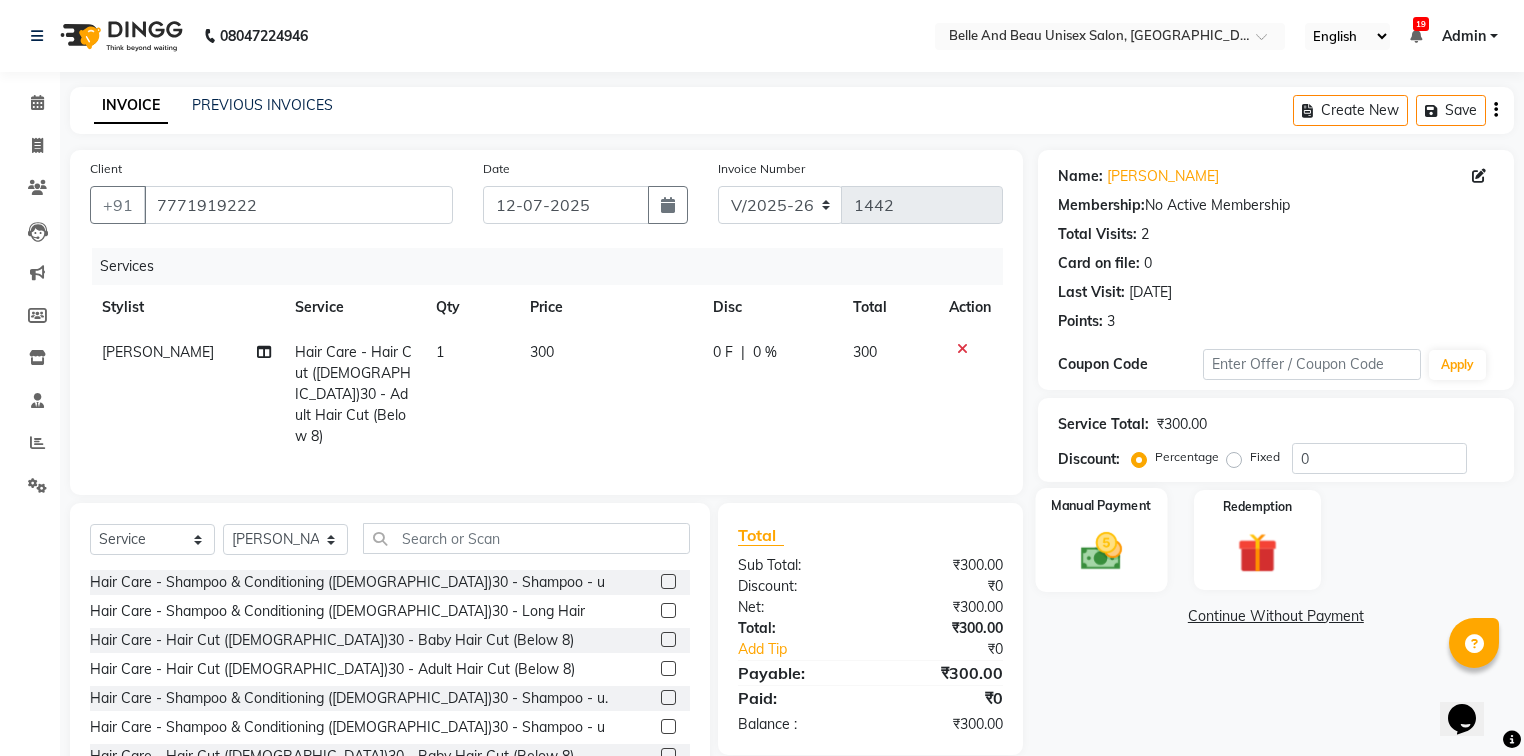 drag, startPoint x: 1113, startPoint y: 552, endPoint x: 1152, endPoint y: 576, distance: 45.79301 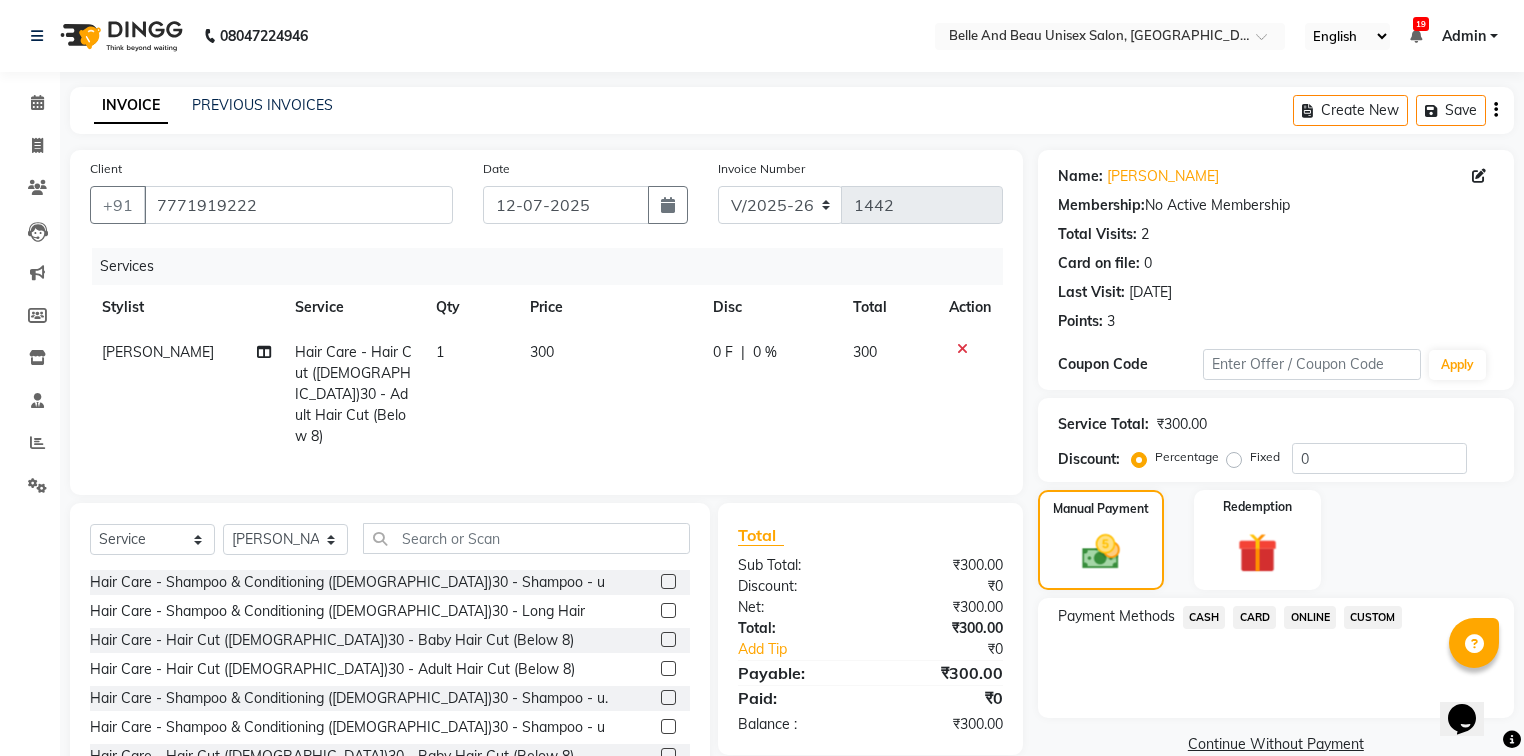 click on "ONLINE" 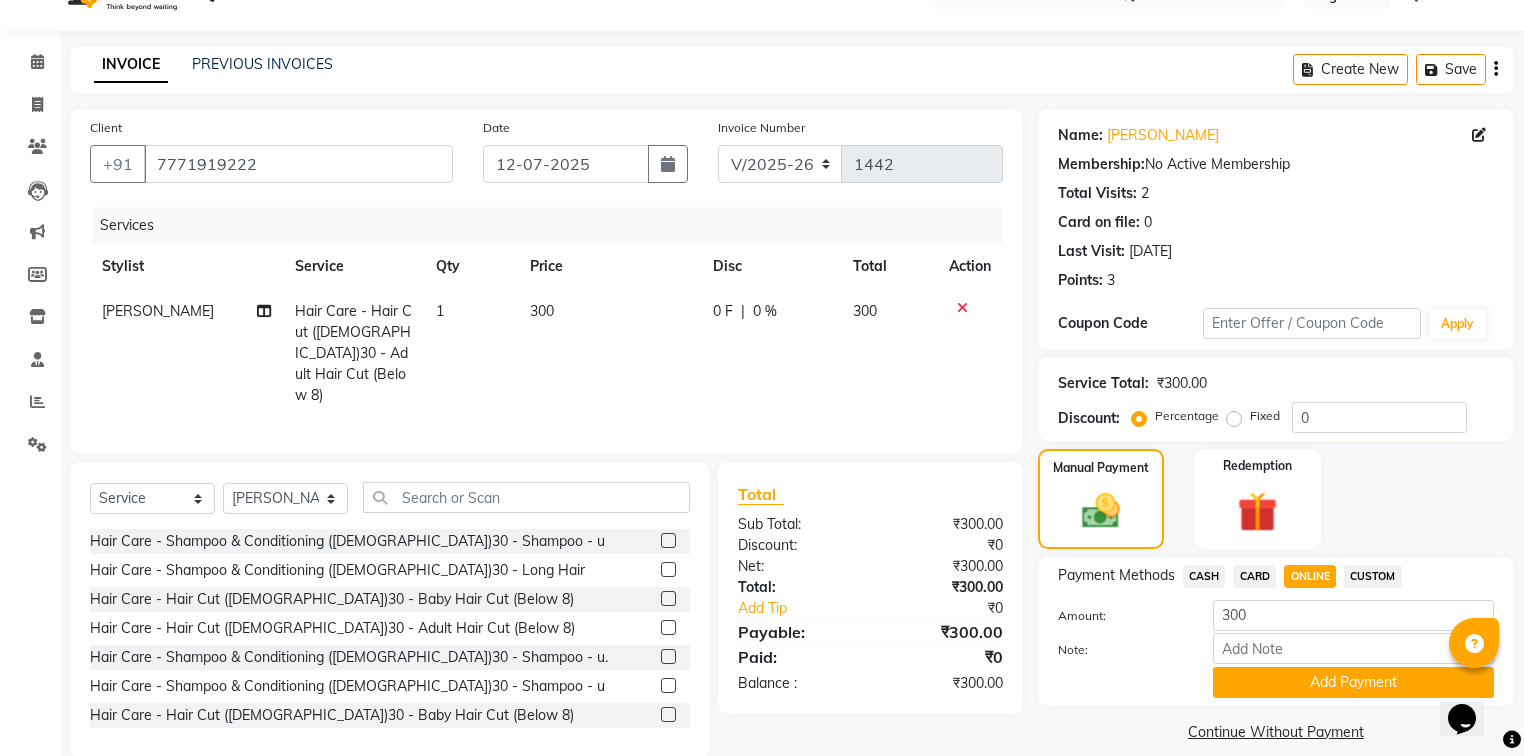 scroll, scrollTop: 64, scrollLeft: 0, axis: vertical 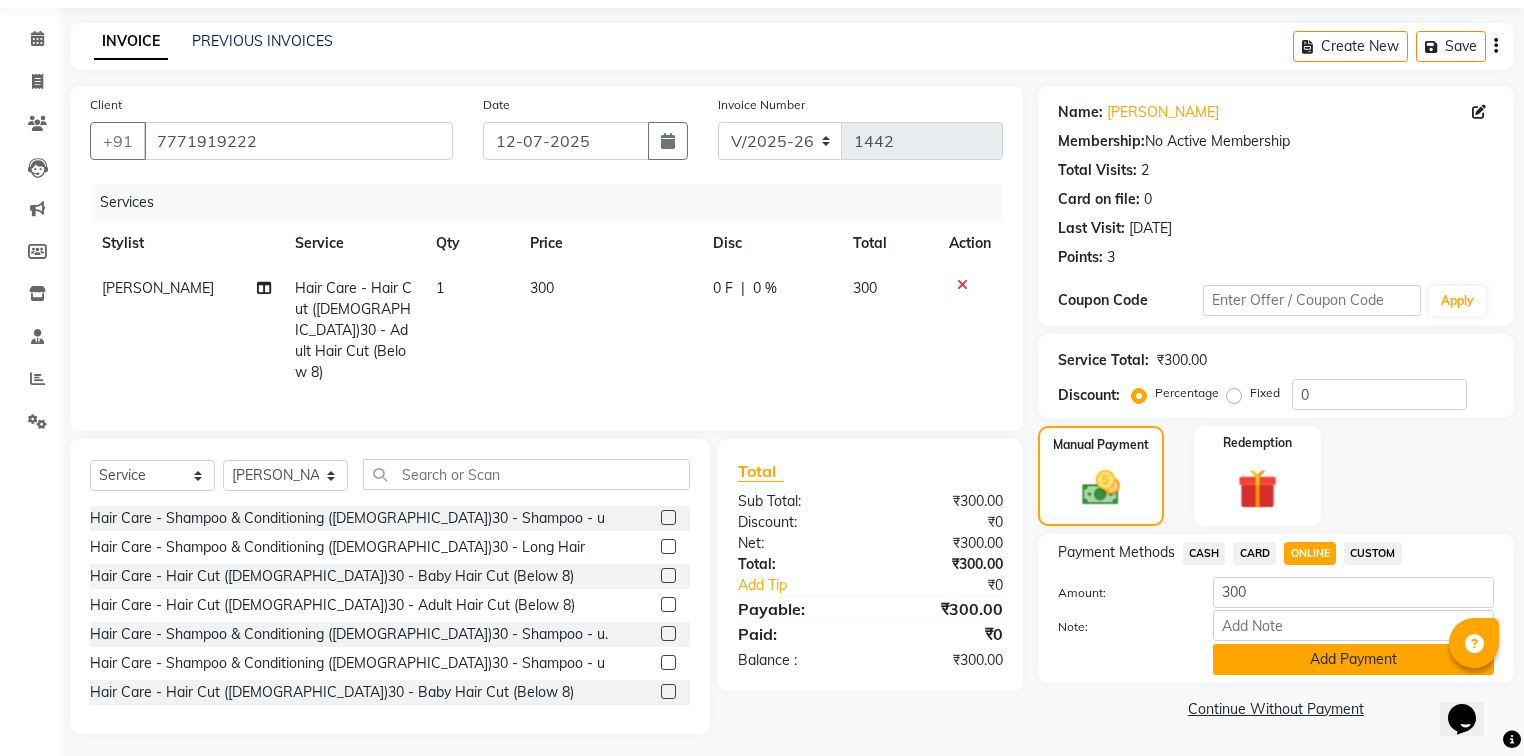 click on "Add Payment" 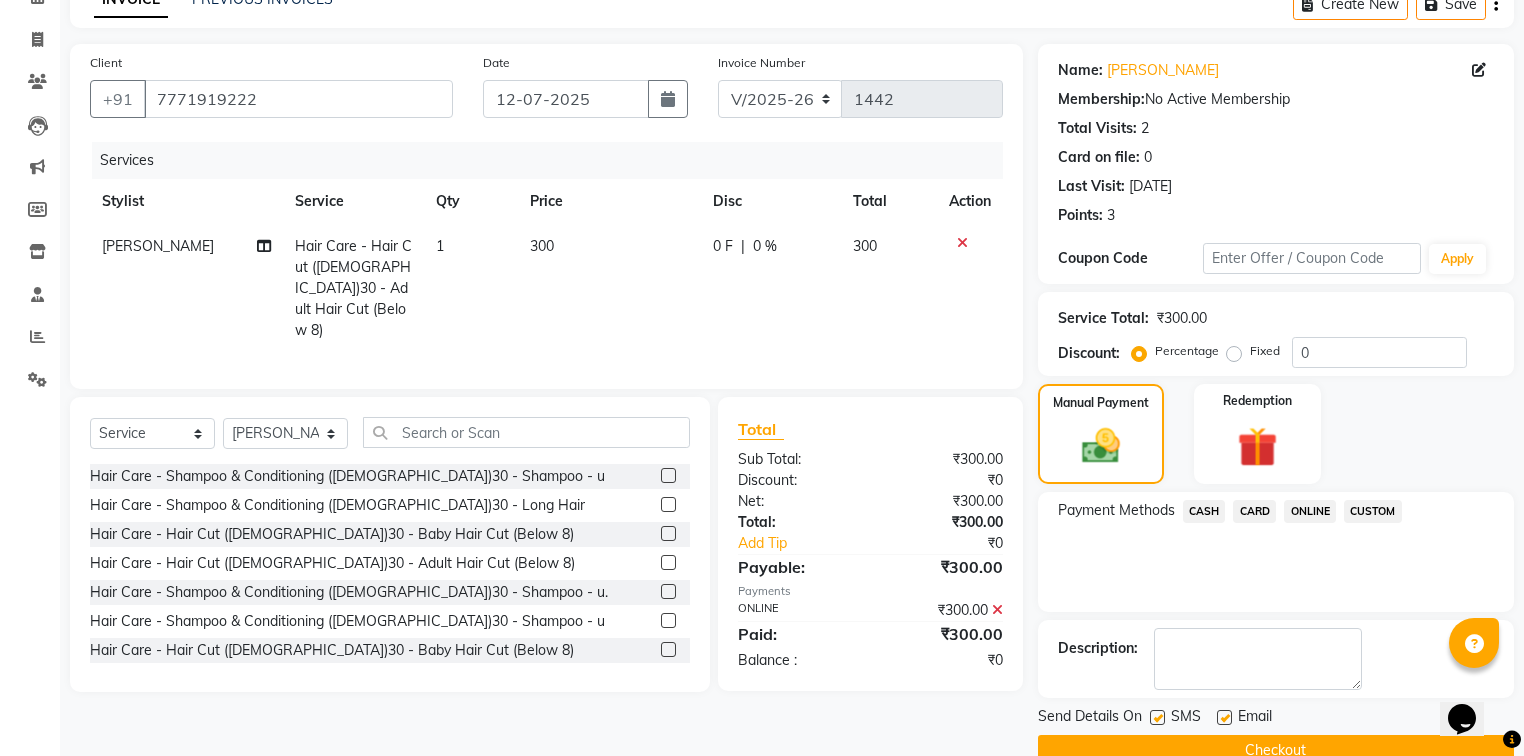 scroll, scrollTop: 144, scrollLeft: 0, axis: vertical 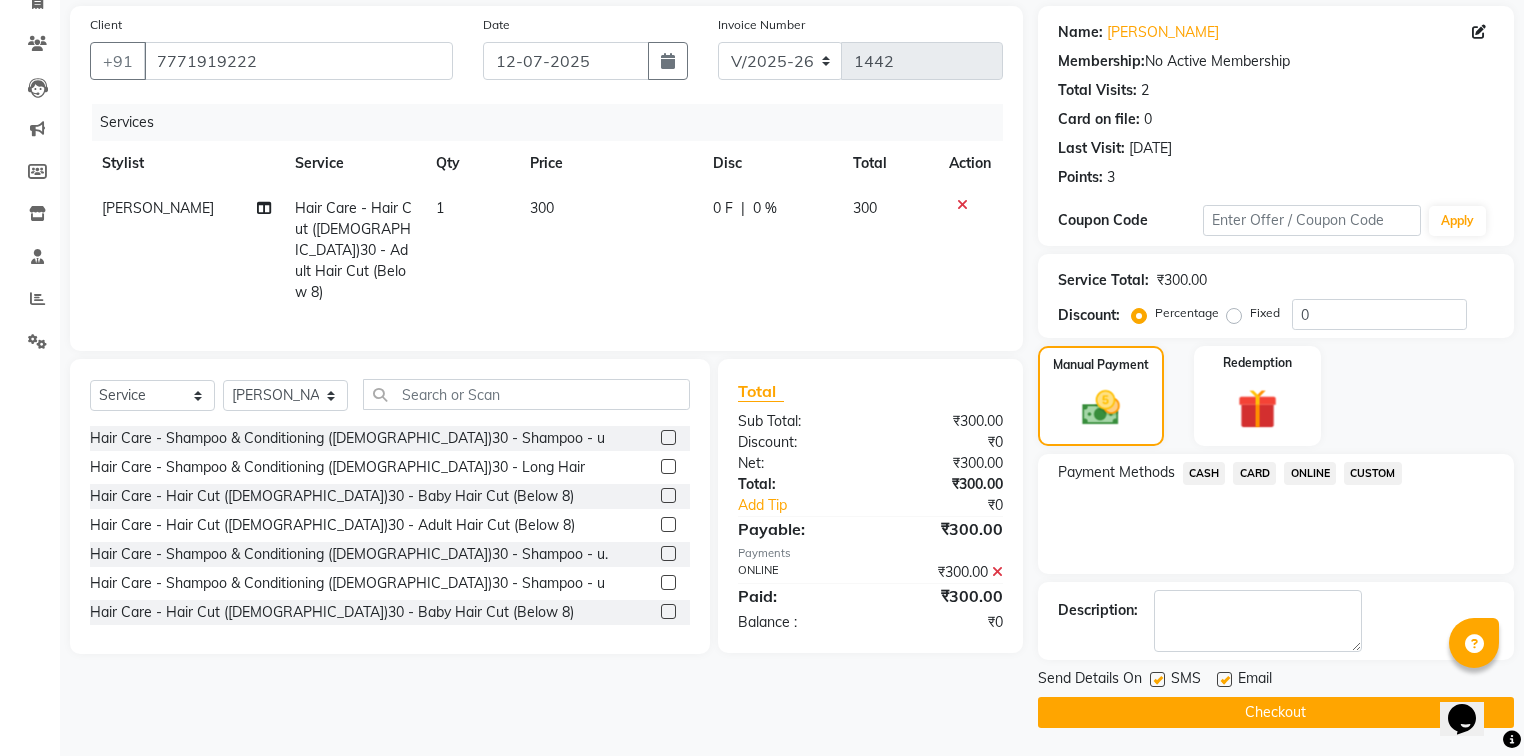 click on "Checkout" 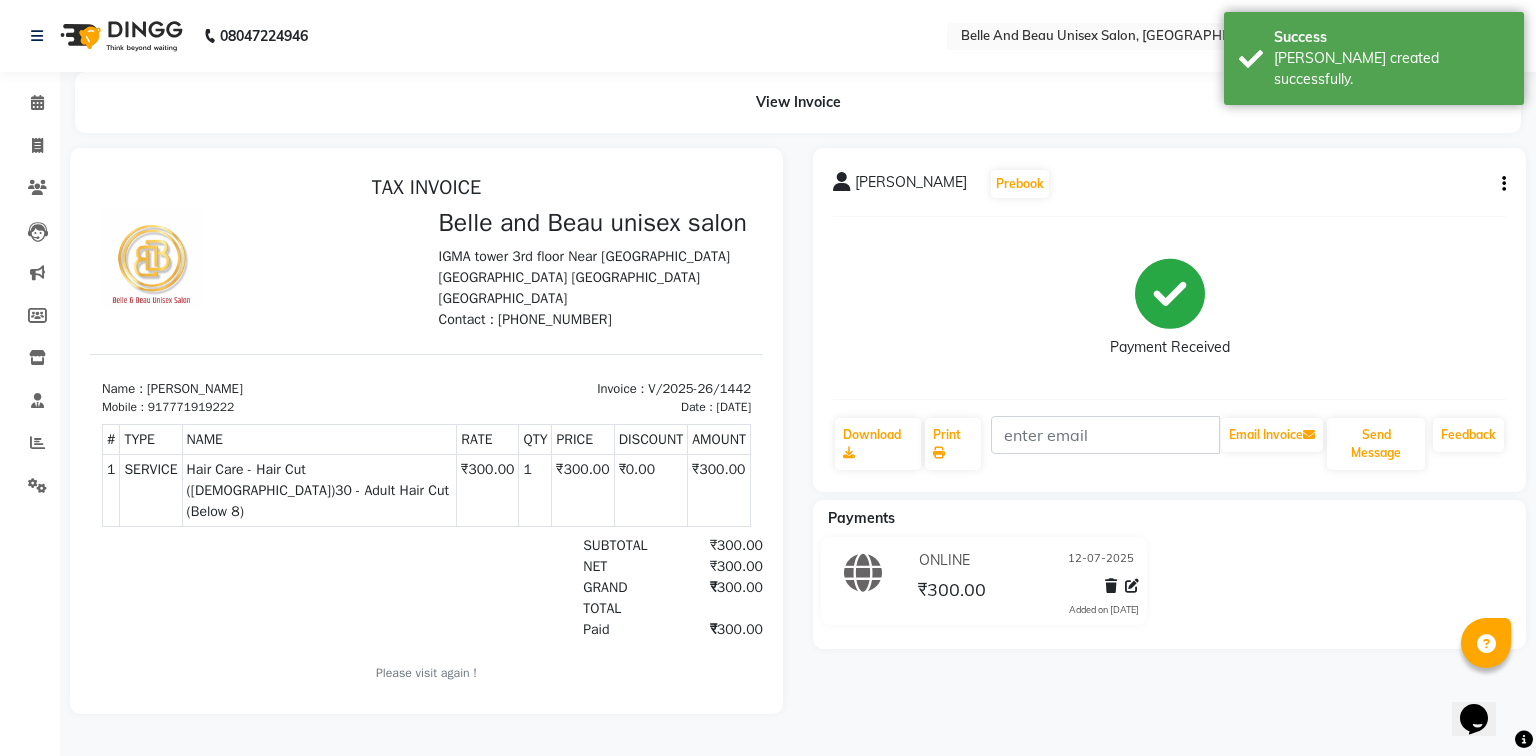 scroll, scrollTop: 0, scrollLeft: 0, axis: both 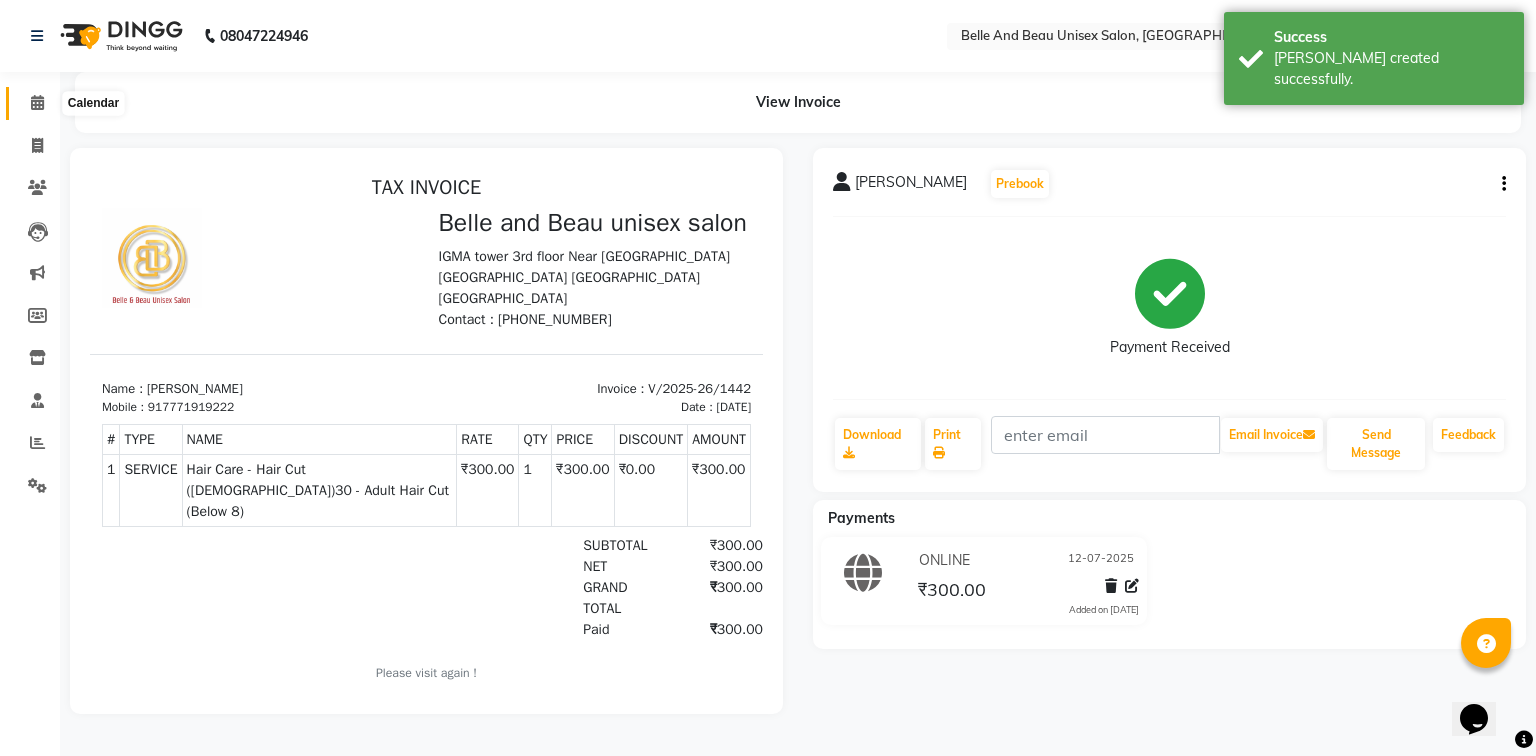 click 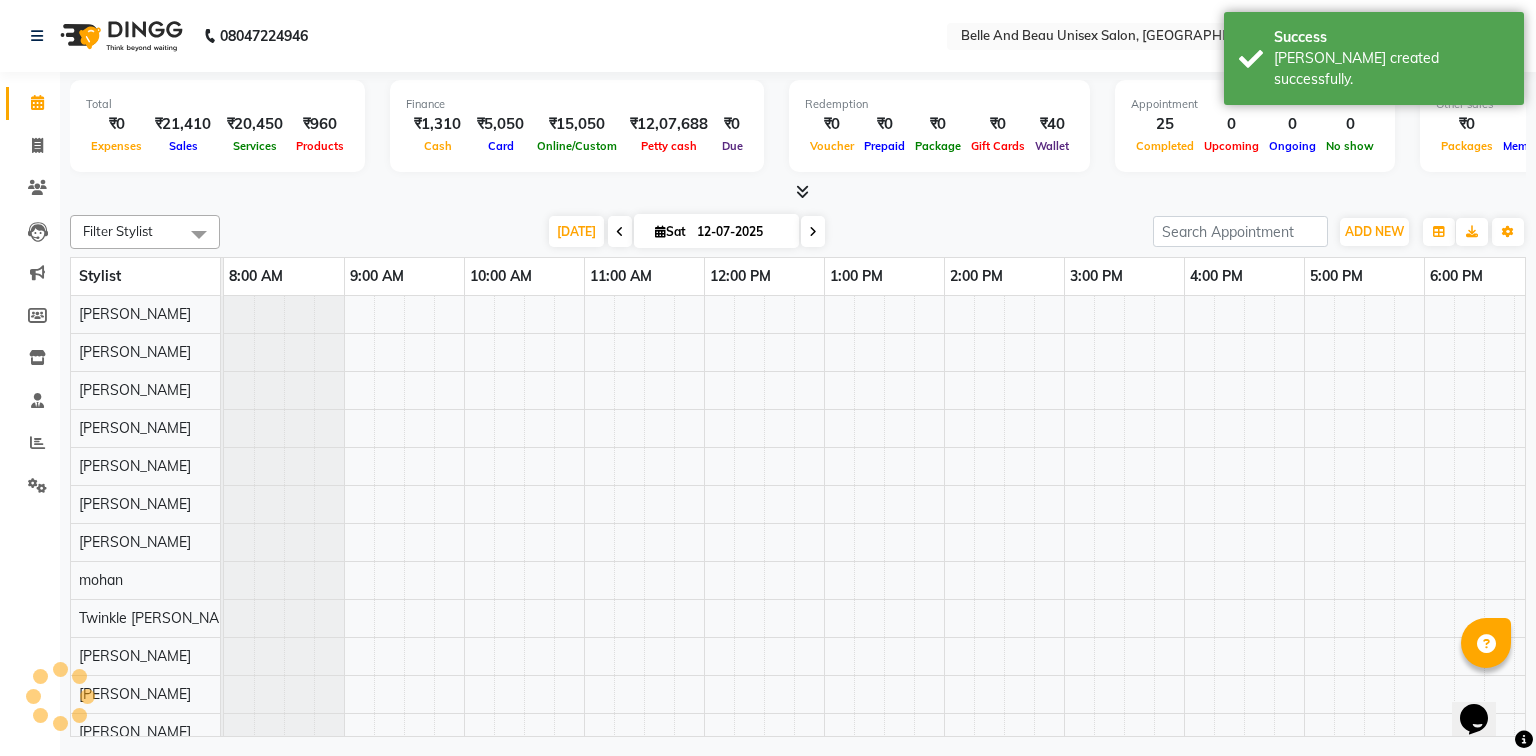 scroll, scrollTop: 0, scrollLeft: 0, axis: both 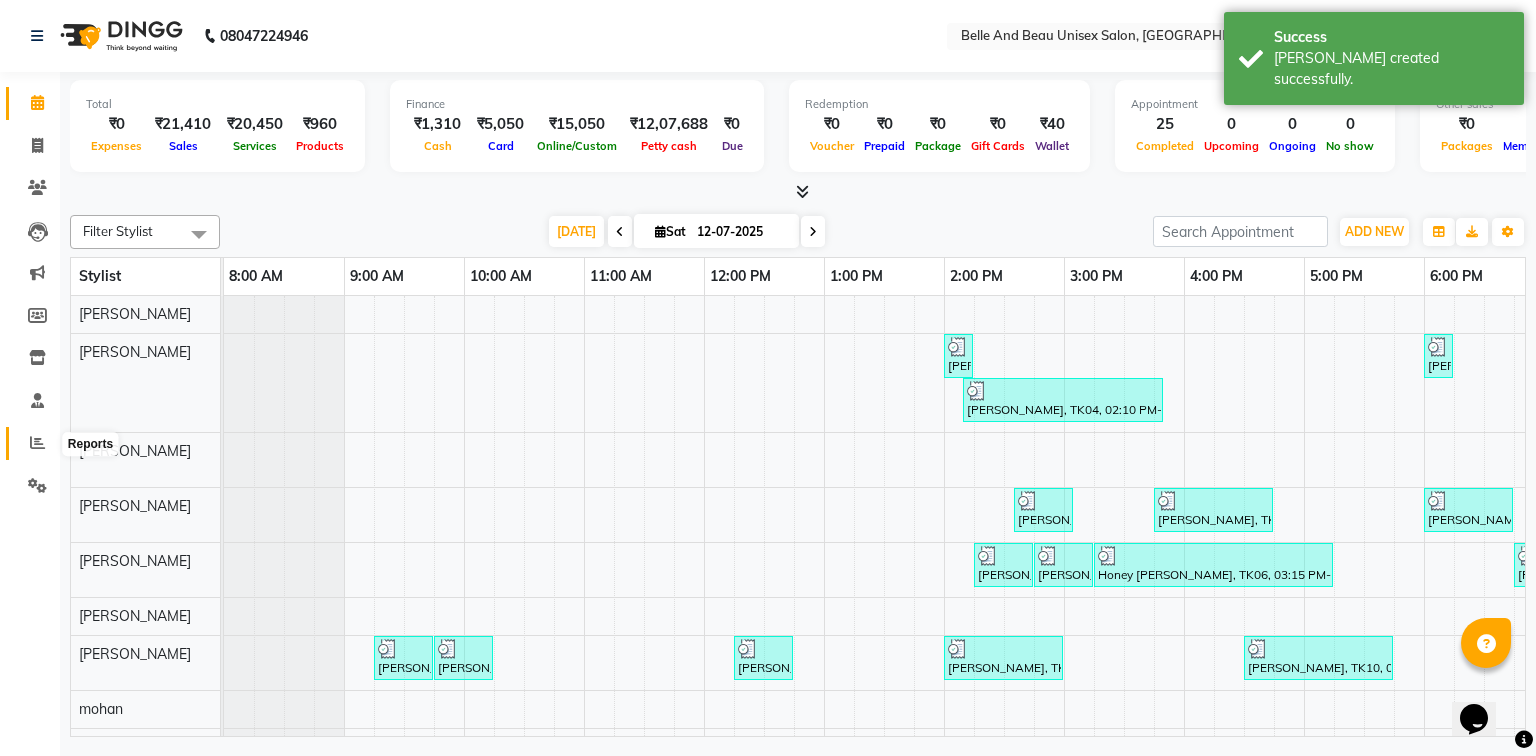 click 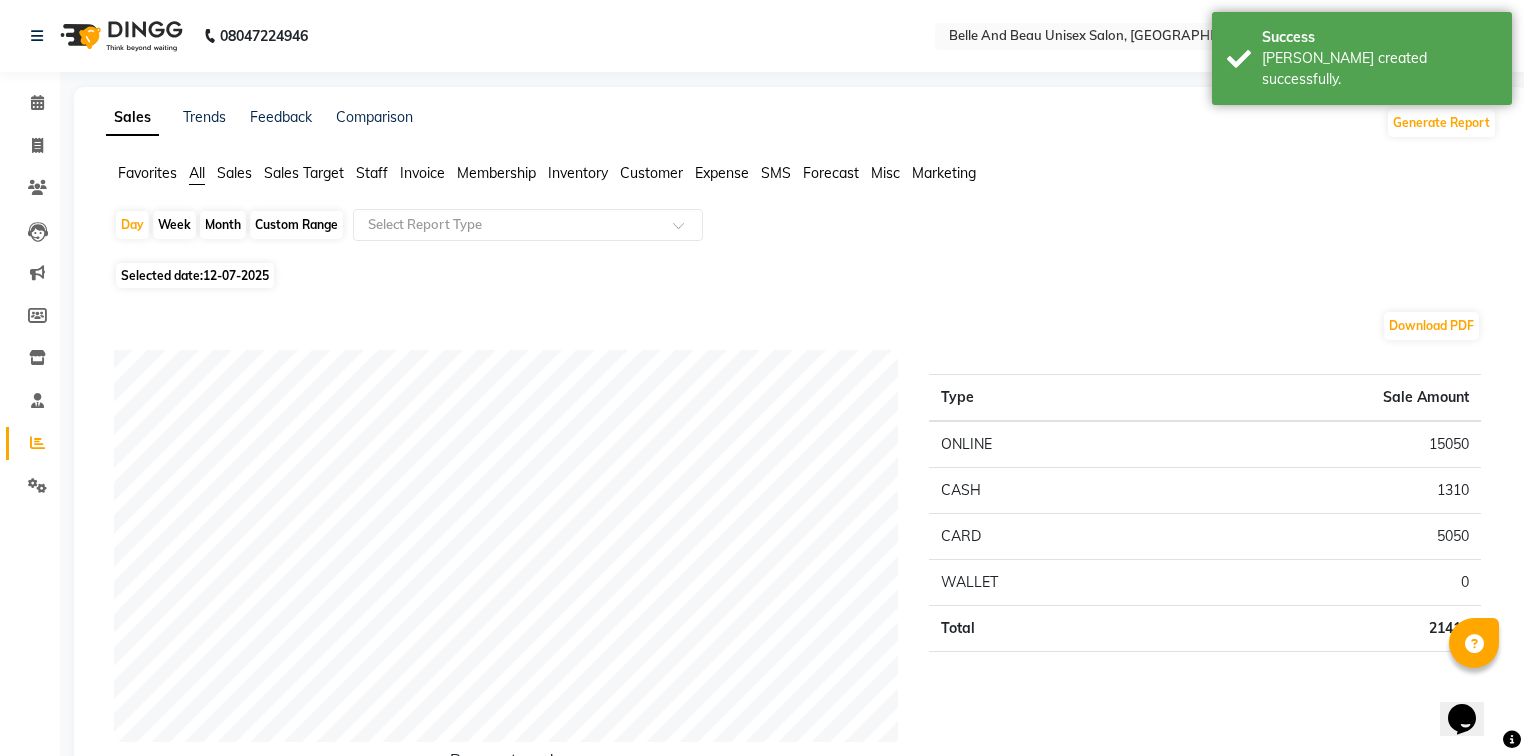 click on "Staff" 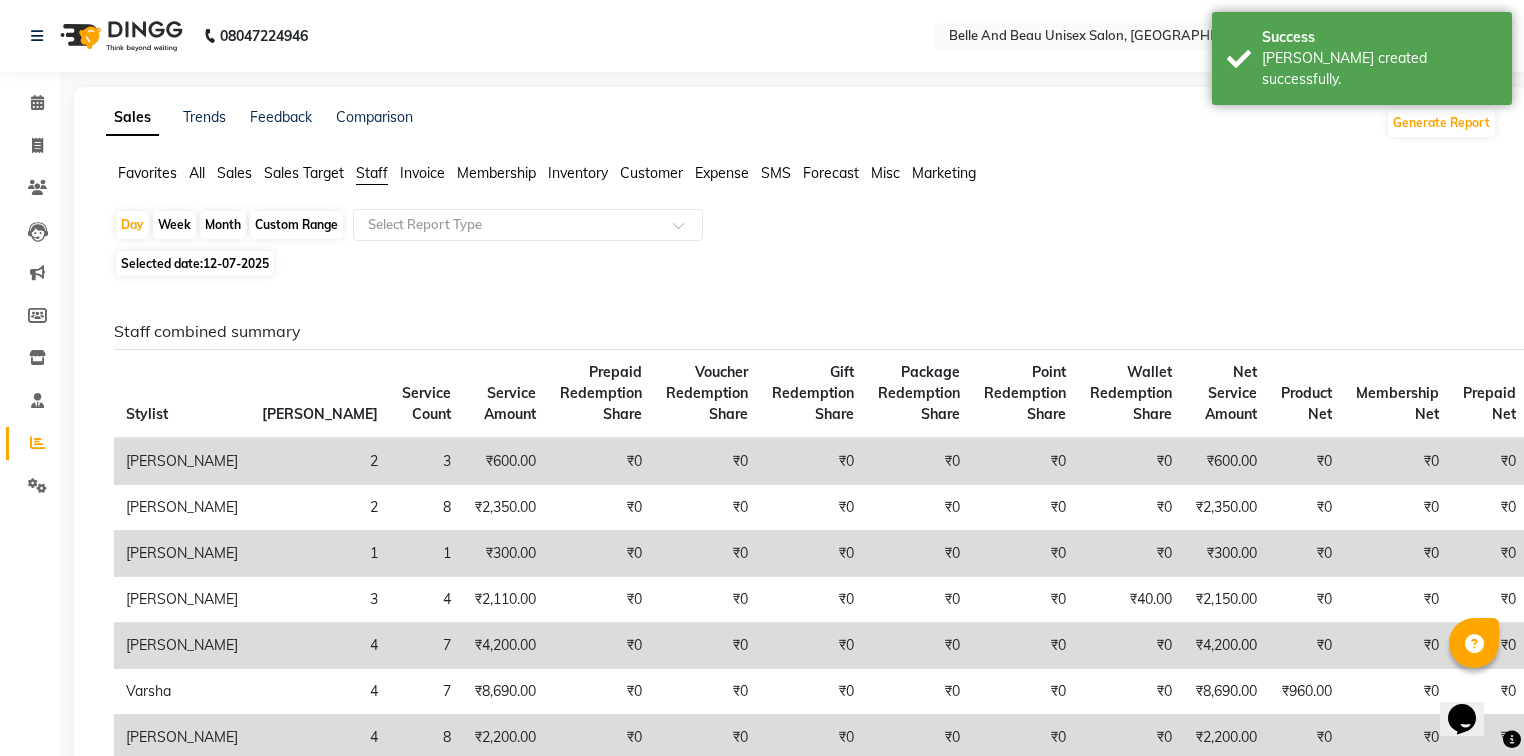 click on "Custom Range" 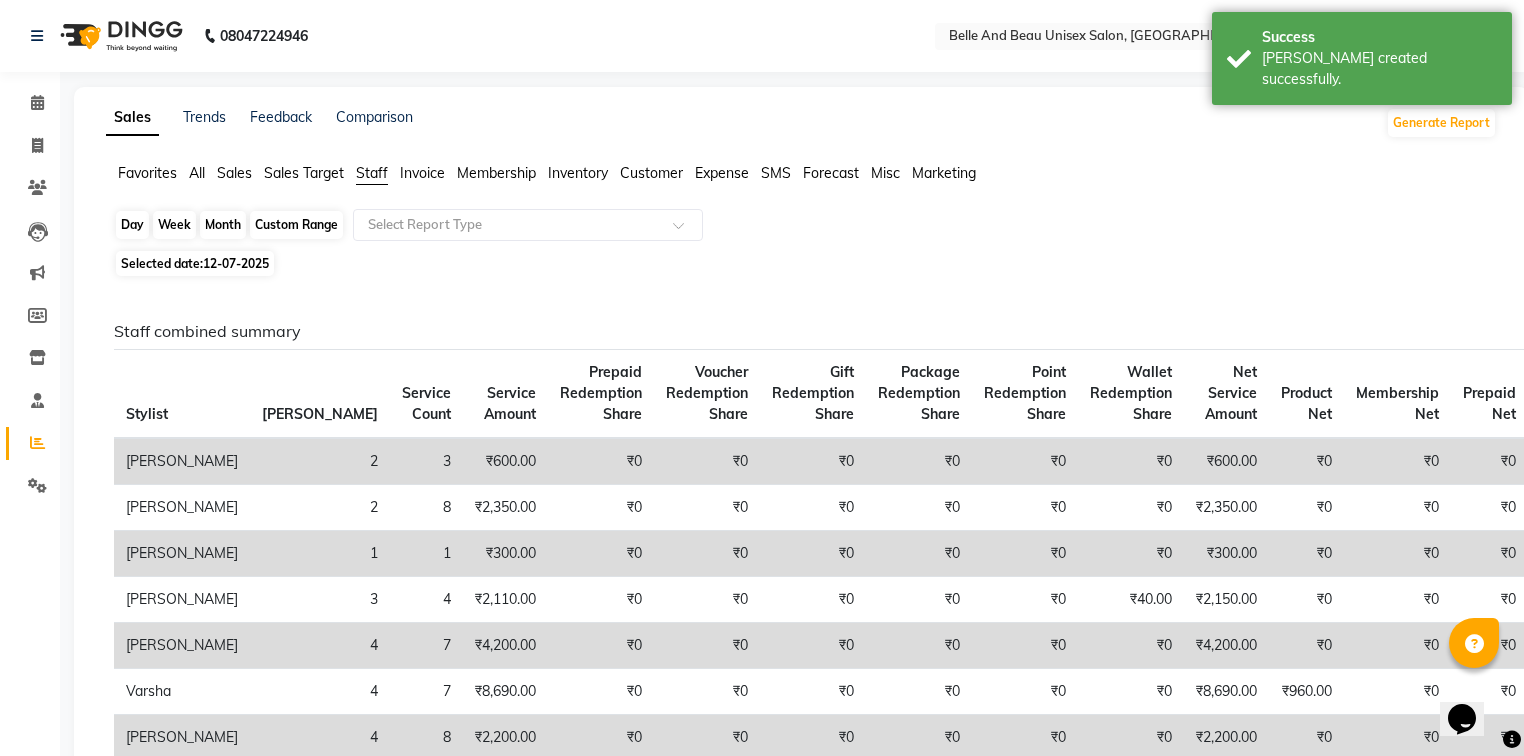 click on "Custom Range" 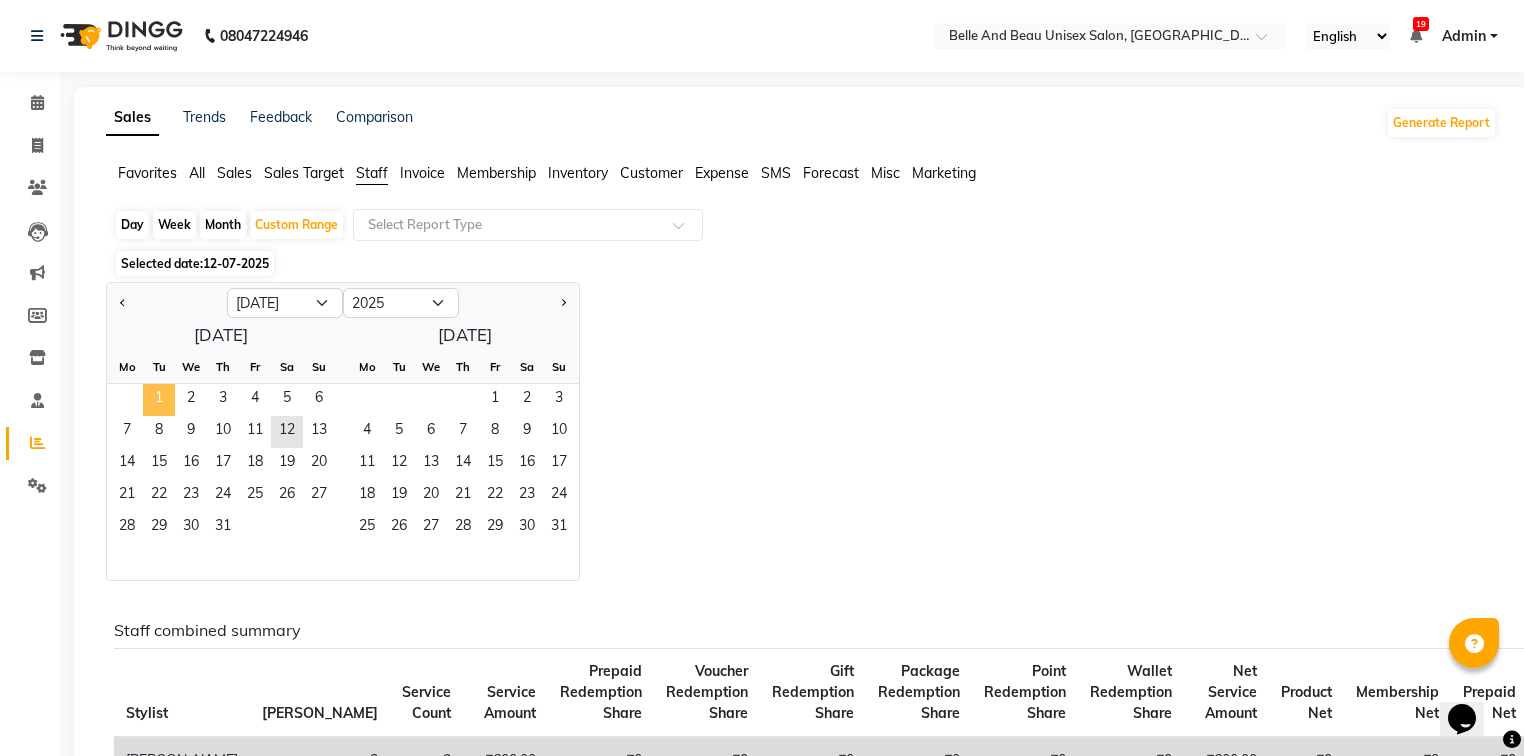 click on "1" 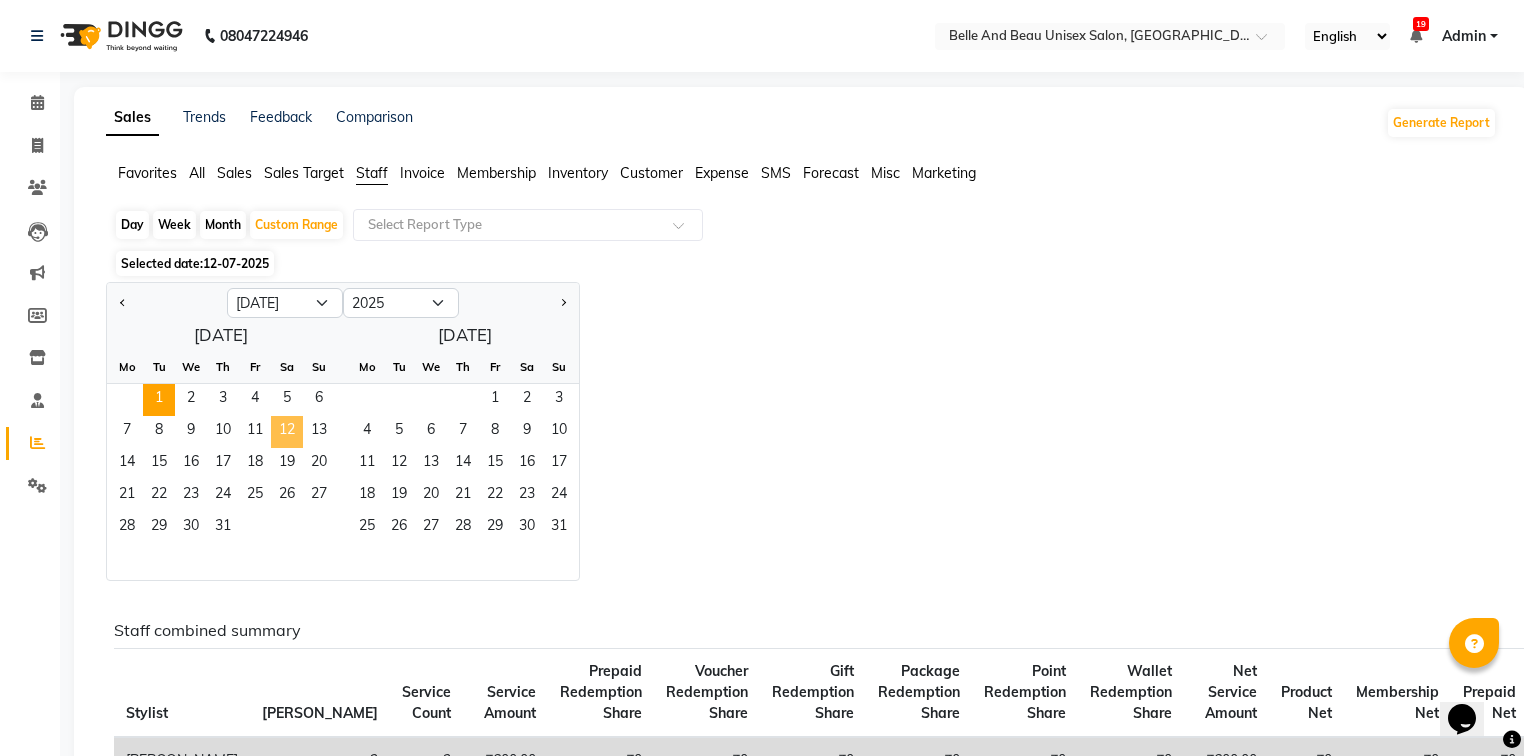 click on "12" 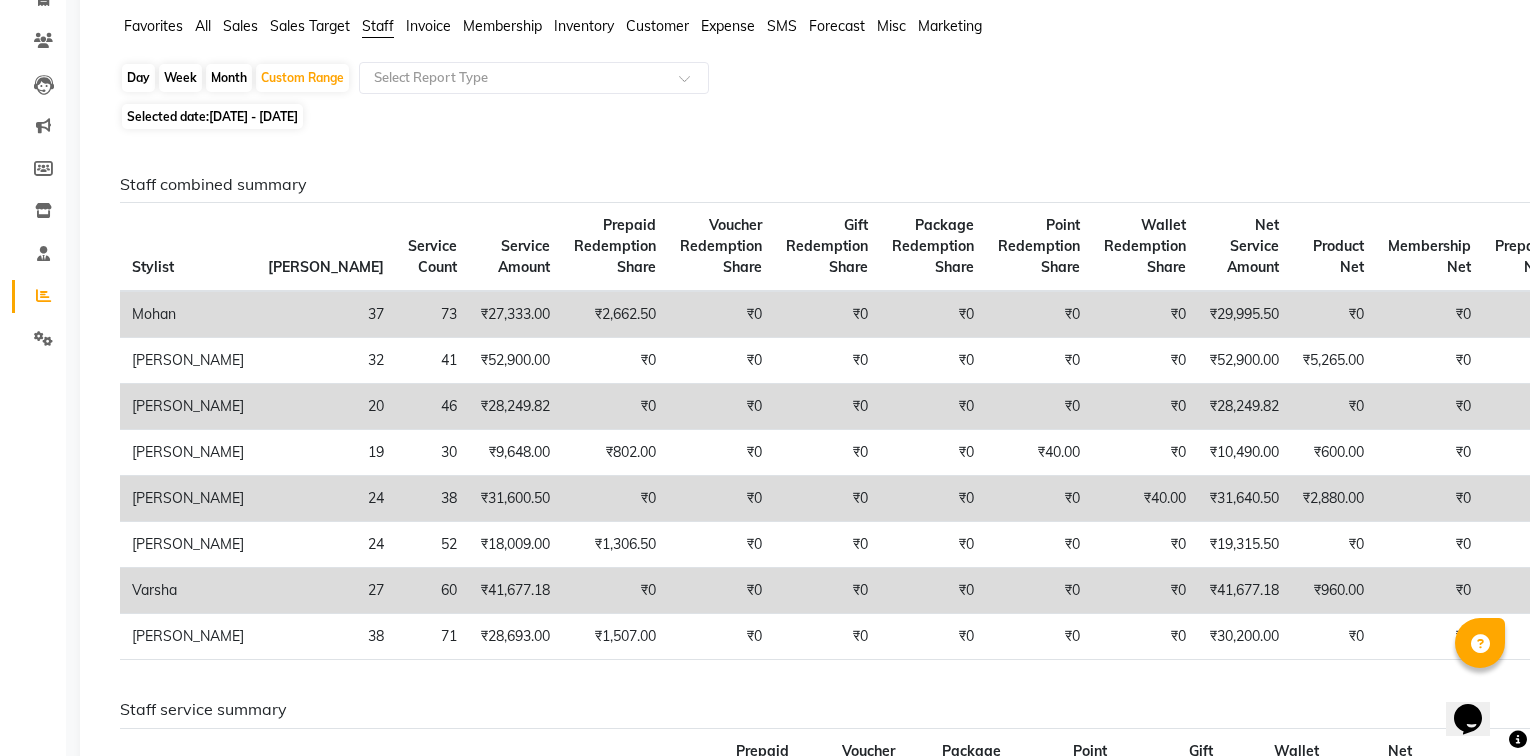 scroll, scrollTop: 0, scrollLeft: 0, axis: both 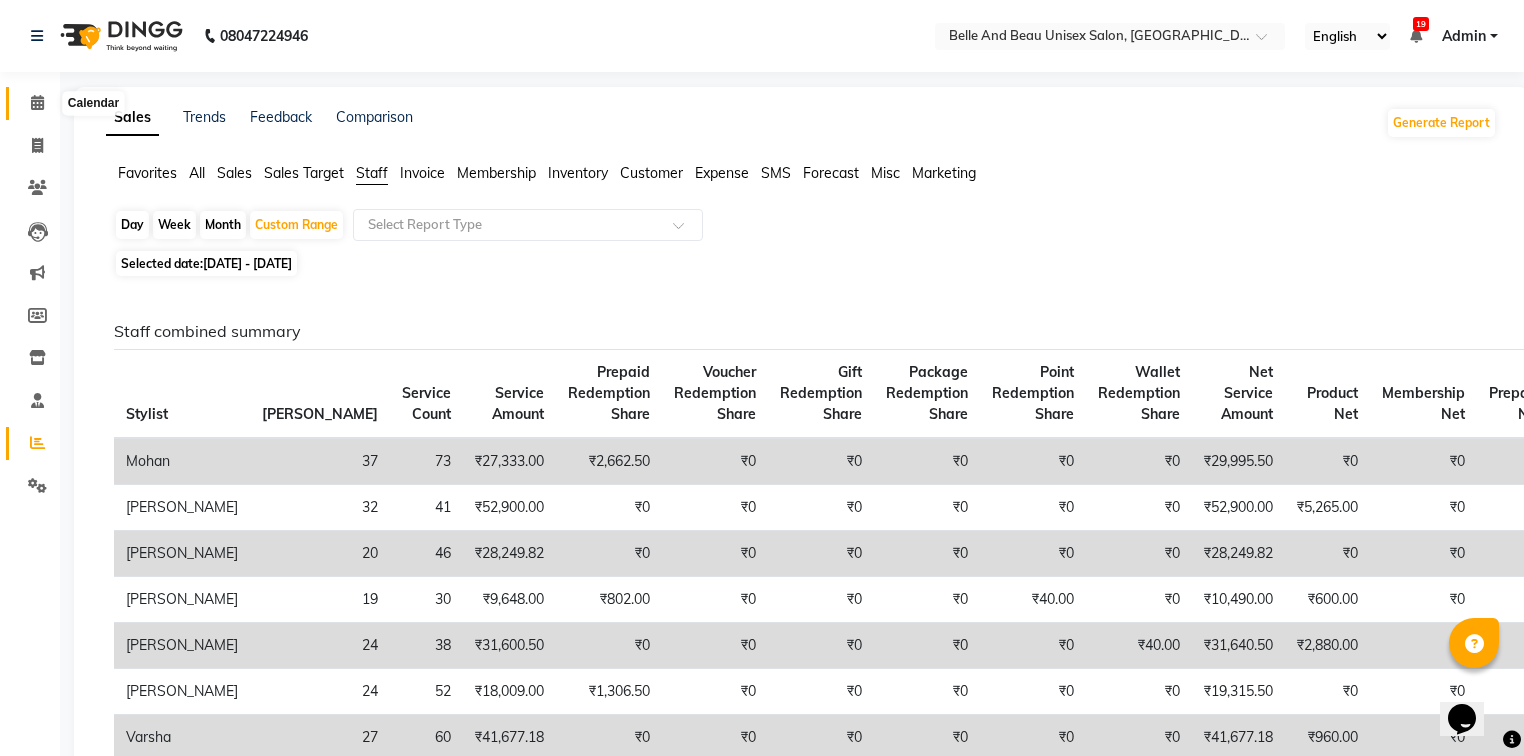 click 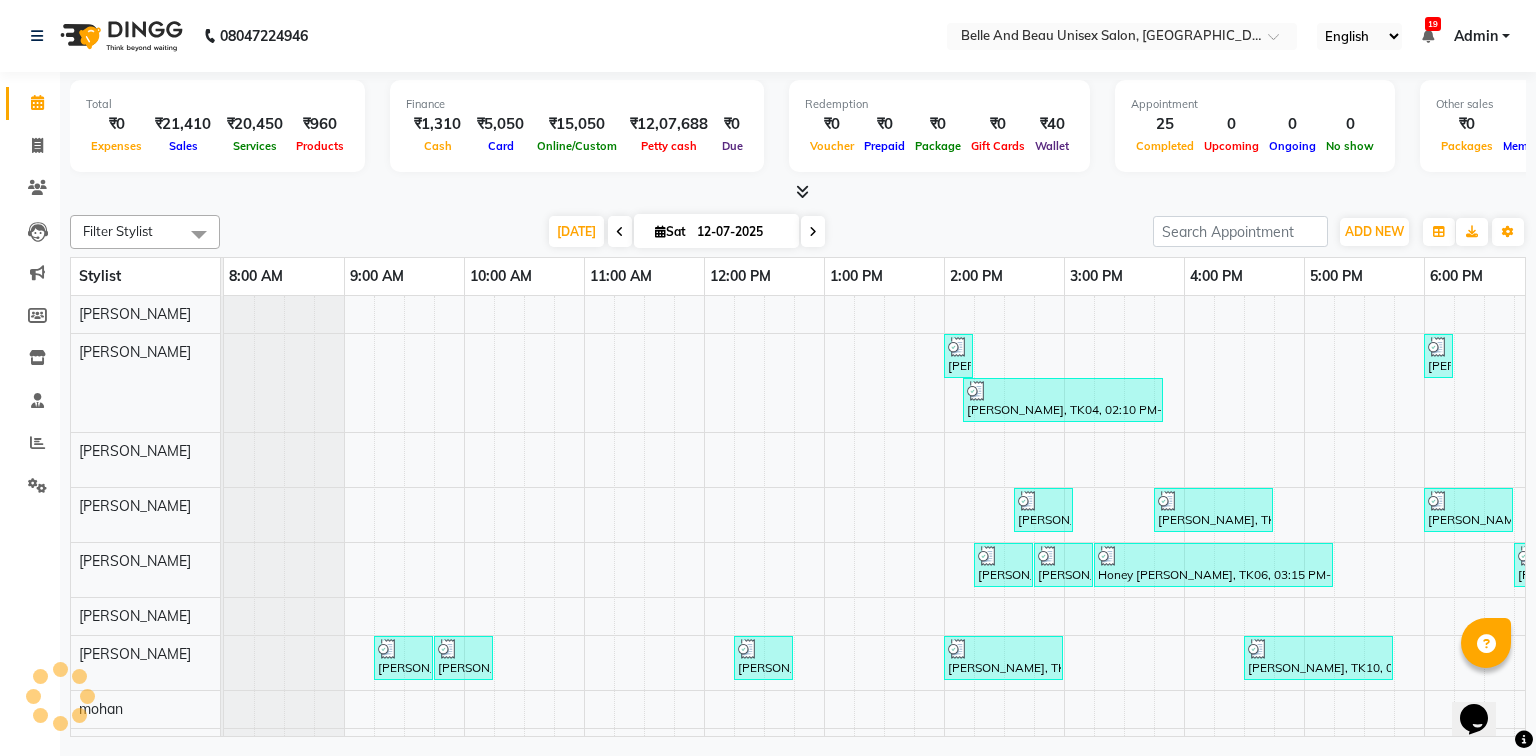 scroll, scrollTop: 0, scrollLeft: 0, axis: both 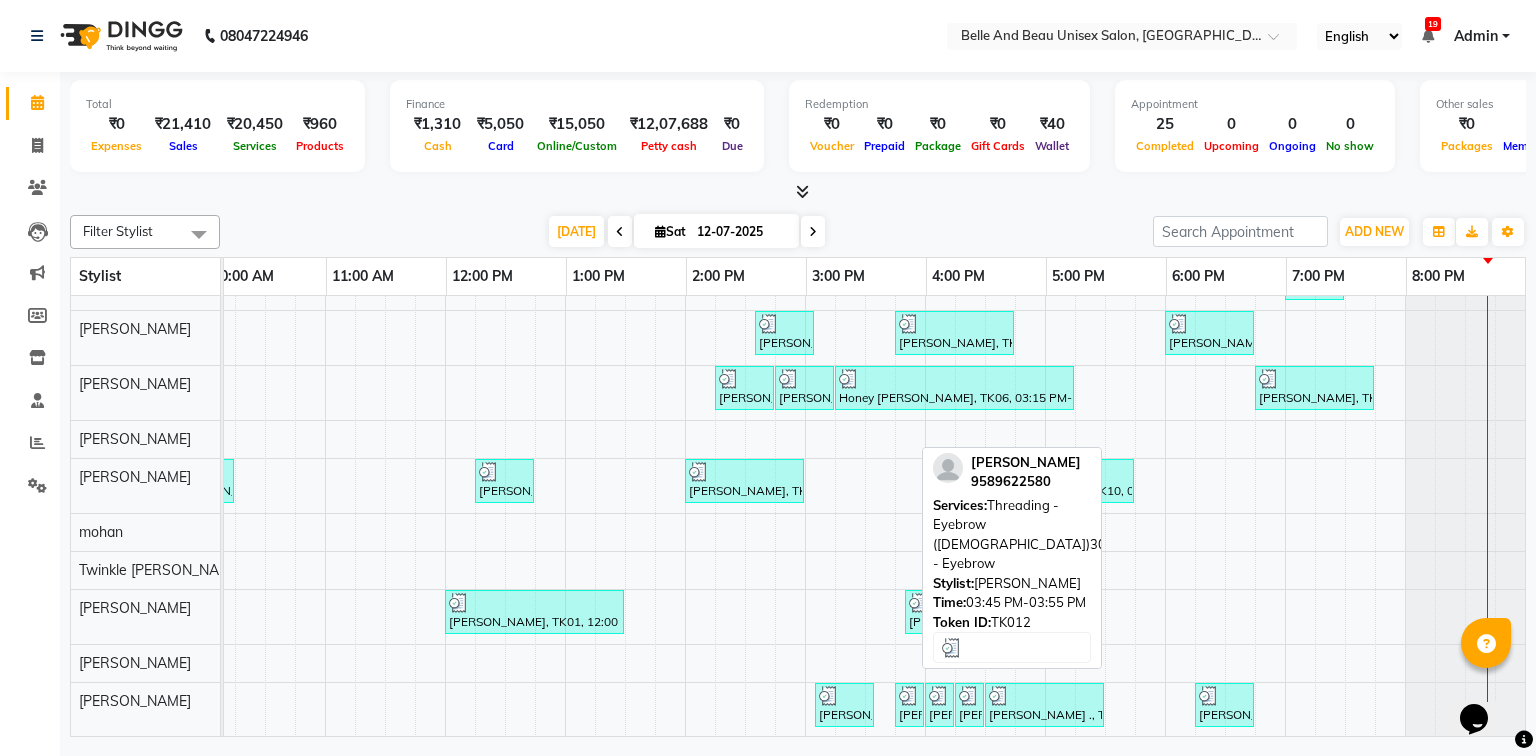 click on "[PERSON_NAME], TK12, 03:45 PM-03:55 PM, Threading - Eyebrow ([DEMOGRAPHIC_DATA])30 - Eyebrow" at bounding box center [909, 705] 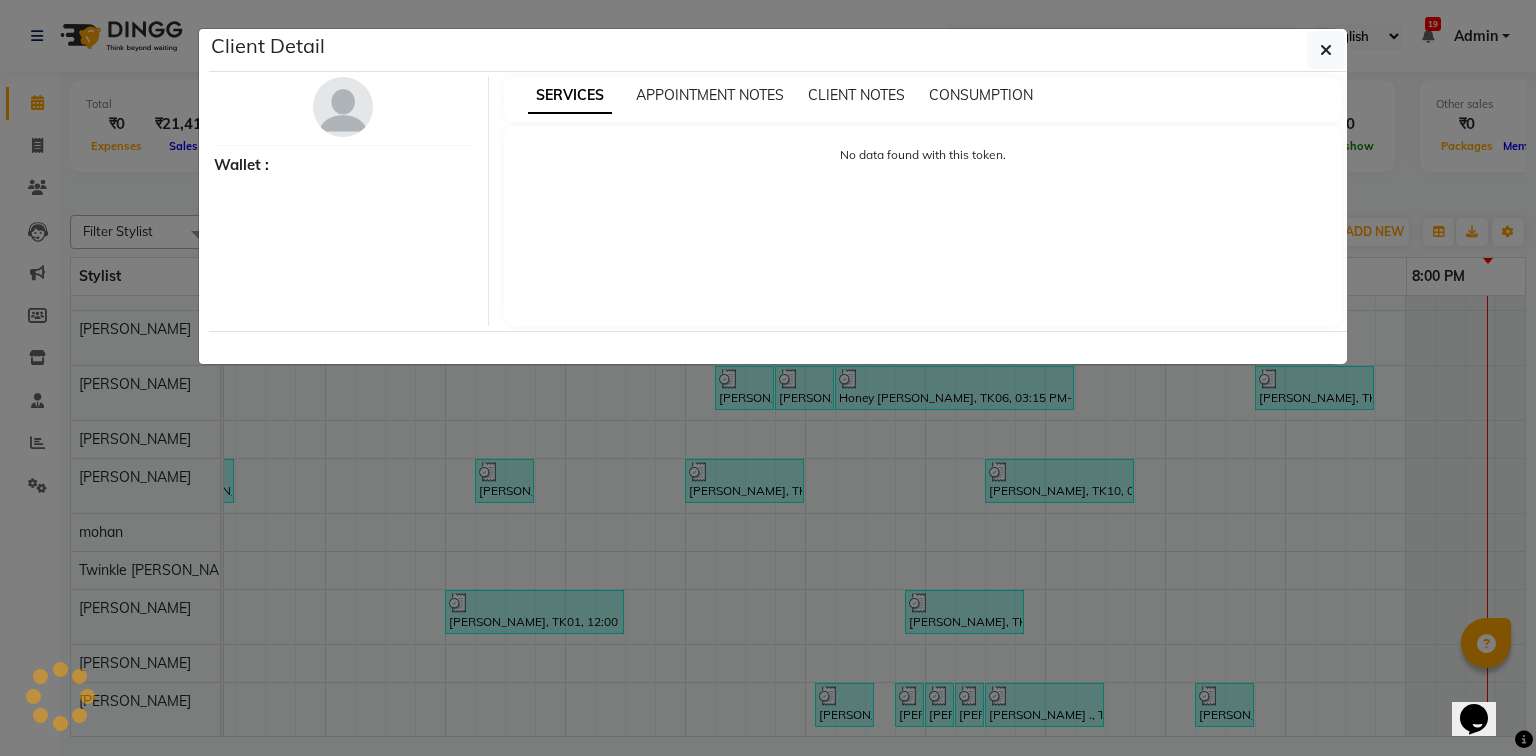 select on "3" 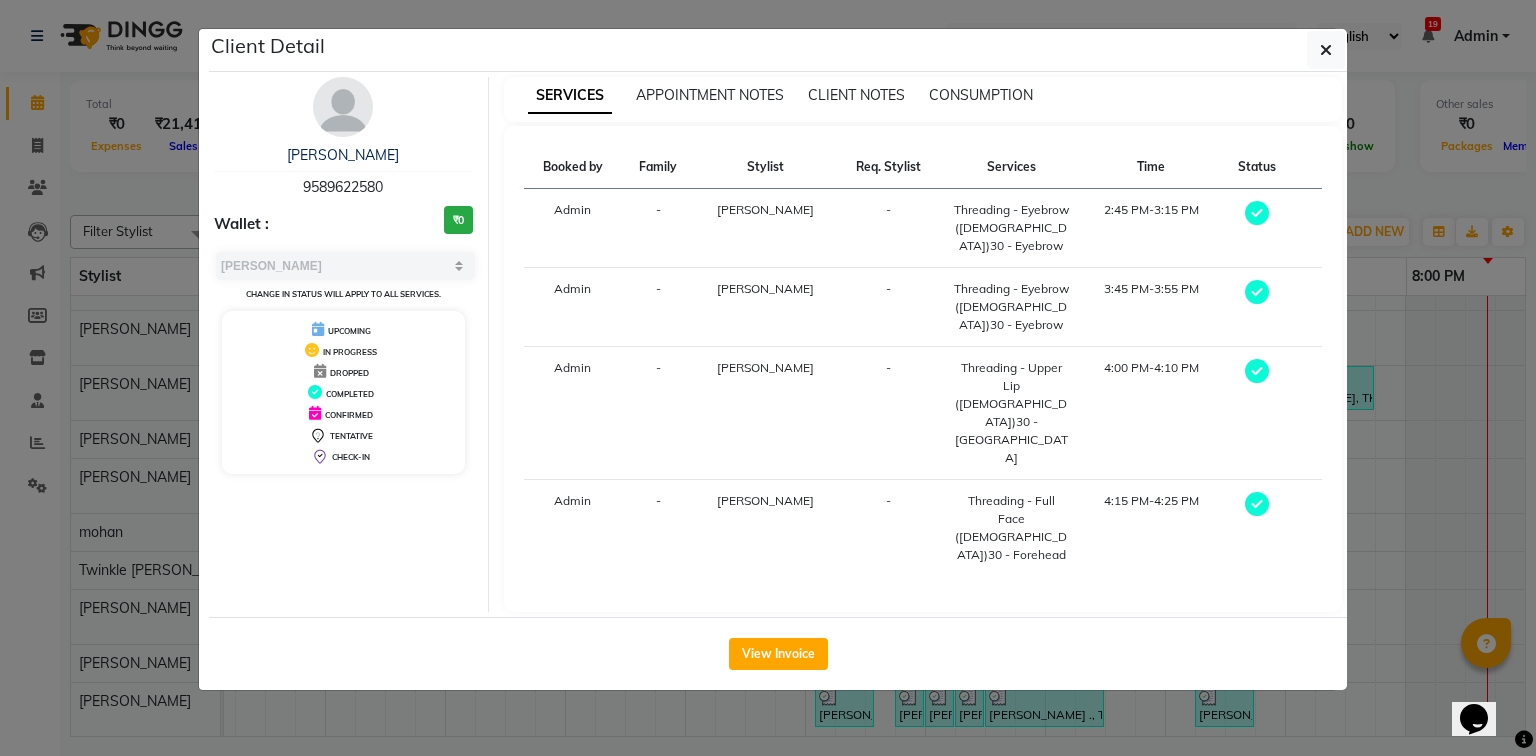 click on "9589622580" at bounding box center [343, 187] 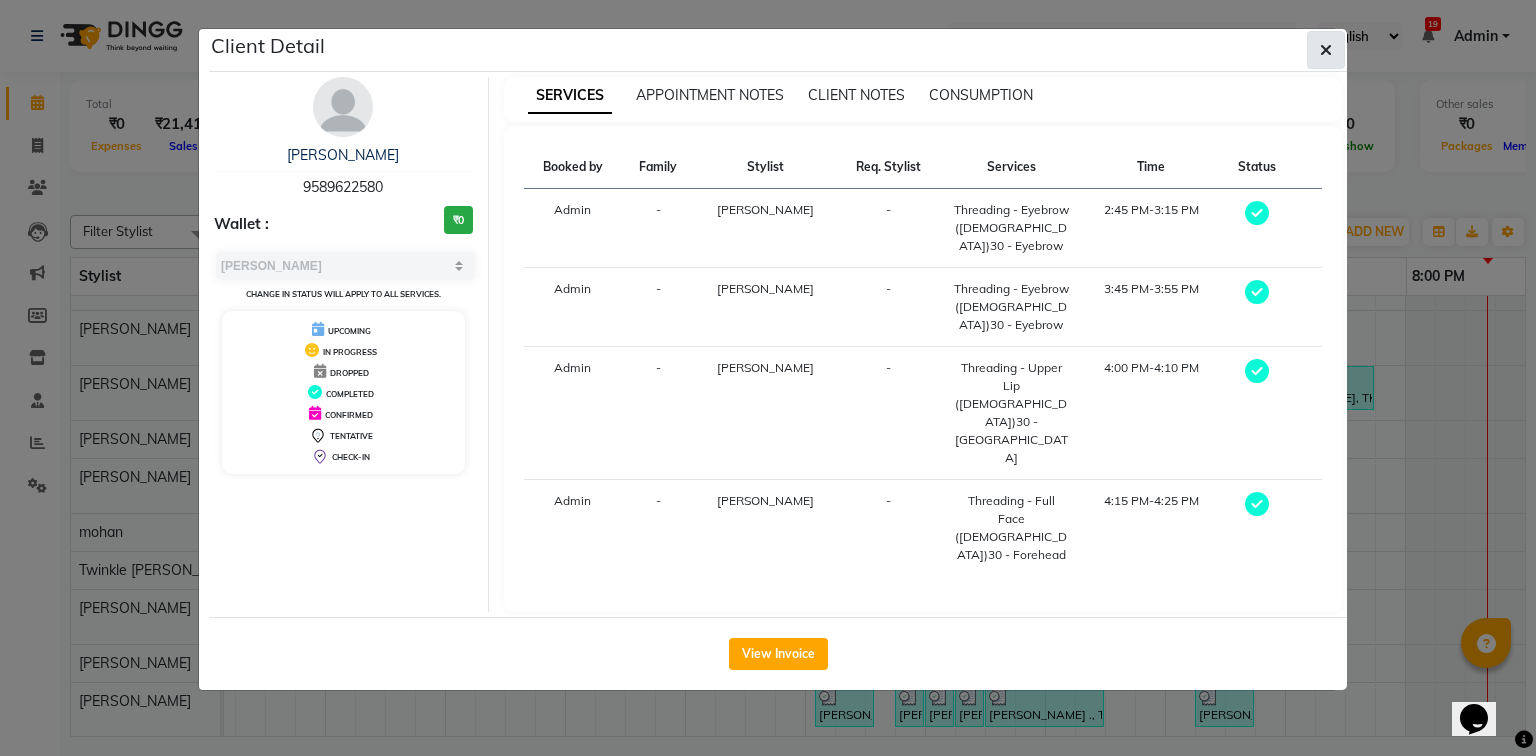 click 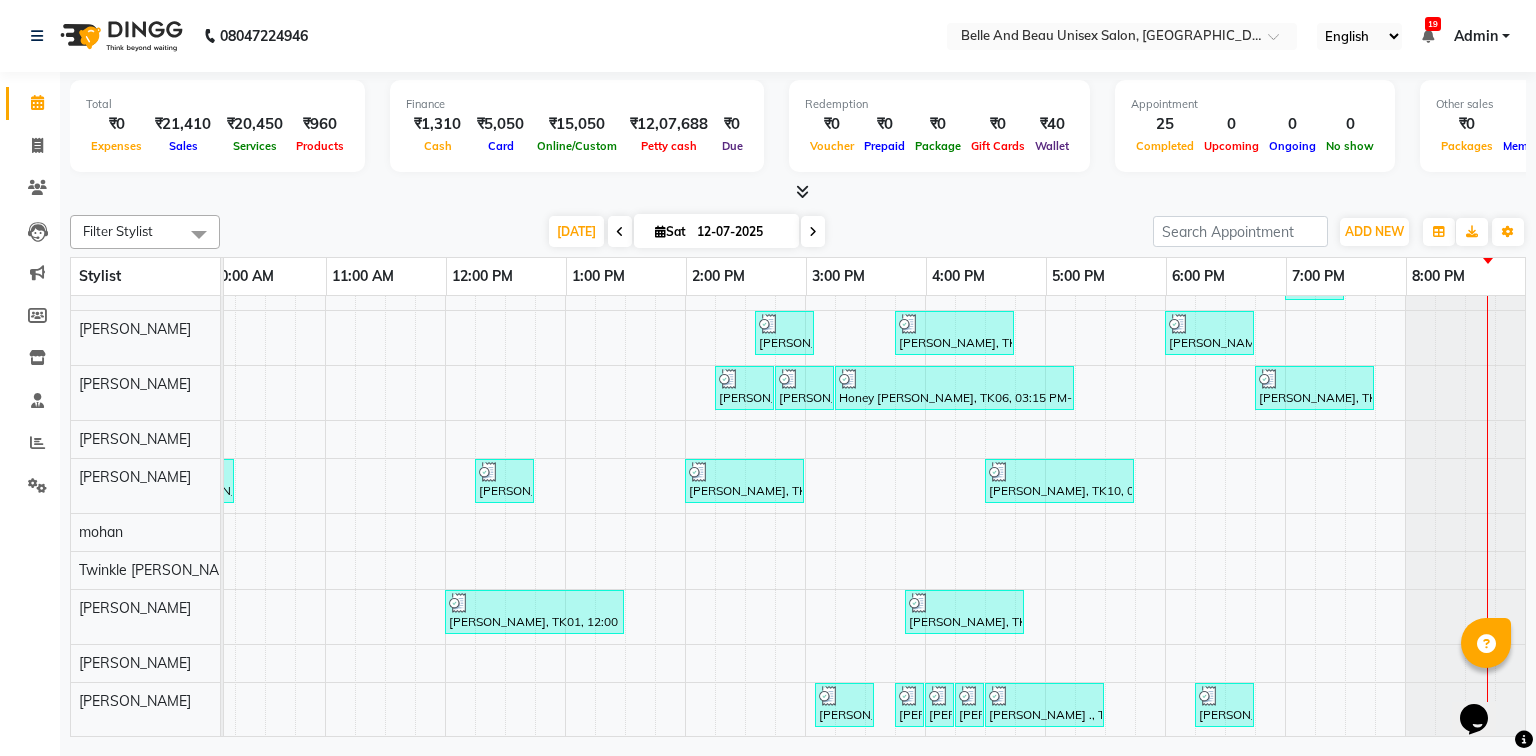 scroll, scrollTop: 118, scrollLeft: 270, axis: both 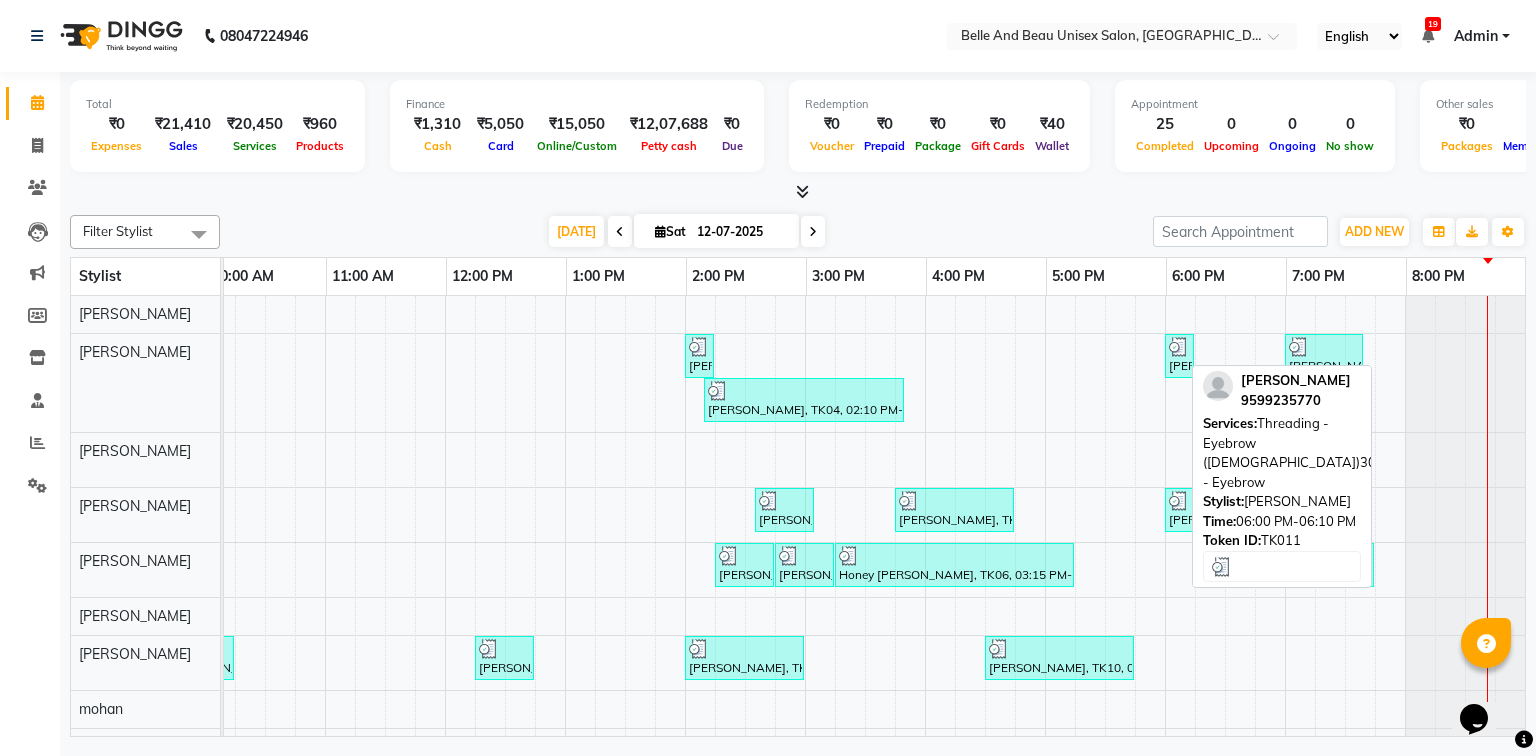 click at bounding box center [1179, 347] 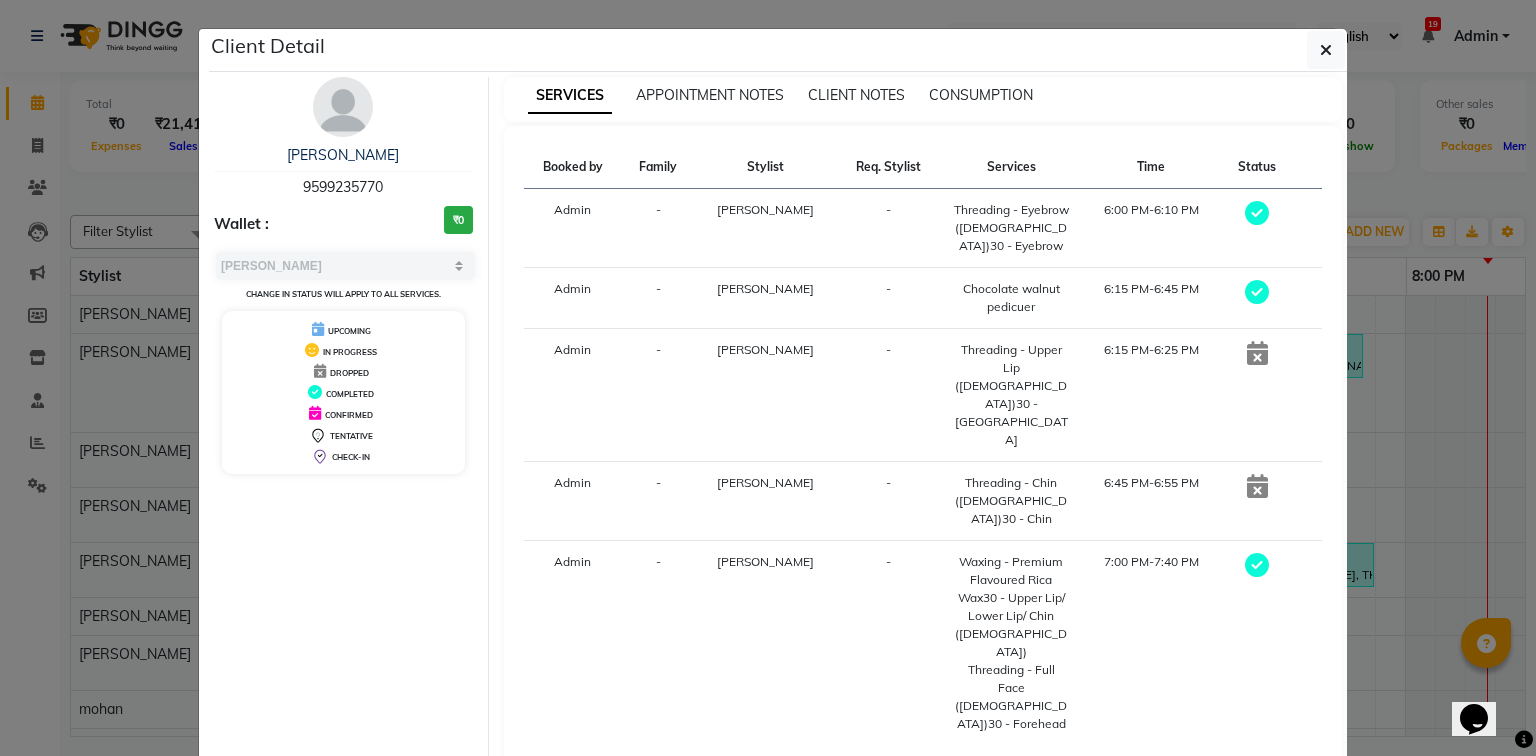 click on "9599235770" at bounding box center (343, 187) 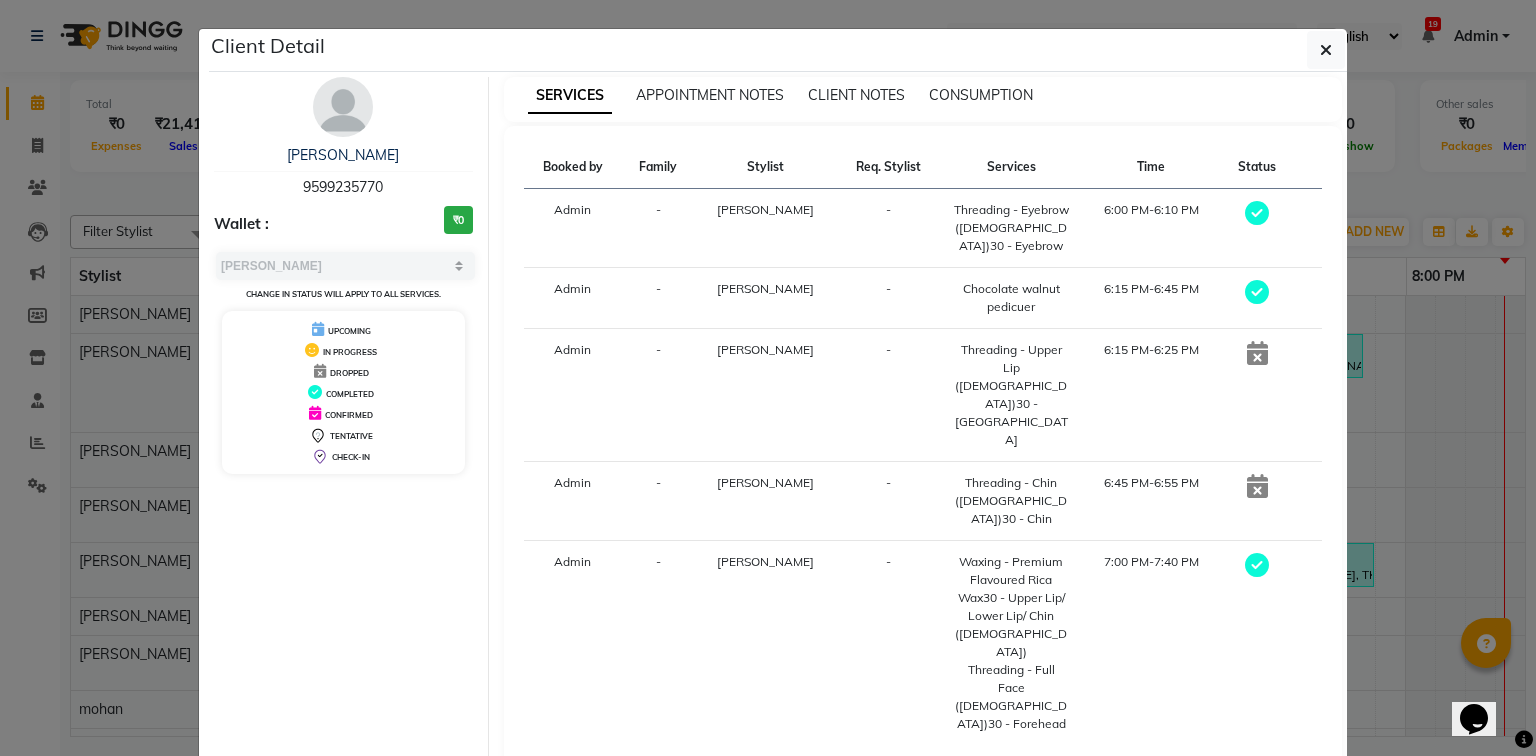 click on "View Invoice" 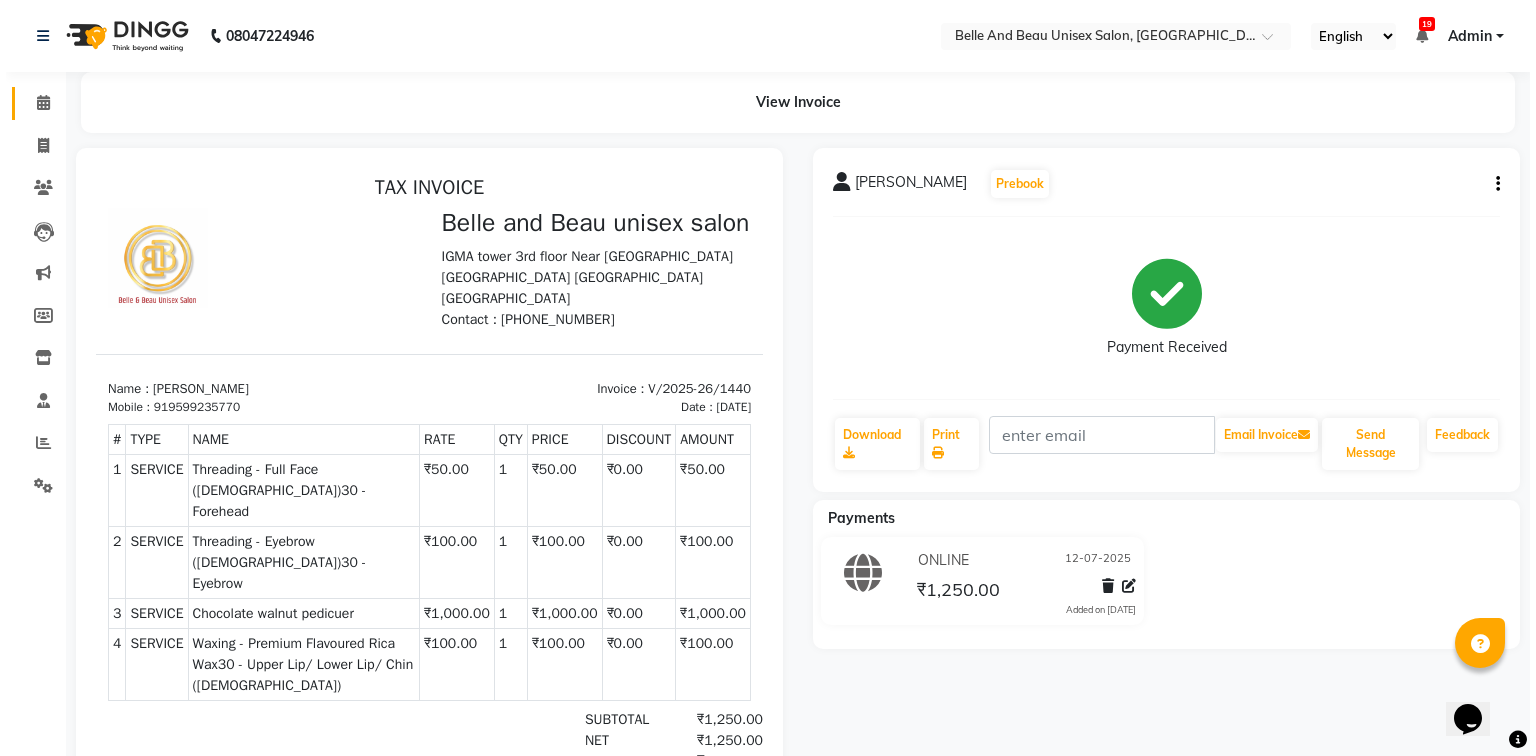scroll, scrollTop: 0, scrollLeft: 0, axis: both 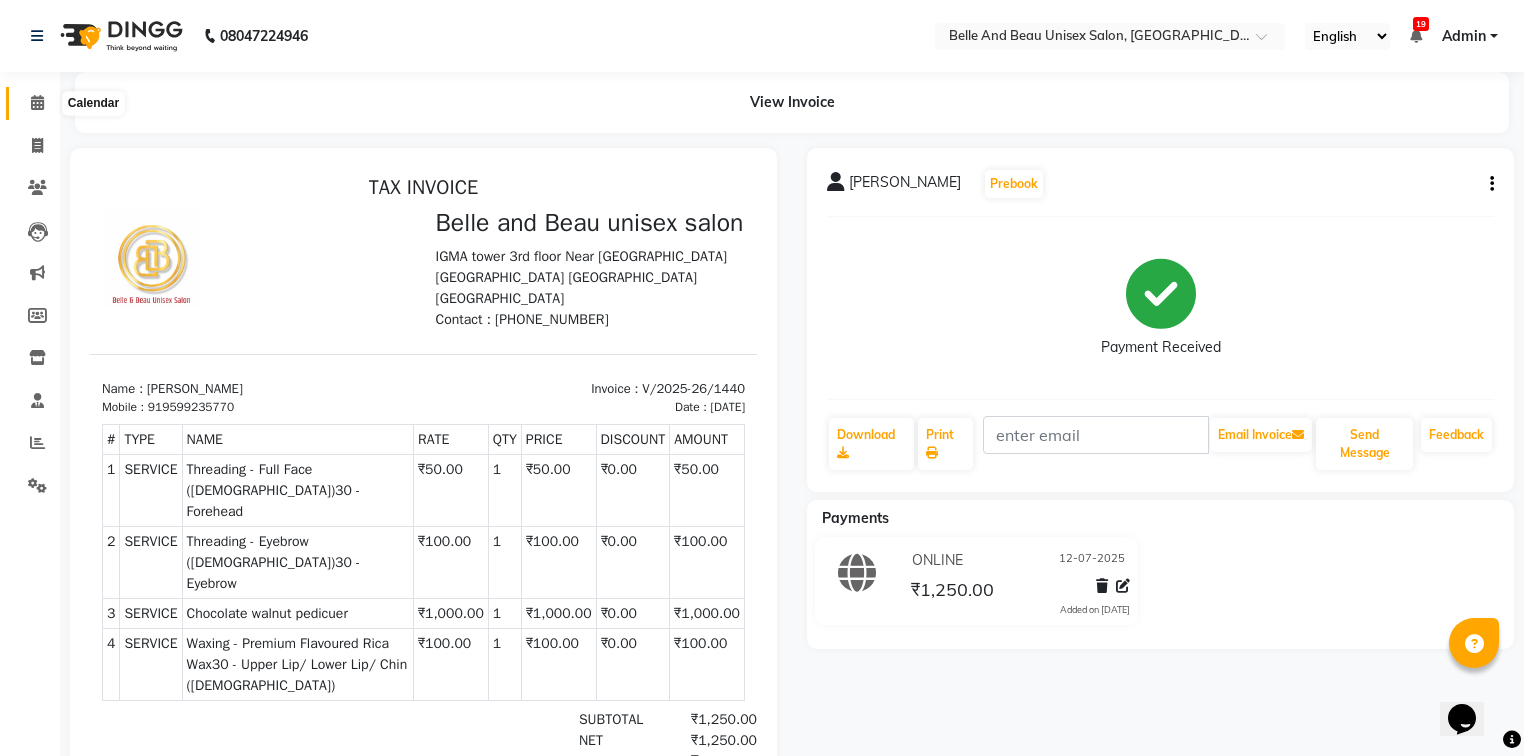 click 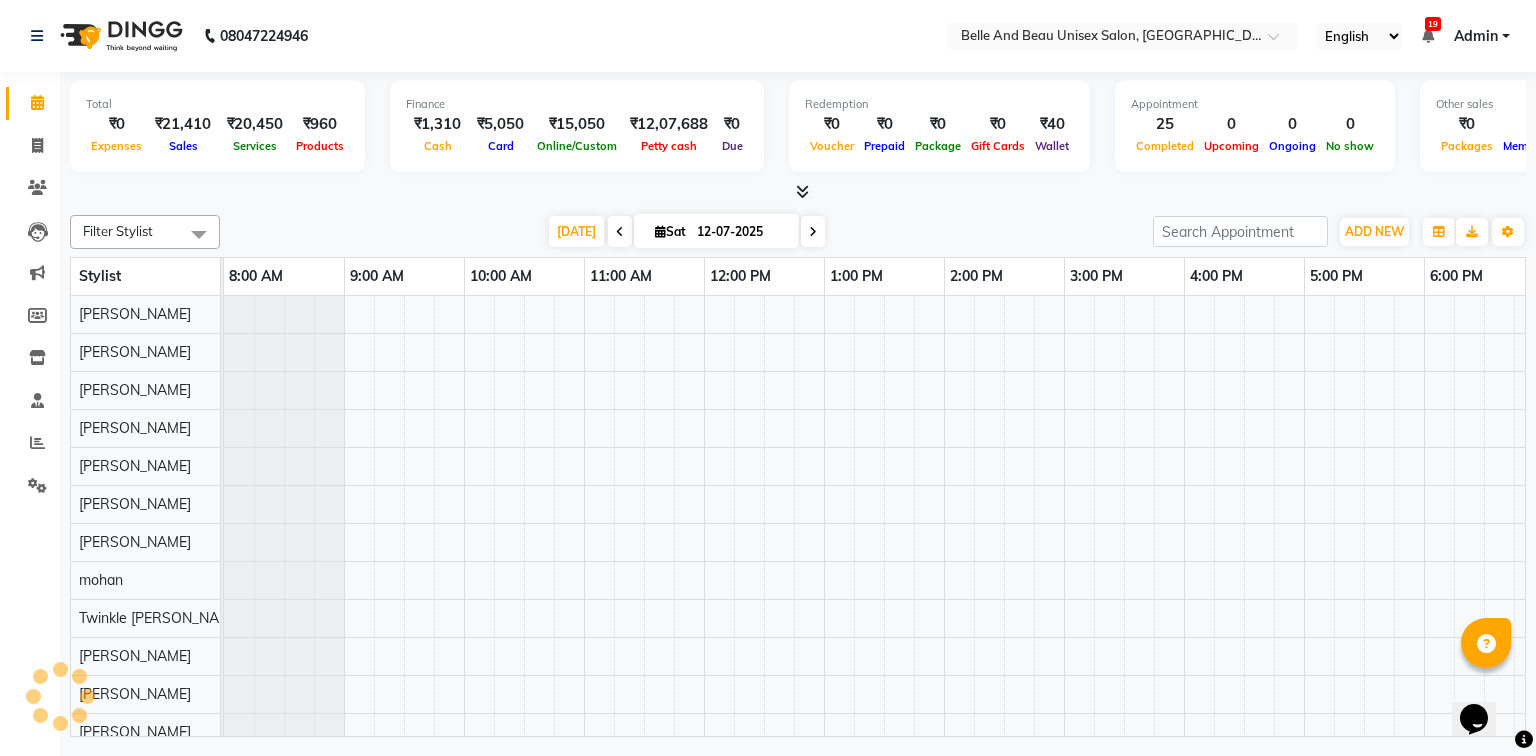 scroll, scrollTop: 0, scrollLeft: 258, axis: horizontal 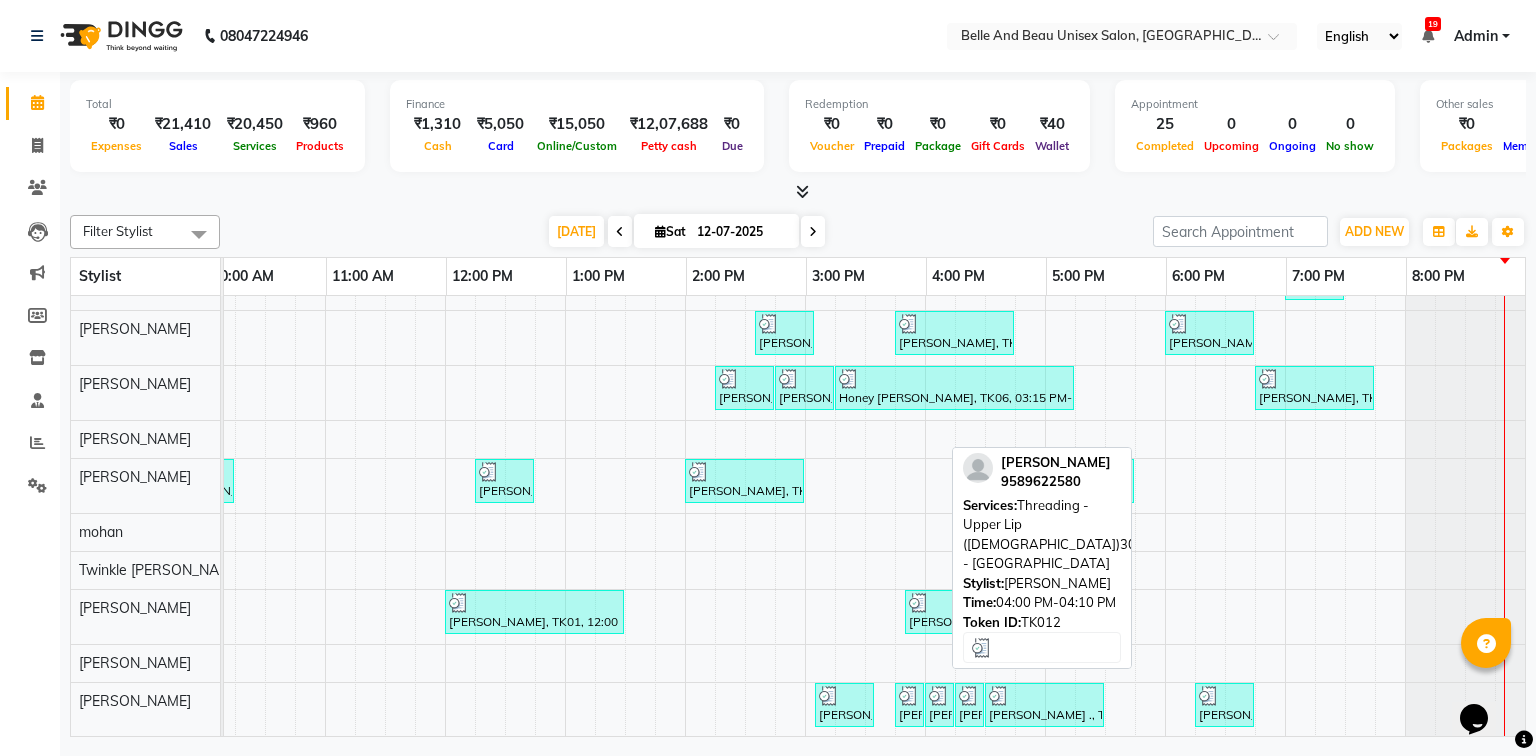 click on "[PERSON_NAME], TK12, 04:00 PM-04:10 PM, Threading - Upper Lip ([DEMOGRAPHIC_DATA])30 - Upper Lip" at bounding box center [939, 705] 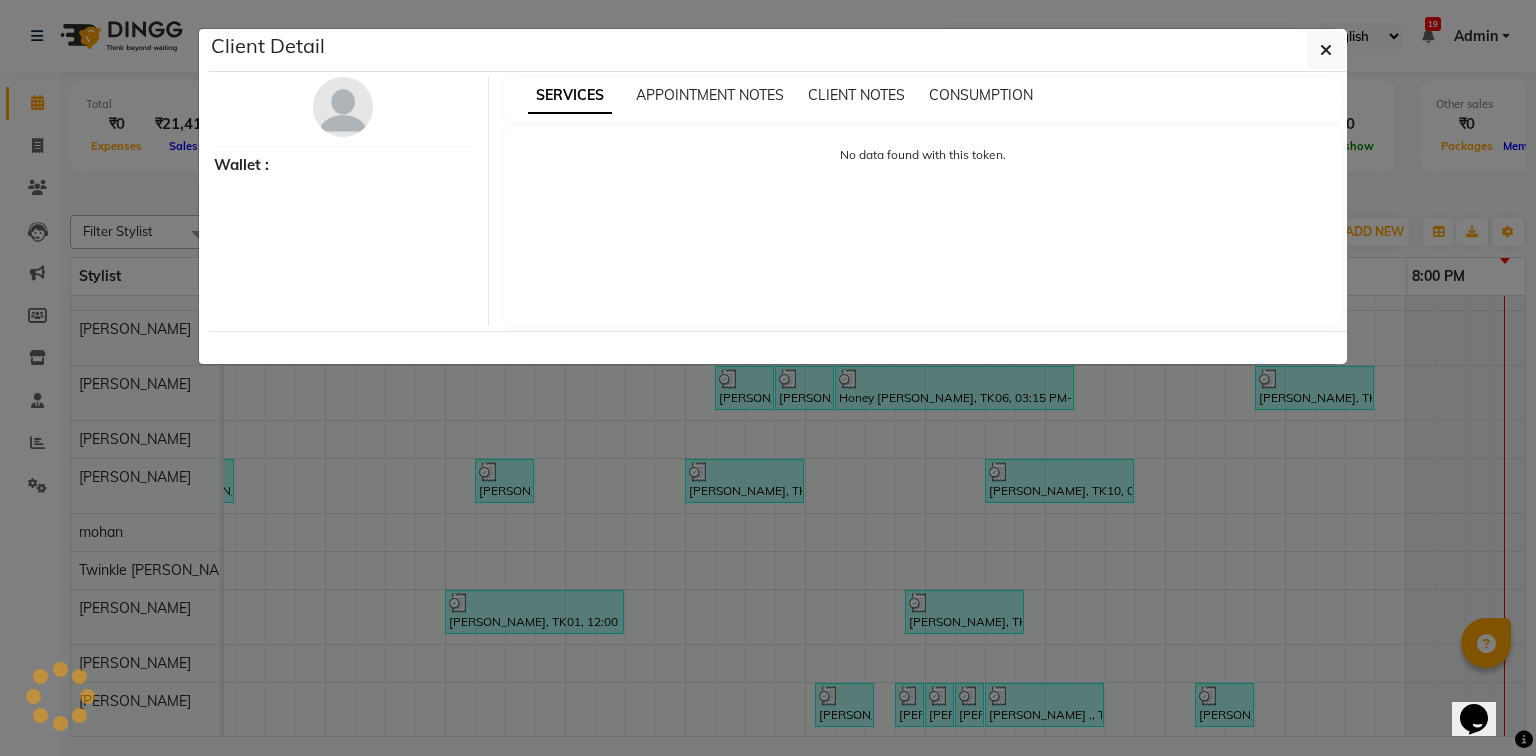 select on "3" 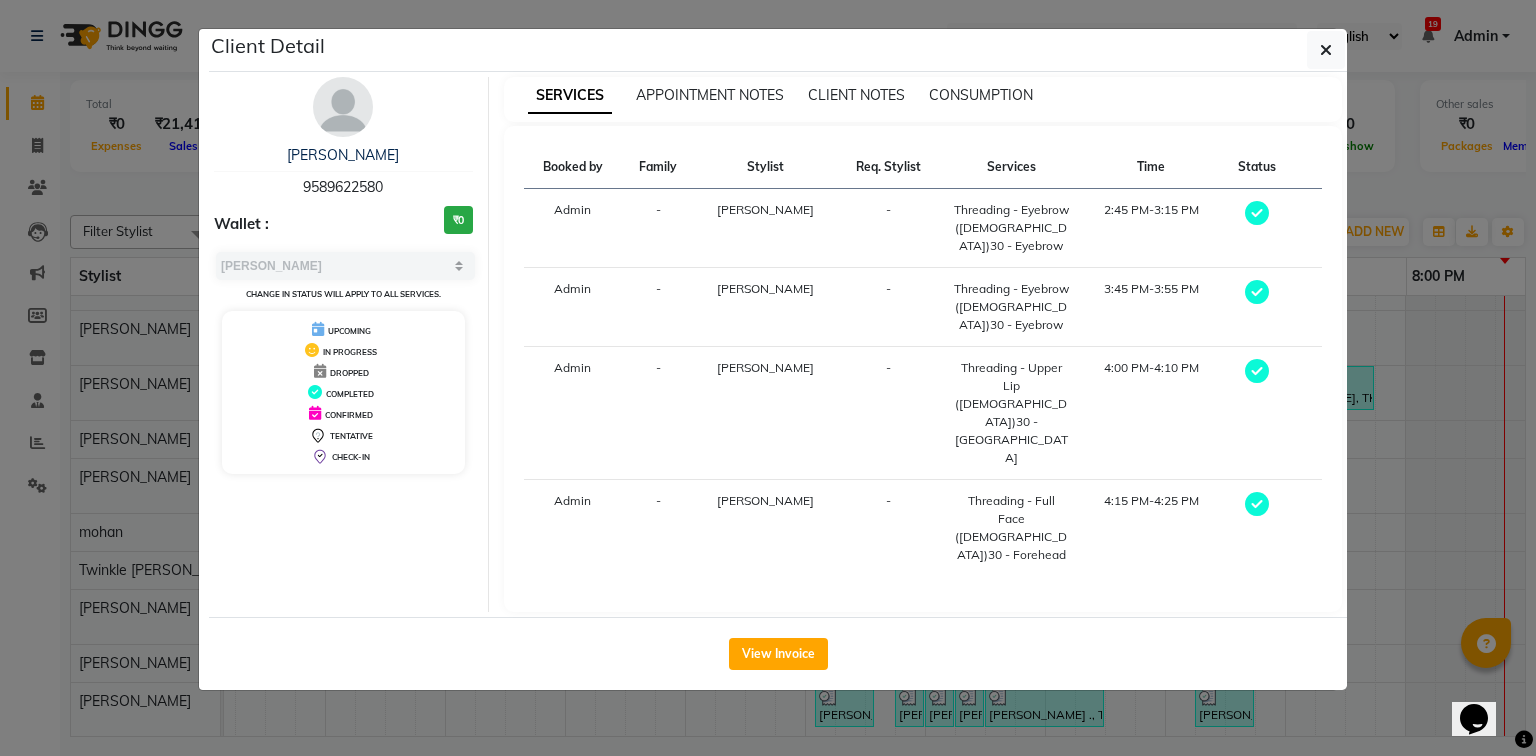 click on "9589622580" at bounding box center [343, 187] 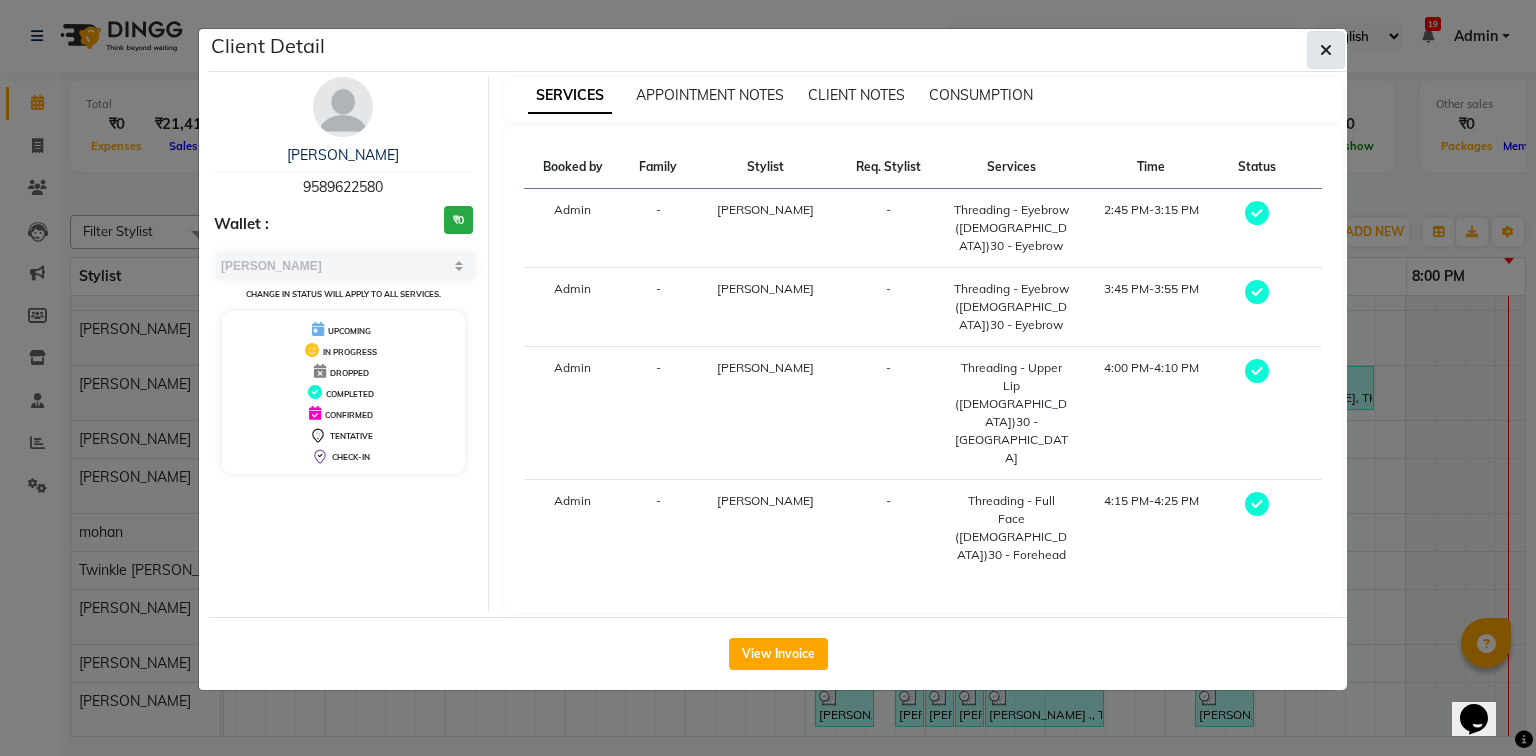click 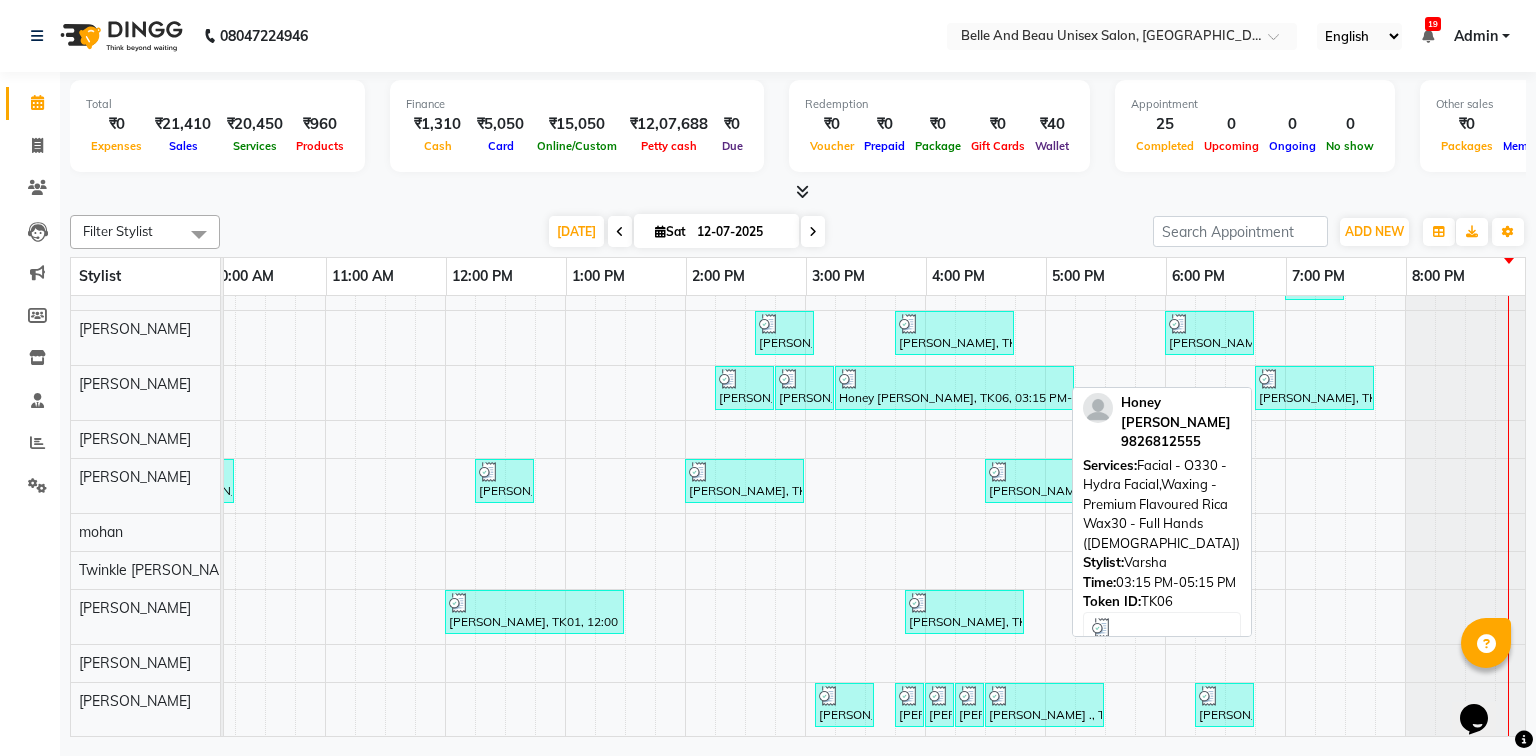 click on "Honey Sandhu, TK06, 03:15 PM-05:15 PM, Facial - O330 - Hydra Facial,Waxing - Premium Flavoured Rica Wax30 - Full Hands (Male)" at bounding box center [954, 388] 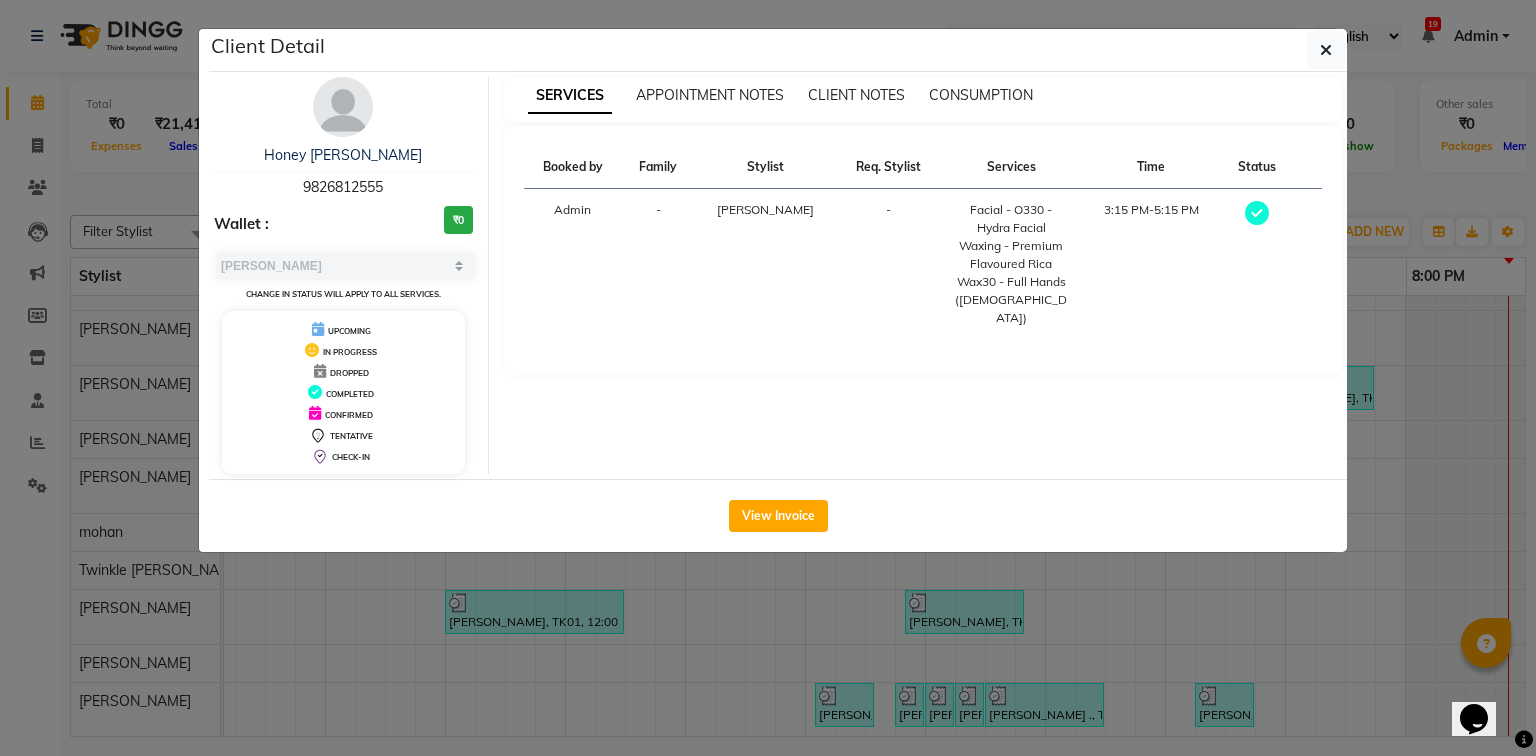 click on "9826812555" at bounding box center [343, 187] 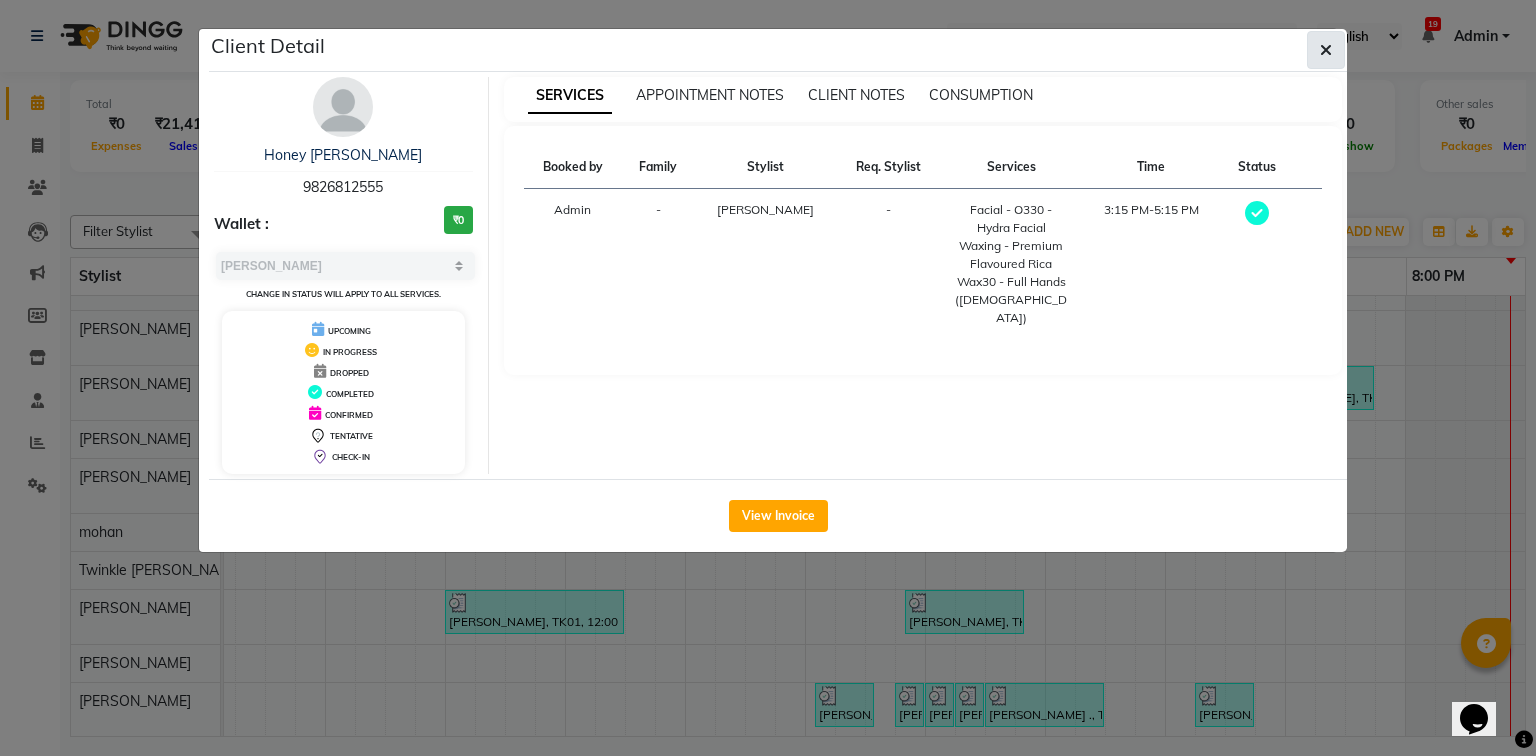 click 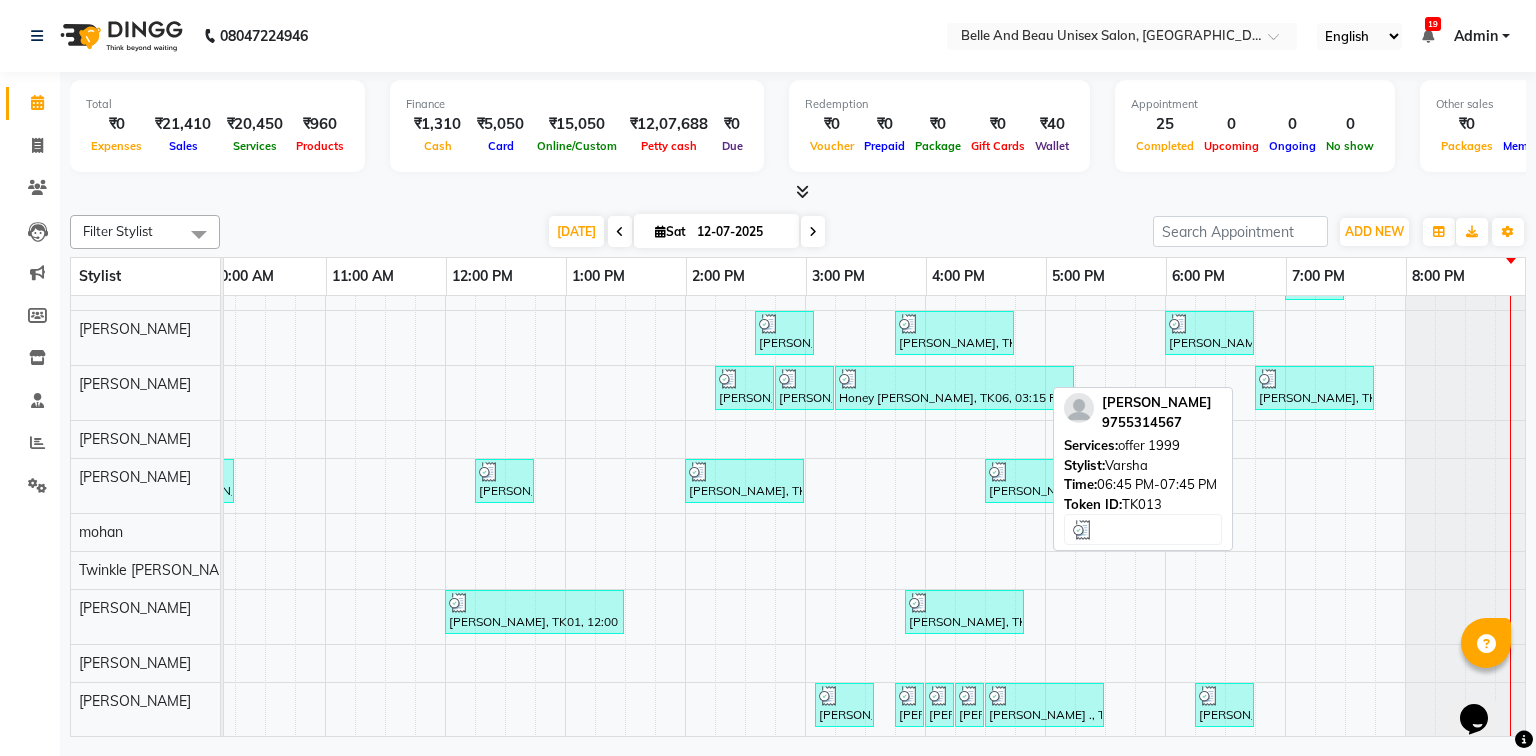 click at bounding box center [1314, 379] 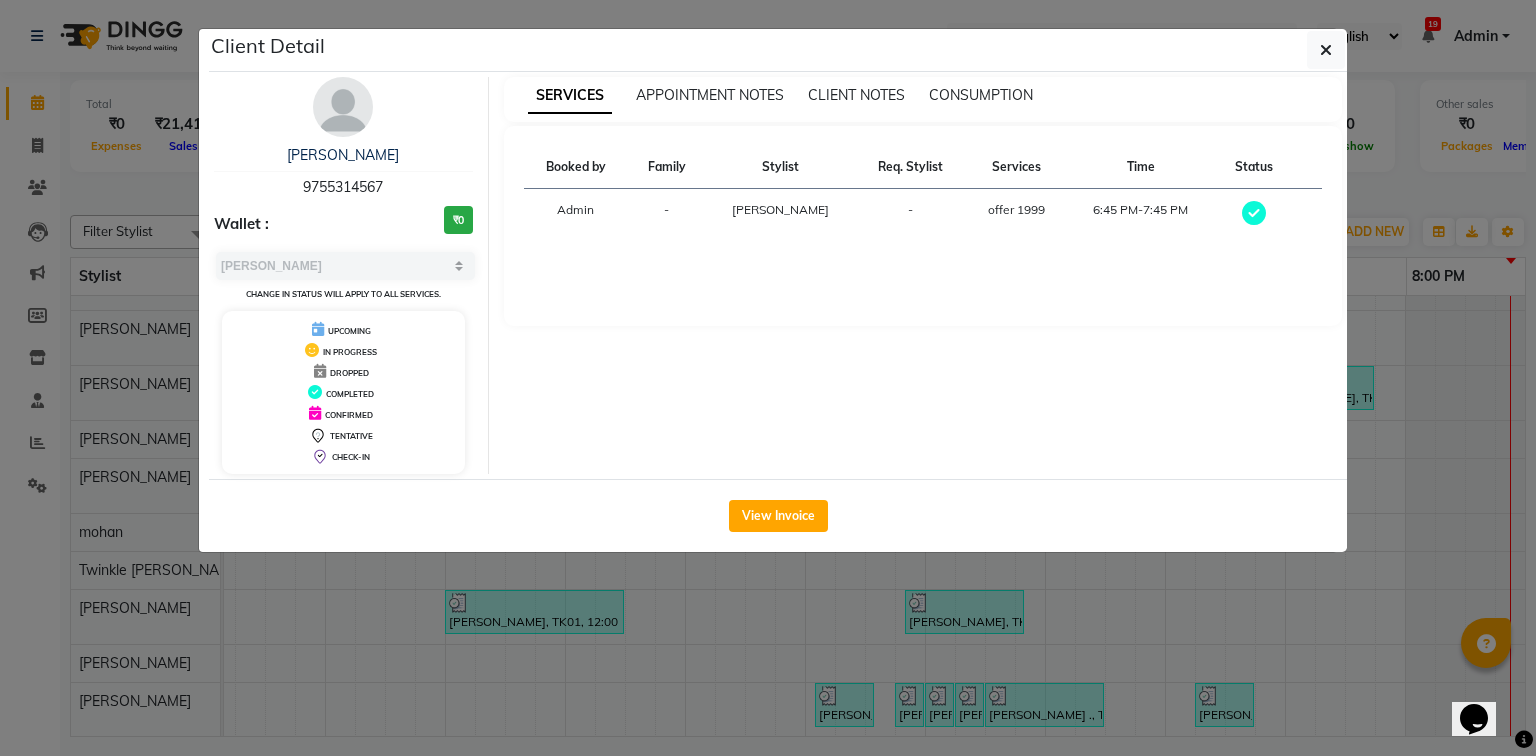 click on "9755314567" at bounding box center [343, 187] 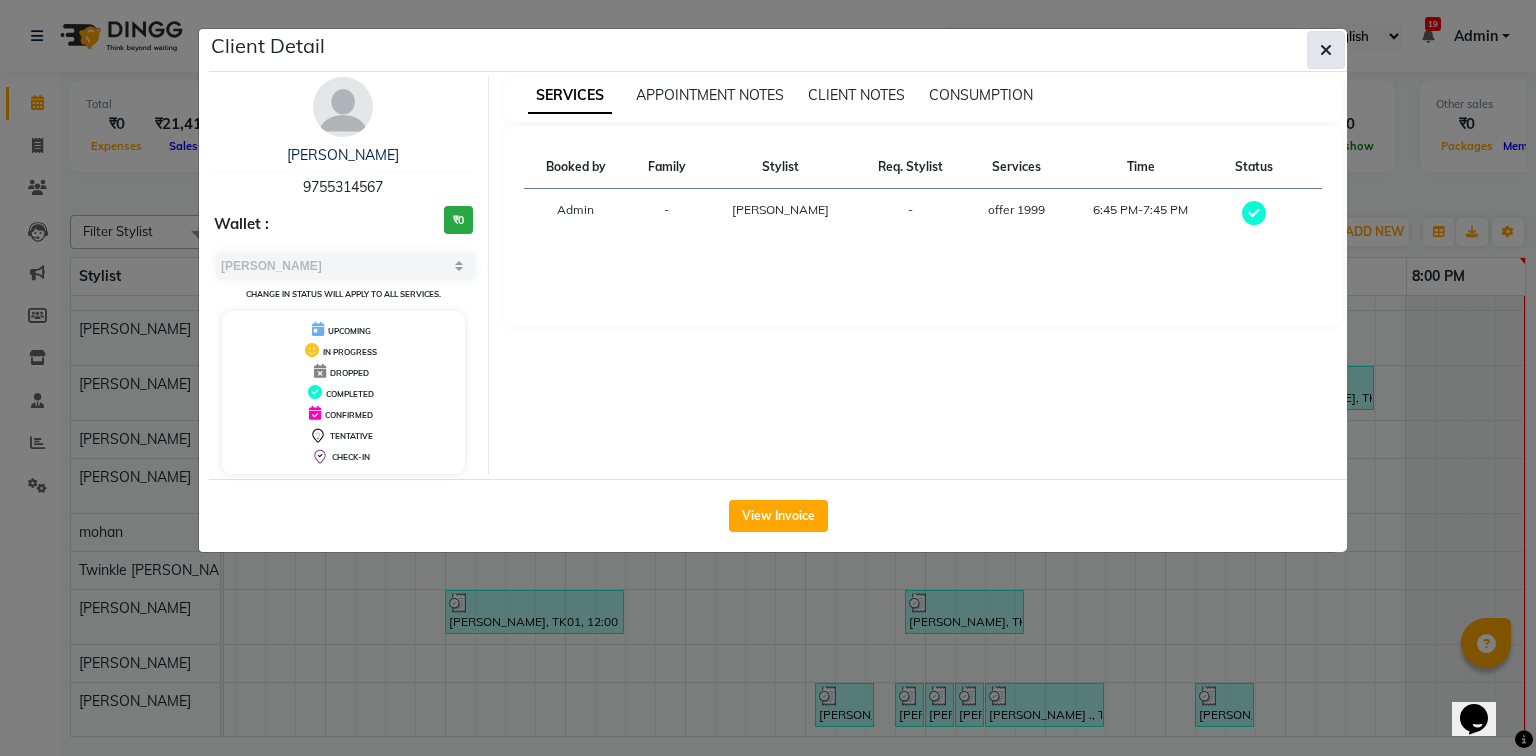 click 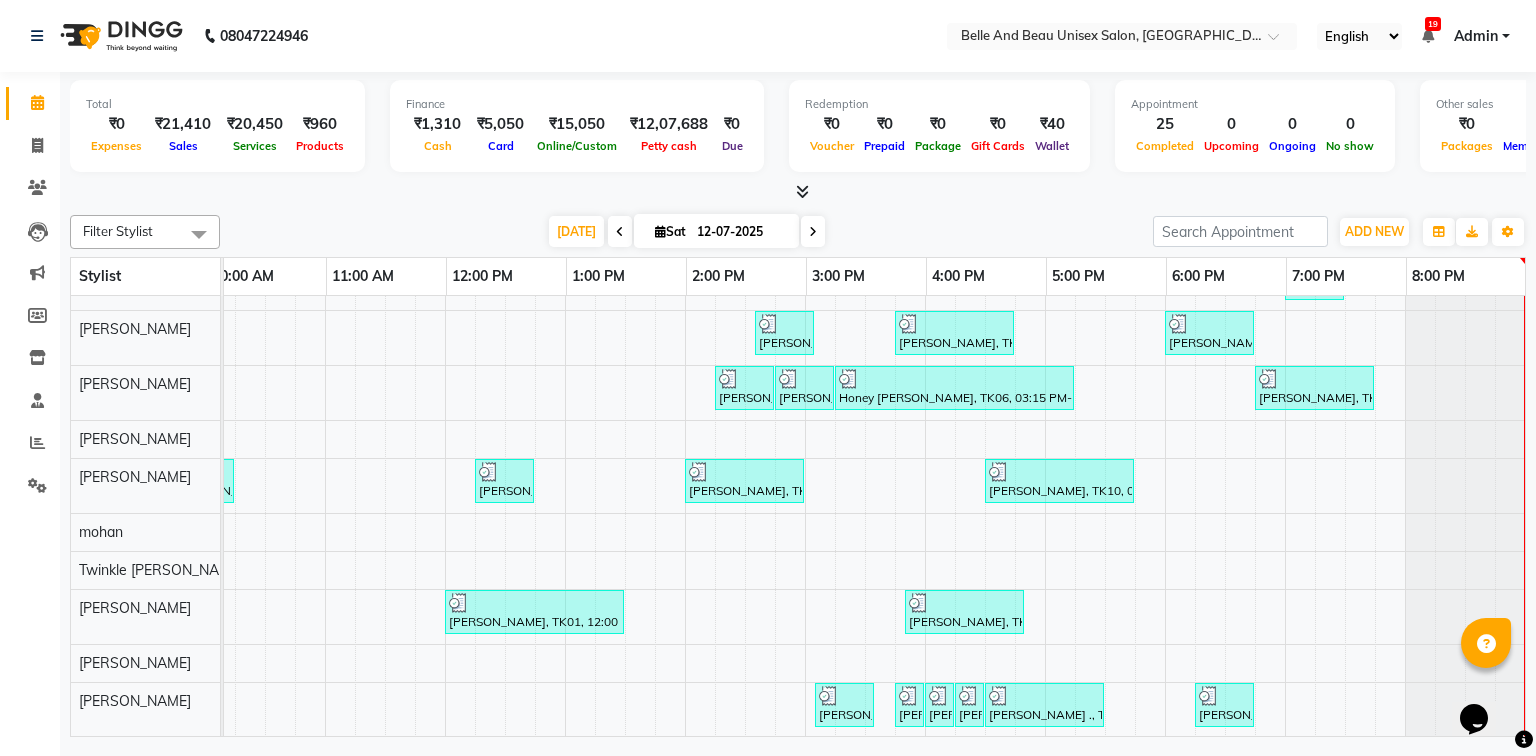 scroll, scrollTop: 57, scrollLeft: 270, axis: both 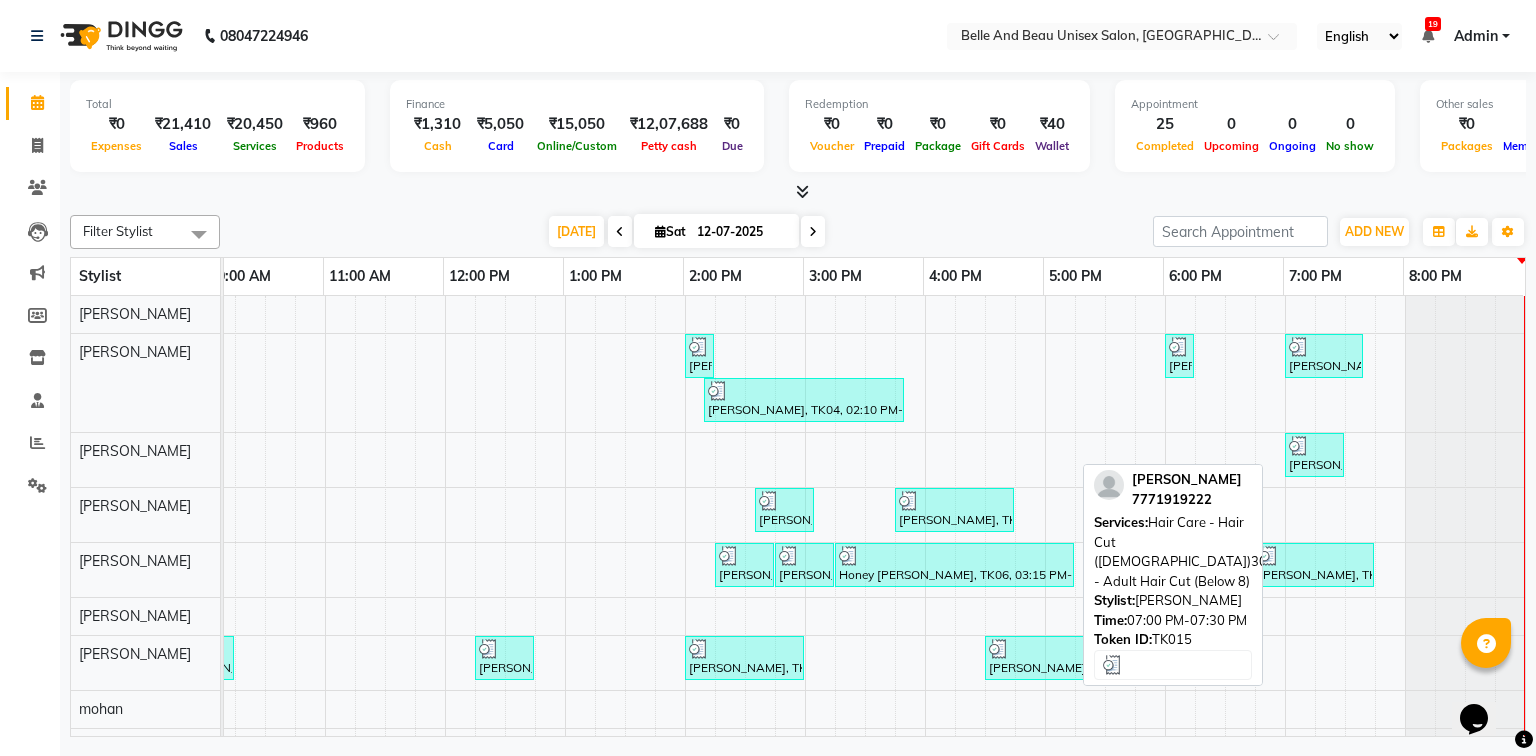 click on "James Chacko, TK15, 07:00 PM-07:30 PM, Hair Care - Hair Cut (Male)30 - Adult Hair Cut (Below 8)" at bounding box center (1314, 455) 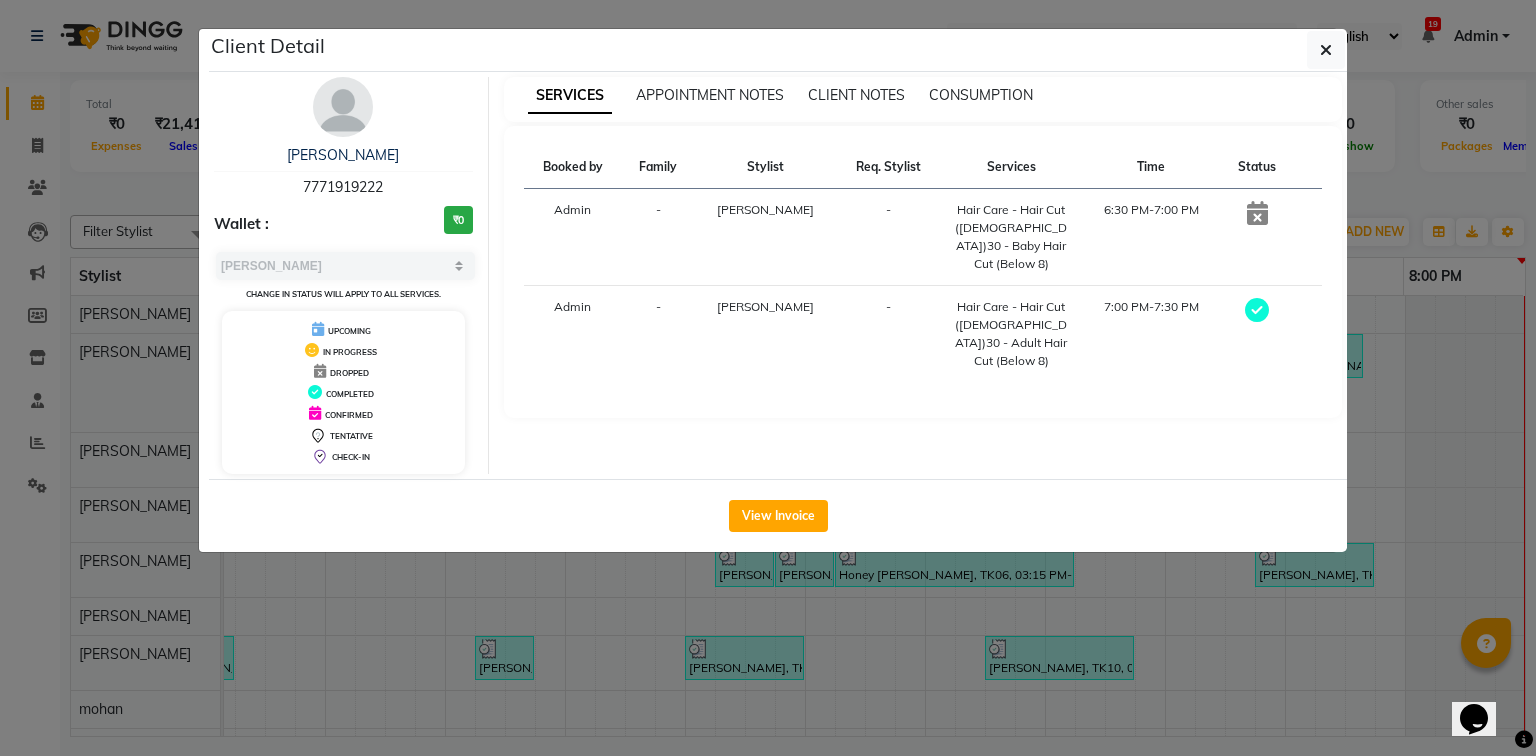 click on "7771919222" at bounding box center [343, 187] 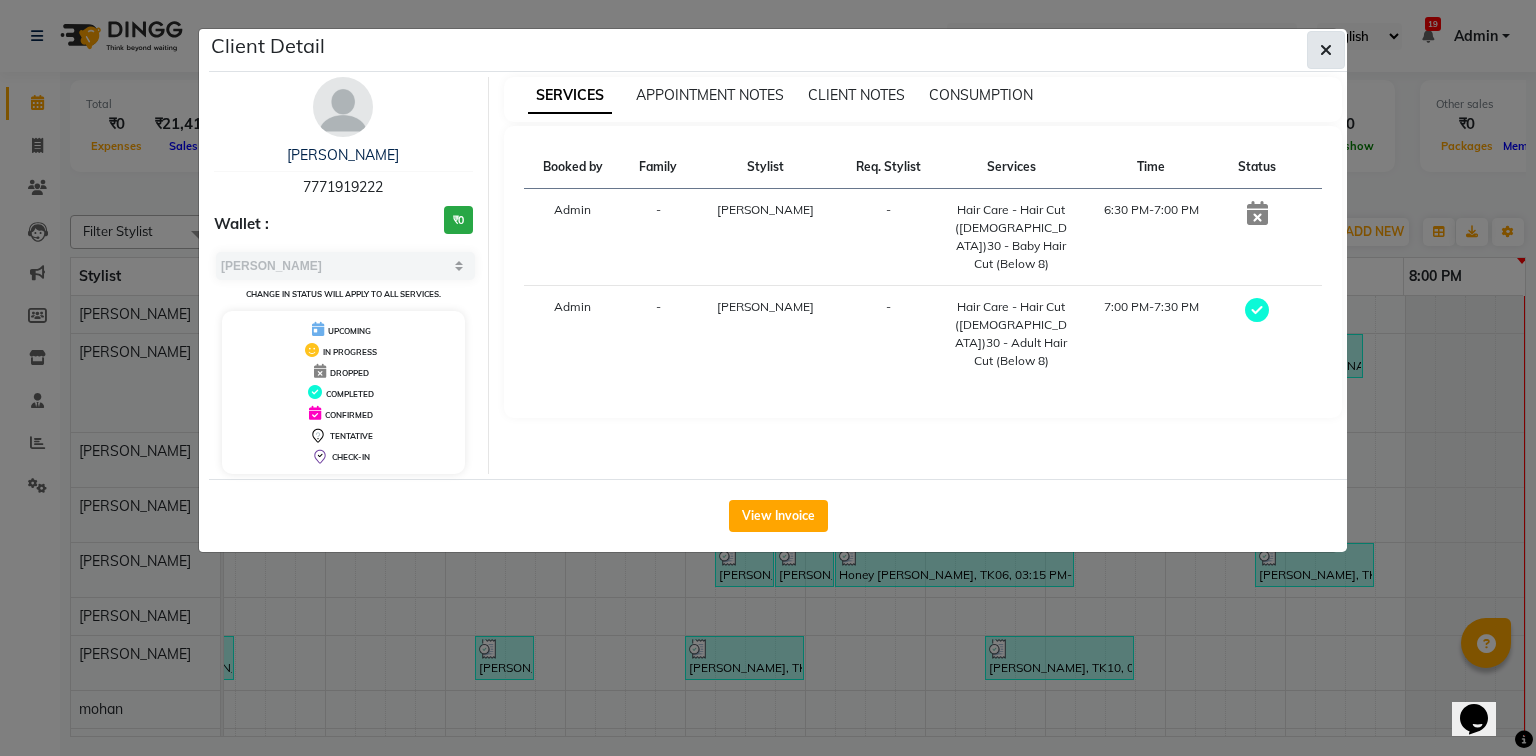 click 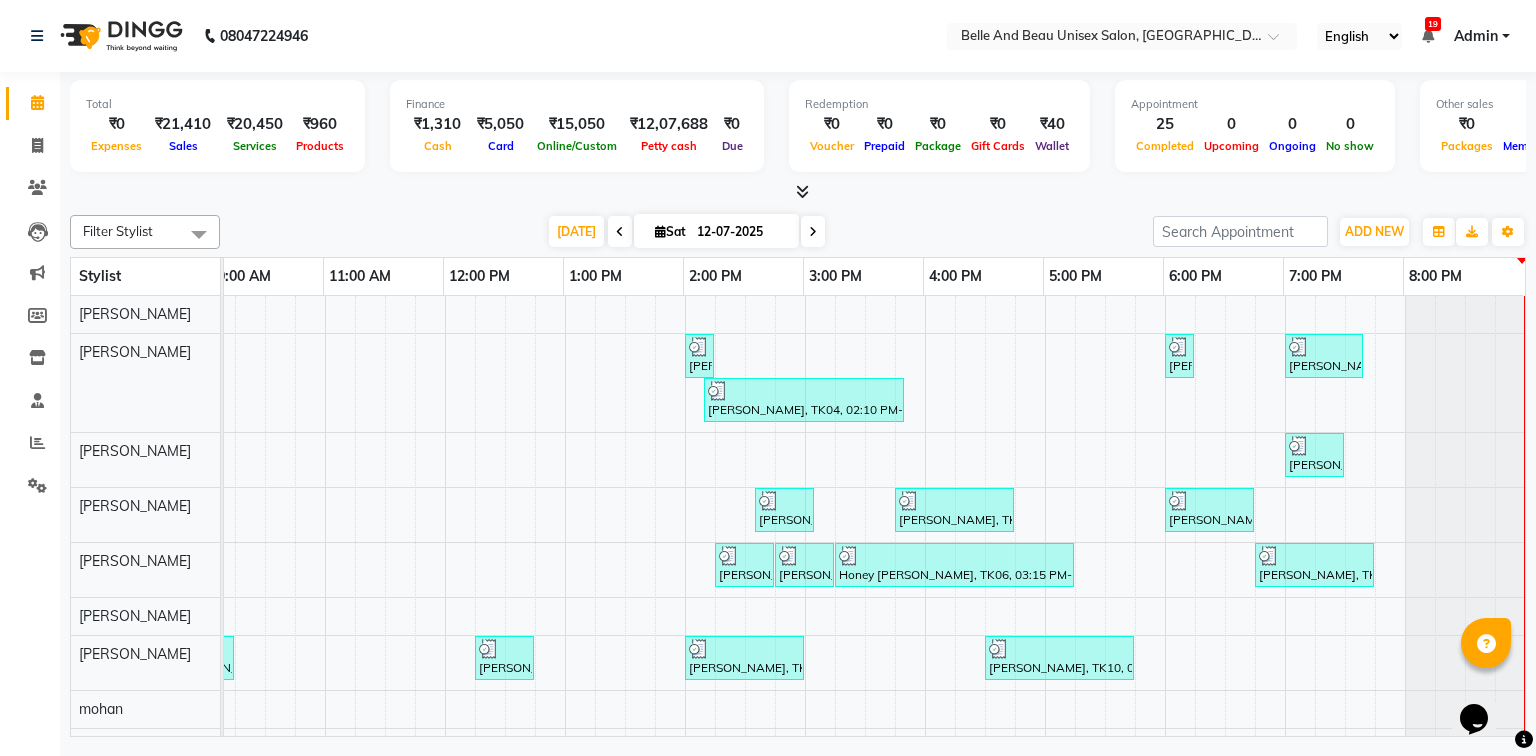 scroll, scrollTop: 56, scrollLeft: 270, axis: both 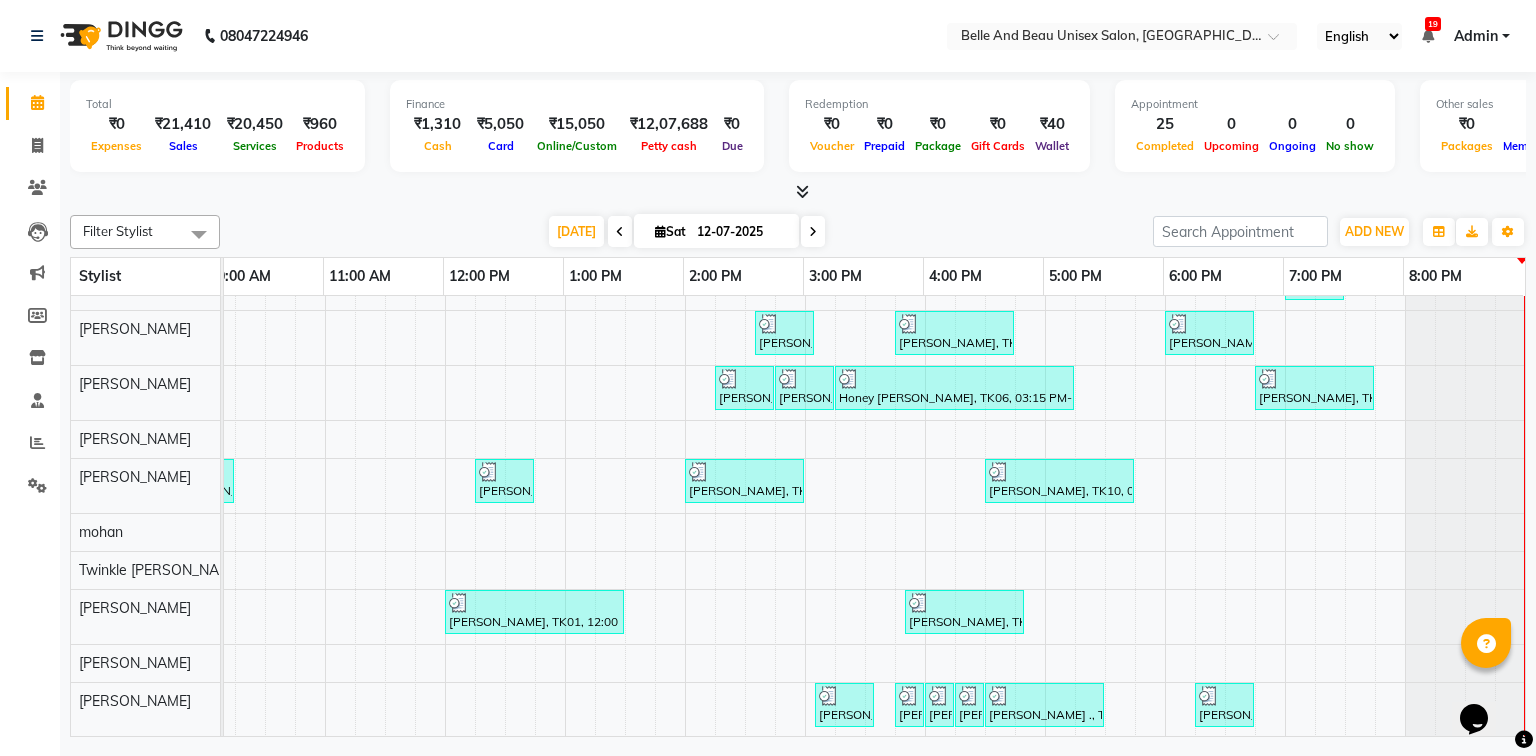click on "Renu, TK04, 02:00 PM-02:10 PM, Threading - Eyebrow (Female)30 - Eyebrow     gitanjali negi, TK11, 06:00 PM-06:10 PM, Threading - Eyebrow (Female)30 - Eyebrow     gitanjali negi, TK11, 07:00 PM-07:40 PM, Threading - Full Face (Female)30 - Forehead,Threading - Eyebrow (Female)30 - Eyebrow,Waxing - Premium Flavoured Rica Wax30 - Upper Lip/ Lower Lip/ Chin (Female)     Renu, TK04, 02:10 PM-03:50 PM, Threading - Full Face (Female)30 - Full Face,Waxing - Premium Flavoured Rica Wax30 - Underarms (Female),Waxing - Premium Flavoured Rica Wax30 - Full Legs (Female),Waxing - Premium Flavoured Rica Wax30 - Full Hands (Female)     James Chacko, TK15, 07:00 PM-07:30 PM, Hair Care - Hair Cut (Male)30 - Adult Hair Cut (Below 8)     Prabha, TK07, 02:35 PM-03:05 PM, Hair Care - Hair Cut (Female)30 - Adult Hair Cut (Below 8)     AMAN GILL, TK08, 03:45 PM-04:45 PM, Hair Care - Hair Cut (Male)30 - Adult Hair Cut (Below 8),Shave & Trimming - Beard  (Male)30 - Beard Trimming" at bounding box center [745, 428] 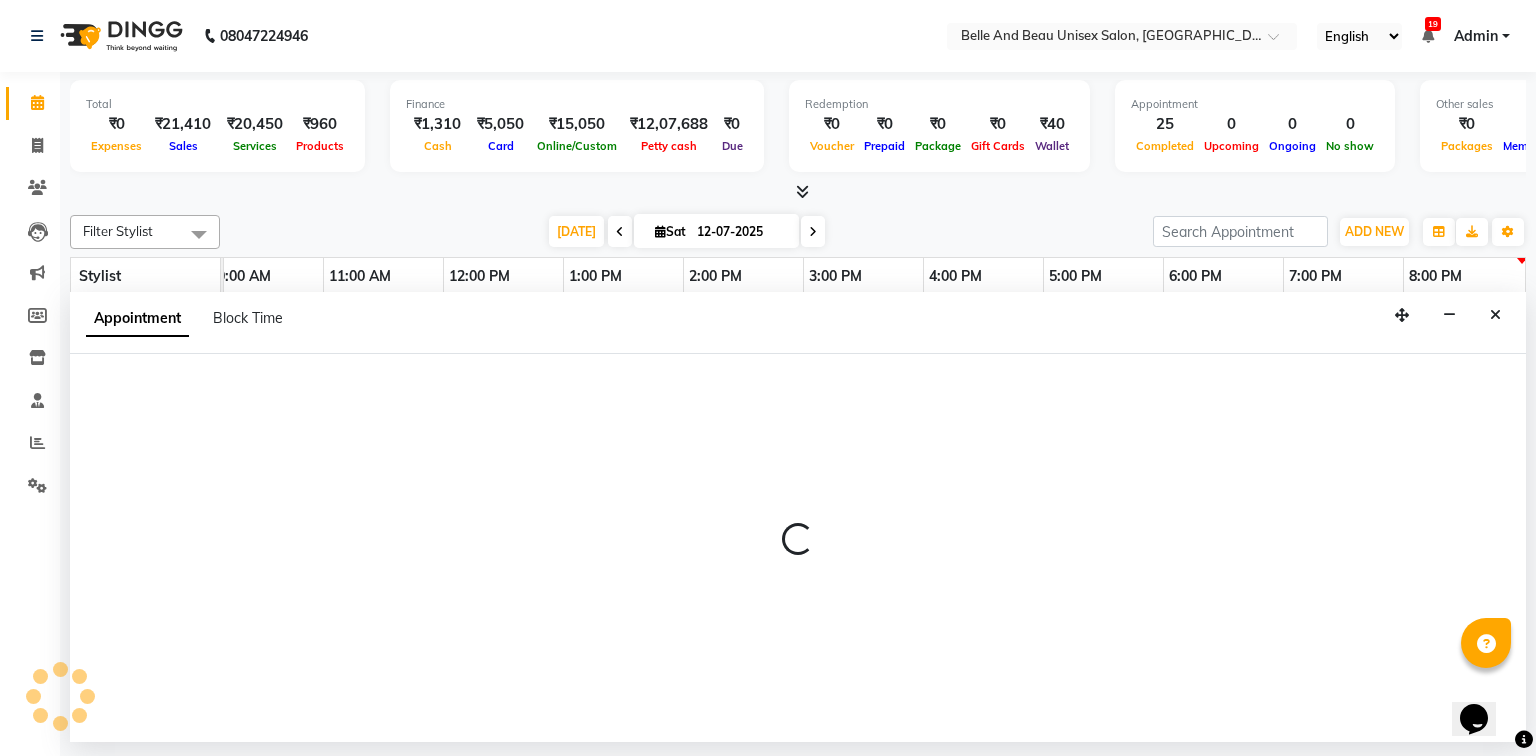 select on "83443" 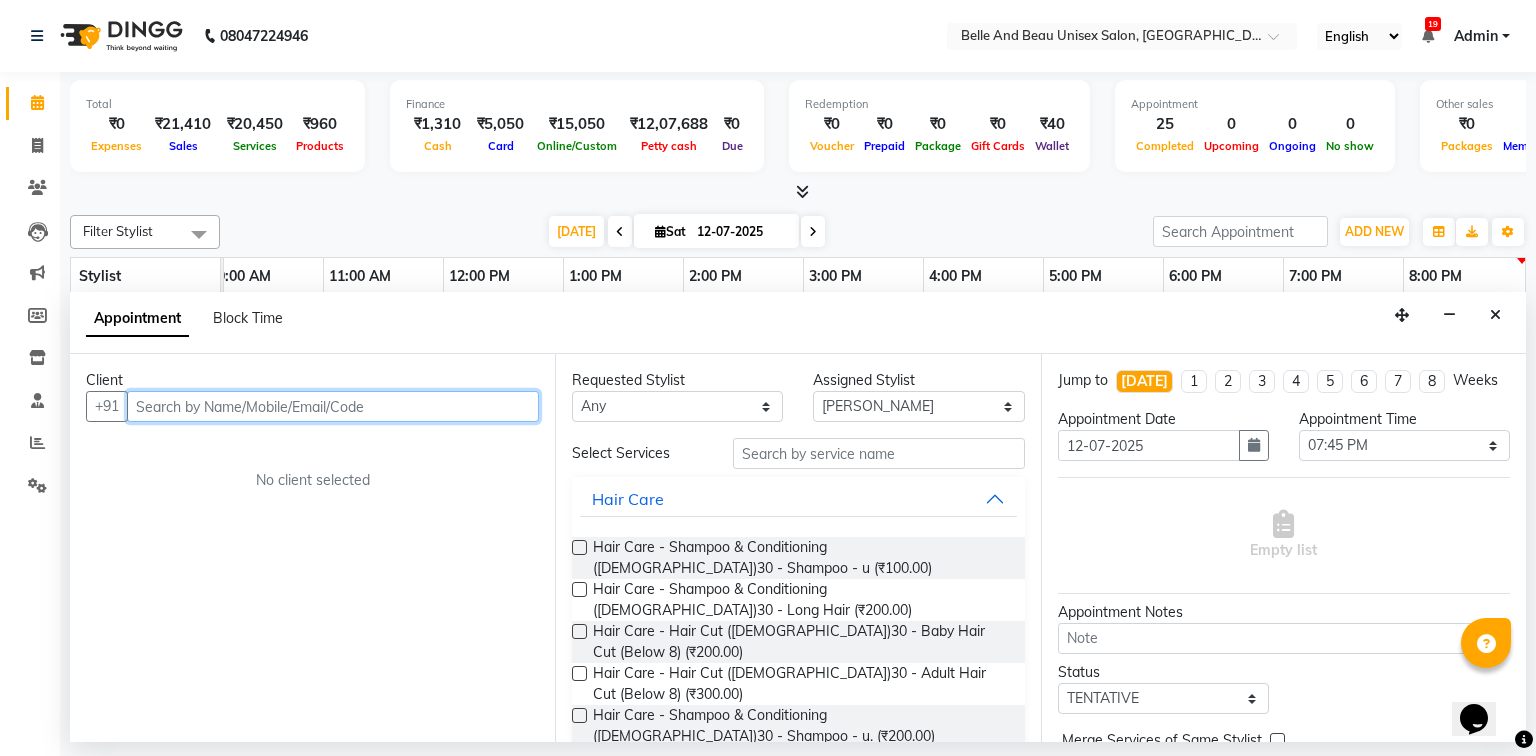 click at bounding box center [333, 406] 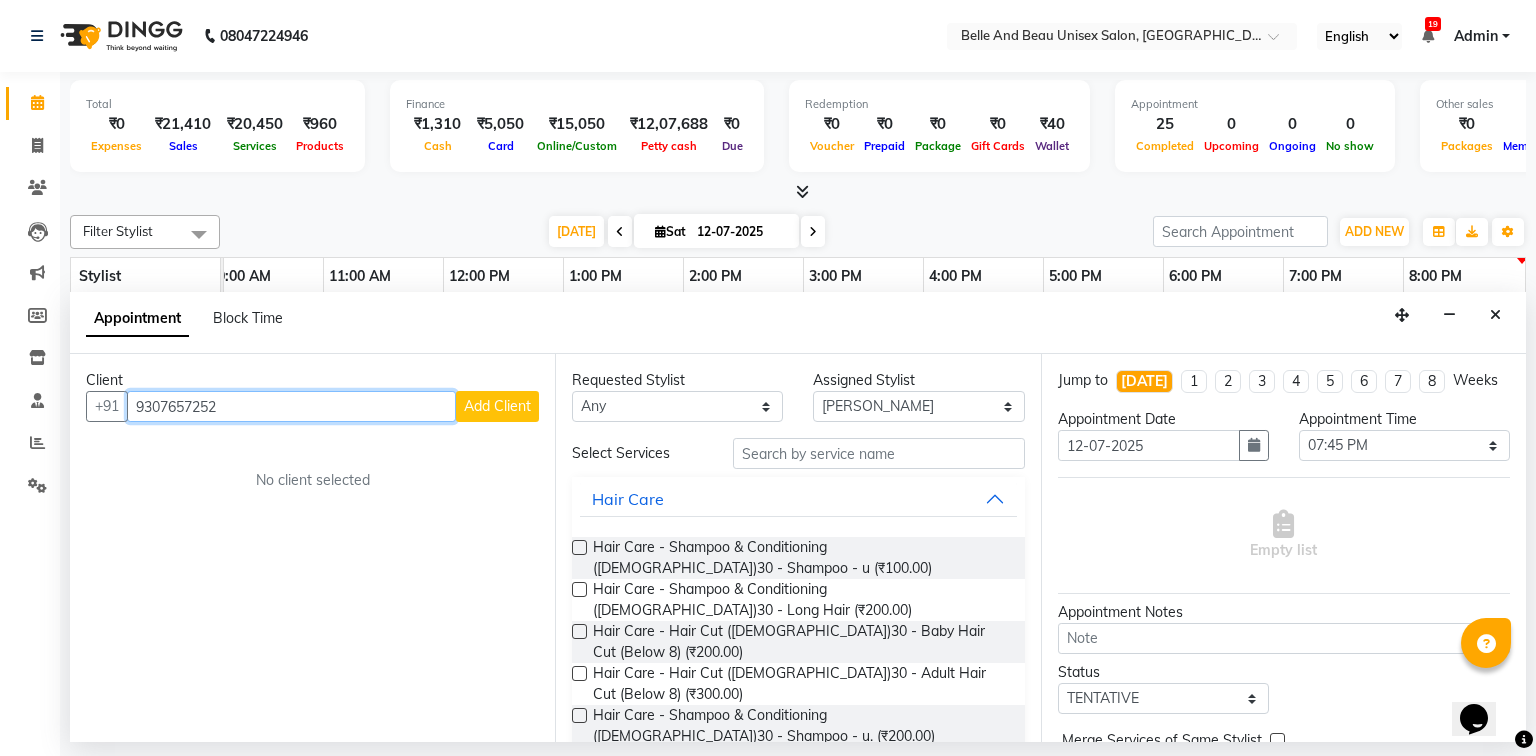 type on "9307657252" 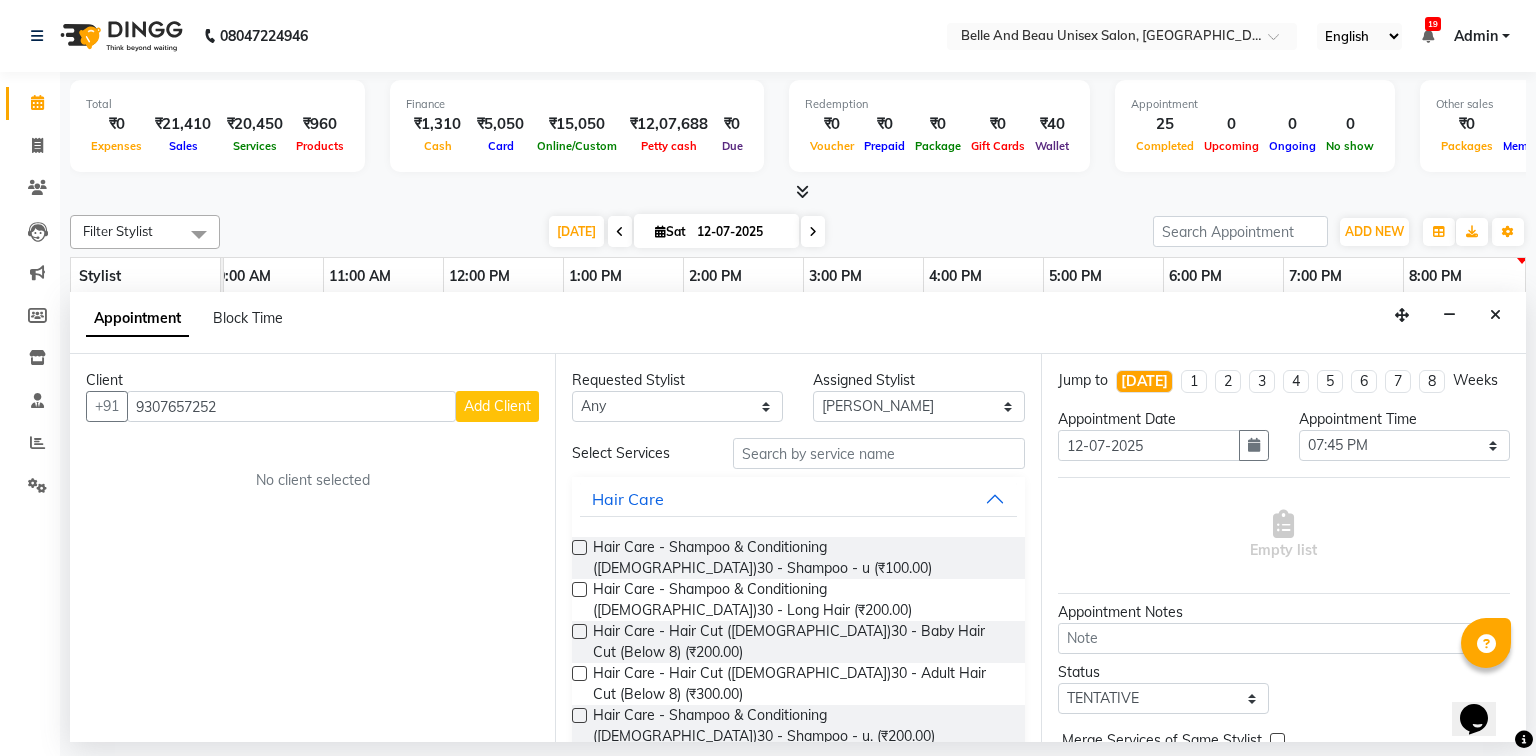 click on "Add Client" at bounding box center (497, 406) 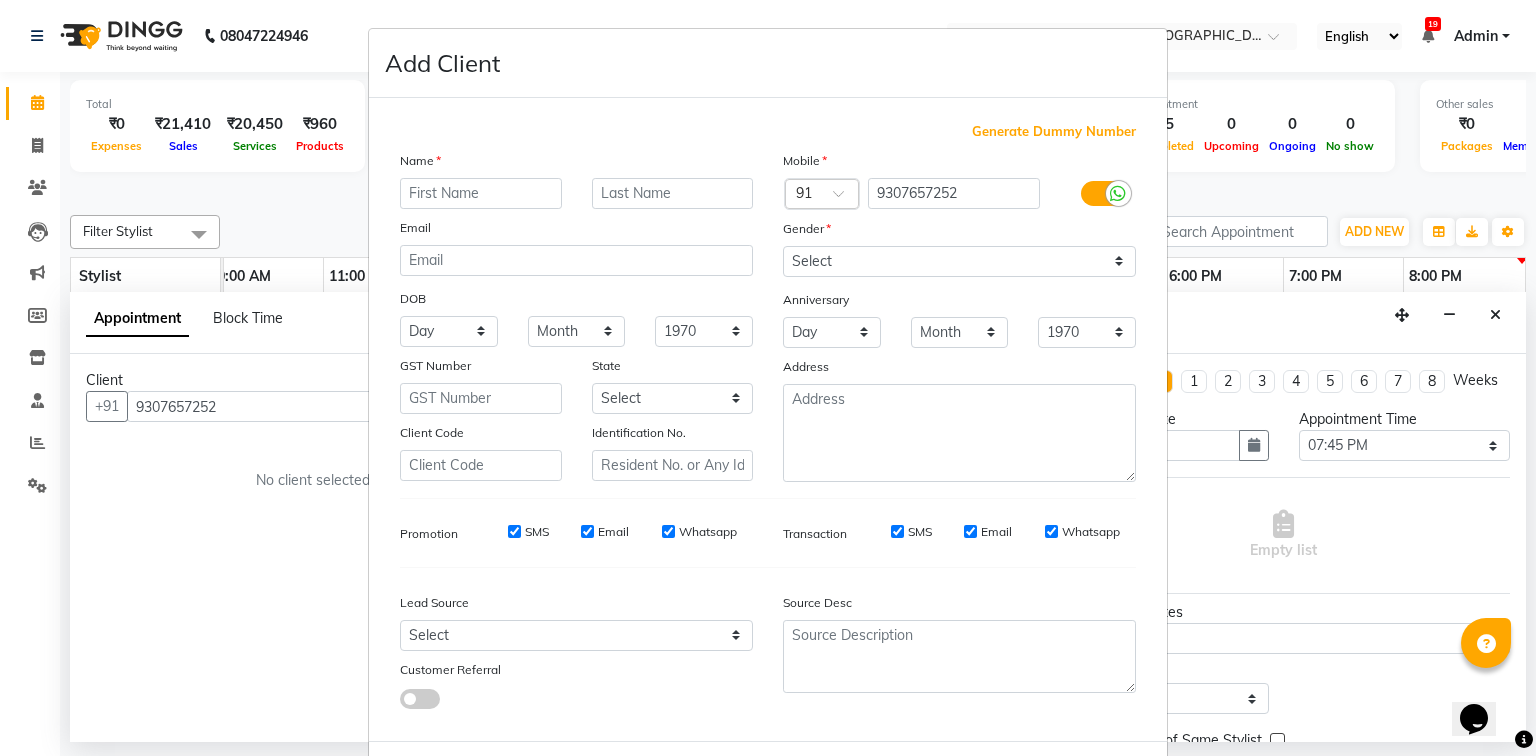 click at bounding box center [481, 193] 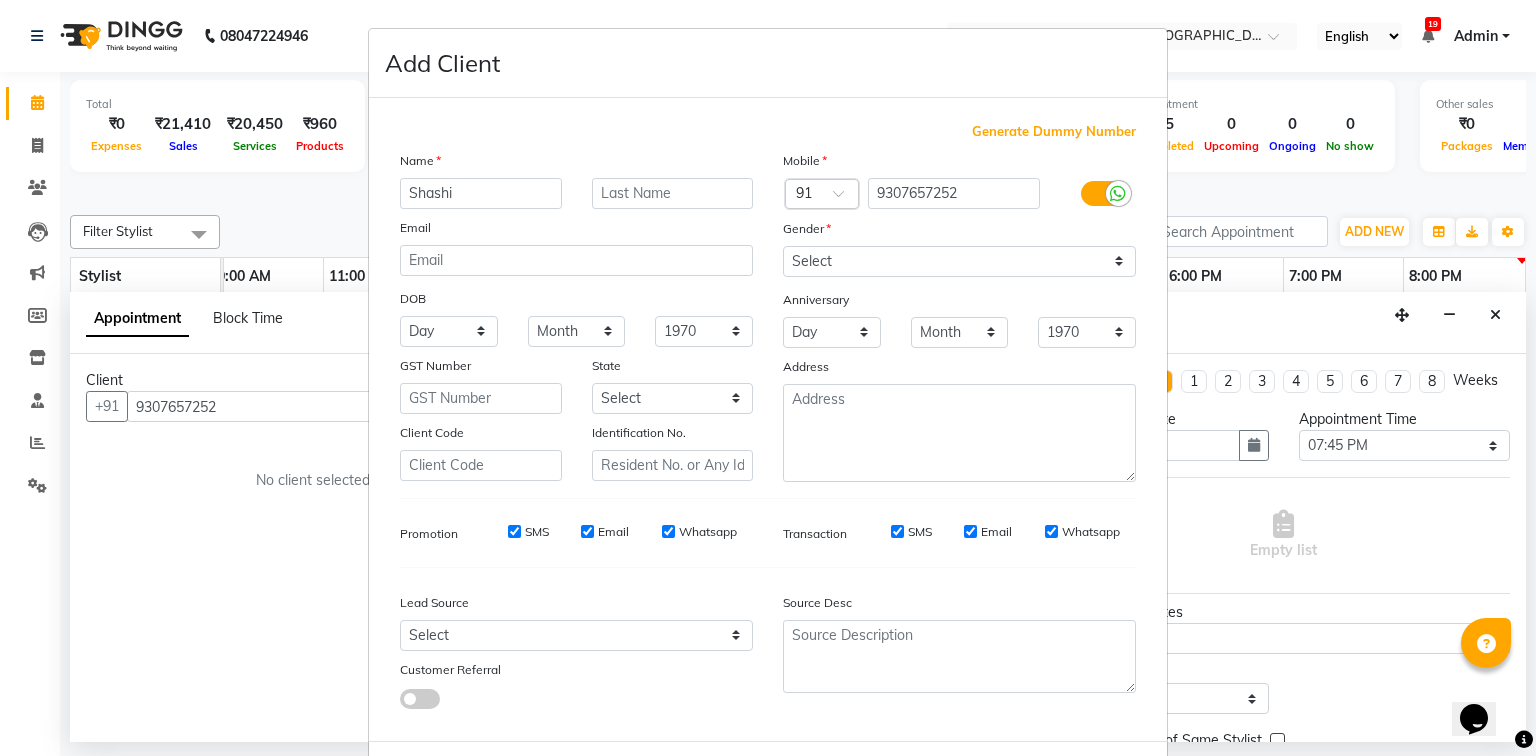 type on "Shashi" 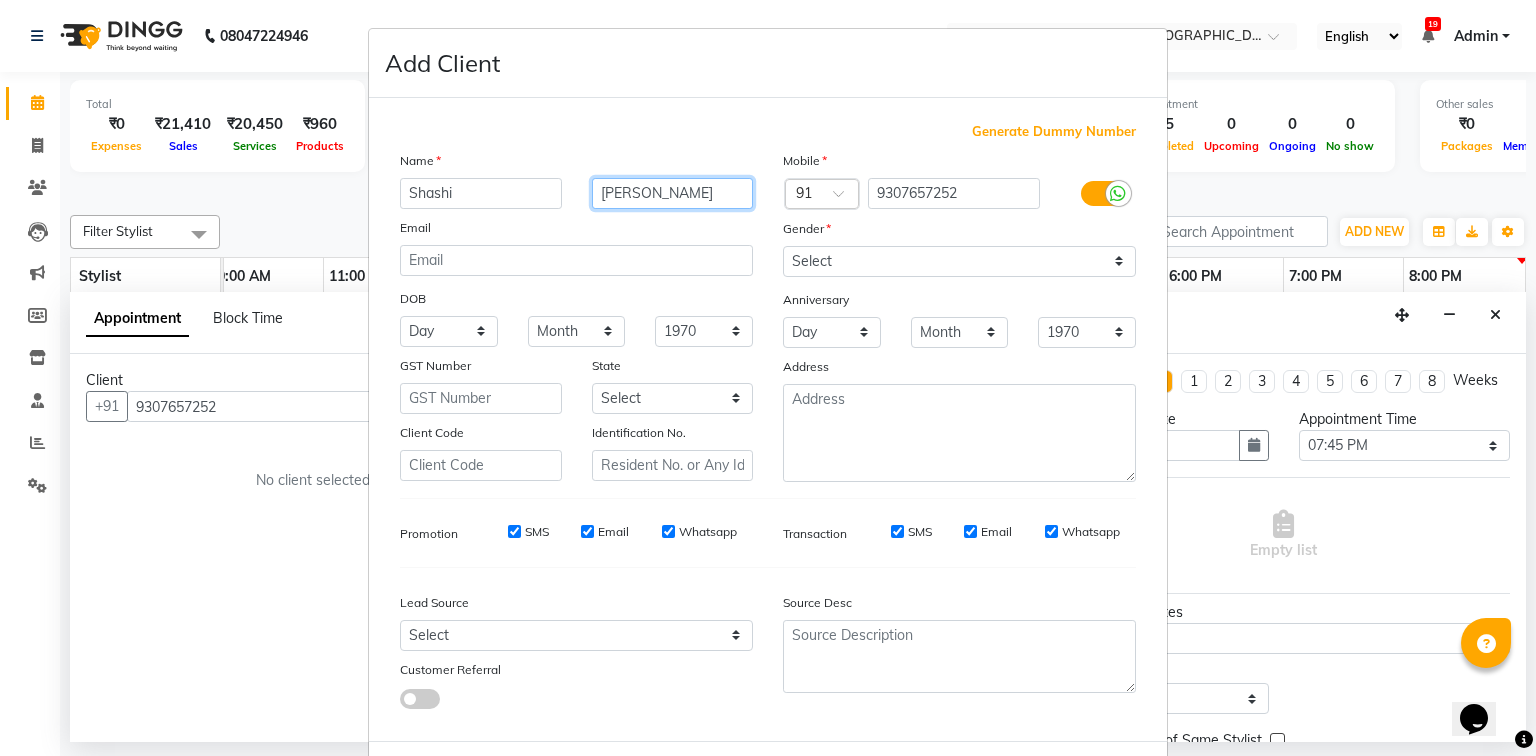type on "Gupta" 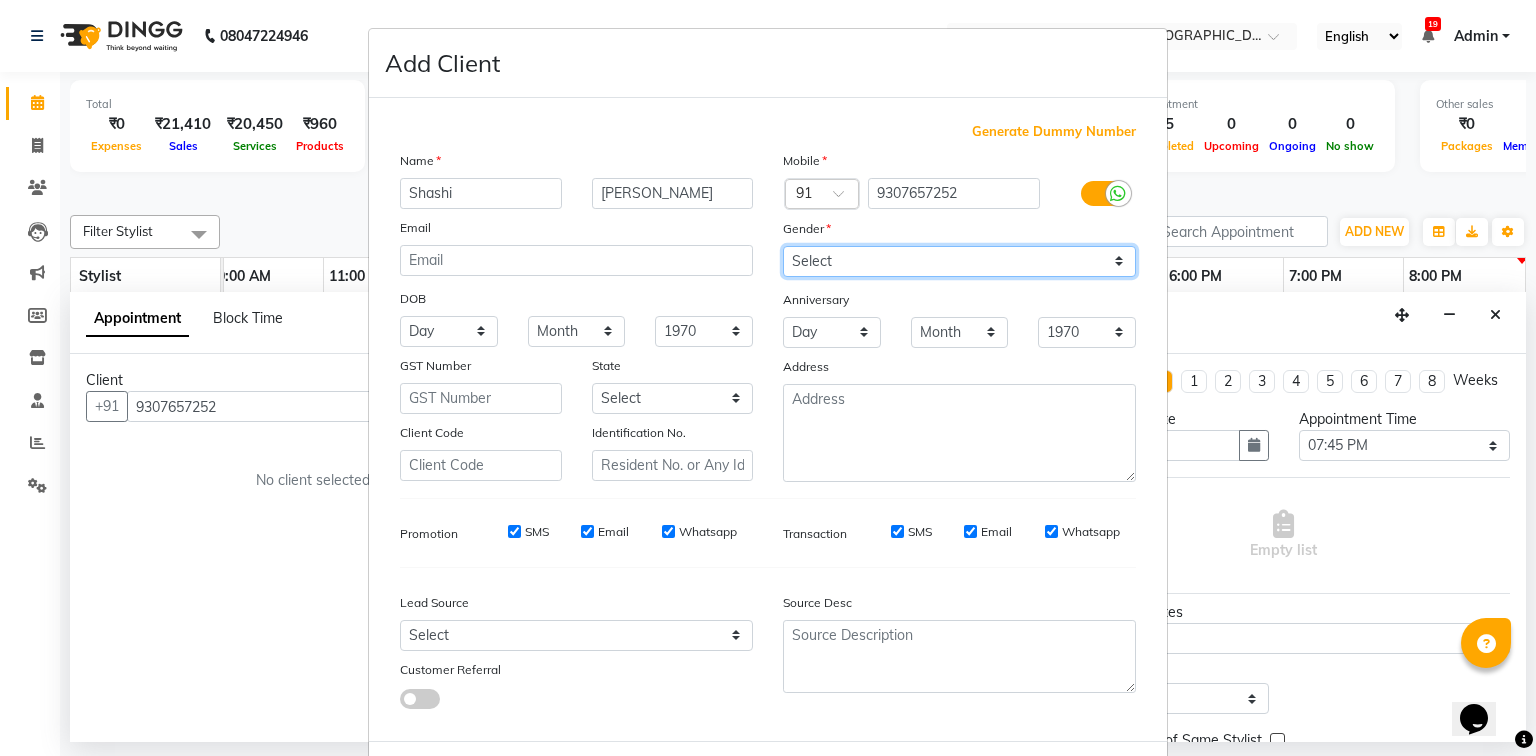 drag, startPoint x: 816, startPoint y: 259, endPoint x: 816, endPoint y: 276, distance: 17 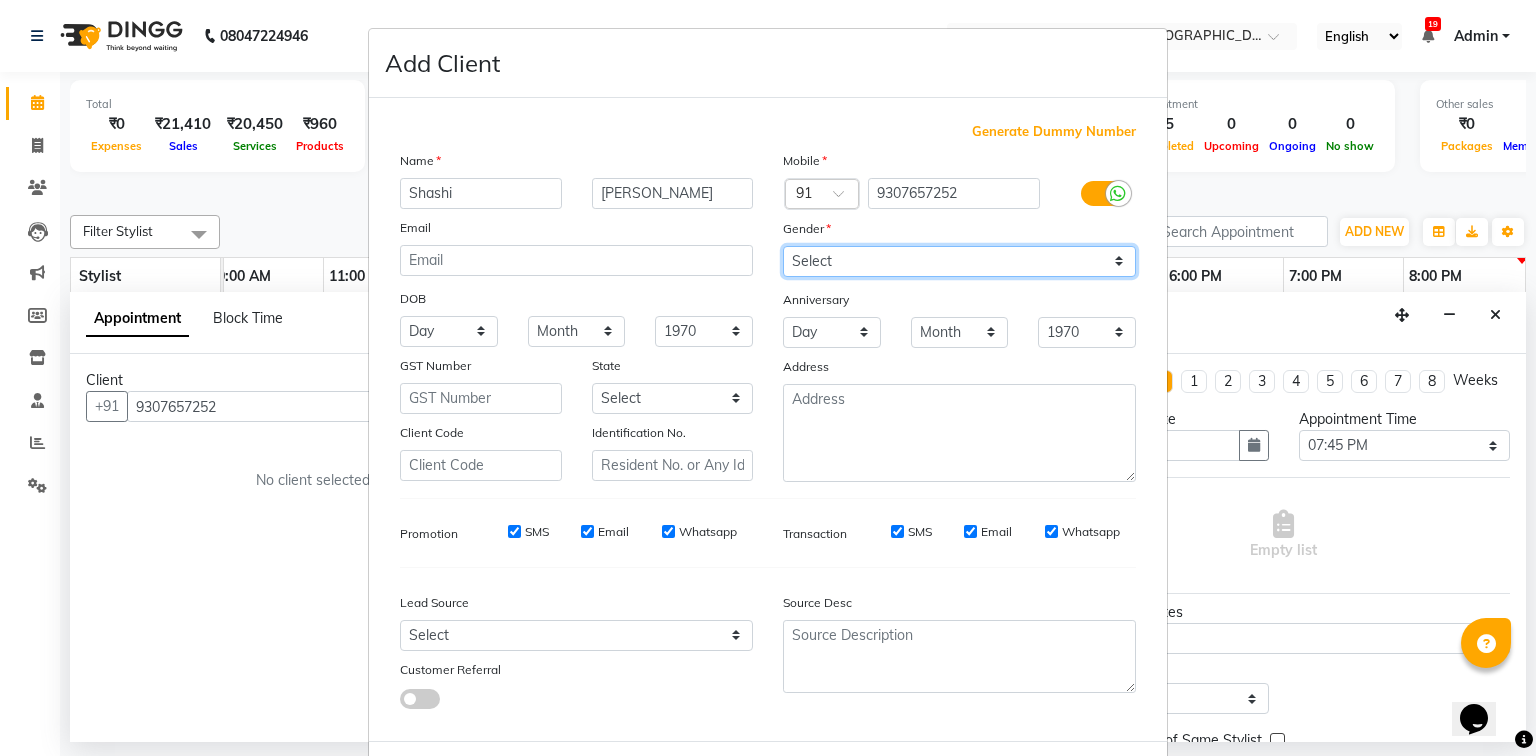 click on "Select [DEMOGRAPHIC_DATA] [DEMOGRAPHIC_DATA] Other Prefer Not To Say" at bounding box center (959, 261) 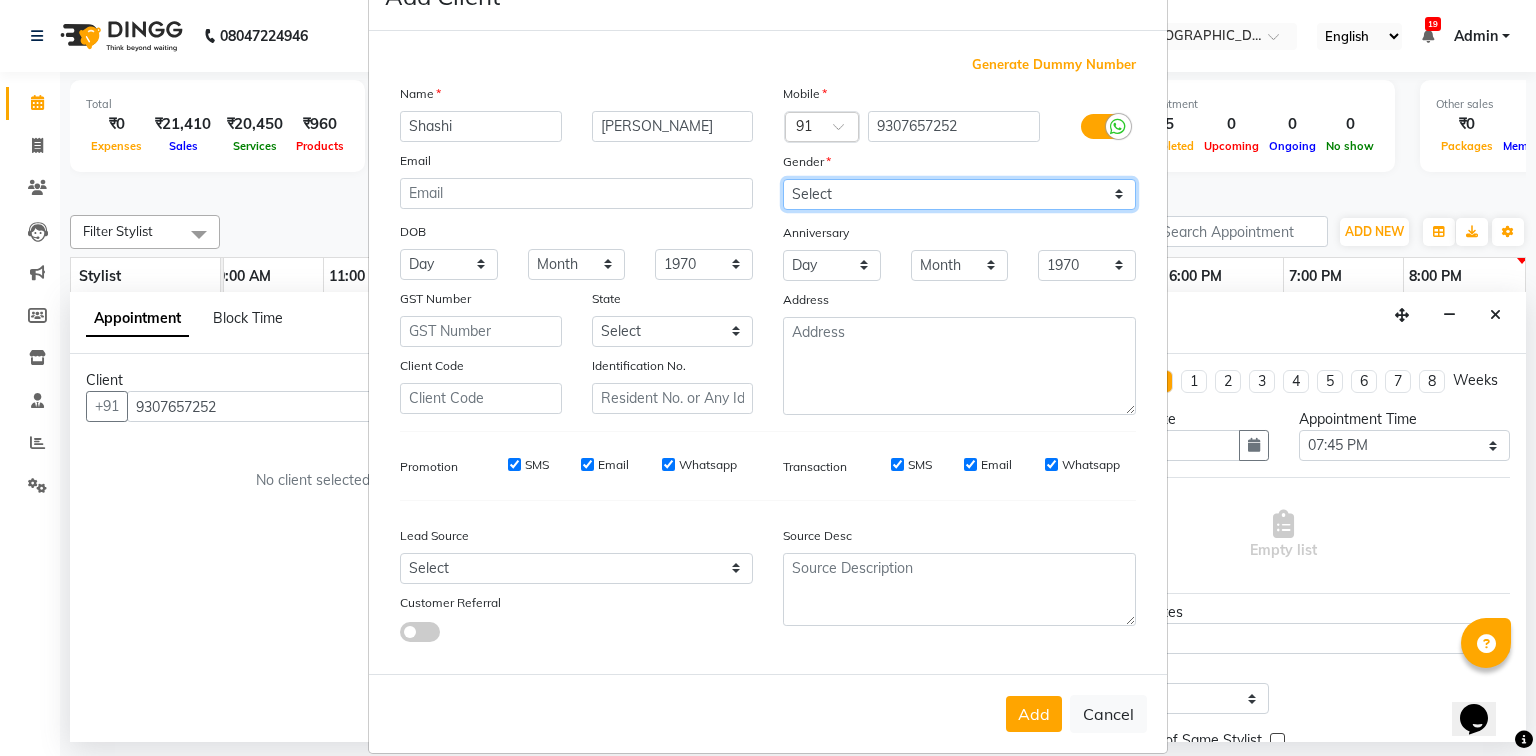 scroll, scrollTop: 100, scrollLeft: 0, axis: vertical 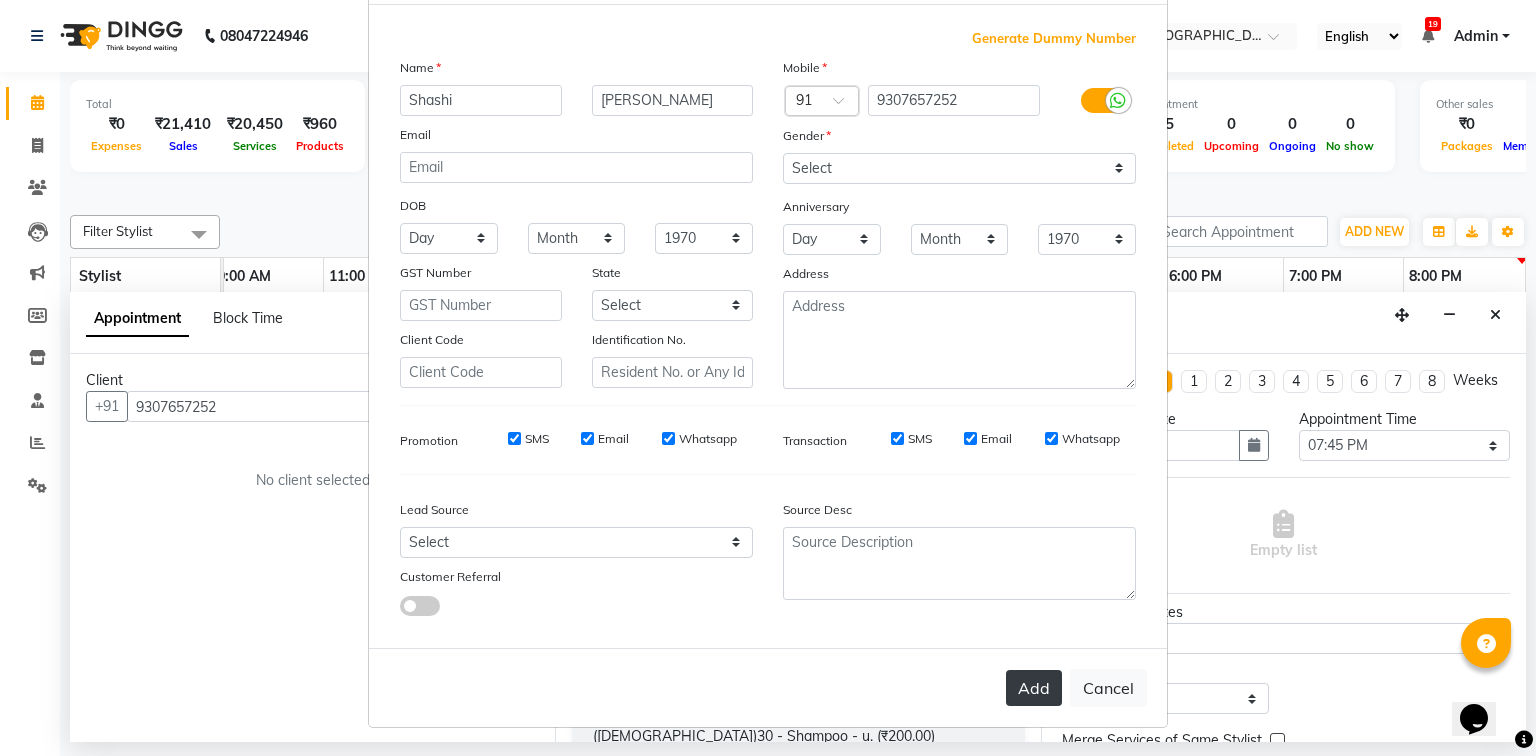 click on "Add" at bounding box center (1034, 688) 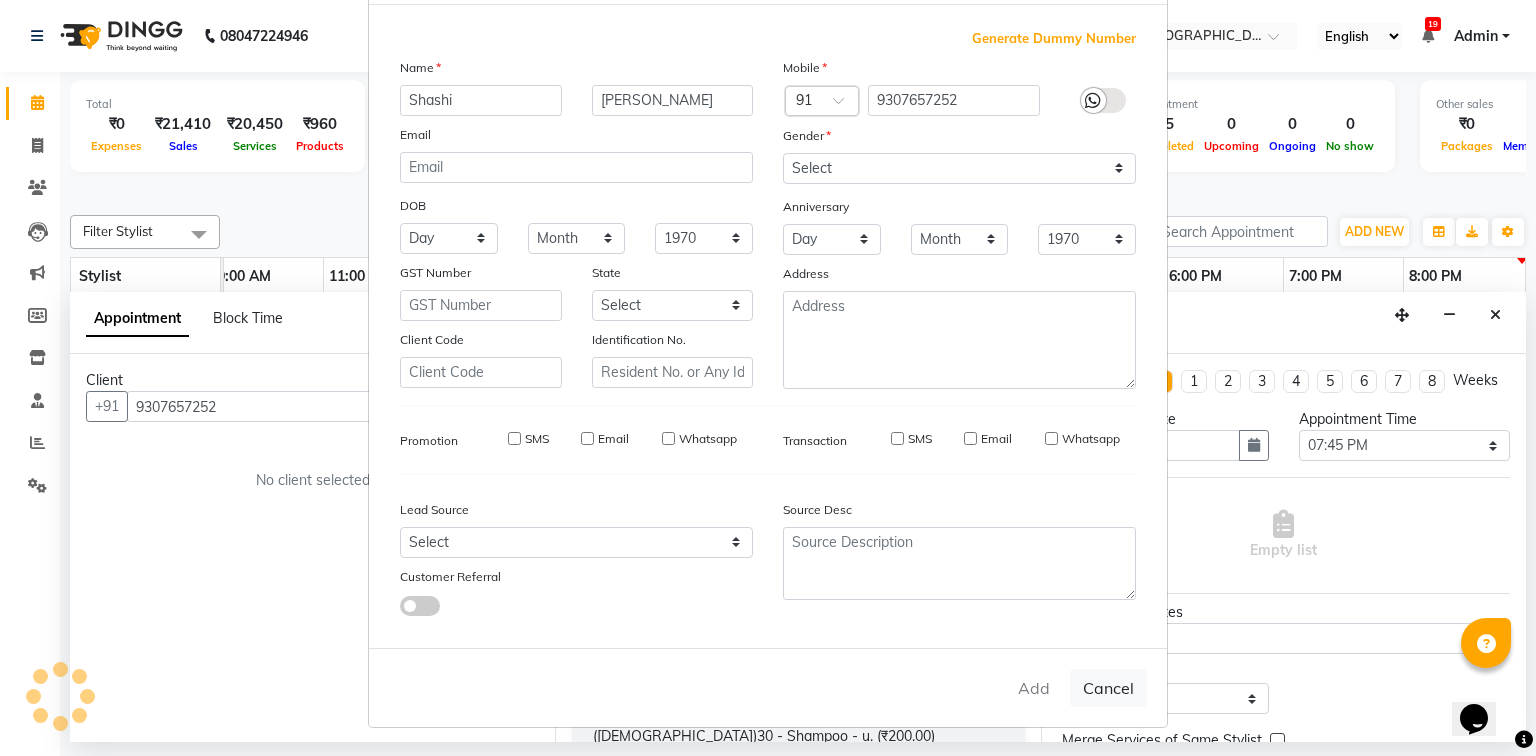 type 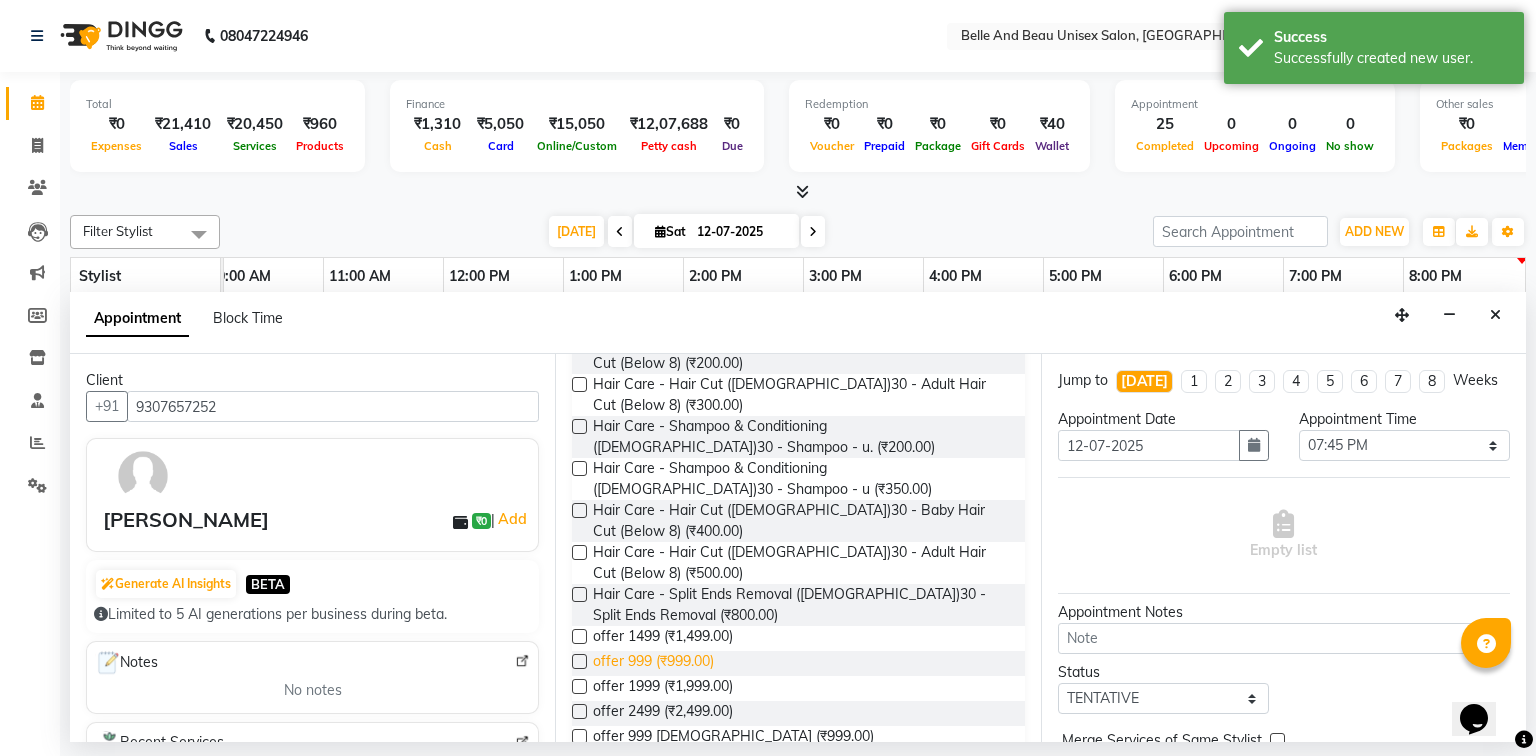 scroll, scrollTop: 320, scrollLeft: 0, axis: vertical 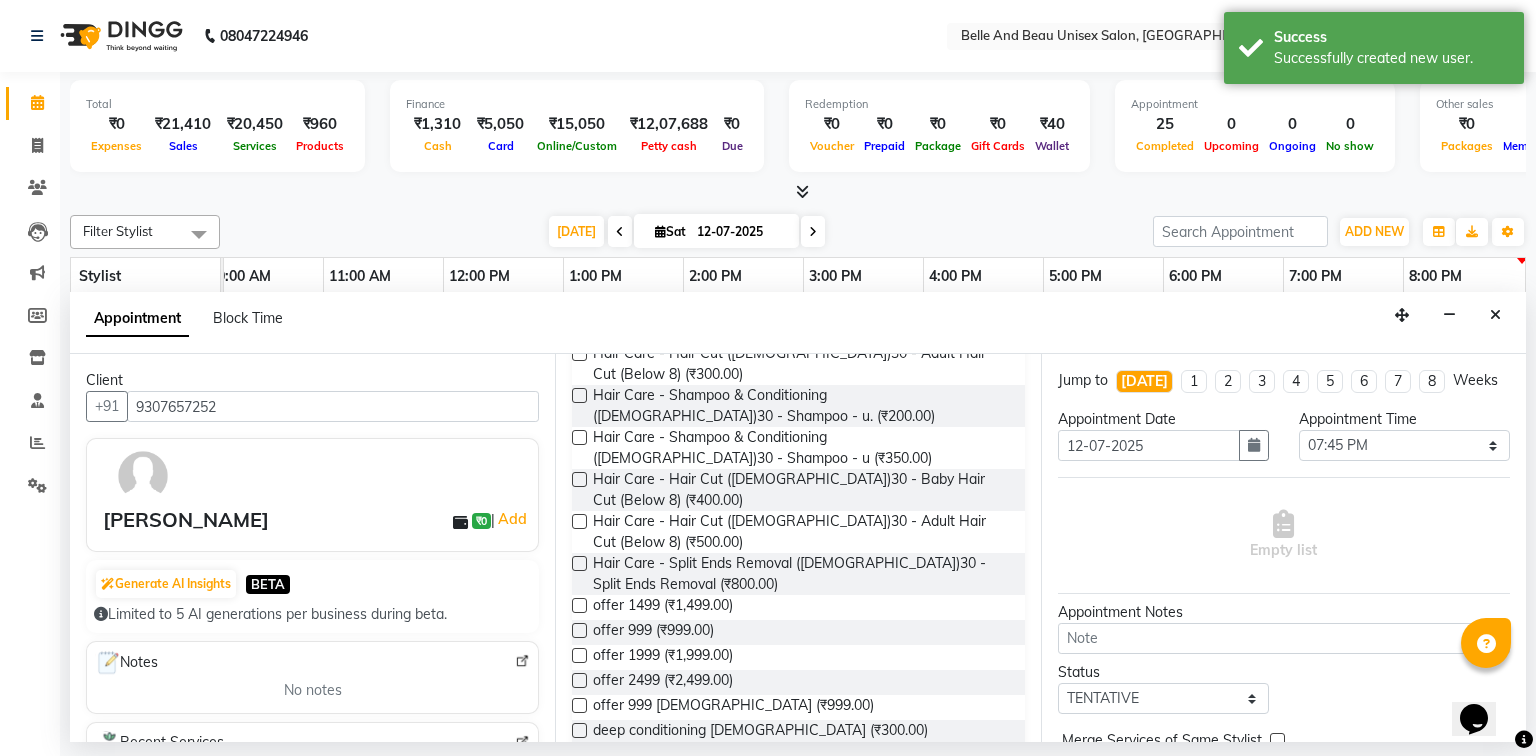 click at bounding box center [579, 521] 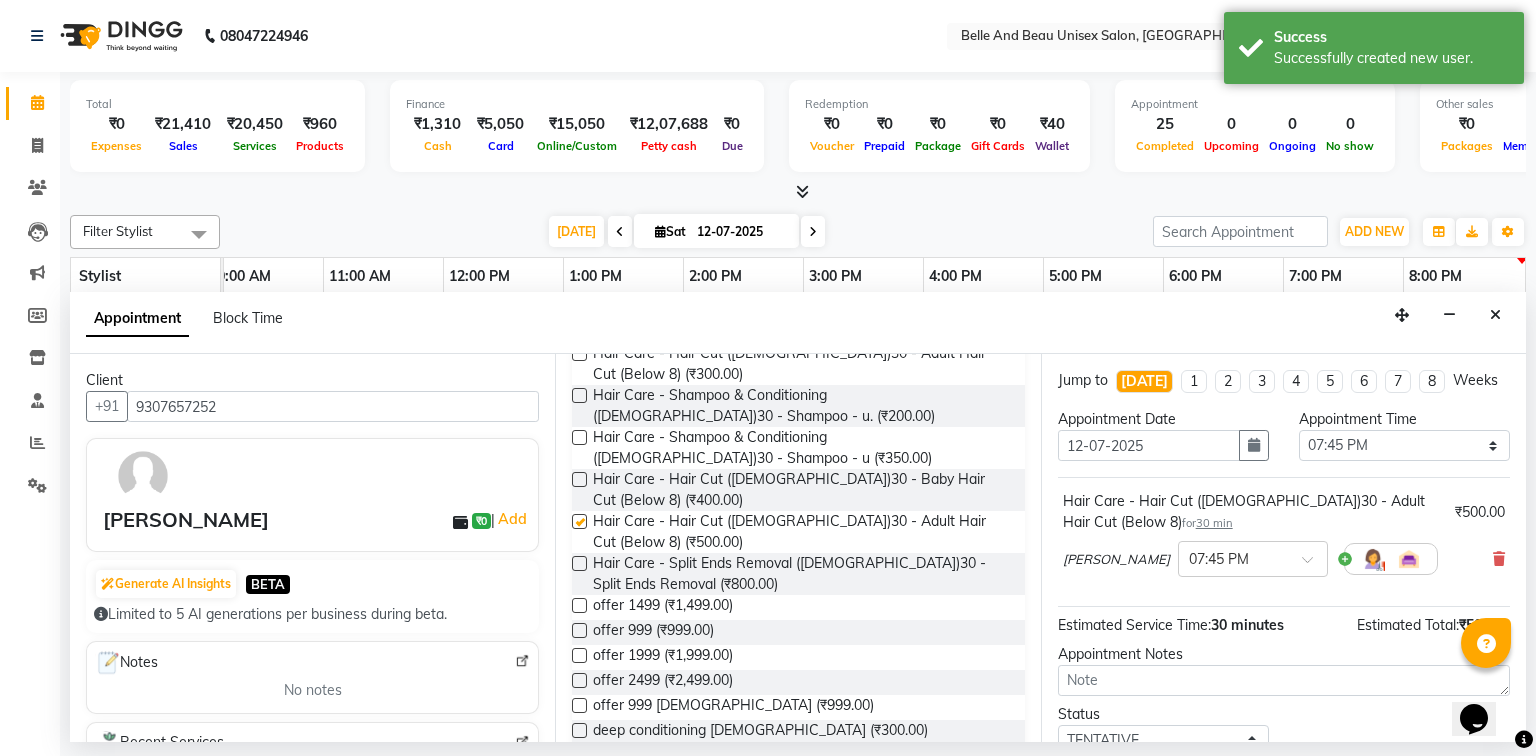 checkbox on "false" 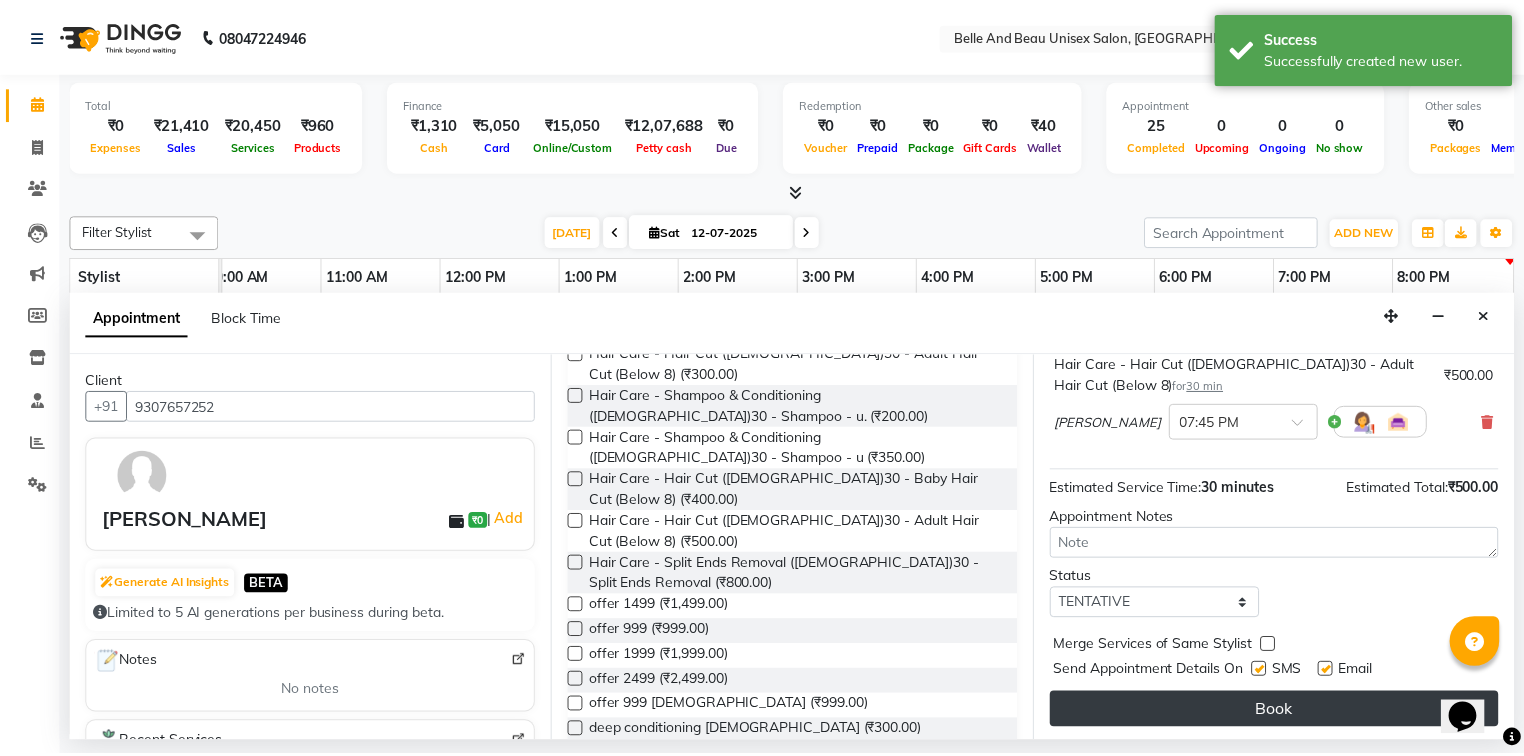 scroll, scrollTop: 139, scrollLeft: 0, axis: vertical 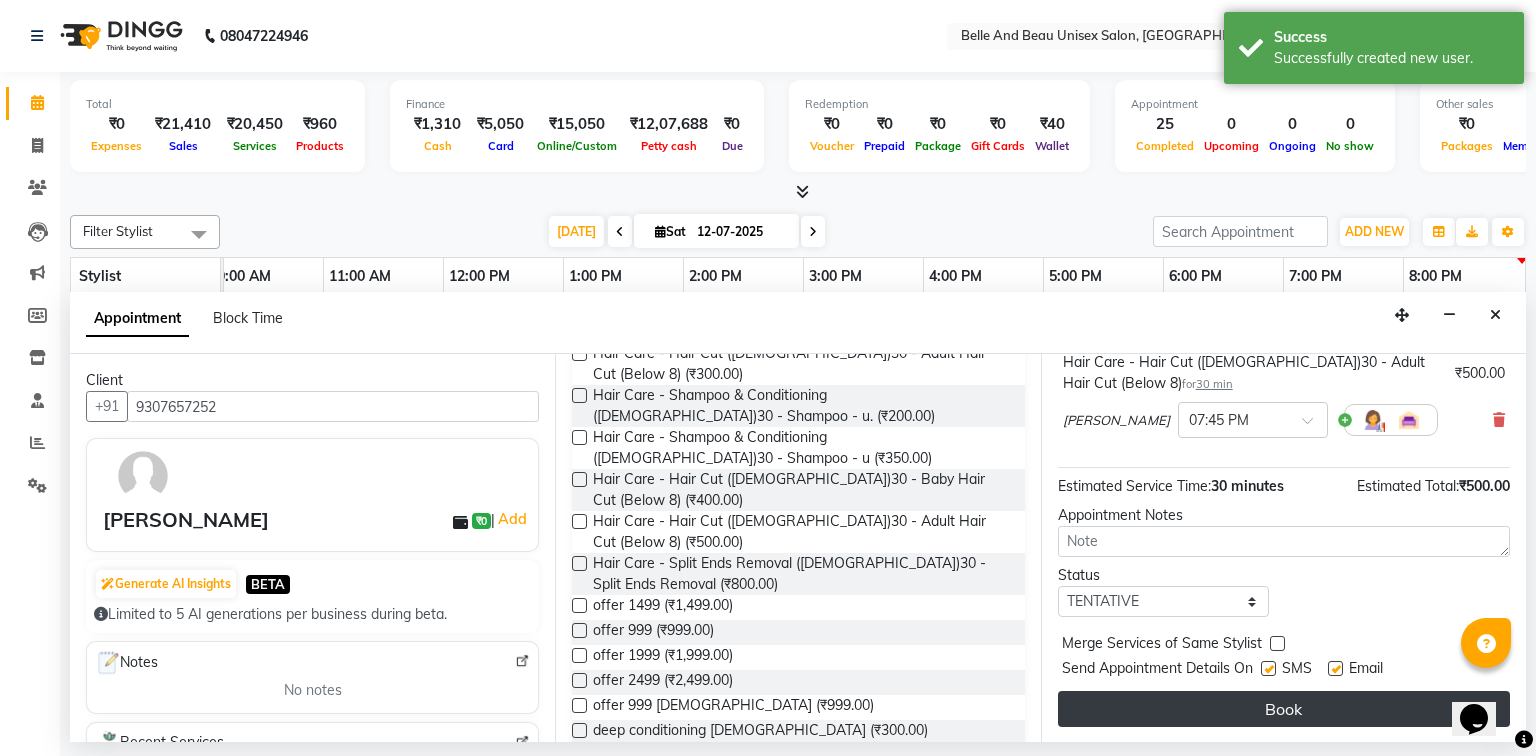click on "Book" at bounding box center [1284, 709] 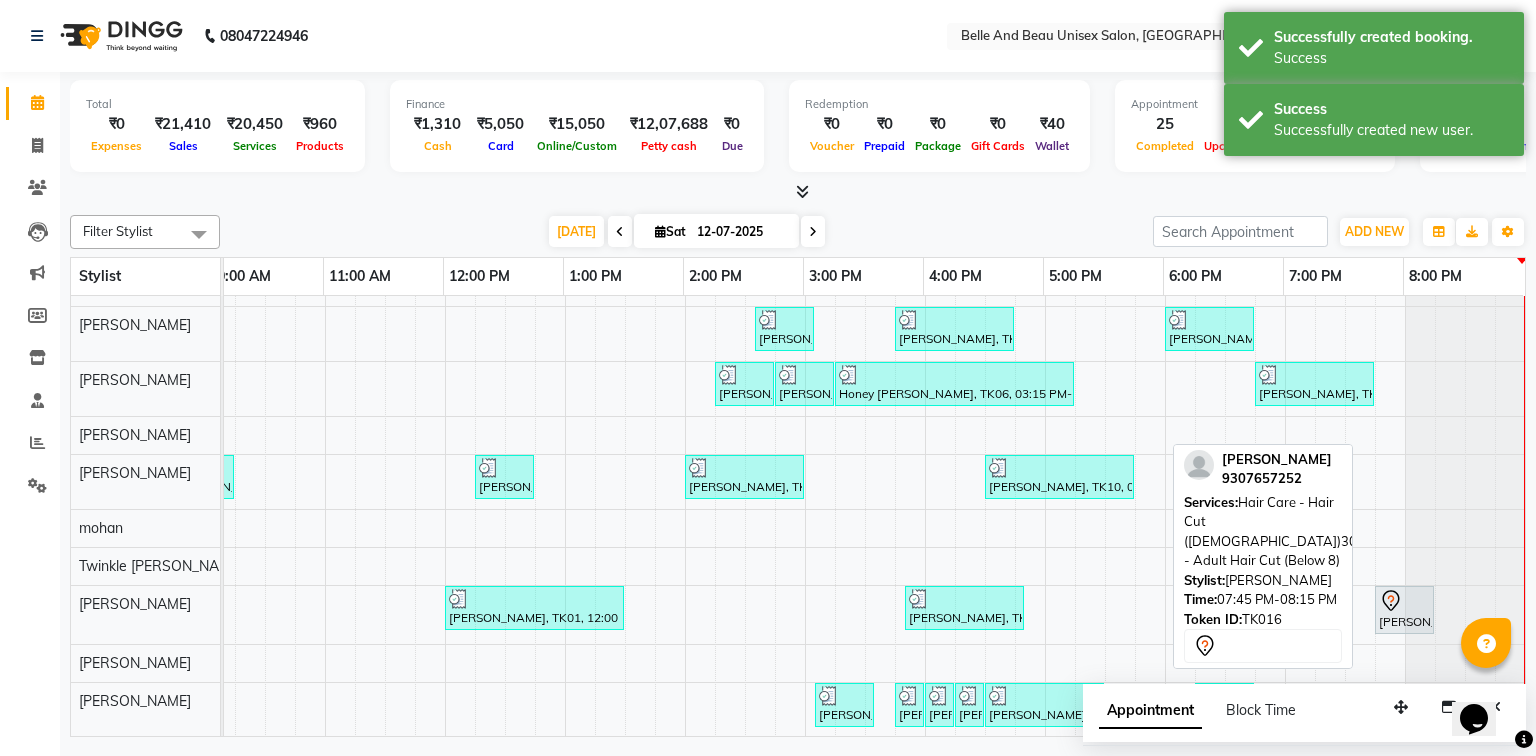 click on "Shashi Gupta, TK16, 07:45 PM-08:15 PM, Hair Care - Hair Cut (Female)30 - Adult Hair Cut (Below 8)" at bounding box center [1404, 610] 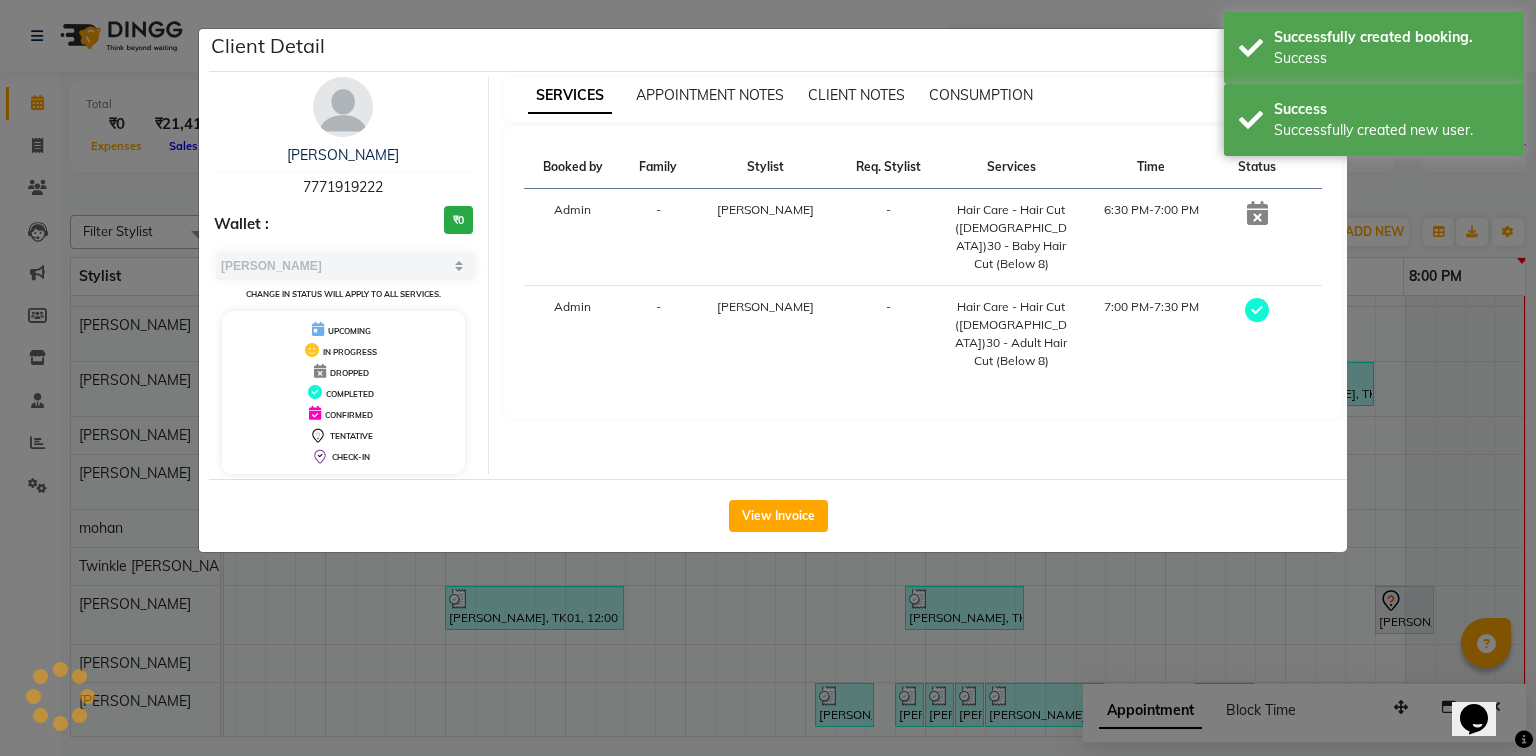 select on "7" 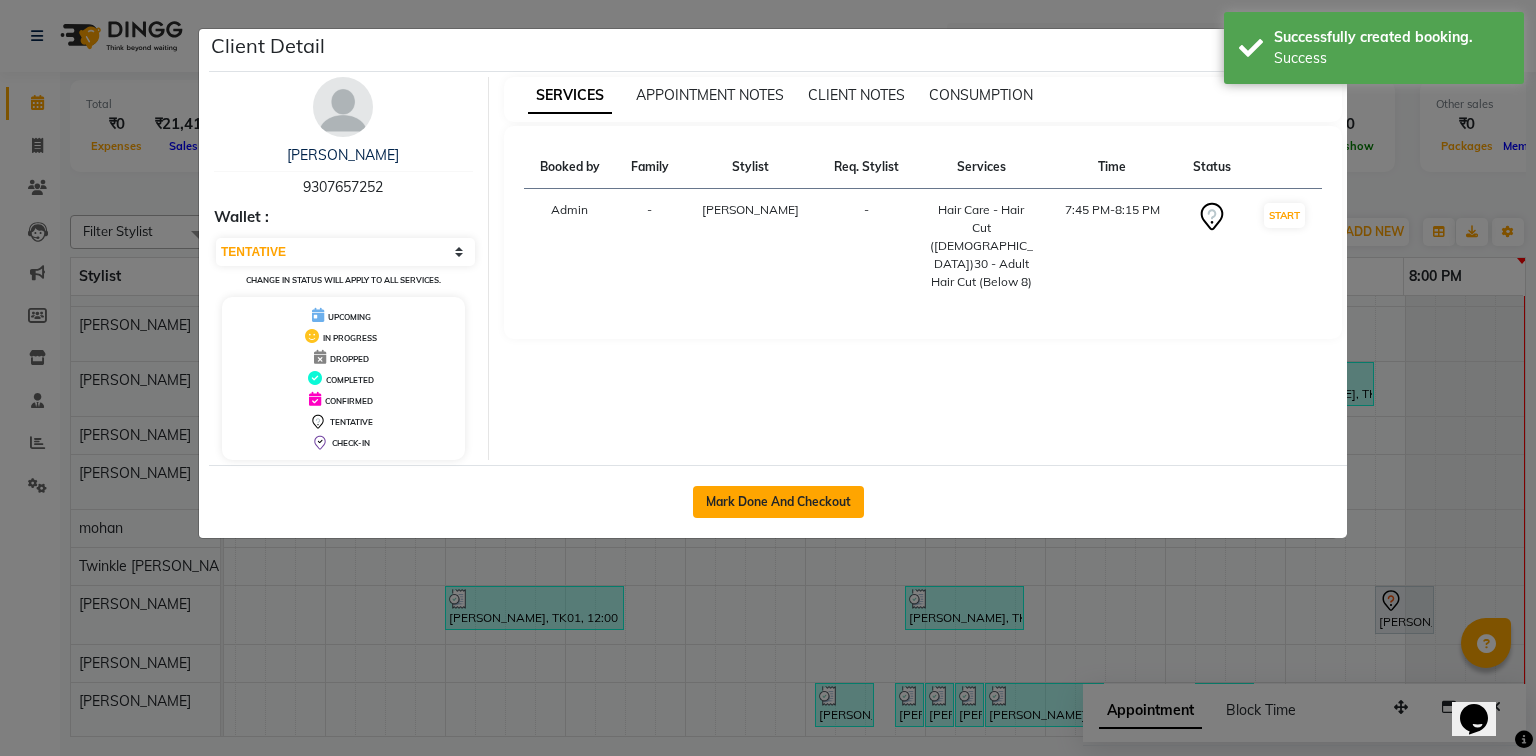 click on "Mark Done And Checkout" 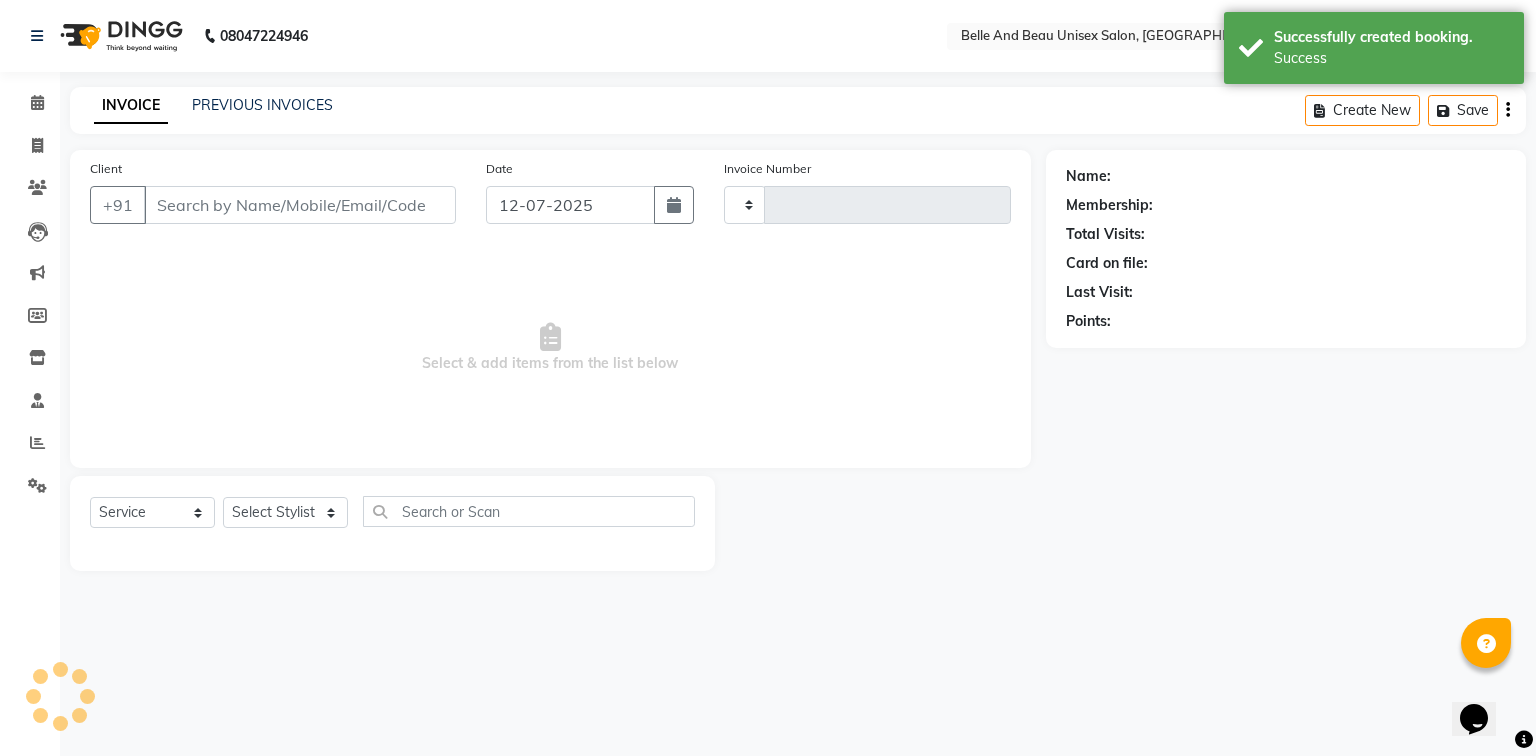 type on "1443" 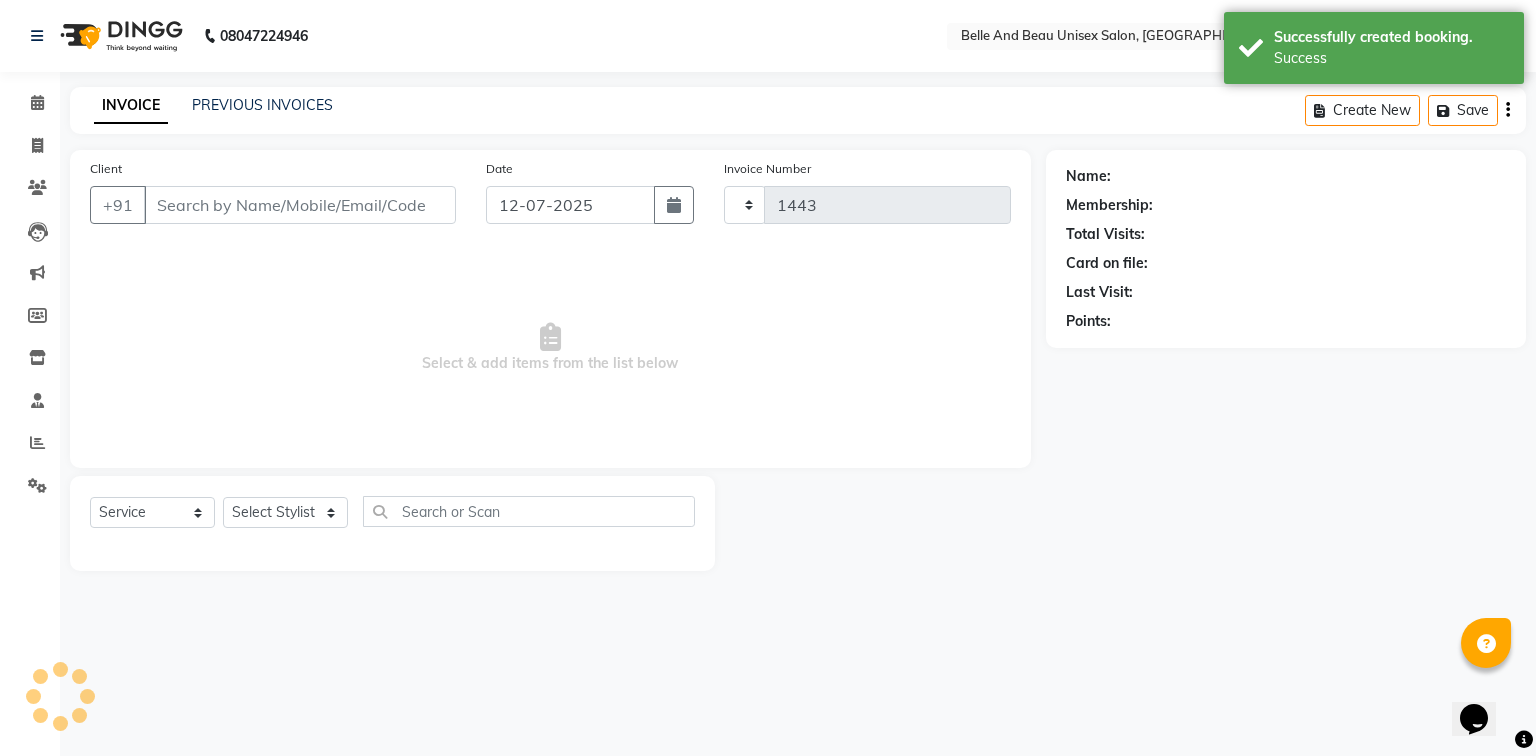 select on "7066" 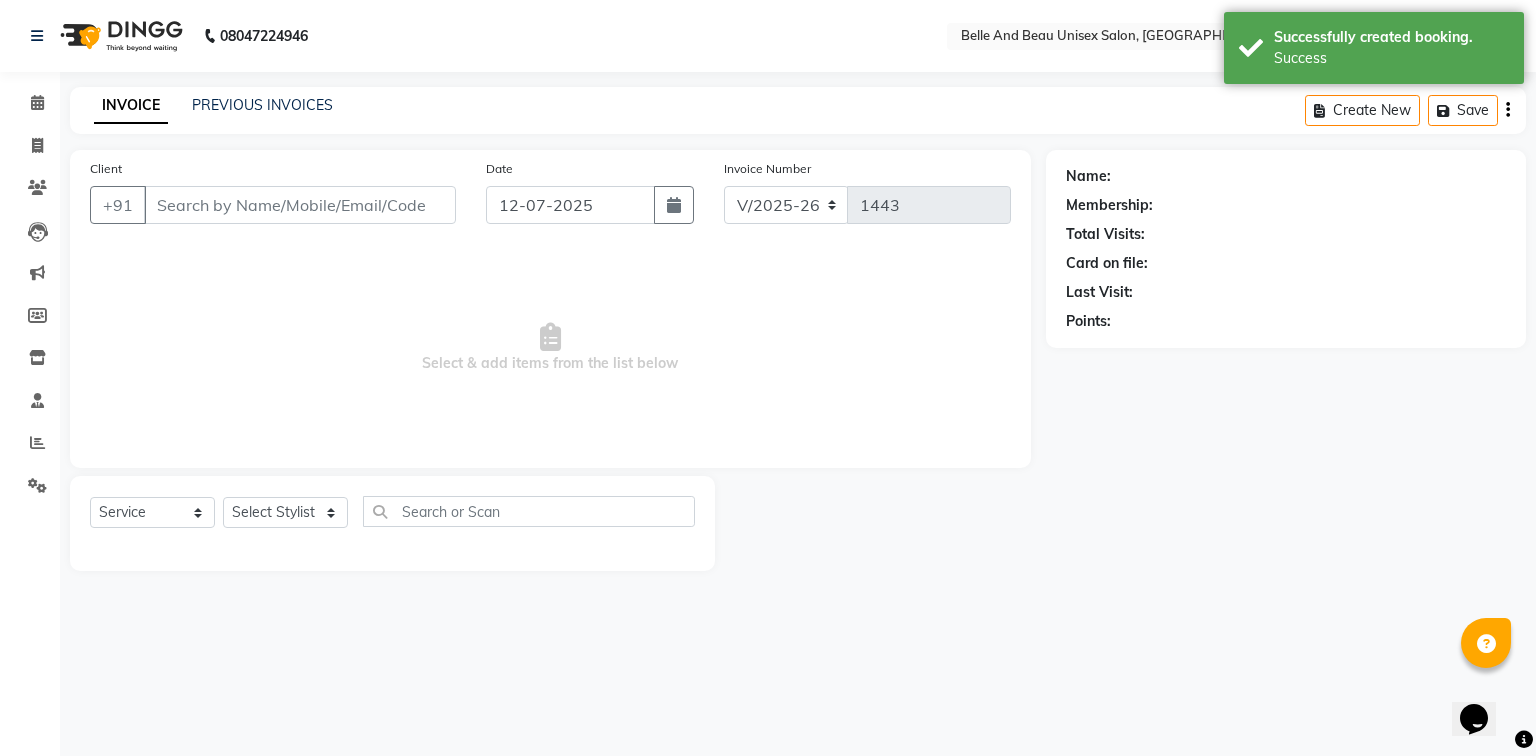 type on "9307657252" 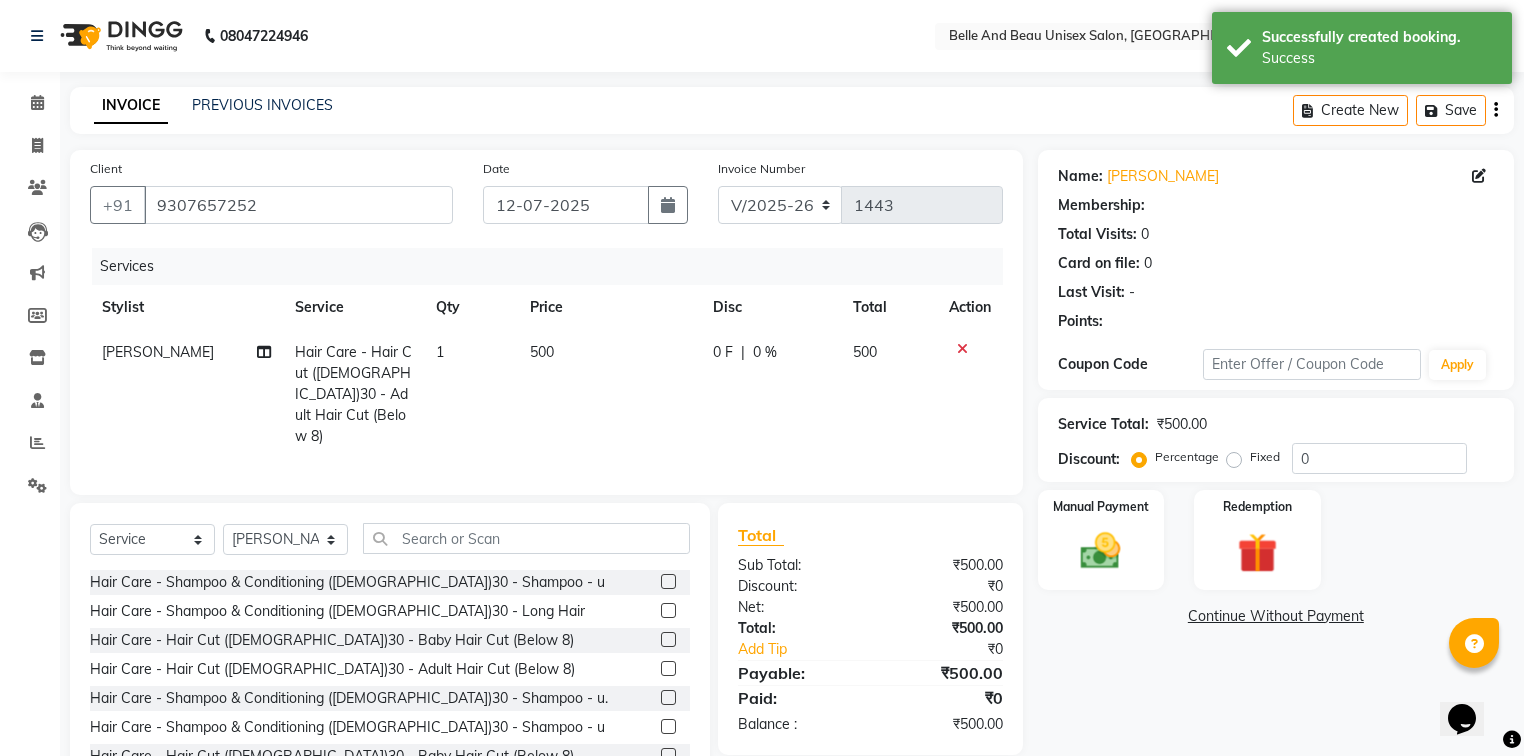 select on "1: Object" 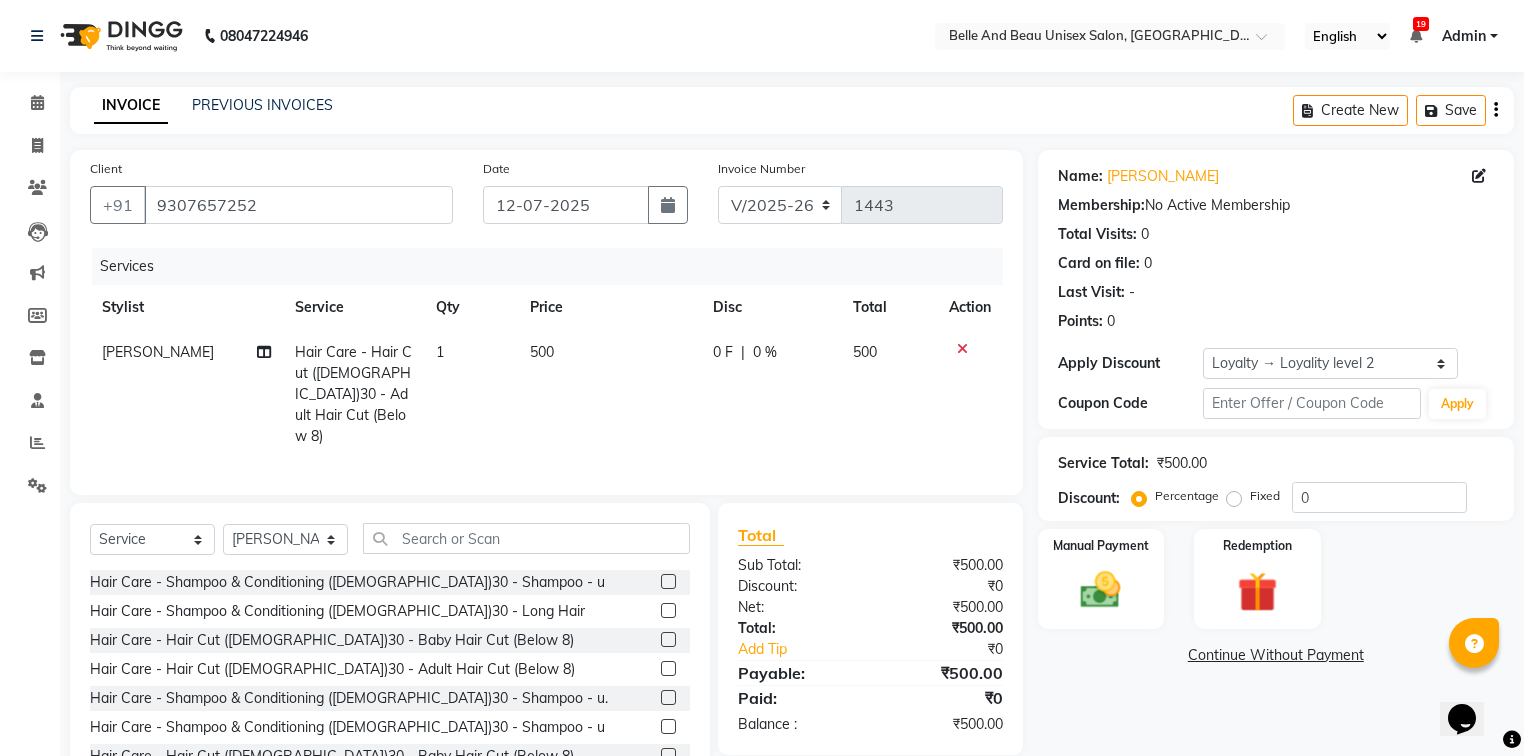 click on "500" 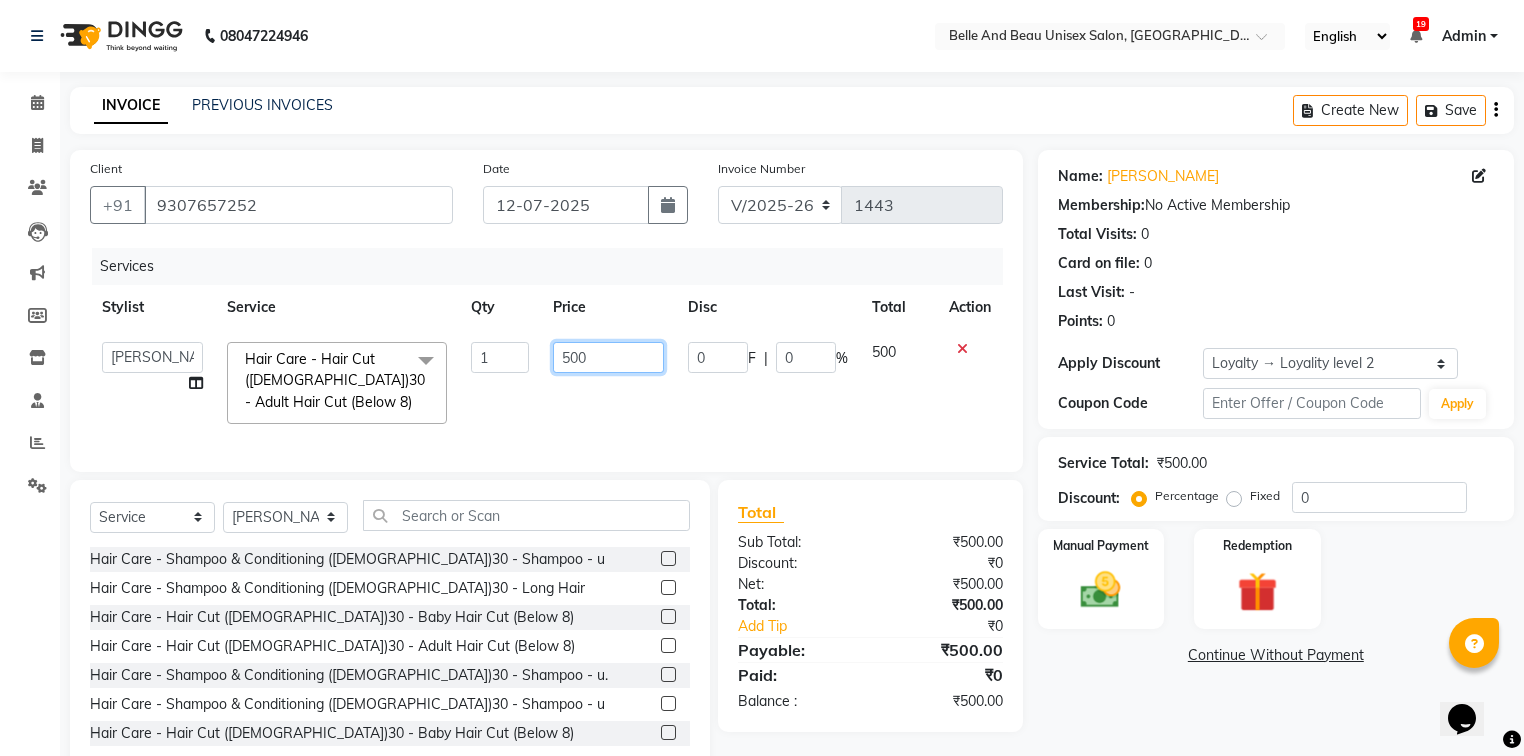 click on "500" 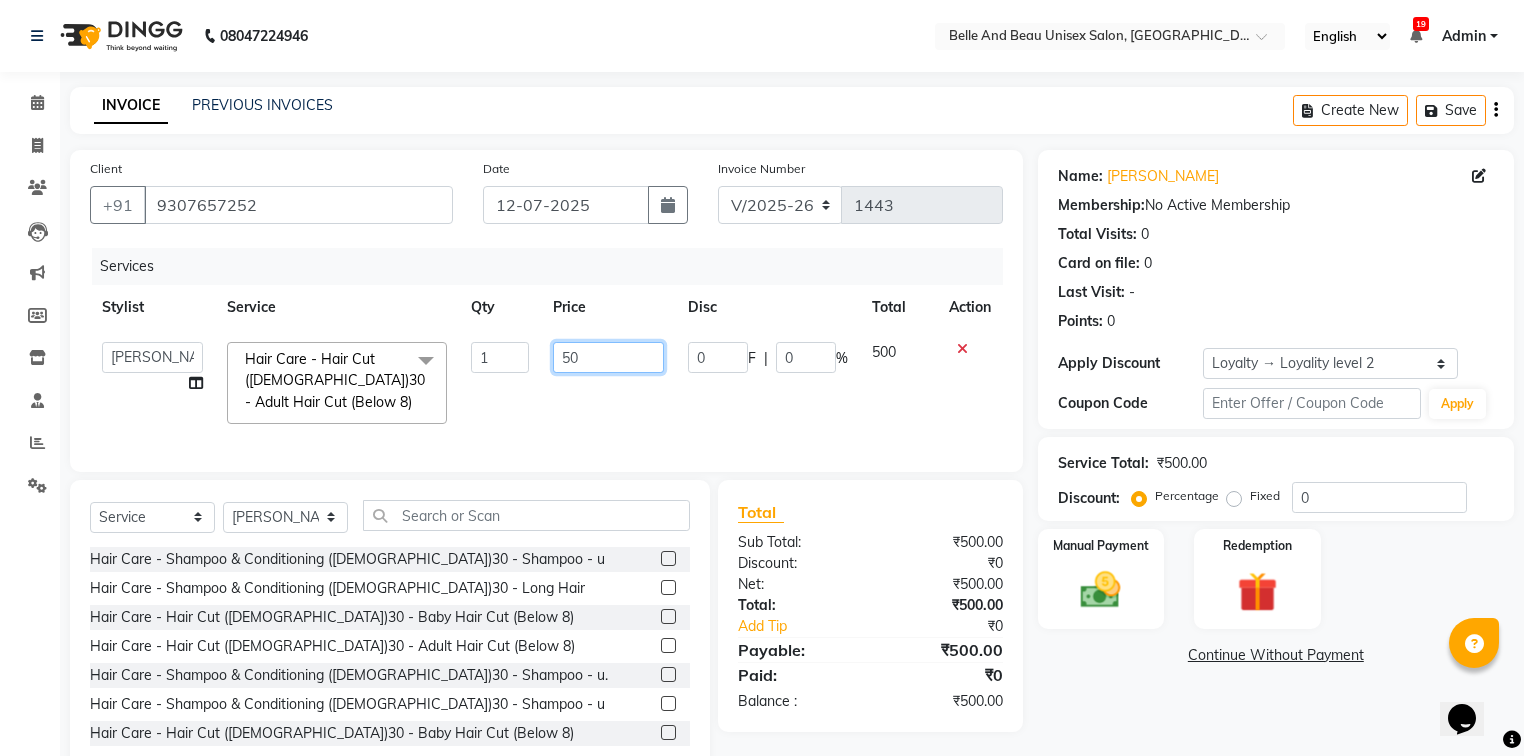 type on "5" 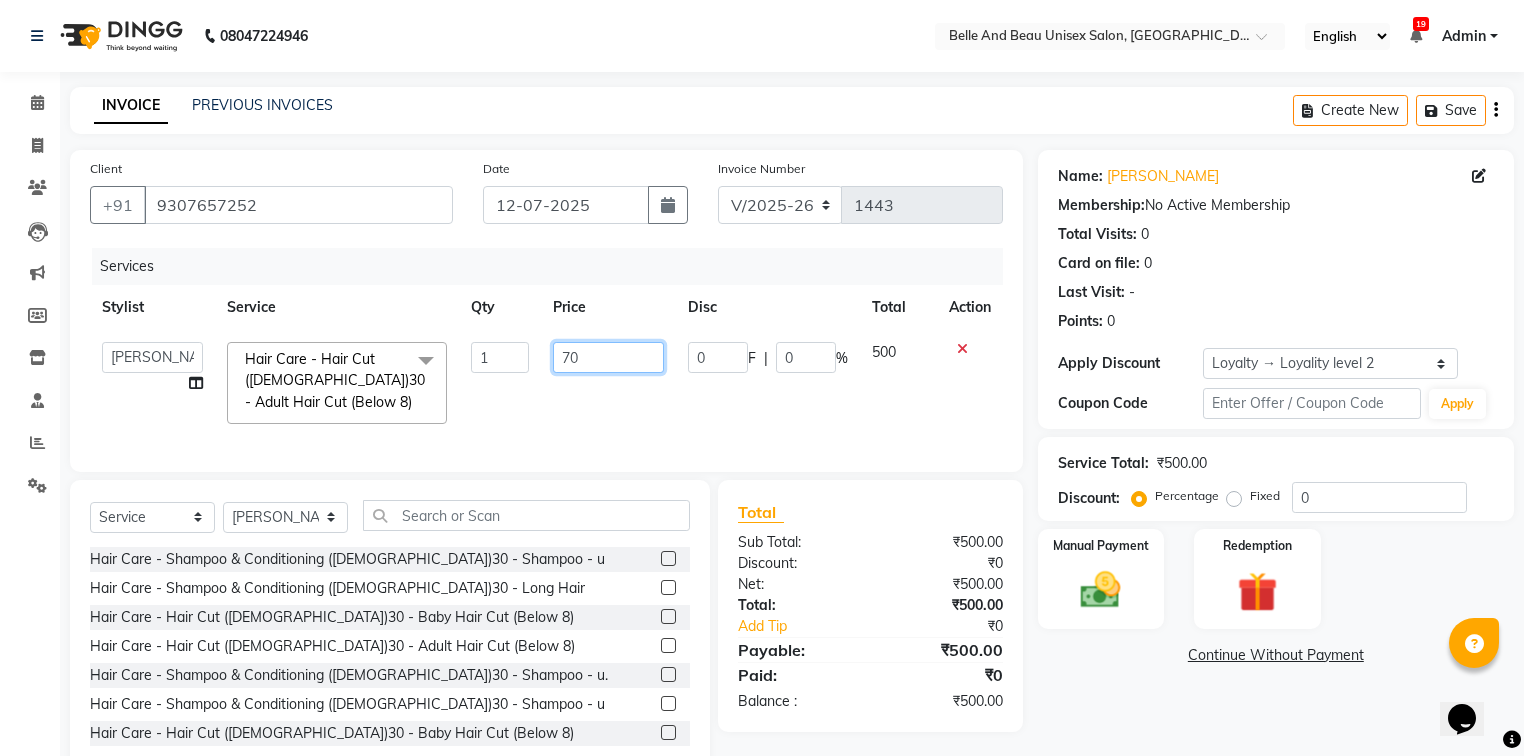 type on "700" 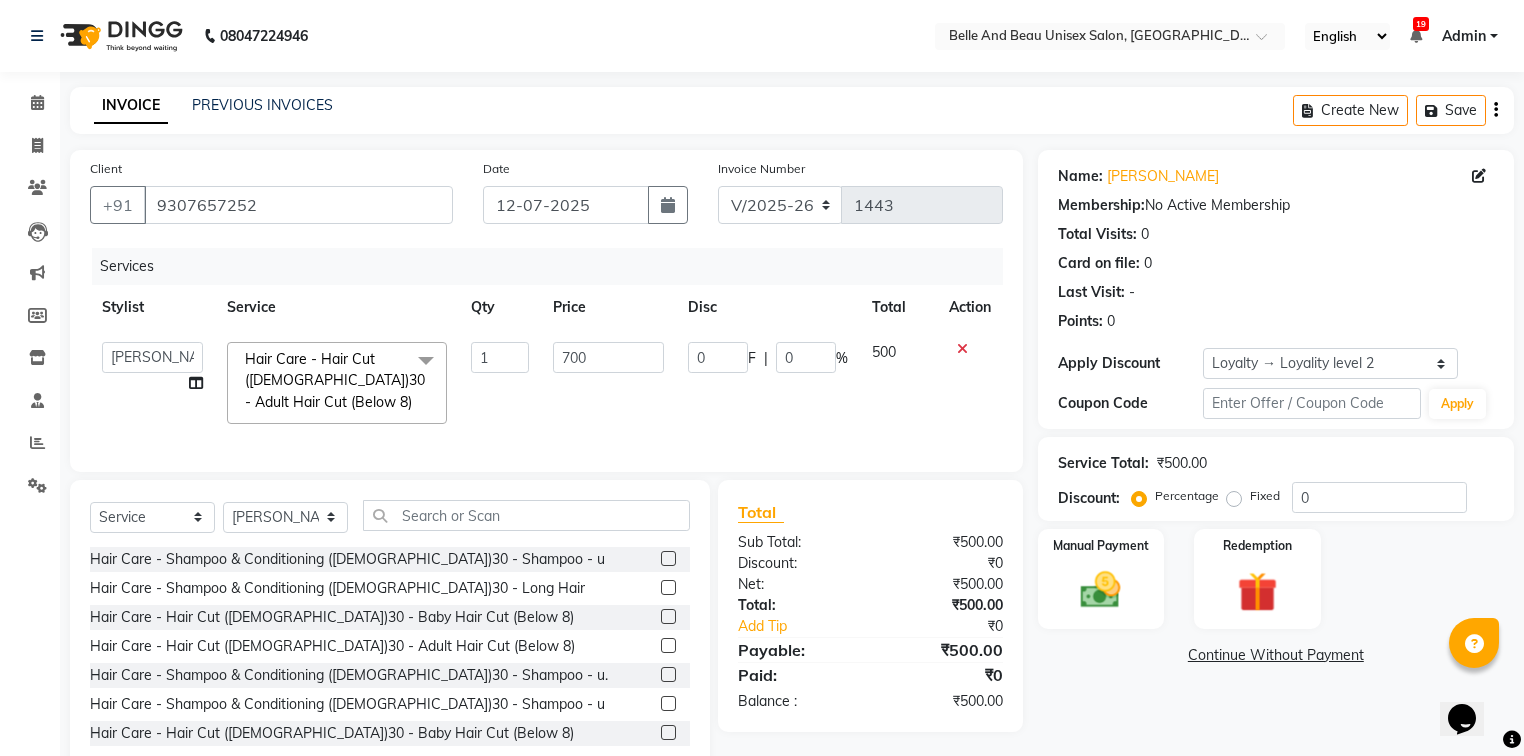 click on "700" 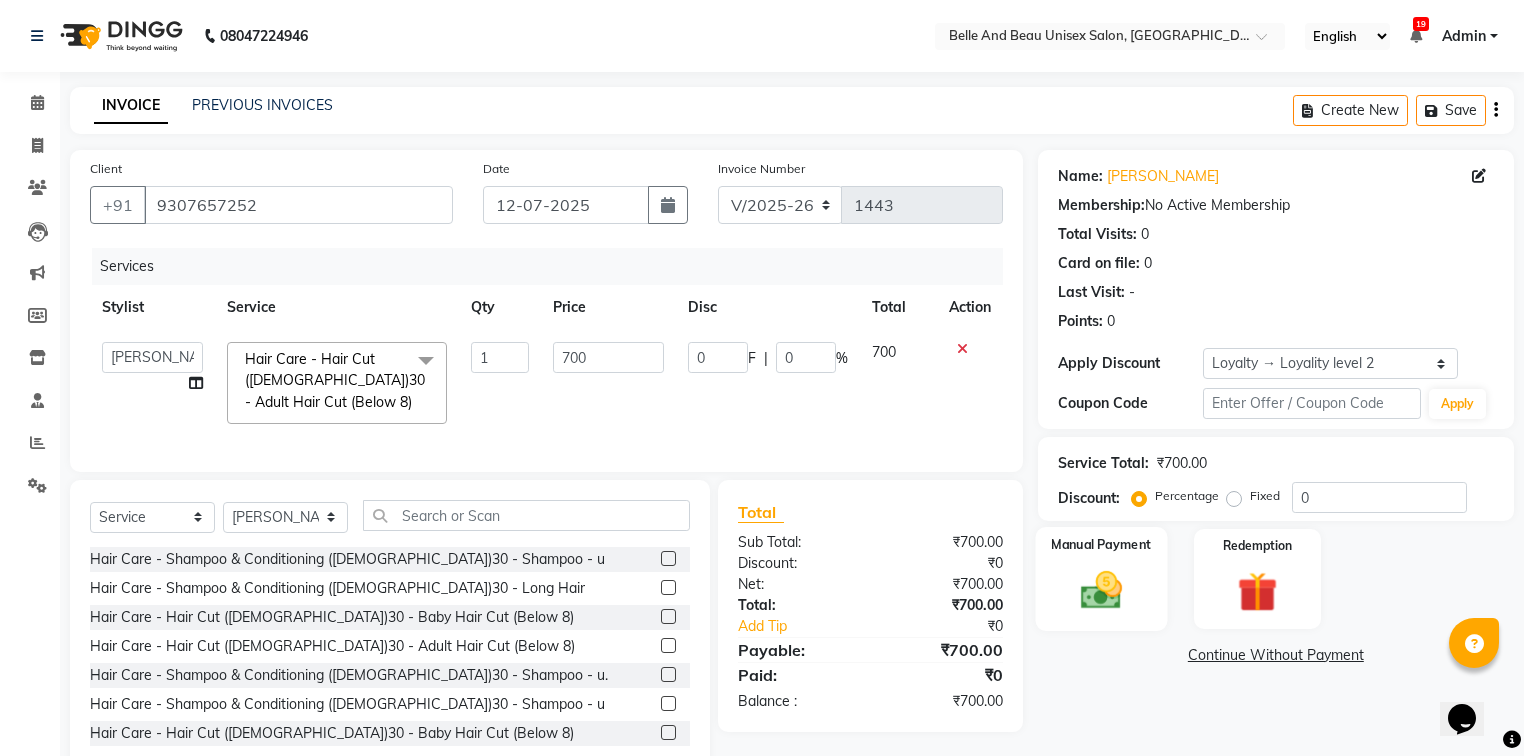click 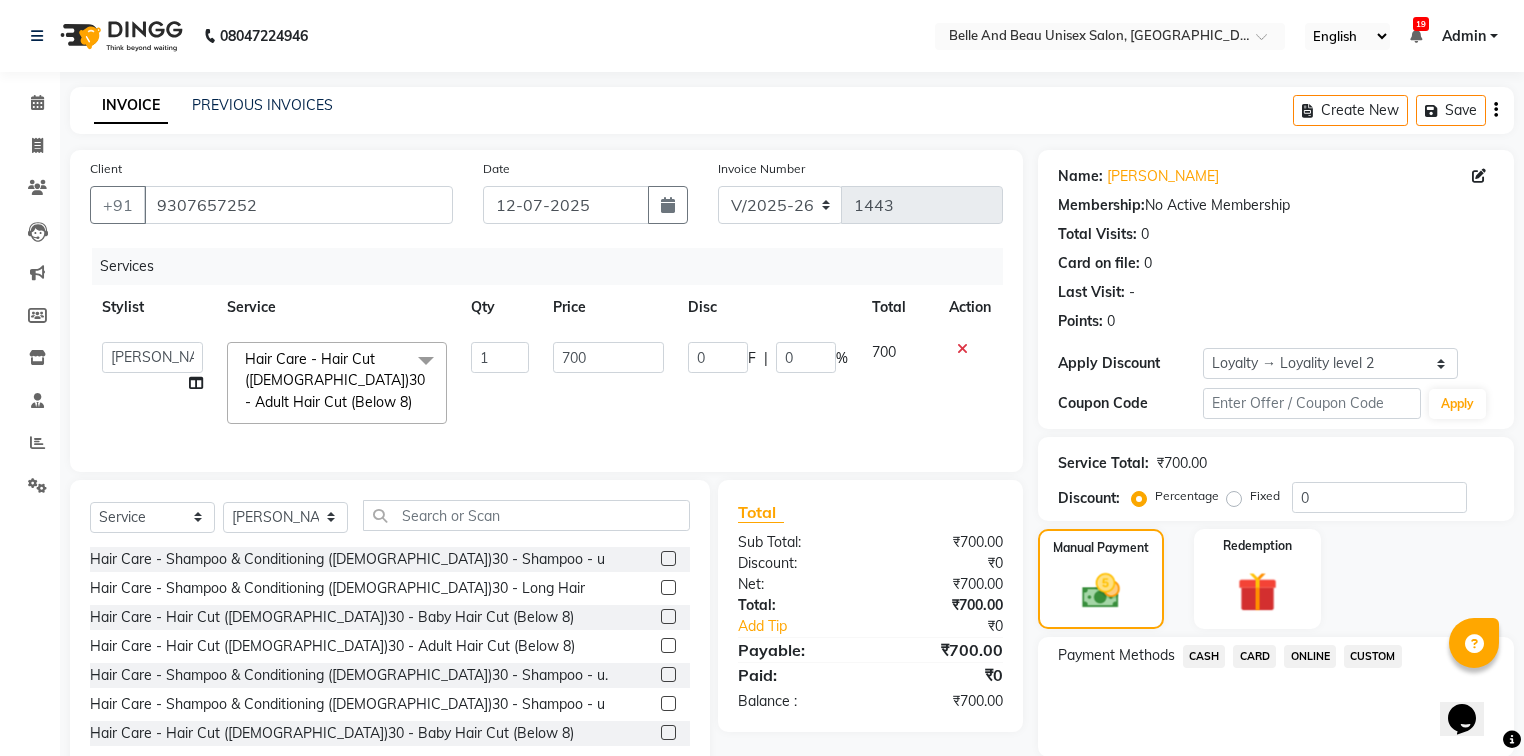 click on "CASH" 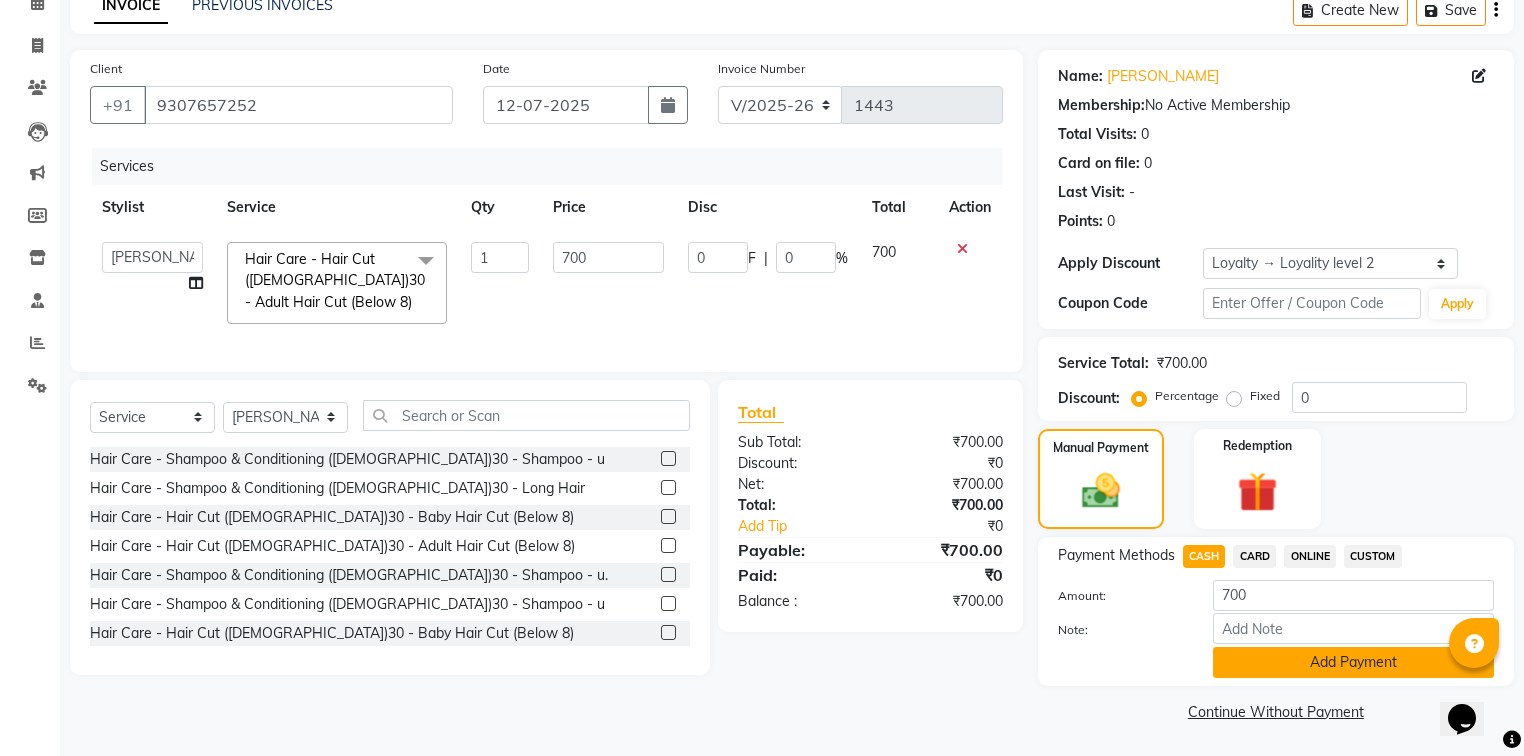 scroll, scrollTop: 102, scrollLeft: 0, axis: vertical 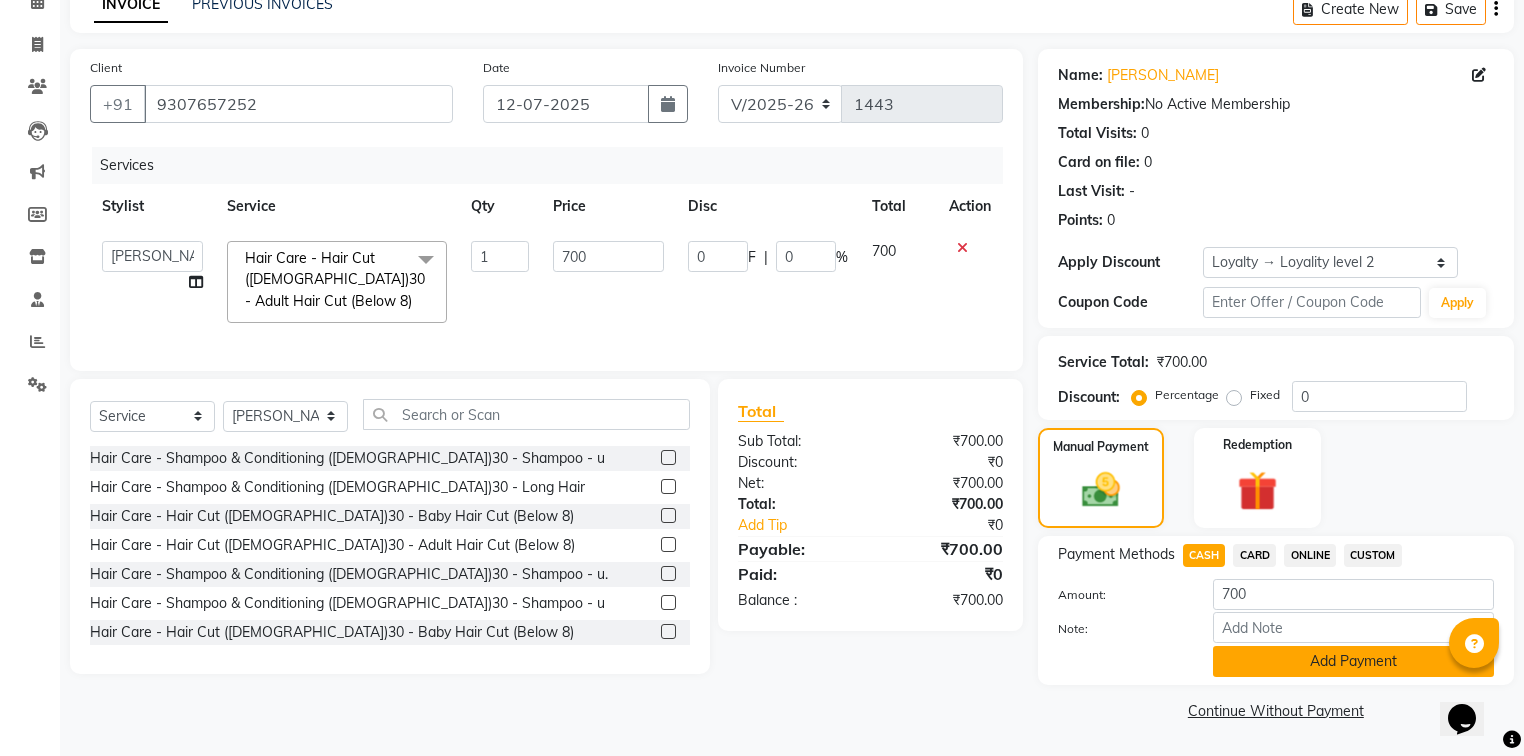 click on "Add Payment" 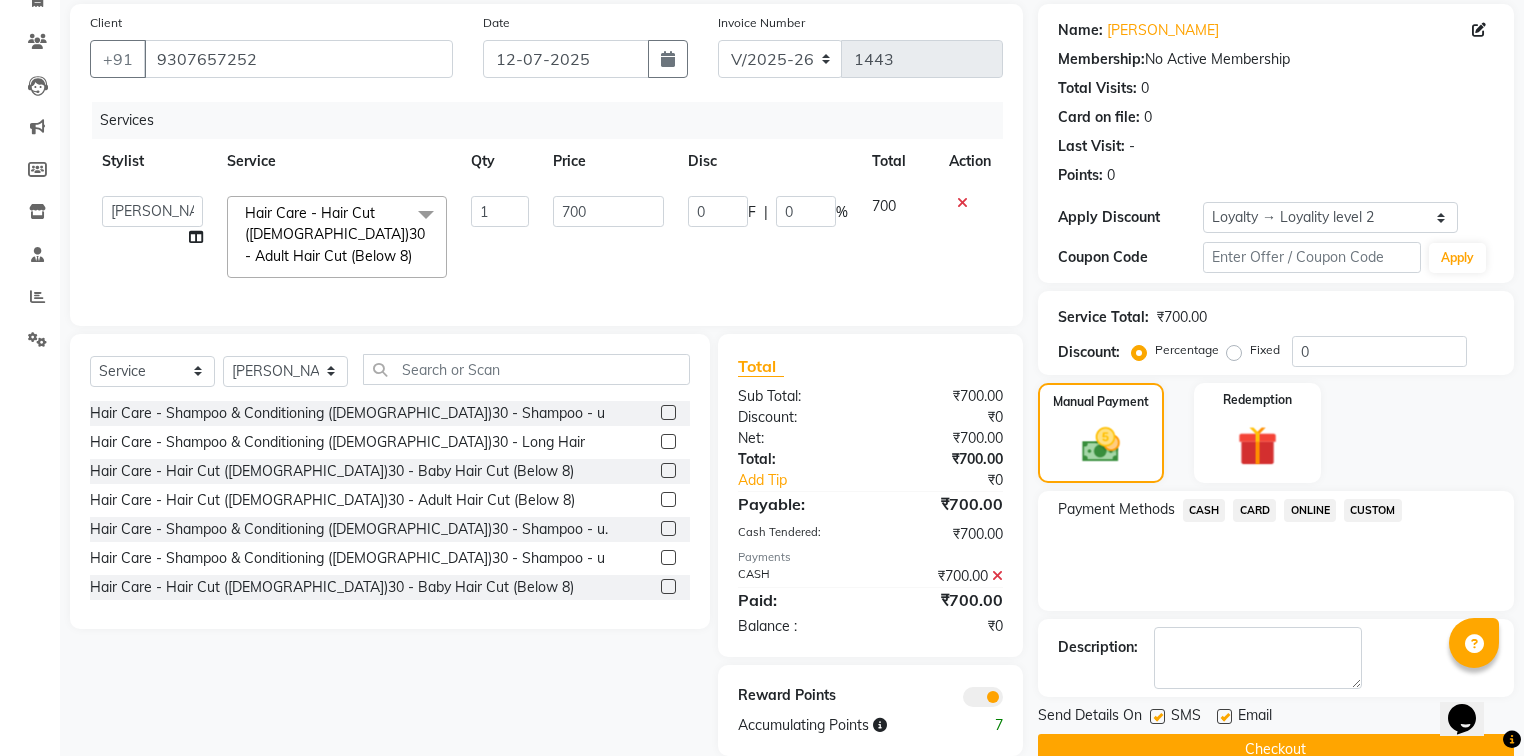 scroll, scrollTop: 189, scrollLeft: 0, axis: vertical 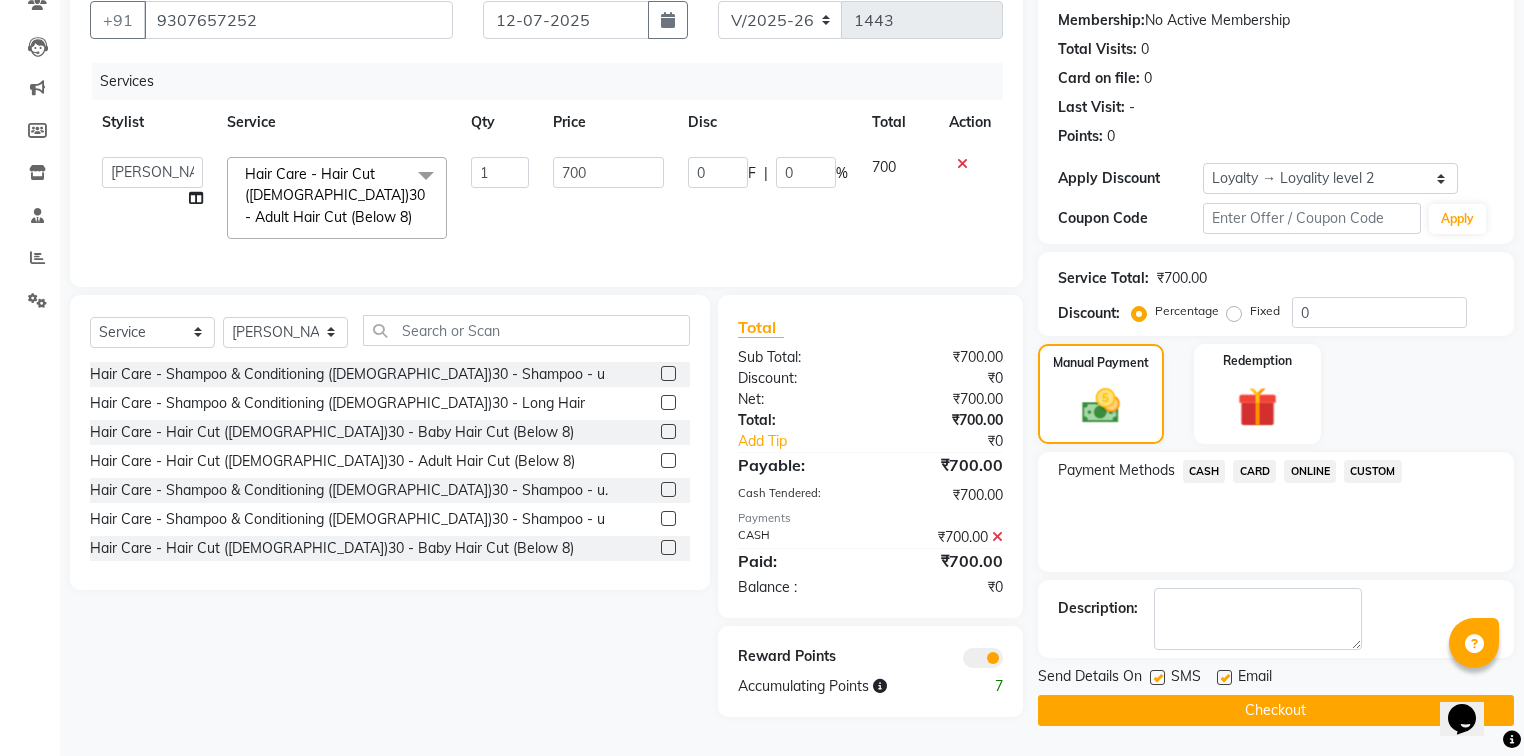 click on "Checkout" 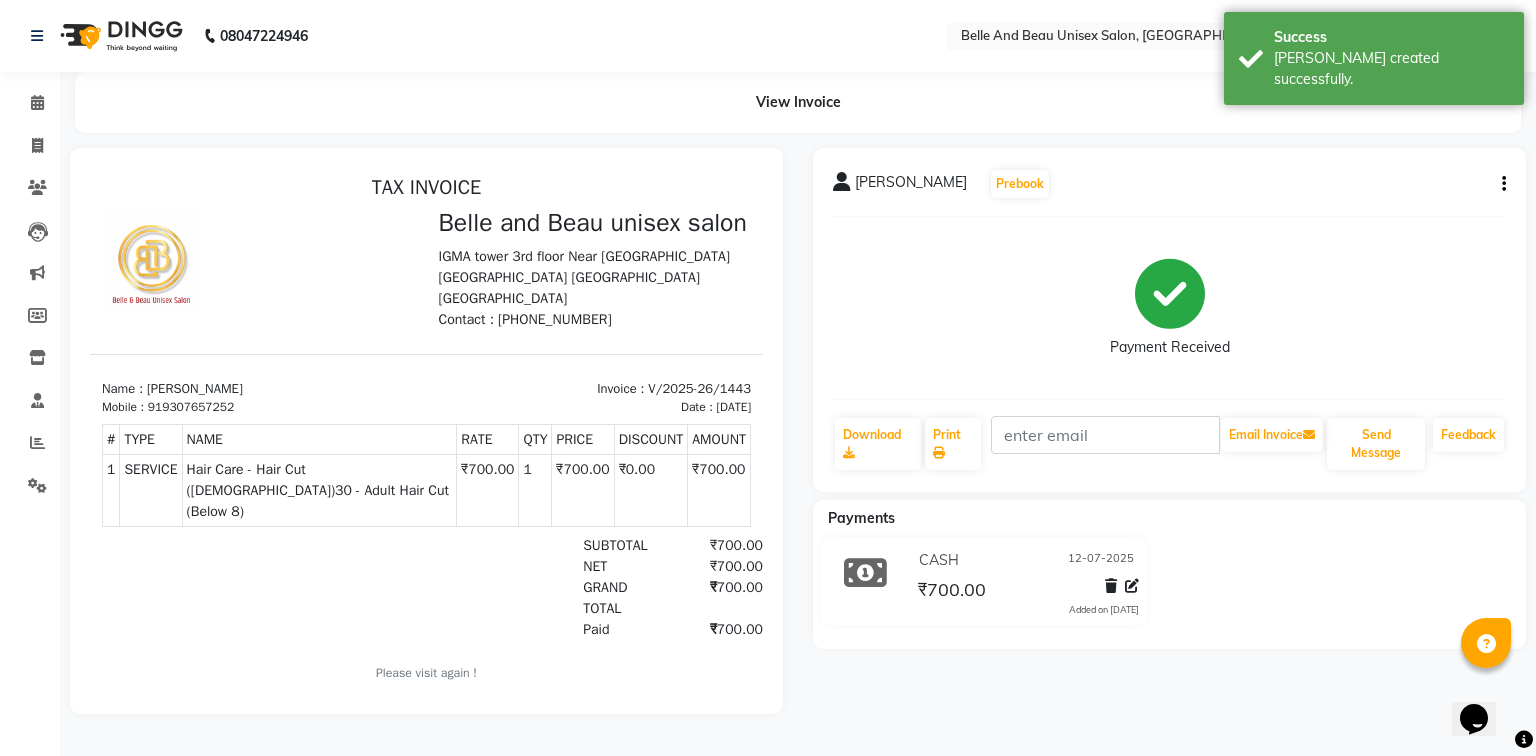scroll, scrollTop: 0, scrollLeft: 0, axis: both 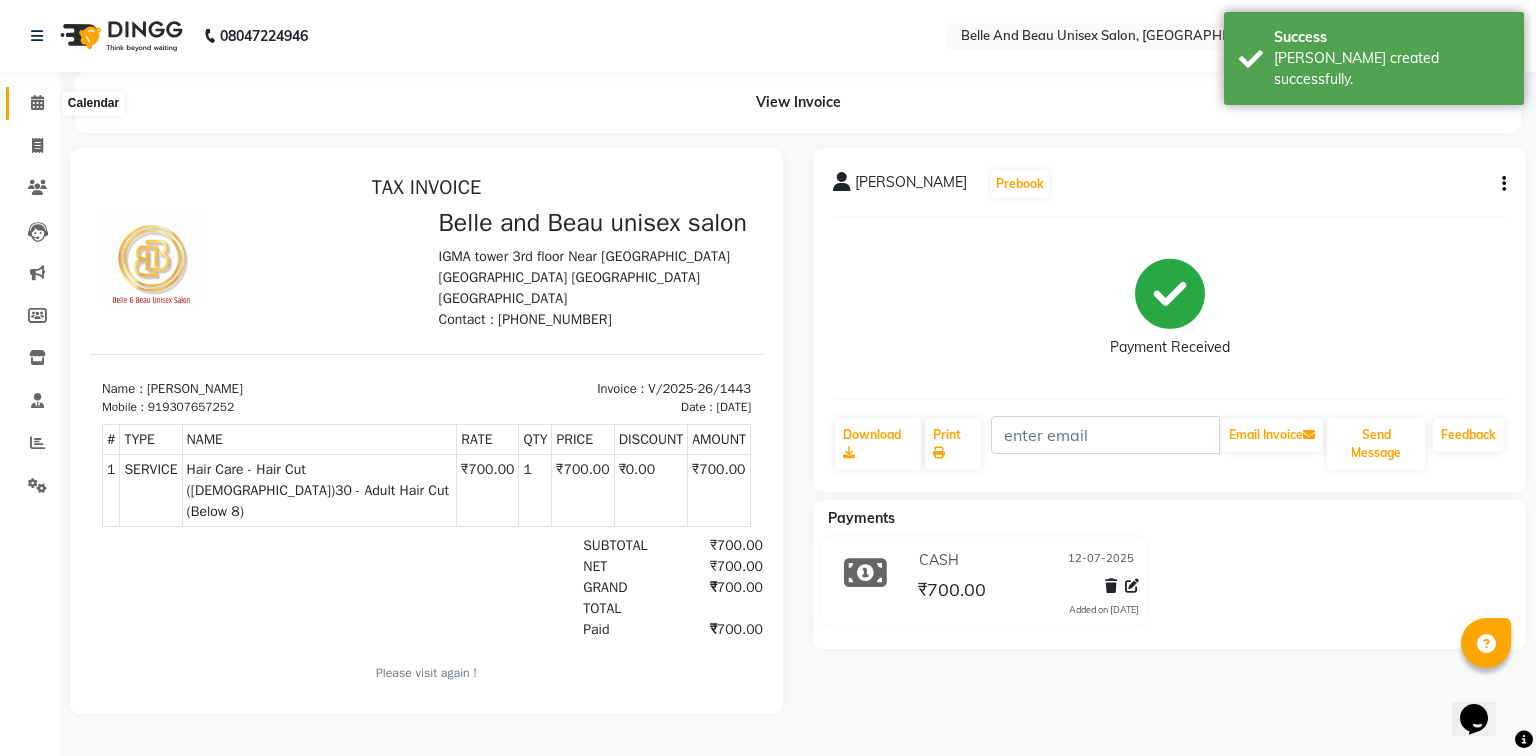 click 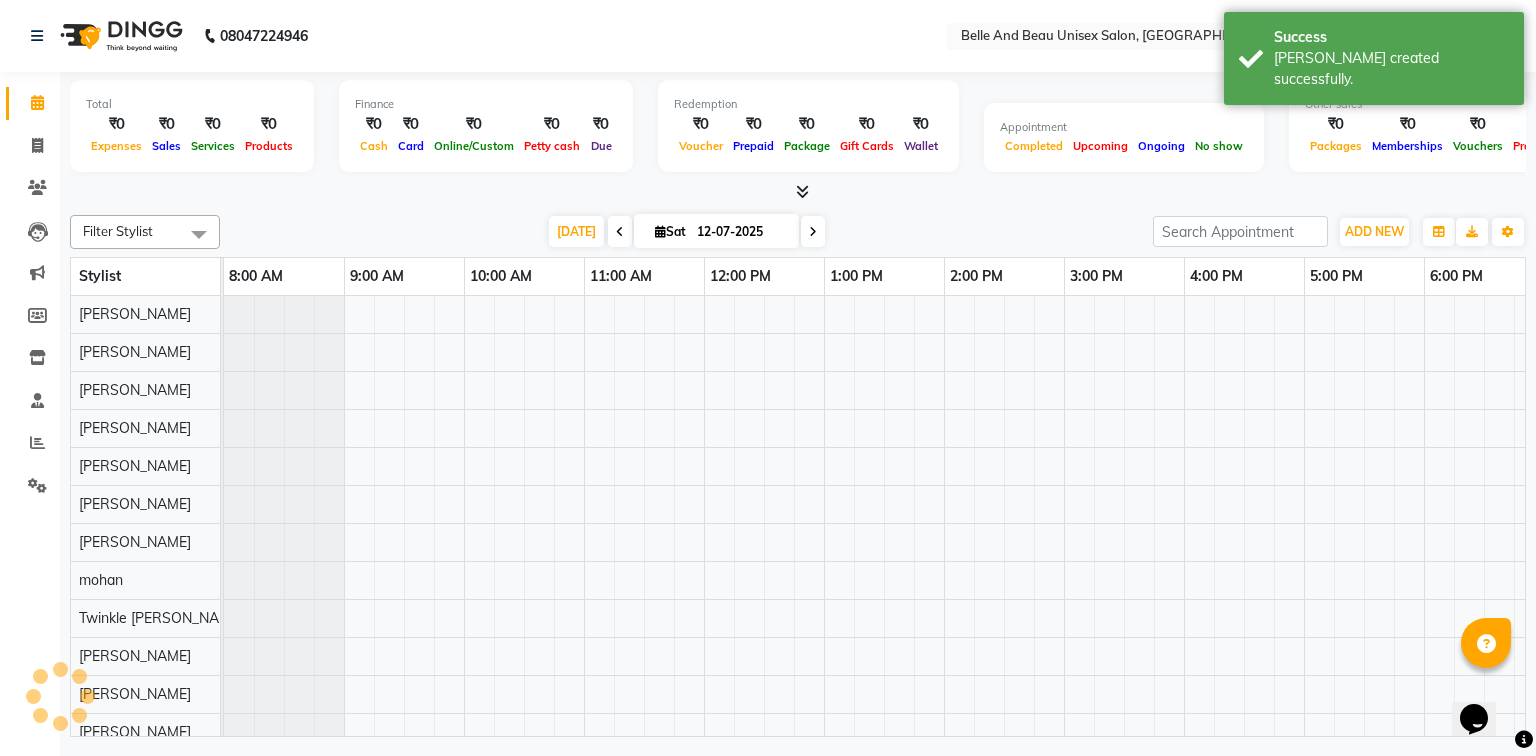 scroll, scrollTop: 0, scrollLeft: 261, axis: horizontal 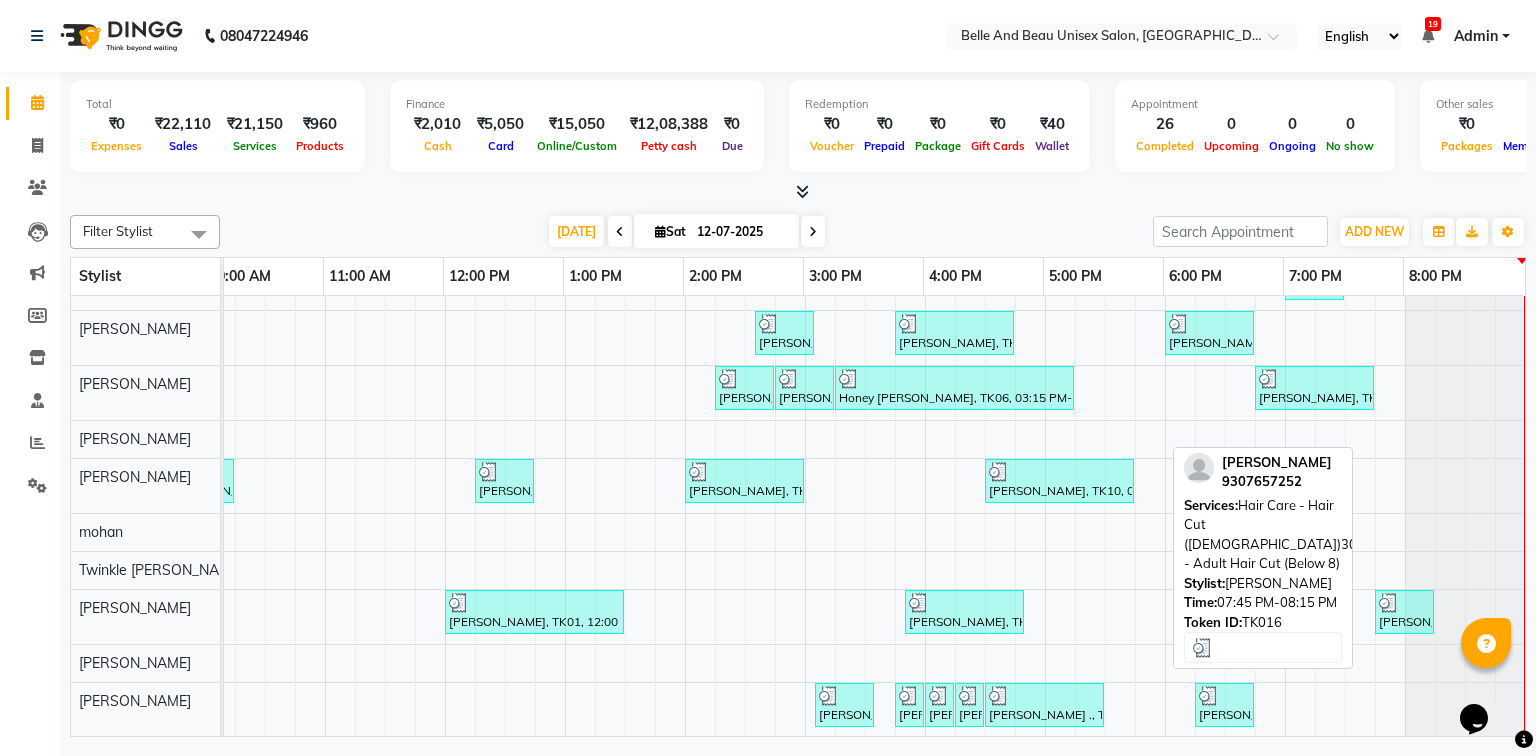 click on "Shashi Gupta, TK16, 07:45 PM-08:15 PM, Hair Care - Hair Cut (Female)30 - Adult Hair Cut (Below 8)" at bounding box center (1404, 612) 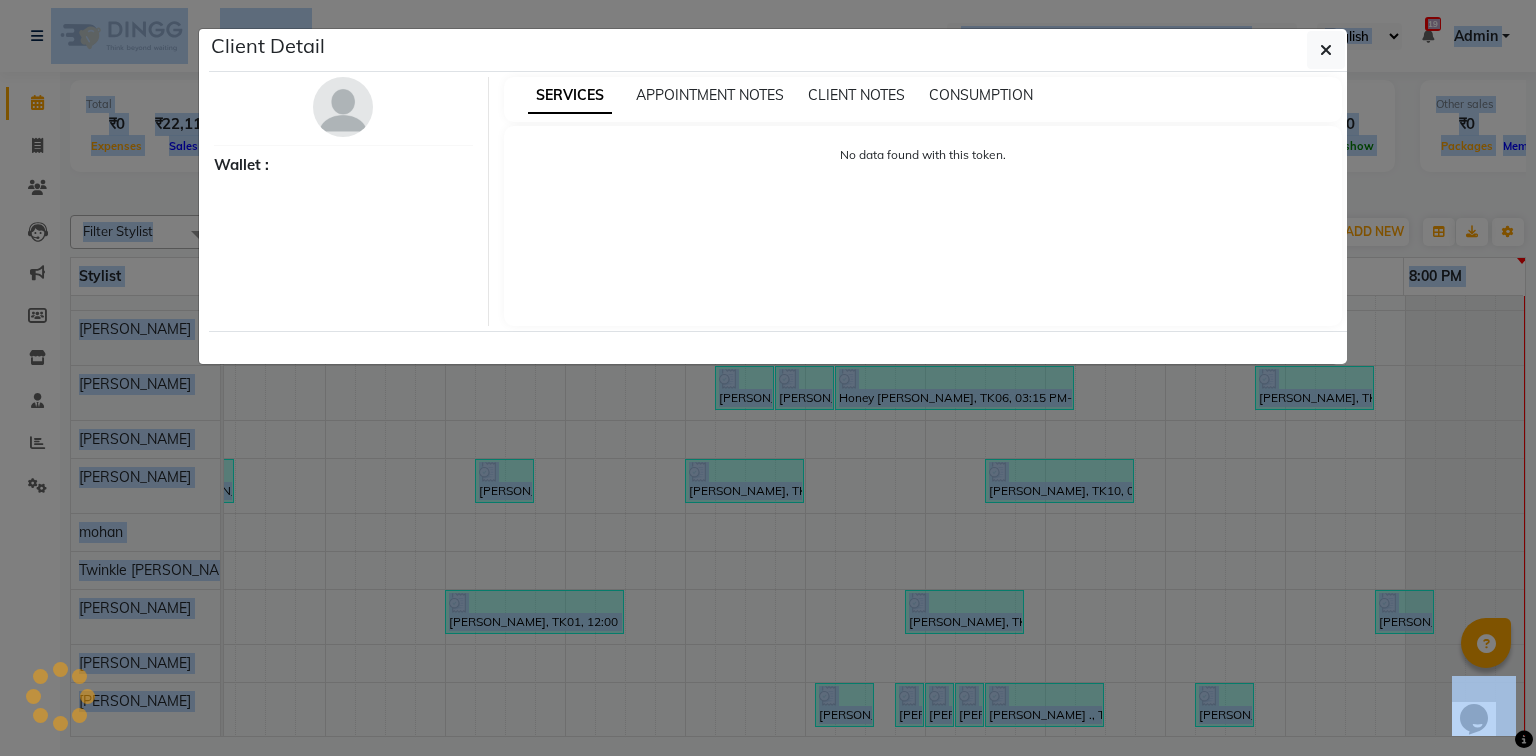 click on "Client Detail     Wallet : SERVICES APPOINTMENT NOTES CLIENT NOTES CONSUMPTION No data found with this token." 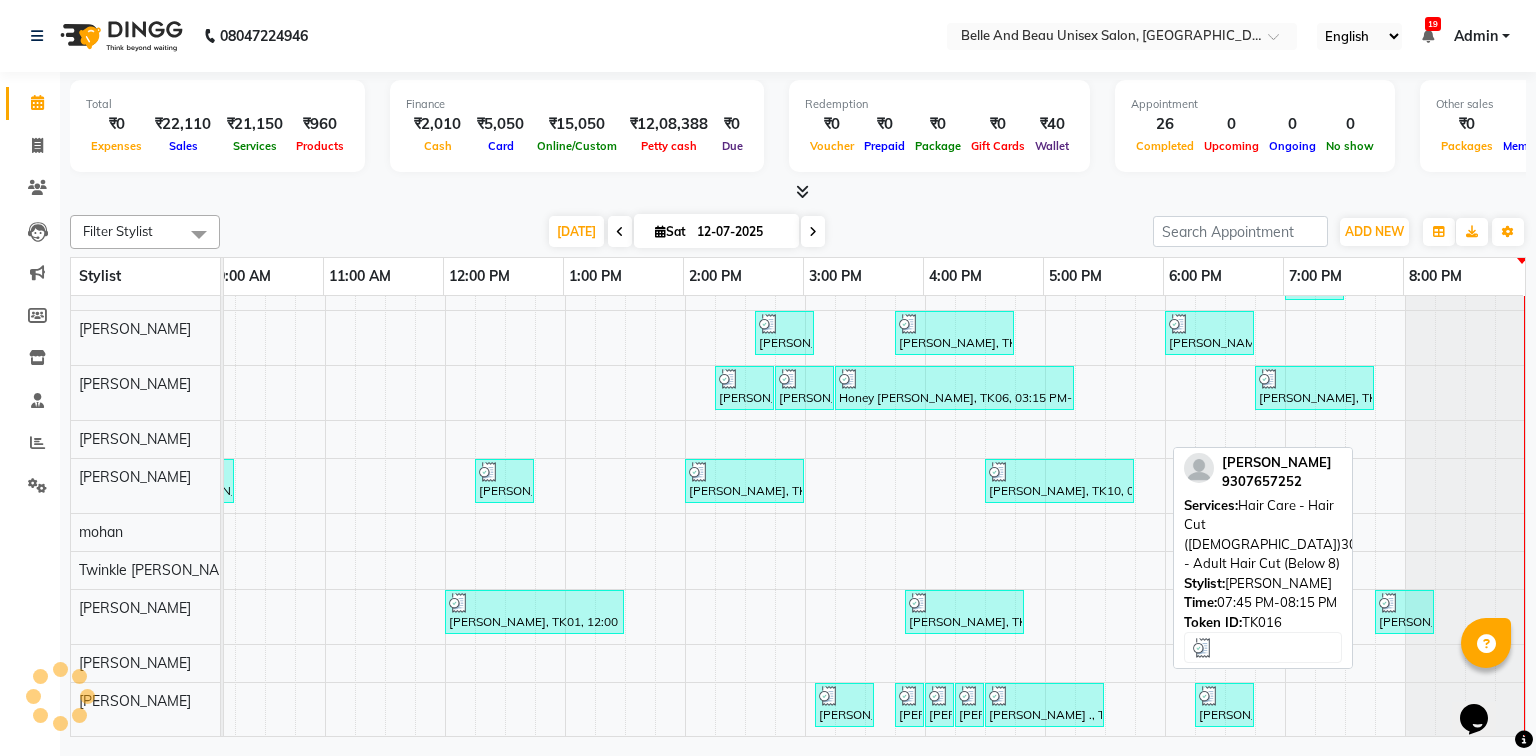 click on "Shashi Gupta, TK16, 07:45 PM-08:15 PM, Hair Care - Hair Cut (Female)30 - Adult Hair Cut (Below 8)" at bounding box center [1404, 612] 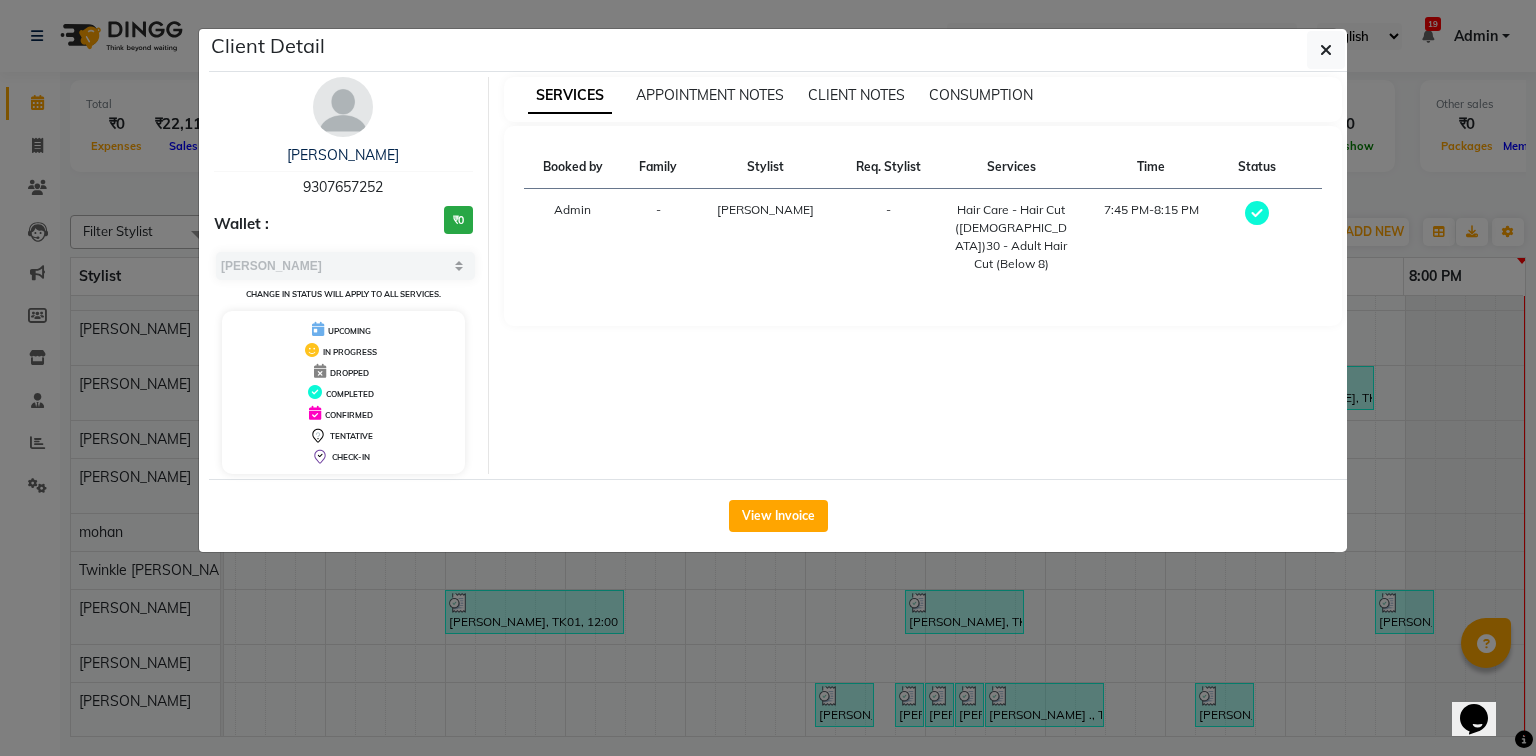 click on "9307657252" at bounding box center (343, 187) 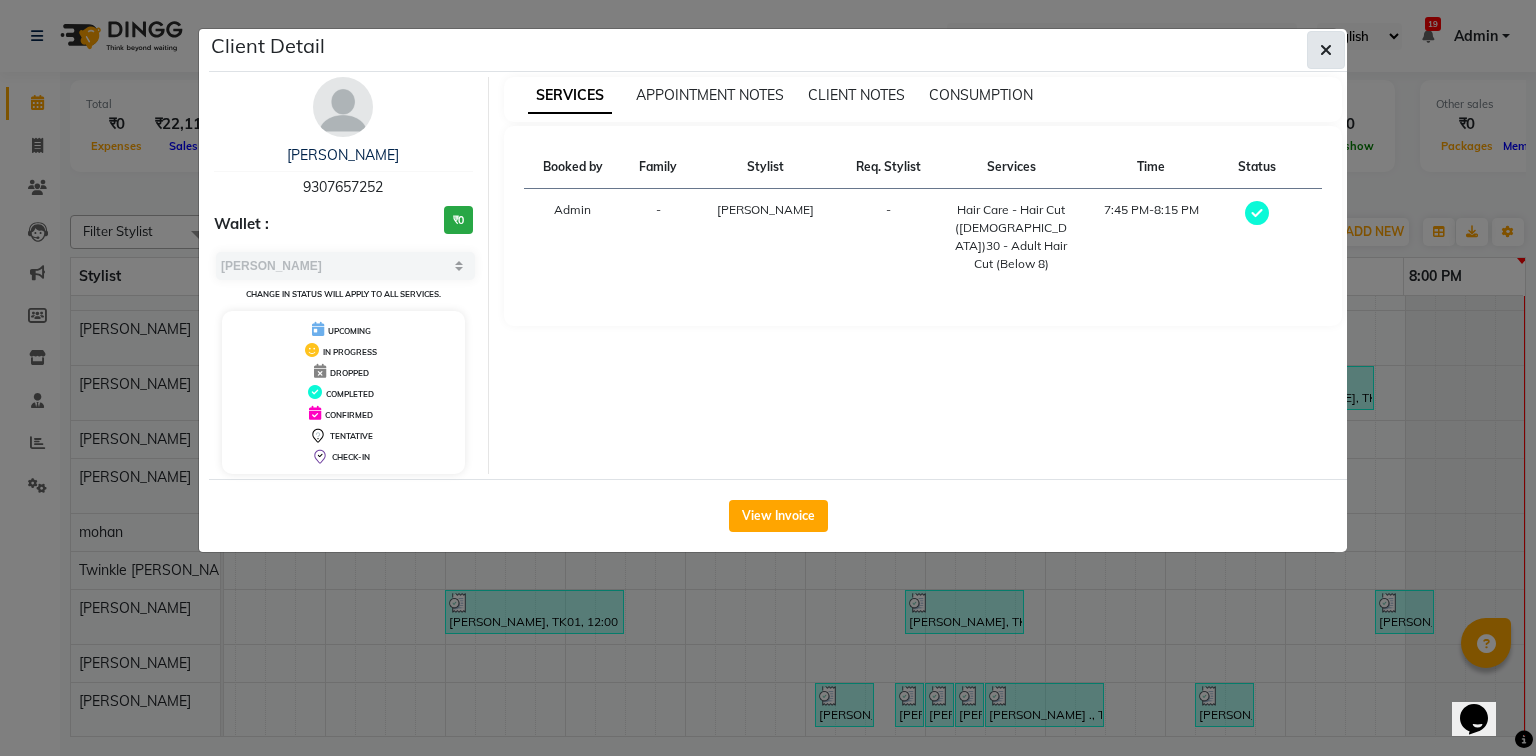 click 